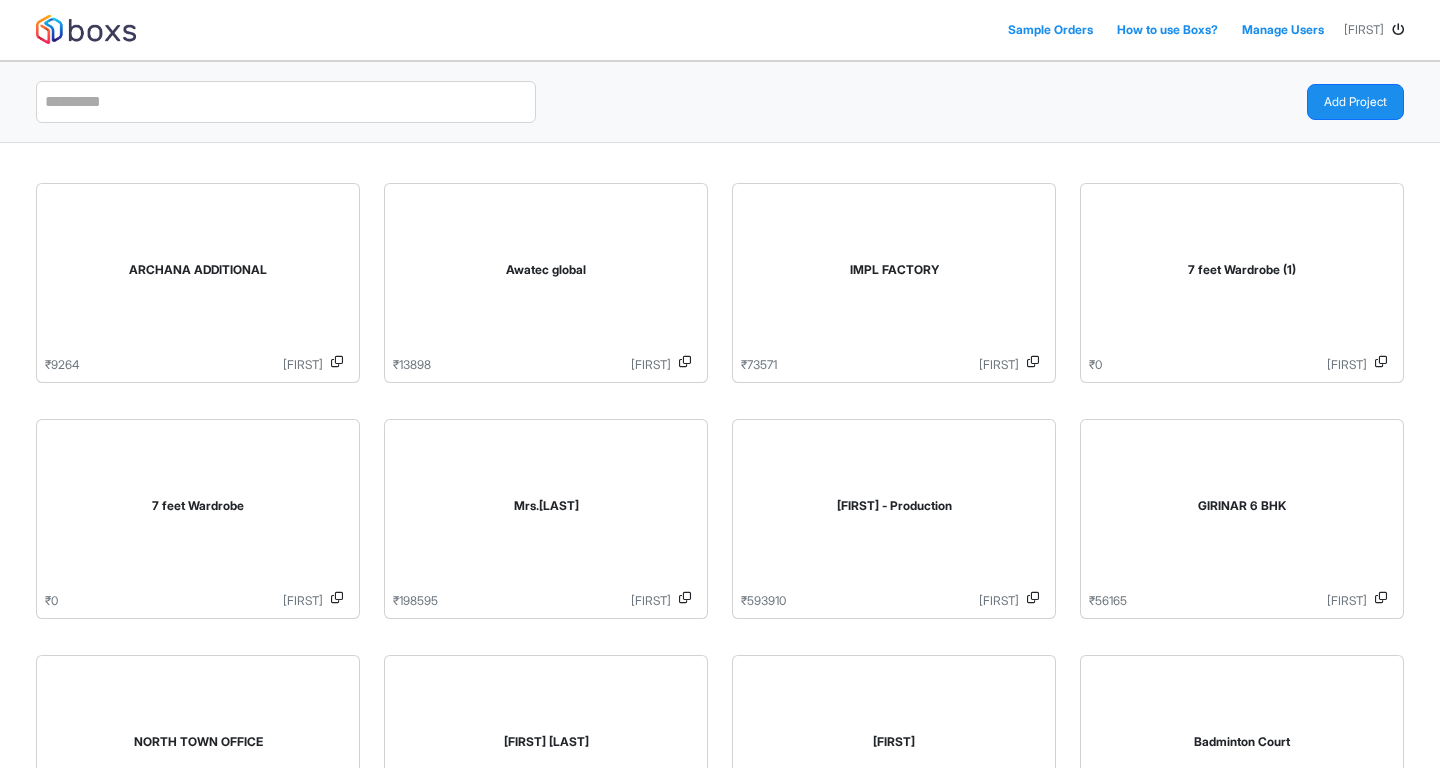 scroll, scrollTop: 0, scrollLeft: 0, axis: both 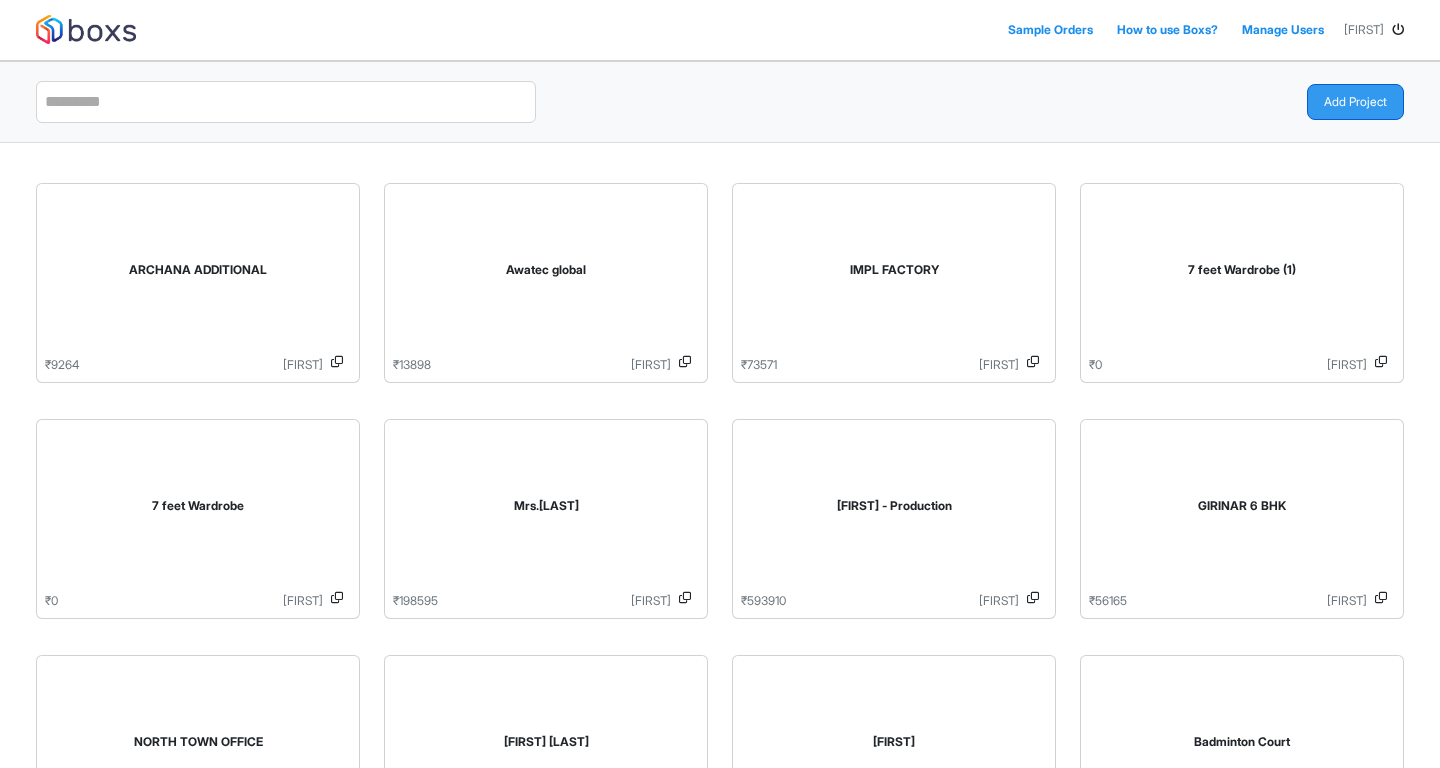 click on "Add Project" at bounding box center [1355, 102] 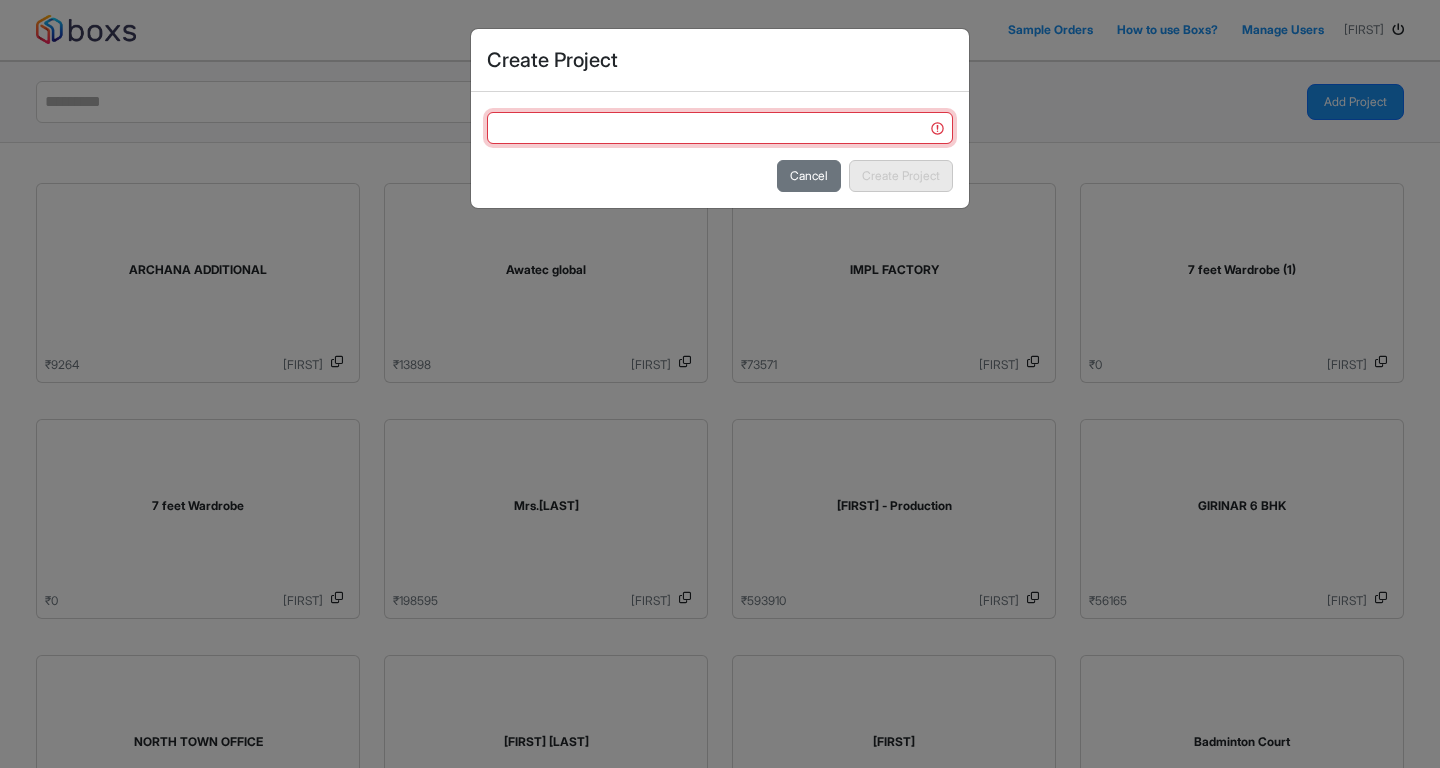 click at bounding box center [720, 128] 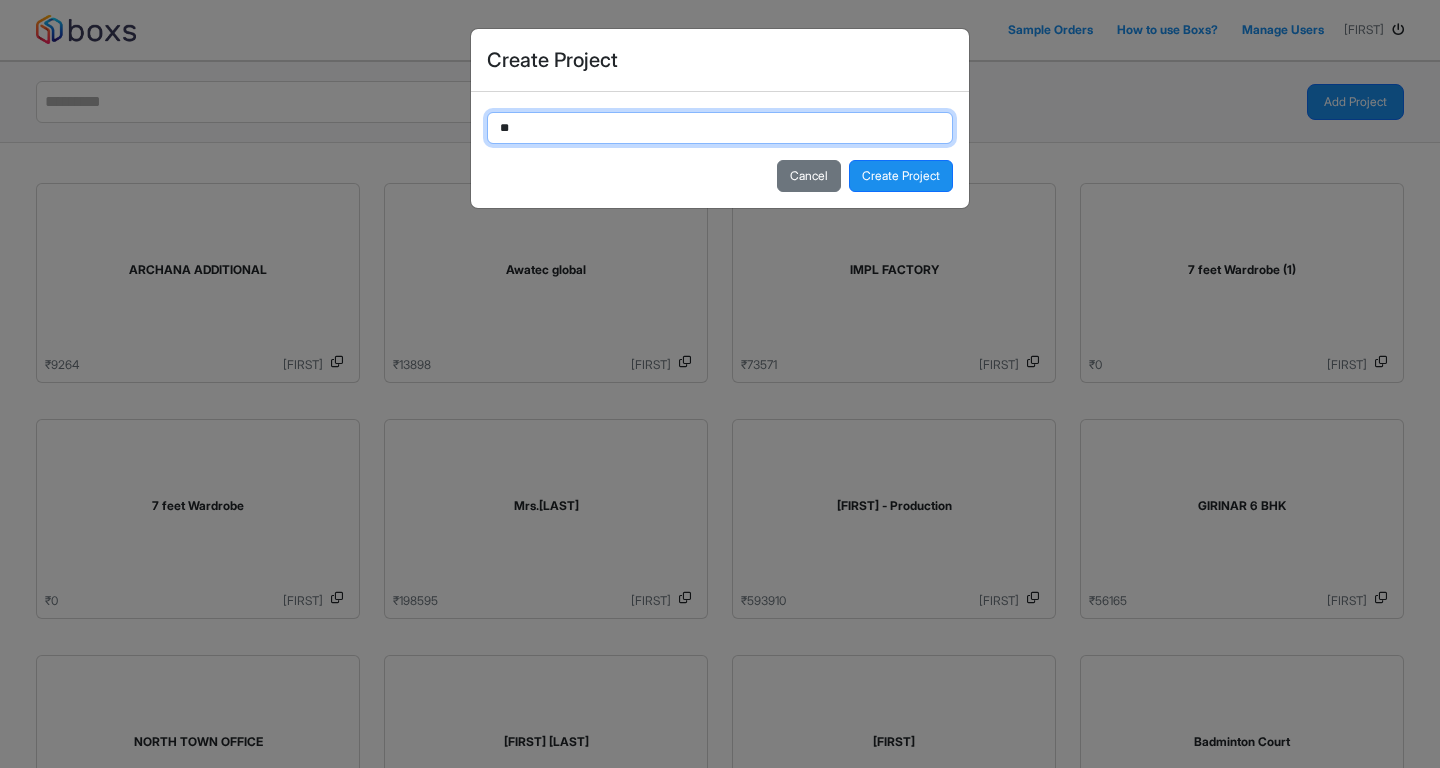 type on "*" 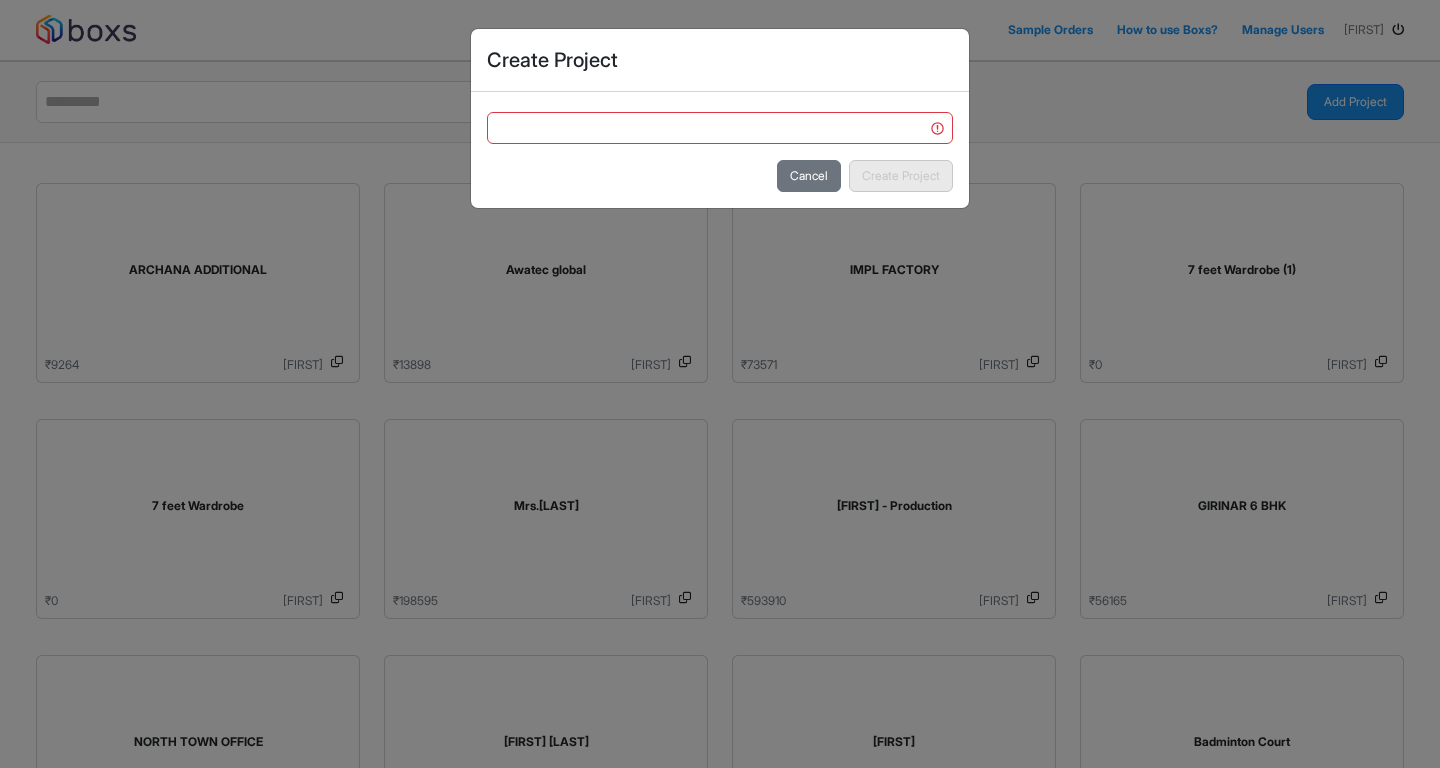click on "Create Project Cancel Create Project" at bounding box center (720, 384) 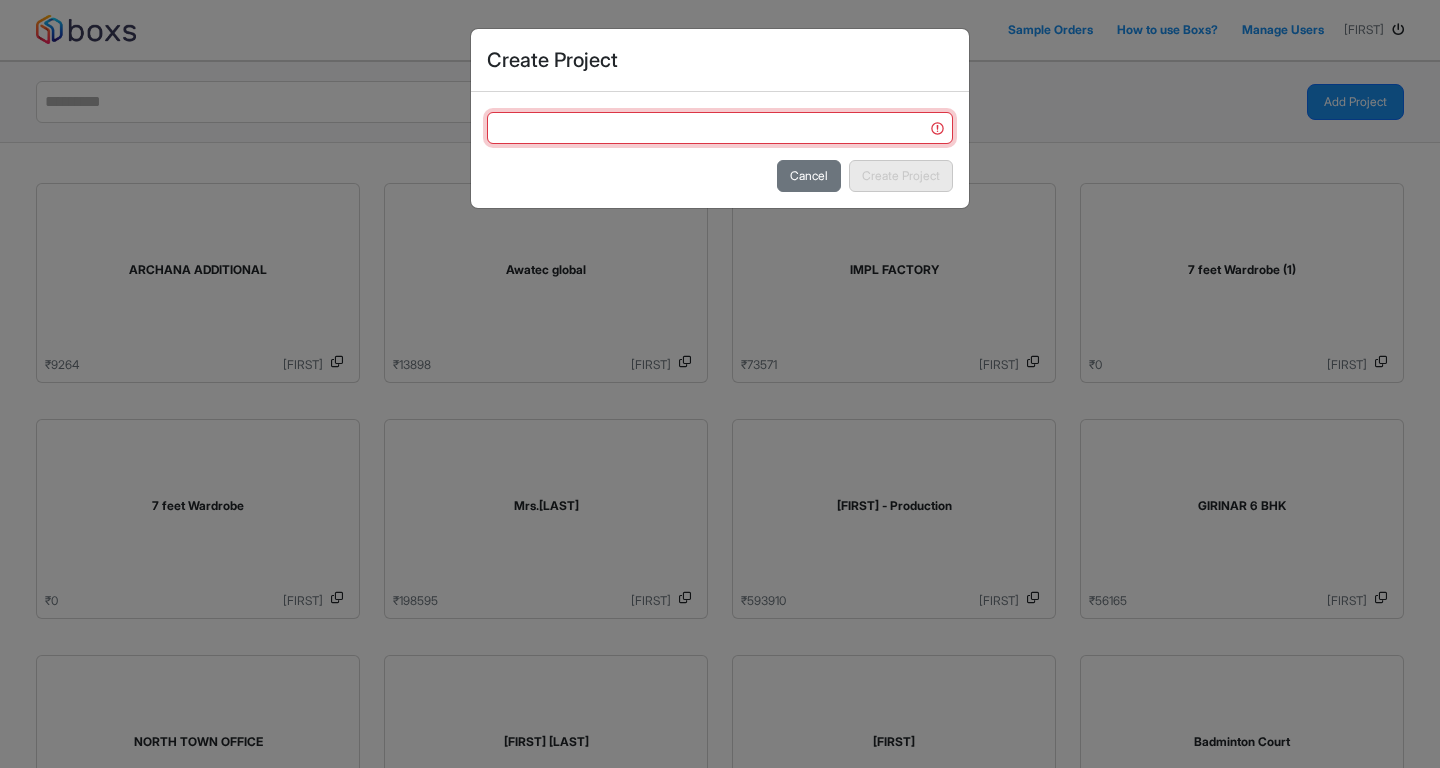 click at bounding box center (720, 128) 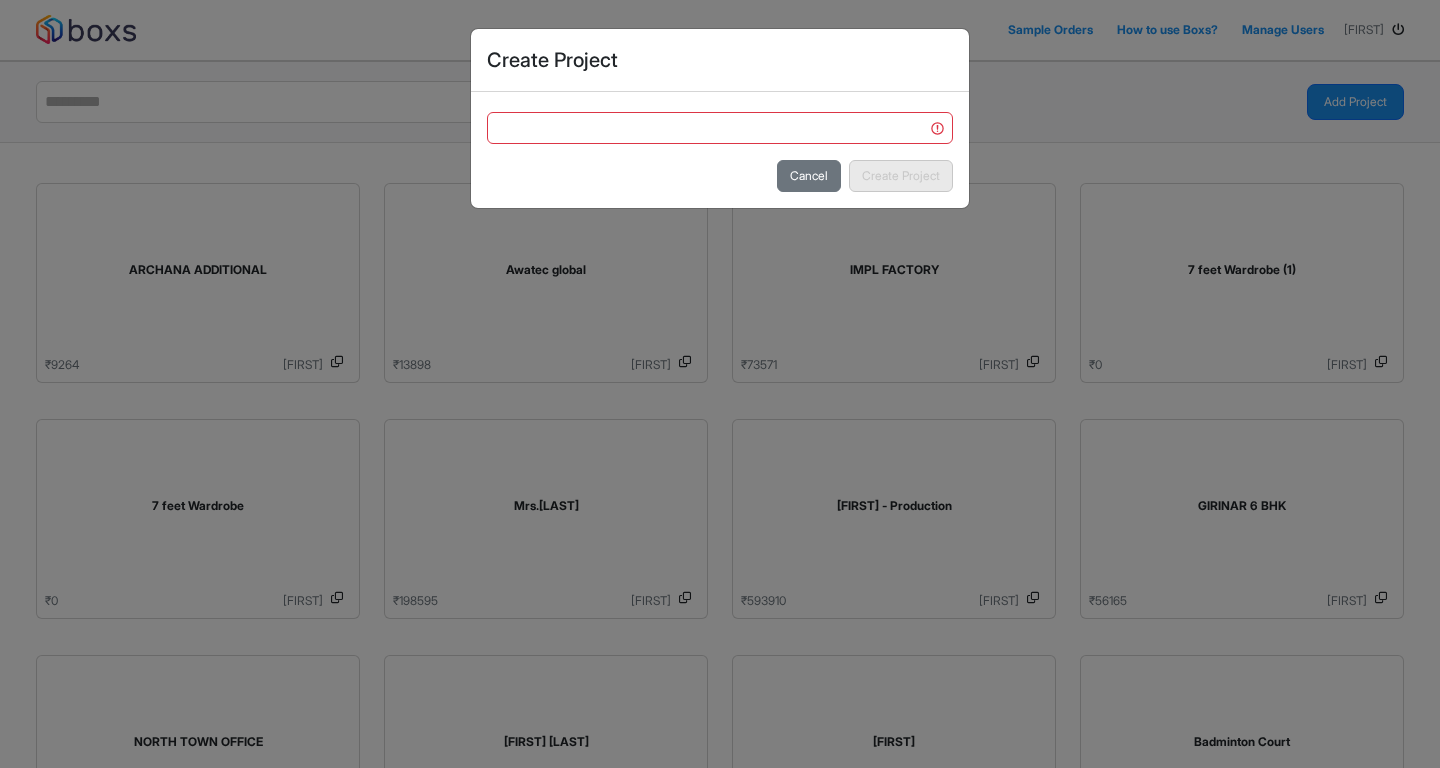 drag, startPoint x: 1242, startPoint y: 408, endPoint x: 0, endPoint y: 245, distance: 1252.6504 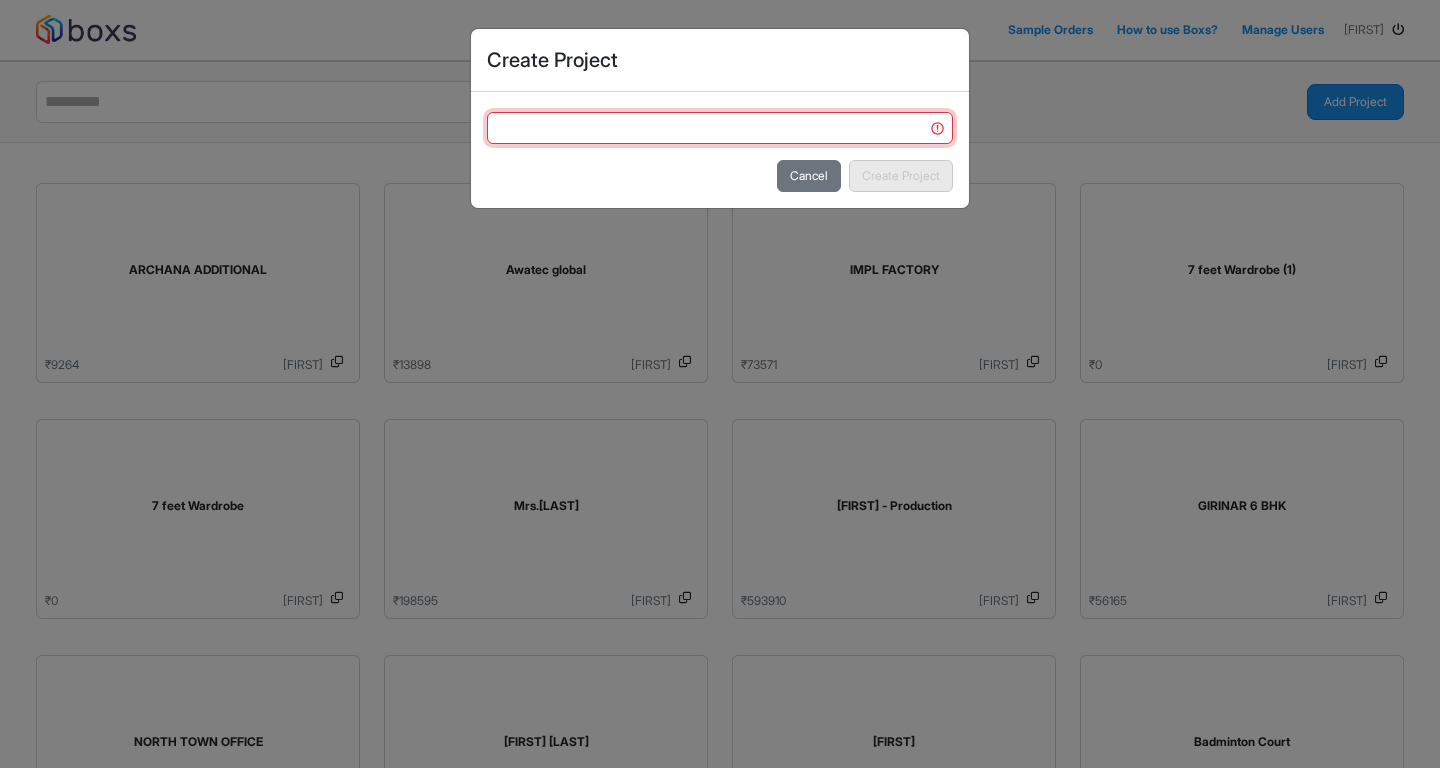 click at bounding box center (720, 128) 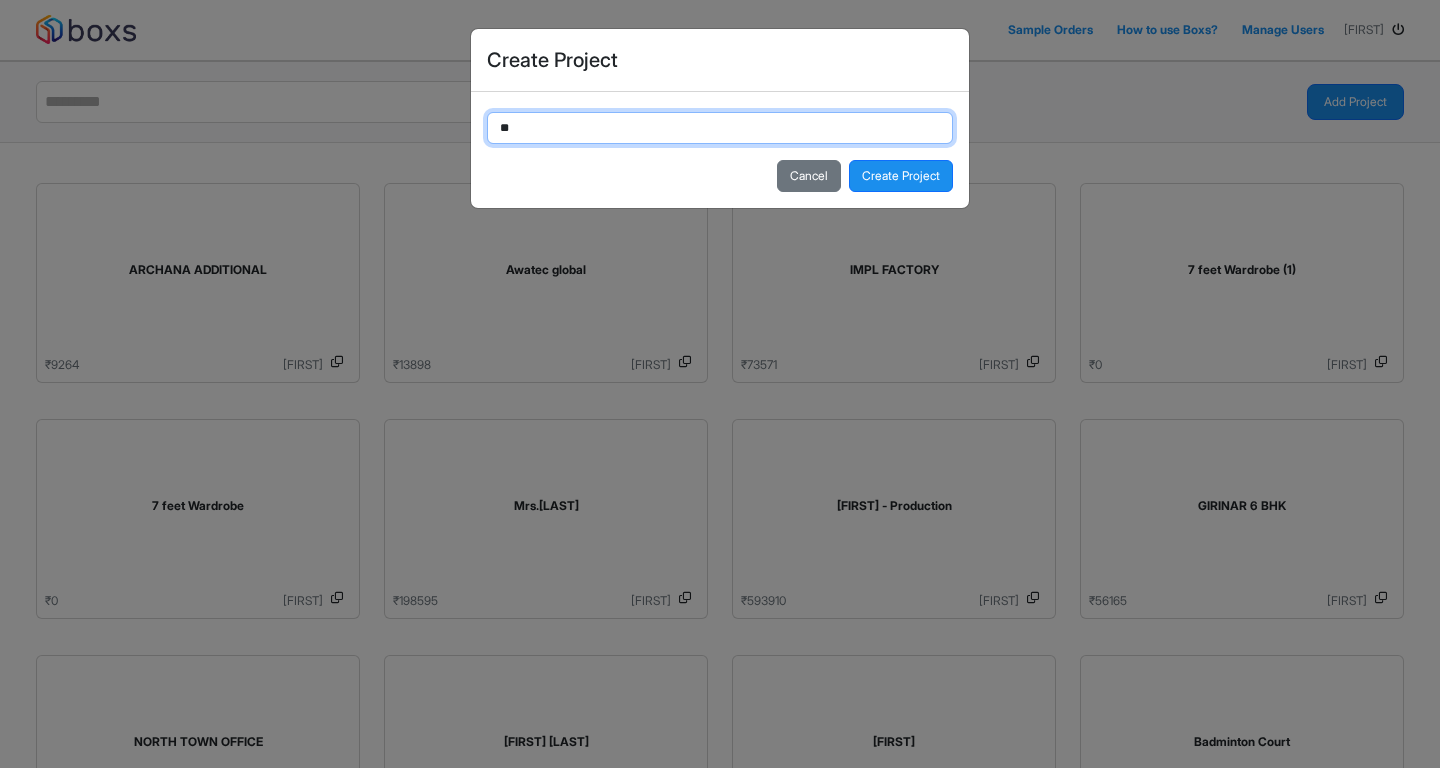 type on "*" 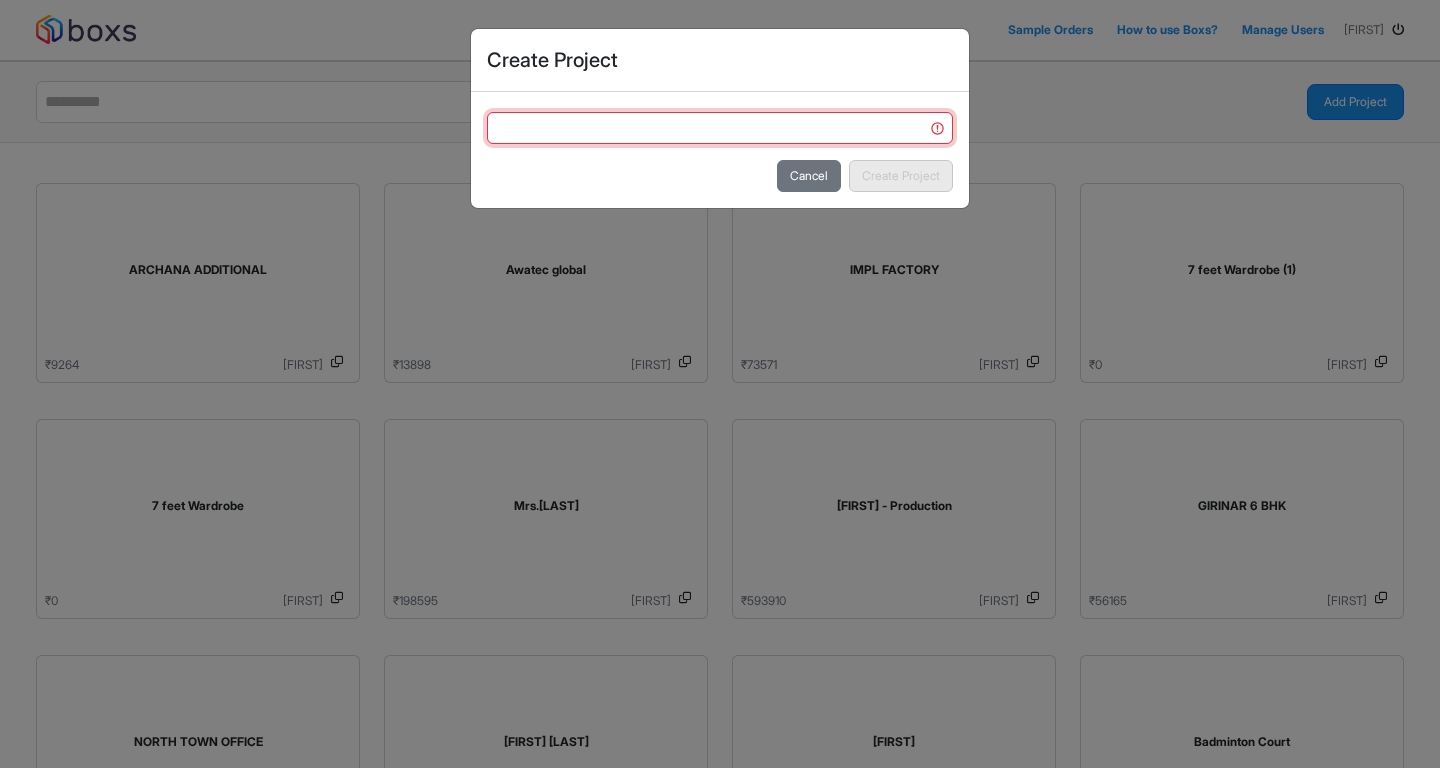 click at bounding box center [720, 128] 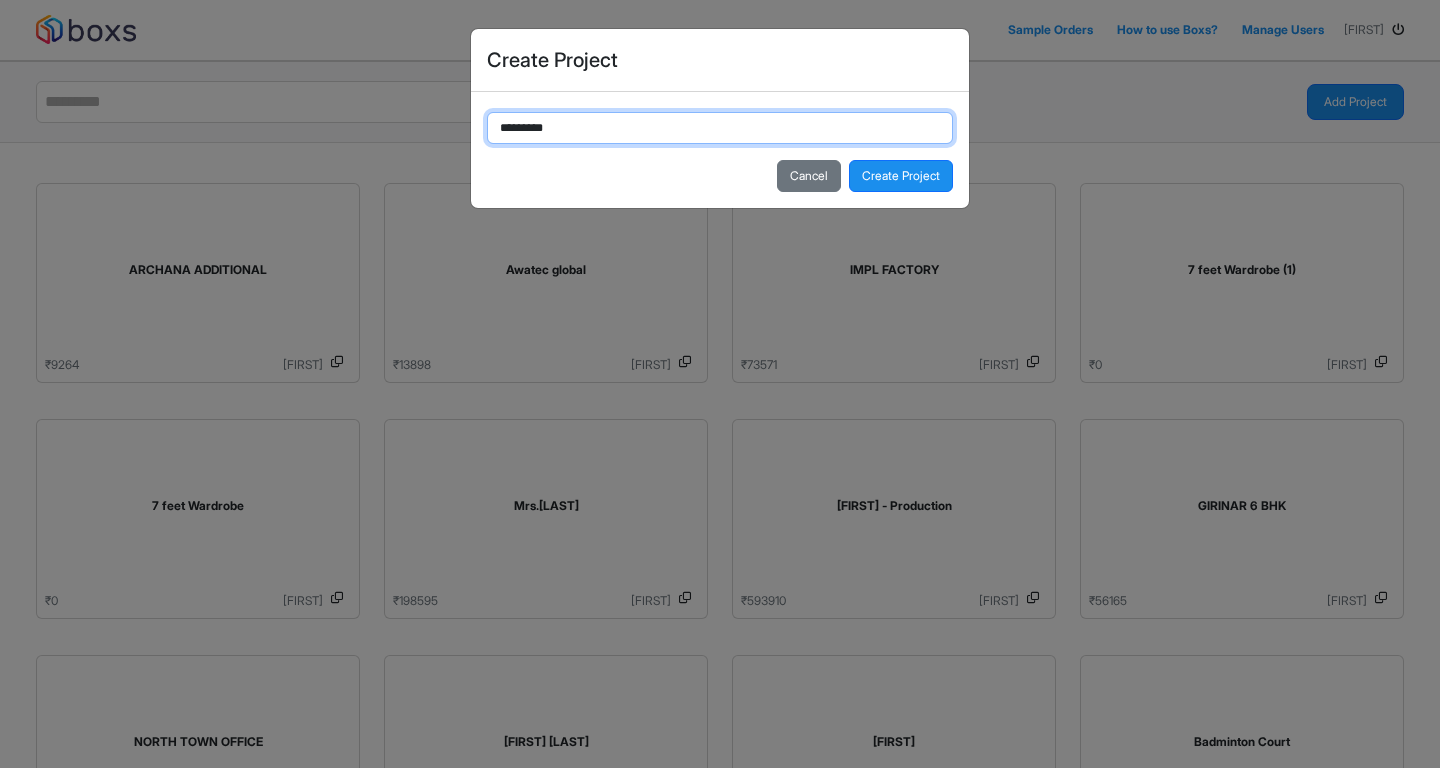 type on "**********" 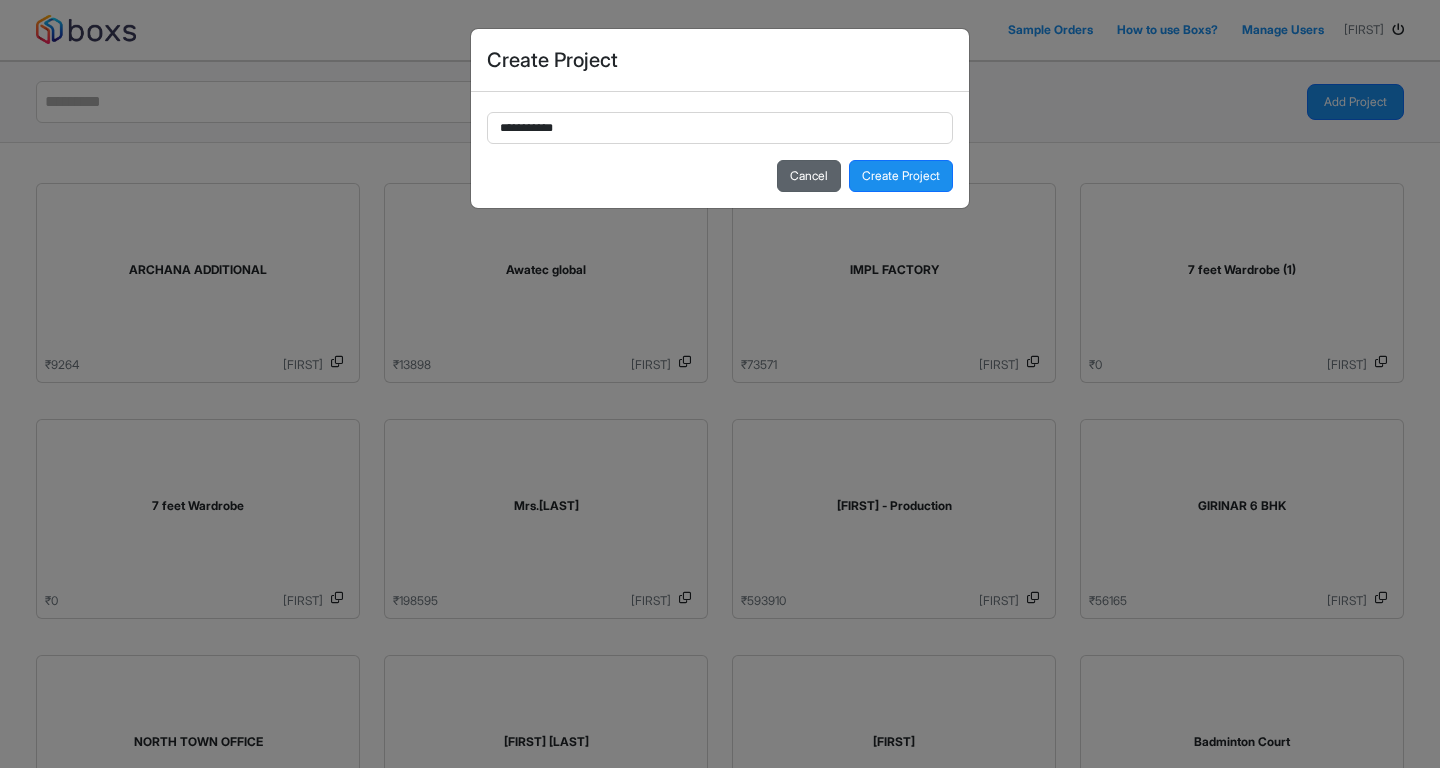 drag, startPoint x: 549, startPoint y: 123, endPoint x: 802, endPoint y: 181, distance: 259.56308 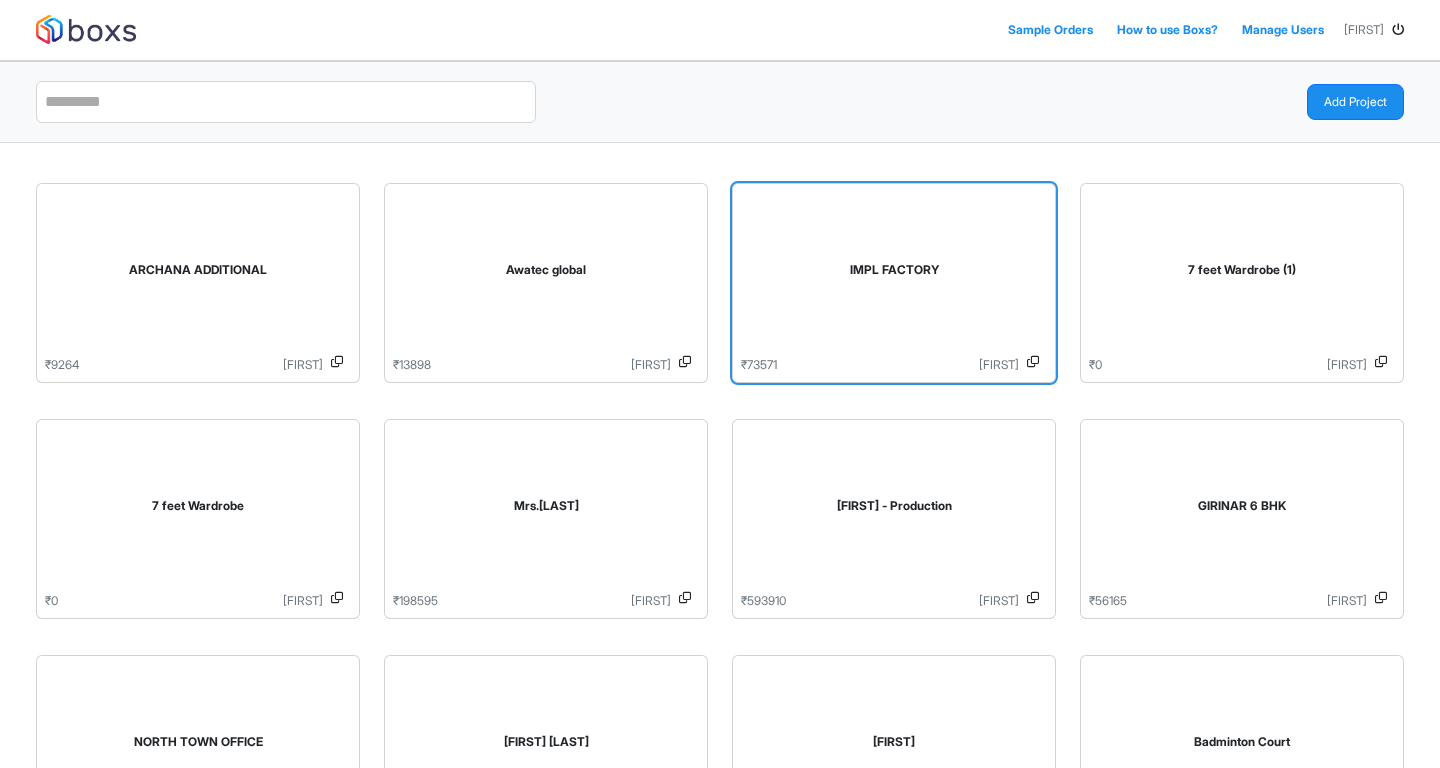 click on "IMPL FACTORY" at bounding box center [894, 270] 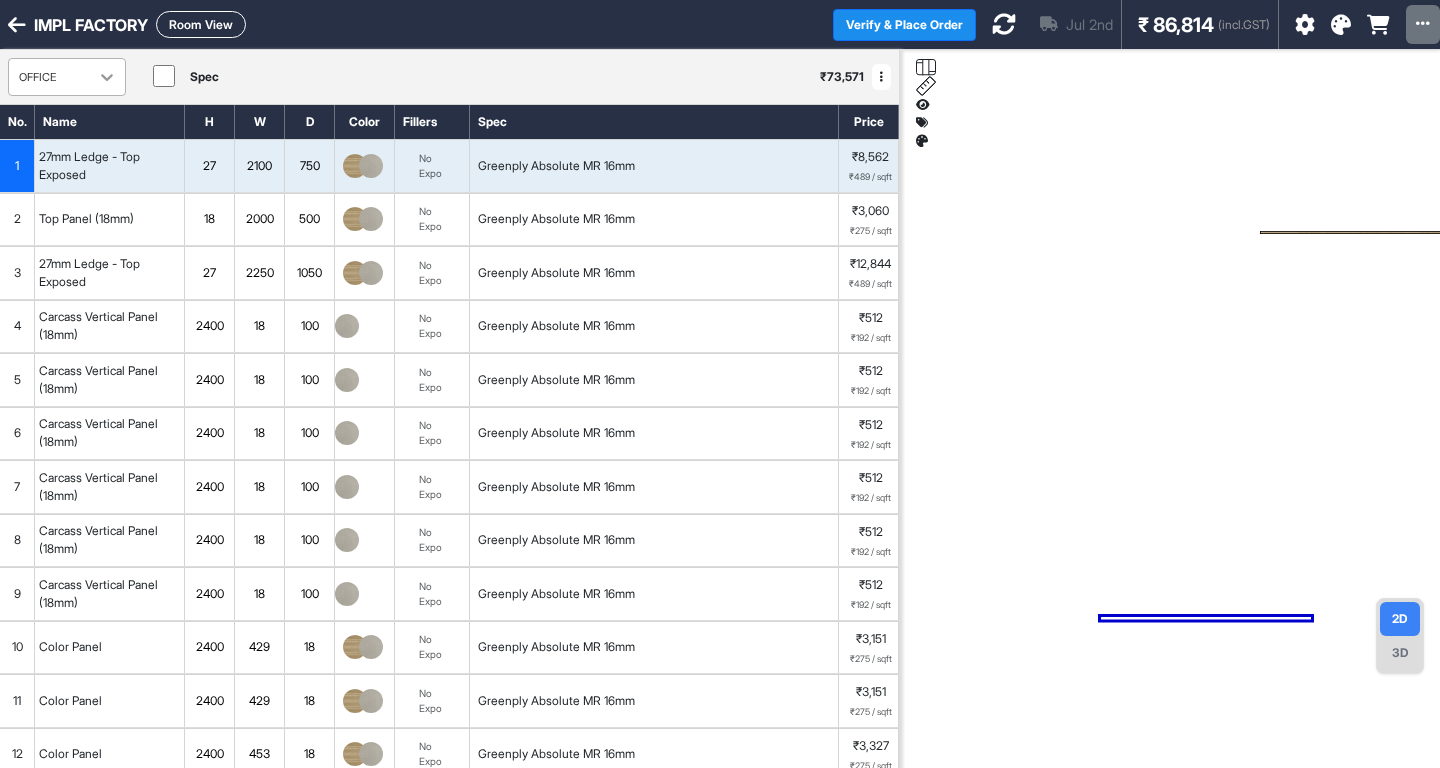 click 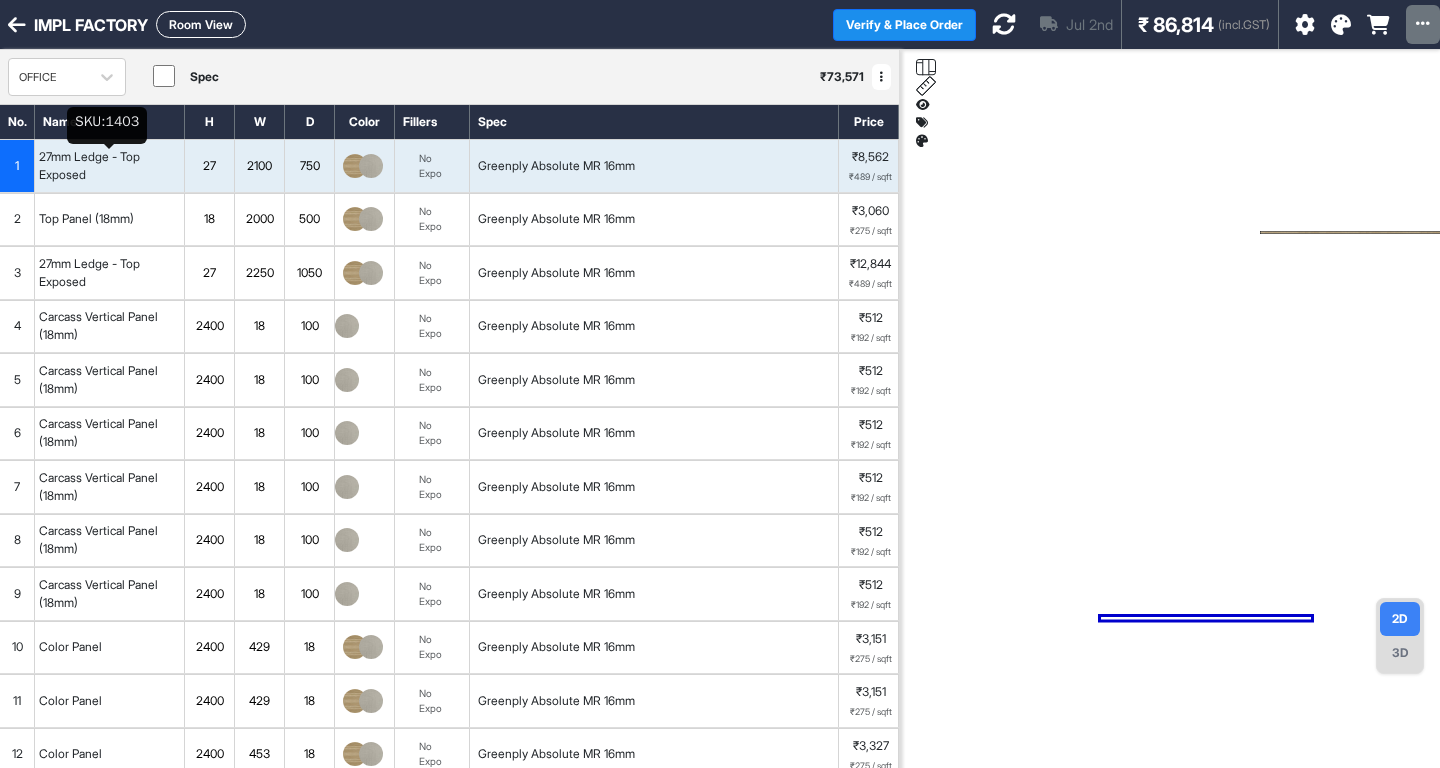 click on "27mm Ledge - Top Exposed" at bounding box center (109, 166) 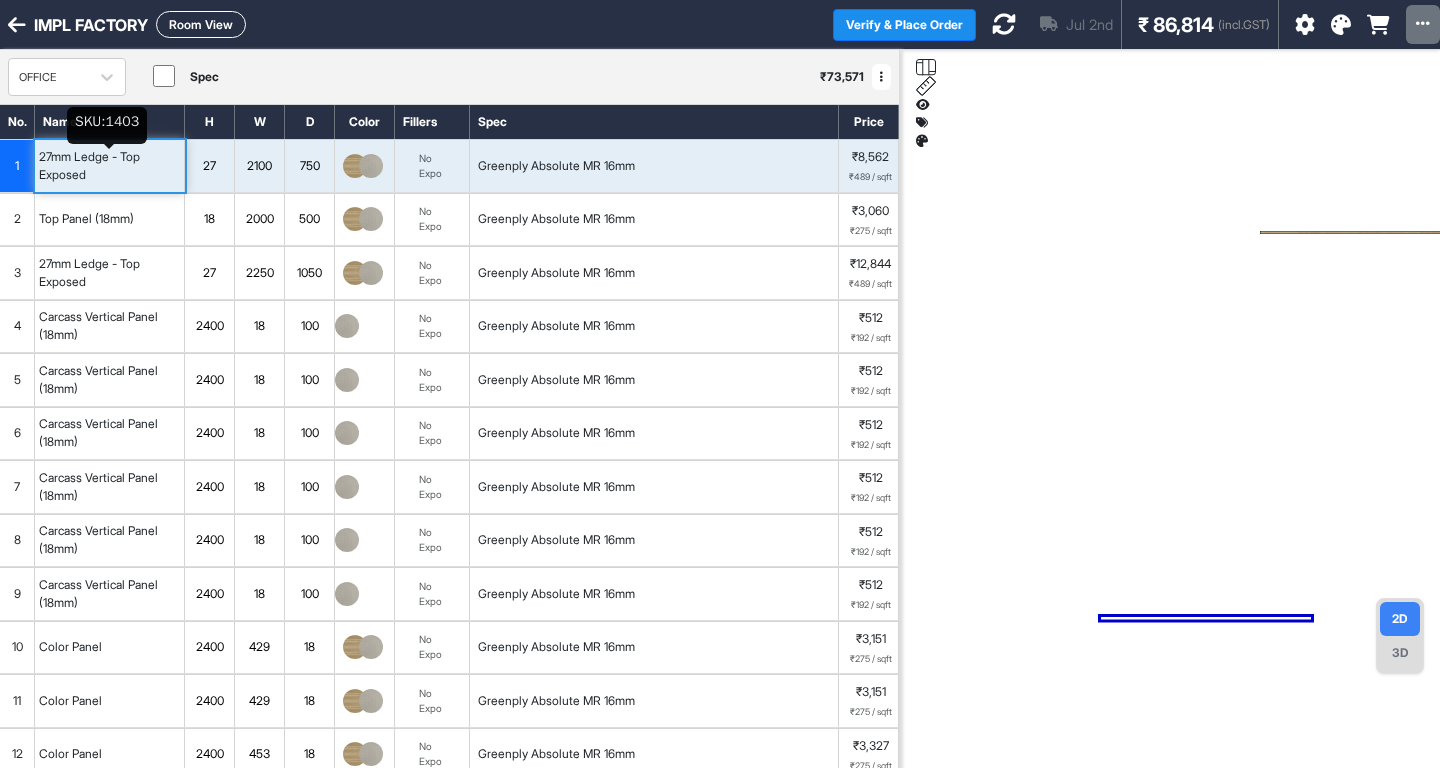 click on "27mm Ledge - Top Exposed" at bounding box center (109, 166) 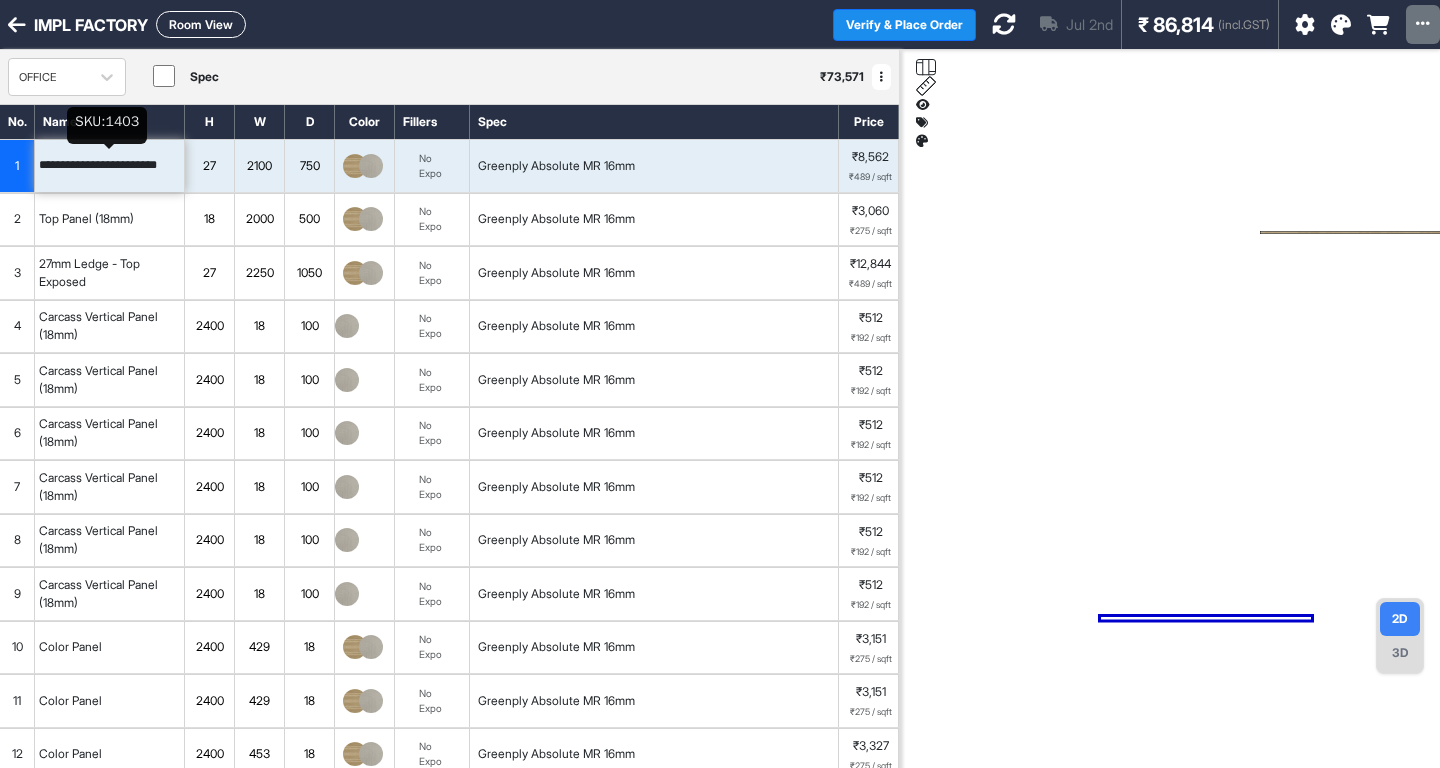 scroll, scrollTop: 0, scrollLeft: 19, axis: horizontal 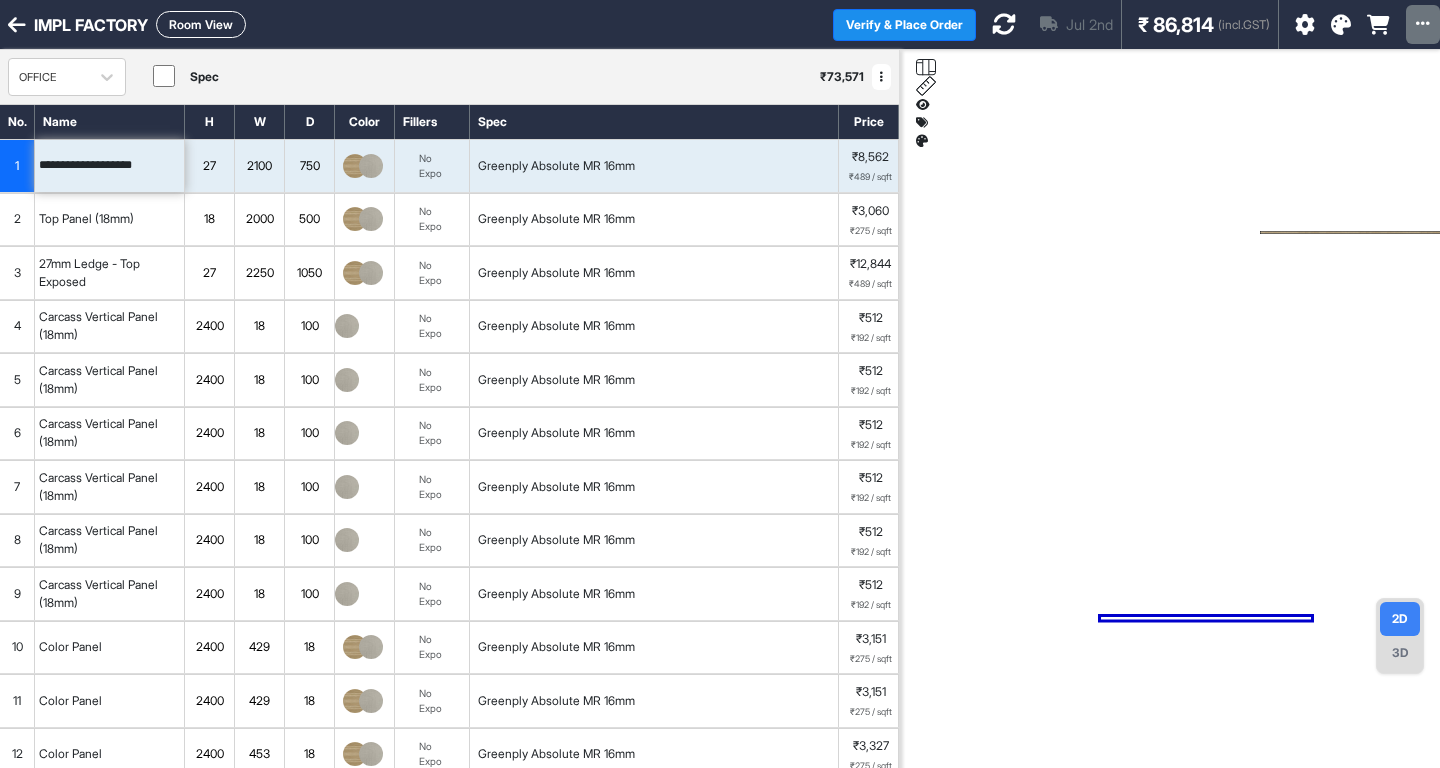 type on "**********" 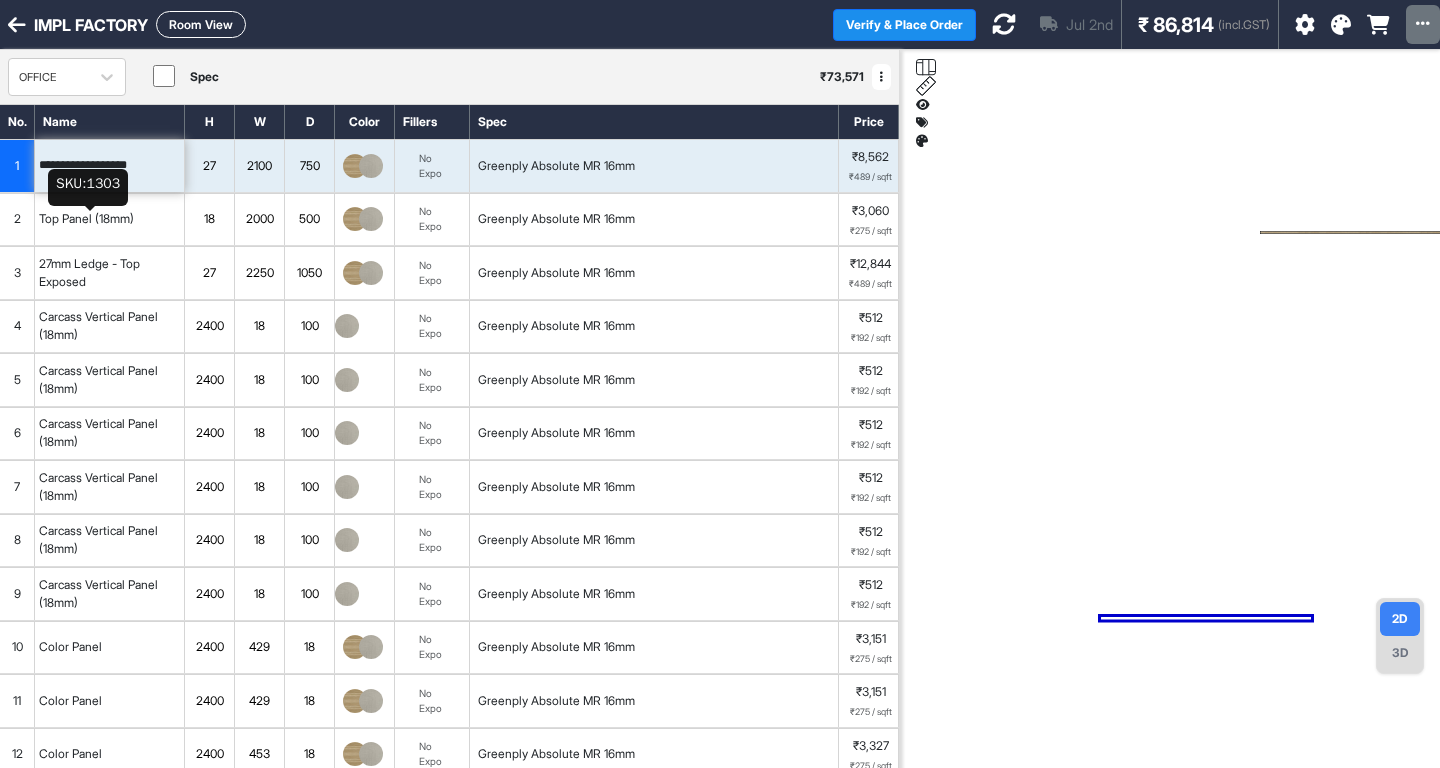 click on "Top Panel (18mm)" at bounding box center [86, 219] 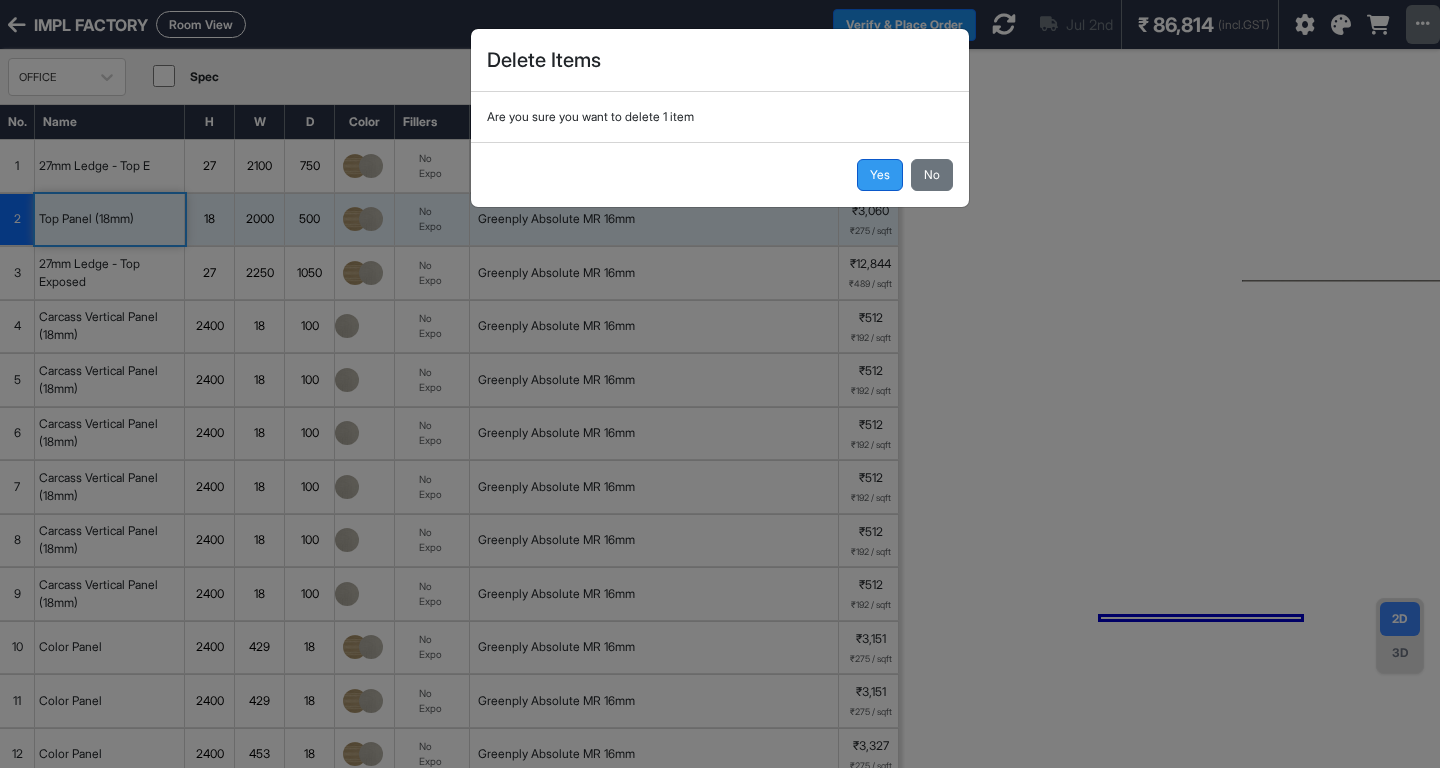 click on "Yes" at bounding box center [880, 175] 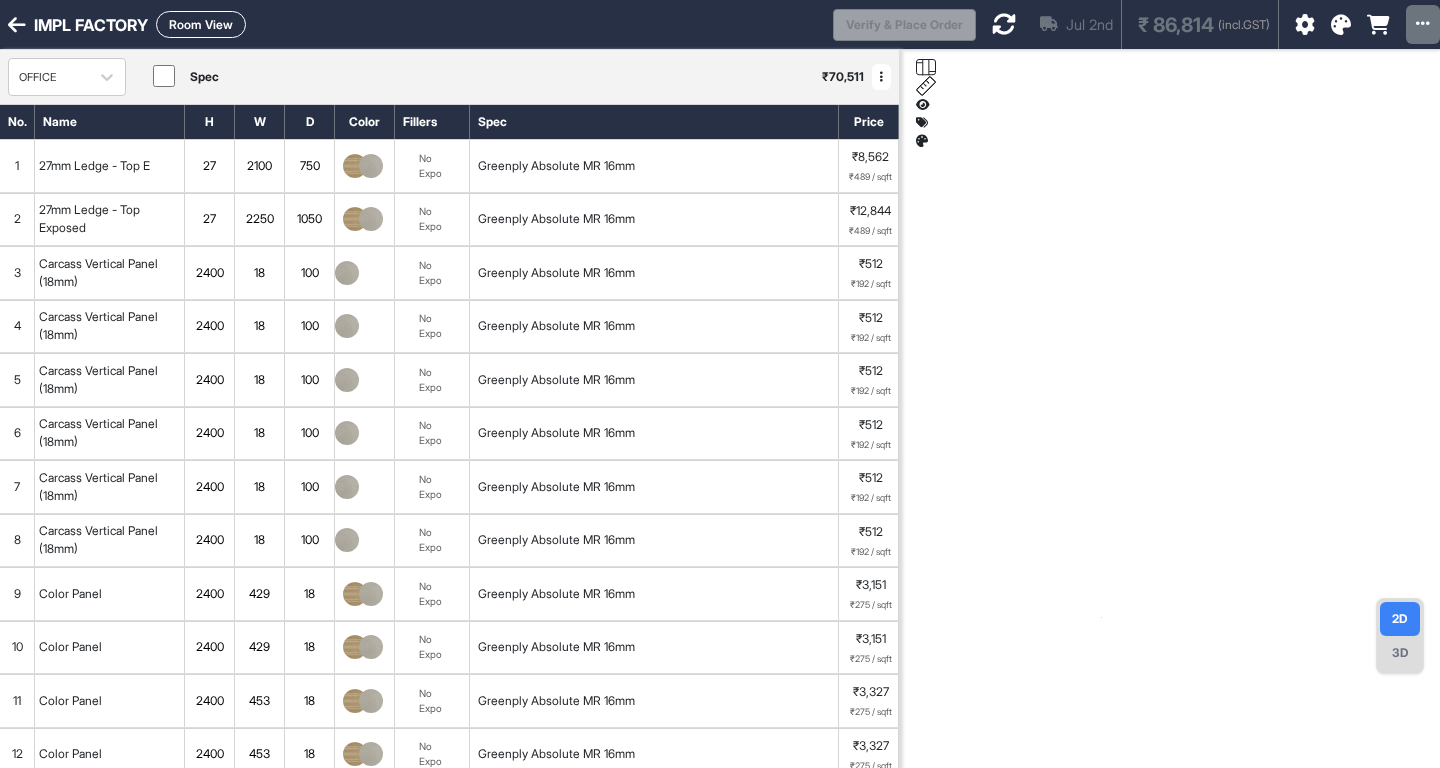 click on "27mm Ledge - Top E" at bounding box center [110, 166] 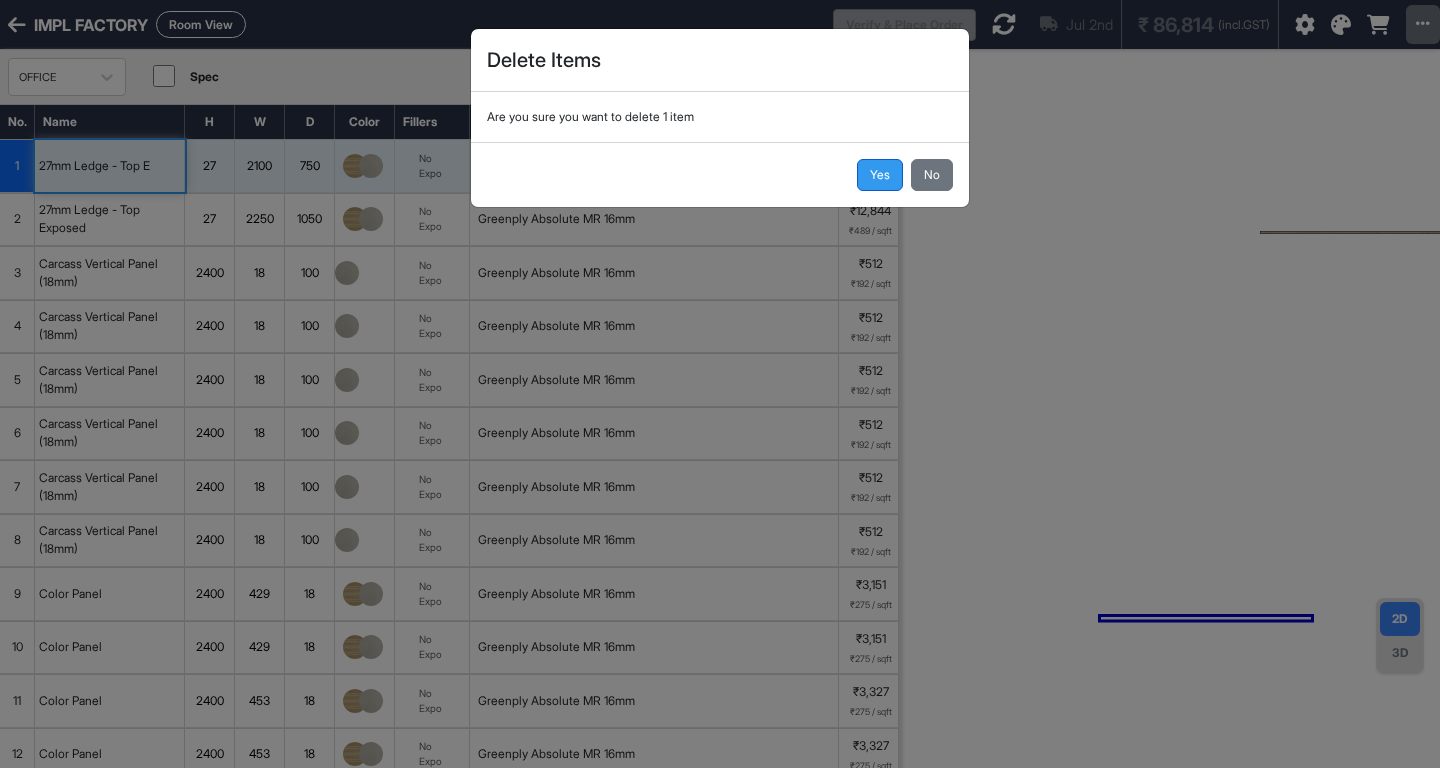 click on "Yes" at bounding box center [880, 175] 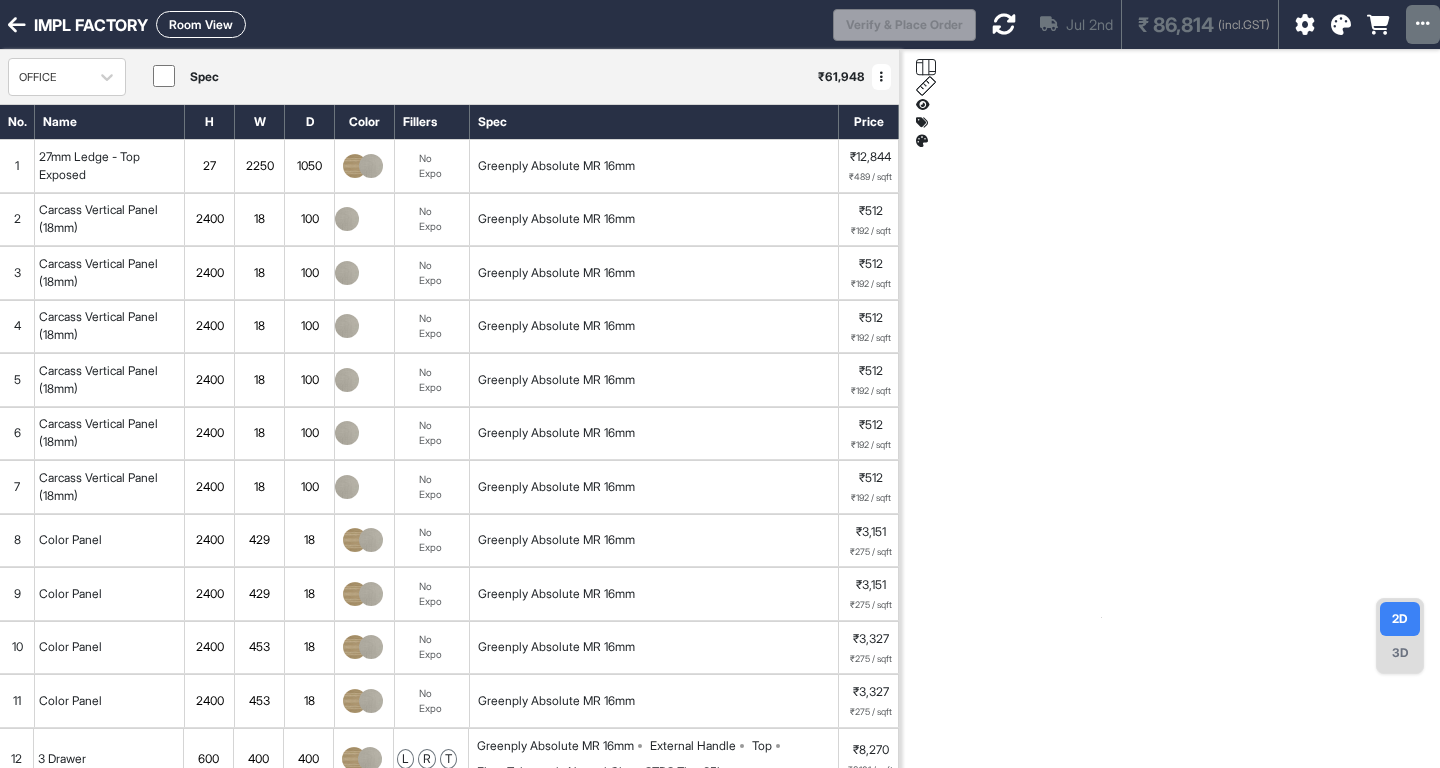 click on "Greenply Absolute MR 16mm" at bounding box center (654, 166) 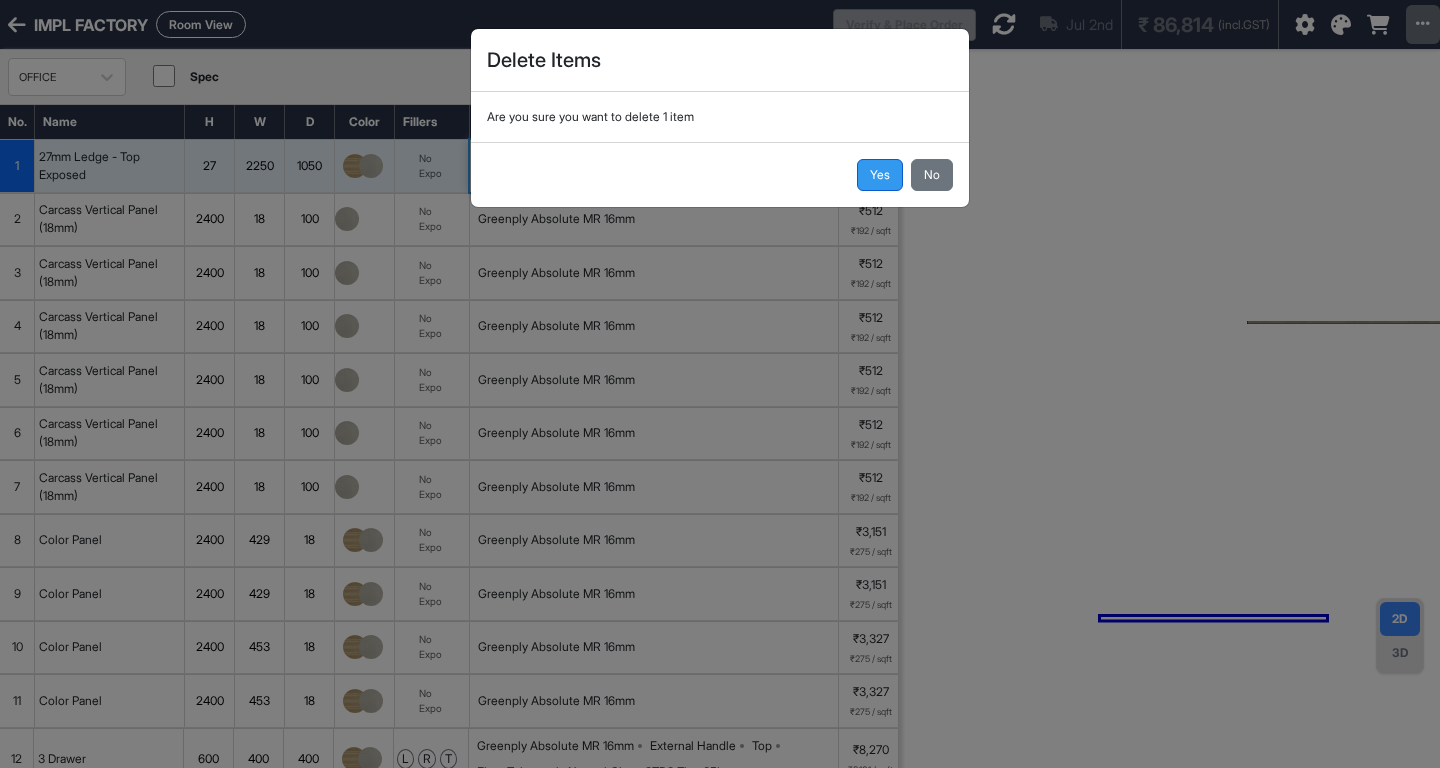click on "Yes" at bounding box center [880, 175] 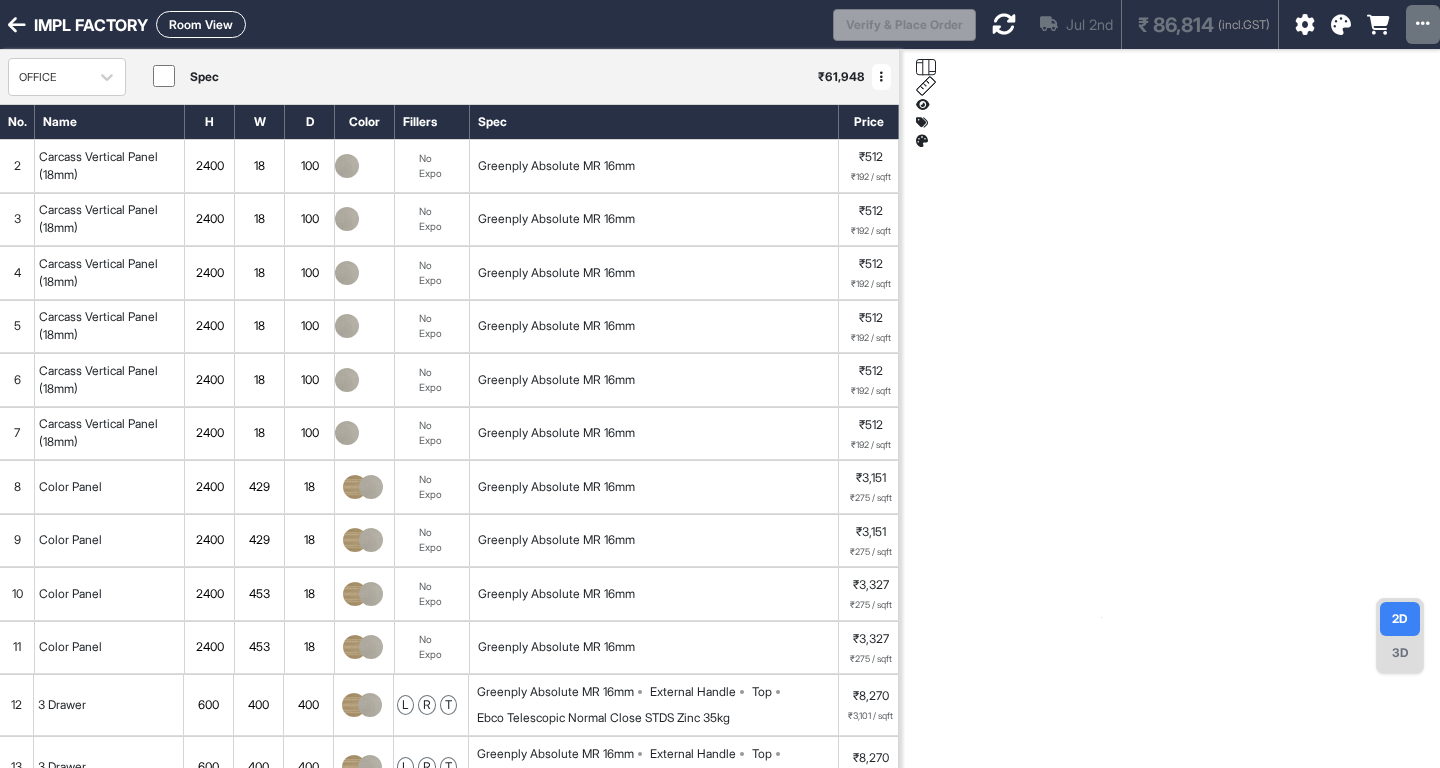 click on "Greenply Absolute MR 16mm" at bounding box center (654, 166) 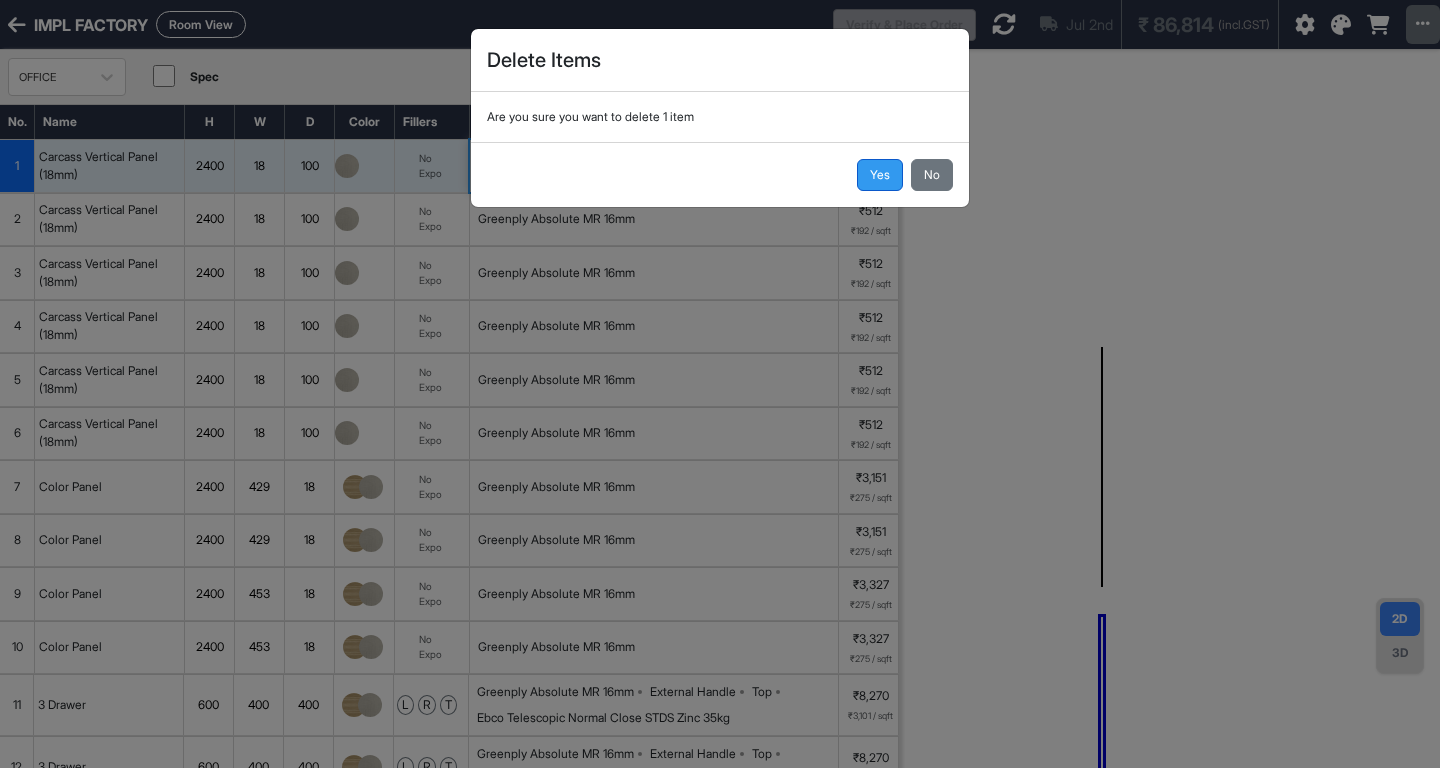 click on "Yes" at bounding box center [880, 175] 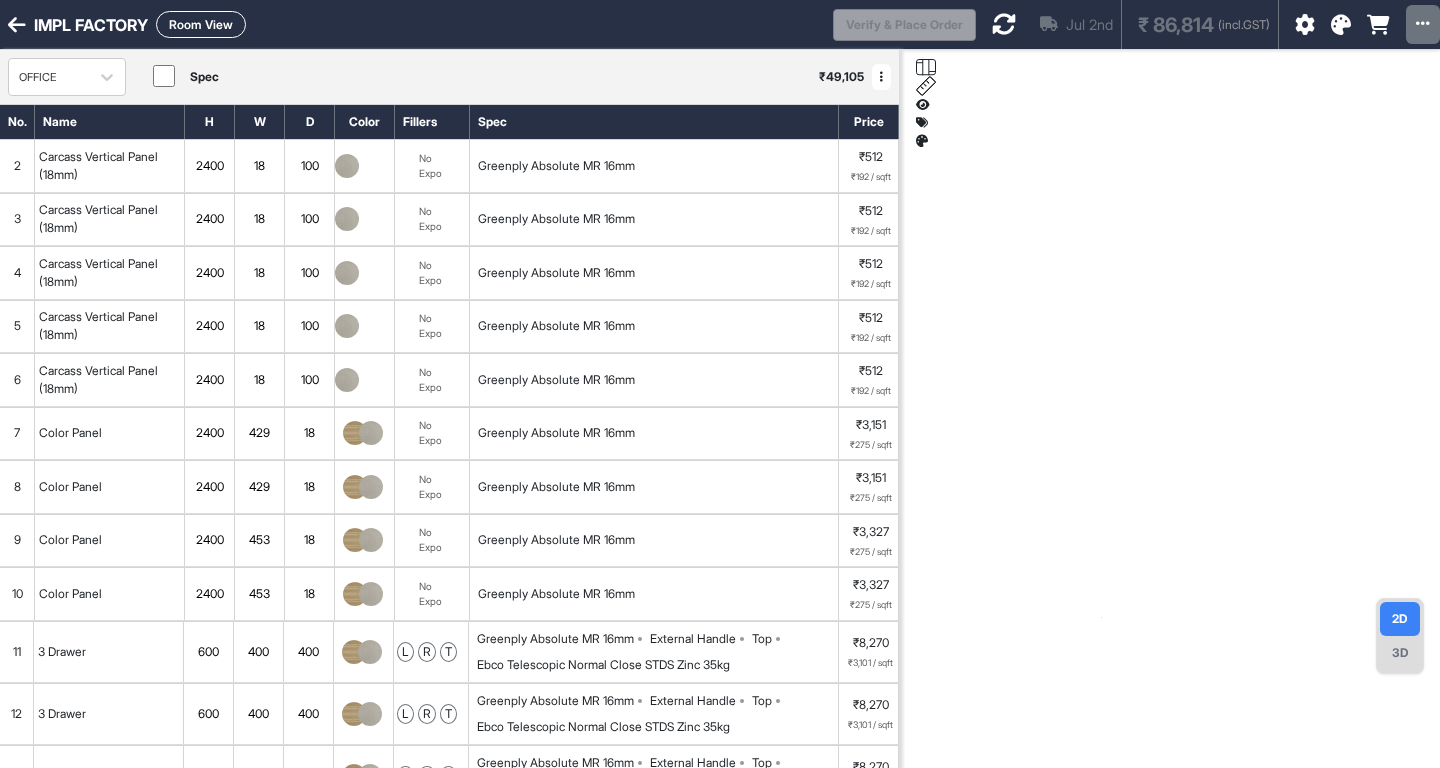 click on "Greenply Absolute MR 16mm" at bounding box center (654, 166) 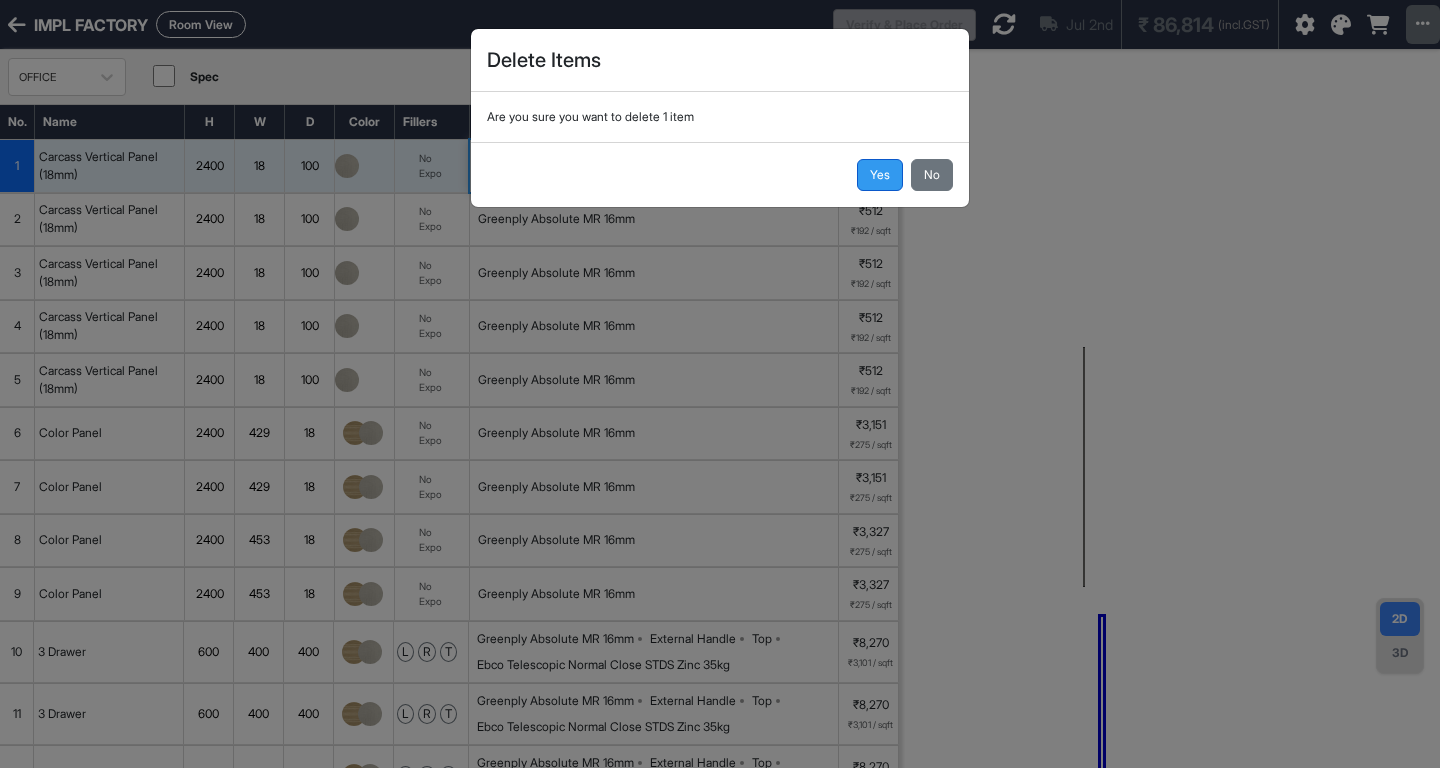 click on "Yes" at bounding box center (880, 175) 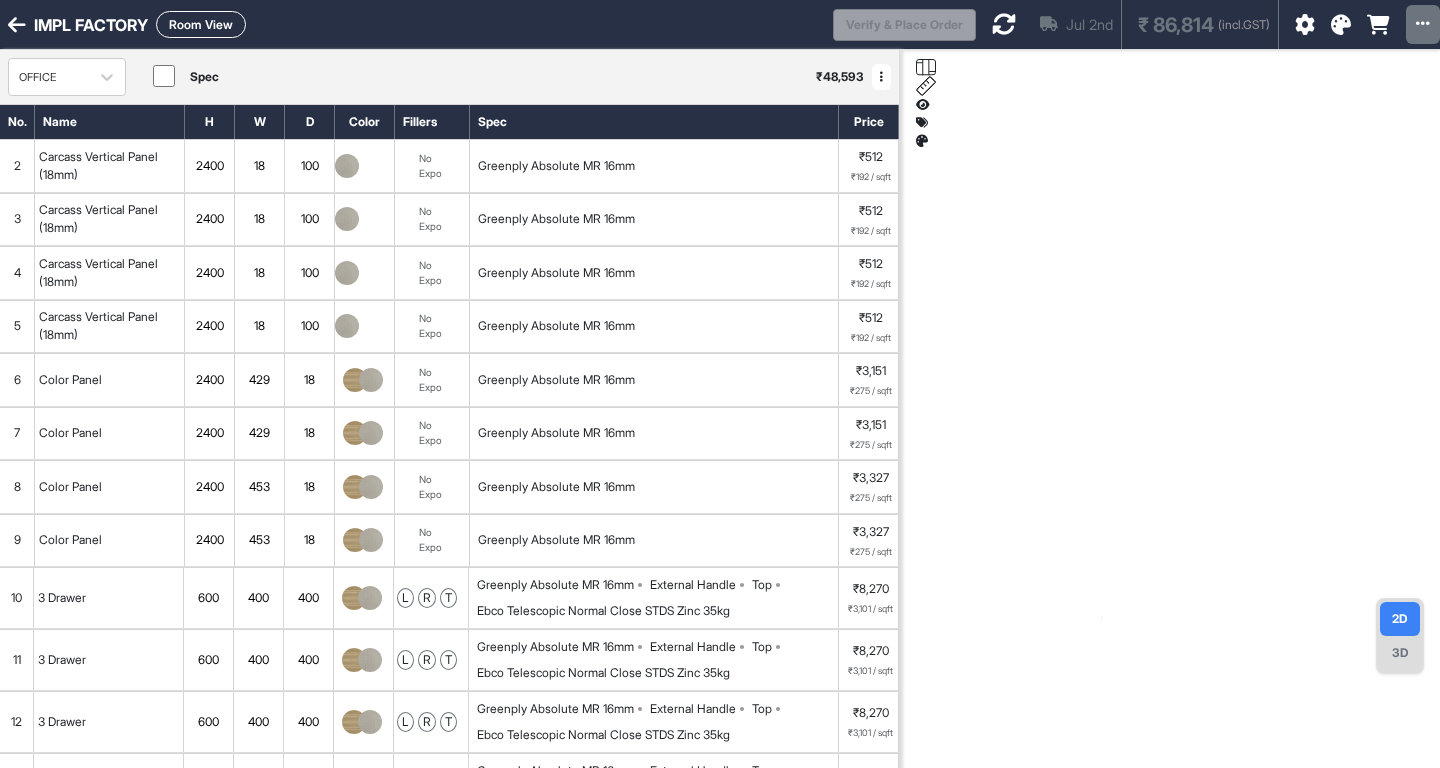 click on "Greenply Absolute MR 16mm" at bounding box center [654, 166] 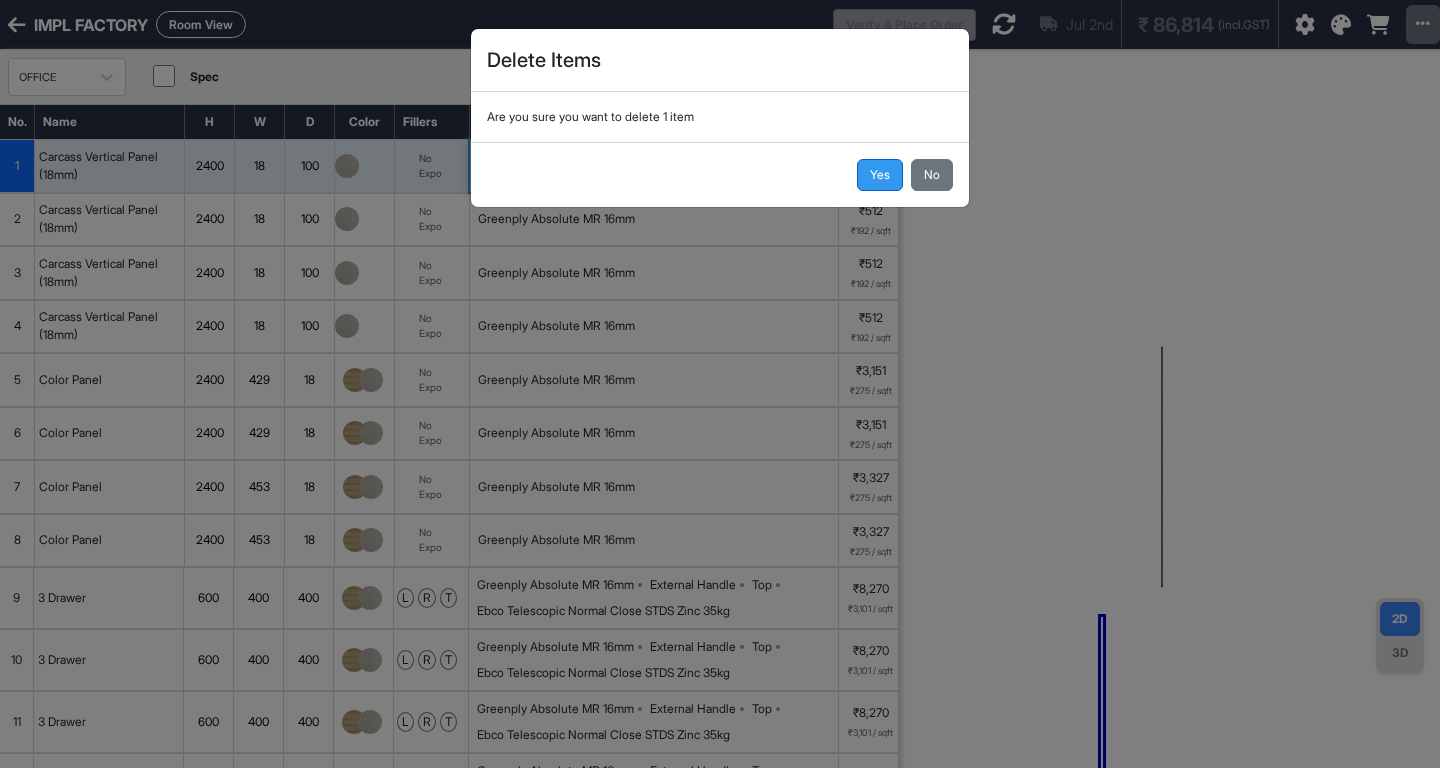 click on "Yes" at bounding box center (880, 175) 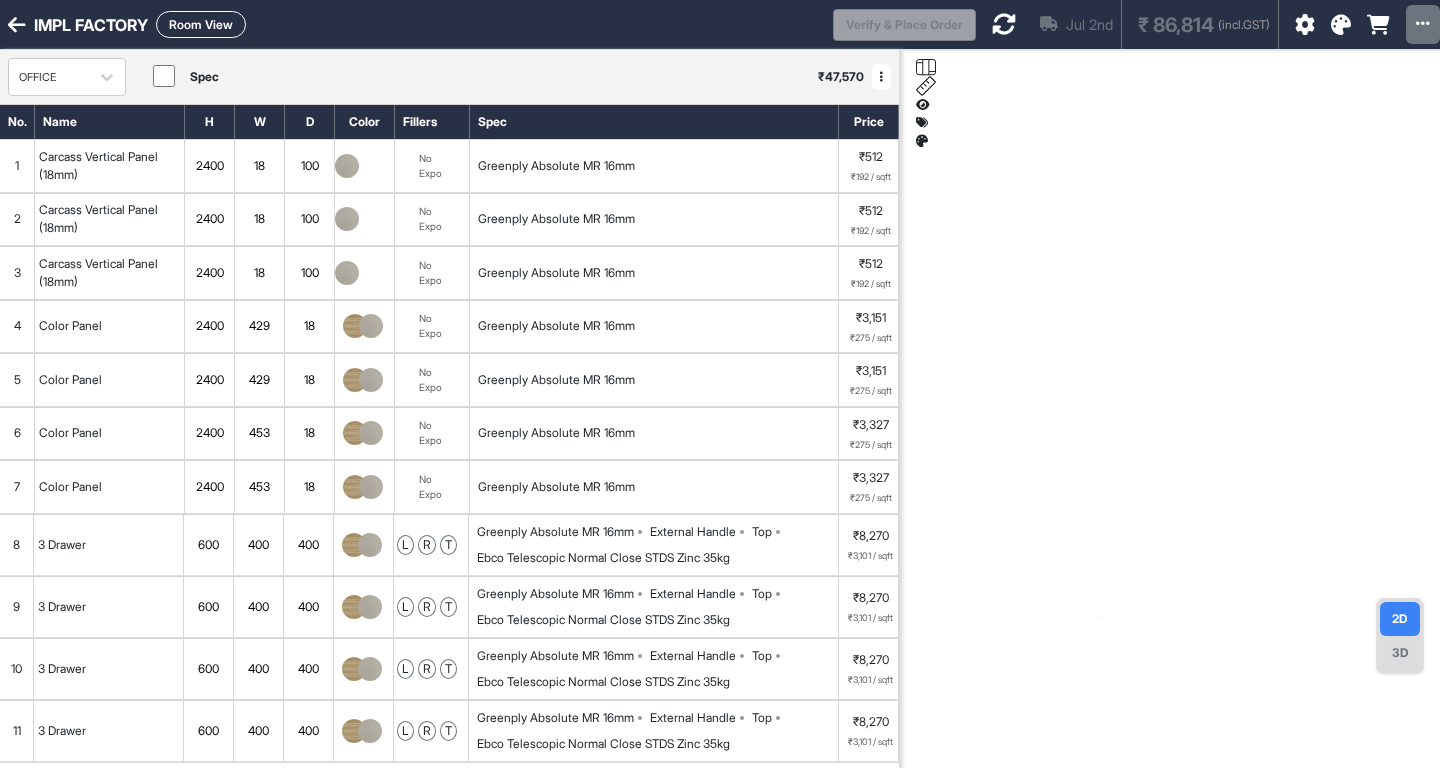 click on "Greenply Absolute MR 16mm" at bounding box center (654, 166) 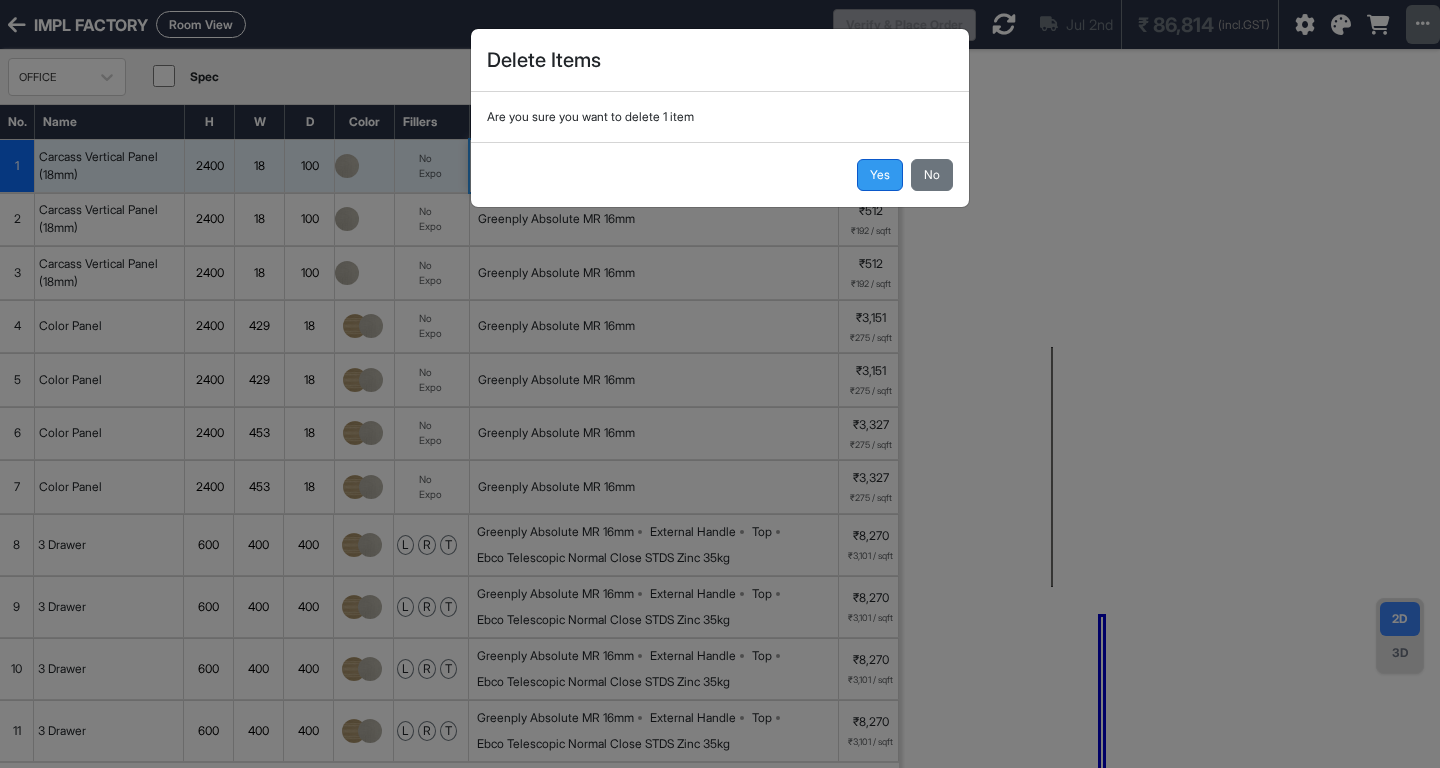 click on "Yes" at bounding box center (880, 175) 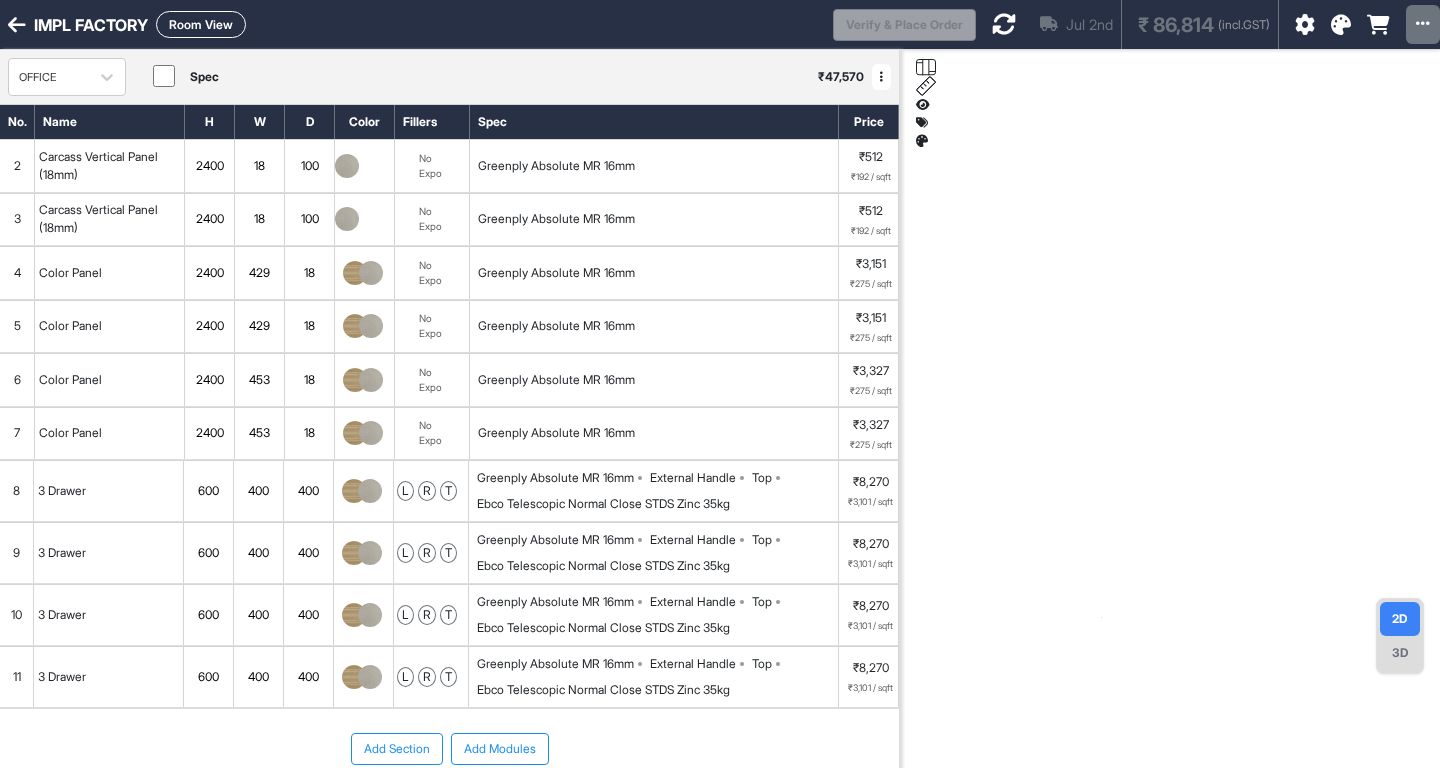 click on "Greenply Absolute MR 16mm" at bounding box center (654, 166) 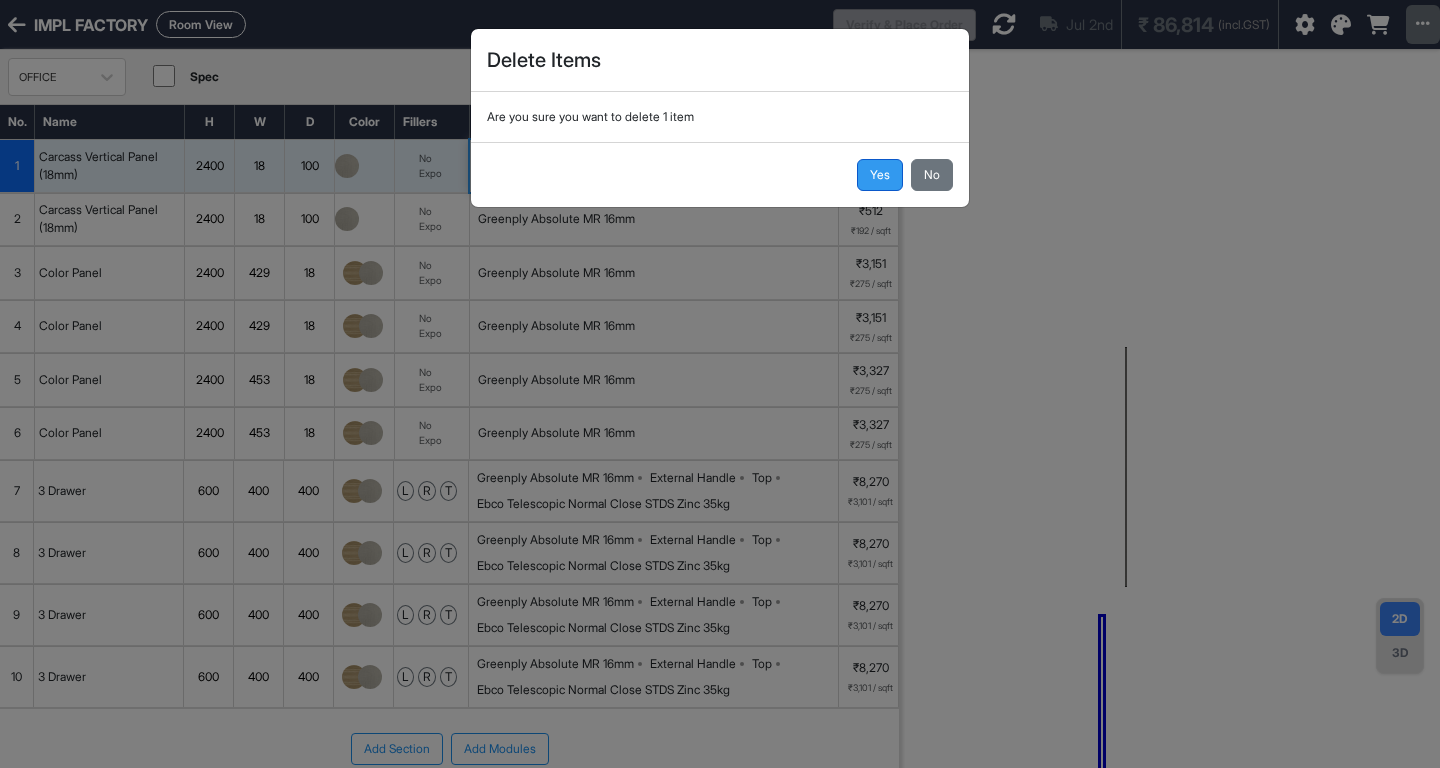 click on "Yes" at bounding box center (880, 175) 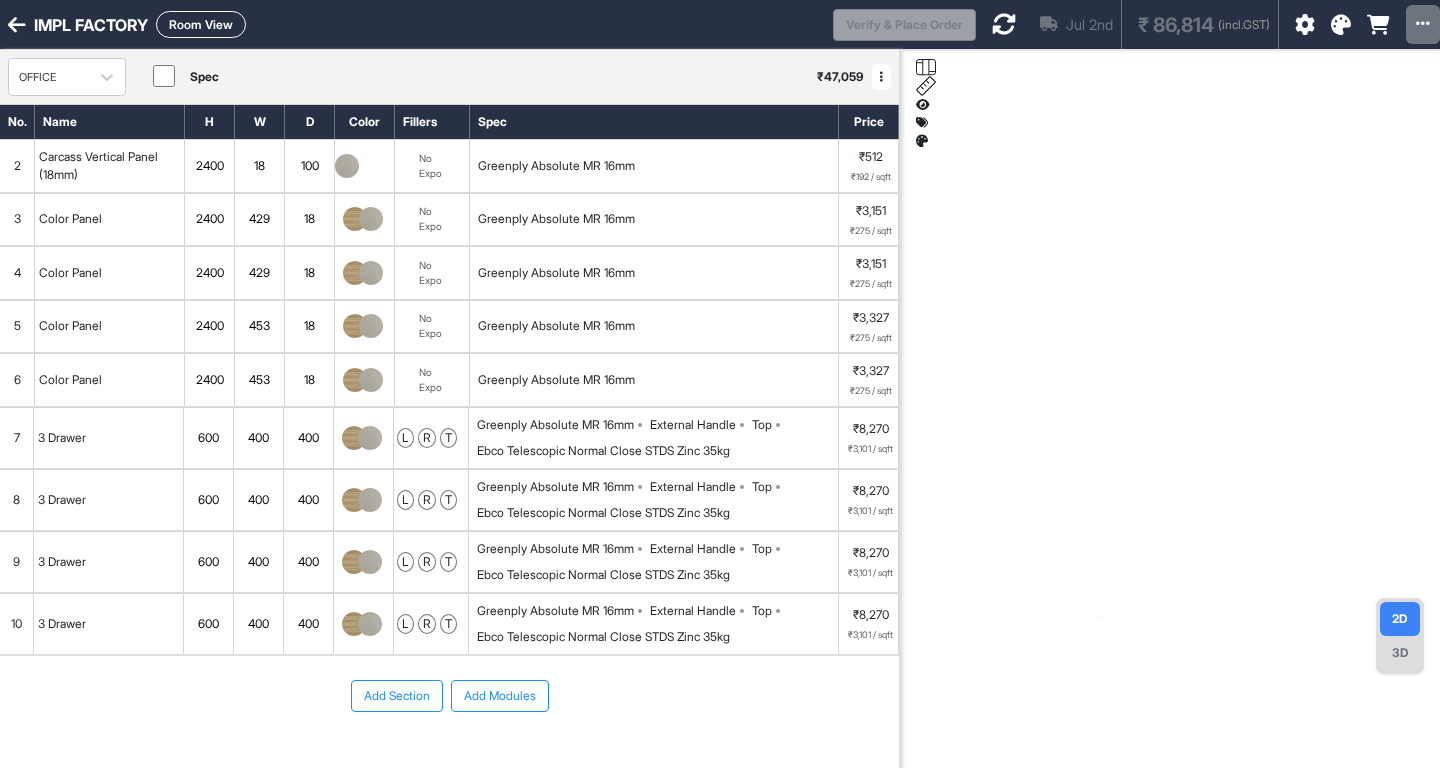 click on "Greenply Absolute MR 16mm" at bounding box center (654, 166) 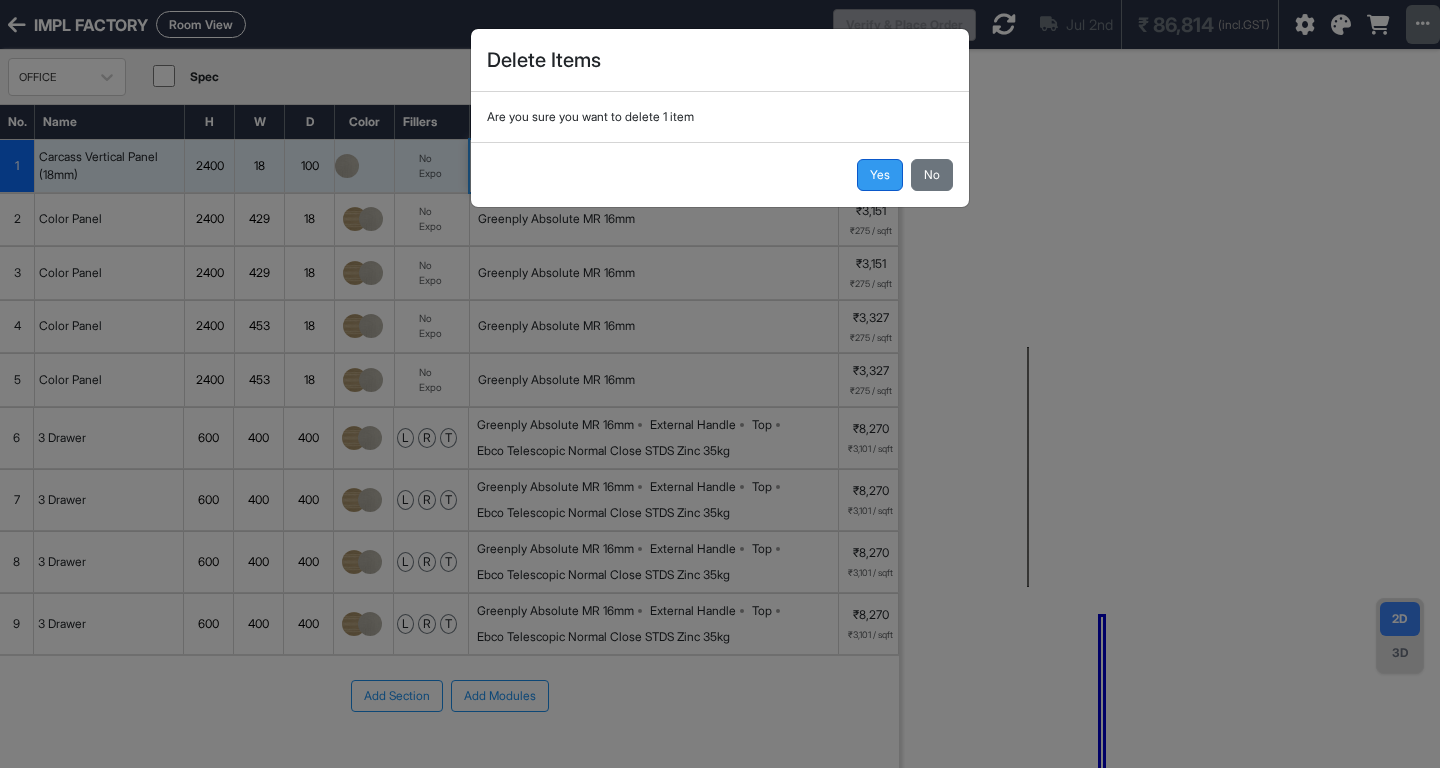 click on "Yes" at bounding box center (880, 175) 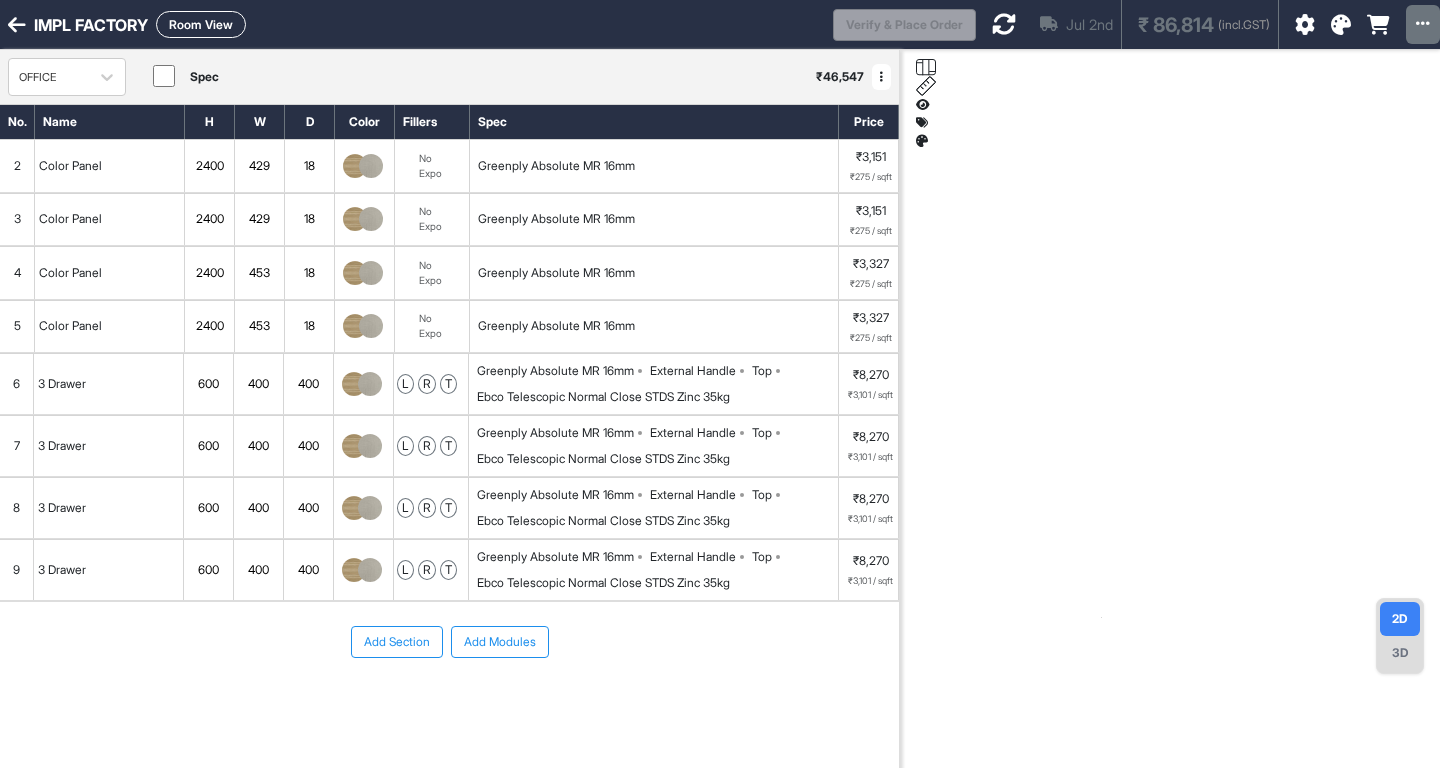 click on "Greenply Absolute MR 16mm" at bounding box center [654, 166] 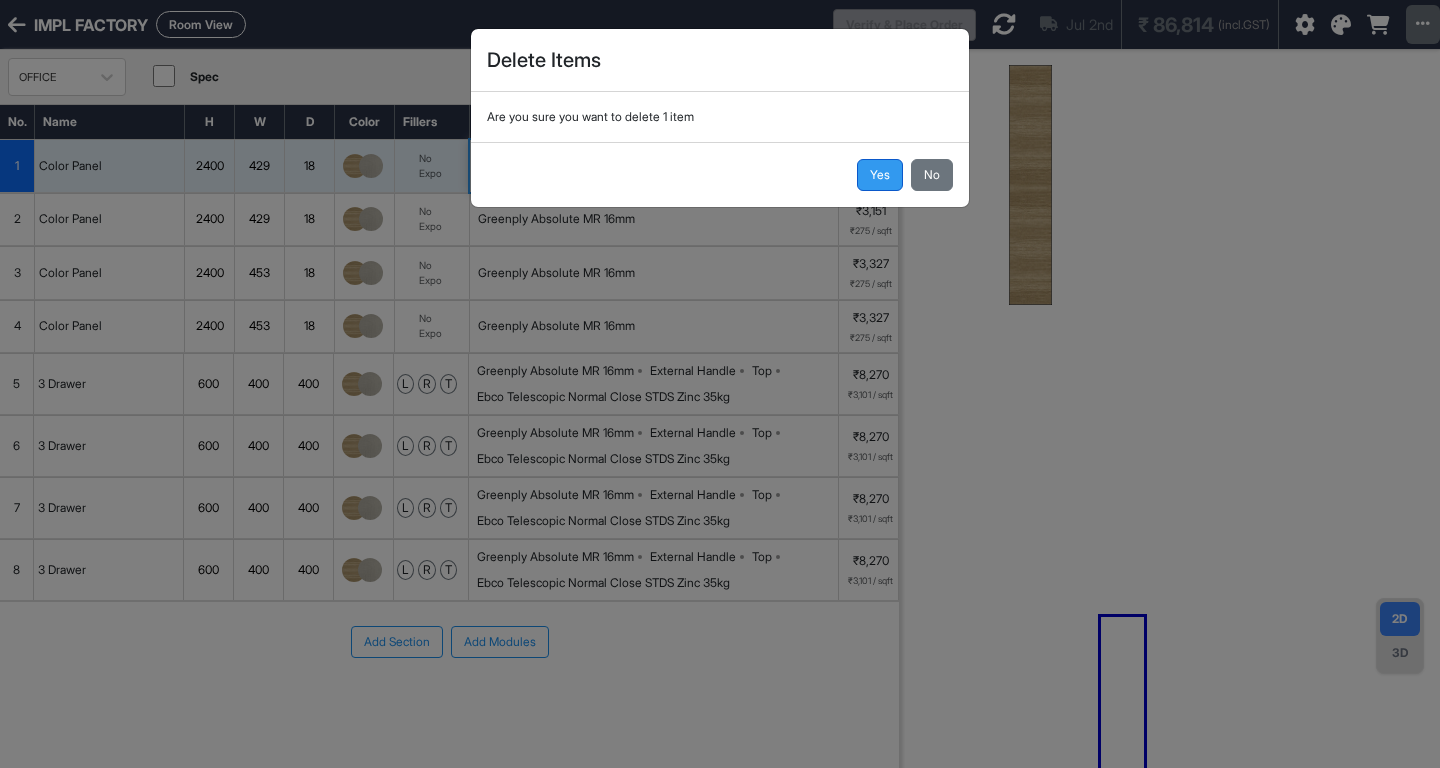 click on "Yes" at bounding box center (880, 175) 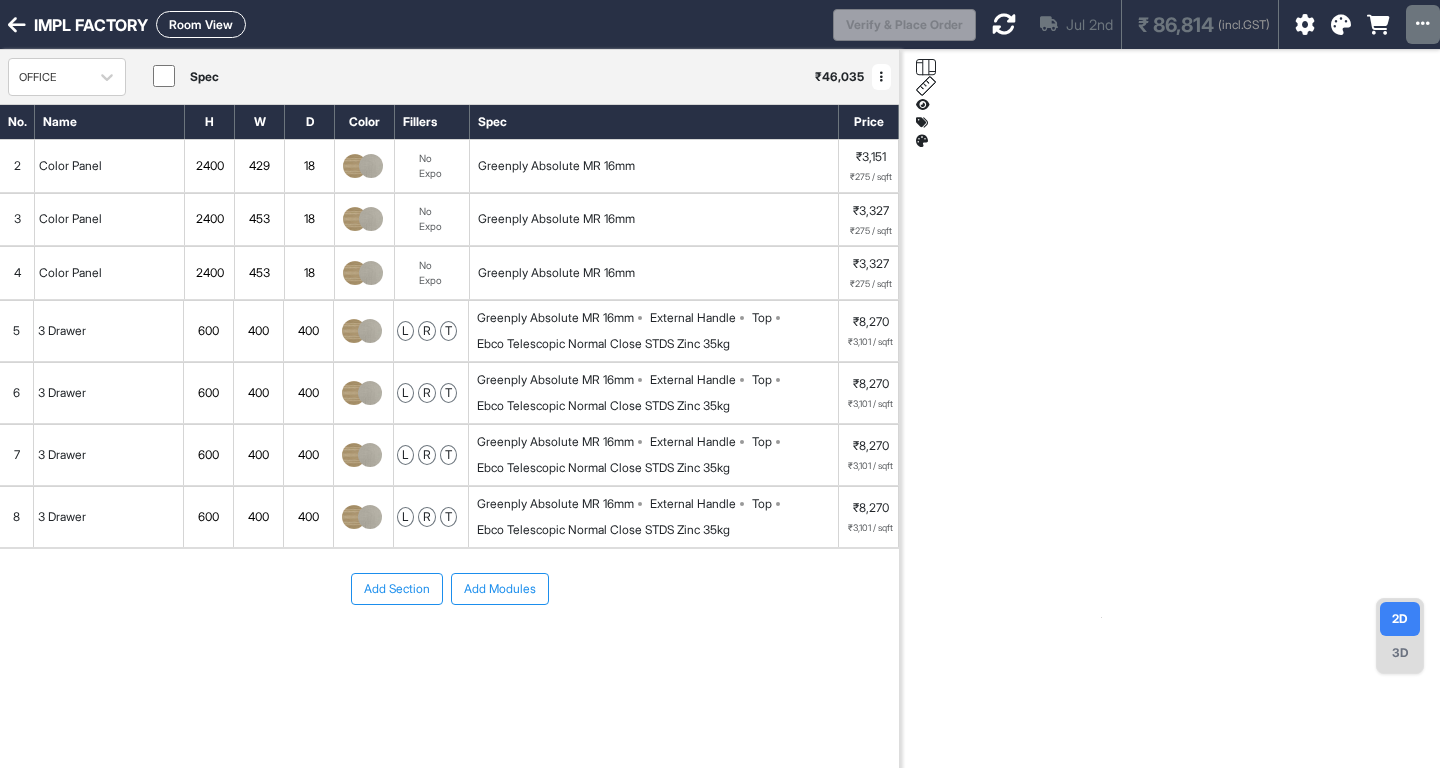click on "Greenply Absolute MR 16mm" at bounding box center (654, 166) 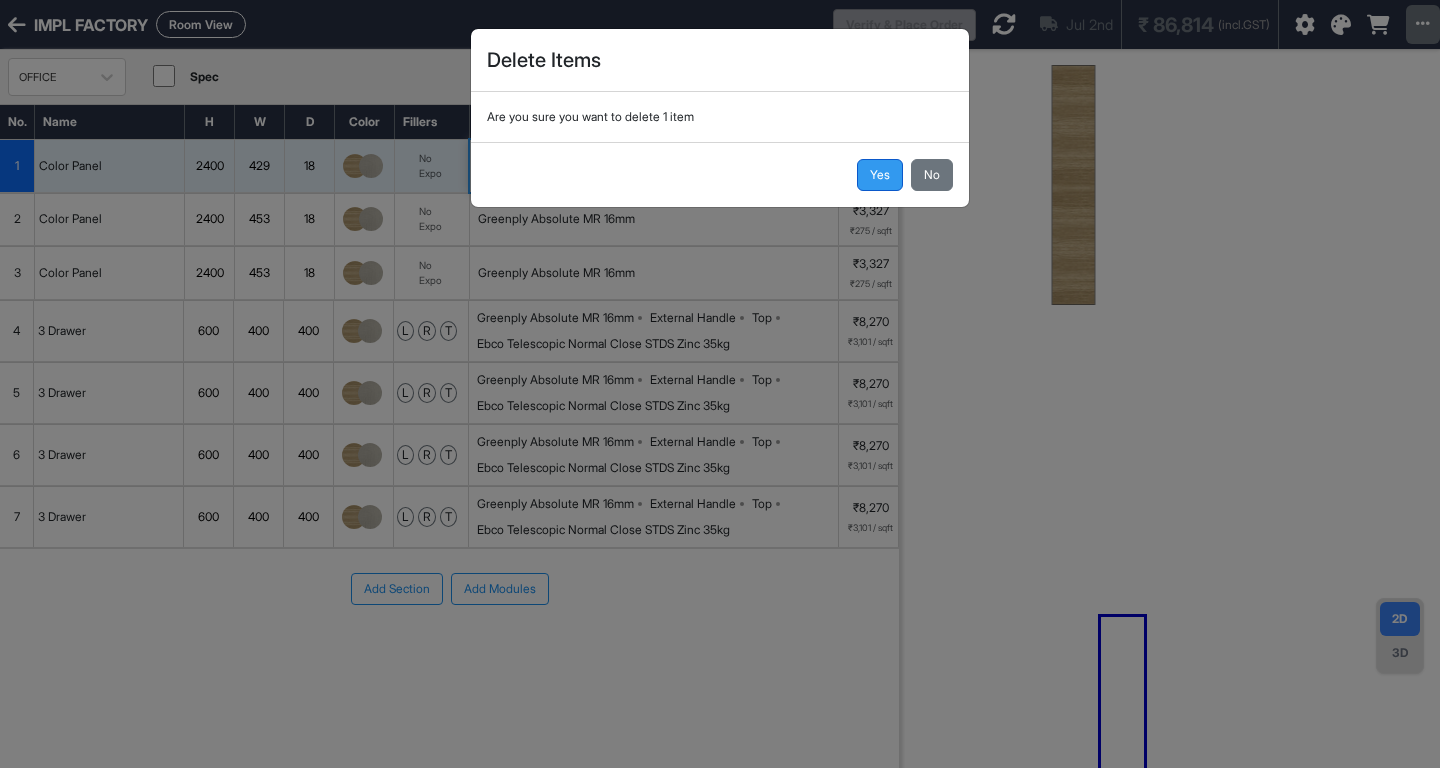 click on "Yes" at bounding box center [880, 175] 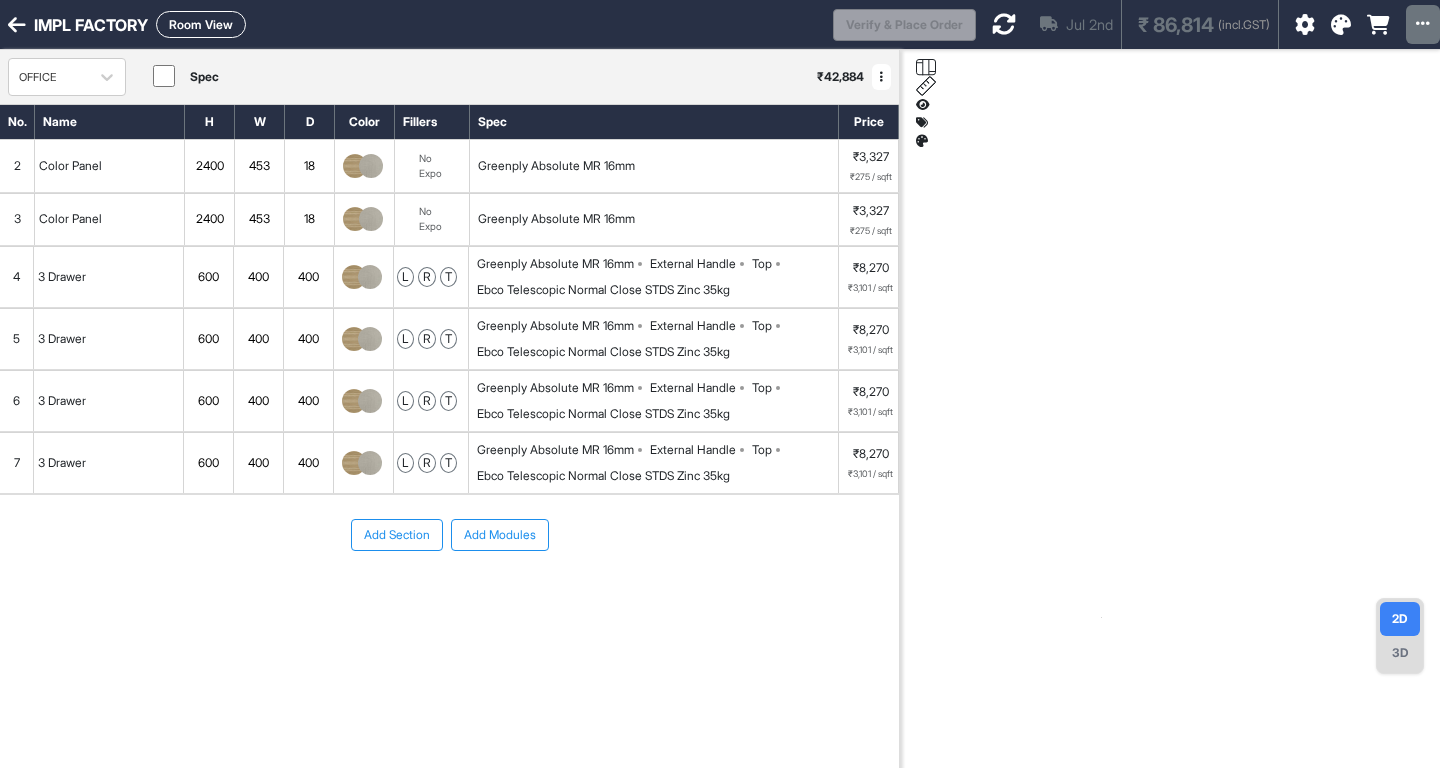 click on "Greenply Absolute MR 16mm" at bounding box center [654, 166] 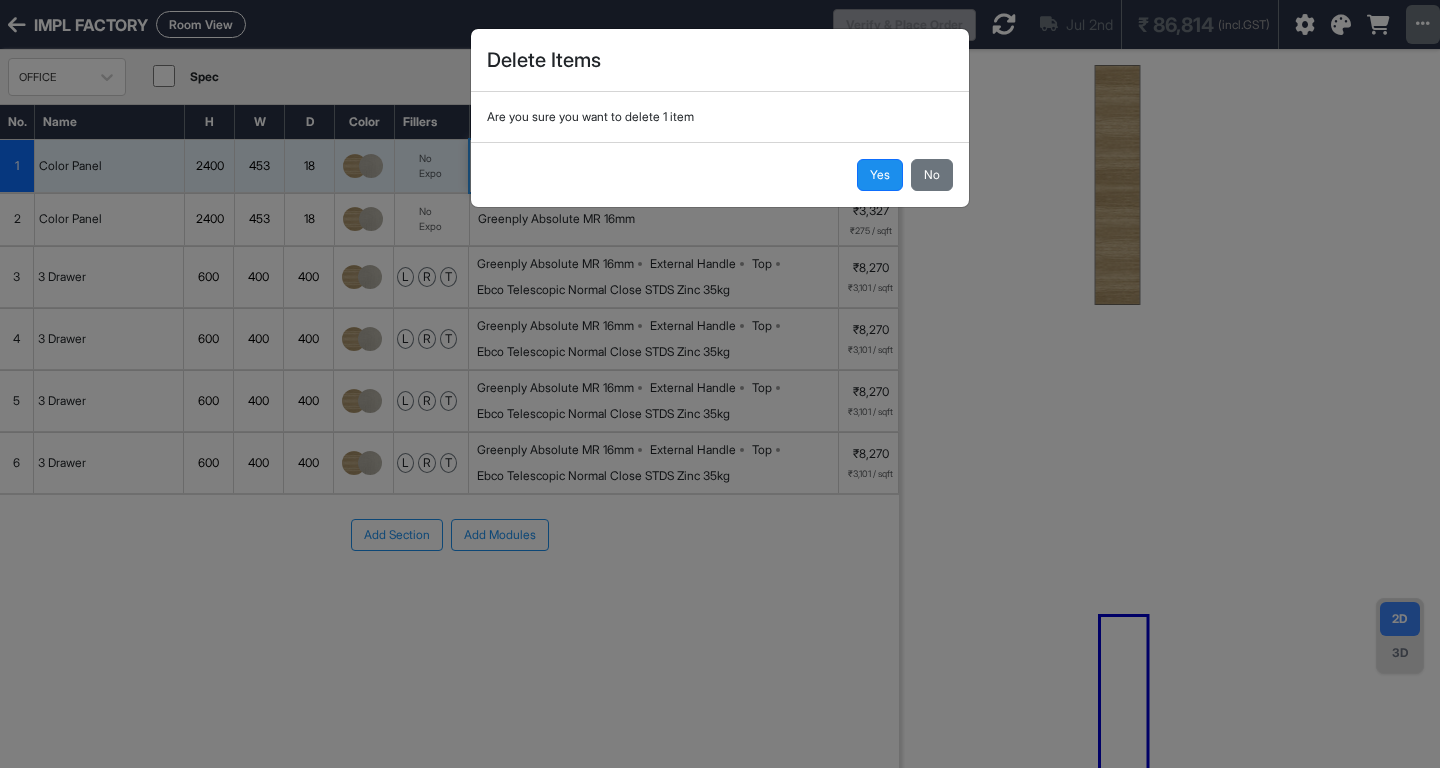 click on "Yes" at bounding box center [880, 175] 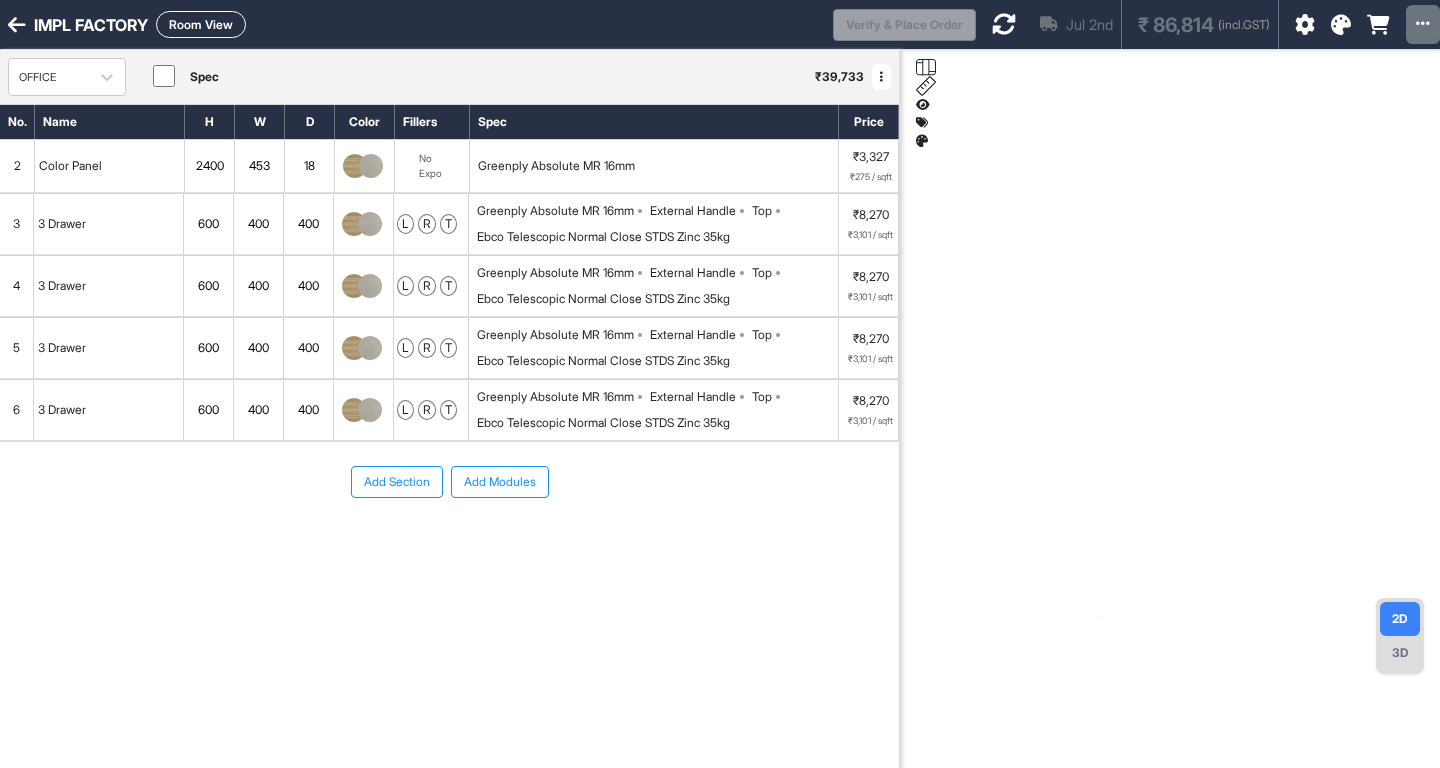 click on "Greenply Absolute MR 16mm" at bounding box center (654, 166) 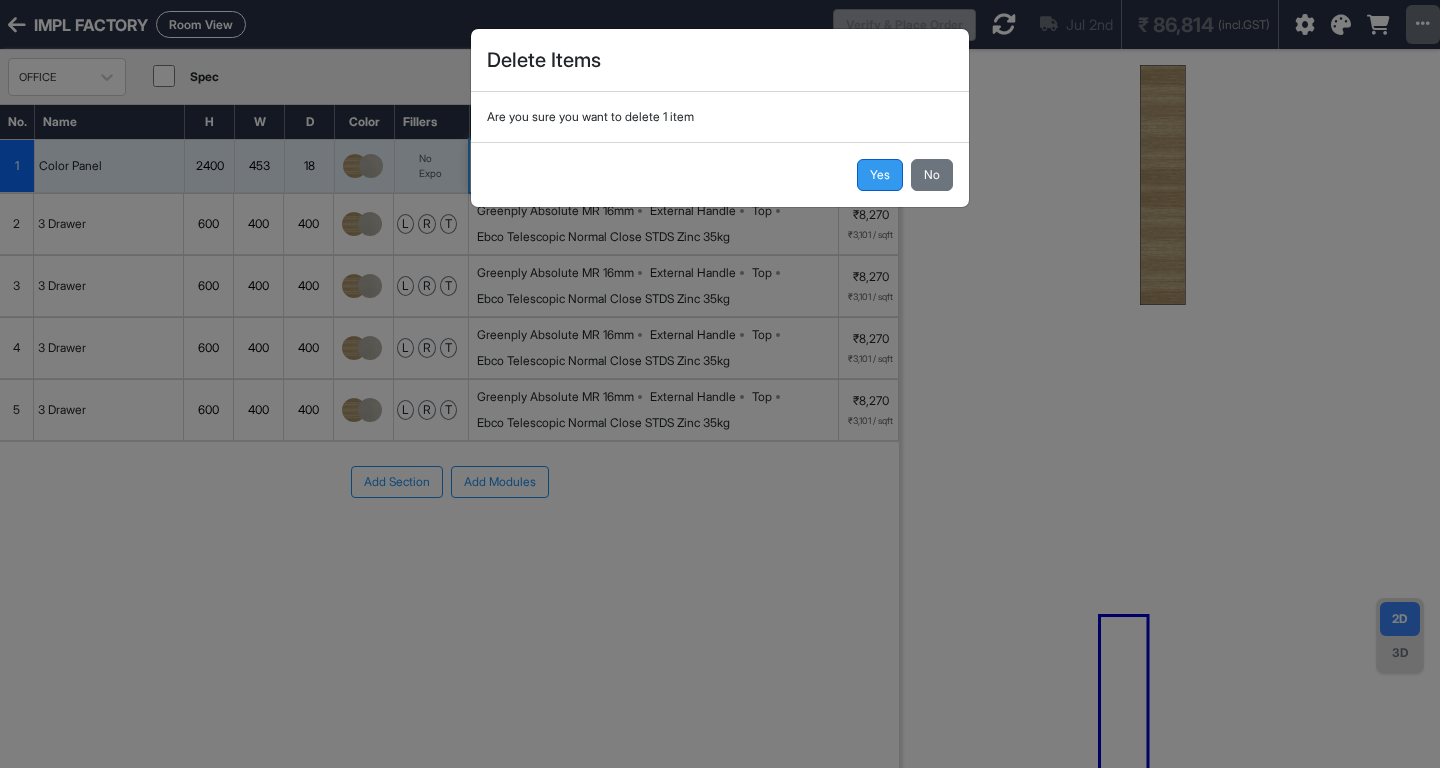 click on "Yes" at bounding box center [880, 175] 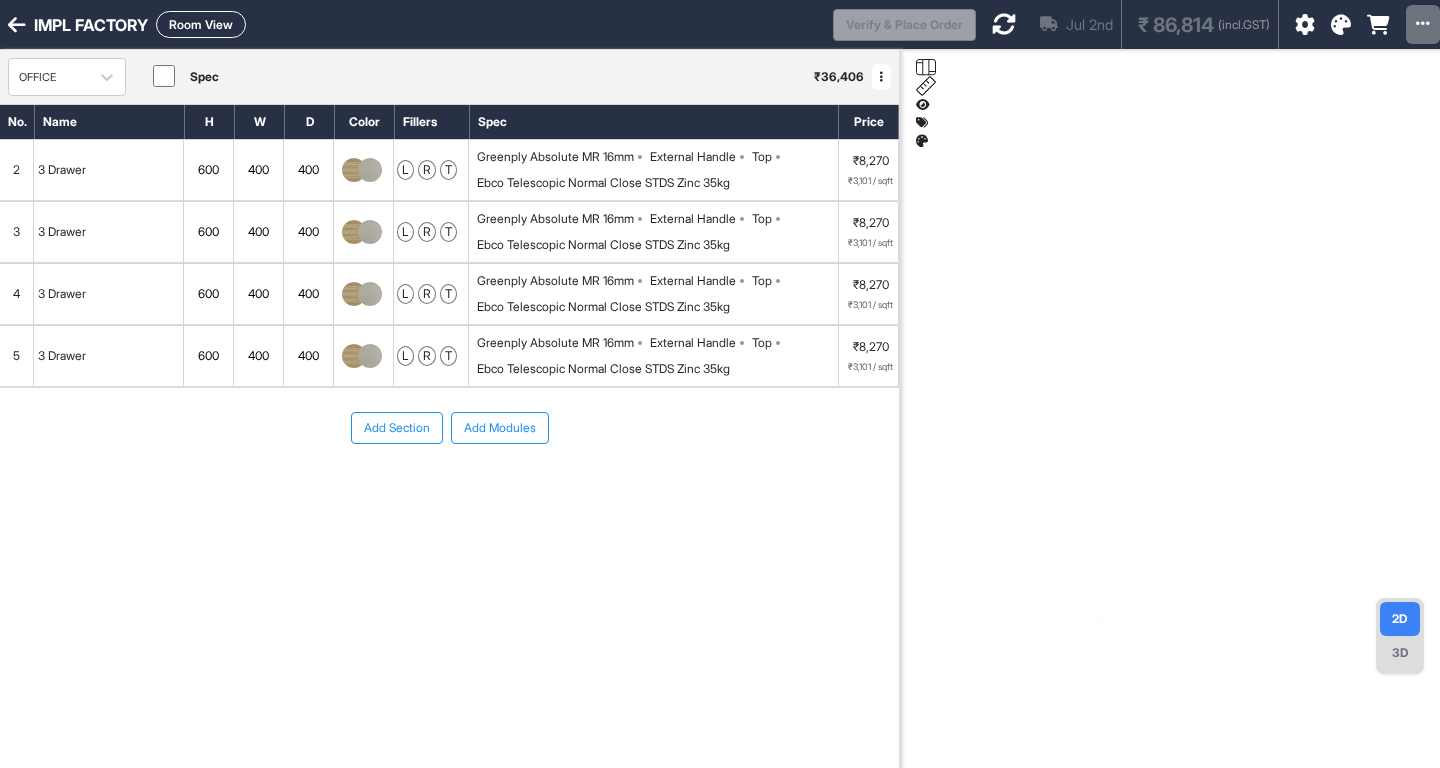 click on "Greenply Absolute MR 16mm External Handle Top Ebco Telescopic Normal Close STDS Zinc 35kg" at bounding box center [657, 170] 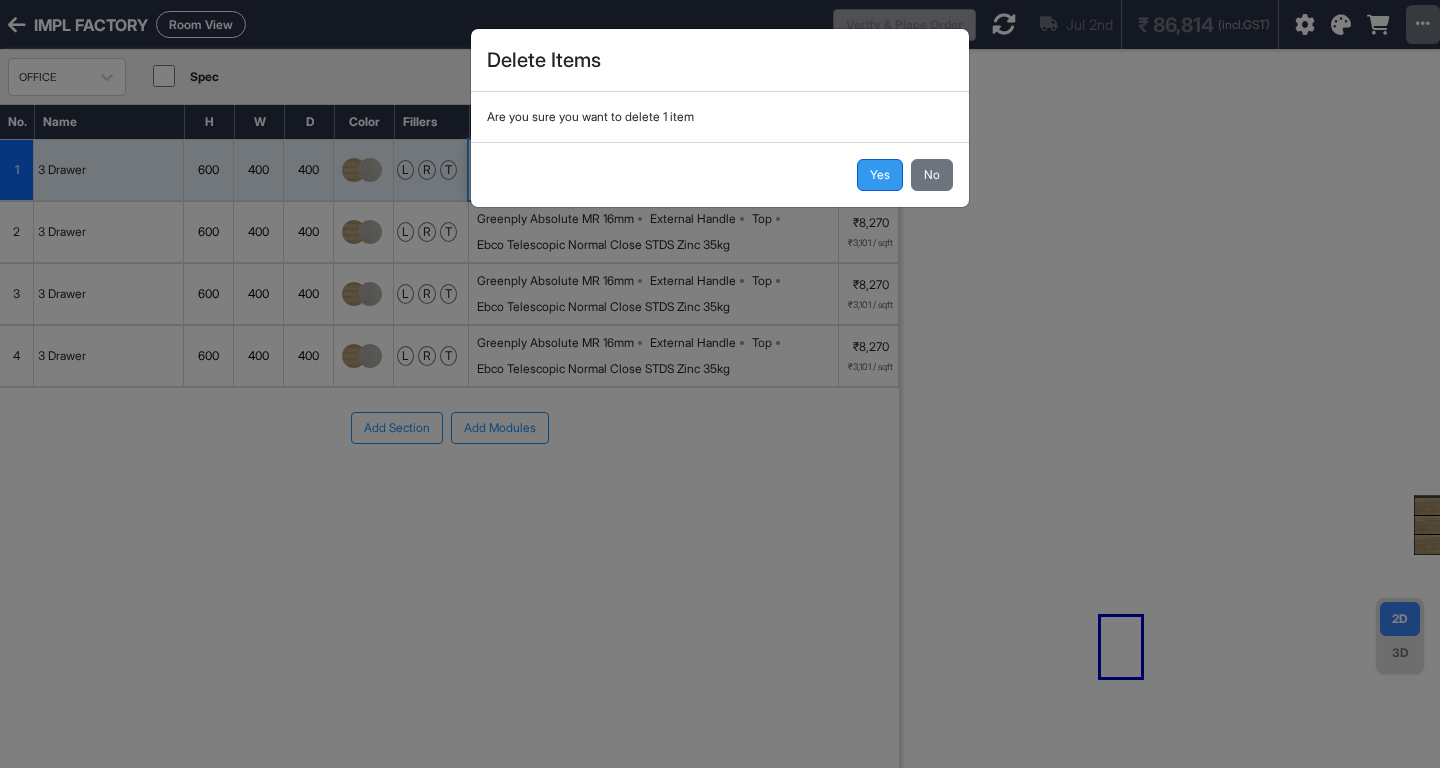 click on "Yes" at bounding box center [880, 175] 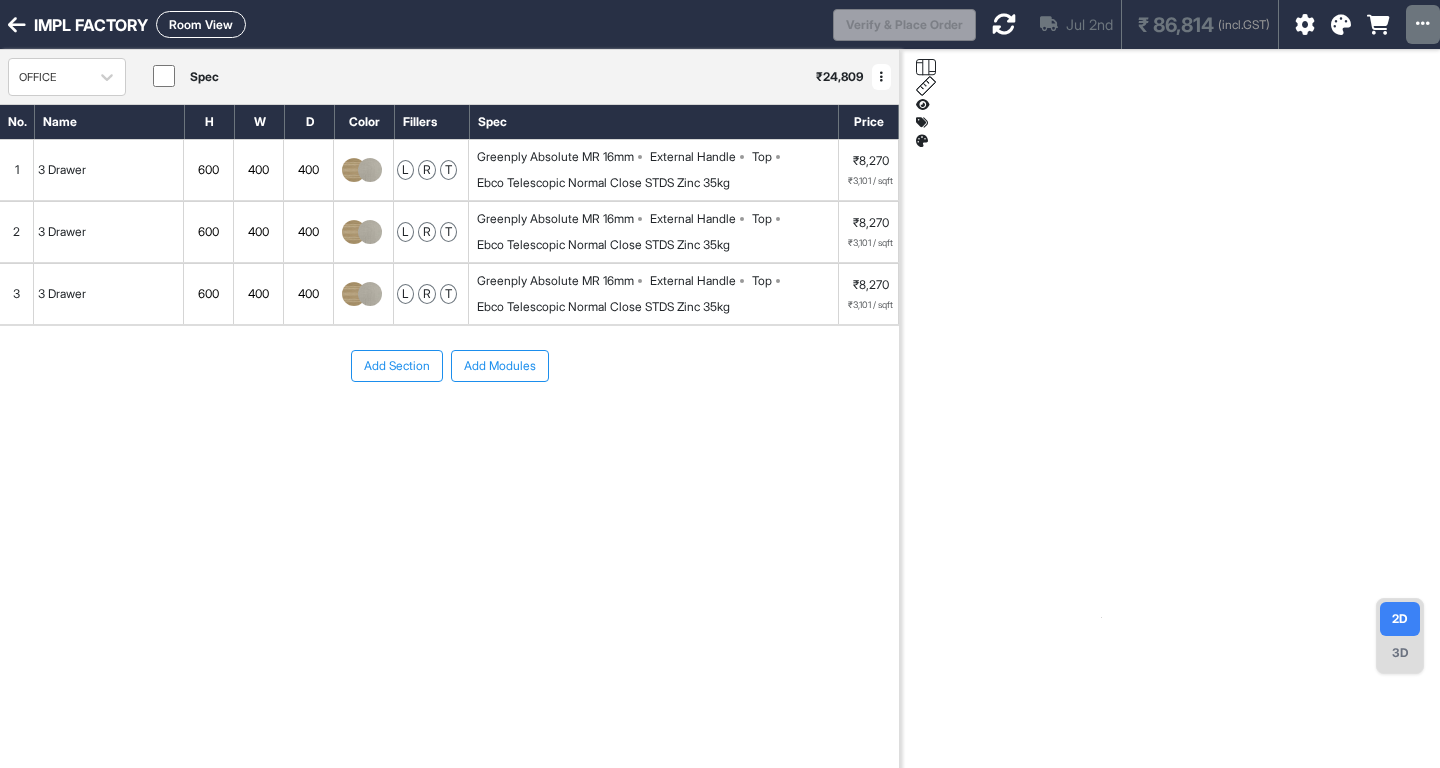 click on "Greenply Absolute MR 16mm External Handle Top Ebco Telescopic Normal Close STDS Zinc 35kg" at bounding box center (657, 170) 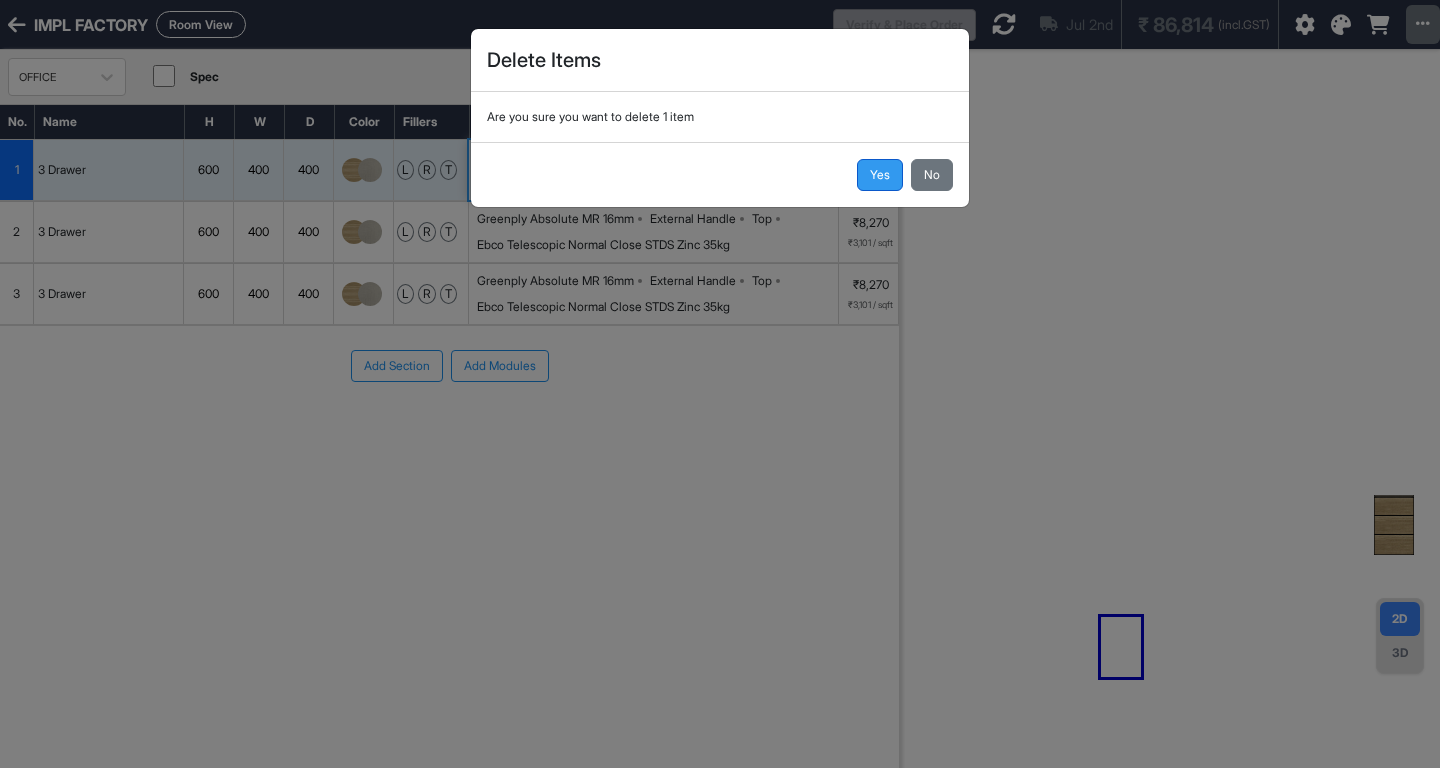 click on "Yes" at bounding box center (880, 175) 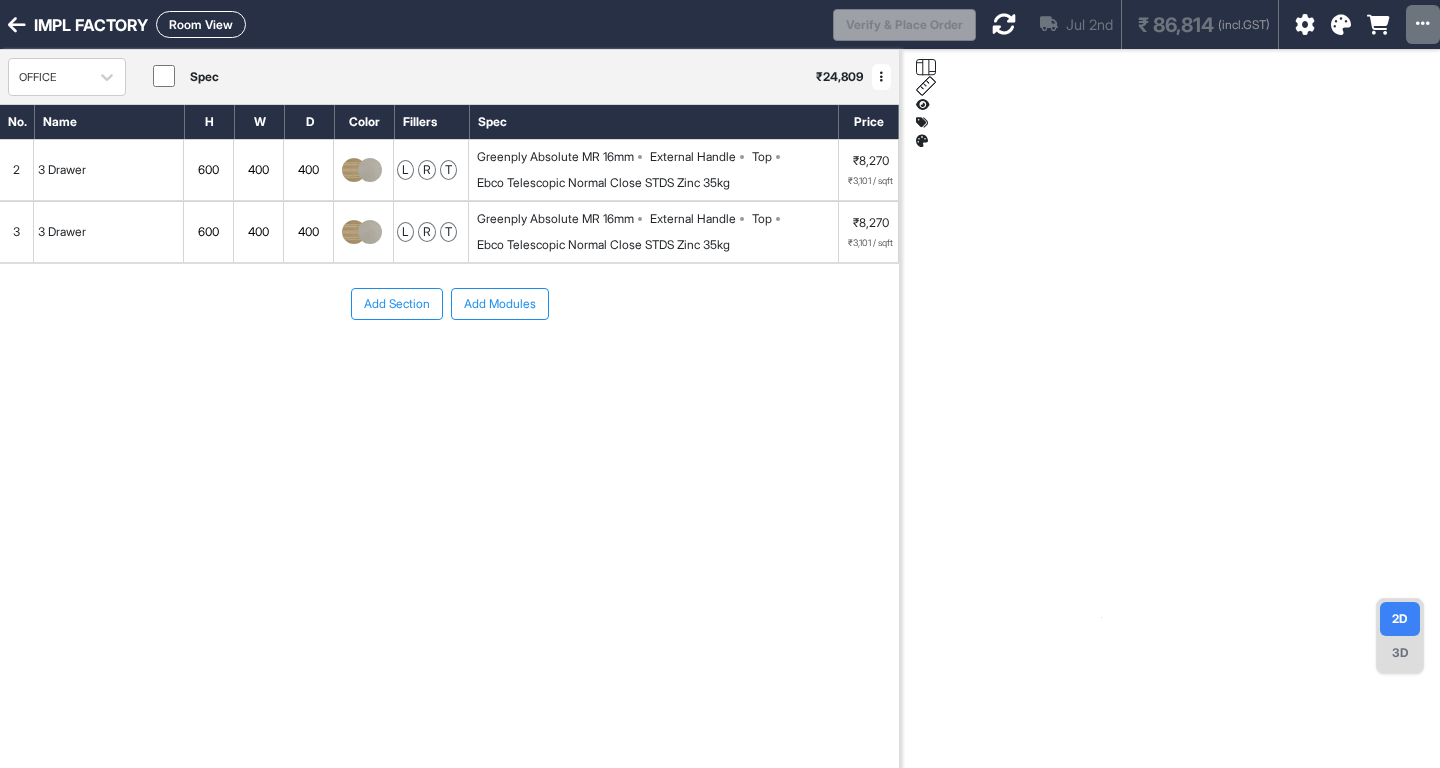 click on "Greenply Absolute MR 16mm External Handle Top Ebco Telescopic Normal Close STDS Zinc 35kg" at bounding box center [657, 170] 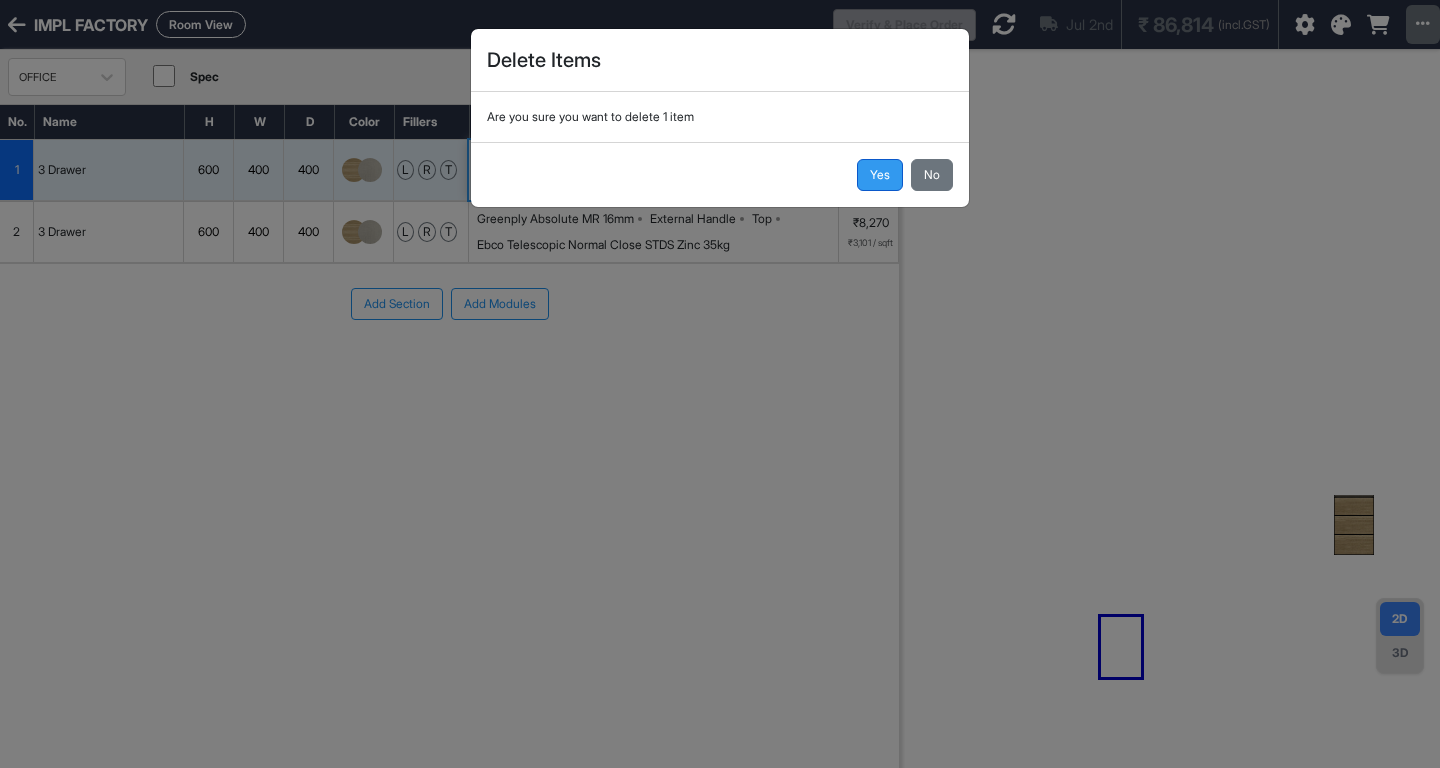 click on "Yes" at bounding box center [880, 175] 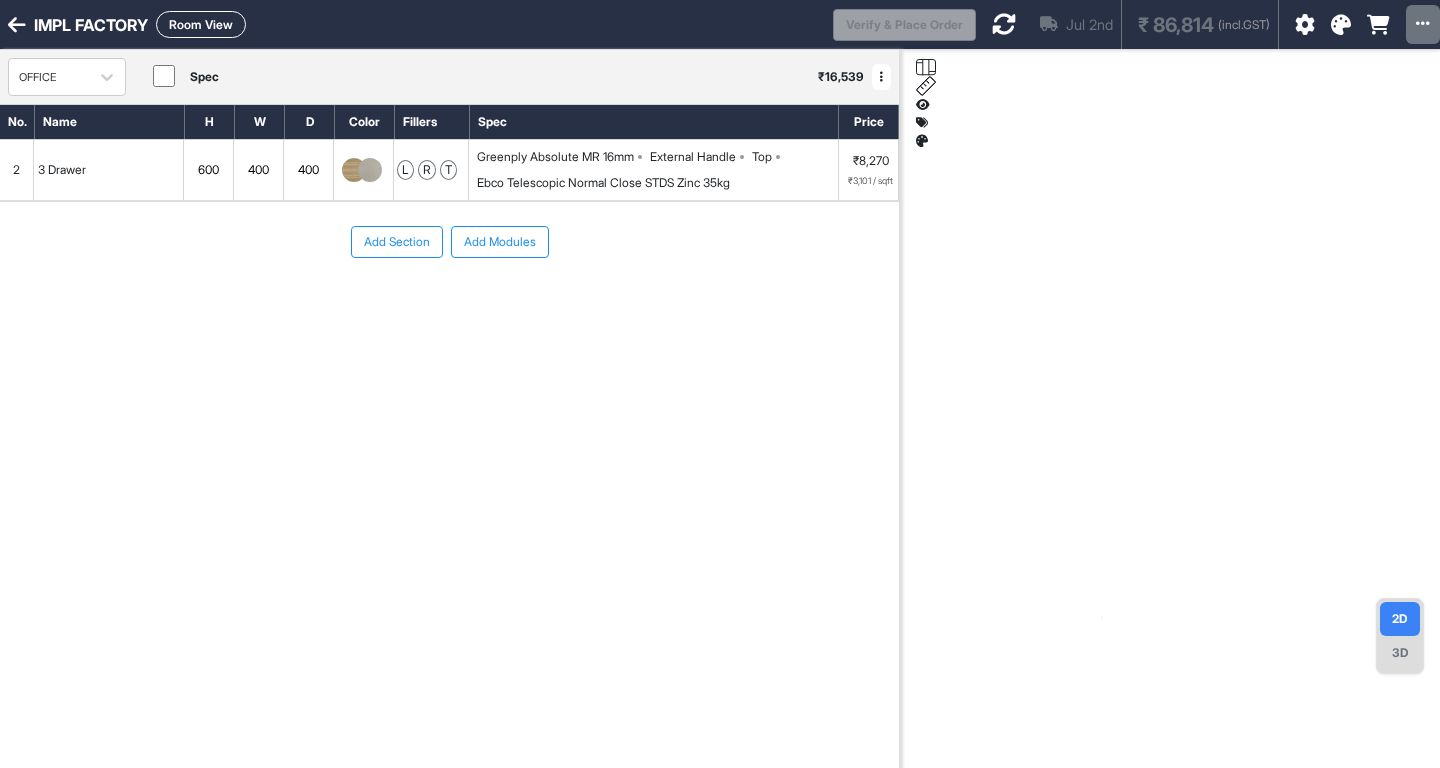 click on "Greenply Absolute MR 16mm External Handle Top Ebco Telescopic Normal Close STDS Zinc 35kg" at bounding box center (657, 170) 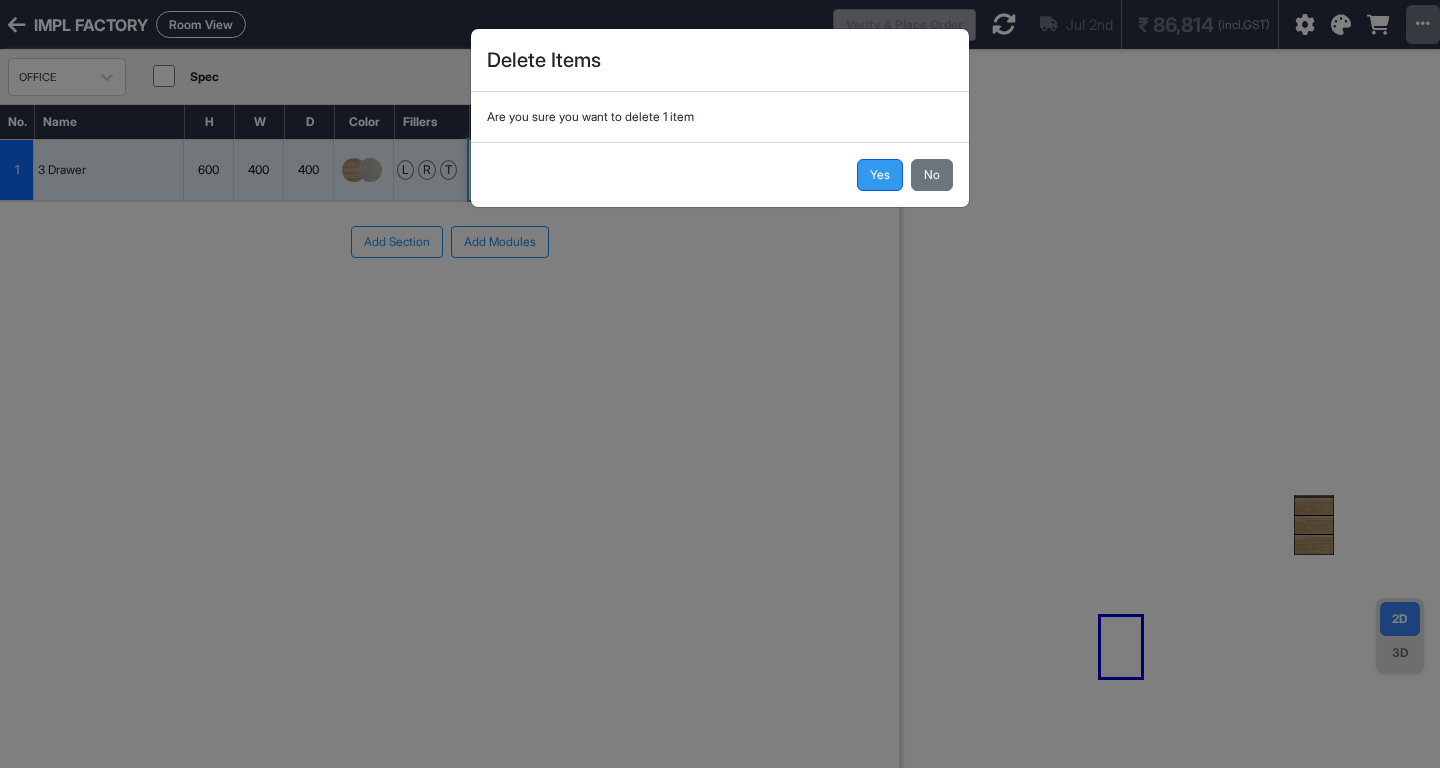 click on "Yes" at bounding box center (880, 175) 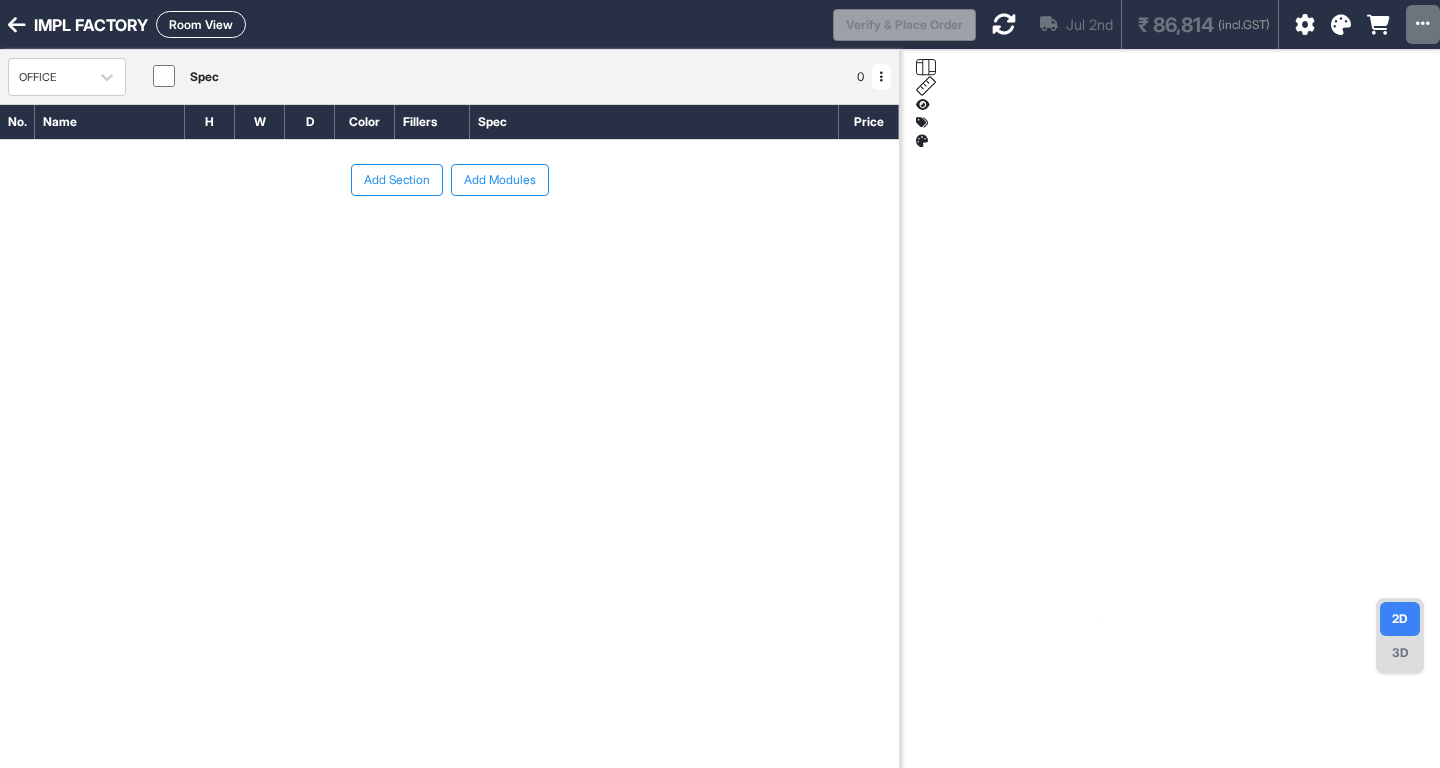 click on "Add Modules" at bounding box center (500, 180) 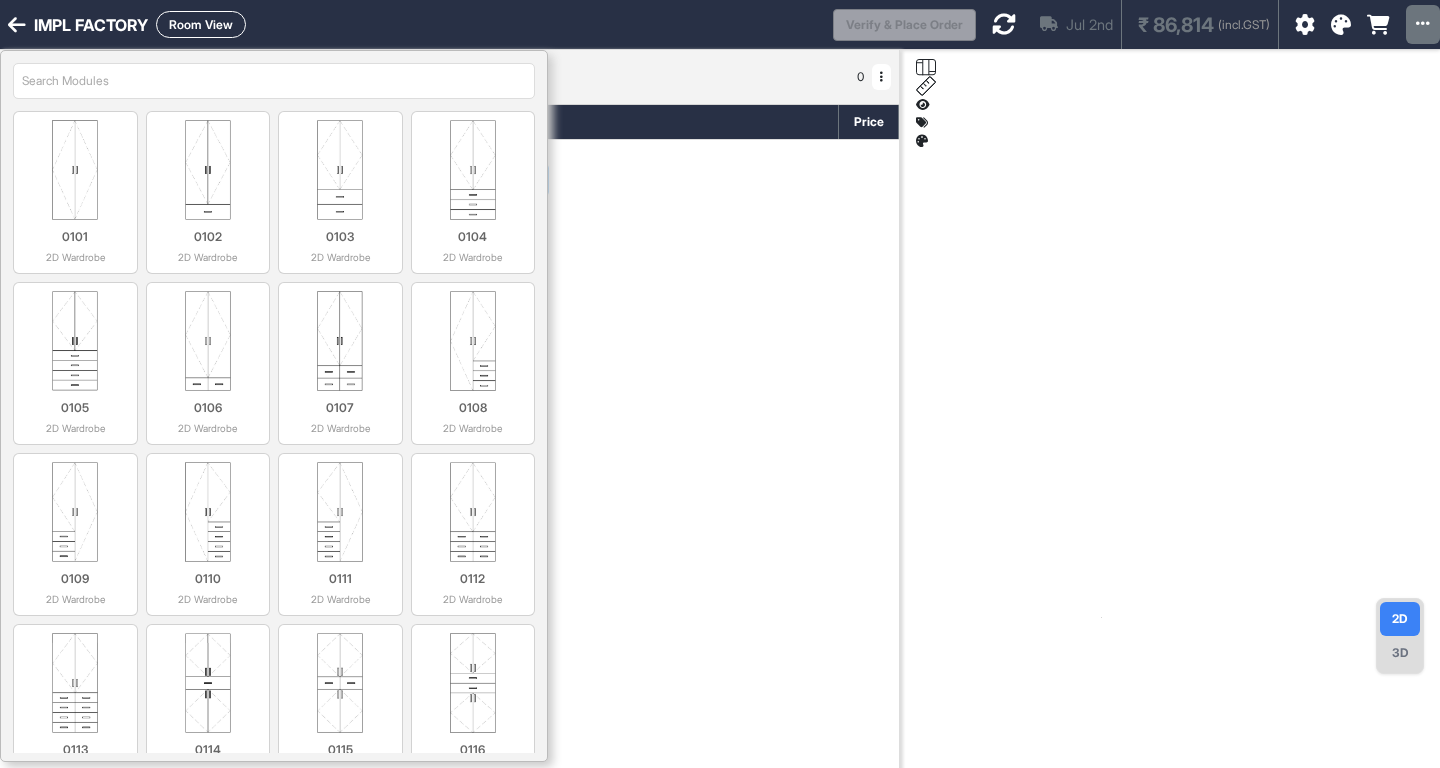 click at bounding box center [274, 81] 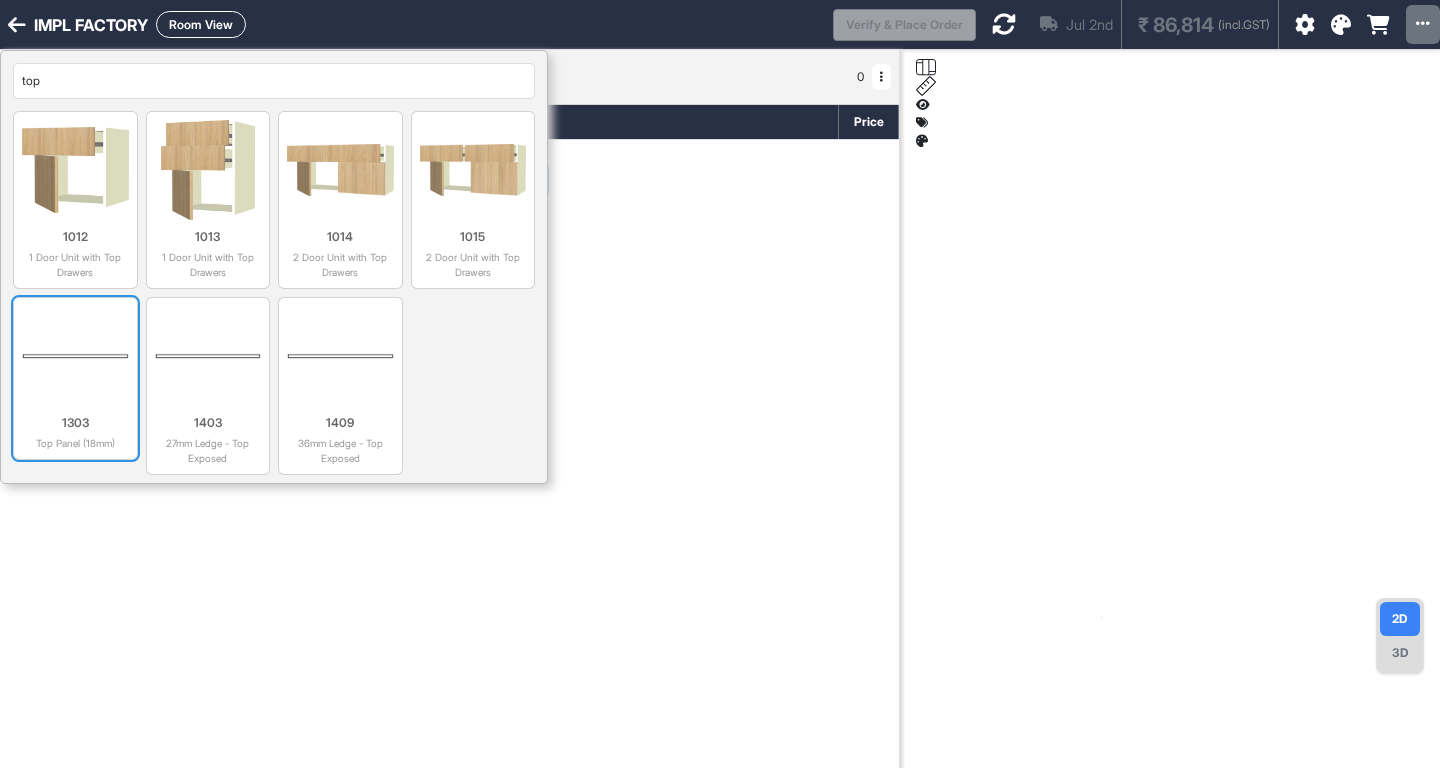 type on "top" 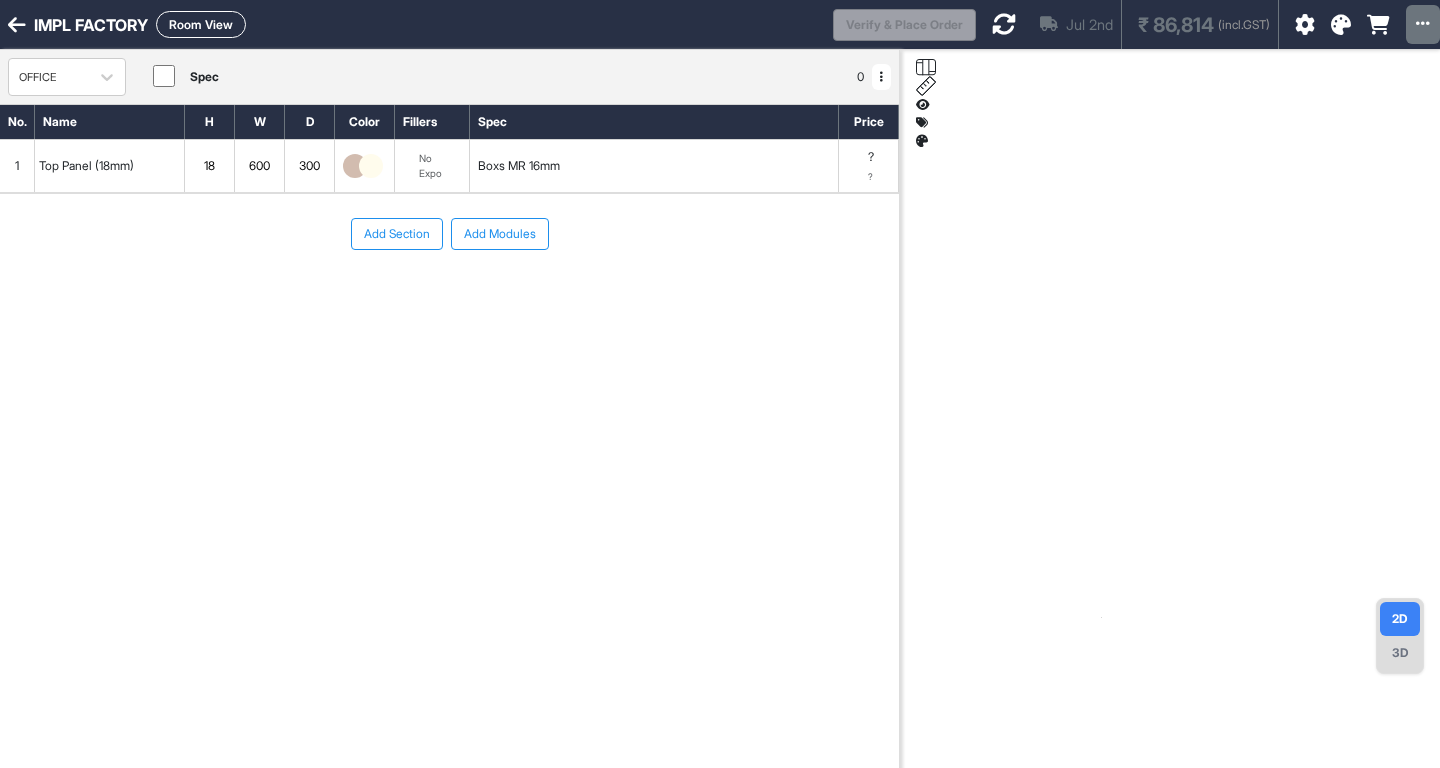 click on "Add Modules" at bounding box center (500, 234) 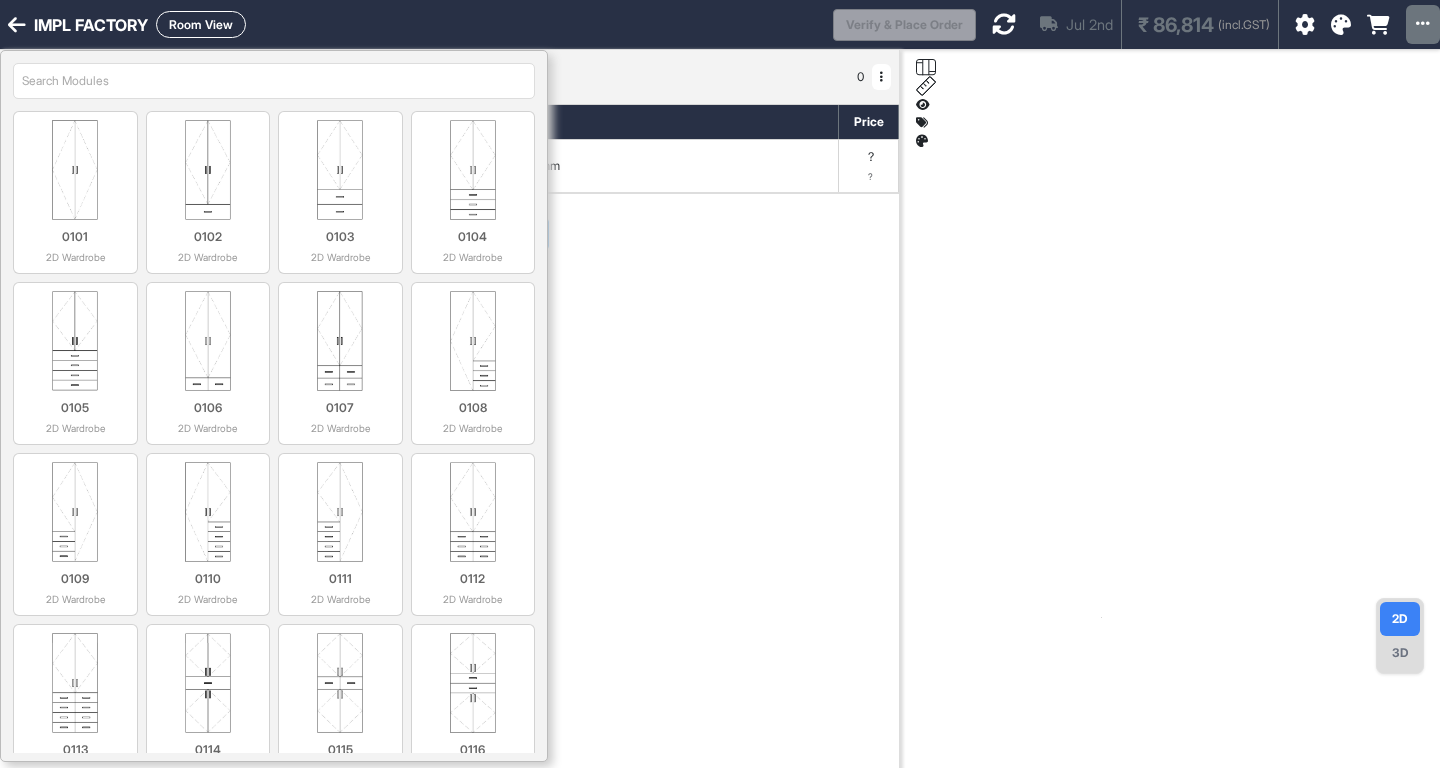 click at bounding box center [274, 81] 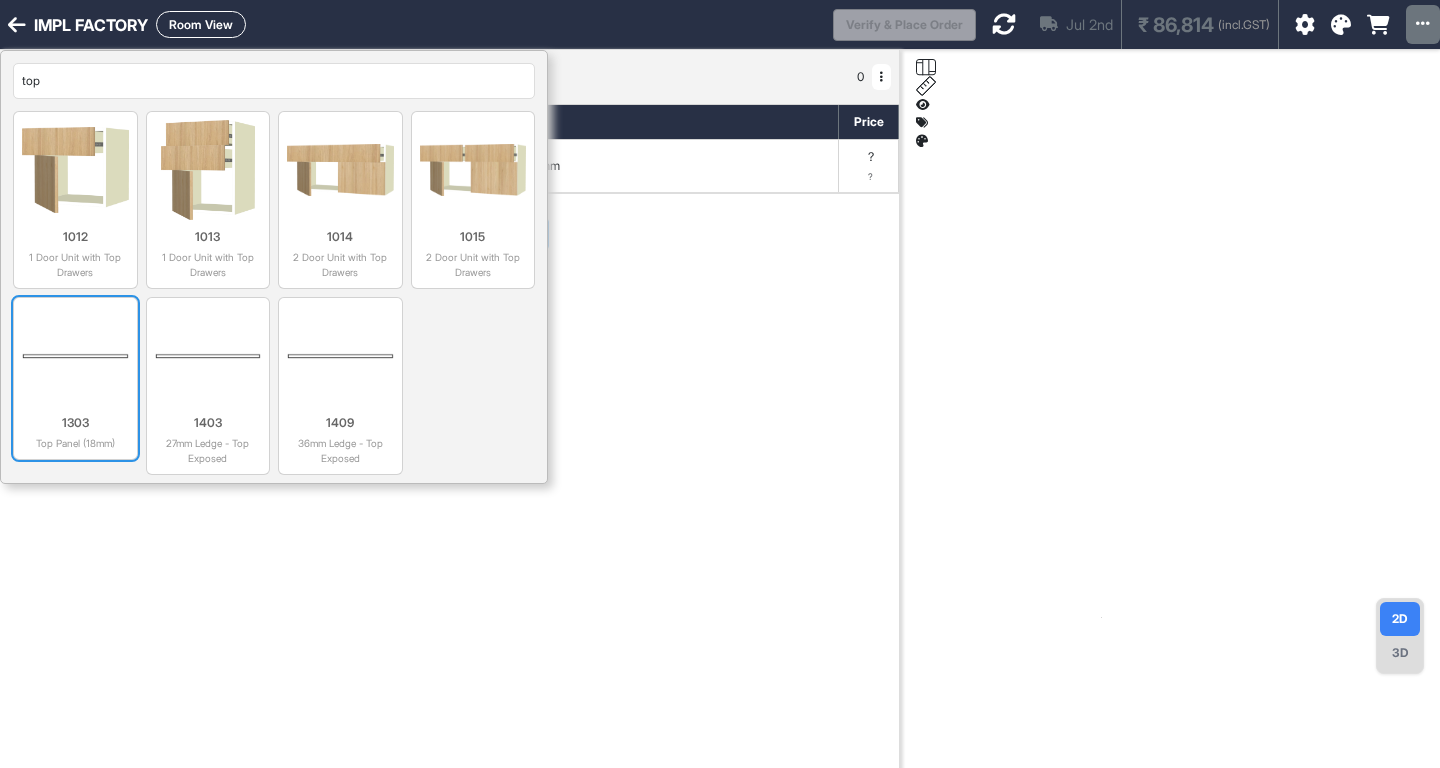 type on "top" 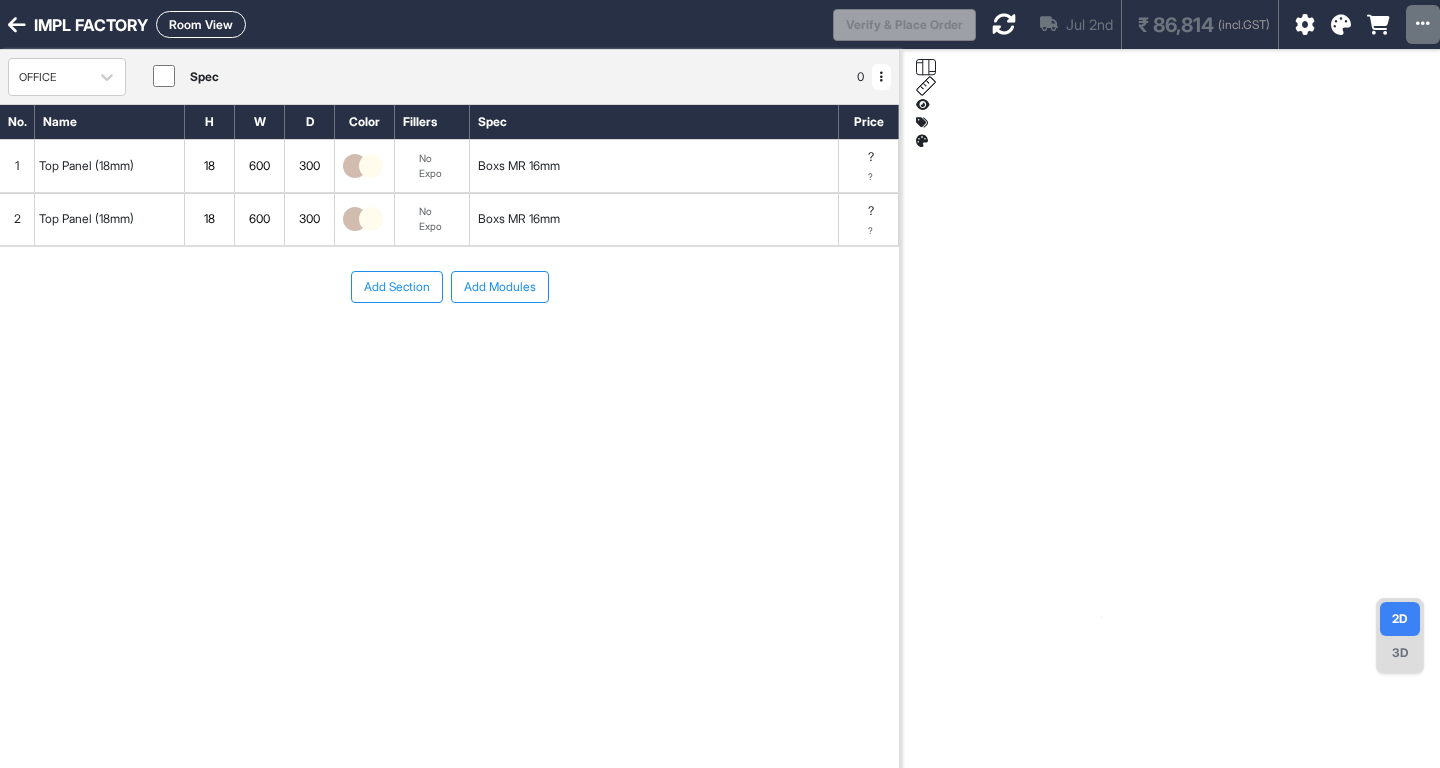 click on "Add Modules" at bounding box center [500, 287] 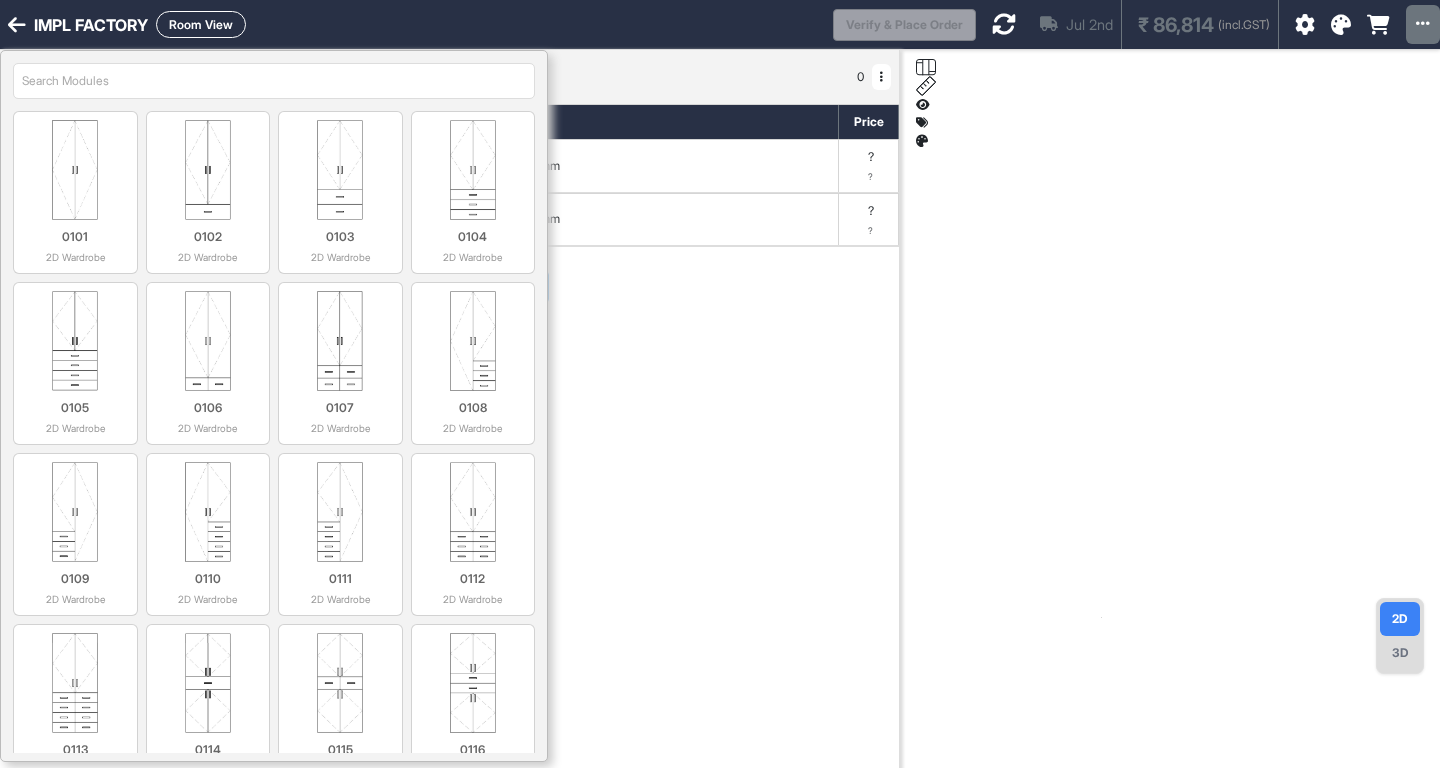 click at bounding box center (274, 81) 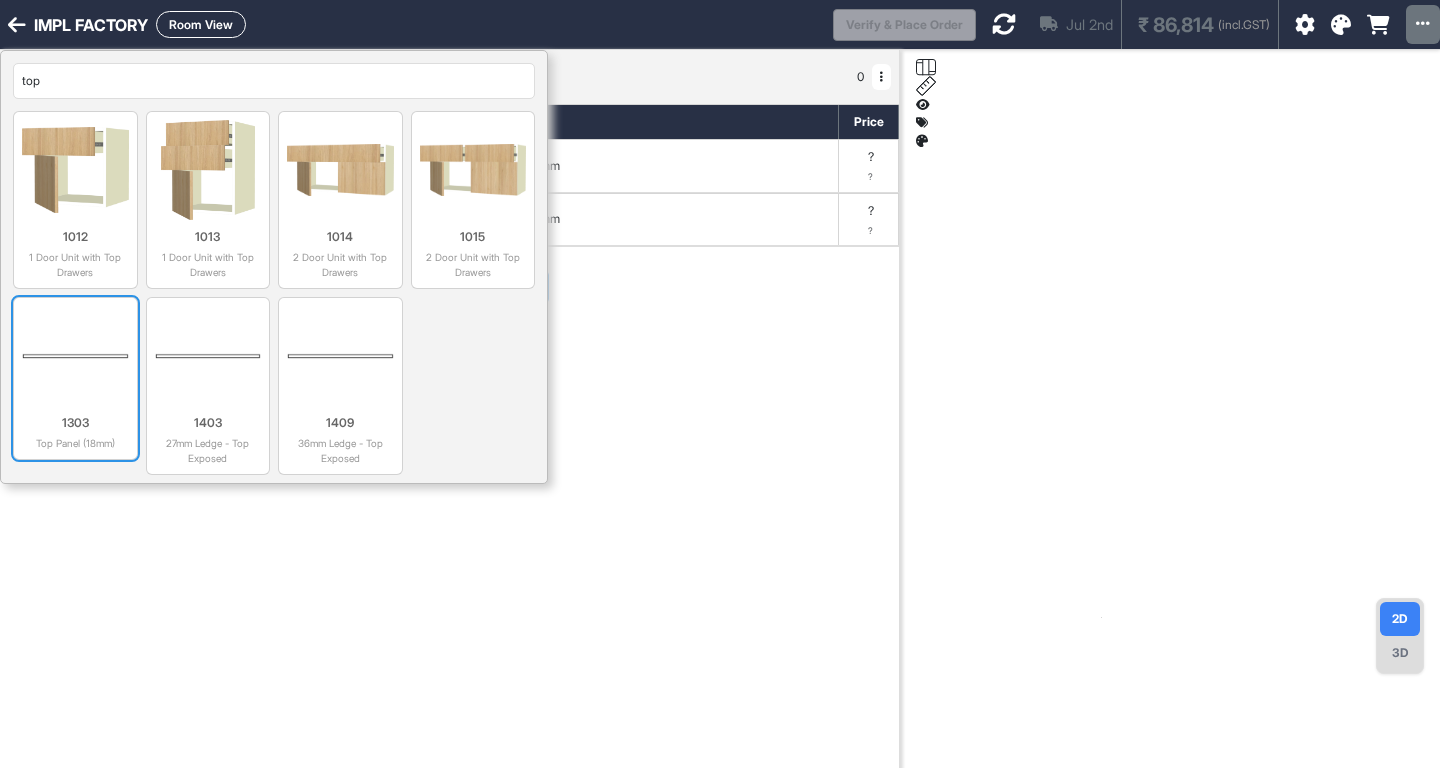 type on "top" 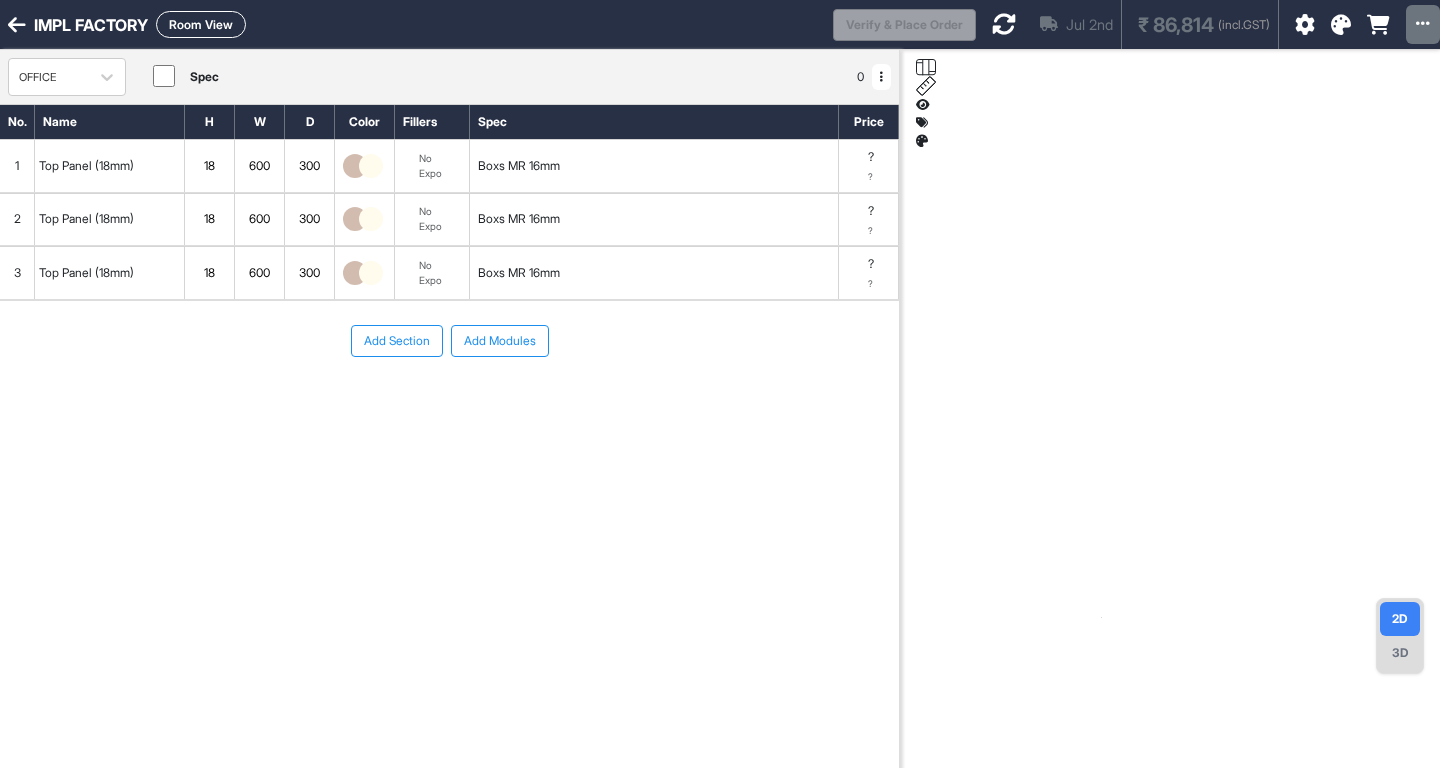 click on "300" at bounding box center (309, 166) 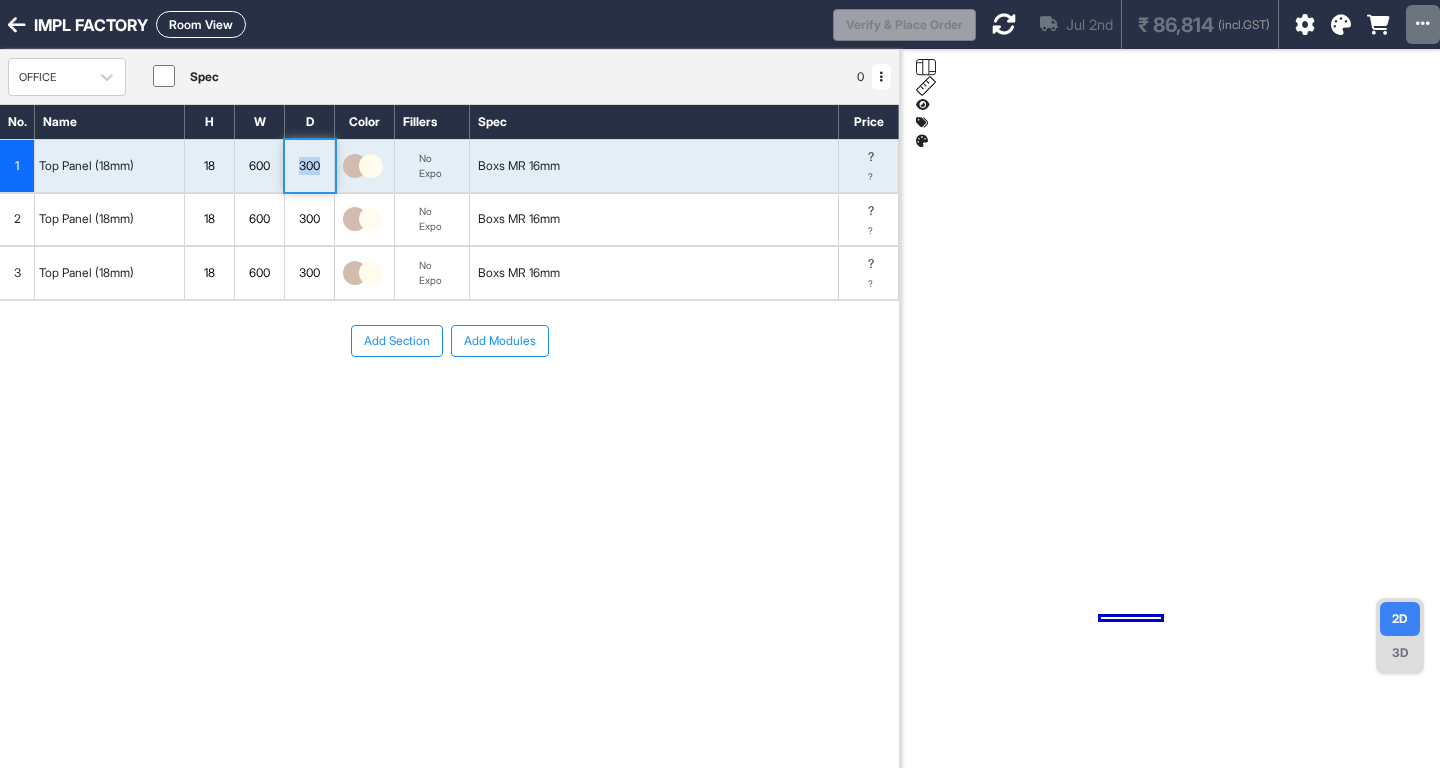 click on "300" at bounding box center [309, 166] 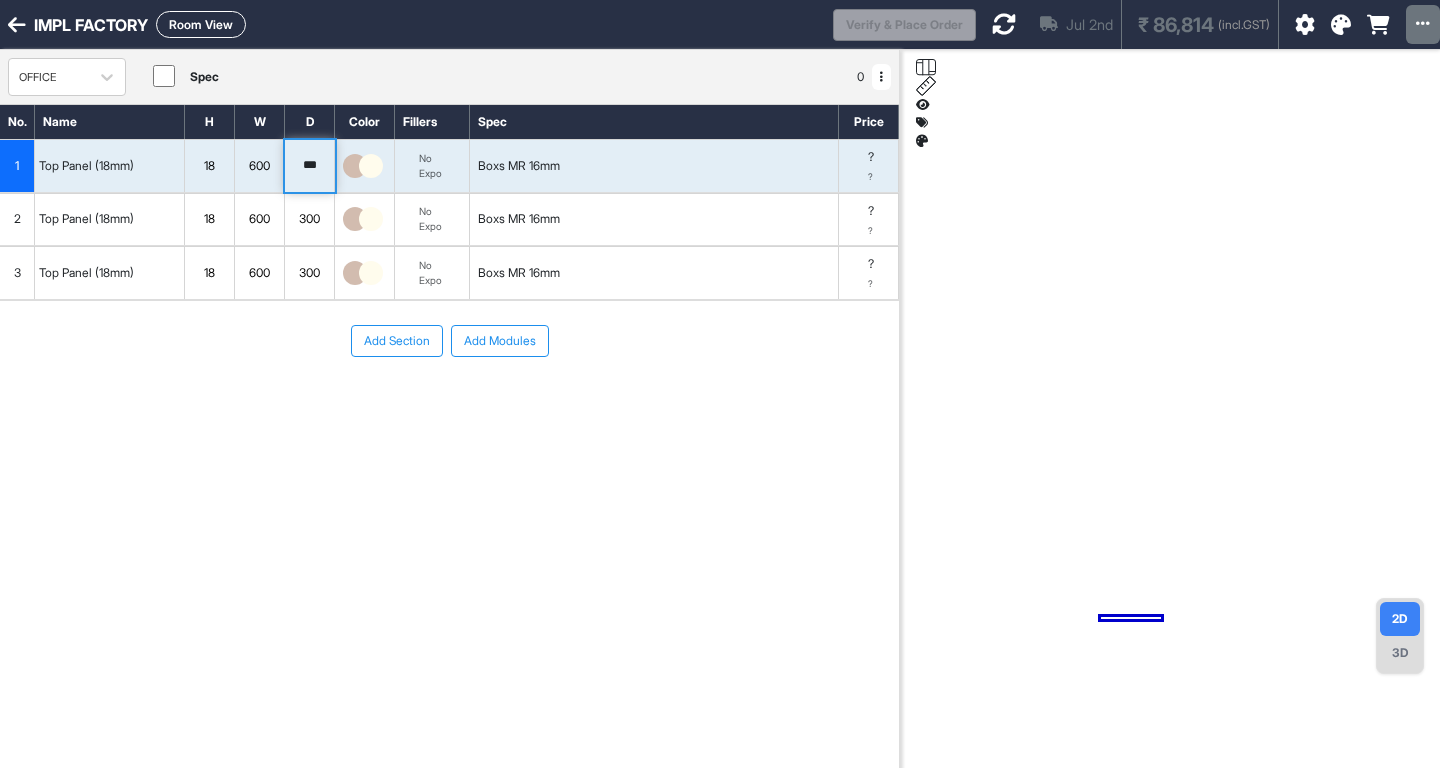 click on "600" at bounding box center (259, 166) 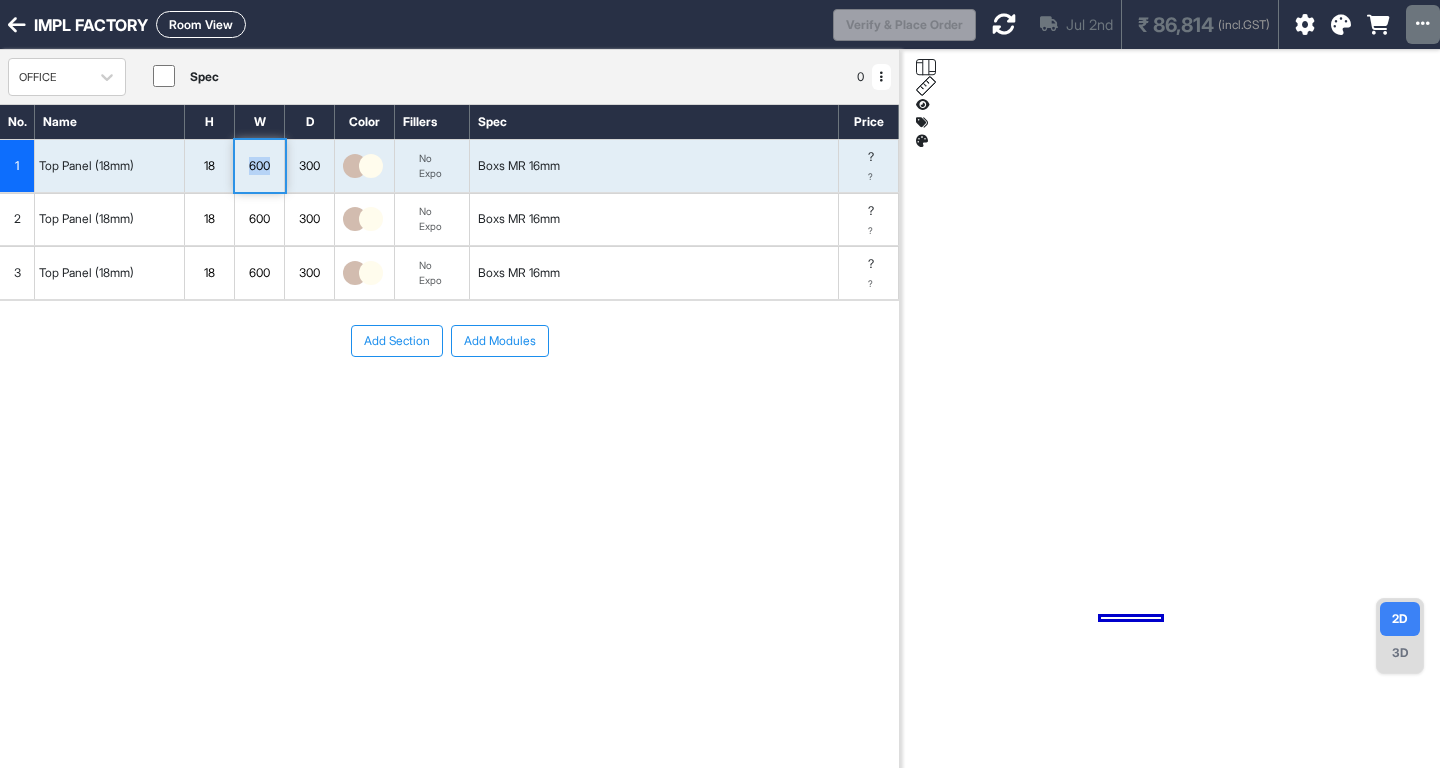 click on "600" at bounding box center (259, 166) 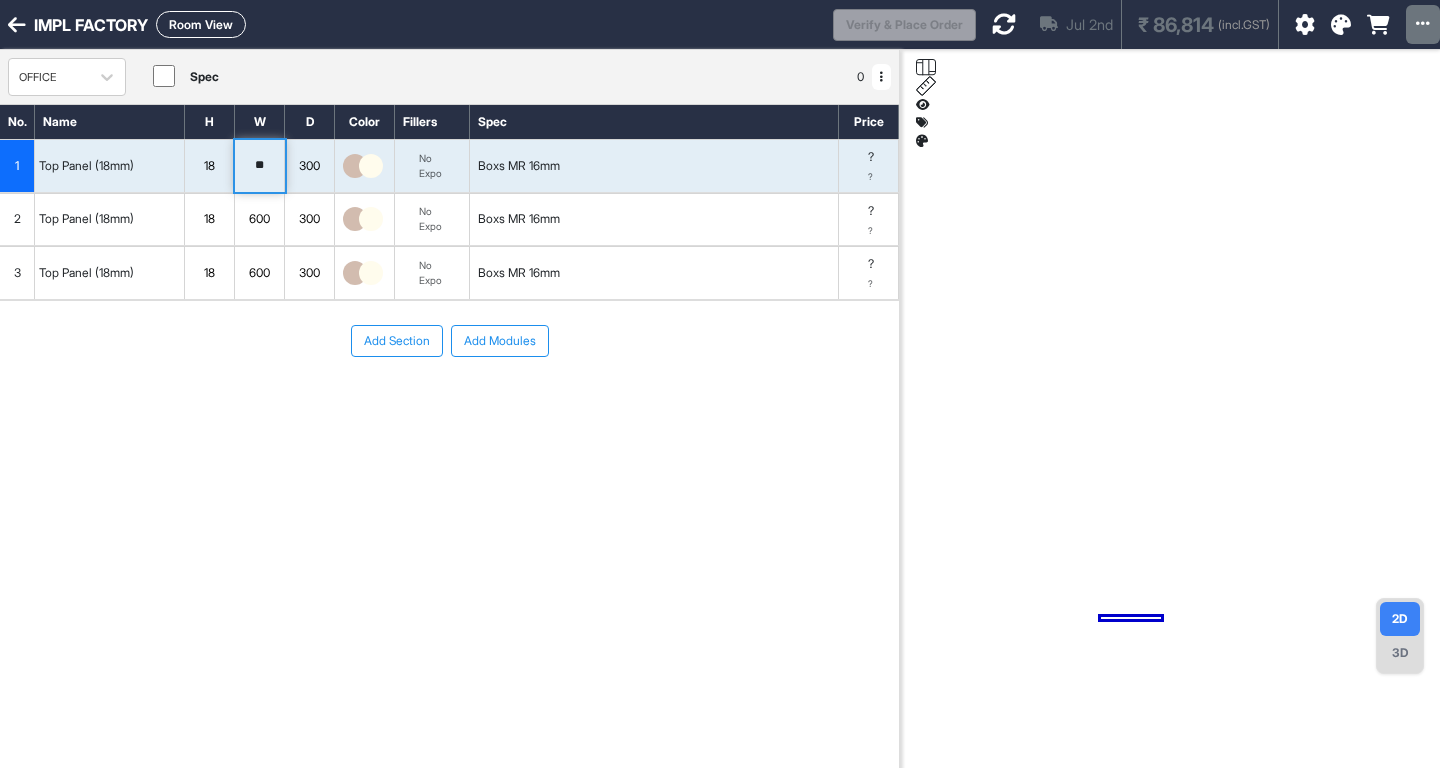 type on "*" 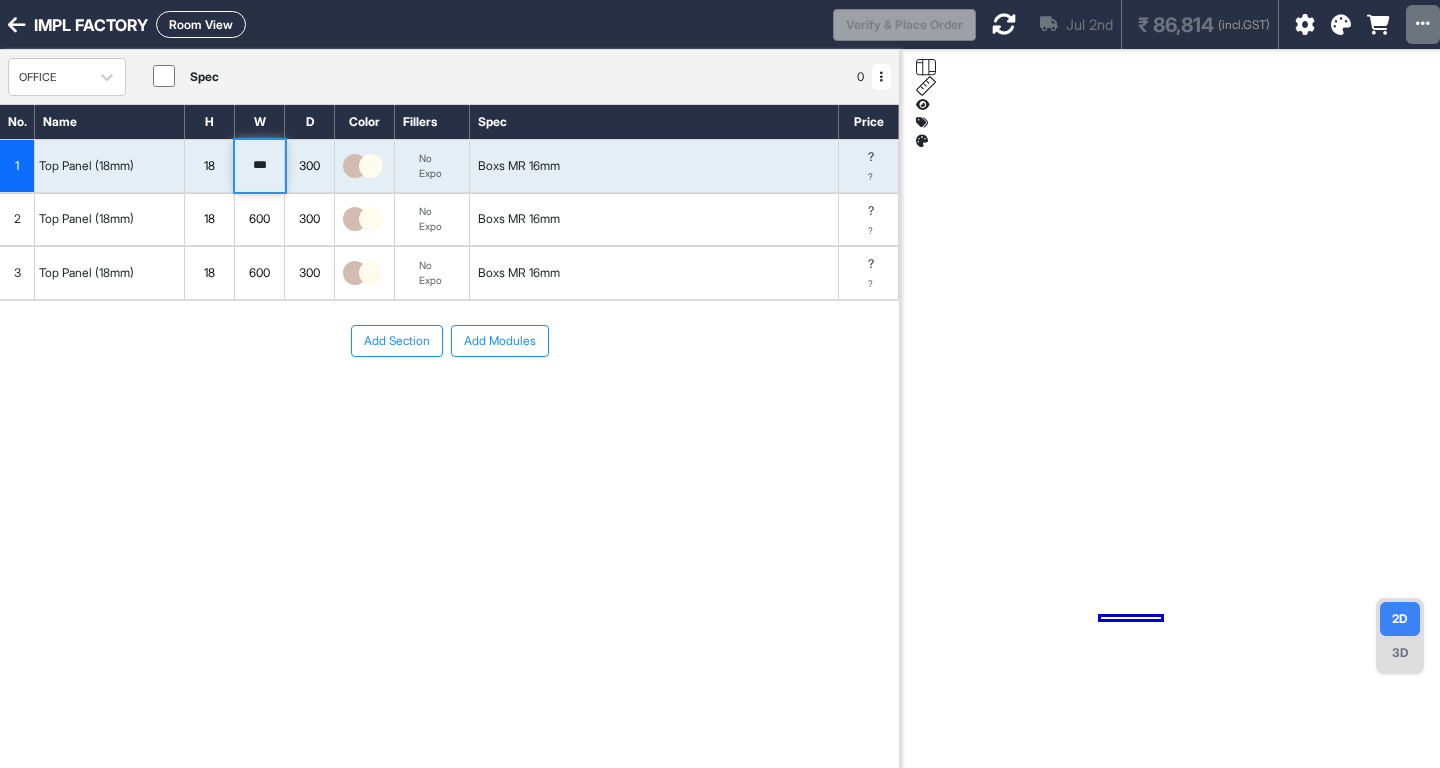 type on "***" 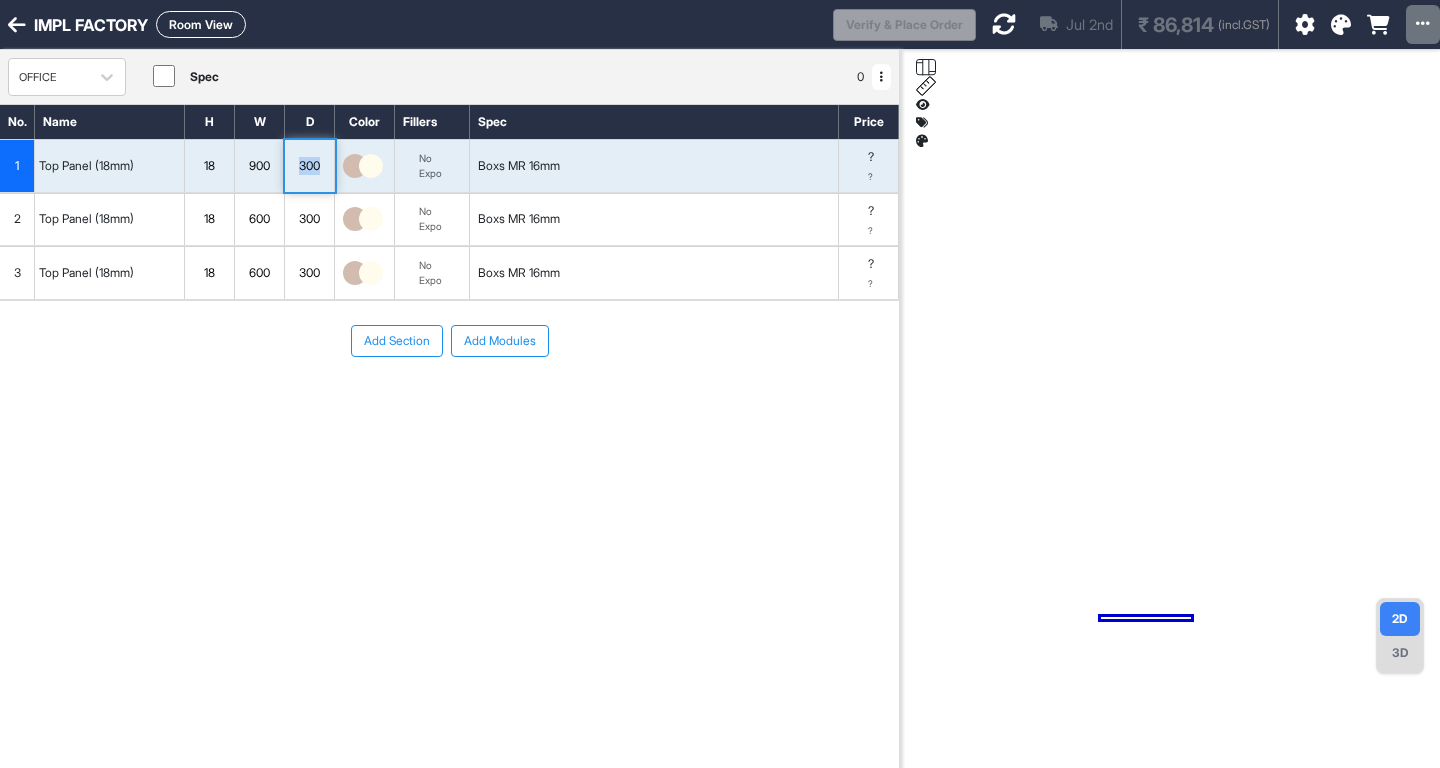 click on "300" at bounding box center (309, 166) 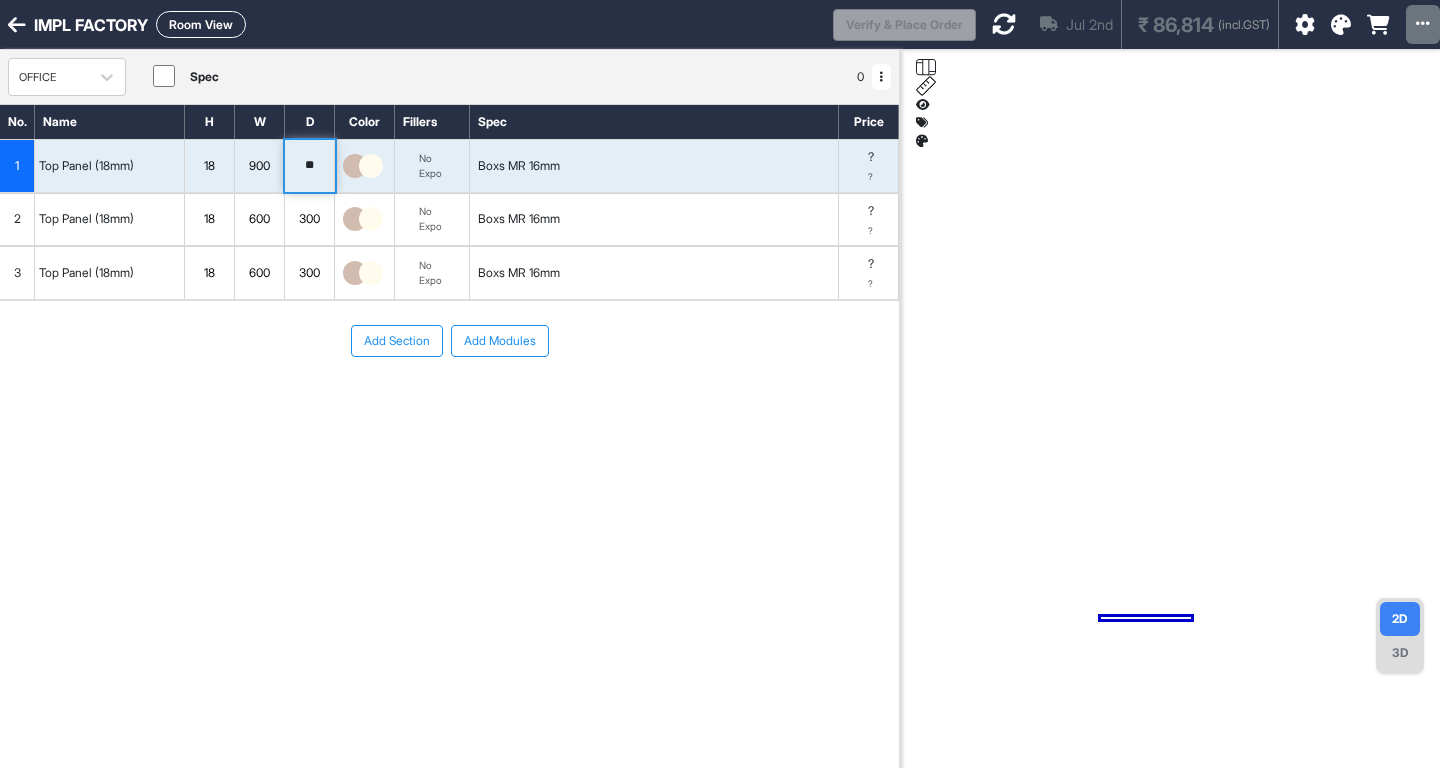 type on "*" 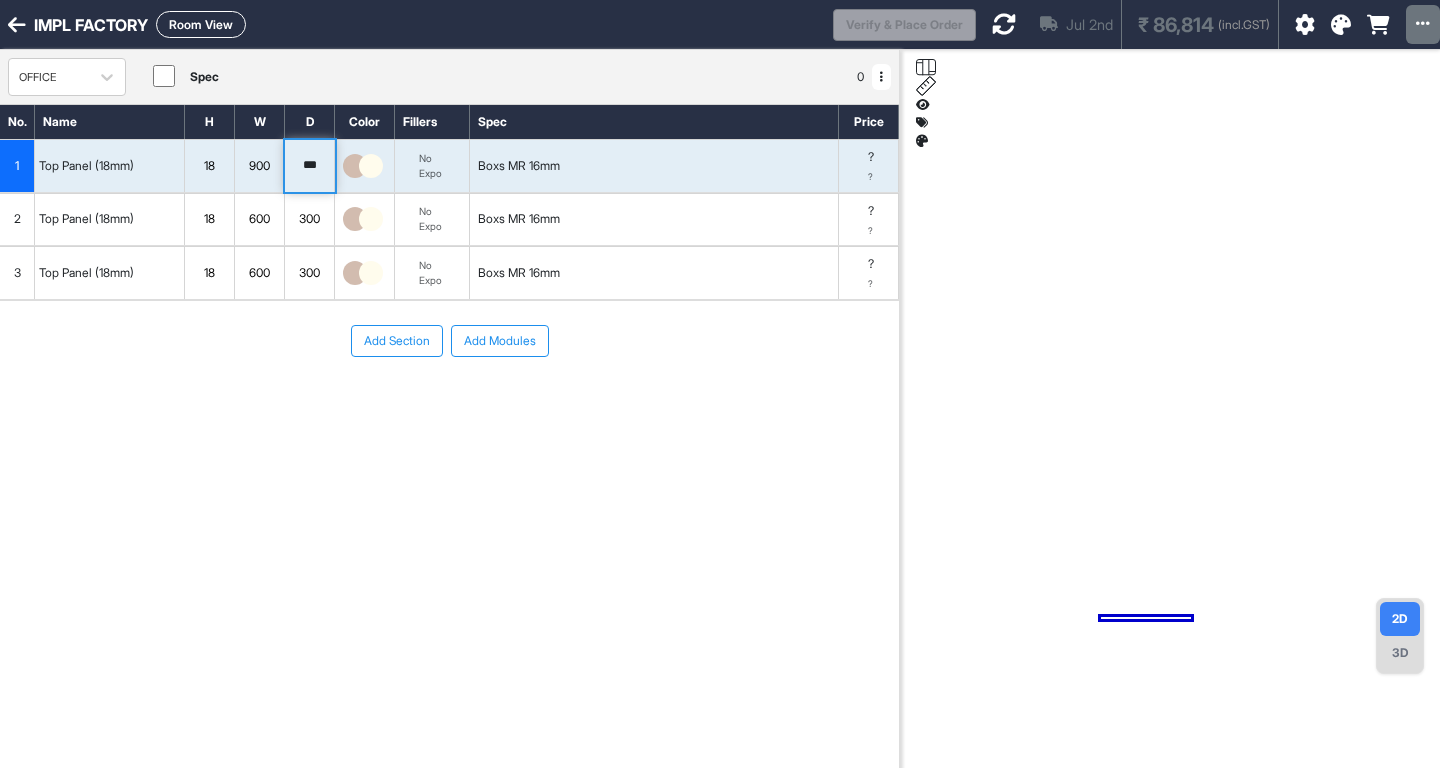 type on "***" 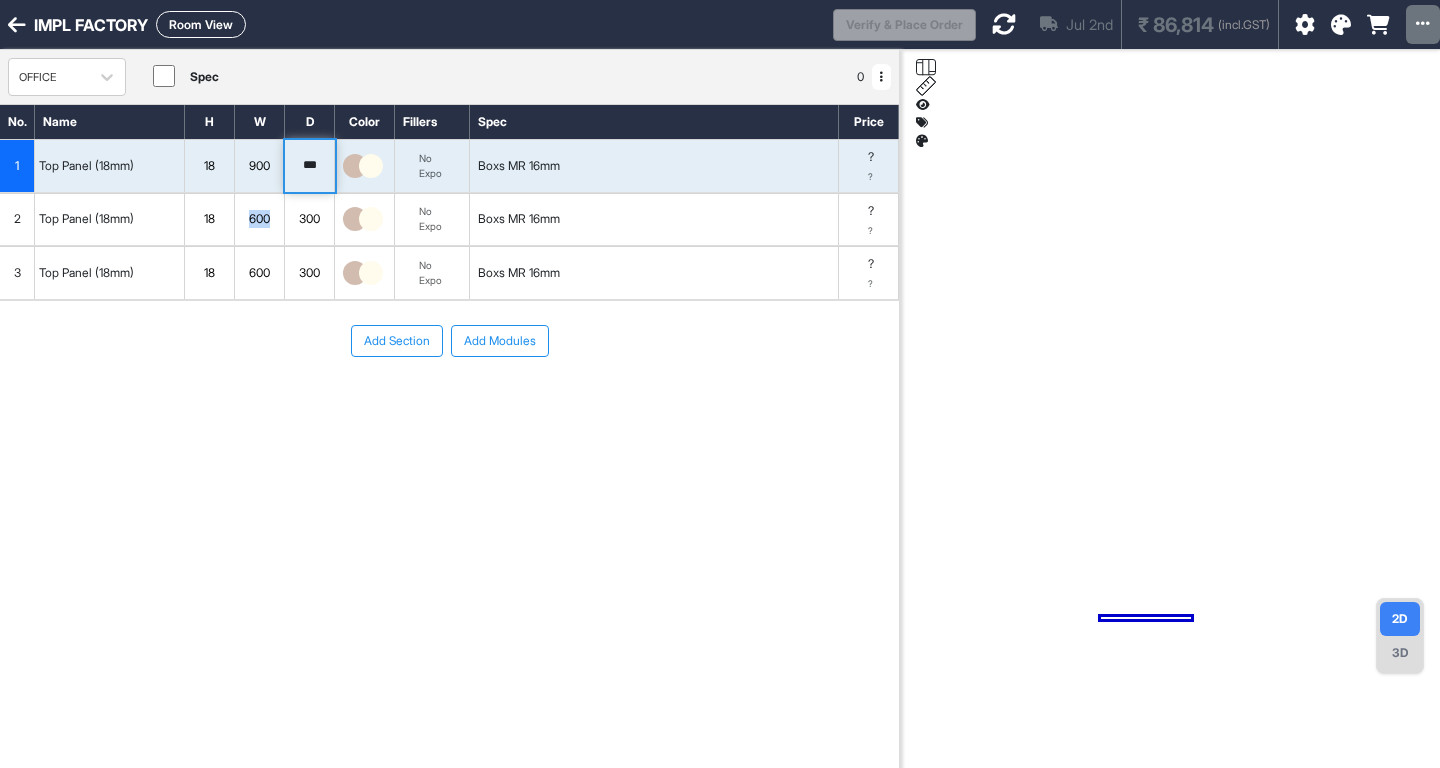 click on "600" at bounding box center [259, 219] 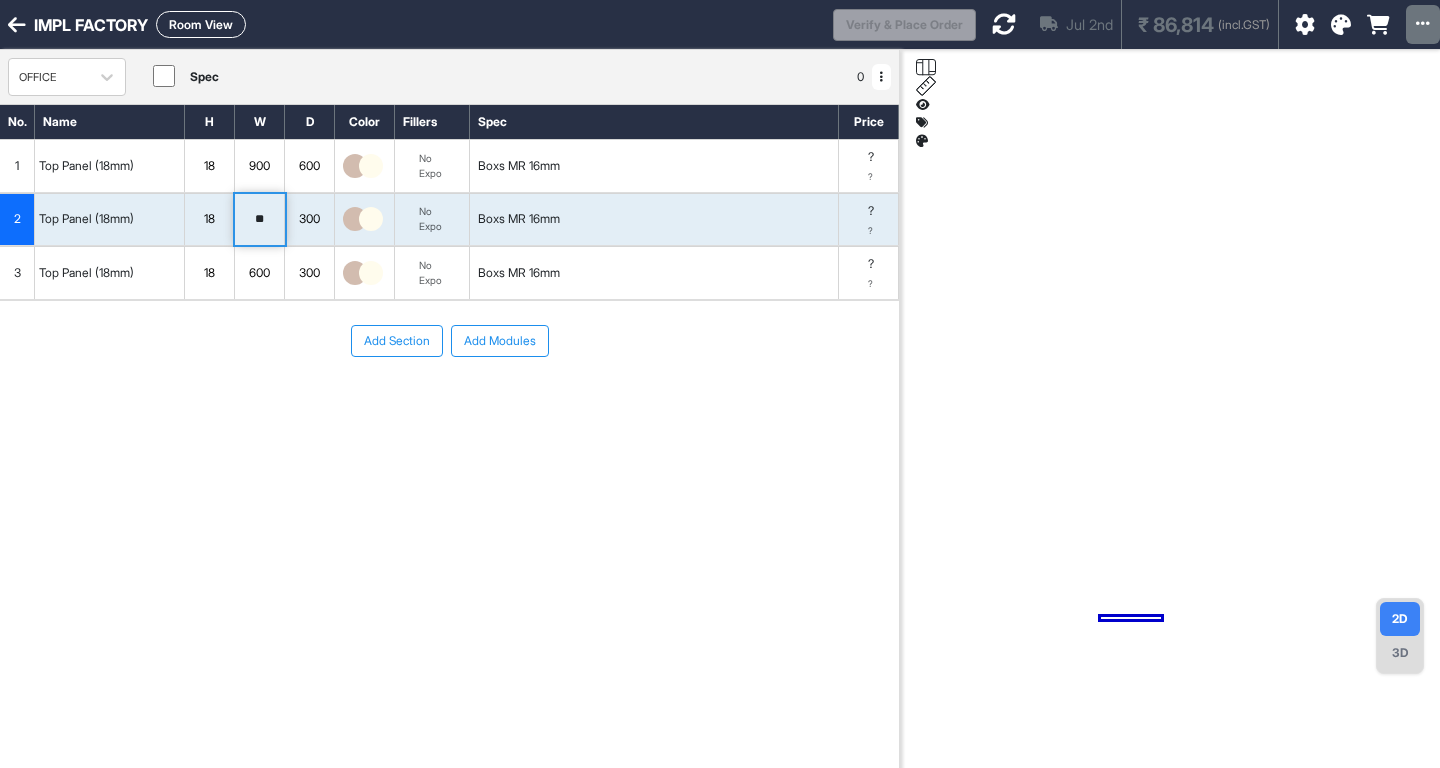 type on "*" 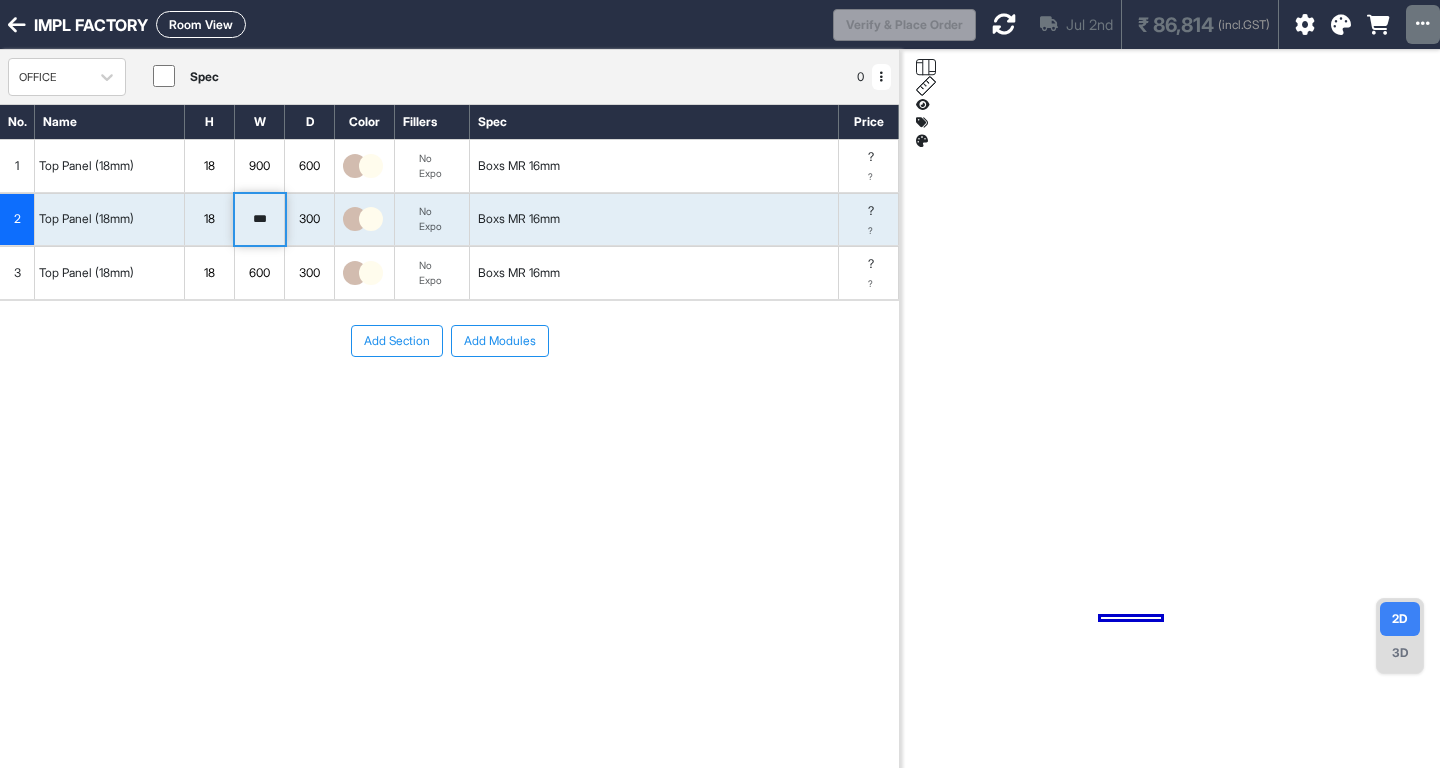 type on "***" 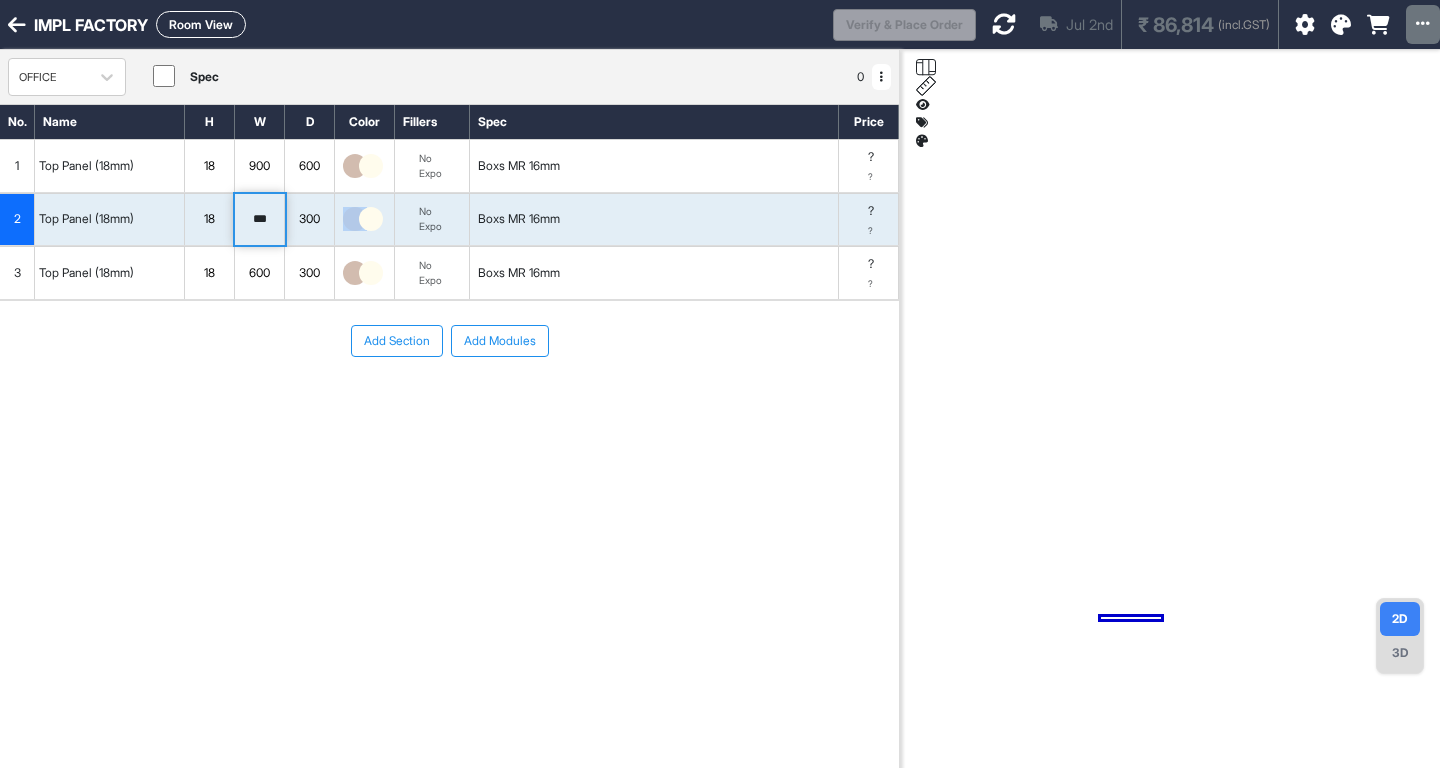 click on "300" at bounding box center (309, 219) 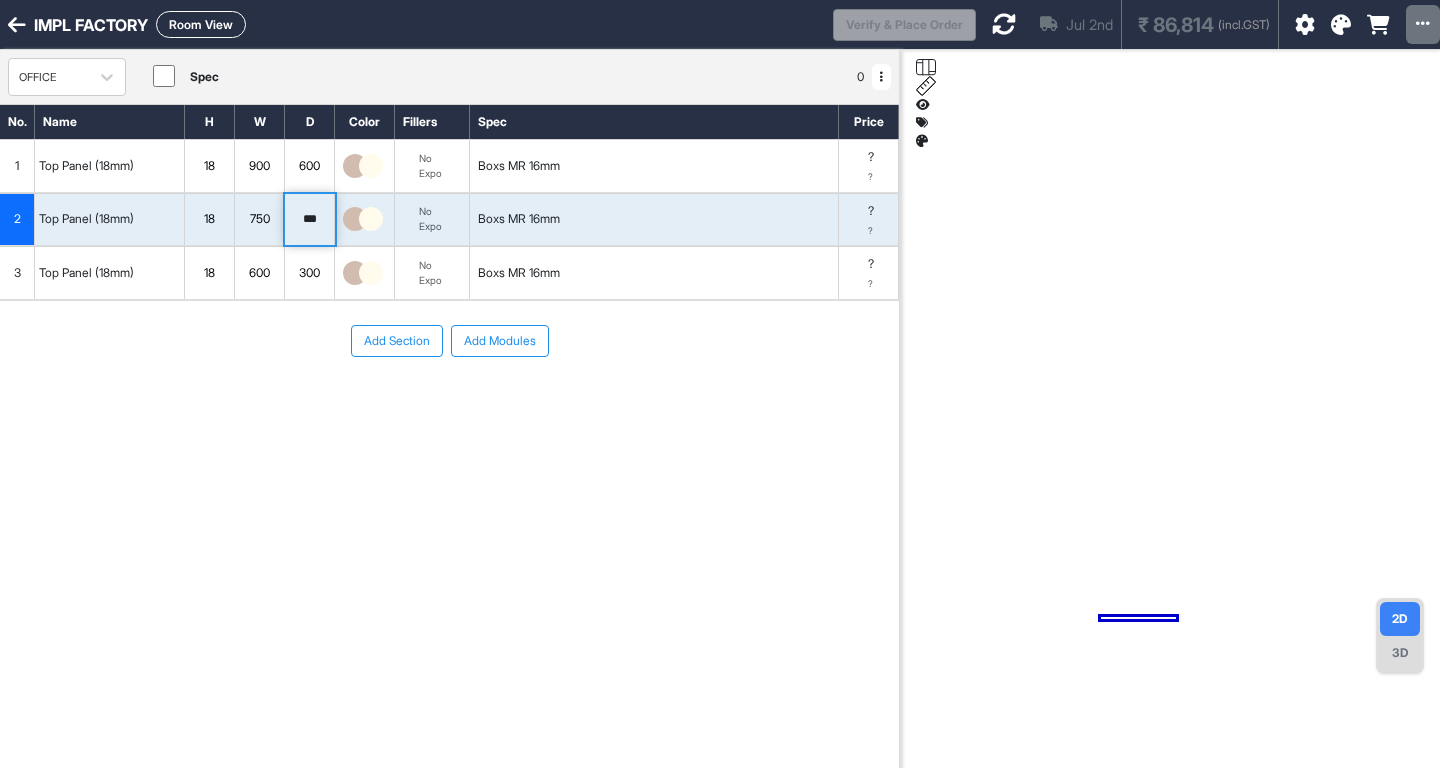 drag, startPoint x: 304, startPoint y: 219, endPoint x: 395, endPoint y: 202, distance: 92.574295 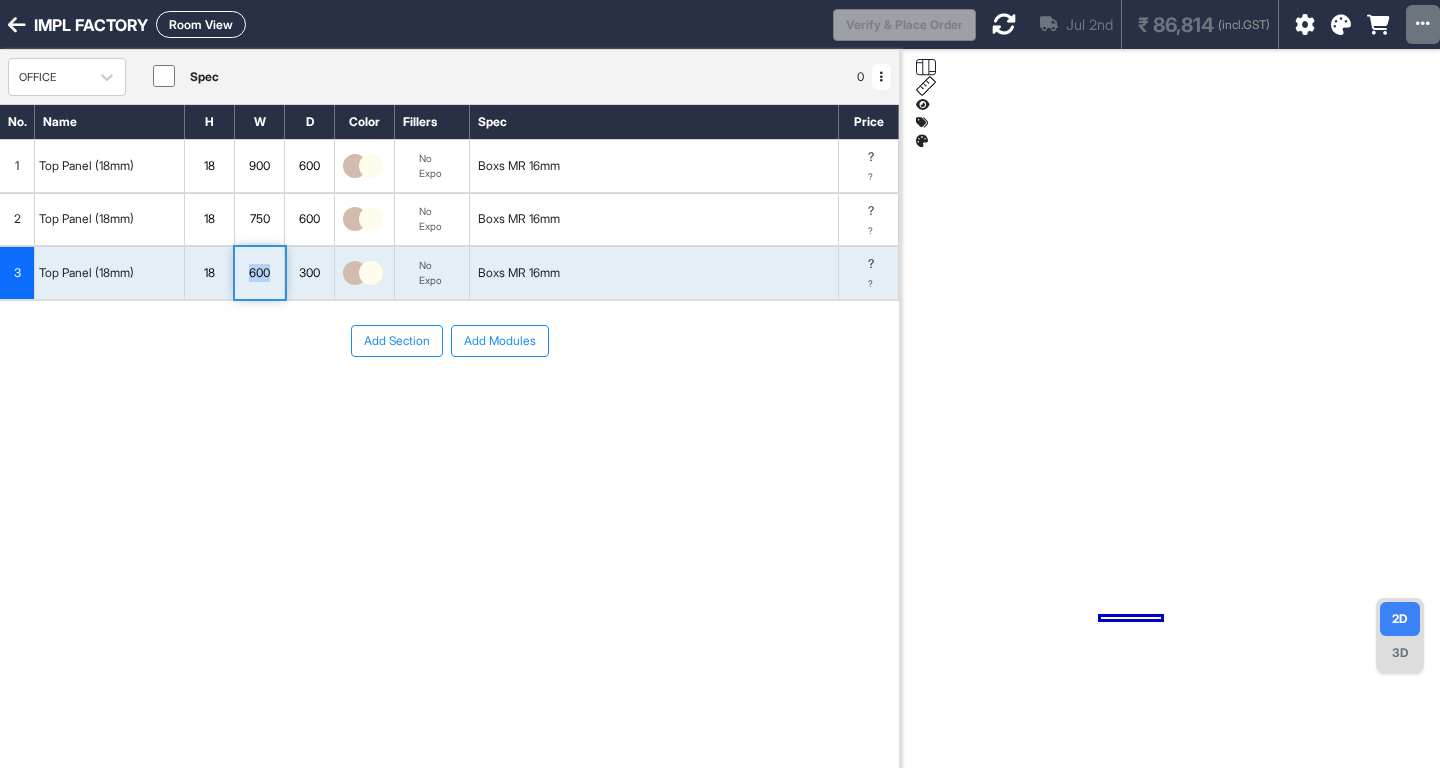 click on "600" at bounding box center [259, 273] 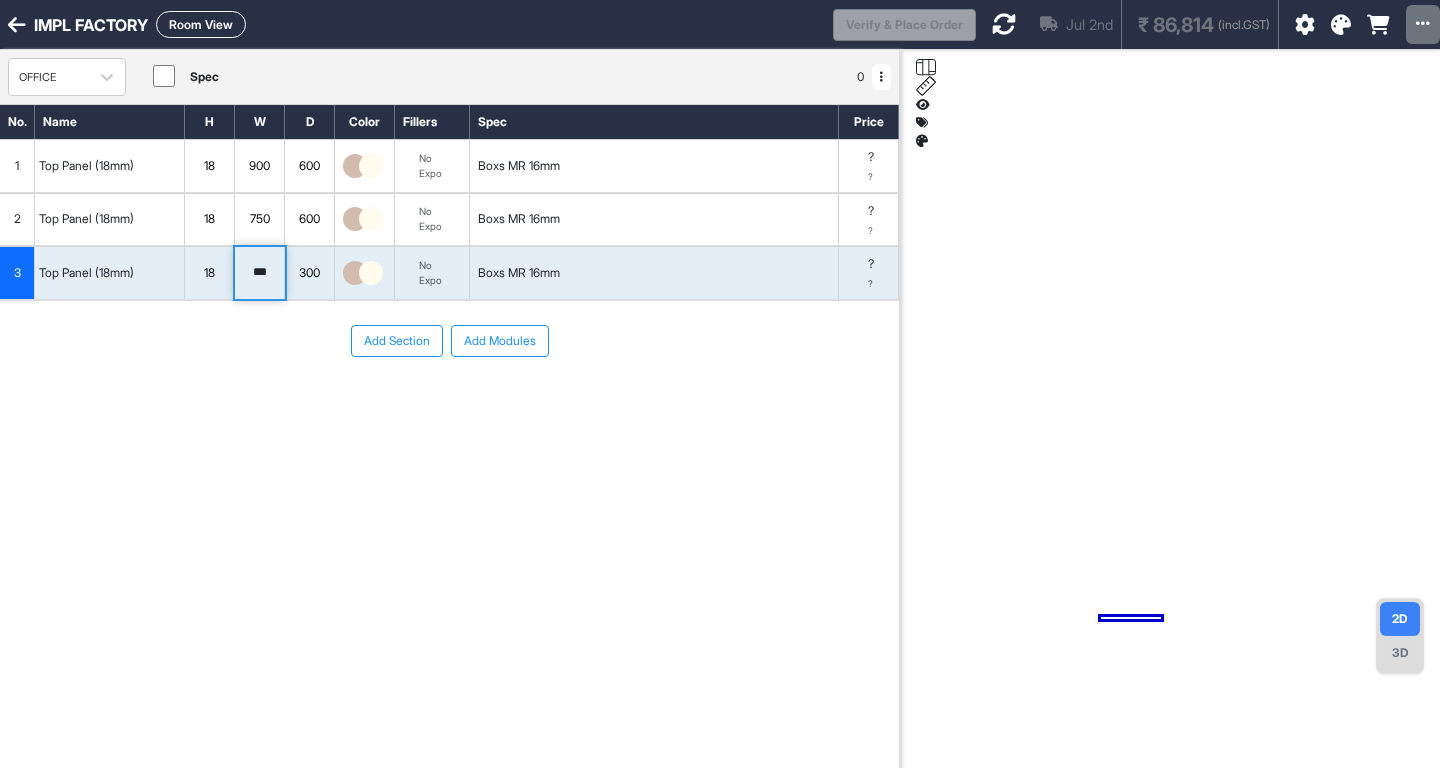 drag, startPoint x: 262, startPoint y: 272, endPoint x: 410, endPoint y: 243, distance: 150.81445 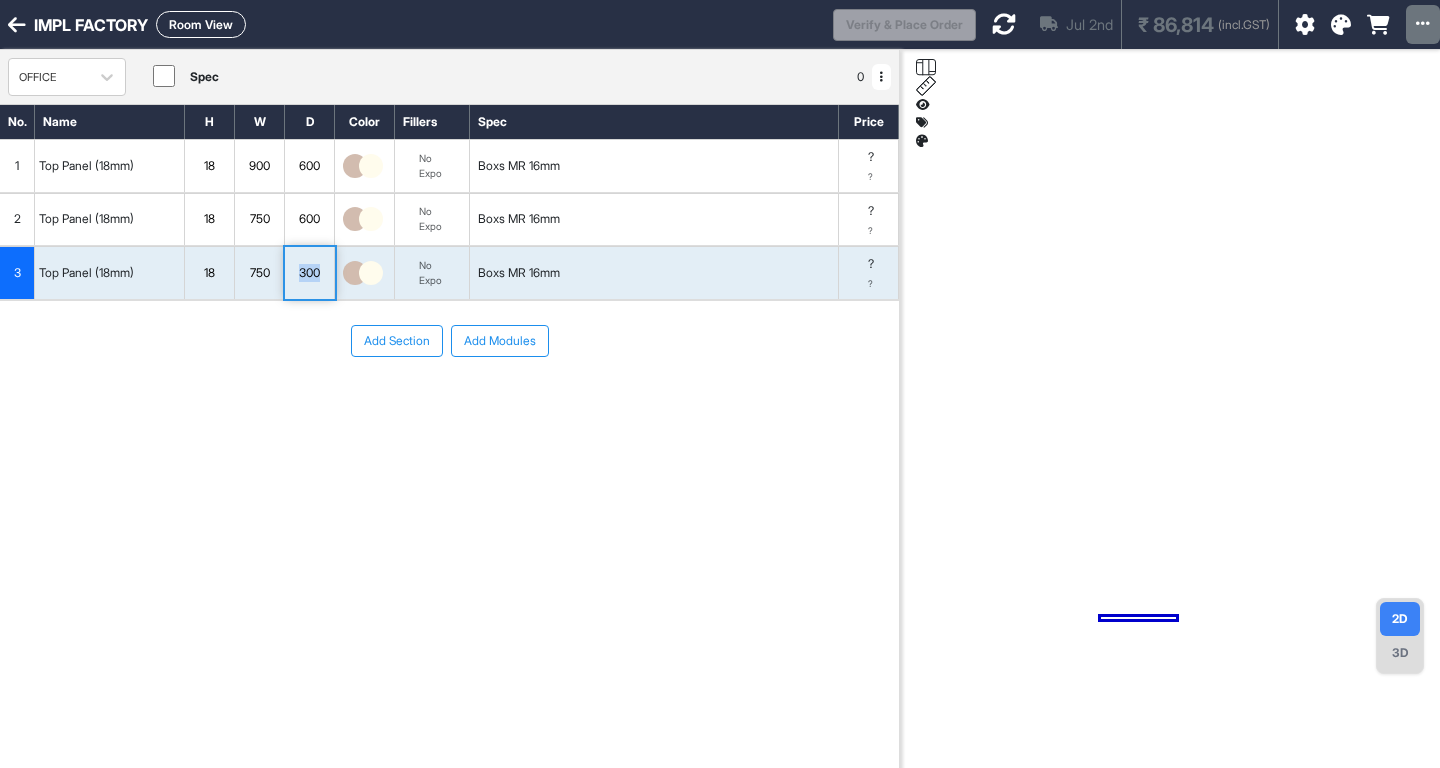 click on "300" at bounding box center [309, 273] 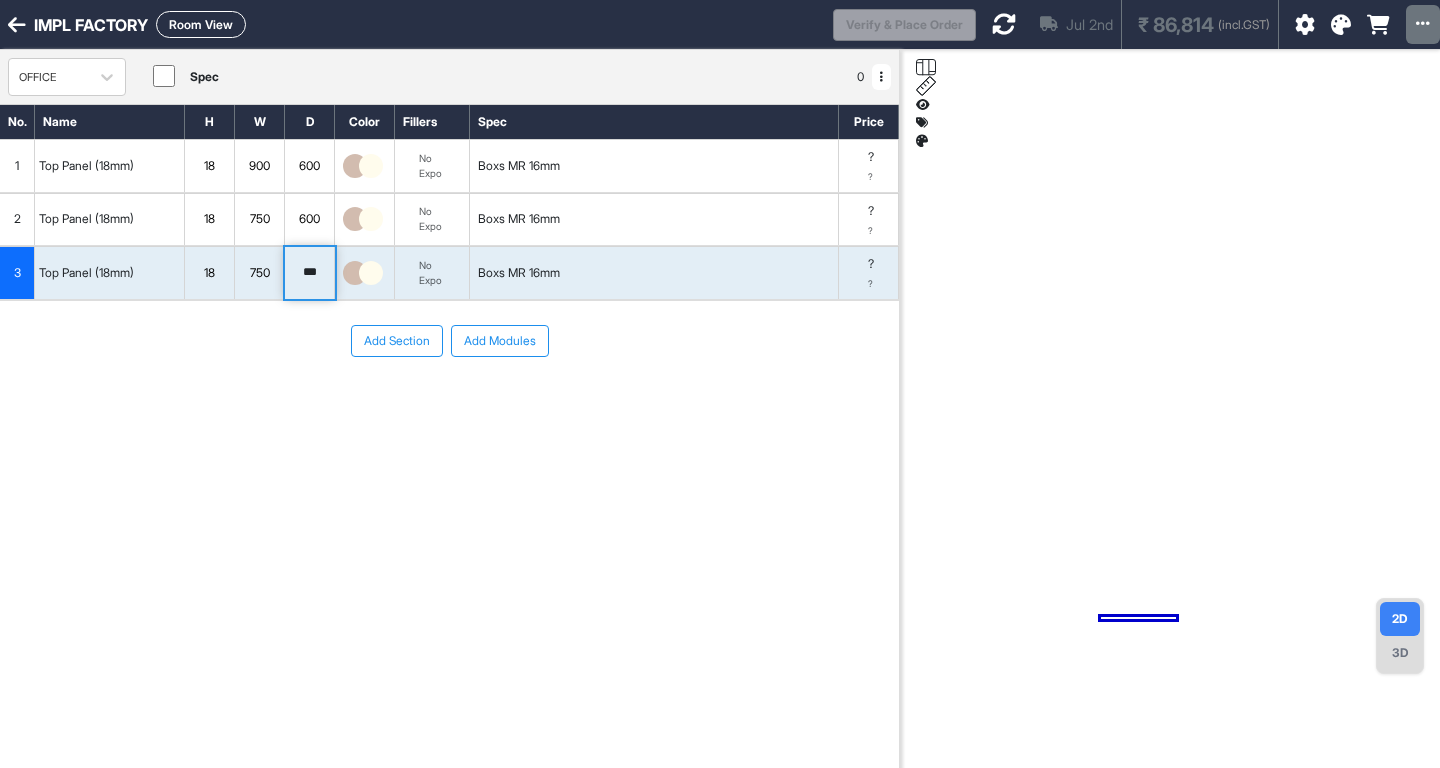 drag, startPoint x: 308, startPoint y: 273, endPoint x: 388, endPoint y: 262, distance: 80.75271 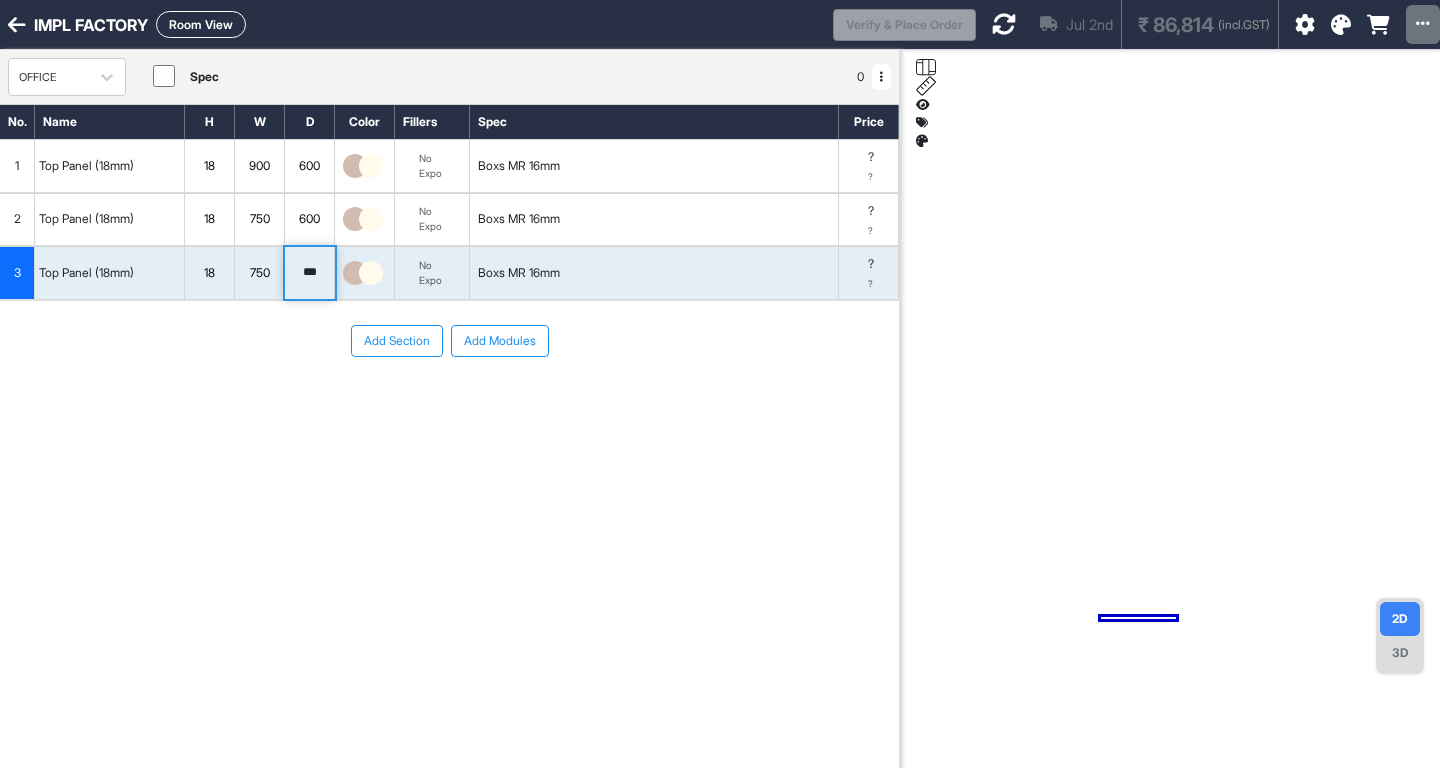 type on "***" 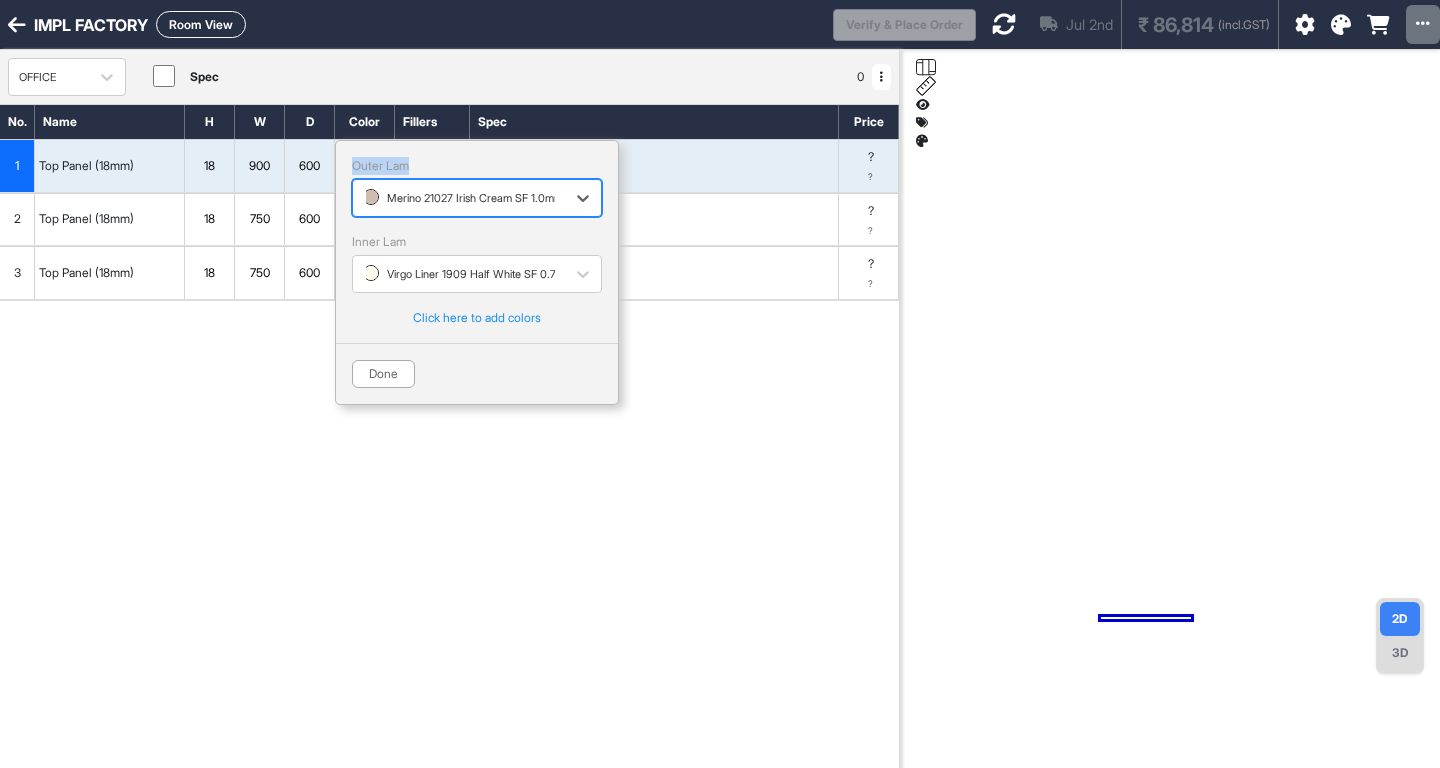click on "Outer Lam" at bounding box center [477, 166] 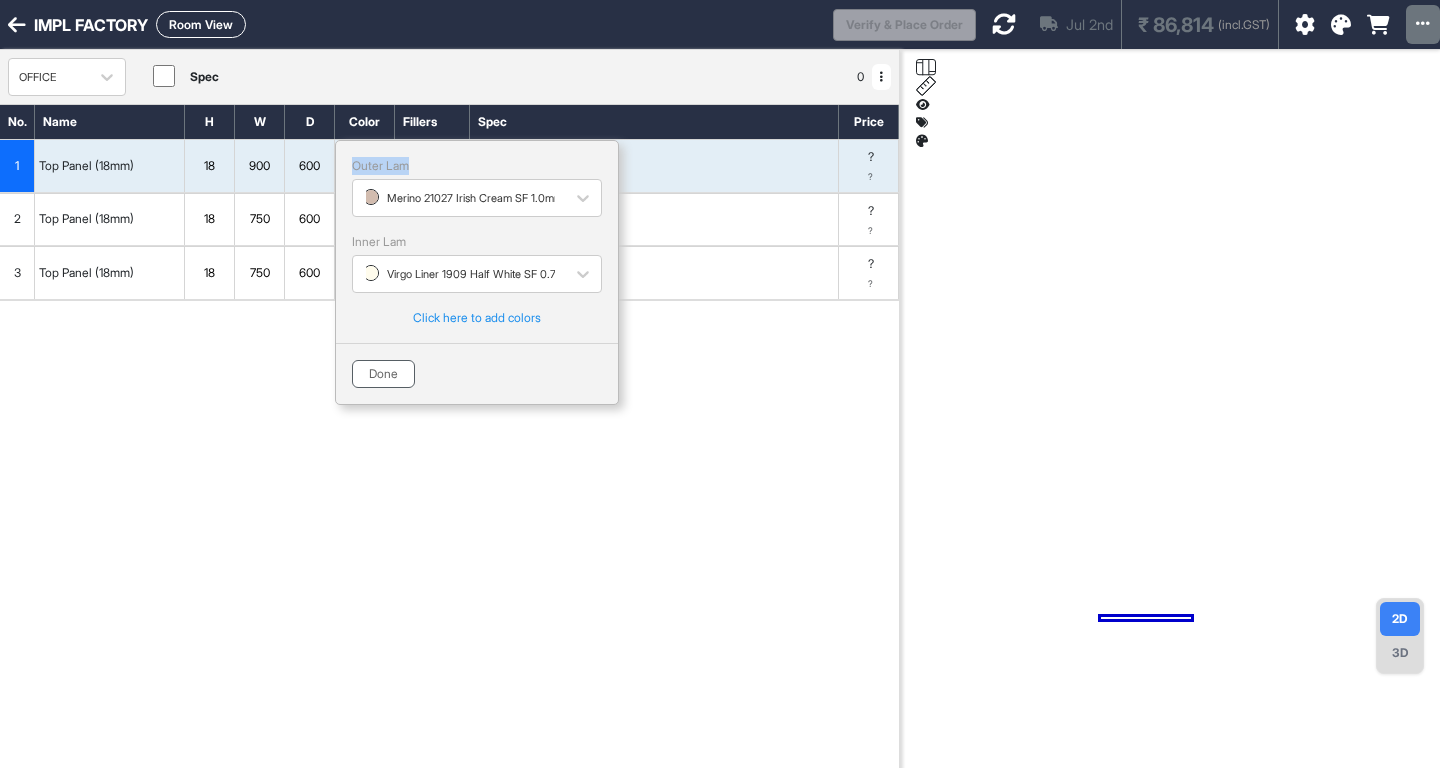 click on "Done" at bounding box center [383, 374] 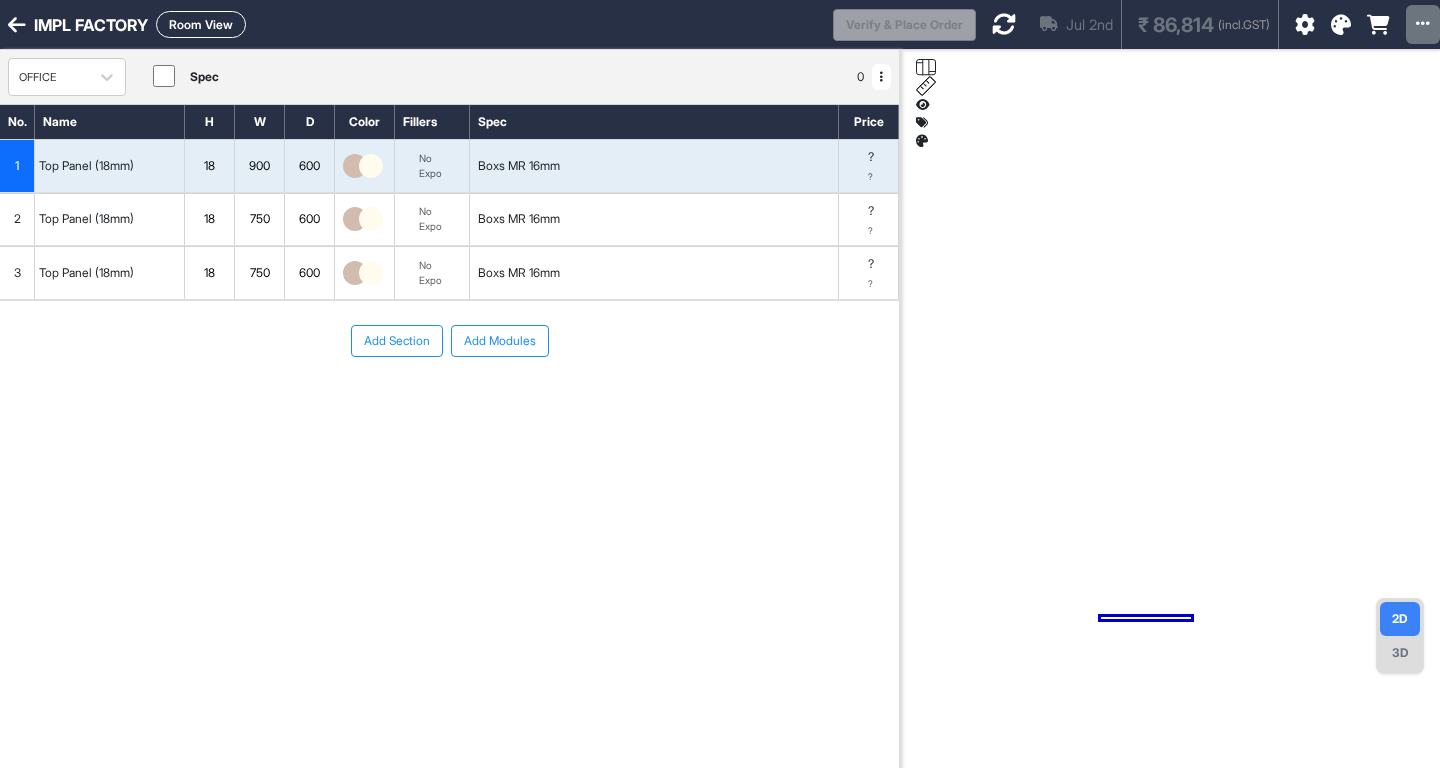 click on "Add Modules" at bounding box center [500, 341] 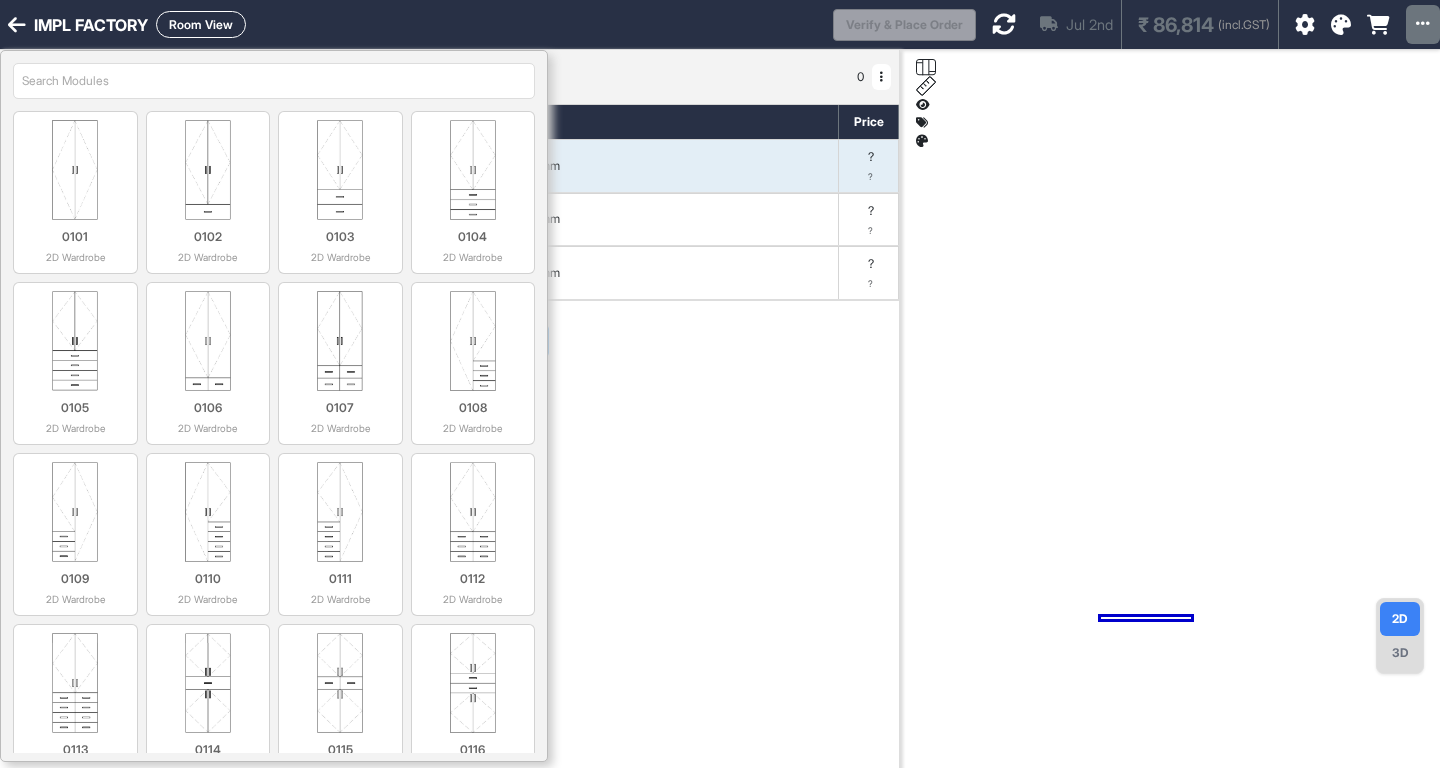 click at bounding box center [274, 81] 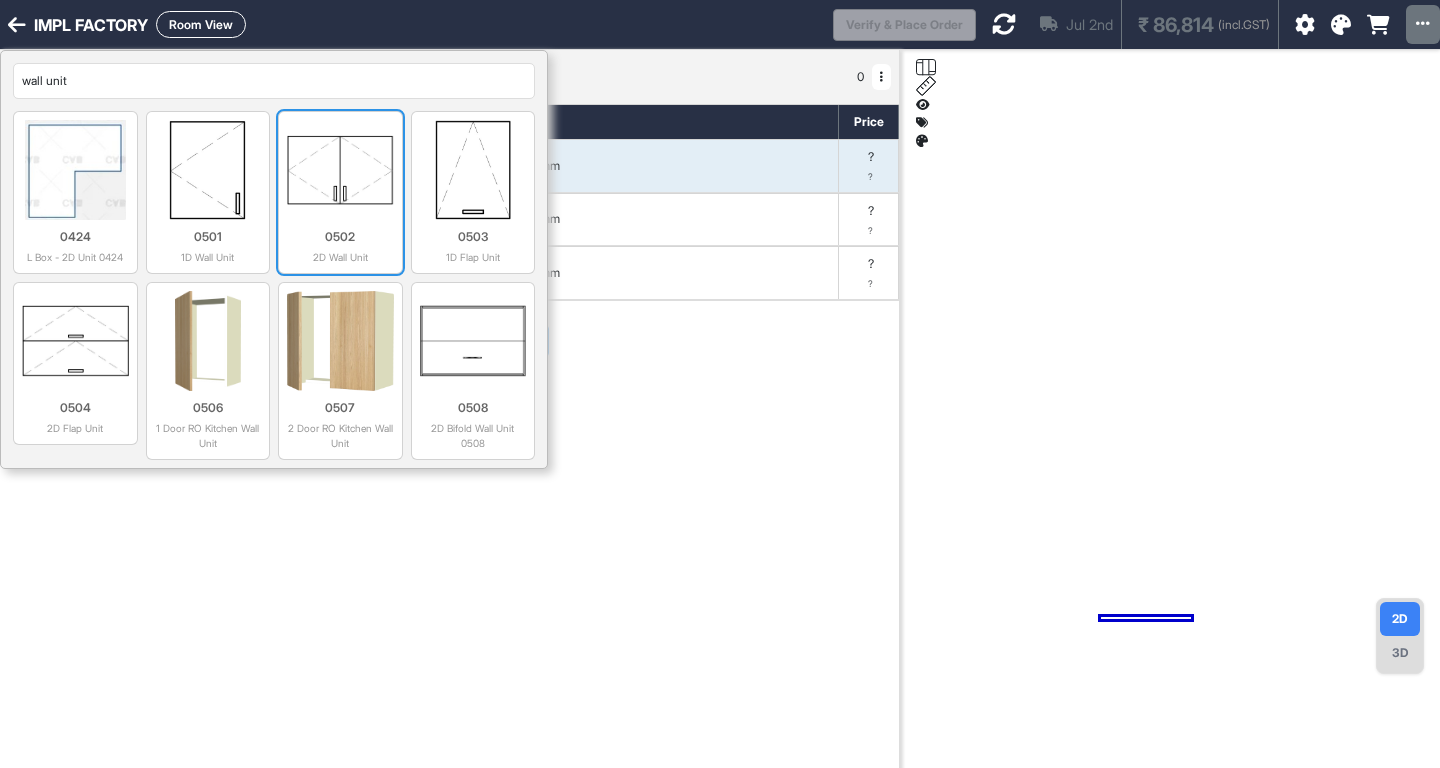 type on "wall unit" 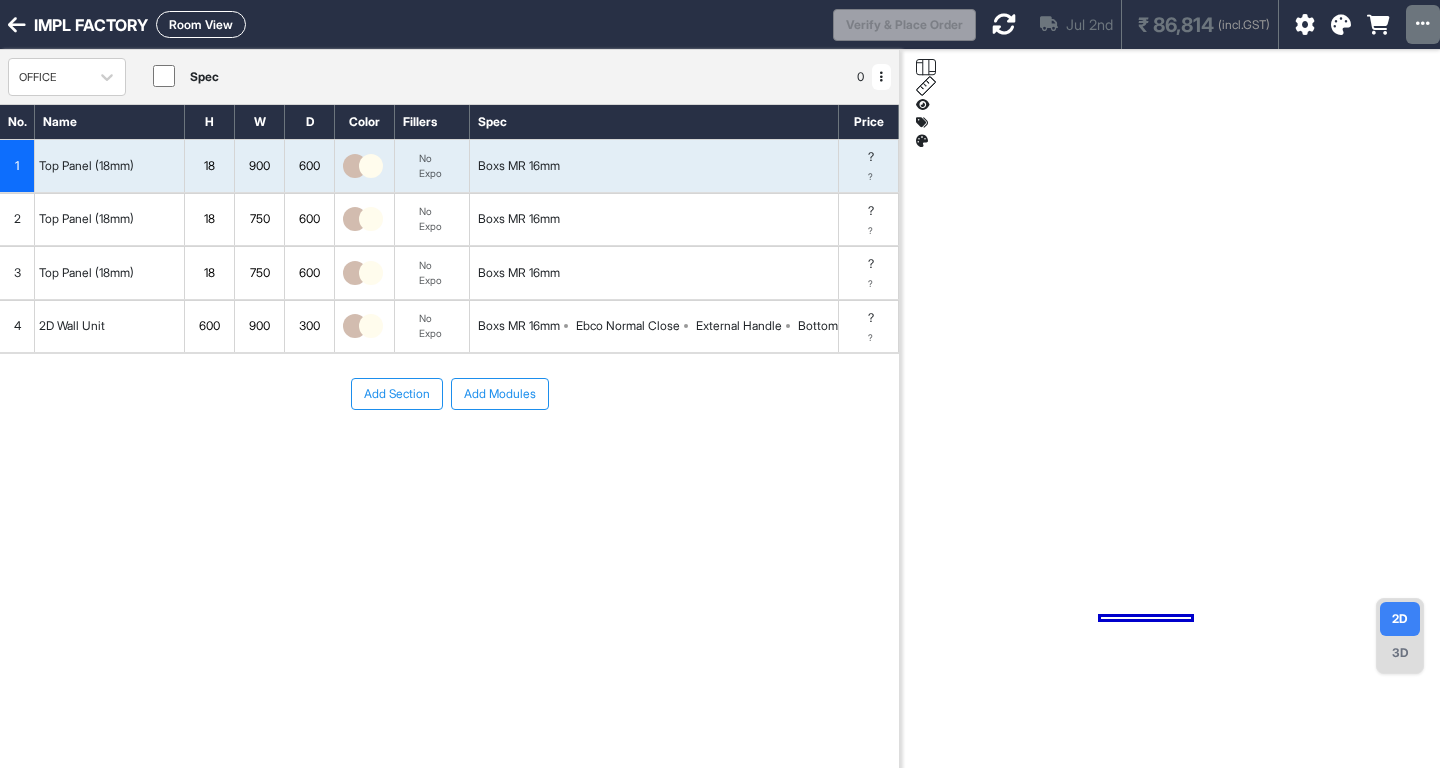 click on "900" at bounding box center (259, 326) 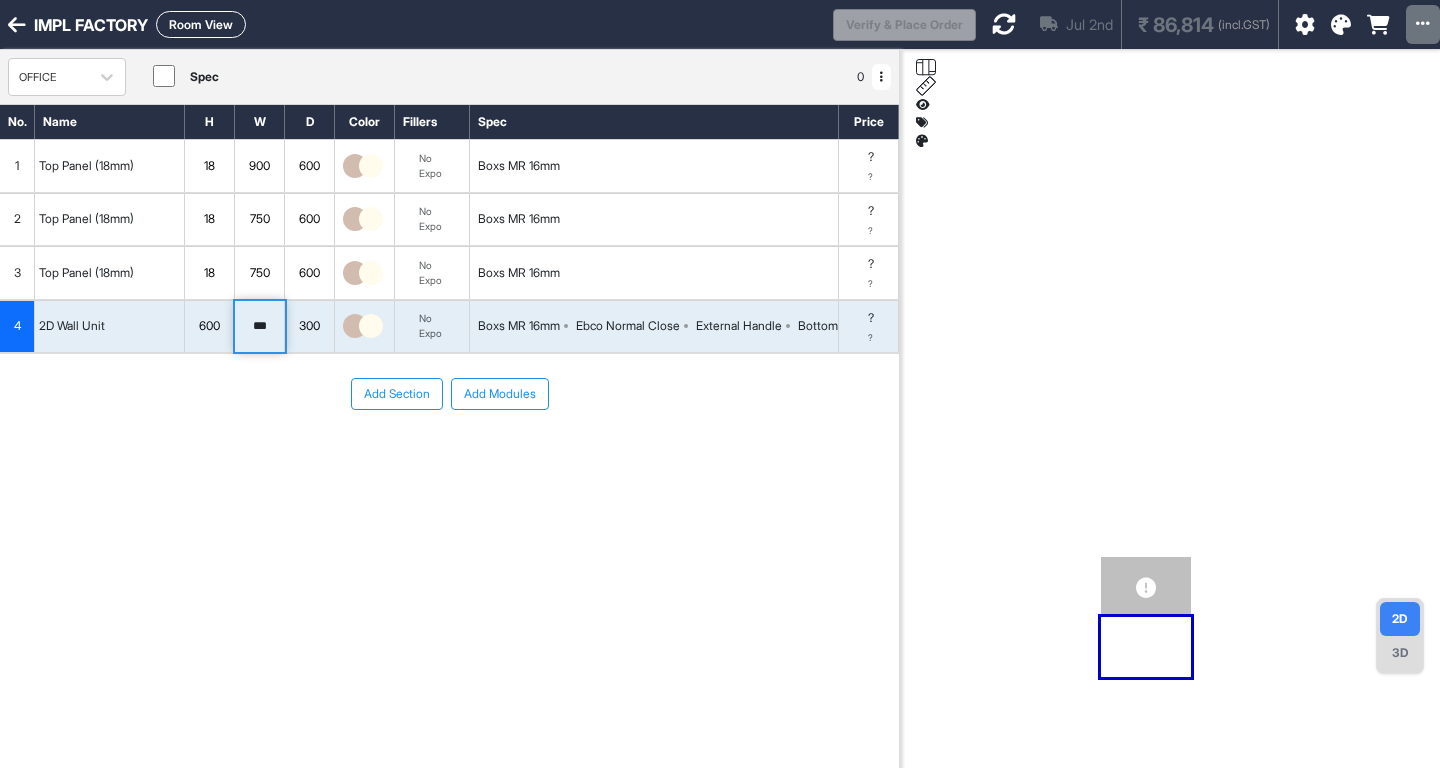 click on "300" at bounding box center [309, 326] 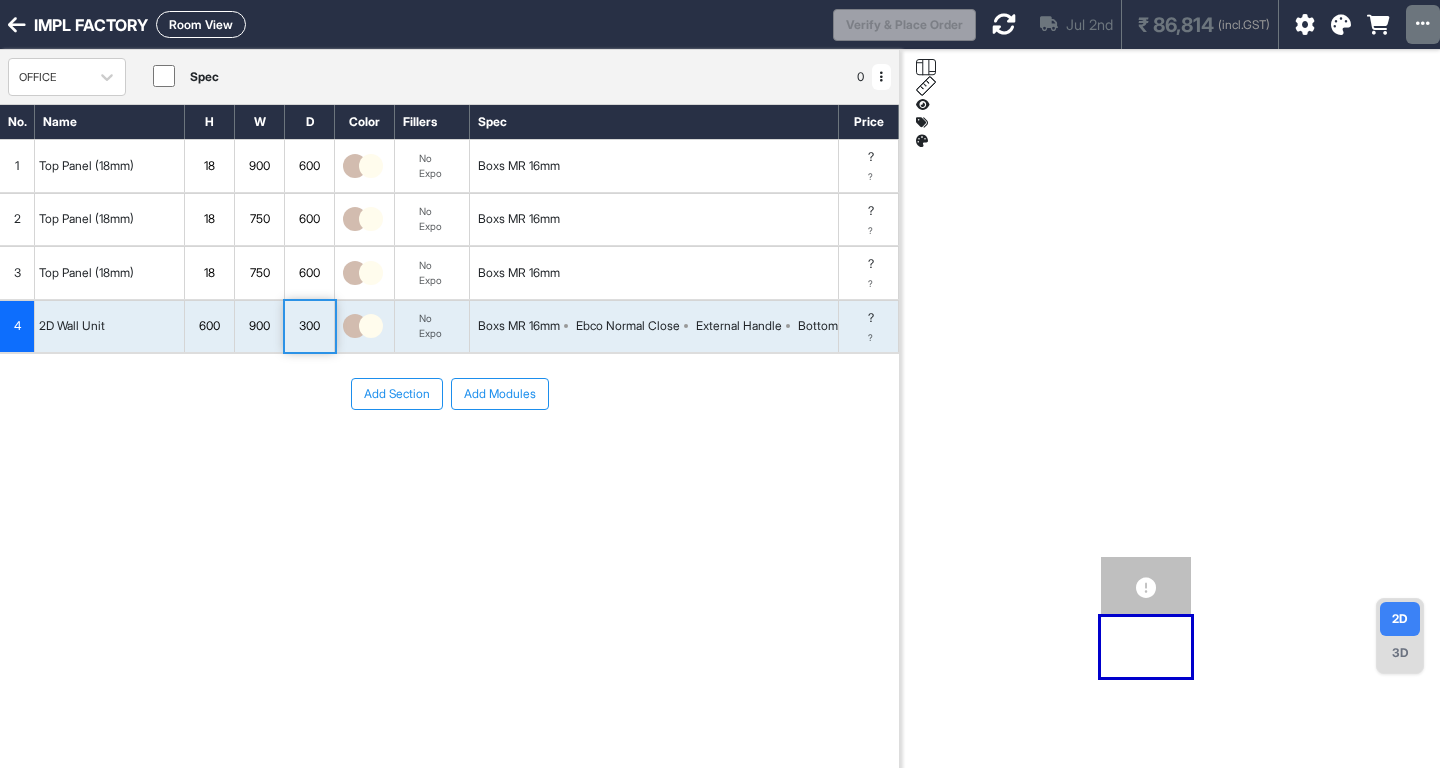 click on "300" at bounding box center [309, 326] 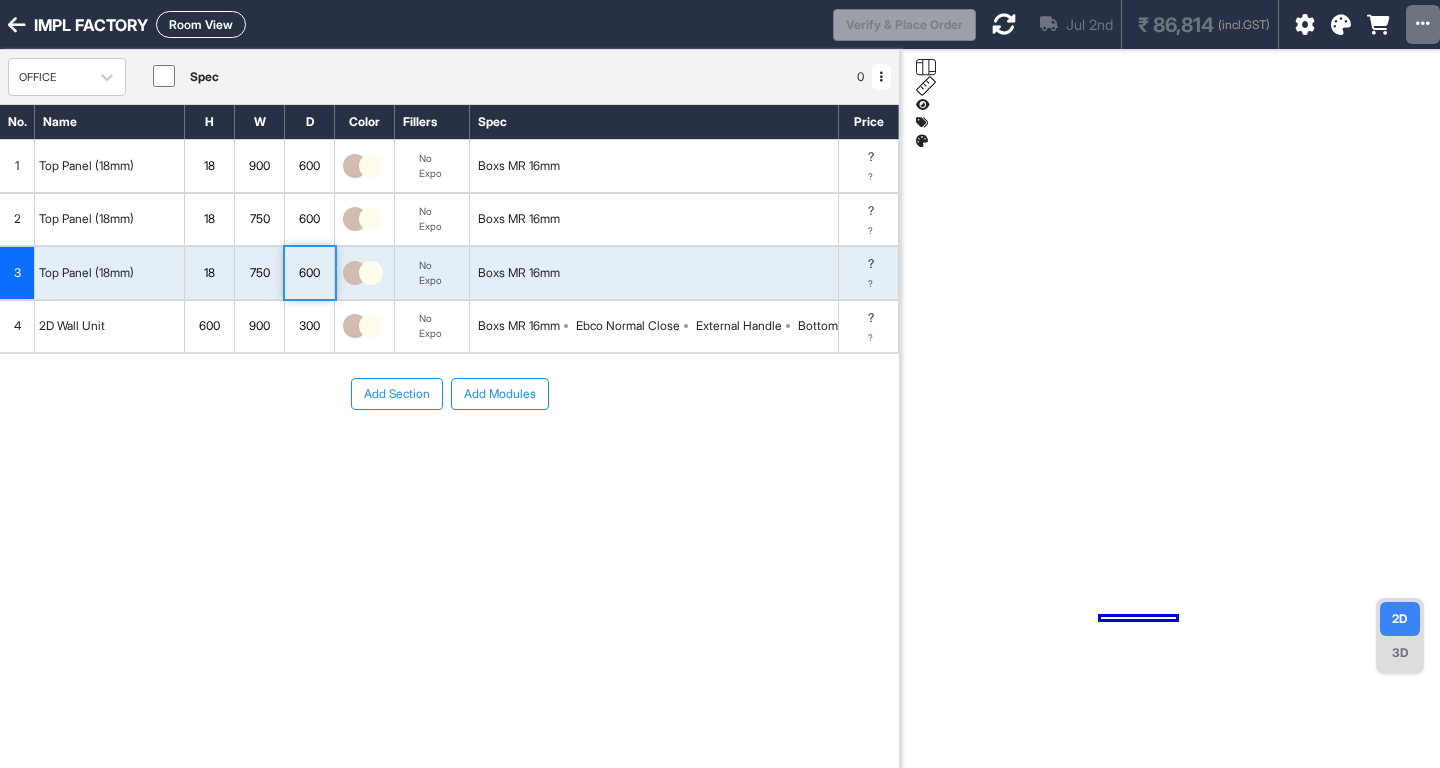 click on "300" at bounding box center [309, 326] 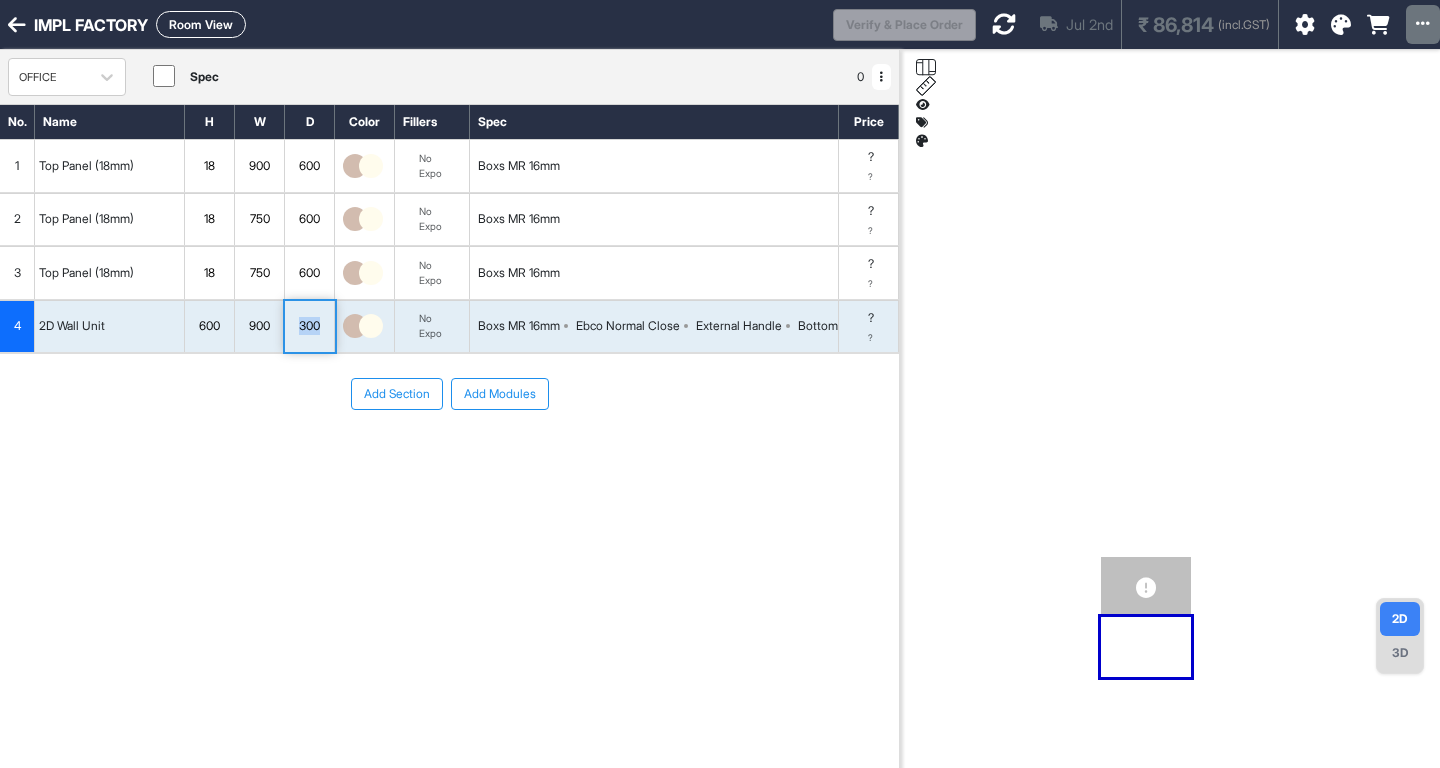 click on "300" at bounding box center (309, 326) 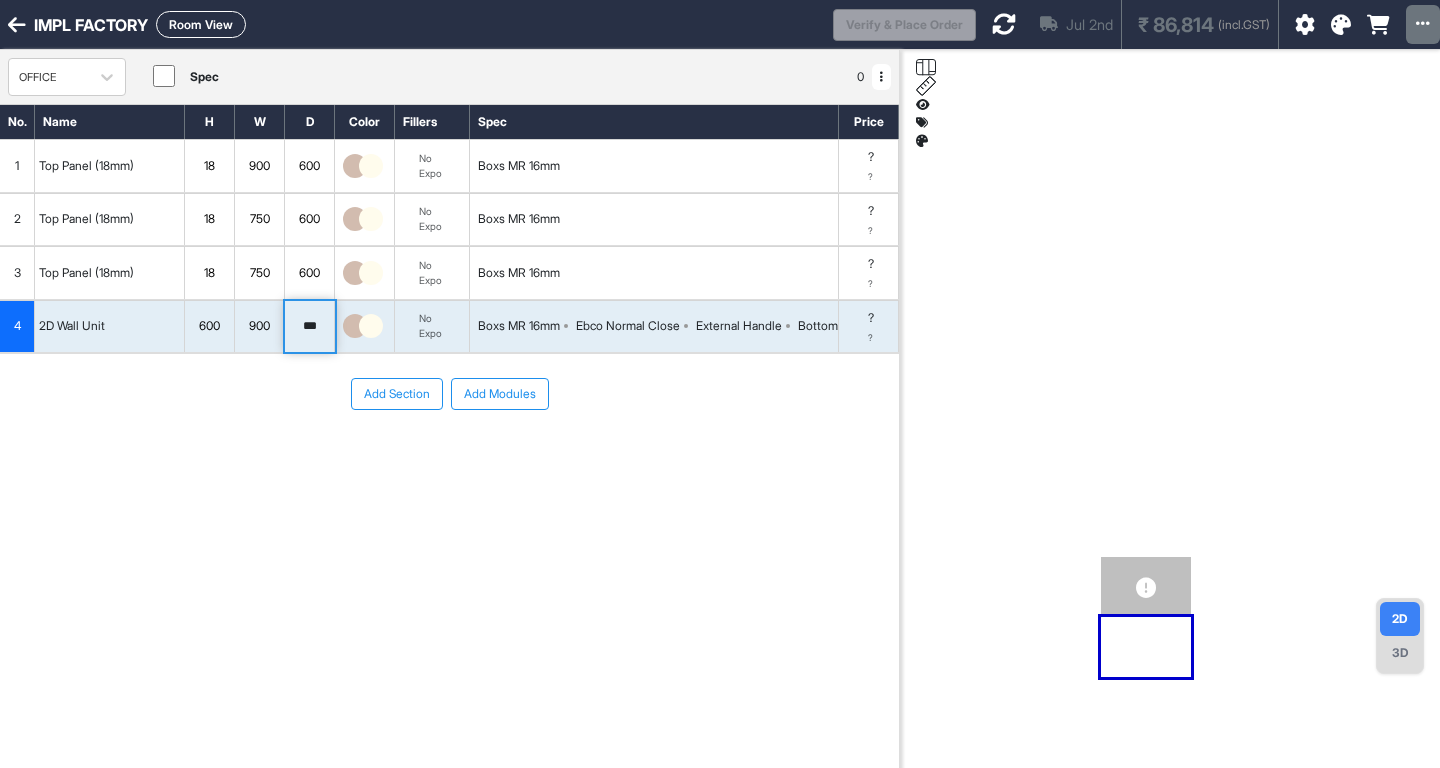 drag, startPoint x: 312, startPoint y: 329, endPoint x: 431, endPoint y: 316, distance: 119.70798 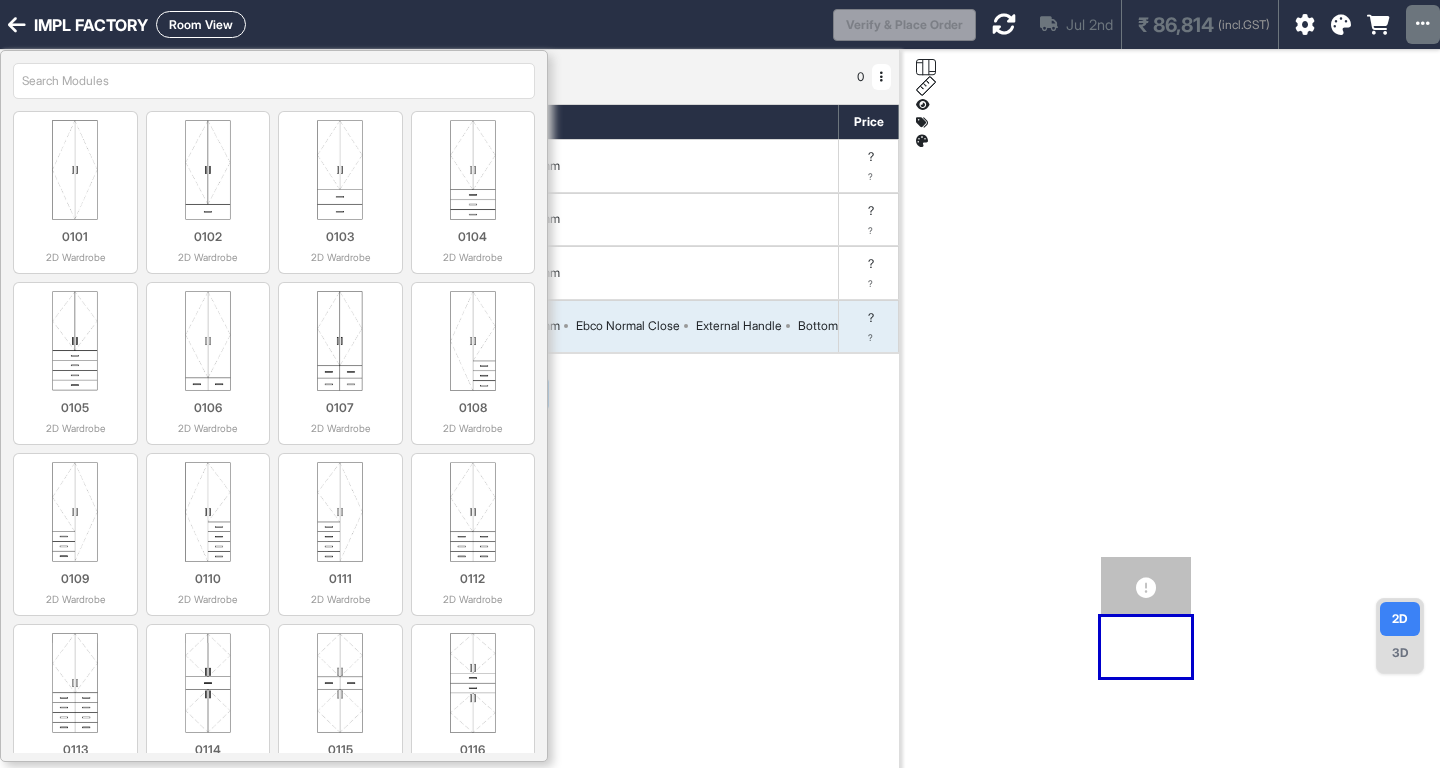 click at bounding box center (274, 81) 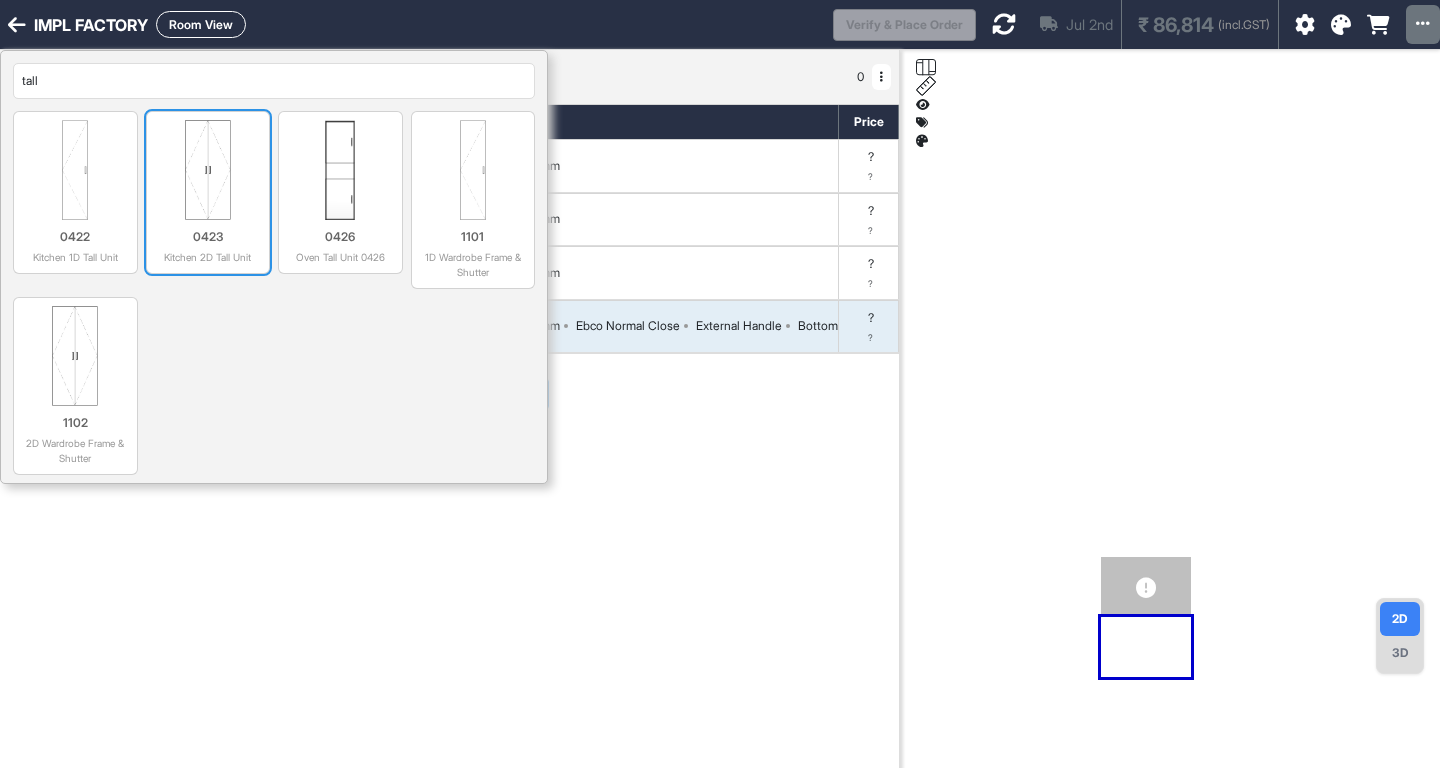 type on "tall" 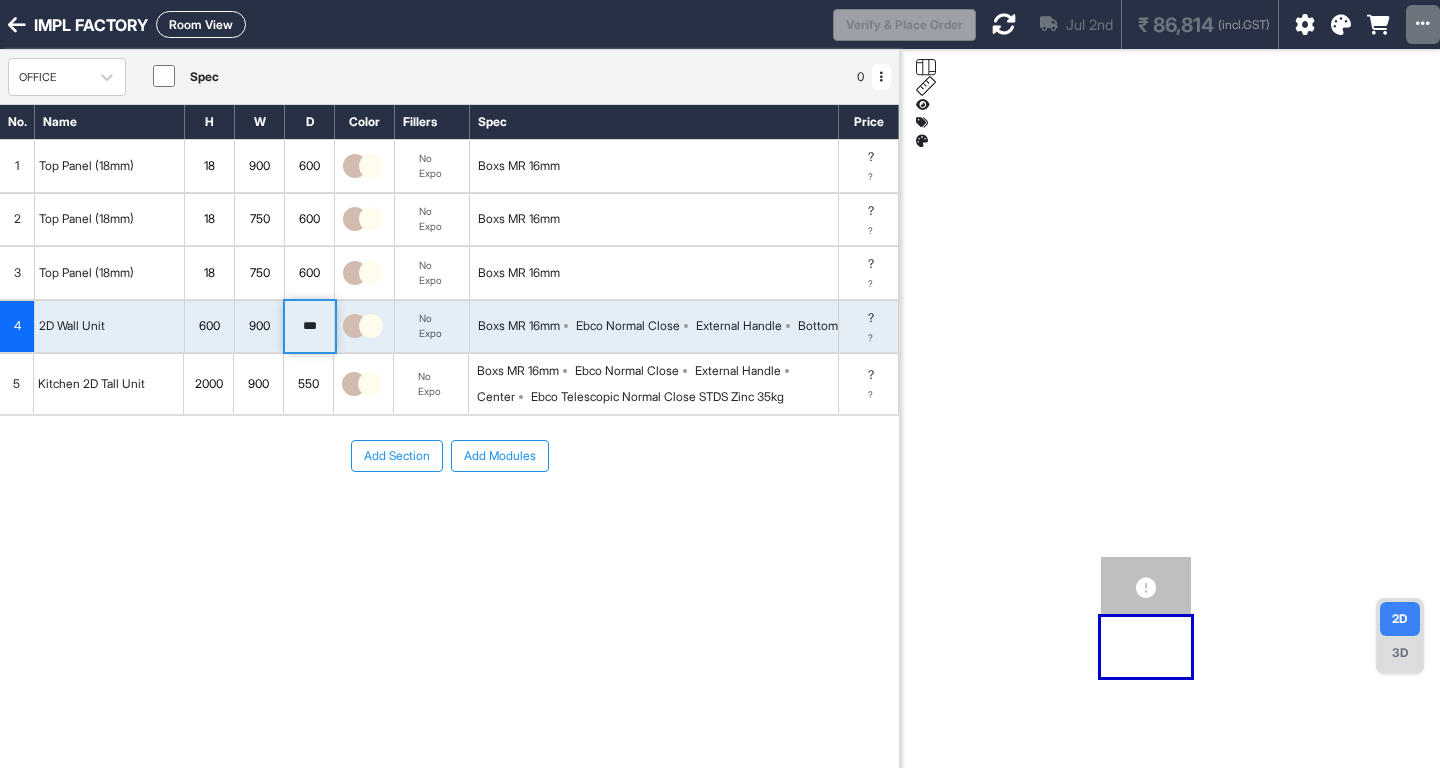 click on "2000" at bounding box center (208, 384) 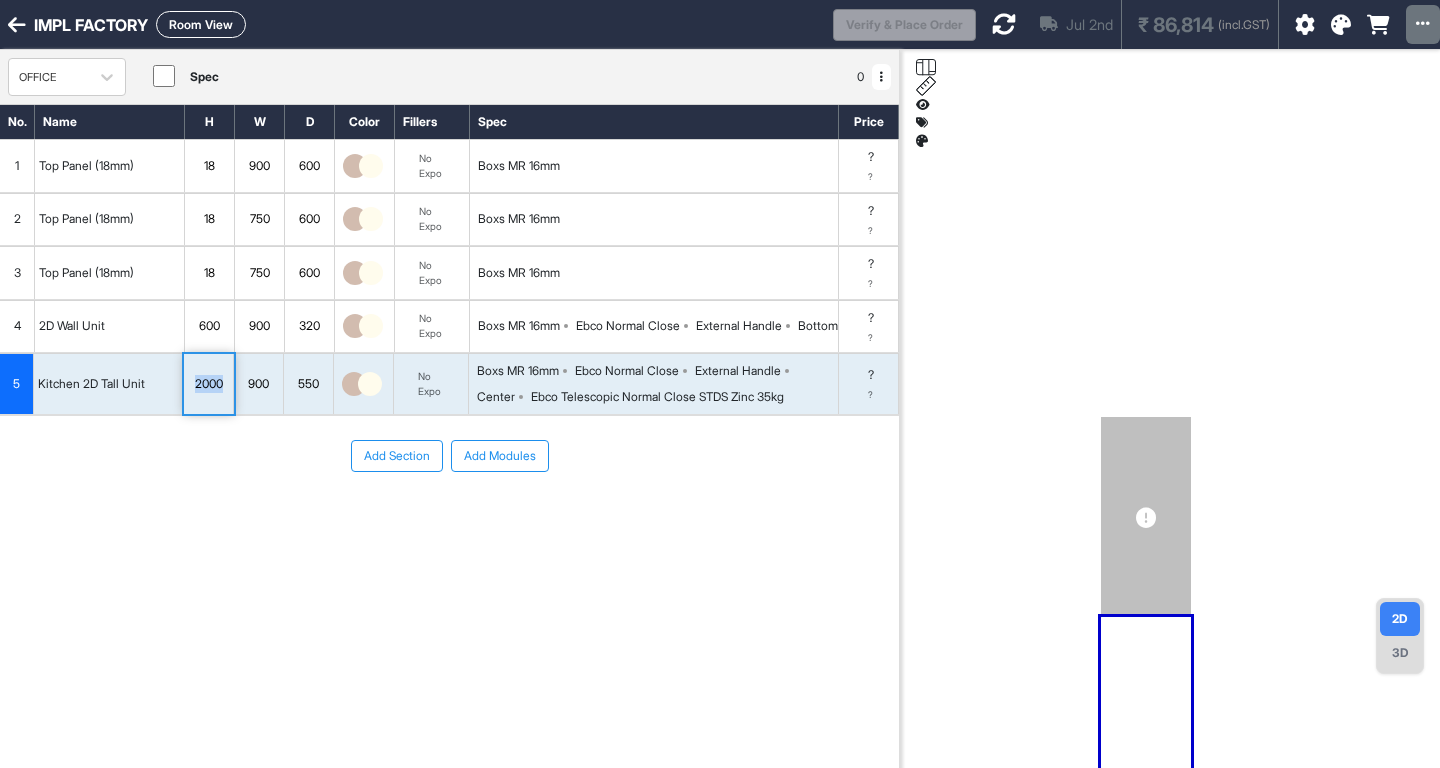 click on "2000" at bounding box center (208, 384) 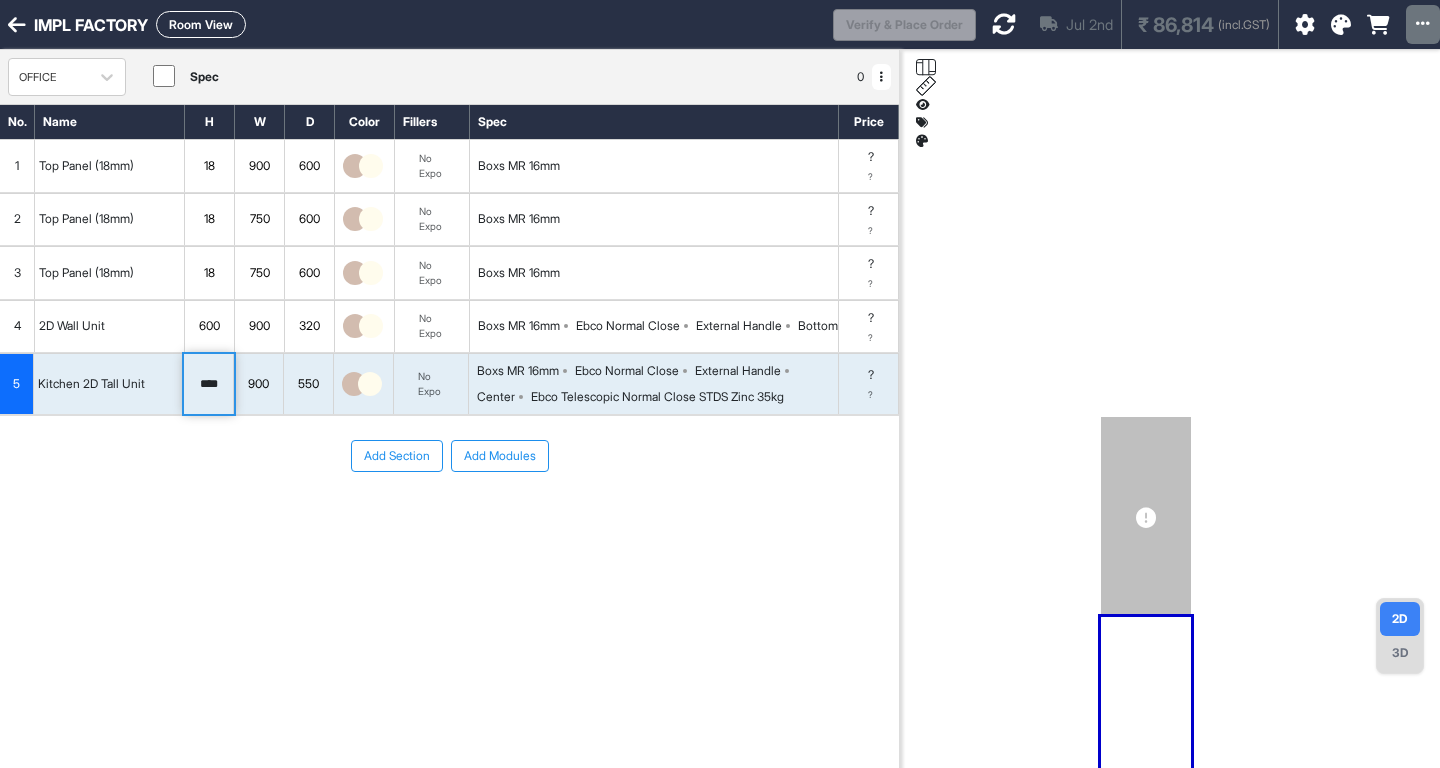 drag, startPoint x: 208, startPoint y: 390, endPoint x: 344, endPoint y: 382, distance: 136.23509 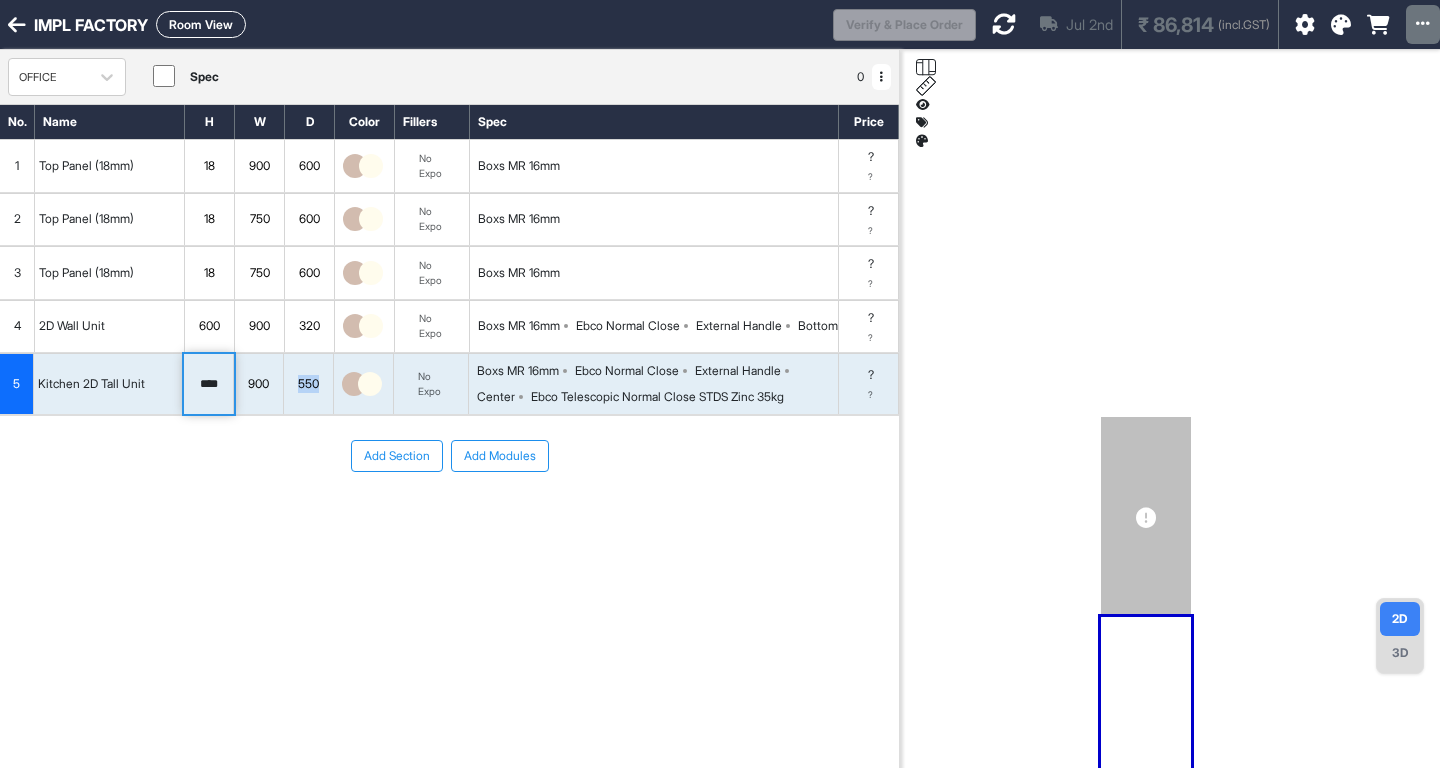 click on "550" at bounding box center (308, 384) 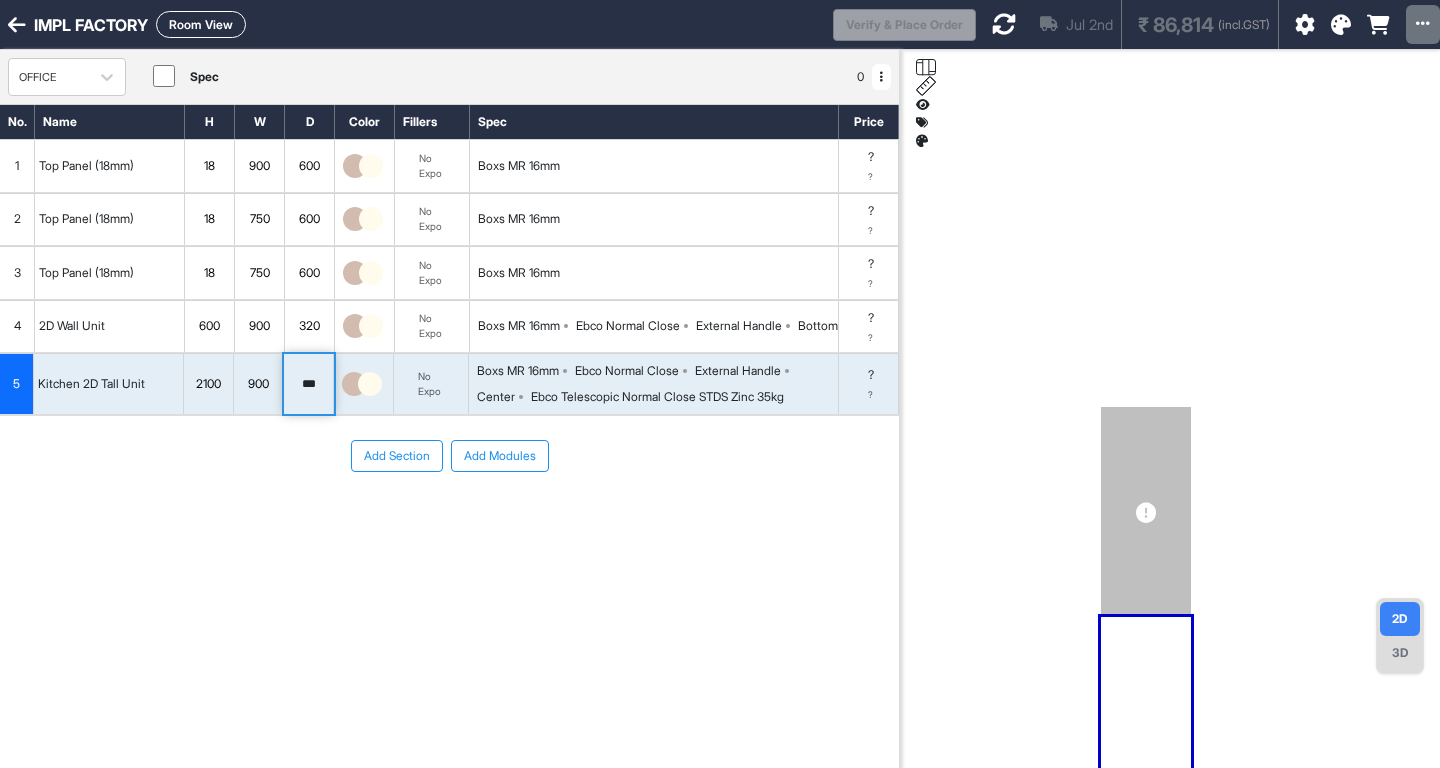 click on "***" at bounding box center (308, 384) 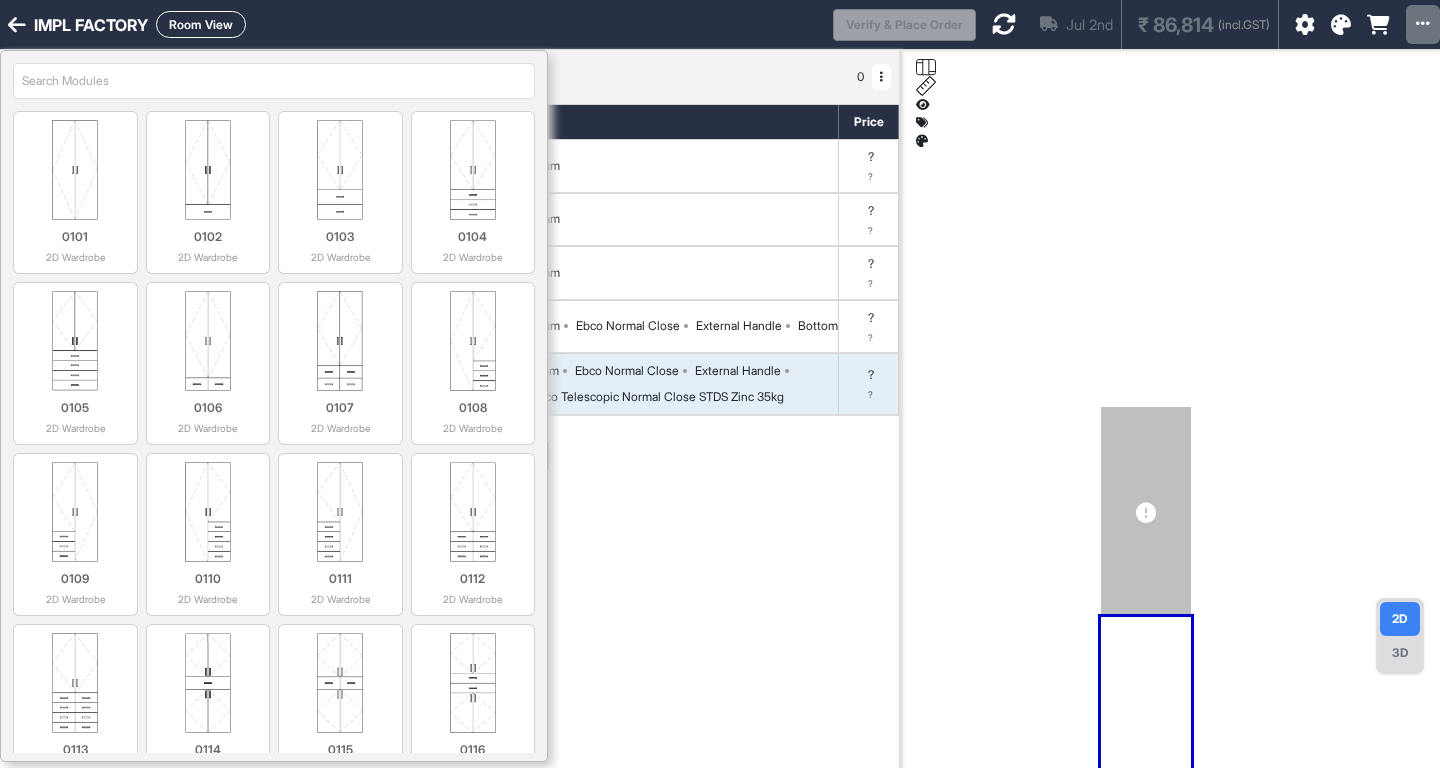 click at bounding box center [274, 81] 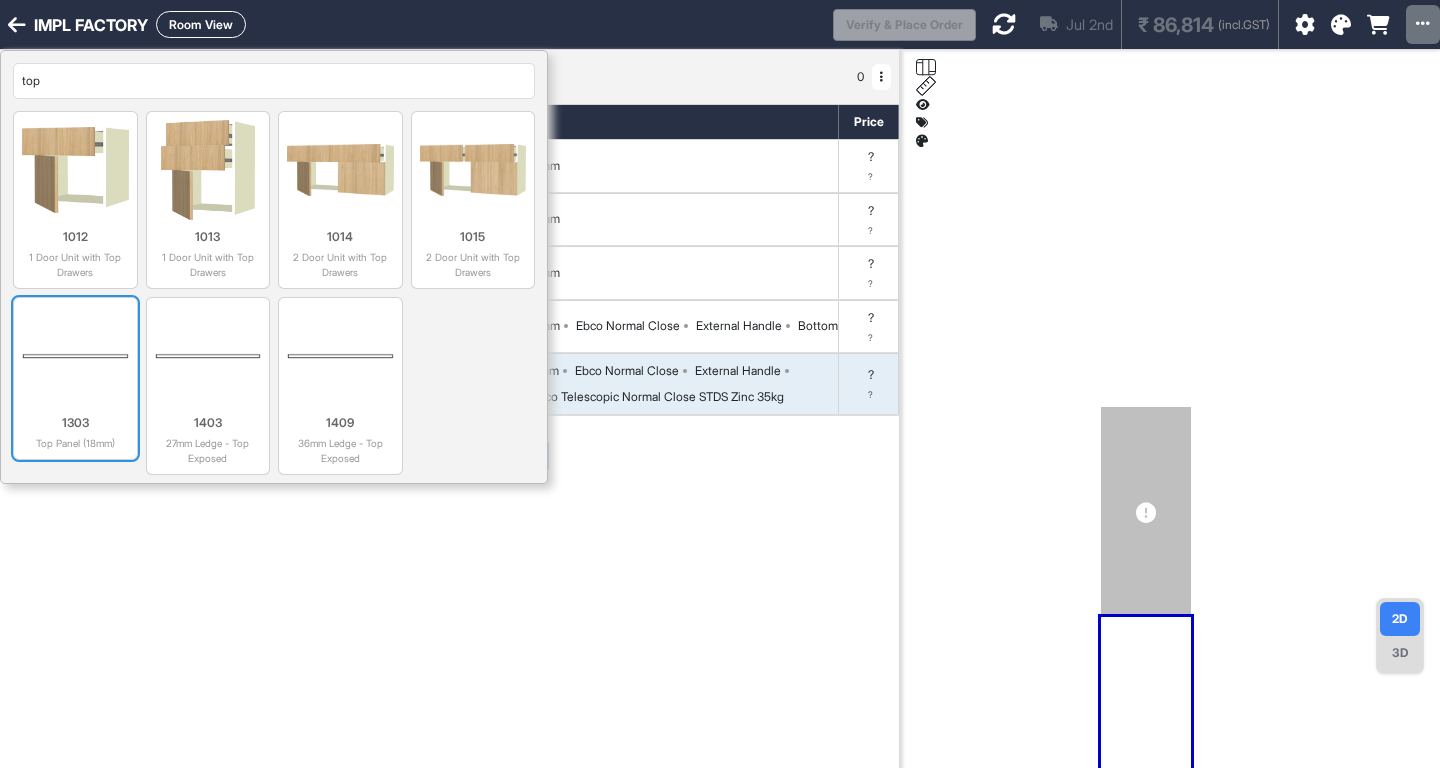 type on "top" 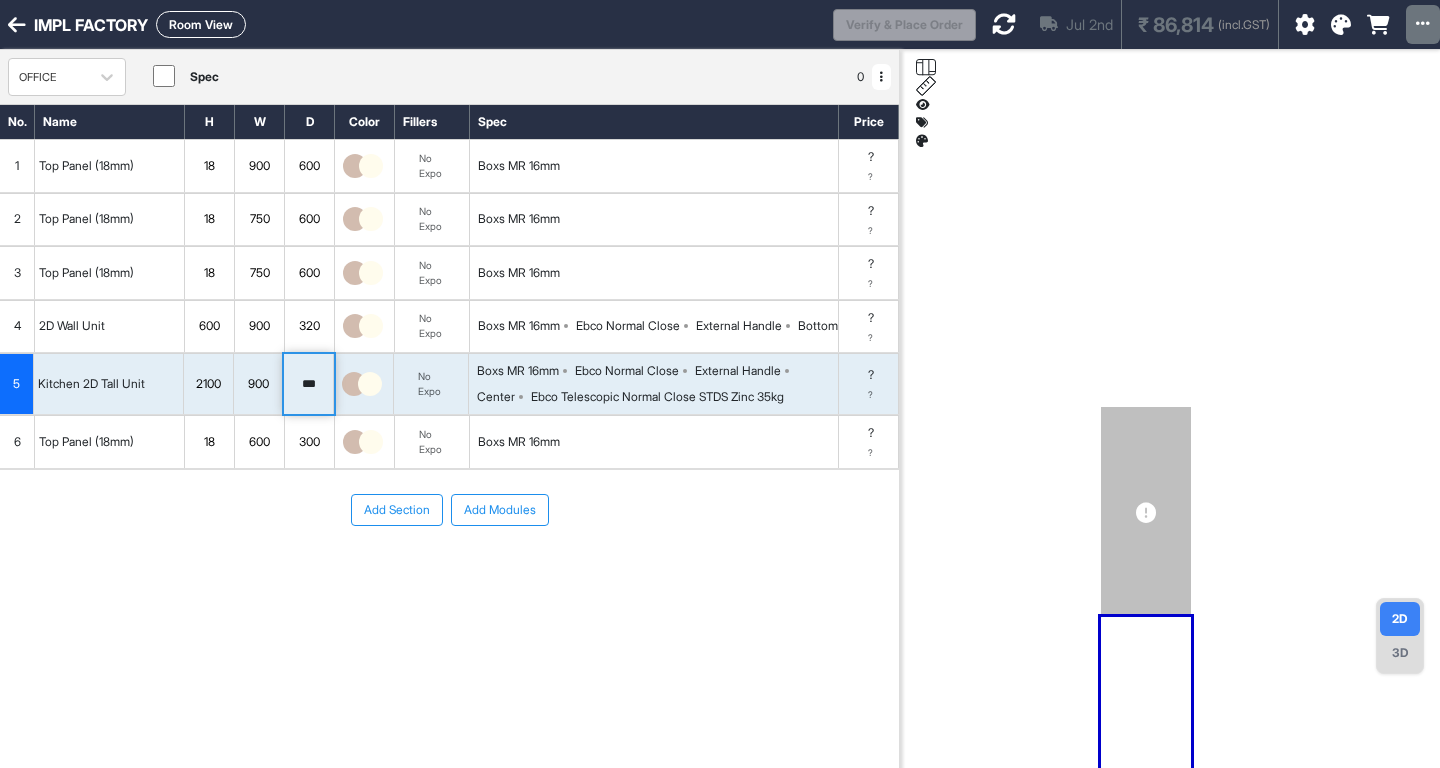 click on "600" at bounding box center [259, 442] 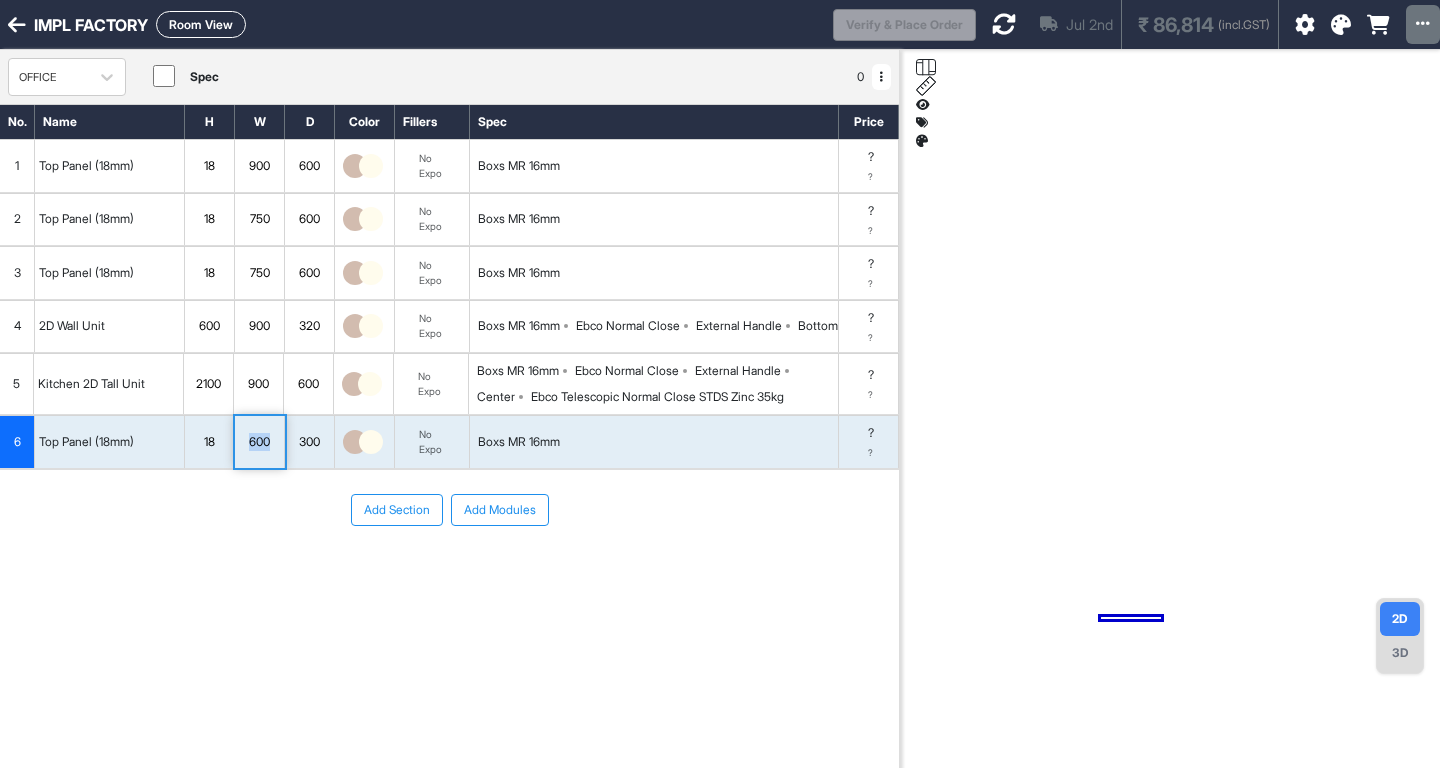 click on "600" at bounding box center [259, 442] 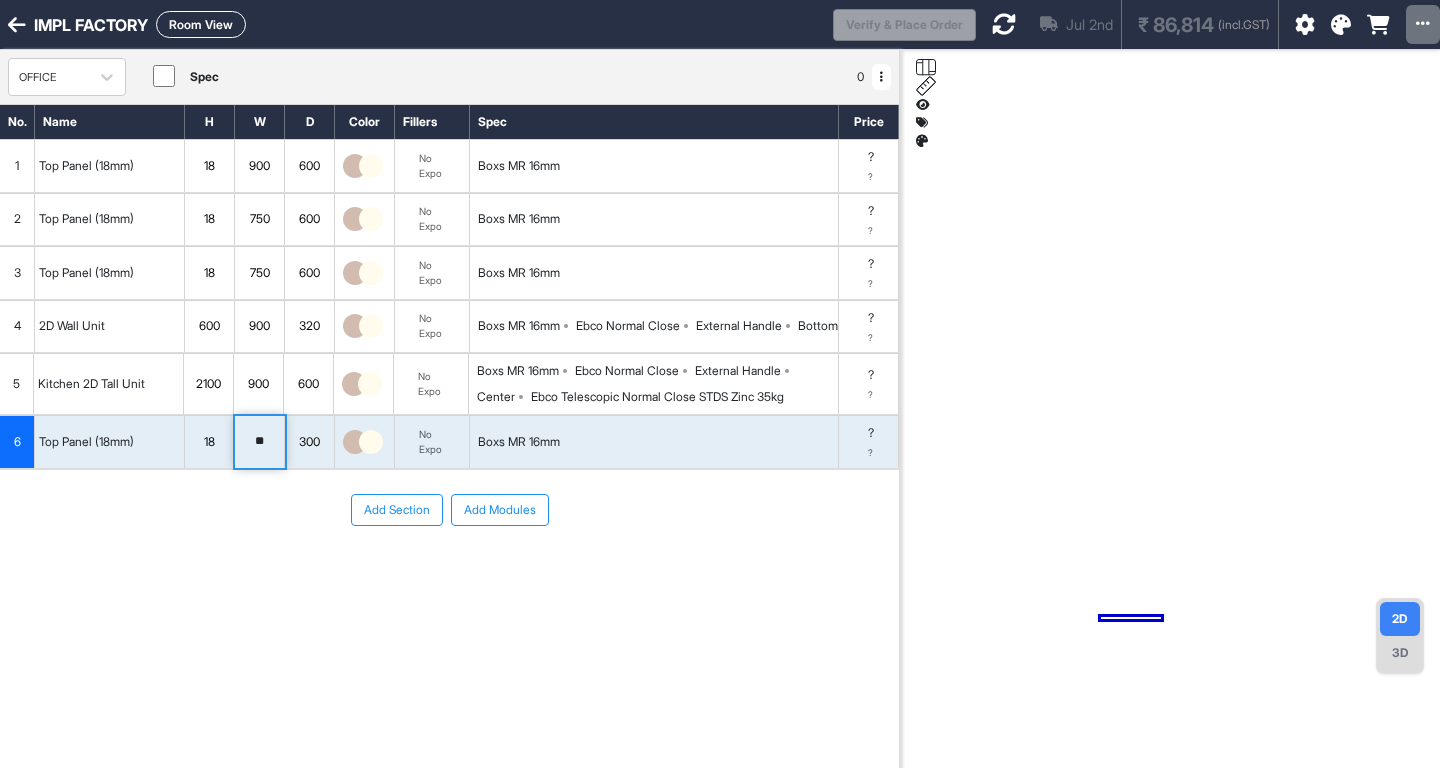 type on "*" 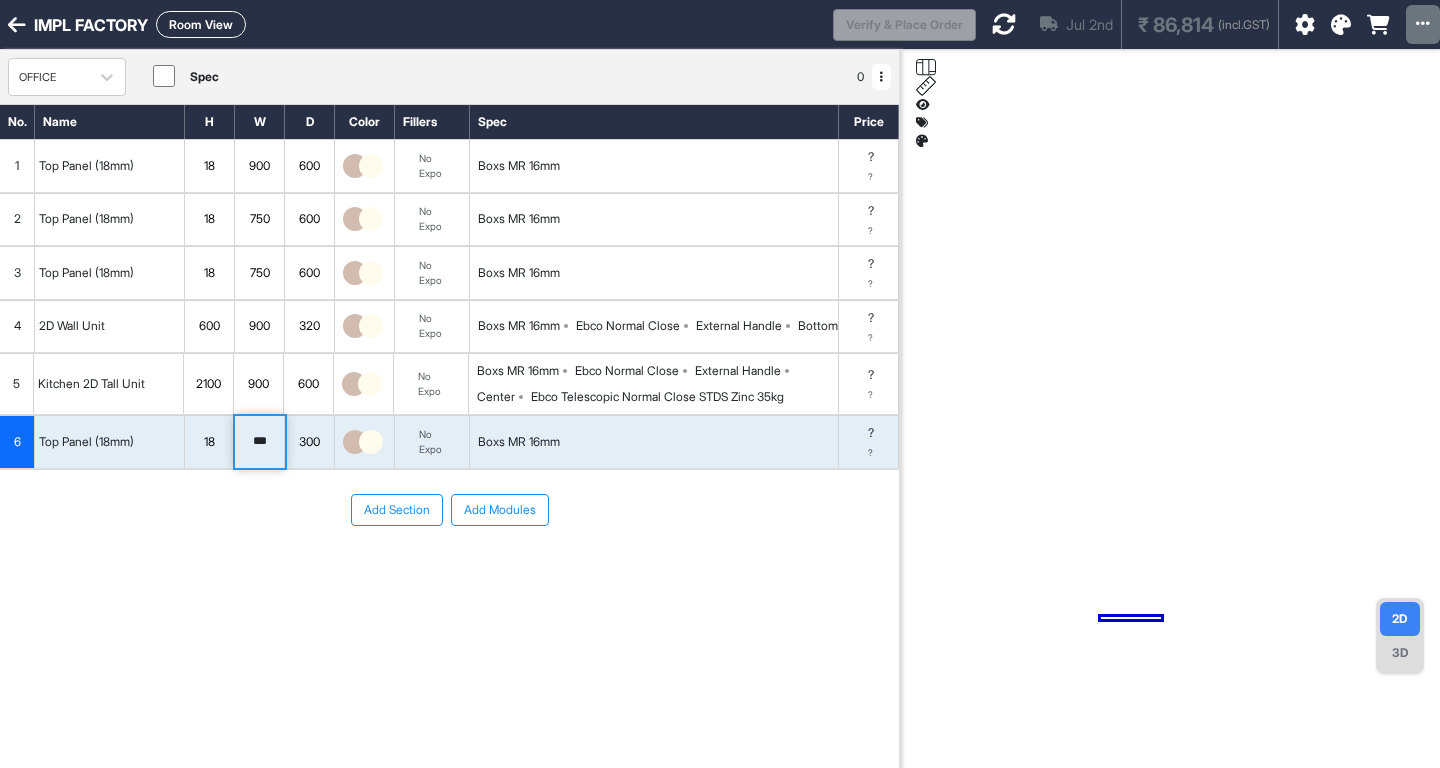 type on "****" 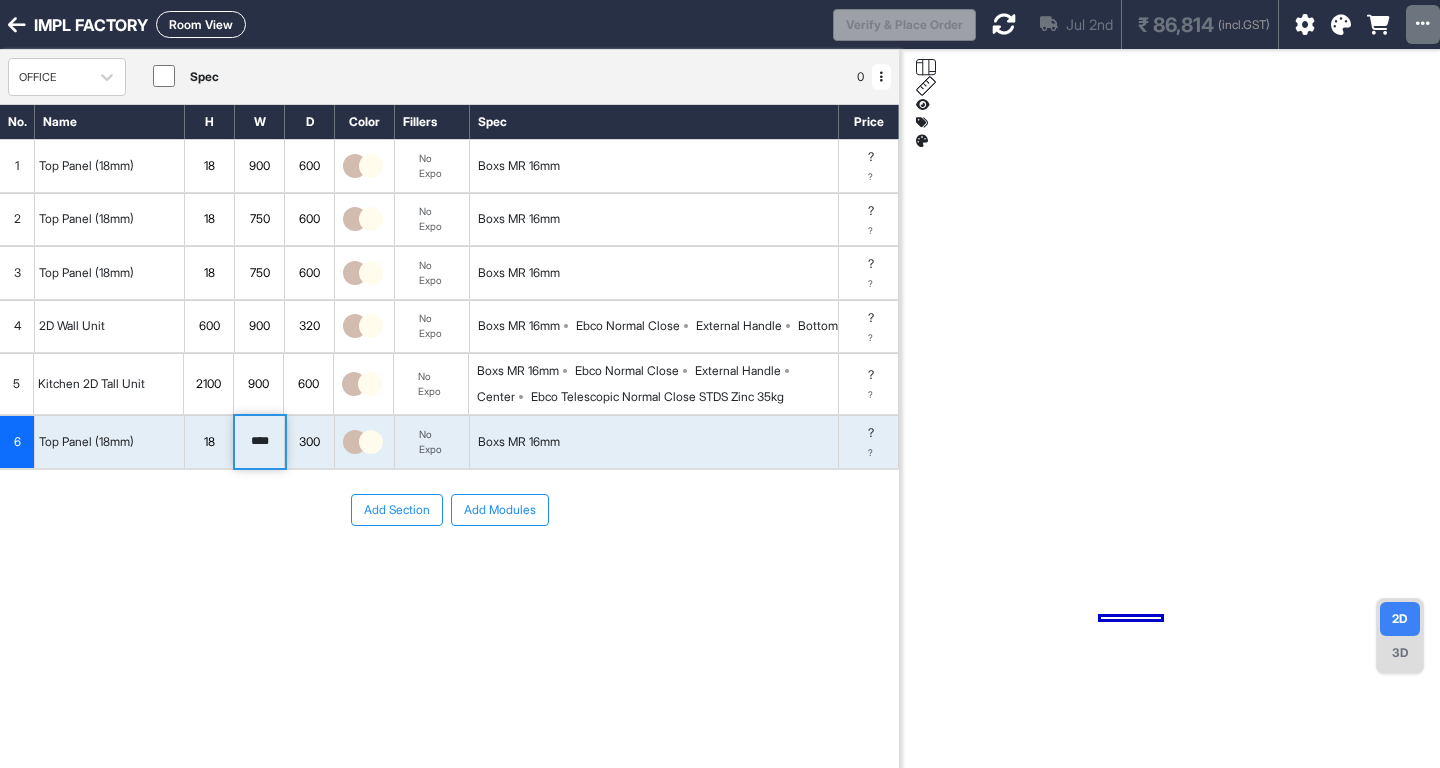 click on "300" at bounding box center [309, 442] 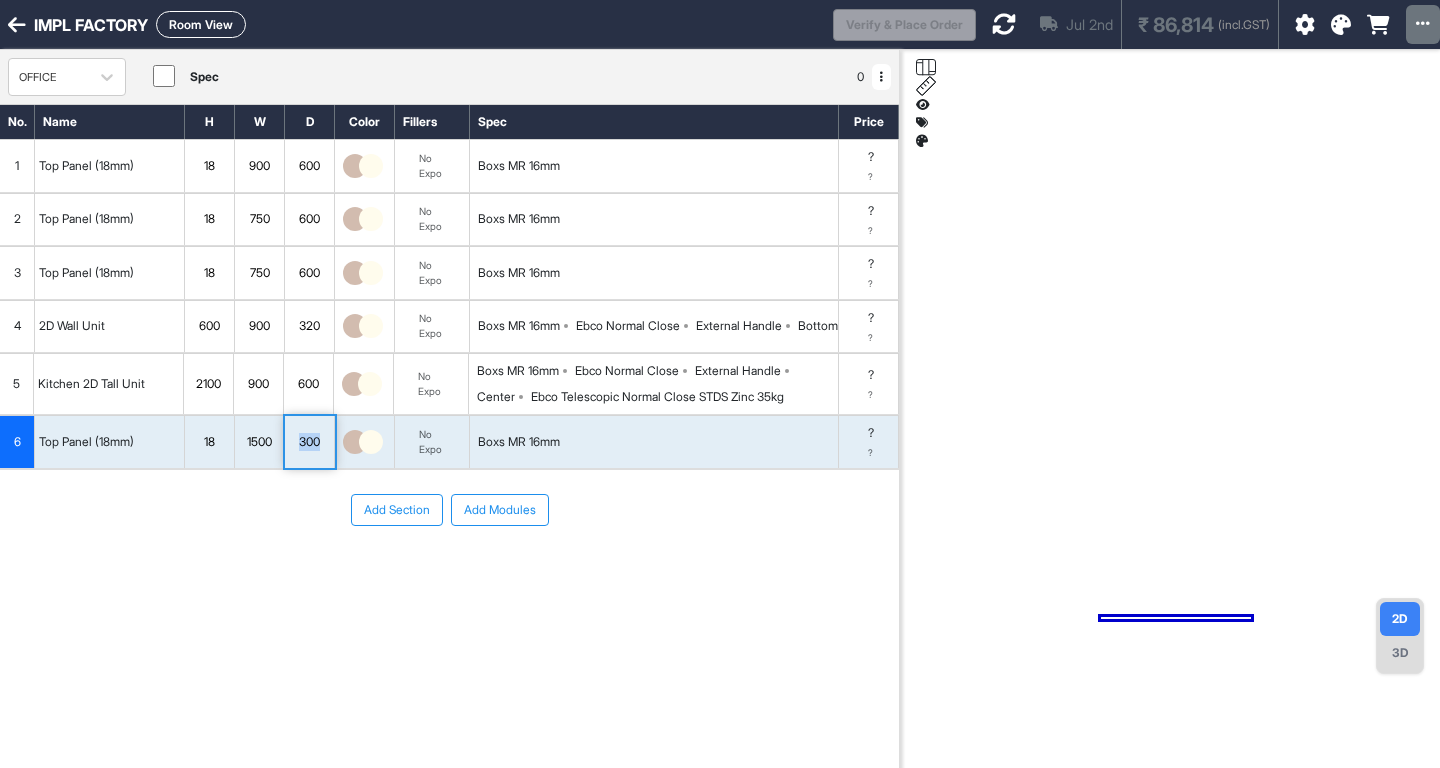 click on "300" at bounding box center (309, 442) 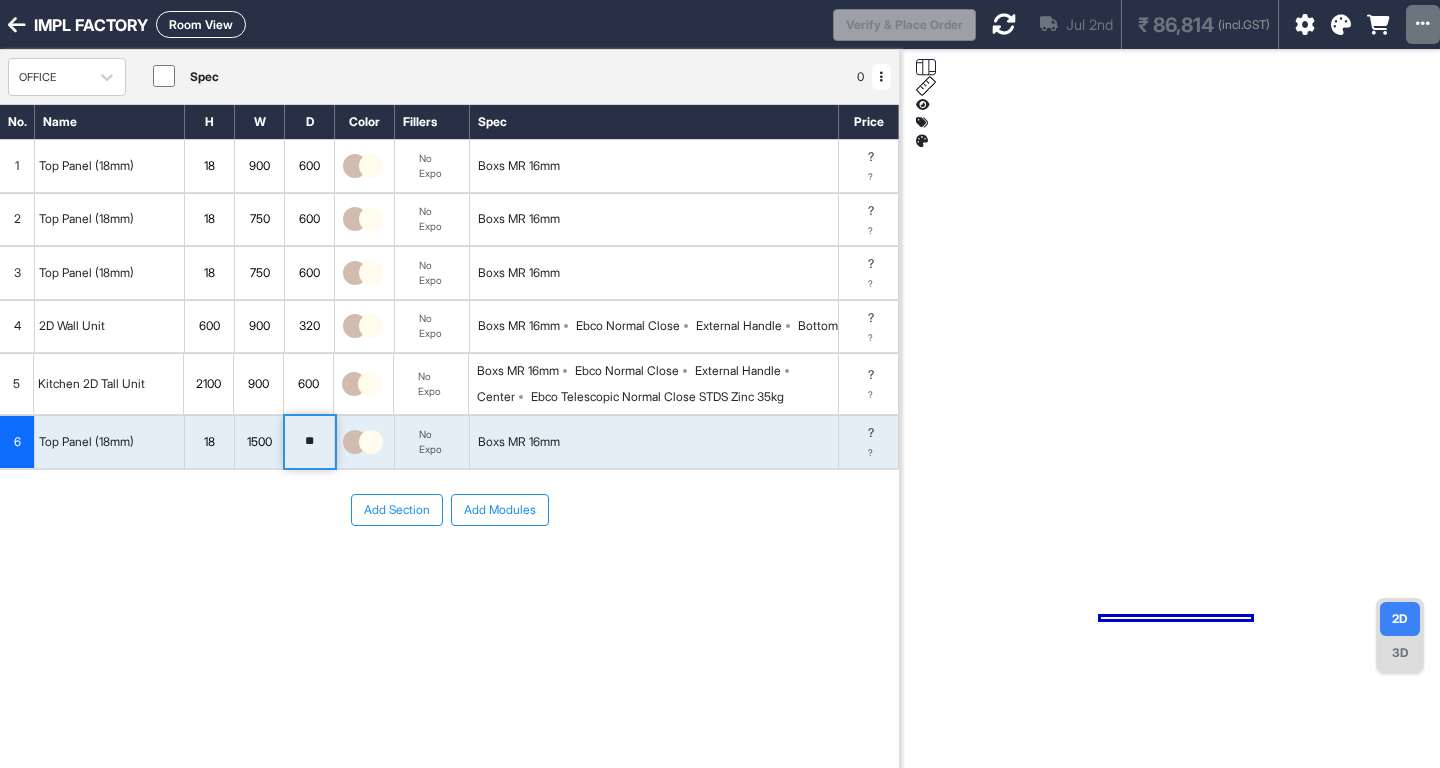 type on "*" 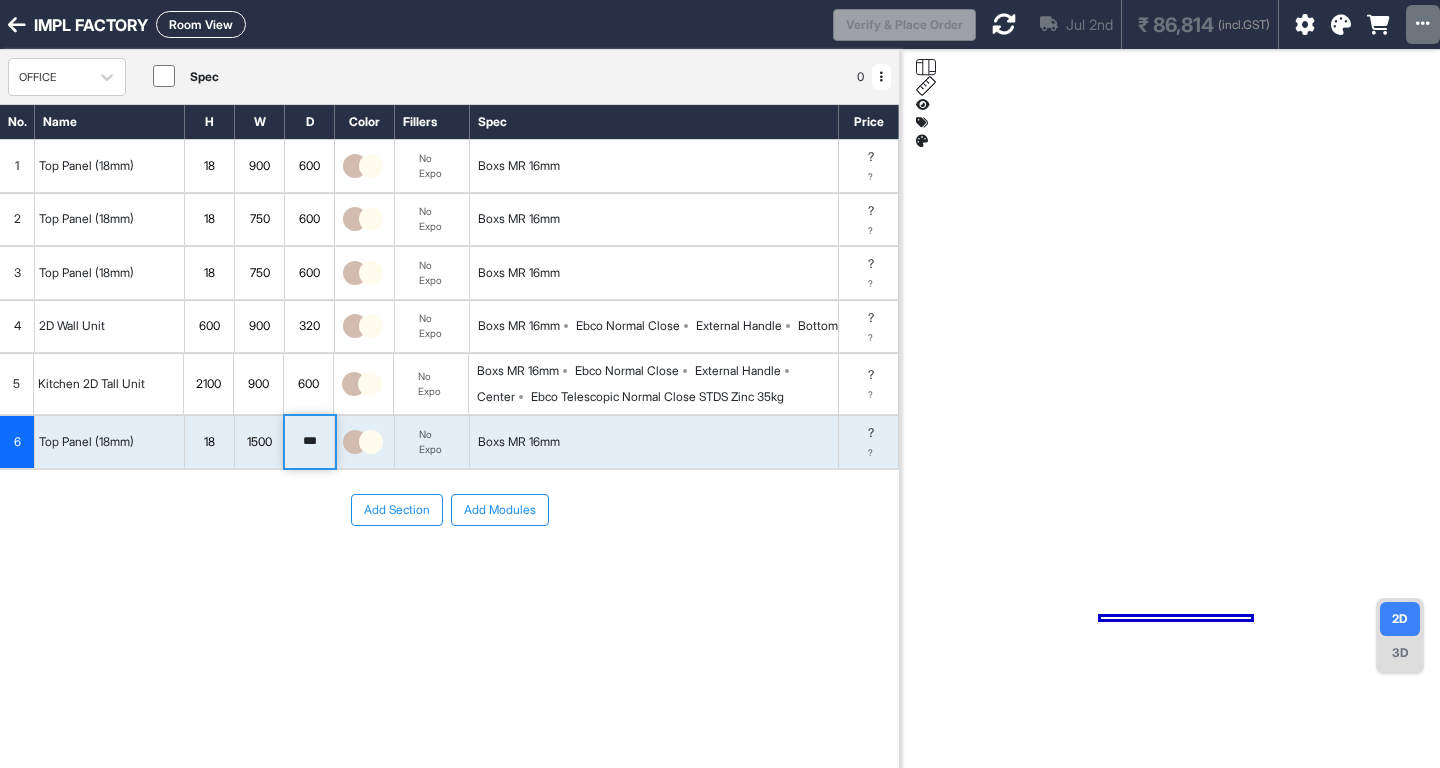 type on "***" 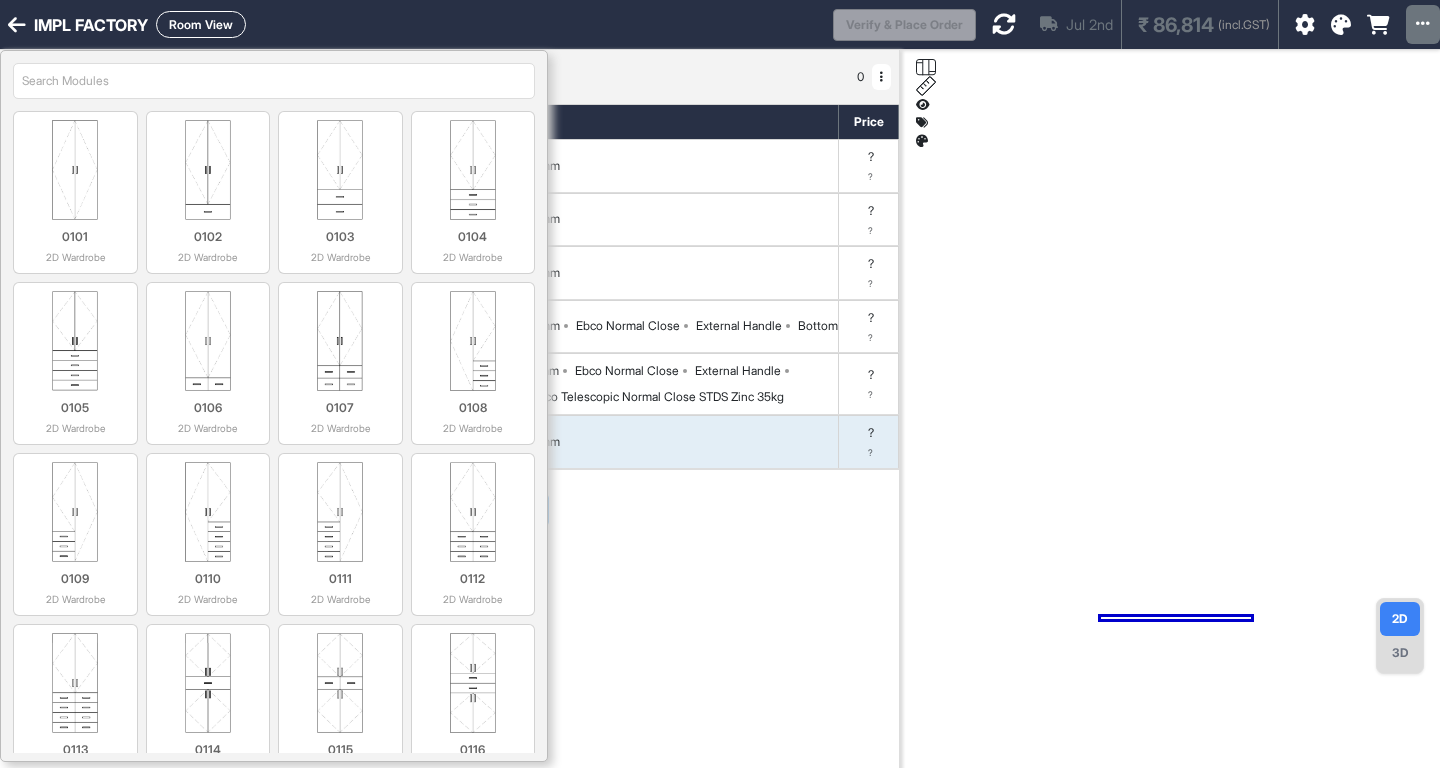 click at bounding box center (274, 81) 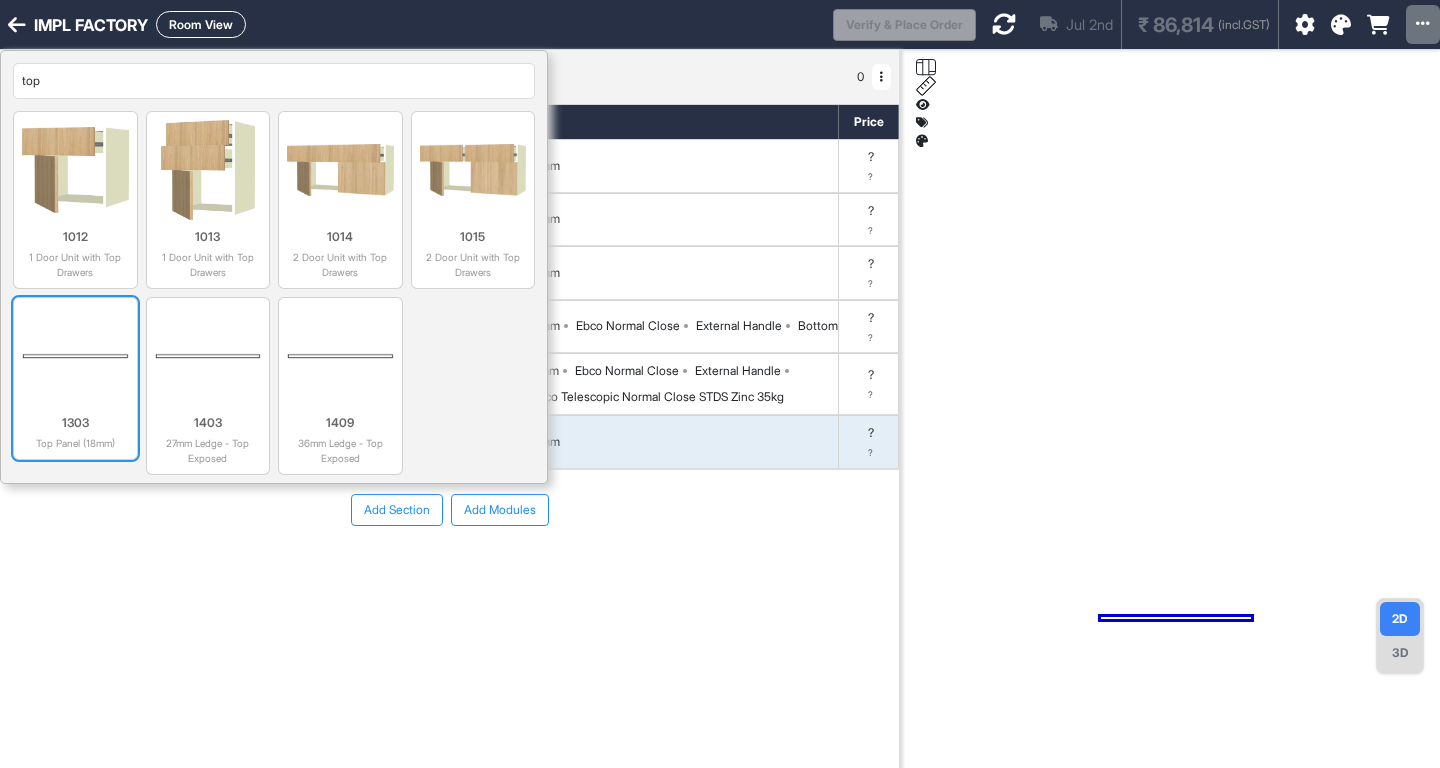 type on "top" 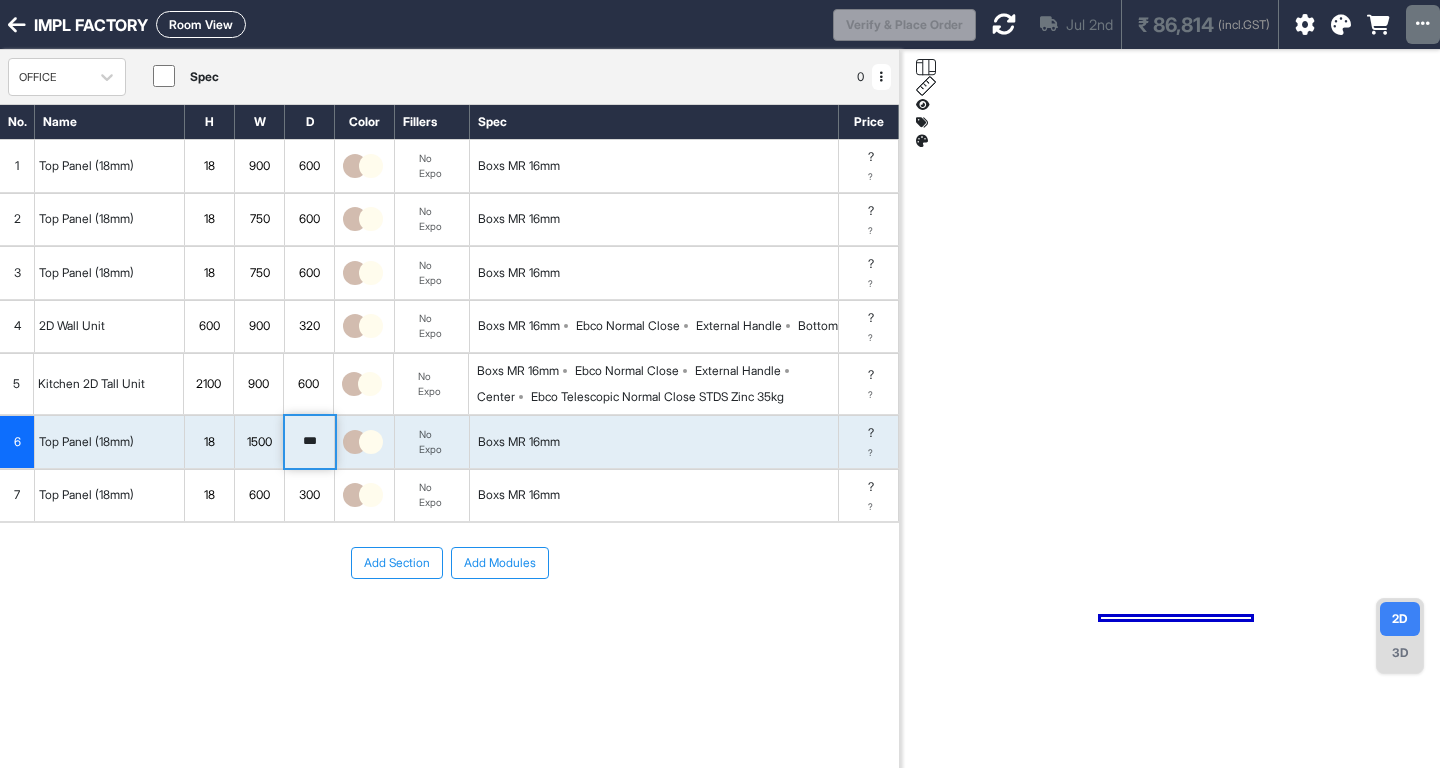 click on "300" at bounding box center [309, 495] 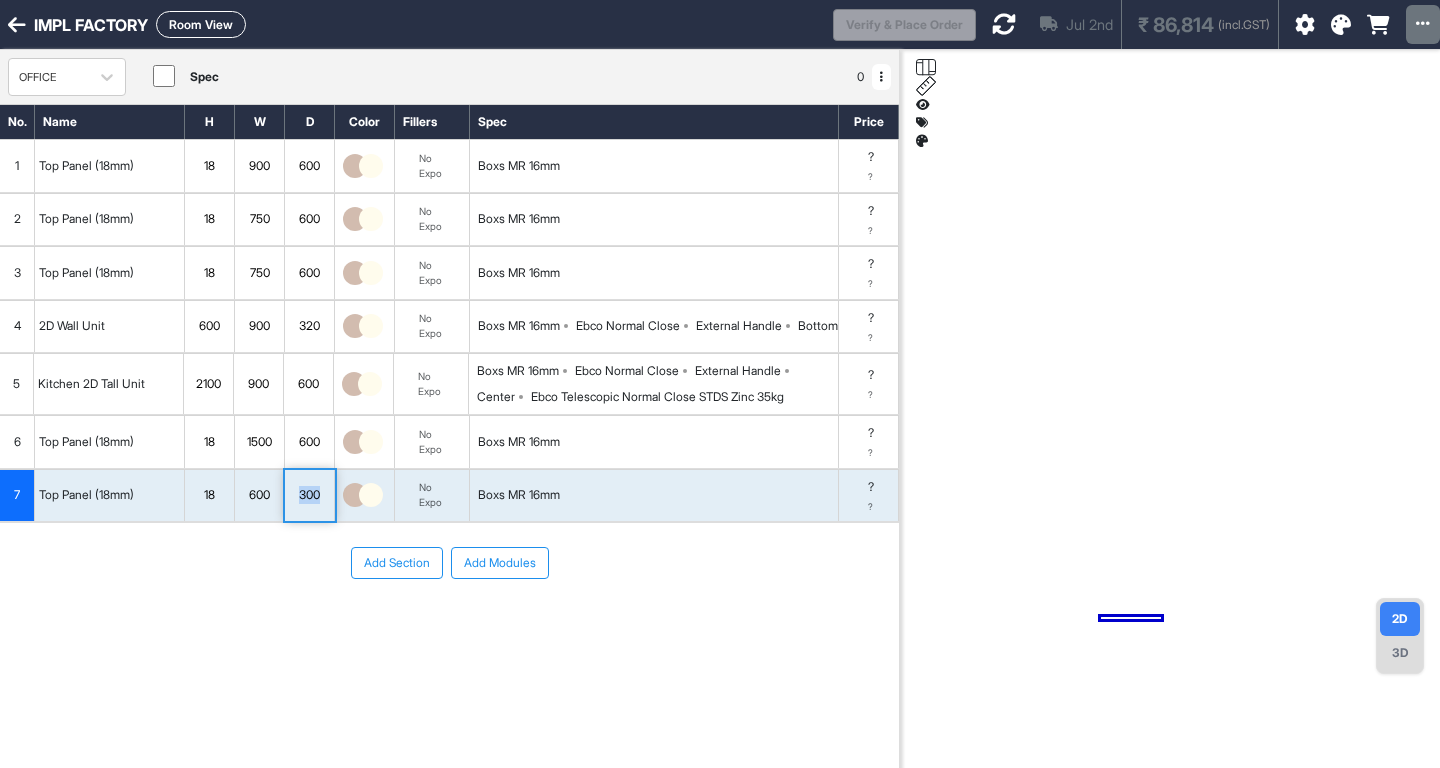 drag, startPoint x: 311, startPoint y: 505, endPoint x: 386, endPoint y: 508, distance: 75.059975 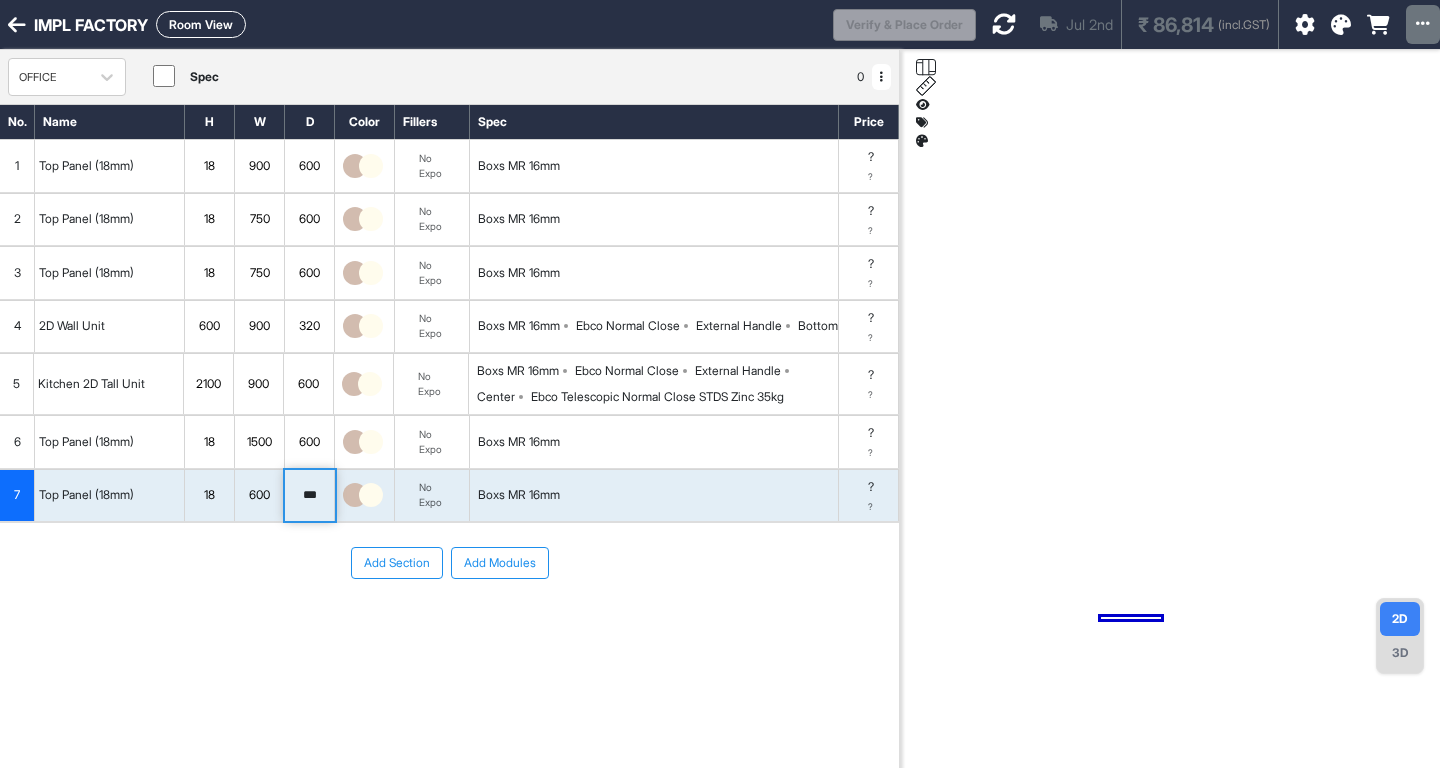 click on "600" at bounding box center (259, 495) 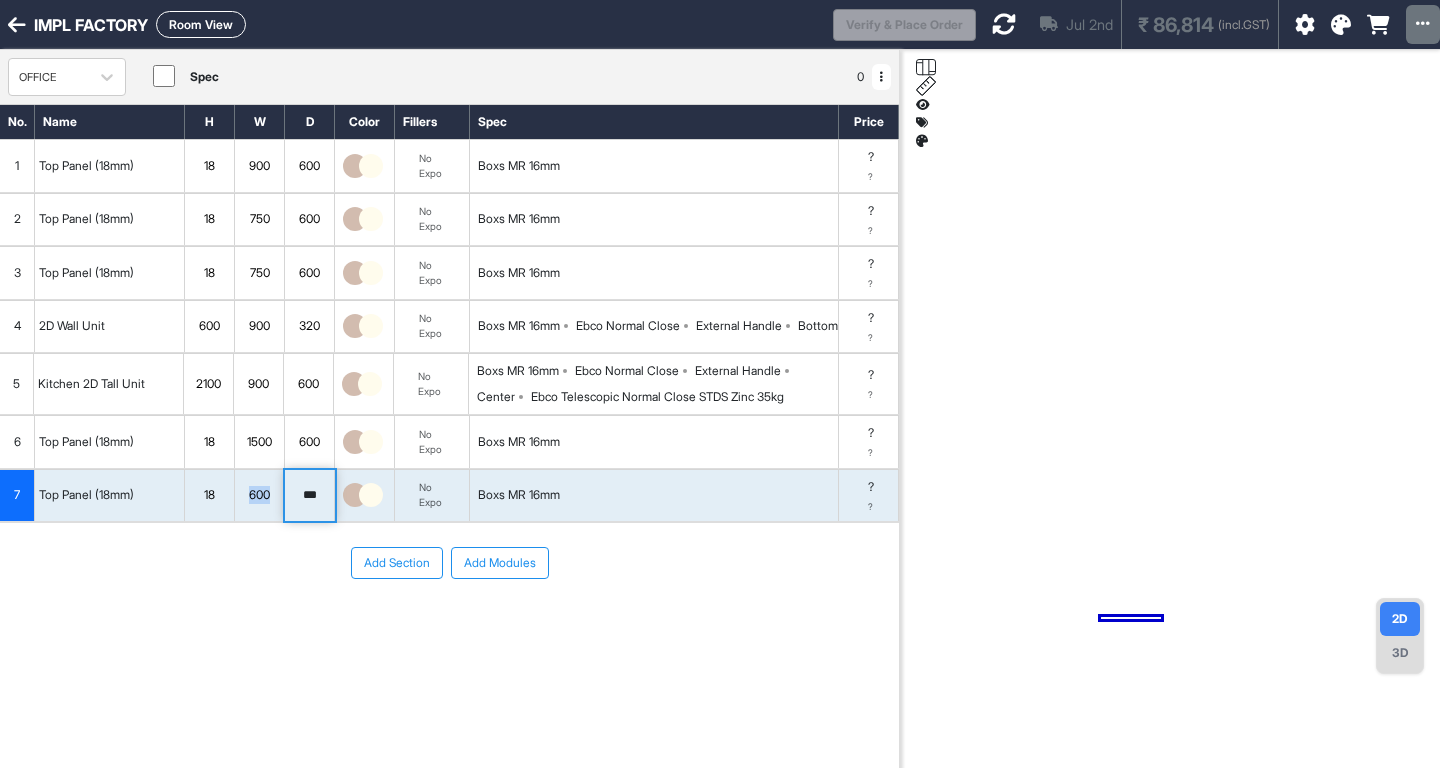 click on "600" at bounding box center (259, 495) 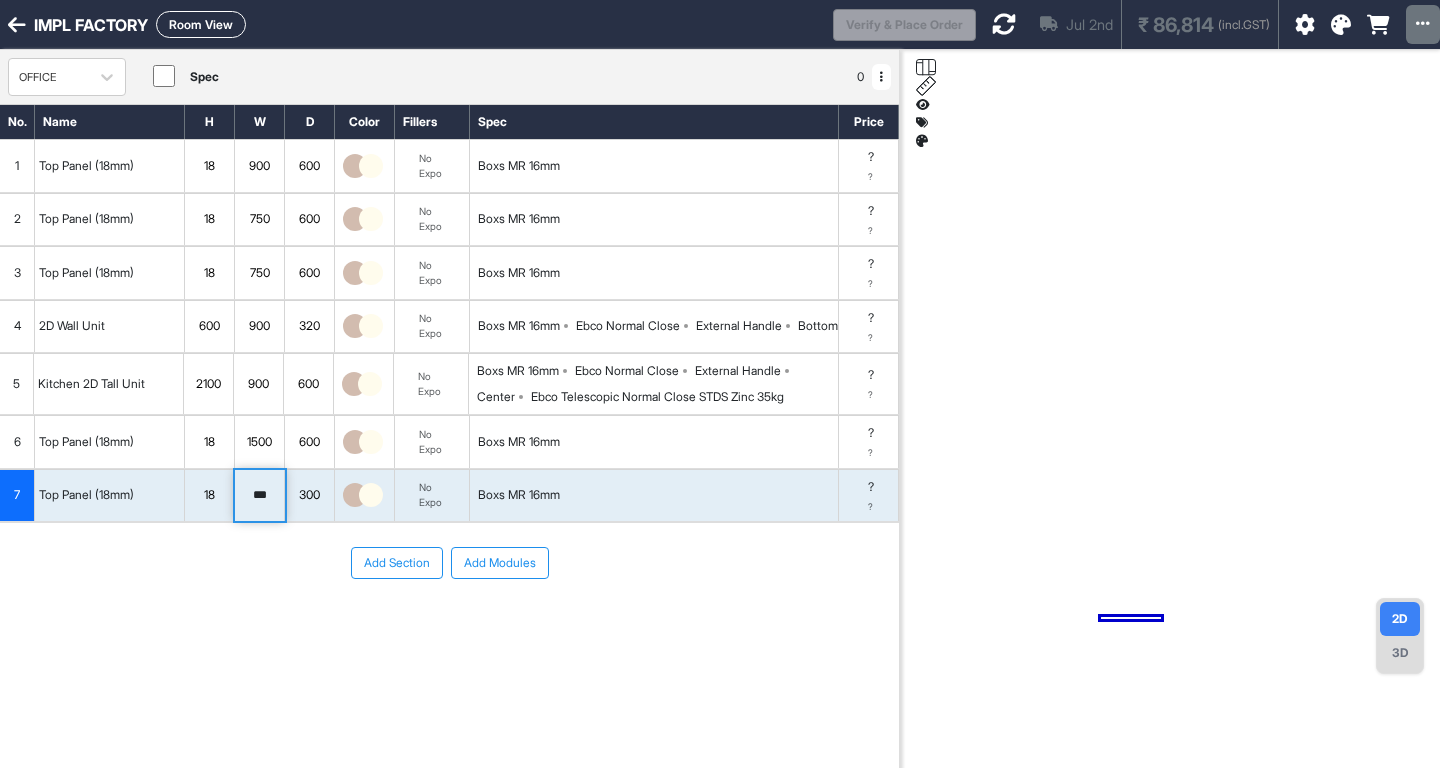 click on "***" at bounding box center (259, 496) 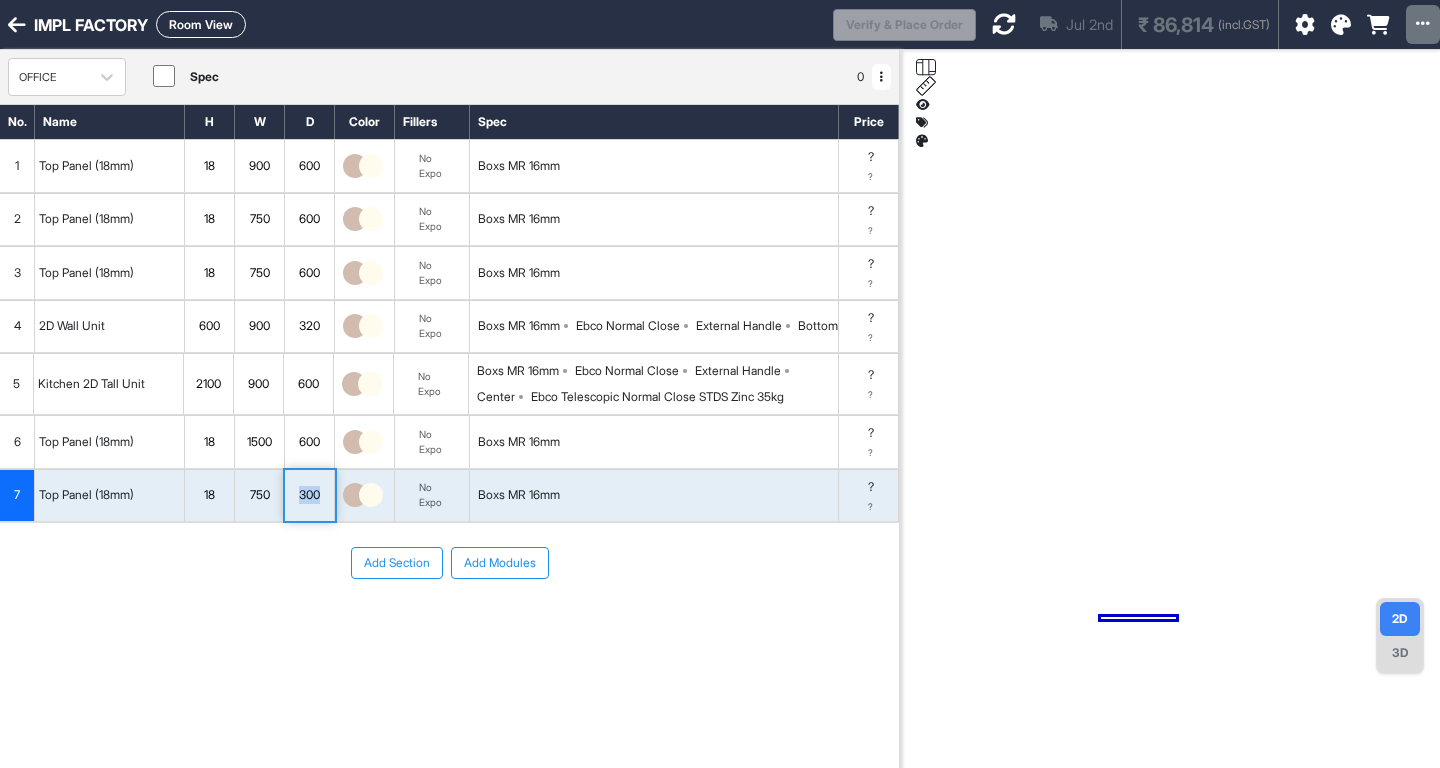 click on "300" at bounding box center (309, 495) 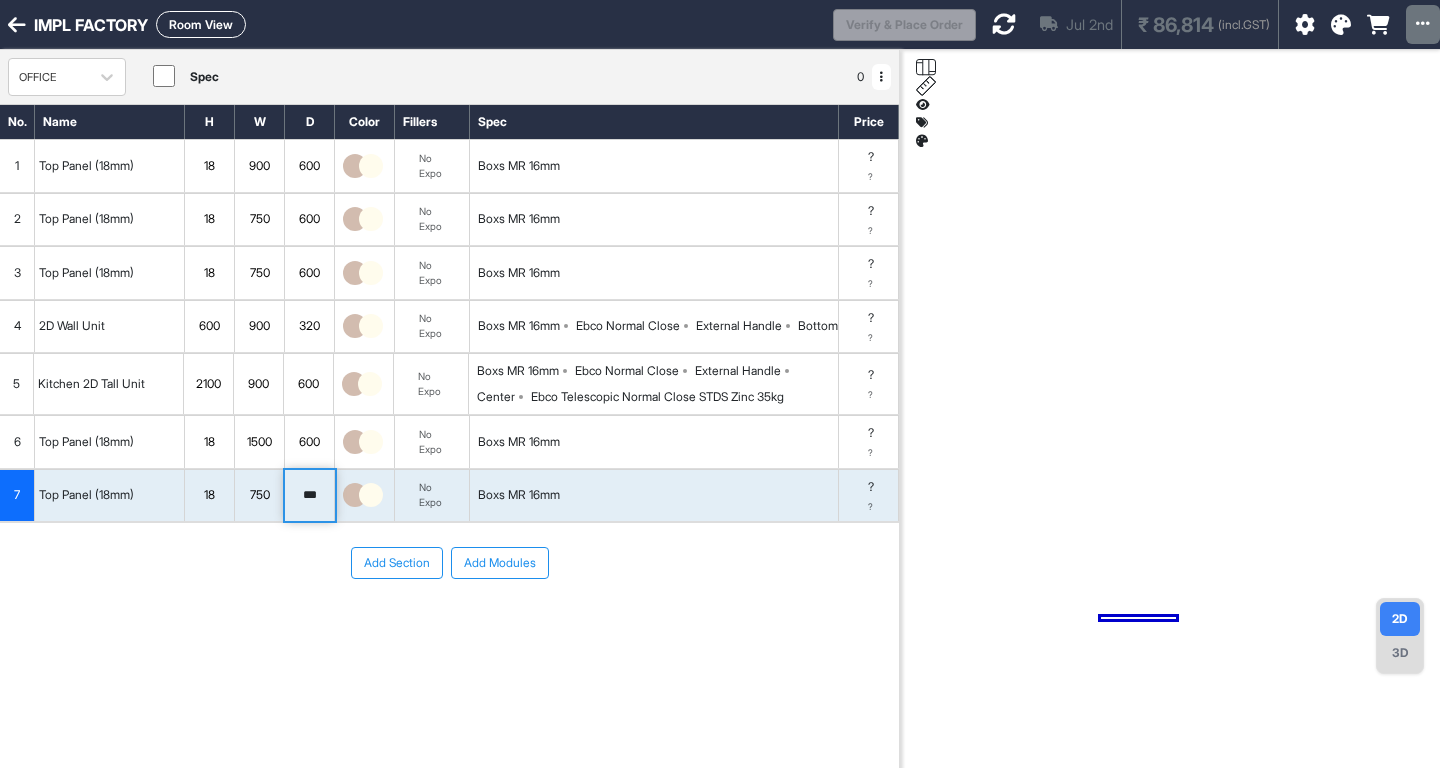click on "***" at bounding box center [309, 496] 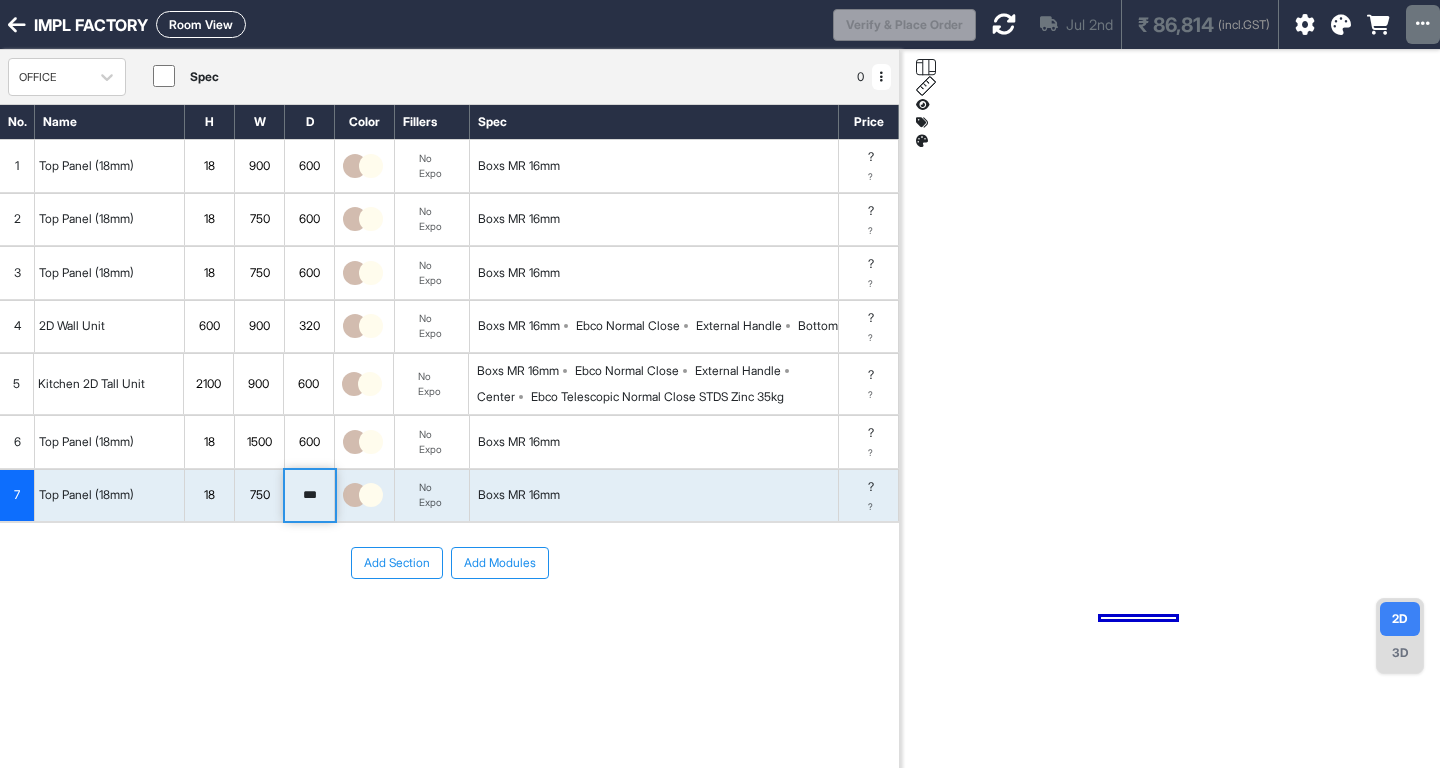 type on "***" 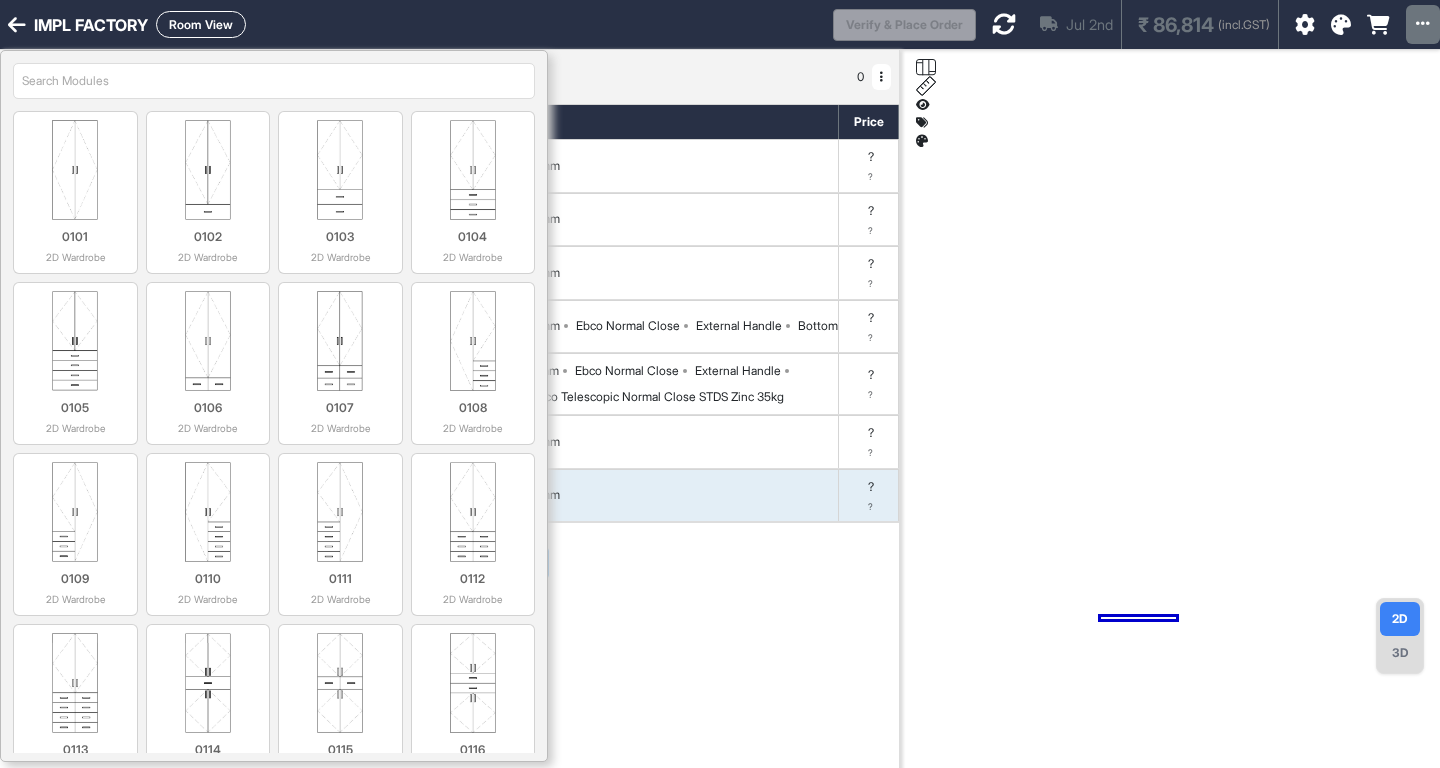 click at bounding box center (274, 81) 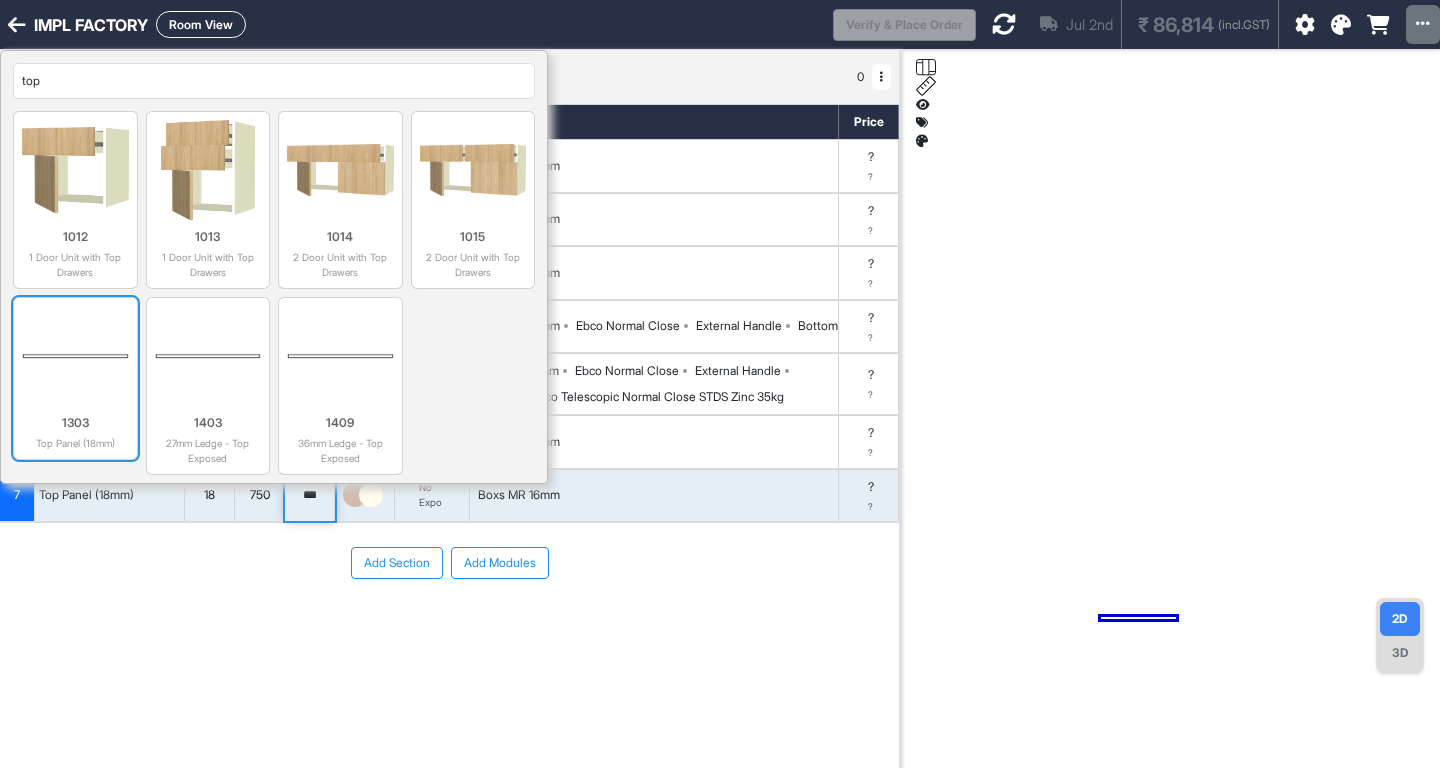 type on "top" 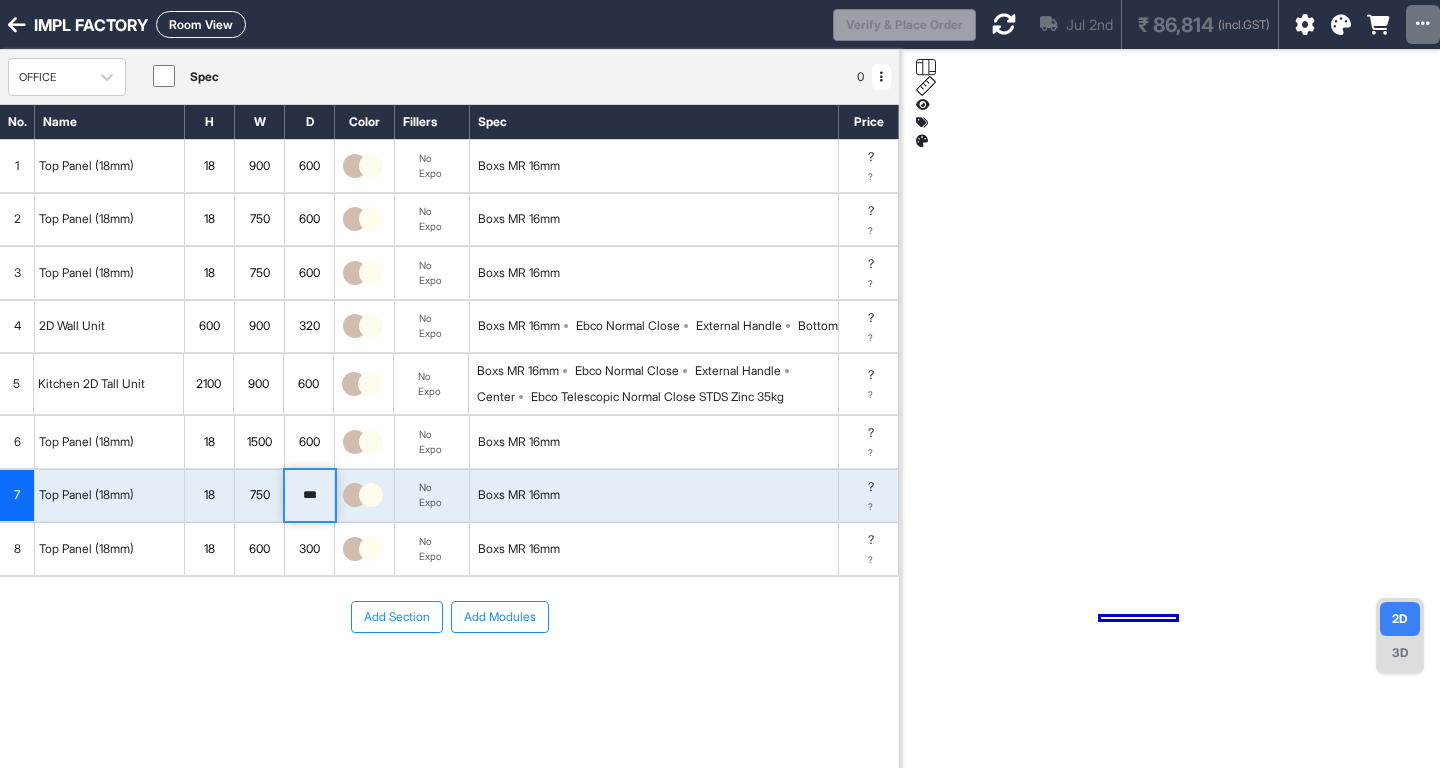 click on "600" at bounding box center [259, 549] 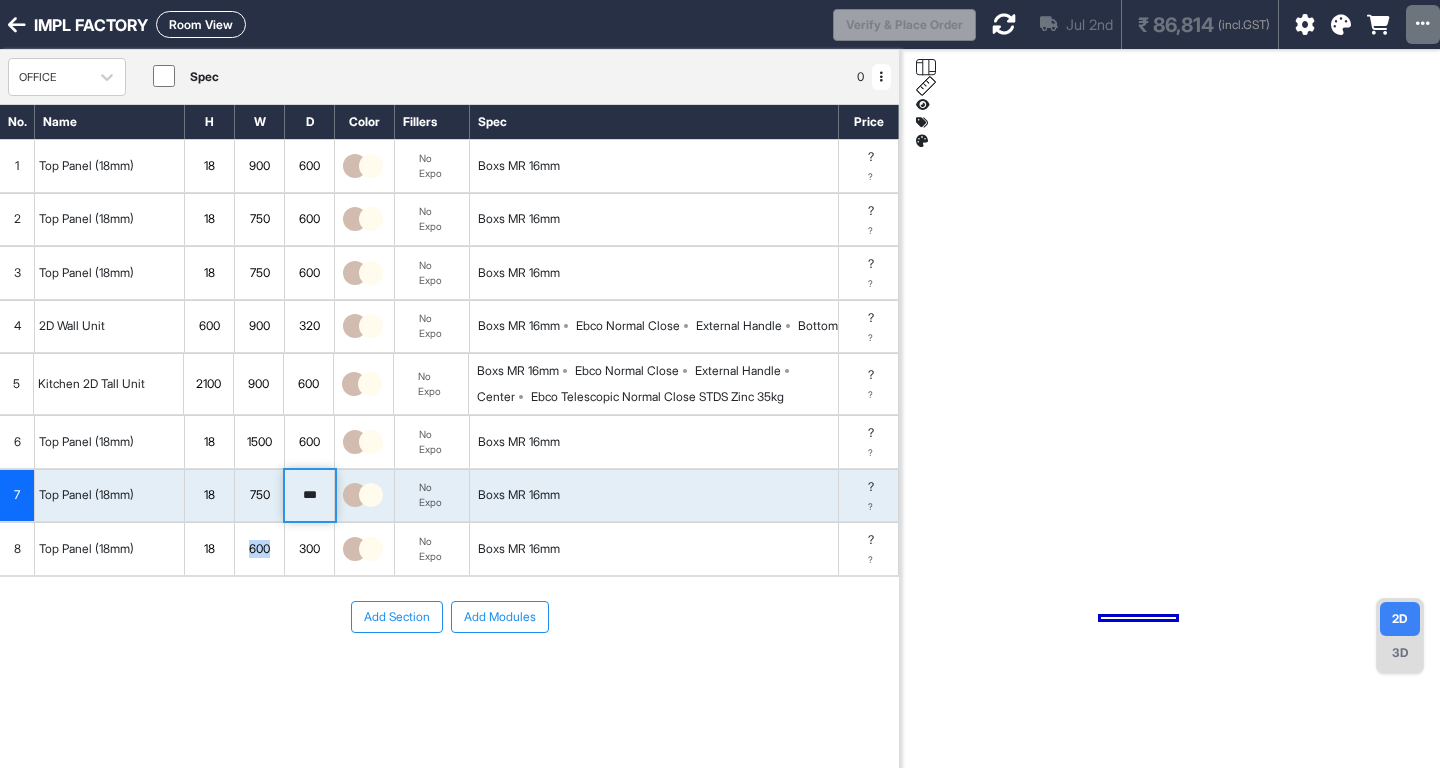 click on "600" at bounding box center (259, 549) 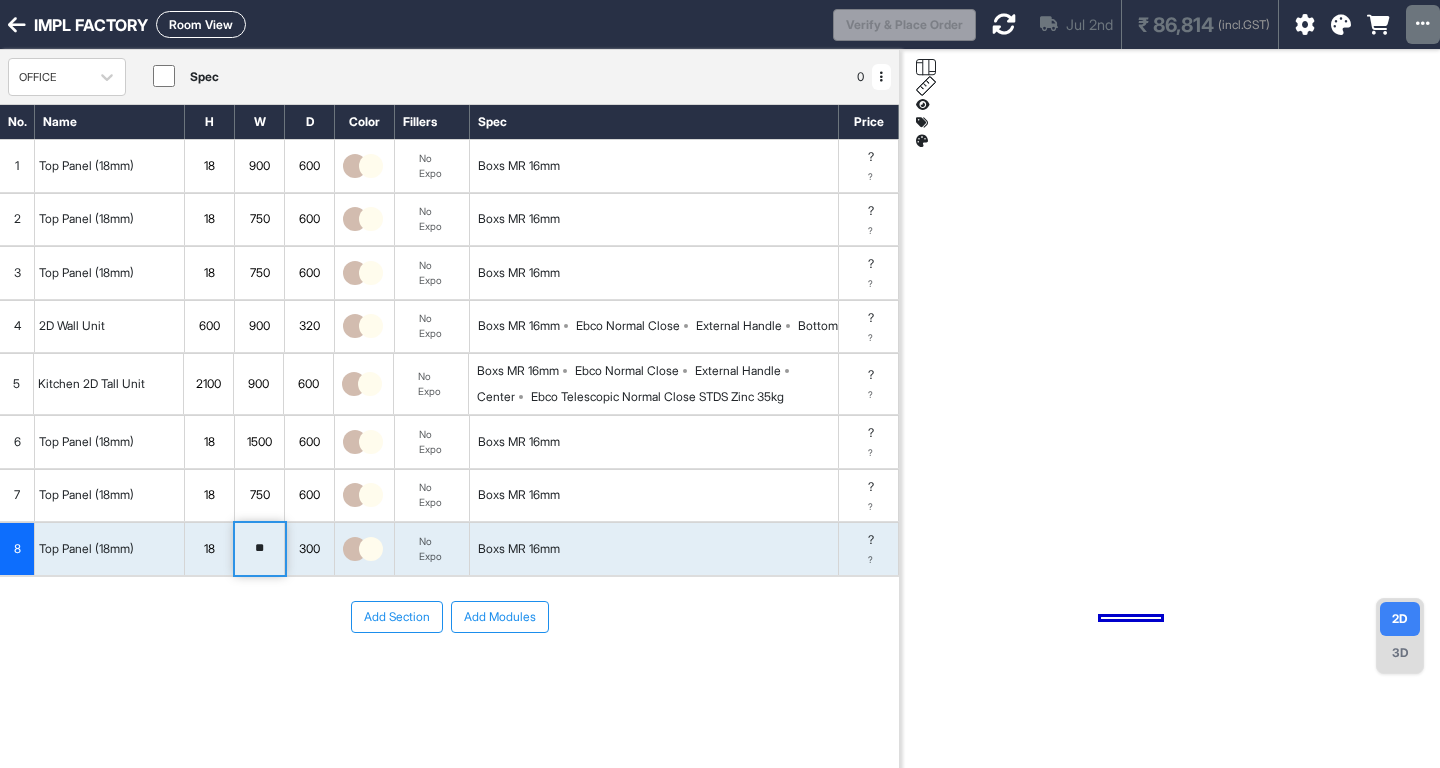type on "*" 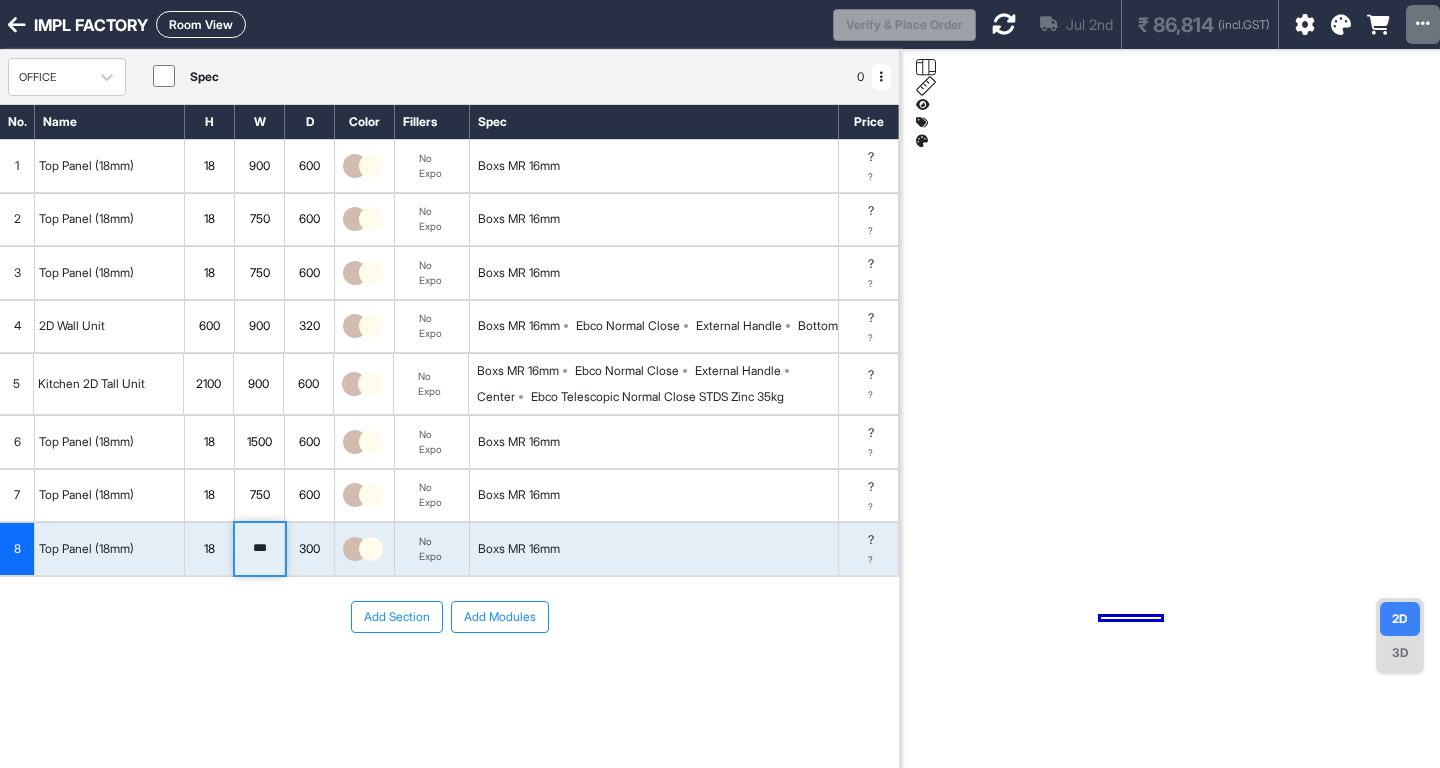 type on "***" 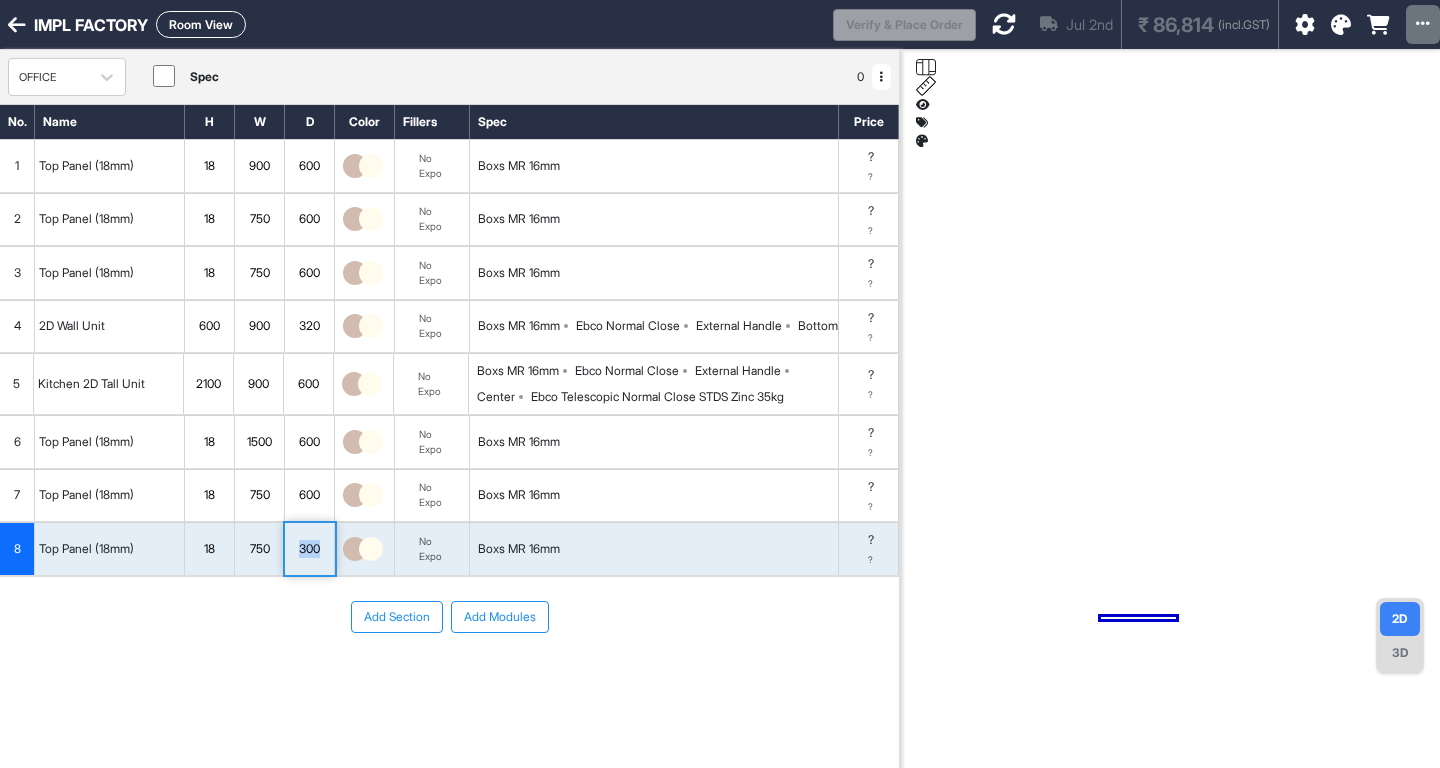 click on "300" at bounding box center [309, 549] 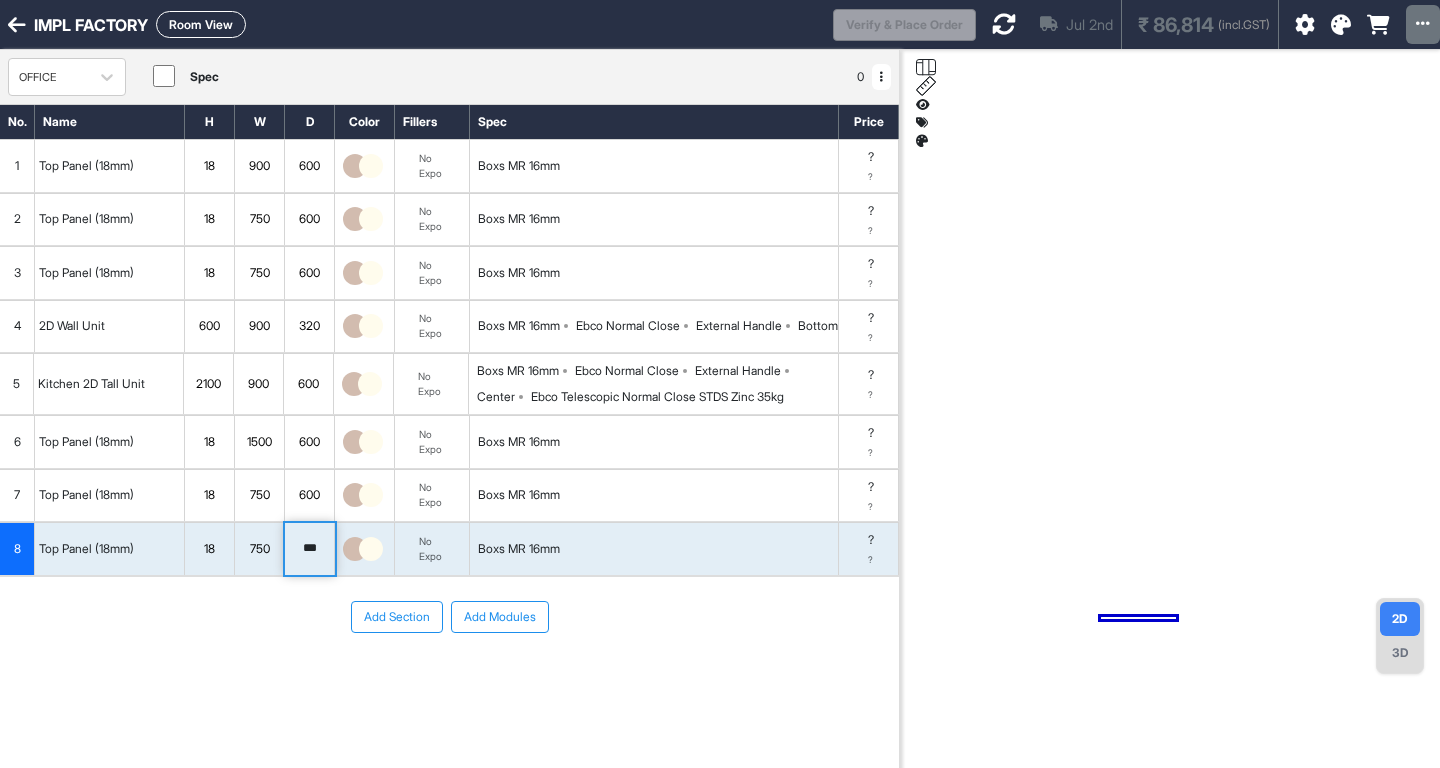 drag, startPoint x: 306, startPoint y: 557, endPoint x: 382, endPoint y: 546, distance: 76.79192 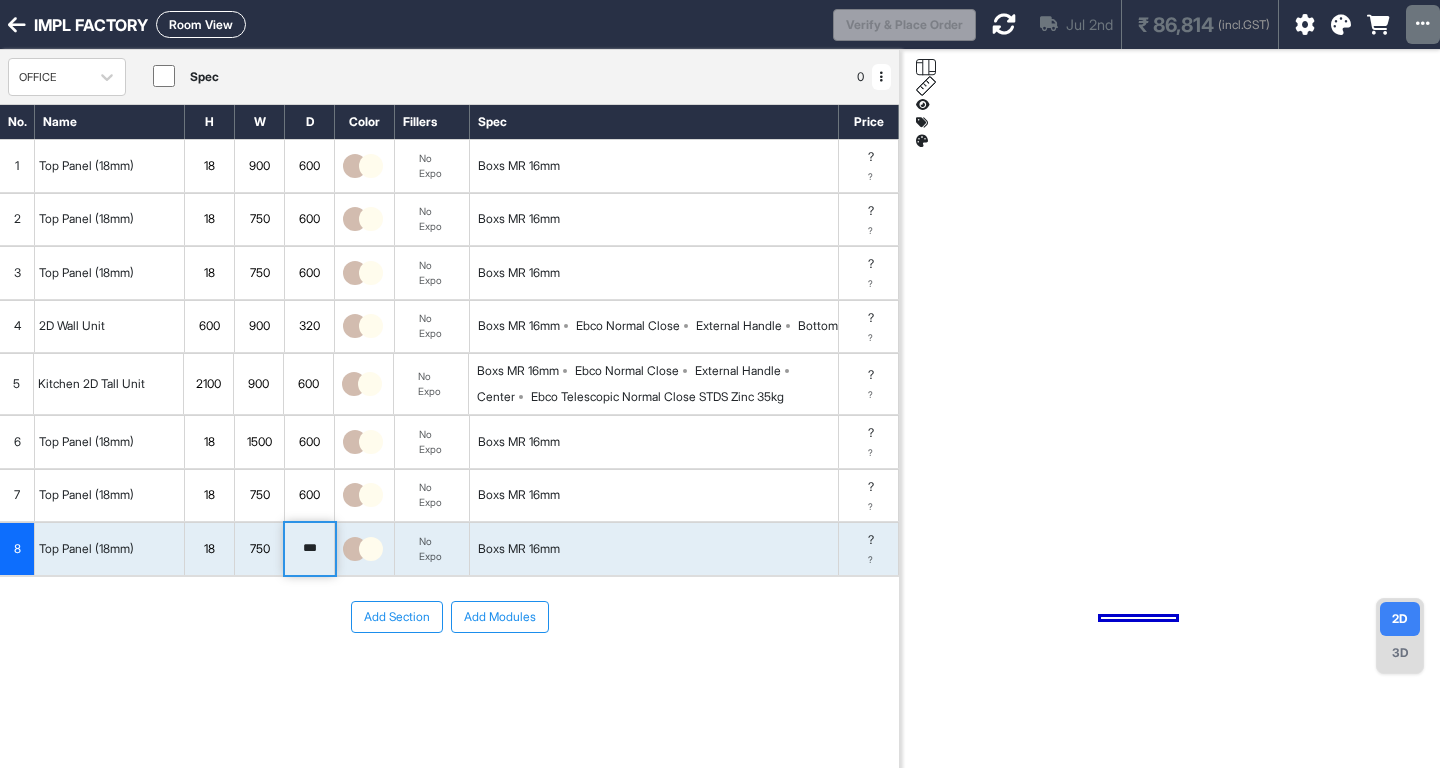 type on "***" 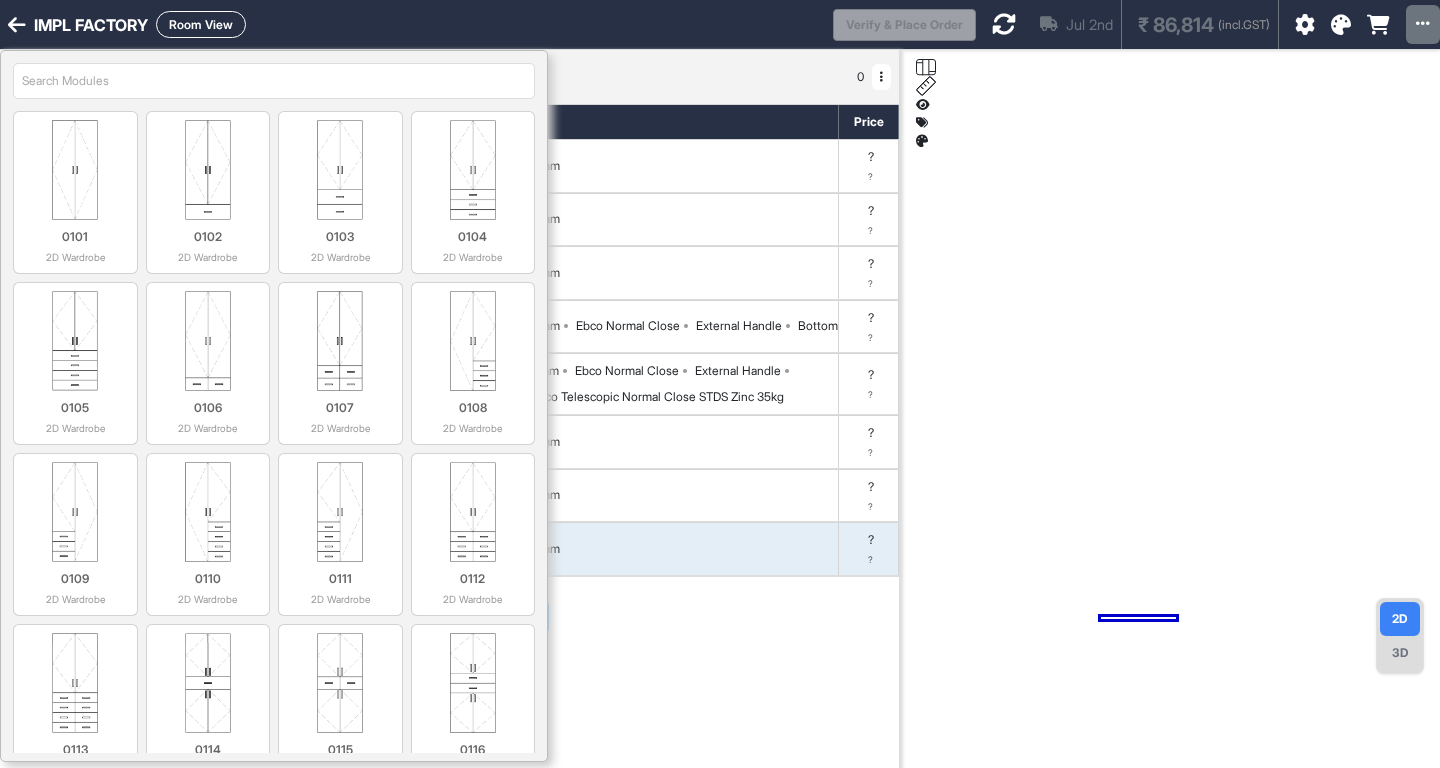 click at bounding box center (274, 81) 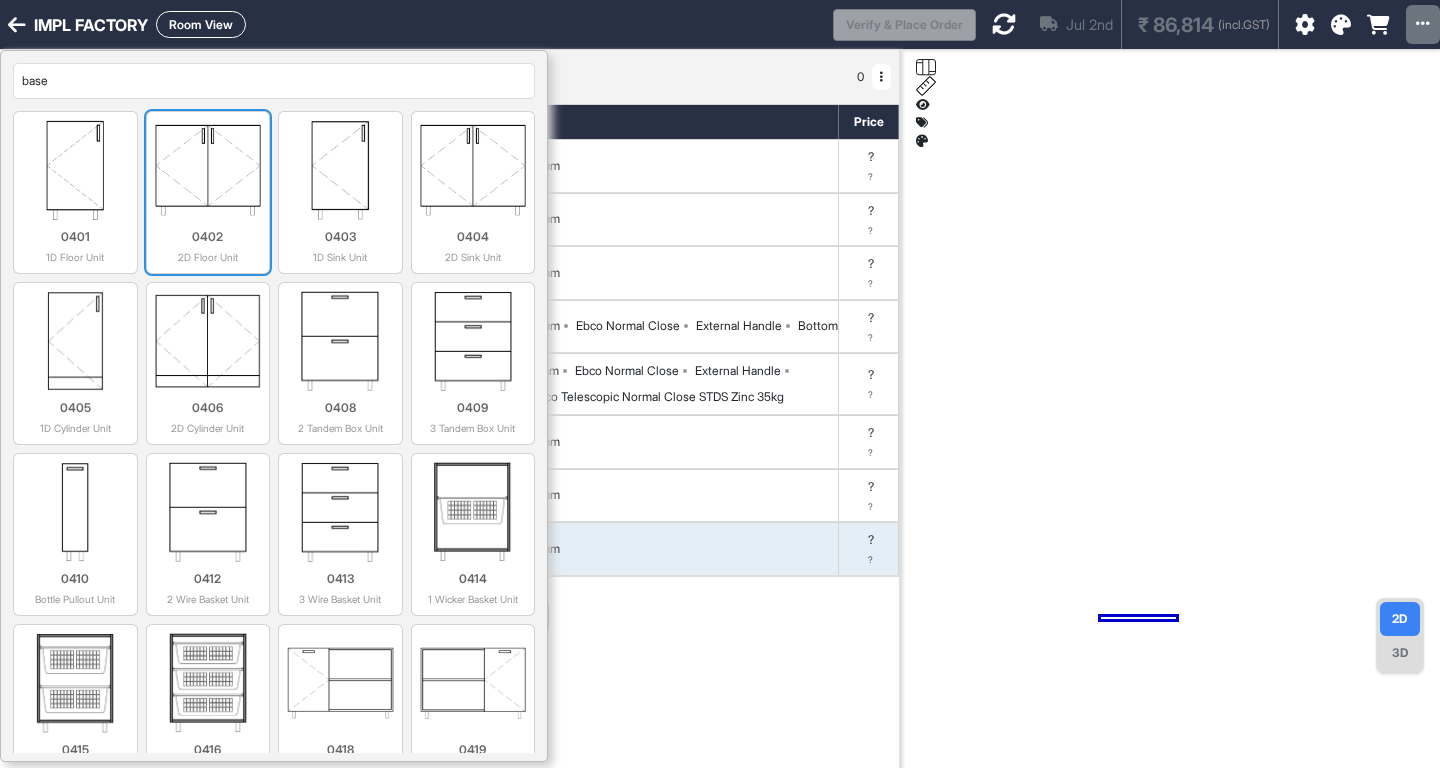 type on "base" 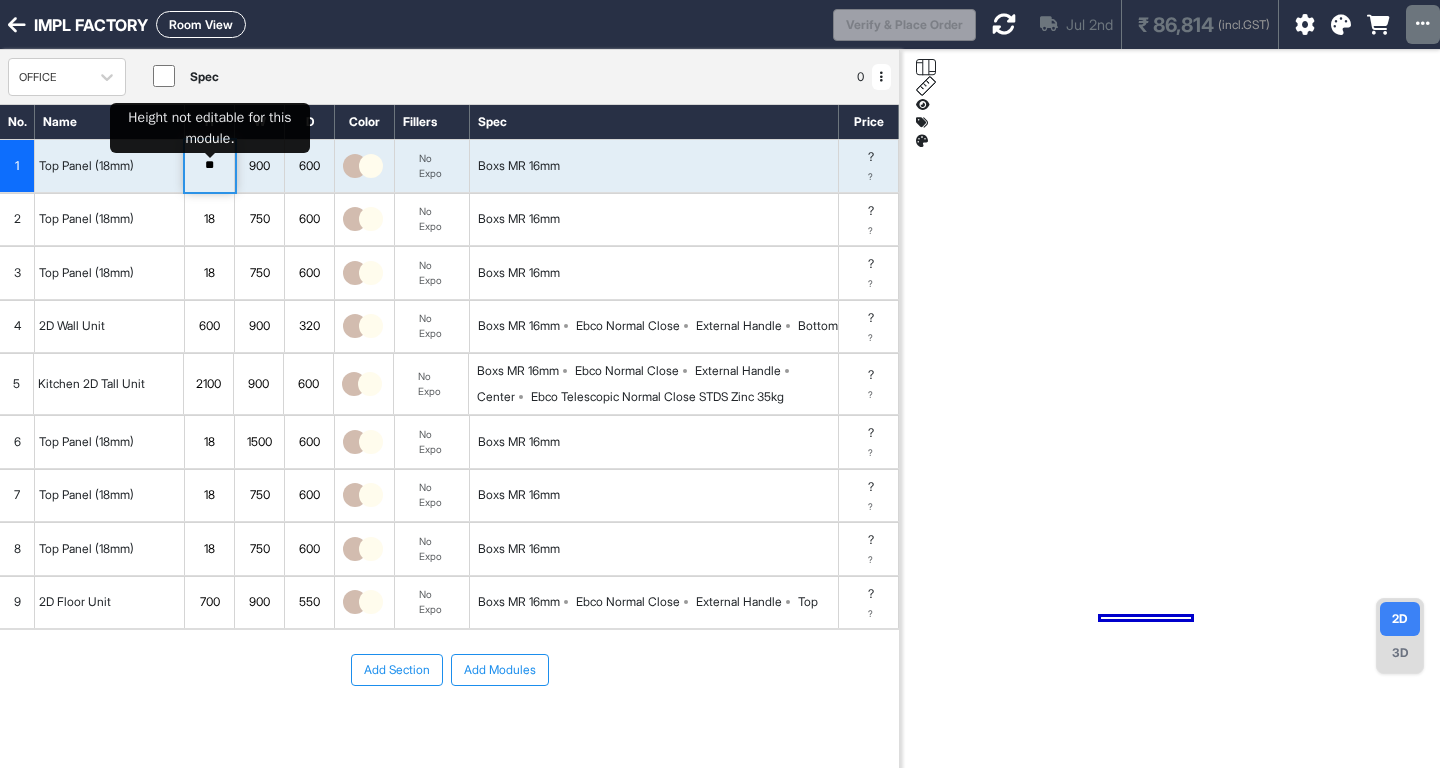click on "Add Section Add Modules" at bounding box center [449, 670] 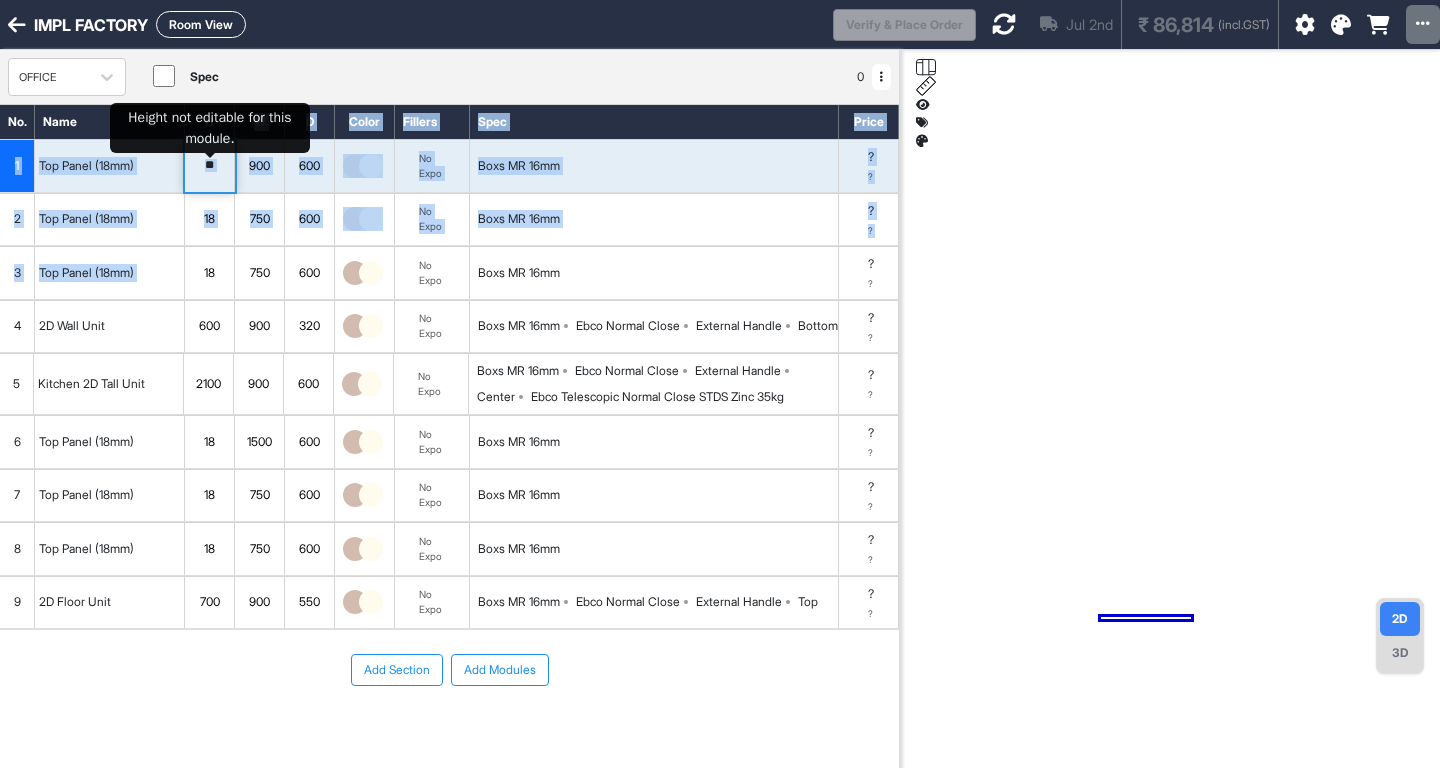 drag, startPoint x: 213, startPoint y: 118, endPoint x: 224, endPoint y: 247, distance: 129.46814 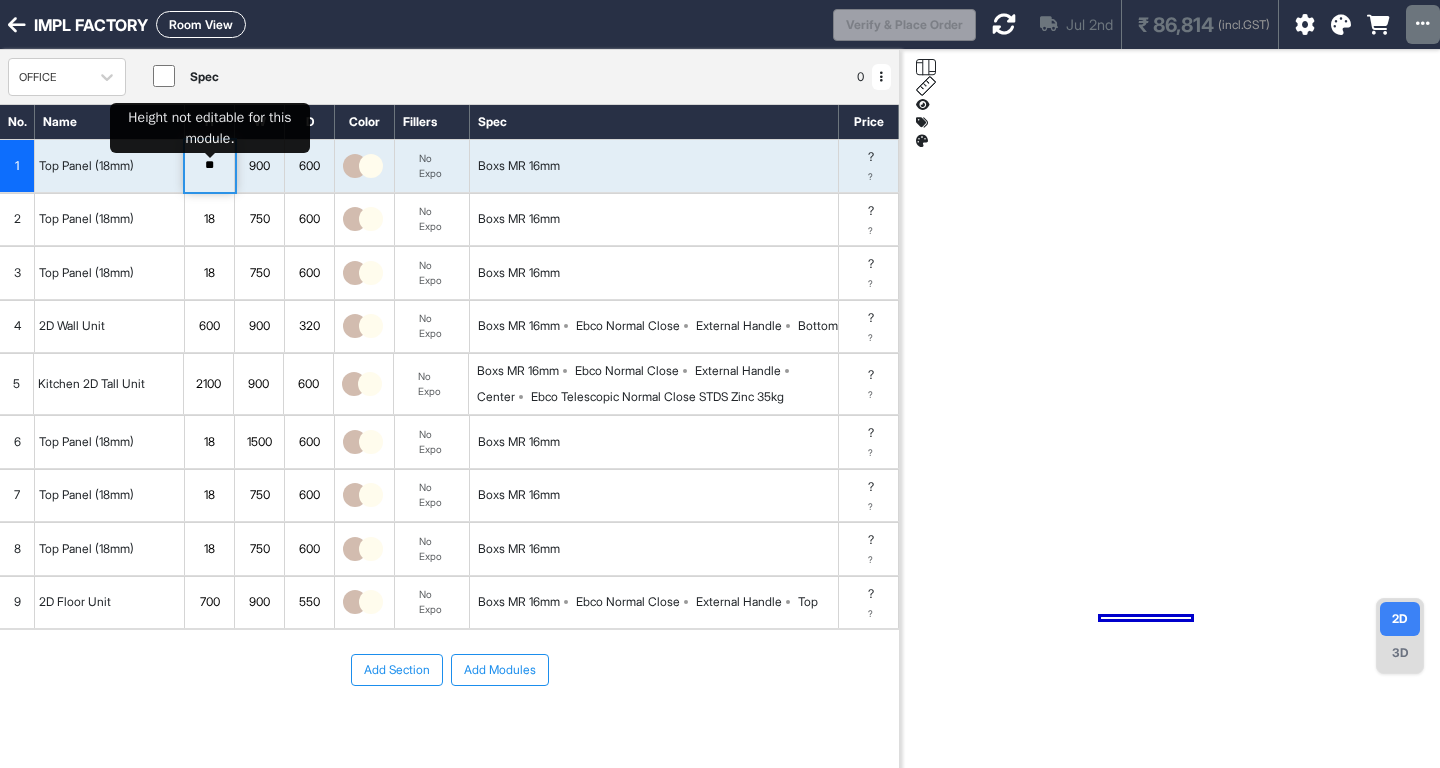 click on "600" at bounding box center (210, 327) 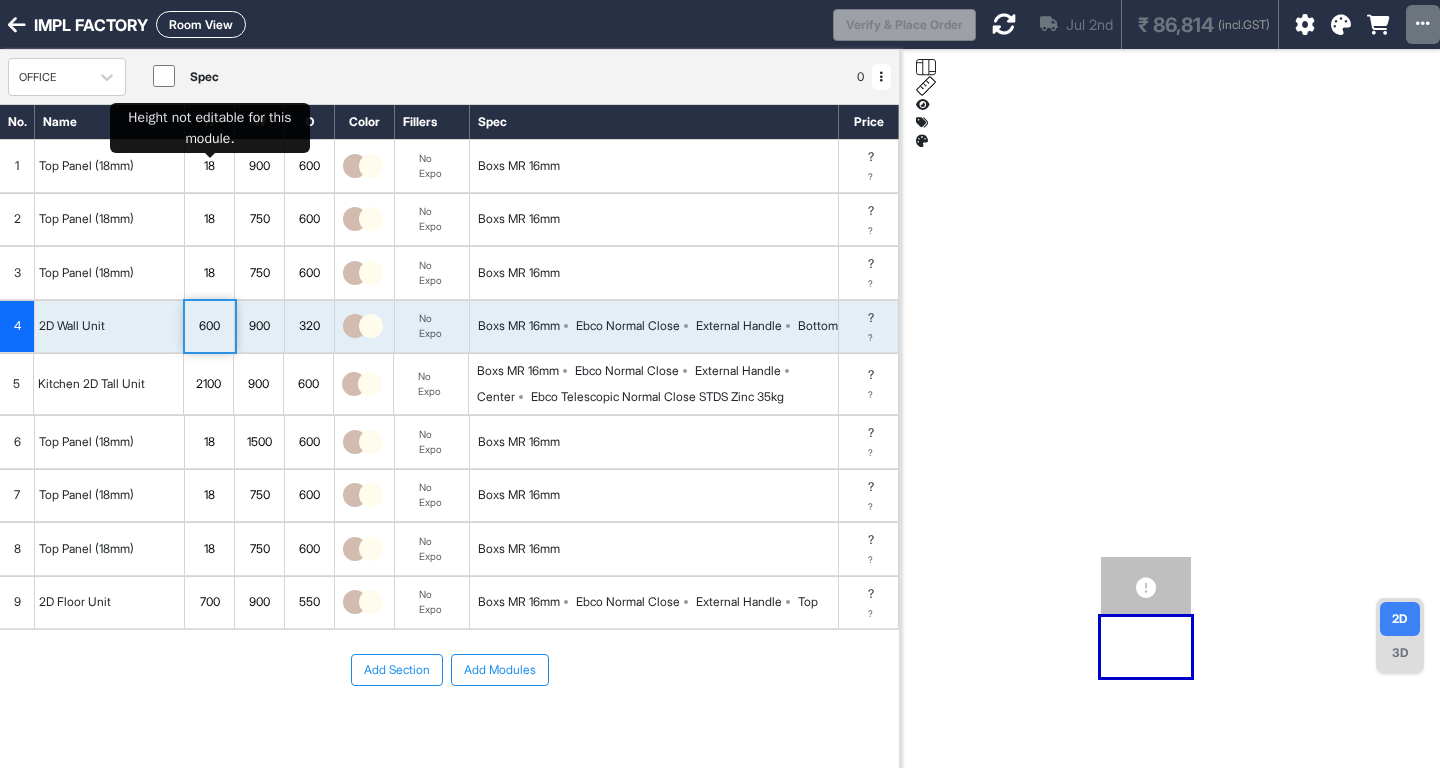 click on "550" at bounding box center [309, 602] 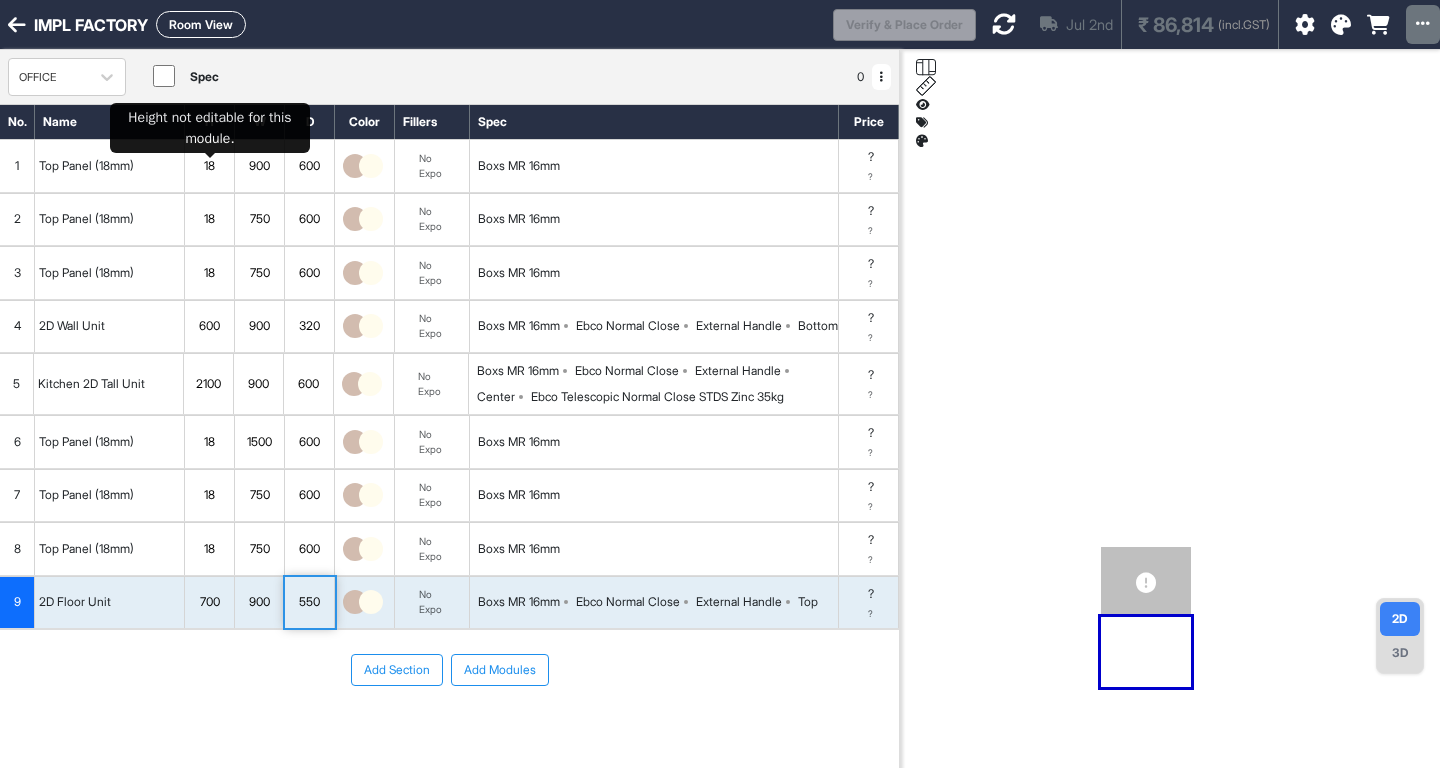 click on "900" at bounding box center (259, 602) 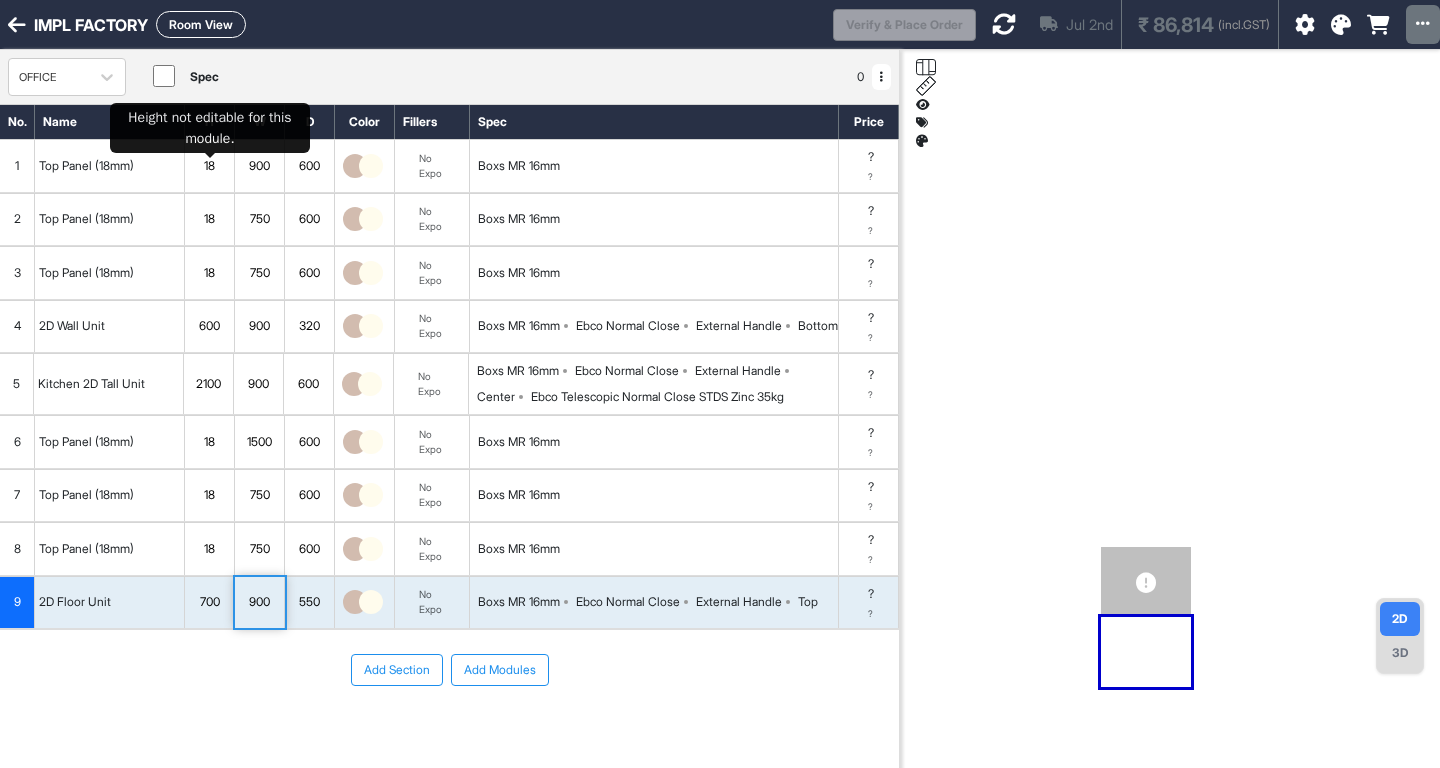 click on "700" at bounding box center (209, 602) 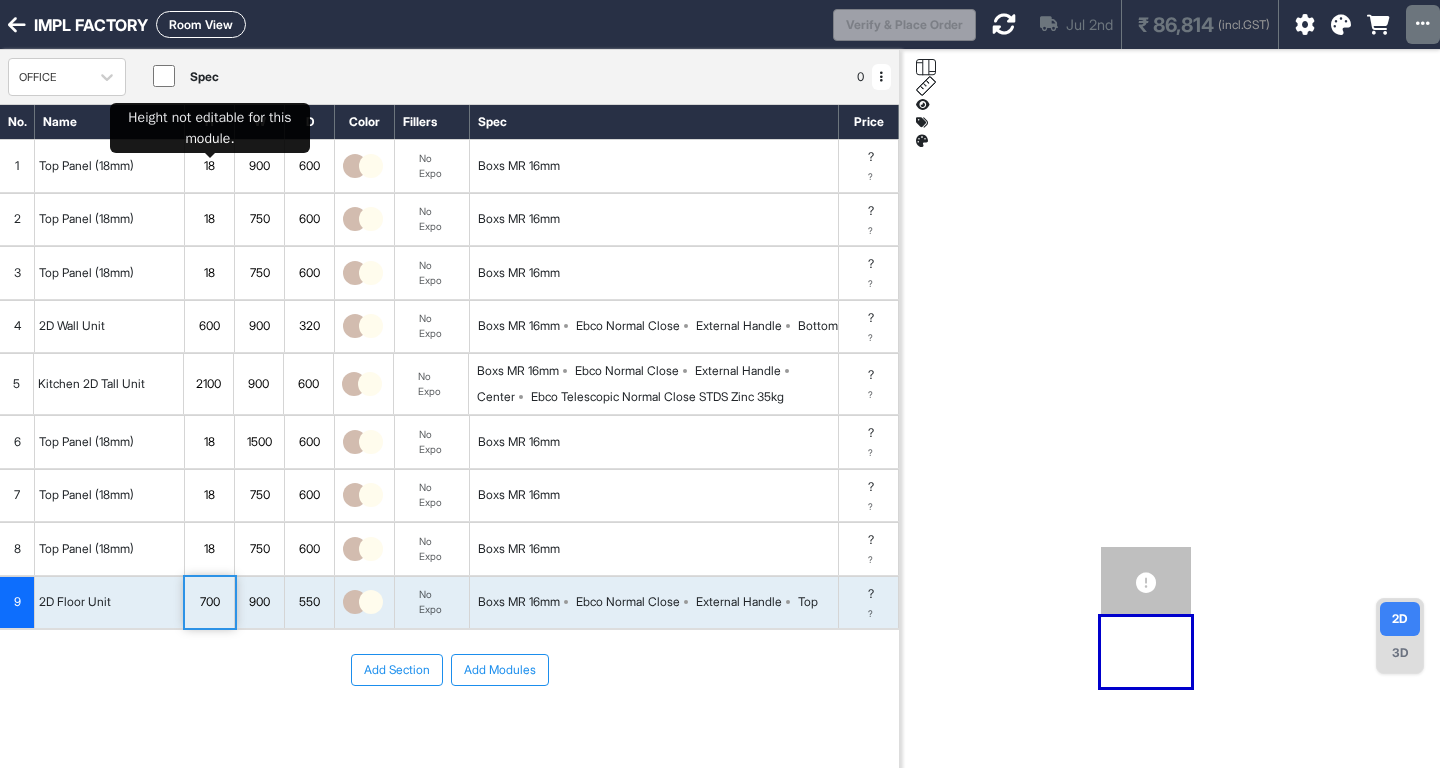 click on "Boxs MR 16mm Ebco Normal Close External Handle Bottom" at bounding box center (654, 327) 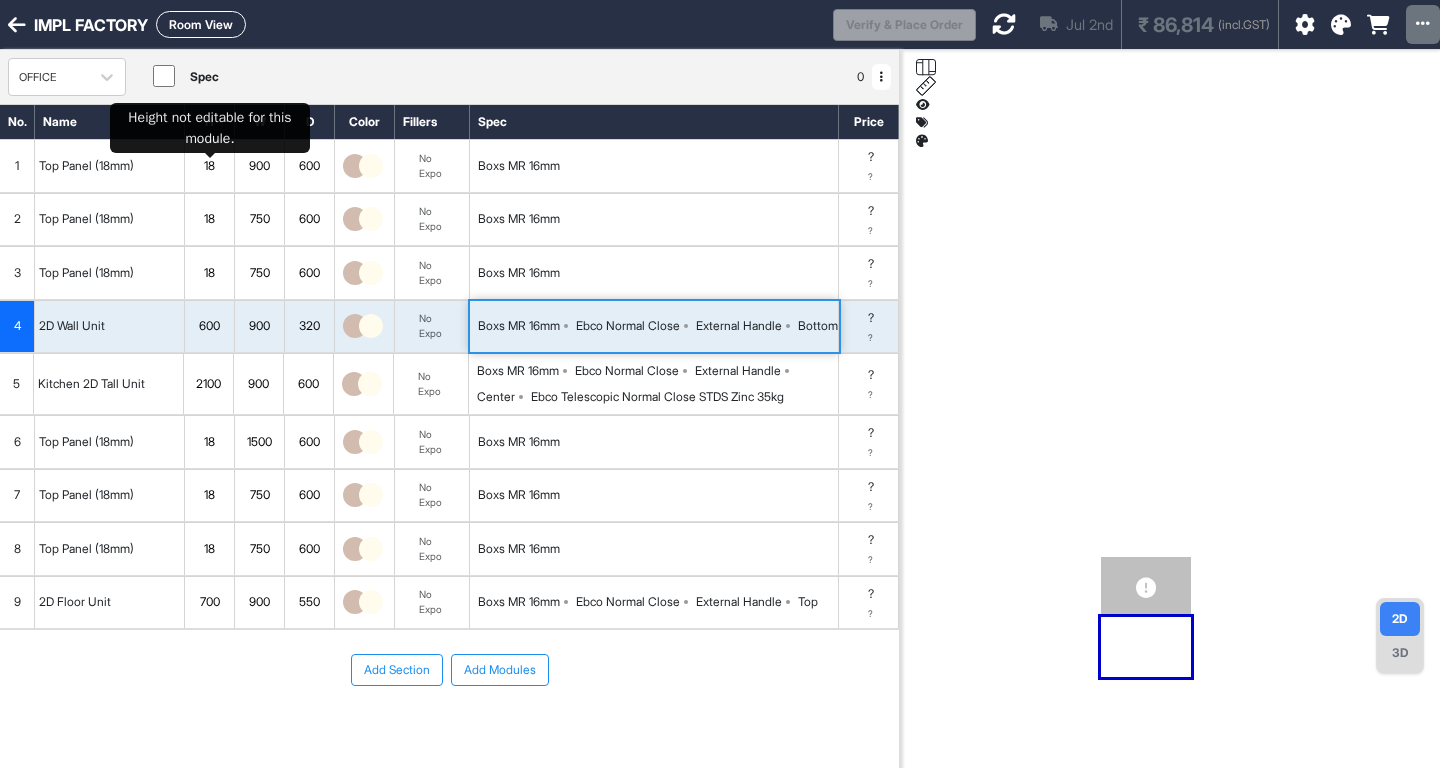 click on "H" at bounding box center [210, 122] 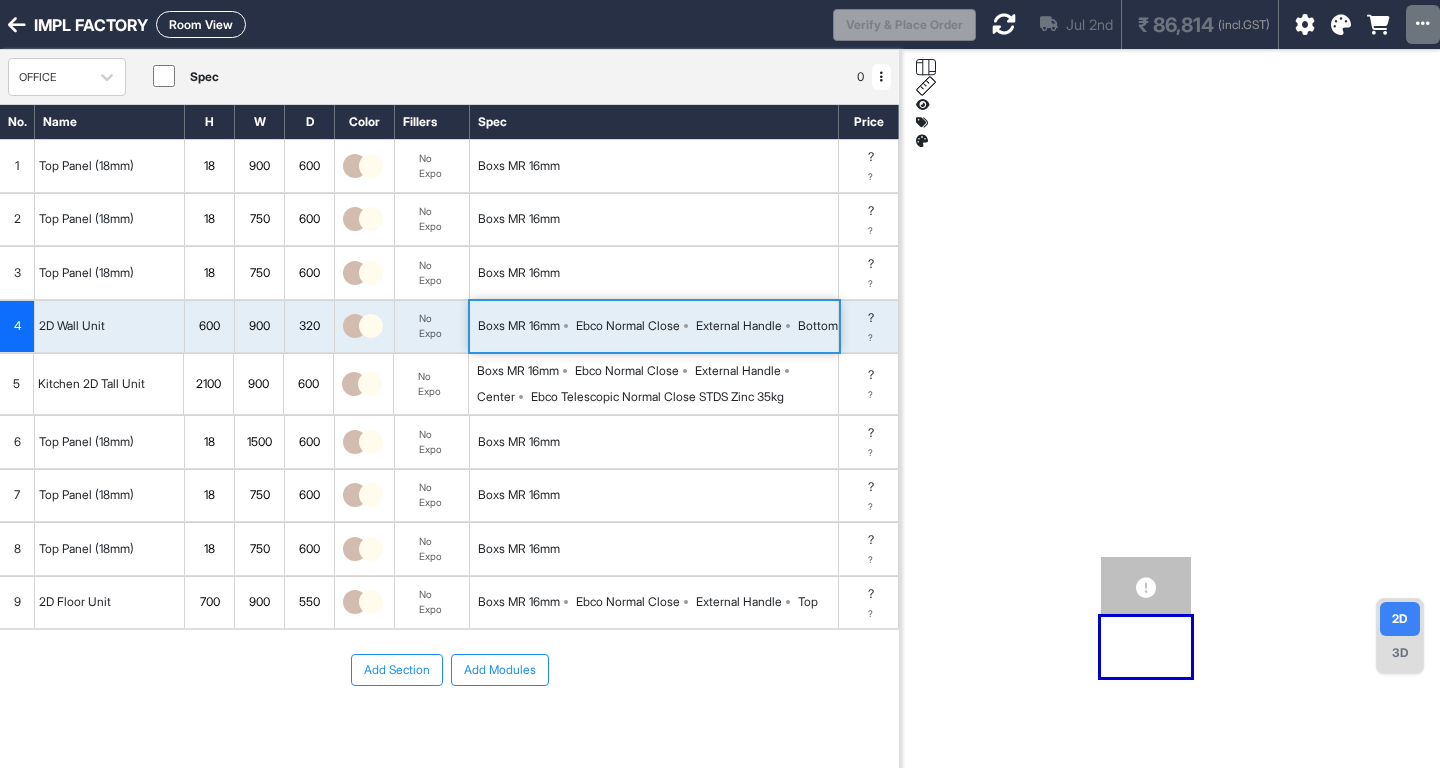 click on "8 Top Panel (18mm) 18 750 600 No Expo Boxs MR 16mm ? ?" at bounding box center [449, 549] 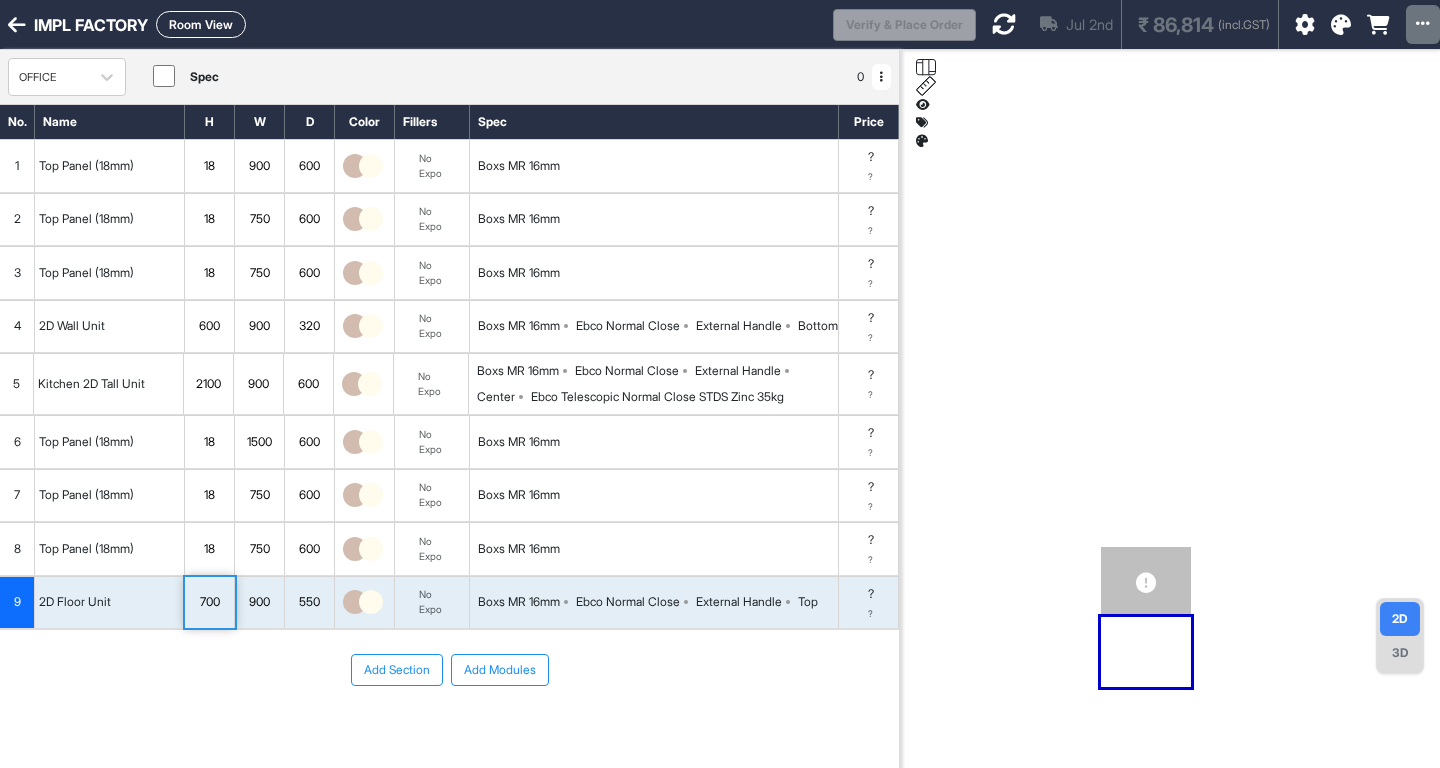 click on "Add Section Add Modules" at bounding box center (449, 730) 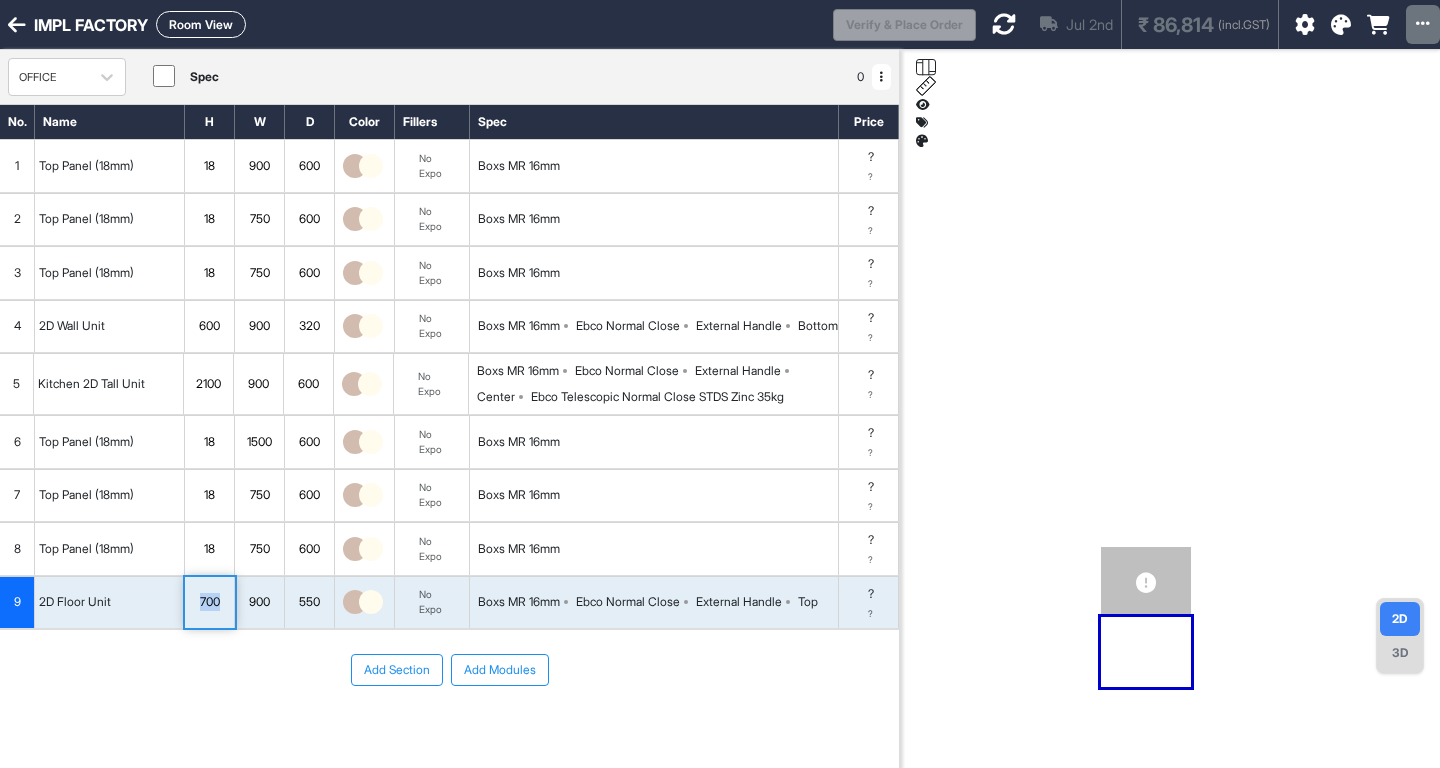 click on "700" at bounding box center (209, 602) 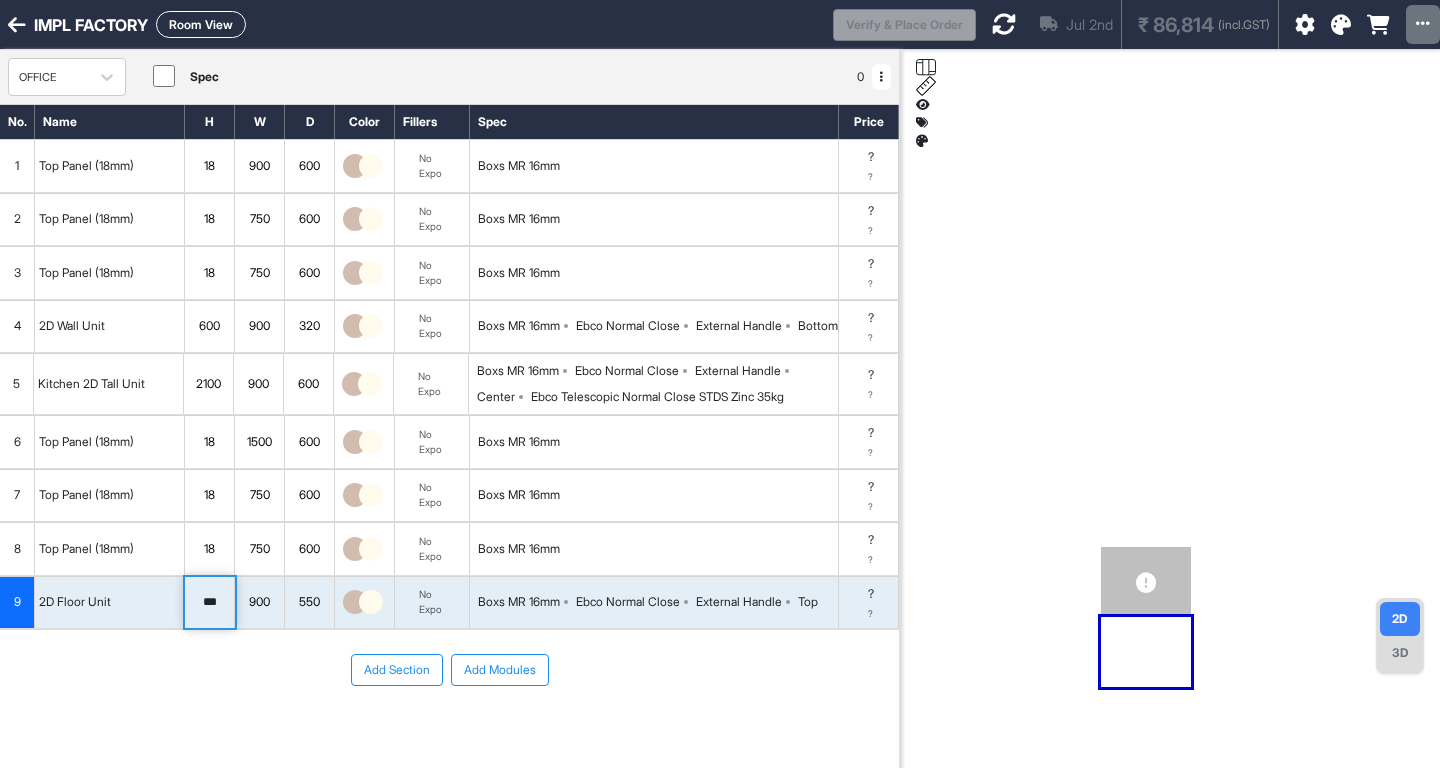 type on "***" 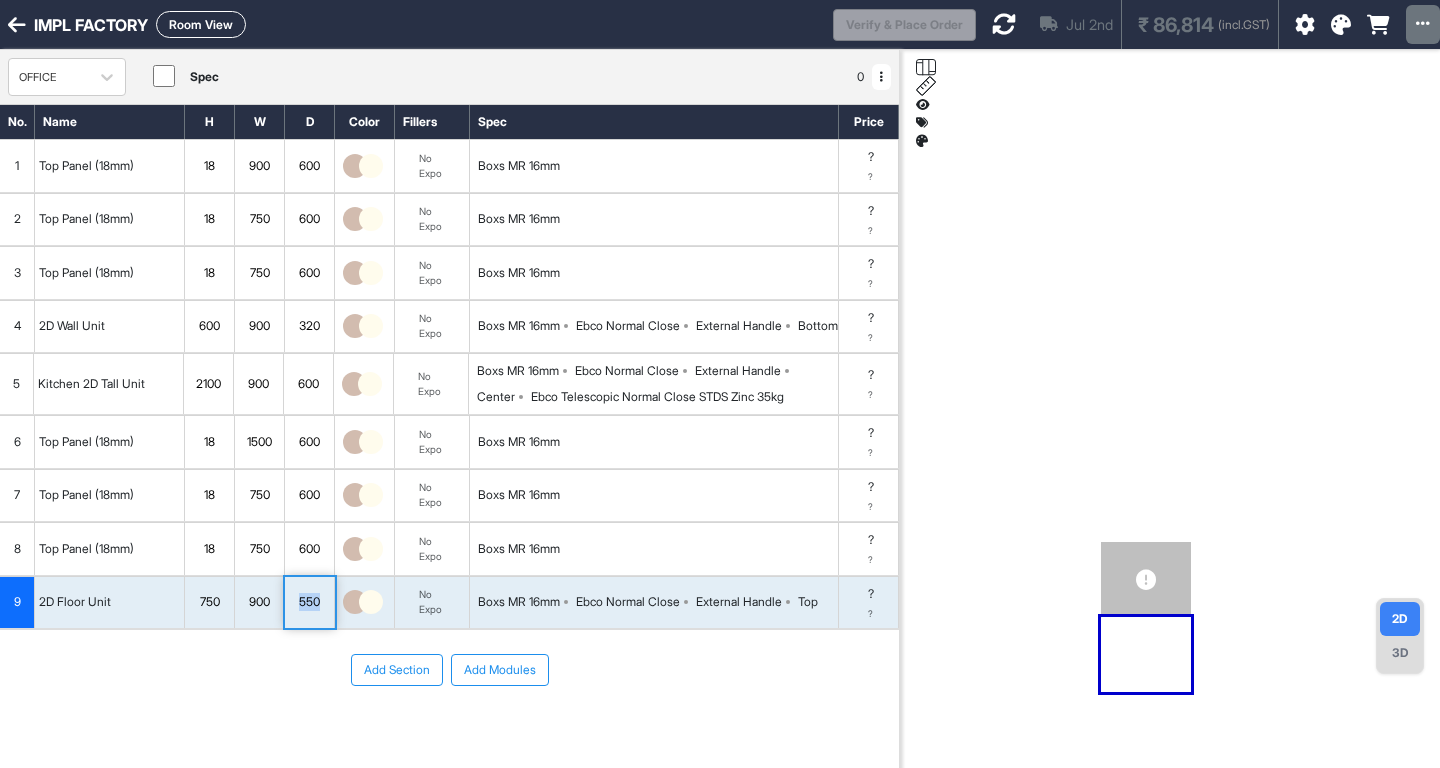 click on "550" at bounding box center [309, 602] 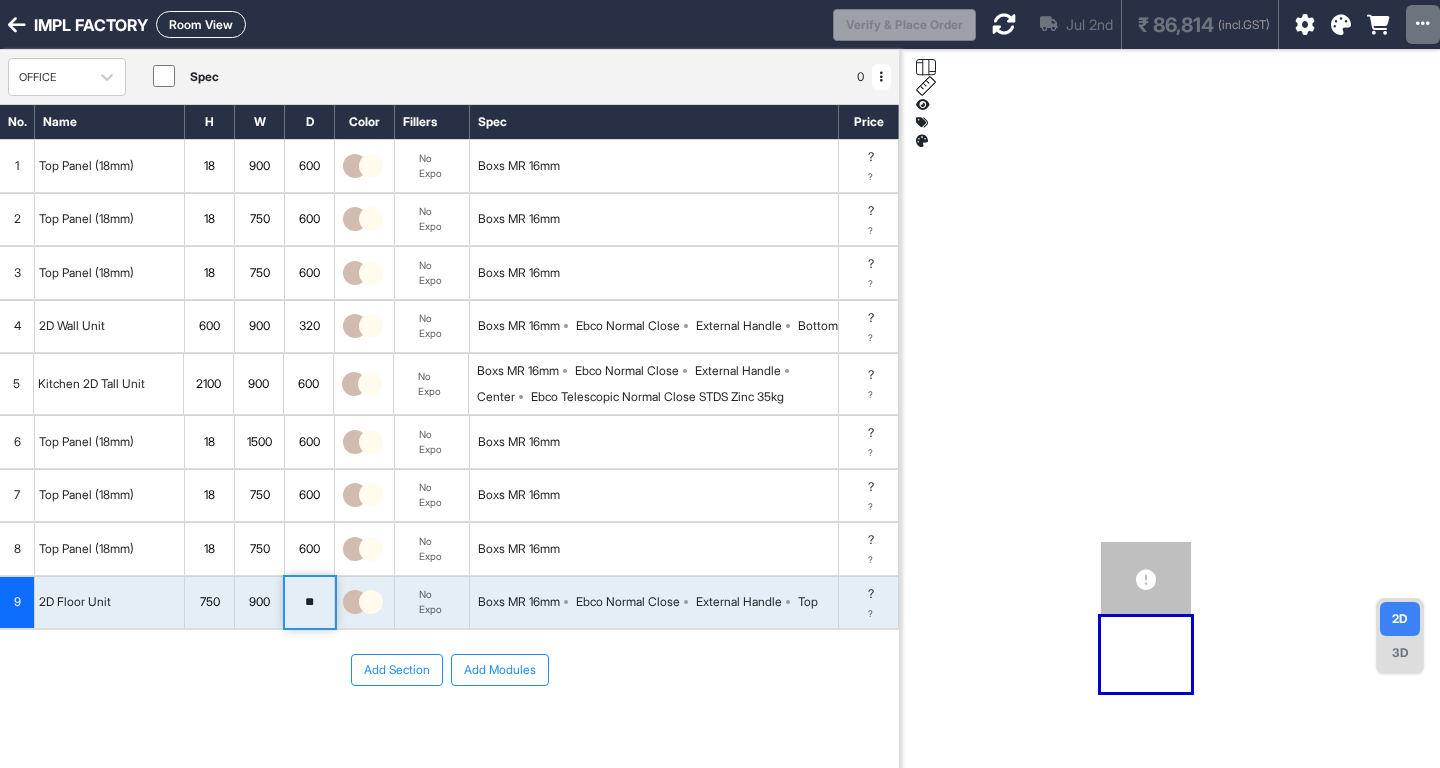 type on "*" 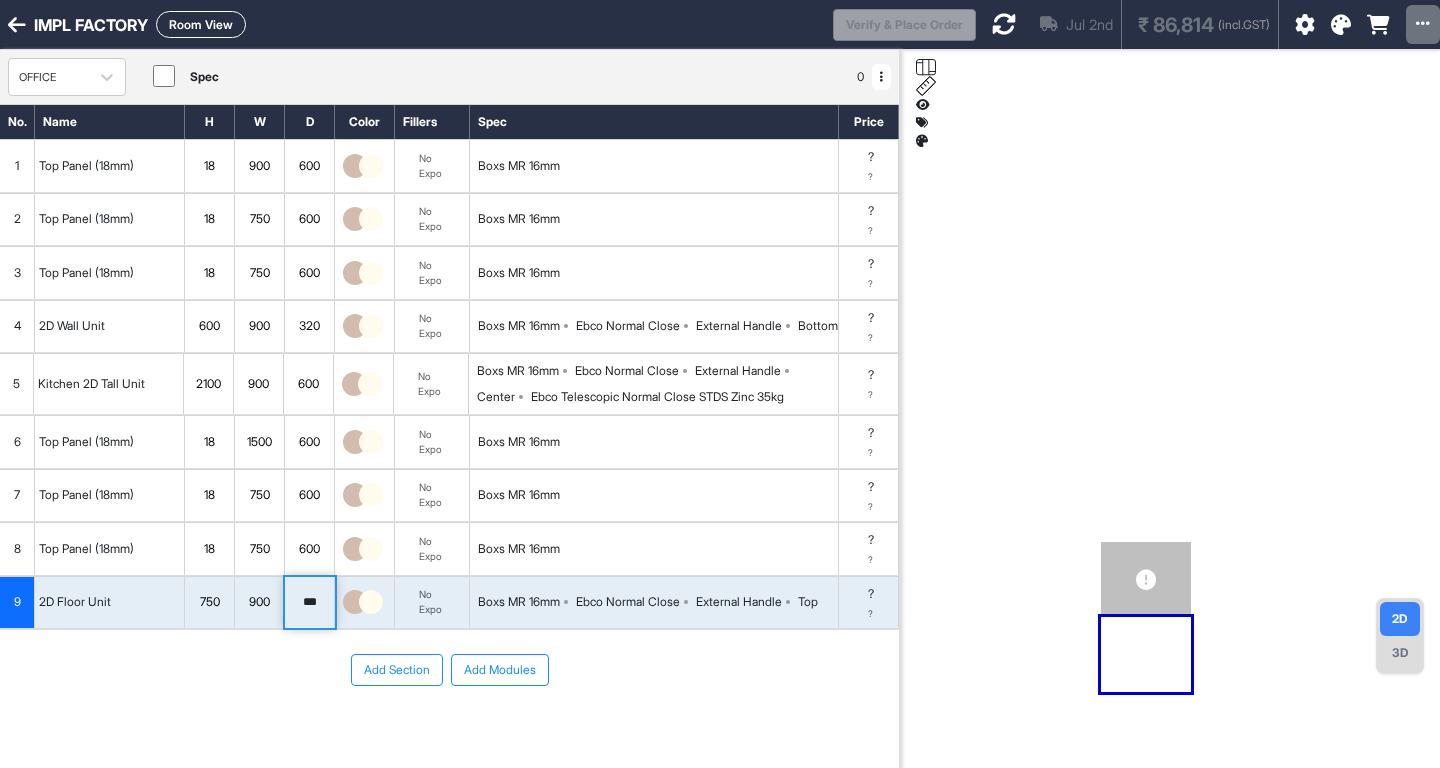 type on "***" 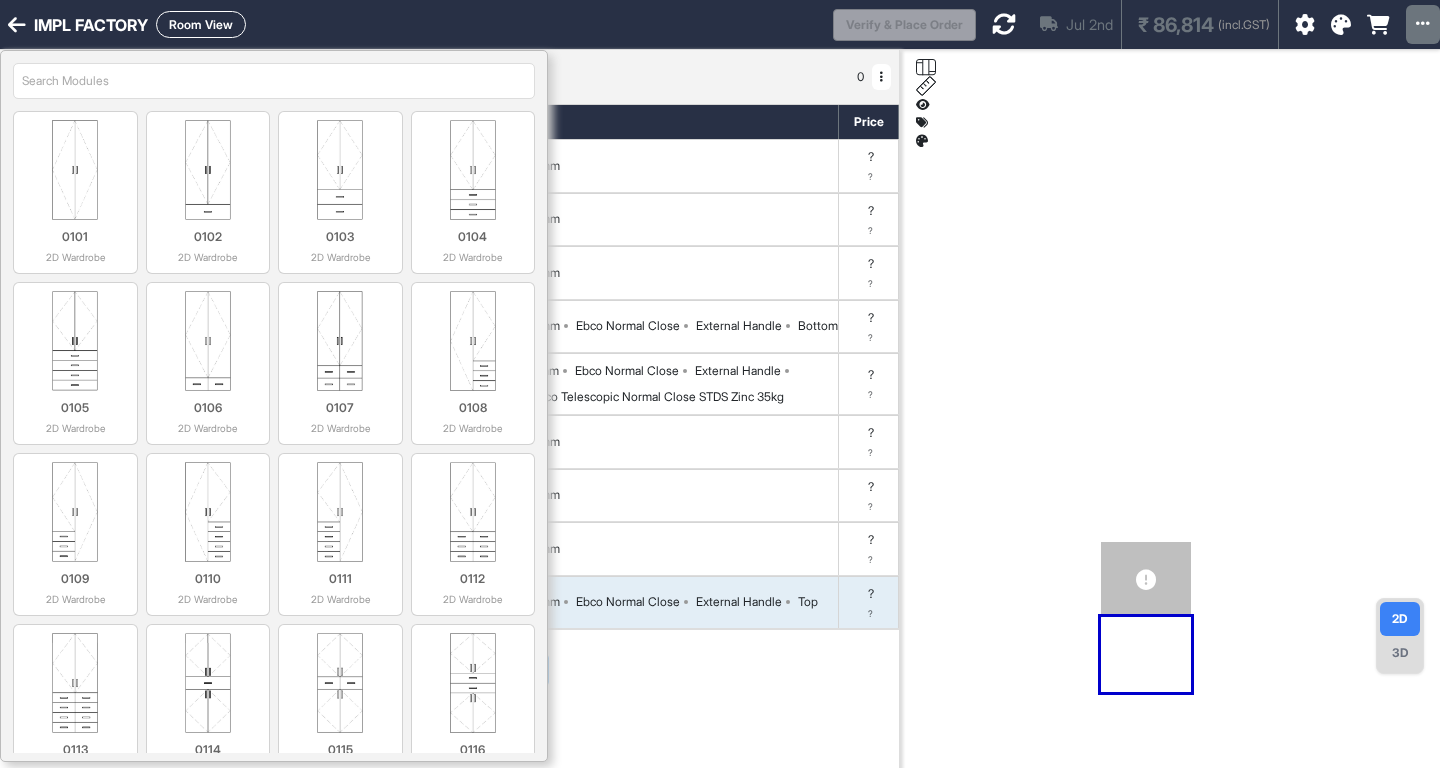click at bounding box center (274, 81) 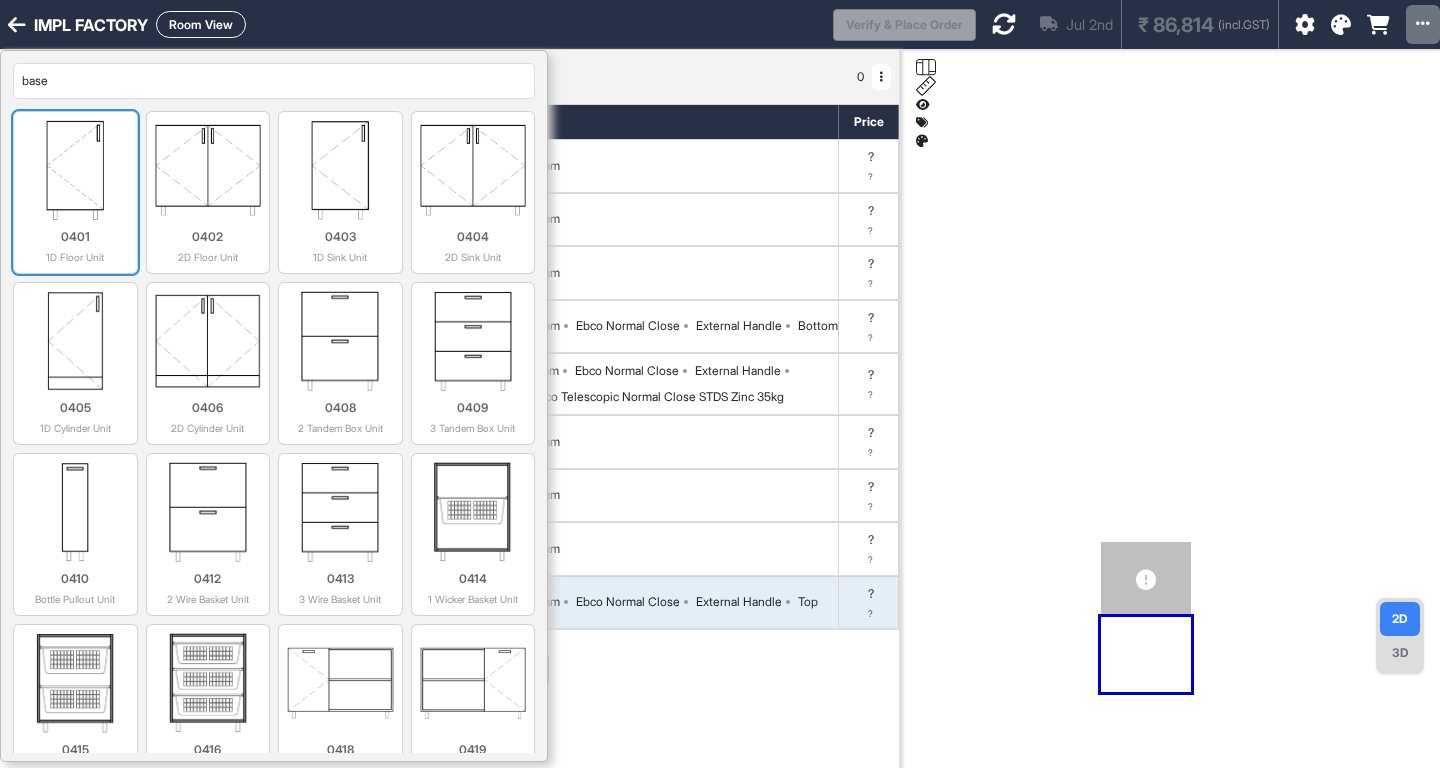 type on "base" 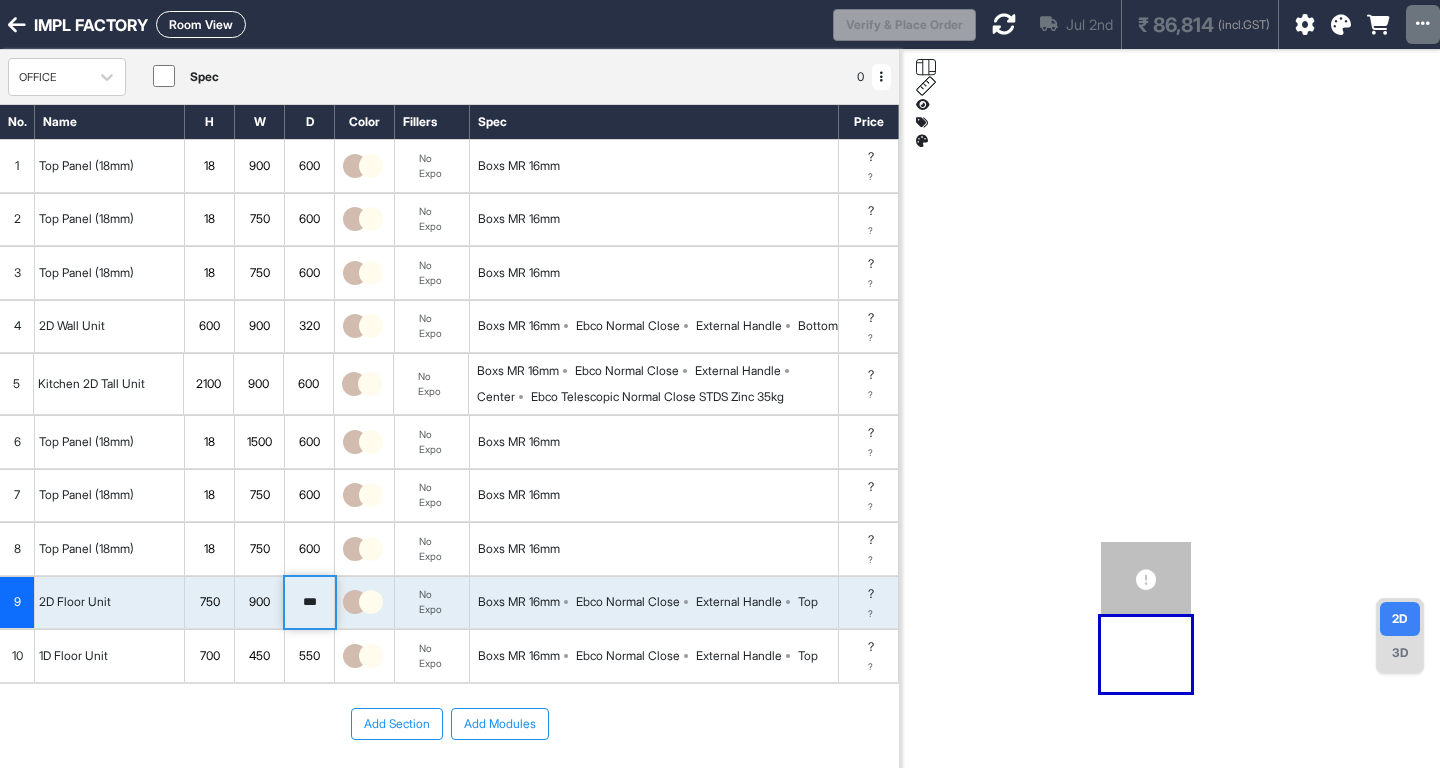 click on "700" at bounding box center (209, 656) 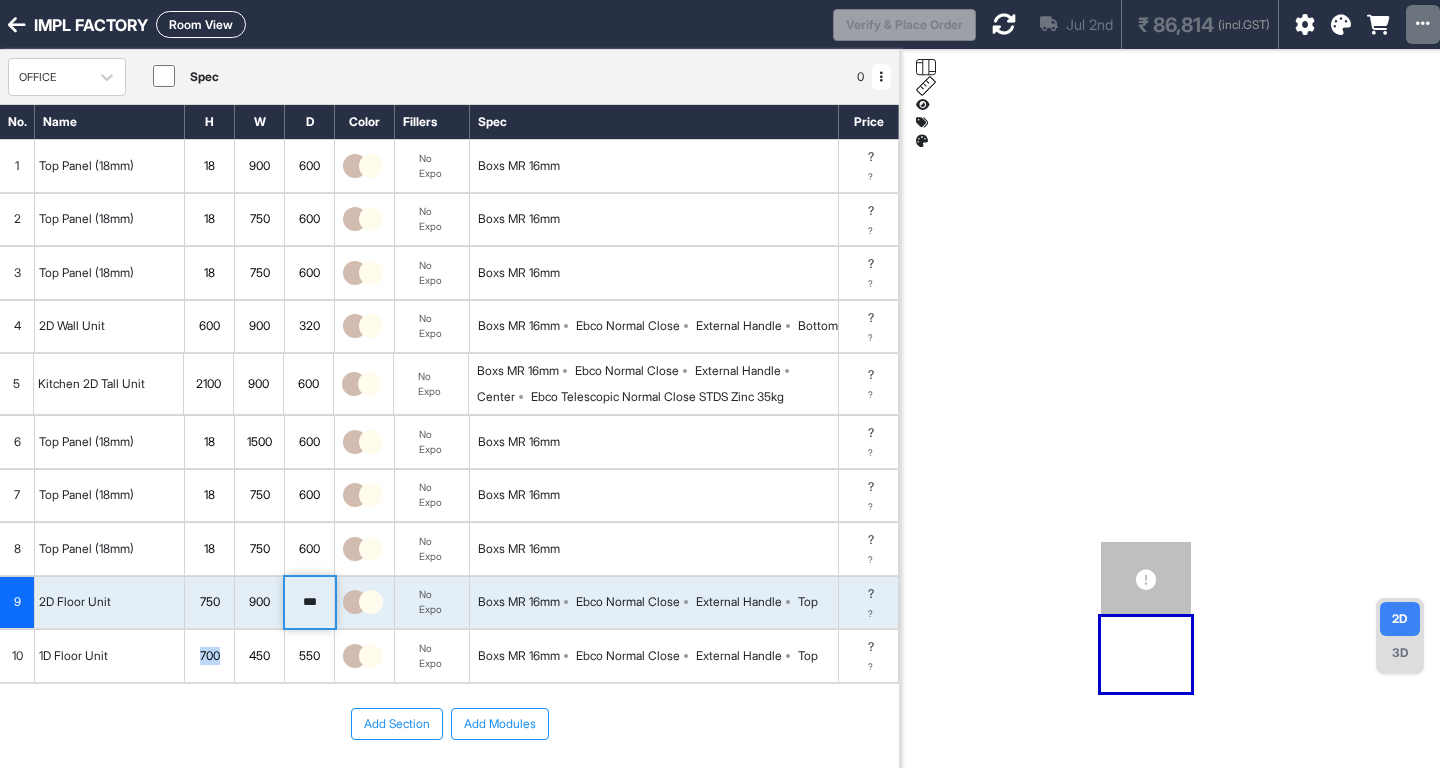 click on "700" at bounding box center (209, 656) 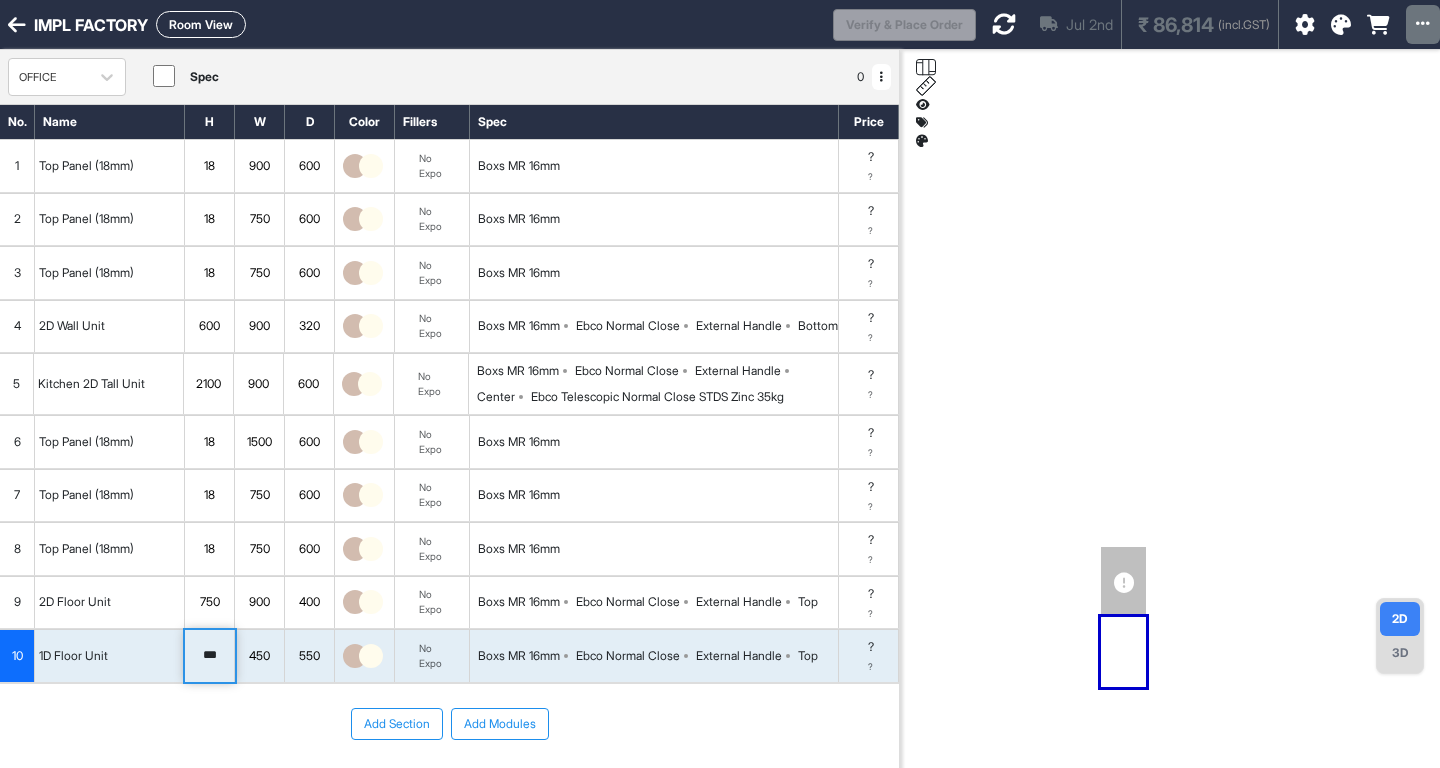 click on "***" at bounding box center (209, 656) 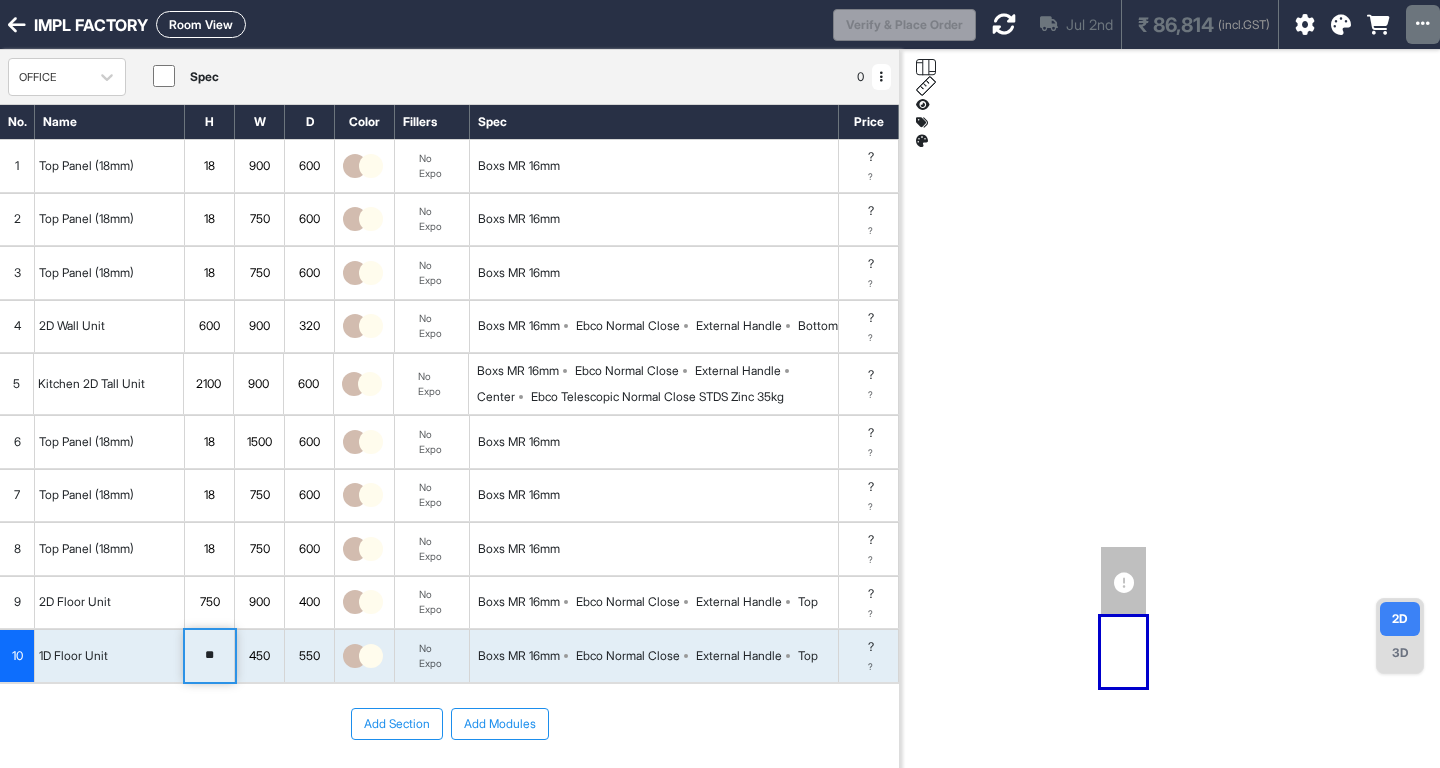 type on "***" 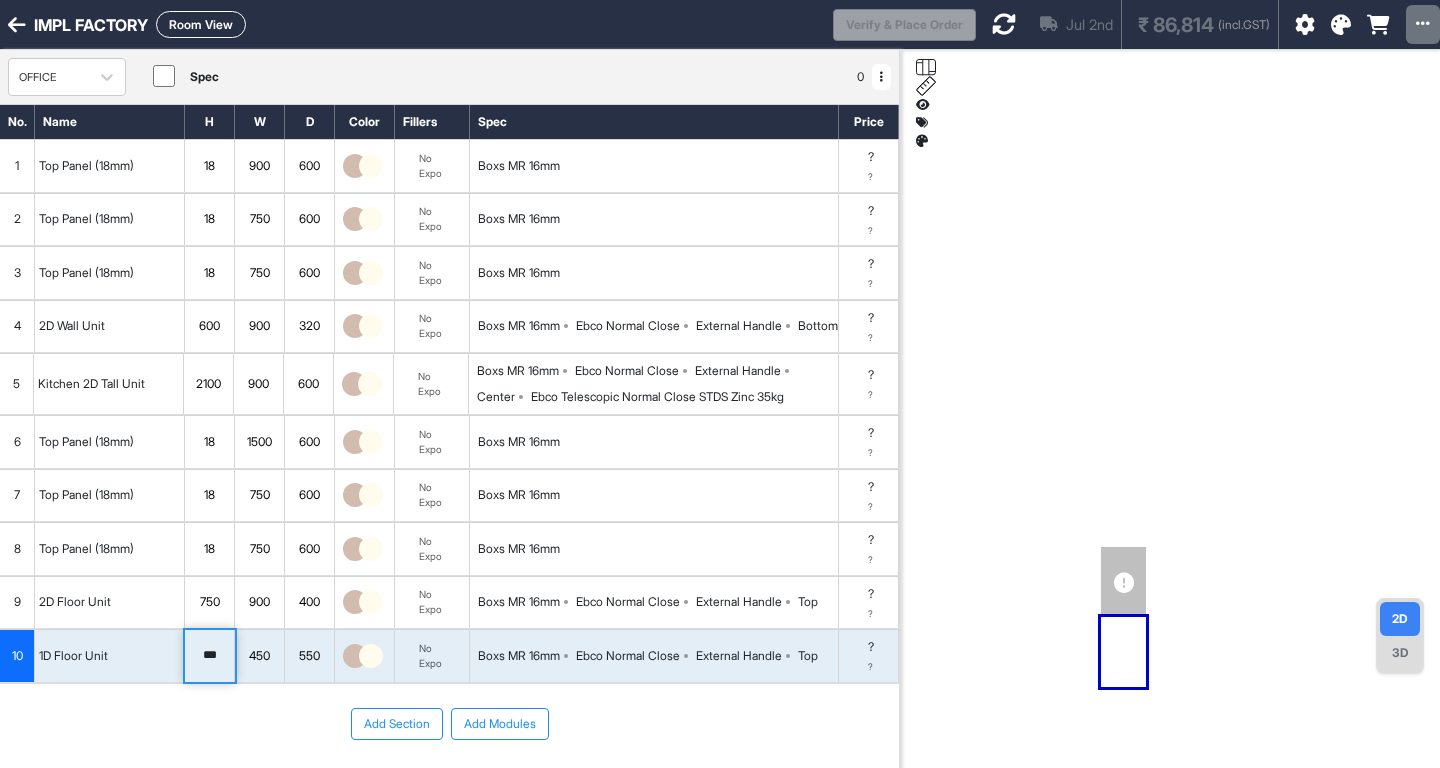 click on "550" at bounding box center [309, 656] 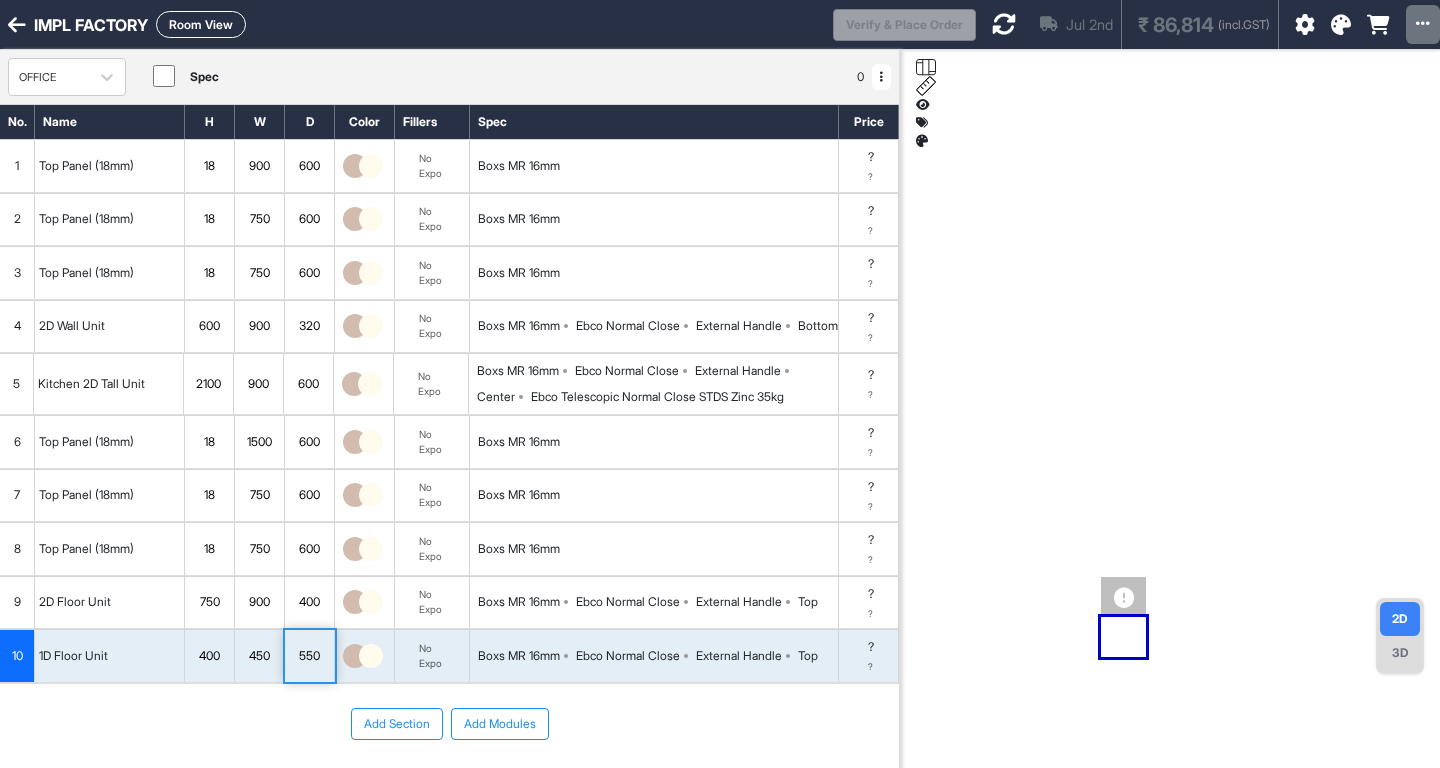 click on "550" at bounding box center [309, 656] 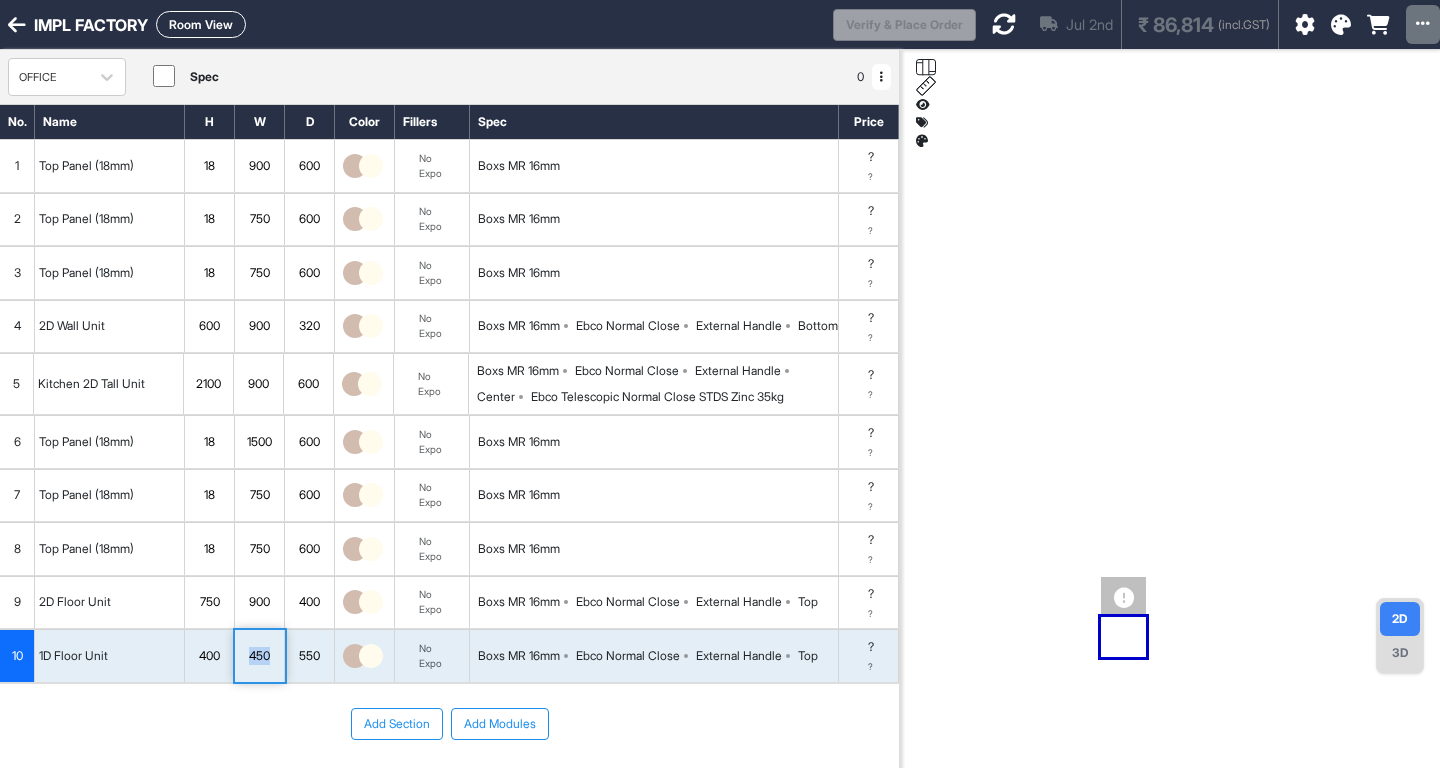 click on "450" at bounding box center [259, 656] 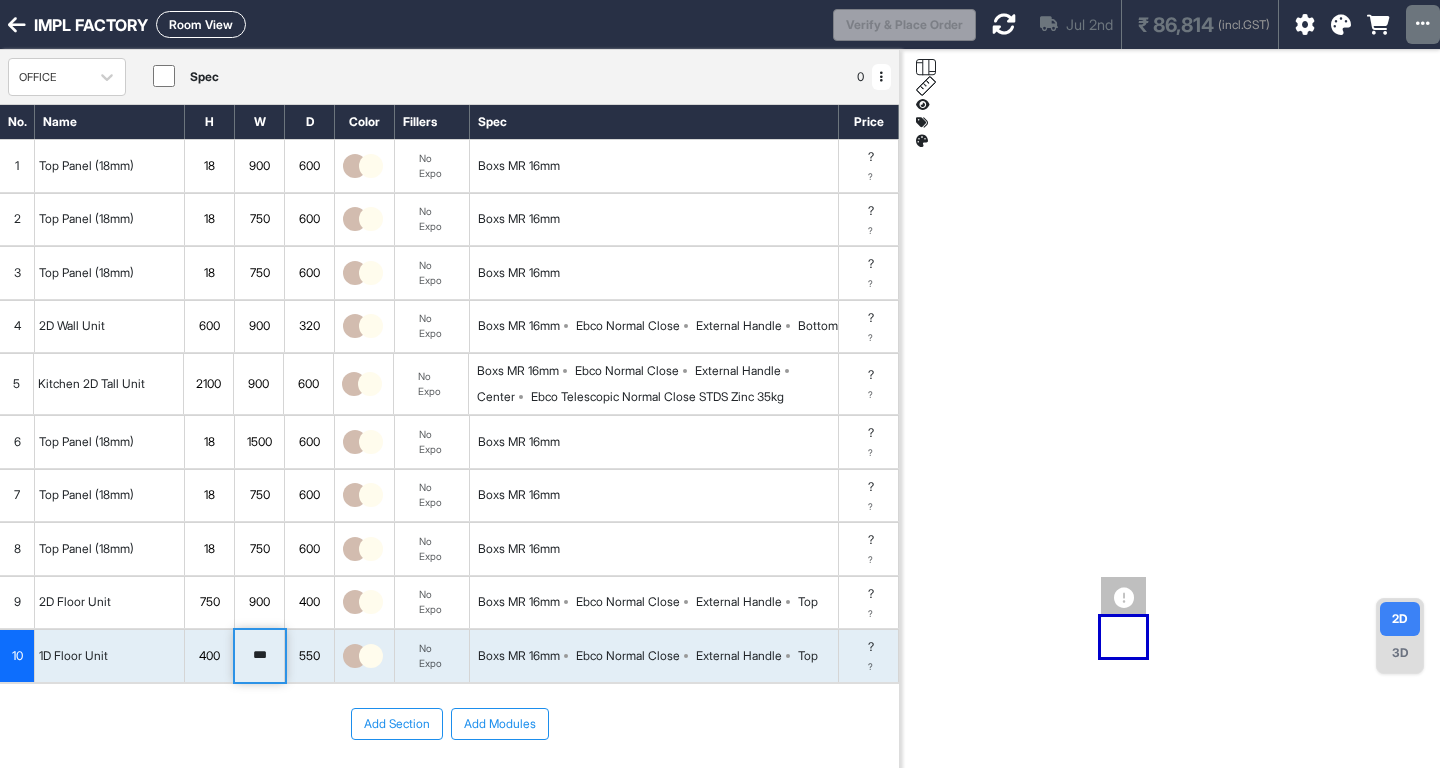 click on "***" at bounding box center (259, 656) 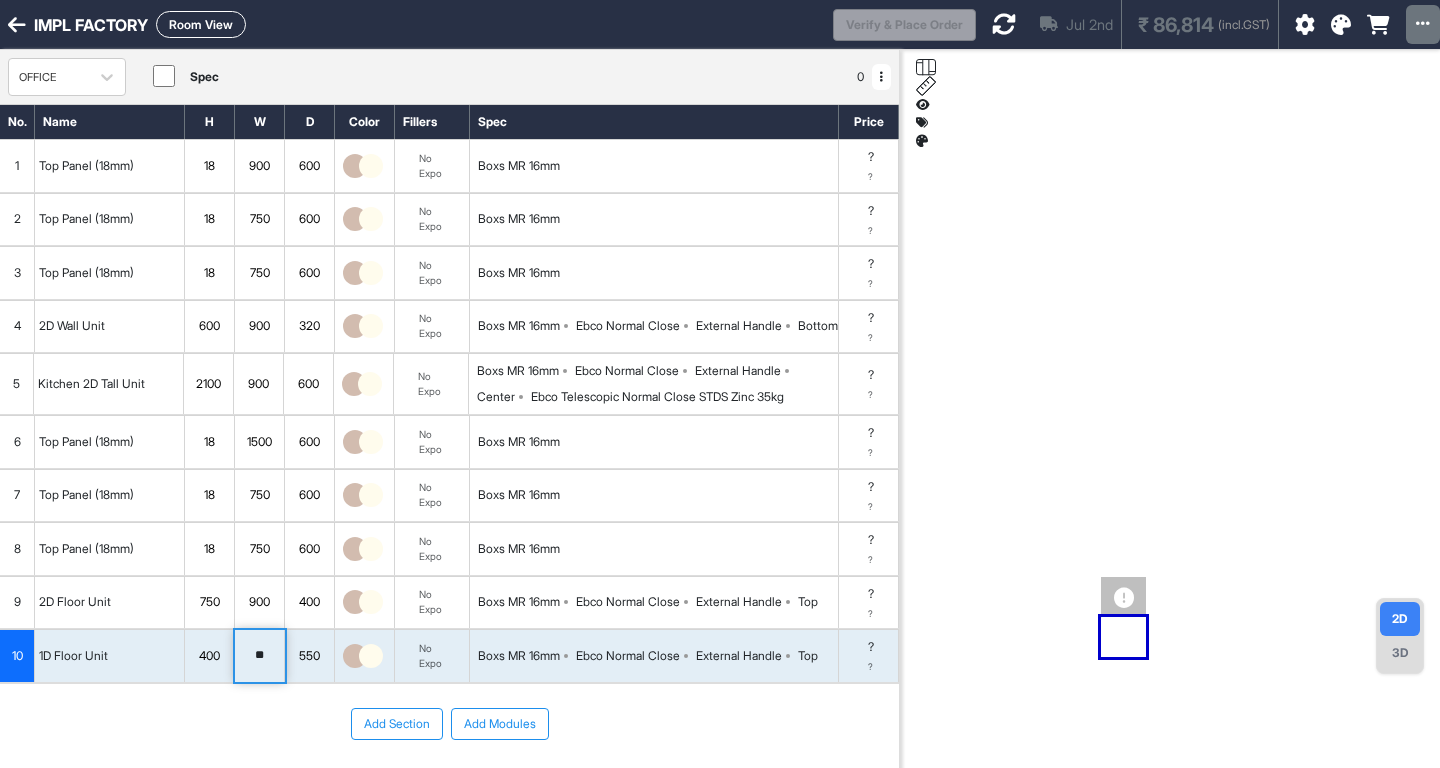 type on "***" 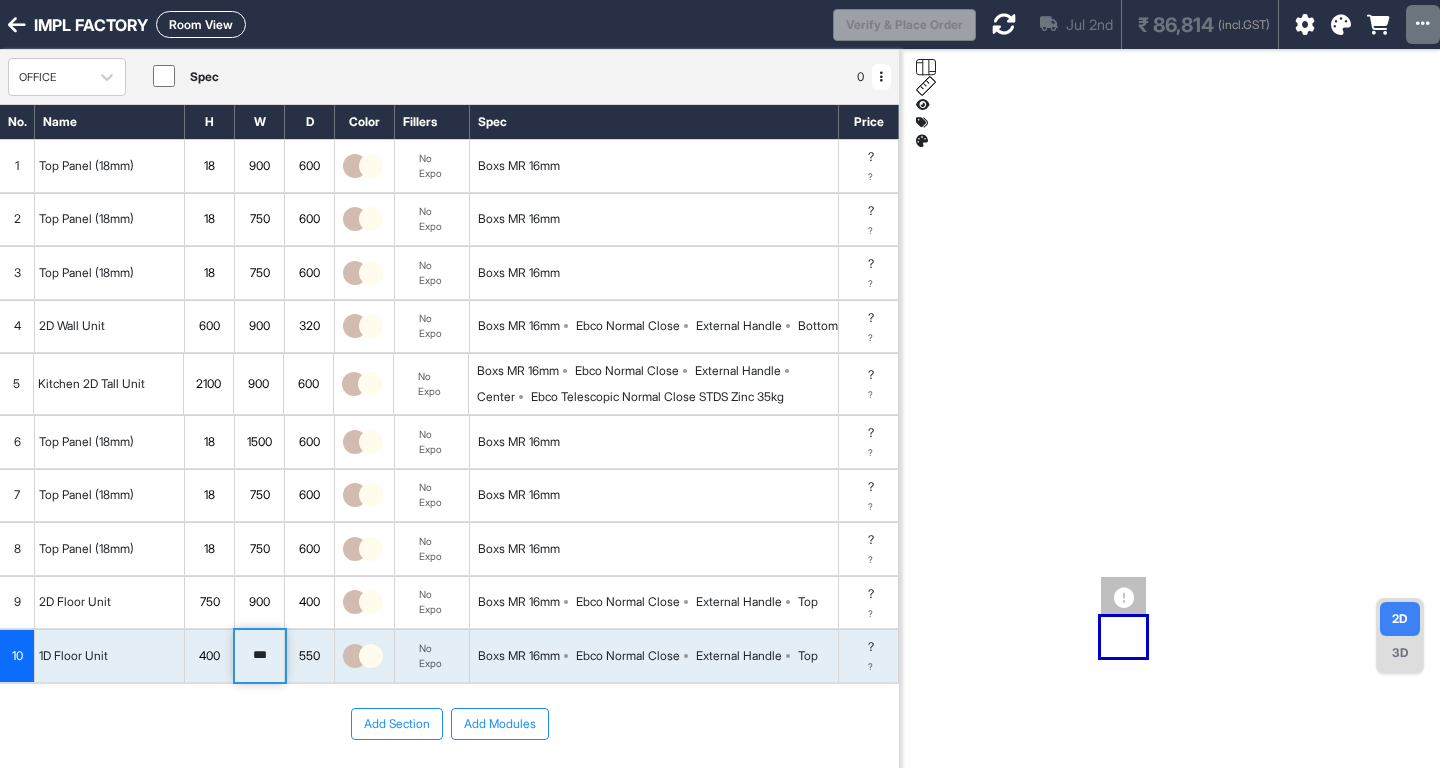 click on "400" at bounding box center [209, 656] 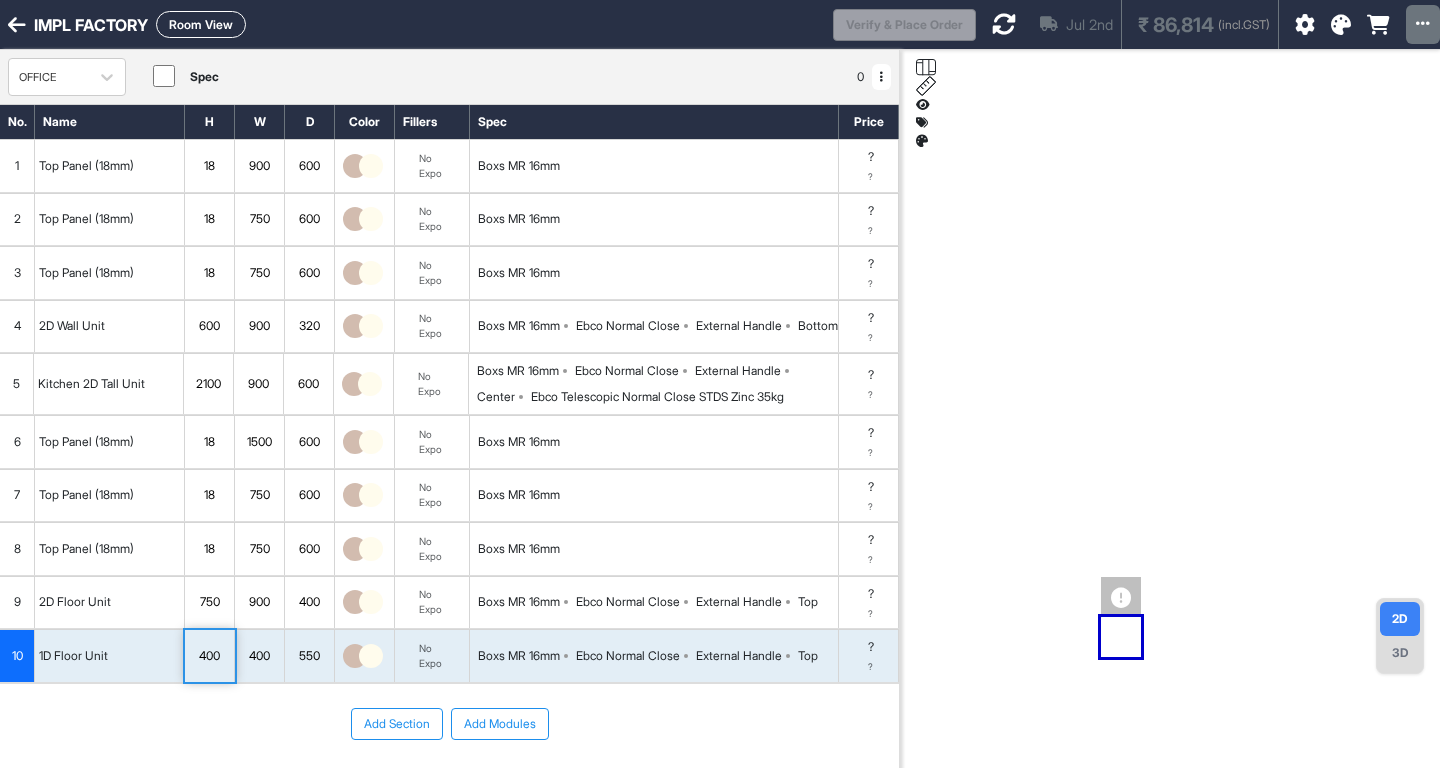 click on "400" at bounding box center (209, 656) 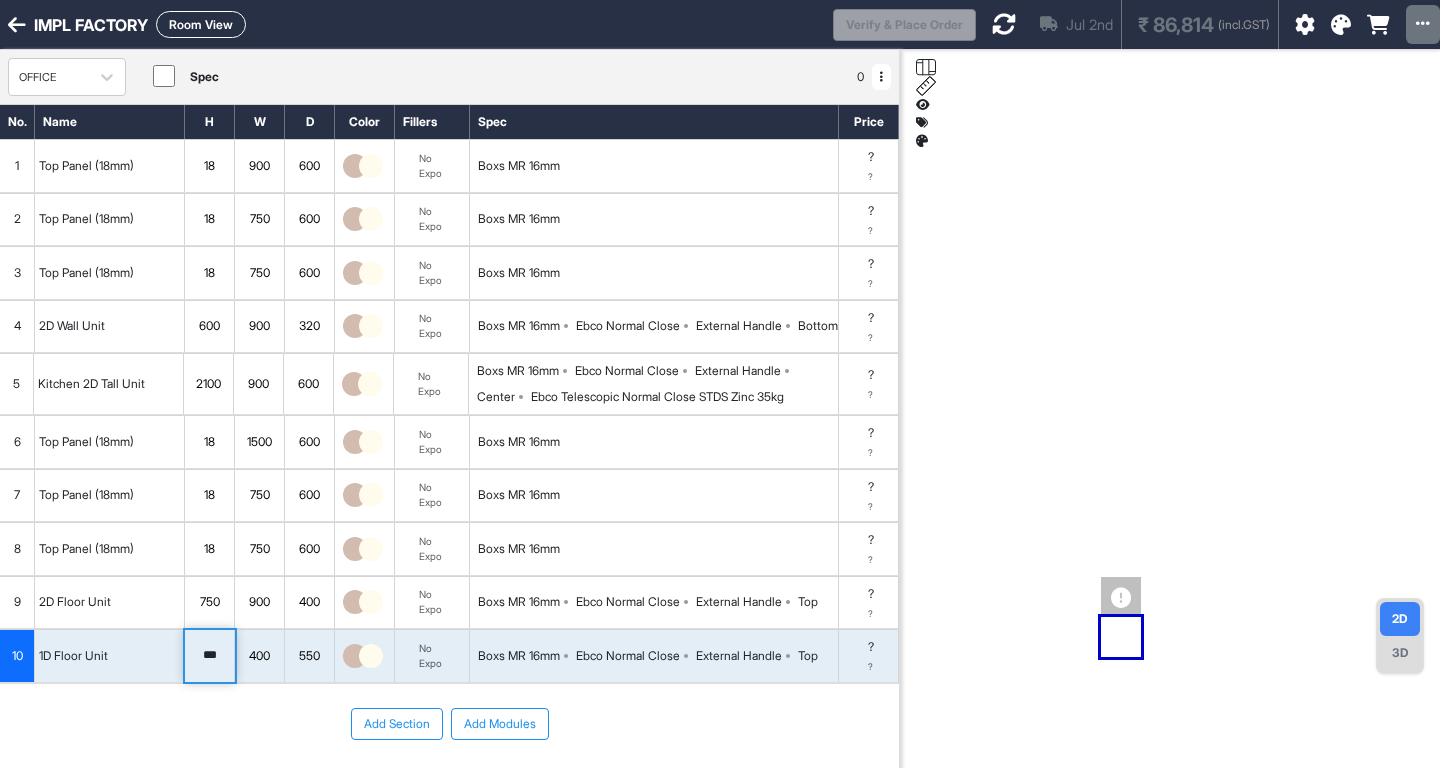 type on "***" 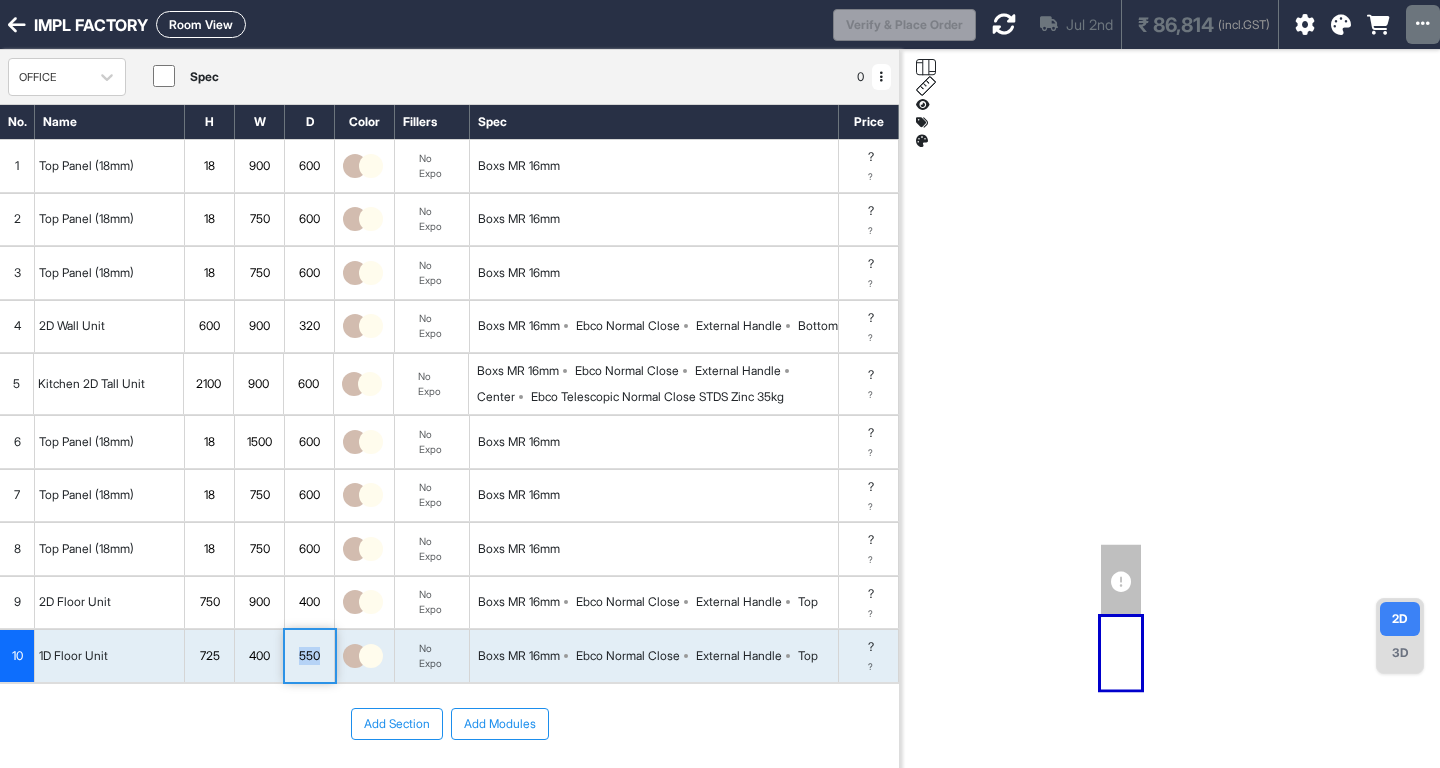 click on "550" at bounding box center [309, 656] 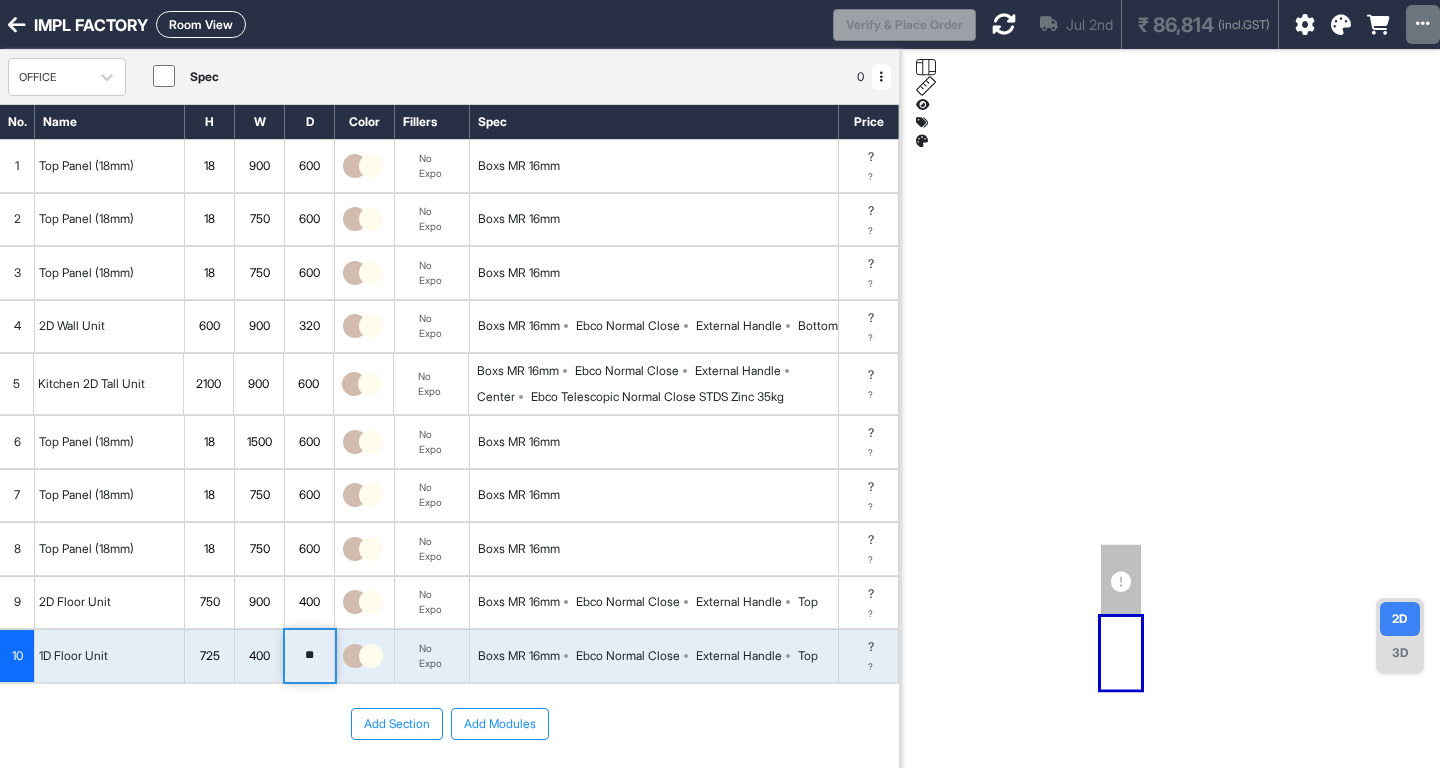 type on "*" 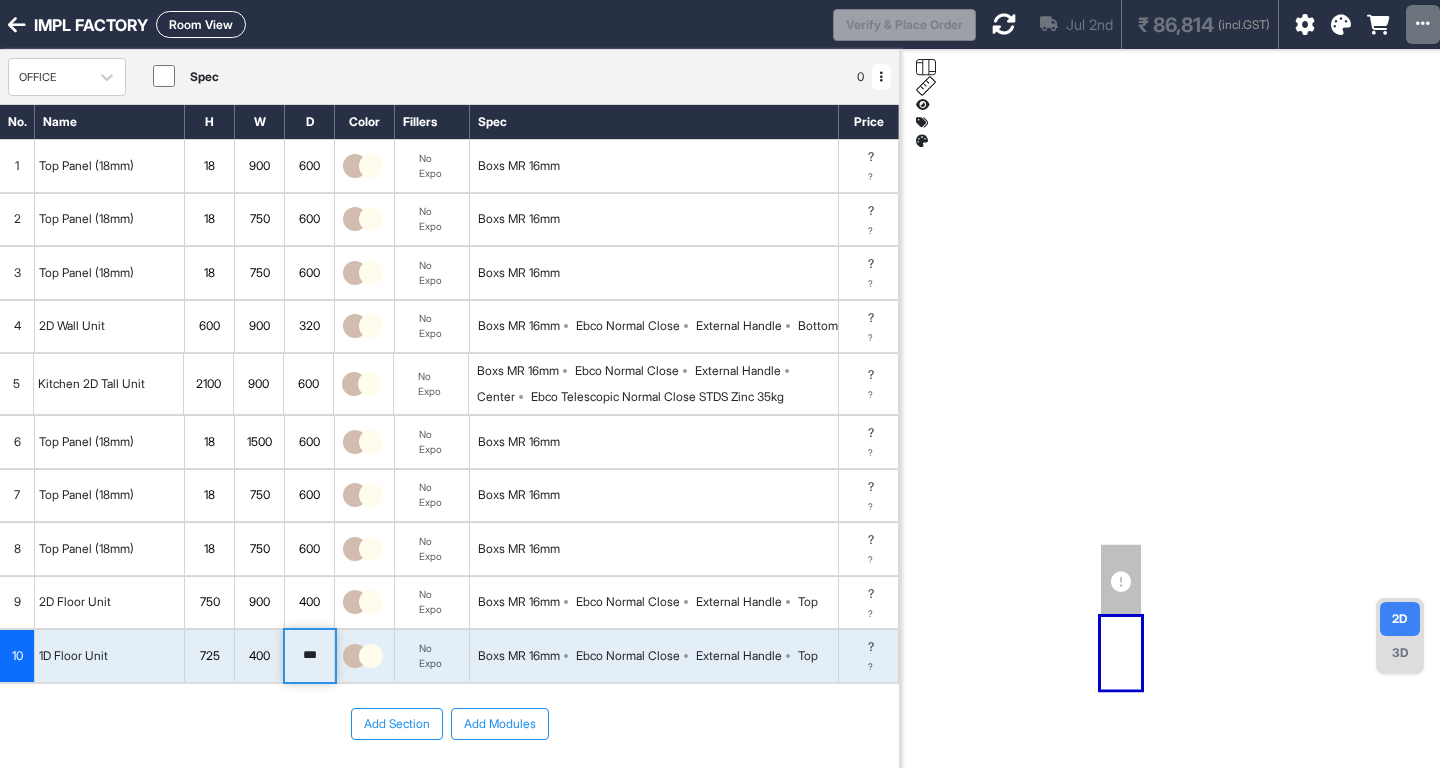 type on "***" 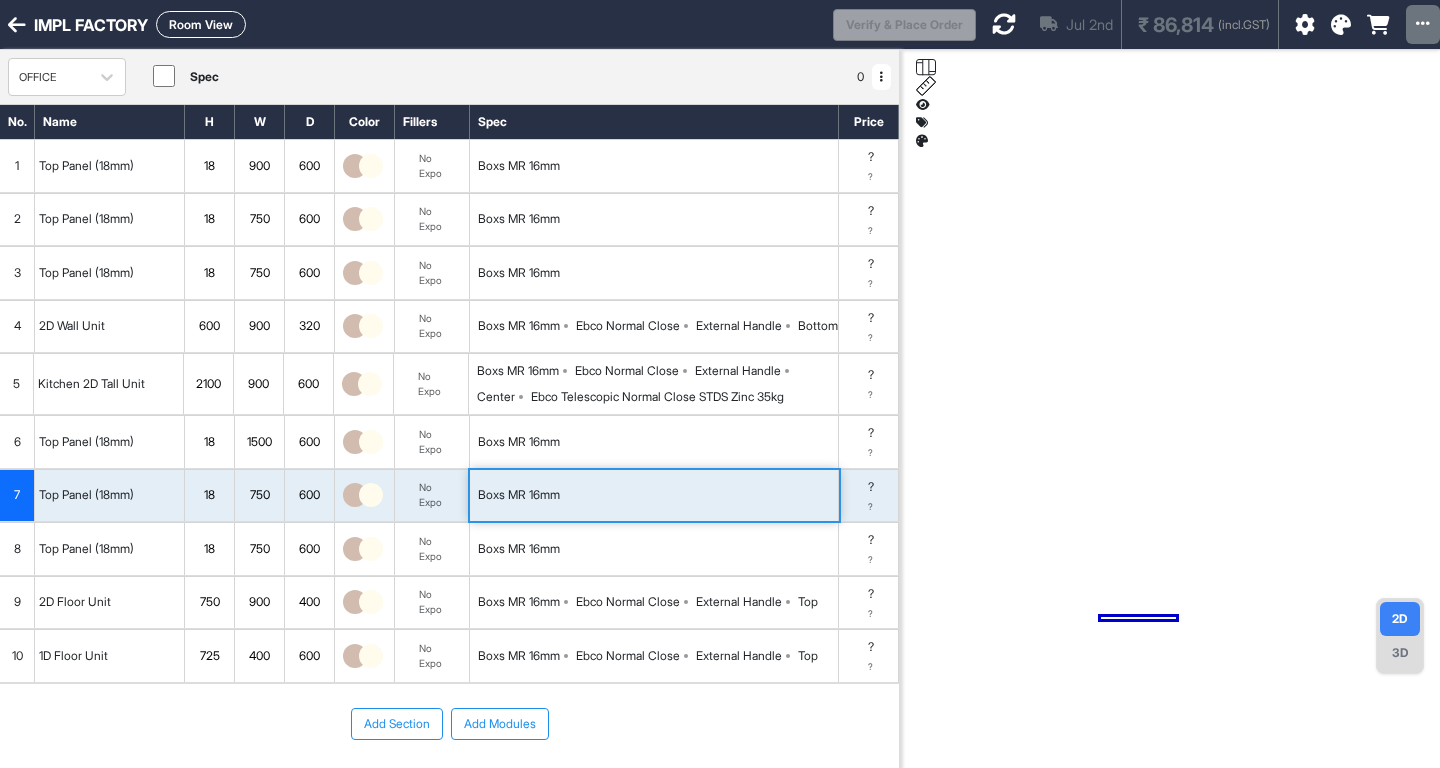 click at bounding box center (1004, 24) 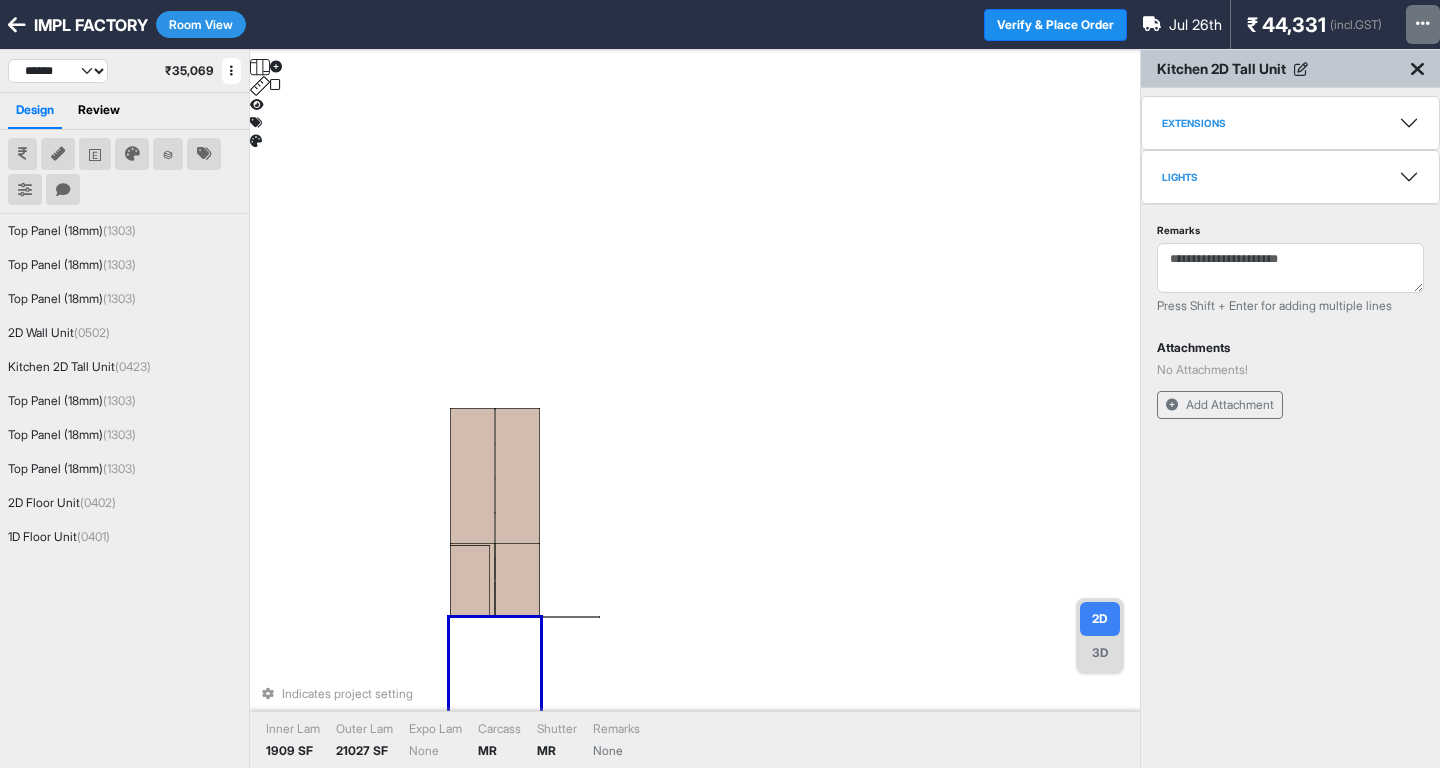 drag, startPoint x: 537, startPoint y: 424, endPoint x: 579, endPoint y: 389, distance: 54.67175 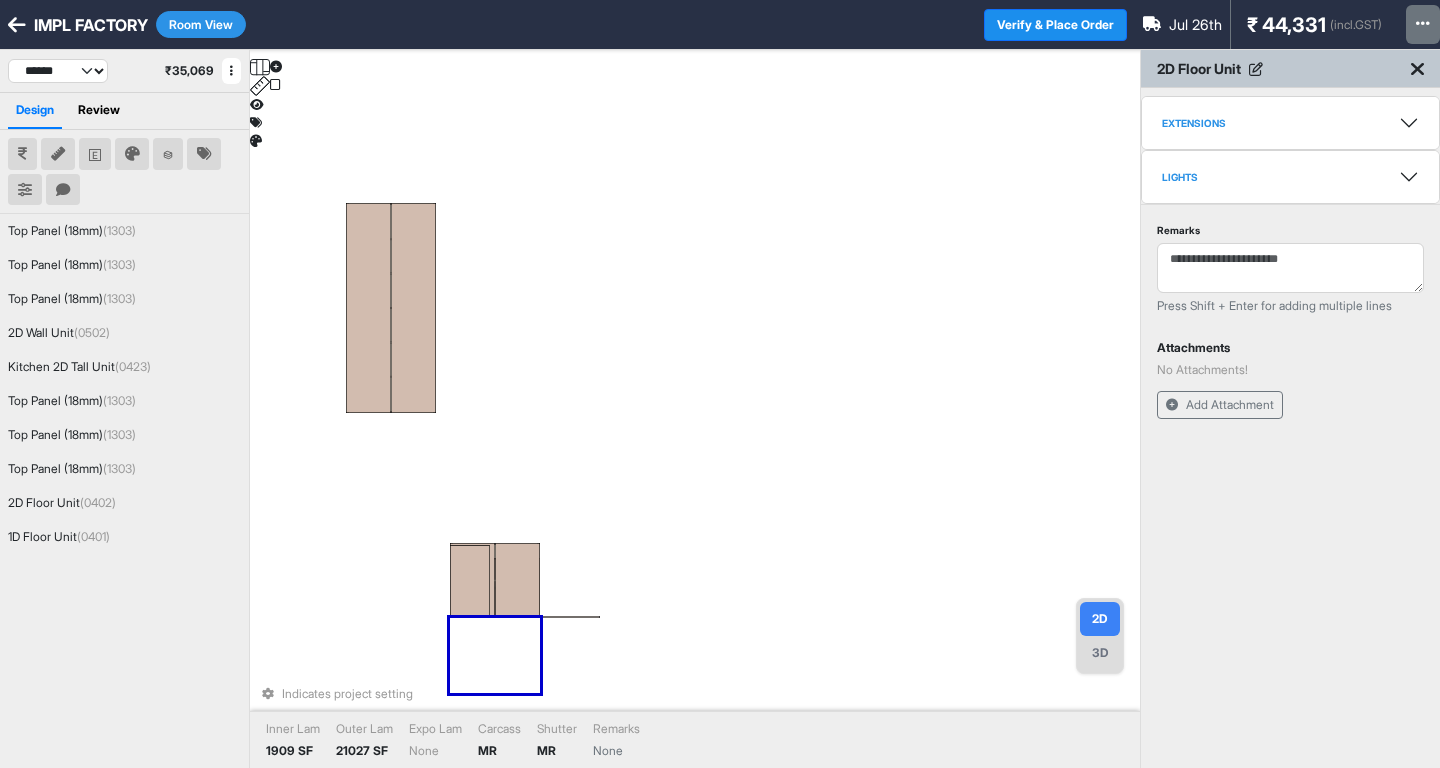 drag, startPoint x: 497, startPoint y: 554, endPoint x: 501, endPoint y: 485, distance: 69.115845 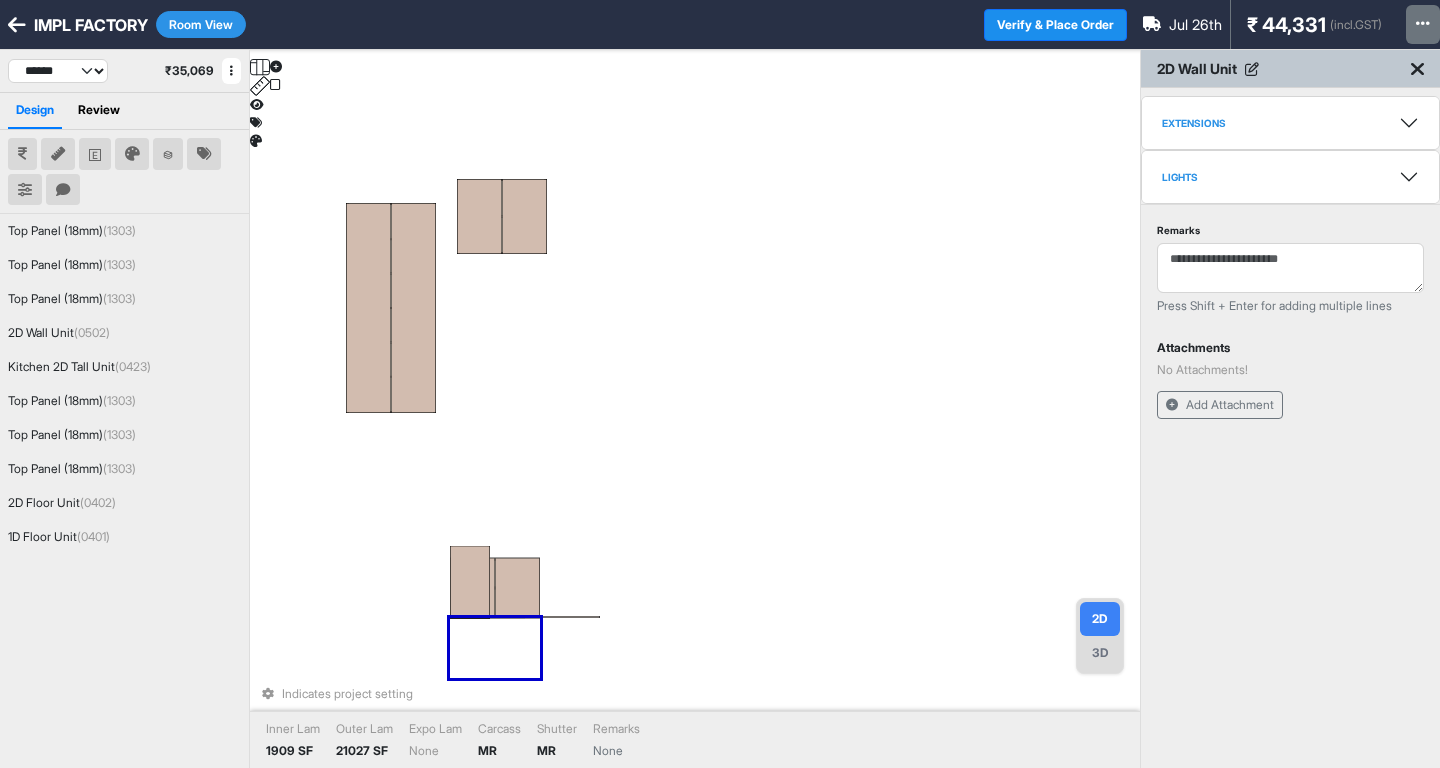 drag, startPoint x: 499, startPoint y: 580, endPoint x: 533, endPoint y: 533, distance: 58.00862 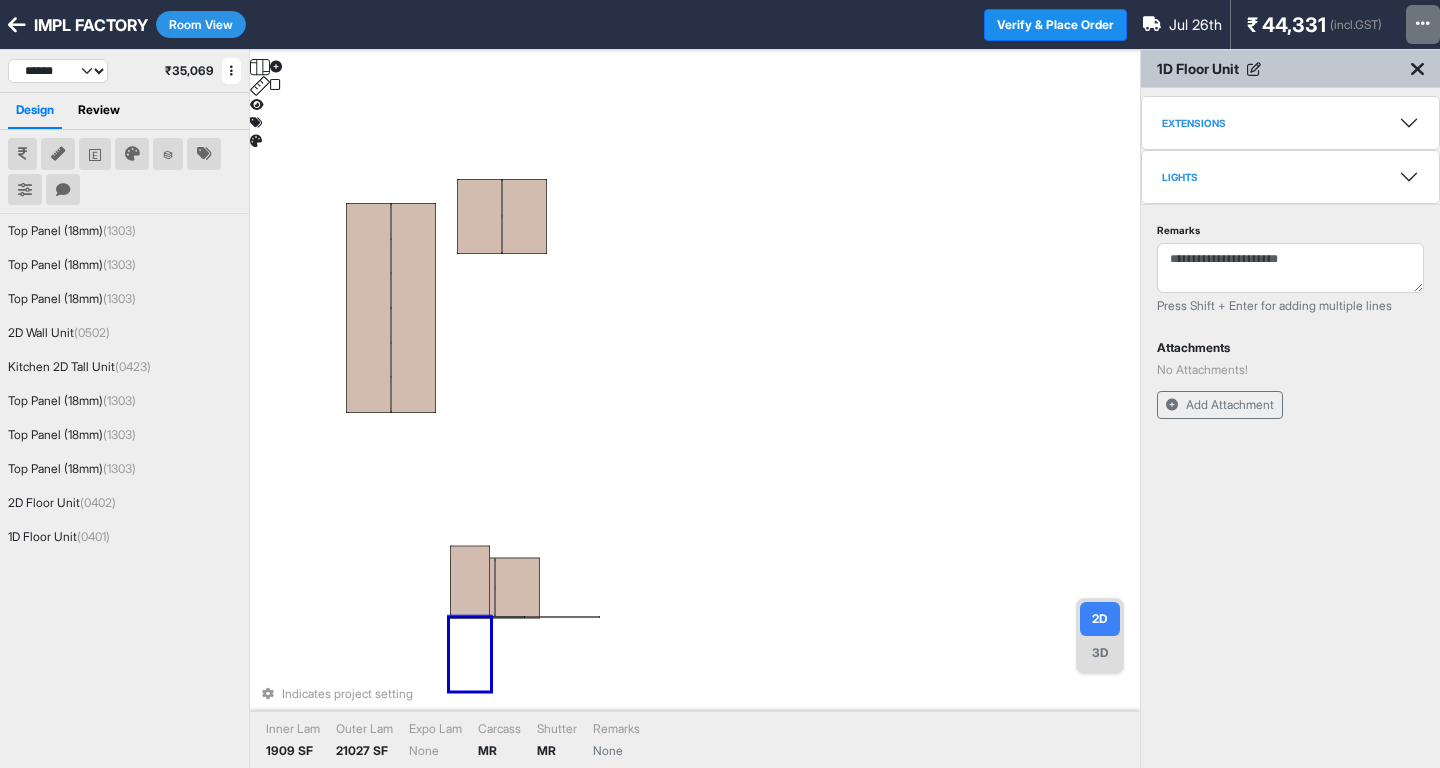 click at bounding box center [470, 582] 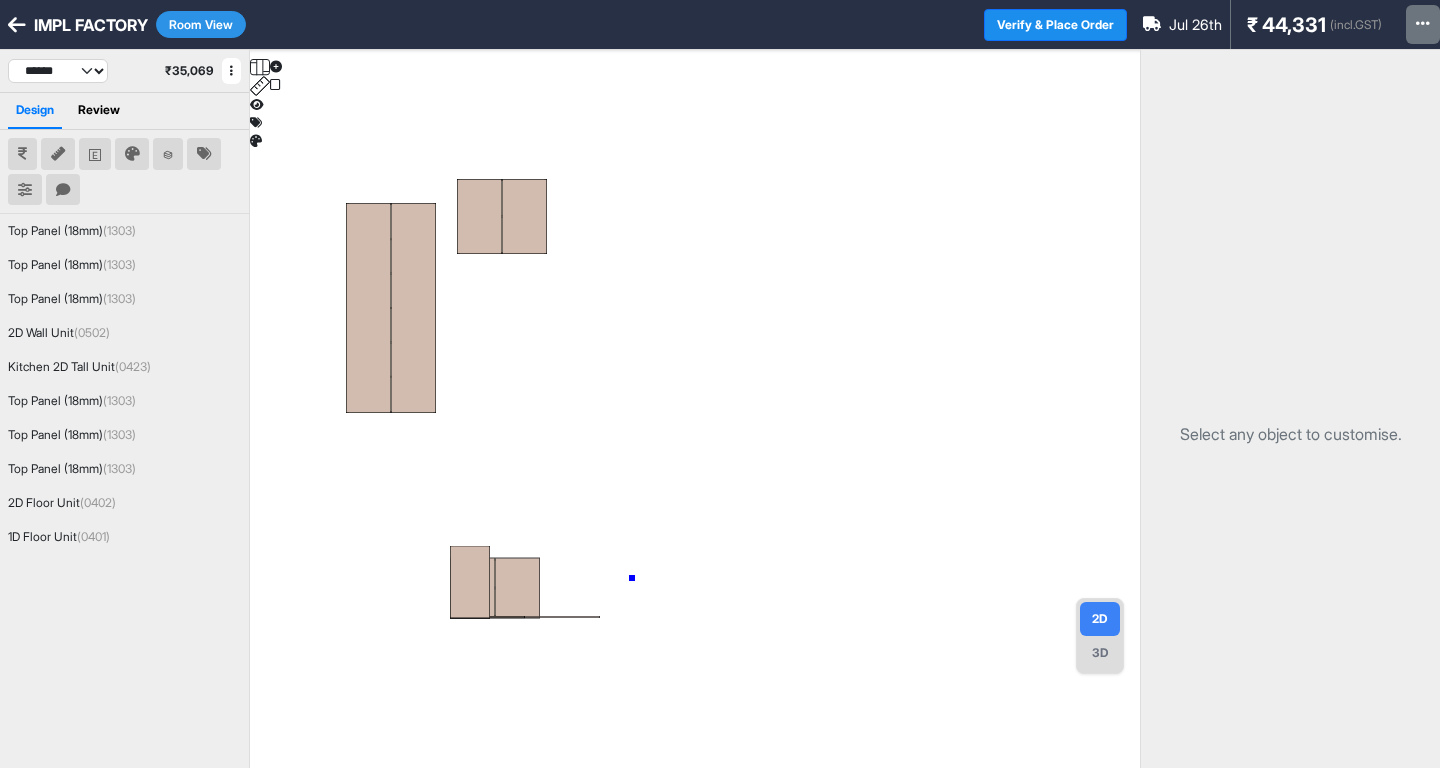 click at bounding box center [695, 434] 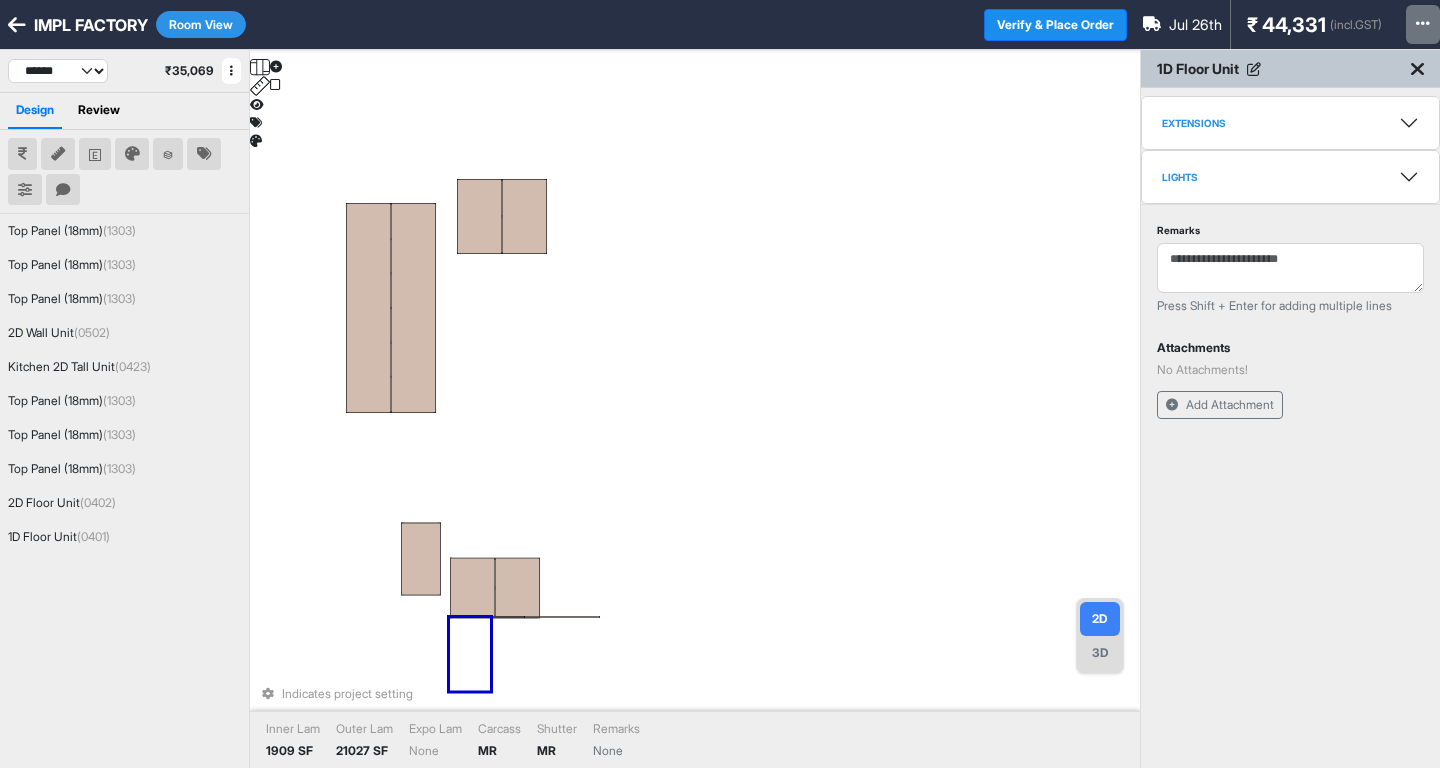 drag, startPoint x: 494, startPoint y: 567, endPoint x: 468, endPoint y: 560, distance: 26.925823 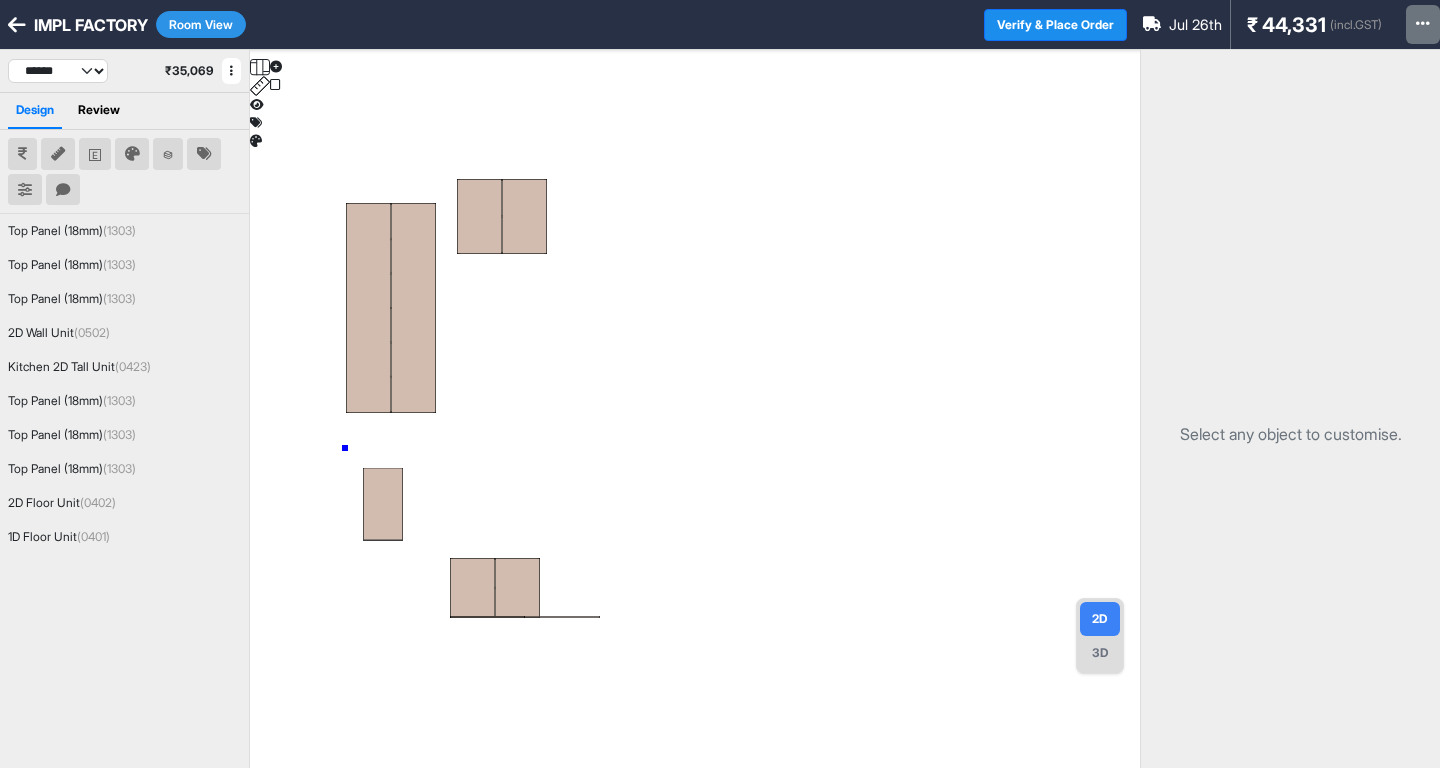 click at bounding box center [695, 434] 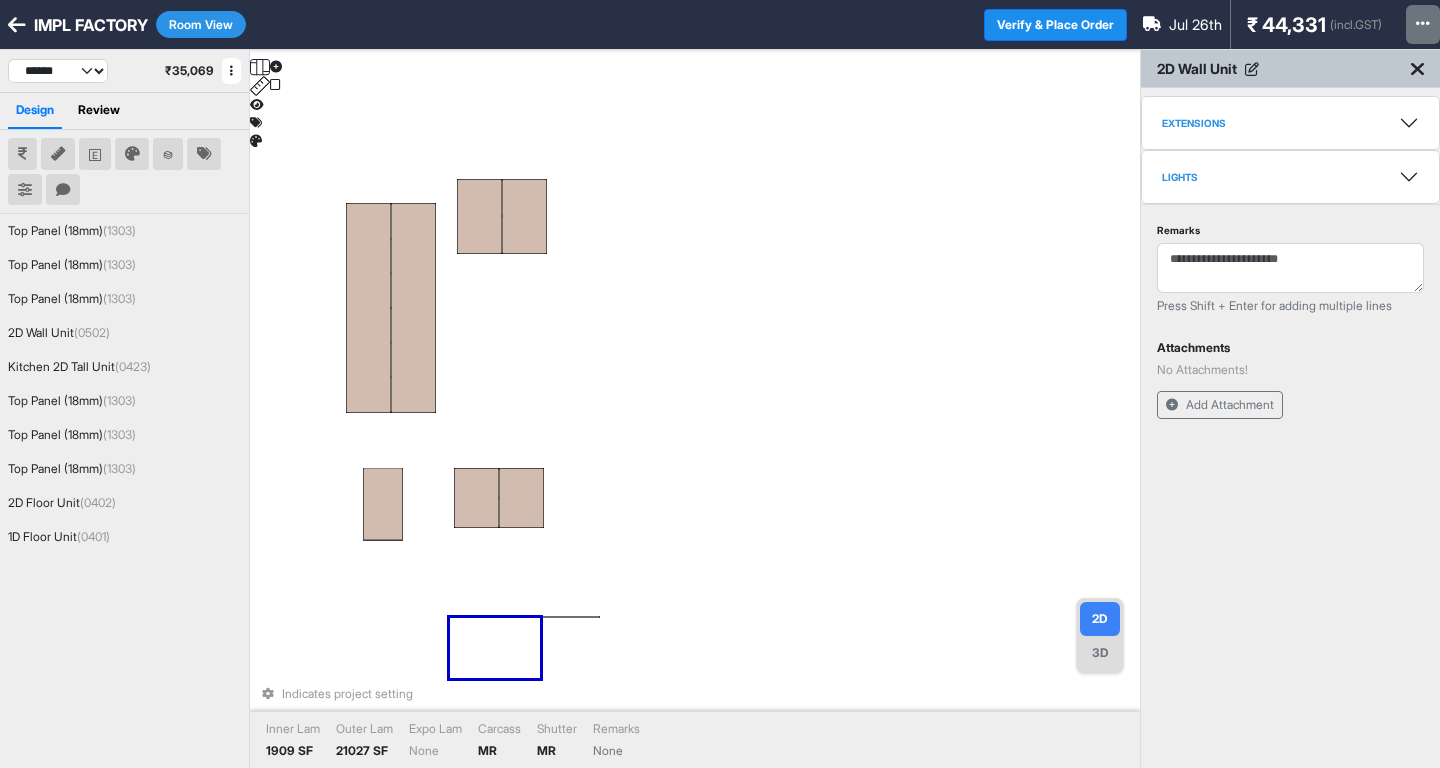drag, startPoint x: 474, startPoint y: 581, endPoint x: 481, endPoint y: 504, distance: 77.31753 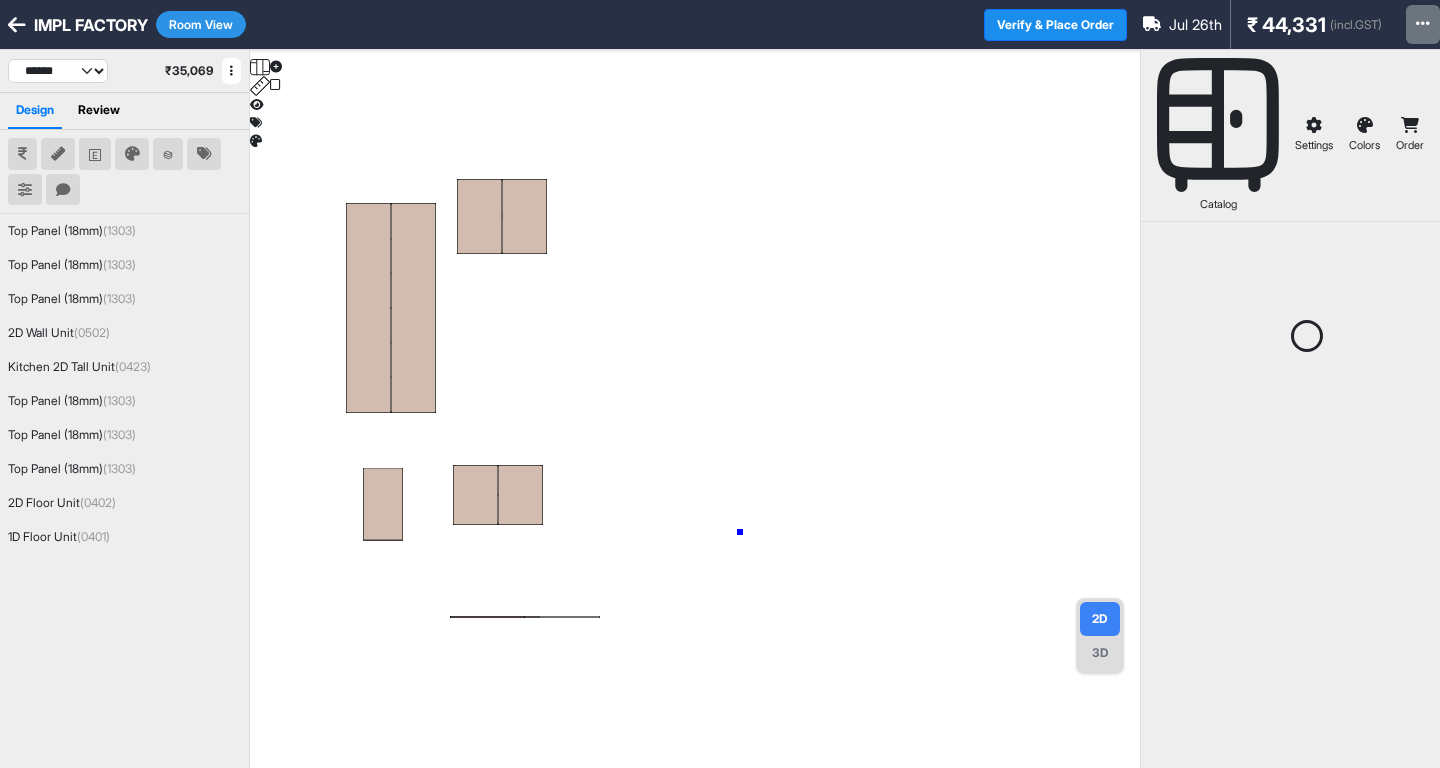 click at bounding box center (695, 434) 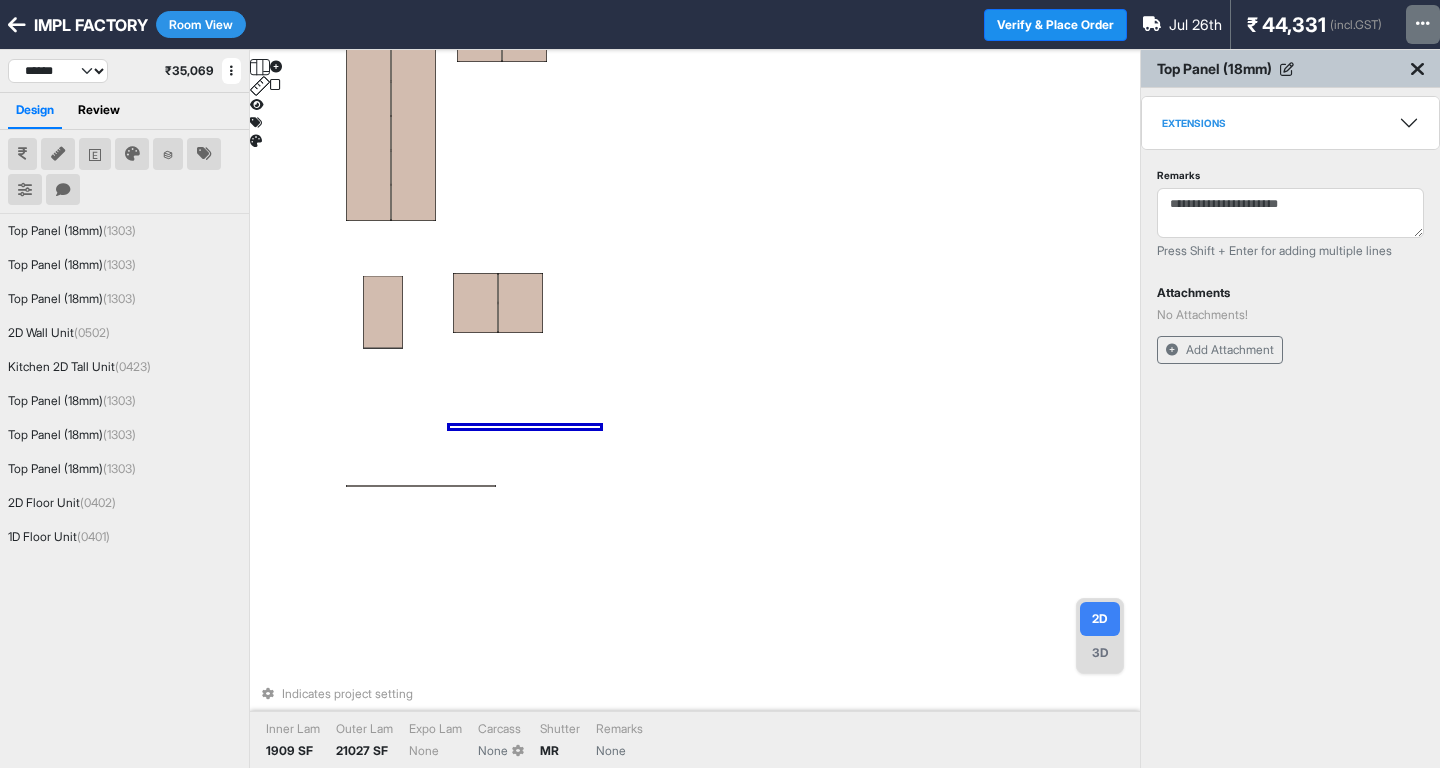 drag, startPoint x: 545, startPoint y: 425, endPoint x: 441, endPoint y: 486, distance: 120.56948 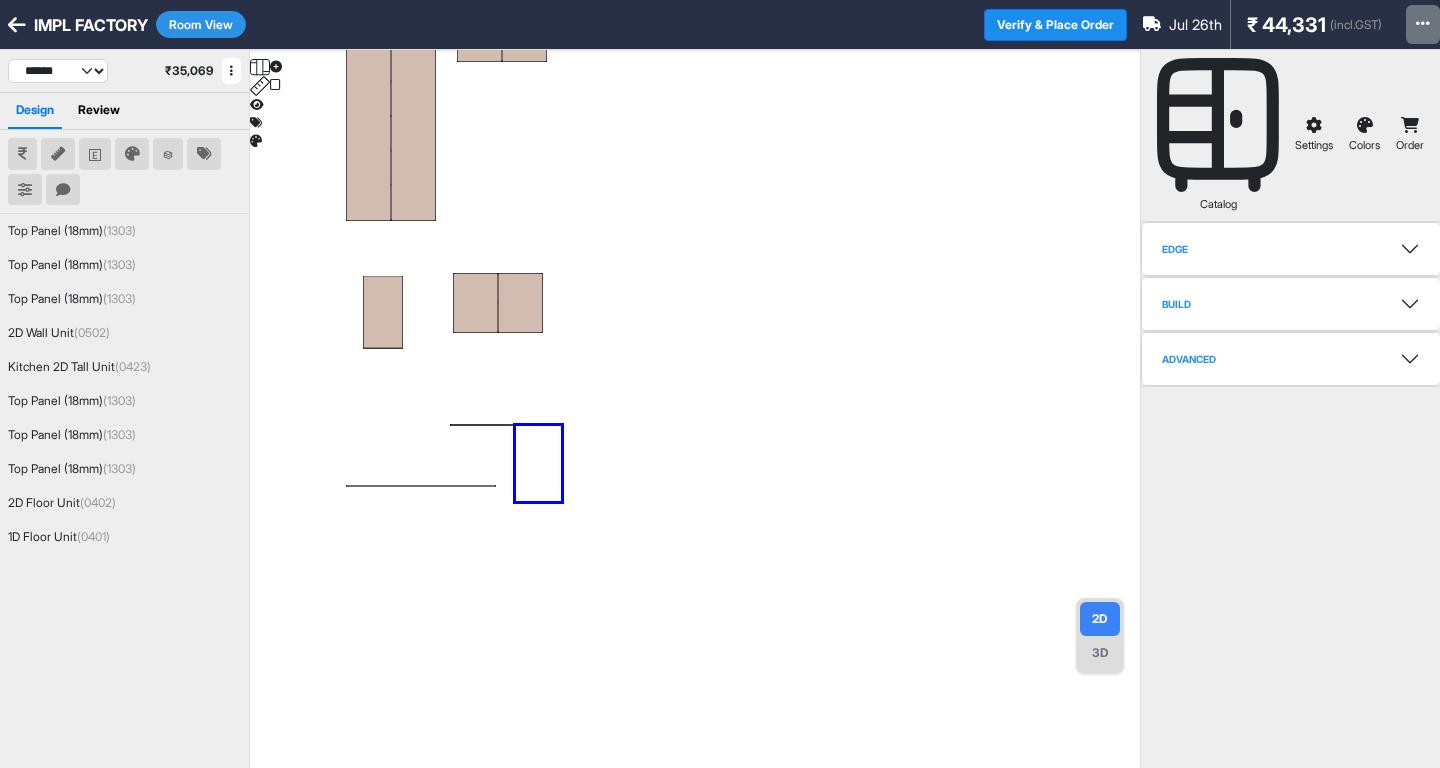 drag, startPoint x: 516, startPoint y: 426, endPoint x: 565, endPoint y: 506, distance: 93.813644 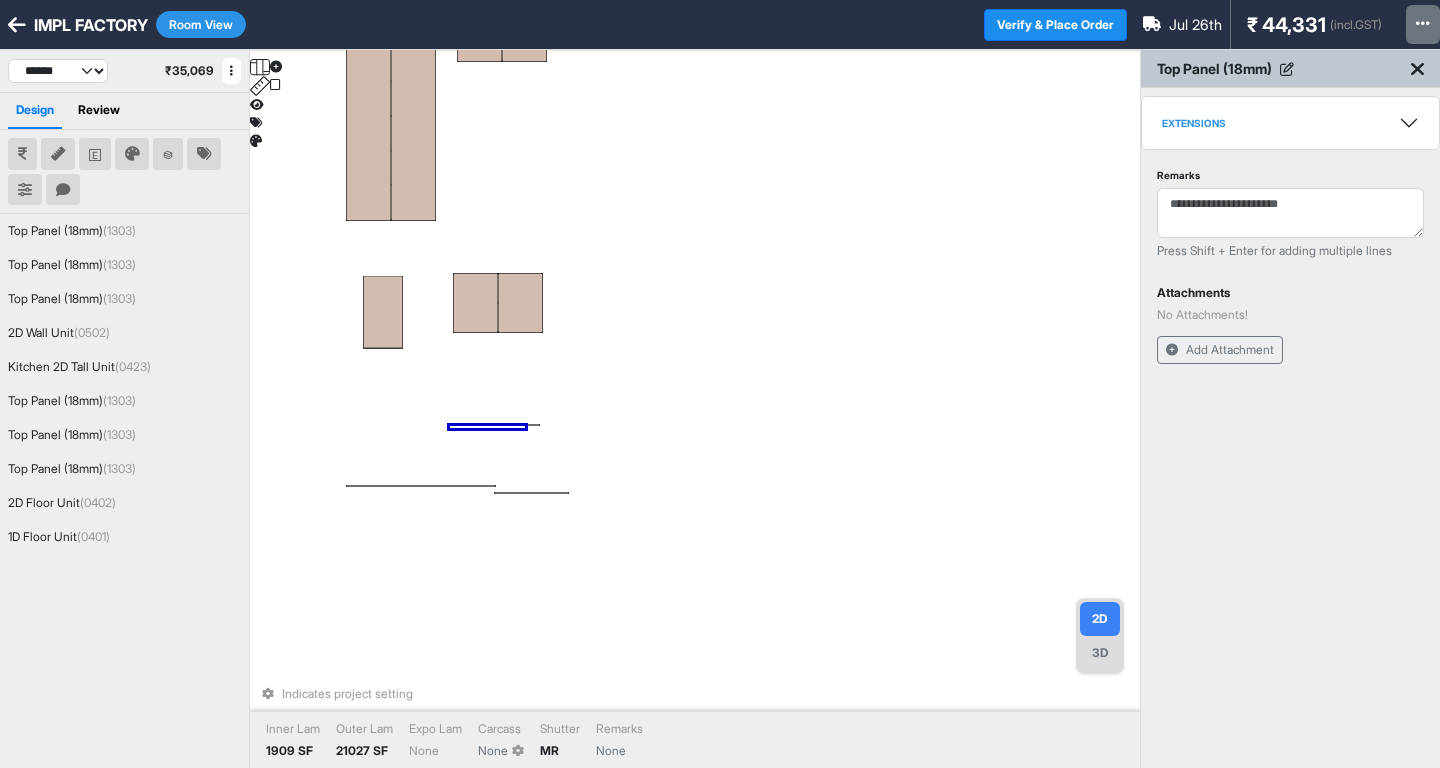 click on "Indicates project setting Inner Lam 1909 SF Outer Lam 21027 SF Expo Lam None Carcass None Shutter MR Remarks None" at bounding box center (695, 434) 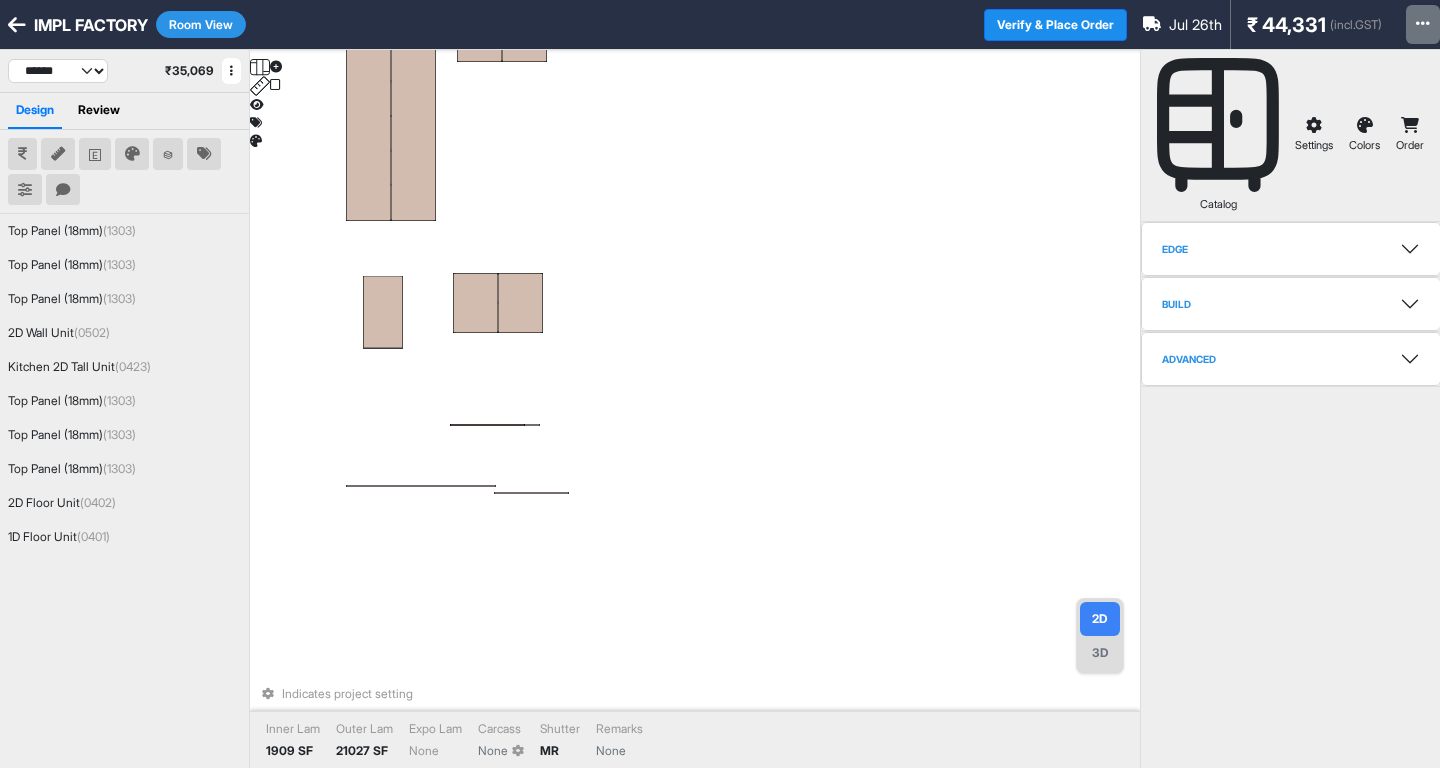click at bounding box center (1365, 125) 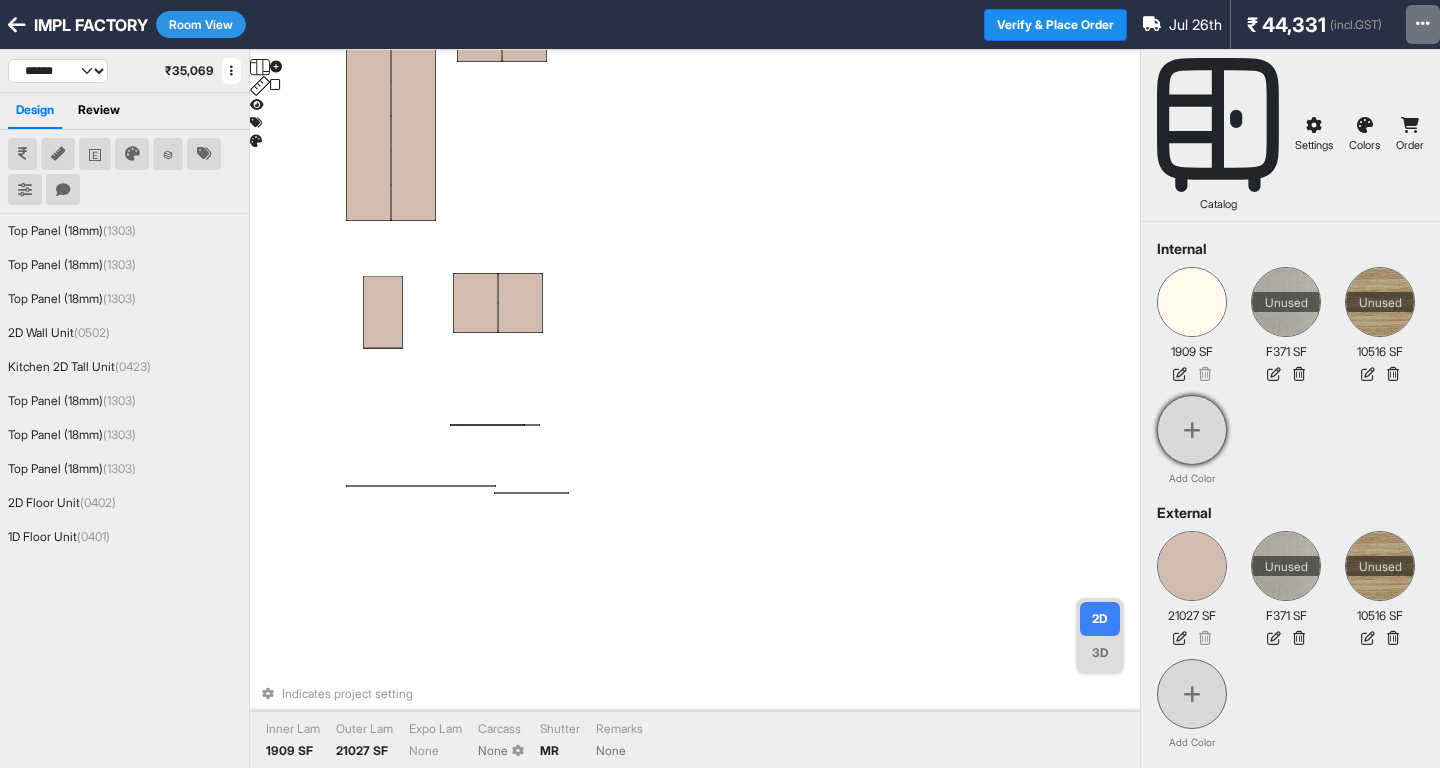 click at bounding box center (1192, 430) 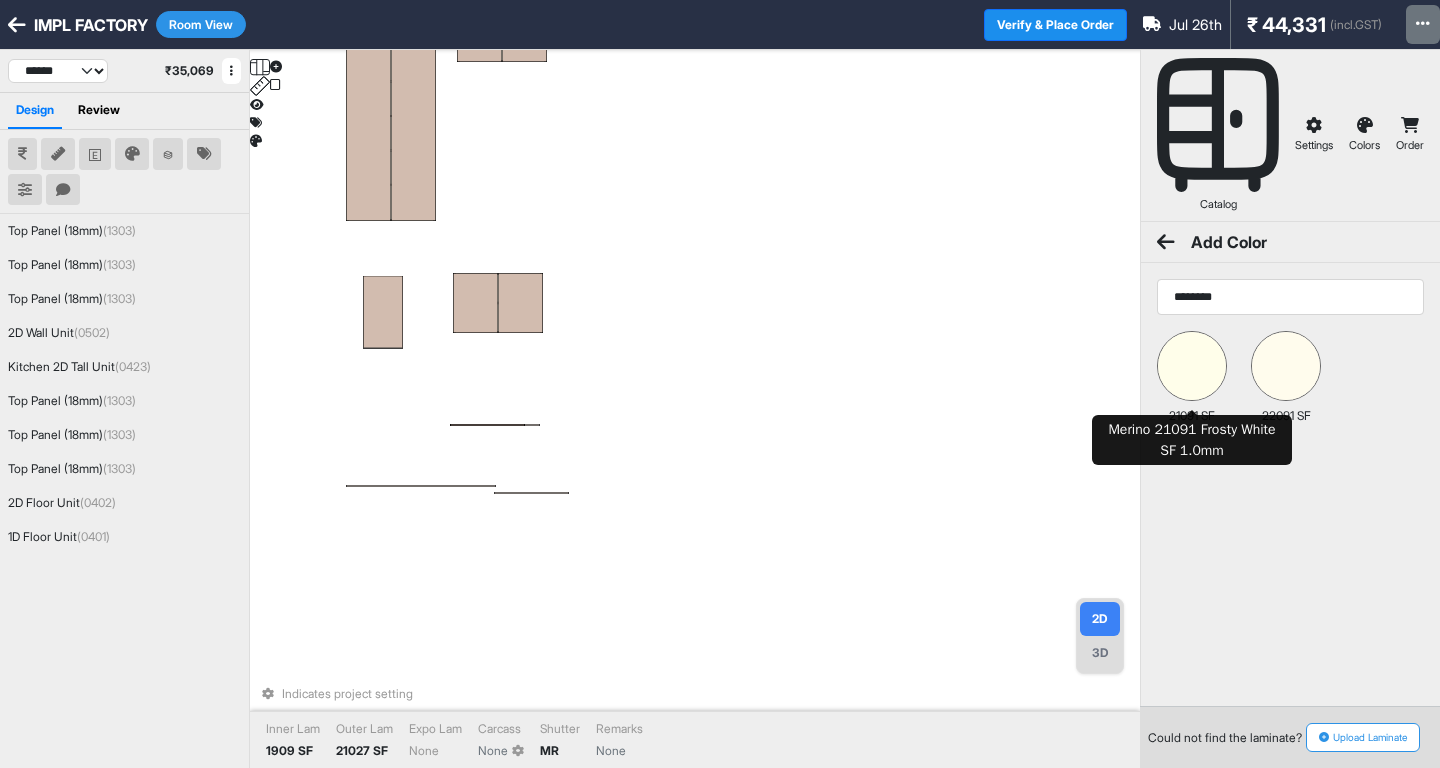 type on "********" 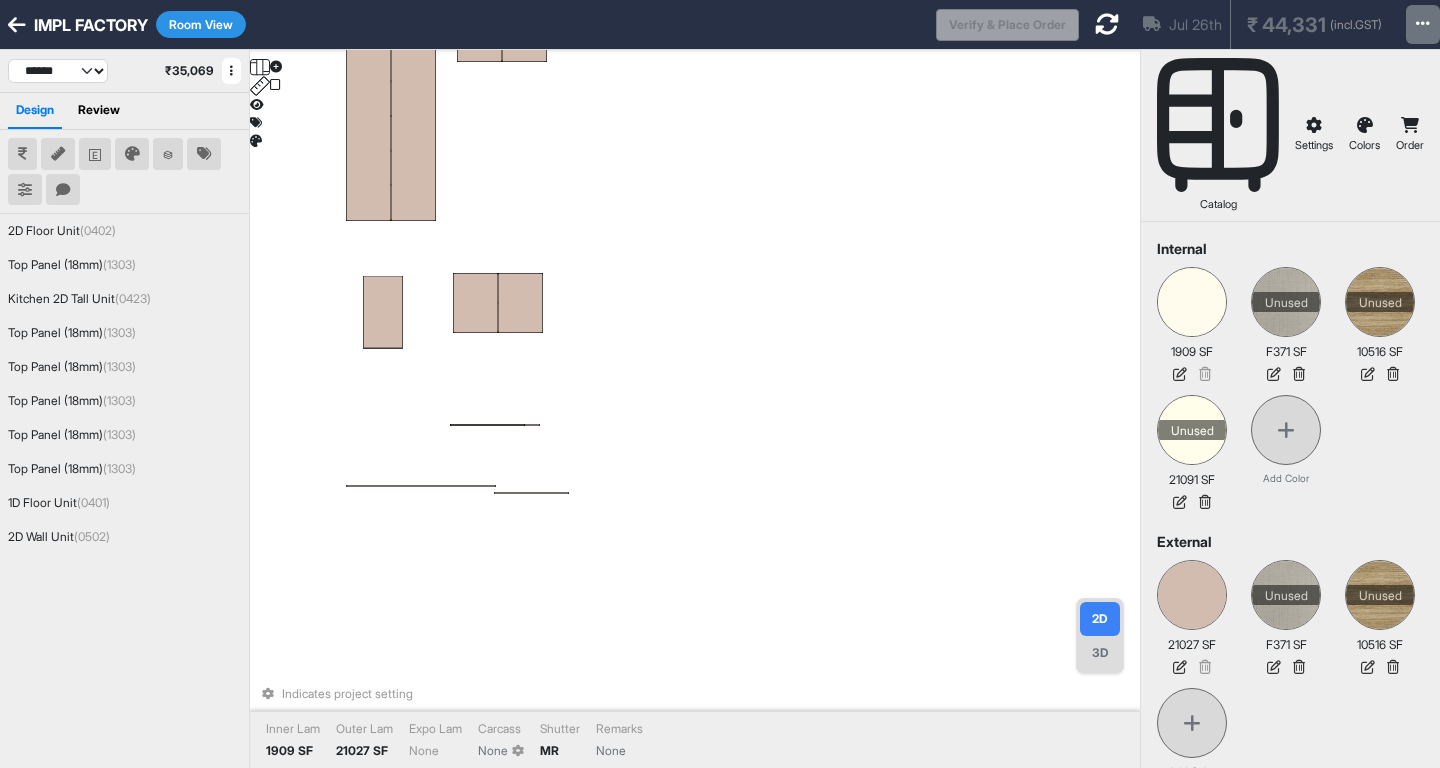 click on "Indicates project setting Inner Lam 1909 SF Outer Lam 21027 SF Expo Lam None Carcass None Shutter MR Remarks None" at bounding box center [695, 434] 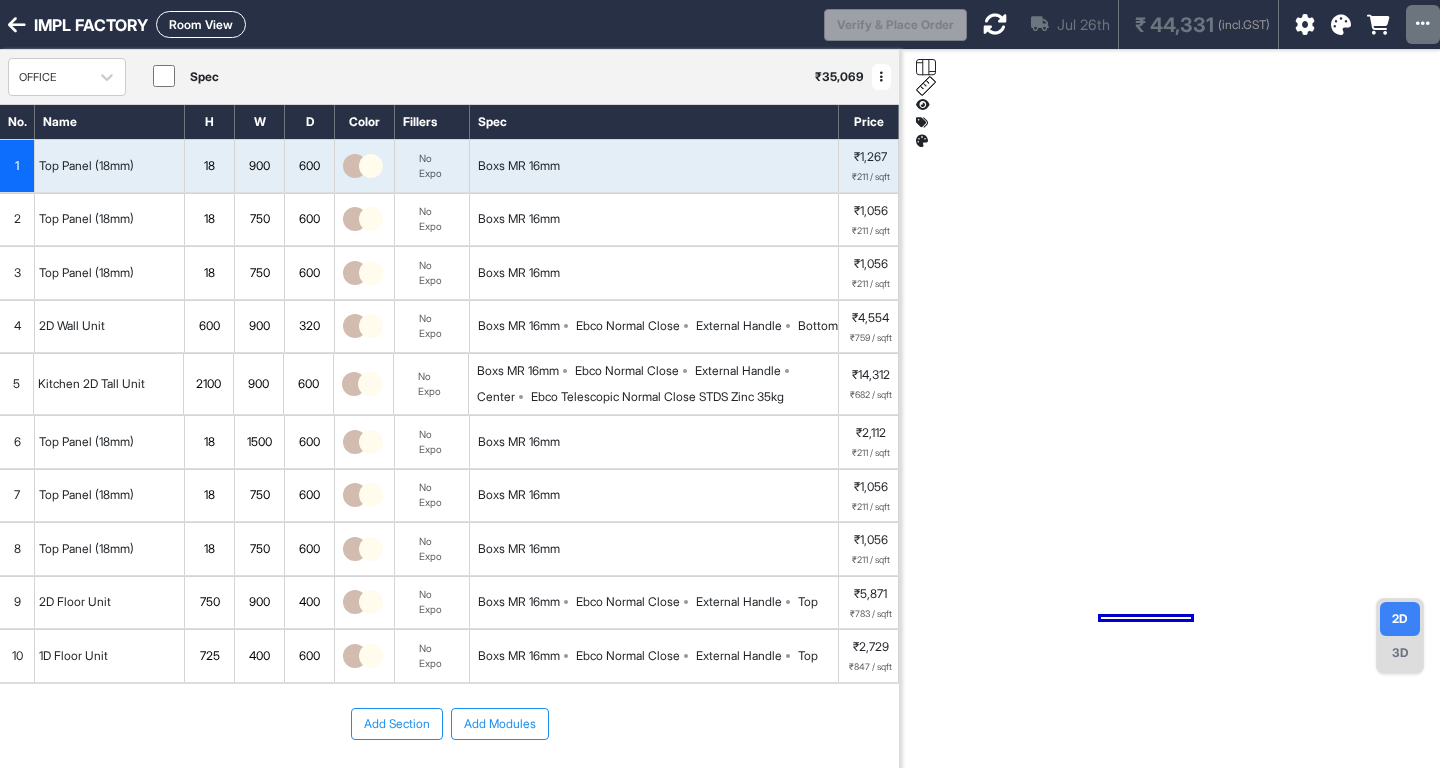 click at bounding box center (371, 166) 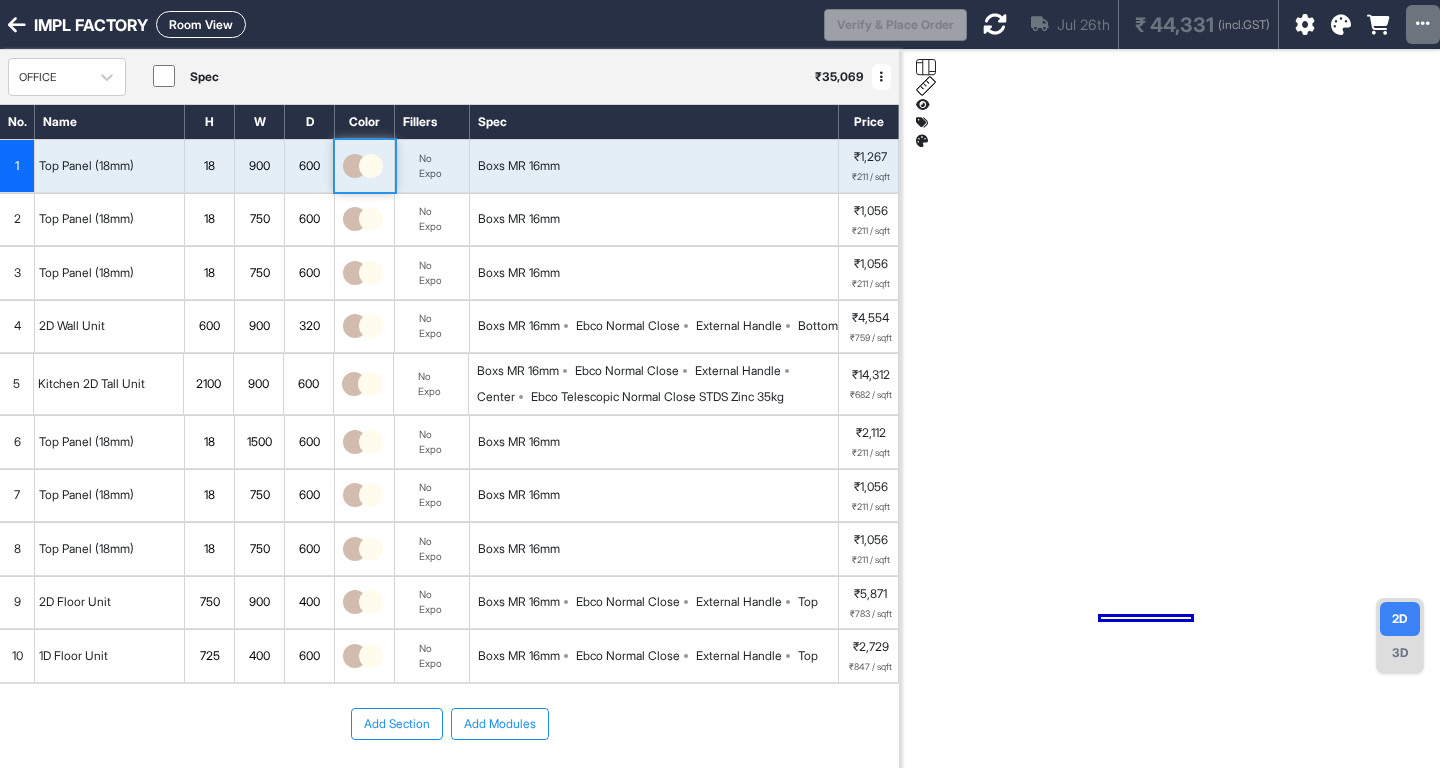 click at bounding box center (371, 166) 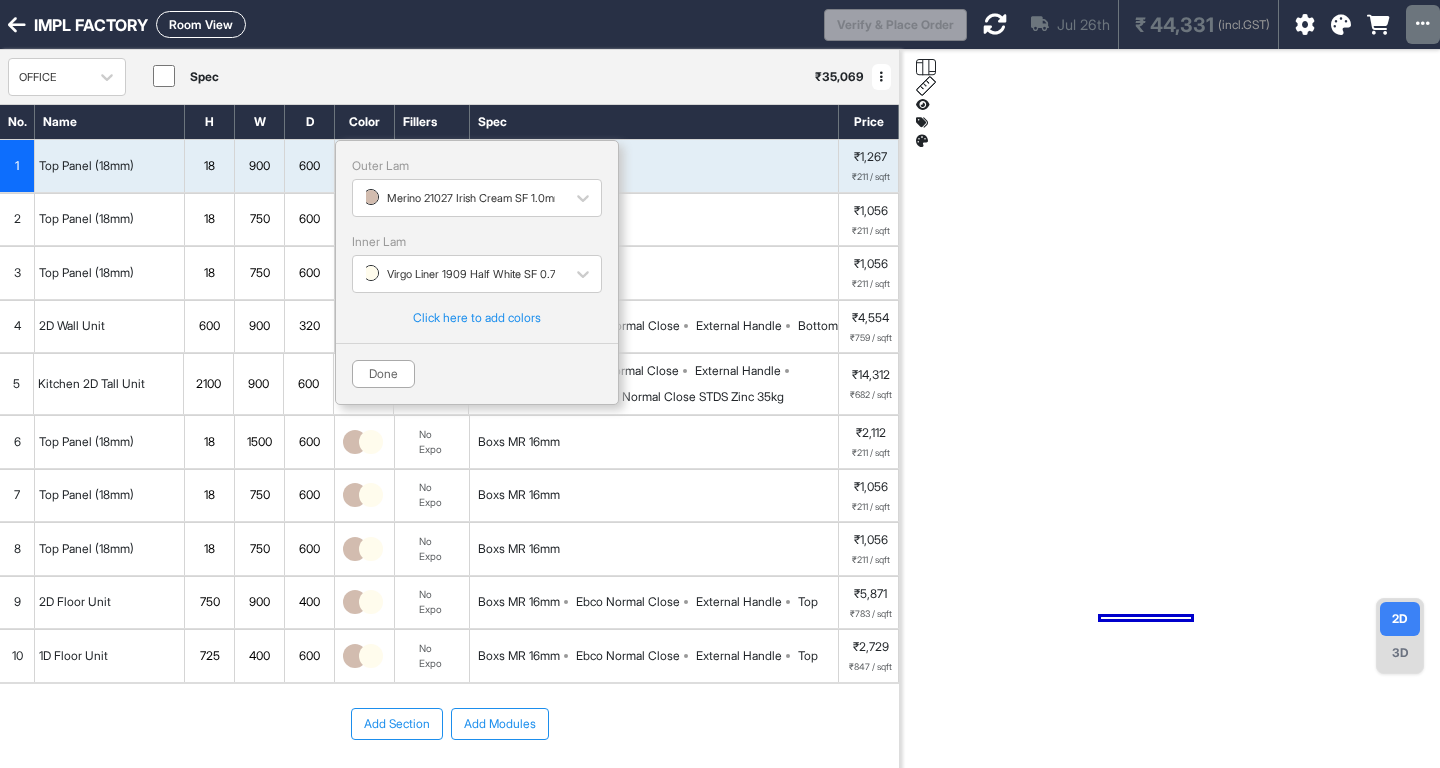 click on "Outer Lam" at bounding box center (477, 166) 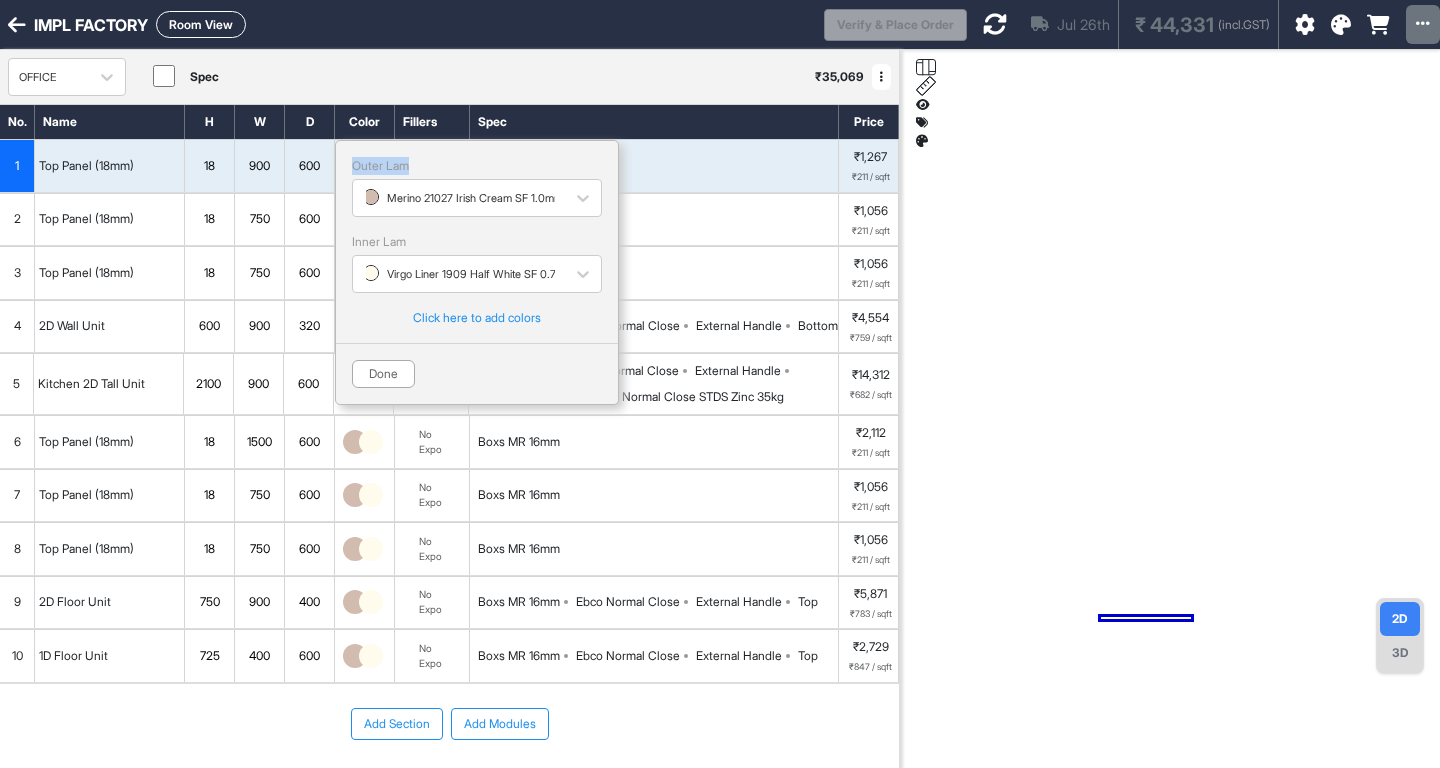 click on "Done" at bounding box center [383, 374] 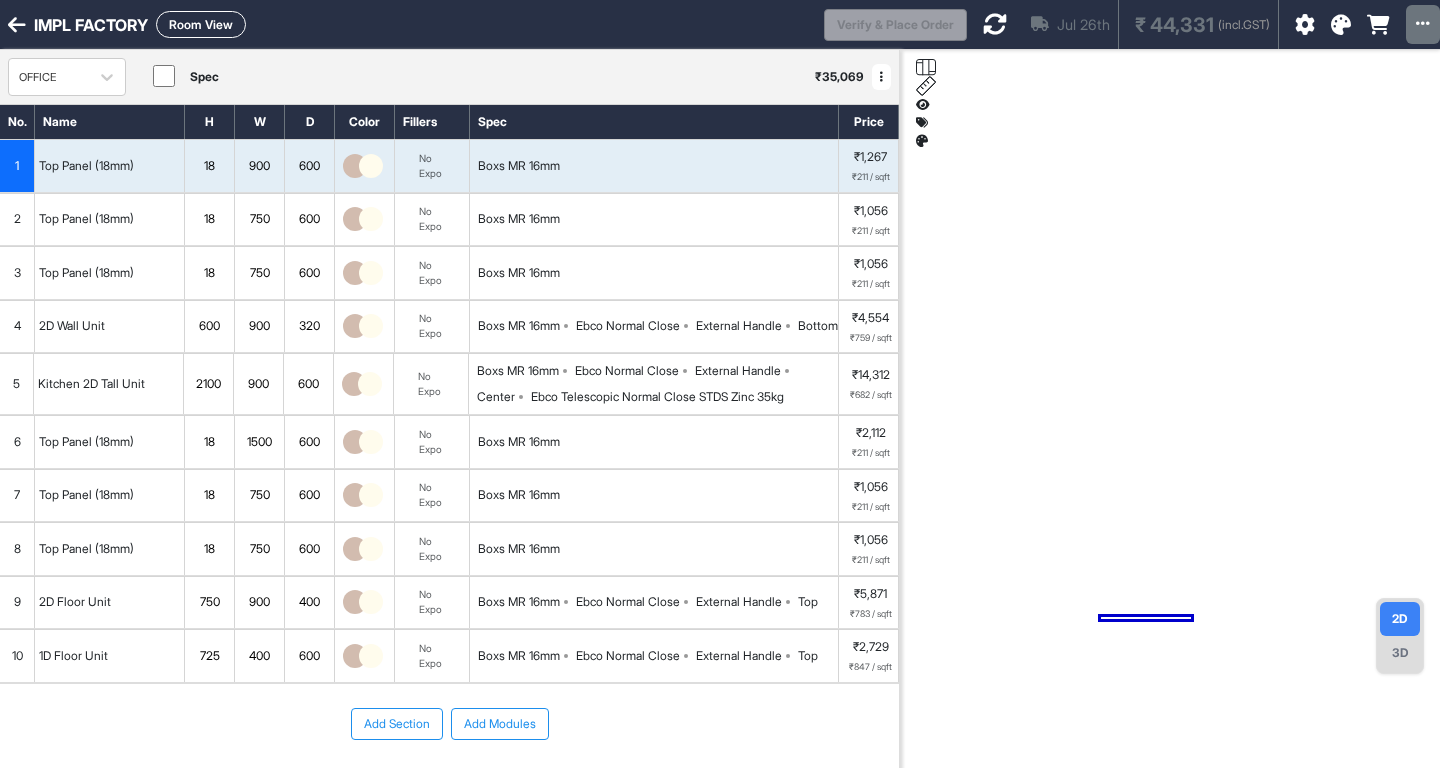 click on "Room View" at bounding box center [201, 24] 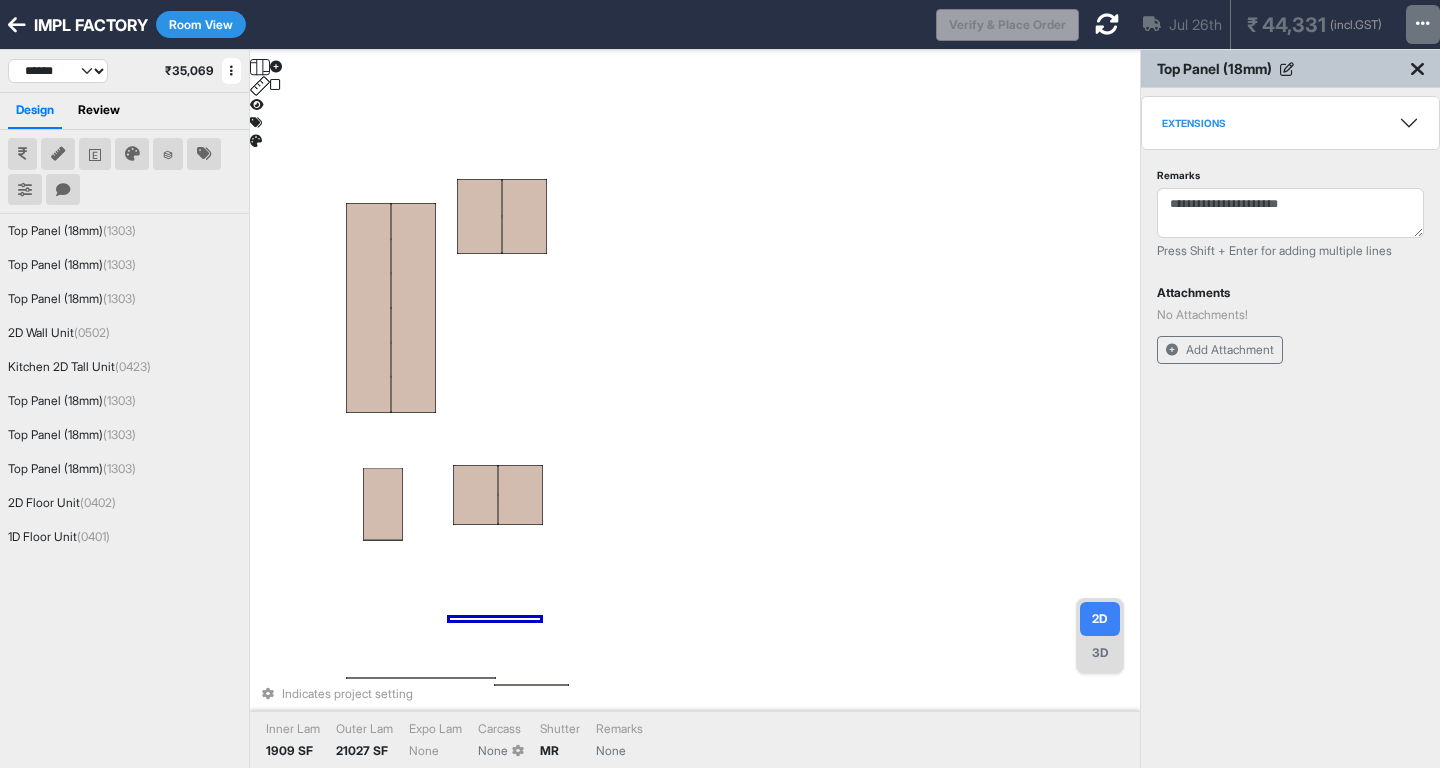 click on "Extensions" at bounding box center [1290, 123] 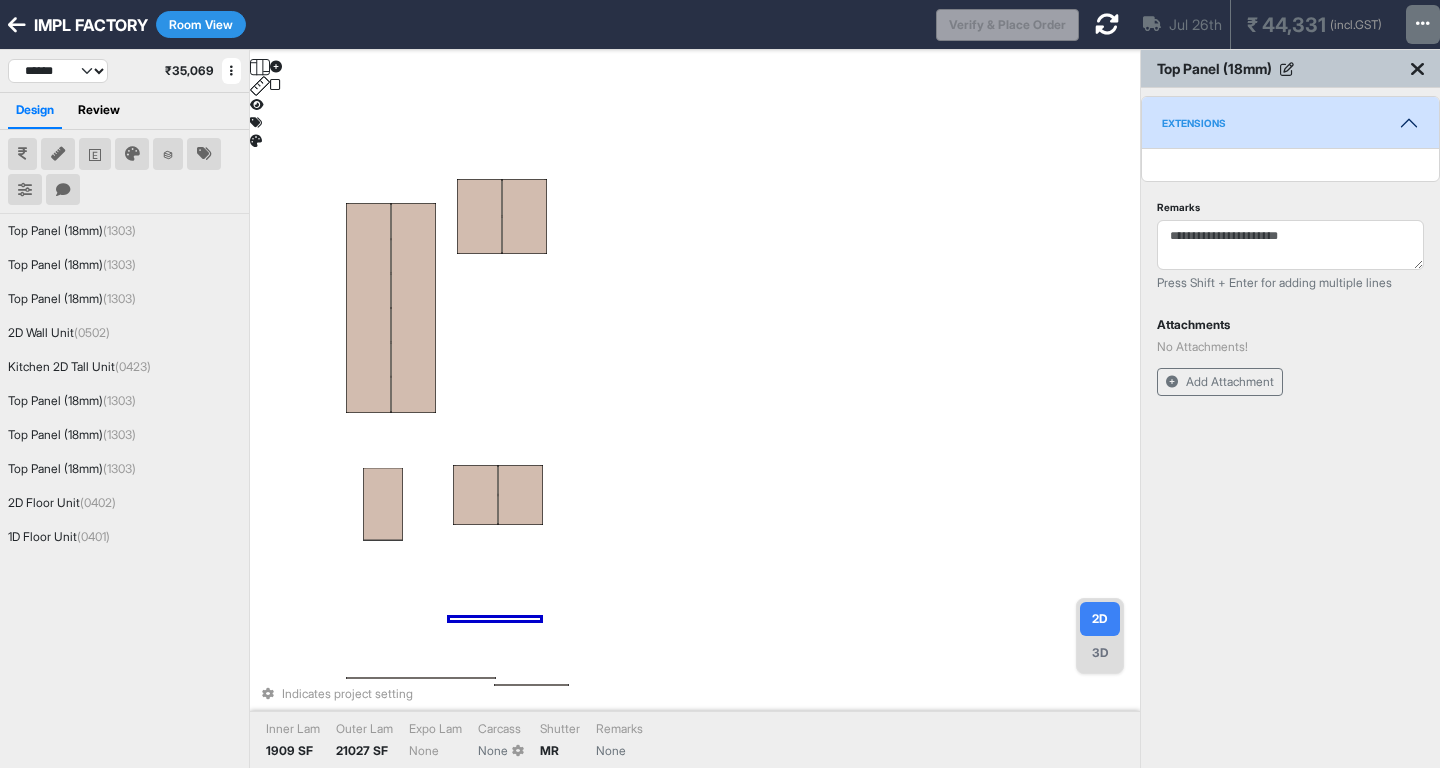 click at bounding box center (1417, 69) 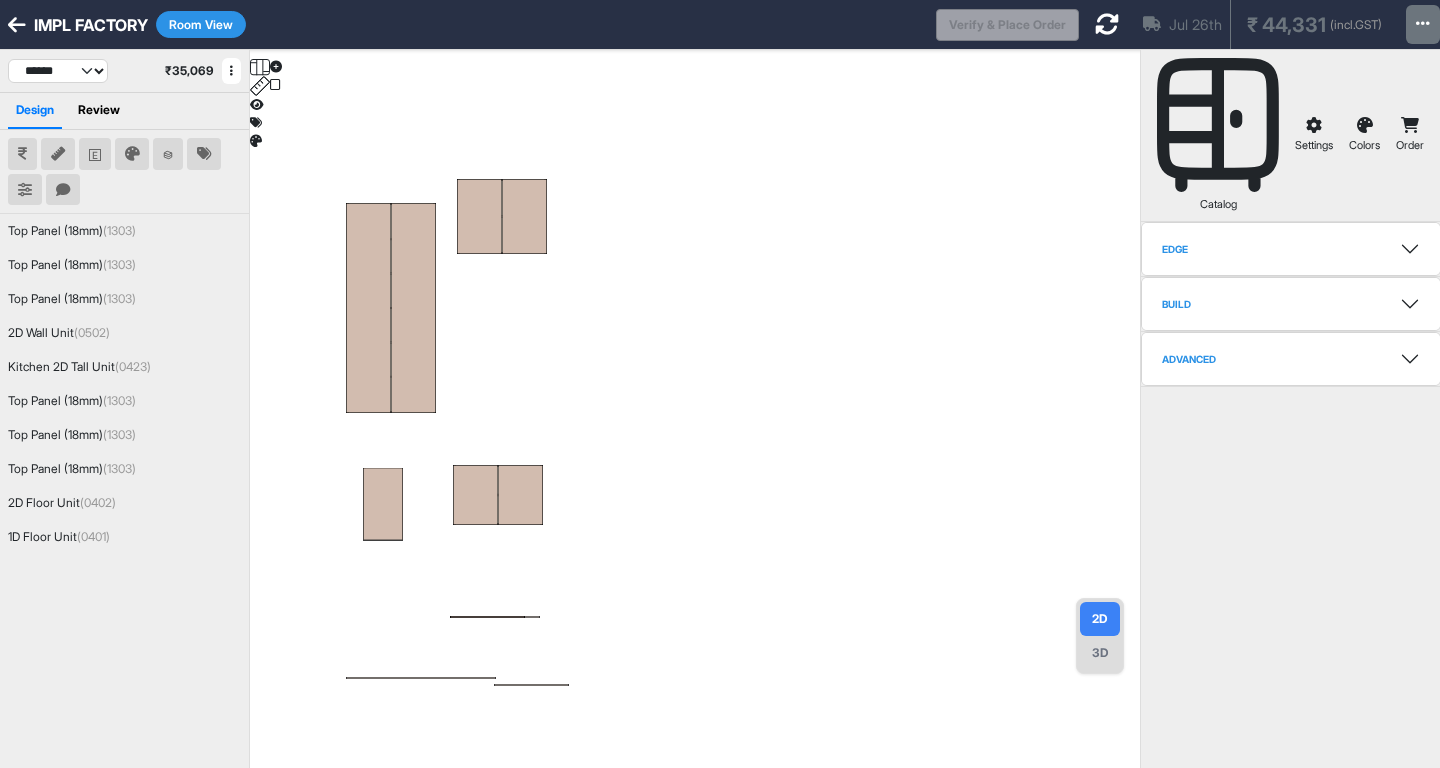 click at bounding box center (1365, 125) 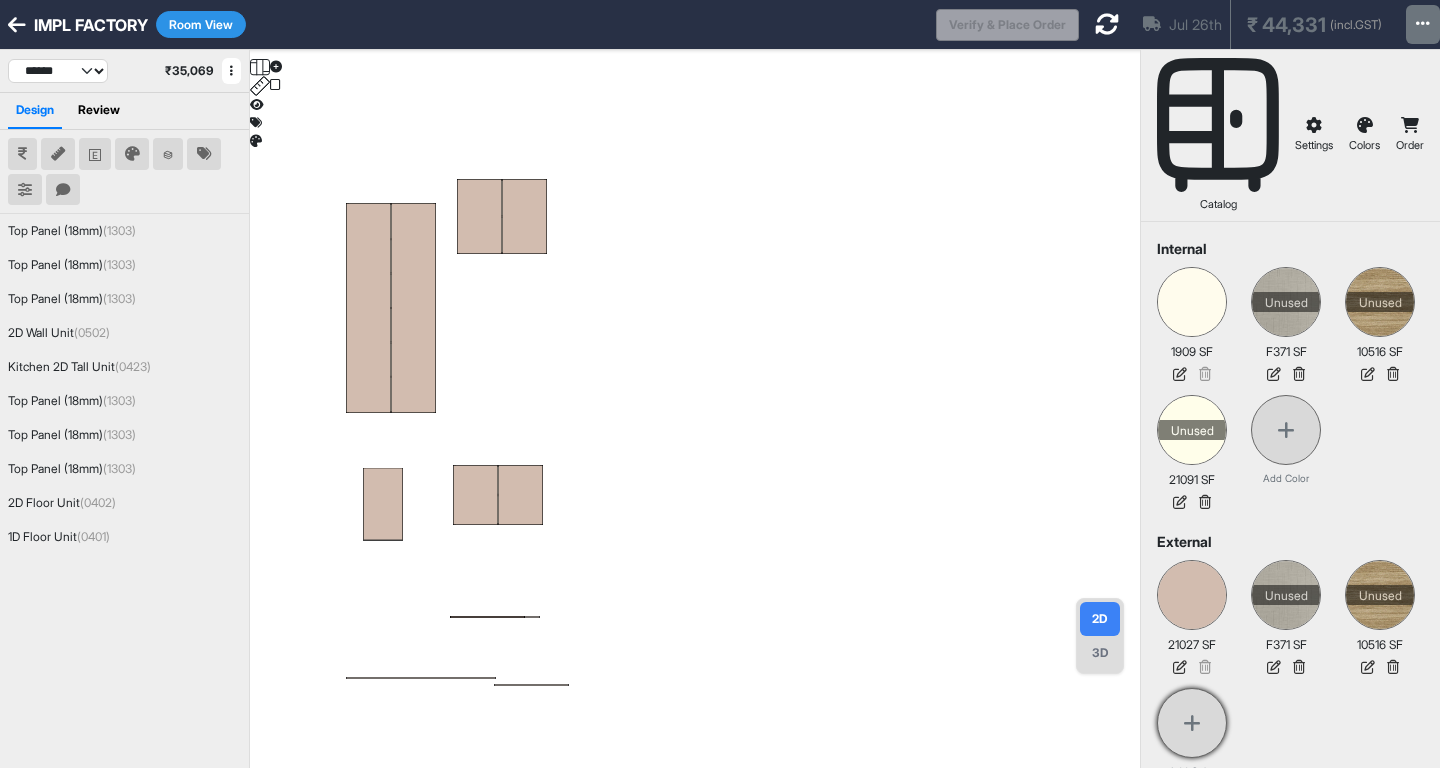 click at bounding box center (1192, 723) 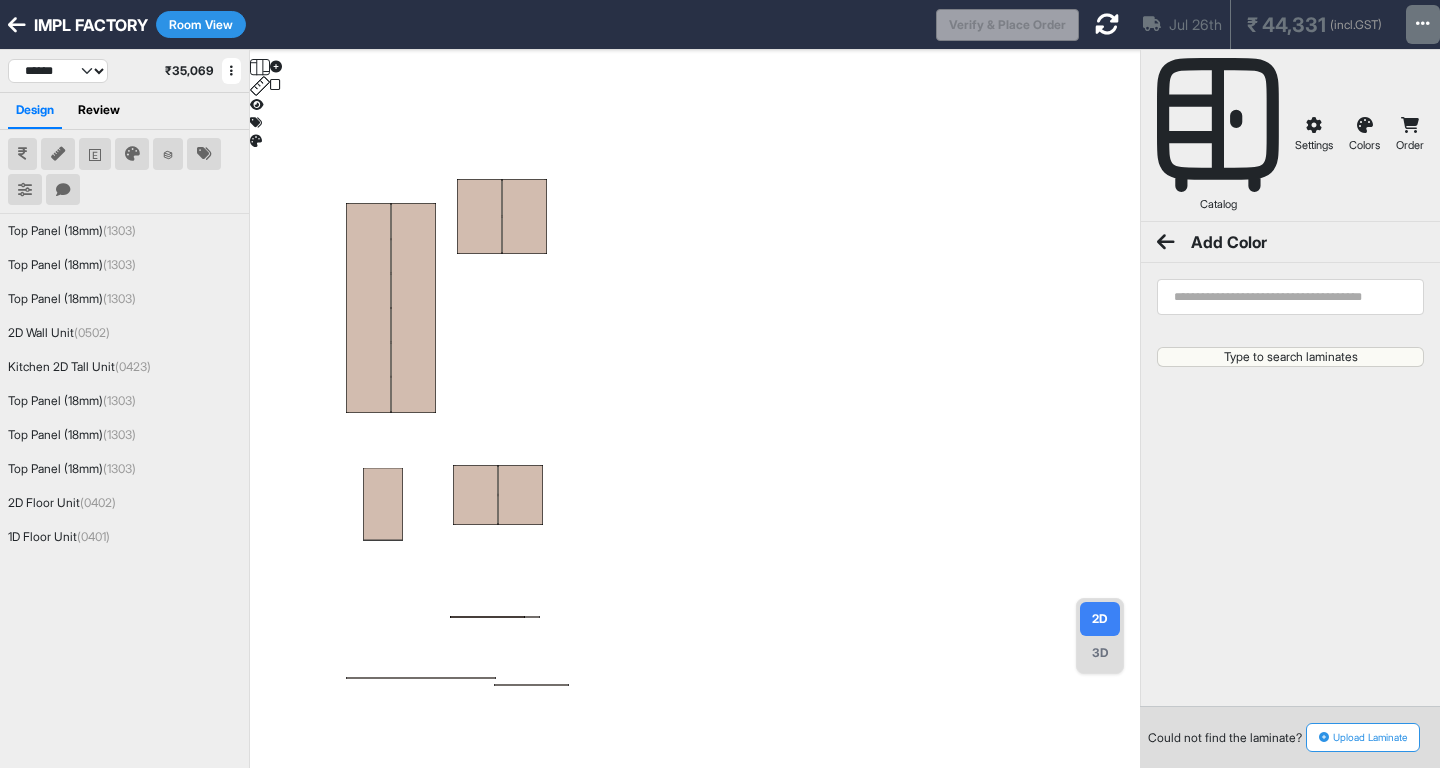 click at bounding box center (1290, 297) 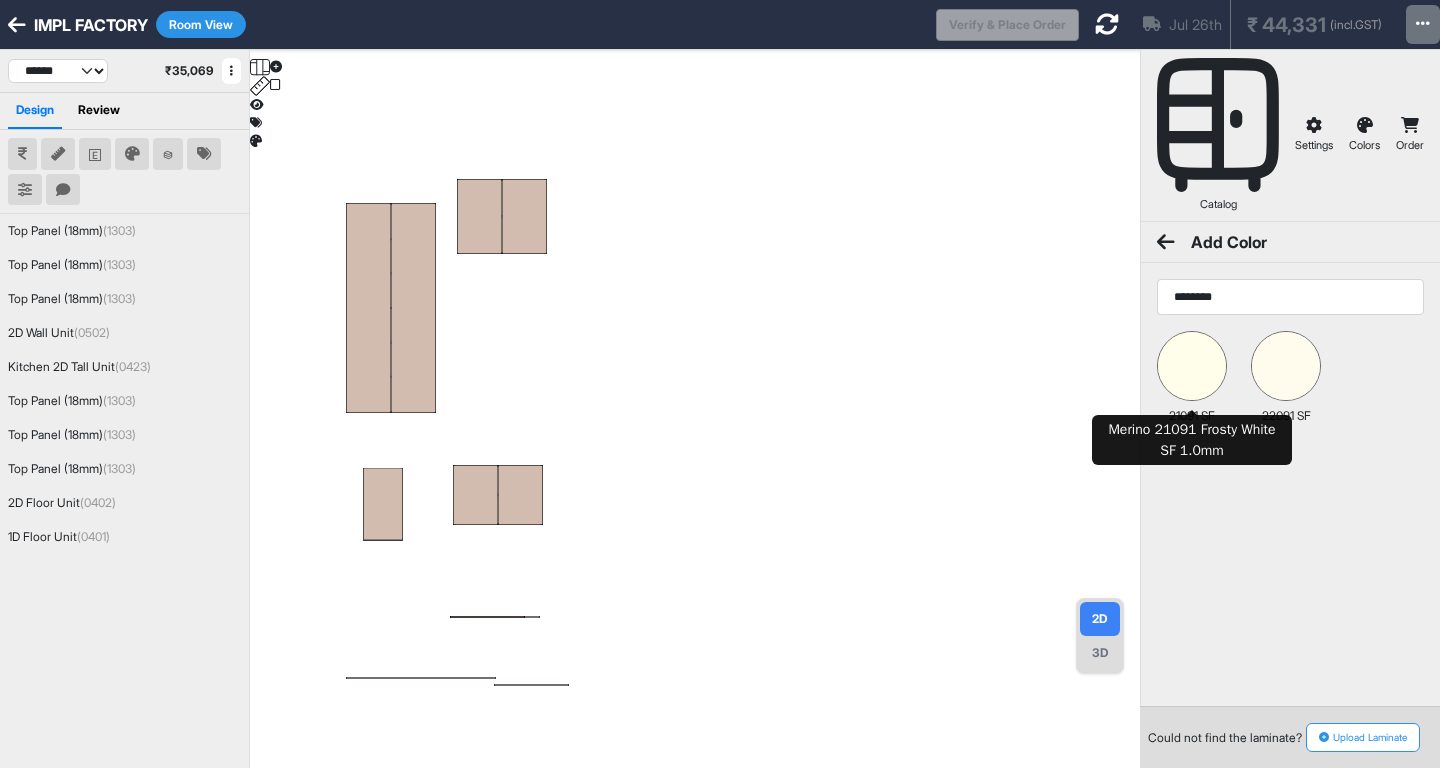 scroll, scrollTop: 4, scrollLeft: 0, axis: vertical 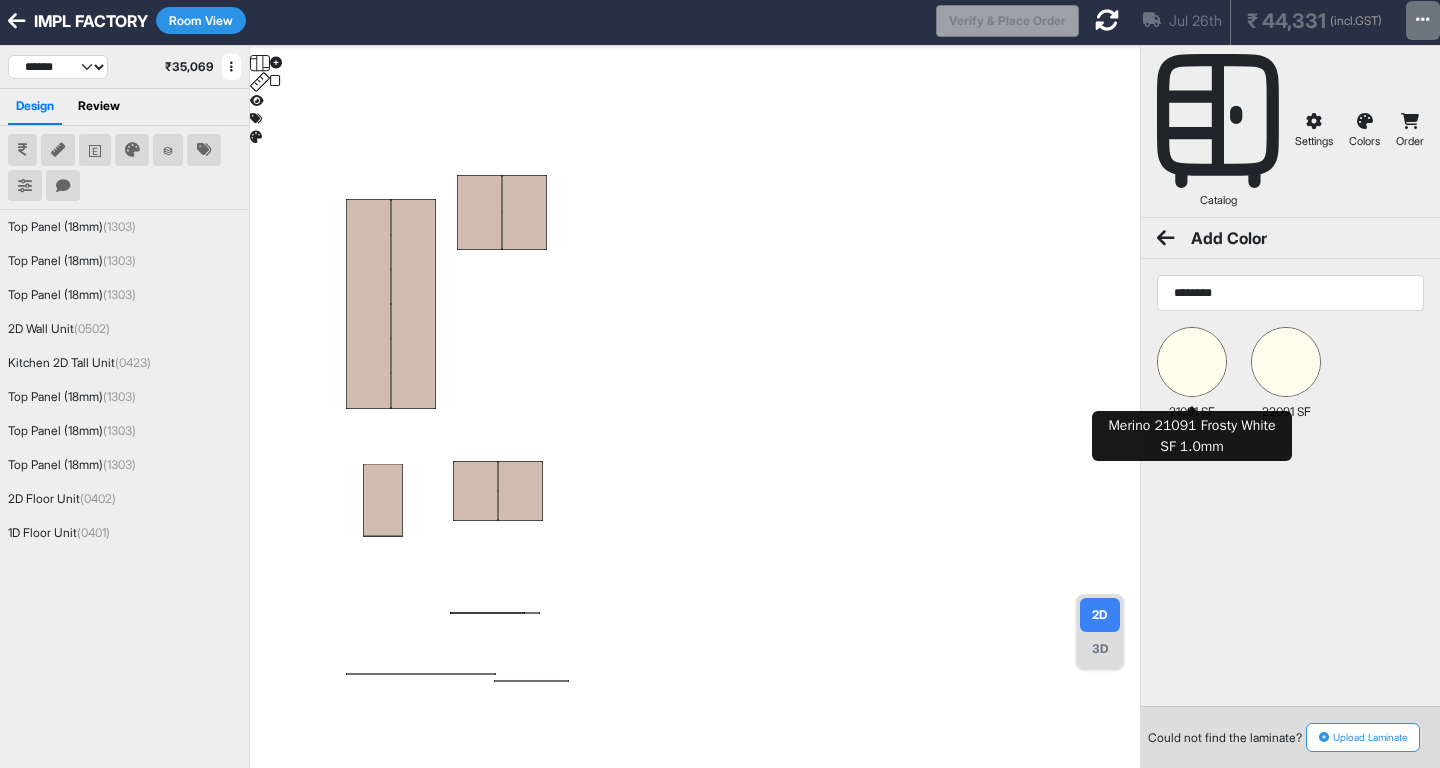 type on "********" 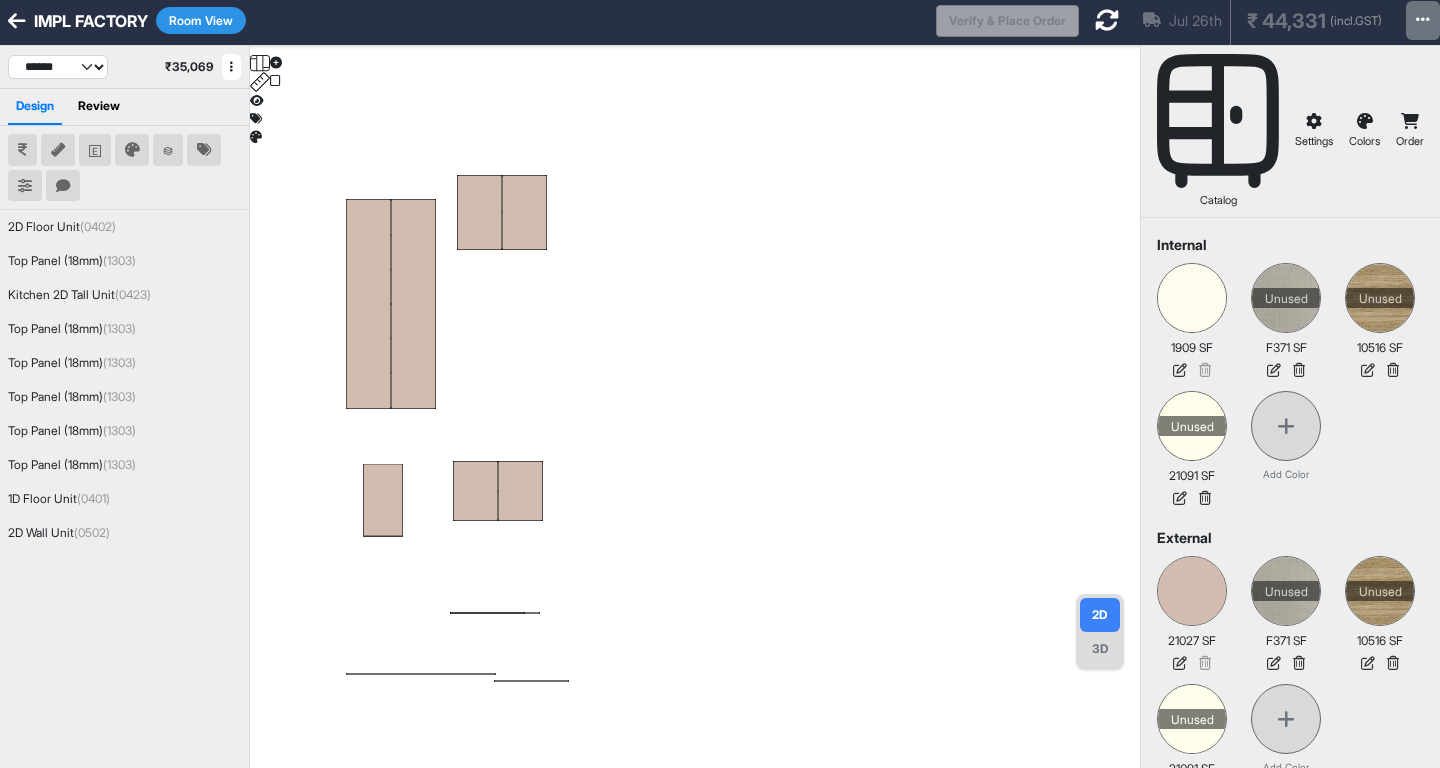 click on "Room View" at bounding box center (201, 20) 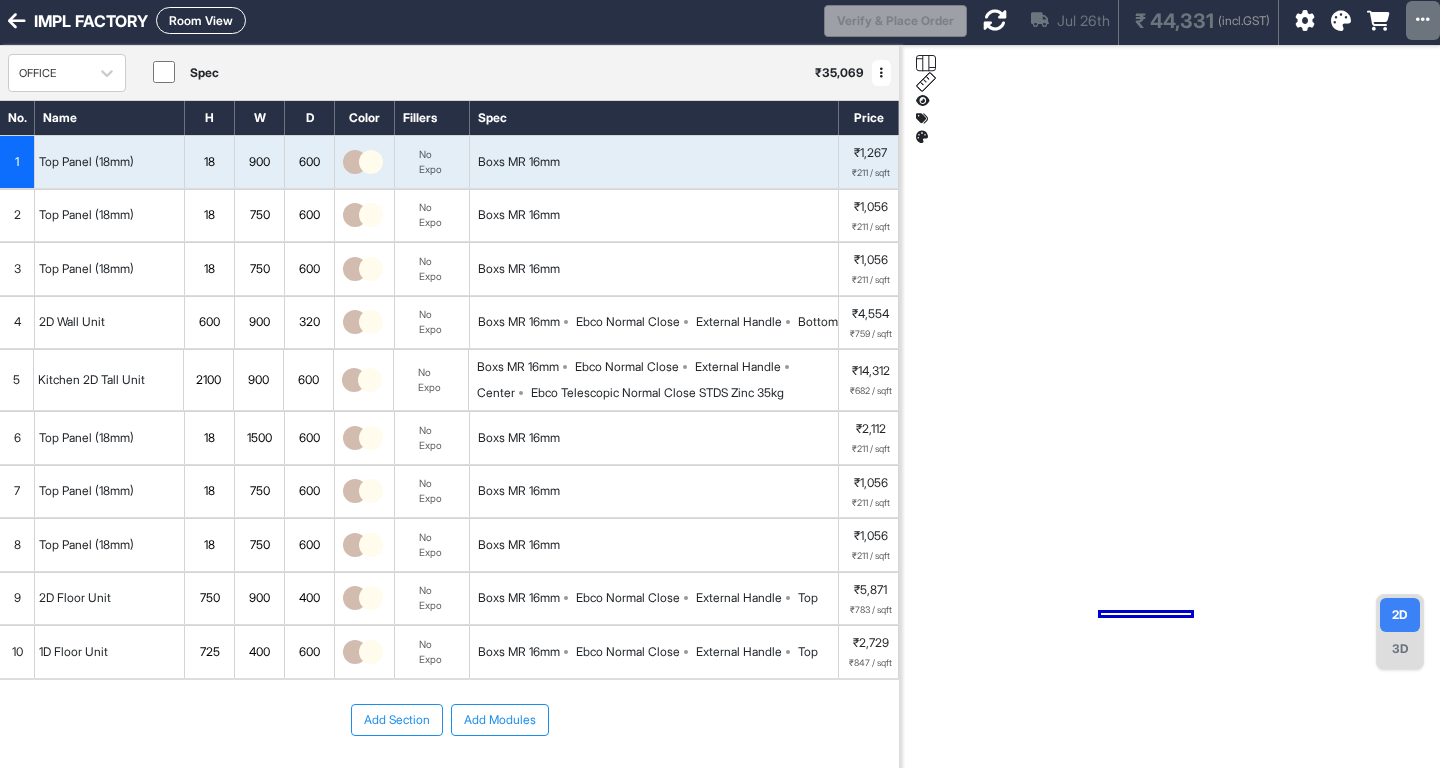 click at bounding box center [355, 162] 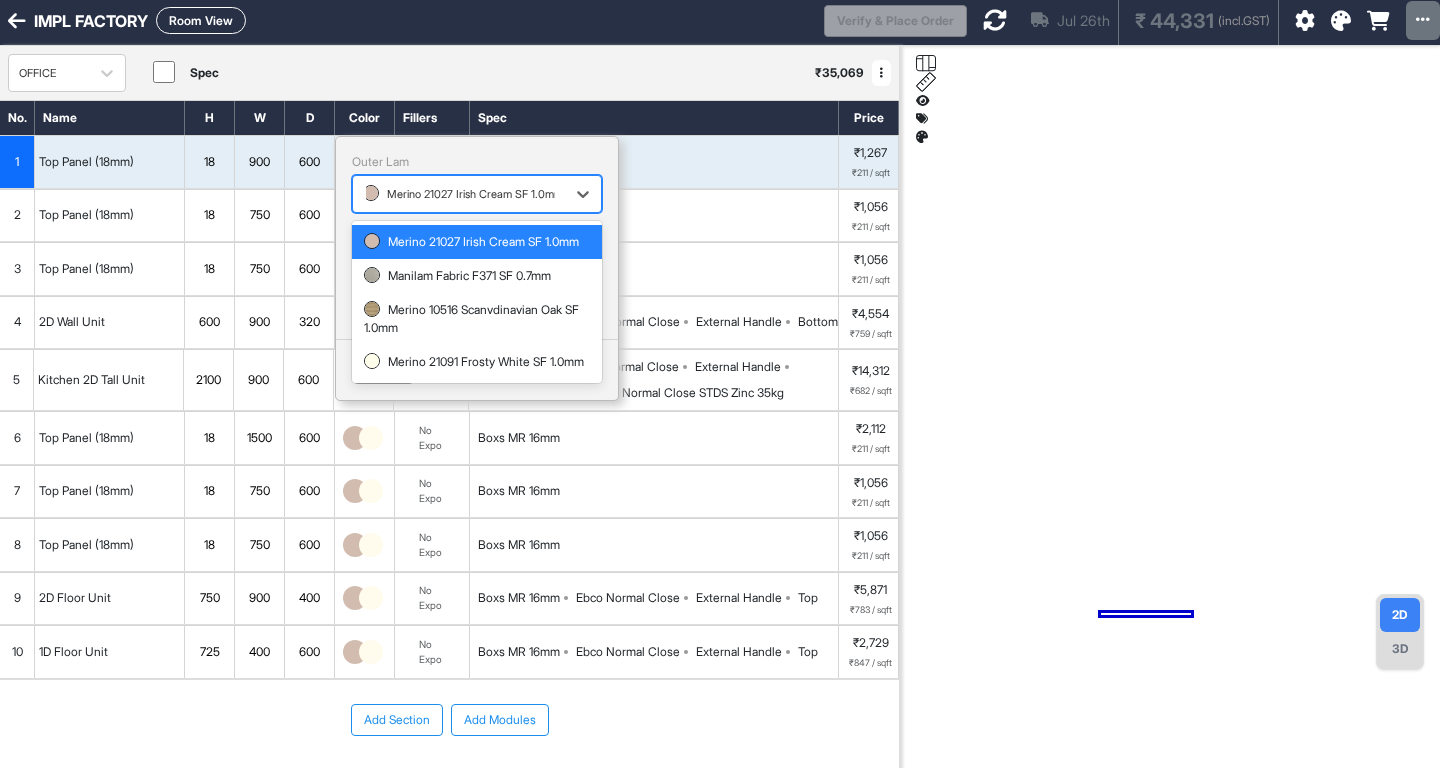 click on "Merino 21027 Irish Cream SF 1.0mm" at bounding box center [463, 194] 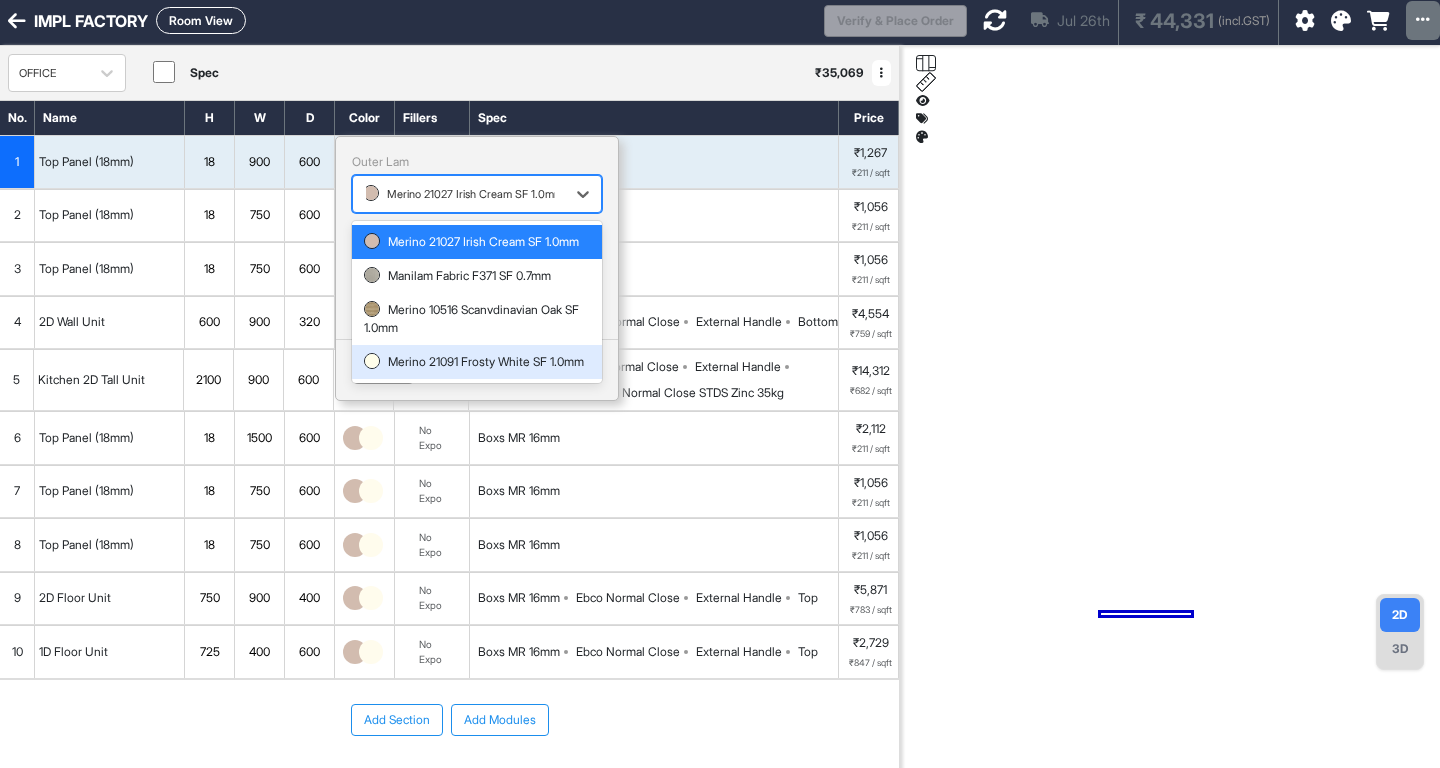 click on "Merino 21091 Frosty White SF 1.0mm" at bounding box center (477, 362) 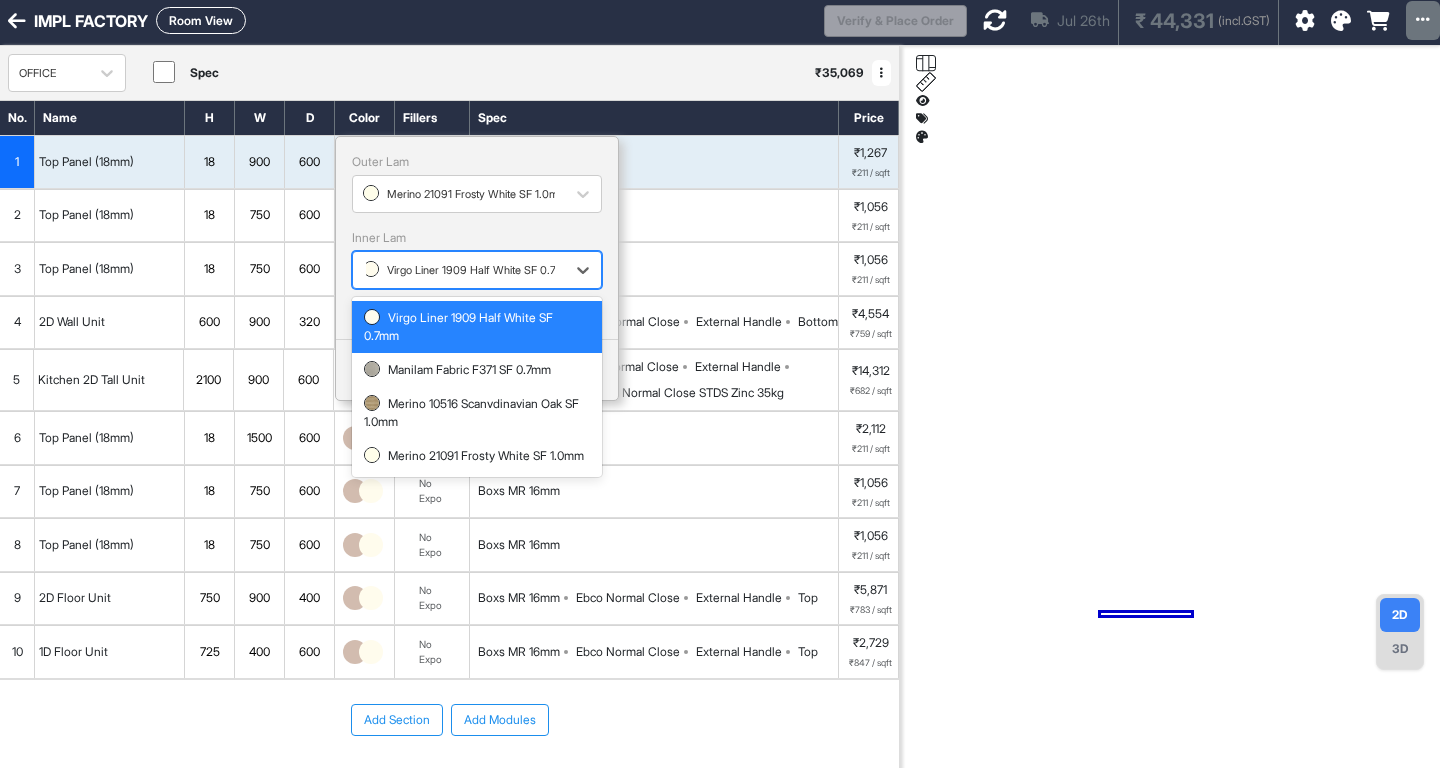 click on "Virgo Liner 1909 Half White SF 0.7mm" at bounding box center [468, 270] 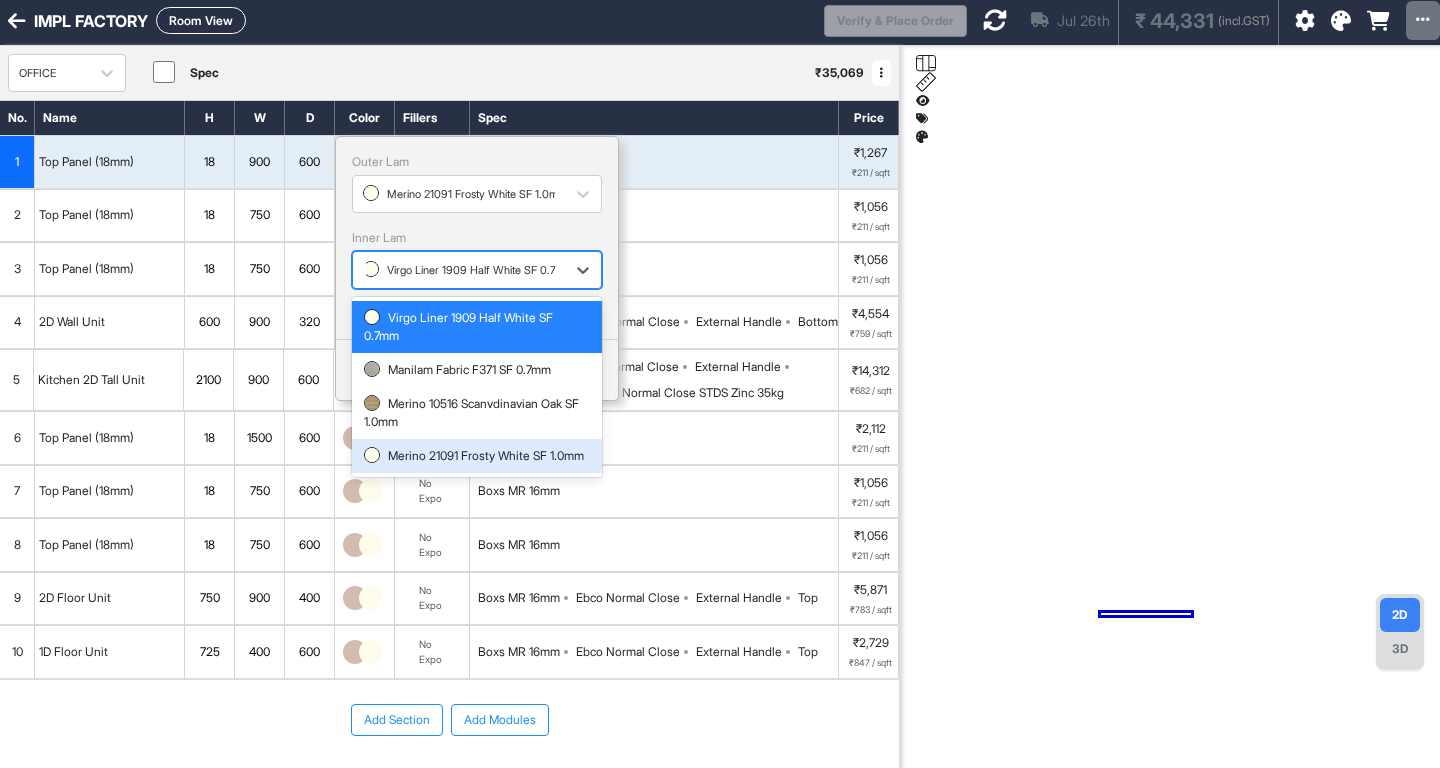 click on "Merino 21091 Frosty White SF 1.0mm" at bounding box center [477, 456] 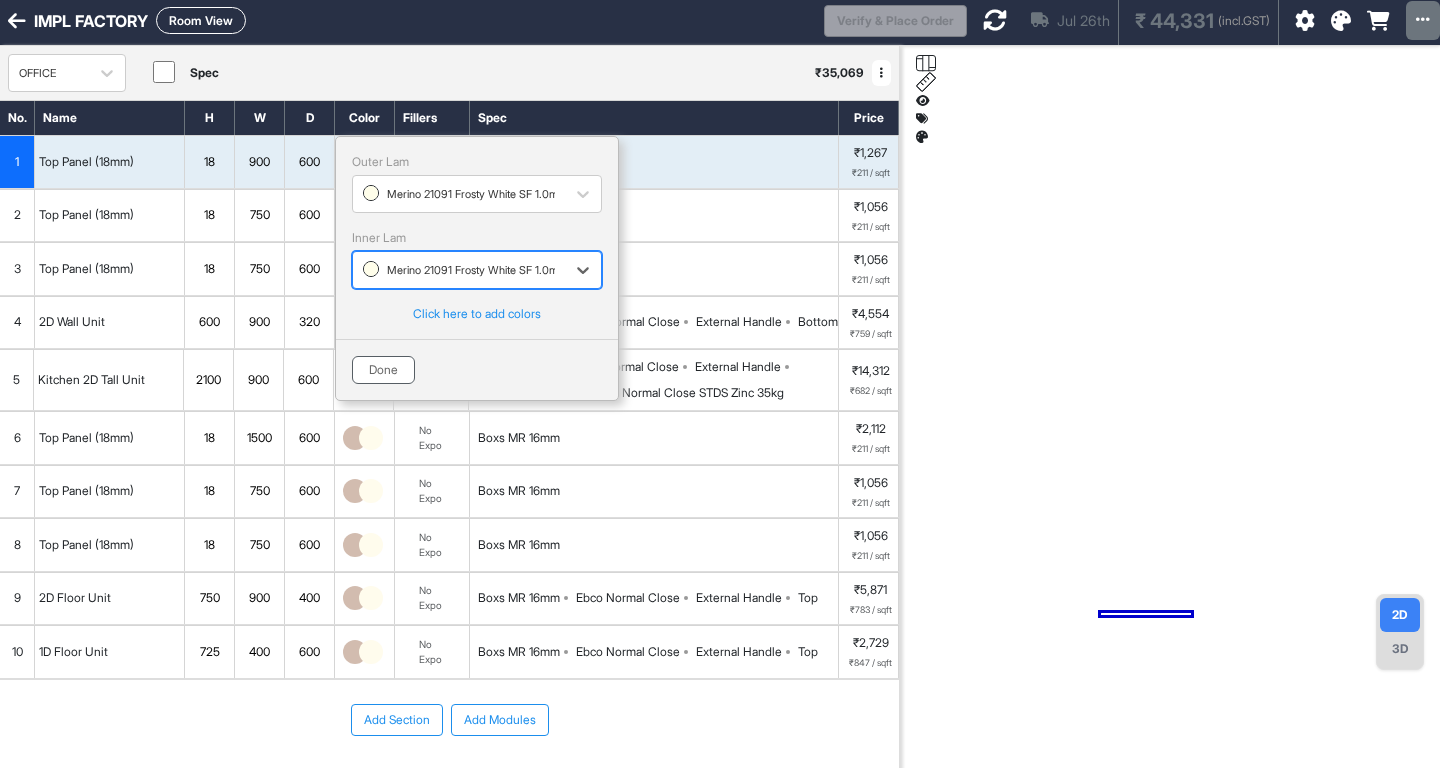 click on "Done" at bounding box center [383, 370] 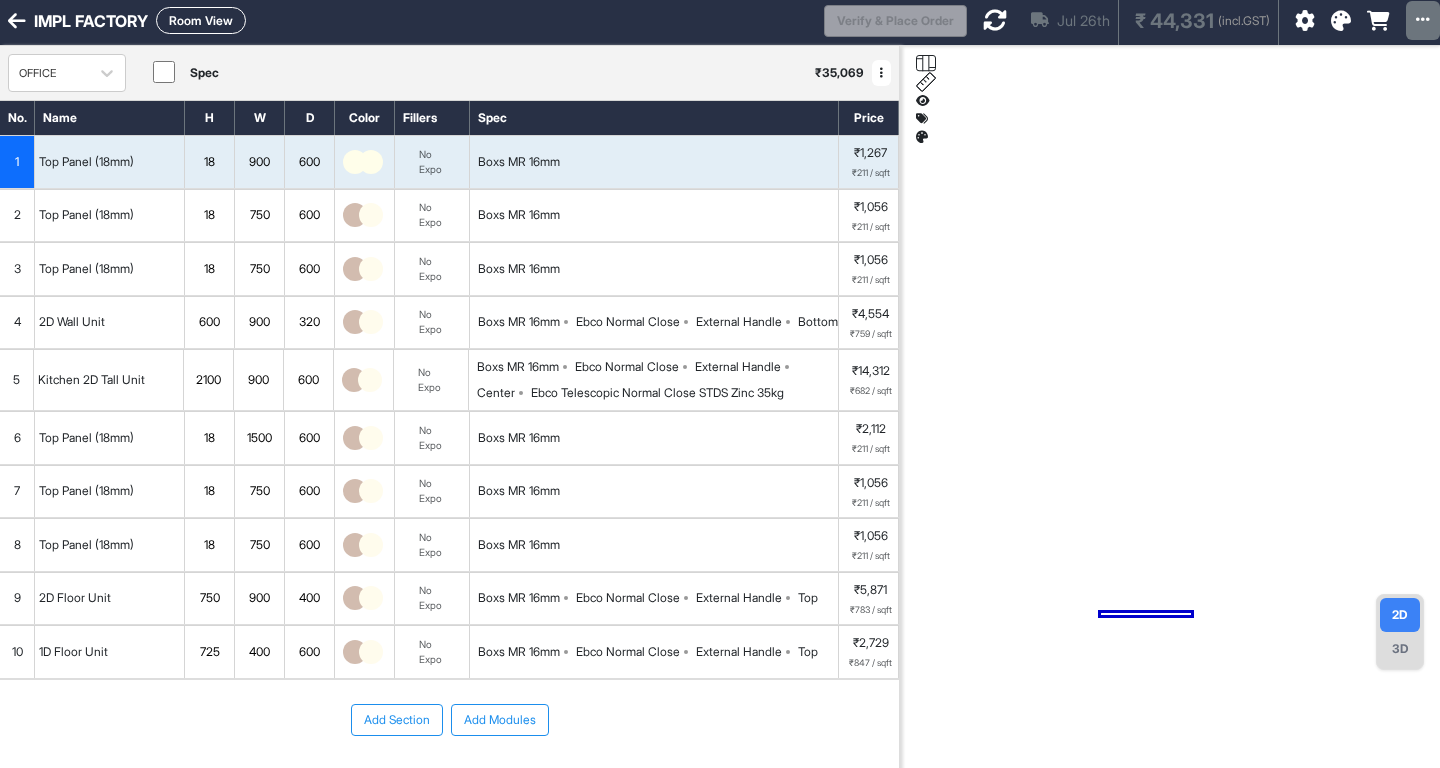 click at bounding box center [365, 216] 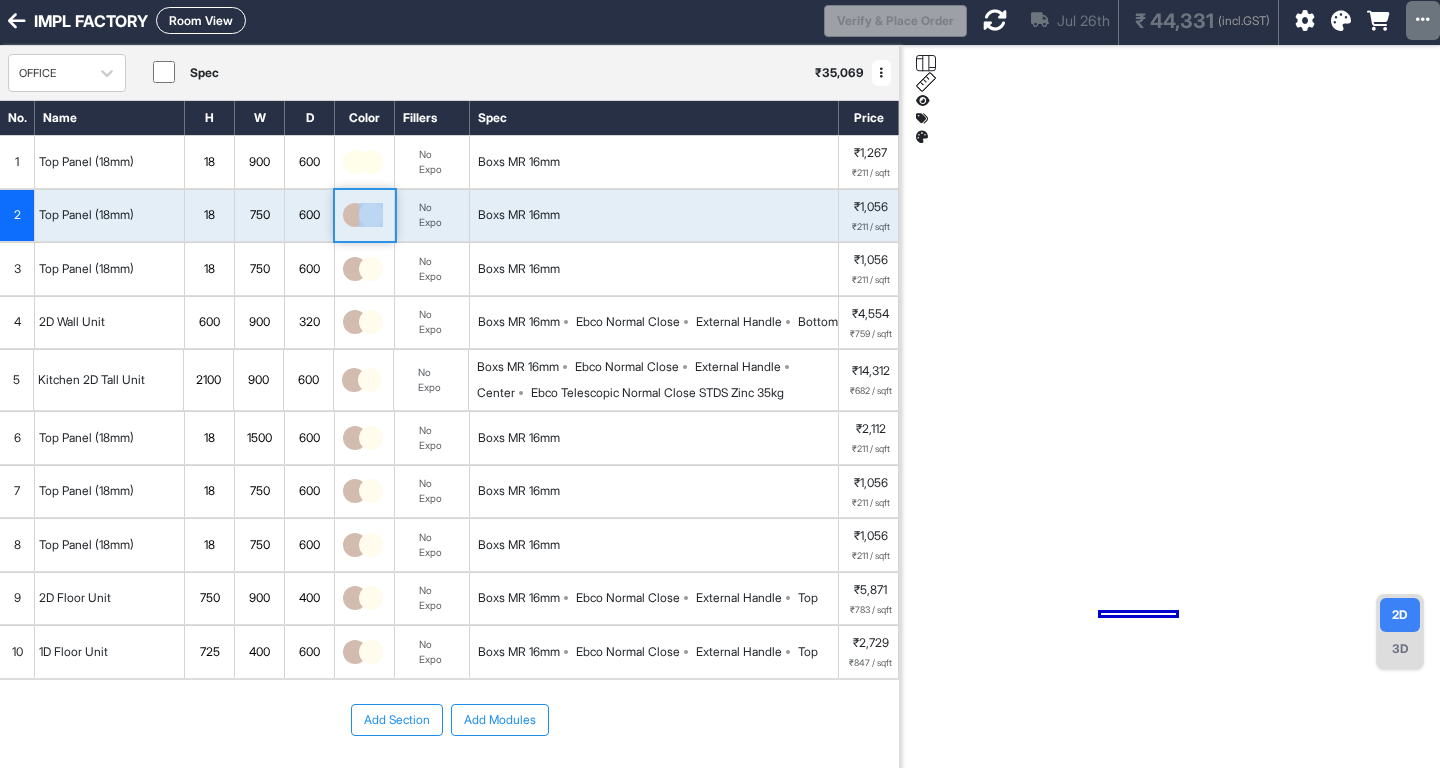 click at bounding box center [365, 216] 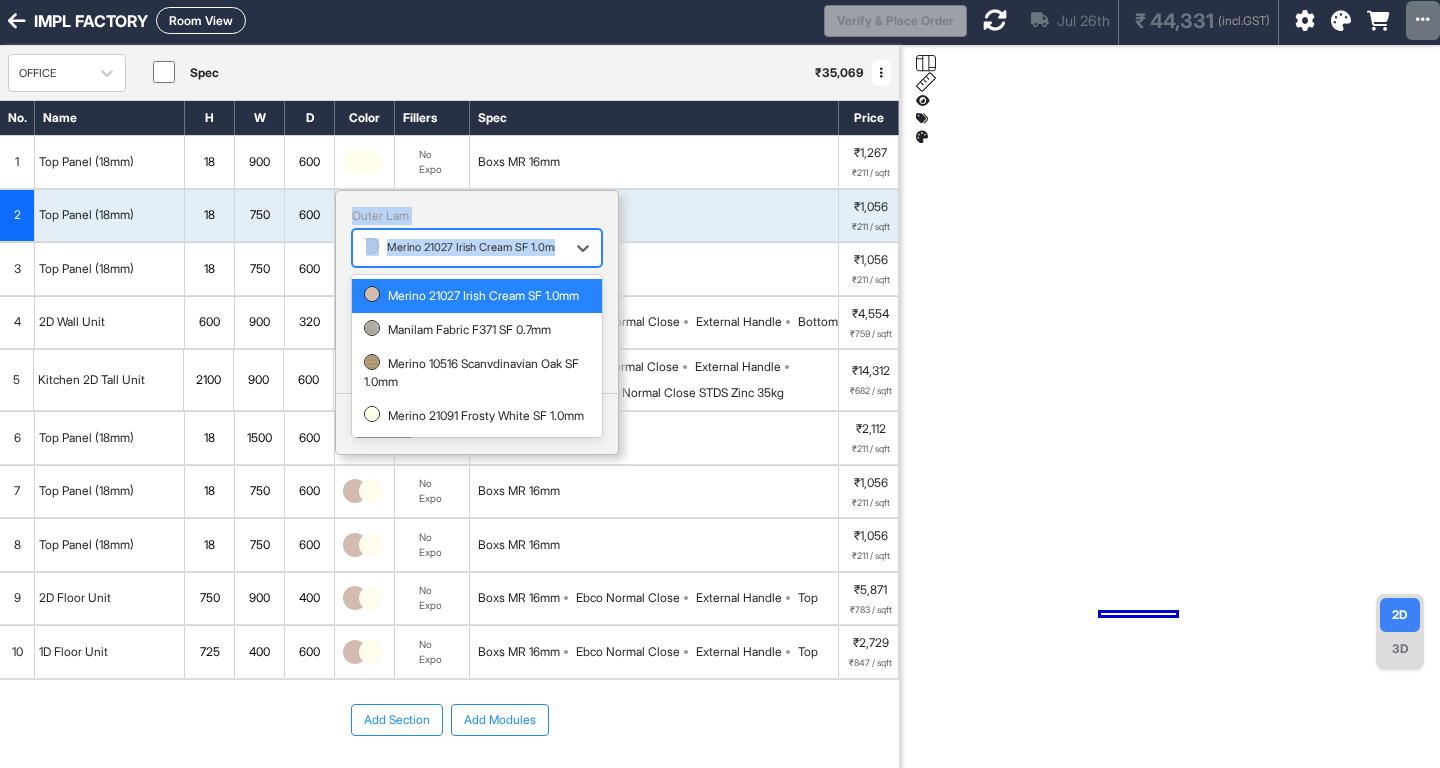 click on "Merino 21027 Irish Cream SF 1.0mm" at bounding box center (477, 248) 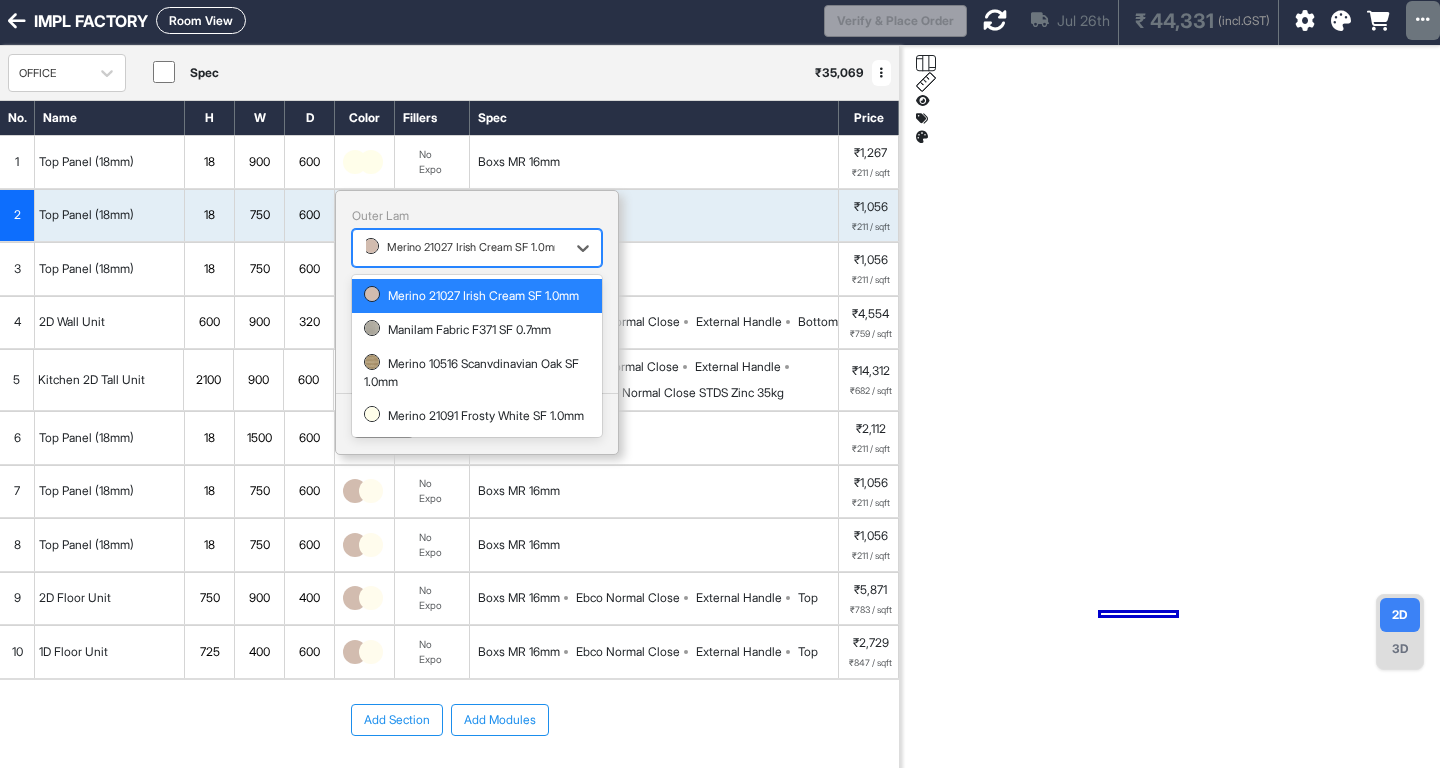 click on "Merino 21027 Irish Cream SF 1.0mm" at bounding box center (477, 248) 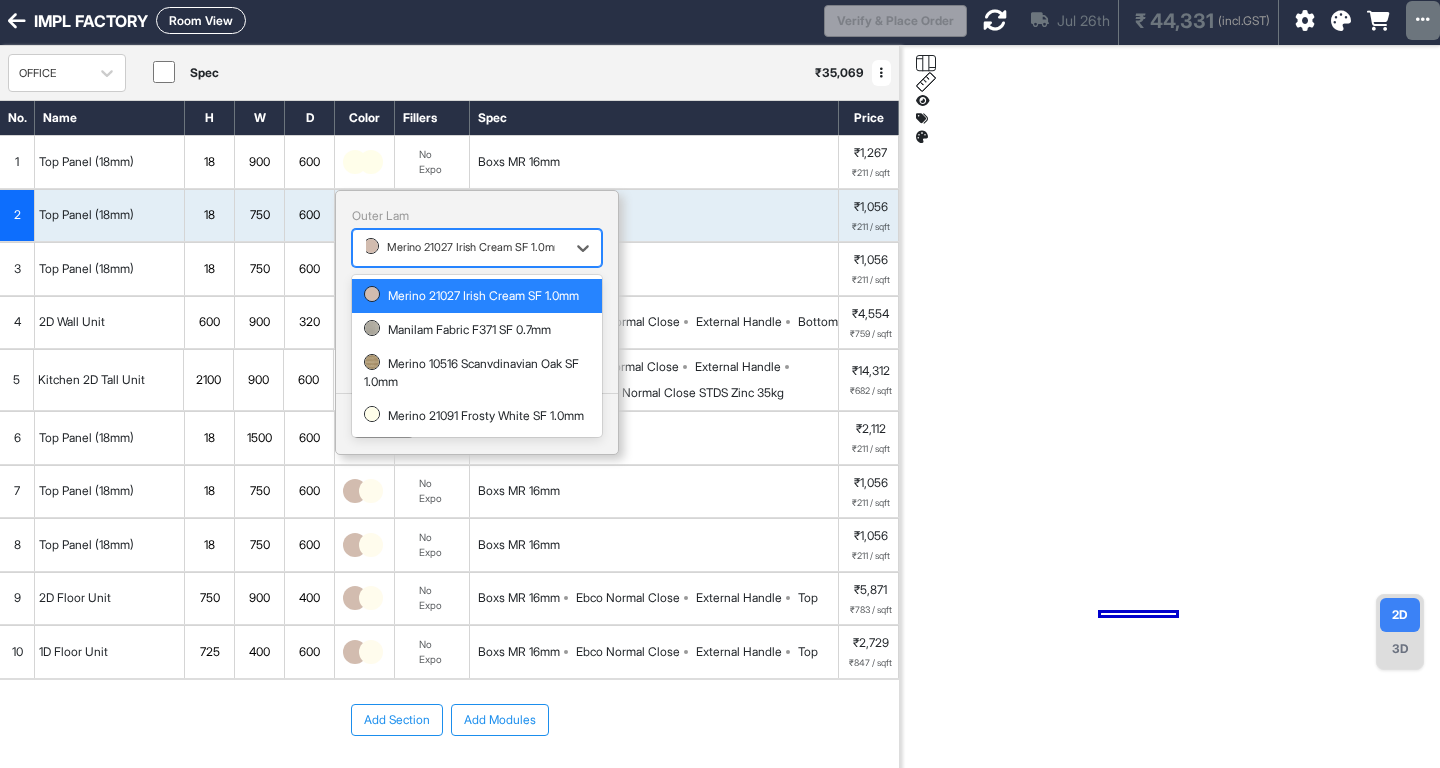 click on "Merino 21027 Irish Cream SF 1.0mm" at bounding box center (463, 247) 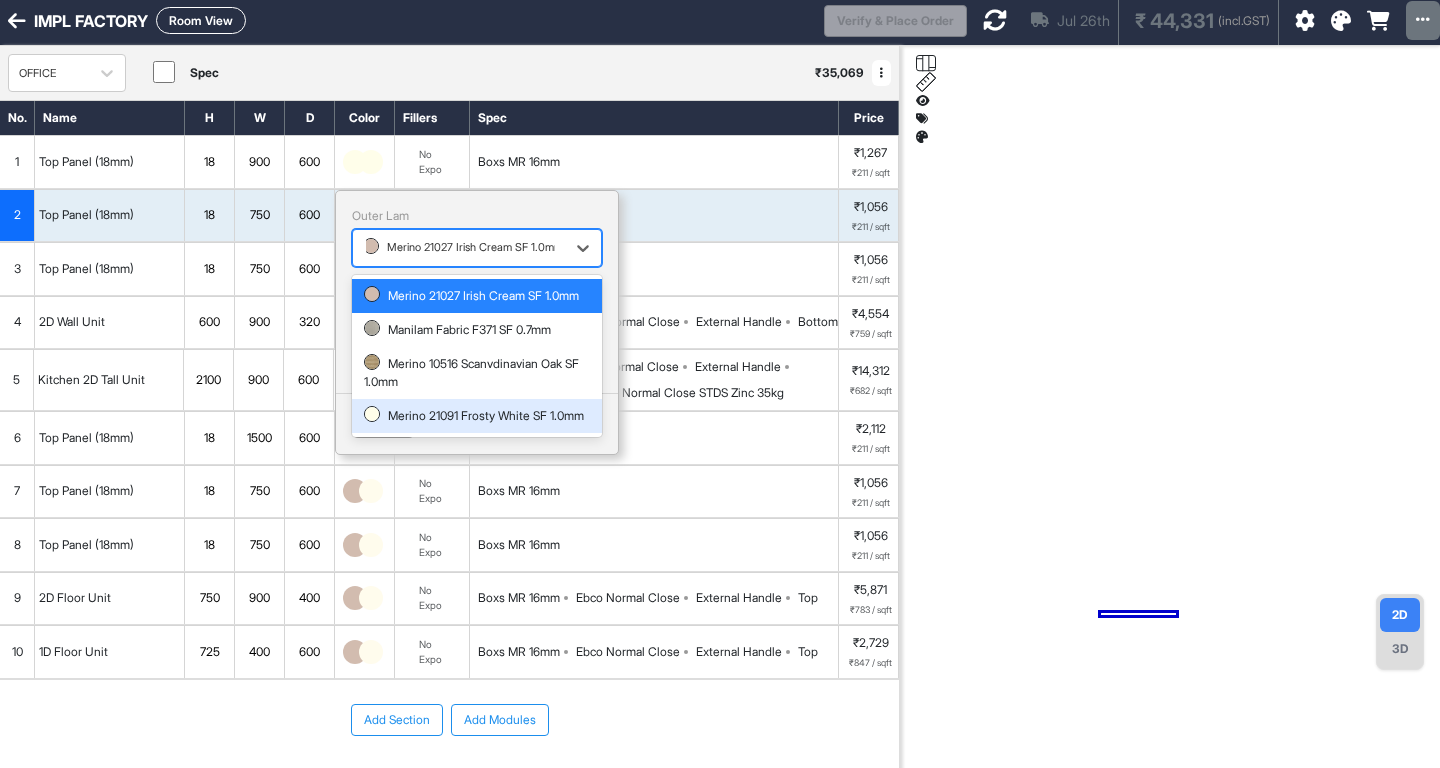 click on "Merino 21091 Frosty White SF 1.0mm" at bounding box center (477, 416) 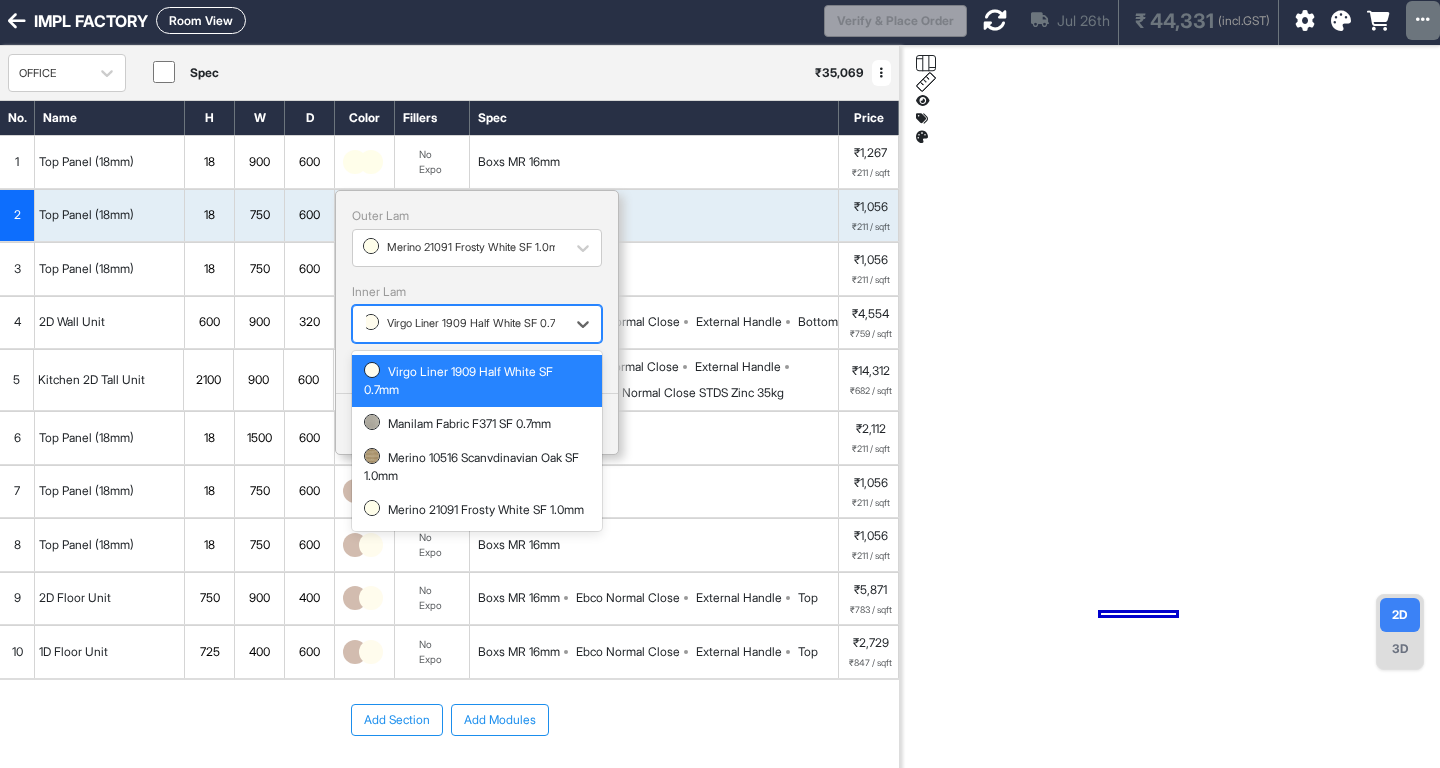 click on "Virgo Liner 1909 Half White SF 0.7mm" at bounding box center [468, 323] 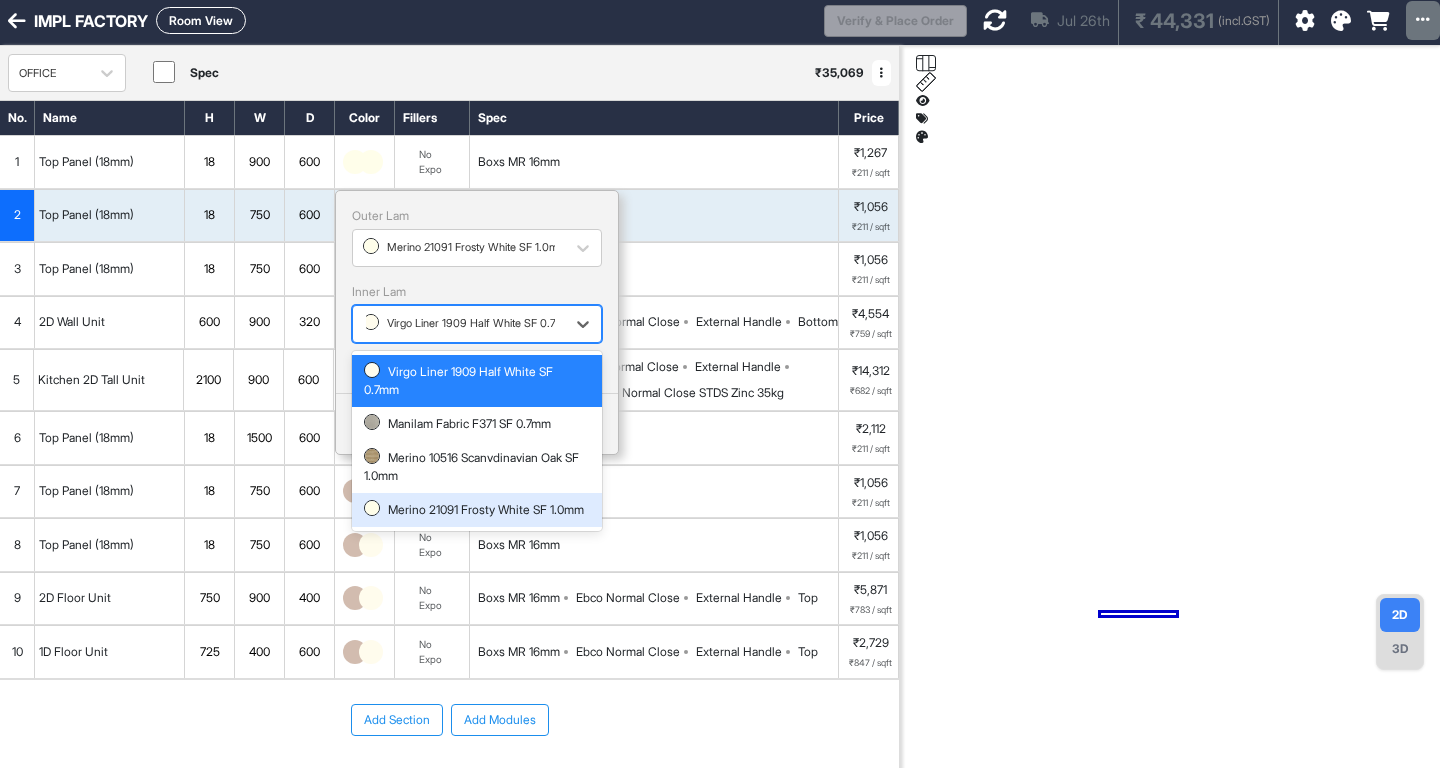click on "Merino 21091 Frosty White SF 1.0mm" at bounding box center (477, 510) 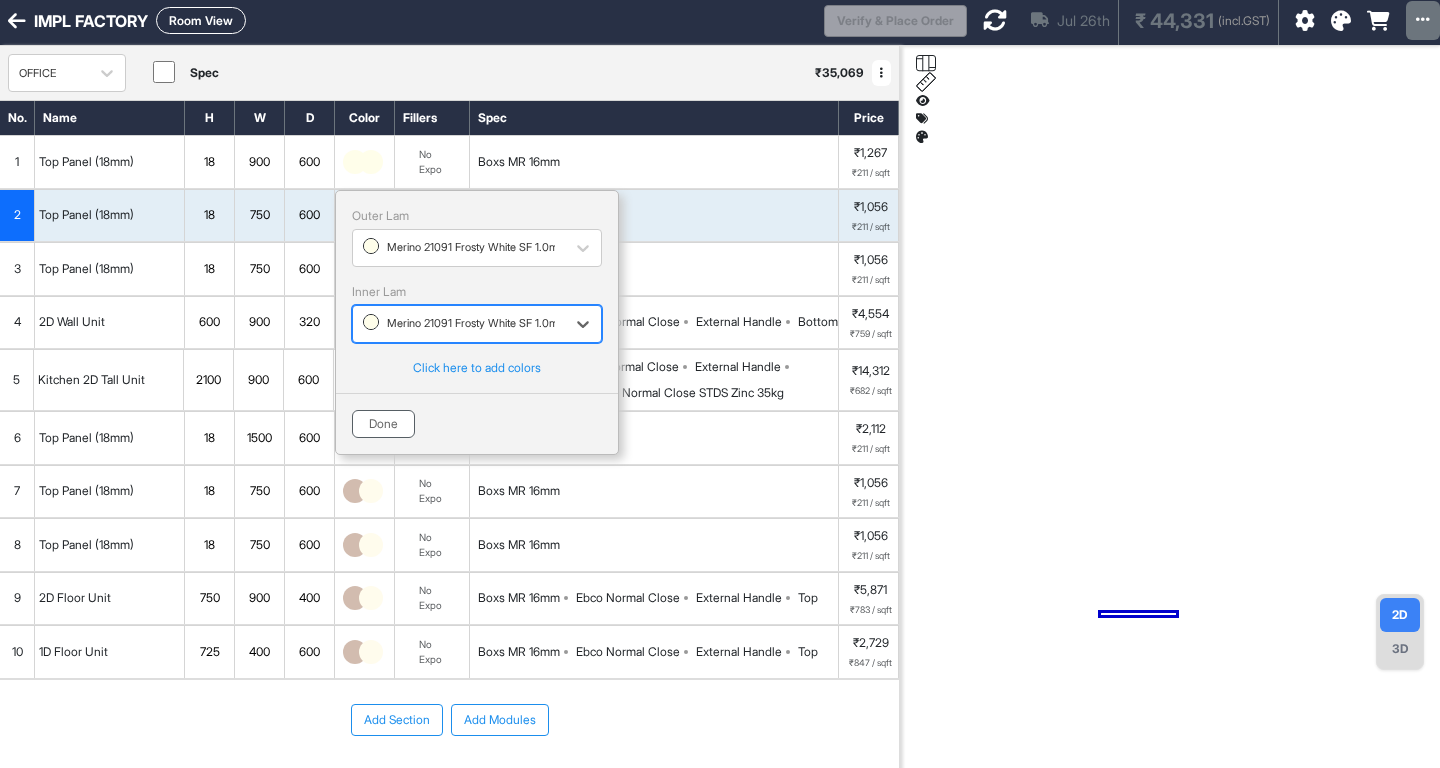 click on "Done" at bounding box center (383, 424) 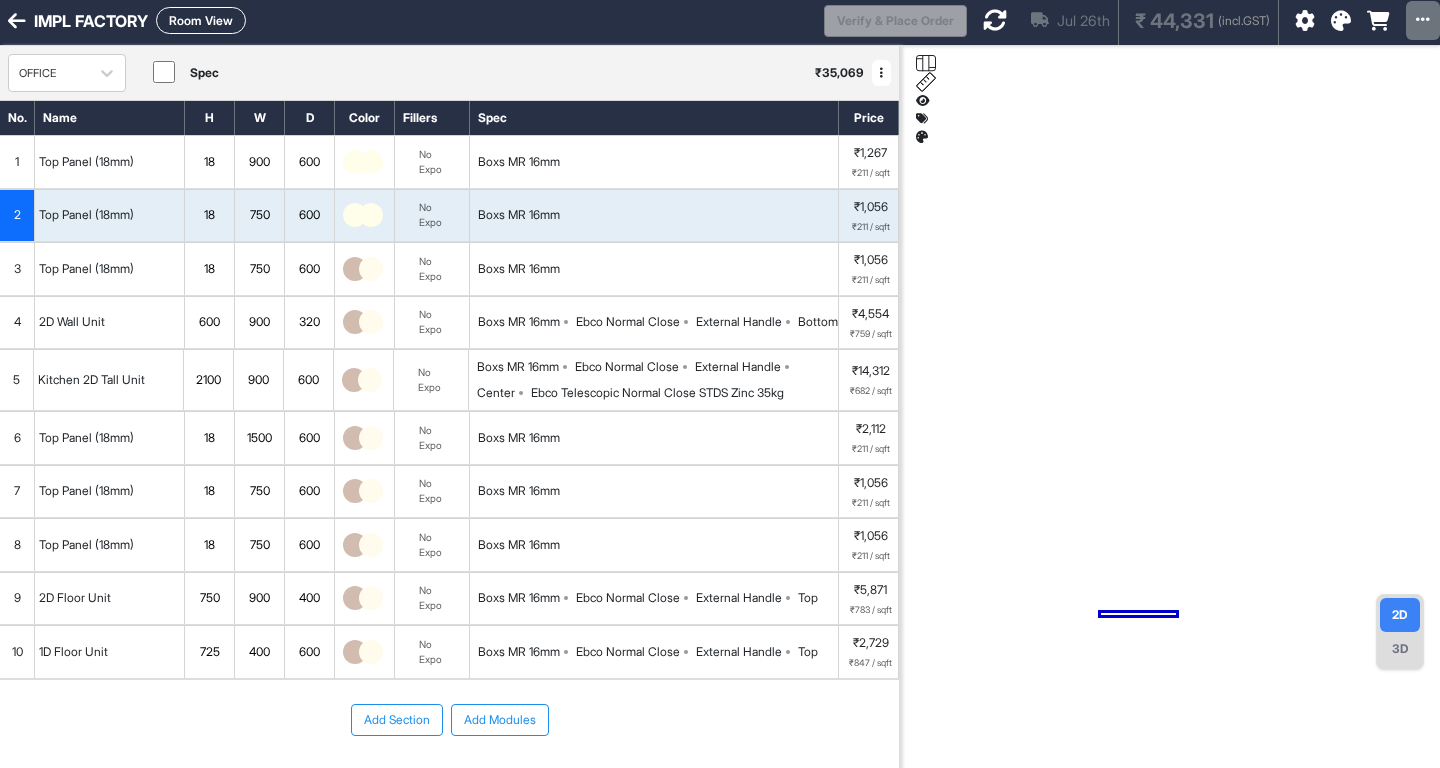 click at bounding box center (371, 269) 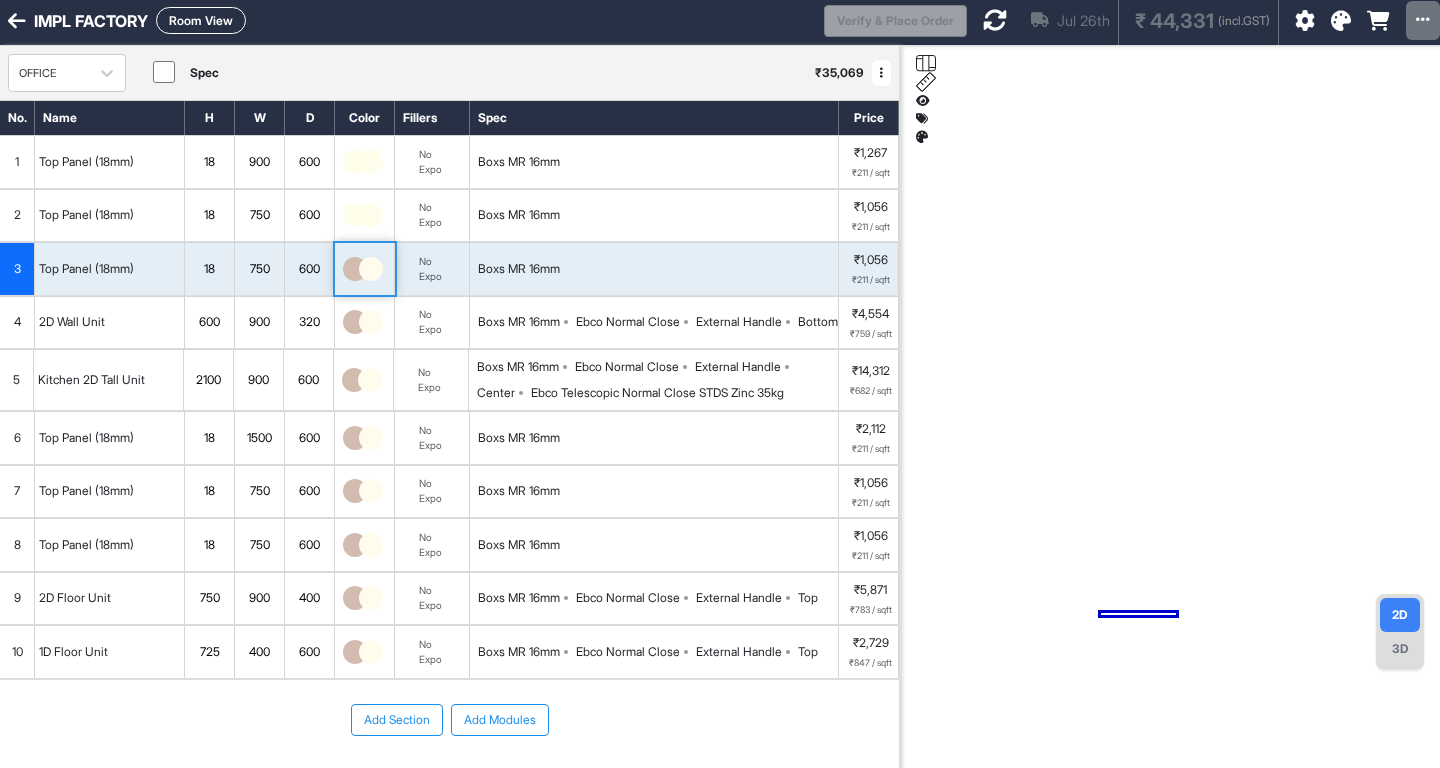 click at bounding box center (371, 269) 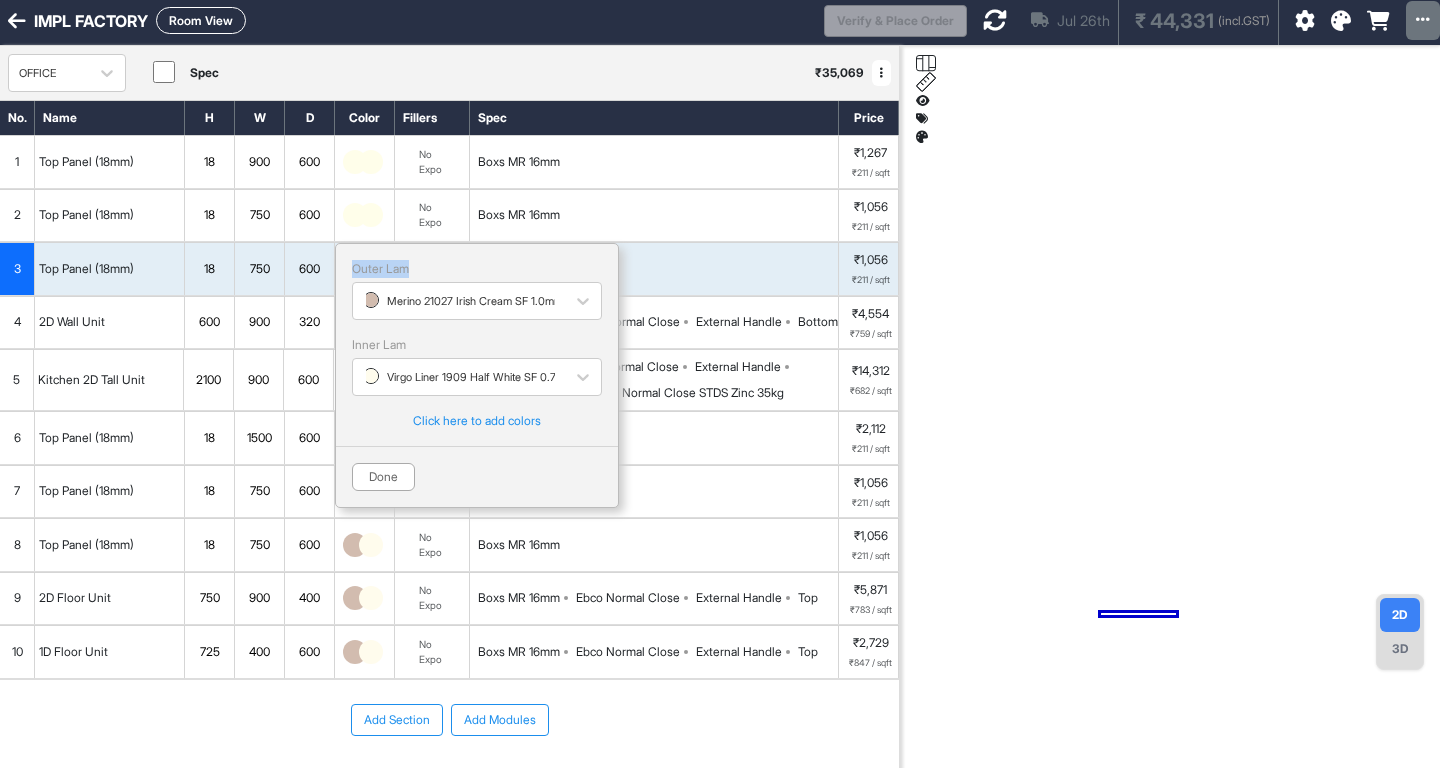 click on "Outer Lam" at bounding box center [477, 269] 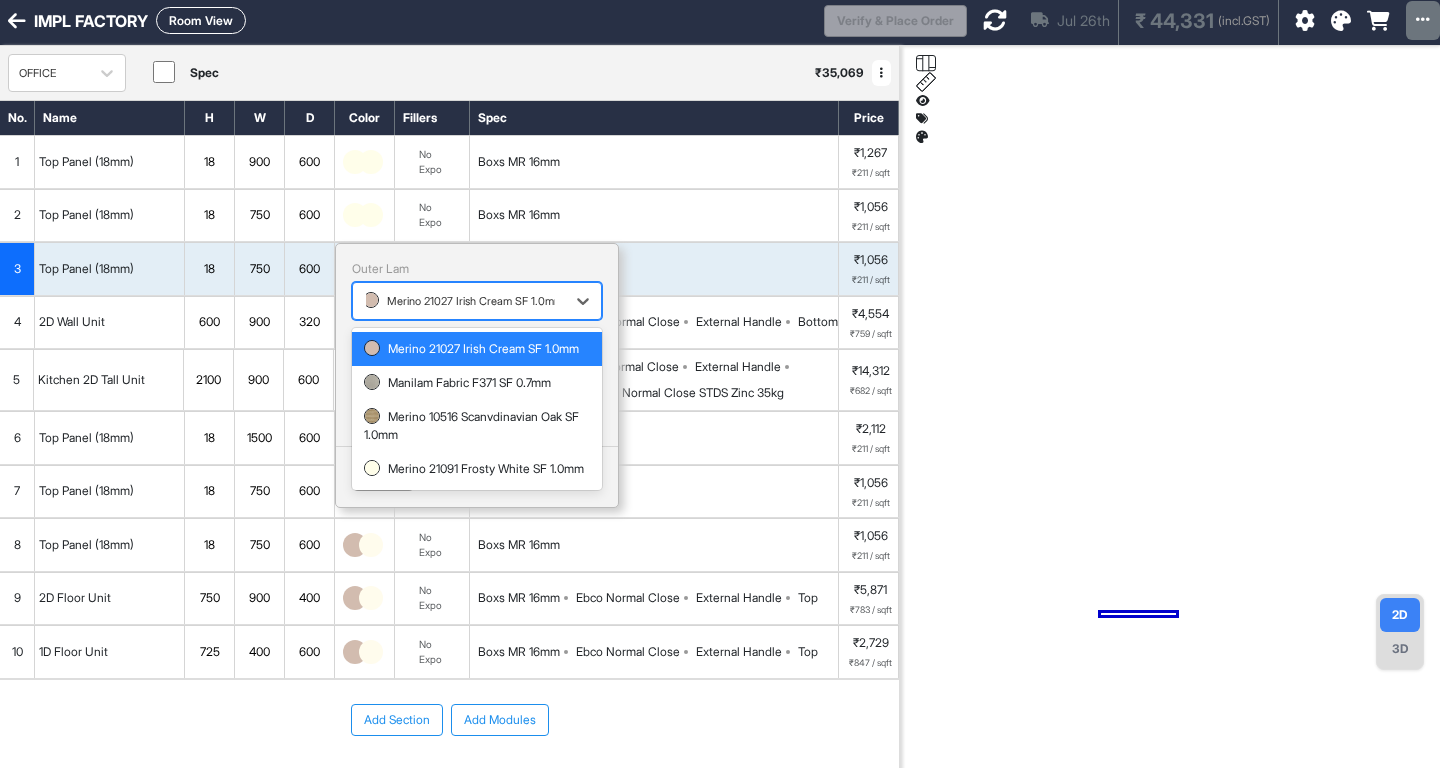 click on "Merino 21027 Irish Cream SF 1.0mm" at bounding box center [463, 301] 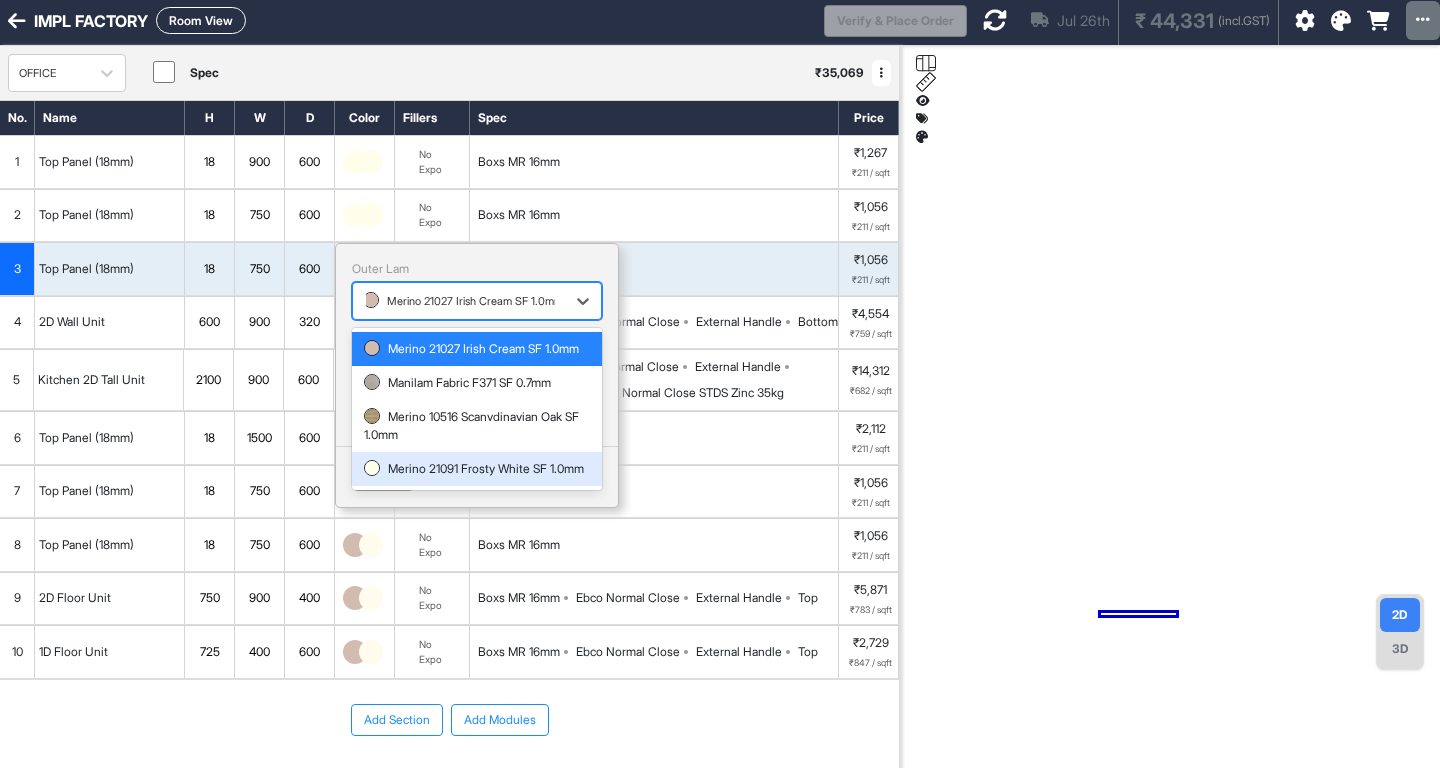 click on "Merino 21091 Frosty White SF 1.0mm" at bounding box center [477, 469] 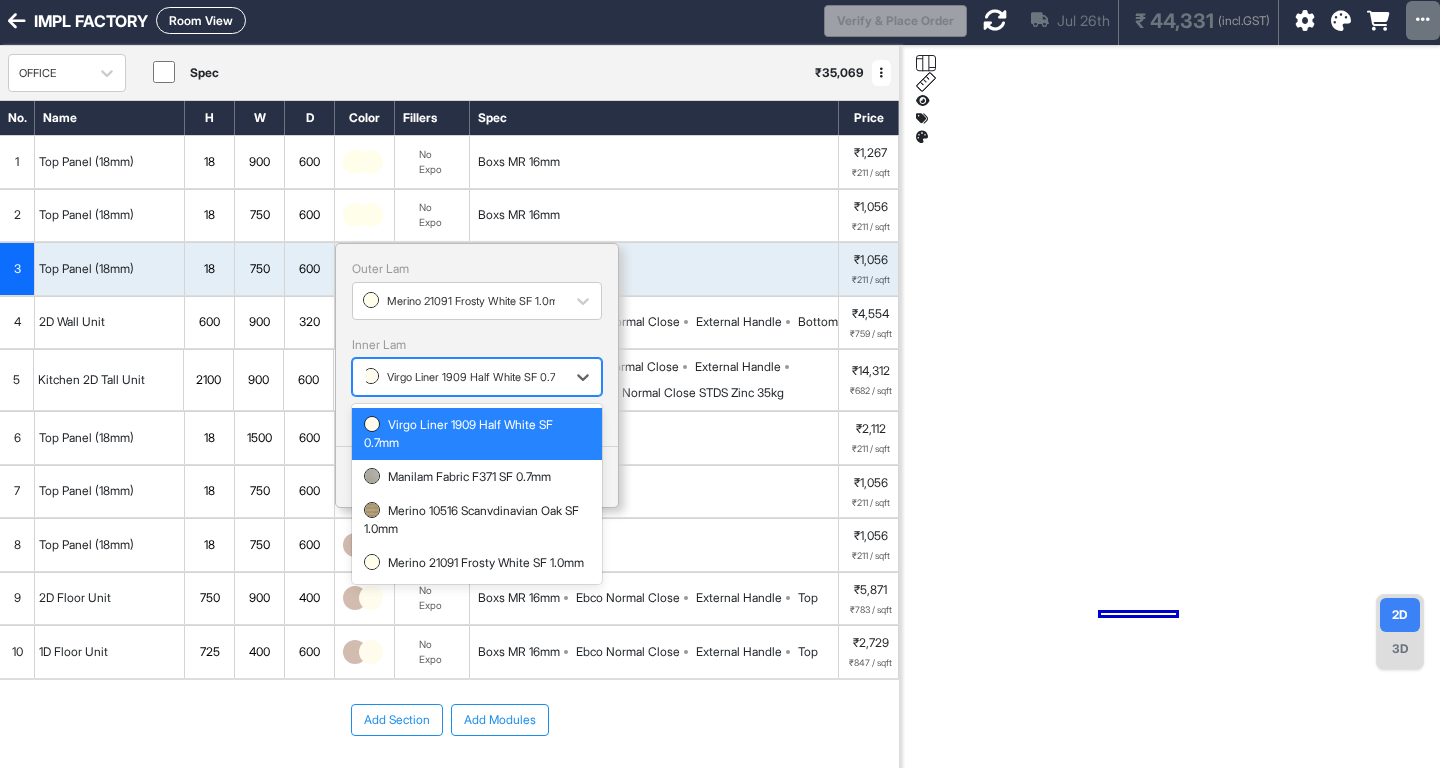 click on "Virgo Liner 1909 Half White SF 0.7mm" at bounding box center [468, 377] 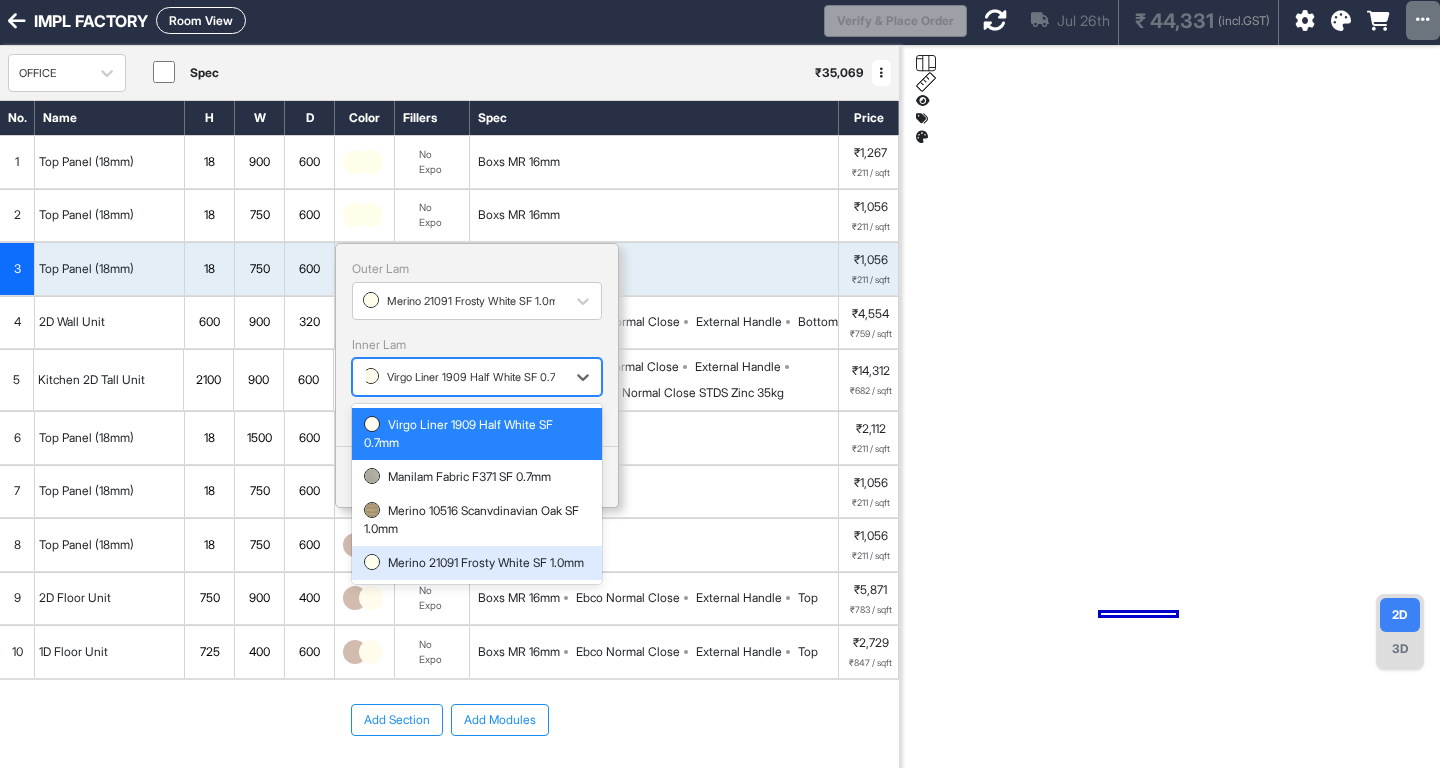 click on "Merino 21091 Frosty White SF 1.0mm" at bounding box center [477, 563] 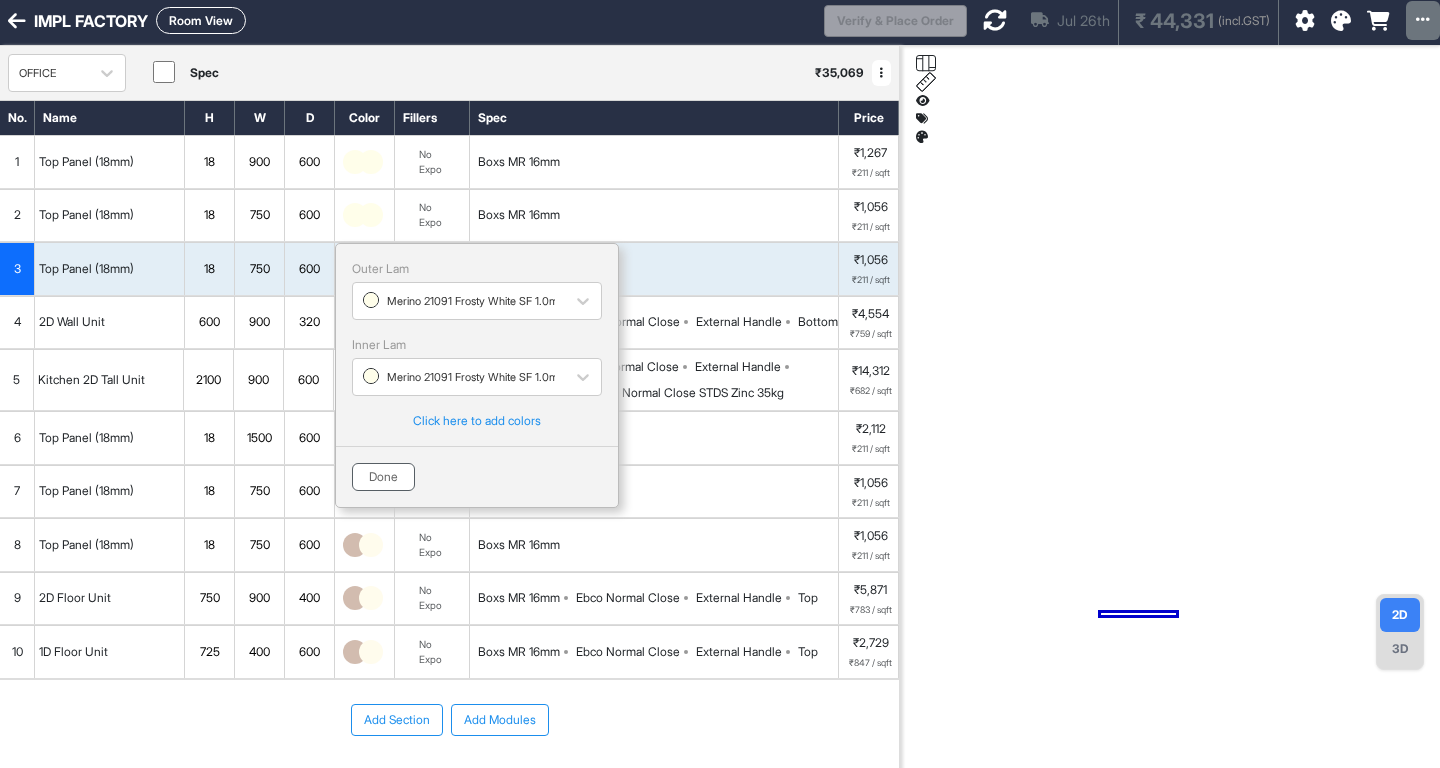 click on "Done" at bounding box center (383, 477) 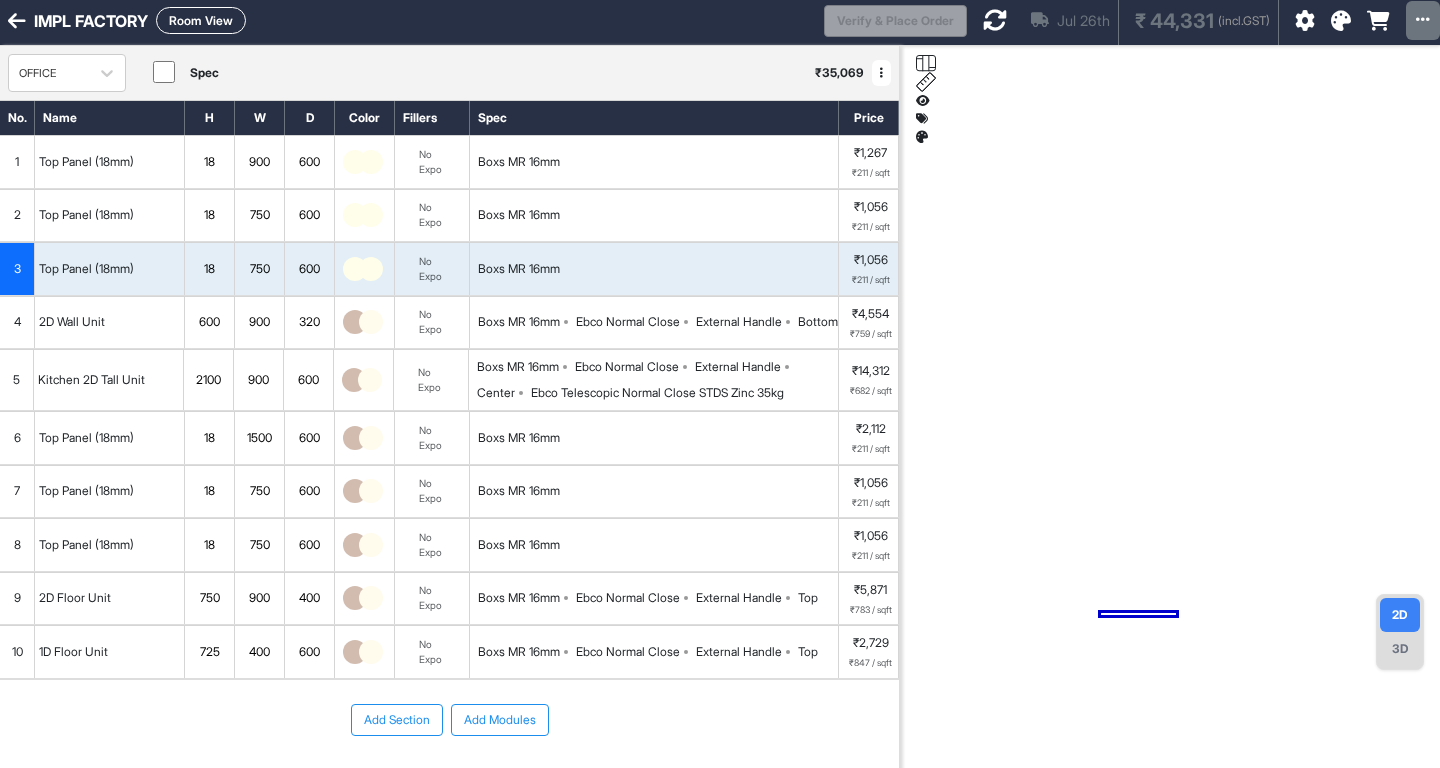 click at bounding box center (371, 322) 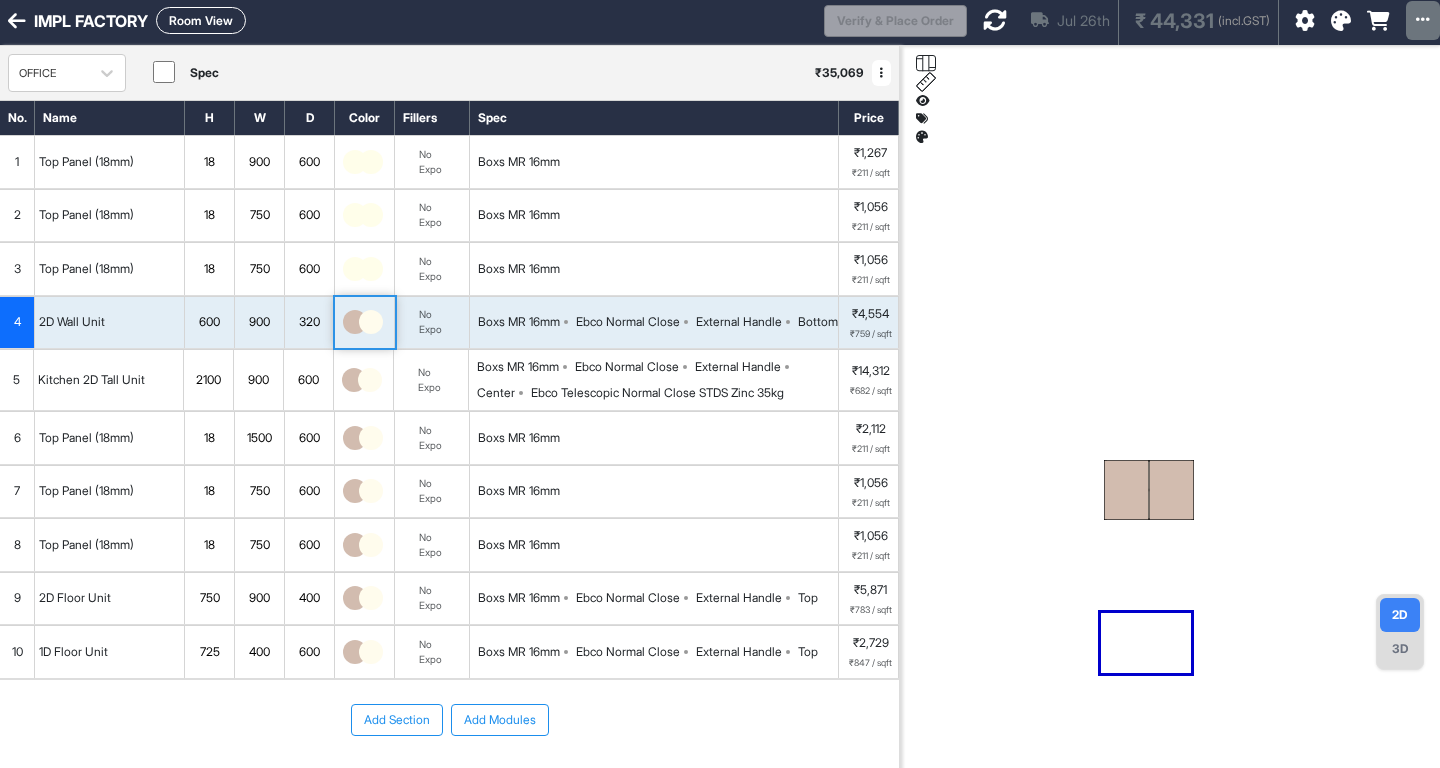 click at bounding box center (371, 322) 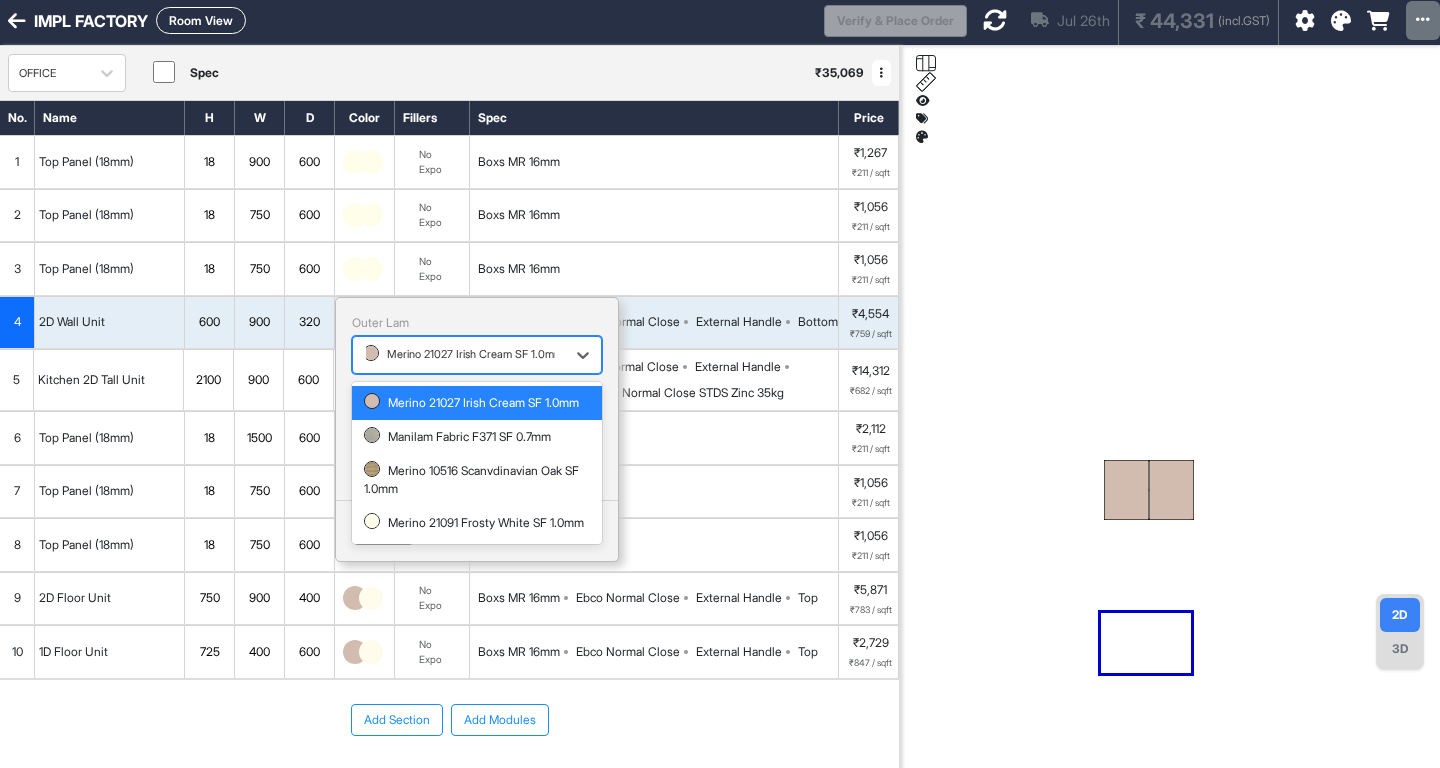click on "Merino 21027 Irish Cream SF 1.0mm" at bounding box center [463, 354] 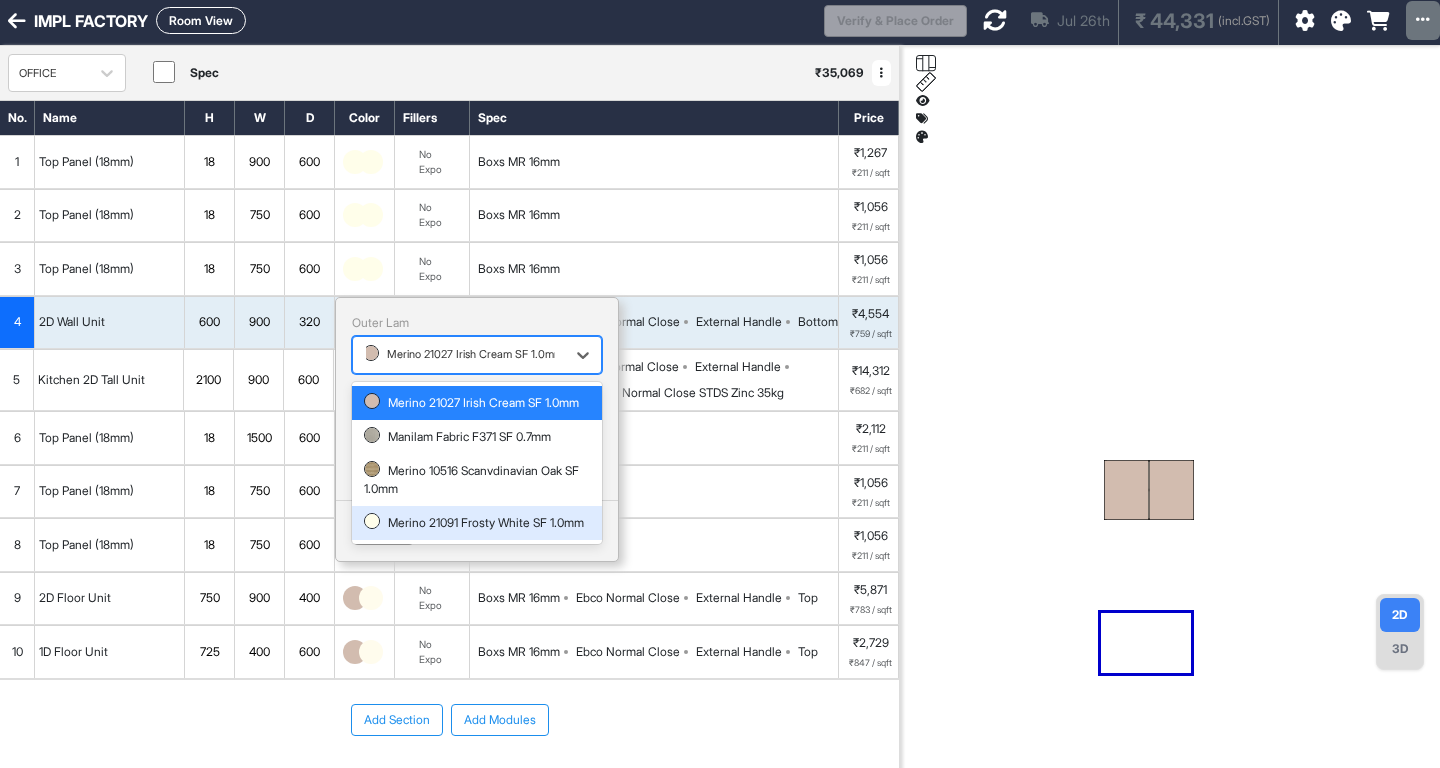 click on "Merino 21091 Frosty White SF 1.0mm" at bounding box center (477, 523) 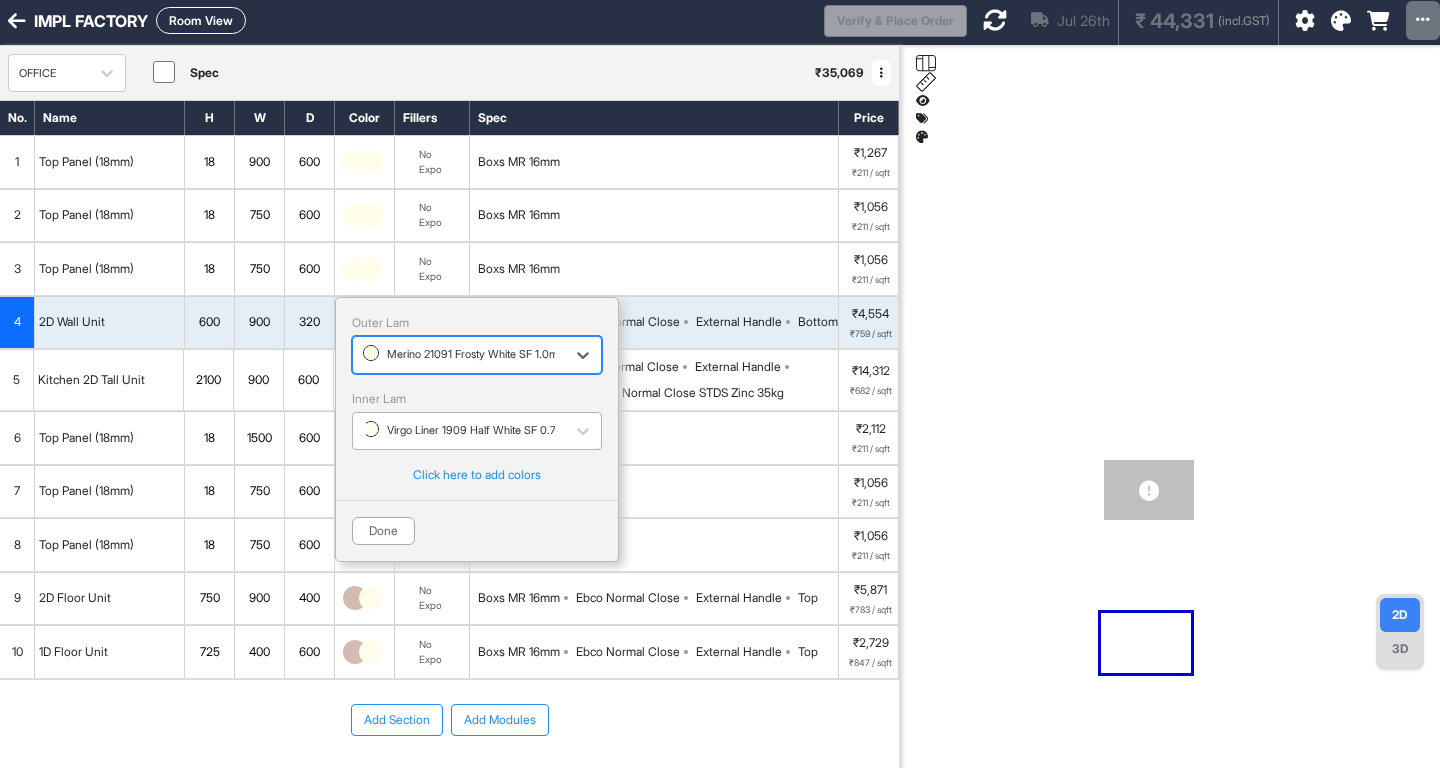 click on "Virgo Liner 1909 Half White SF 0.7mm" at bounding box center (468, 430) 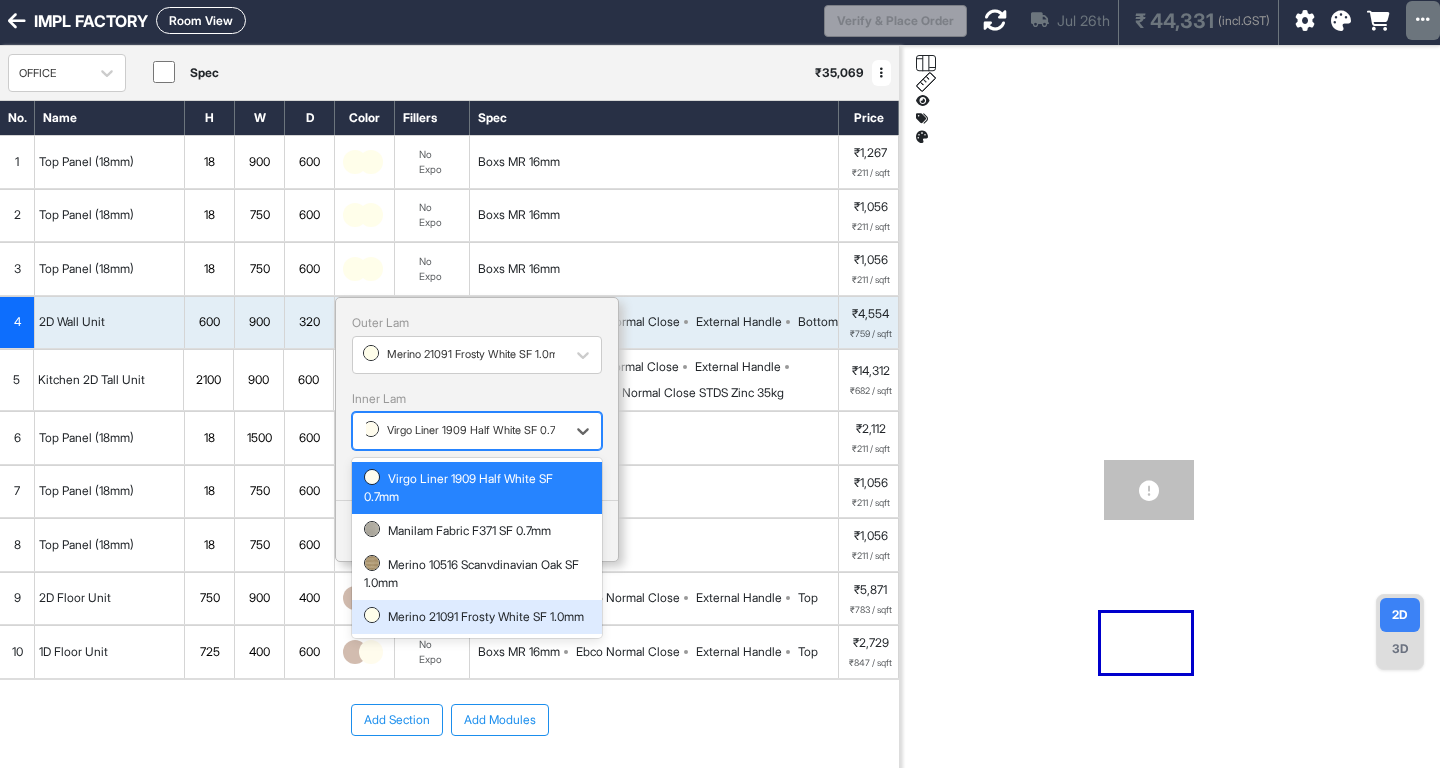 click on "Merino 21091 Frosty White SF 1.0mm" at bounding box center [477, 617] 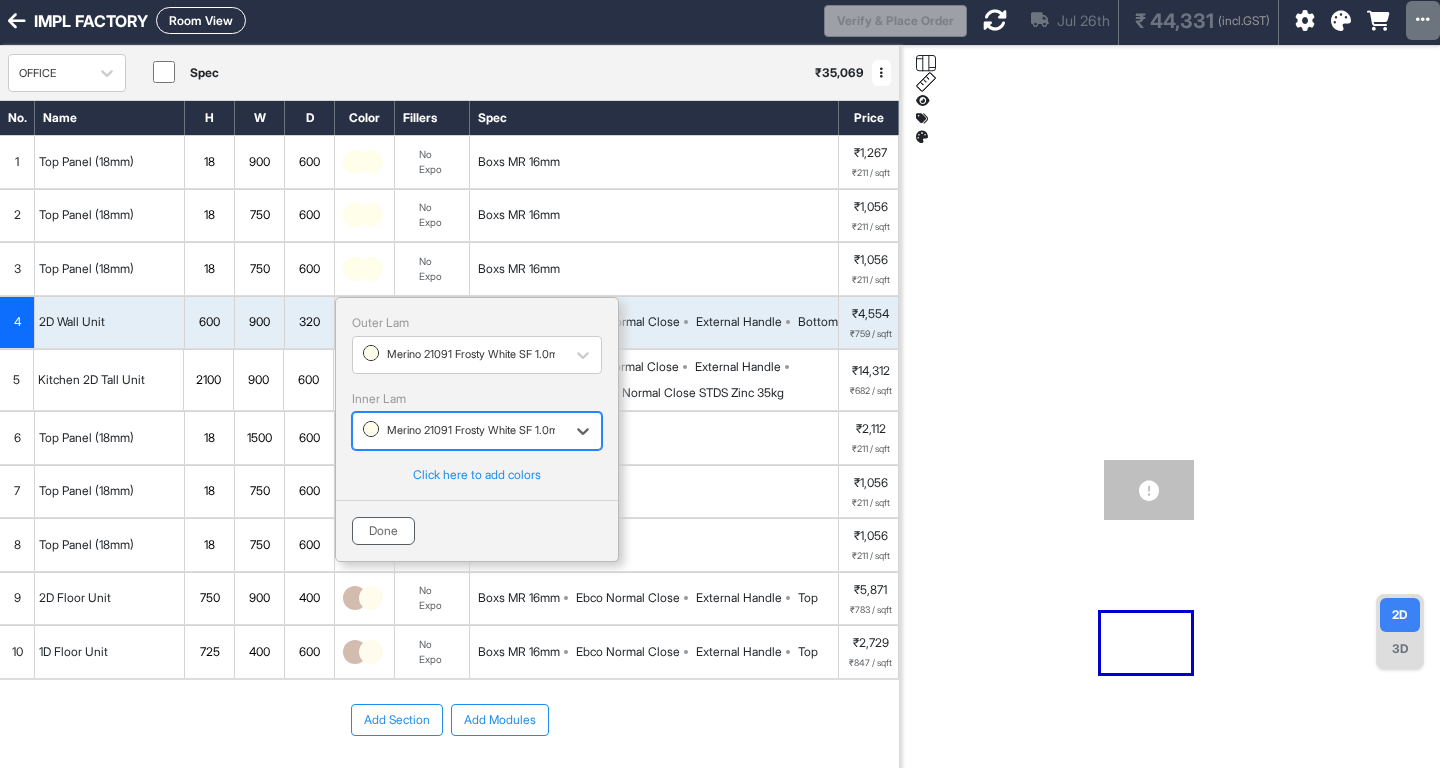 click on "Done" at bounding box center (383, 531) 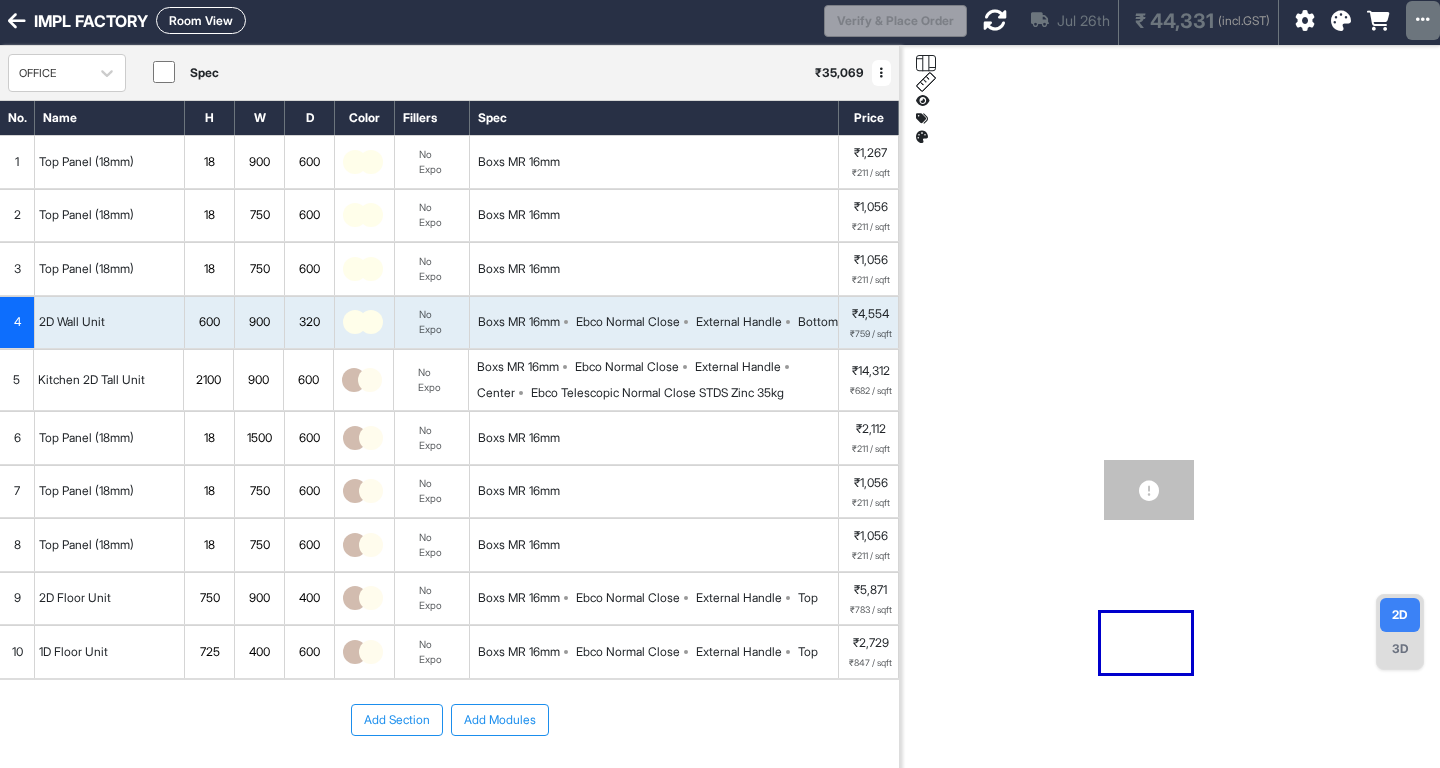 click at bounding box center (370, 380) 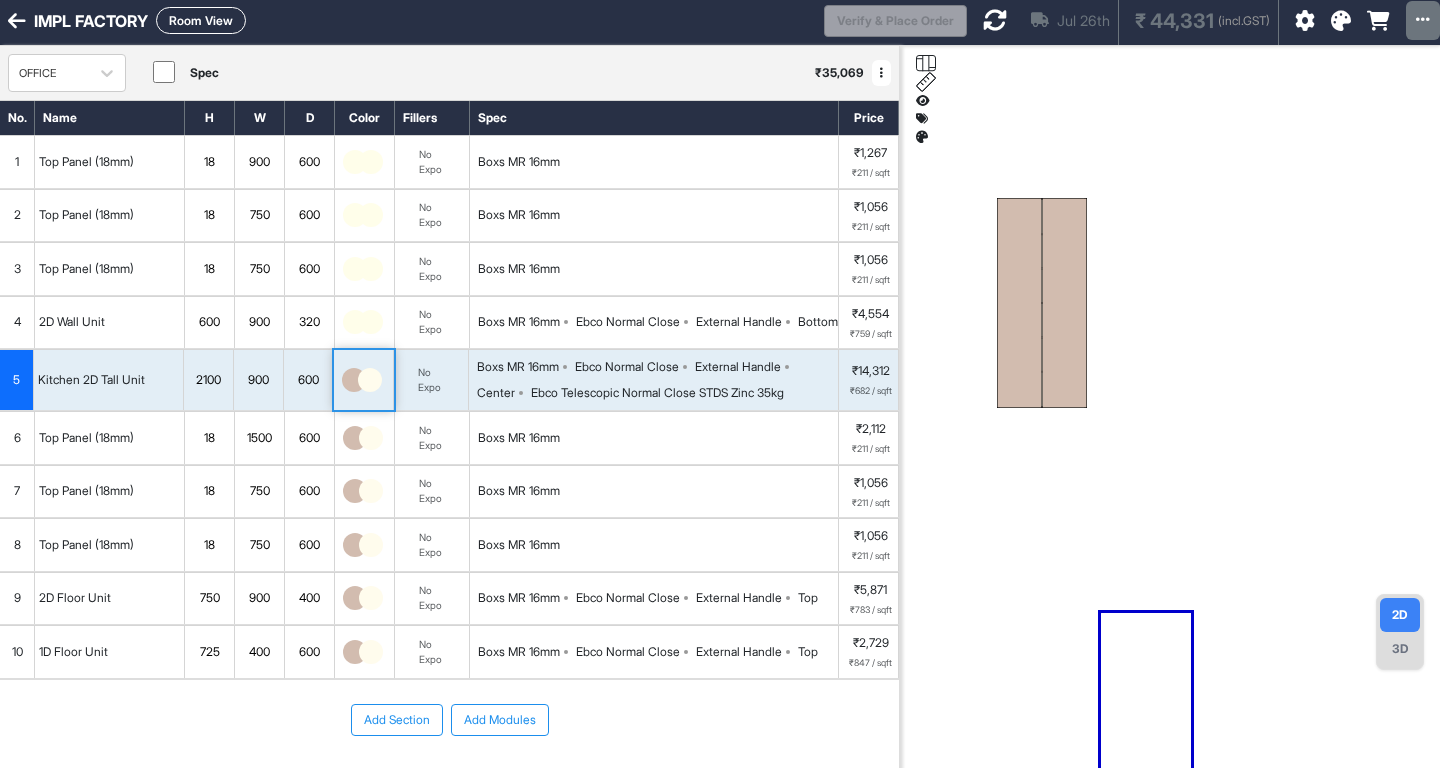 click at bounding box center (370, 380) 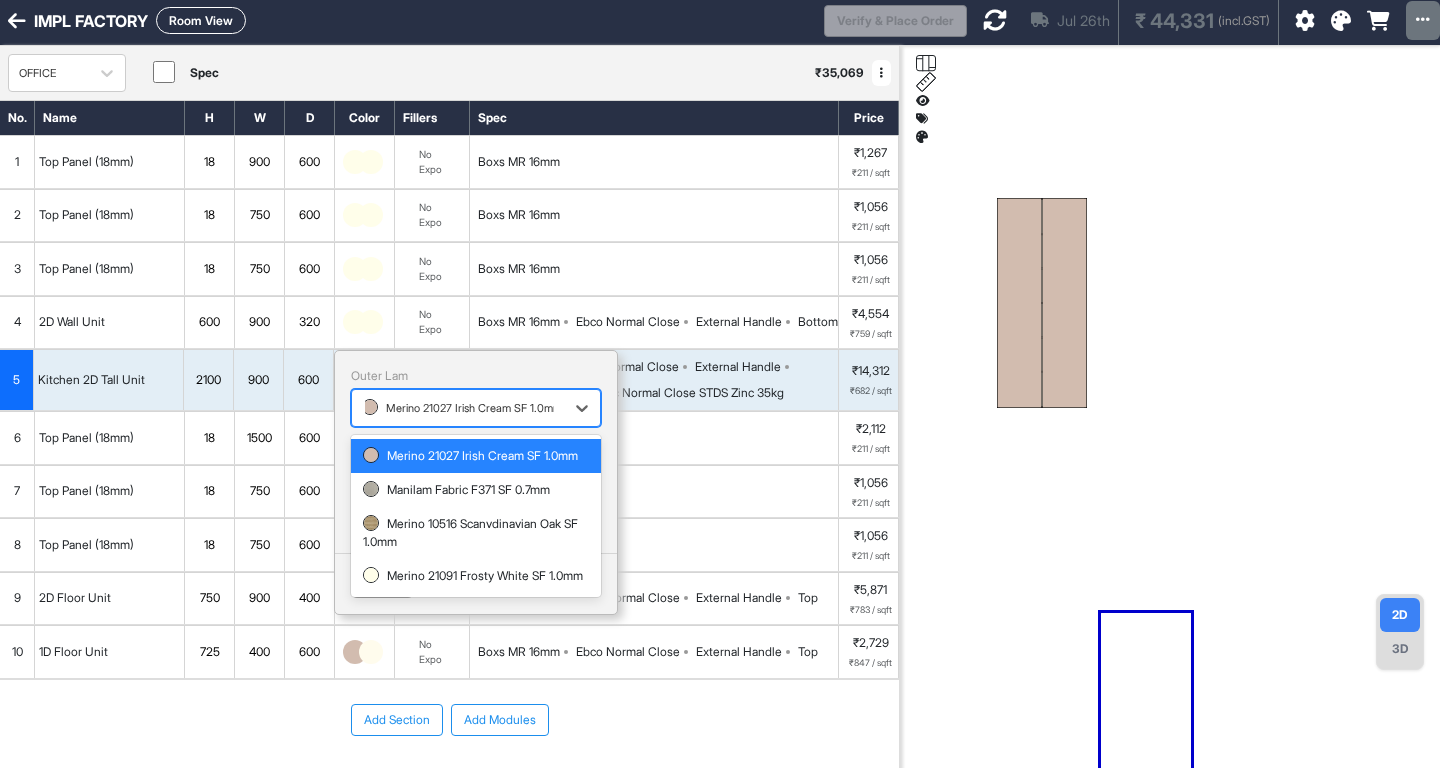 click on "Merino 21027 Irish Cream SF 1.0mm" at bounding box center (458, 408) 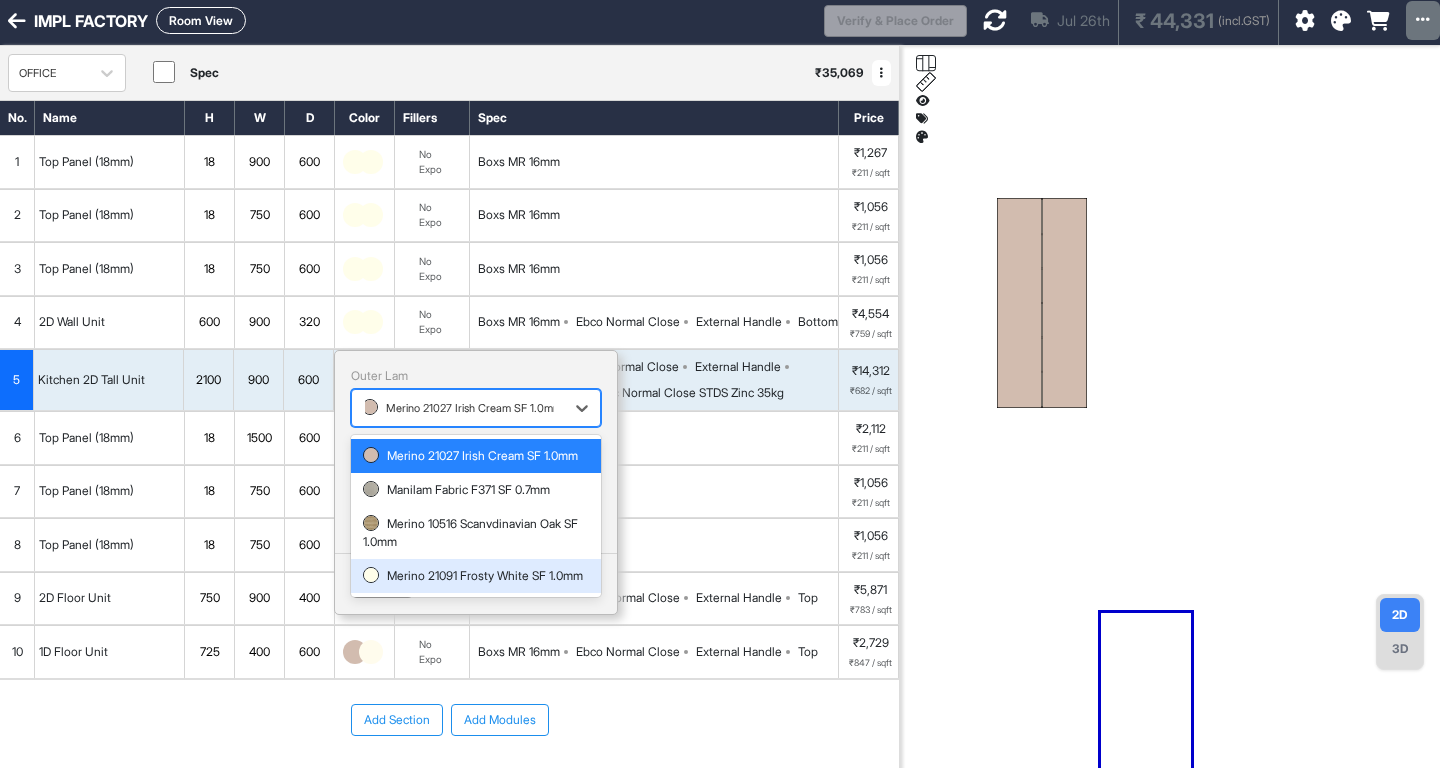 click on "Merino 21091 Frosty White SF 1.0mm" at bounding box center [476, 576] 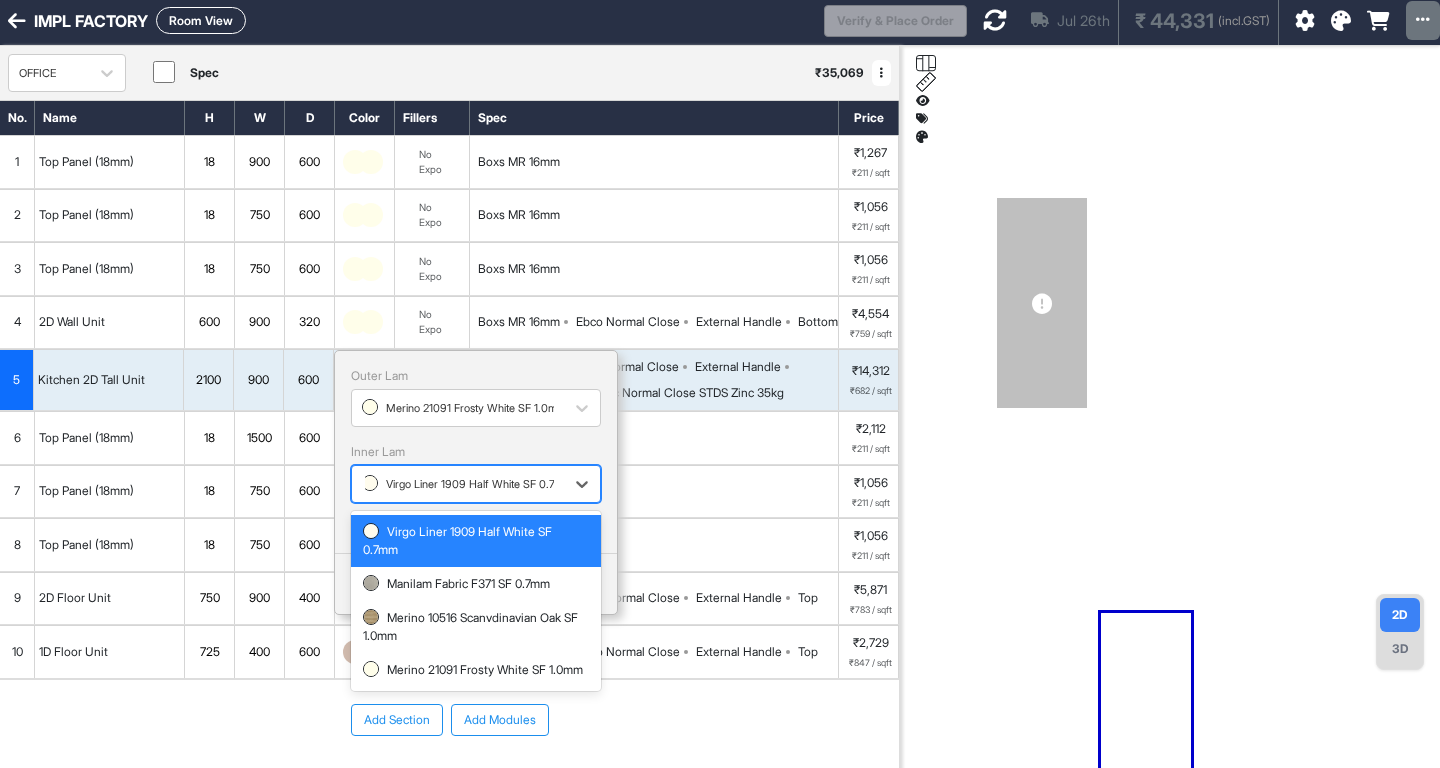 click on "Virgo Liner 1909 Half White SF 0.7mm" at bounding box center (458, 484) 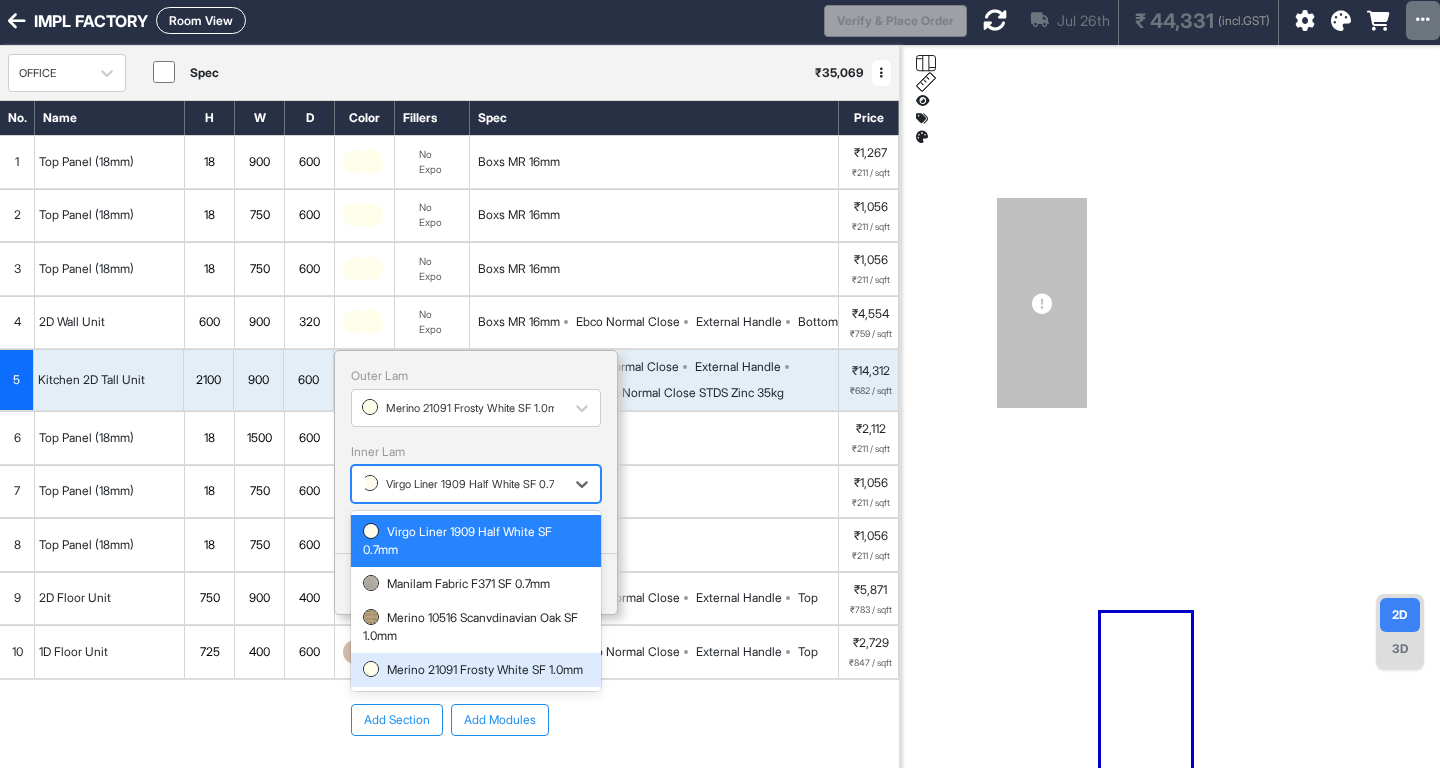 click on "Merino 21091 Frosty White SF 1.0mm" at bounding box center [476, 670] 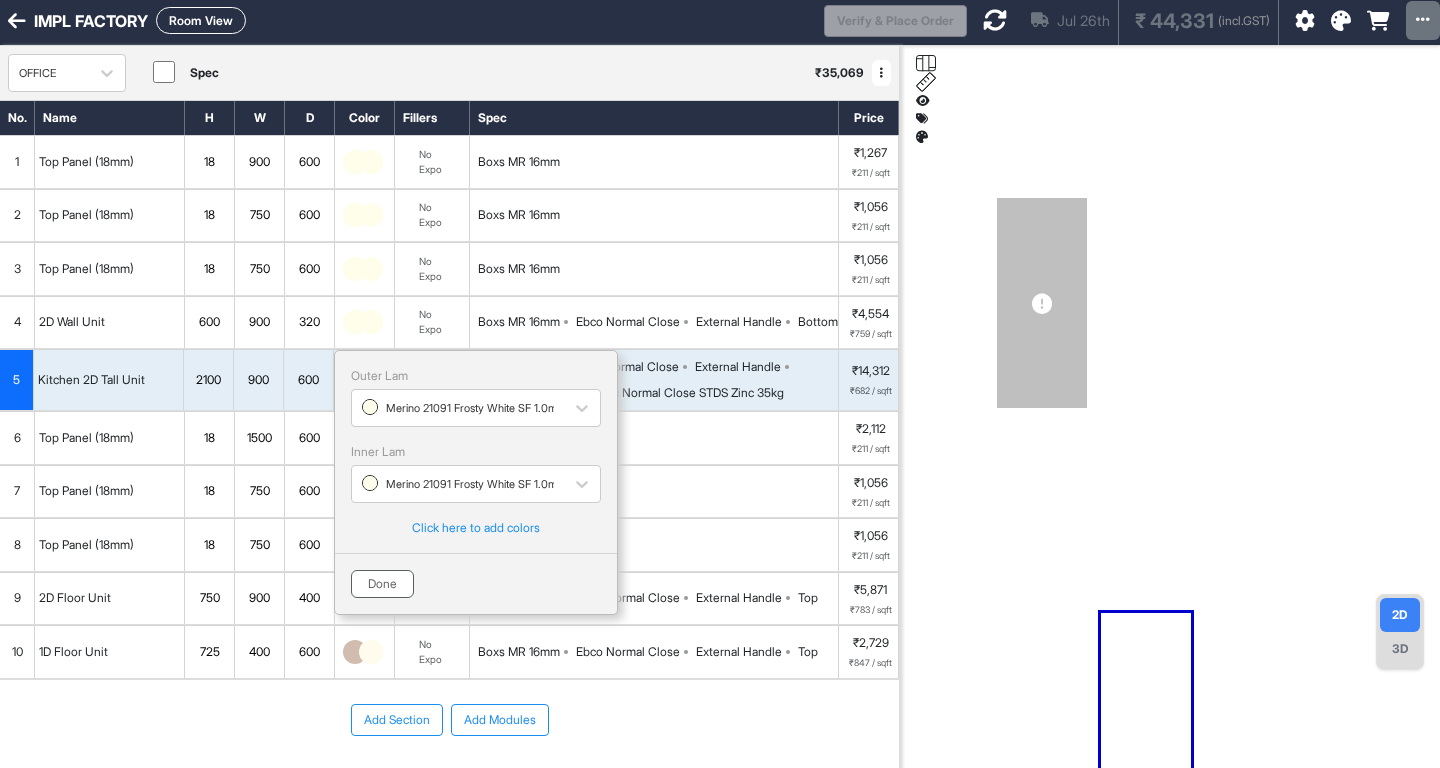 click on "Done" at bounding box center [382, 584] 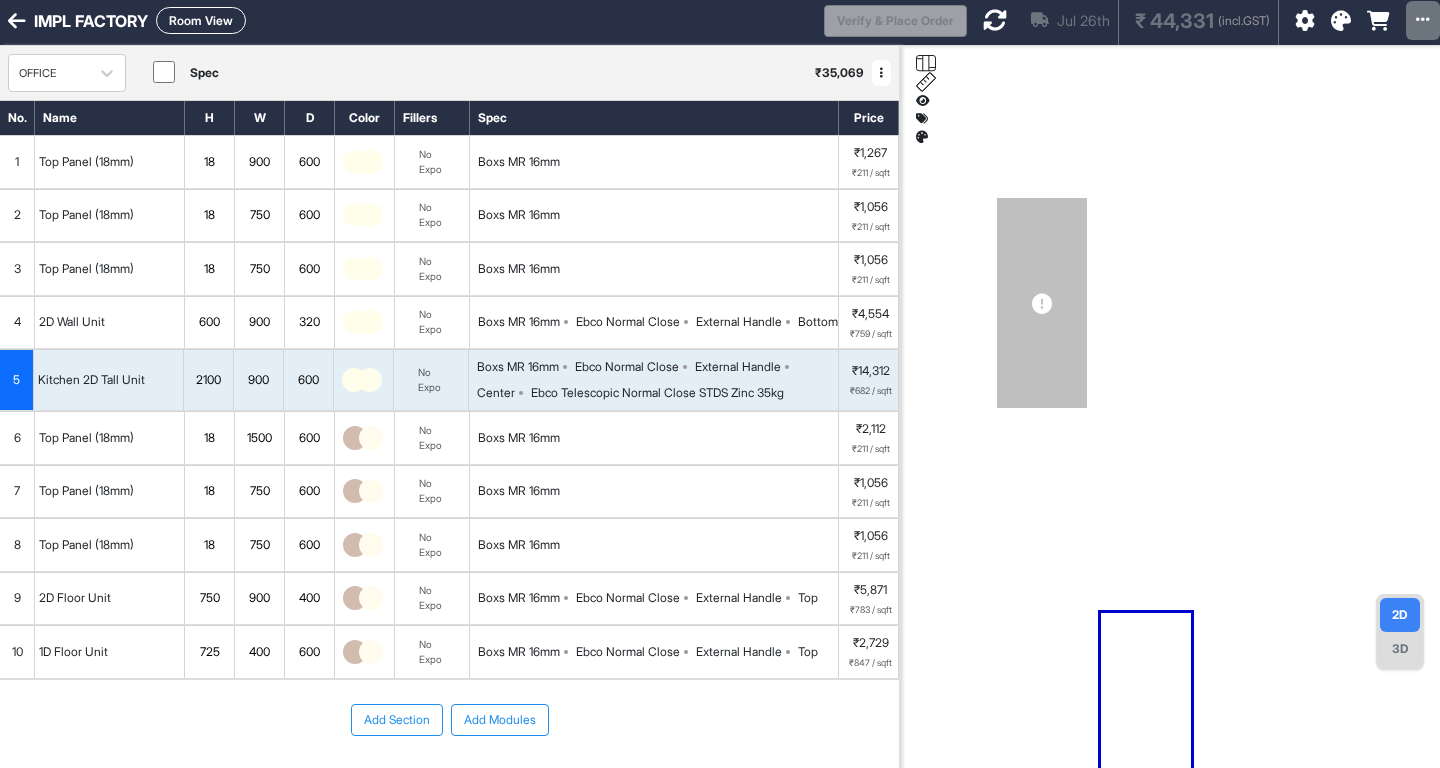 click at bounding box center (371, 438) 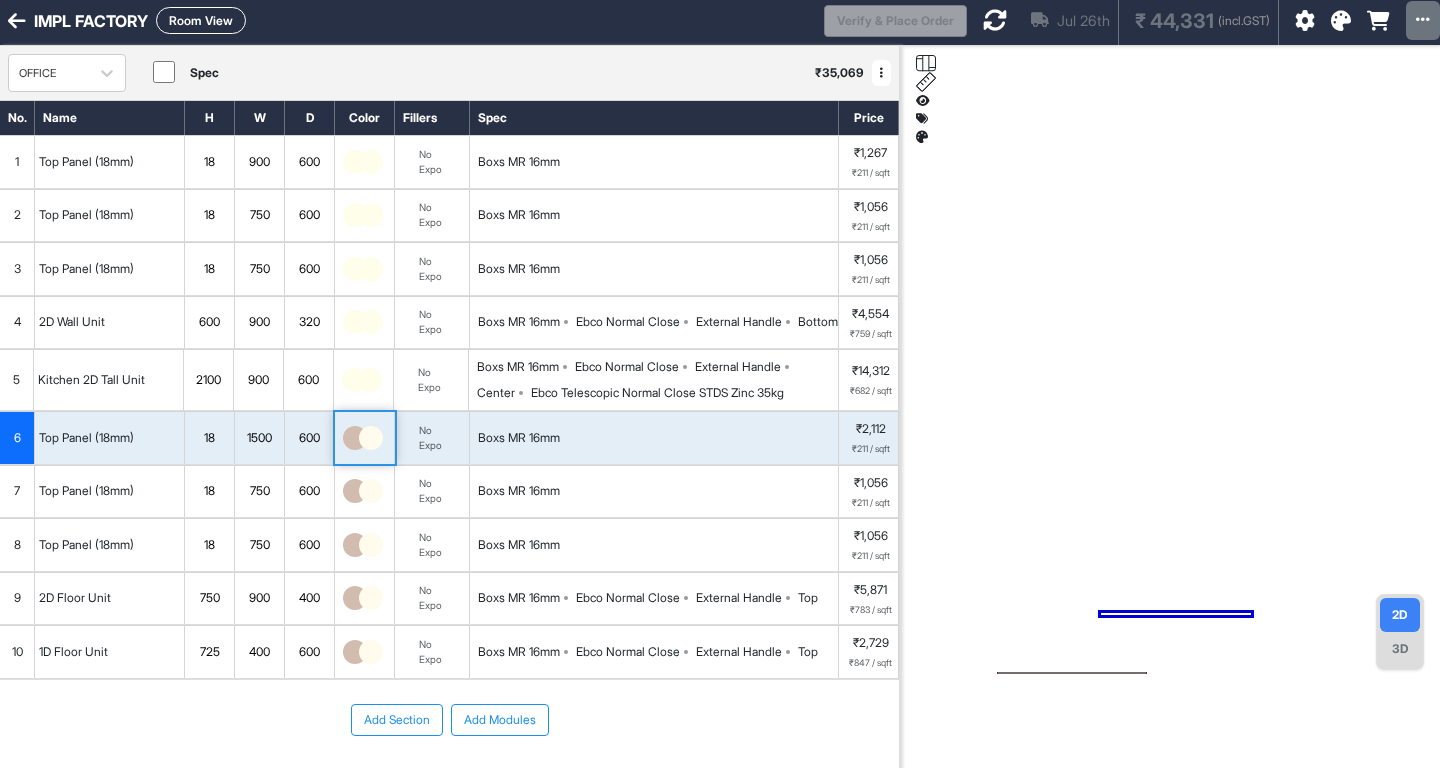click at bounding box center (371, 438) 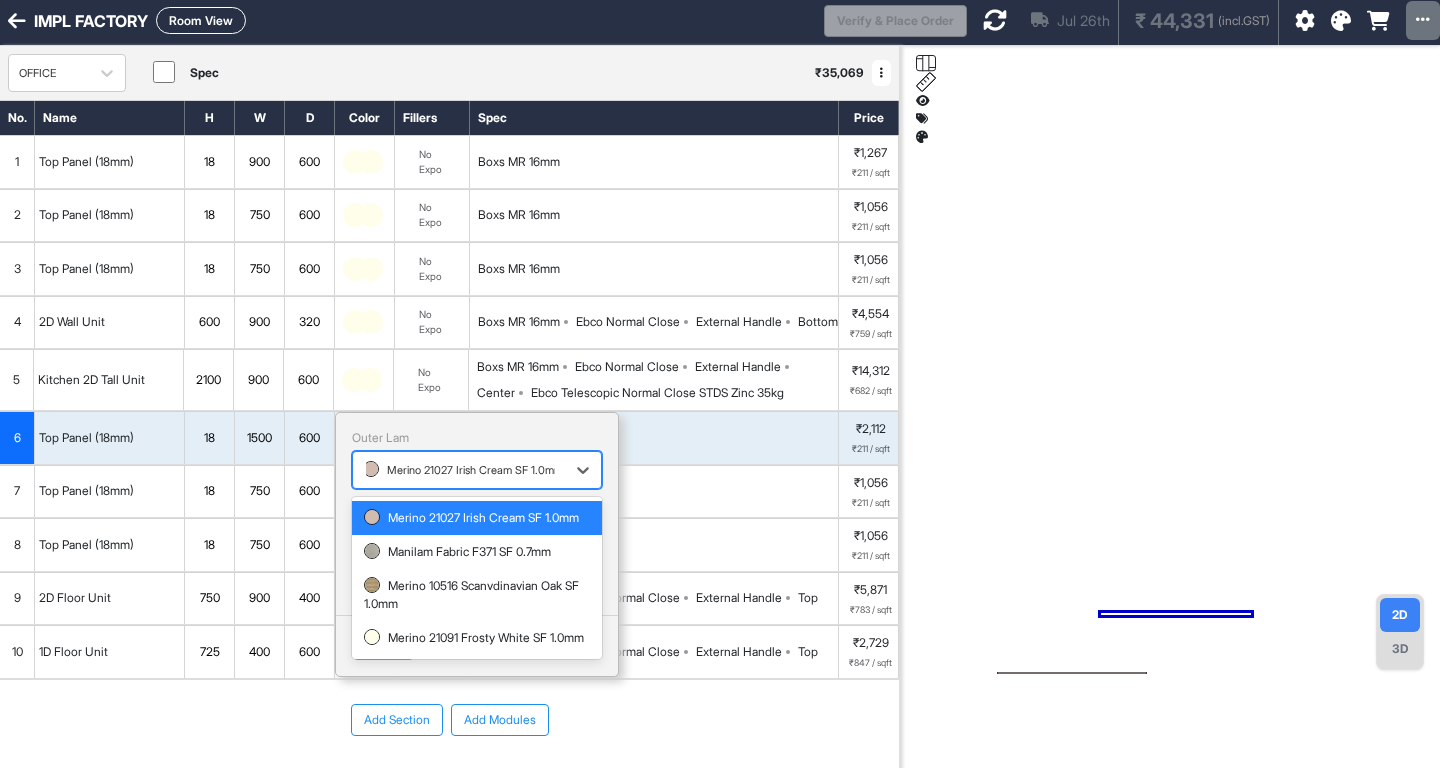 click on "Merino 21027 Irish Cream SF 1.0mm" at bounding box center [463, 470] 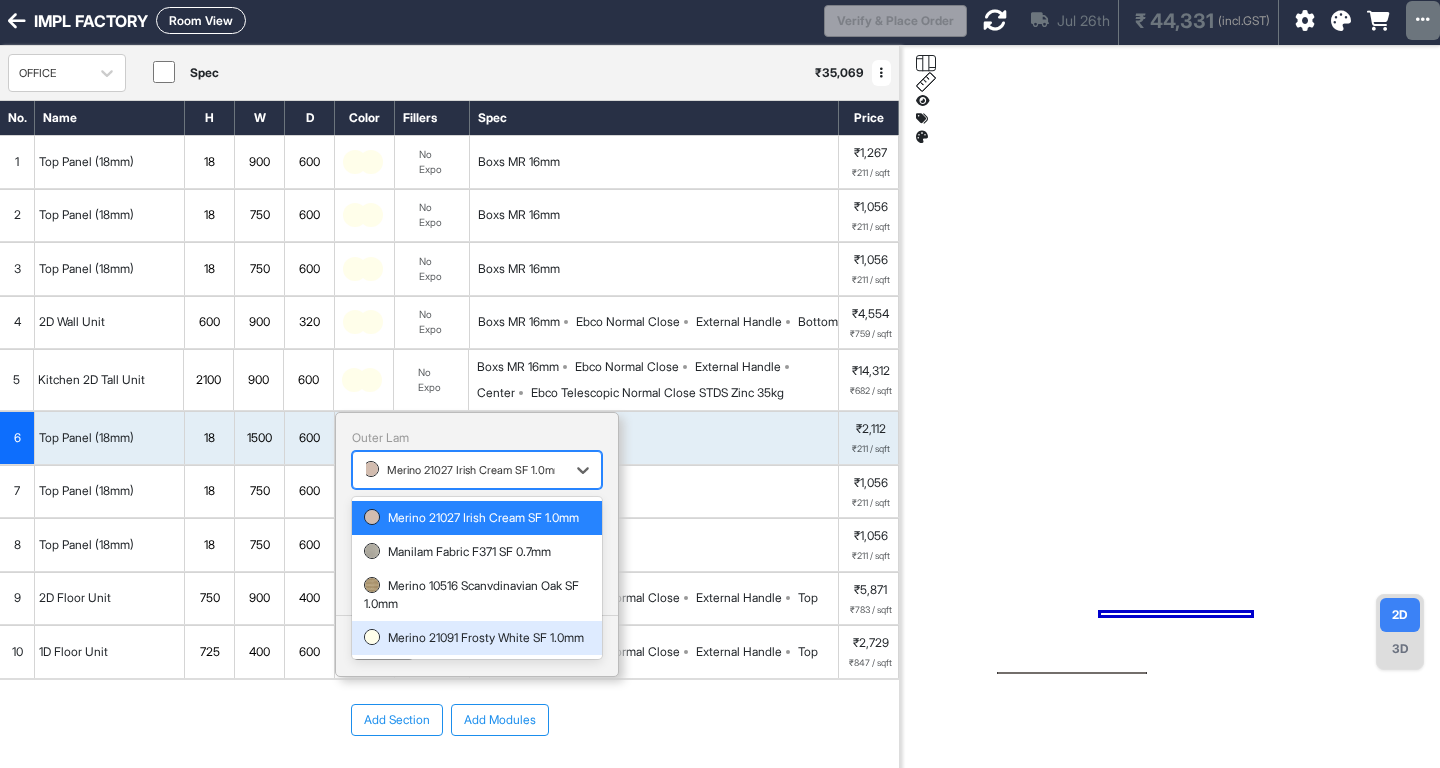 click on "Merino 21091 Frosty White SF 1.0mm" at bounding box center [477, 638] 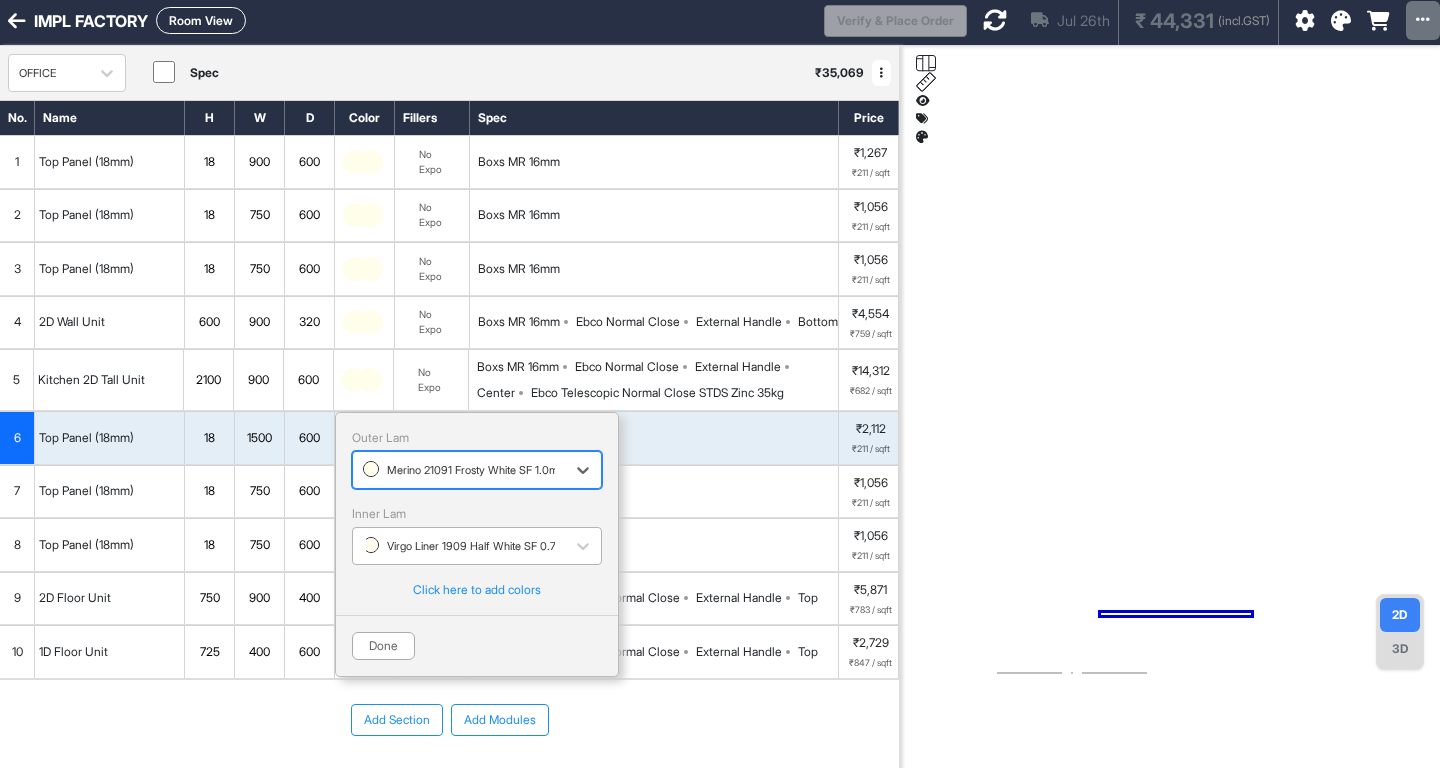 click on "Virgo Liner 1909 Half White SF 0.7mm" at bounding box center [468, 546] 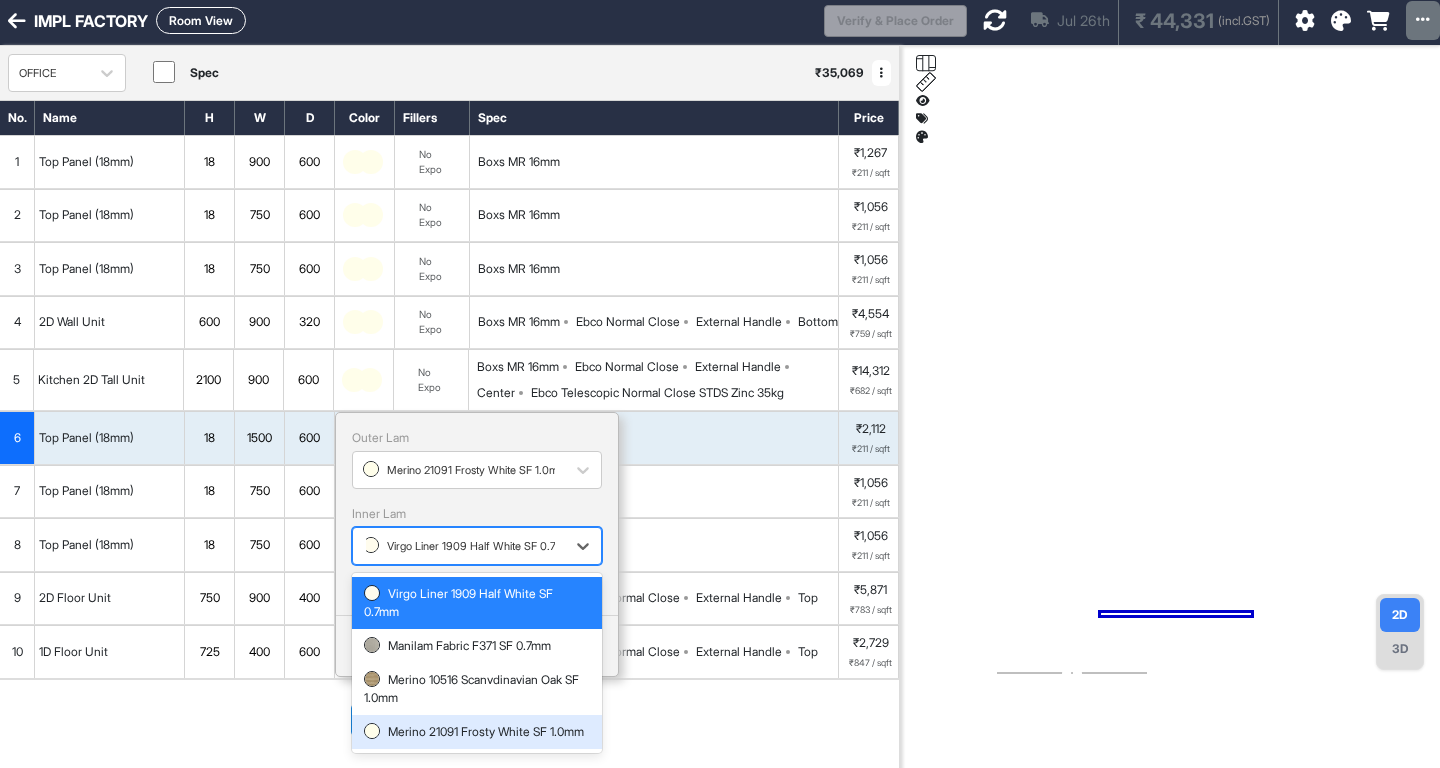 click on "Merino 21091 Frosty White SF 1.0mm" at bounding box center (477, 732) 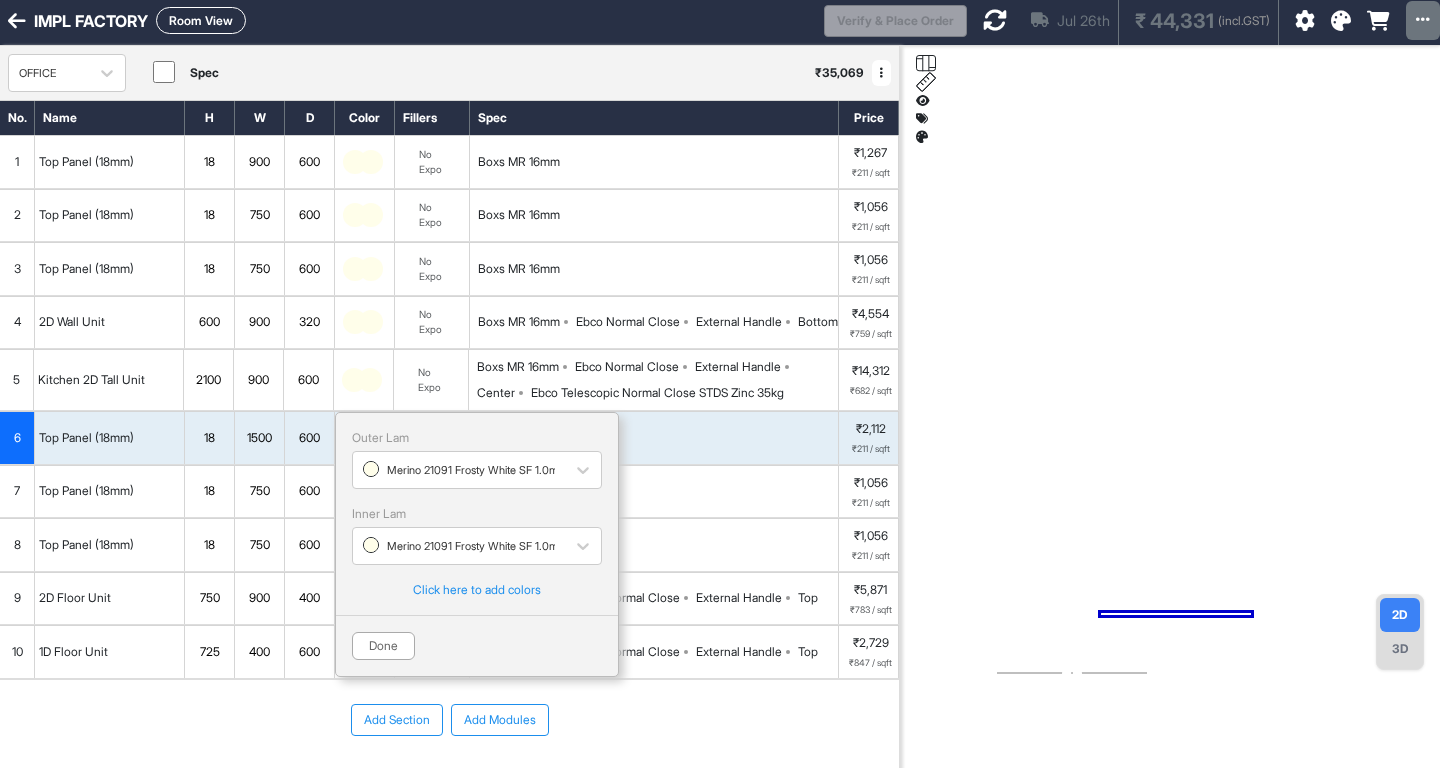 drag, startPoint x: 384, startPoint y: 655, endPoint x: 387, endPoint y: 618, distance: 37.12142 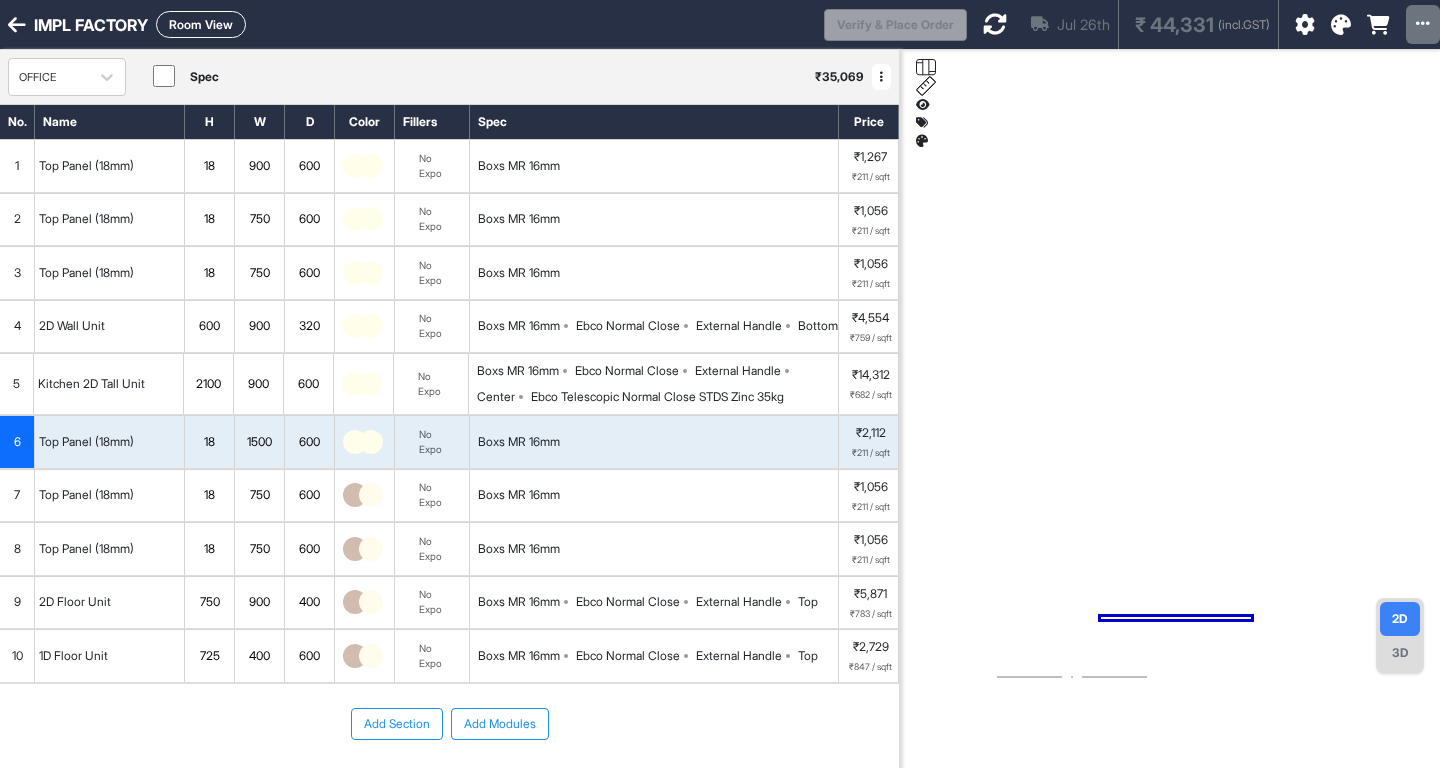 scroll, scrollTop: 120, scrollLeft: 0, axis: vertical 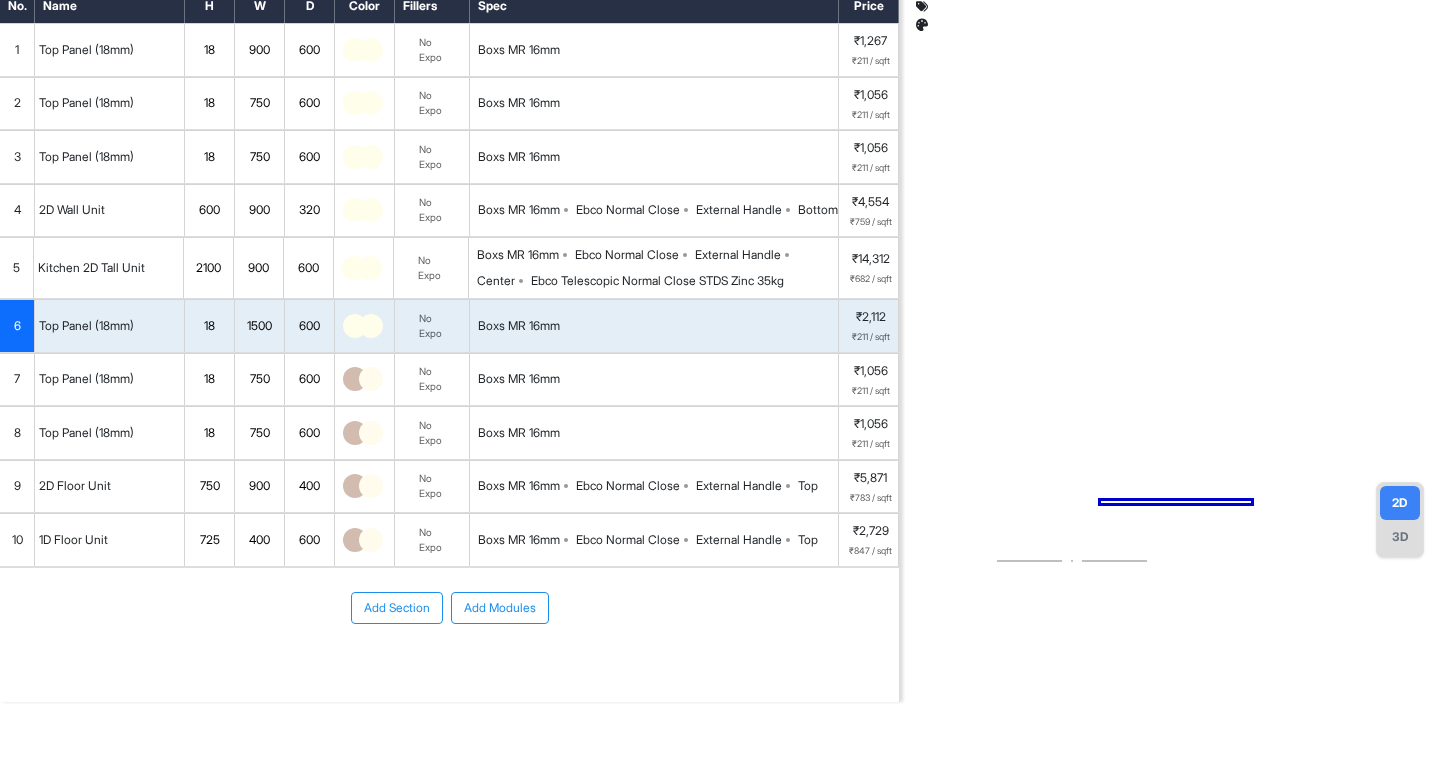 click at bounding box center (355, 379) 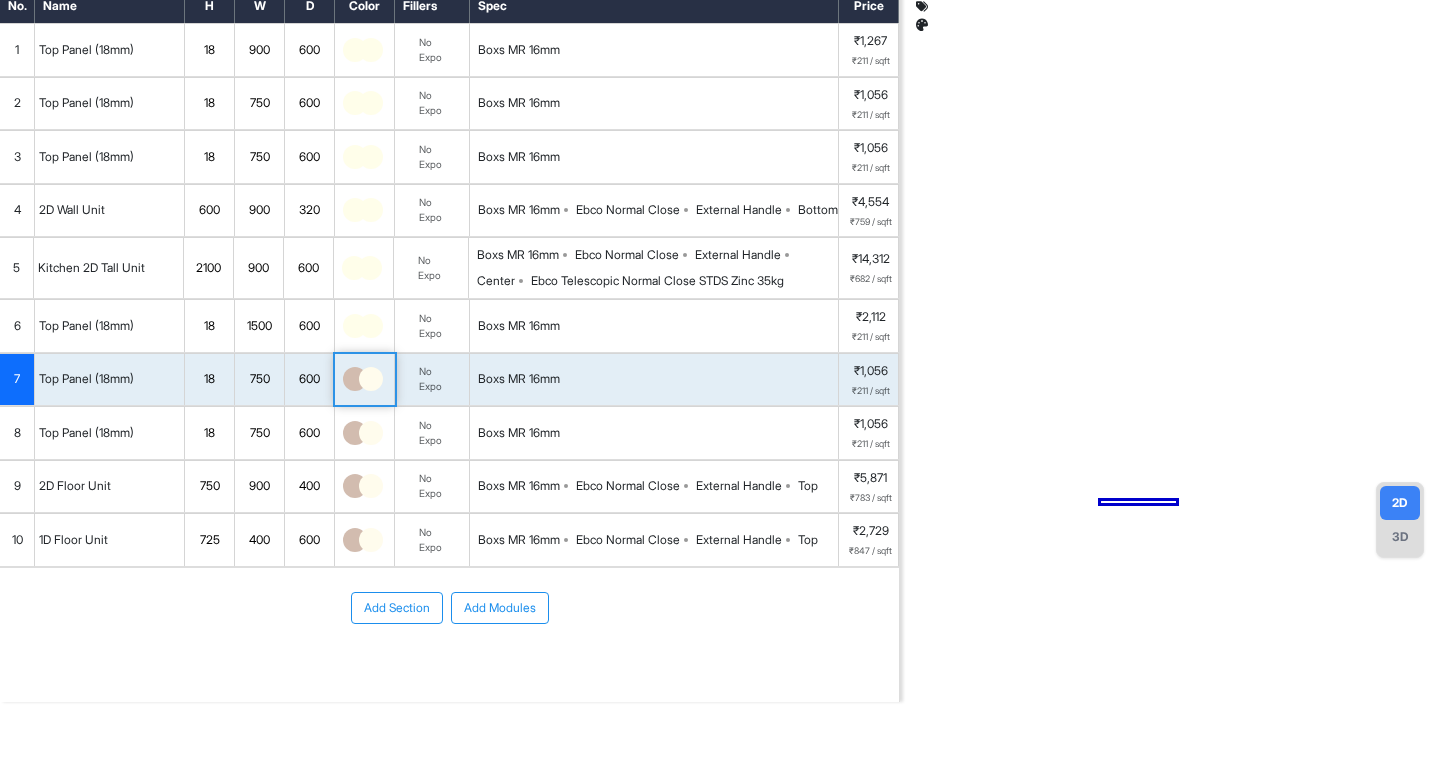 click at bounding box center [355, 379] 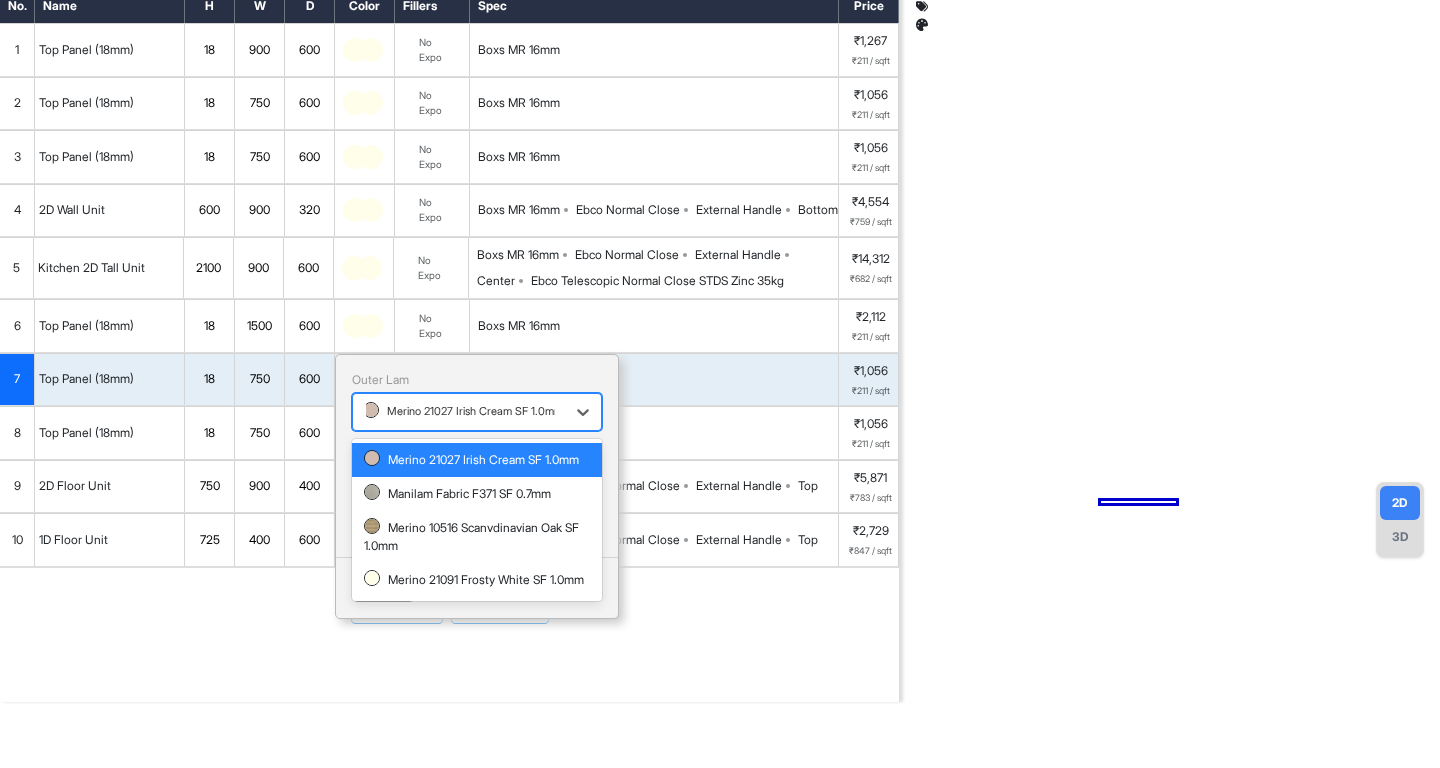 click on "Merino 21027 Irish Cream SF 1.0mm" at bounding box center (463, 411) 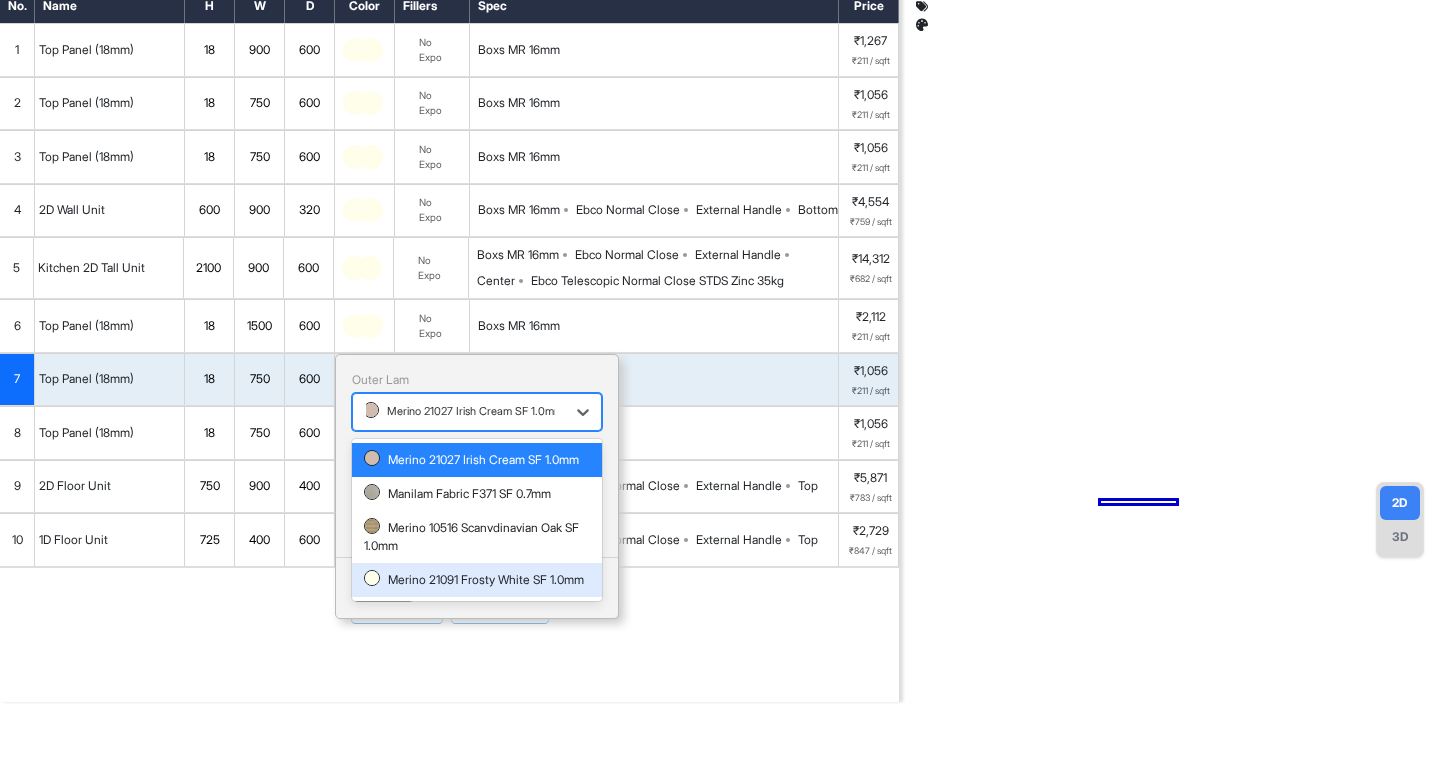 click on "Merino 21091 Frosty White SF 1.0mm" at bounding box center (477, 580) 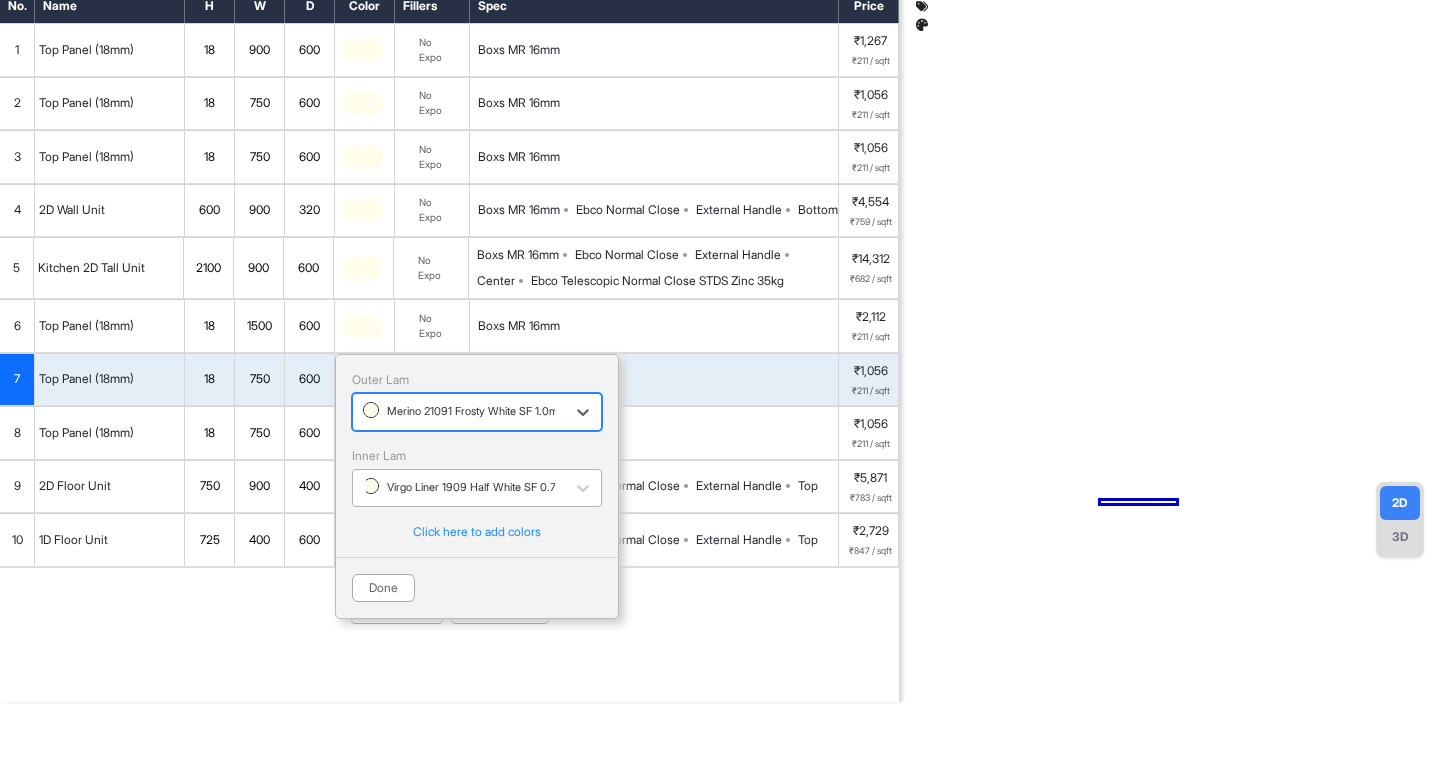click at bounding box center [371, 486] 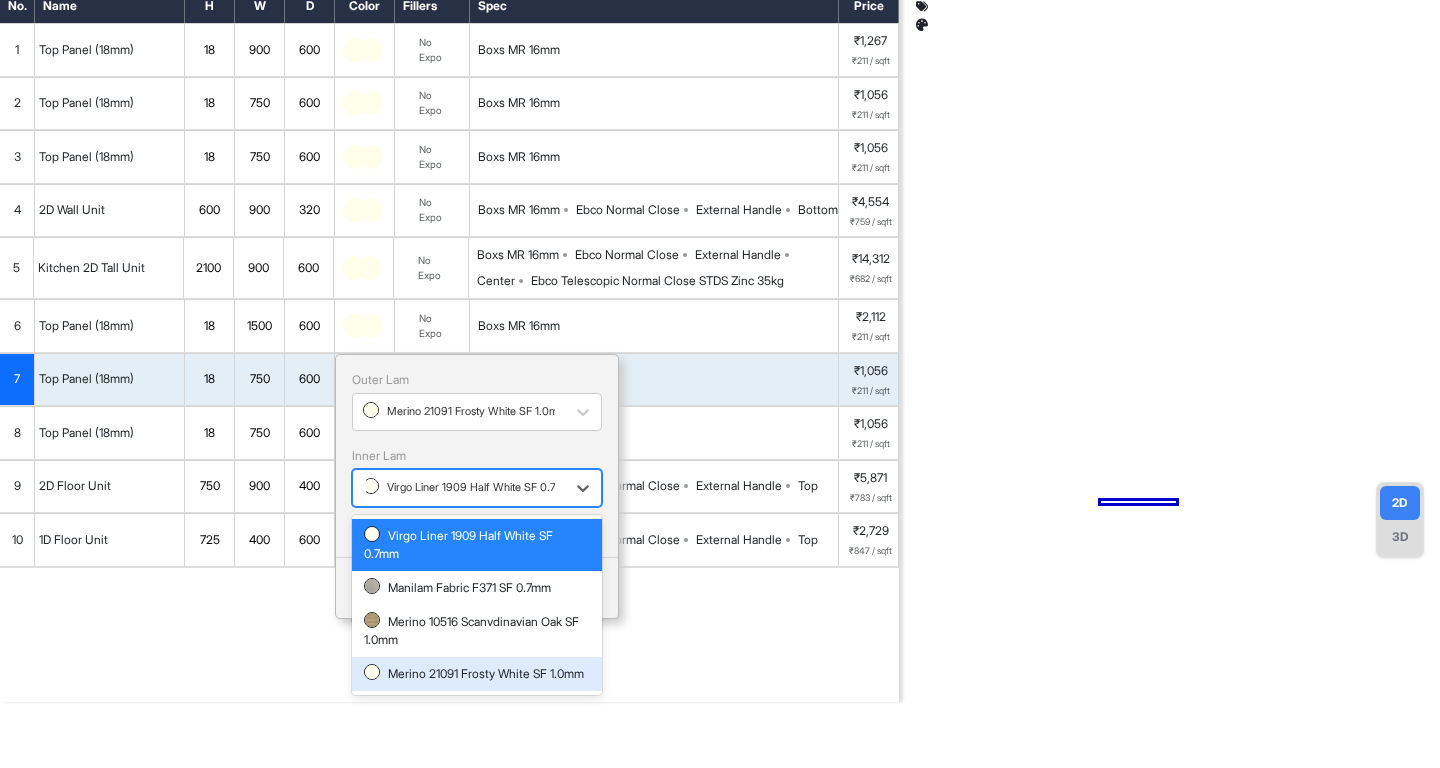 click on "Merino 21091 Frosty White SF 1.0mm" at bounding box center [477, 674] 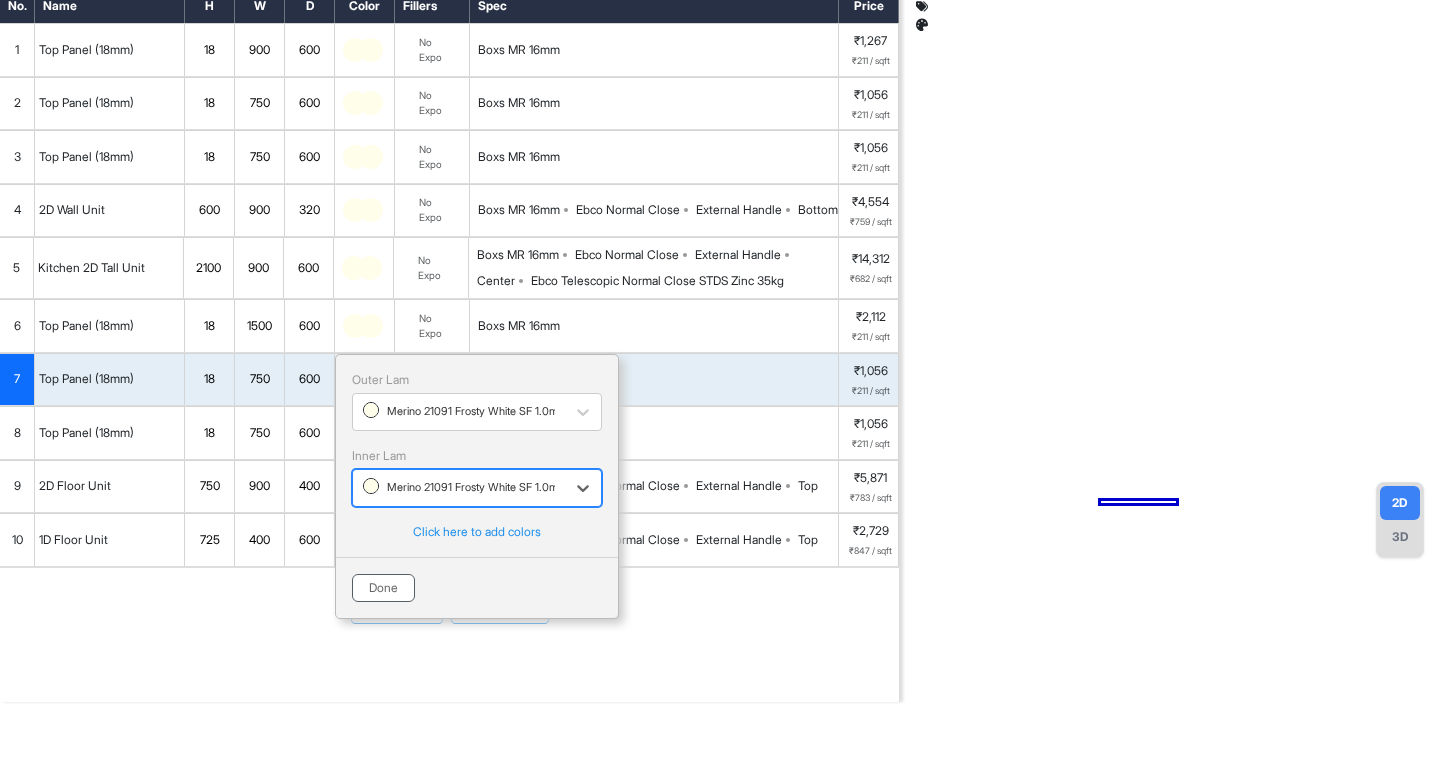 click on "Done" at bounding box center [383, 588] 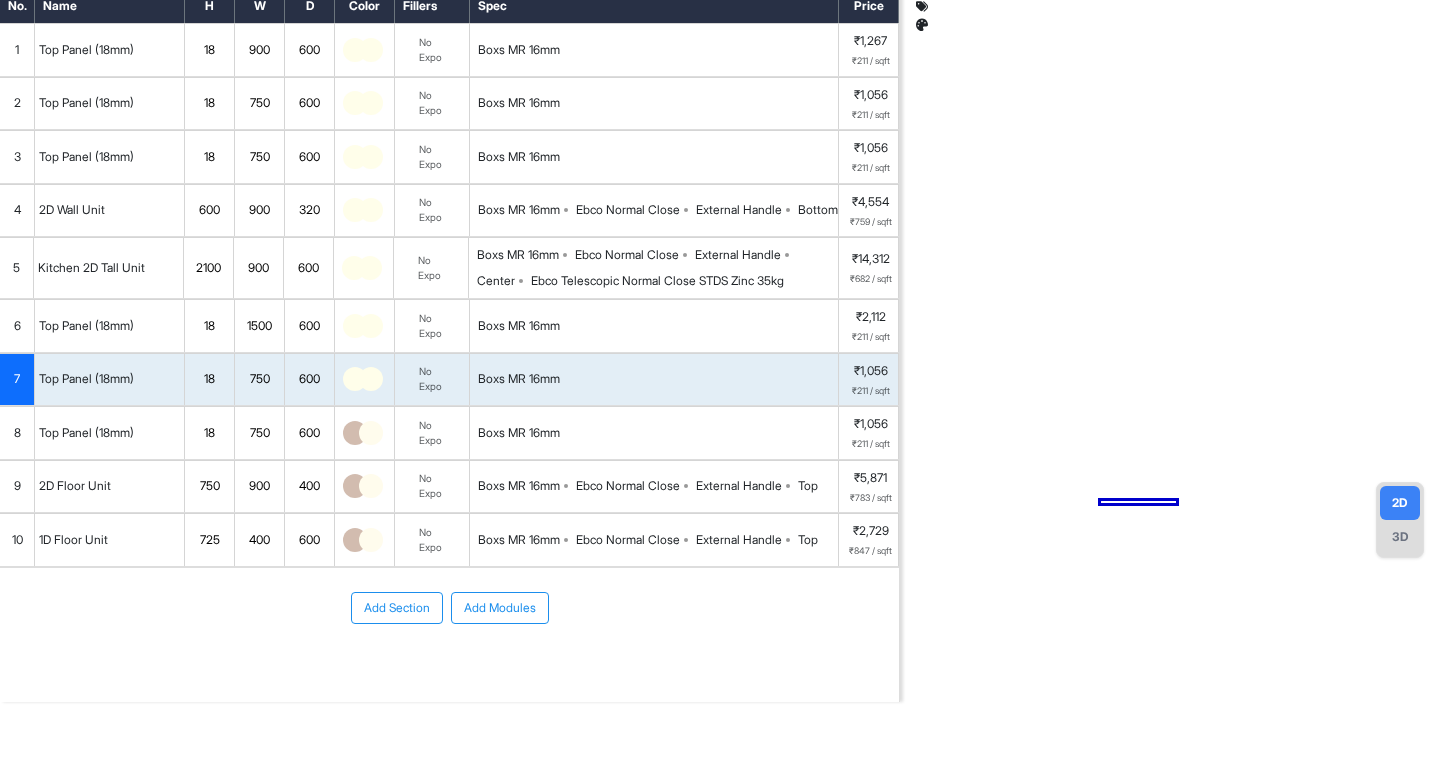 click at bounding box center (355, 433) 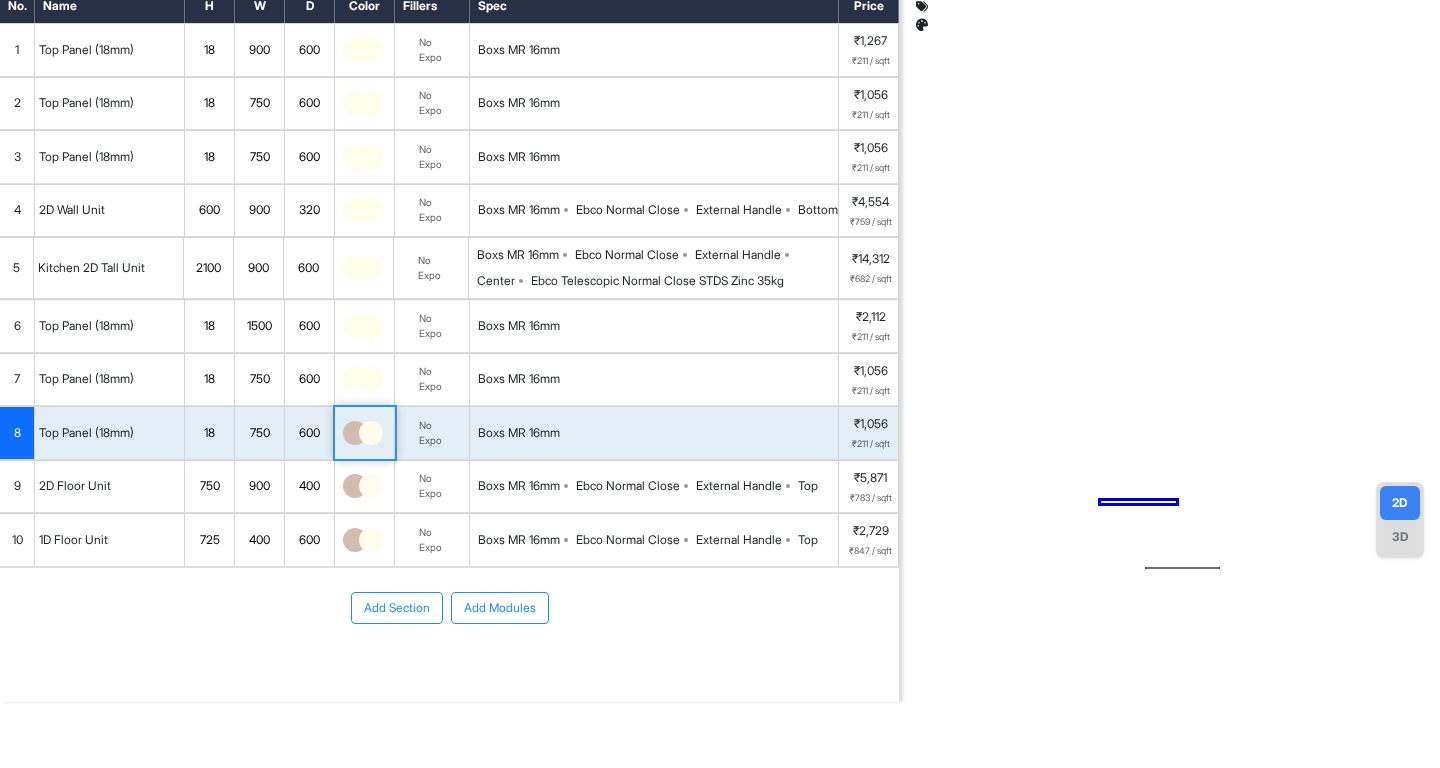 click at bounding box center (355, 433) 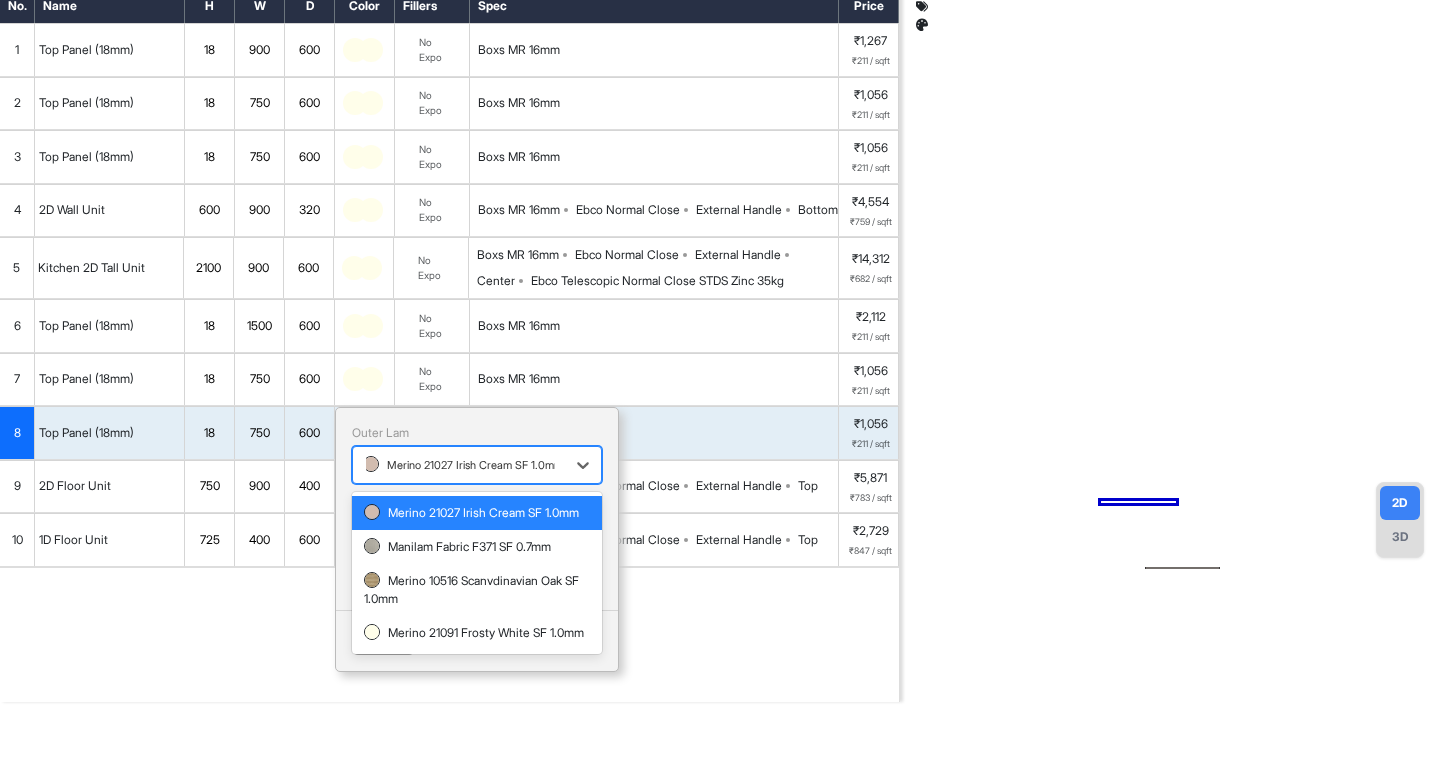 click on "Merino 21027 Irish Cream SF 1.0mm" at bounding box center [463, 465] 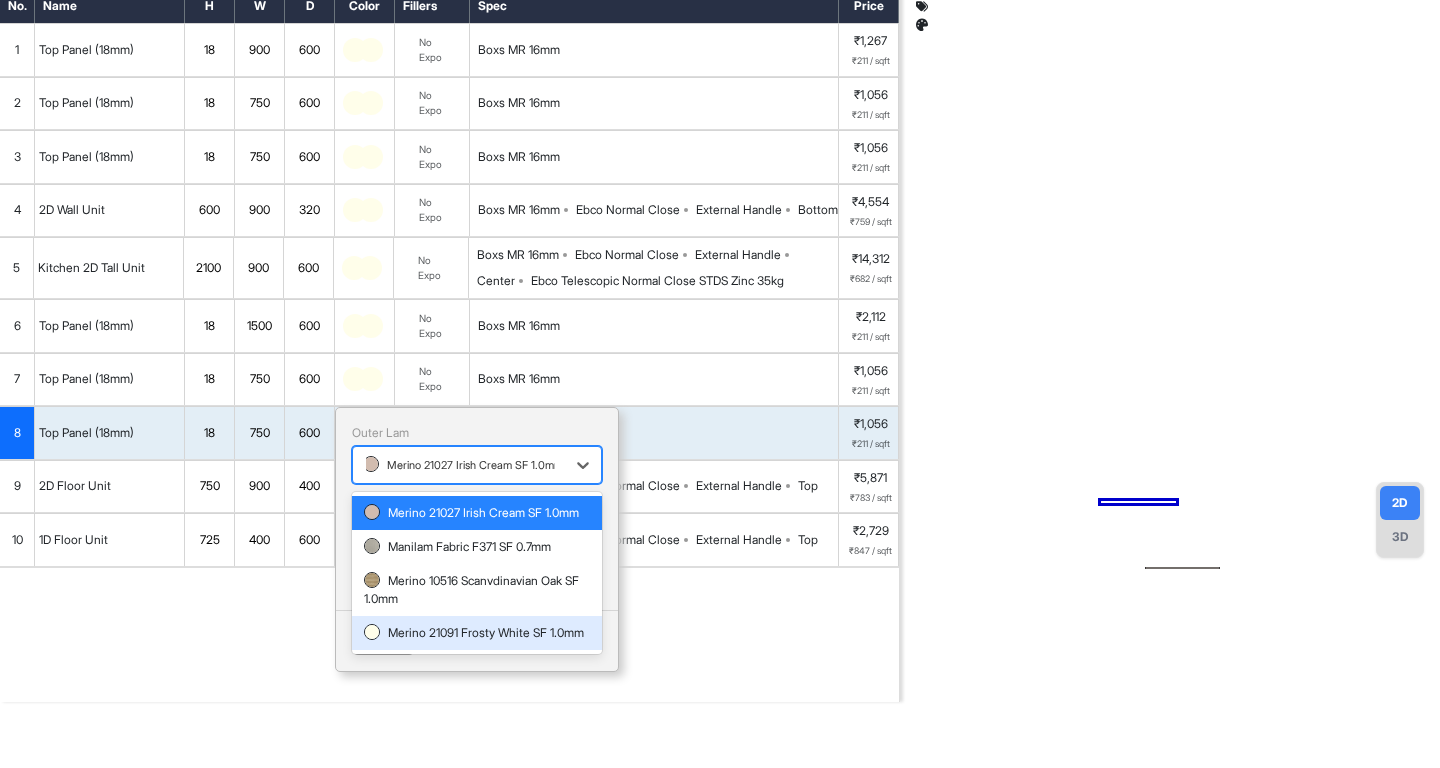 click on "Merino 21091 Frosty White SF 1.0mm" at bounding box center [477, 633] 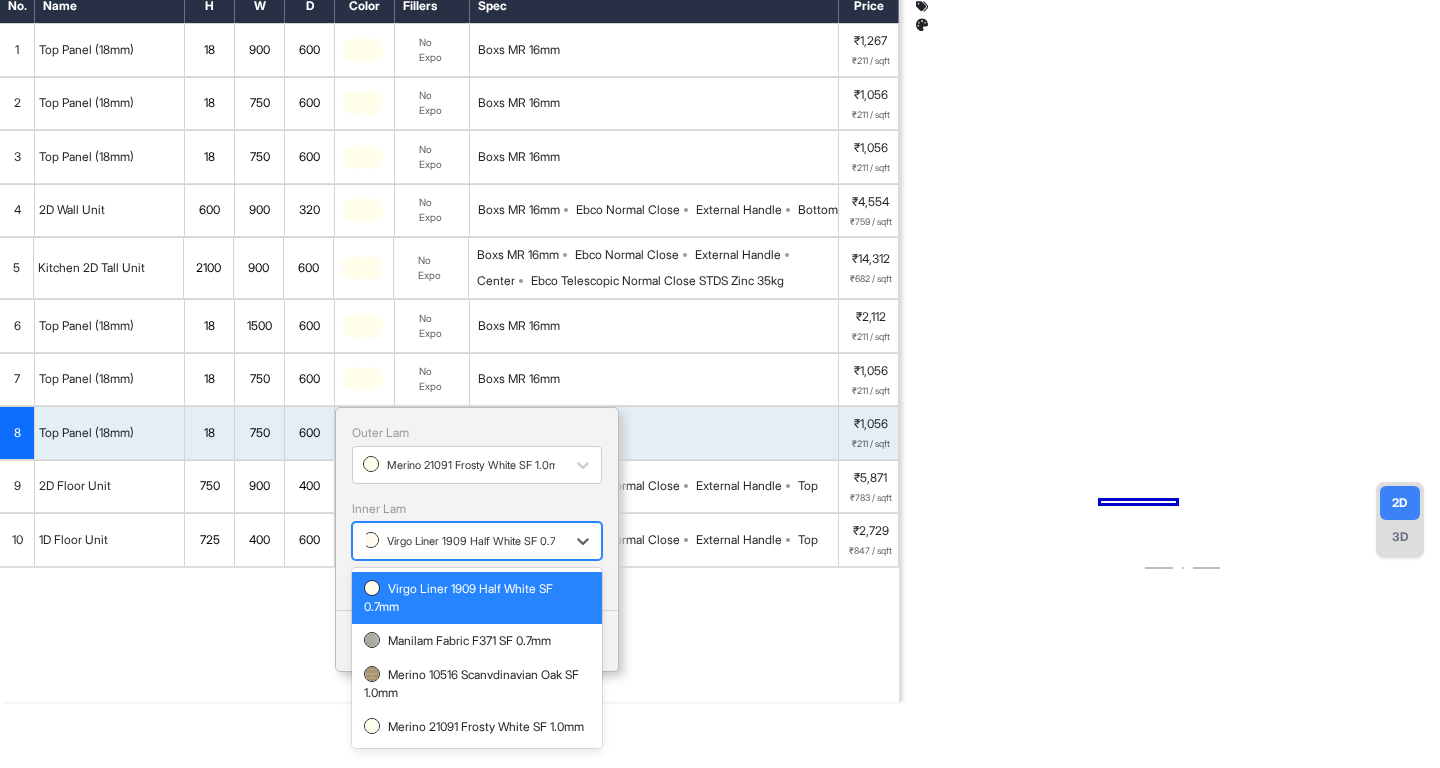 click on "Virgo Liner 1909 Half White SF 0.7mm" at bounding box center (468, 541) 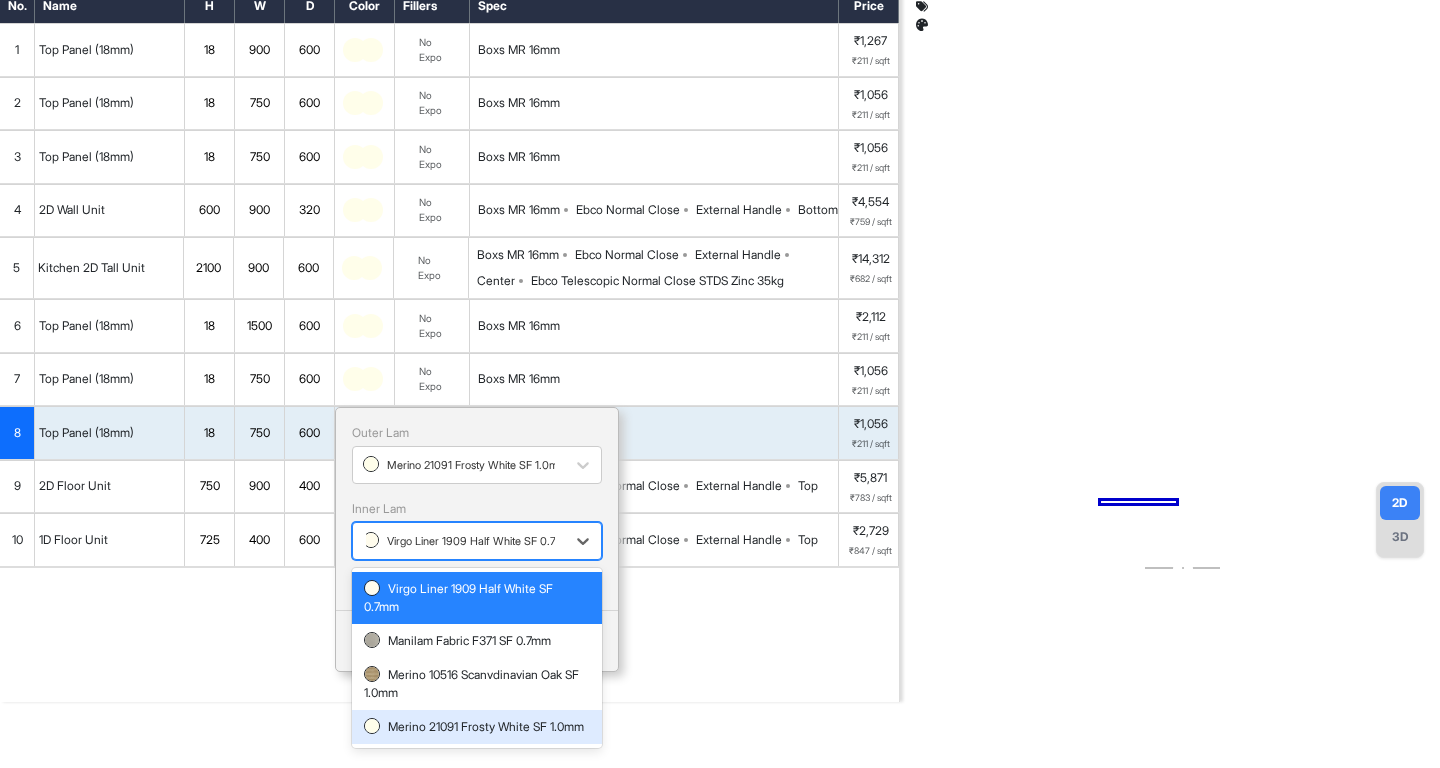 click on "Merino 21091 Frosty White SF 1.0mm" at bounding box center (477, 727) 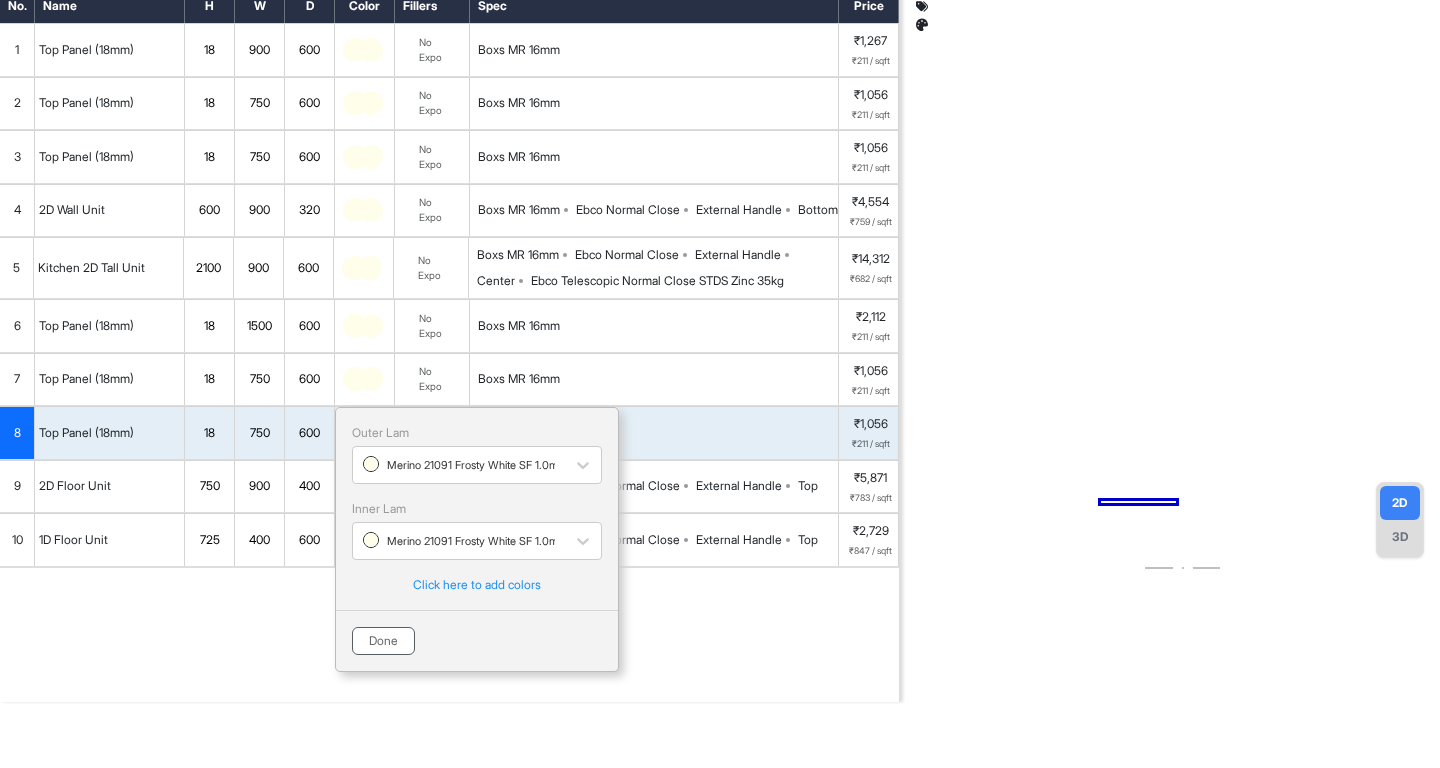 click on "Done" at bounding box center (383, 641) 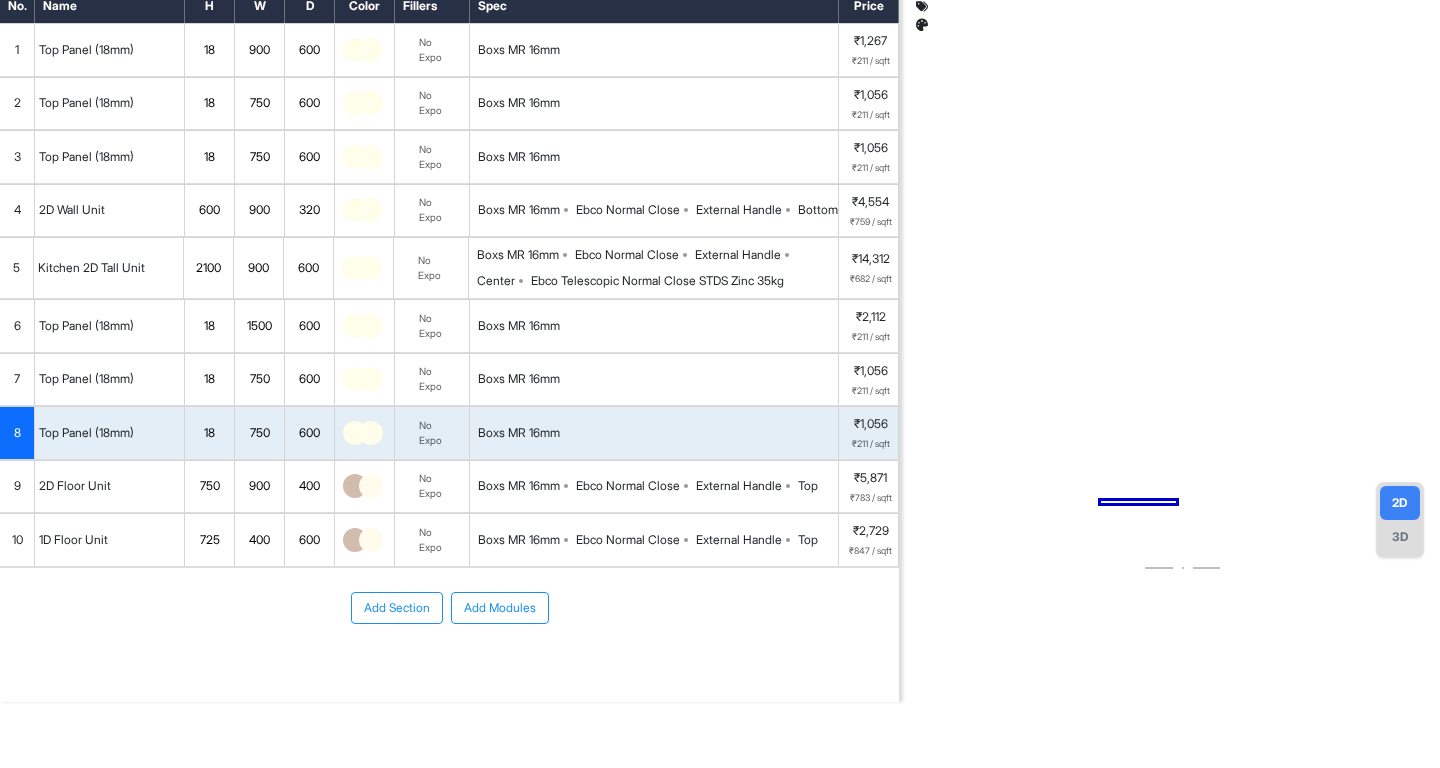 click at bounding box center [371, 486] 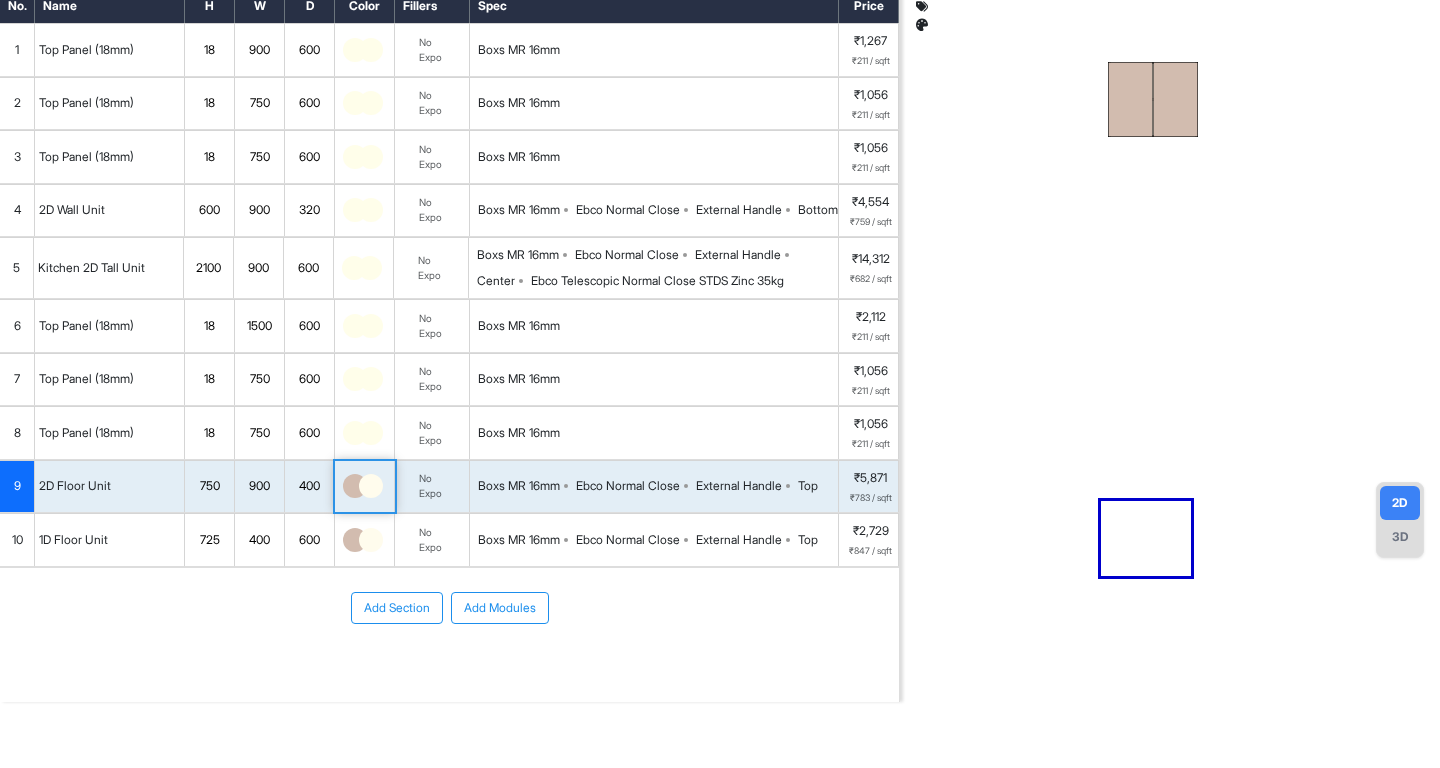 click at bounding box center [371, 486] 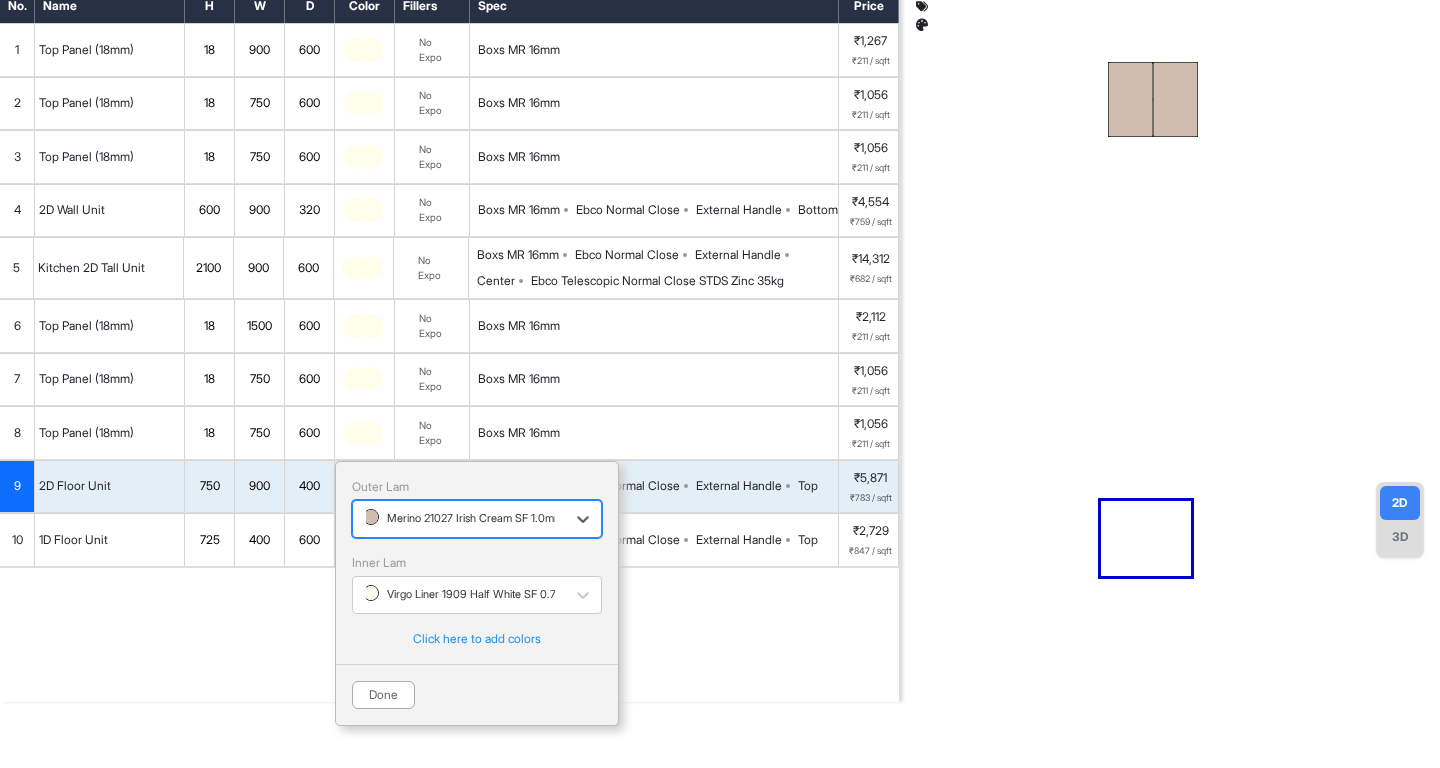 click on "Merino 21027 Irish Cream SF 1.0mm" at bounding box center (463, 518) 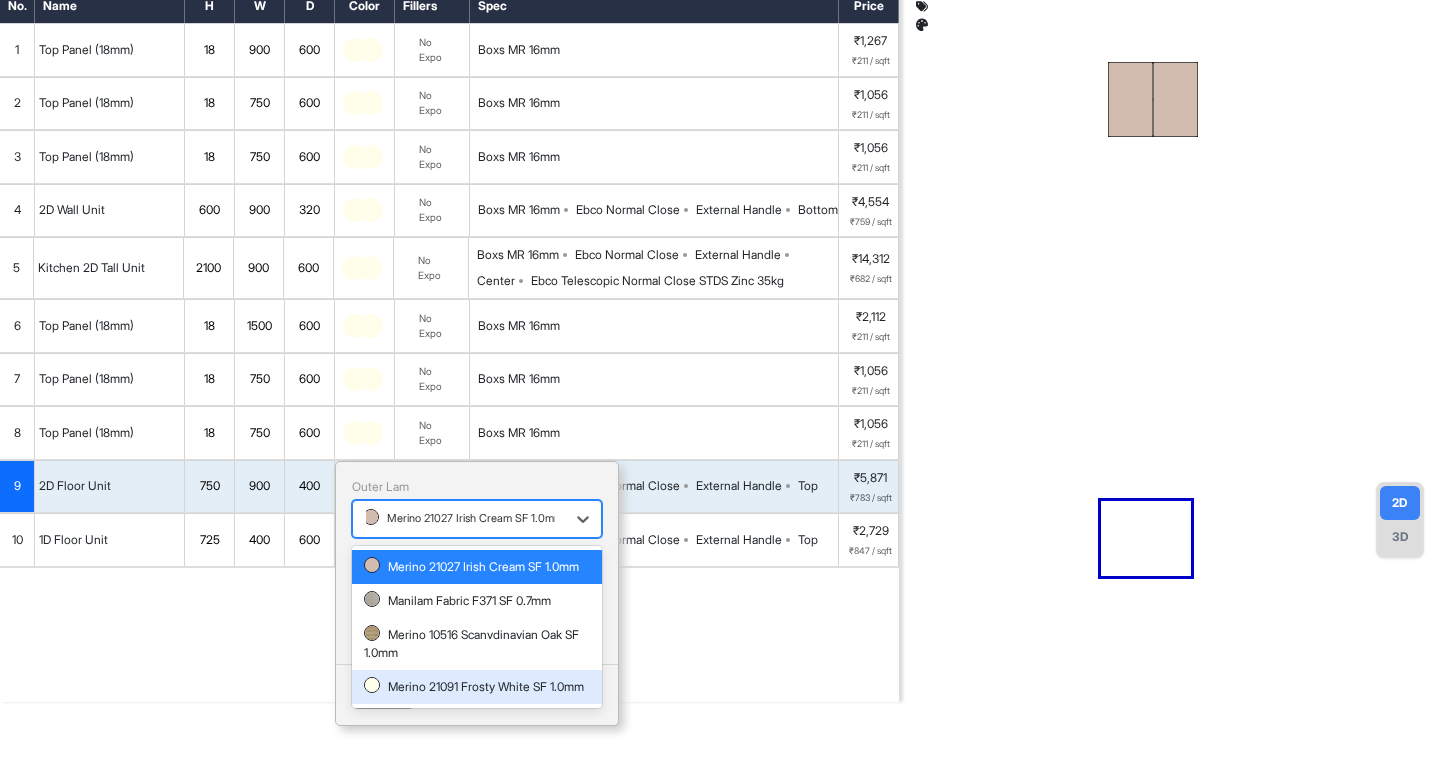 click on "Merino 21091 Frosty White SF 1.0mm" at bounding box center [477, 687] 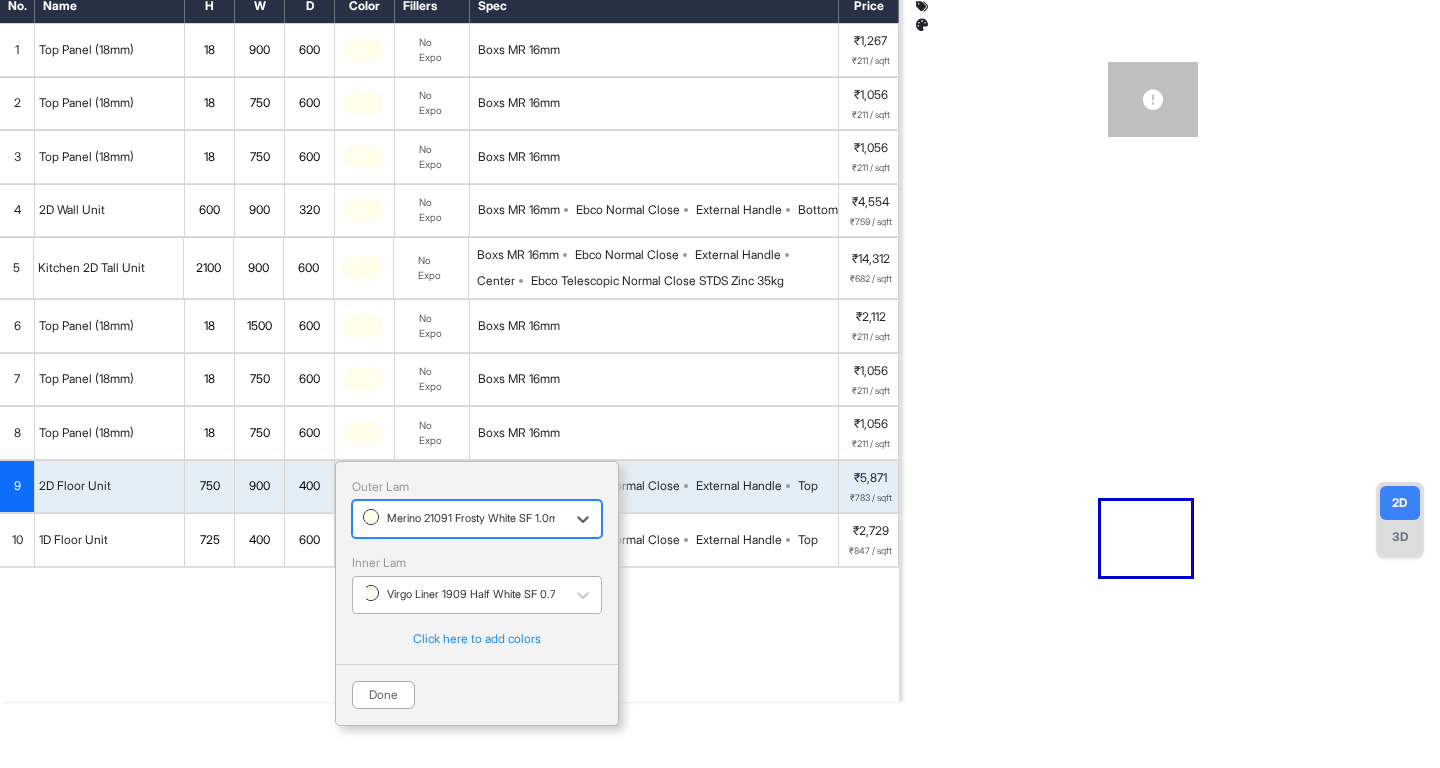 click on "Virgo Liner 1909 Half White SF 0.7mm" at bounding box center [468, 594] 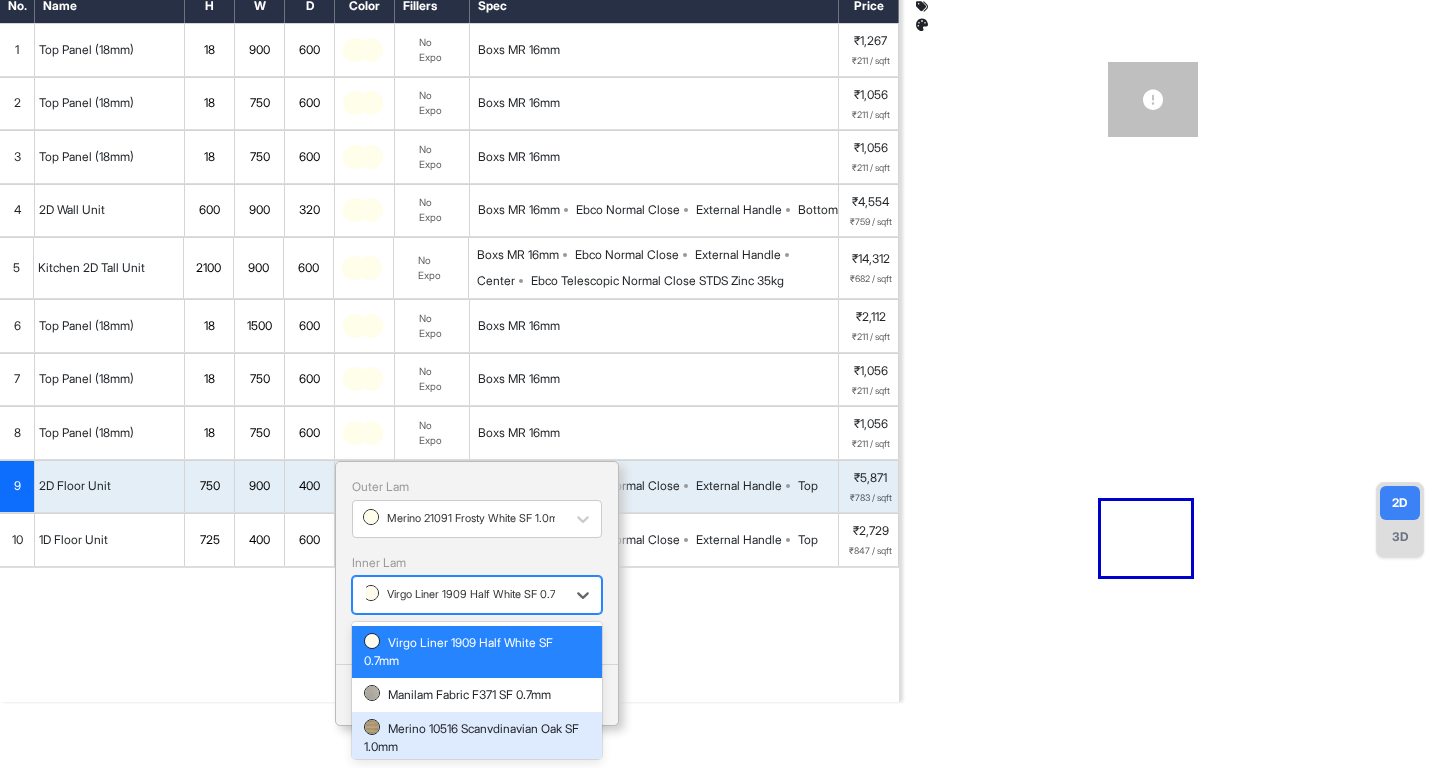 click on "Merino 10516 Scanvdinavian Oak SF 1.0mm" at bounding box center [477, 738] 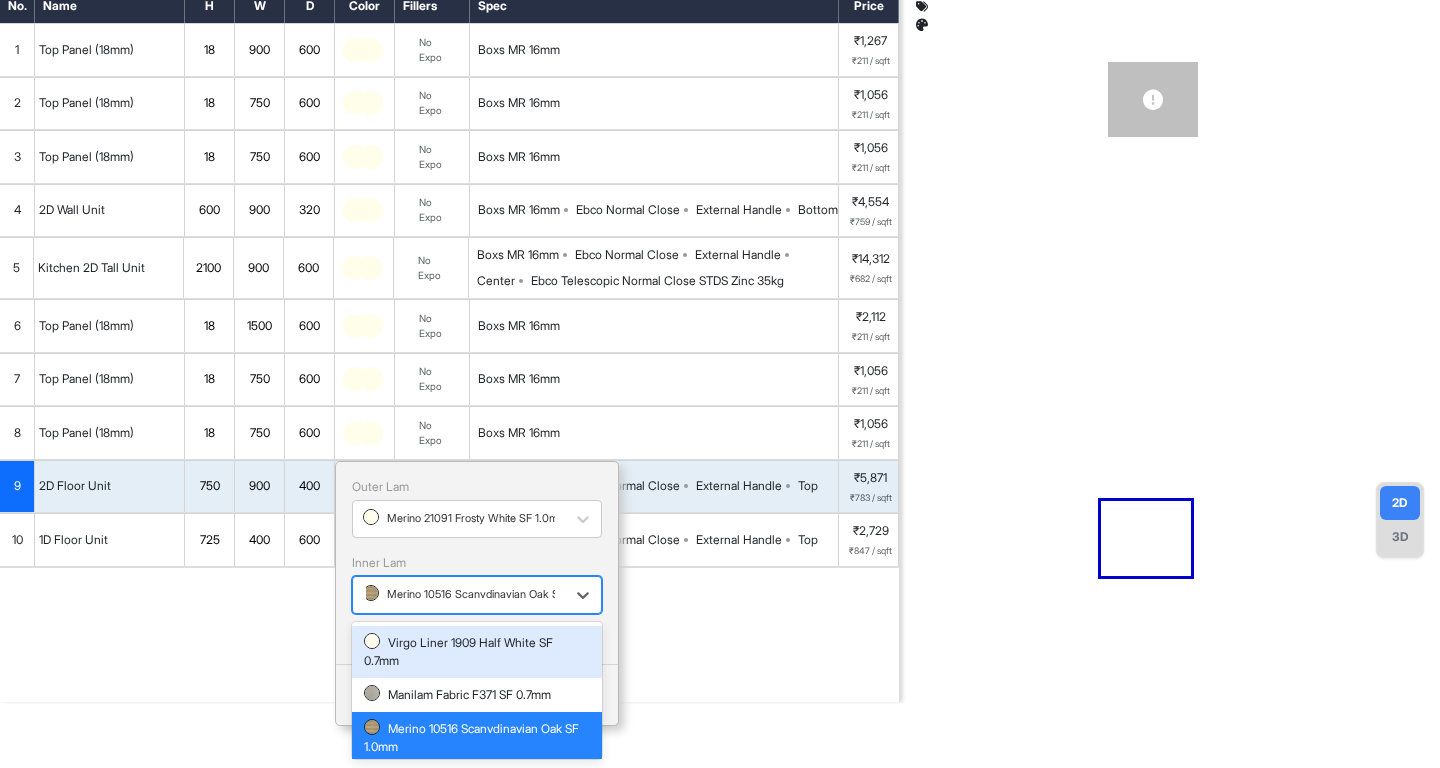 click on "Merino 10516 Scanvdinavian Oak SF 1.0mm" at bounding box center [481, 594] 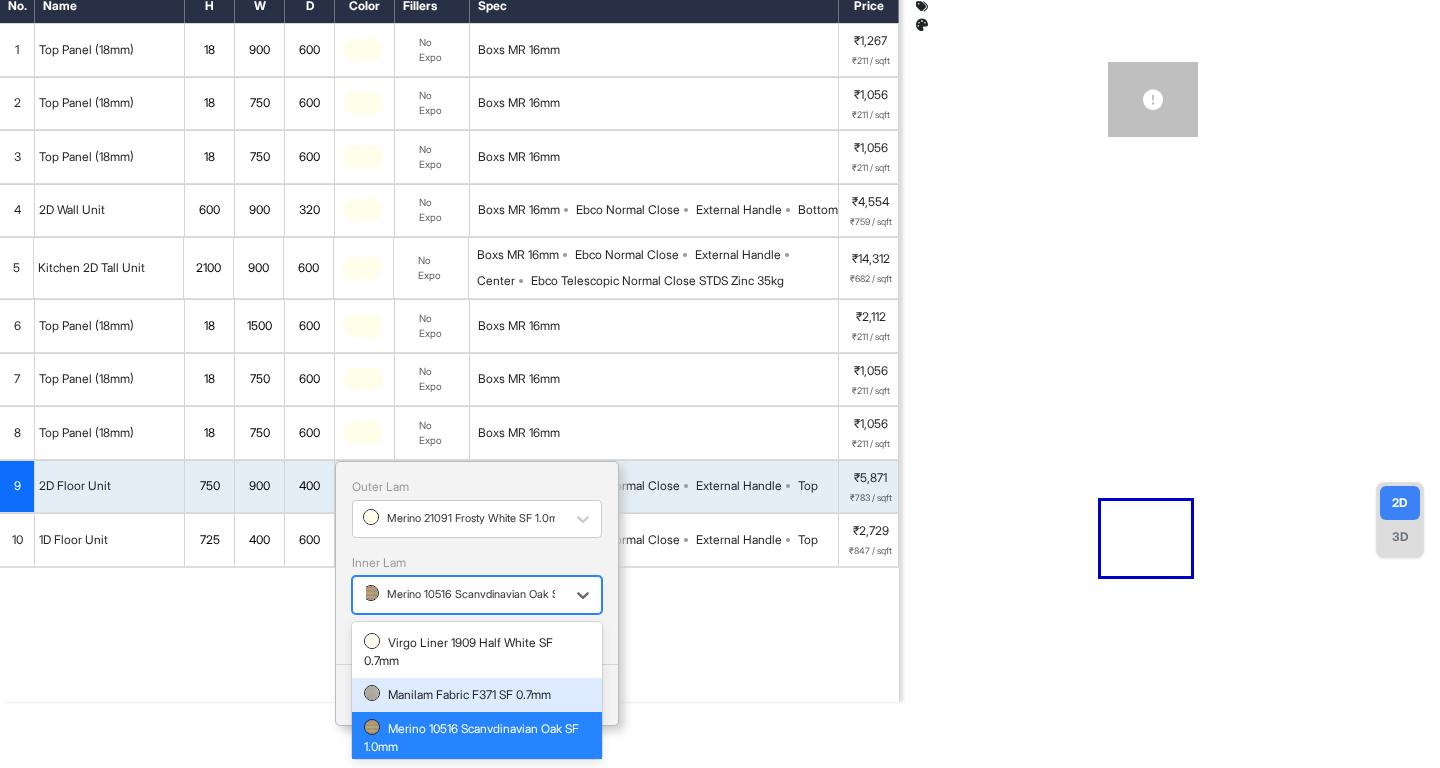 scroll, scrollTop: 61, scrollLeft: 0, axis: vertical 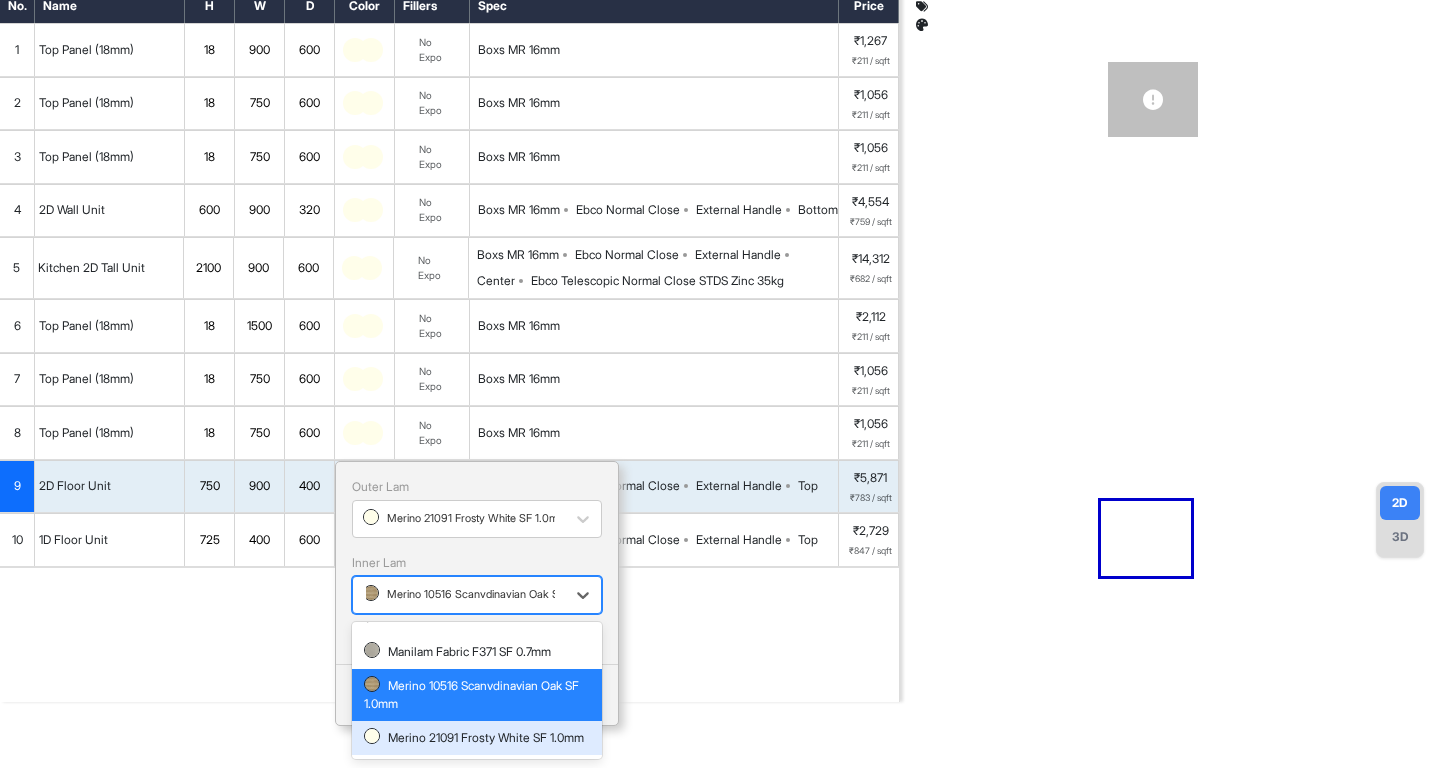 click on "Merino 21091 Frosty White SF 1.0mm" at bounding box center (477, 738) 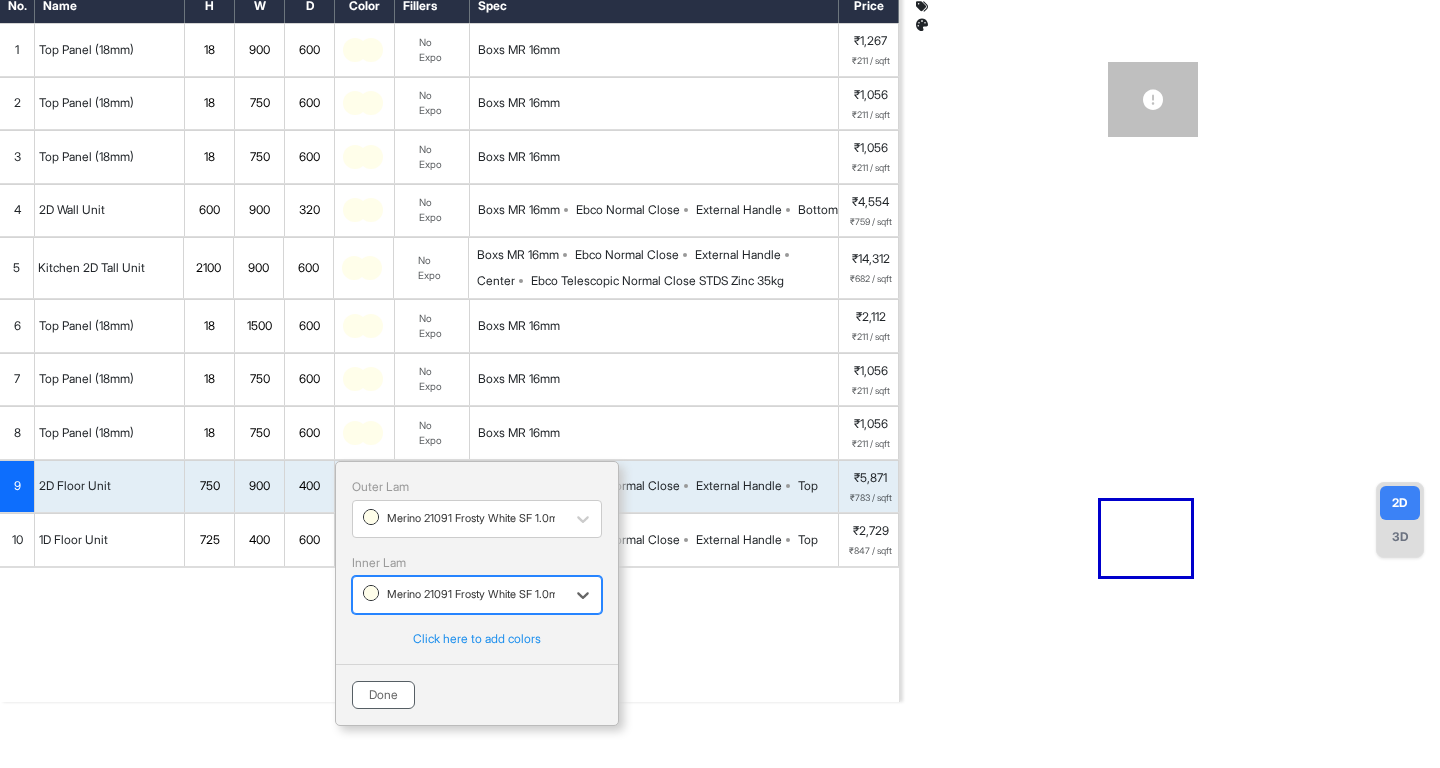 click on "Done" at bounding box center [383, 695] 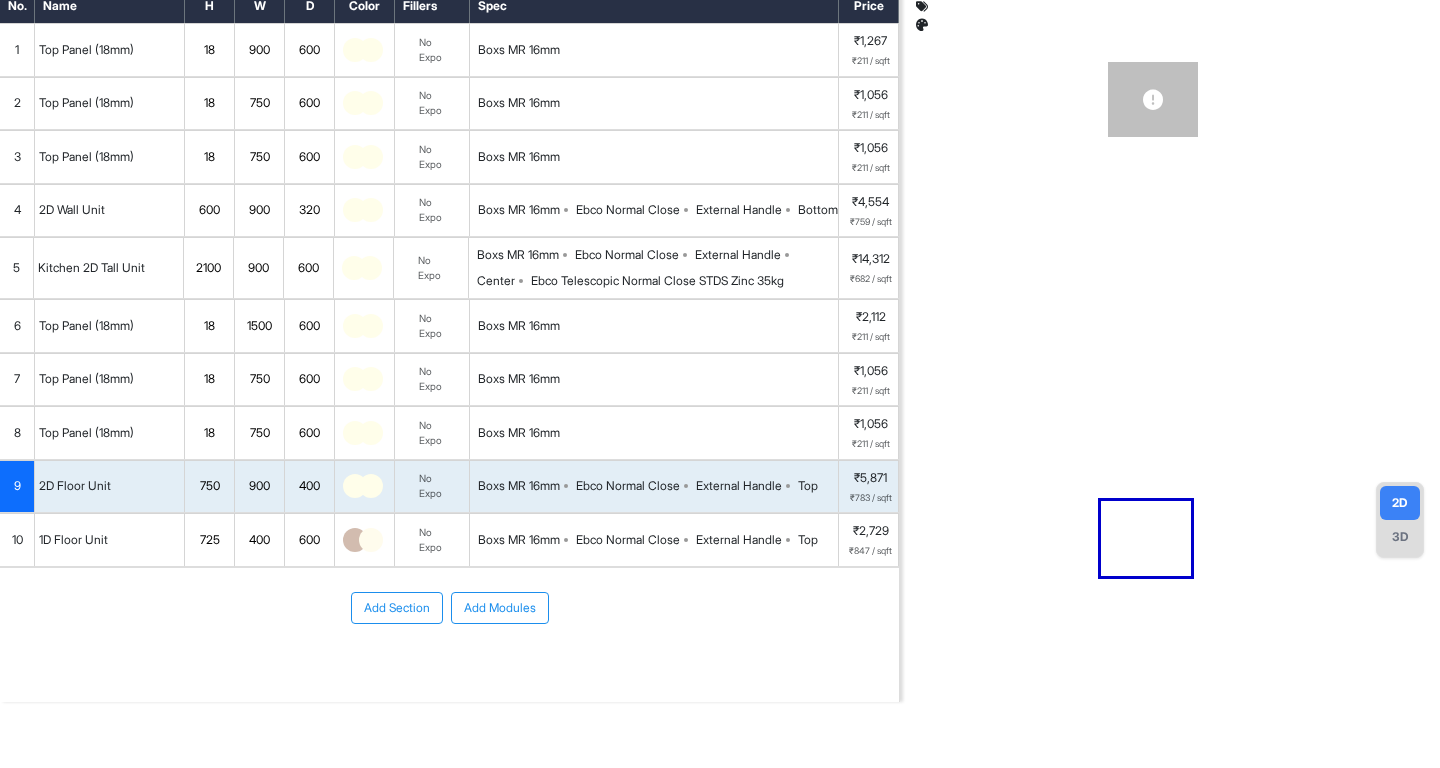 click at bounding box center (355, 540) 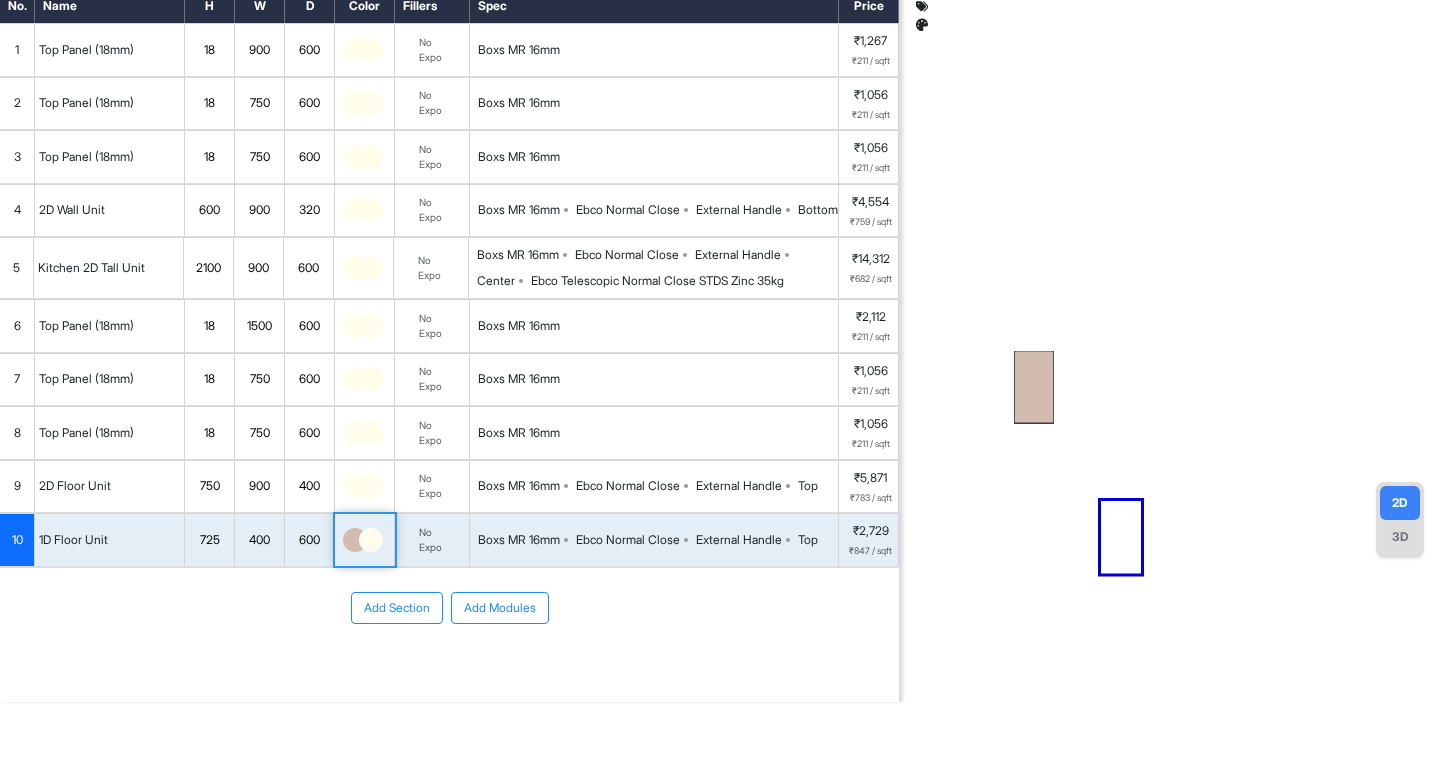 click at bounding box center [355, 540] 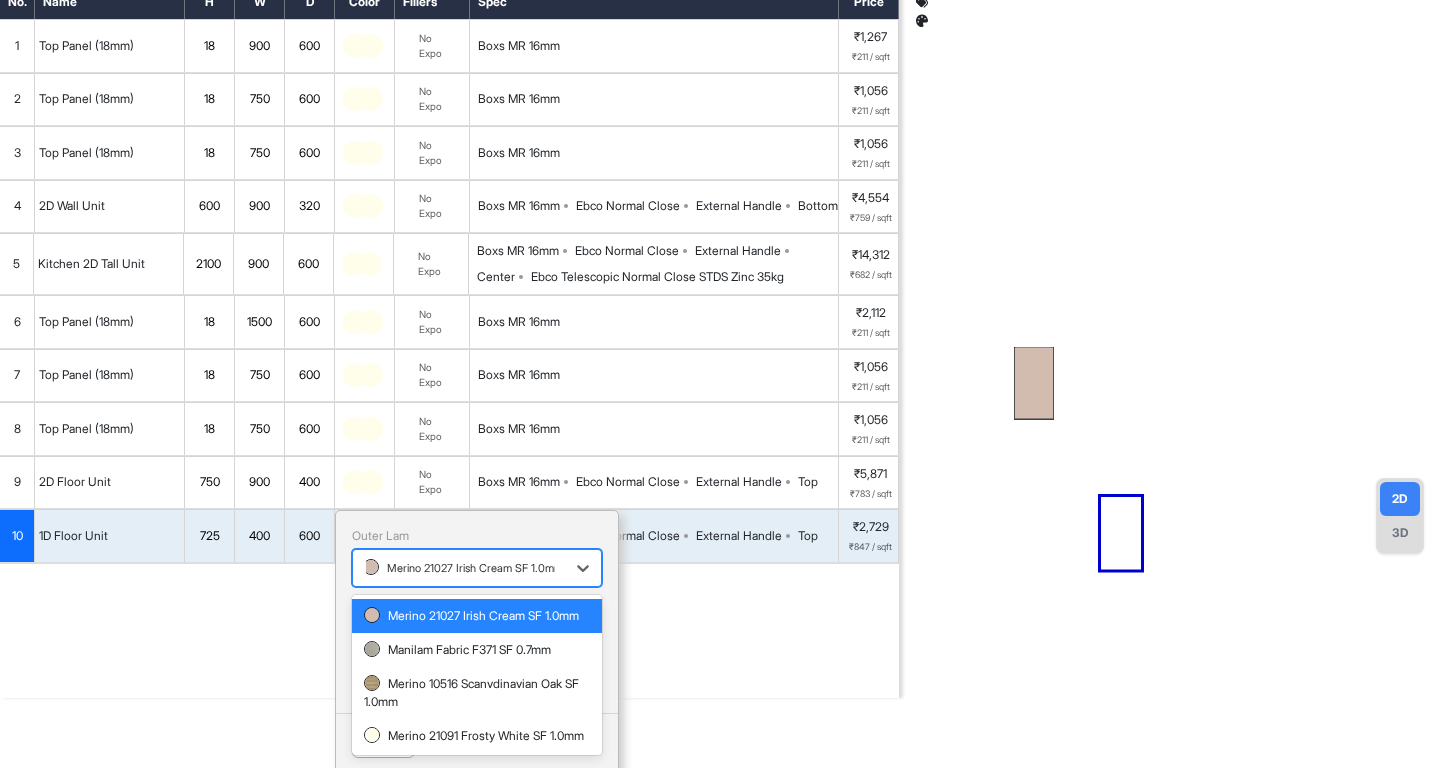 click on "Merino 21027 Irish Cream SF 1.0mm" at bounding box center [463, 568] 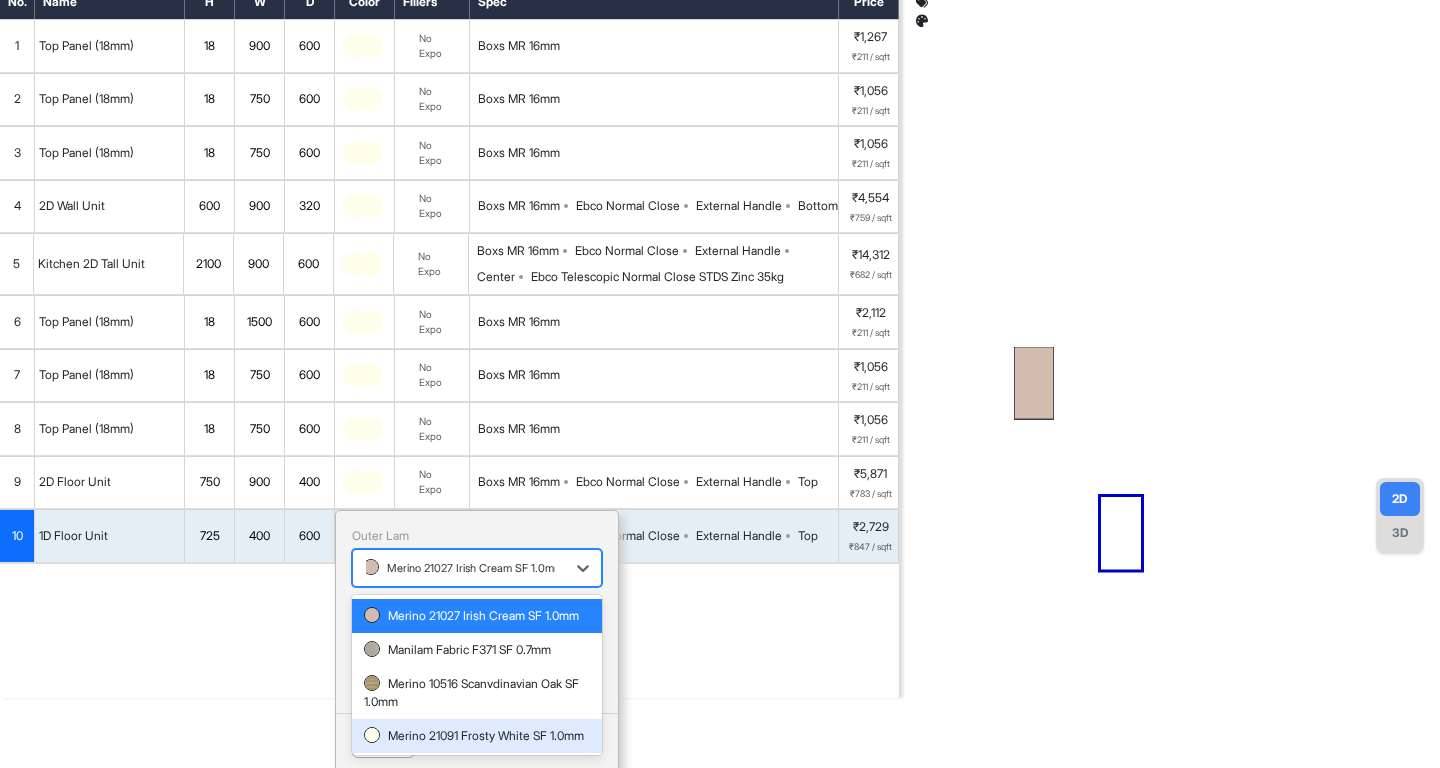 click on "Merino 21091 Frosty White SF 1.0mm" at bounding box center [477, 736] 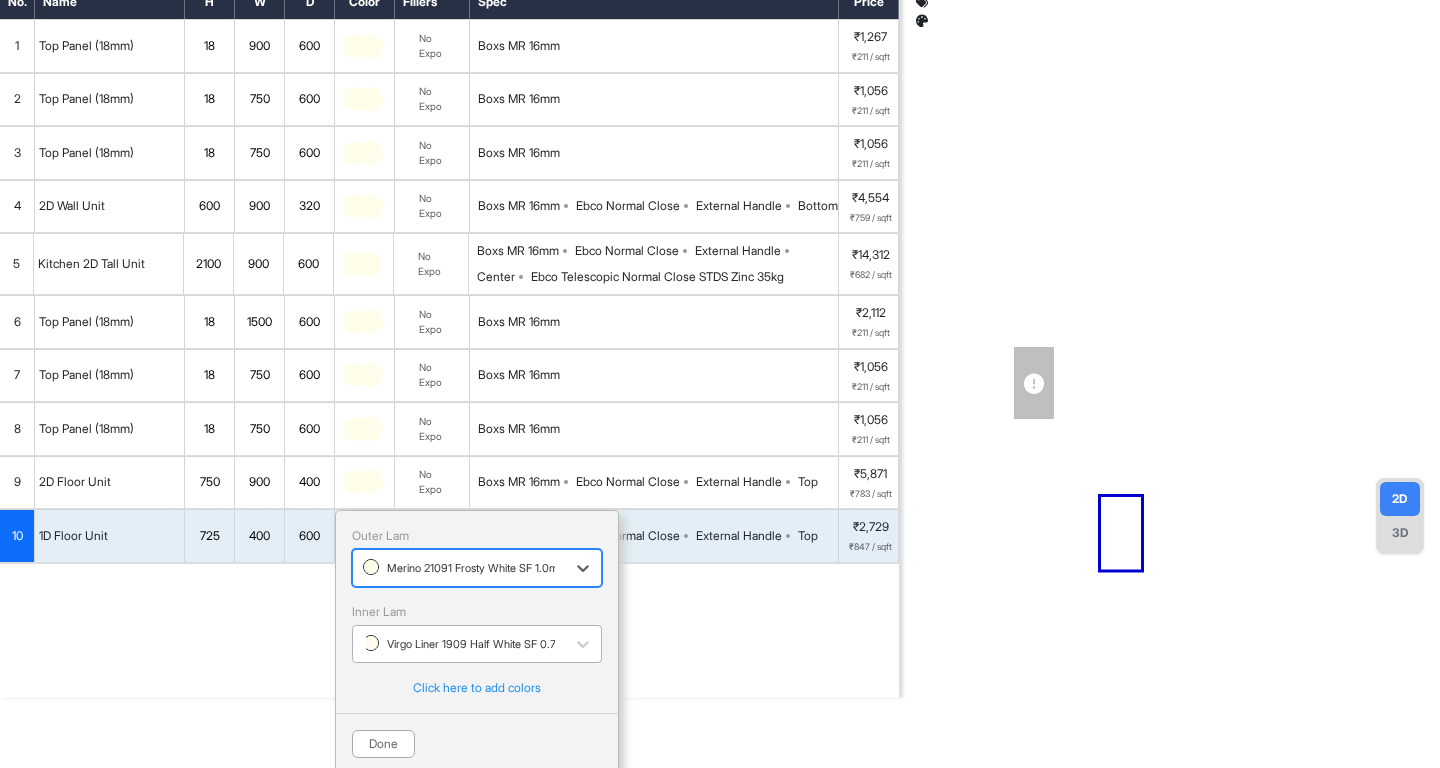 scroll, scrollTop: 132, scrollLeft: 0, axis: vertical 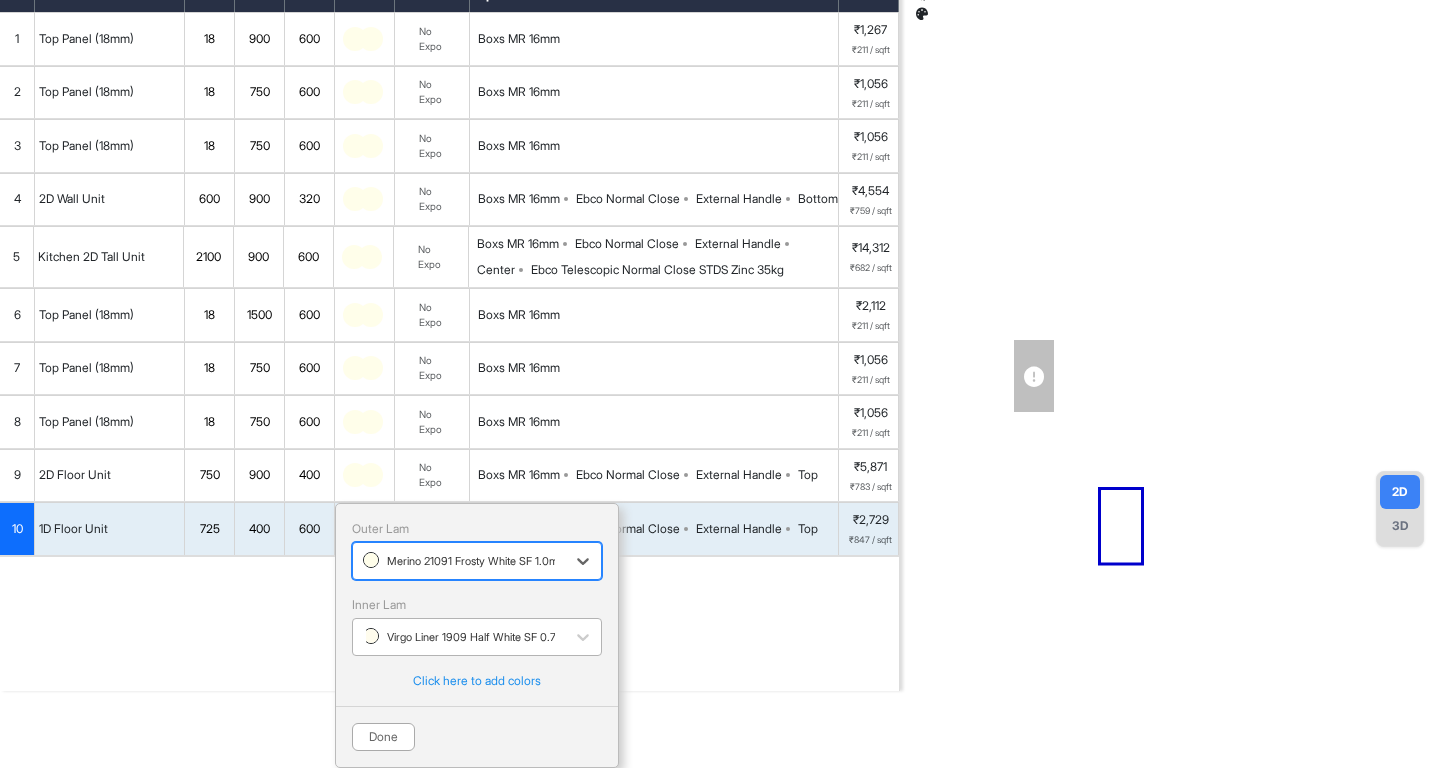click at bounding box center (459, 637) 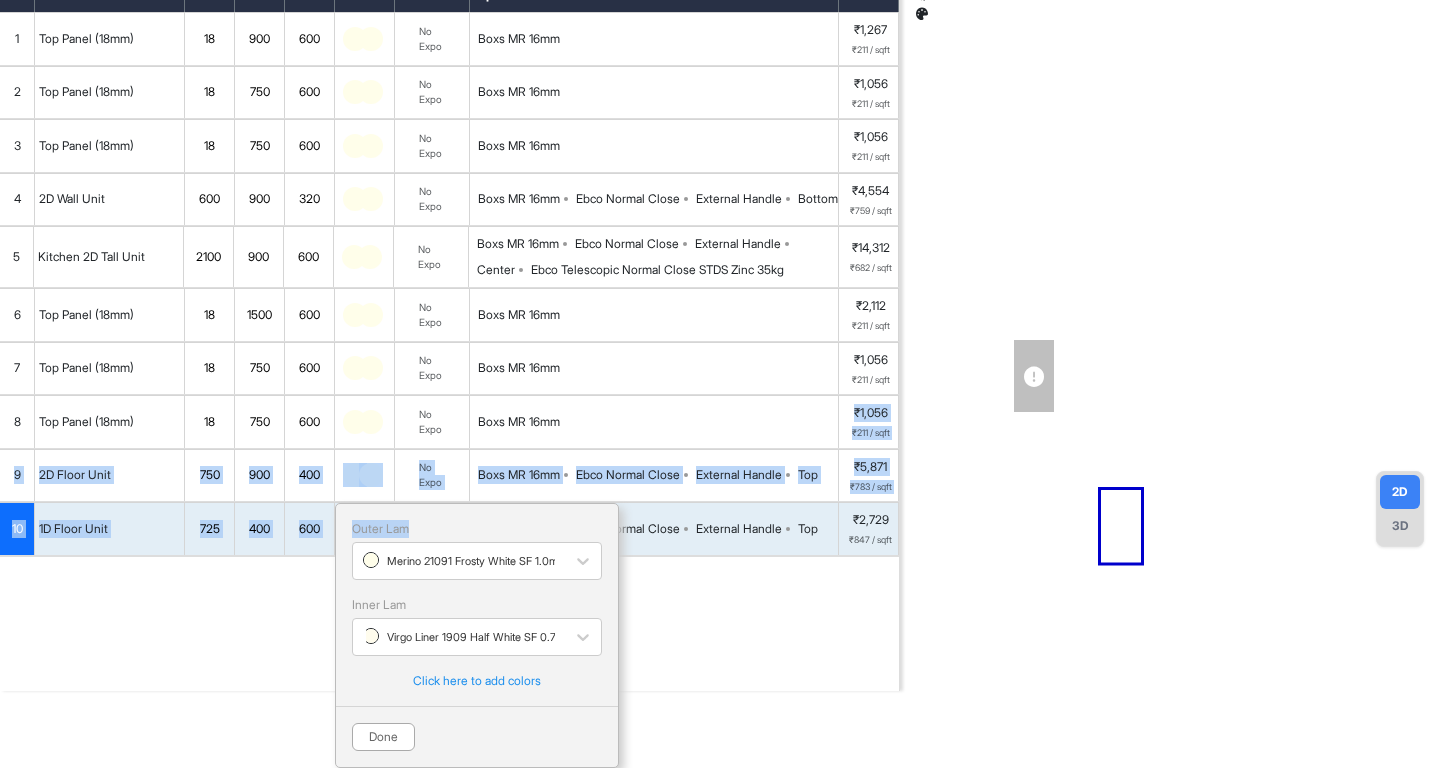 drag, startPoint x: 457, startPoint y: 530, endPoint x: 475, endPoint y: 434, distance: 97.67292 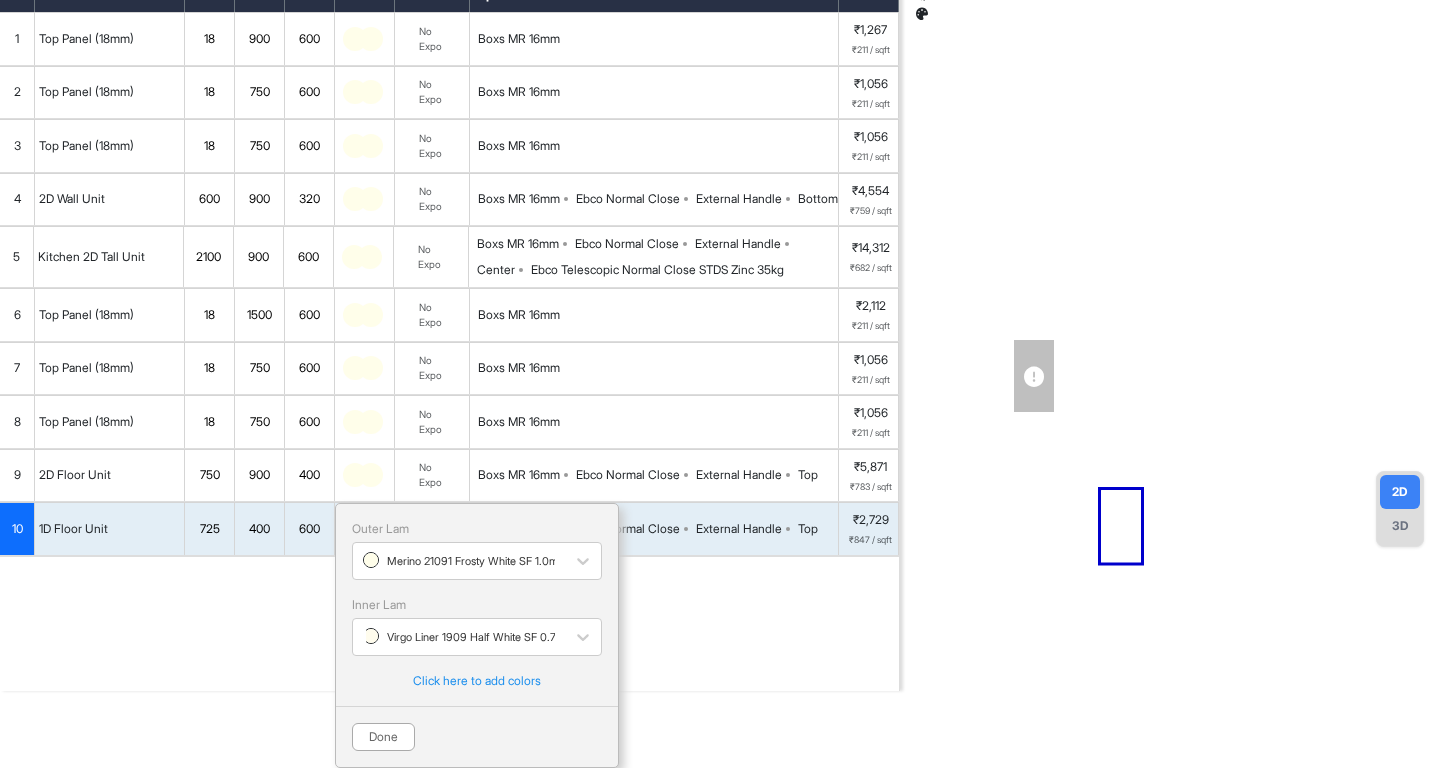 click on "Add Section Add Modules" at bounding box center (449, 657) 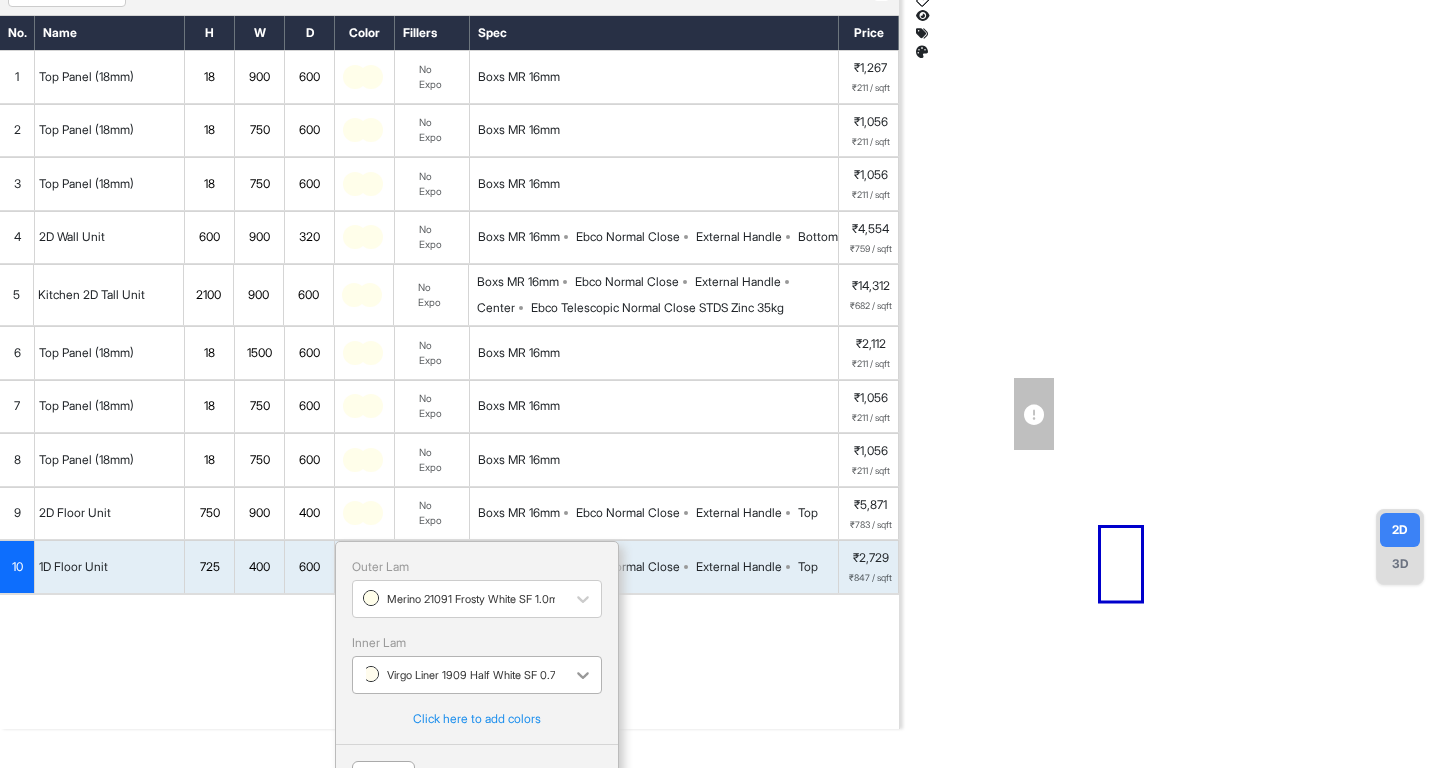 scroll, scrollTop: 132, scrollLeft: 0, axis: vertical 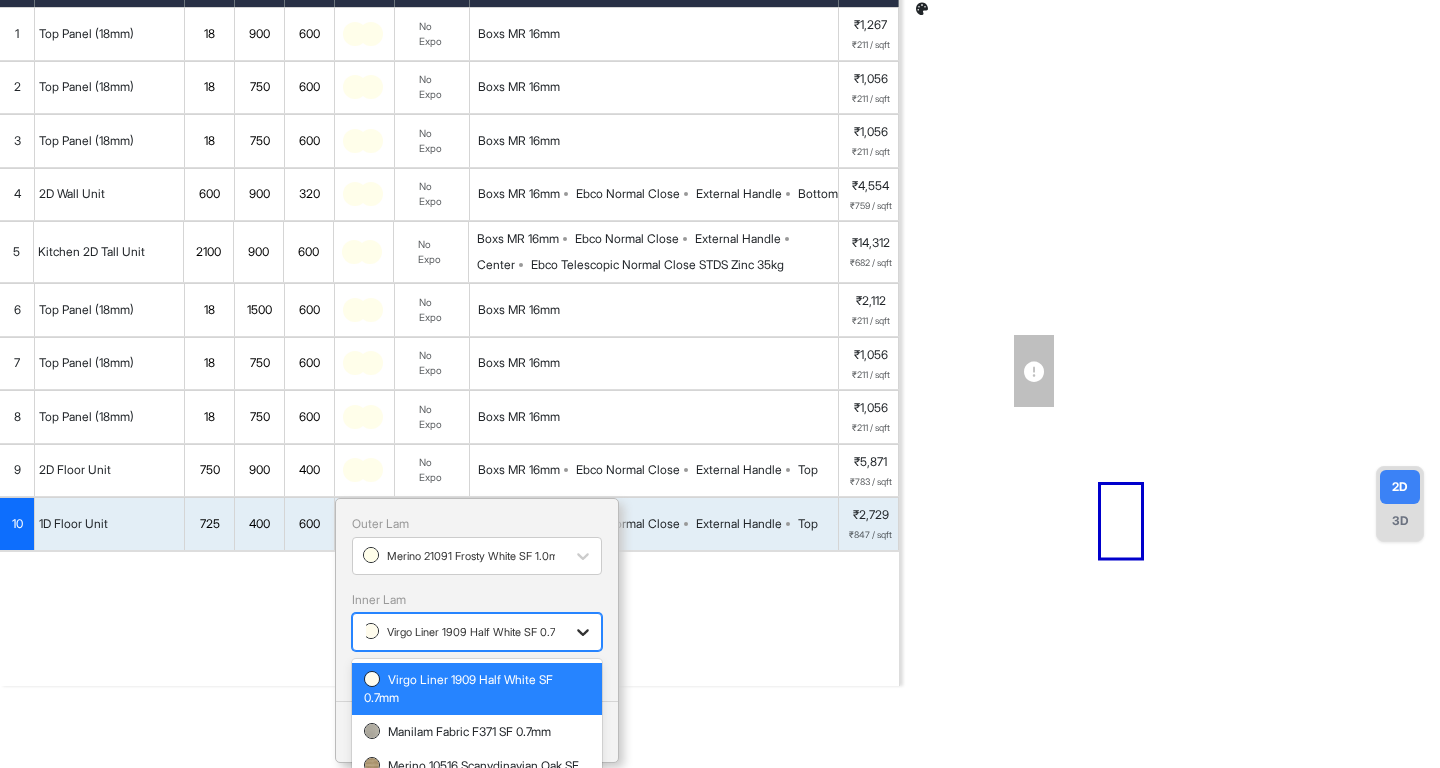 click 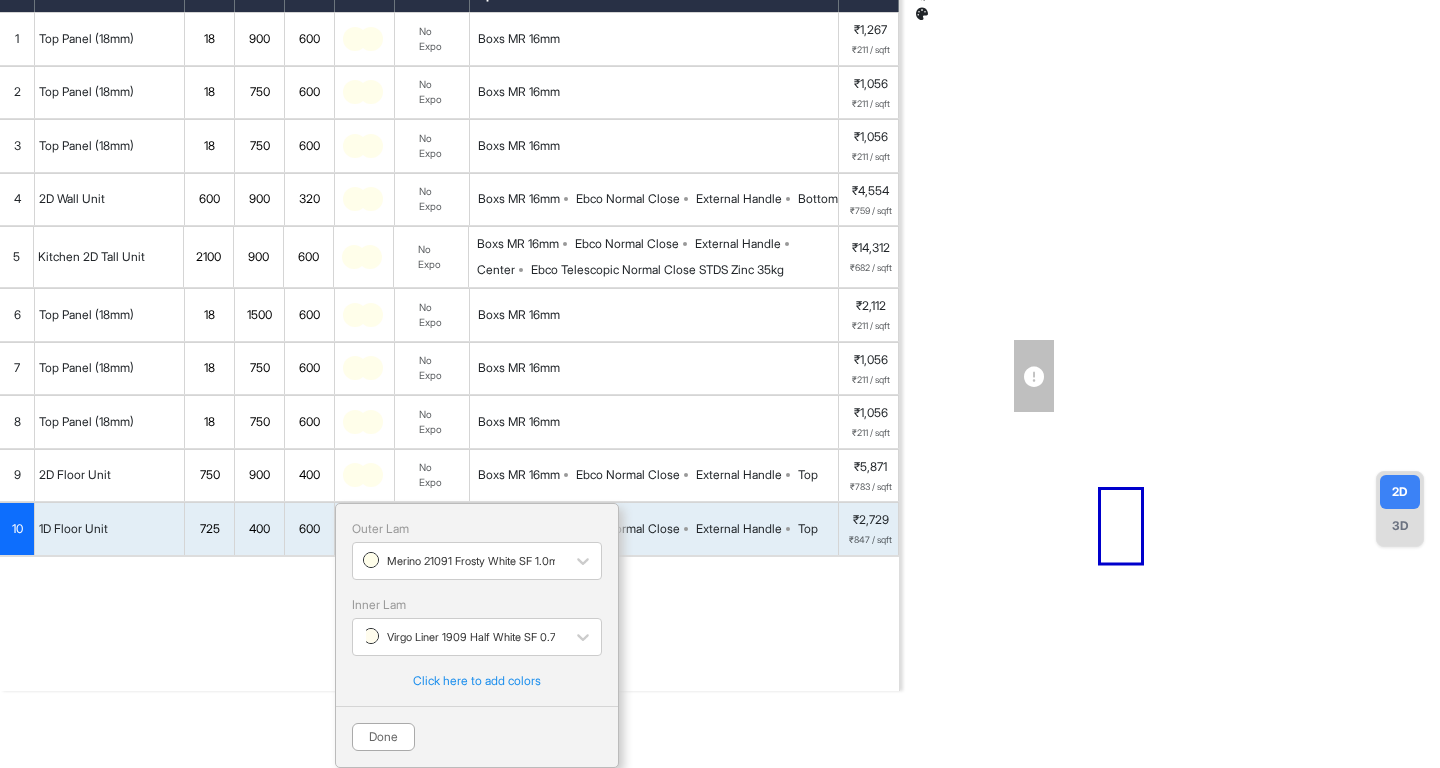 click on "Add Section Add Modules" at bounding box center (449, 657) 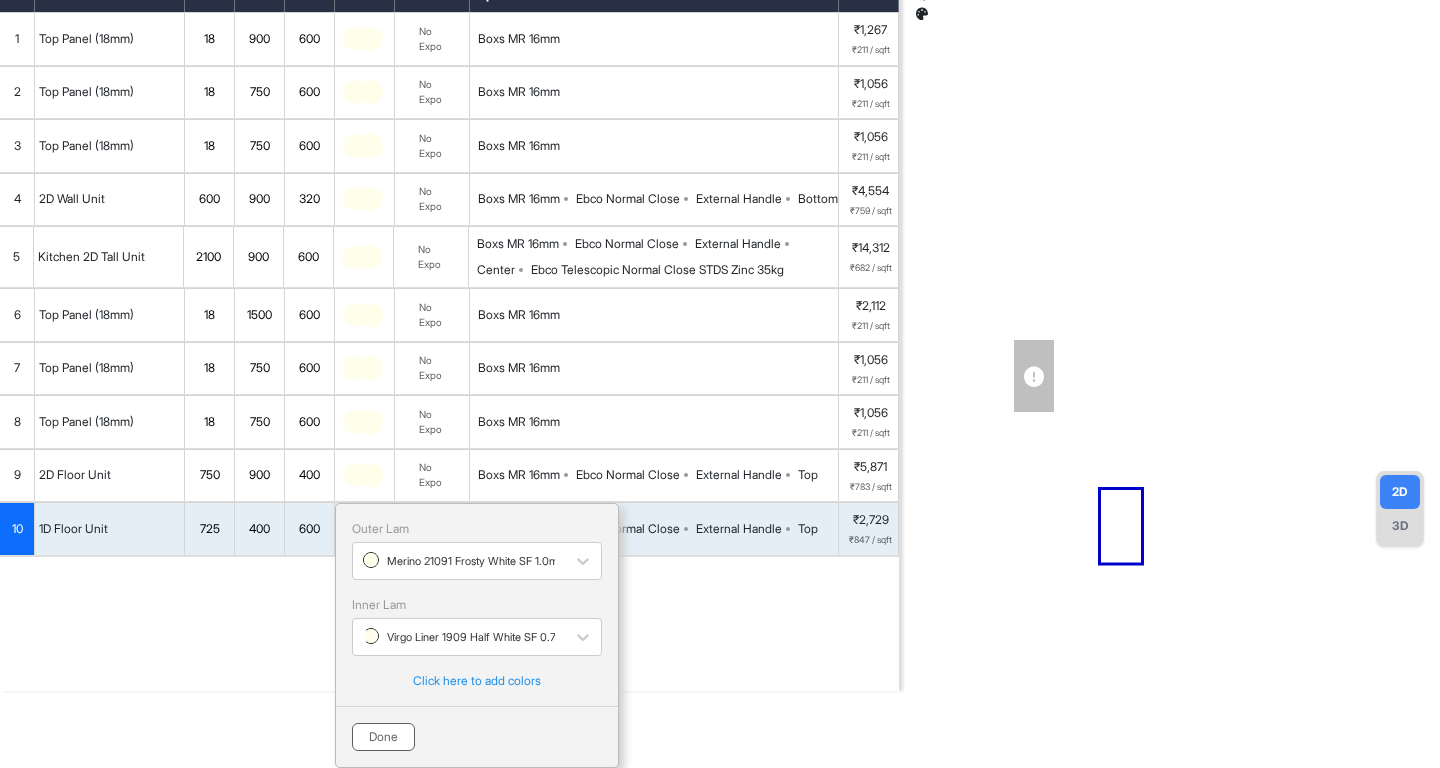 click on "Done" at bounding box center [383, 737] 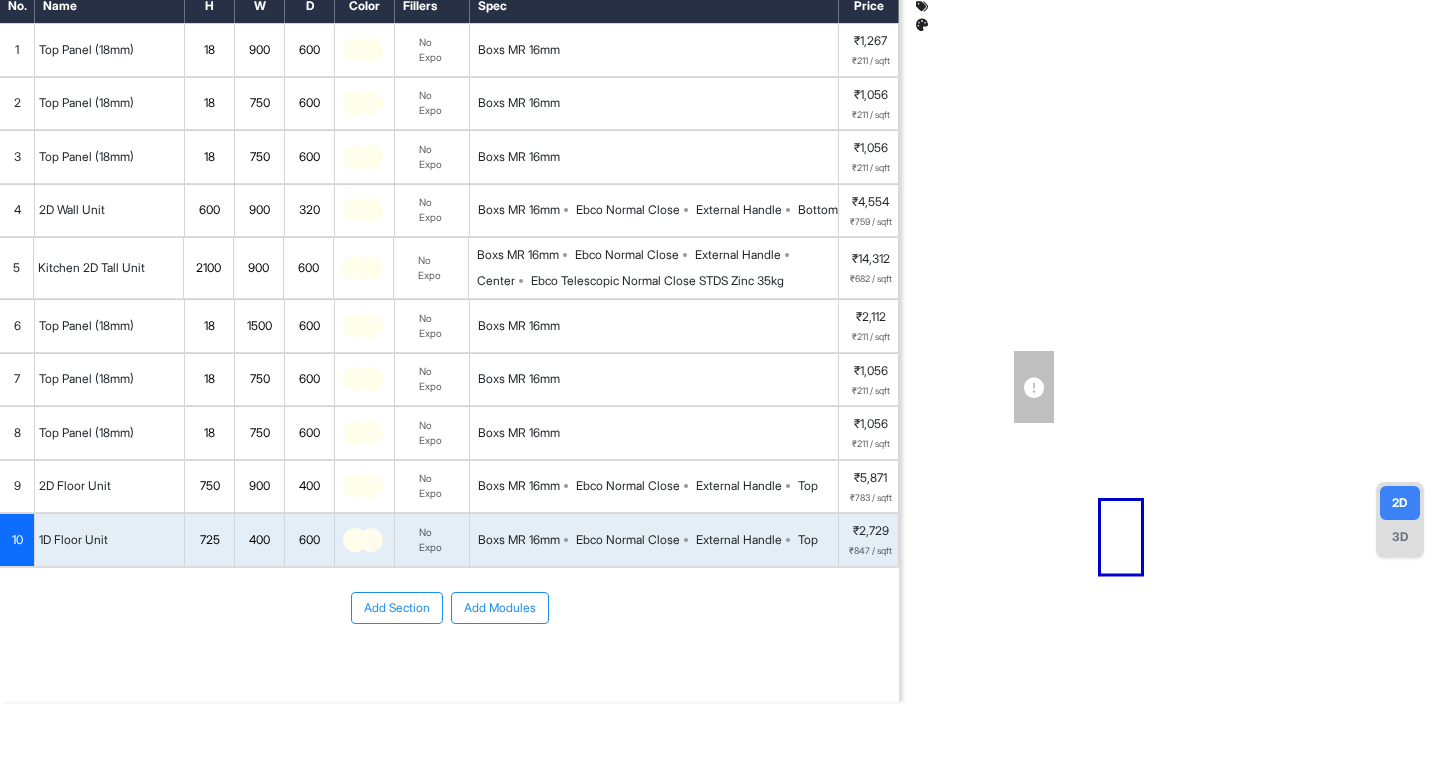 scroll, scrollTop: 120, scrollLeft: 0, axis: vertical 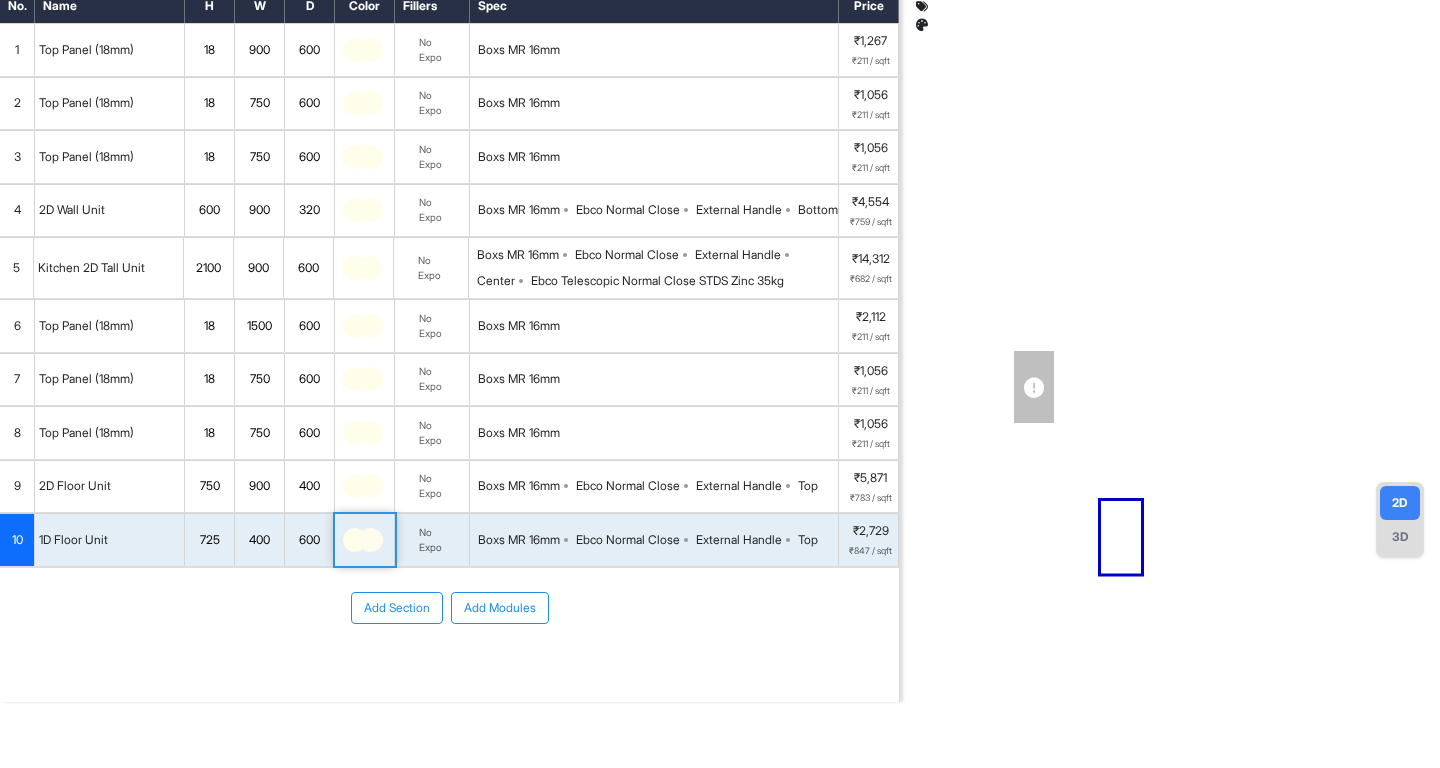 click at bounding box center [371, 540] 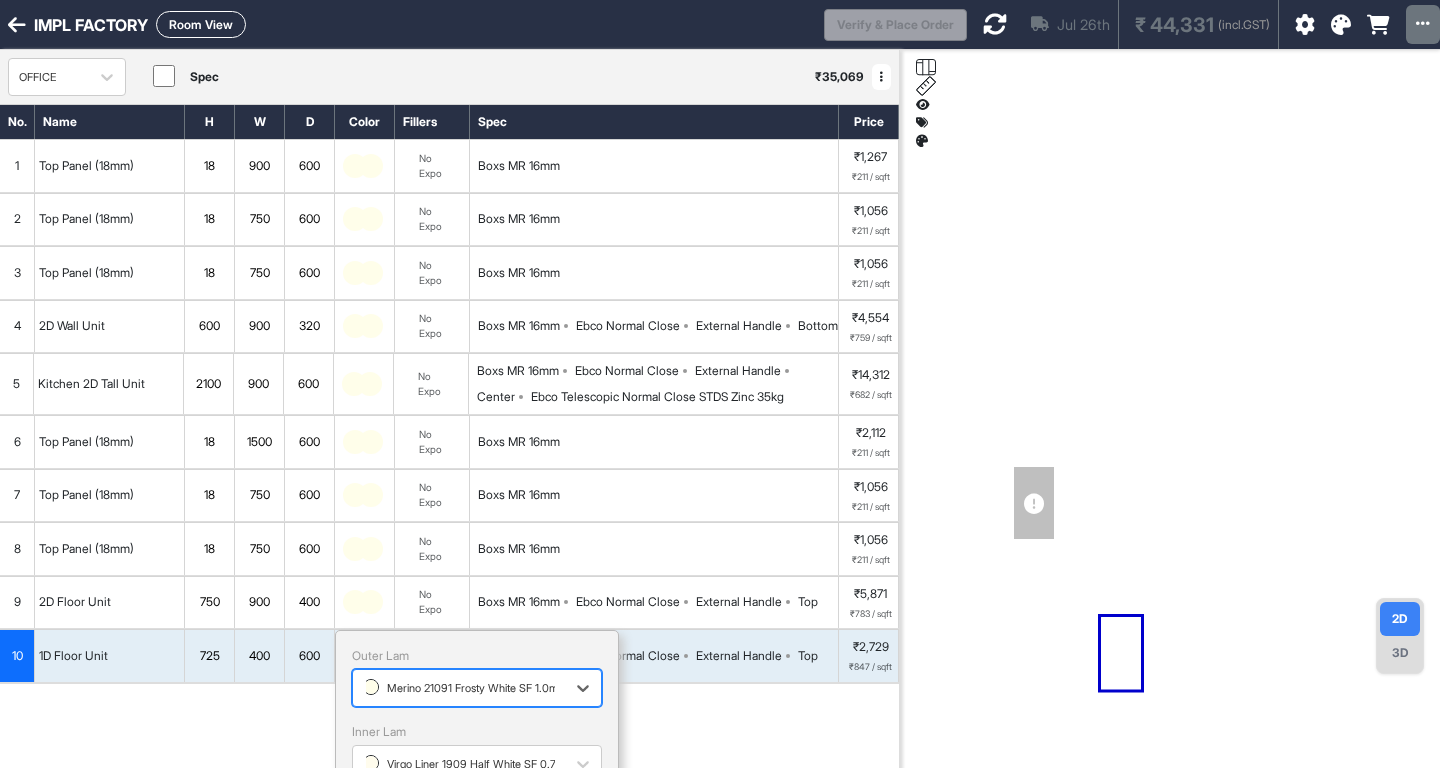 scroll, scrollTop: 132, scrollLeft: 0, axis: vertical 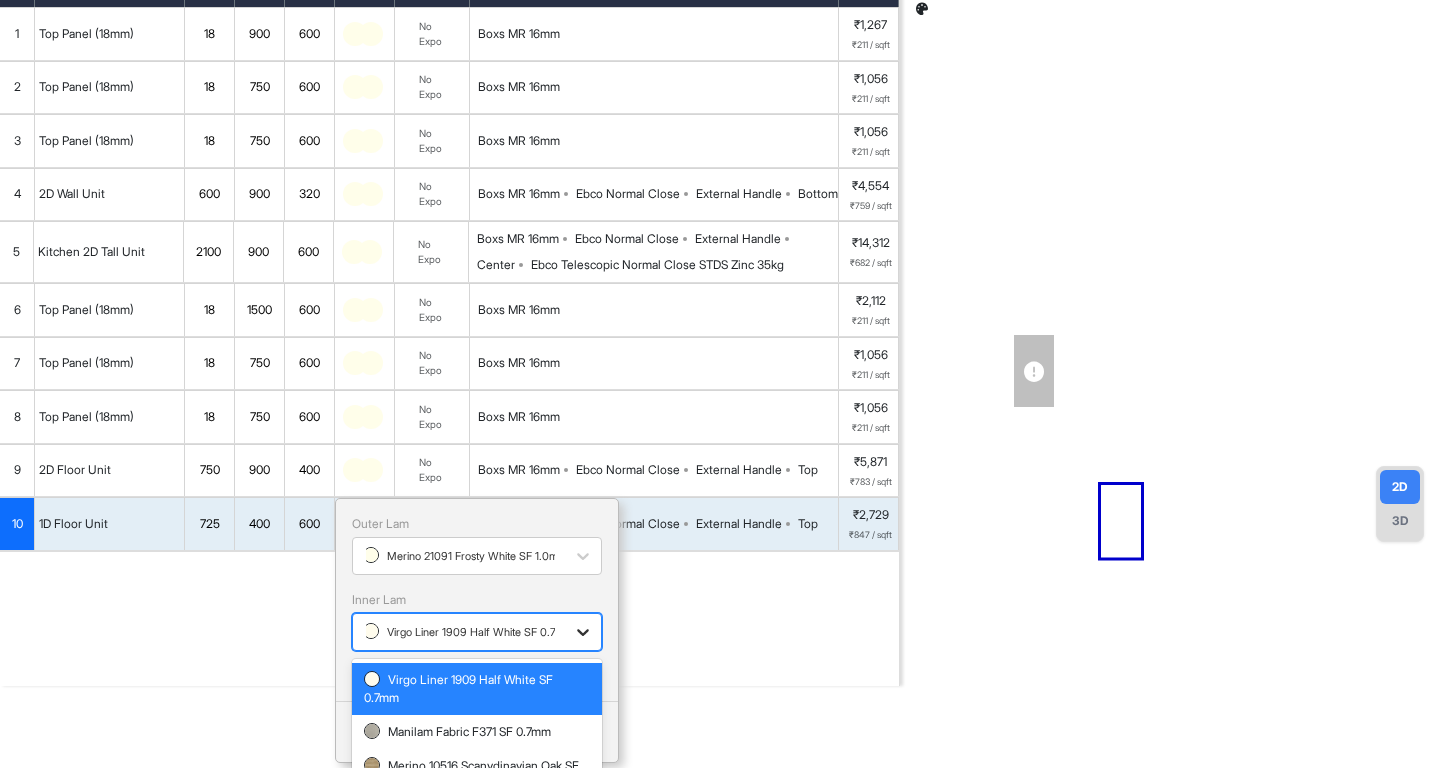 click 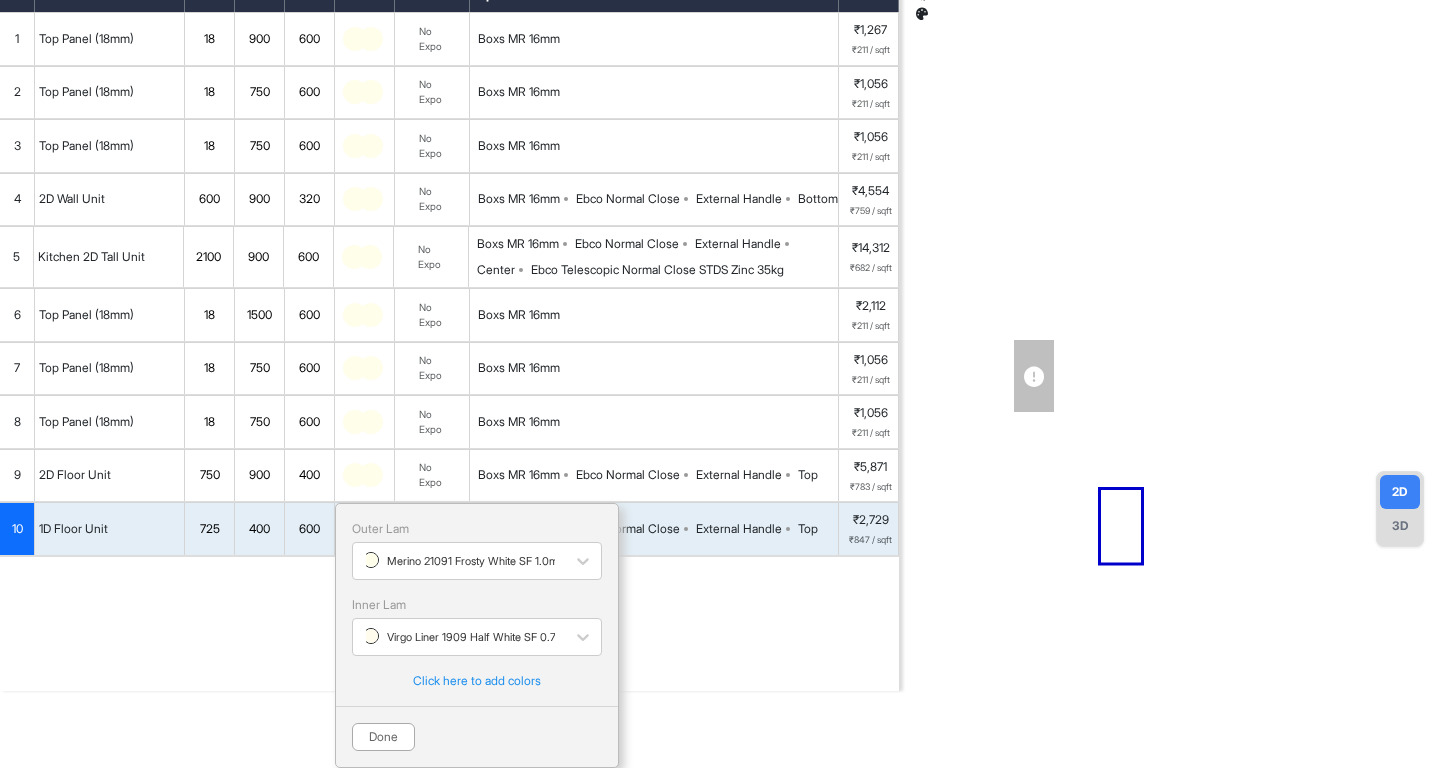 click on "Add Section Add Modules" at bounding box center [449, 597] 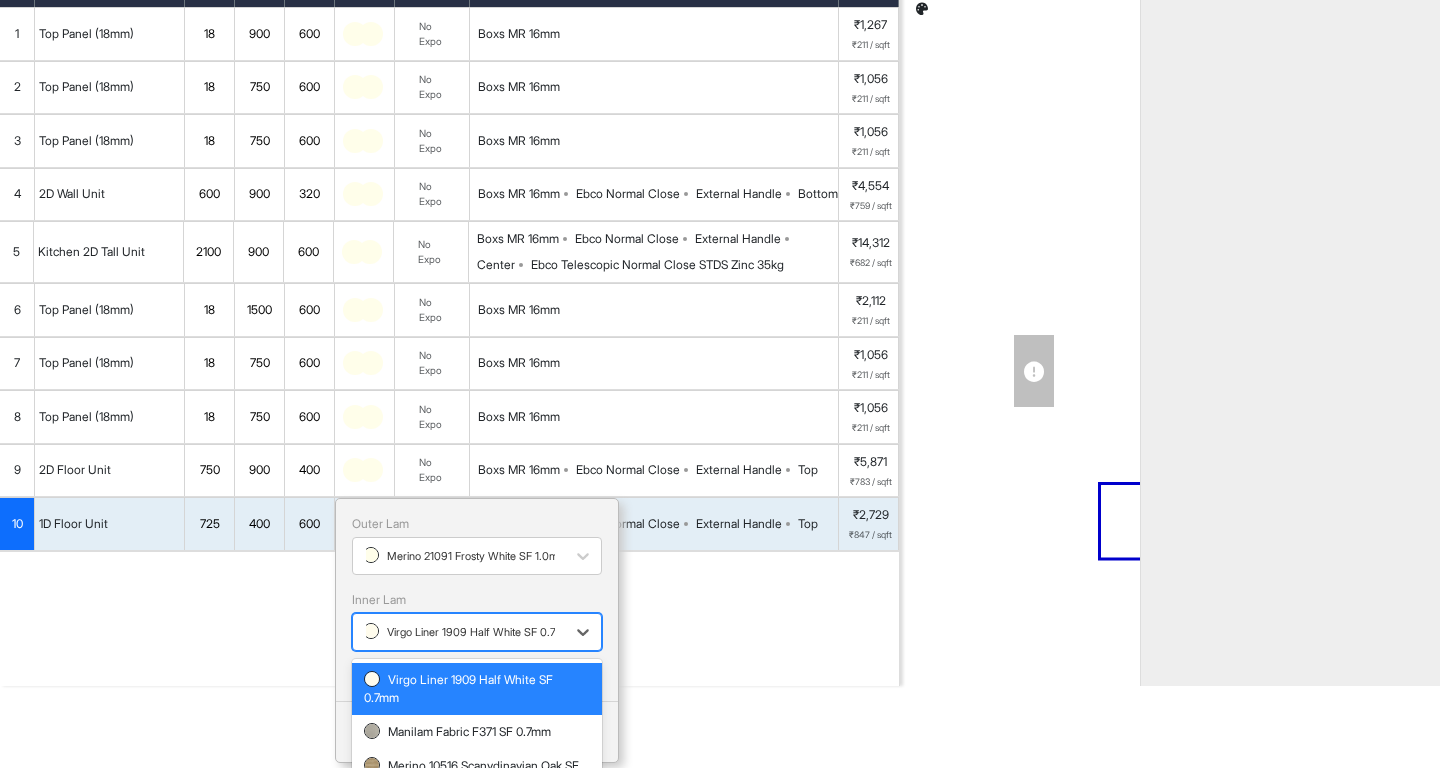 click on "Virgo Liner 1909 Half White SF 0.7mm" at bounding box center [468, 632] 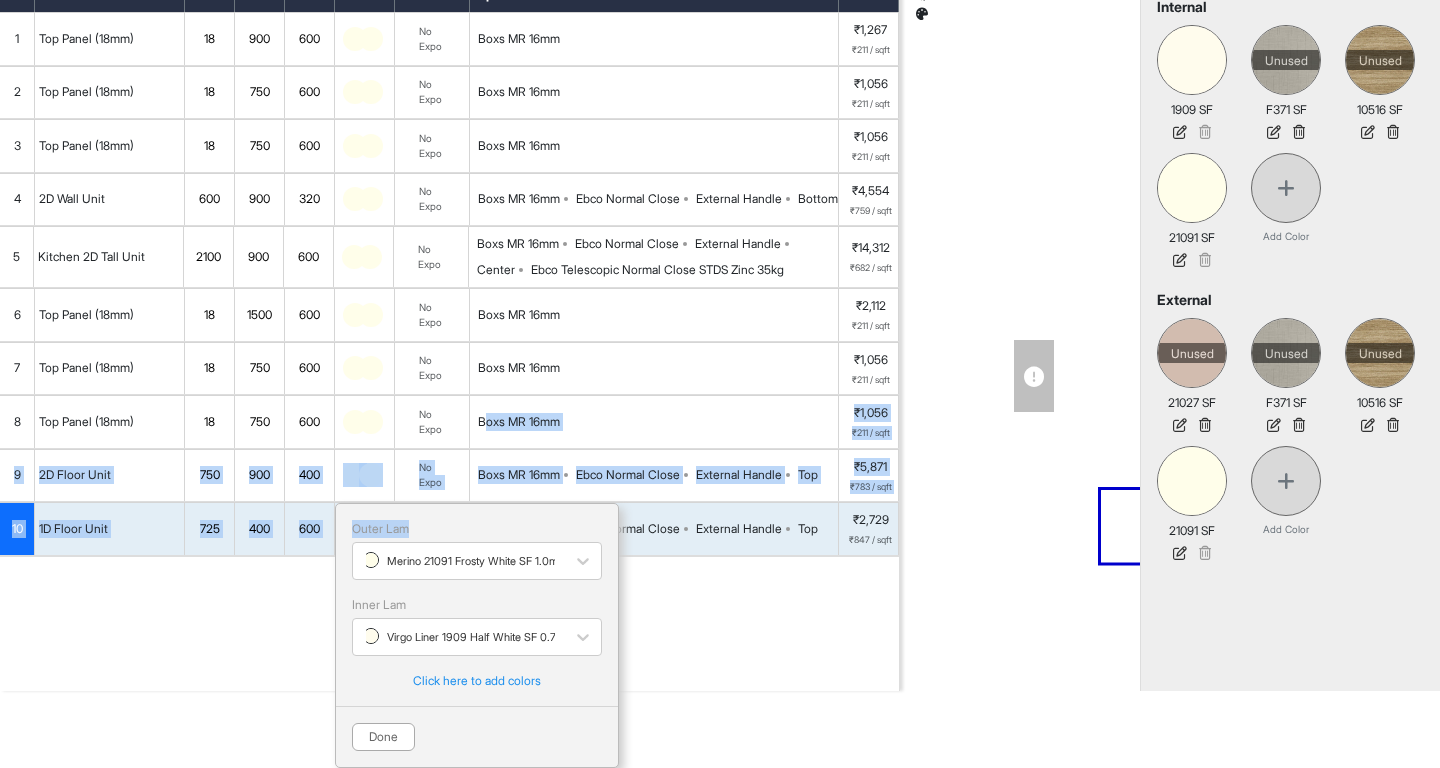 drag, startPoint x: 461, startPoint y: 524, endPoint x: 486, endPoint y: 419, distance: 107.935165 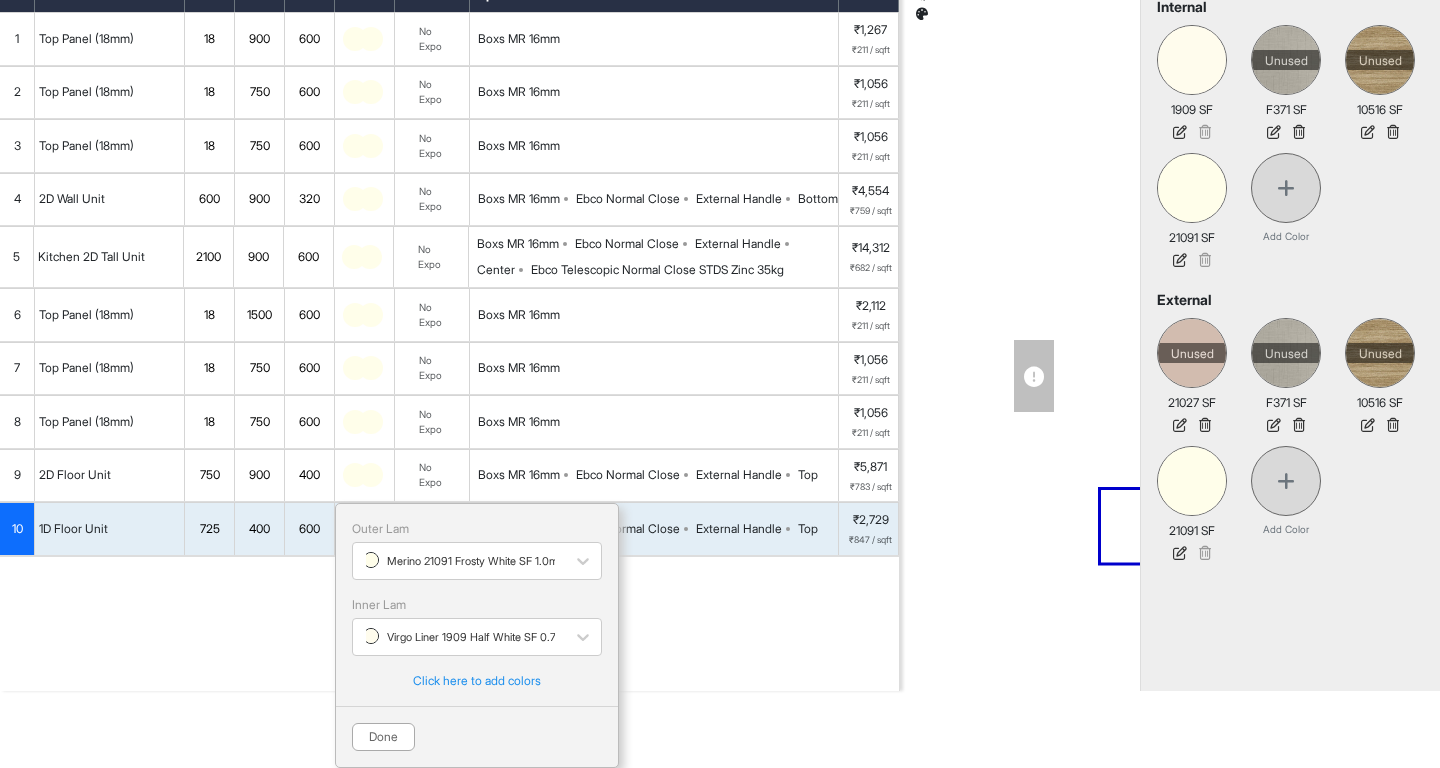 click on "Add Section Add Modules" at bounding box center [449, 657] 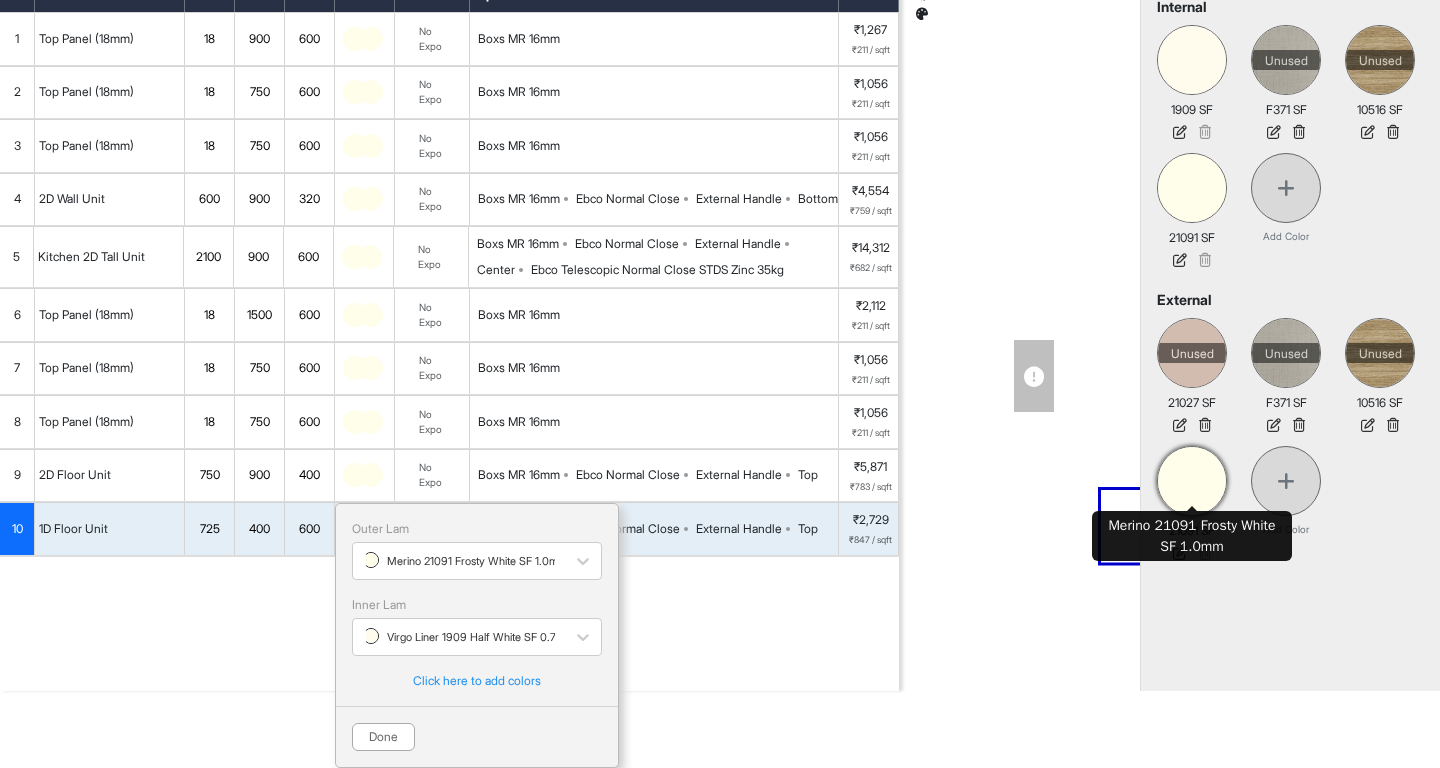 click at bounding box center (1192, 481) 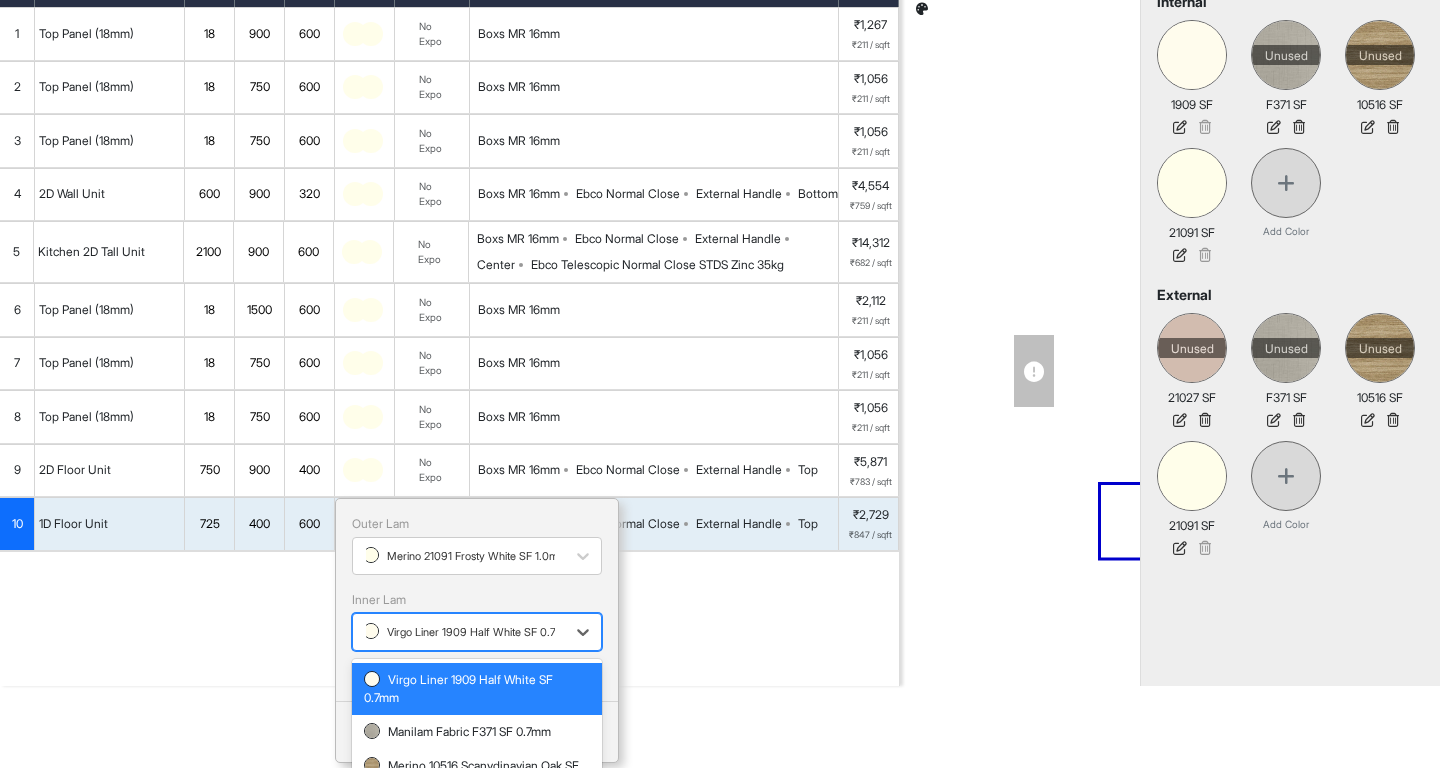 click on "Virgo Liner 1909 Half White SF 0.7mm" at bounding box center [459, 632] 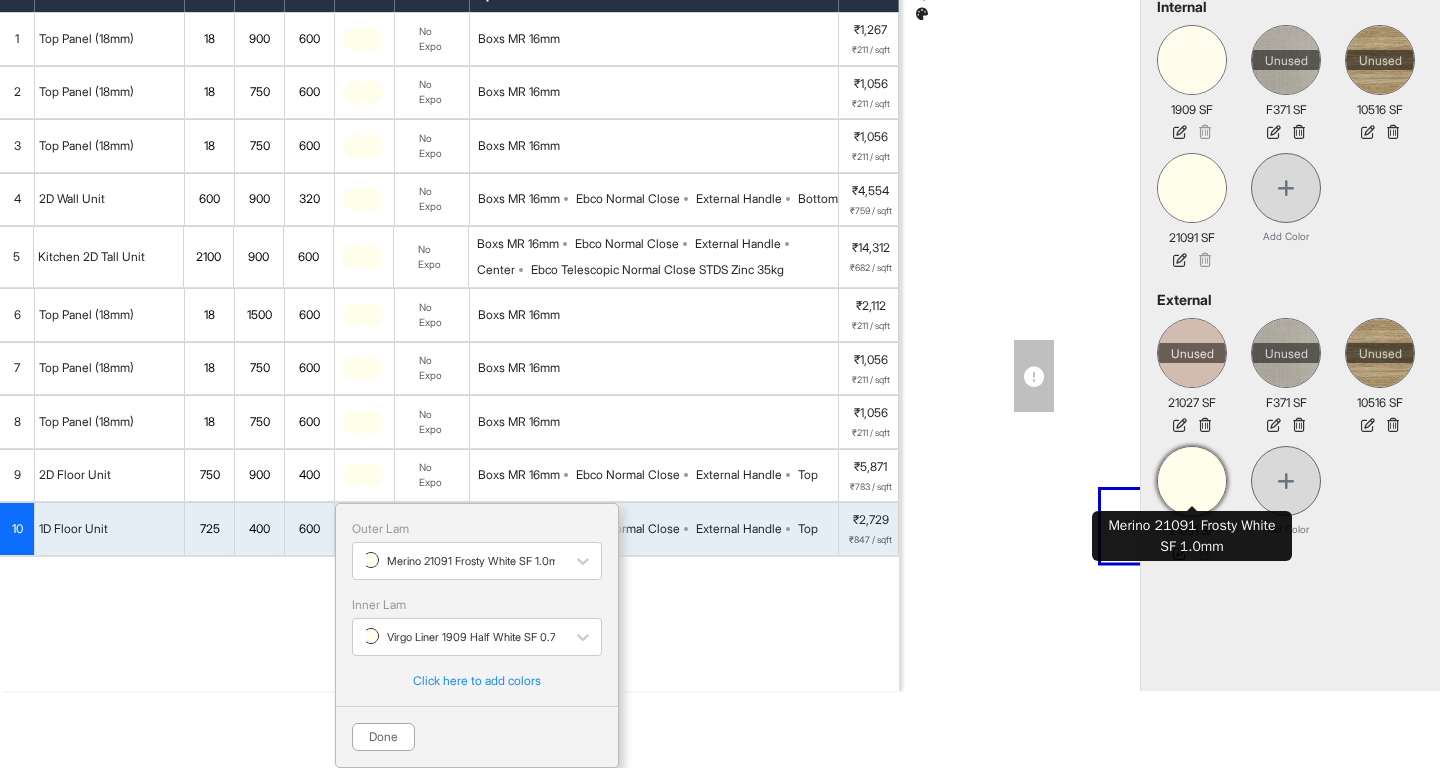 click at bounding box center (1192, 481) 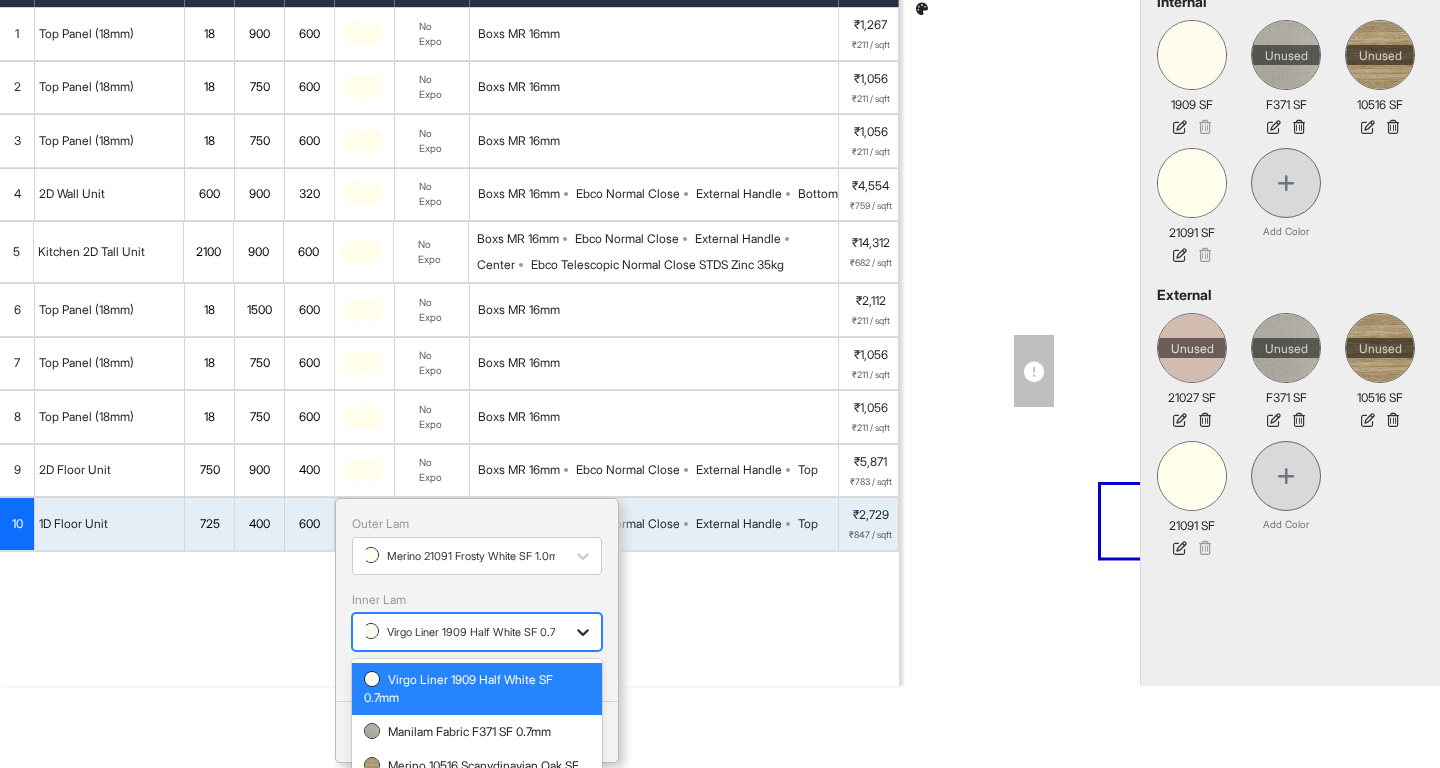 click at bounding box center (583, 632) 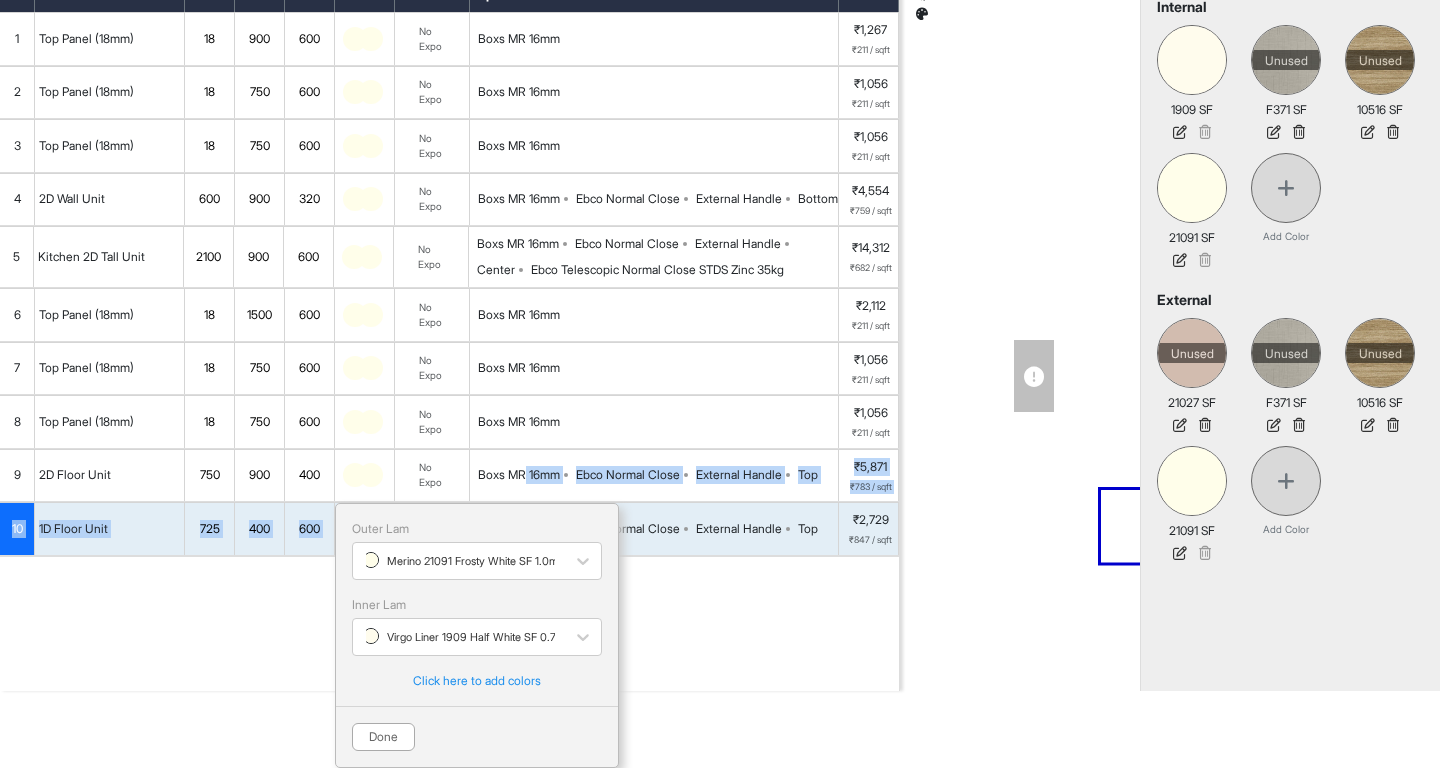 drag, startPoint x: 503, startPoint y: 519, endPoint x: 527, endPoint y: 468, distance: 56.364883 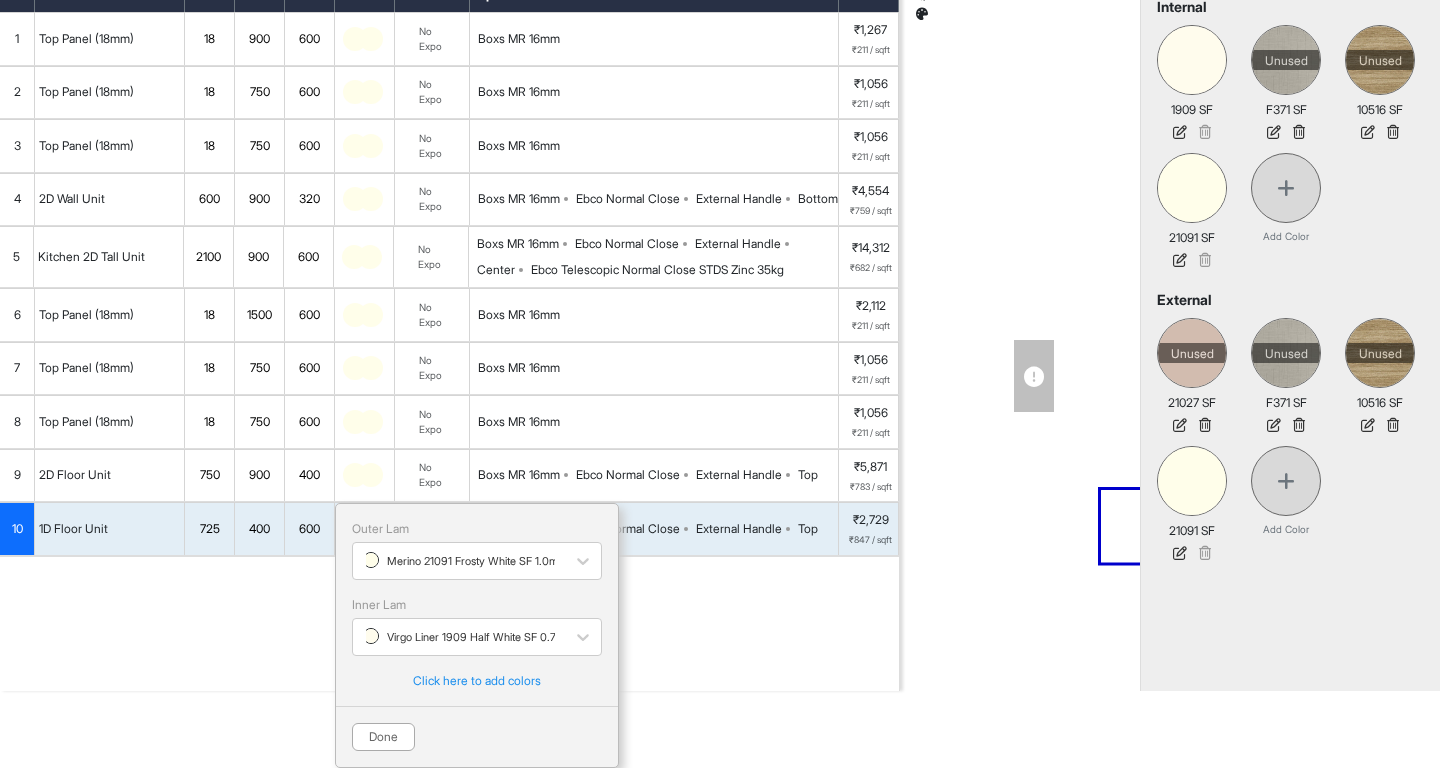 click on "Add Section Add Modules" at bounding box center [449, 597] 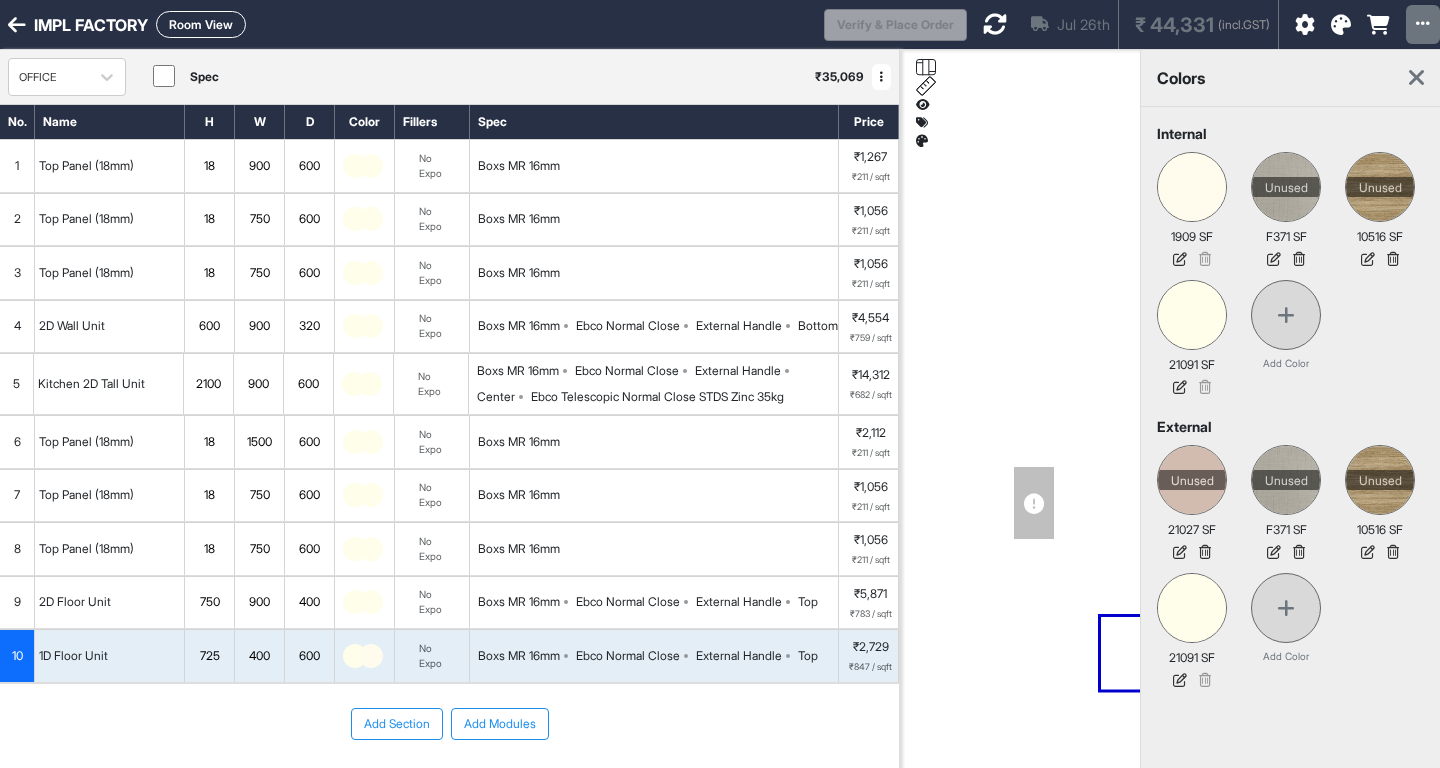 scroll, scrollTop: 120, scrollLeft: 0, axis: vertical 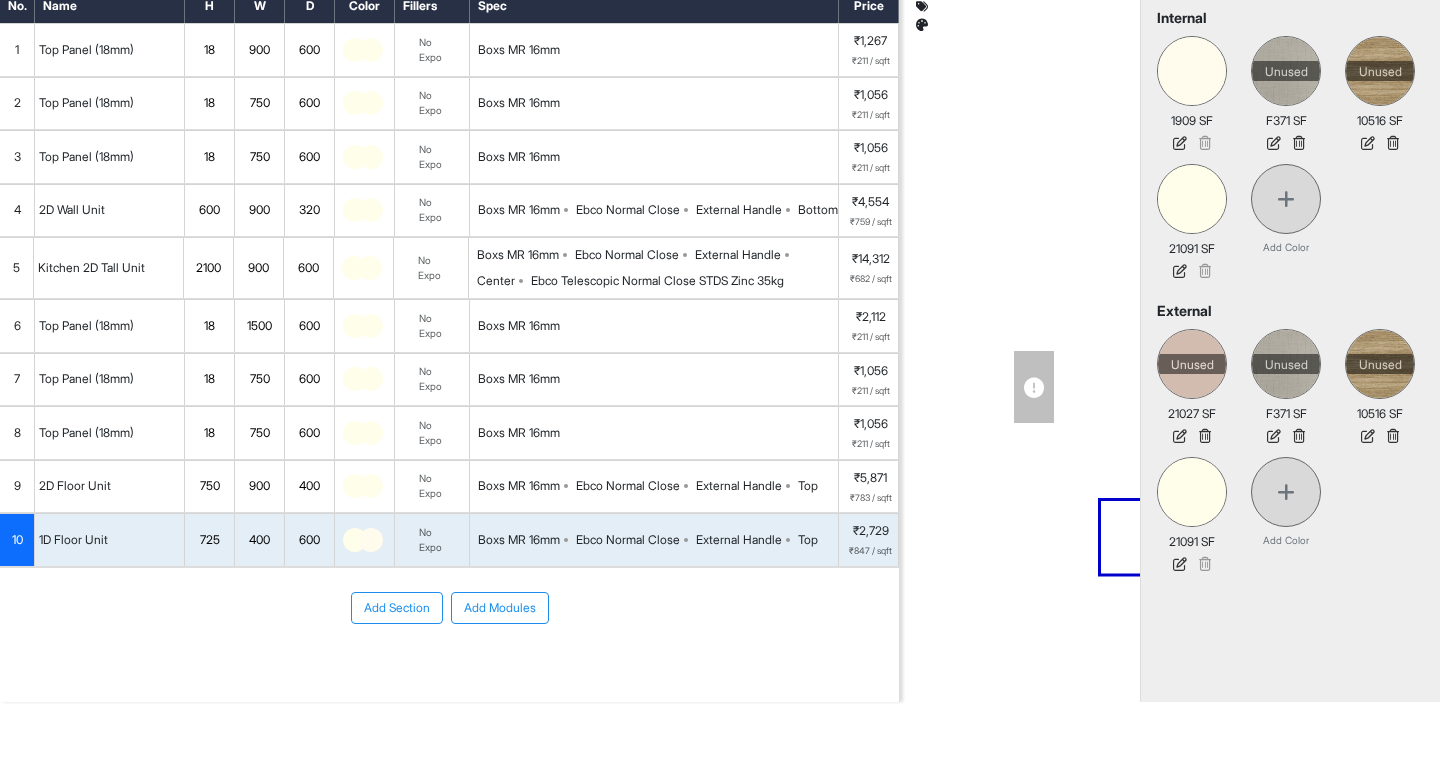 click at bounding box center [371, 540] 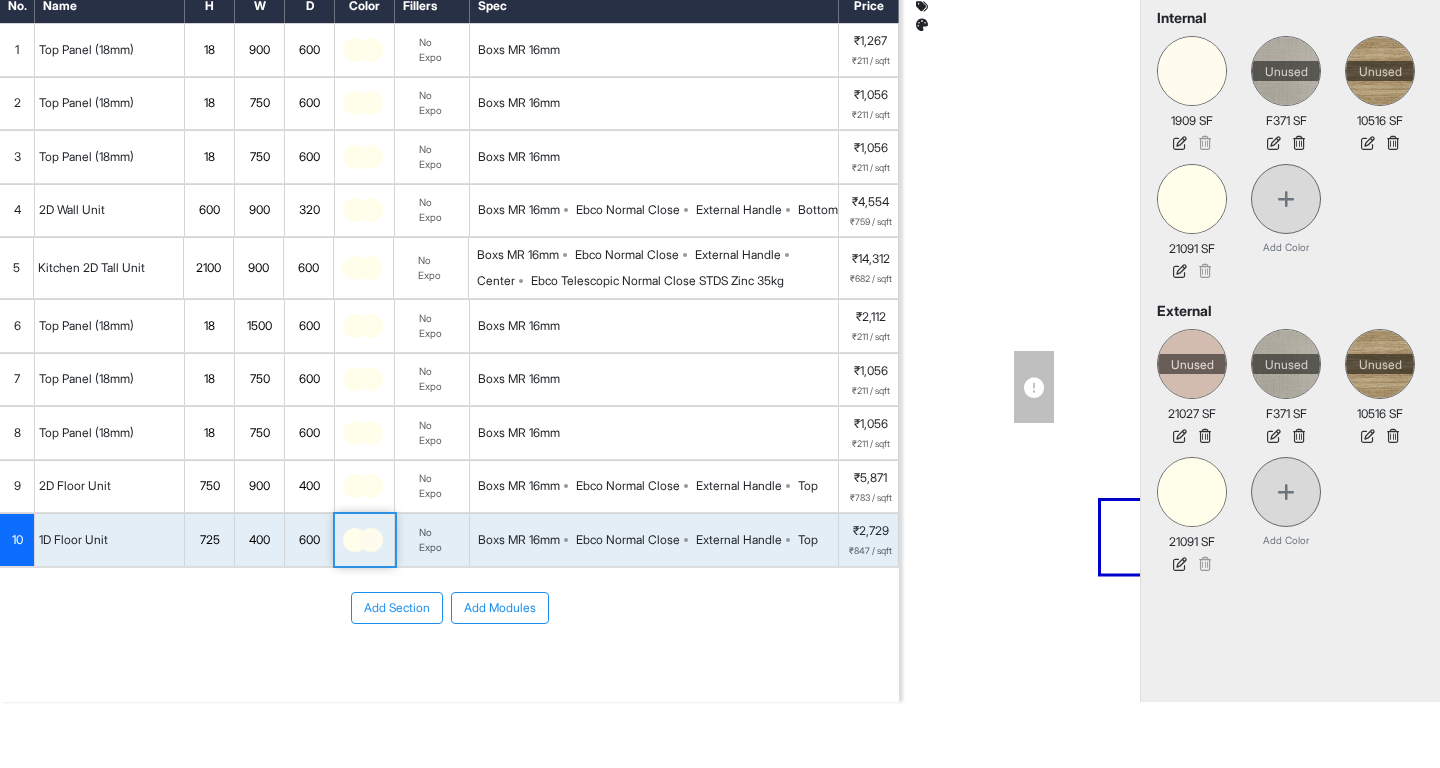 click at bounding box center [371, 540] 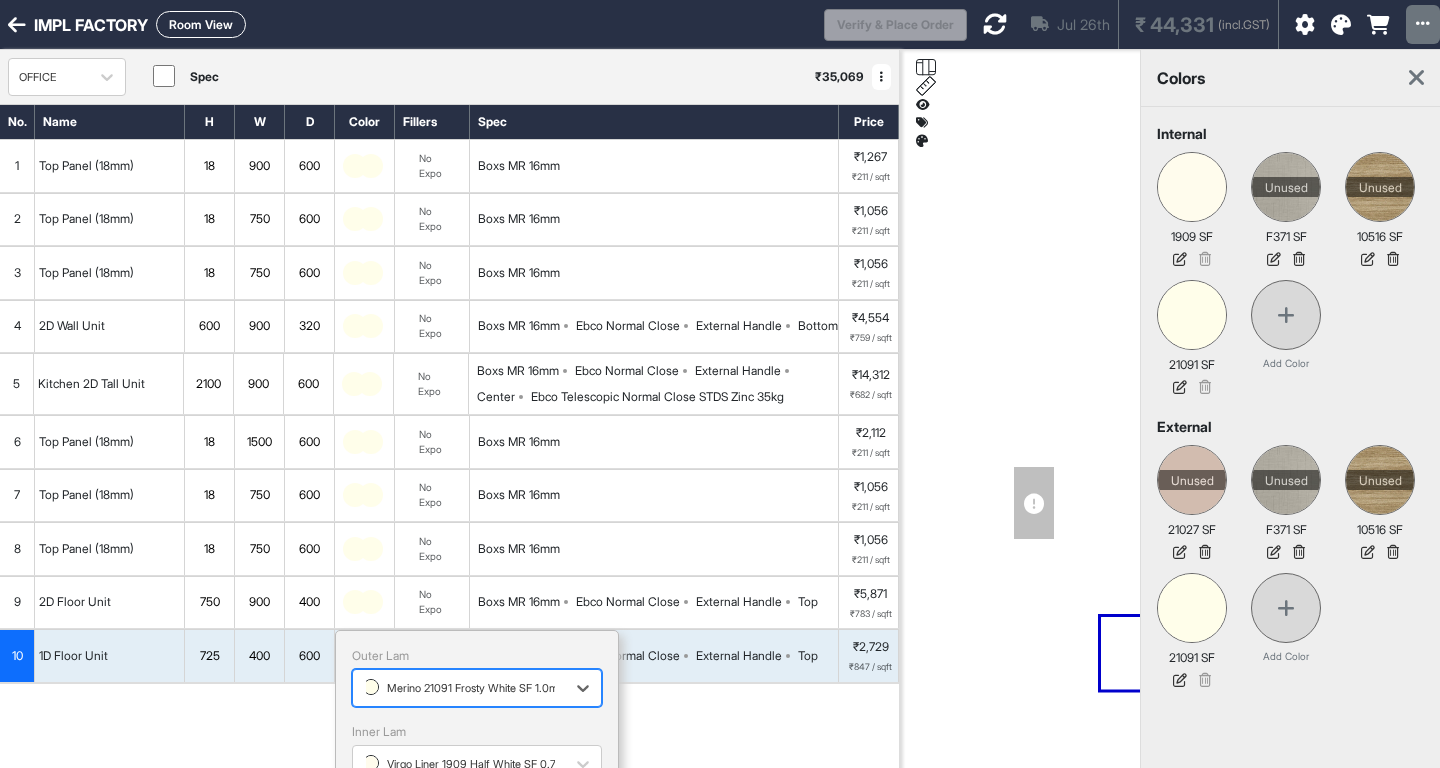 scroll, scrollTop: 132, scrollLeft: 0, axis: vertical 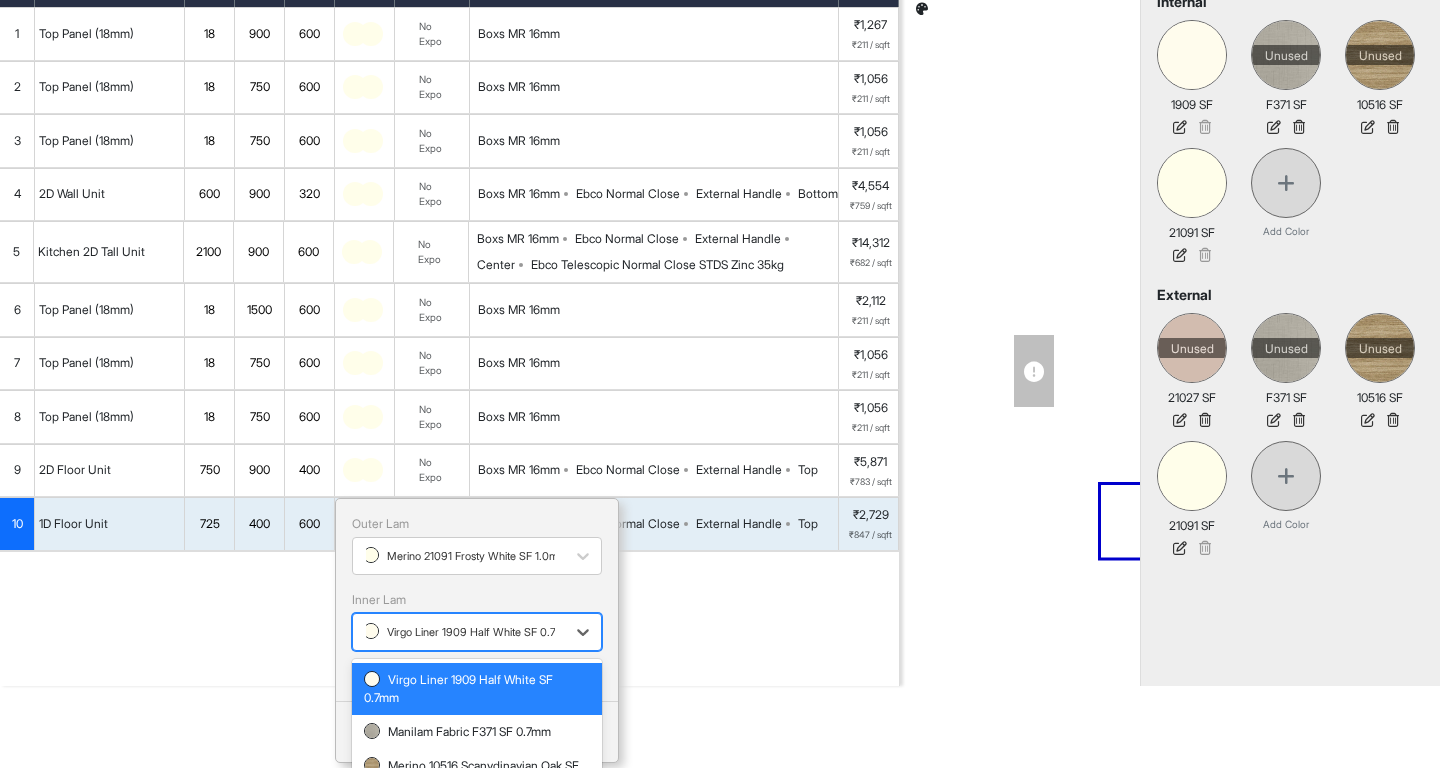 click on "Virgo Liner 1909 Half White SF 0.7mm" at bounding box center [468, 632] 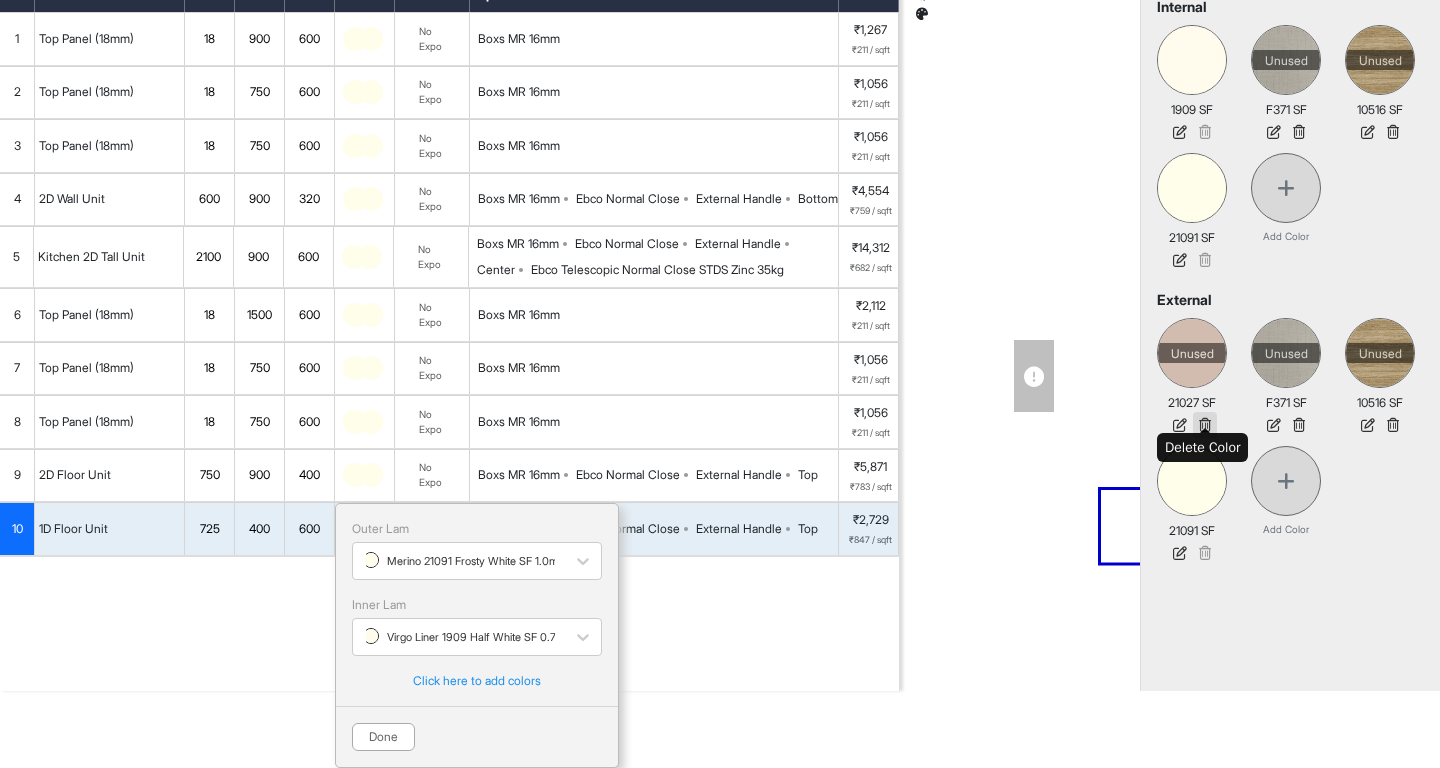 click at bounding box center [1205, 425] 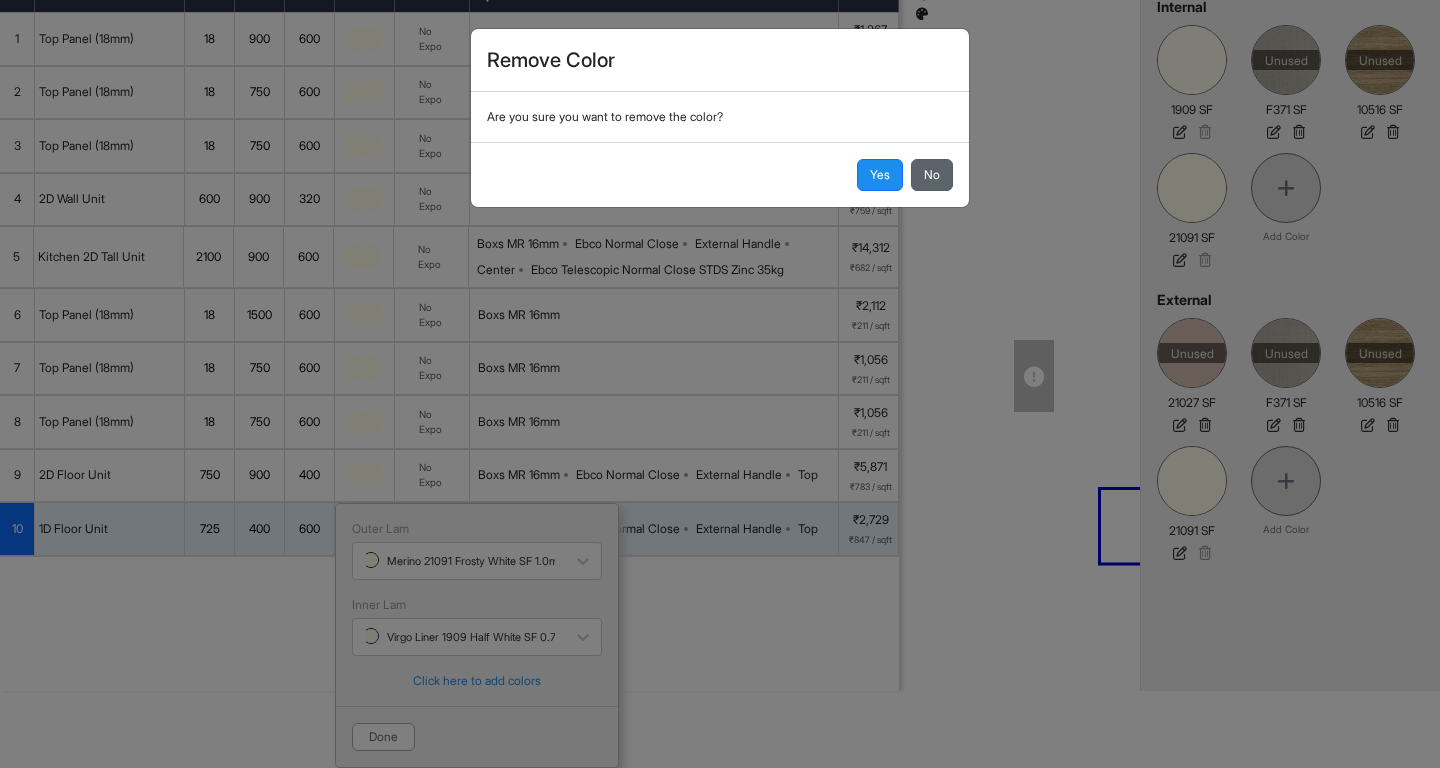 click on "No" at bounding box center (932, 175) 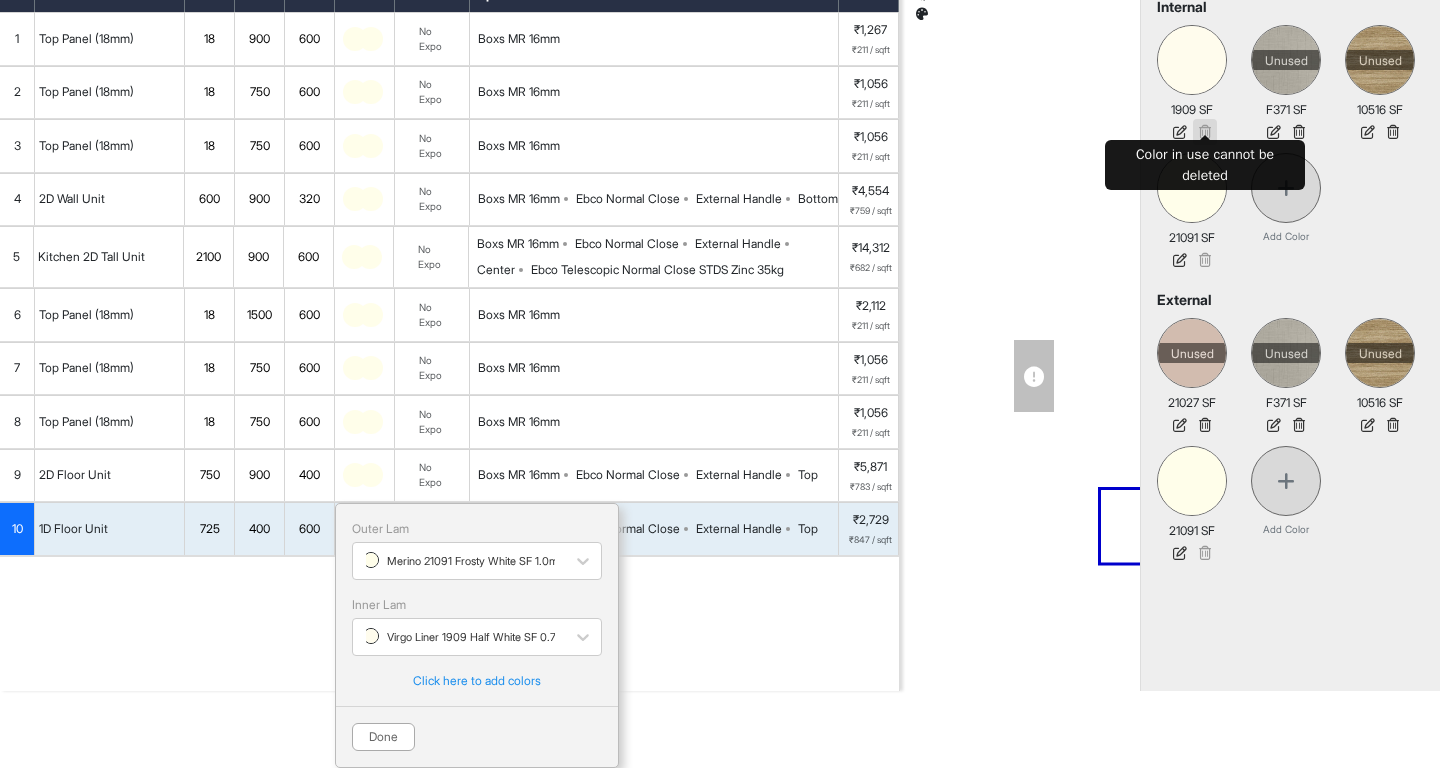 click at bounding box center [1205, 132] 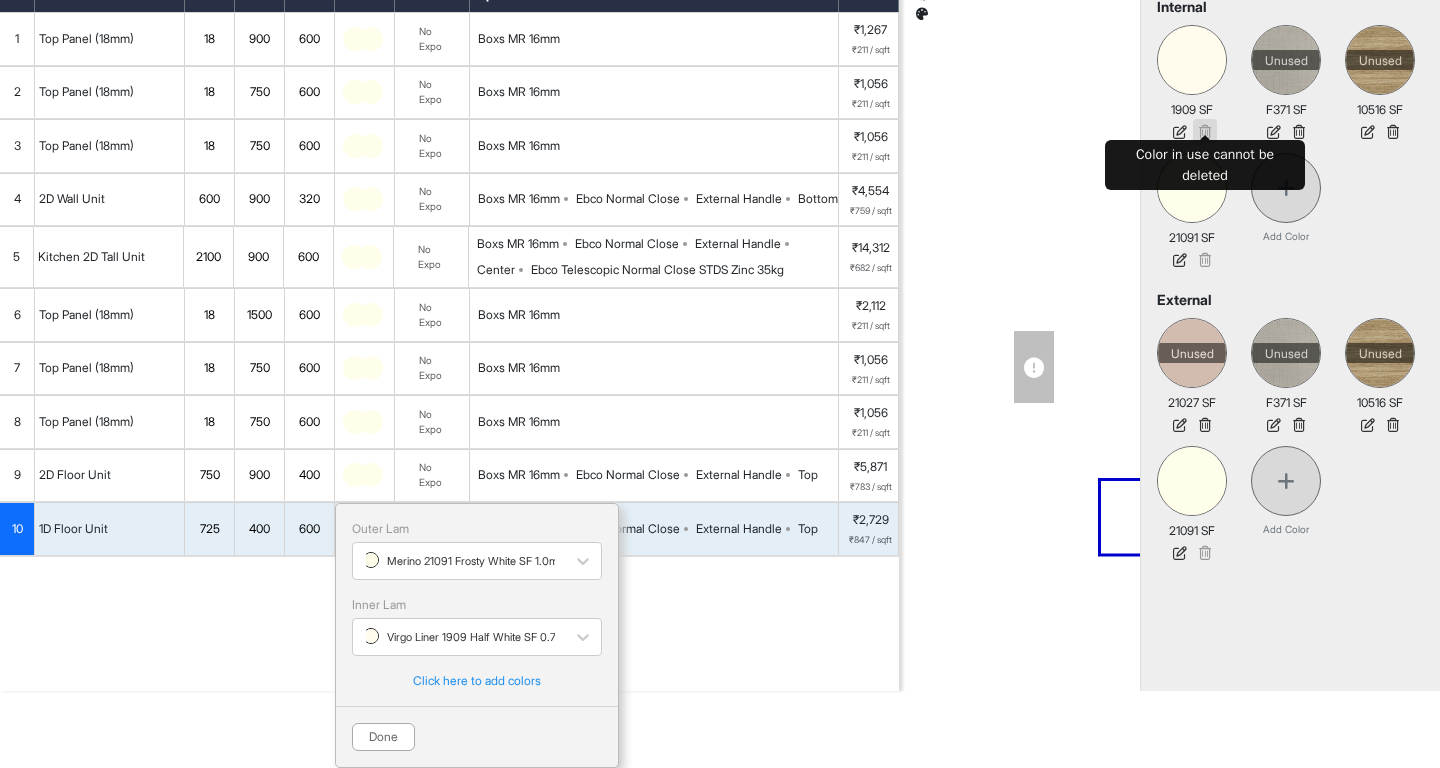 click at bounding box center (1205, 132) 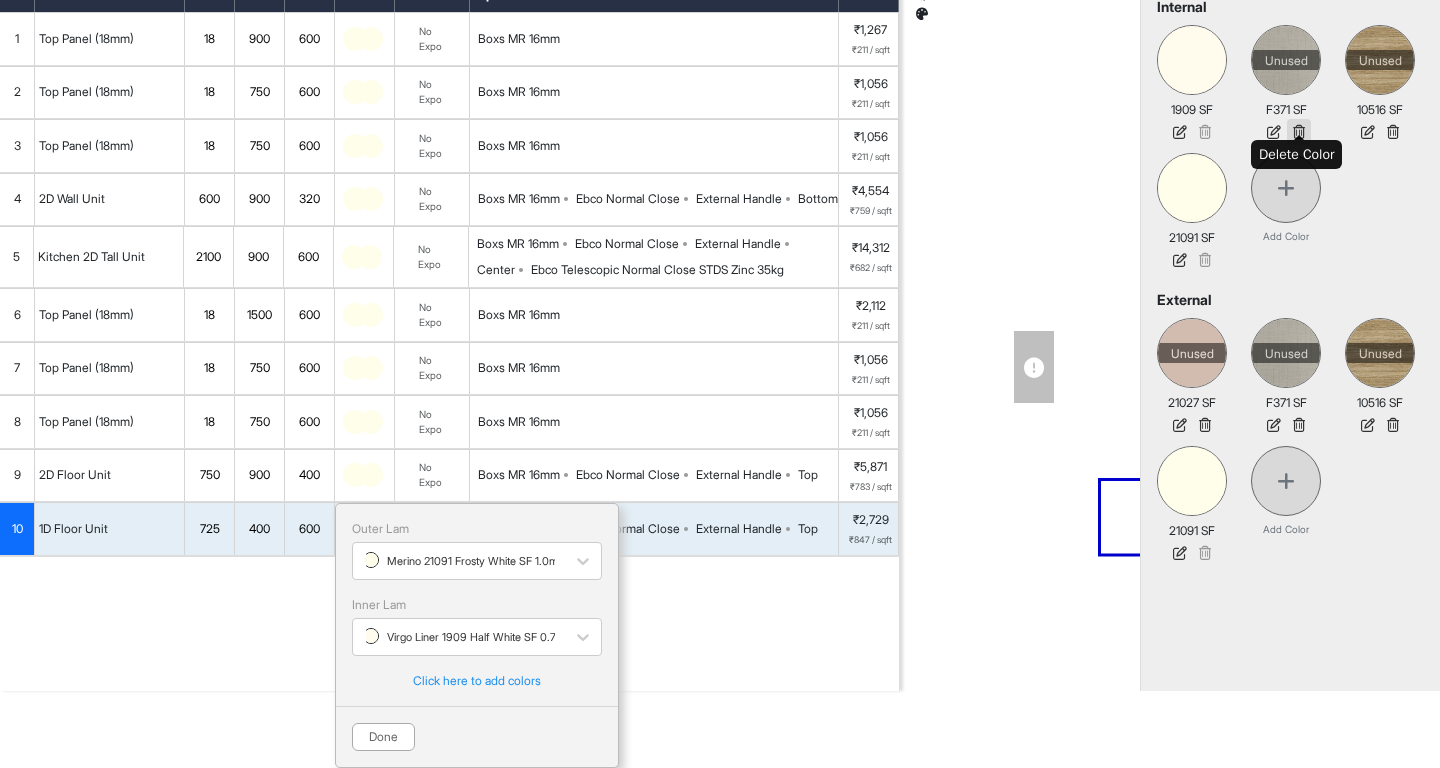 click at bounding box center (1299, 132) 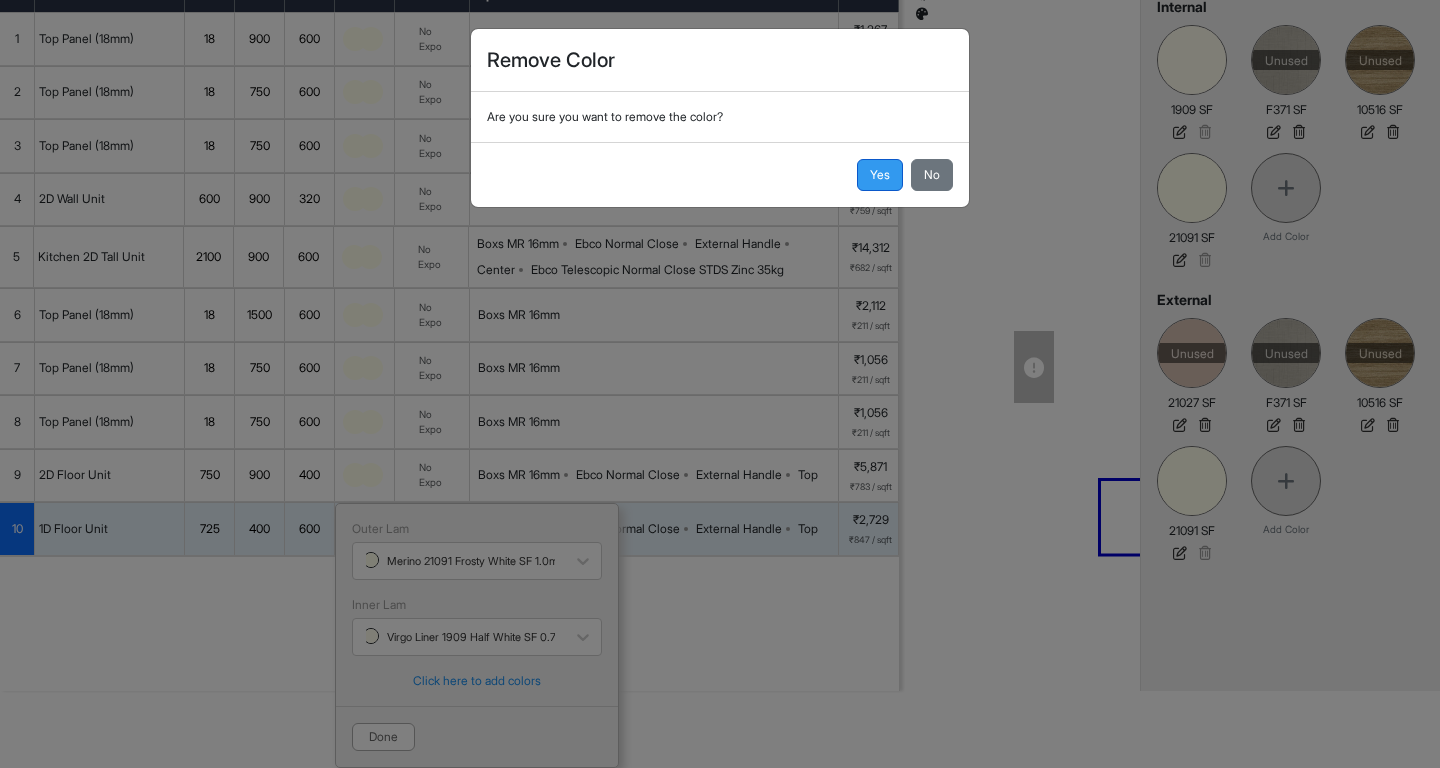 click on "Yes" at bounding box center (880, 175) 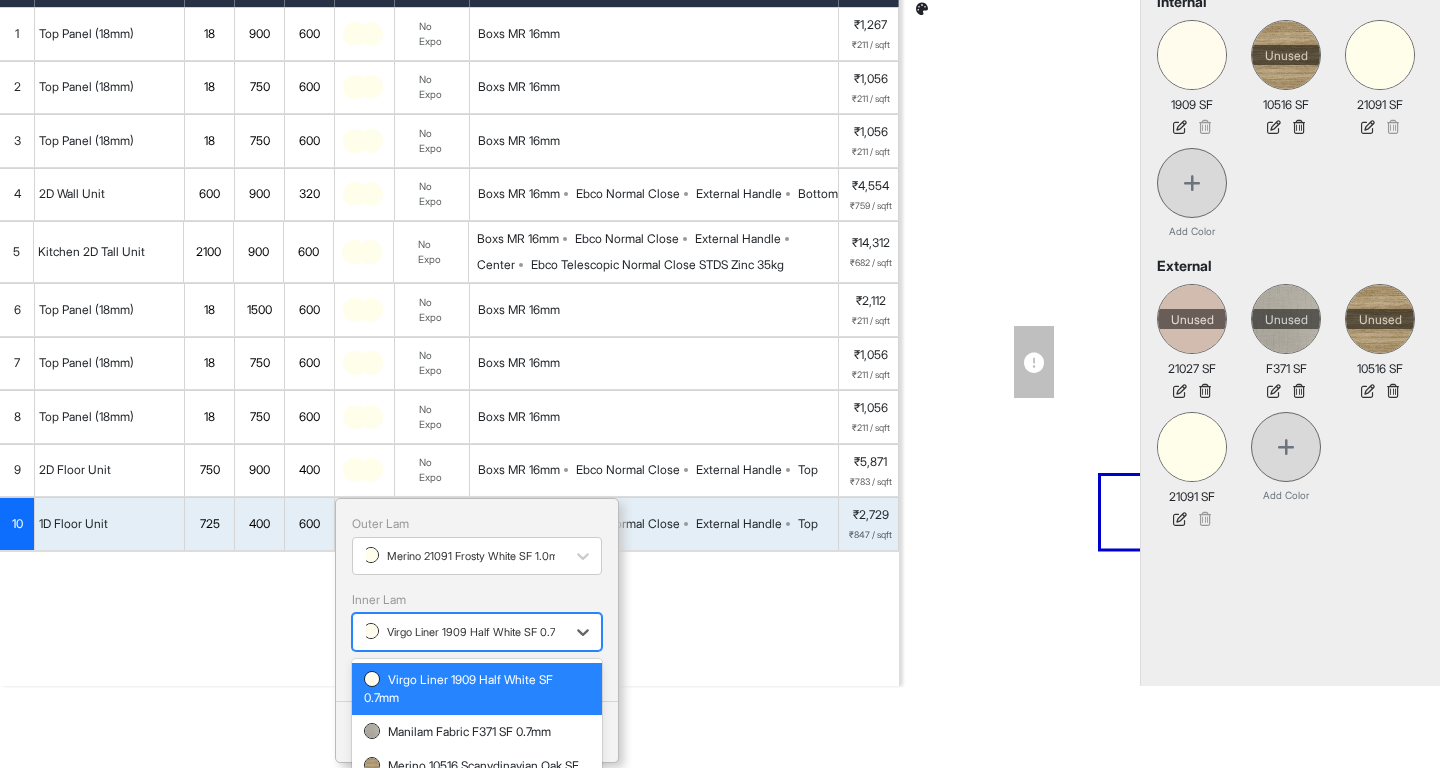 click on "Virgo Liner 1909 Half White SF 0.7mm" at bounding box center (468, 632) 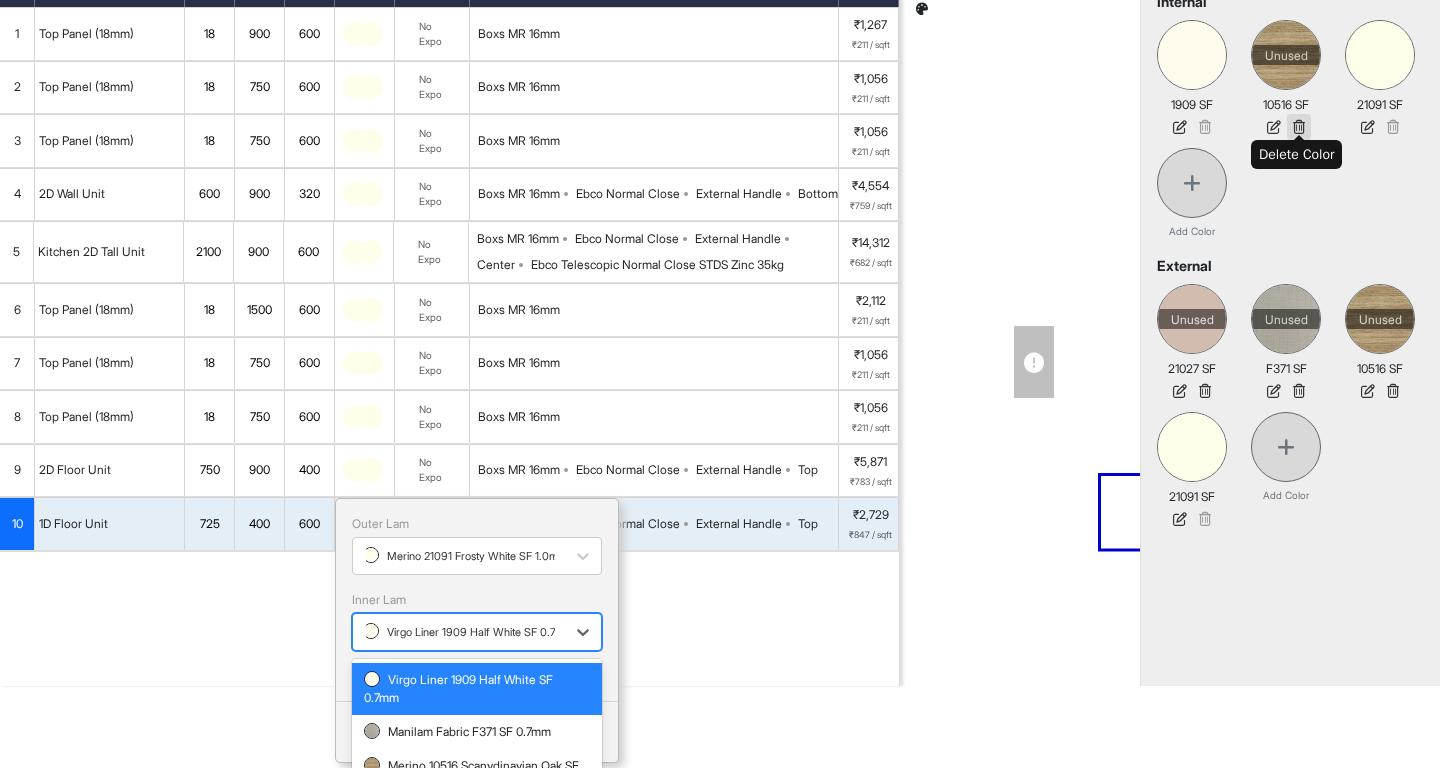 click at bounding box center [1299, 127] 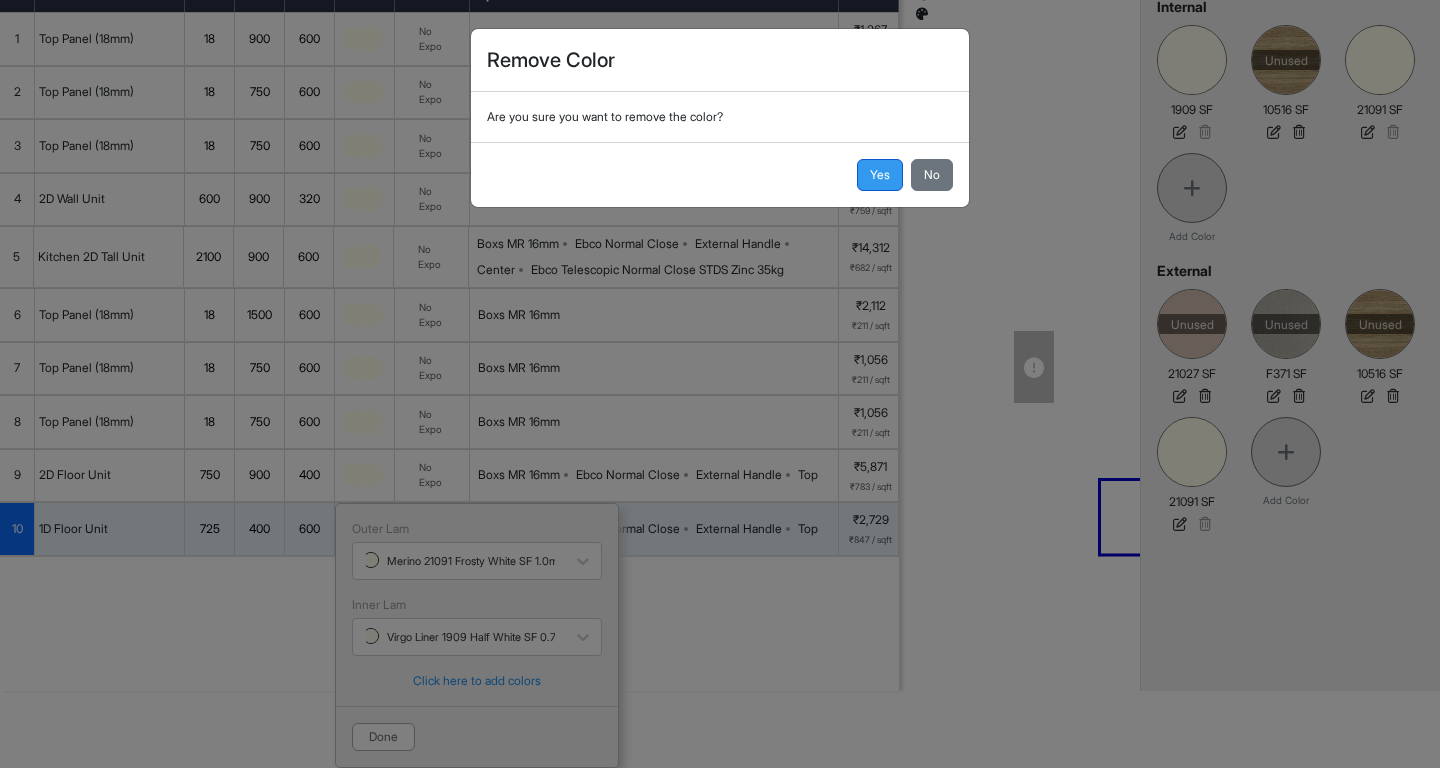 click on "Yes" at bounding box center (880, 175) 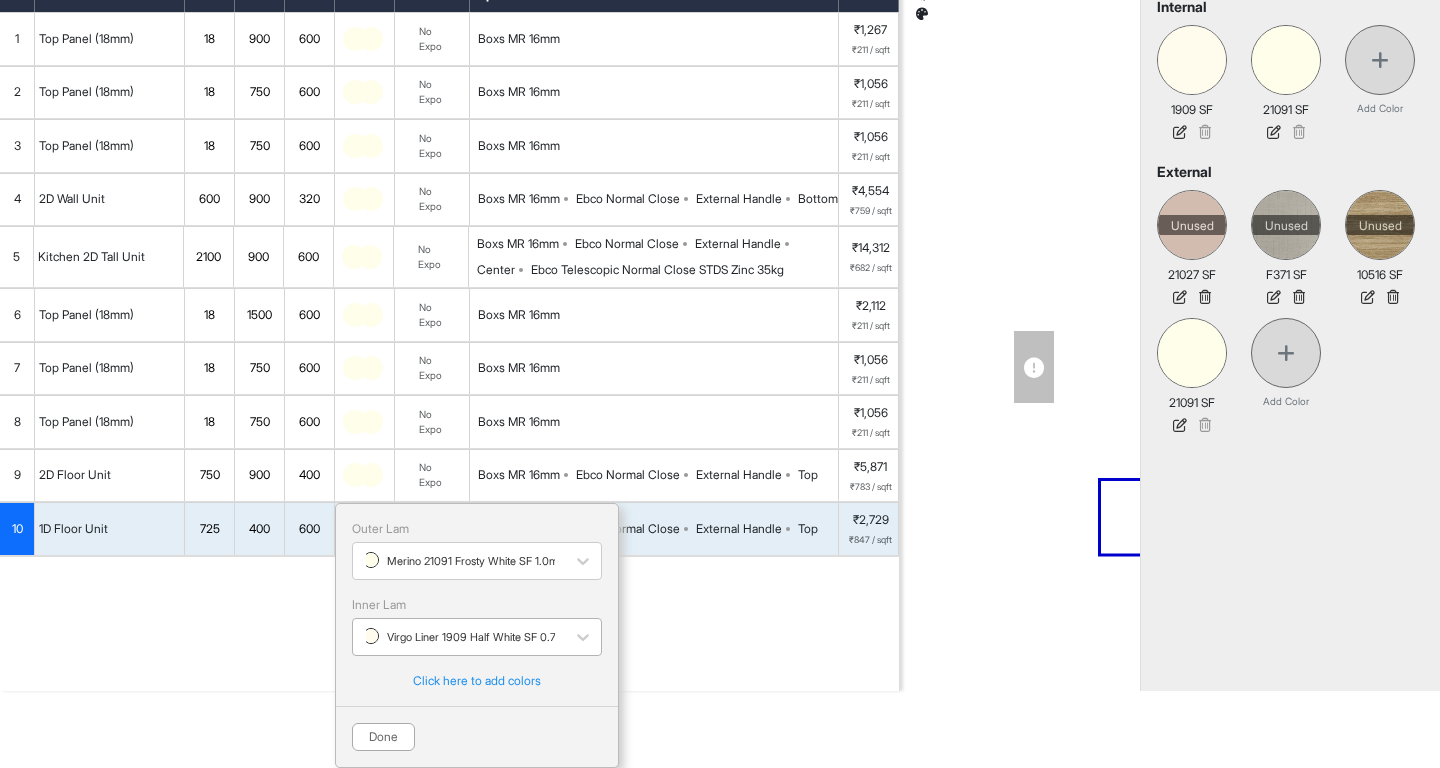 click on "Virgo Liner 1909 Half White SF 0.7mm" at bounding box center (468, 637) 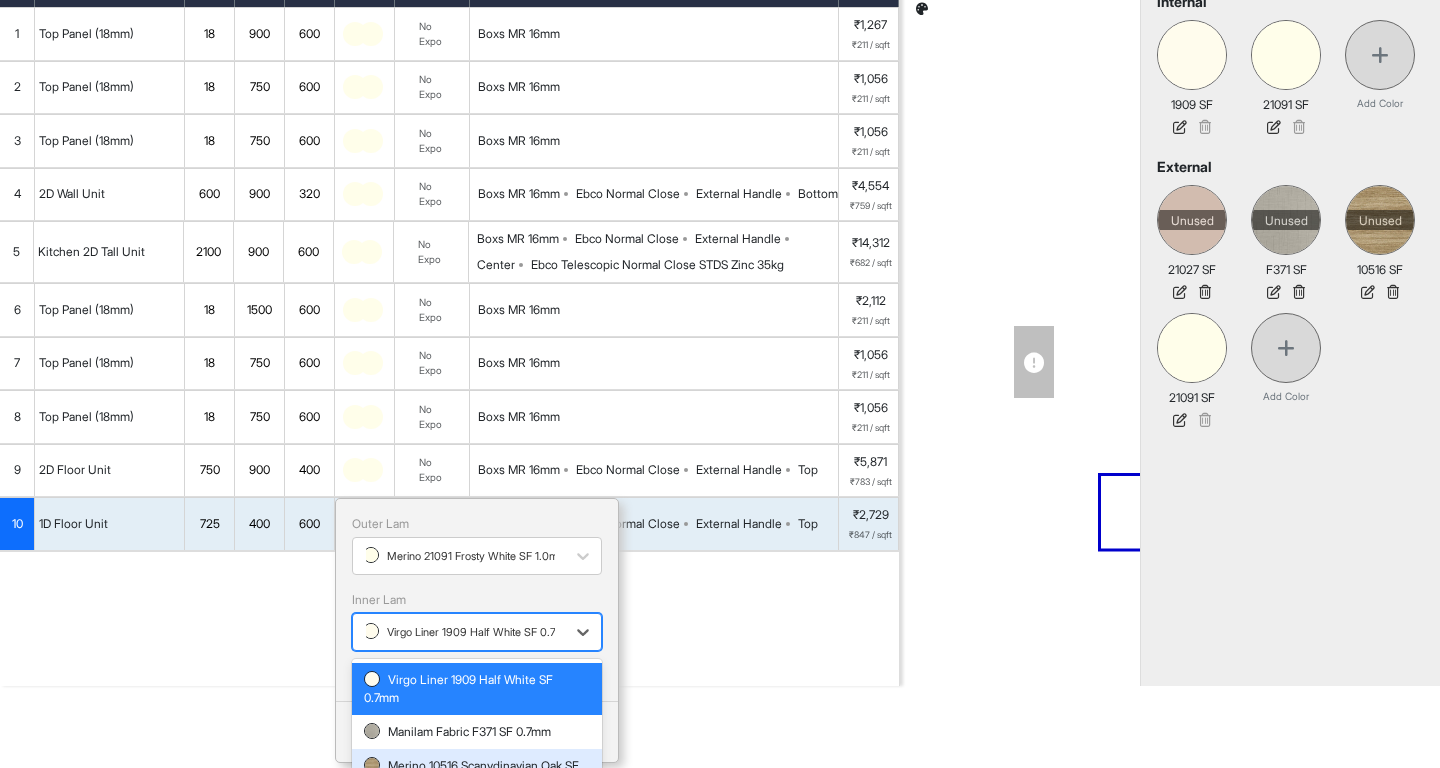 click on "Merino 10516 Scanvdinavian Oak SF 1.0mm" at bounding box center (477, 775) 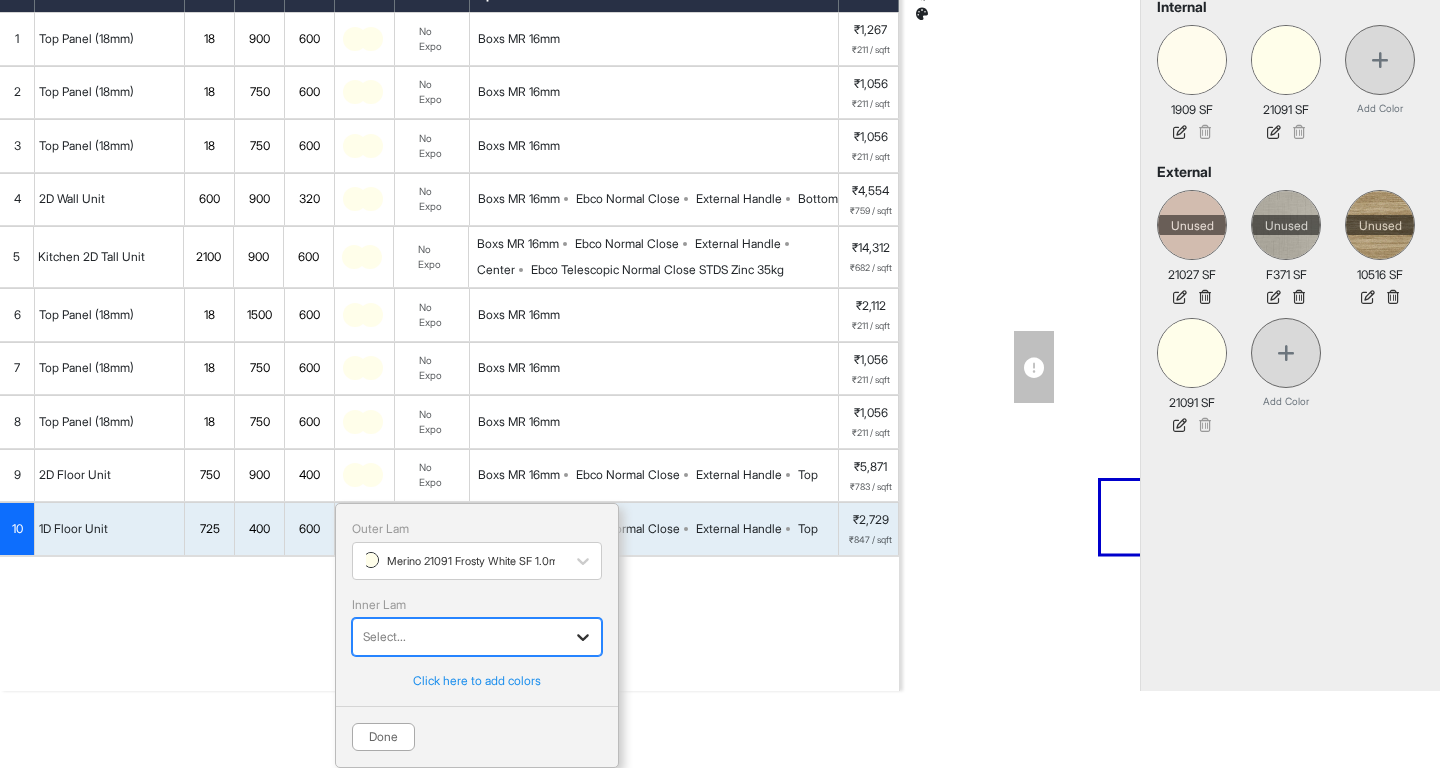 click at bounding box center (583, 637) 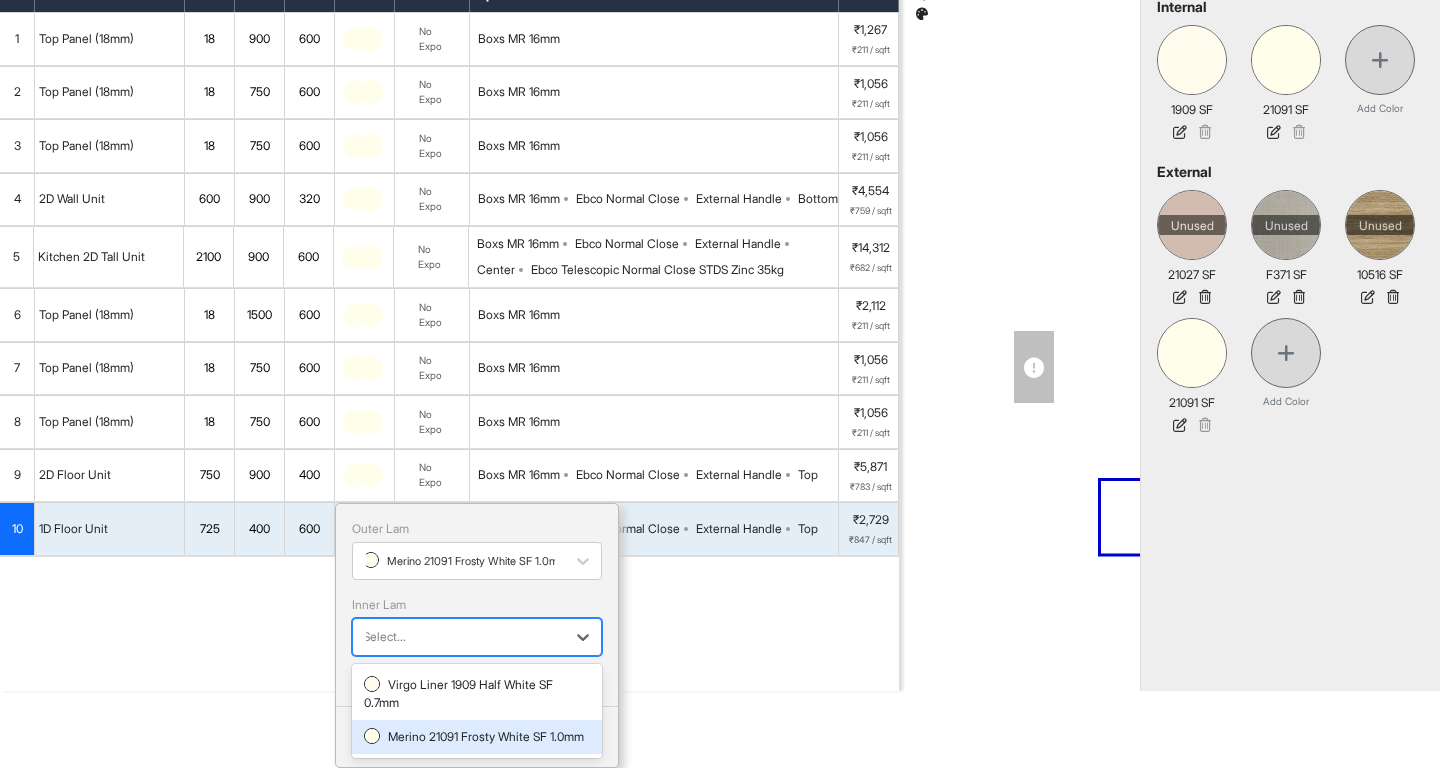 click on "Merino 21091 Frosty White SF 1.0mm" at bounding box center (477, 737) 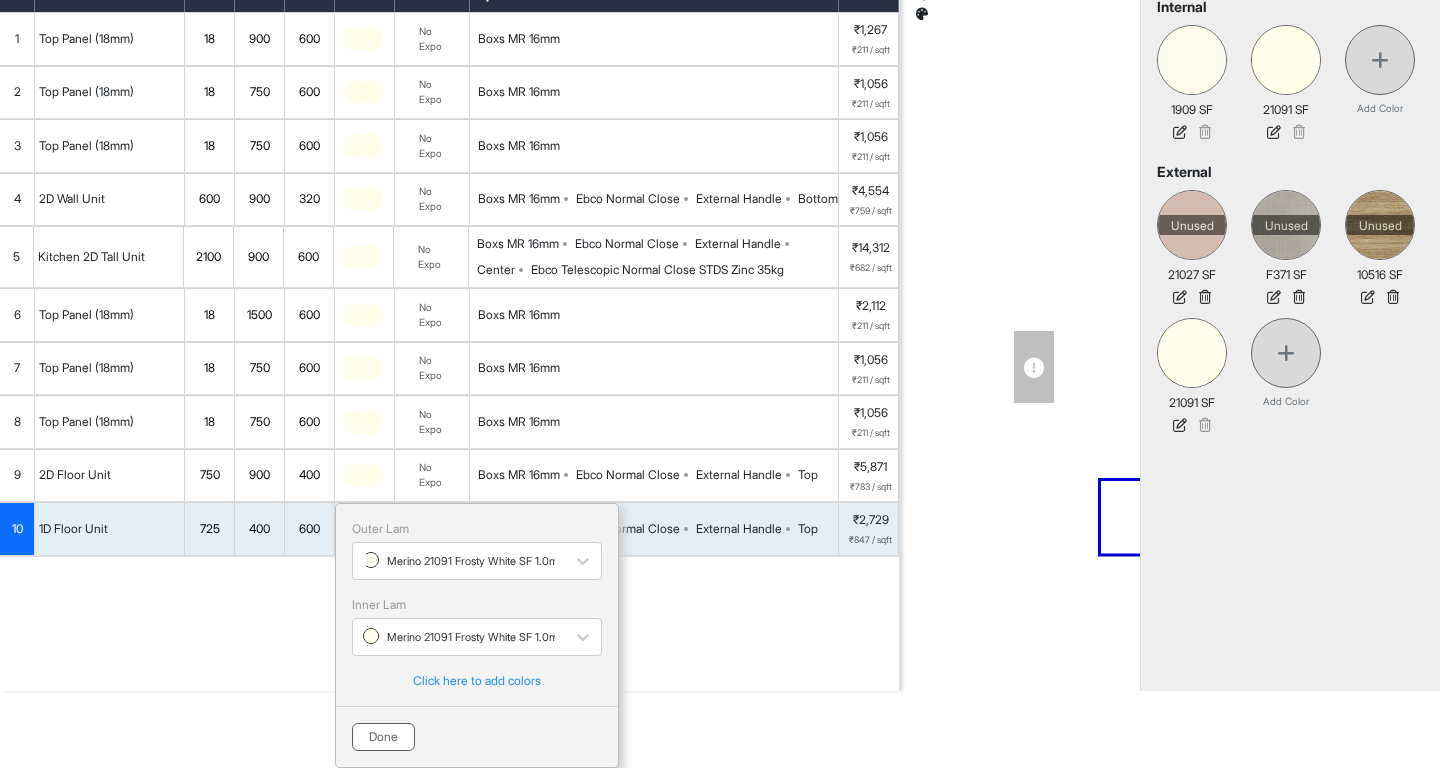 click on "Done" at bounding box center (383, 737) 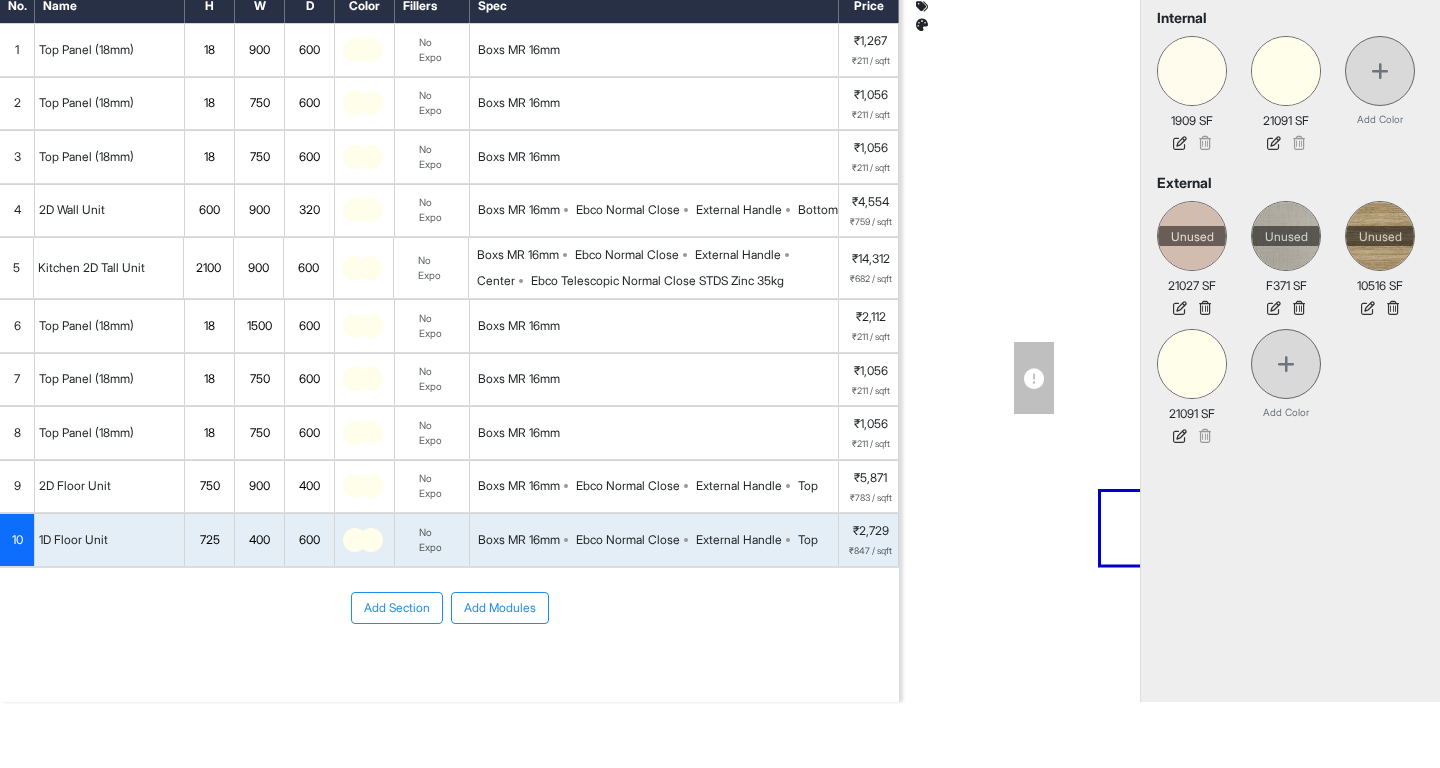 click at bounding box center (371, 486) 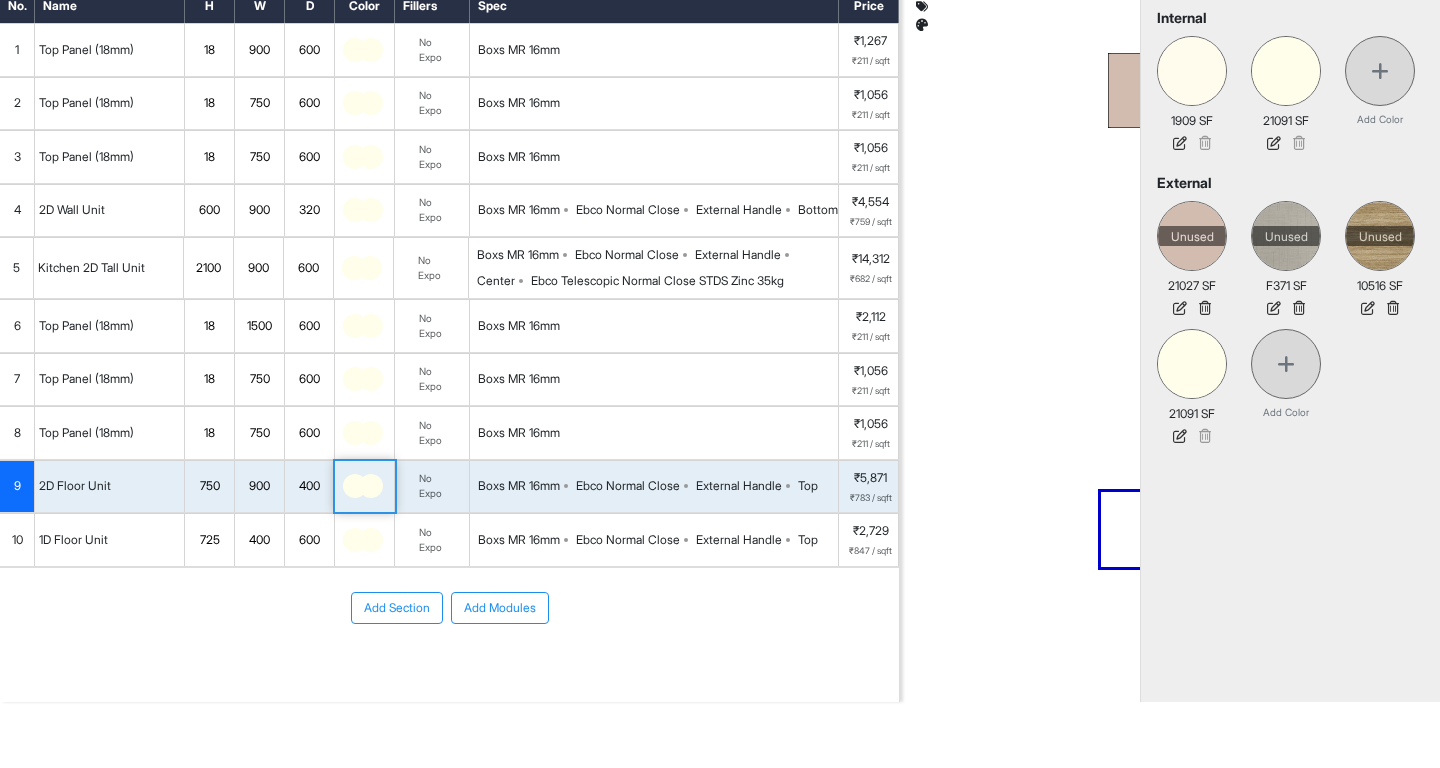 click at bounding box center (371, 486) 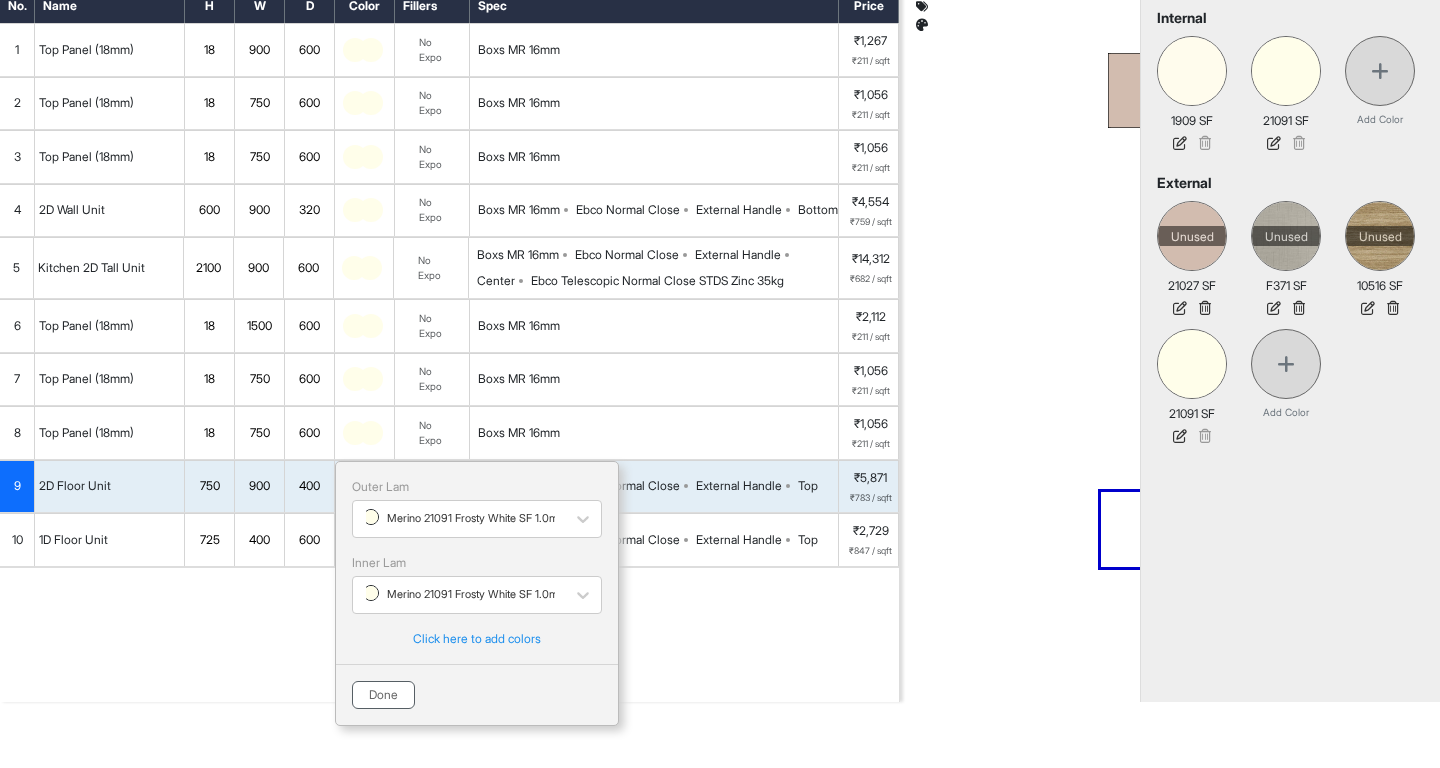 click on "Done" at bounding box center [383, 695] 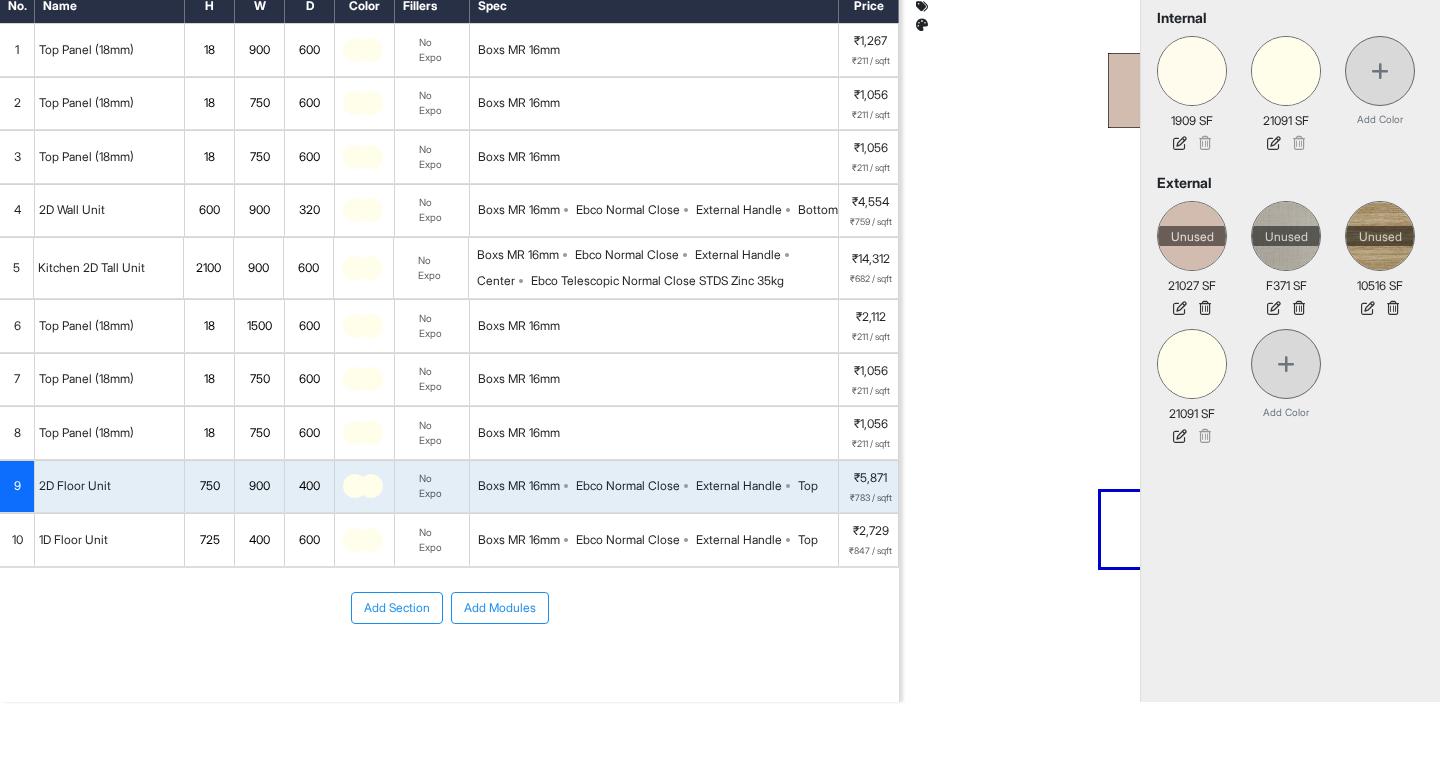 scroll, scrollTop: 0, scrollLeft: 0, axis: both 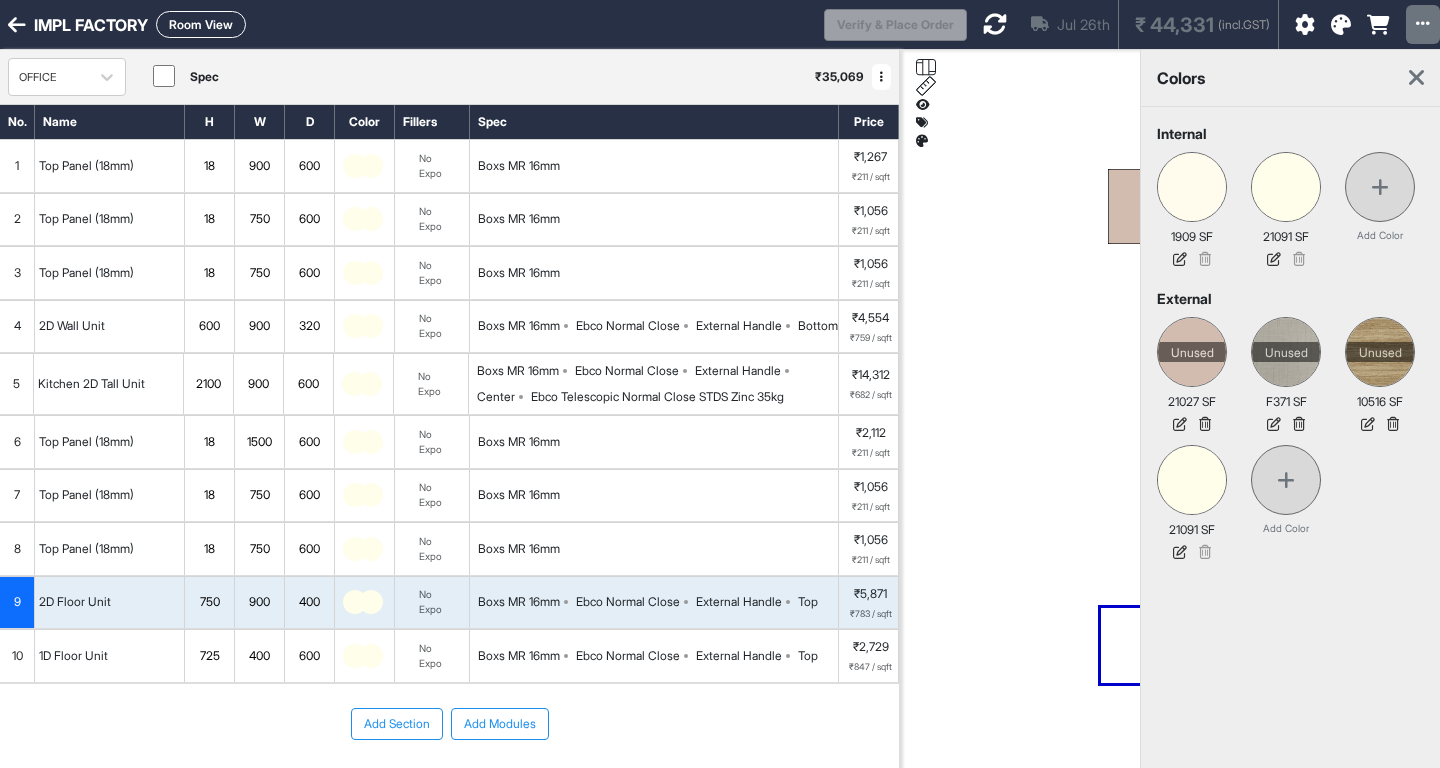 click on "Room View" at bounding box center [201, 24] 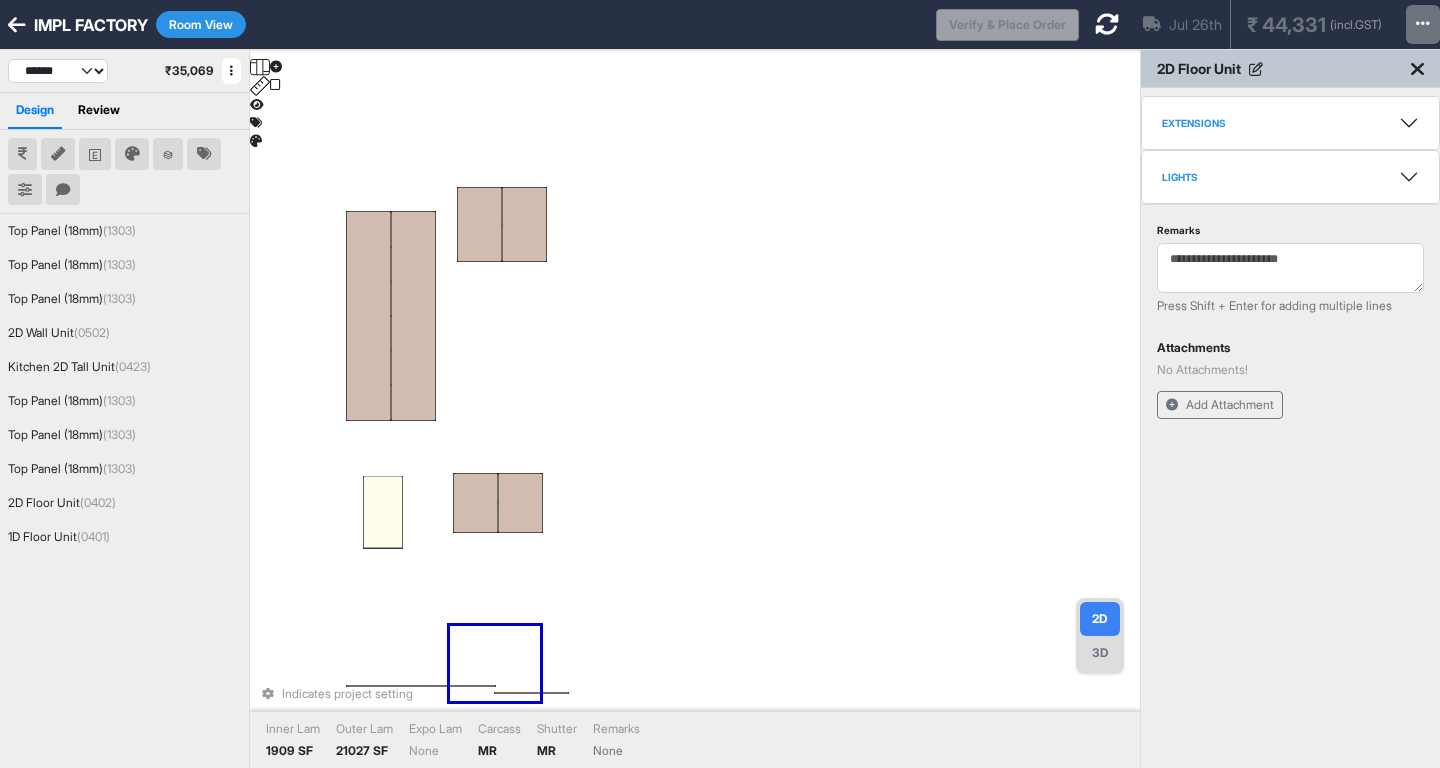 click at bounding box center (1107, 24) 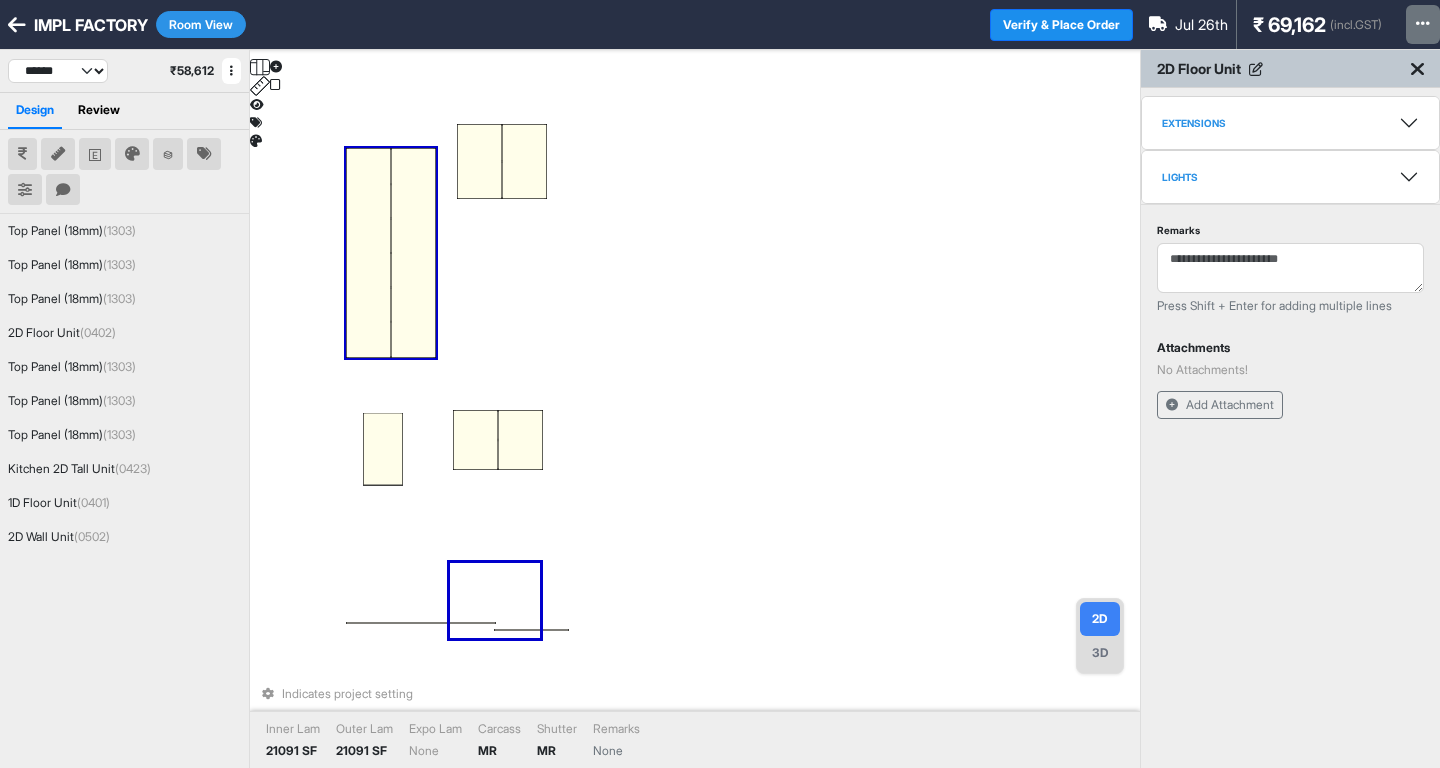 click at bounding box center (368, 253) 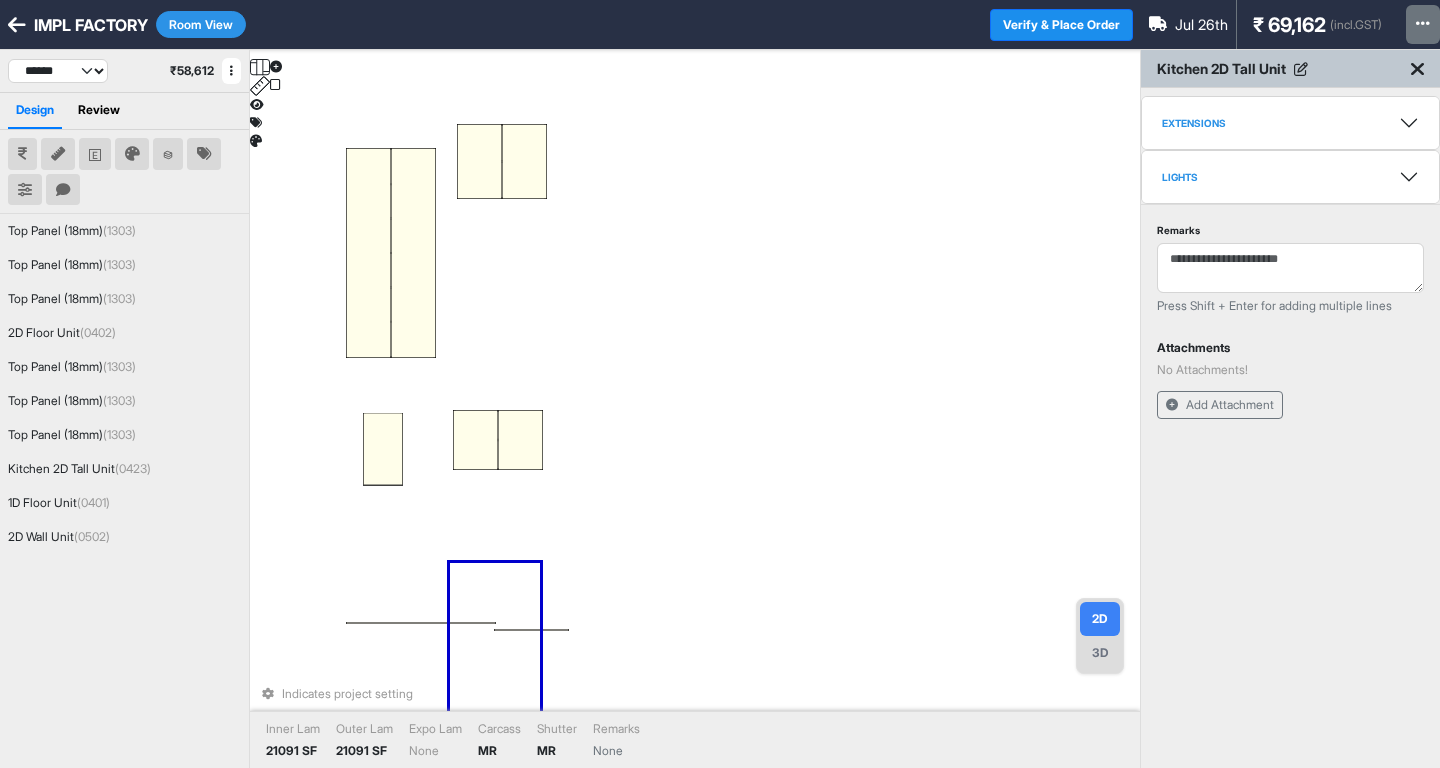 drag, startPoint x: 368, startPoint y: 327, endPoint x: 386, endPoint y: 311, distance: 24.083189 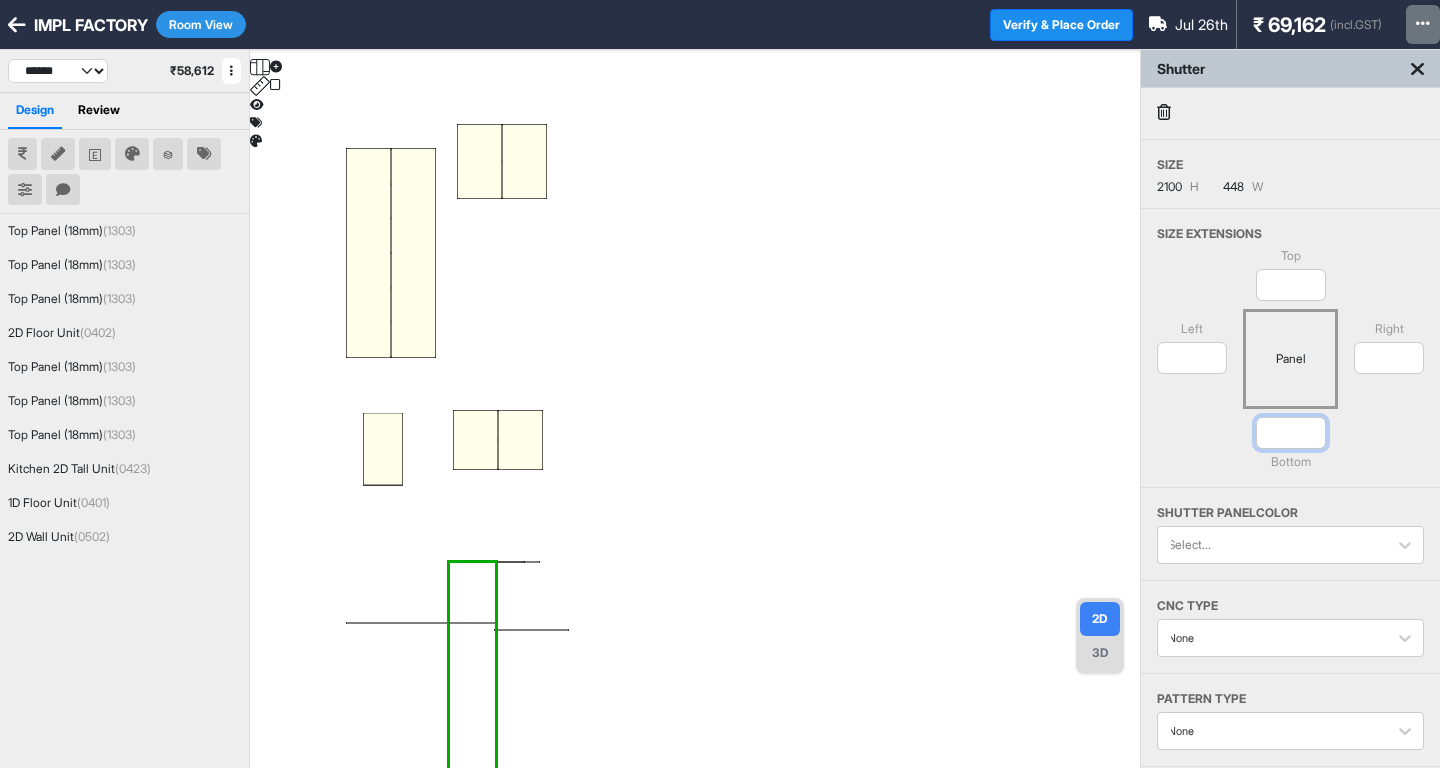 click on "*" at bounding box center (1291, 433) 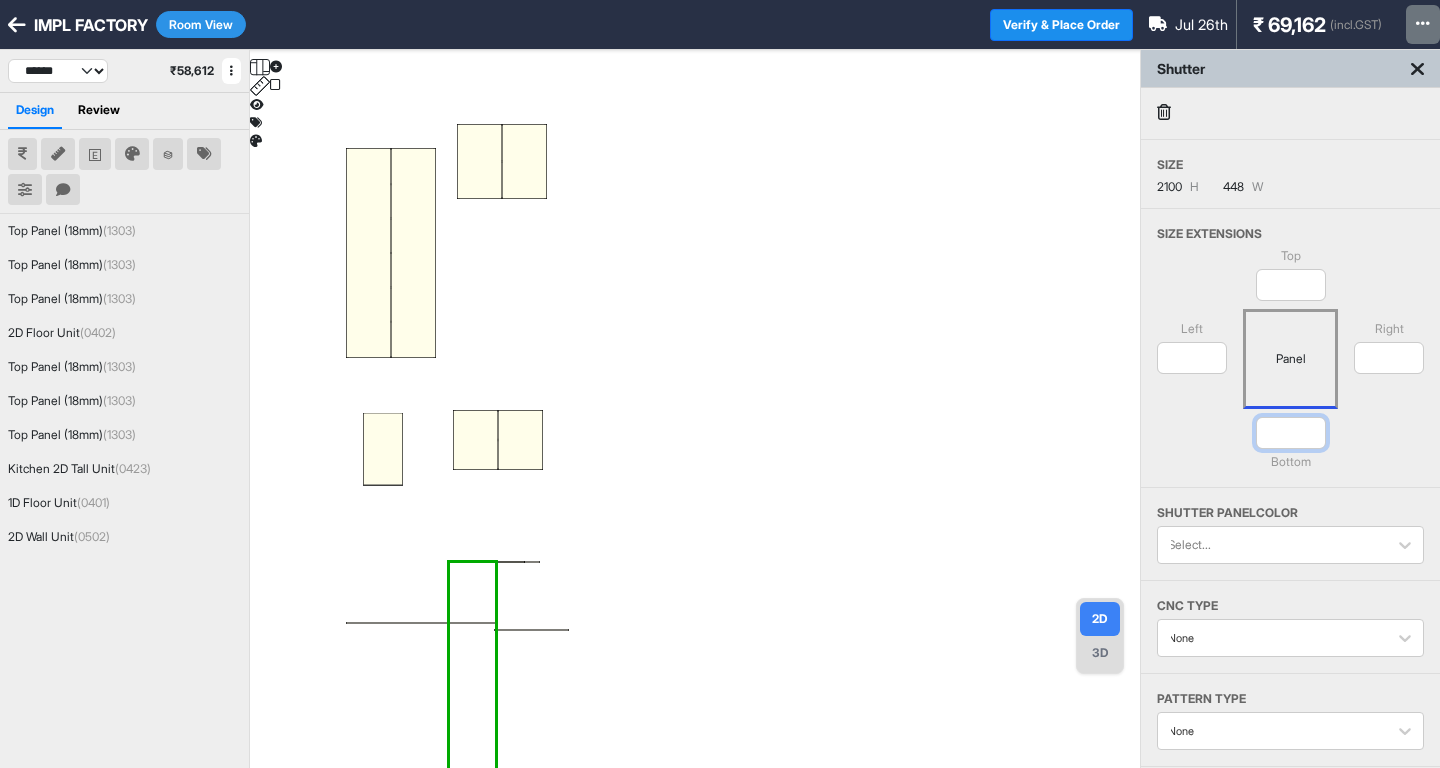 type on "****" 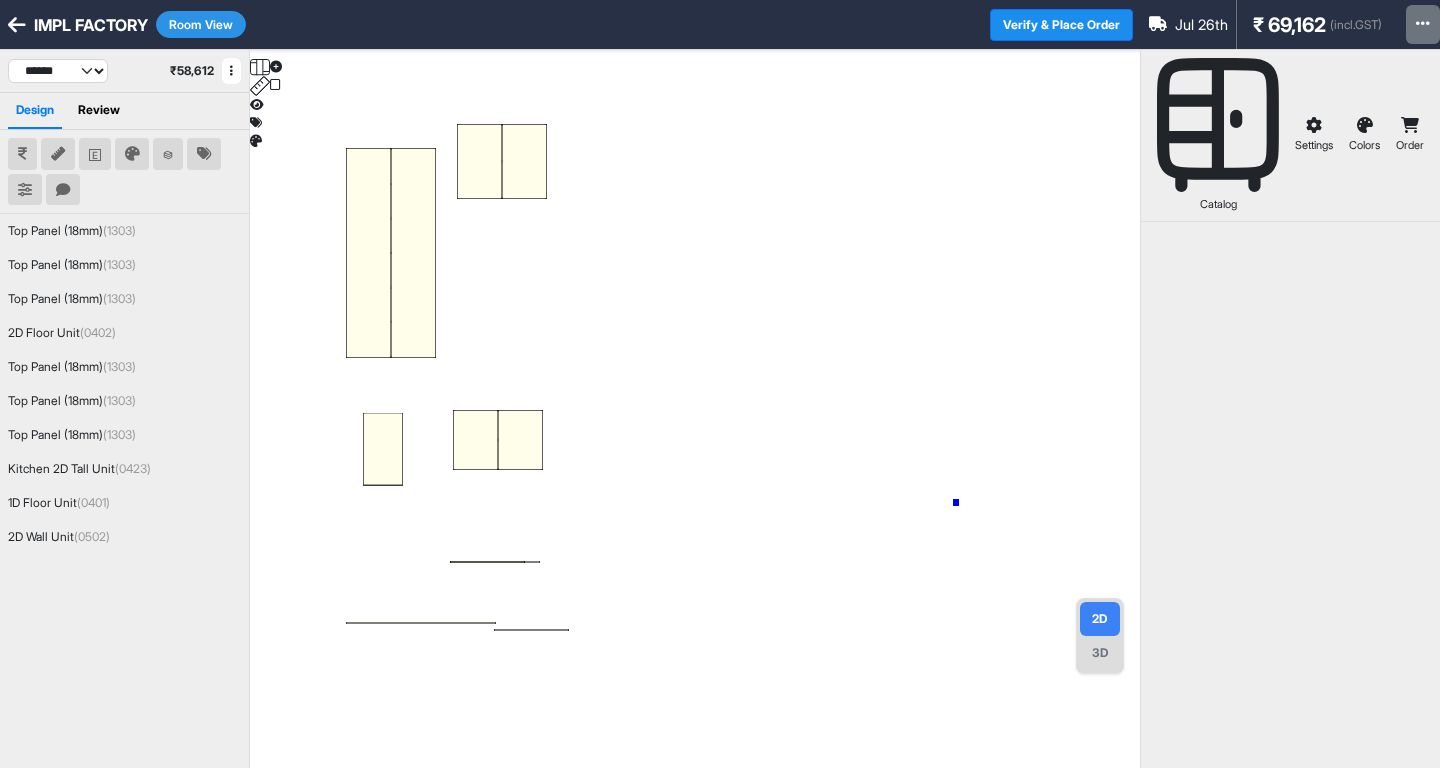 click at bounding box center (695, 434) 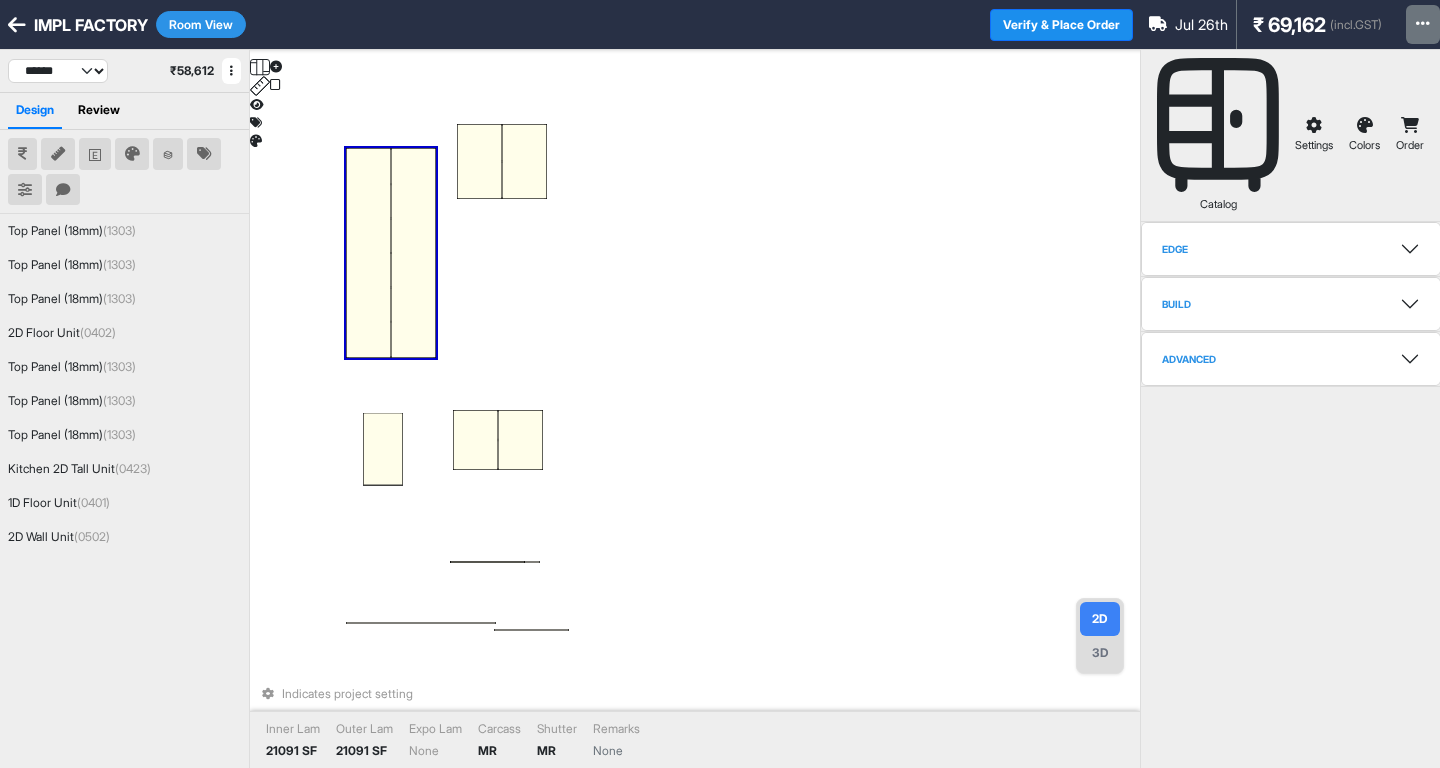 click at bounding box center [368, 253] 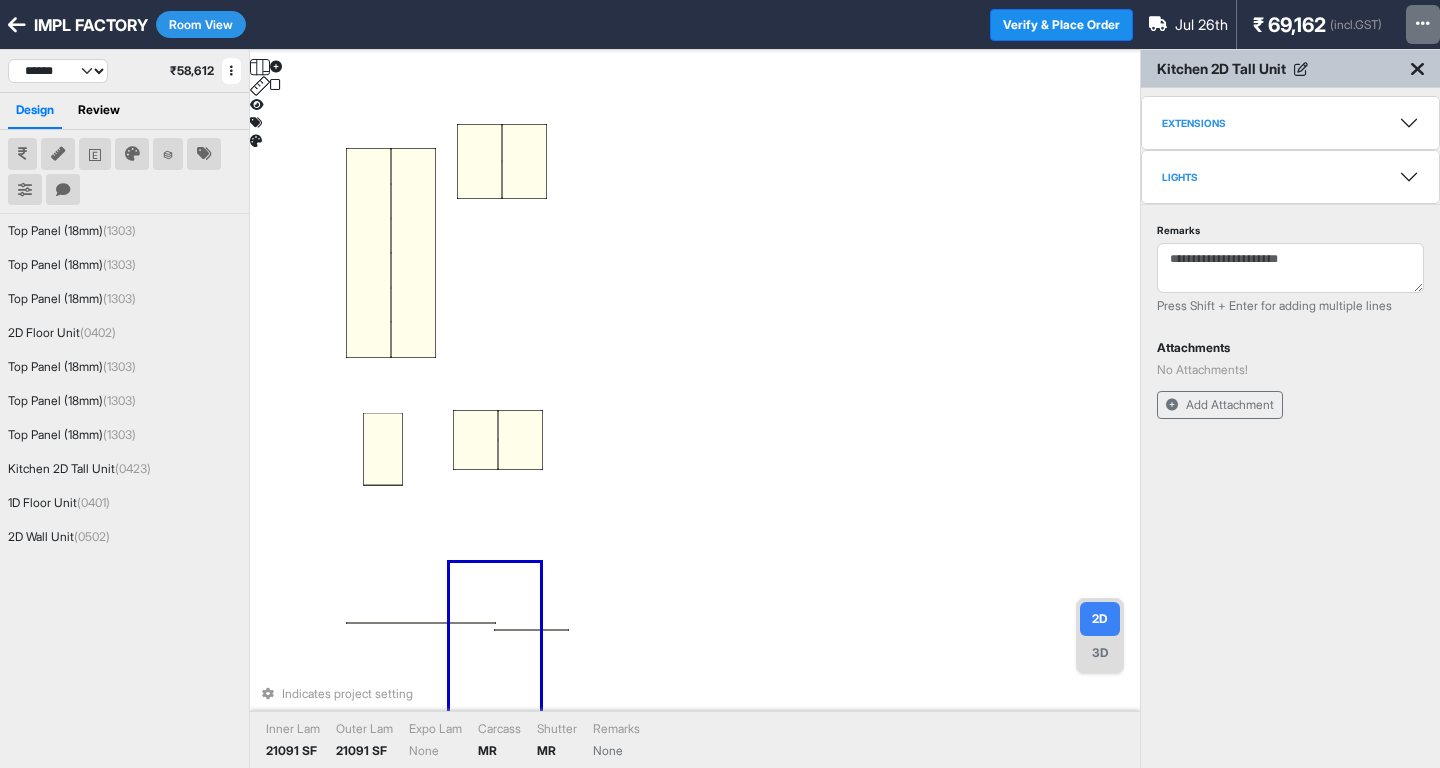 click at bounding box center (368, 253) 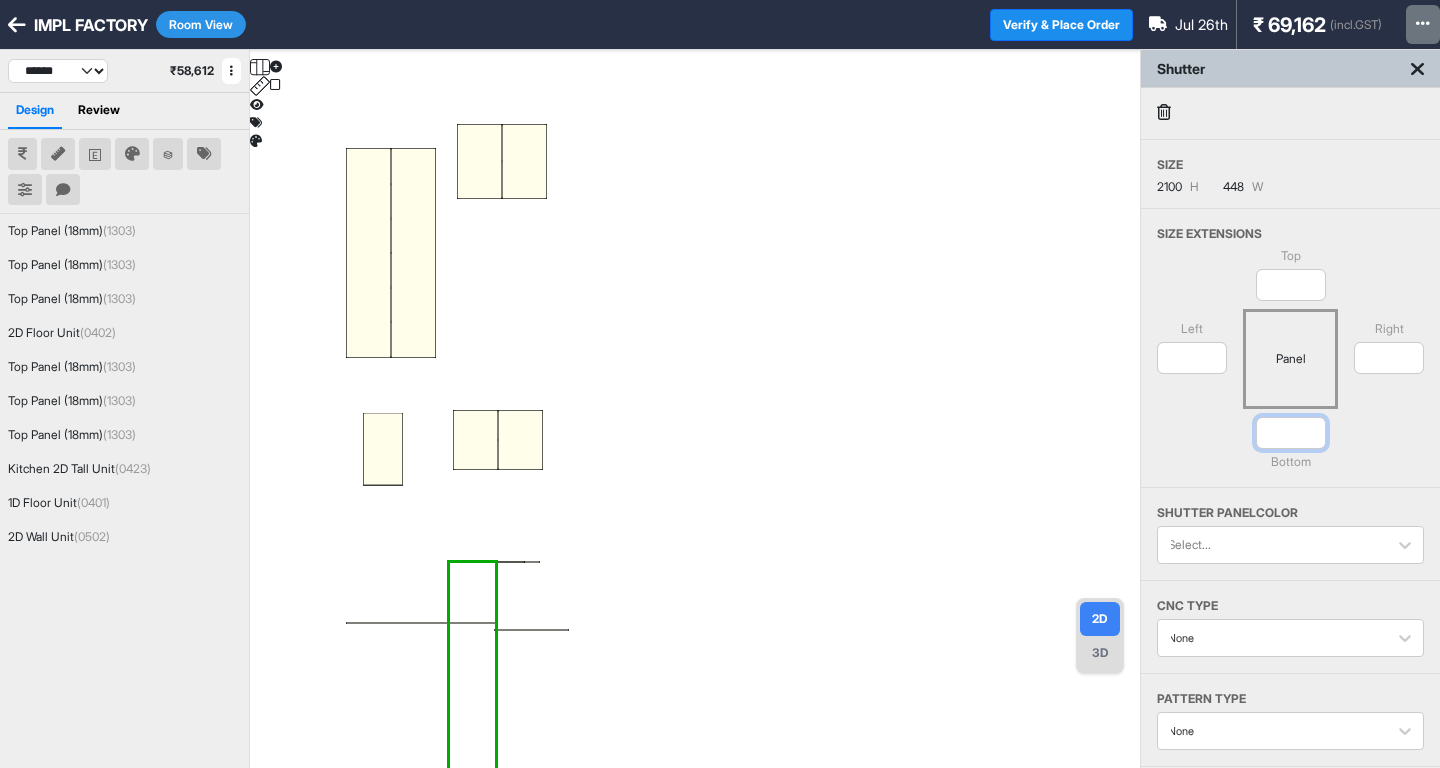 click on "*" at bounding box center (1291, 433) 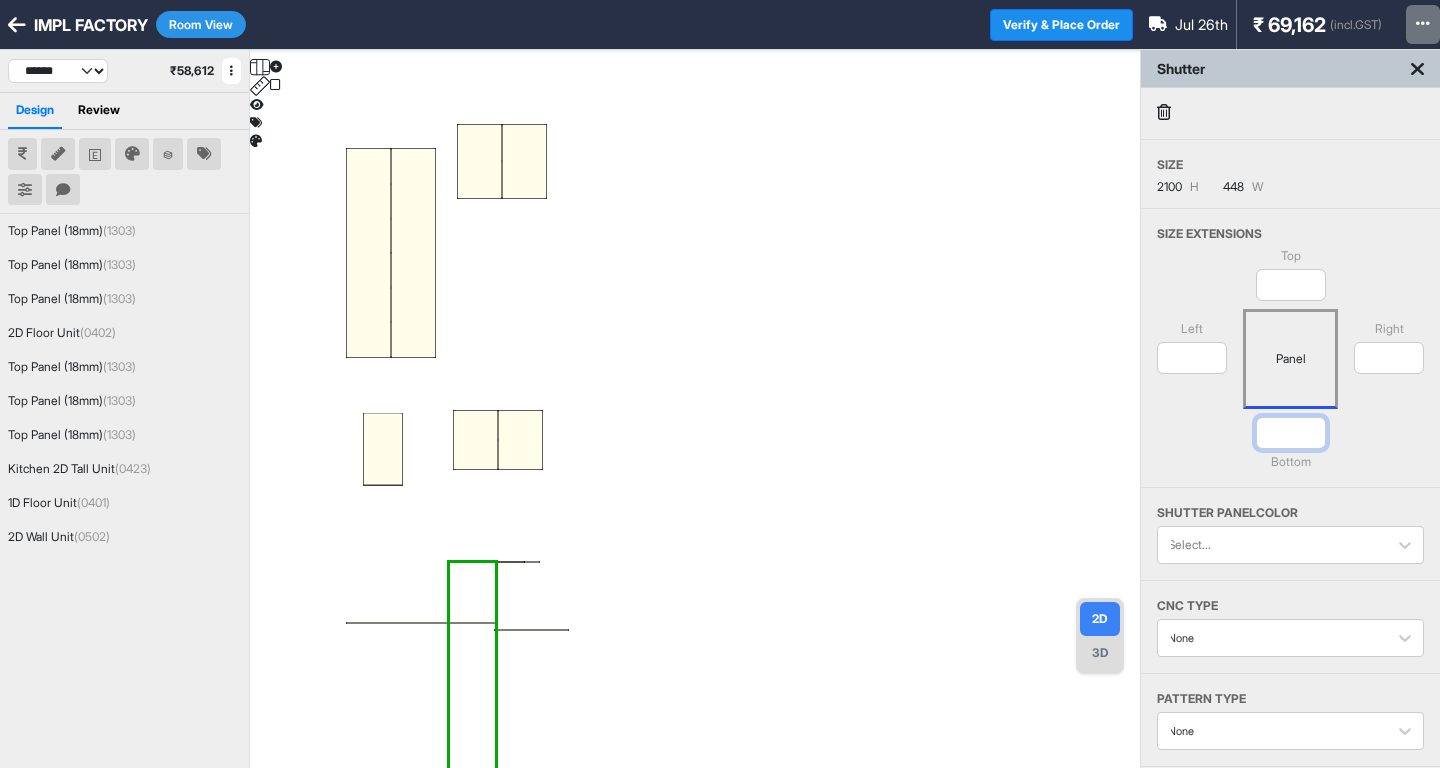 type on "****" 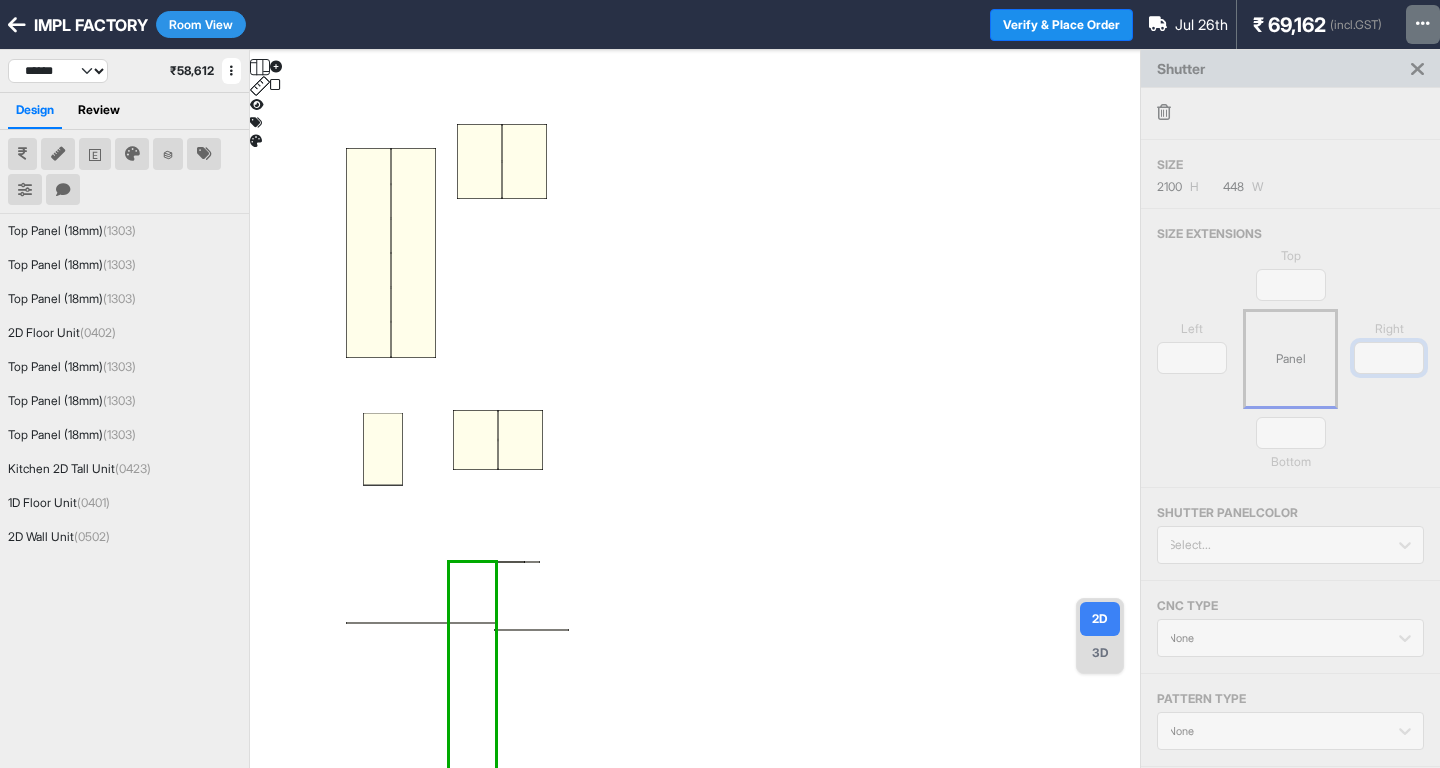 click on "*" at bounding box center [1389, 358] 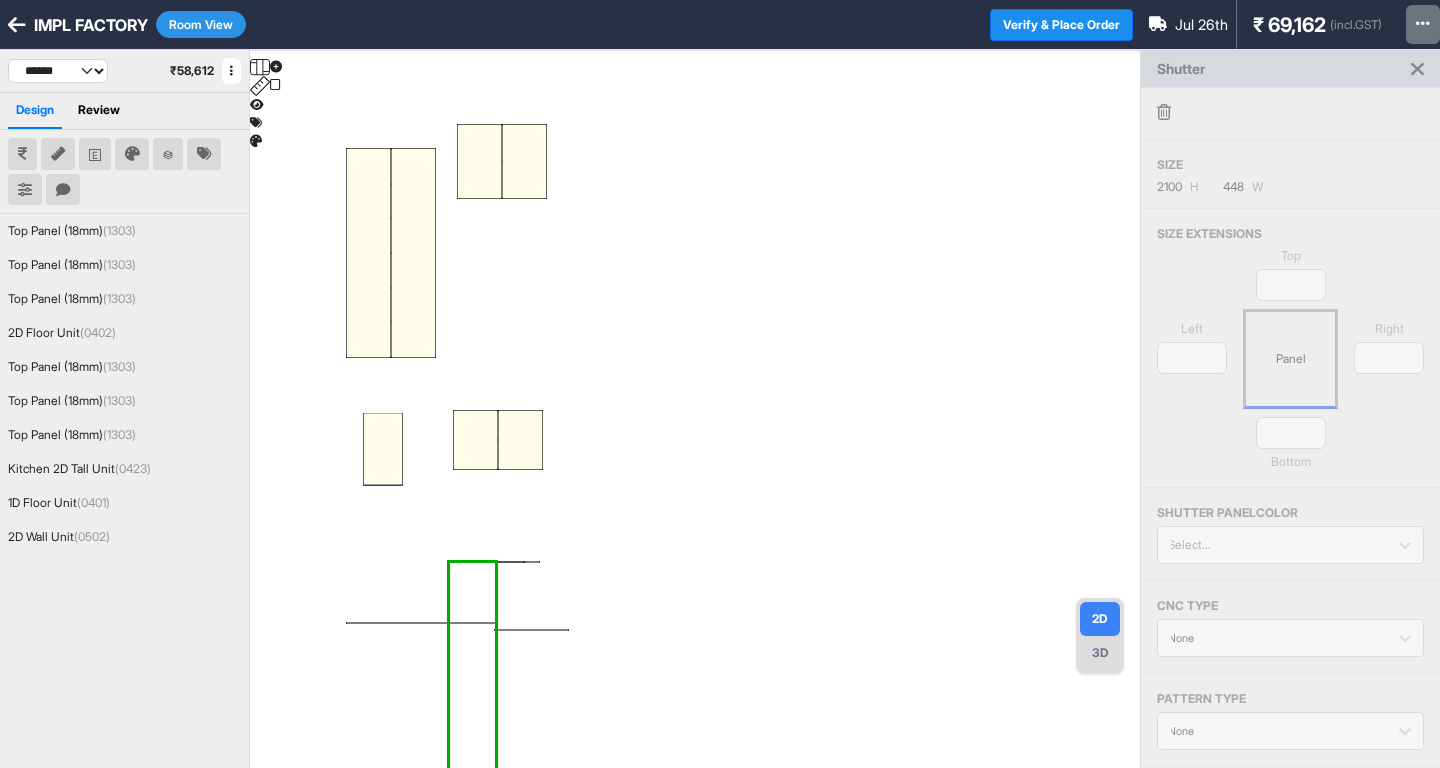 click at bounding box center (695, 434) 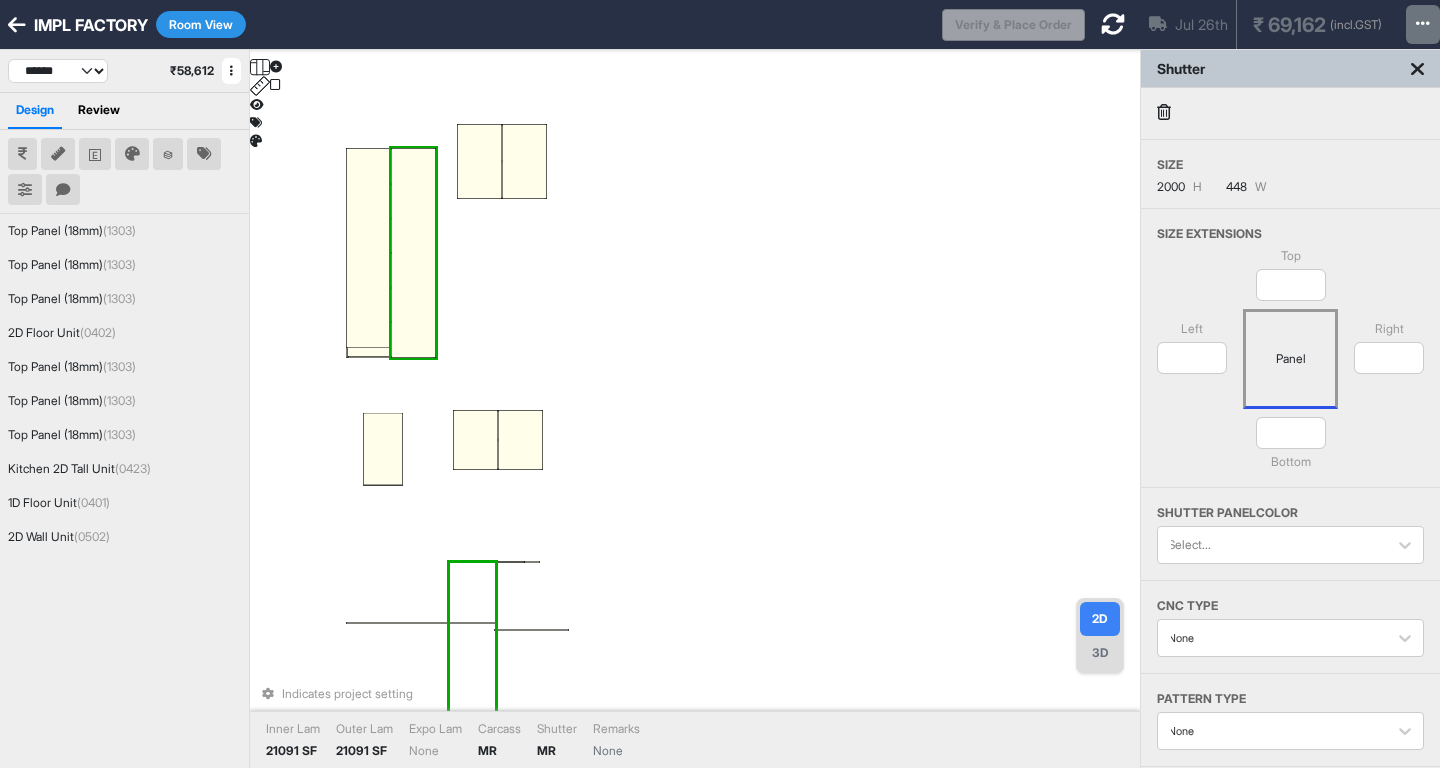 click at bounding box center (413, 253) 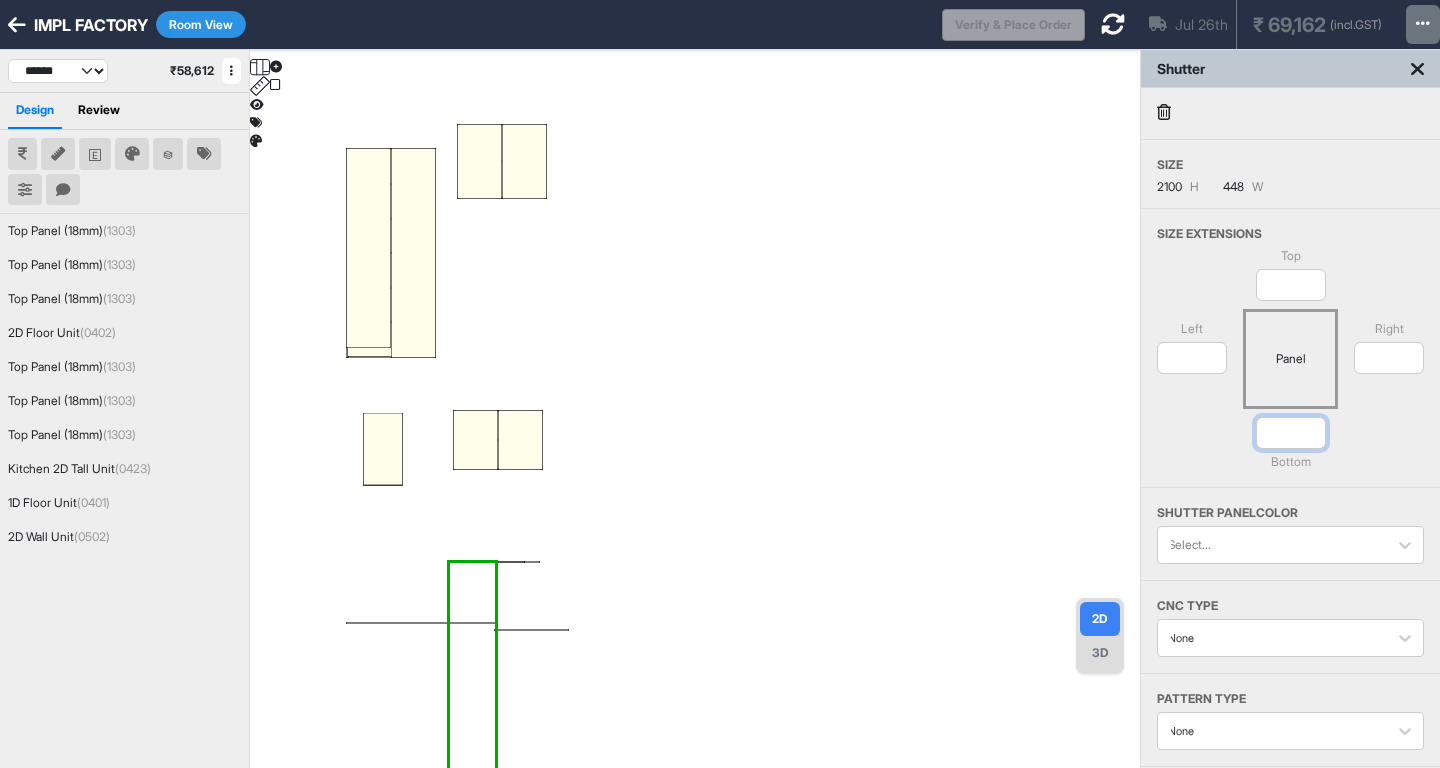 click on "*" at bounding box center [1291, 433] 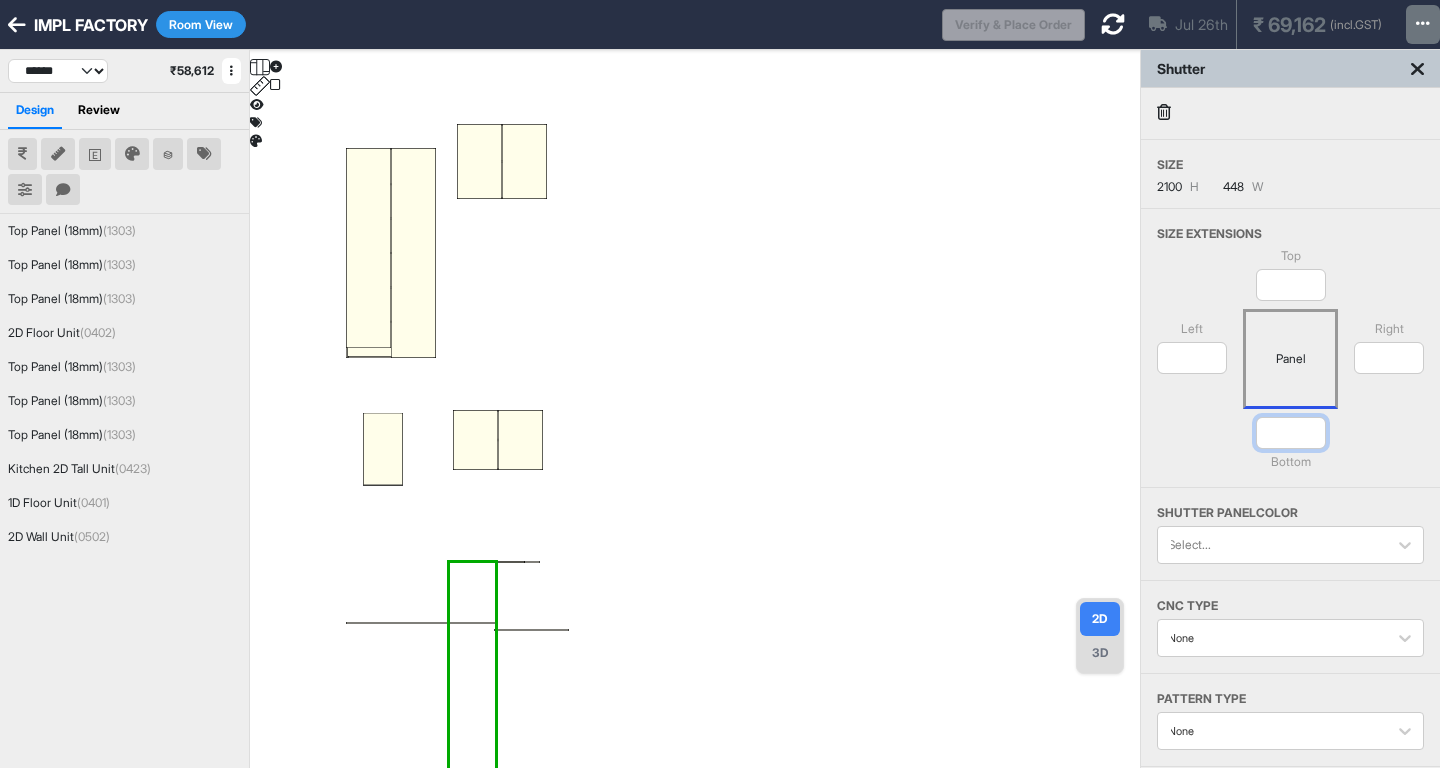 type on "****" 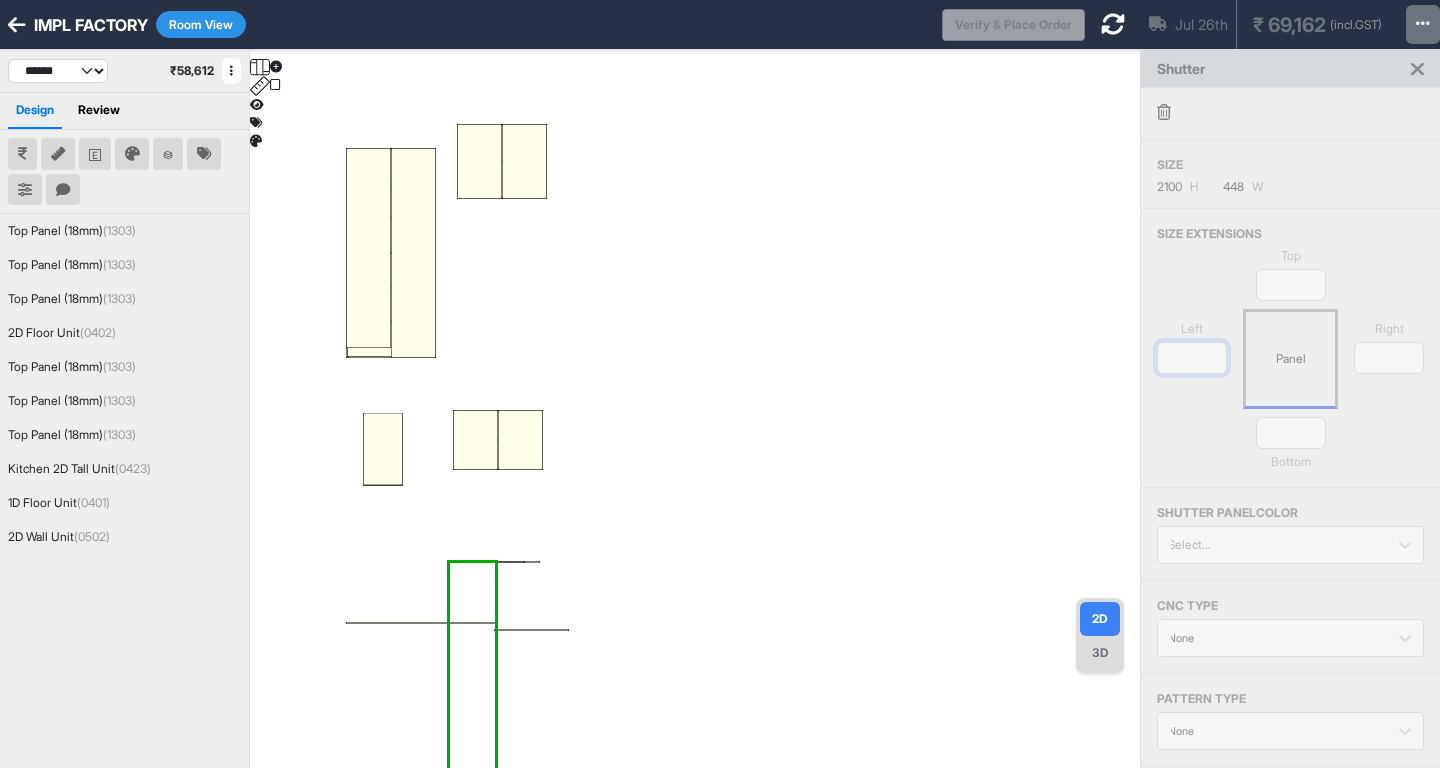 click on "*" at bounding box center (1192, 358) 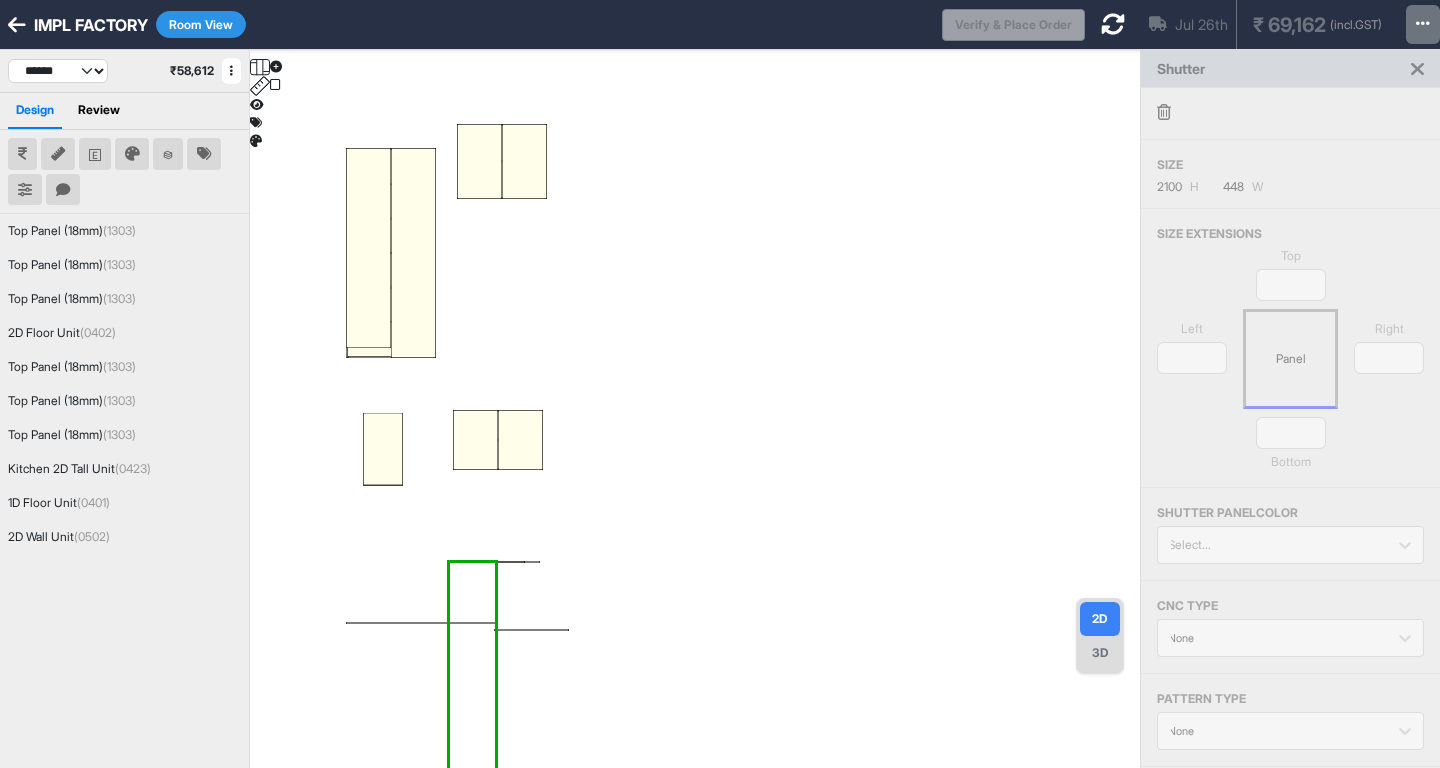click at bounding box center [695, 434] 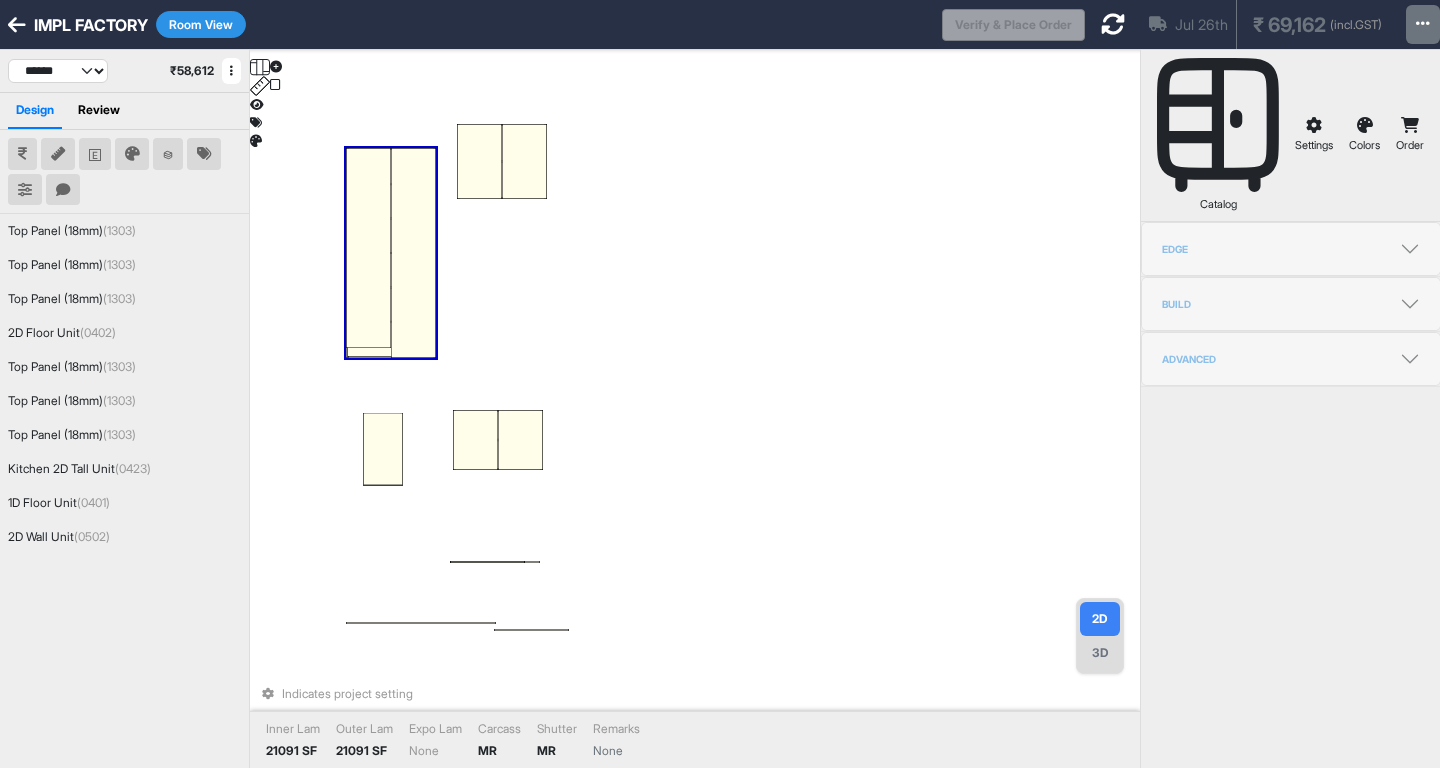 click at bounding box center (413, 253) 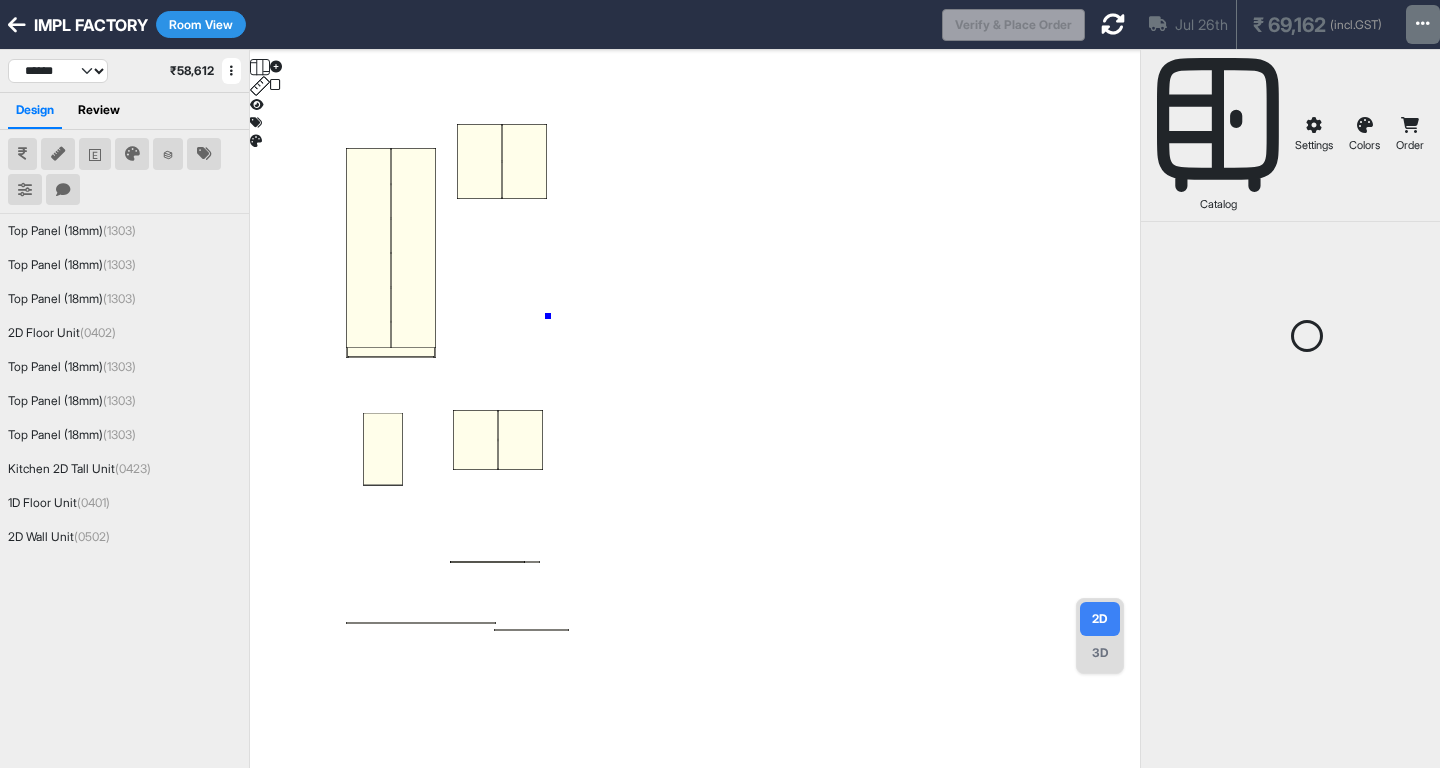 click at bounding box center [695, 434] 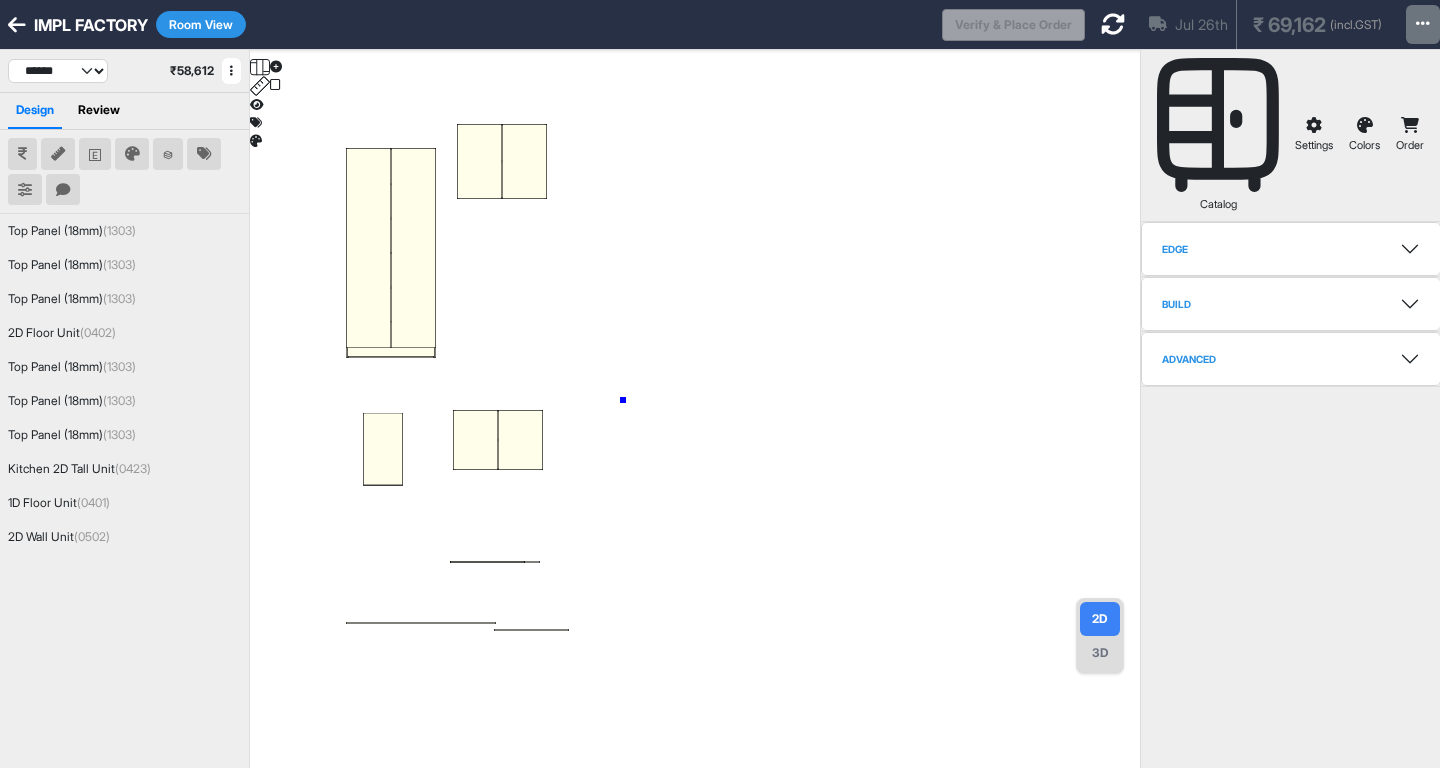 click at bounding box center [695, 434] 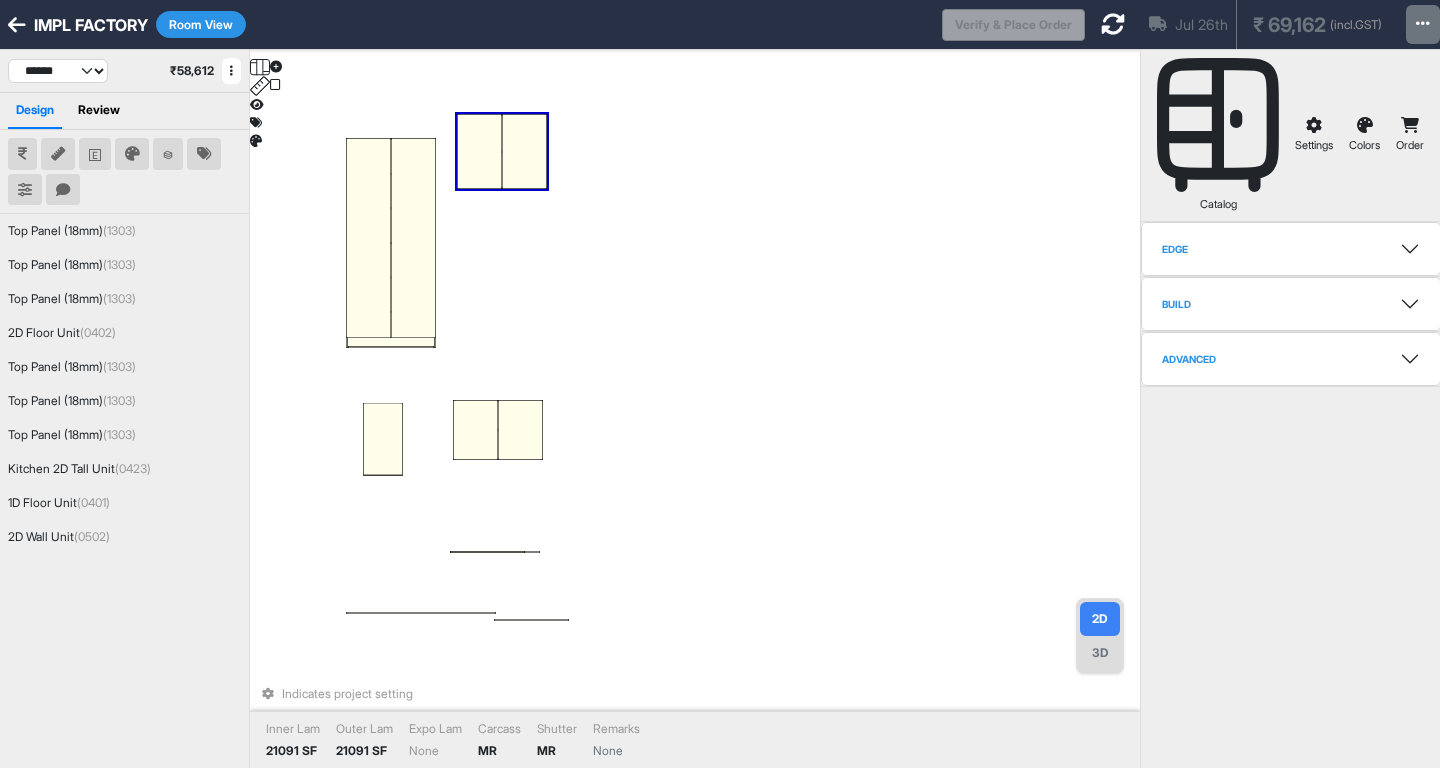 click at bounding box center [479, 151] 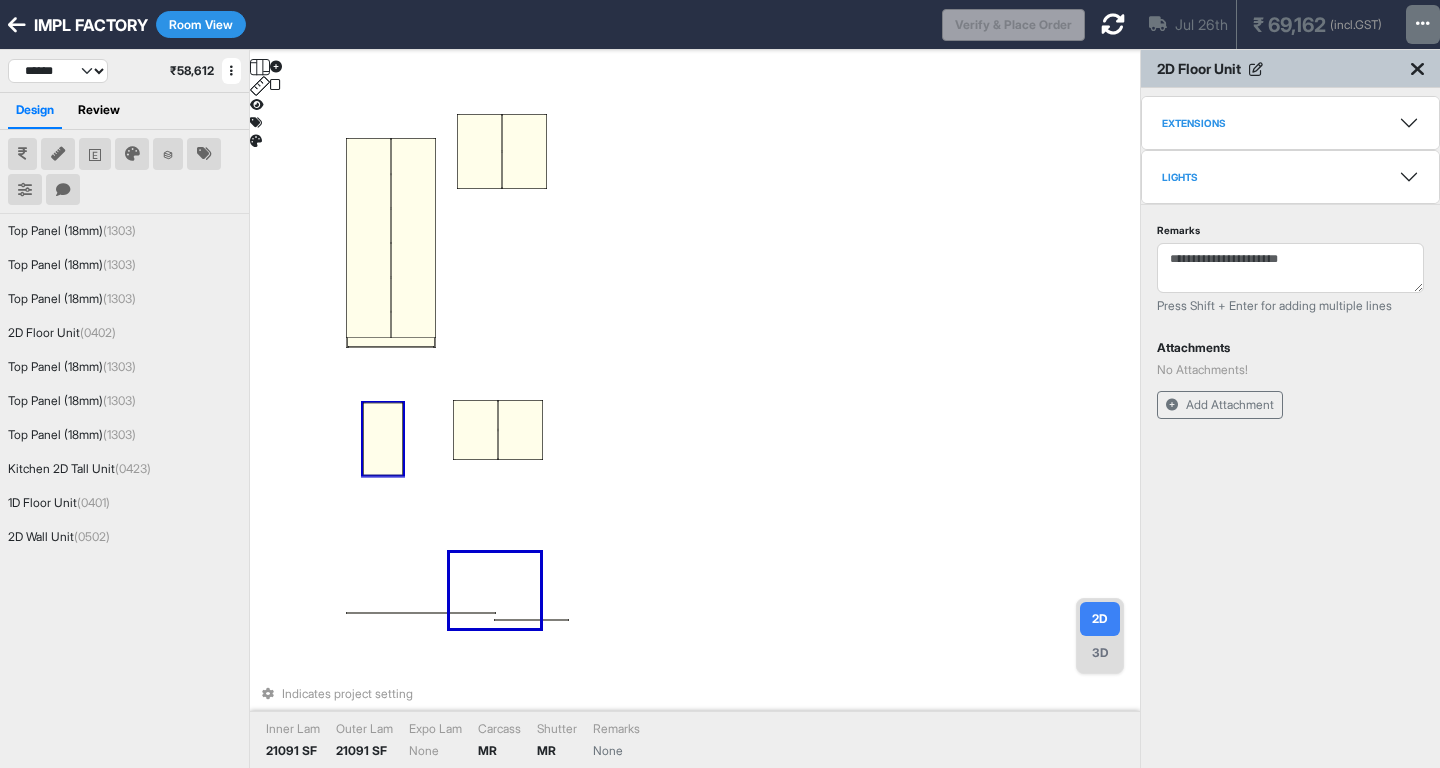 click on "1D Floor Unit  (0401)" at bounding box center (59, 503) 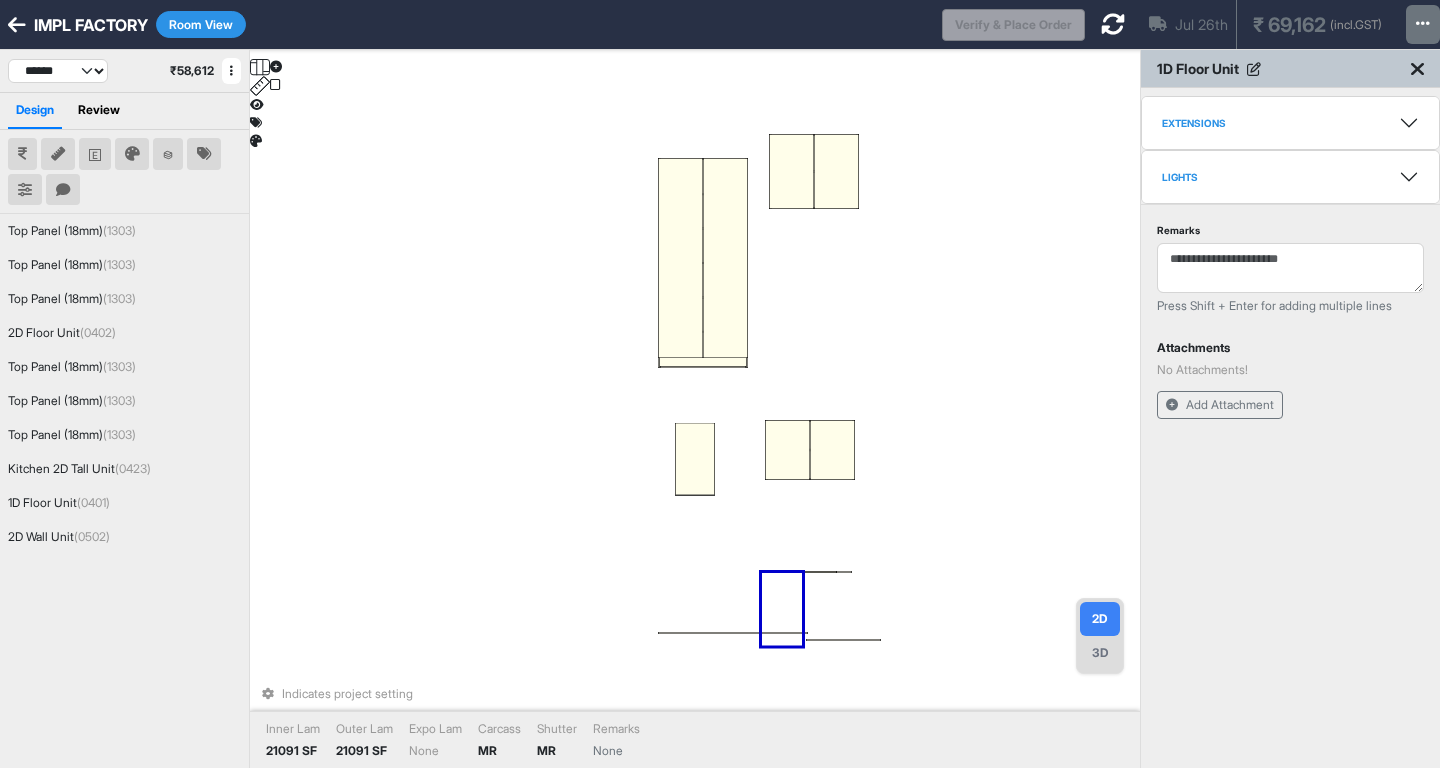 click at bounding box center (695, 459) 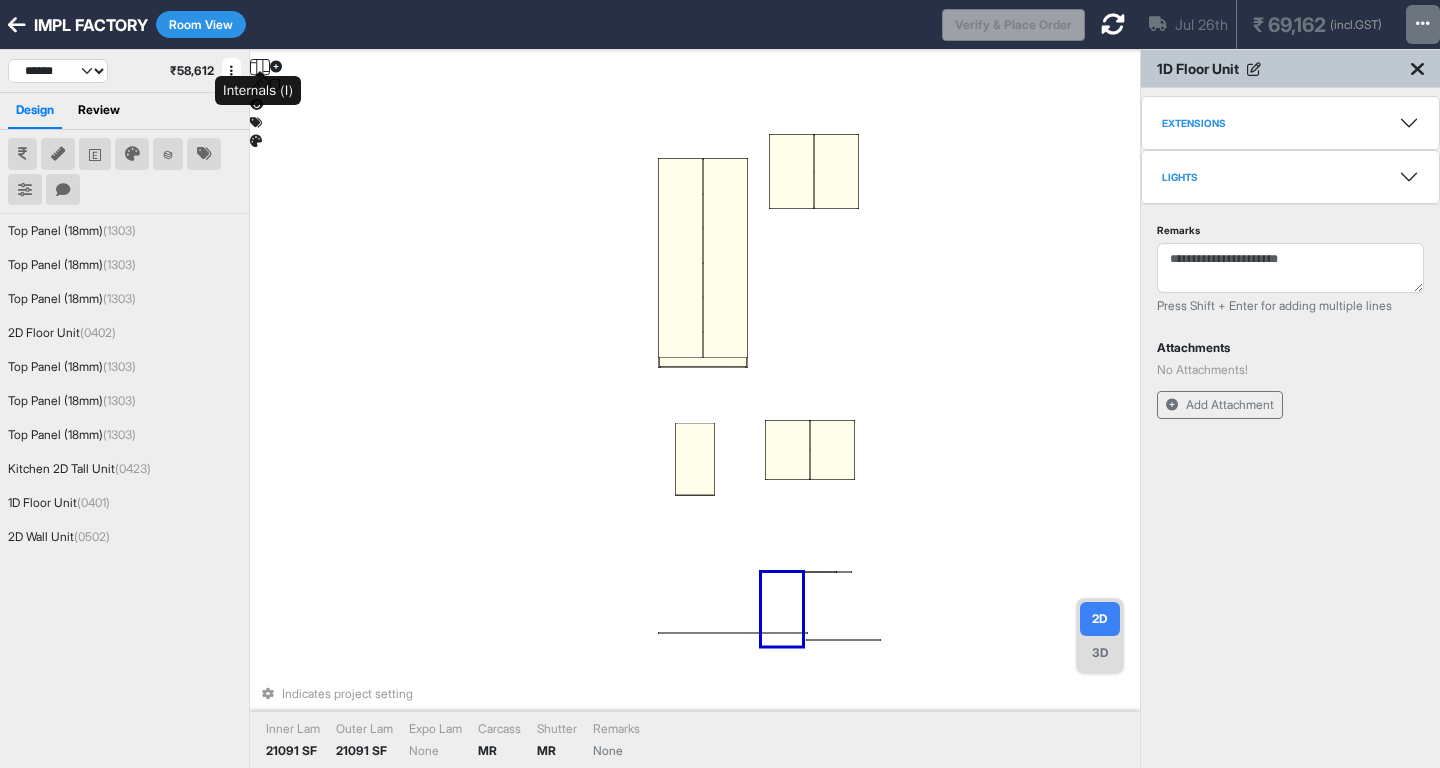 click 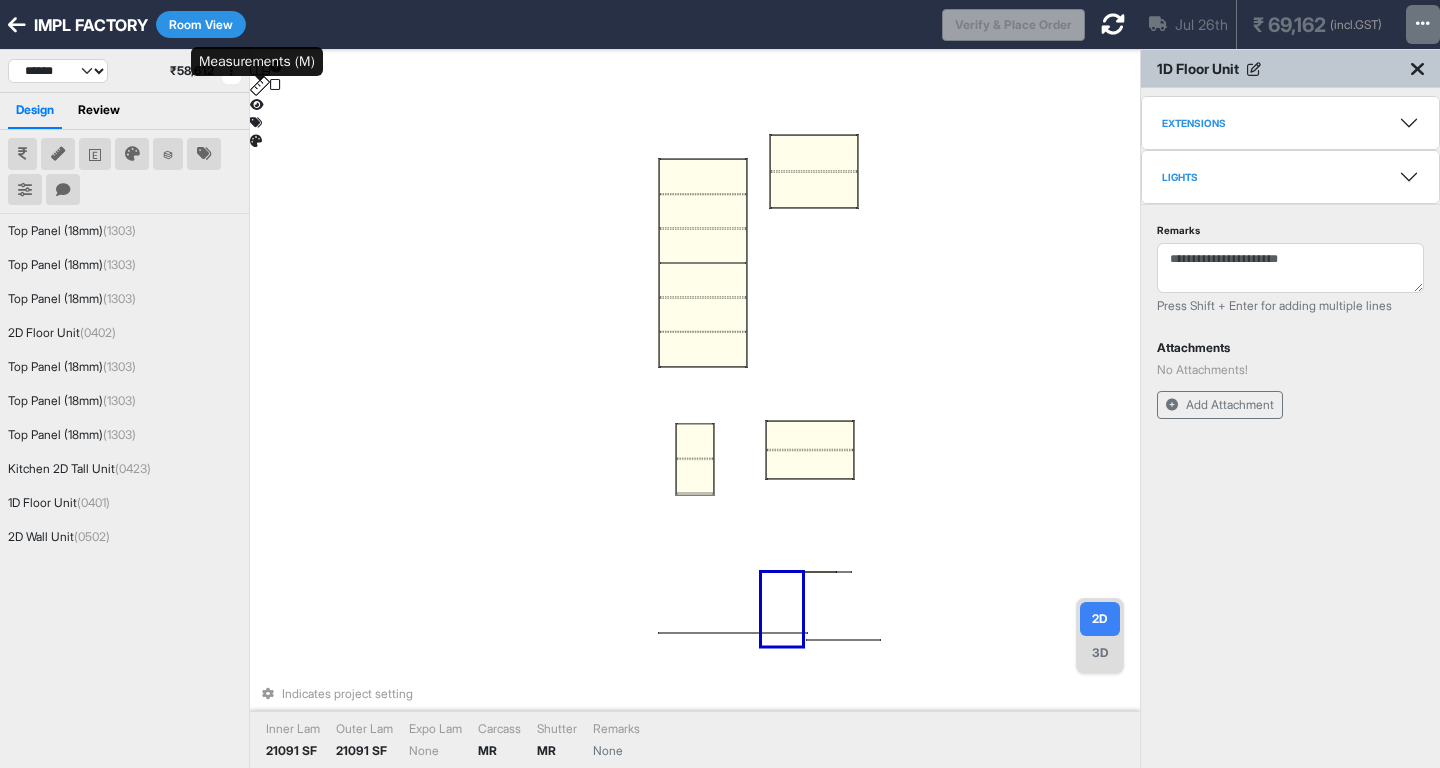 click 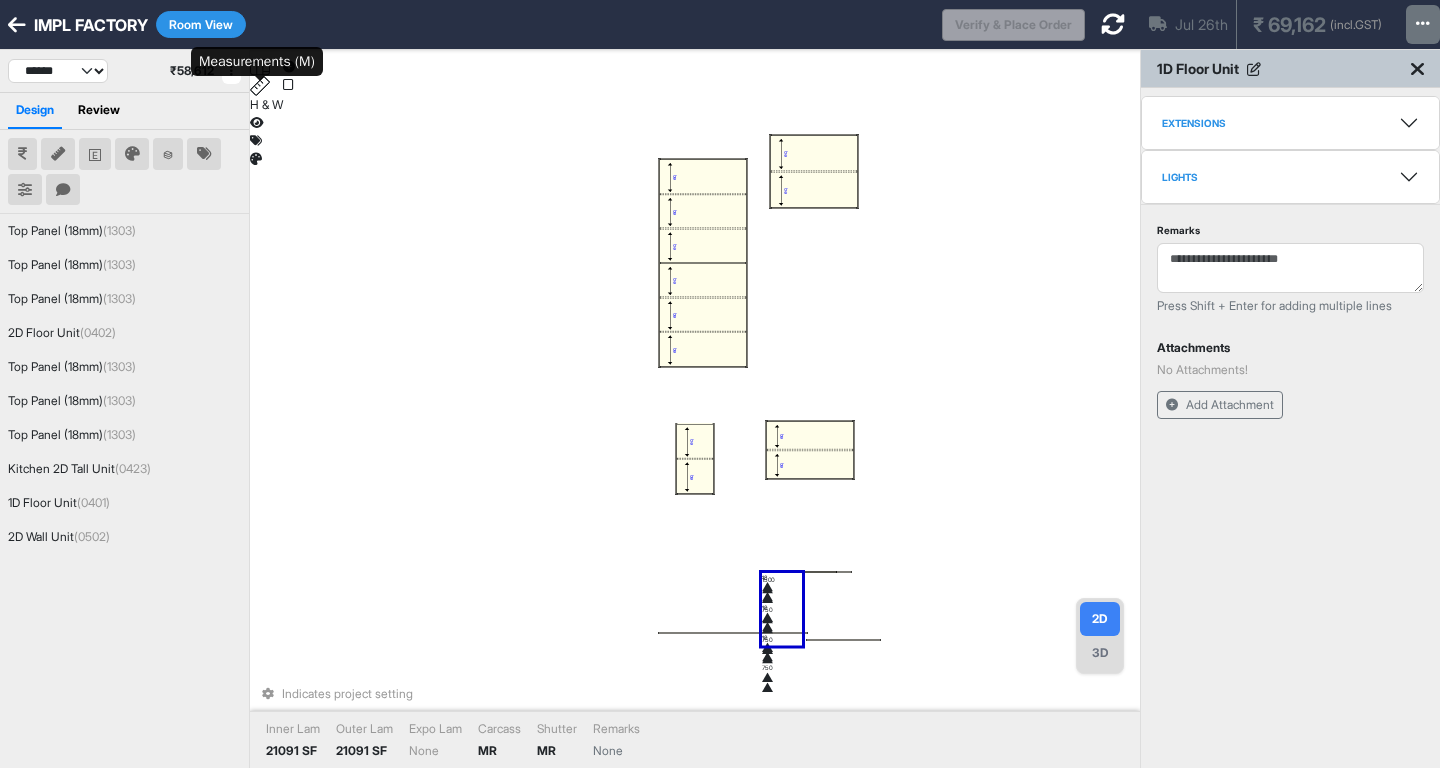 click 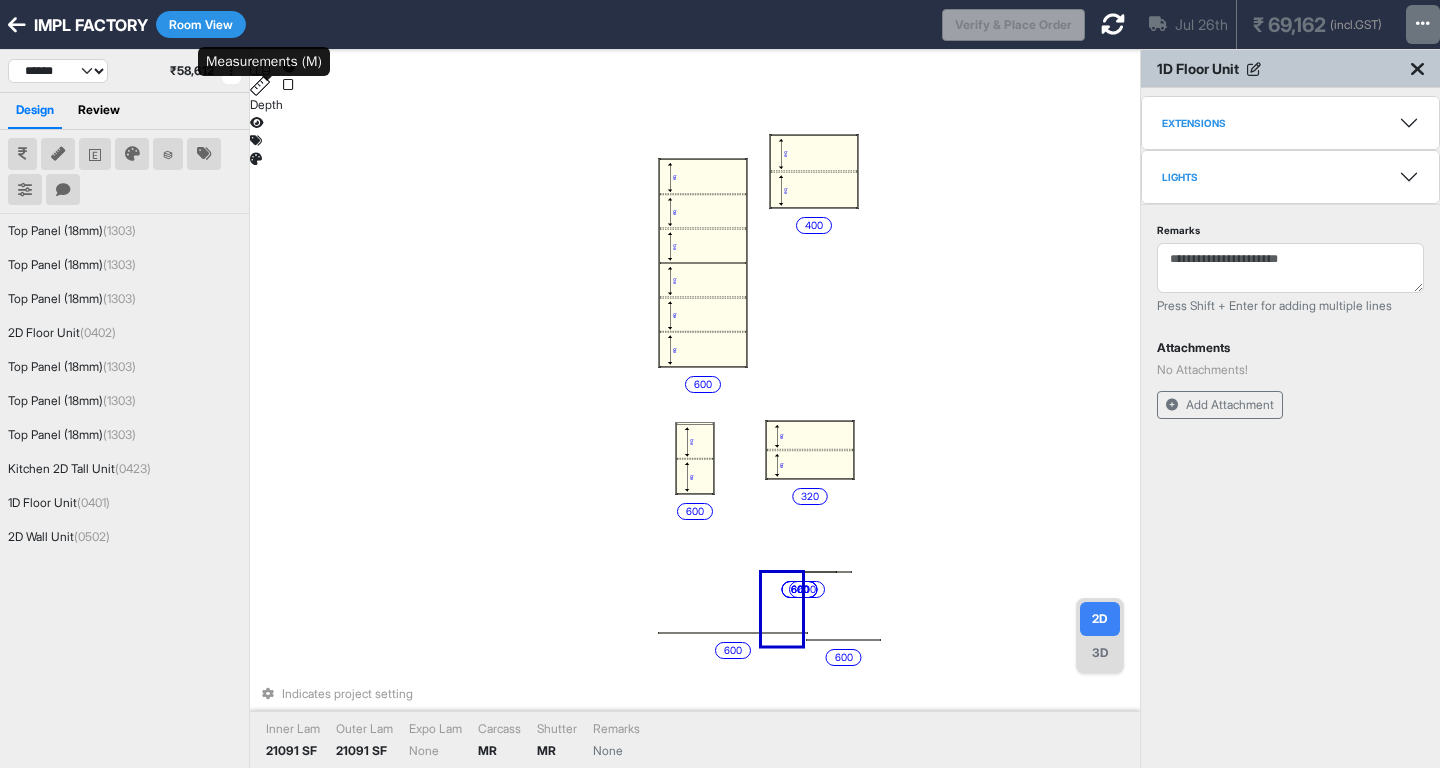 click 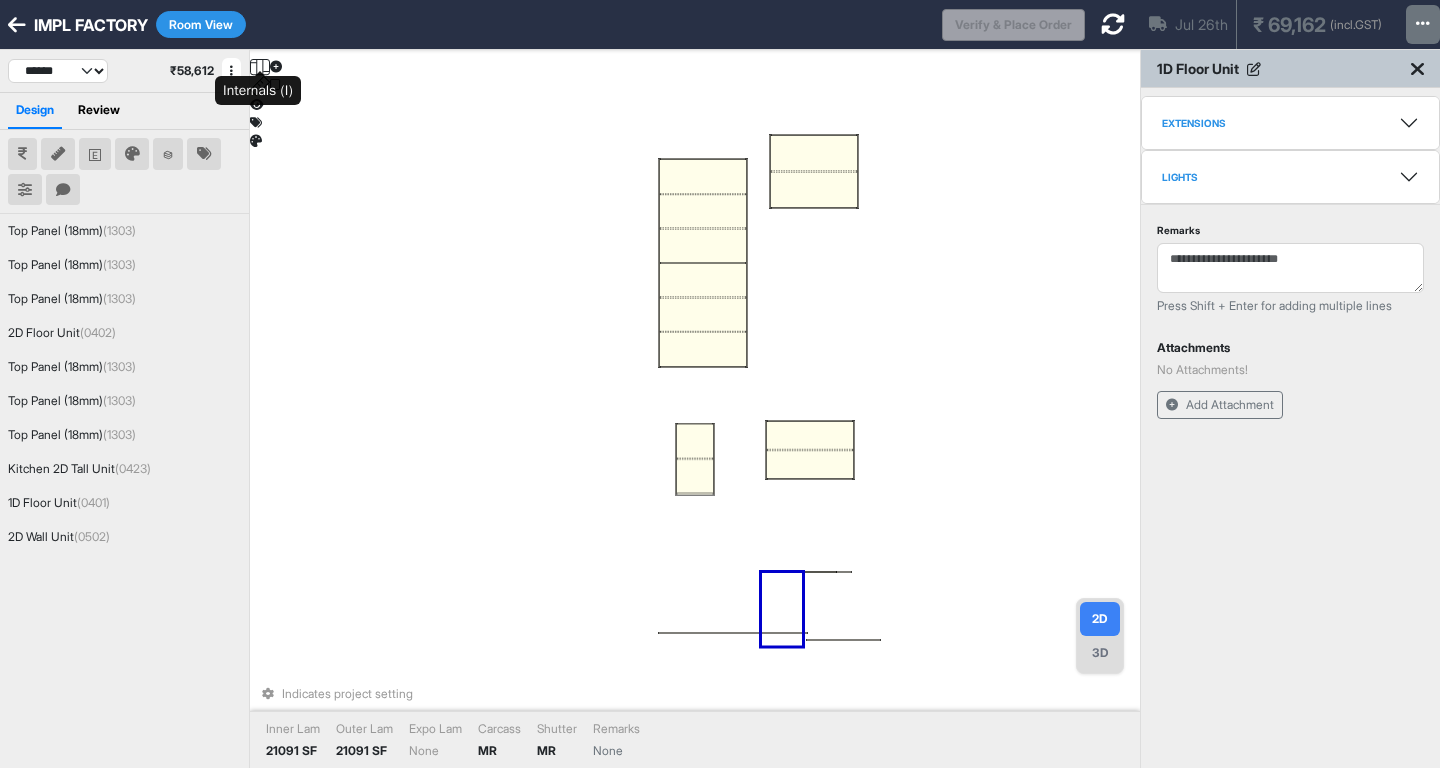 click 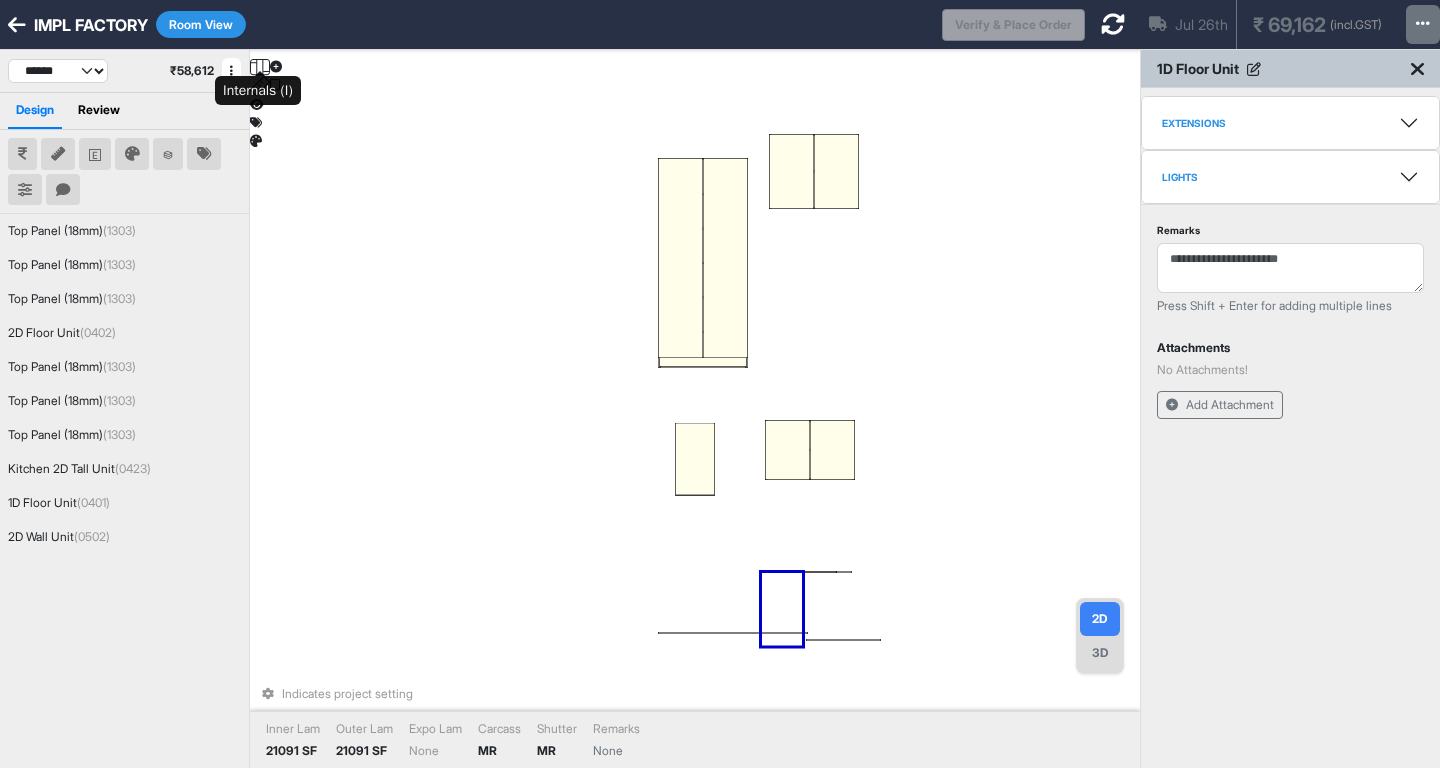 click 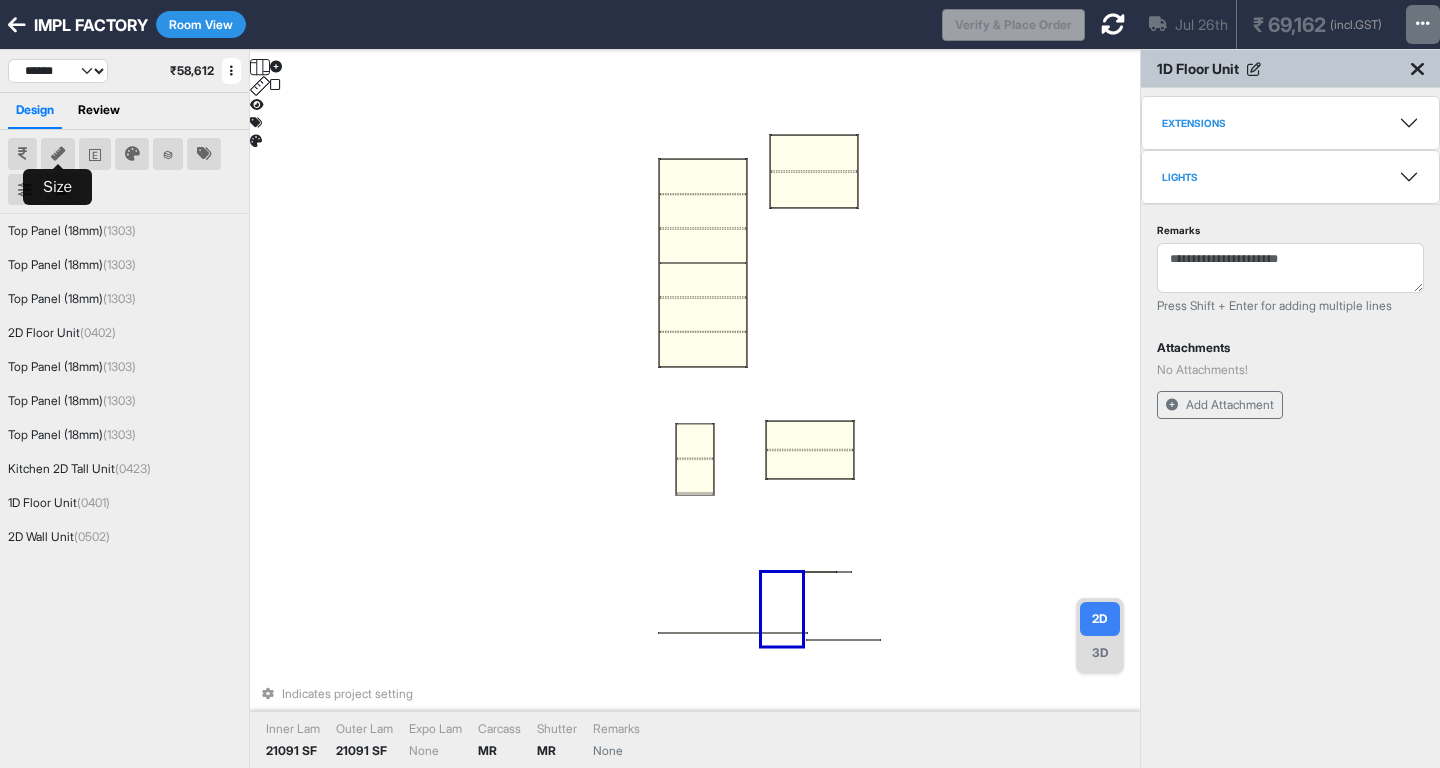 click at bounding box center [58, 154] 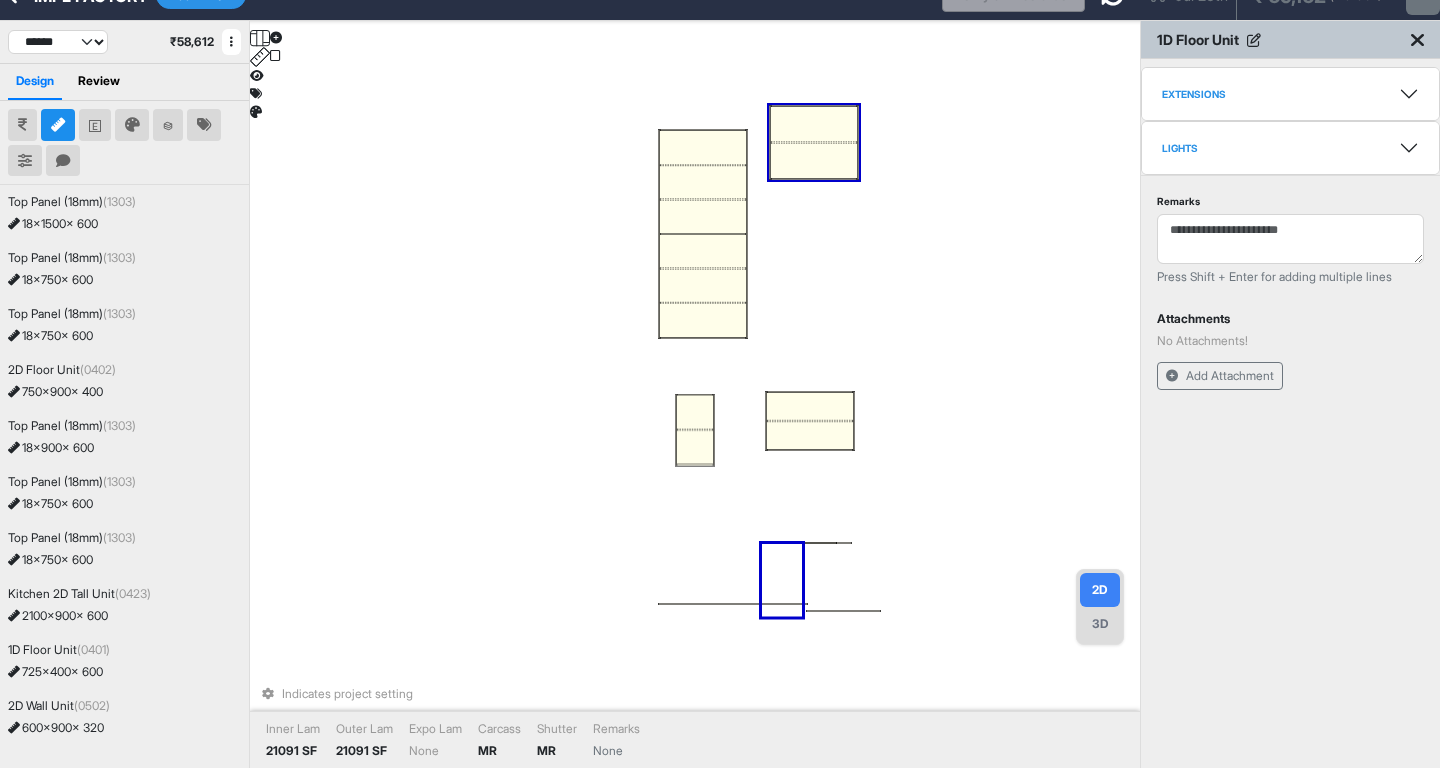 scroll, scrollTop: 105, scrollLeft: 0, axis: vertical 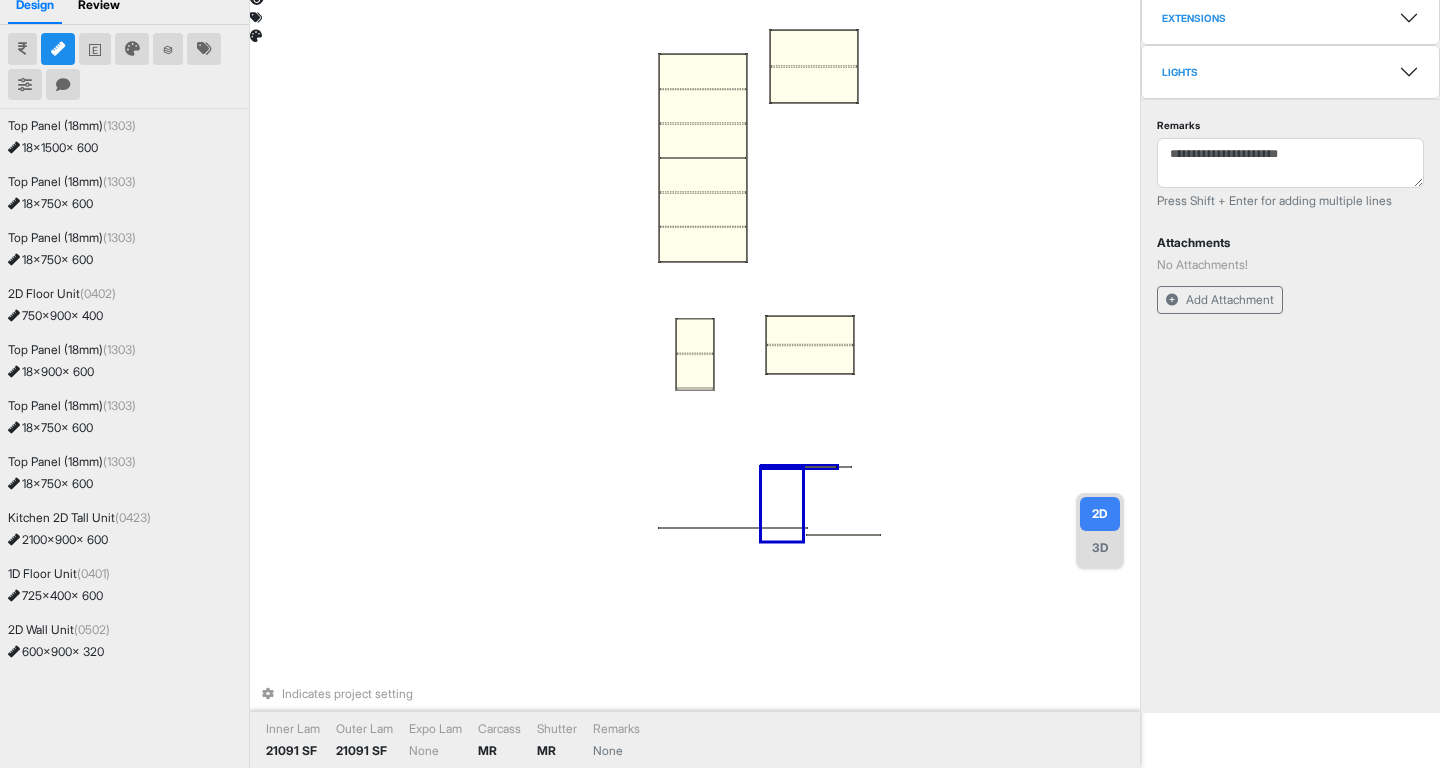 click on "18  x  750  x   600" at bounding box center (50, 260) 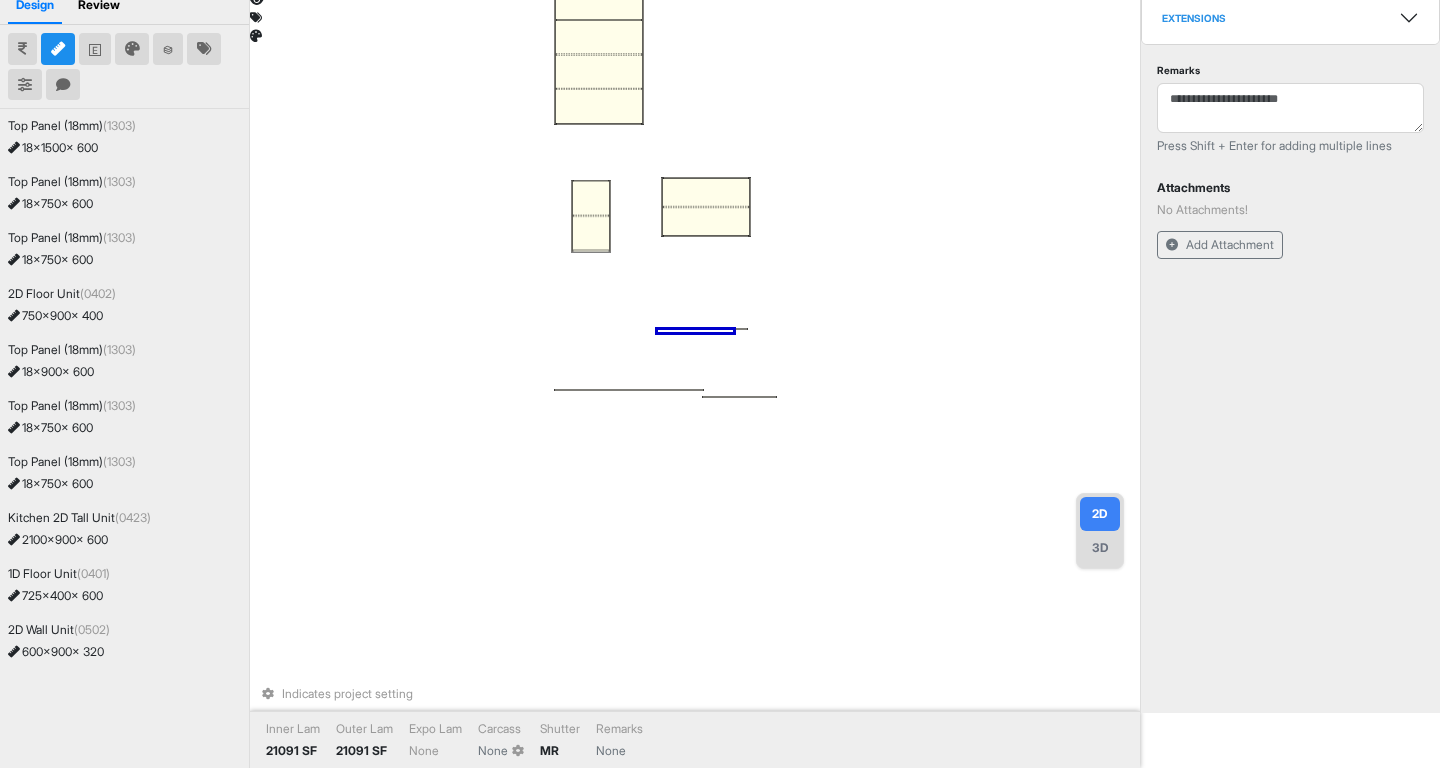 click on "750  x  900  x   400" at bounding box center [55, 316] 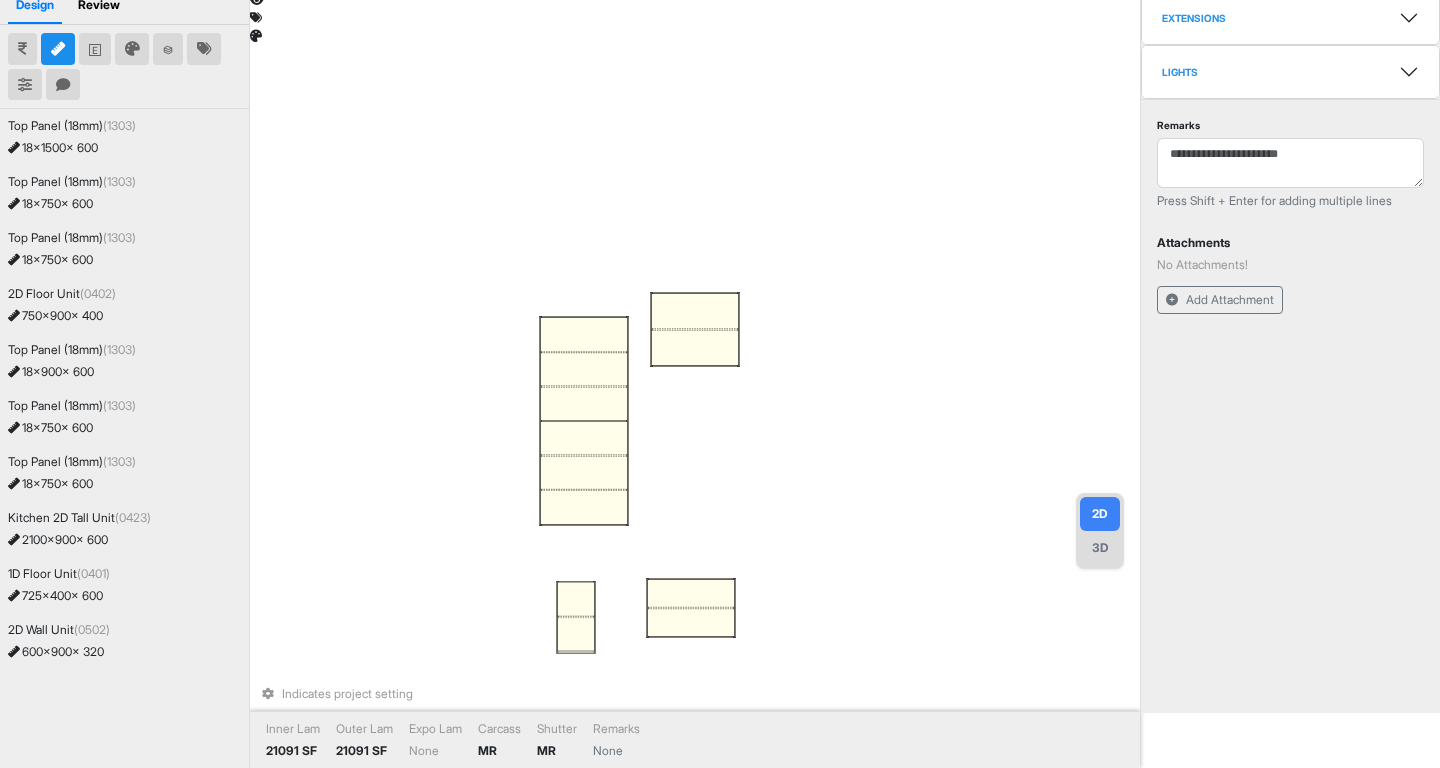 click on "750  x  900  x   400" at bounding box center (55, 316) 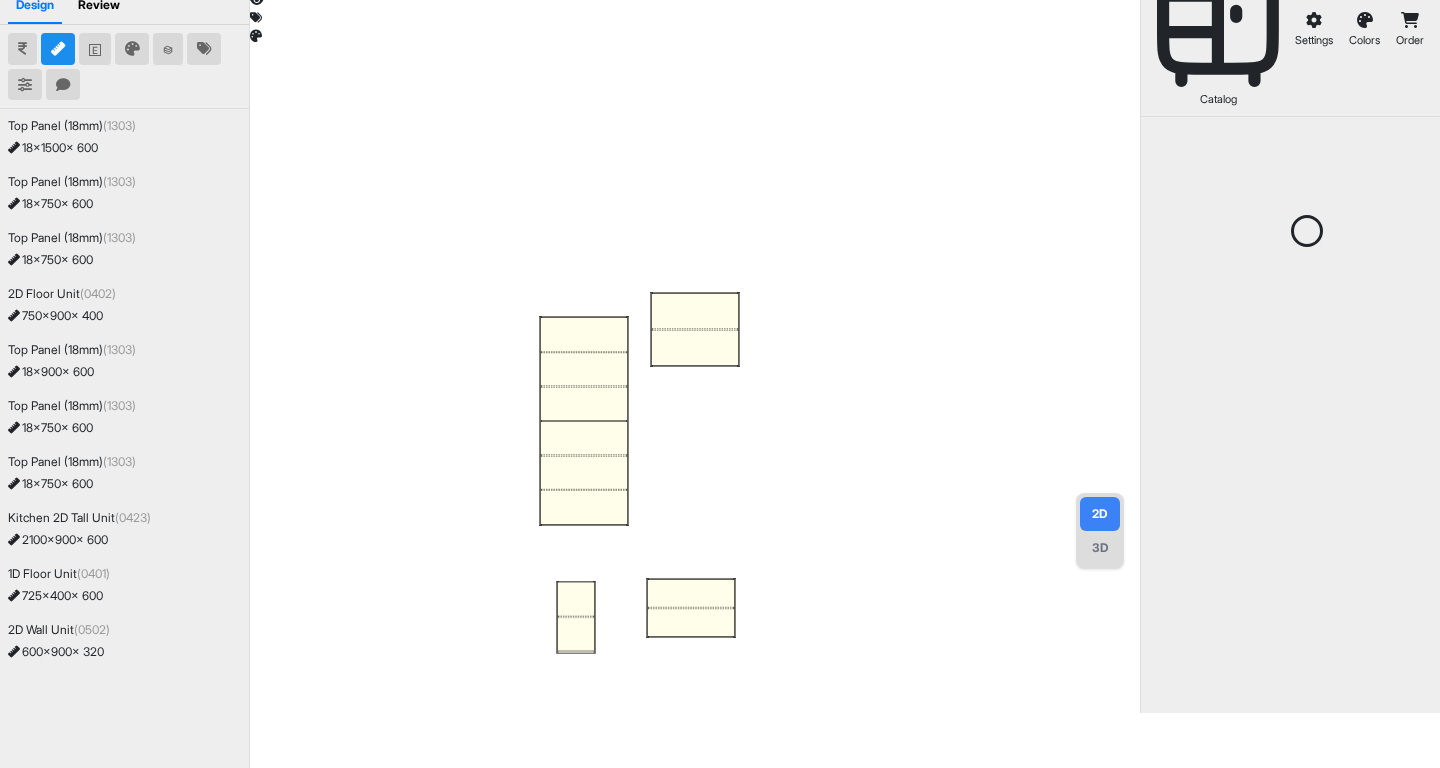 click on "Top Panel (18mm)  (1303)" at bounding box center [72, 350] 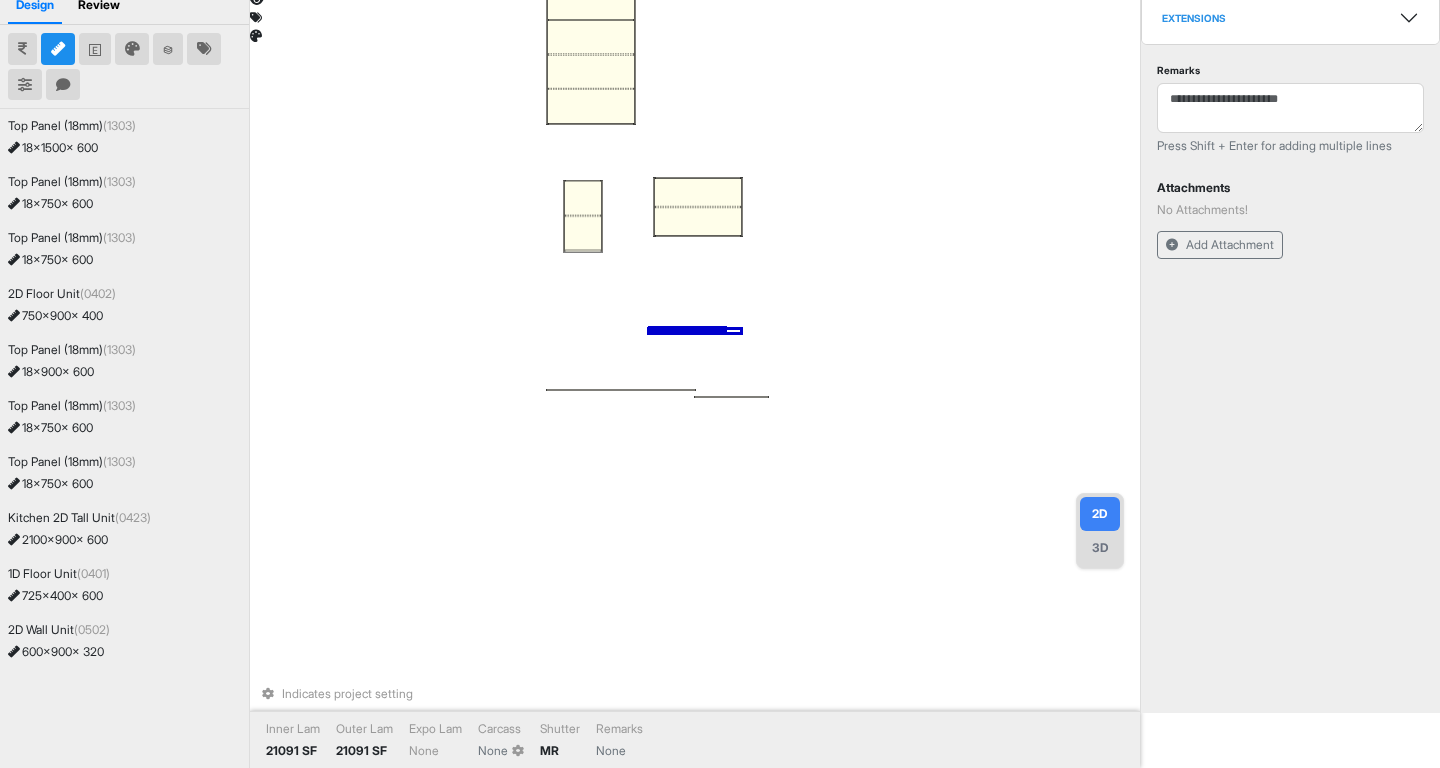 click on "Top Panel (18mm)  (1303)" at bounding box center (72, 238) 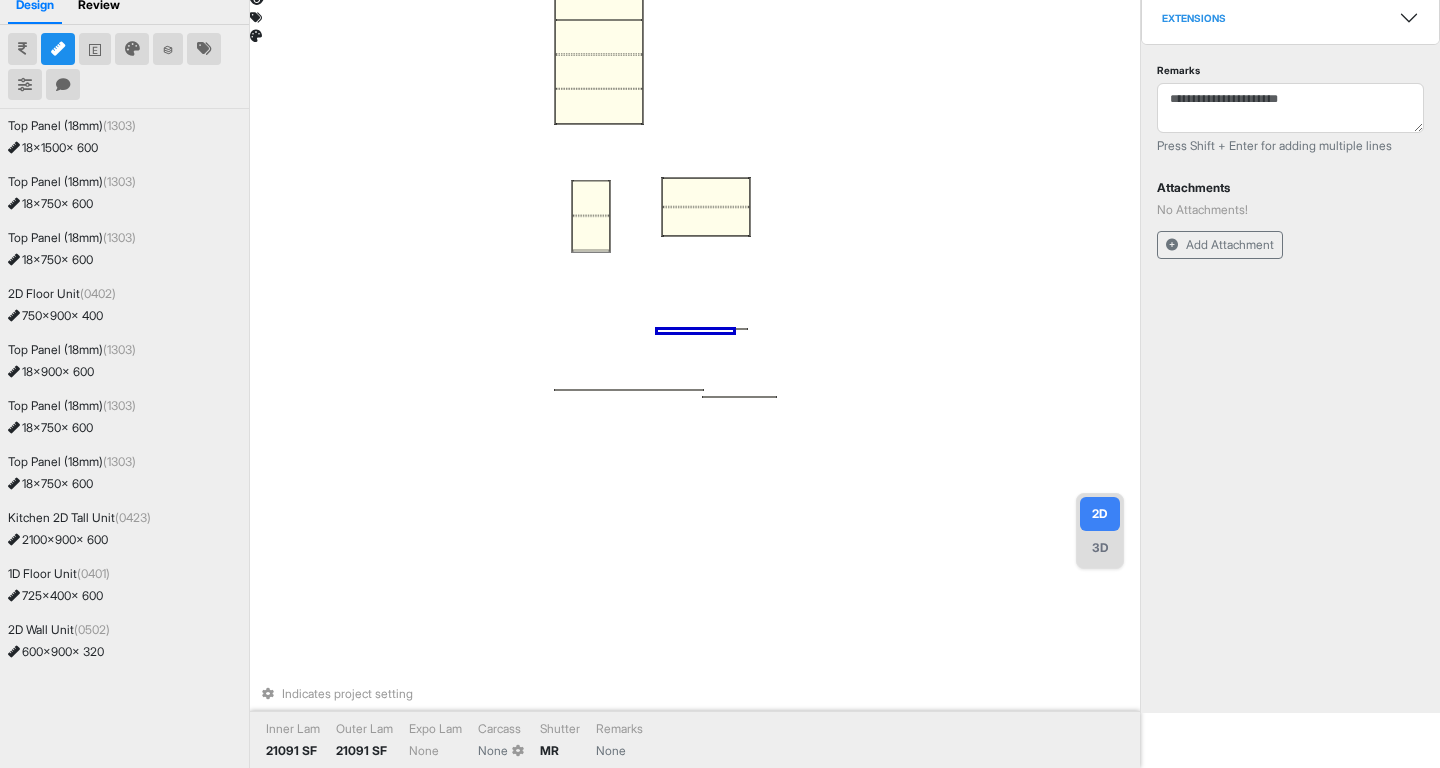 click on "2D Floor Unit  (0402)" at bounding box center (62, 294) 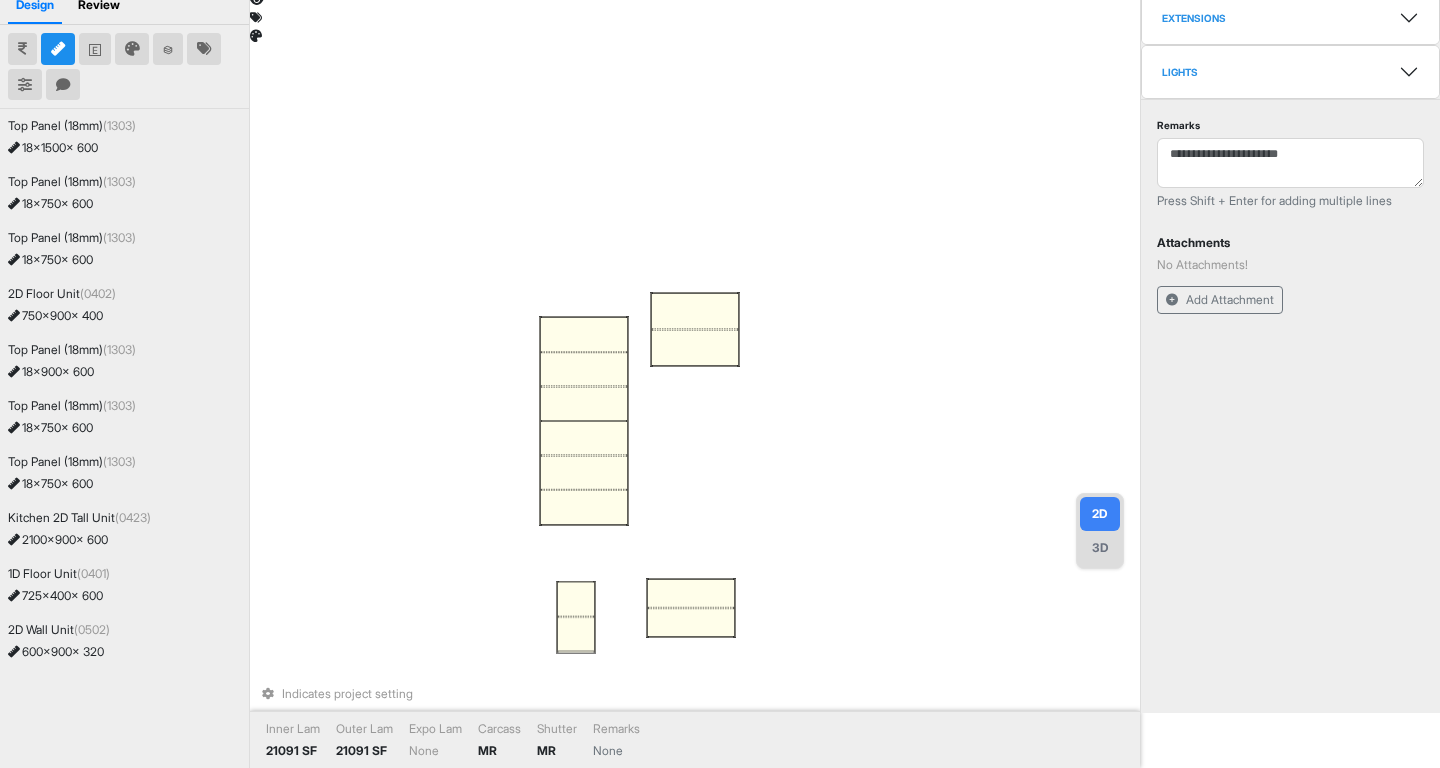 click at bounding box center [695, 310] 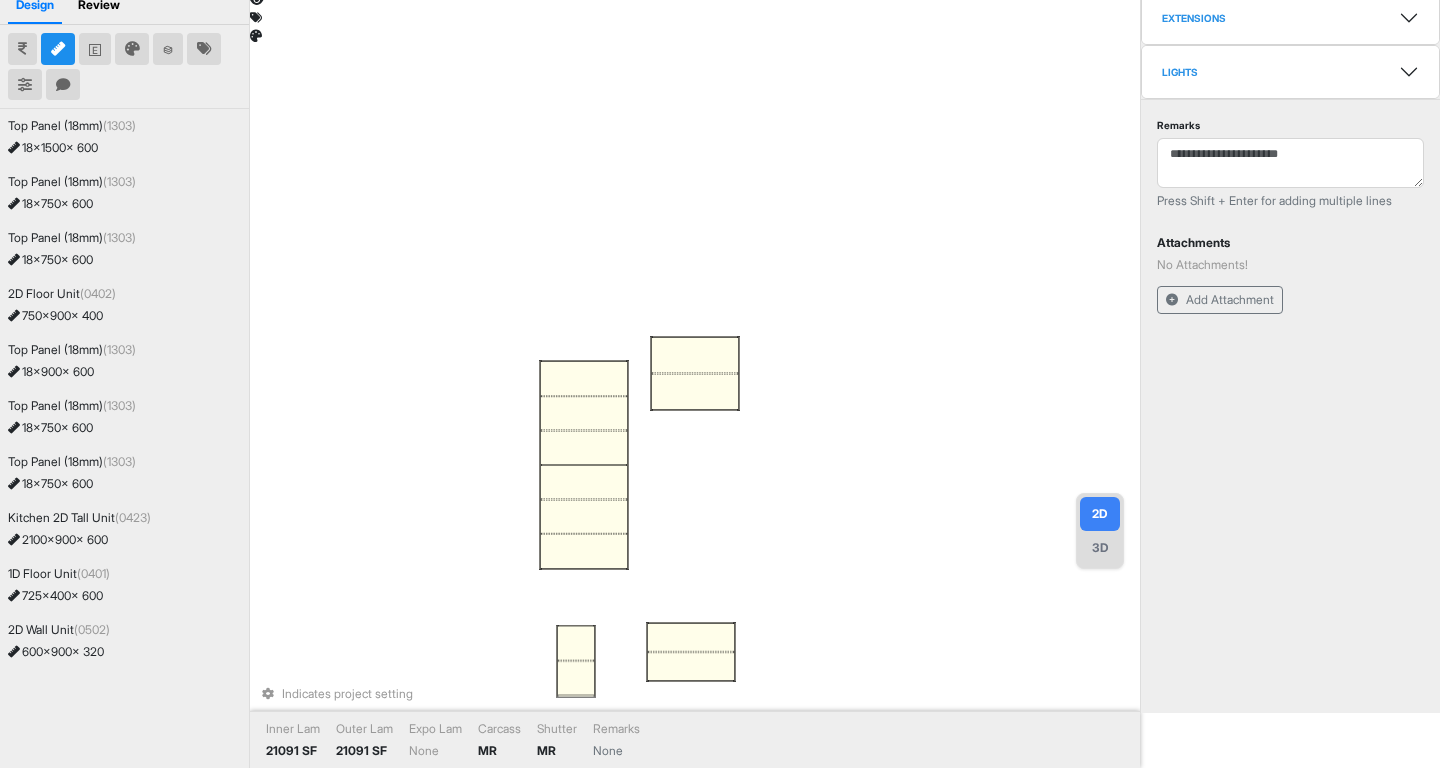 click at bounding box center (695, 391) 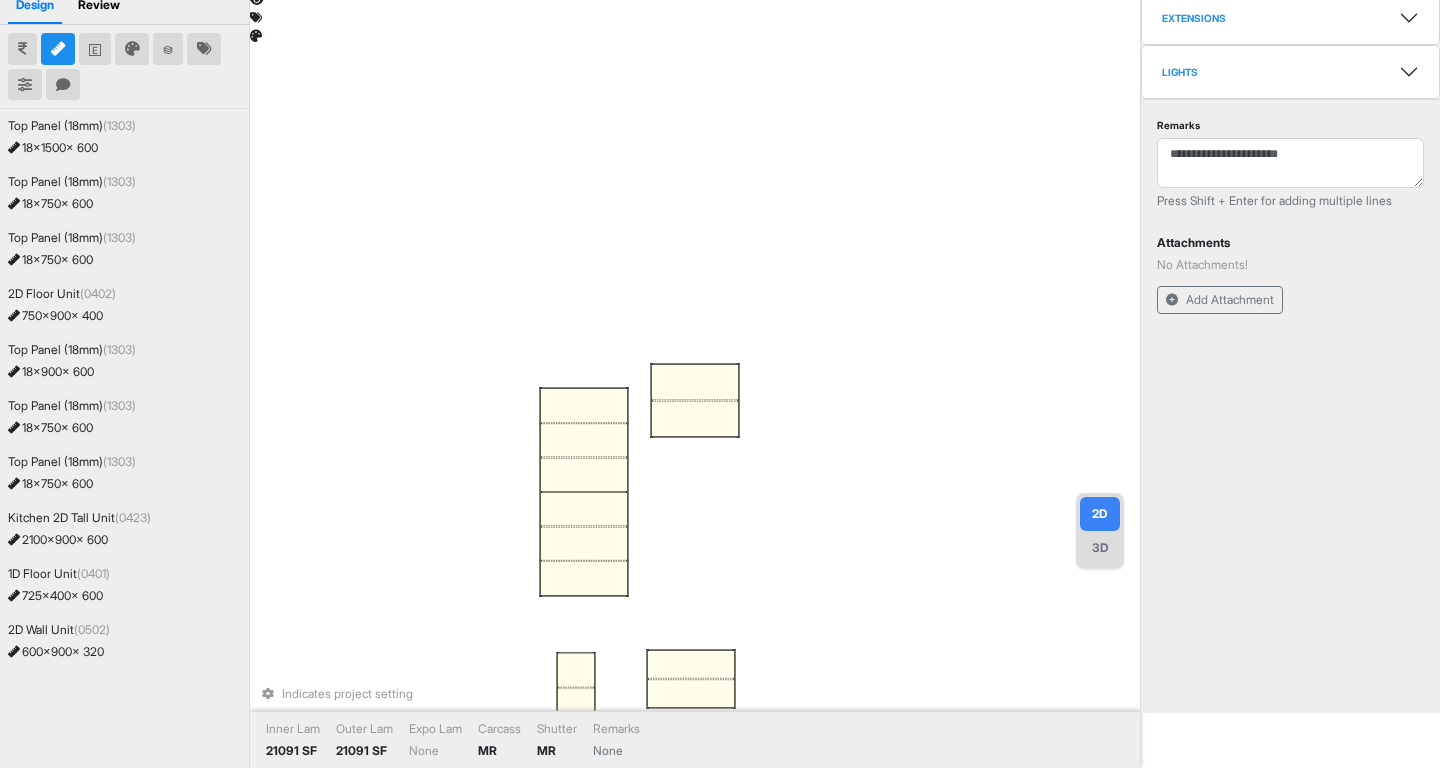 scroll, scrollTop: 0, scrollLeft: 0, axis: both 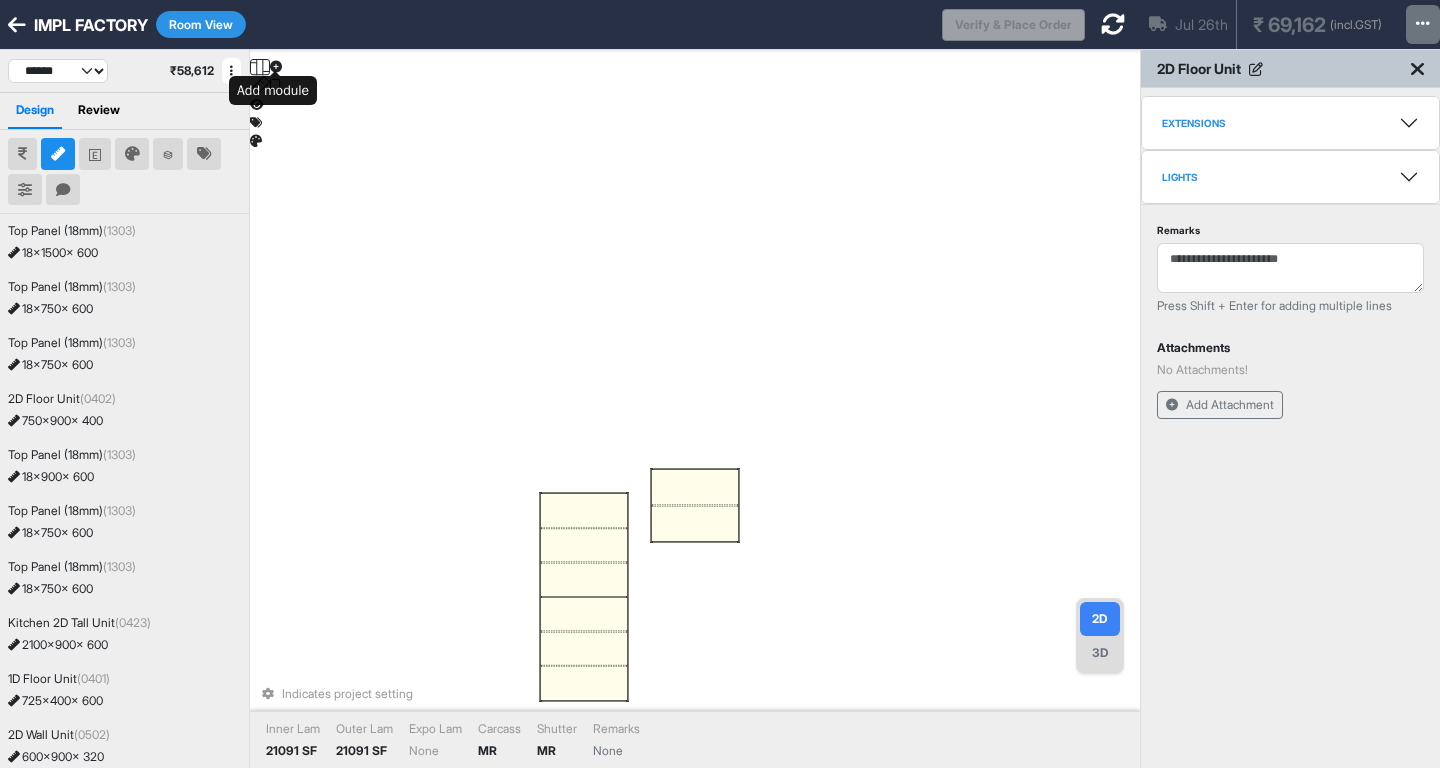 click at bounding box center (276, 67) 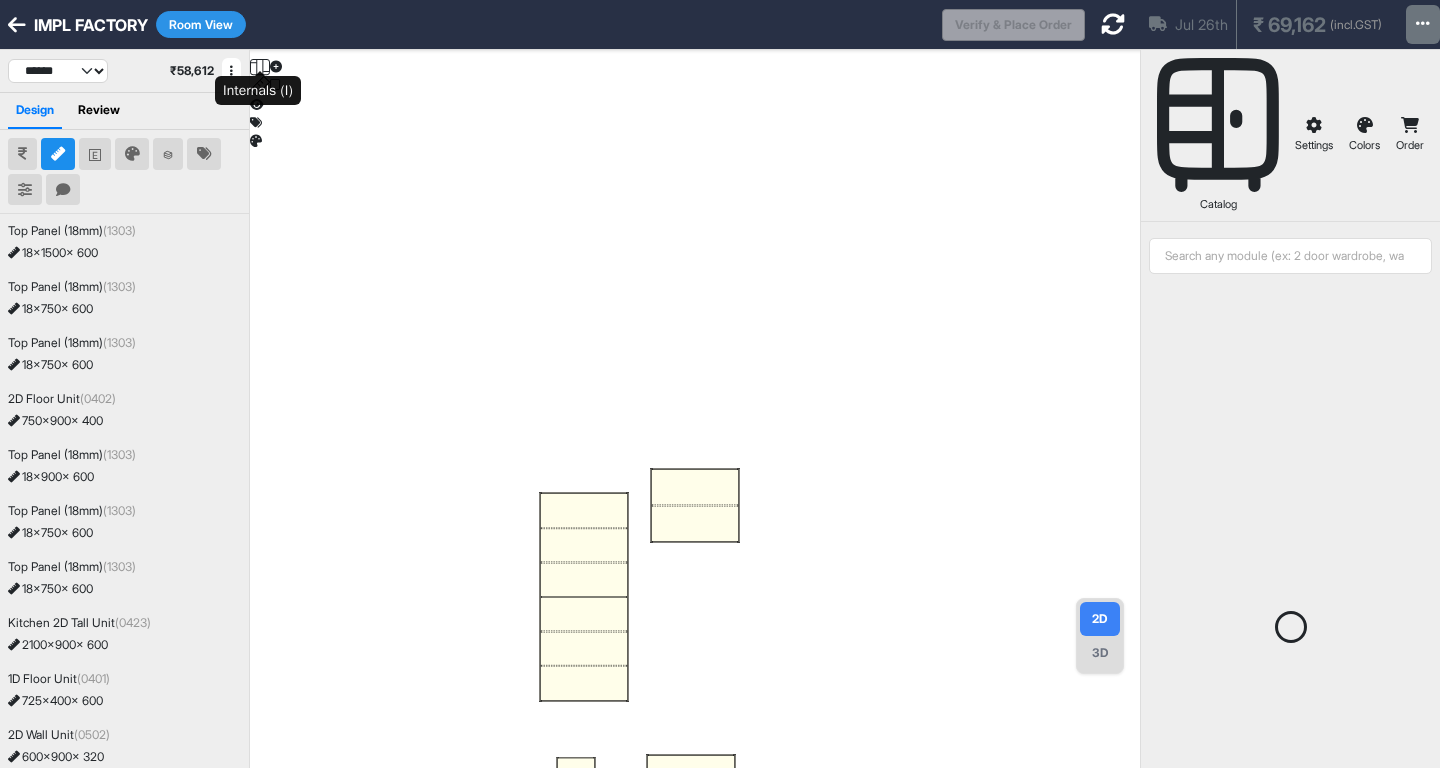 click 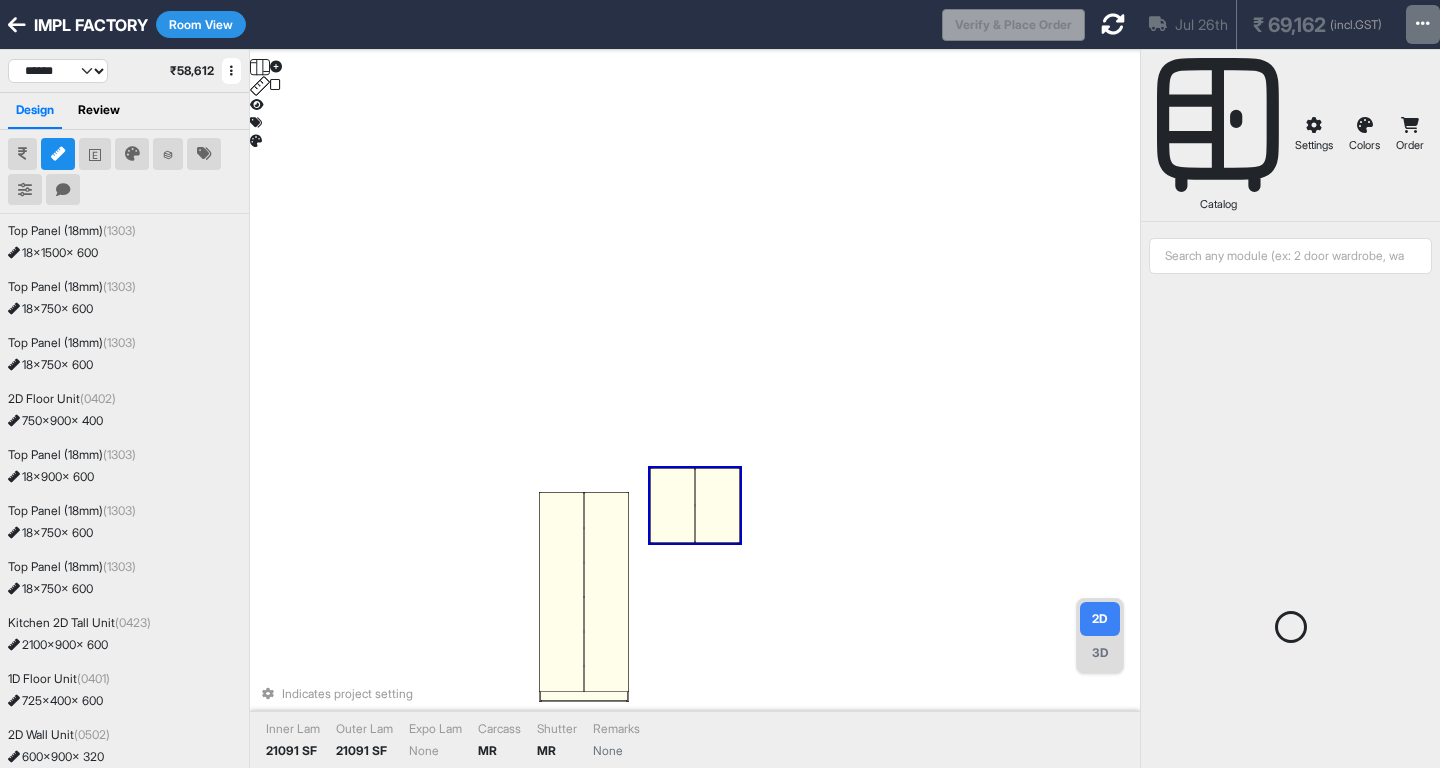 click at bounding box center [672, 505] 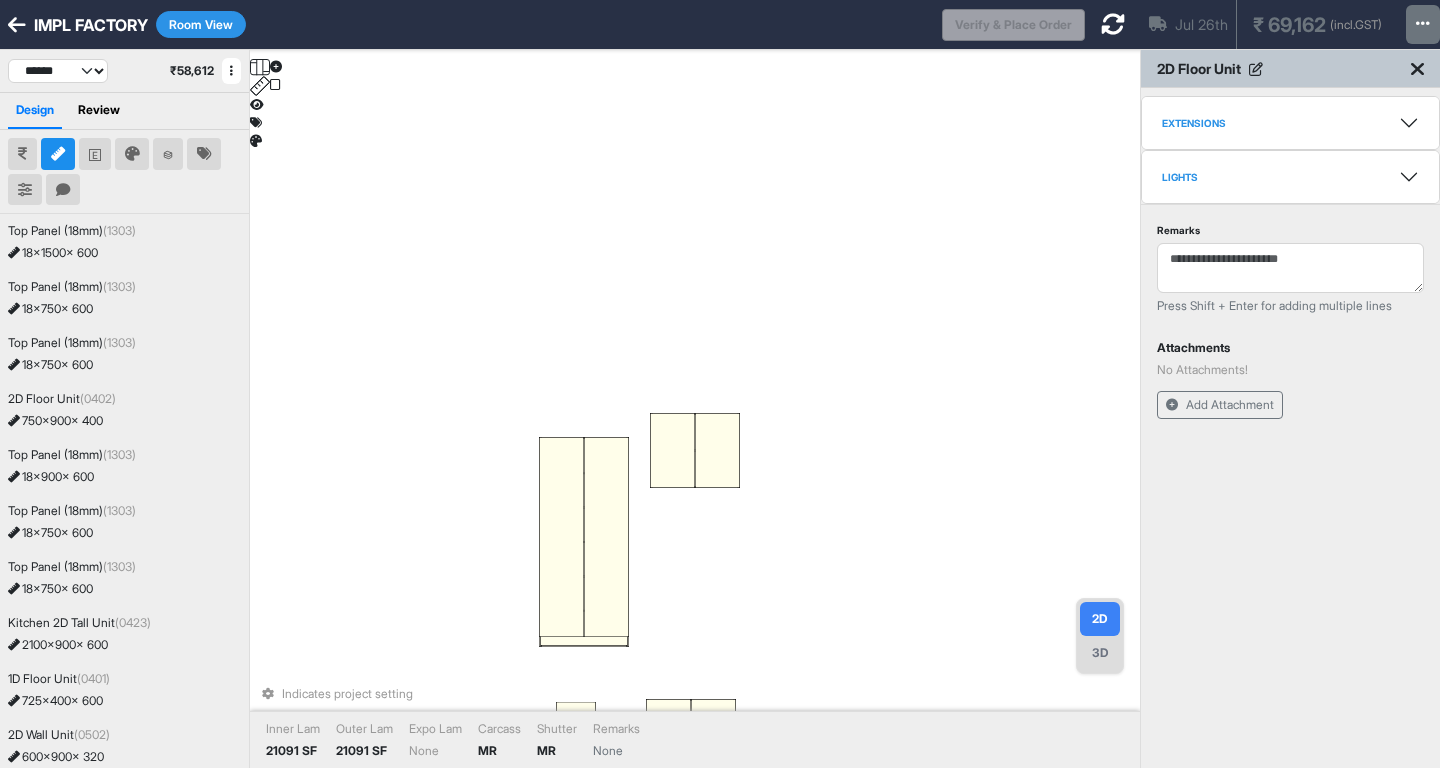 click at bounding box center (672, 450) 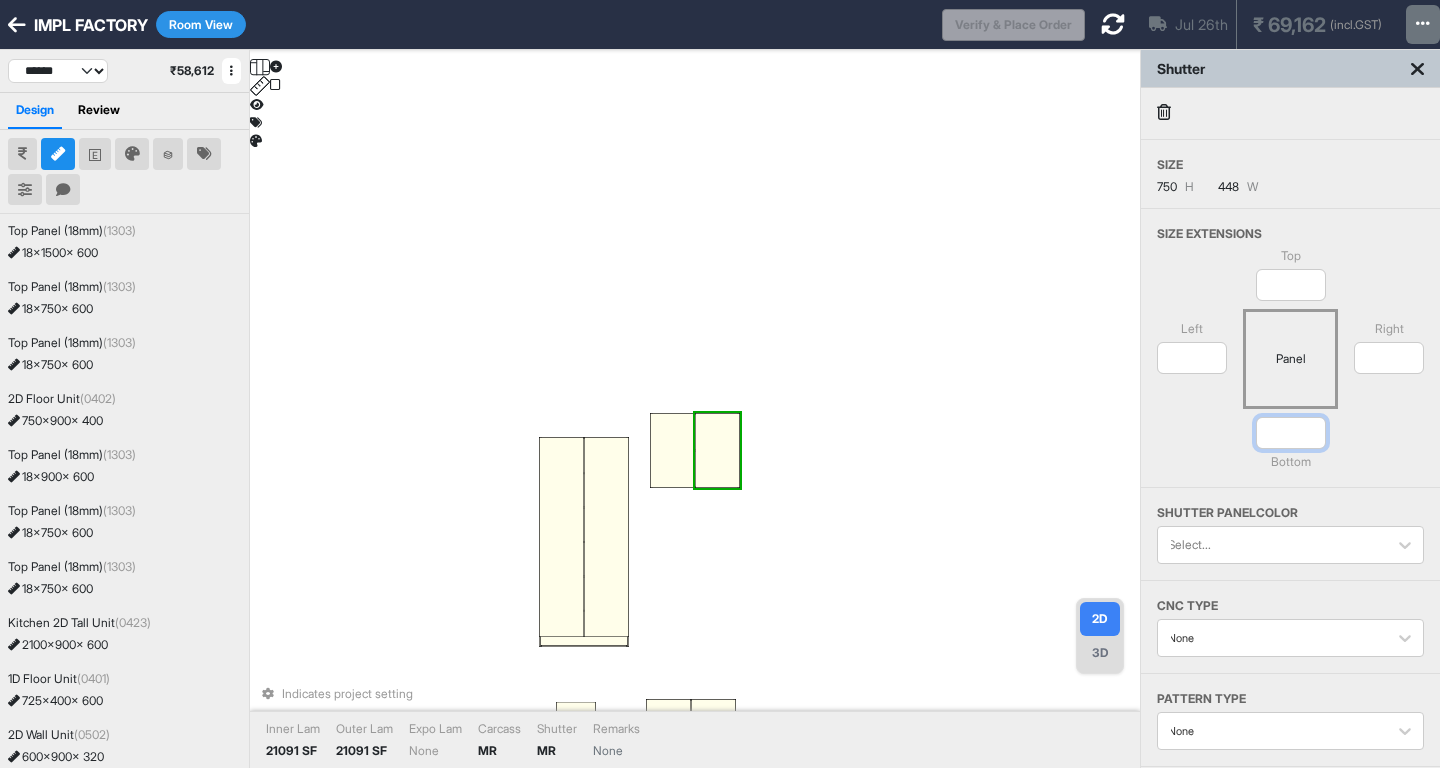 click on "*" at bounding box center (1291, 433) 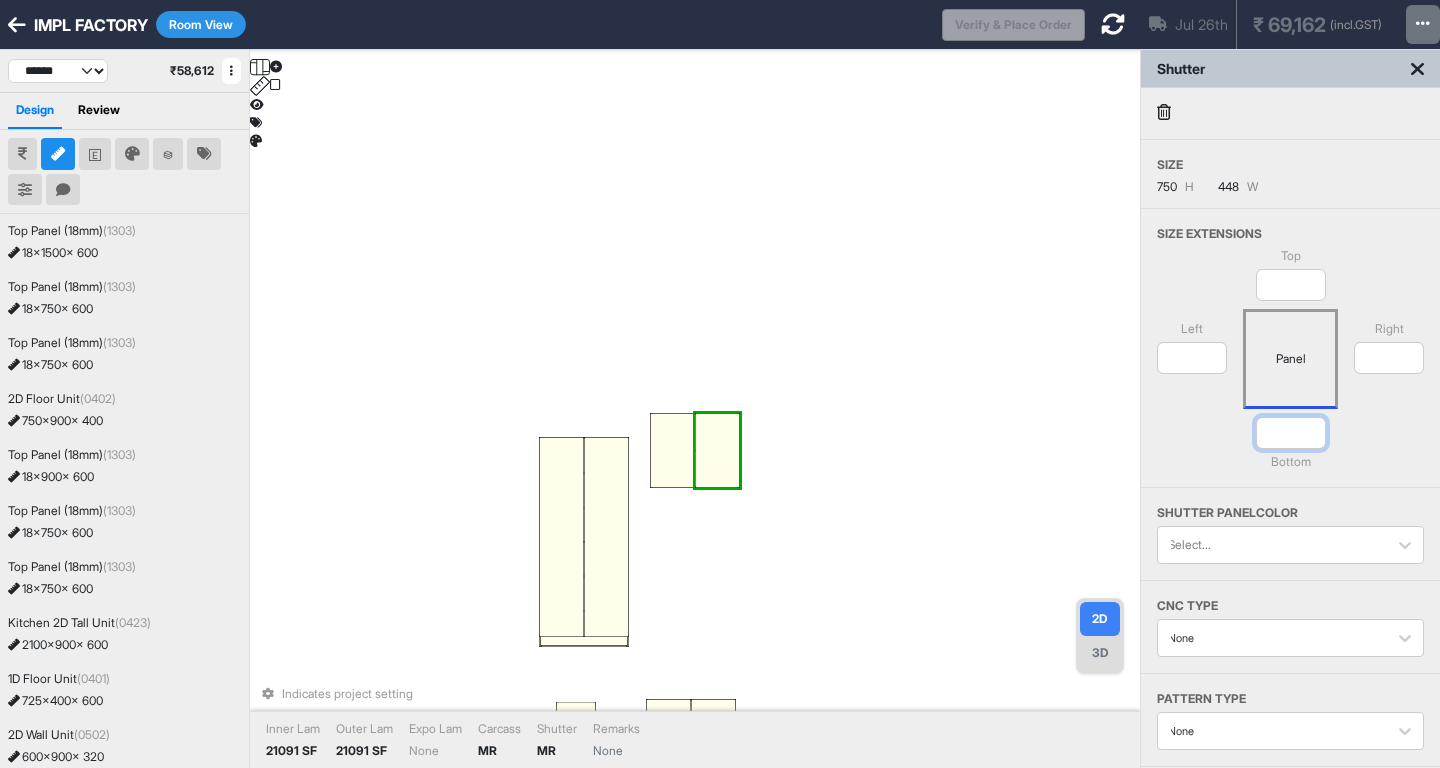type on "****" 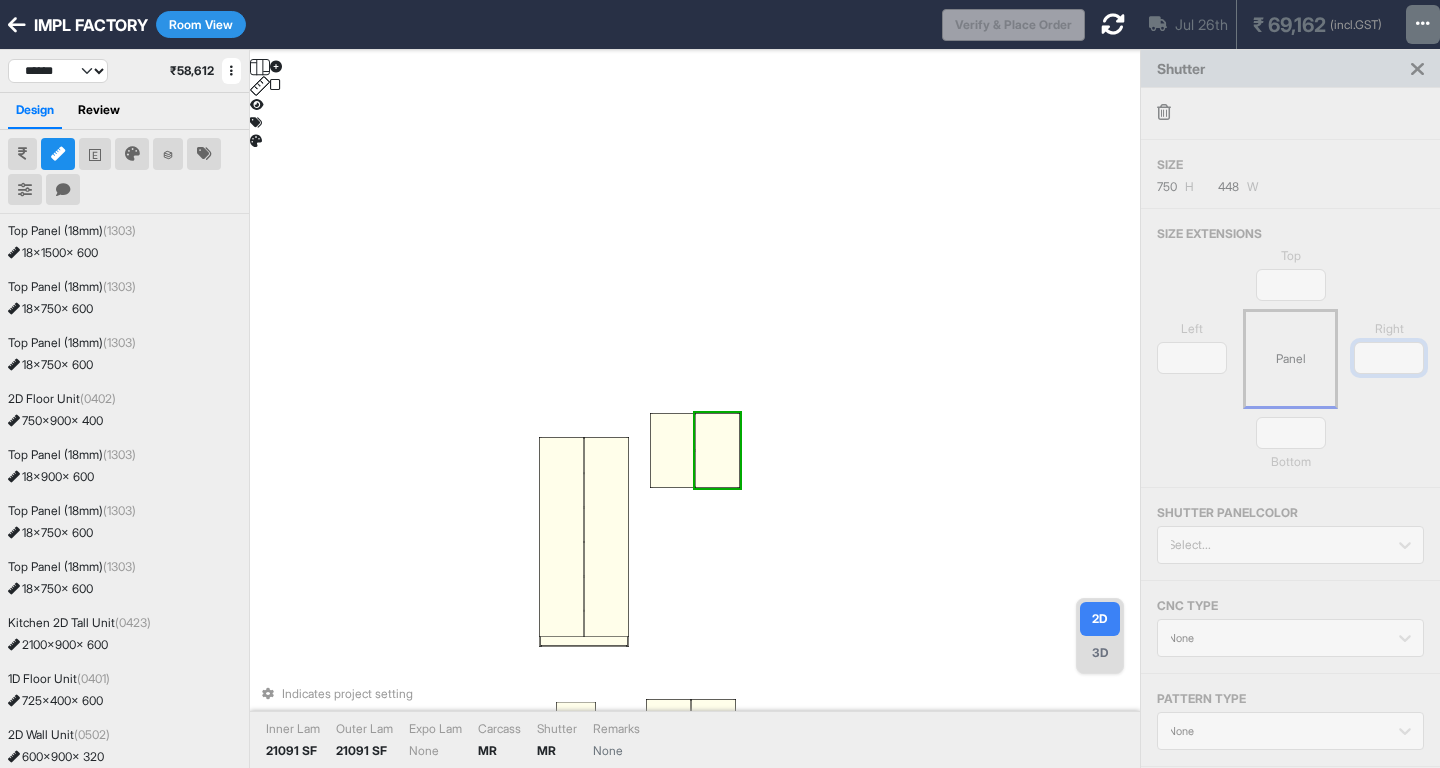 click on "*" at bounding box center (1389, 358) 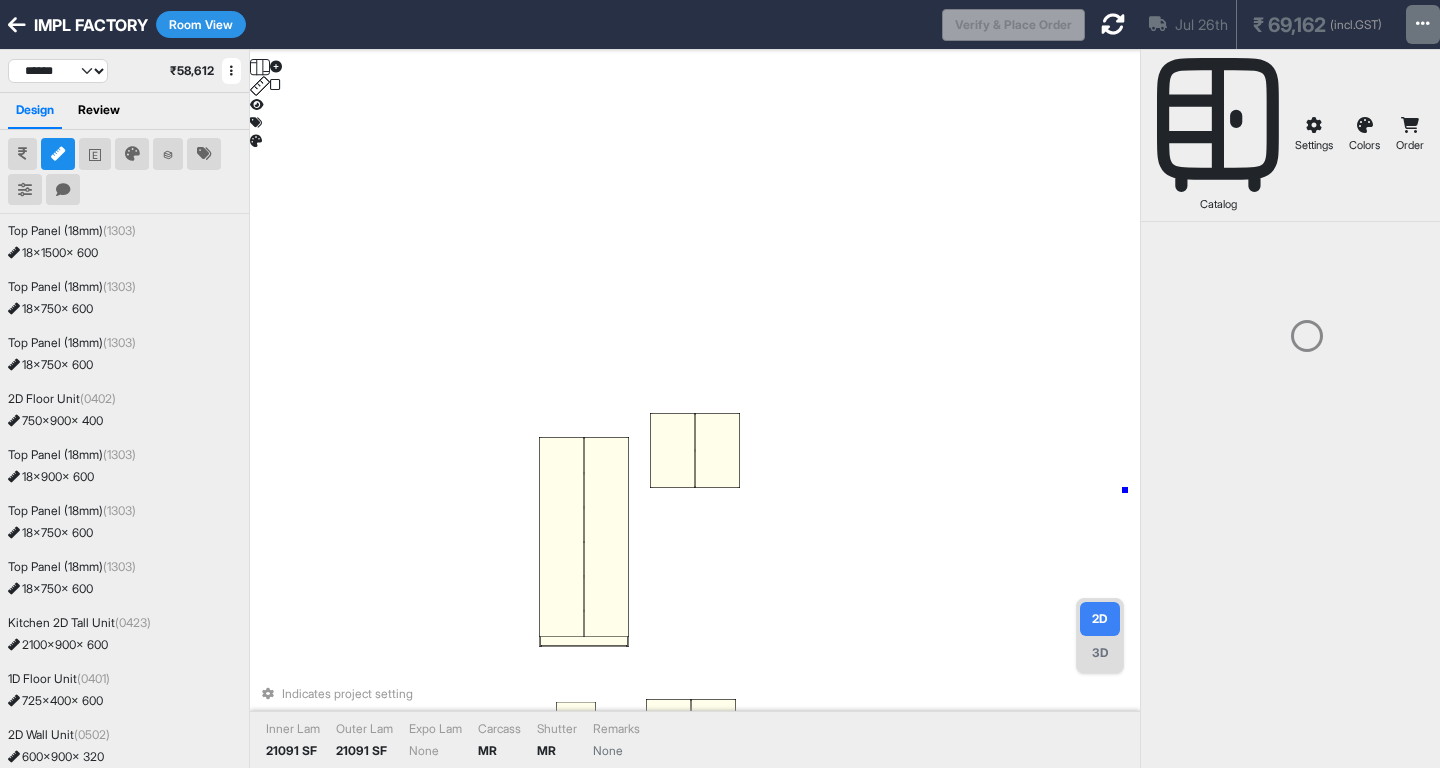 click on "Indicates project setting Inner Lam 21091 SF Outer Lam 21091 SF Expo Lam None Carcass MR Shutter MR Remarks None" at bounding box center [695, 434] 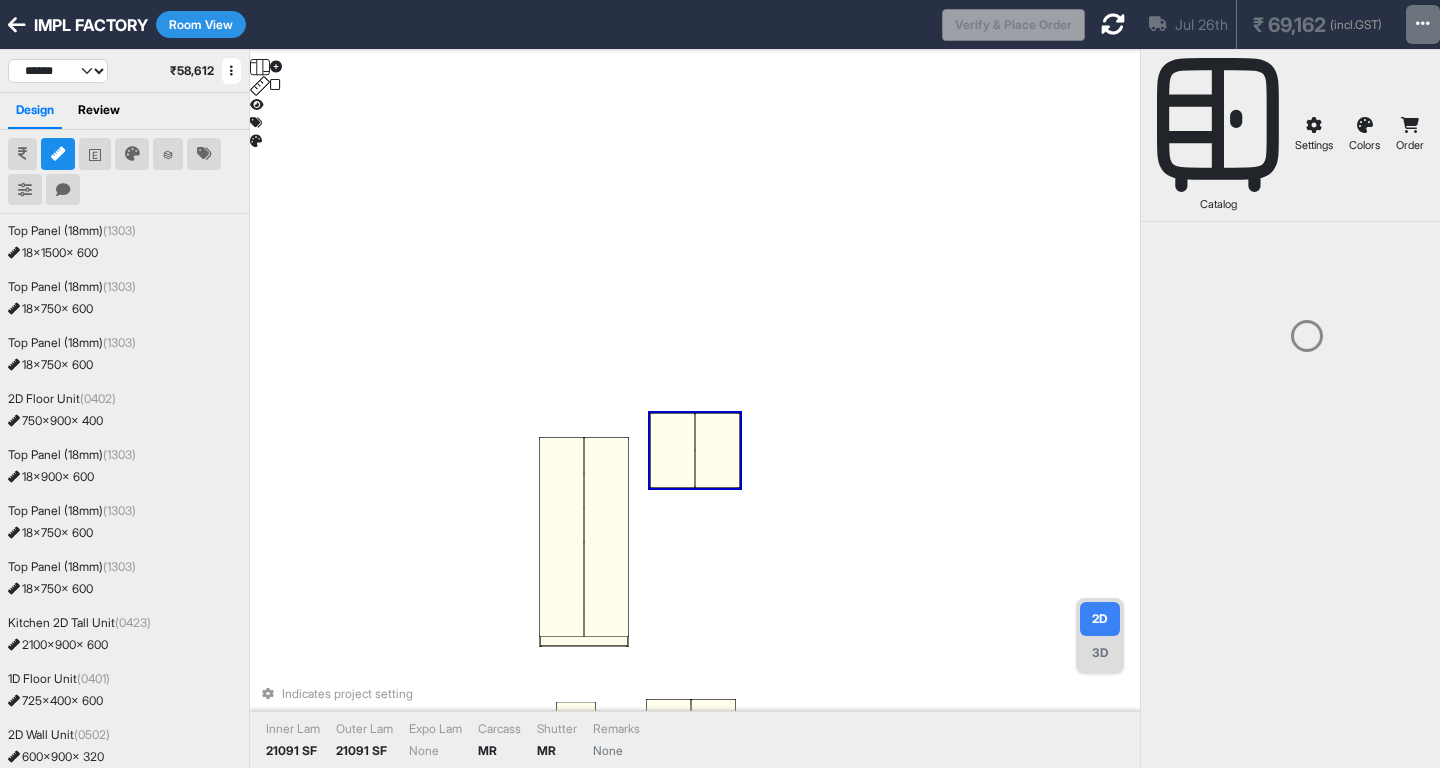 click at bounding box center (717, 450) 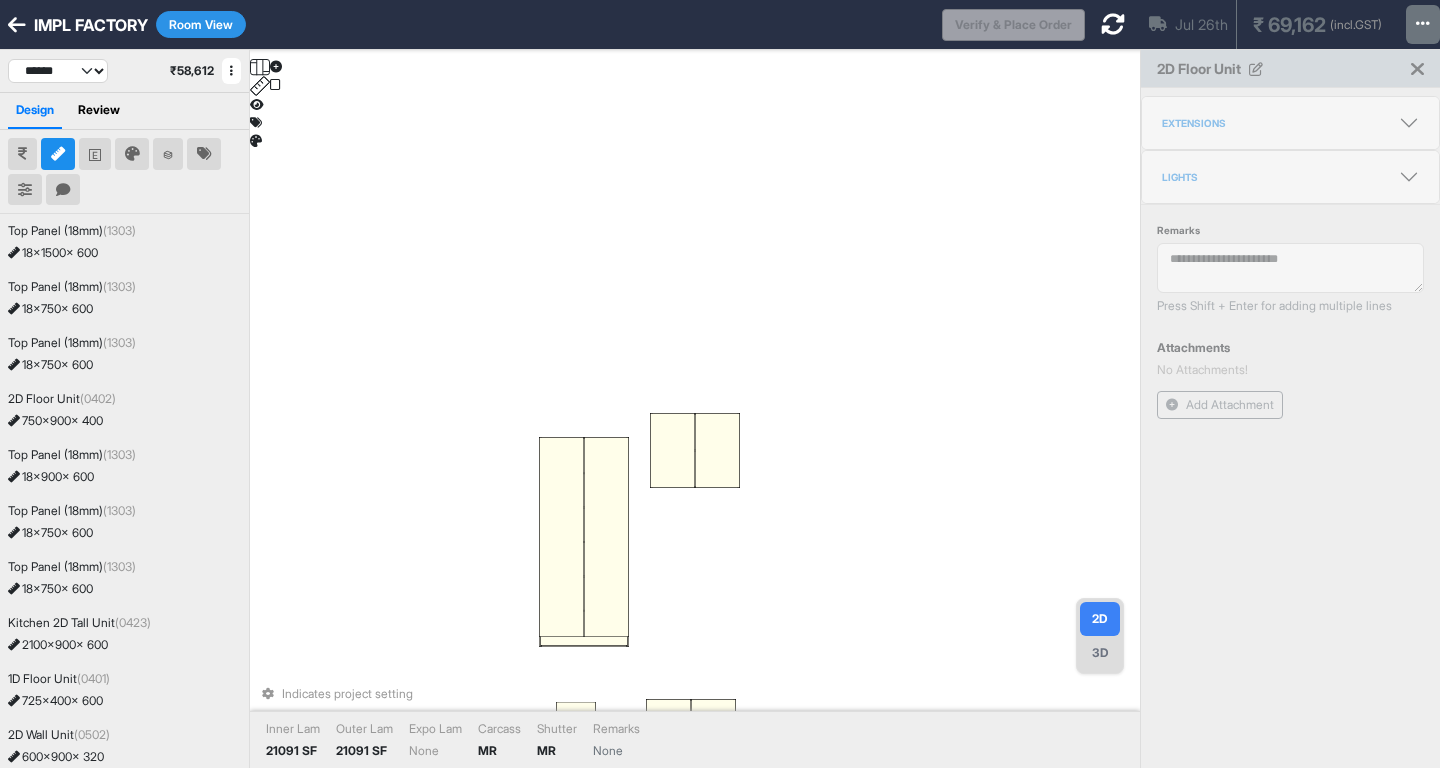 click at bounding box center (717, 450) 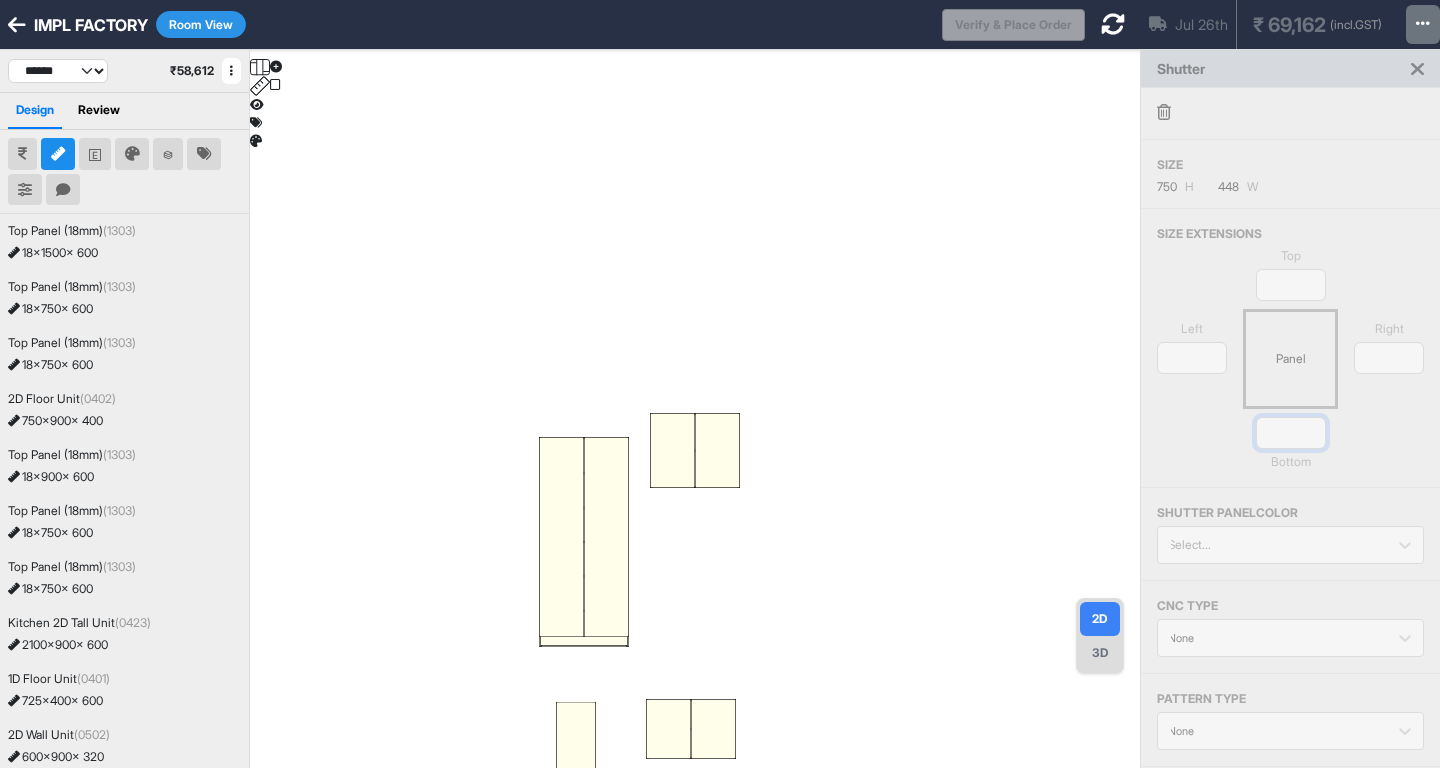 click on "*" at bounding box center (1291, 433) 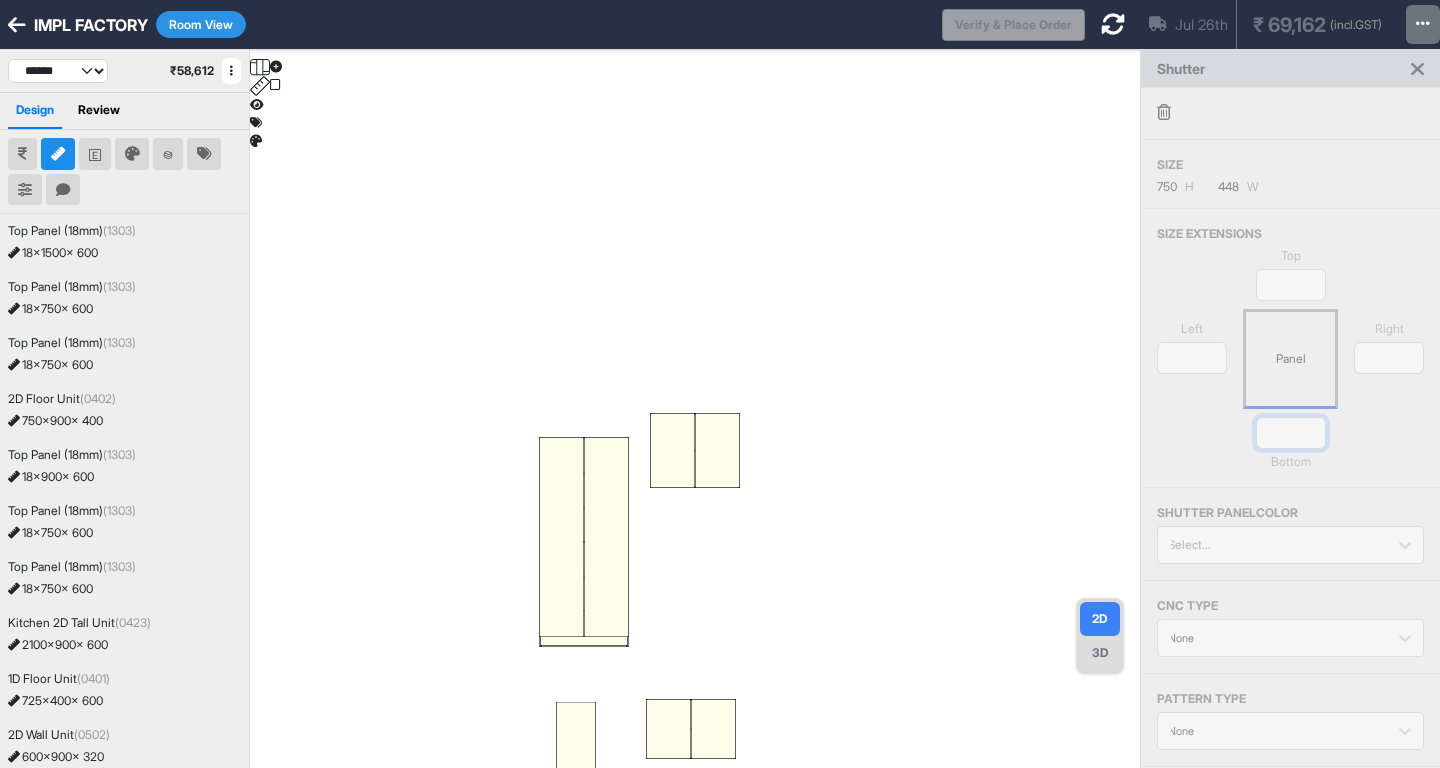 type on "****" 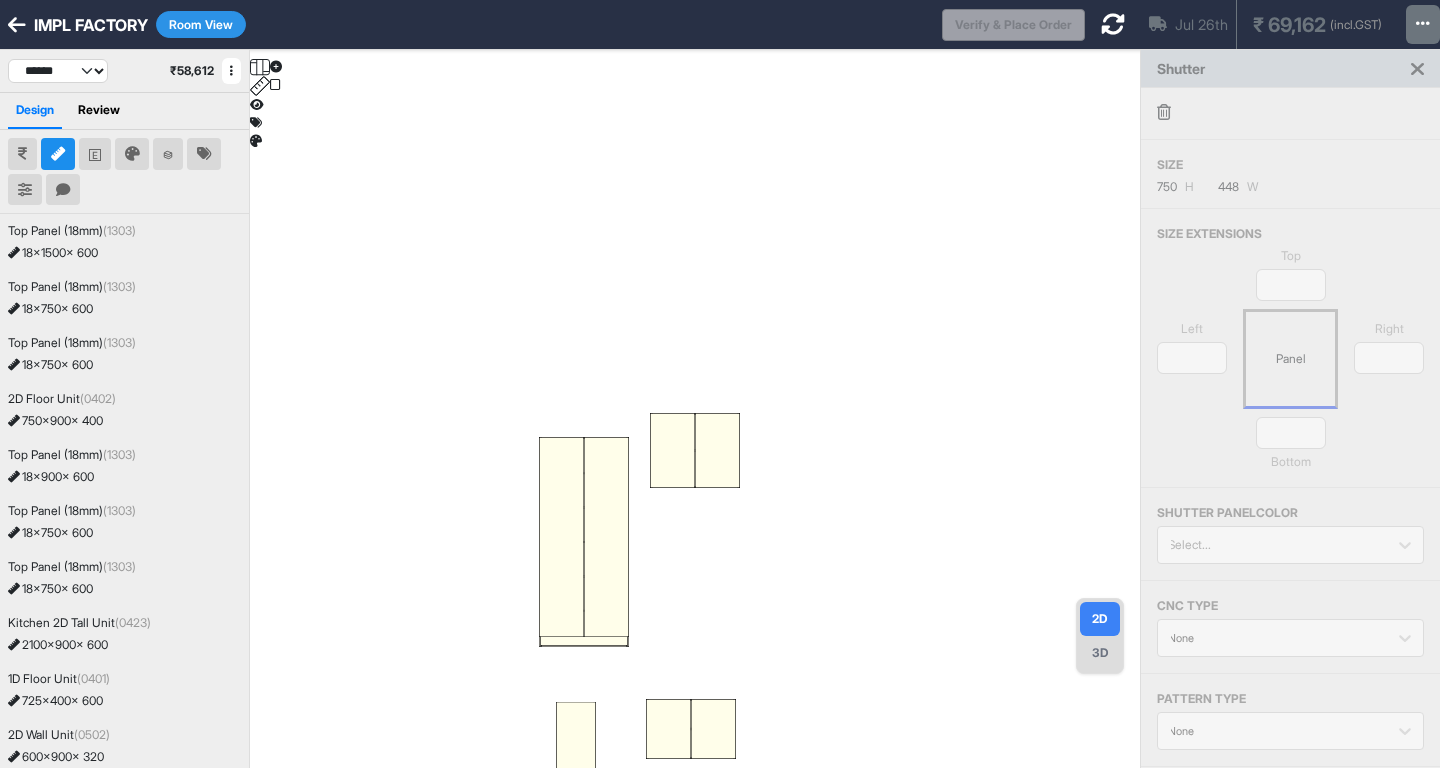 click on "3D" at bounding box center [1100, 653] 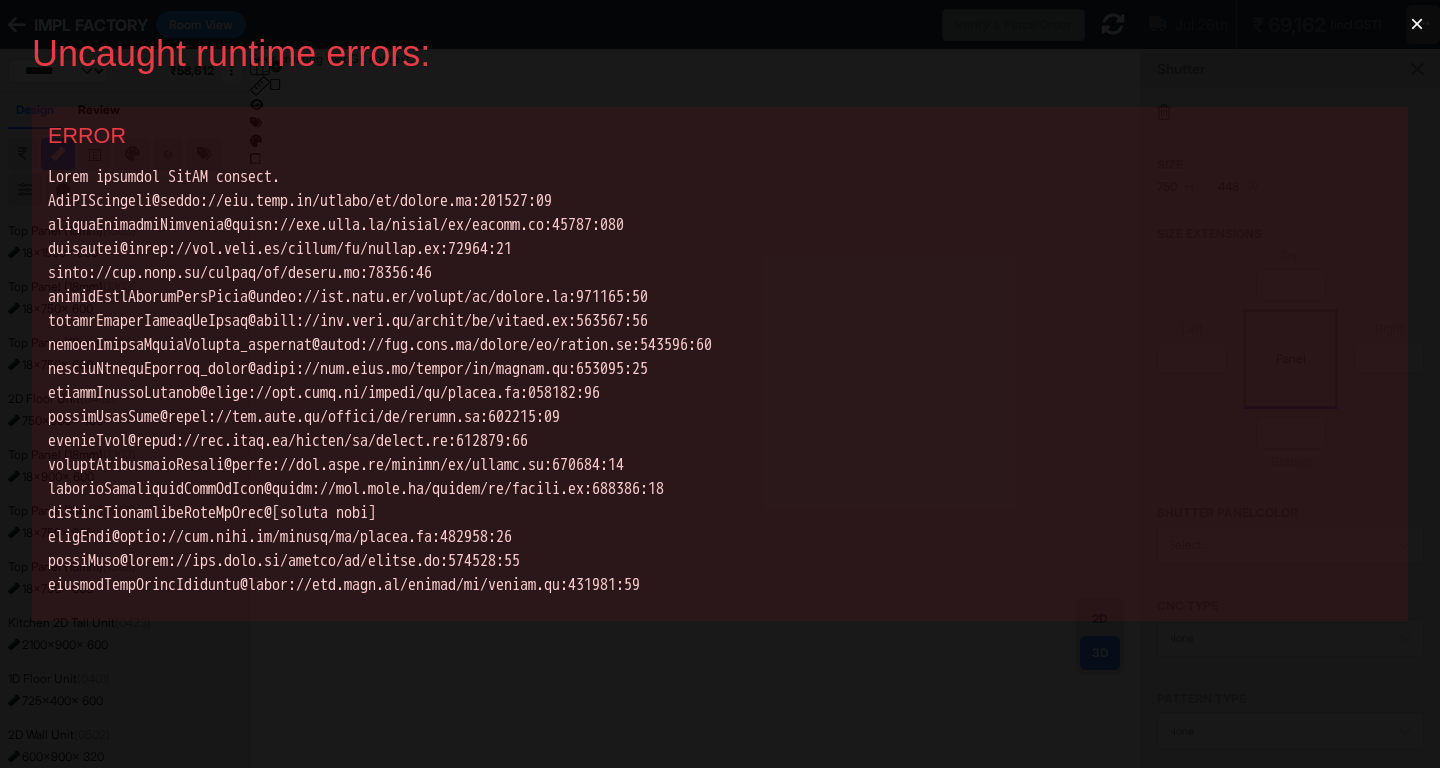 scroll, scrollTop: 0, scrollLeft: 0, axis: both 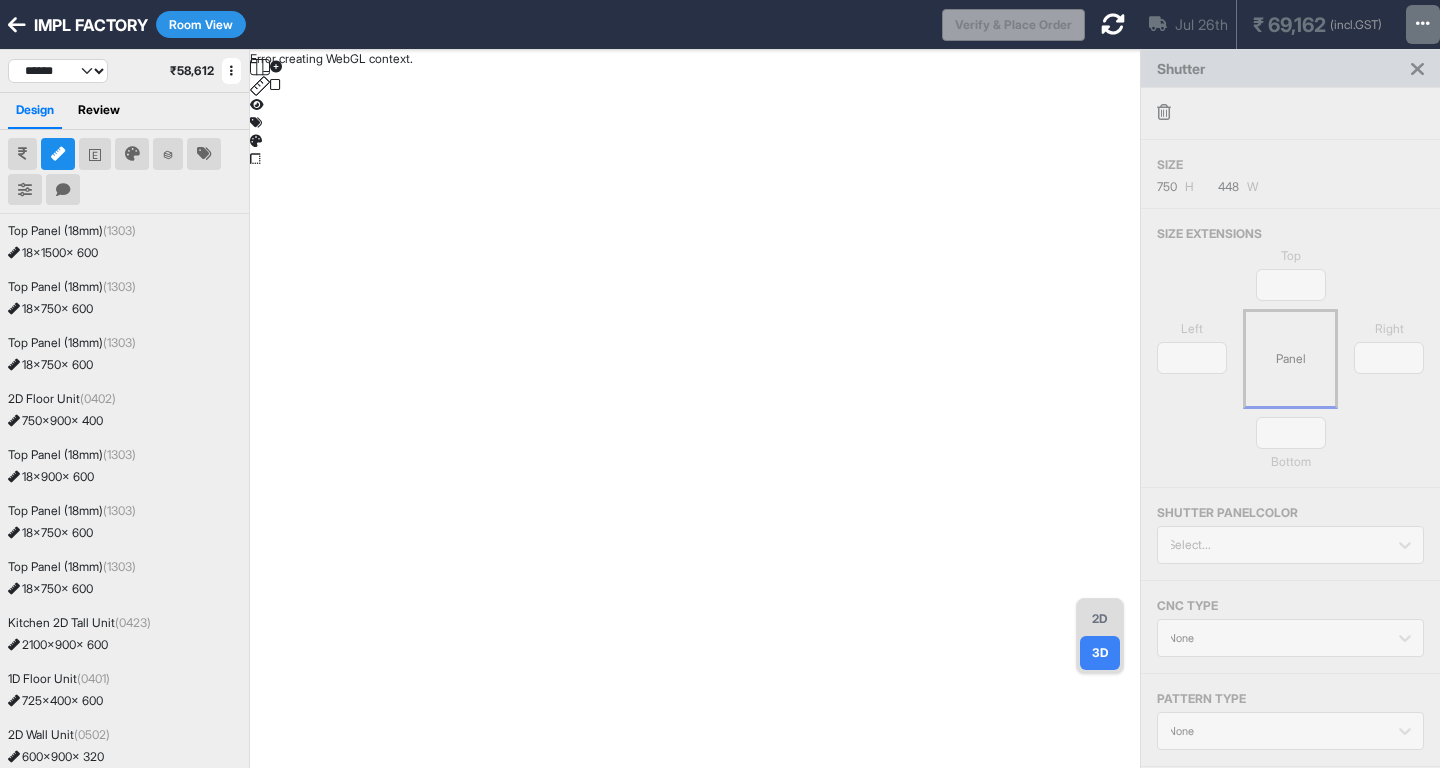 click on "2D" at bounding box center [1100, 619] 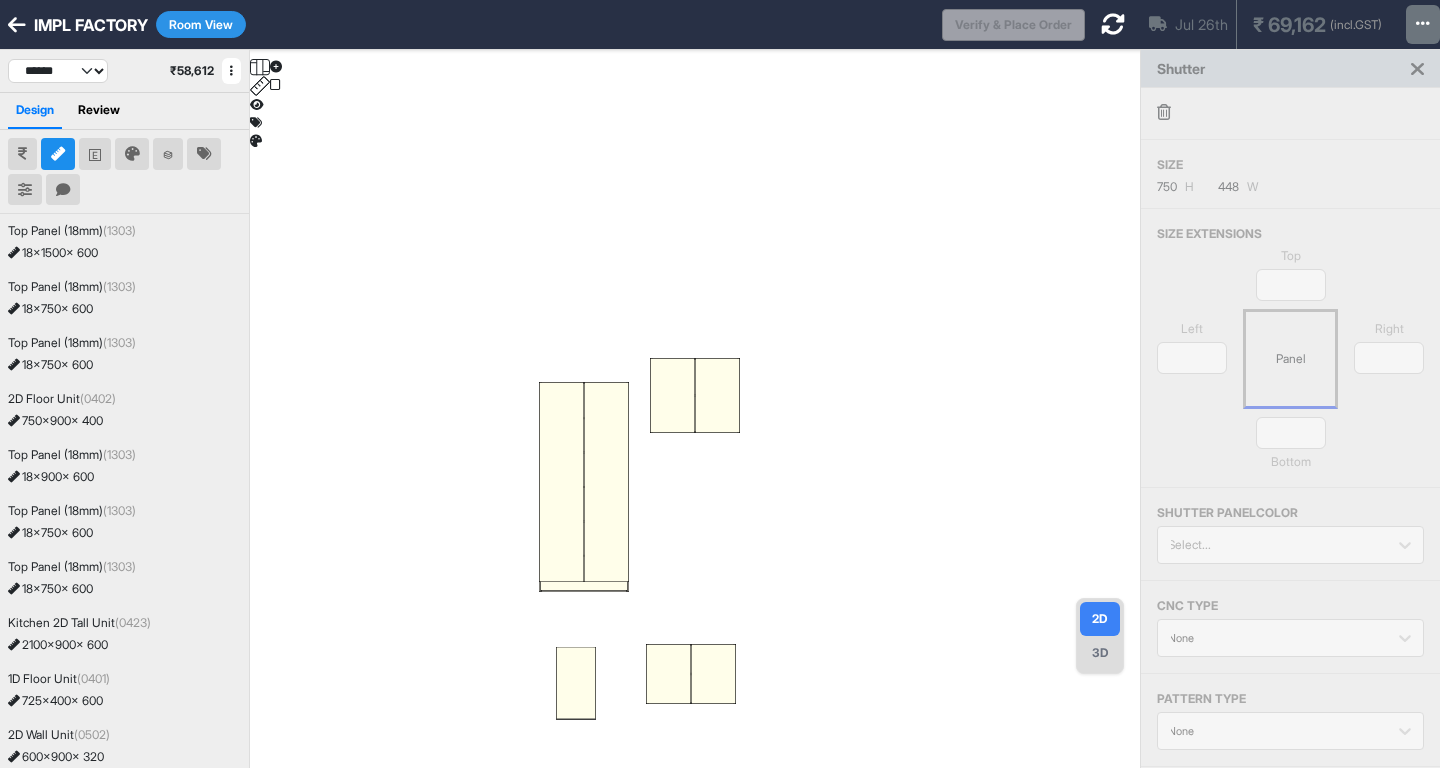 click on "Panel" at bounding box center (1290, 359) 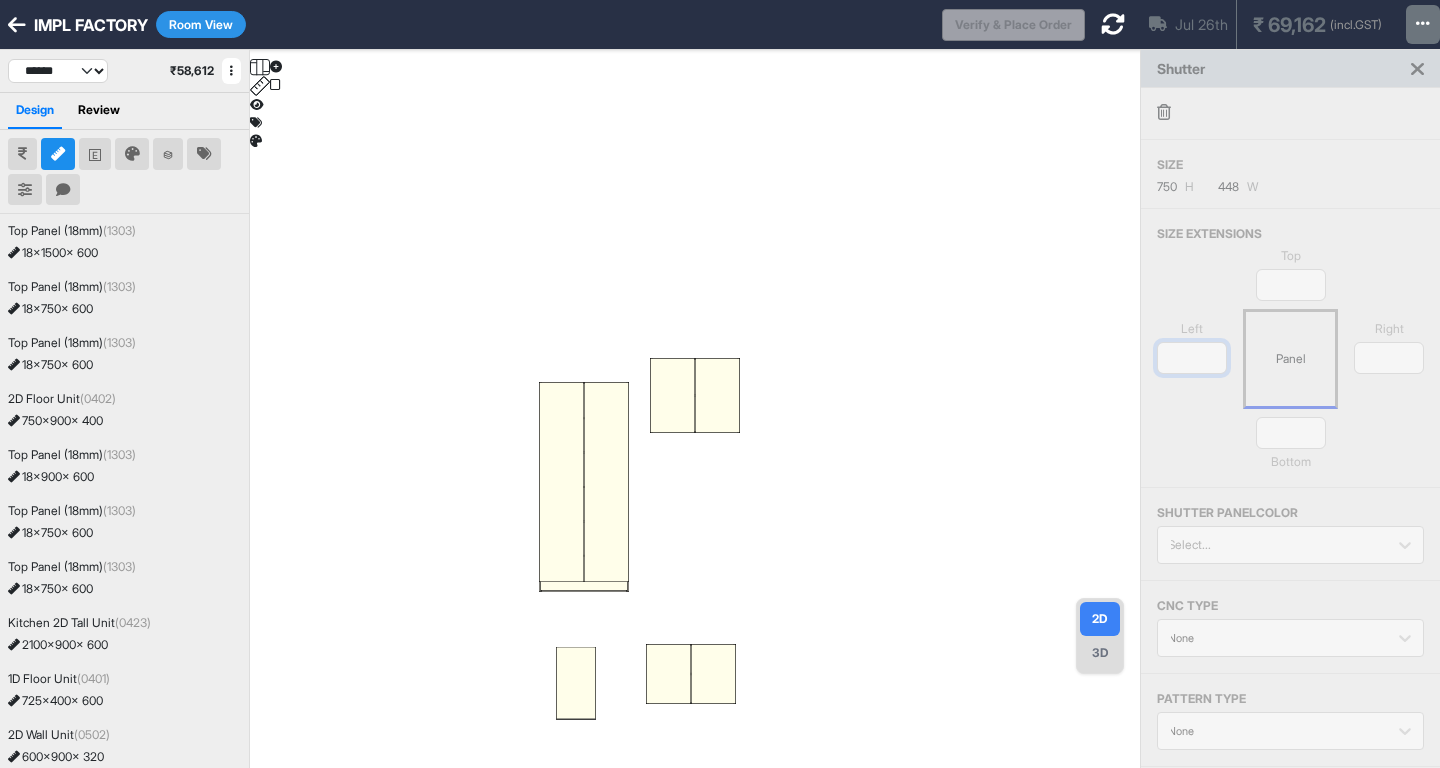 click on "*" at bounding box center (1192, 358) 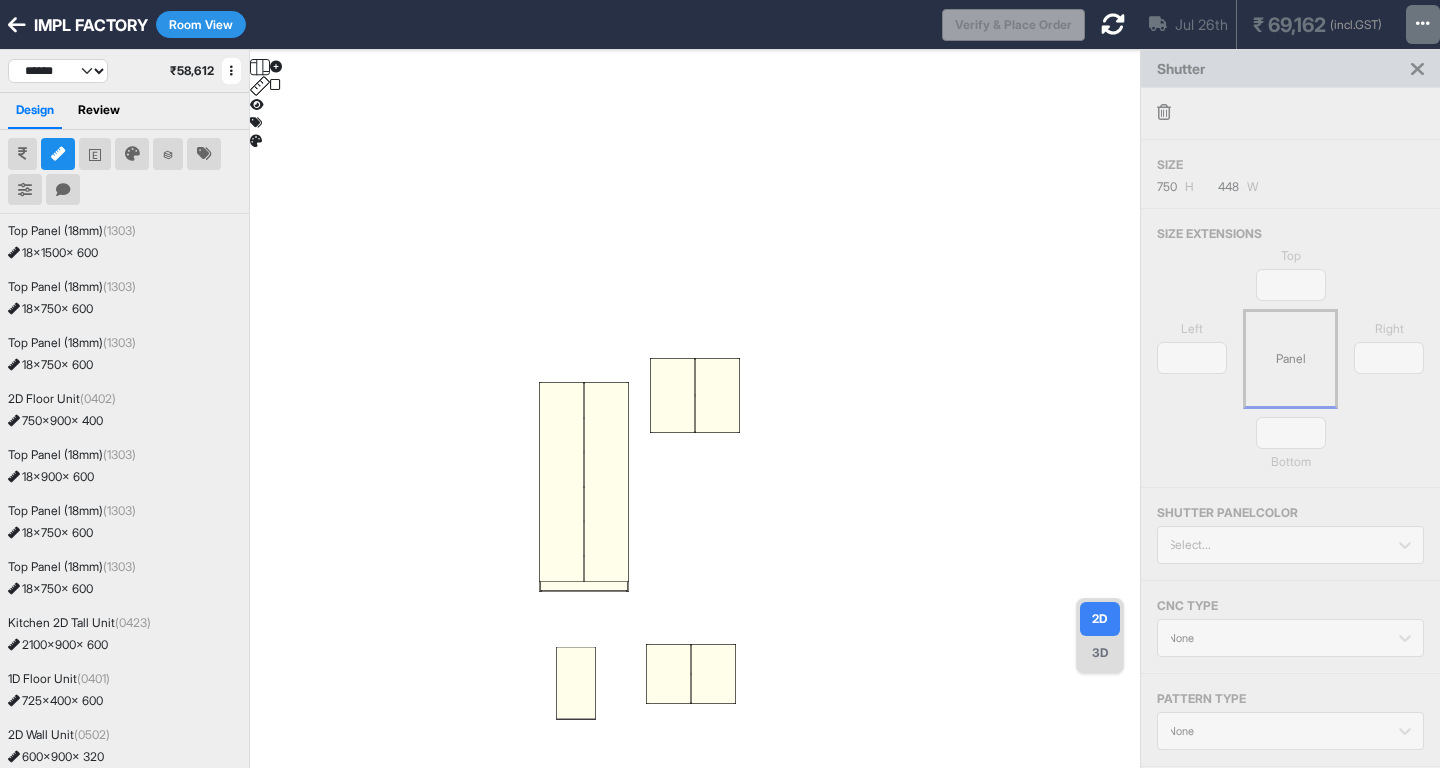 click on "Shutter" at bounding box center [1290, 69] 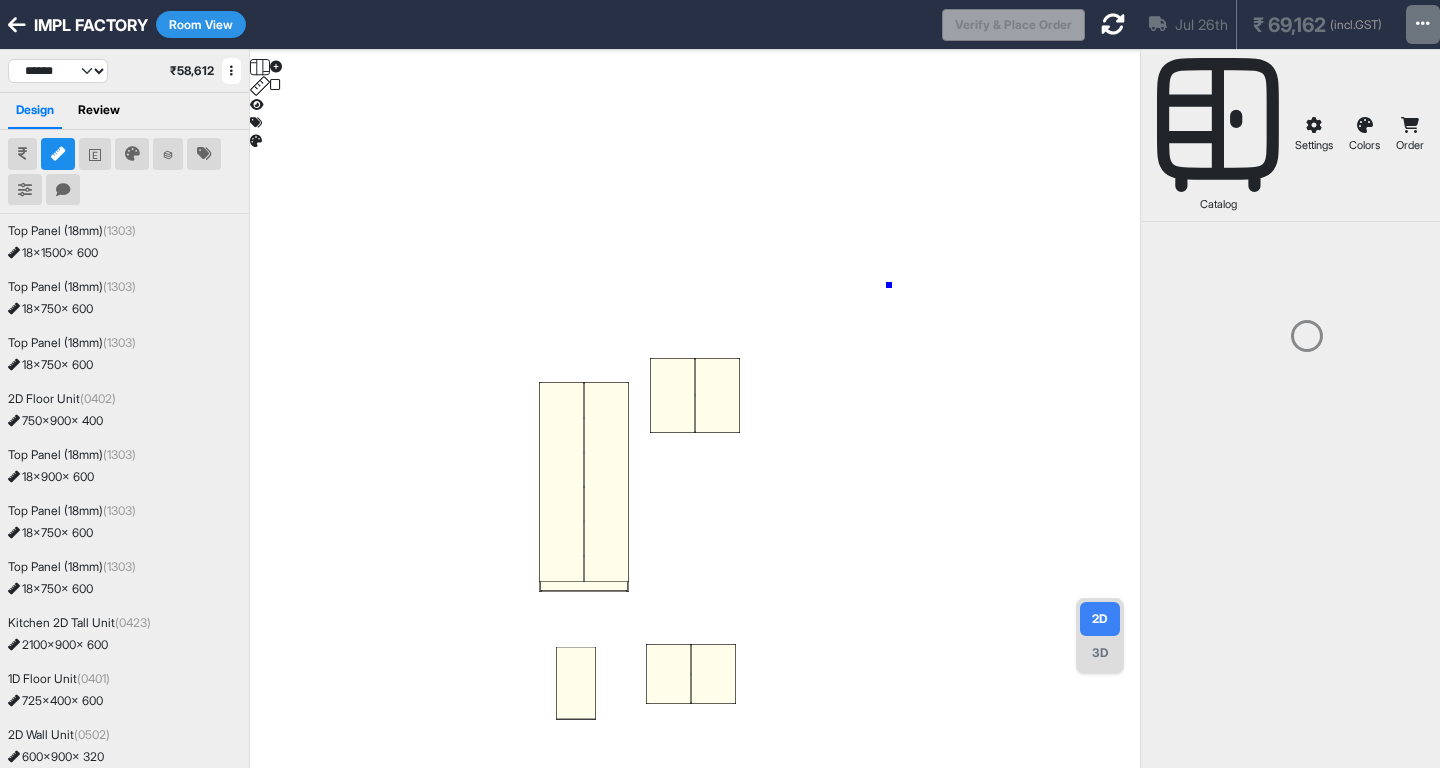 click at bounding box center [695, 434] 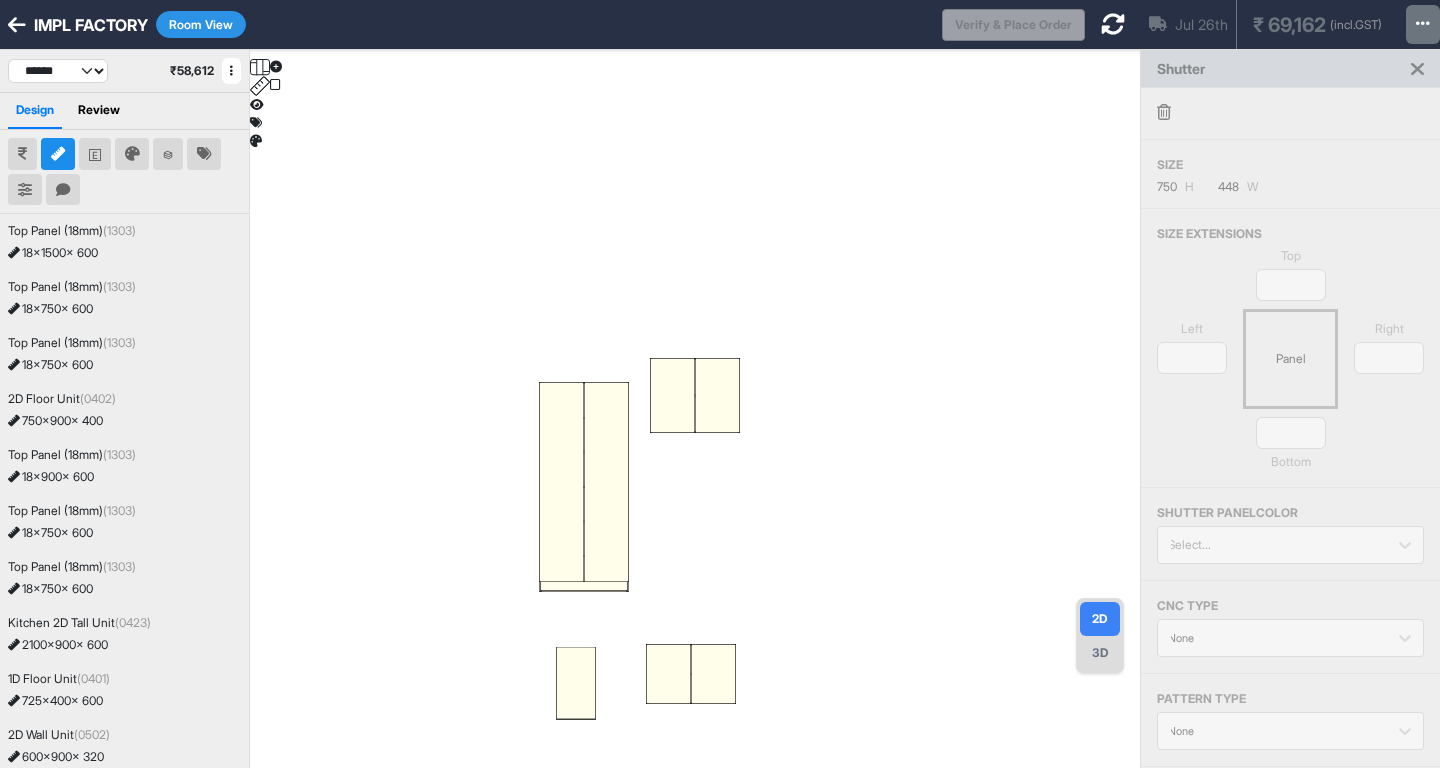 click at bounding box center (1164, 112) 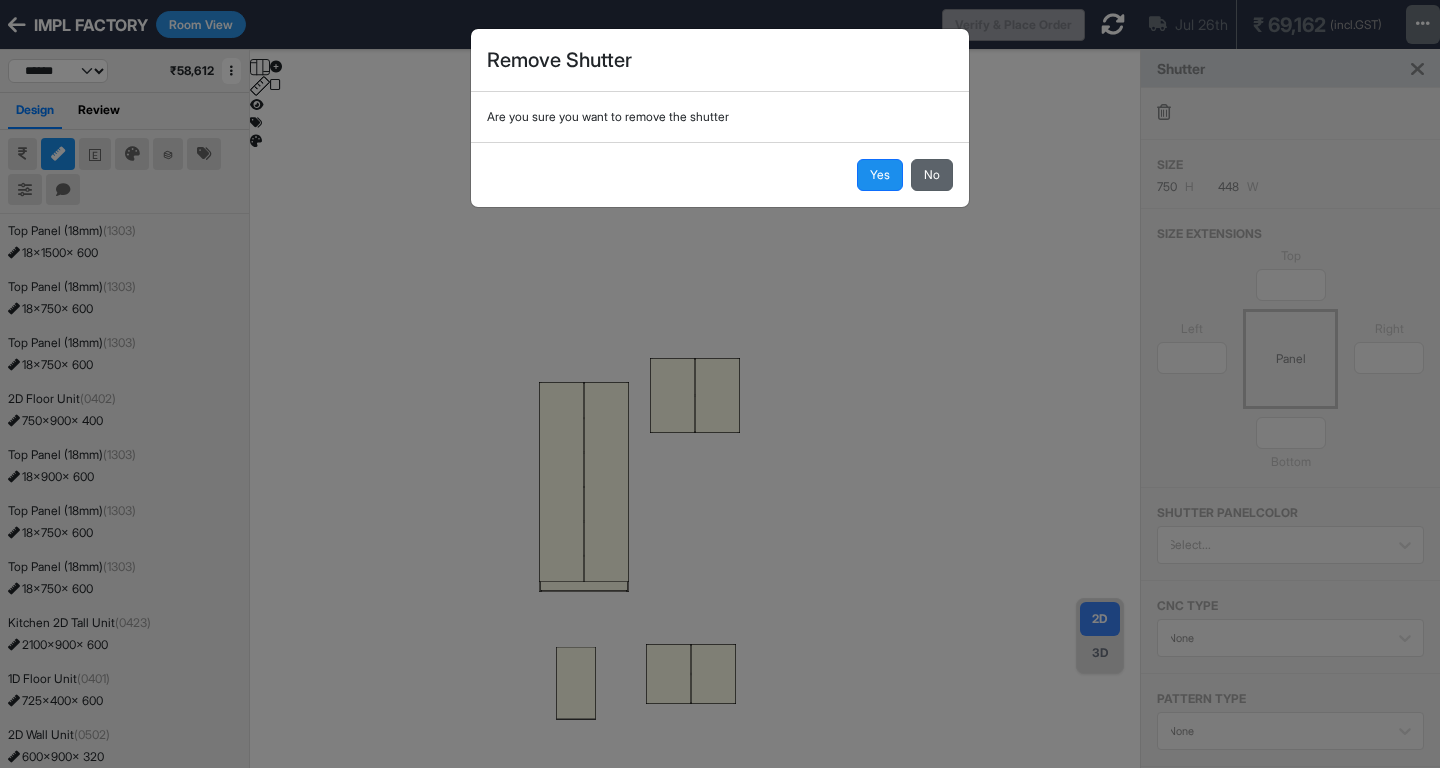 click on "No" at bounding box center [932, 175] 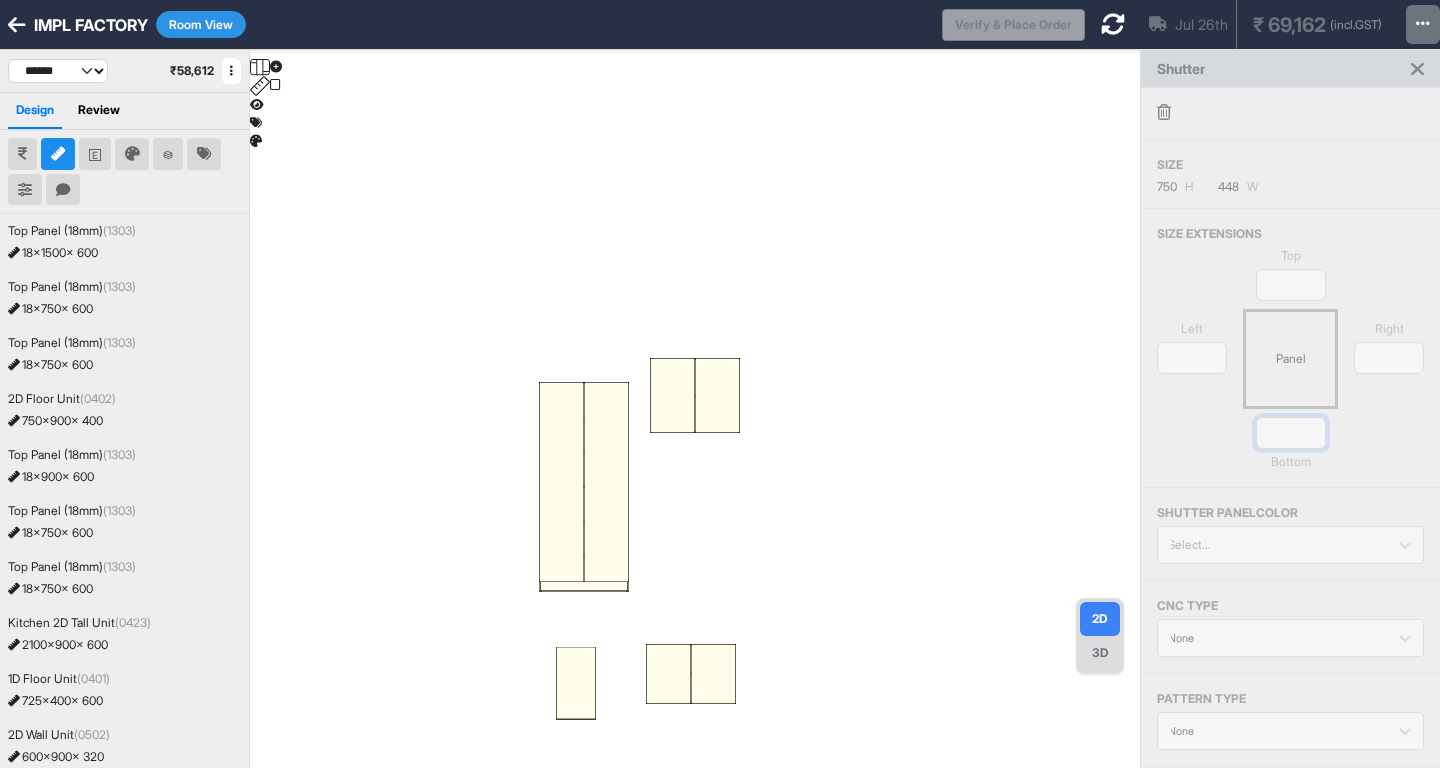 click on "*" at bounding box center [1291, 433] 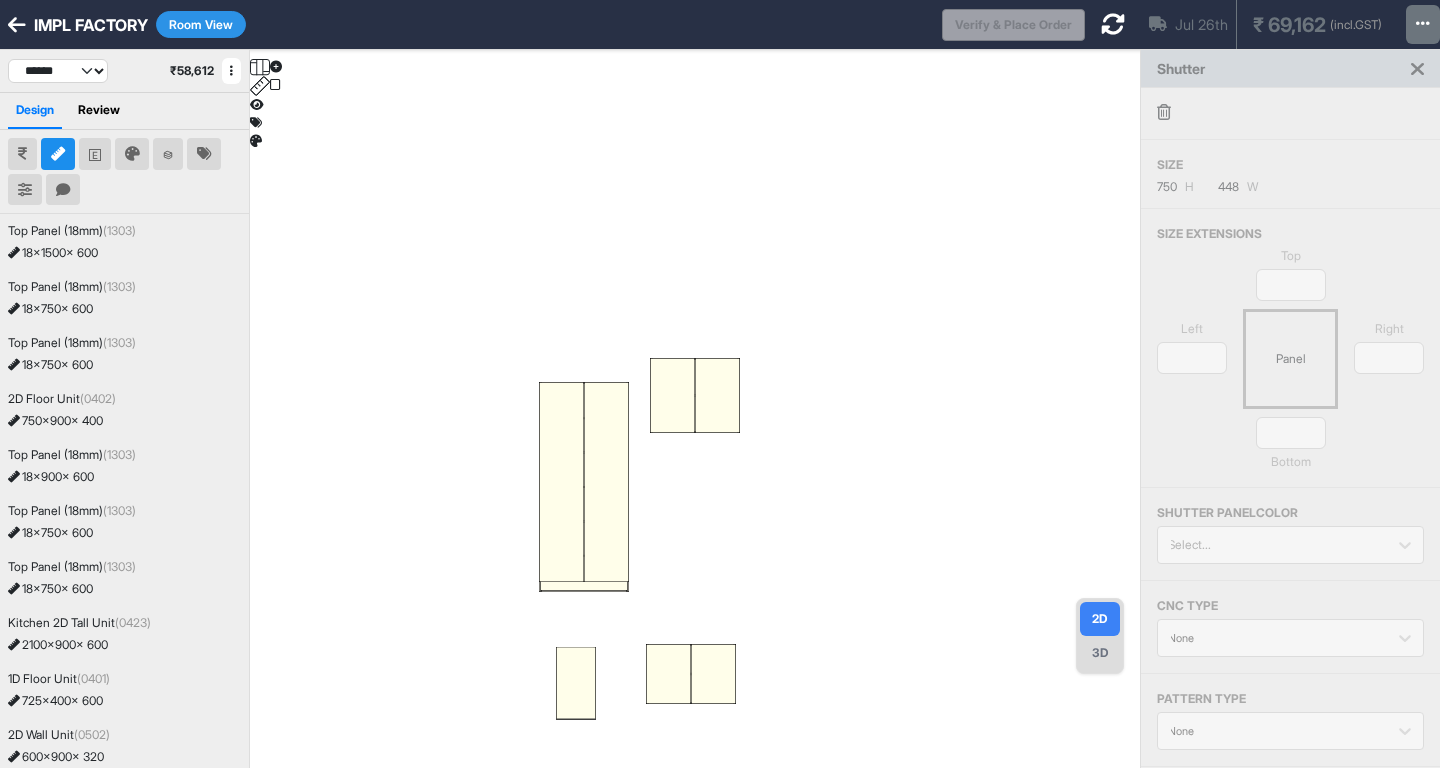 click at bounding box center (1417, 69) 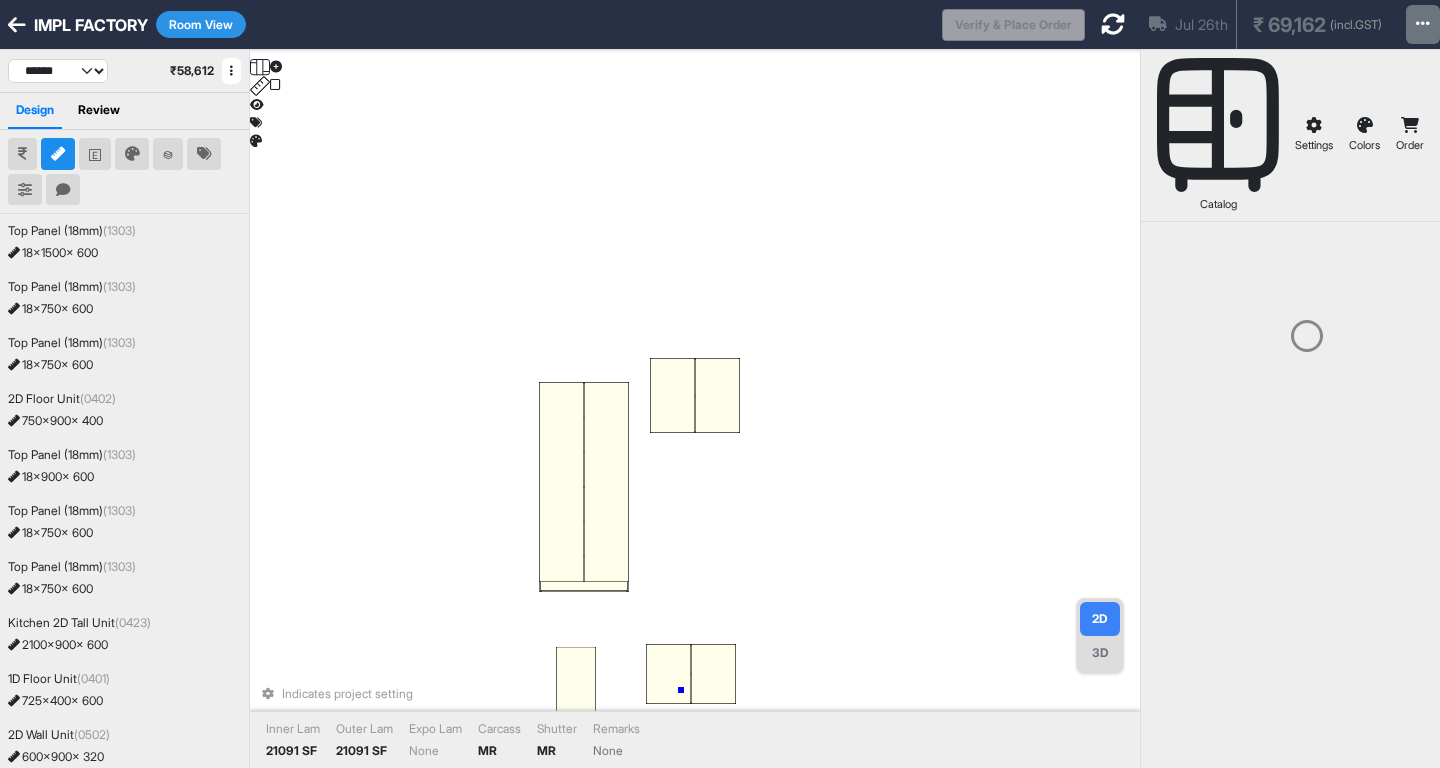 click on "Indicates project setting" at bounding box center [695, 694] 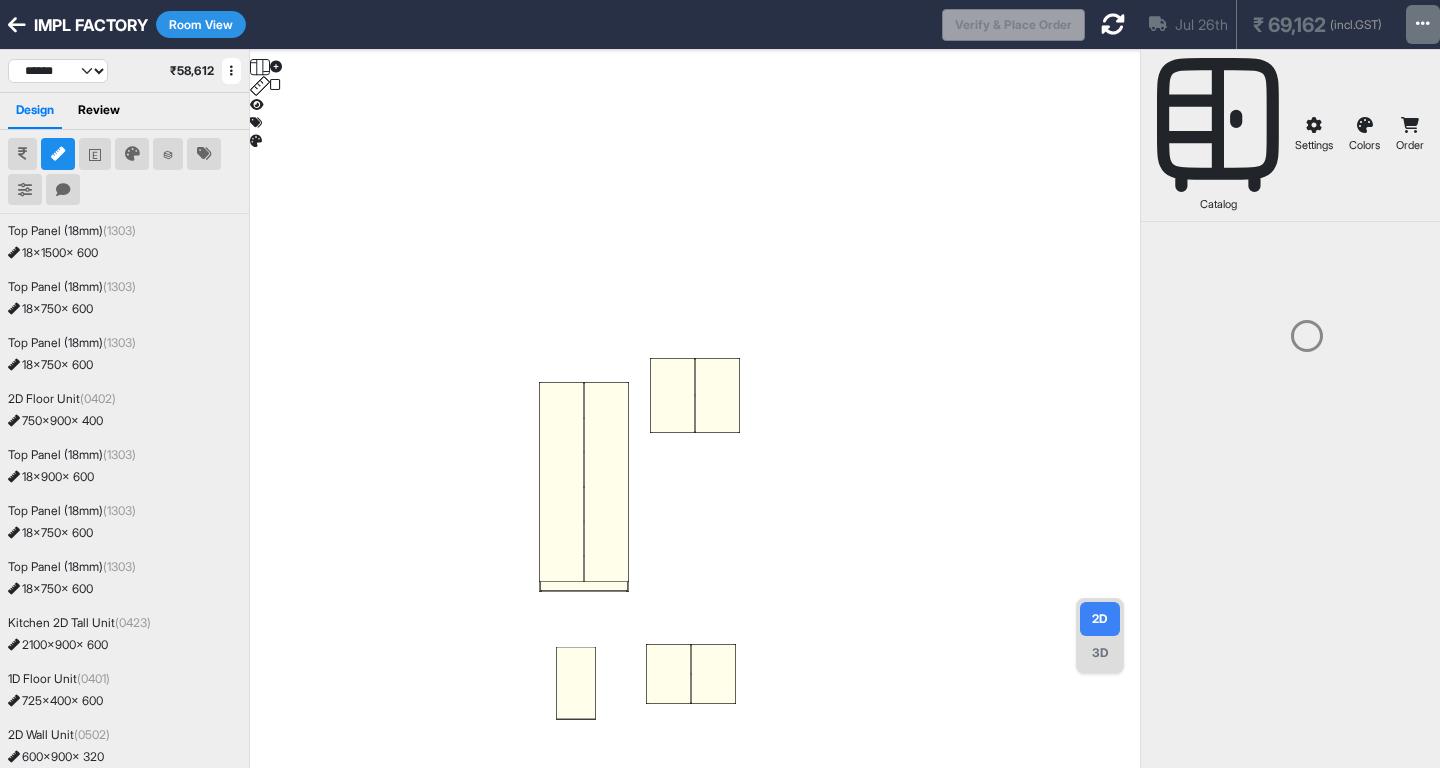 click on "Room View" at bounding box center (201, 24) 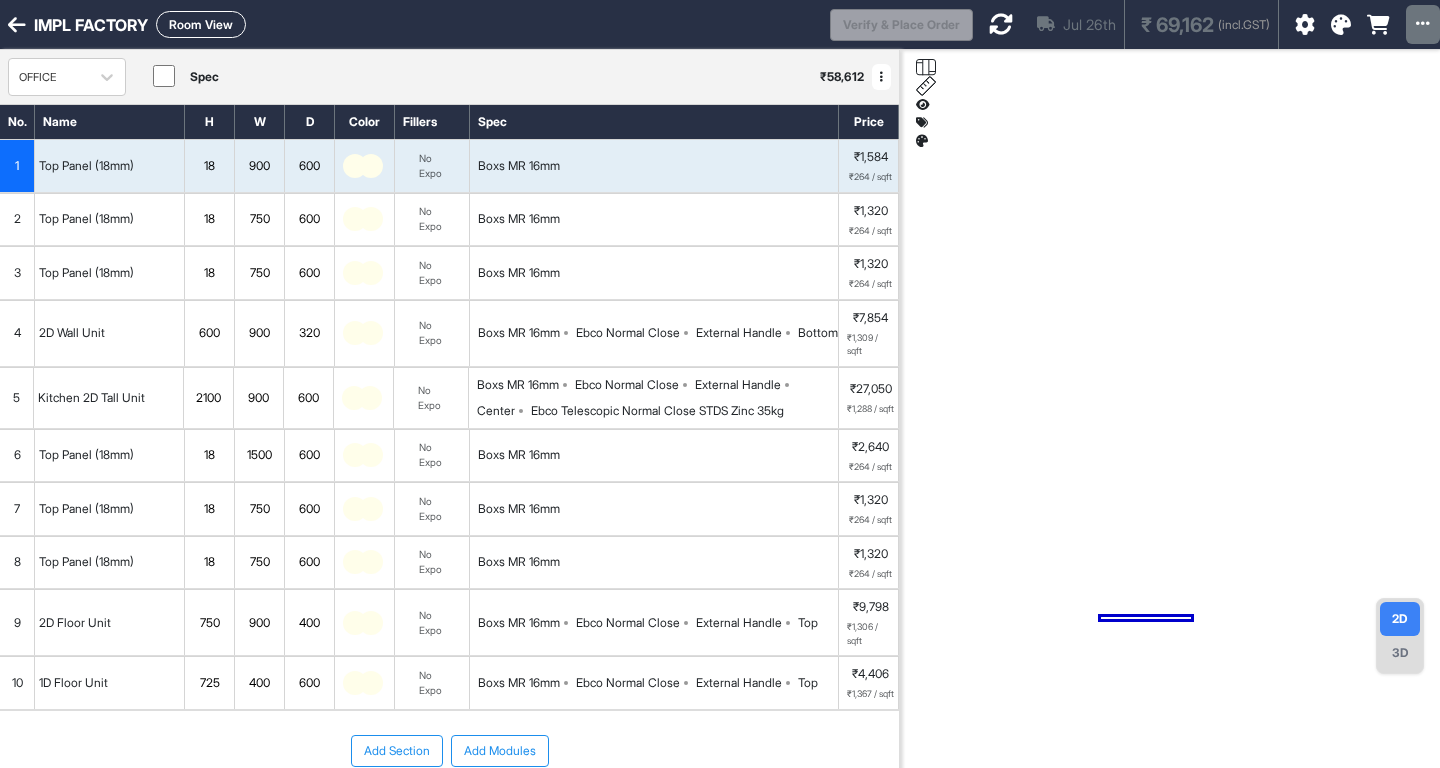 click on "Boxs MR 16mm" at bounding box center (519, 166) 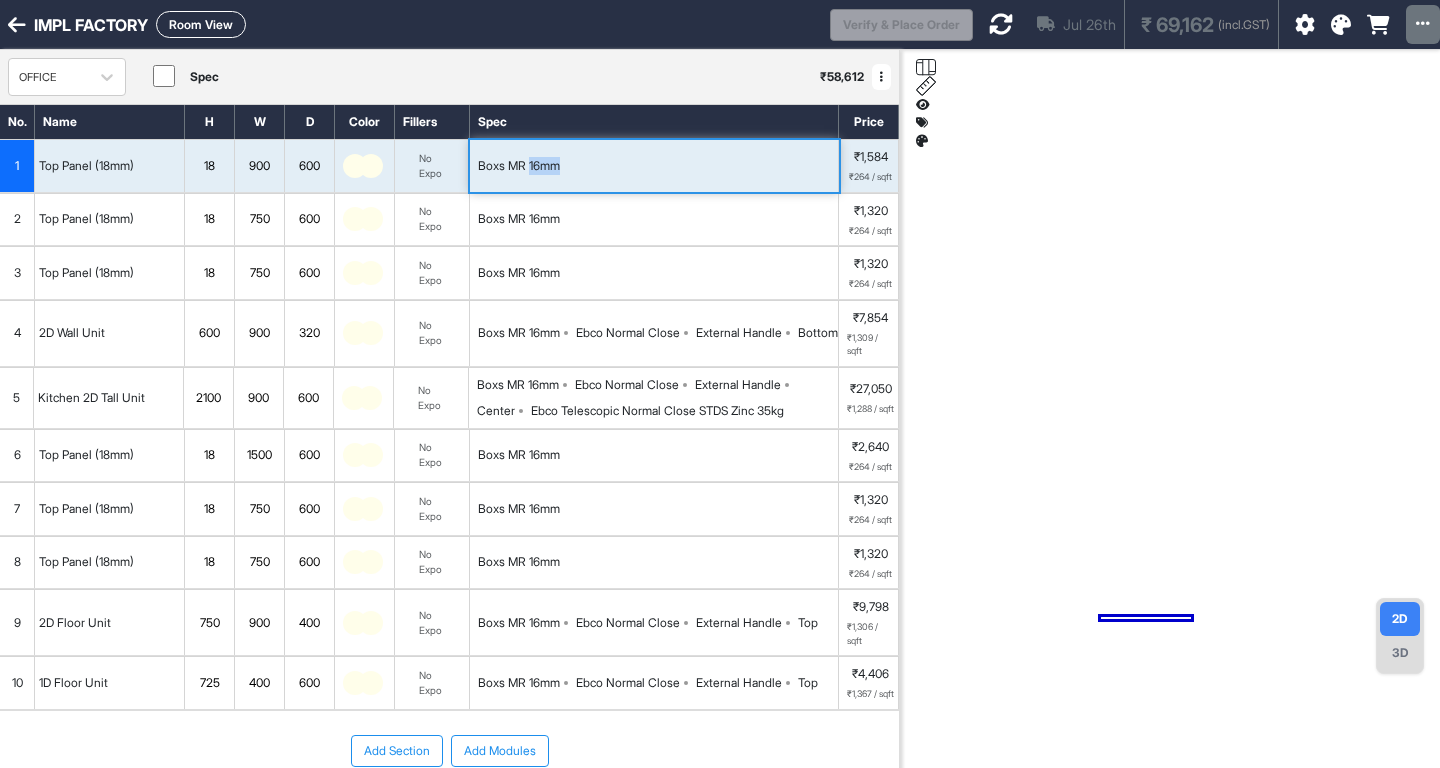click on "Boxs MR 16mm" at bounding box center (519, 166) 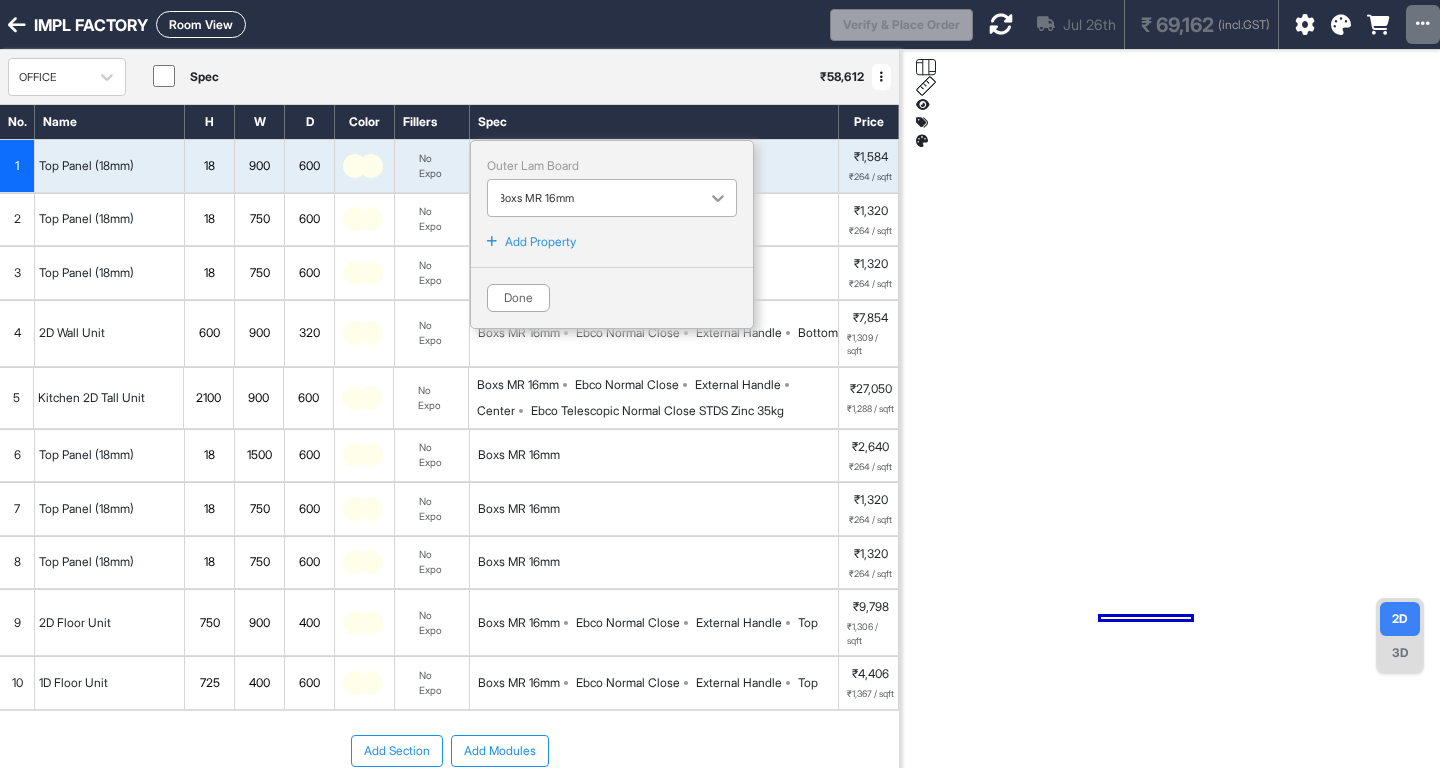 click 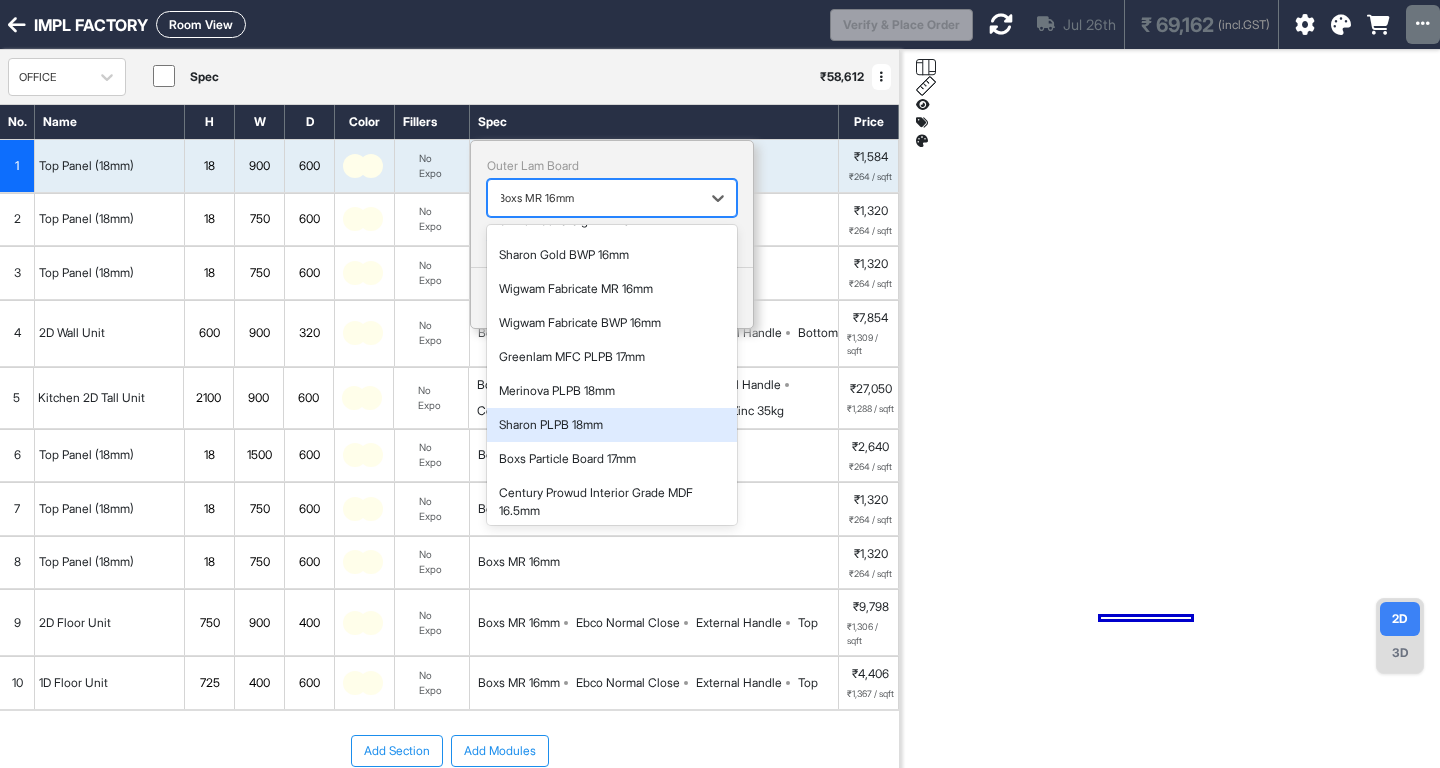 scroll, scrollTop: 780, scrollLeft: 0, axis: vertical 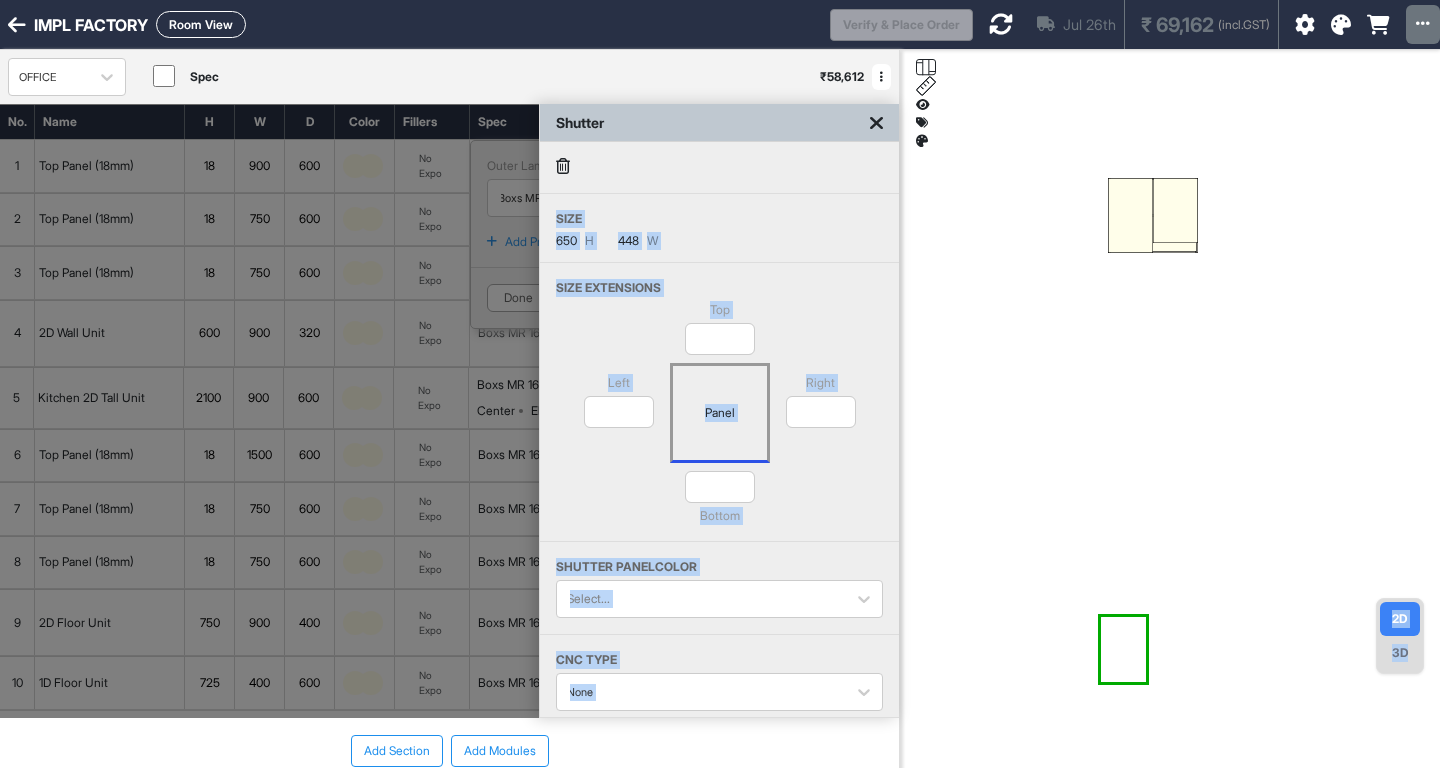 drag, startPoint x: 872, startPoint y: 121, endPoint x: 985, endPoint y: 282, distance: 196.69774 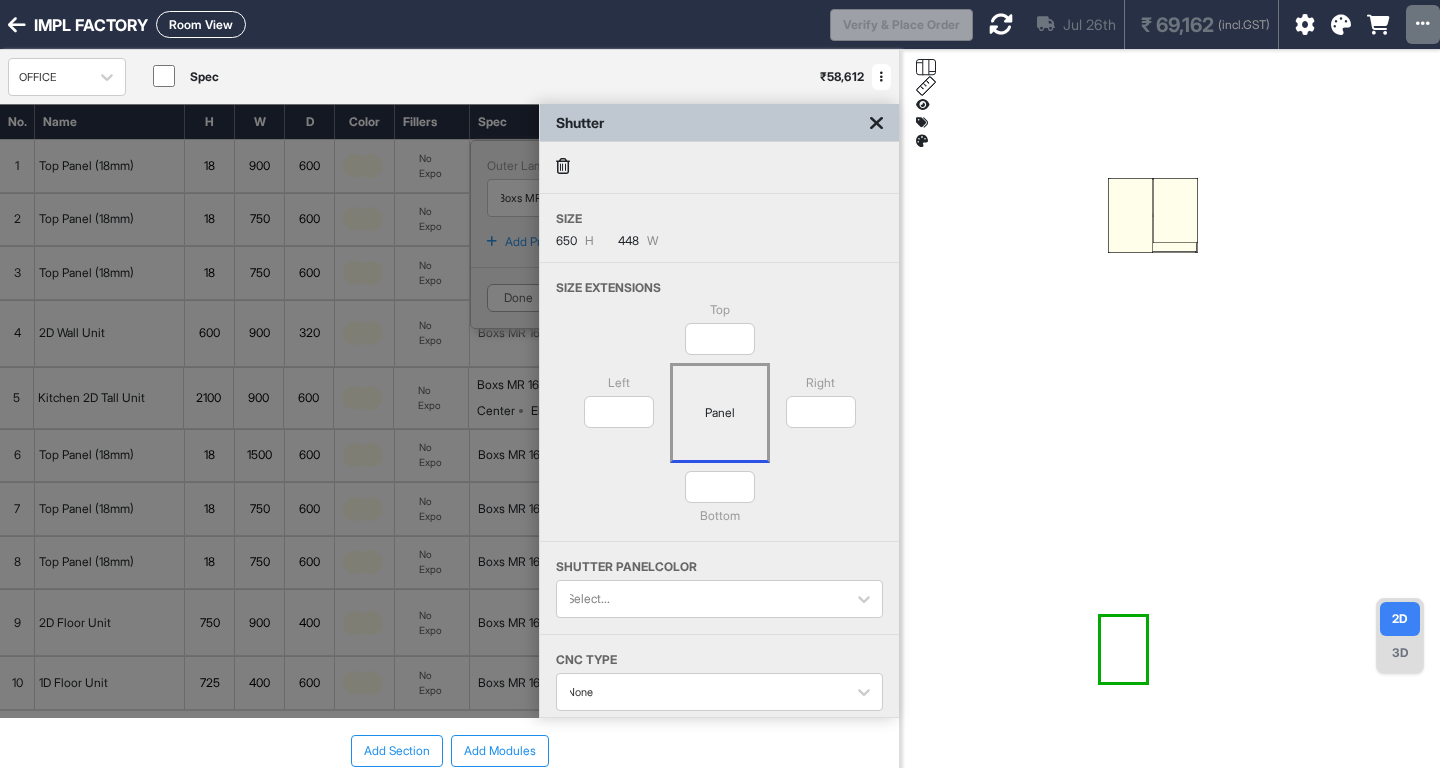 click at bounding box center (1170, 434) 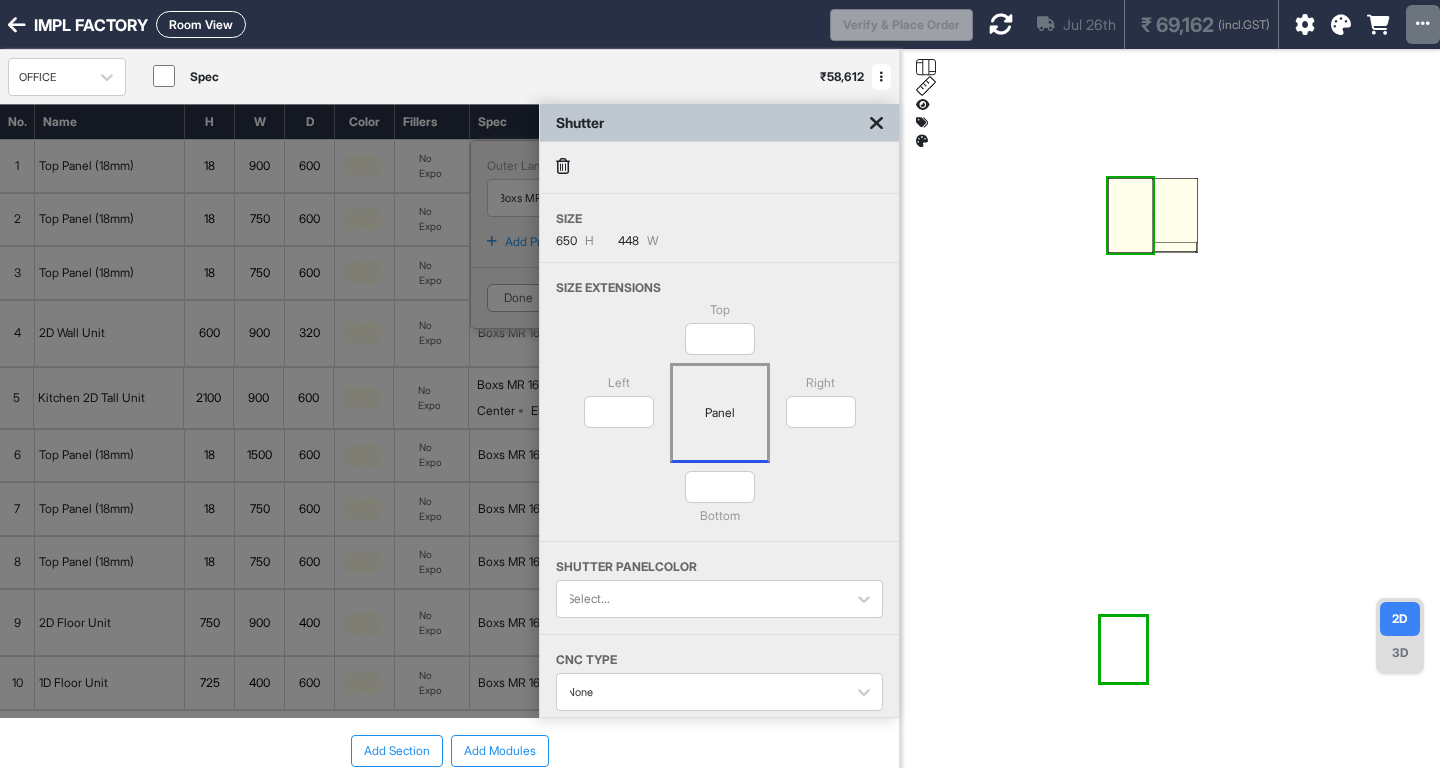 drag, startPoint x: 1109, startPoint y: 237, endPoint x: 1122, endPoint y: 234, distance: 13.341664 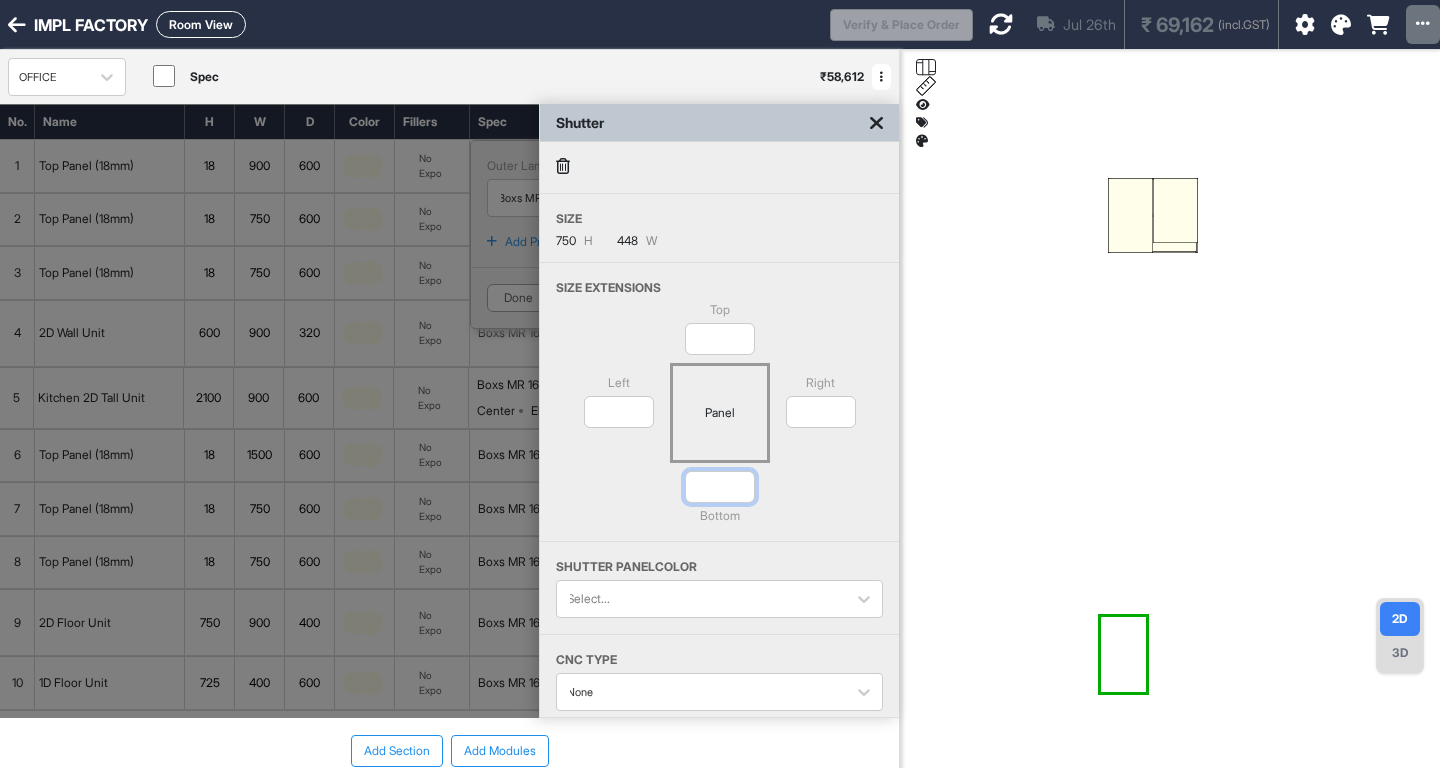 click on "*" at bounding box center (720, 487) 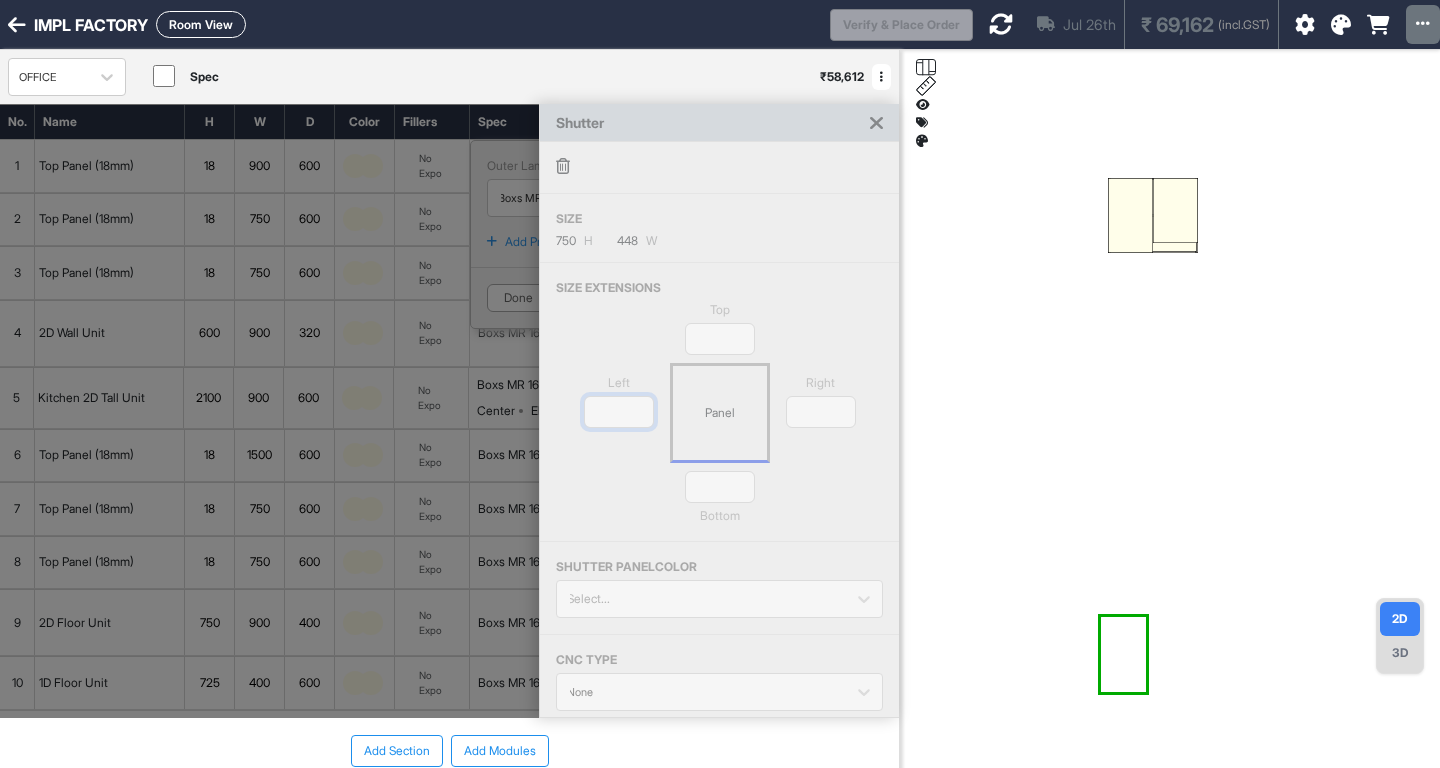 click on "*" at bounding box center (619, 412) 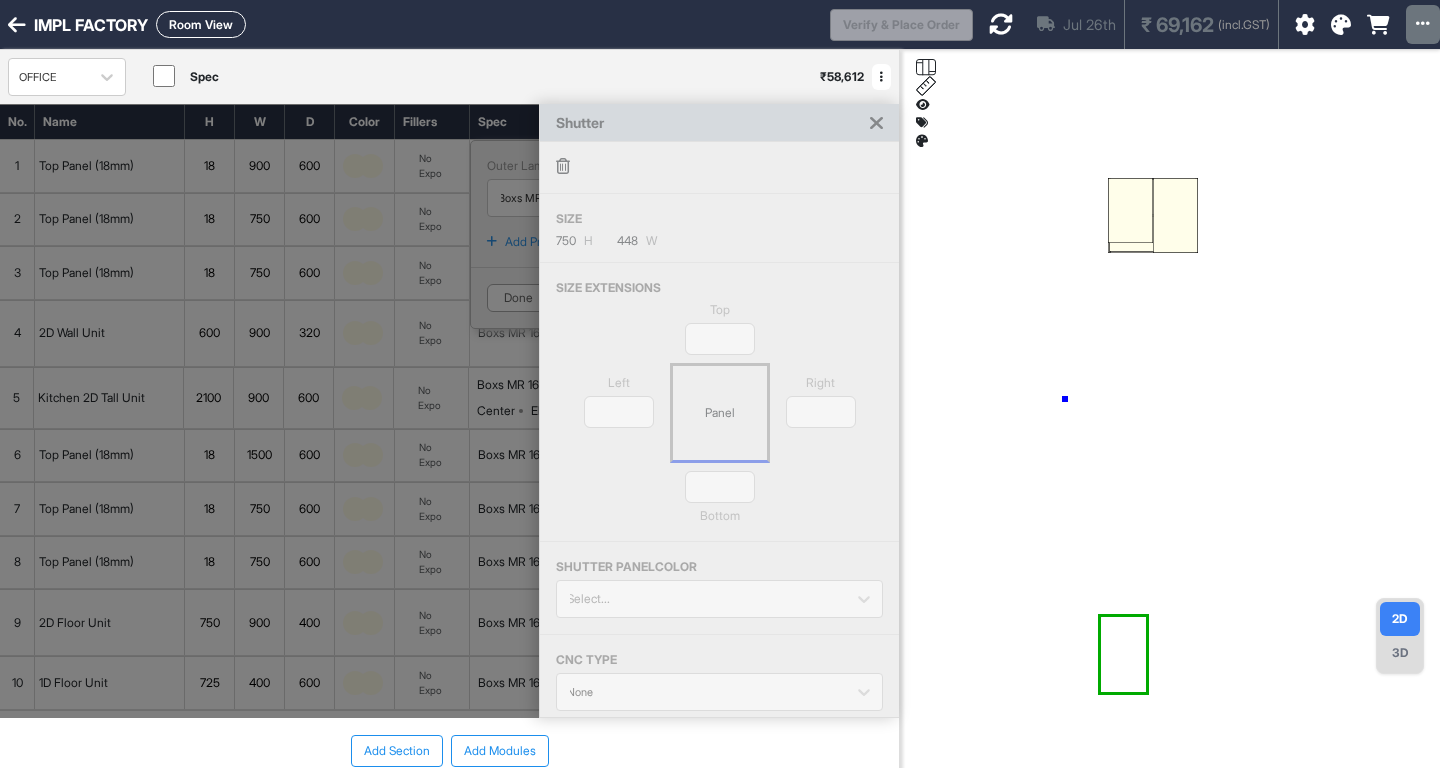 click at bounding box center [1170, 434] 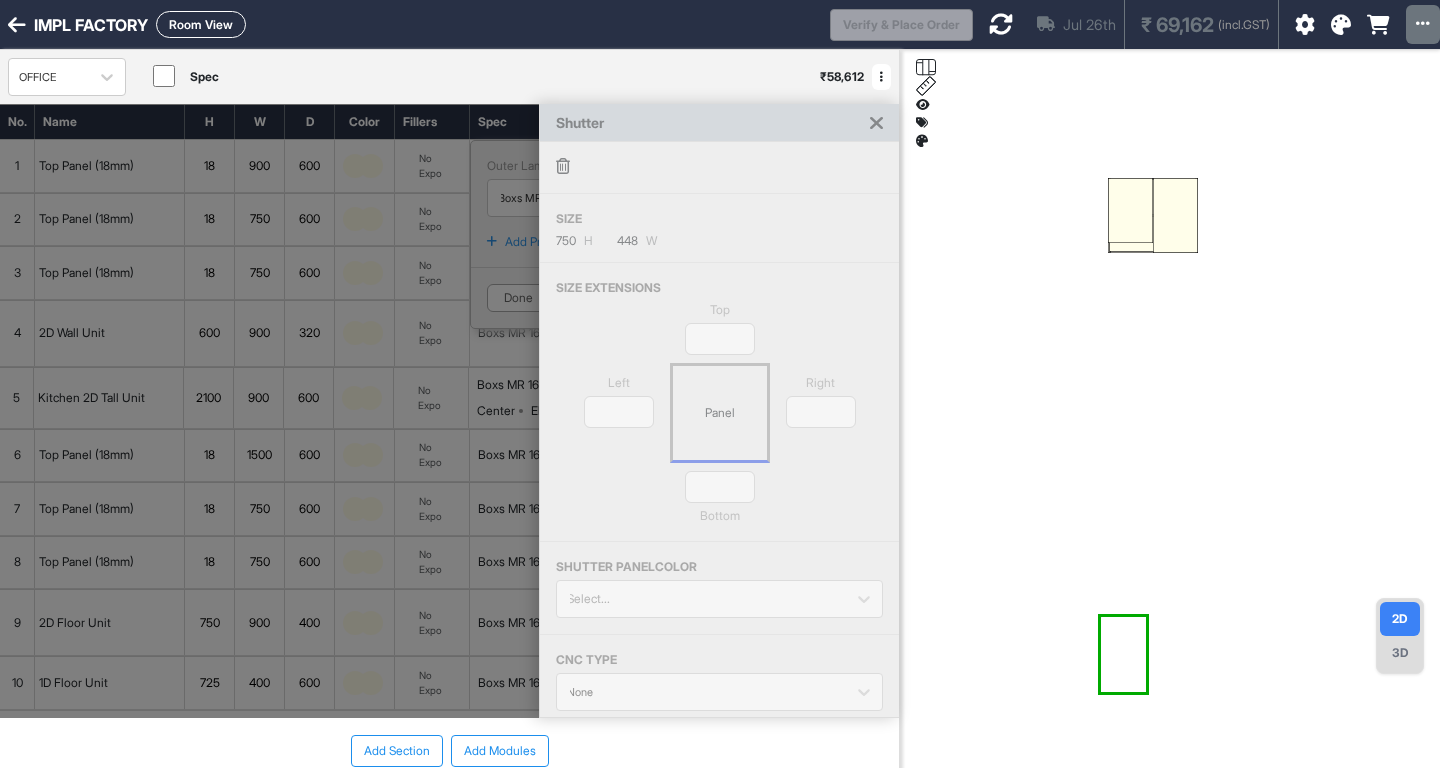 click at bounding box center (1170, 434) 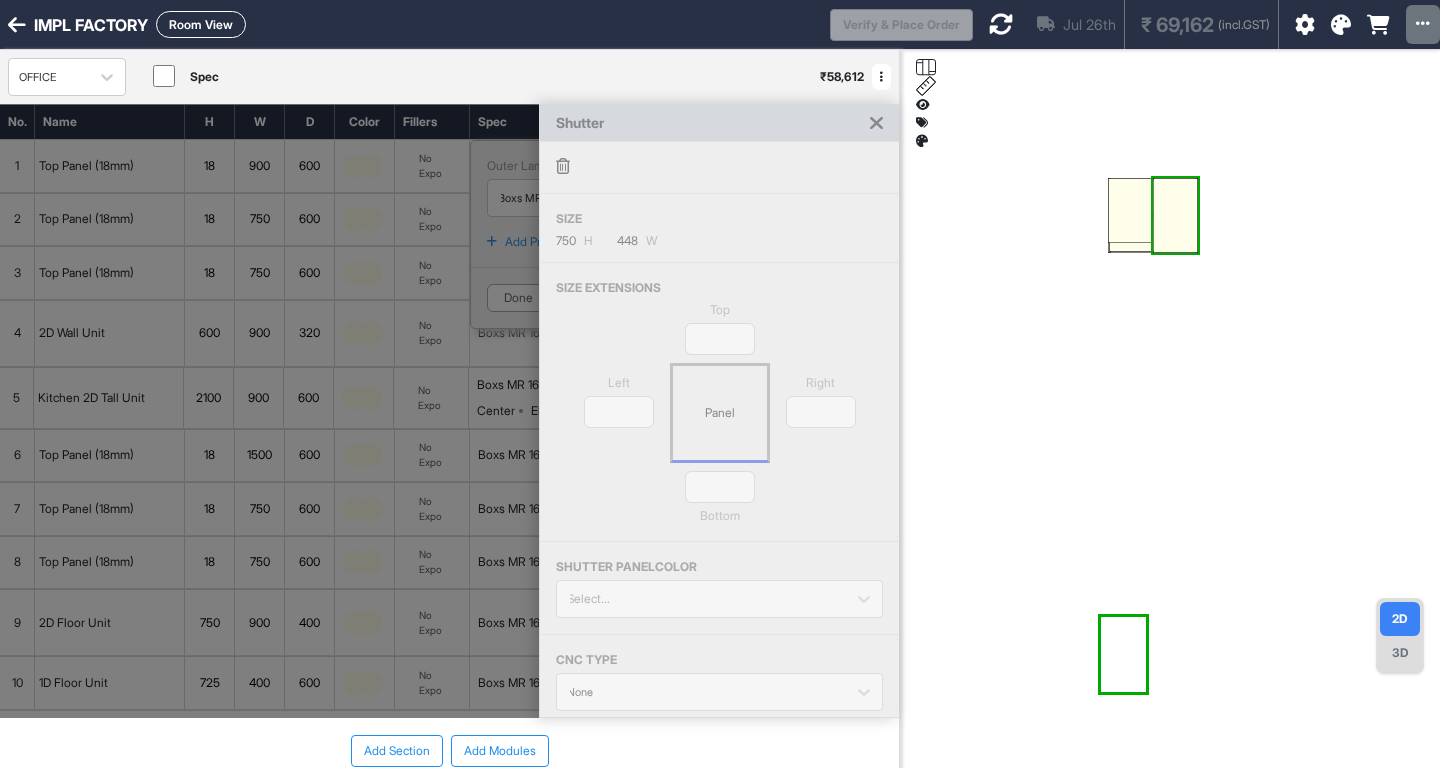click at bounding box center [1175, 215] 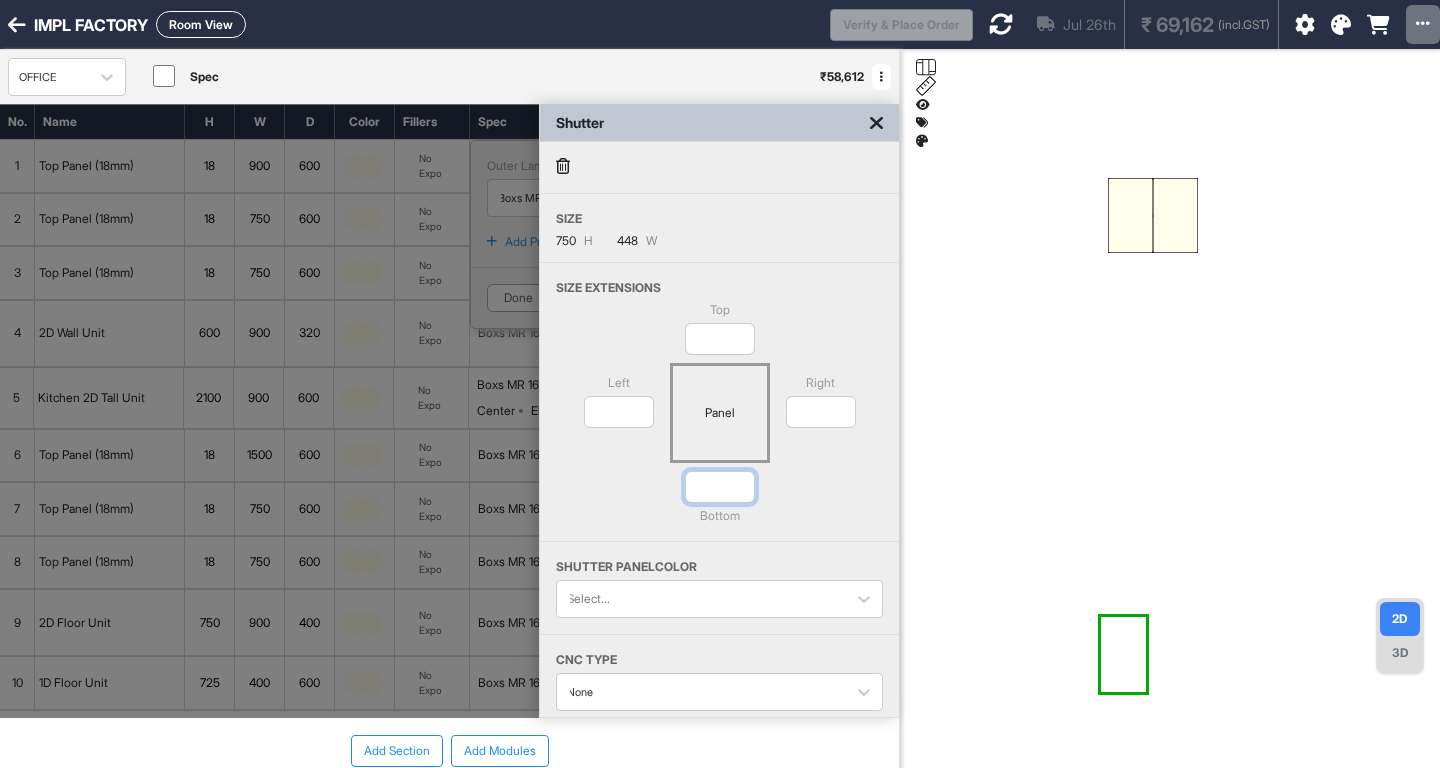drag, startPoint x: 706, startPoint y: 492, endPoint x: 755, endPoint y: 498, distance: 49.365982 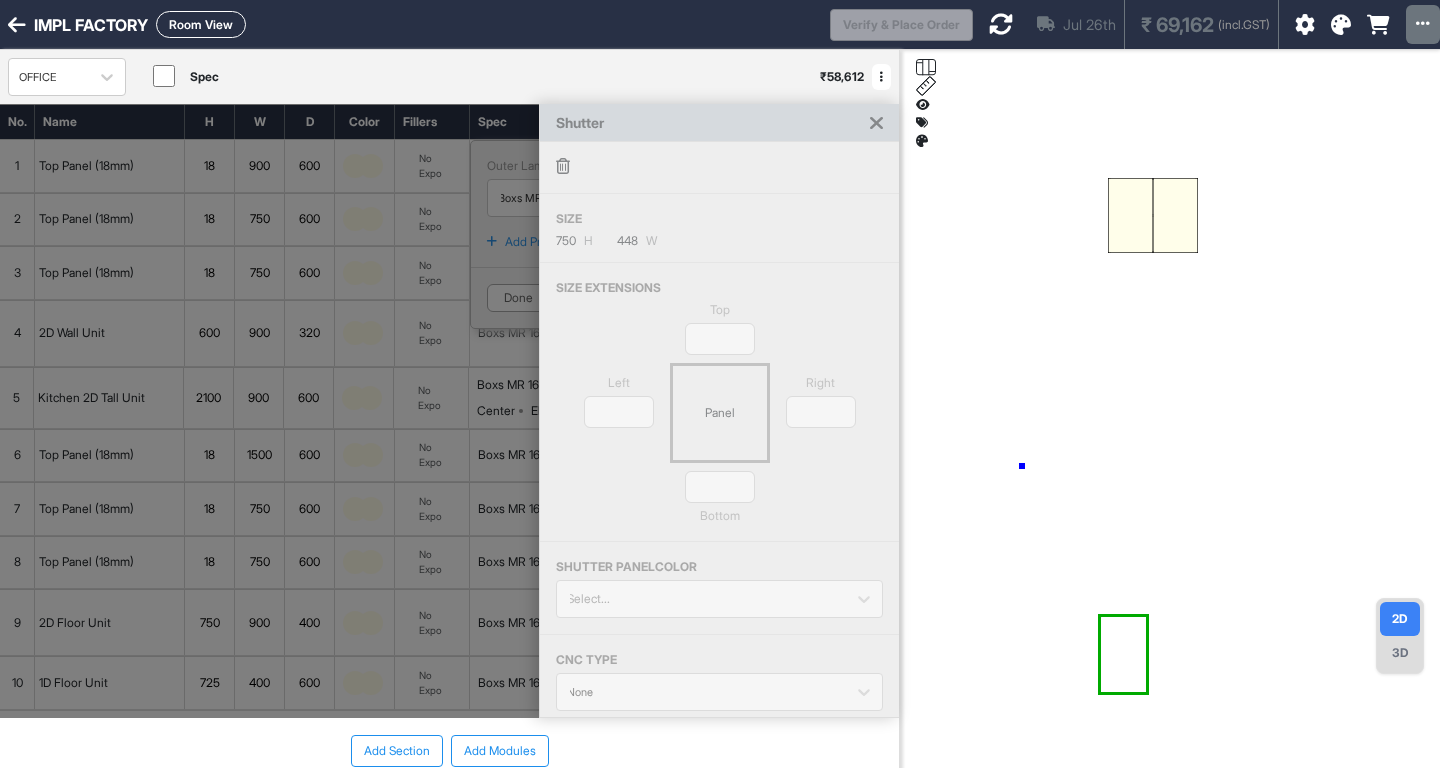 click at bounding box center [1170, 434] 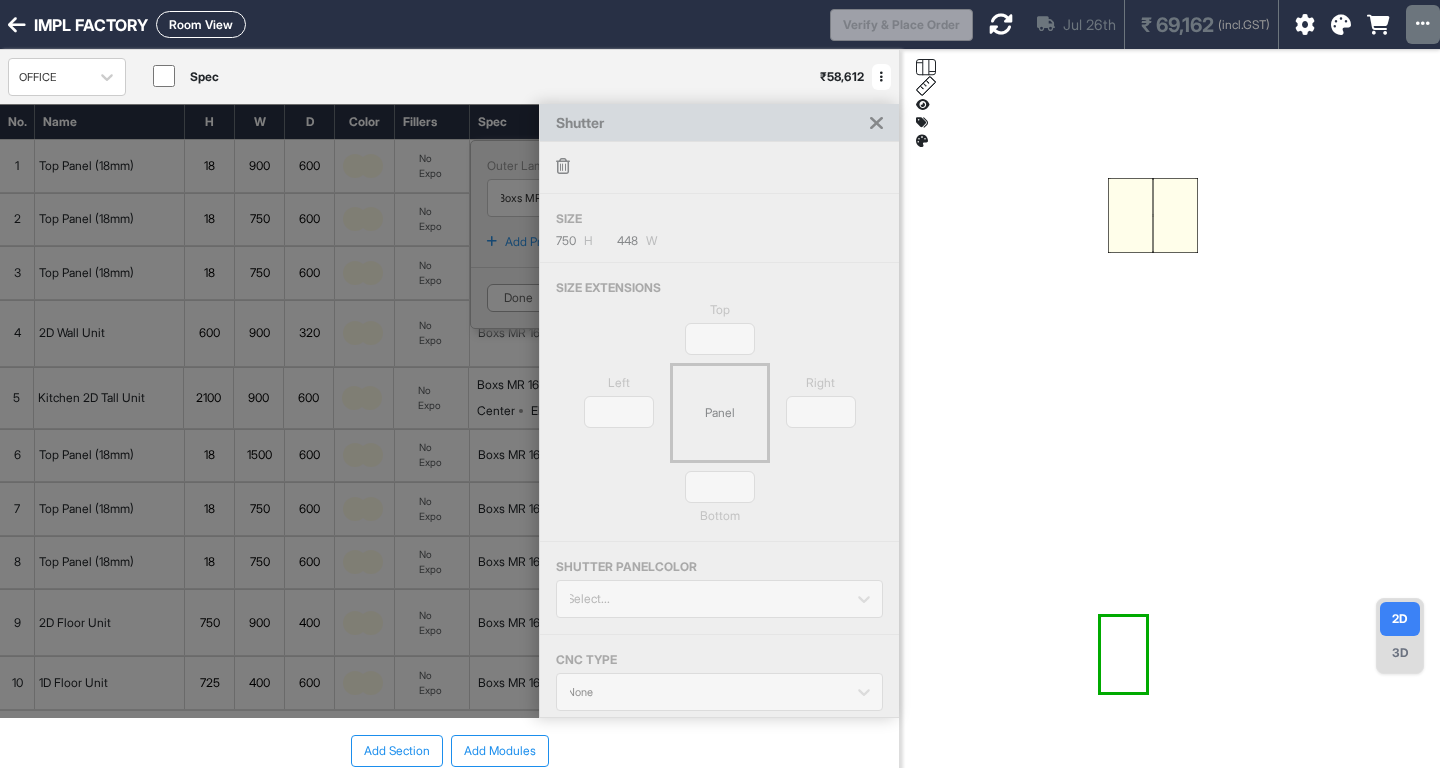 click at bounding box center [876, 123] 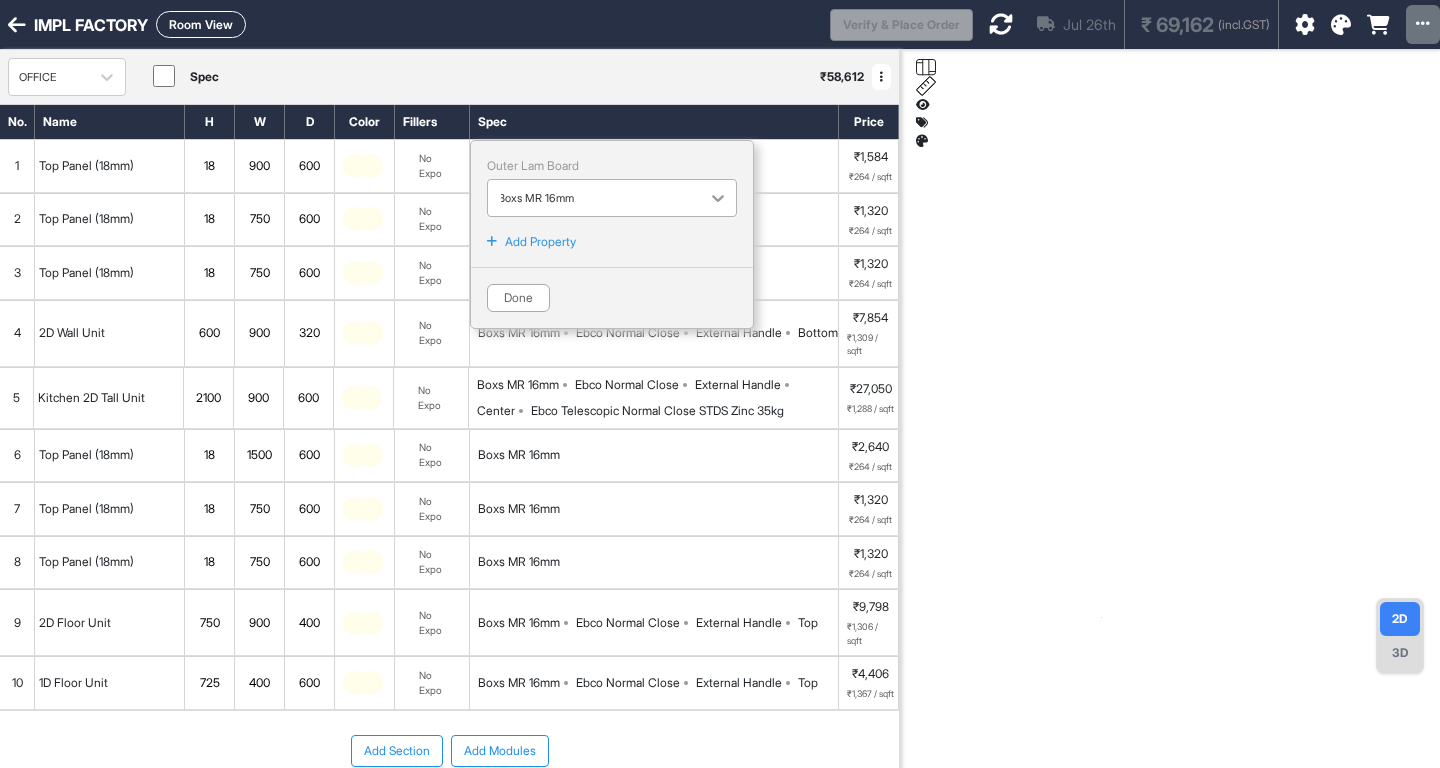 click at bounding box center [718, 198] 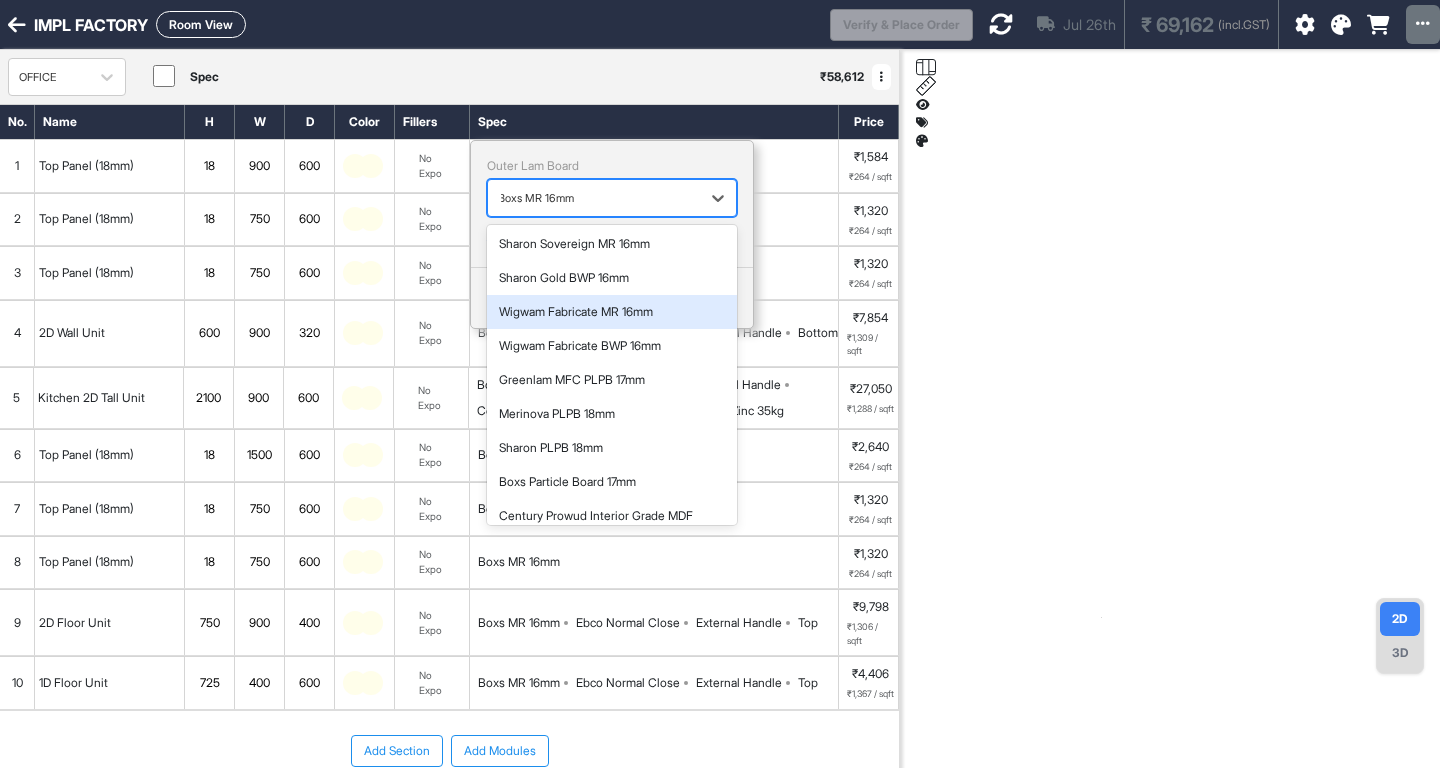 scroll, scrollTop: 780, scrollLeft: 0, axis: vertical 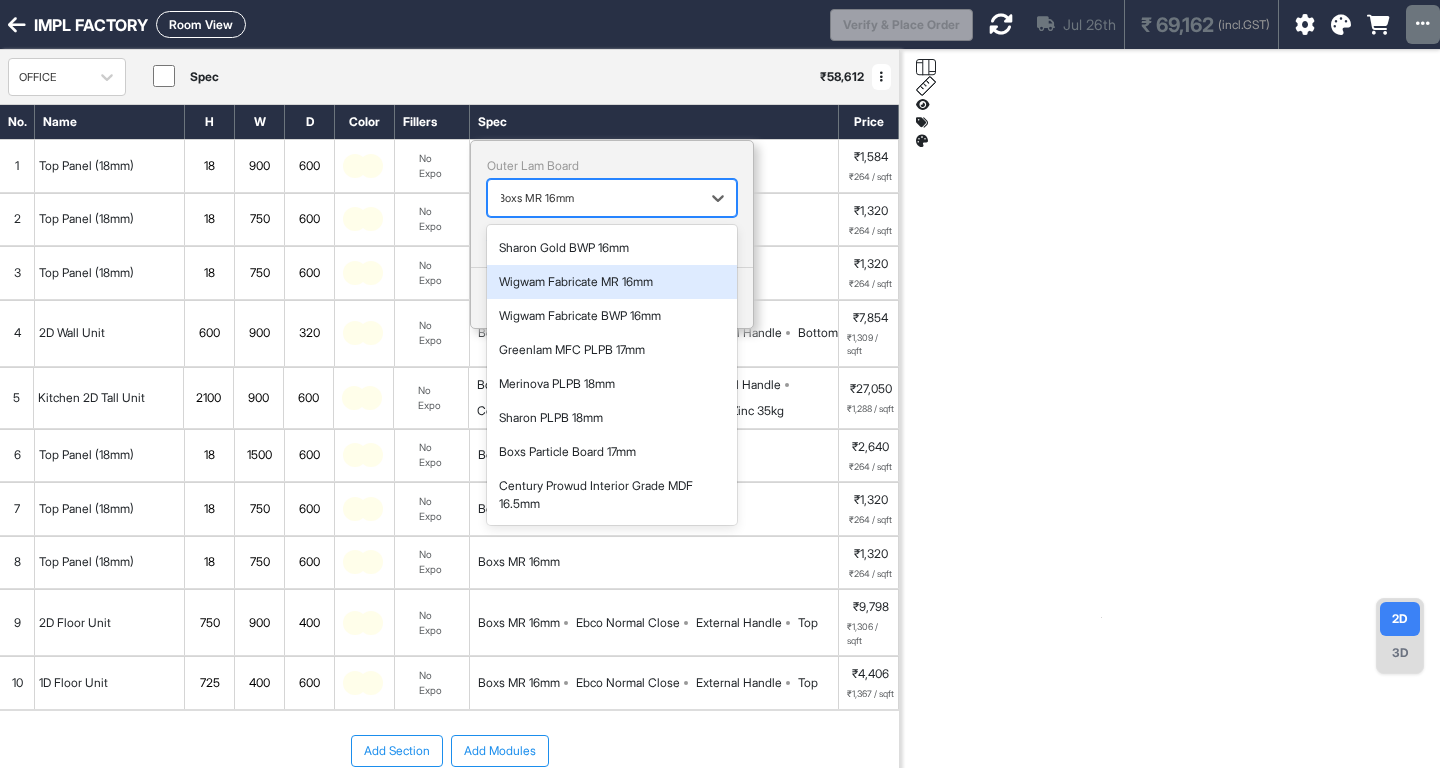 click at bounding box center [1170, 434] 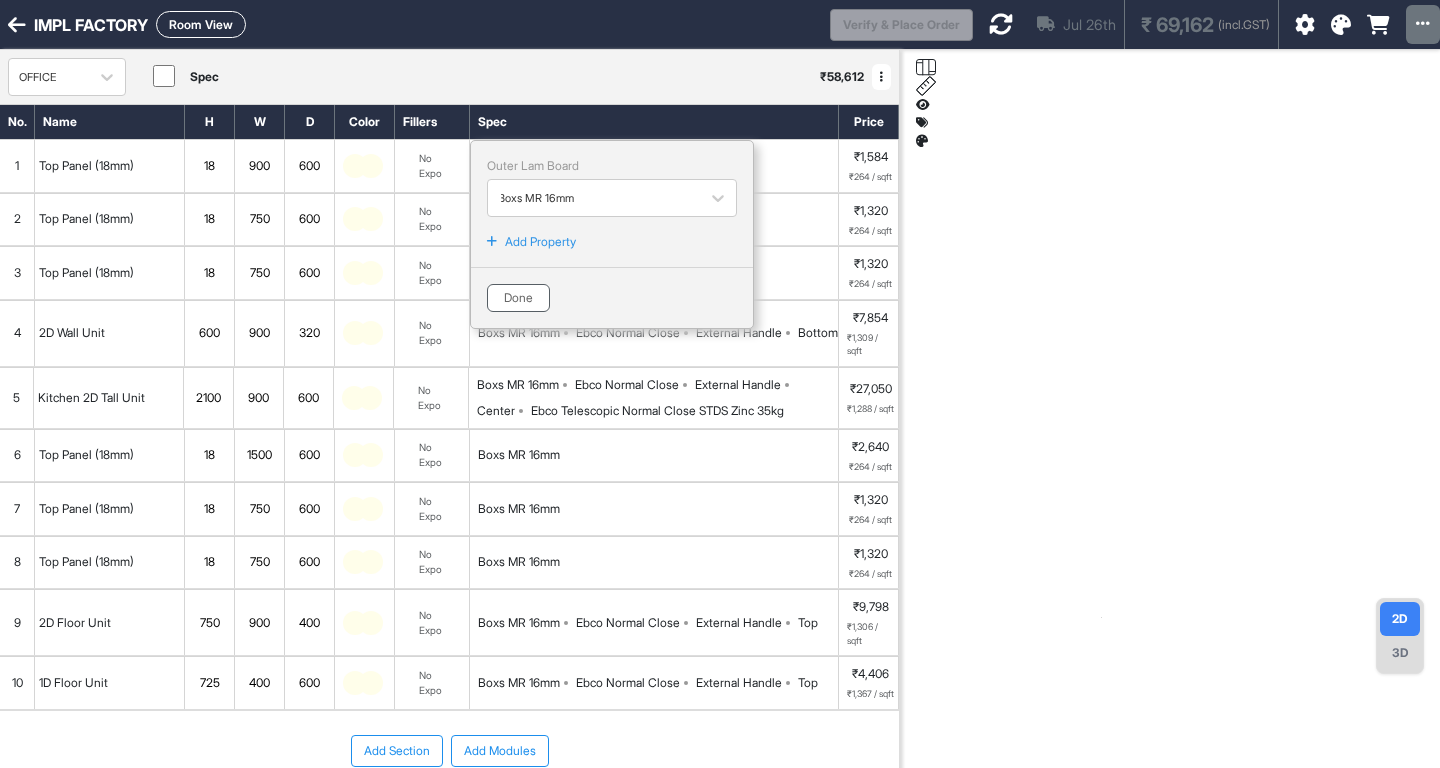 click on "Done" at bounding box center (518, 298) 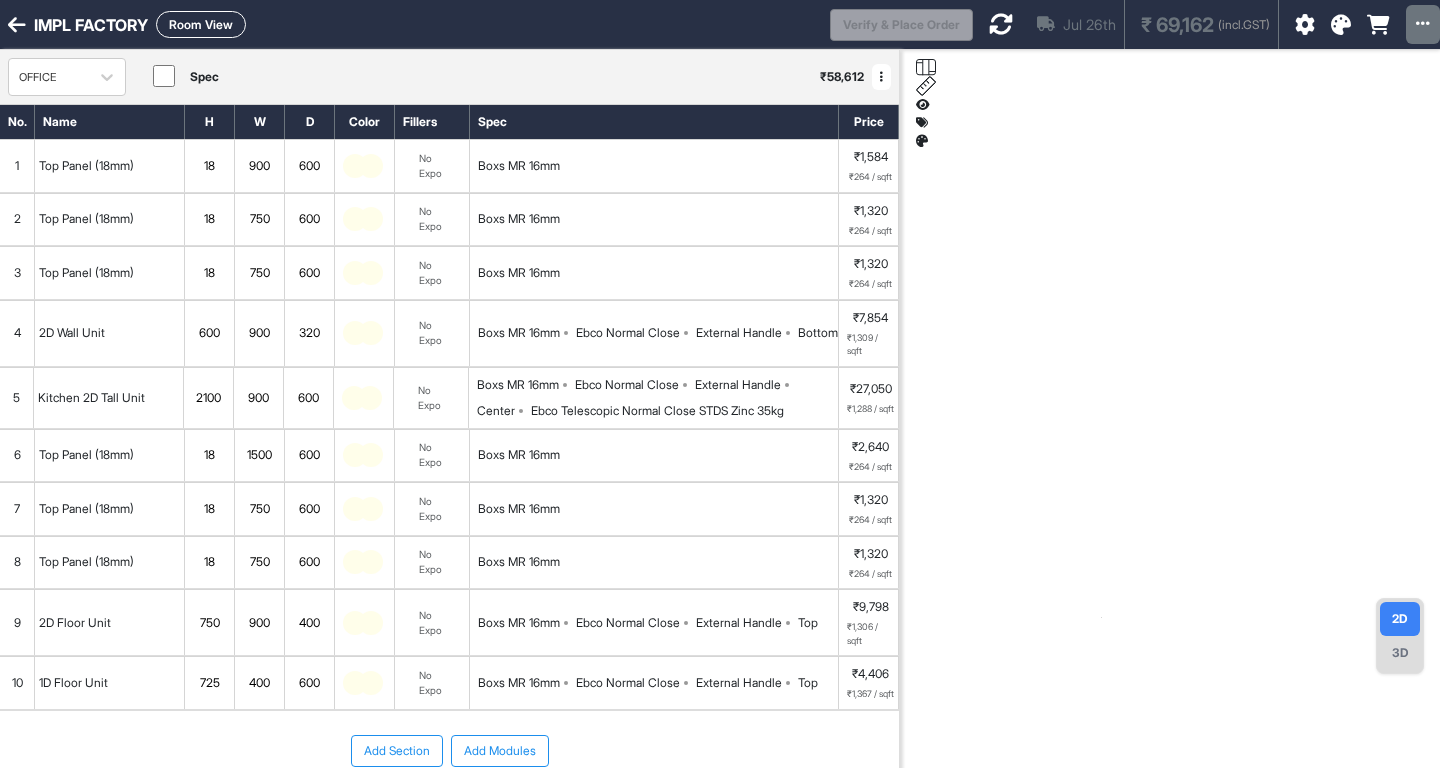 click on "Room View" at bounding box center [201, 24] 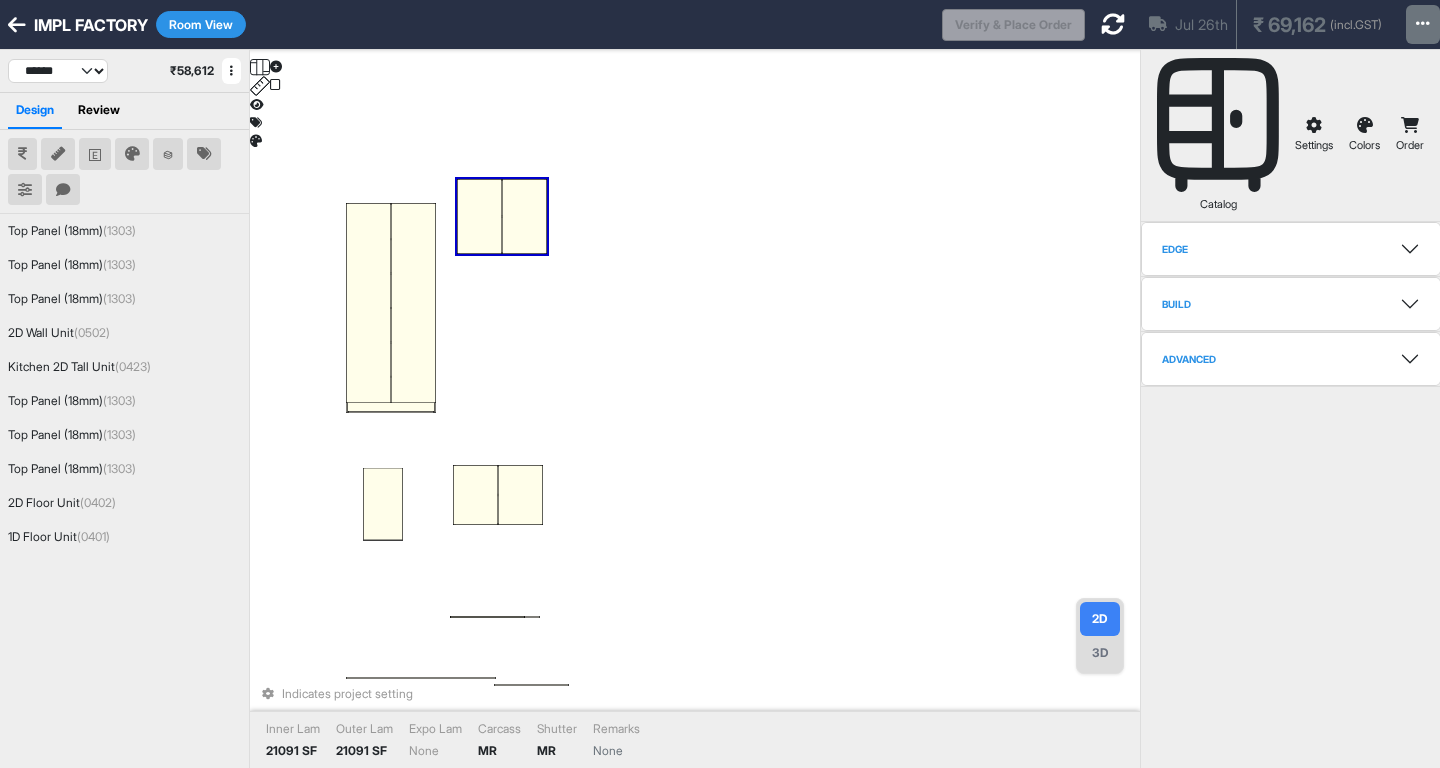 click at bounding box center (479, 216) 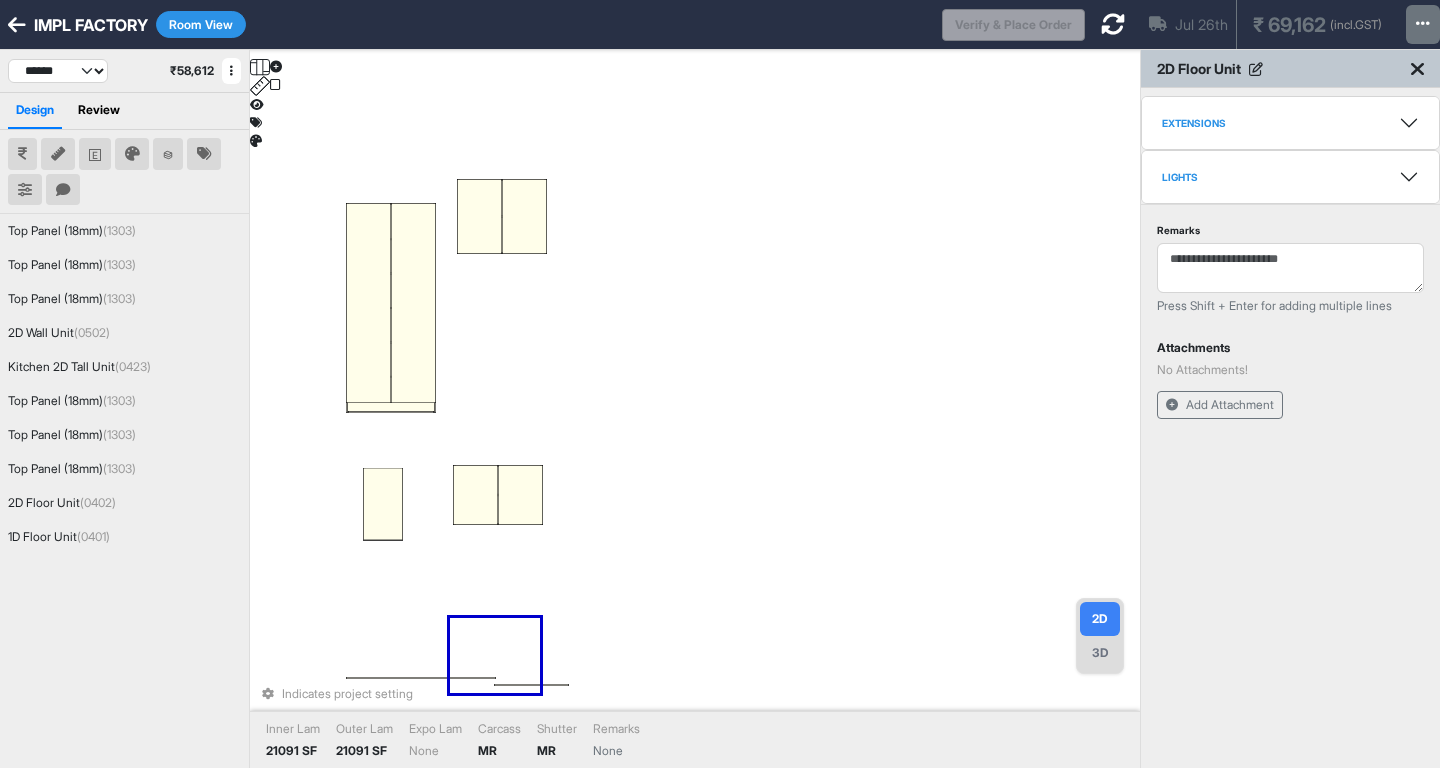 click at bounding box center (479, 216) 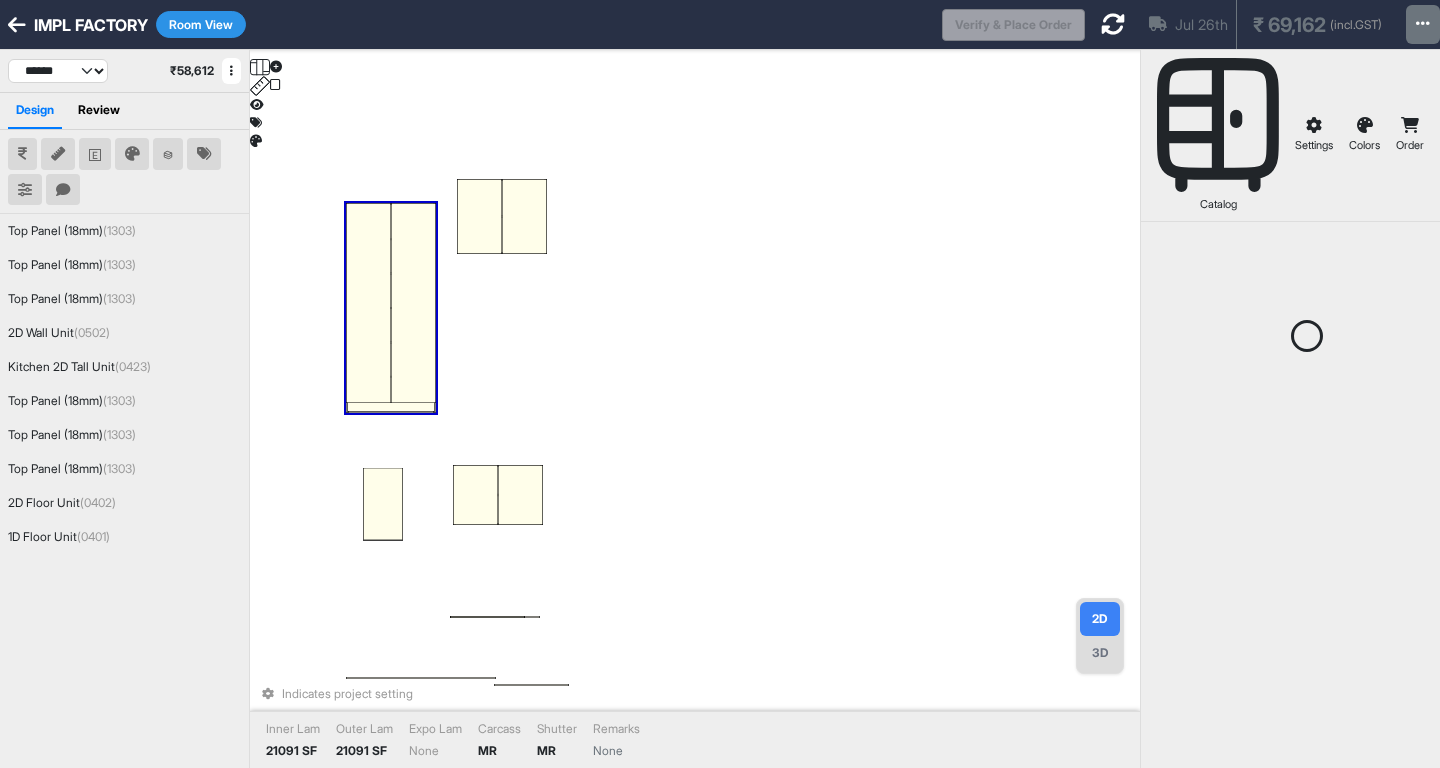 click at bounding box center [368, 303] 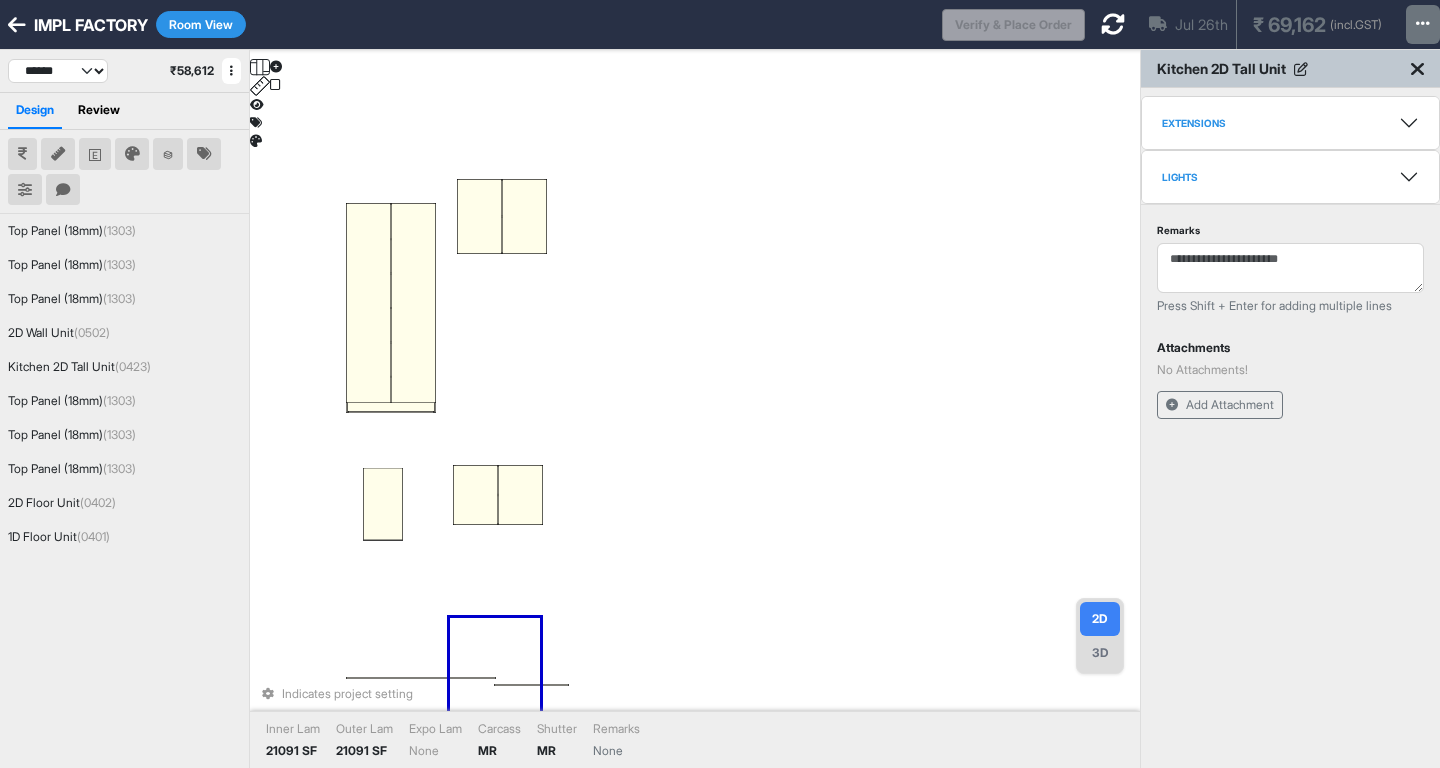 click at bounding box center (1417, 69) 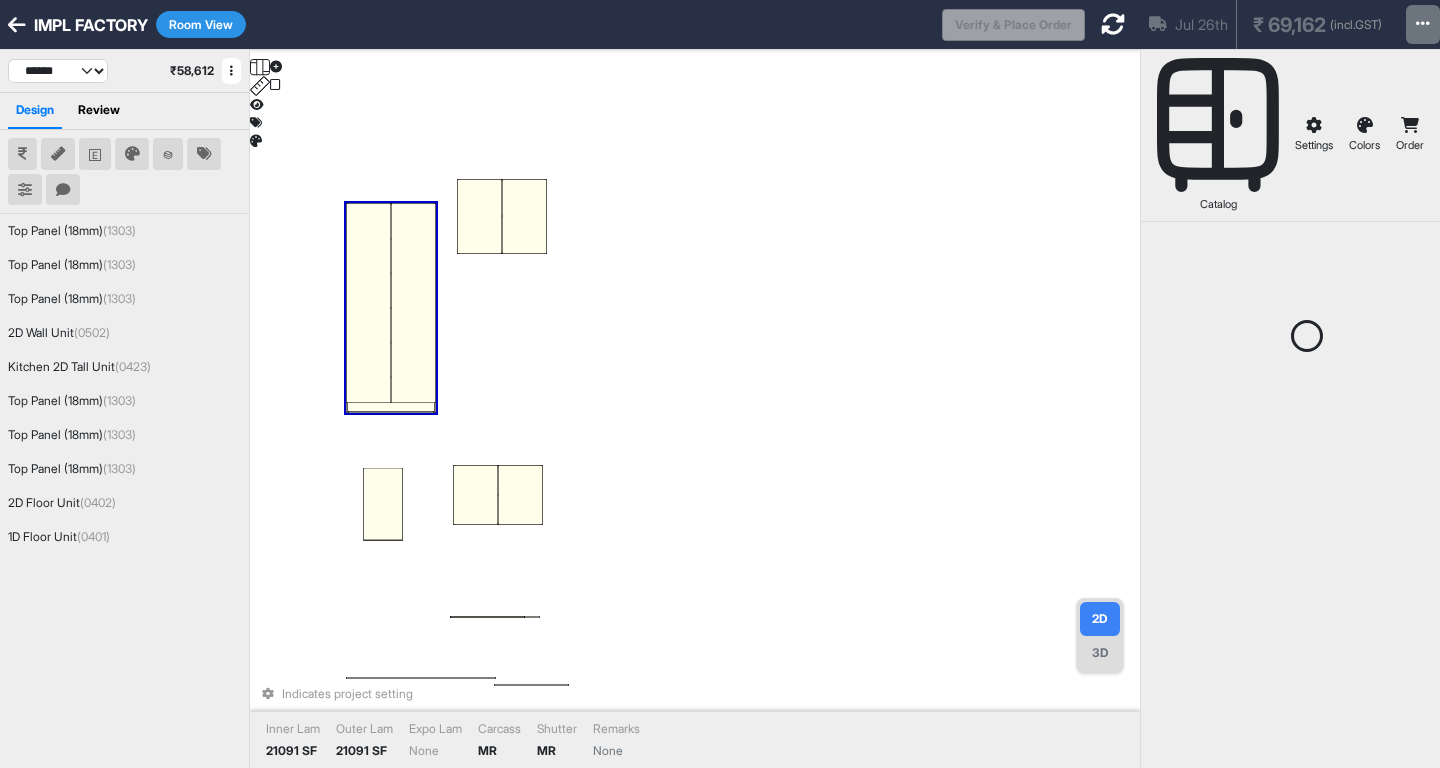 click at bounding box center [368, 303] 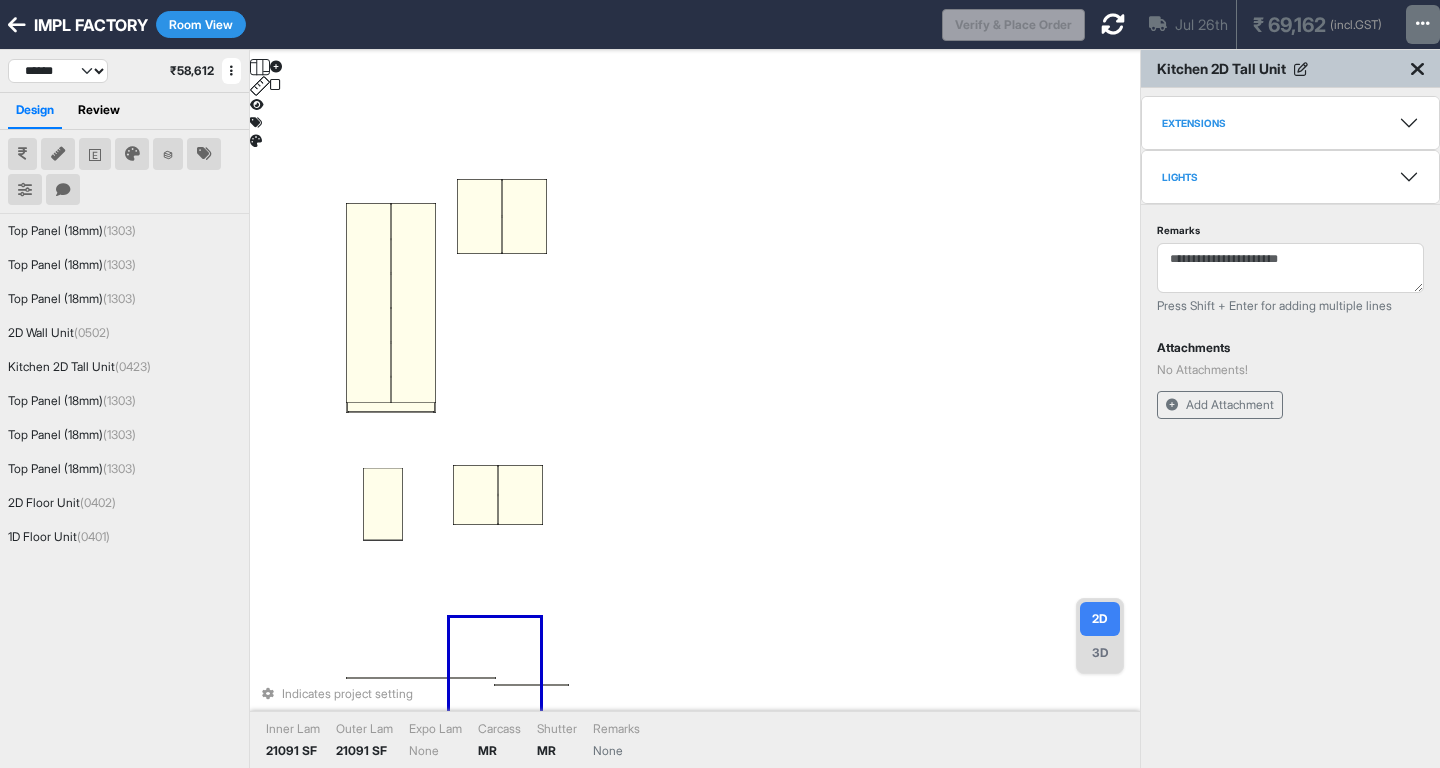 click at bounding box center [368, 303] 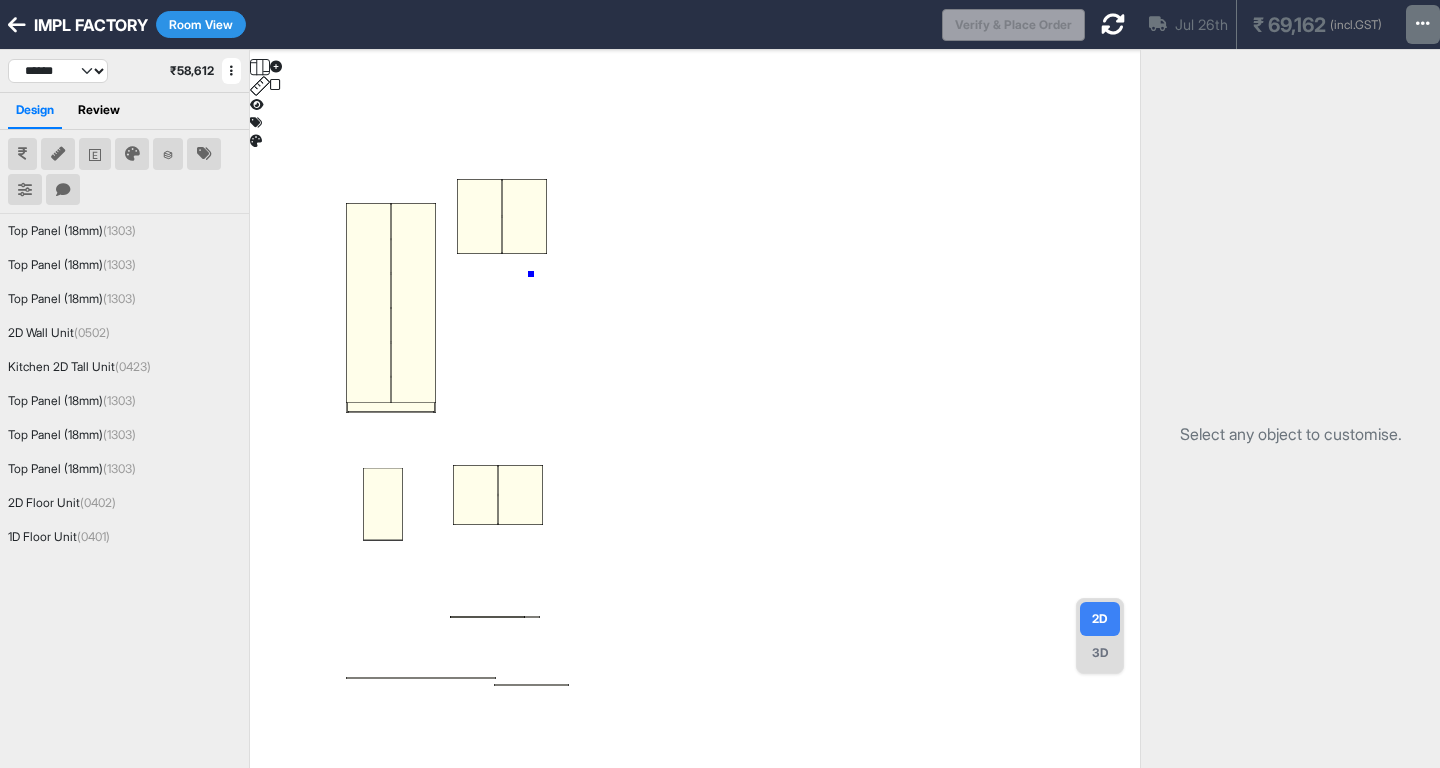 click at bounding box center [695, 434] 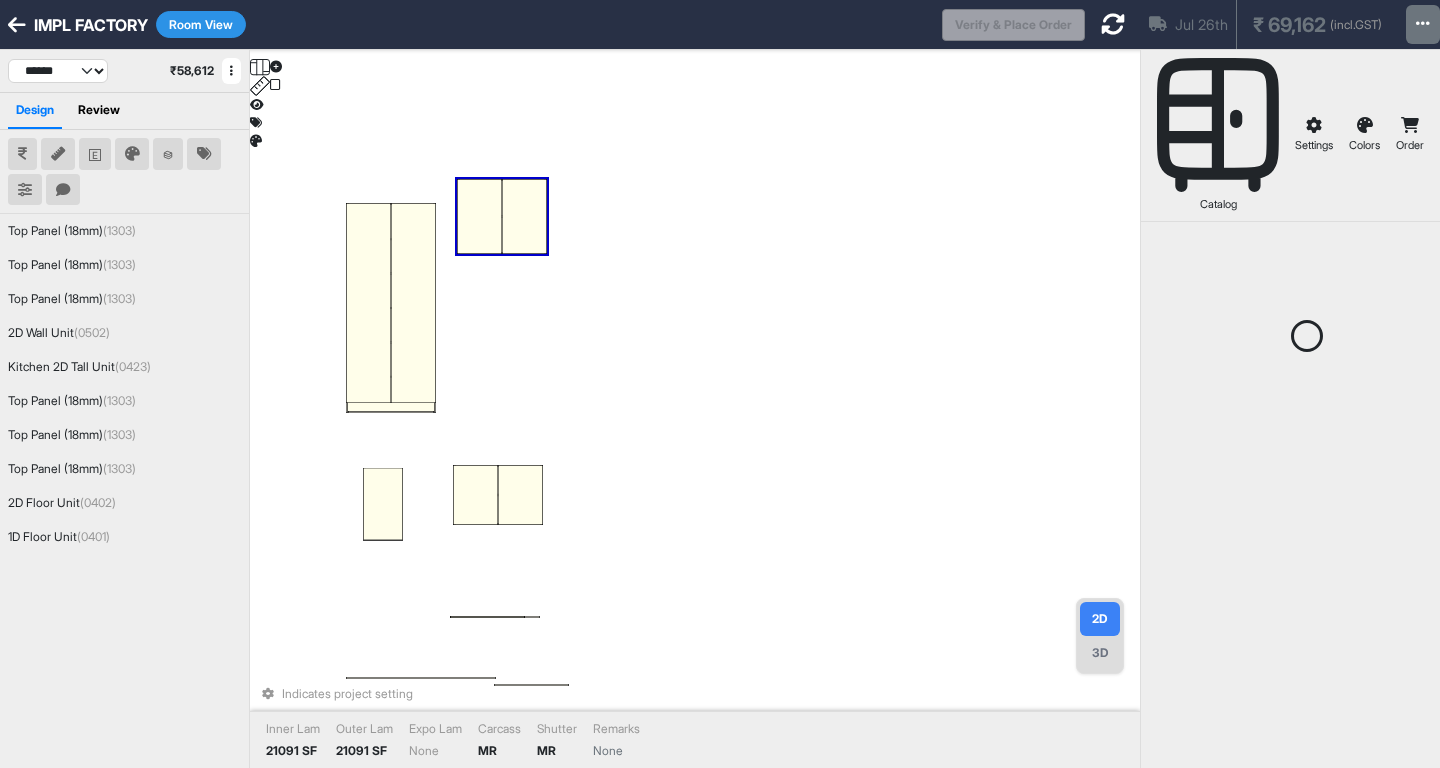 click at bounding box center [479, 216] 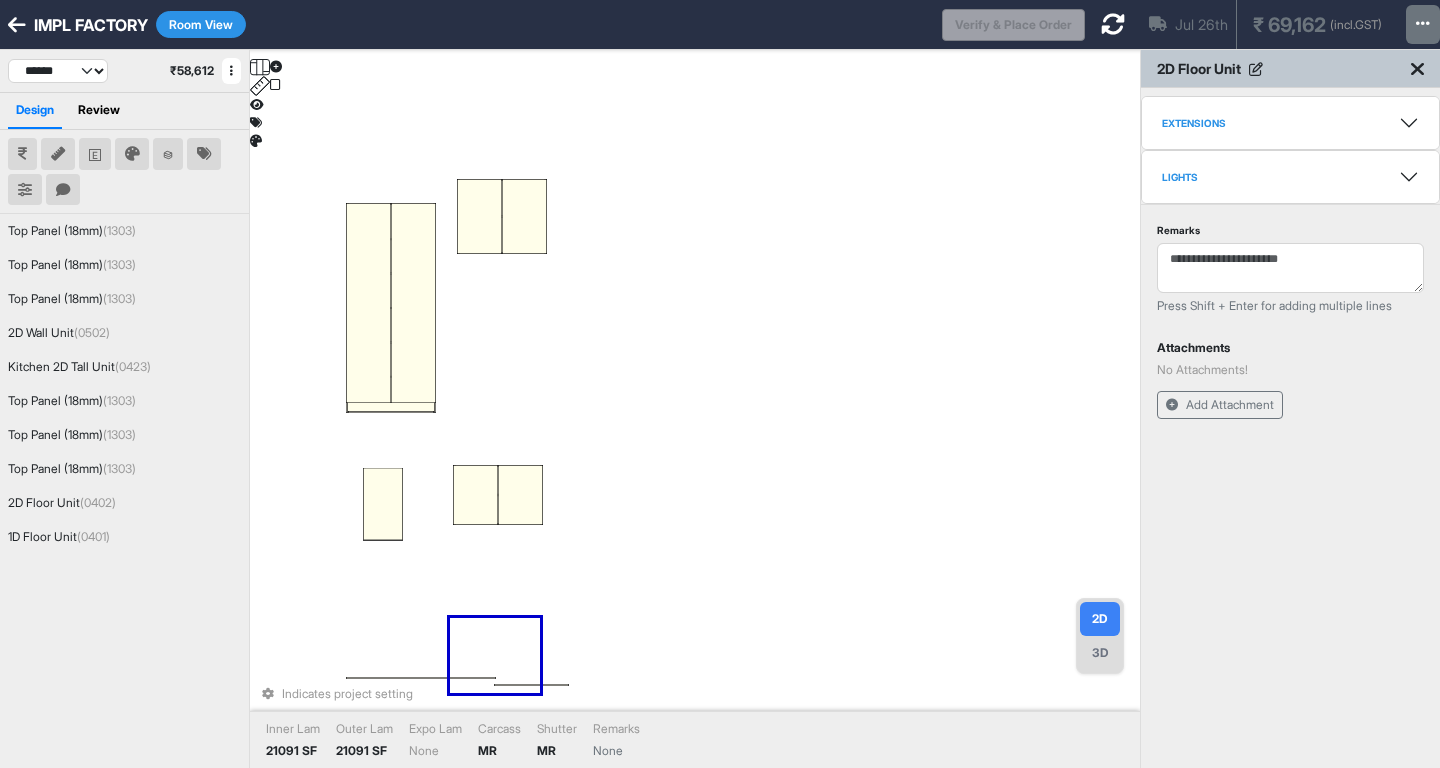 click at bounding box center (479, 216) 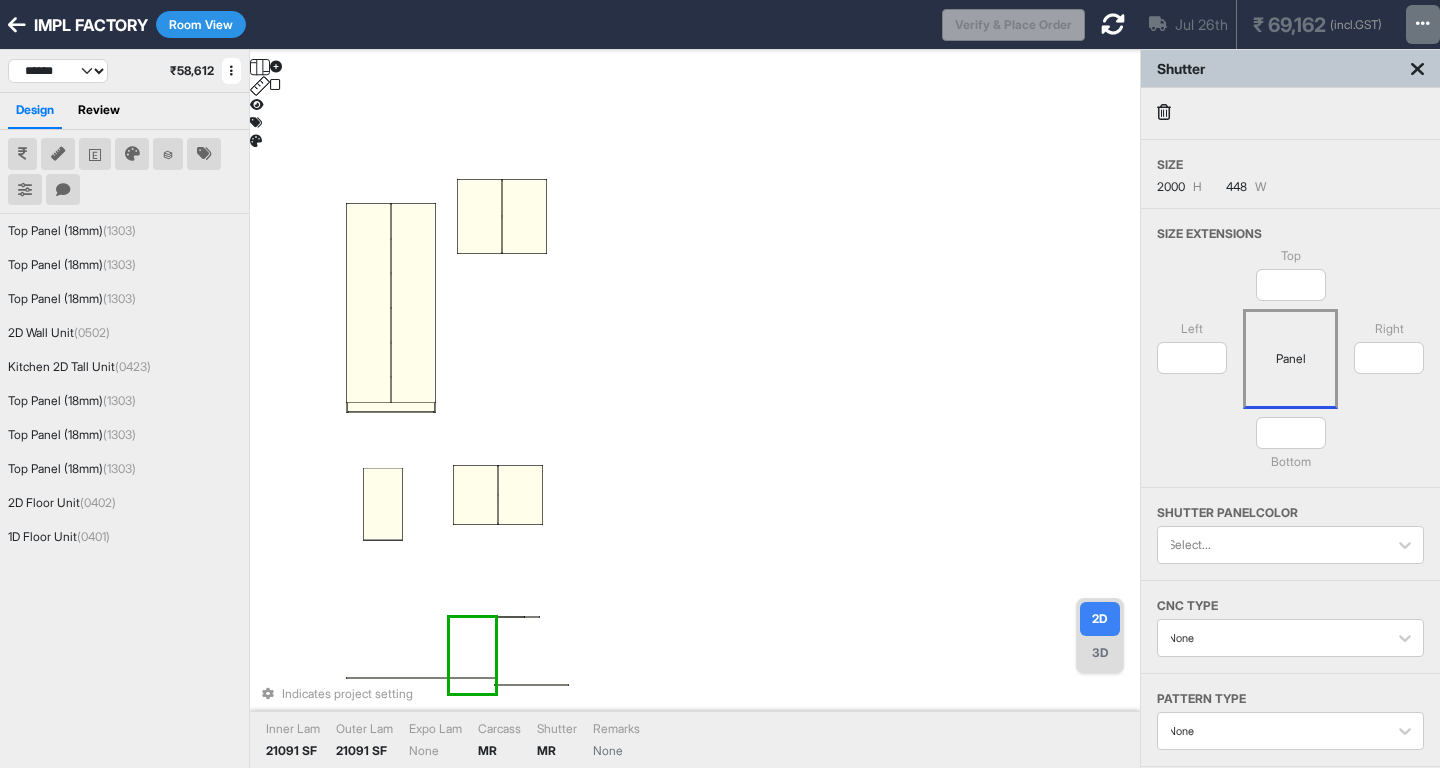 type on "*" 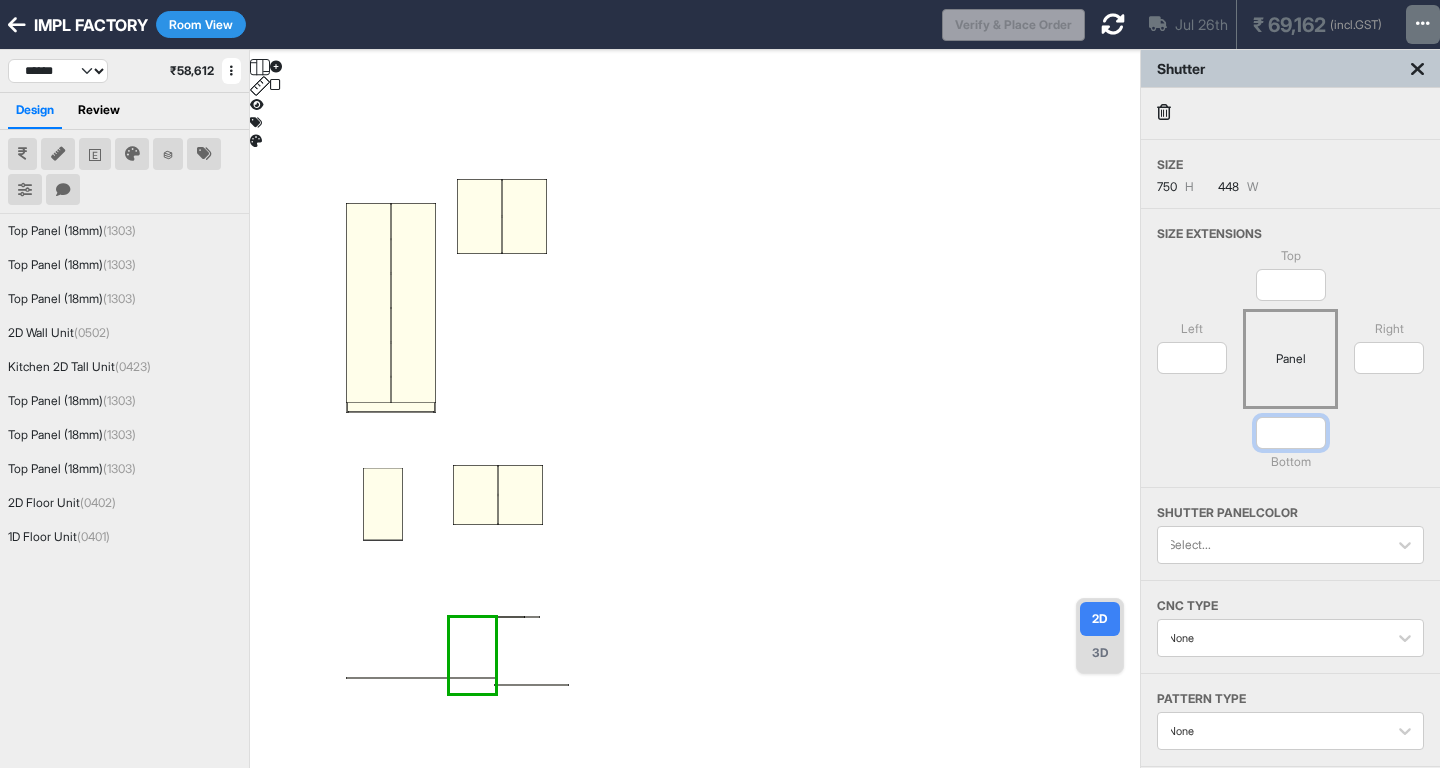 drag, startPoint x: 1293, startPoint y: 442, endPoint x: 1332, endPoint y: 437, distance: 39.319206 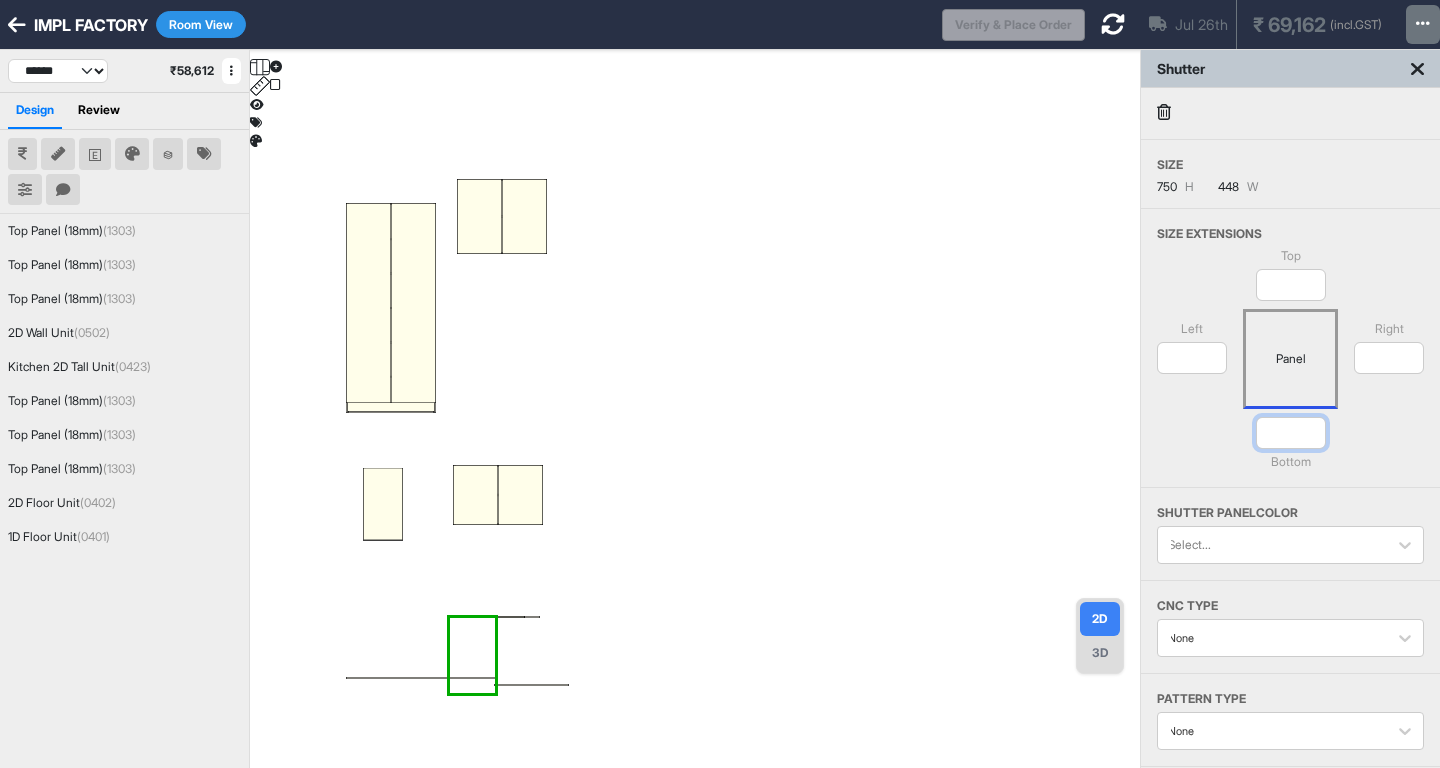 type on "****" 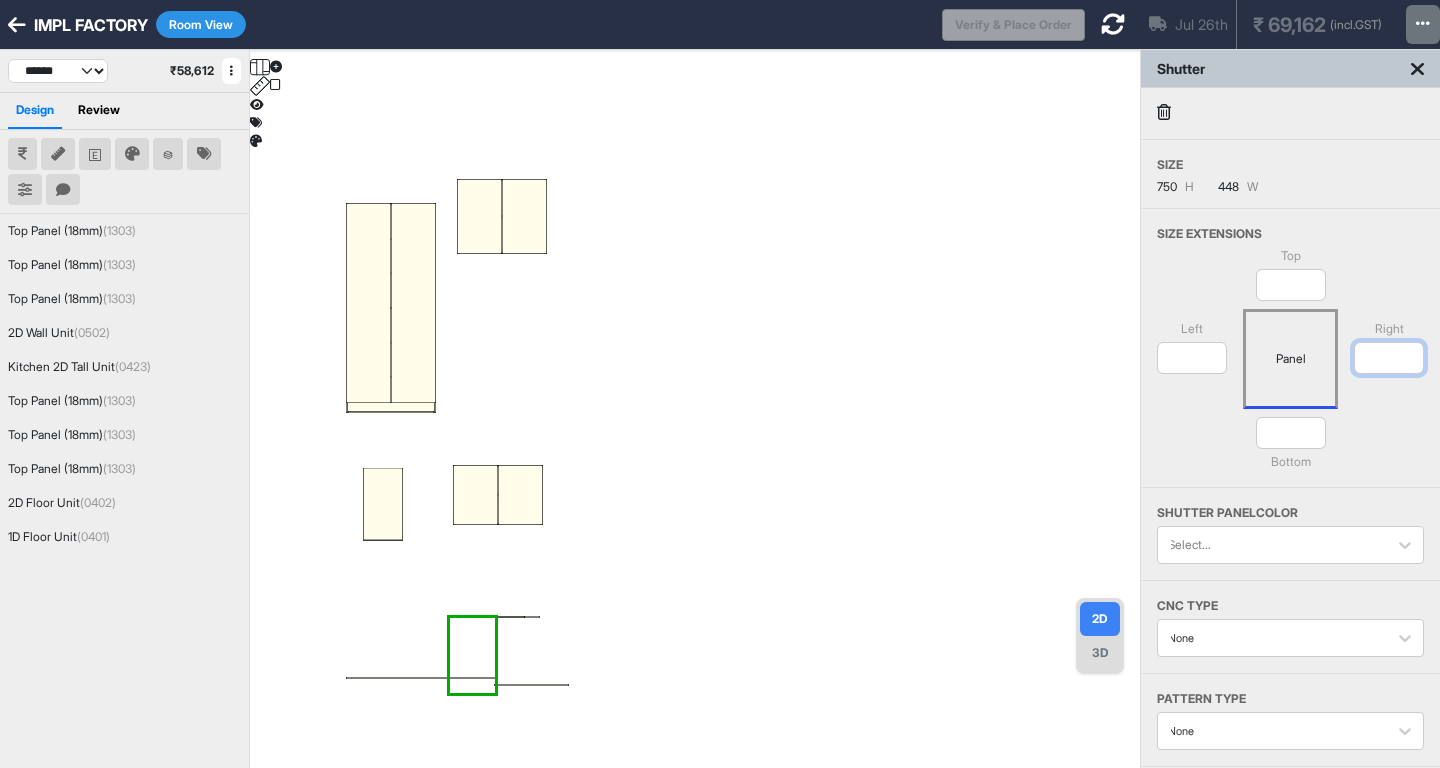 drag, startPoint x: 1391, startPoint y: 367, endPoint x: 1428, endPoint y: 416, distance: 61.400326 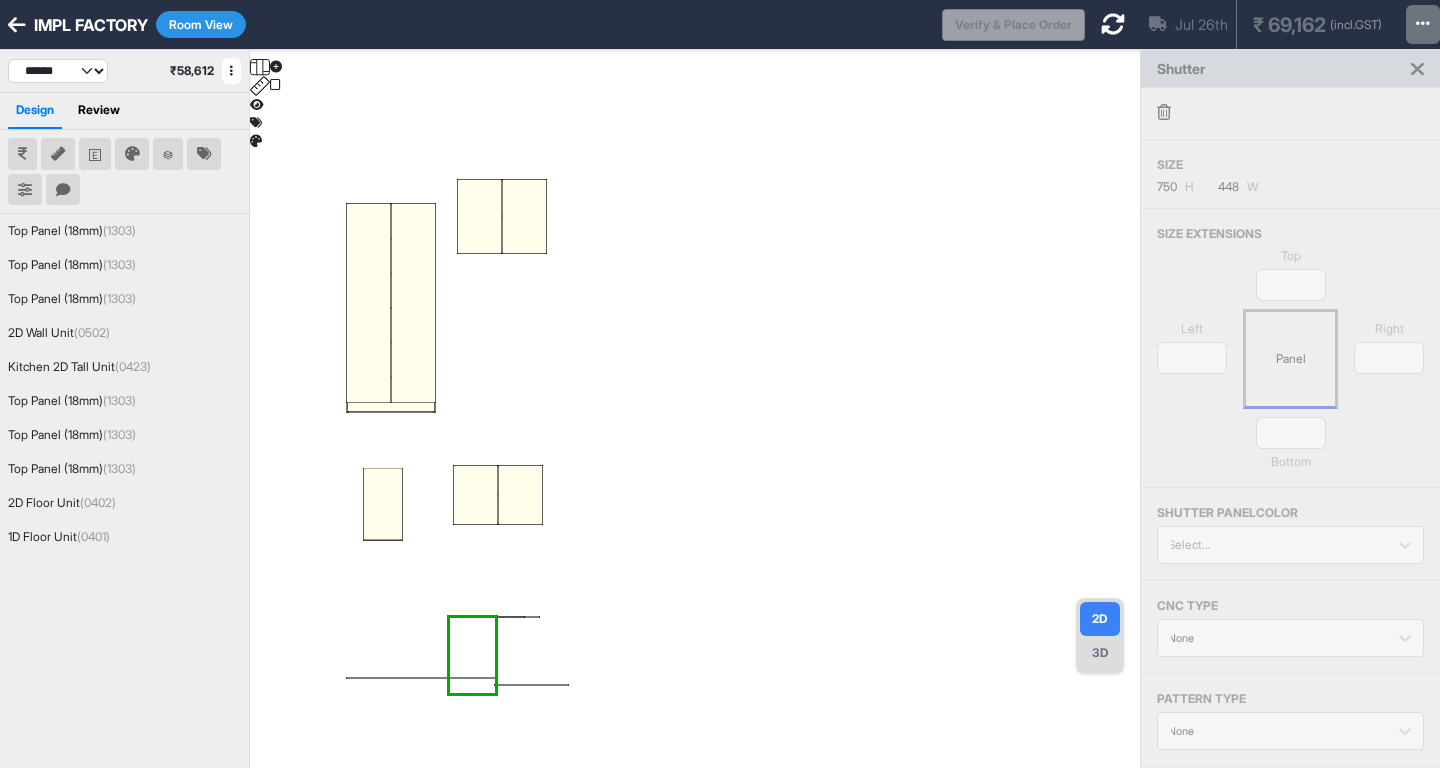 click at bounding box center (695, 434) 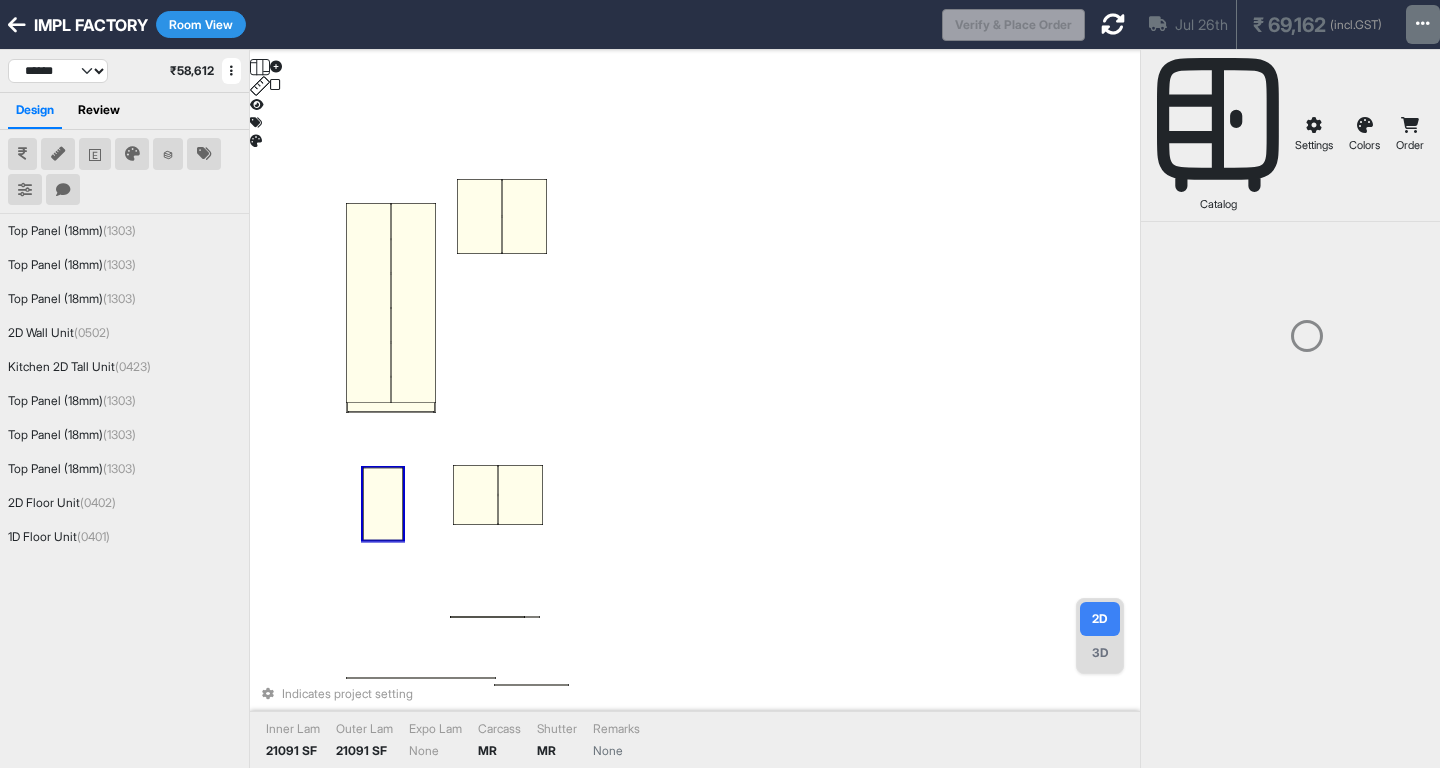 click at bounding box center [383, 504] 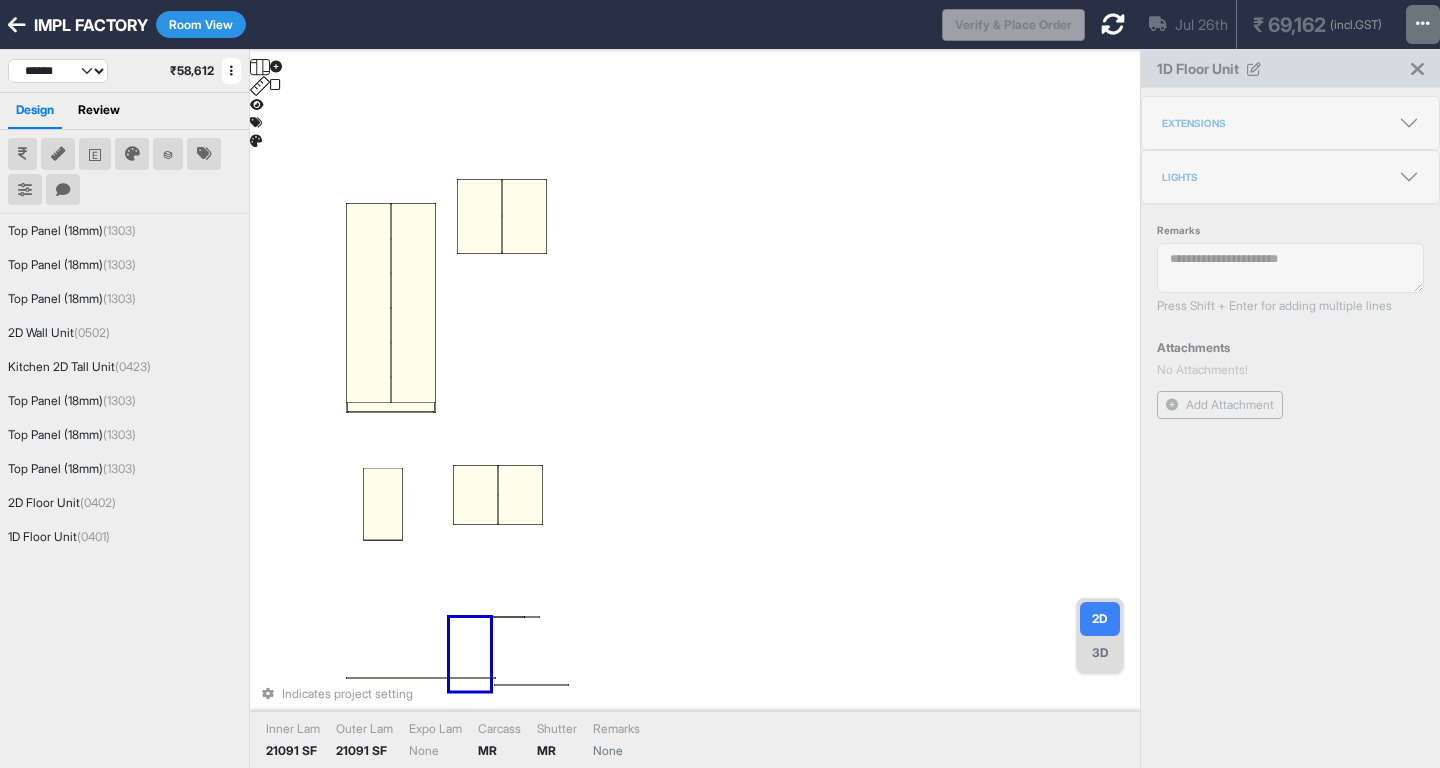 click at bounding box center (383, 504) 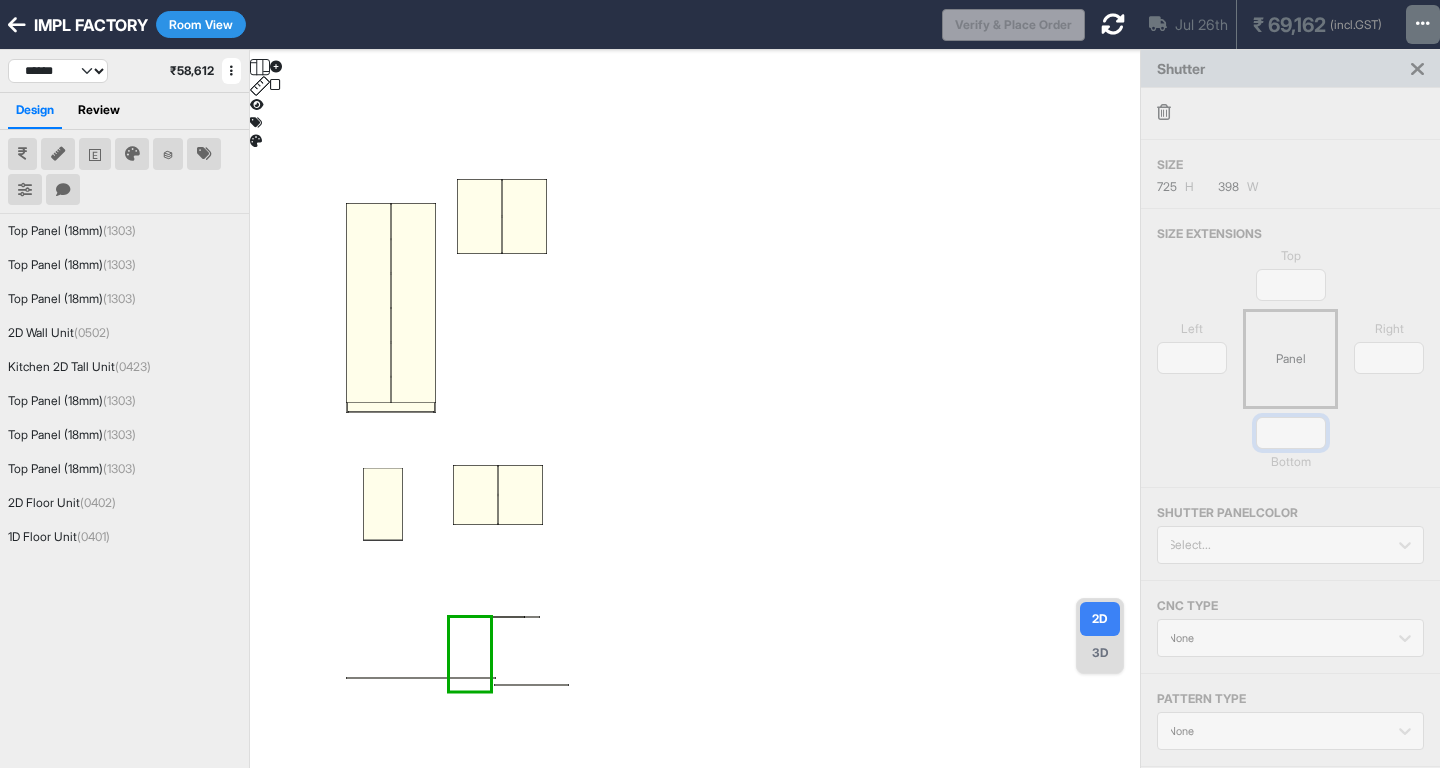 click on "*" at bounding box center [1291, 433] 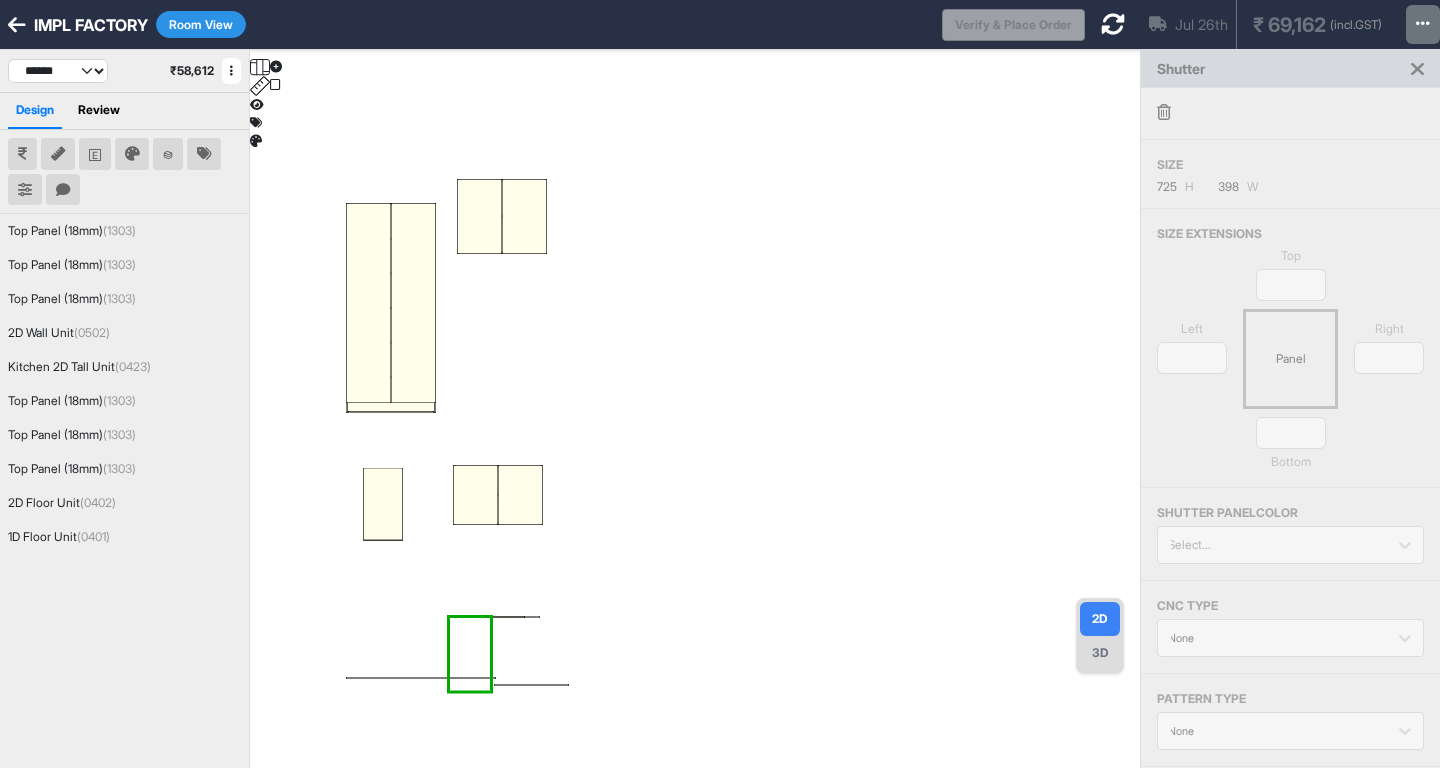 click at bounding box center [1290, 114] 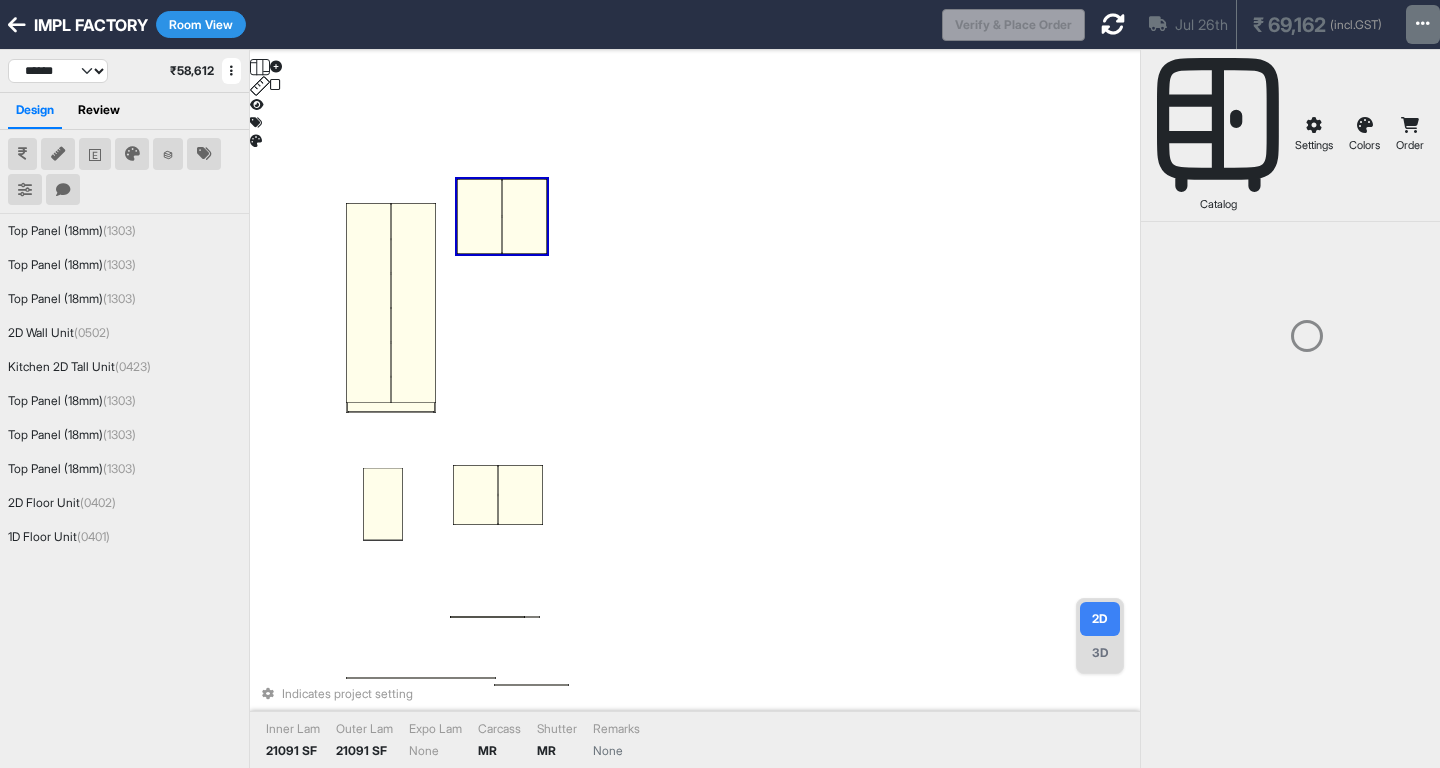click at bounding box center [479, 216] 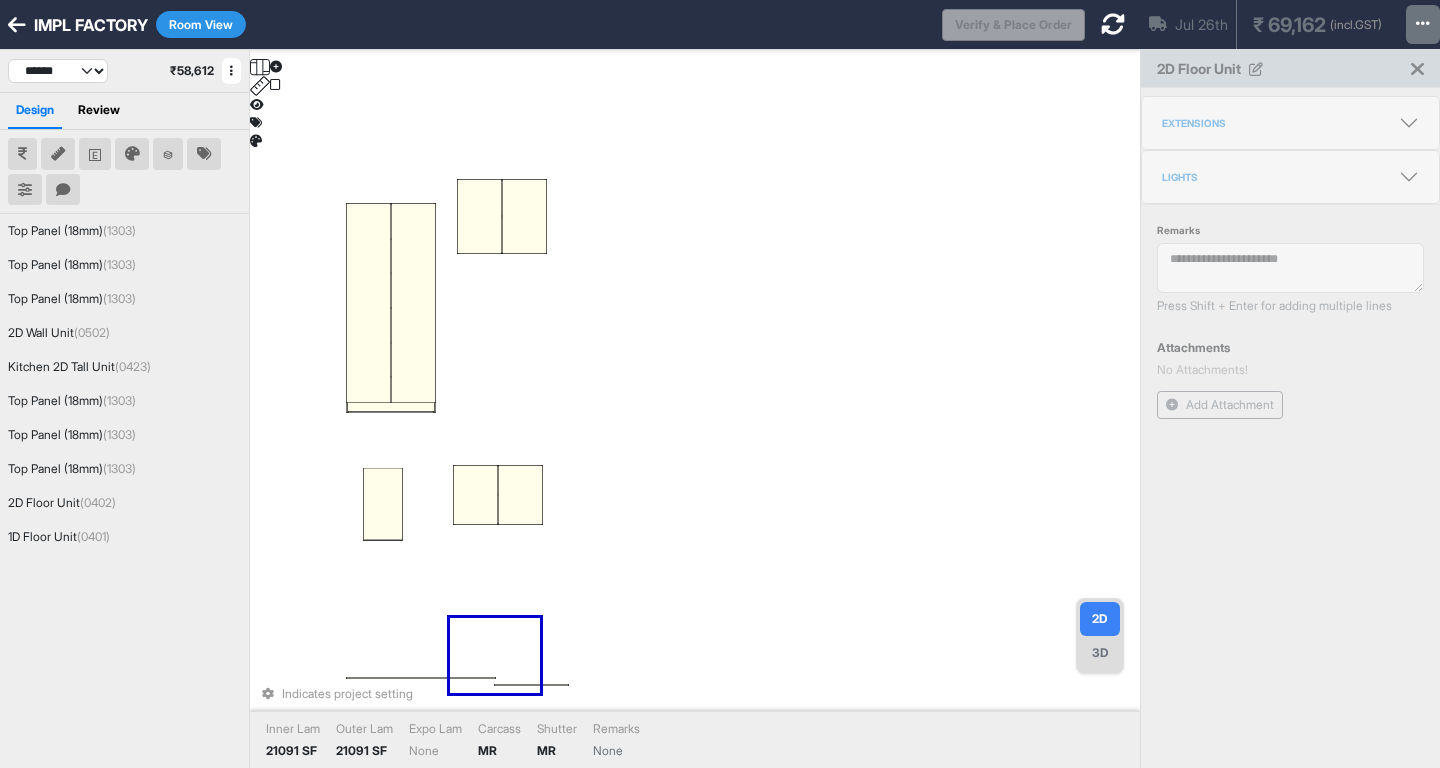 click on "Extensions" at bounding box center [1194, 123] 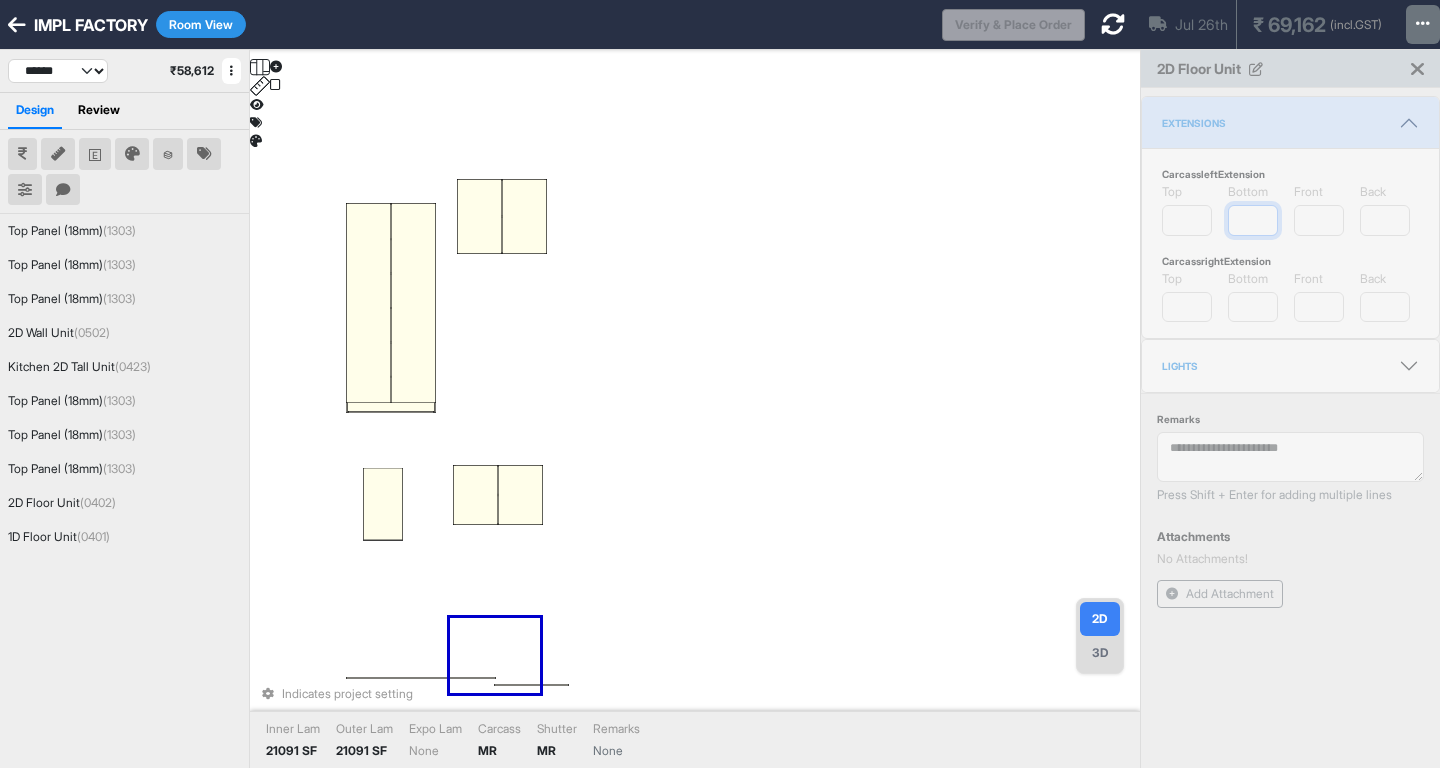 click on "*" at bounding box center (1253, 220) 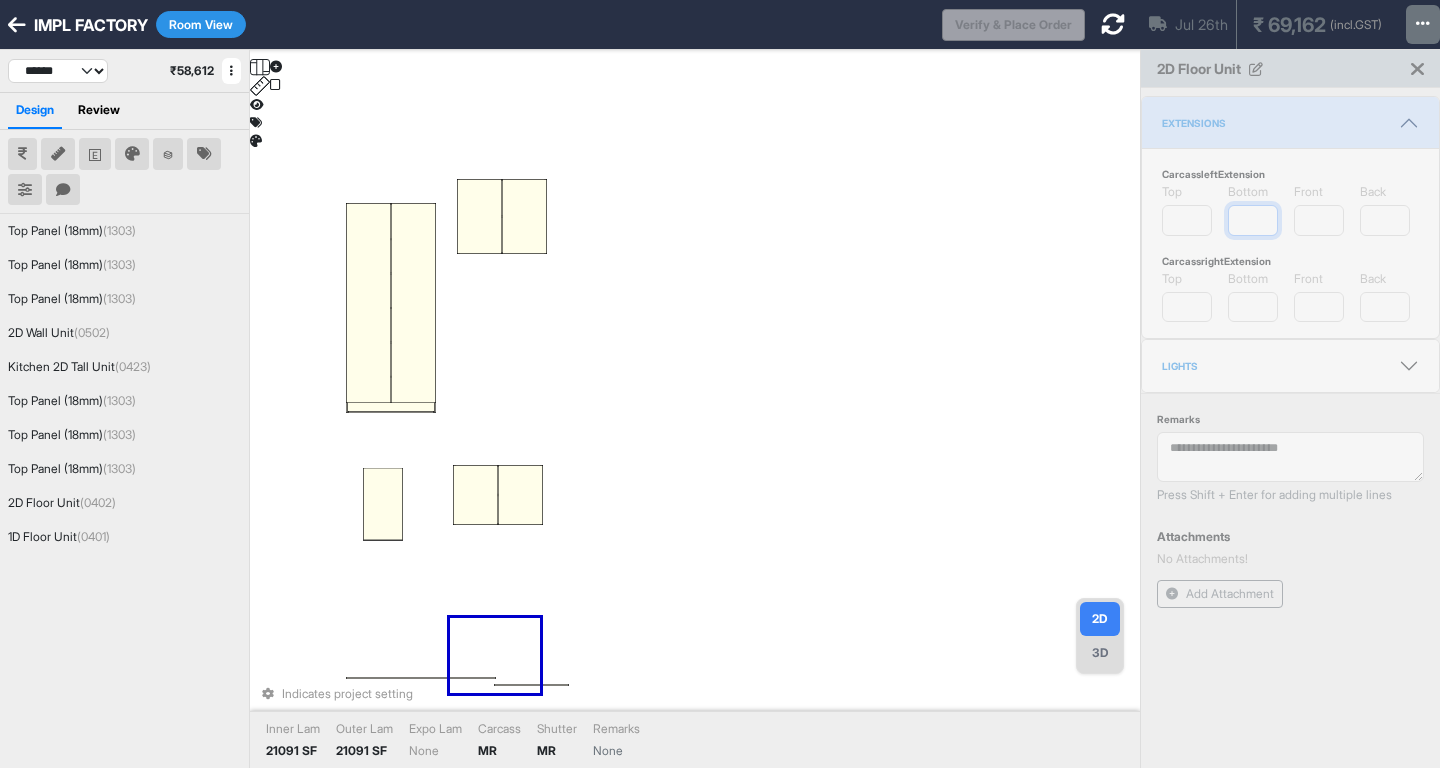 type on "***" 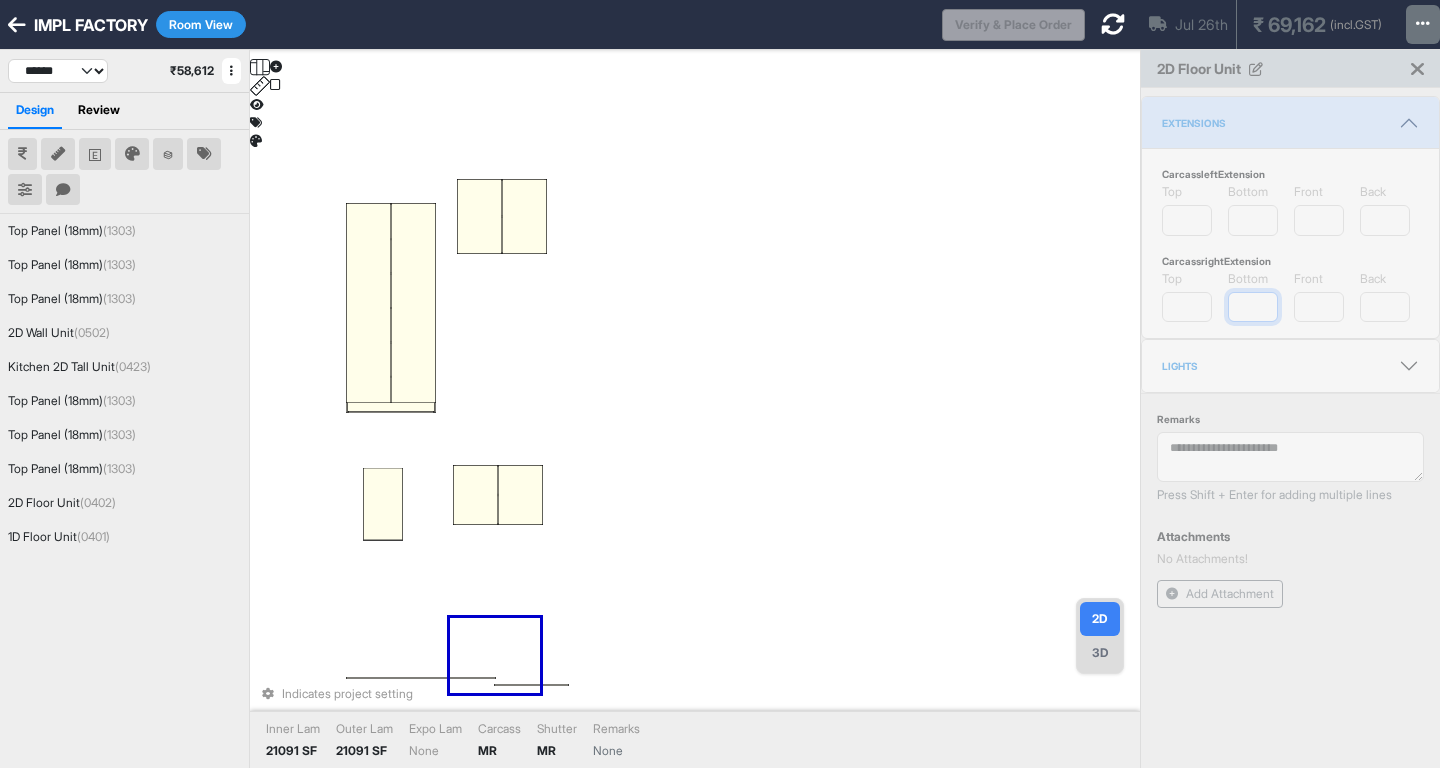 click on "*" at bounding box center [1253, 307] 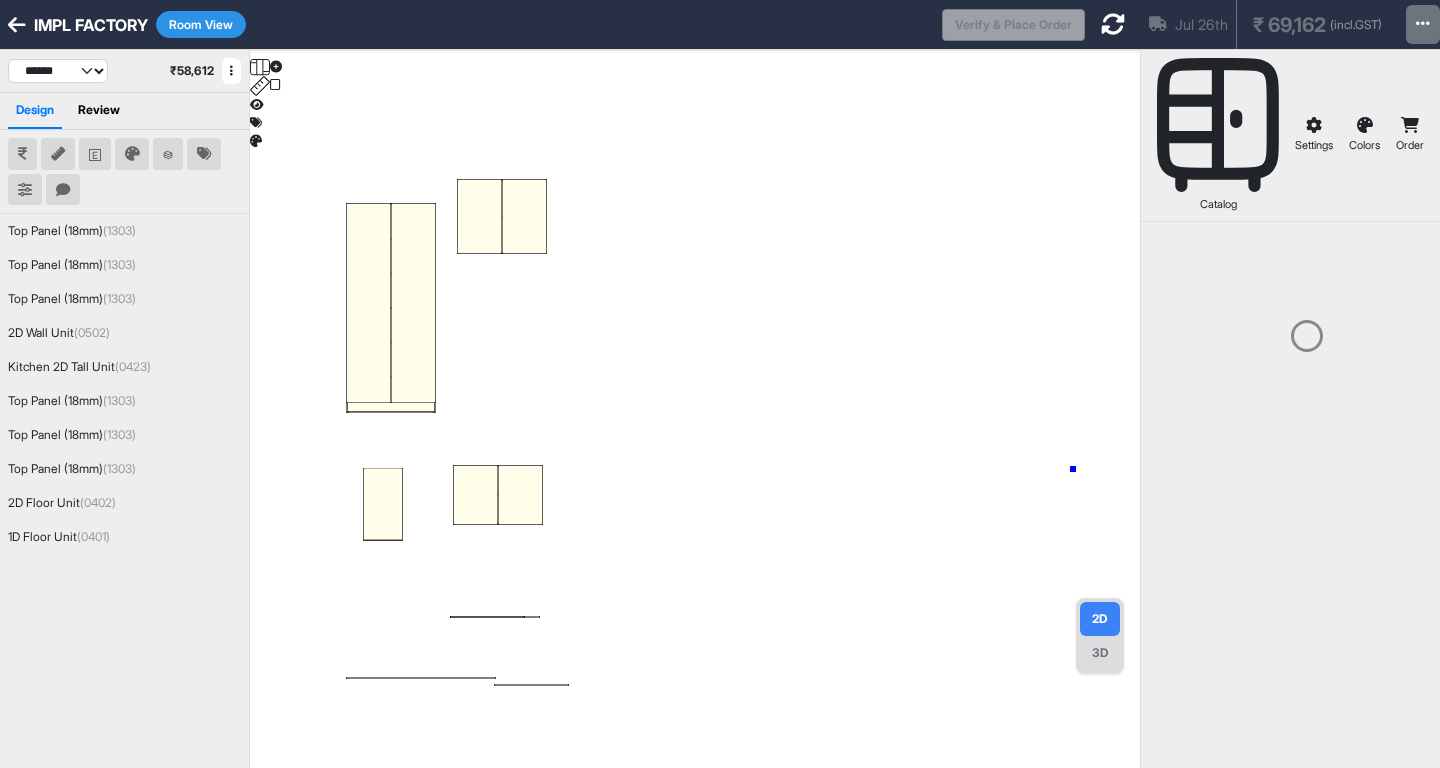 click at bounding box center [695, 434] 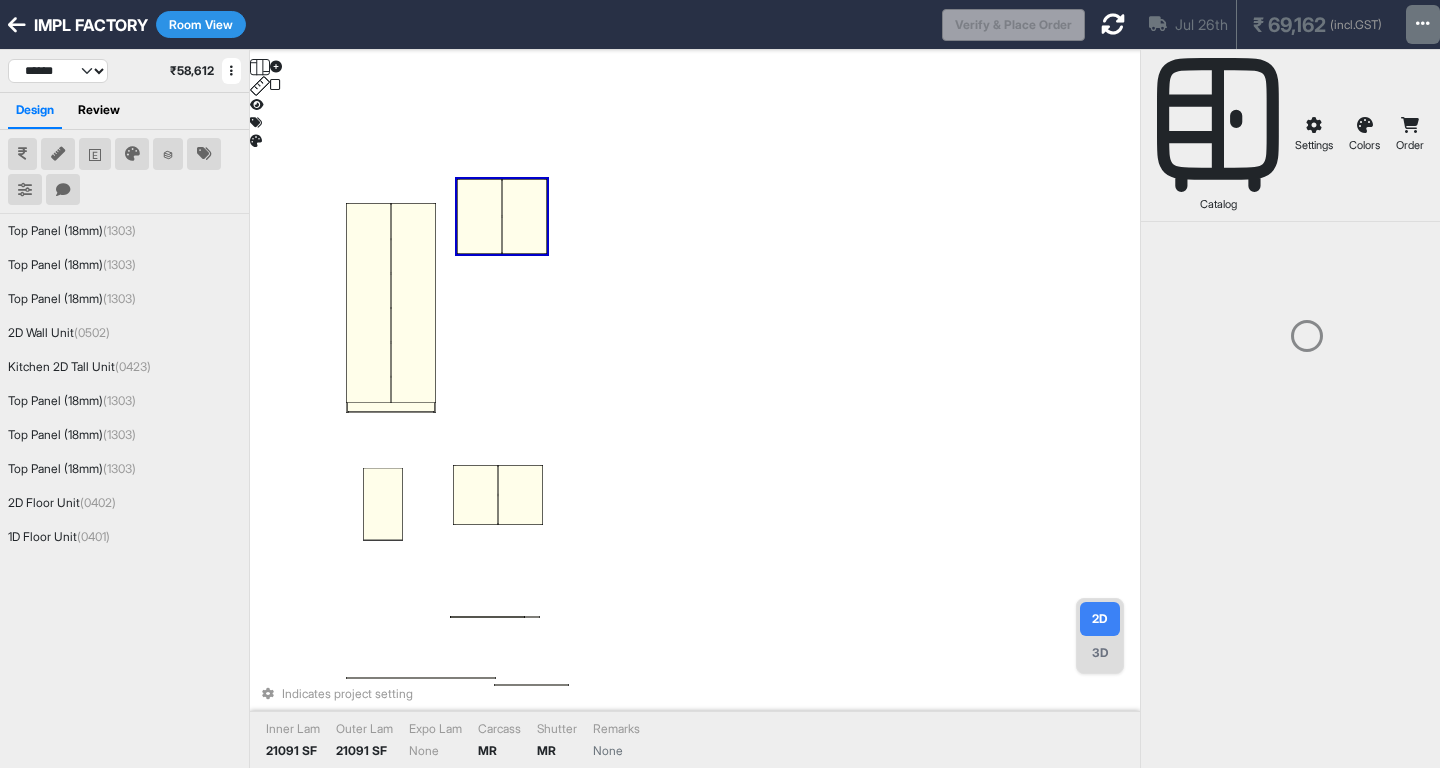 click at bounding box center (524, 216) 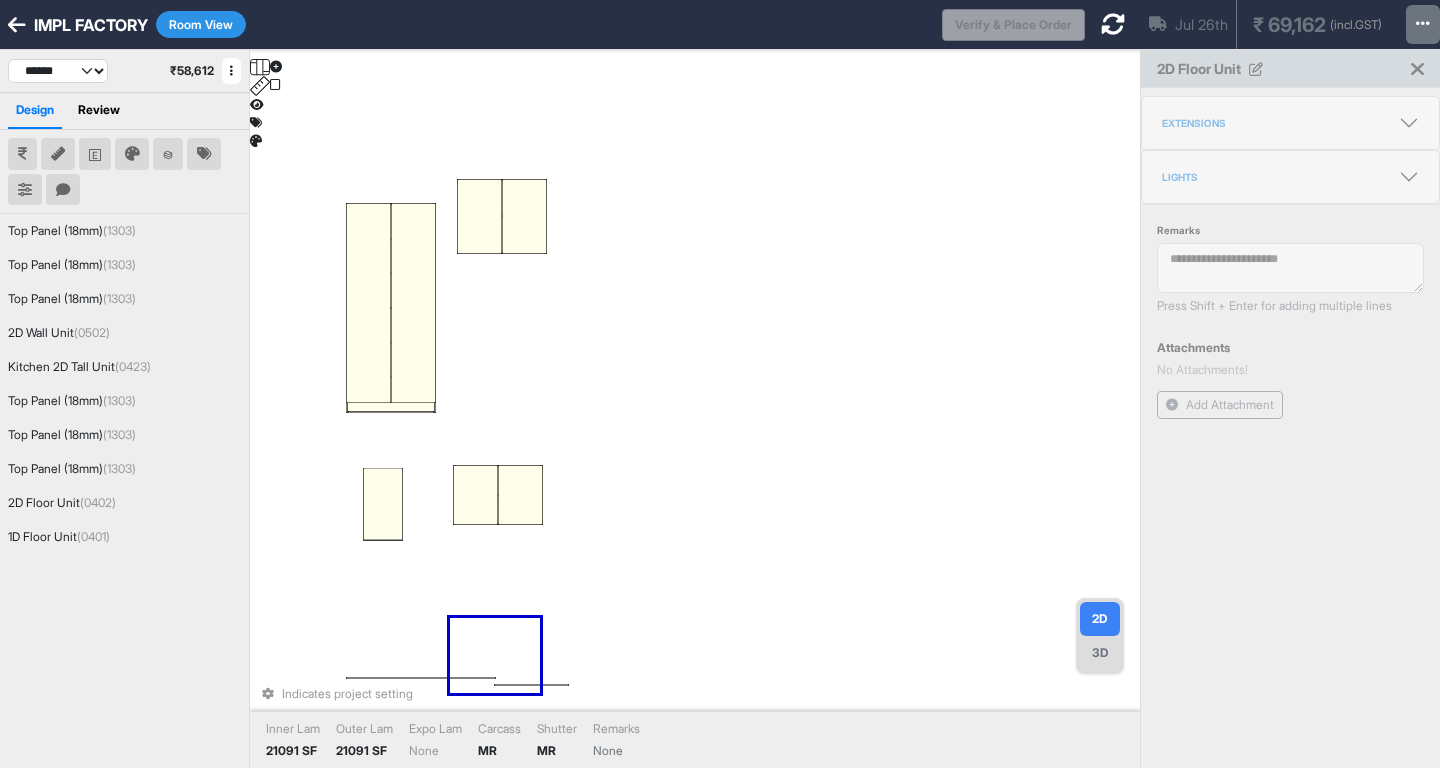 click at bounding box center [1417, 69] 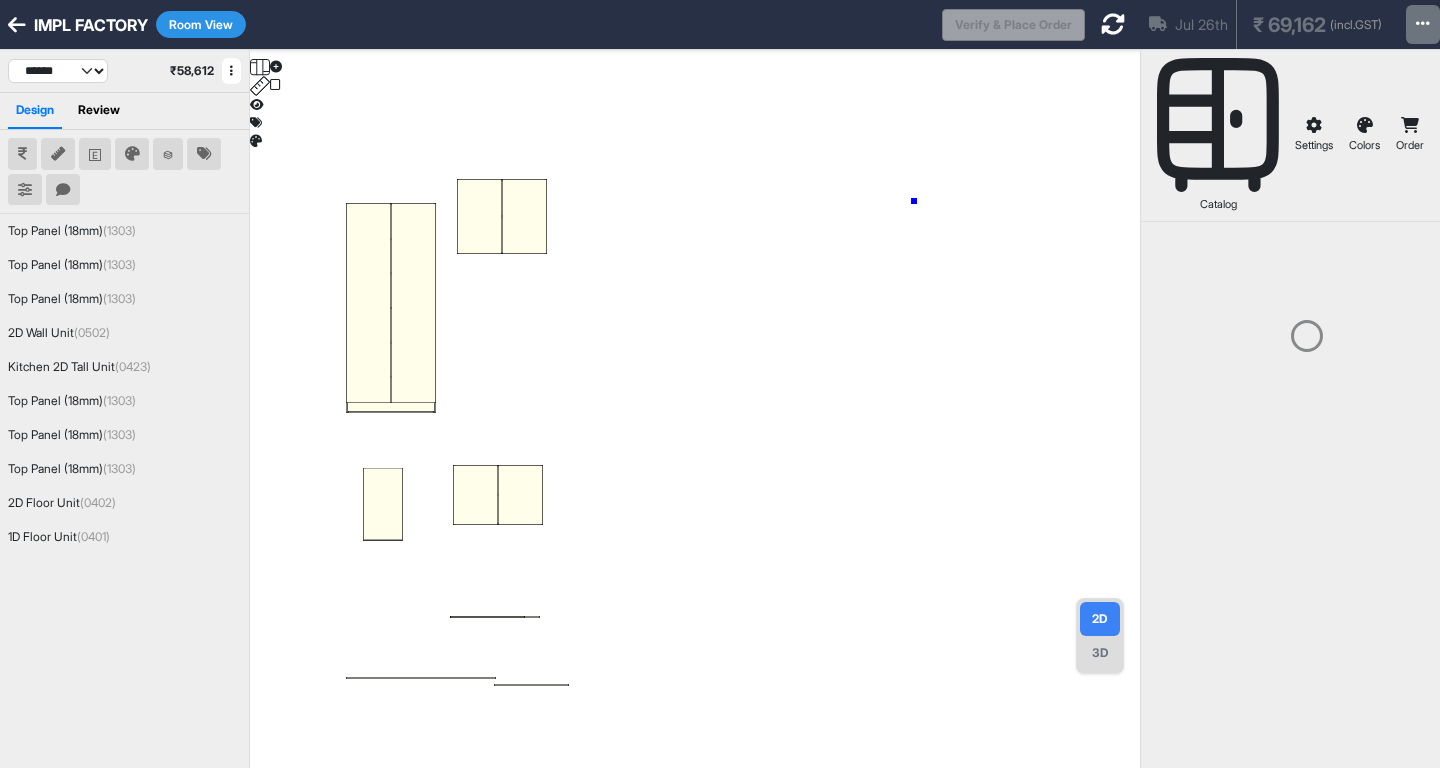 click at bounding box center (695, 434) 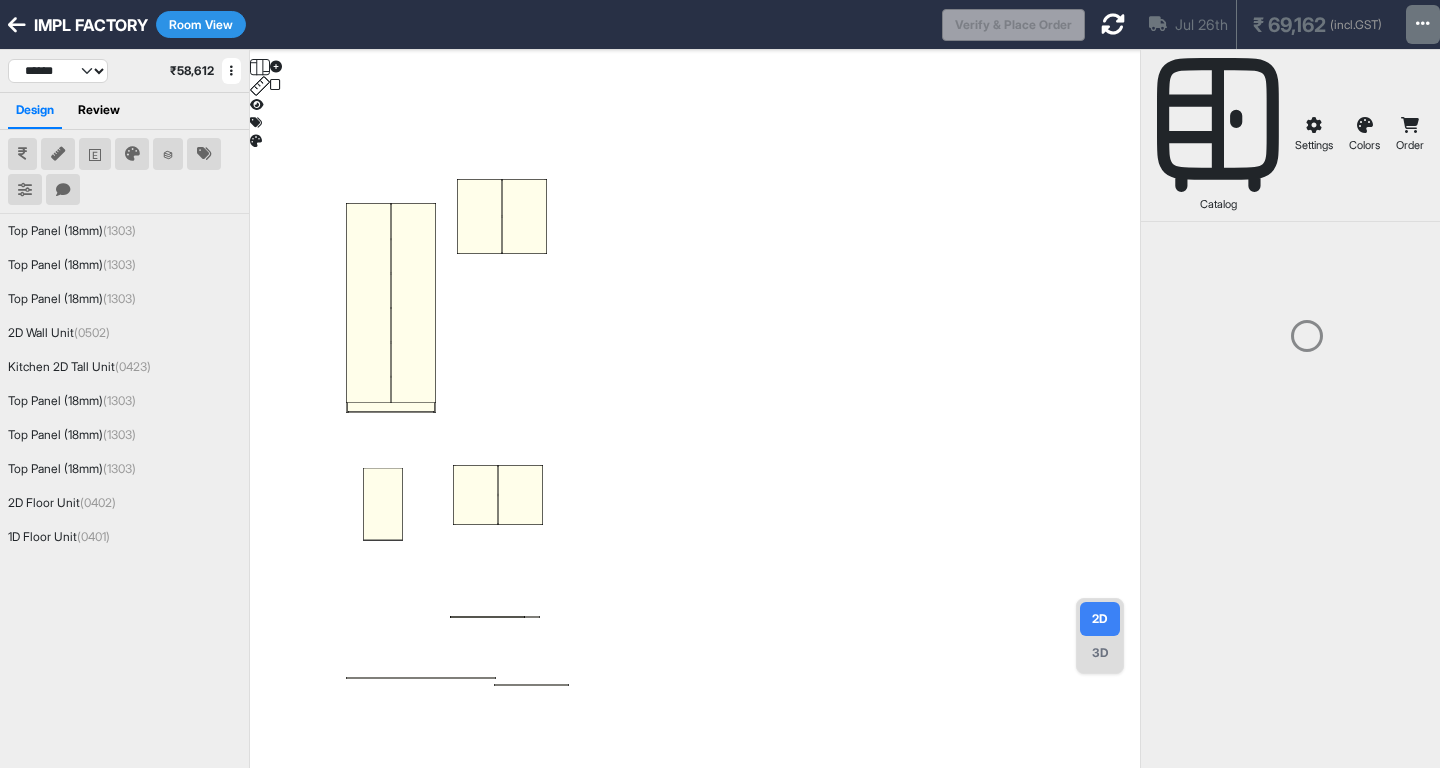 click at bounding box center (1365, 125) 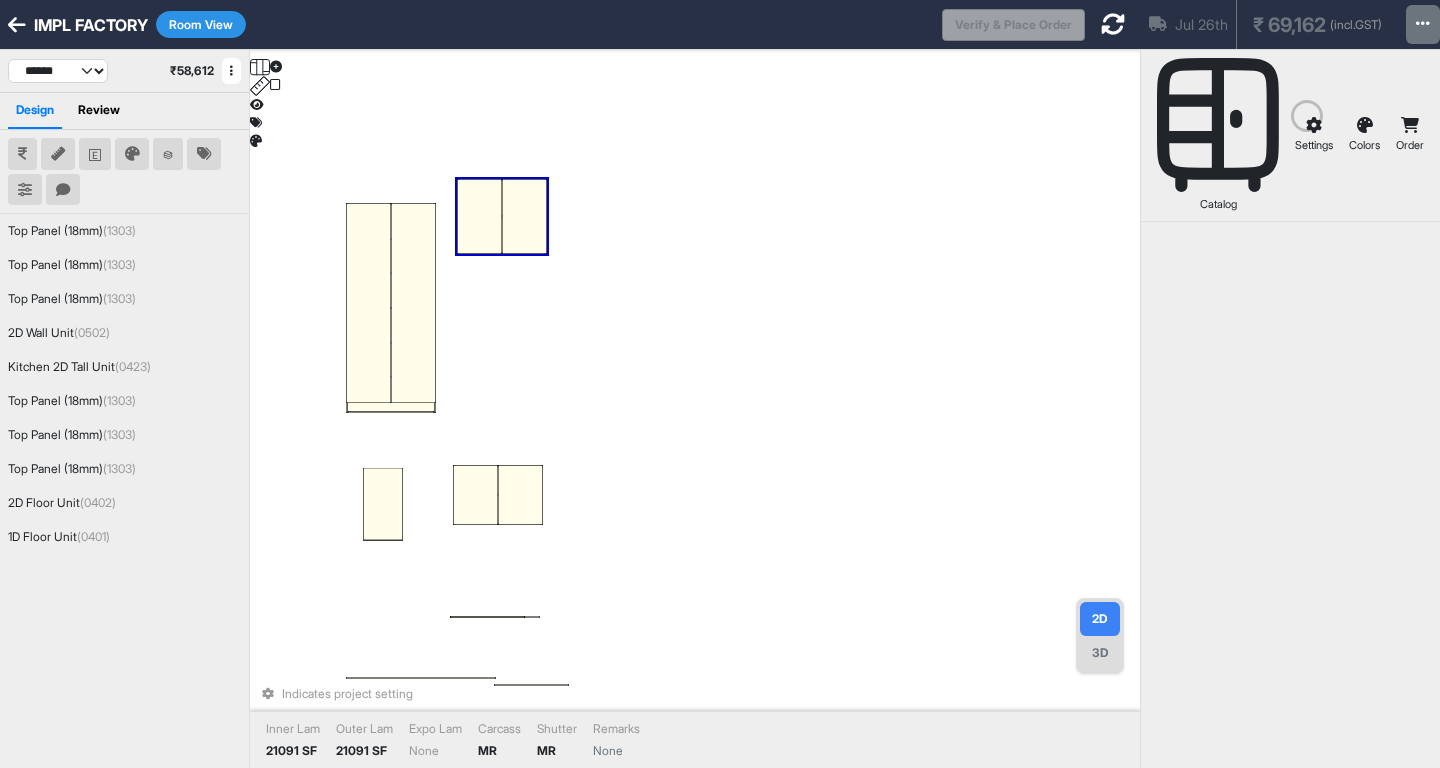 click at bounding box center (479, 216) 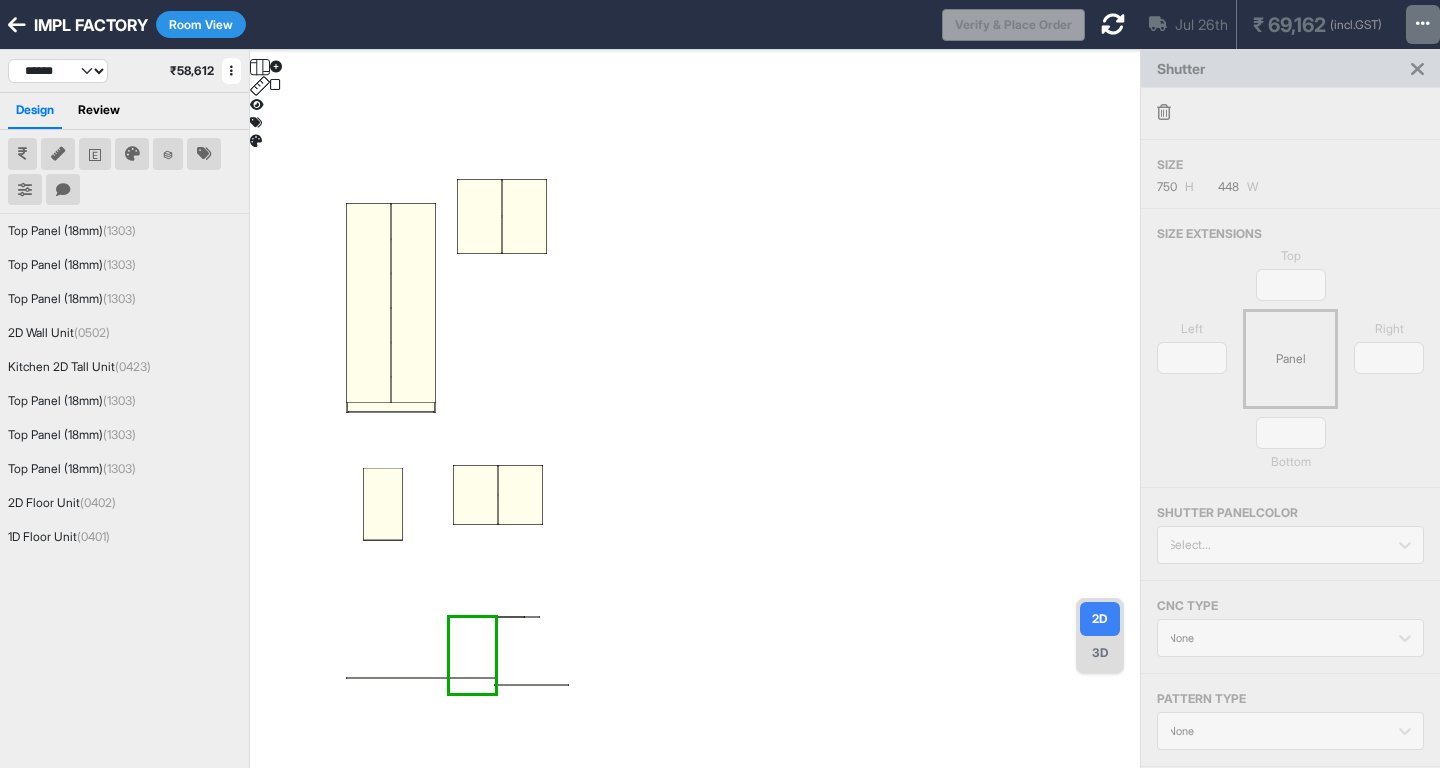 click on "750 H" at bounding box center [1175, 187] 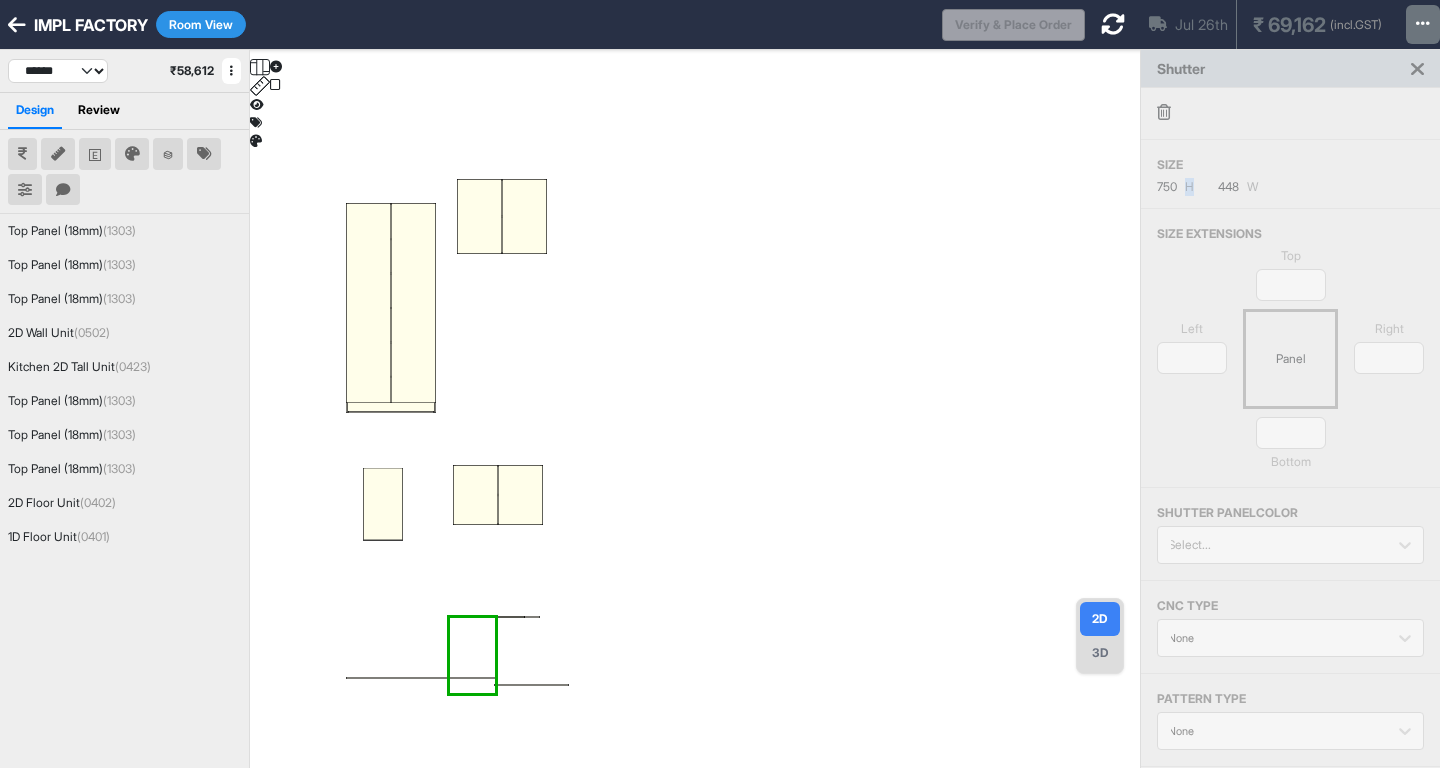 click on "750 H" at bounding box center (1175, 187) 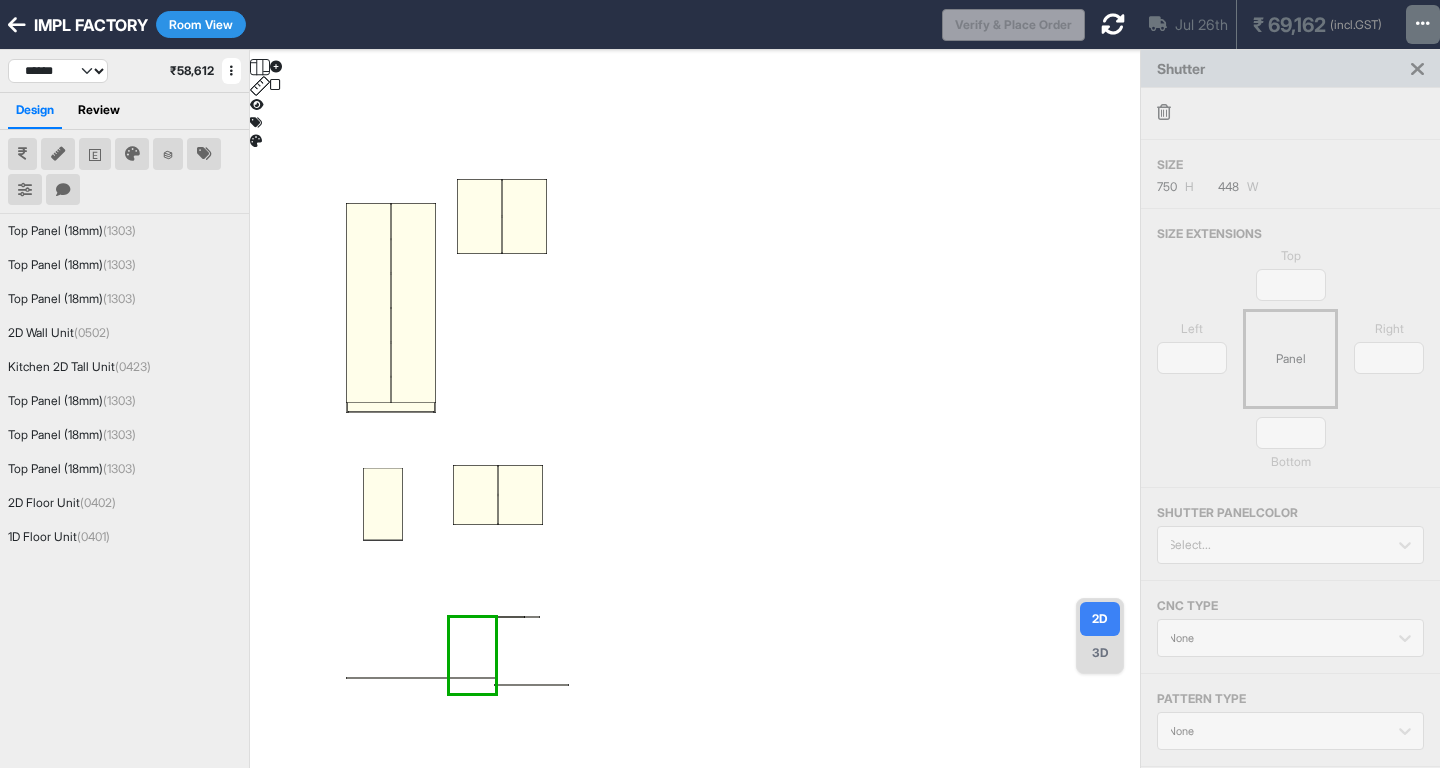 click on "750" at bounding box center (1167, 187) 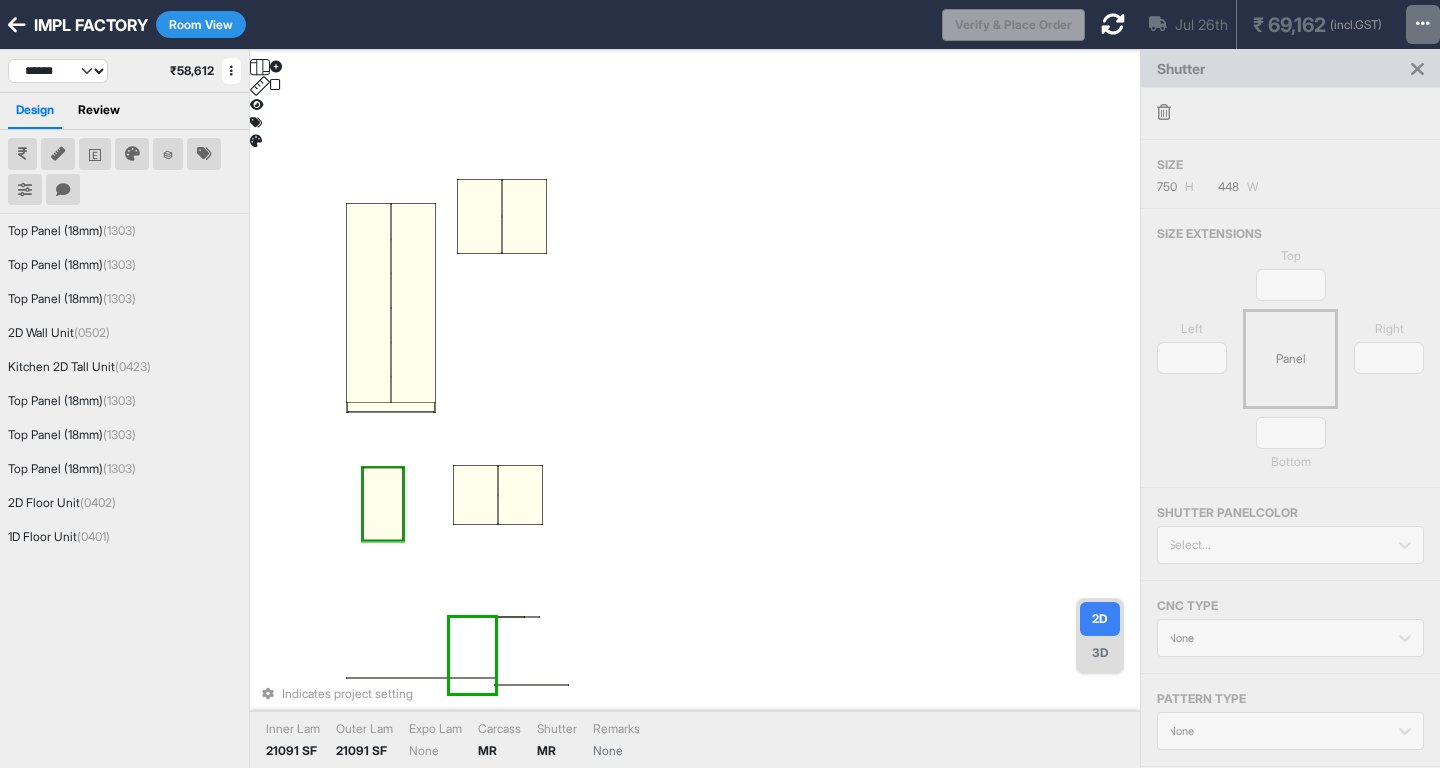 click at bounding box center [383, 504] 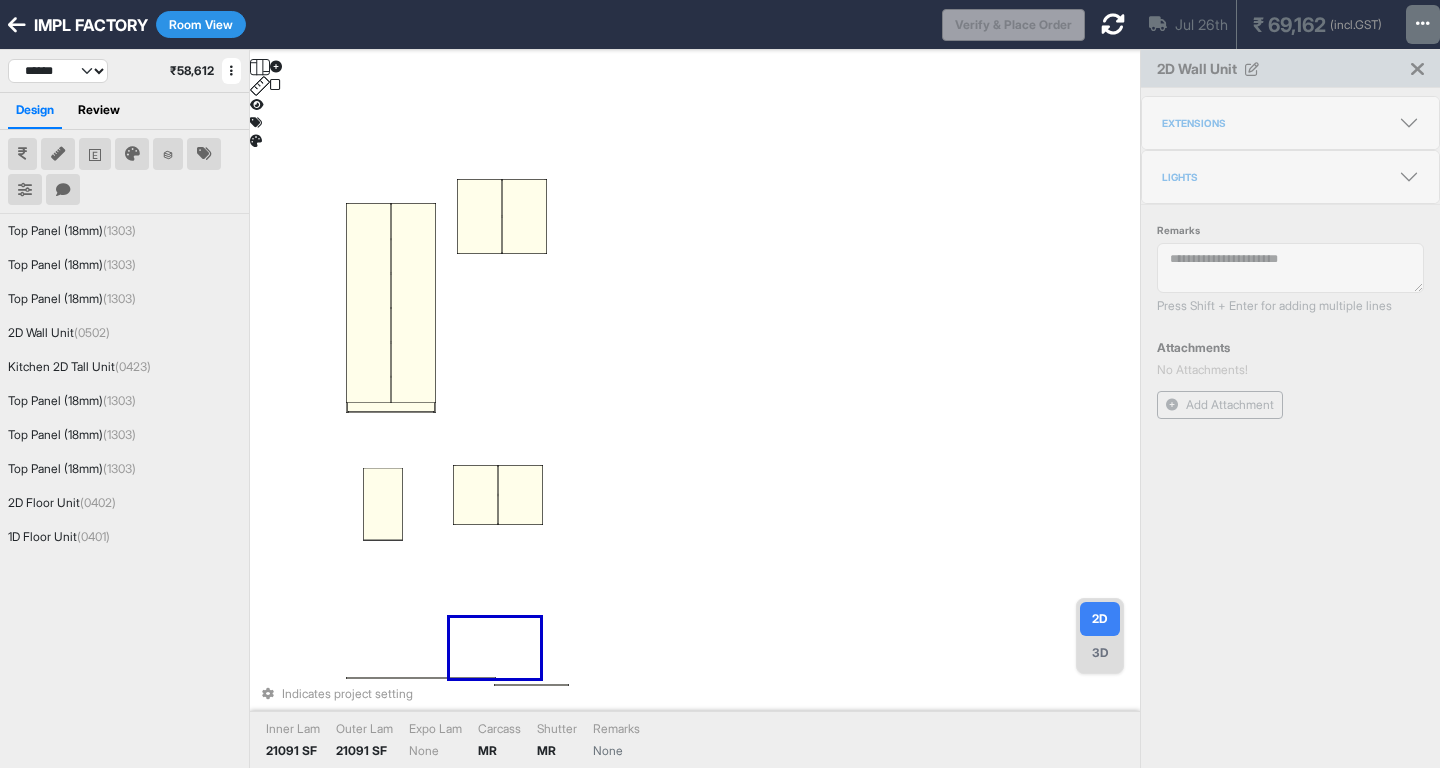 drag, startPoint x: 504, startPoint y: 492, endPoint x: 486, endPoint y: 391, distance: 102.59142 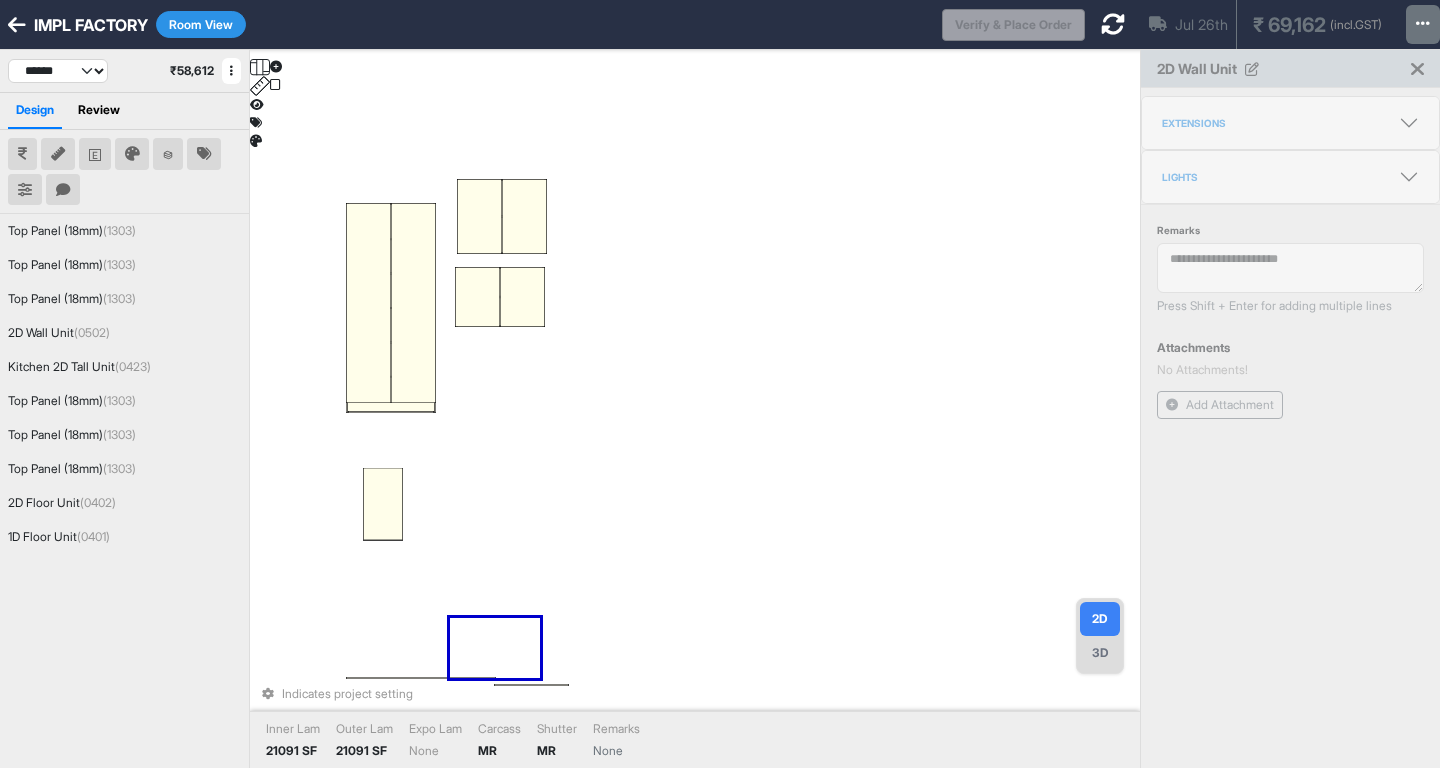 drag, startPoint x: 500, startPoint y: 488, endPoint x: 481, endPoint y: 273, distance: 215.8379 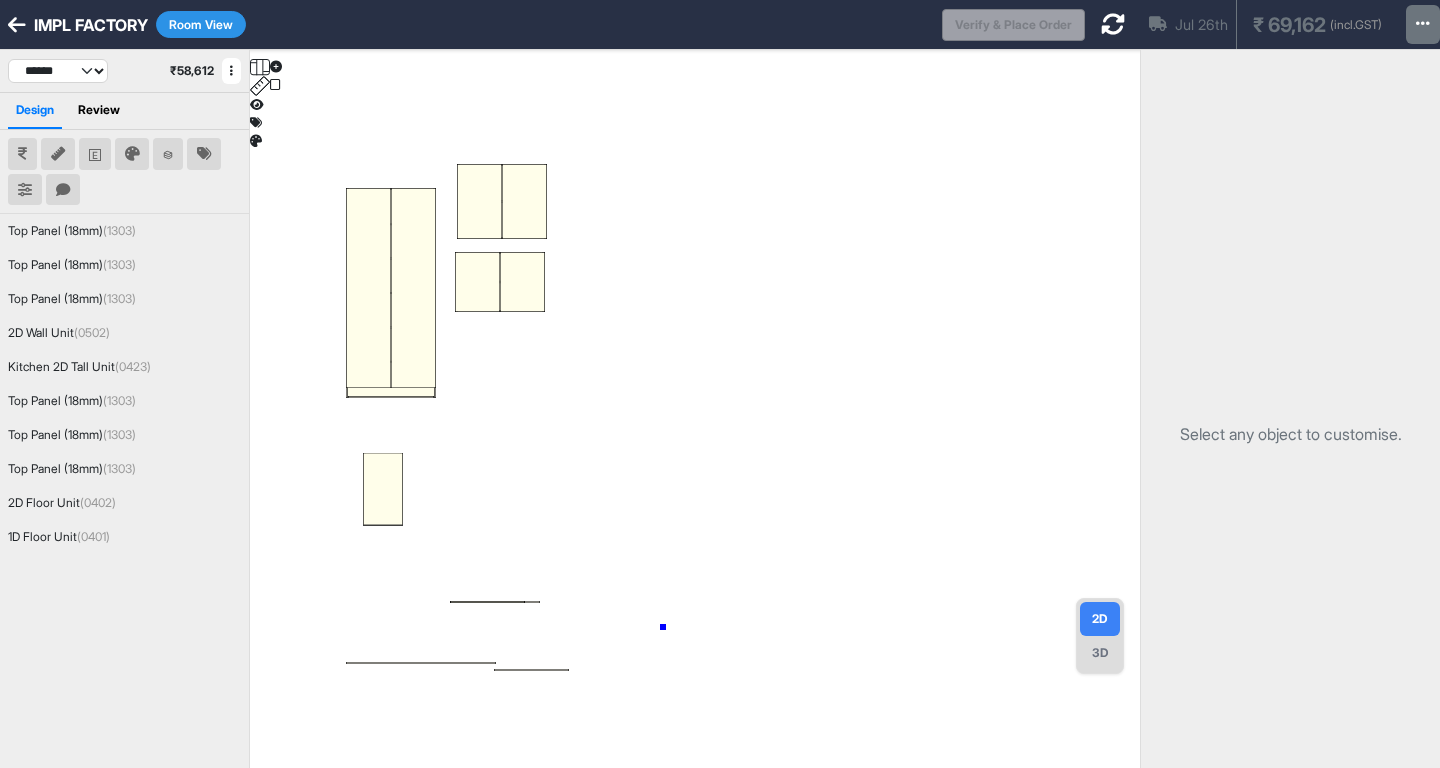 click at bounding box center (695, 434) 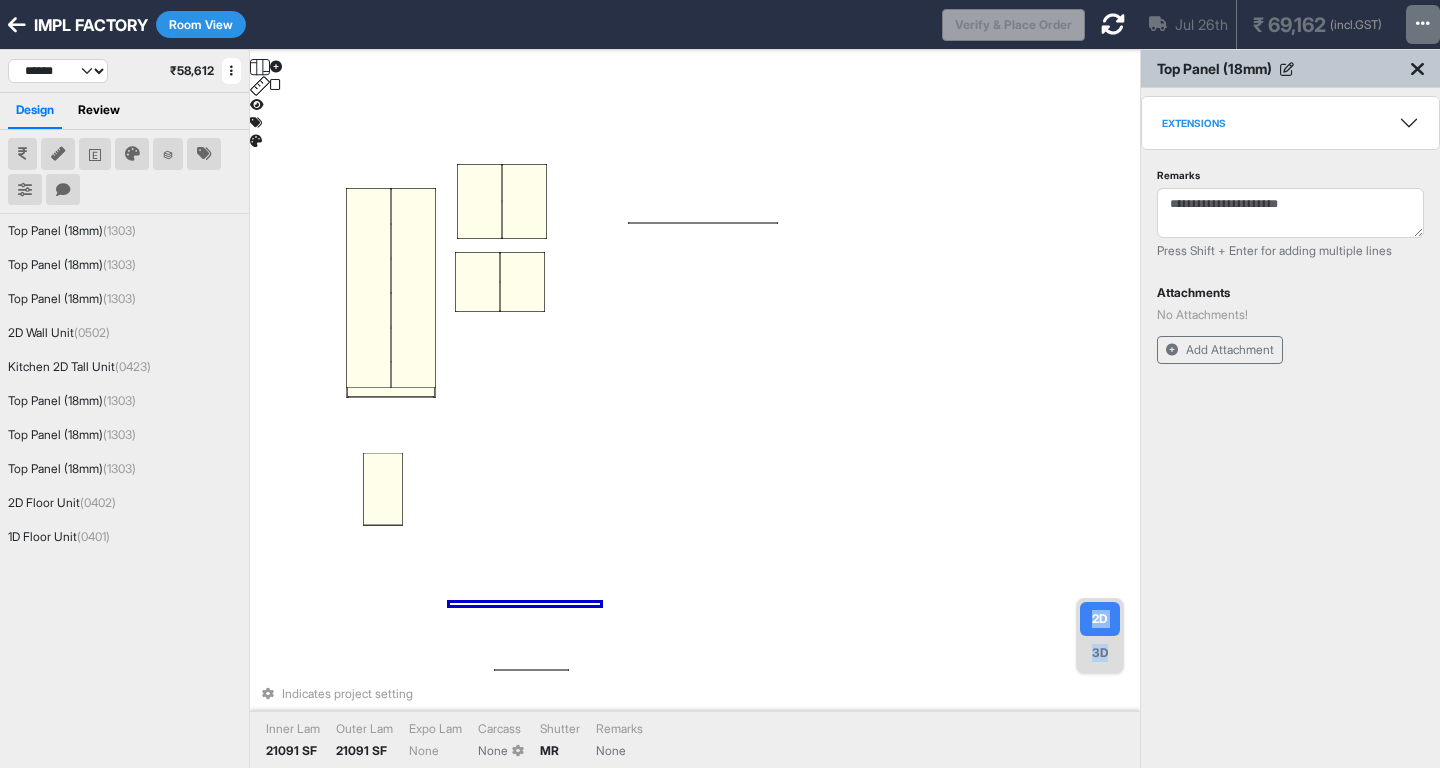 drag, startPoint x: 448, startPoint y: 663, endPoint x: 644, endPoint y: 136, distance: 562.2677 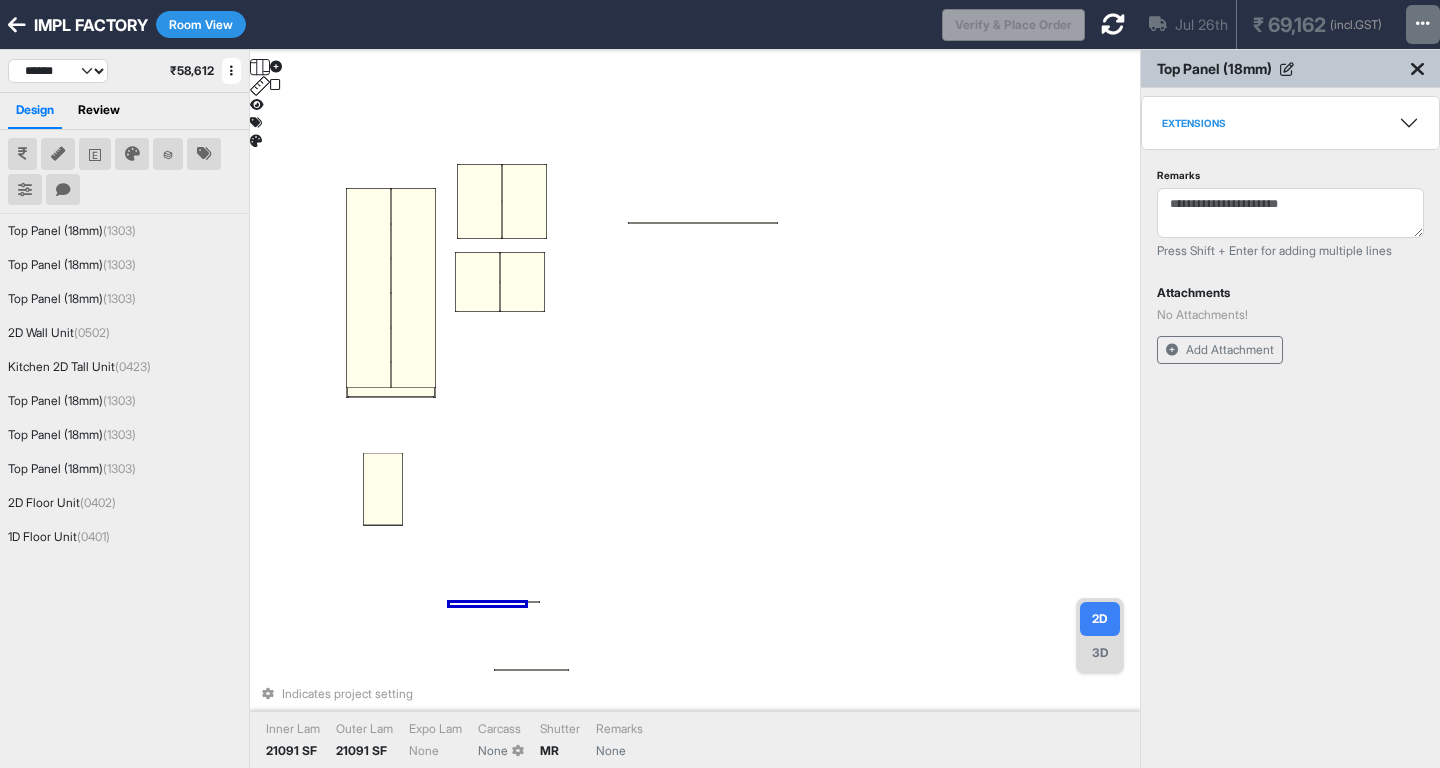 drag, startPoint x: 538, startPoint y: 670, endPoint x: 583, endPoint y: 365, distance: 308.3018 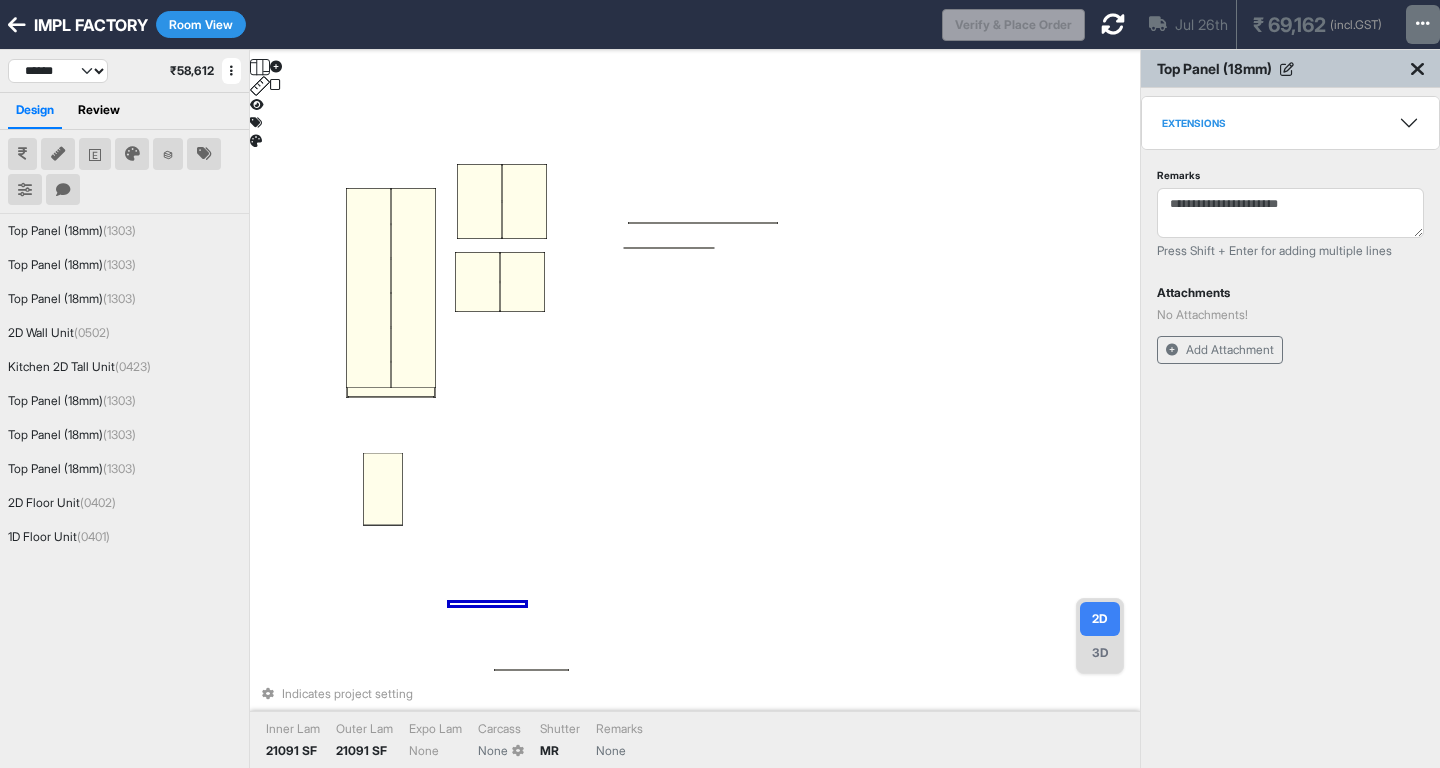 drag, startPoint x: 540, startPoint y: 669, endPoint x: 581, endPoint y: 448, distance: 224.771 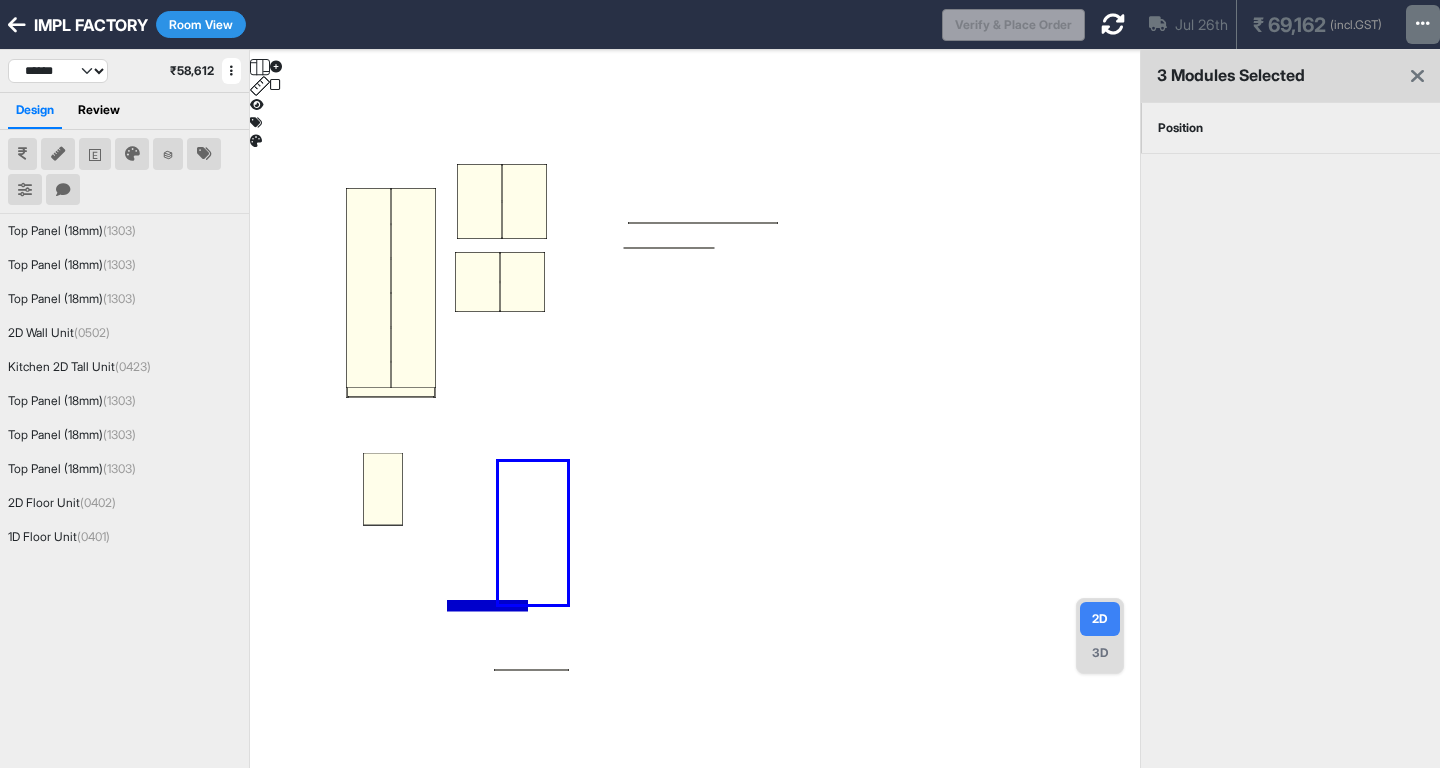 drag, startPoint x: 499, startPoint y: 604, endPoint x: 582, endPoint y: 436, distance: 187.38463 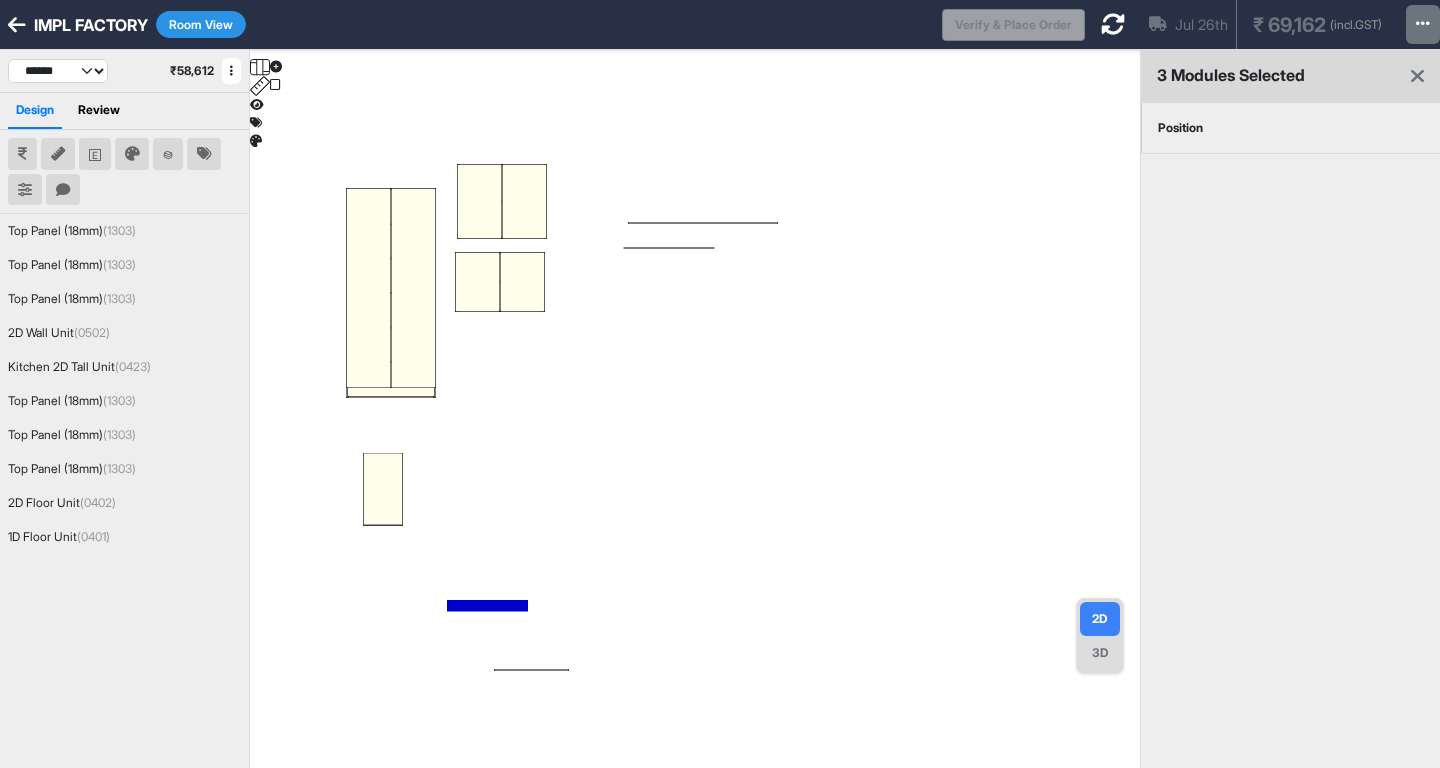 click at bounding box center [695, 434] 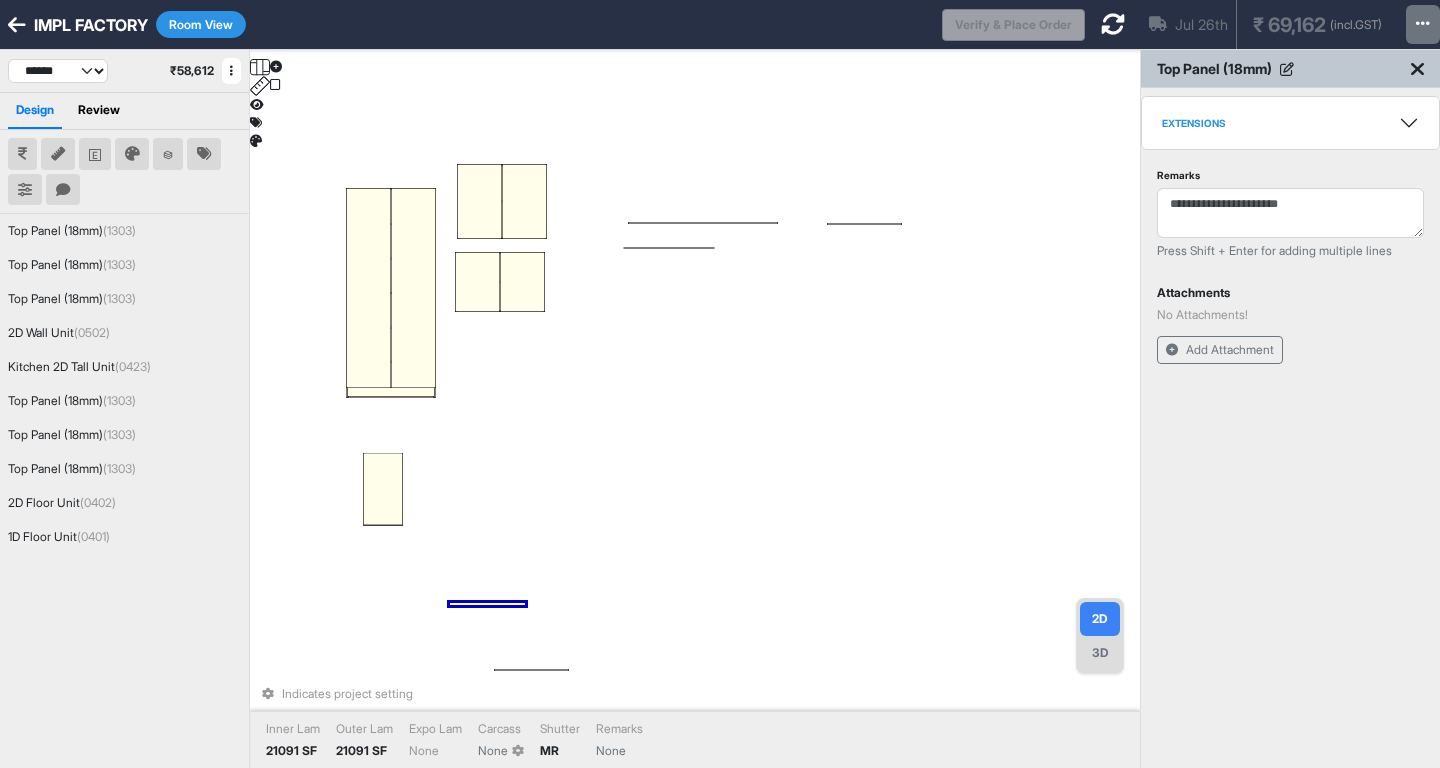 drag, startPoint x: 494, startPoint y: 602, endPoint x: 872, endPoint y: 223, distance: 535.2803 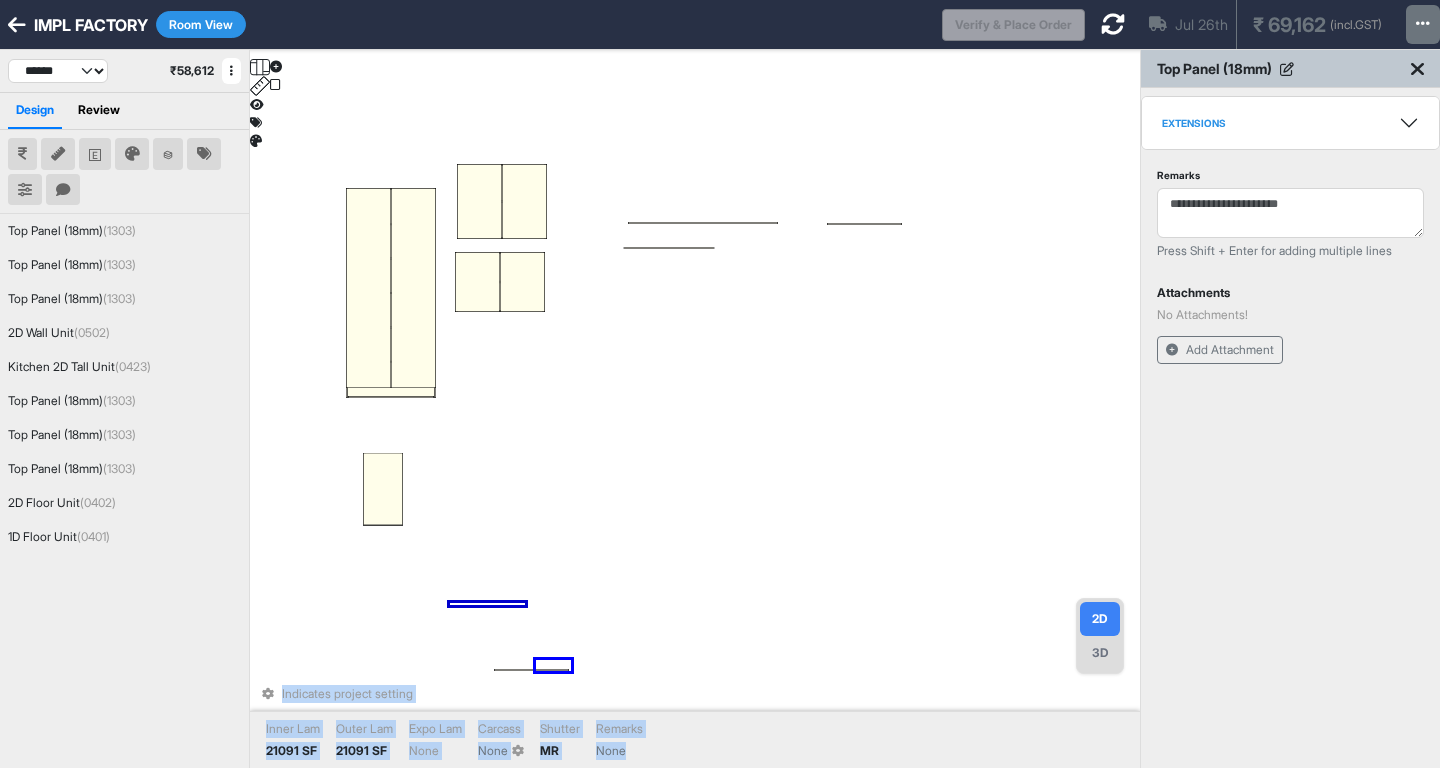 drag, startPoint x: 536, startPoint y: 671, endPoint x: 589, endPoint y: 642, distance: 60.41523 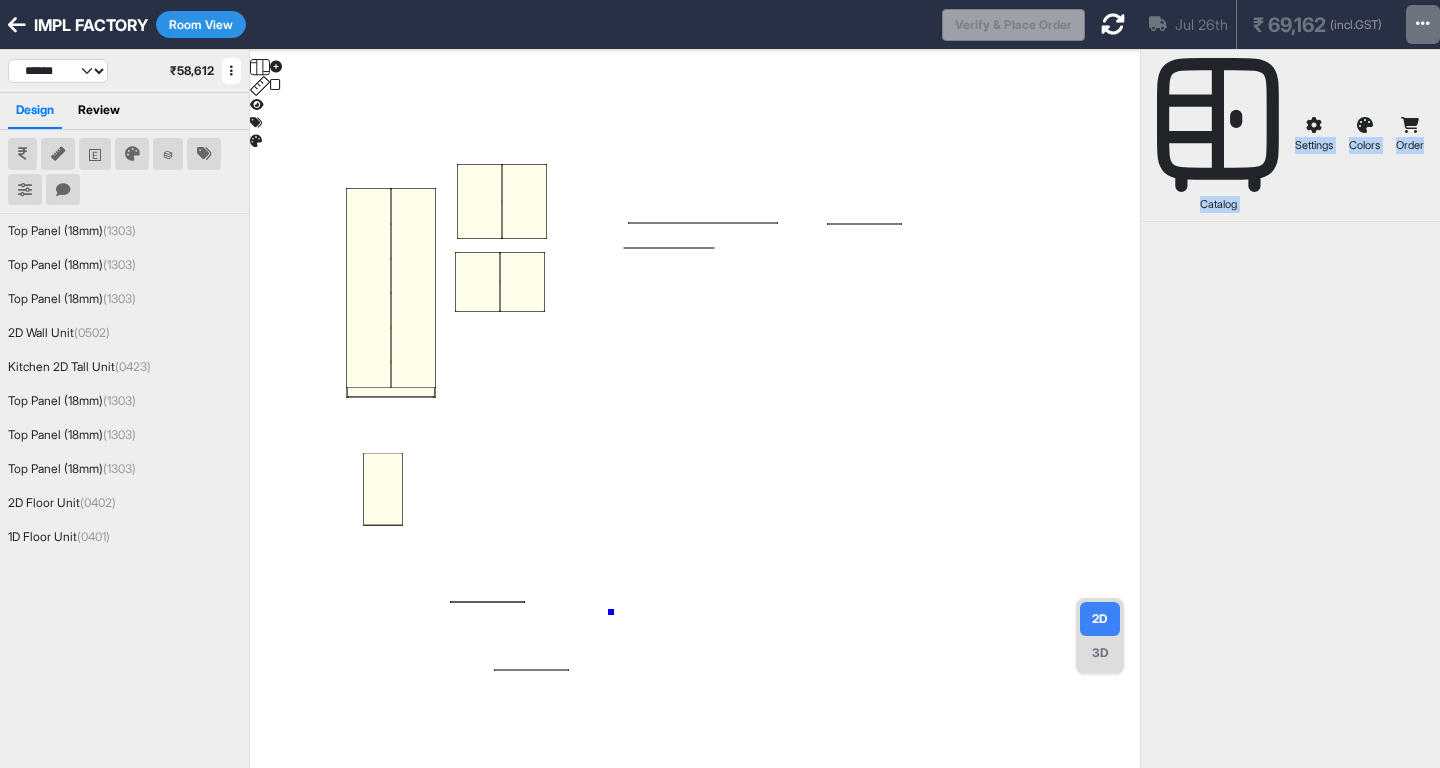 click at bounding box center (695, 434) 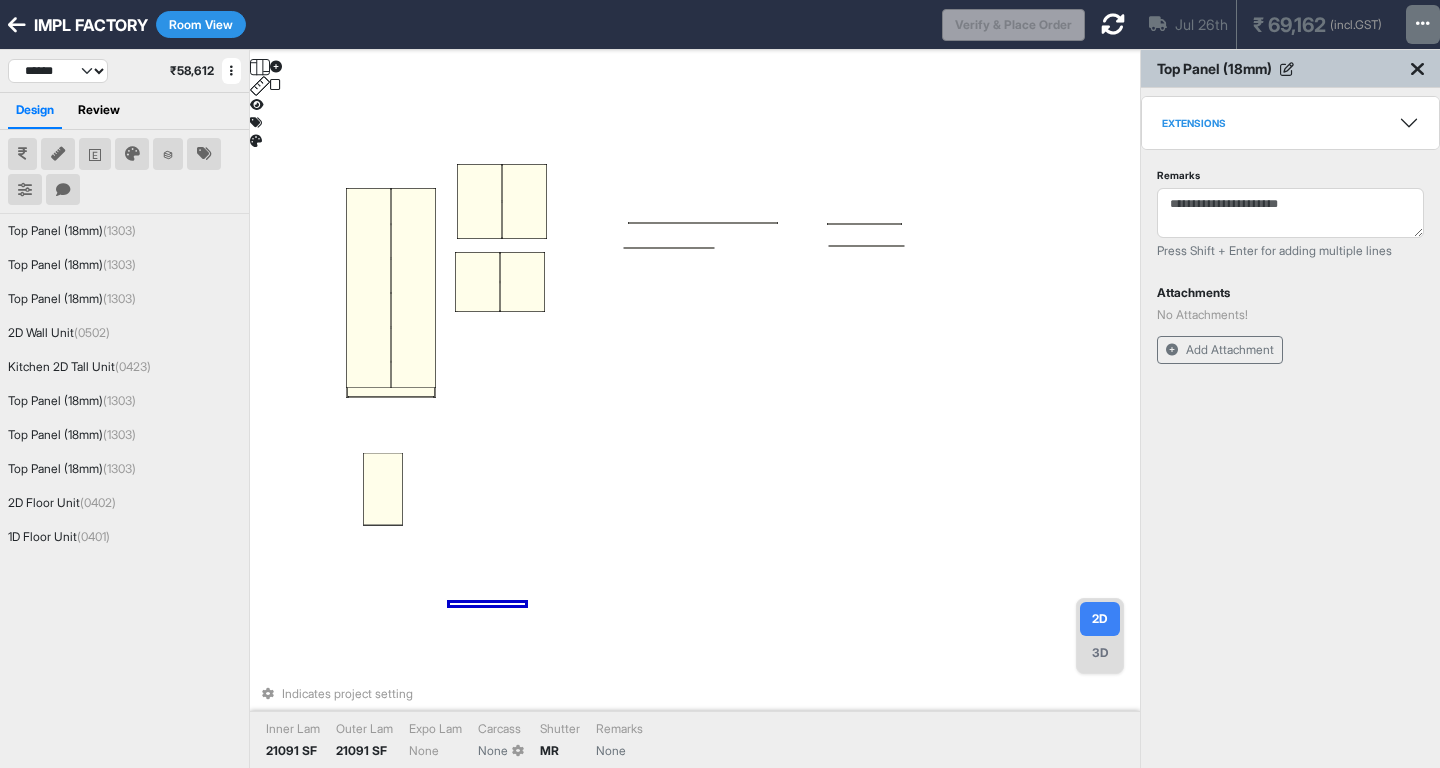 drag, startPoint x: 534, startPoint y: 669, endPoint x: 868, endPoint y: 246, distance: 538.9666 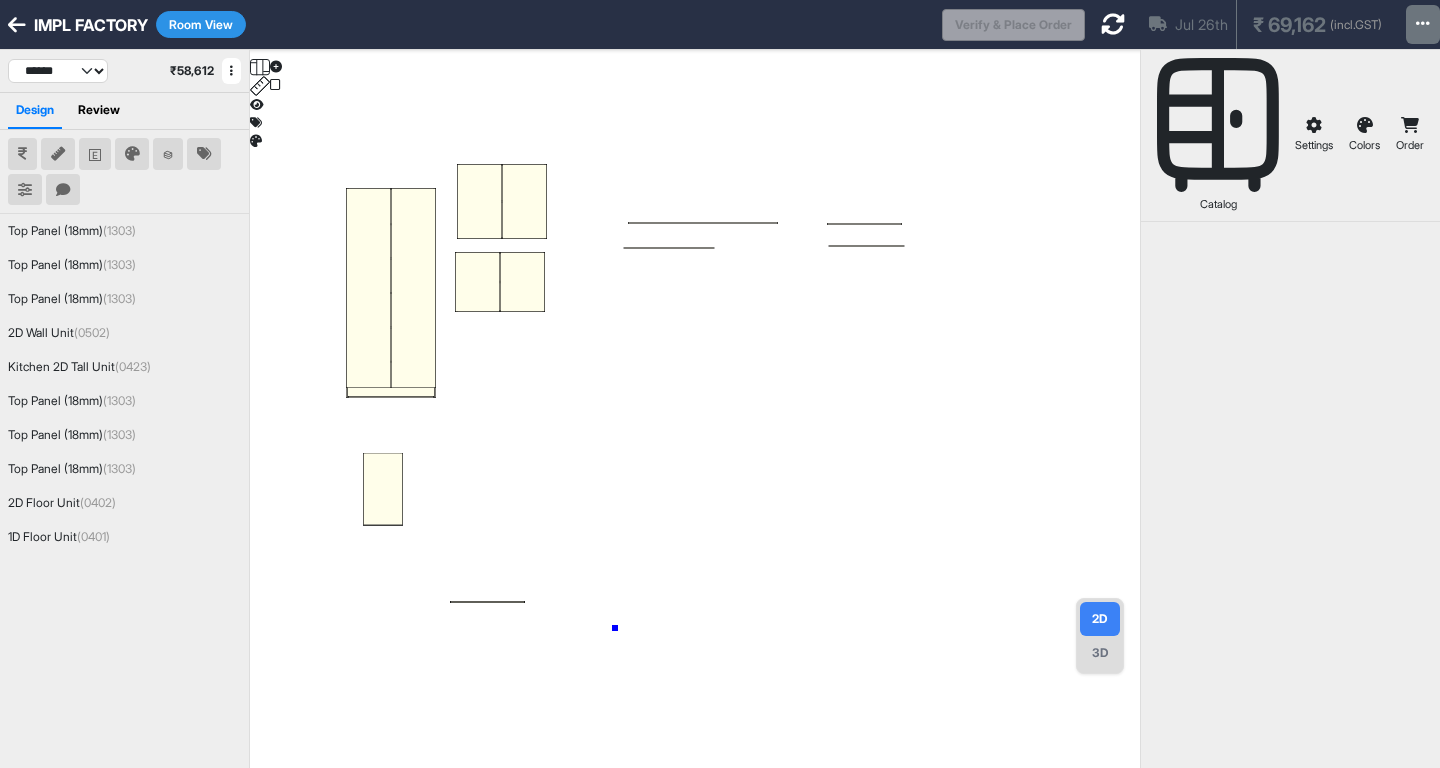 click at bounding box center [695, 434] 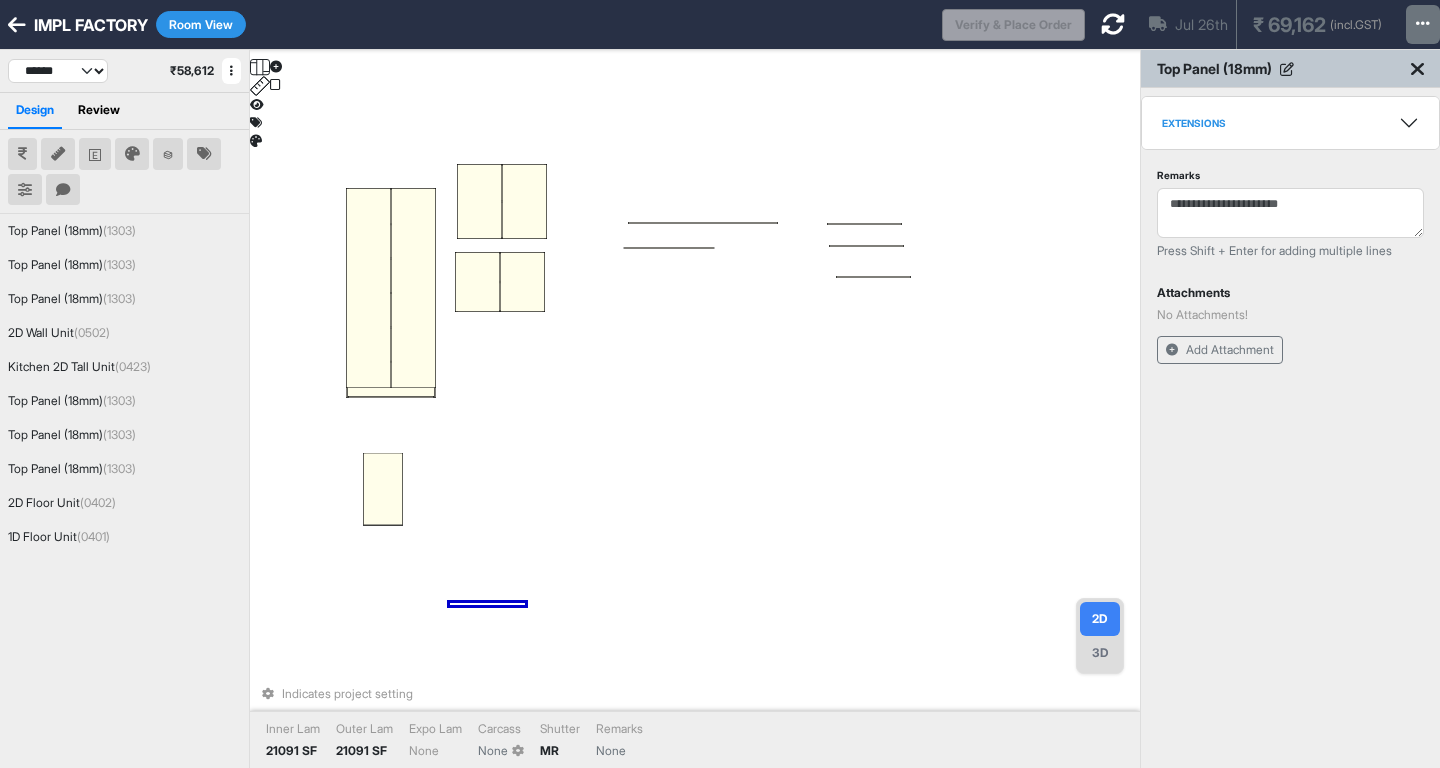 drag, startPoint x: 496, startPoint y: 602, endPoint x: 882, endPoint y: 276, distance: 505.2445 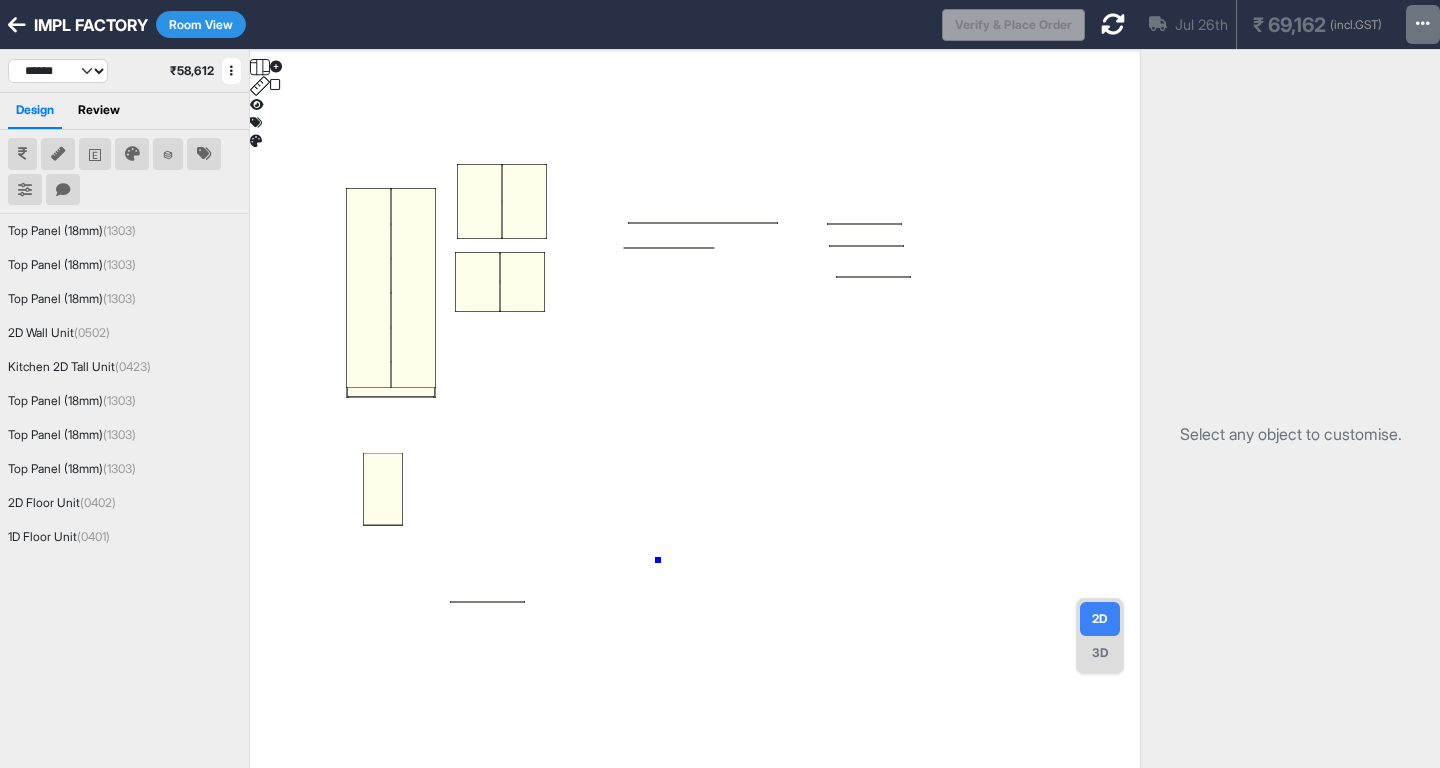 click at bounding box center [695, 434] 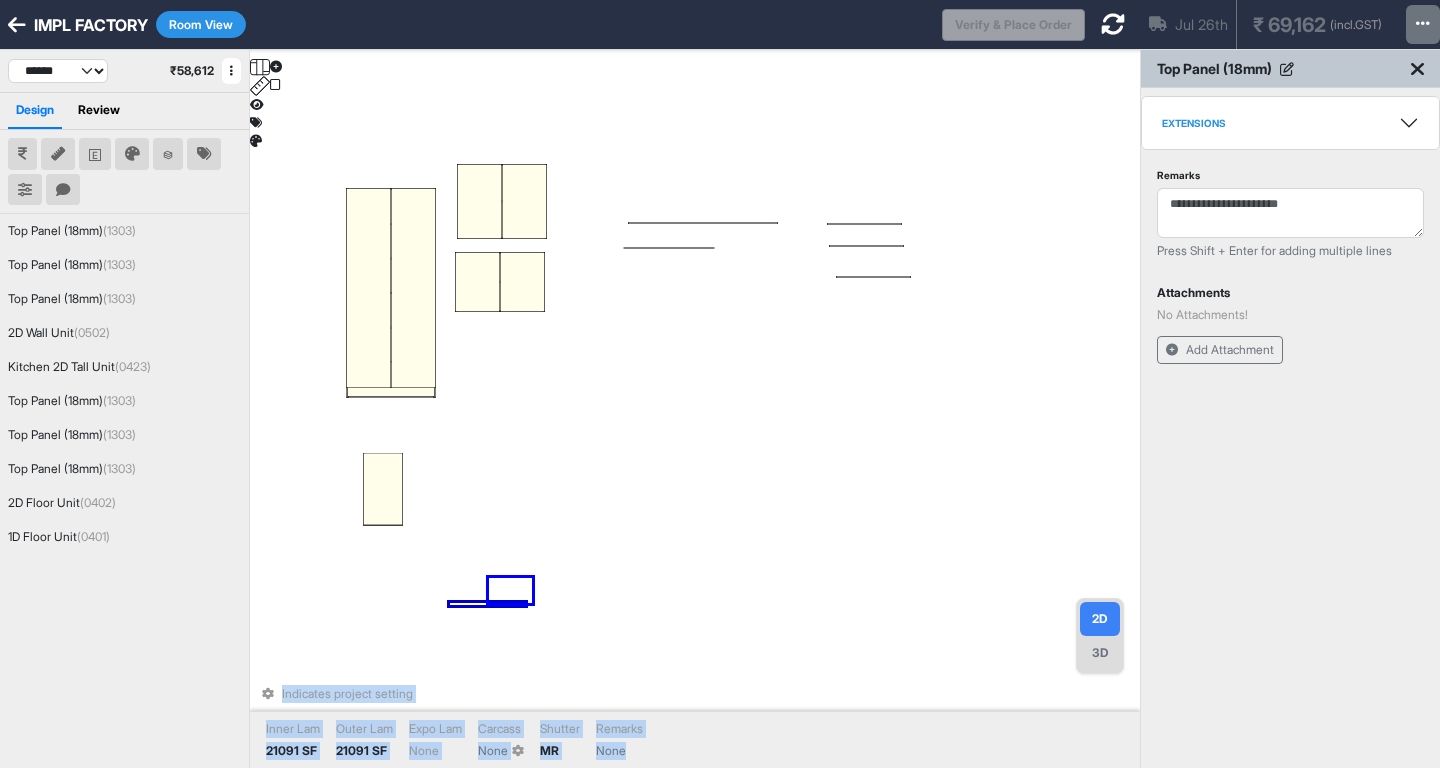 drag, startPoint x: 489, startPoint y: 603, endPoint x: 532, endPoint y: 576, distance: 50.77401 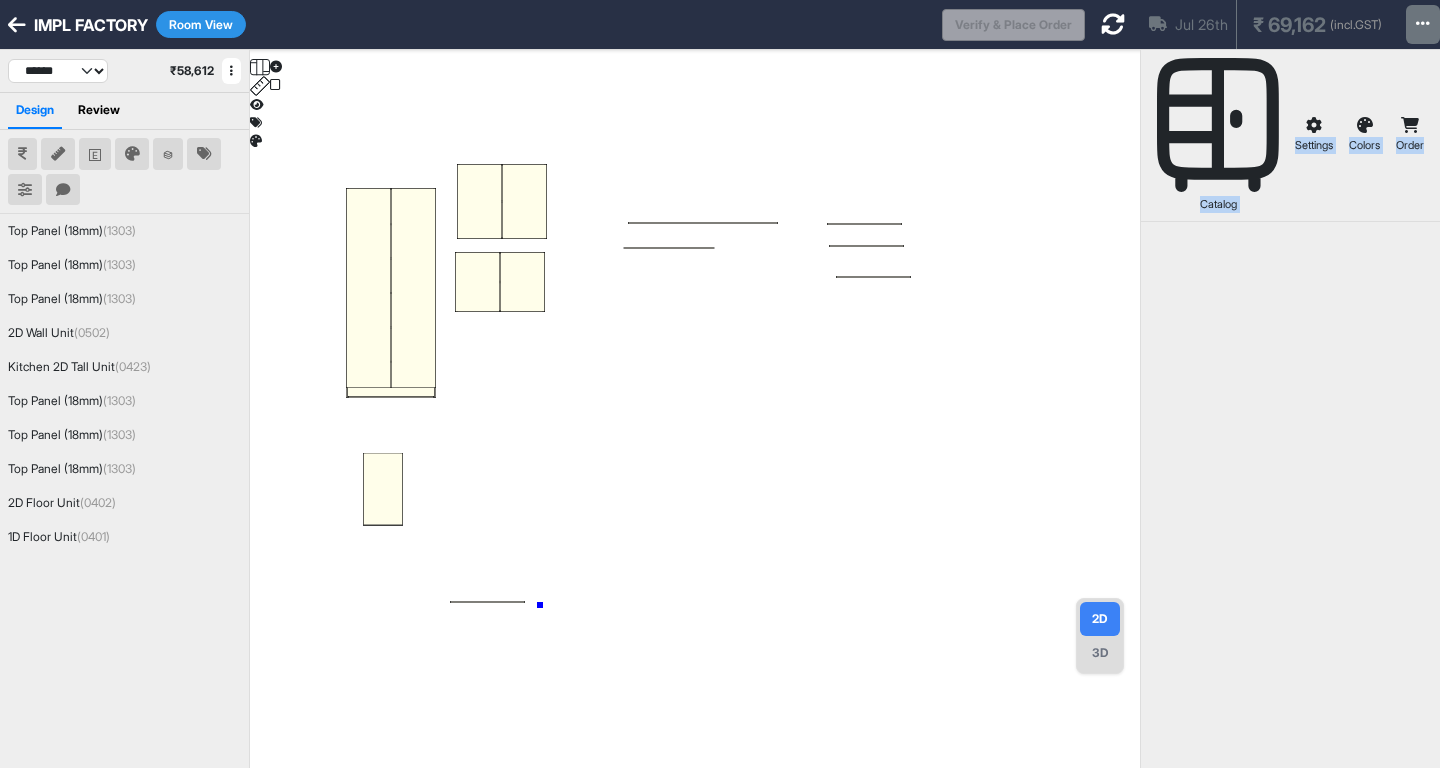 click at bounding box center [695, 434] 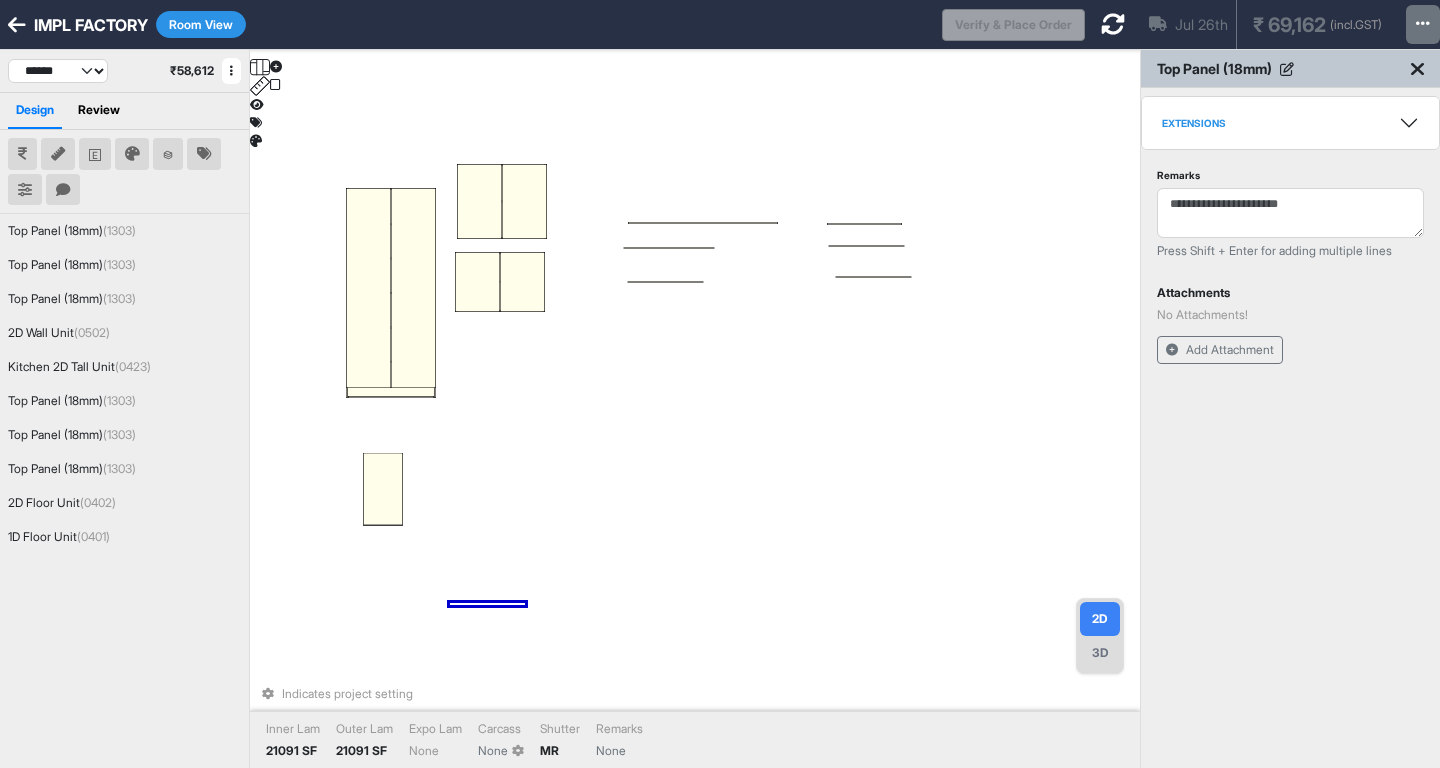 drag, startPoint x: 491, startPoint y: 601, endPoint x: 669, endPoint y: 281, distance: 366.17484 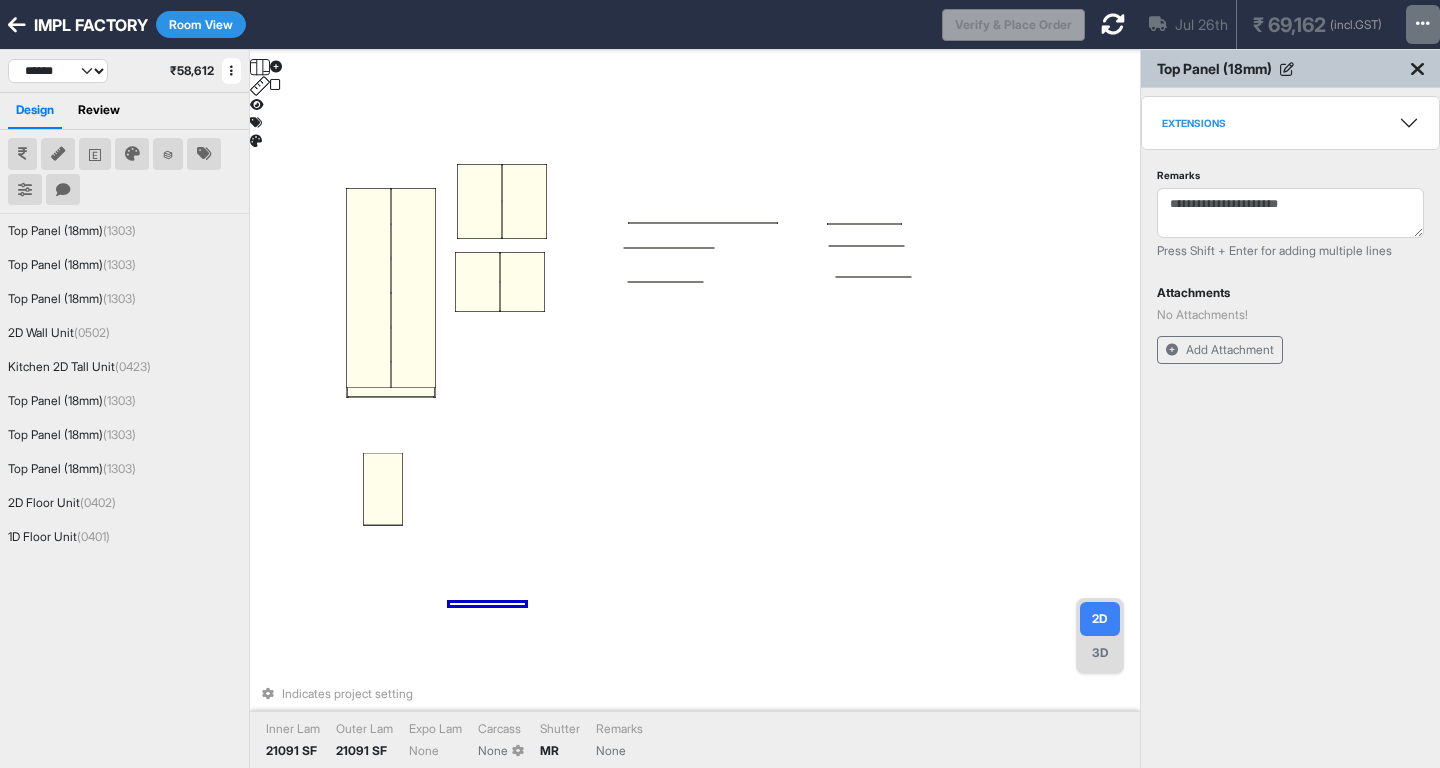 click on "Indicates project setting Inner Lam 21091 SF Outer Lam 21091 SF Expo Lam None Carcass None Shutter MR Remarks None" at bounding box center [695, 434] 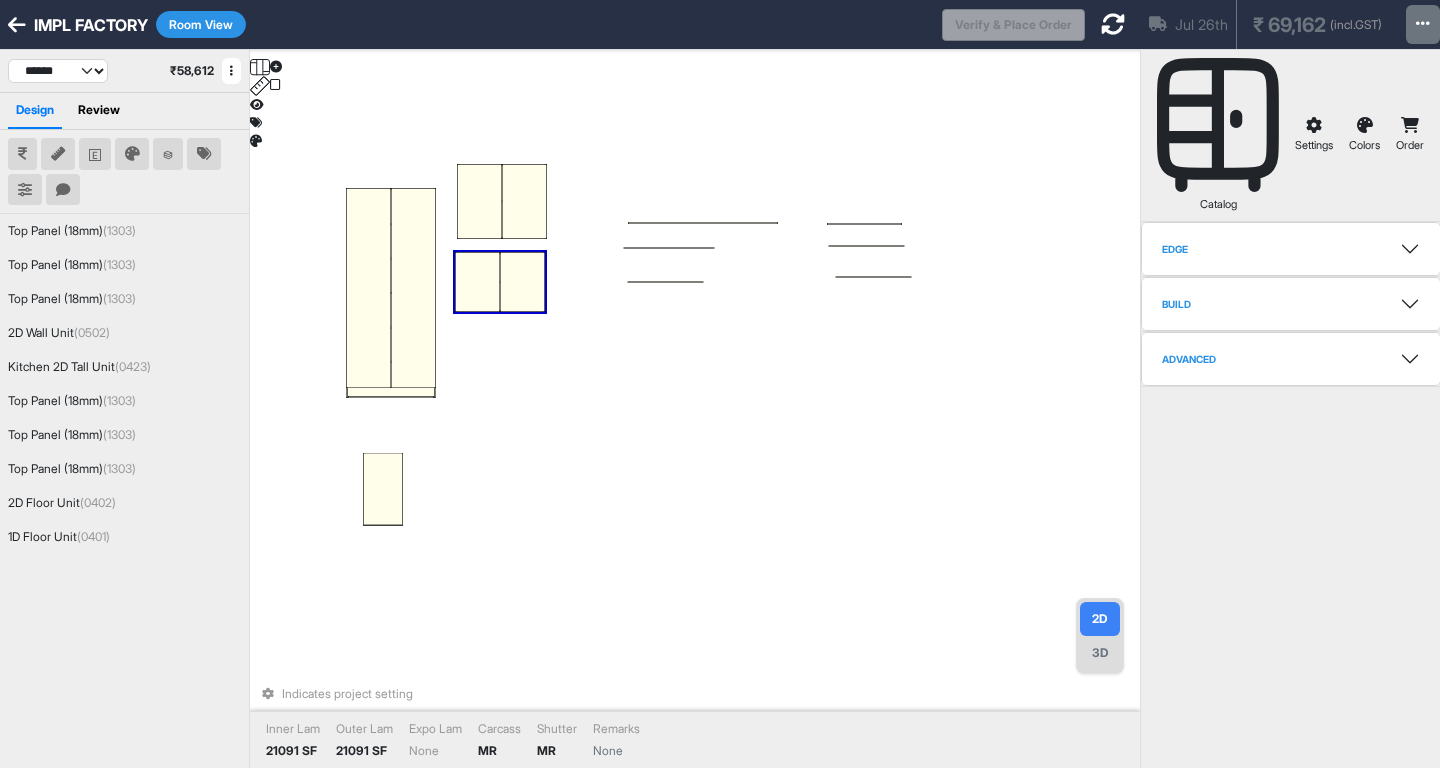 drag, startPoint x: 1087, startPoint y: 368, endPoint x: 960, endPoint y: 345, distance: 129.06587 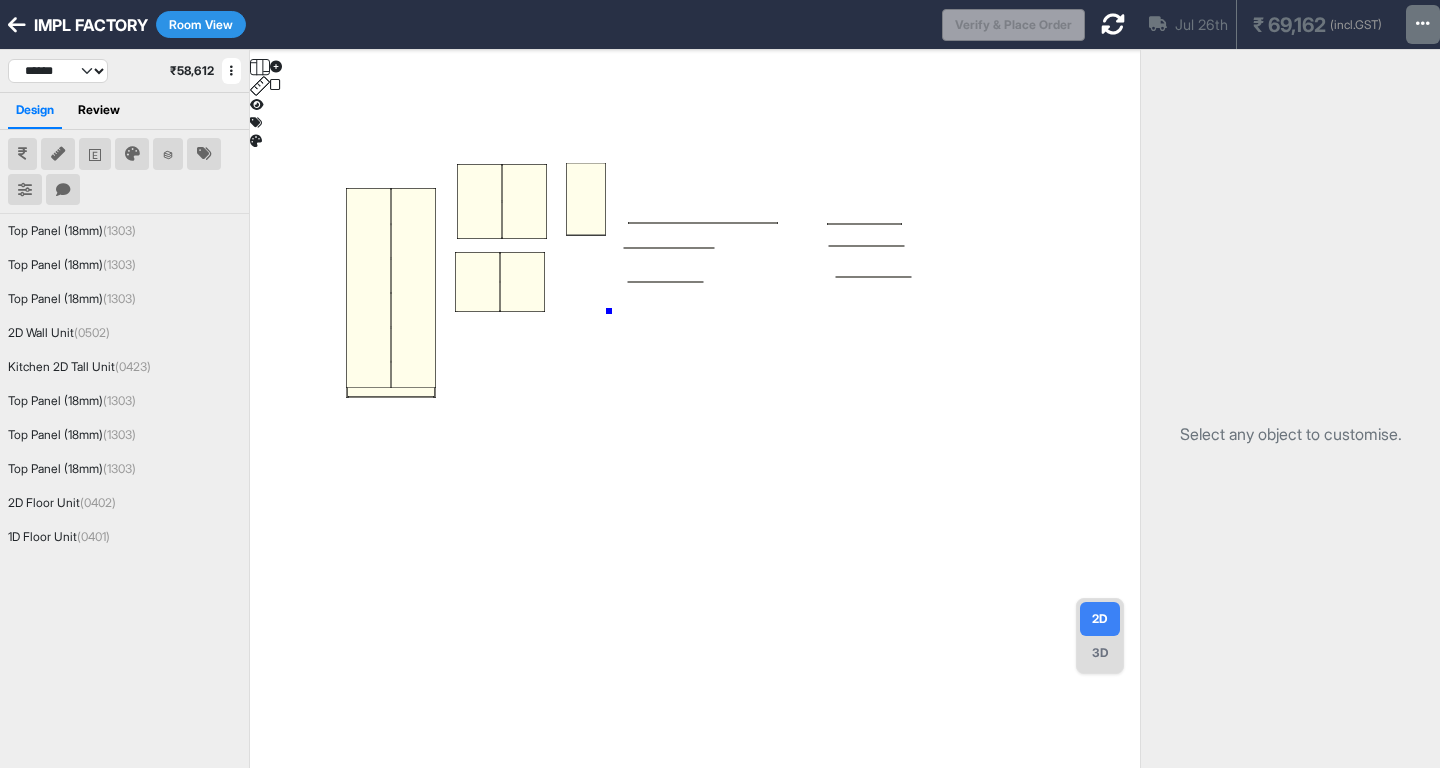 click at bounding box center (695, 434) 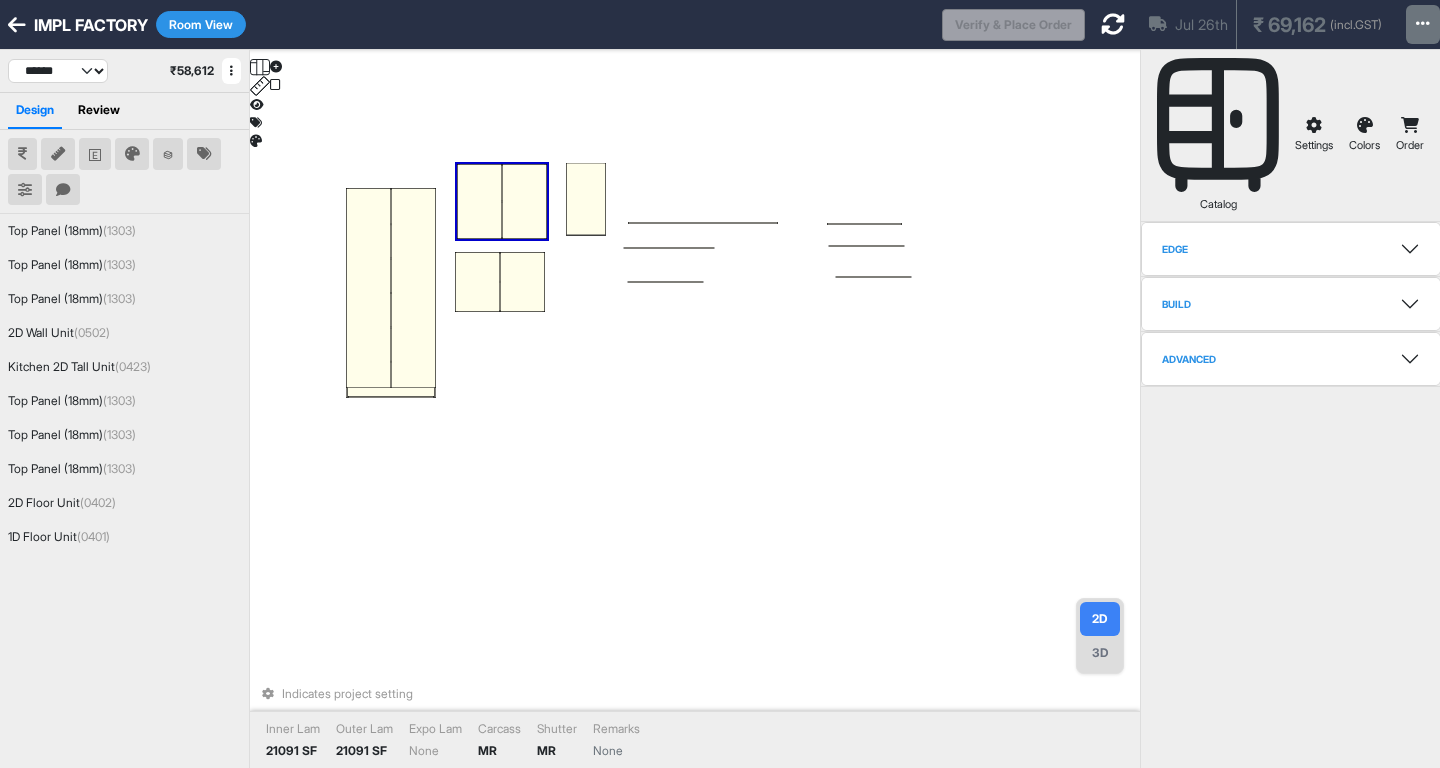 click at bounding box center (479, 201) 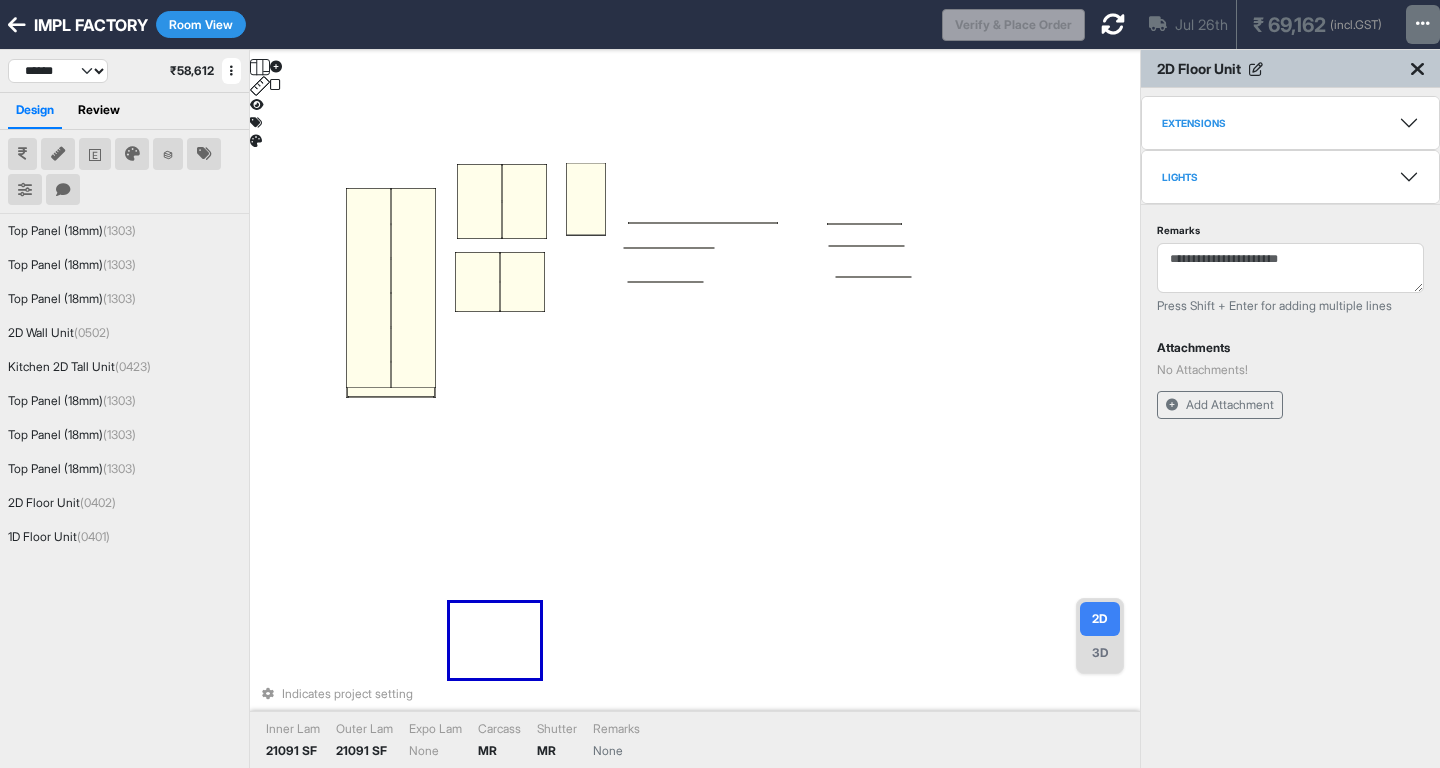 click on "Extensions" at bounding box center [1290, 123] 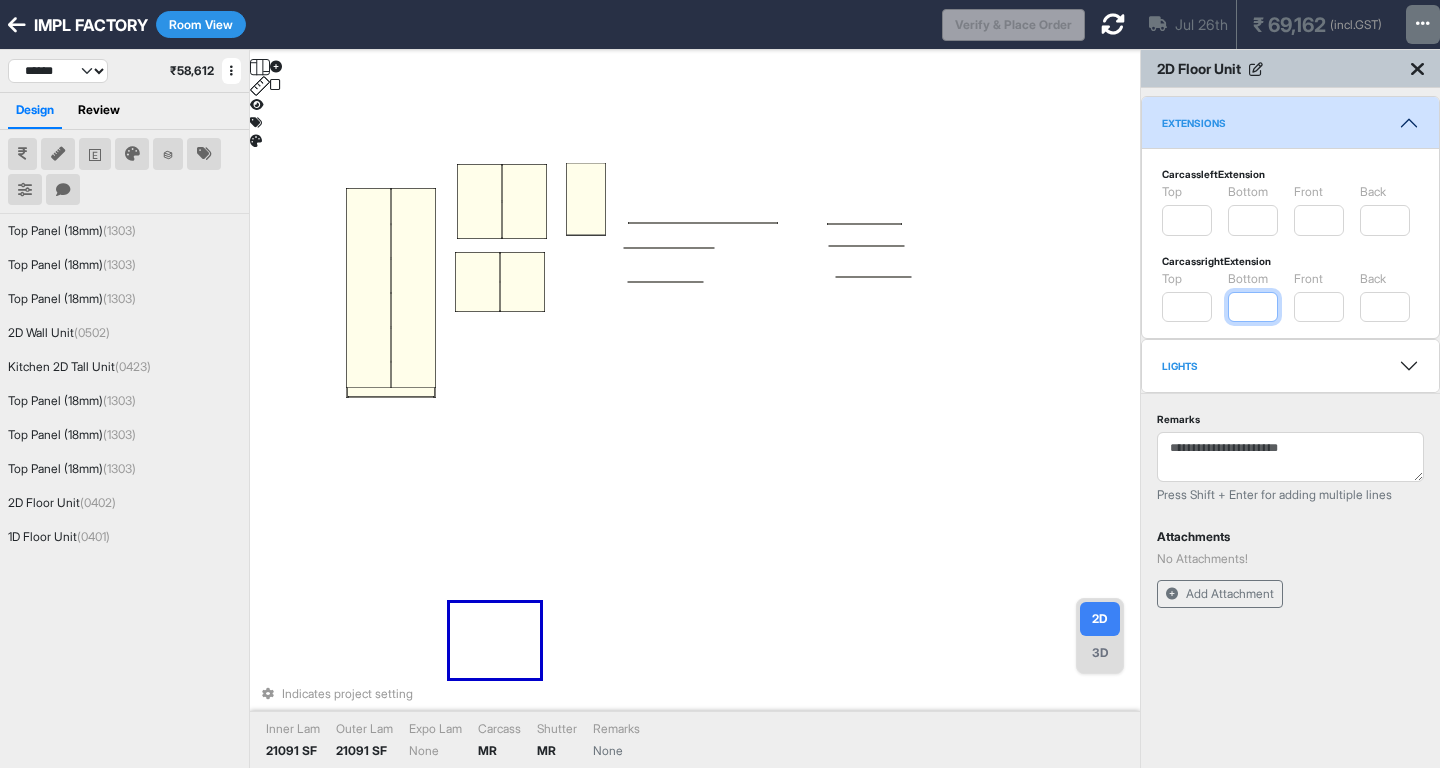 click on "*" at bounding box center [1253, 307] 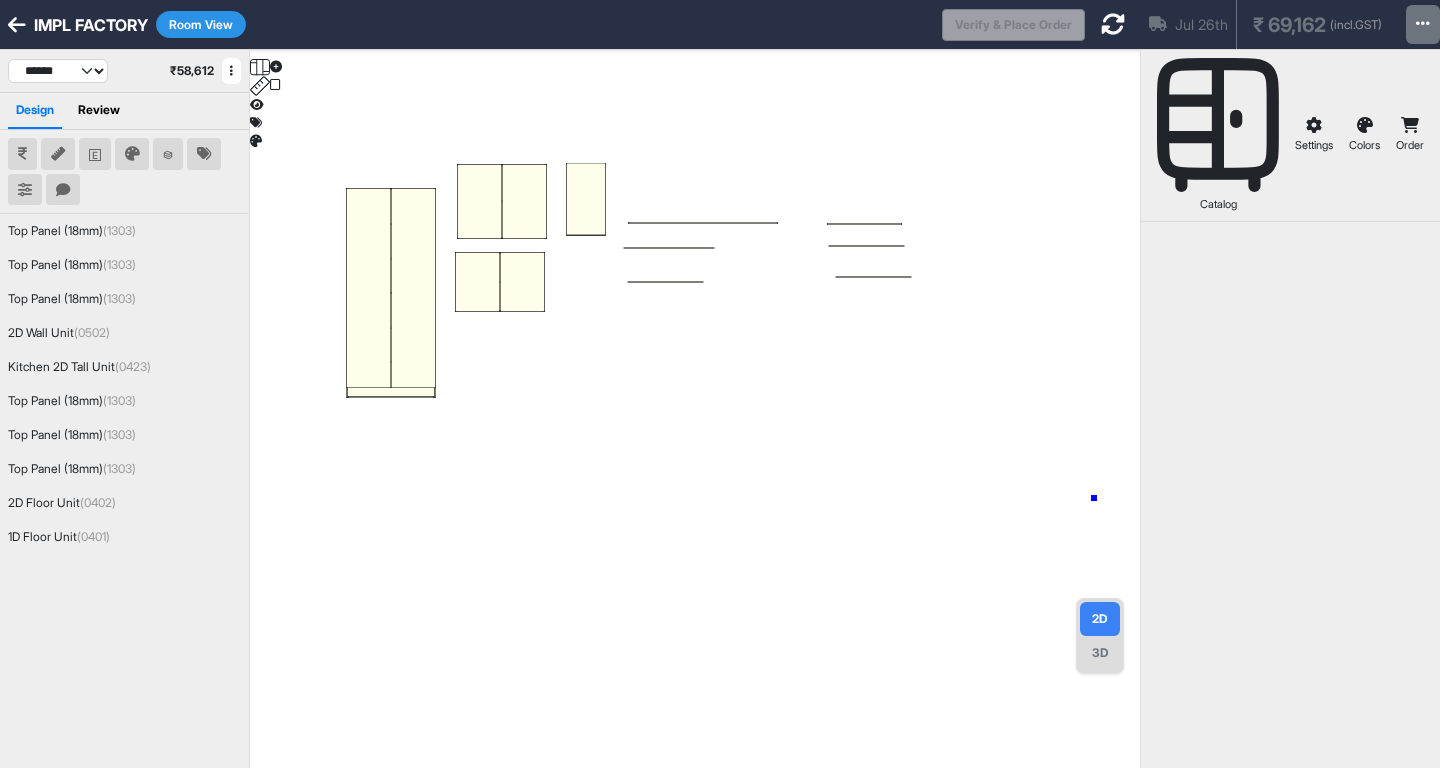 click at bounding box center [695, 434] 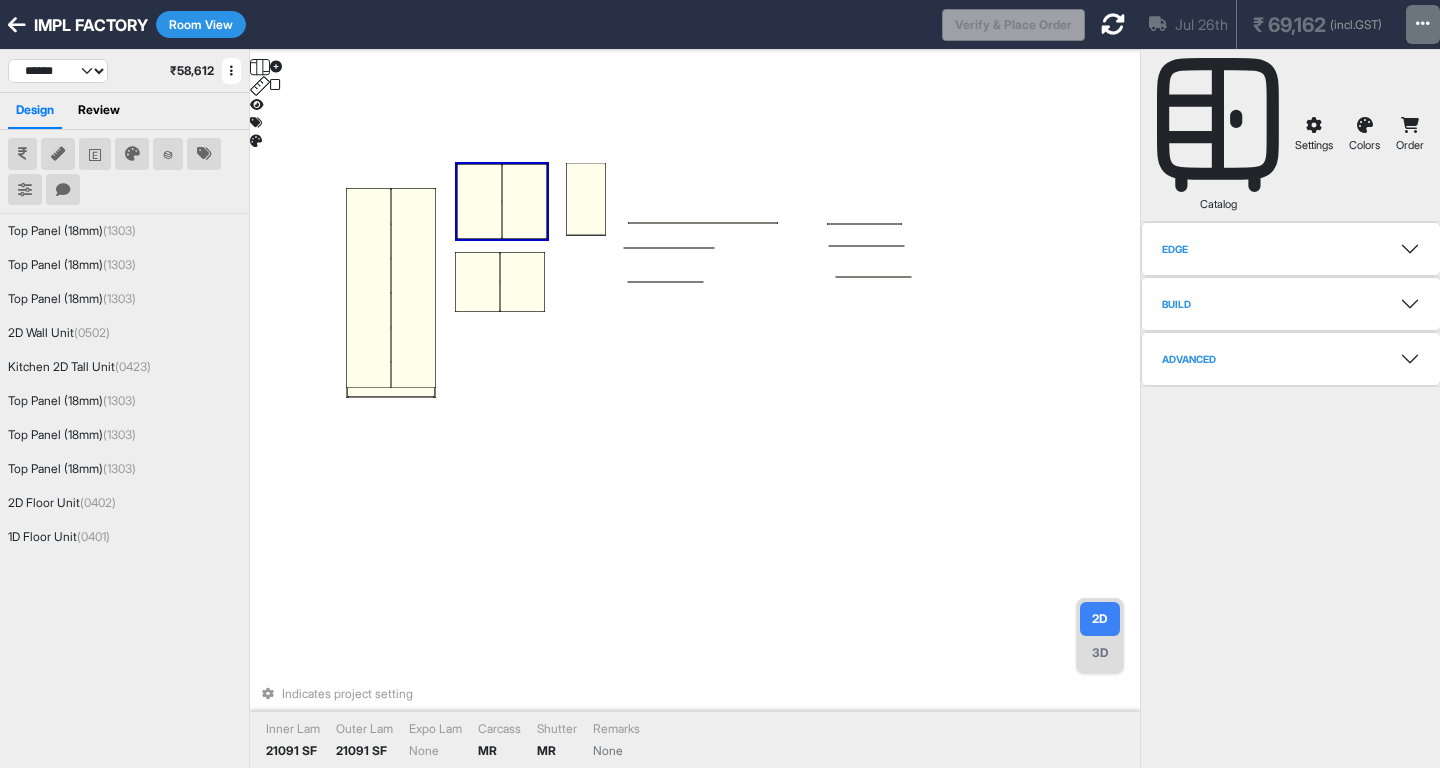 click at bounding box center [479, 201] 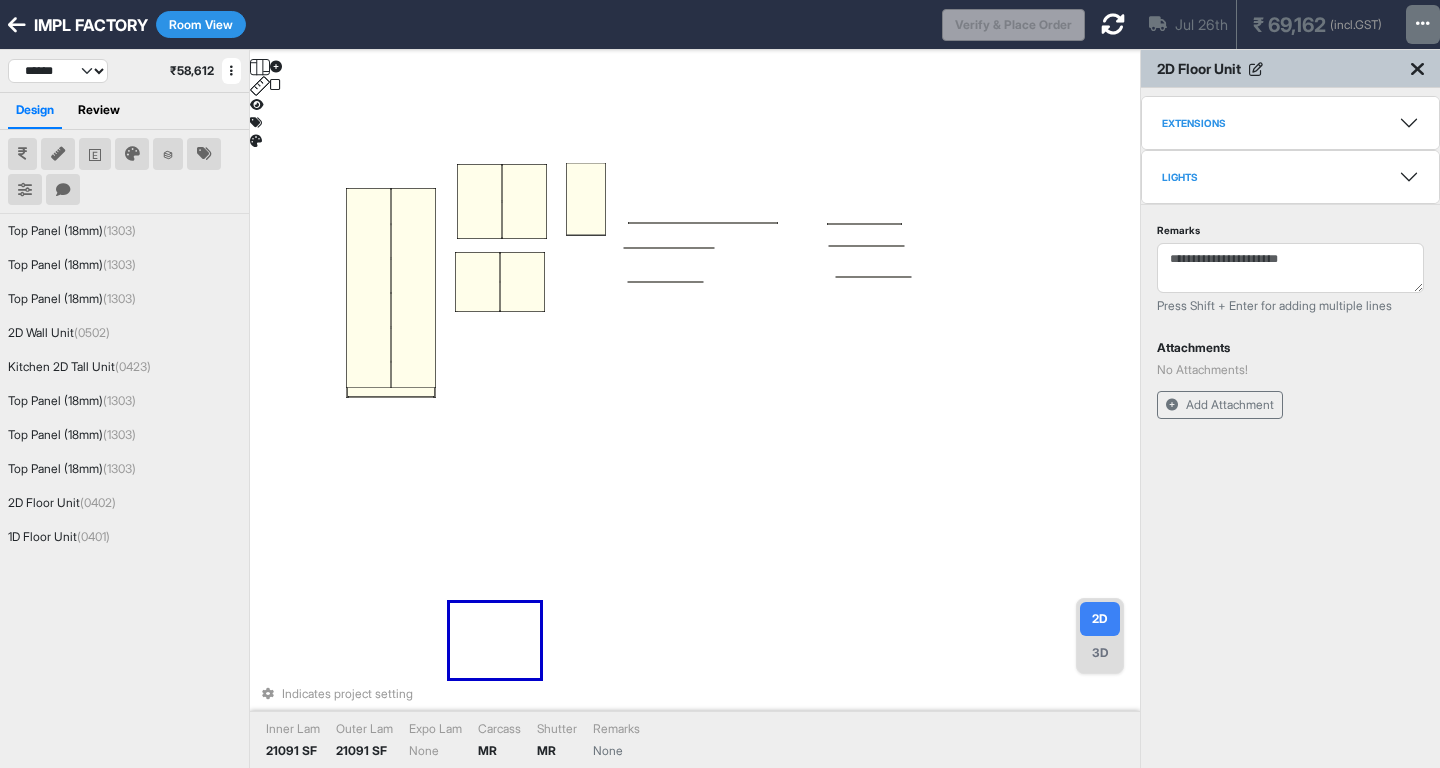 click at bounding box center (479, 201) 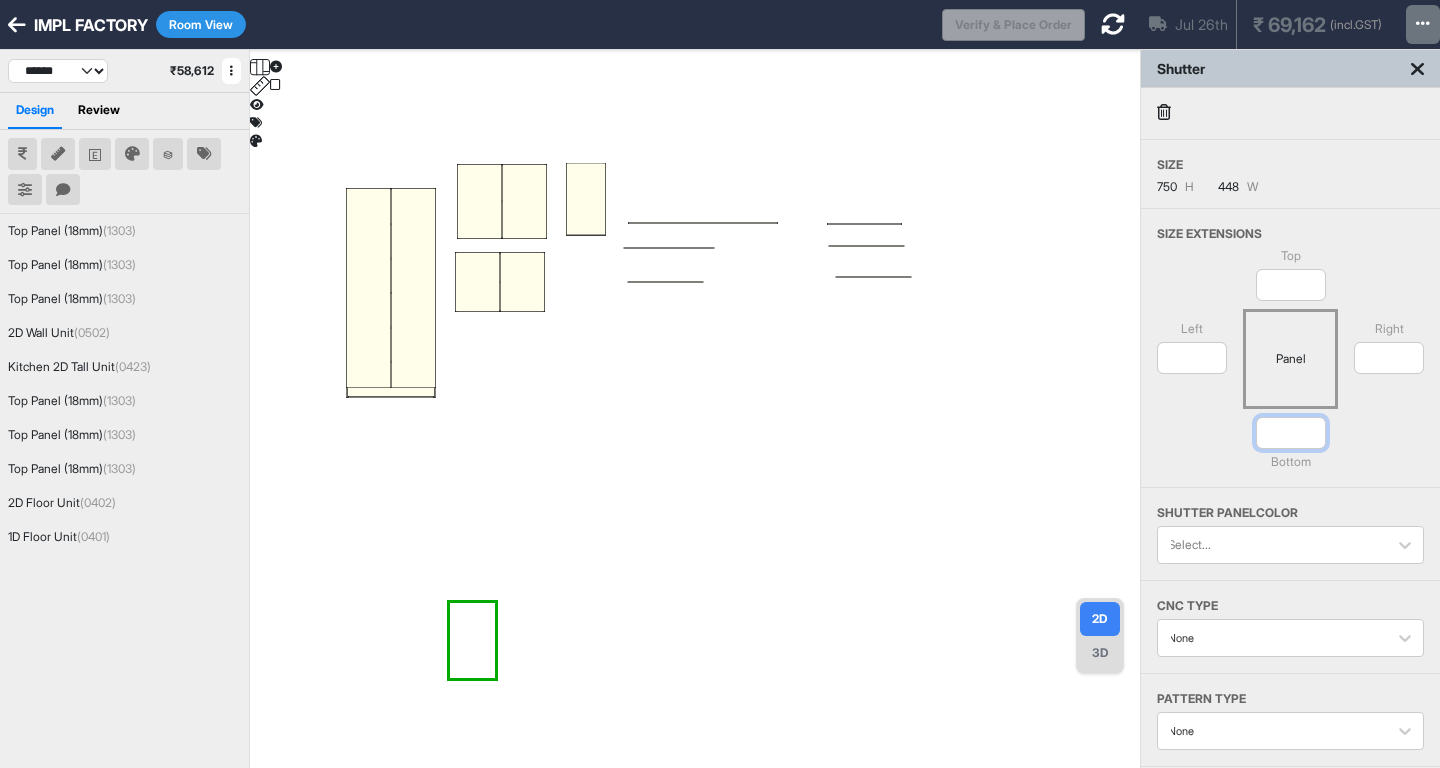 drag, startPoint x: 1288, startPoint y: 436, endPoint x: 1391, endPoint y: 449, distance: 103.81715 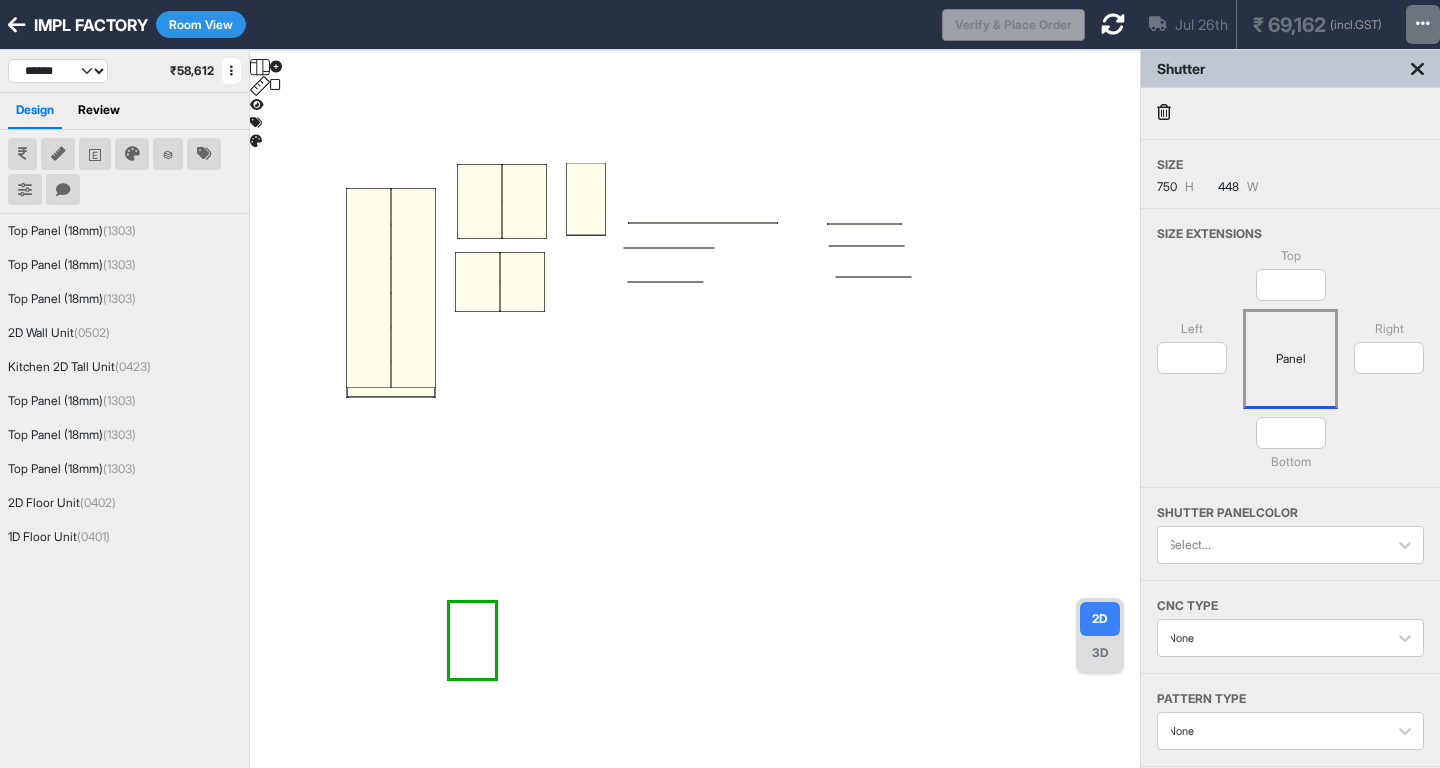 scroll, scrollTop: 0, scrollLeft: 0, axis: both 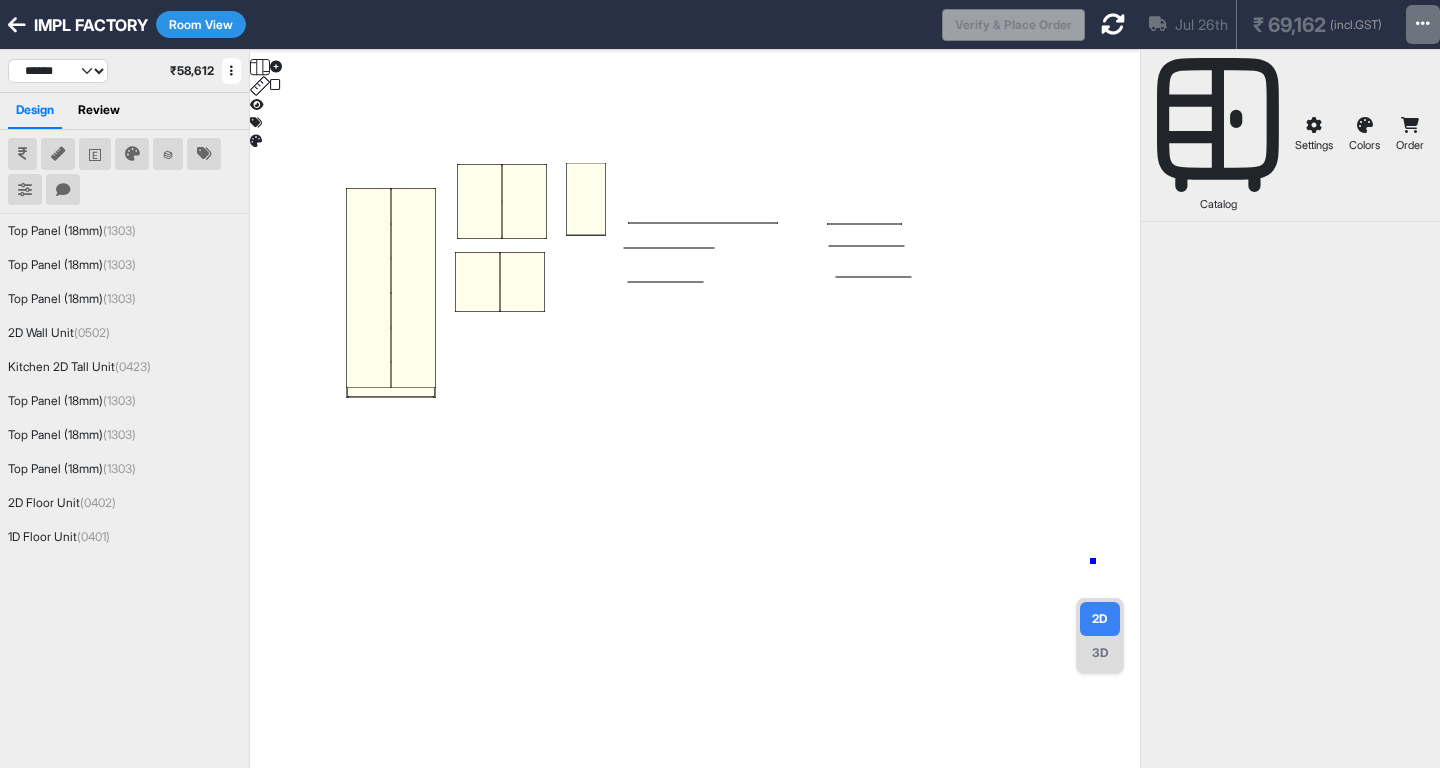 click at bounding box center [695, 434] 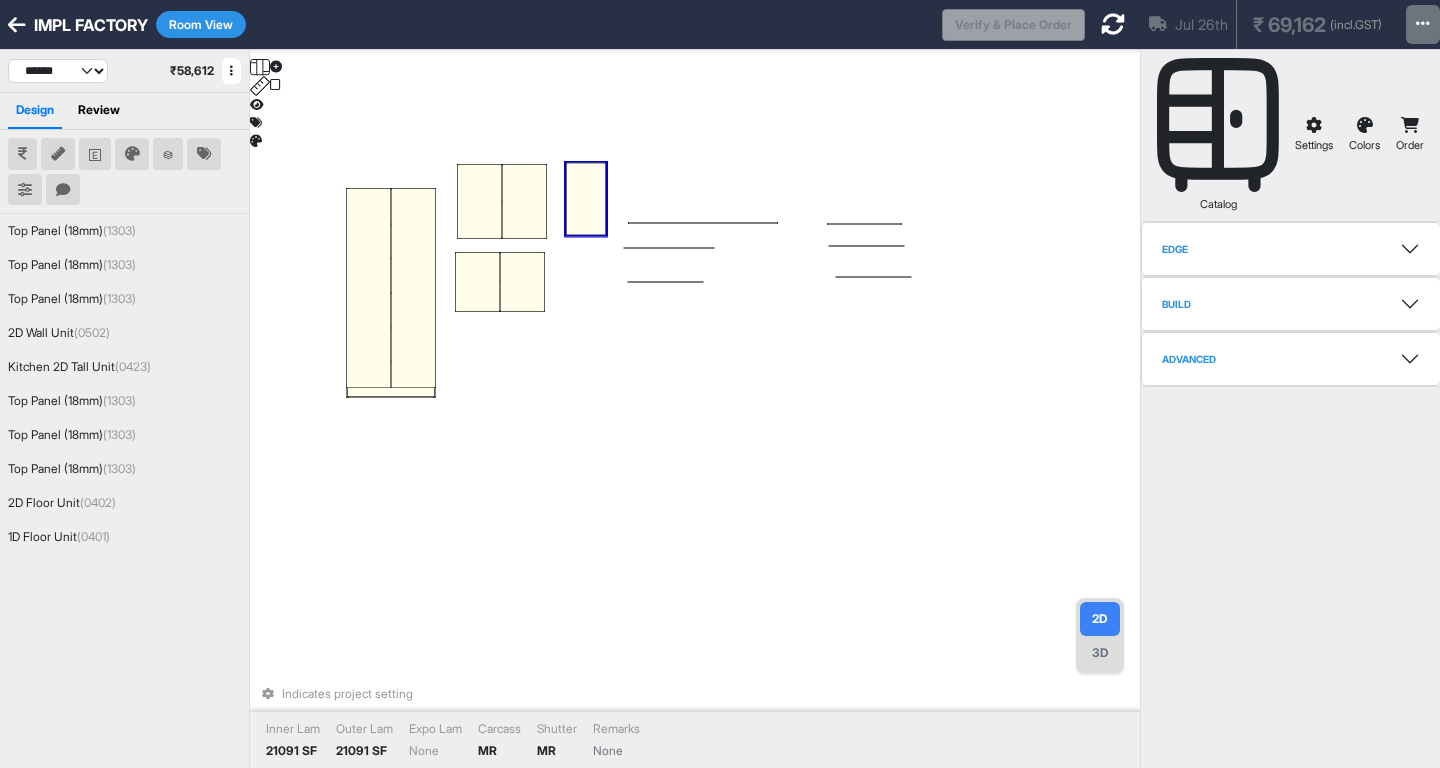 click at bounding box center [586, 198] 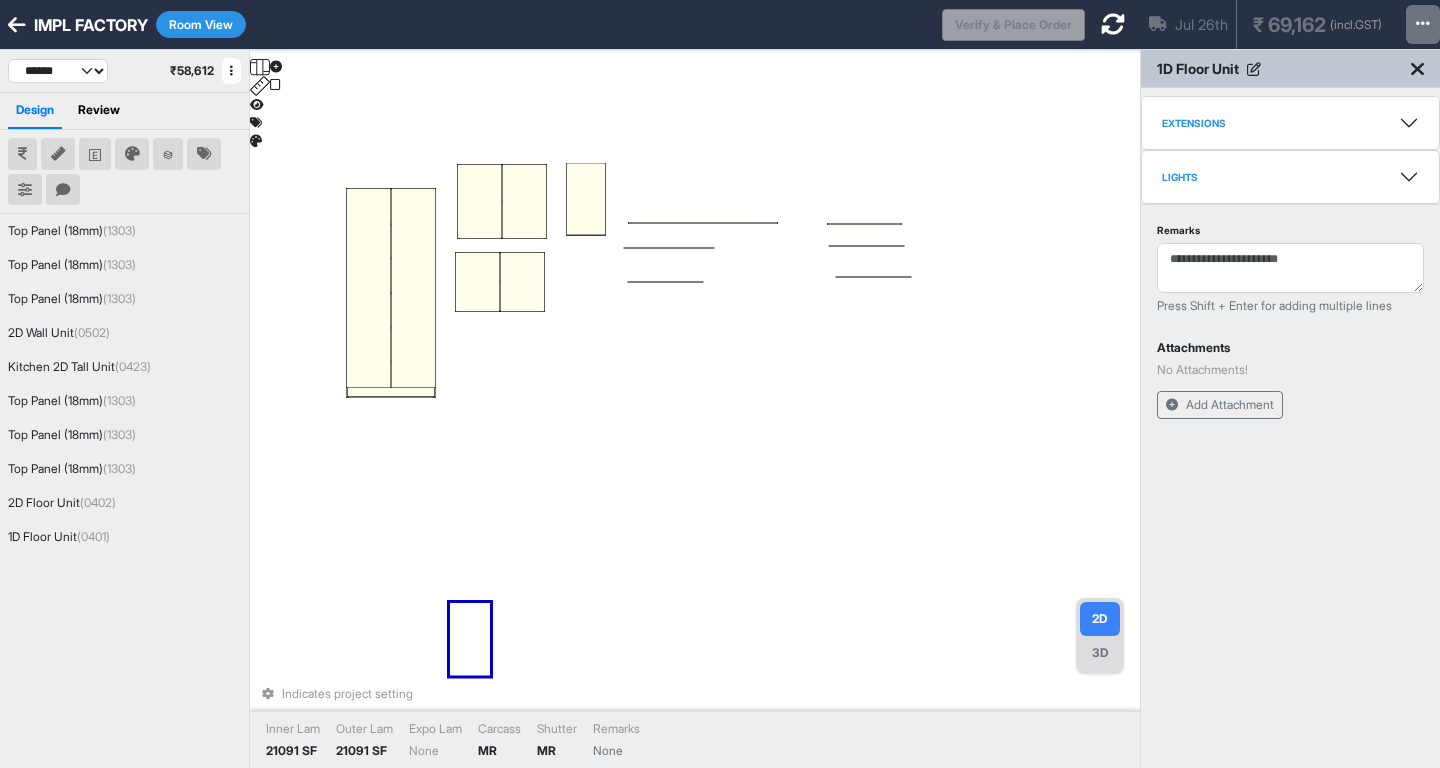 click at bounding box center [586, 198] 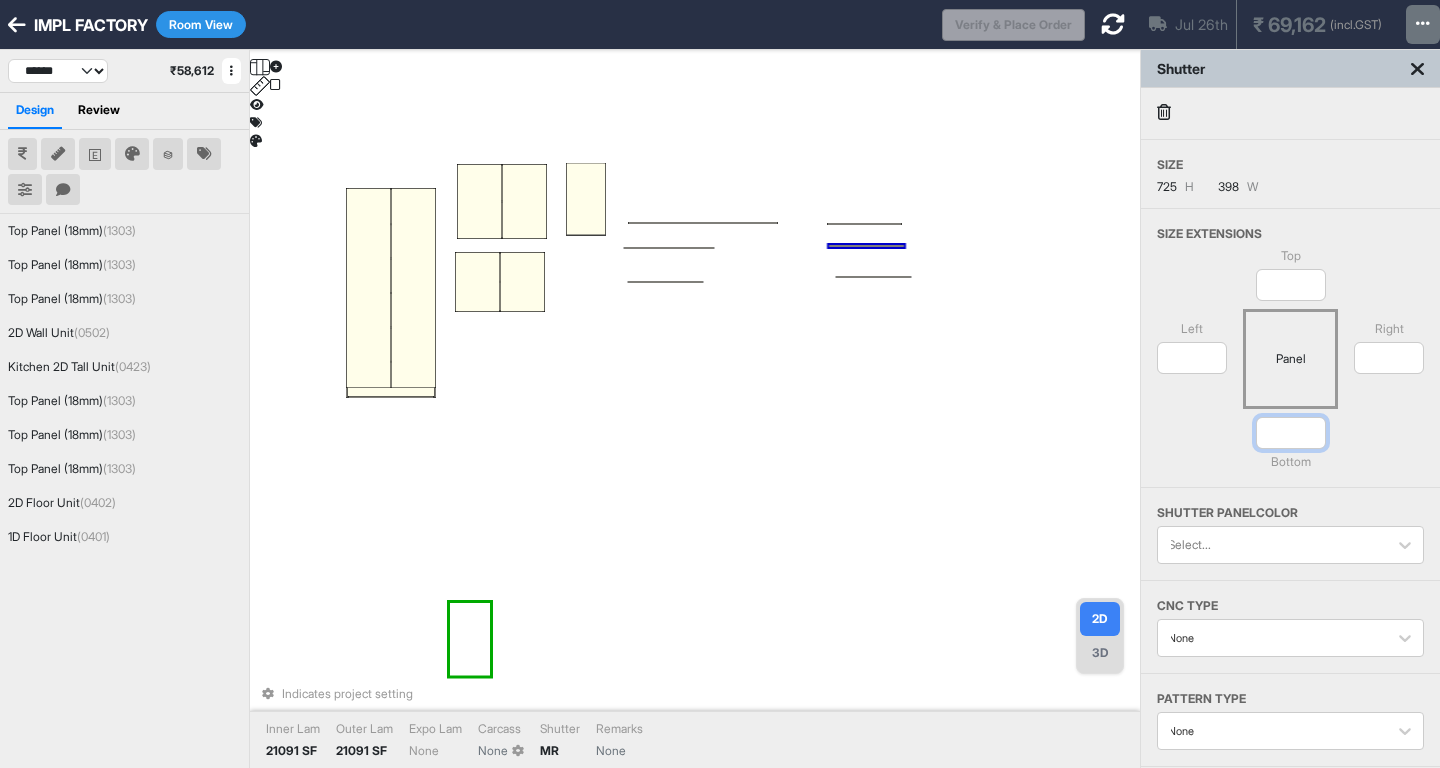 drag, startPoint x: 1286, startPoint y: 431, endPoint x: 1343, endPoint y: 443, distance: 58.249462 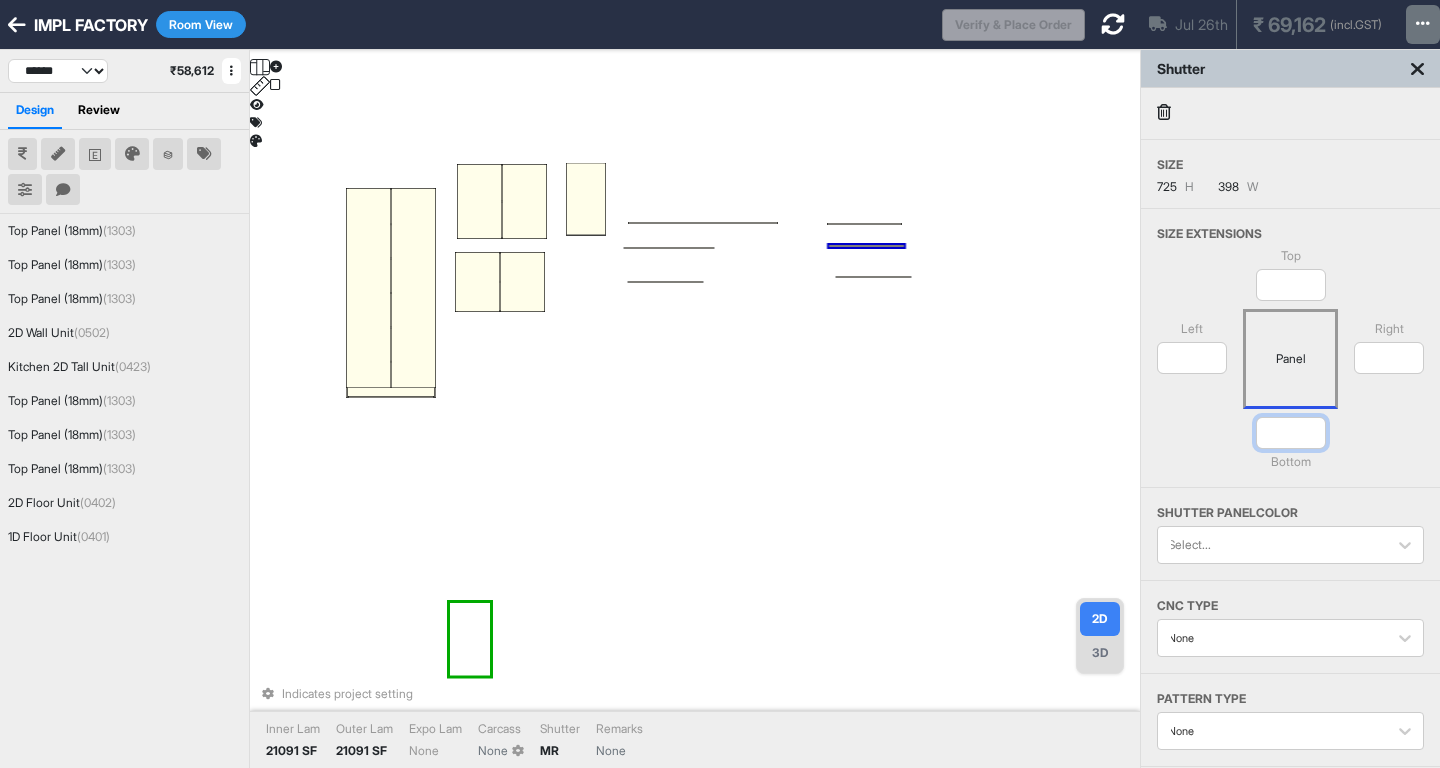 type on "****" 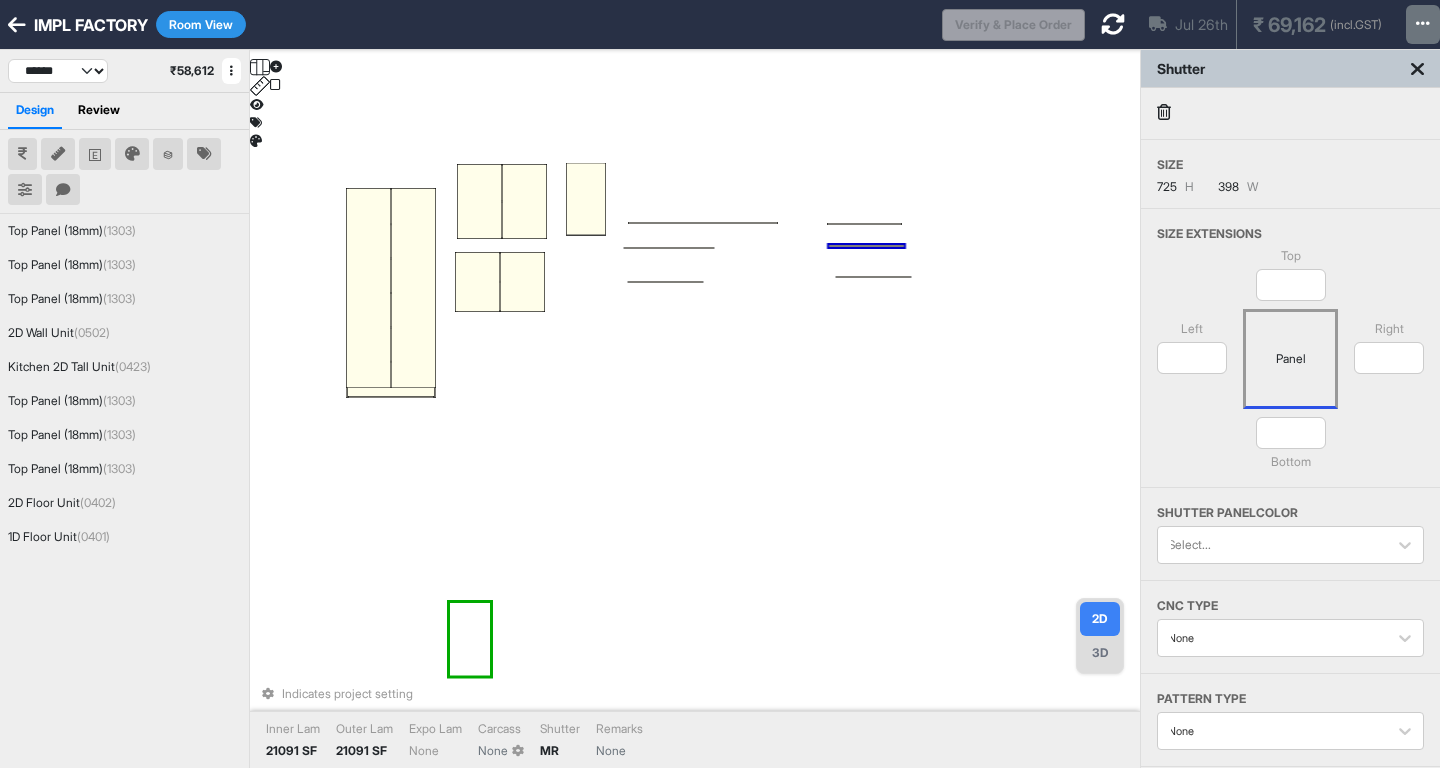 click on "725" at bounding box center (1167, 187) 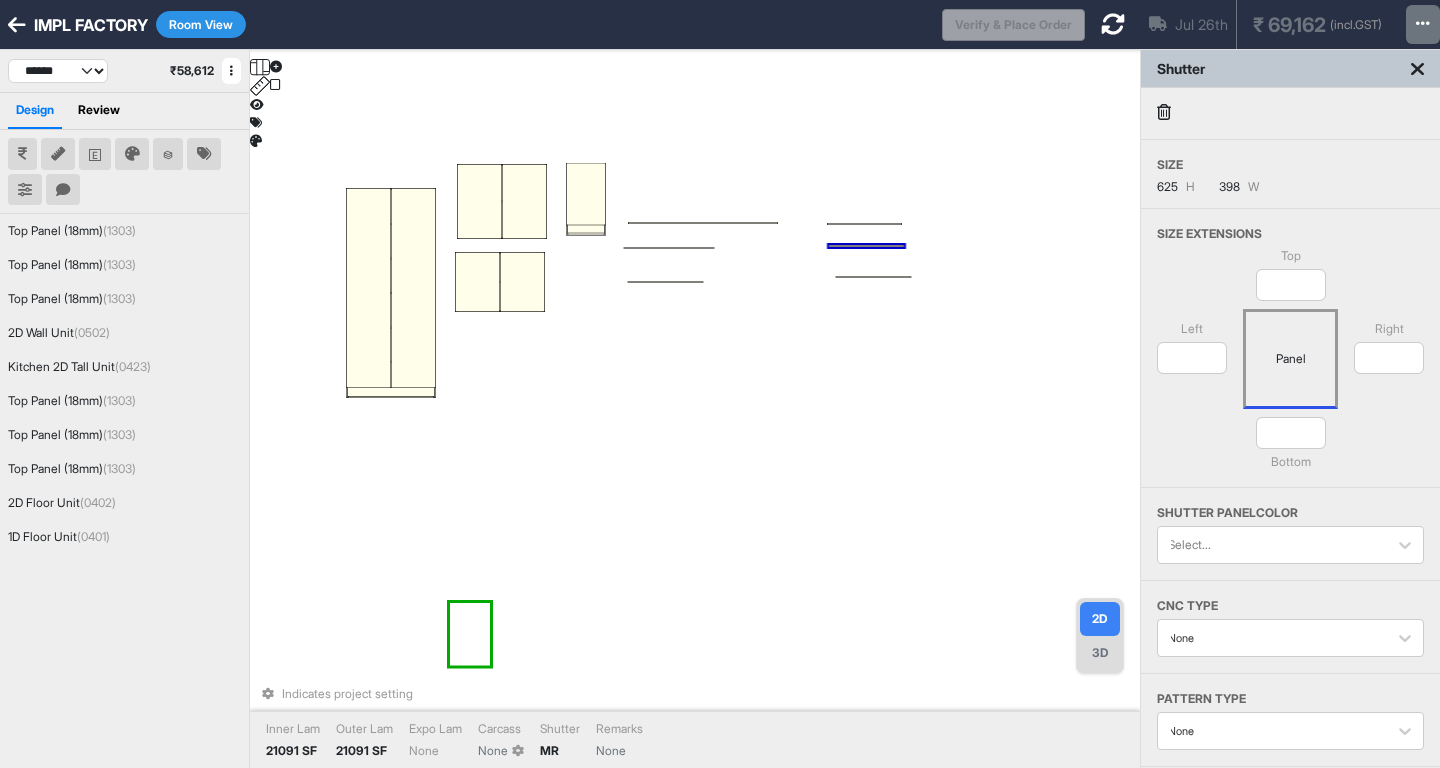 click on "Indicates project setting Inner Lam 21091 SF Outer Lam 21091 SF Expo Lam None Carcass None Shutter MR Remarks None" at bounding box center (695, 434) 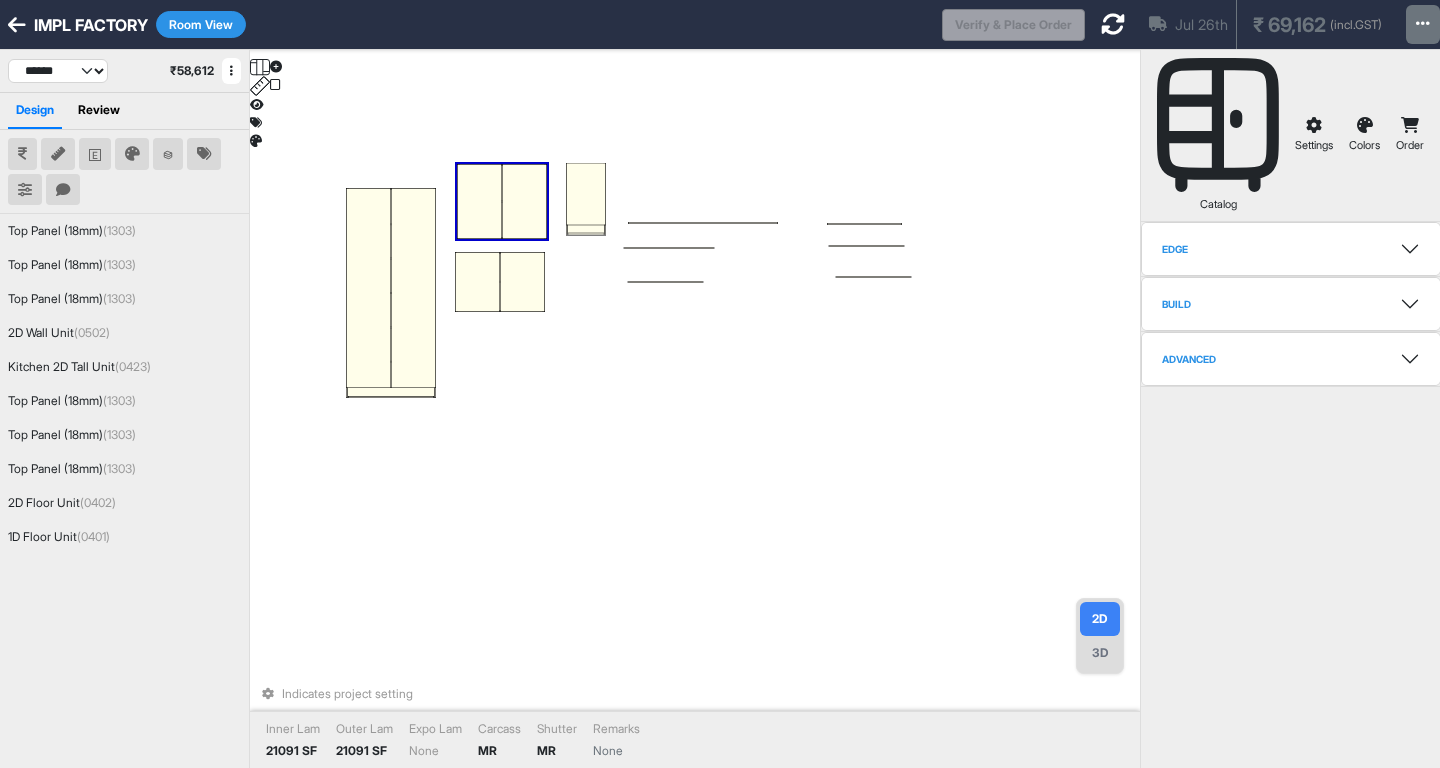 click at bounding box center (479, 201) 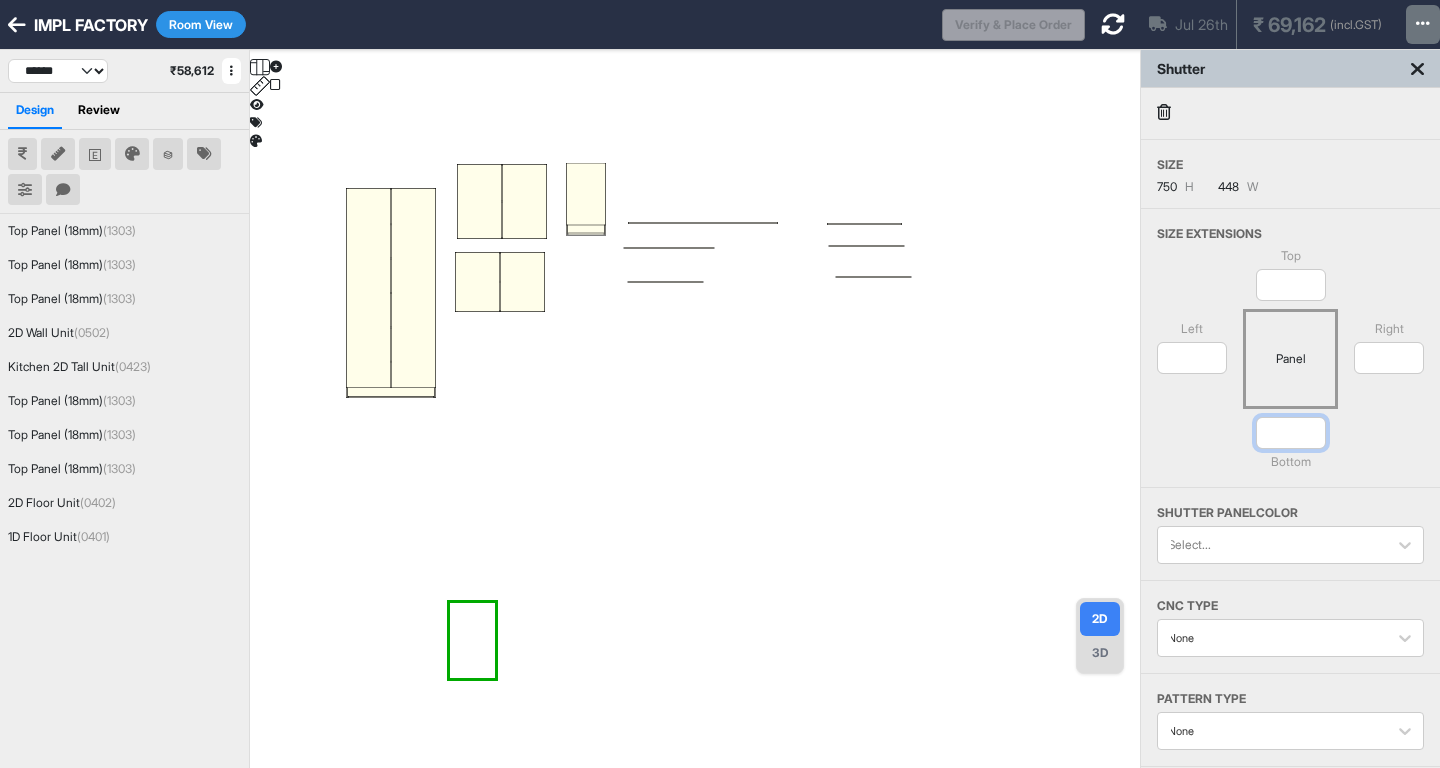 click on "*" at bounding box center (1291, 433) 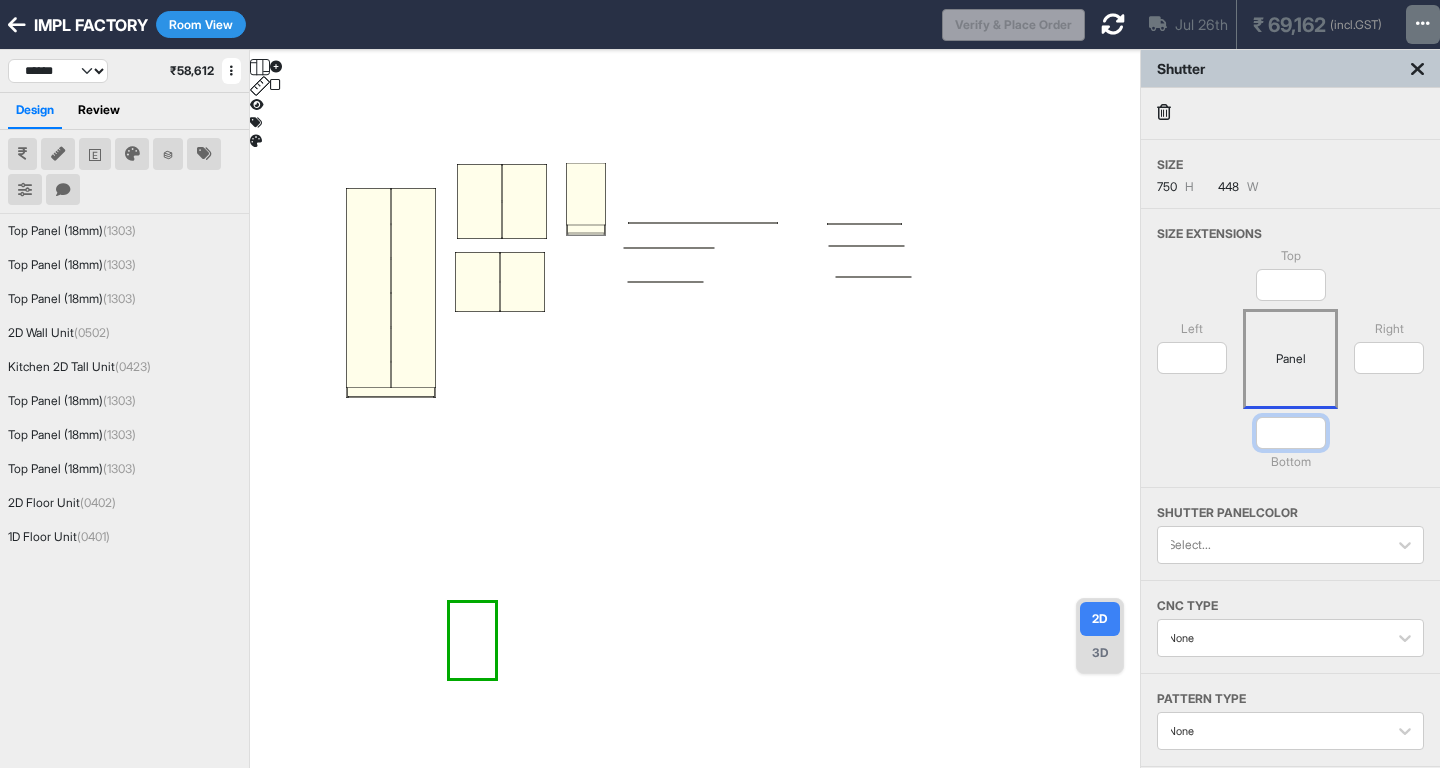 type on "*" 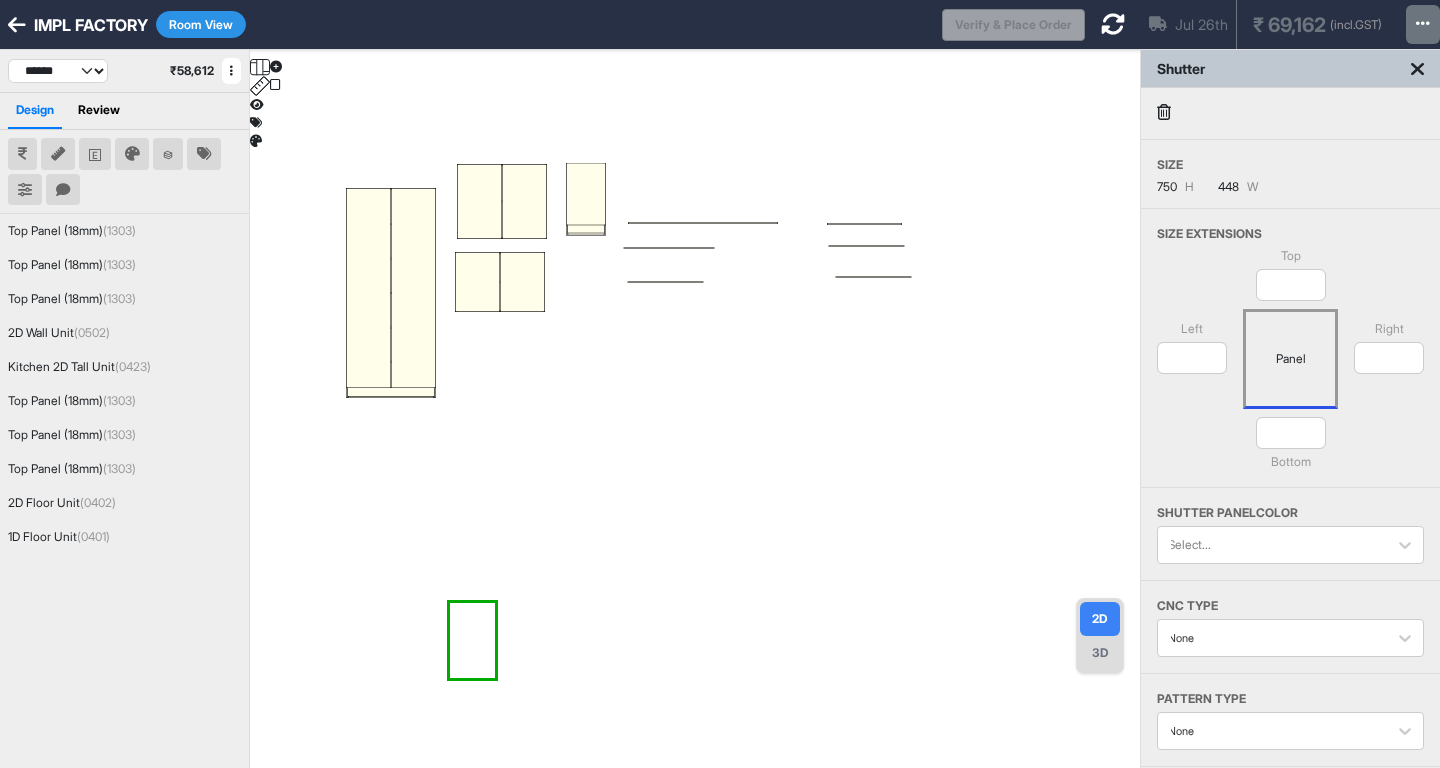 click on "750" at bounding box center (1167, 187) 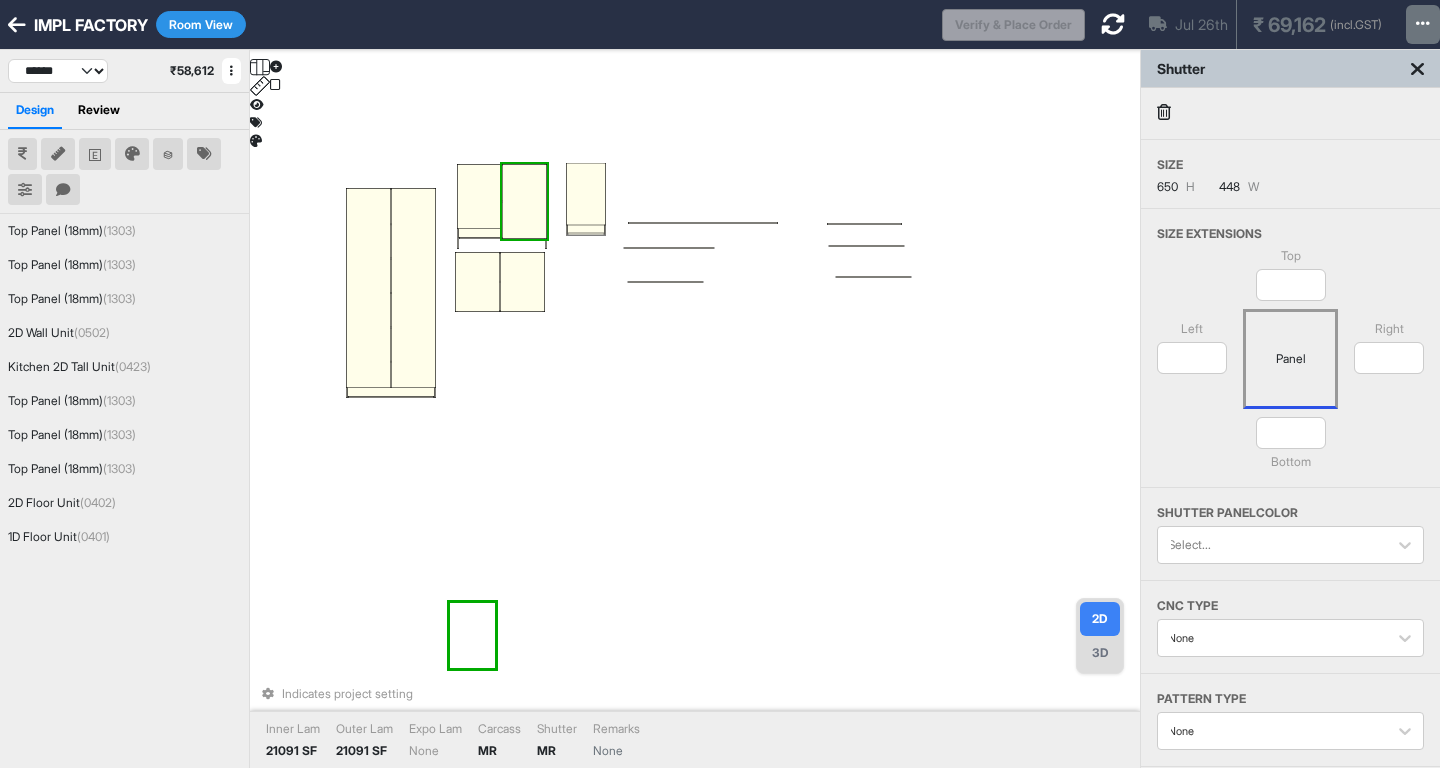 click at bounding box center (524, 201) 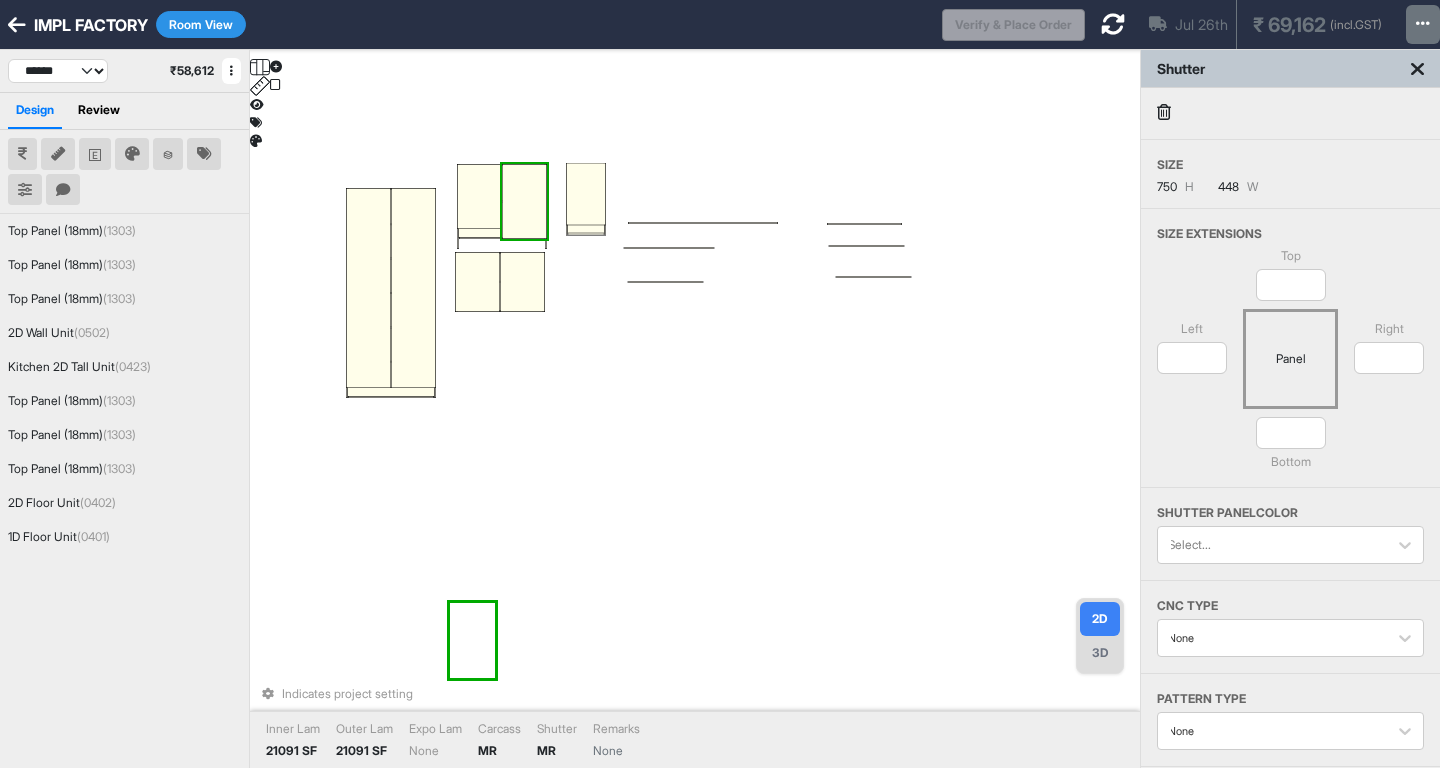 click at bounding box center (524, 201) 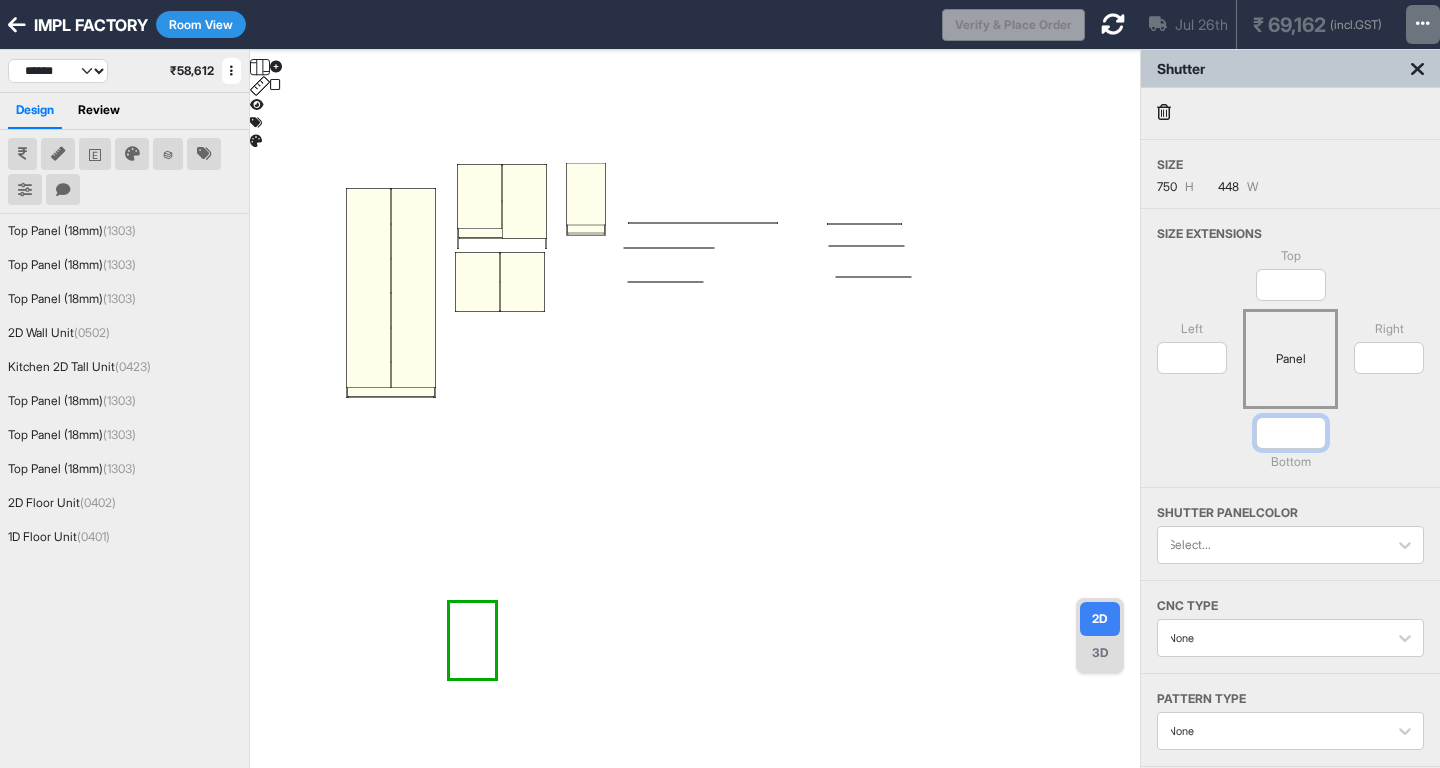 click on "*" at bounding box center [1291, 433] 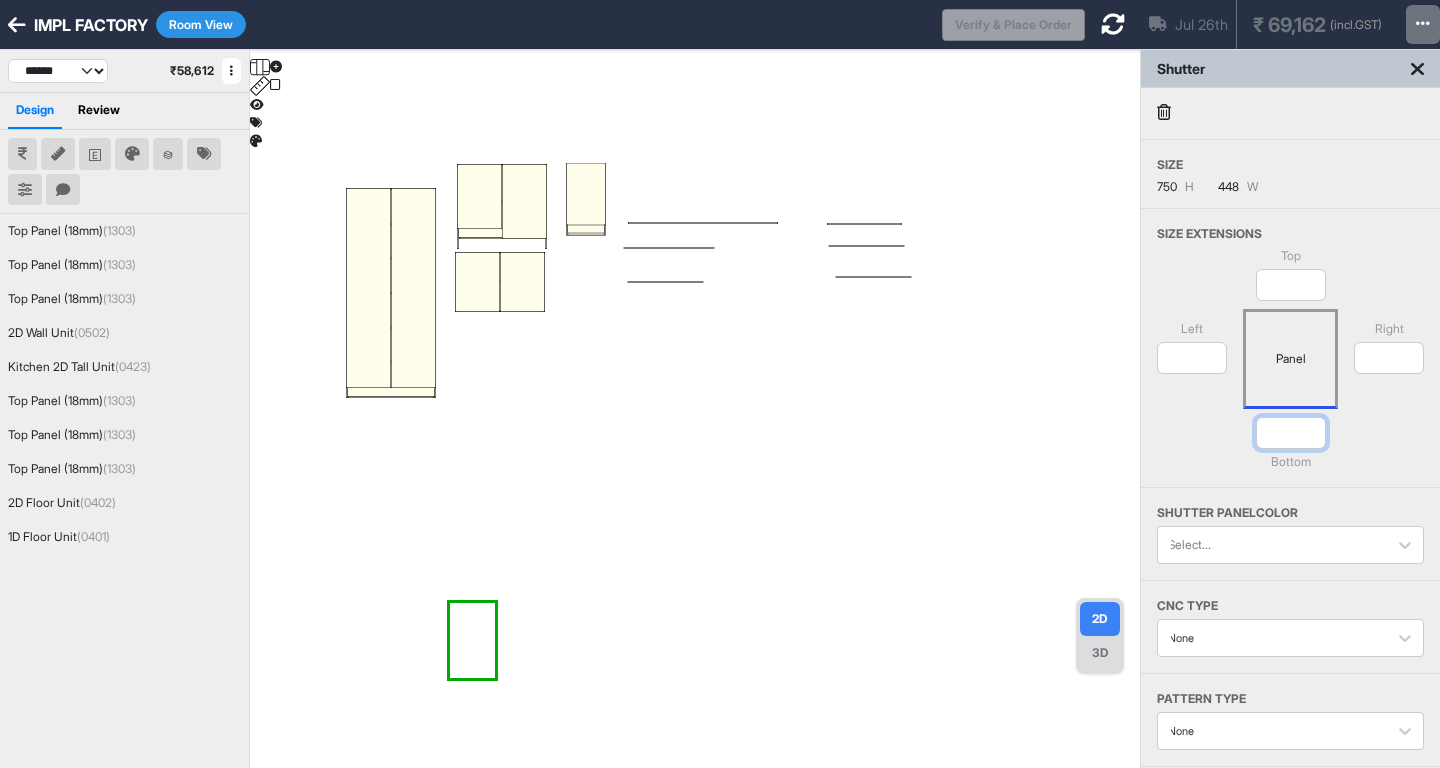 type on "****" 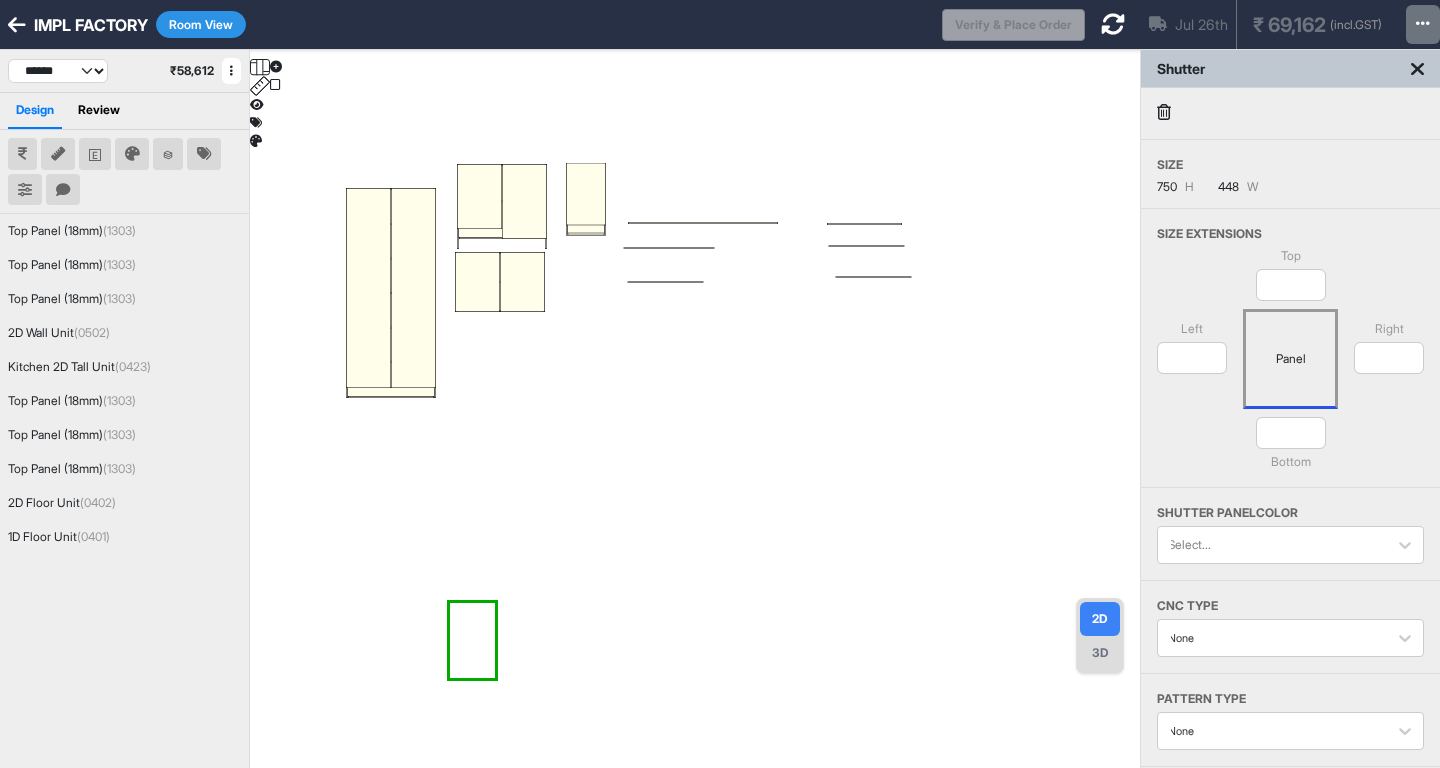 click on "750" at bounding box center (1167, 187) 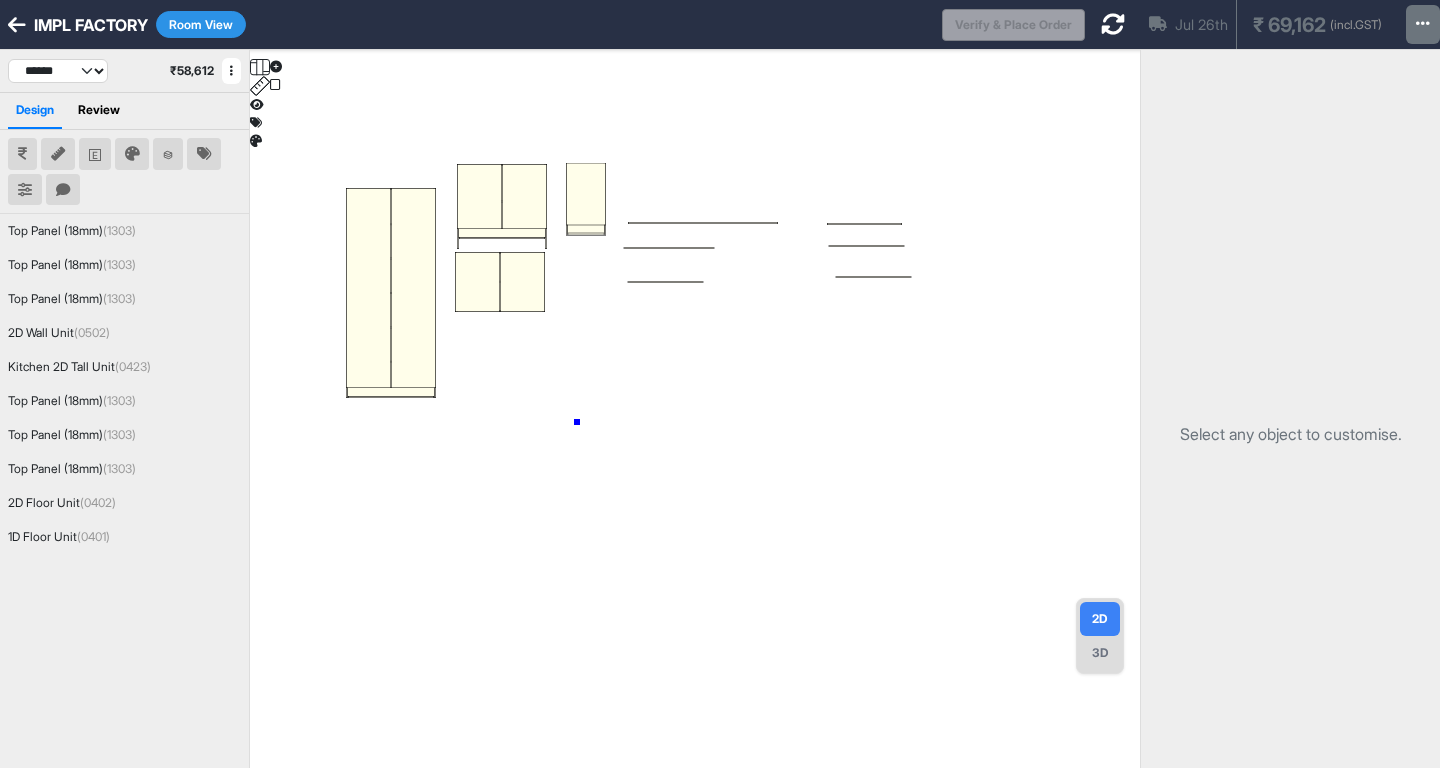 click at bounding box center [695, 434] 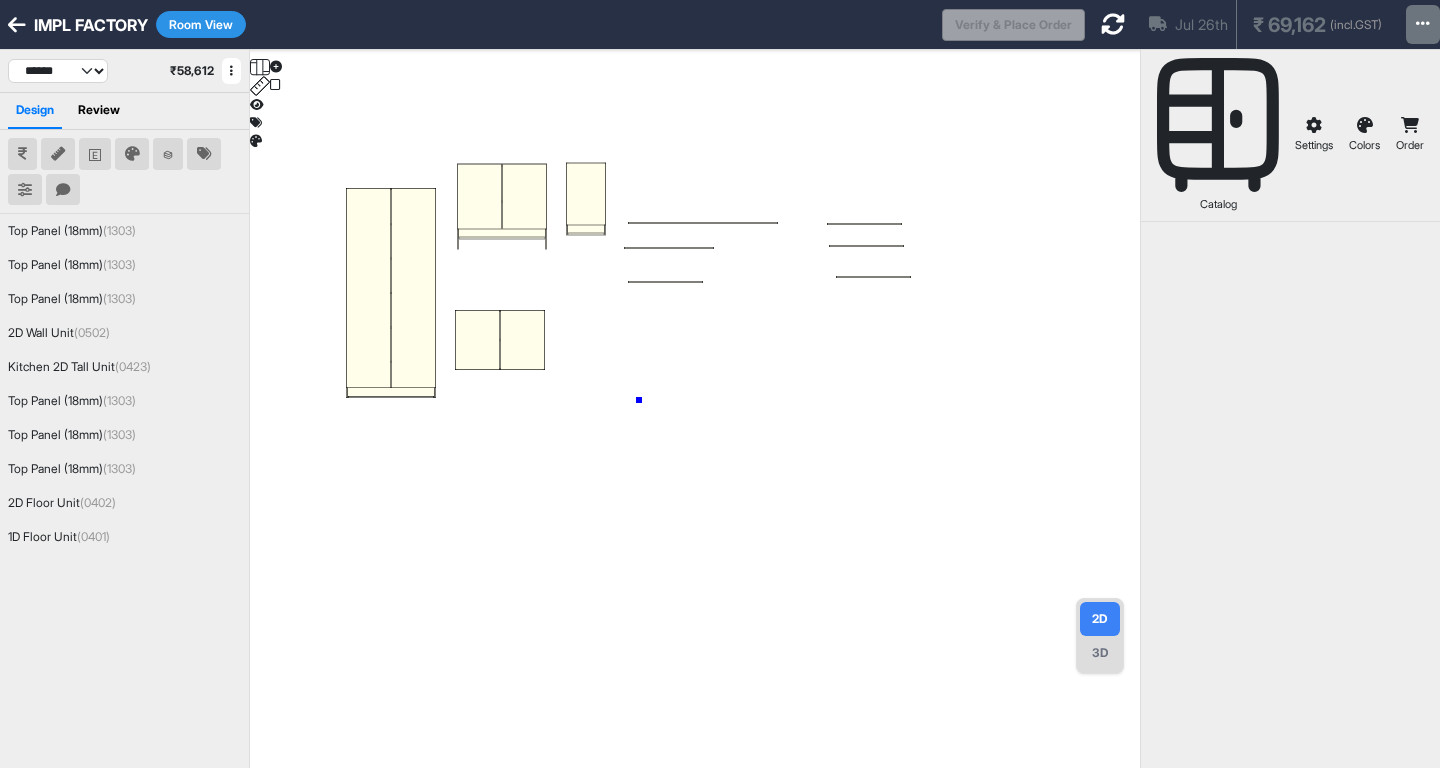 click at bounding box center (695, 434) 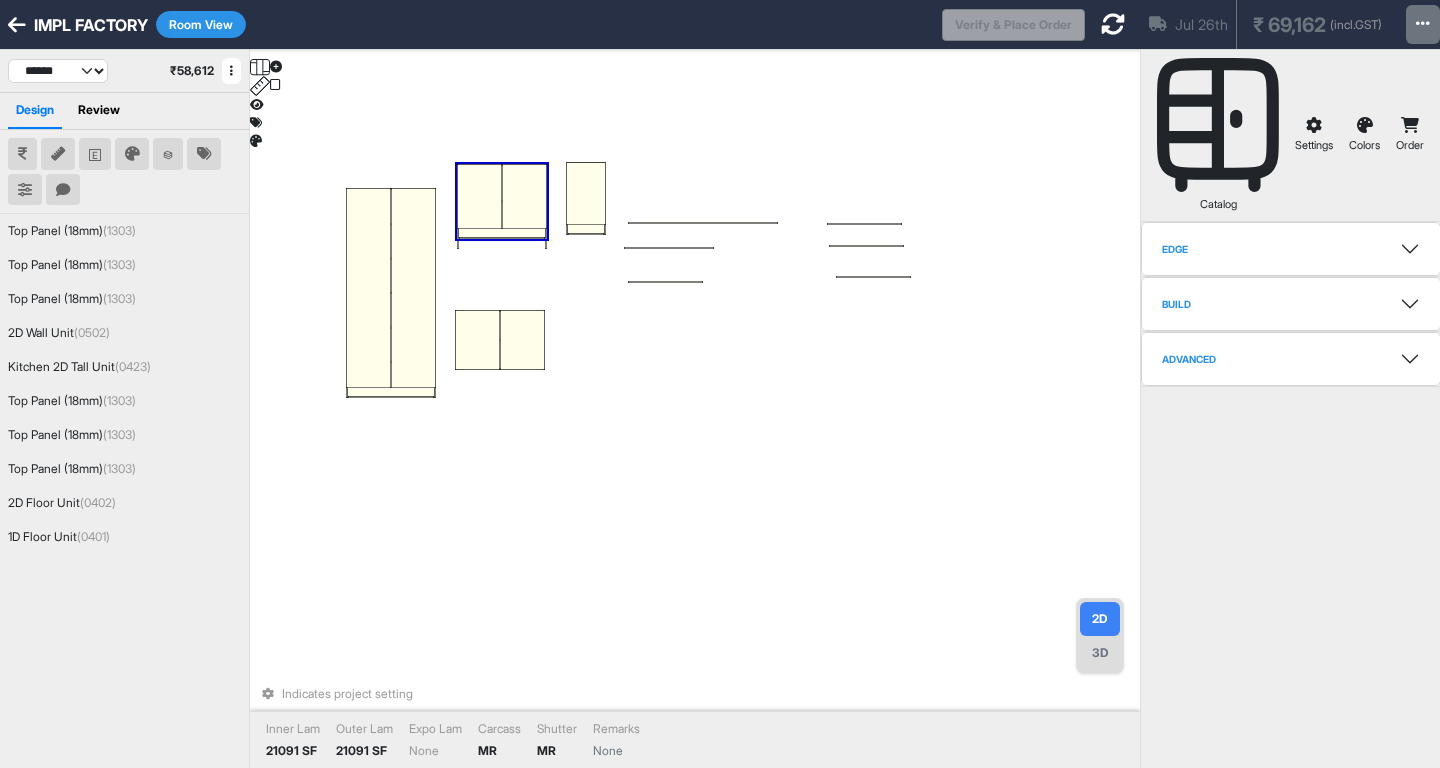 click at bounding box center [479, 196] 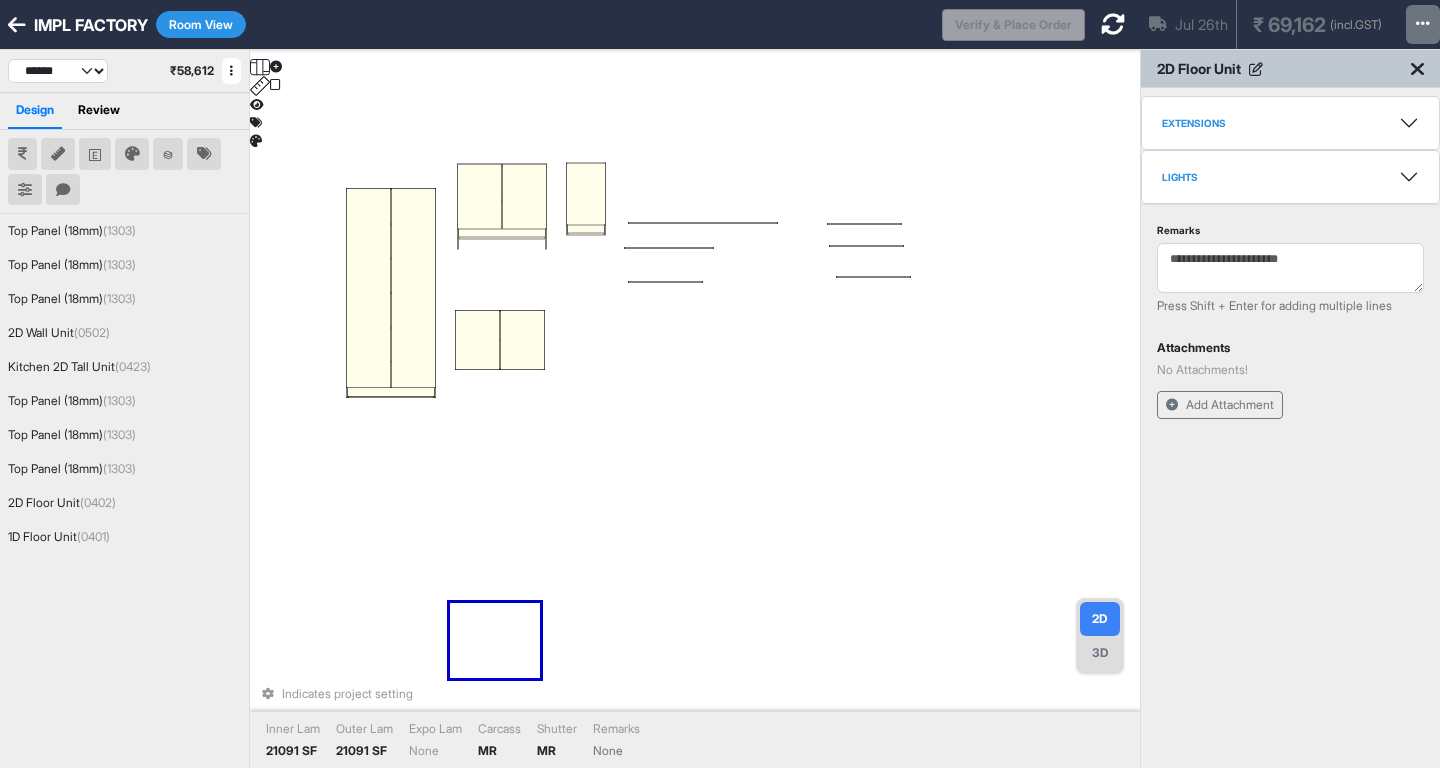 click on "Extensions" at bounding box center [1290, 123] 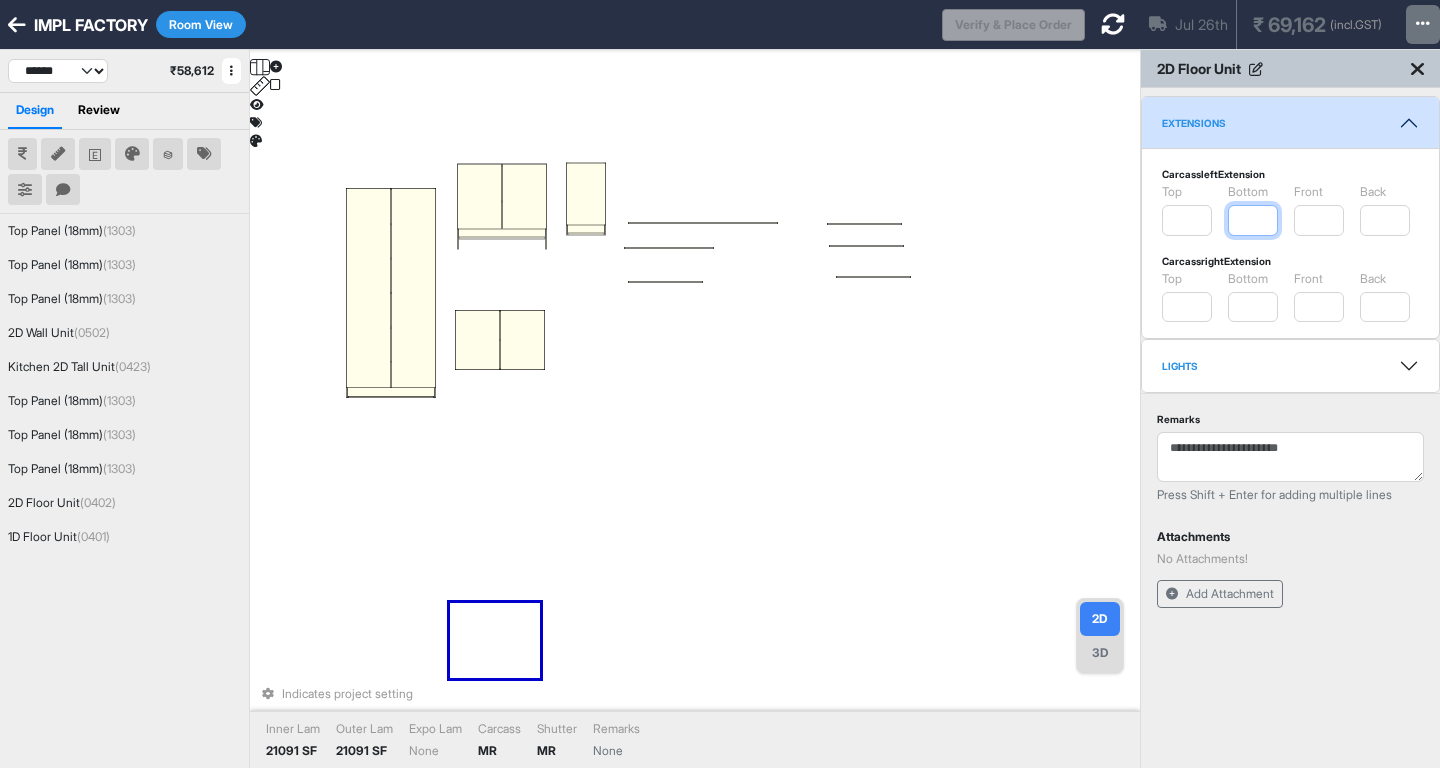 click on "***" at bounding box center [1253, 220] 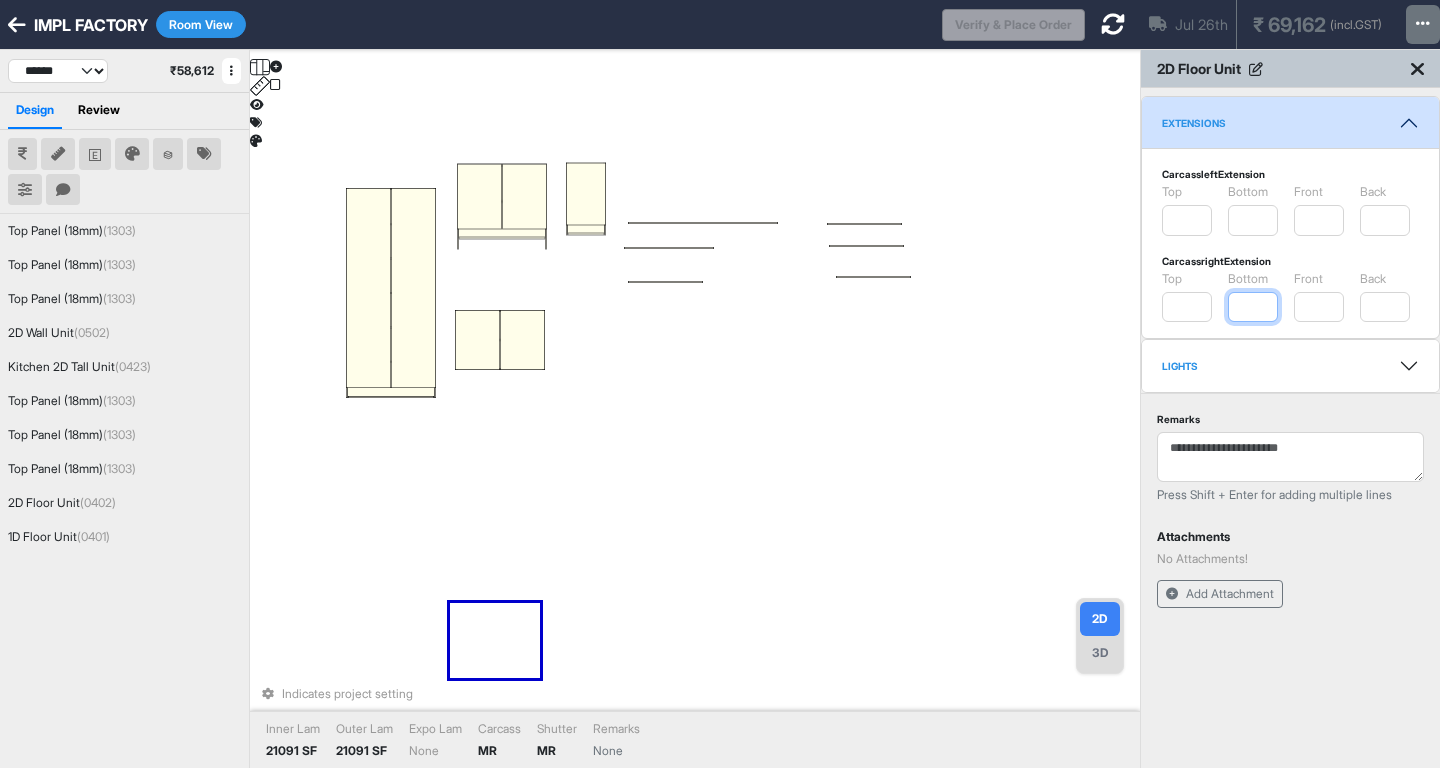 type on "***" 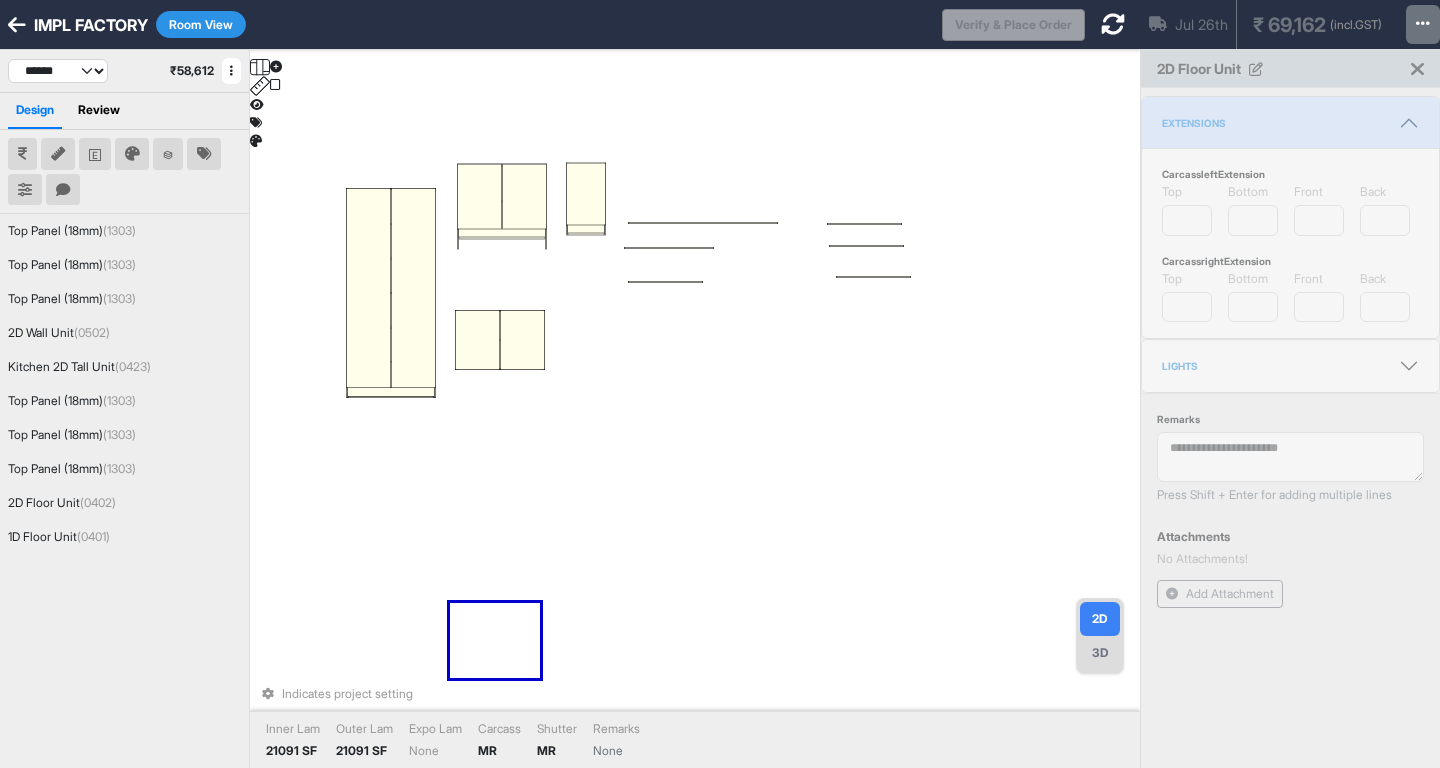 type on "***" 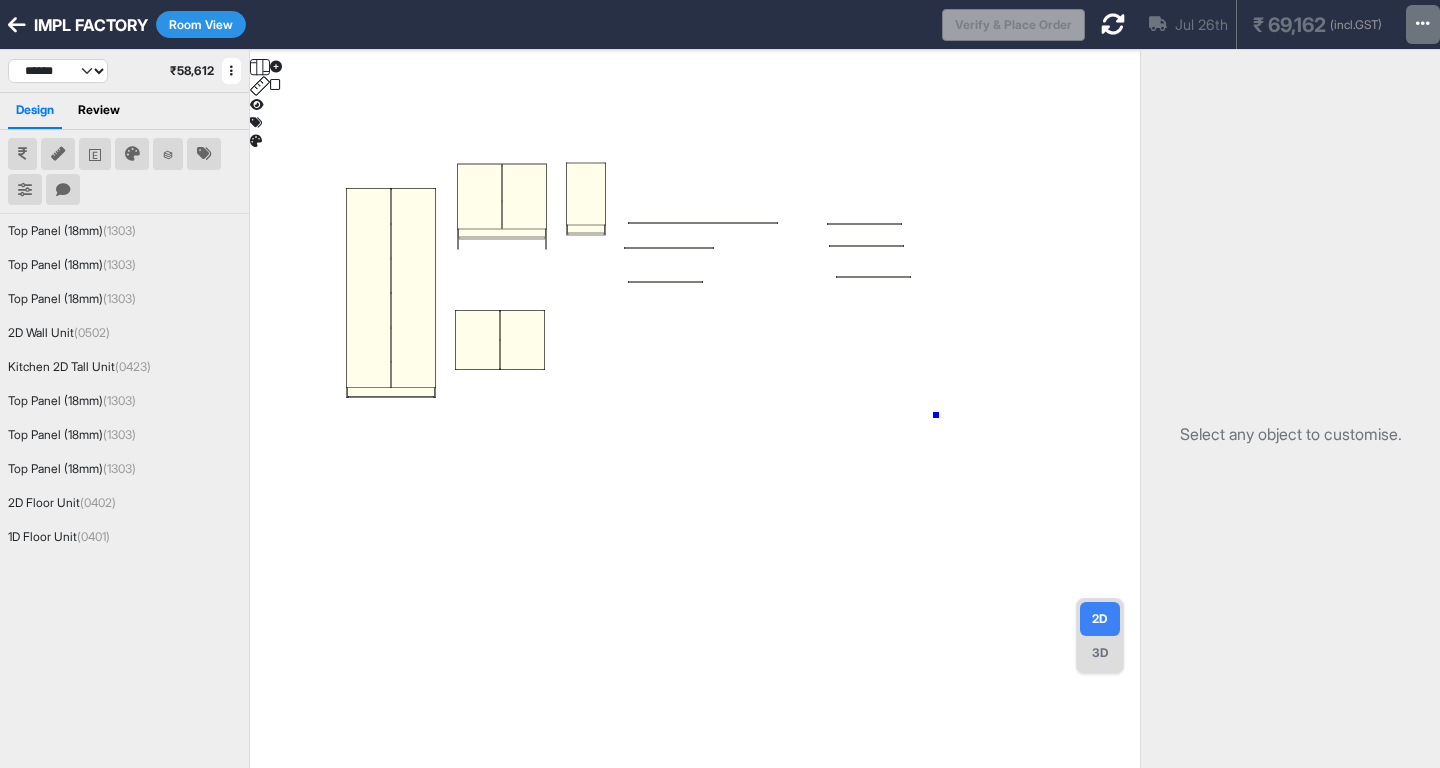 click at bounding box center [695, 434] 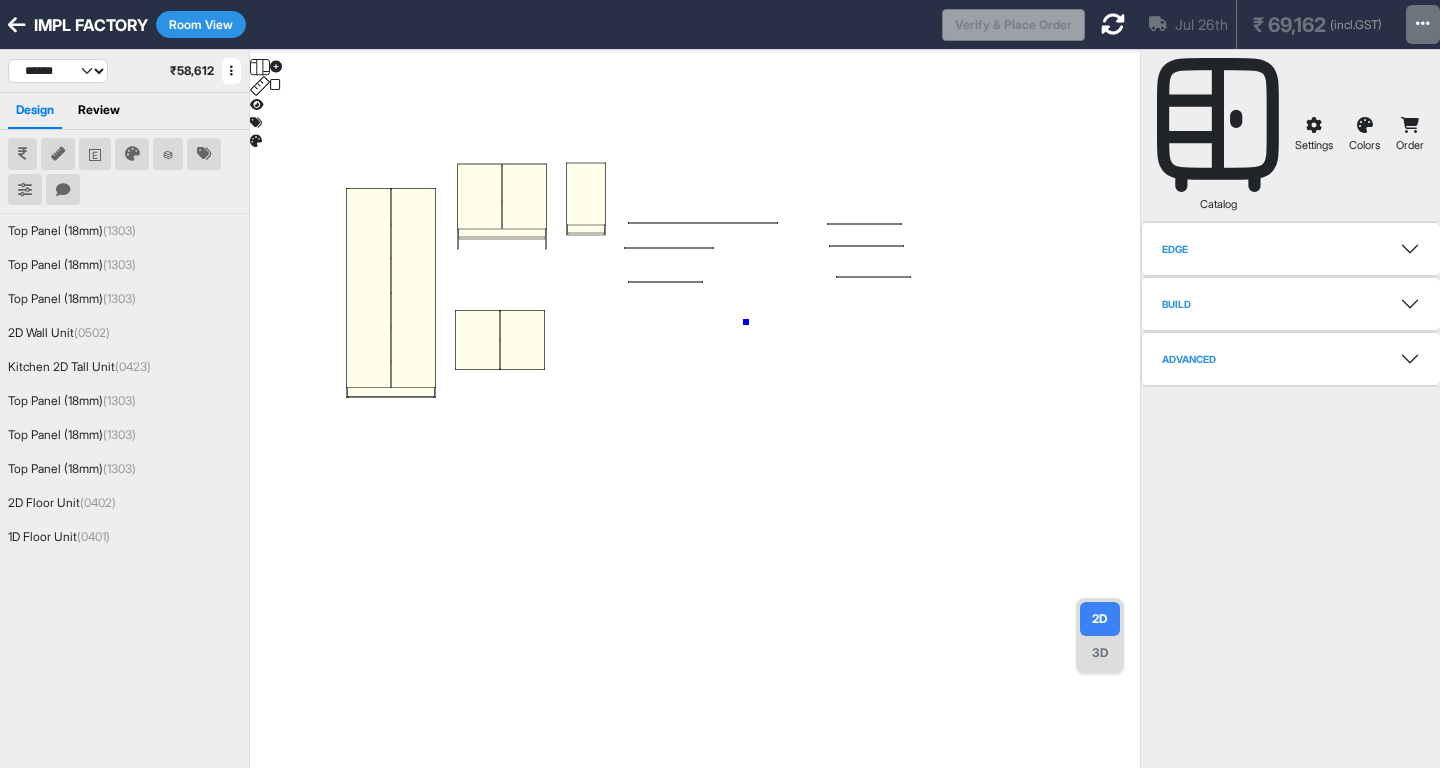 click at bounding box center [695, 434] 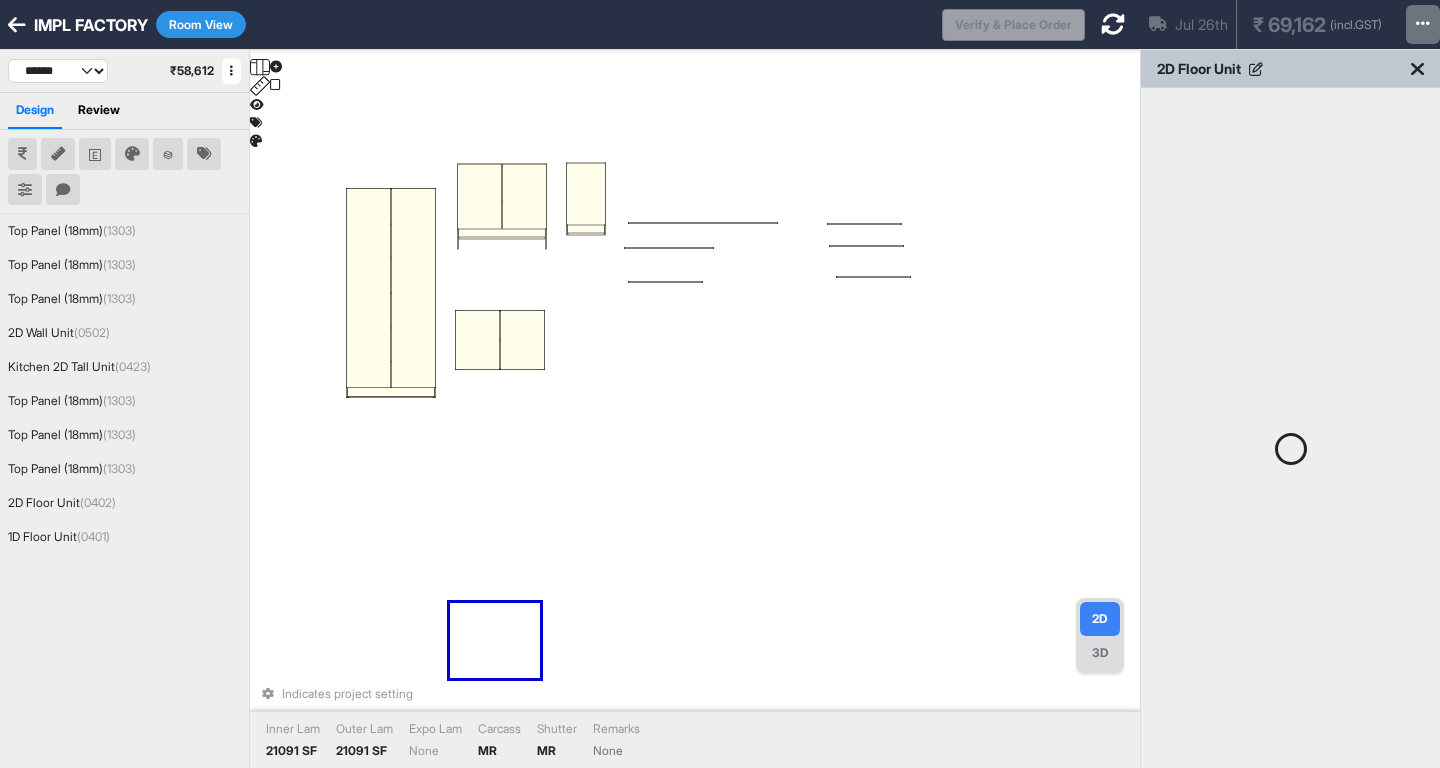 click at bounding box center [546, 206] 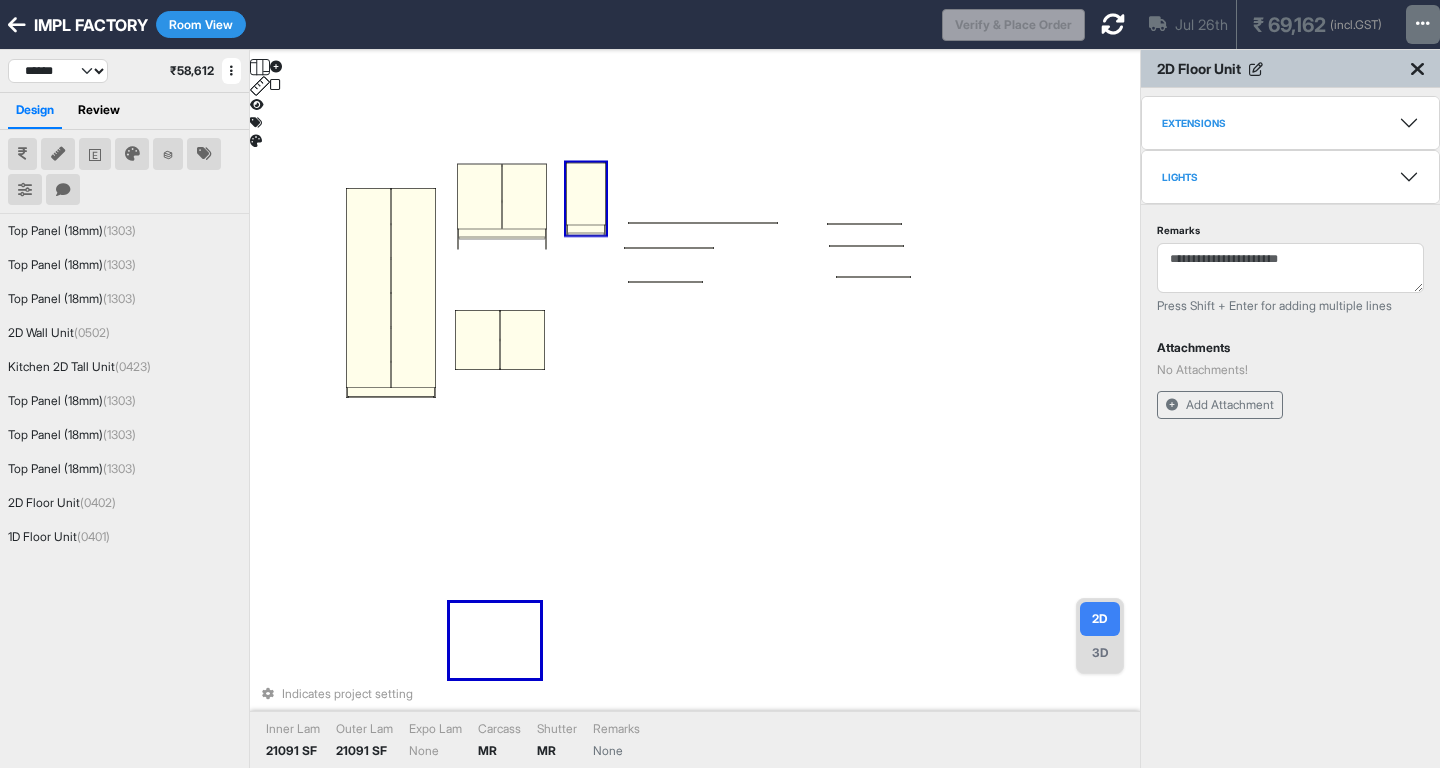 click on "Extensions" at bounding box center (1194, 123) 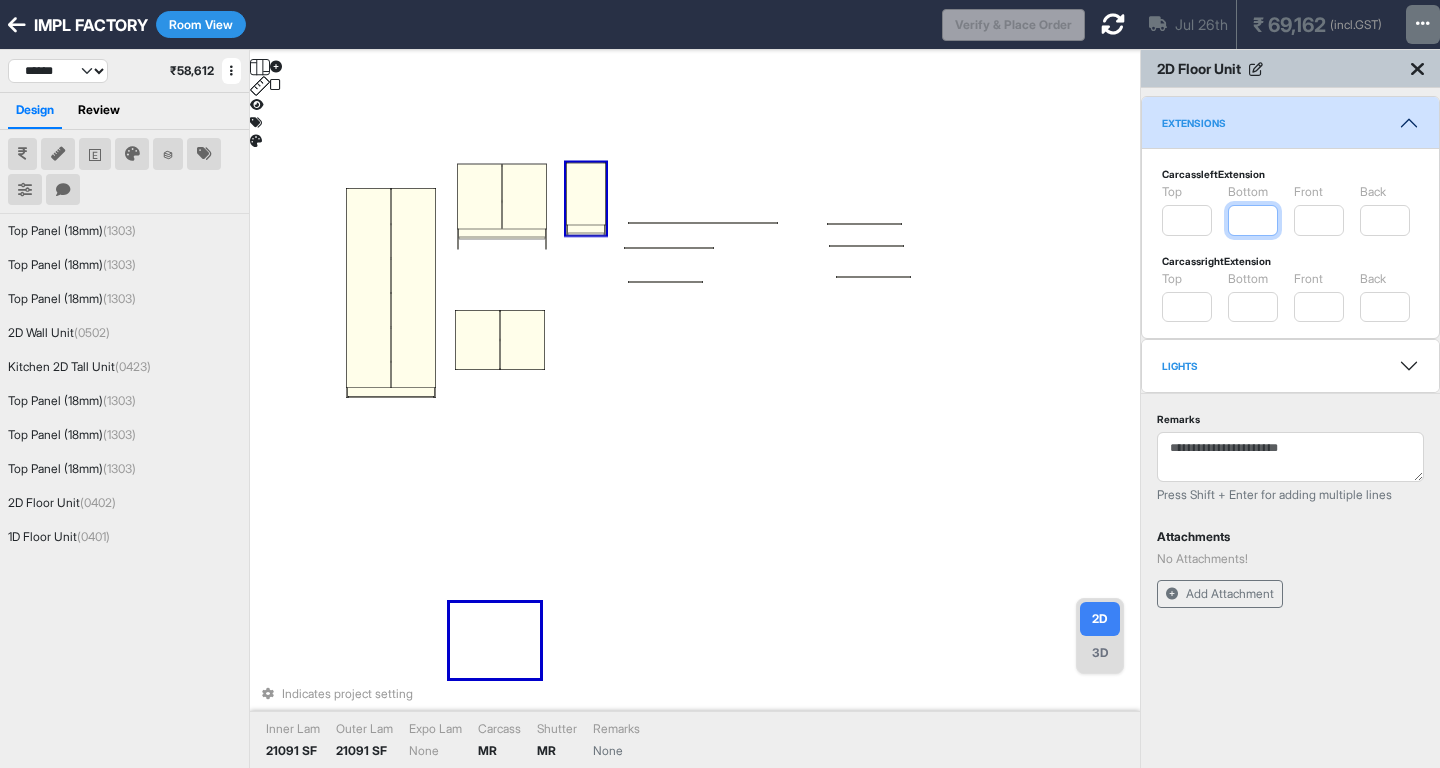 click at bounding box center [1253, 220] 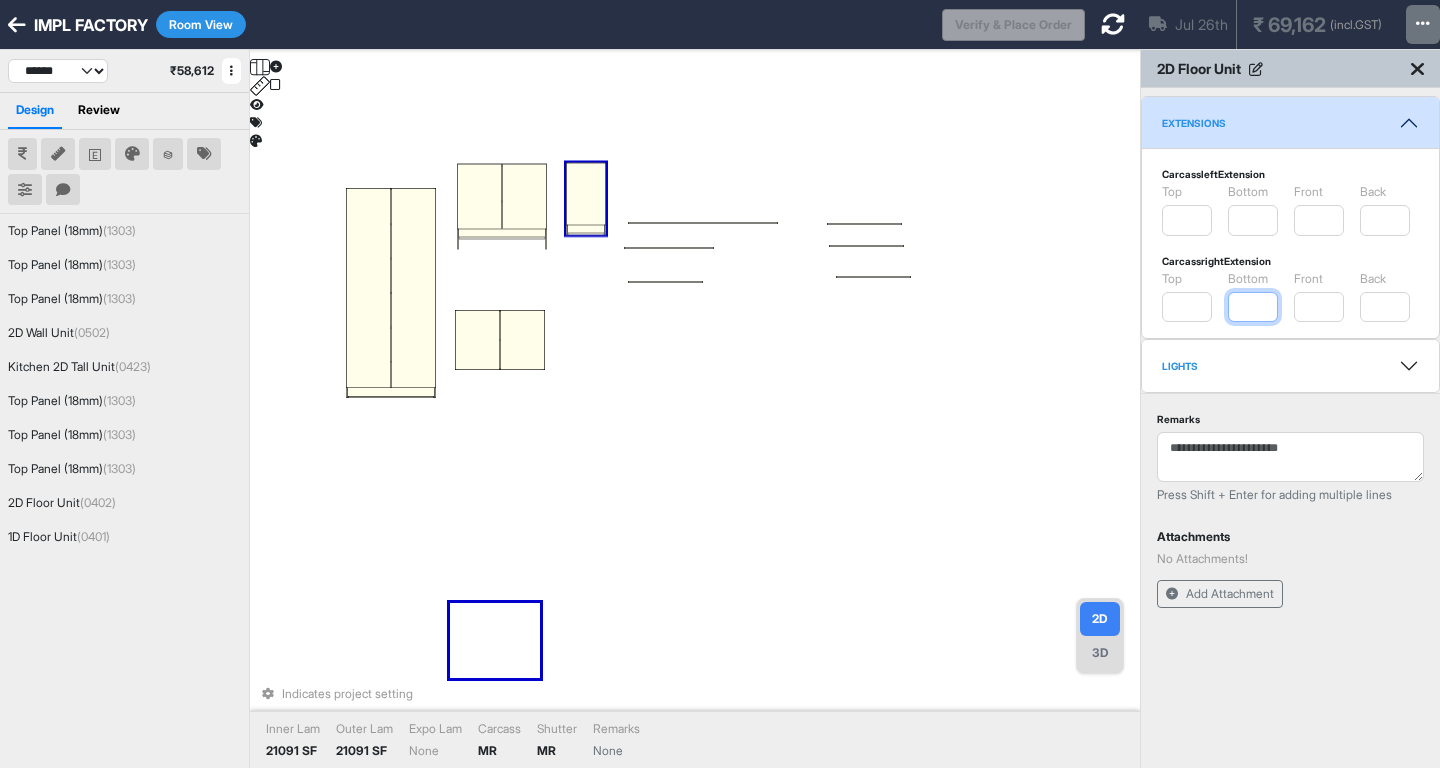 click at bounding box center (1253, 307) 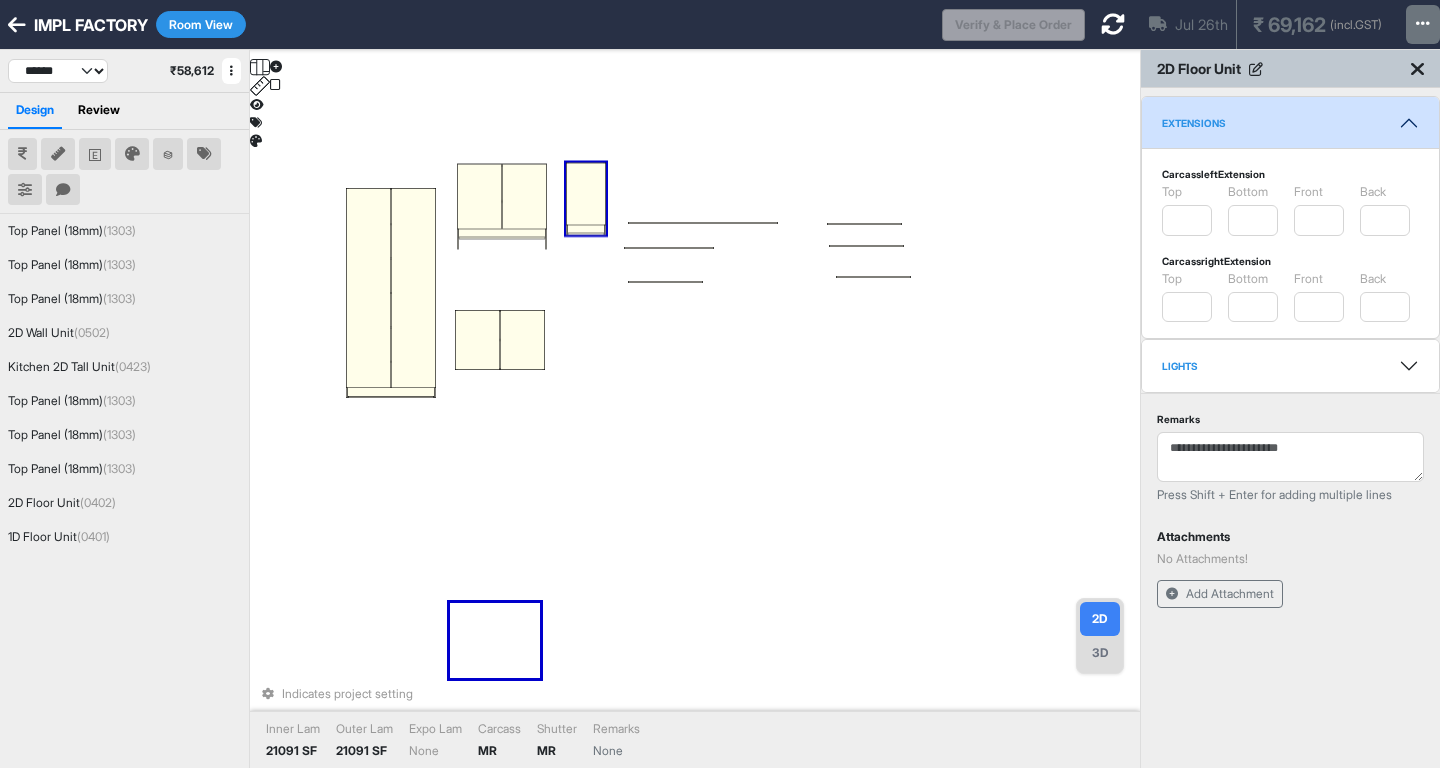 click on "Indicates project setting Inner Lam 21091 SF Outer Lam 21091 SF Expo Lam None Carcass MR Shutter MR Remarks None" at bounding box center [695, 434] 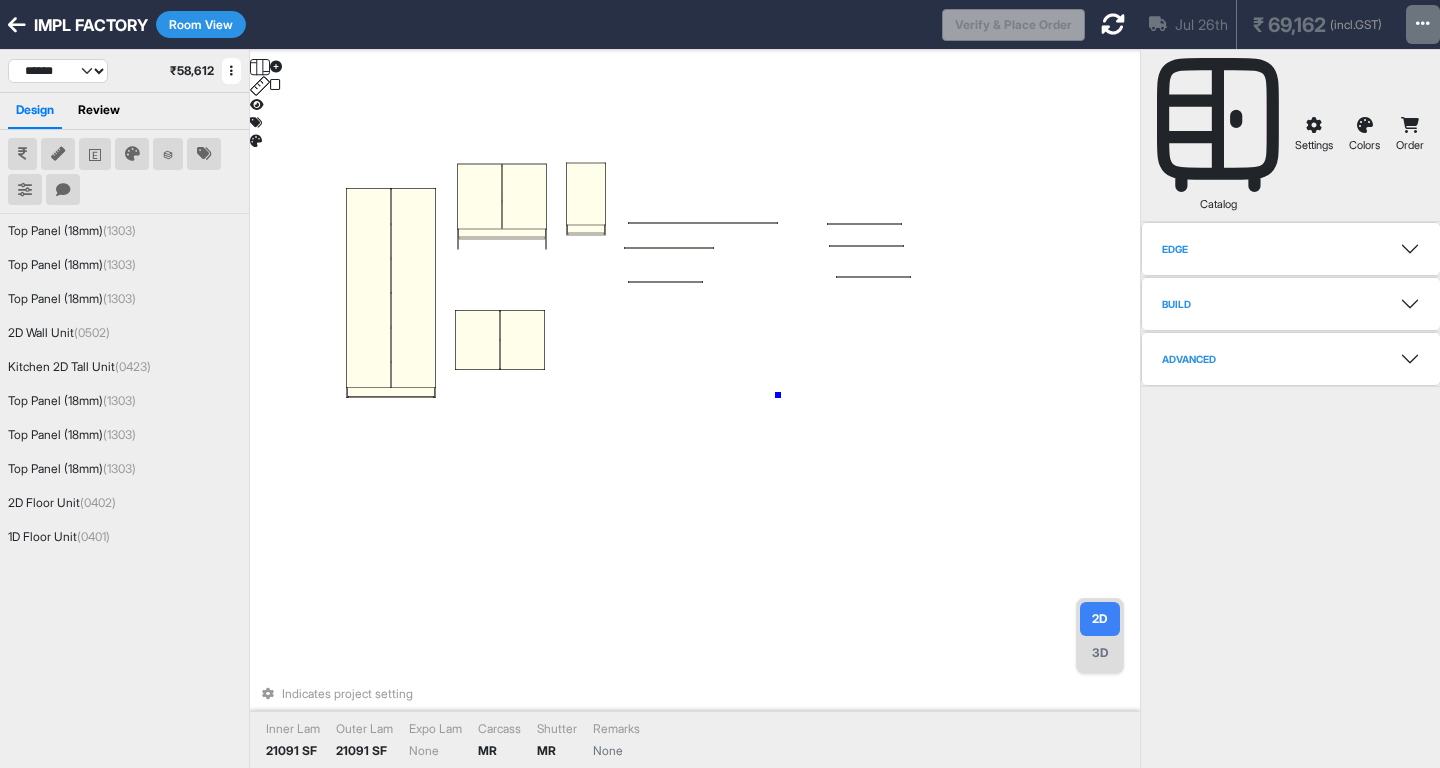 click on "Indicates project setting Inner Lam 21091 SF Outer Lam 21091 SF Expo Lam None Carcass MR Shutter MR Remarks None" at bounding box center (695, 434) 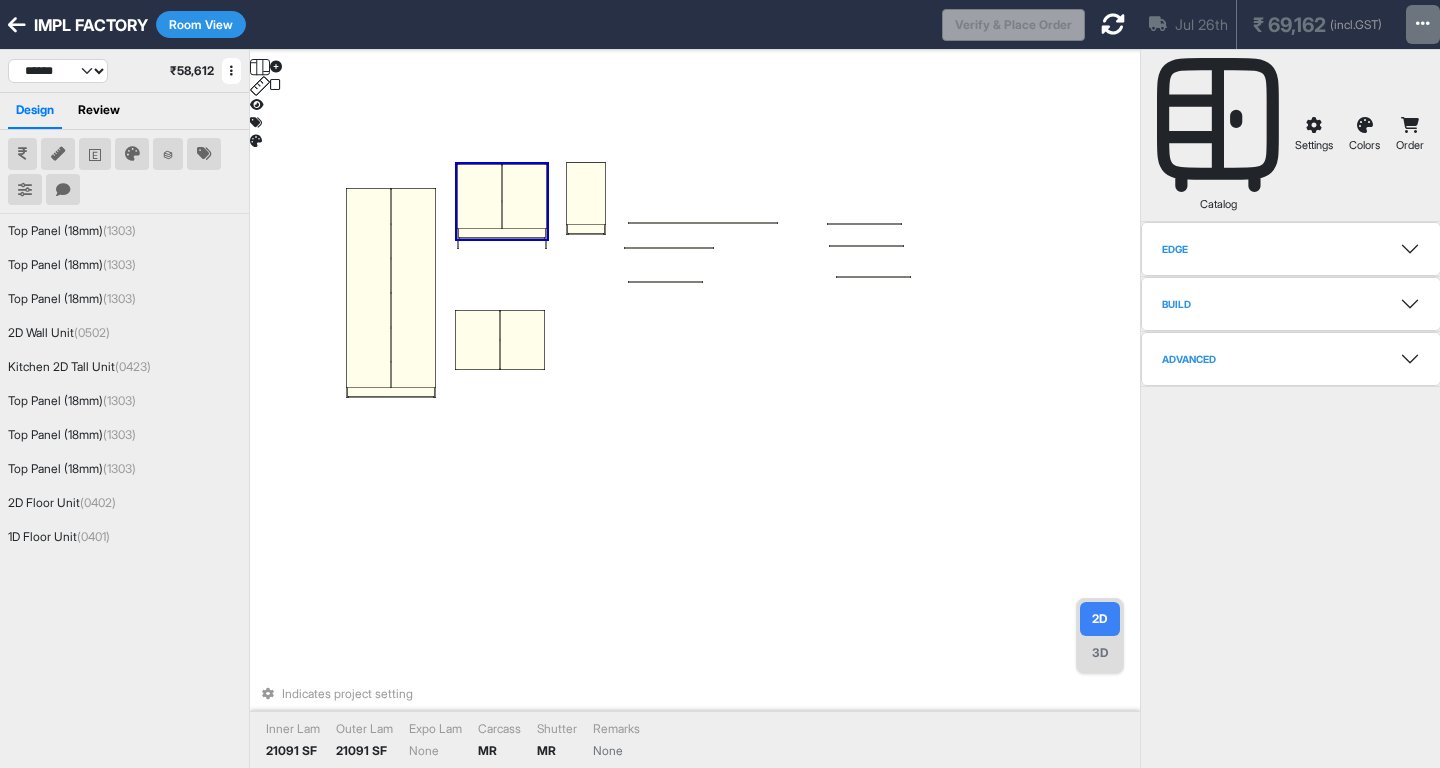 click at bounding box center [479, 196] 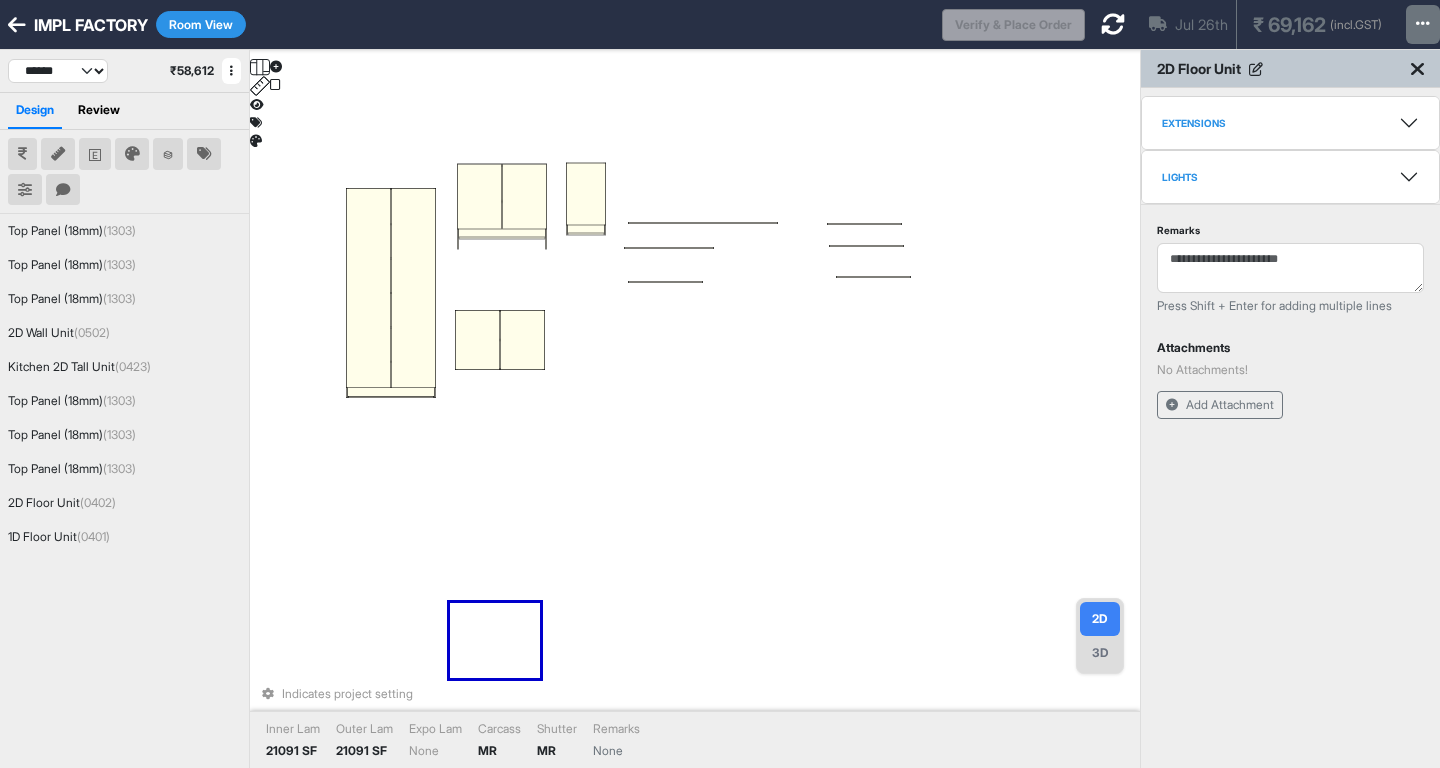 click on "Extensions" at bounding box center (1290, 123) 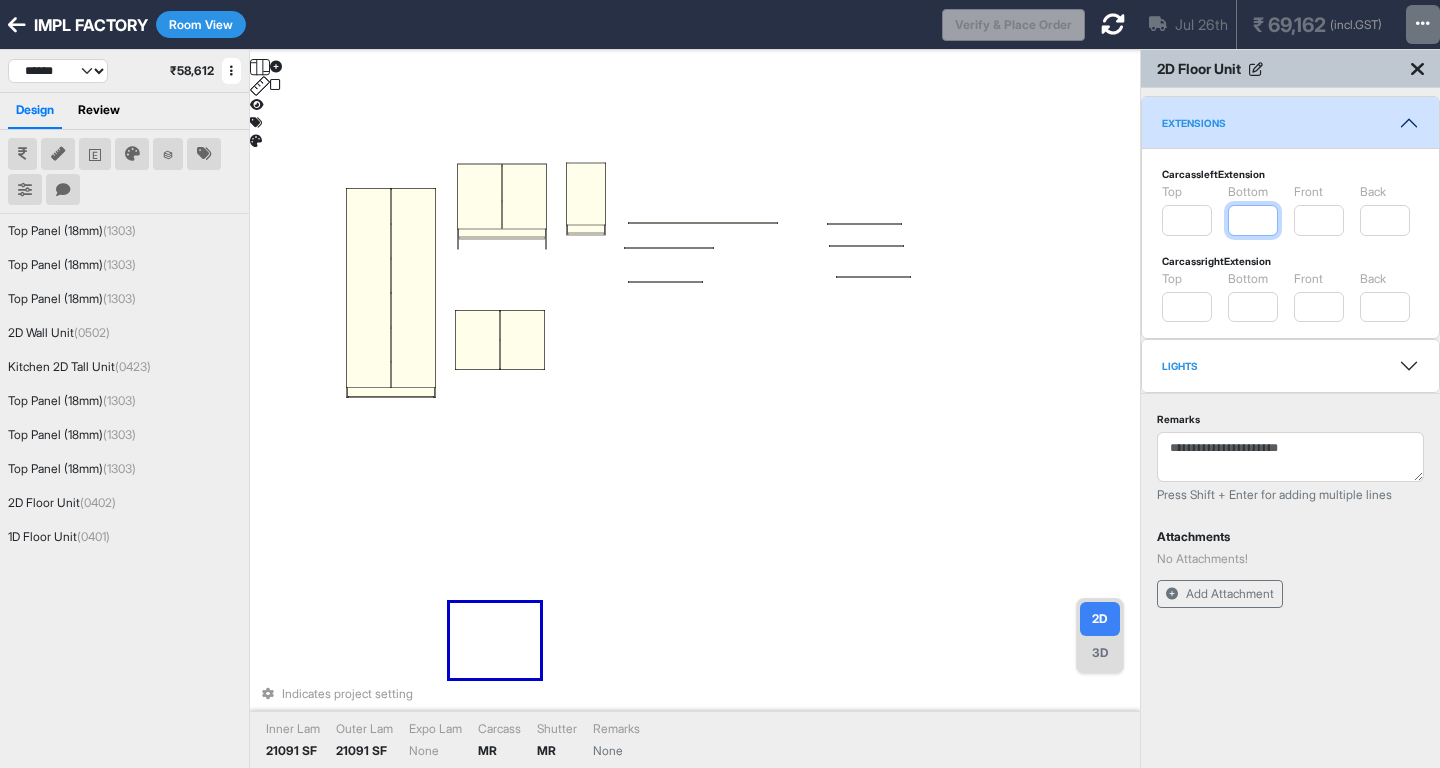 drag, startPoint x: 1249, startPoint y: 219, endPoint x: 1334, endPoint y: 229, distance: 85.58621 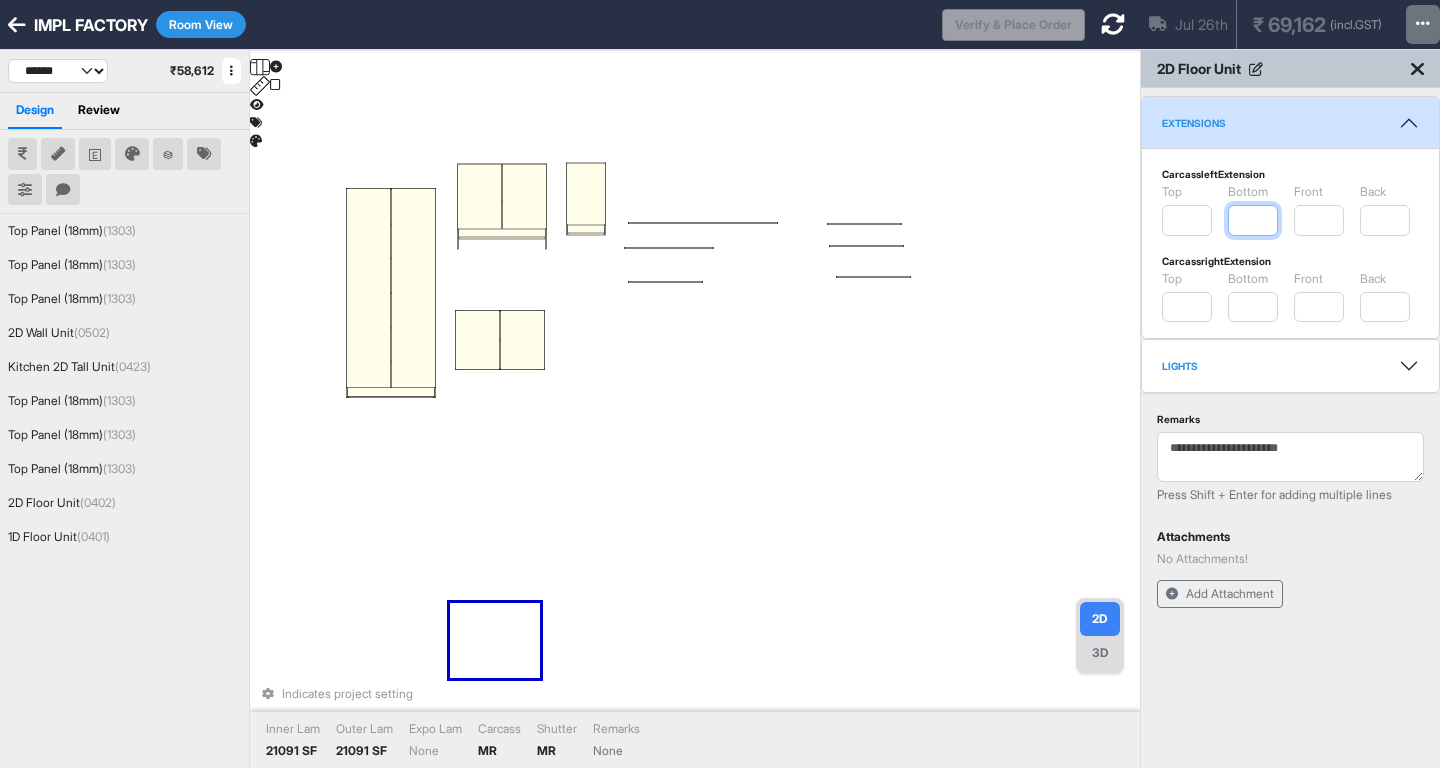 type on "*" 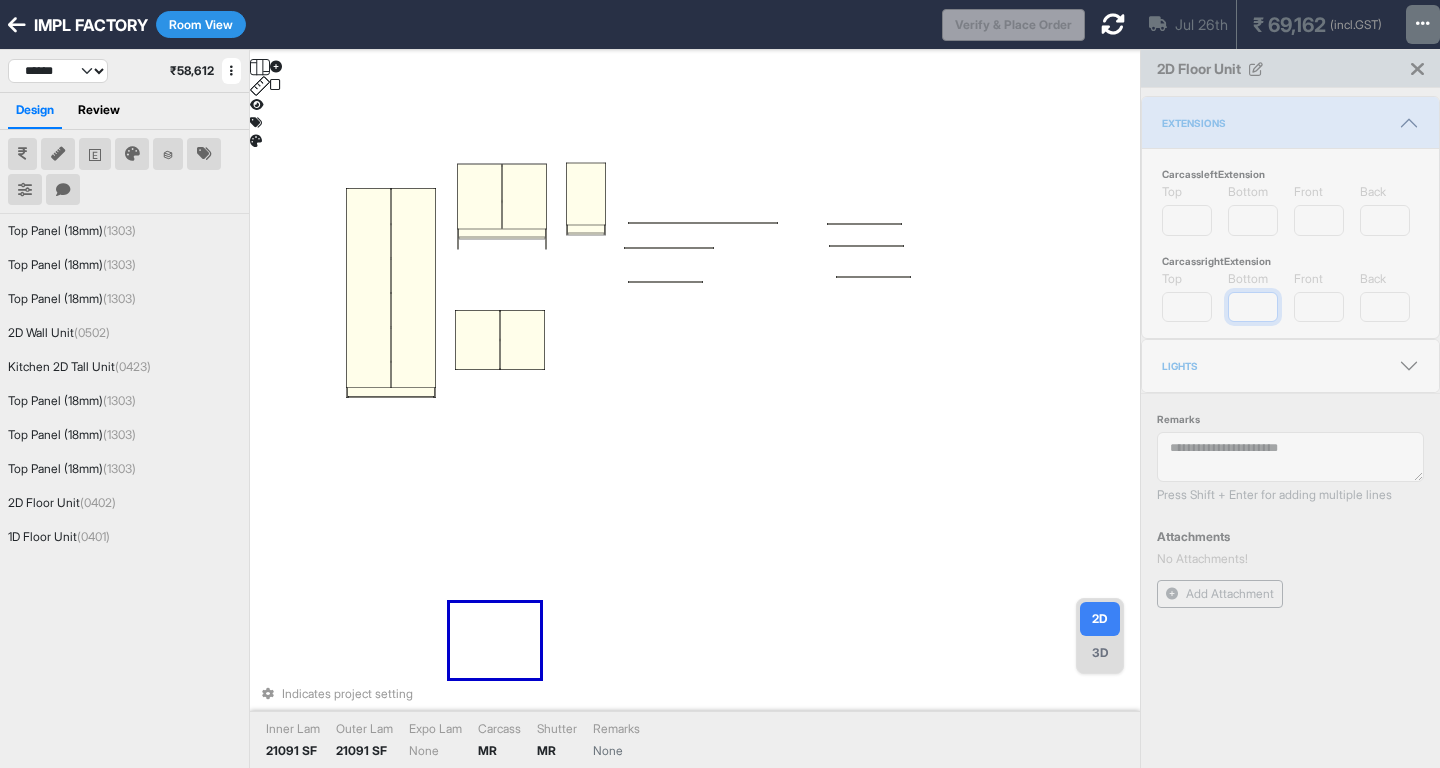click at bounding box center (1253, 307) 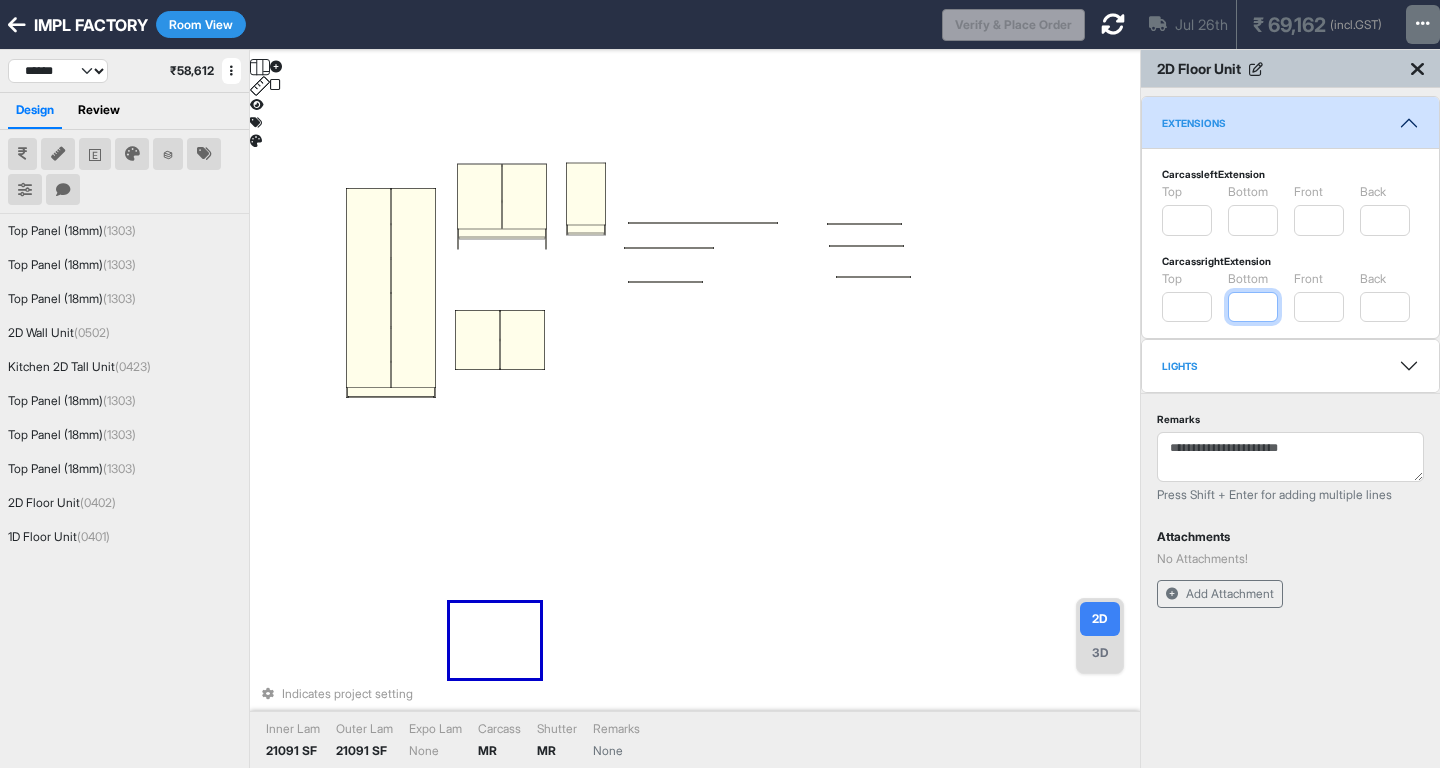 type on "*" 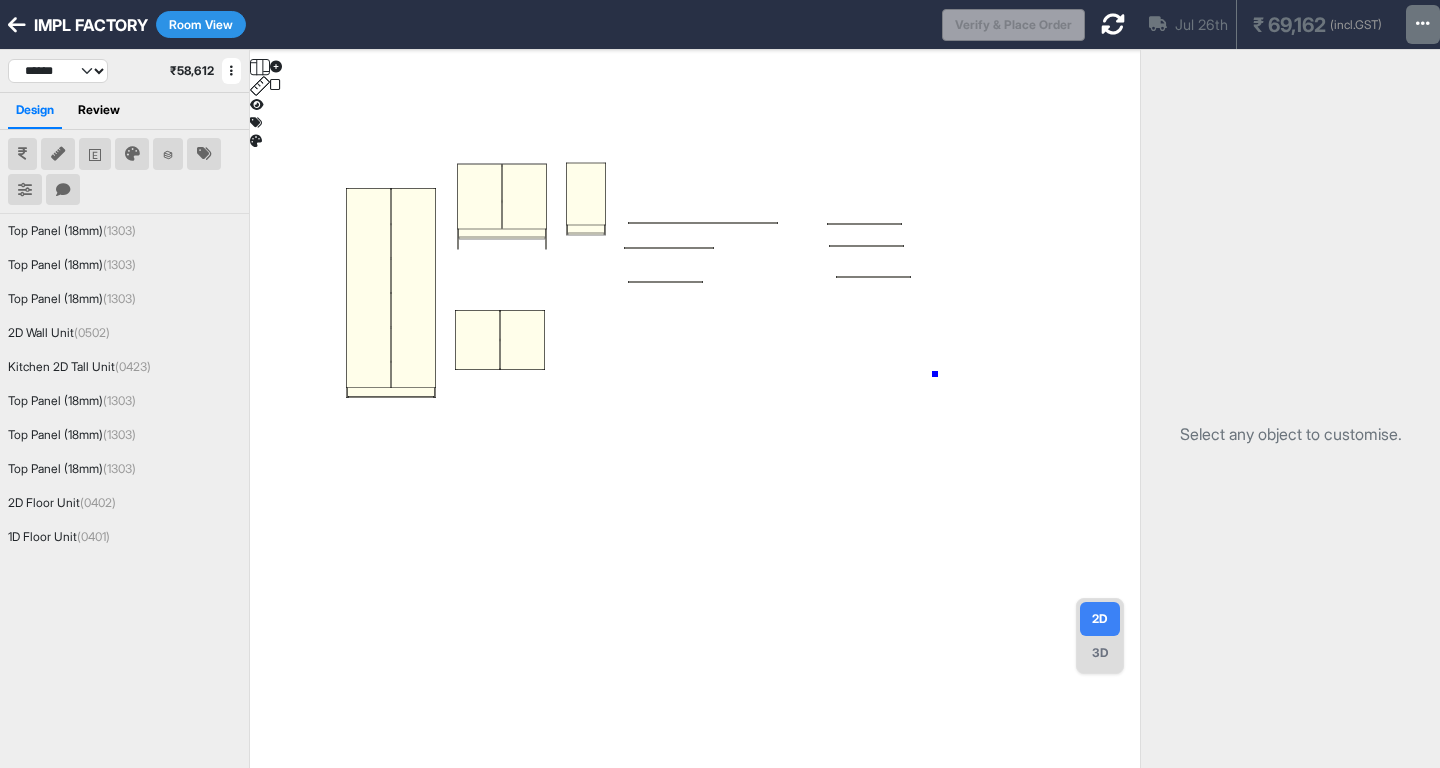 click at bounding box center [695, 434] 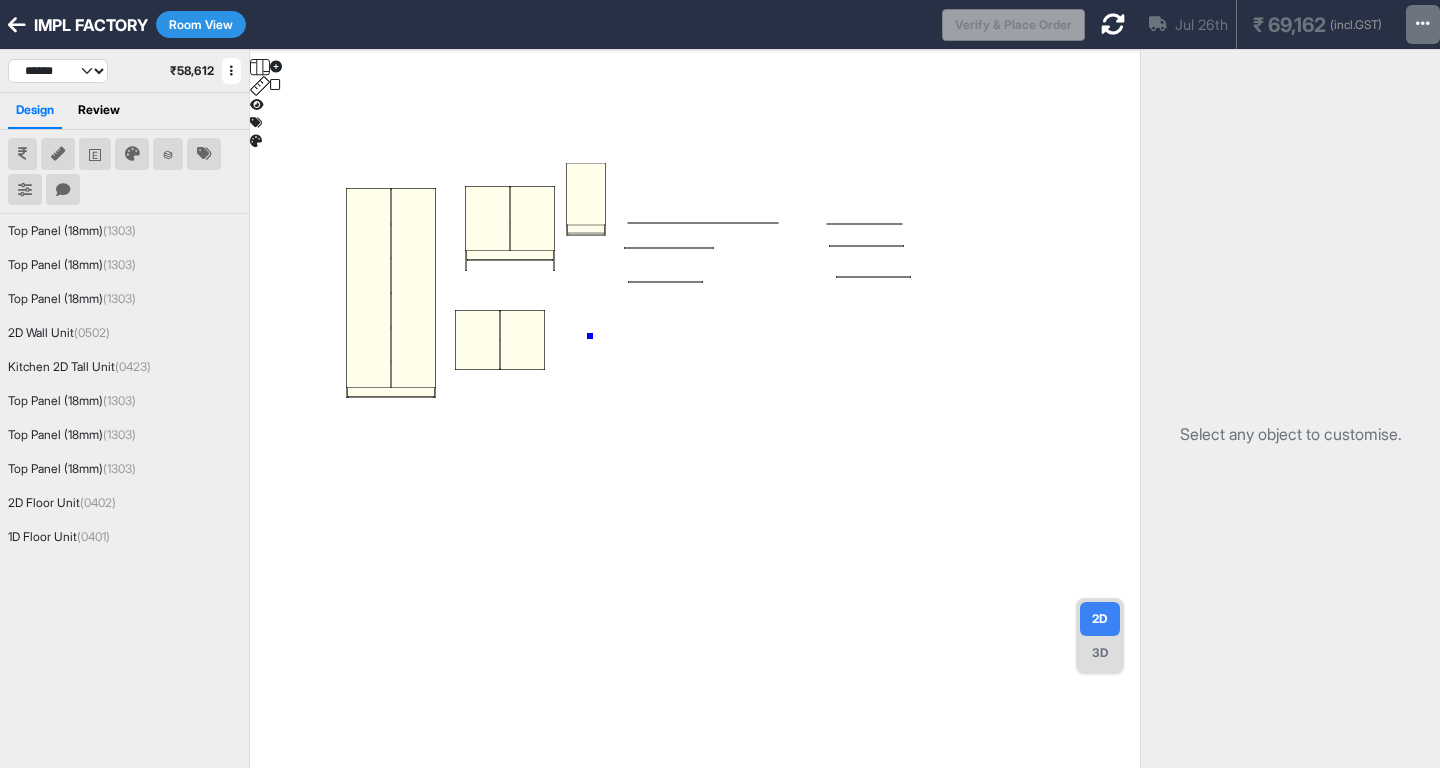click at bounding box center (695, 434) 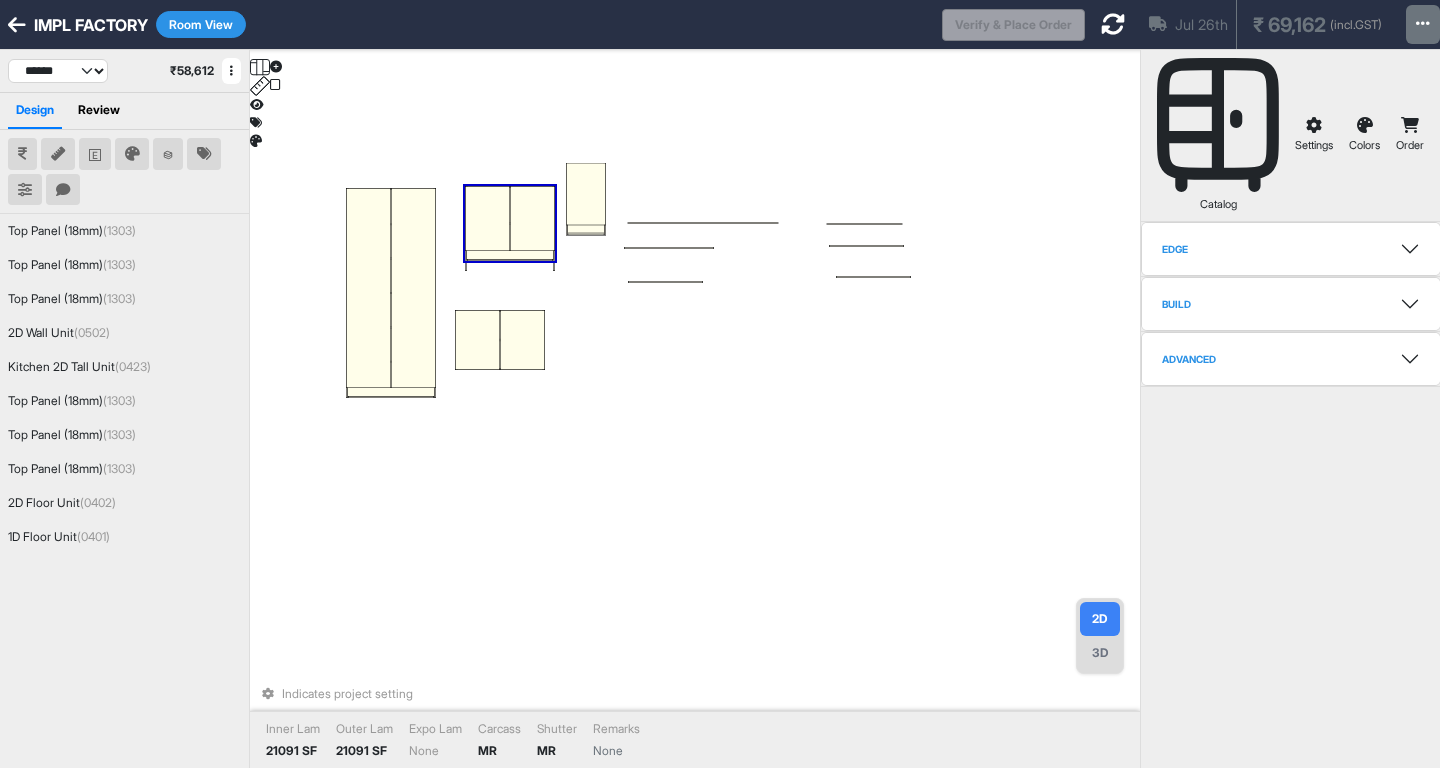 click at bounding box center (487, 218) 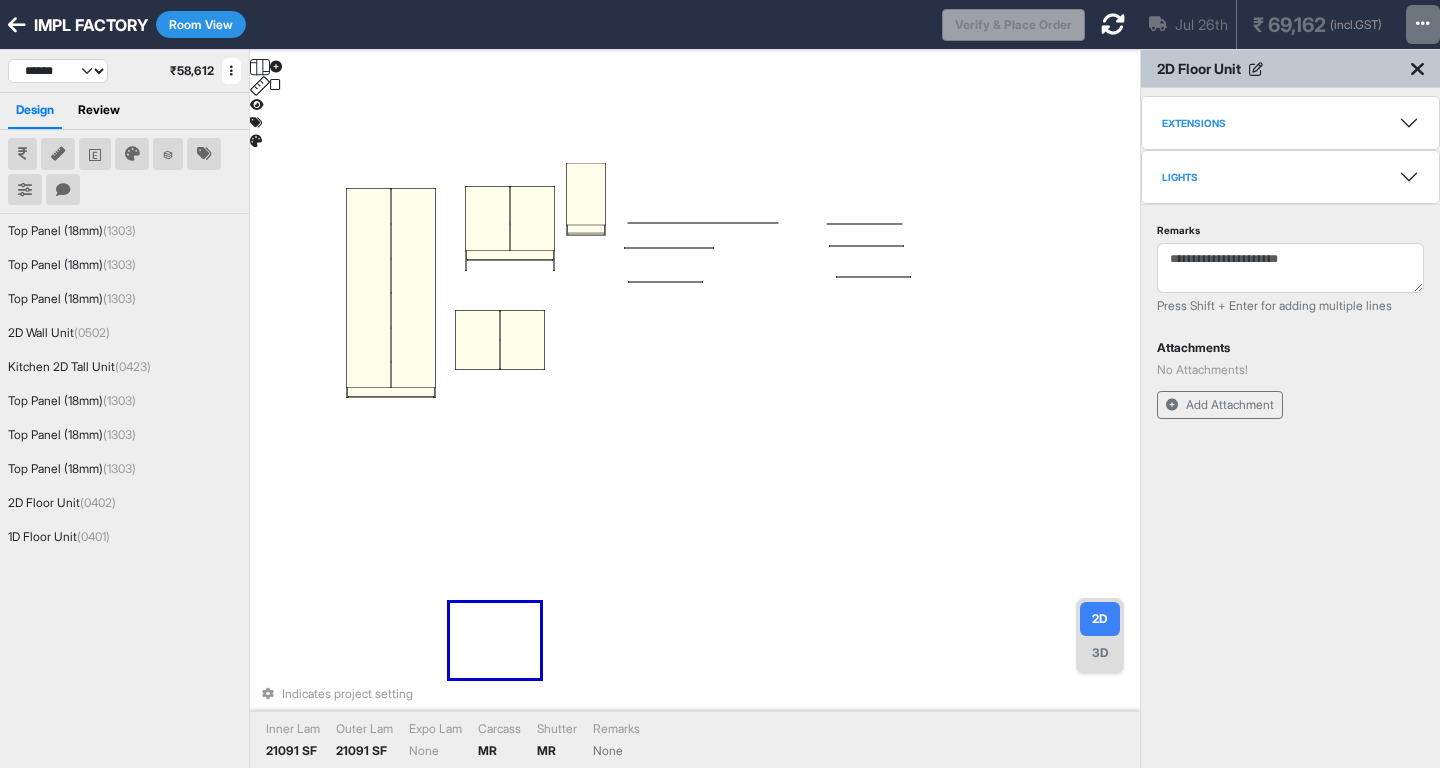 click on "Extensions" at bounding box center (1290, 123) 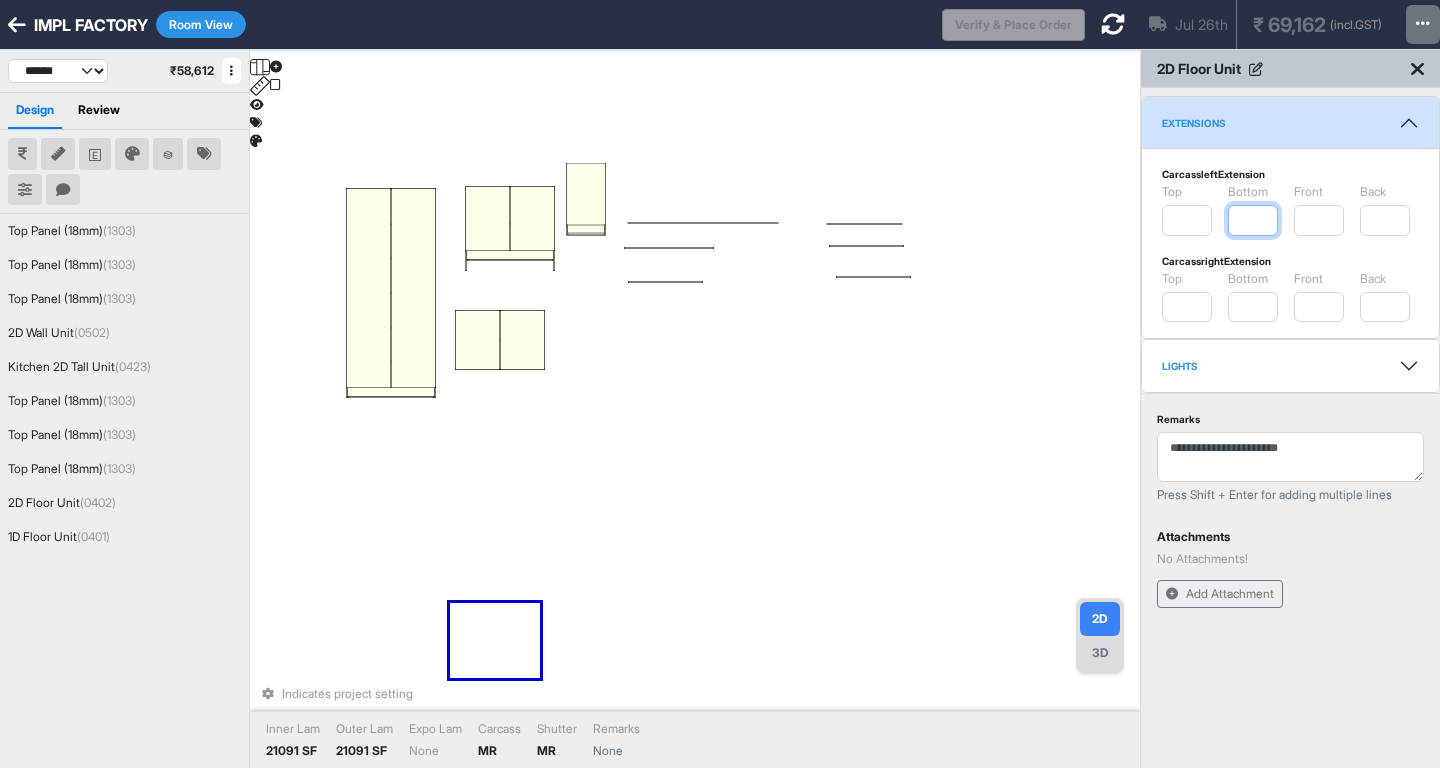 drag, startPoint x: 1256, startPoint y: 224, endPoint x: 1274, endPoint y: 221, distance: 18.248287 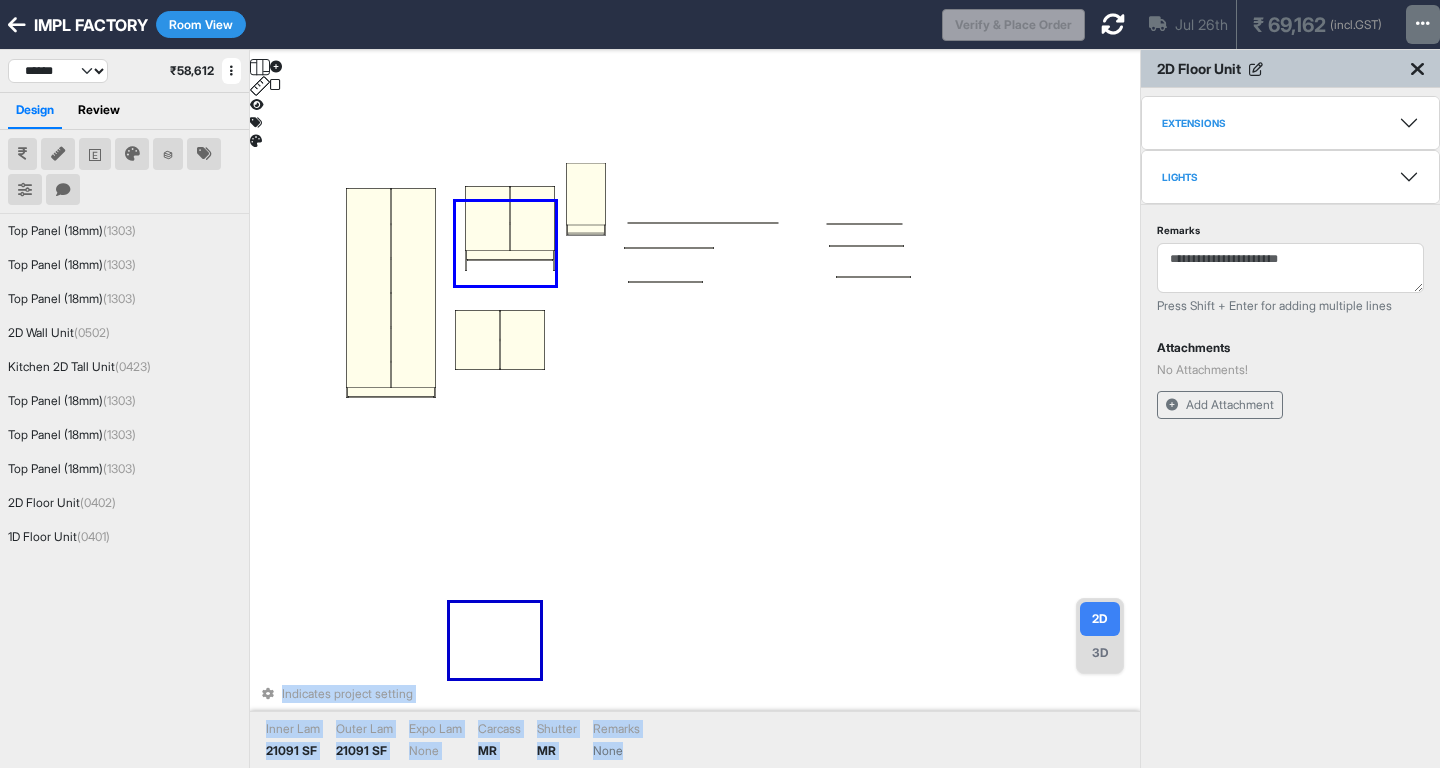 drag, startPoint x: 456, startPoint y: 202, endPoint x: 555, endPoint y: 285, distance: 129.18979 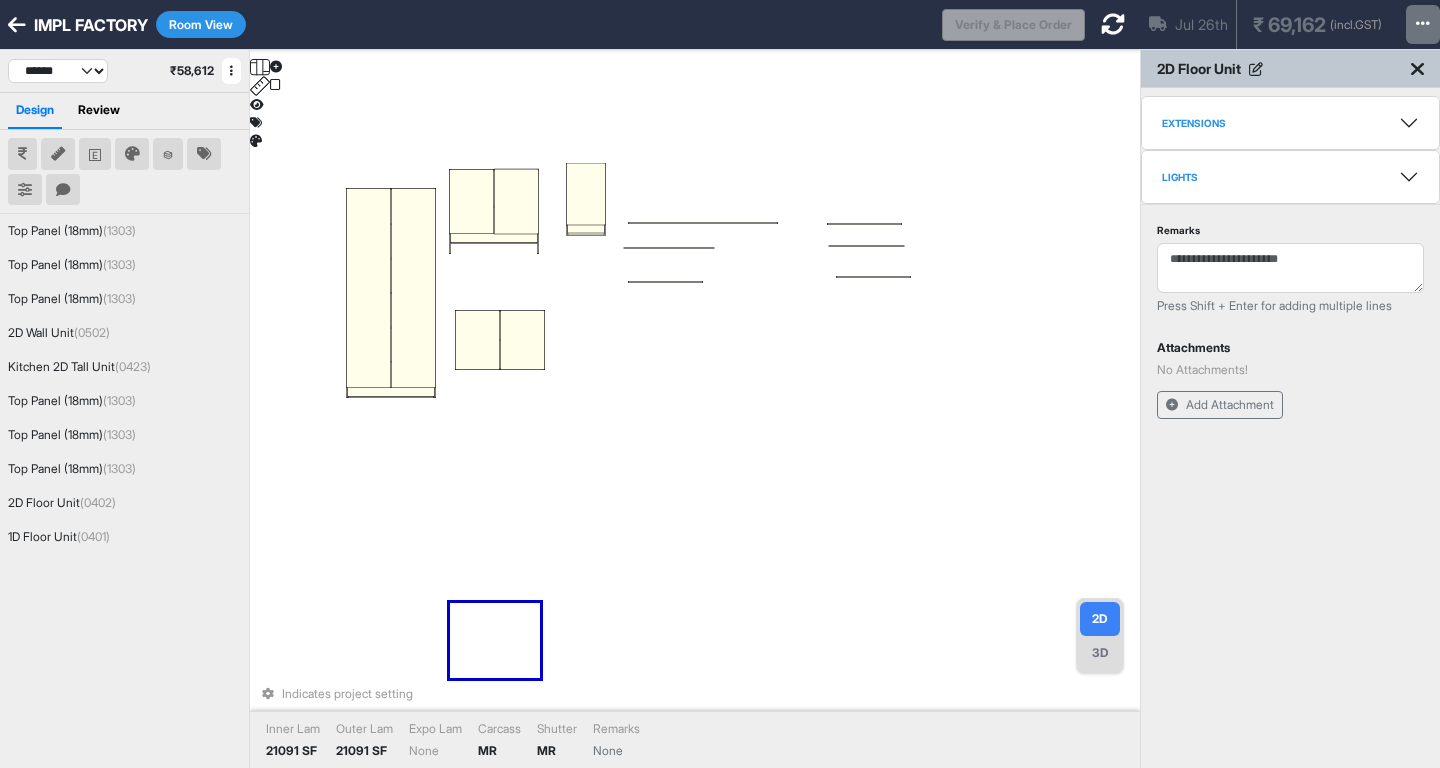 drag, startPoint x: 554, startPoint y: 267, endPoint x: 507, endPoint y: 225, distance: 63.03174 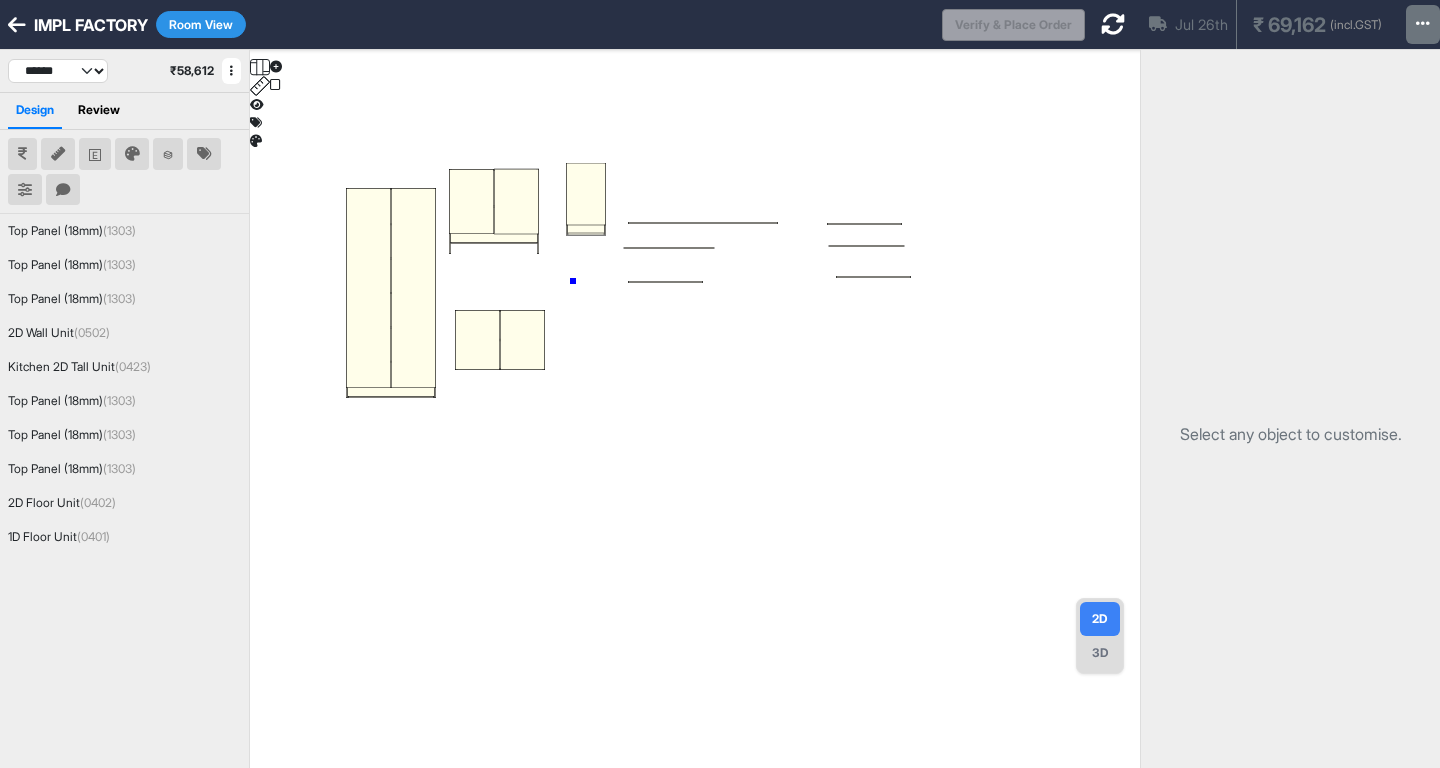 click at bounding box center [695, 434] 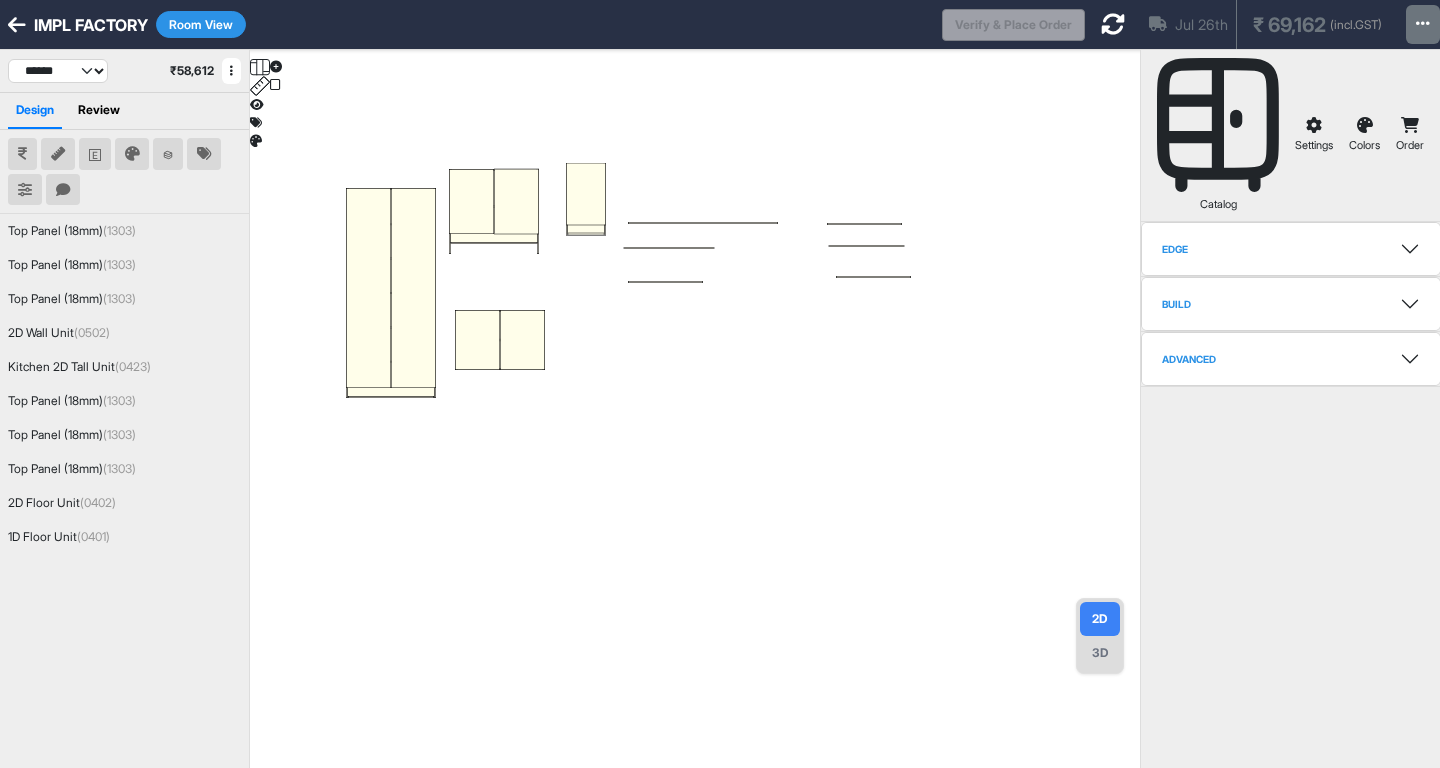 click at bounding box center (695, 434) 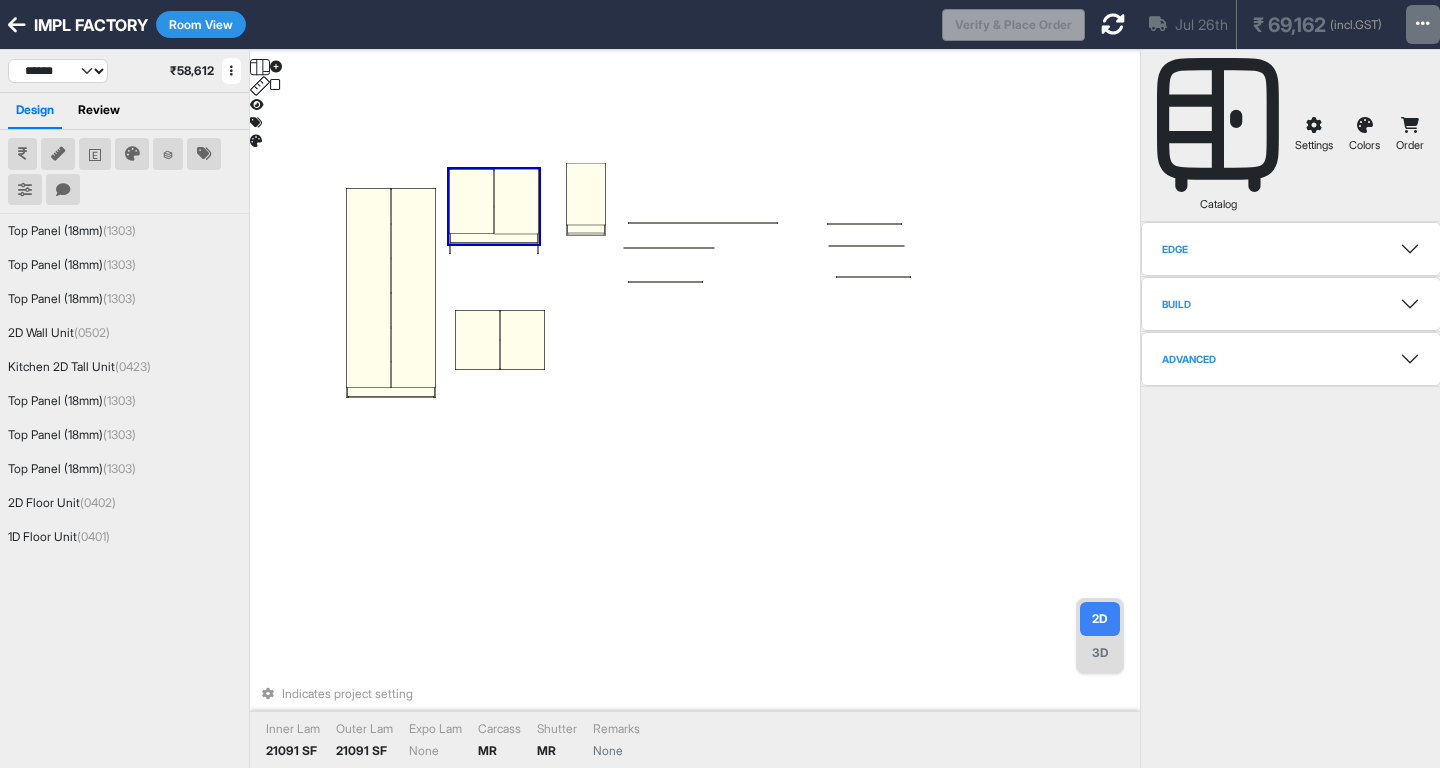click at bounding box center (471, 201) 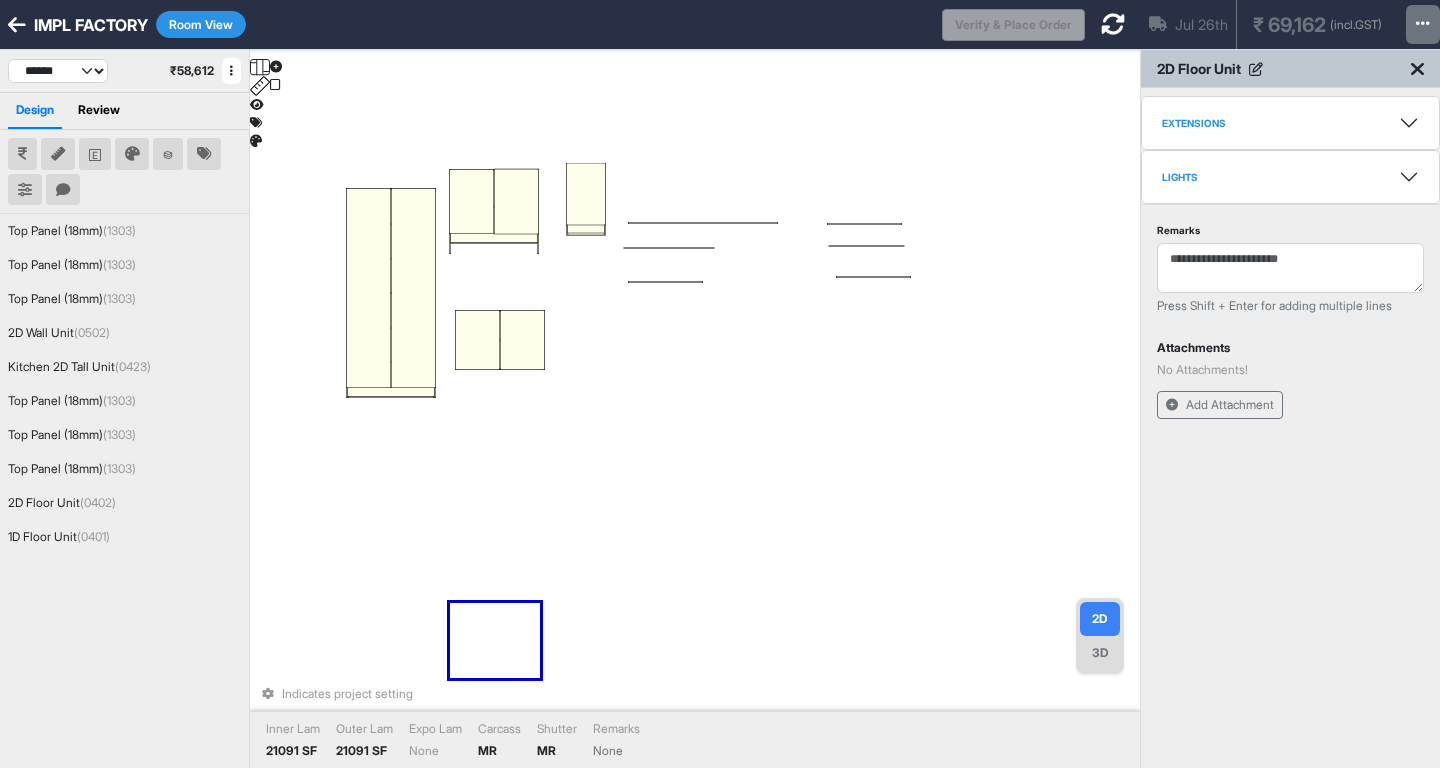 click on "Extensions" at bounding box center (1194, 123) 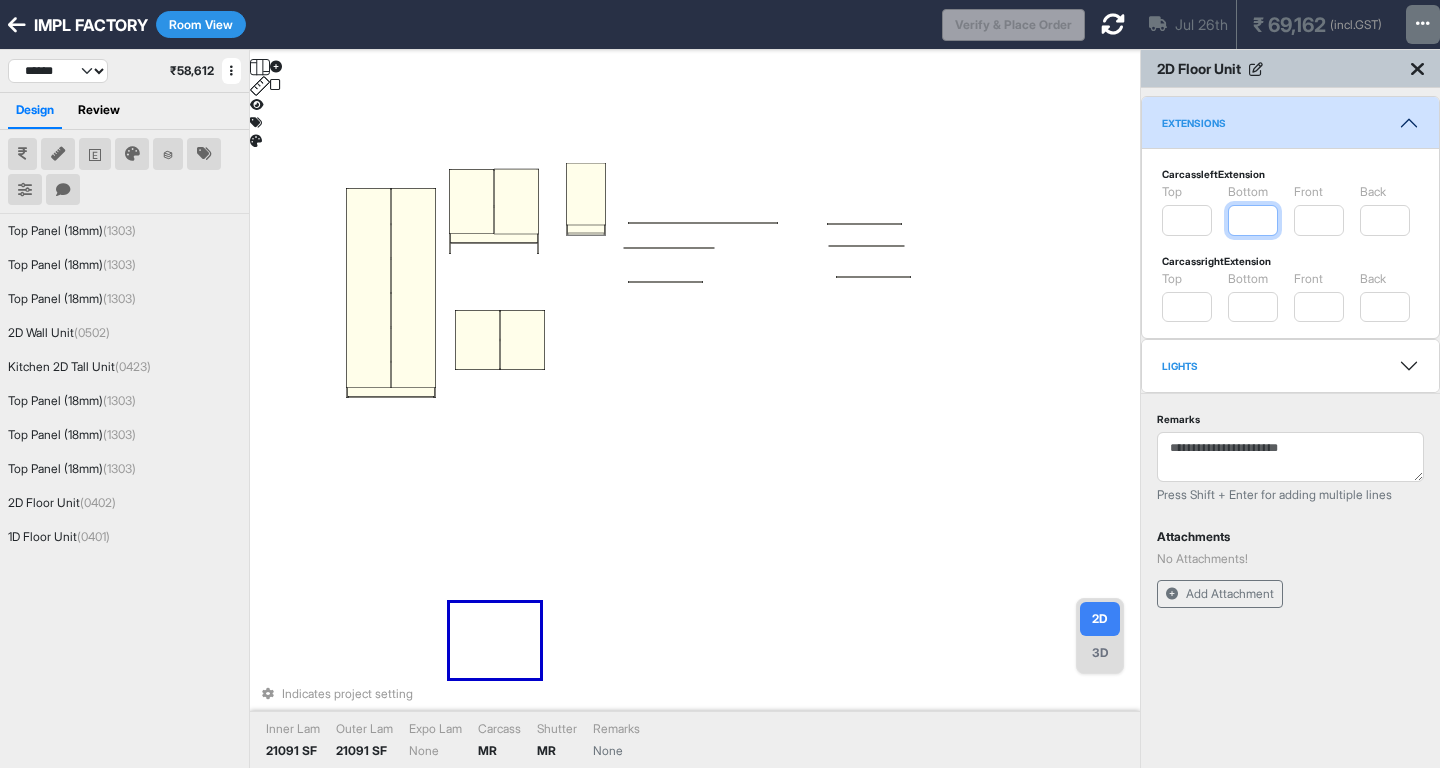 click at bounding box center [1253, 220] 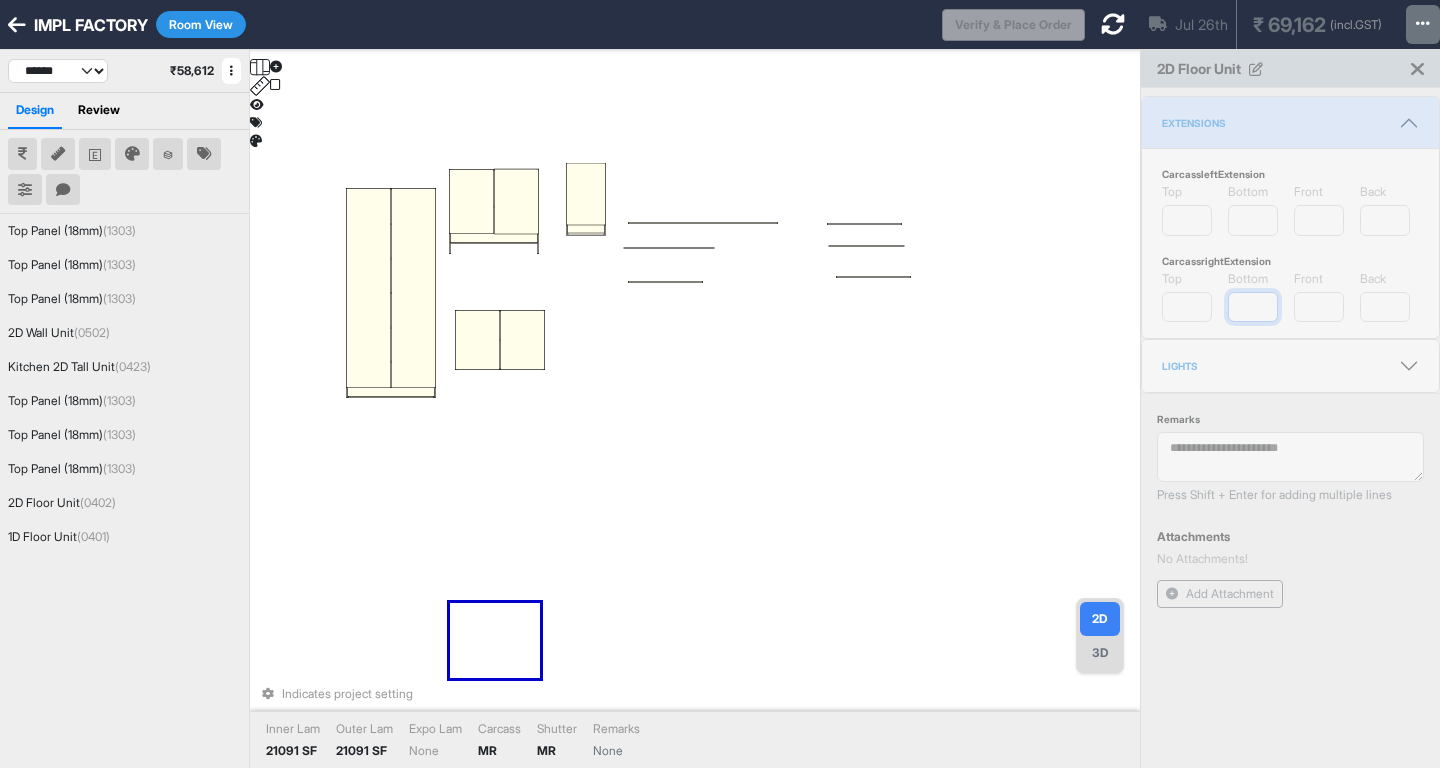 click at bounding box center [1253, 307] 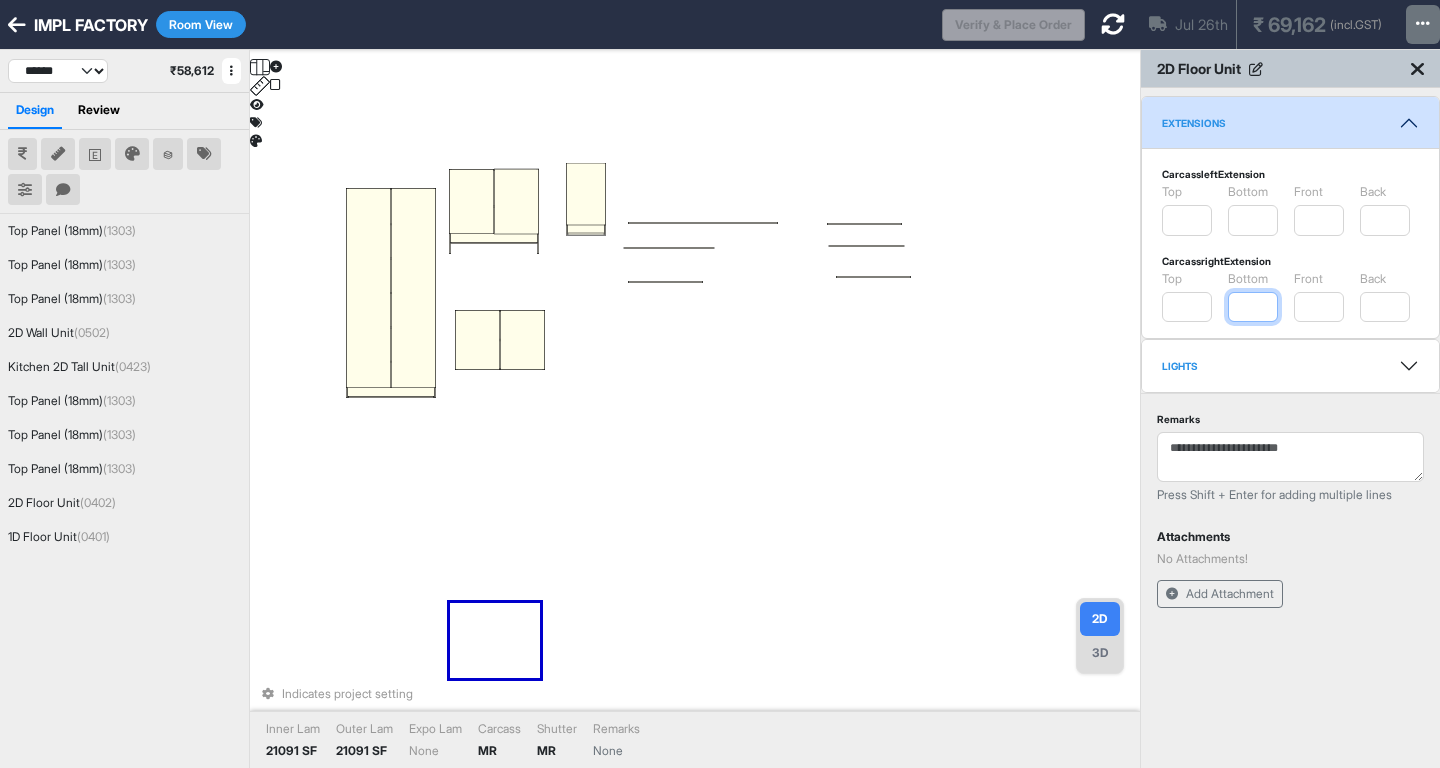 type on "*" 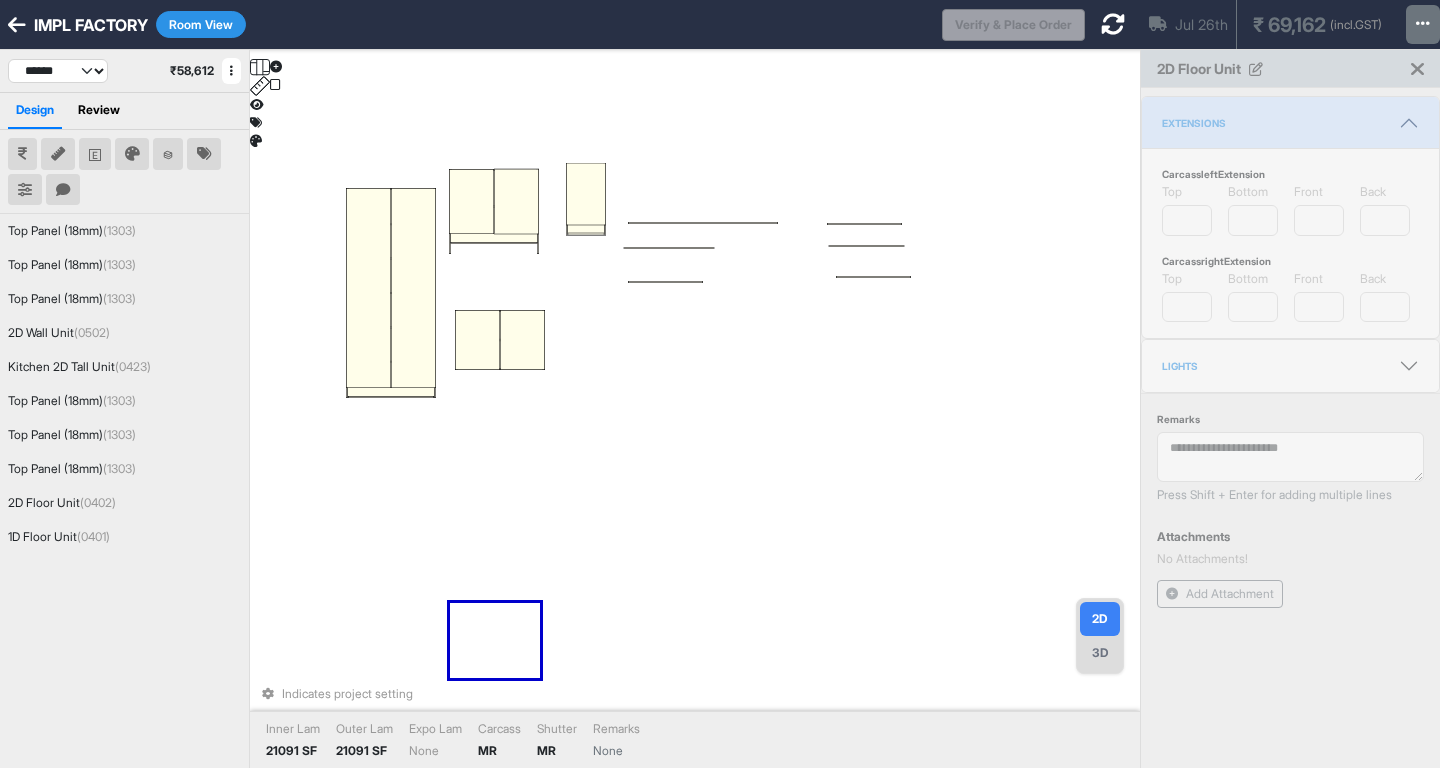 click on "Lights" at bounding box center (1290, 366) 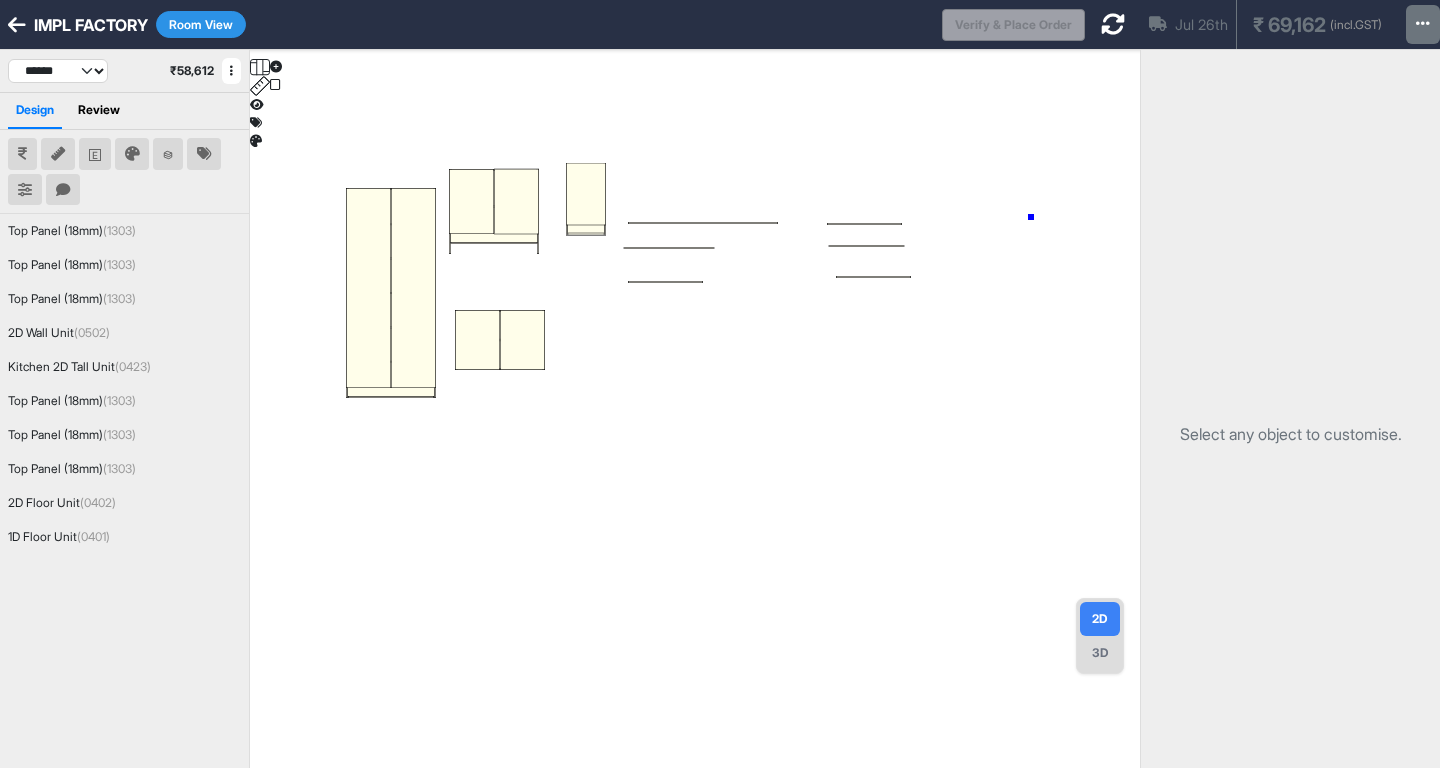click at bounding box center (695, 434) 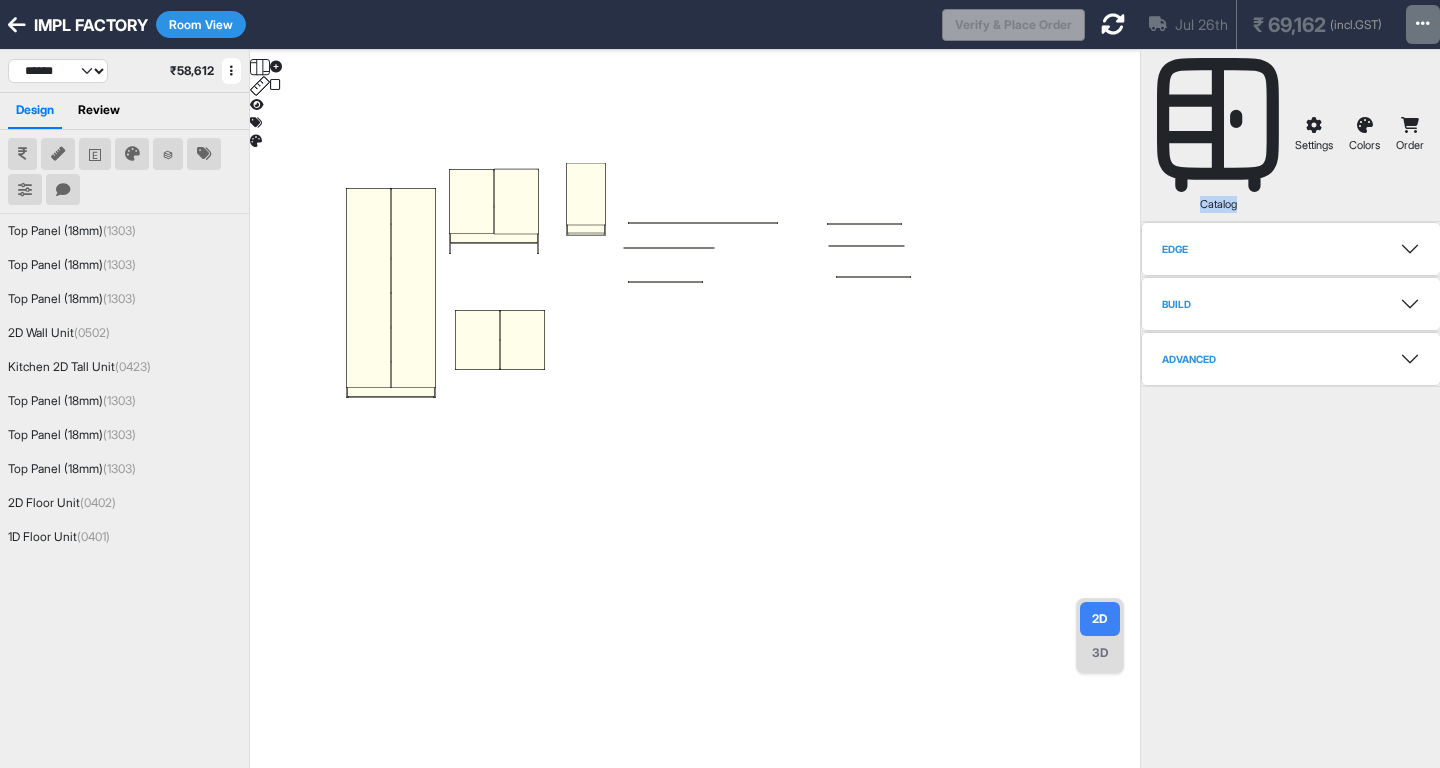 click on "edge" at bounding box center [1291, 249] 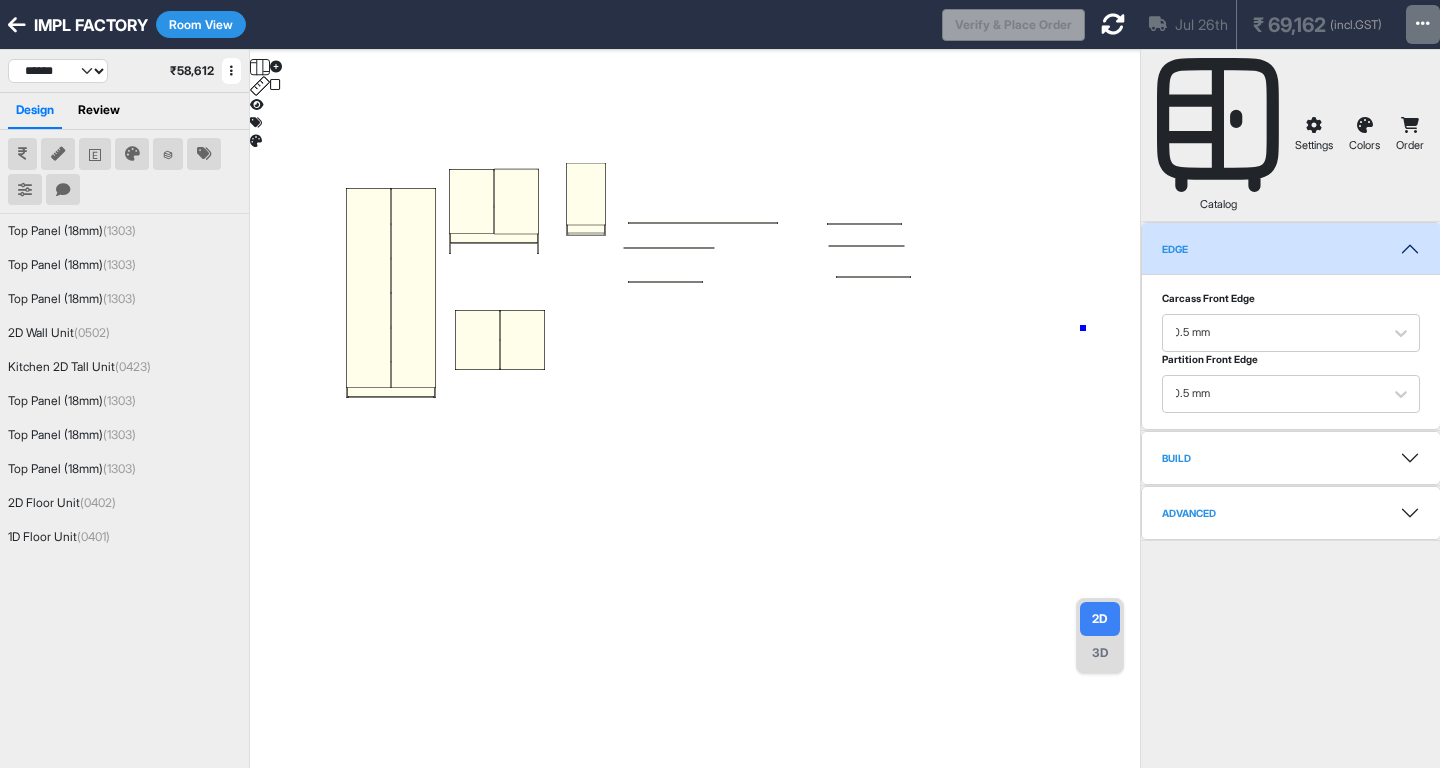 click at bounding box center (695, 434) 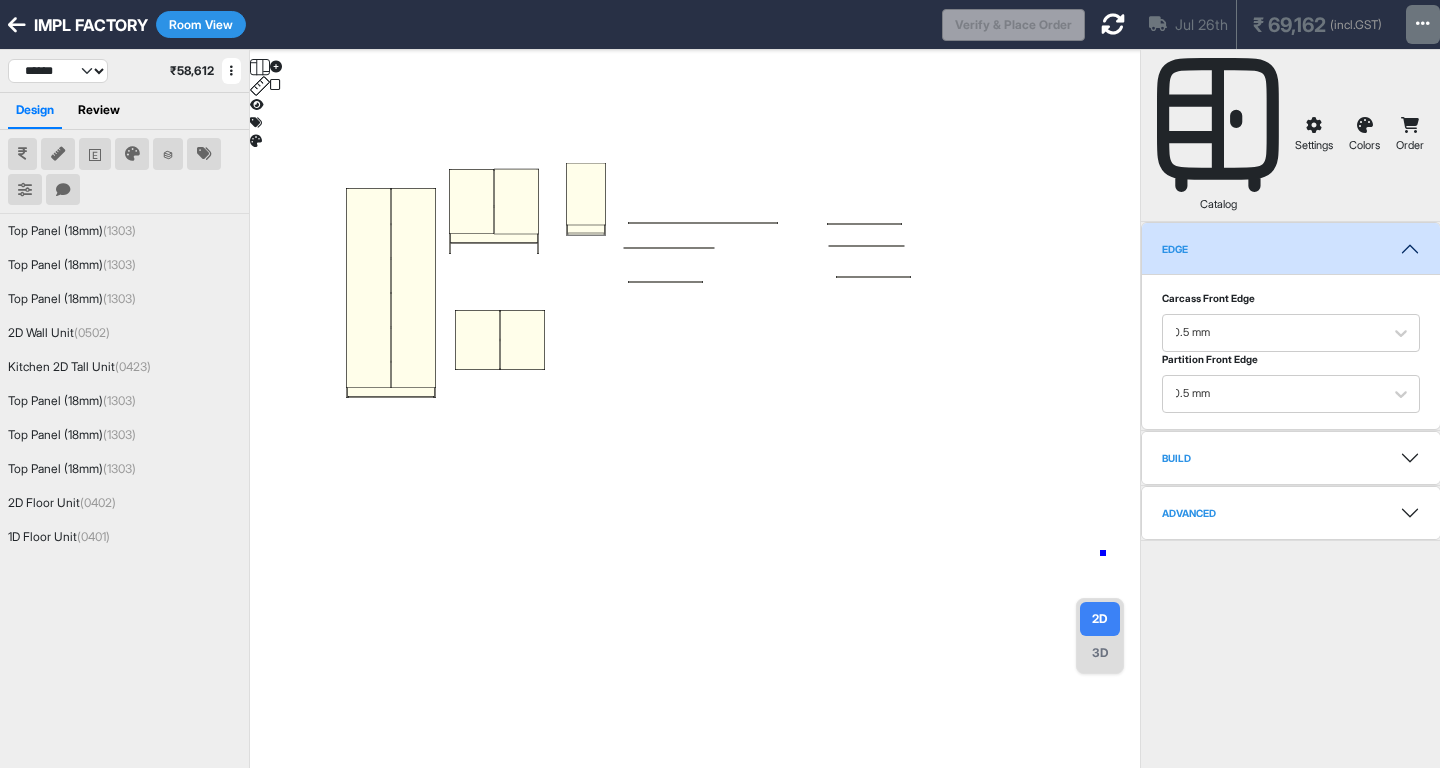 click at bounding box center [695, 434] 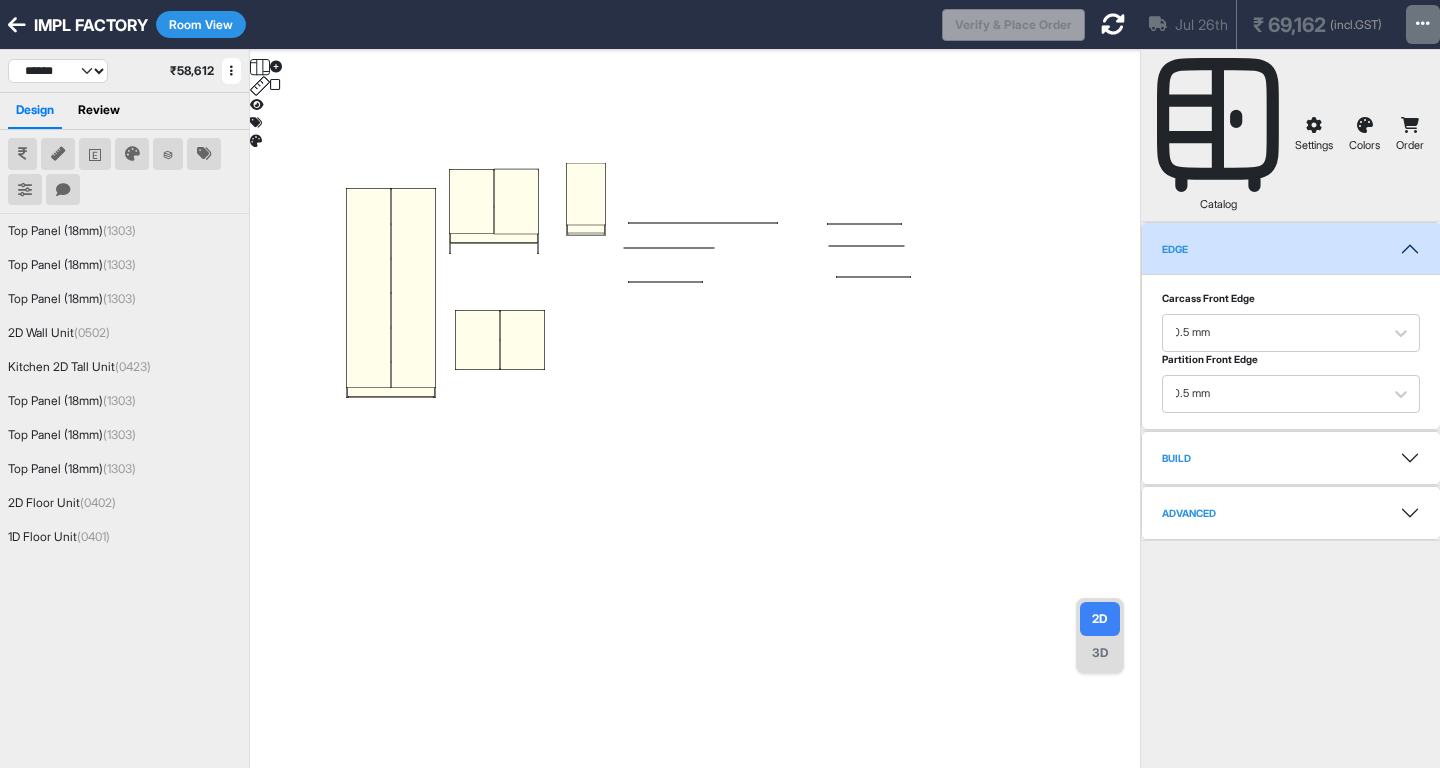 click on "3D" at bounding box center [1100, 653] 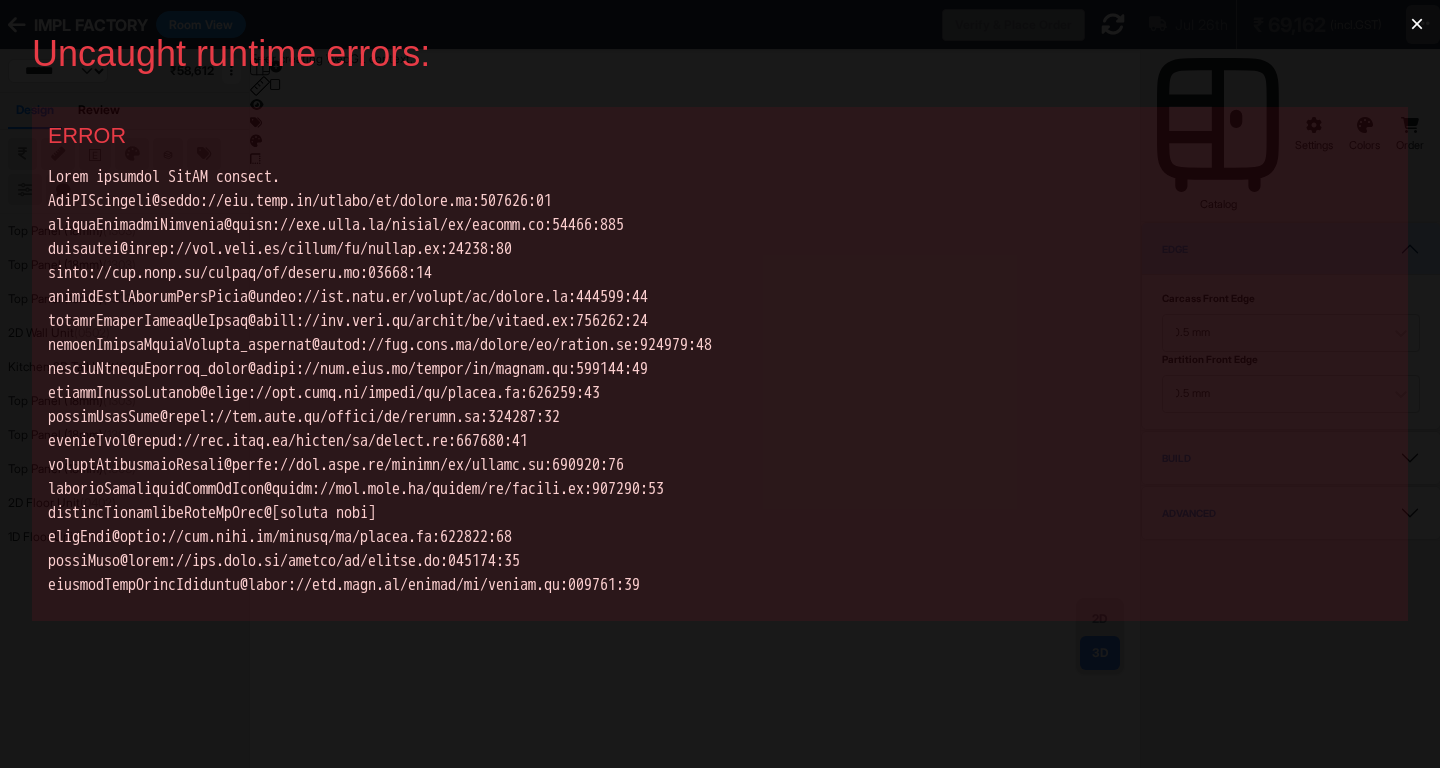 scroll, scrollTop: 0, scrollLeft: 0, axis: both 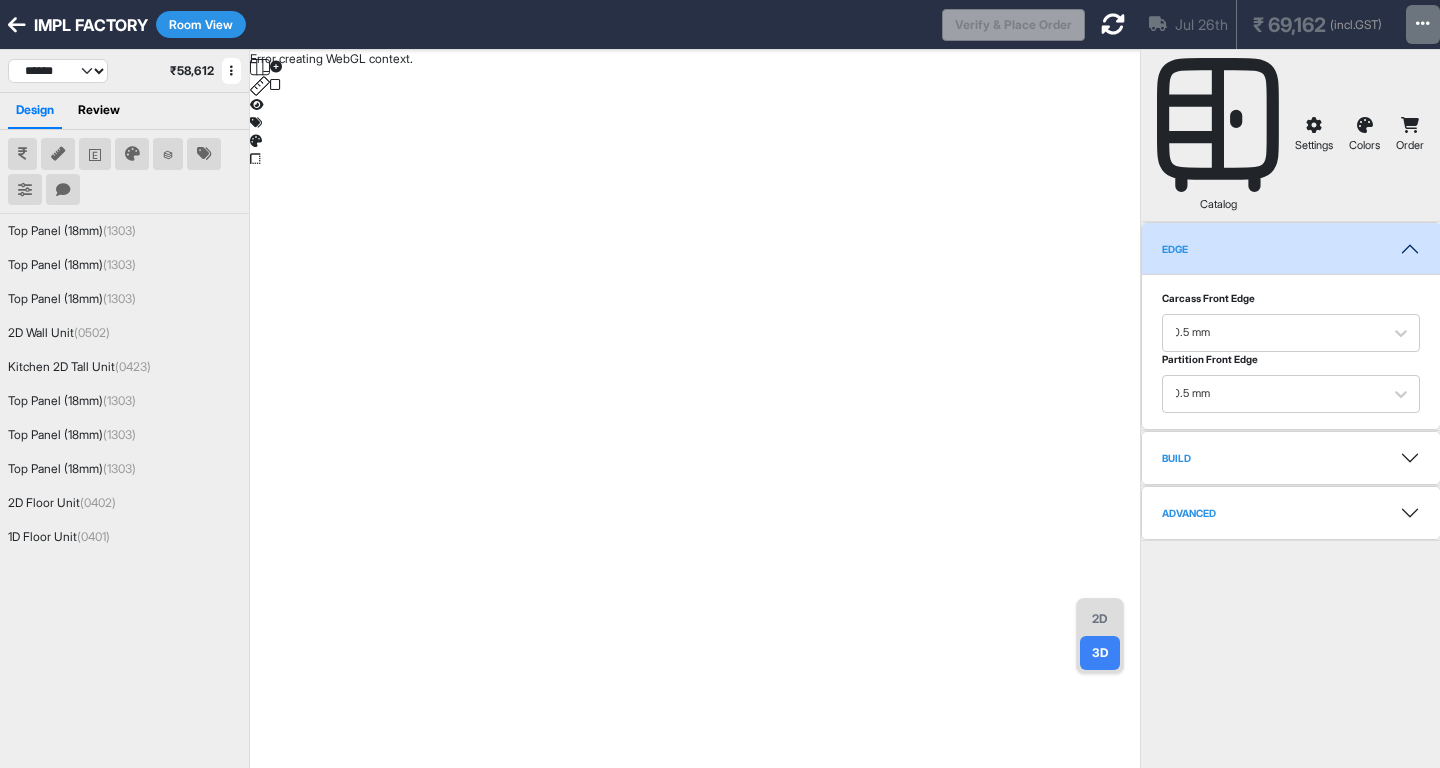 click on "2D" at bounding box center (1100, 619) 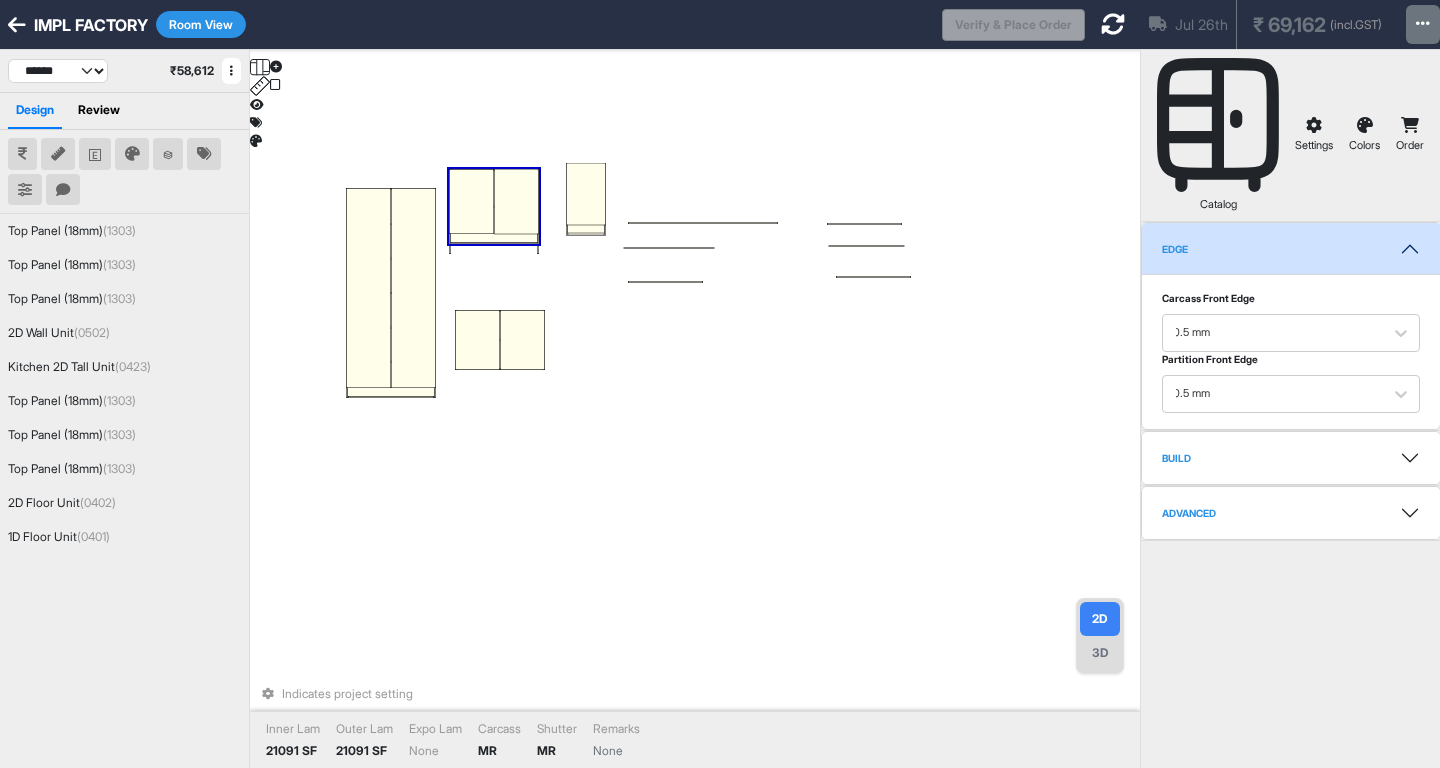 click at bounding box center (471, 201) 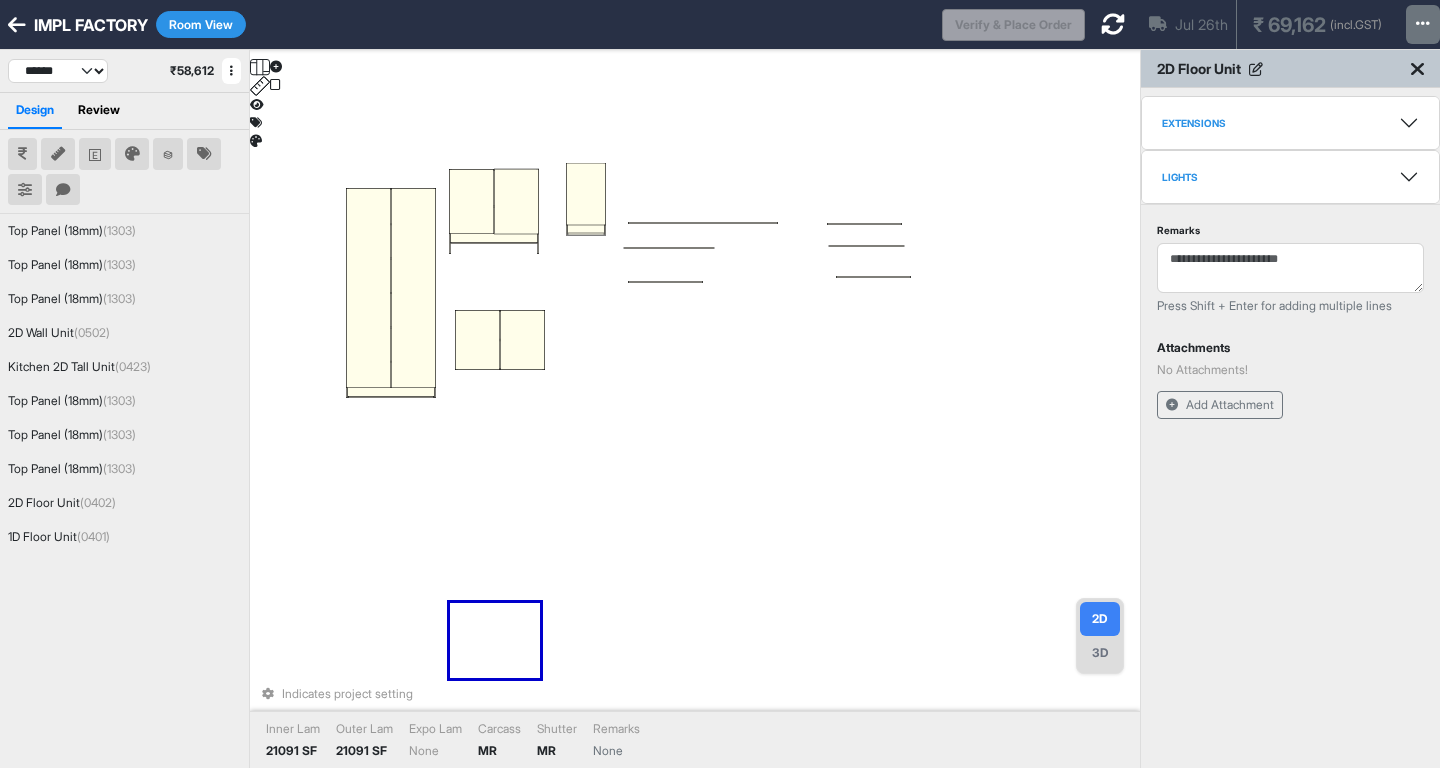 click on "Extensions" at bounding box center [1290, 123] 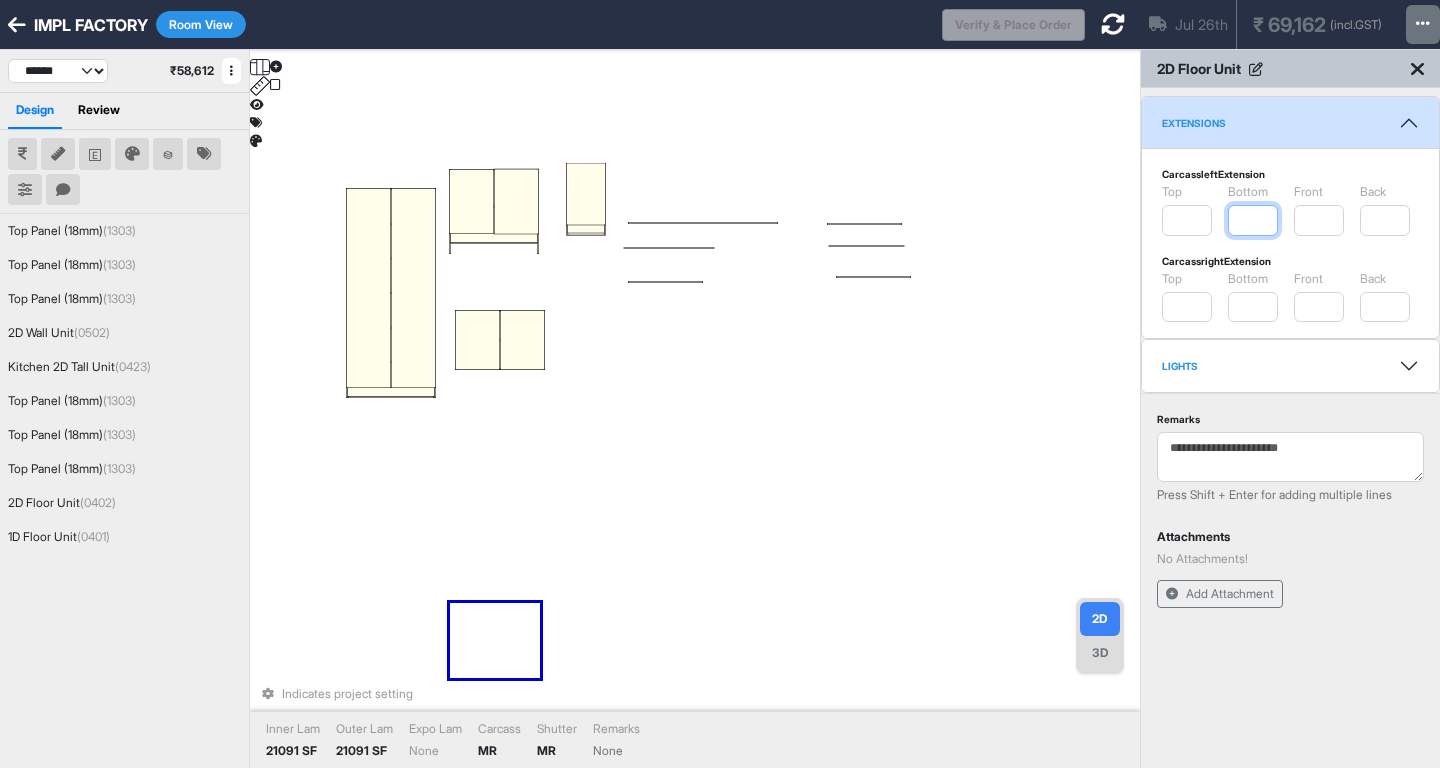 click at bounding box center [1253, 220] 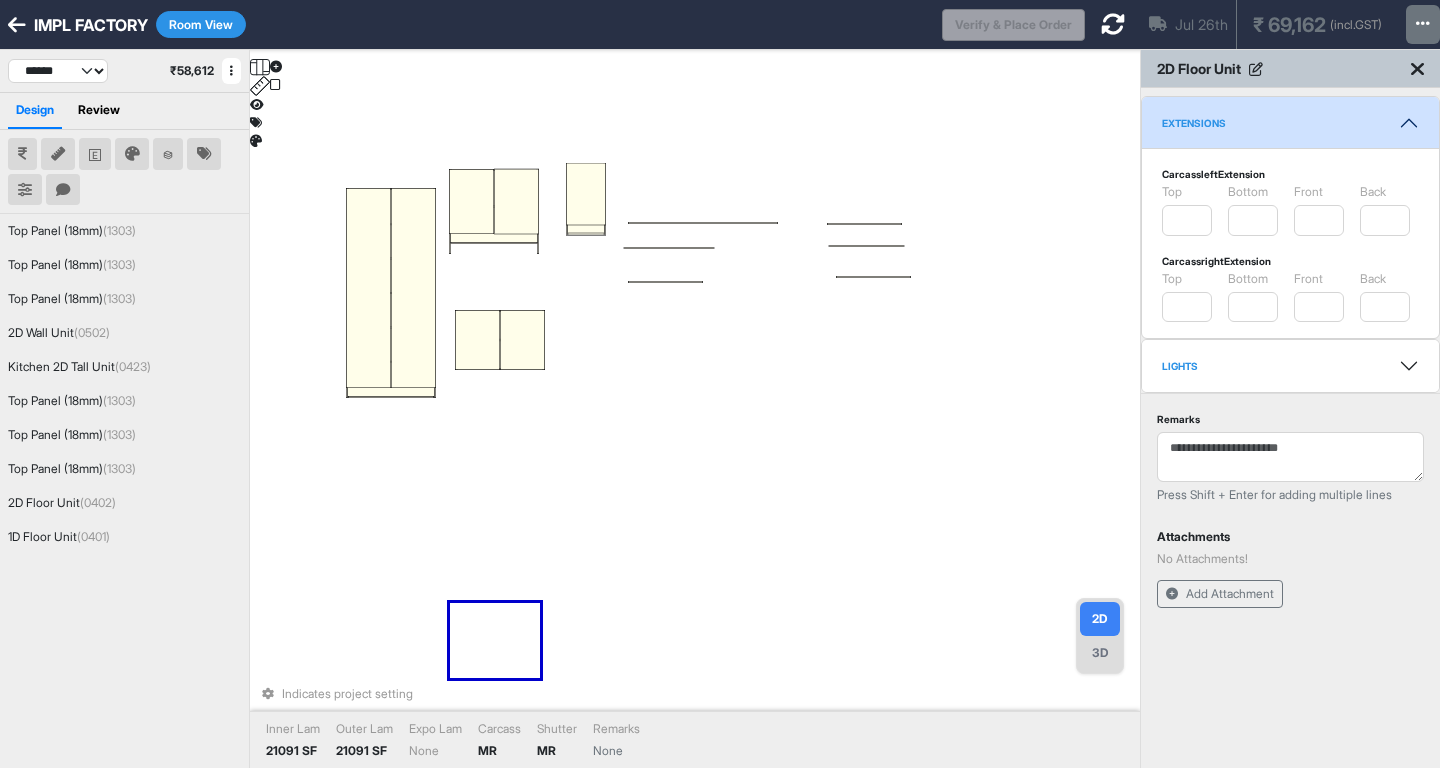click at bounding box center (494, 224) 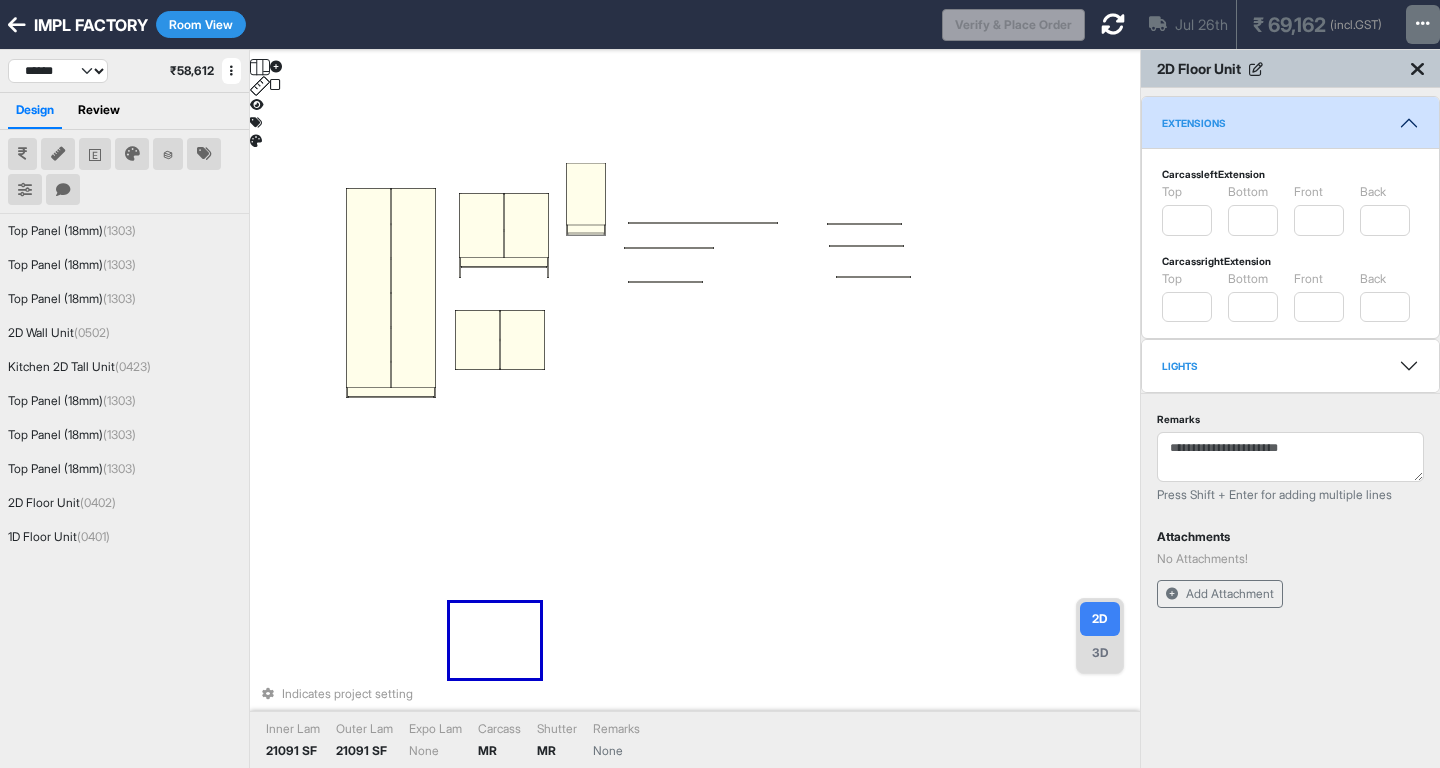 drag, startPoint x: 484, startPoint y: 238, endPoint x: 493, endPoint y: 261, distance: 24.698177 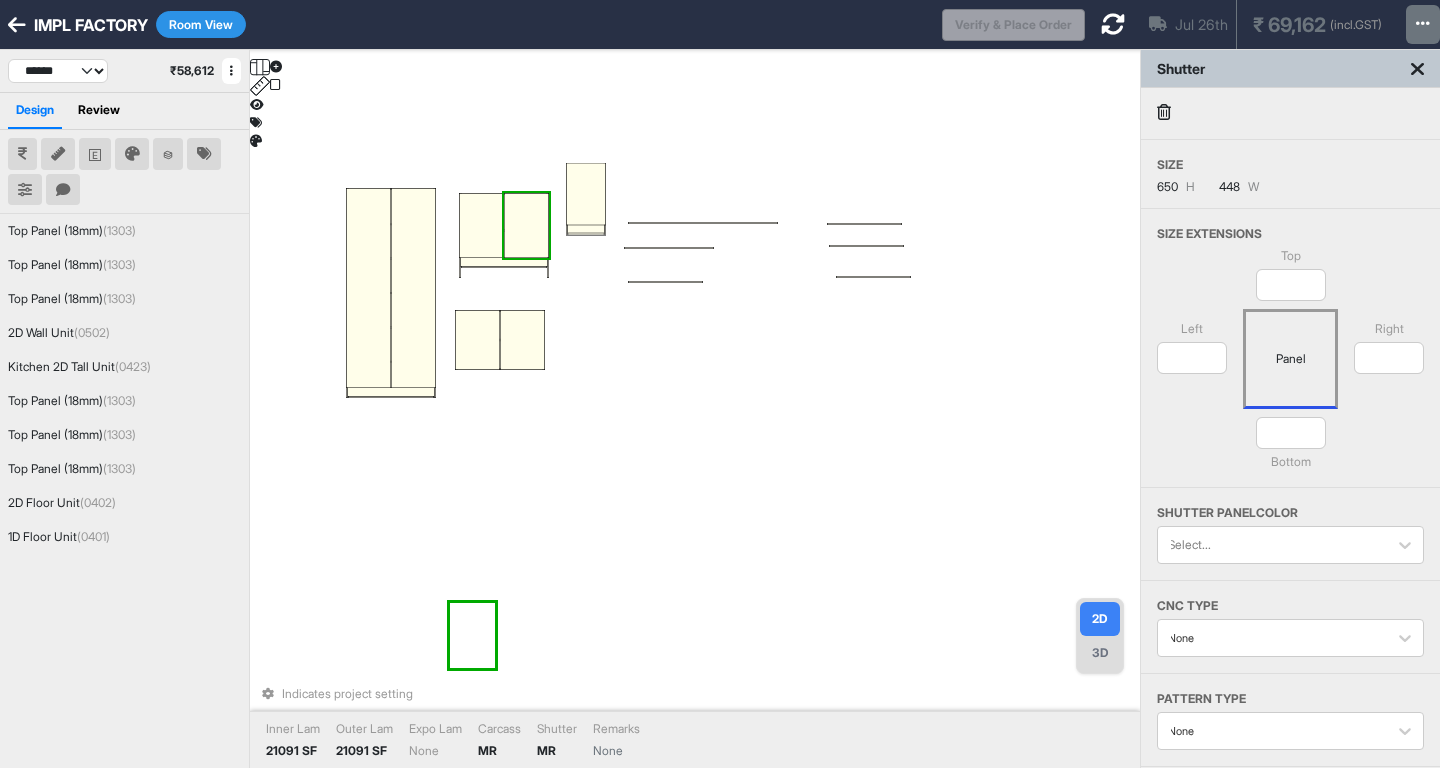 click at bounding box center [526, 225] 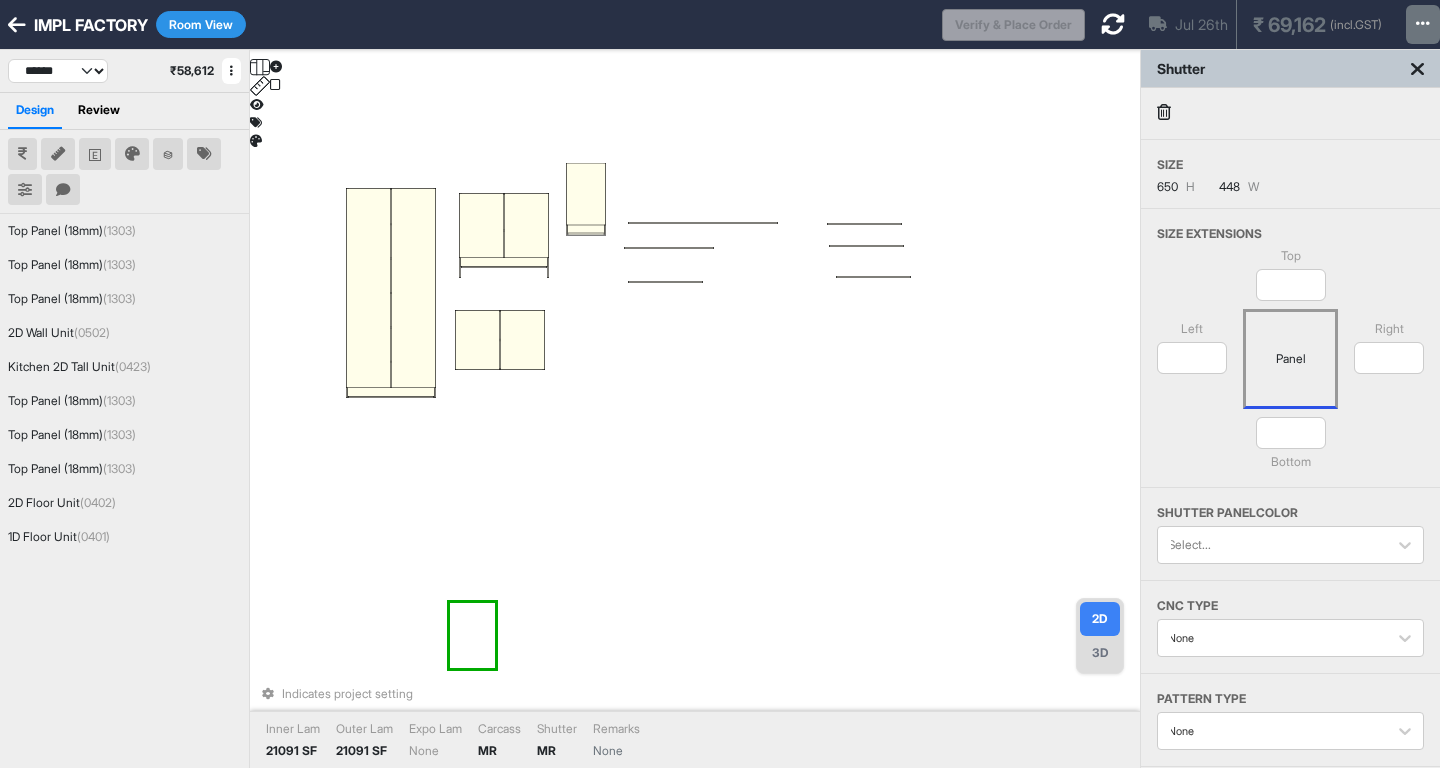 click at bounding box center [504, 248] 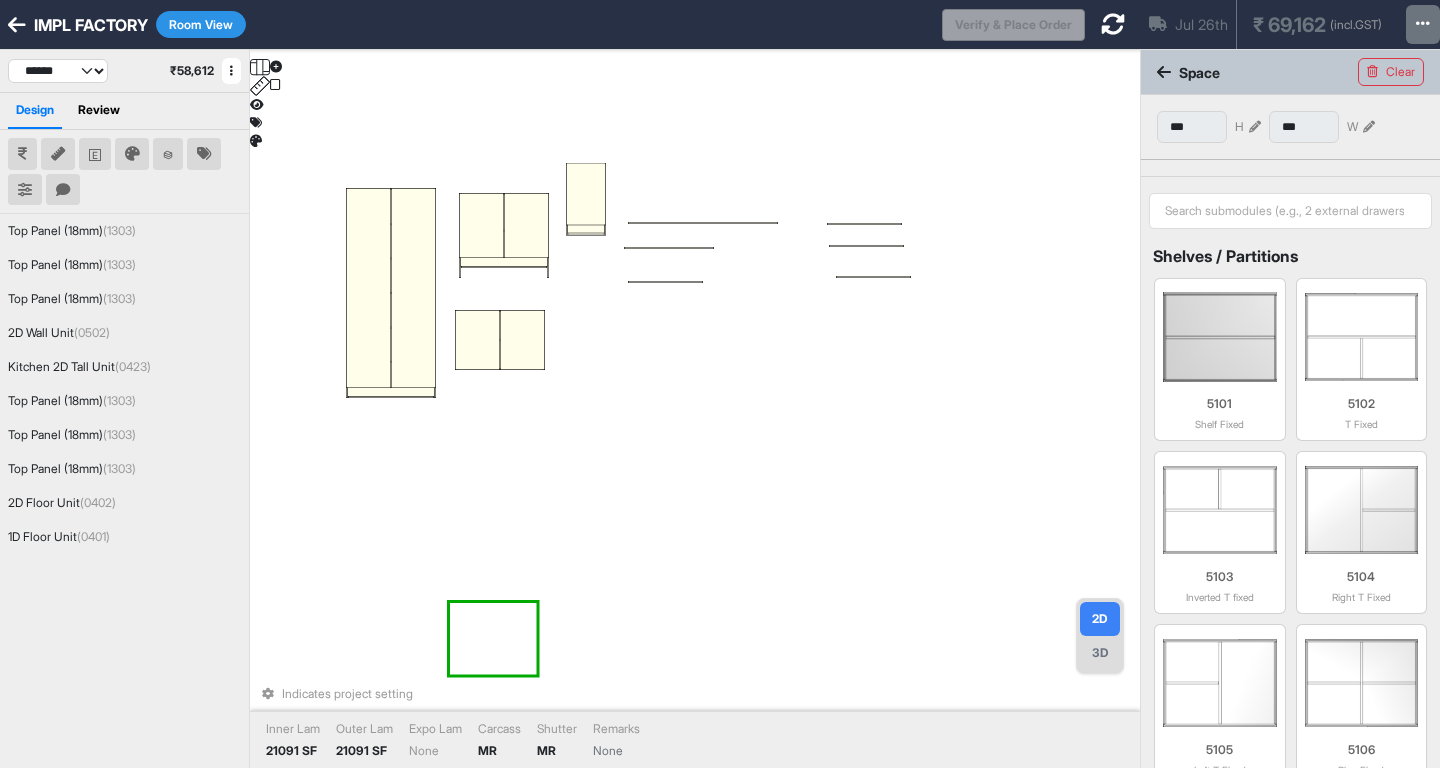click at bounding box center (460, 235) 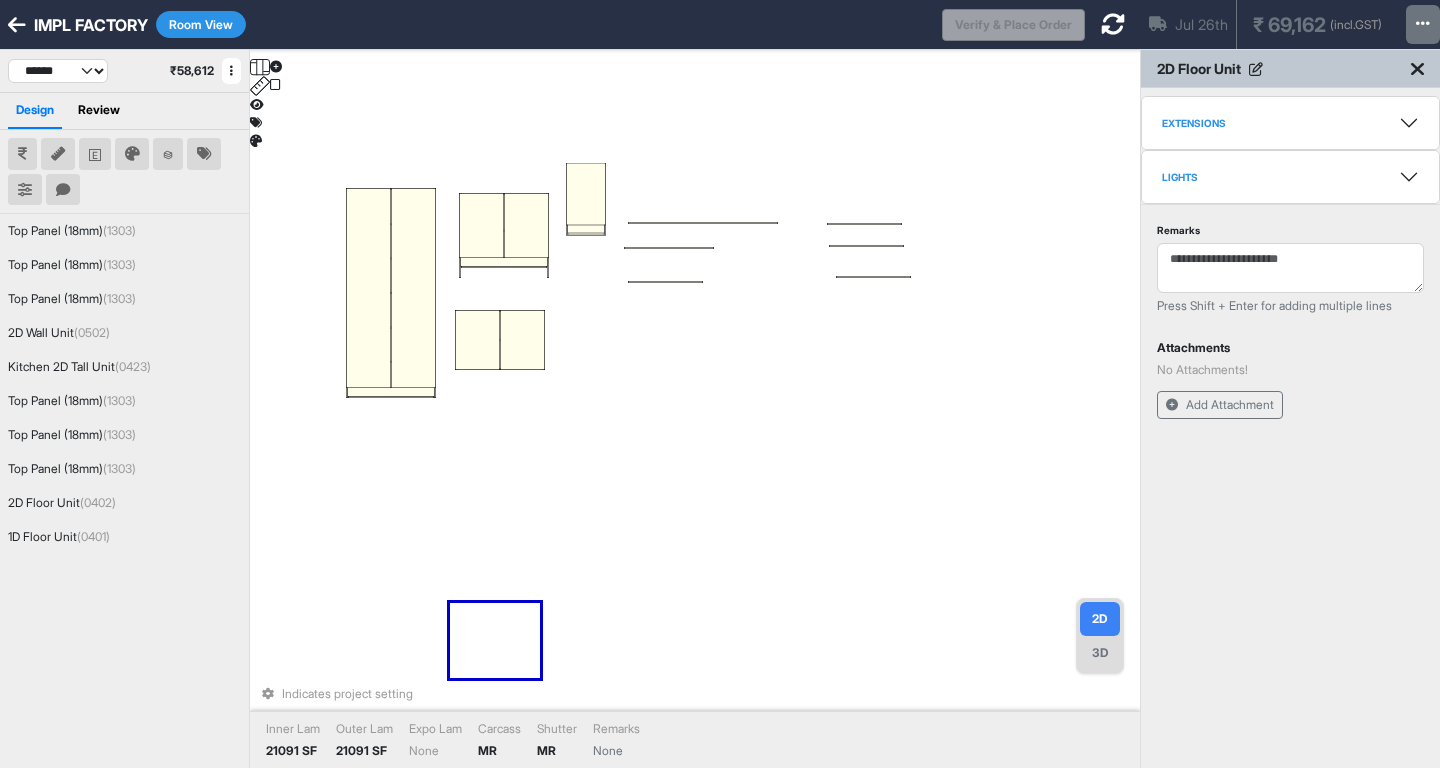 click on "Extensions" at bounding box center (1290, 123) 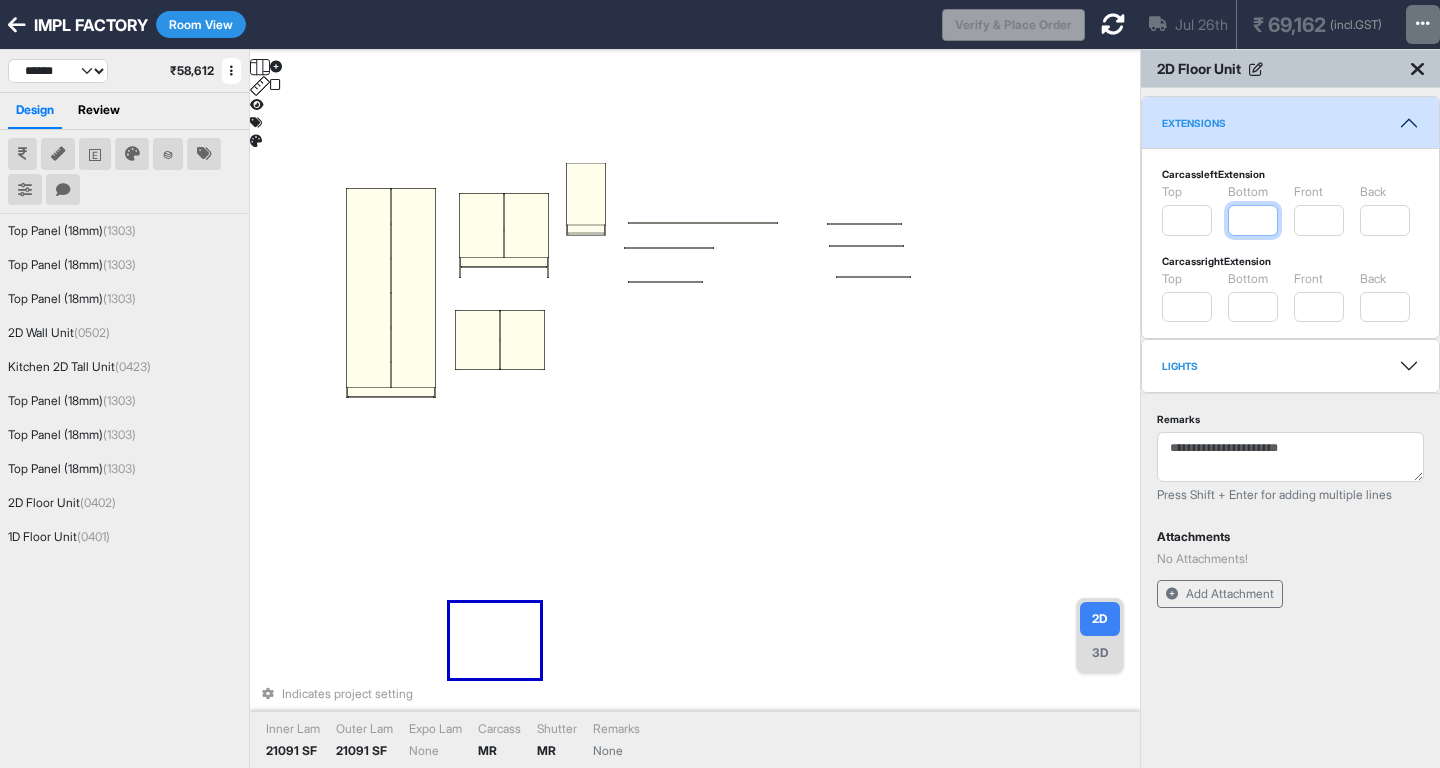click at bounding box center (1253, 220) 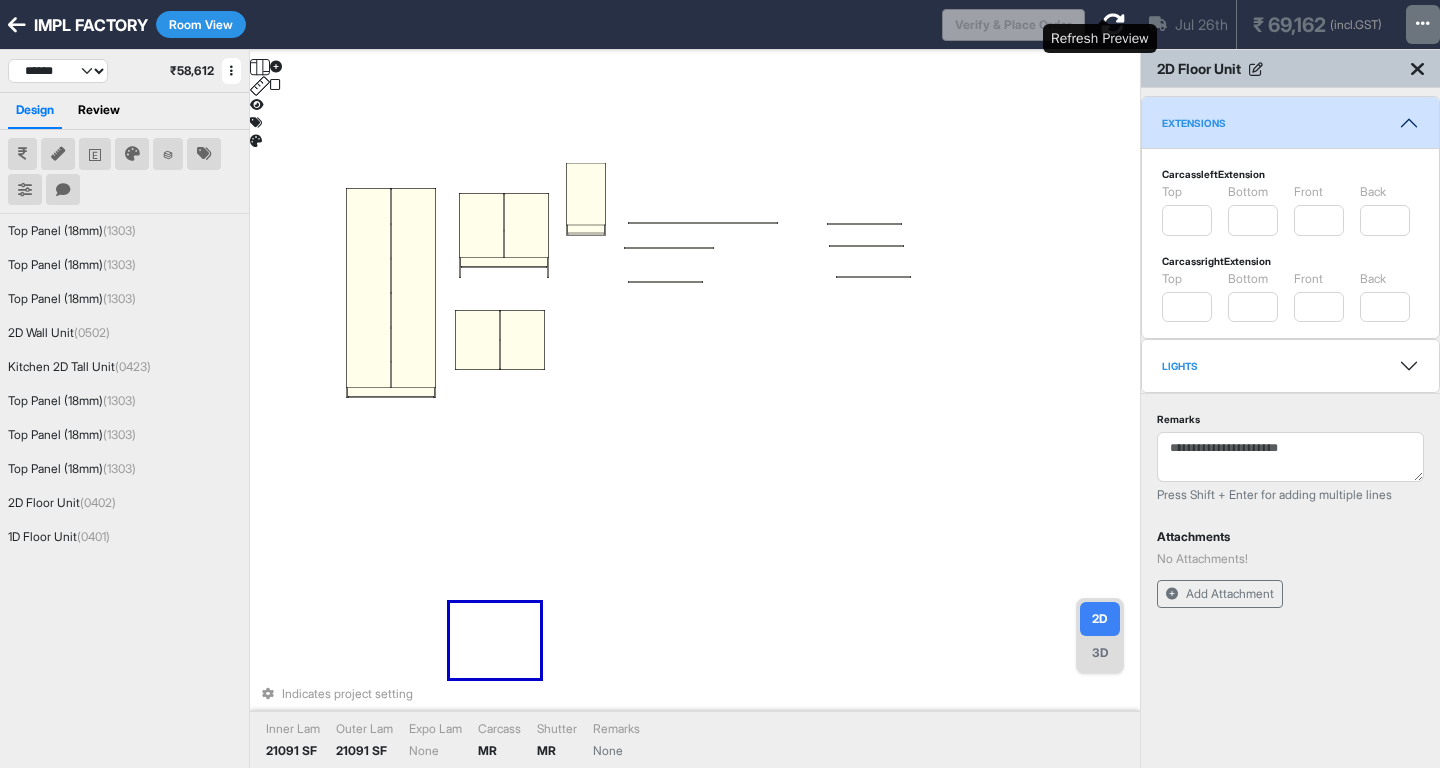 click at bounding box center (1113, 24) 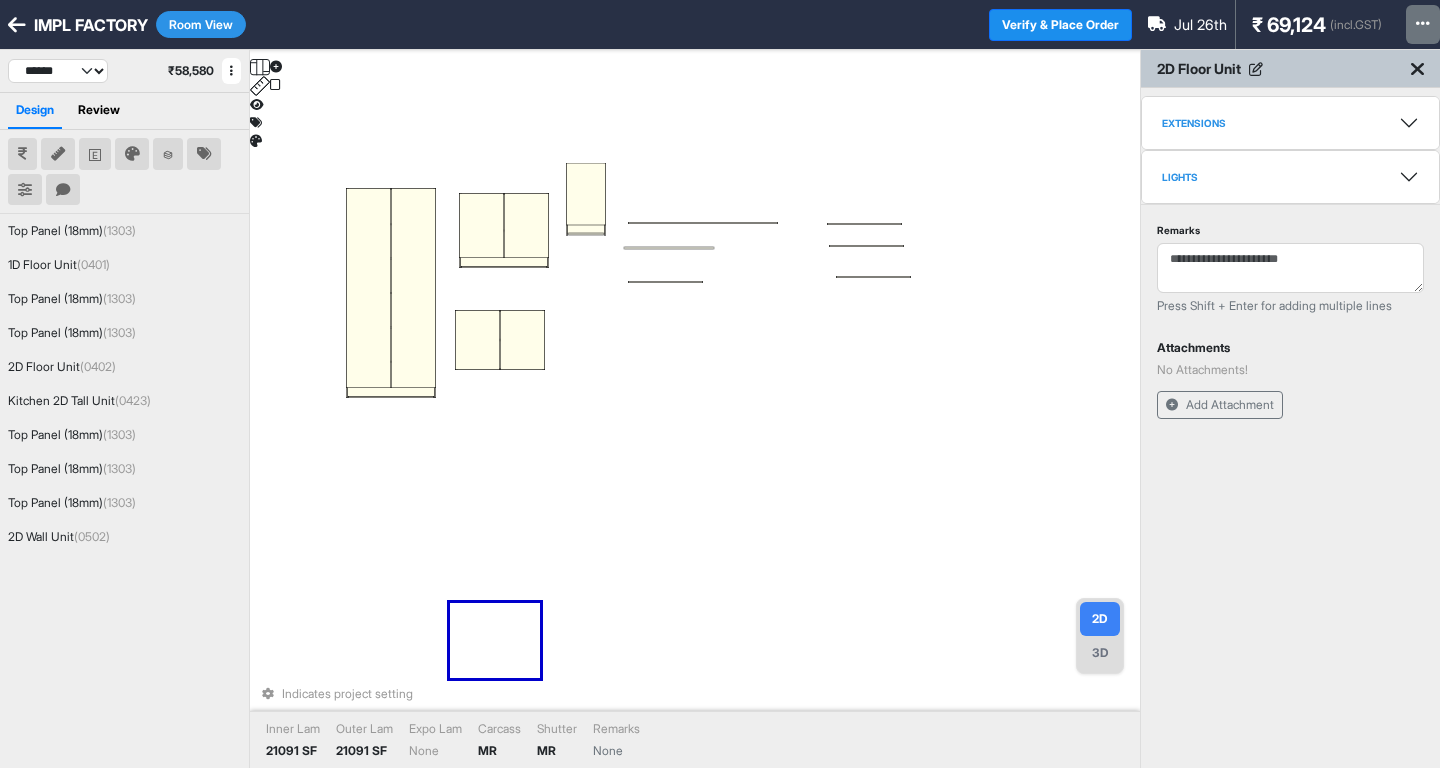 click on "Indicates project setting Inner Lam 21091 SF Outer Lam 21091 SF Expo Lam None Carcass MR Shutter MR Remarks None" at bounding box center (695, 434) 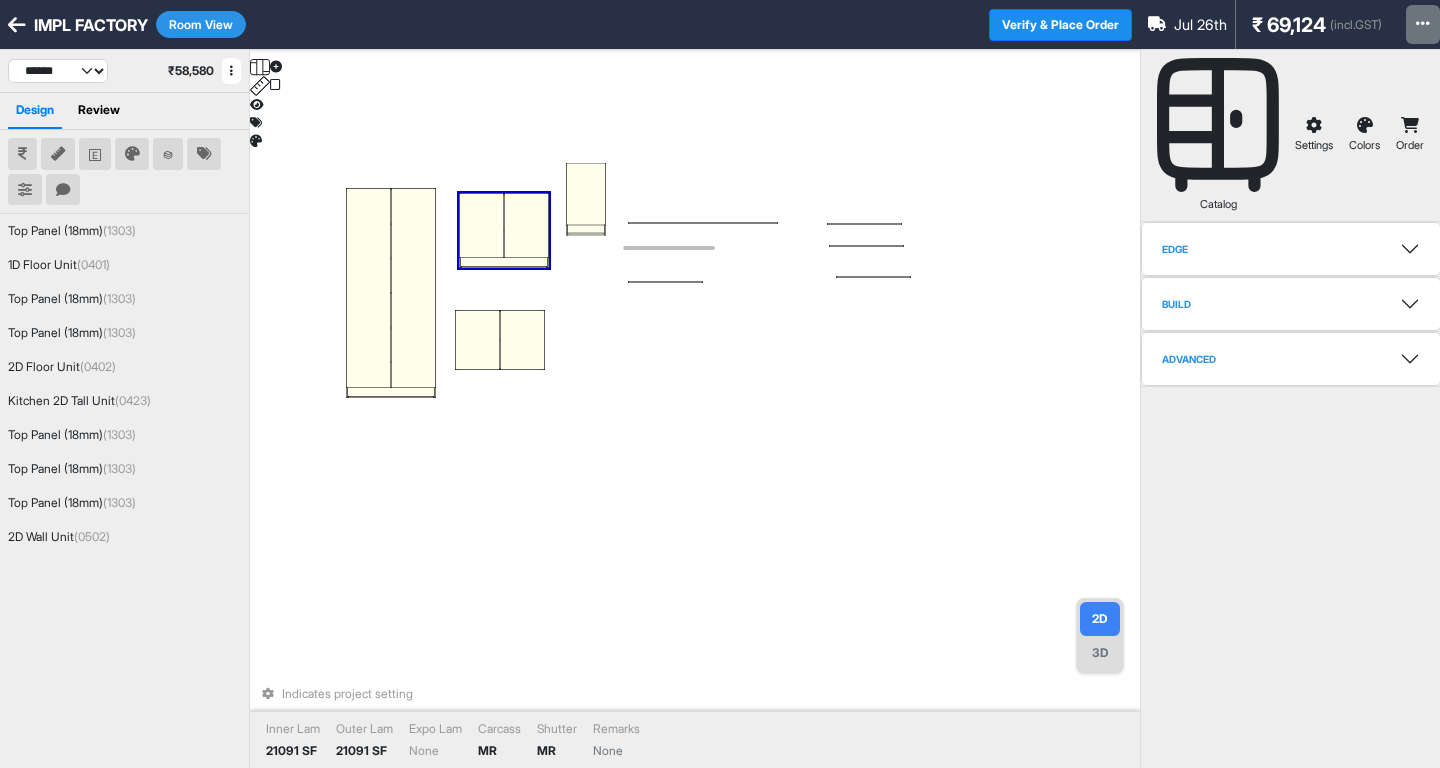 click at bounding box center [481, 225] 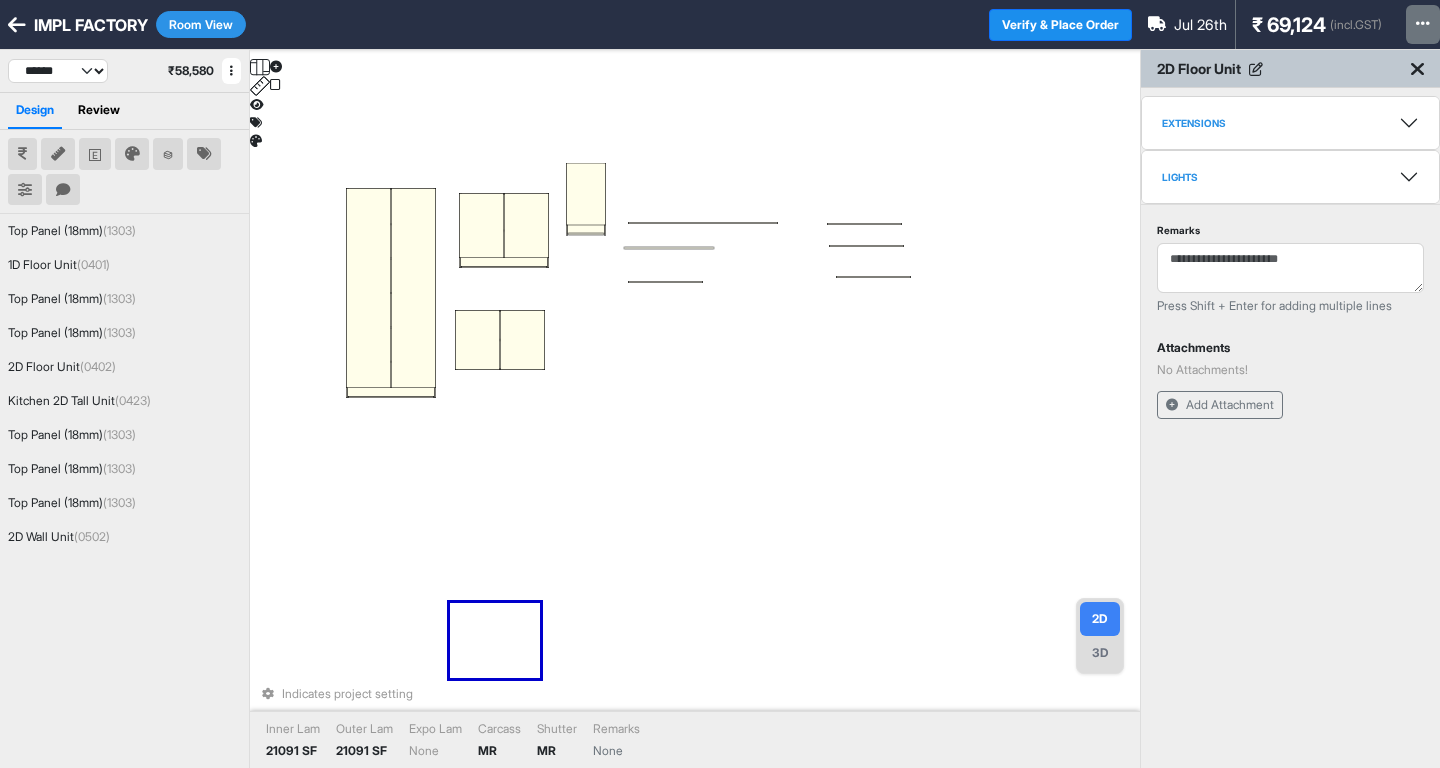 click on "Extensions" at bounding box center (1290, 123) 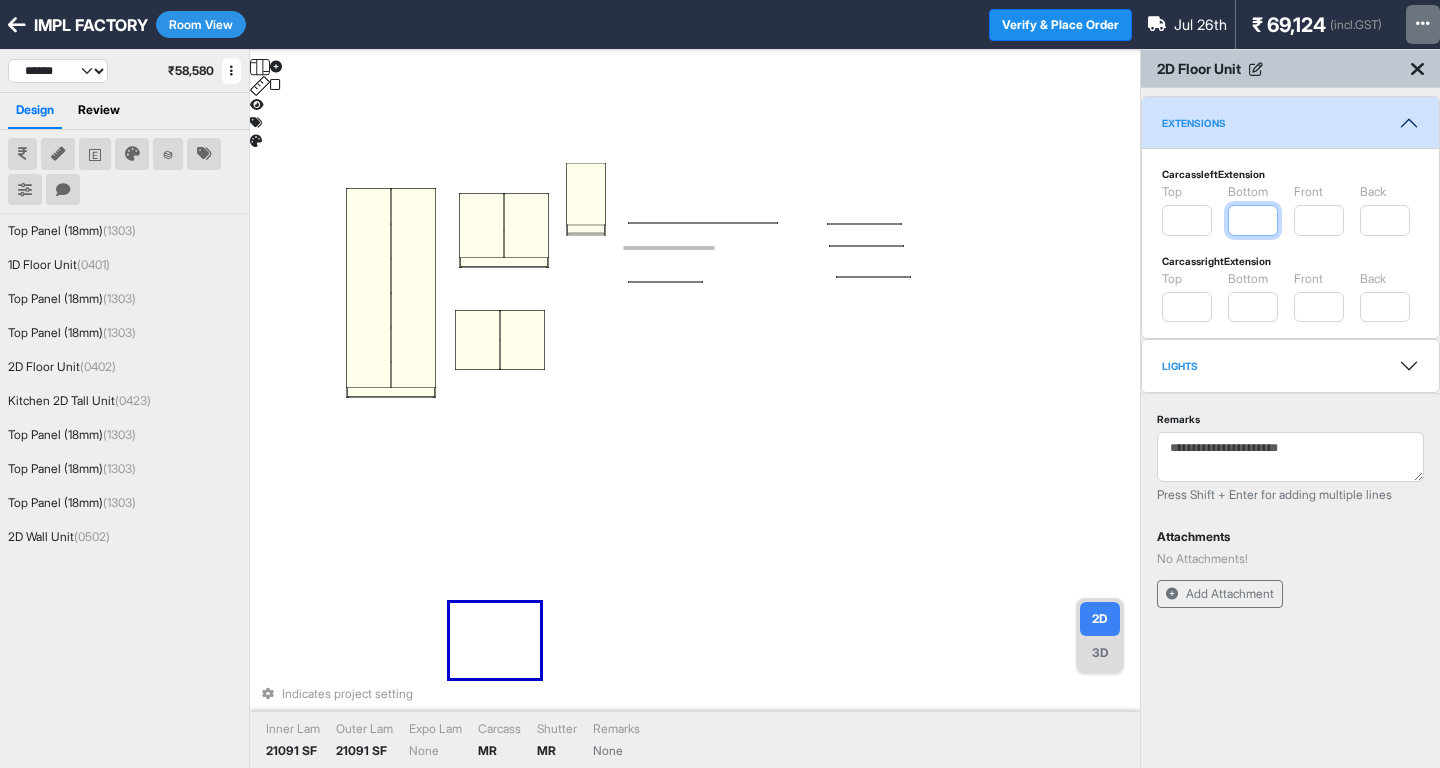 click at bounding box center (1253, 220) 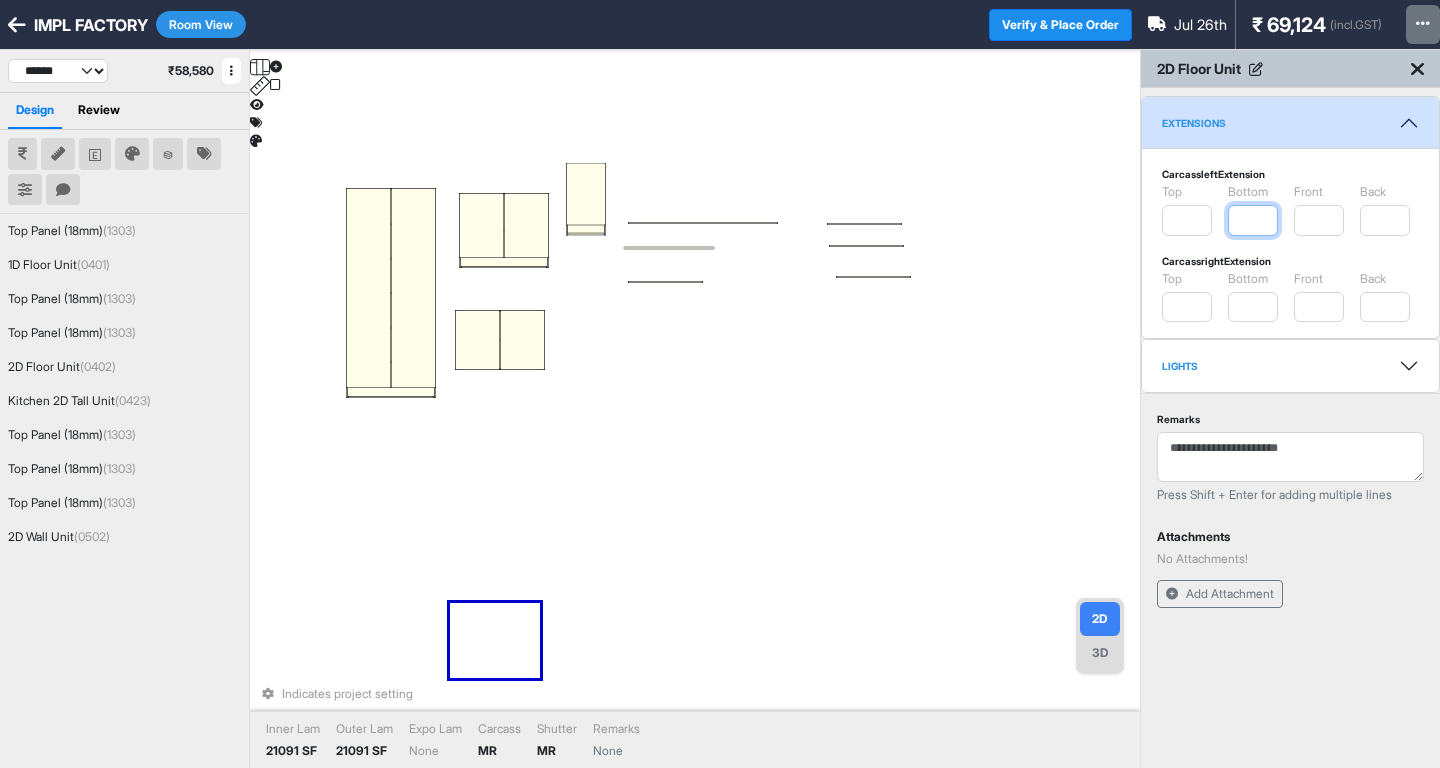 type on "***" 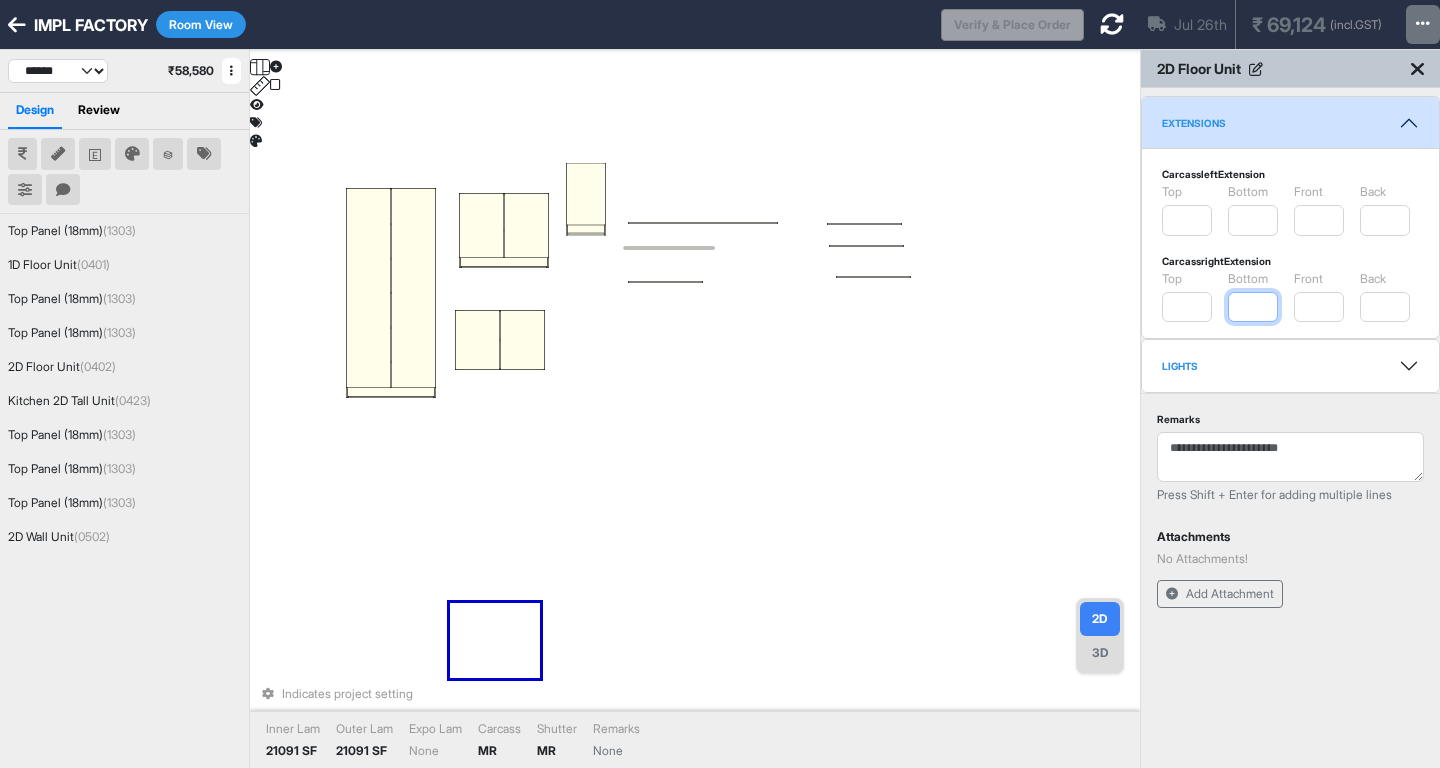 click at bounding box center (1253, 307) 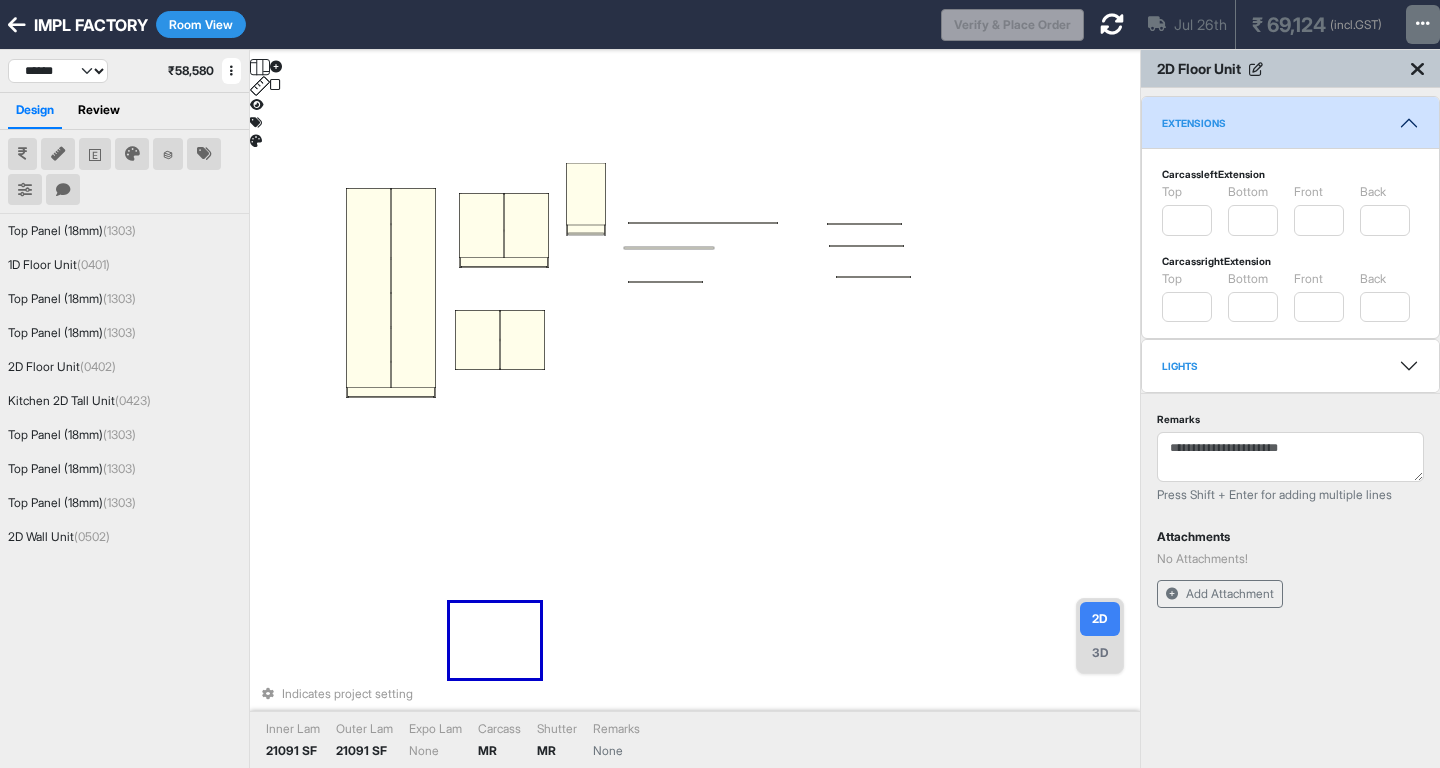click on "Indicates project setting Inner Lam 21091 SF Outer Lam 21091 SF Expo Lam None Carcass MR Shutter MR Remarks None" at bounding box center (695, 434) 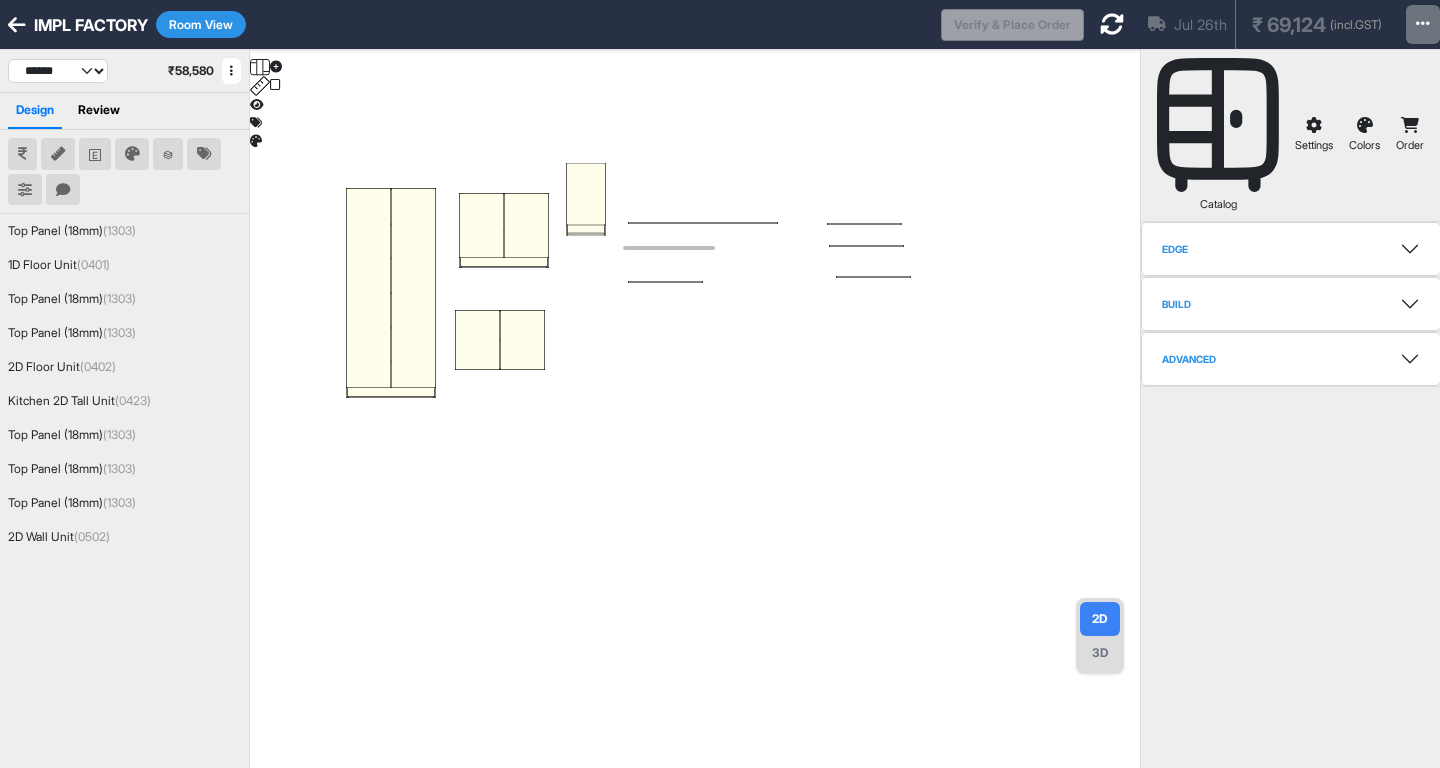 click at bounding box center [1112, 24] 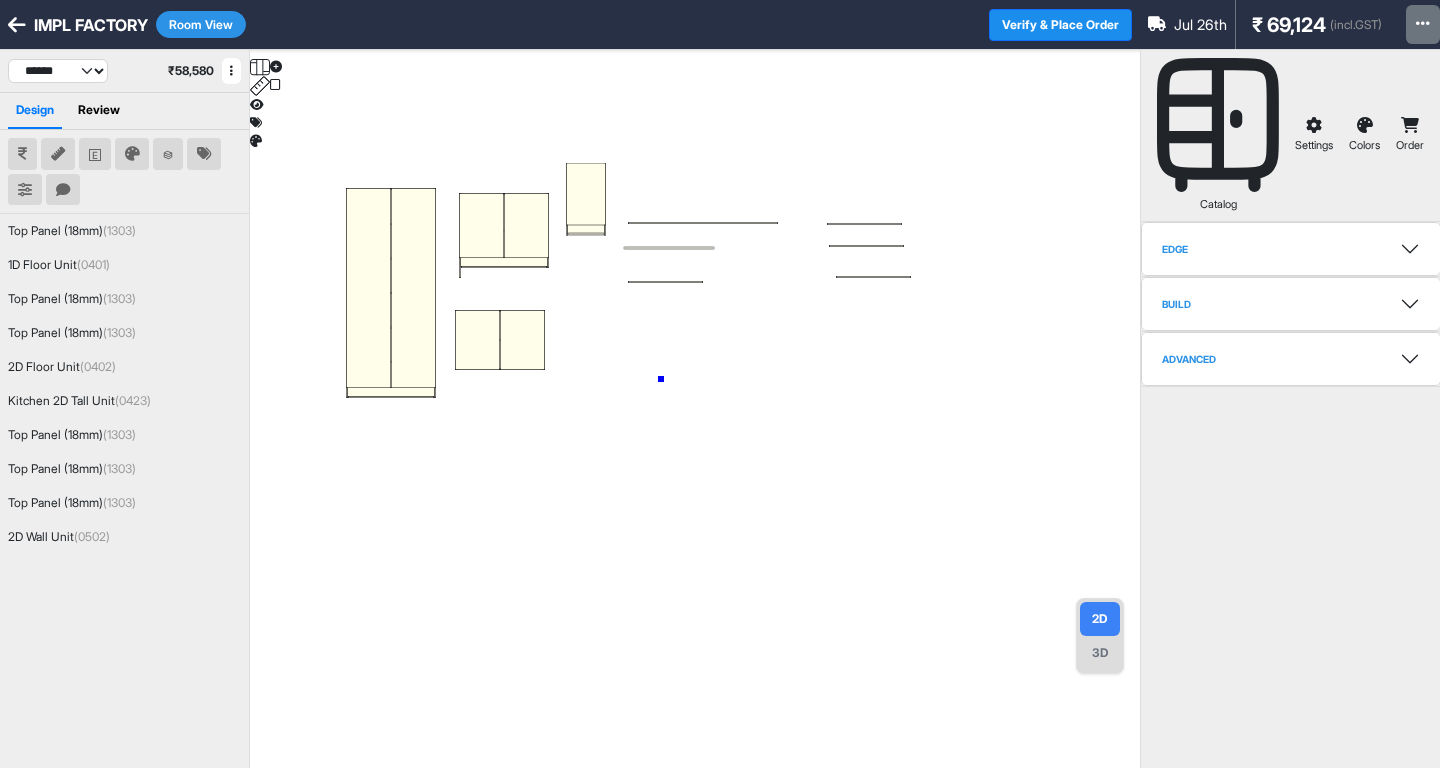 click at bounding box center (695, 434) 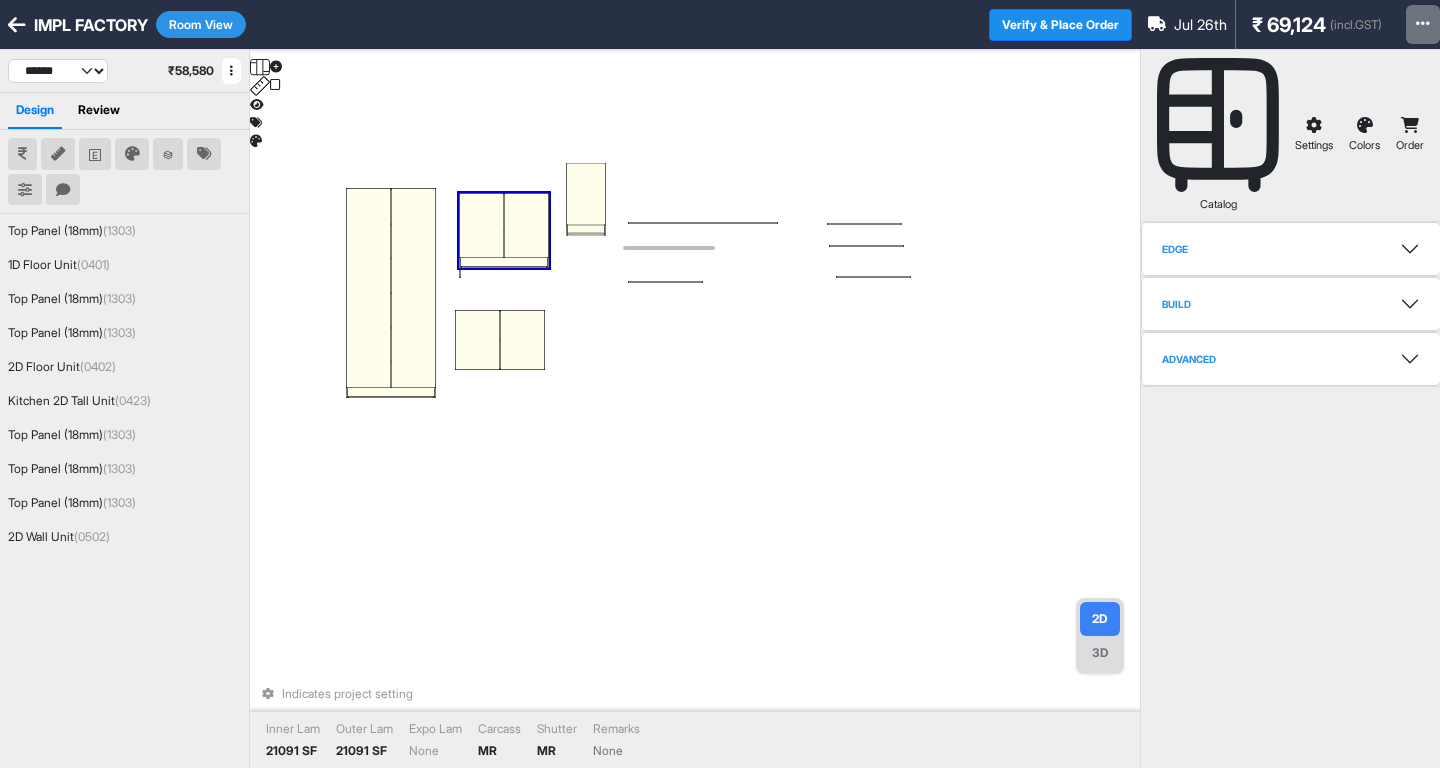 click at bounding box center (526, 225) 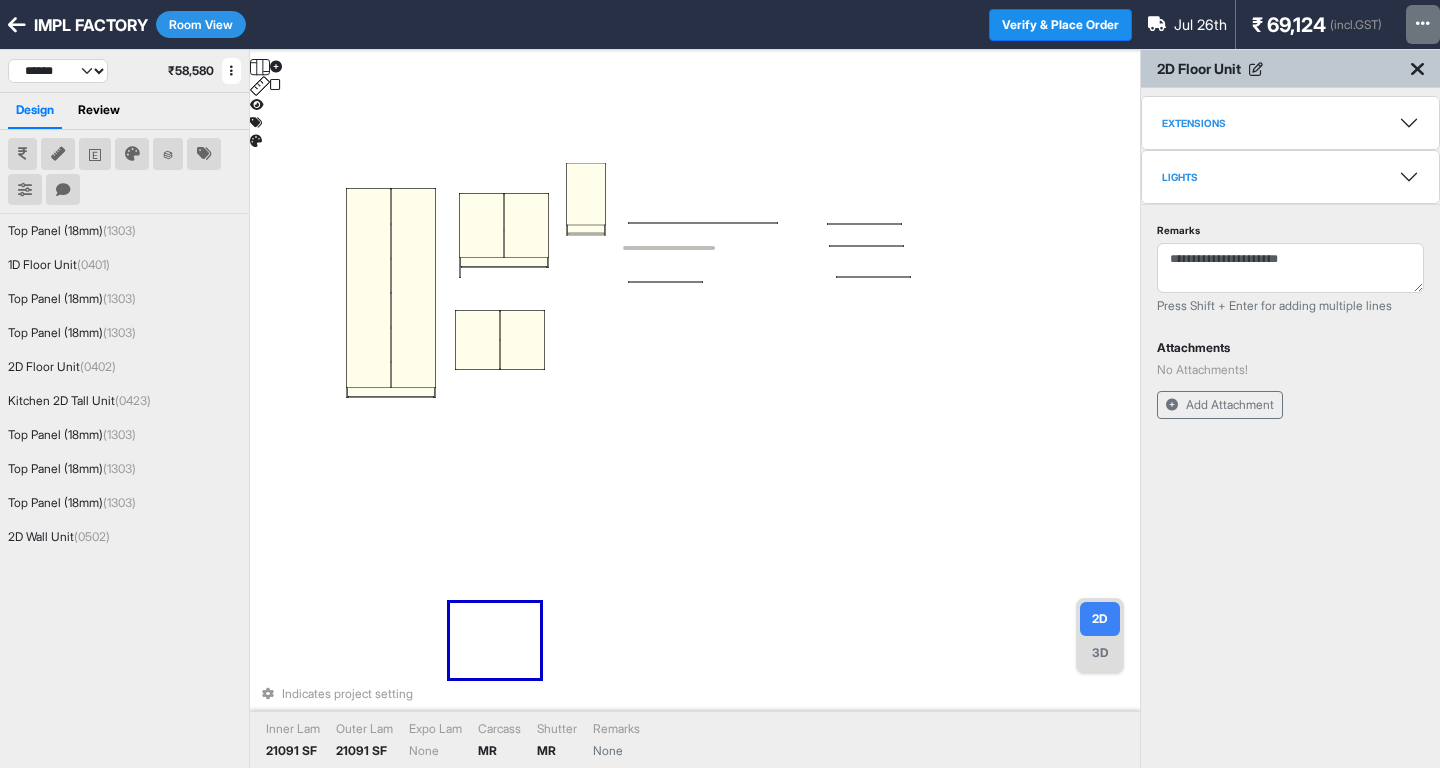 click on "Extensions" at bounding box center (1290, 123) 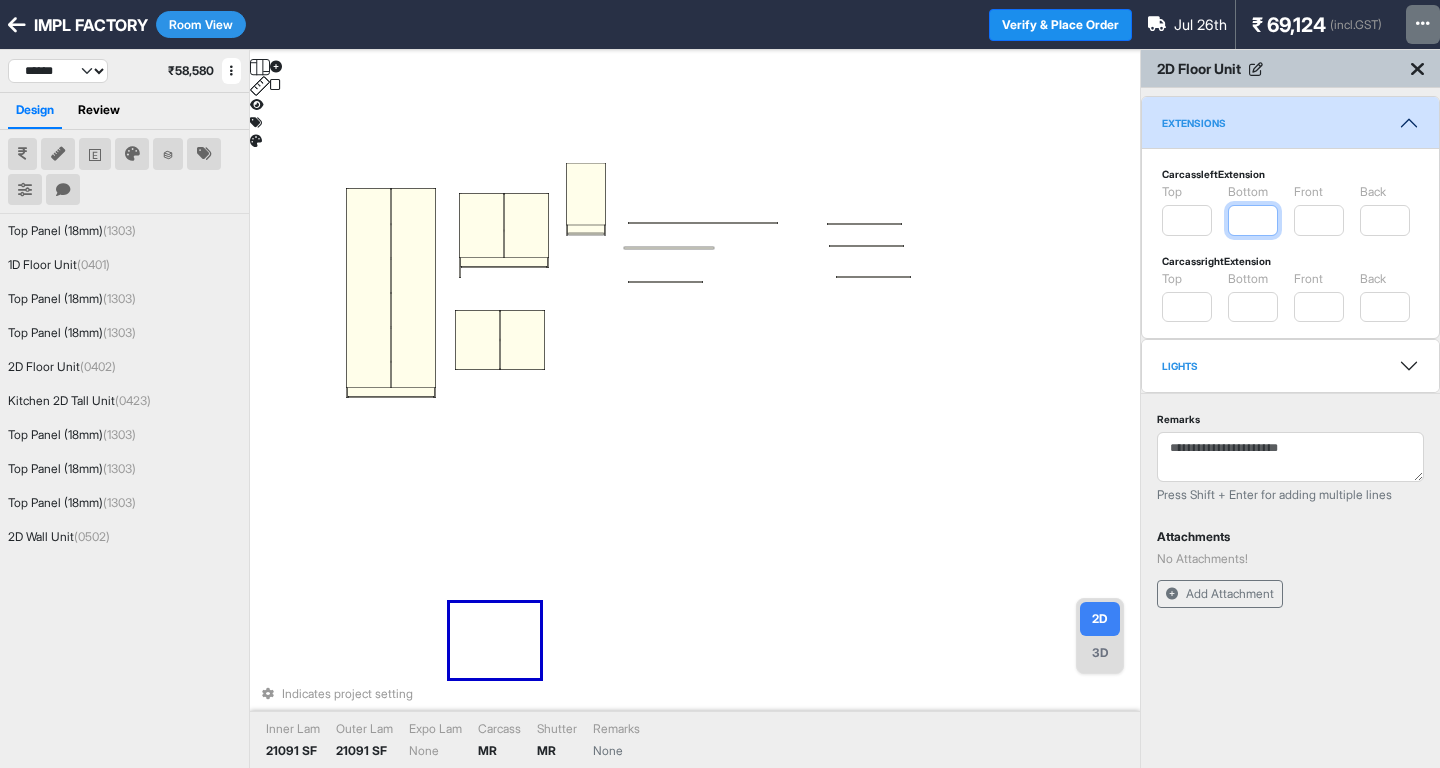 drag, startPoint x: 1255, startPoint y: 223, endPoint x: 1294, endPoint y: 226, distance: 39.115215 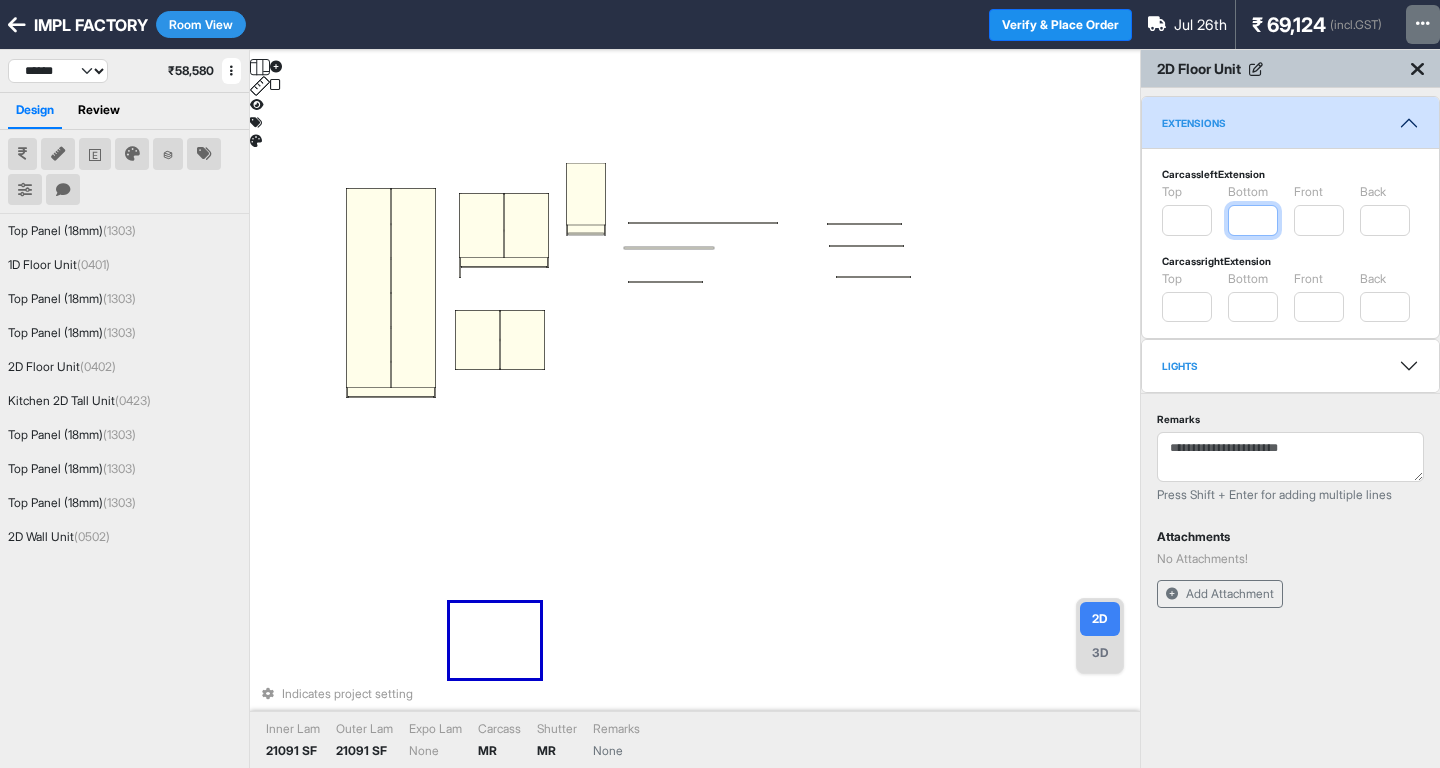 type on "***" 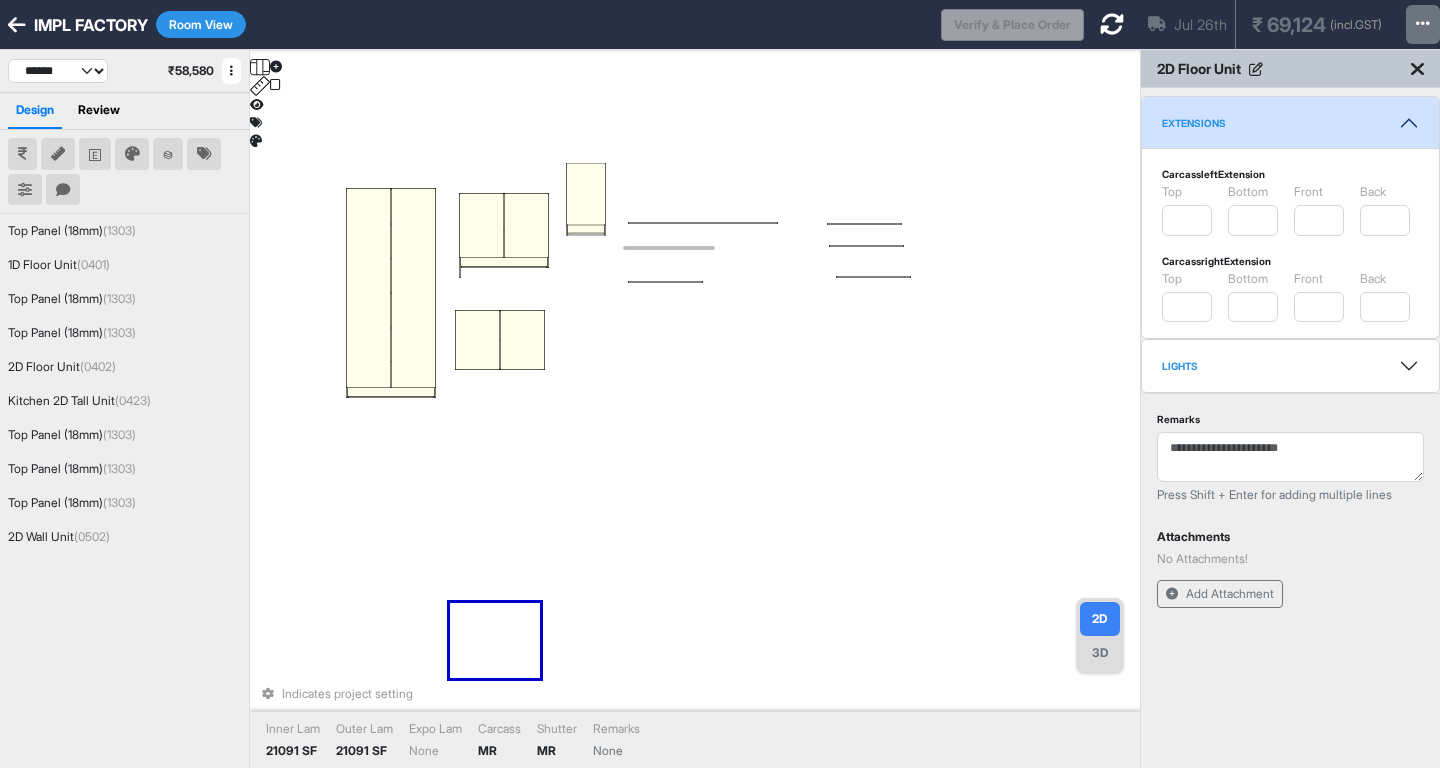 click on "Indicates project setting Inner Lam 21091 SF Outer Lam 21091 SF Expo Lam None Carcass MR Shutter MR Remarks None" at bounding box center [695, 434] 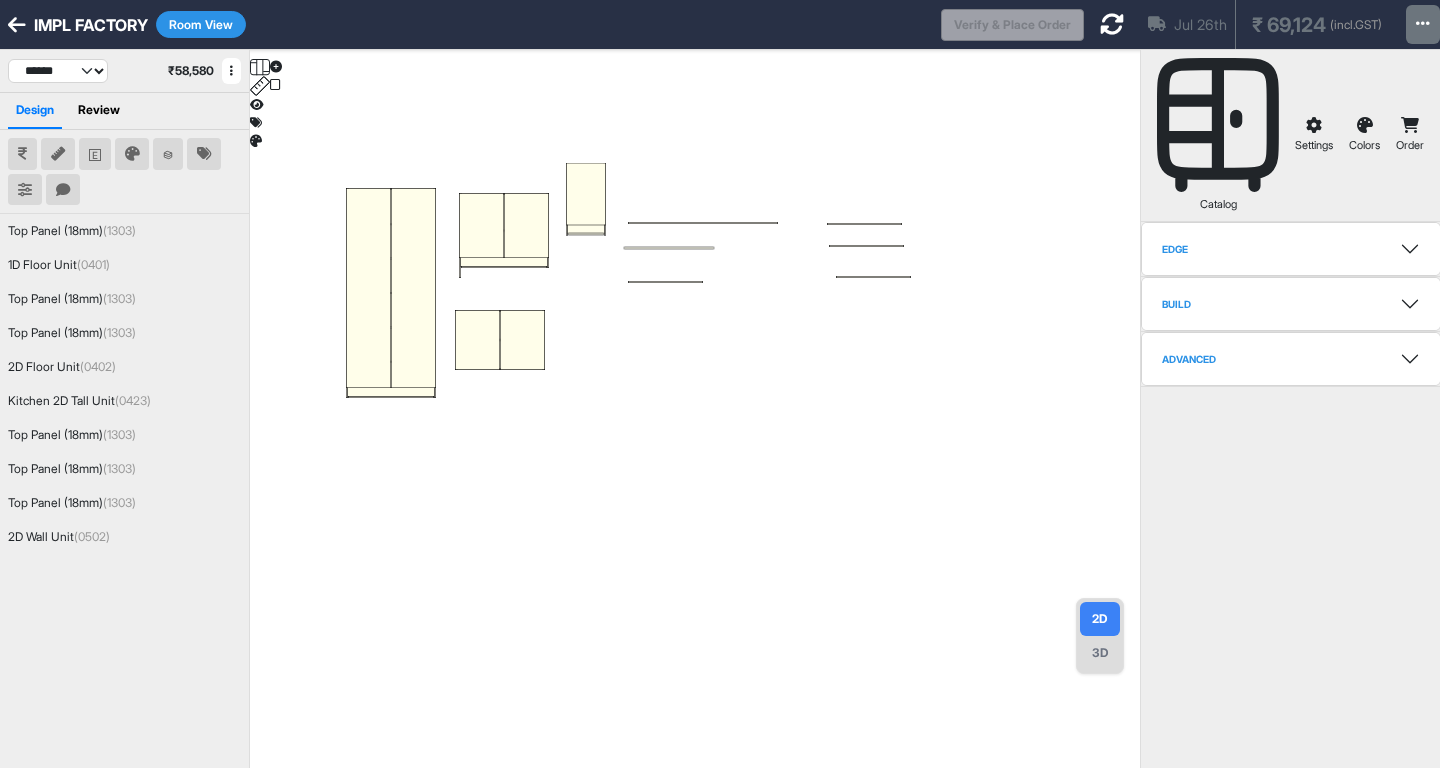 click at bounding box center (1112, 24) 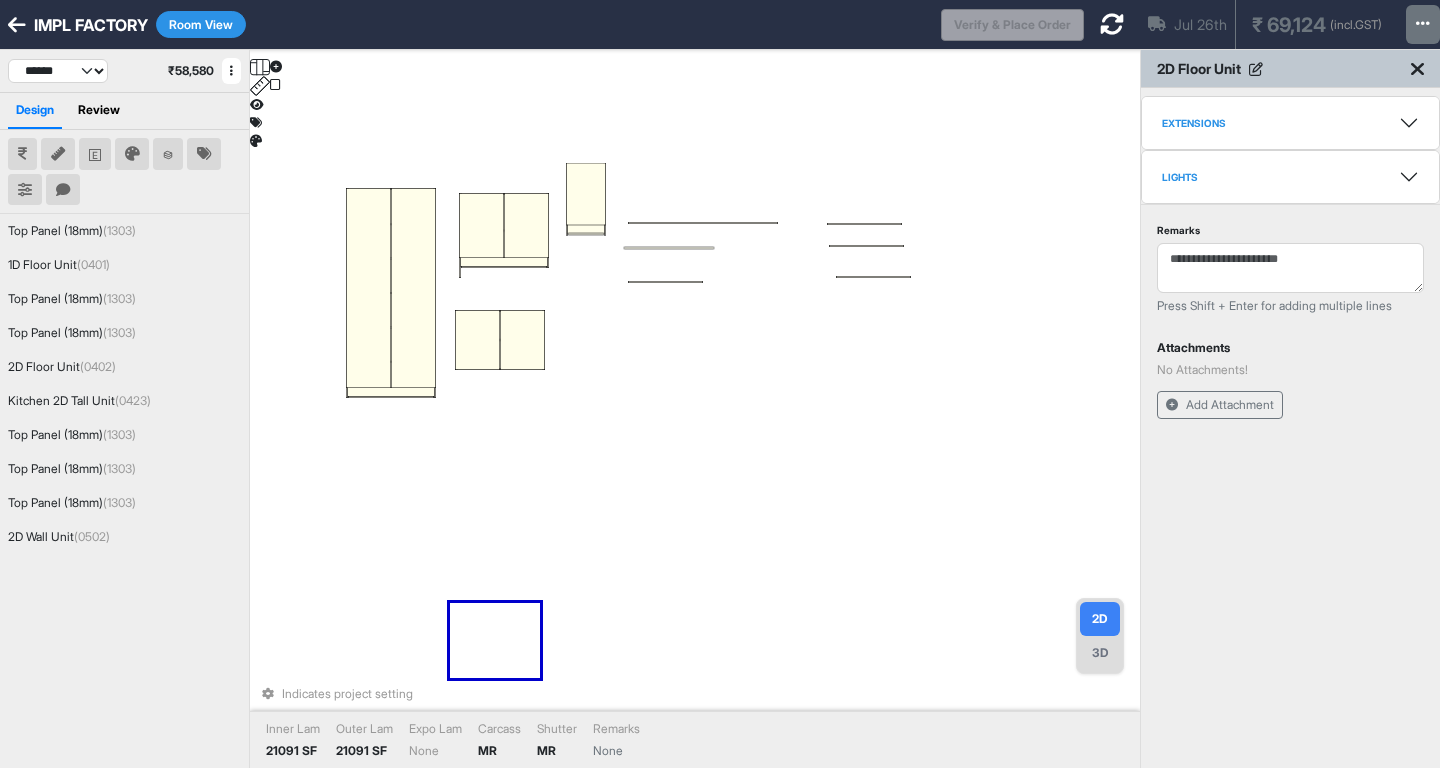click on "Extensions" at bounding box center [1194, 123] 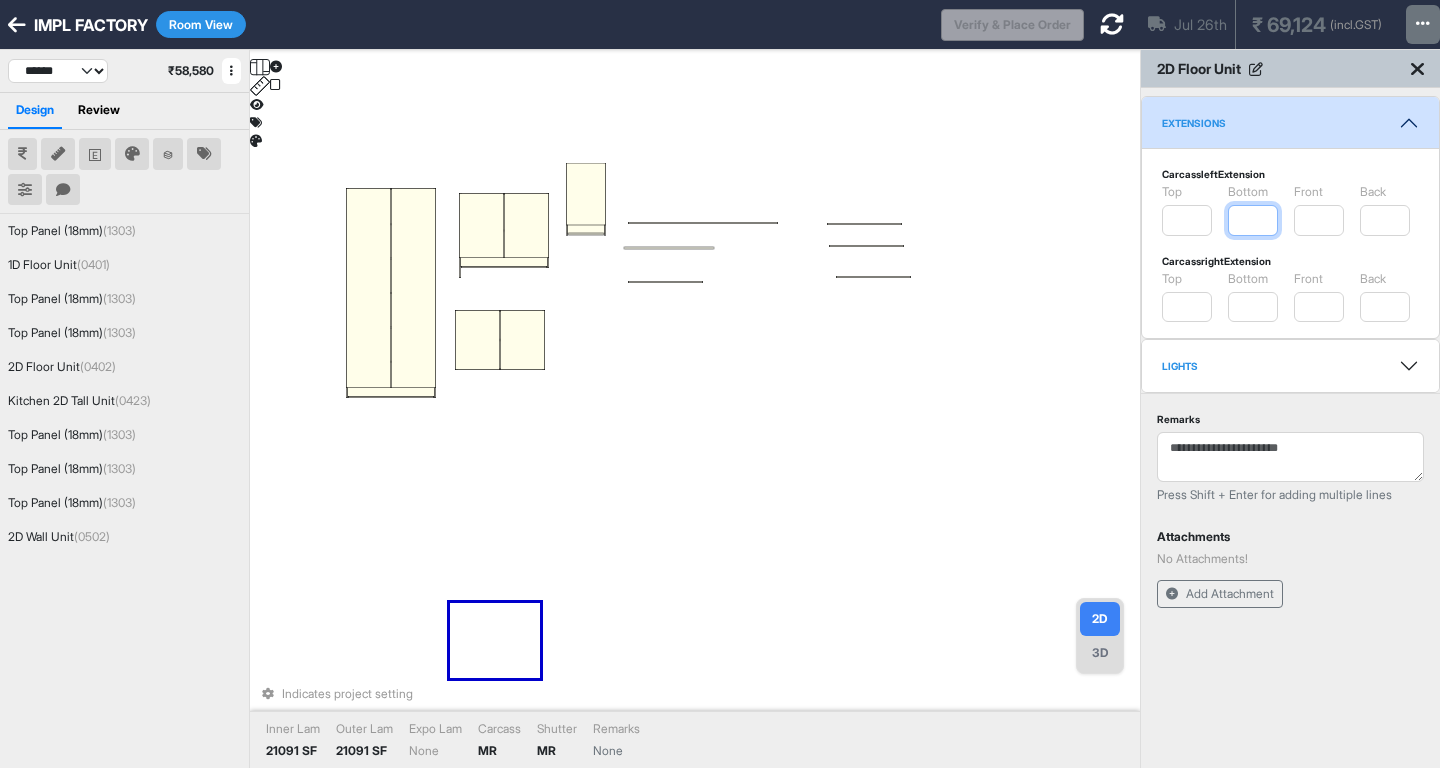 click at bounding box center [1253, 220] 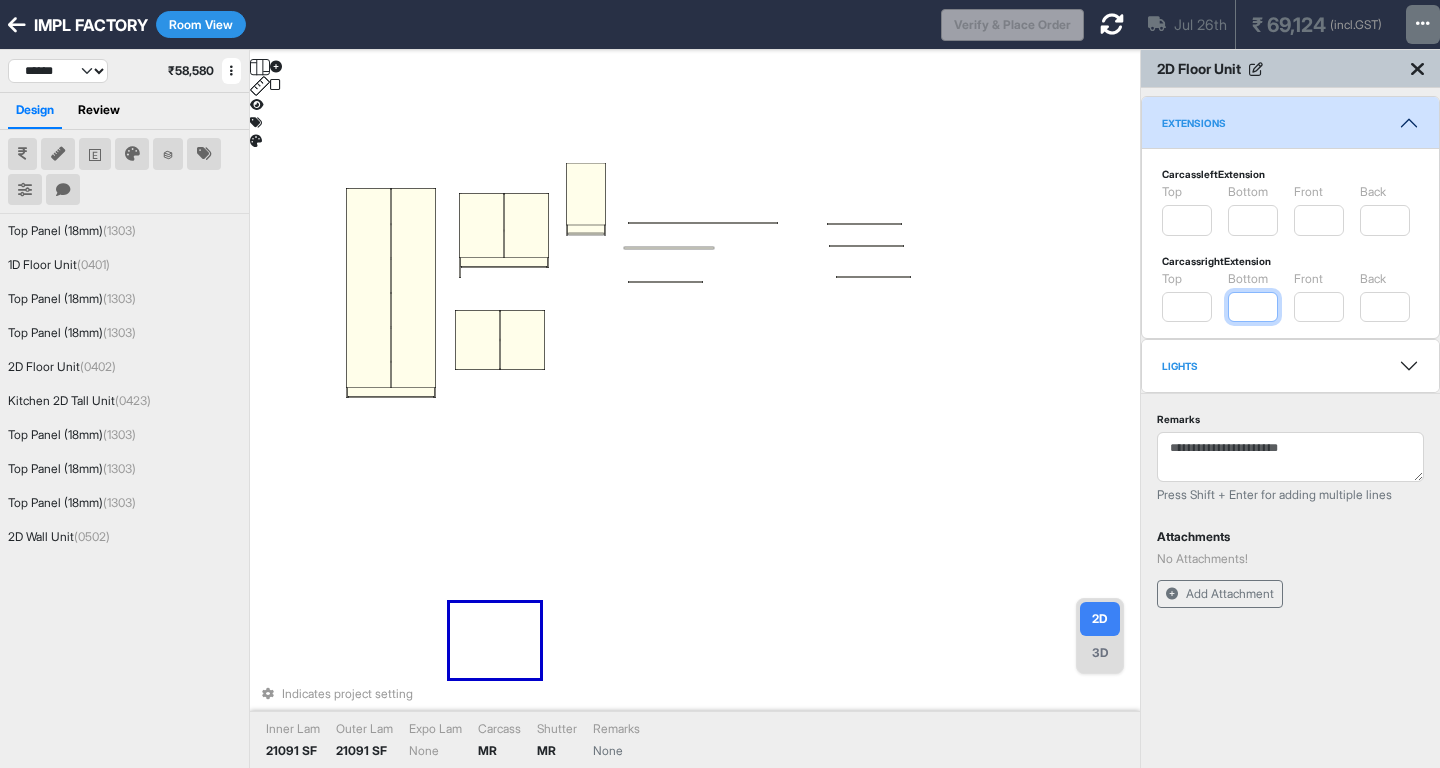 click at bounding box center (1253, 307) 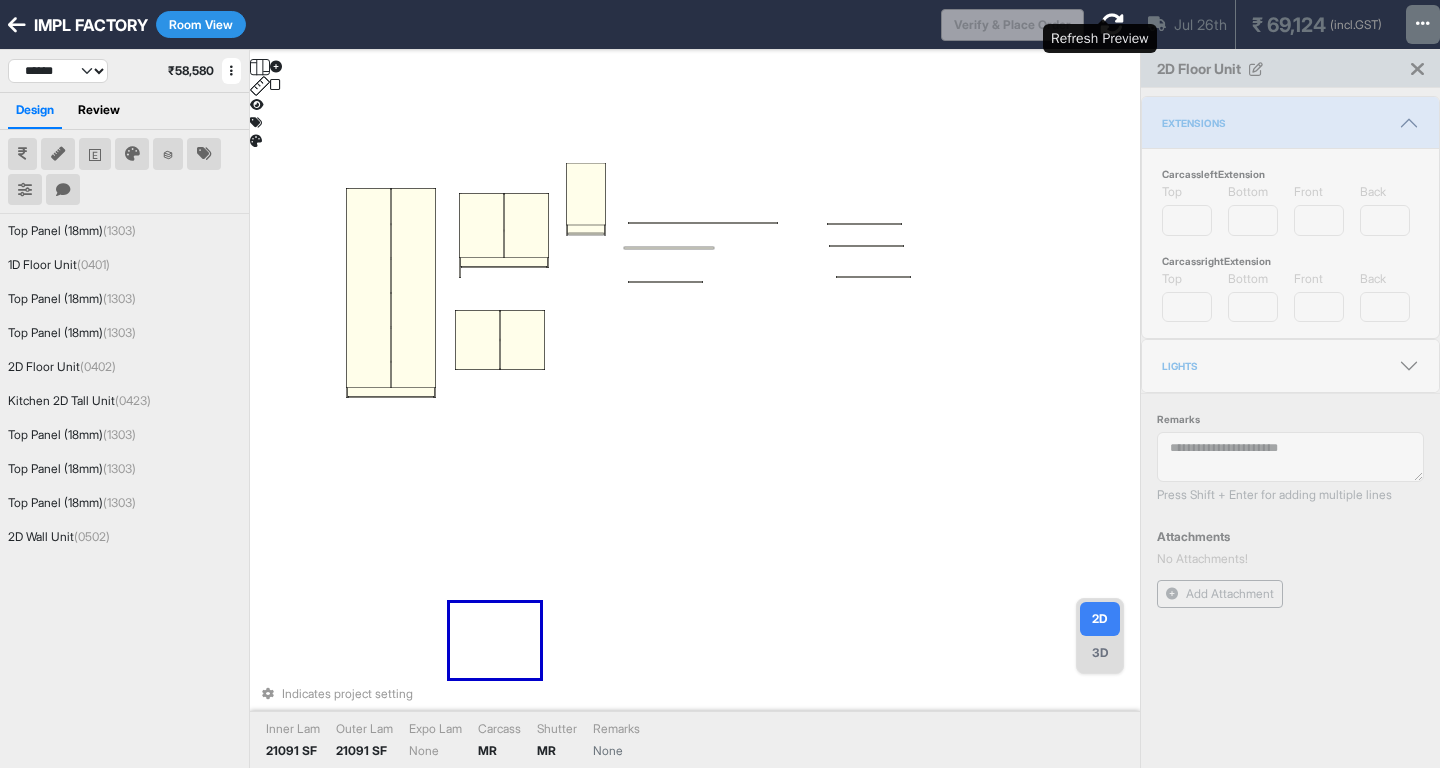click at bounding box center [1112, 24] 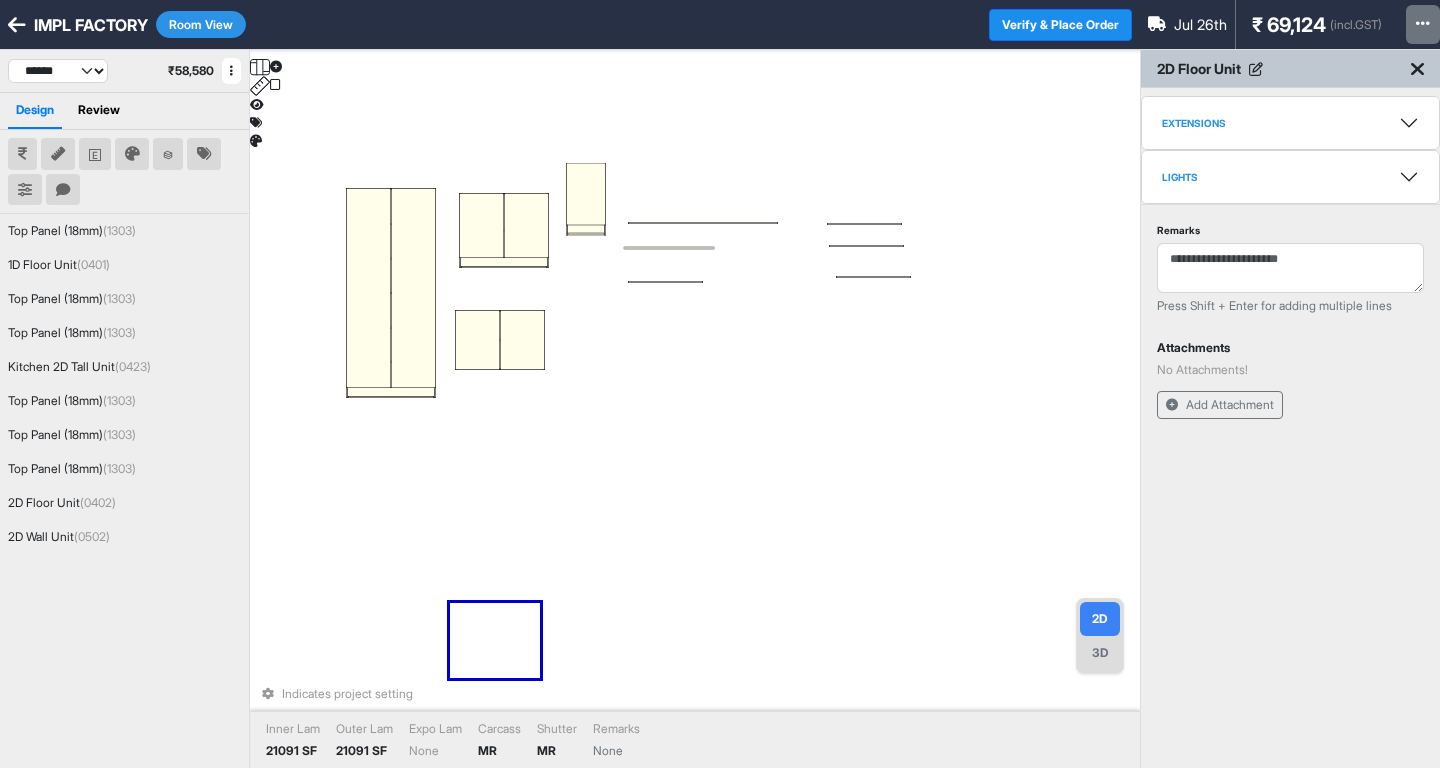 drag, startPoint x: 1055, startPoint y: 135, endPoint x: 1043, endPoint y: 145, distance: 15.6205 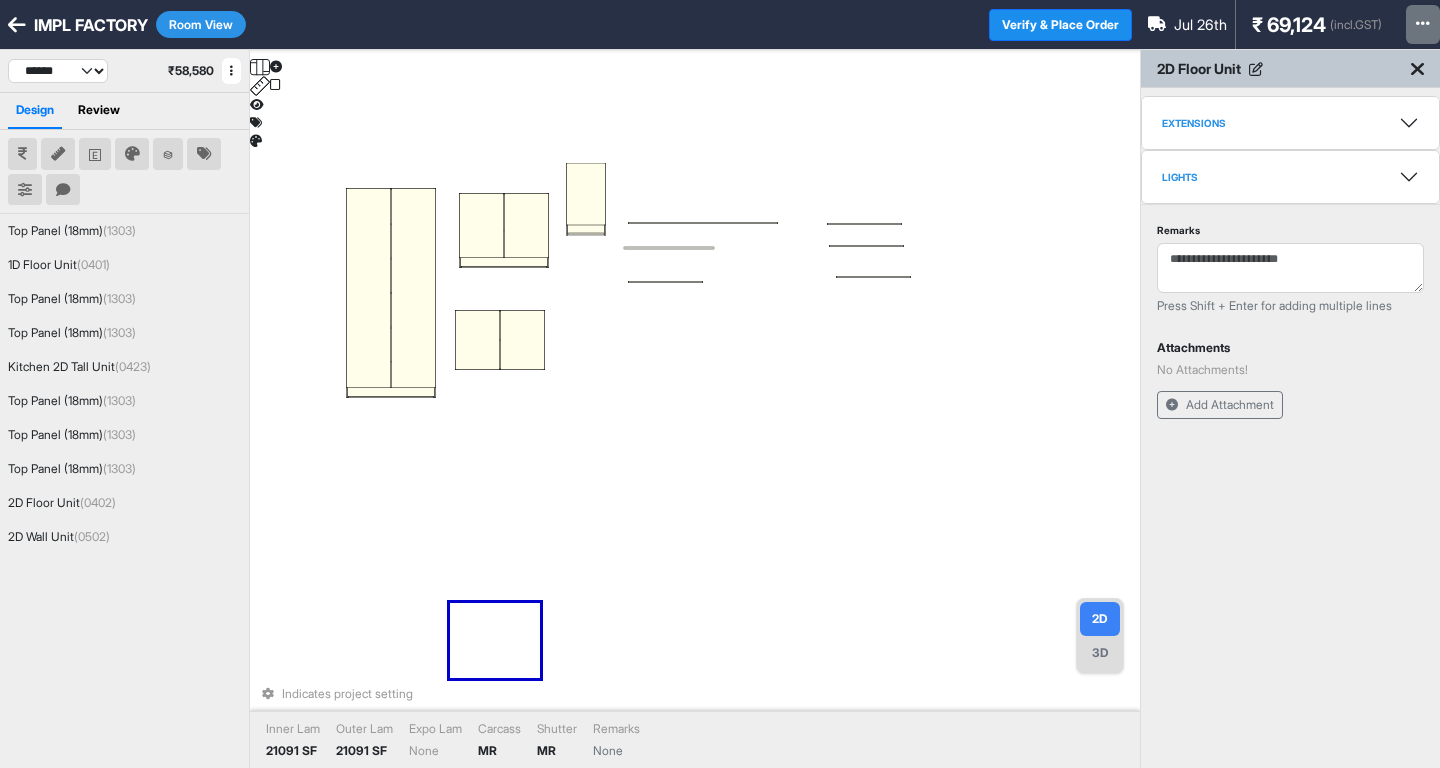 click at bounding box center (481, 225) 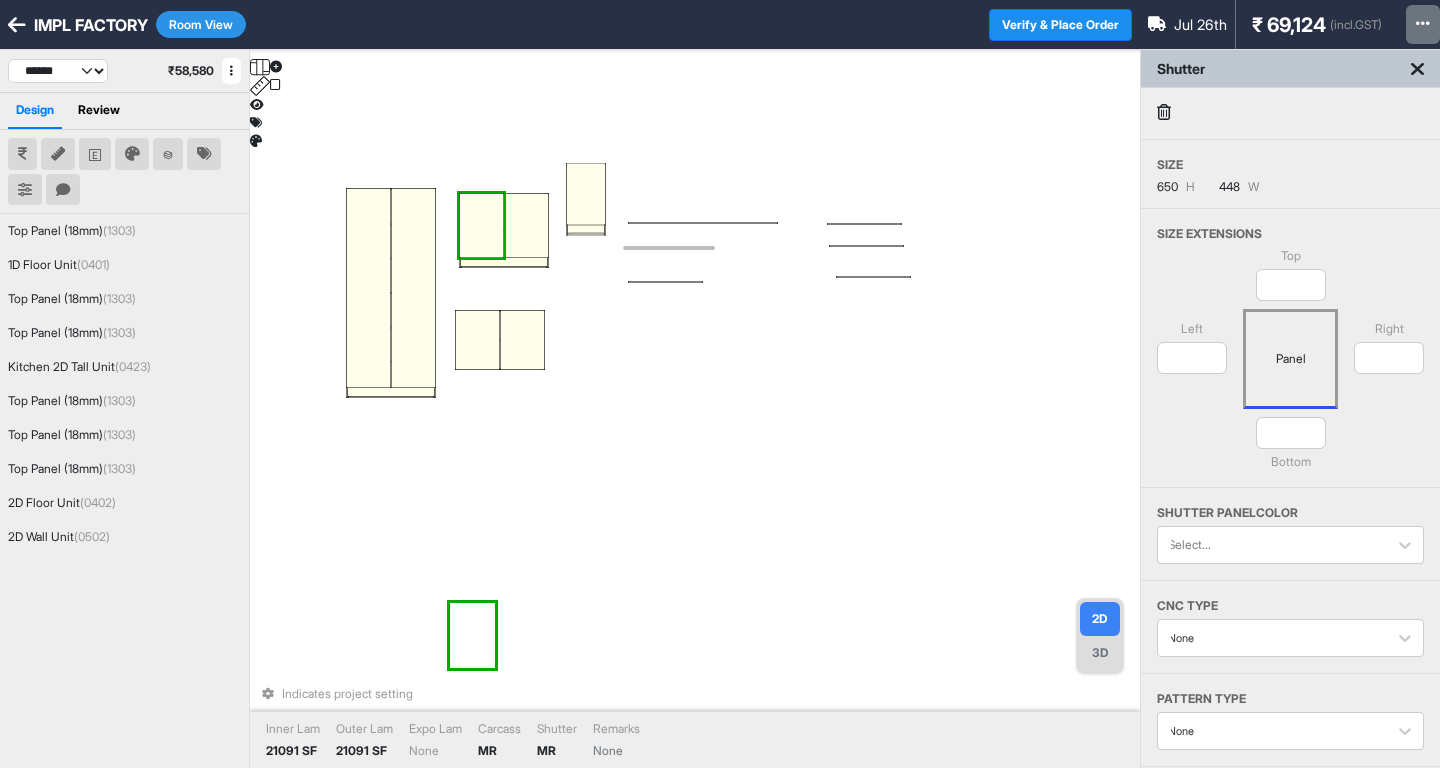 click at bounding box center [481, 225] 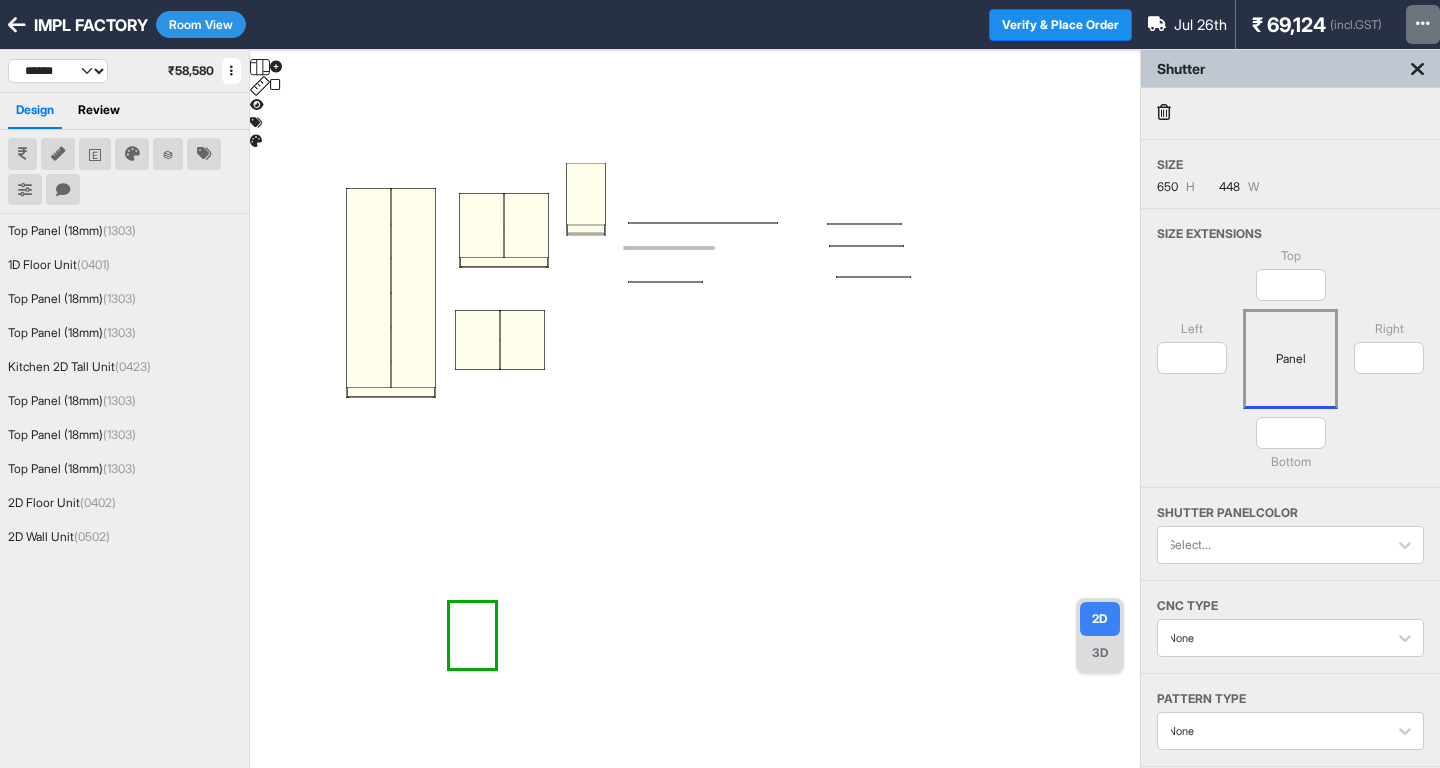 drag, startPoint x: 906, startPoint y: 462, endPoint x: 907, endPoint y: 451, distance: 11.045361 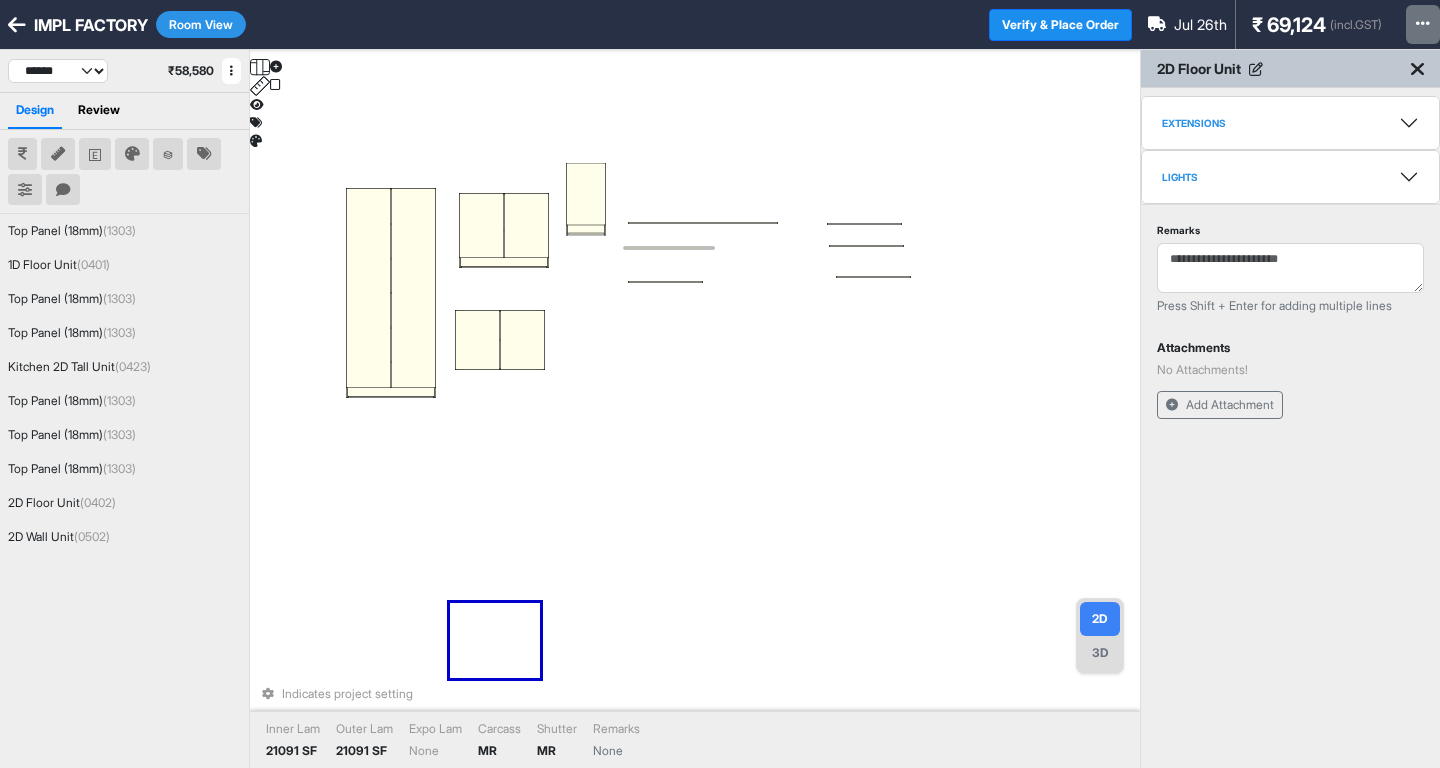 click on "Extensions" at bounding box center (1290, 123) 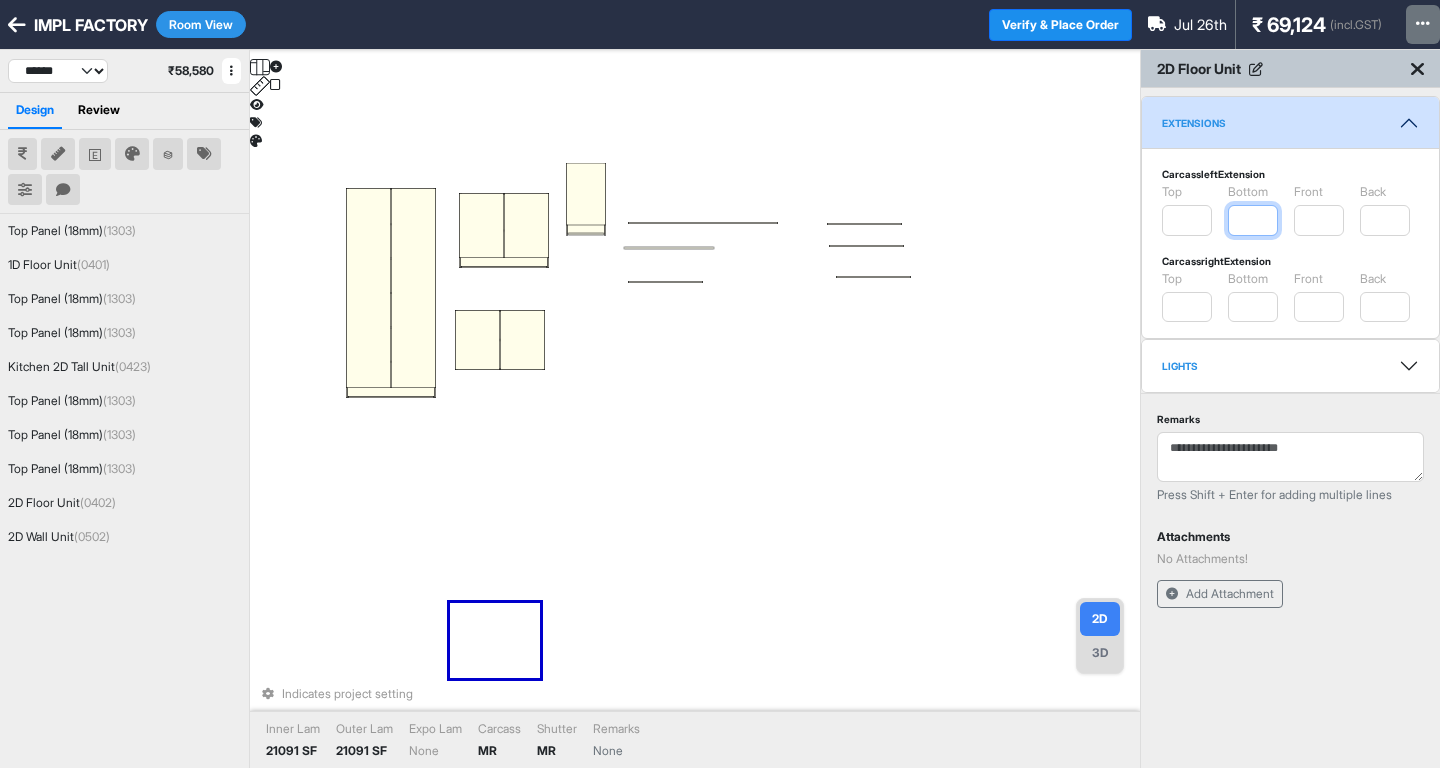 click at bounding box center (1253, 220) 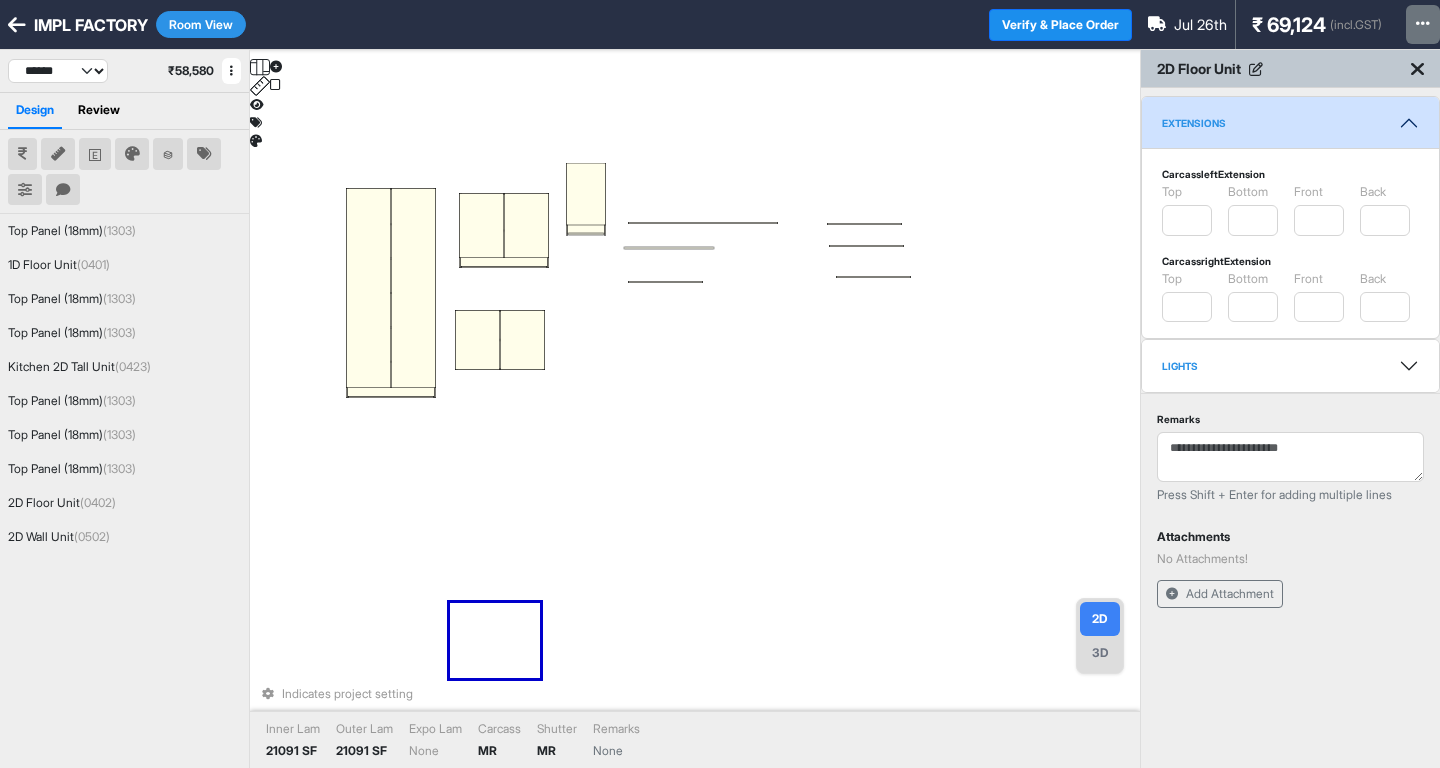 click on "Indicates project setting Inner Lam 21091 SF Outer Lam 21091 SF Expo Lam None Carcass MR Shutter MR Remarks None" at bounding box center [695, 434] 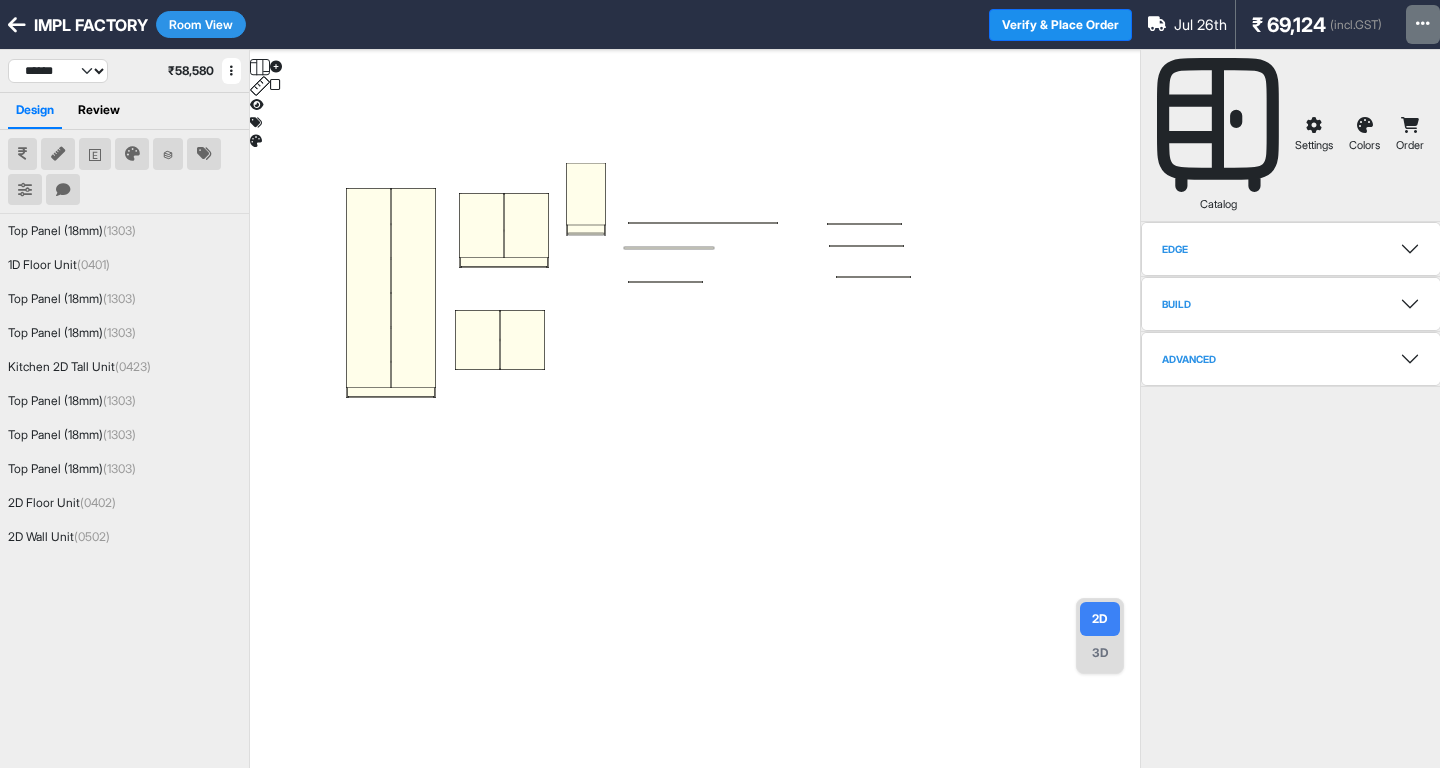 click at bounding box center [695, 434] 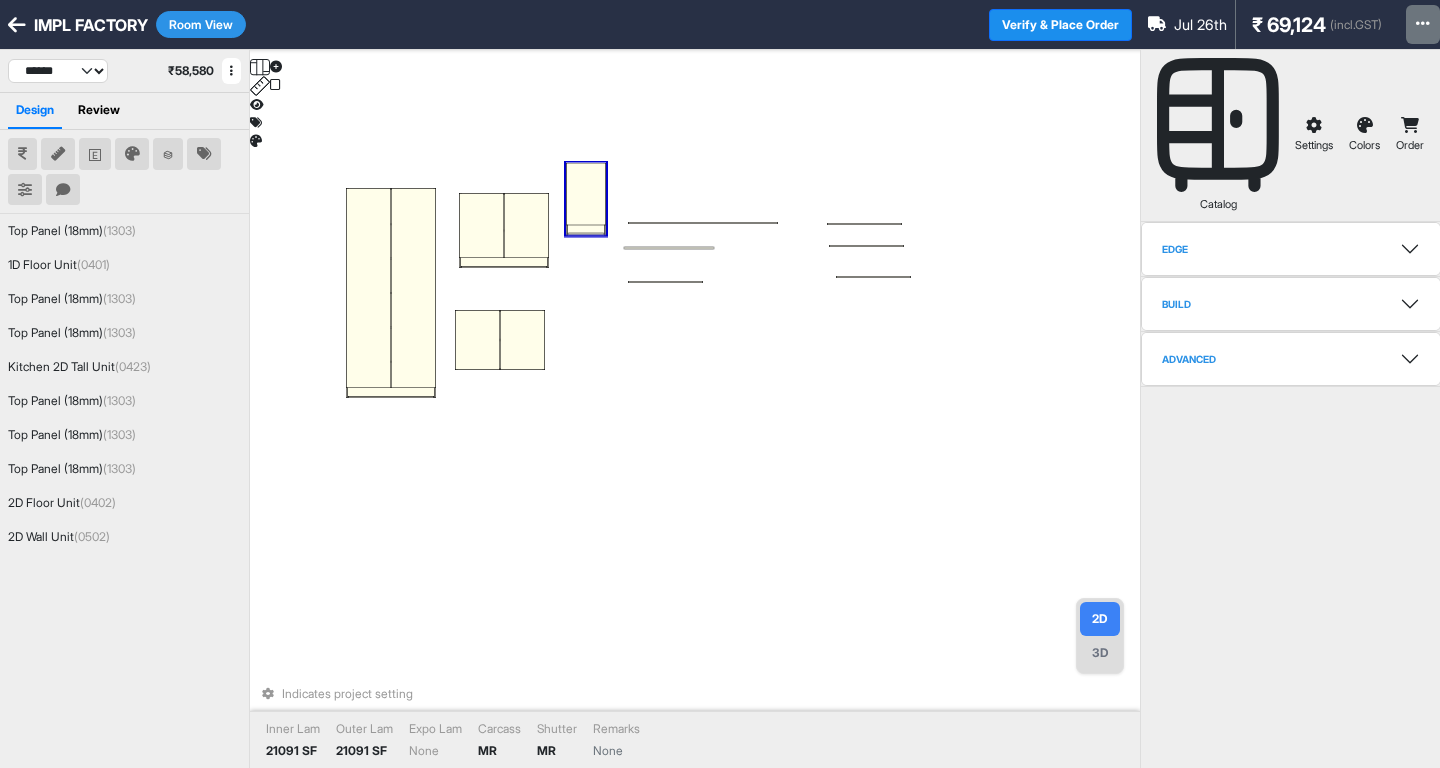 click at bounding box center (586, 193) 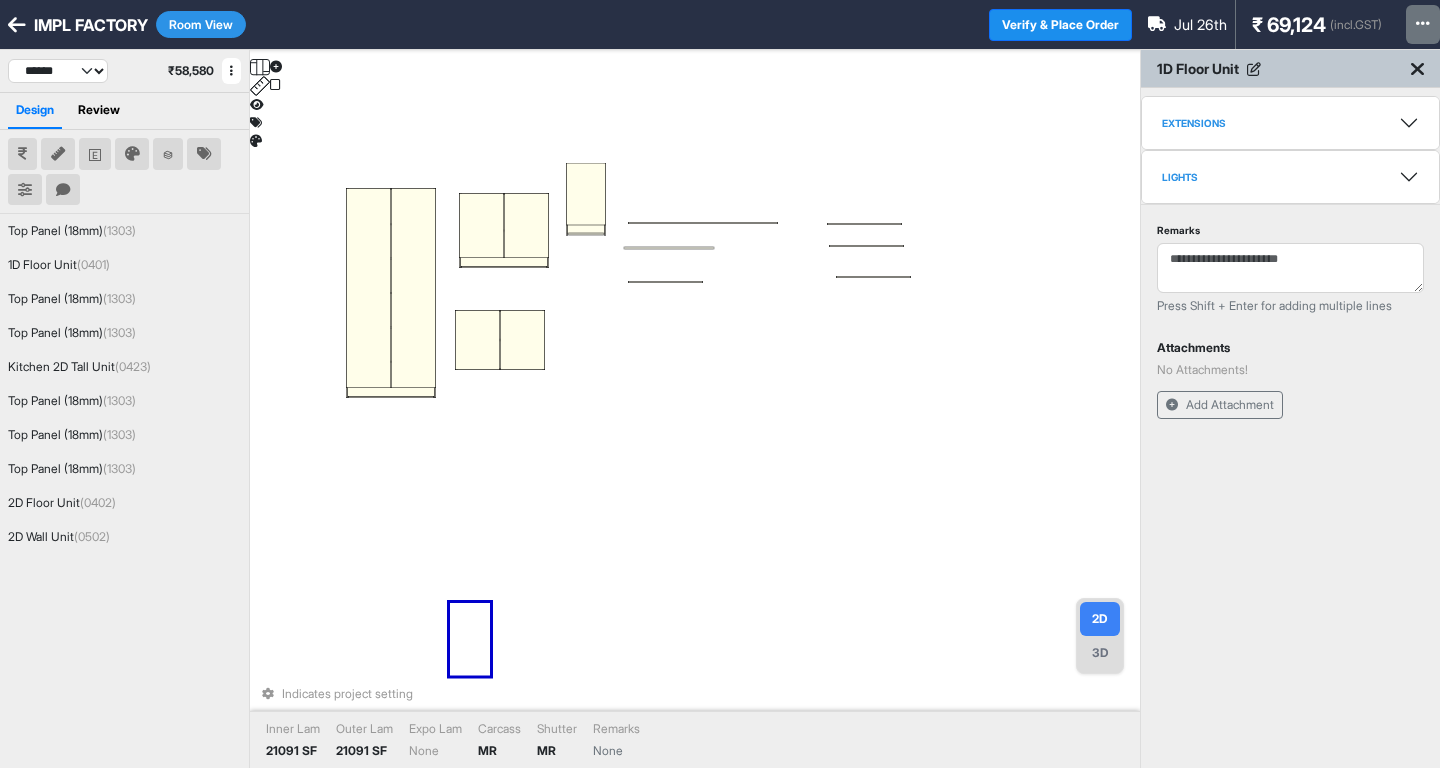 click 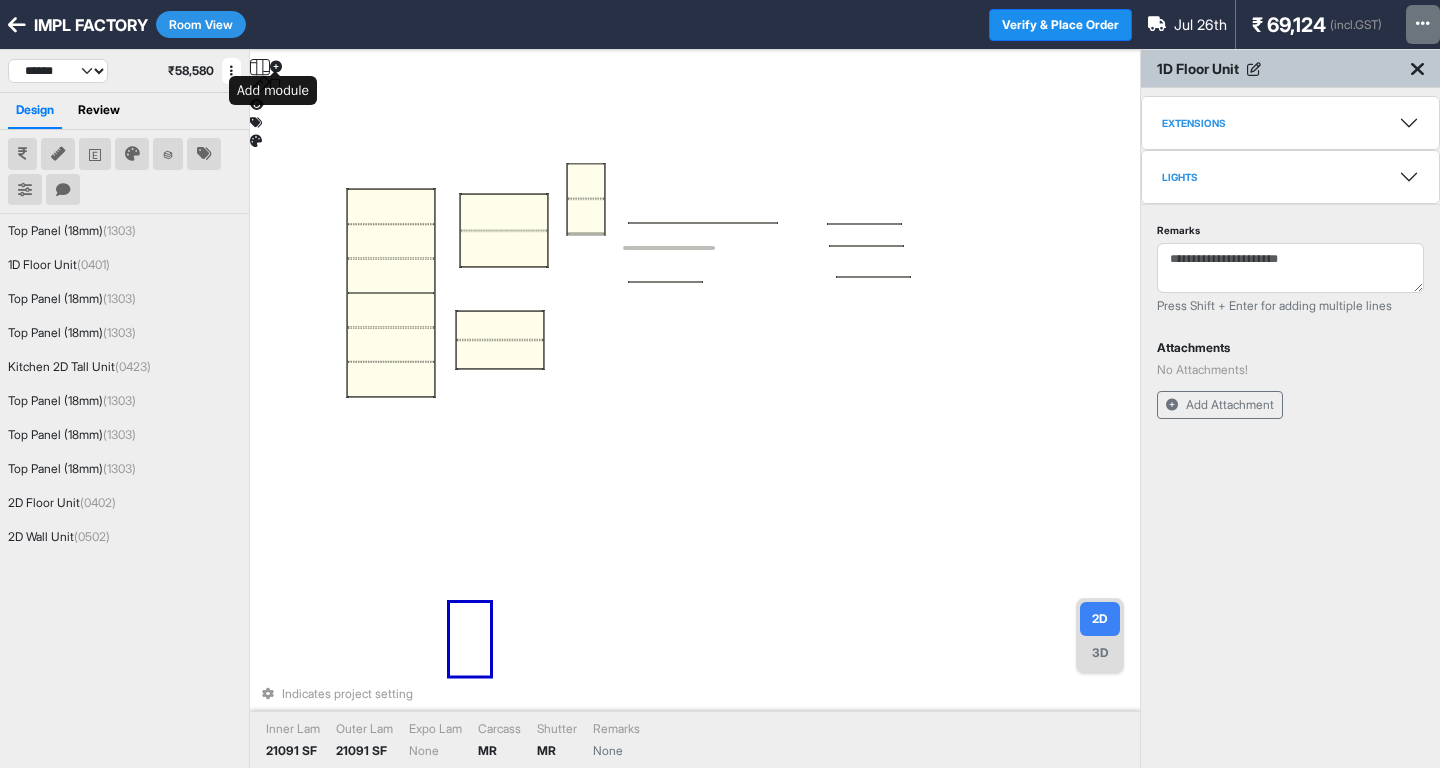 click at bounding box center [276, 67] 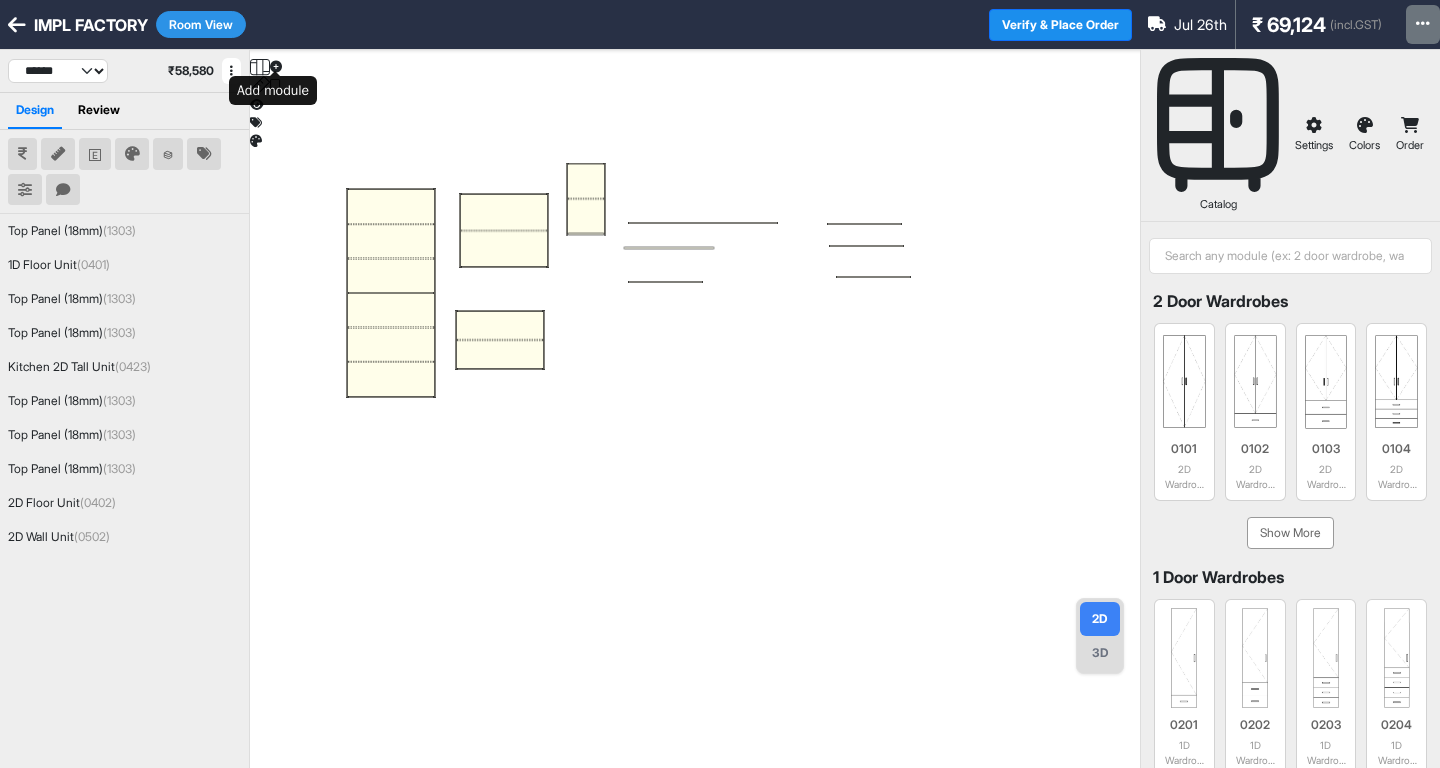 click at bounding box center [276, 67] 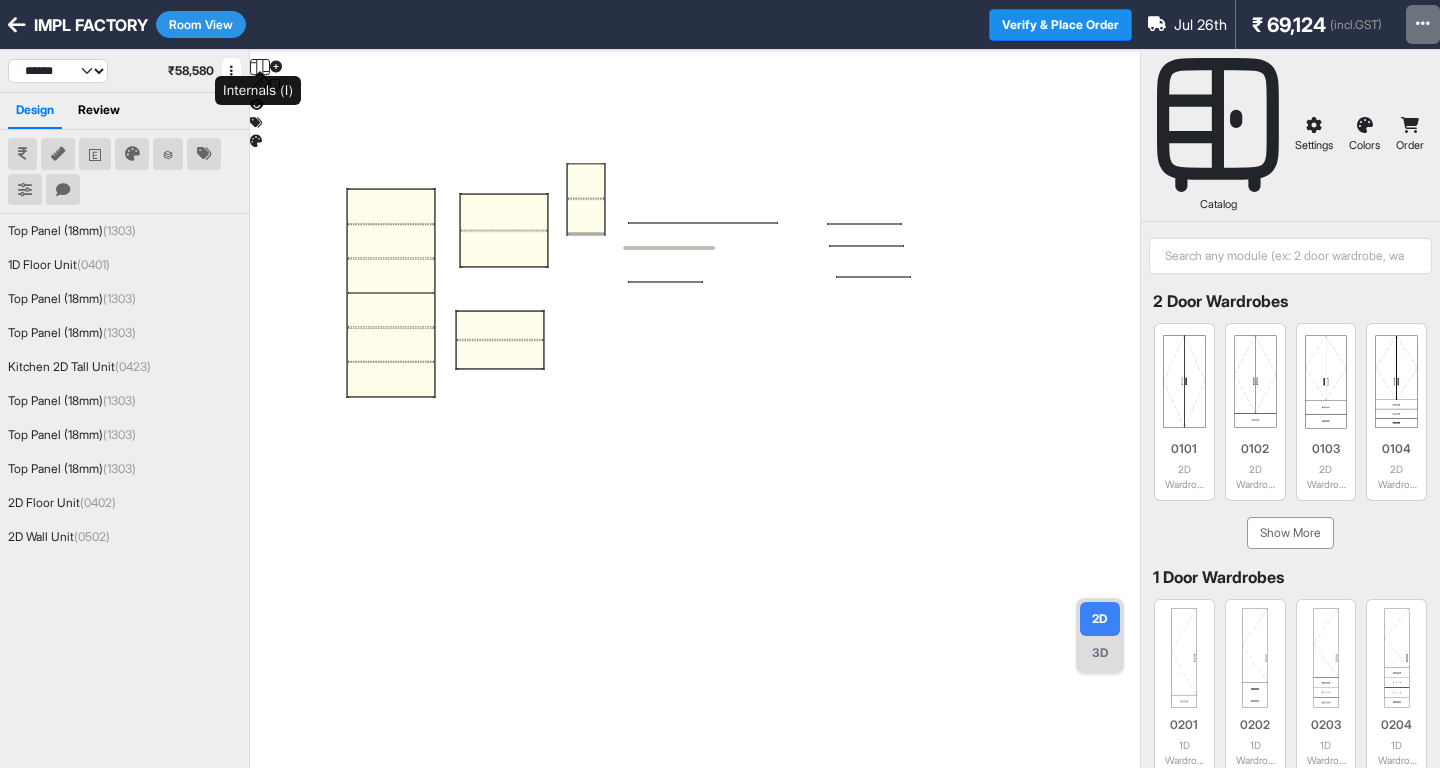 click 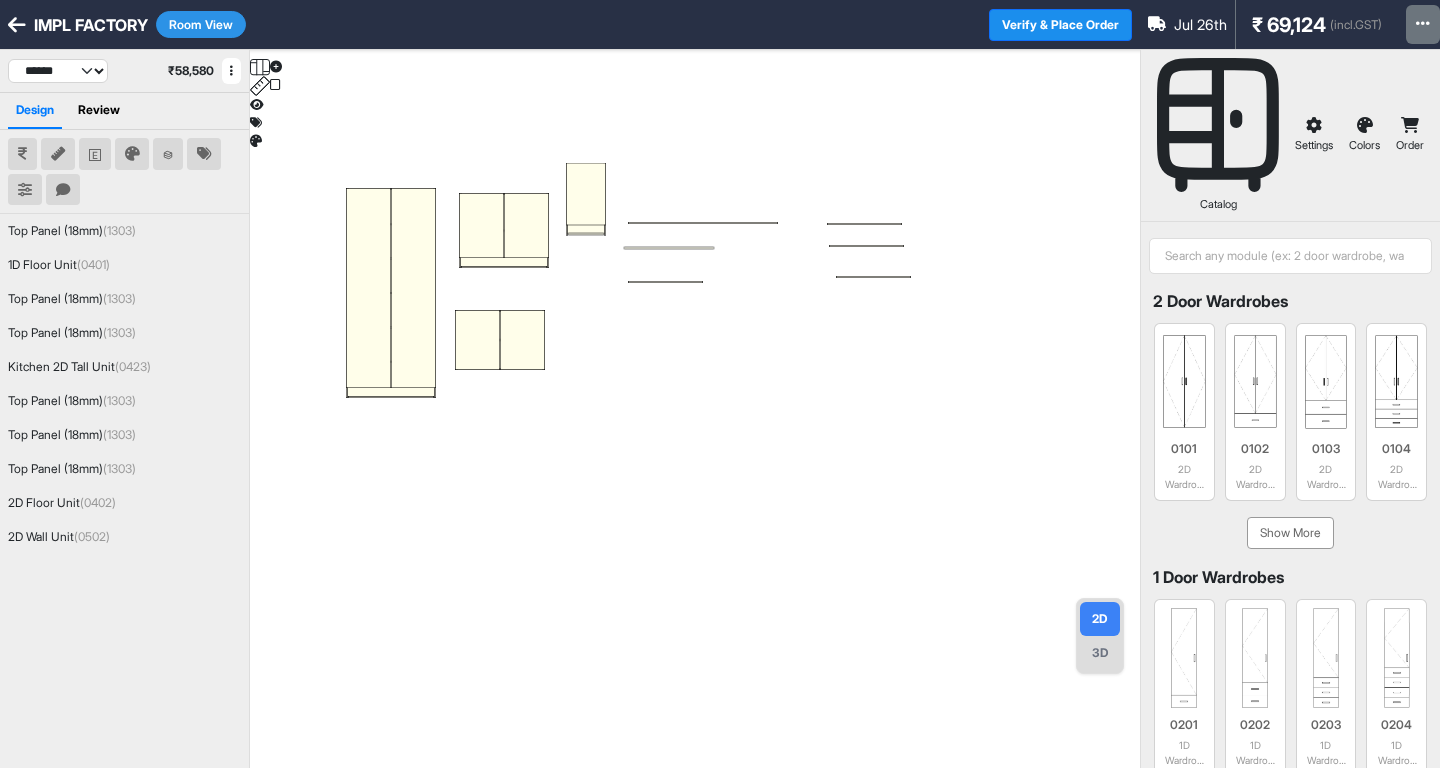 click at bounding box center [695, 100] 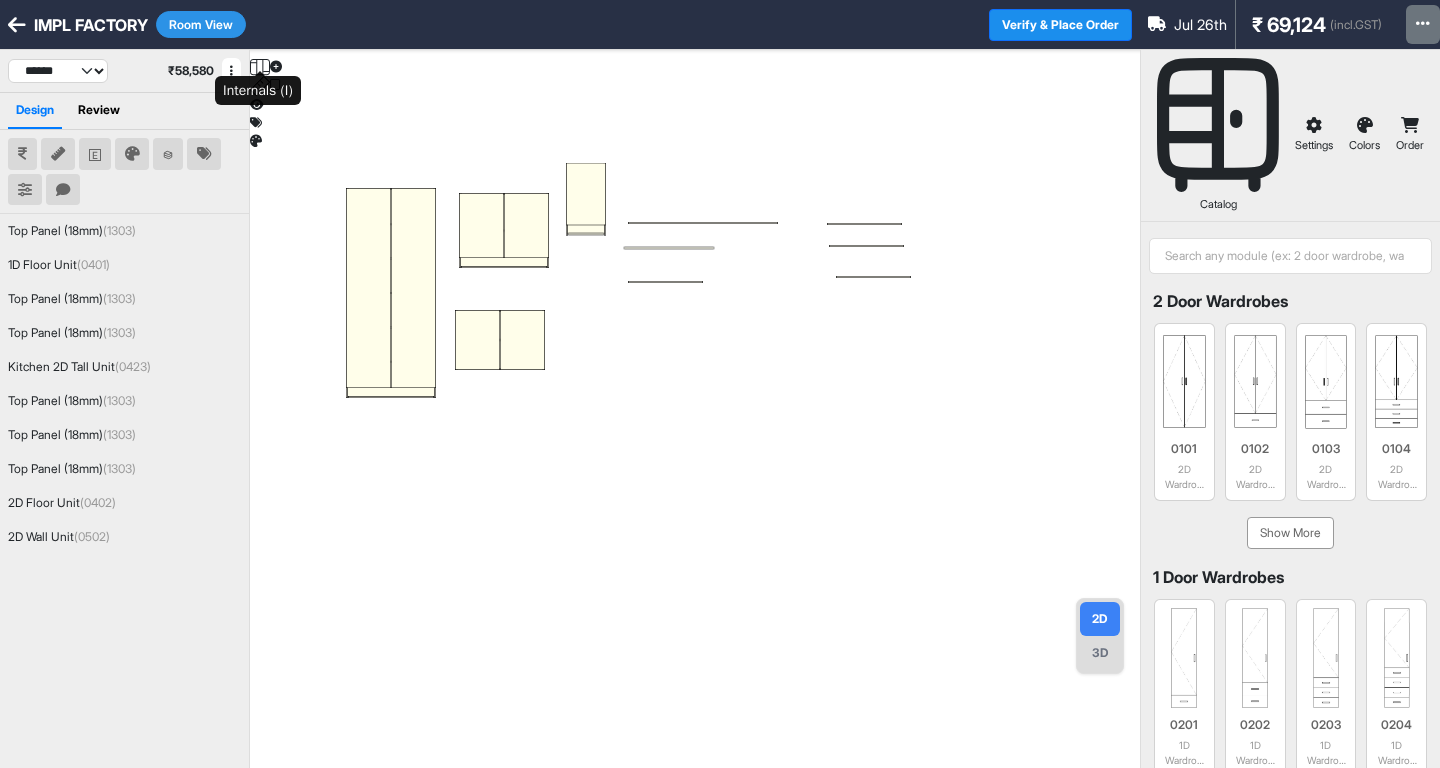 click 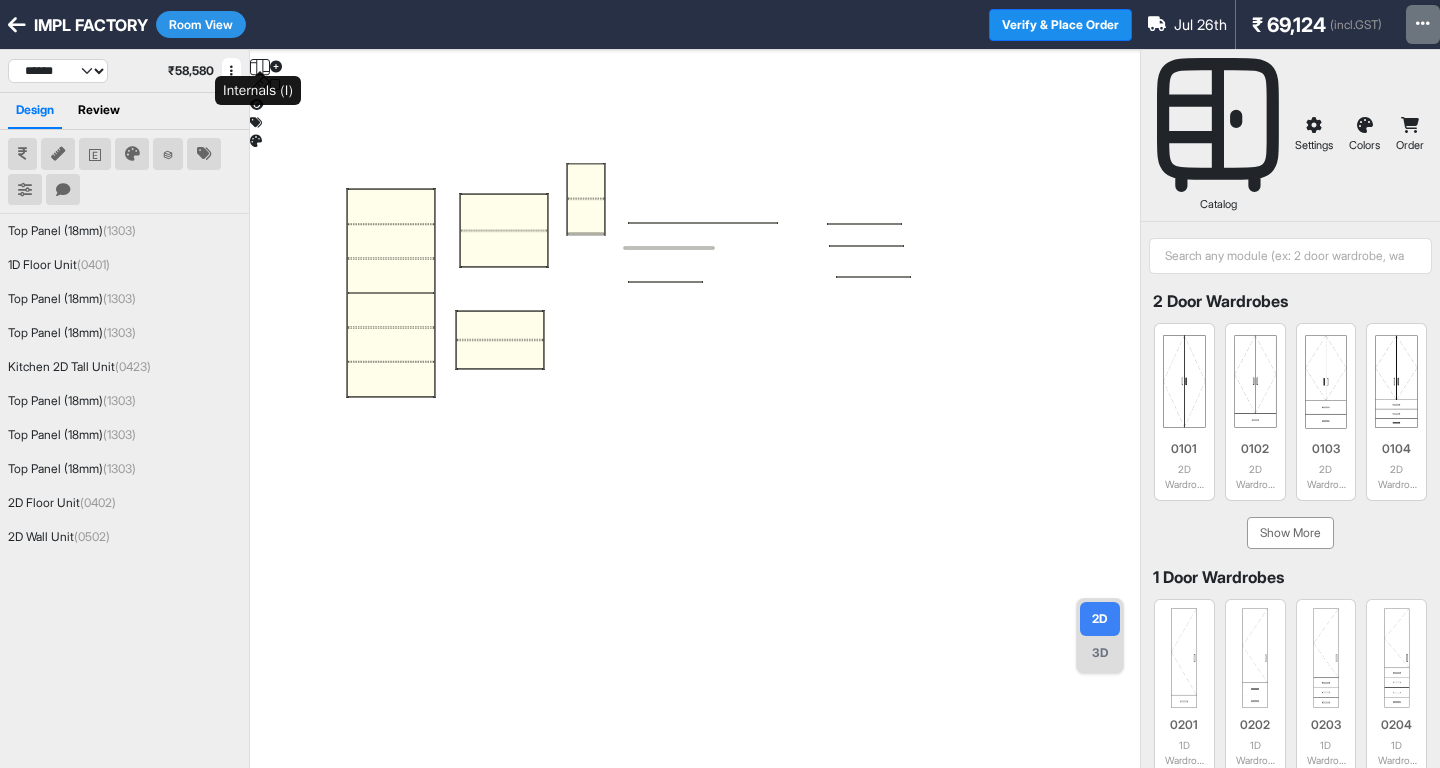 click 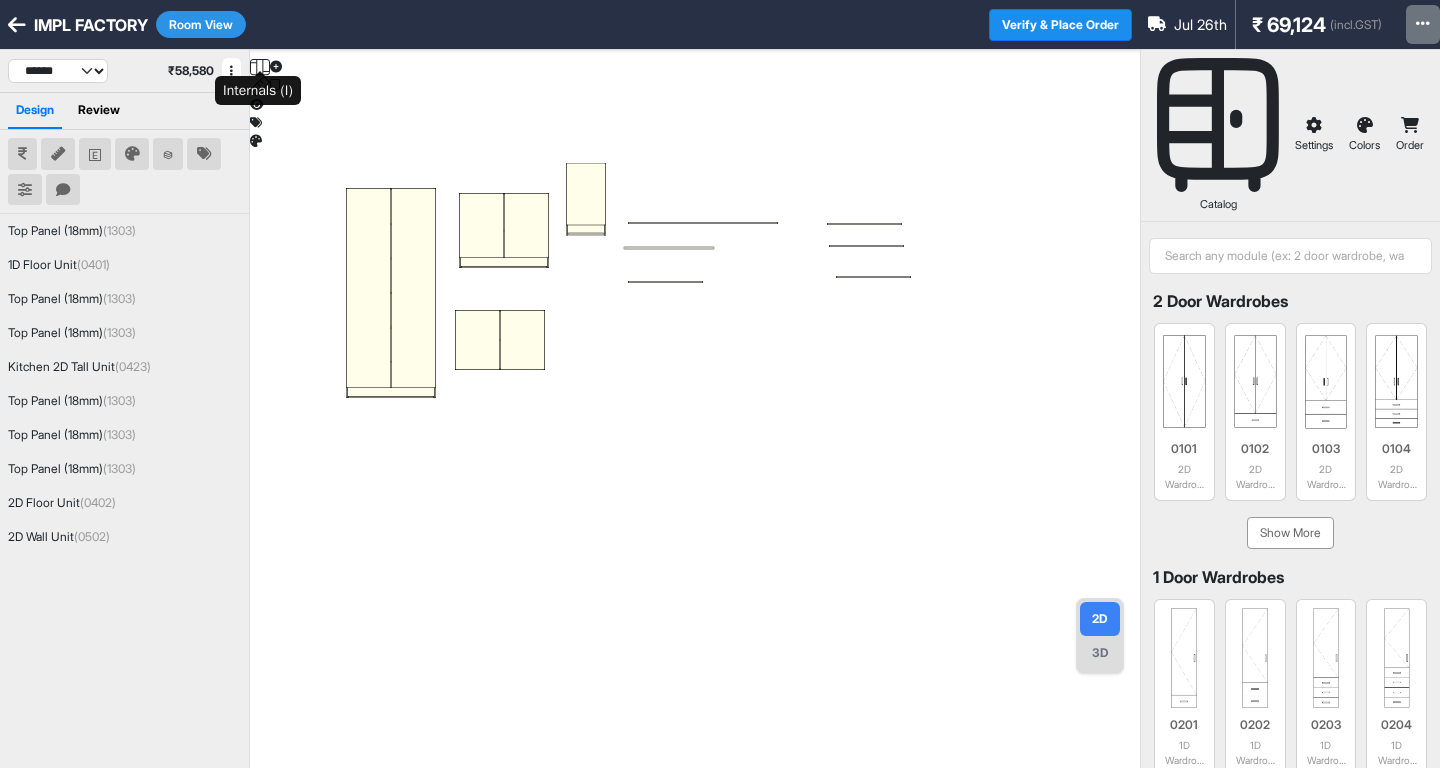 click 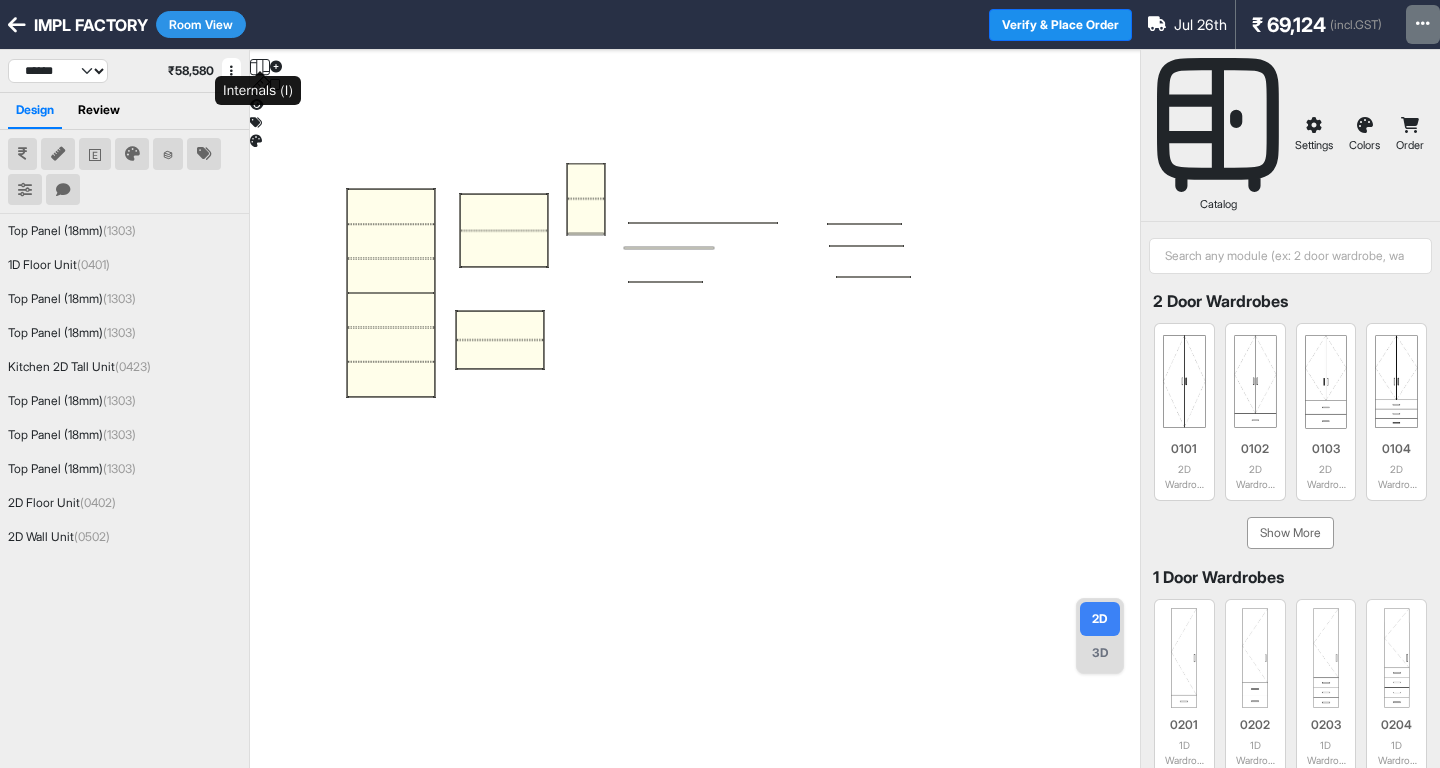 click 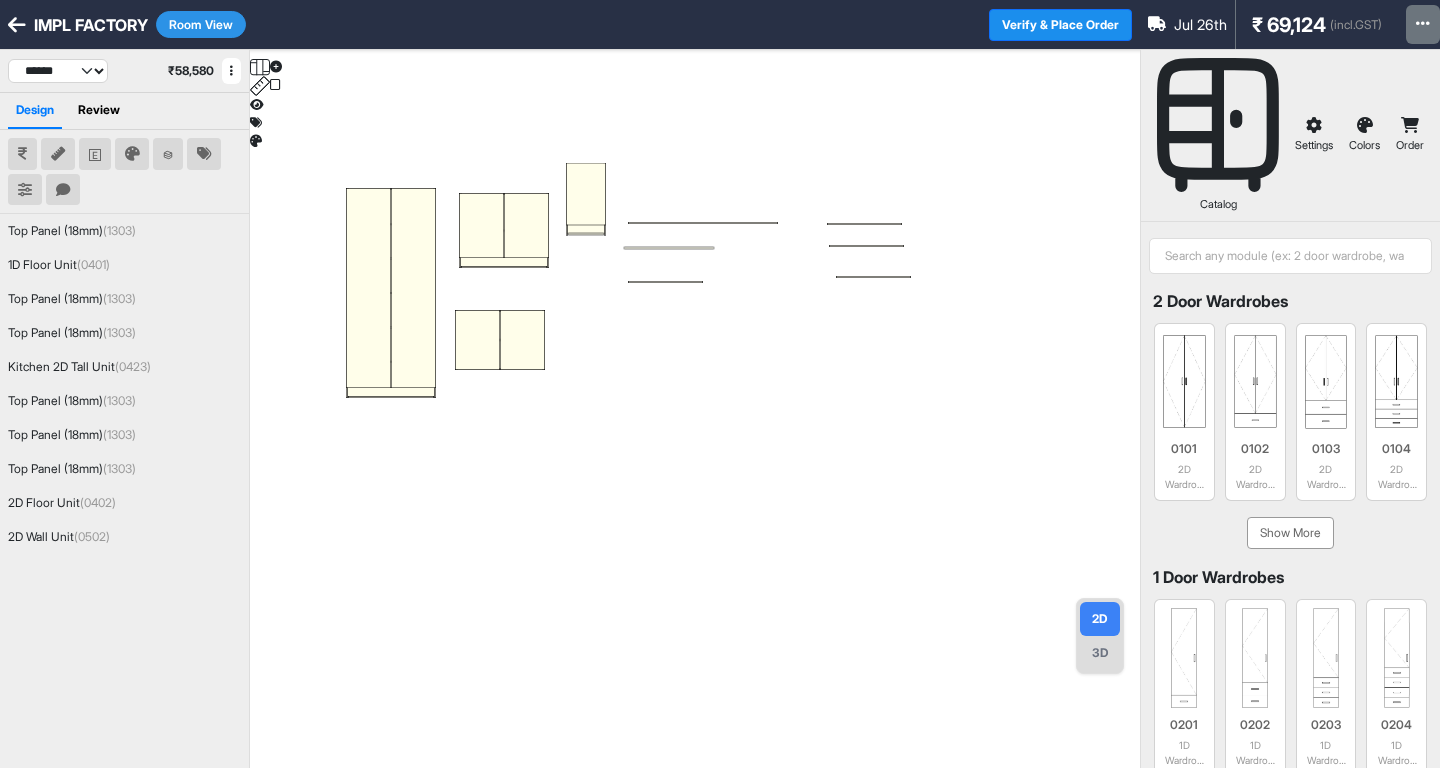 click on "Room View" at bounding box center [201, 24] 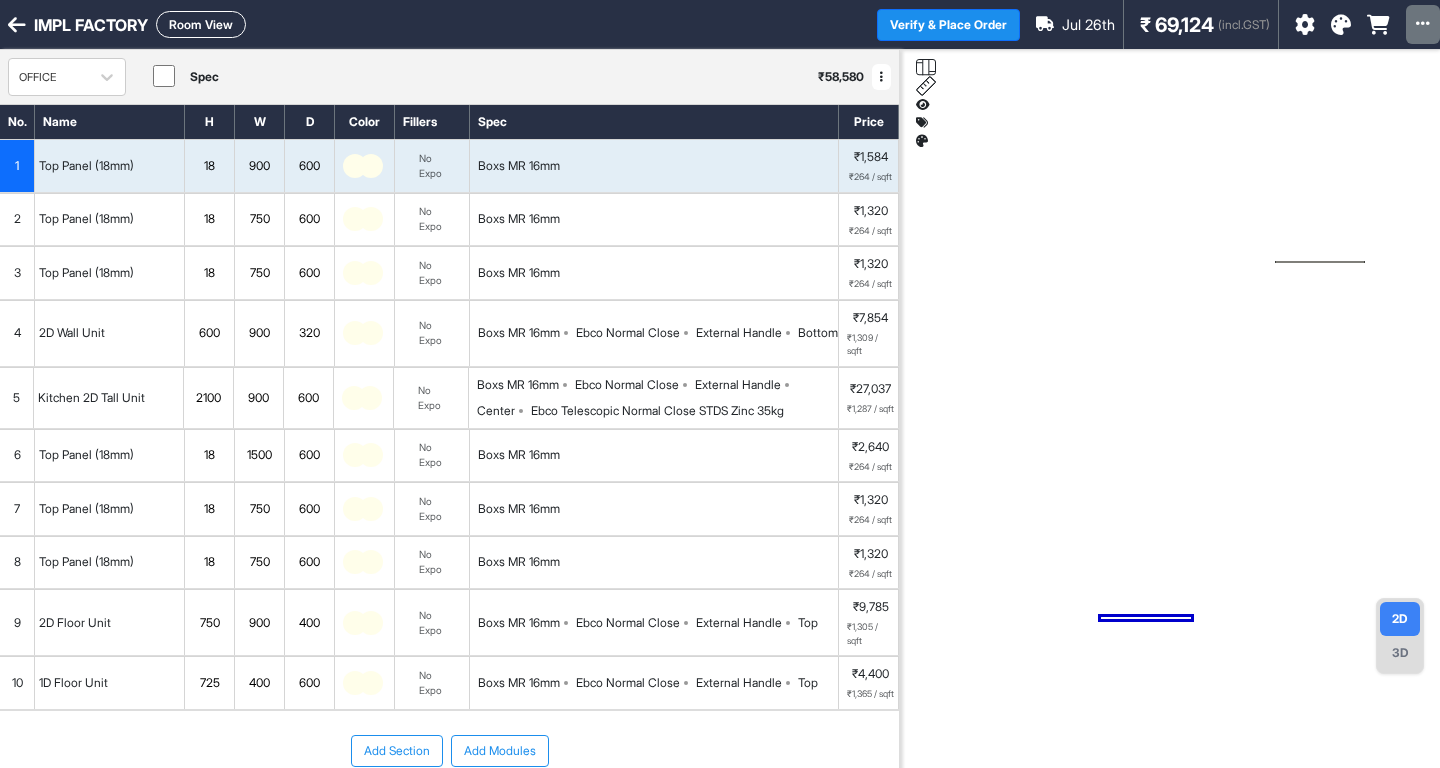 click on "2100" at bounding box center (208, 398) 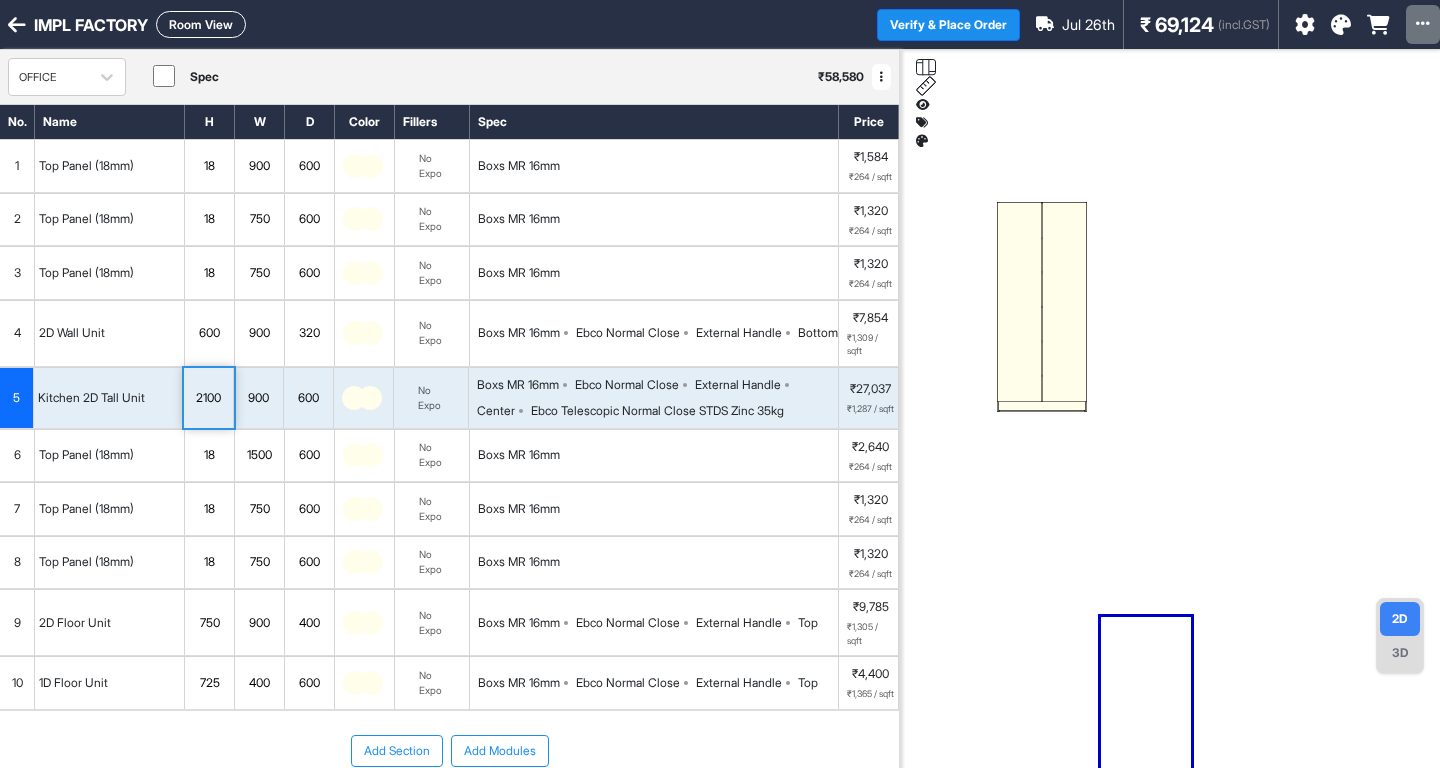 click on "2100" at bounding box center (208, 398) 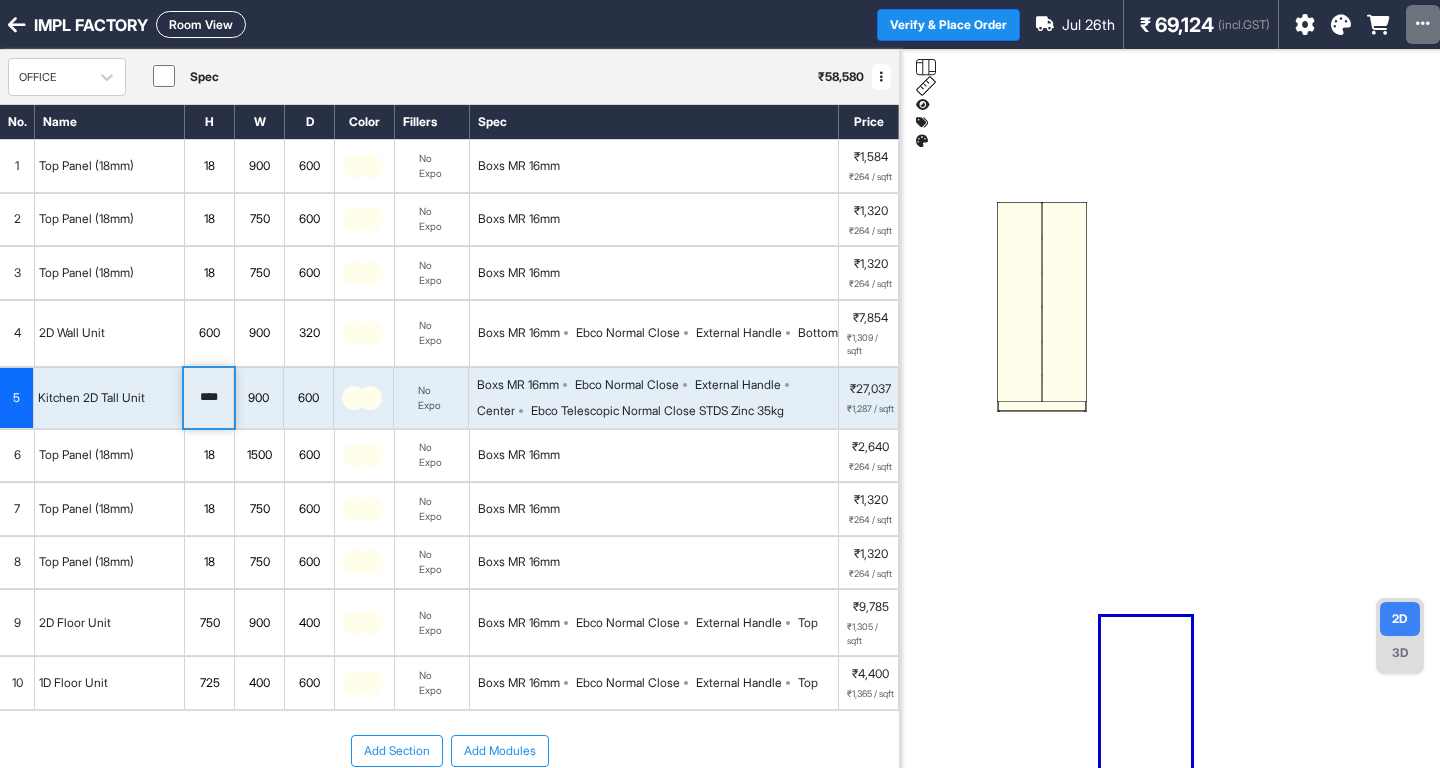 drag, startPoint x: 202, startPoint y: 392, endPoint x: 215, endPoint y: 399, distance: 14.764823 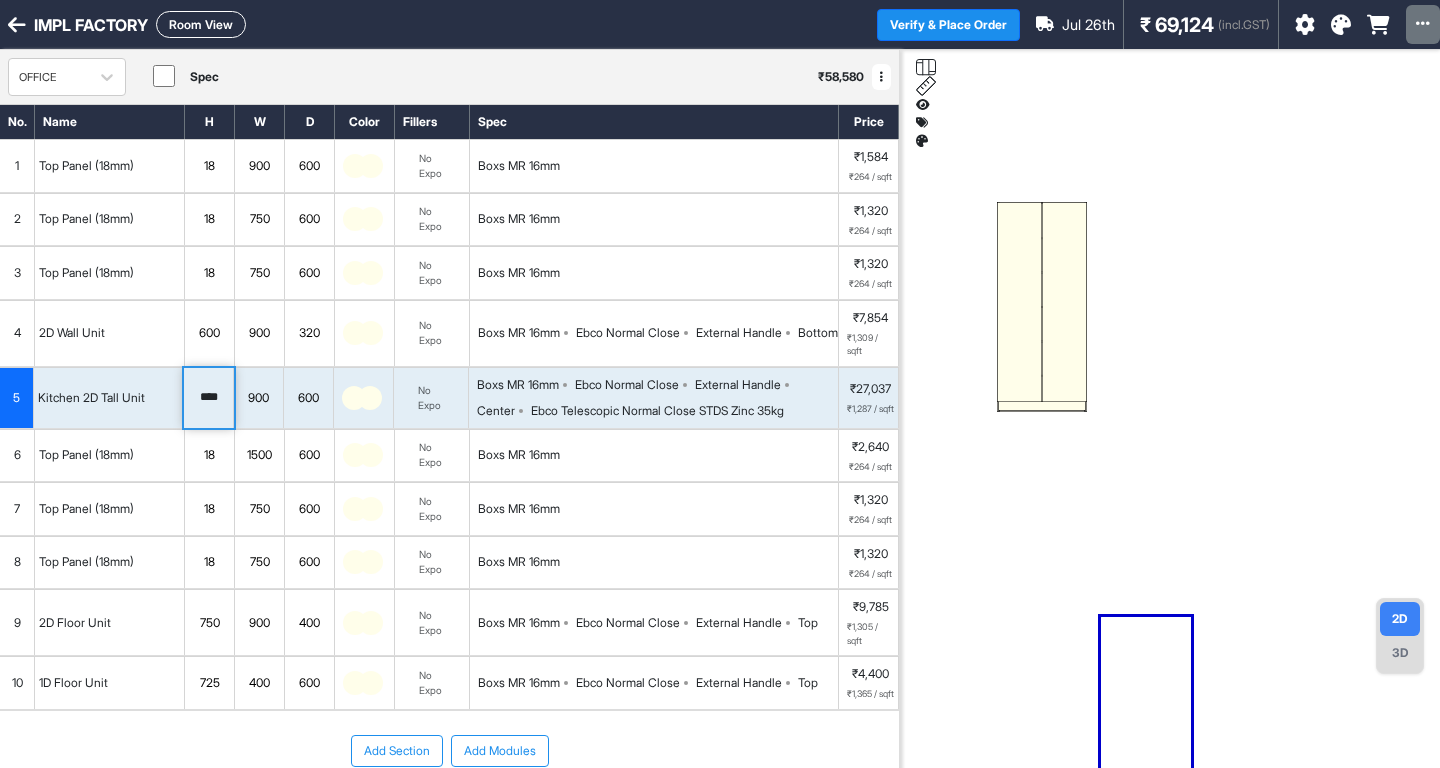 type on "****" 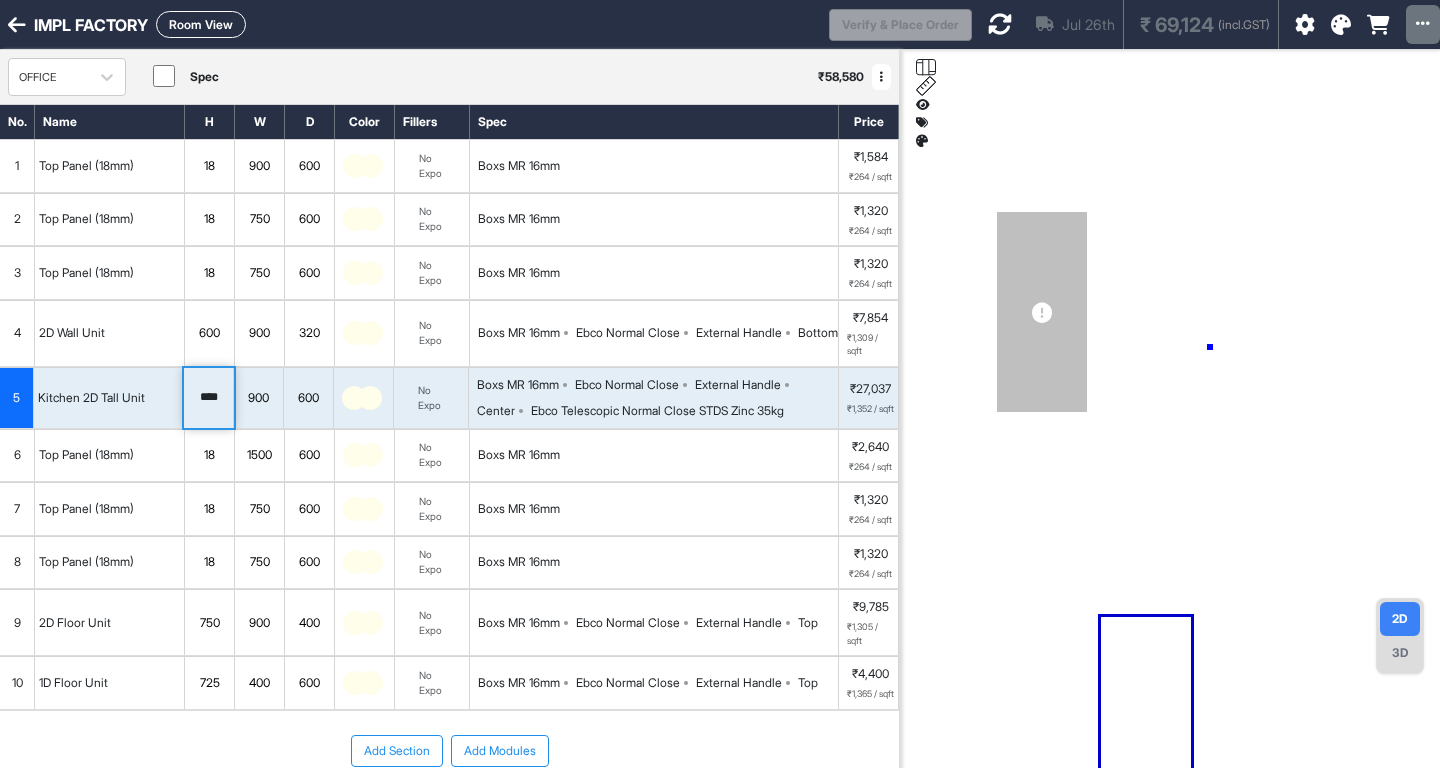 click at bounding box center [1170, 434] 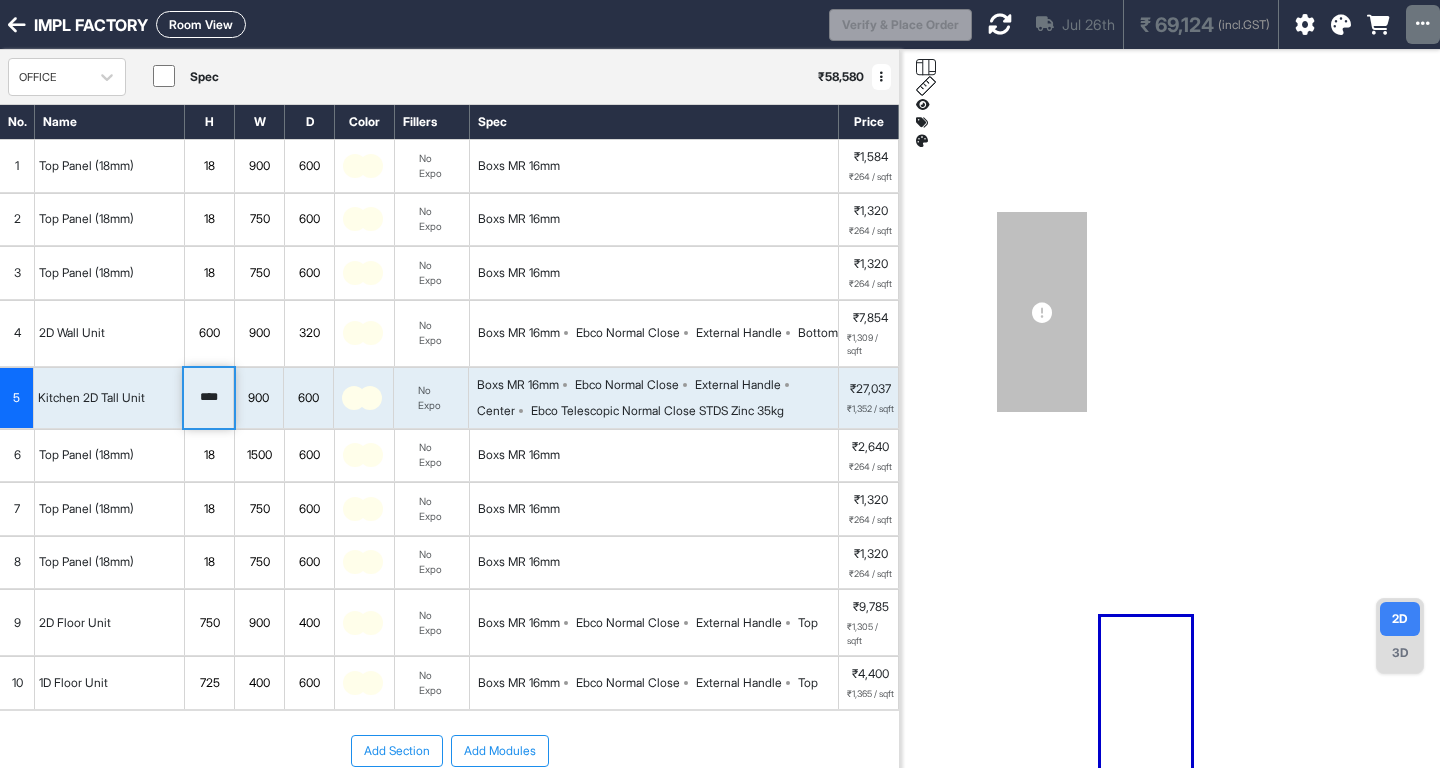 click at bounding box center [1000, 24] 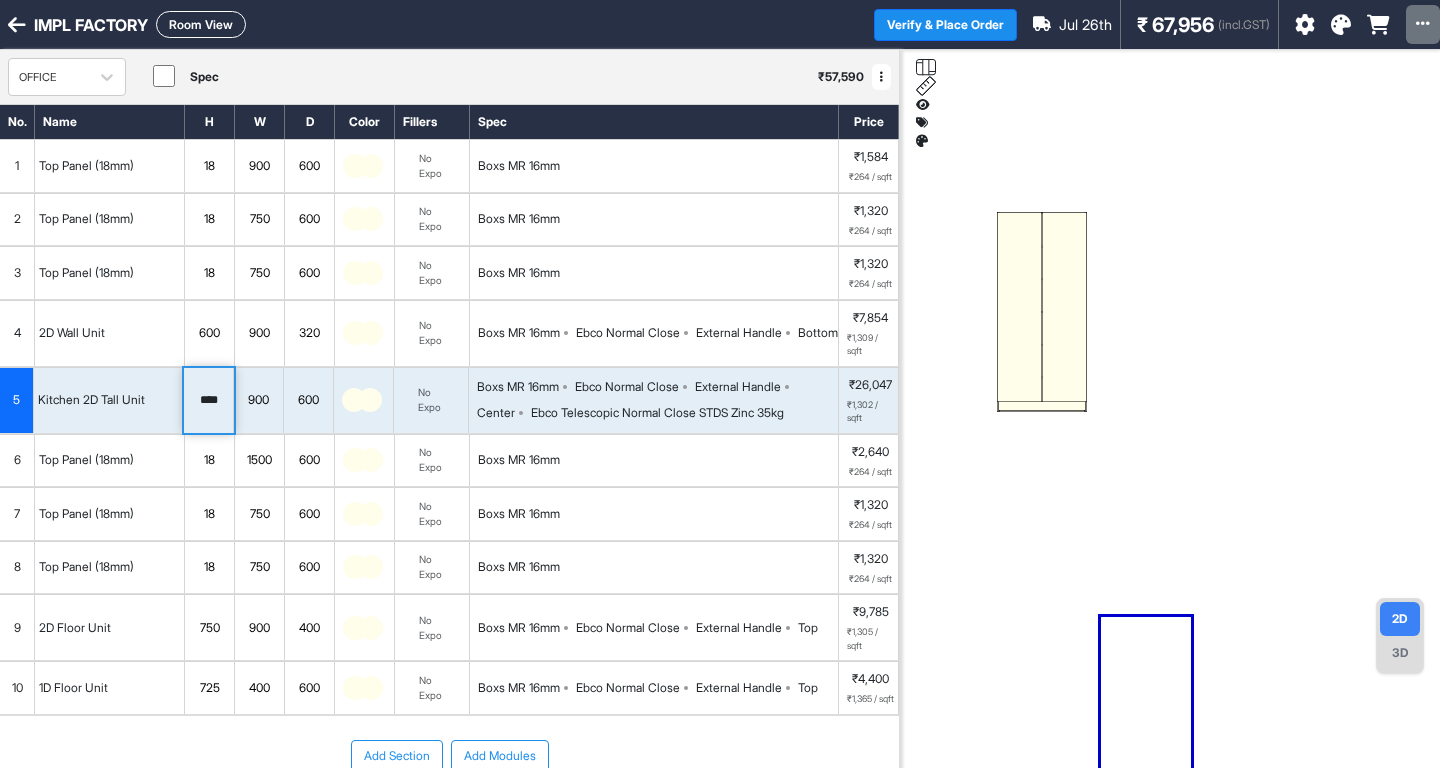 click at bounding box center (1170, 434) 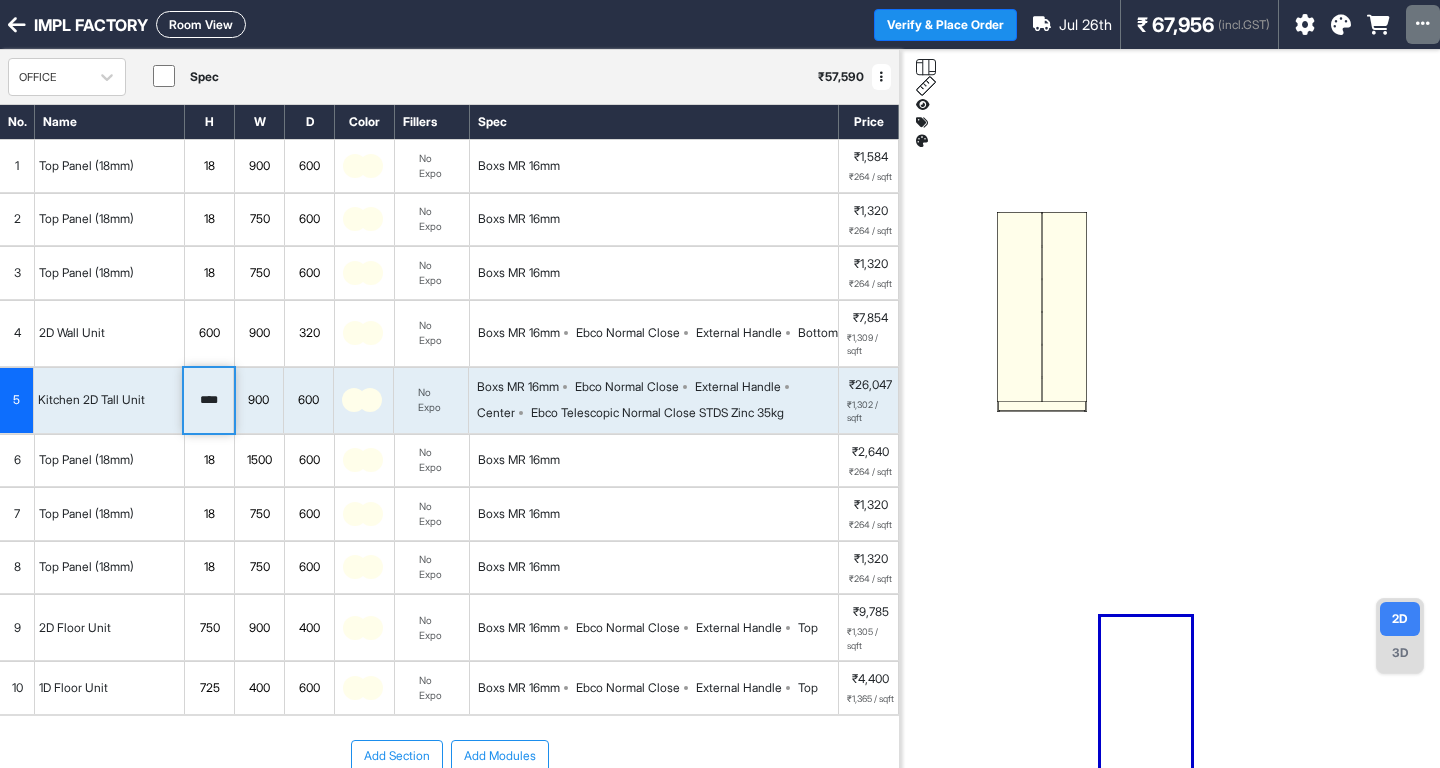 click on "Room View" at bounding box center (201, 24) 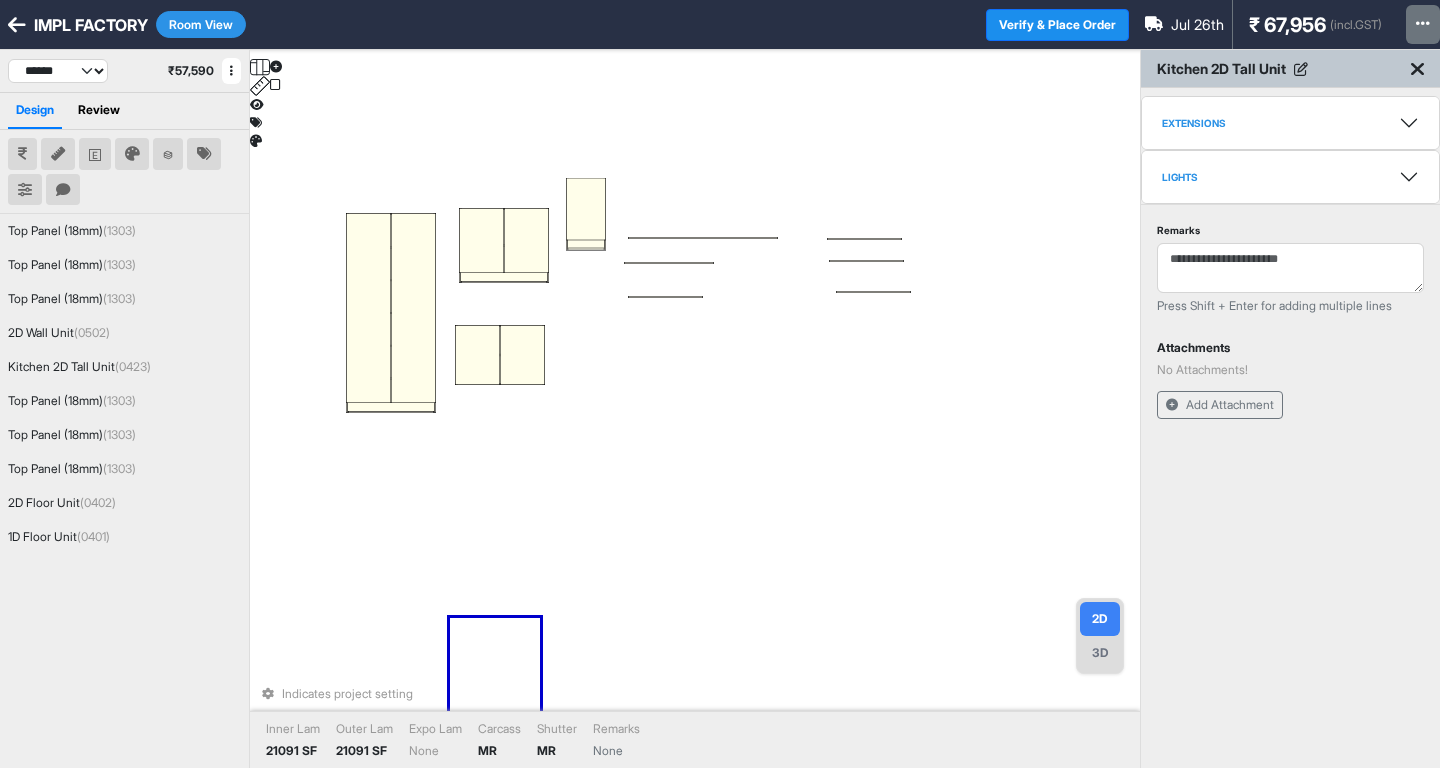 click at bounding box center [368, 308] 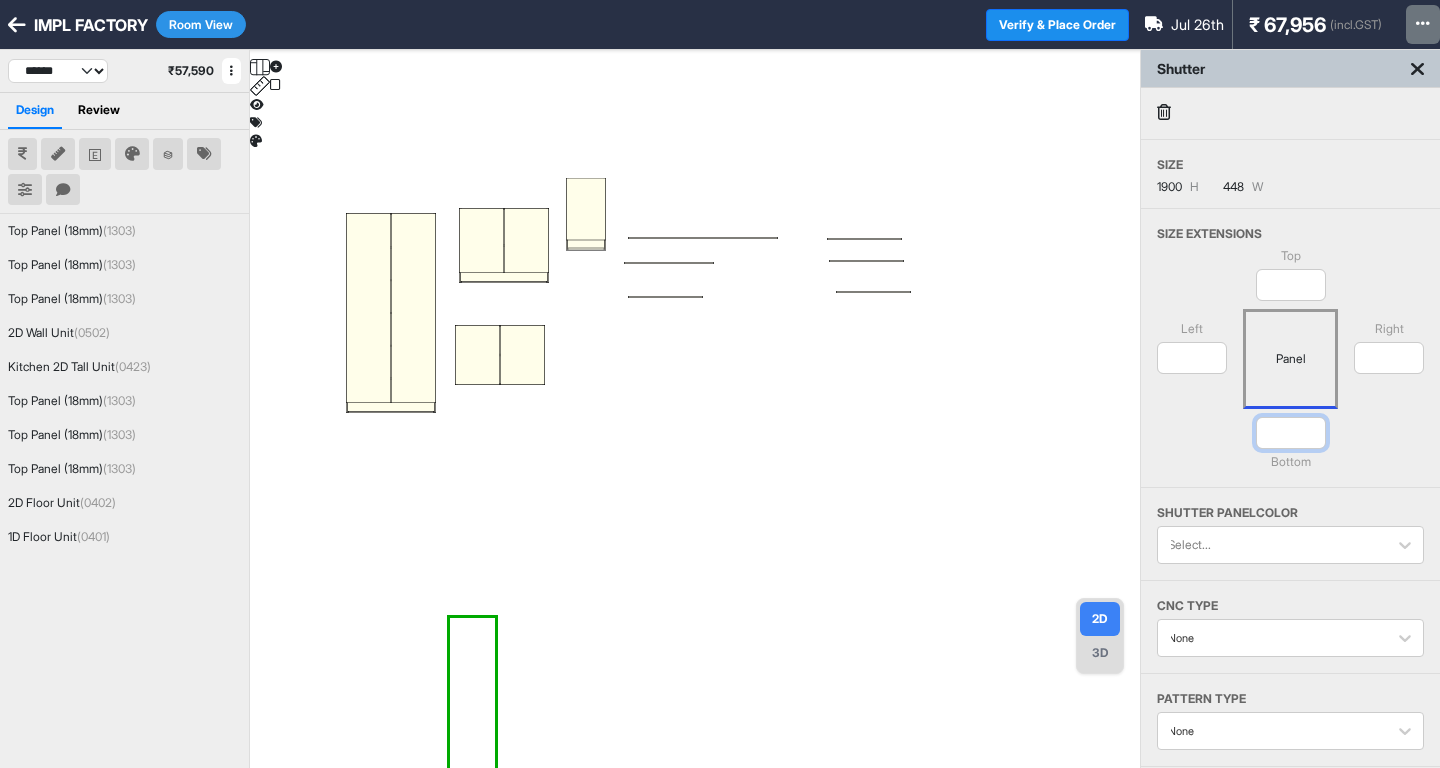 click on "****" at bounding box center (1291, 433) 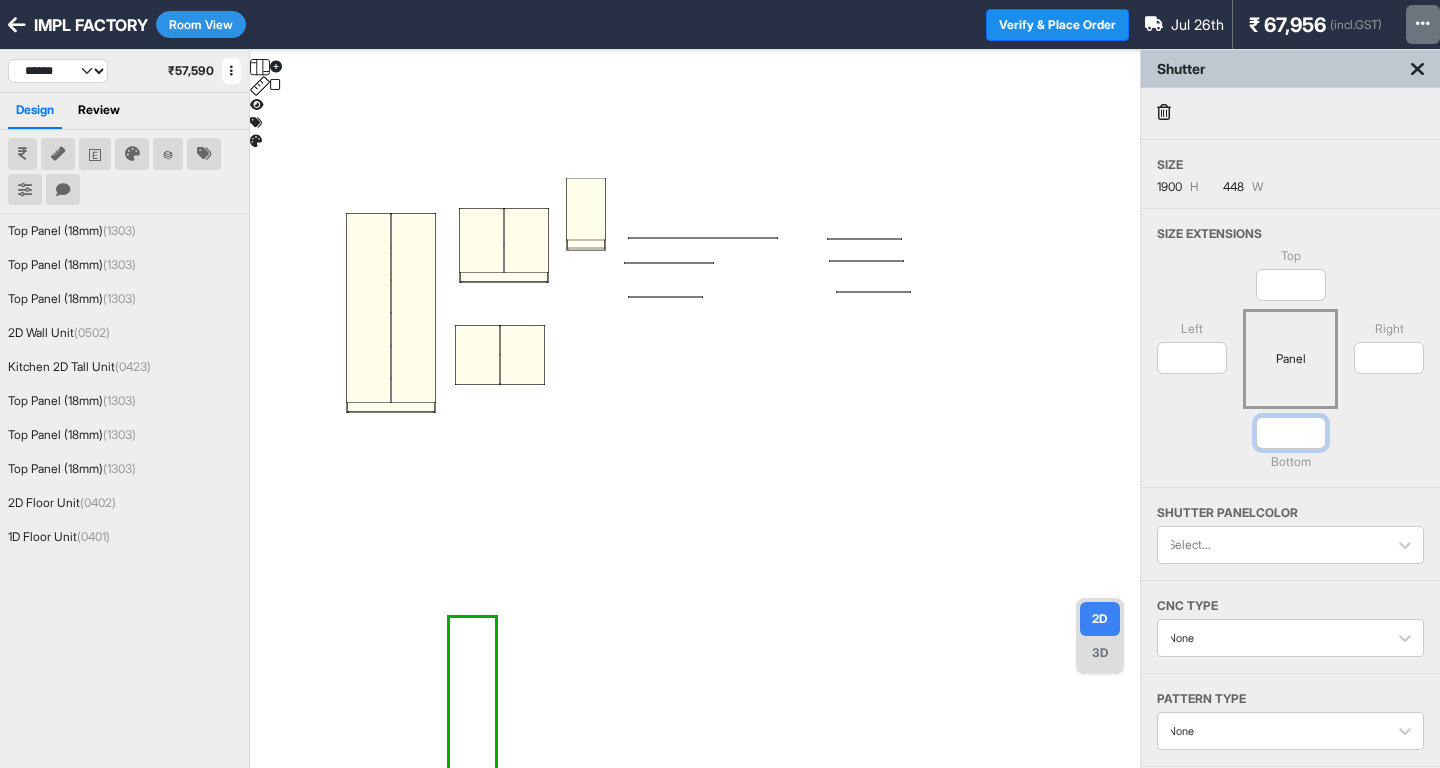 type on "*" 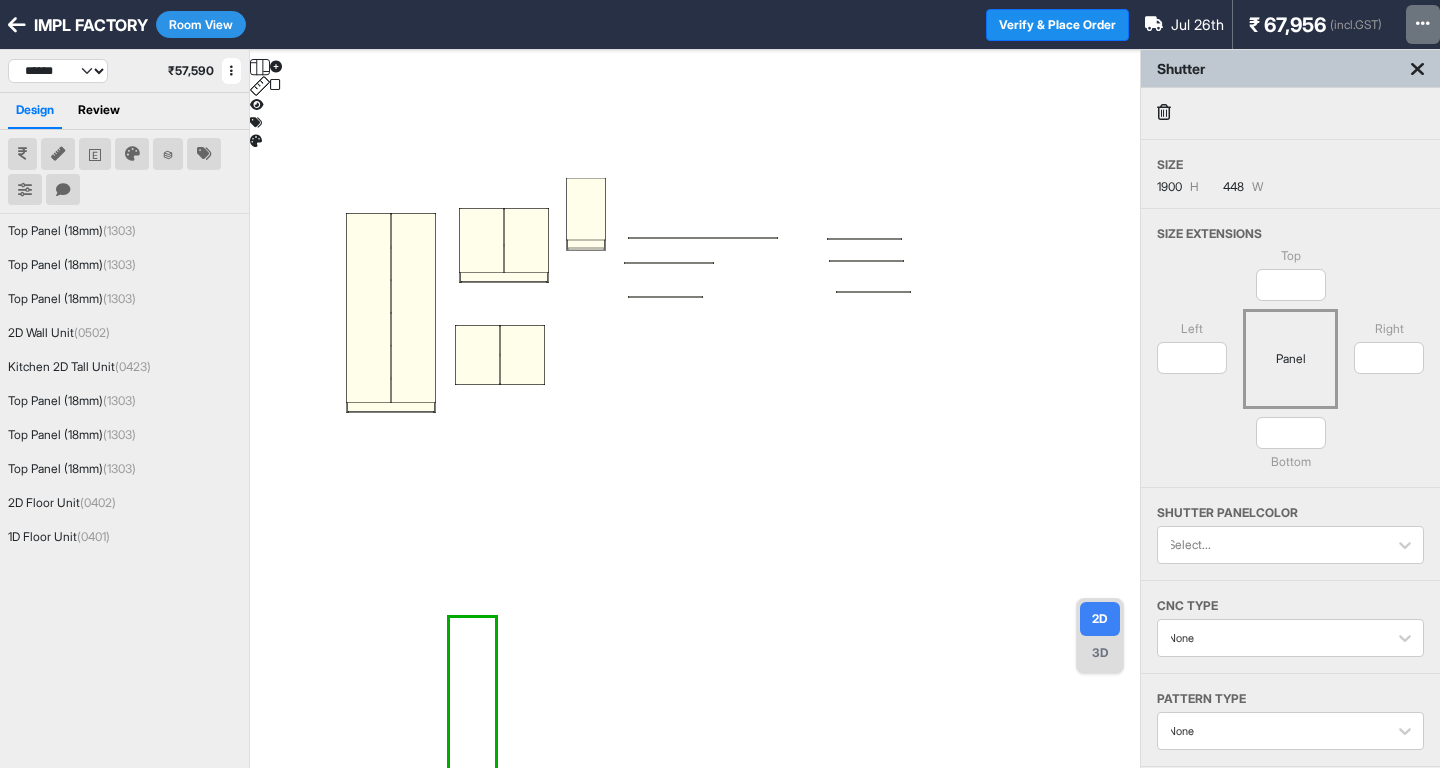 click at bounding box center [695, 434] 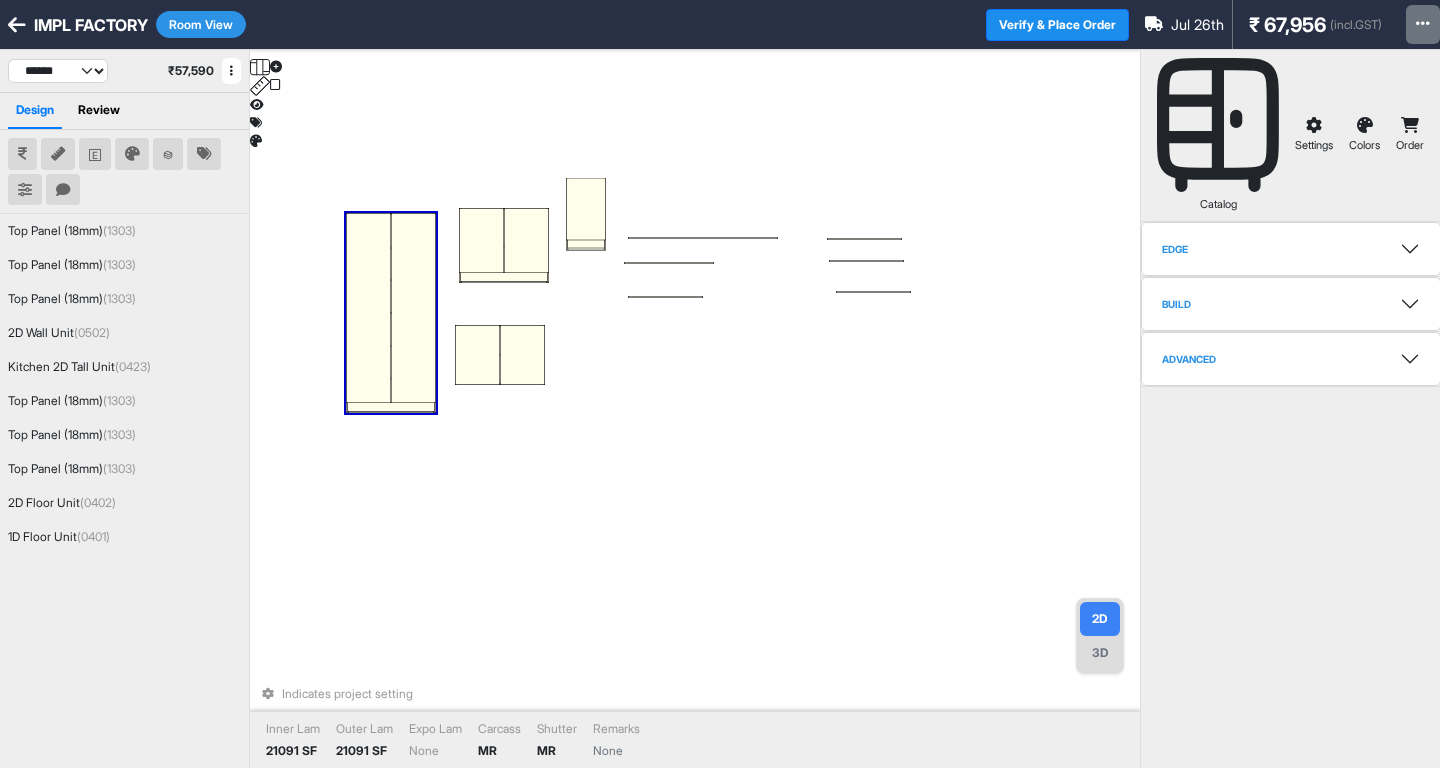 click at bounding box center (413, 308) 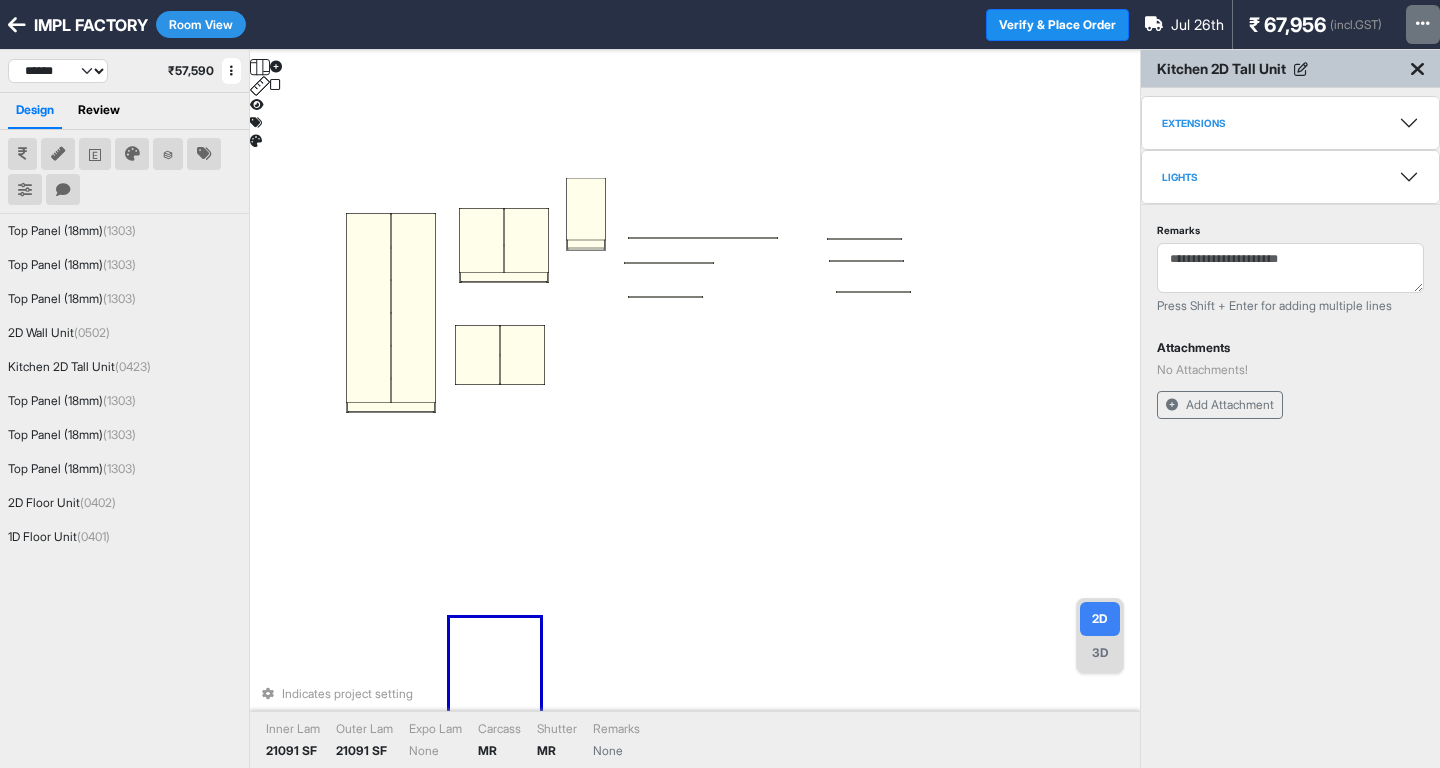 click at bounding box center [368, 308] 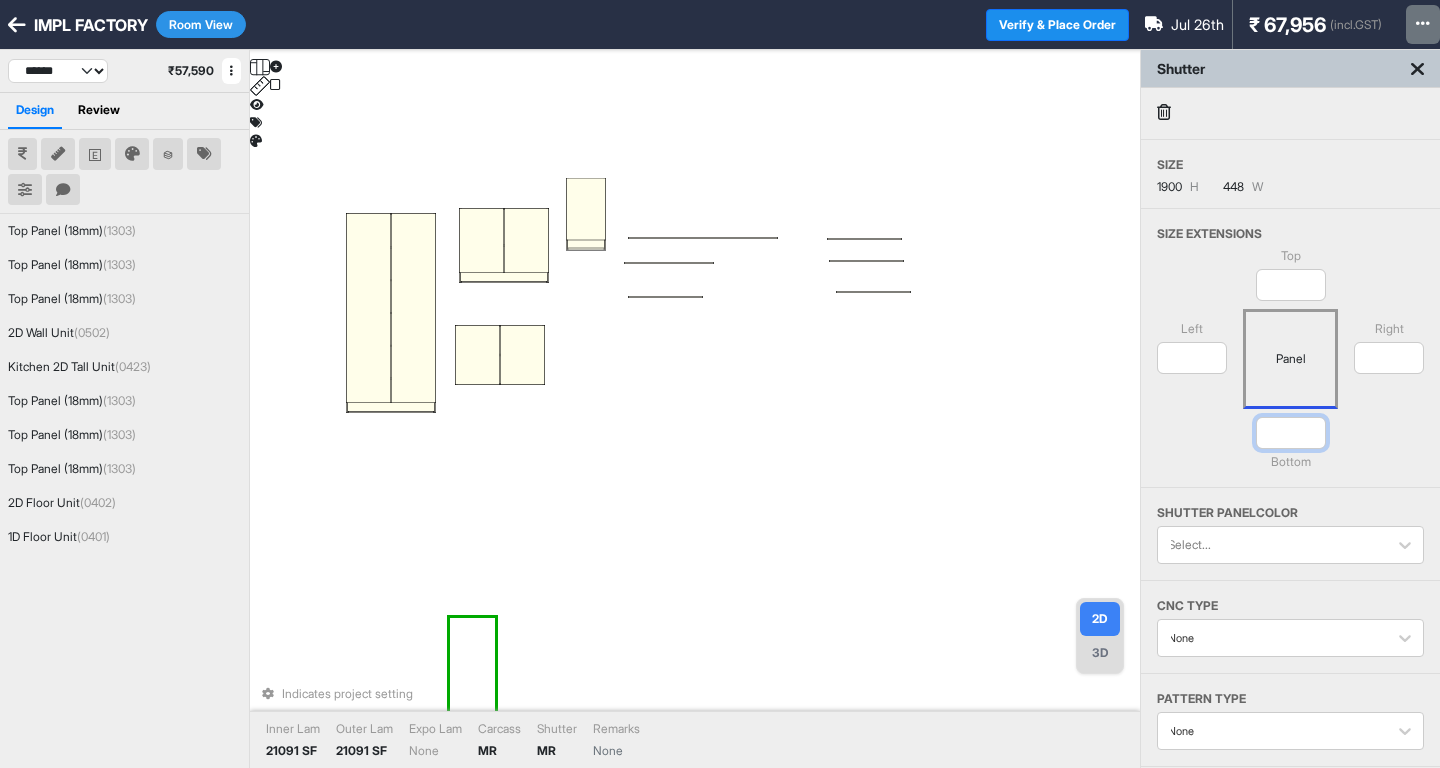 drag, startPoint x: 1290, startPoint y: 436, endPoint x: 1381, endPoint y: 496, distance: 109 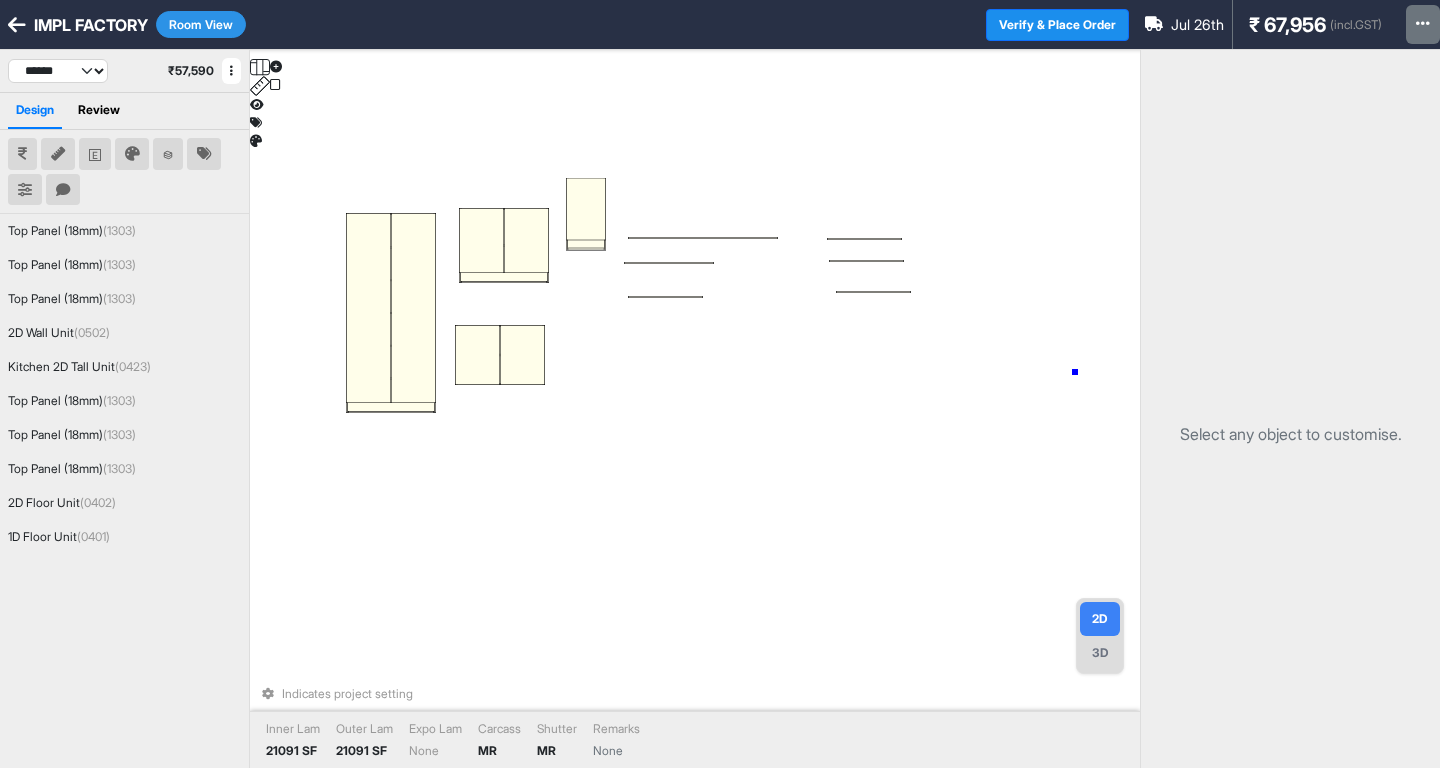 drag, startPoint x: 1075, startPoint y: 372, endPoint x: 1101, endPoint y: 367, distance: 26.476404 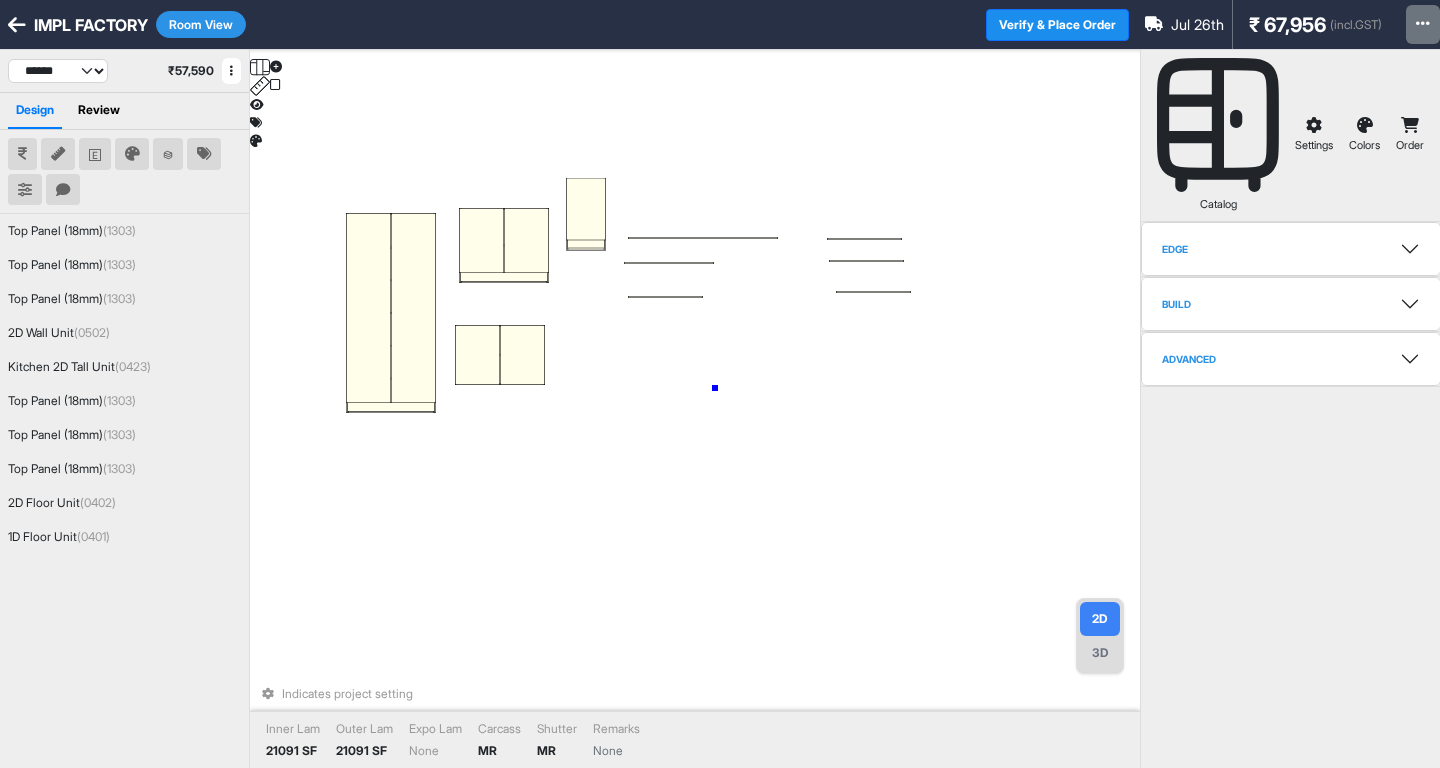 click on "Indicates project setting Inner Lam 21091 SF Outer Lam 21091 SF Expo Lam None Carcass MR Shutter MR Remarks None" at bounding box center [695, 434] 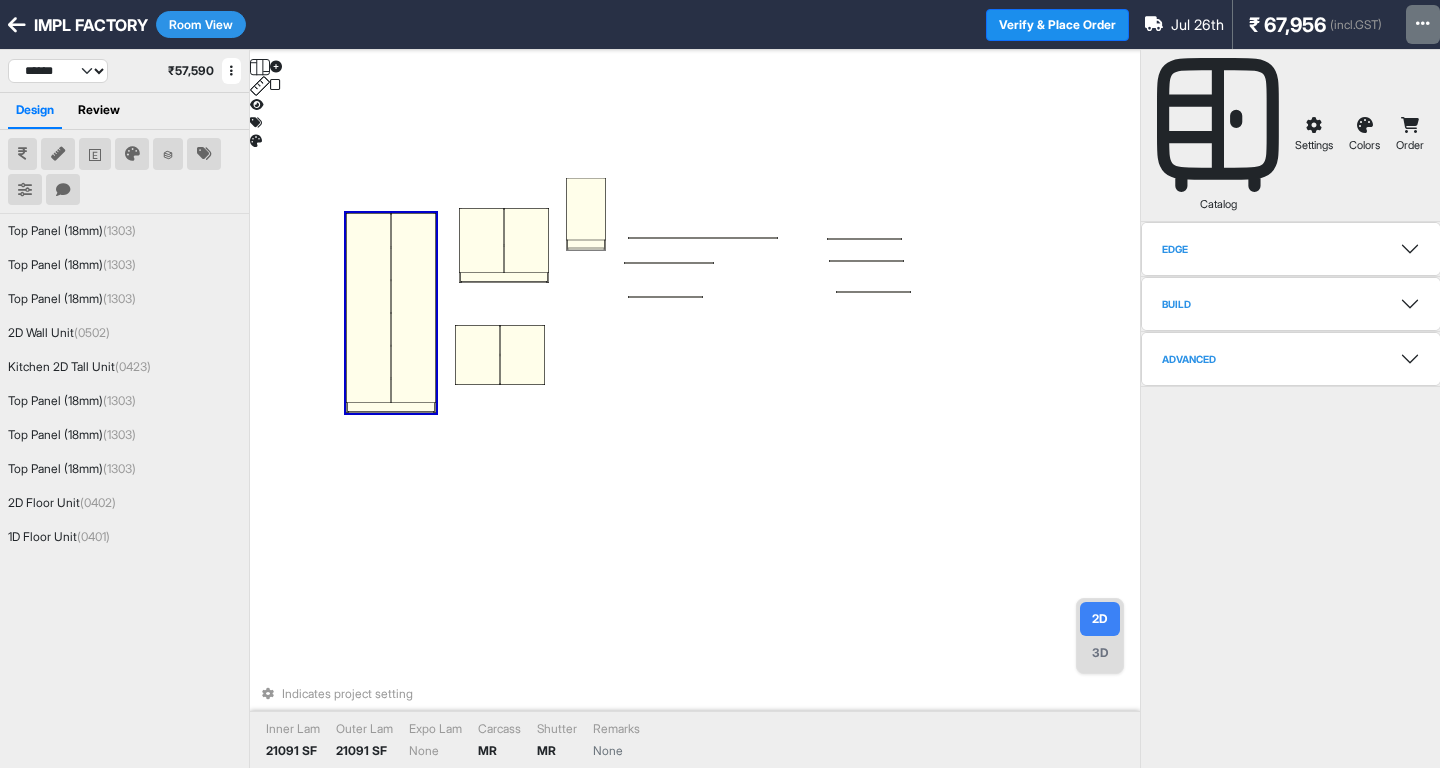 click at bounding box center (368, 308) 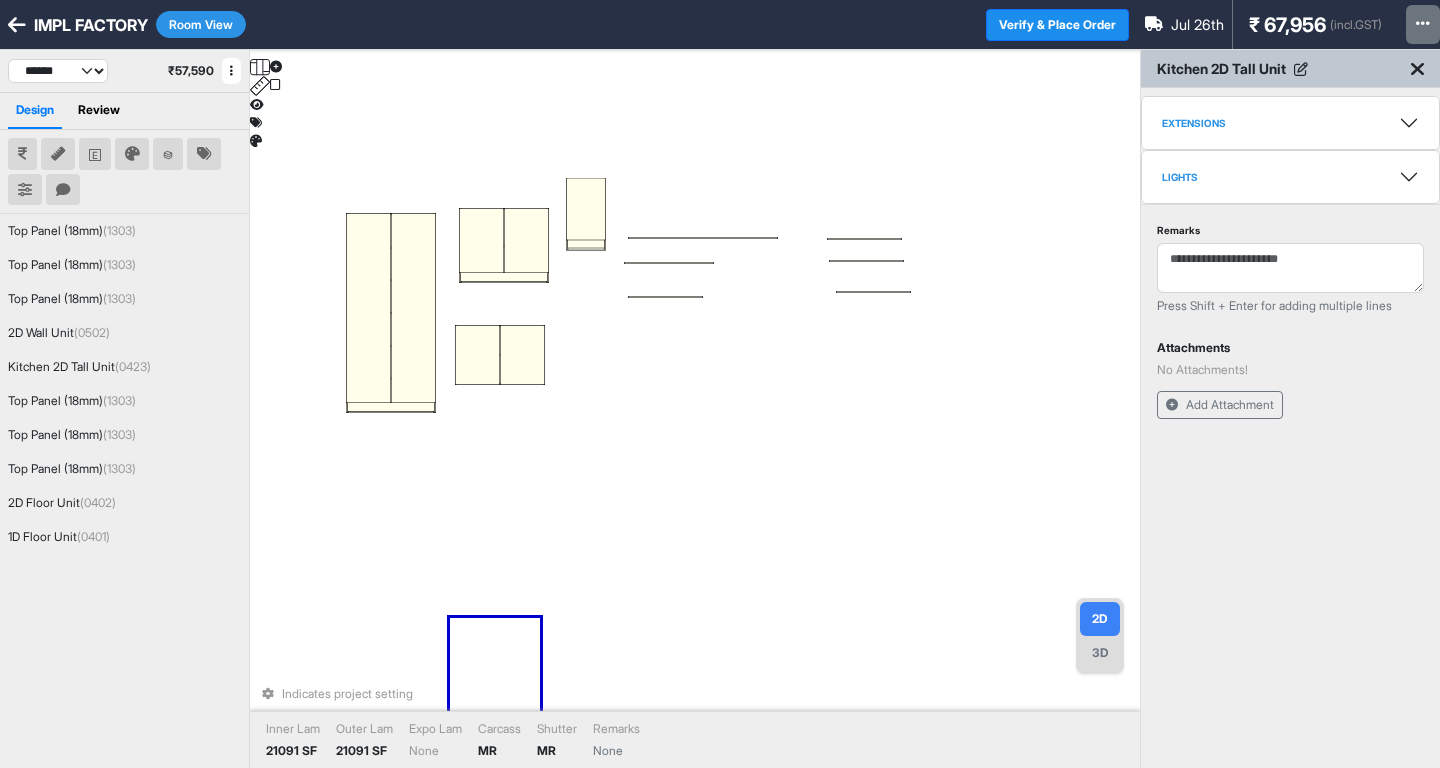 click at bounding box center (413, 308) 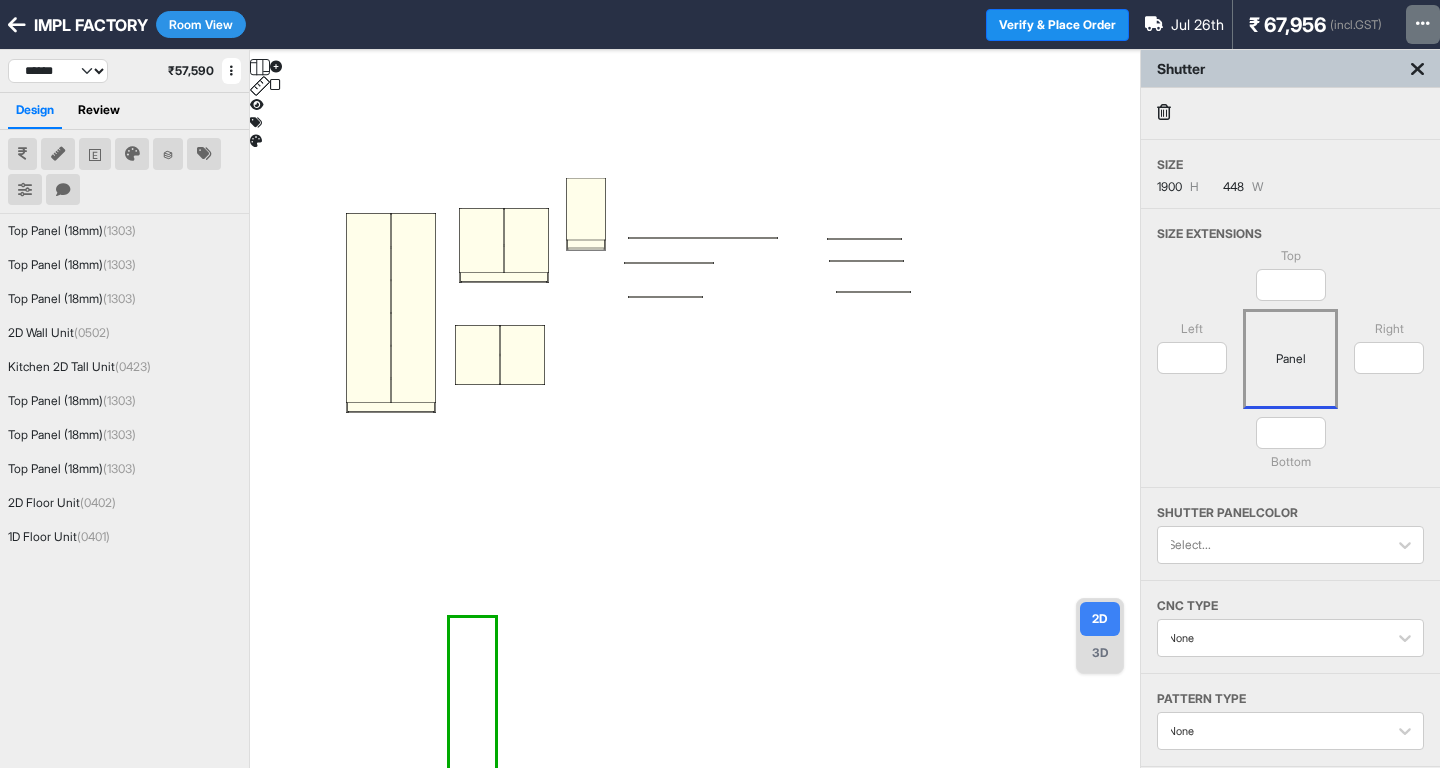 click on "1900" at bounding box center [1169, 187] 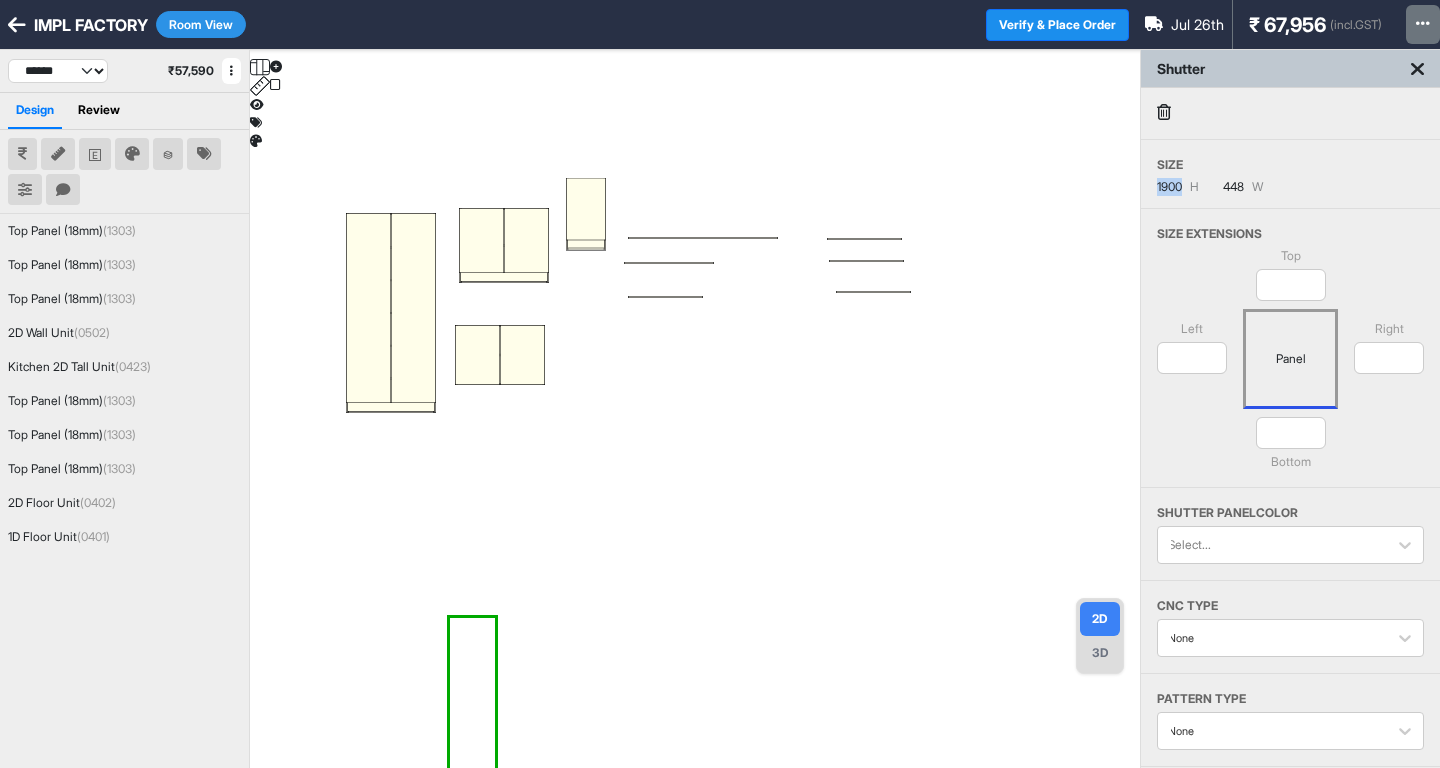 drag, startPoint x: 1165, startPoint y: 186, endPoint x: 1216, endPoint y: 188, distance: 51.0392 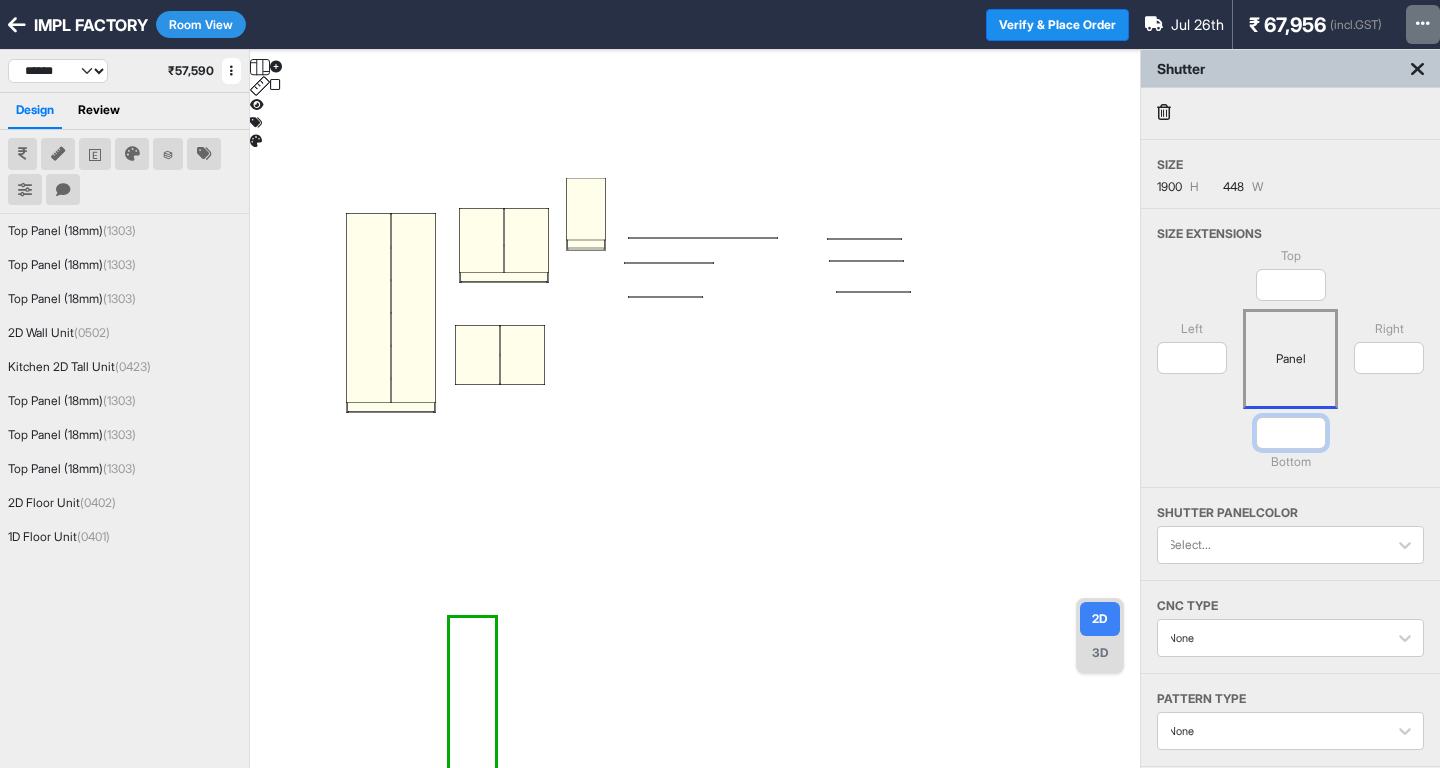 drag, startPoint x: 1289, startPoint y: 435, endPoint x: 1365, endPoint y: 436, distance: 76.00658 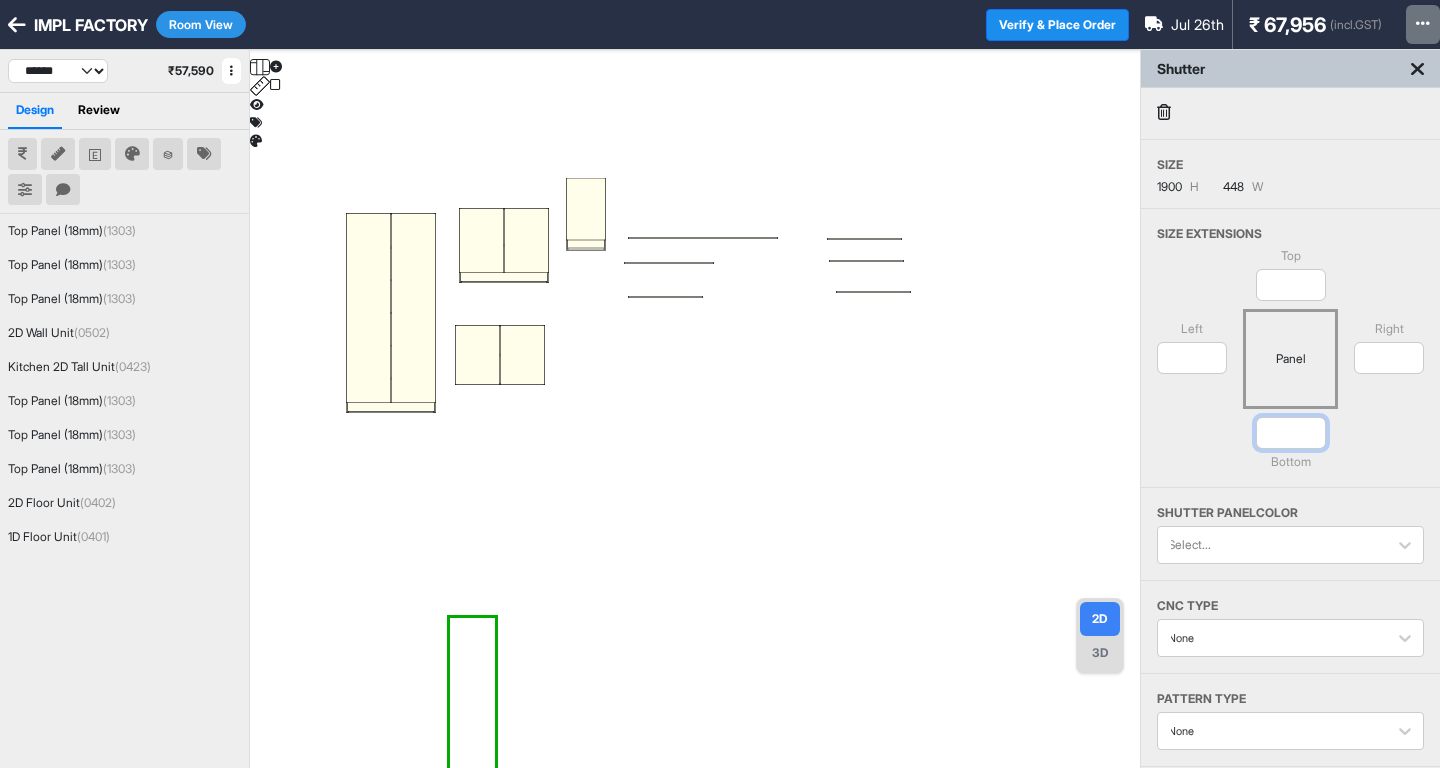 type on "*" 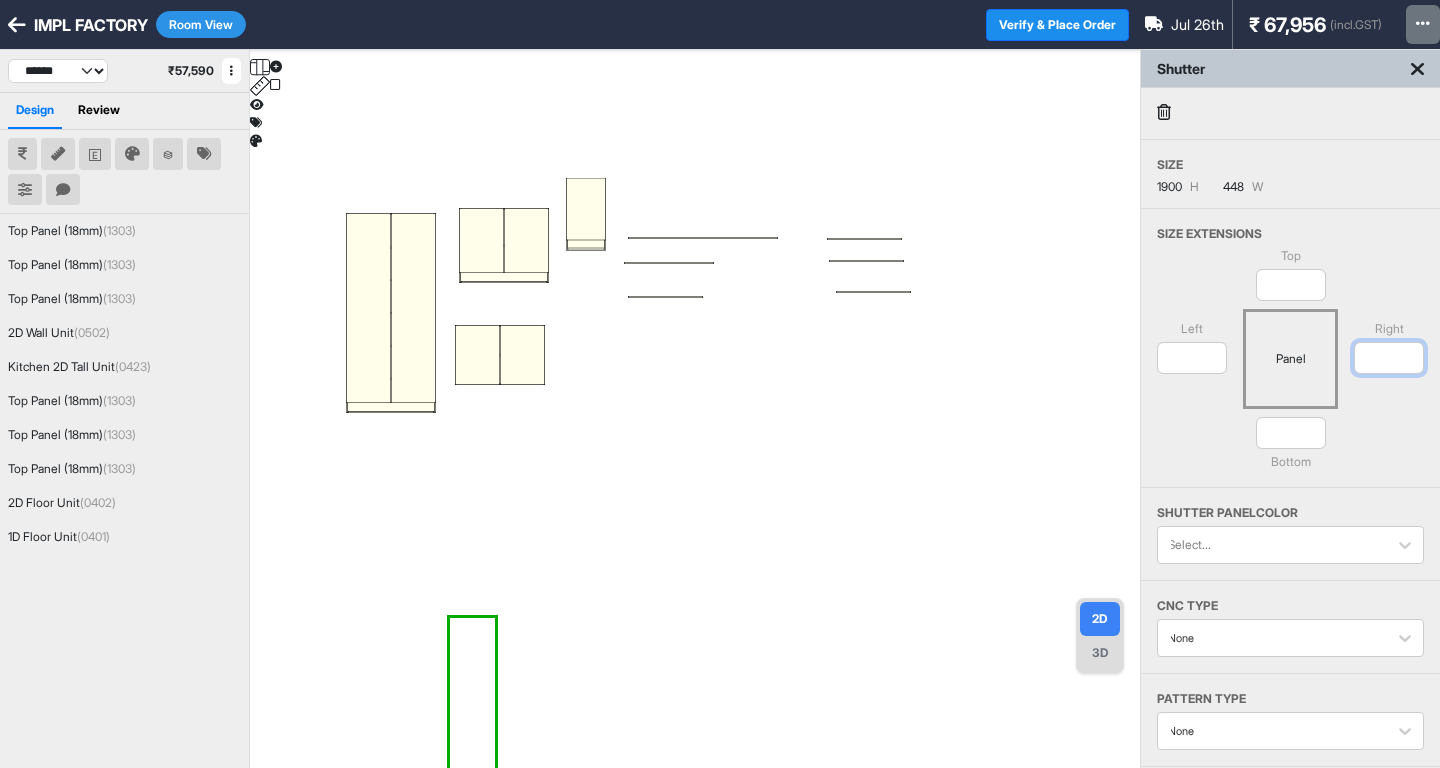 click on "*" at bounding box center [1389, 358] 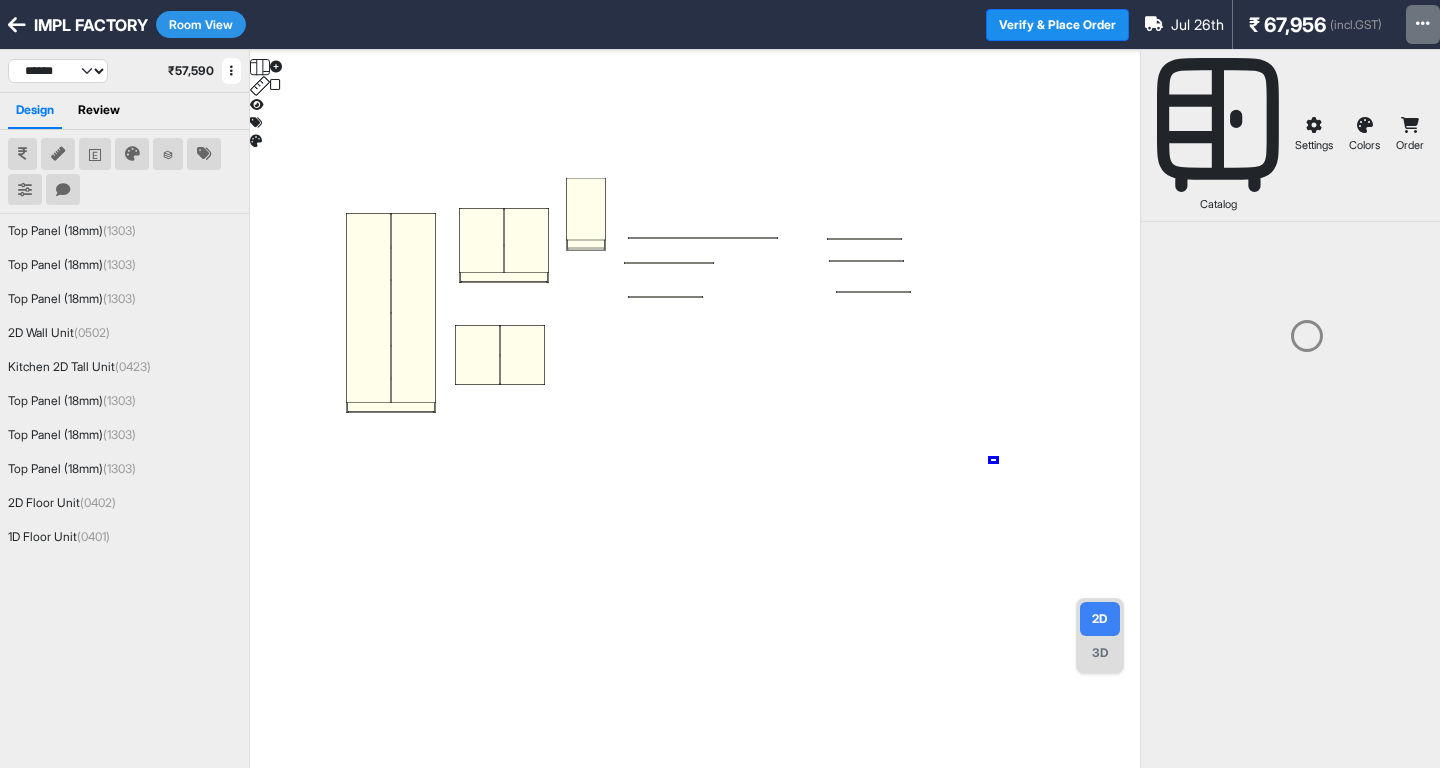 click at bounding box center [695, 434] 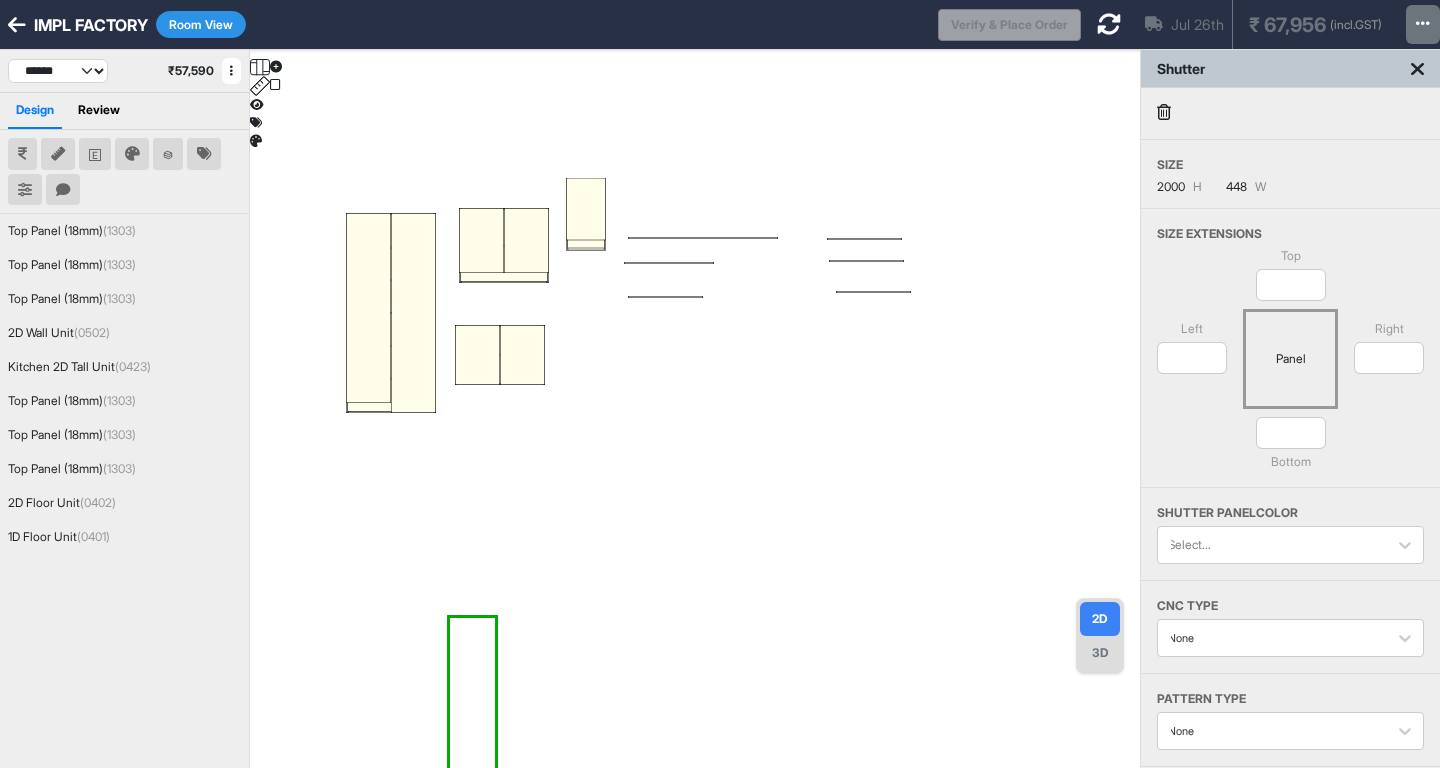 click at bounding box center (695, 434) 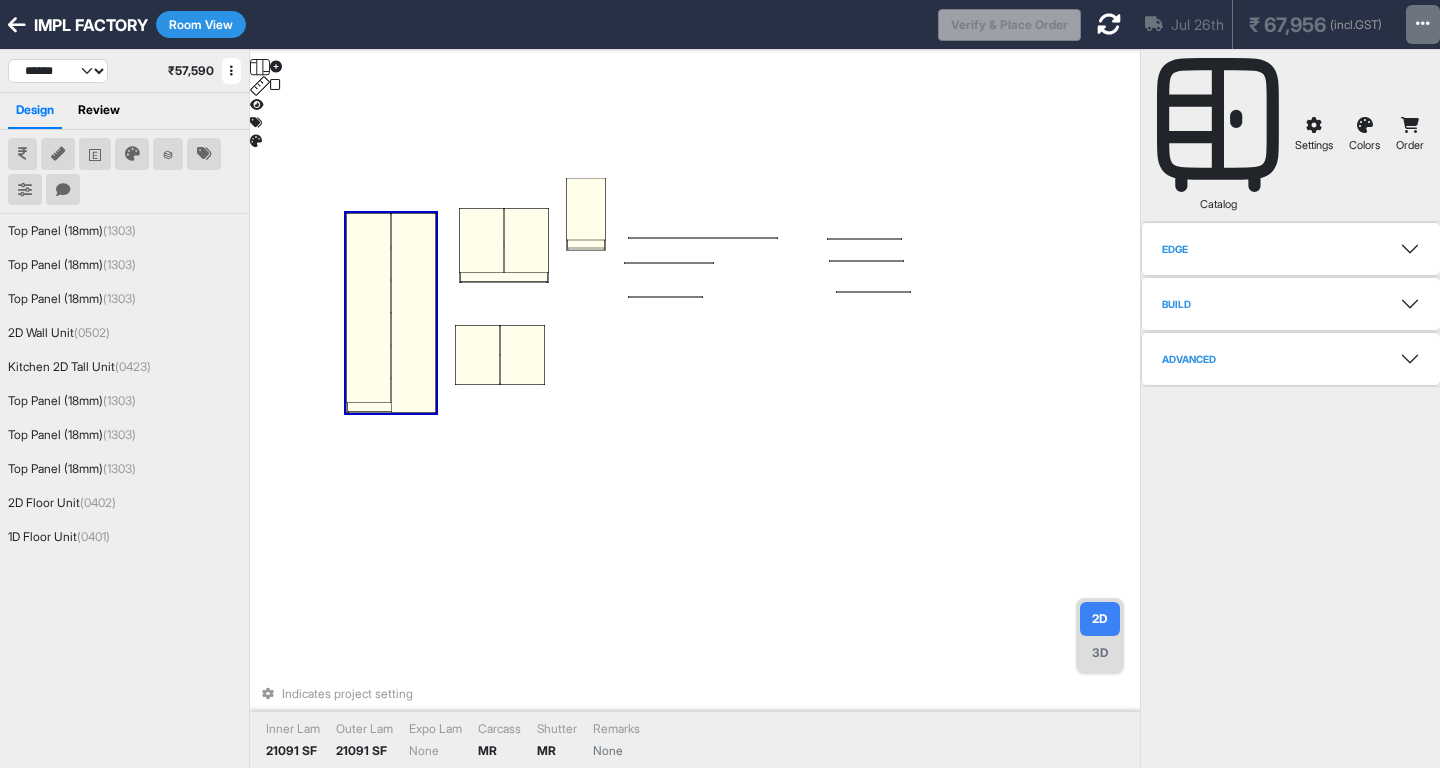 click at bounding box center [368, 308] 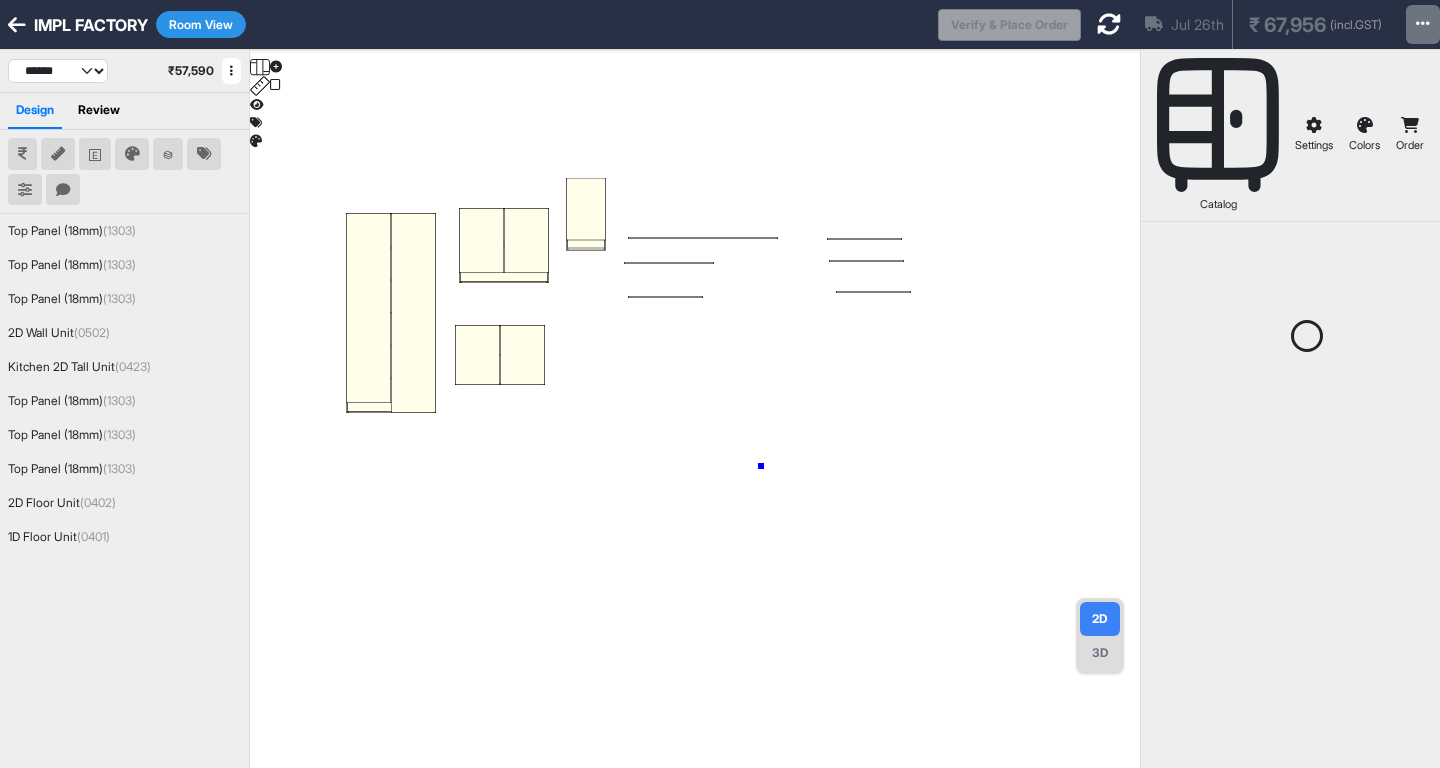 click at bounding box center [695, 434] 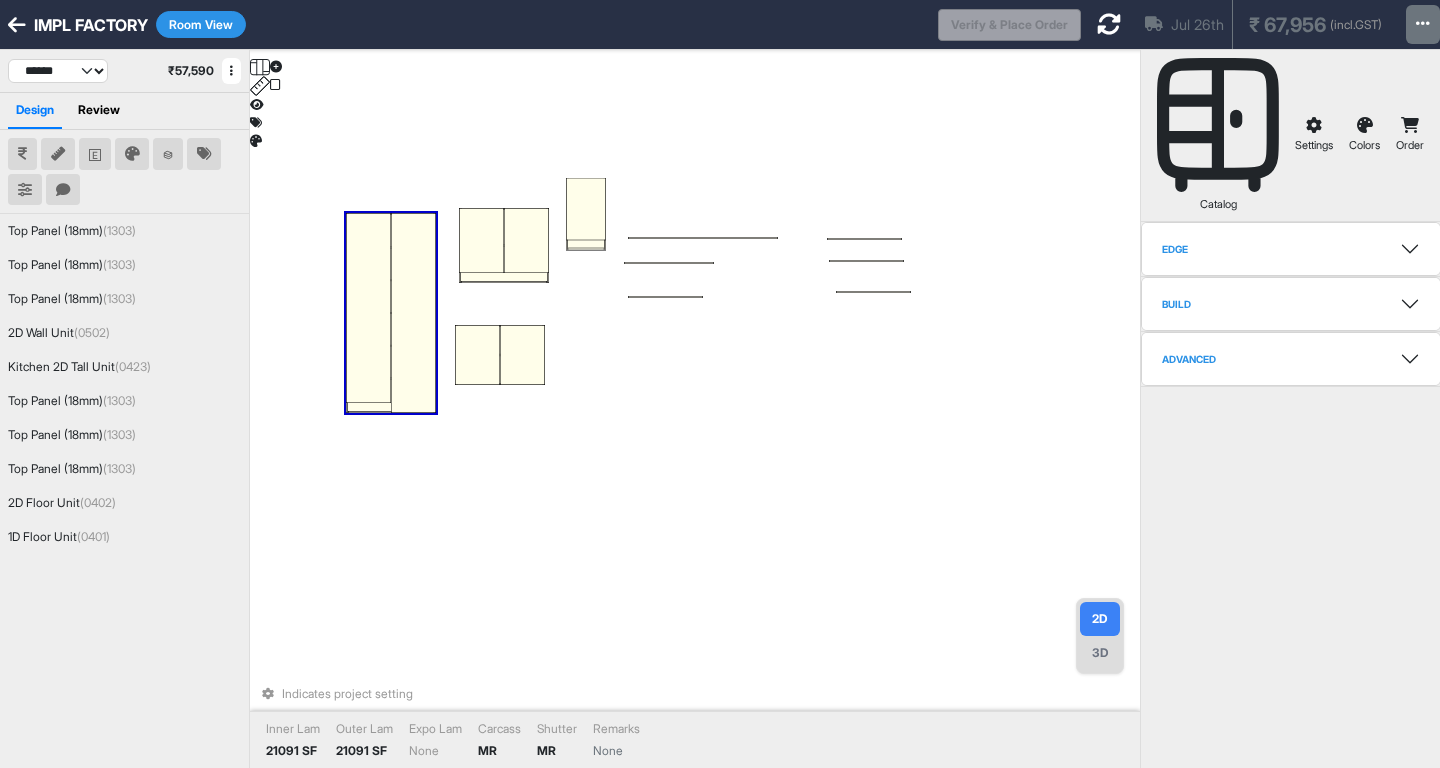 click at bounding box center (368, 308) 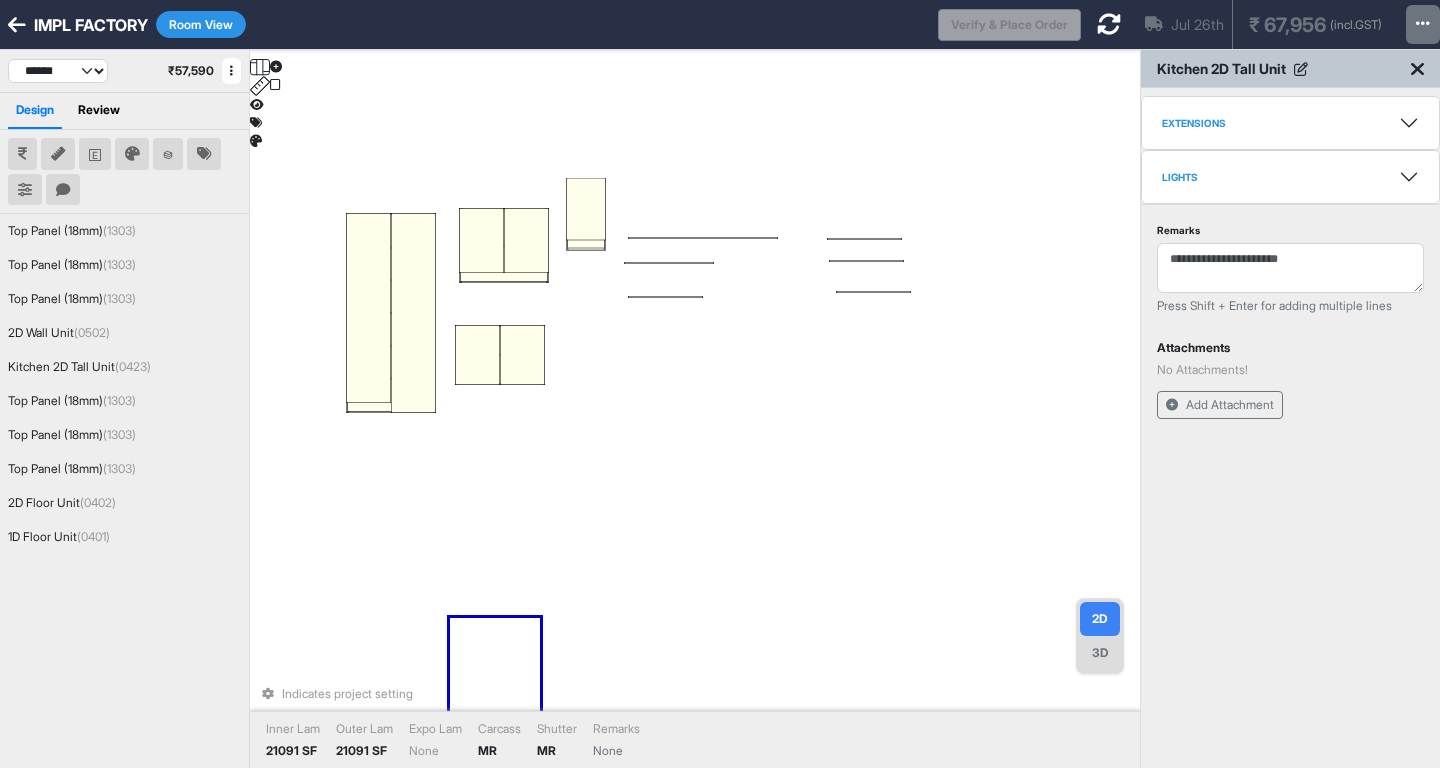 click at bounding box center (368, 308) 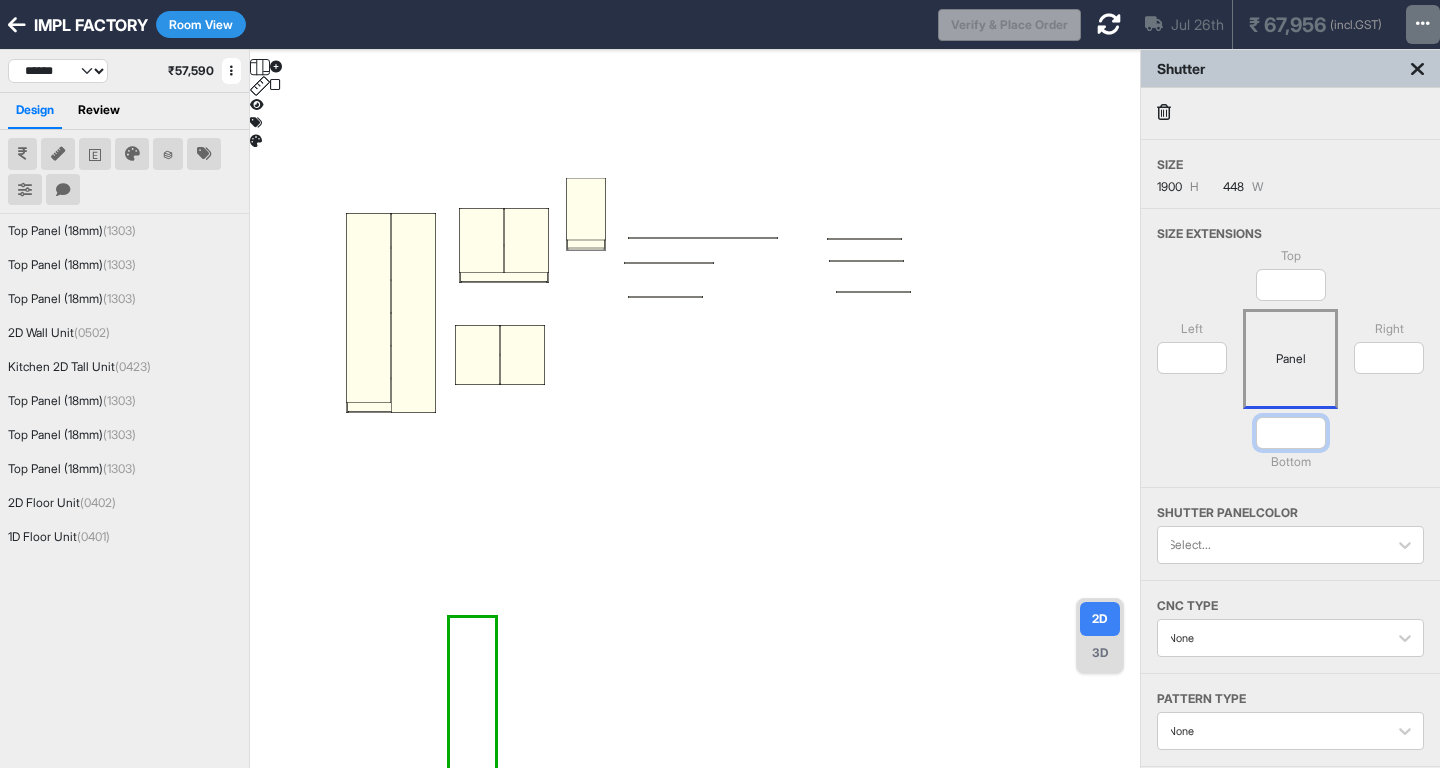 click on "****" at bounding box center (1291, 433) 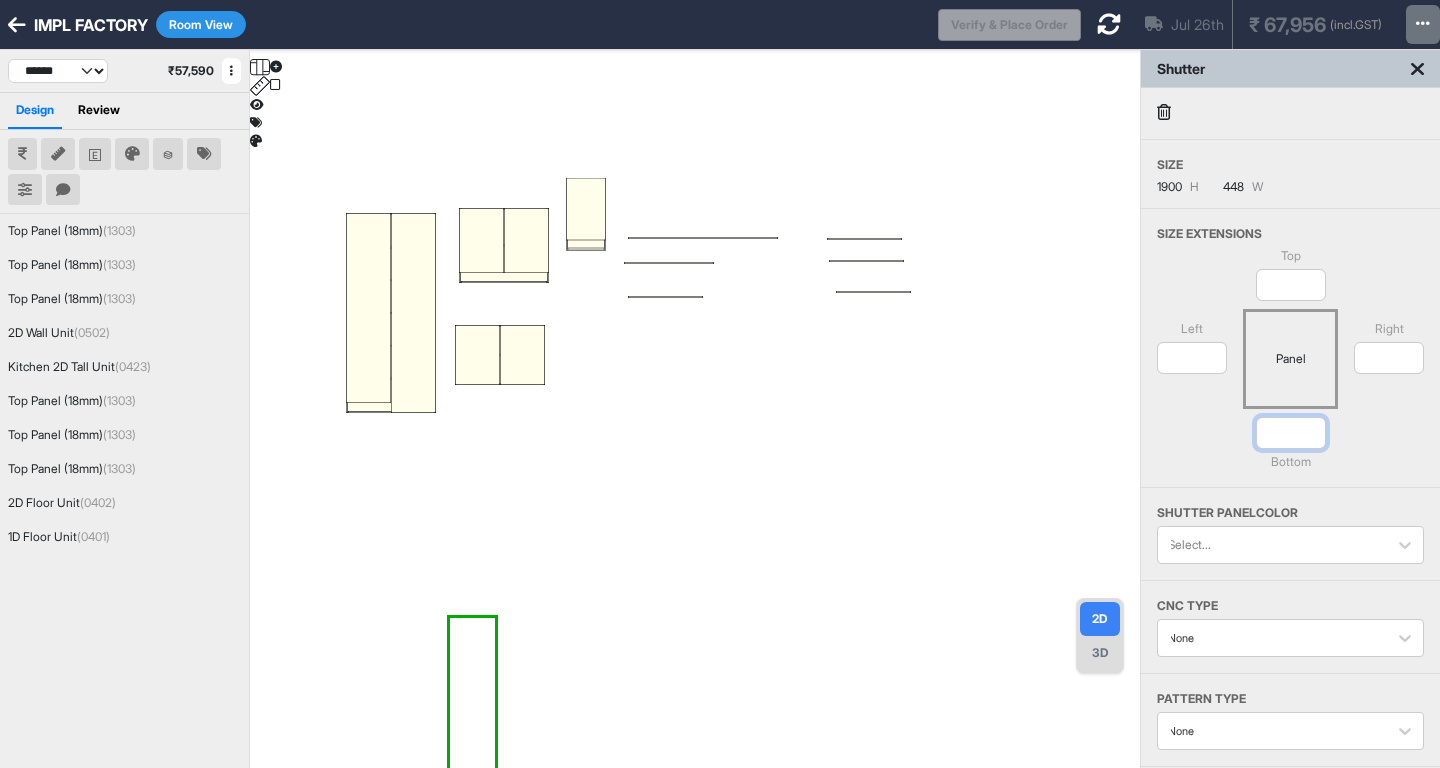 type on "*" 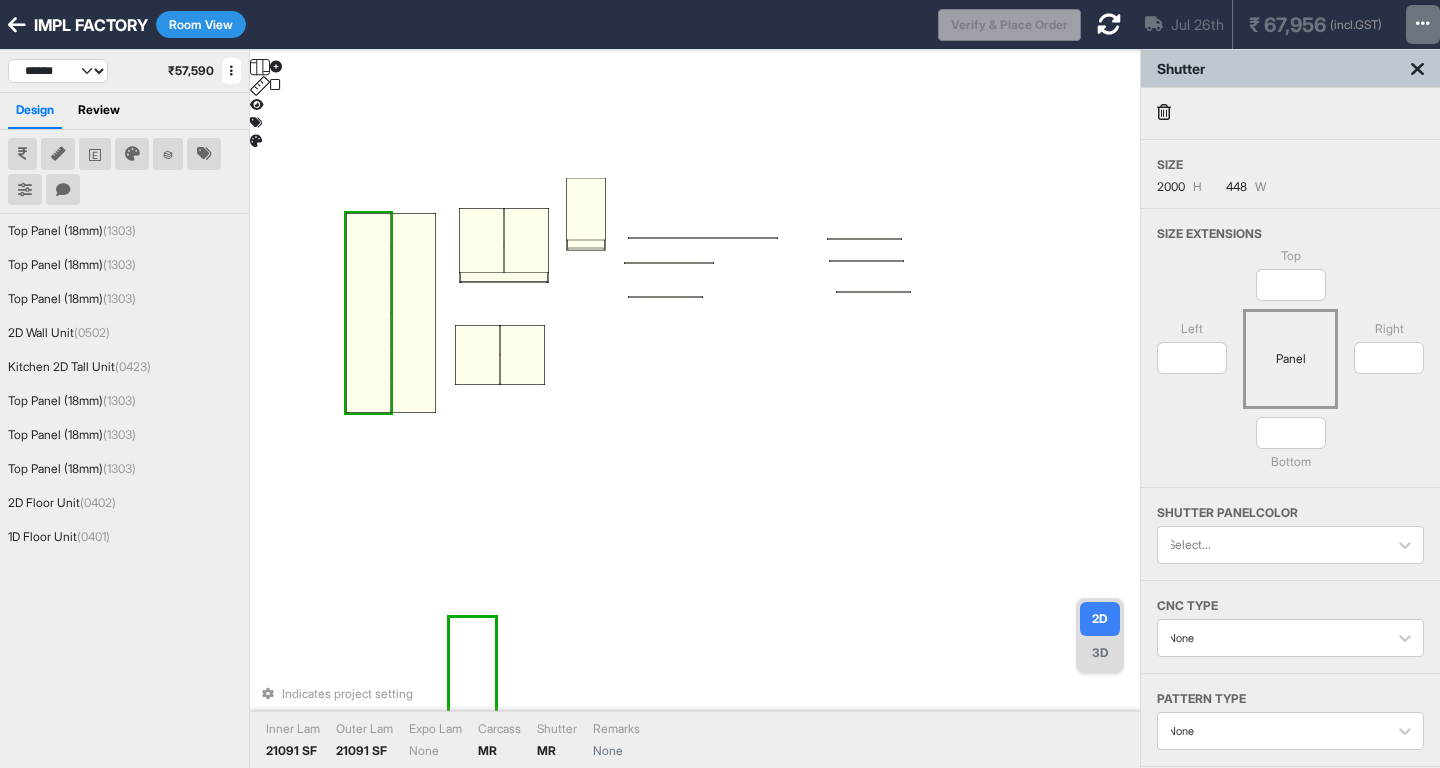 click on "Indicates project setting Inner Lam 21091 SF Outer Lam 21091 SF Expo Lam None Carcass MR Shutter MR Remarks None" at bounding box center (695, 434) 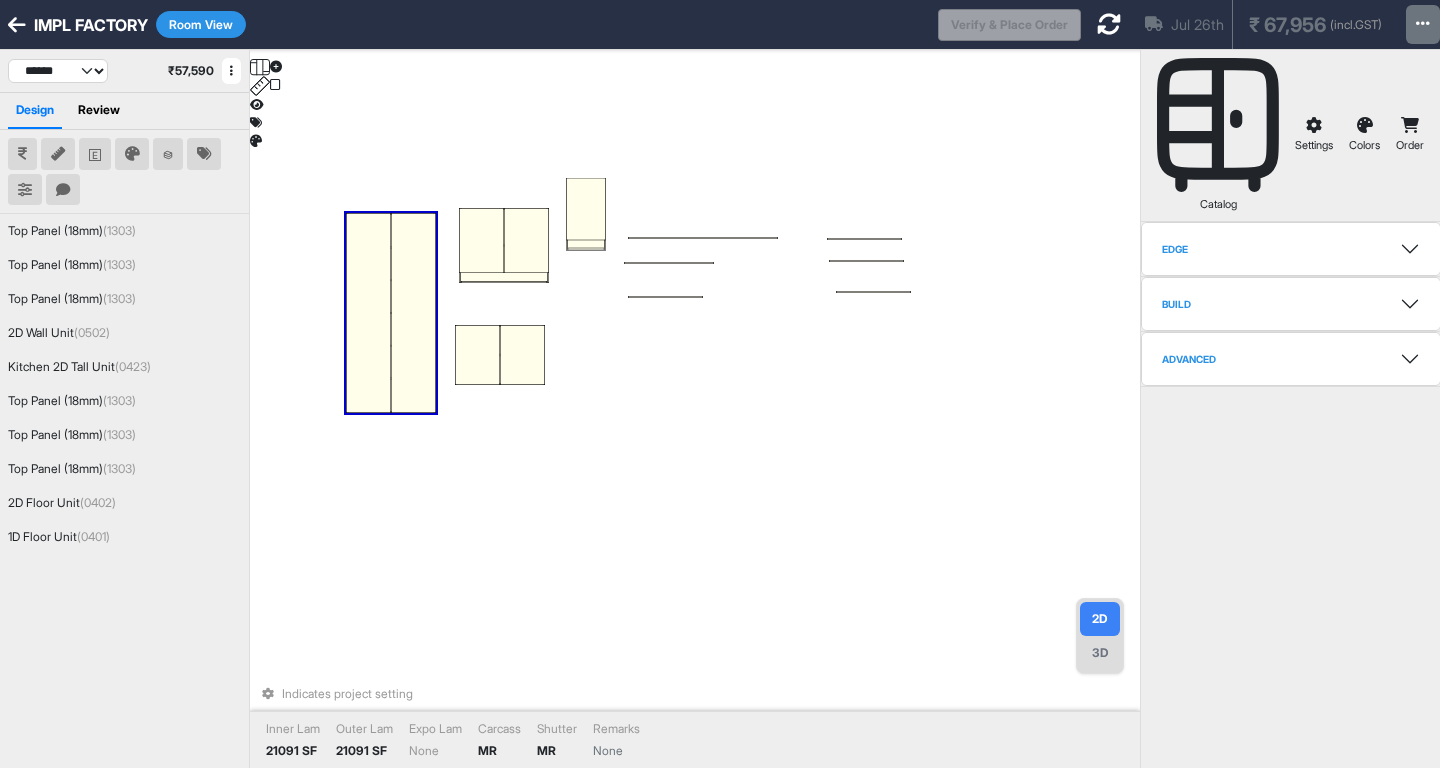 click at bounding box center [368, 313] 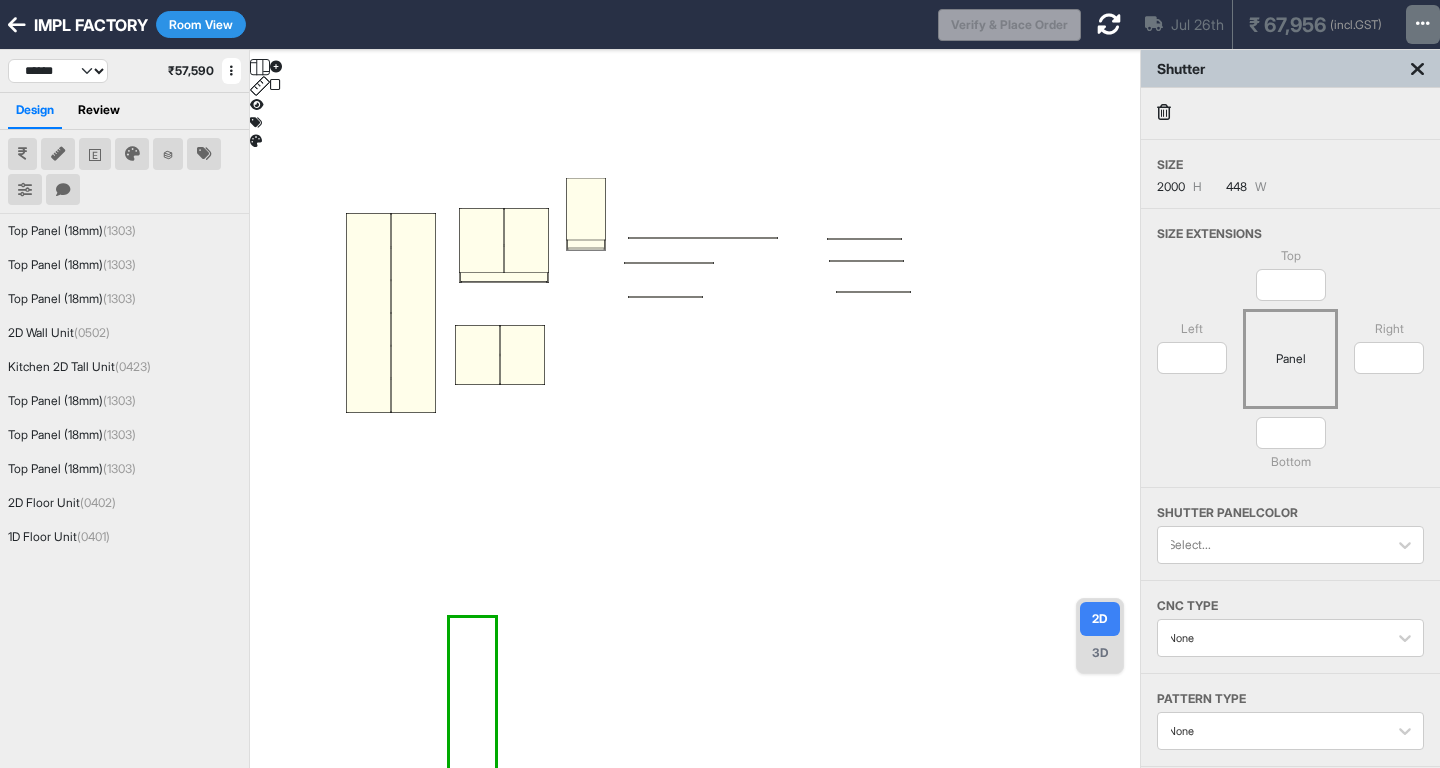 click at bounding box center [695, 434] 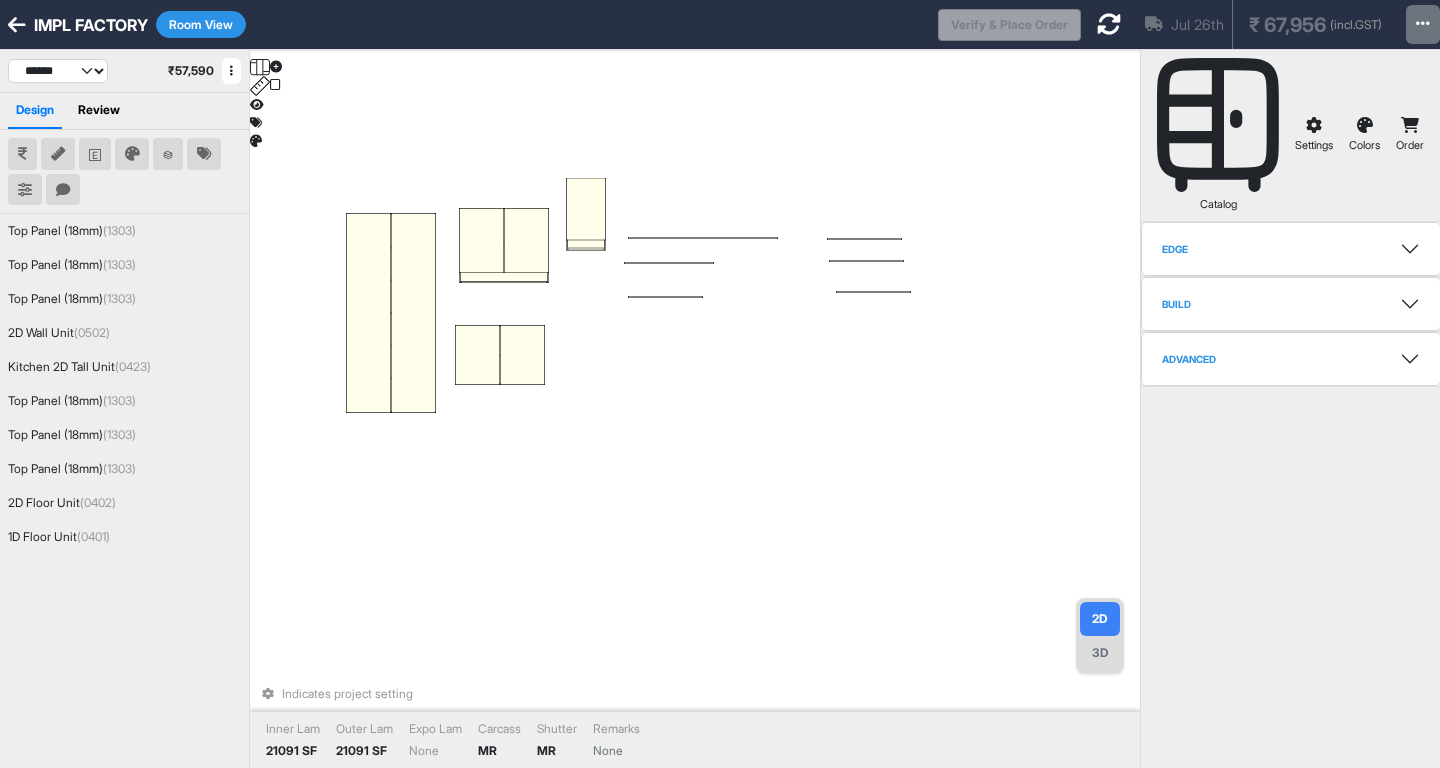 click at bounding box center [368, 313] 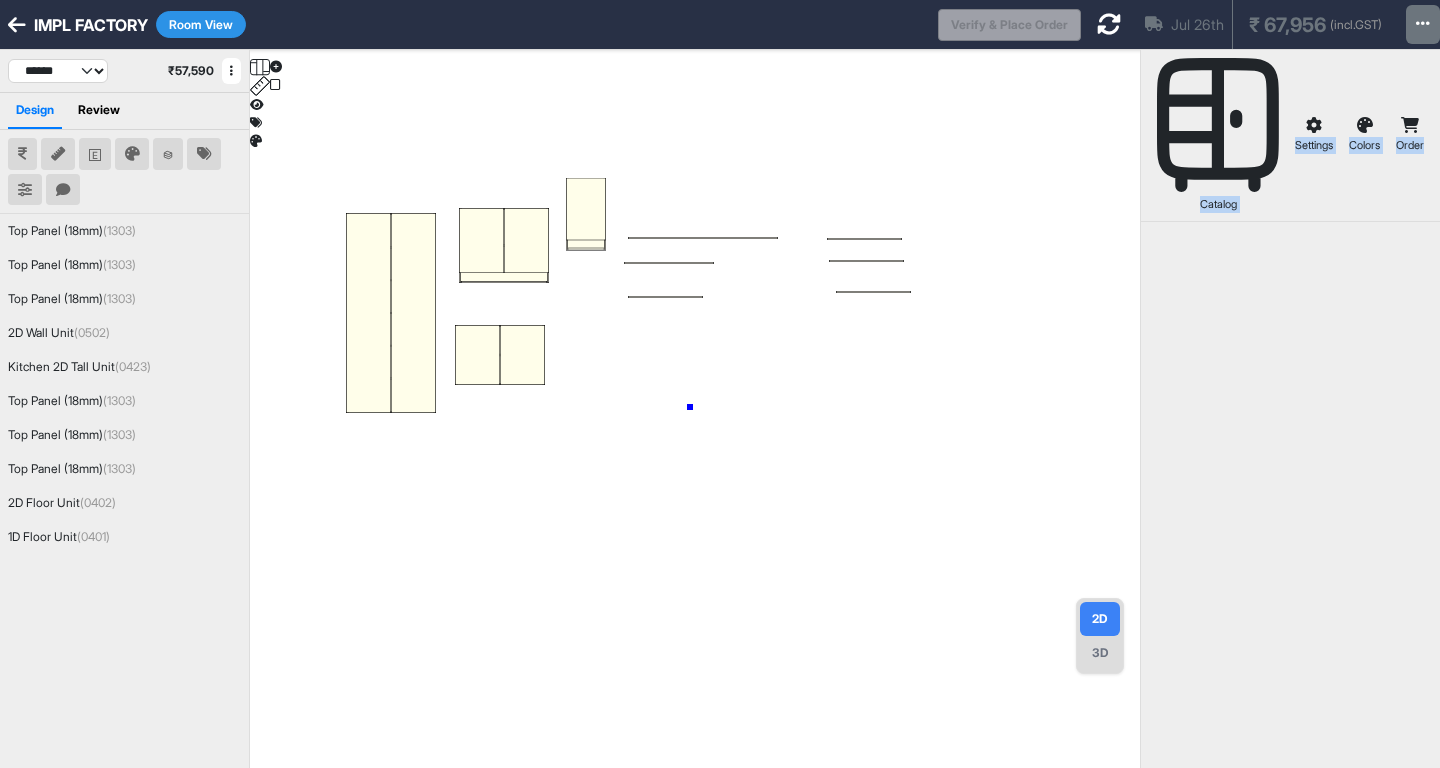 click at bounding box center (695, 434) 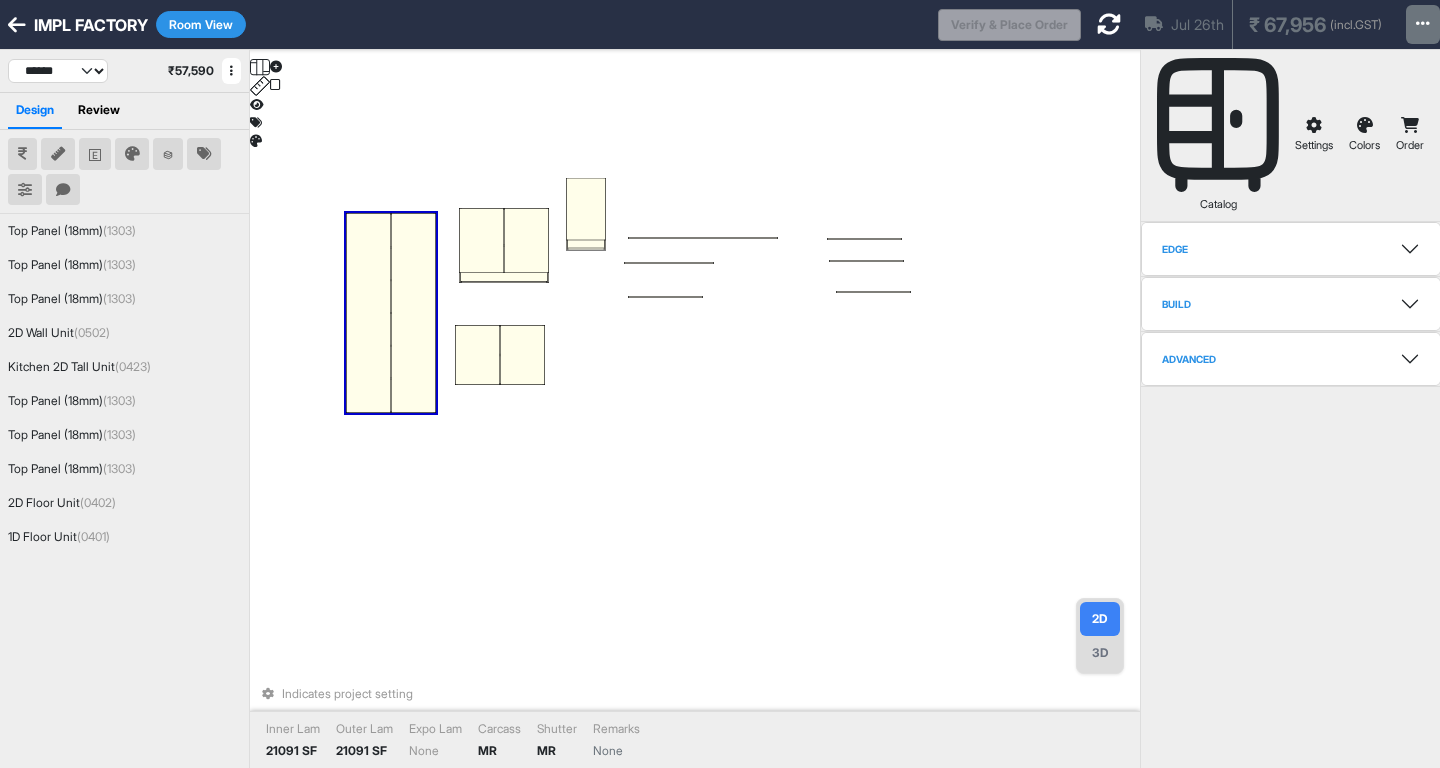 click at bounding box center [368, 313] 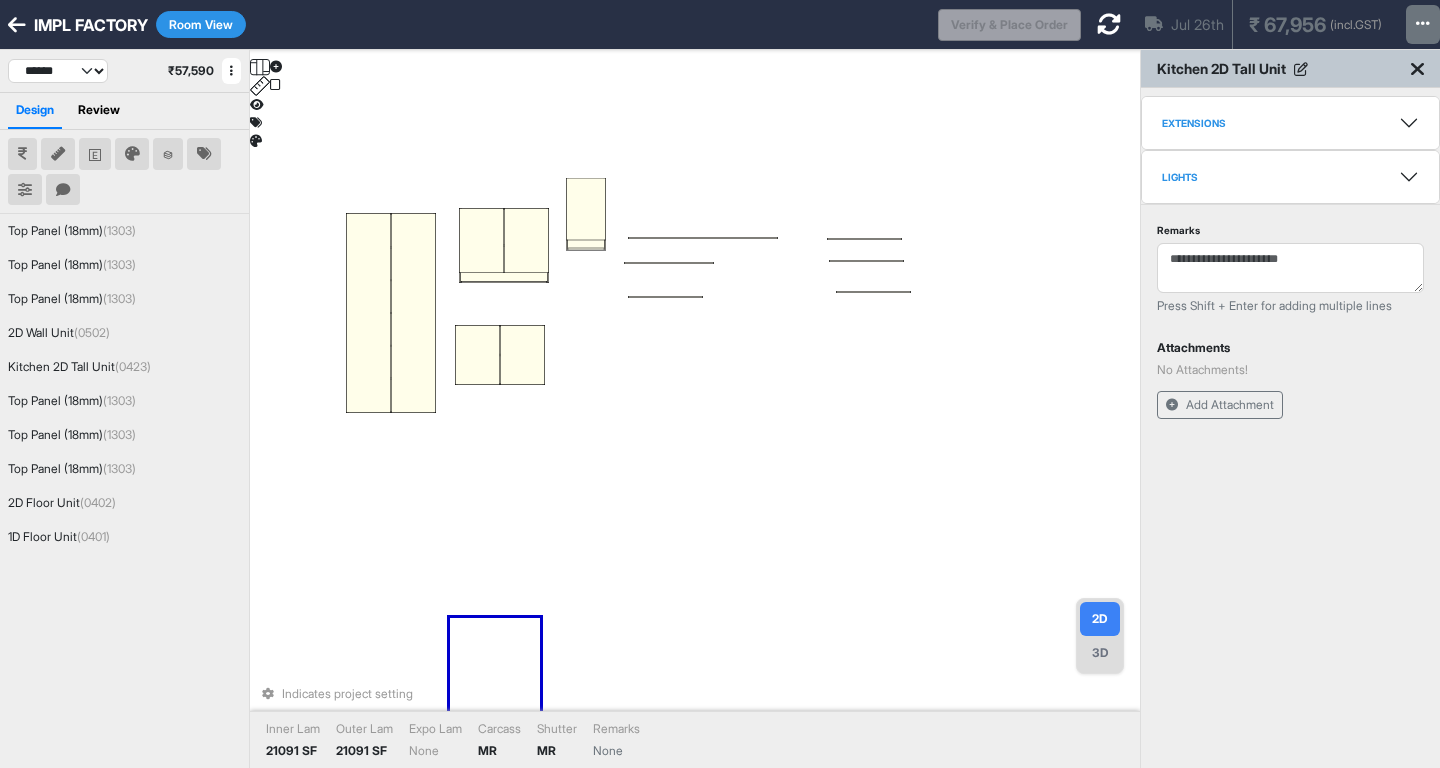 click on "Extensions" at bounding box center [1290, 123] 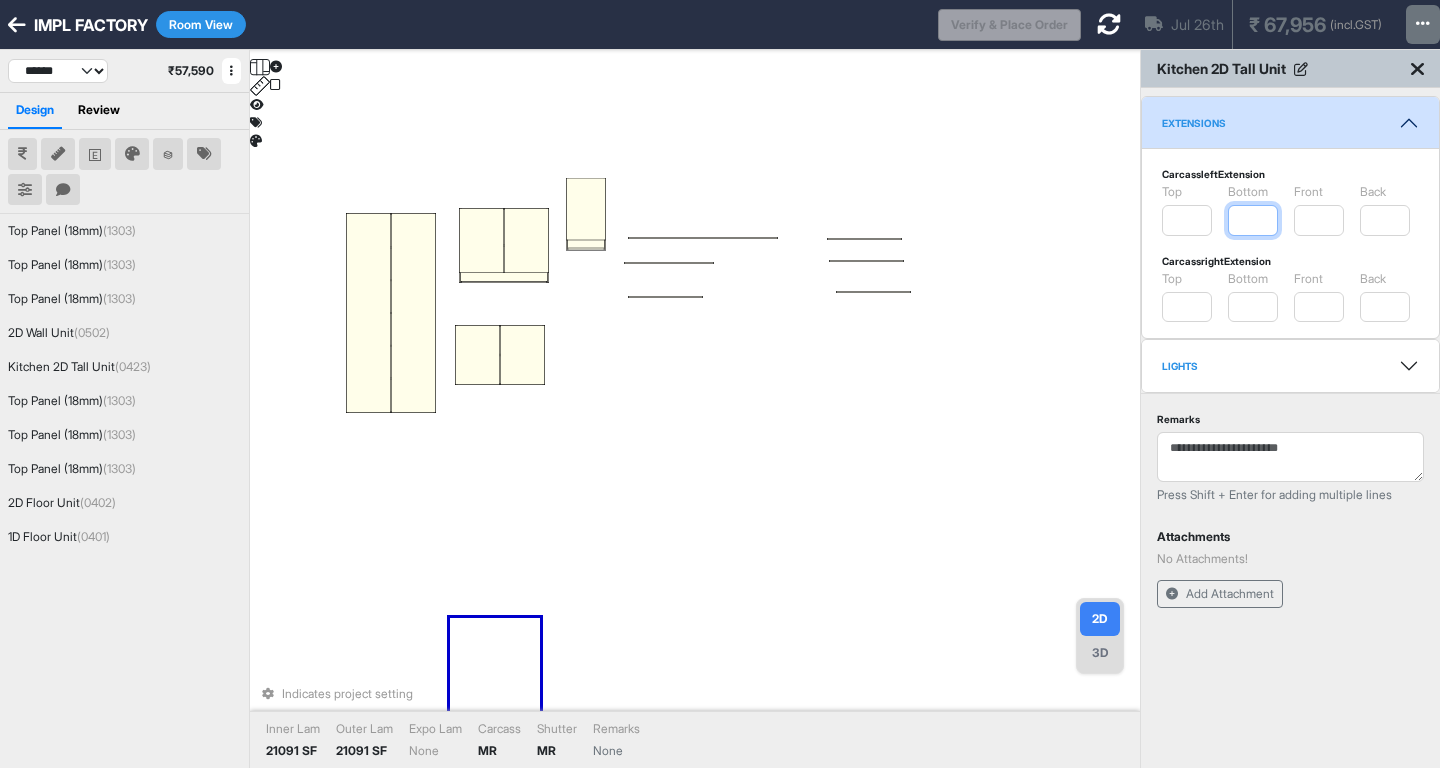 click on "*" at bounding box center (1253, 220) 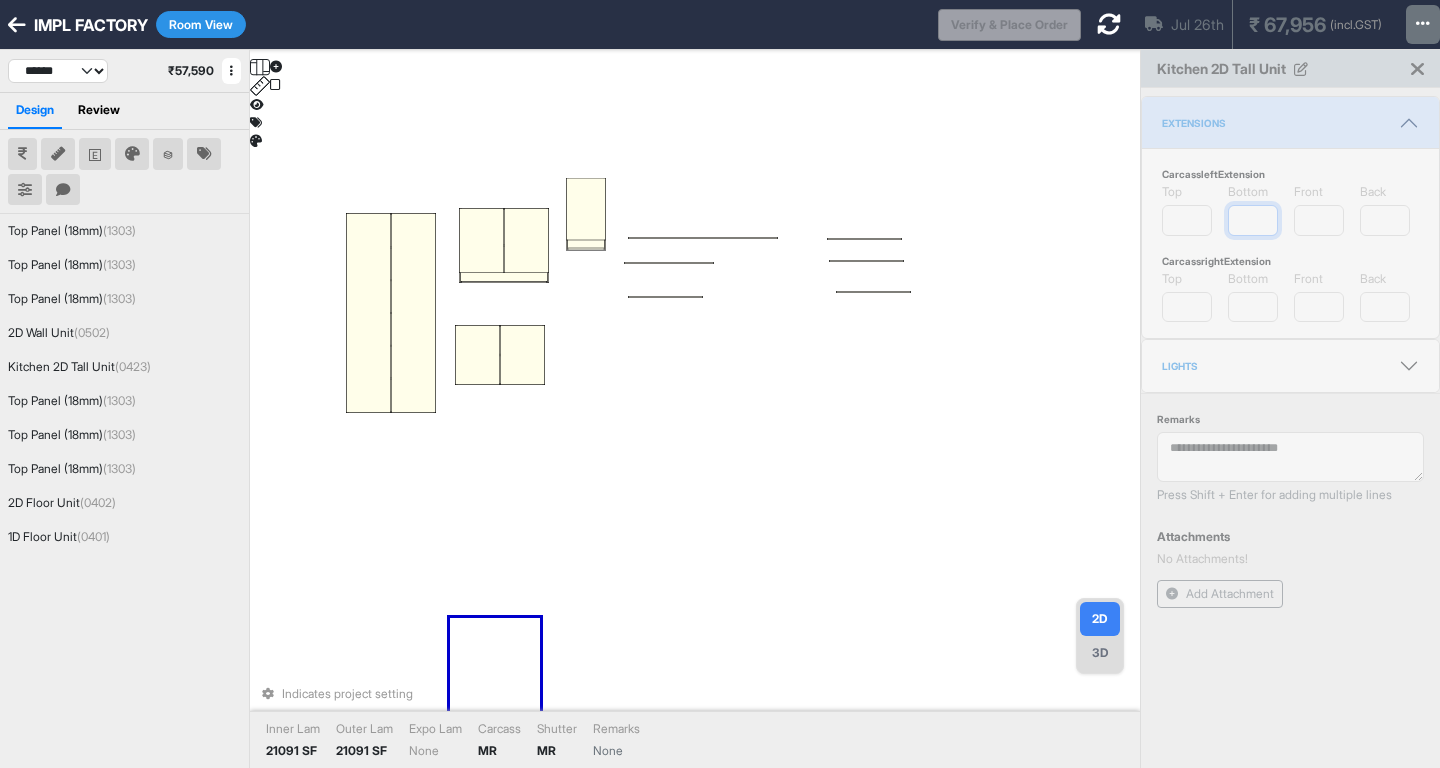 type on "***" 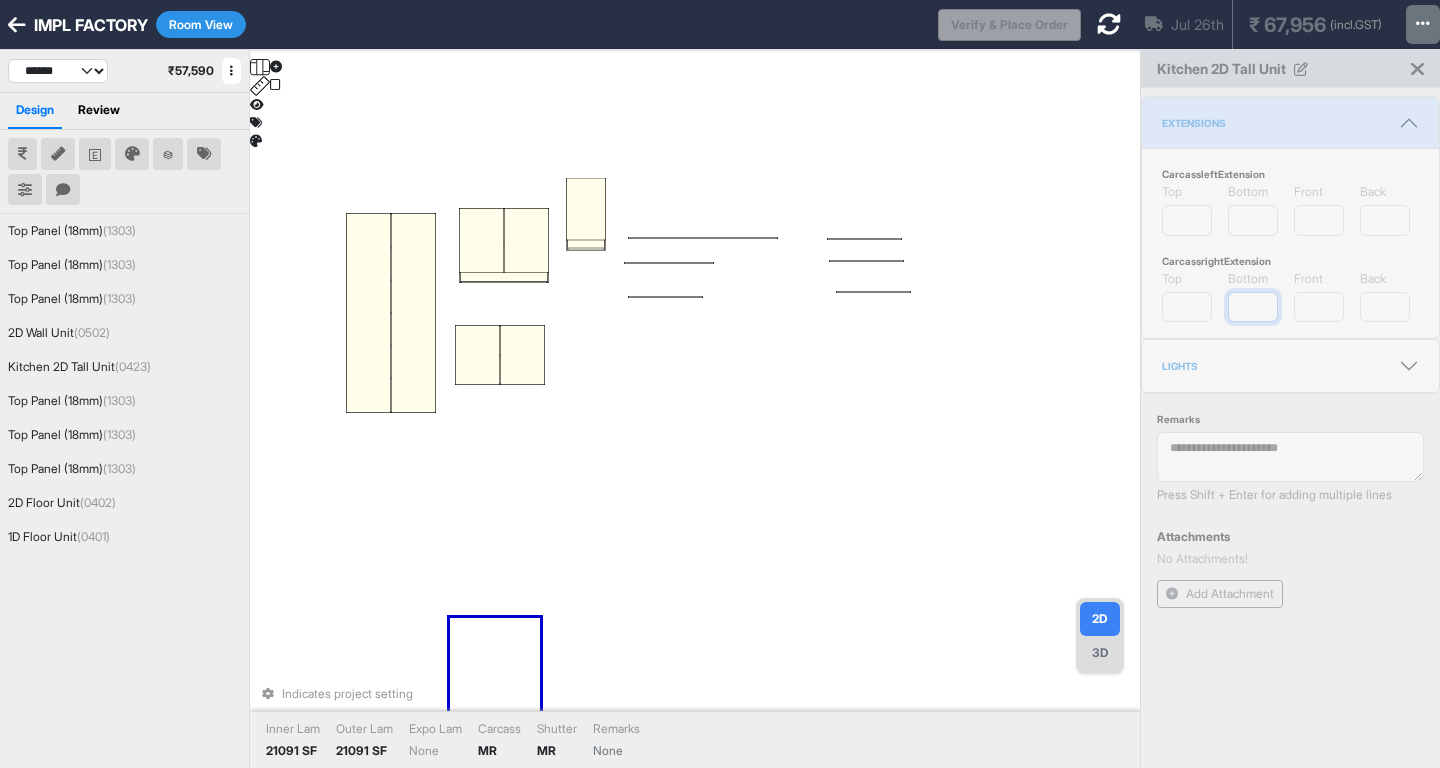 click on "*" at bounding box center (1253, 307) 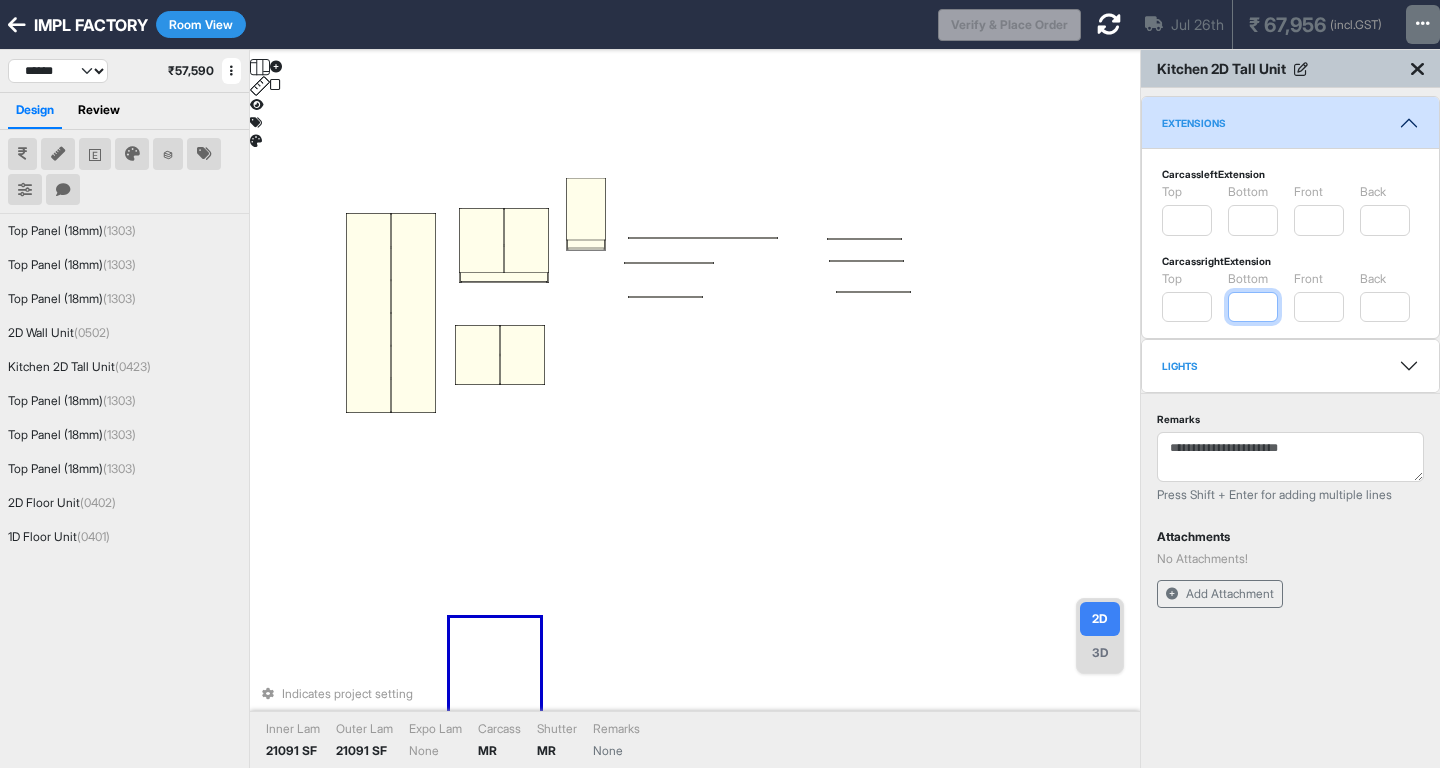 type on "*" 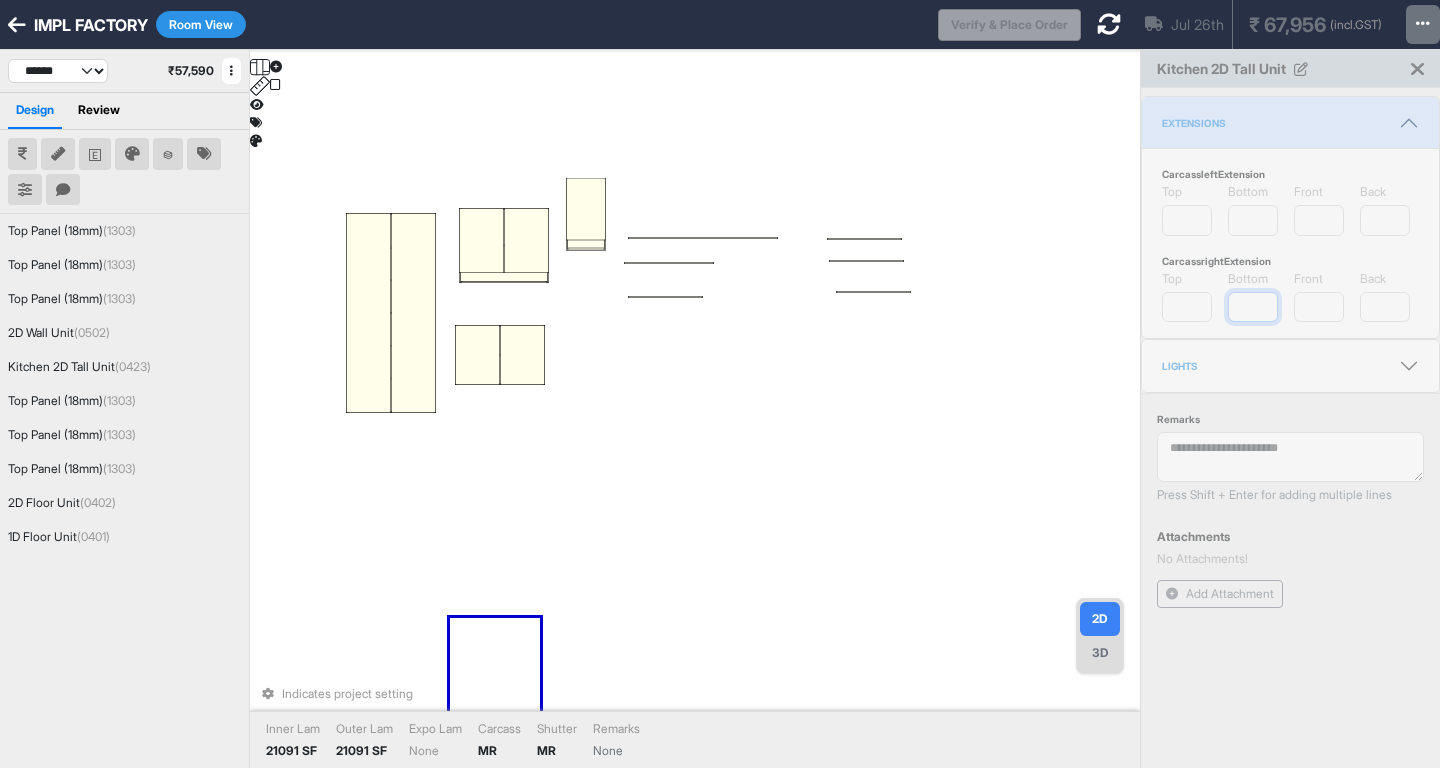 type on "***" 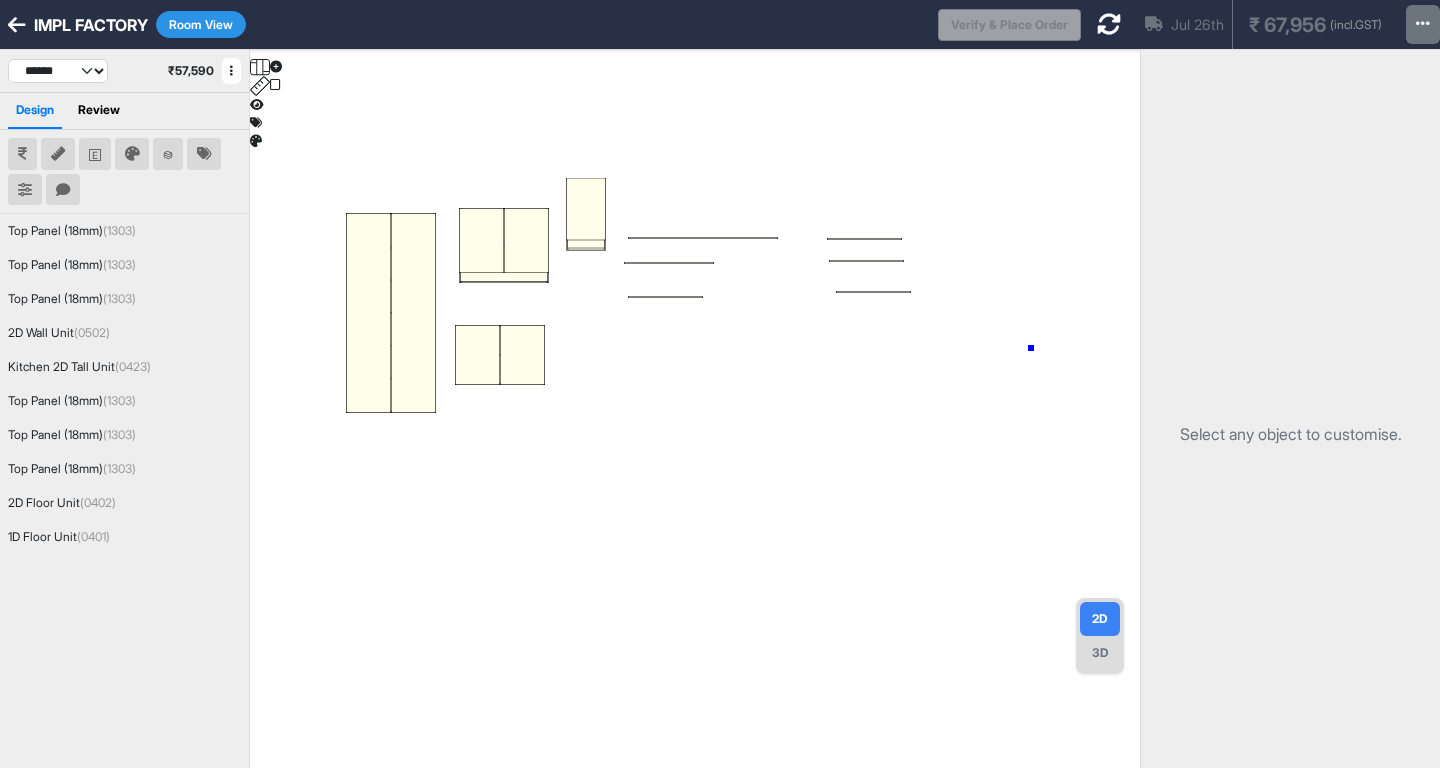 click at bounding box center [695, 434] 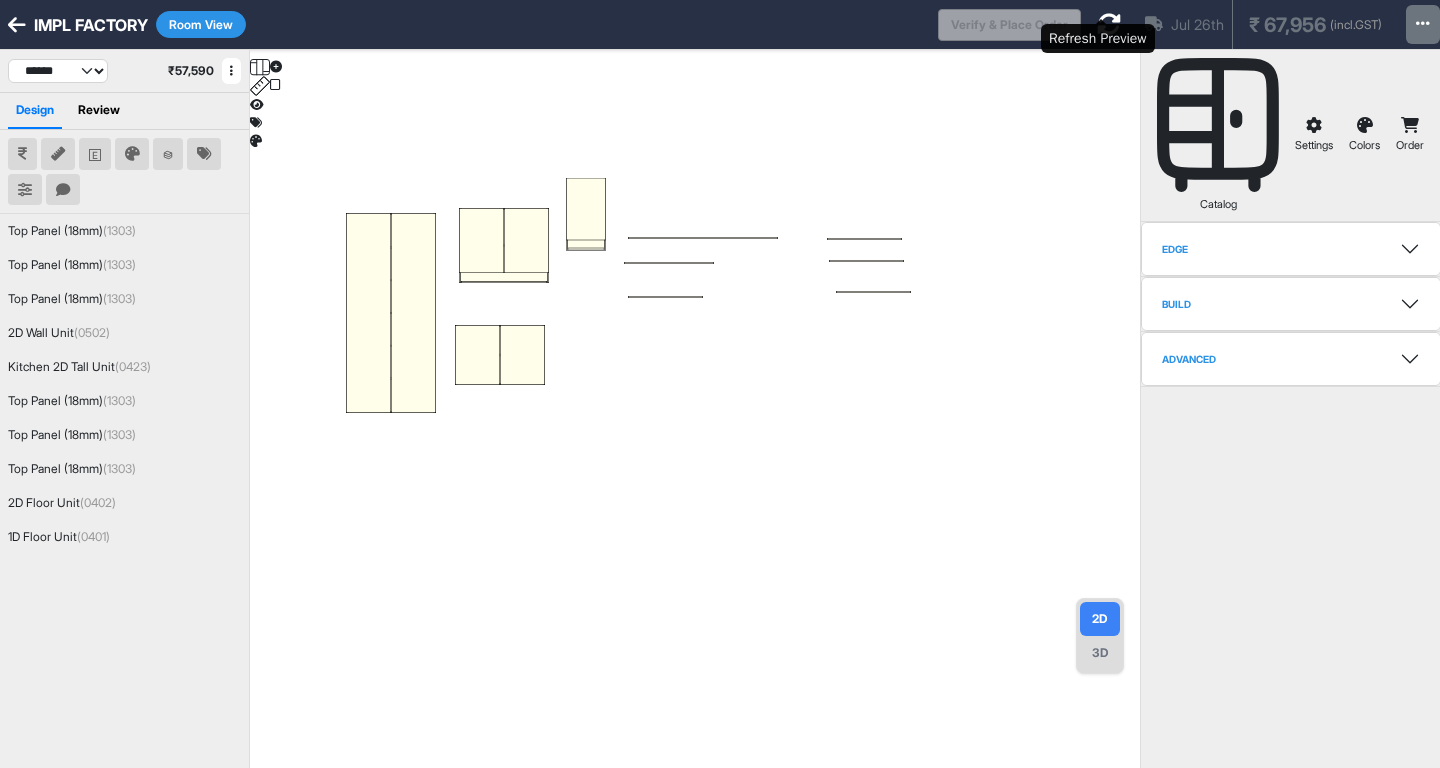click at bounding box center [1109, 24] 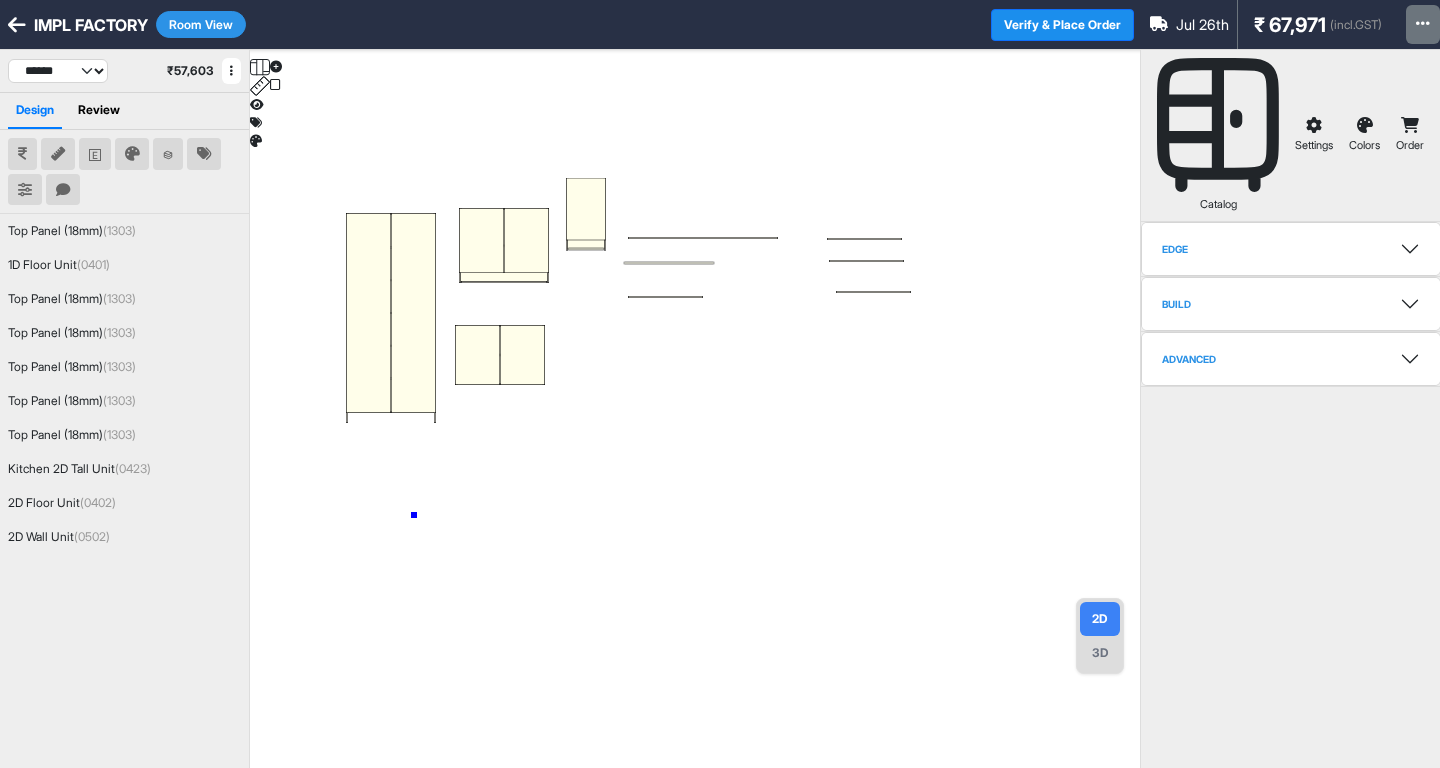 click at bounding box center (695, 434) 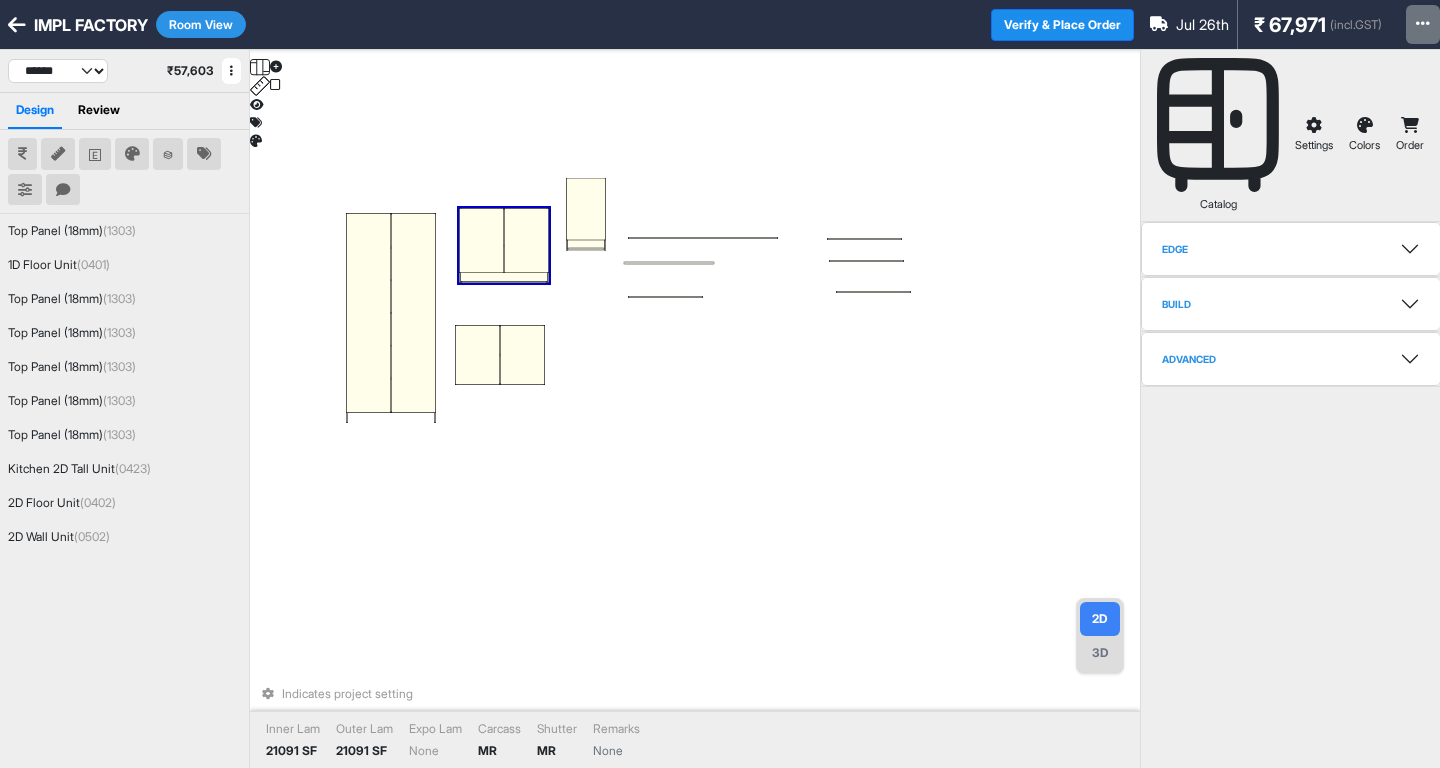 click at bounding box center (526, 240) 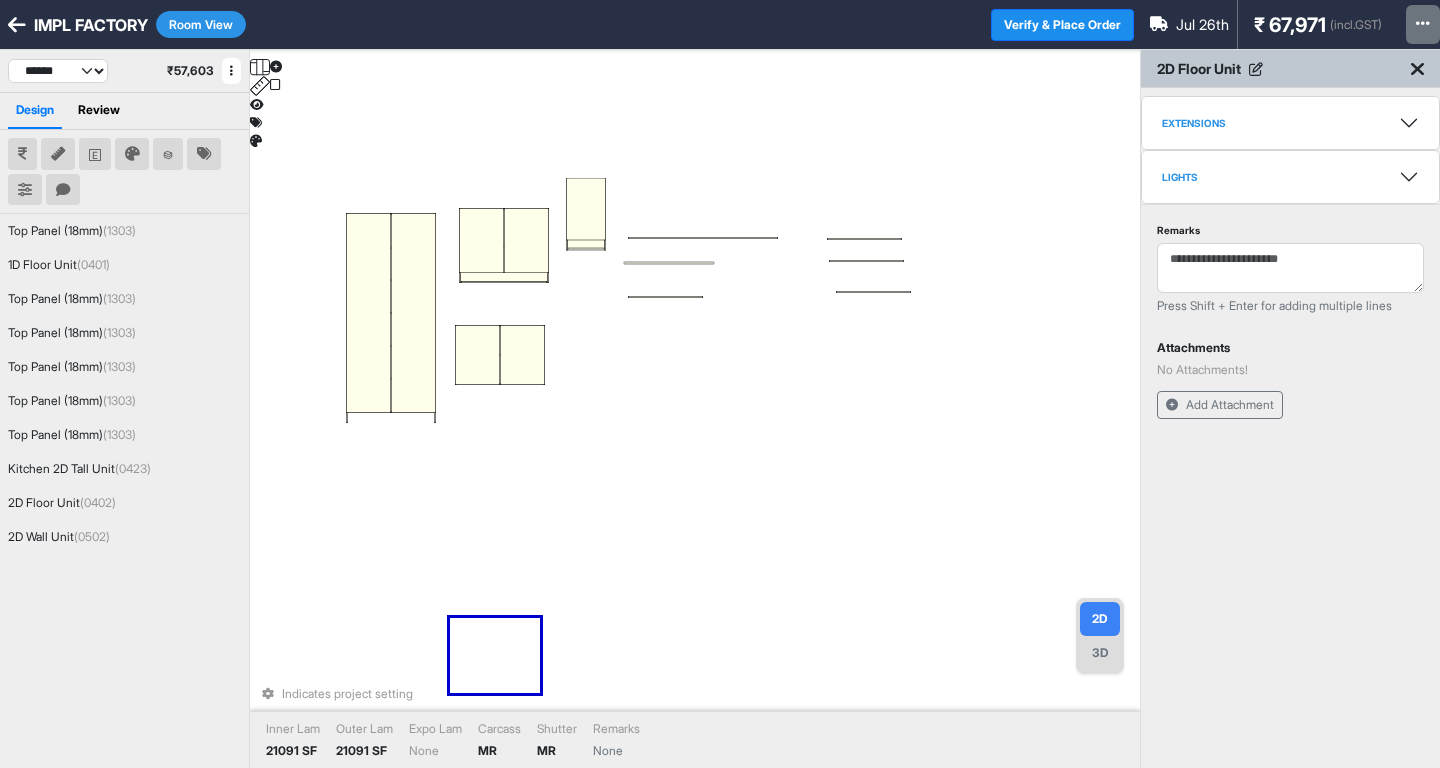click at bounding box center [481, 240] 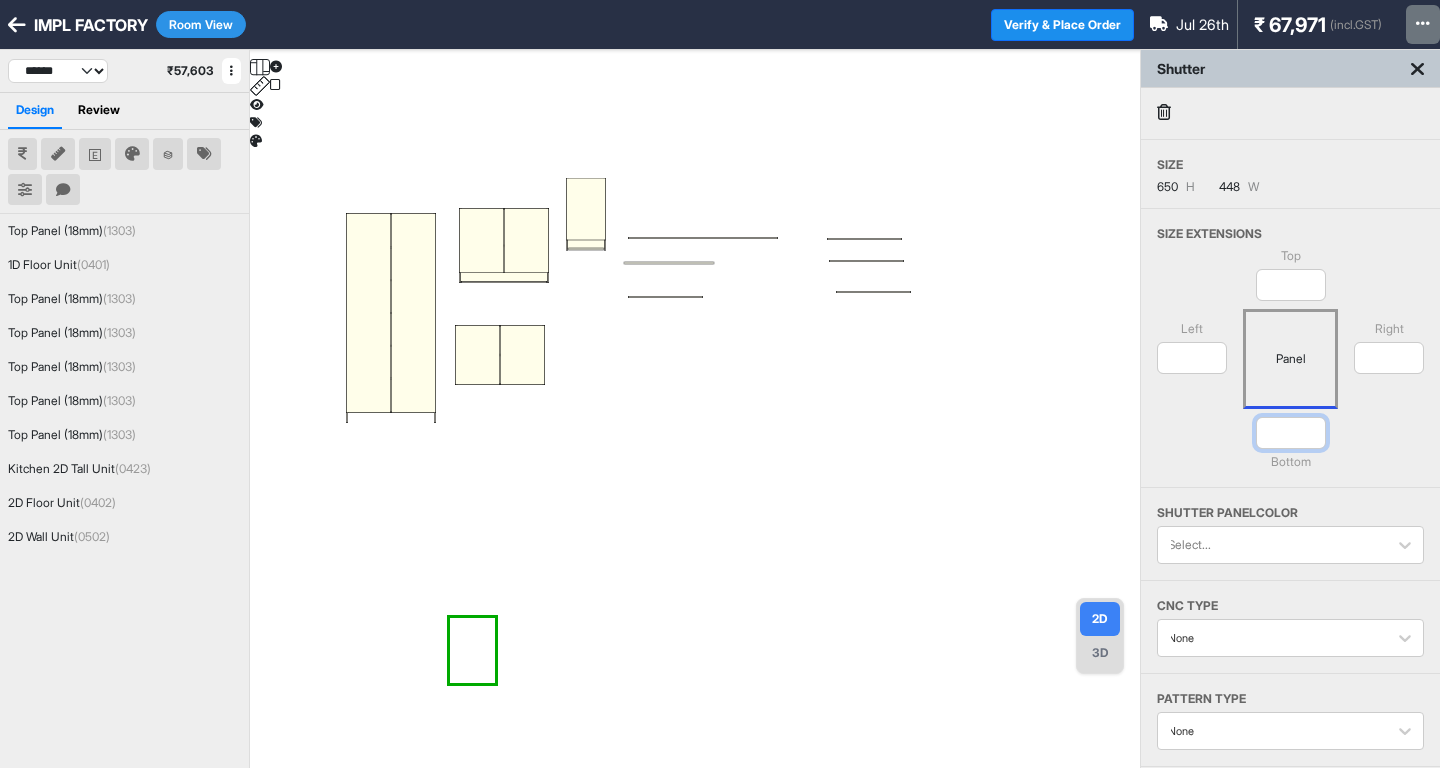click on "****" at bounding box center (1291, 433) 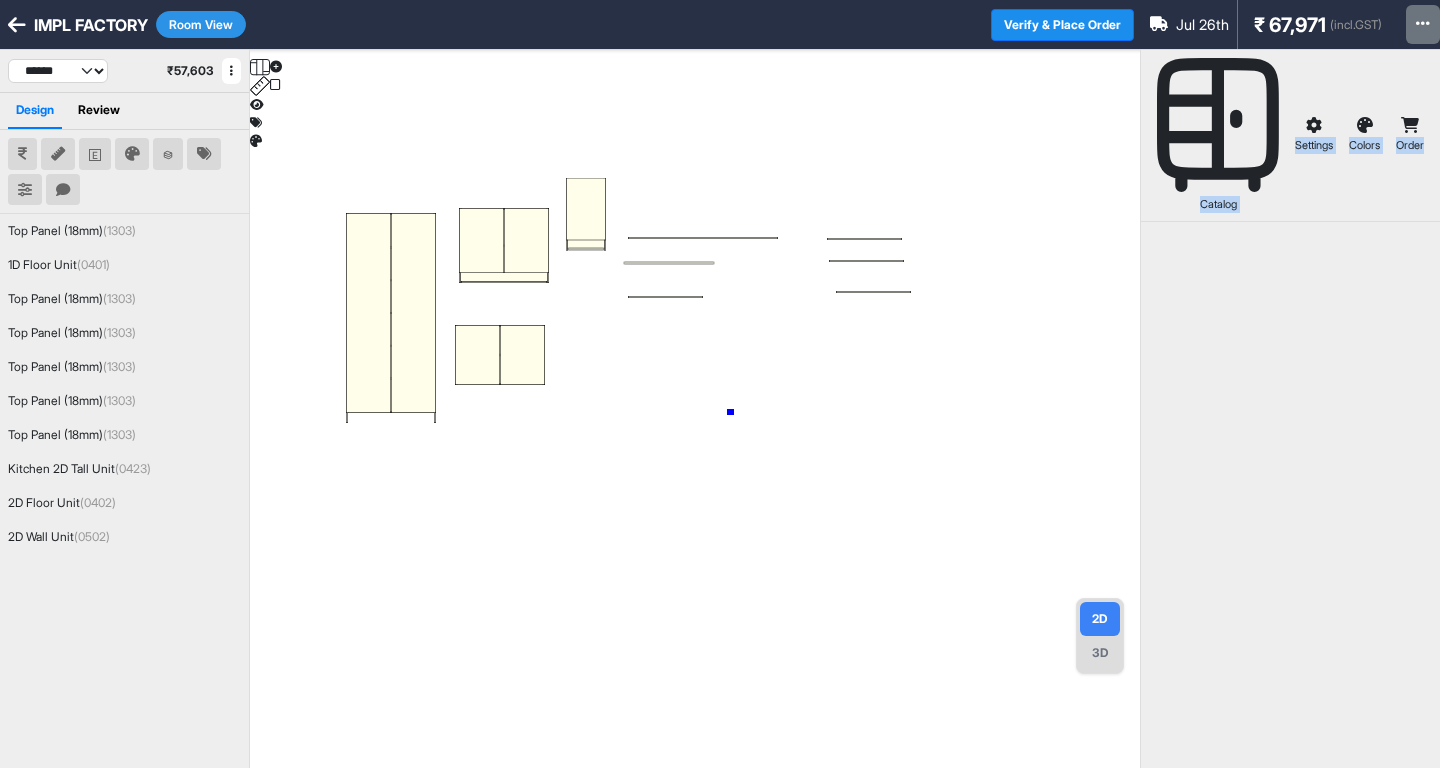 click at bounding box center (695, 434) 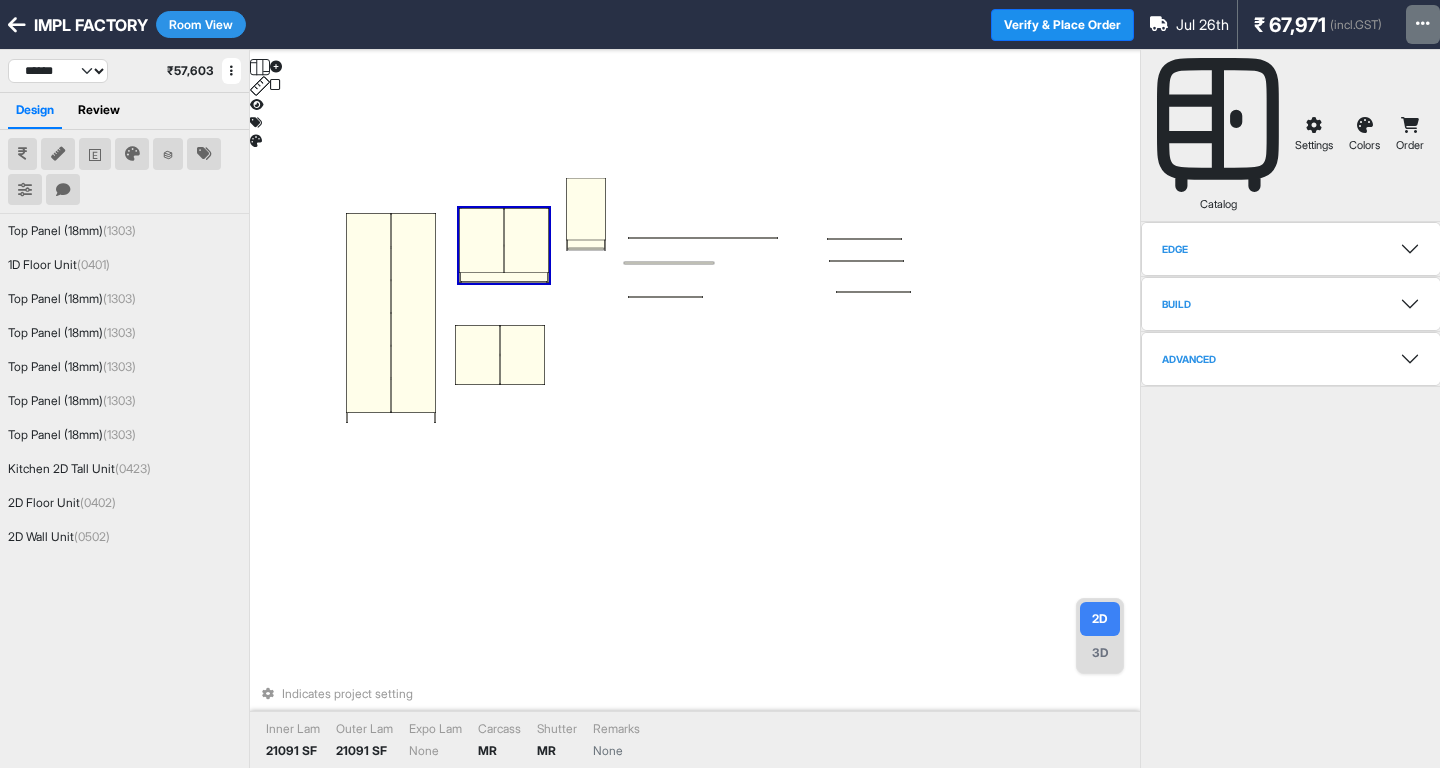 click at bounding box center [526, 240] 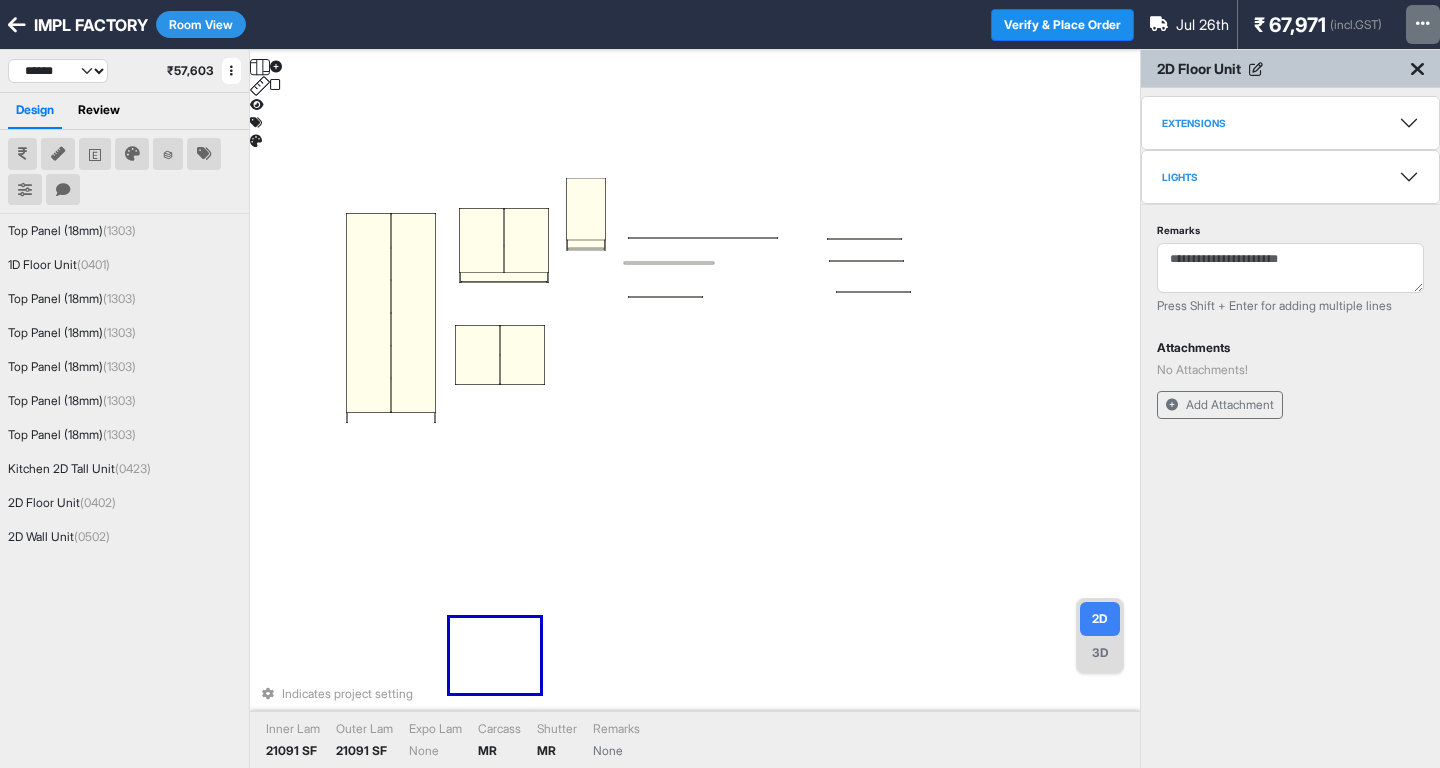 click at bounding box center [481, 240] 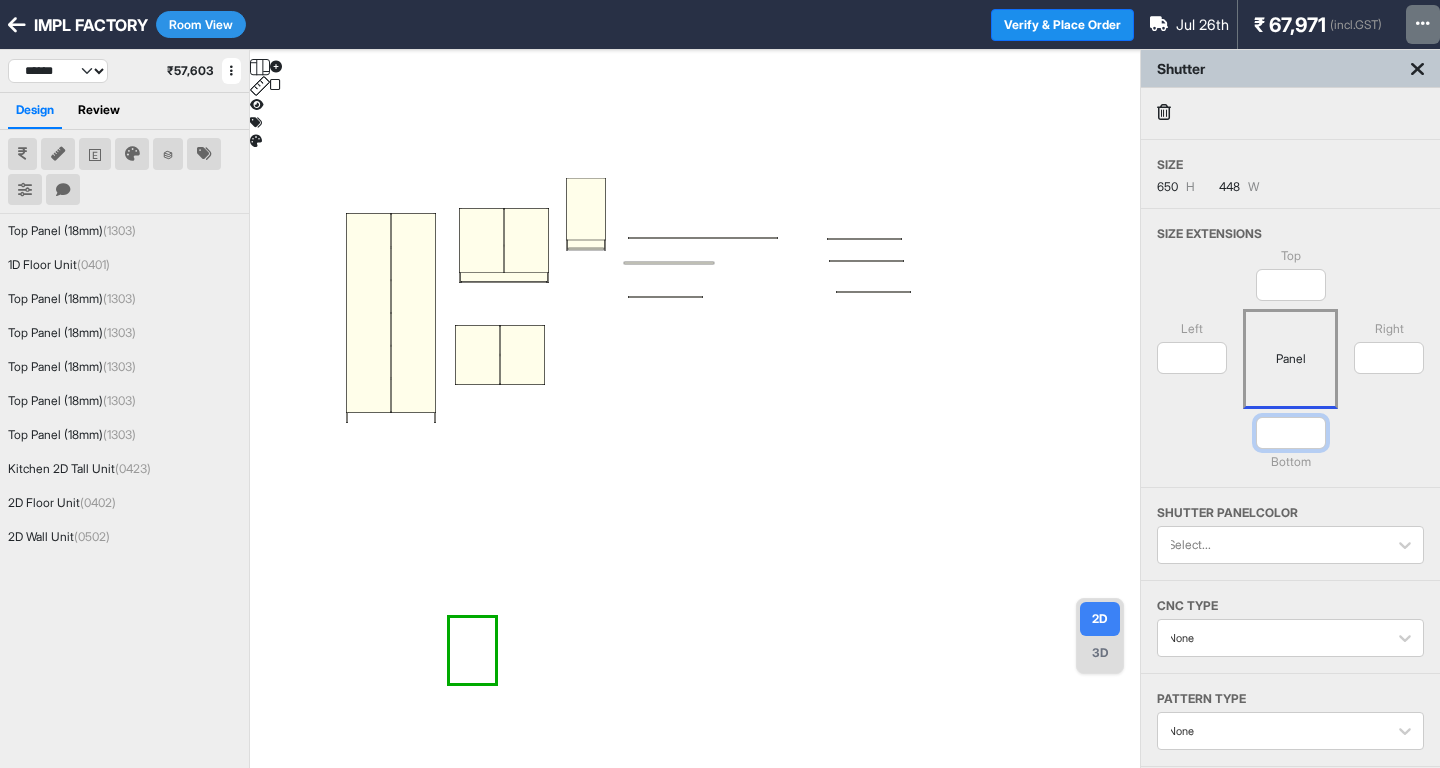 click on "****" at bounding box center [1291, 433] 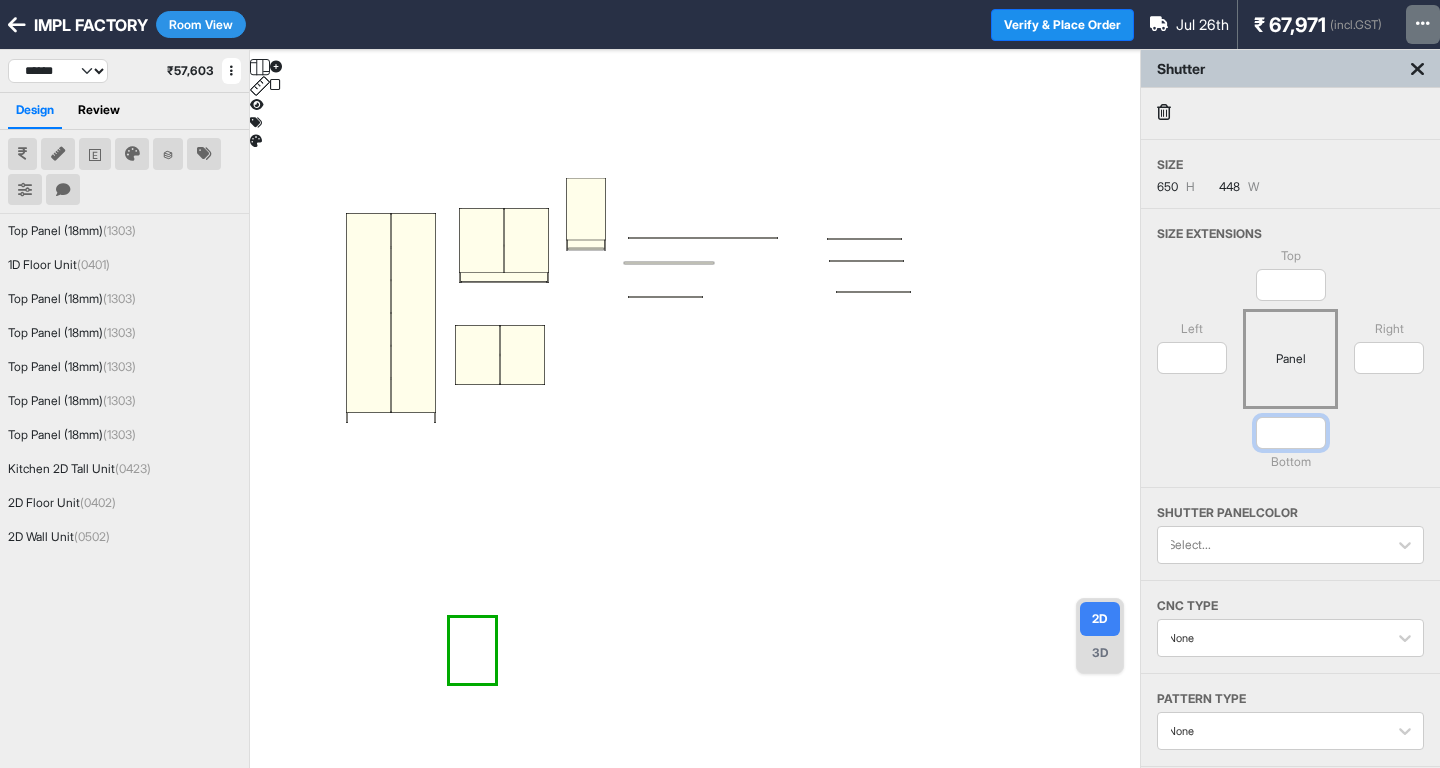 type on "*" 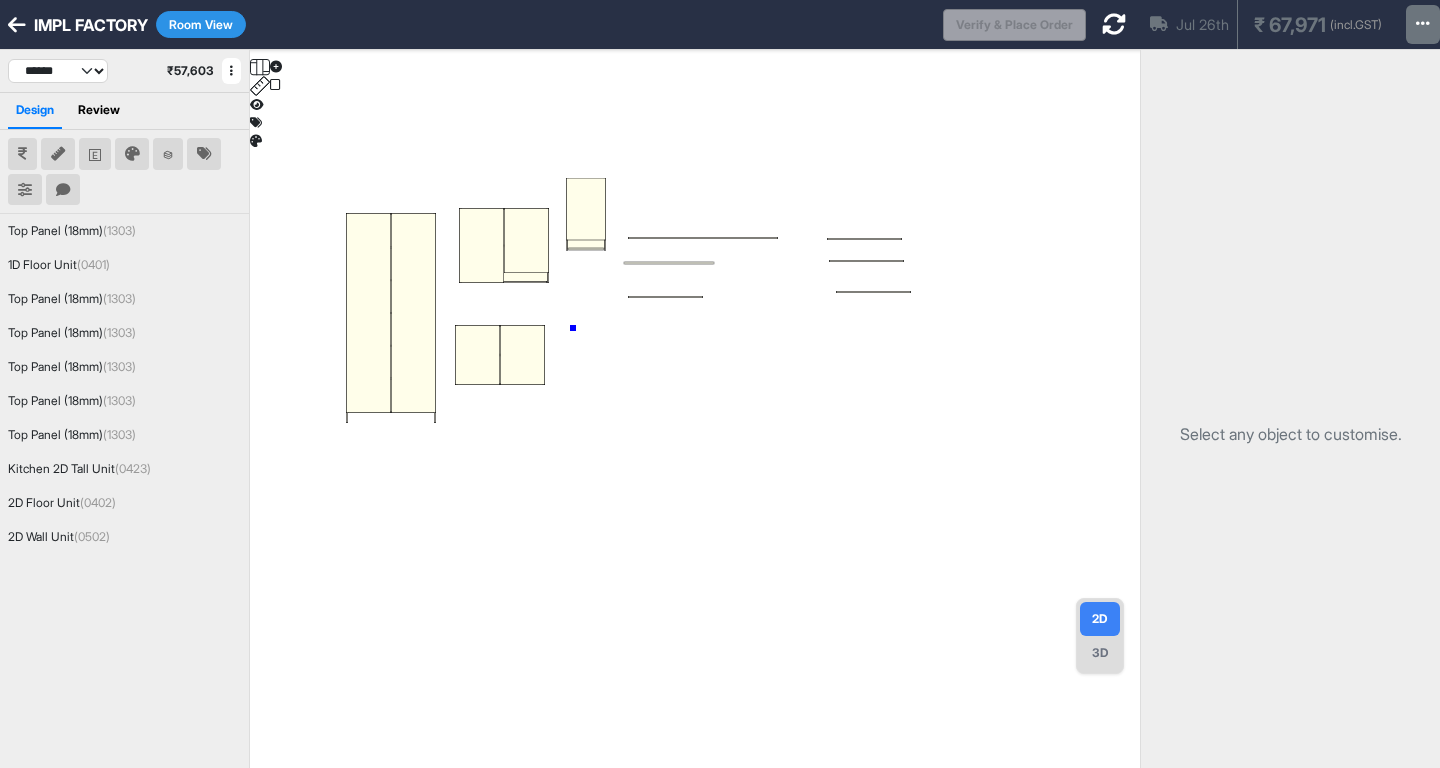 click at bounding box center [695, 434] 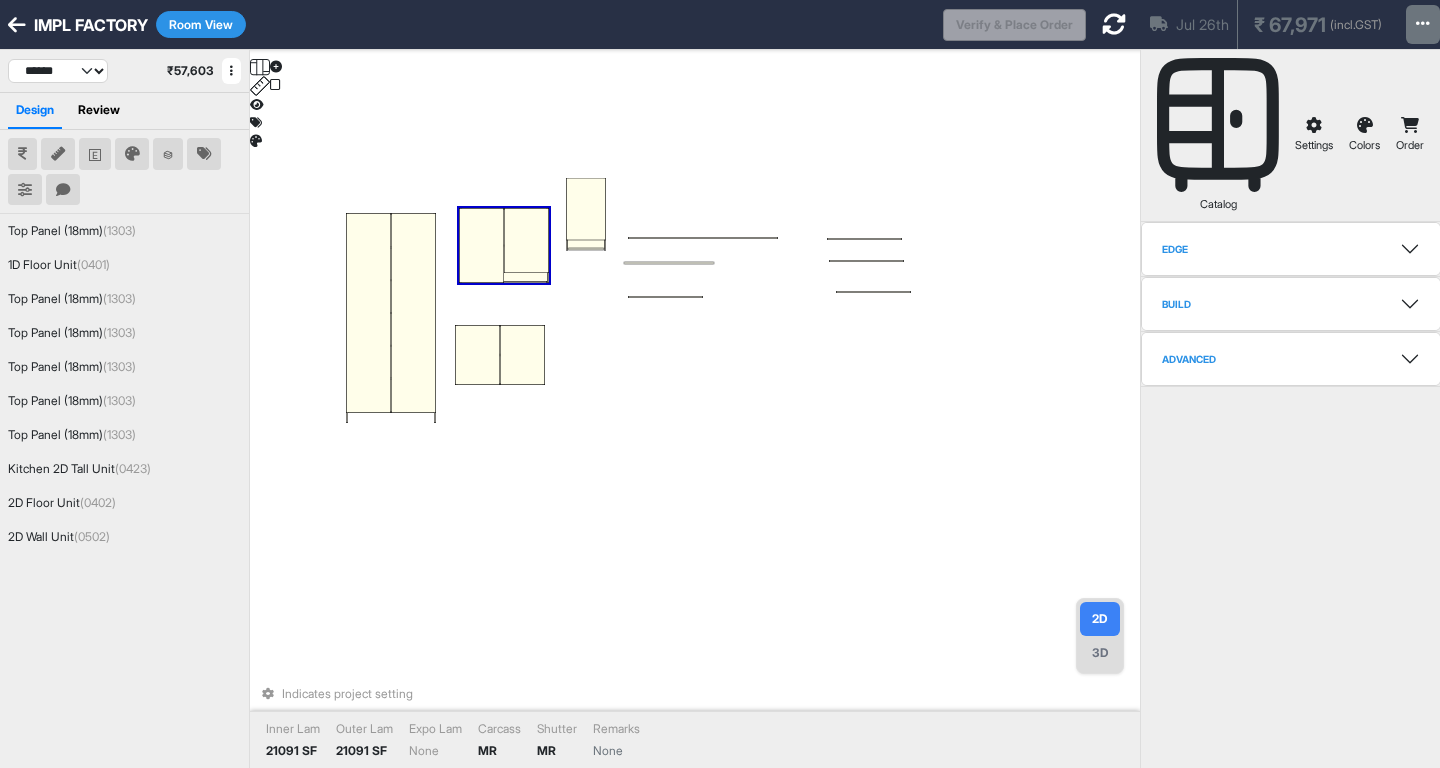 click at bounding box center [526, 240] 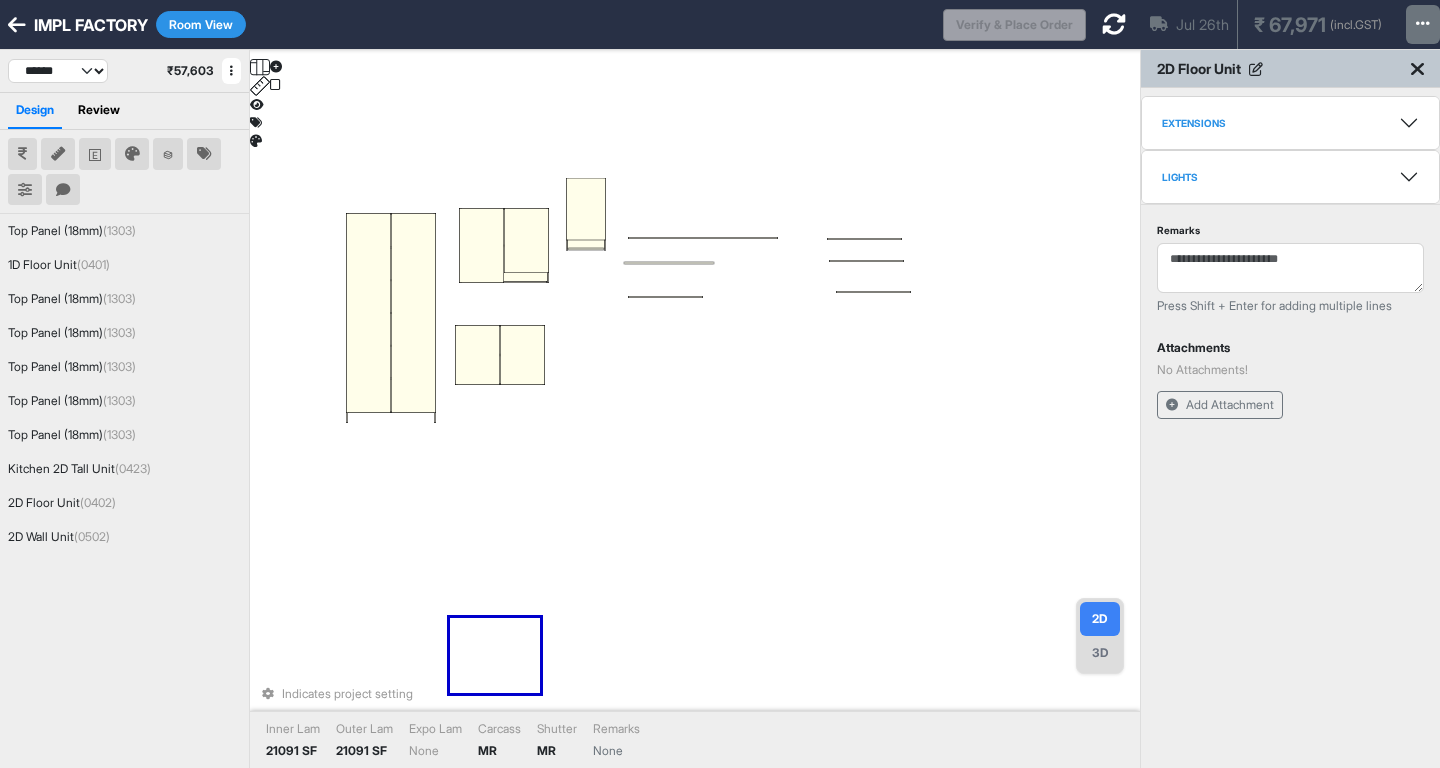 click at bounding box center (504, 263) 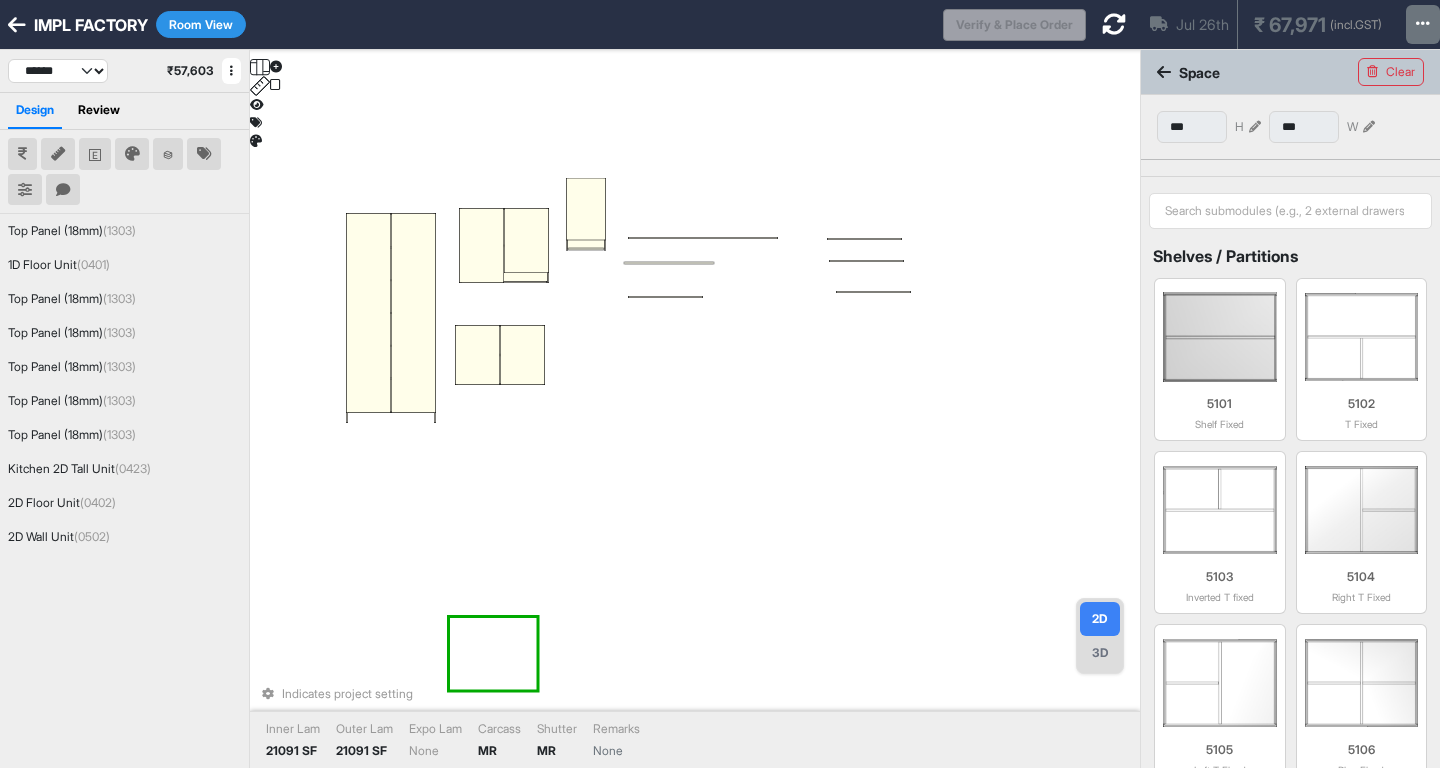 click at bounding box center (526, 240) 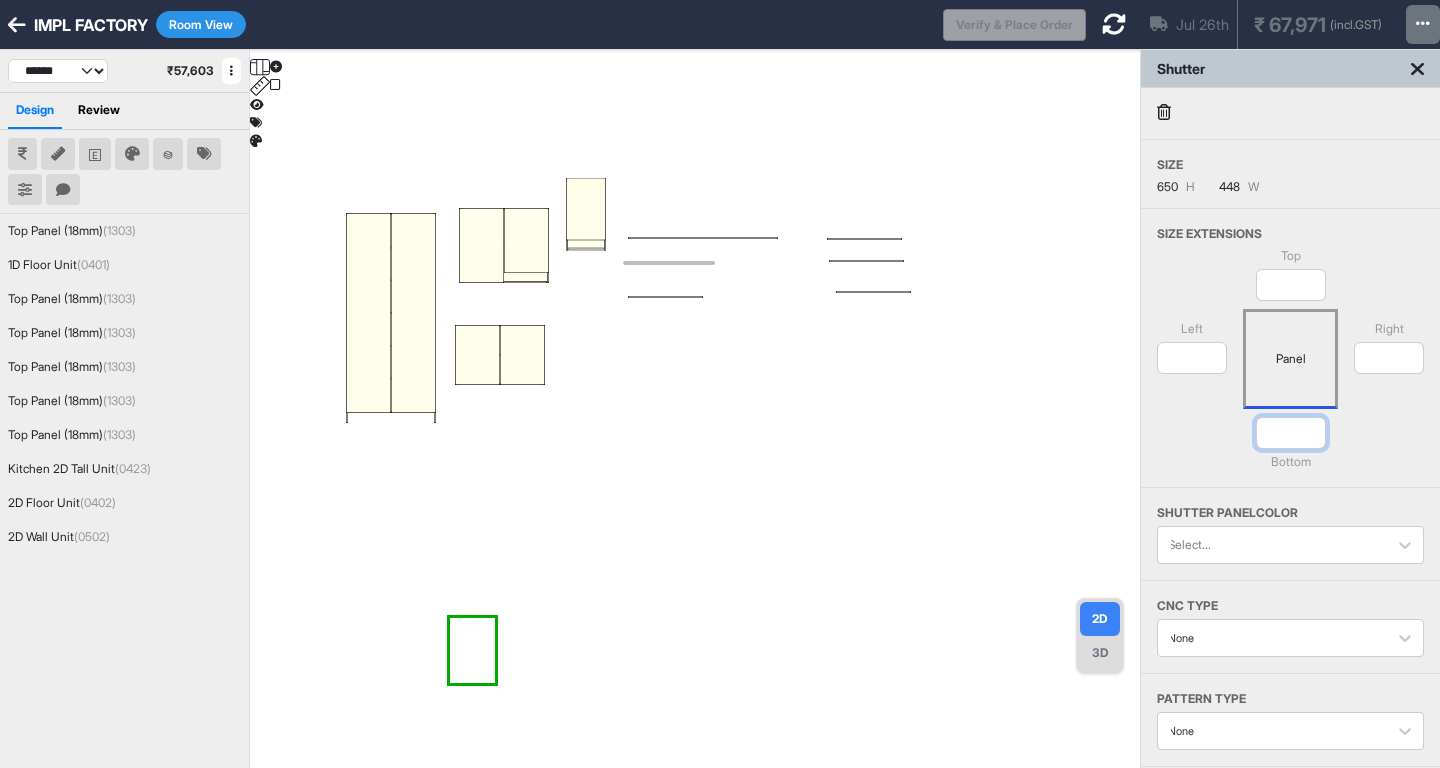 drag, startPoint x: 1299, startPoint y: 436, endPoint x: 1439, endPoint y: 479, distance: 146.45477 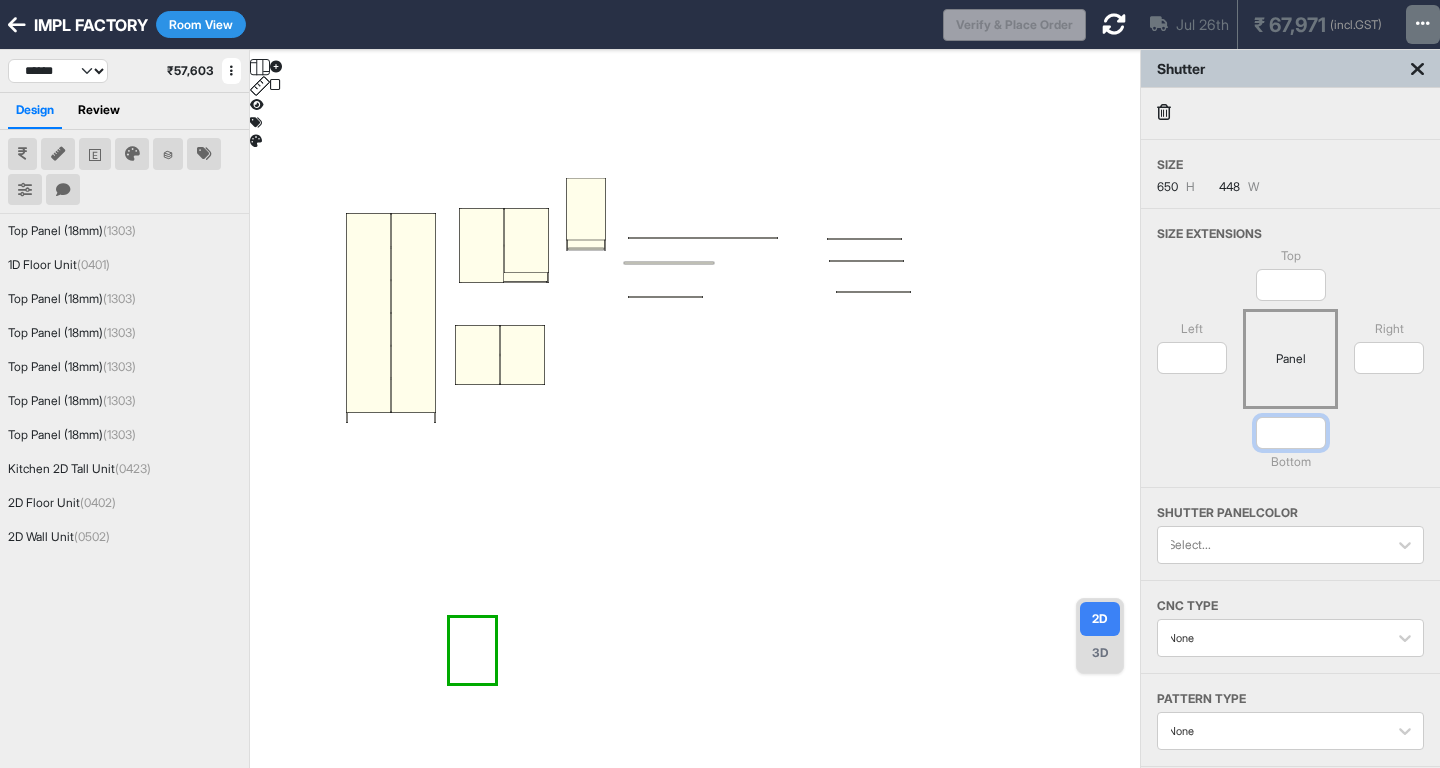 type on "*" 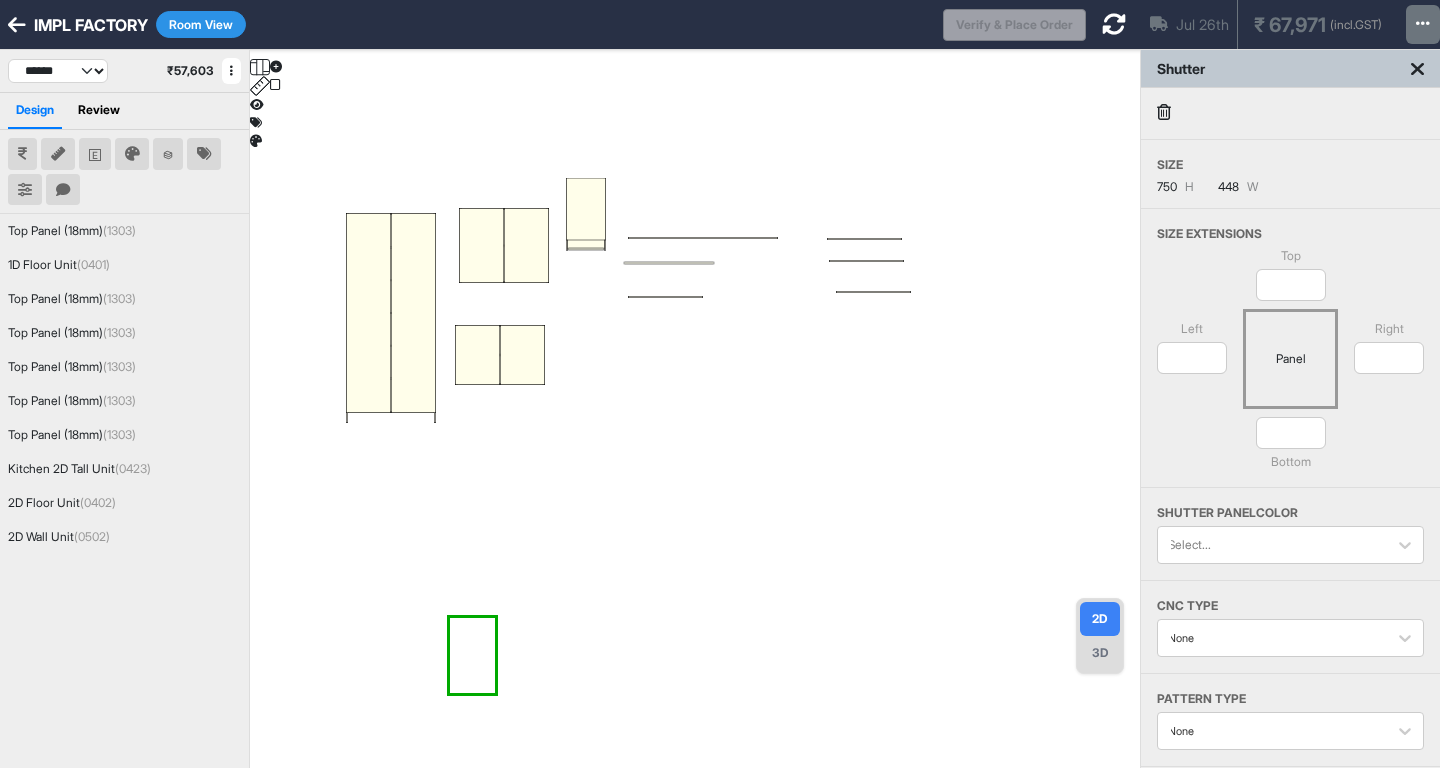 click at bounding box center [695, 434] 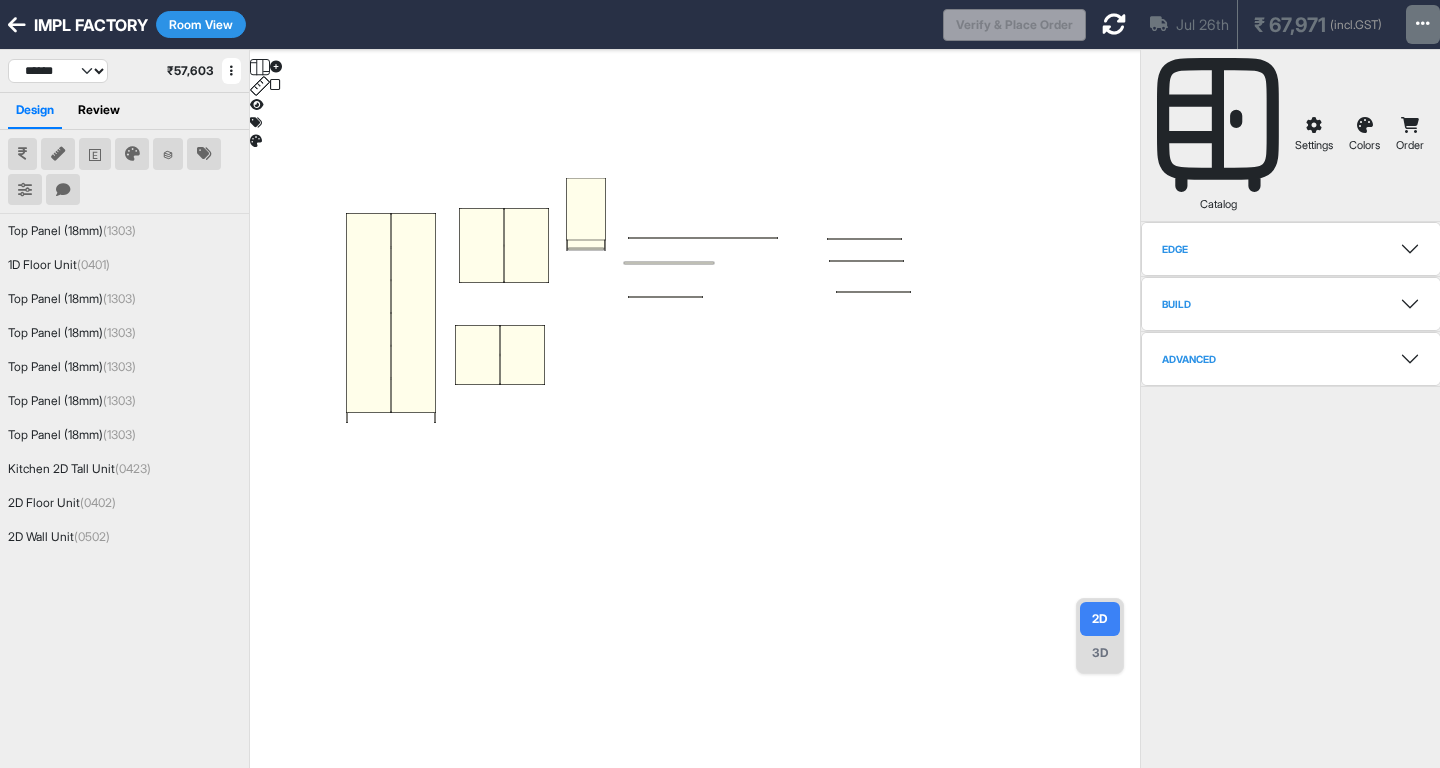 click on "Room View" at bounding box center [201, 24] 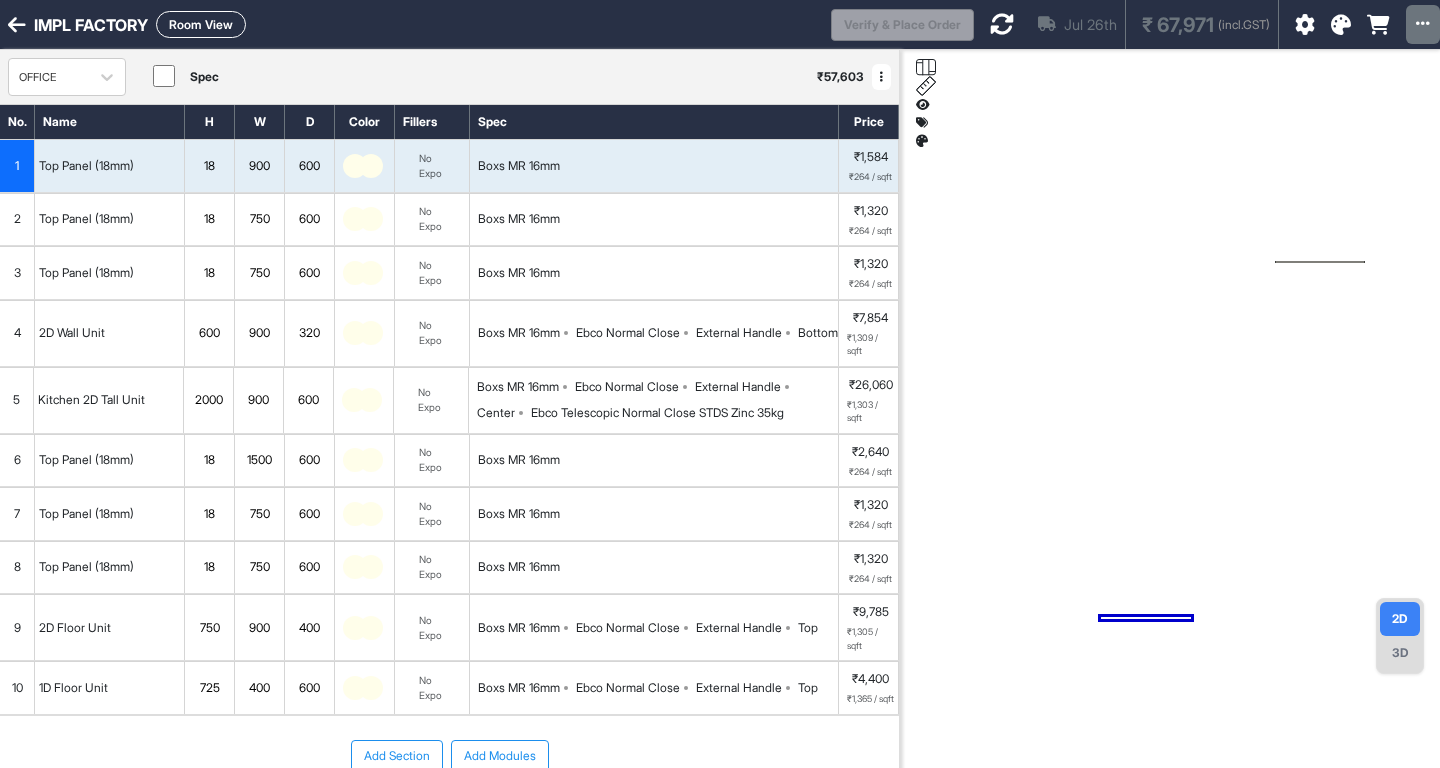 click on "750" at bounding box center [209, 628] 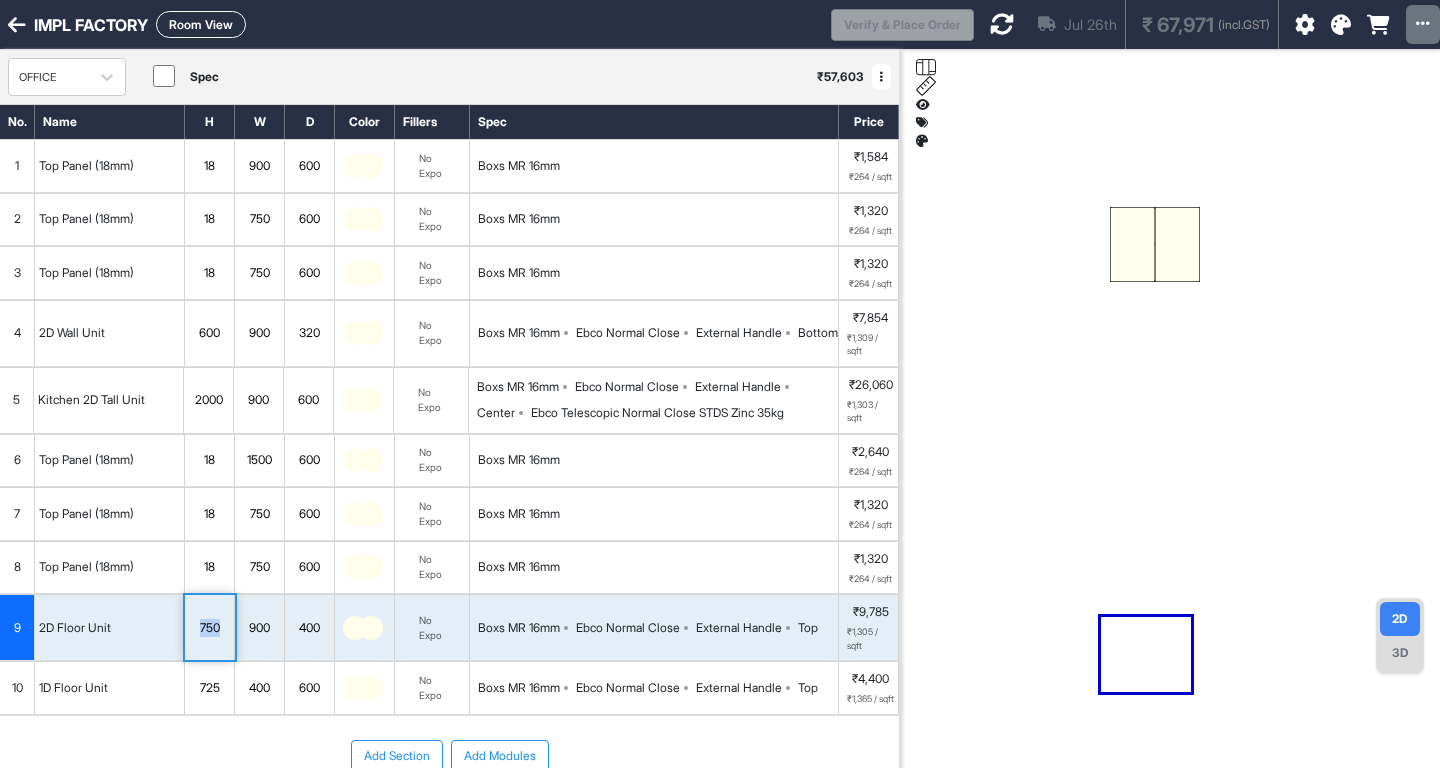 click on "750" at bounding box center (209, 628) 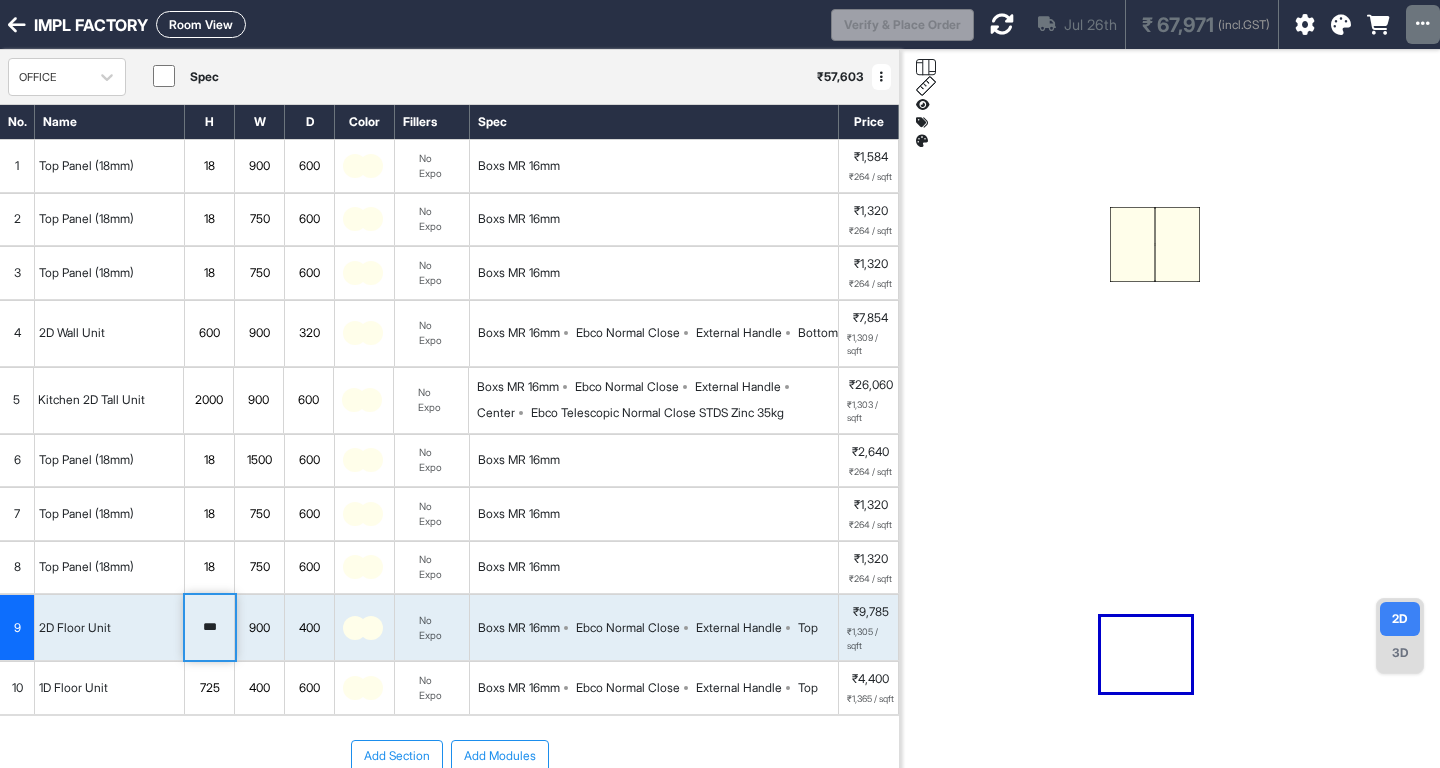 type on "***" 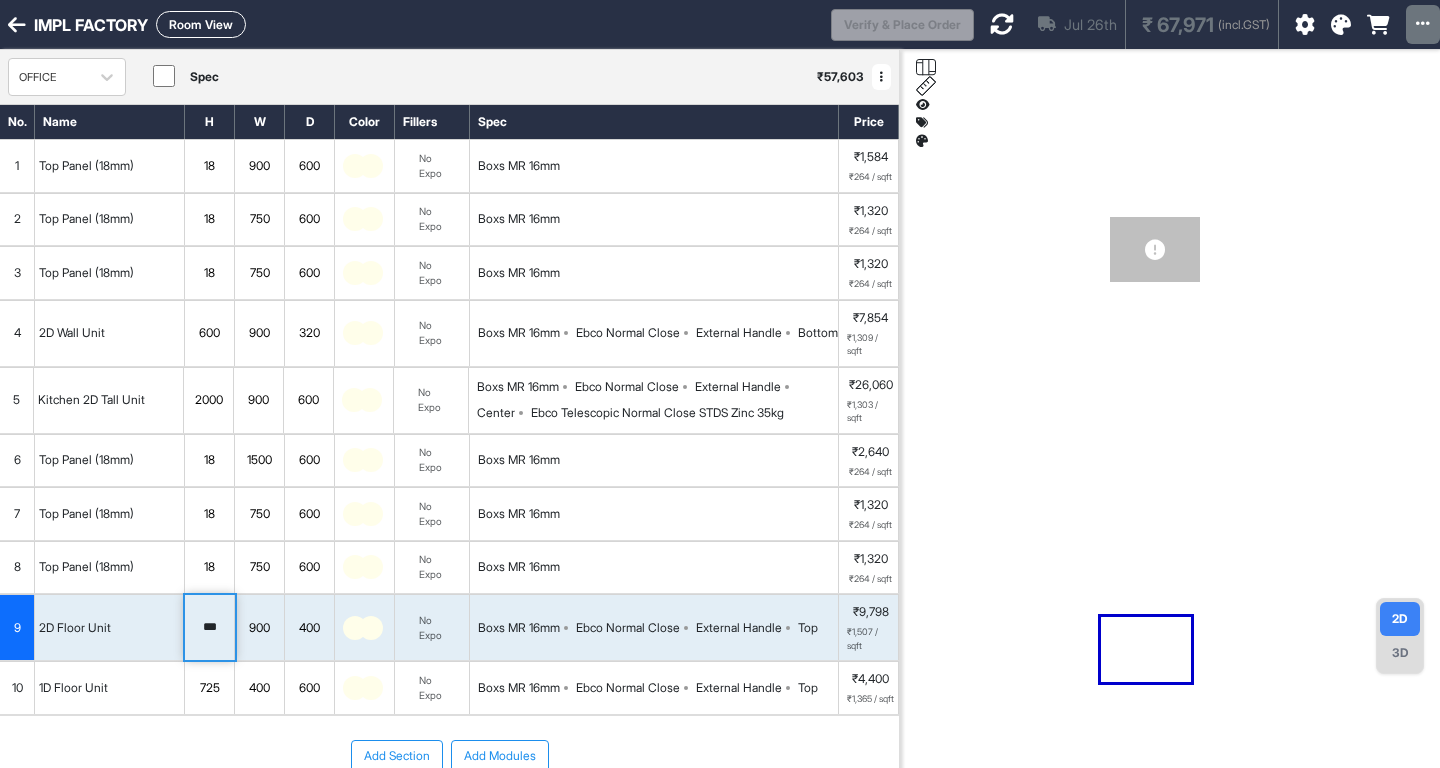 scroll, scrollTop: 154, scrollLeft: 0, axis: vertical 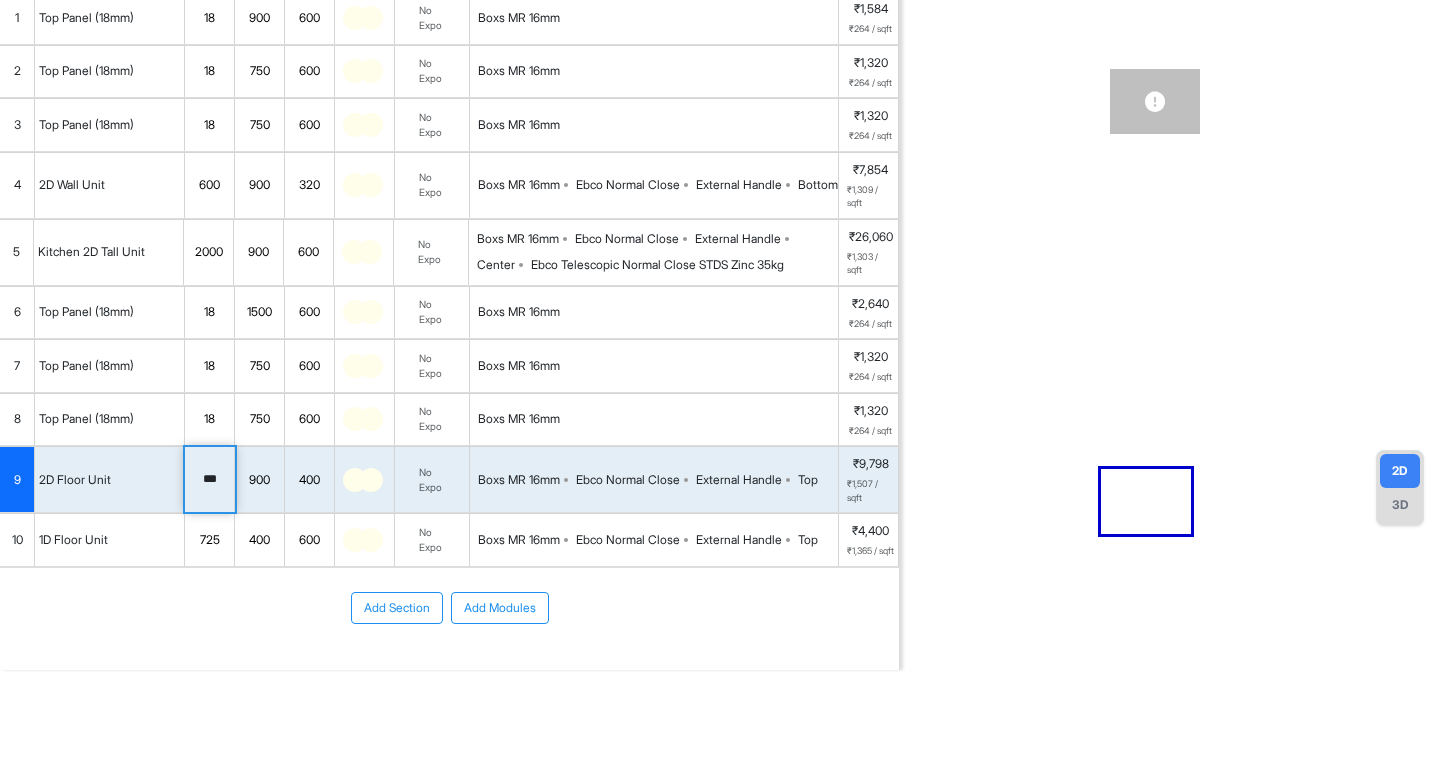 click on "Add Modules" at bounding box center (500, 608) 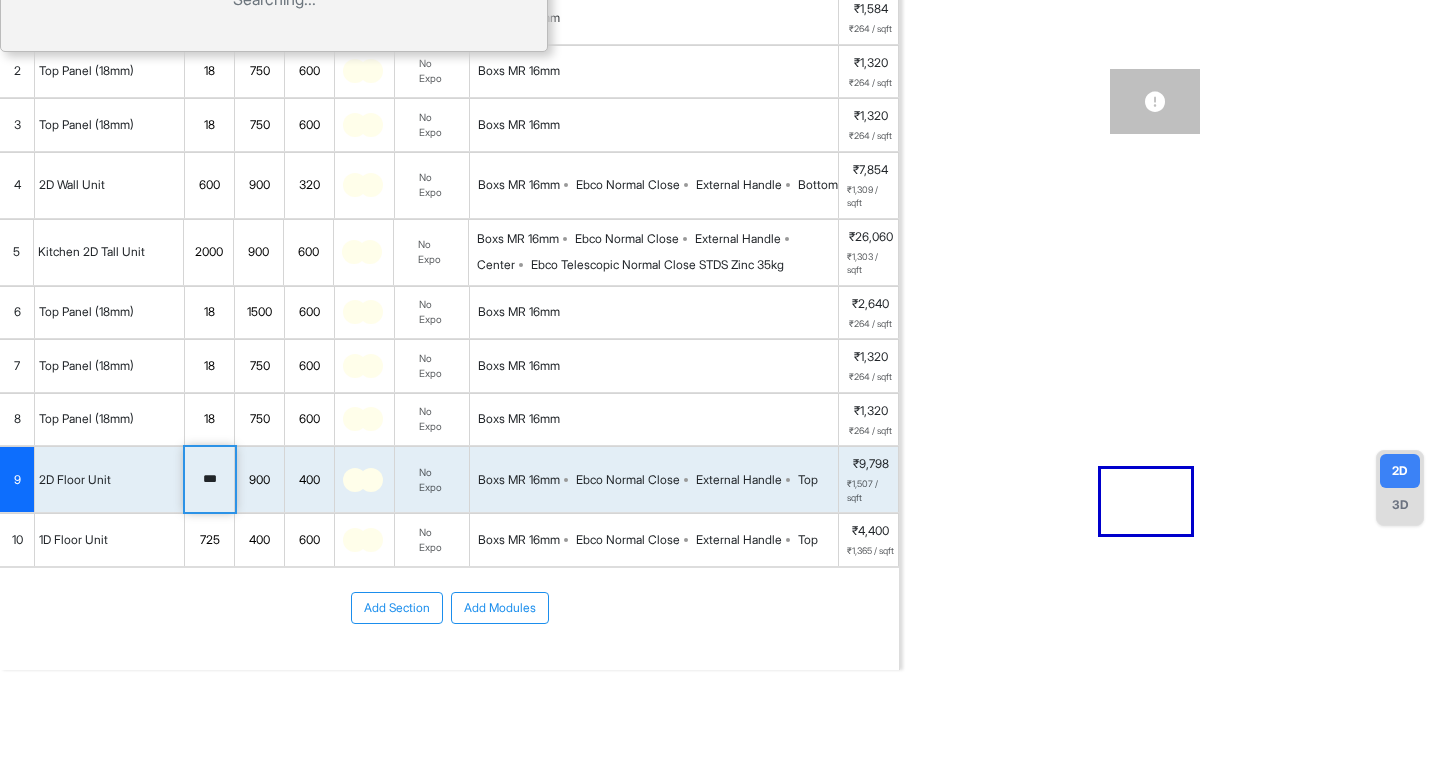 scroll, scrollTop: 0, scrollLeft: 0, axis: both 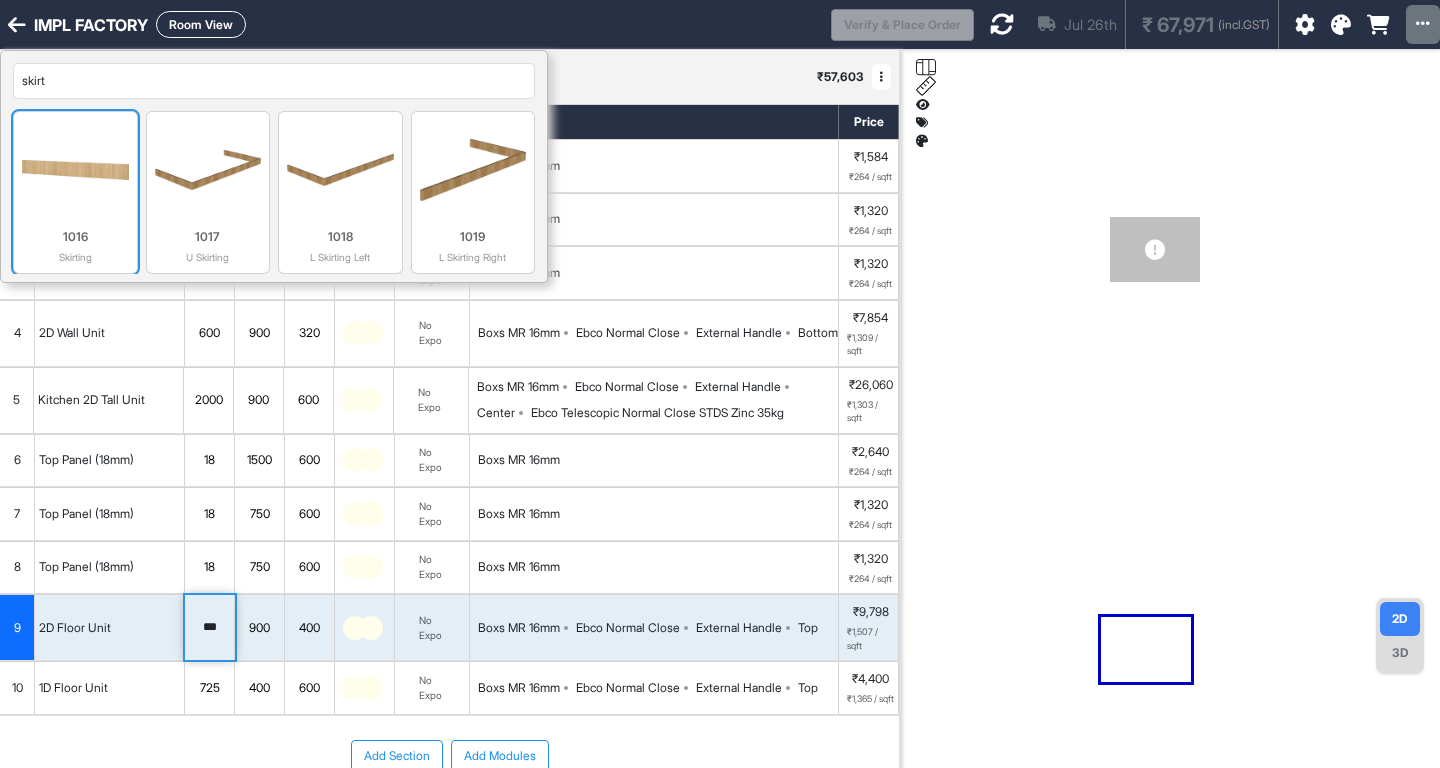 type on "skirt" 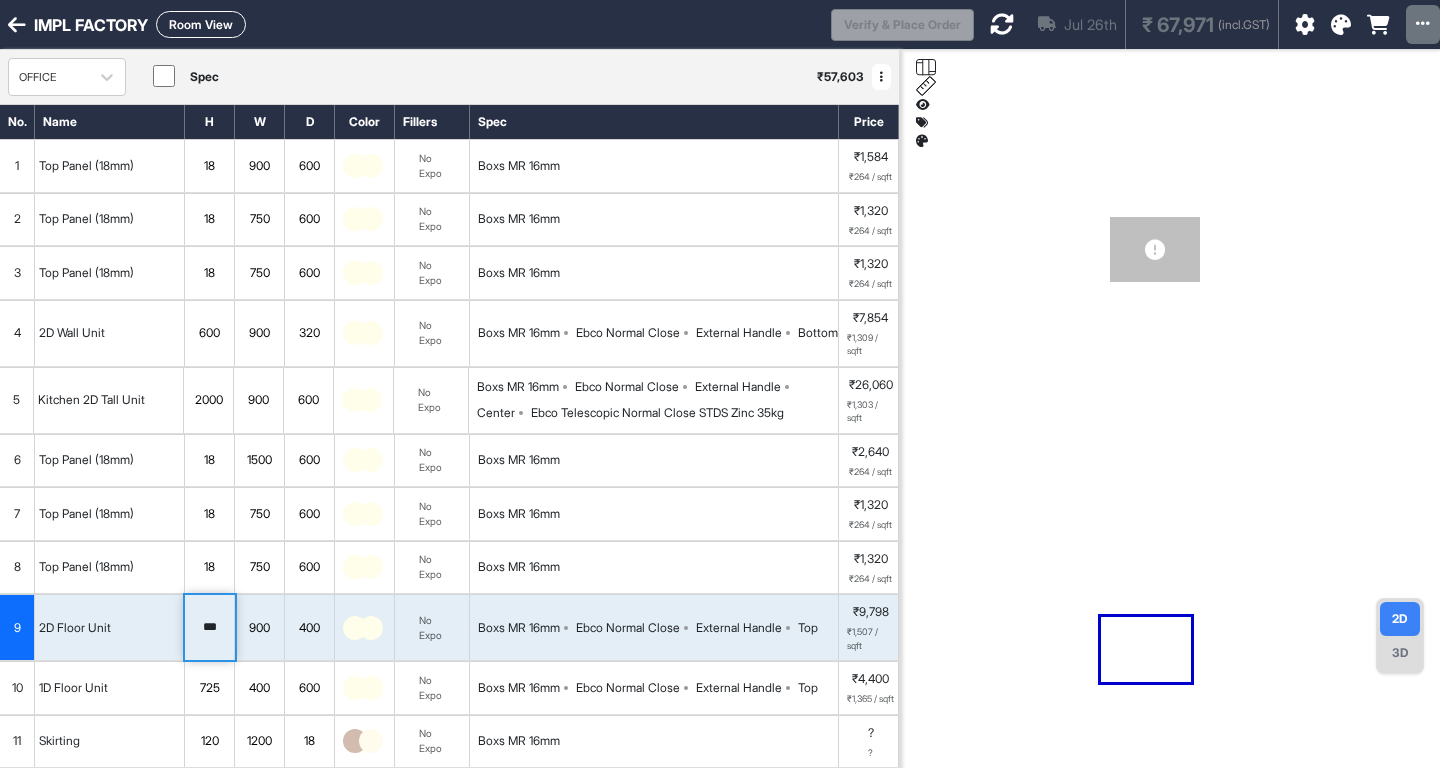 scroll, scrollTop: 207, scrollLeft: 0, axis: vertical 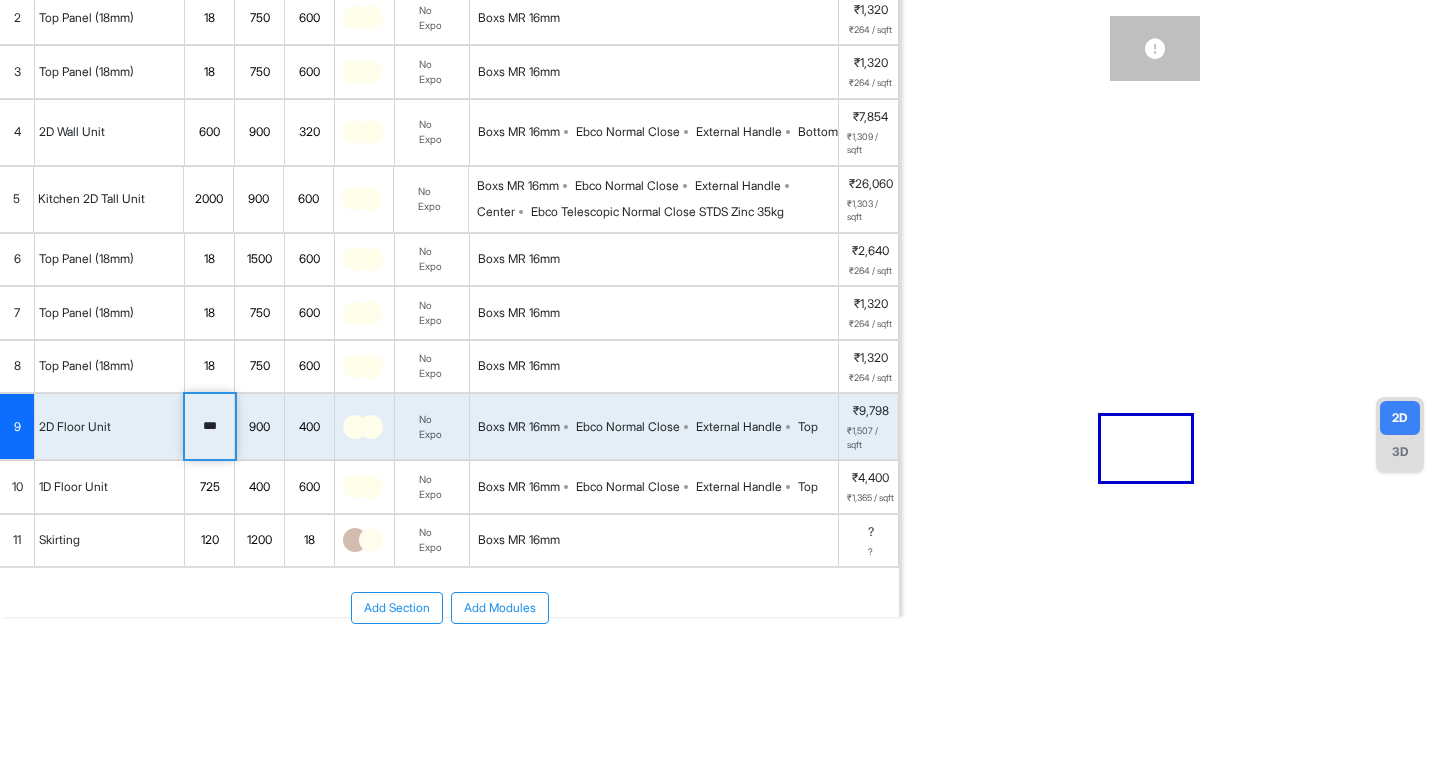 click on "Add Modules" at bounding box center (500, 608) 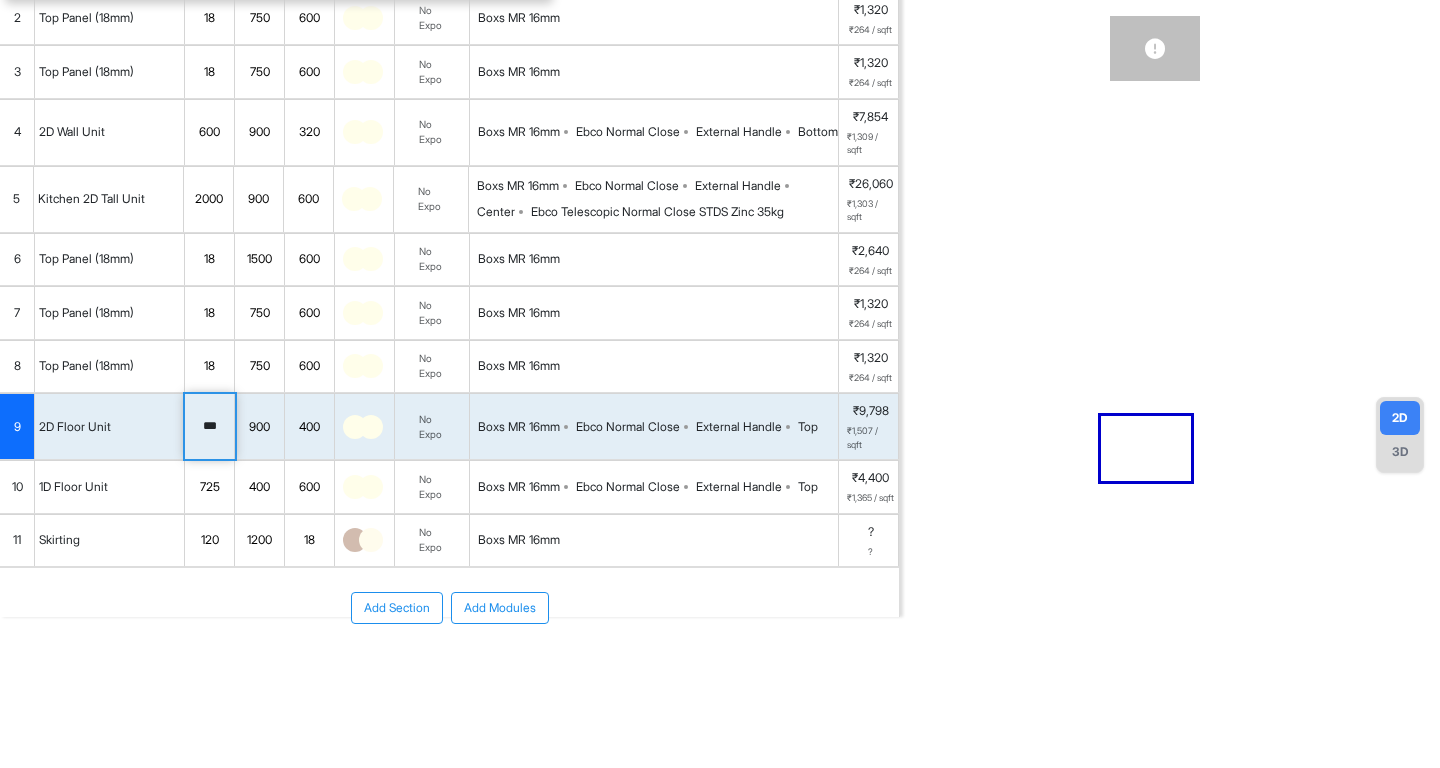 scroll, scrollTop: 0, scrollLeft: 0, axis: both 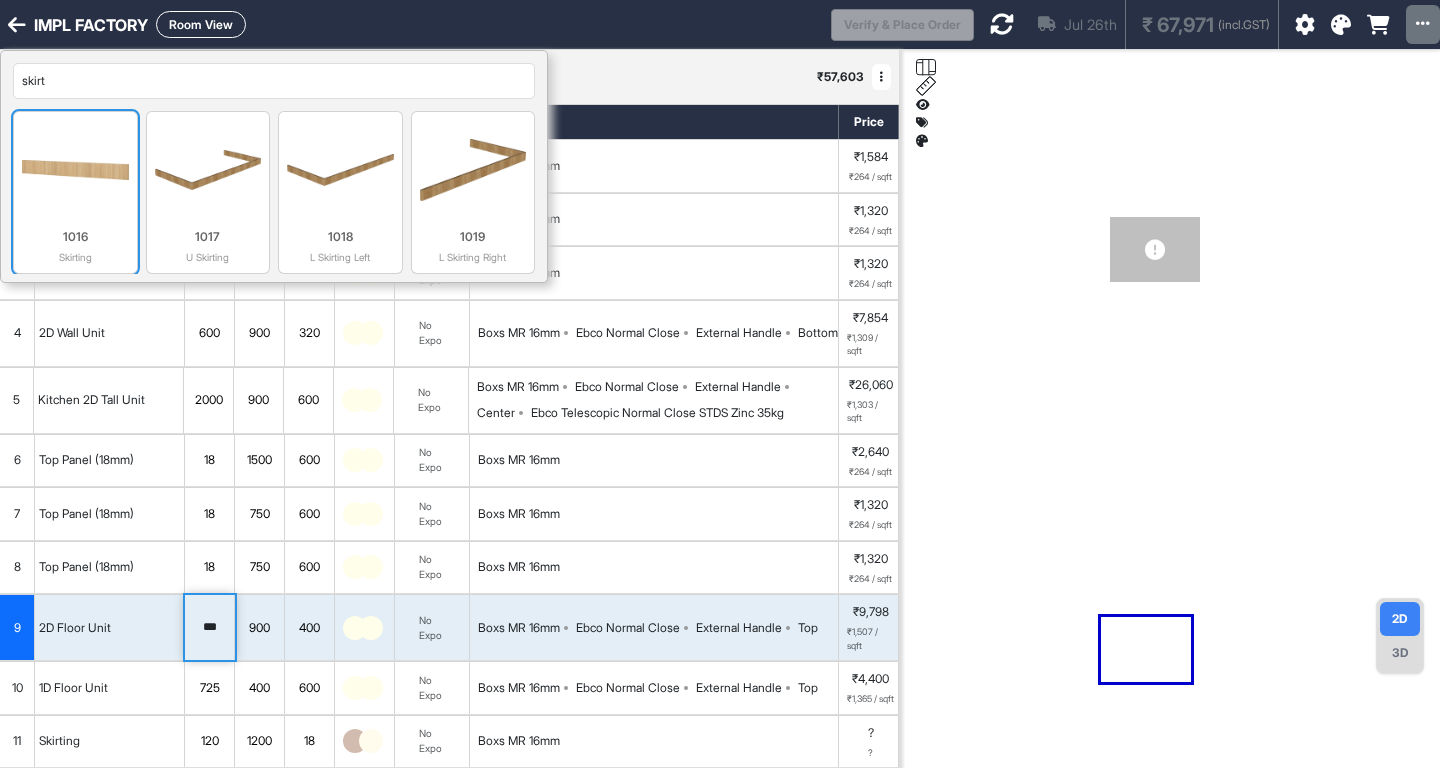 type on "skirt" 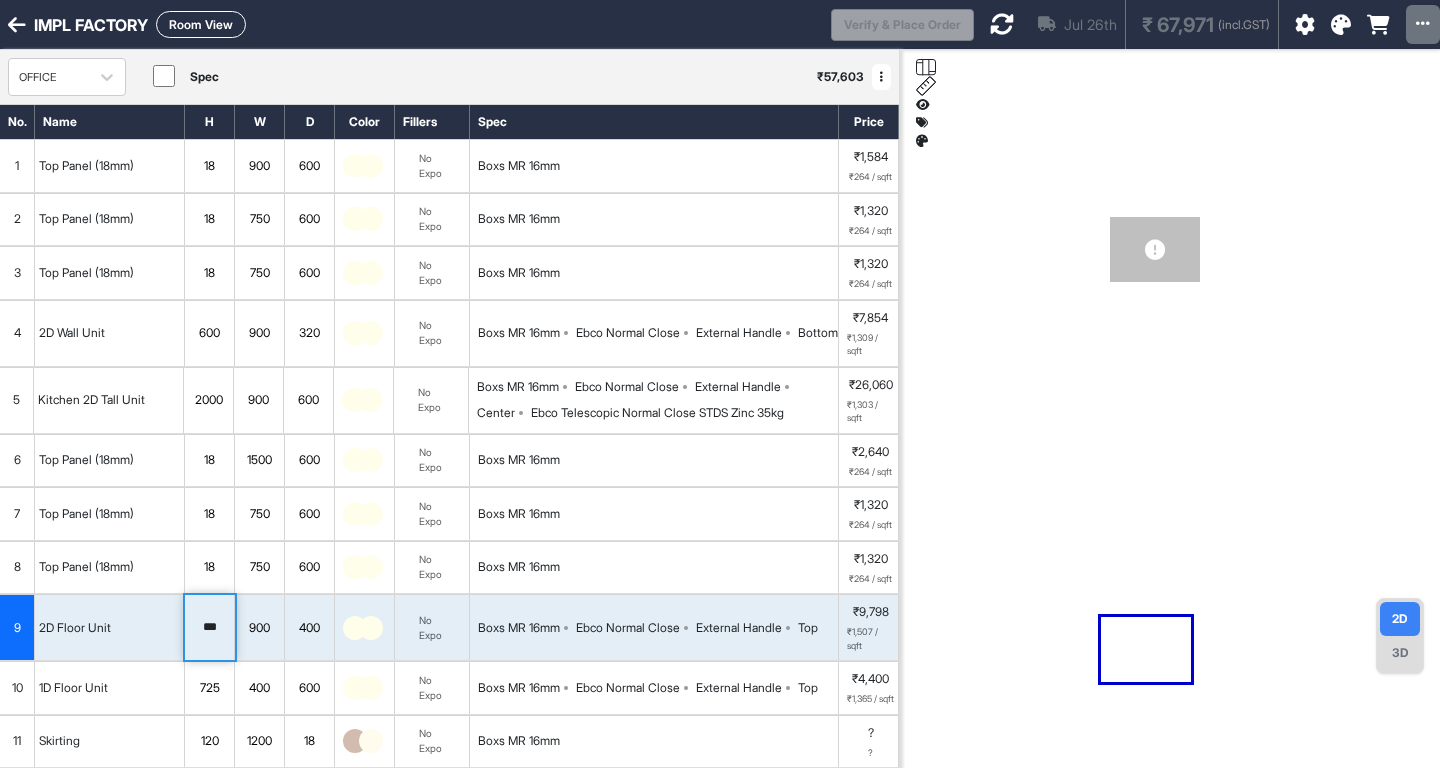 scroll, scrollTop: 260, scrollLeft: 0, axis: vertical 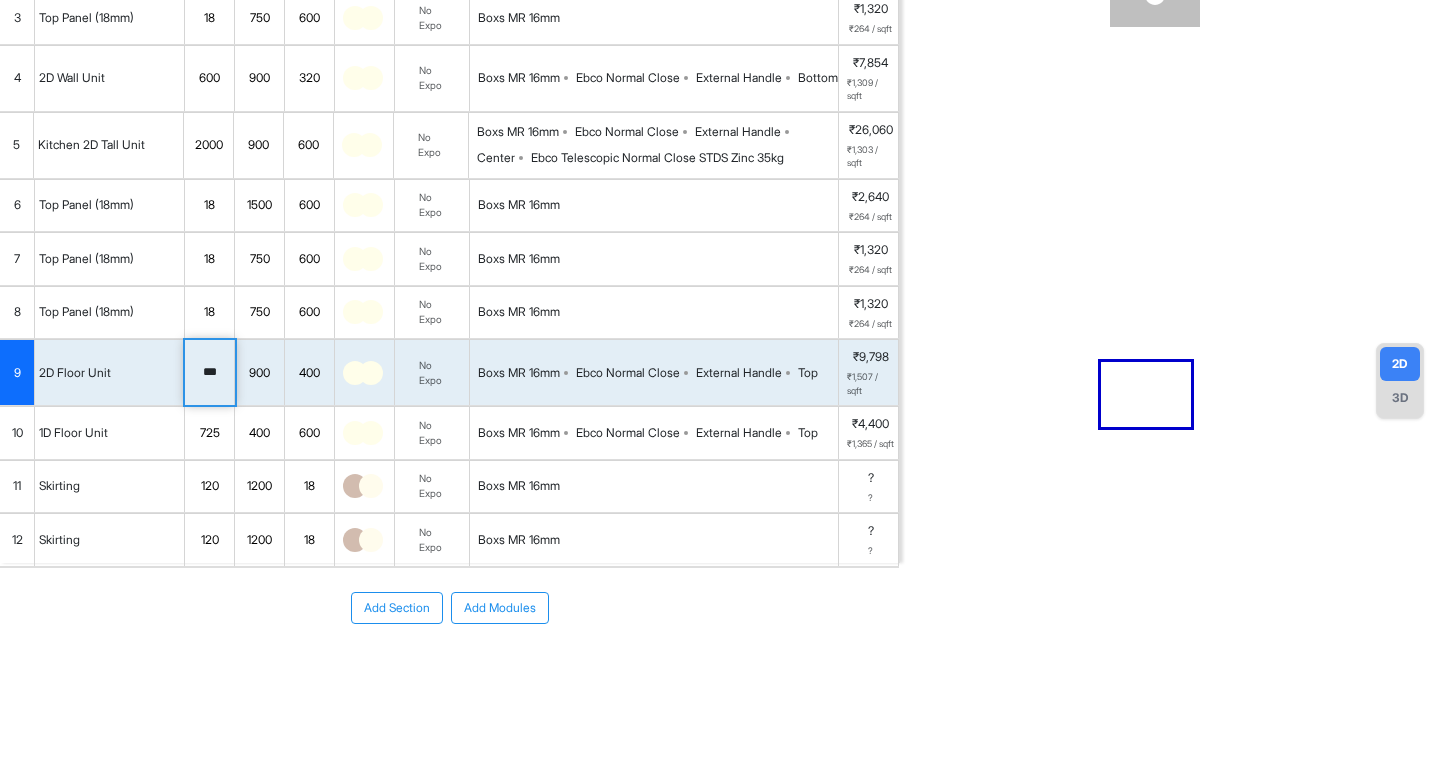click on "120" at bounding box center (209, 486) 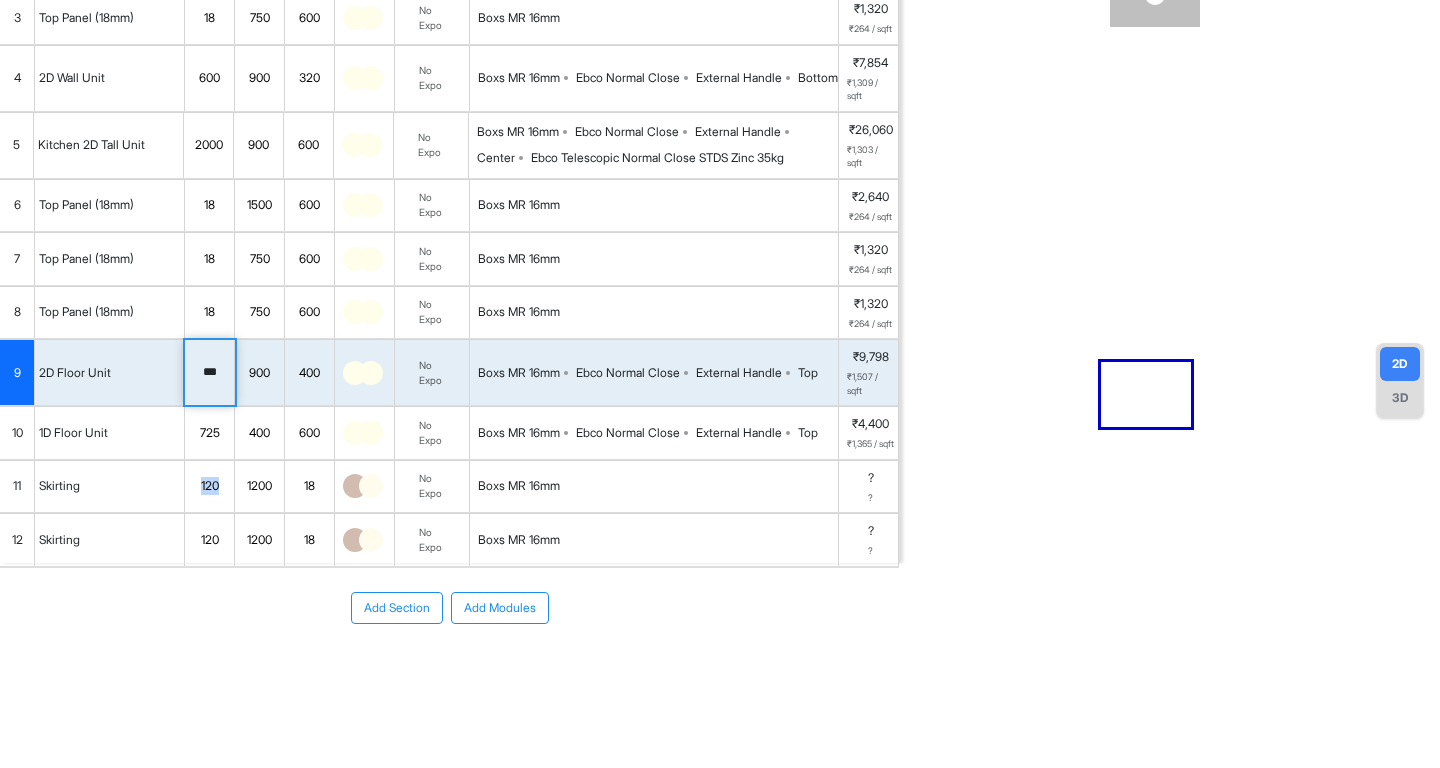 click on "120" at bounding box center (209, 486) 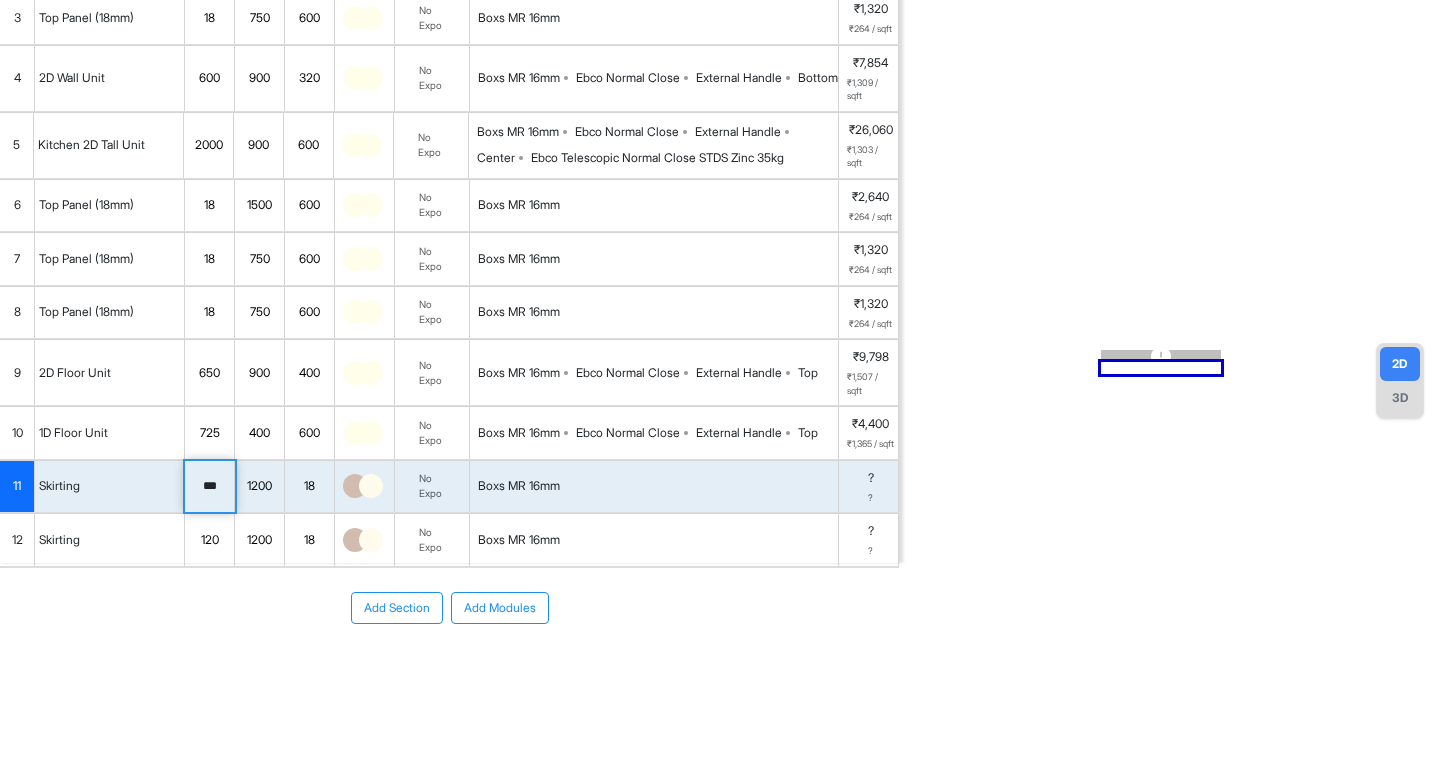 click on "1200" at bounding box center (259, 486) 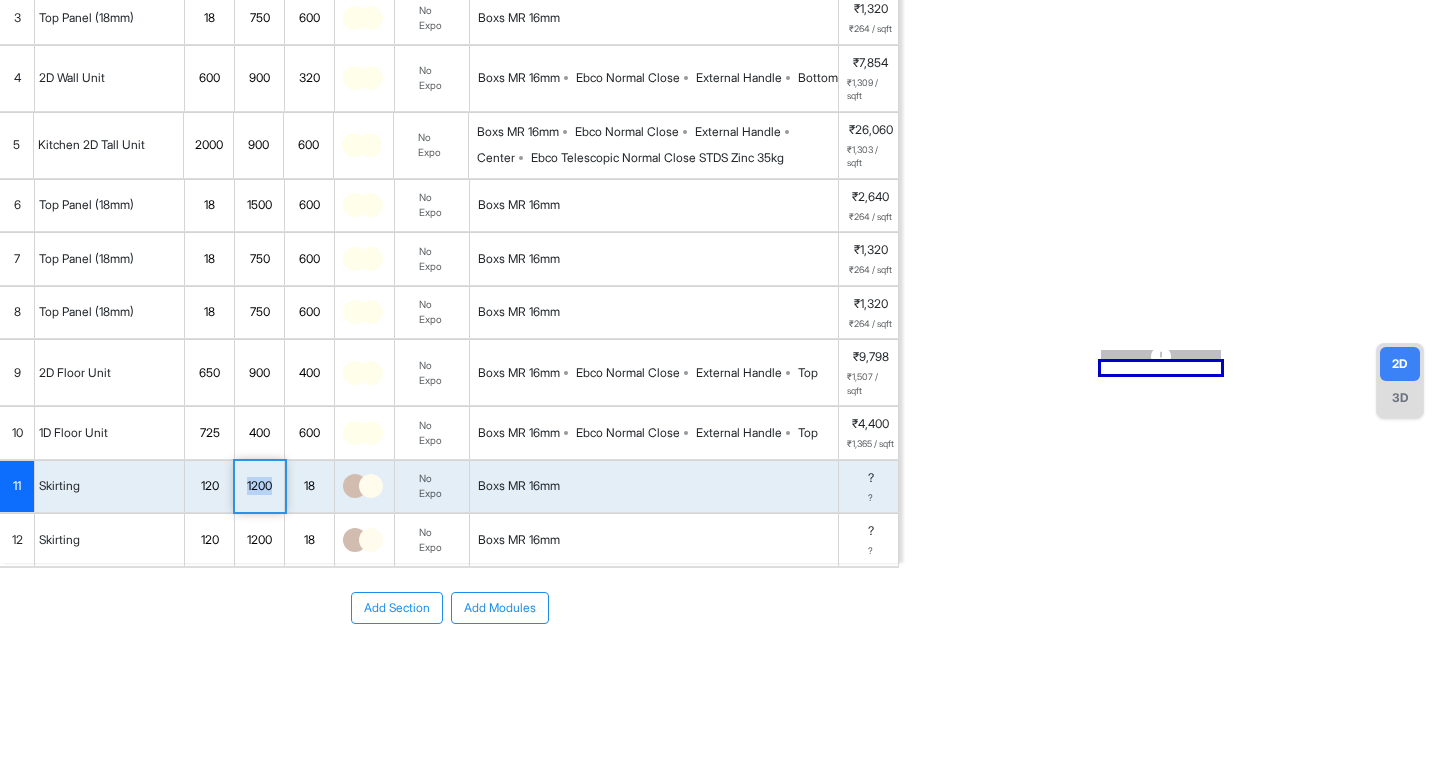 click on "1200" at bounding box center (259, 486) 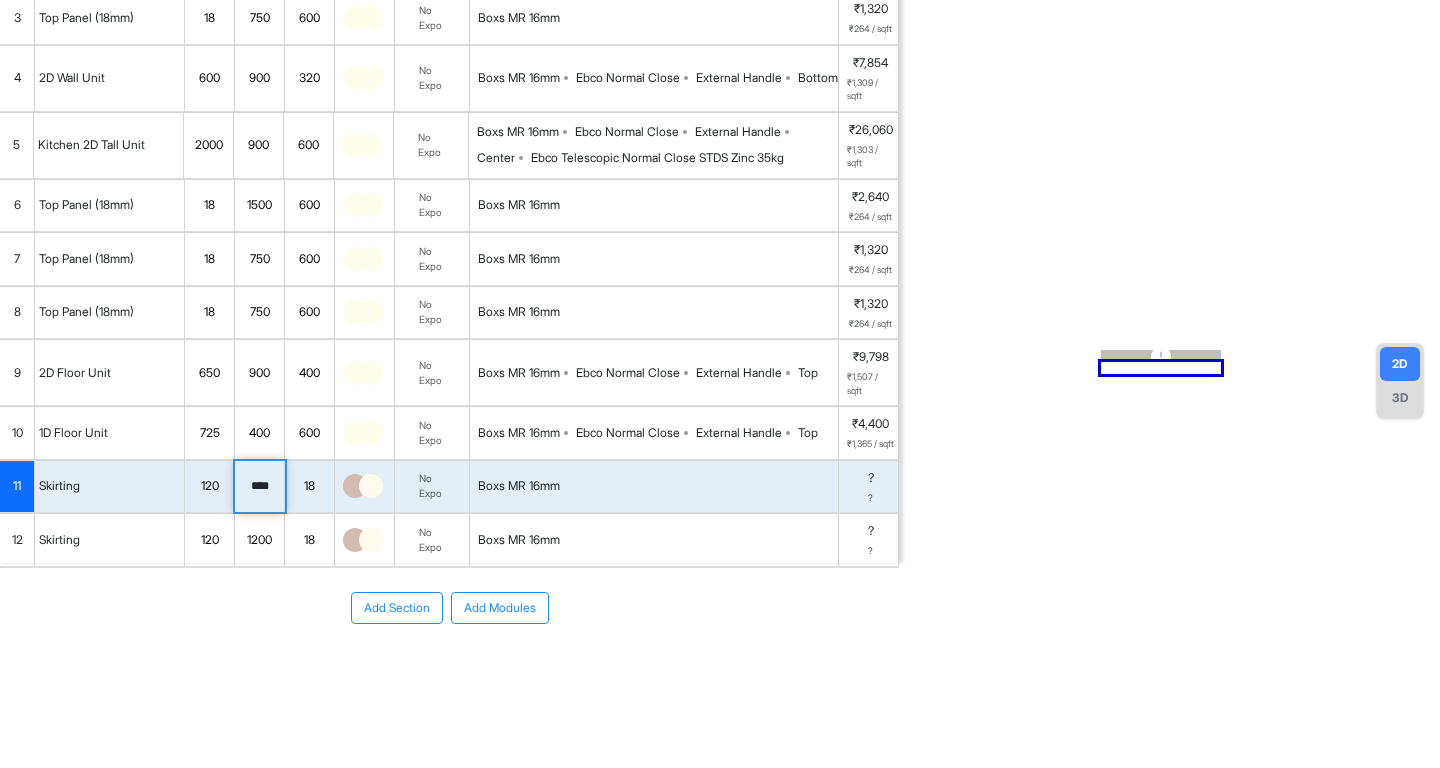 click at bounding box center (355, 486) 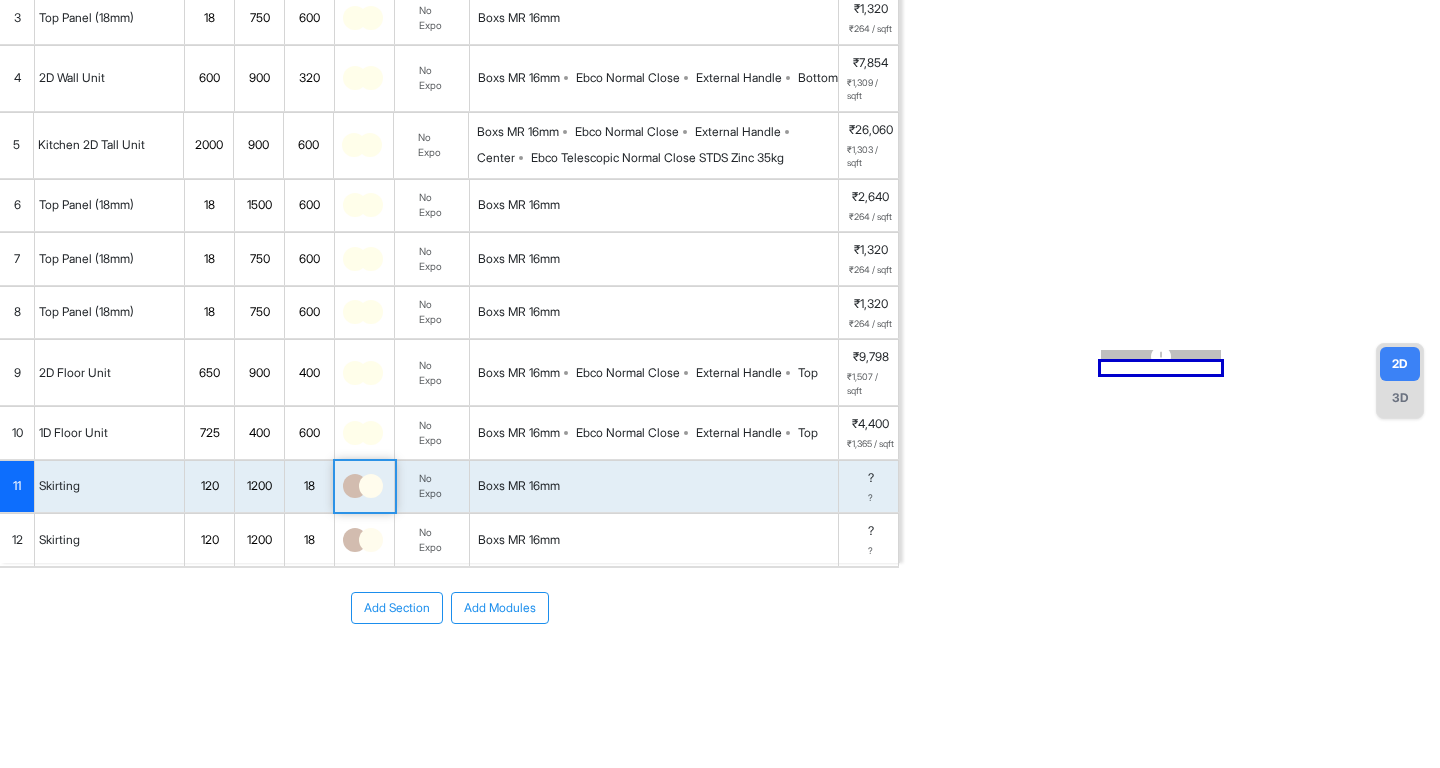 click at bounding box center [355, 486] 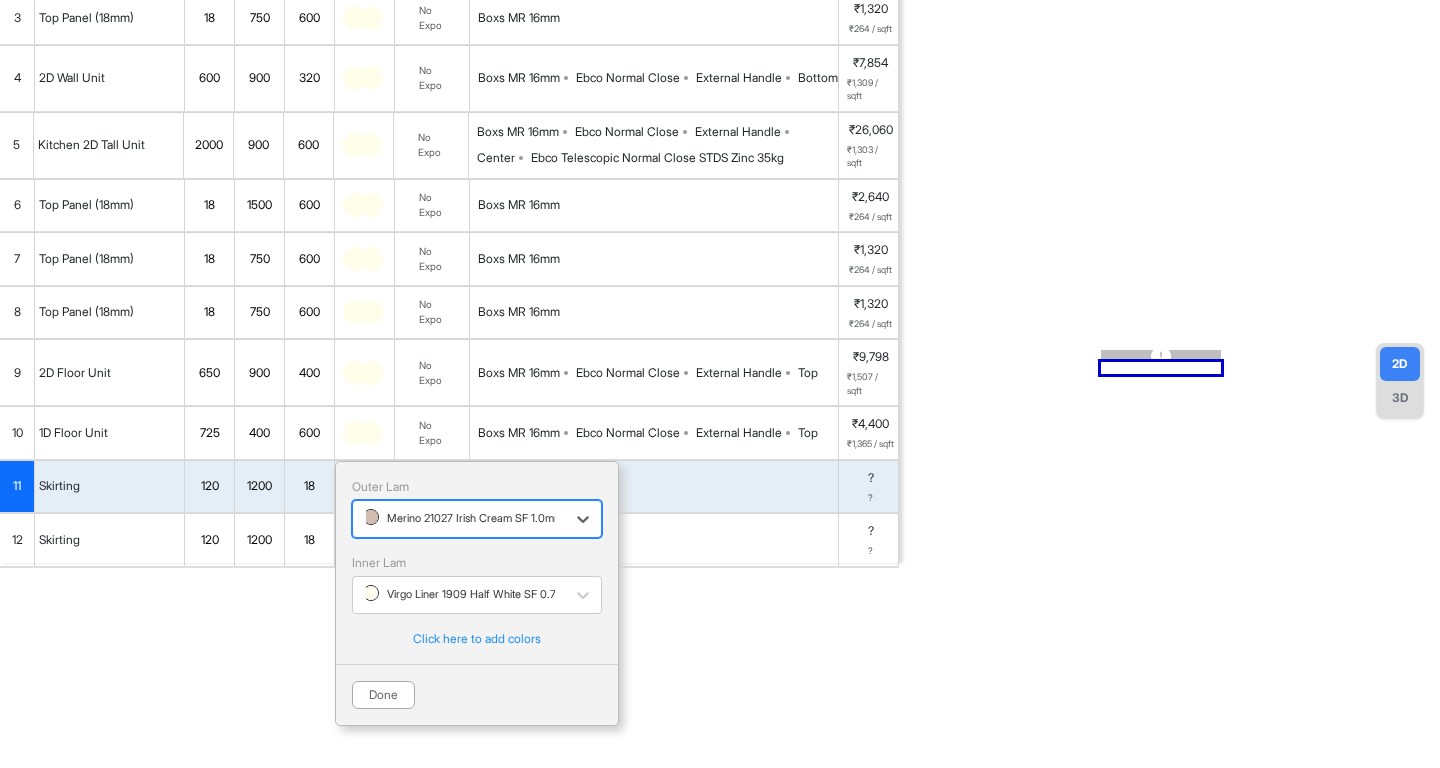 click on "Merino 21027 Irish Cream SF 1.0mm" at bounding box center [463, 518] 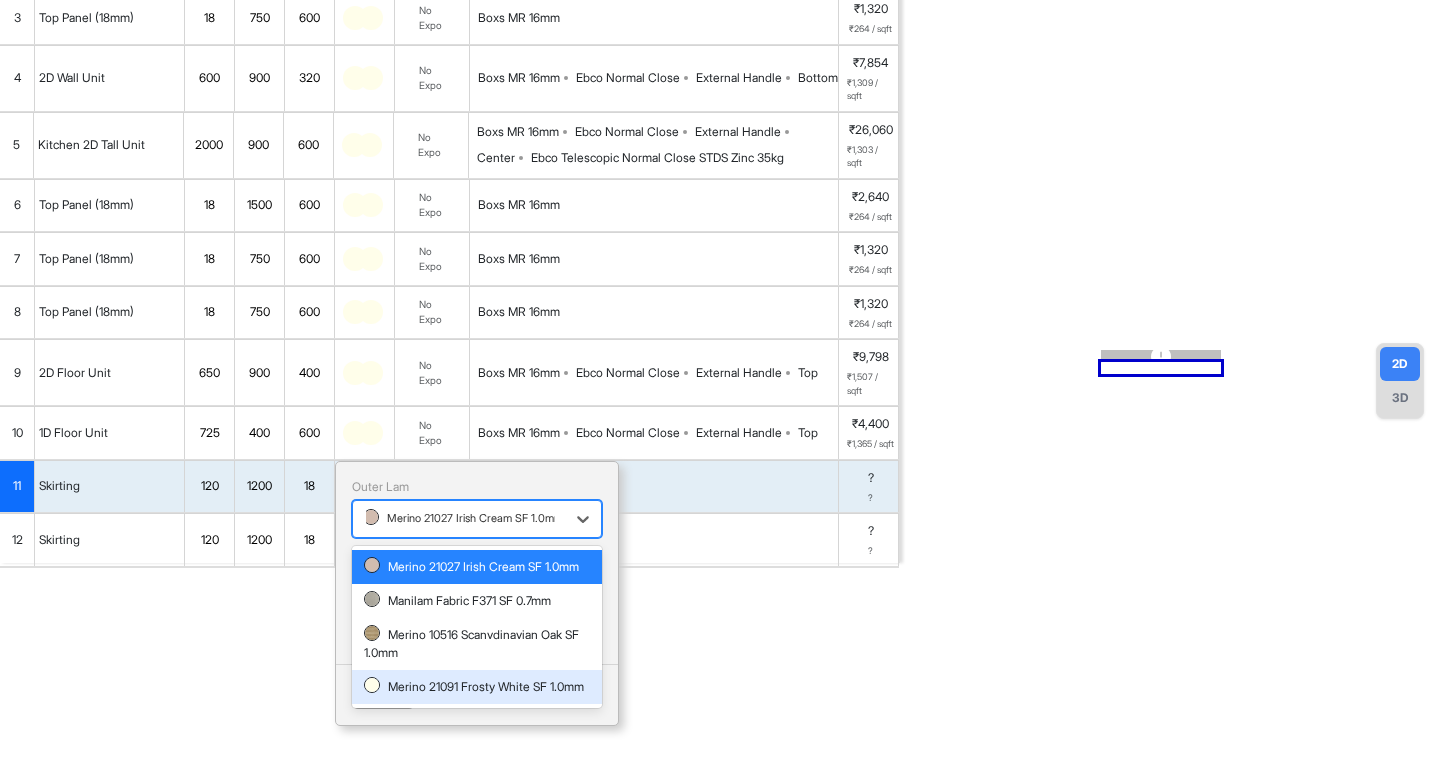 click on "Merino 21091 Frosty White SF 1.0mm" at bounding box center [477, 687] 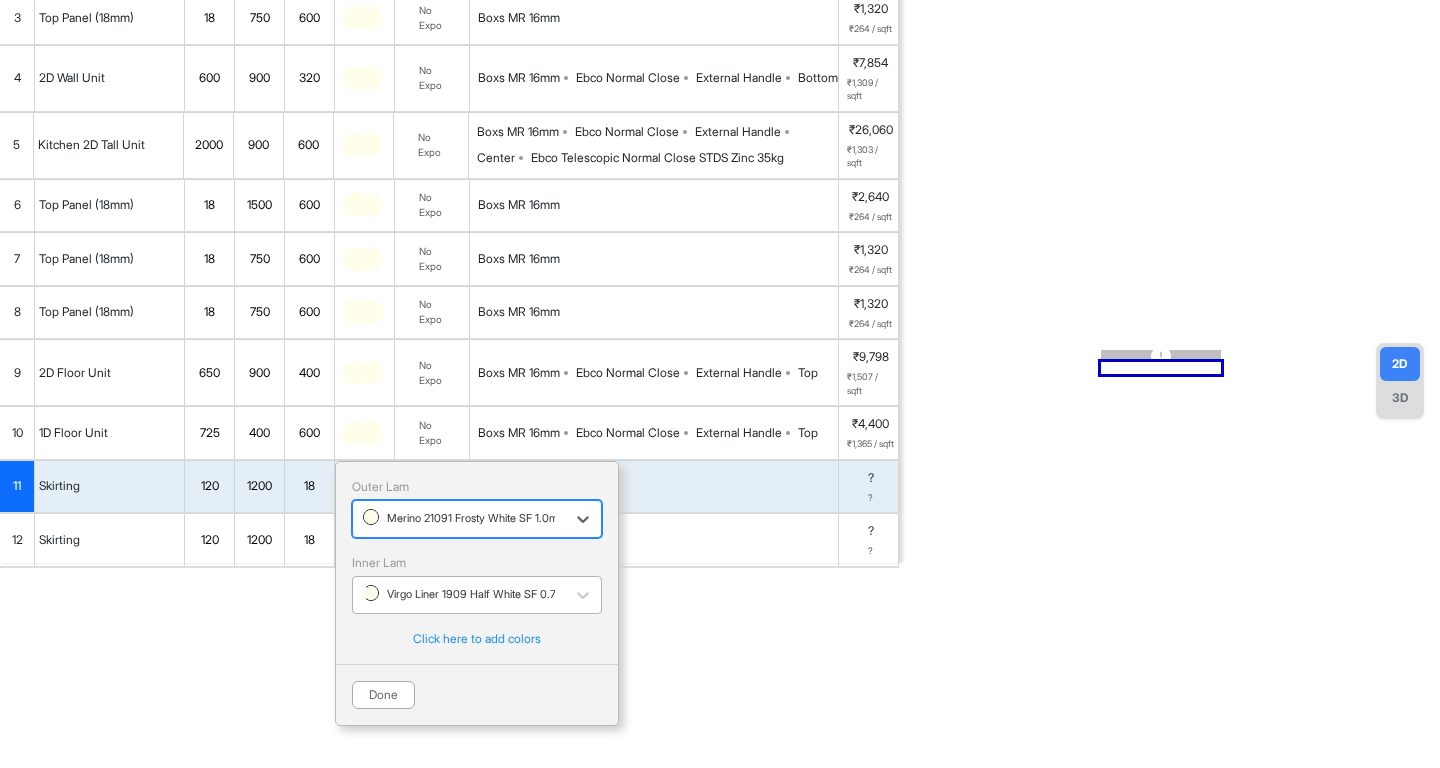 click on "Virgo Liner 1909 Half White SF 0.7mm" at bounding box center (468, 594) 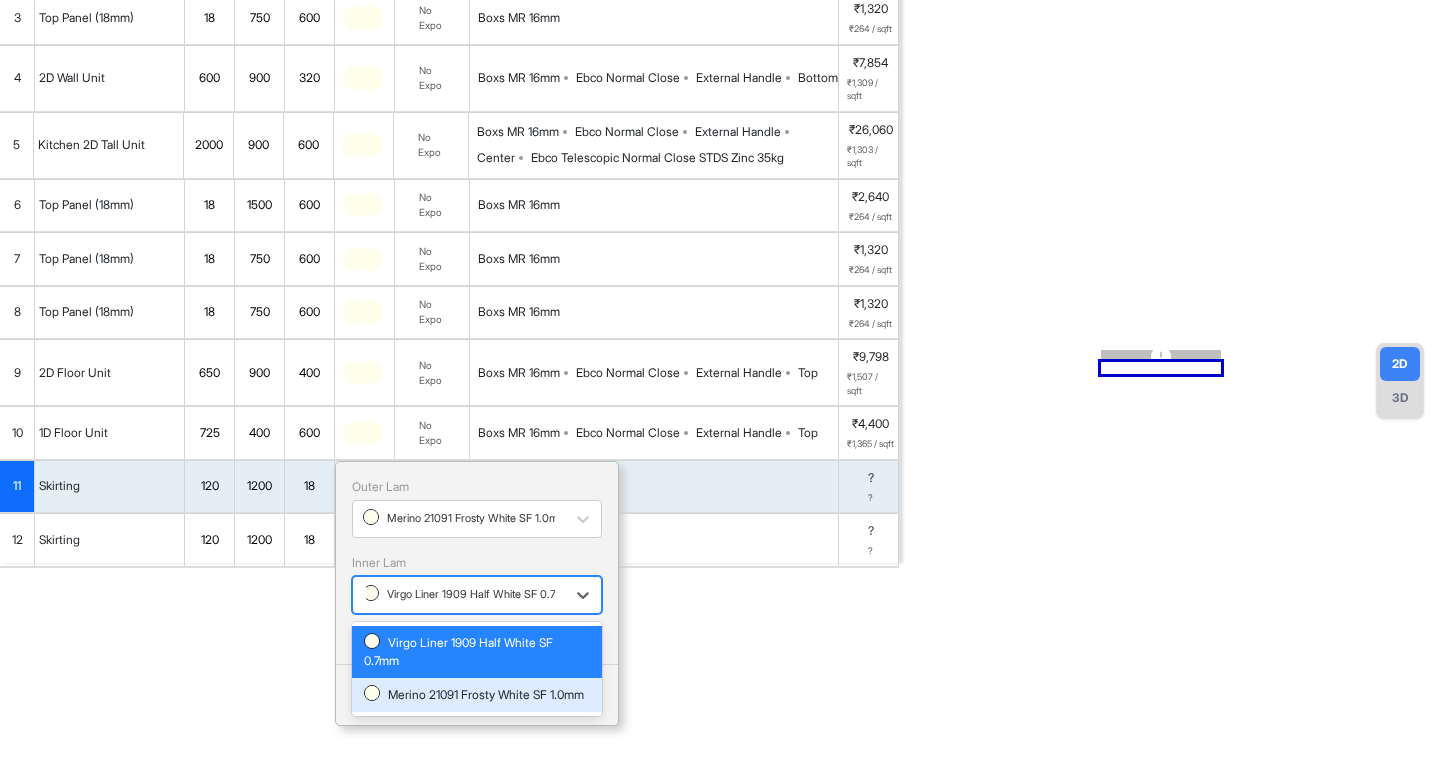 click on "Merino 21091 Frosty White SF 1.0mm" at bounding box center [477, 695] 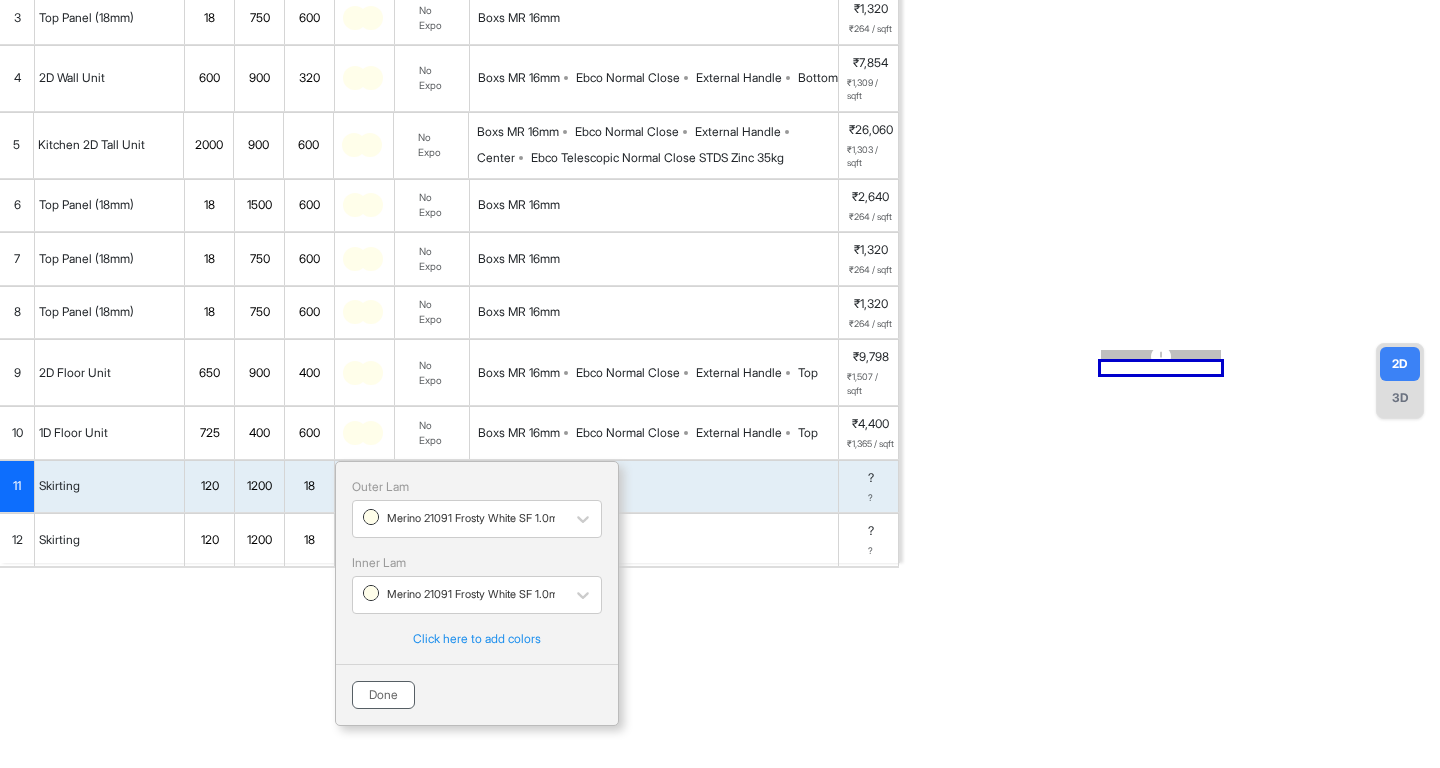 click on "Done" at bounding box center [383, 695] 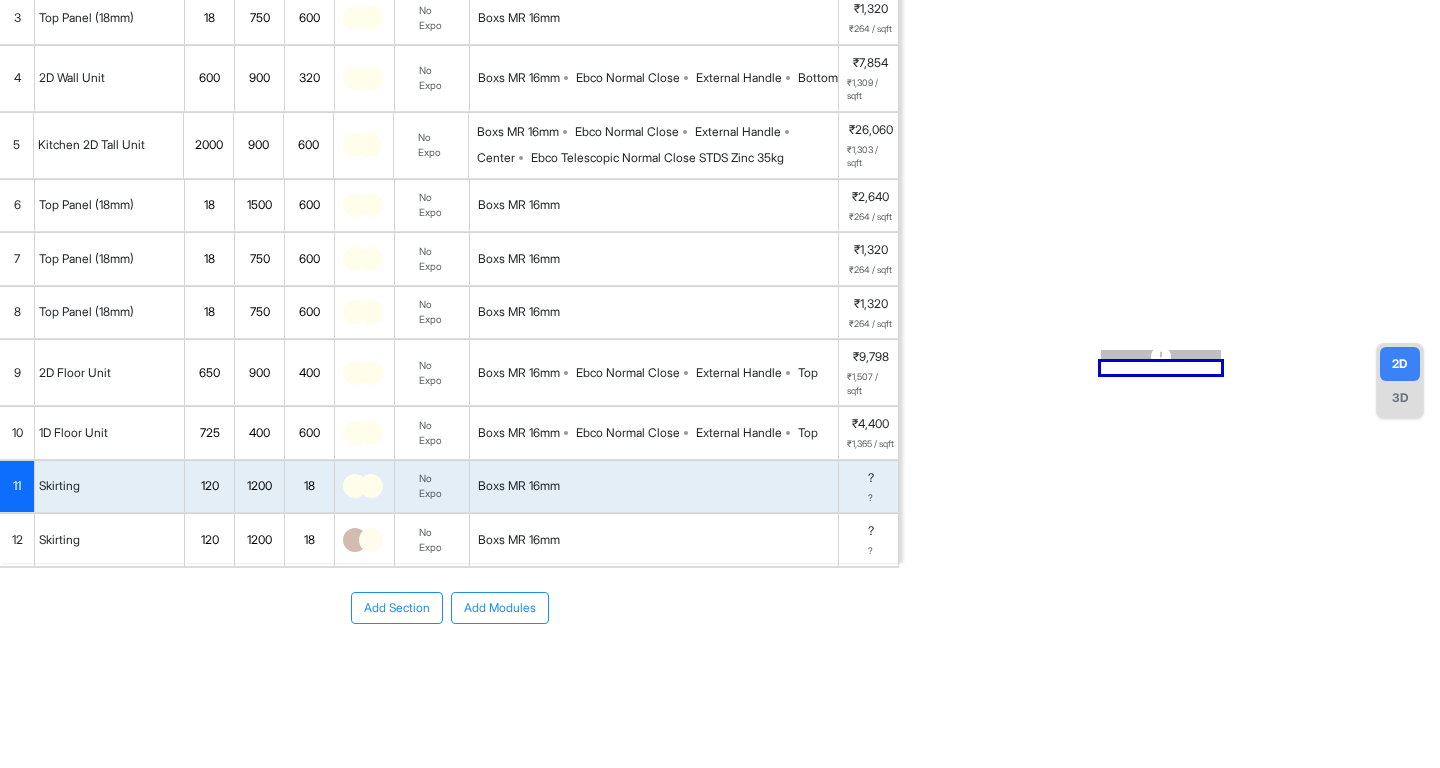 click at bounding box center (371, 540) 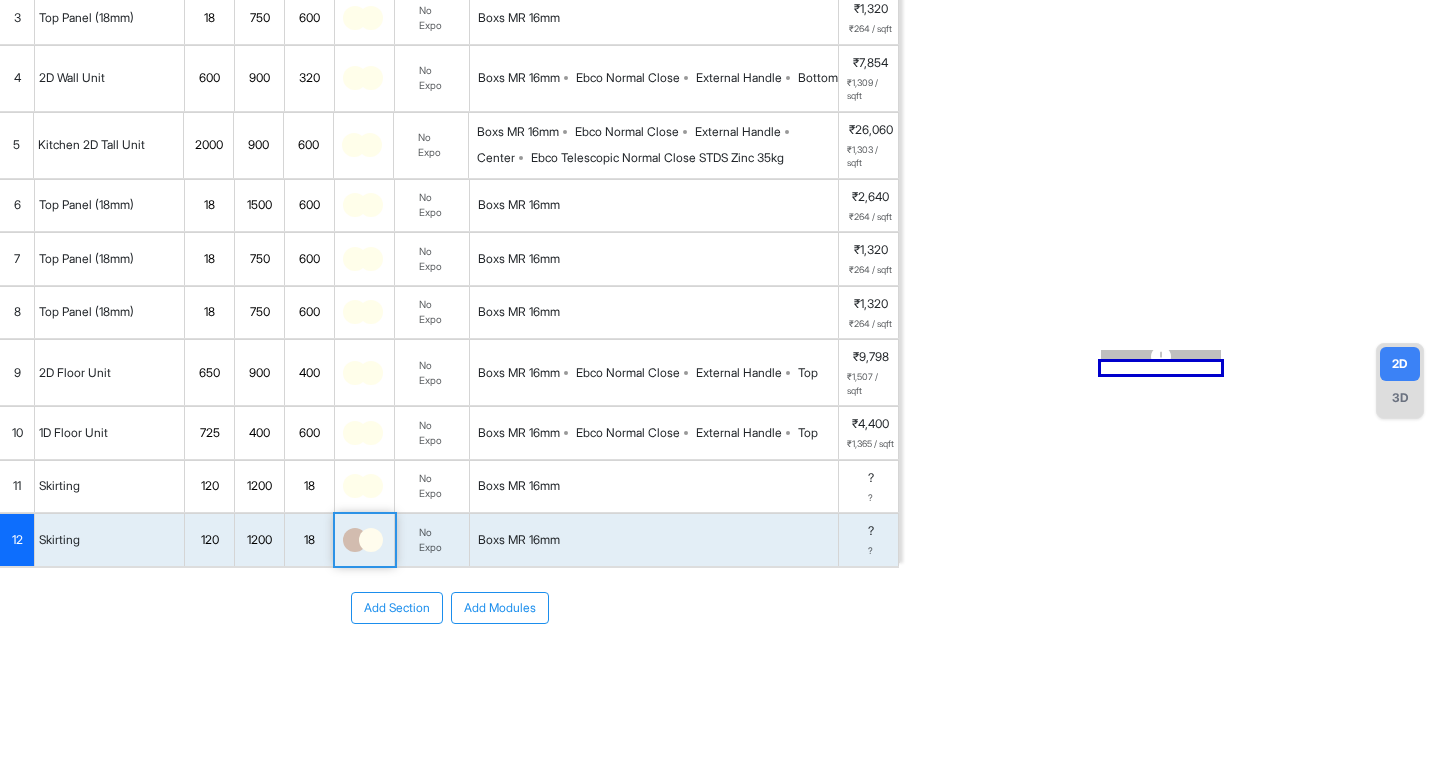 click at bounding box center [371, 540] 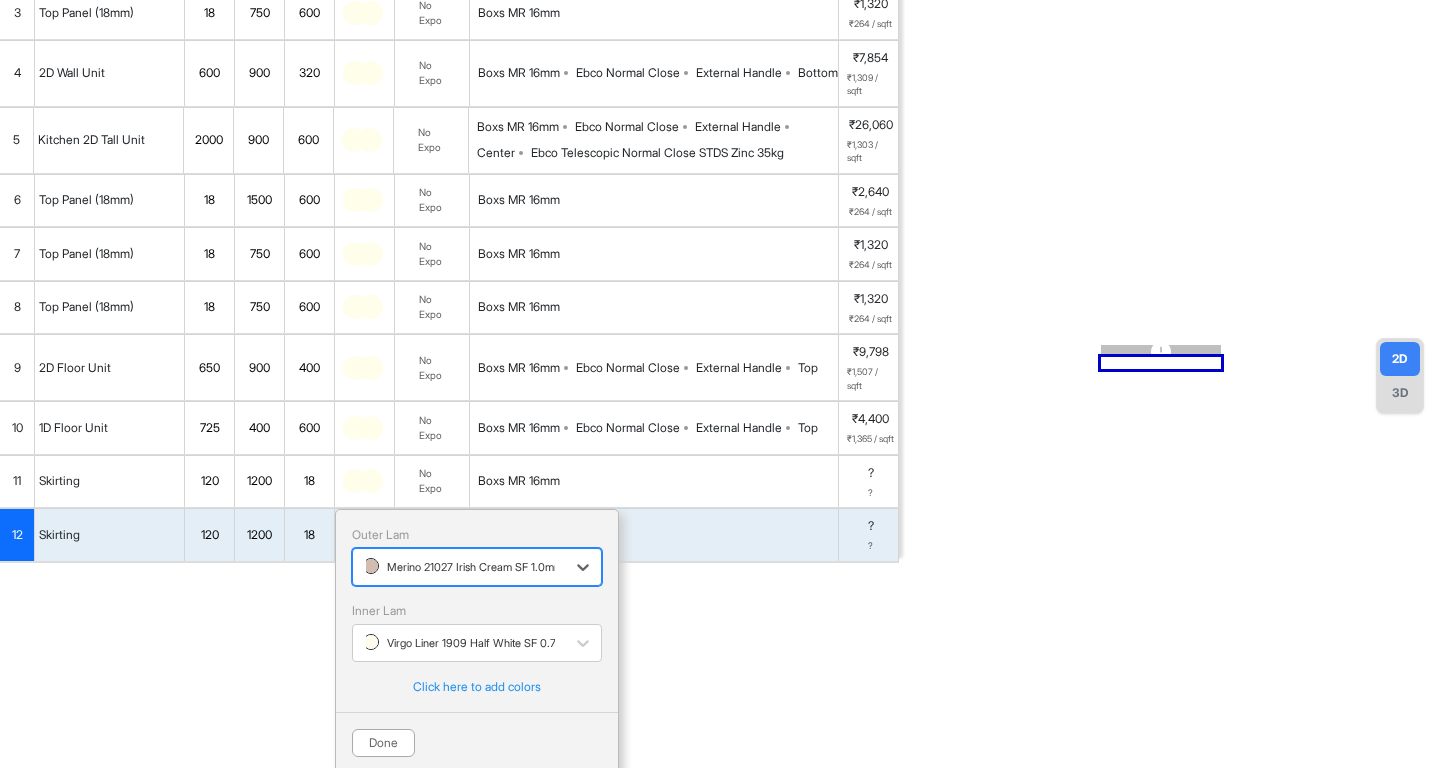 click at bounding box center (459, 567) 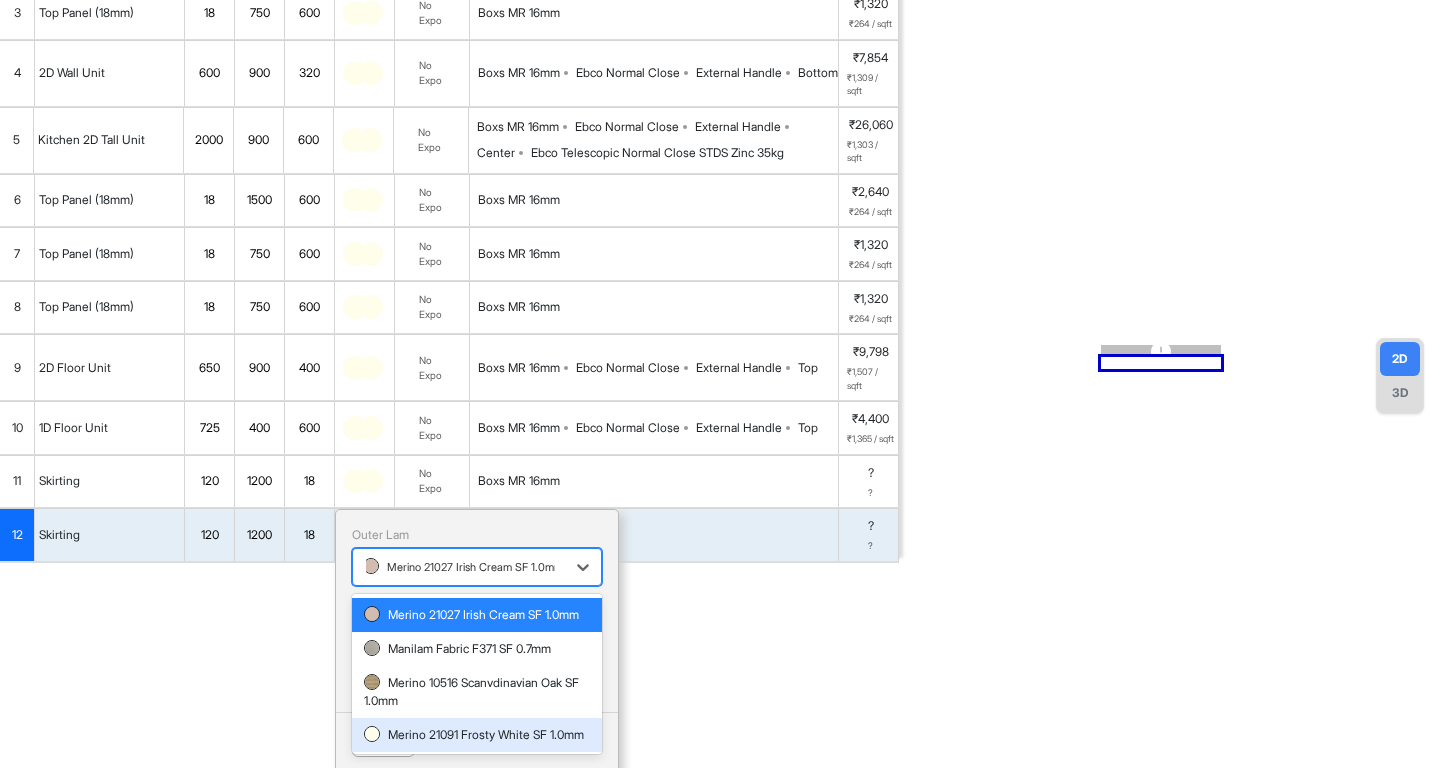 click on "Merino 21091 Frosty White SF 1.0mm" at bounding box center (477, 735) 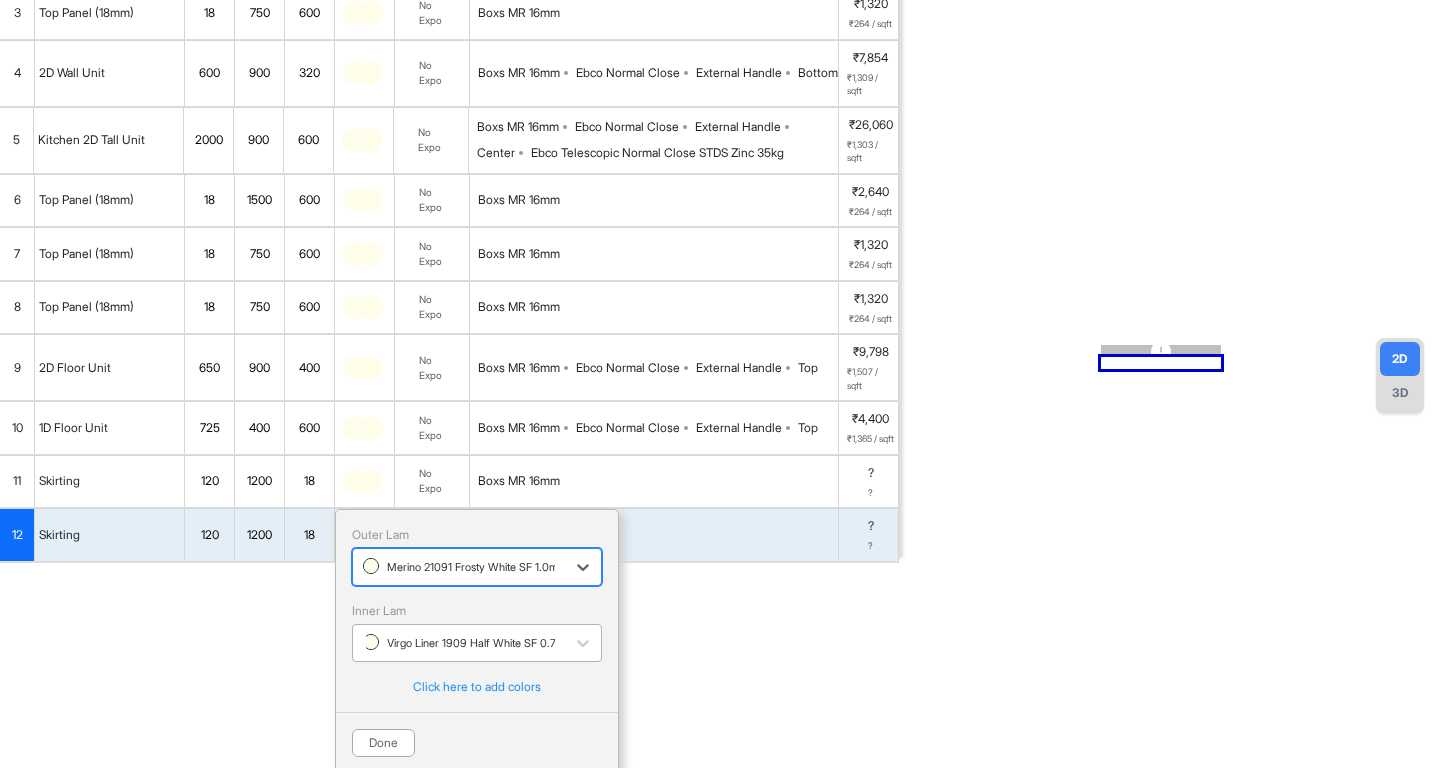 click on "Virgo Liner 1909 Half White SF 0.7mm" at bounding box center [468, 643] 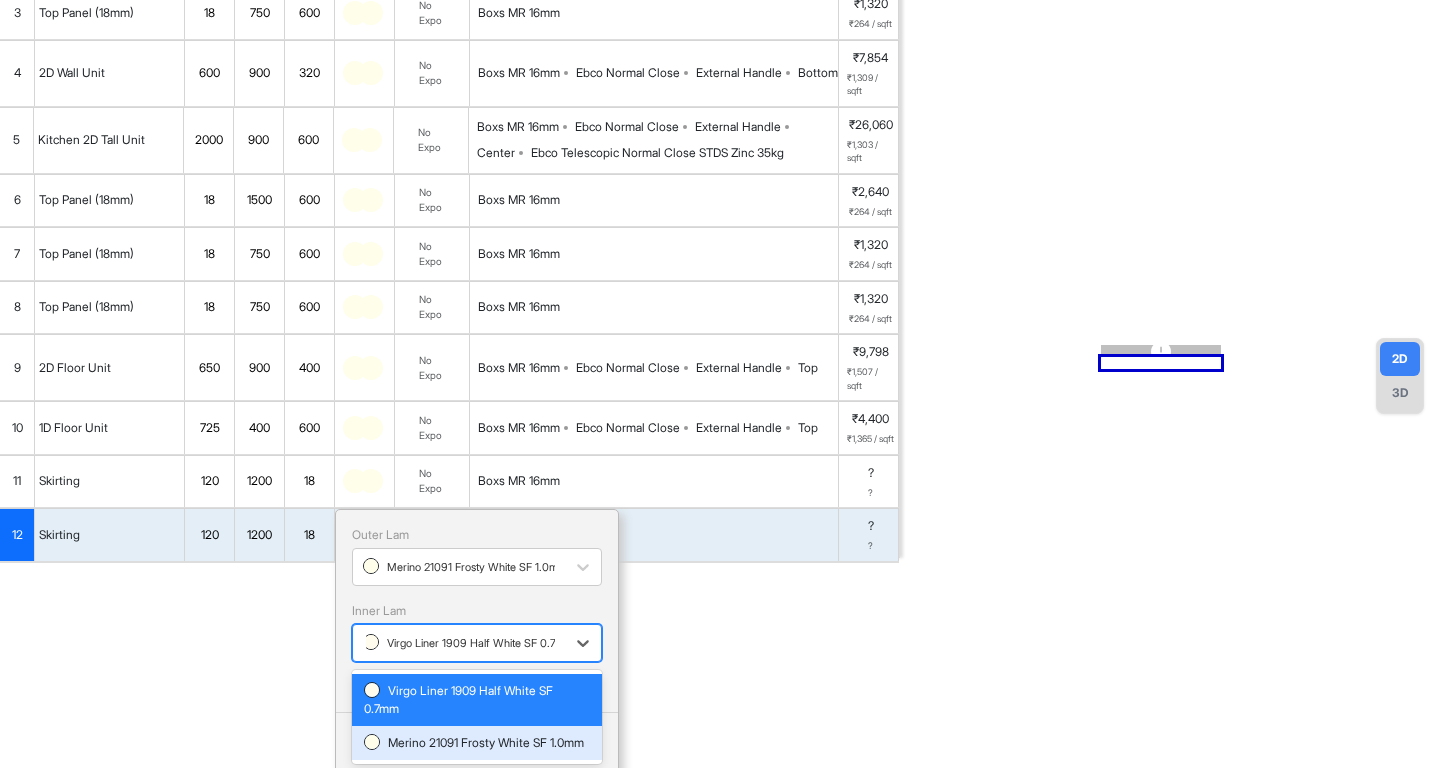 click on "Merino 21091 Frosty White SF 1.0mm" at bounding box center (477, 743) 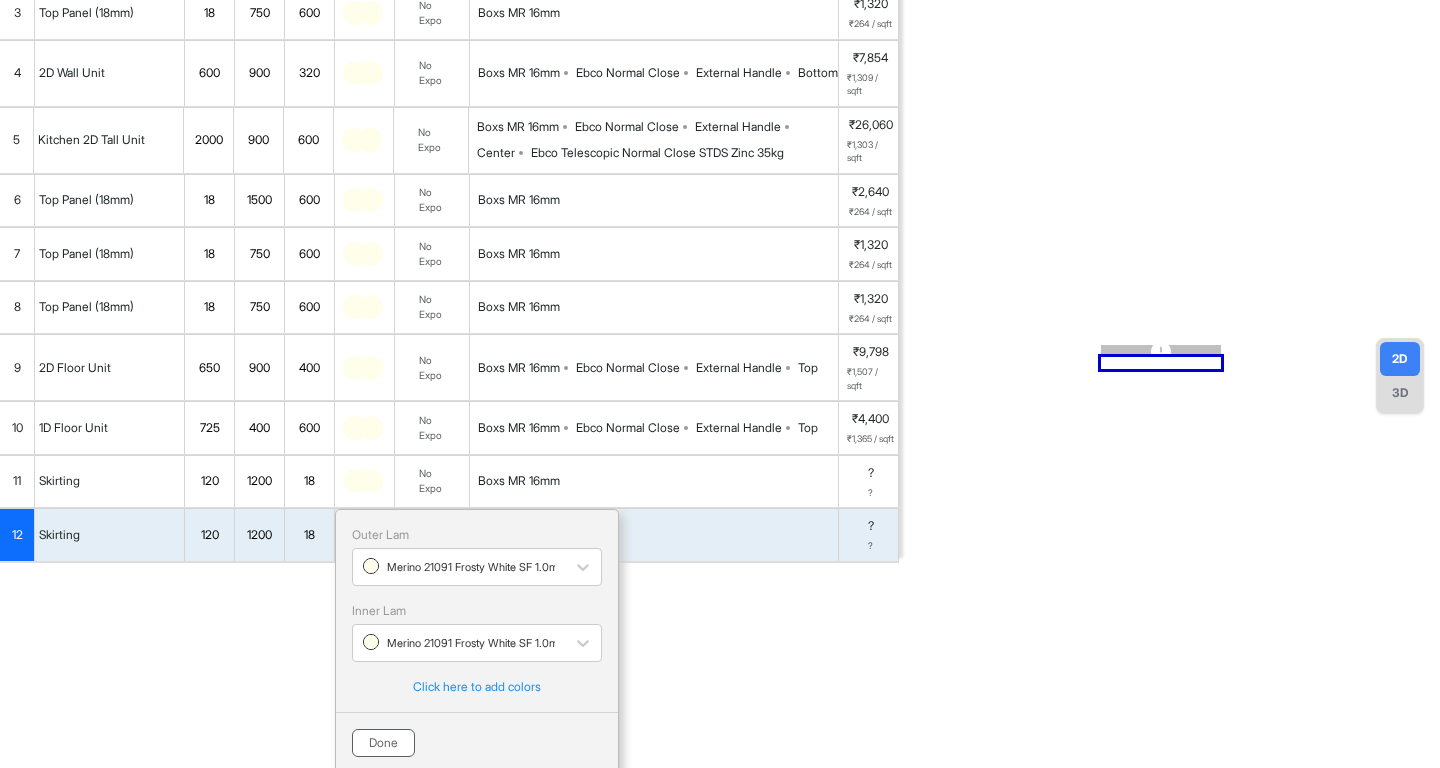 click on "Done" at bounding box center (383, 743) 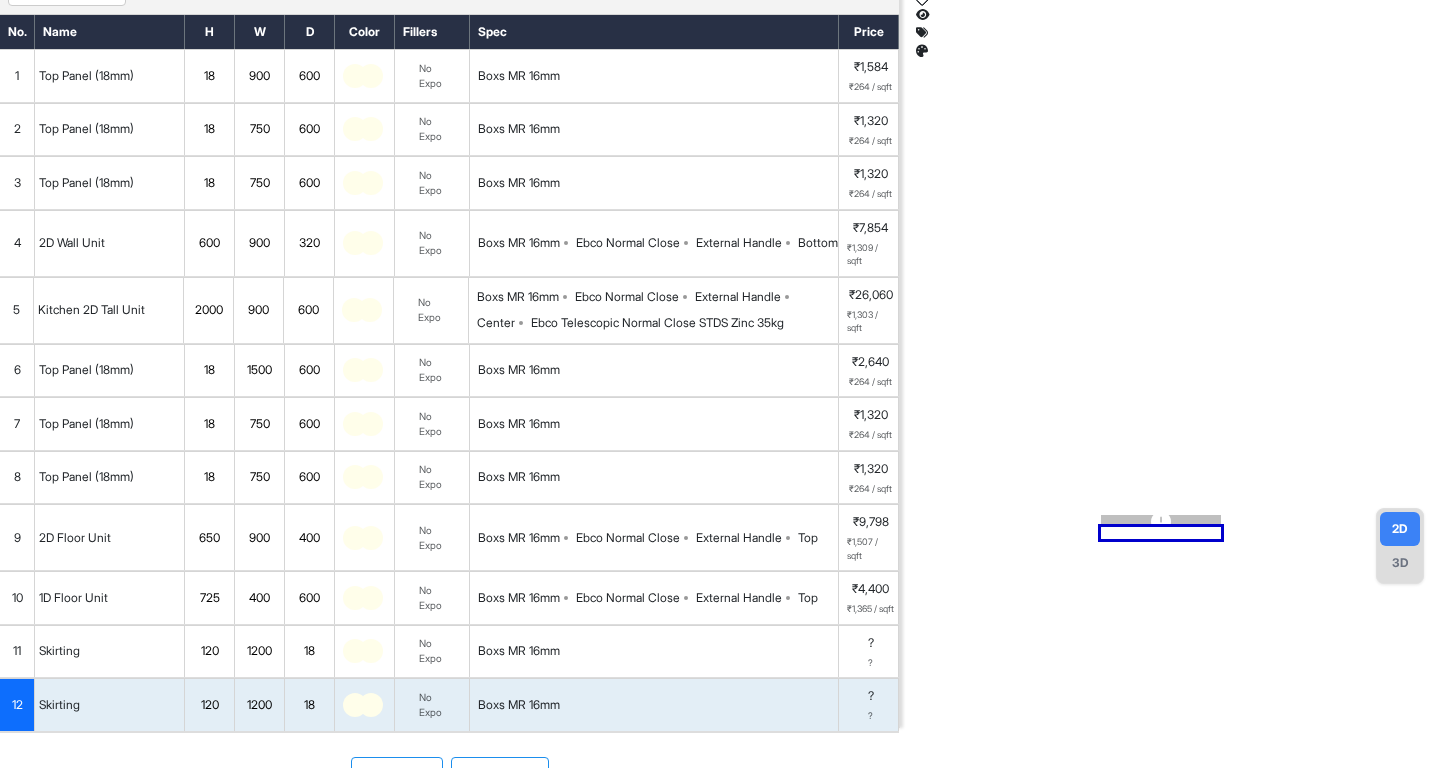 scroll, scrollTop: 0, scrollLeft: 0, axis: both 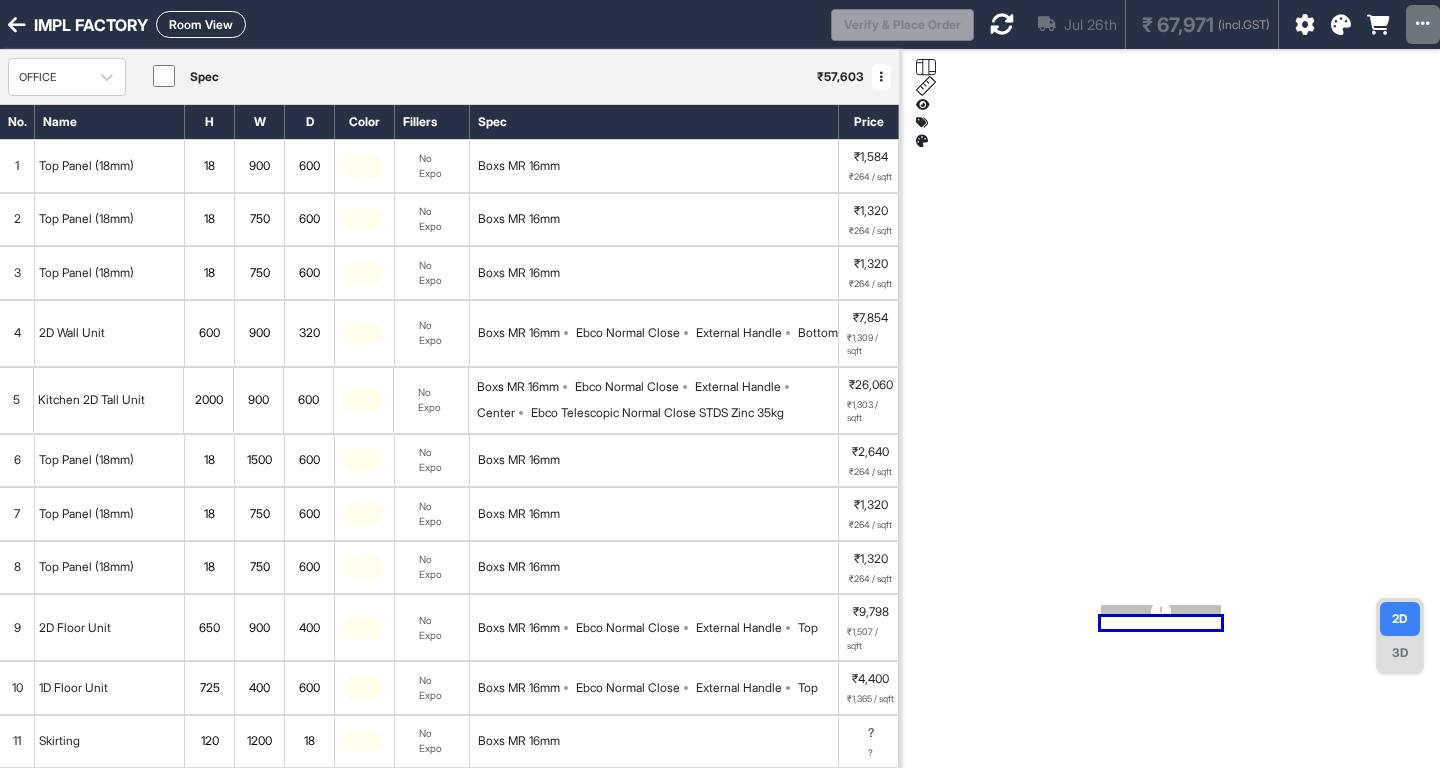 click at bounding box center (1002, 24) 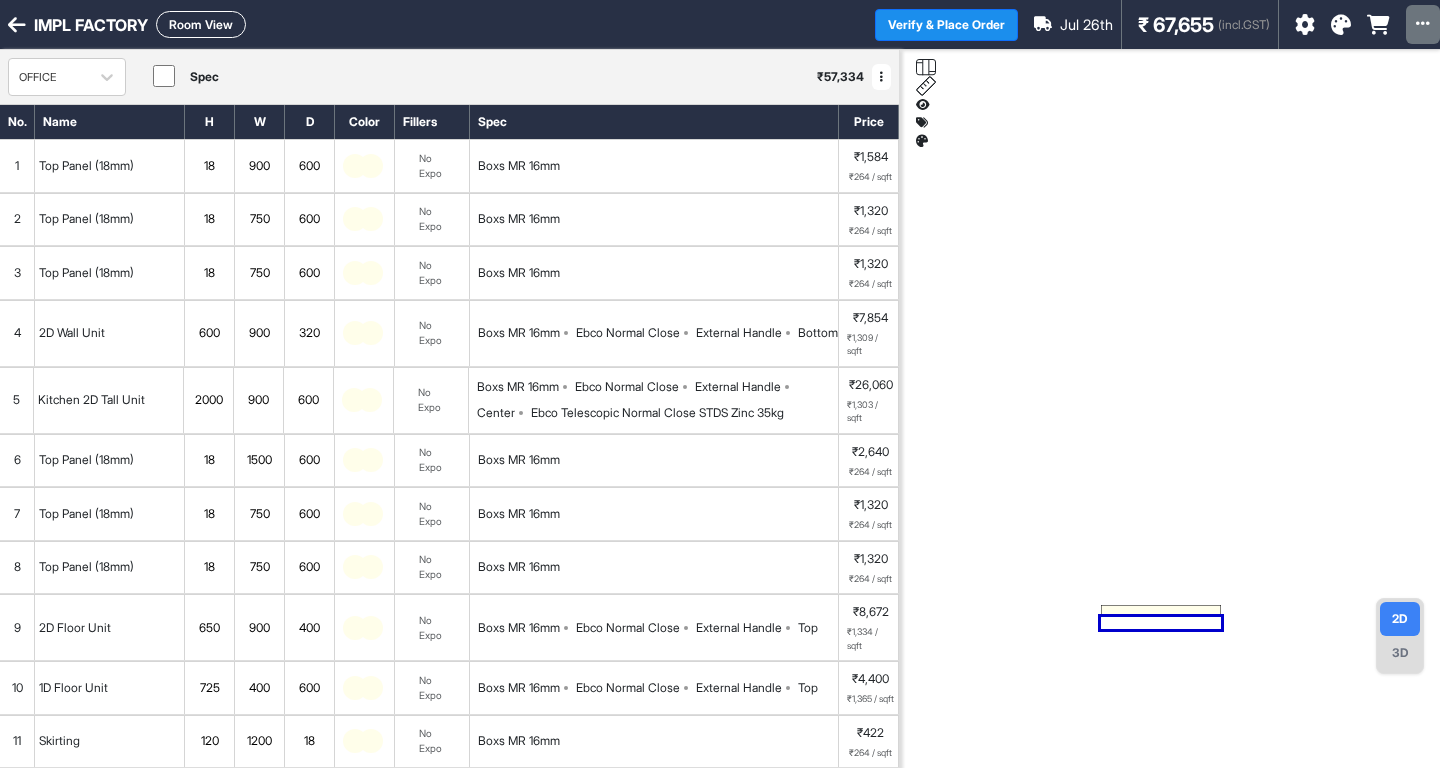 click on "Room View" at bounding box center [201, 24] 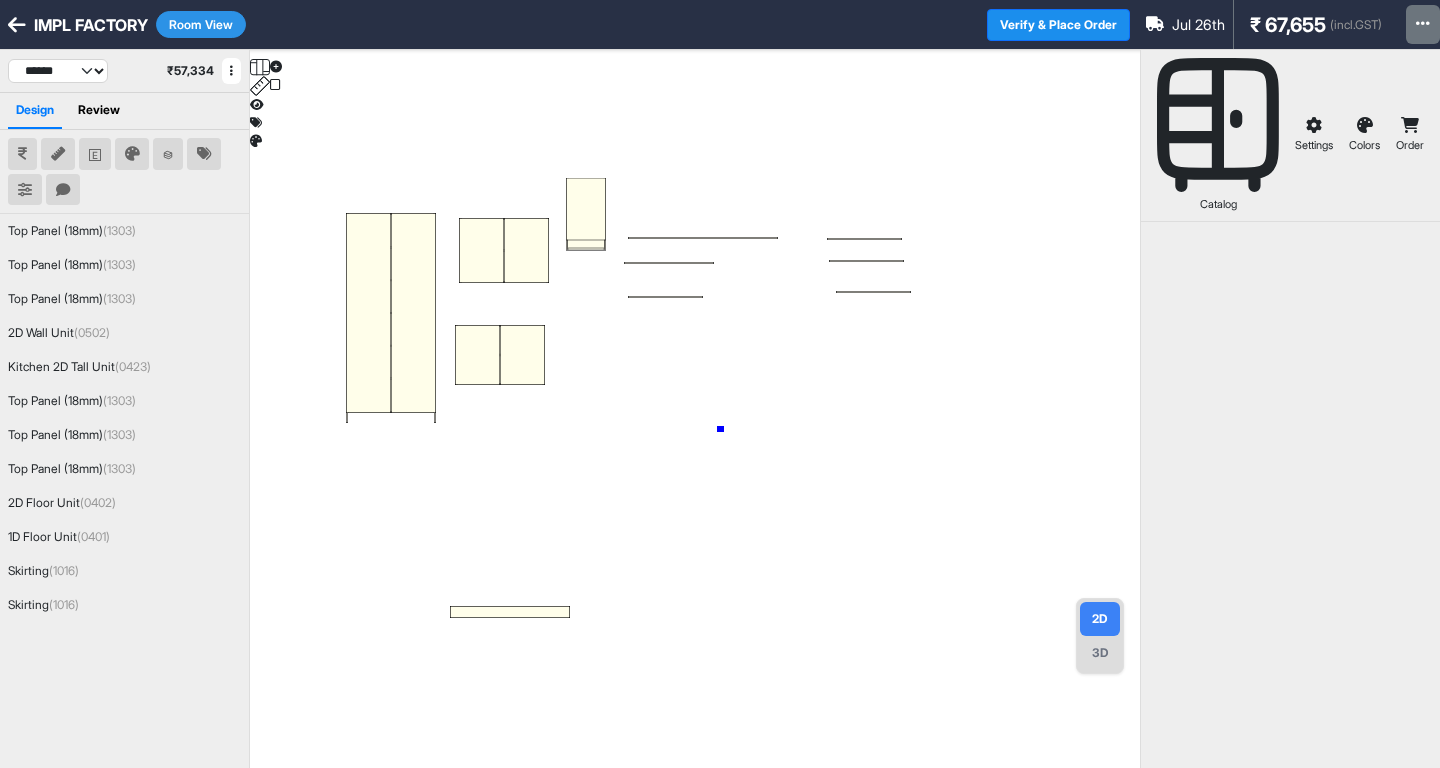 click at bounding box center [695, 434] 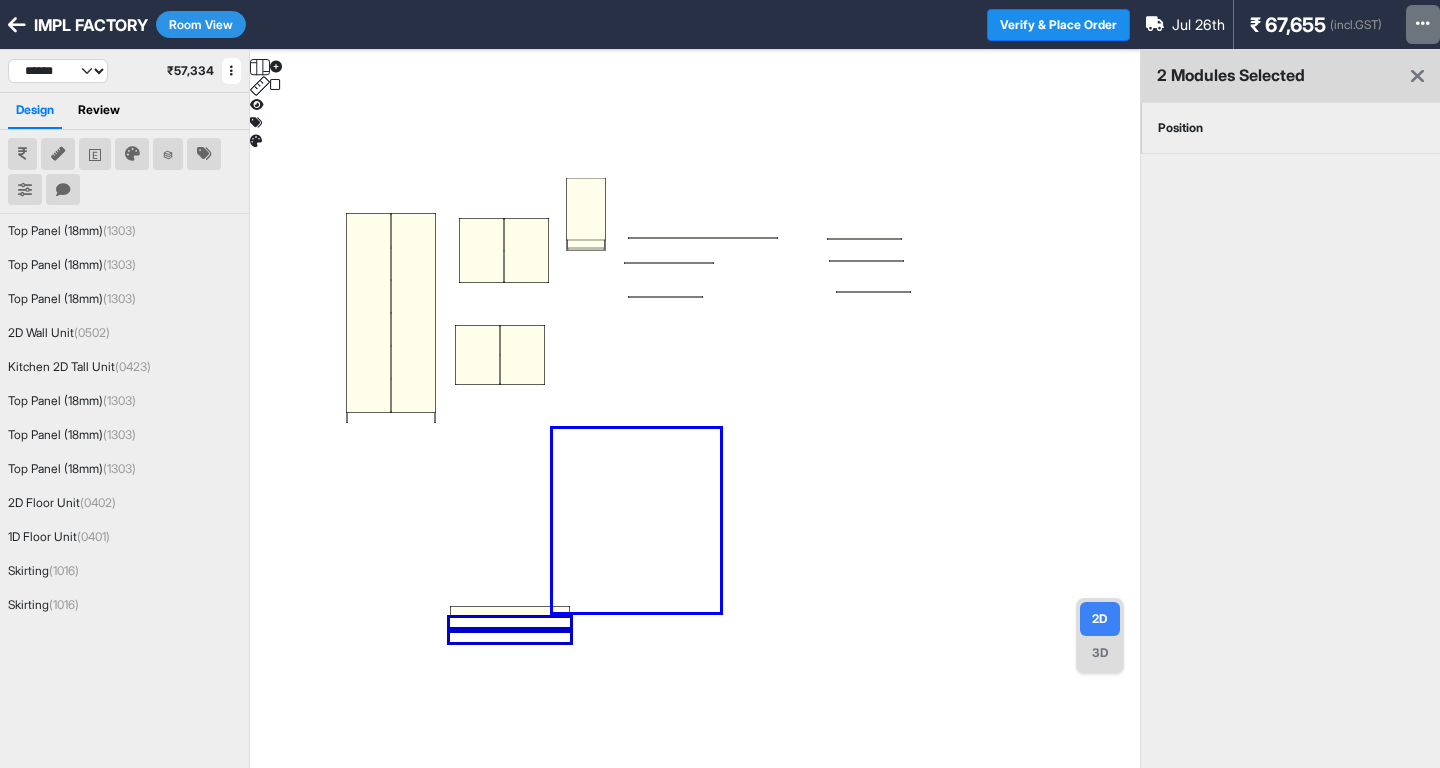 click at bounding box center (695, 434) 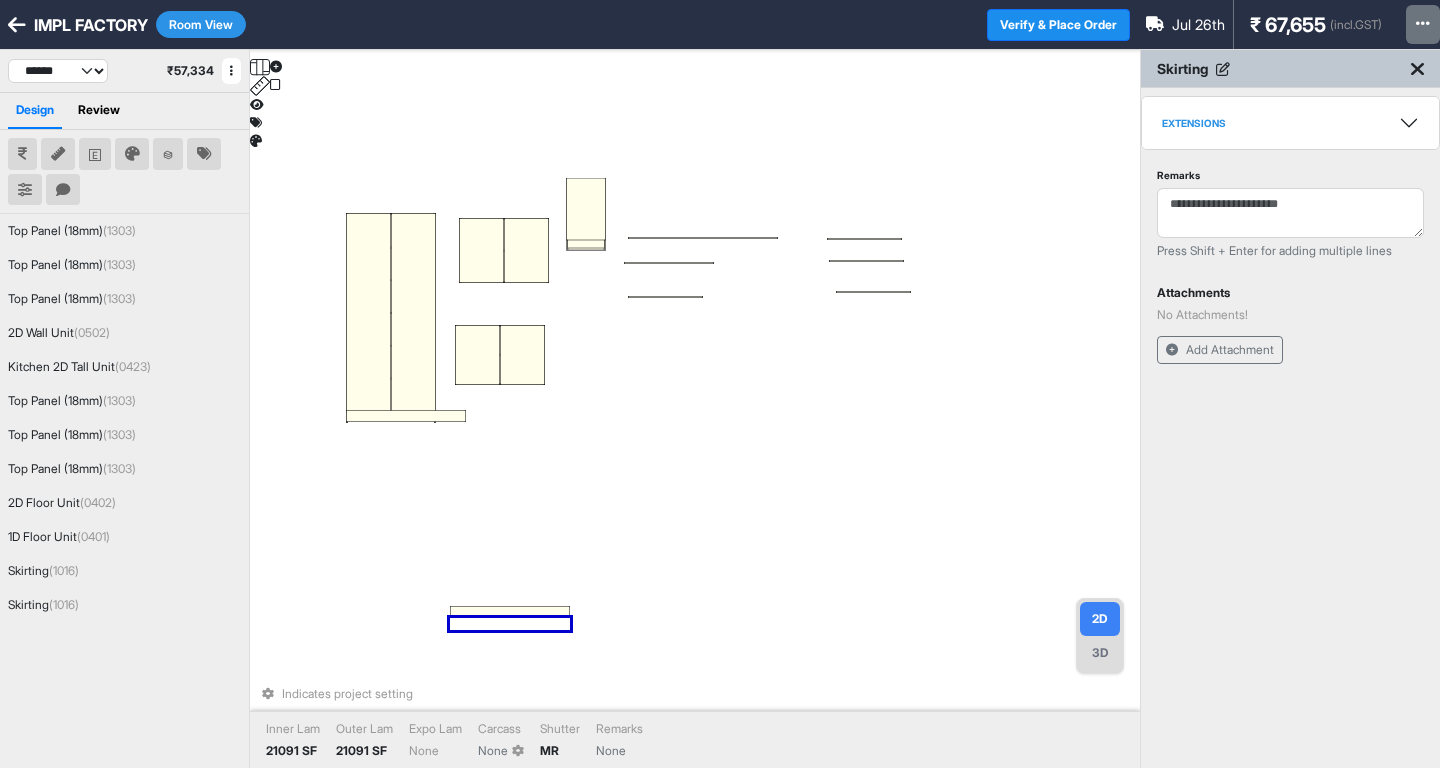 drag, startPoint x: 541, startPoint y: 611, endPoint x: 438, endPoint y: 416, distance: 220.53117 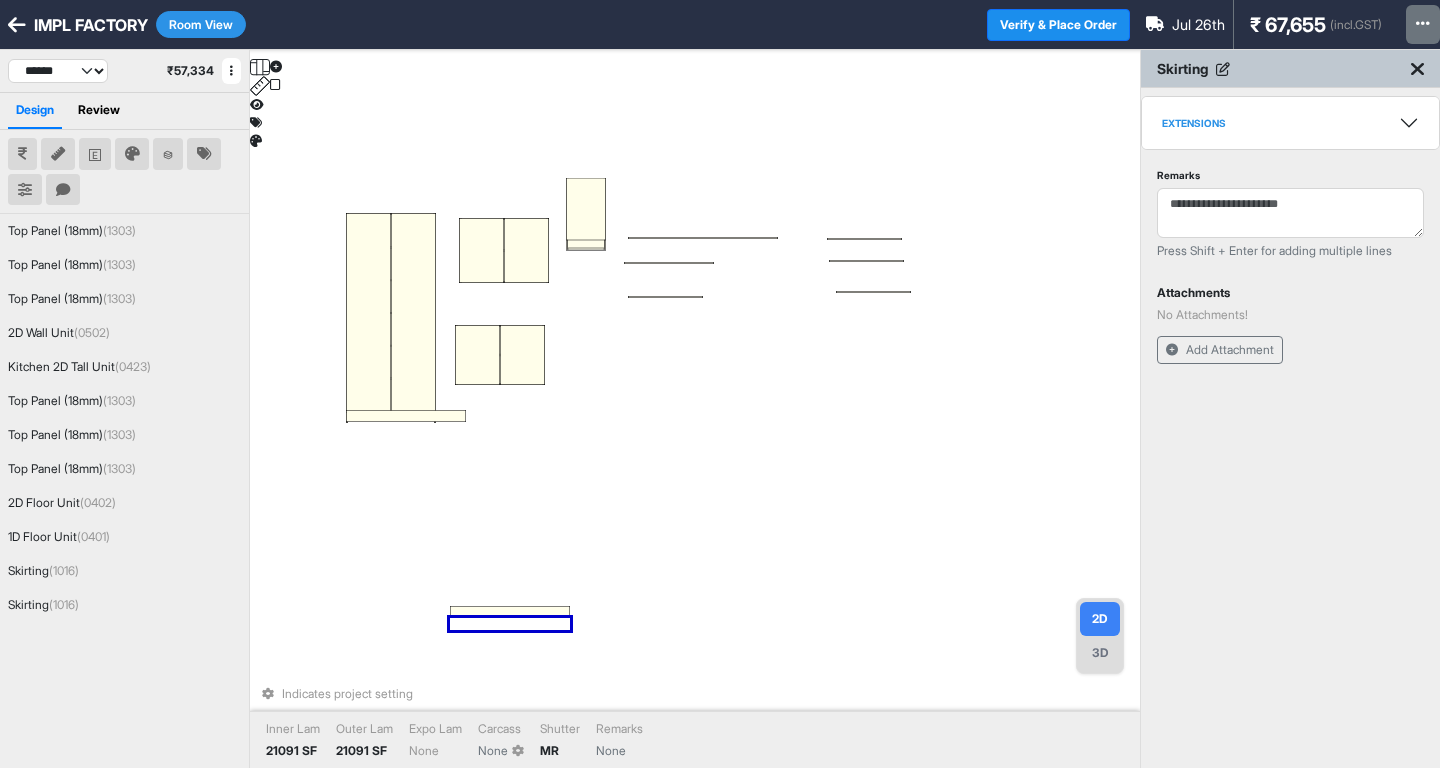 click on "Indicates project setting Inner Lam 21091 SF Outer Lam 21091 SF Expo Lam None Carcass None Shutter MR Remarks None" at bounding box center [695, 434] 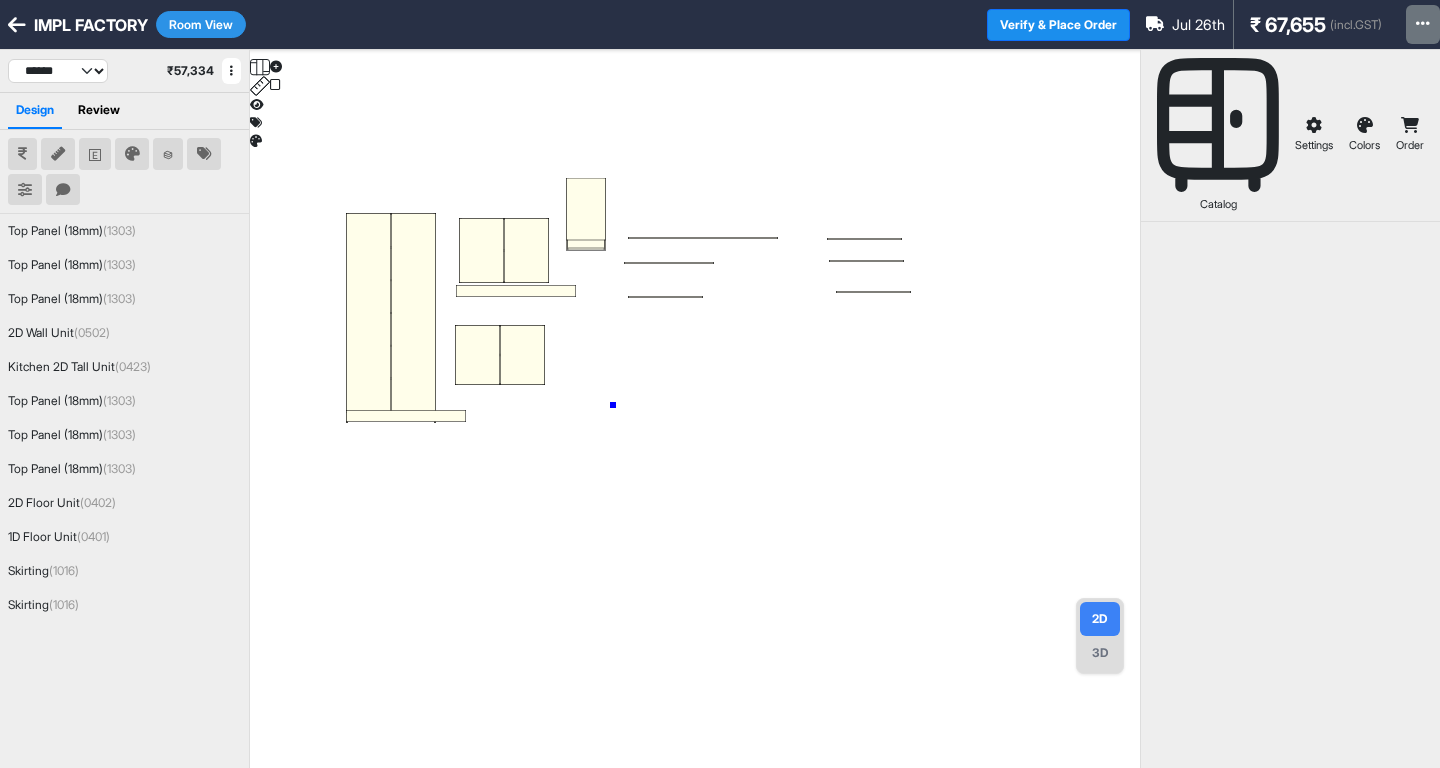 click at bounding box center (695, 434) 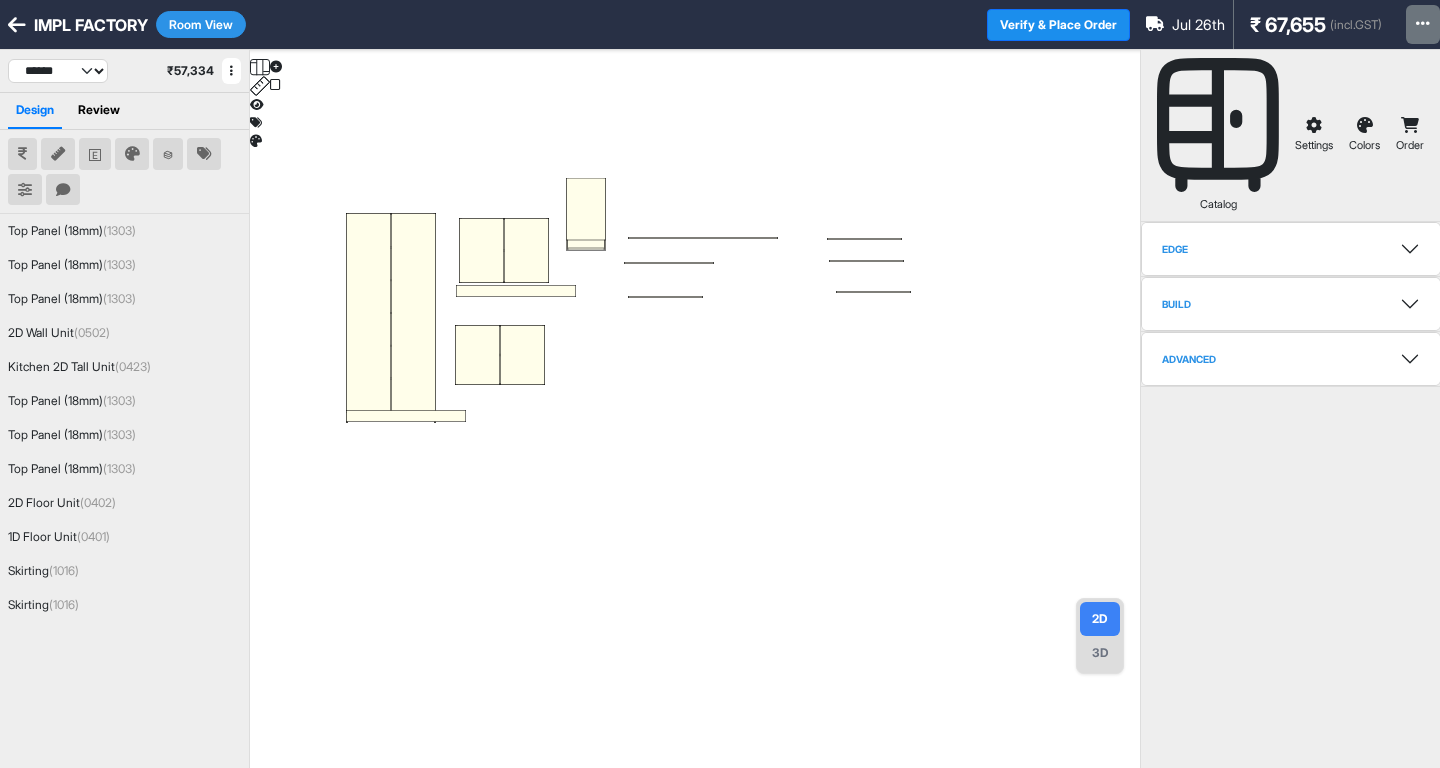 click on "Room View" at bounding box center [201, 24] 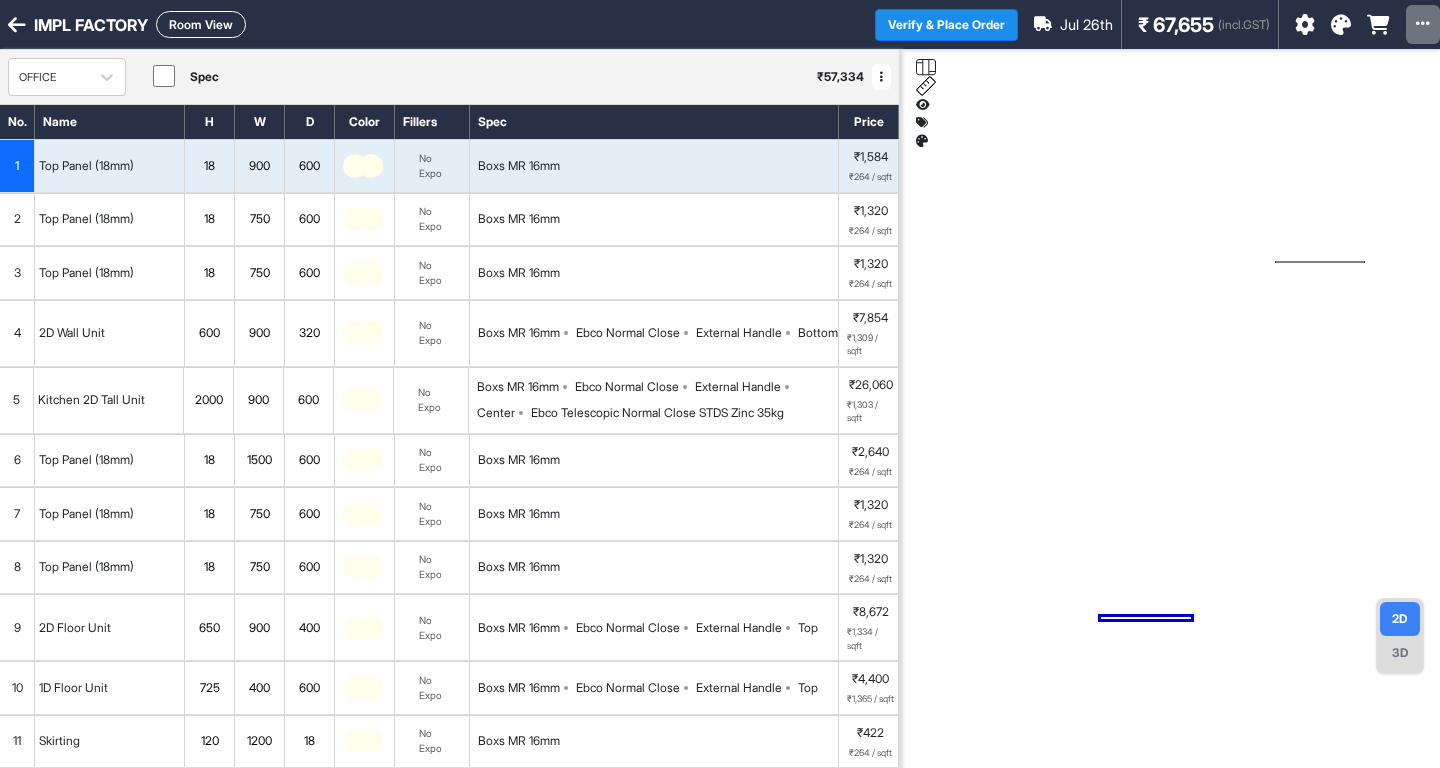 scroll, scrollTop: 260, scrollLeft: 0, axis: vertical 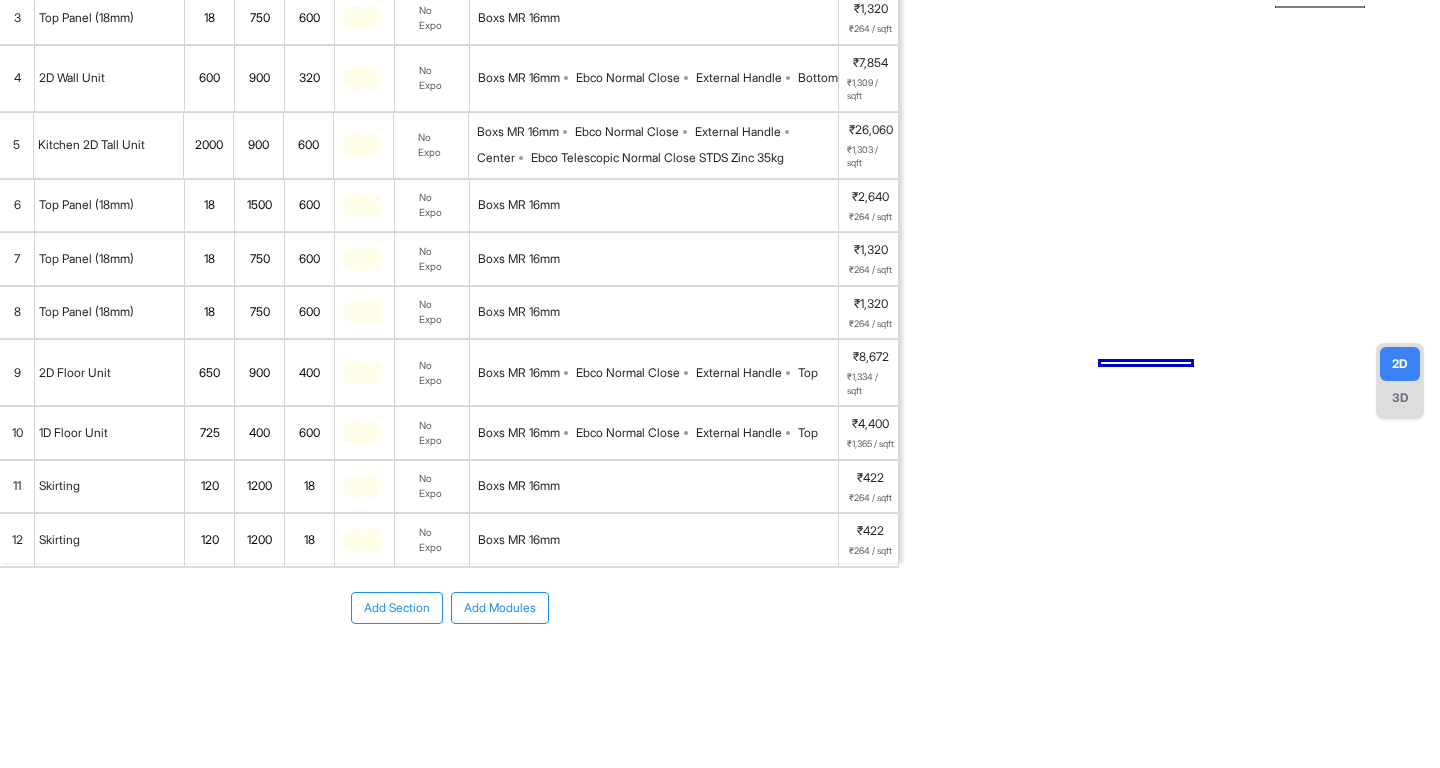click on "1200" at bounding box center (259, 486) 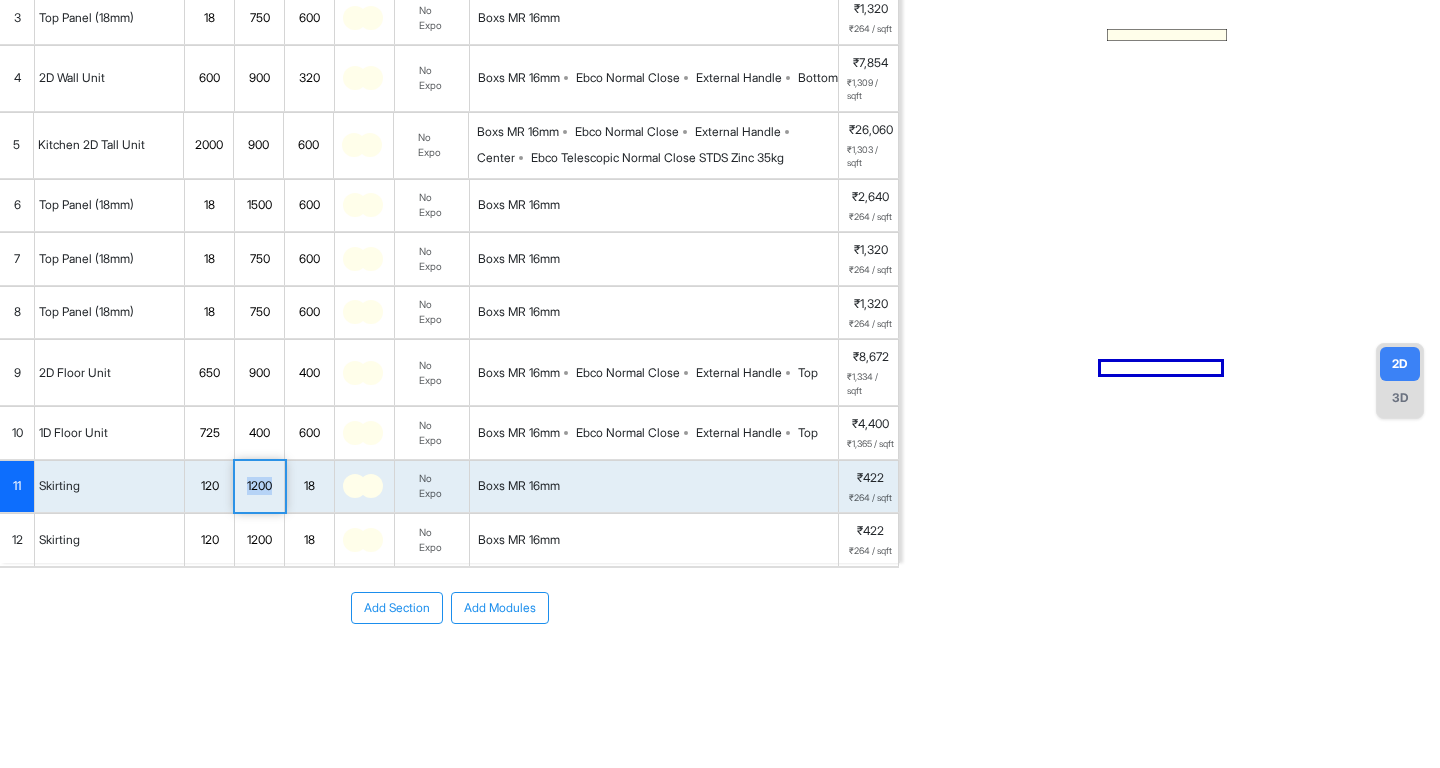 click on "1200" at bounding box center [259, 486] 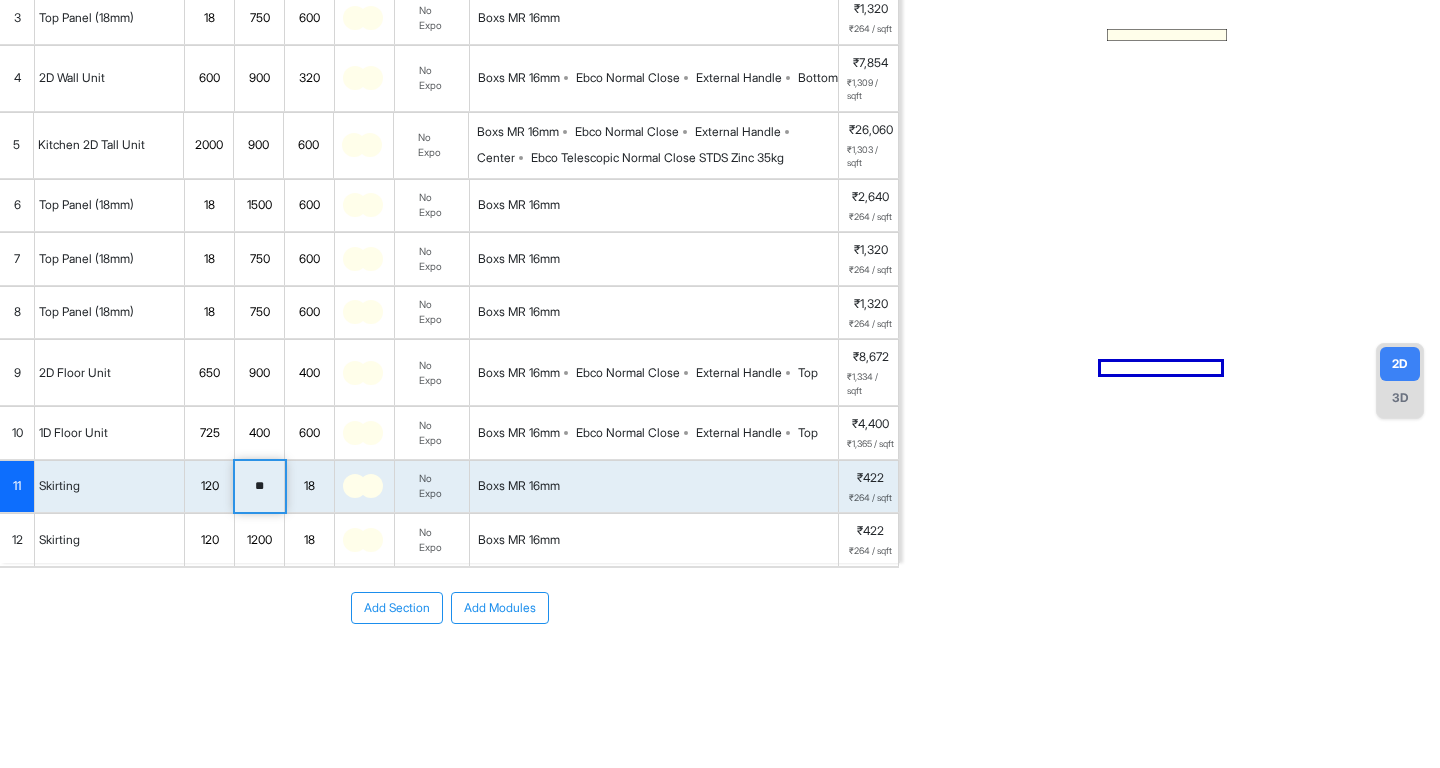 type on "*" 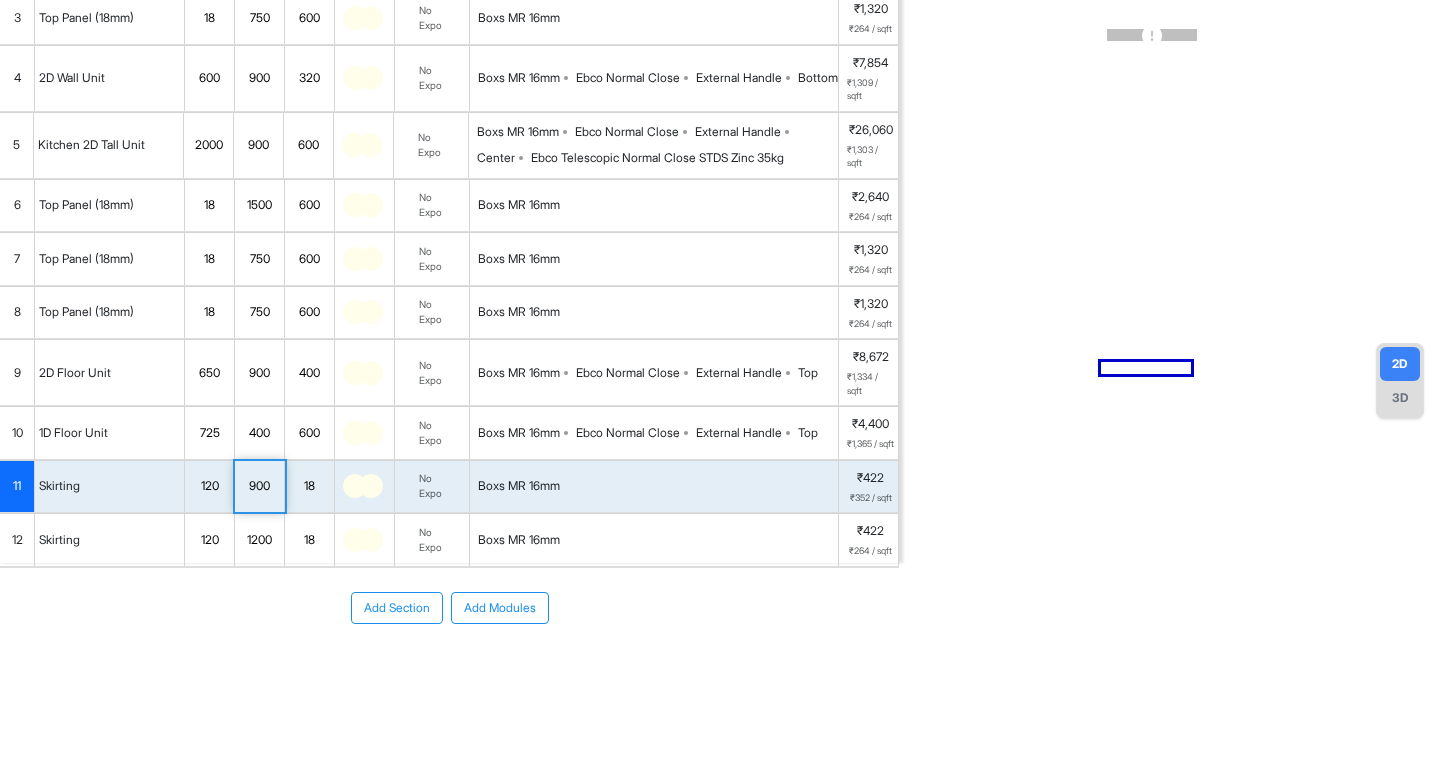 click on "1200" at bounding box center (259, 540) 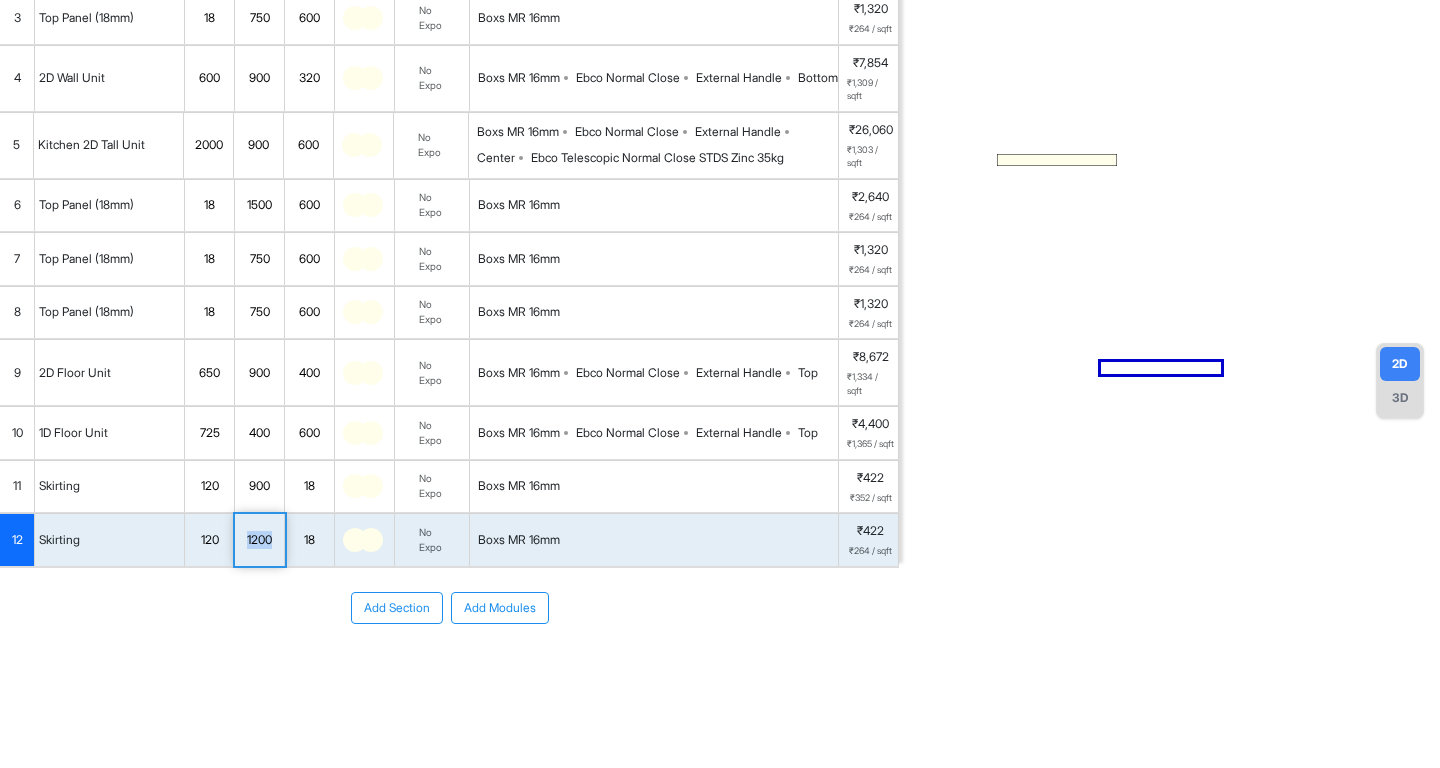 click on "1200" at bounding box center [259, 540] 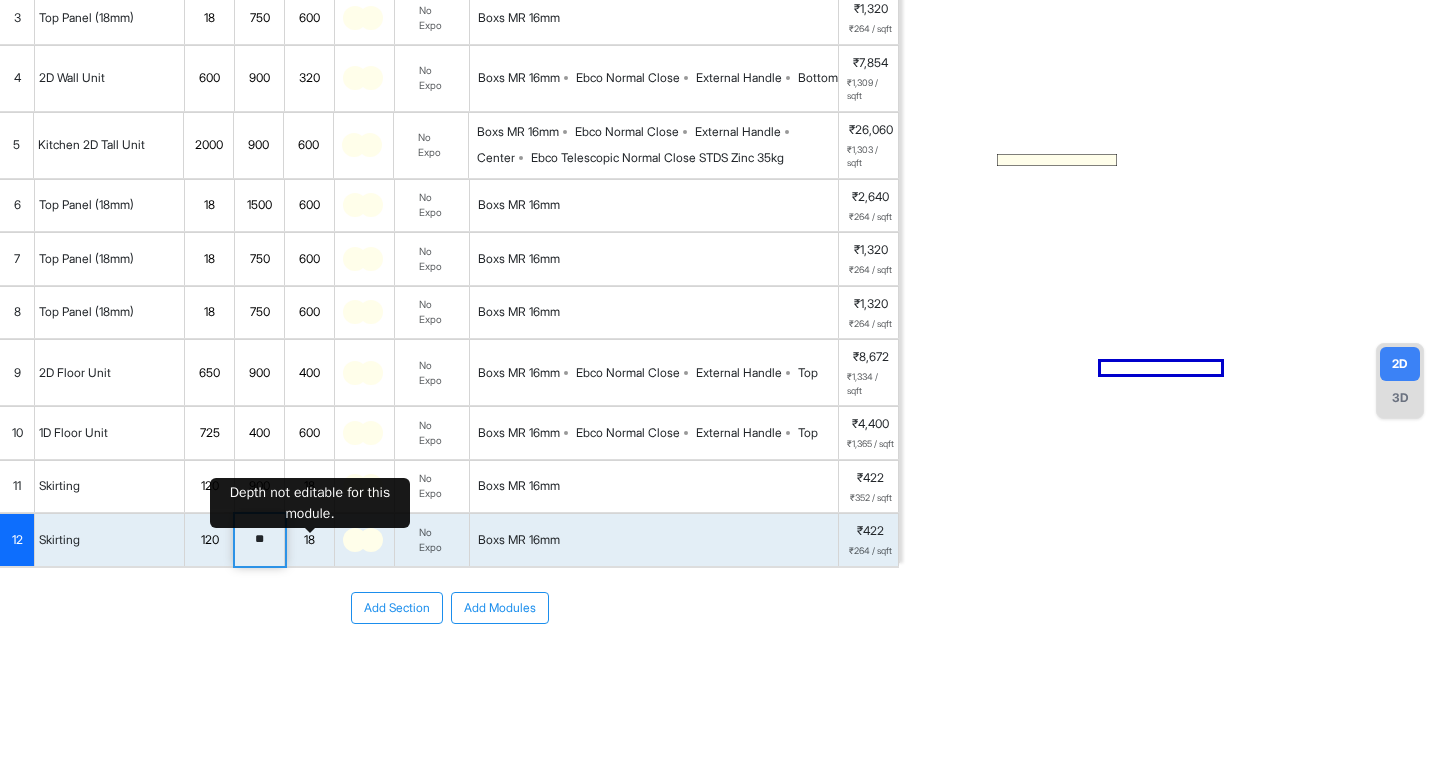 type on "*" 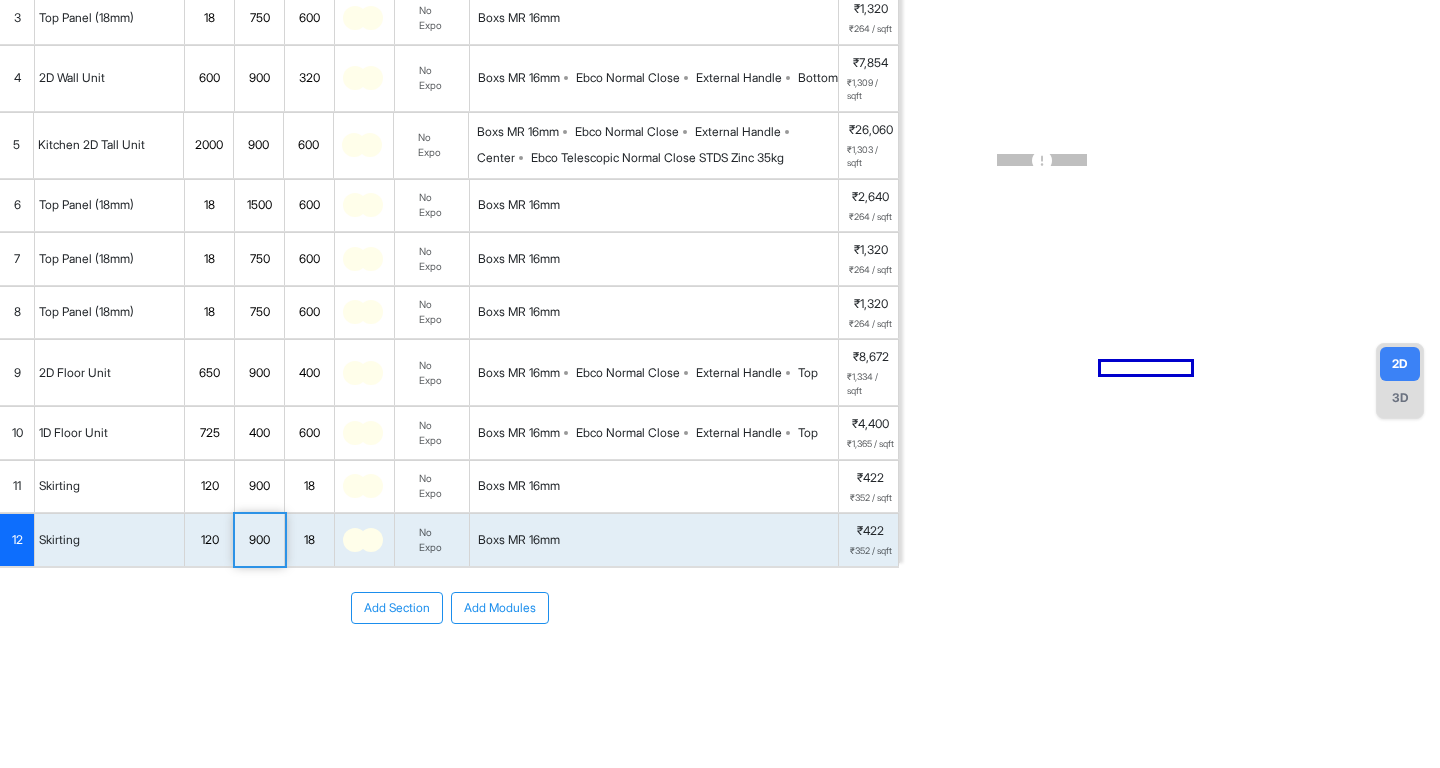 click on "Add Section Add Modules" at bounding box center [449, 668] 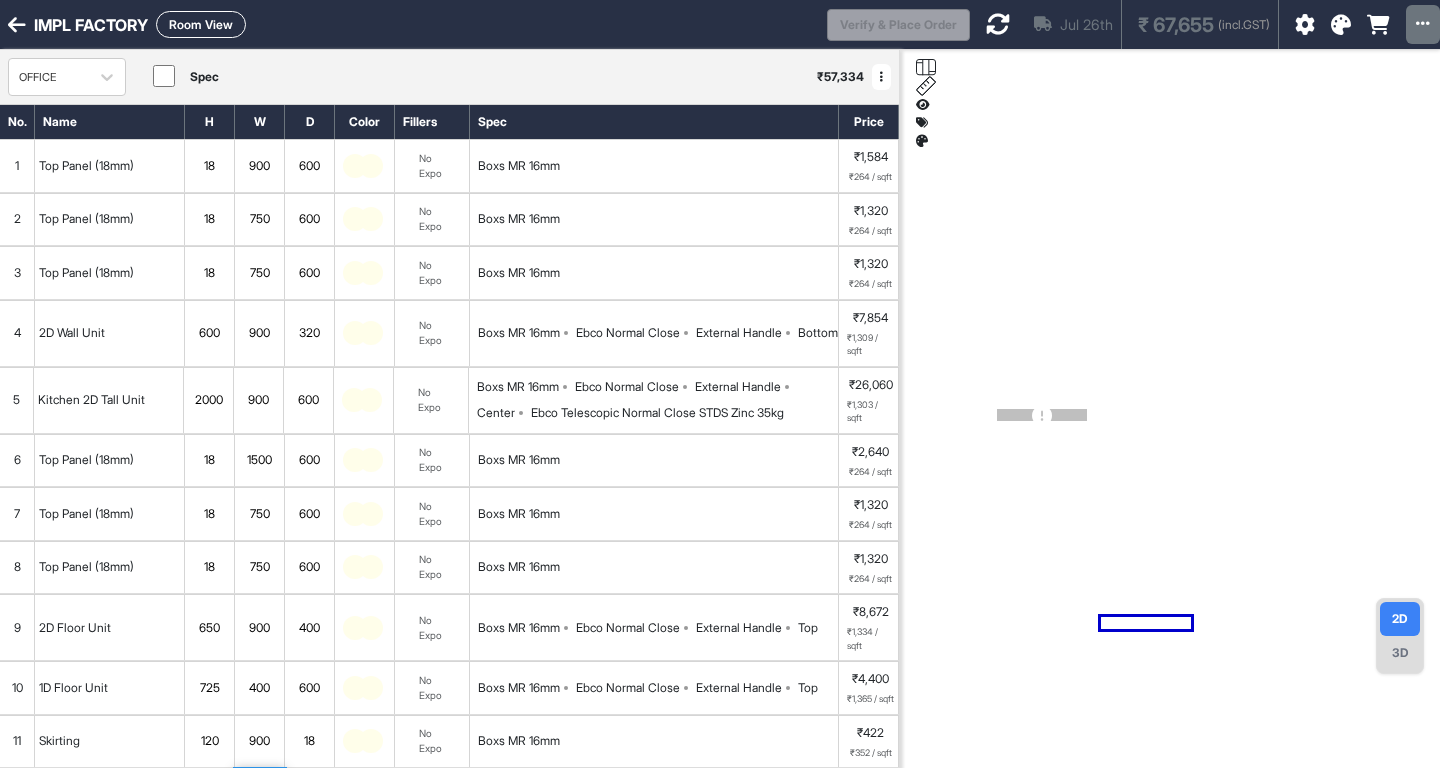 click on "Room View" at bounding box center (201, 24) 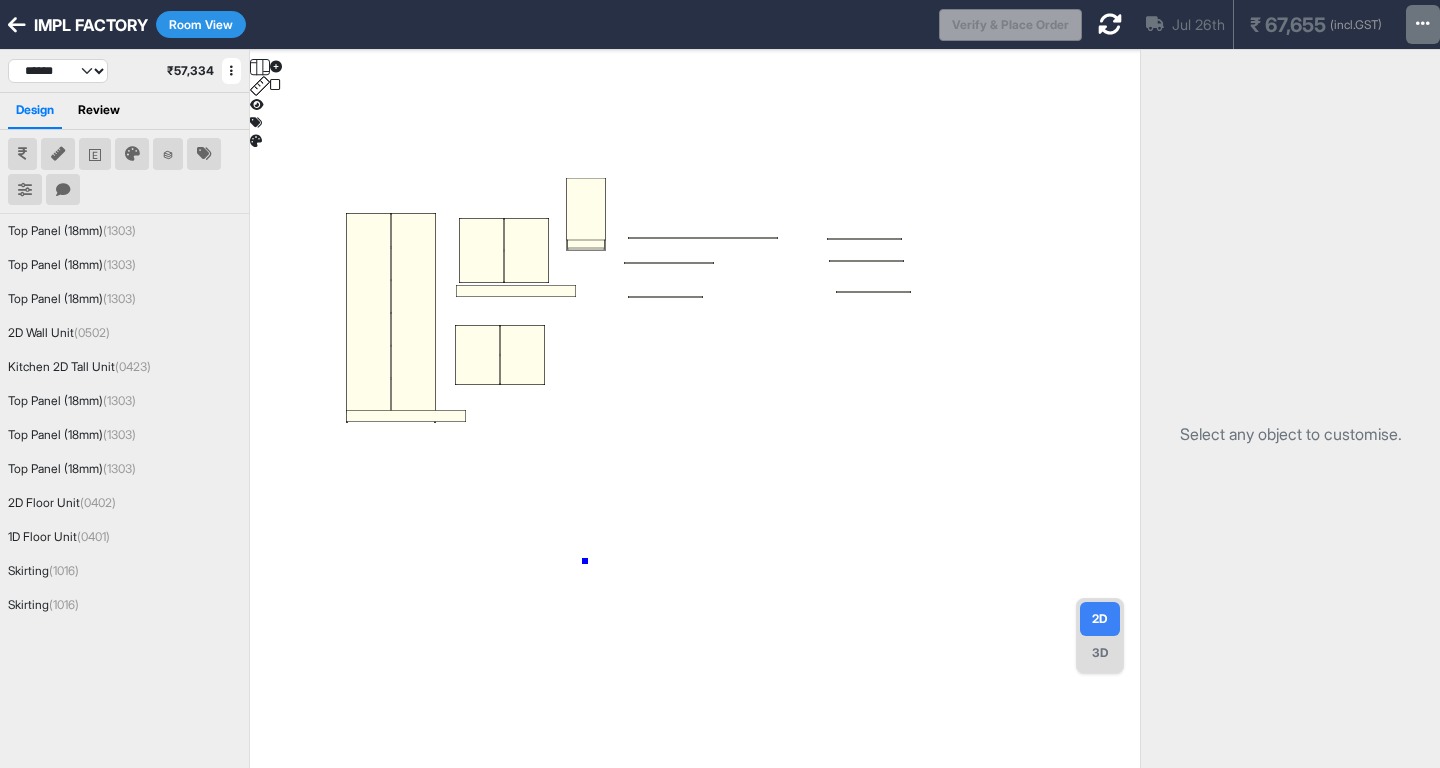 click at bounding box center [695, 434] 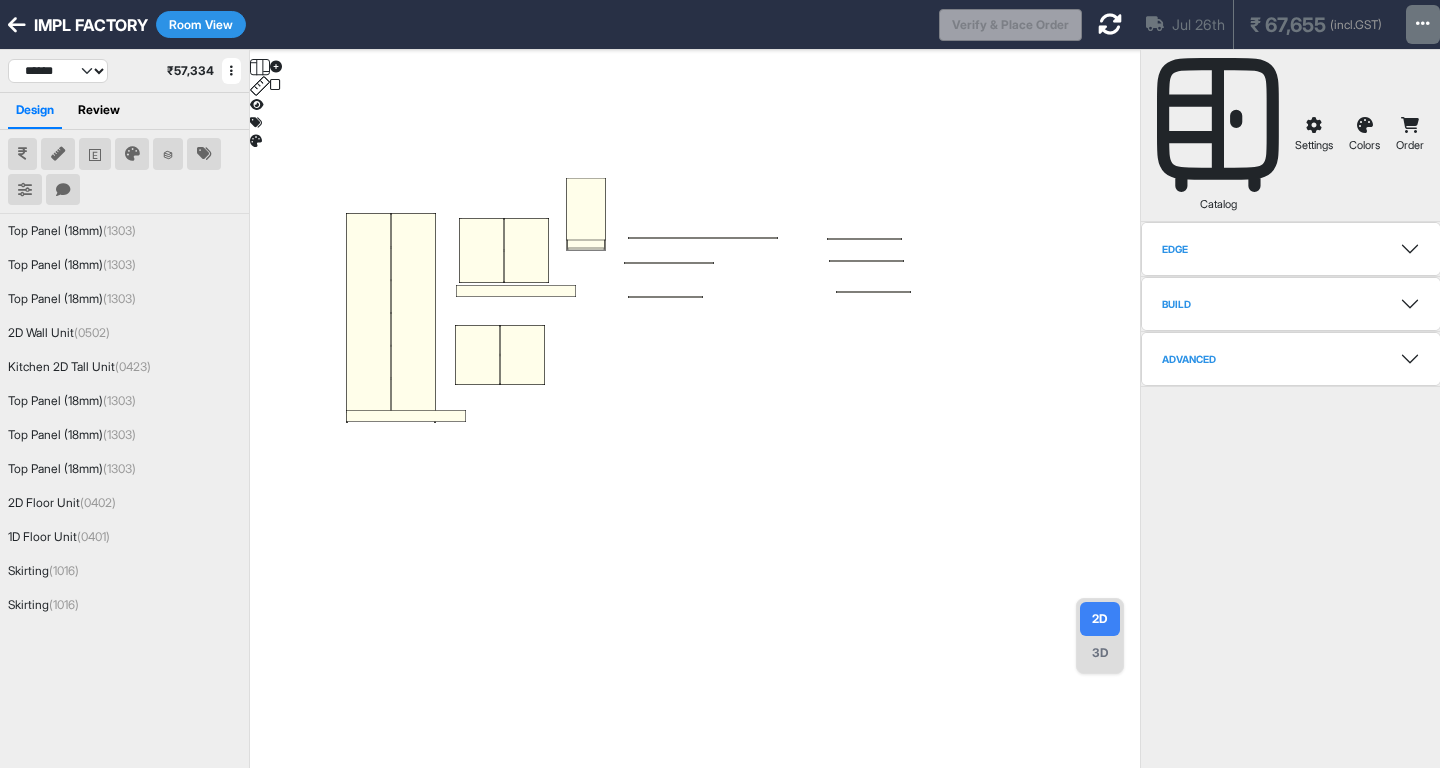 click at bounding box center (695, 434) 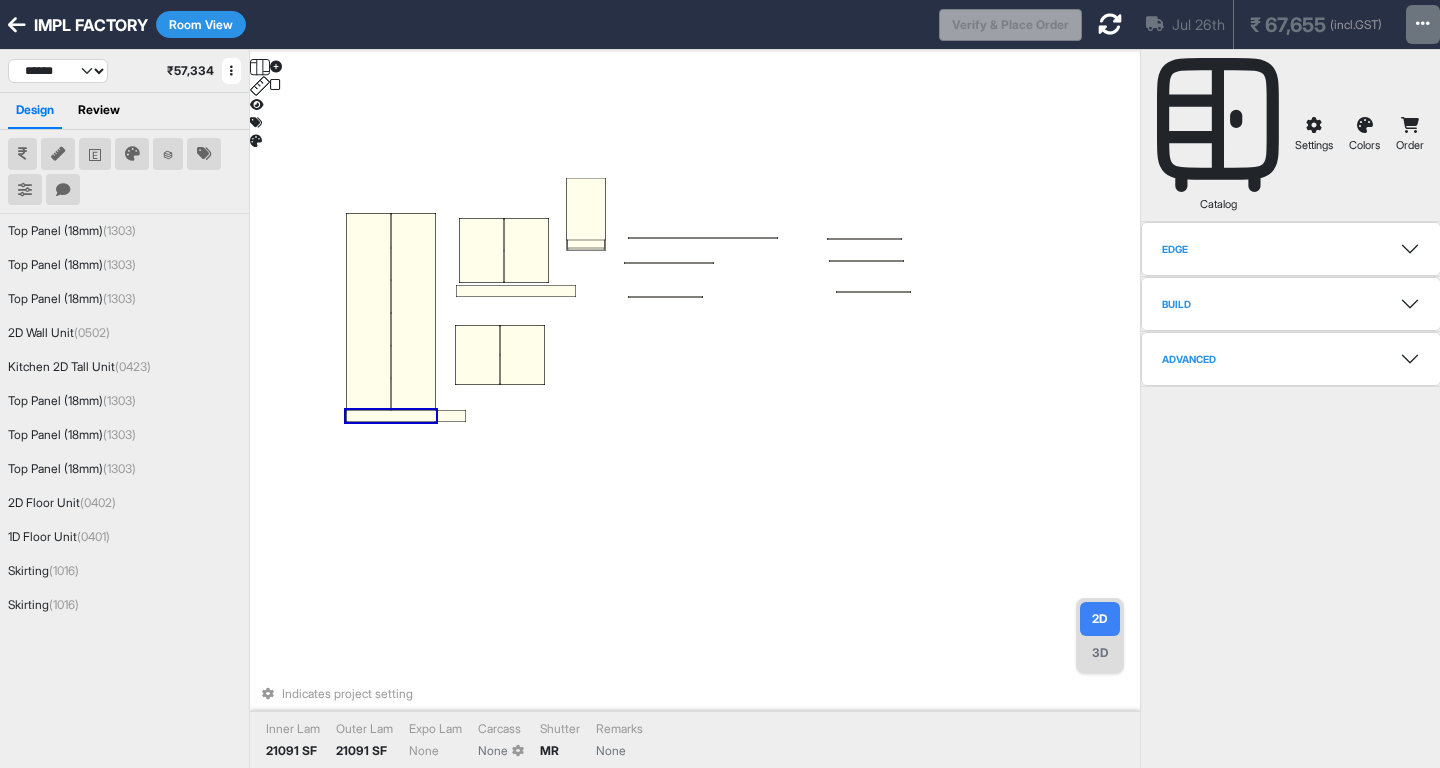 click at bounding box center (406, 416) 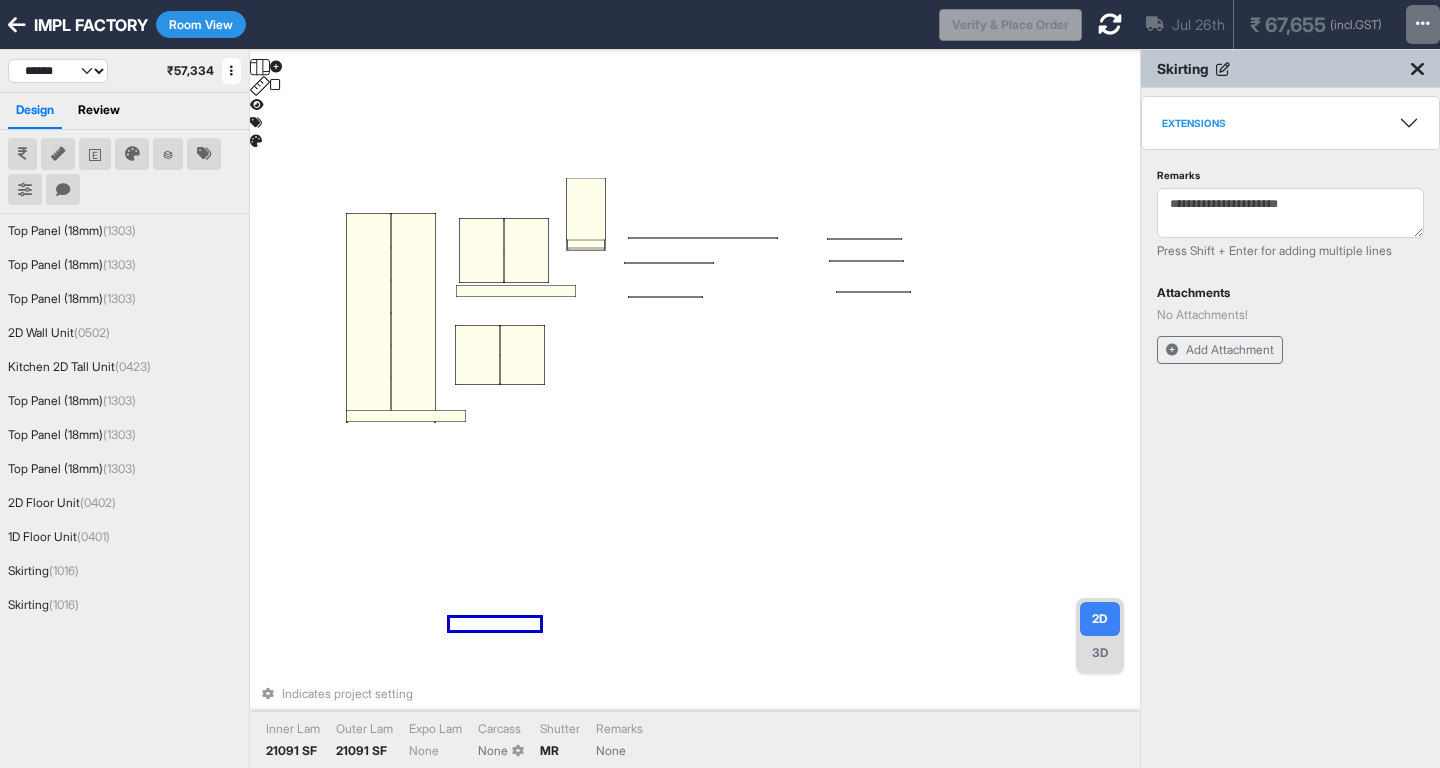 click at bounding box center (406, 416) 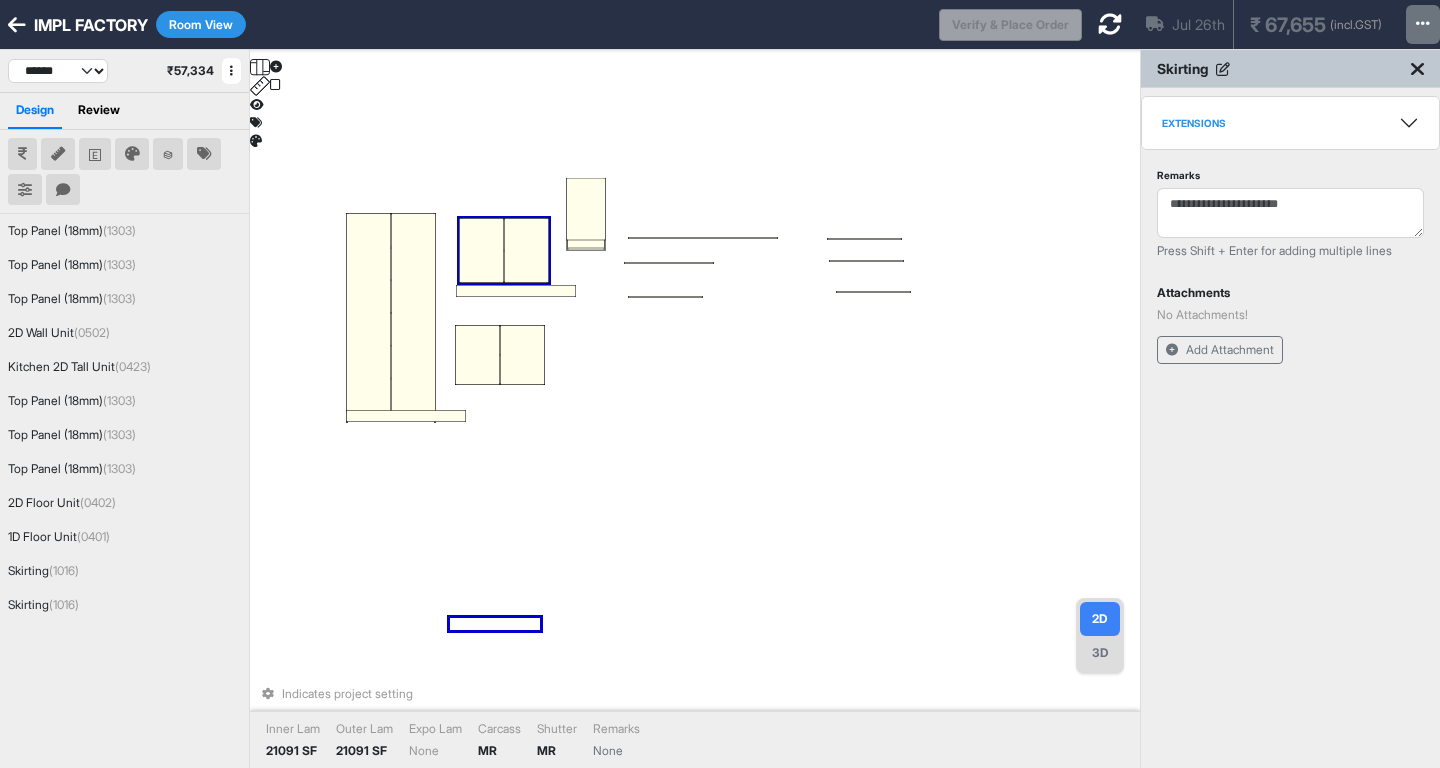 click at bounding box center [1110, 24] 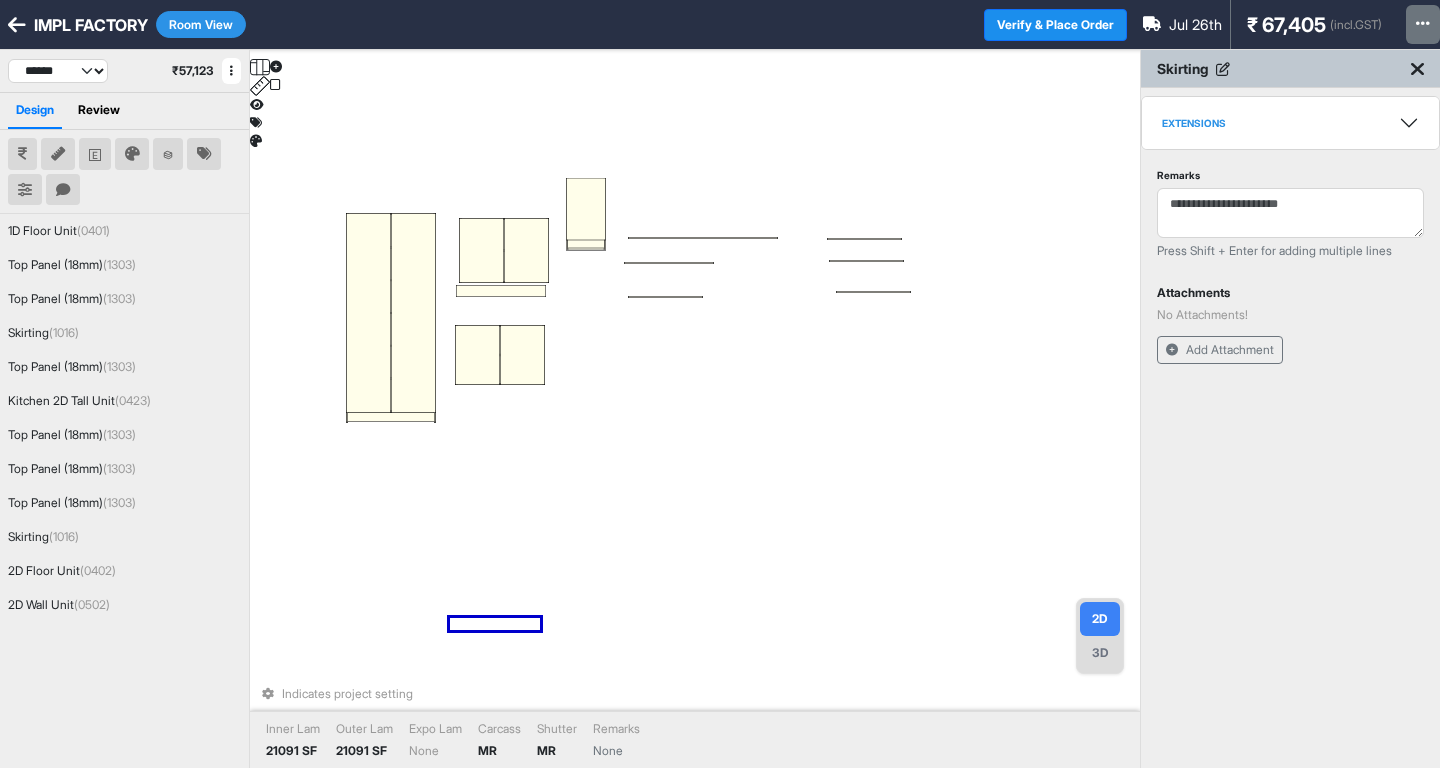 click on "Indicates project setting Inner Lam 21091 SF Outer Lam 21091 SF Expo Lam None Carcass MR Shutter MR Remarks None" at bounding box center [695, 434] 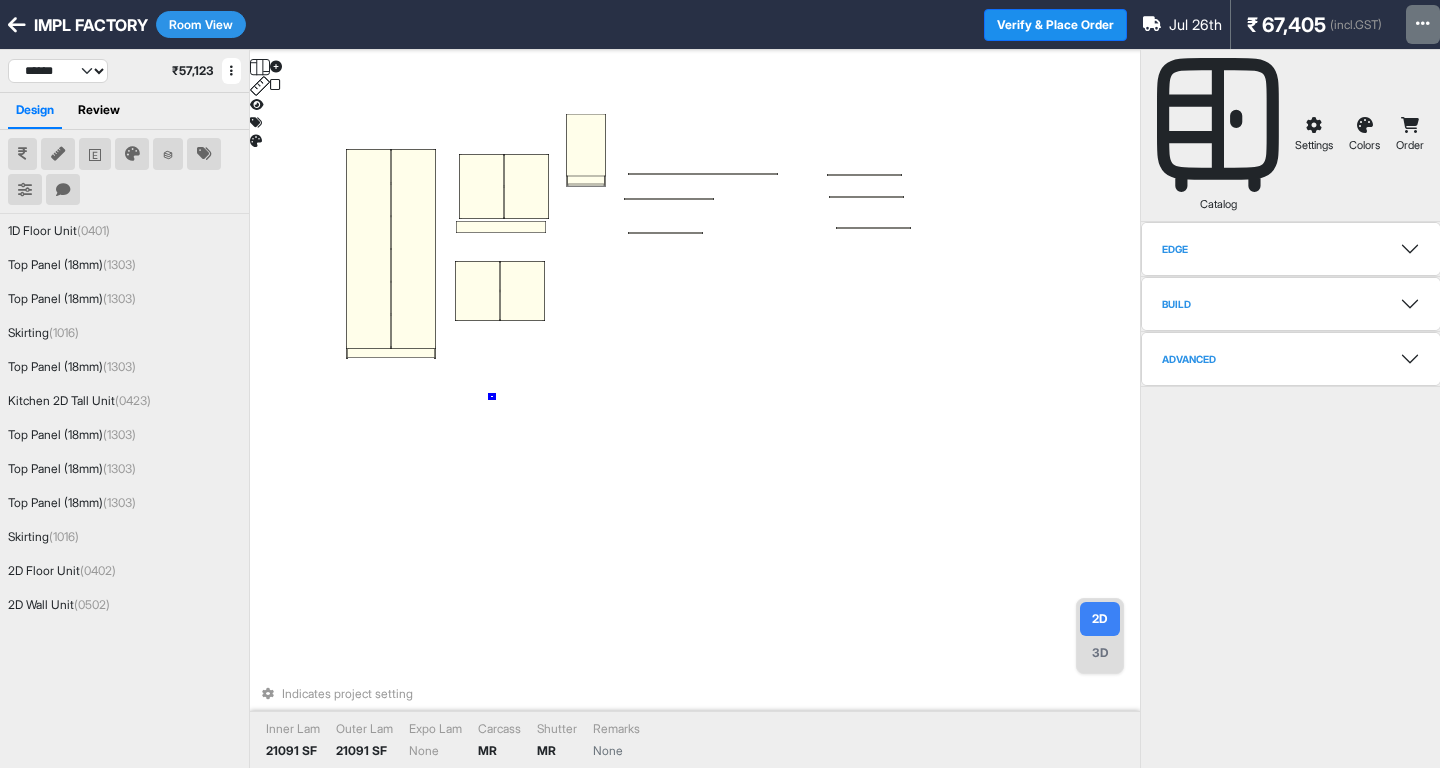 drag, startPoint x: 491, startPoint y: 396, endPoint x: 512, endPoint y: 256, distance: 141.56624 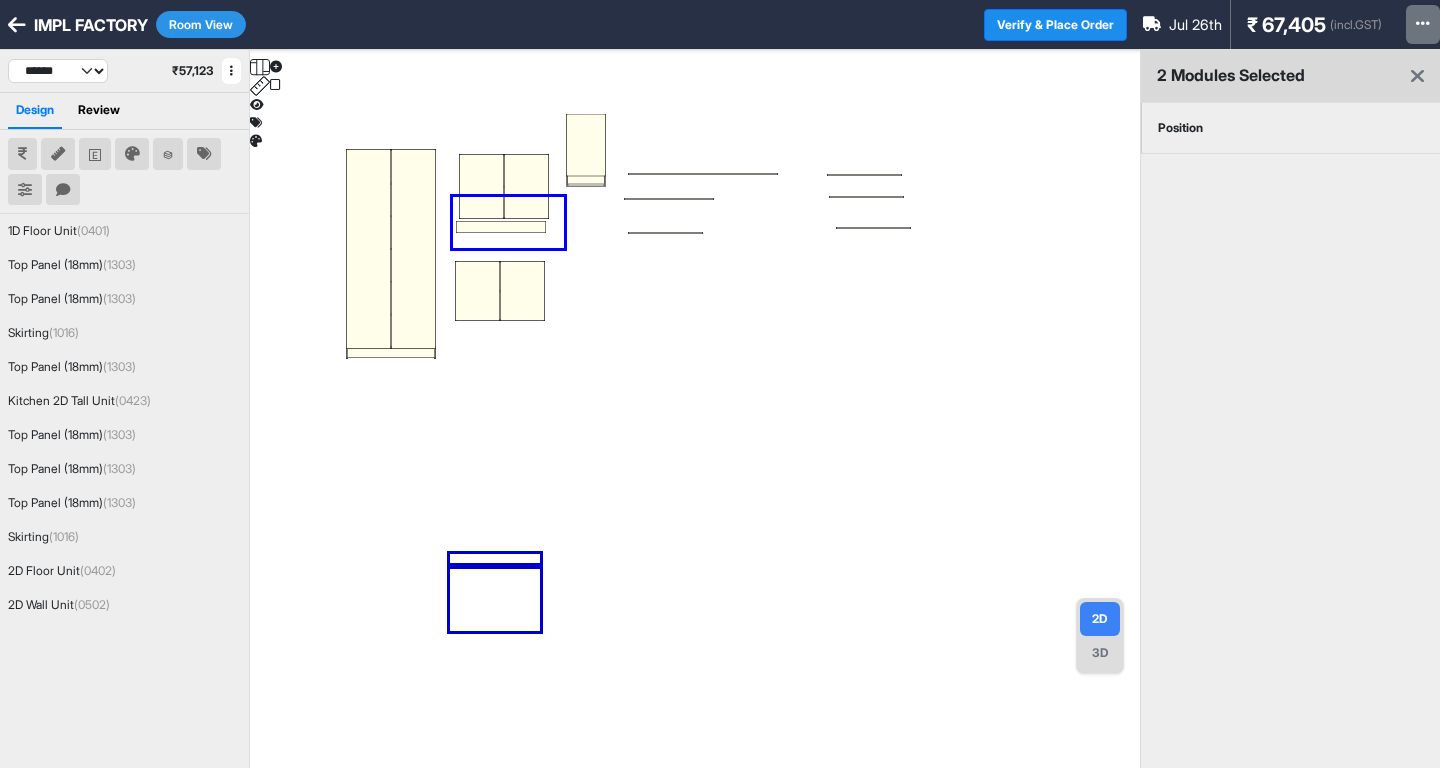 drag, startPoint x: 453, startPoint y: 197, endPoint x: 564, endPoint y: 248, distance: 122.15564 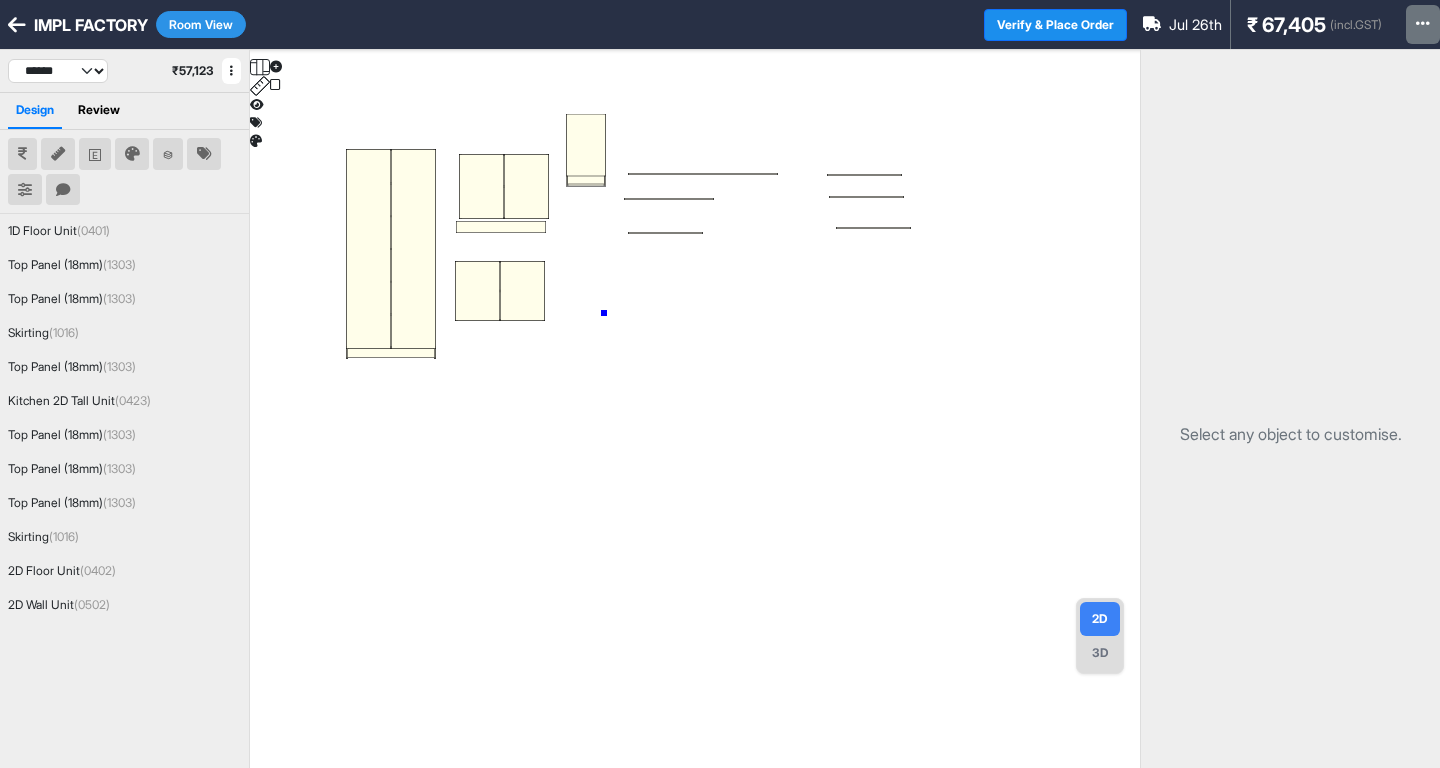 drag, startPoint x: 604, startPoint y: 313, endPoint x: 599, endPoint y: 289, distance: 24.5153 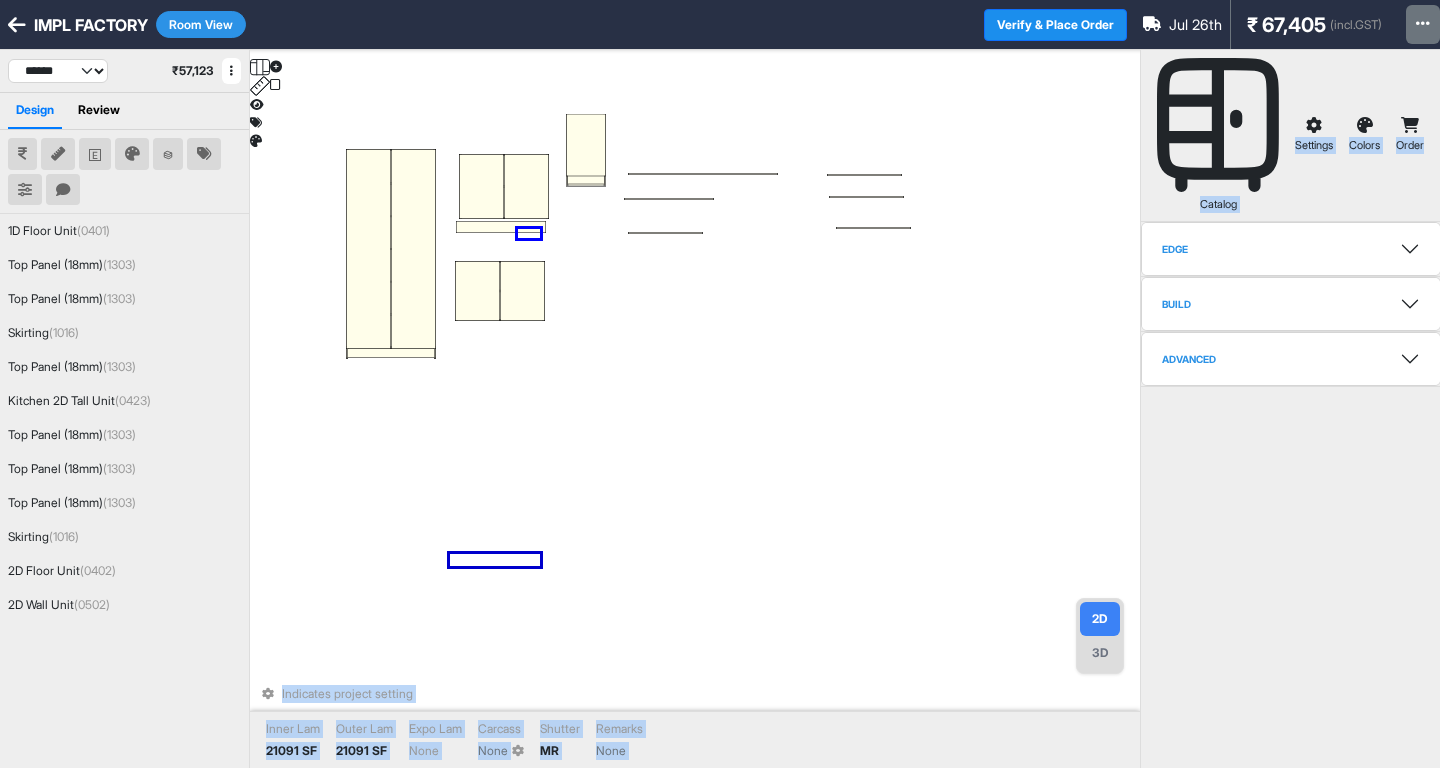drag, startPoint x: 540, startPoint y: 238, endPoint x: 506, endPoint y: 223, distance: 37.161808 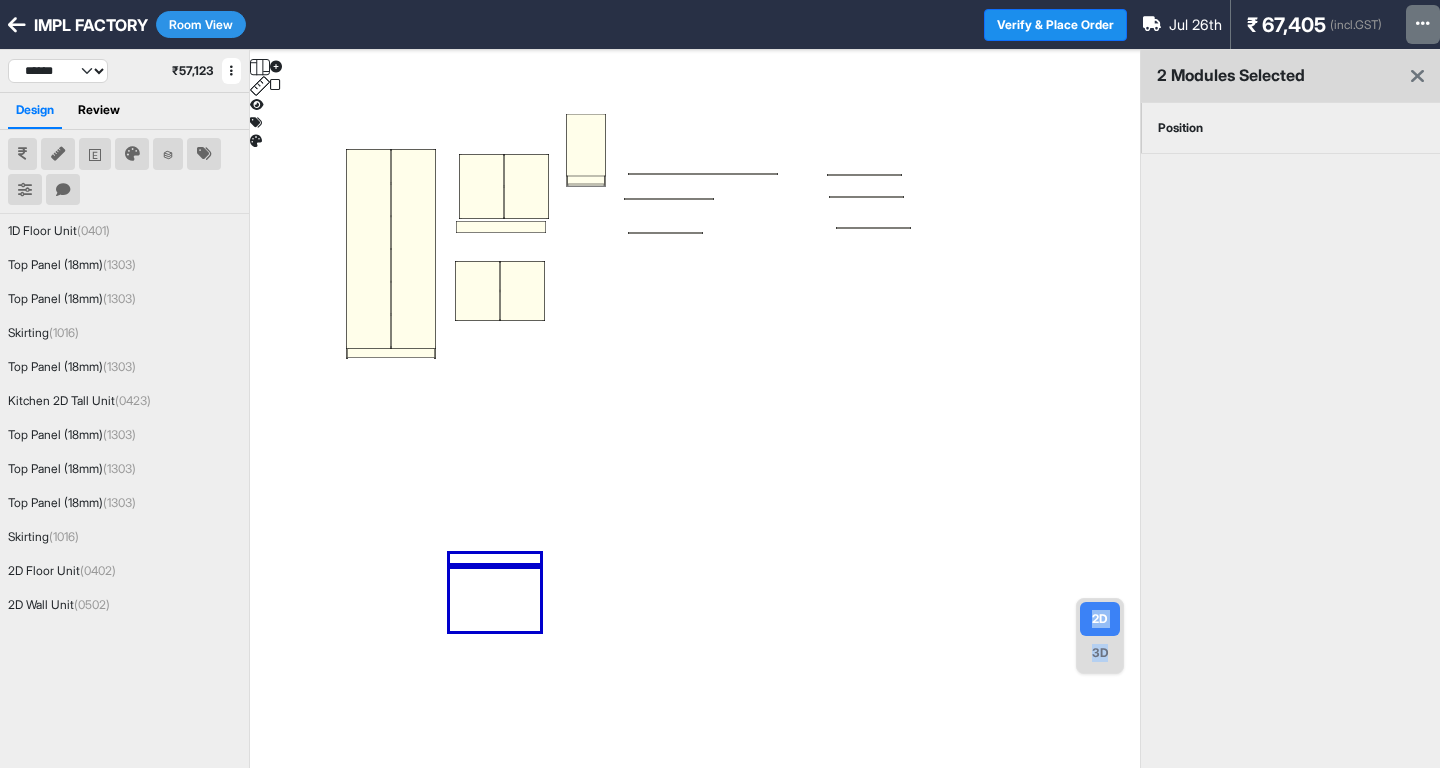 drag, startPoint x: 454, startPoint y: 149, endPoint x: 533, endPoint y: 247, distance: 125.87692 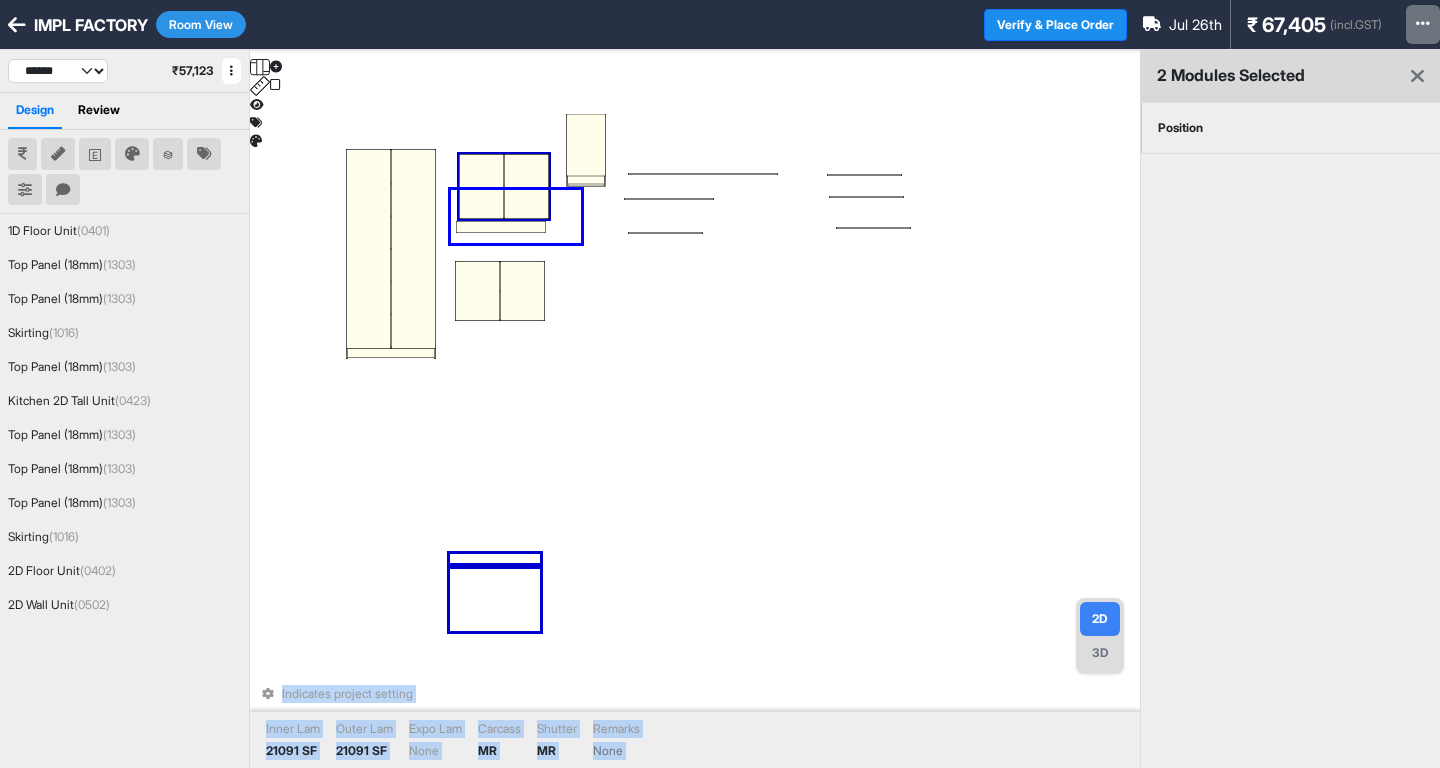 drag, startPoint x: 581, startPoint y: 243, endPoint x: 451, endPoint y: 190, distance: 140.38875 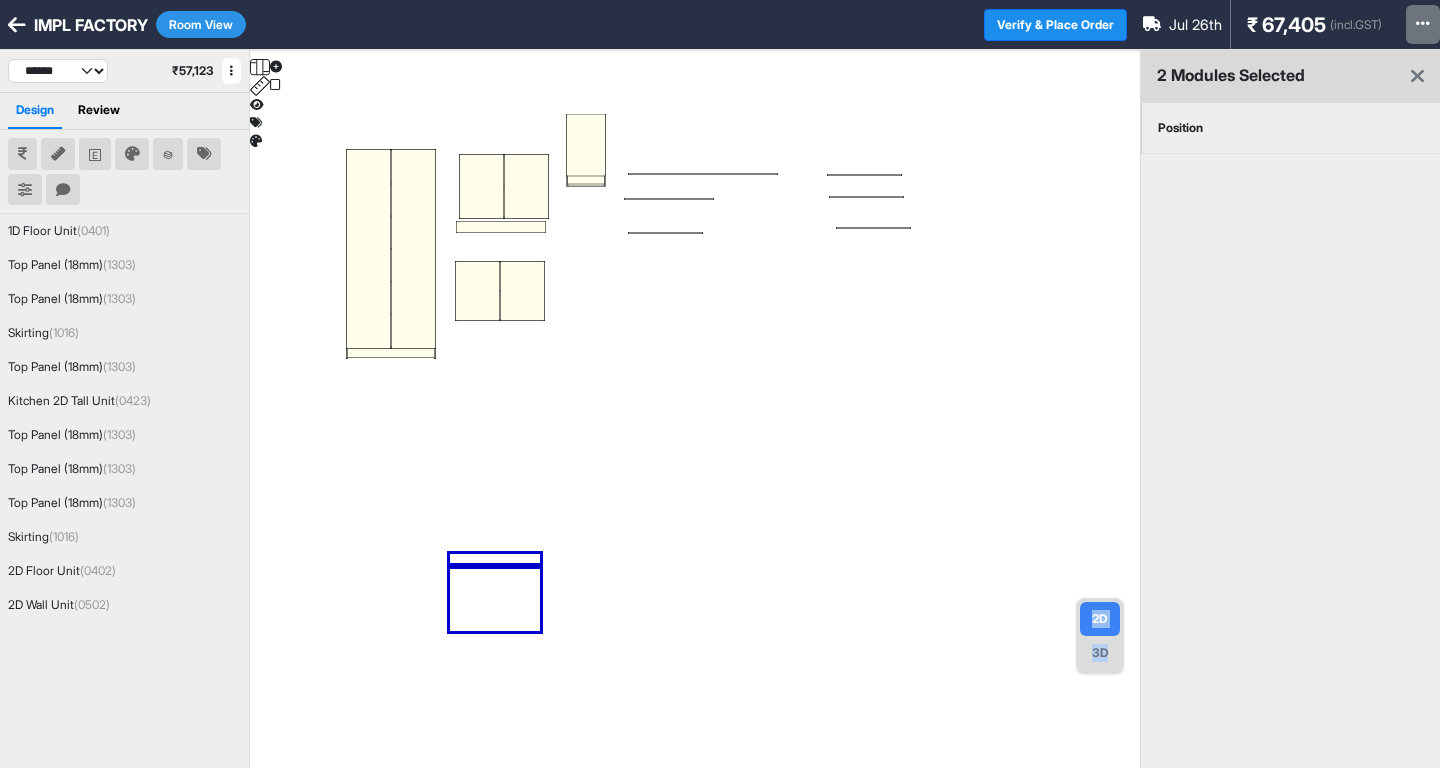 drag, startPoint x: 458, startPoint y: 133, endPoint x: 500, endPoint y: 235, distance: 110.308655 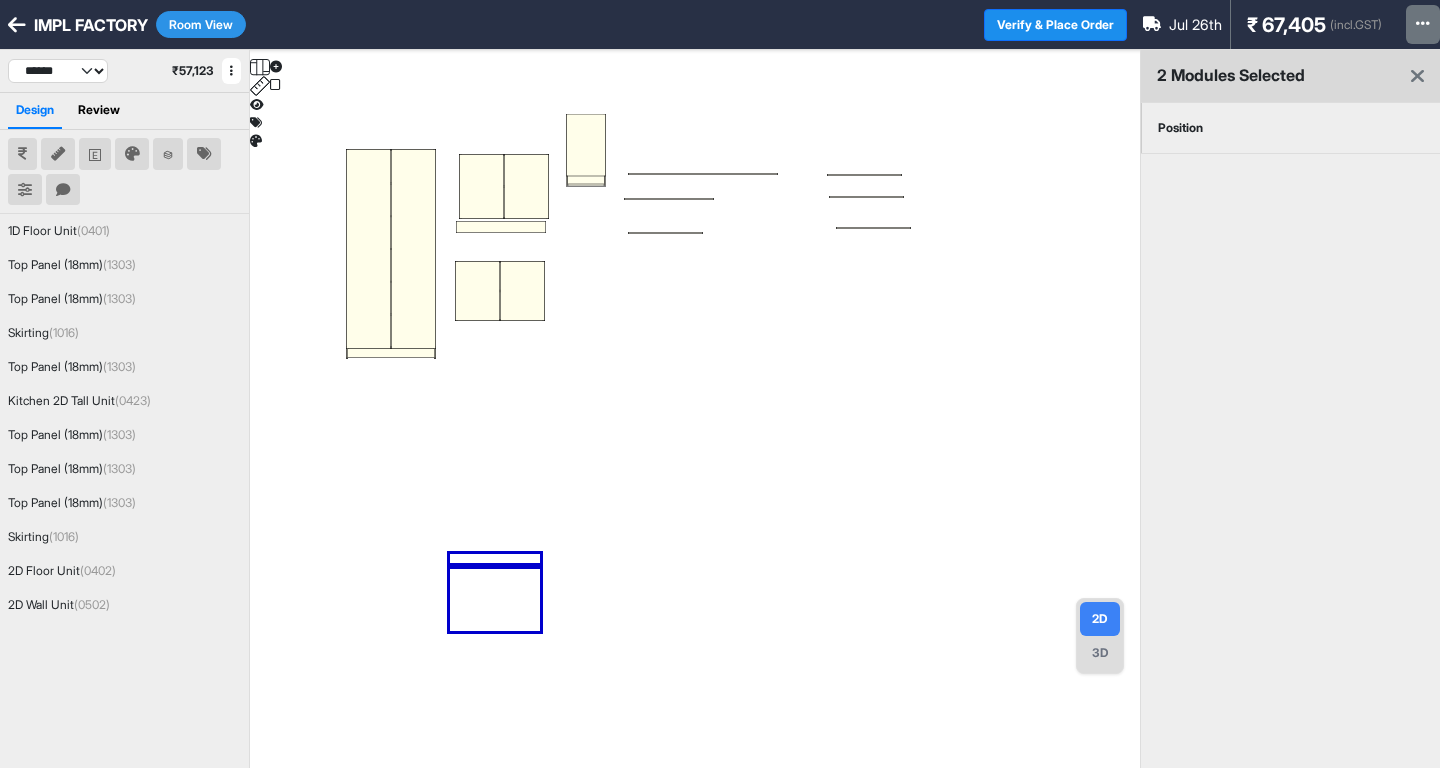 click at bounding box center (695, 434) 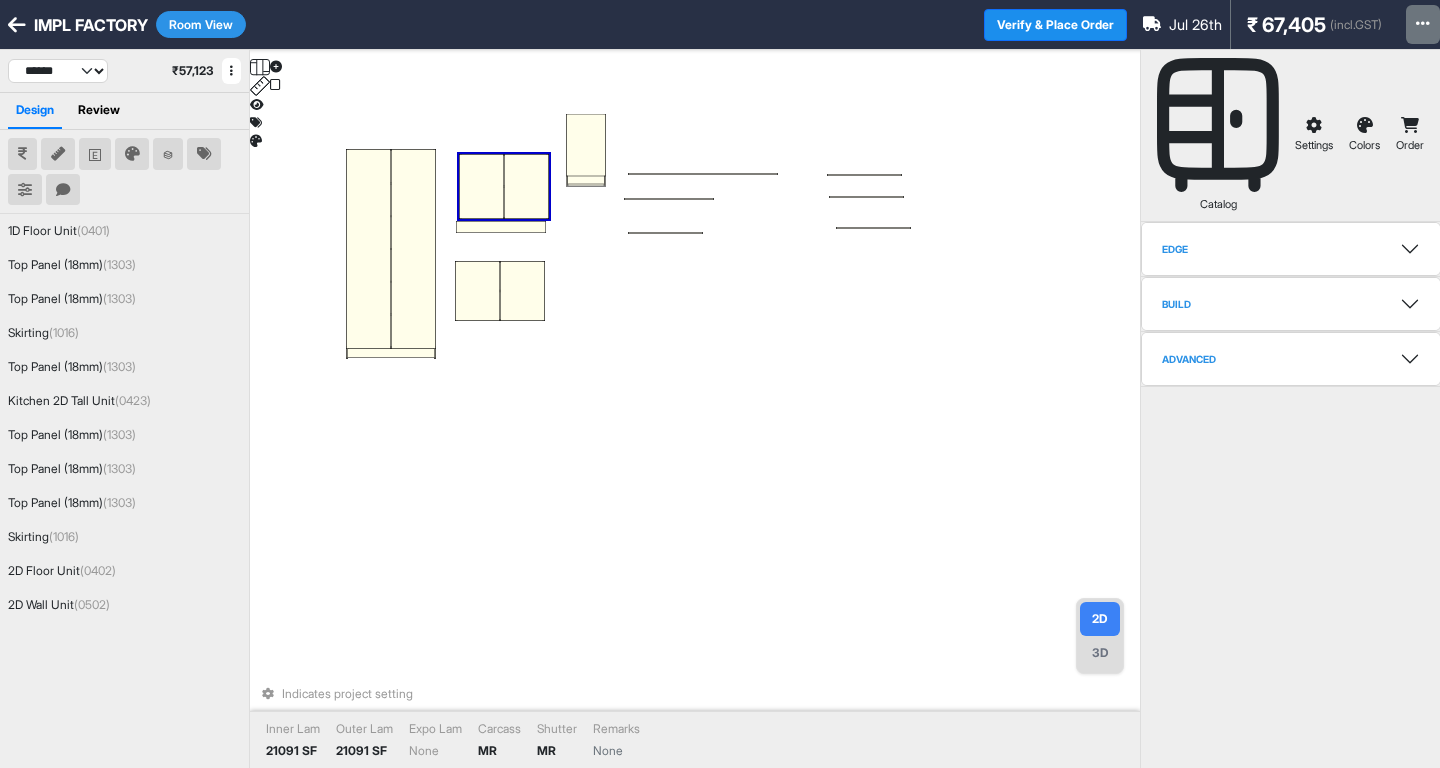 click at bounding box center (481, 186) 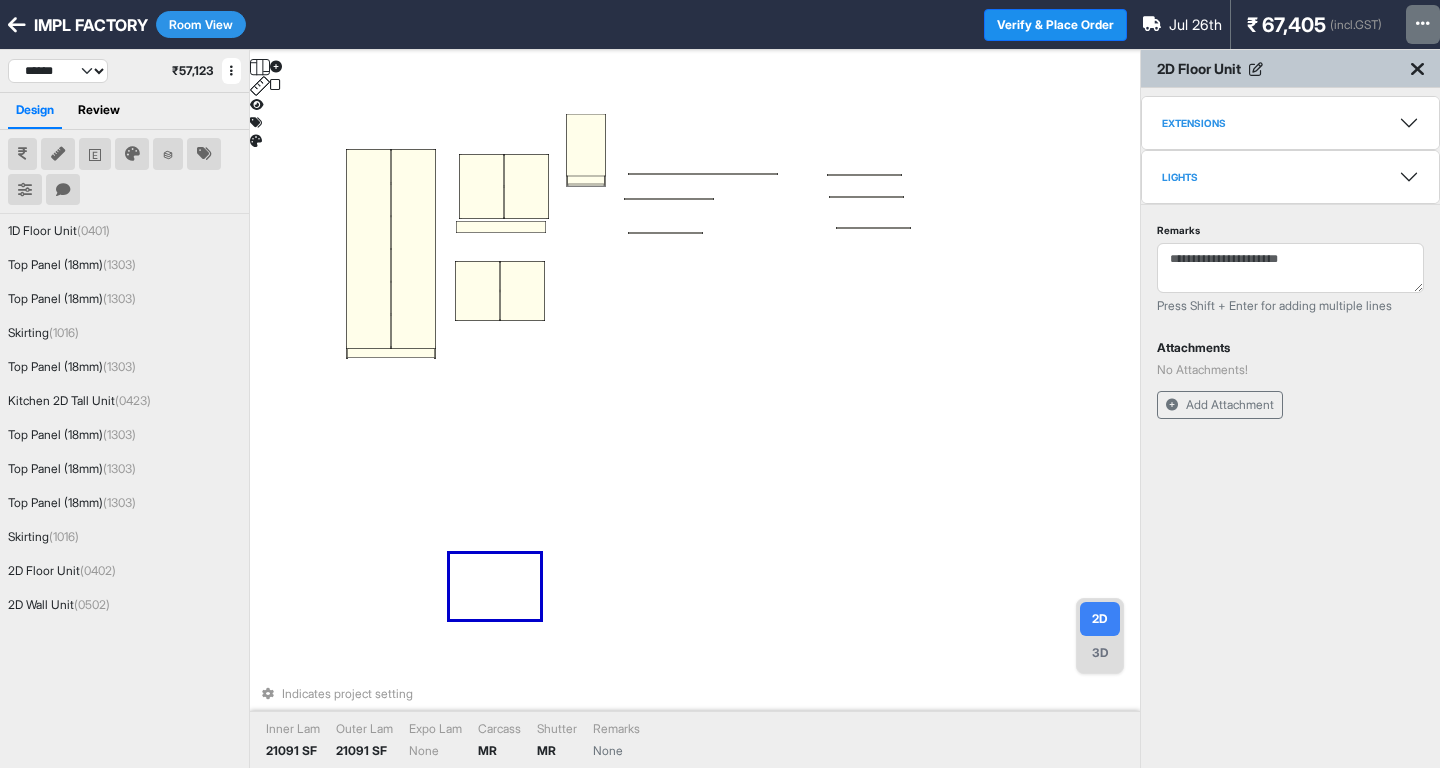 click on "Extensions" at bounding box center [1194, 123] 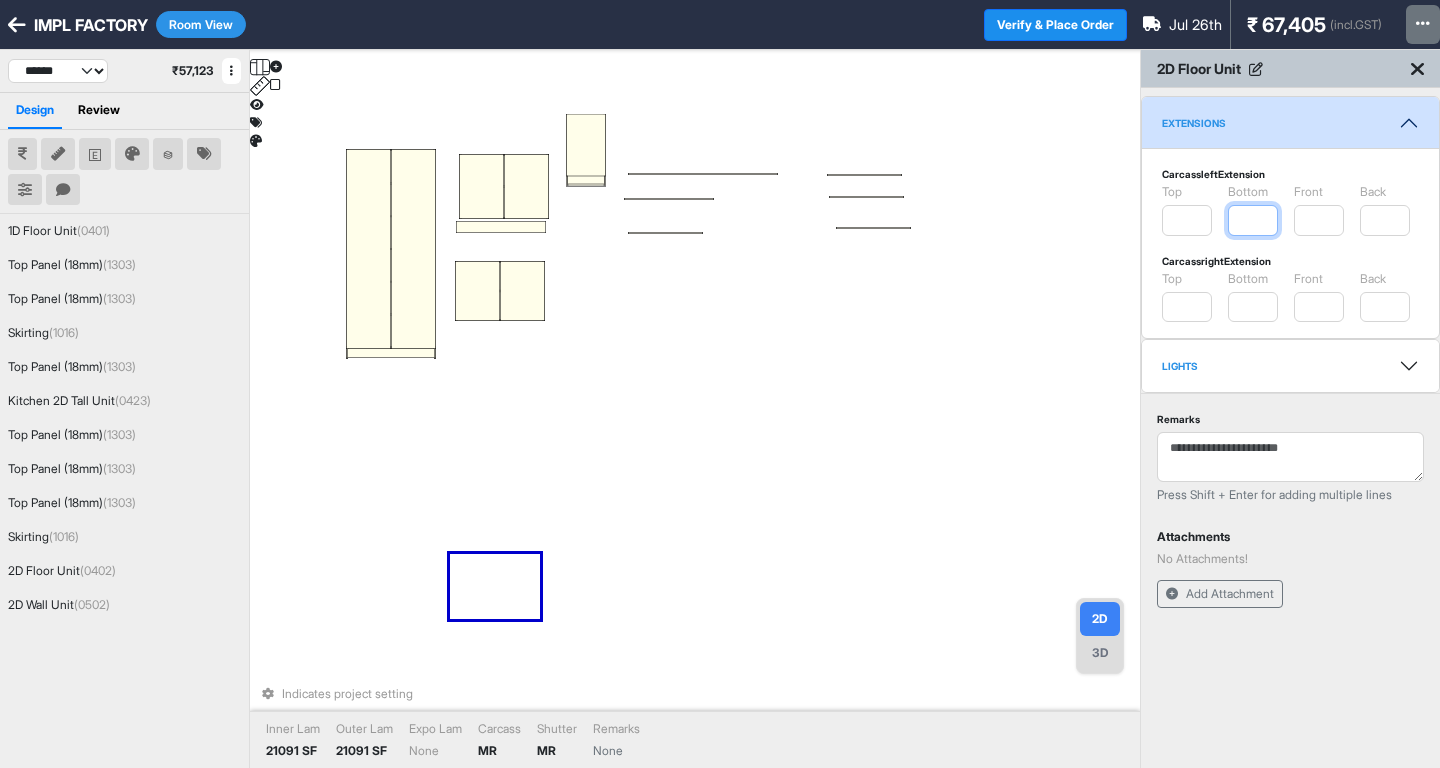 click at bounding box center (1253, 220) 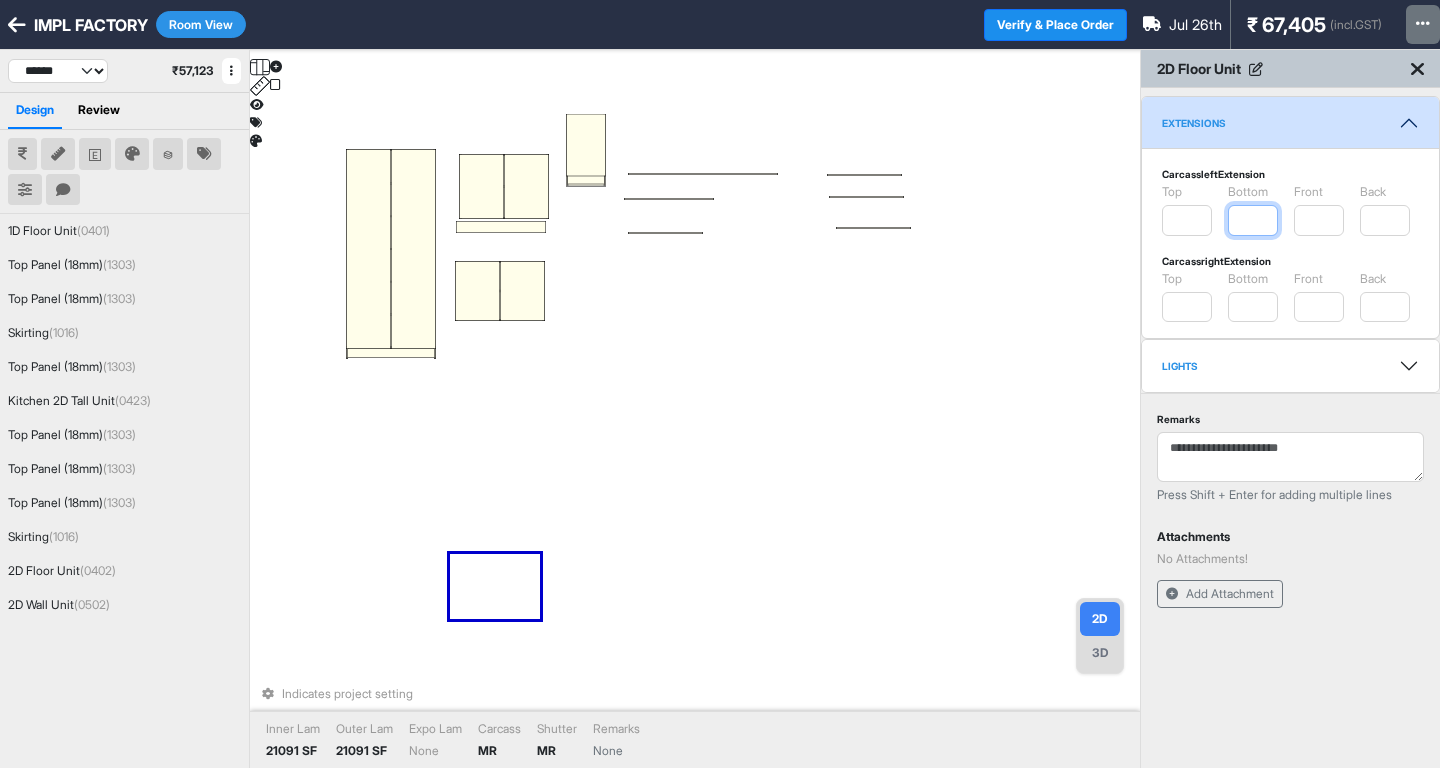 type on "***" 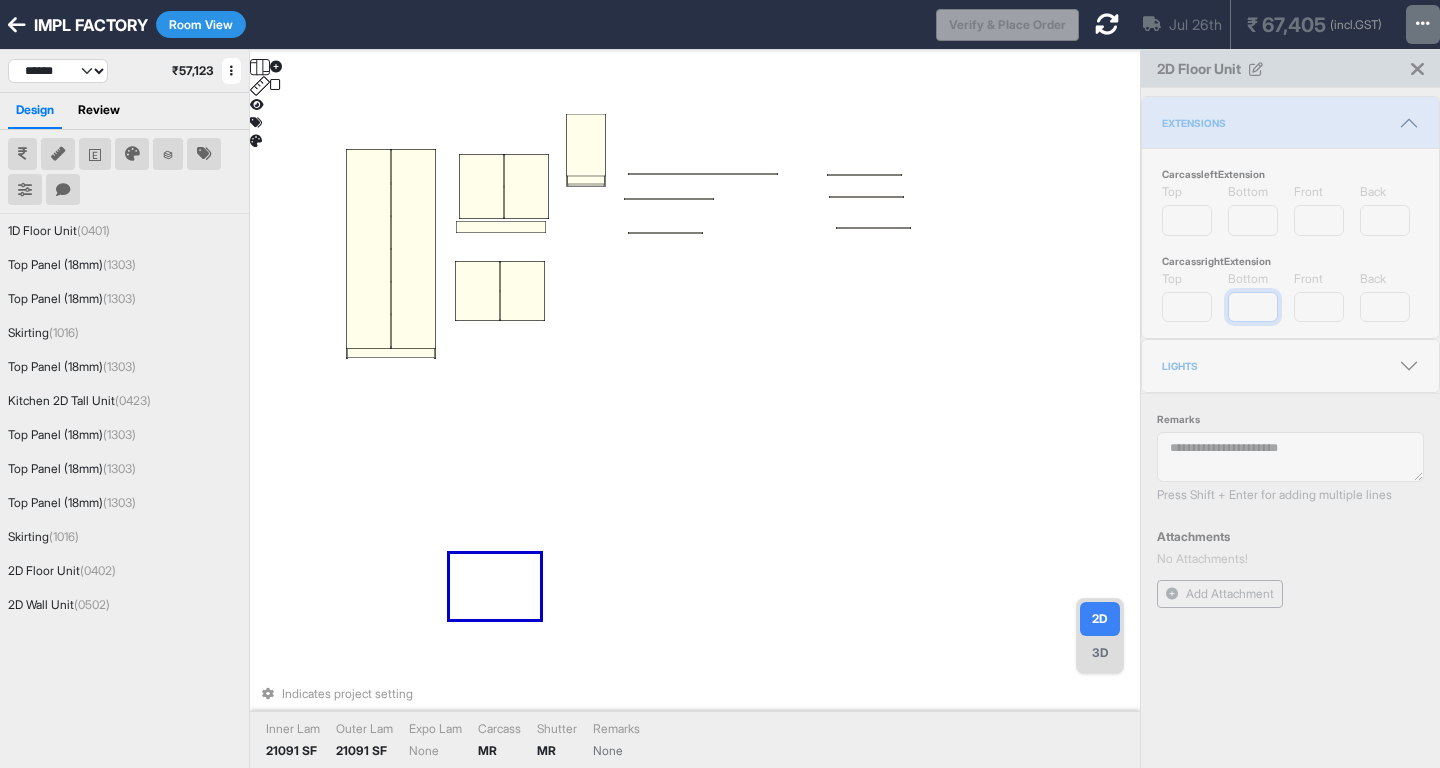 click at bounding box center (1253, 307) 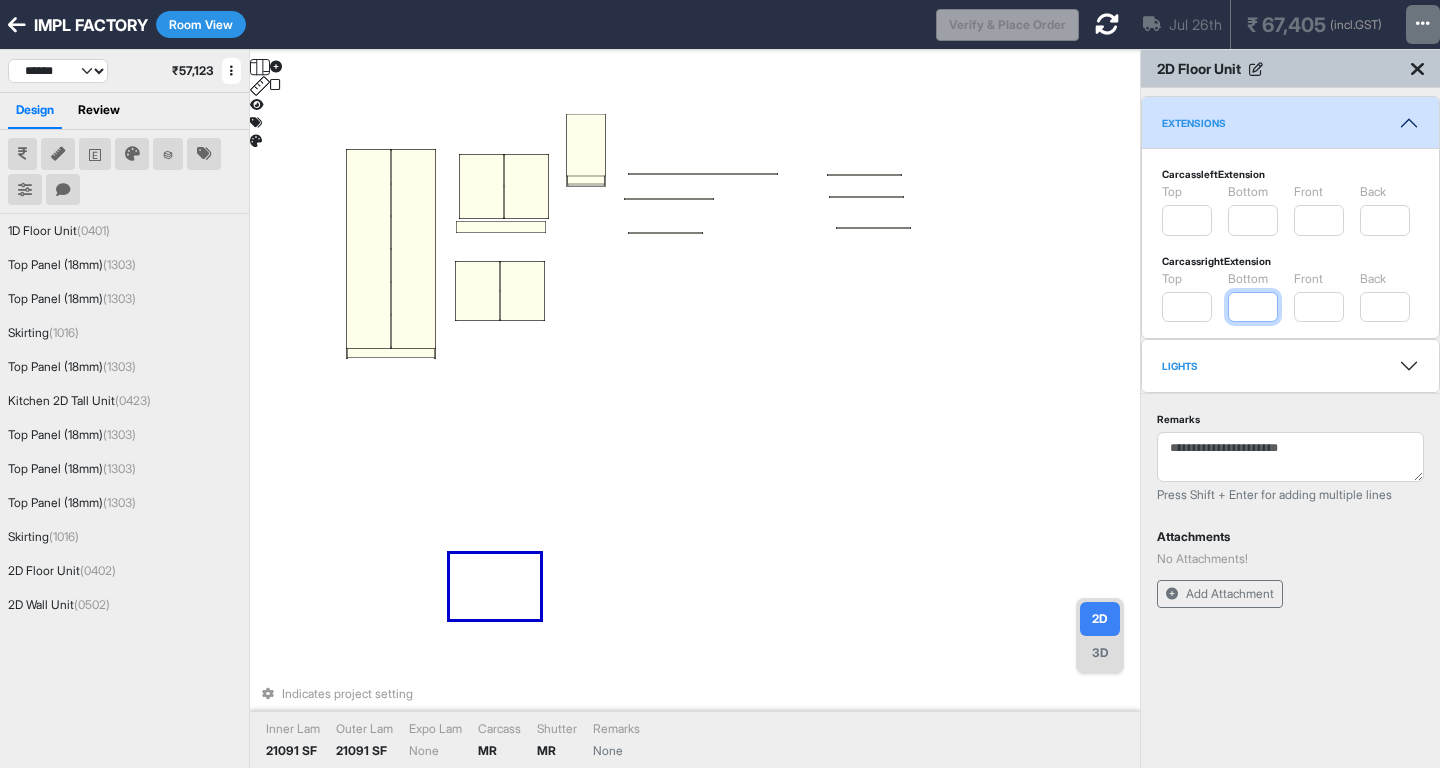 type on "***" 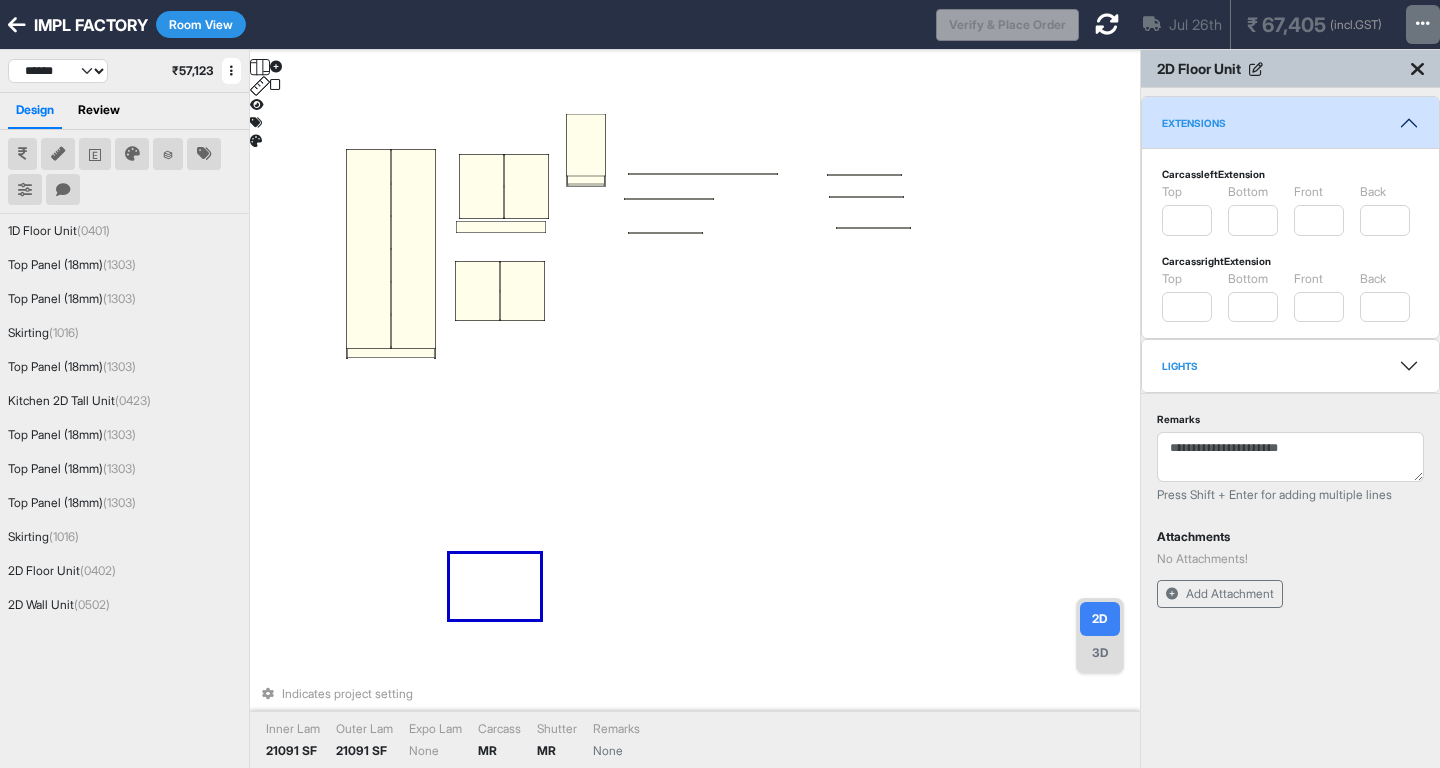 click on "Indicates project setting Inner Lam 21091 SF Outer Lam 21091 SF Expo Lam None Carcass MR Shutter MR Remarks None" at bounding box center [695, 434] 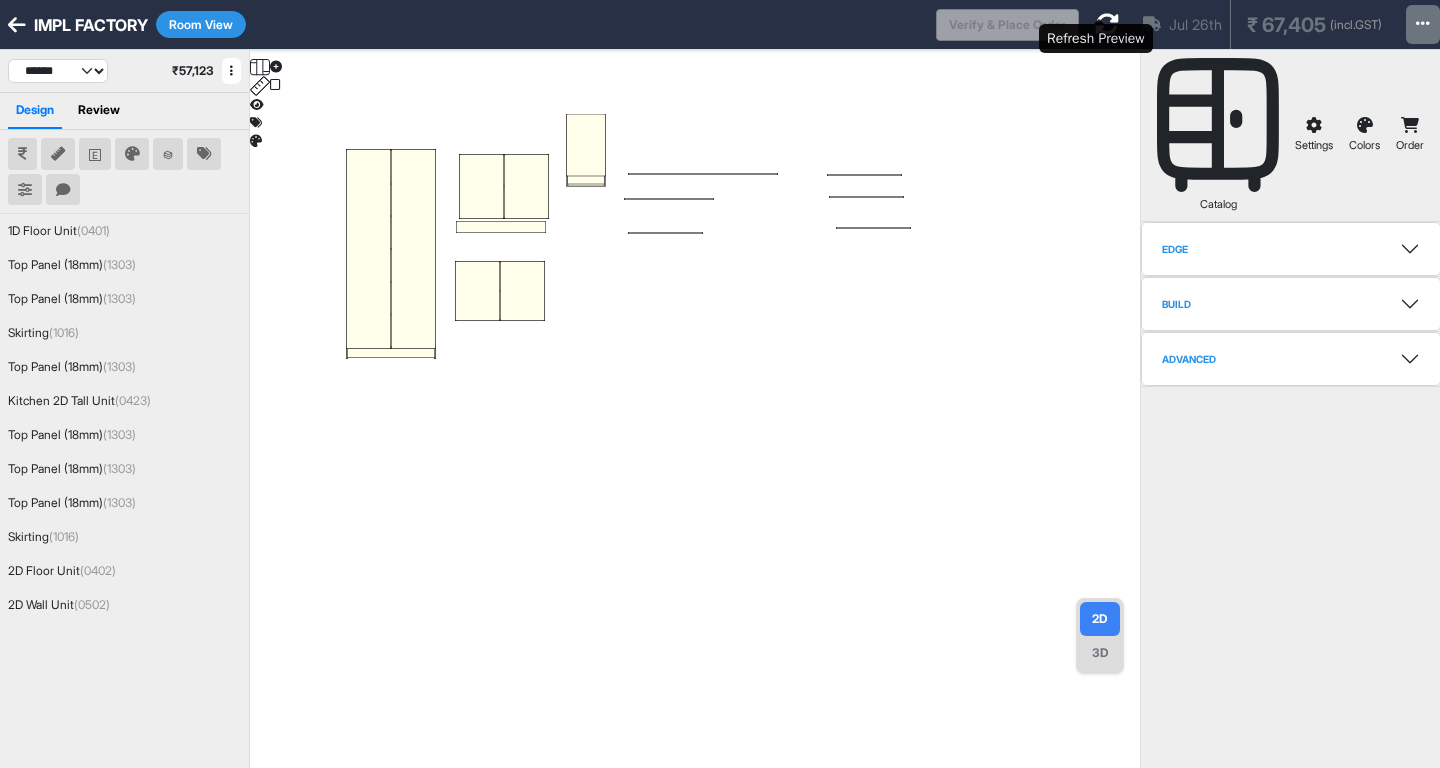 click at bounding box center [1107, 24] 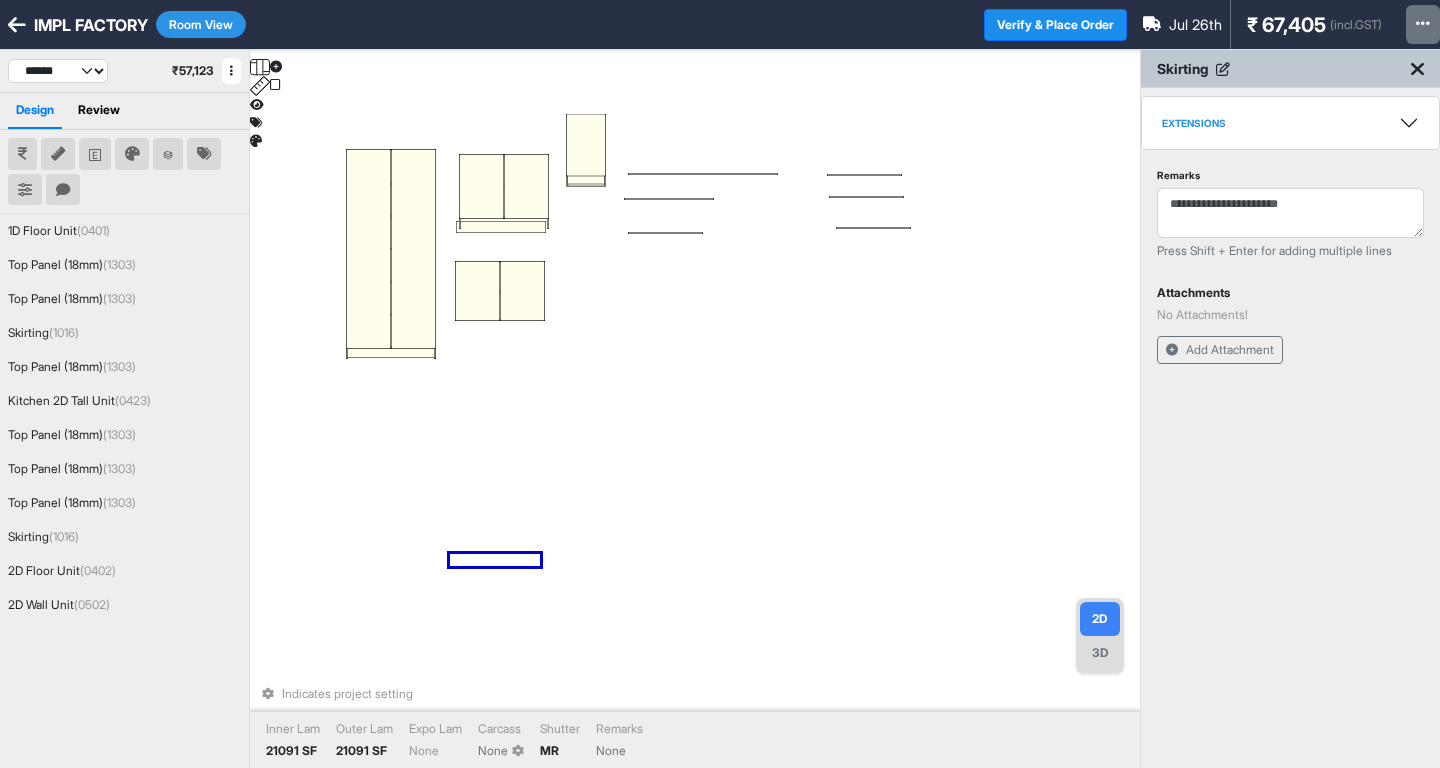 drag, startPoint x: 502, startPoint y: 231, endPoint x: 519, endPoint y: 229, distance: 17.117243 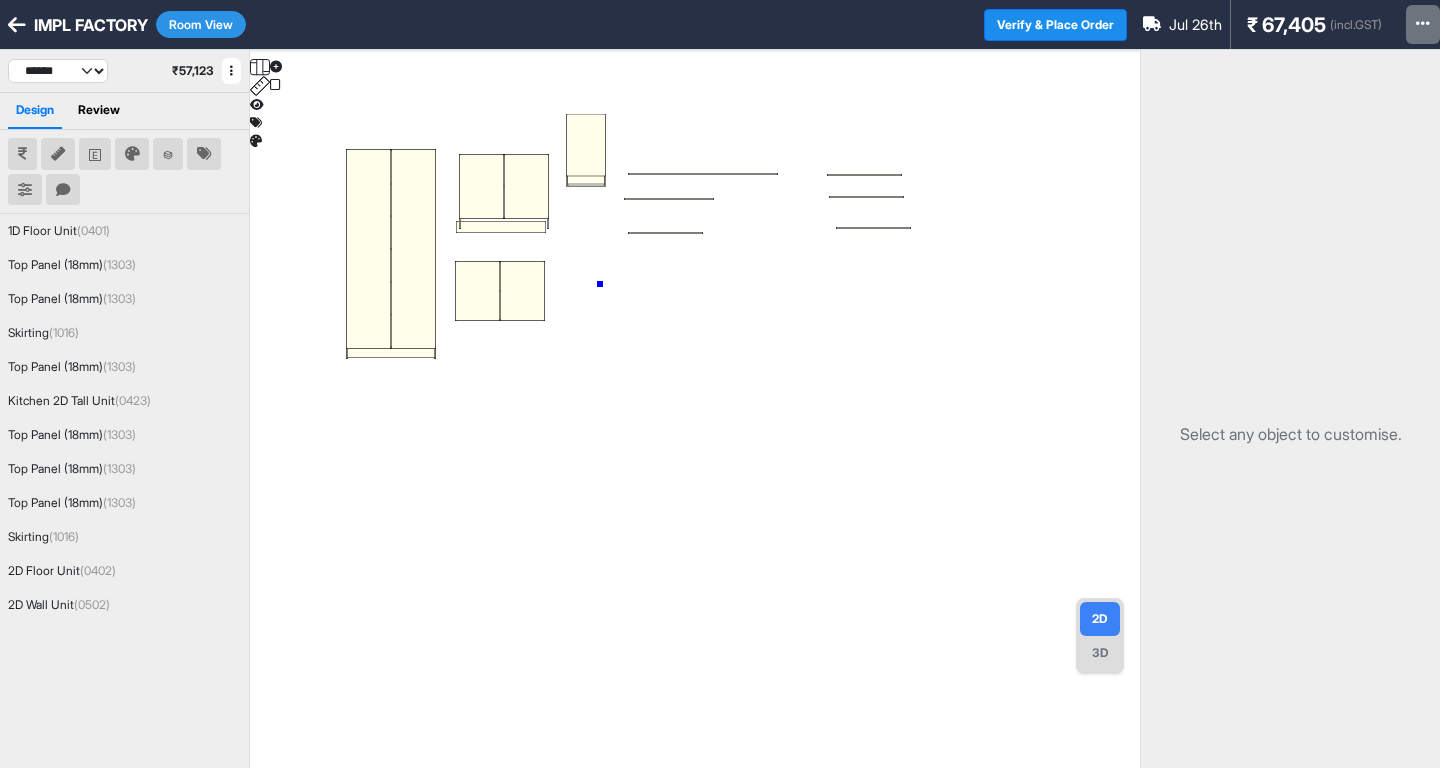 click at bounding box center [695, 434] 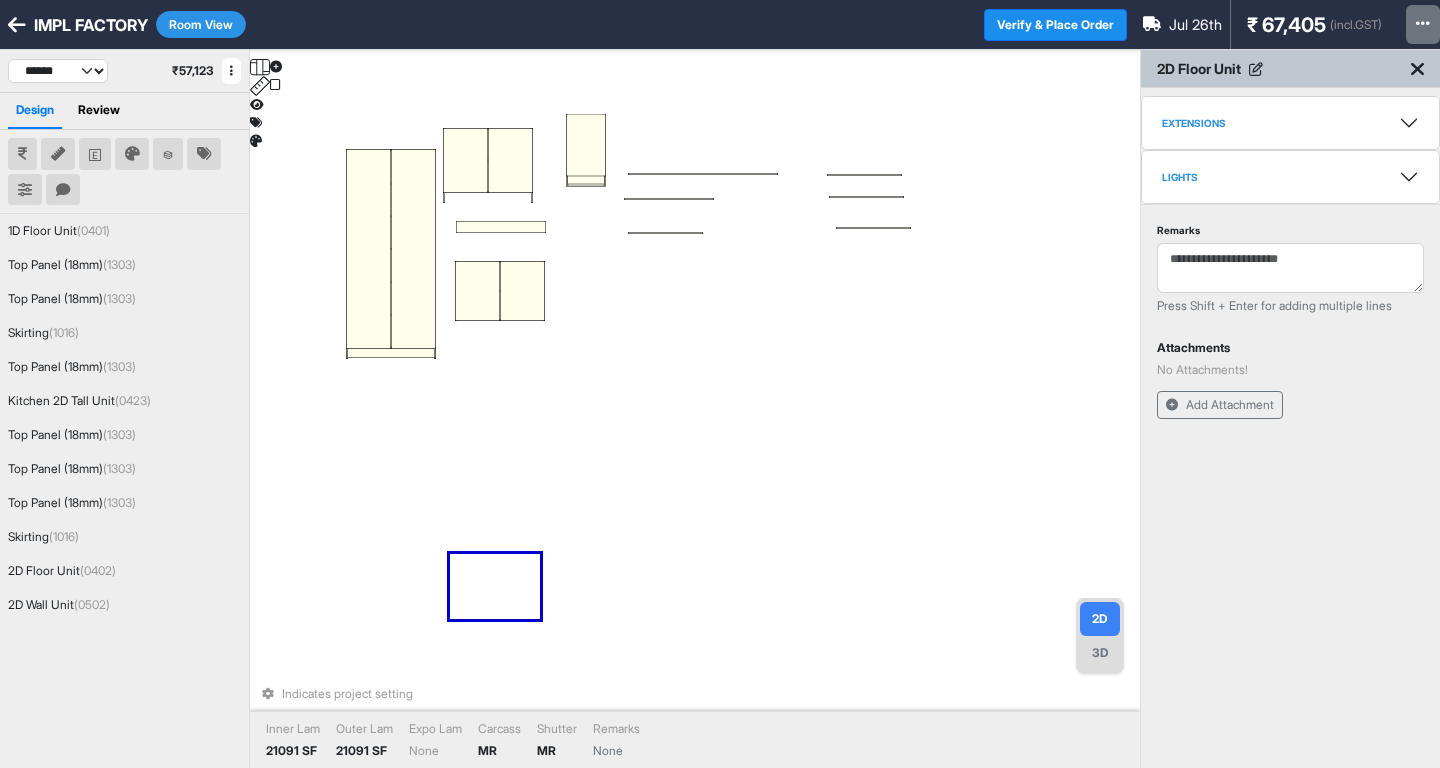 click on "Indicates project setting Inner Lam 21091 SF Outer Lam 21091 SF Expo Lam None Carcass MR Shutter MR Remarks None" at bounding box center (695, 434) 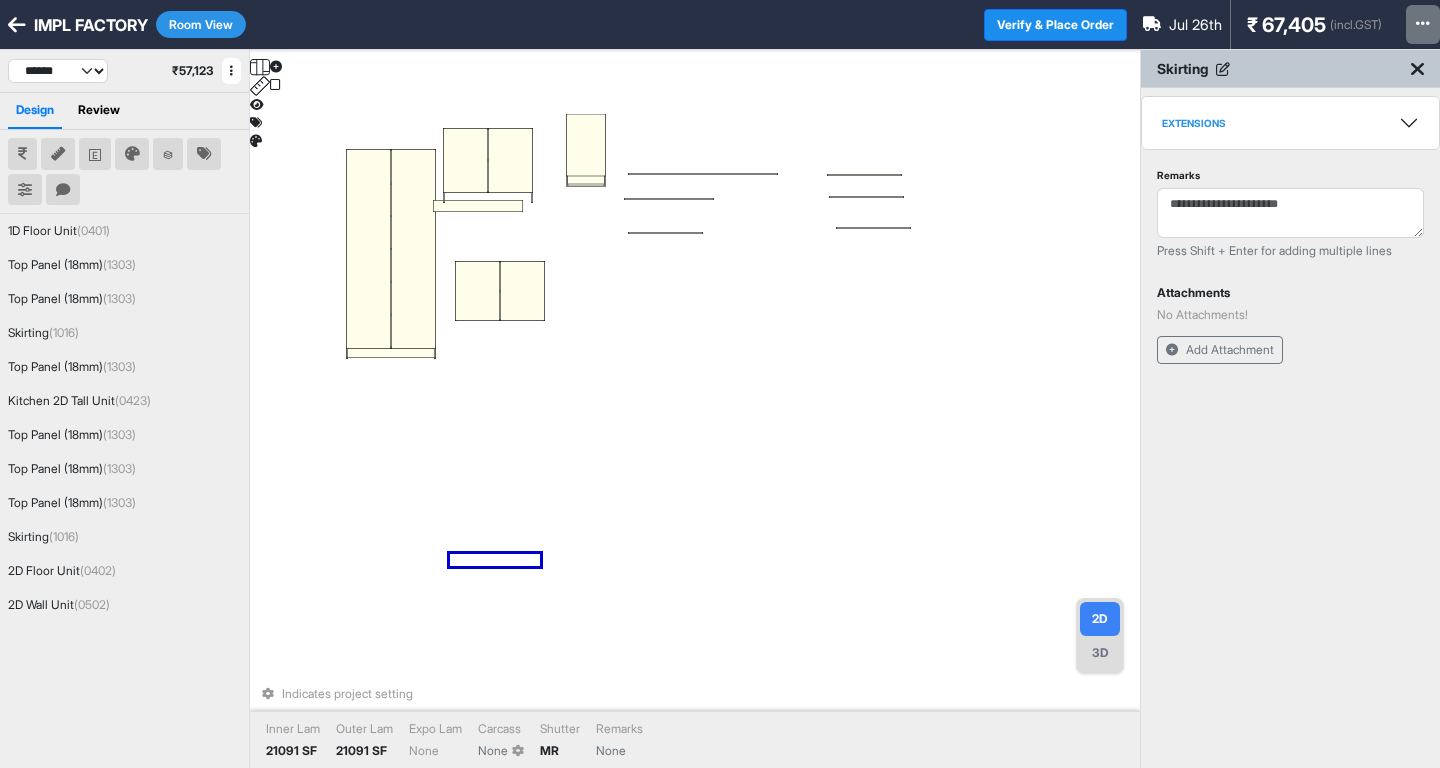 drag, startPoint x: 513, startPoint y: 226, endPoint x: 497, endPoint y: 212, distance: 21.260292 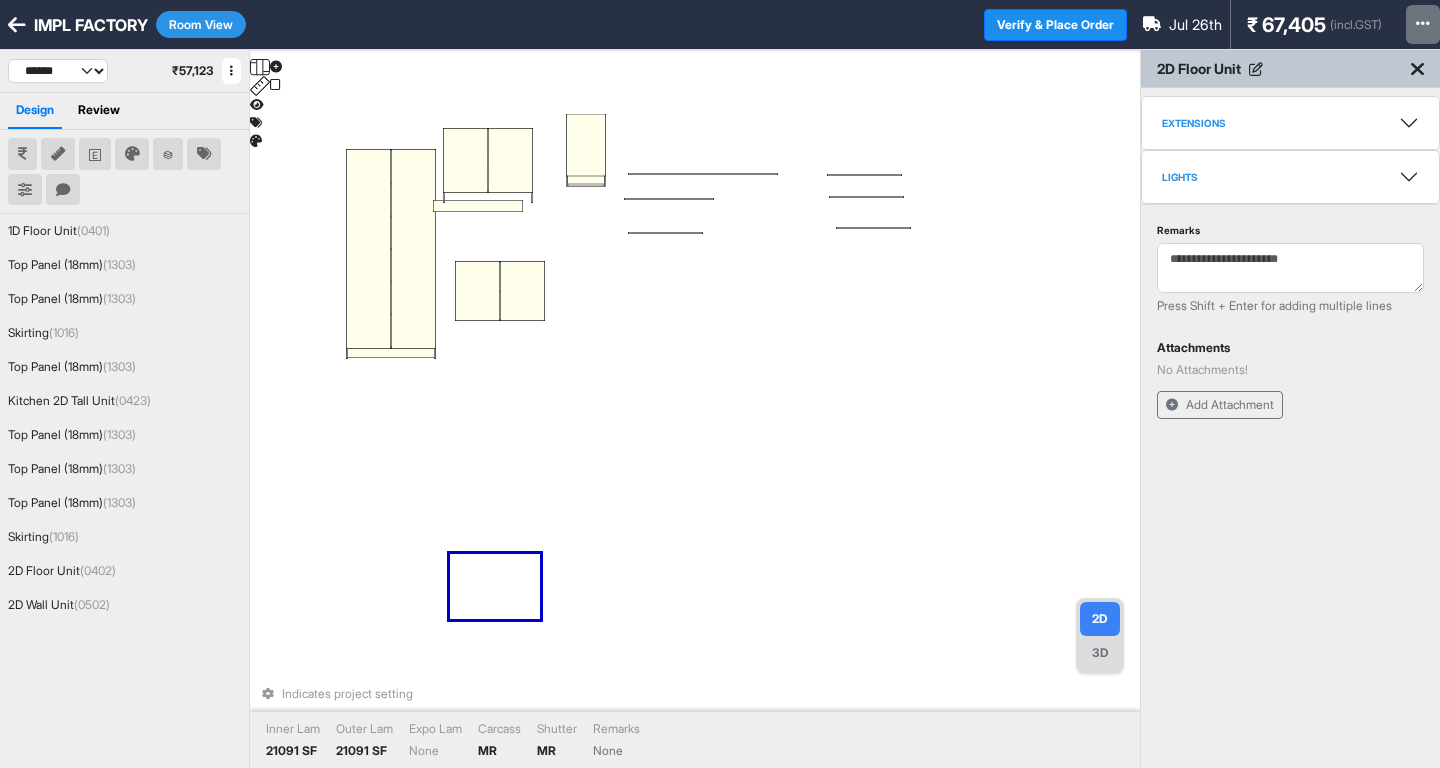 drag, startPoint x: 467, startPoint y: 201, endPoint x: 496, endPoint y: 195, distance: 29.614185 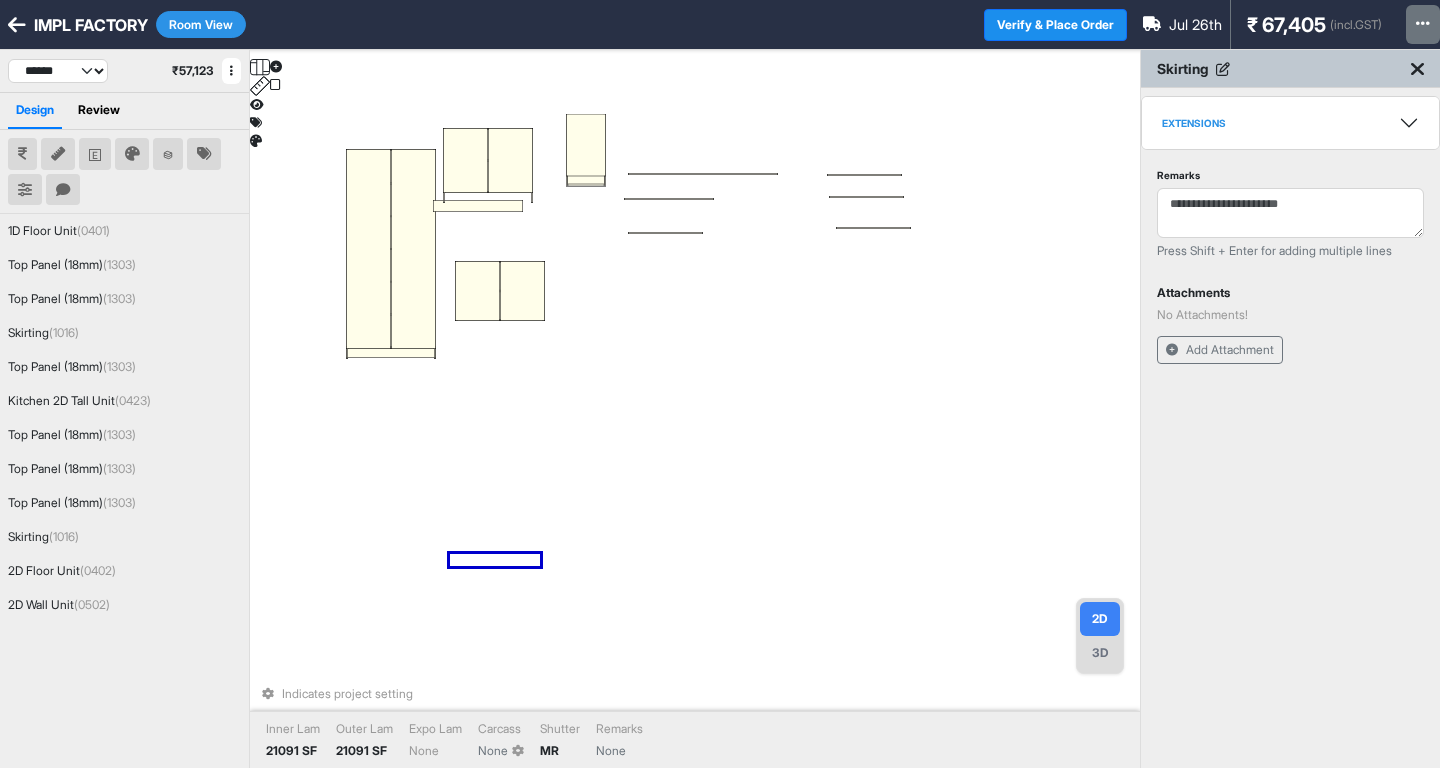 drag, startPoint x: 481, startPoint y: 207, endPoint x: 534, endPoint y: 208, distance: 53.009434 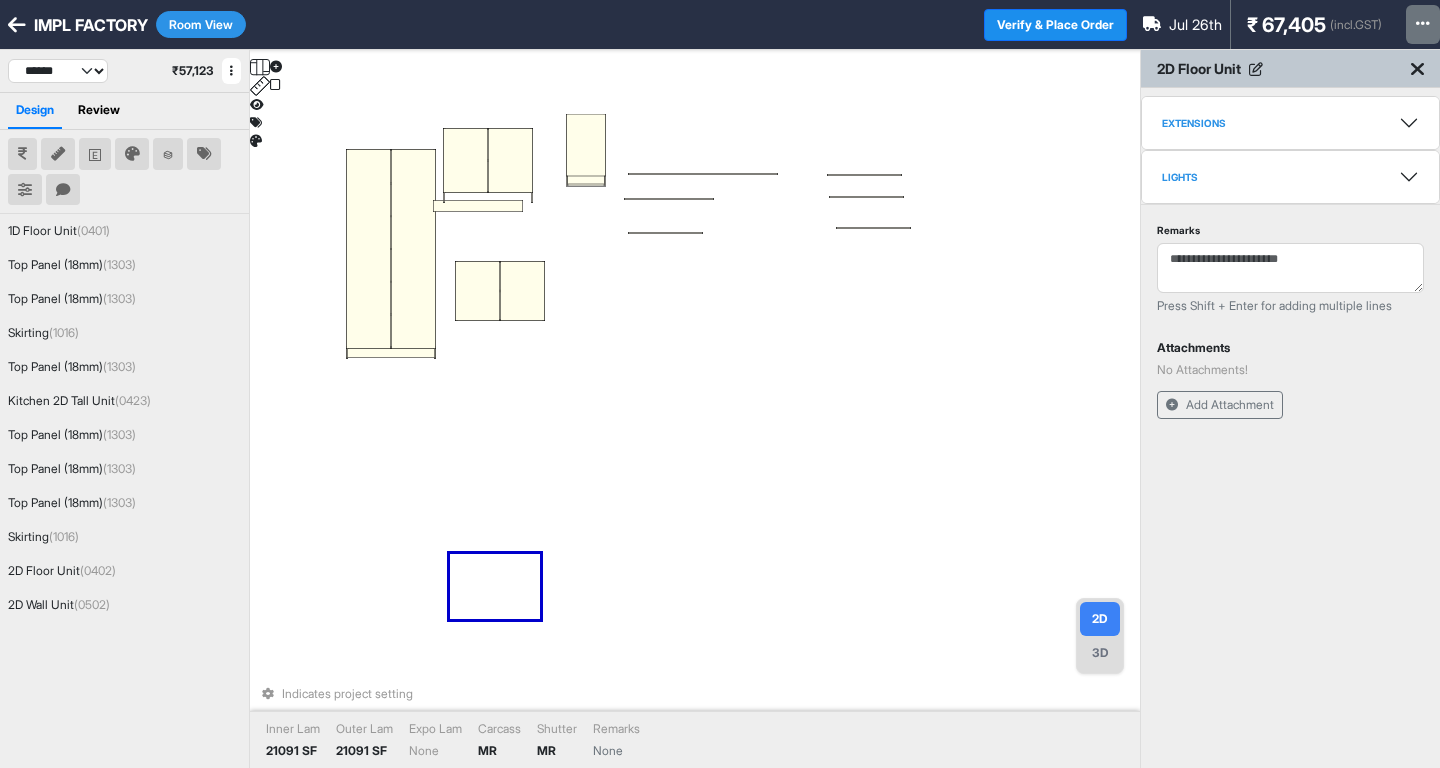 drag, startPoint x: 490, startPoint y: 202, endPoint x: 563, endPoint y: 251, distance: 87.92042 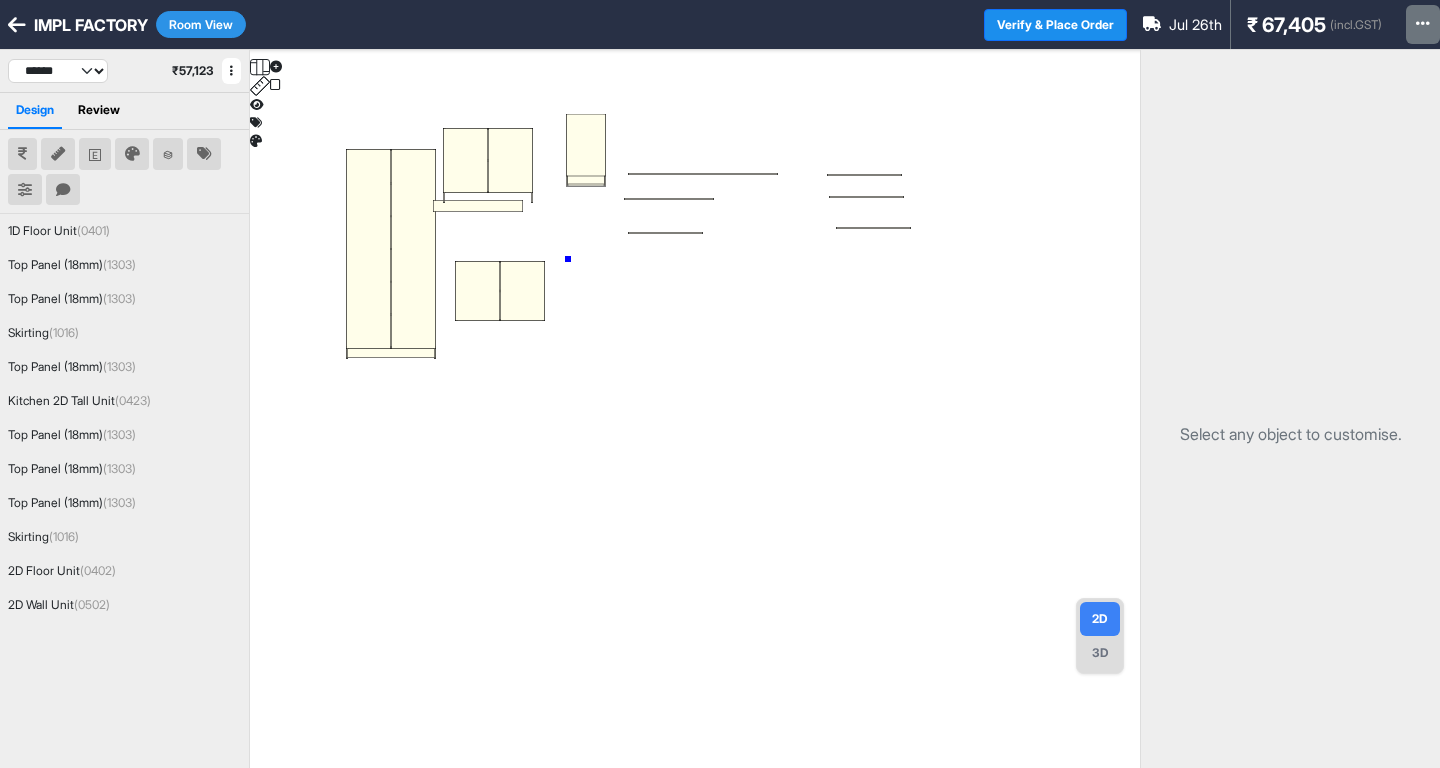 click at bounding box center (695, 434) 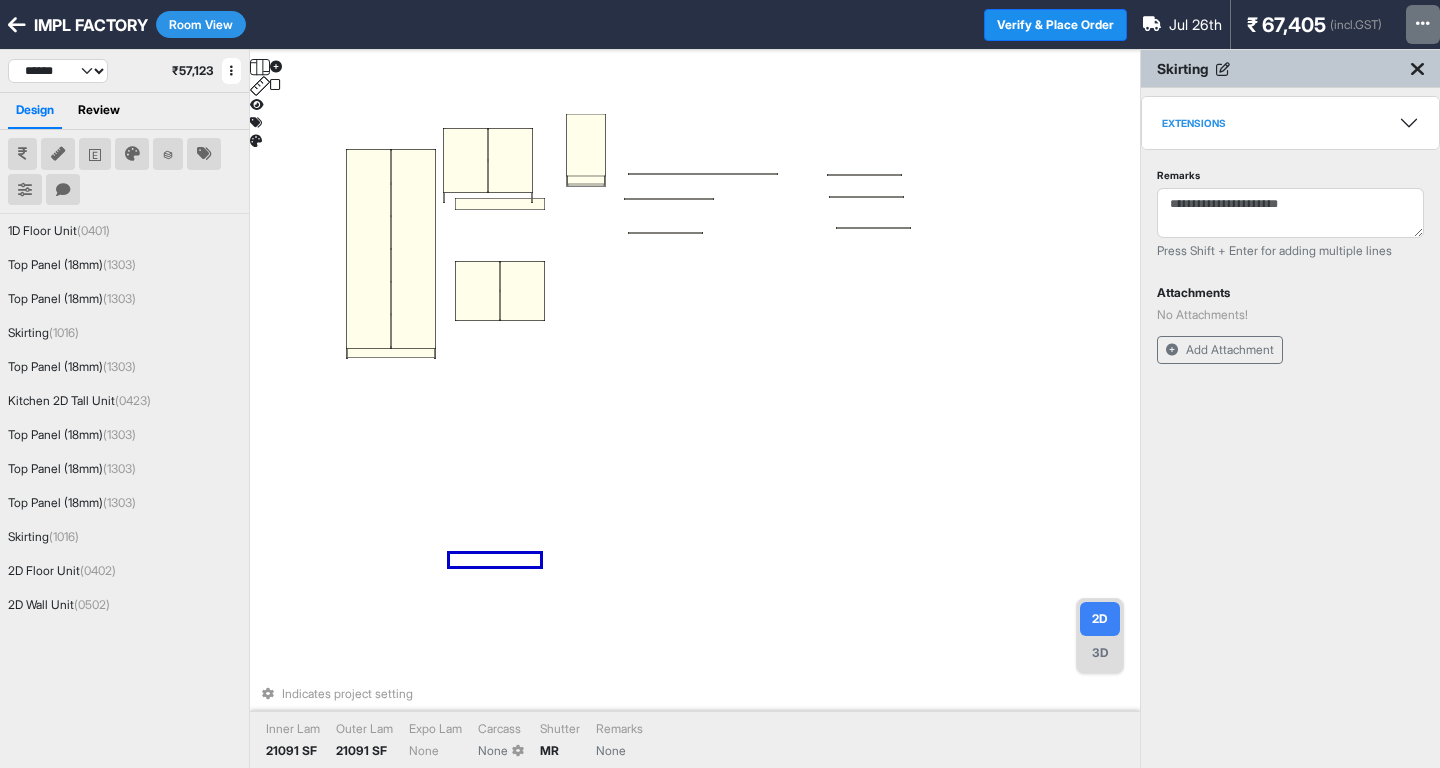 drag, startPoint x: 488, startPoint y: 203, endPoint x: 470, endPoint y: 210, distance: 19.313208 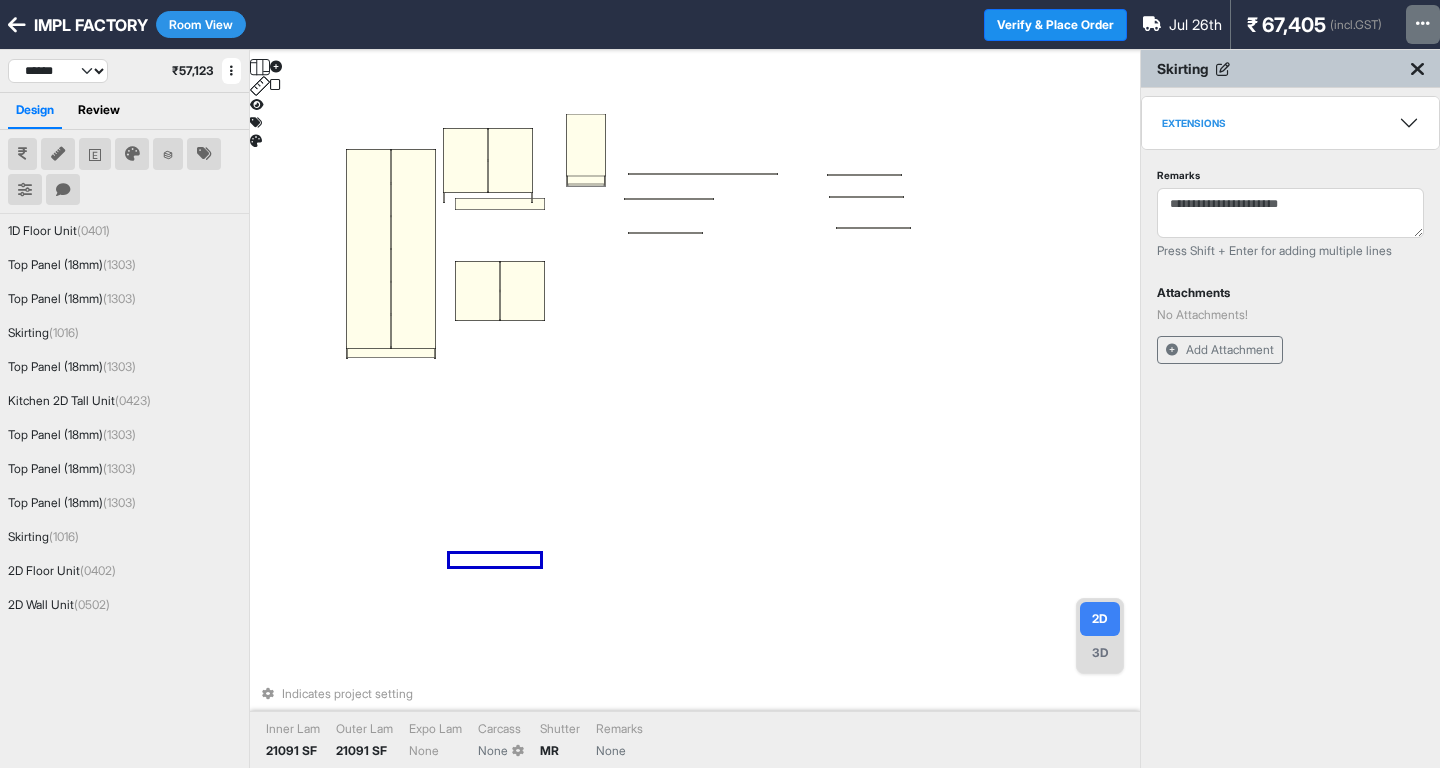 drag, startPoint x: 598, startPoint y: 253, endPoint x: 563, endPoint y: 220, distance: 48.104053 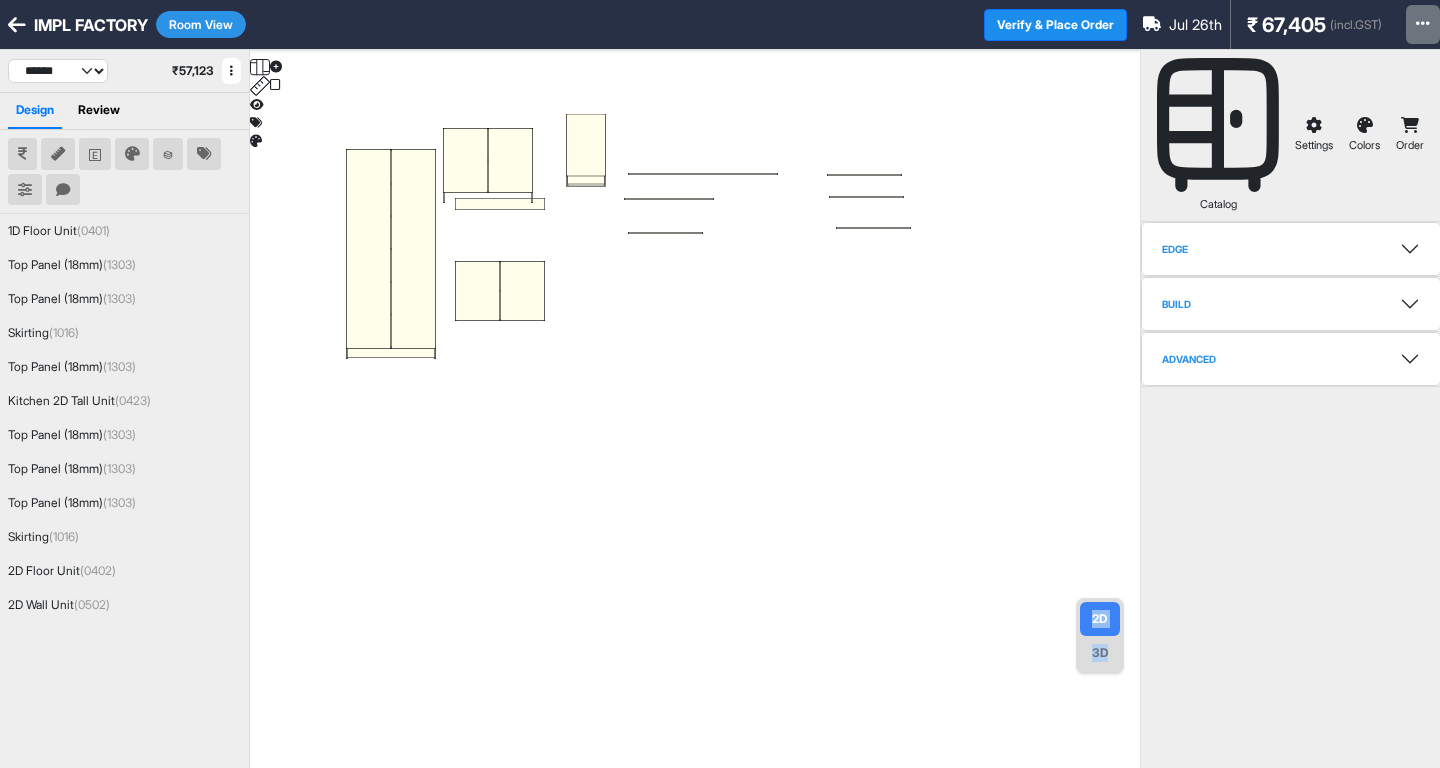 drag, startPoint x: 473, startPoint y: 108, endPoint x: 511, endPoint y: 216, distance: 114.49017 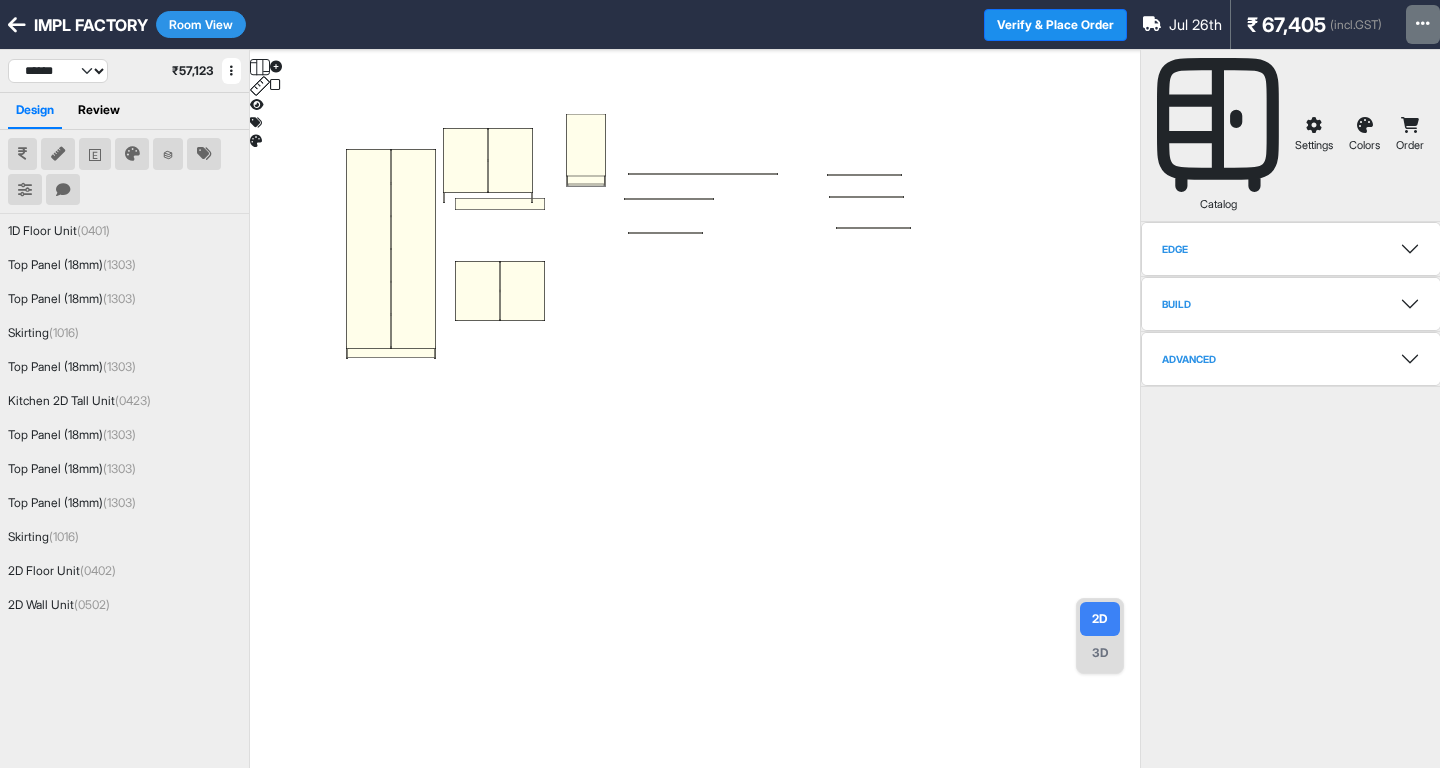 click at bounding box center [695, 434] 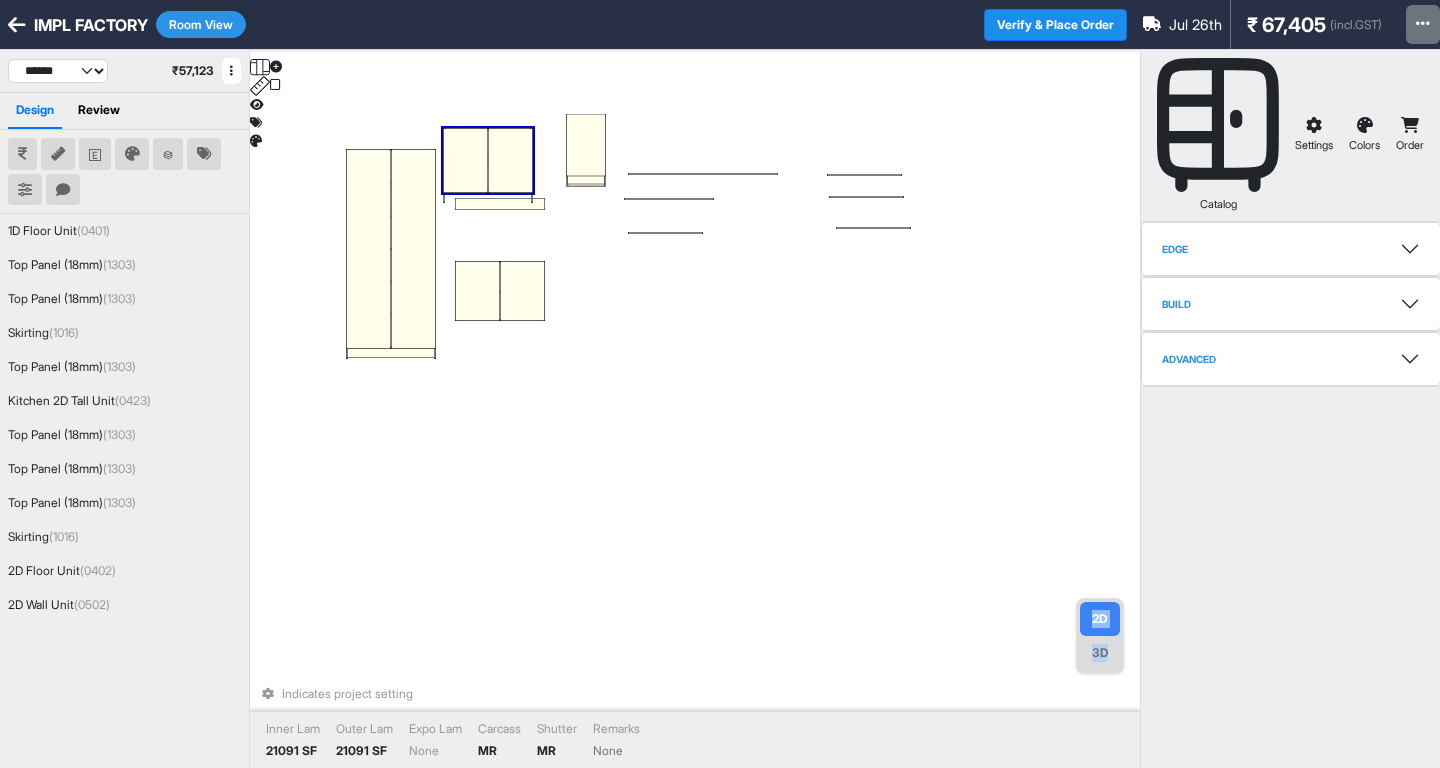 drag, startPoint x: 502, startPoint y: 91, endPoint x: 572, endPoint y: 235, distance: 160.11246 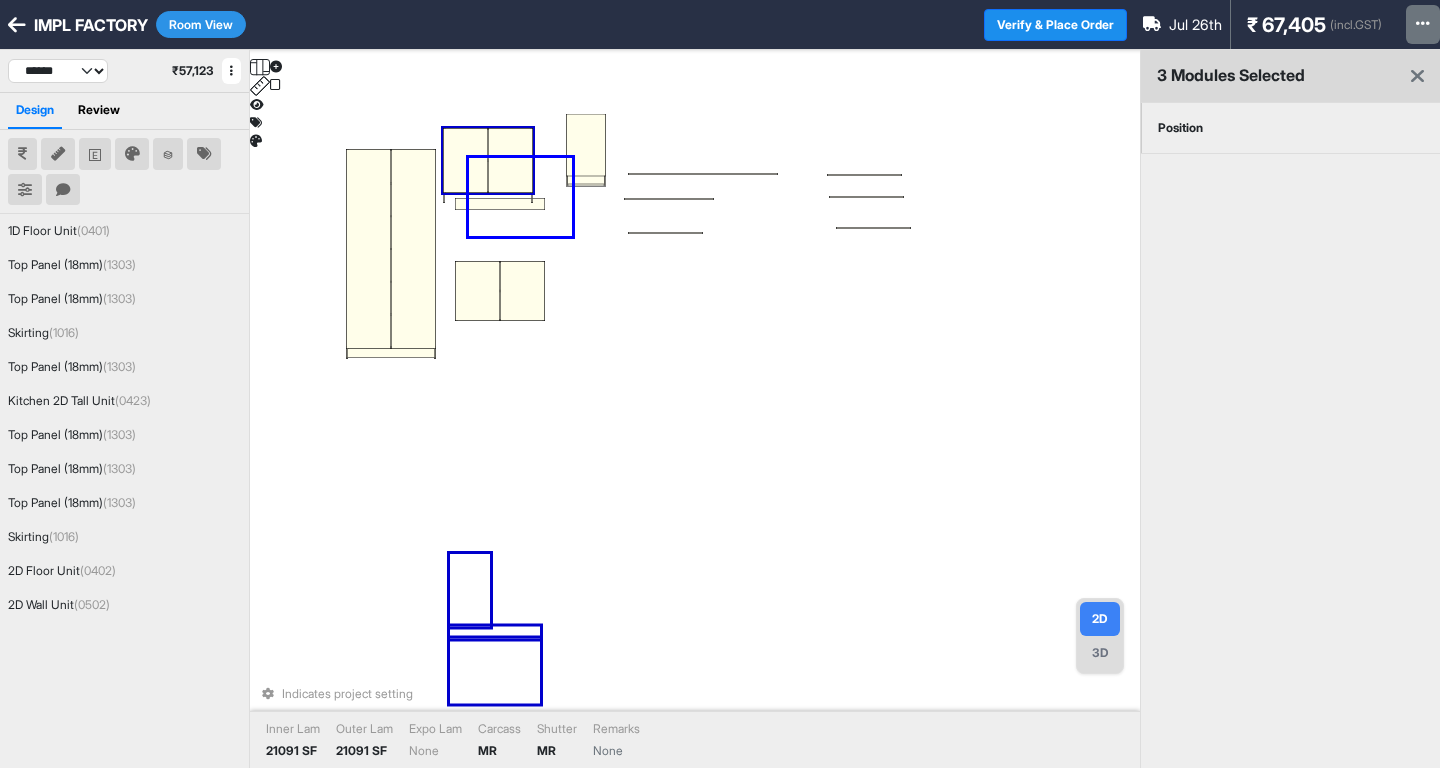 drag, startPoint x: 573, startPoint y: 236, endPoint x: 468, endPoint y: 157, distance: 131.40015 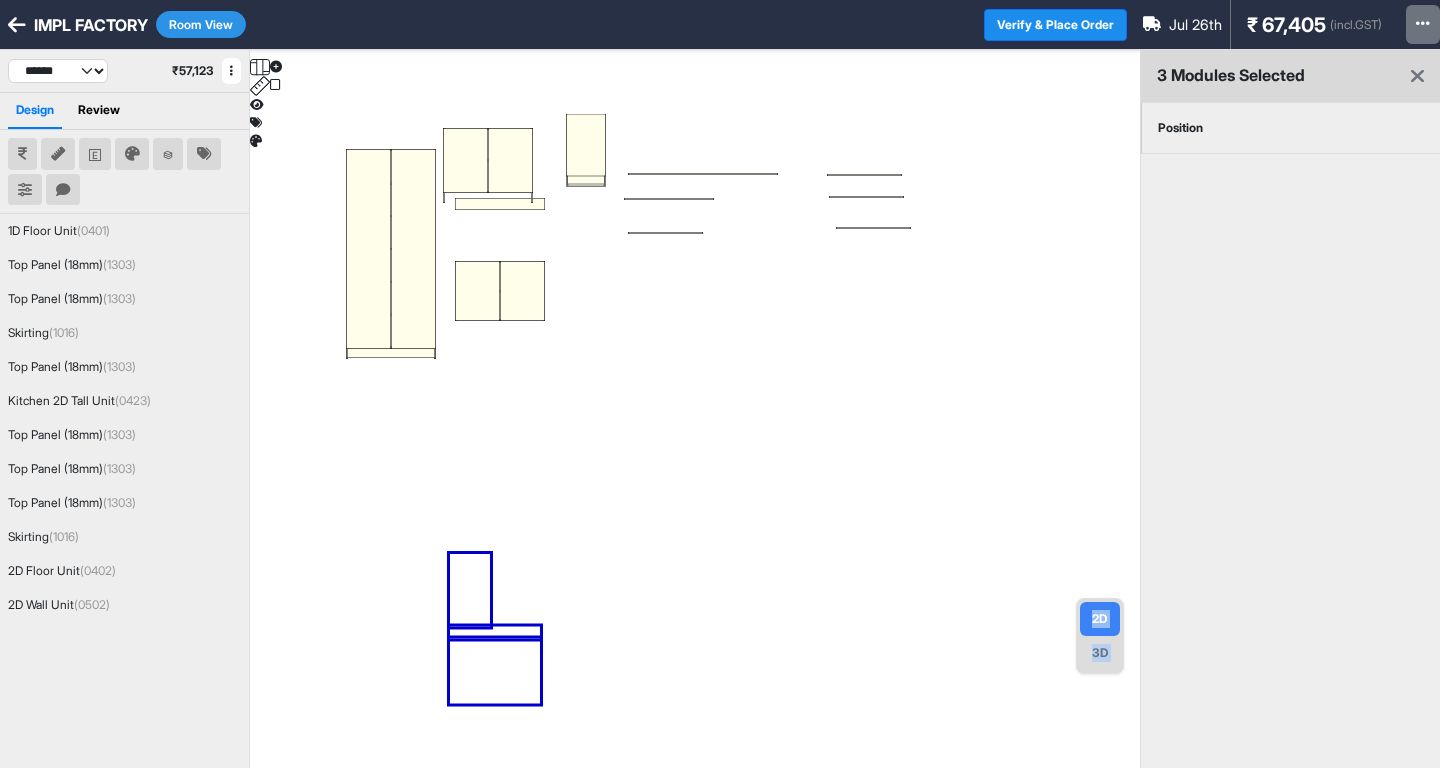 drag, startPoint x: 594, startPoint y: 229, endPoint x: 460, endPoint y: 117, distance: 174.64249 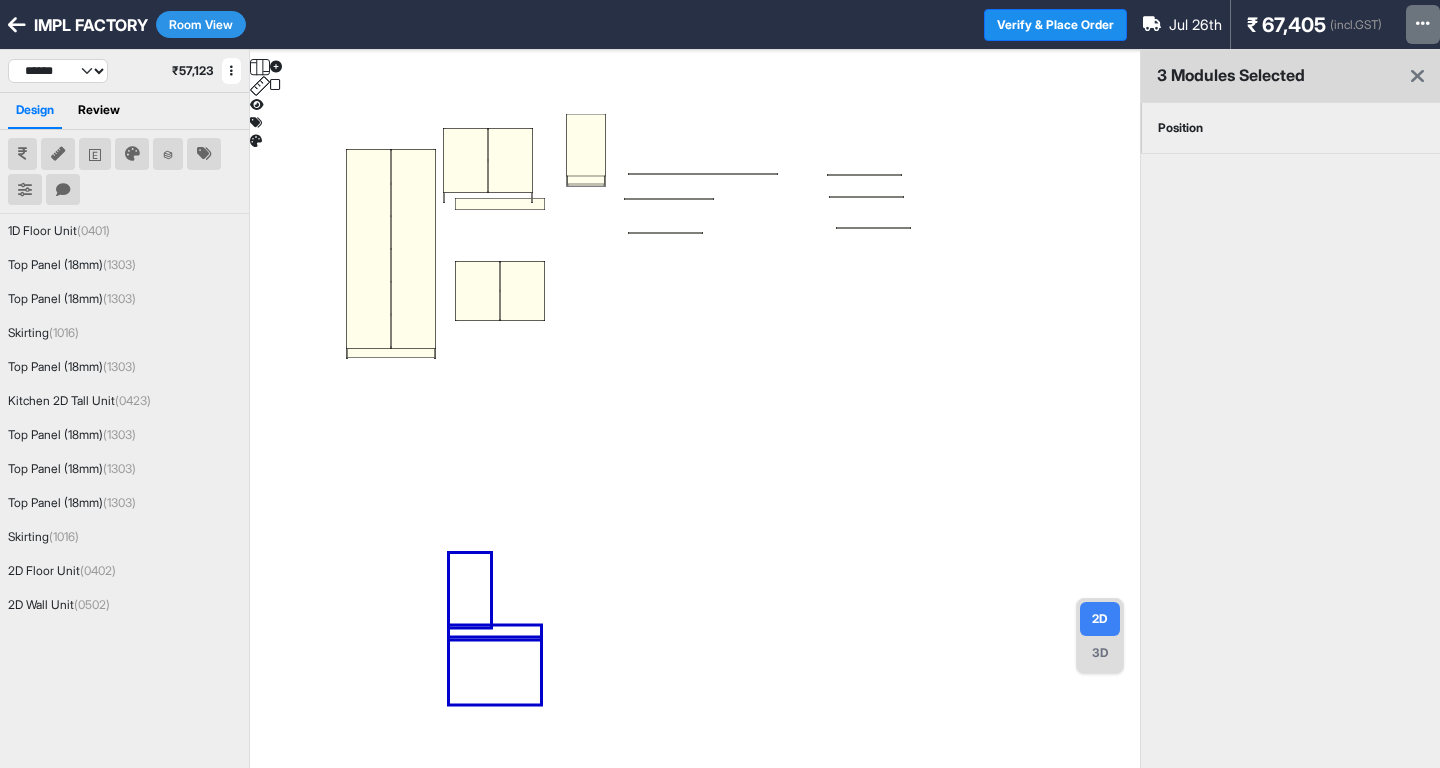 click at bounding box center (695, 100) 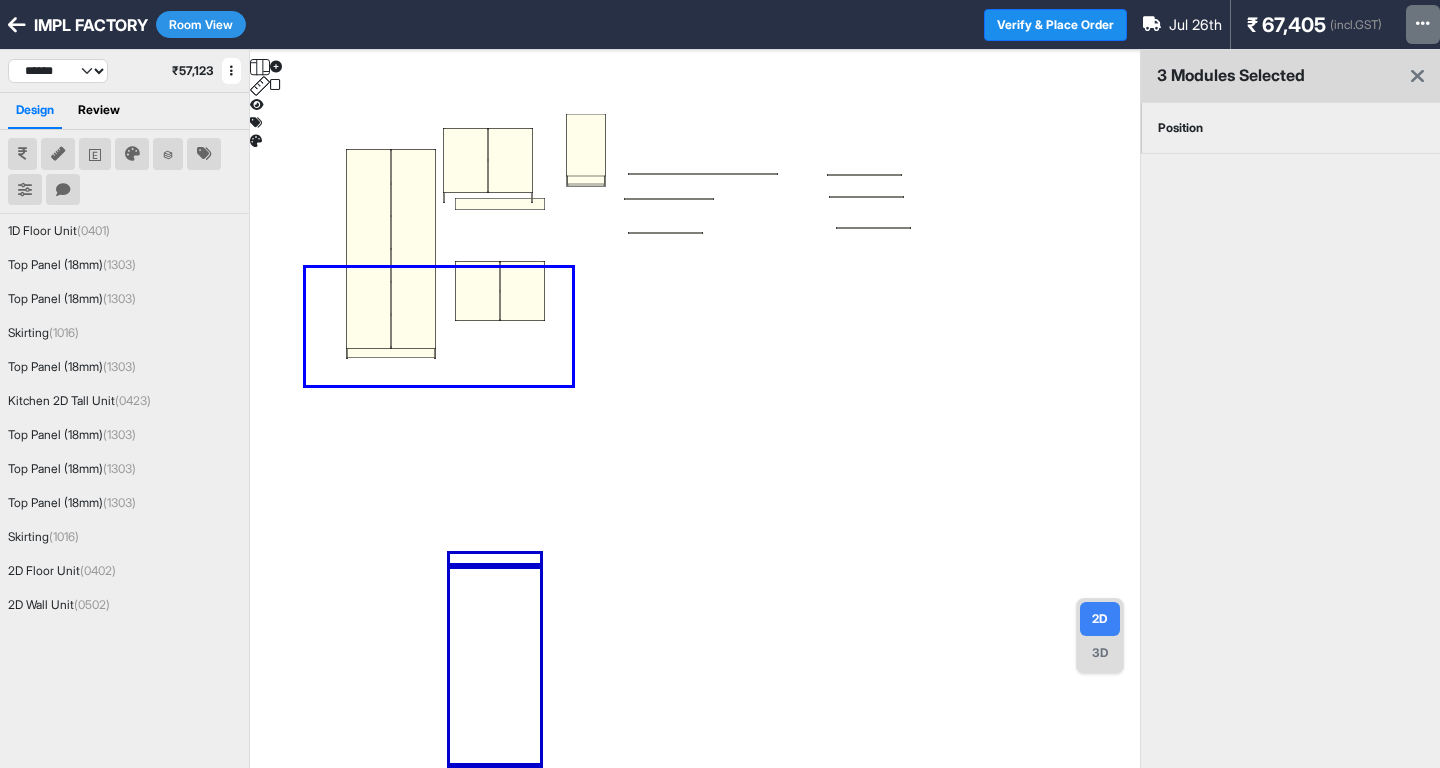 drag, startPoint x: 572, startPoint y: 268, endPoint x: 308, endPoint y: 386, distance: 289.17123 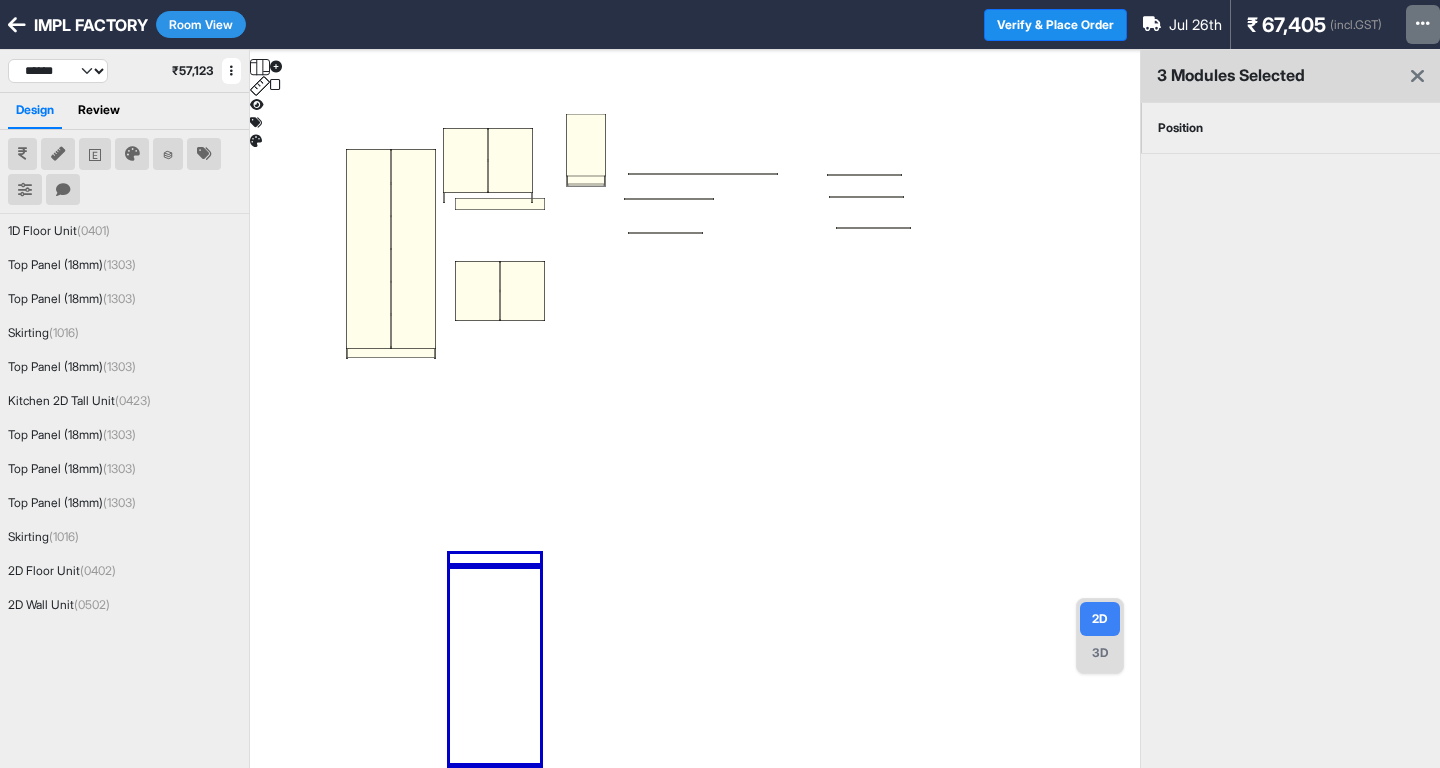 click at bounding box center [695, 434] 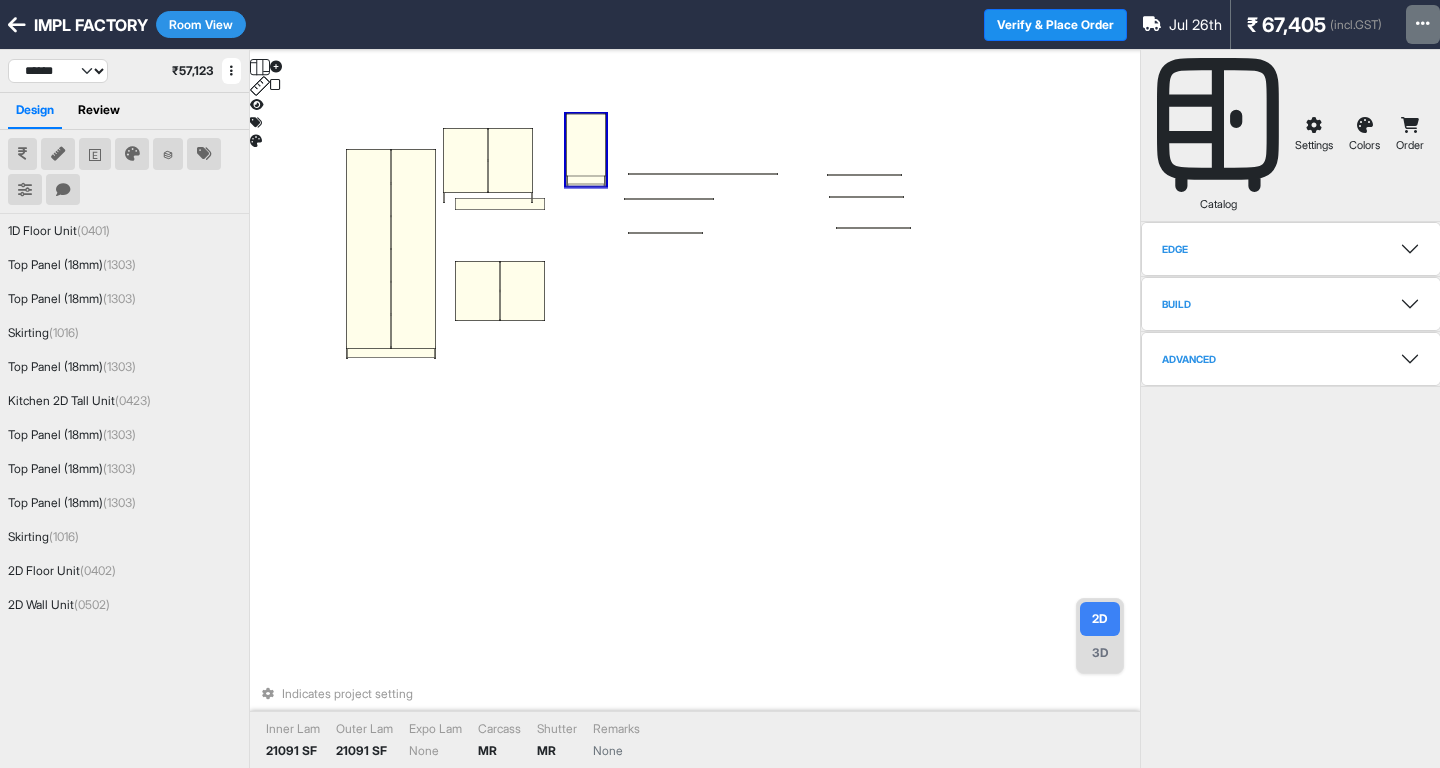 click at bounding box center [586, 144] 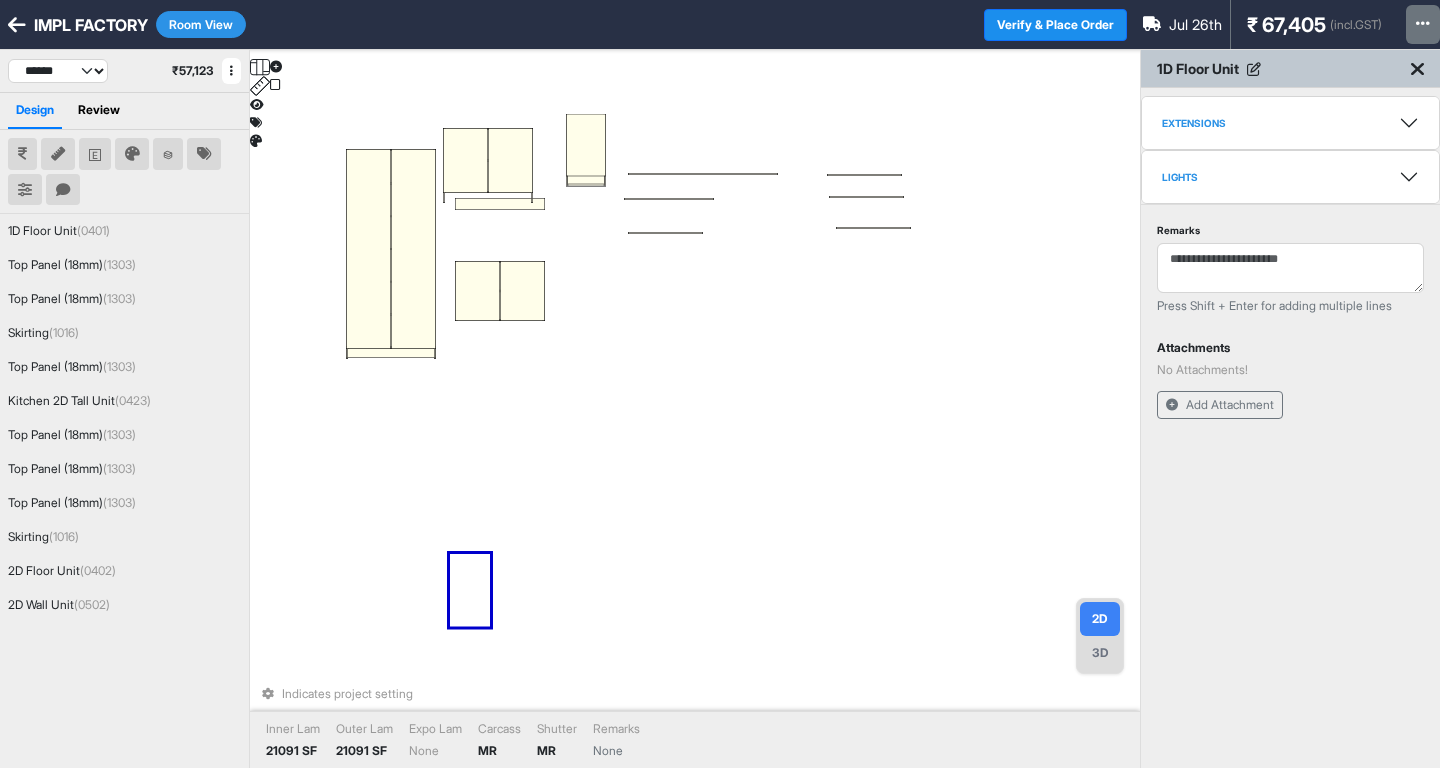 click on "Room View" at bounding box center [201, 24] 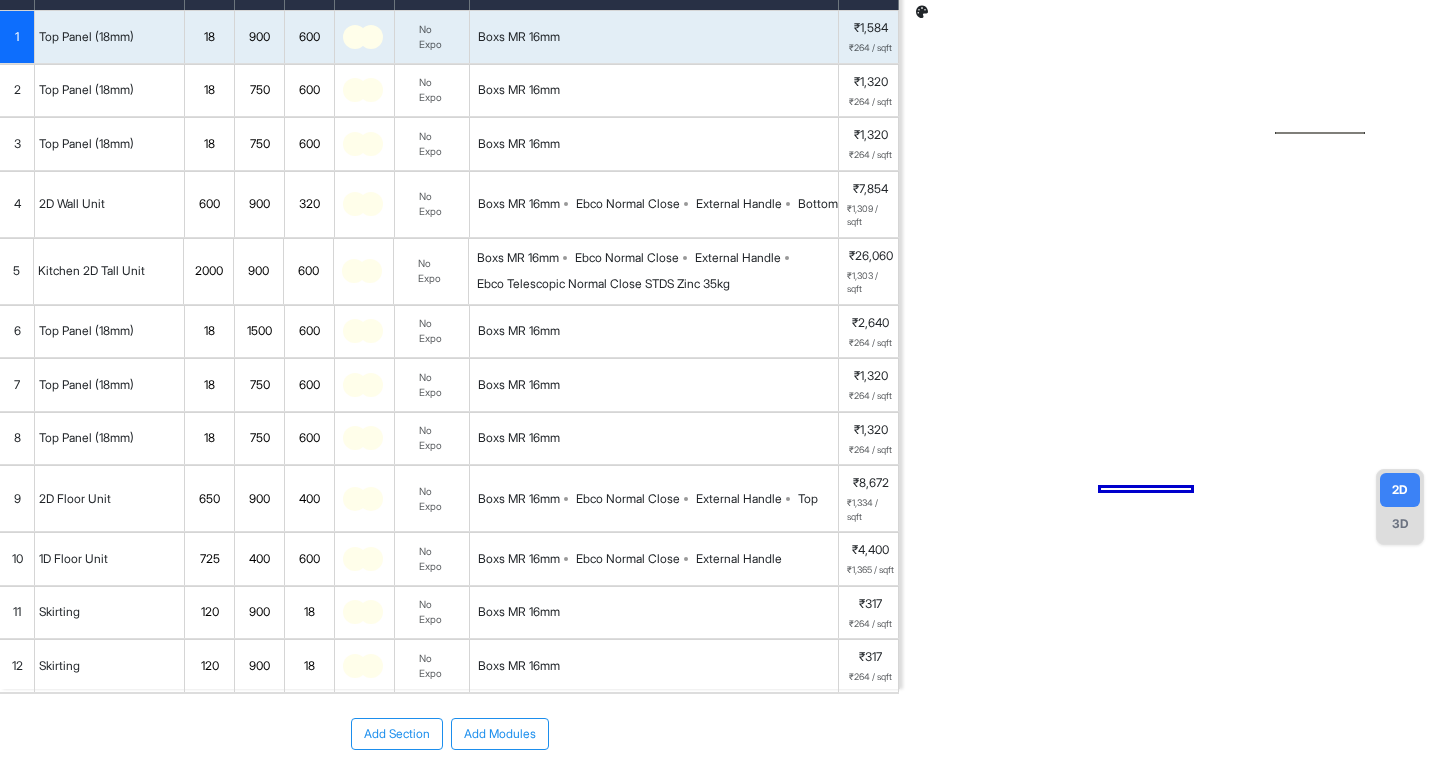 scroll, scrollTop: 260, scrollLeft: 0, axis: vertical 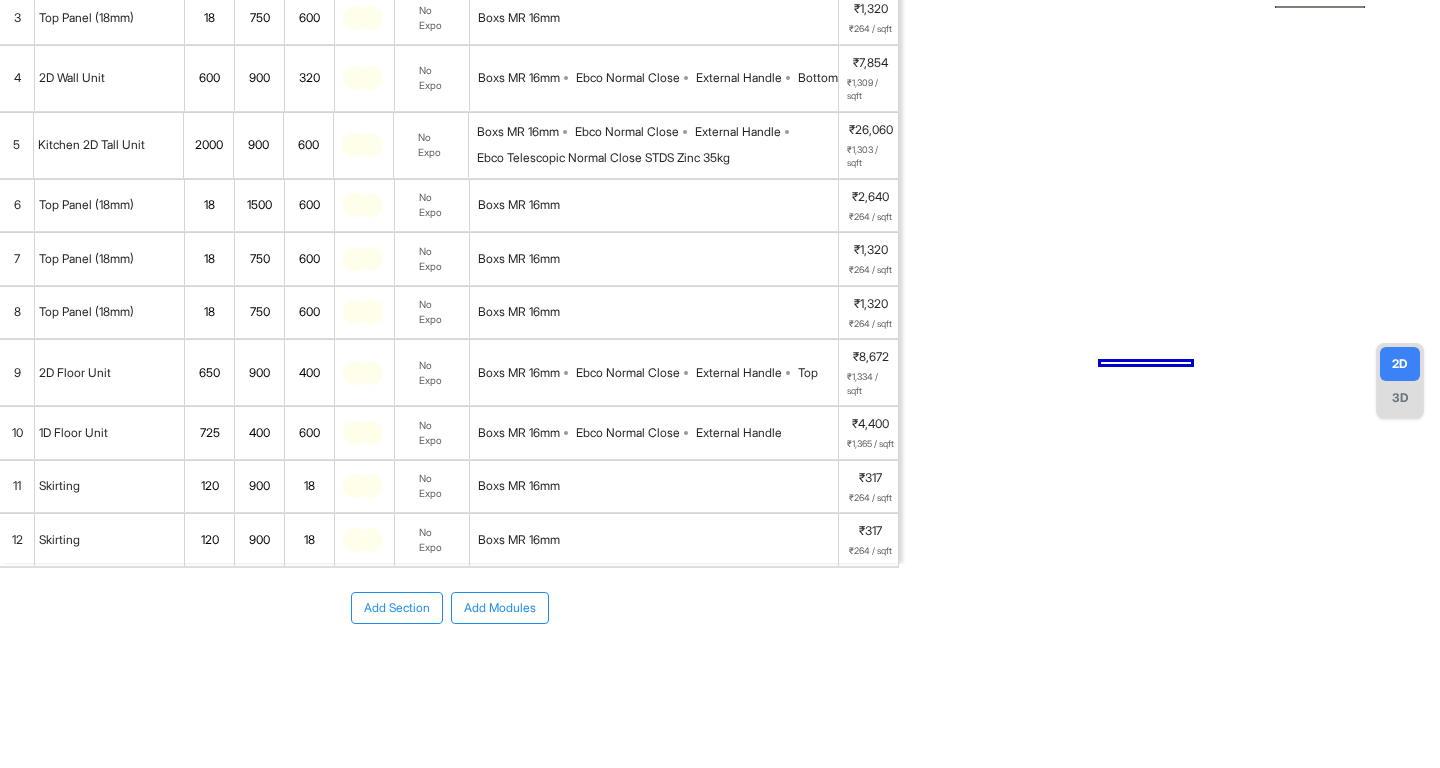 click on "725" at bounding box center (209, 433) 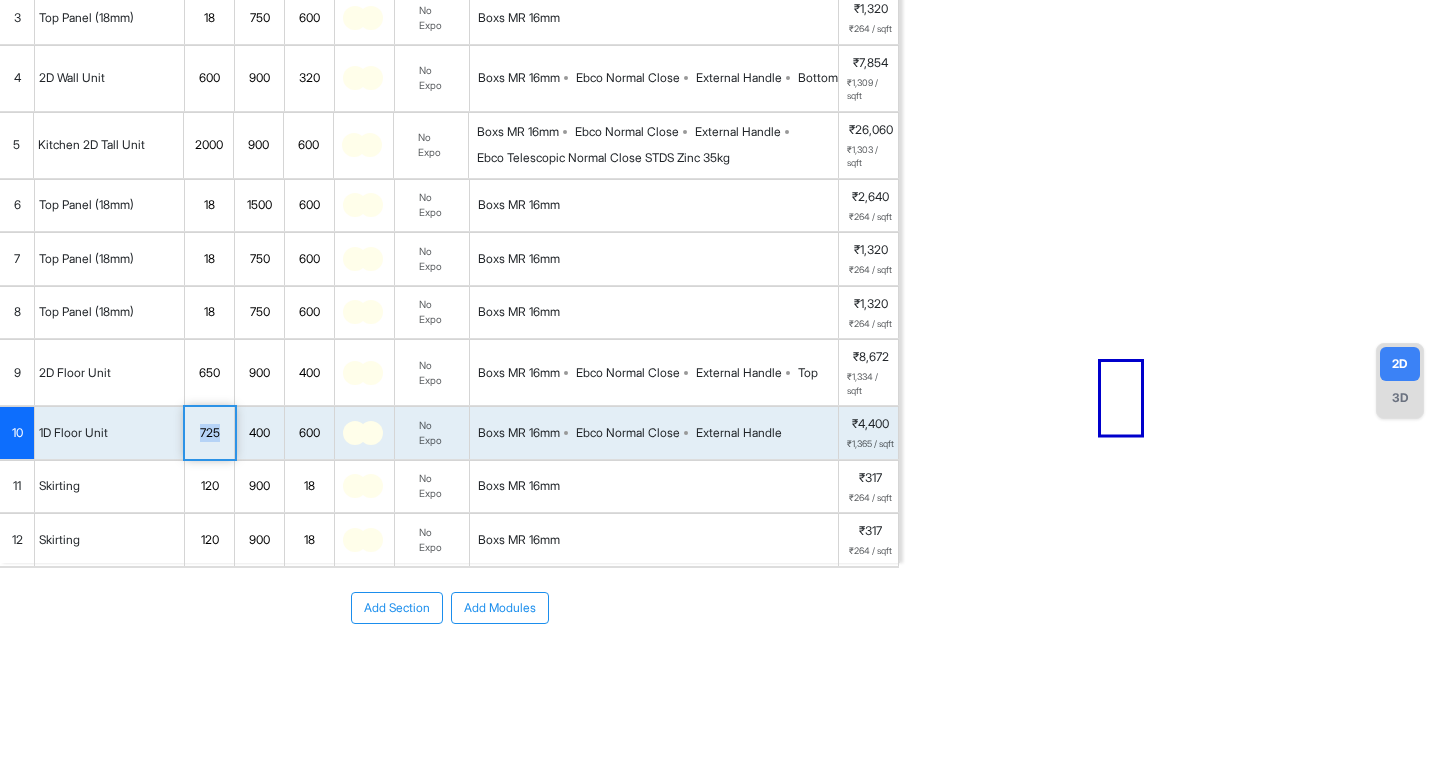 click on "725" at bounding box center (209, 433) 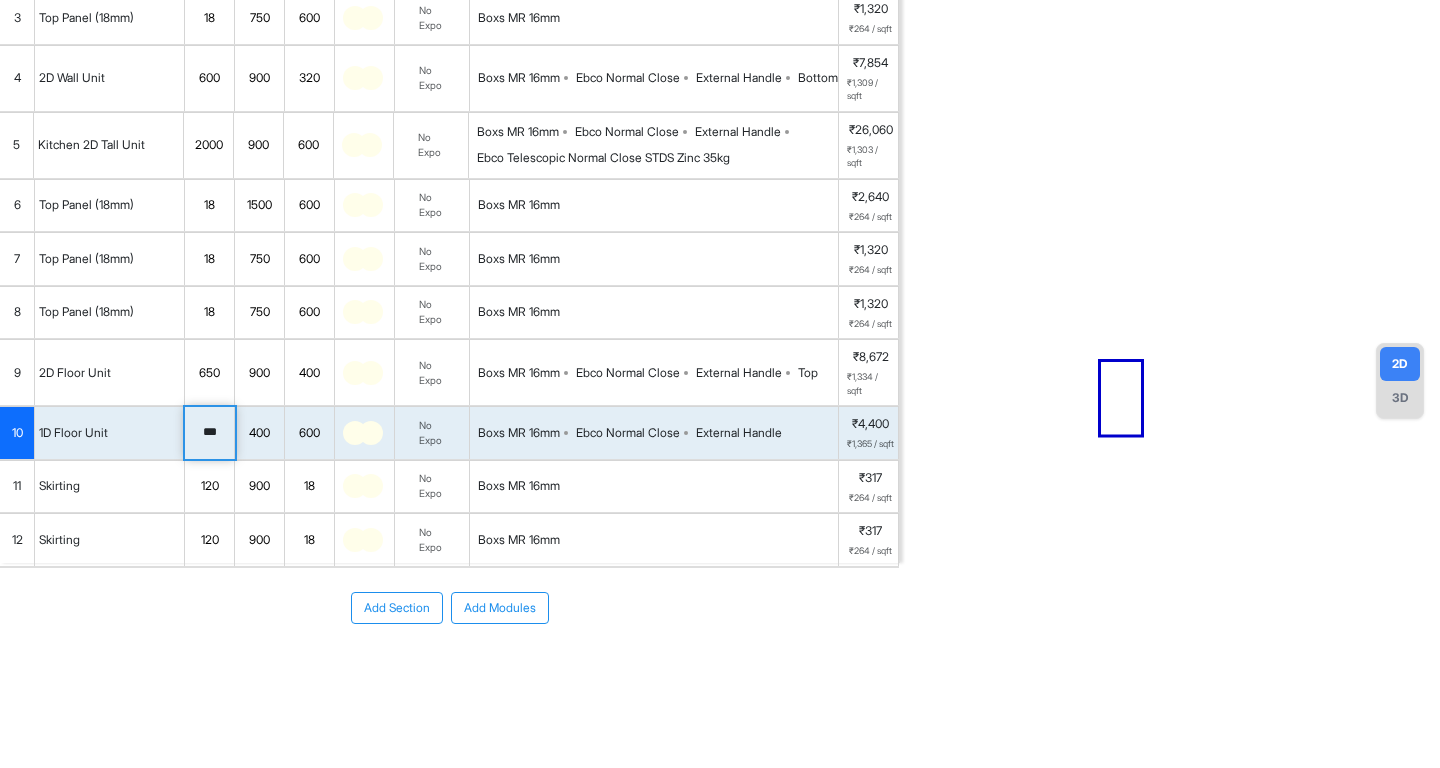 drag, startPoint x: 202, startPoint y: 425, endPoint x: 273, endPoint y: 413, distance: 72.00694 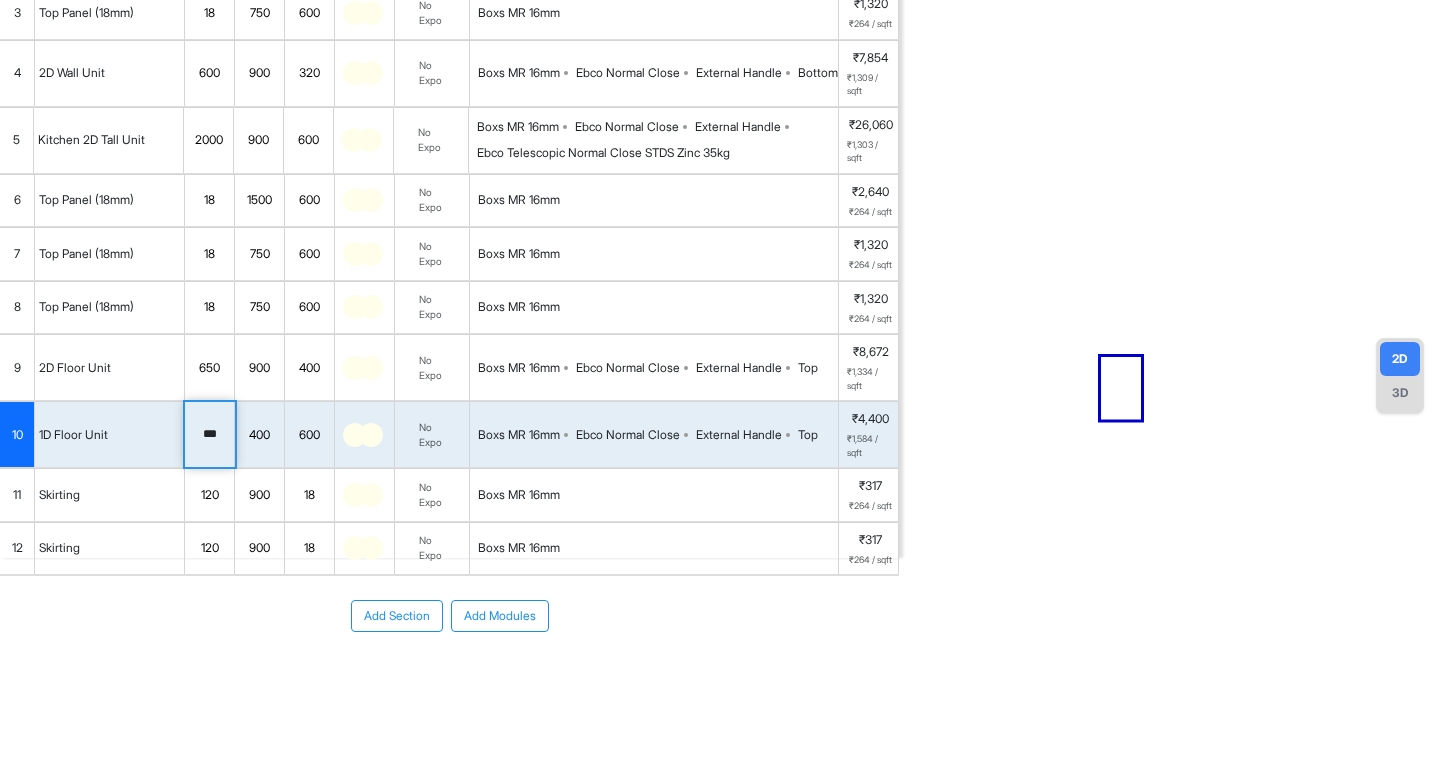 scroll, scrollTop: 0, scrollLeft: 0, axis: both 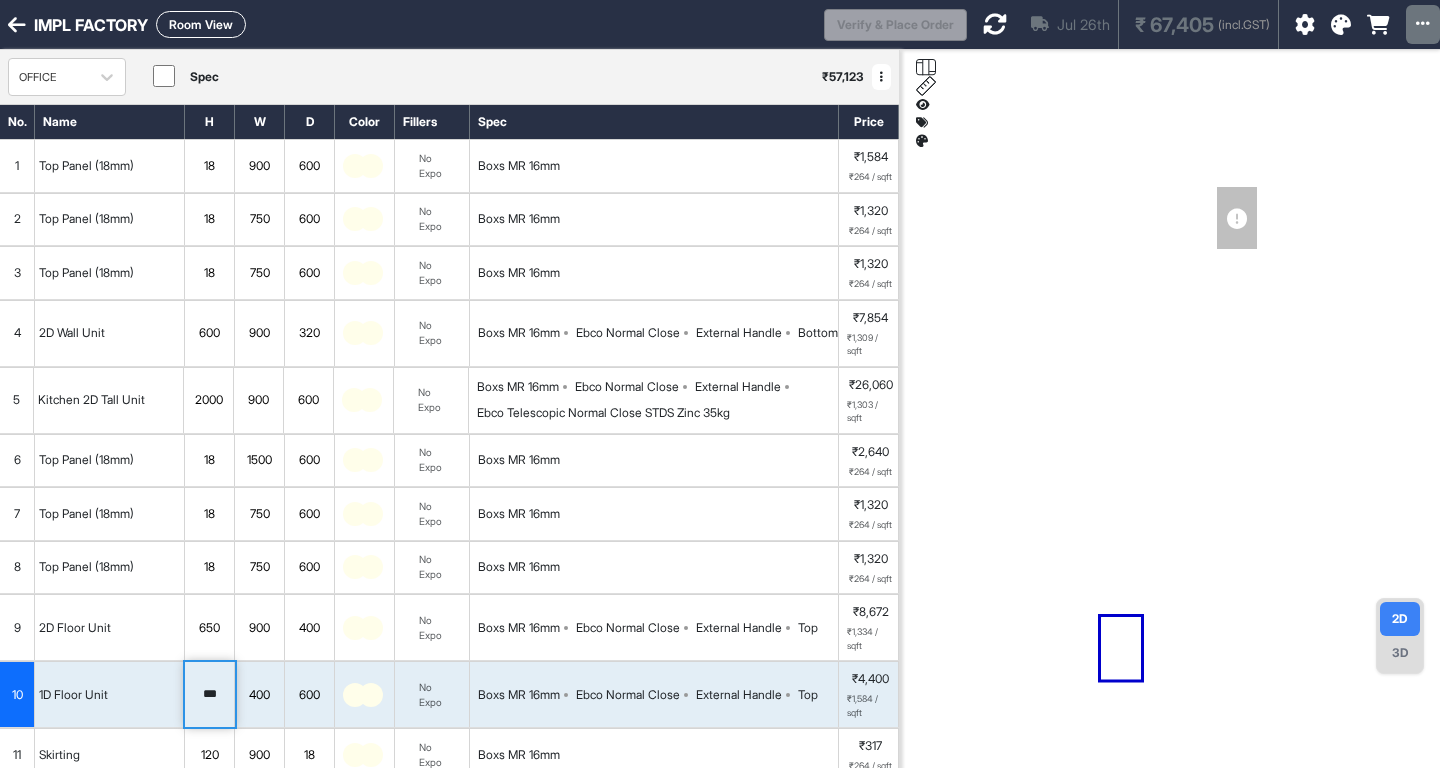 click on "Room View" at bounding box center (201, 24) 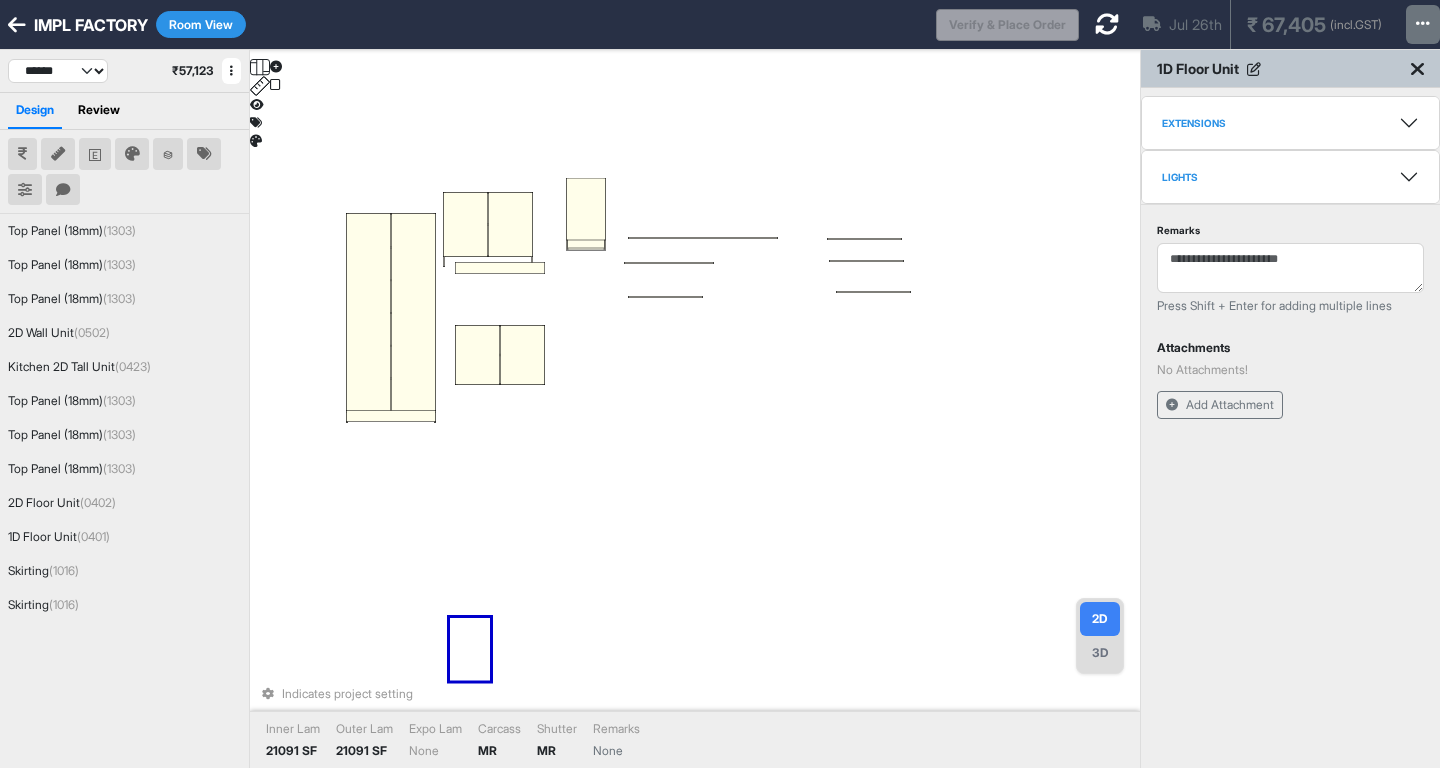 click on "Indicates project setting Inner Lam 21091 SF Outer Lam 21091 SF Expo Lam None Carcass MR Shutter MR Remarks None" at bounding box center [695, 434] 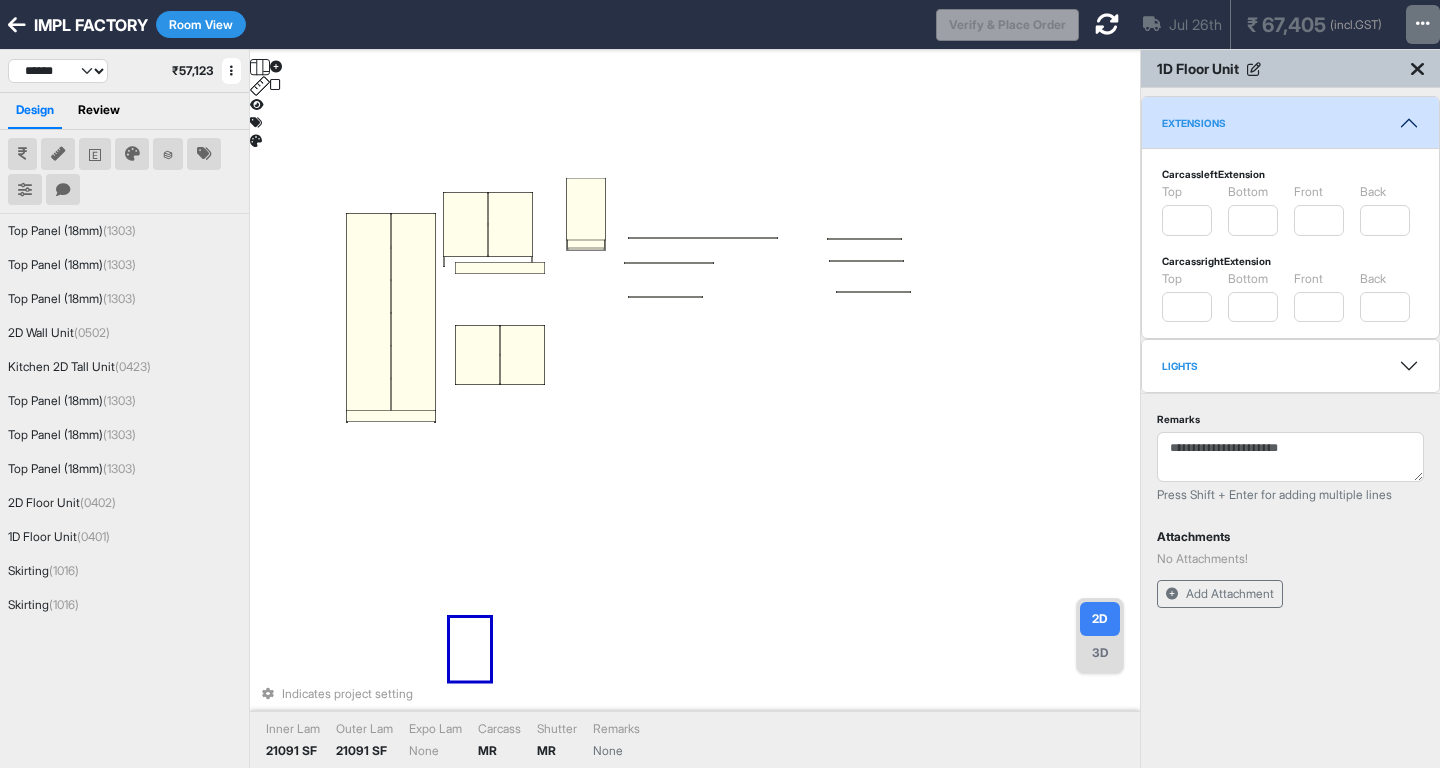 click on "Indicates project setting Inner Lam 21091 SF Outer Lam 21091 SF Expo Lam None Carcass MR Shutter MR Remarks None" at bounding box center (695, 434) 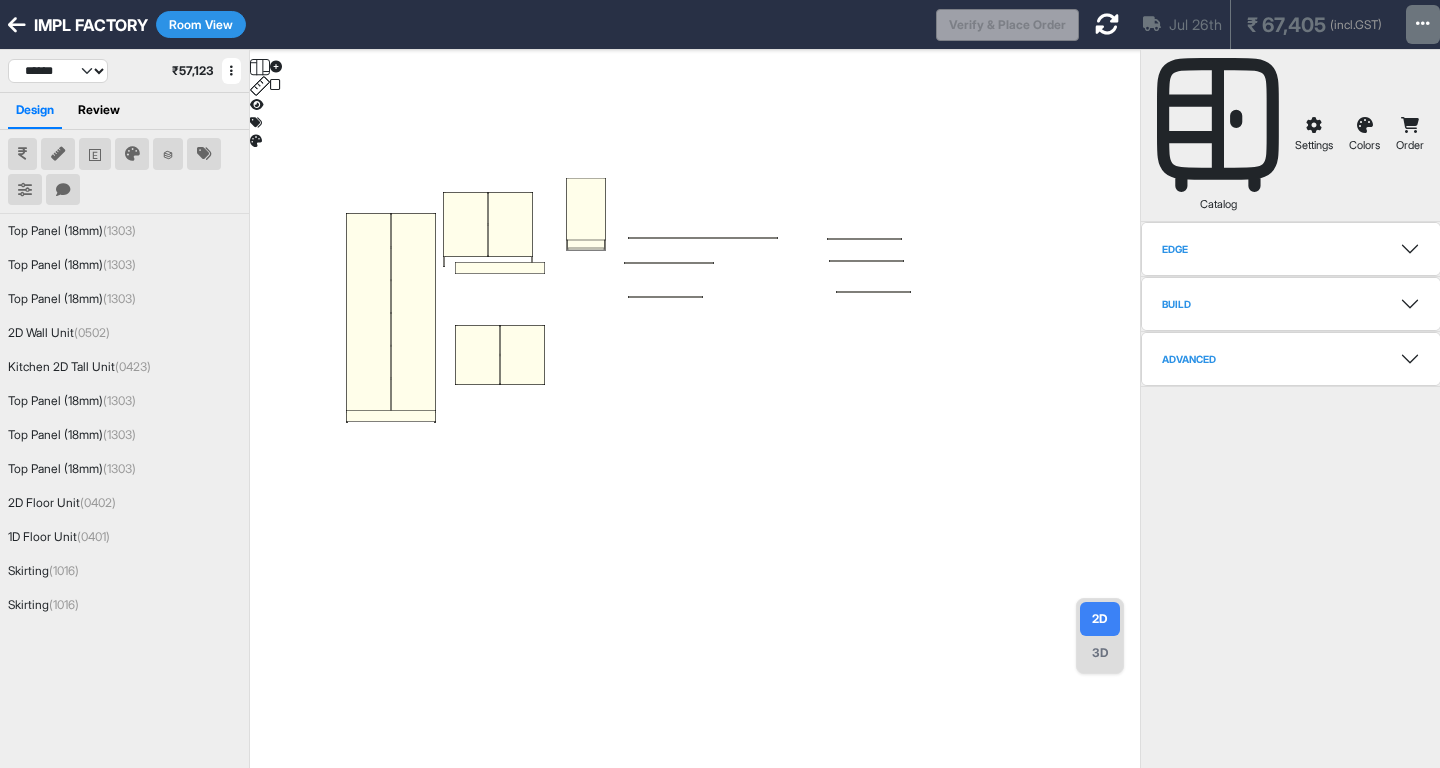 drag, startPoint x: 743, startPoint y: 188, endPoint x: 675, endPoint y: 195, distance: 68.359344 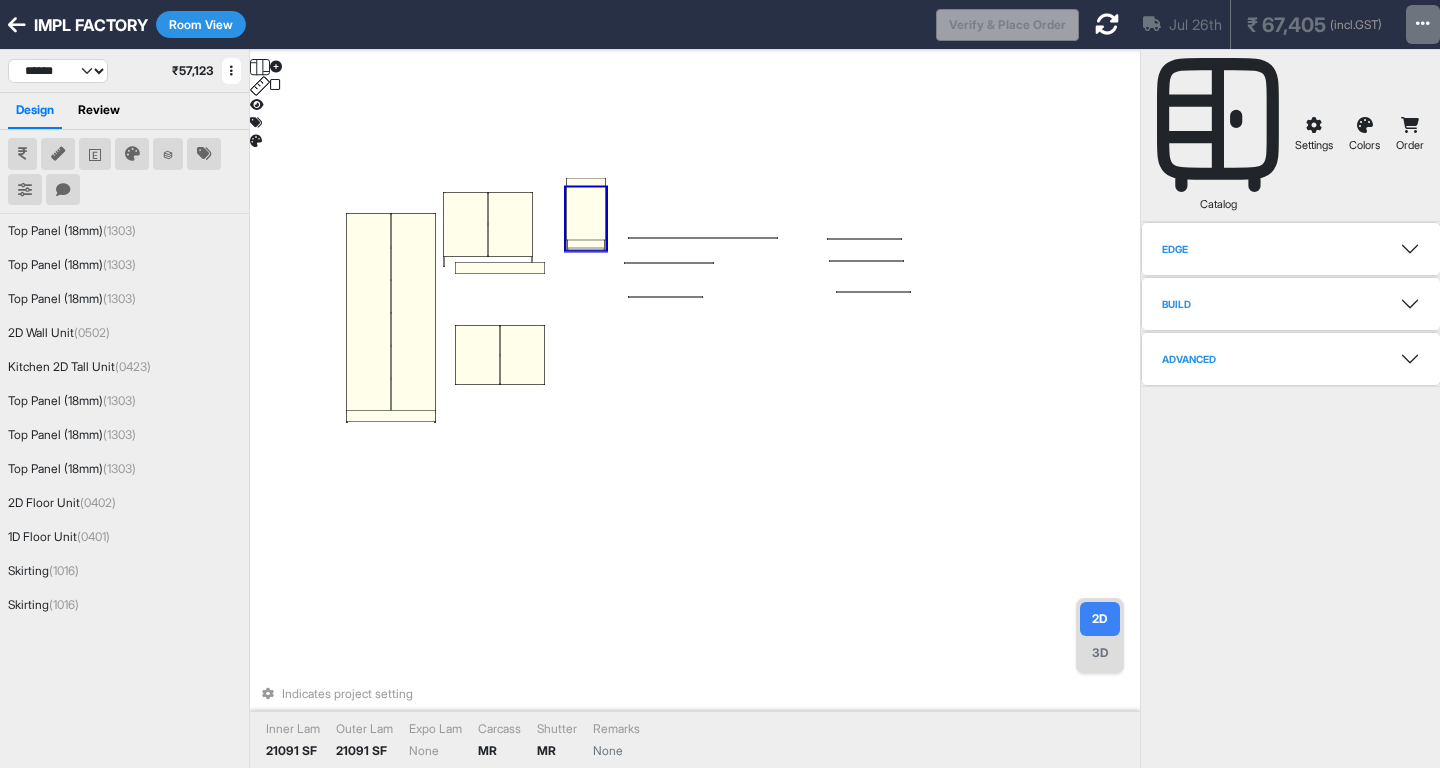 click at bounding box center (586, 209) 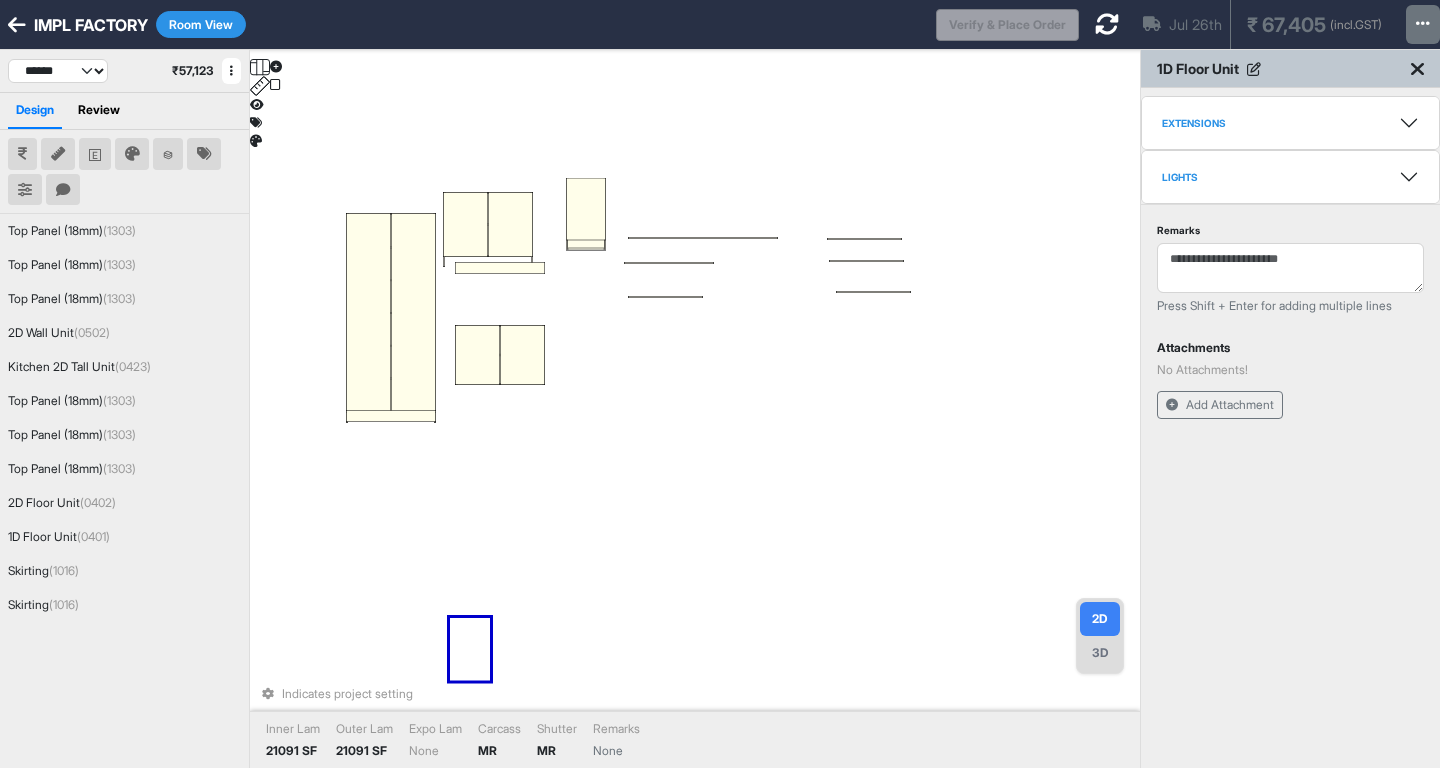 drag, startPoint x: 591, startPoint y: 185, endPoint x: 567, endPoint y: 181, distance: 24.33105 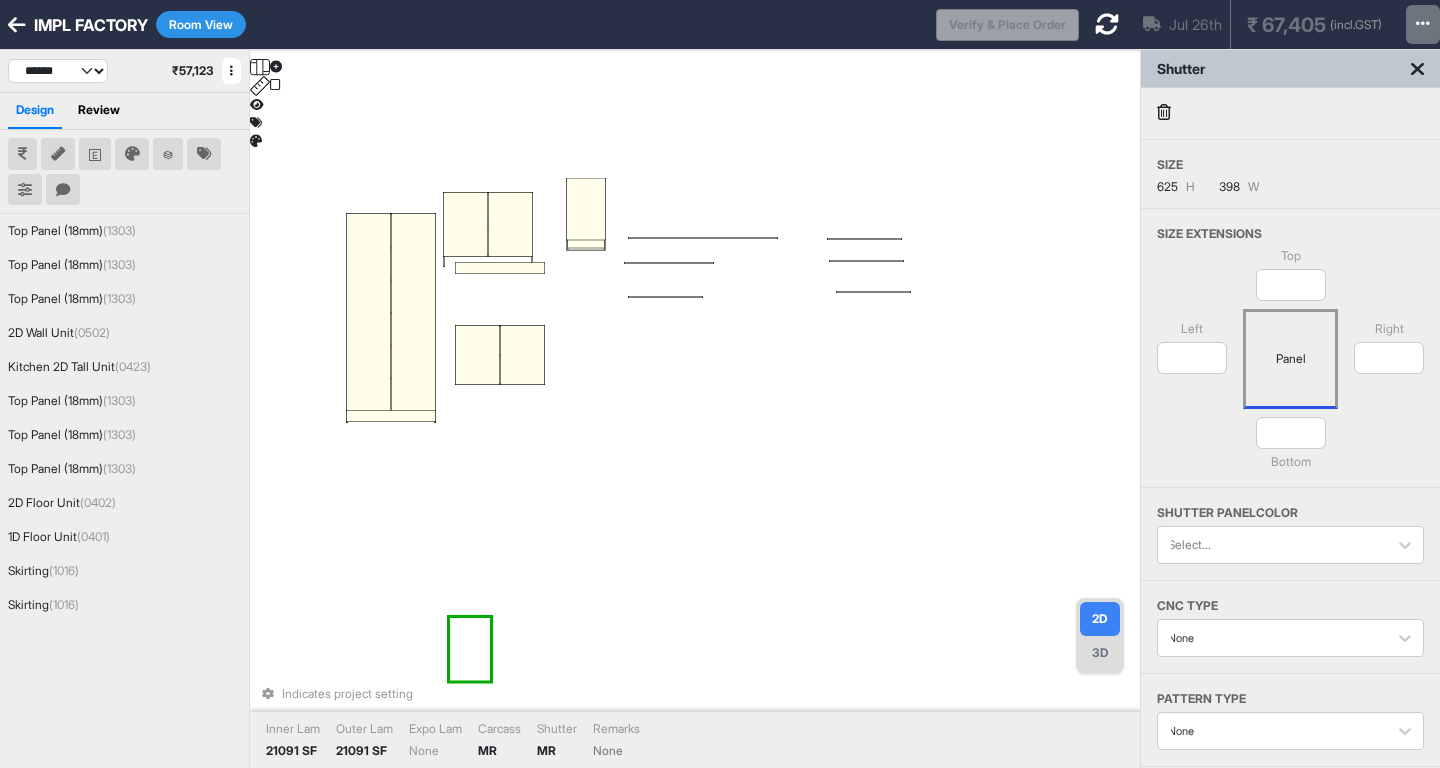 click at bounding box center [586, 232] 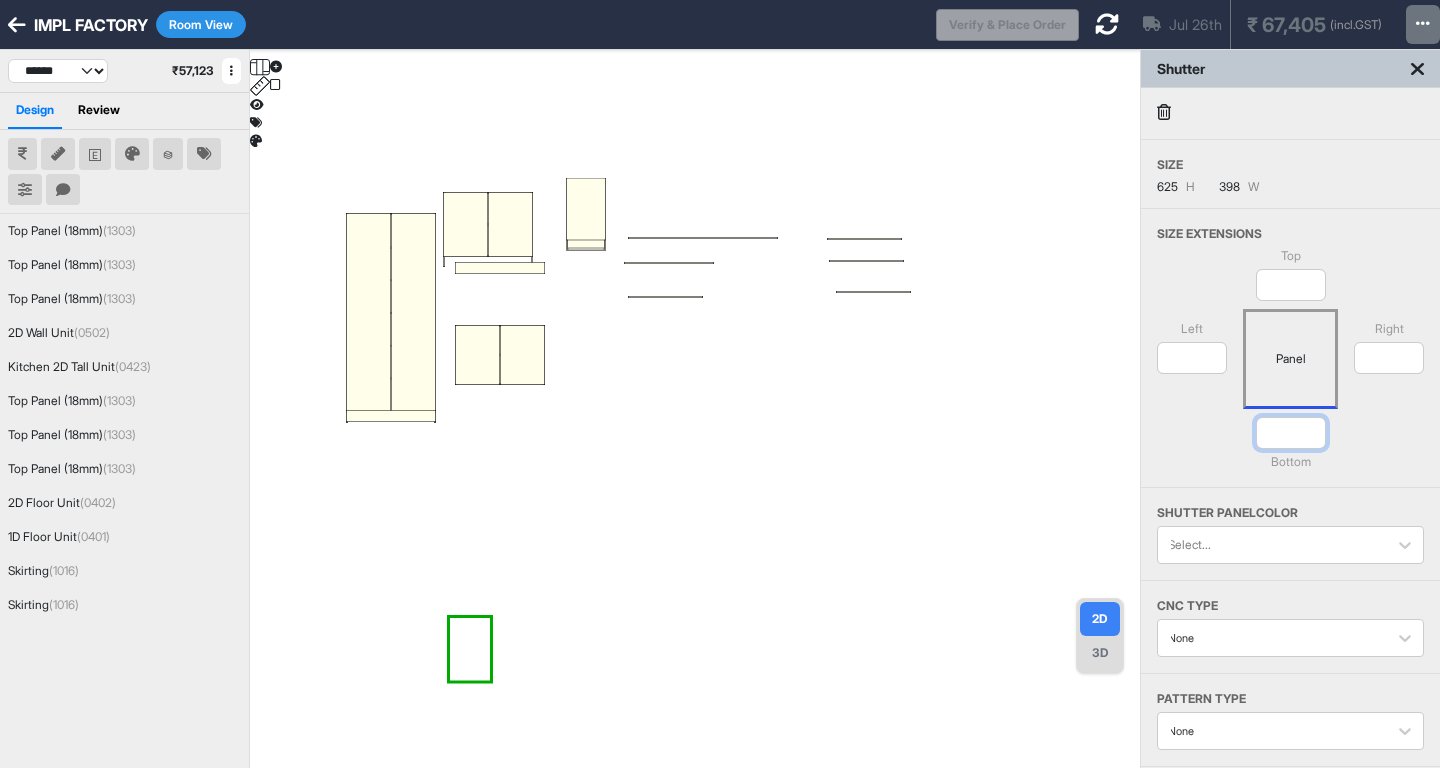 click on "****" at bounding box center [1291, 433] 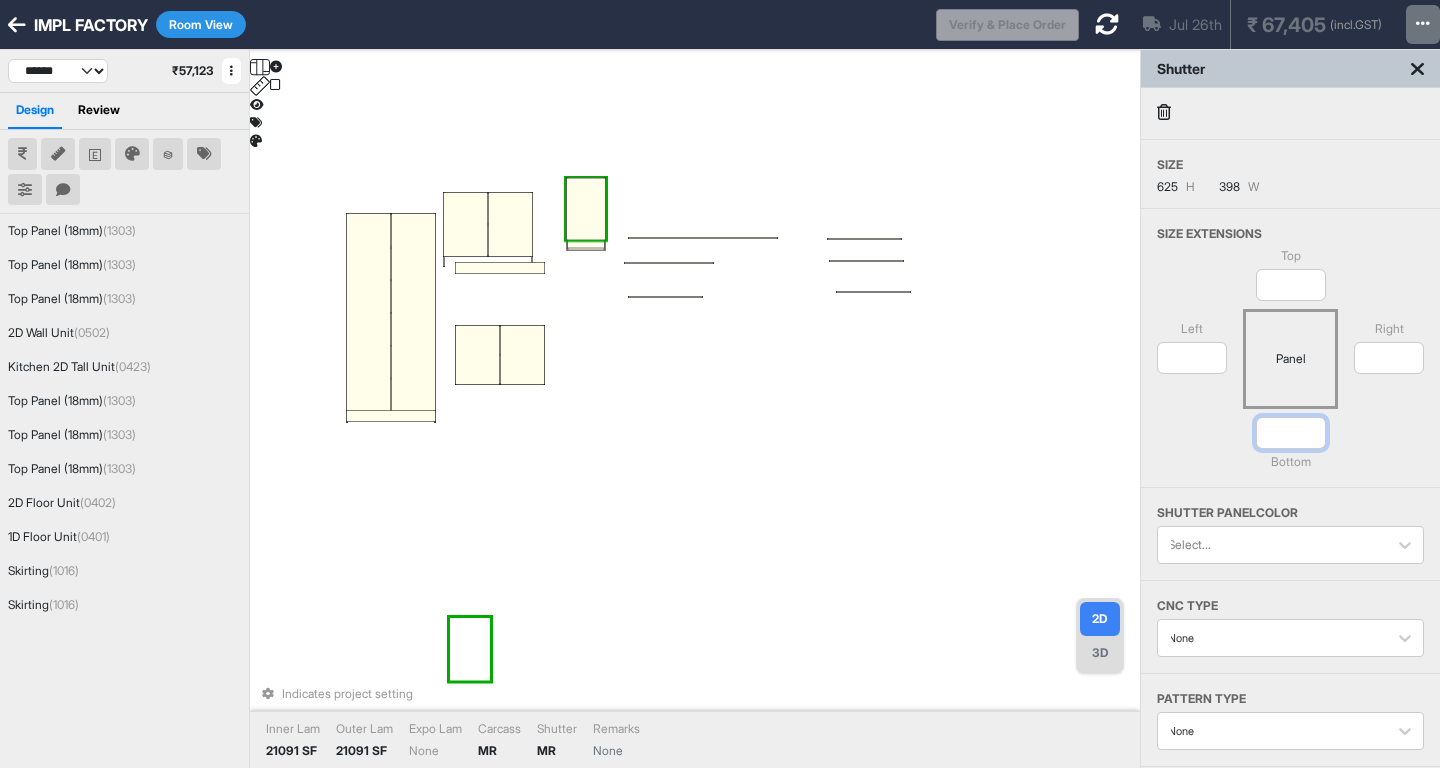 type on "*" 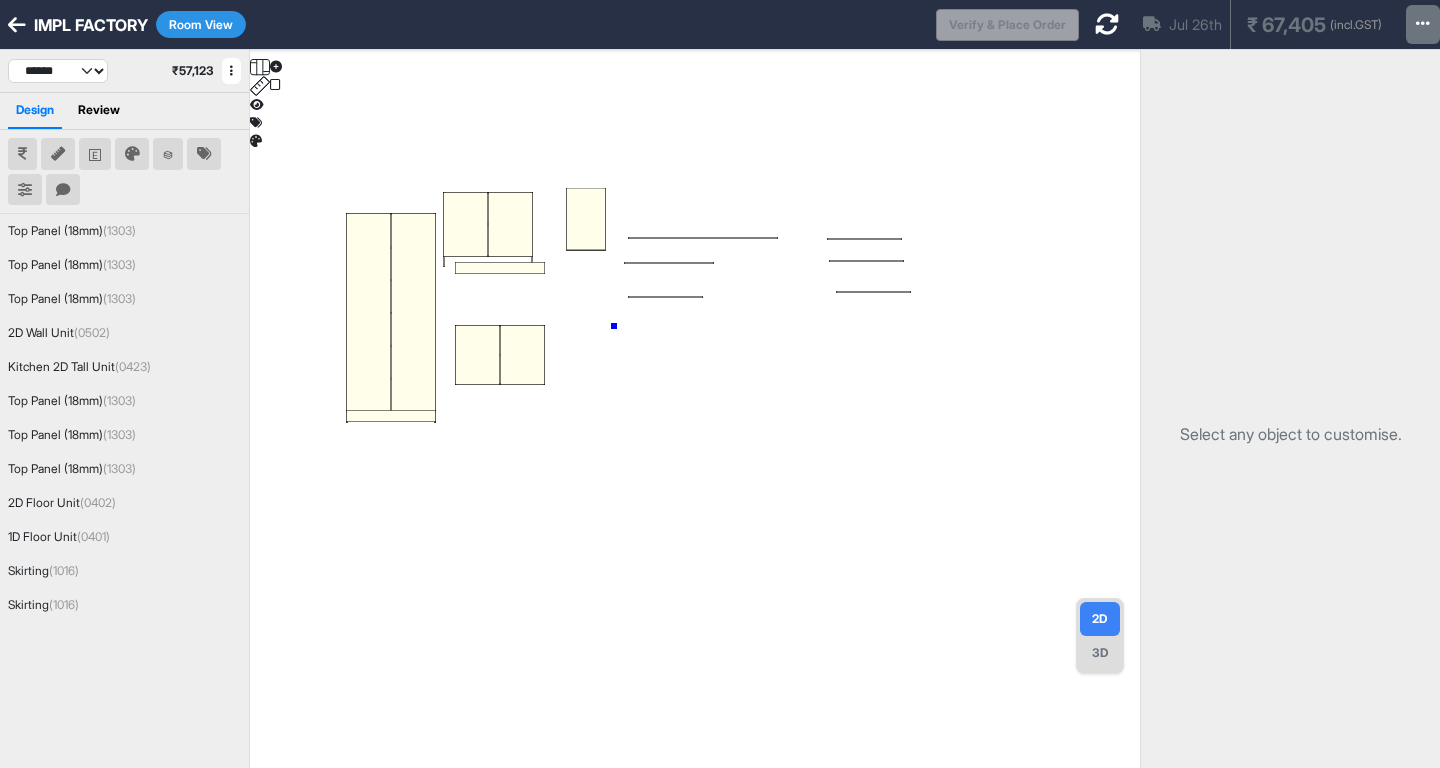 click at bounding box center [695, 434] 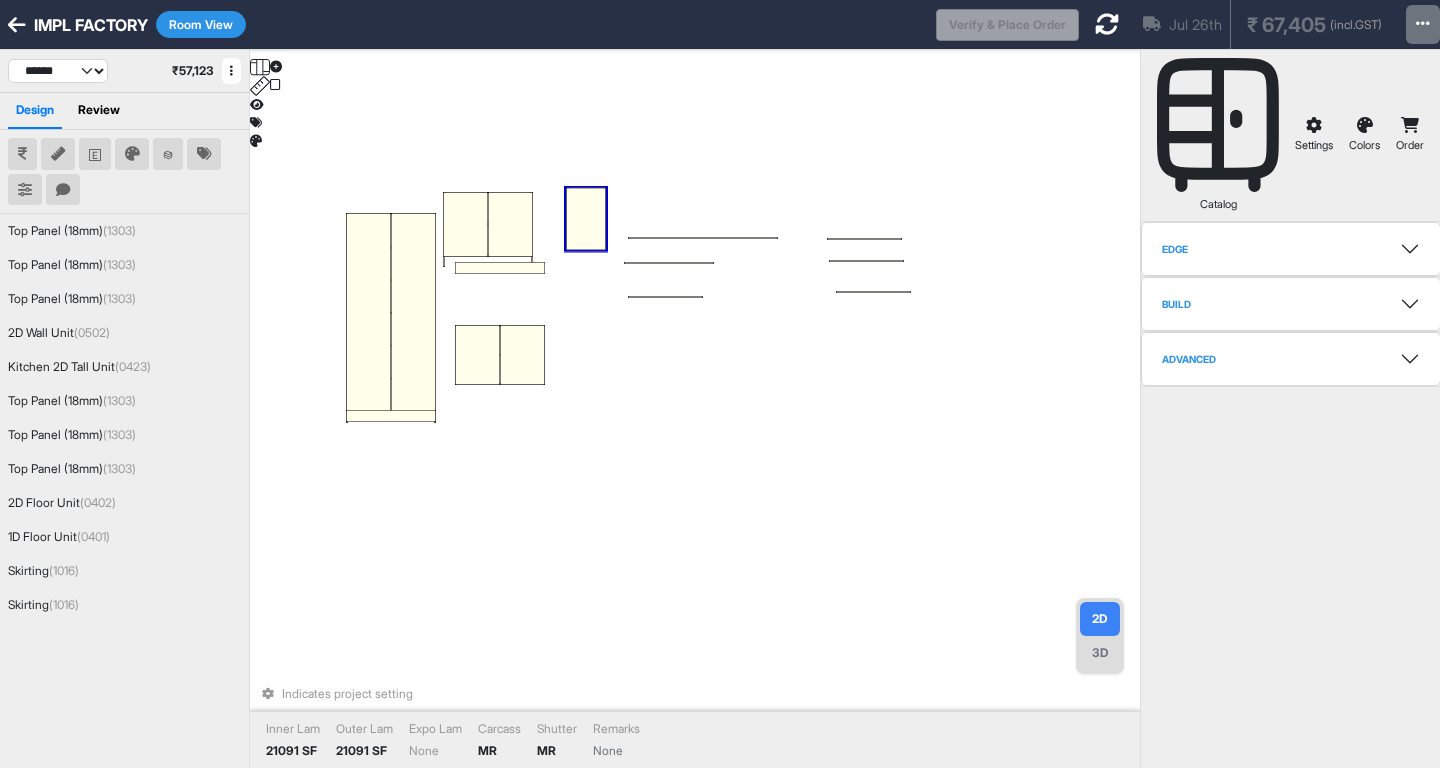click at bounding box center [586, 219] 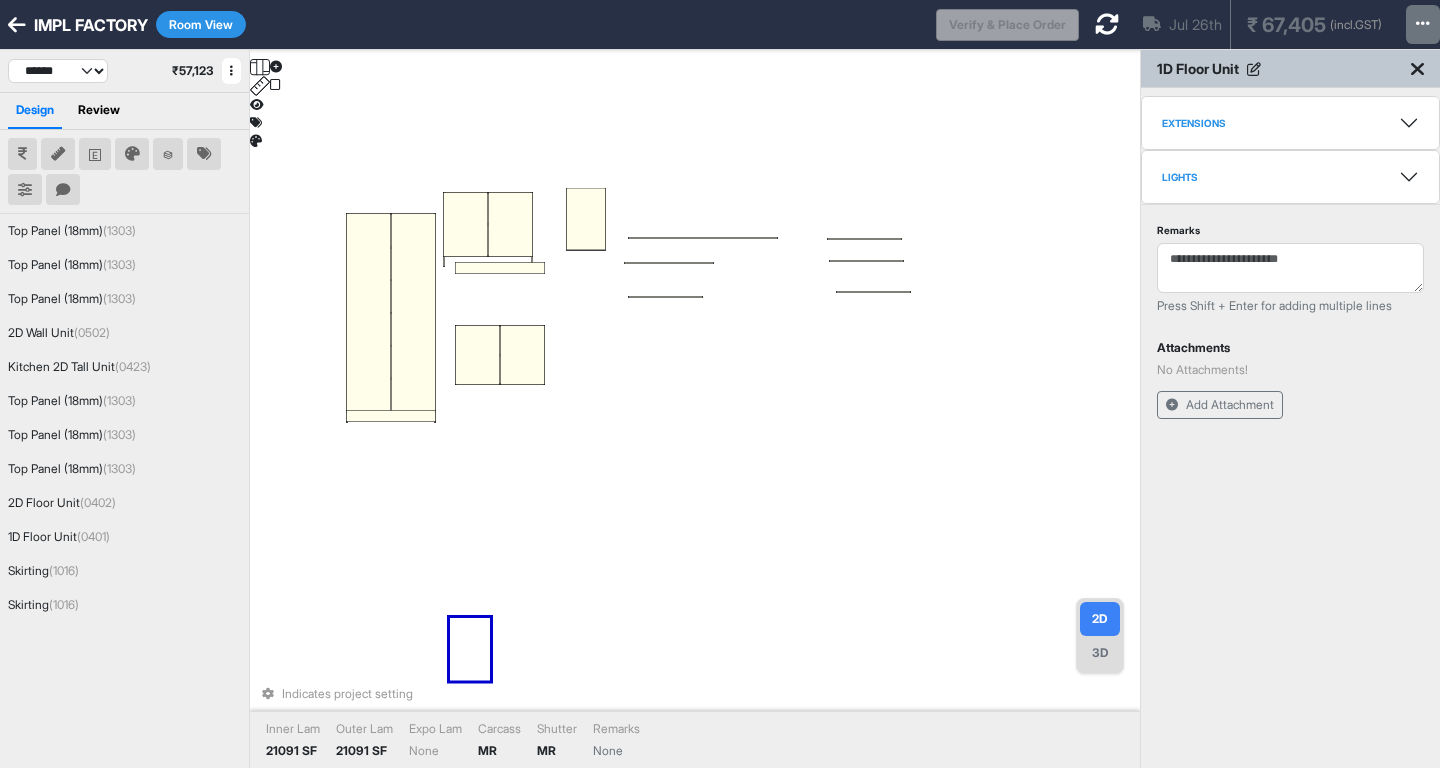 click on "Extensions" at bounding box center [1290, 123] 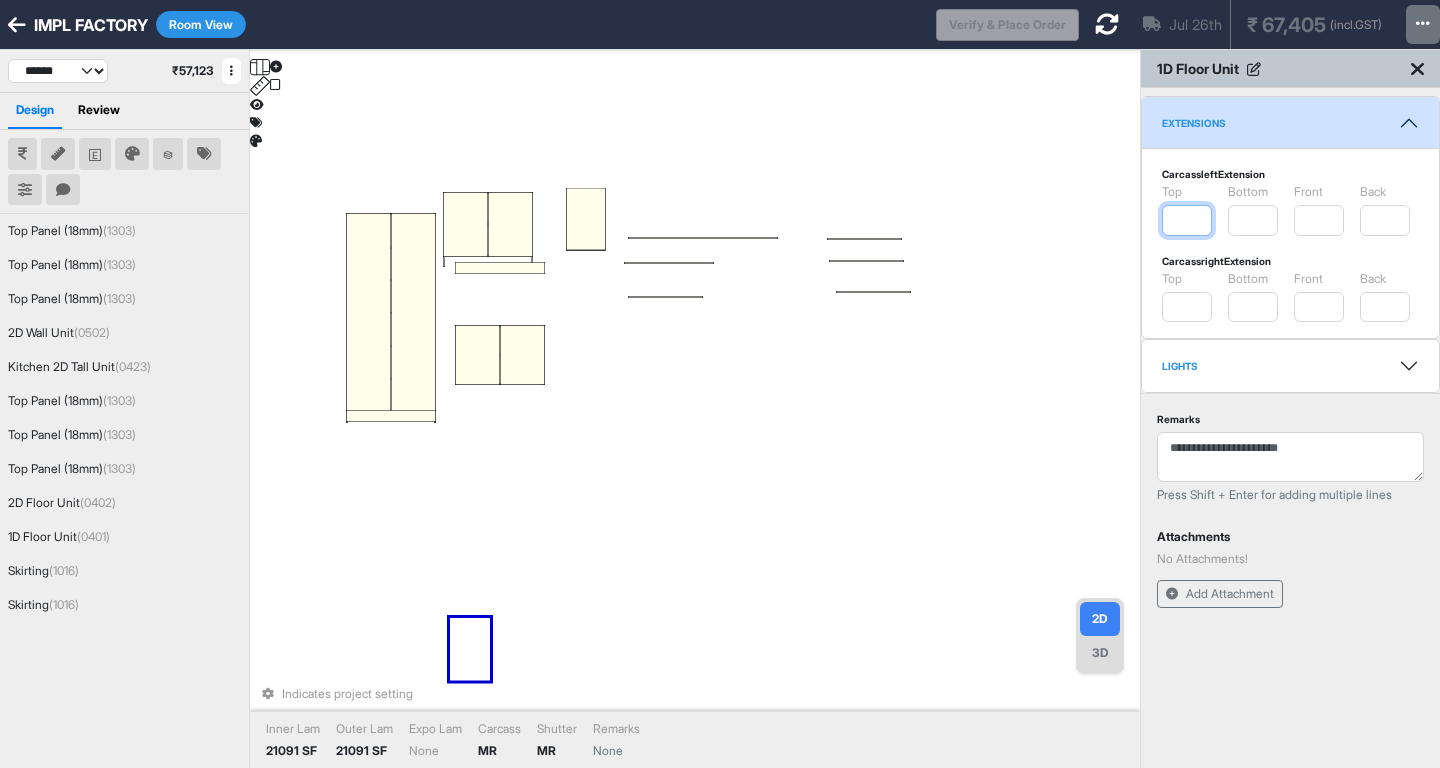 click on "*" at bounding box center (1187, 220) 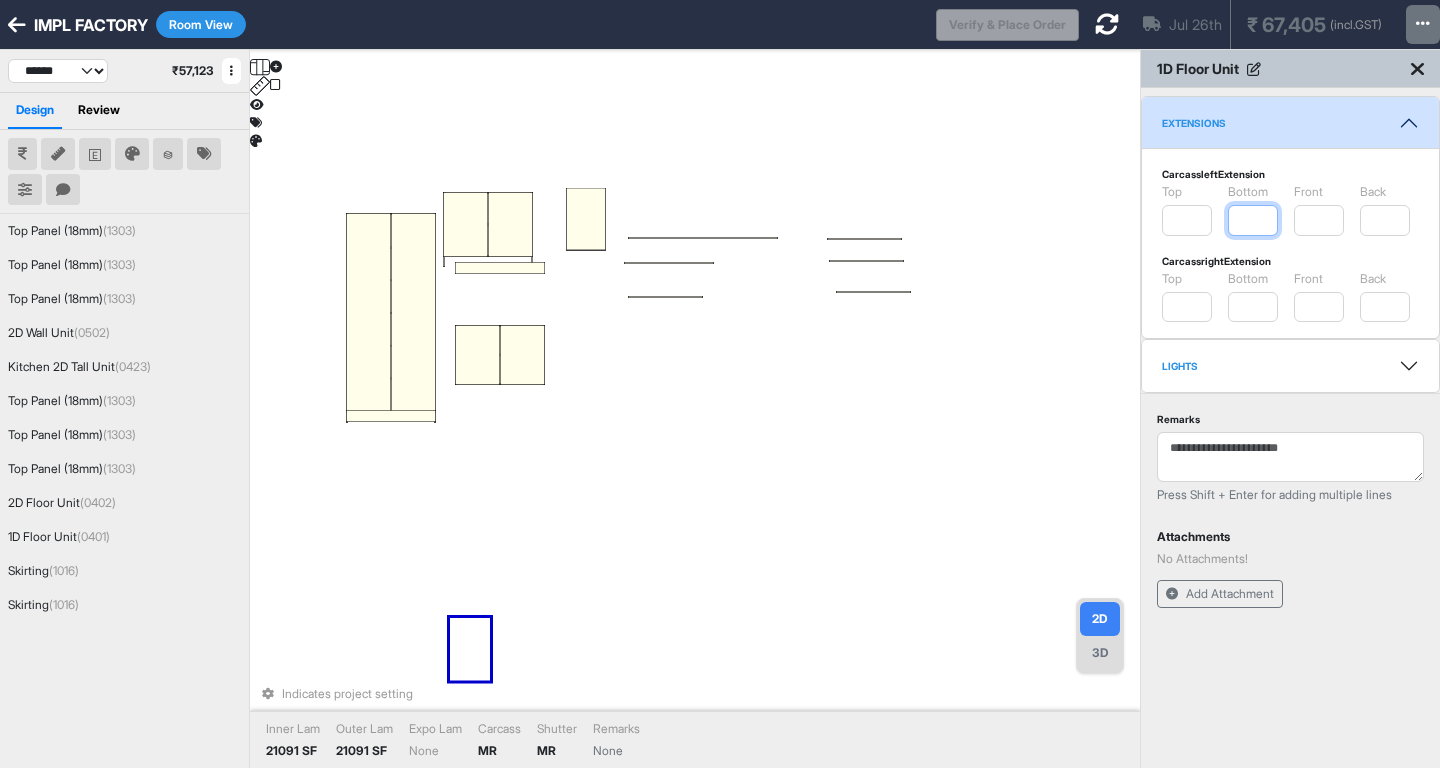 click on "*" at bounding box center (1253, 220) 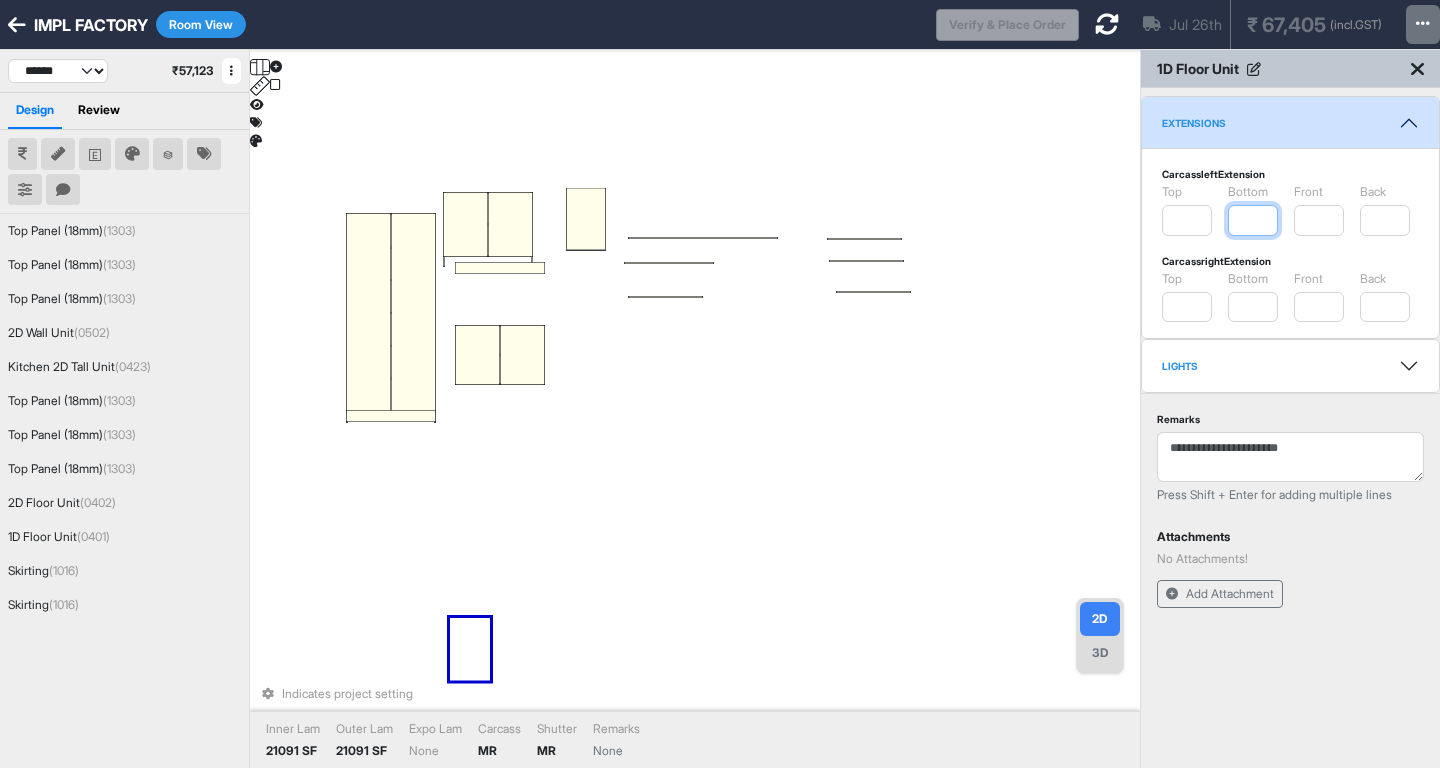 type on "*" 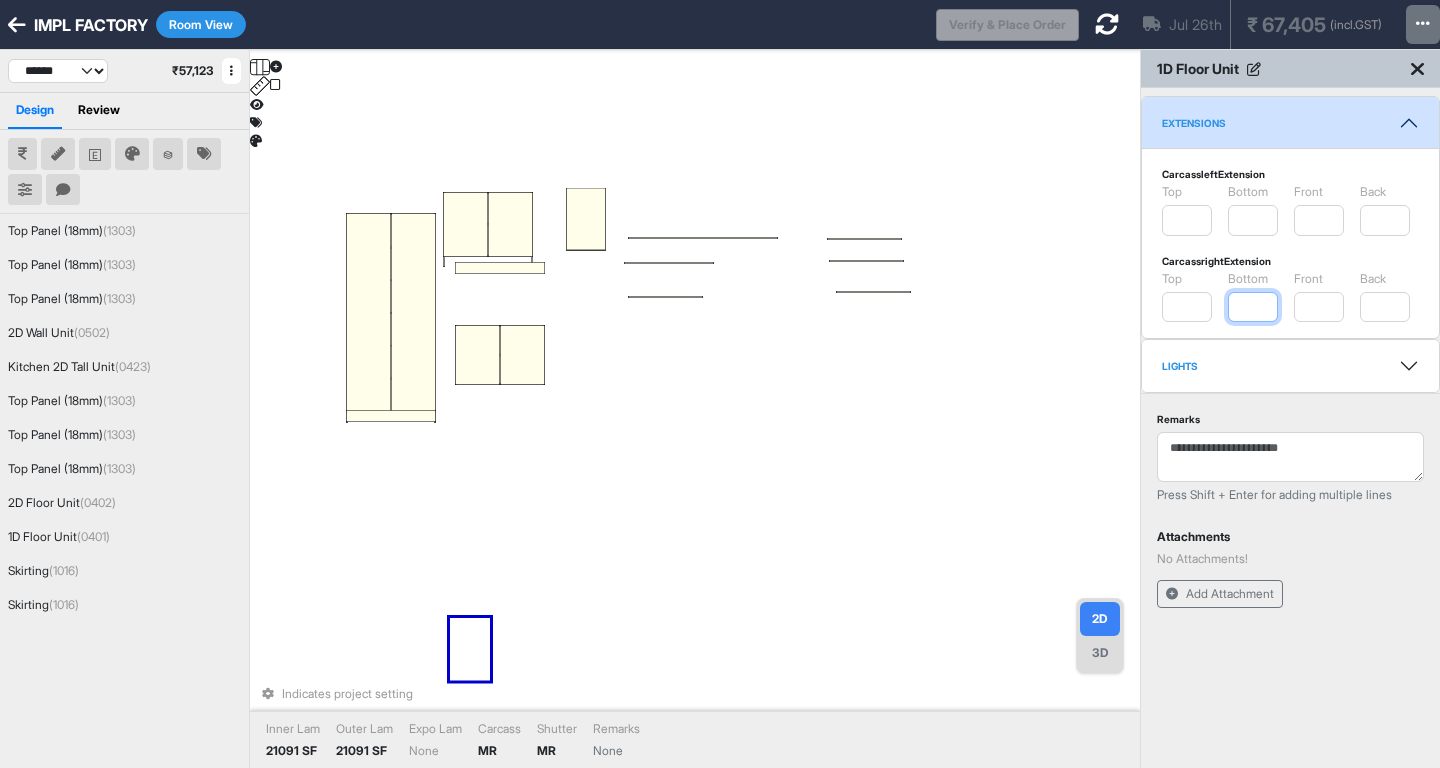 click on "*" at bounding box center [1253, 307] 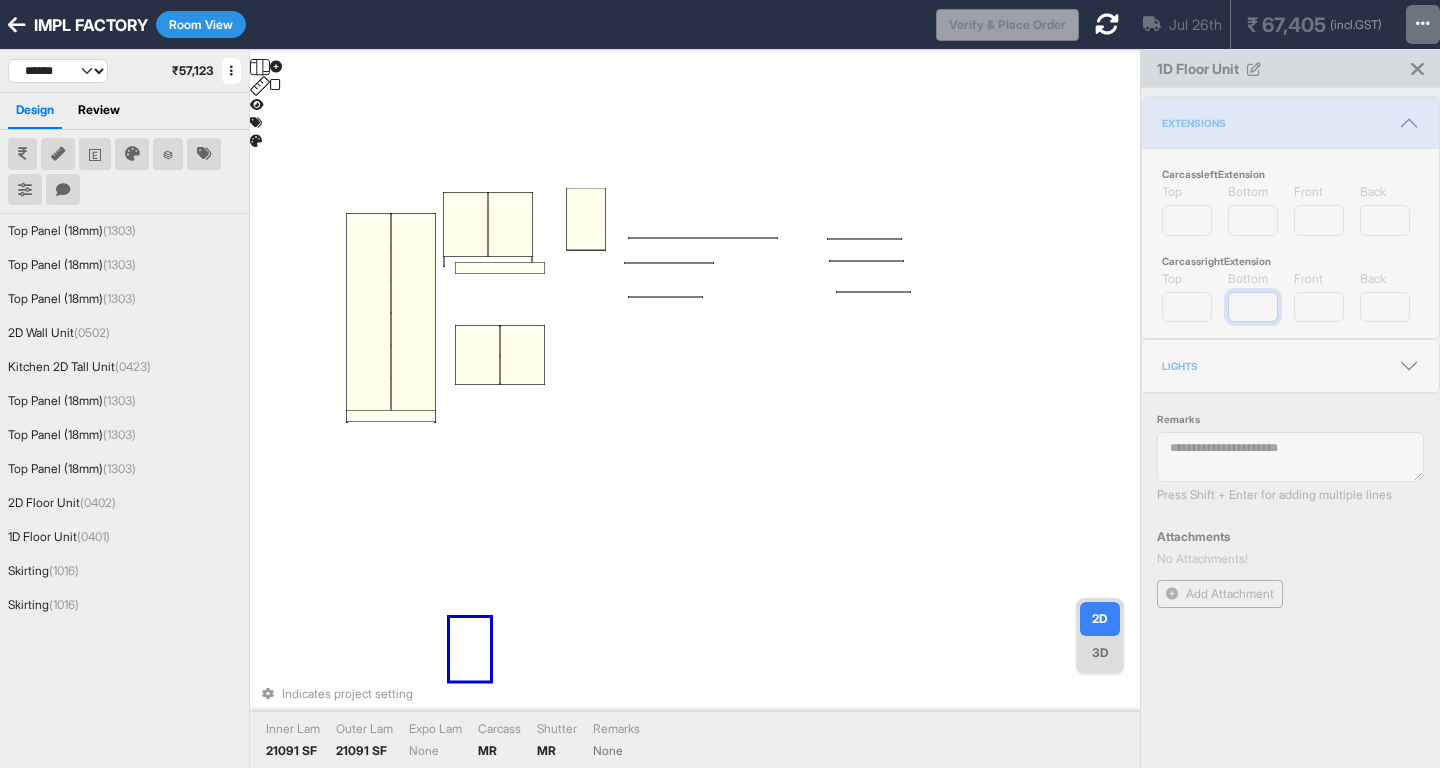 type on "***" 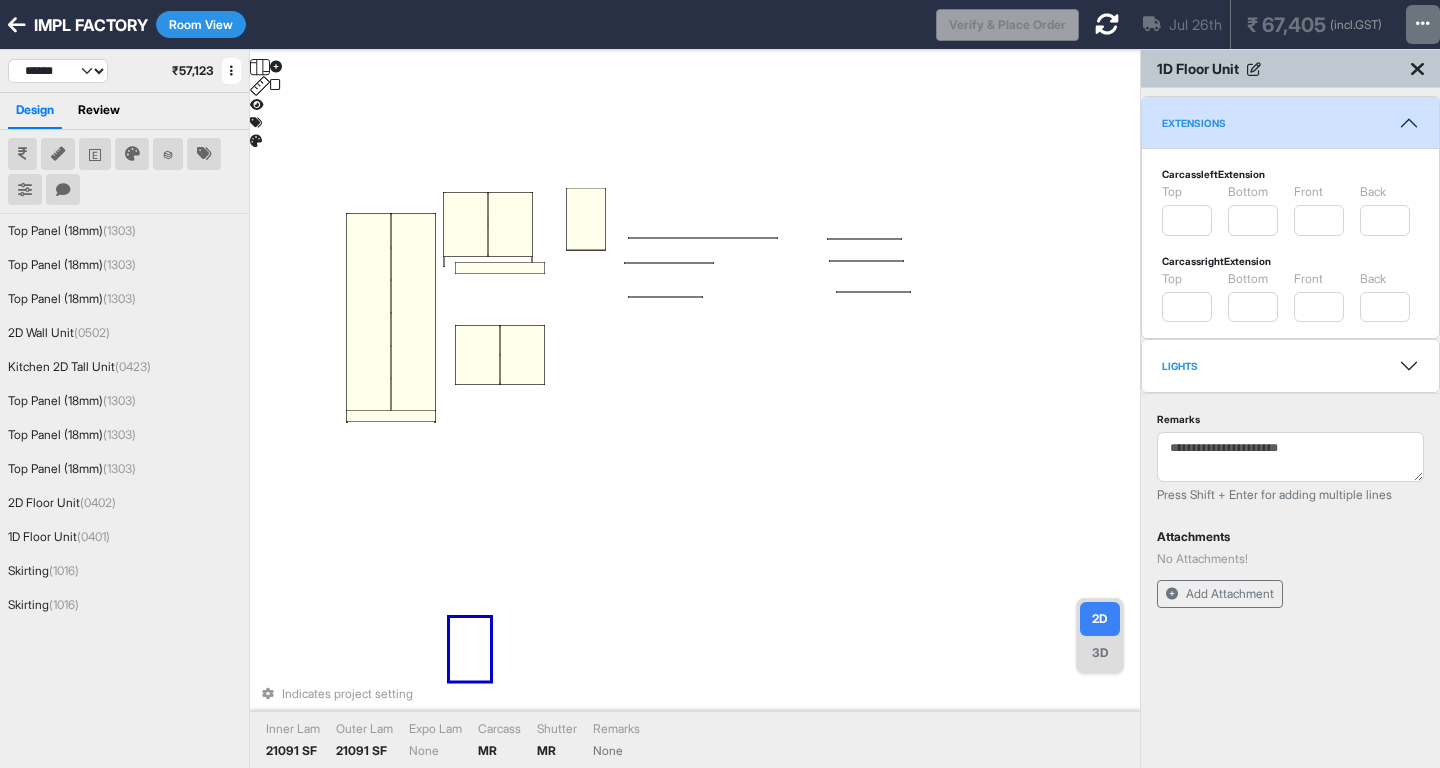 click on "Lights" at bounding box center [1290, 366] 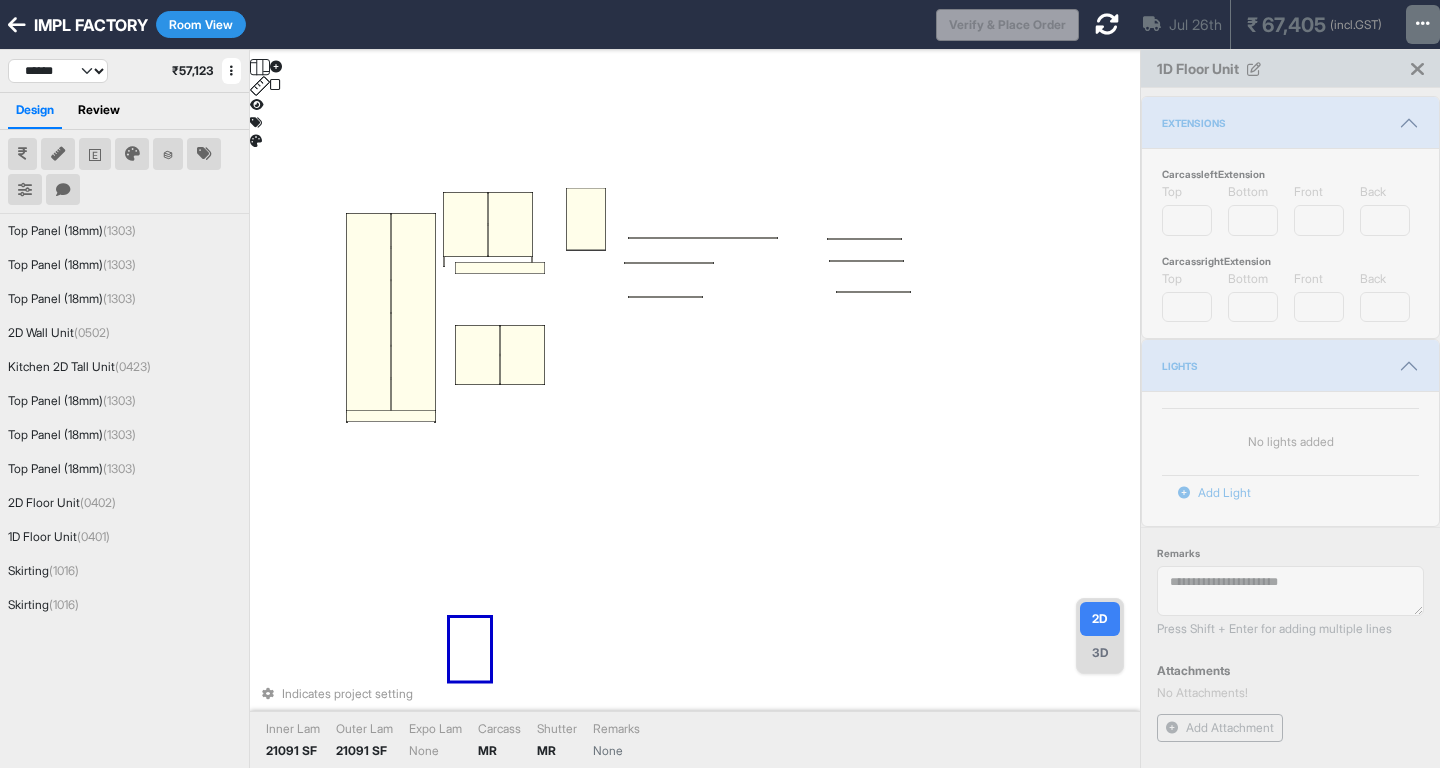 type on "***" 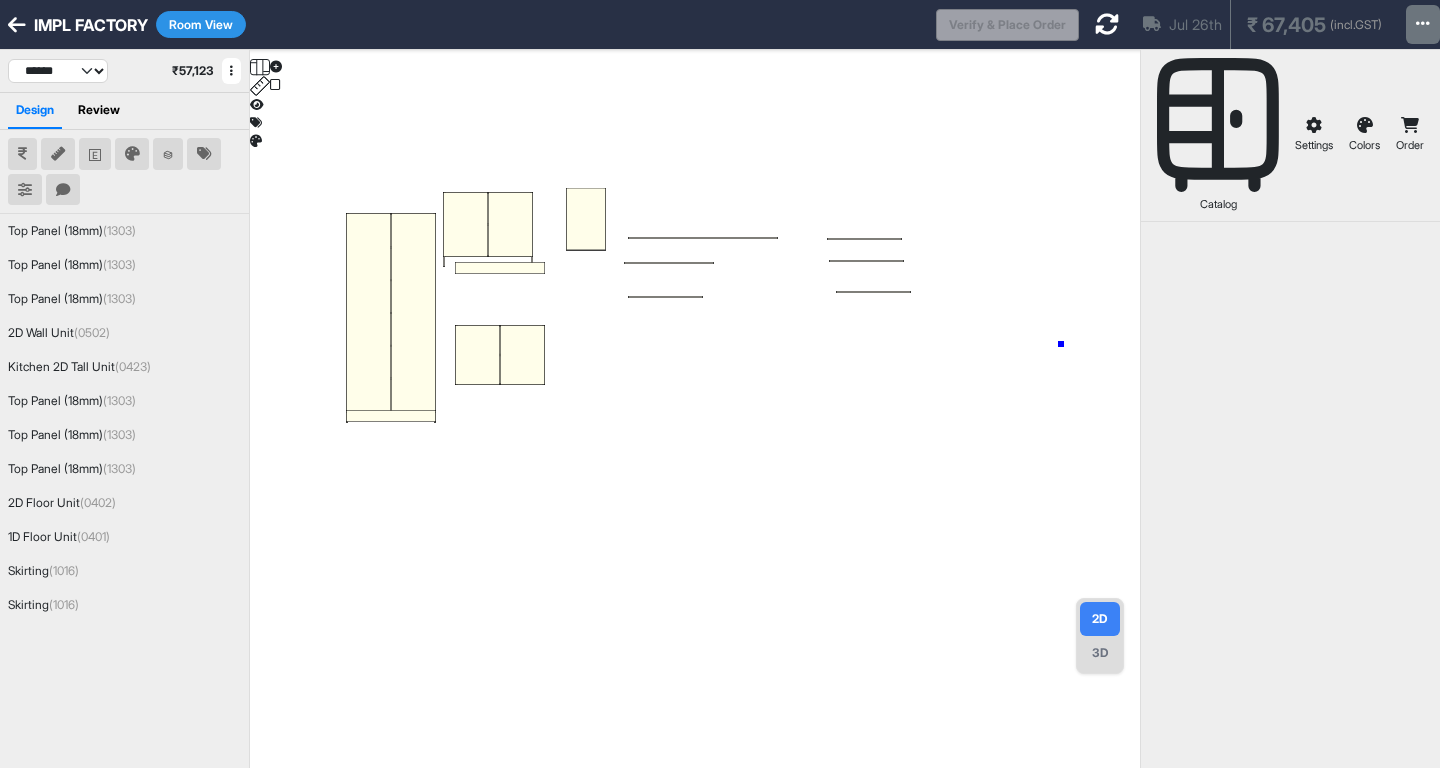click at bounding box center [695, 434] 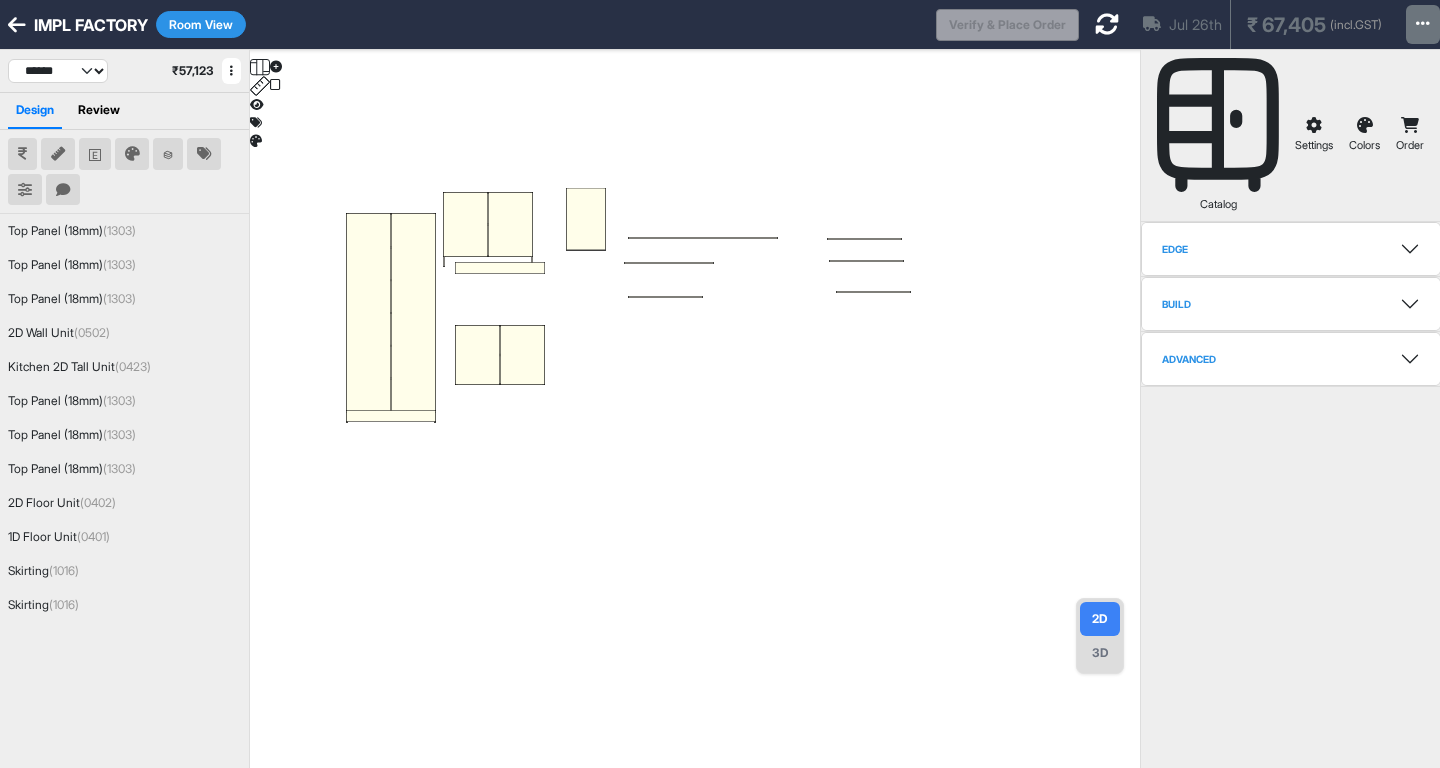 click at bounding box center (1107, 24) 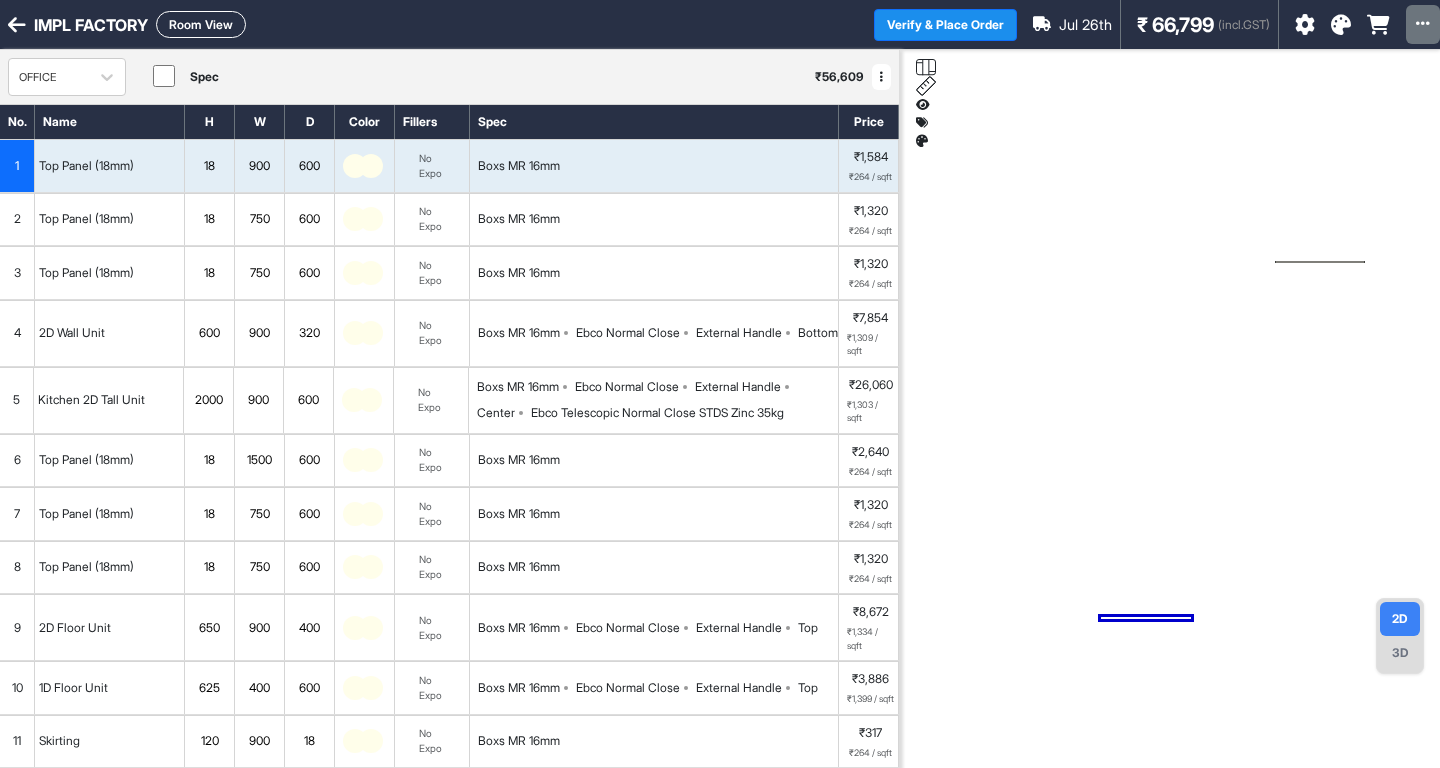 scroll, scrollTop: 260, scrollLeft: 0, axis: vertical 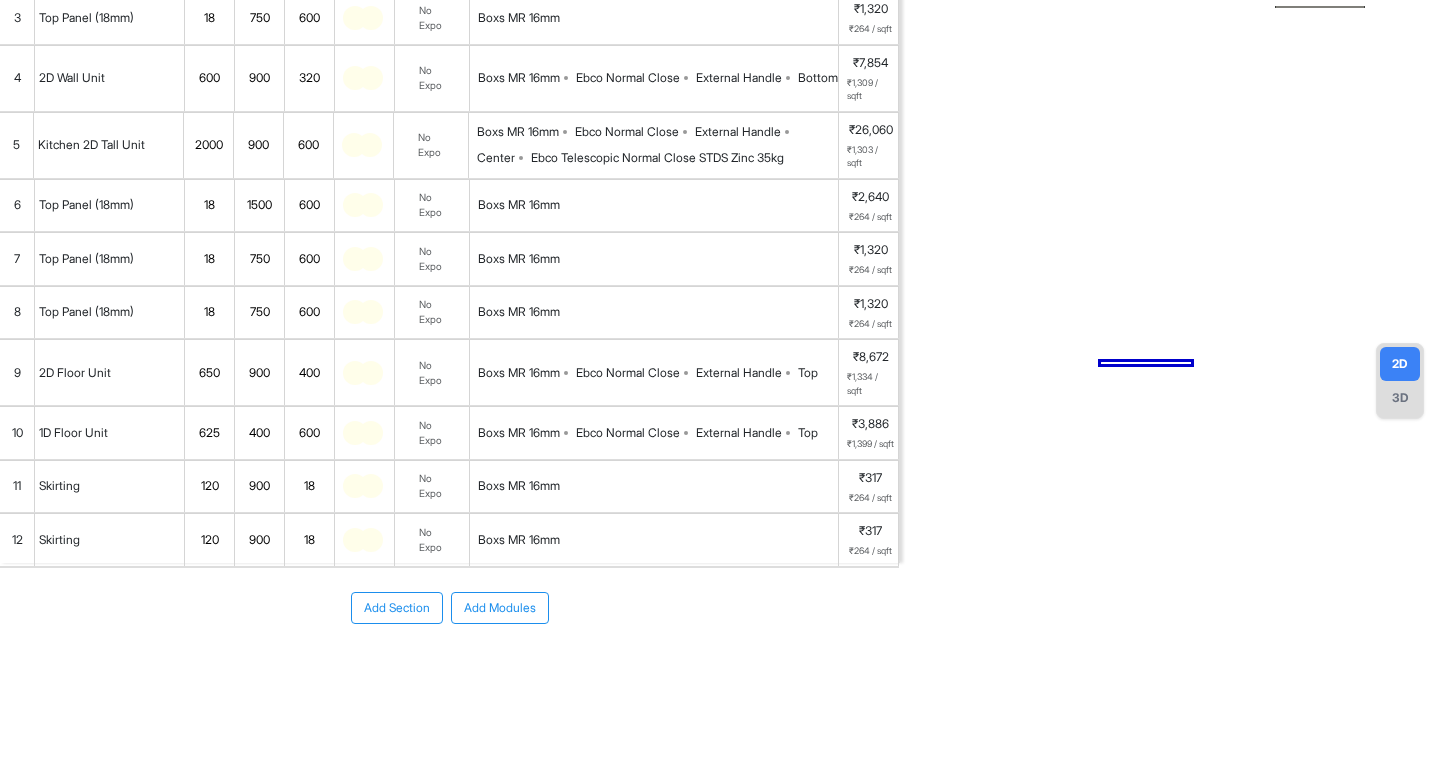 click on "Add Modules" at bounding box center (500, 608) 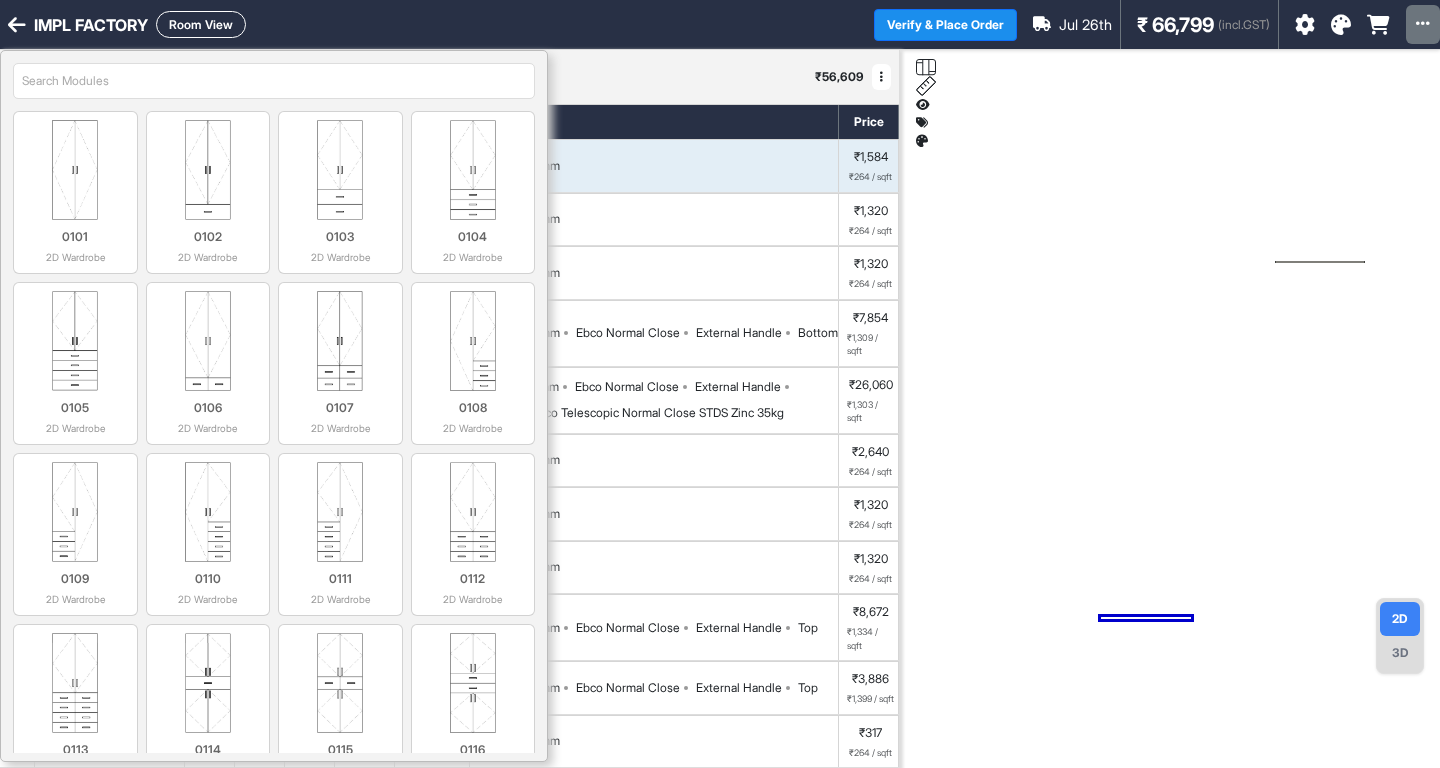 click at bounding box center (274, 81) 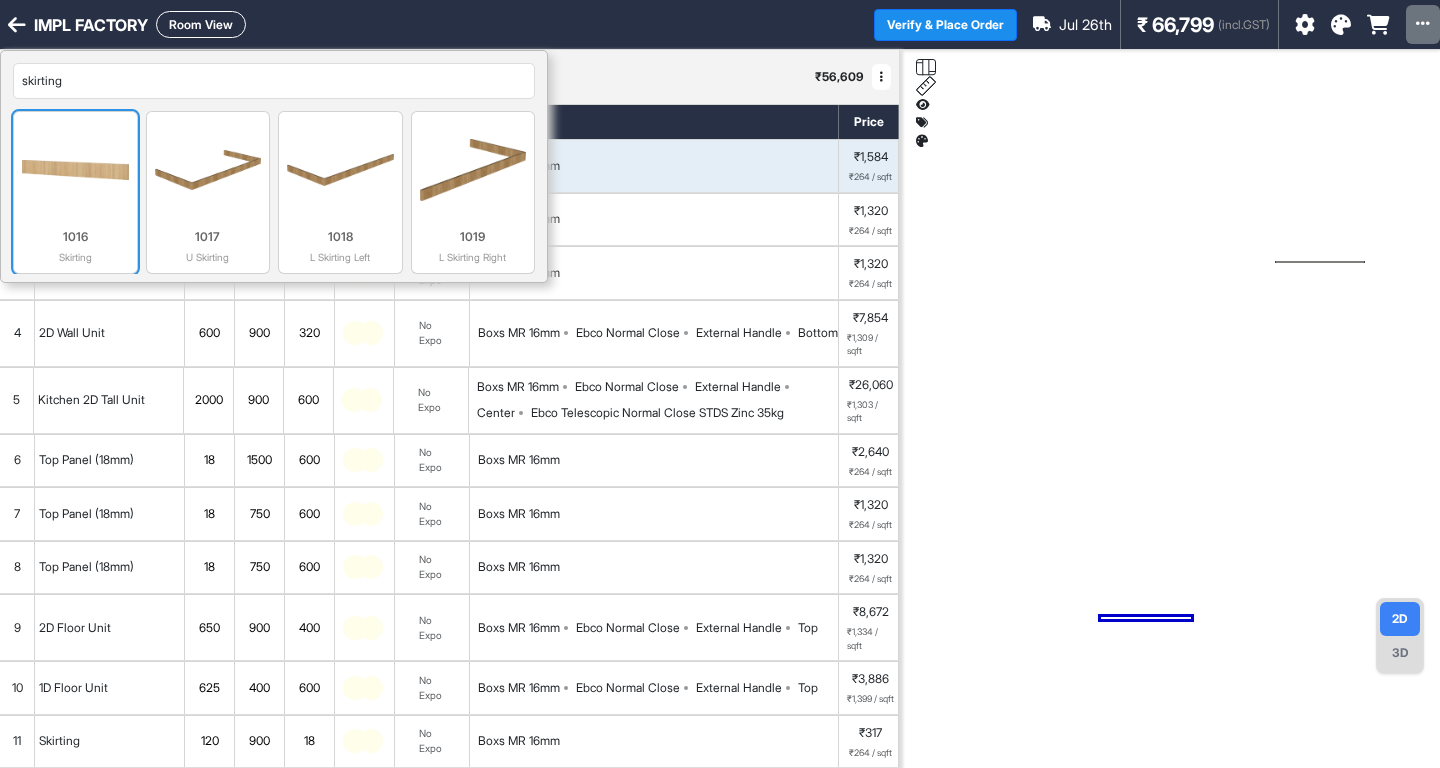 type on "skirting" 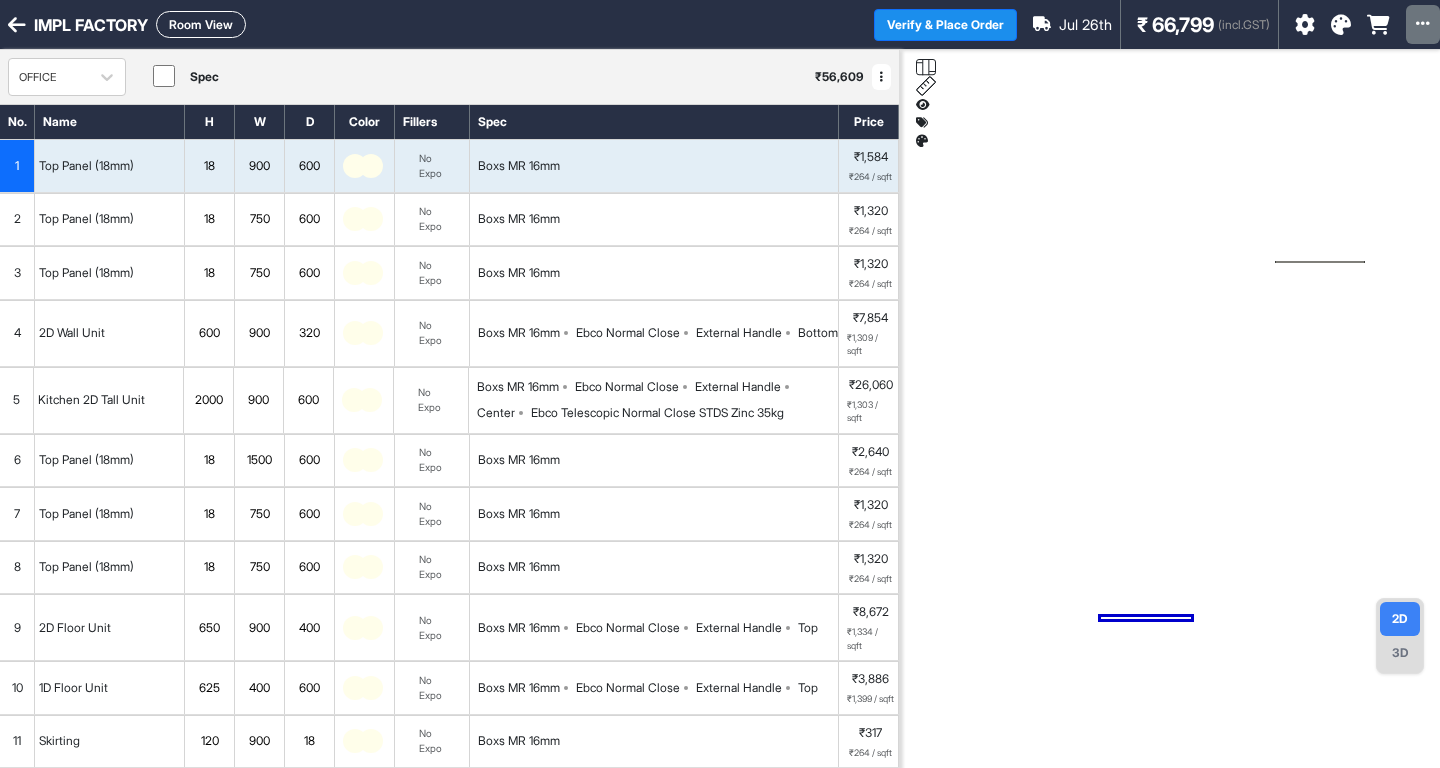 scroll, scrollTop: 310, scrollLeft: 0, axis: vertical 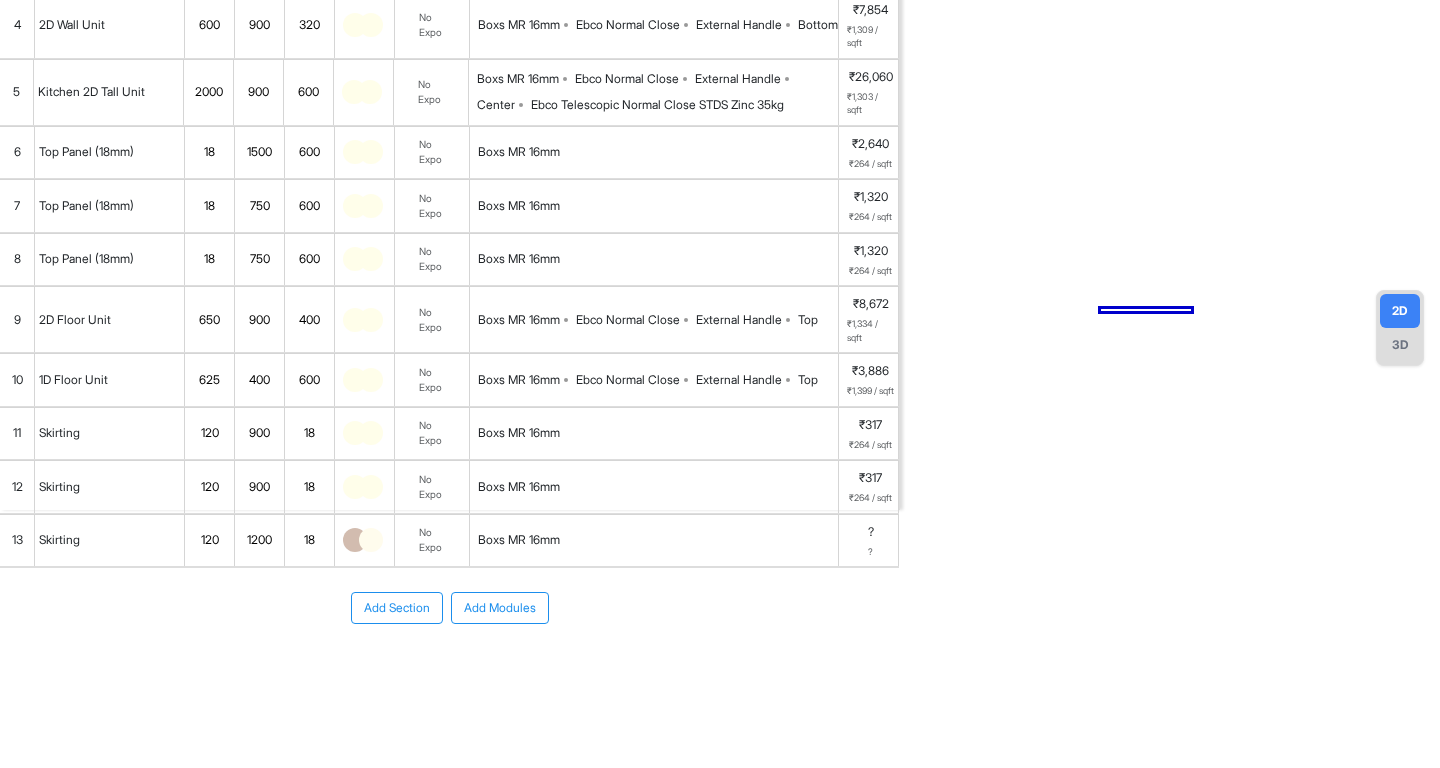 click on "1200" at bounding box center [259, 540] 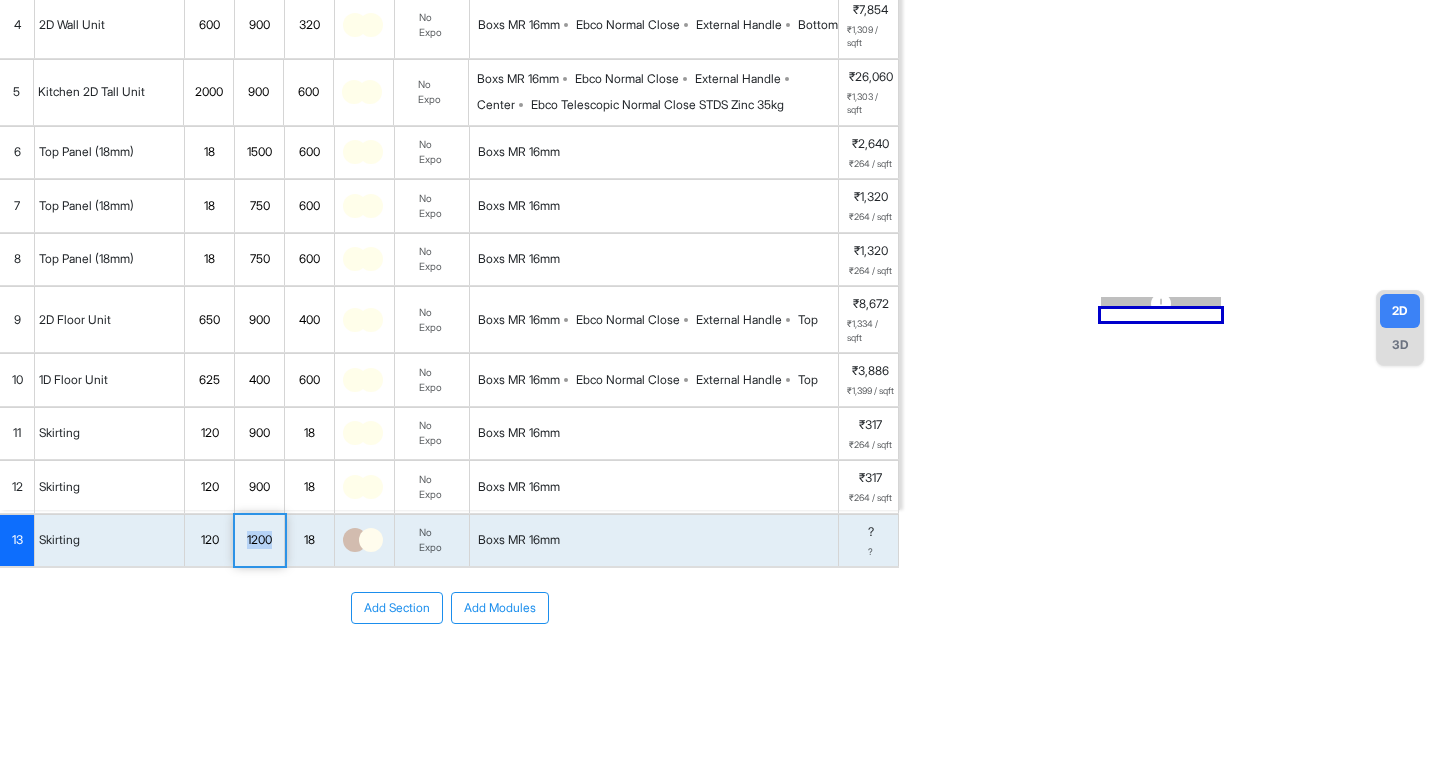 click on "1200" at bounding box center (259, 540) 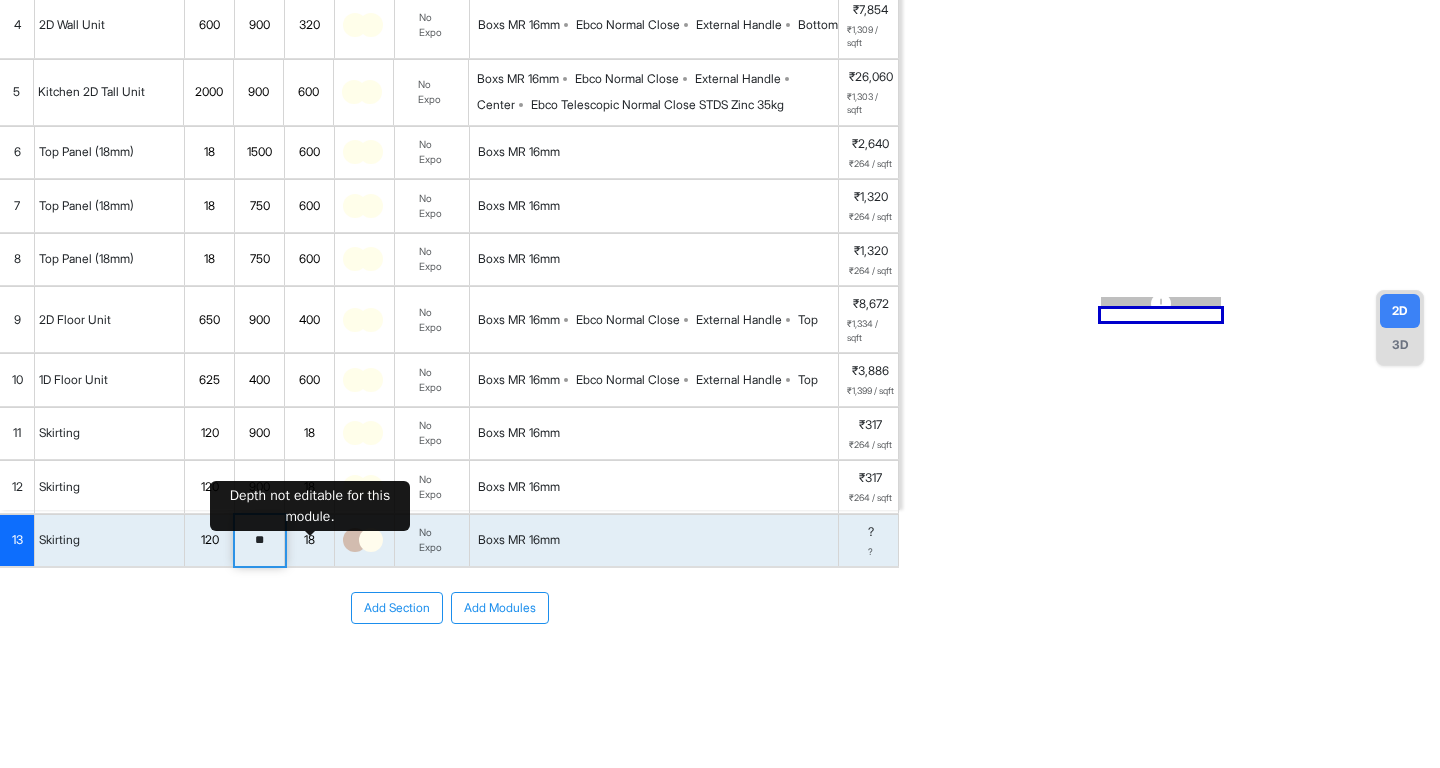 type on "*" 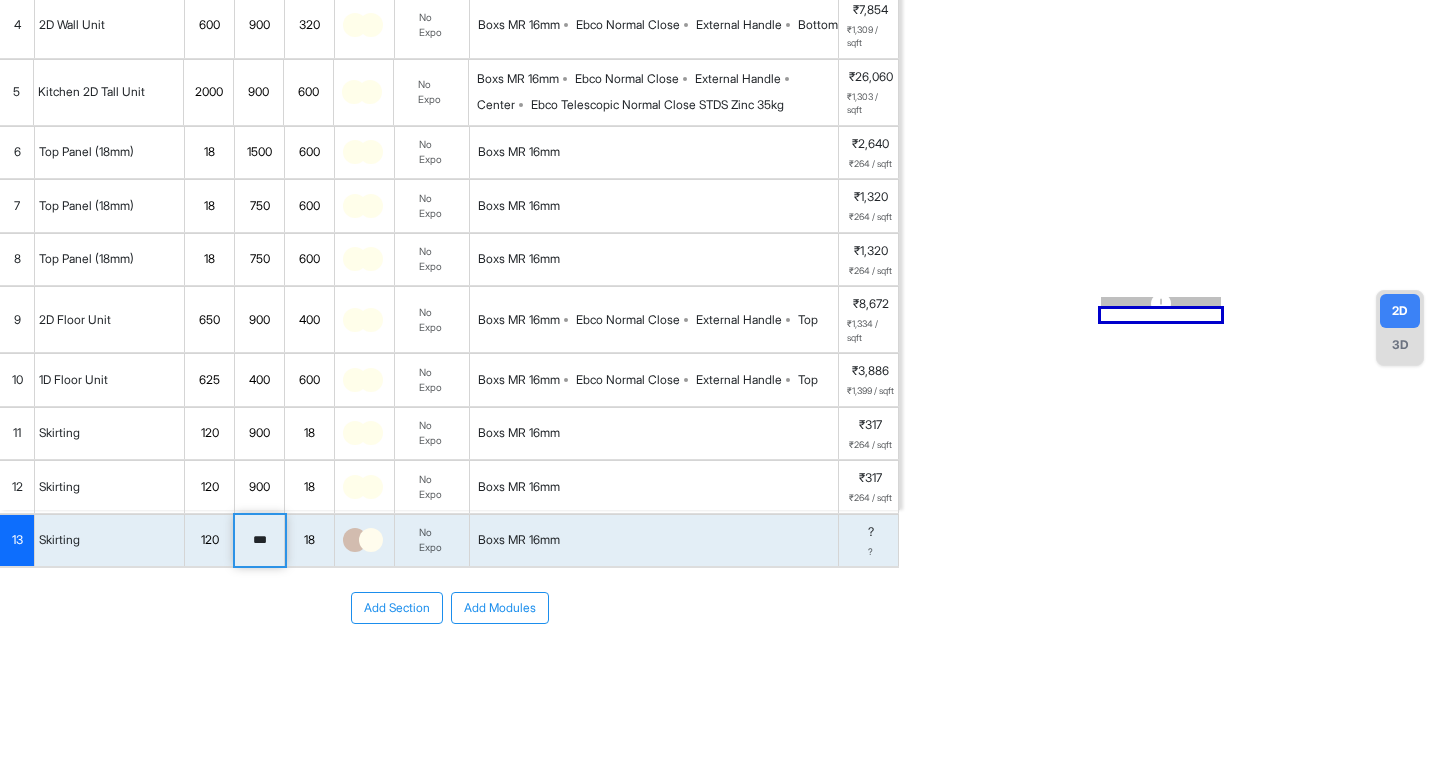 type on "***" 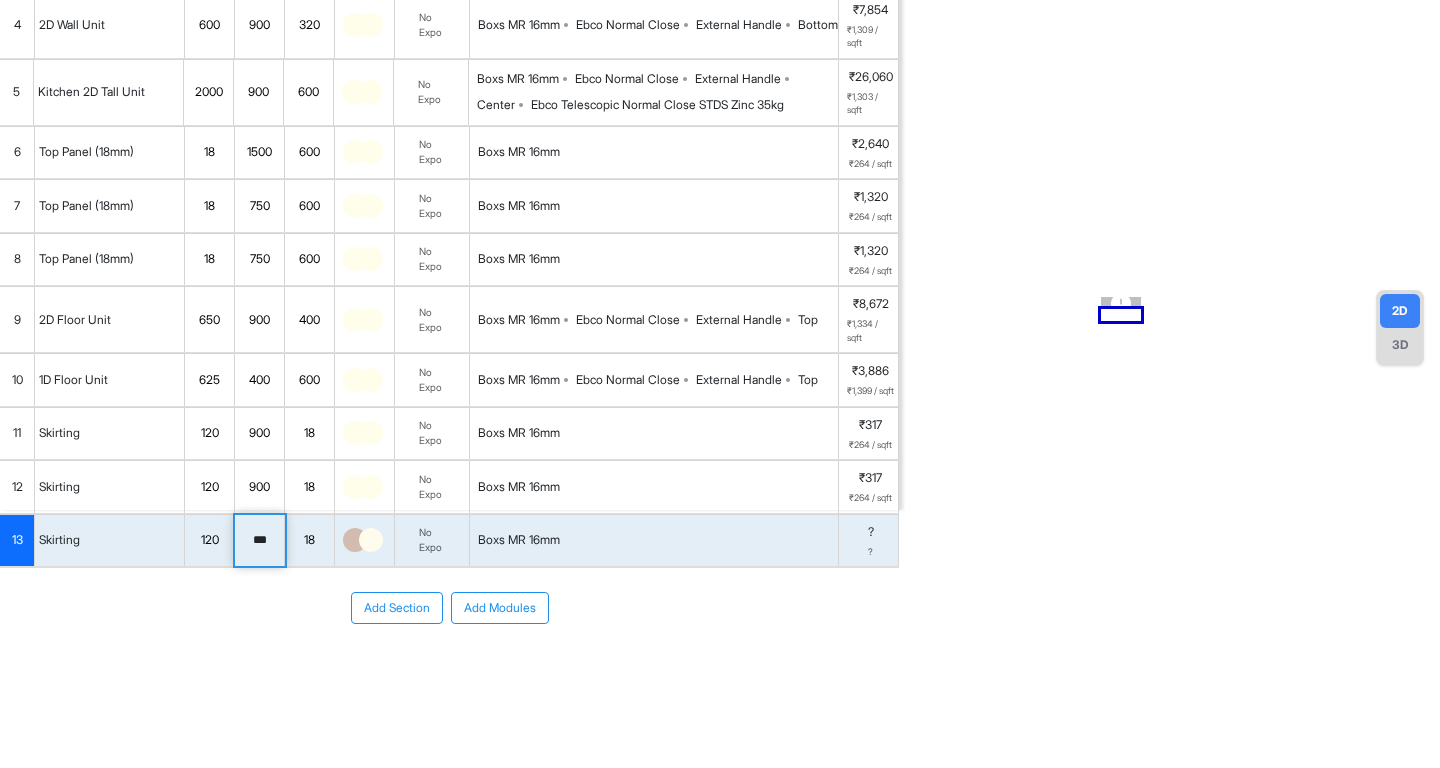 click at bounding box center [355, 540] 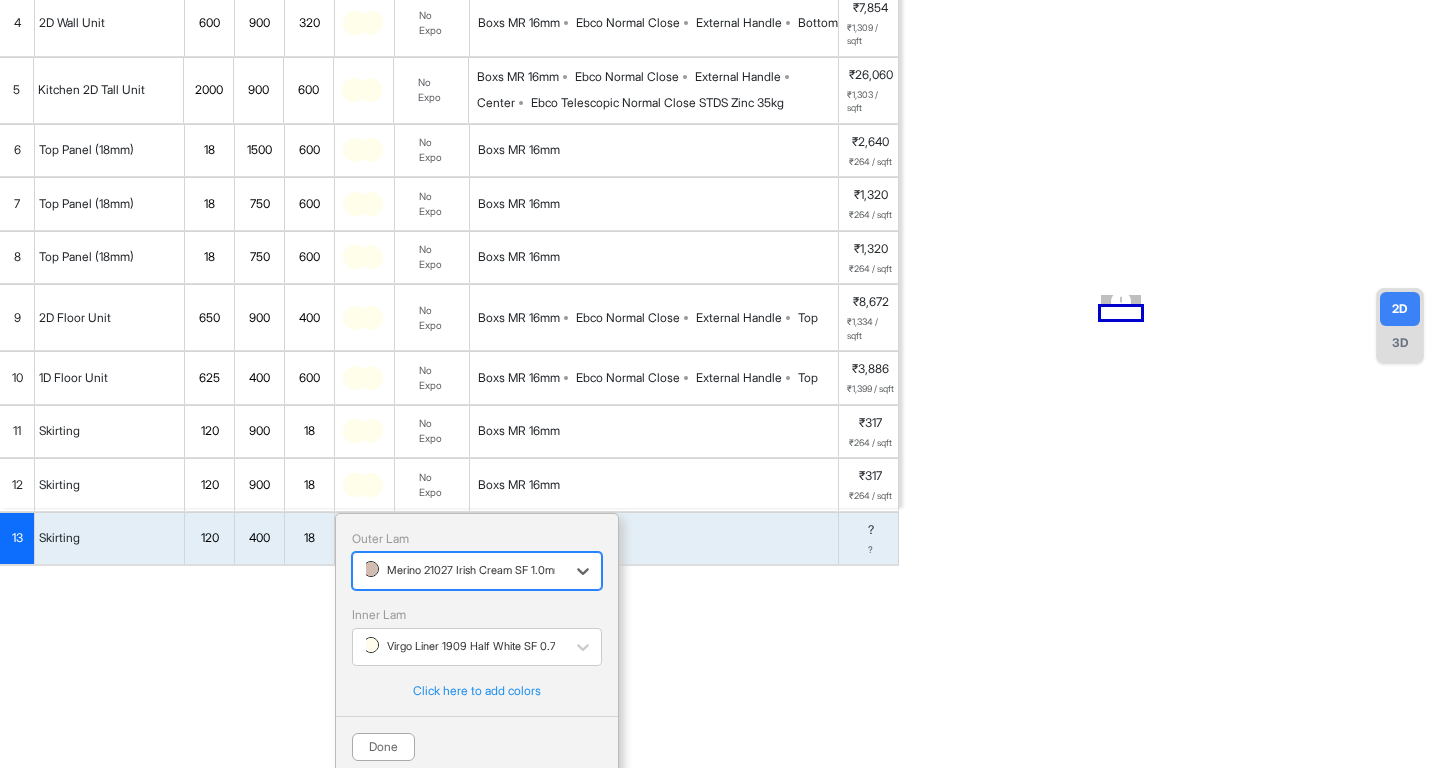 scroll, scrollTop: 325, scrollLeft: 0, axis: vertical 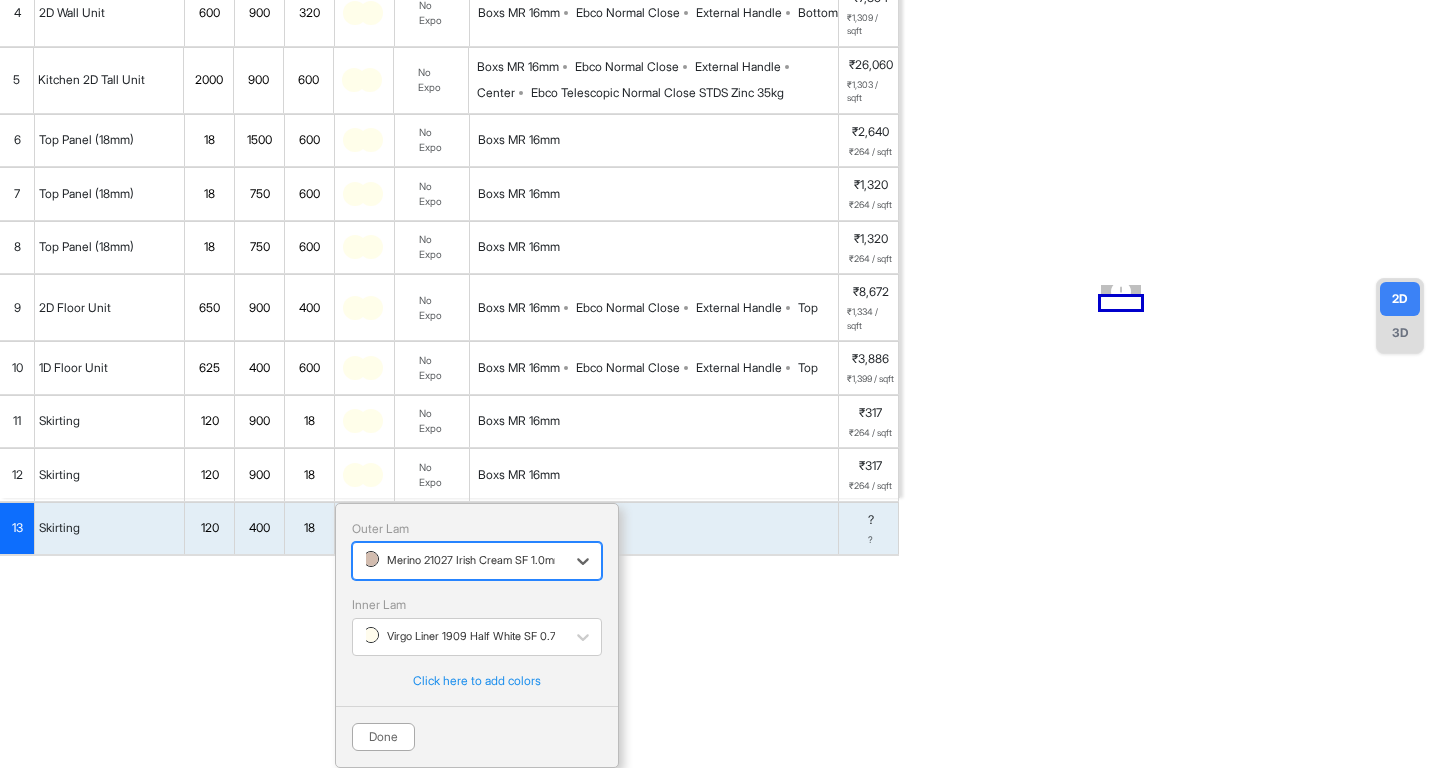 click on "Merino 21027 Irish Cream SF 1.0mm" at bounding box center (463, 560) 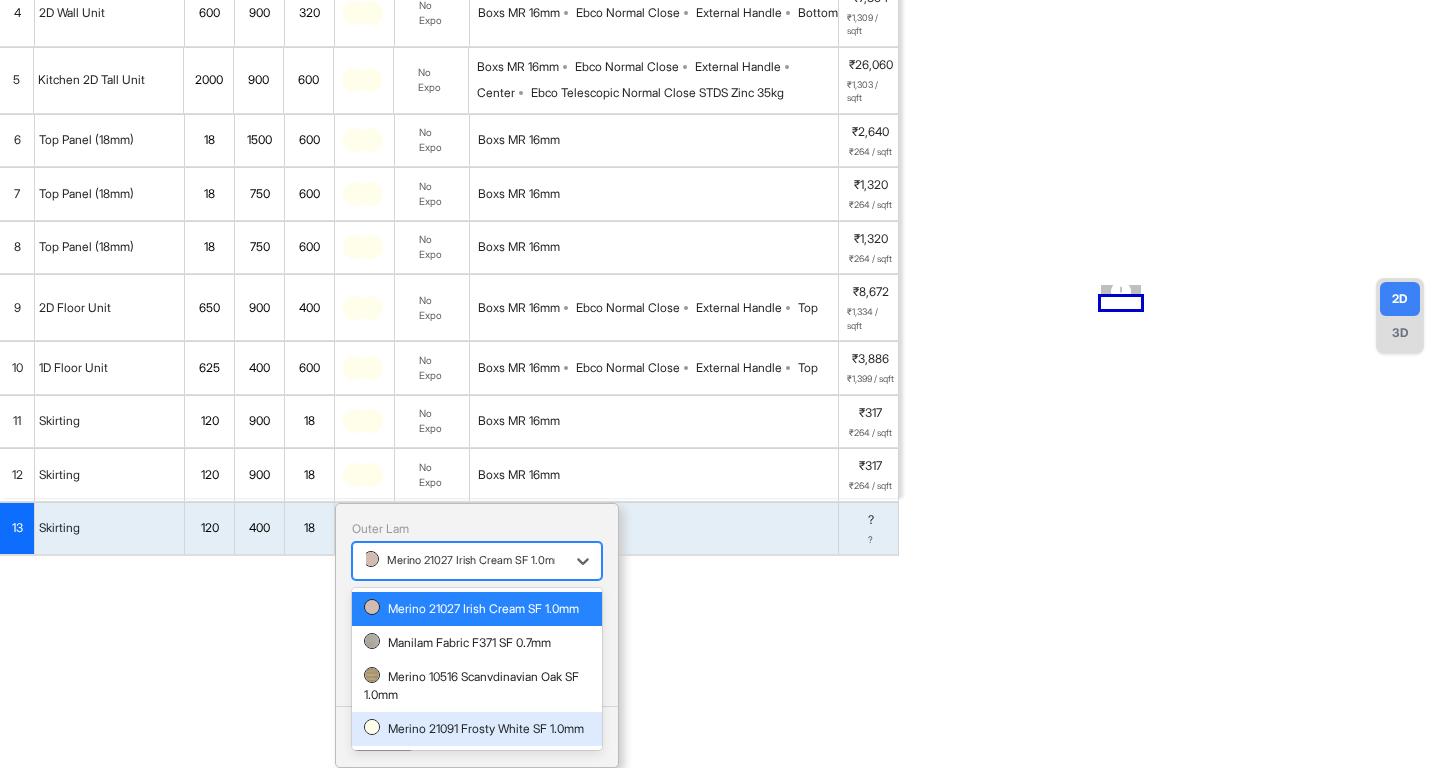 click on "Merino 21091 Frosty White SF 1.0mm" at bounding box center [477, 729] 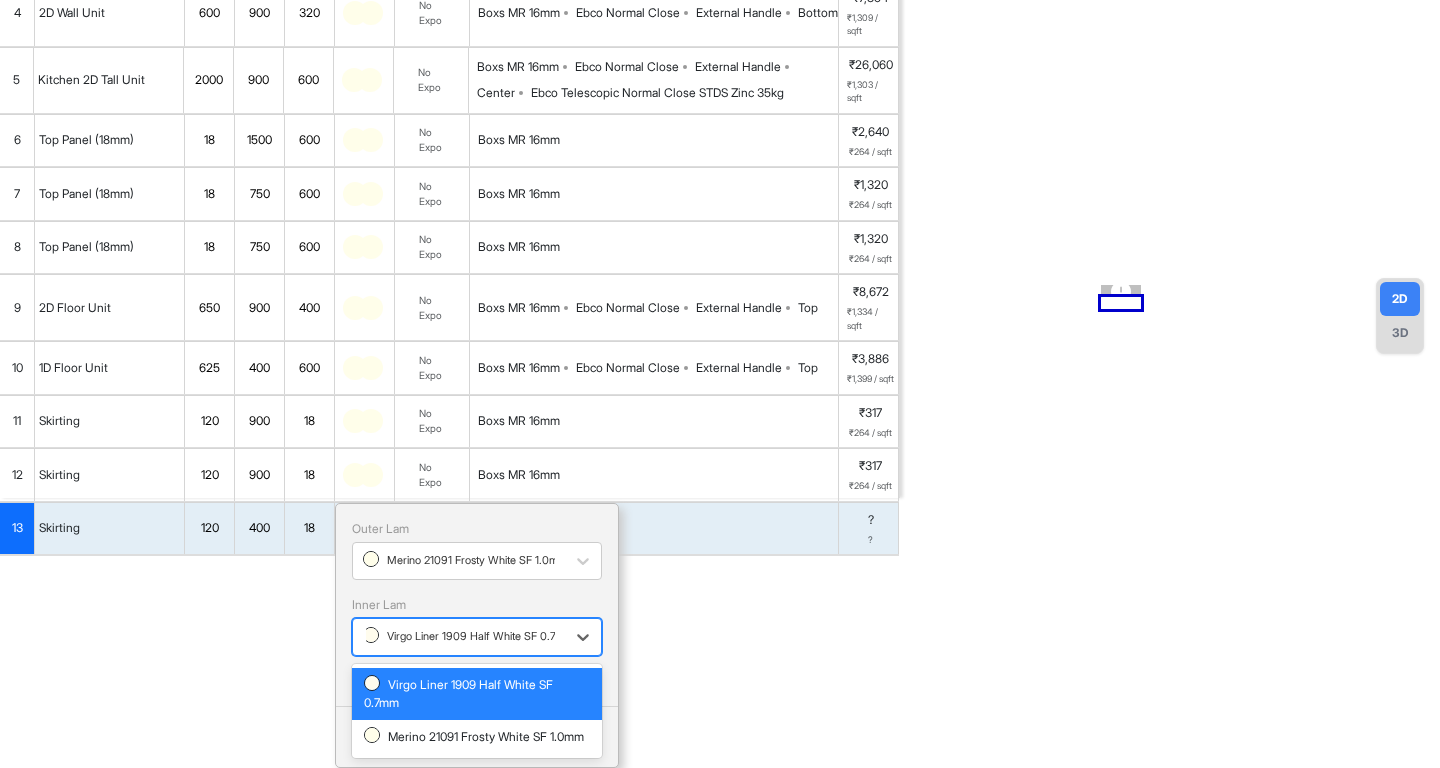 click on "Virgo Liner 1909 Half White SF 0.7mm" at bounding box center (459, 636) 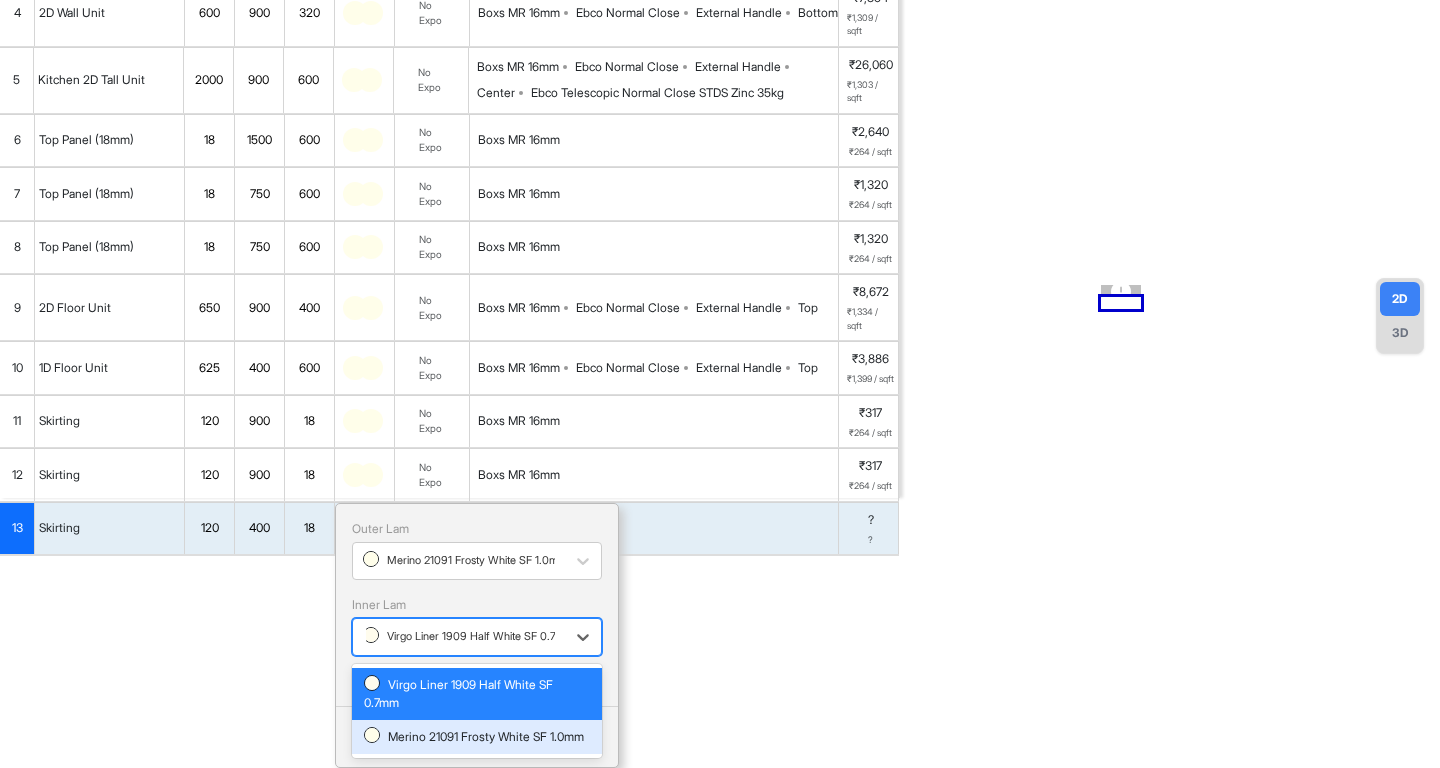 click on "Merino 21091 Frosty White SF 1.0mm" at bounding box center [477, 737] 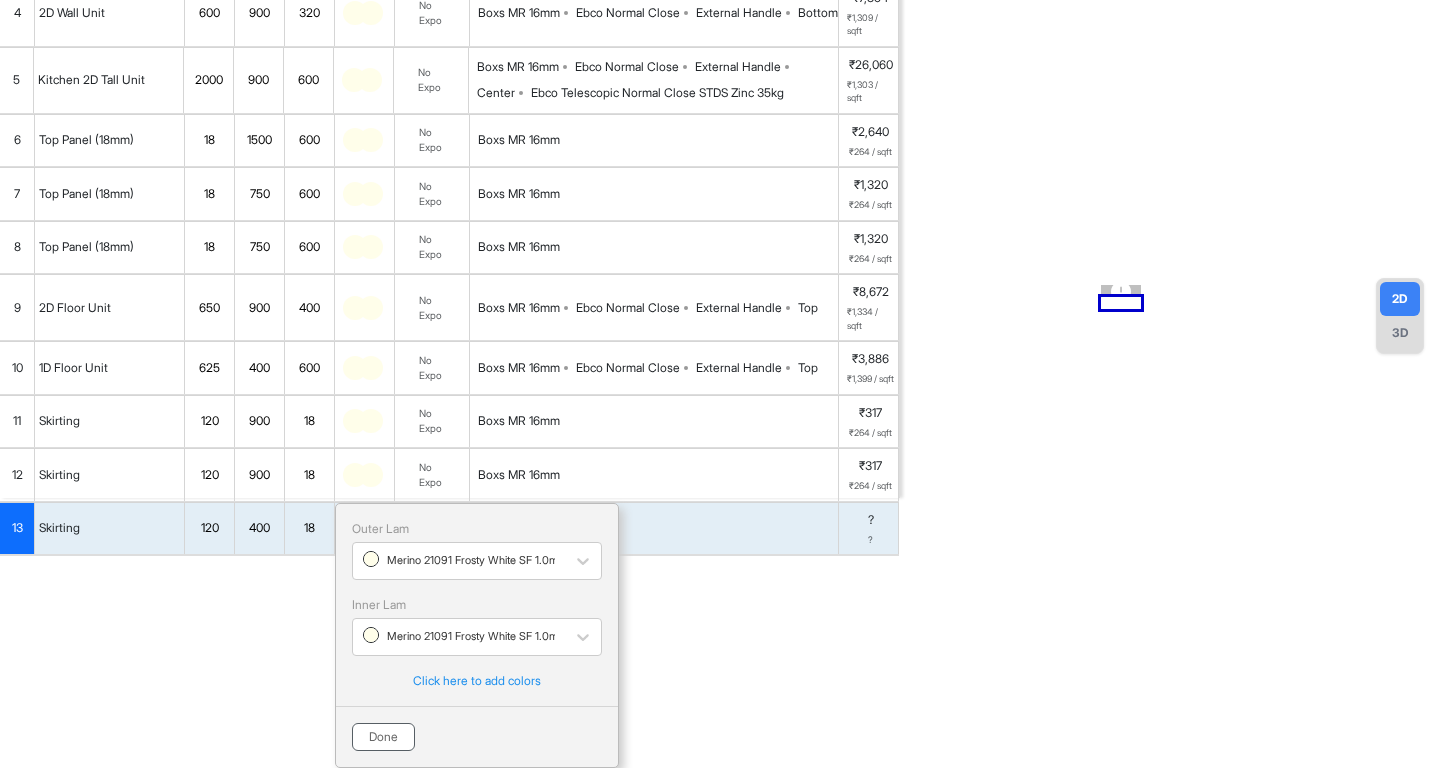 click on "Done" at bounding box center (383, 737) 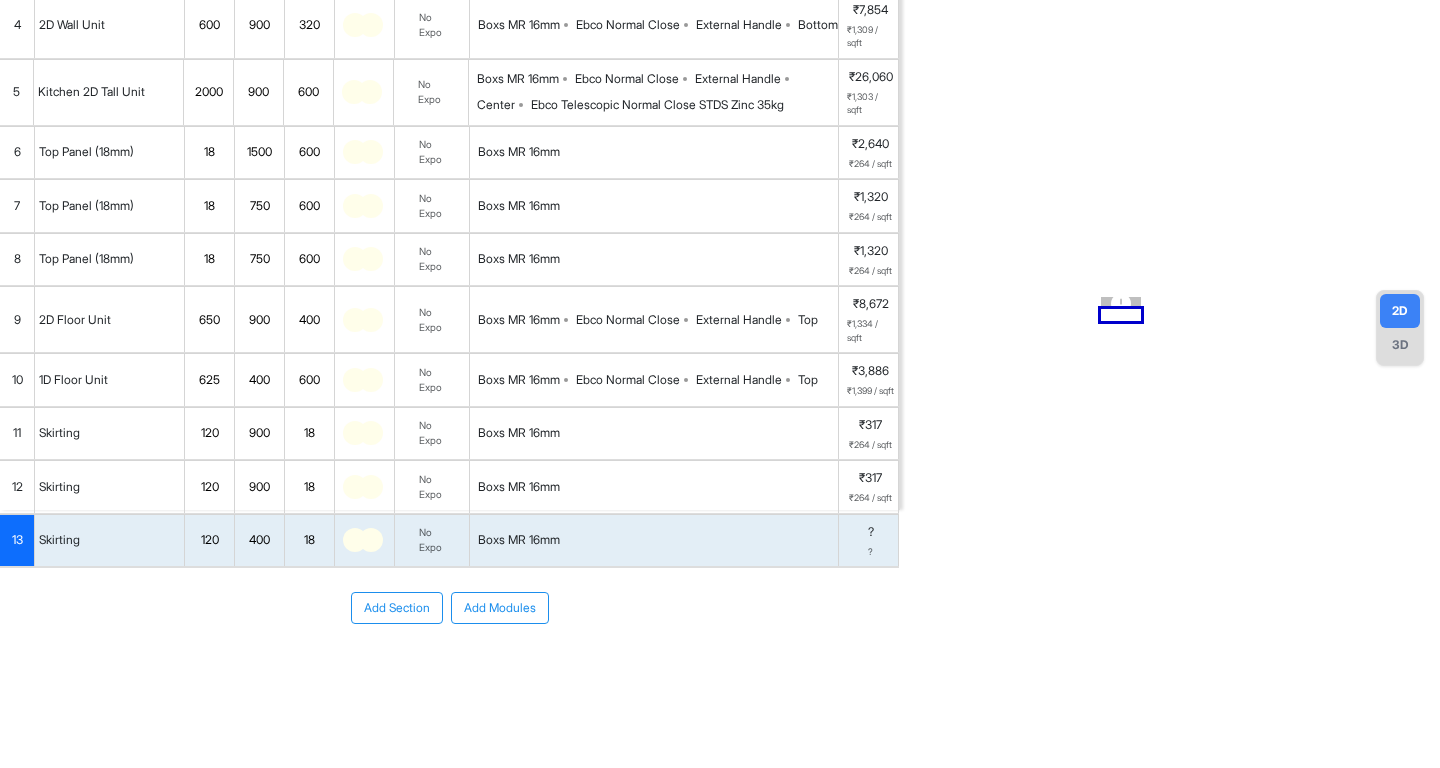 scroll, scrollTop: 0, scrollLeft: 0, axis: both 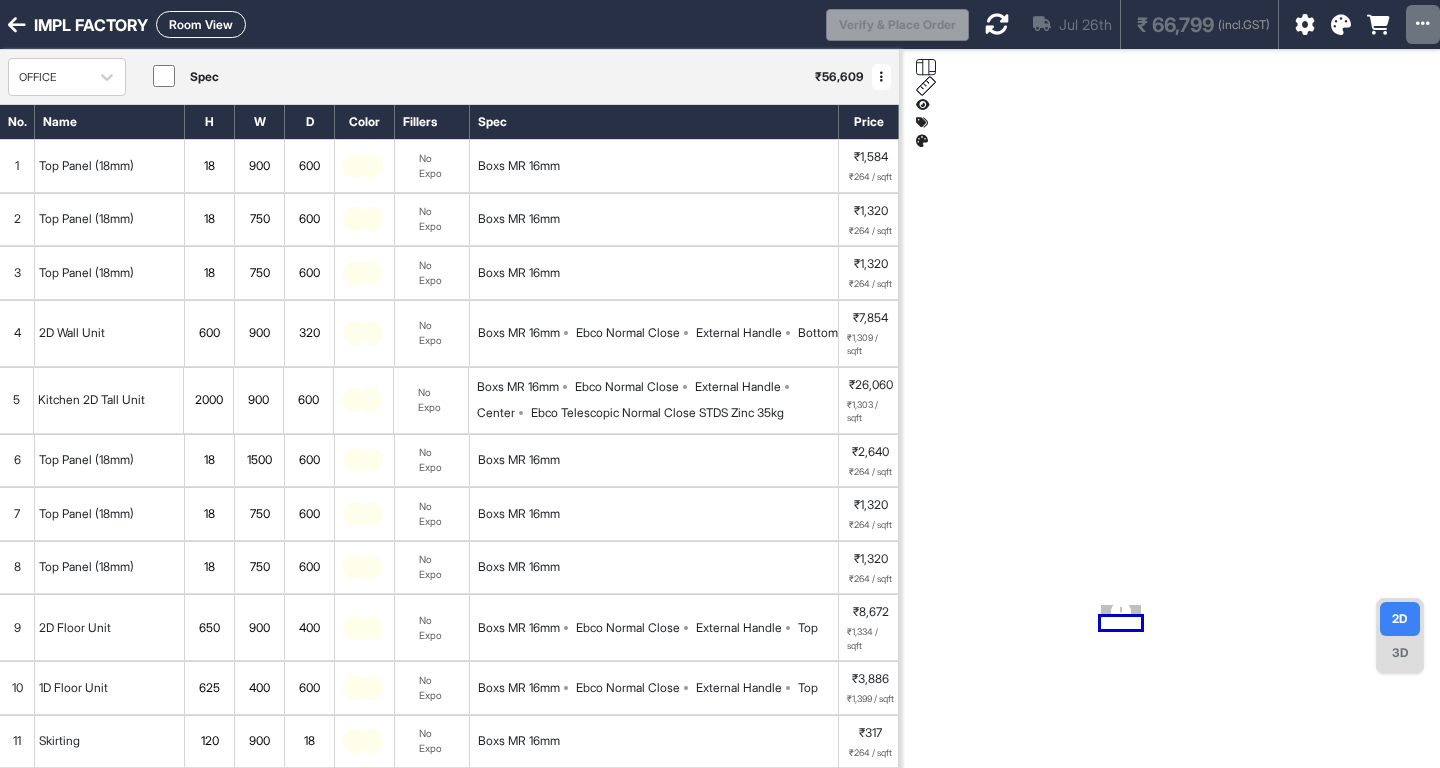 click at bounding box center (997, 24) 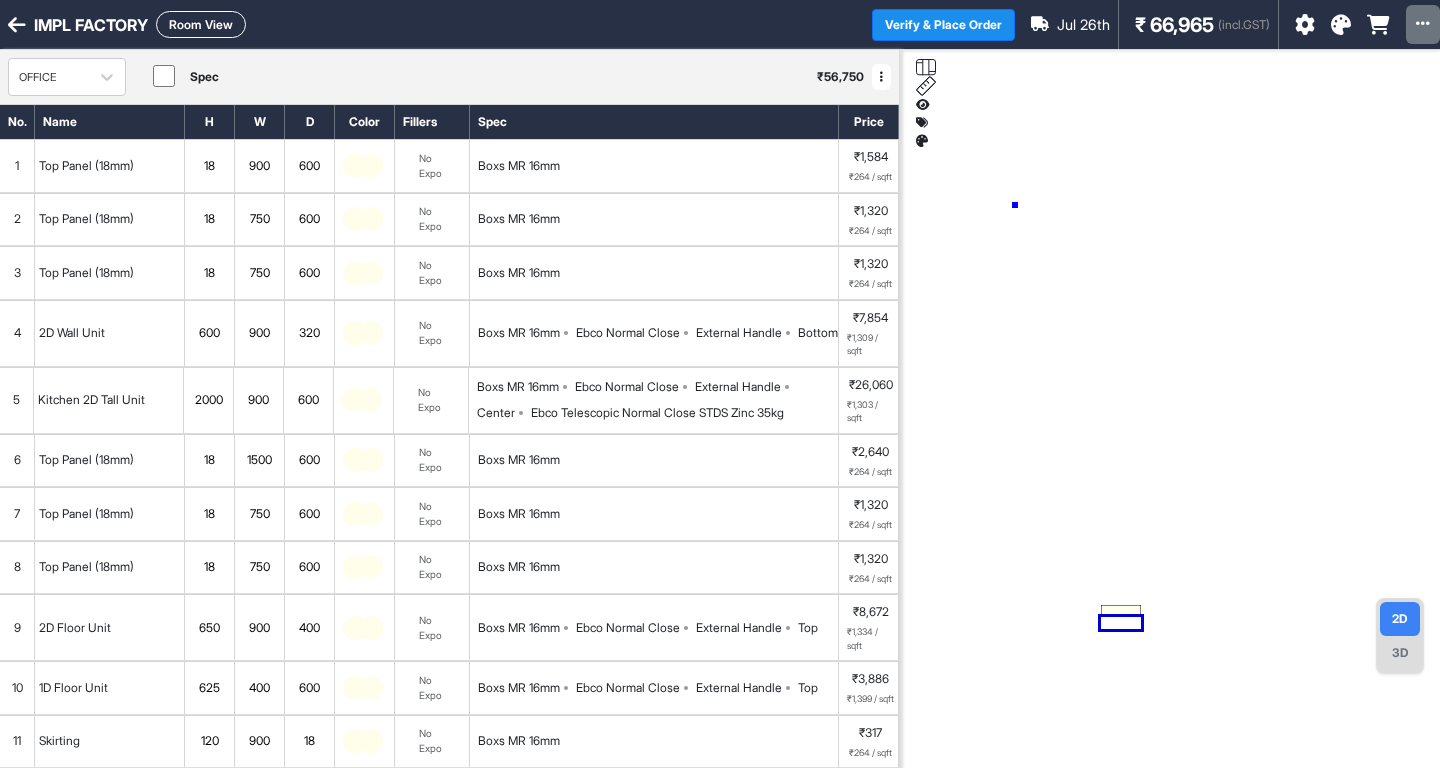 click at bounding box center (1170, 434) 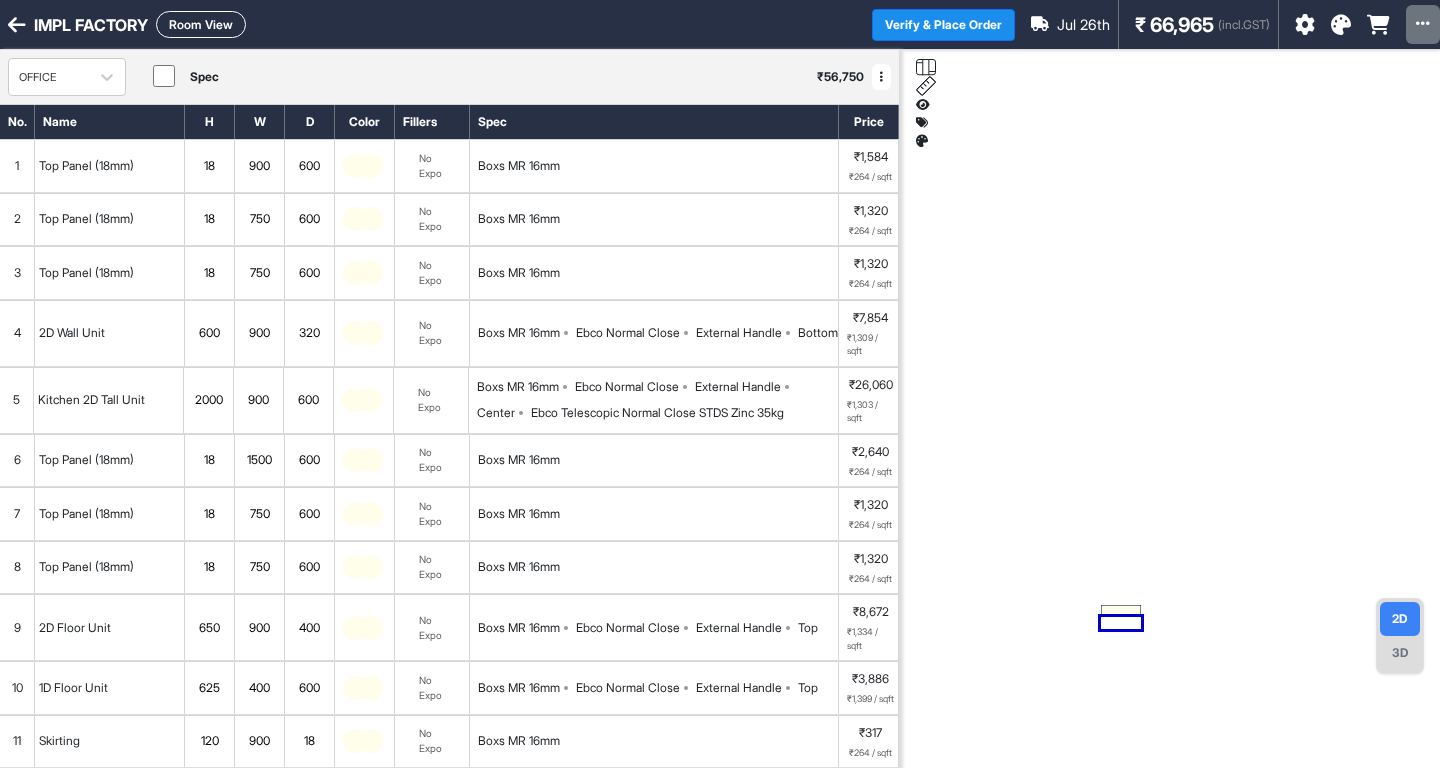 click on "Room View" at bounding box center [201, 24] 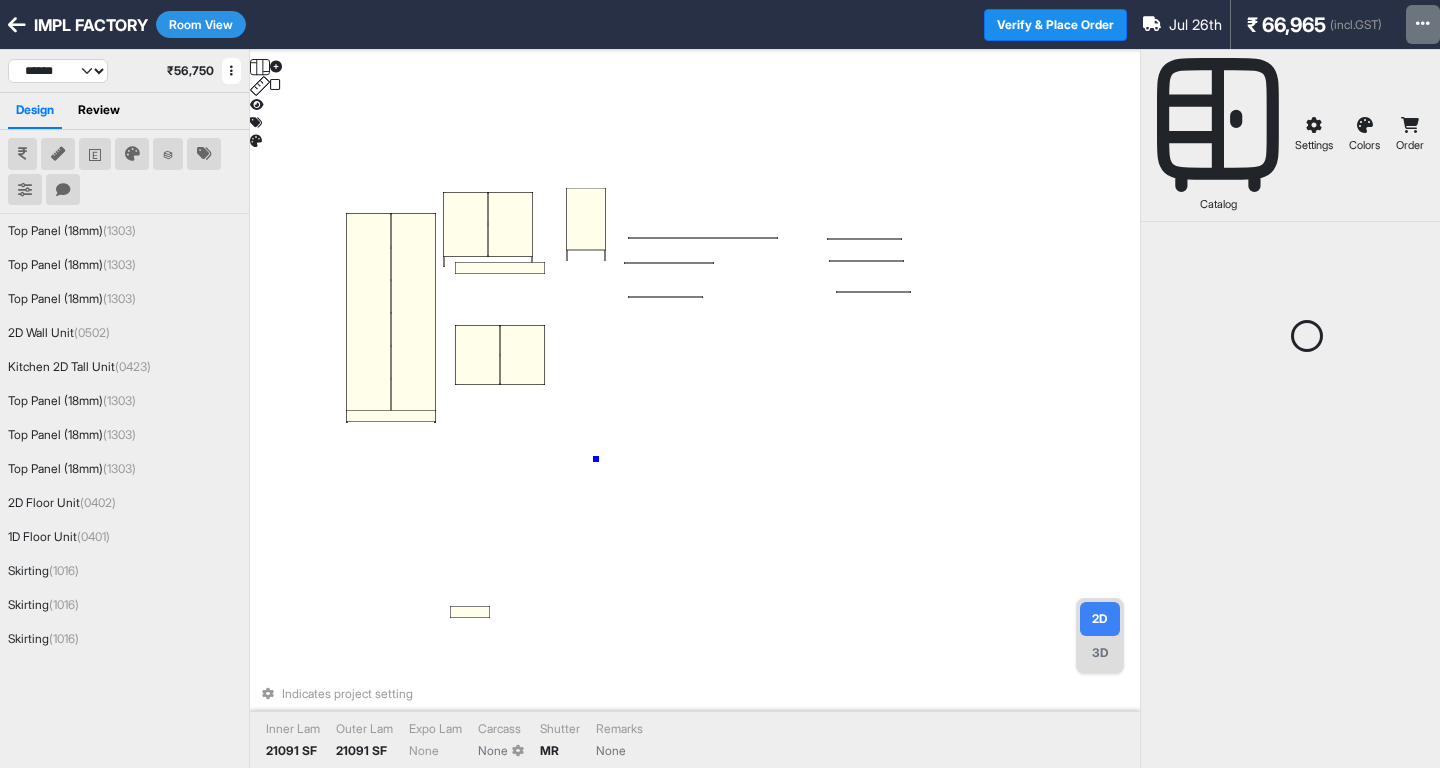 click on "Indicates project setting Inner Lam 21091 SF Outer Lam 21091 SF Expo Lam None Carcass None Shutter MR Remarks None" at bounding box center [695, 434] 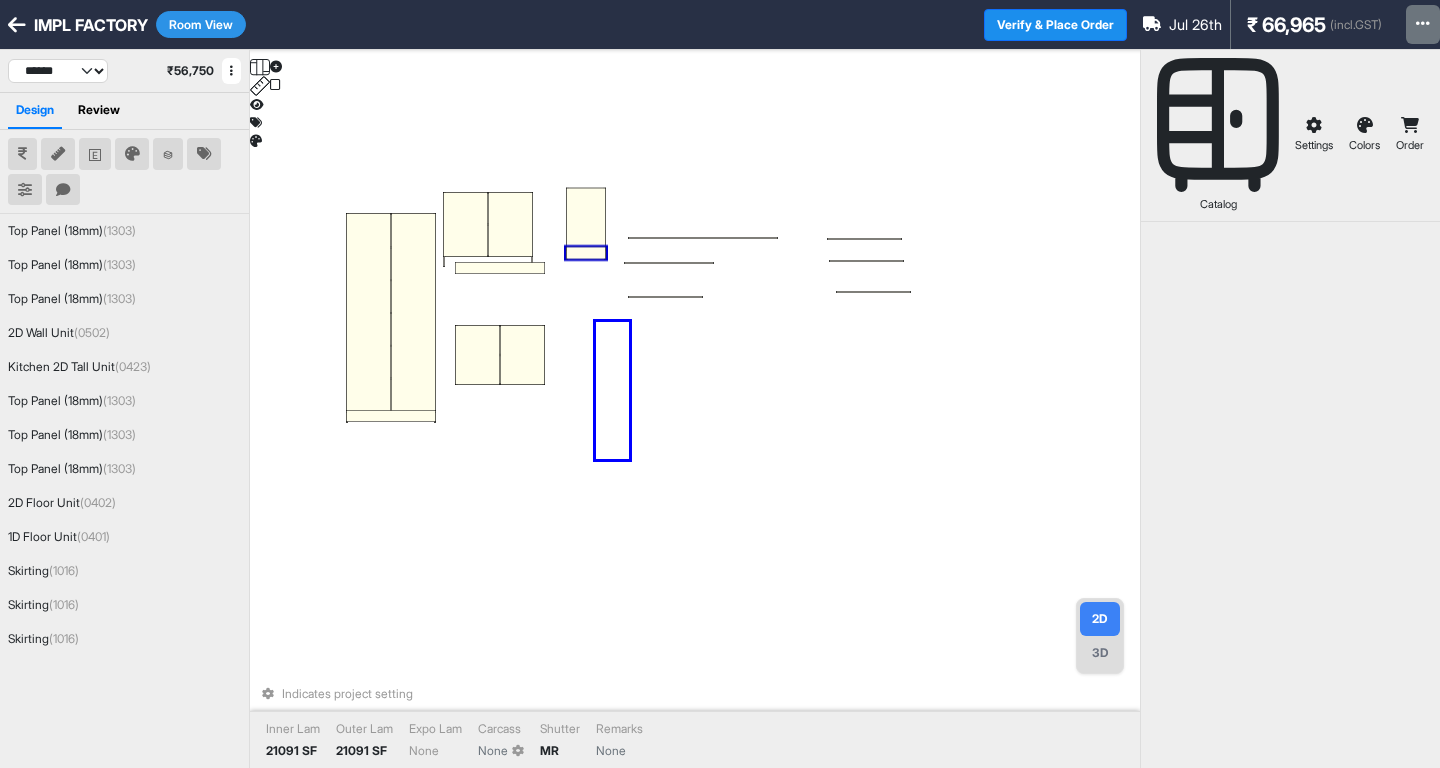 click on "Indicates project setting Inner Lam 21091 SF Outer Lam 21091 SF Expo Lam None Carcass None Shutter MR Remarks None" at bounding box center [695, 434] 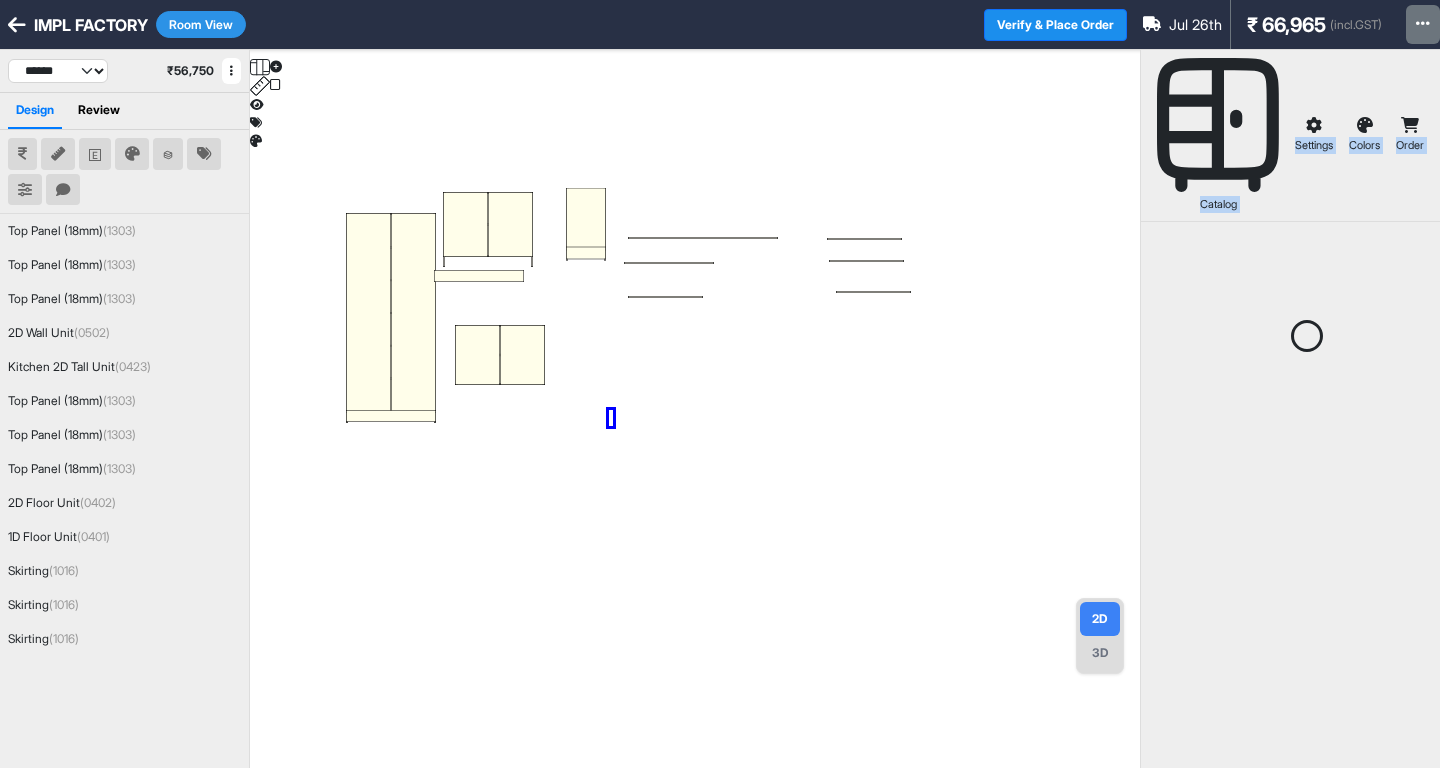 drag, startPoint x: 611, startPoint y: 416, endPoint x: 613, endPoint y: 428, distance: 12.165525 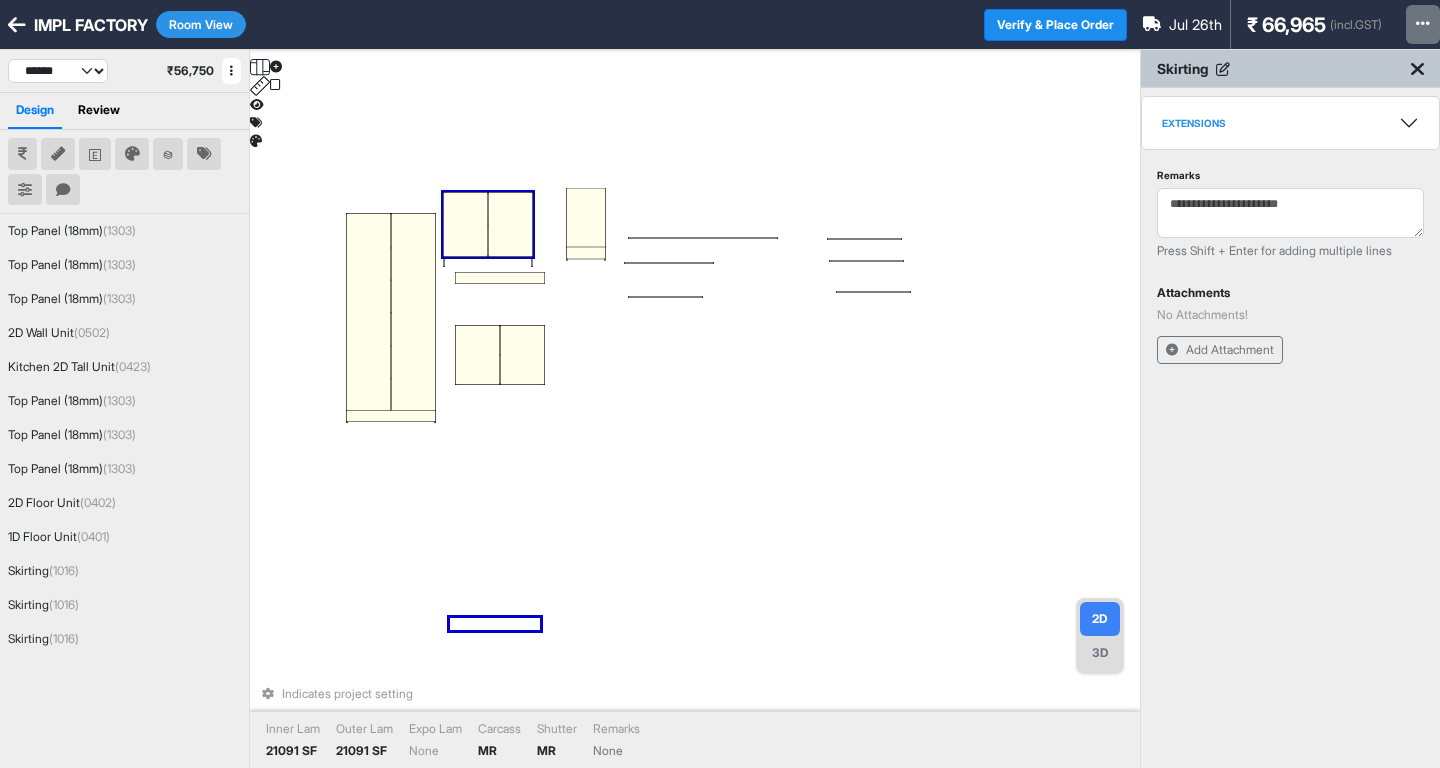 drag, startPoint x: 479, startPoint y: 276, endPoint x: 505, endPoint y: 267, distance: 27.513634 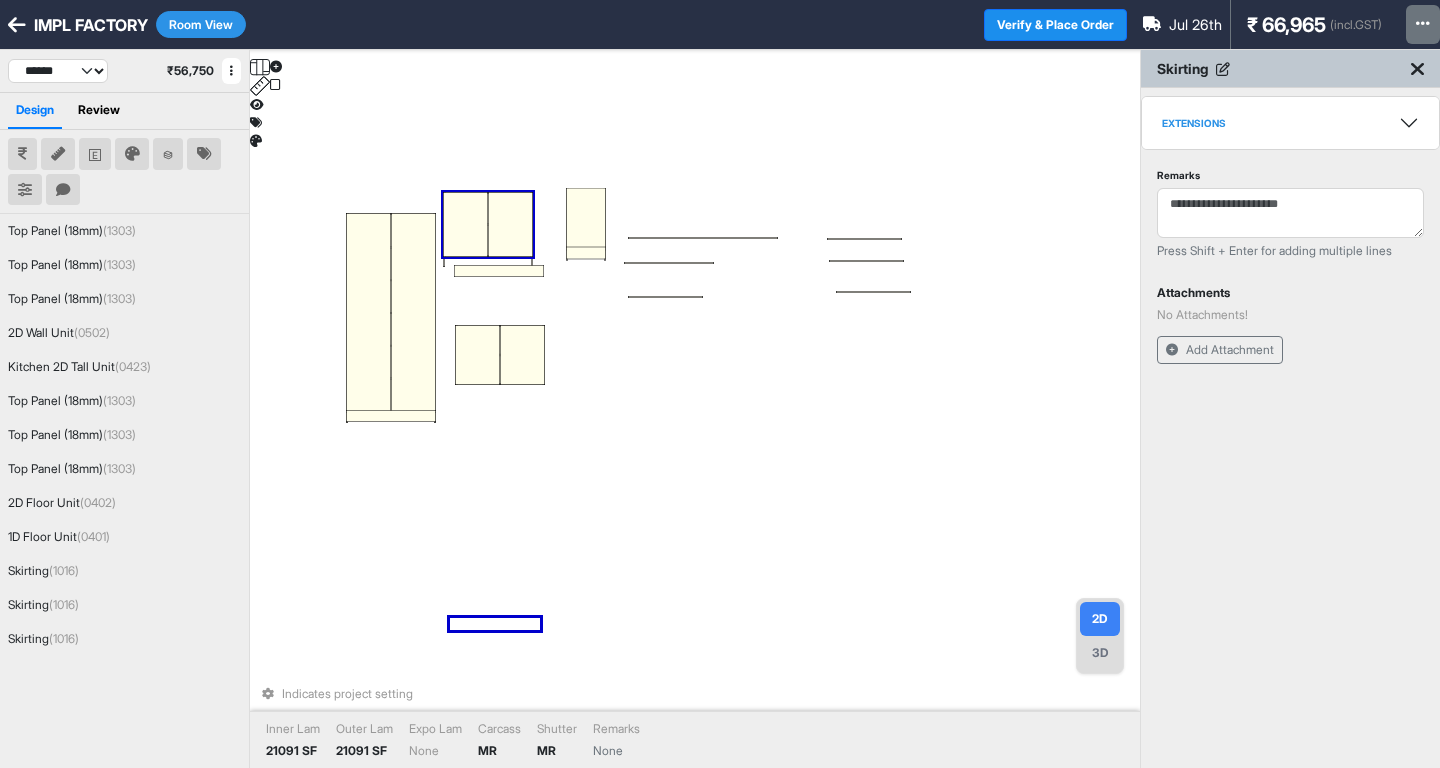 drag, startPoint x: 508, startPoint y: 272, endPoint x: 489, endPoint y: 258, distance: 23.600847 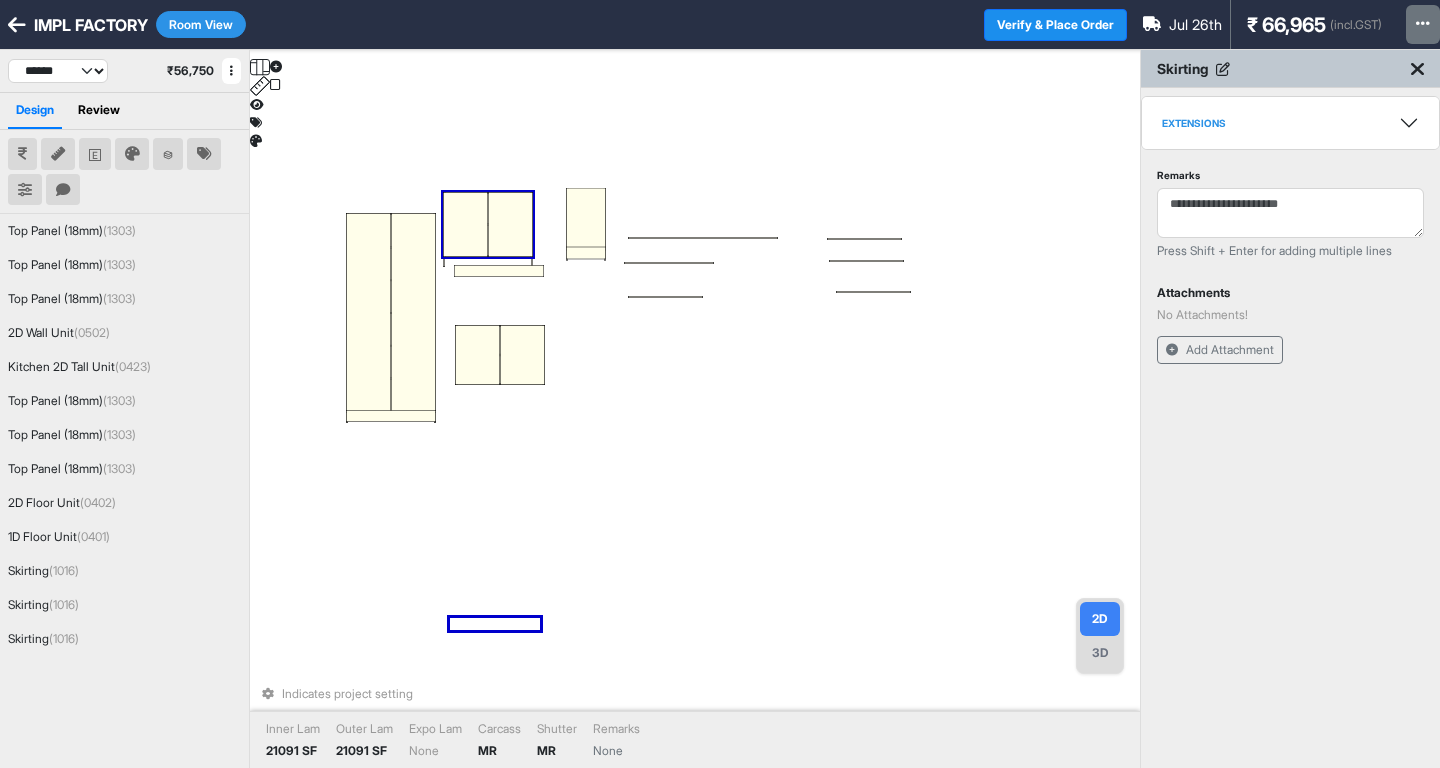 drag, startPoint x: 491, startPoint y: 265, endPoint x: 480, endPoint y: 264, distance: 11.045361 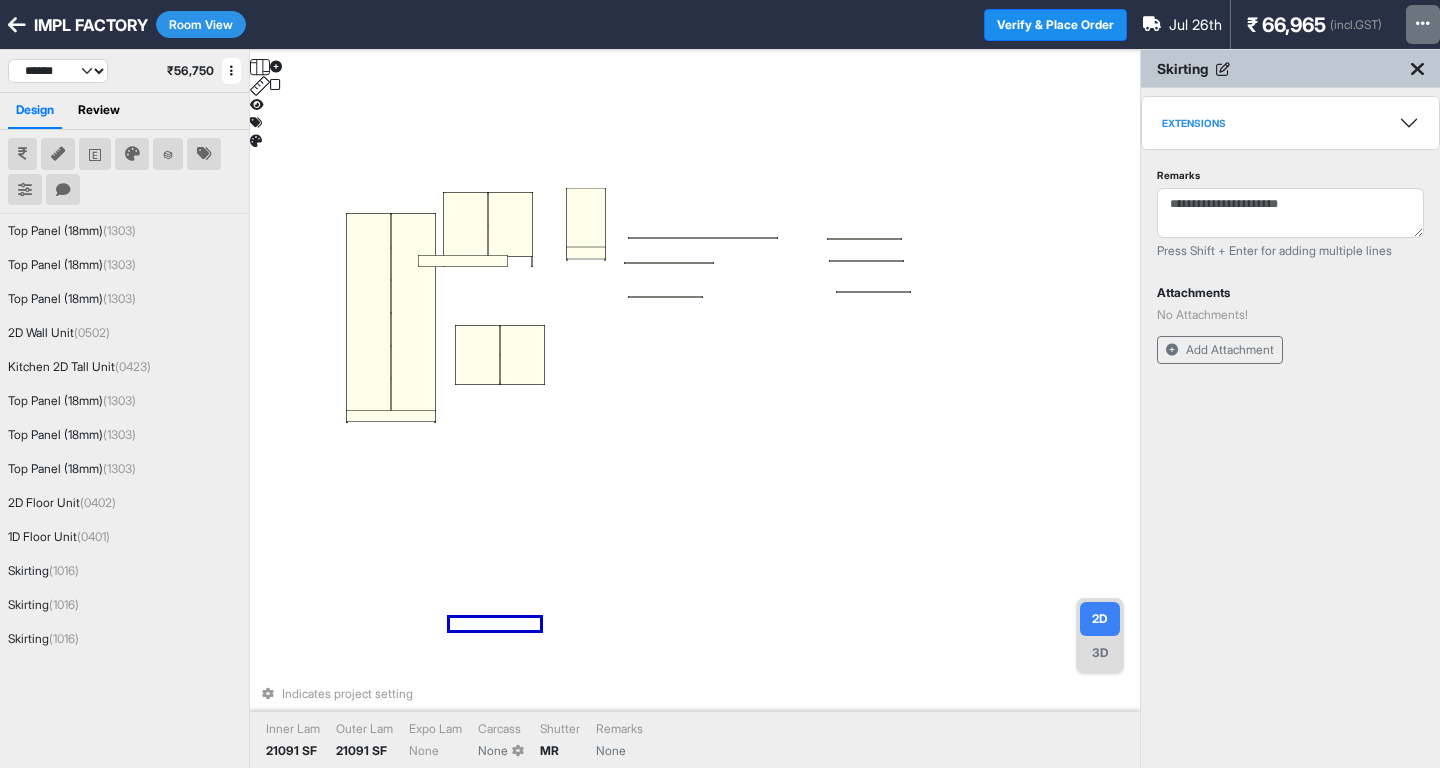 drag, startPoint x: 594, startPoint y: 341, endPoint x: 505, endPoint y: 281, distance: 107.33592 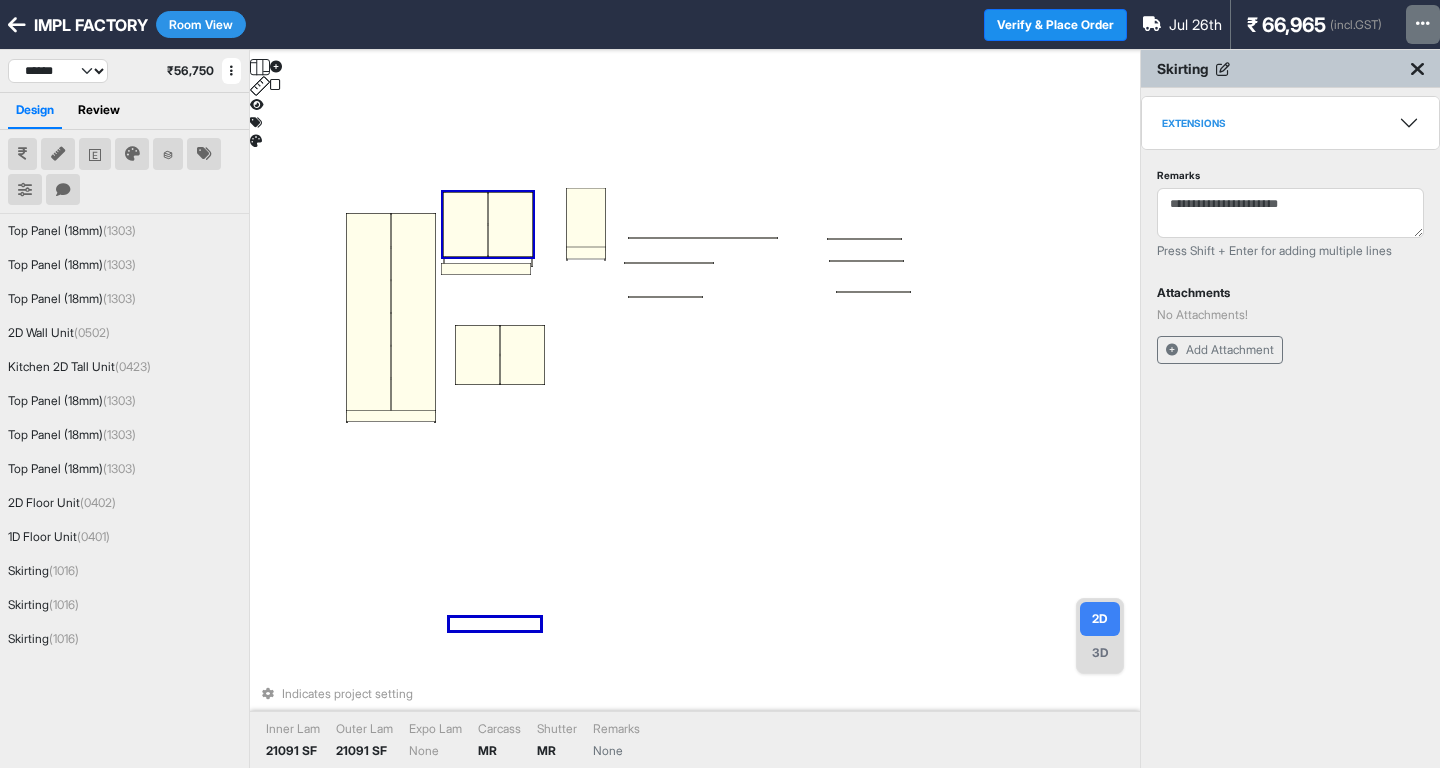 drag, startPoint x: 478, startPoint y: 256, endPoint x: 492, endPoint y: 260, distance: 14.56022 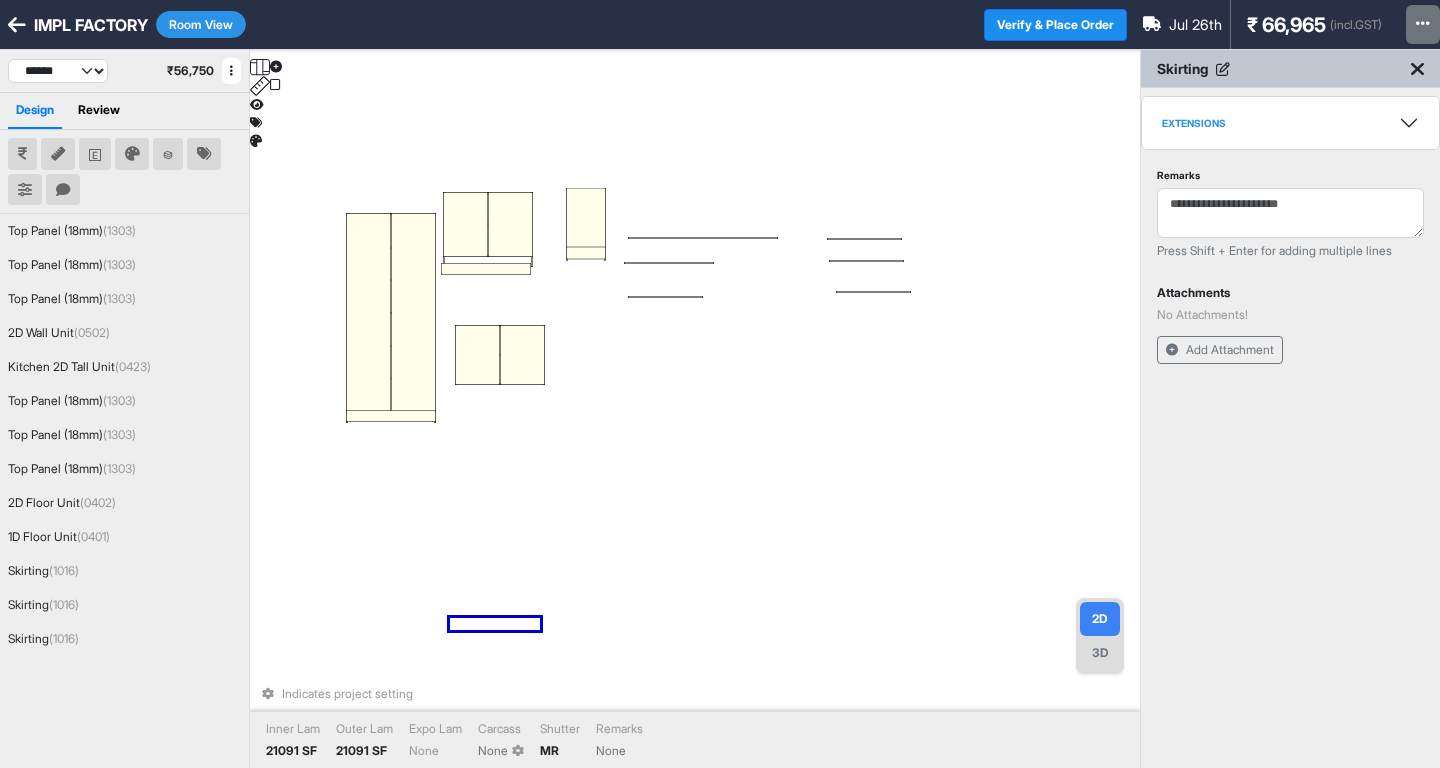 click on "Indicates project setting Inner Lam 21091 SF Outer Lam 21091 SF Expo Lam None Carcass None Shutter MR Remarks None" at bounding box center (695, 434) 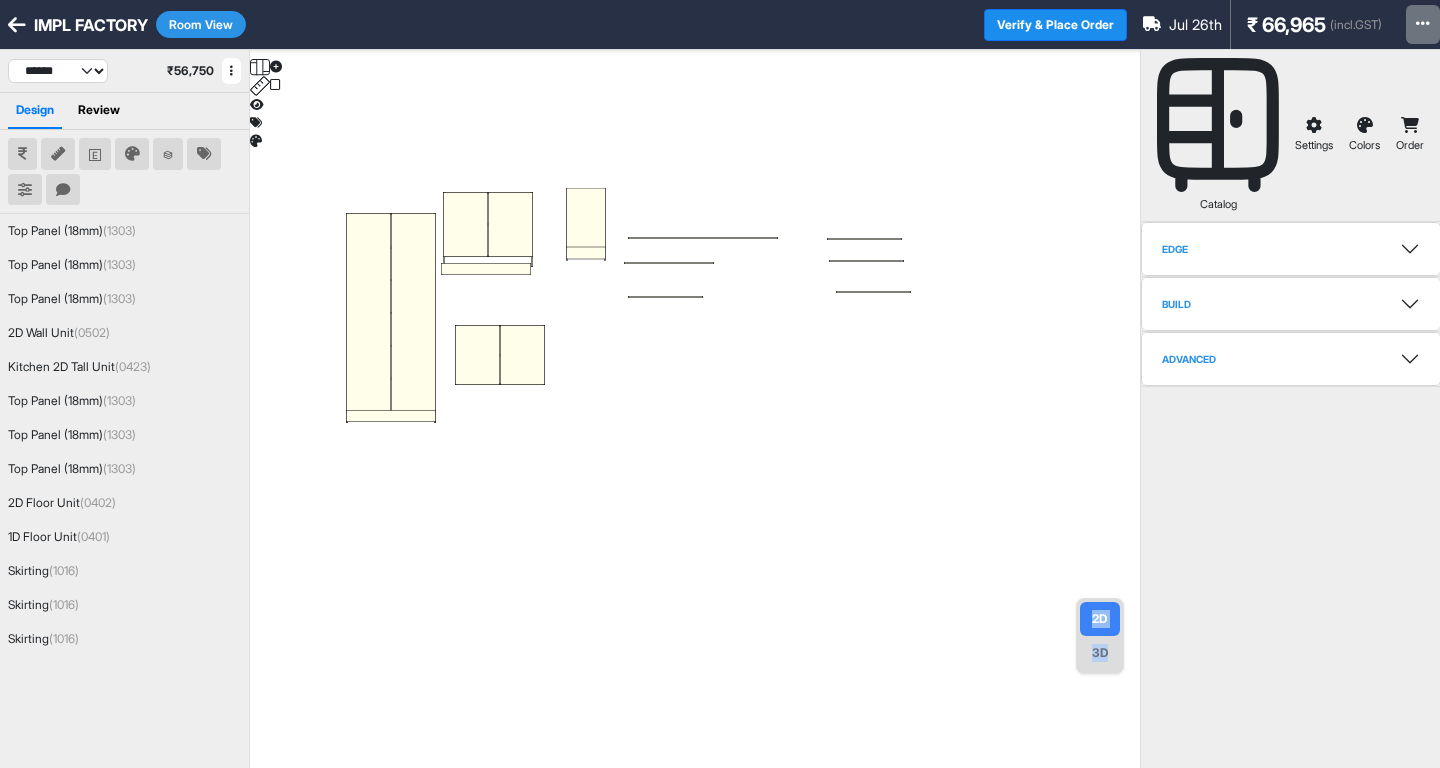 drag, startPoint x: 492, startPoint y: 136, endPoint x: 496, endPoint y: 299, distance: 163.04907 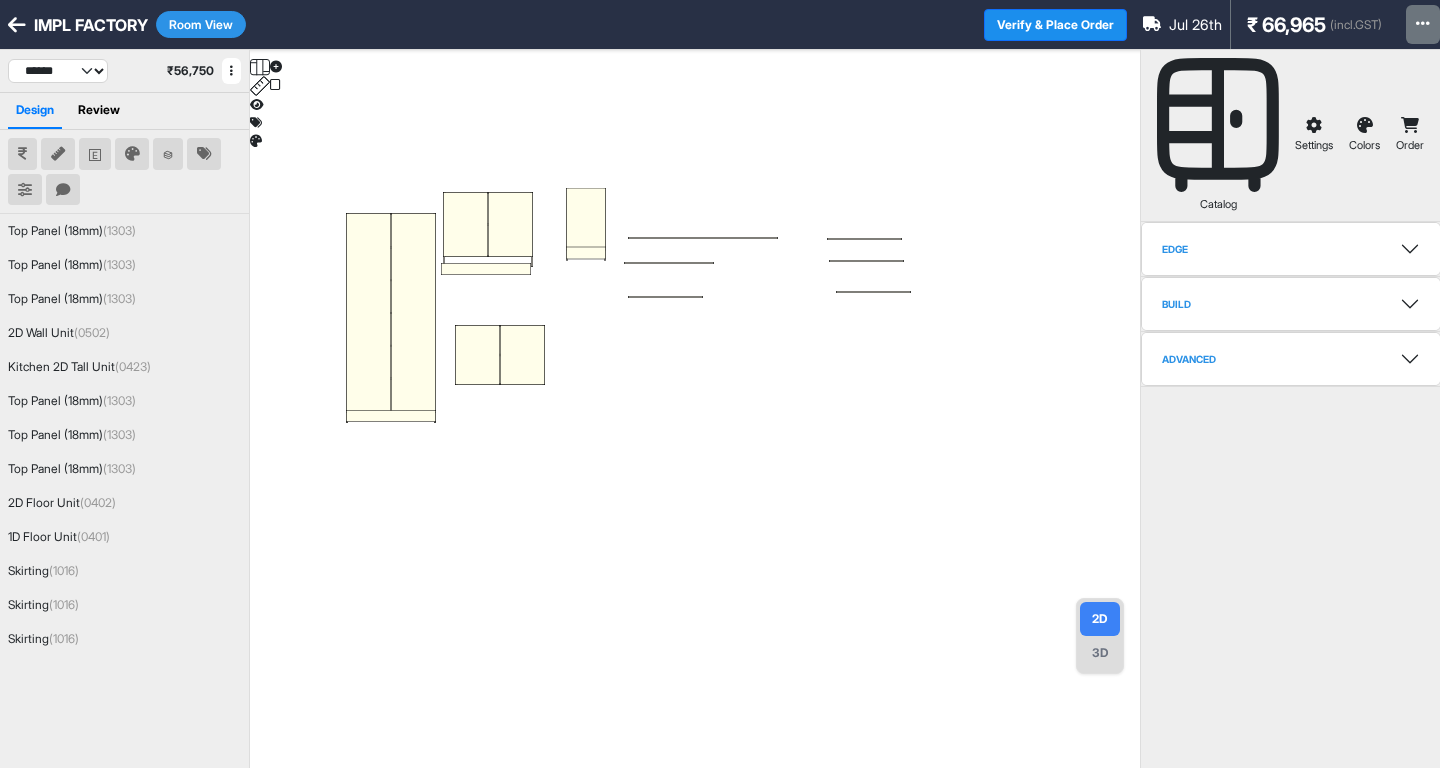 drag, startPoint x: 687, startPoint y: 430, endPoint x: 696, endPoint y: 421, distance: 12.727922 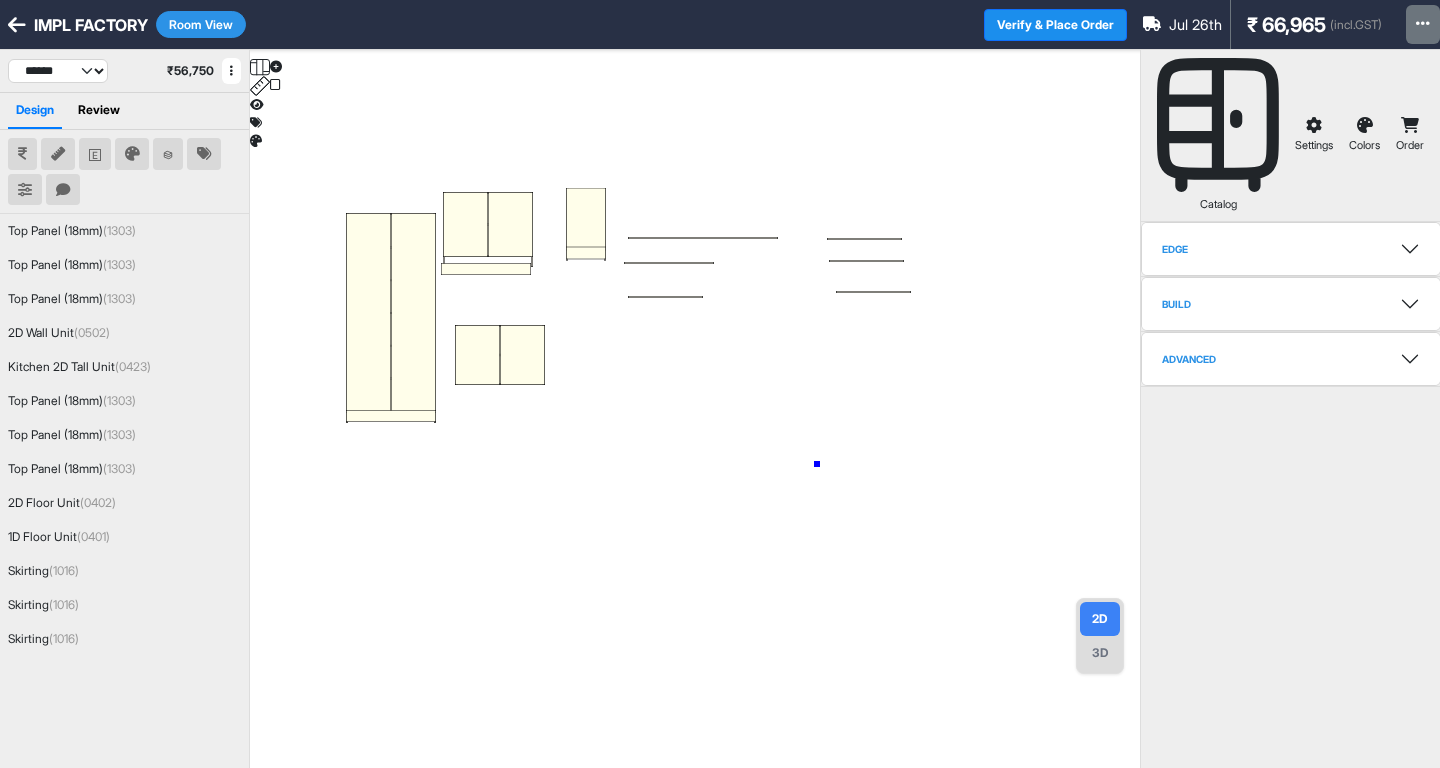 drag, startPoint x: 817, startPoint y: 464, endPoint x: 835, endPoint y: 457, distance: 19.313208 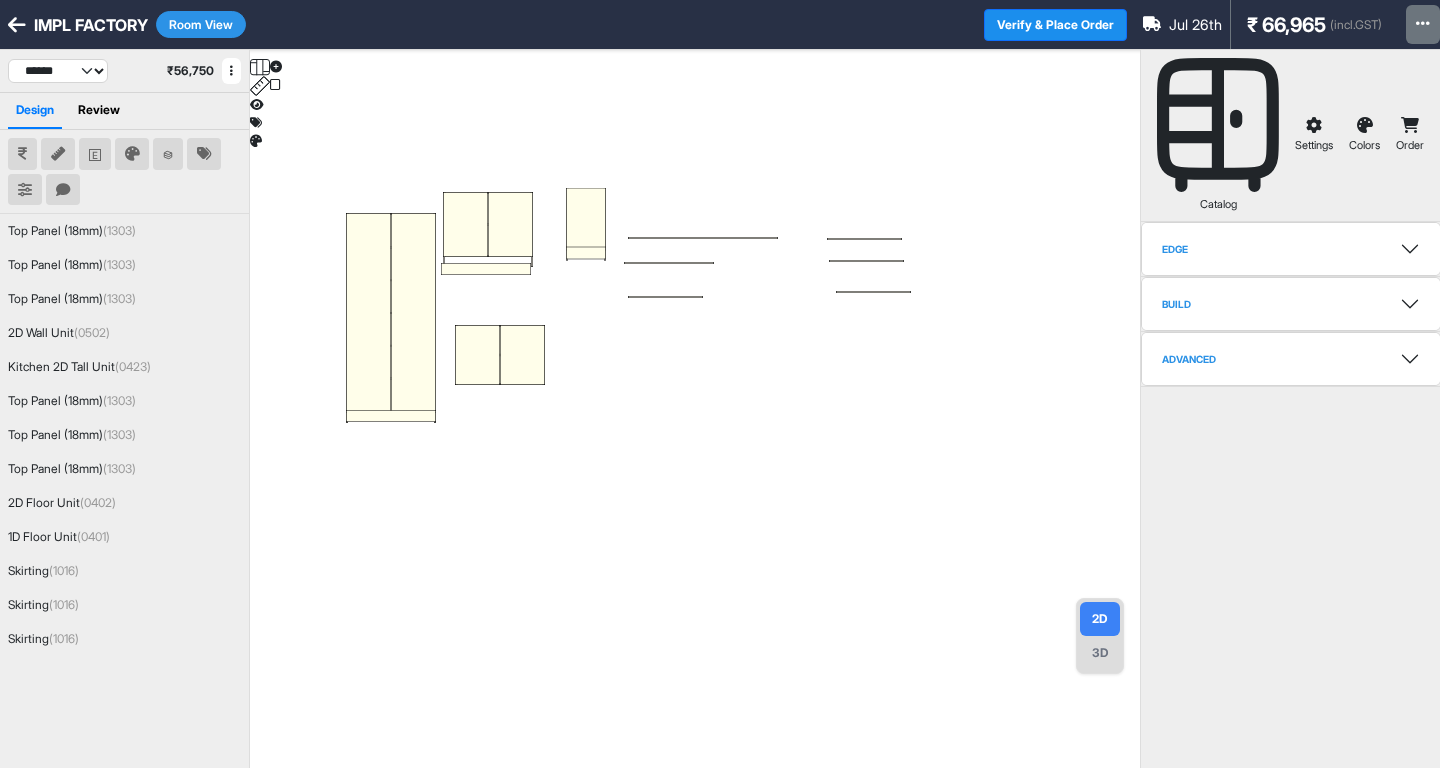 click on "3D" at bounding box center [1100, 653] 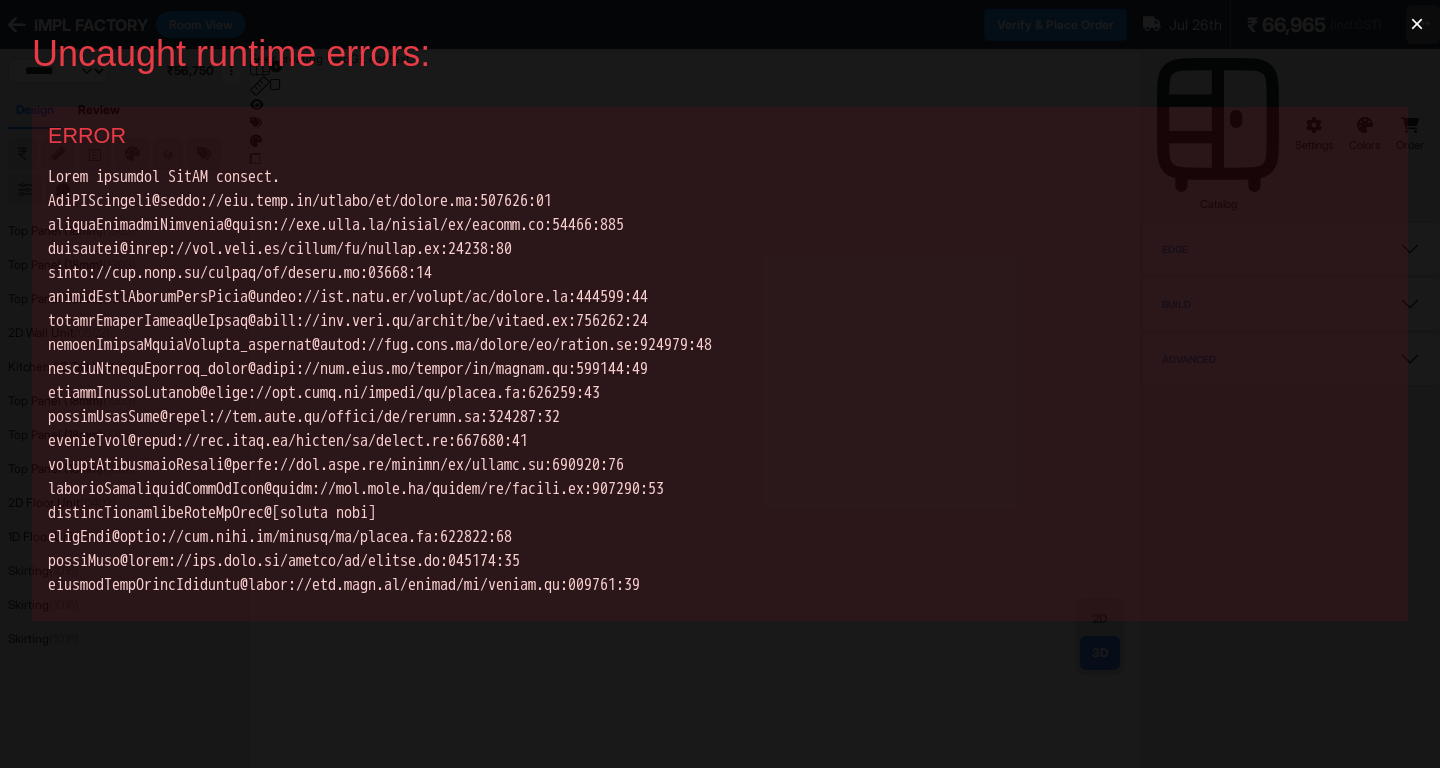 scroll, scrollTop: 0, scrollLeft: 0, axis: both 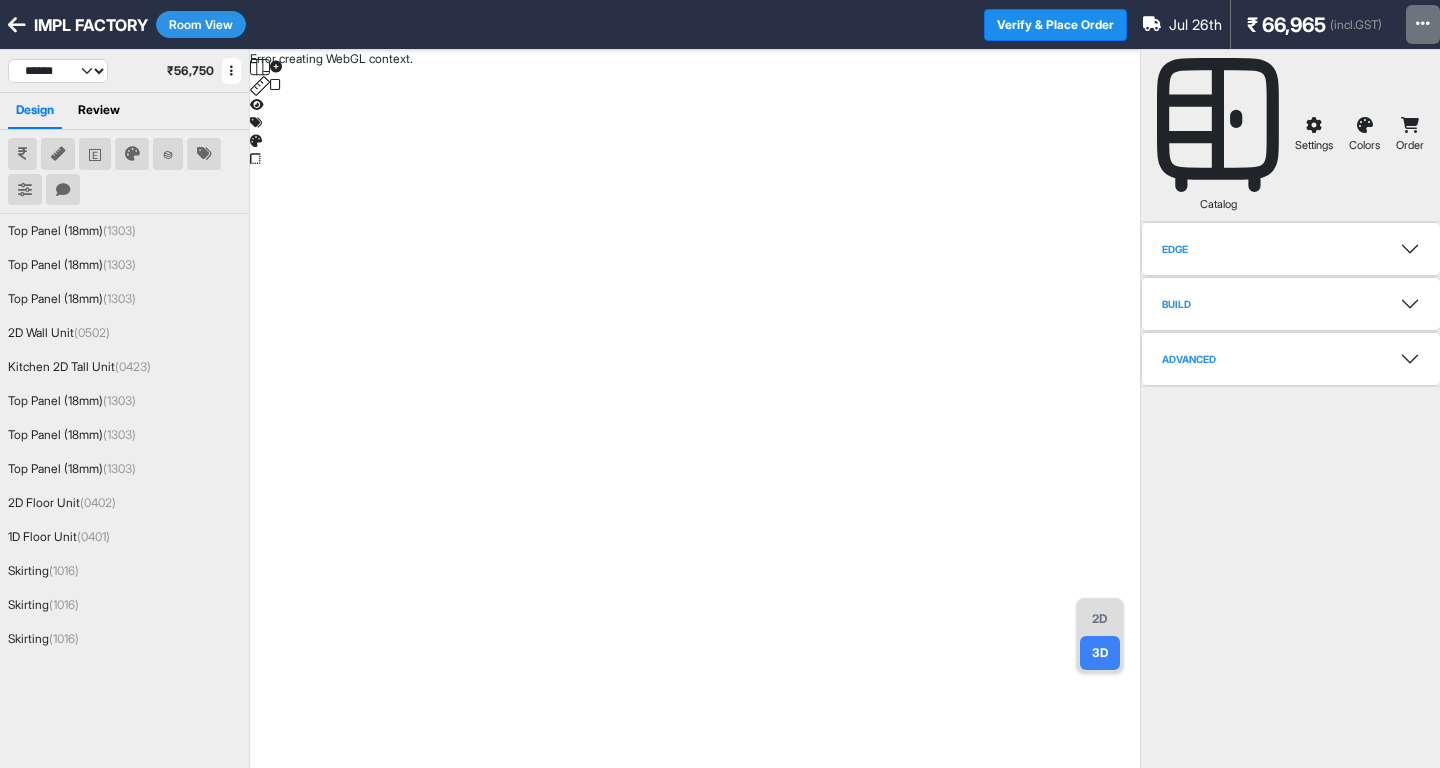 click on "2D" at bounding box center [1100, 619] 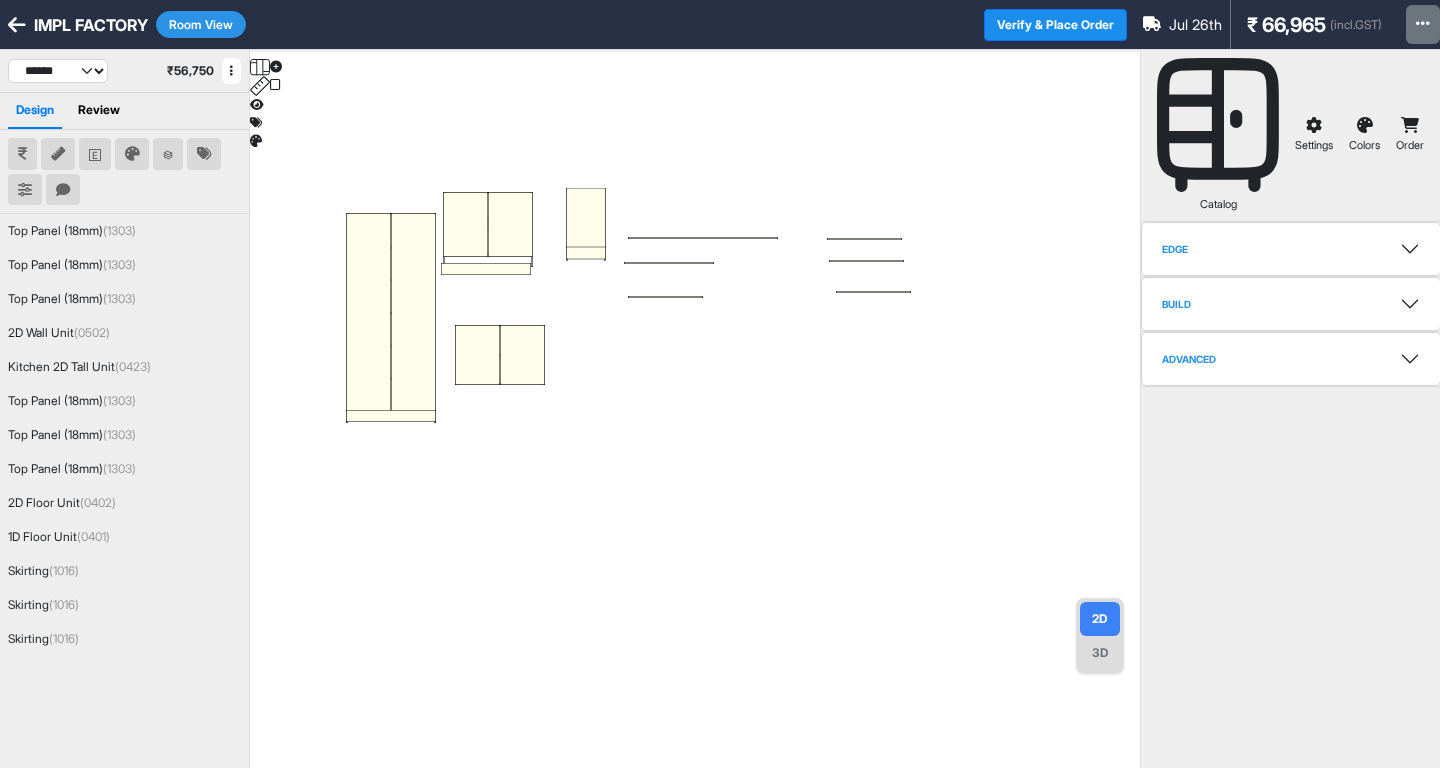 click at bounding box center [695, 434] 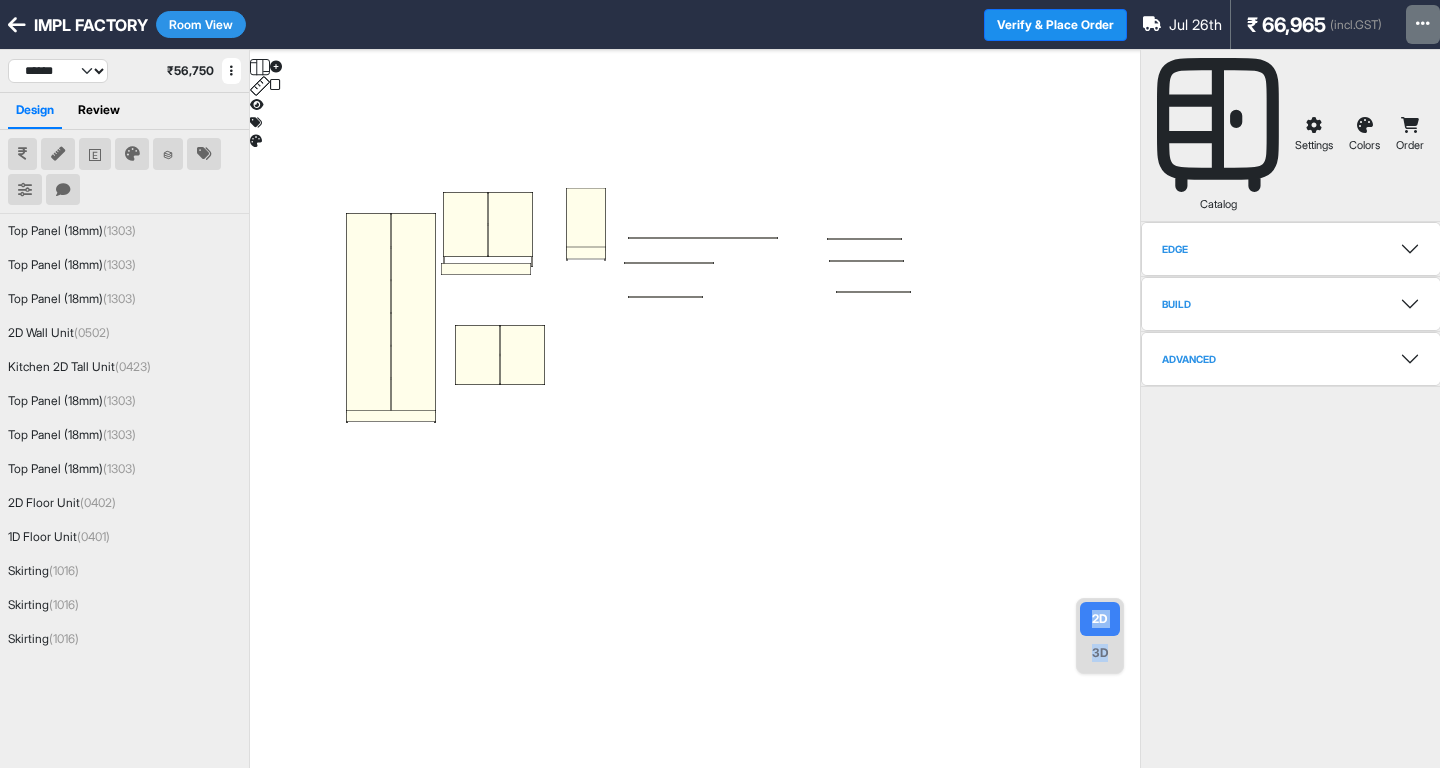 drag, startPoint x: 493, startPoint y: 179, endPoint x: 514, endPoint y: 293, distance: 115.918076 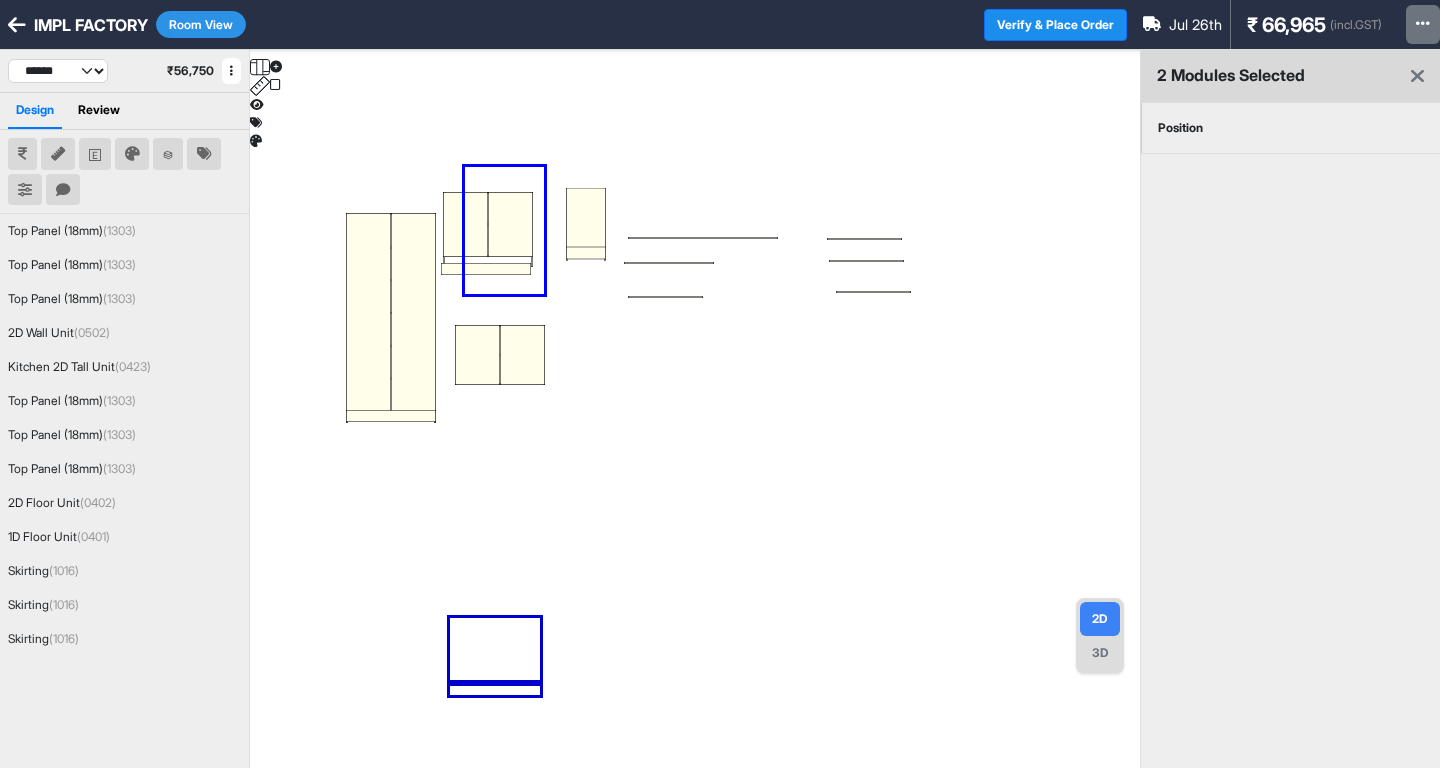 drag, startPoint x: 544, startPoint y: 294, endPoint x: 465, endPoint y: 167, distance: 149.56604 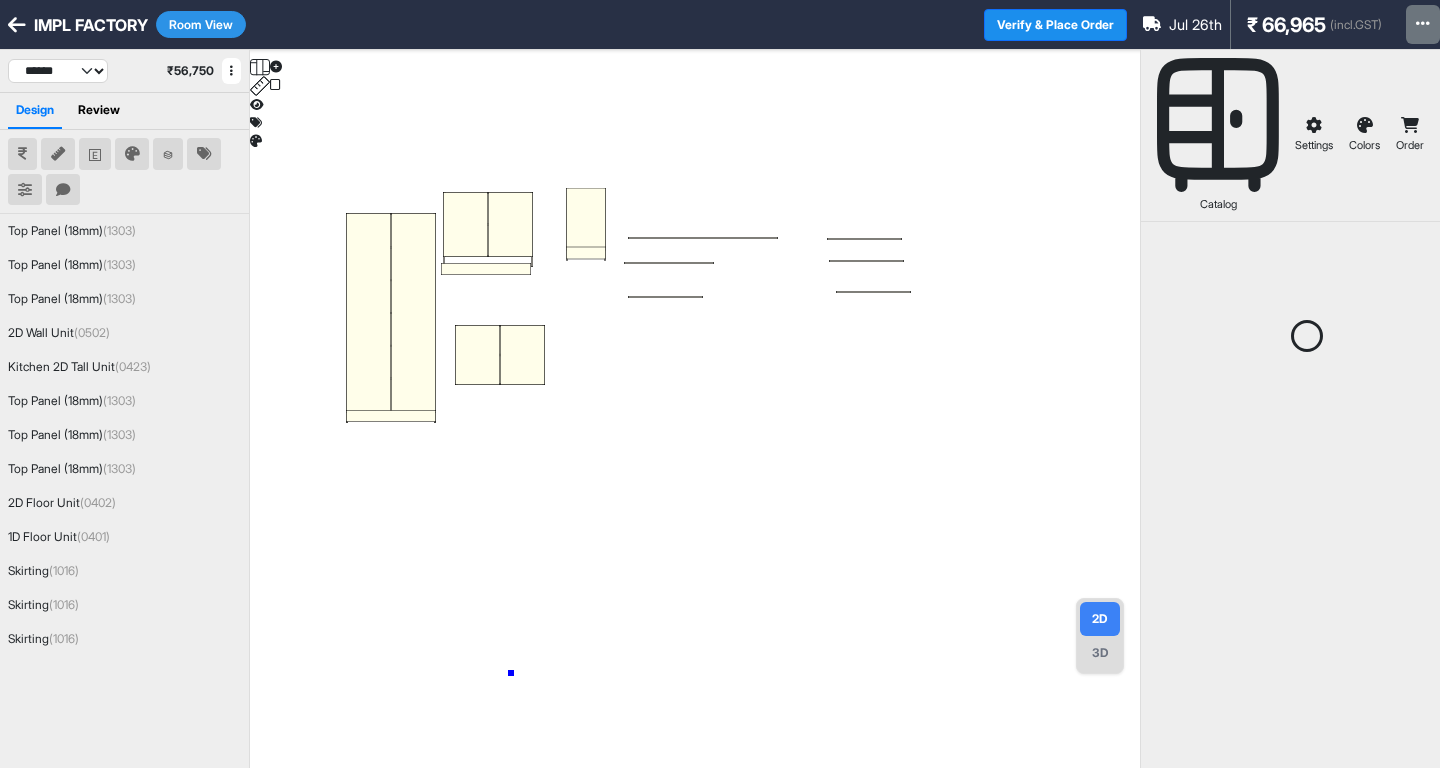 click at bounding box center [695, 434] 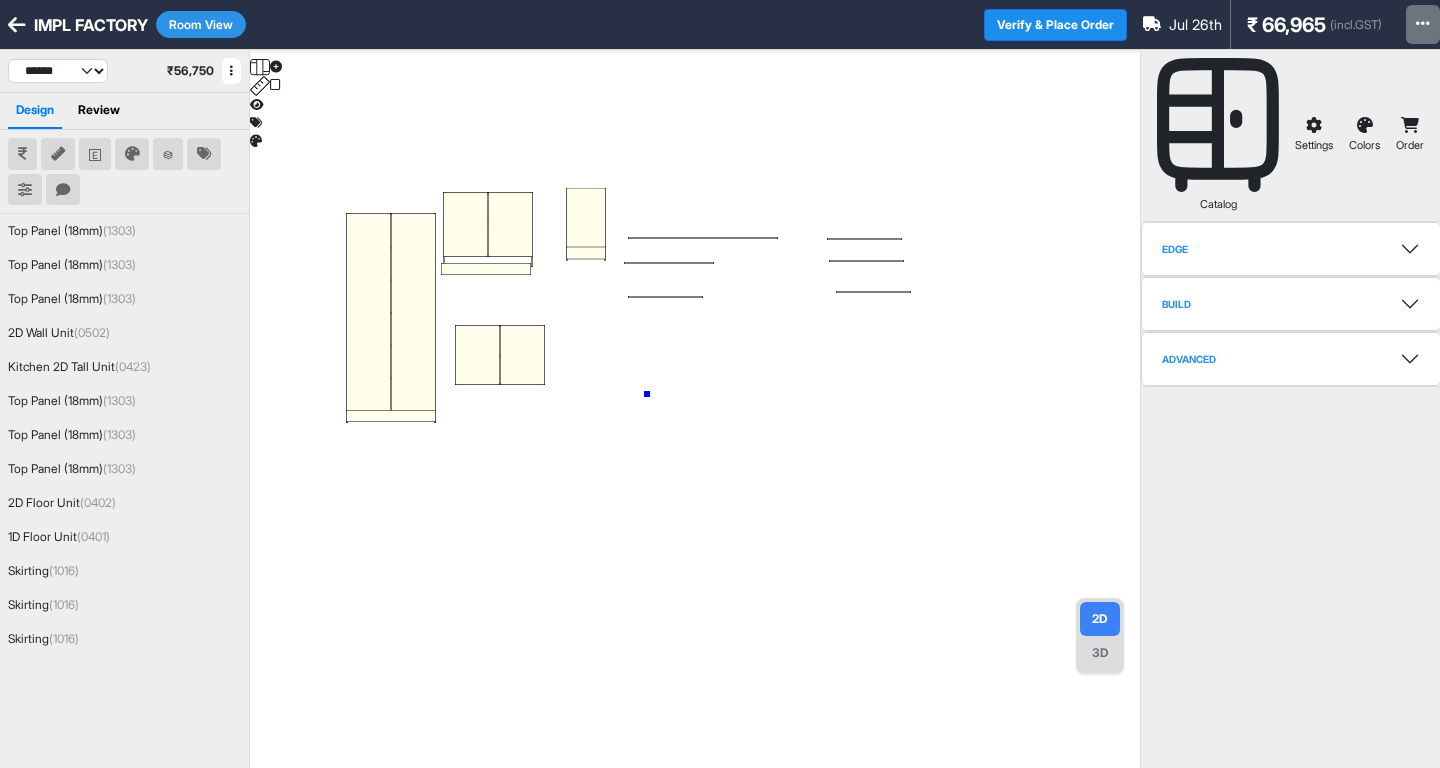 click at bounding box center [695, 434] 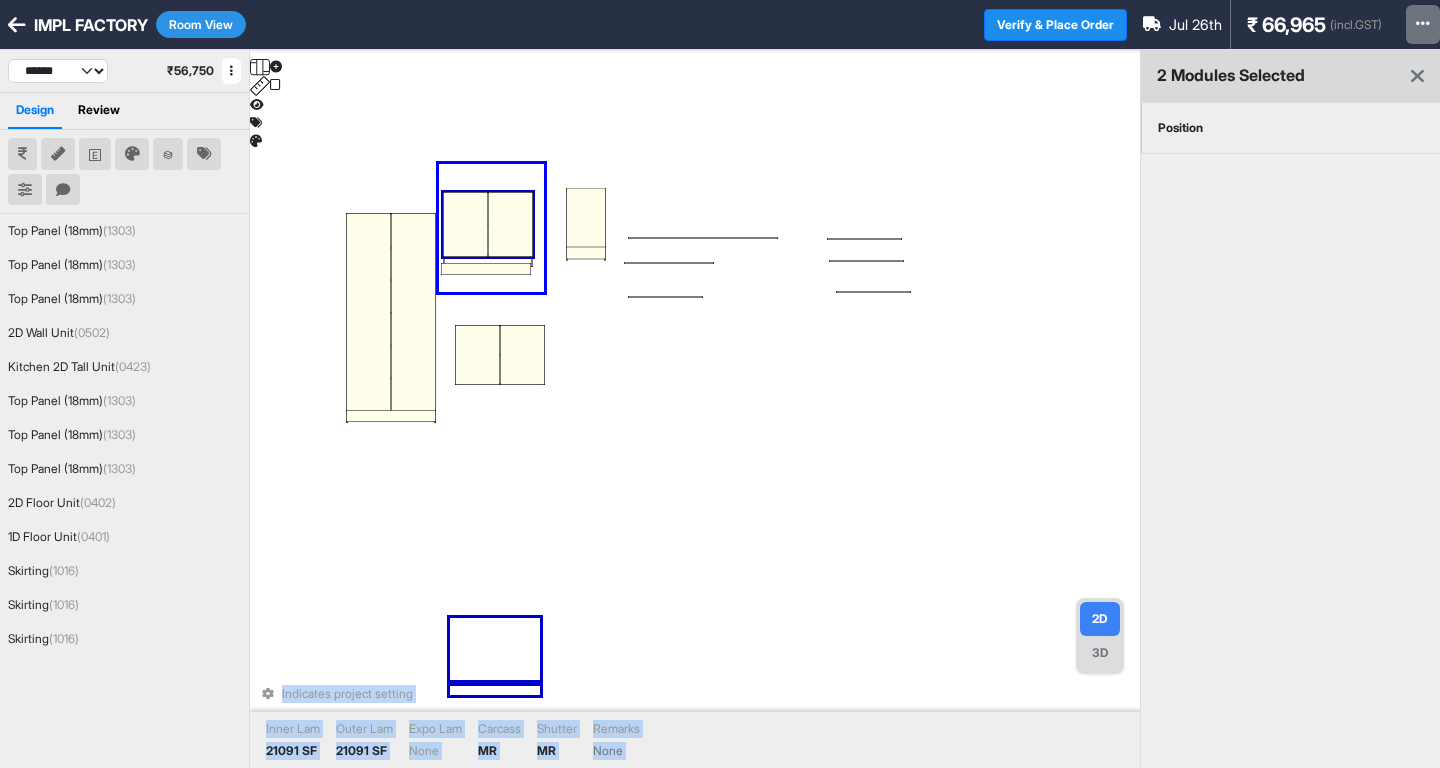 drag, startPoint x: 544, startPoint y: 292, endPoint x: 439, endPoint y: 164, distance: 165.55664 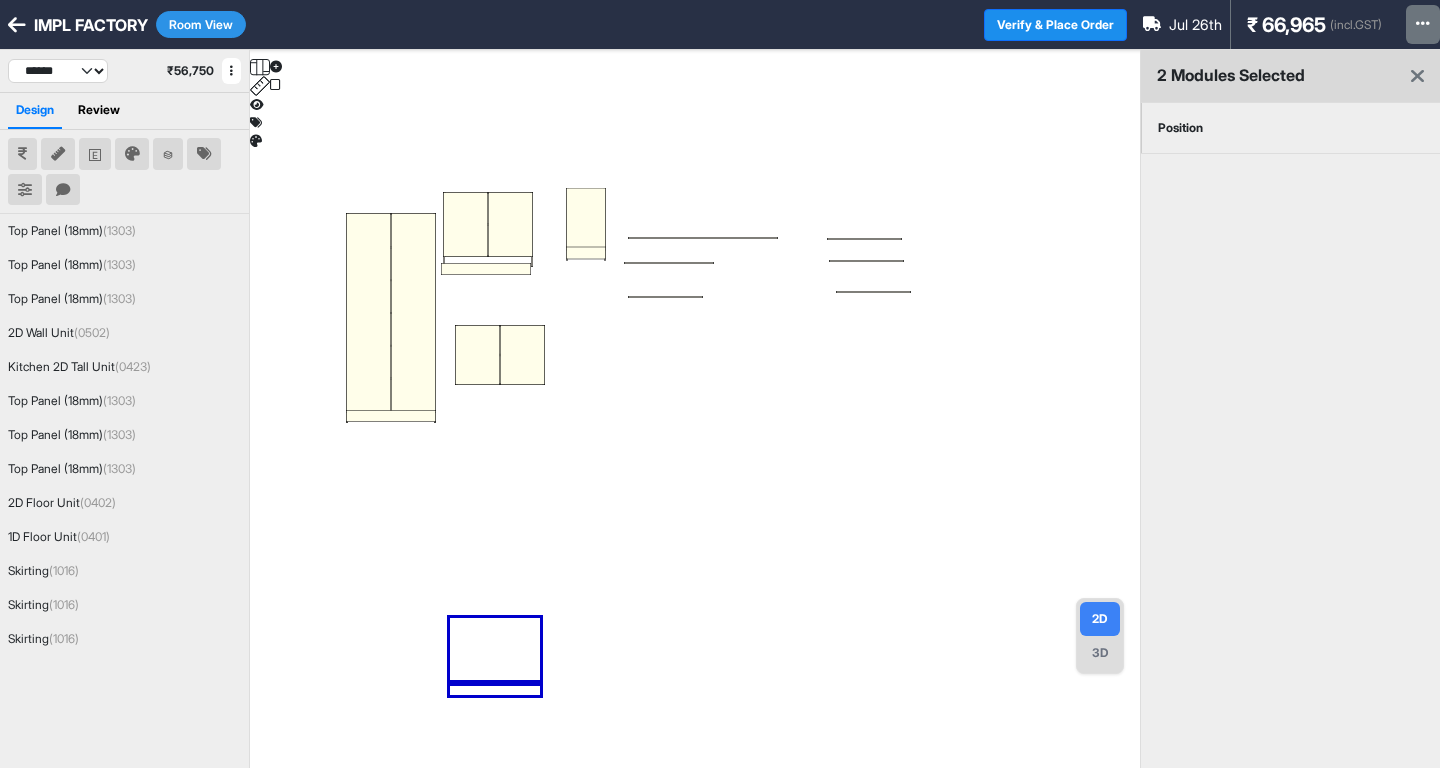 click on "Position" at bounding box center (1180, 128) 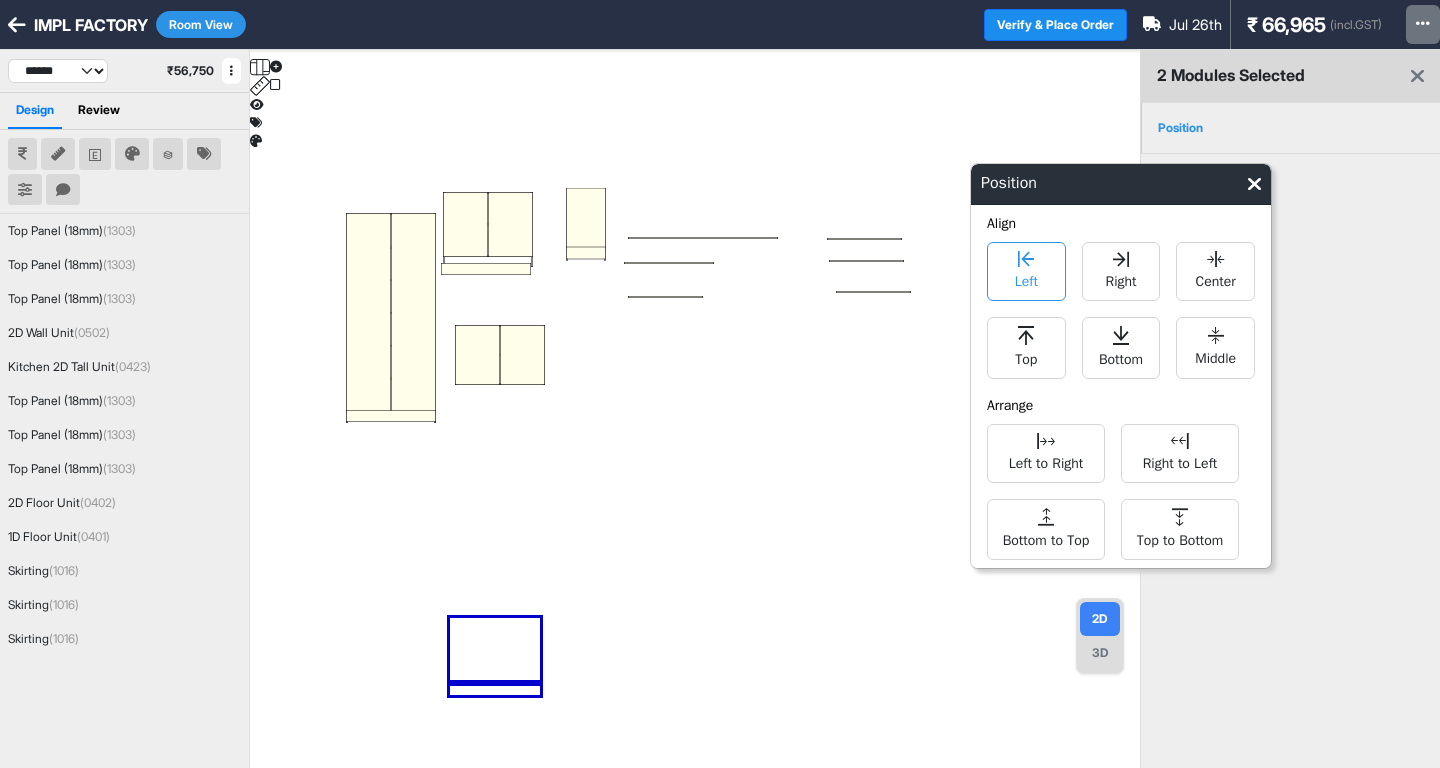 click on "Left" at bounding box center (1026, 279) 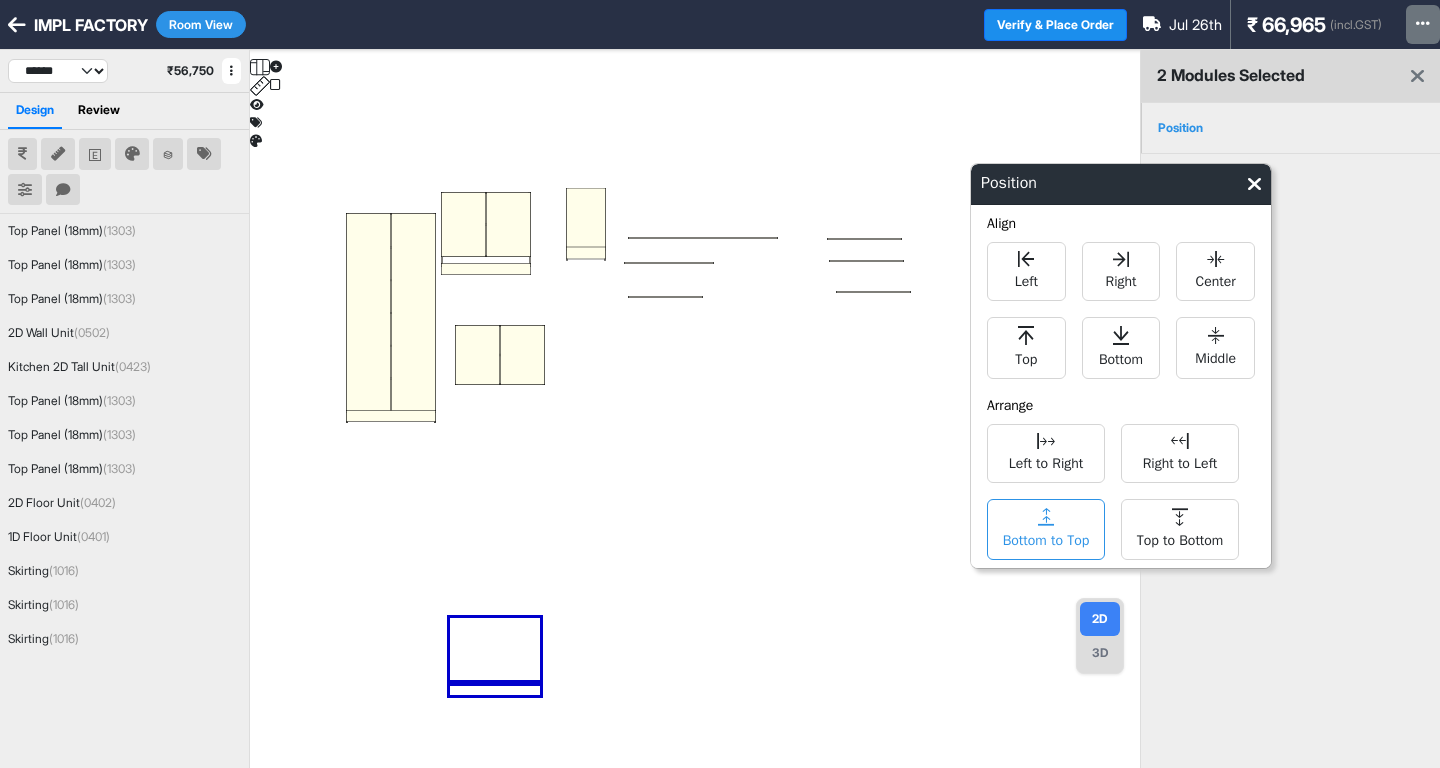 click on "Bottom to Top" at bounding box center [1046, 538] 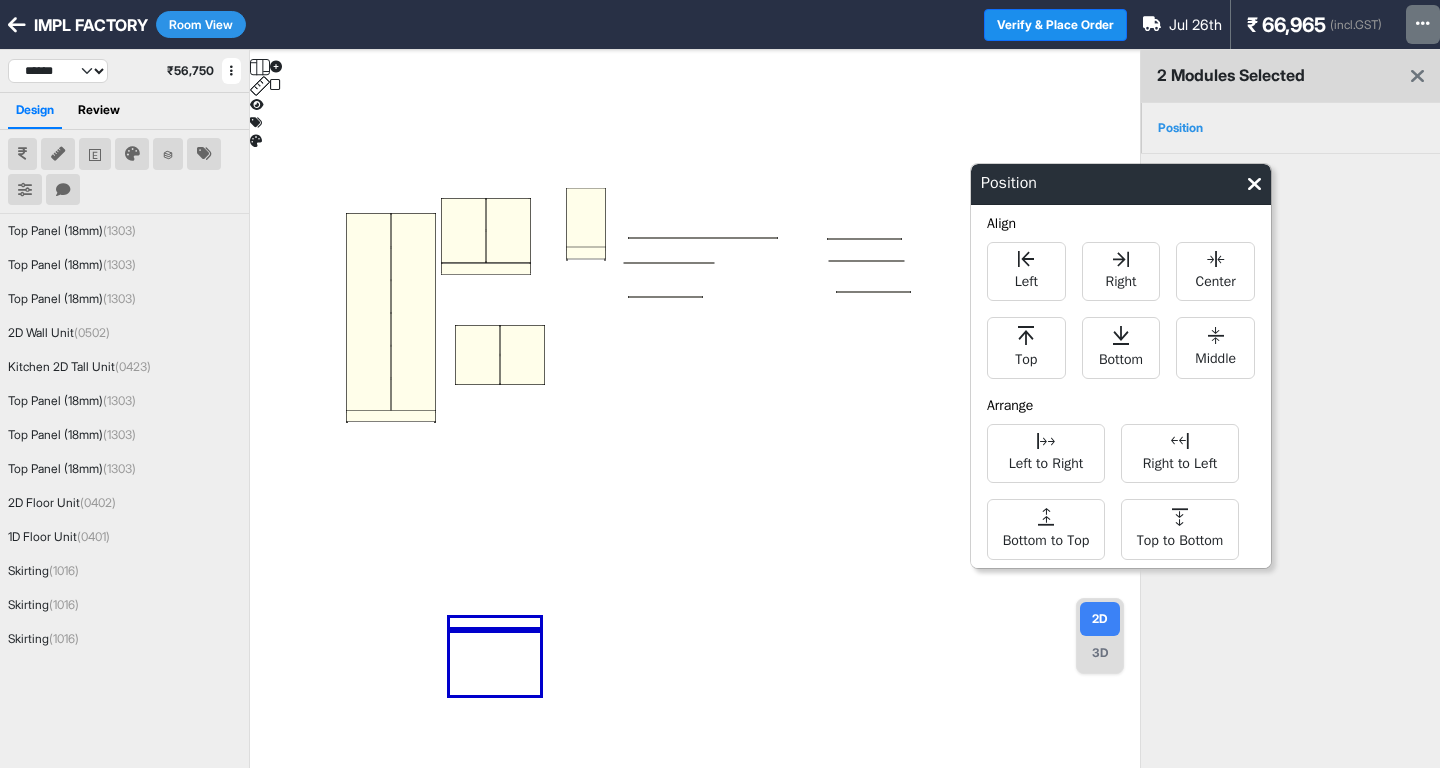 click at bounding box center [695, 434] 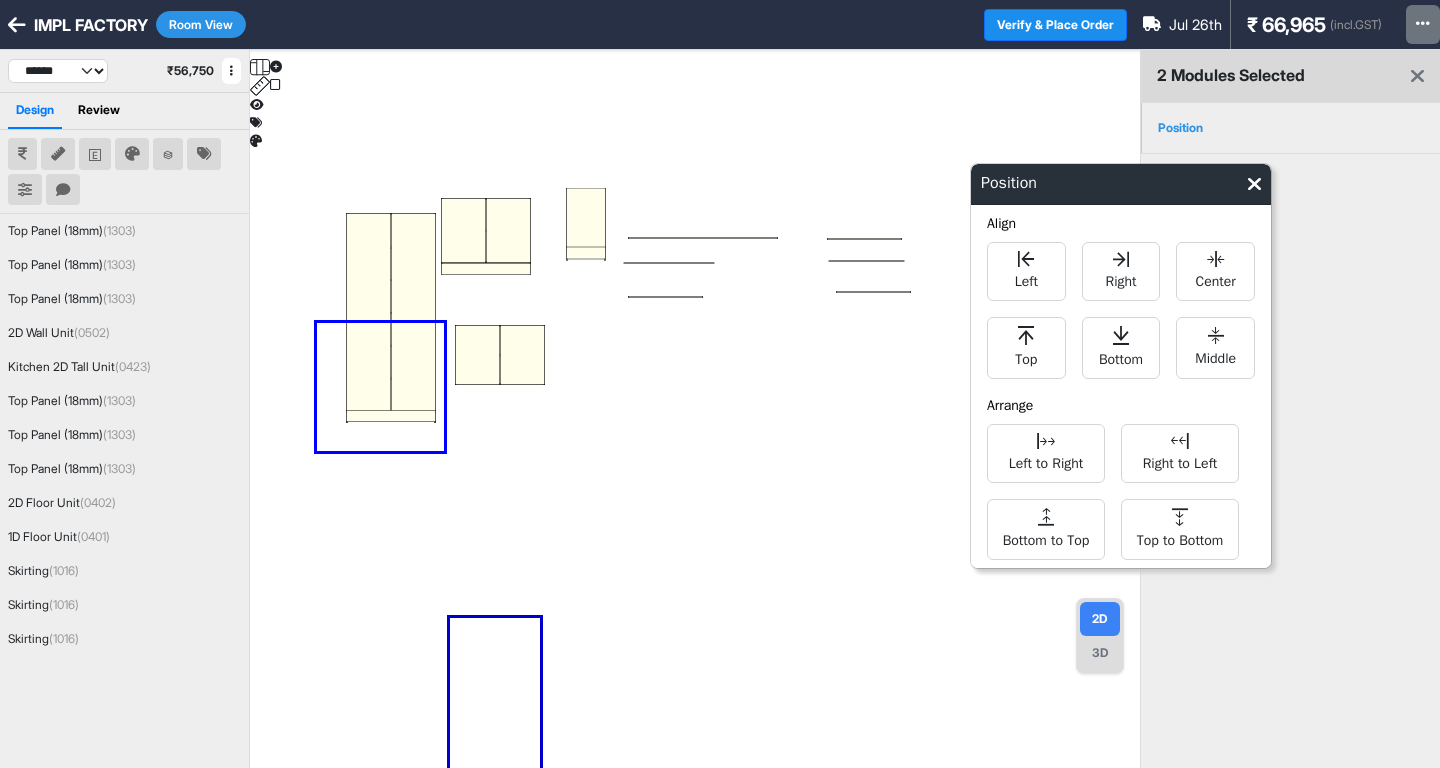 drag, startPoint x: 317, startPoint y: 323, endPoint x: 444, endPoint y: 451, distance: 180.31361 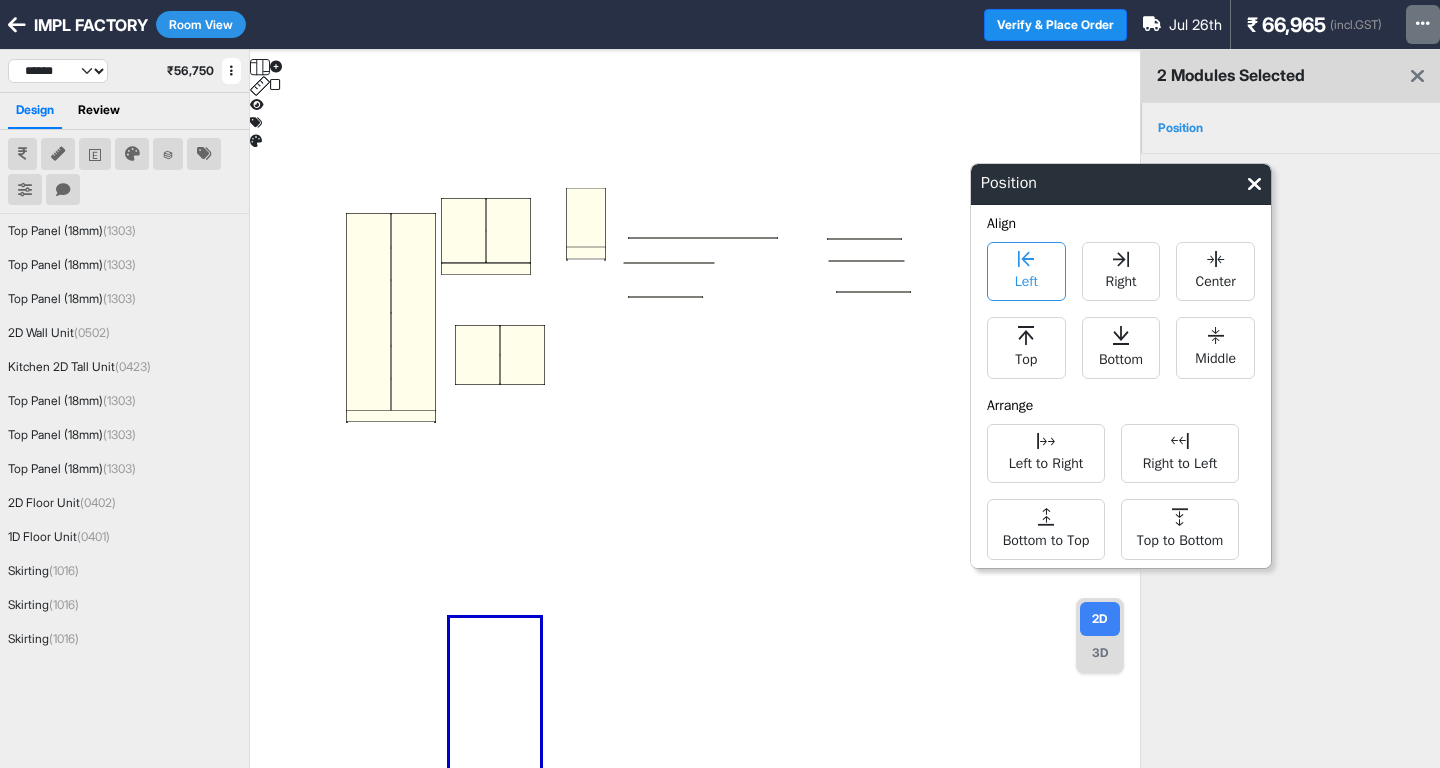 click on "Left" at bounding box center [1026, 271] 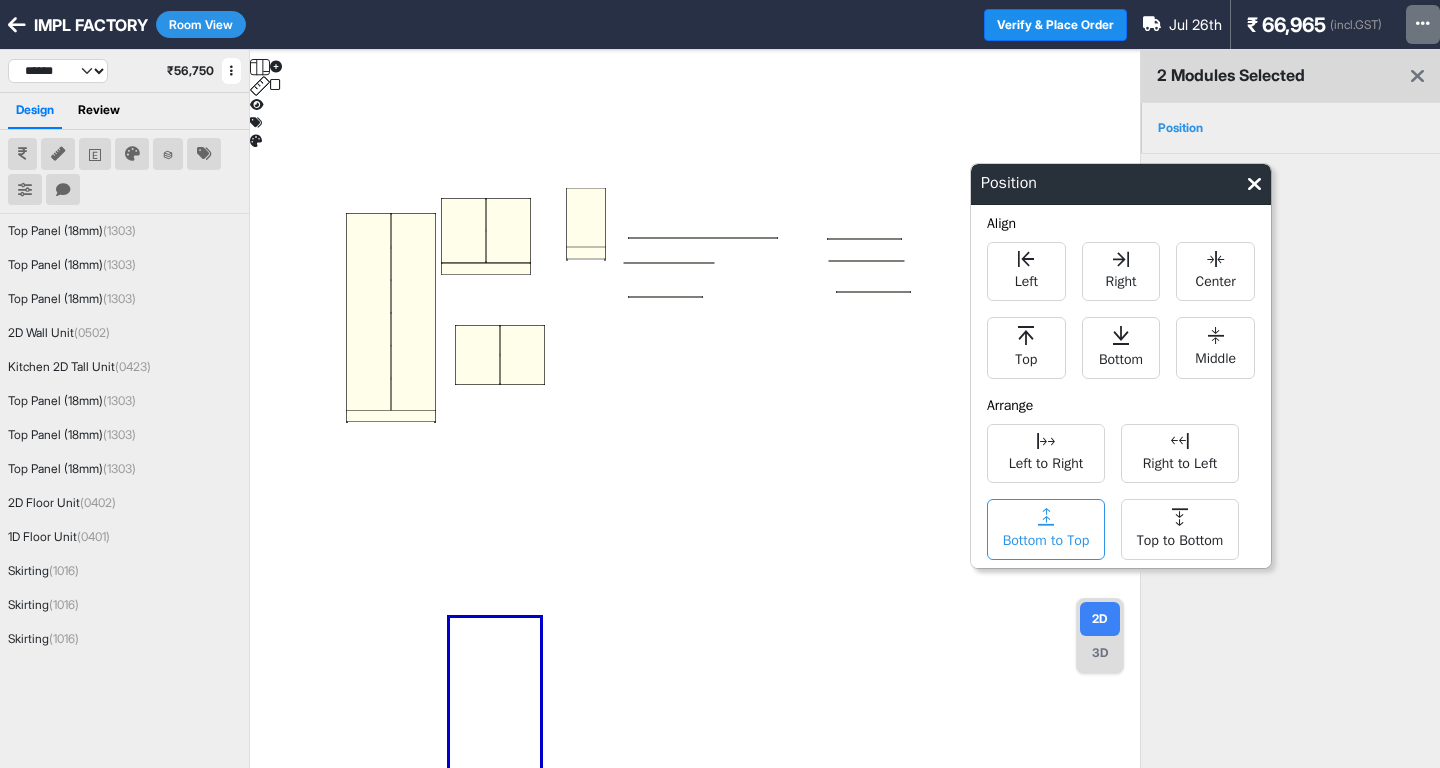 click on "Bottom to Top" at bounding box center (1046, 538) 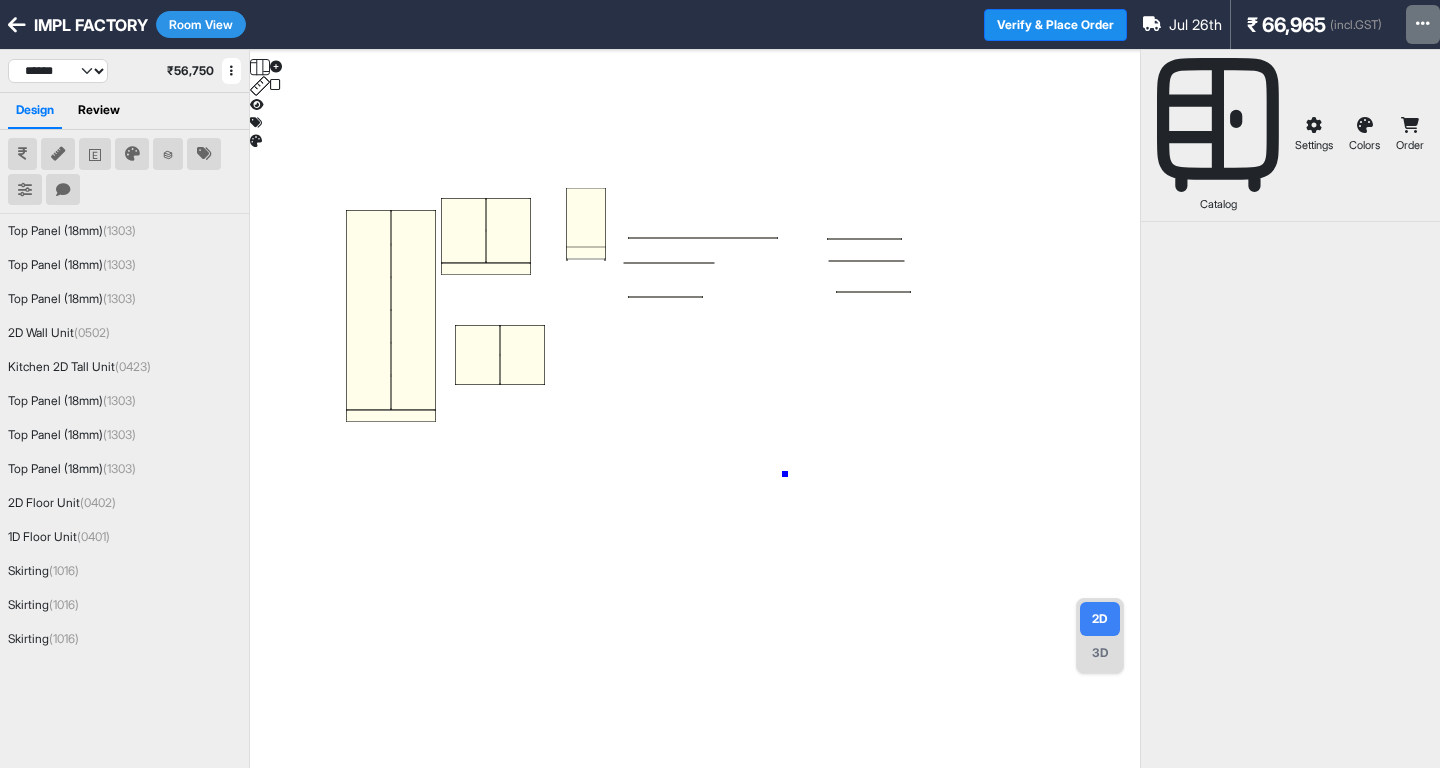 drag, startPoint x: 784, startPoint y: 473, endPoint x: 776, endPoint y: 449, distance: 25.298222 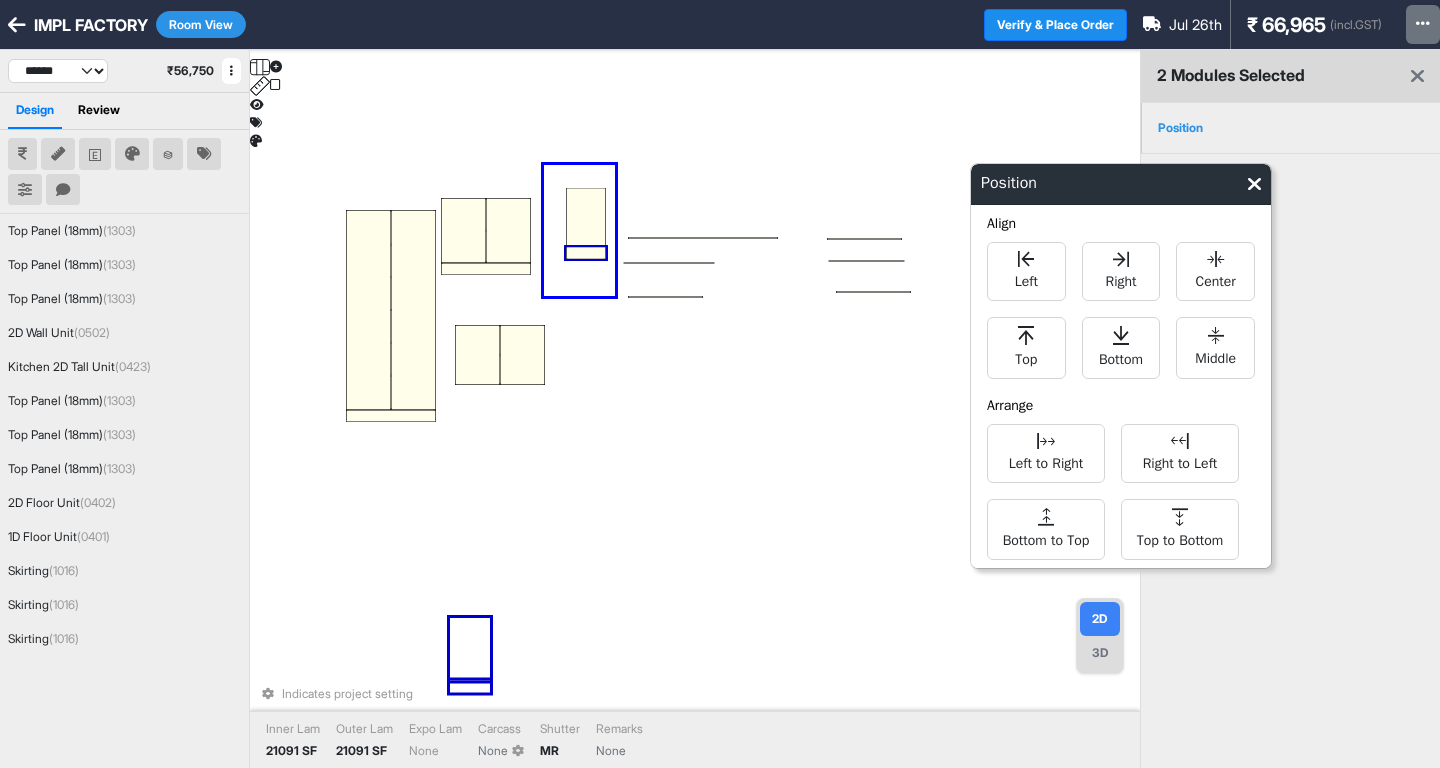 drag, startPoint x: 553, startPoint y: 185, endPoint x: 613, endPoint y: 298, distance: 127.94139 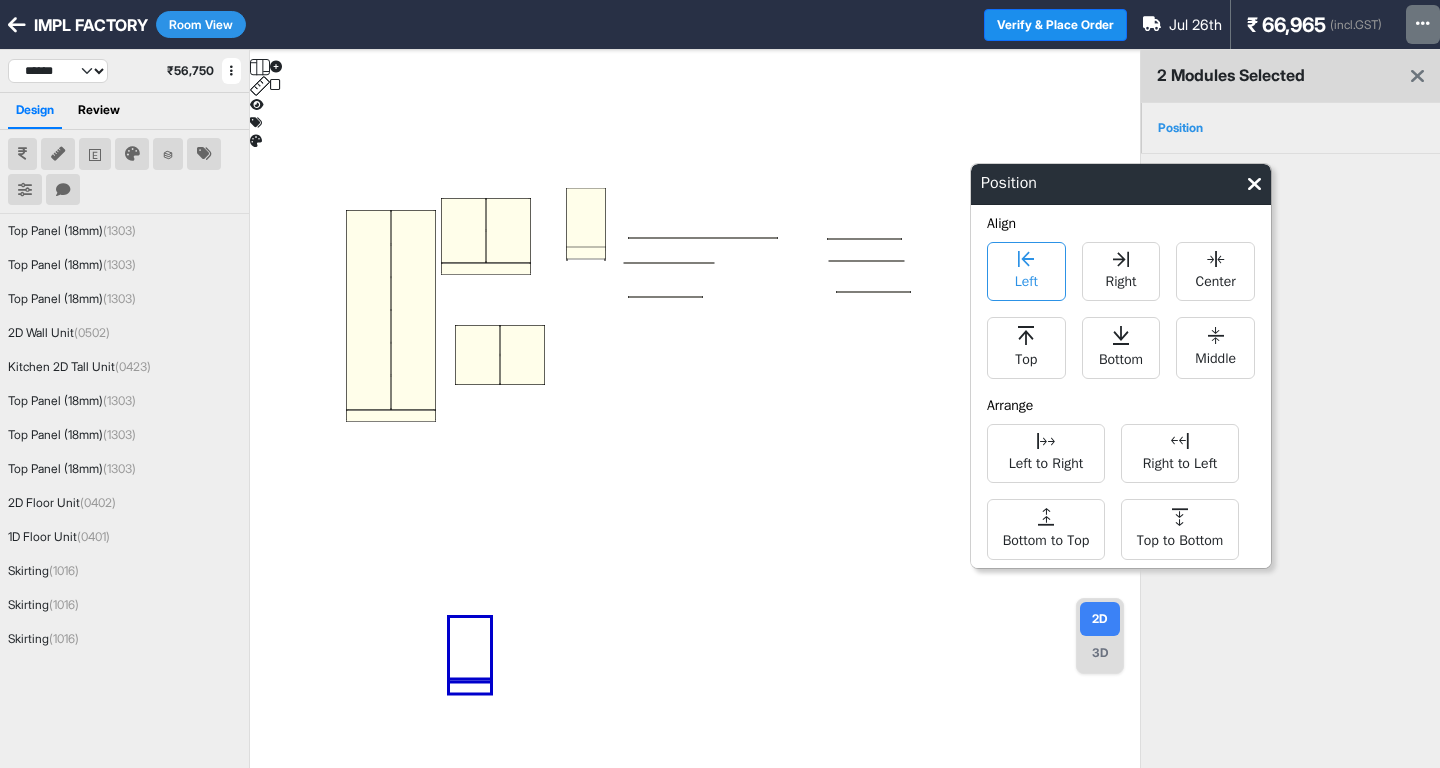 click on "Left" at bounding box center (1026, 279) 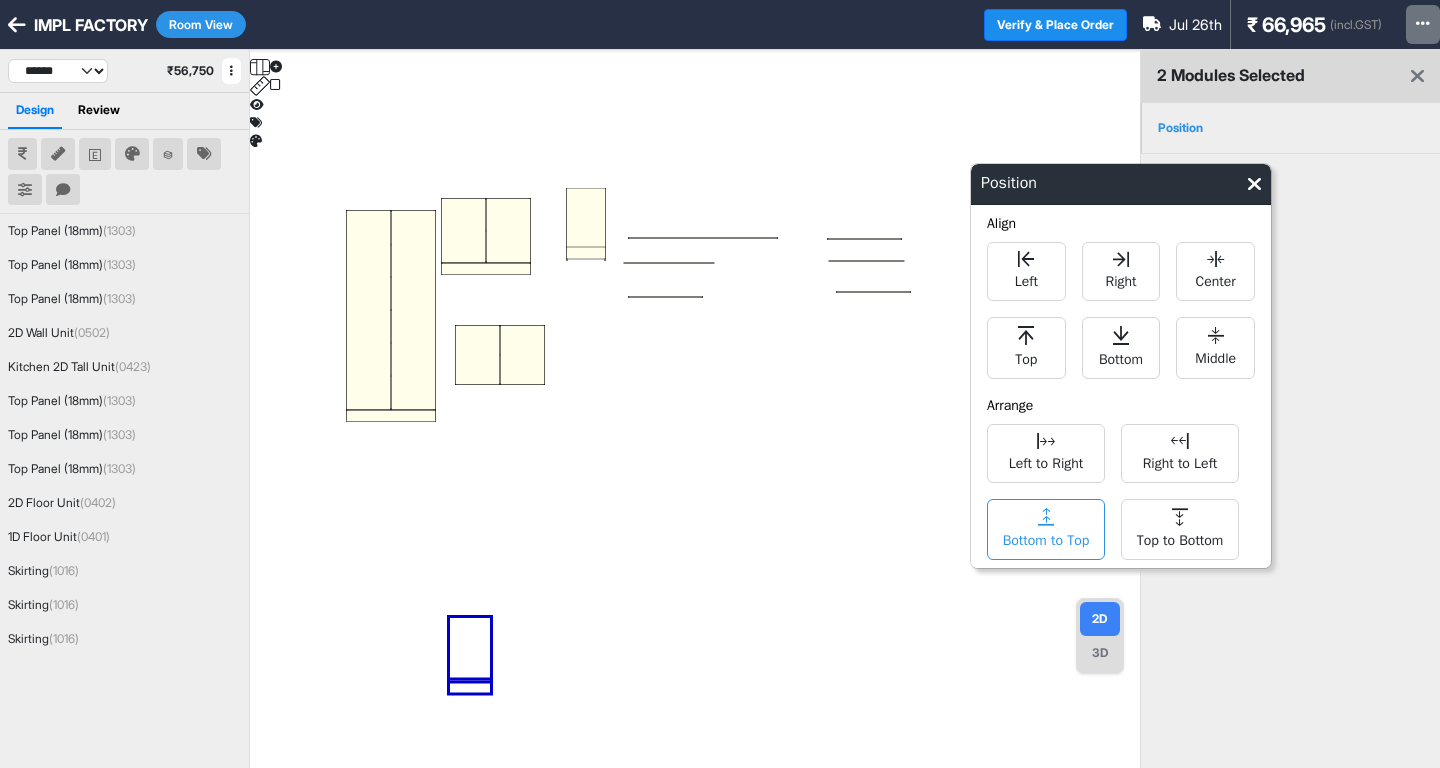 click 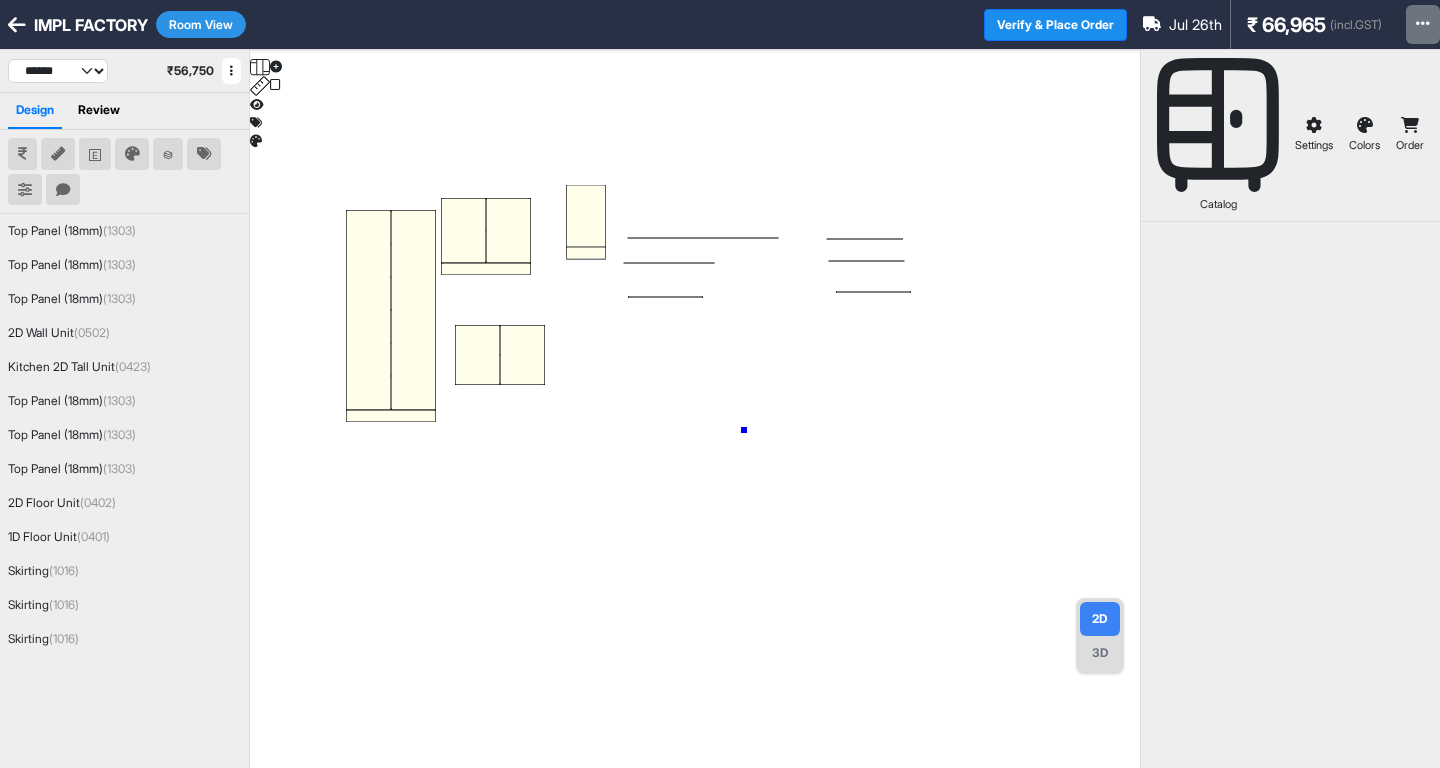 click at bounding box center (695, 434) 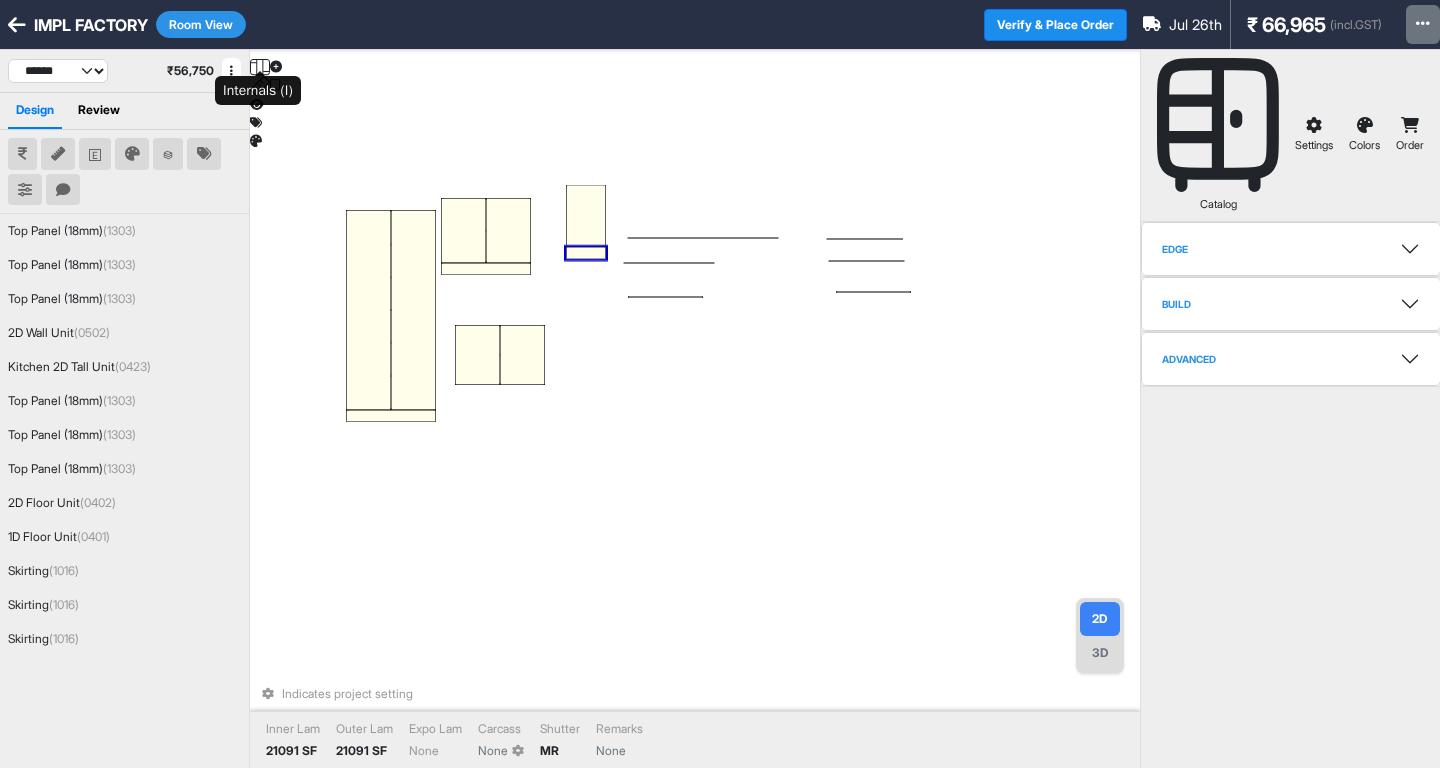 click 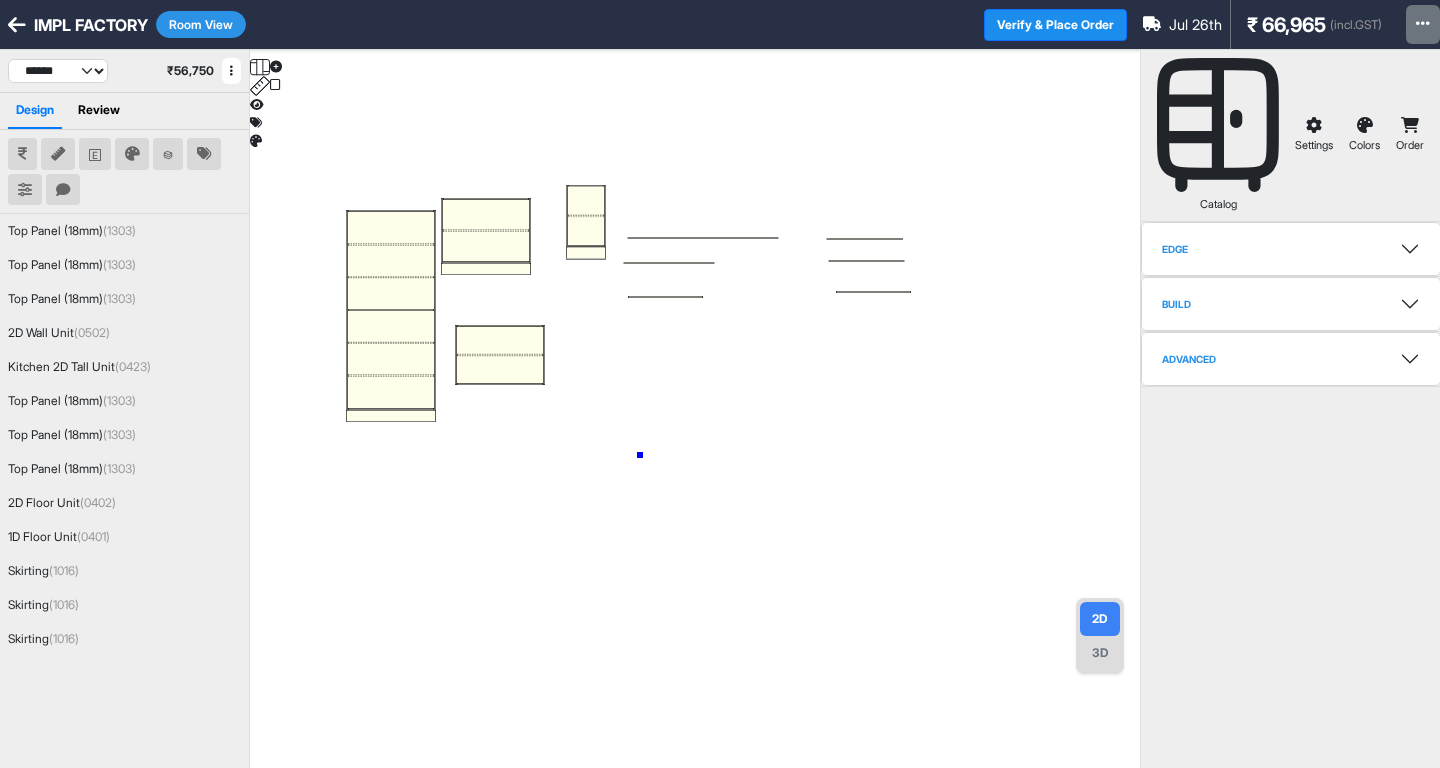 click at bounding box center (695, 434) 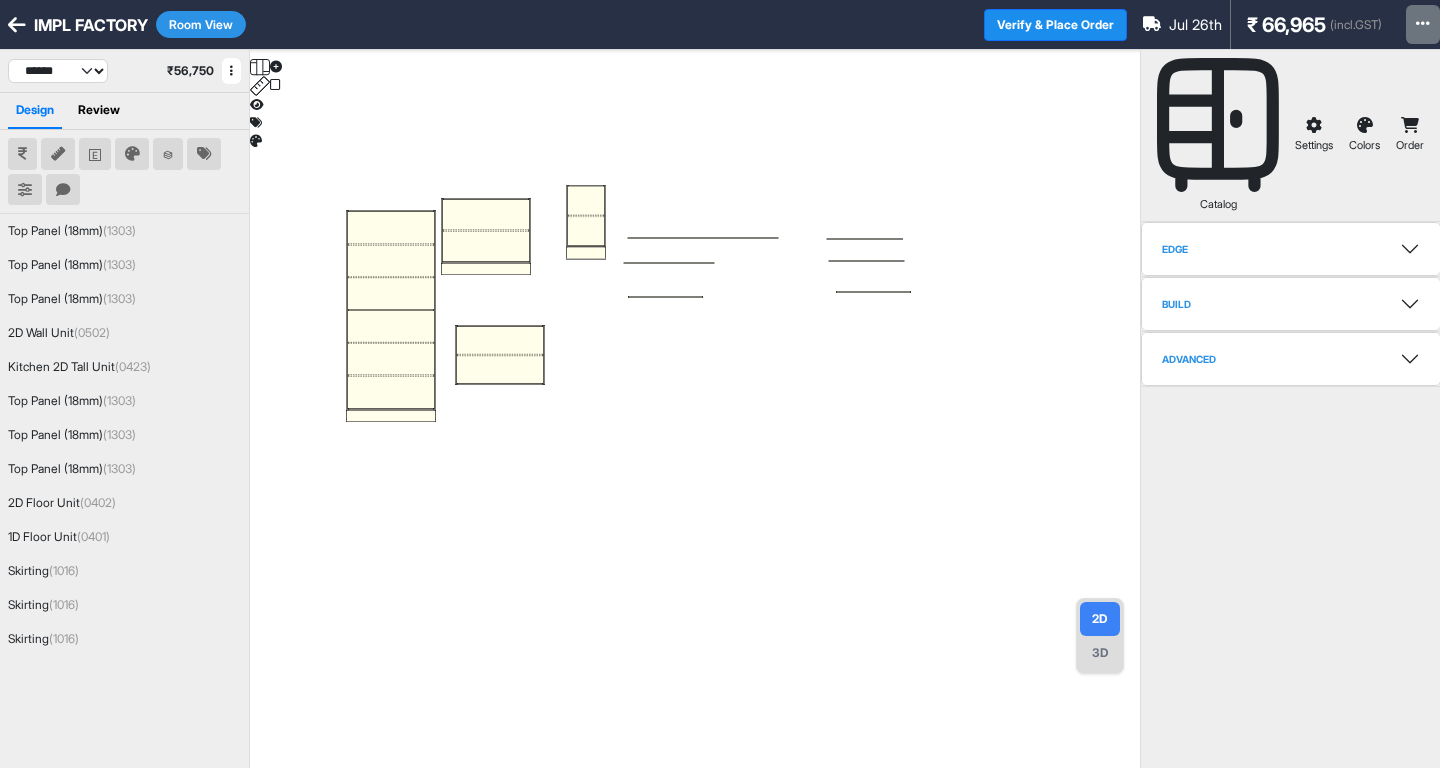 click on "Room View" at bounding box center [201, 24] 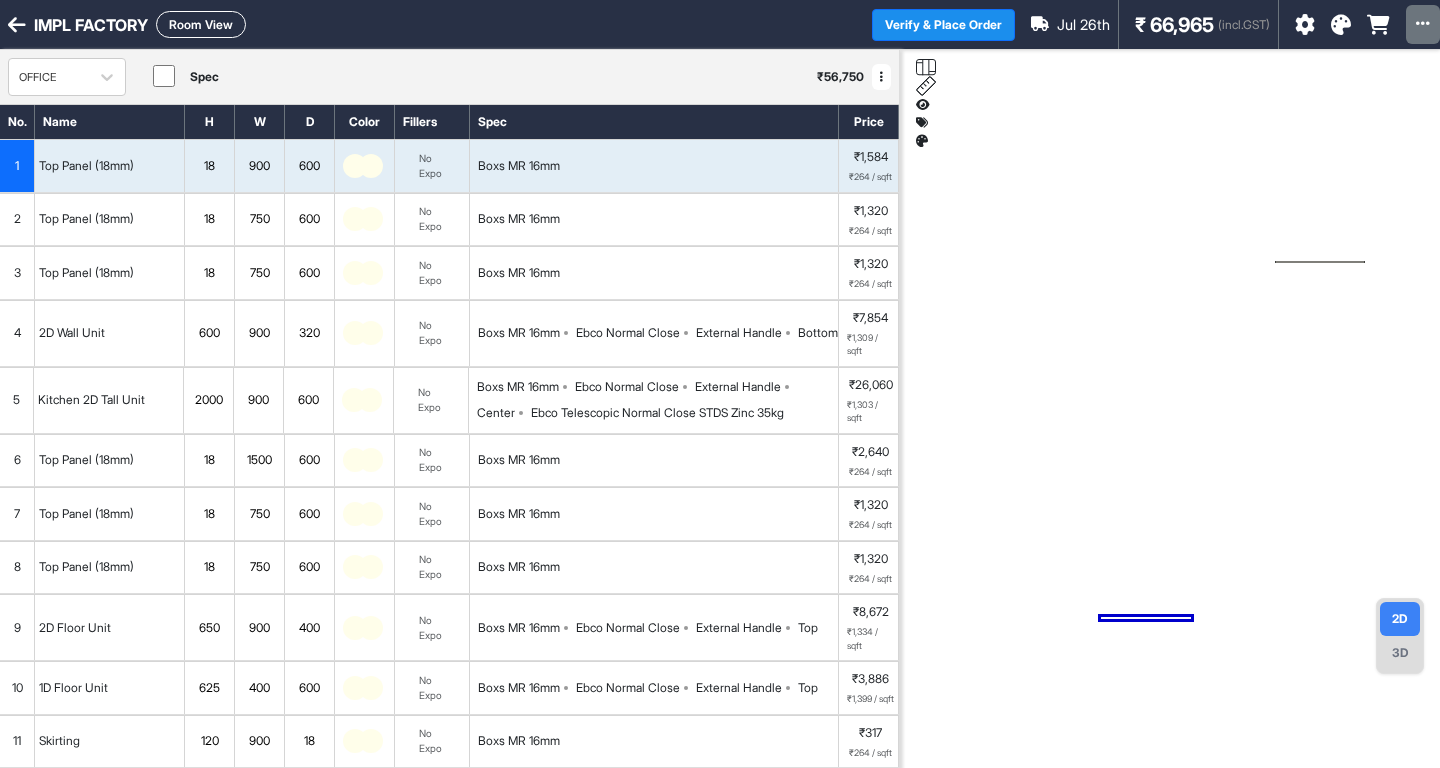 click on "Boxs MR 16mm" at bounding box center (519, 166) 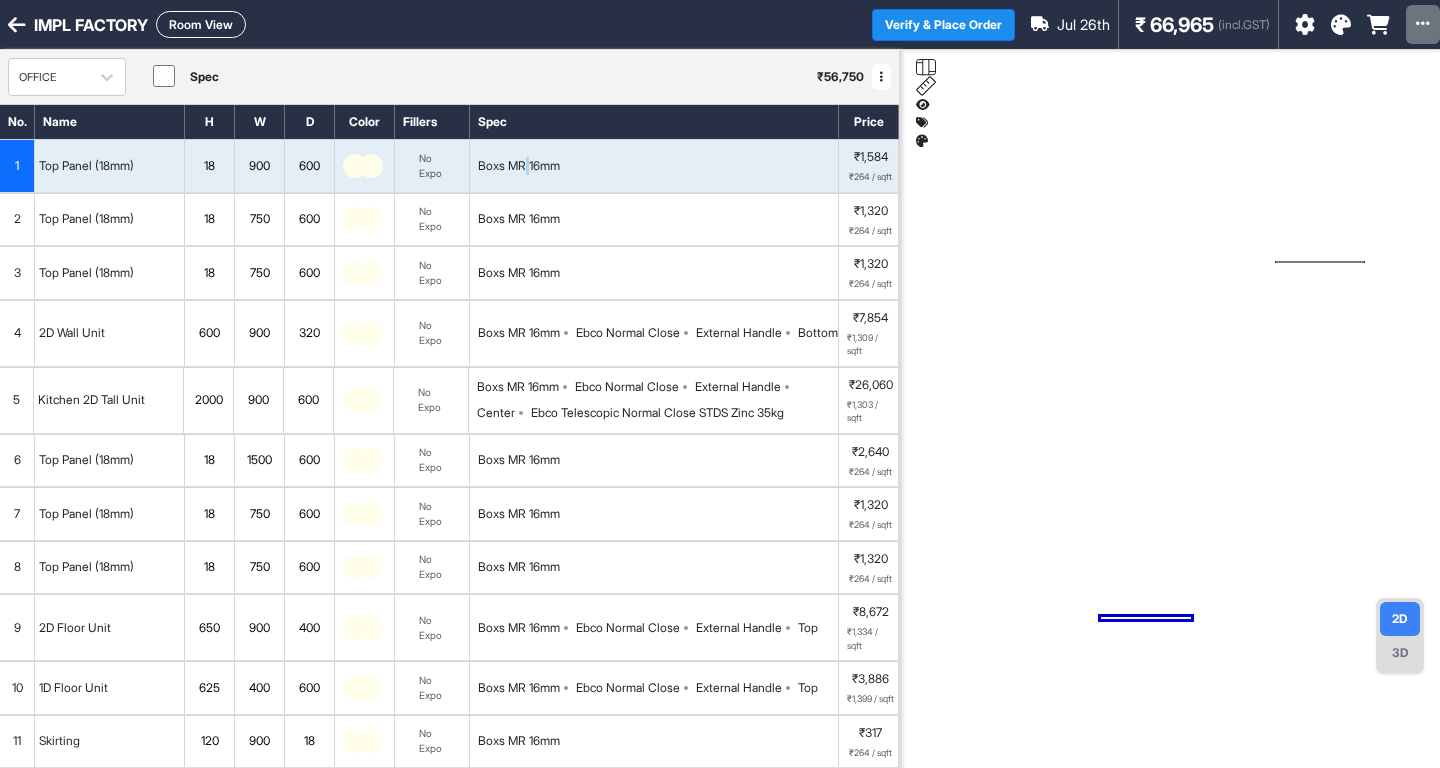 click on "Boxs MR 16mm" at bounding box center (519, 166) 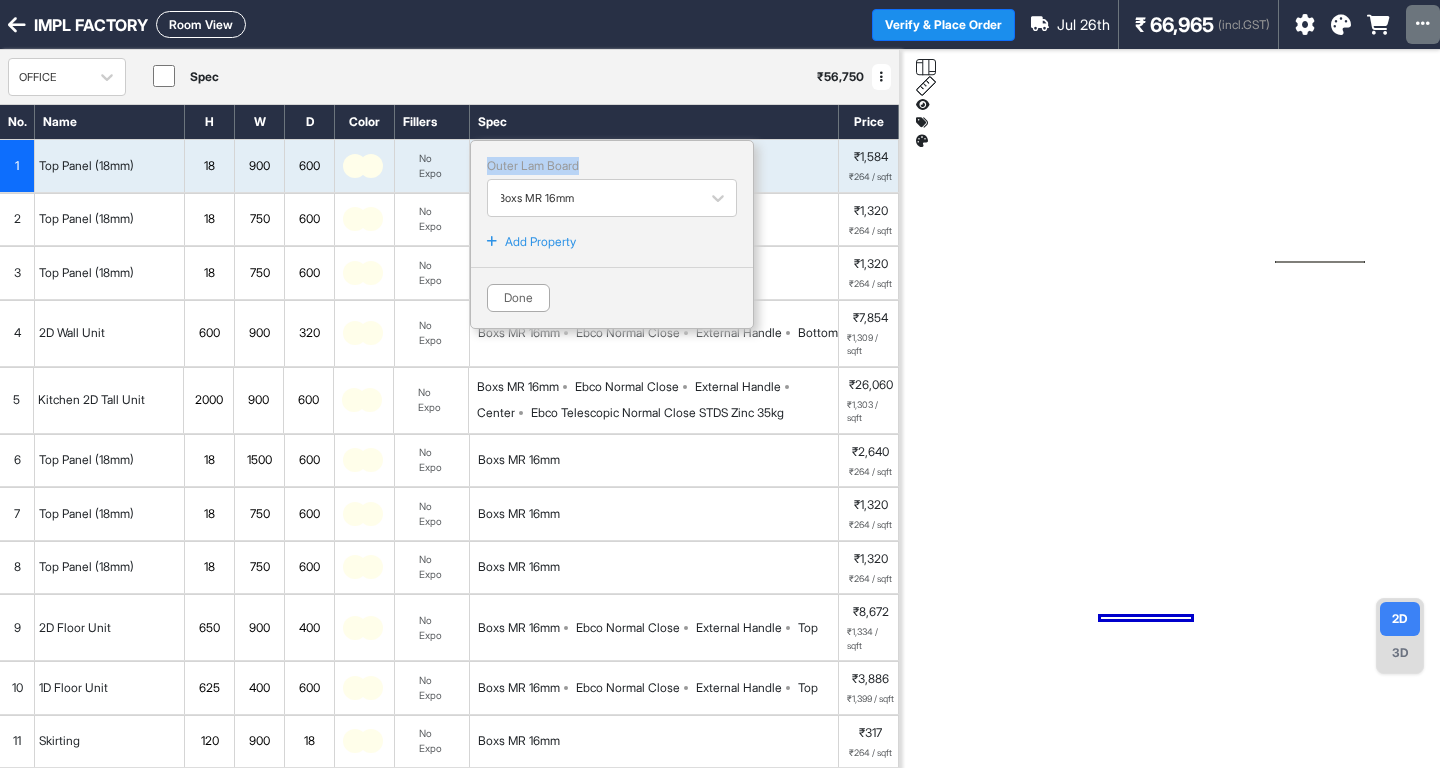 click on "Outer Lam Board" at bounding box center (612, 166) 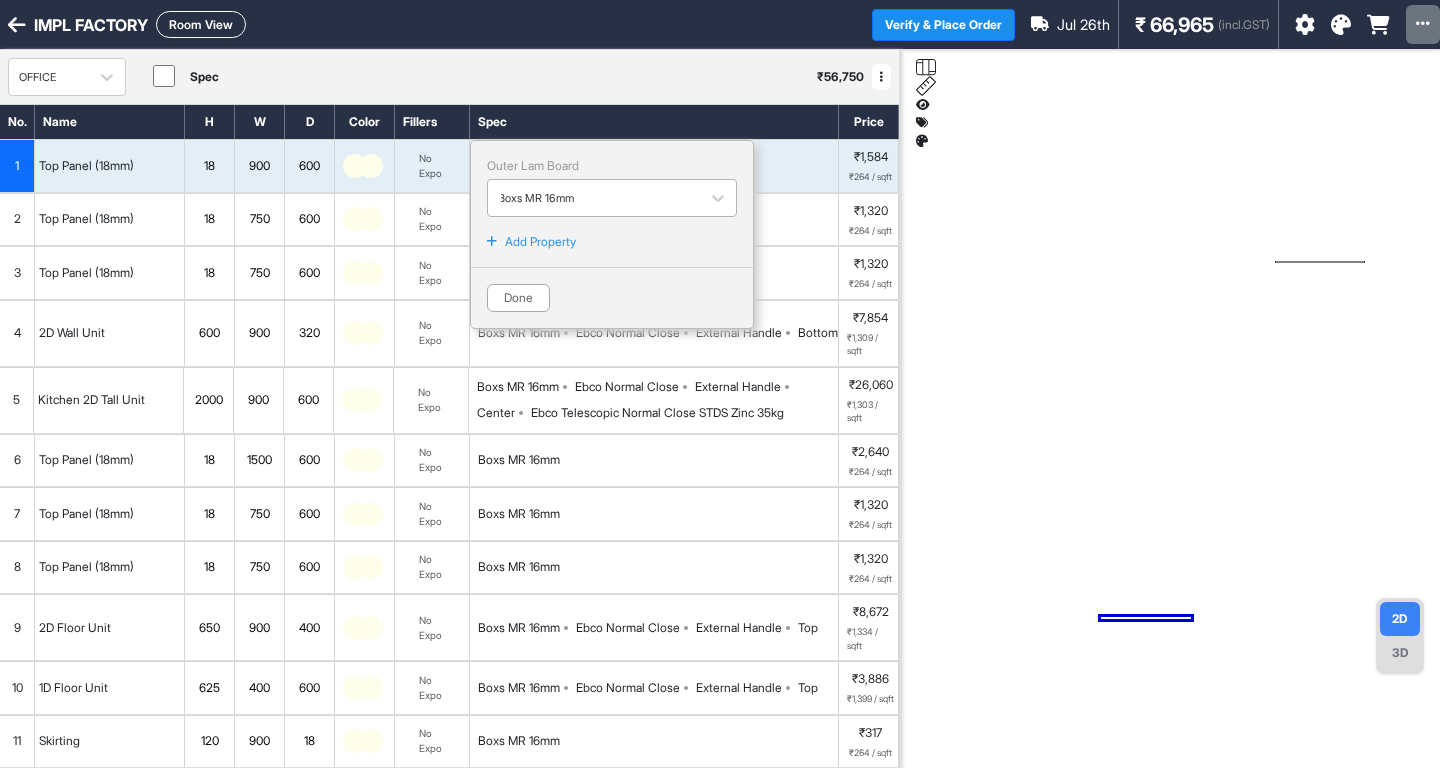 click at bounding box center [594, 198] 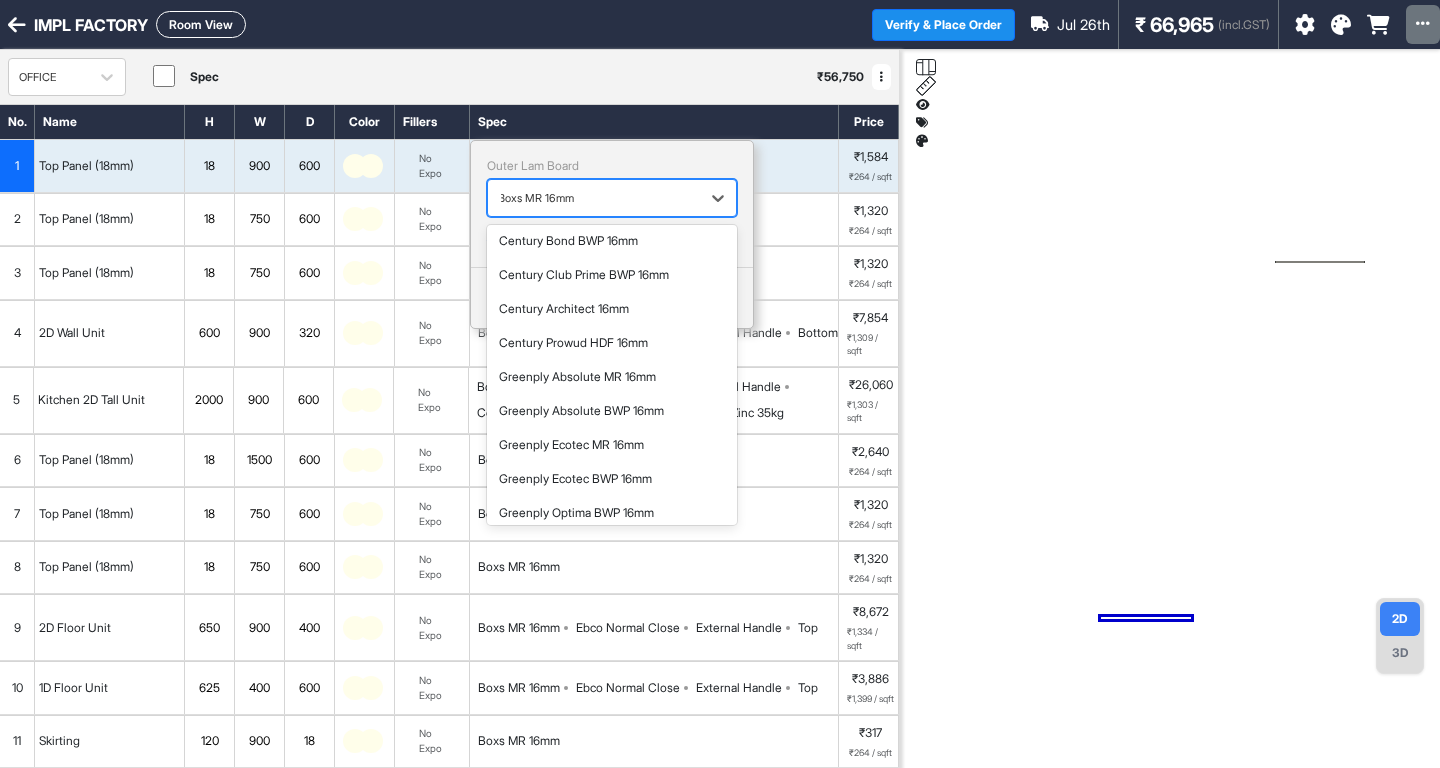 scroll, scrollTop: 0, scrollLeft: 0, axis: both 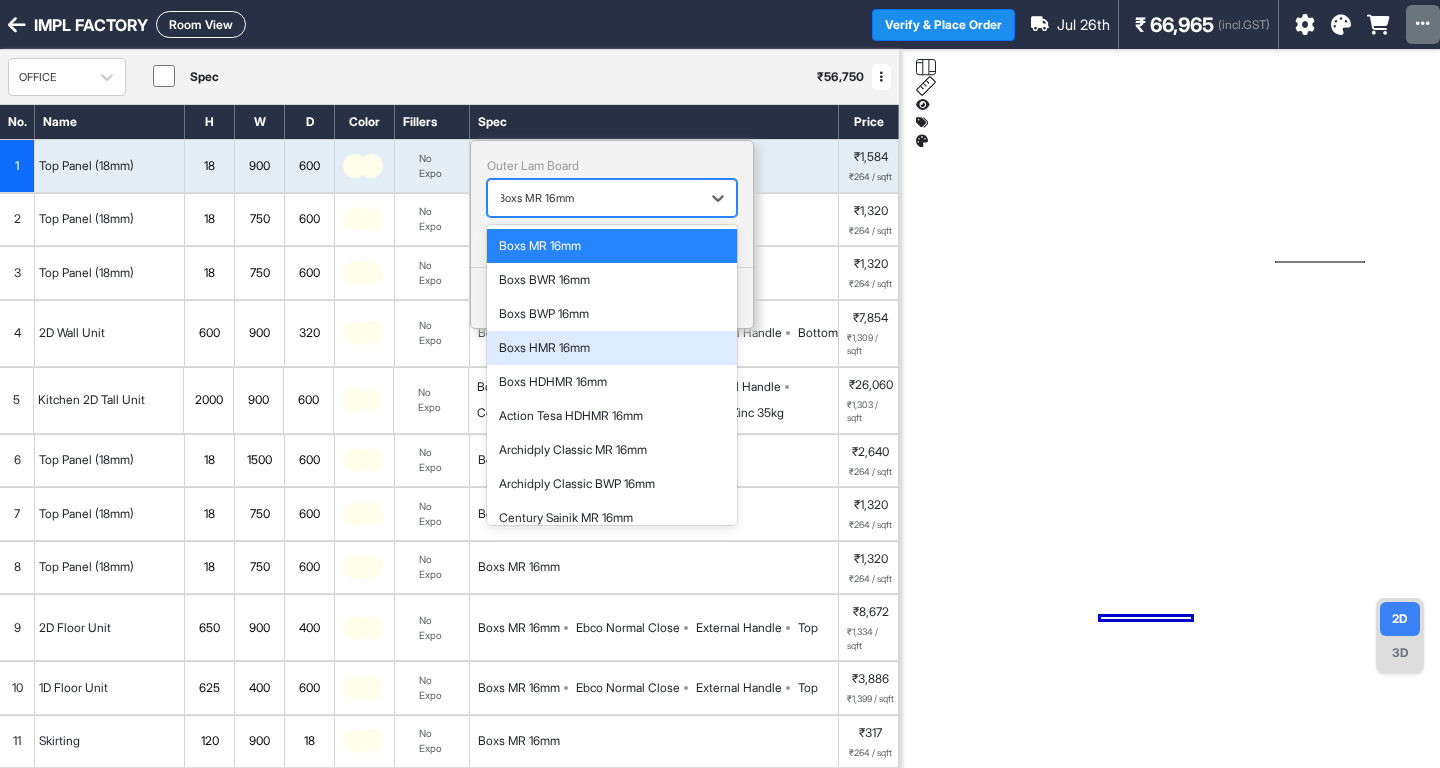 click at bounding box center [1170, 434] 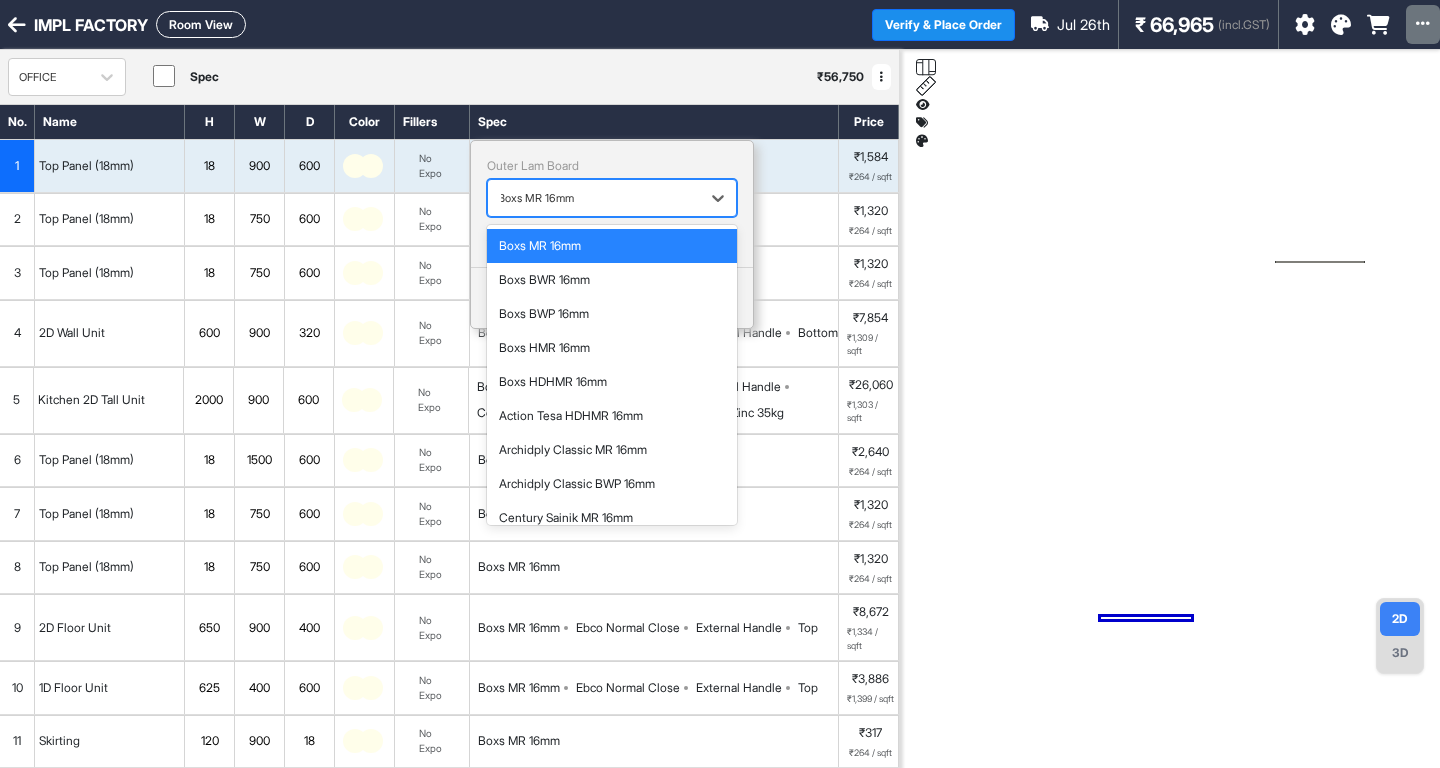 click at bounding box center [594, 198] 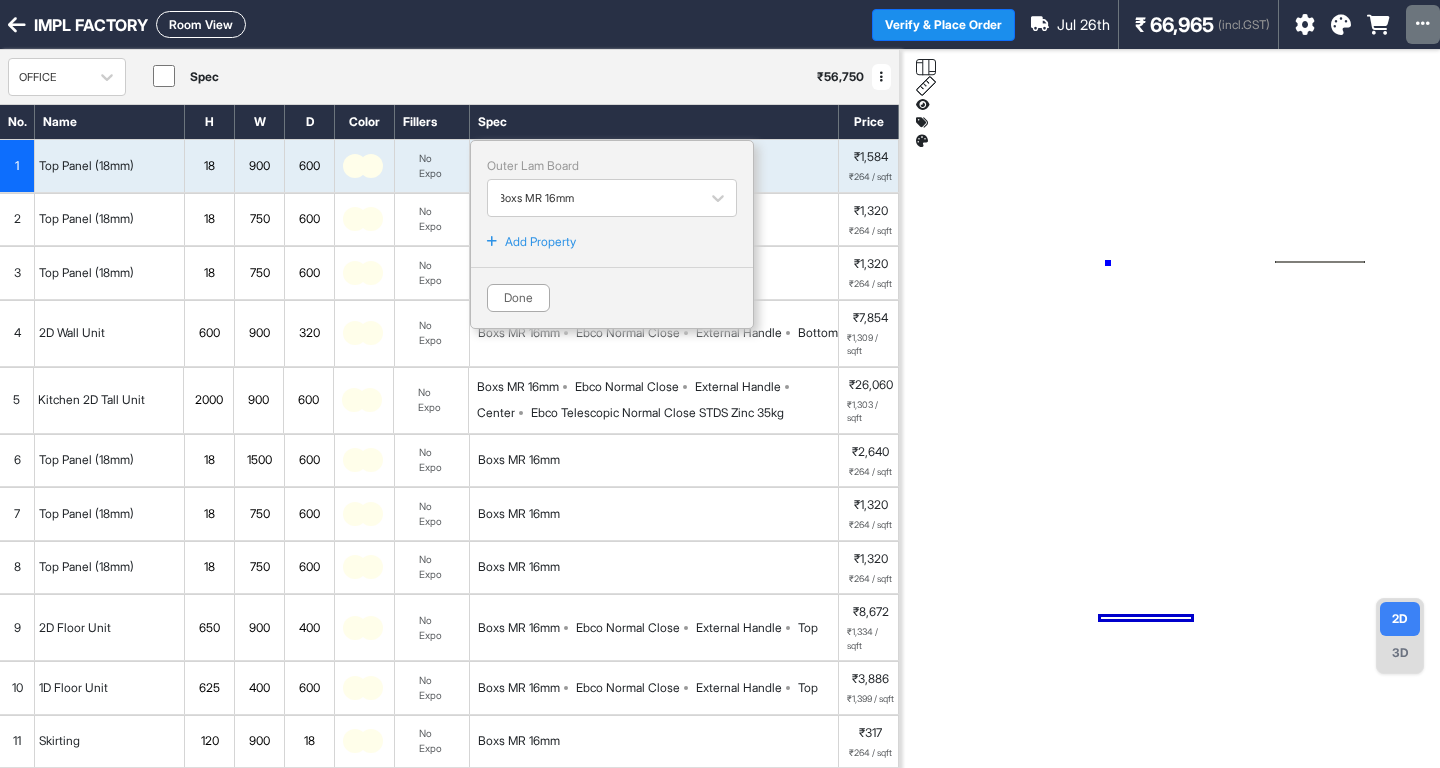 click at bounding box center [1170, 434] 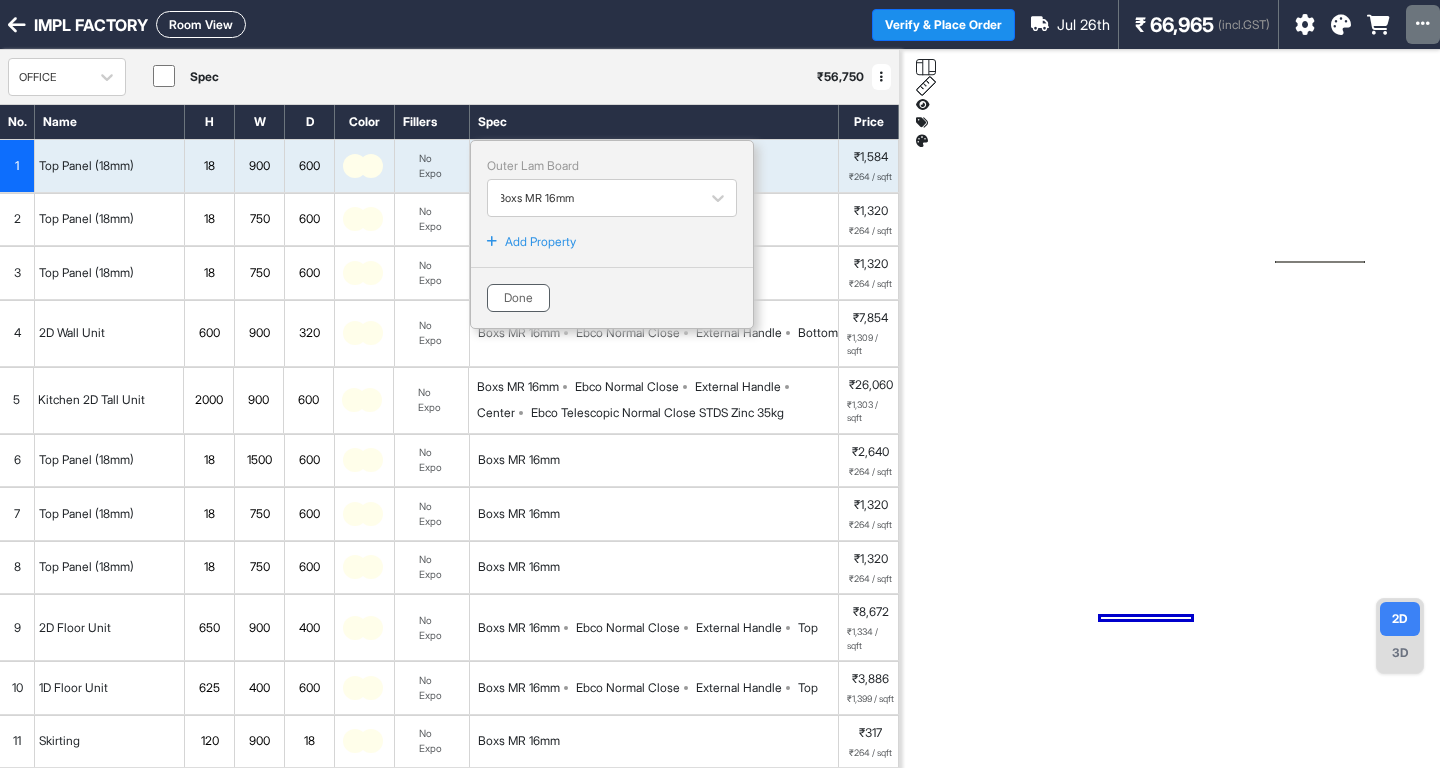 click on "Done" at bounding box center (518, 298) 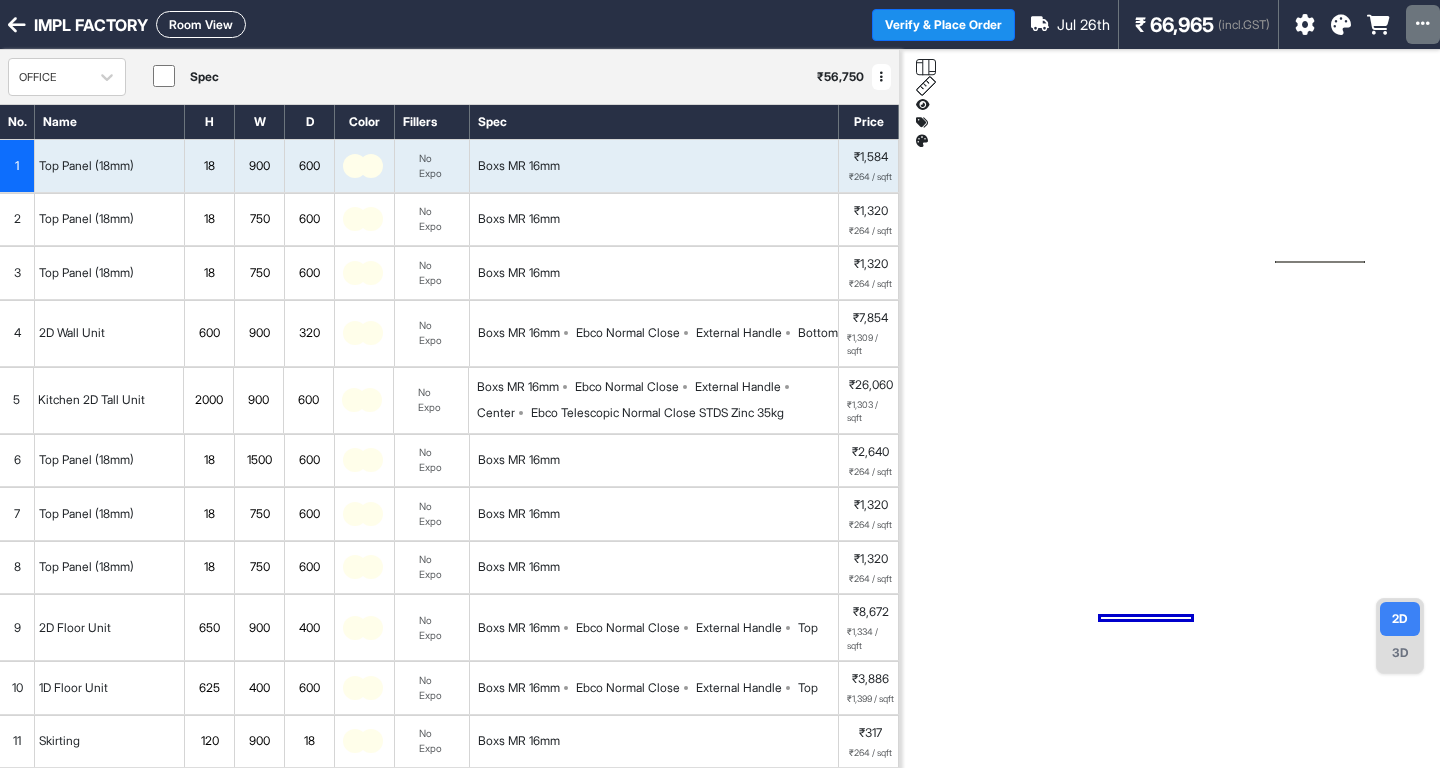 click on "Boxs MR 16mm" at bounding box center (519, 166) 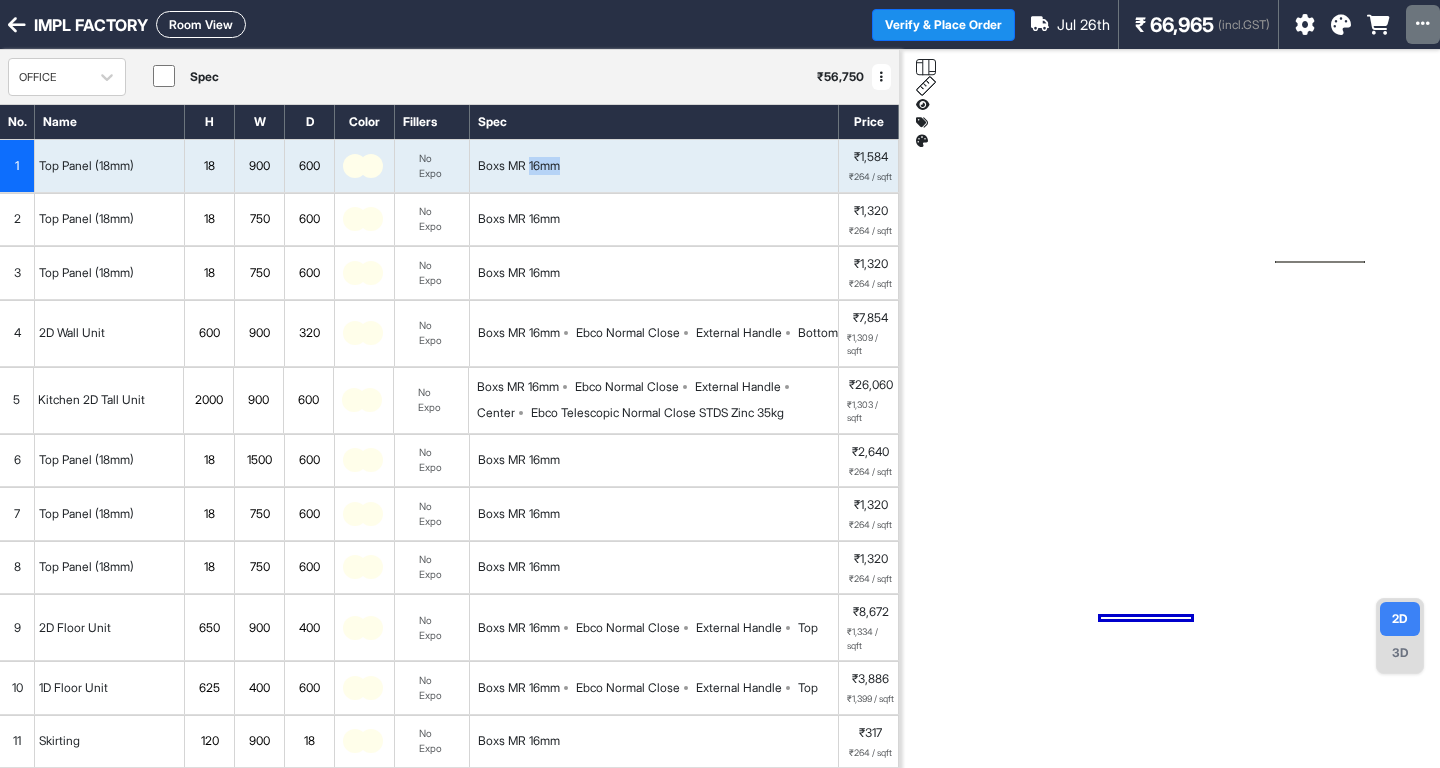 click on "Boxs MR 16mm" at bounding box center [519, 166] 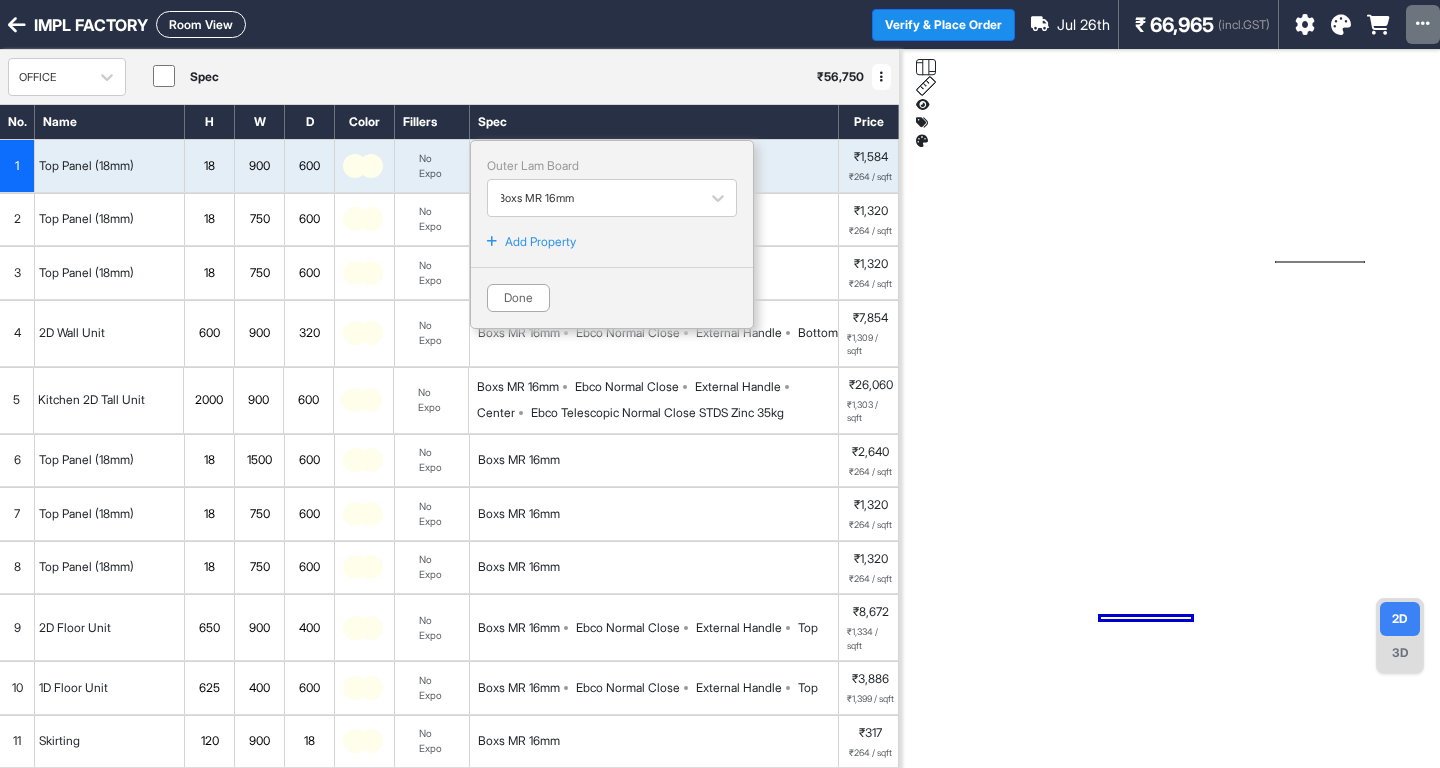 click on "Add Property" at bounding box center [540, 242] 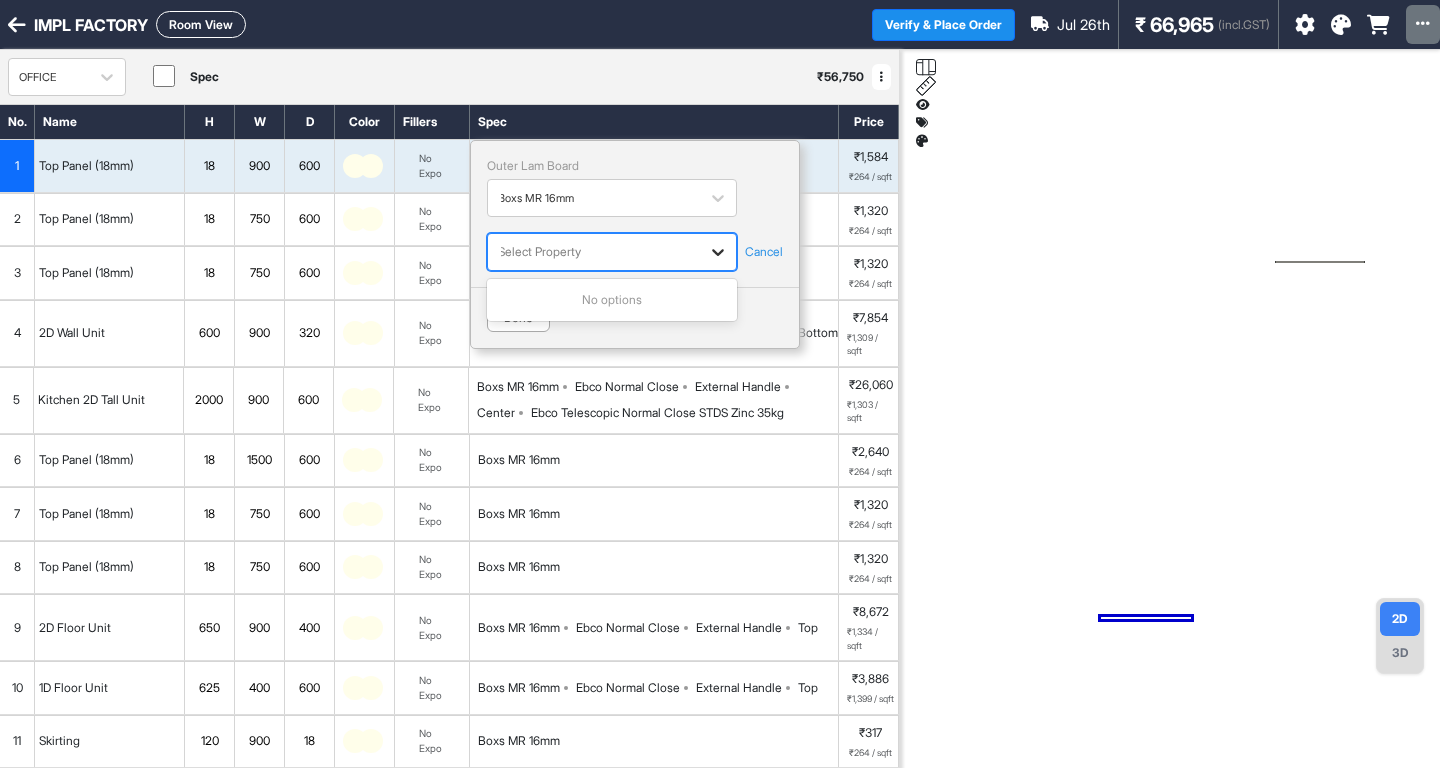 click 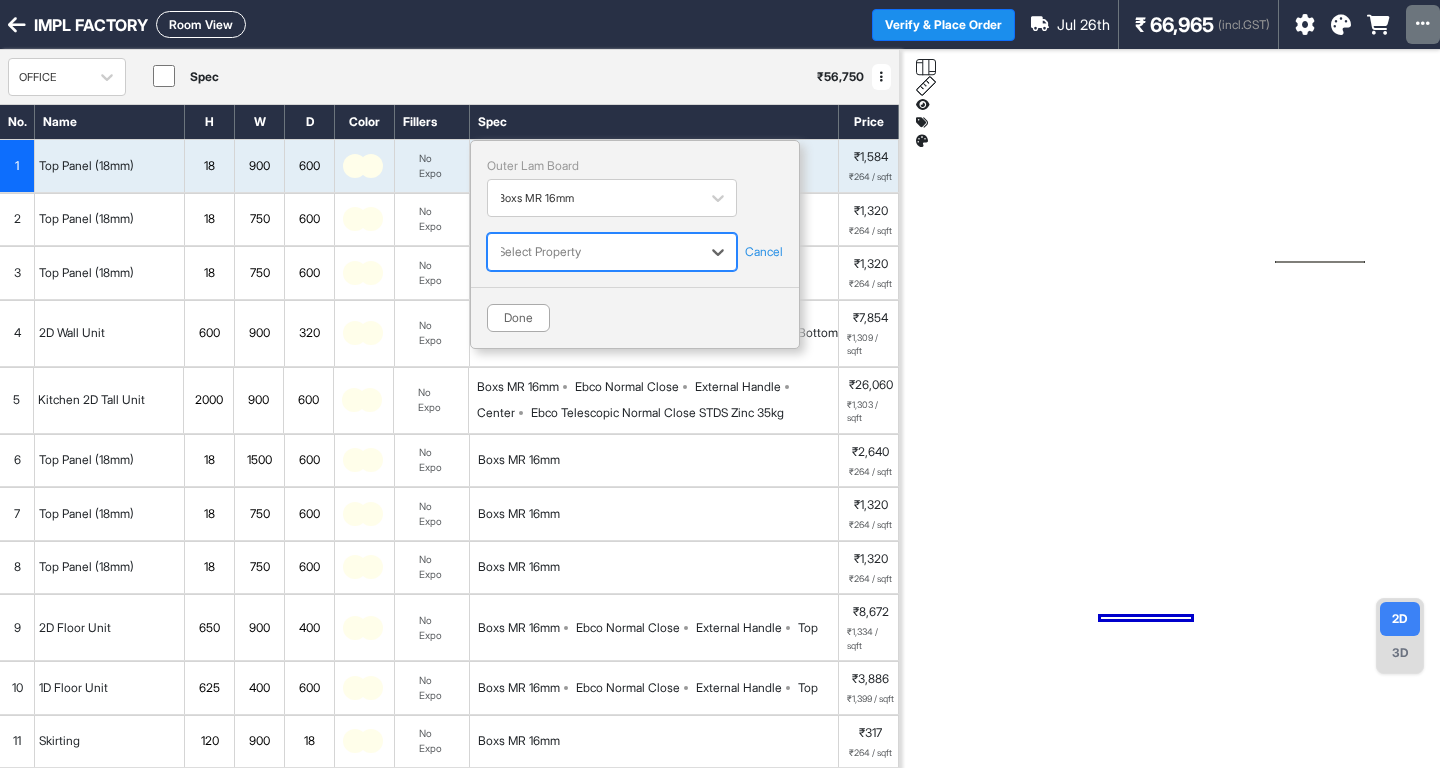 click on "Select Property" at bounding box center (594, 252) 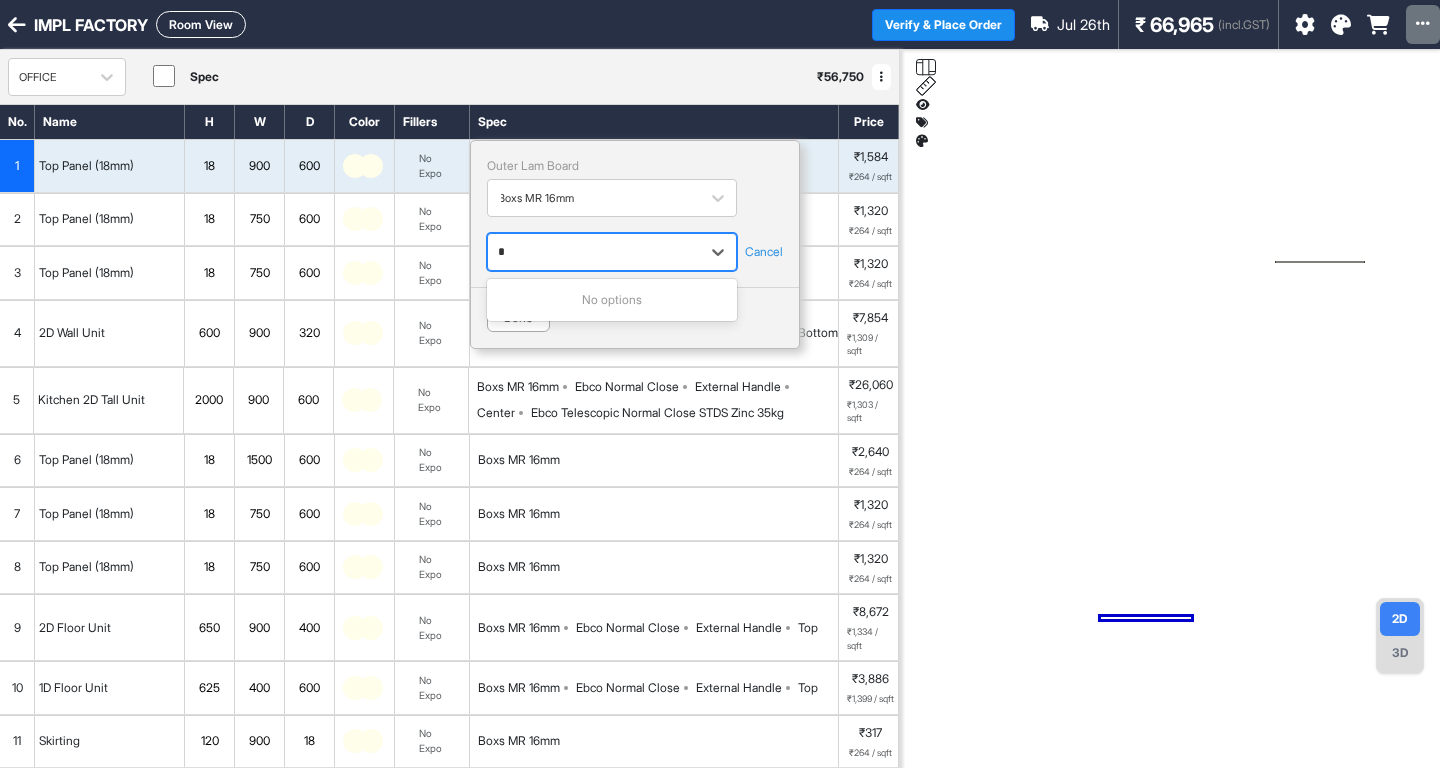 type on "*" 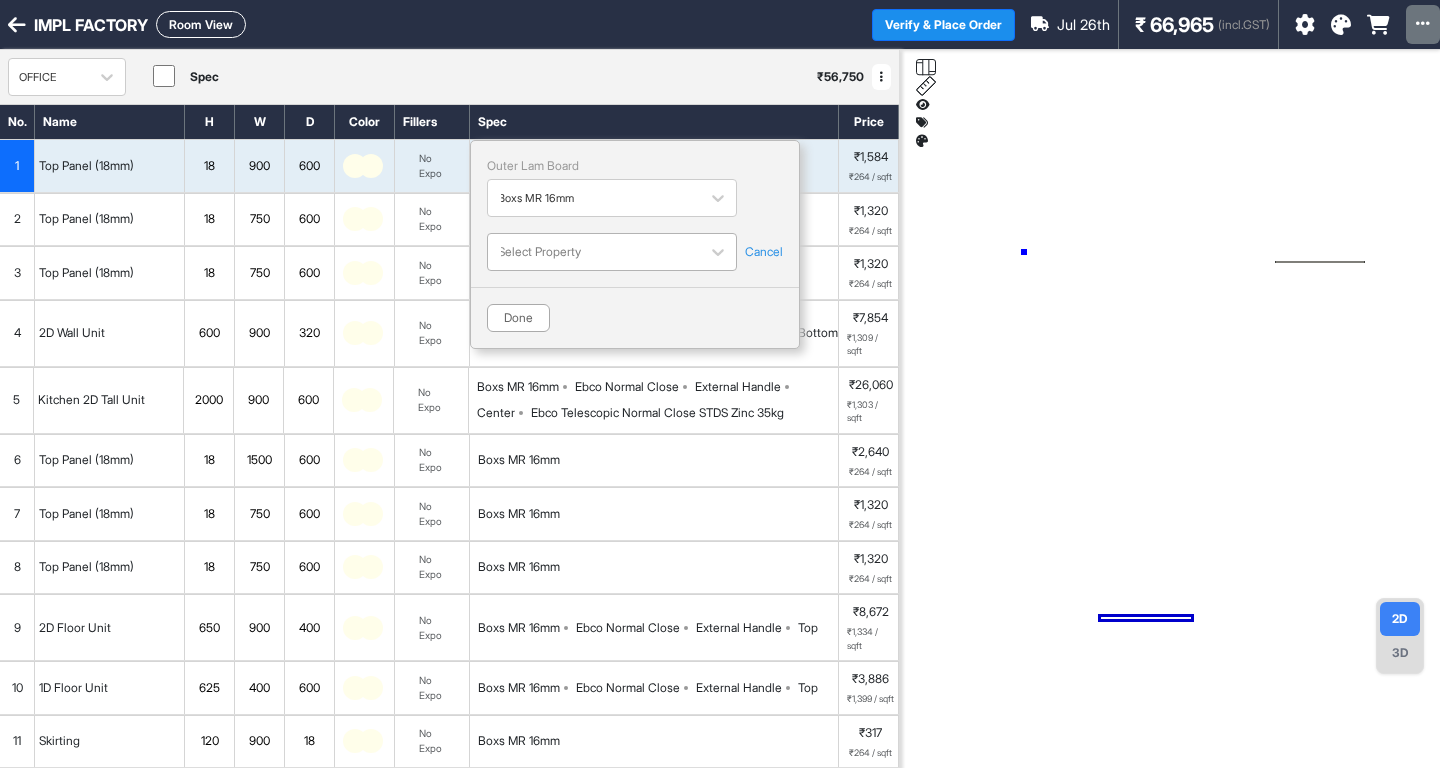 click at bounding box center [1170, 434] 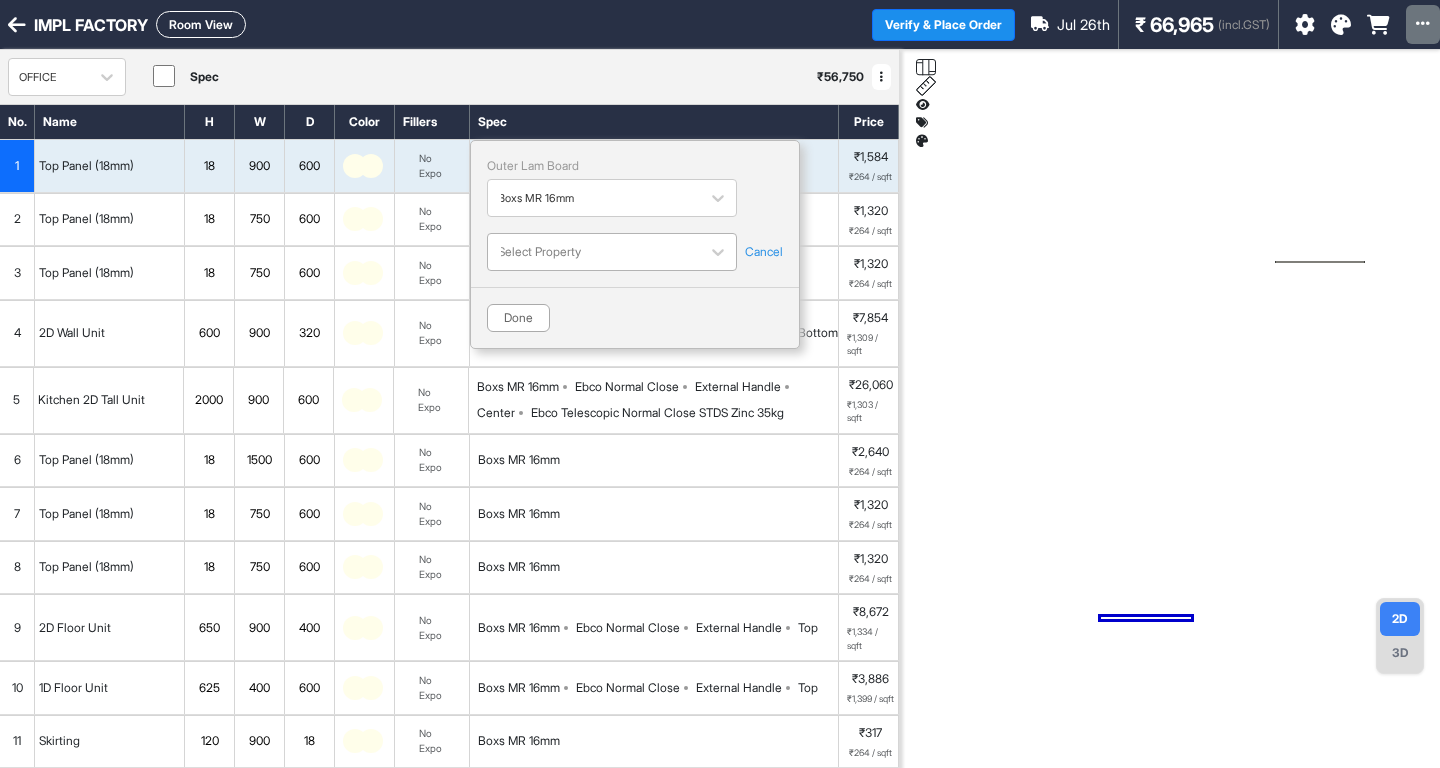 click on "Outer Lam Board Boxs MR 16mm Select Property Cancel Done" at bounding box center [635, 244] 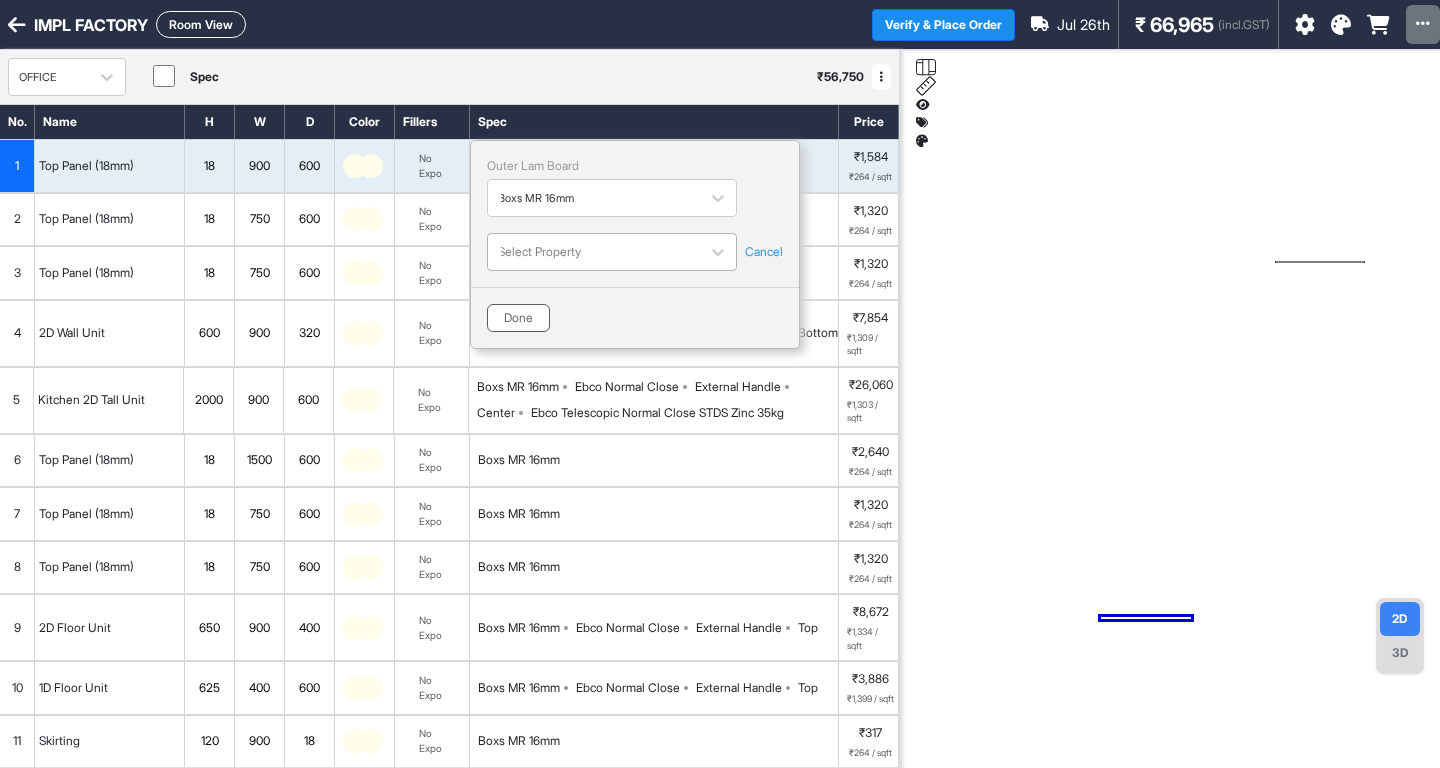 click on "Done" at bounding box center [518, 318] 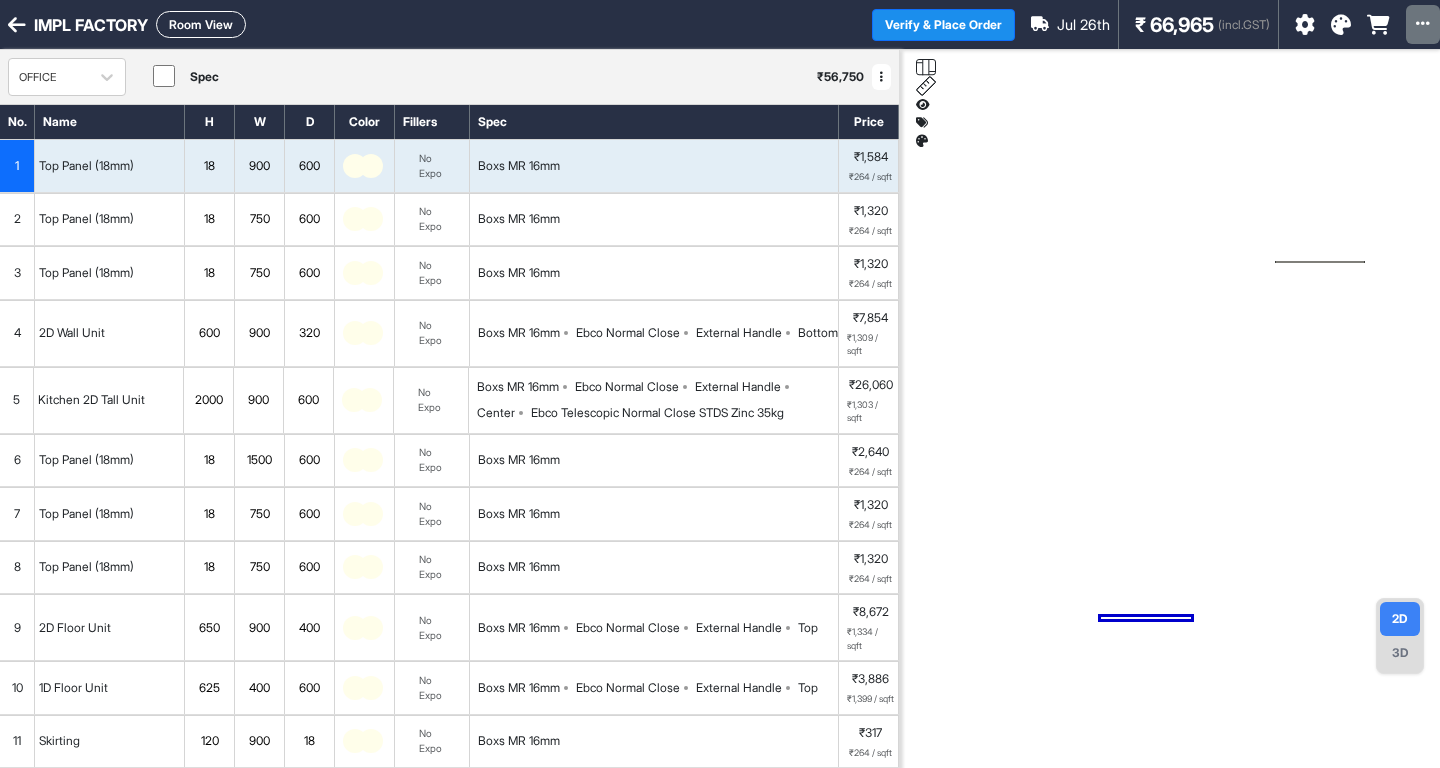 click on "Room View" at bounding box center (201, 24) 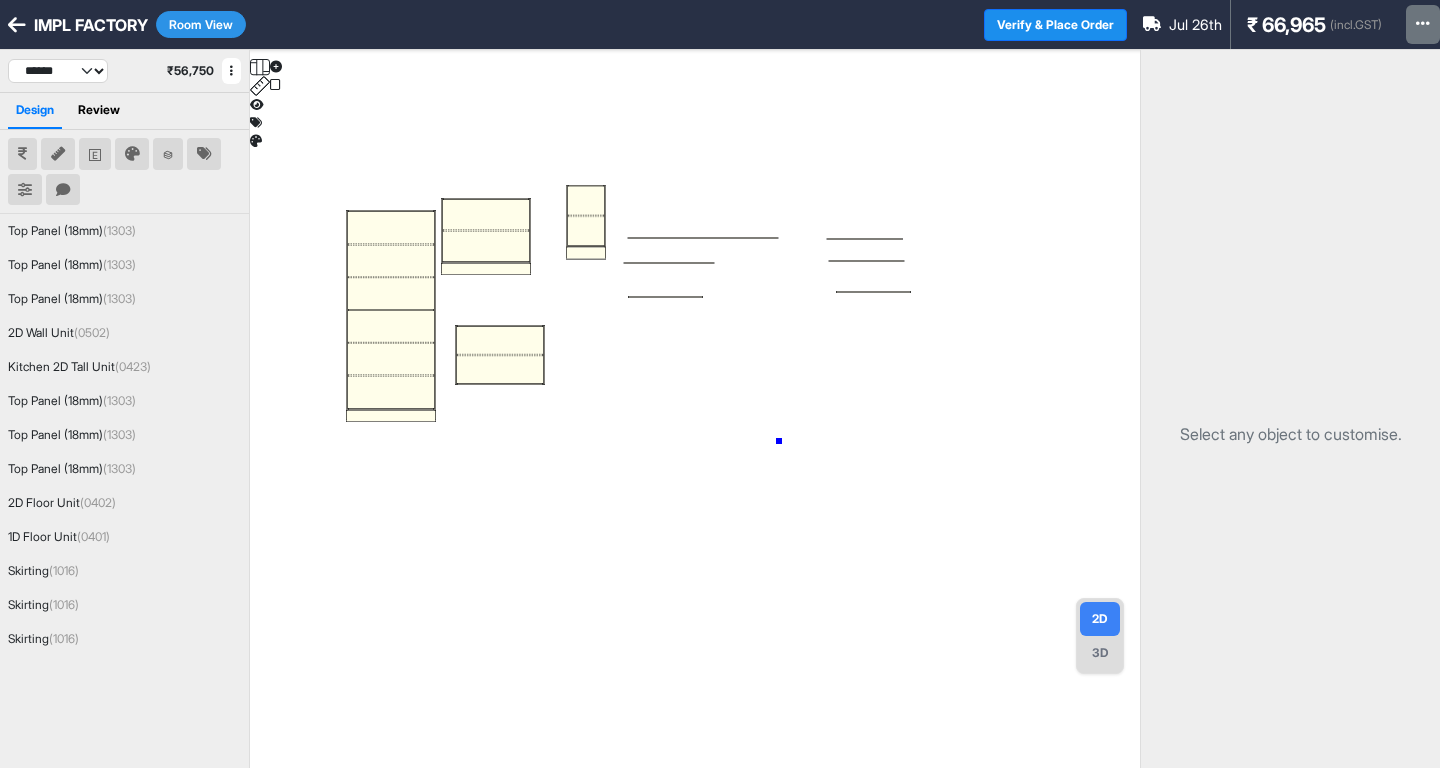 click at bounding box center [695, 434] 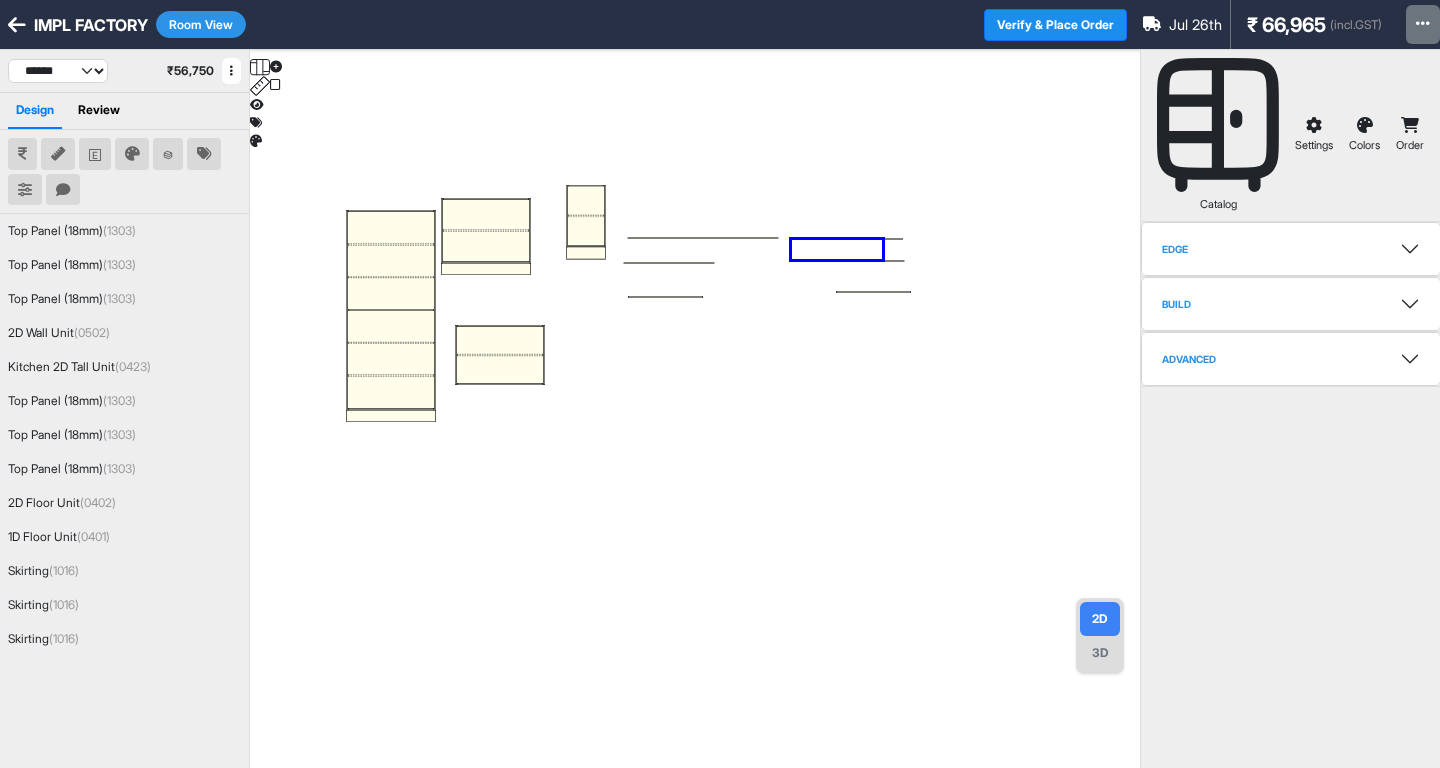 drag, startPoint x: 882, startPoint y: 240, endPoint x: 792, endPoint y: 259, distance: 91.983696 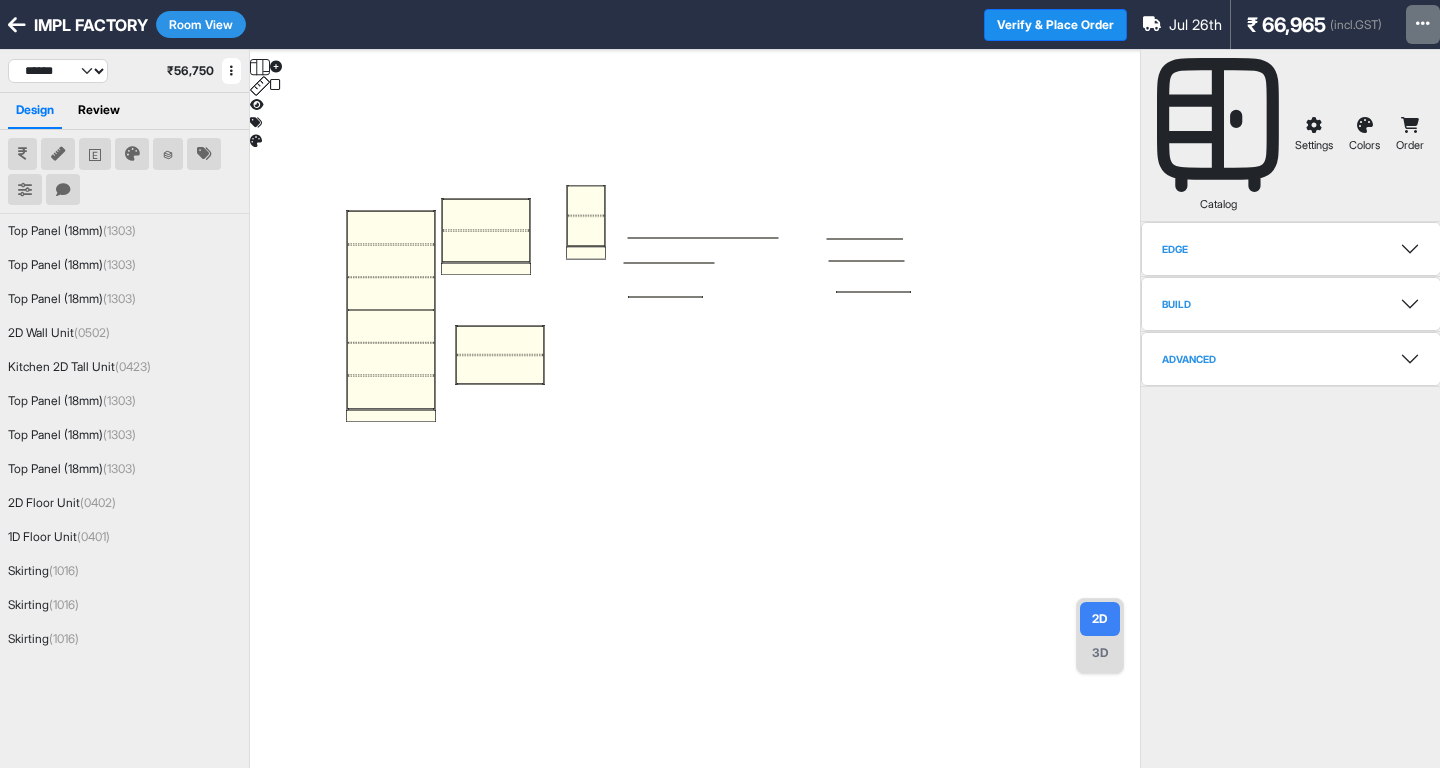 click at bounding box center [695, 434] 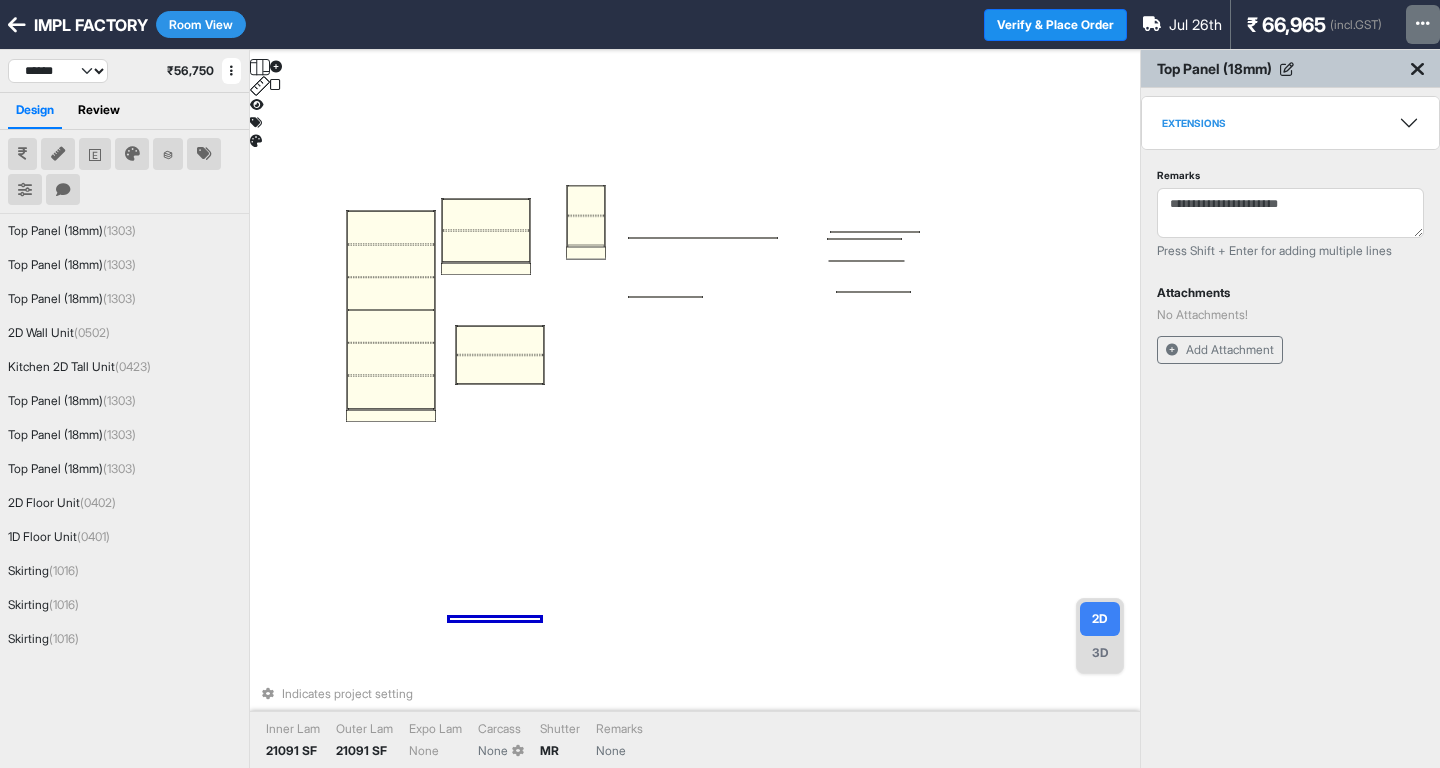 drag, startPoint x: 691, startPoint y: 263, endPoint x: 897, endPoint y: 232, distance: 208.31947 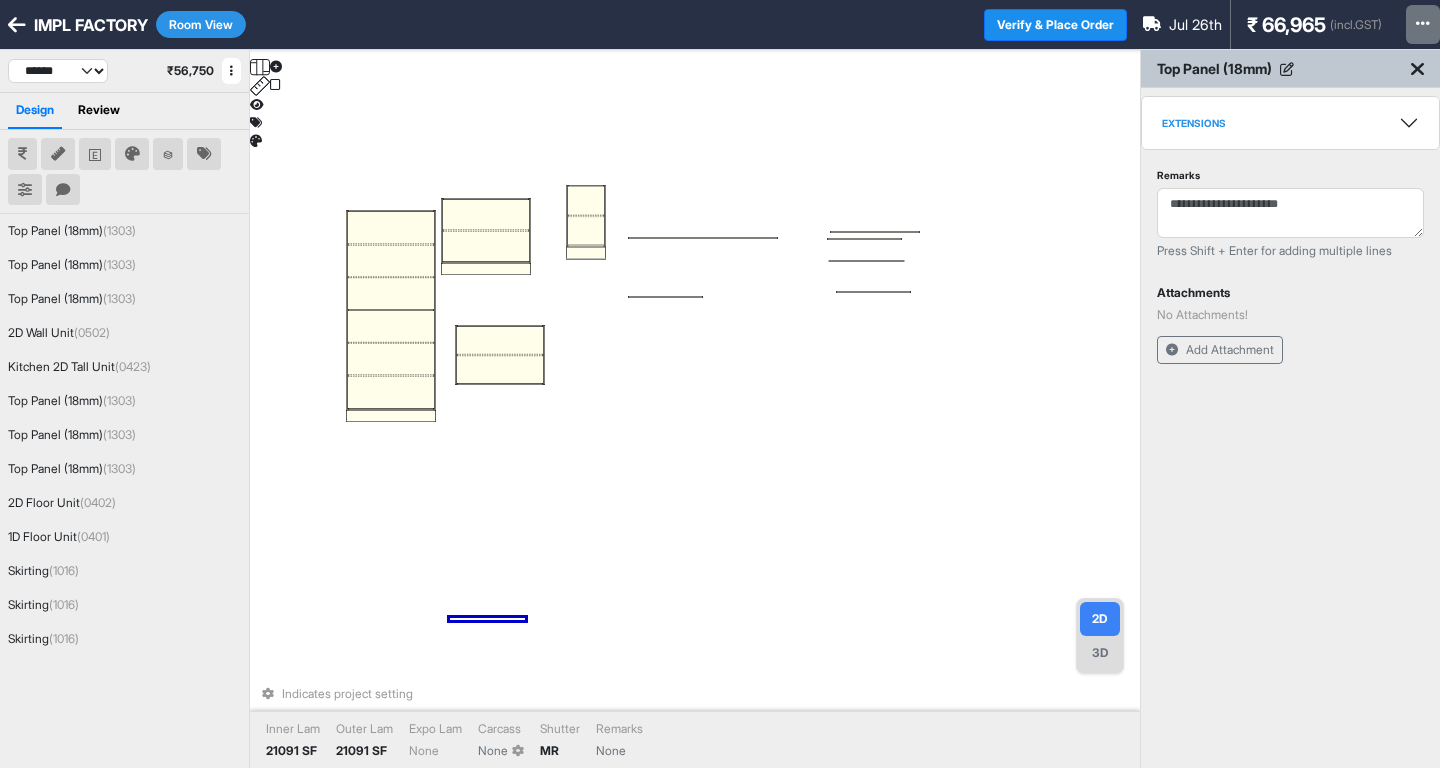 drag, startPoint x: 878, startPoint y: 239, endPoint x: 803, endPoint y: 267, distance: 80.05623 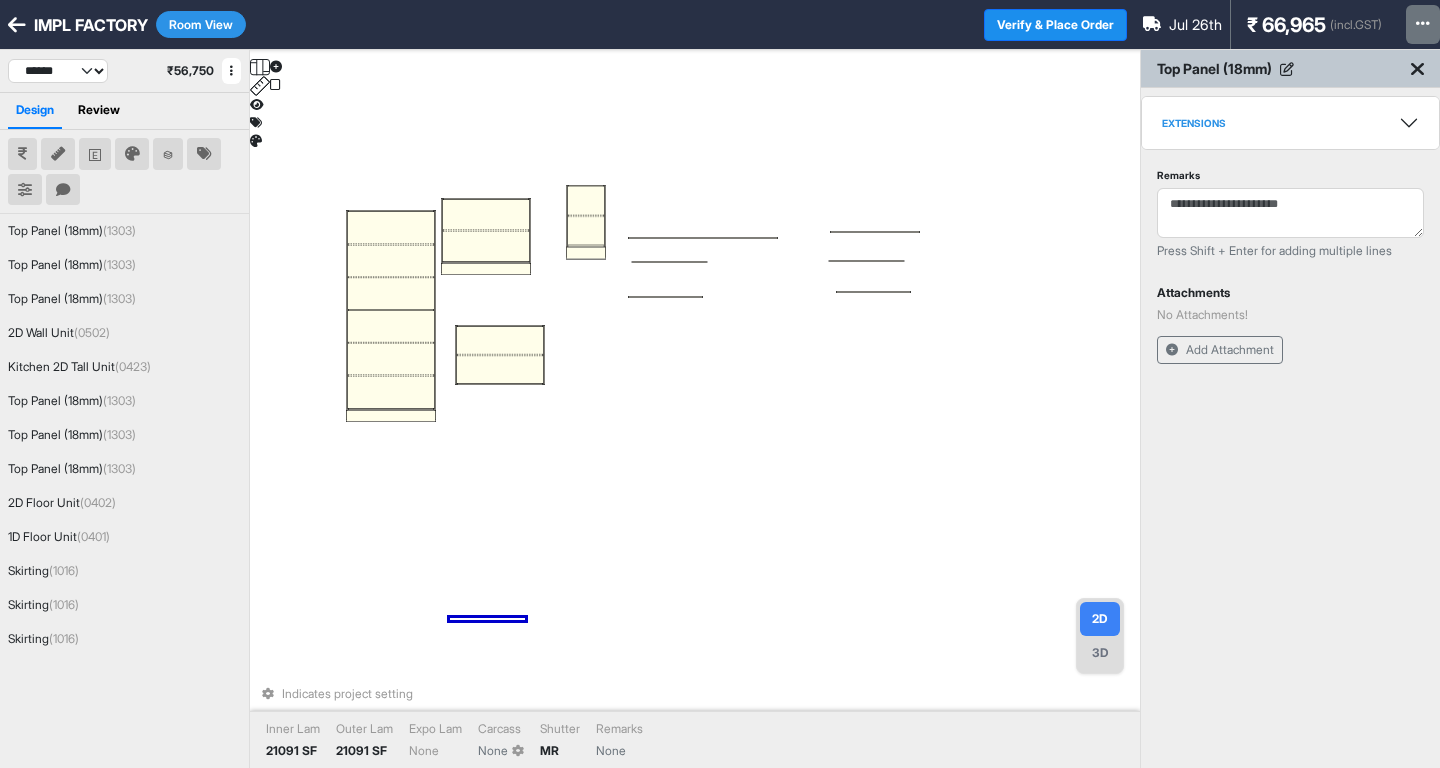 click at bounding box center (669, 262) 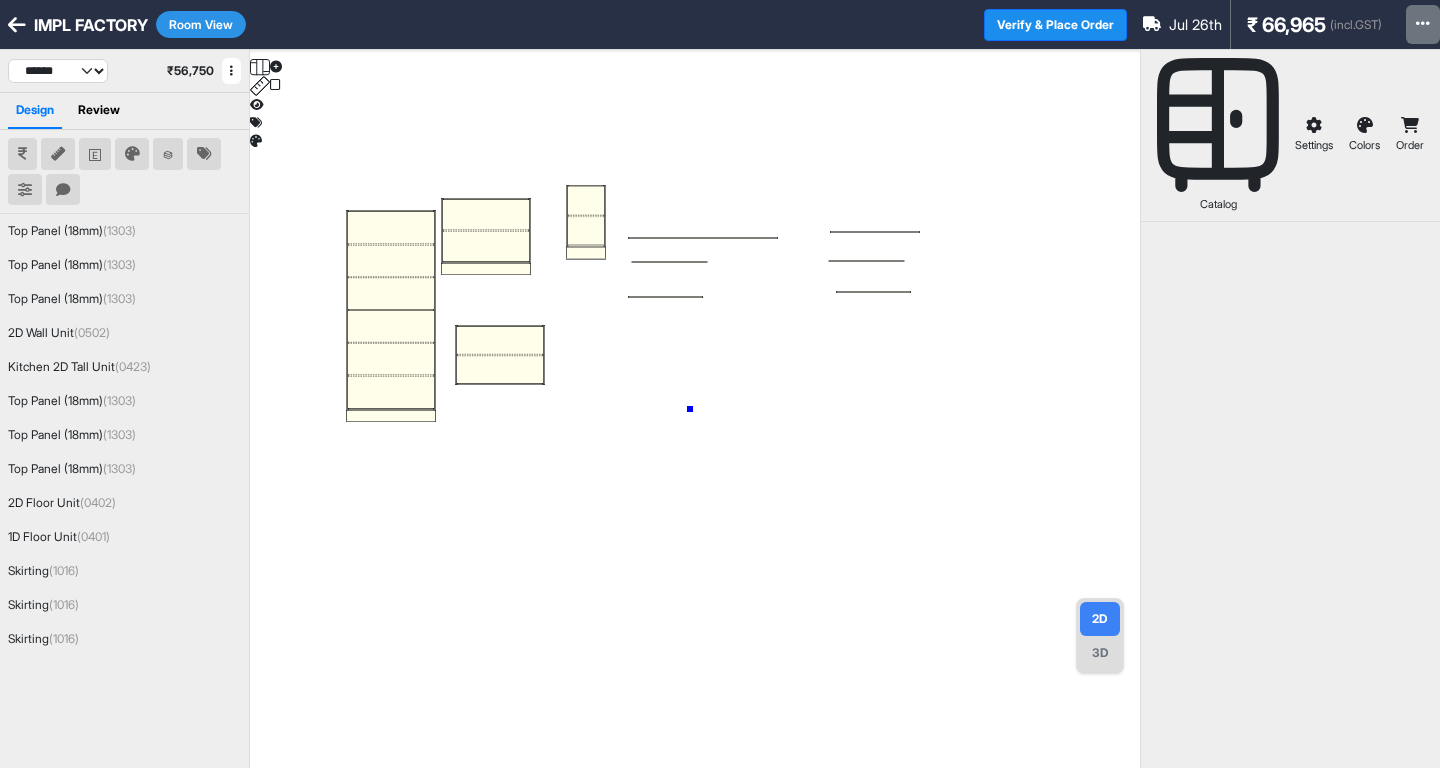 click at bounding box center [695, 434] 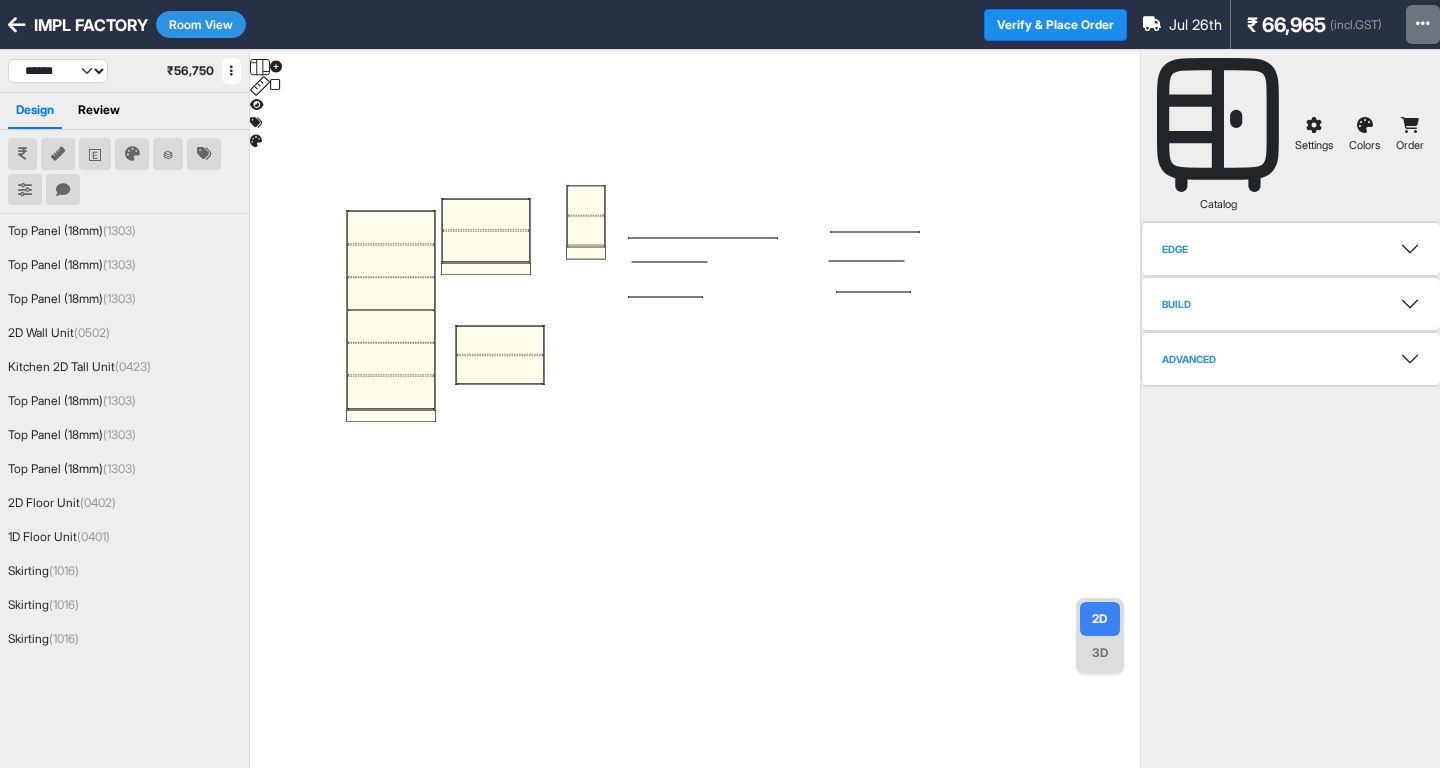 click at bounding box center (695, 434) 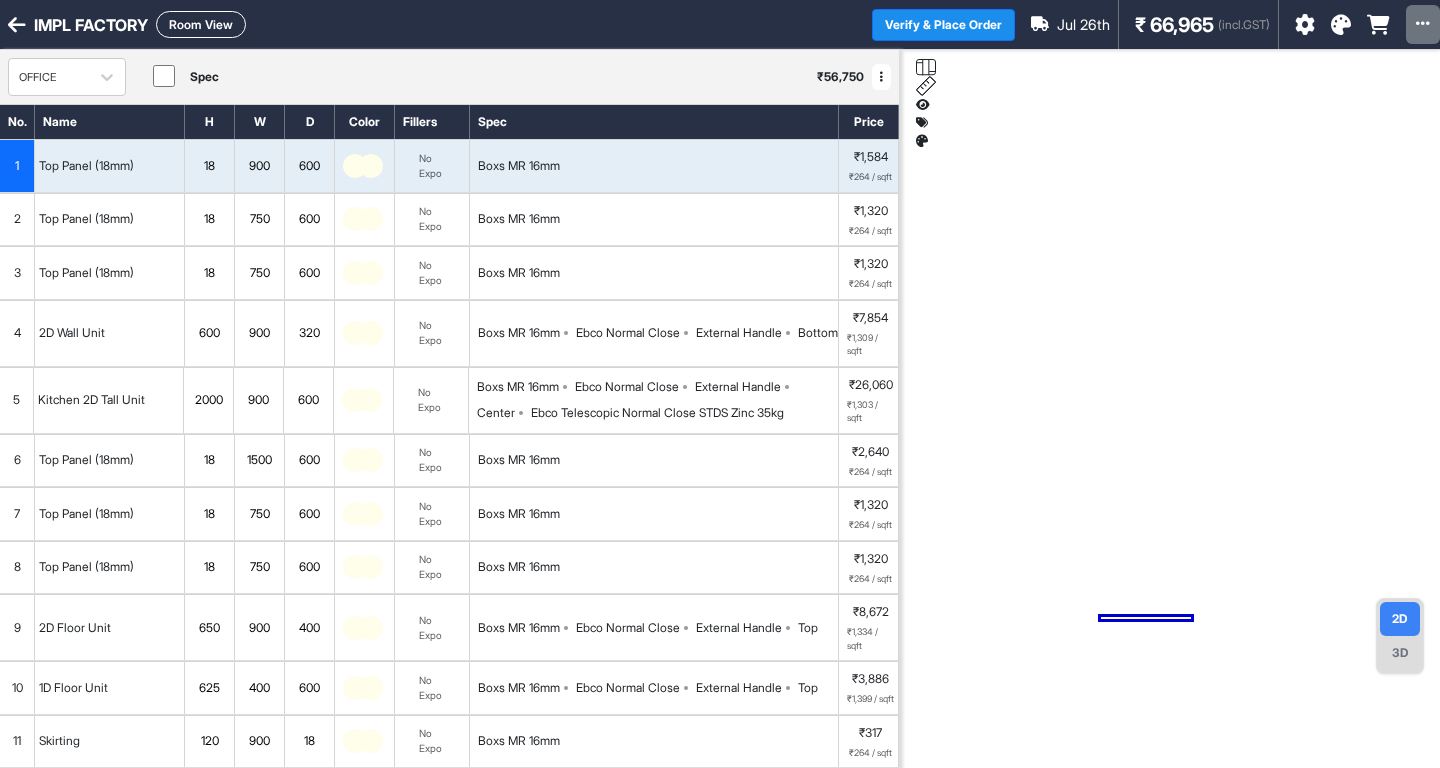 scroll, scrollTop: 313, scrollLeft: 0, axis: vertical 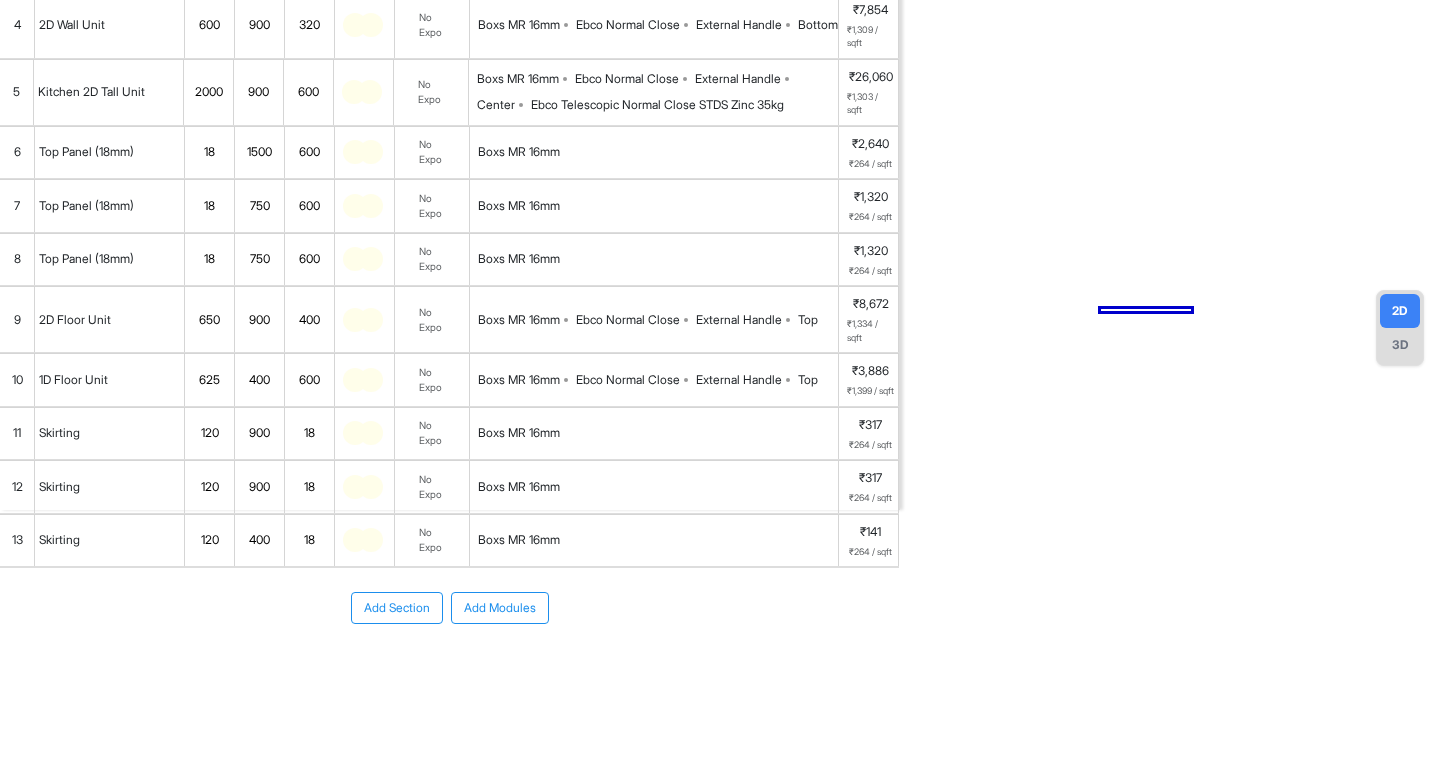 click on "Add Modules" at bounding box center (500, 608) 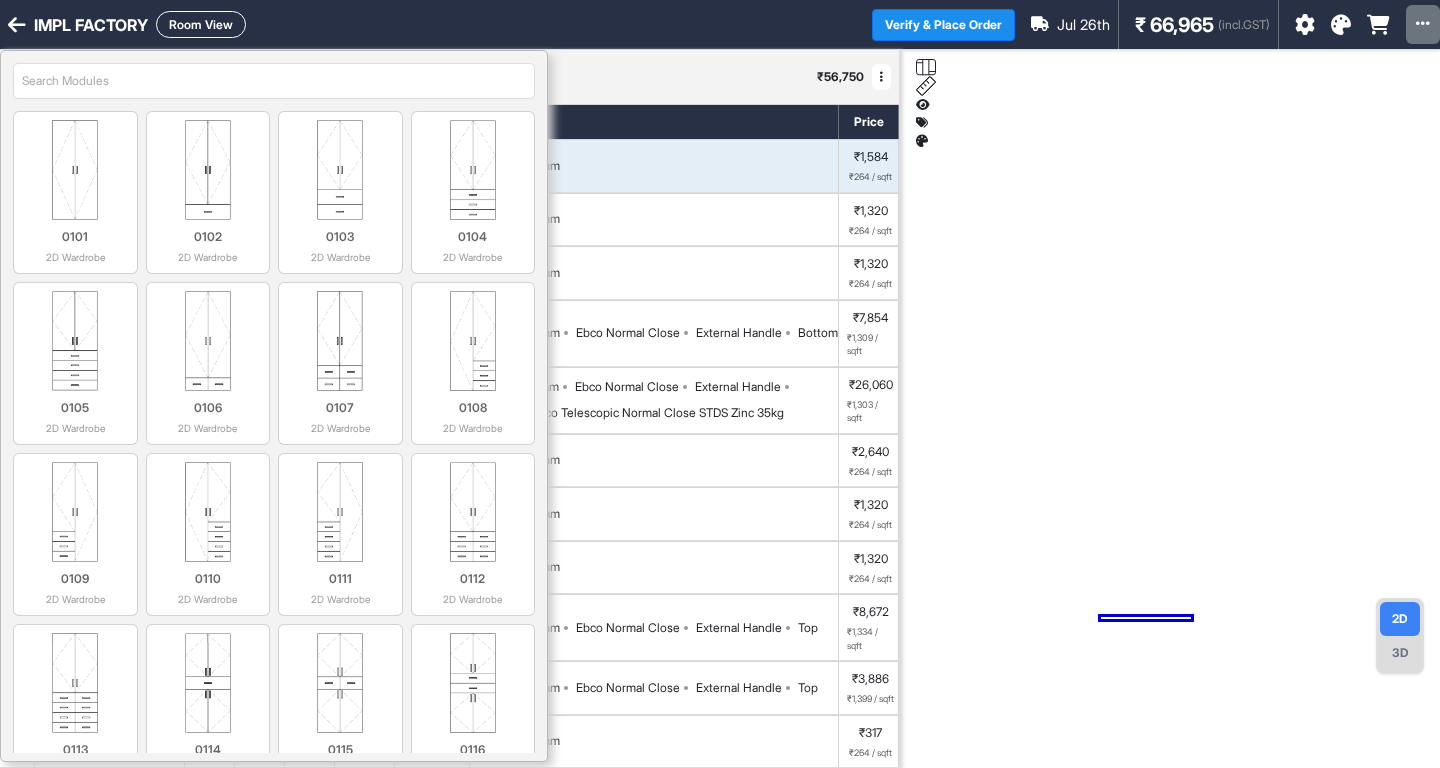 click at bounding box center (274, 81) 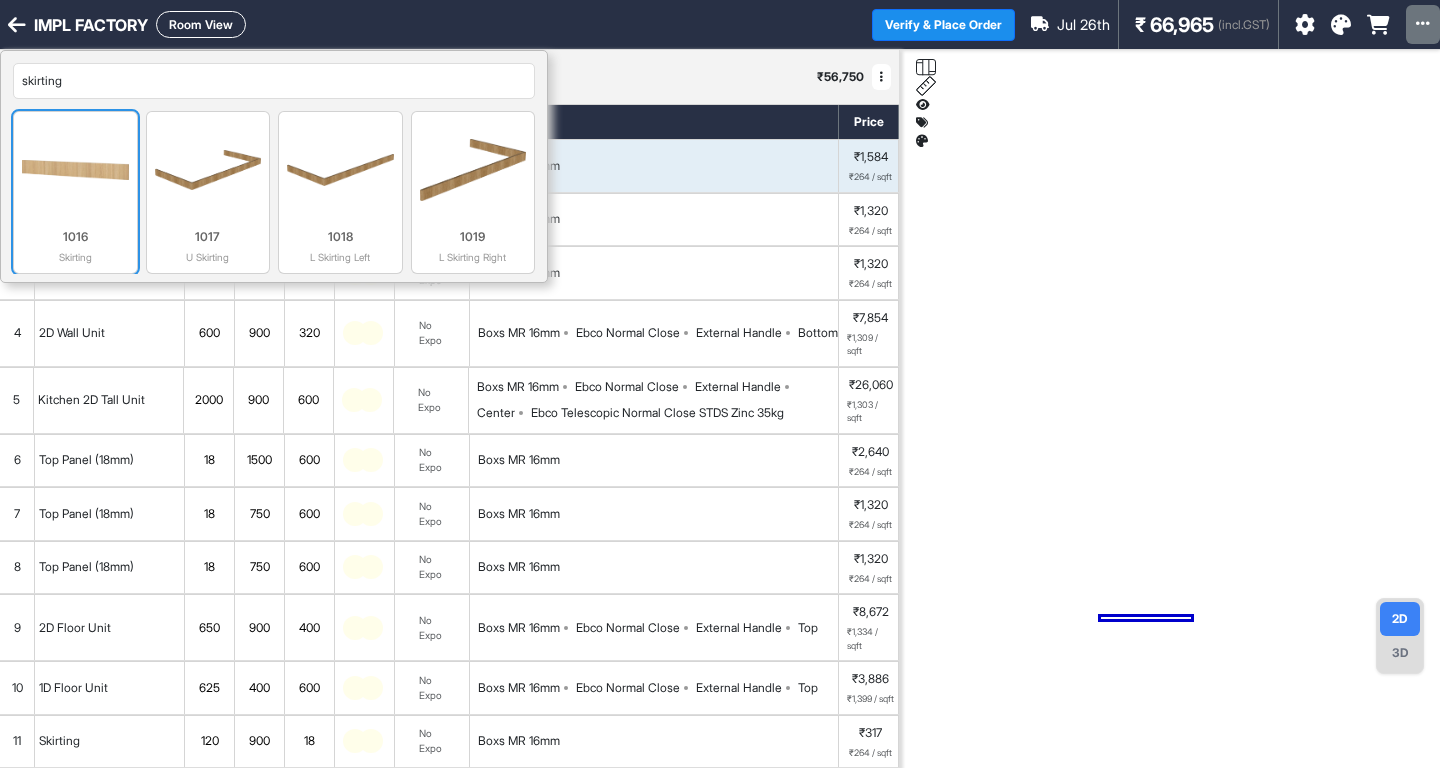 type on "skirting" 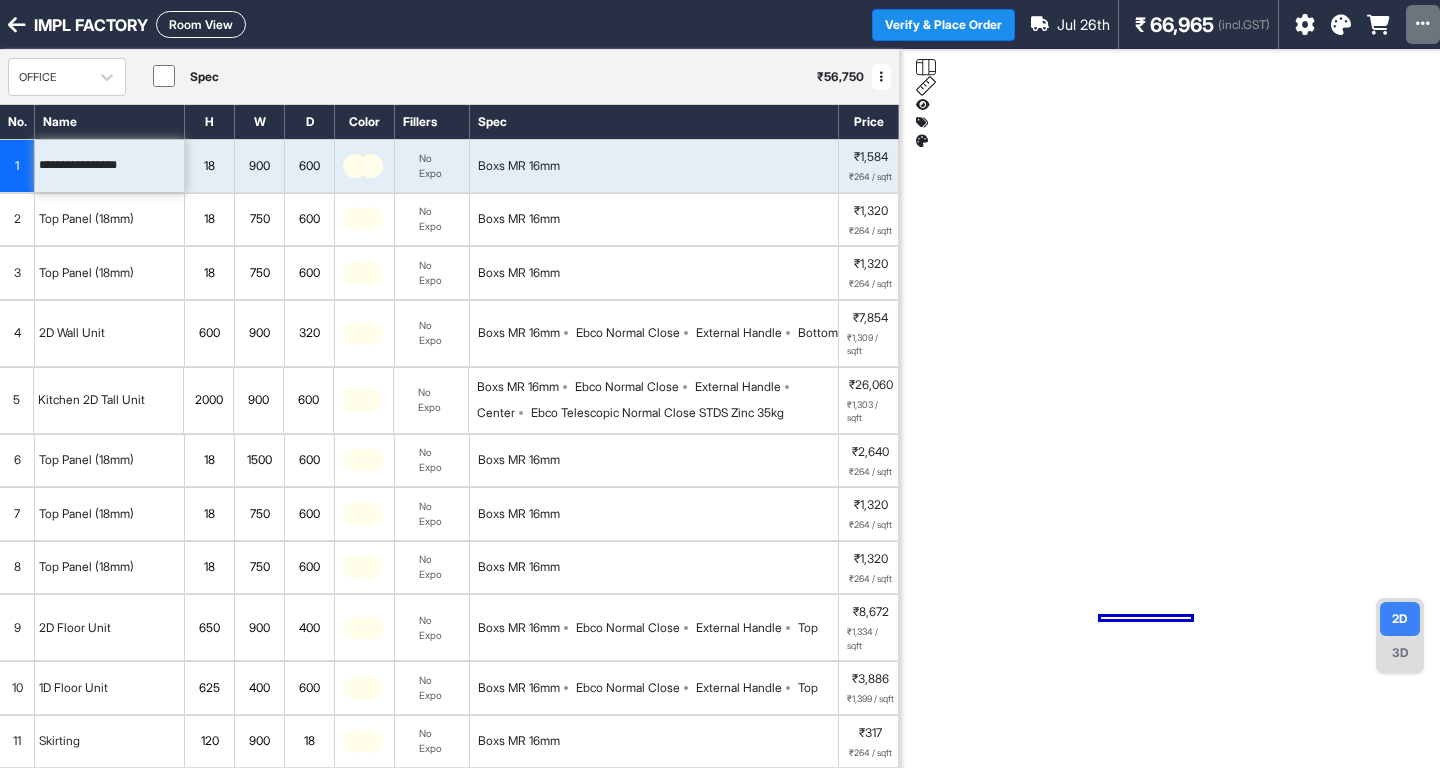 scroll, scrollTop: 363, scrollLeft: 0, axis: vertical 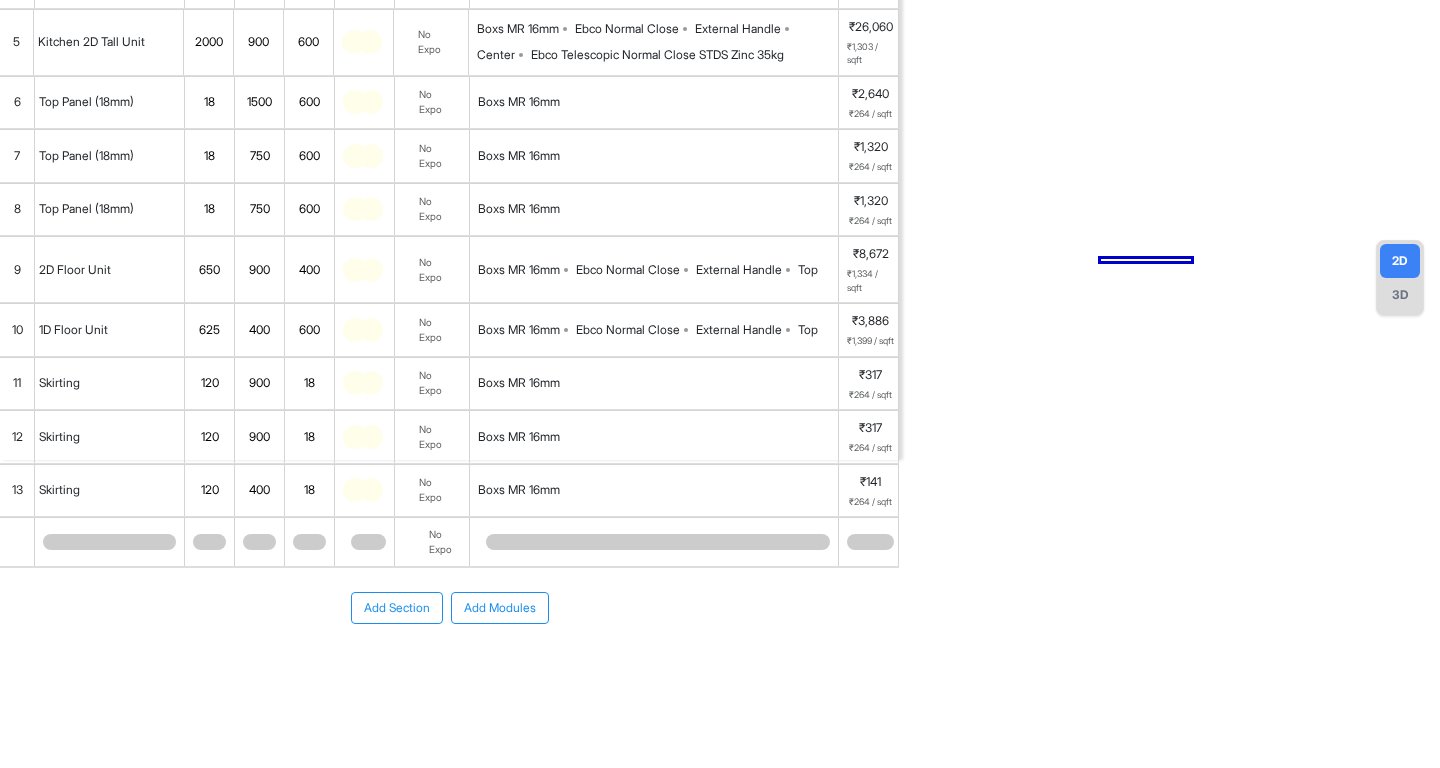 click on "Add Modules" at bounding box center (500, 608) 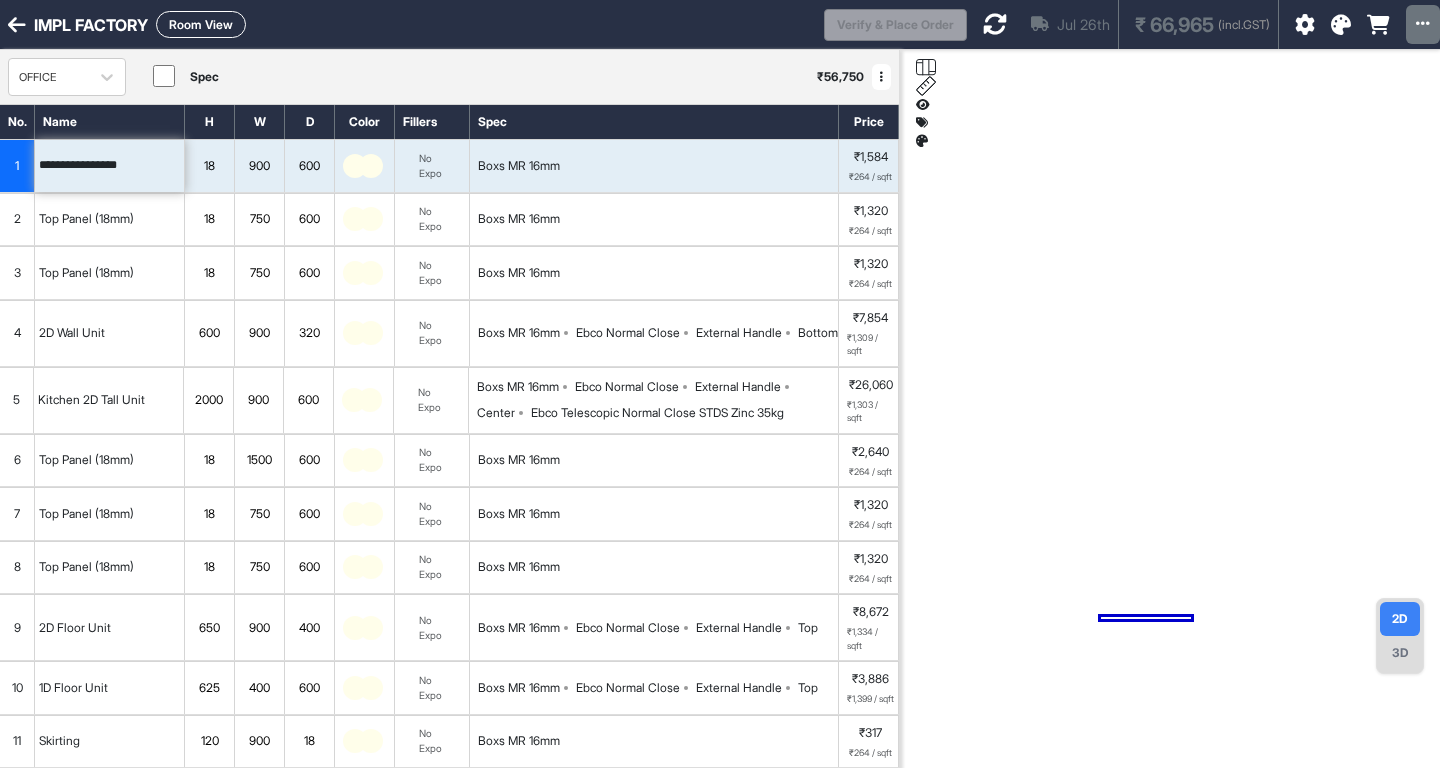 scroll, scrollTop: 366, scrollLeft: 0, axis: vertical 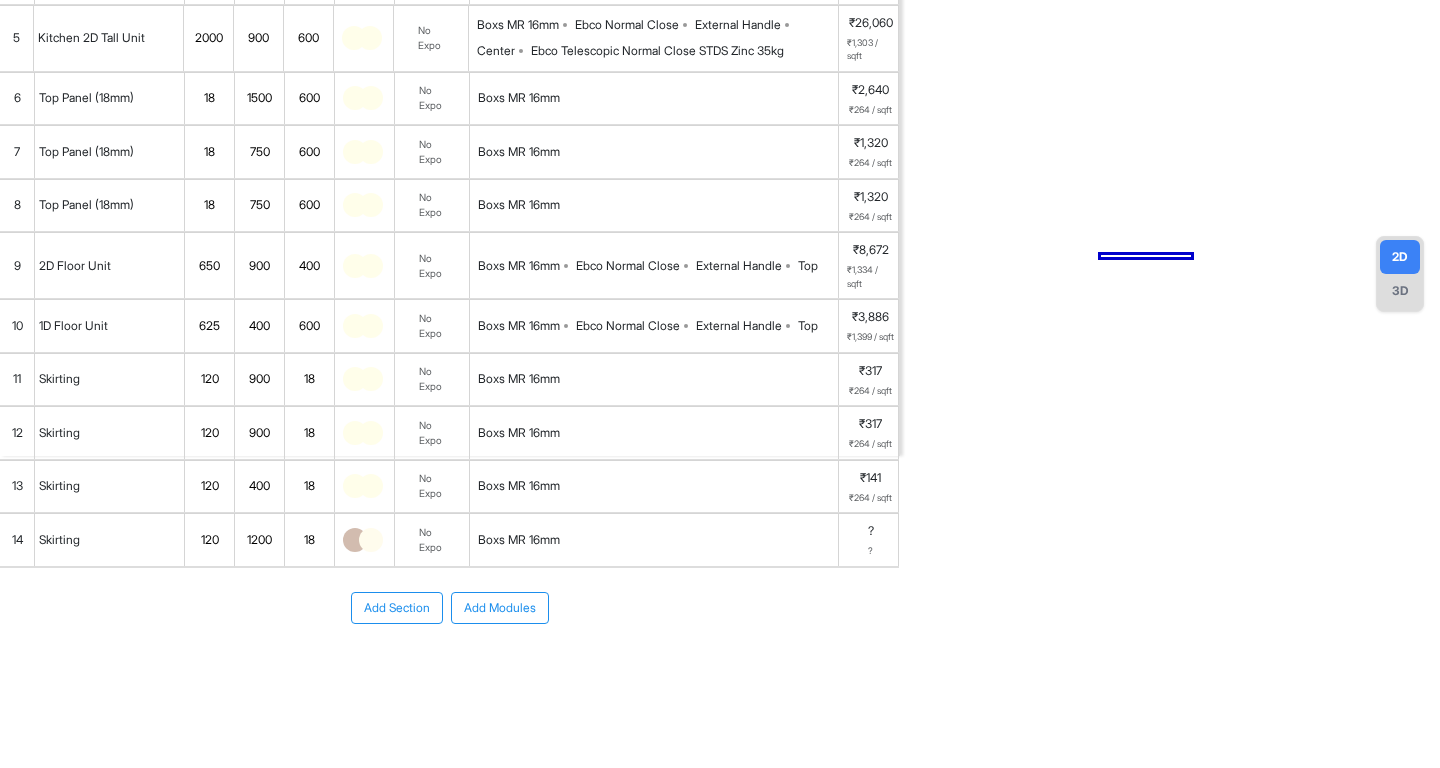 click on "Add Modules" at bounding box center (500, 608) 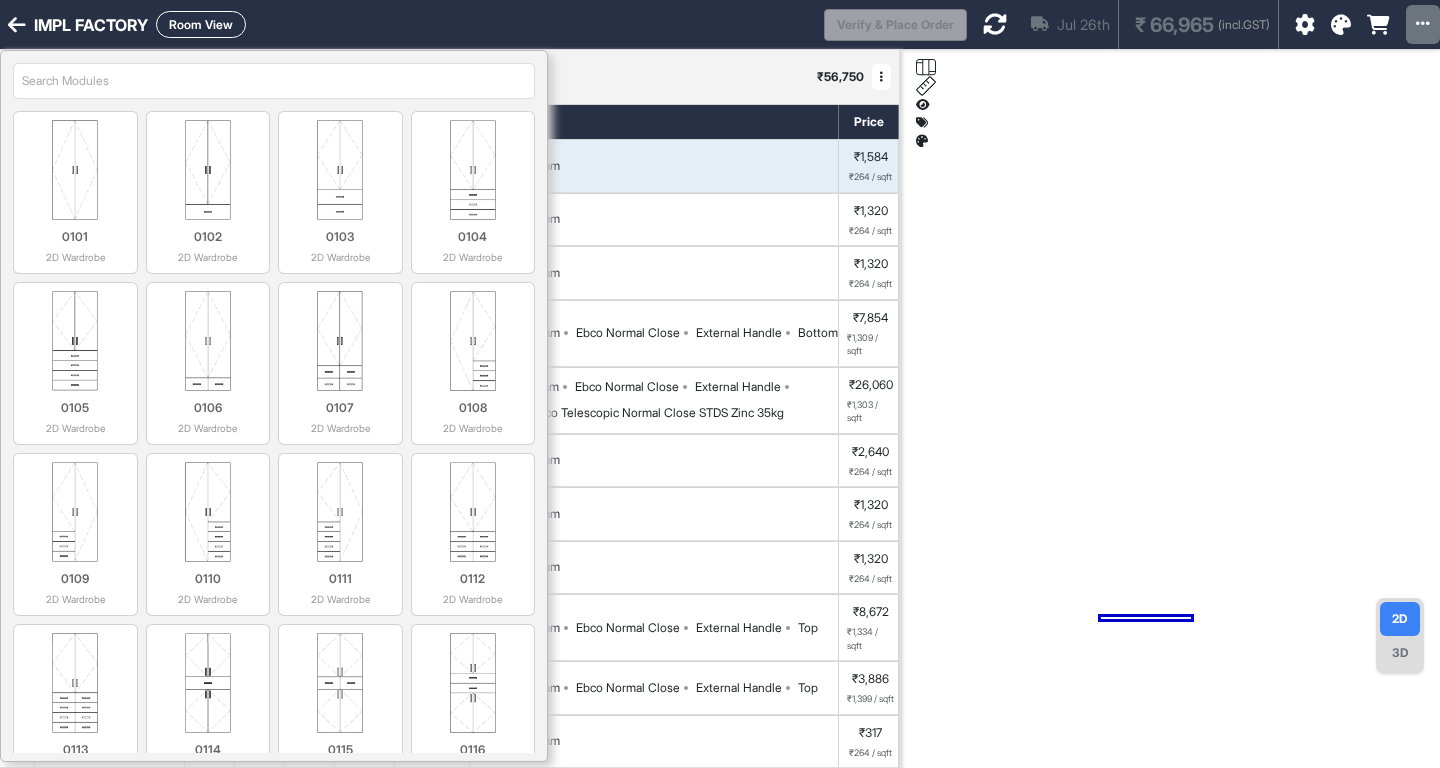 click at bounding box center [274, 81] 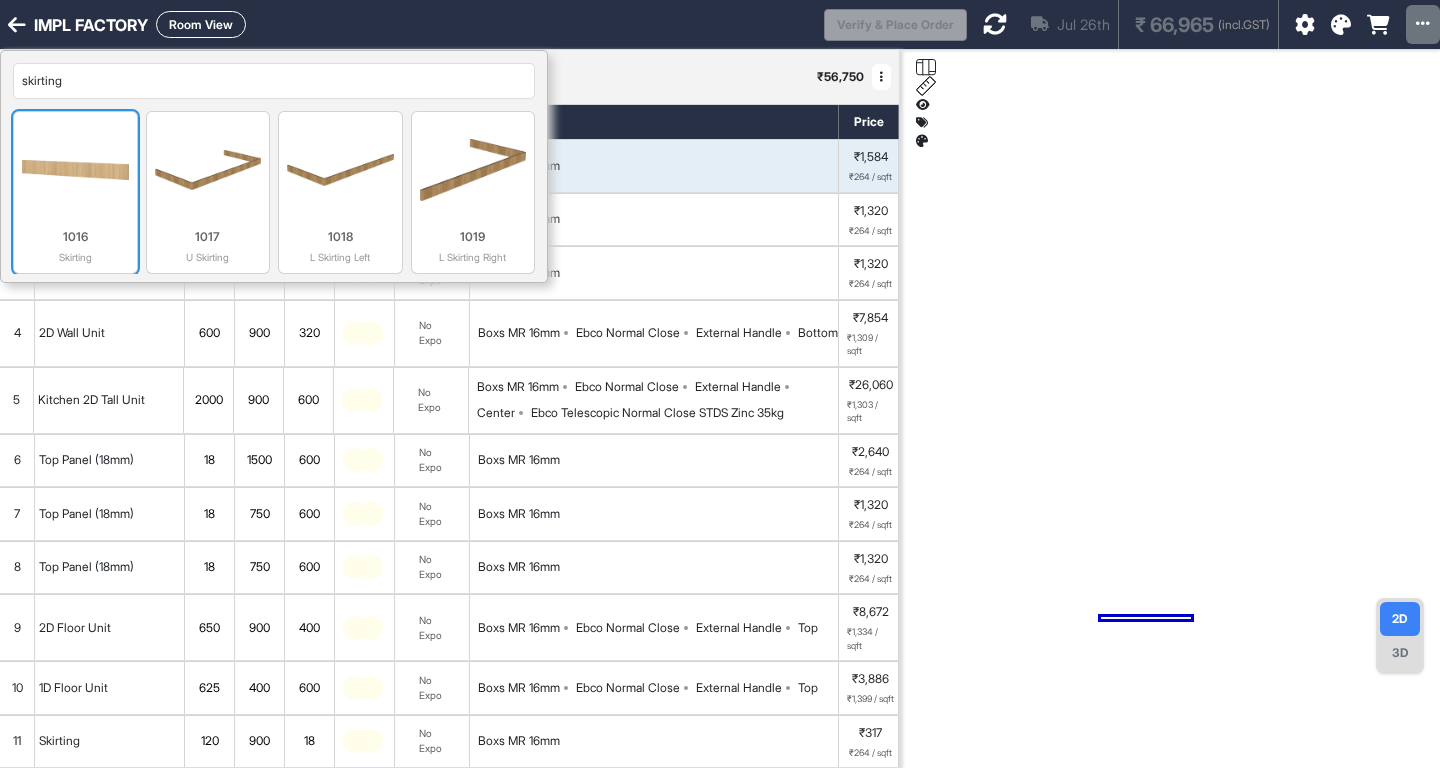 type on "skirting" 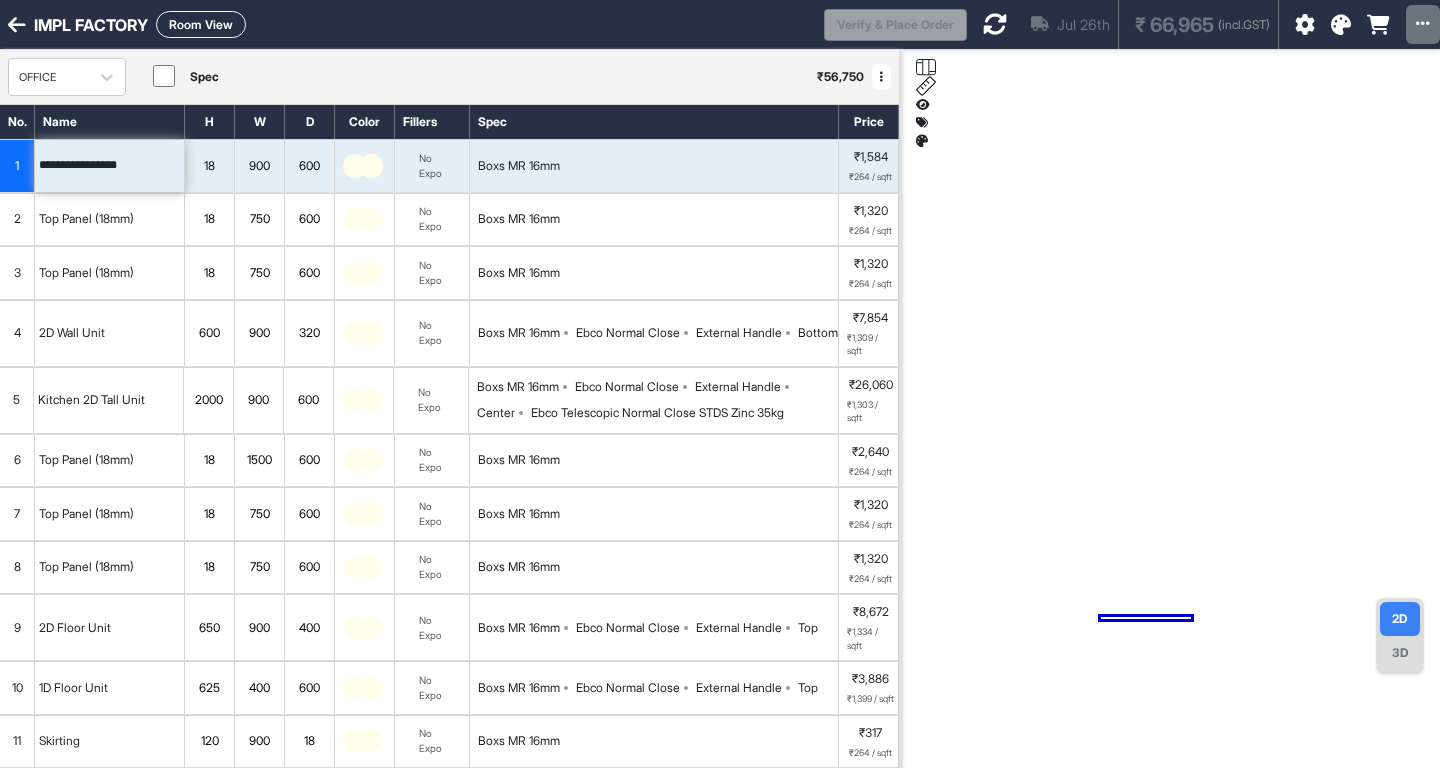 scroll, scrollTop: 419, scrollLeft: 0, axis: vertical 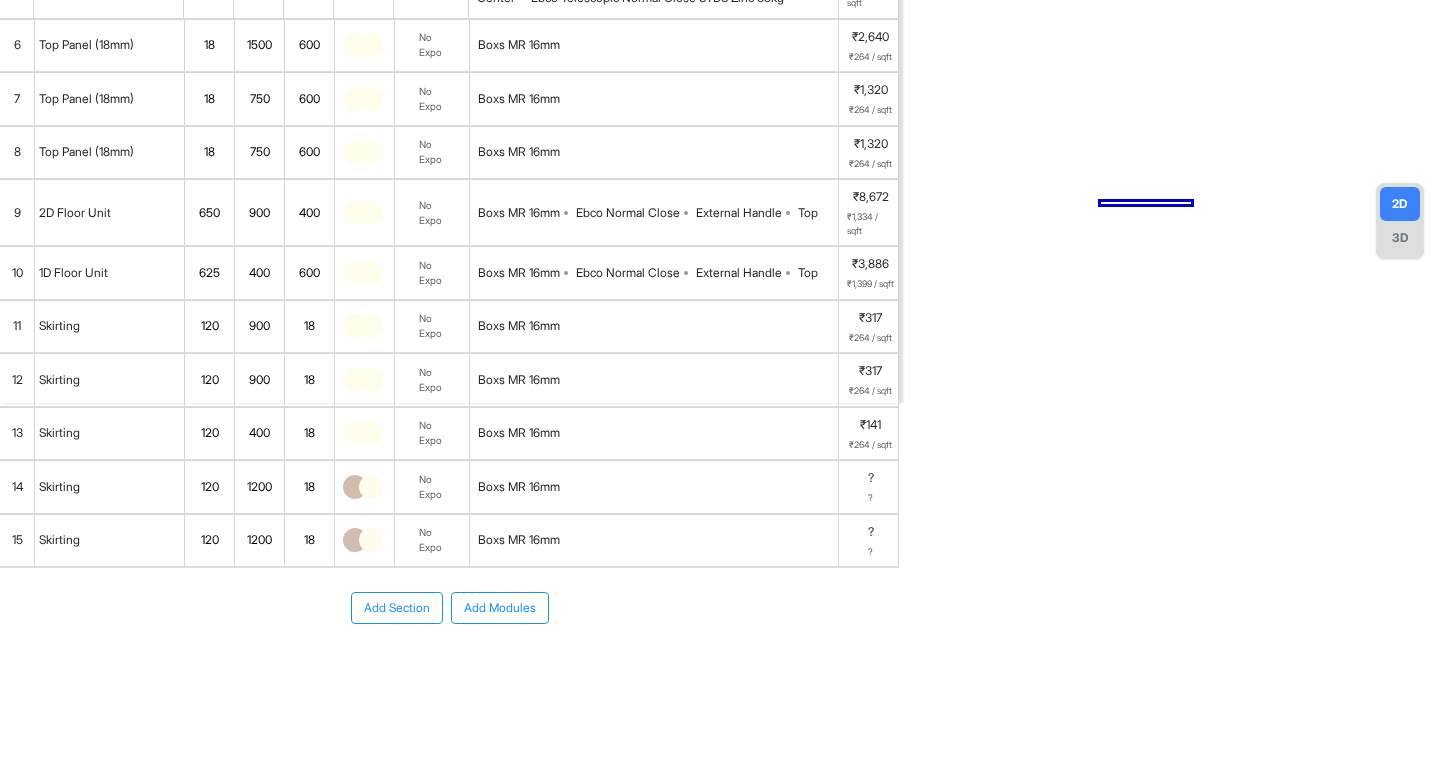 click on "1200" at bounding box center [259, 487] 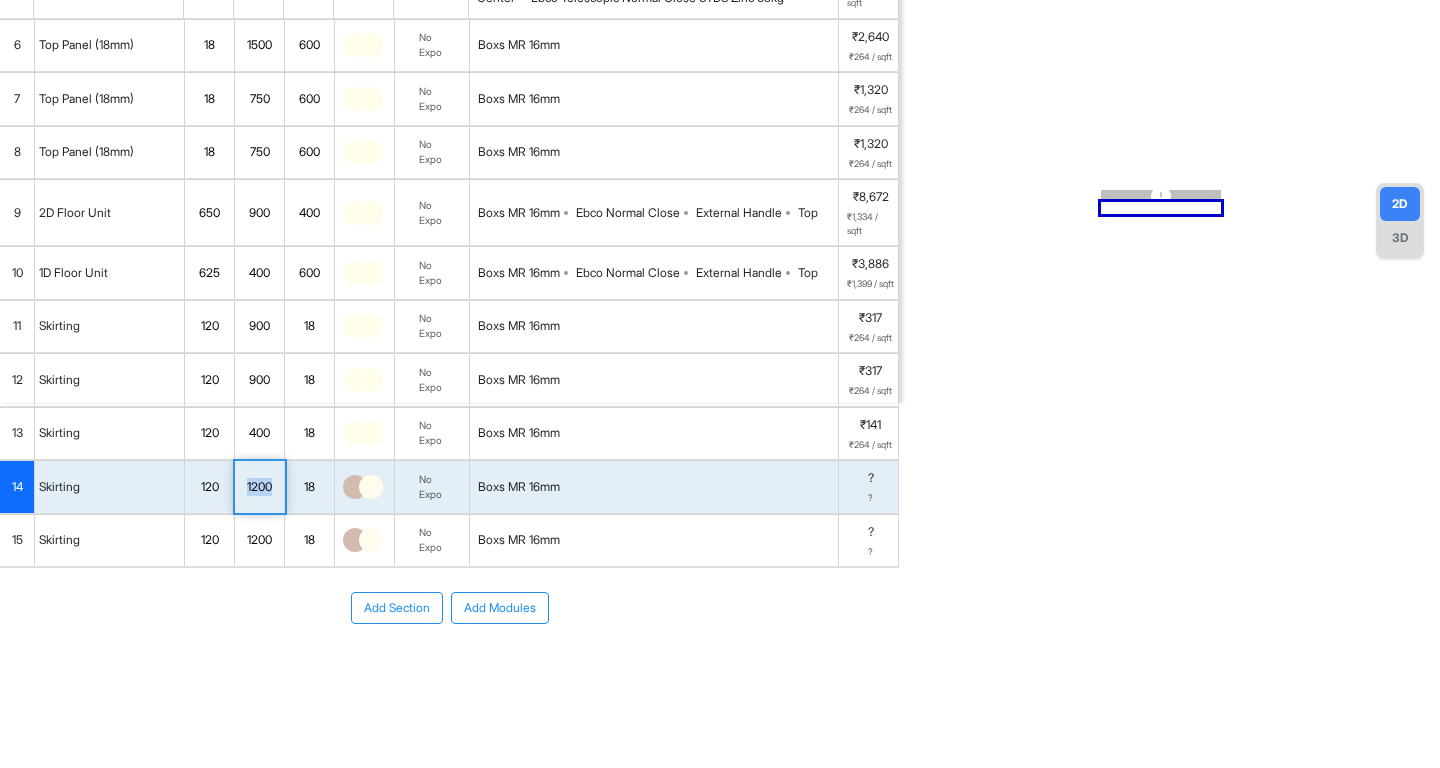 click on "1200" at bounding box center (259, 487) 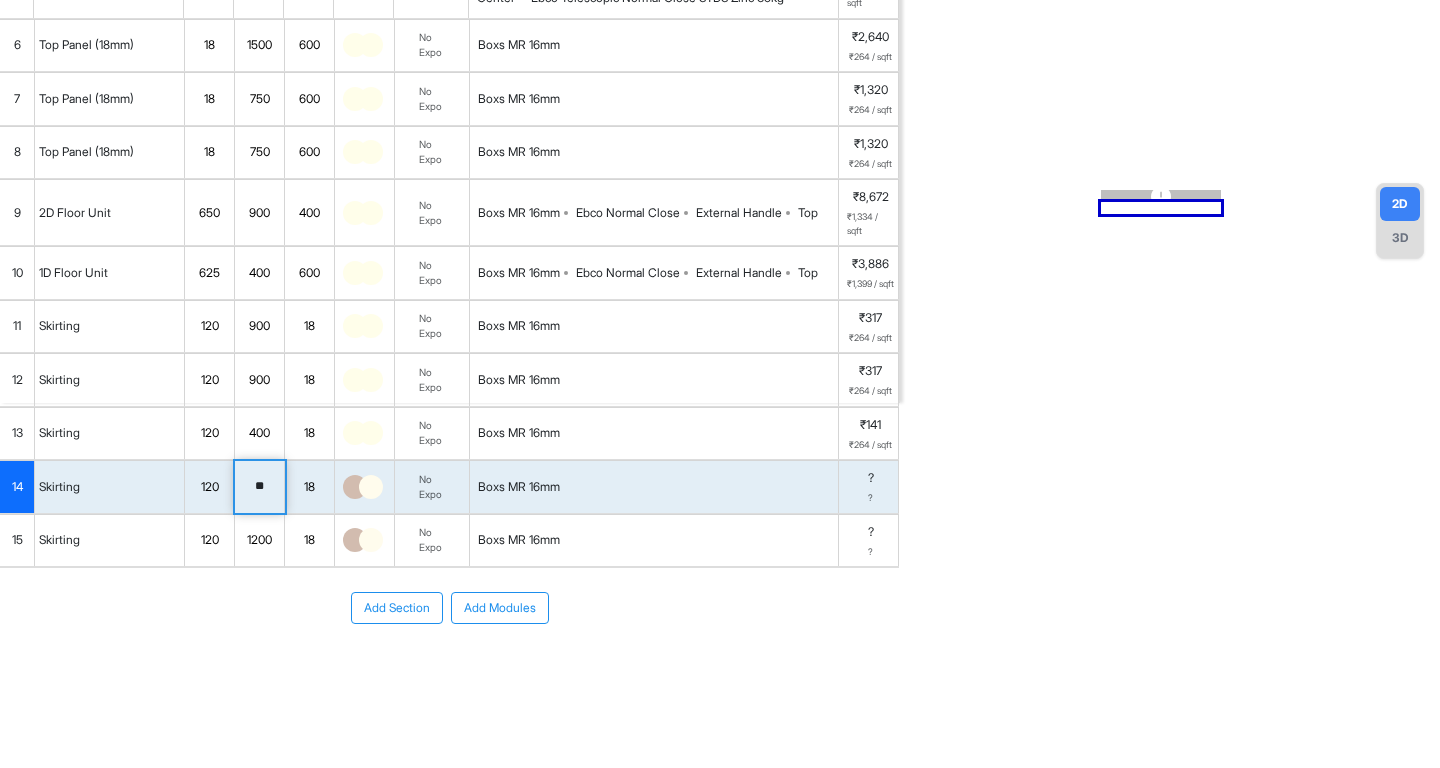 type on "*" 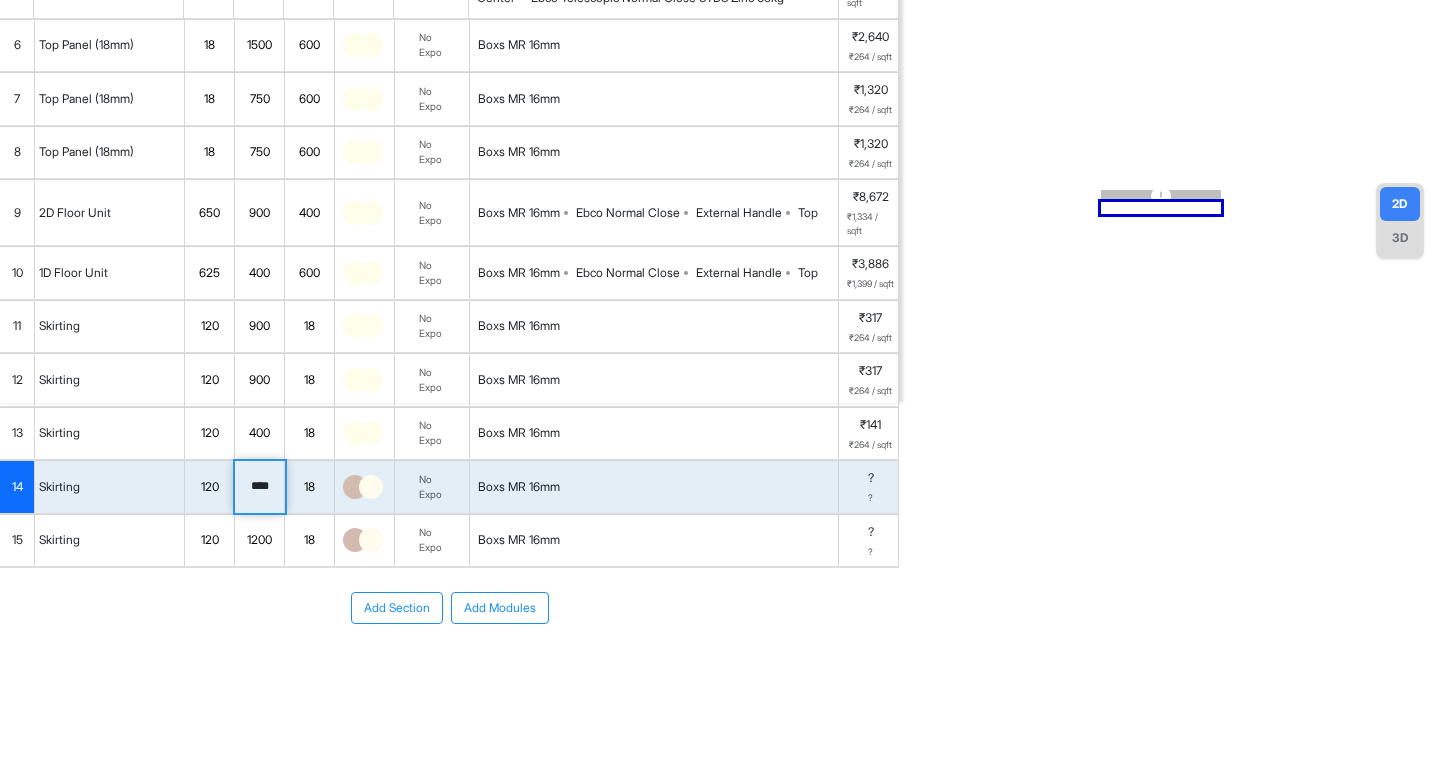 type on "****" 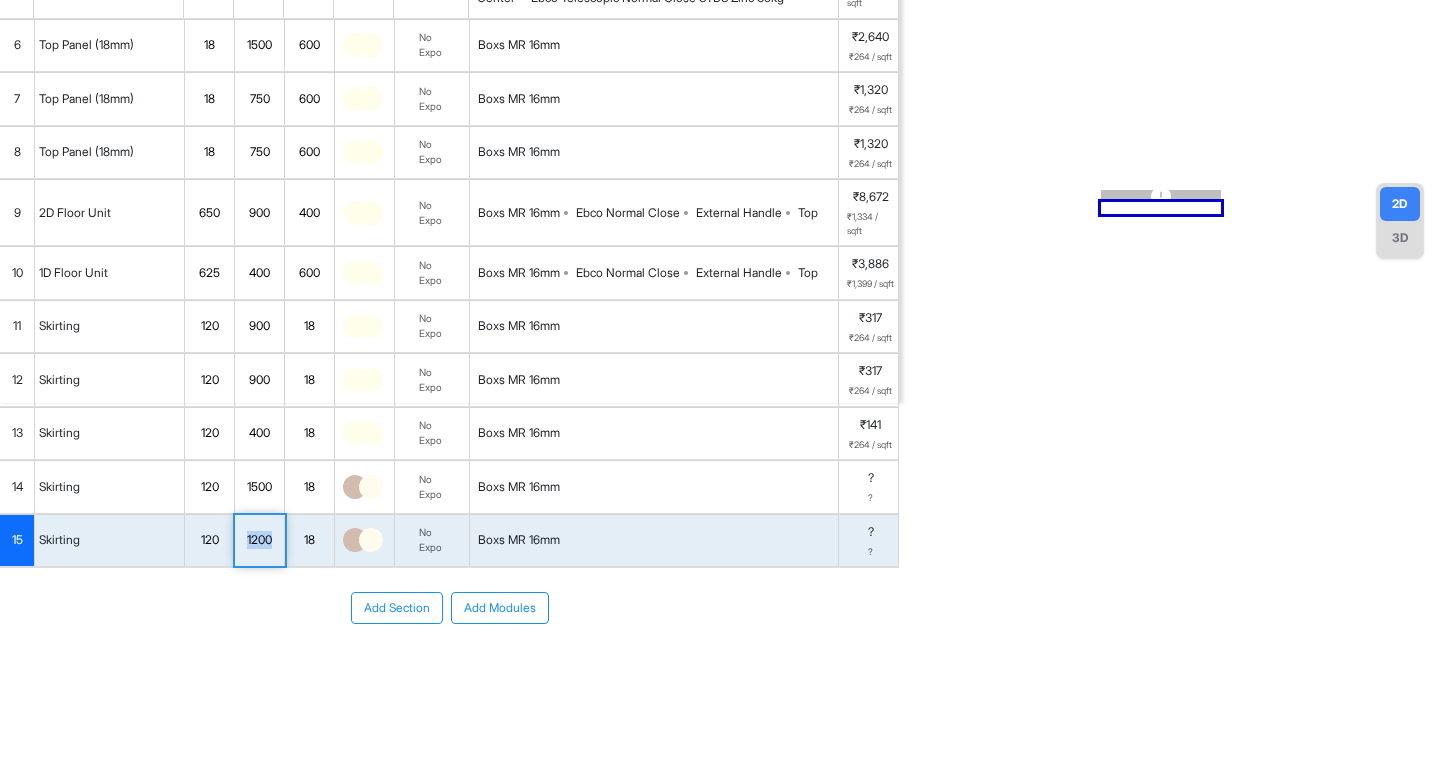 click on "1200" at bounding box center (259, 540) 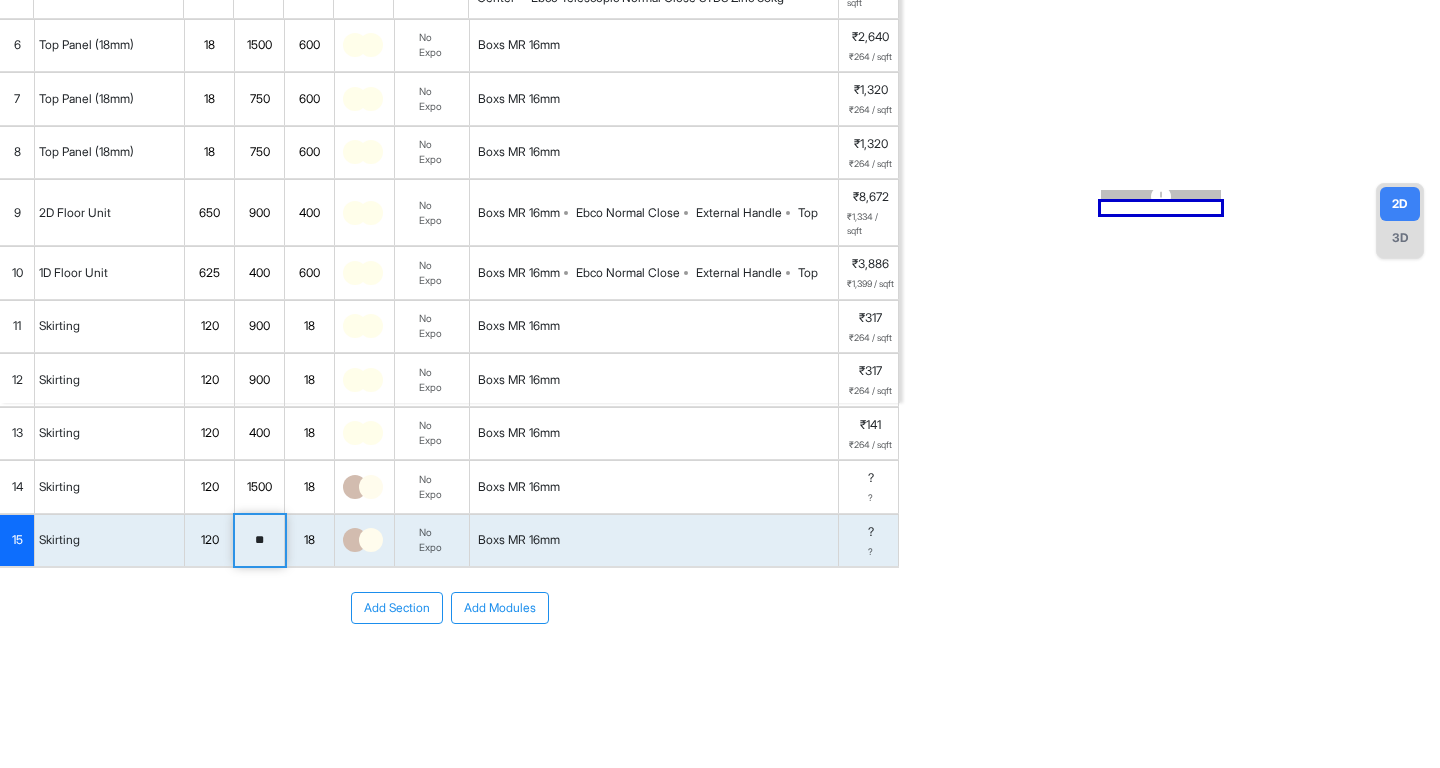 type on "*" 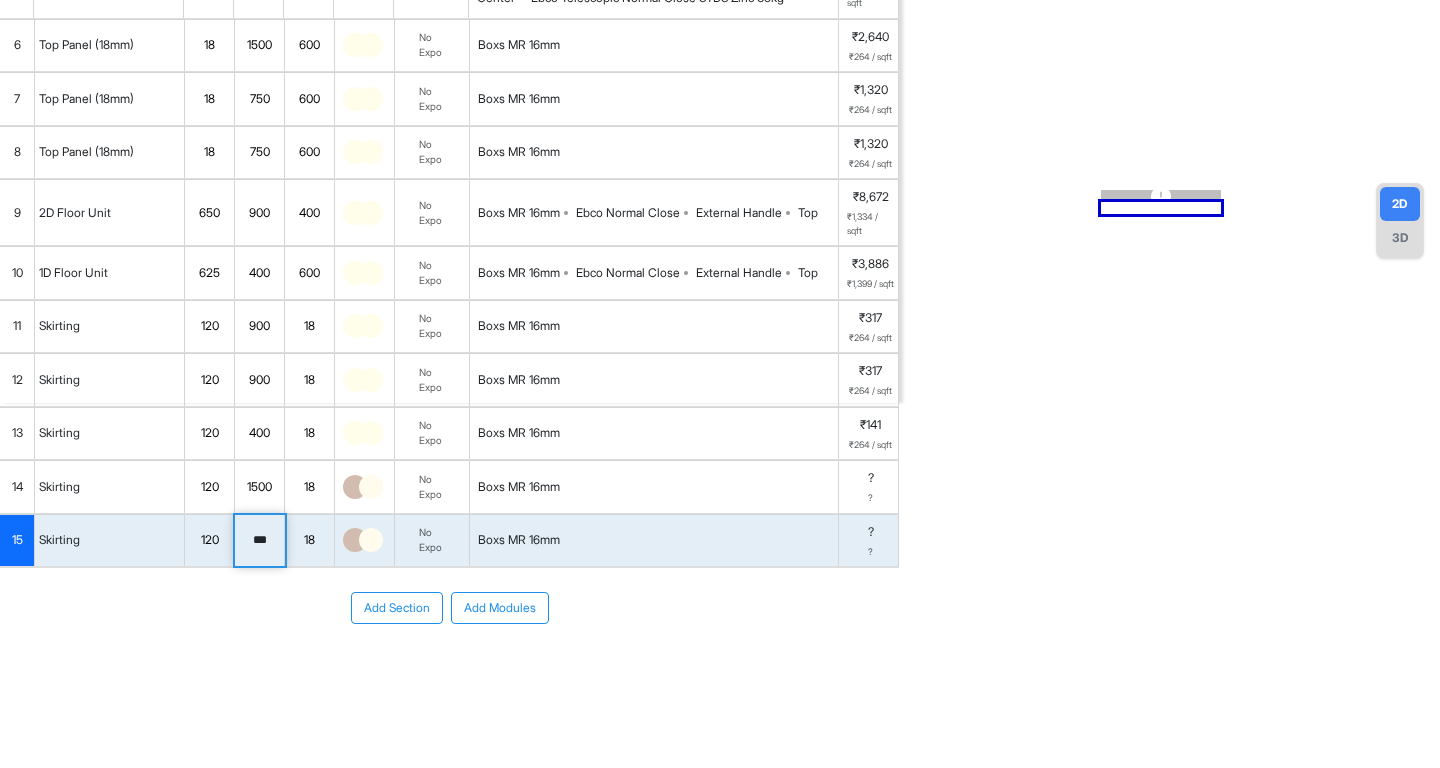 type on "***" 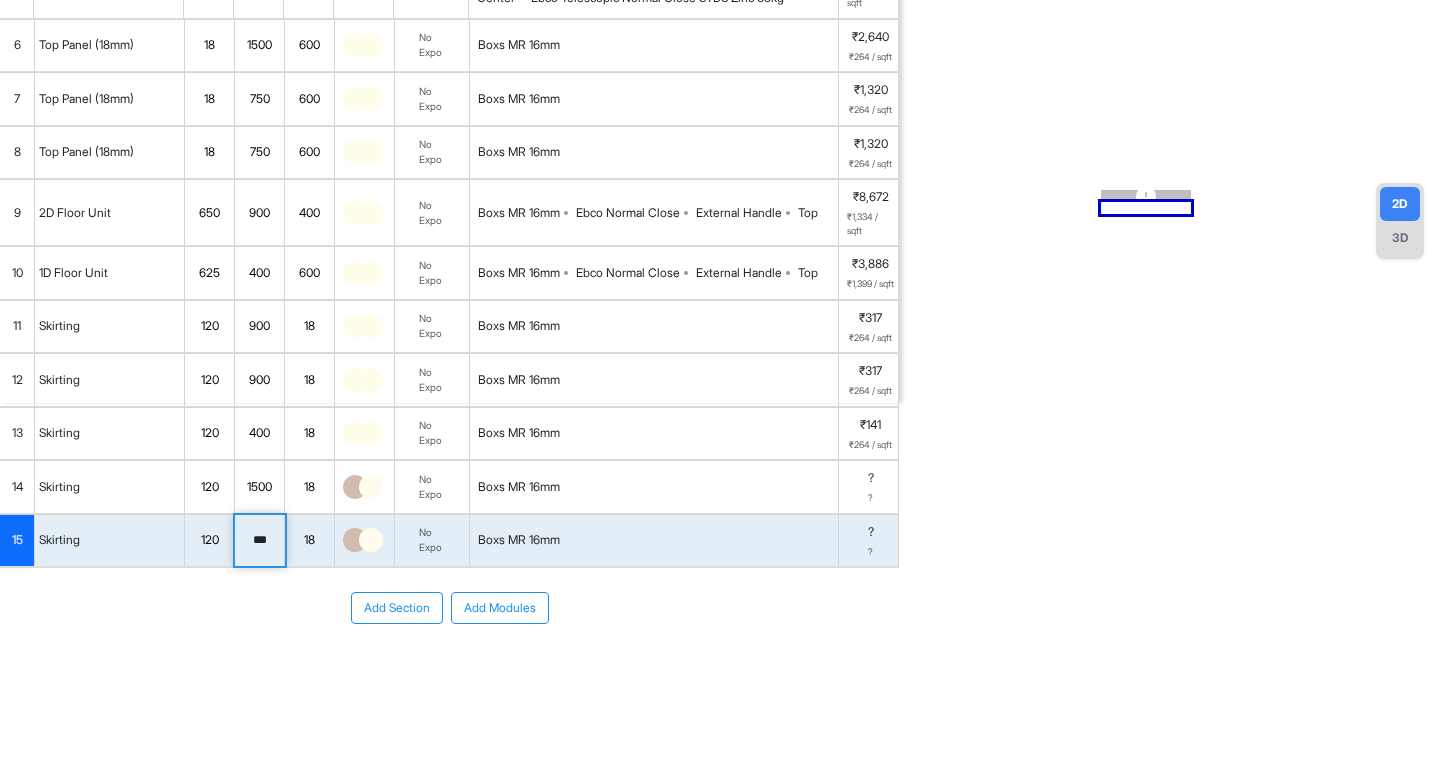 scroll, scrollTop: 0, scrollLeft: 0, axis: both 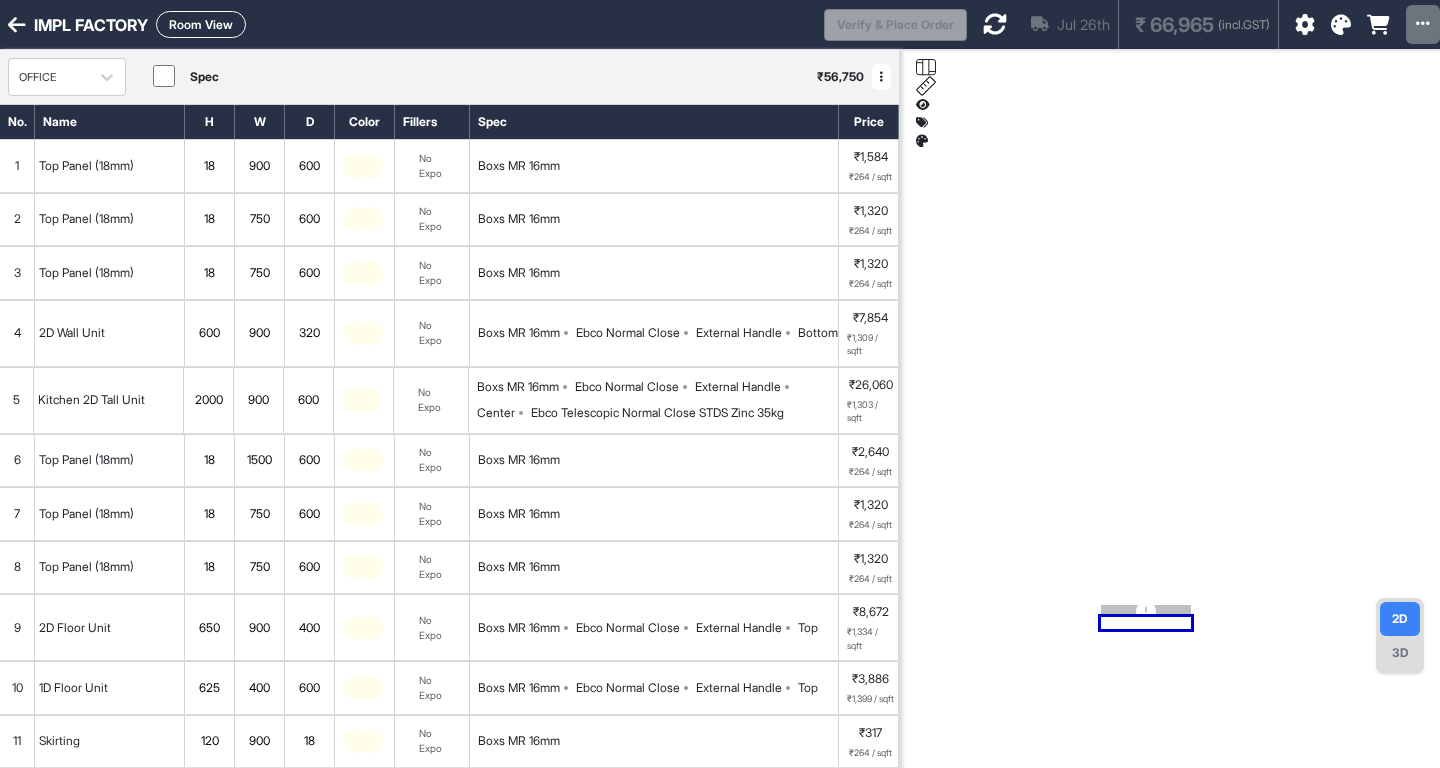 click on "Room View" at bounding box center (201, 24) 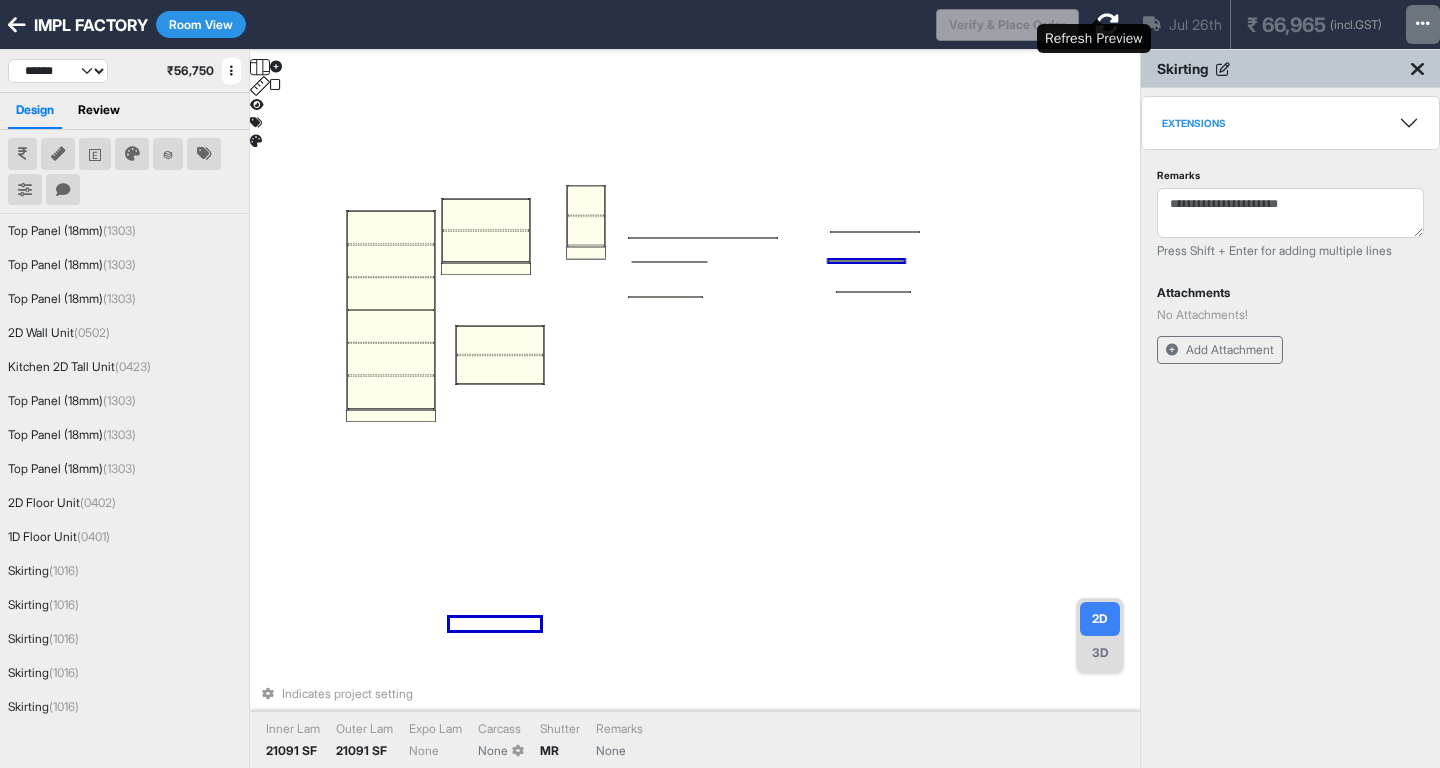 click at bounding box center [1107, 24] 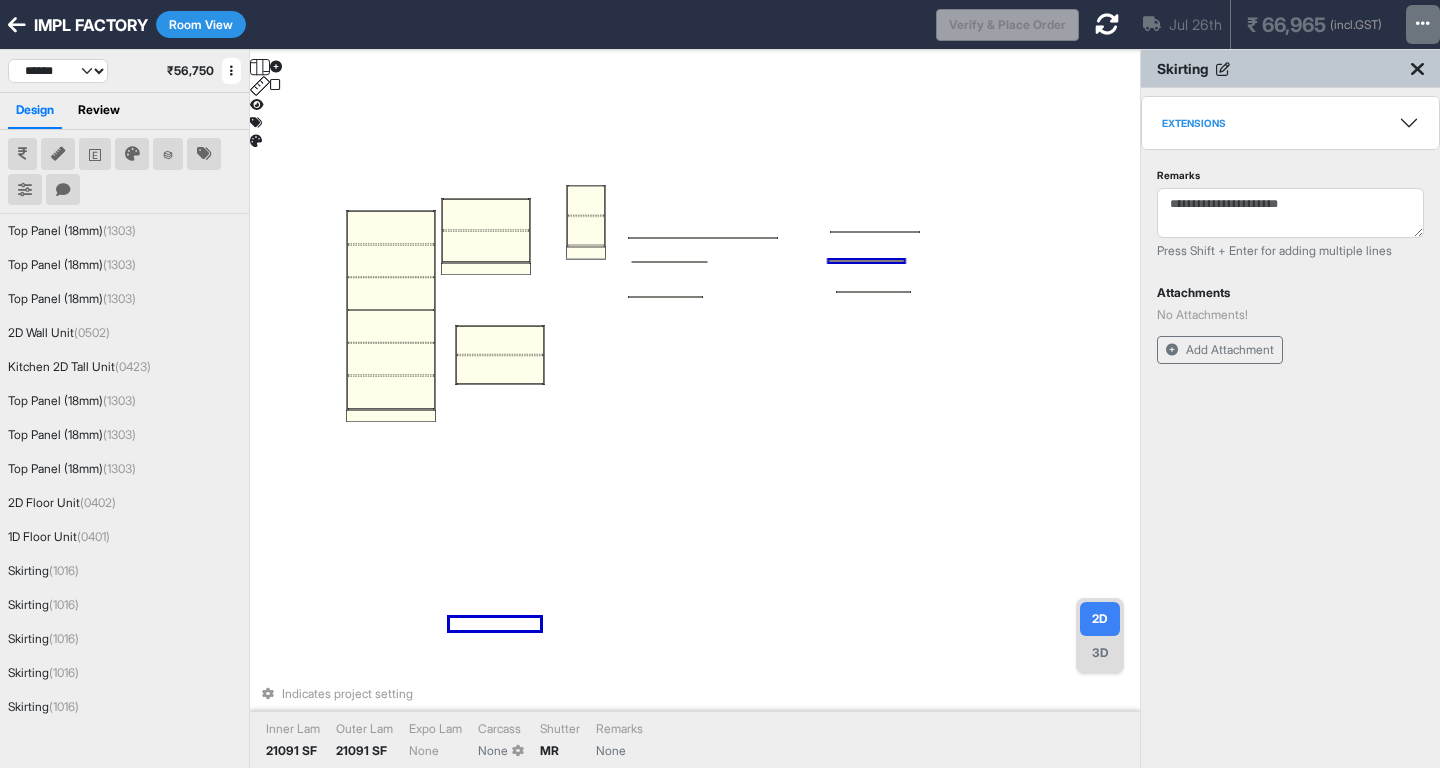 click on "Indicates project setting Inner Lam 21091 SF Outer Lam 21091 SF Expo Lam None Carcass None Shutter MR Remarks None" at bounding box center [695, 434] 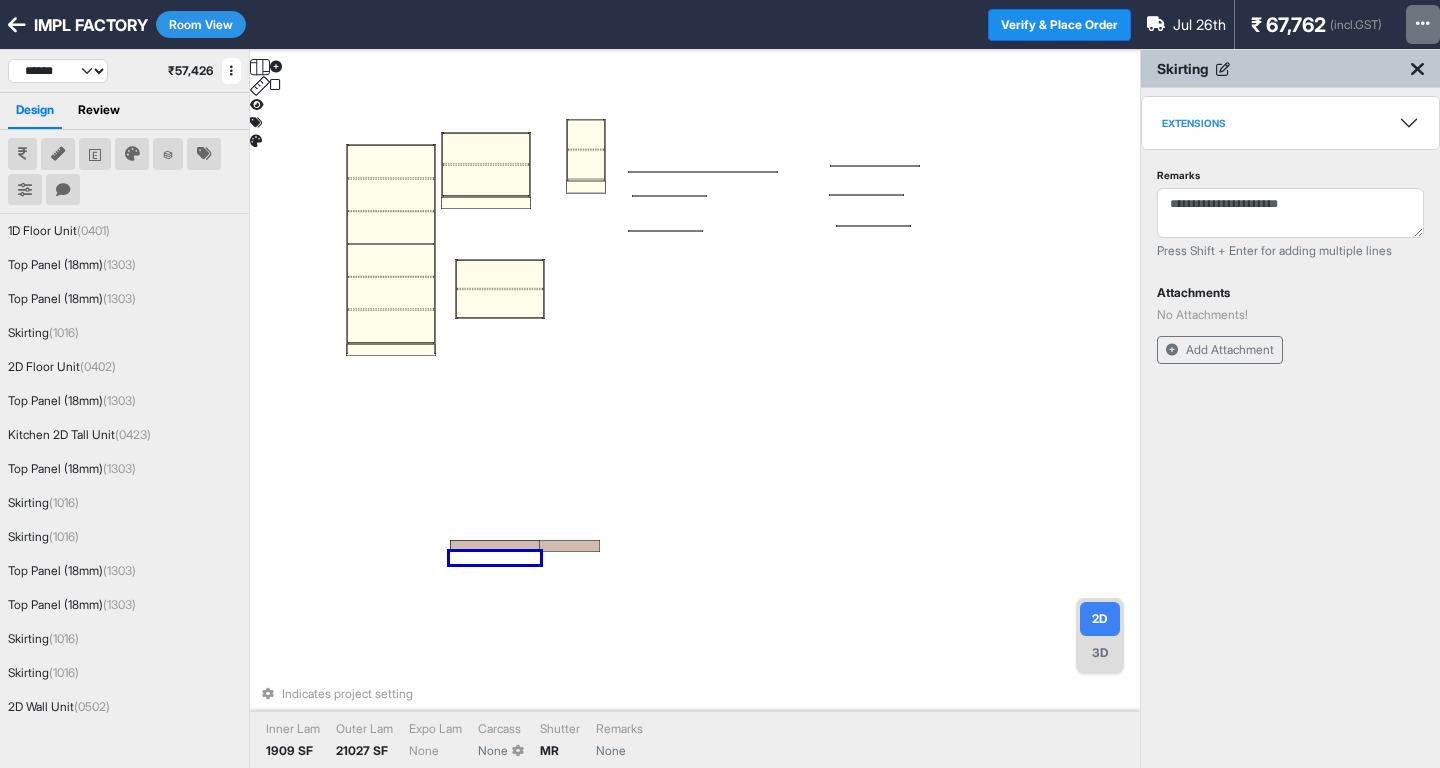 click on "Room View" at bounding box center (201, 24) 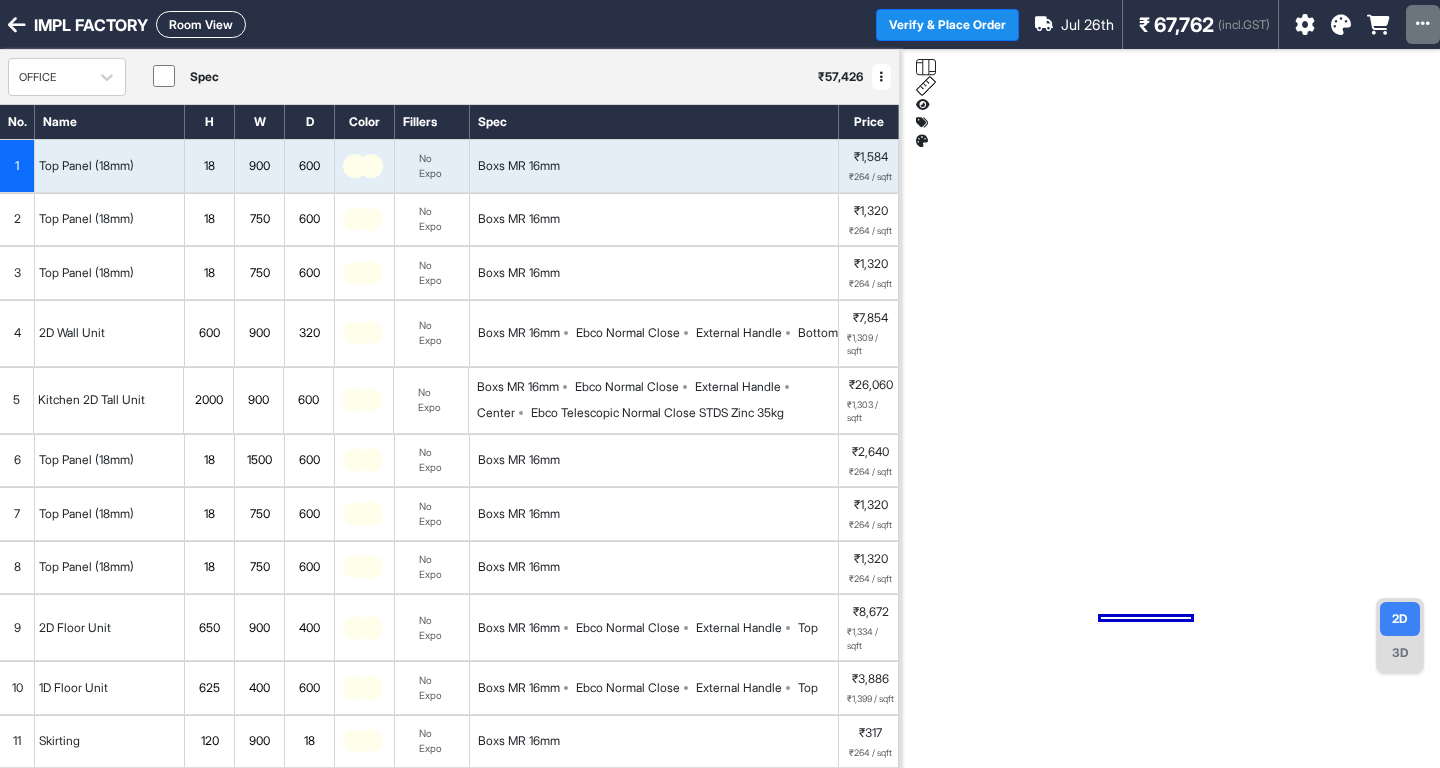 scroll, scrollTop: 419, scrollLeft: 0, axis: vertical 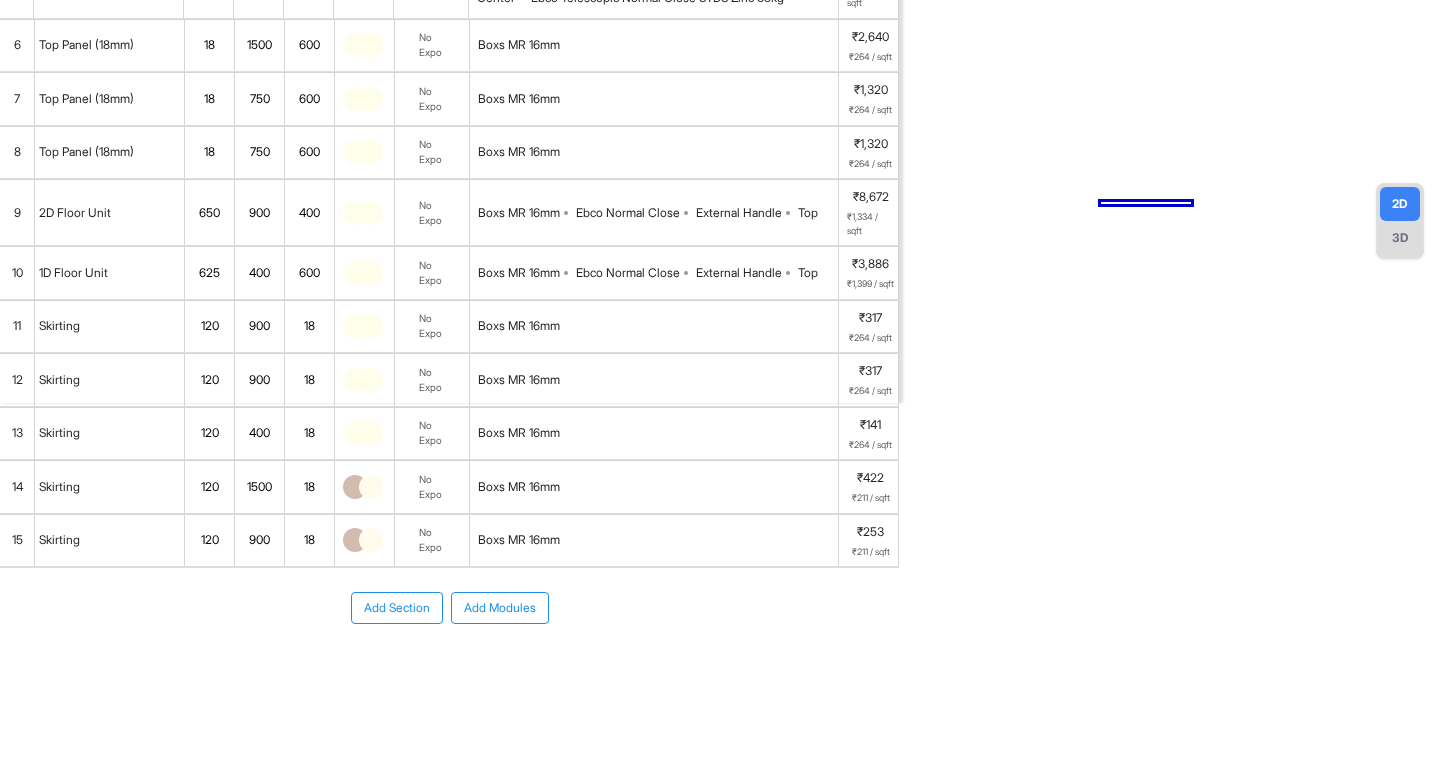 click at bounding box center [371, 487] 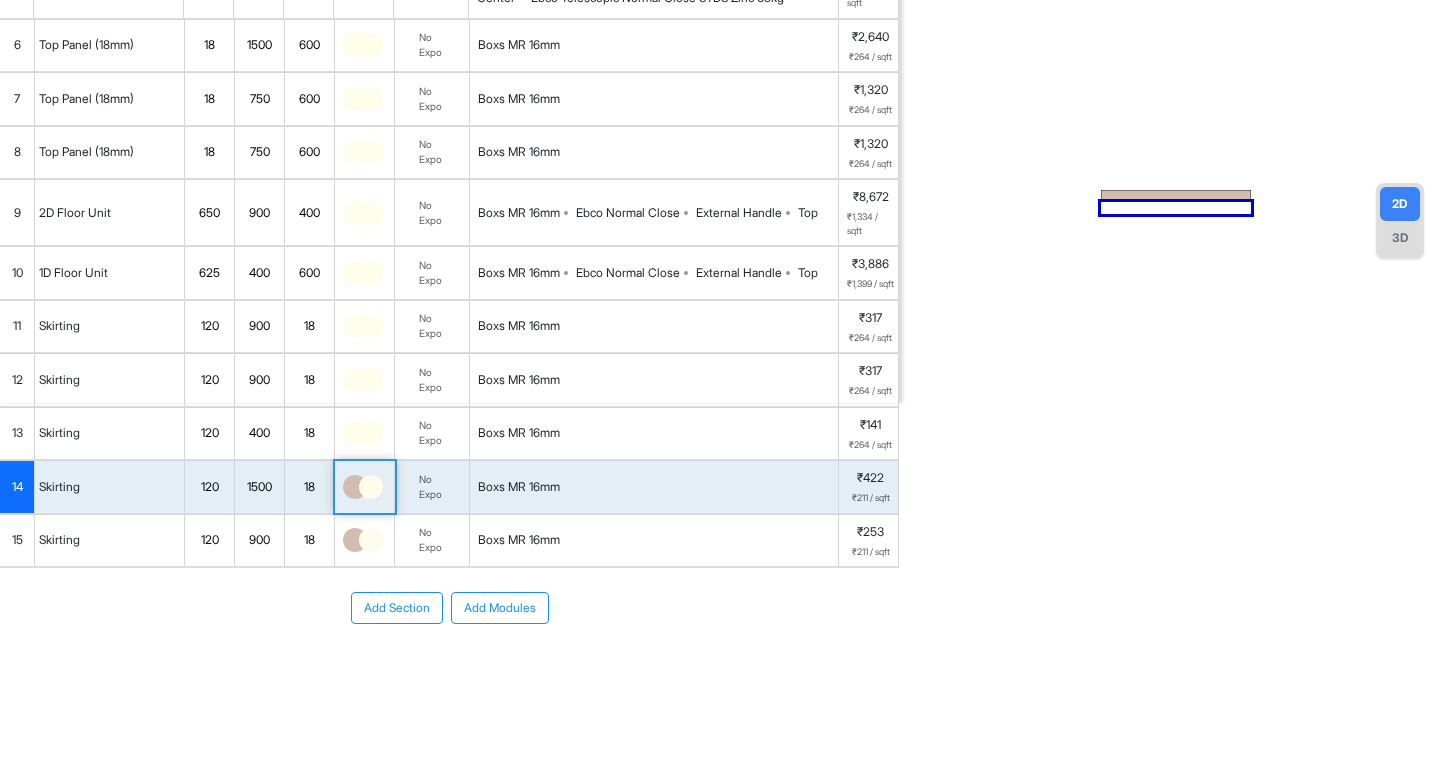 click at bounding box center (371, 487) 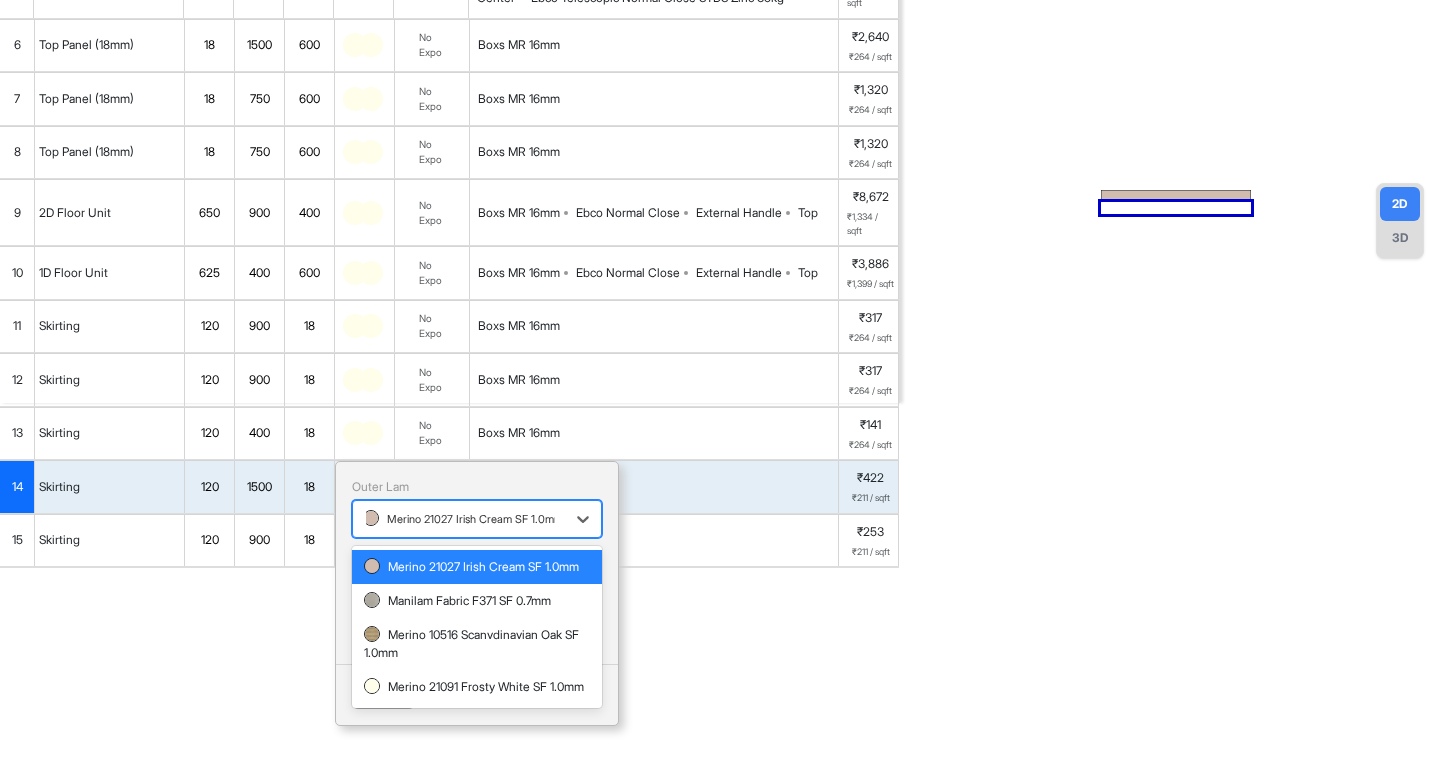 click on "Merino 21027 Irish Cream SF 1.0mm" at bounding box center [463, 519] 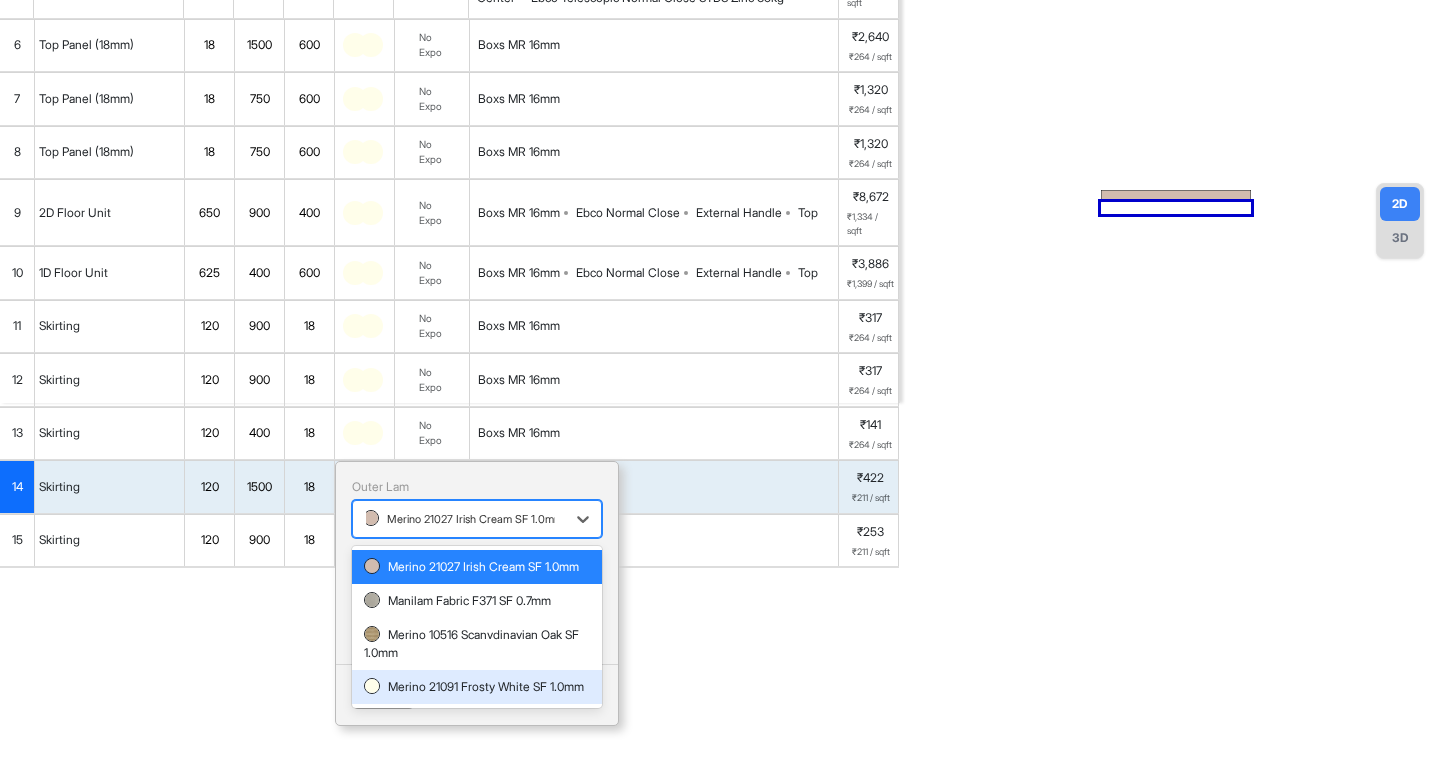 click on "Merino 21091 Frosty White SF 1.0mm" at bounding box center [477, 687] 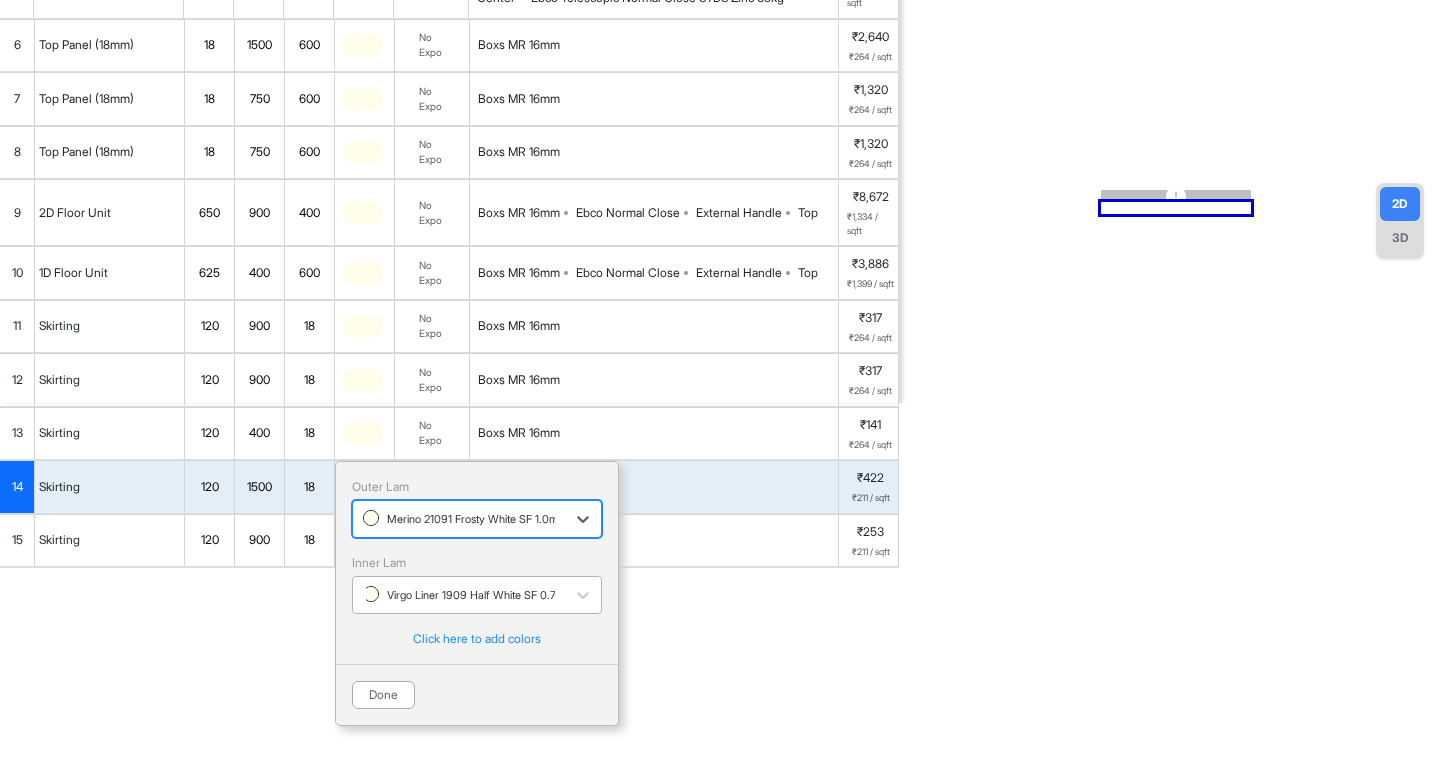 click on "Virgo Liner 1909 Half White SF 0.7mm" at bounding box center [468, 595] 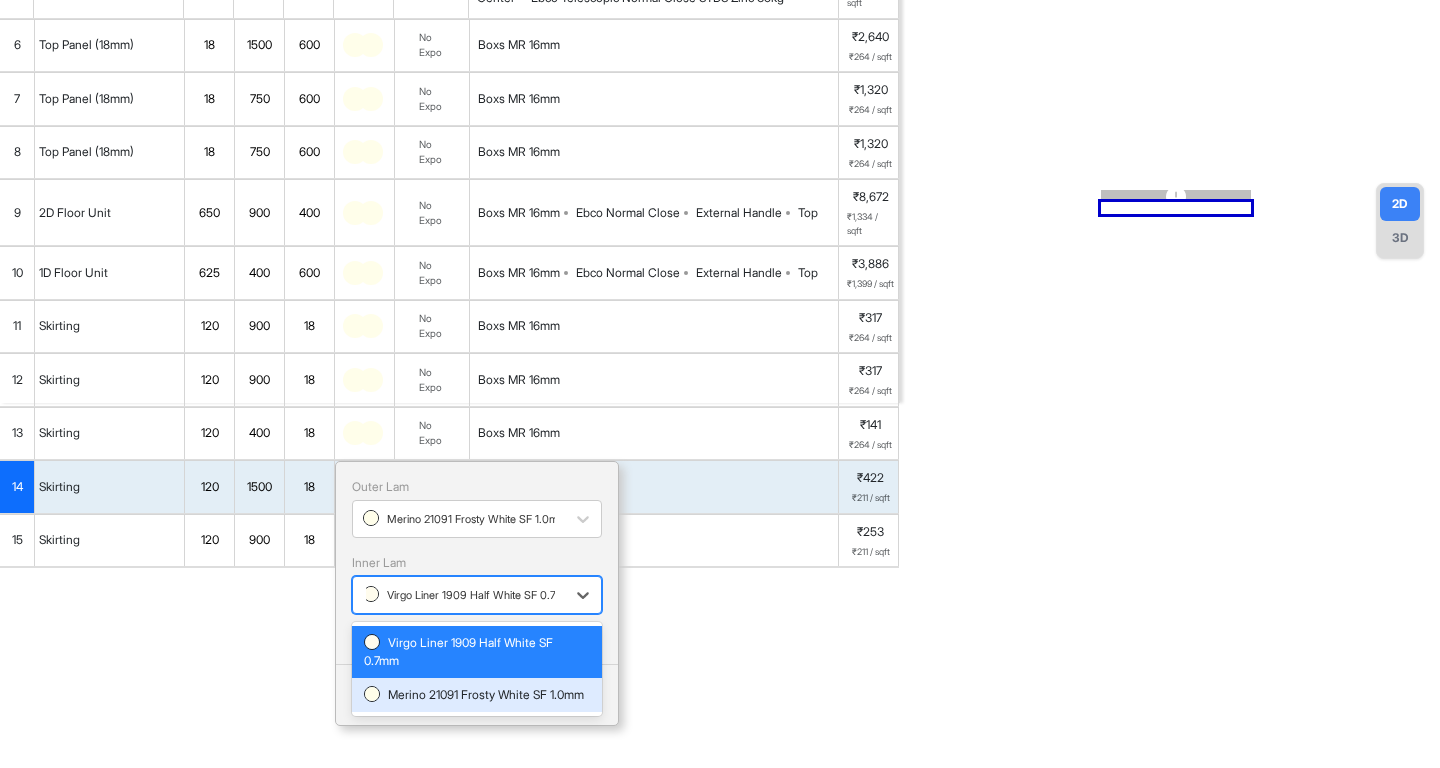 click on "Merino 21091 Frosty White SF 1.0mm" at bounding box center [477, 695] 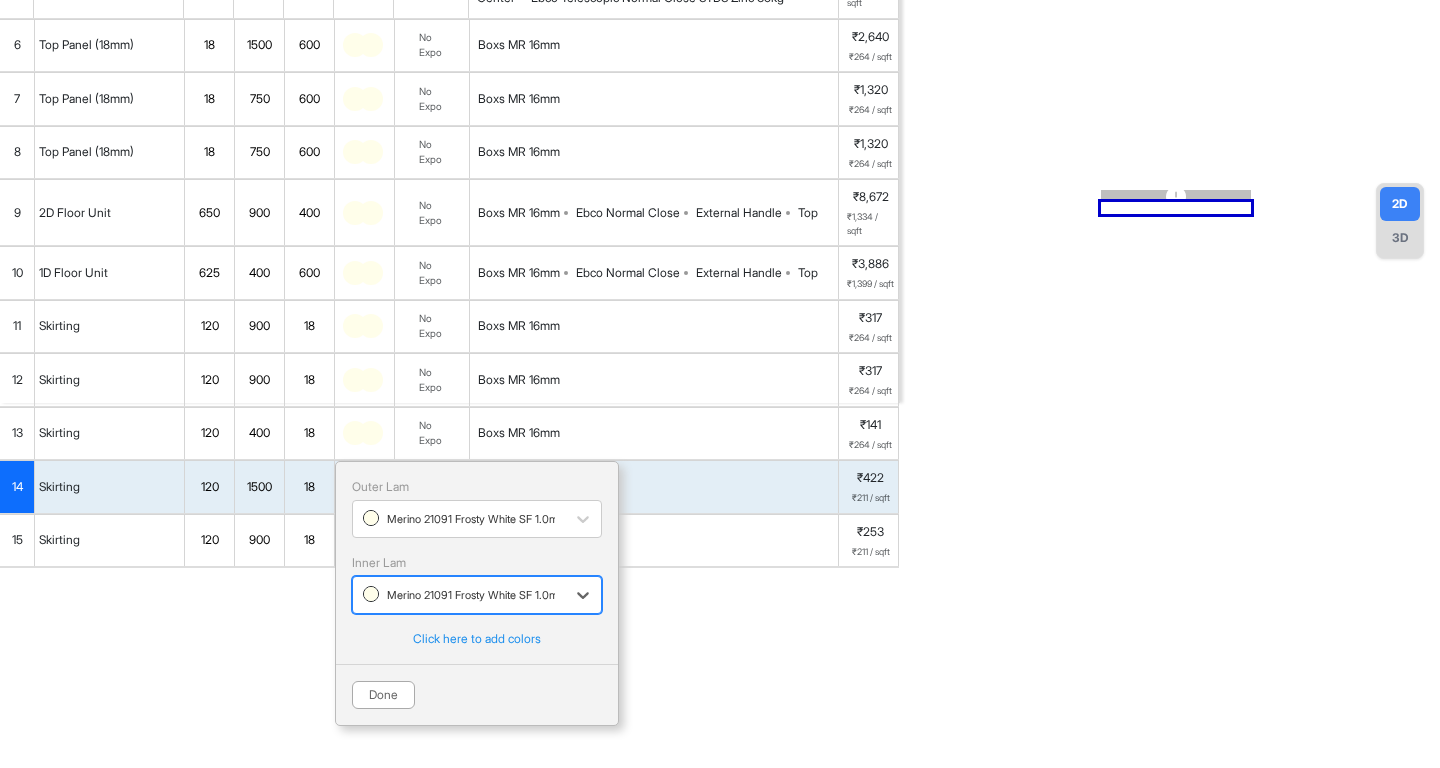 drag, startPoint x: 388, startPoint y: 698, endPoint x: 416, endPoint y: 659, distance: 48.010414 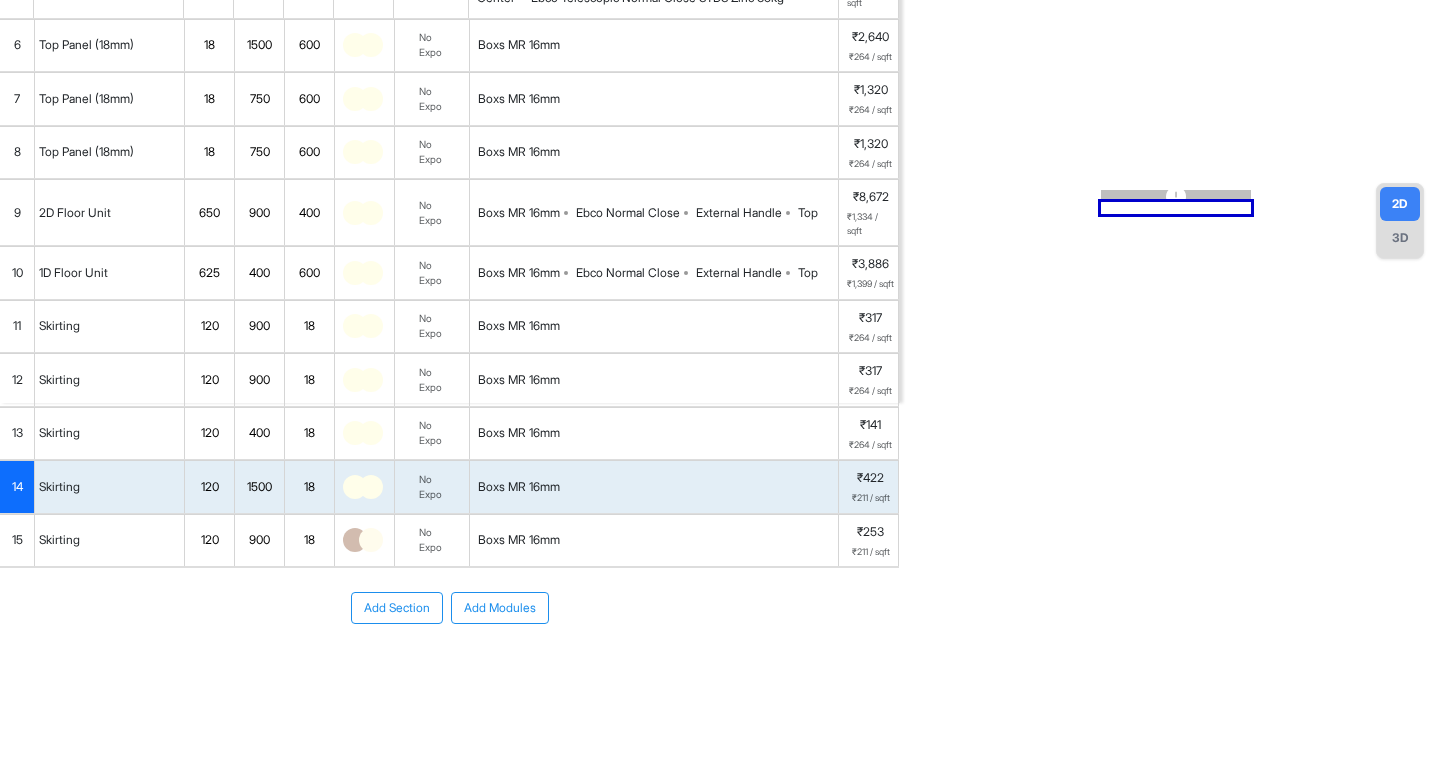 click on "No Expo" at bounding box center (432, 540) 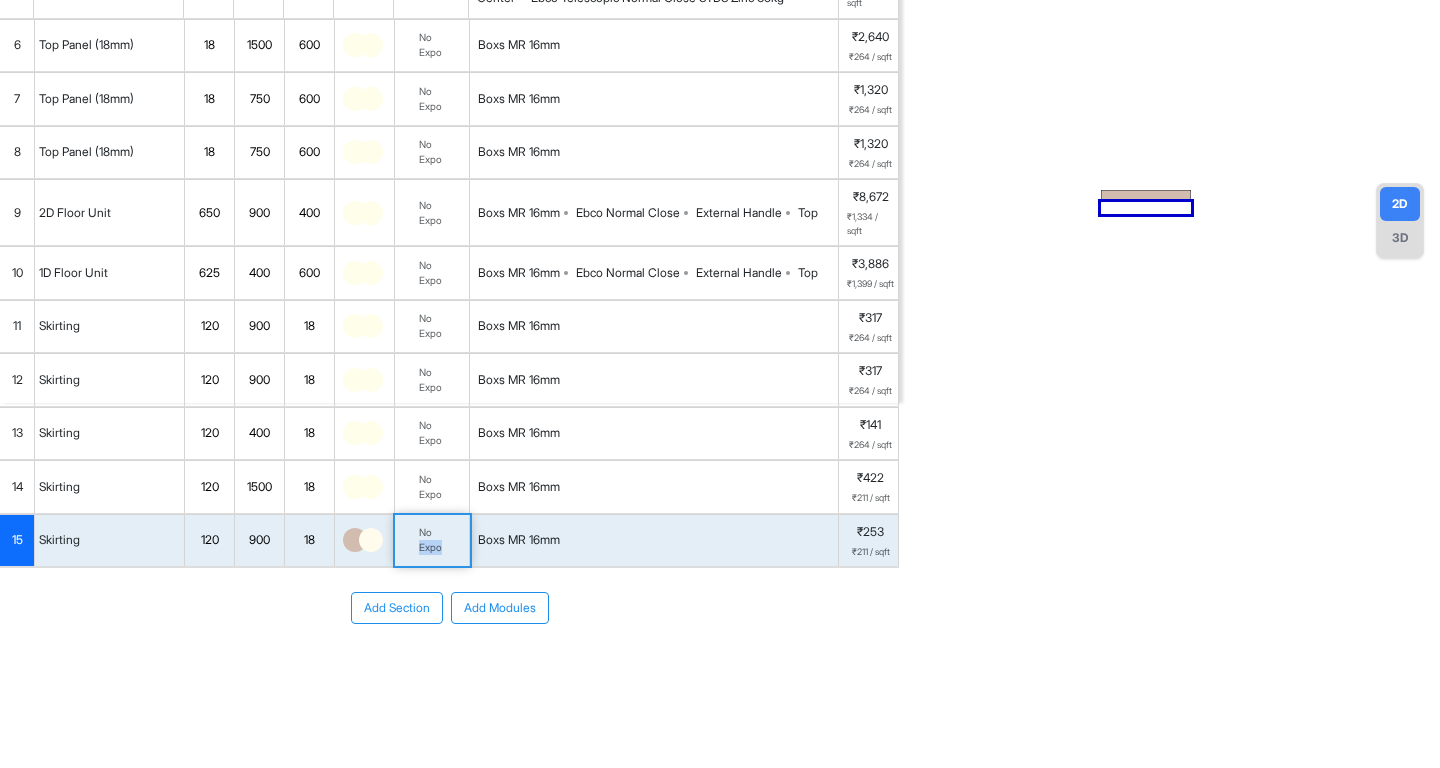 click on "No Expo" at bounding box center (432, 540) 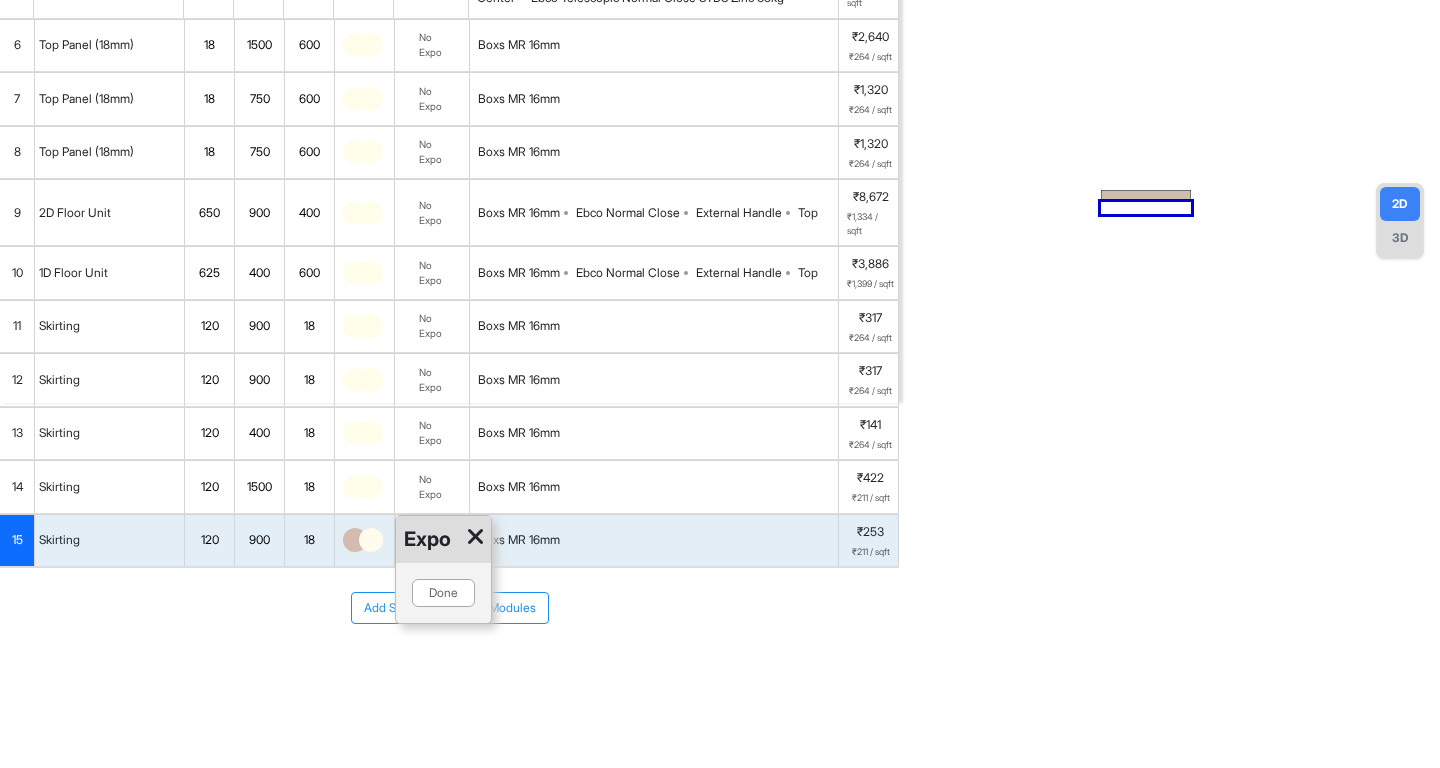 click on "Add Section Add Modules" at bounding box center [449, 608] 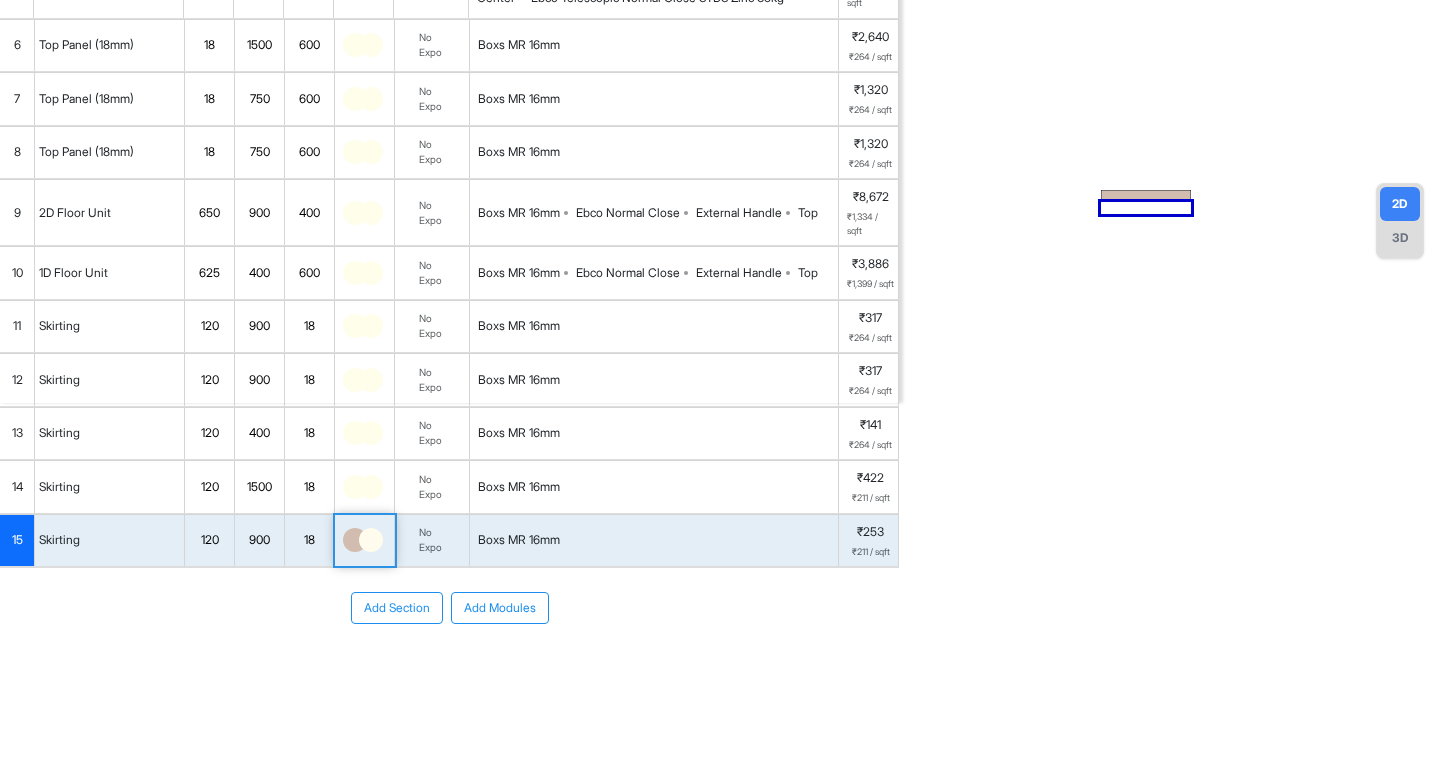 click at bounding box center [371, 540] 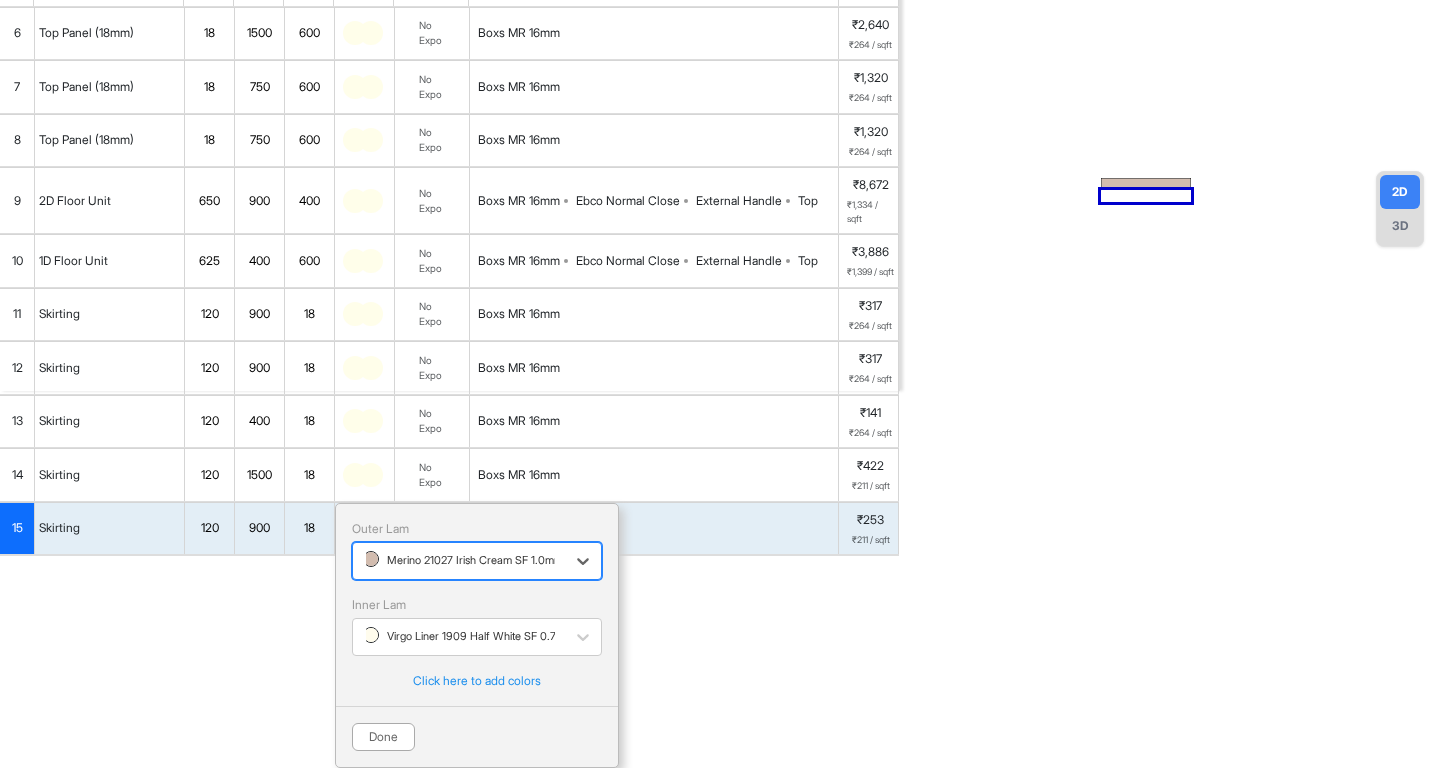 click on "Merino 21027 Irish Cream SF 1.0mm" at bounding box center (463, 560) 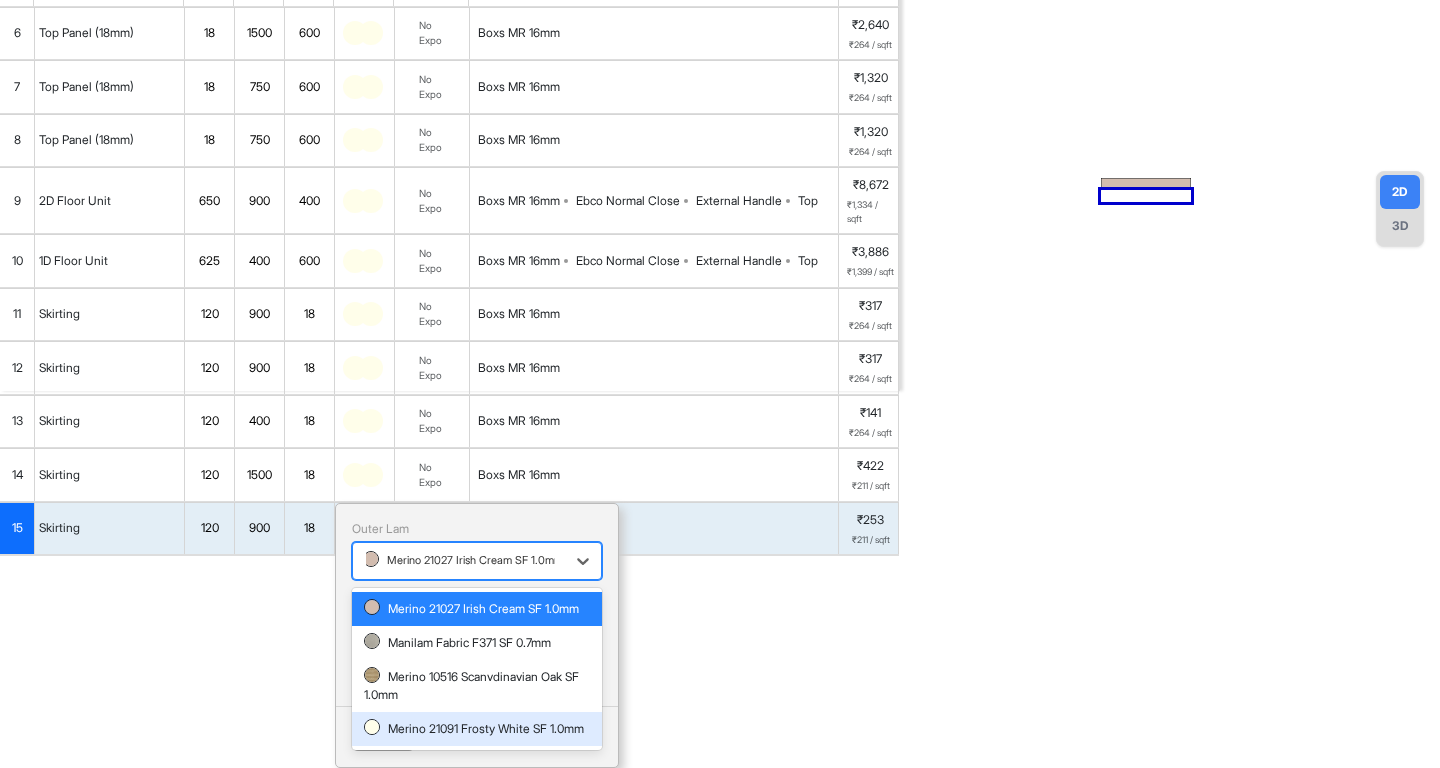 click on "Merino 21091 Frosty White SF 1.0mm" at bounding box center [477, 729] 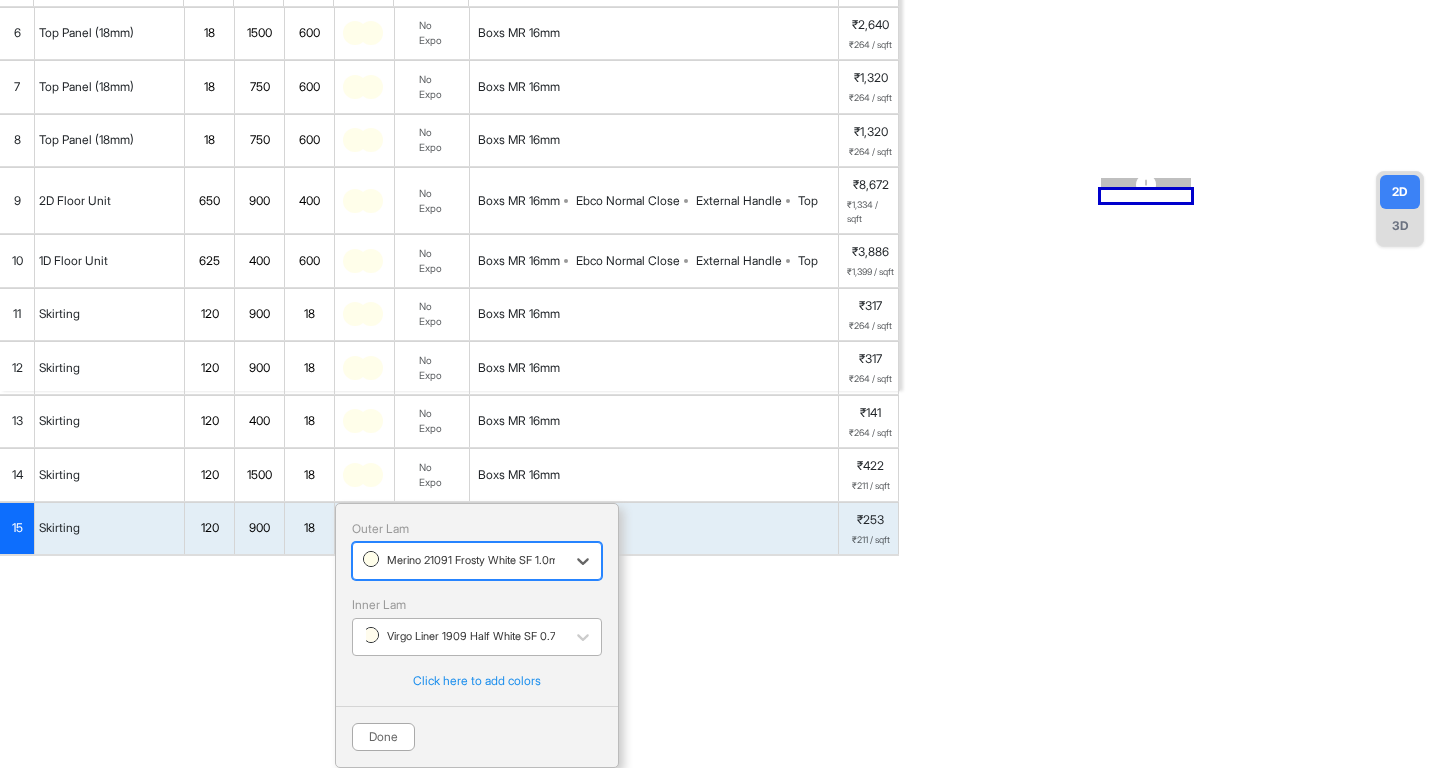 click on "Virgo Liner 1909 Half White SF 0.7mm" at bounding box center [468, 636] 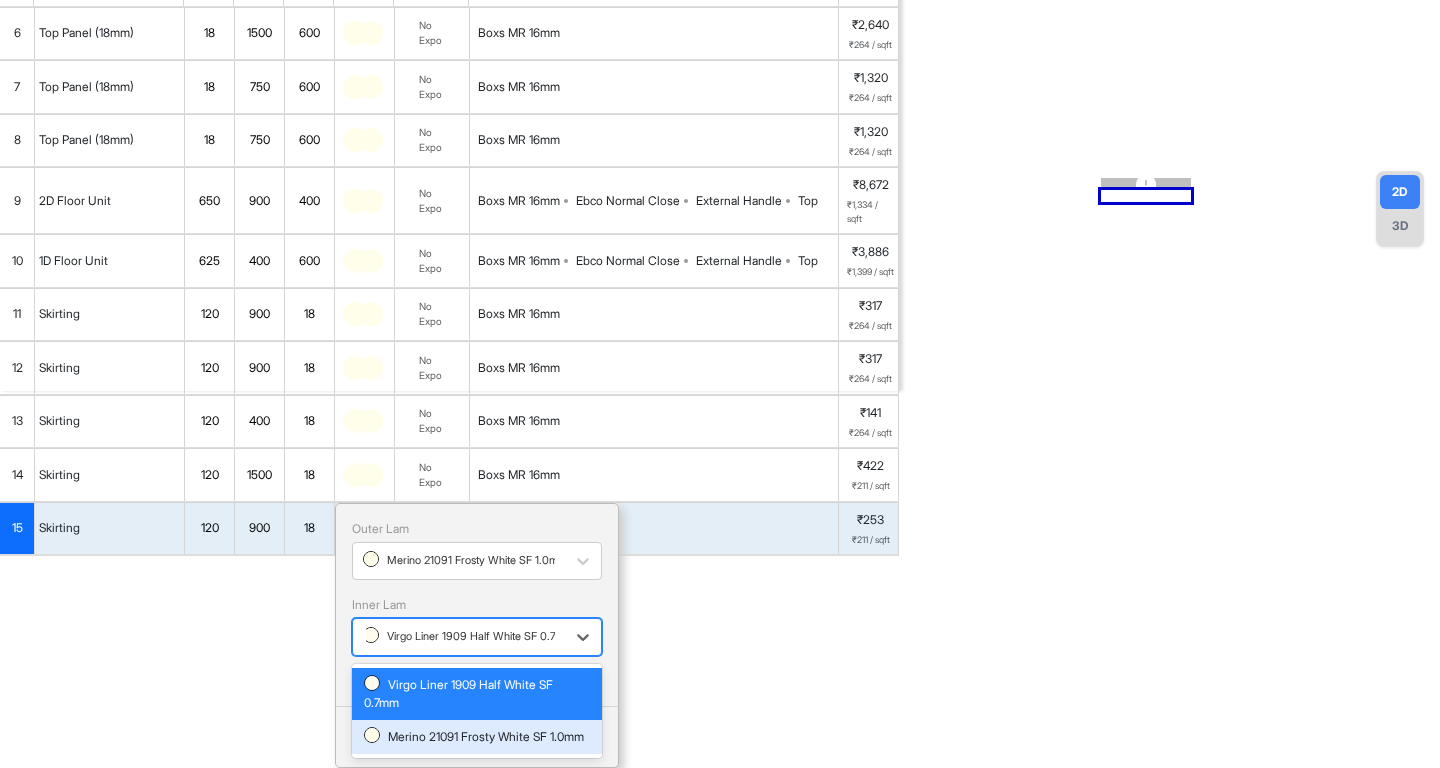 click on "Merino 21091 Frosty White SF 1.0mm" at bounding box center (477, 737) 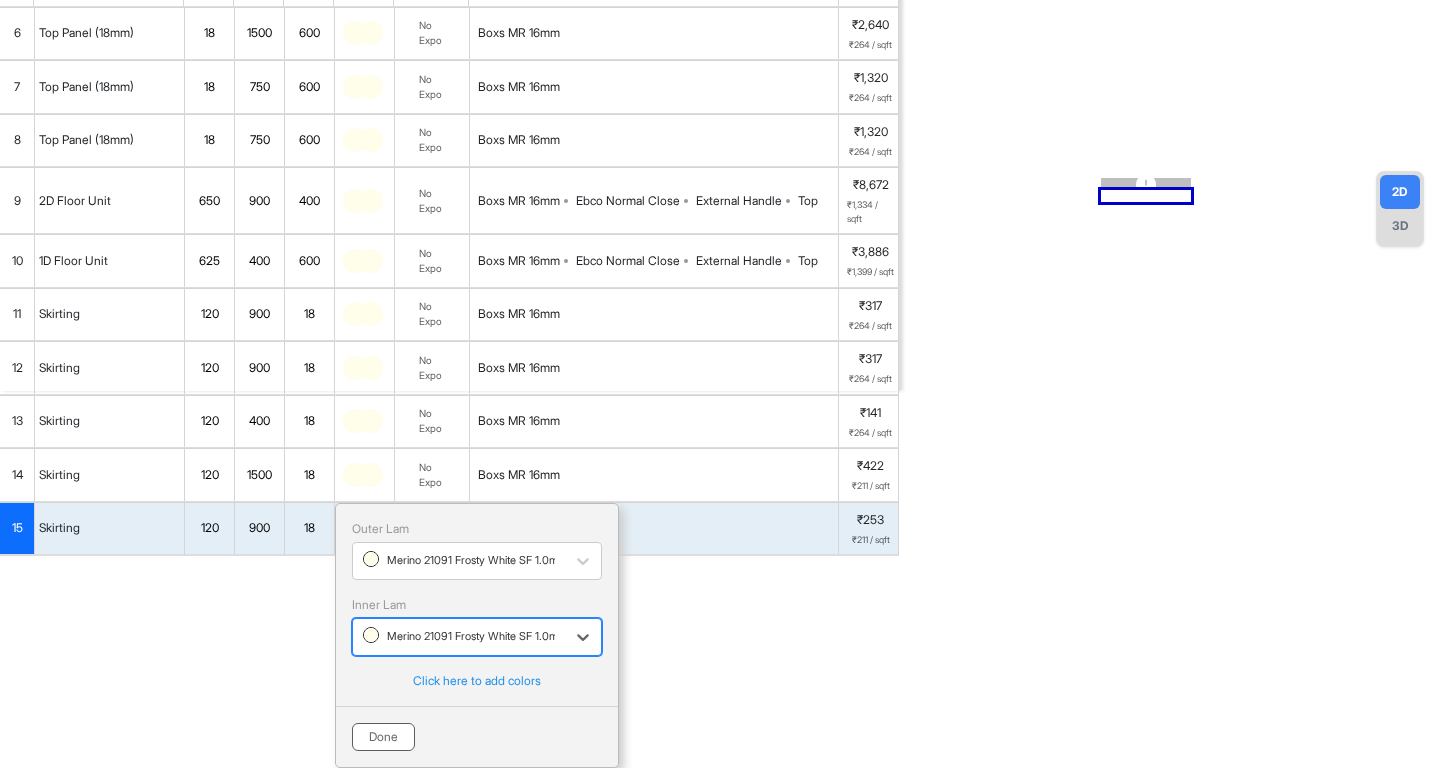 click on "Done" at bounding box center [383, 737] 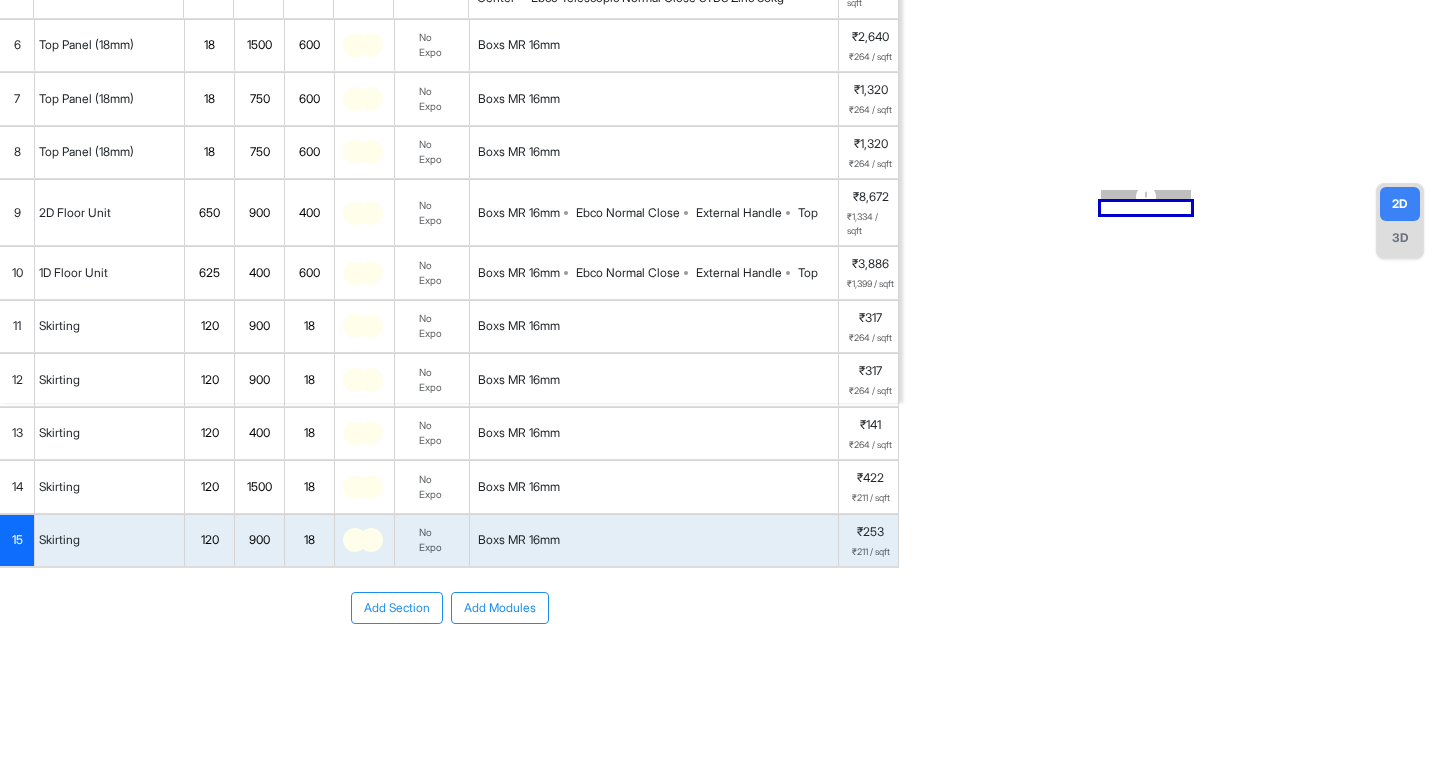 scroll, scrollTop: 0, scrollLeft: 0, axis: both 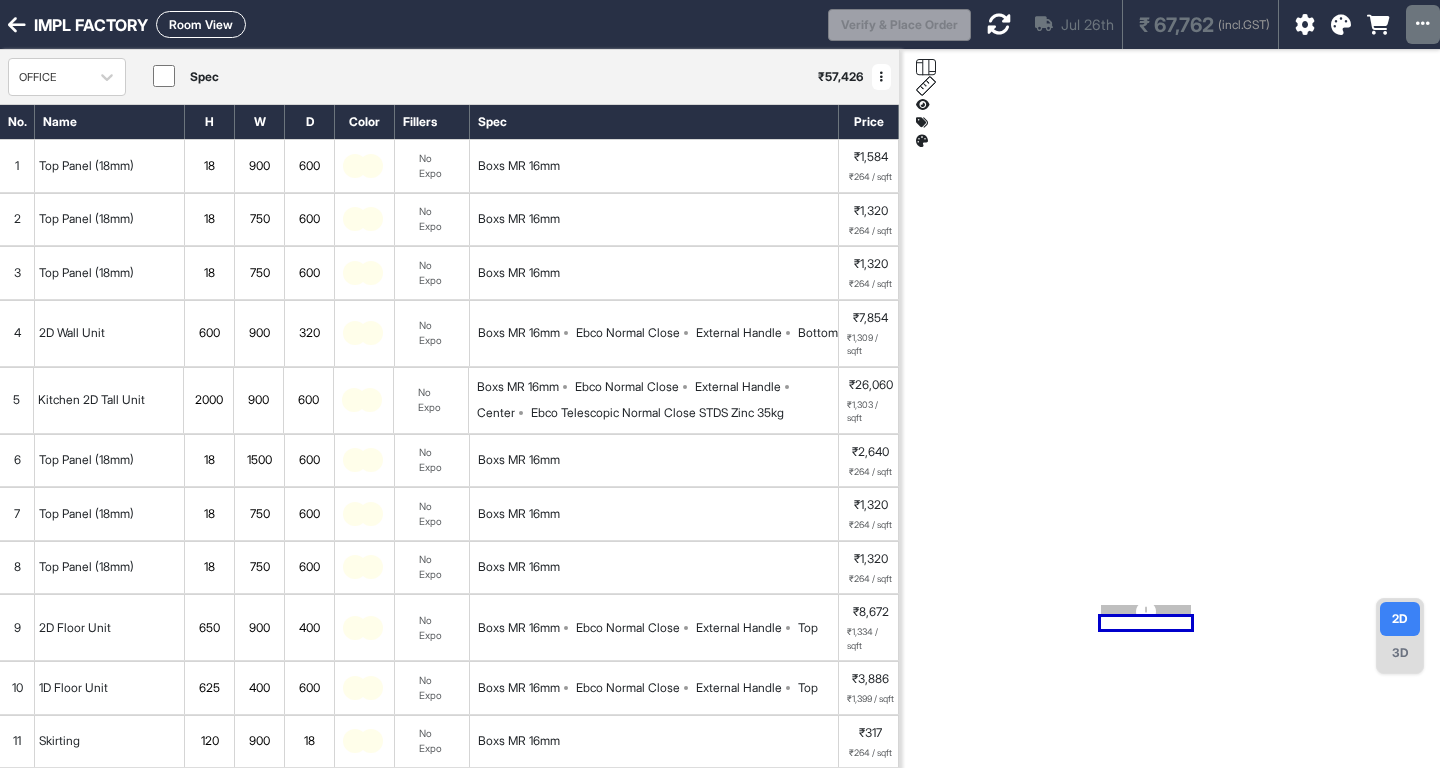 click on "Room View" at bounding box center (201, 24) 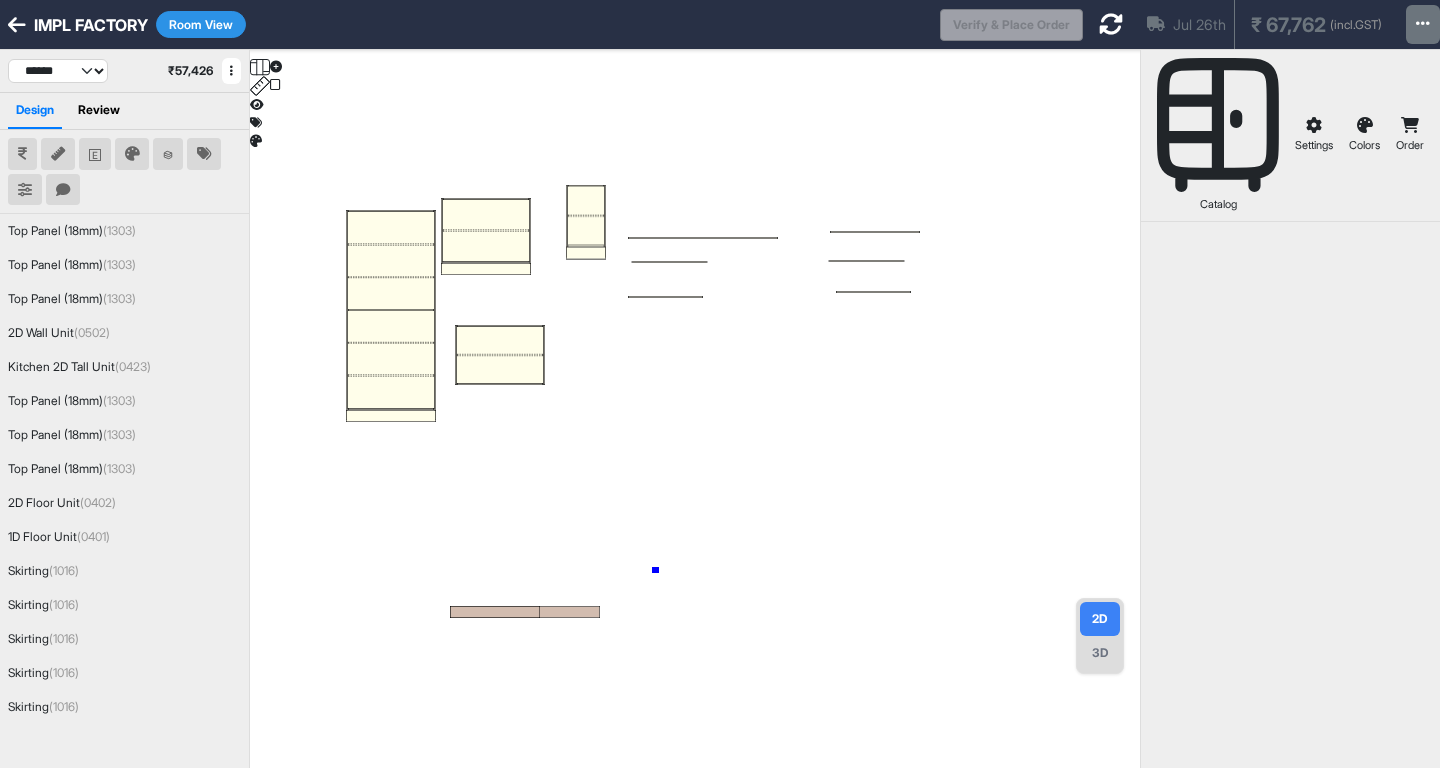 click at bounding box center (695, 434) 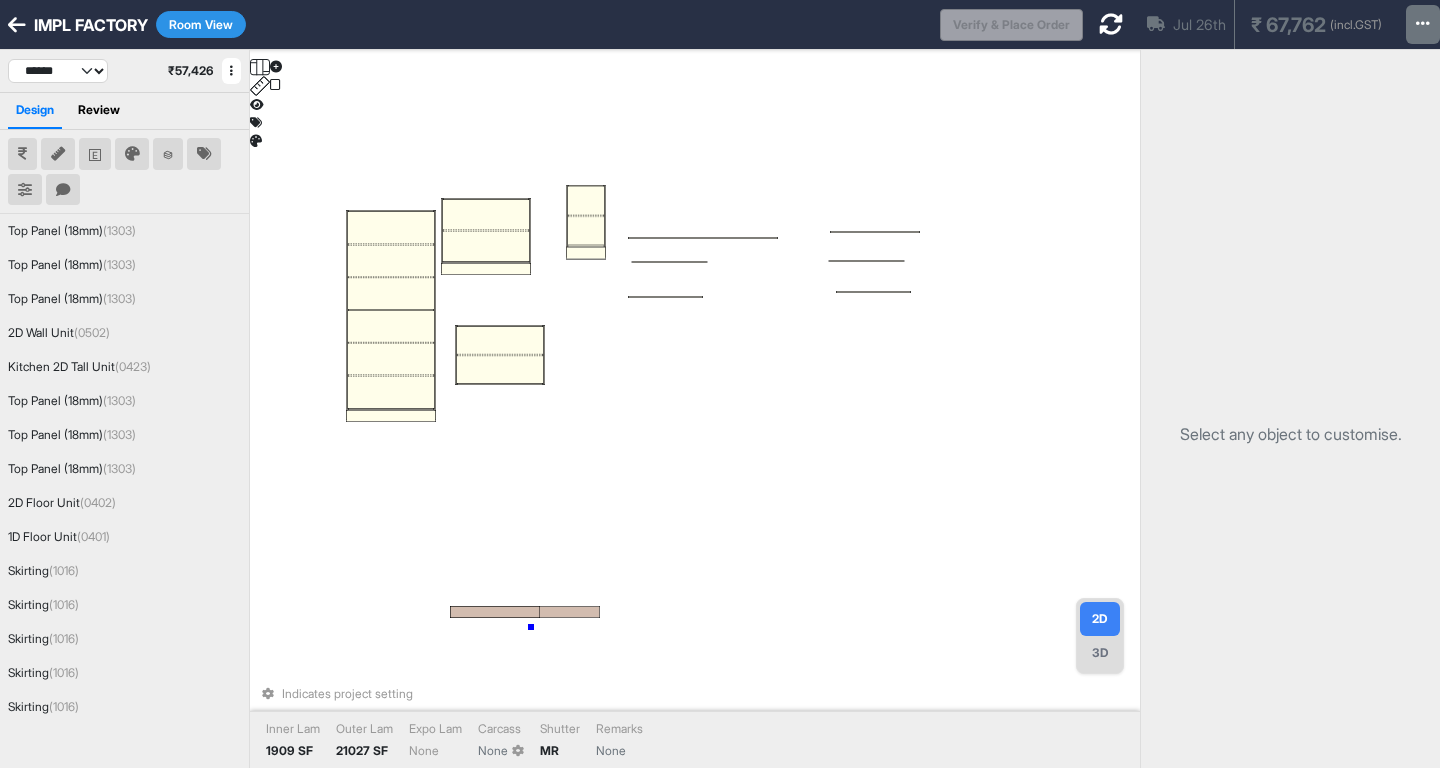 click on "Indicates project setting Inner Lam 1909 SF Outer Lam 21027 SF Expo Lam None Carcass None Shutter MR Remarks None" at bounding box center [695, 434] 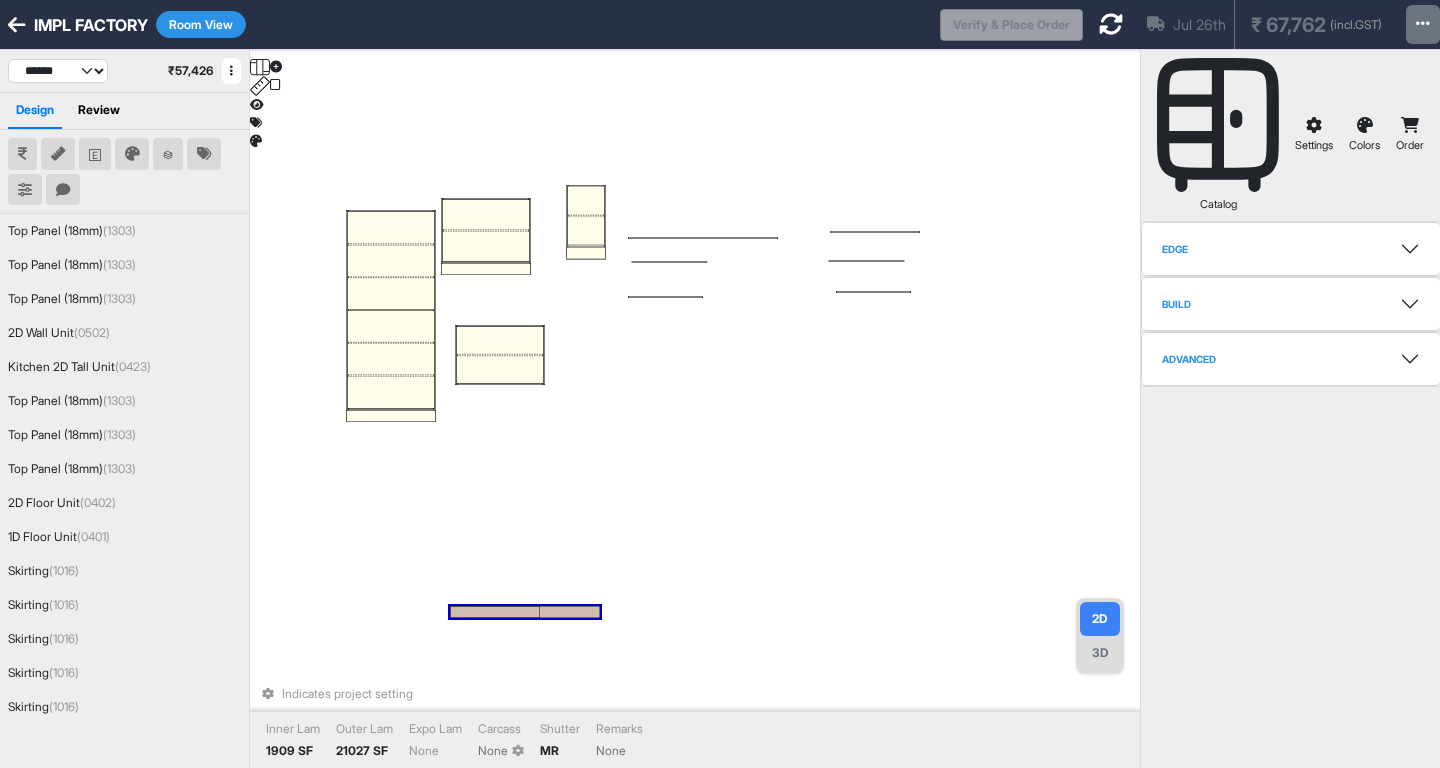 click at bounding box center [1111, 24] 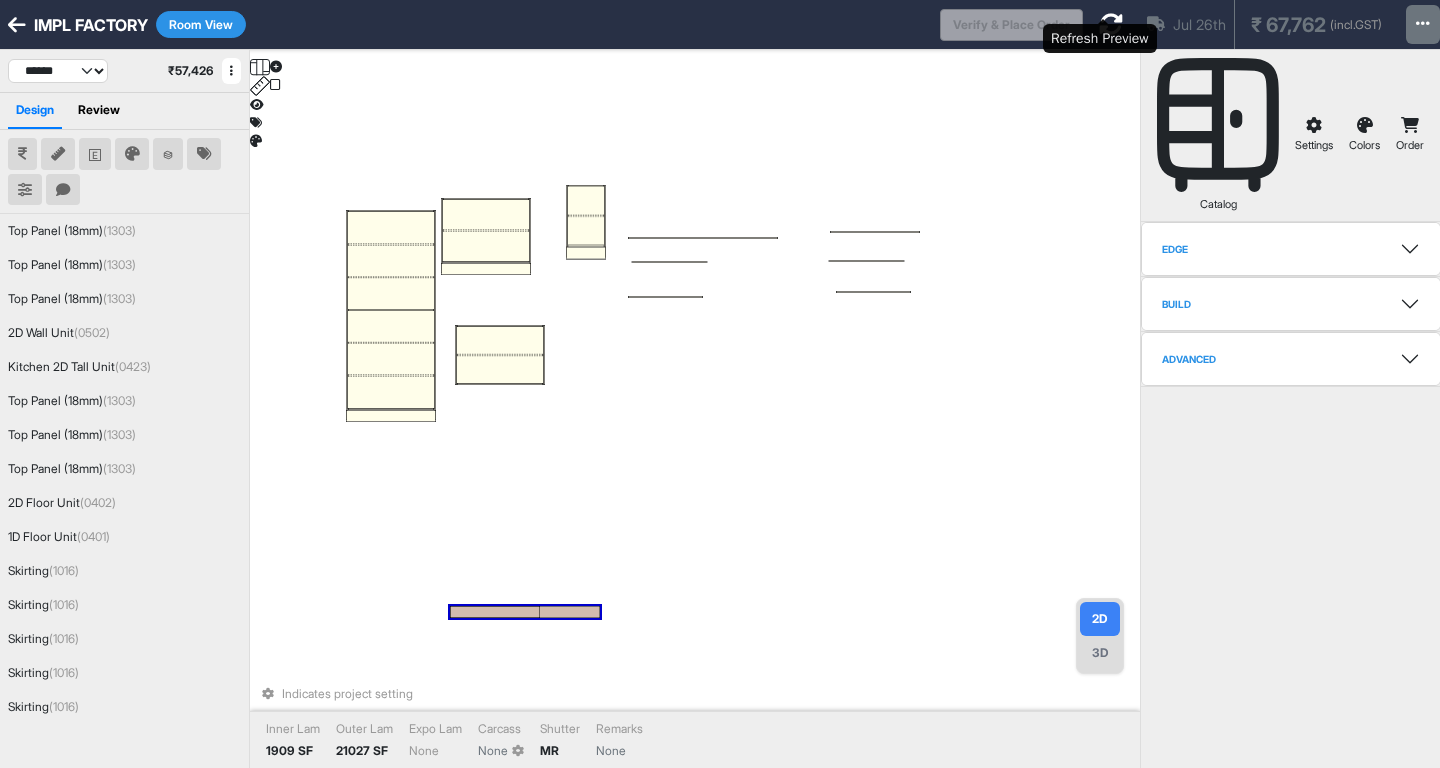 click at bounding box center (1111, 24) 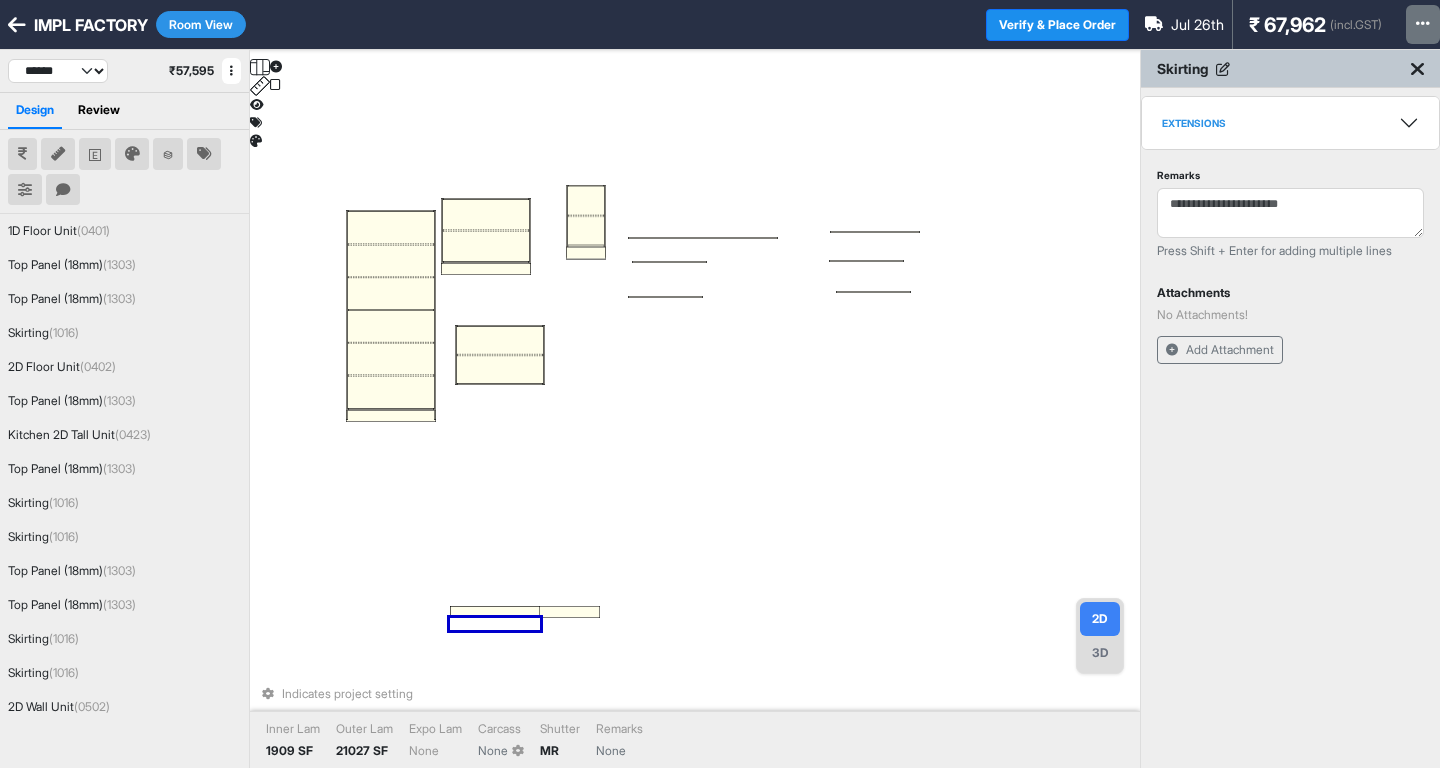 drag, startPoint x: 492, startPoint y: 608, endPoint x: 565, endPoint y: 494, distance: 135.36986 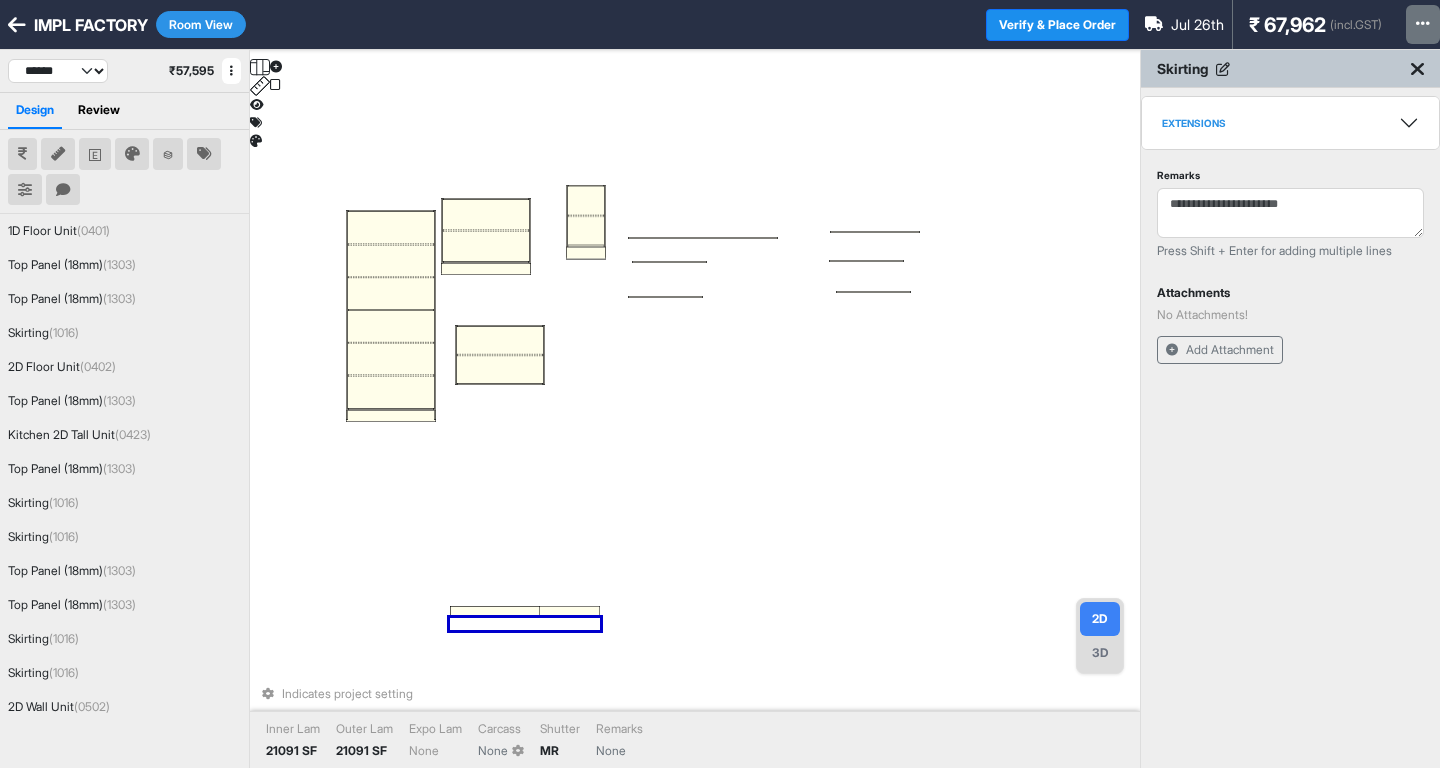 drag, startPoint x: 573, startPoint y: 611, endPoint x: 637, endPoint y: 500, distance: 128.12885 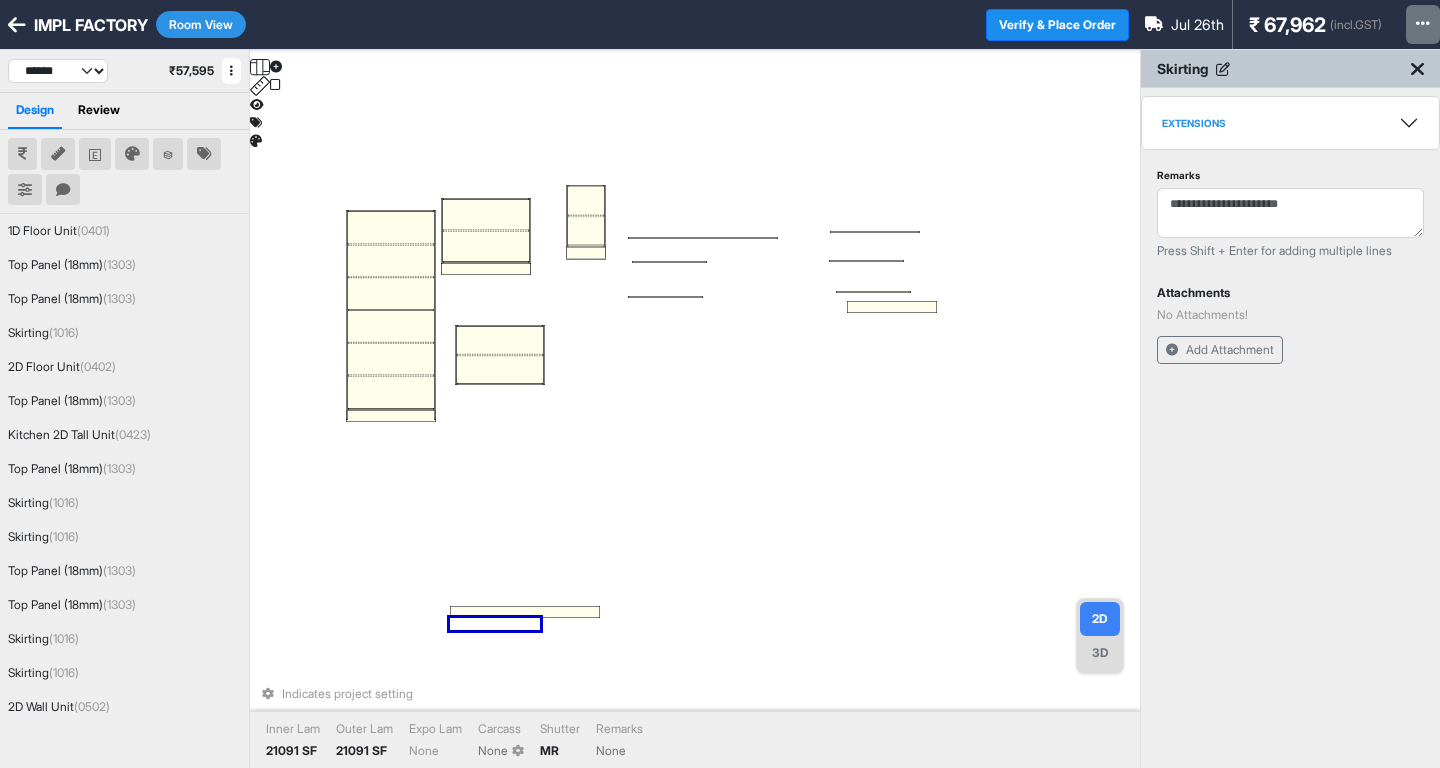 drag, startPoint x: 476, startPoint y: 611, endPoint x: 850, endPoint y: 314, distance: 477.58246 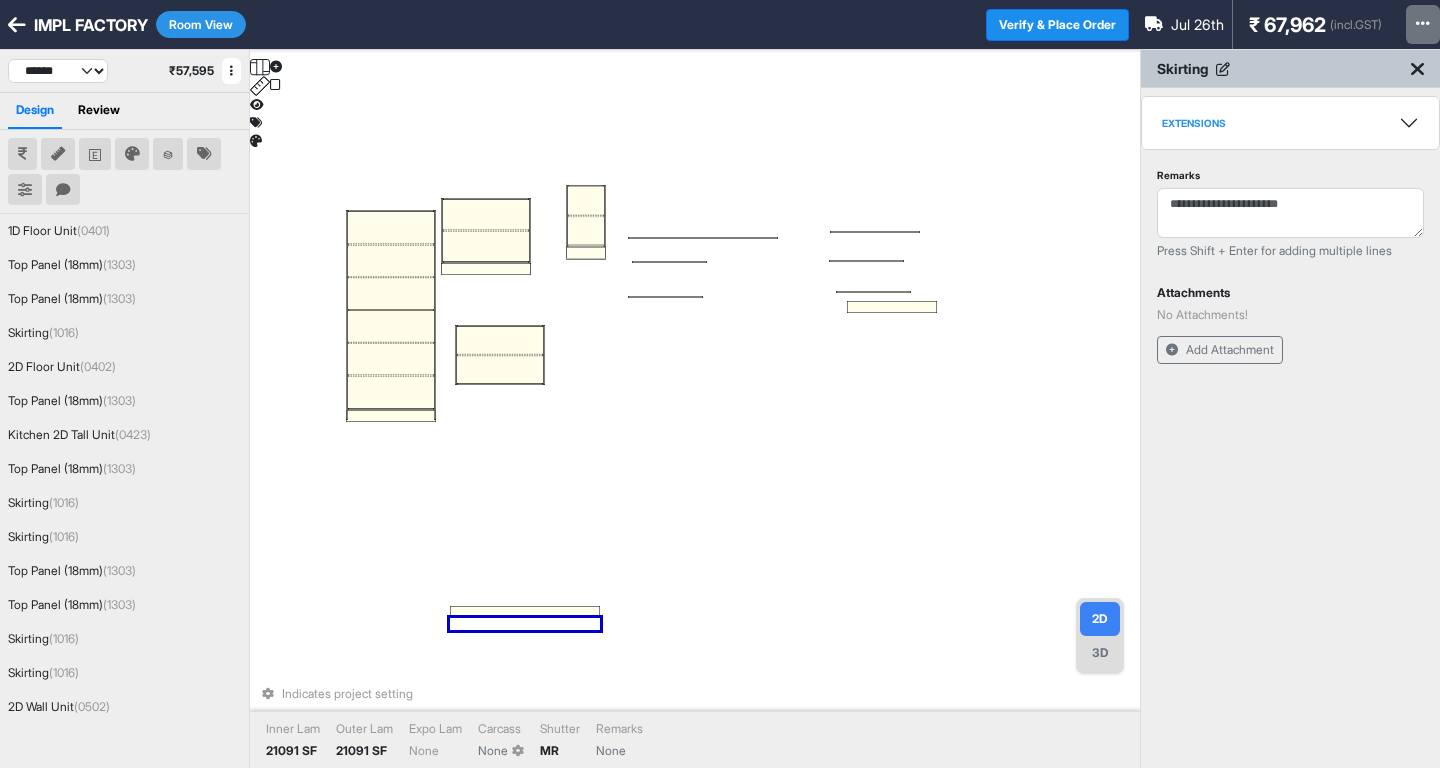 drag, startPoint x: 567, startPoint y: 612, endPoint x: 658, endPoint y: 417, distance: 215.1883 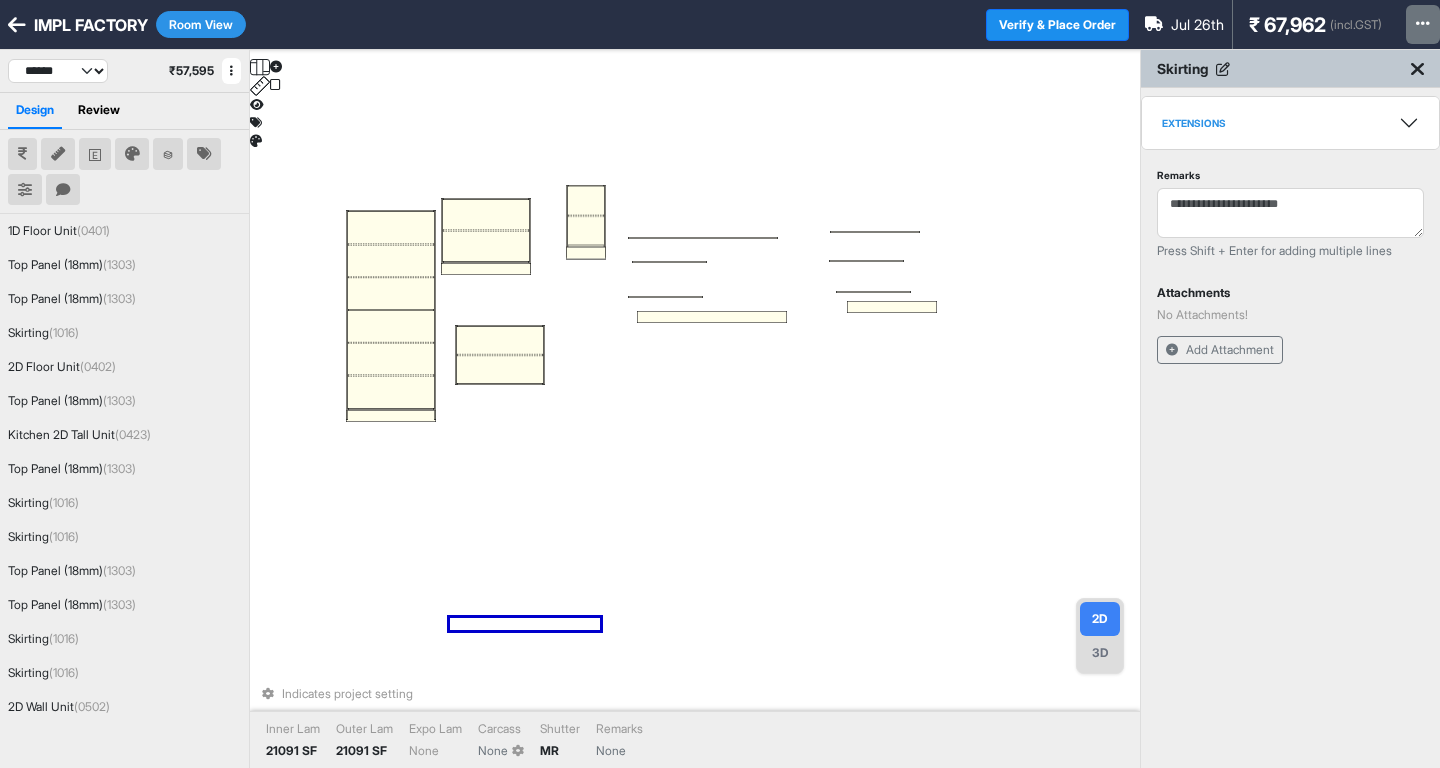 drag, startPoint x: 574, startPoint y: 610, endPoint x: 762, endPoint y: 314, distance: 350.65652 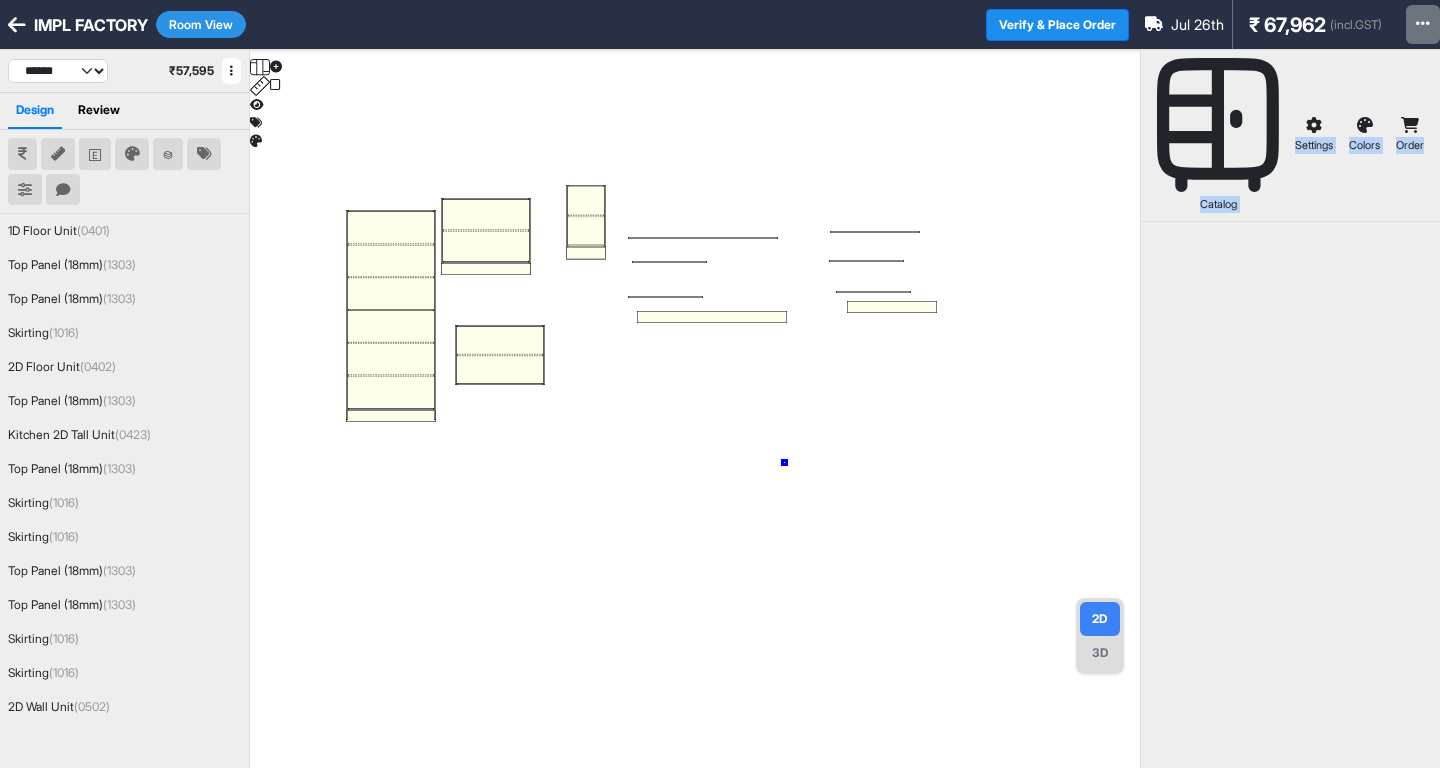 click at bounding box center (695, 434) 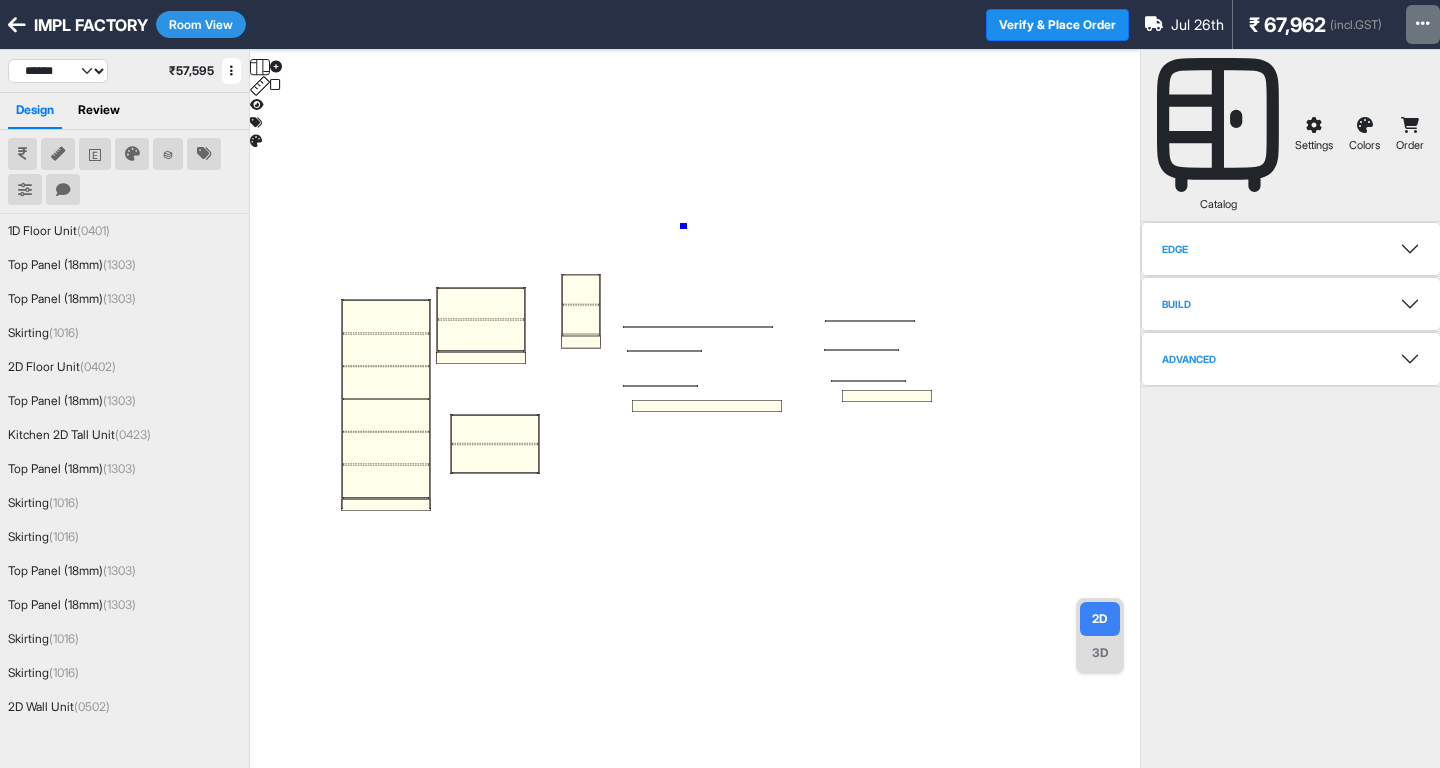 click at bounding box center [695, 434] 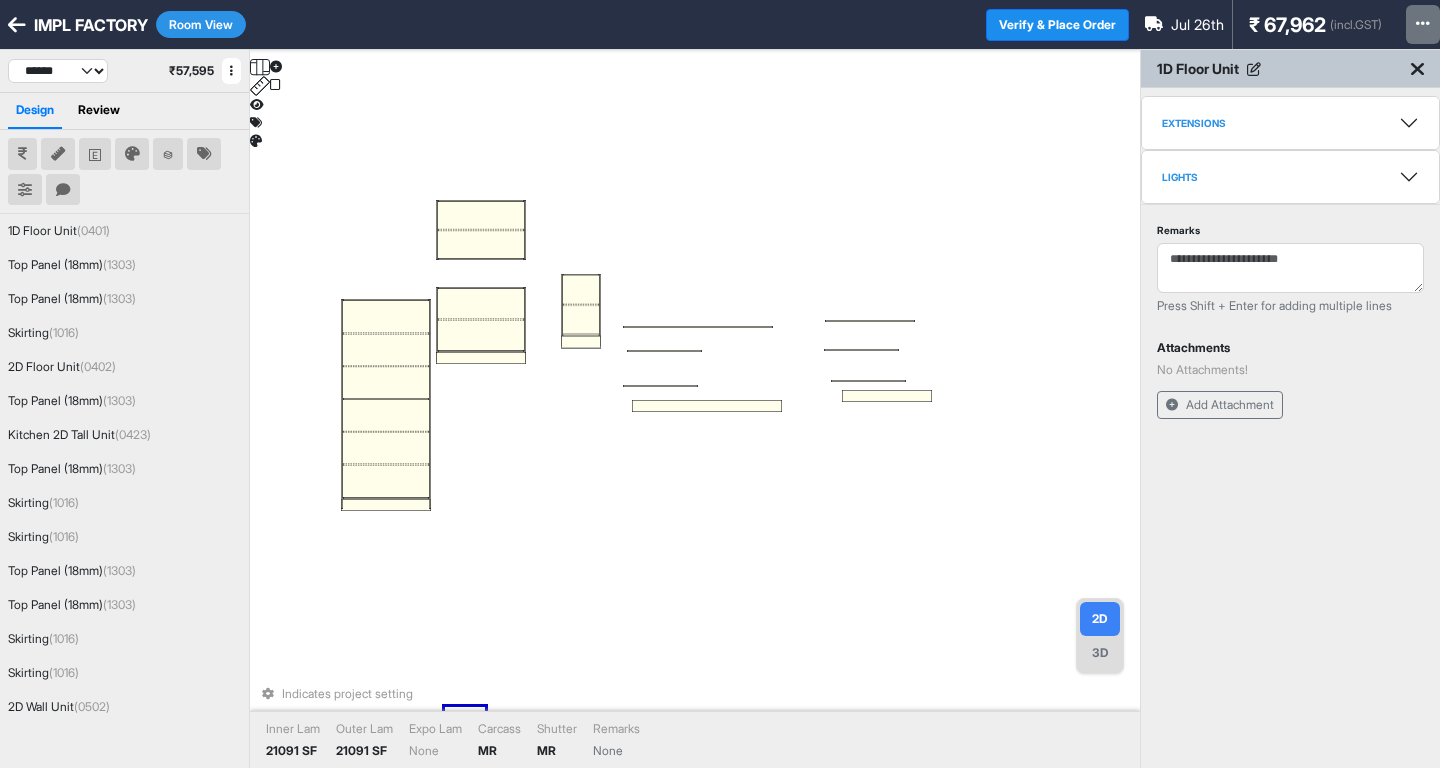 drag, startPoint x: 578, startPoint y: 281, endPoint x: 553, endPoint y: 342, distance: 65.9242 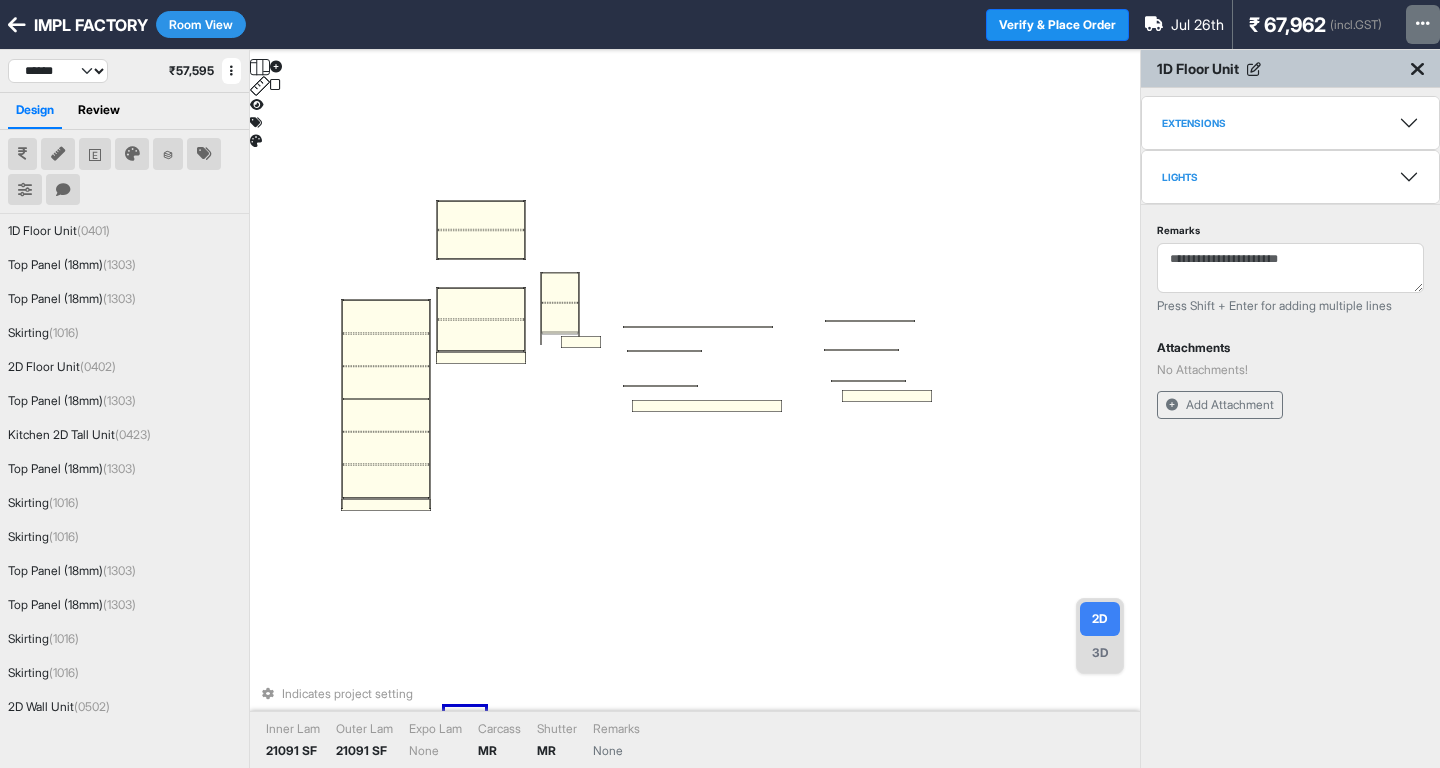 drag, startPoint x: 561, startPoint y: 335, endPoint x: 595, endPoint y: 315, distance: 39.446167 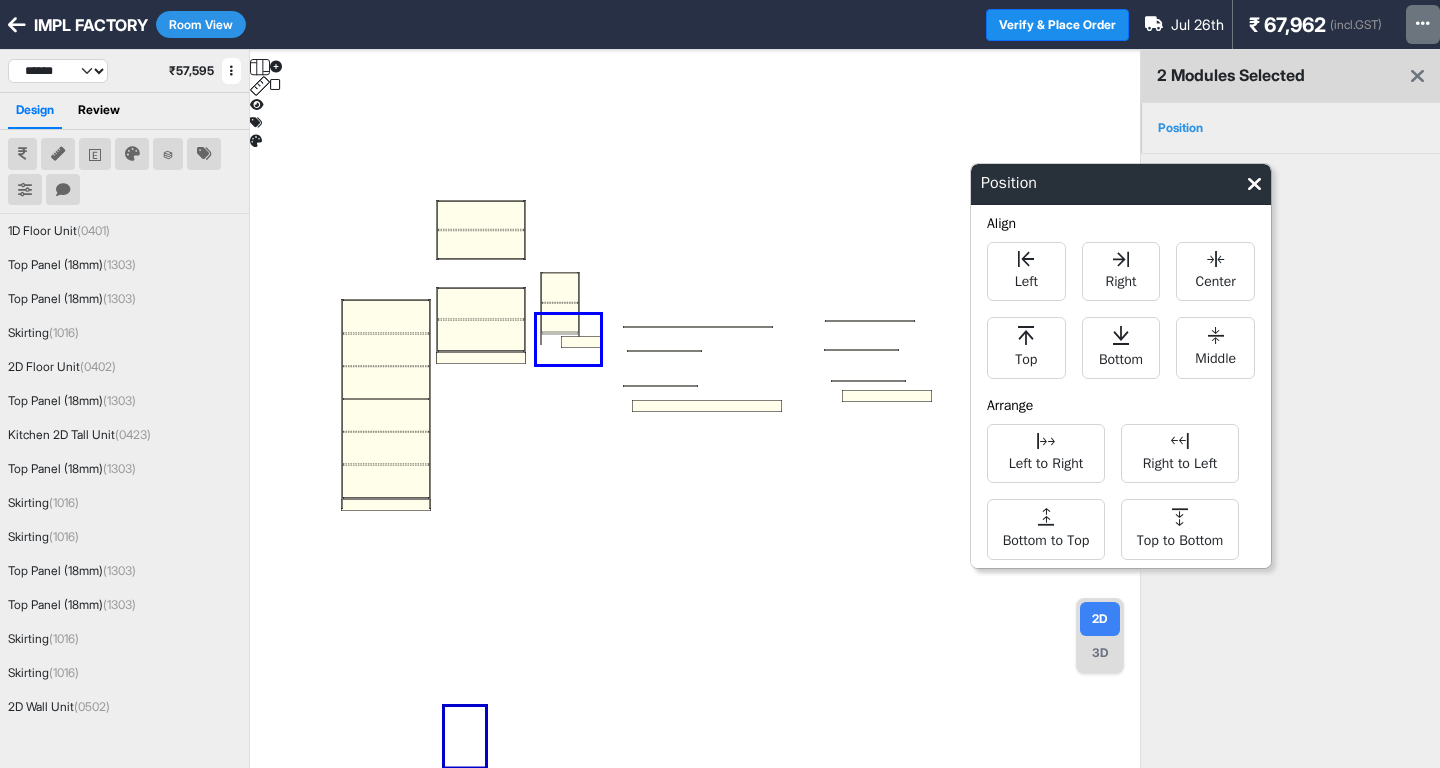 drag, startPoint x: 600, startPoint y: 315, endPoint x: 537, endPoint y: 364, distance: 79.81228 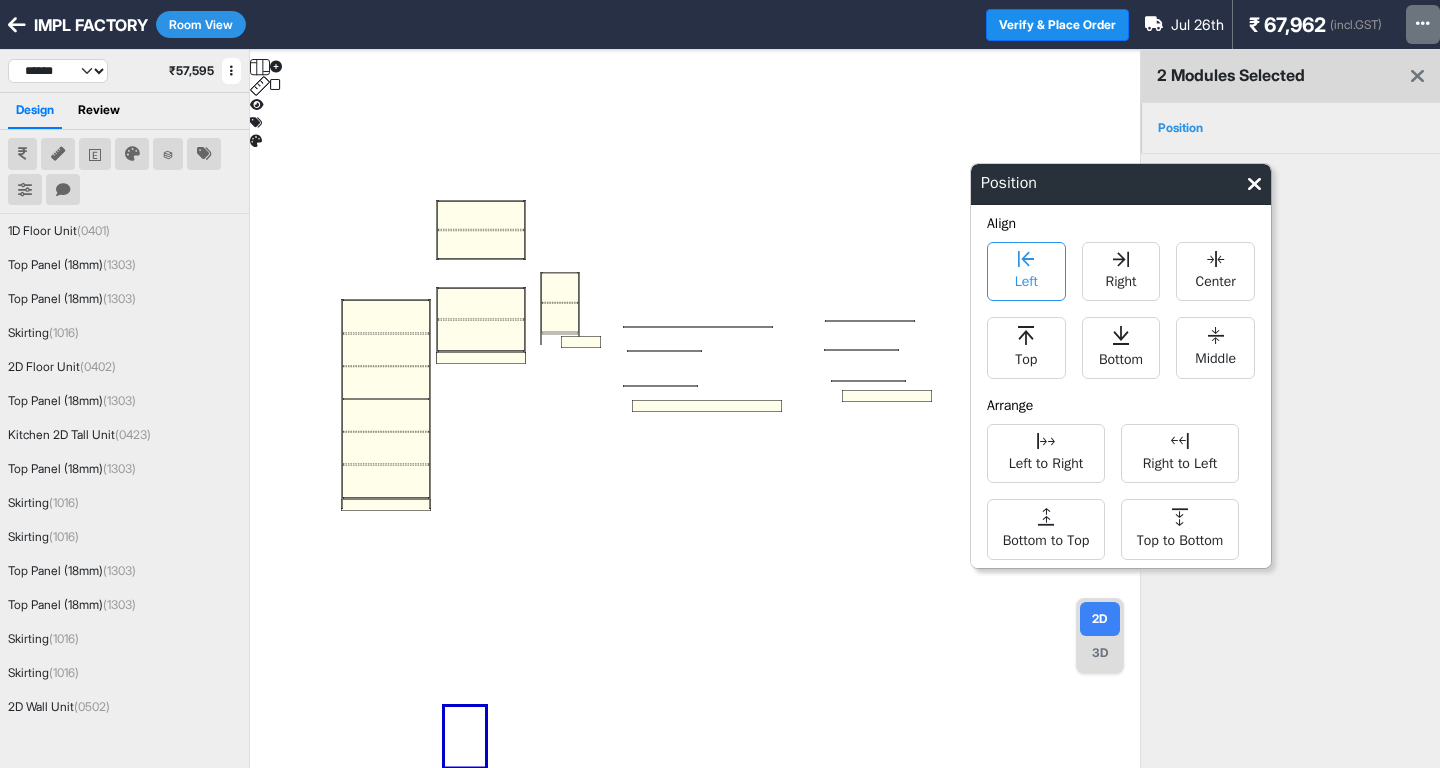 click on "Left" at bounding box center [1026, 279] 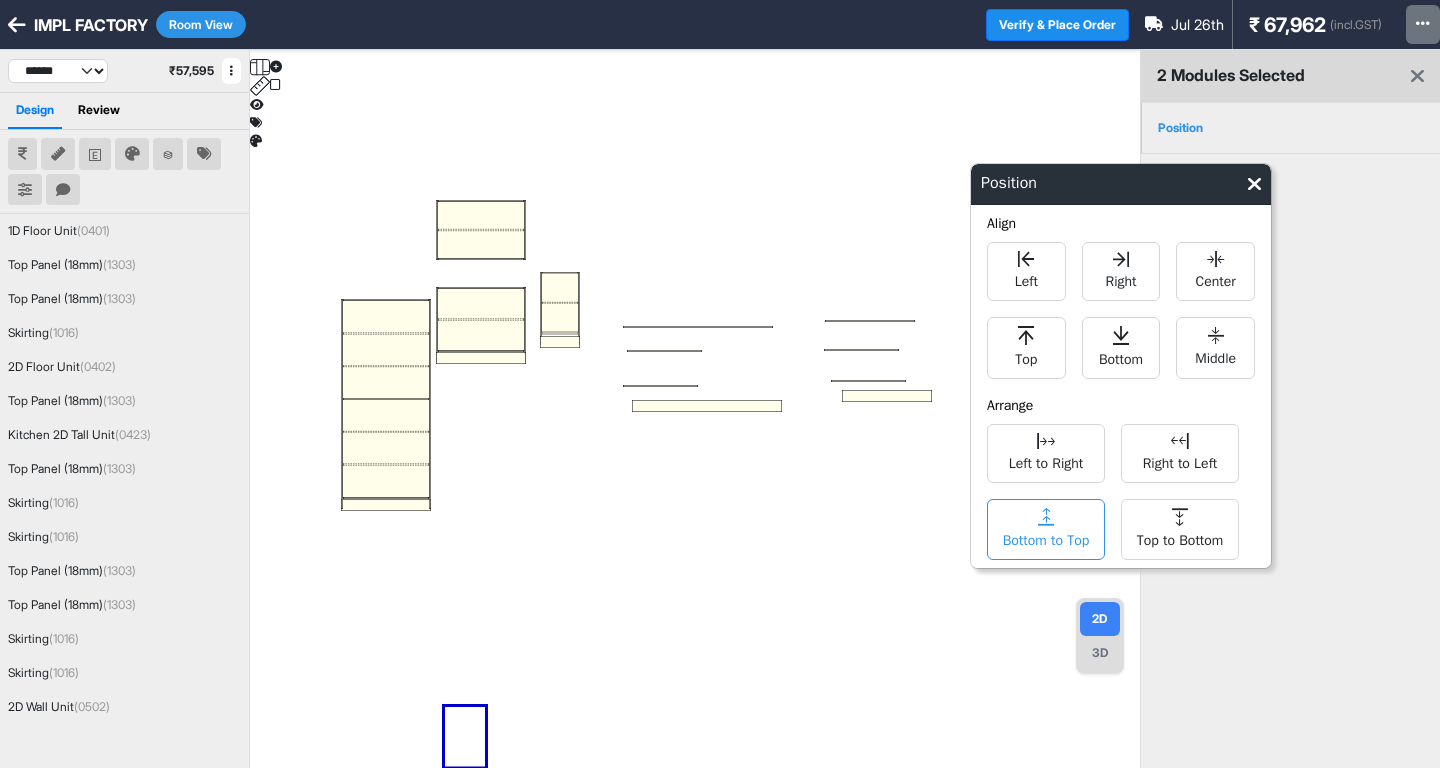 click on "Bottom to Top" at bounding box center (1046, 529) 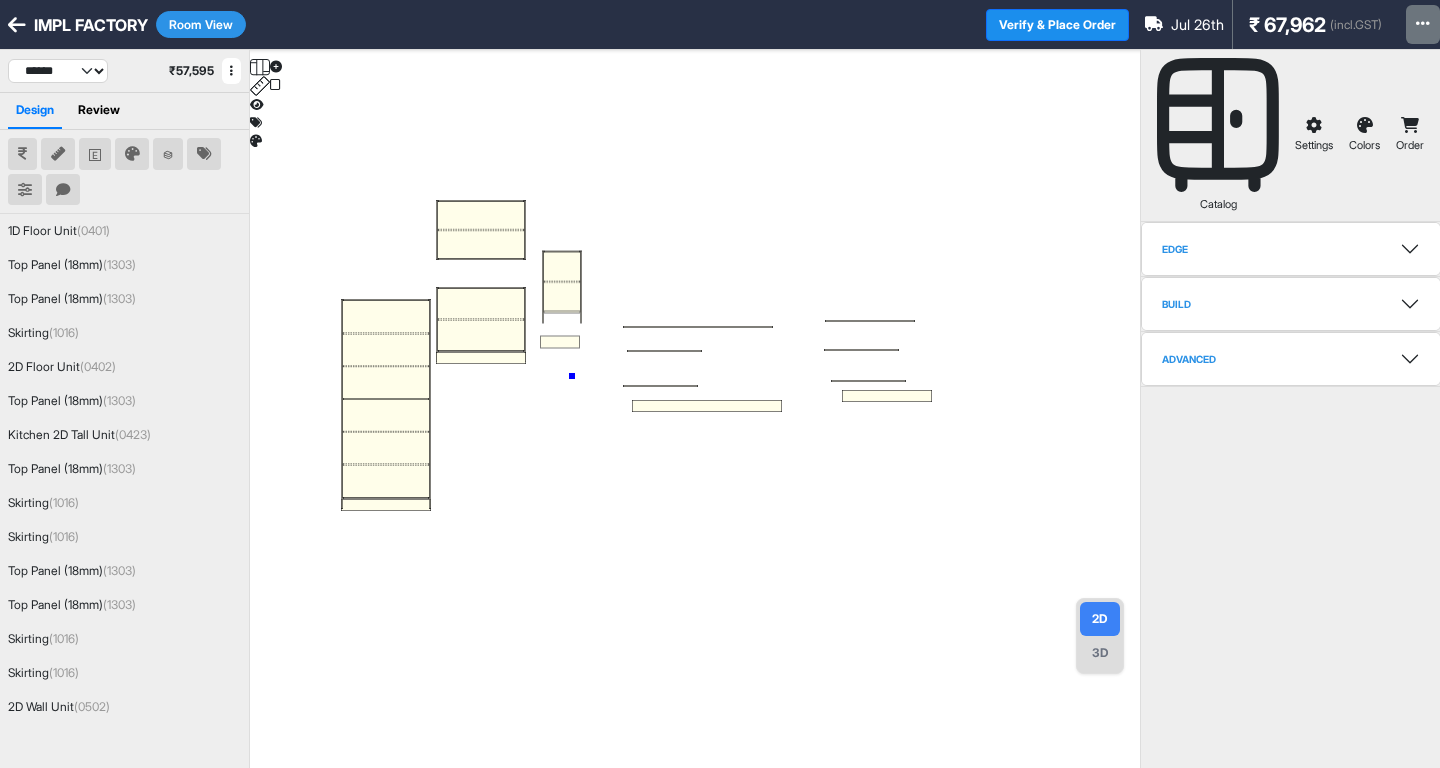 drag, startPoint x: 572, startPoint y: 376, endPoint x: 566, endPoint y: 323, distance: 53.338543 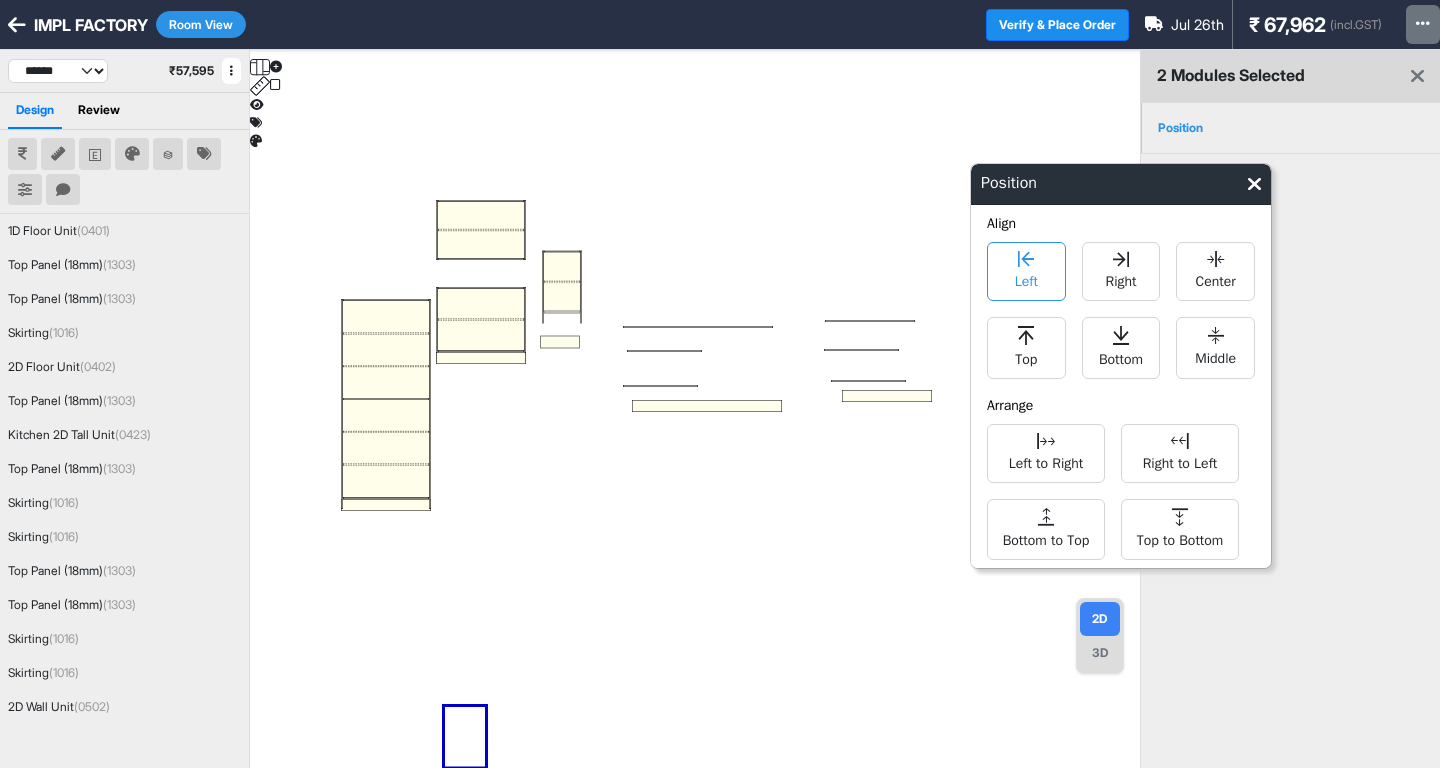 click on "Left" at bounding box center (1026, 279) 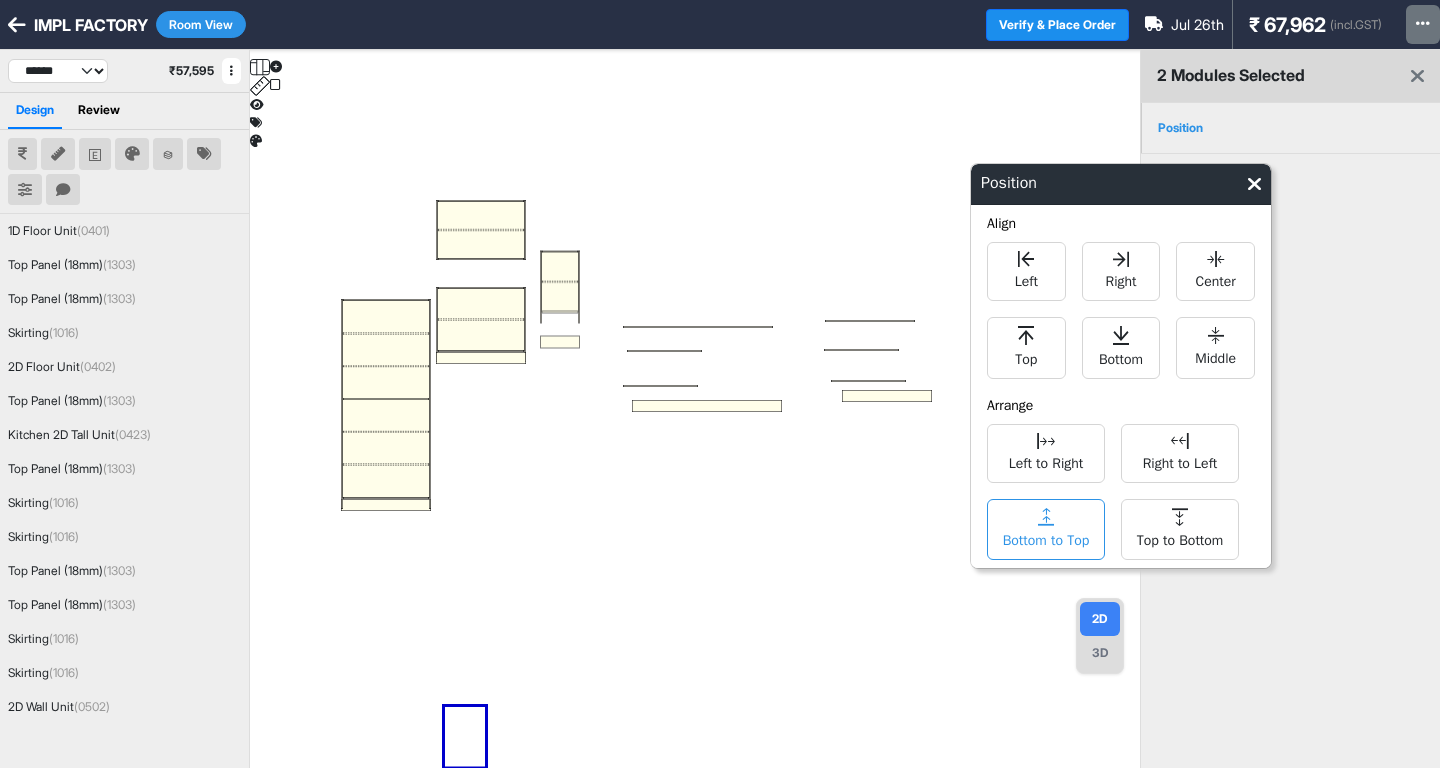 click on "Bottom to Top" at bounding box center (1046, 538) 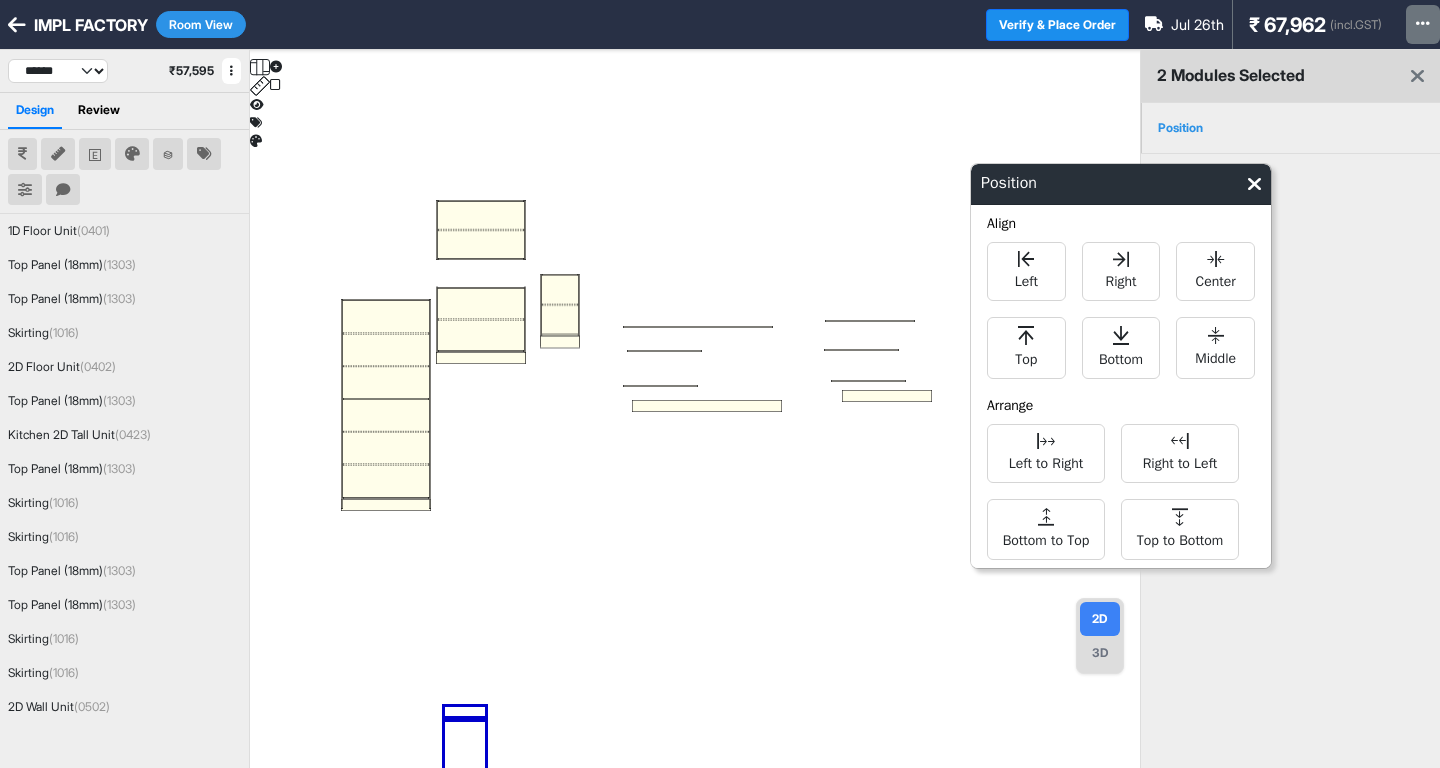 click at bounding box center [695, 434] 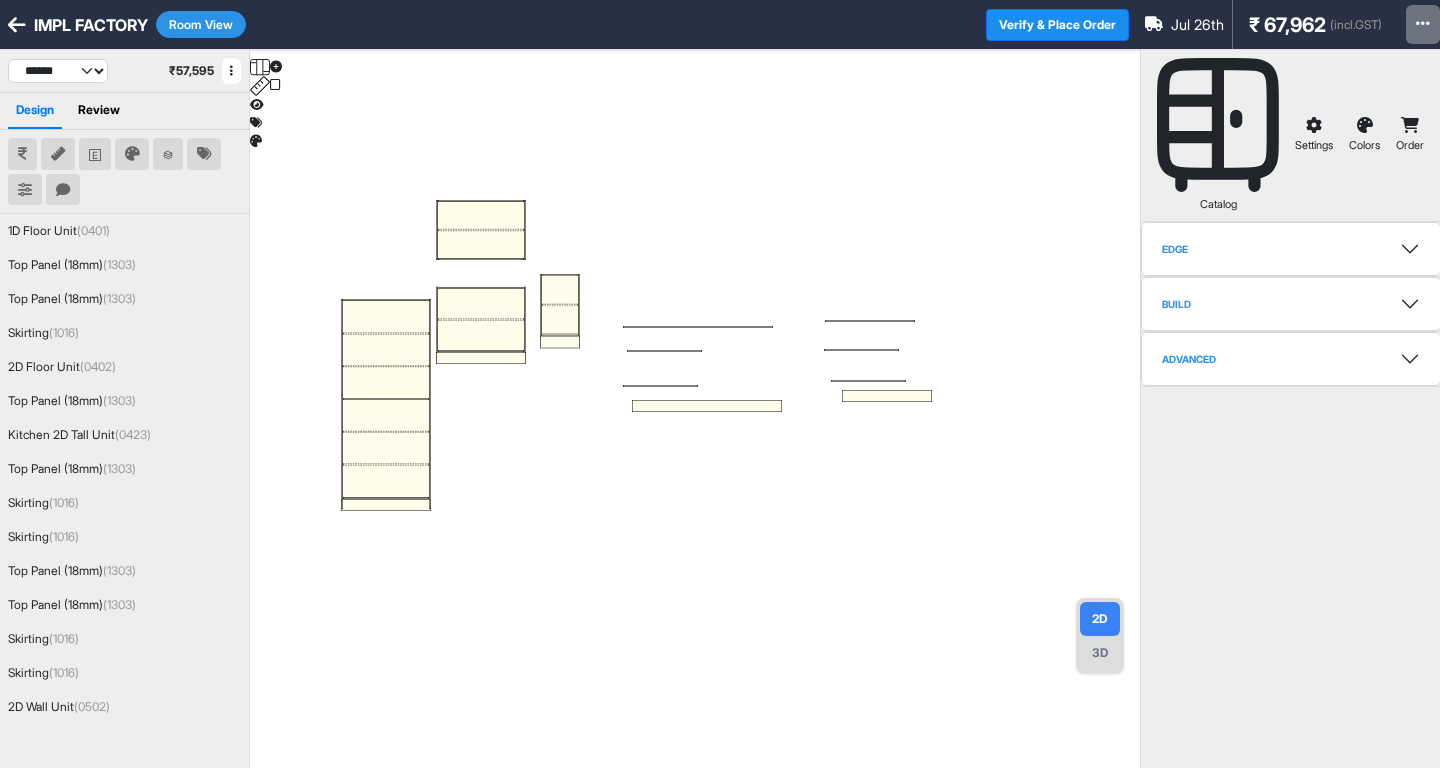 click at bounding box center [695, 100] 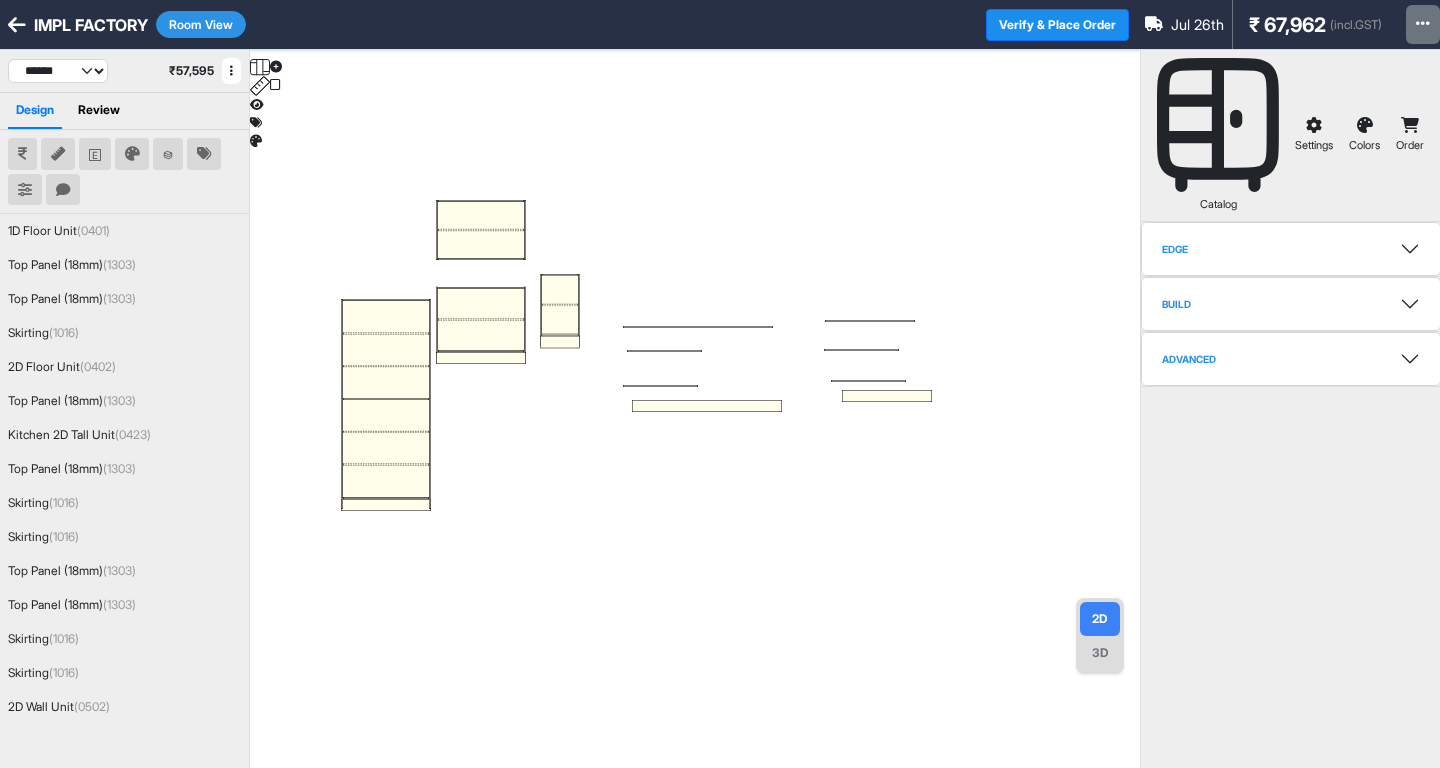 click at bounding box center (695, 434) 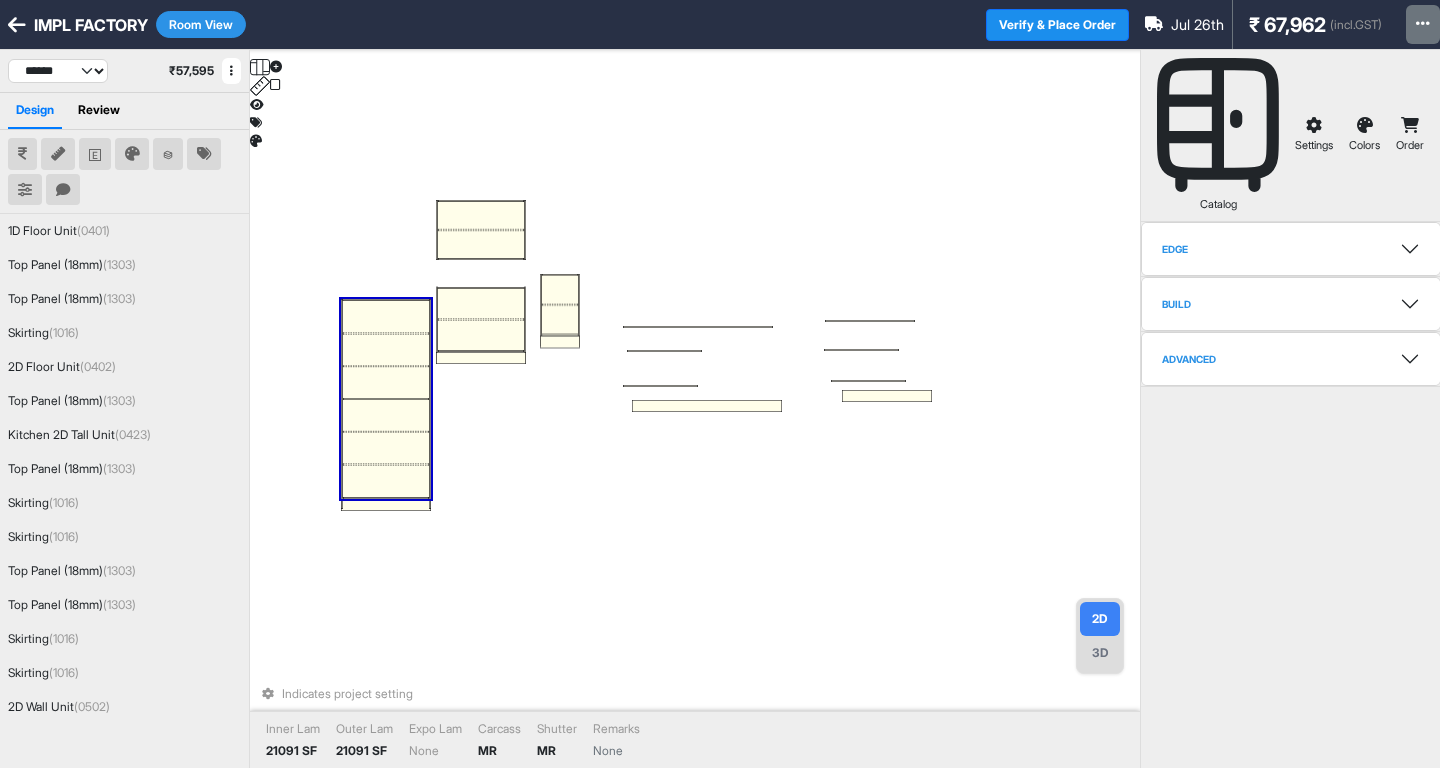 click at bounding box center [386, 382] 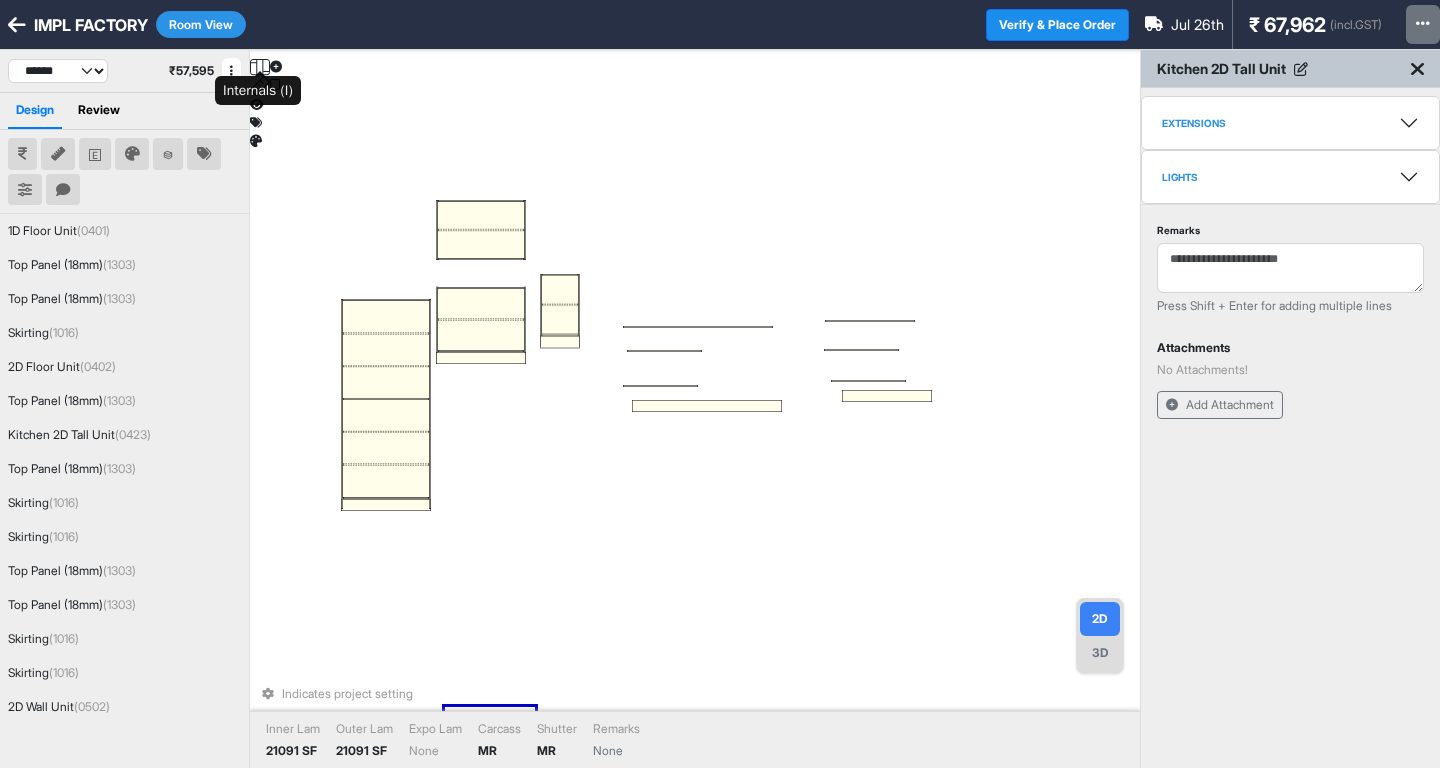 click 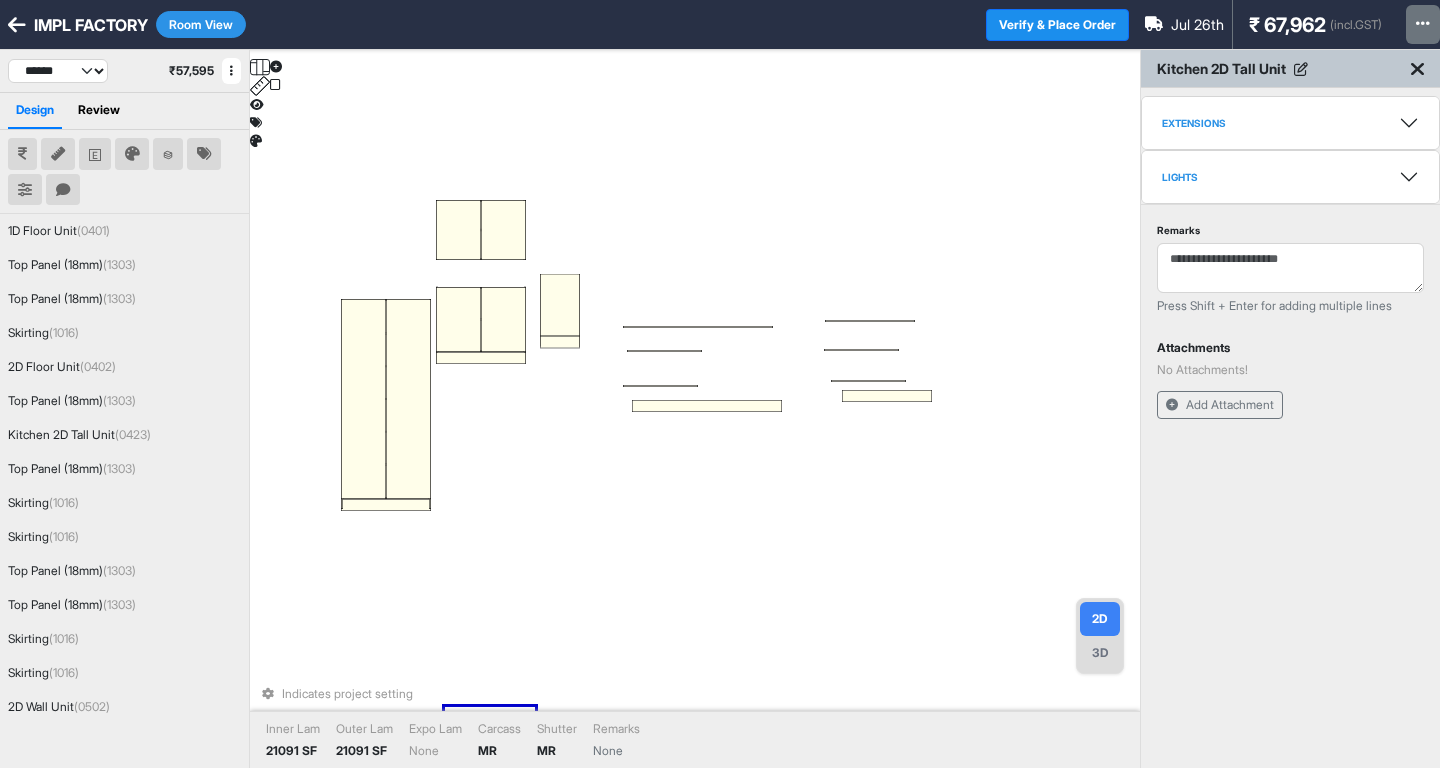 click on "Indicates project setting Inner Lam 21091 SF Outer Lam 21091 SF Expo Lam None Carcass MR Shutter MR Remarks None" at bounding box center [695, 434] 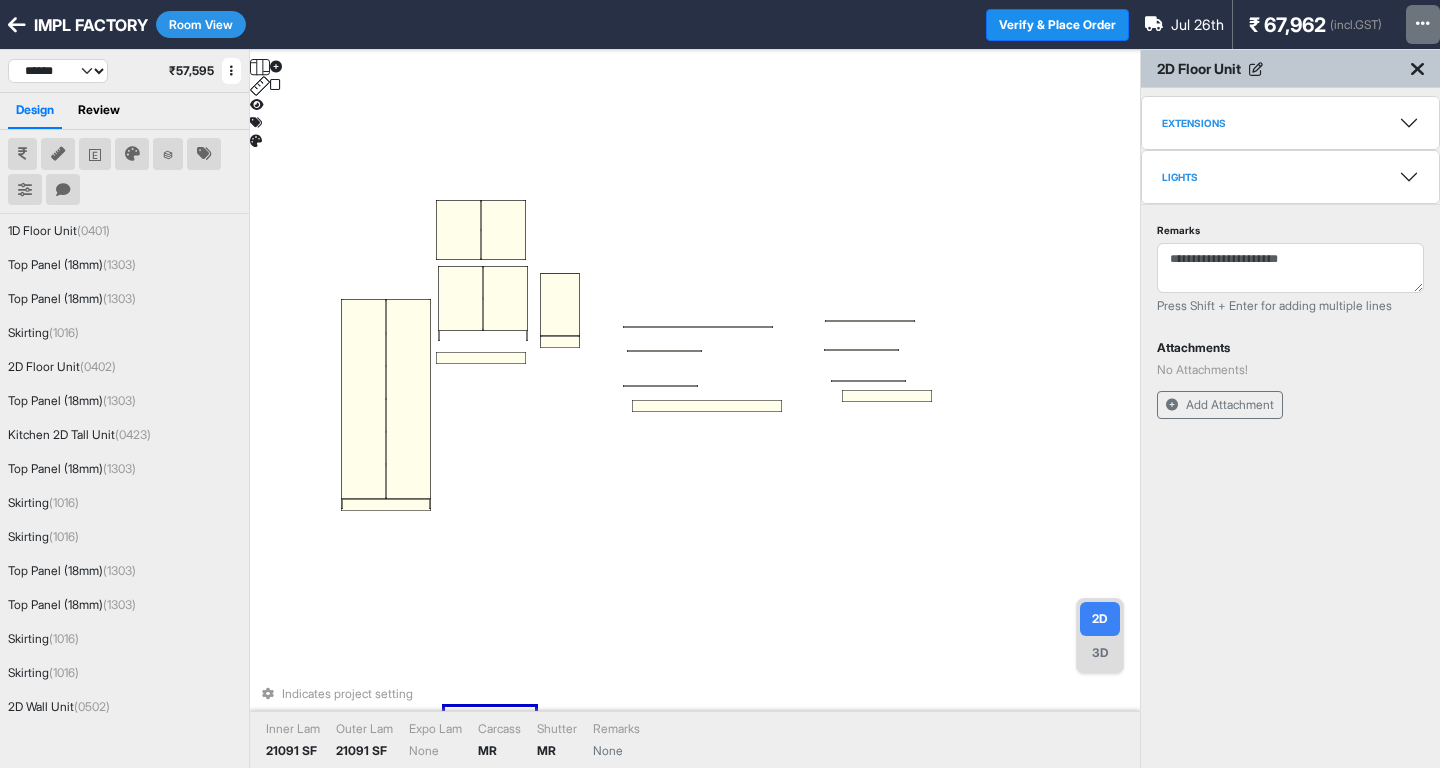 drag, startPoint x: 473, startPoint y: 319, endPoint x: 475, endPoint y: 298, distance: 21.095022 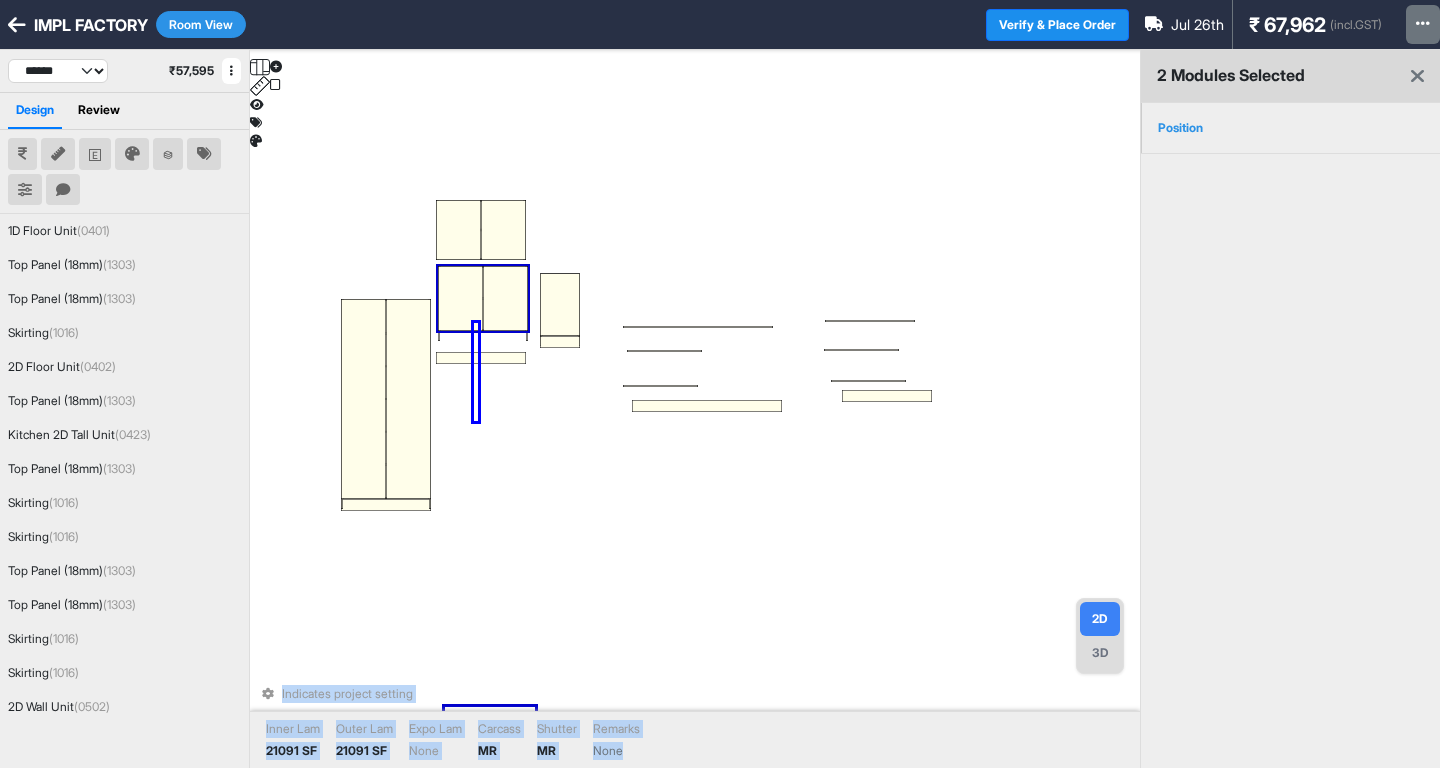 drag, startPoint x: 478, startPoint y: 421, endPoint x: 474, endPoint y: 326, distance: 95.084175 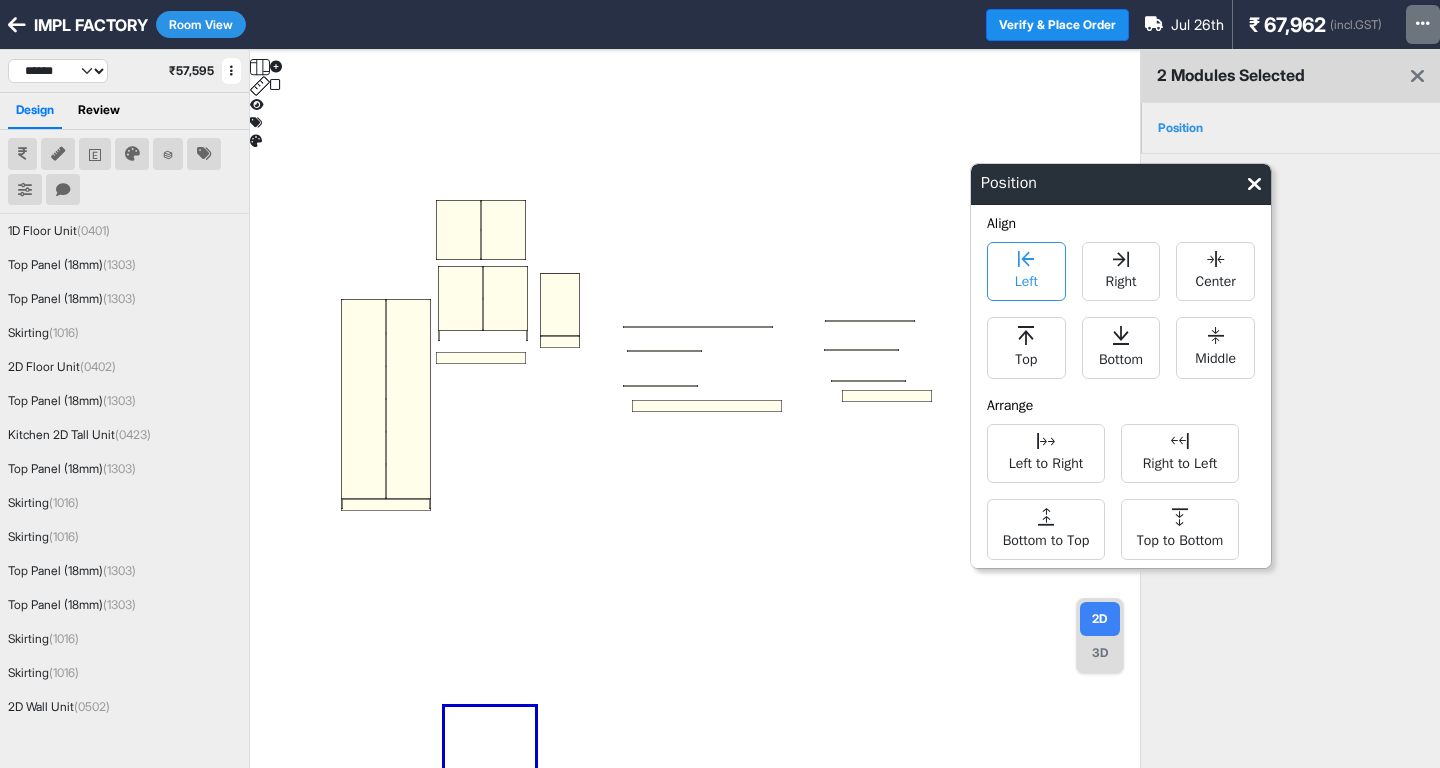 click on "Left" at bounding box center (1026, 279) 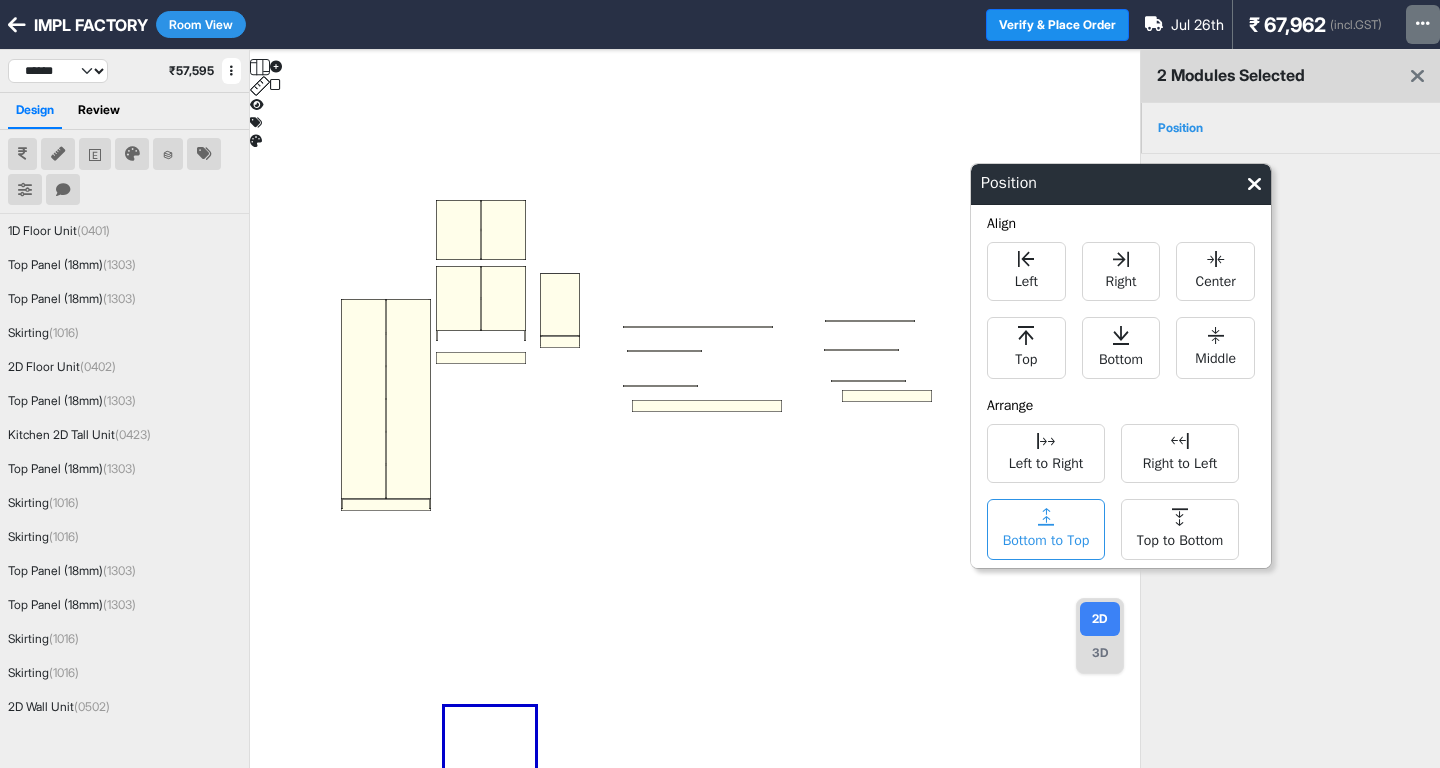 click on "Bottom to Top" at bounding box center (1046, 538) 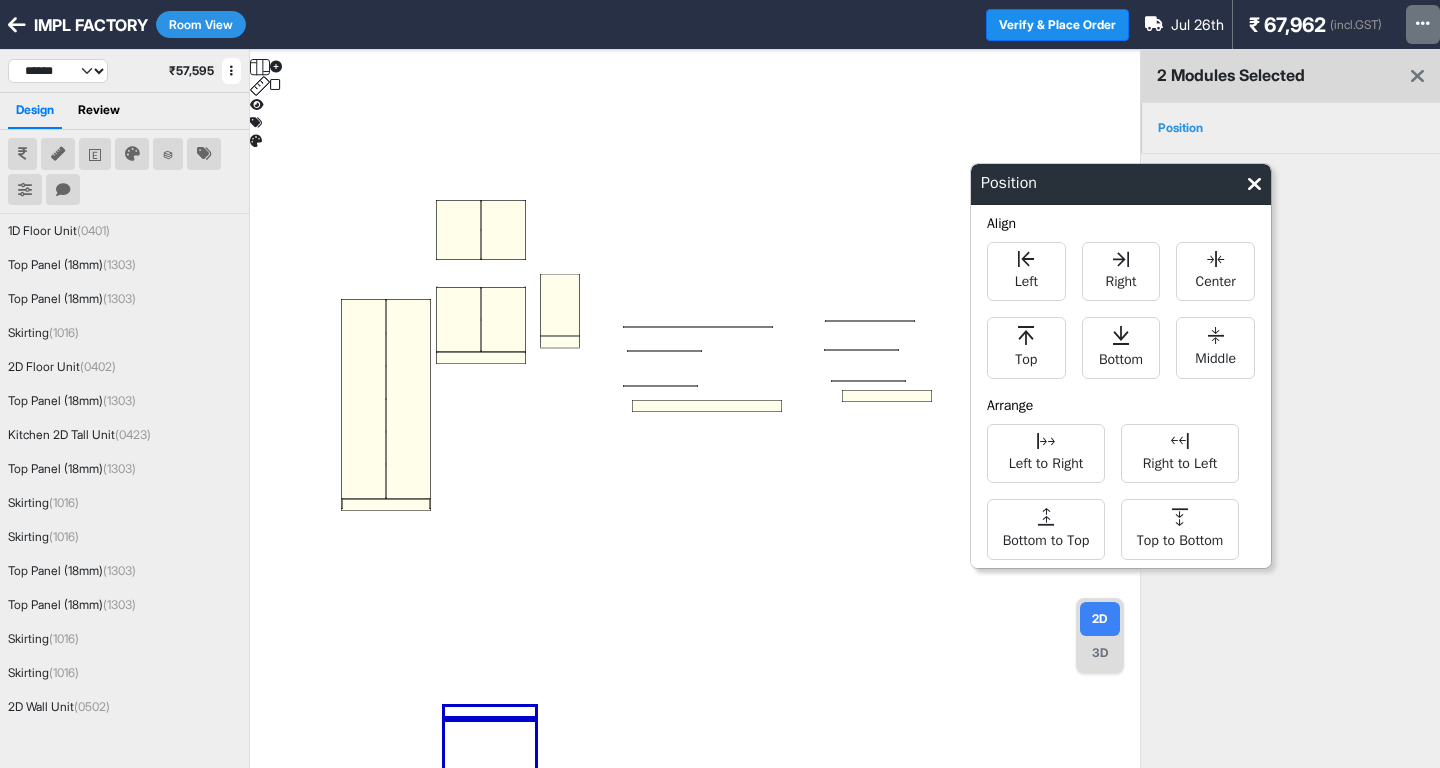 click at bounding box center [695, 434] 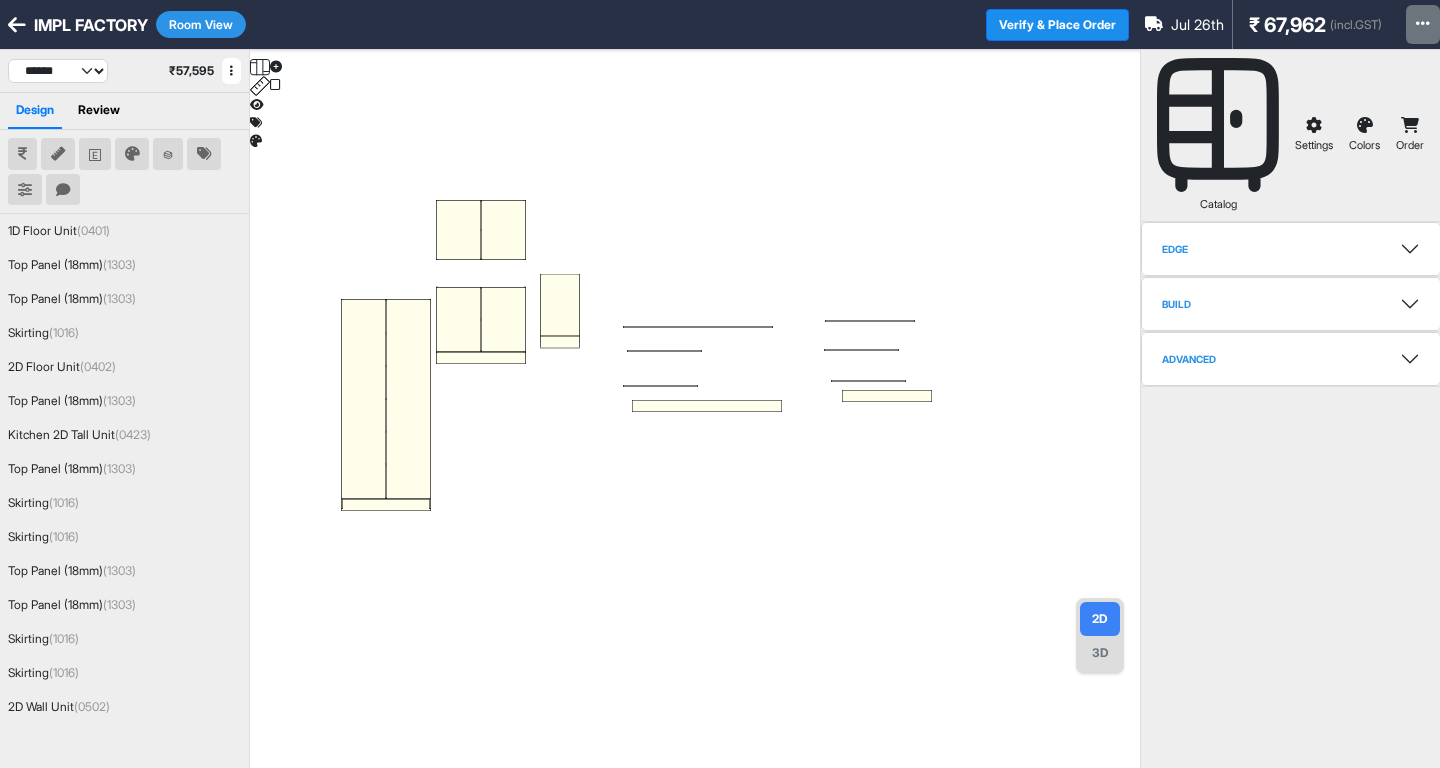 click on "Room View" at bounding box center (201, 24) 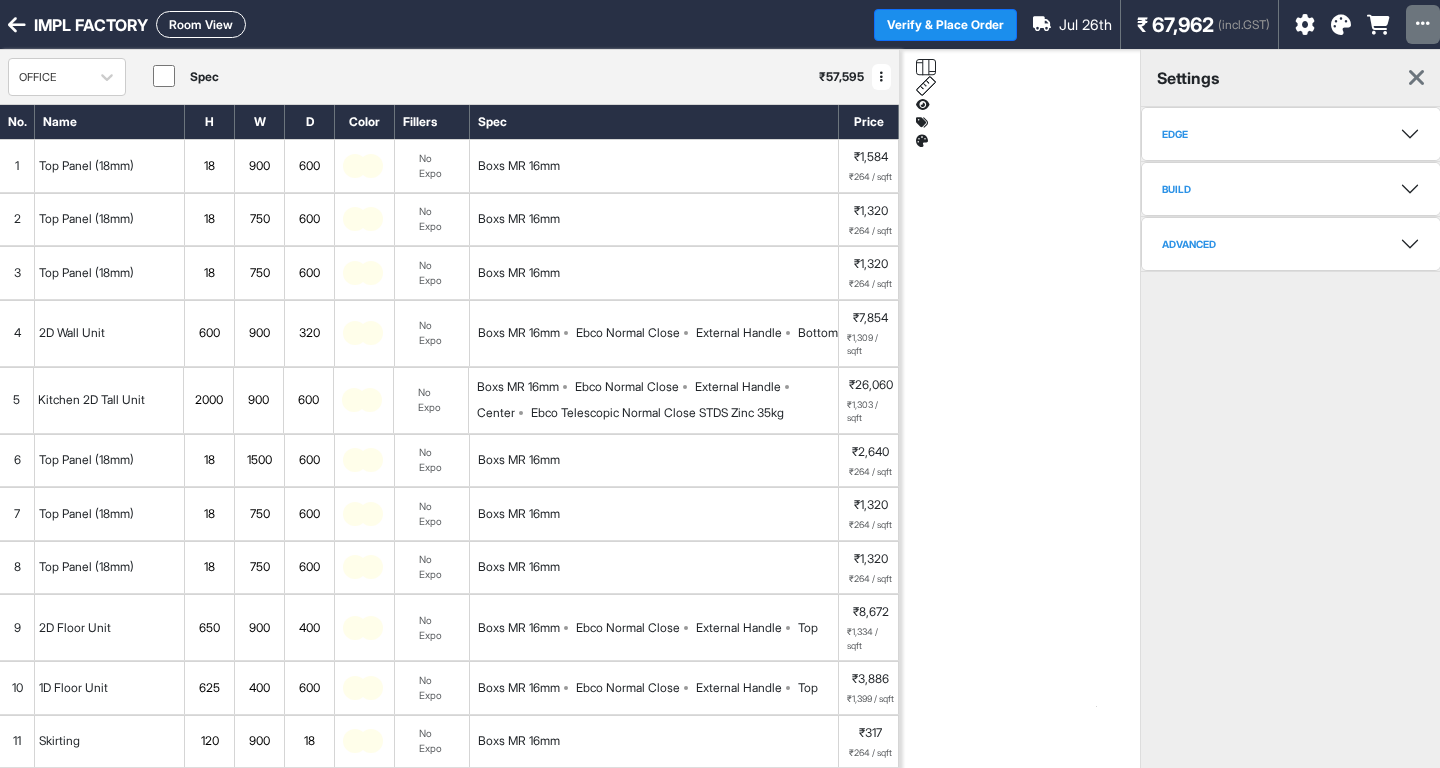 click on "Room View" at bounding box center (201, 24) 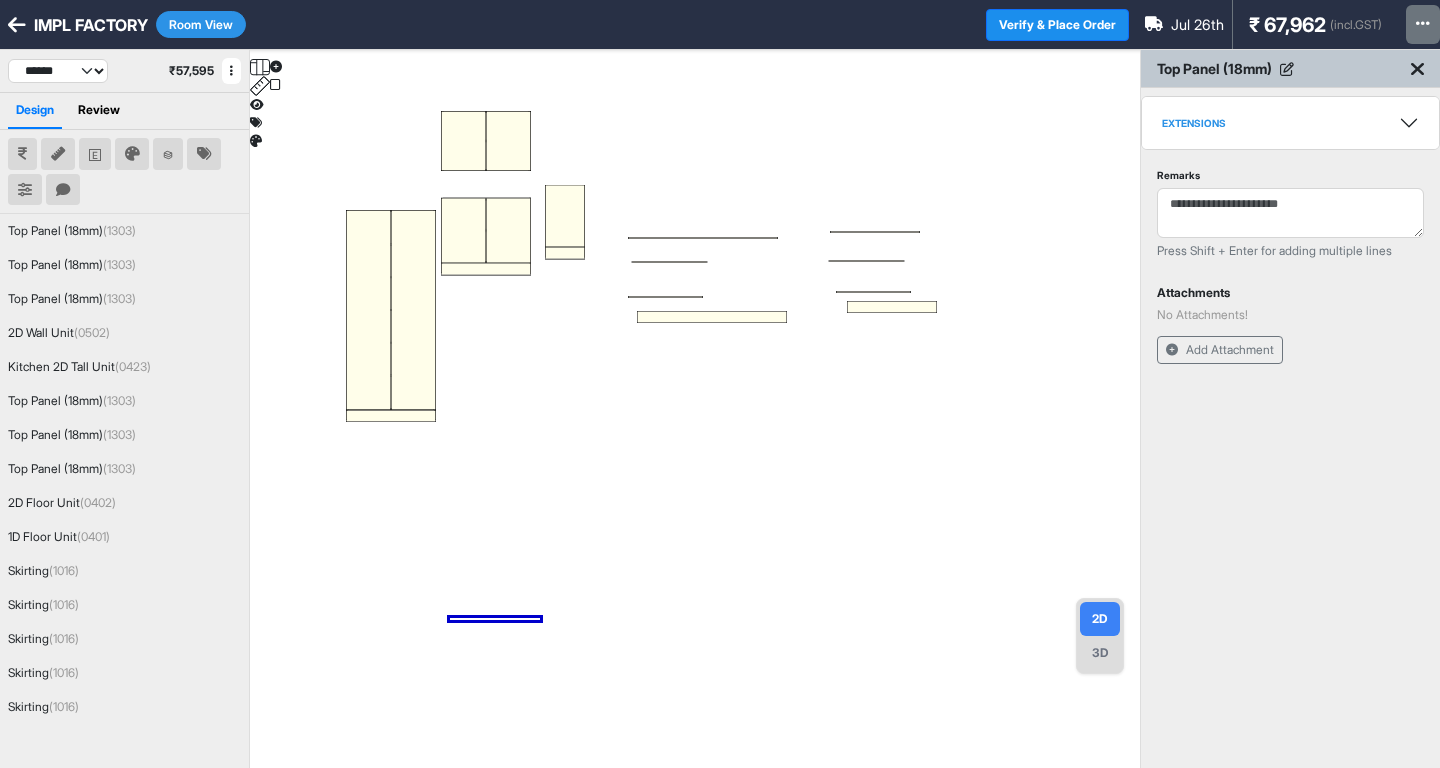 click on "Room View" at bounding box center (201, 24) 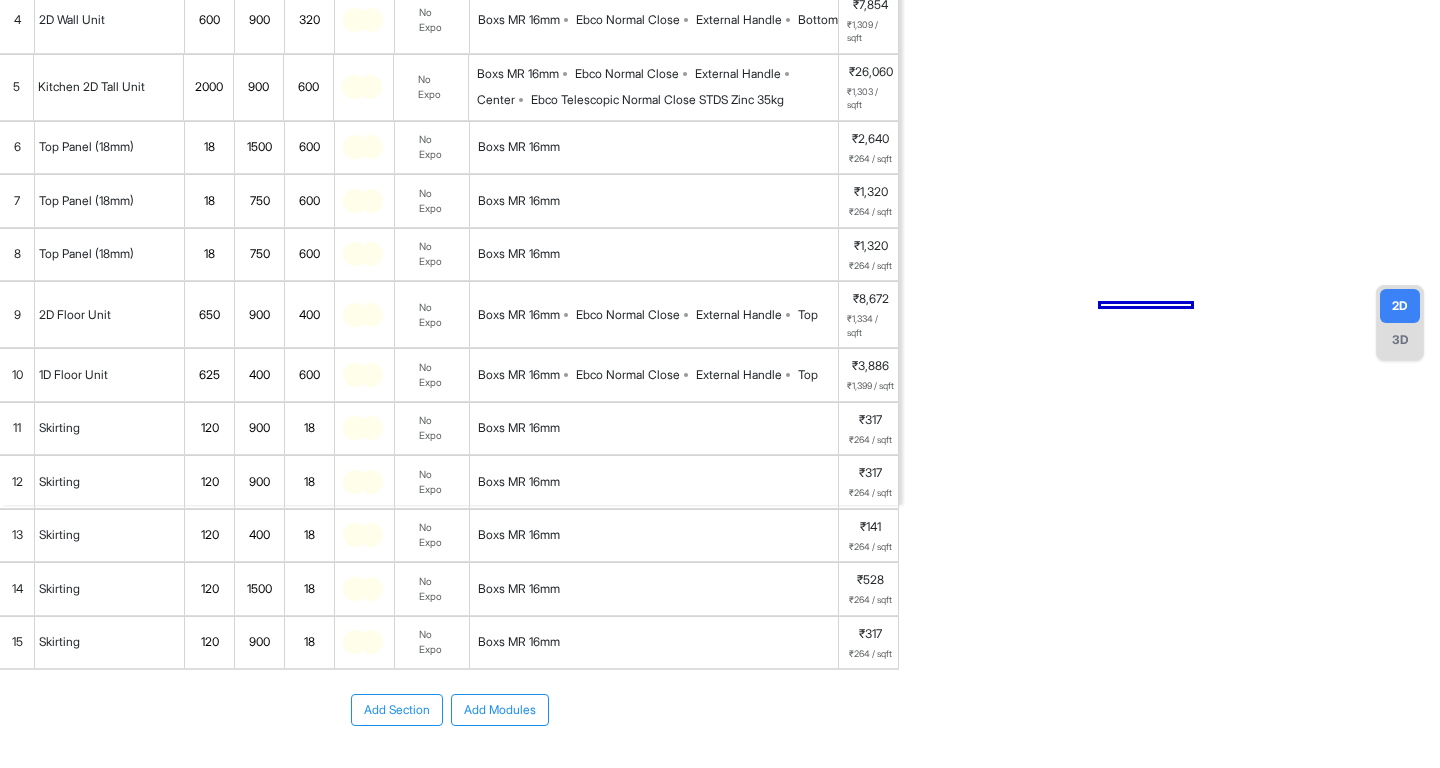 scroll, scrollTop: 276, scrollLeft: 0, axis: vertical 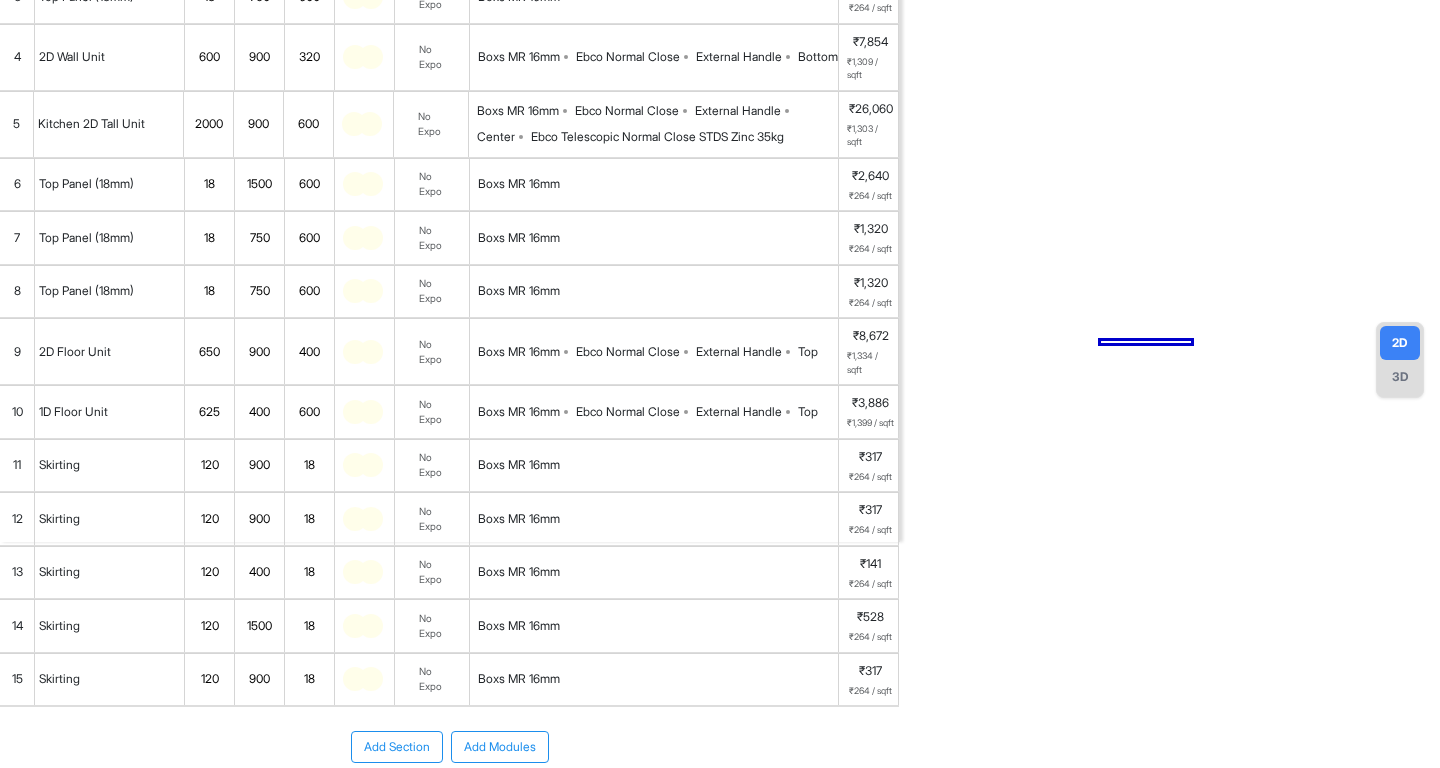 click on "600" at bounding box center [308, 124] 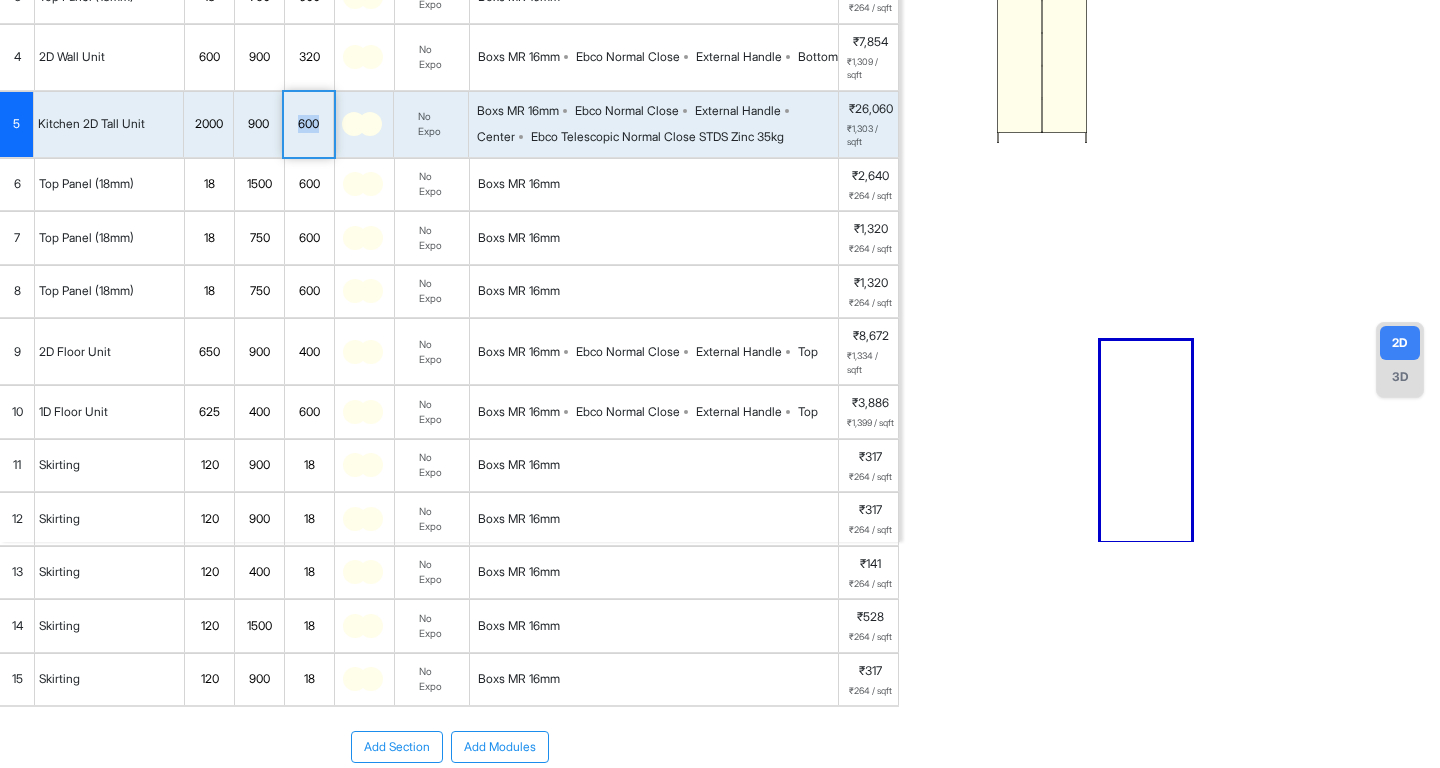 click on "600" at bounding box center [308, 124] 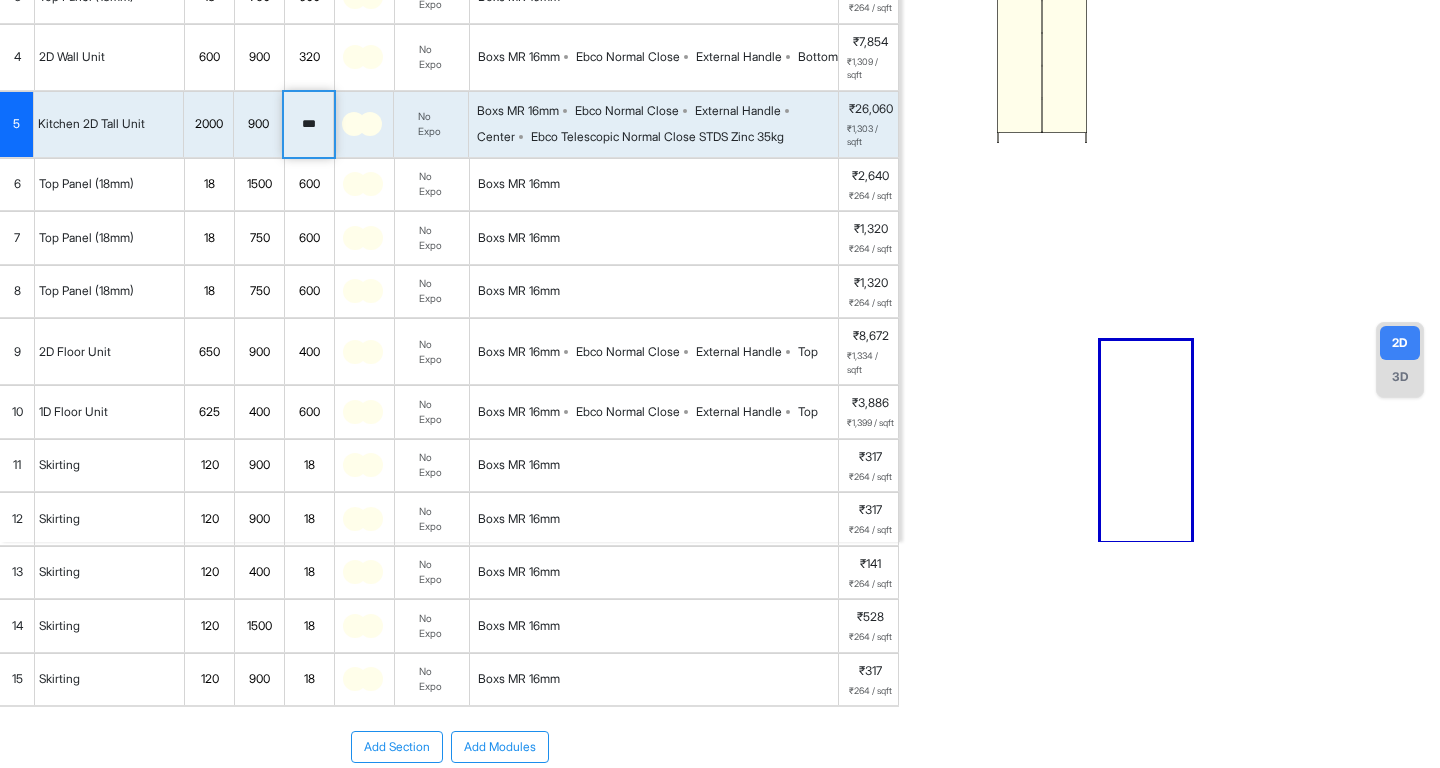drag, startPoint x: 305, startPoint y: 120, endPoint x: 456, endPoint y: 125, distance: 151.08276 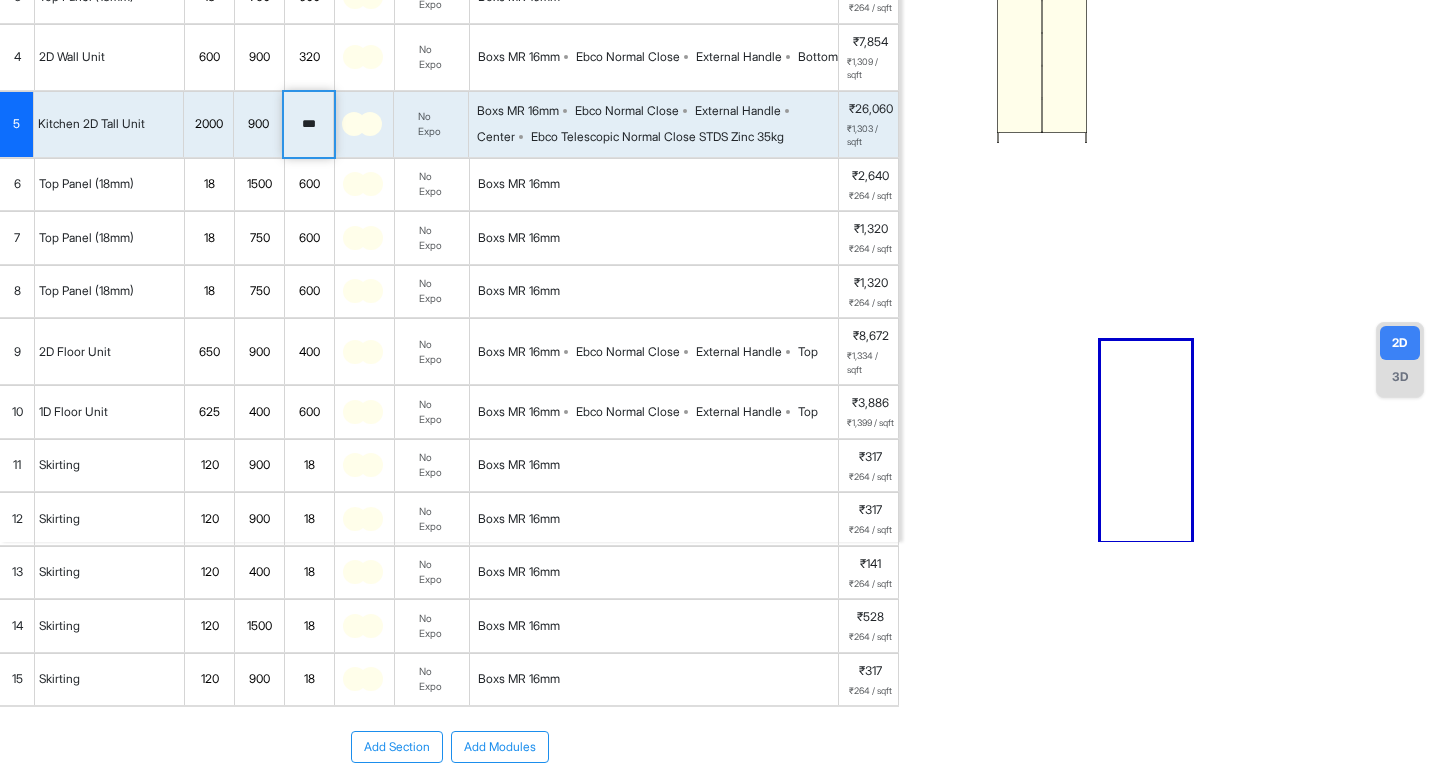 type on "***" 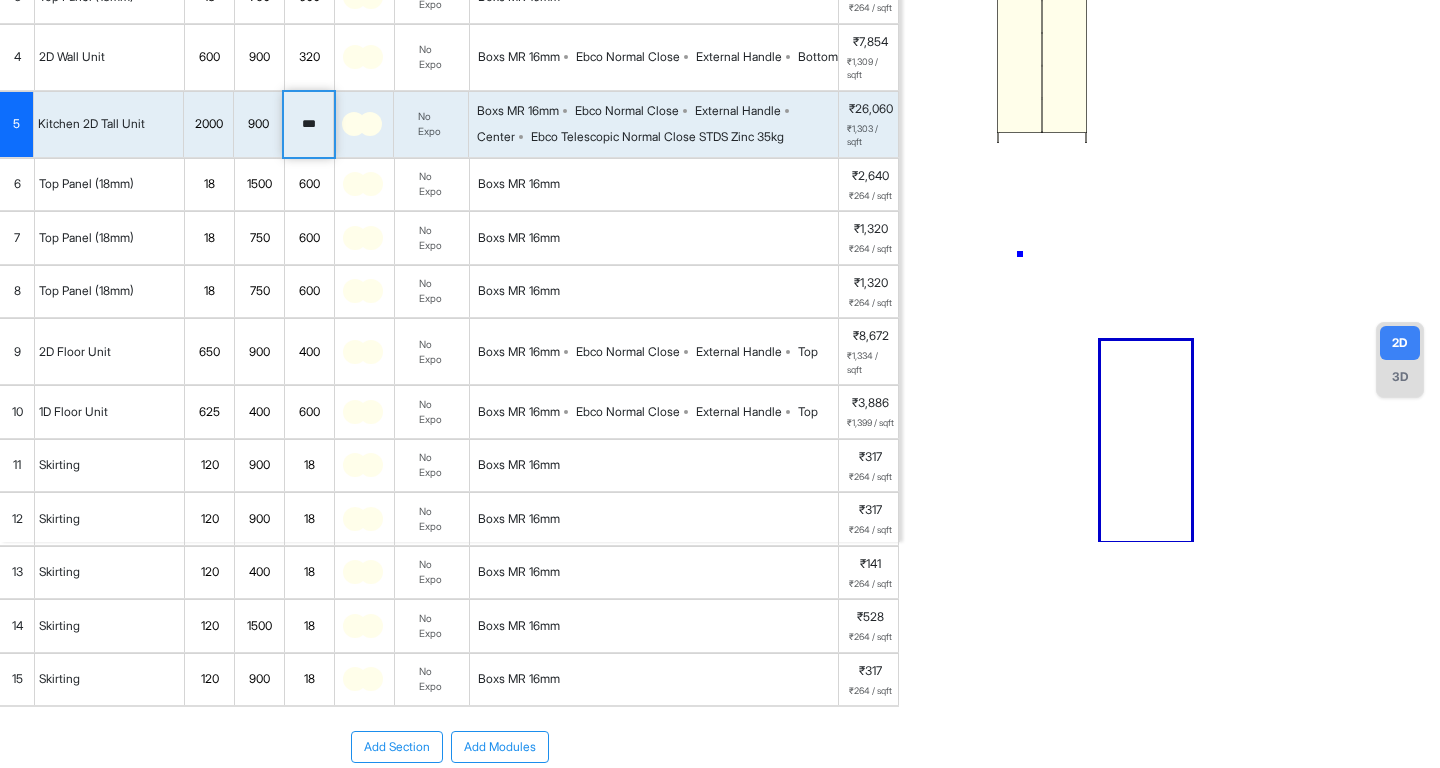 click at bounding box center (1170, 158) 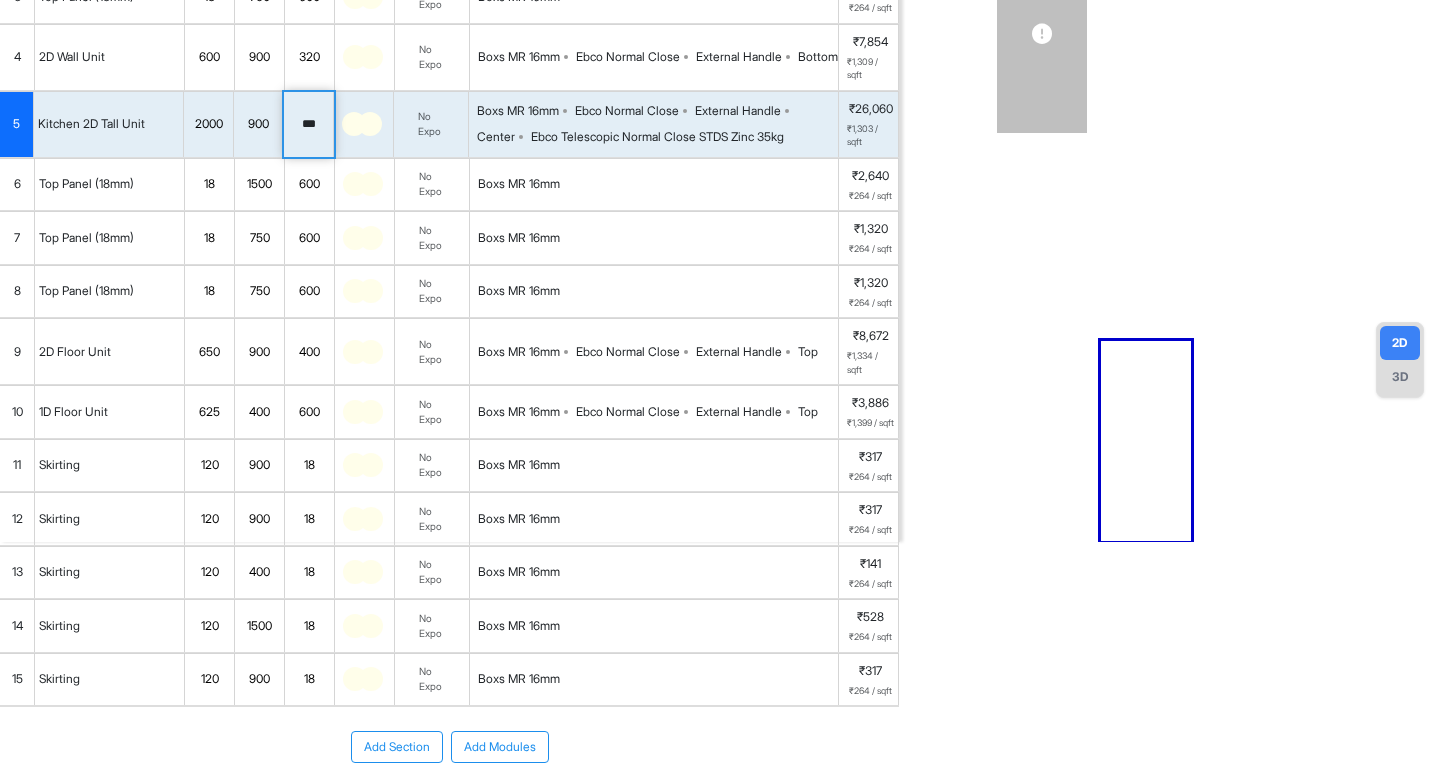 scroll, scrollTop: 0, scrollLeft: 0, axis: both 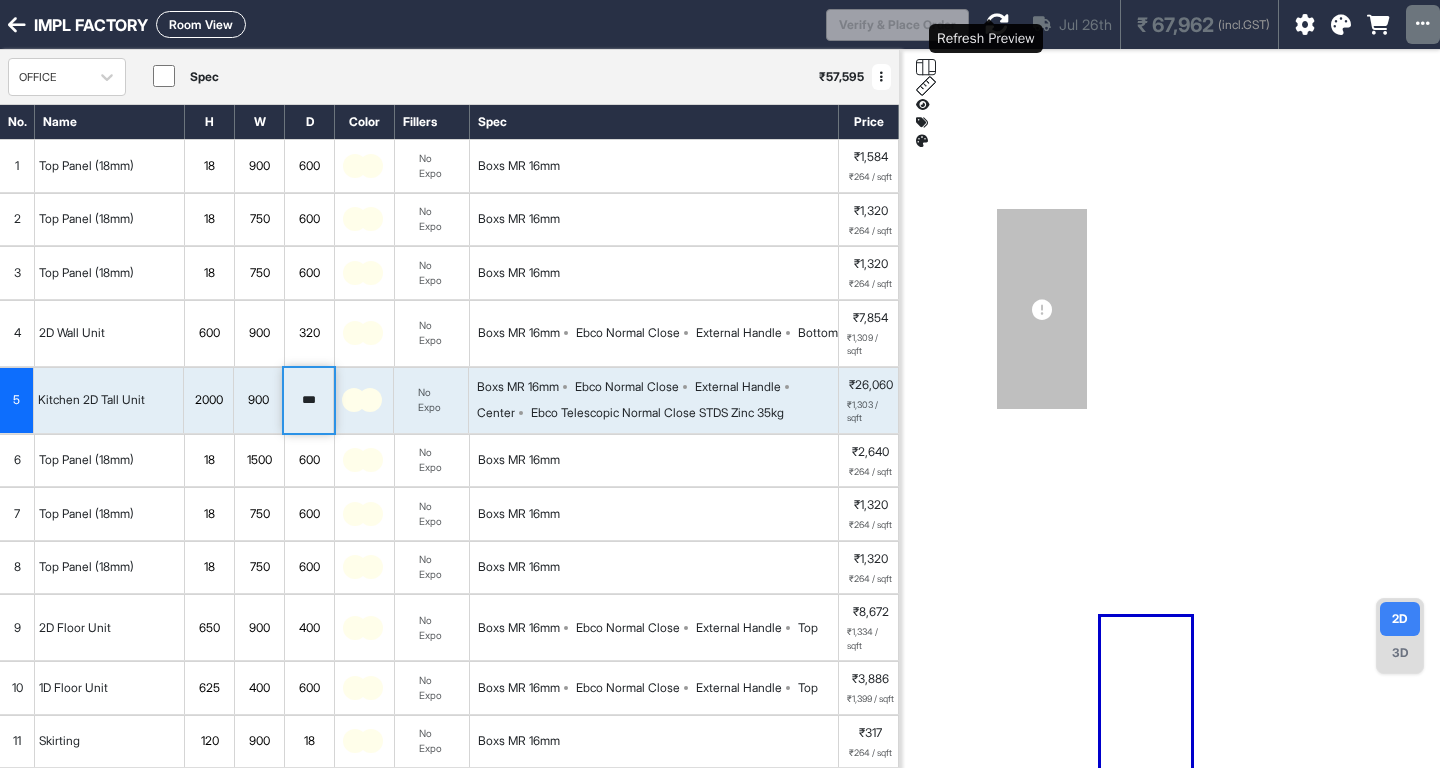 click at bounding box center [997, 24] 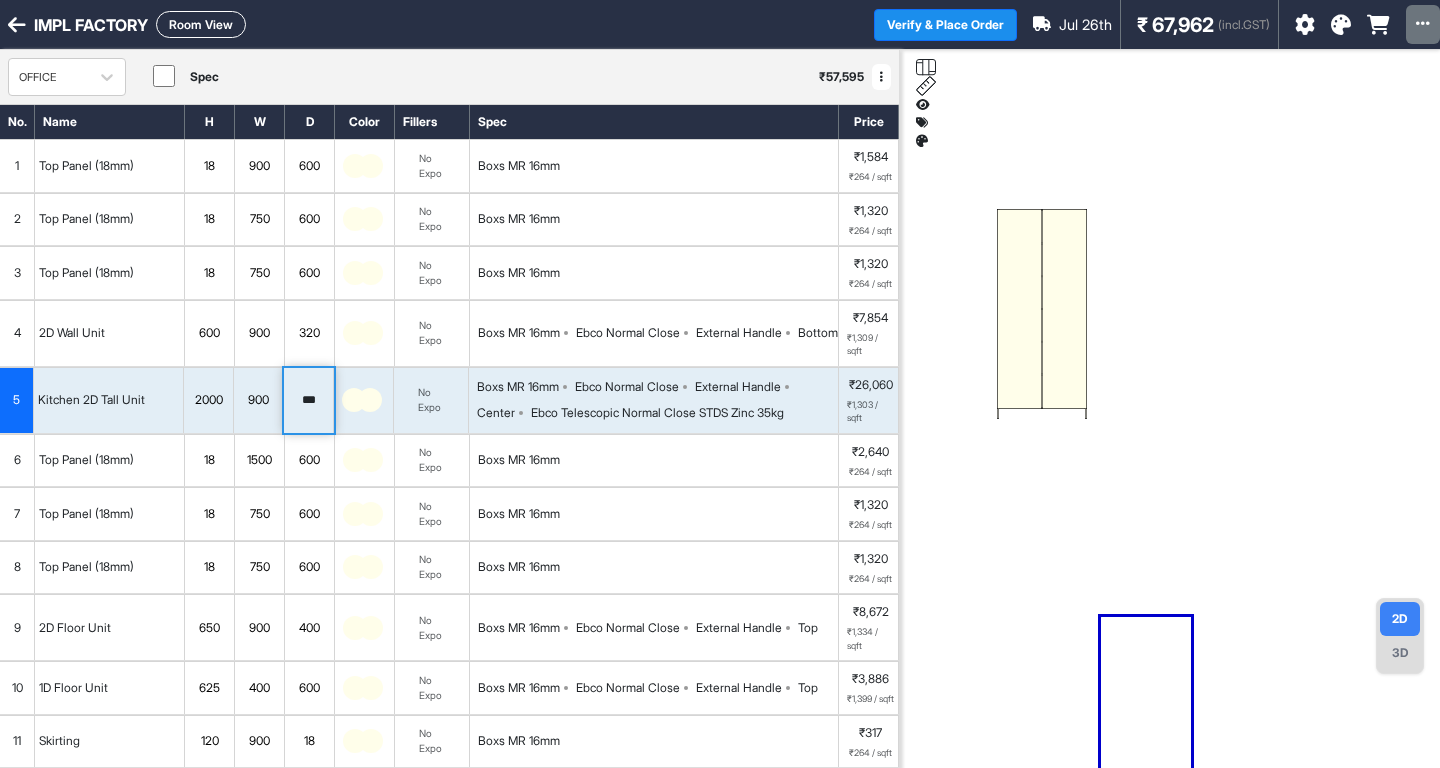 click on "Room View" at bounding box center [201, 24] 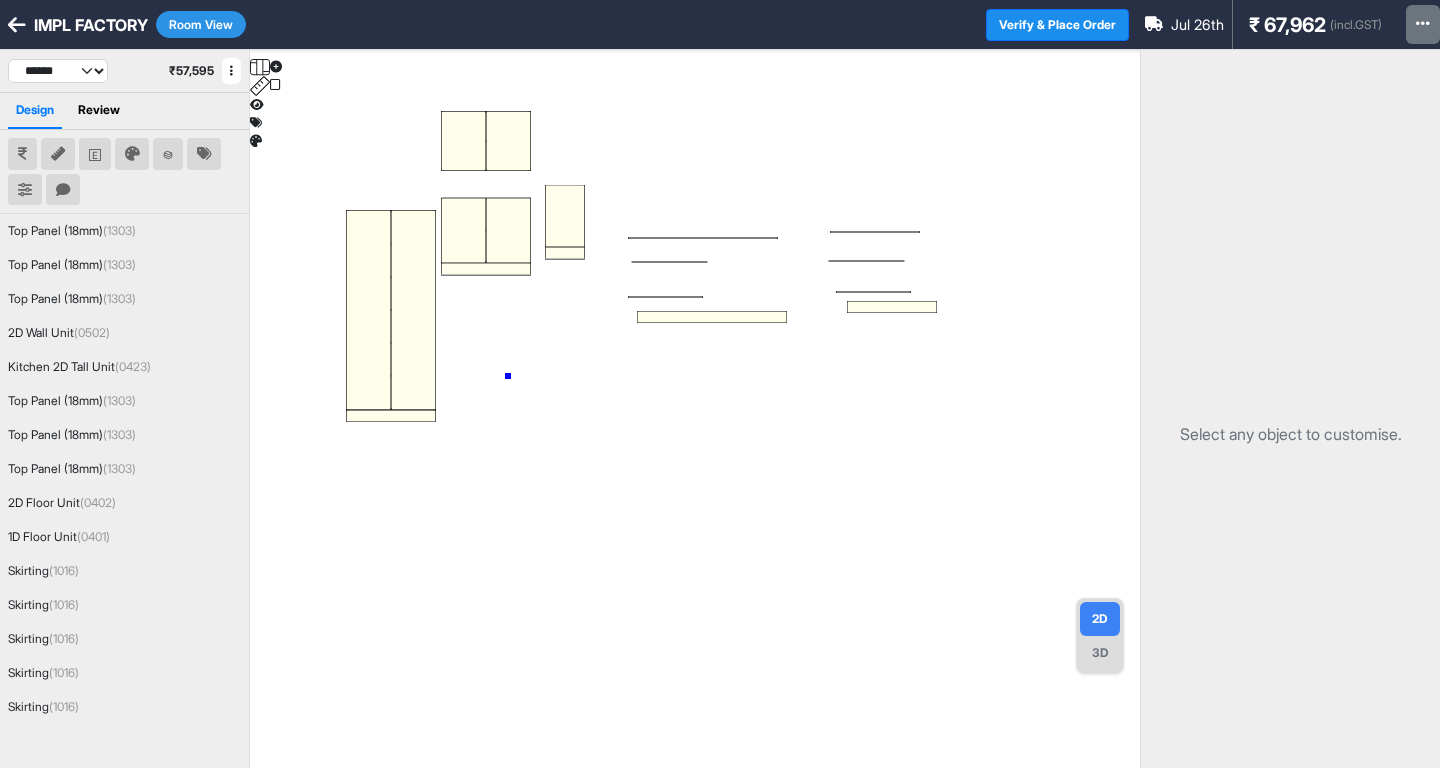 click at bounding box center [695, 434] 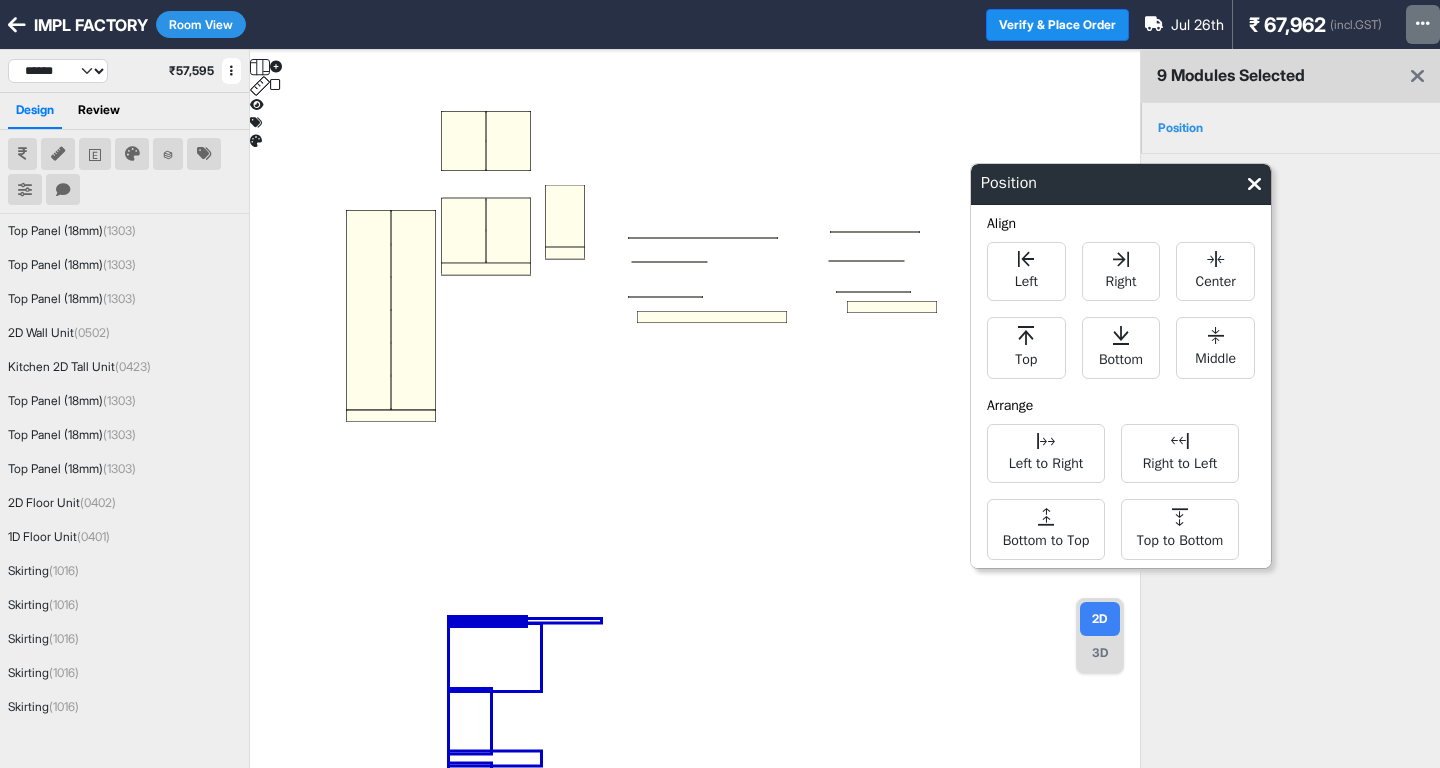 click at bounding box center (1254, 184) 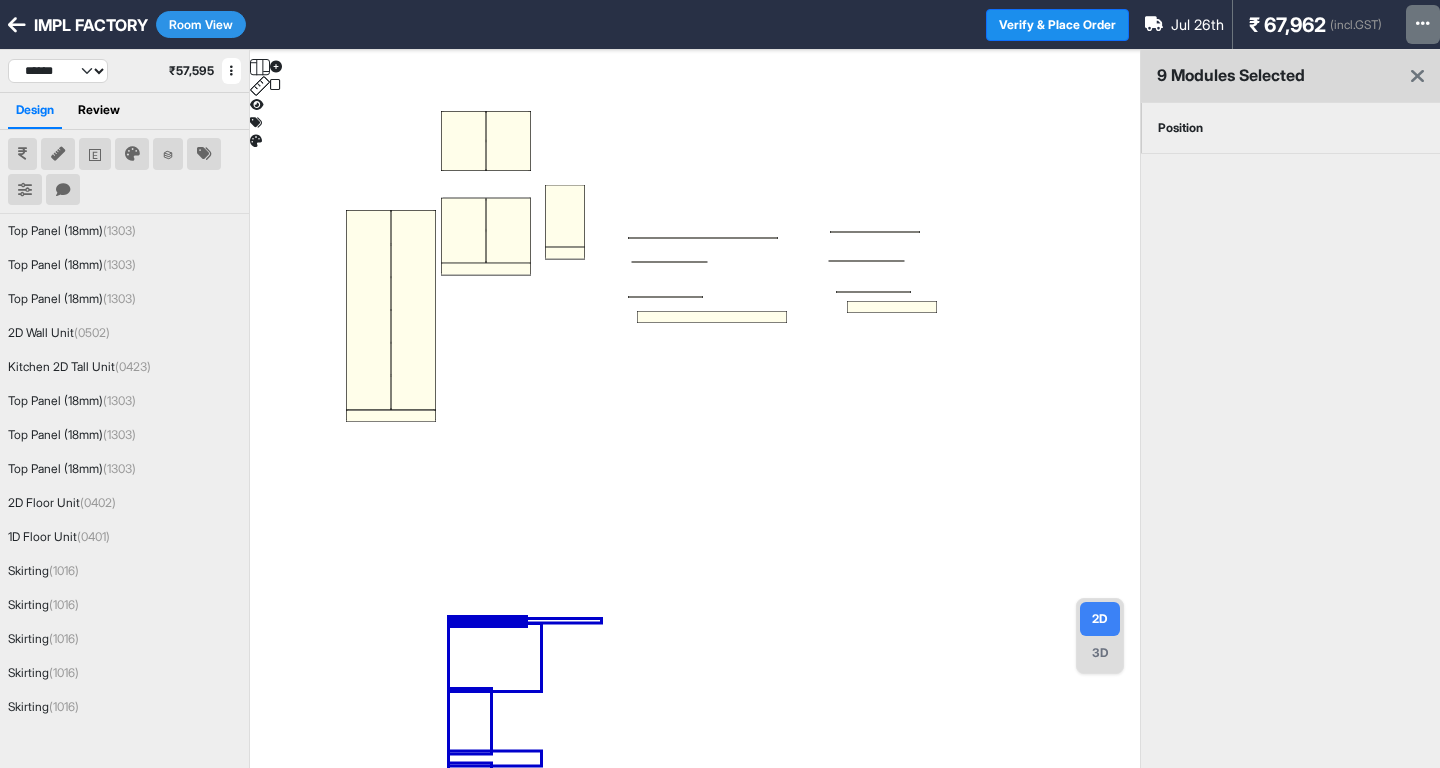 click at bounding box center (695, 434) 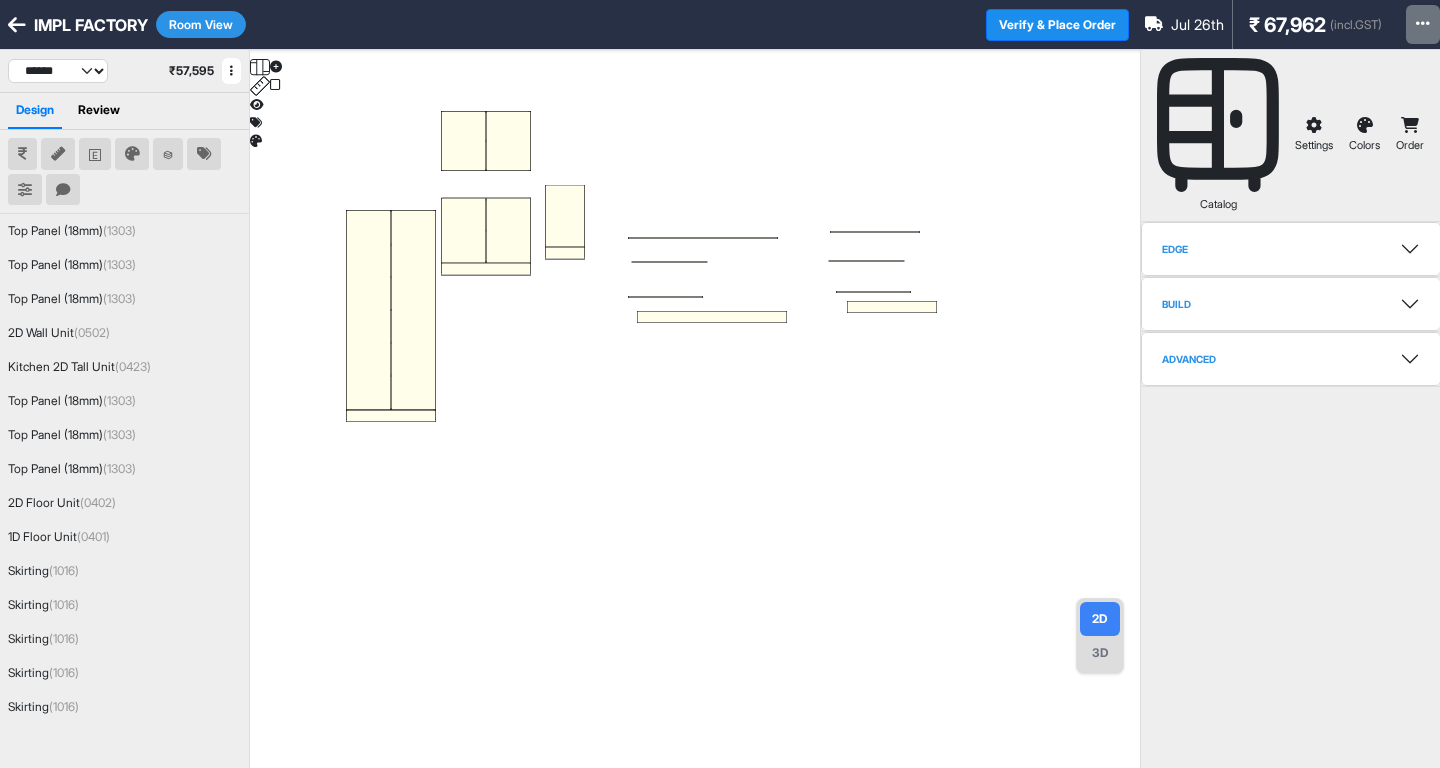 click at bounding box center (695, 434) 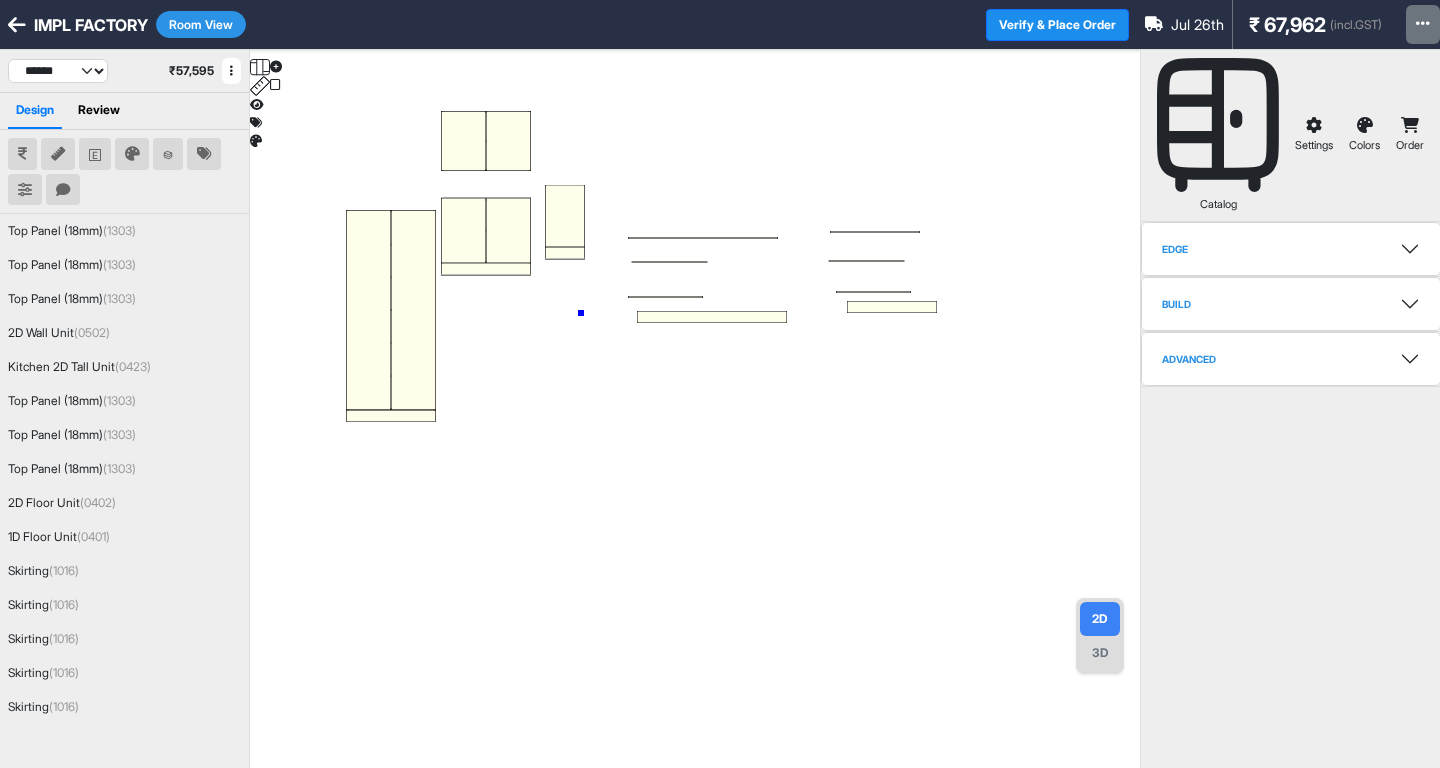 click at bounding box center [695, 434] 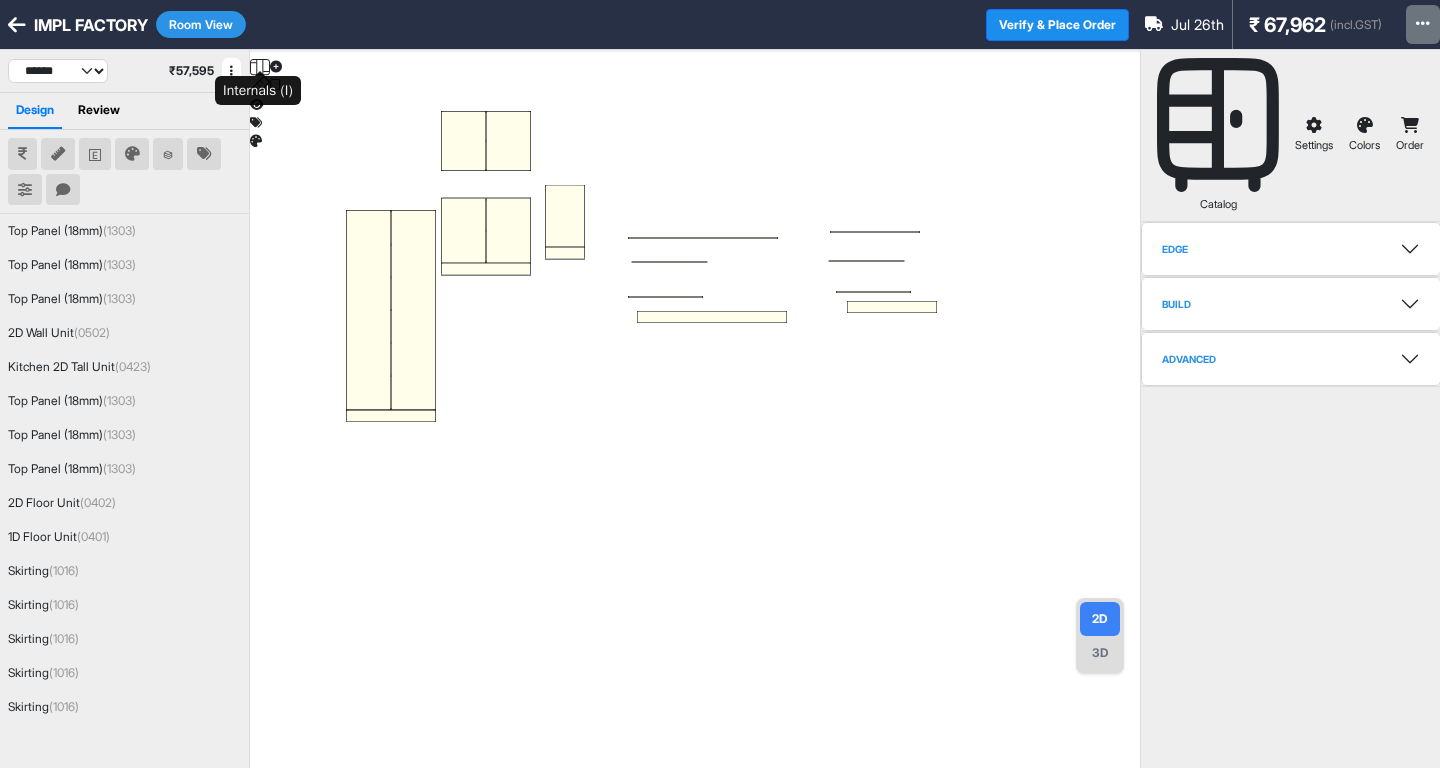click 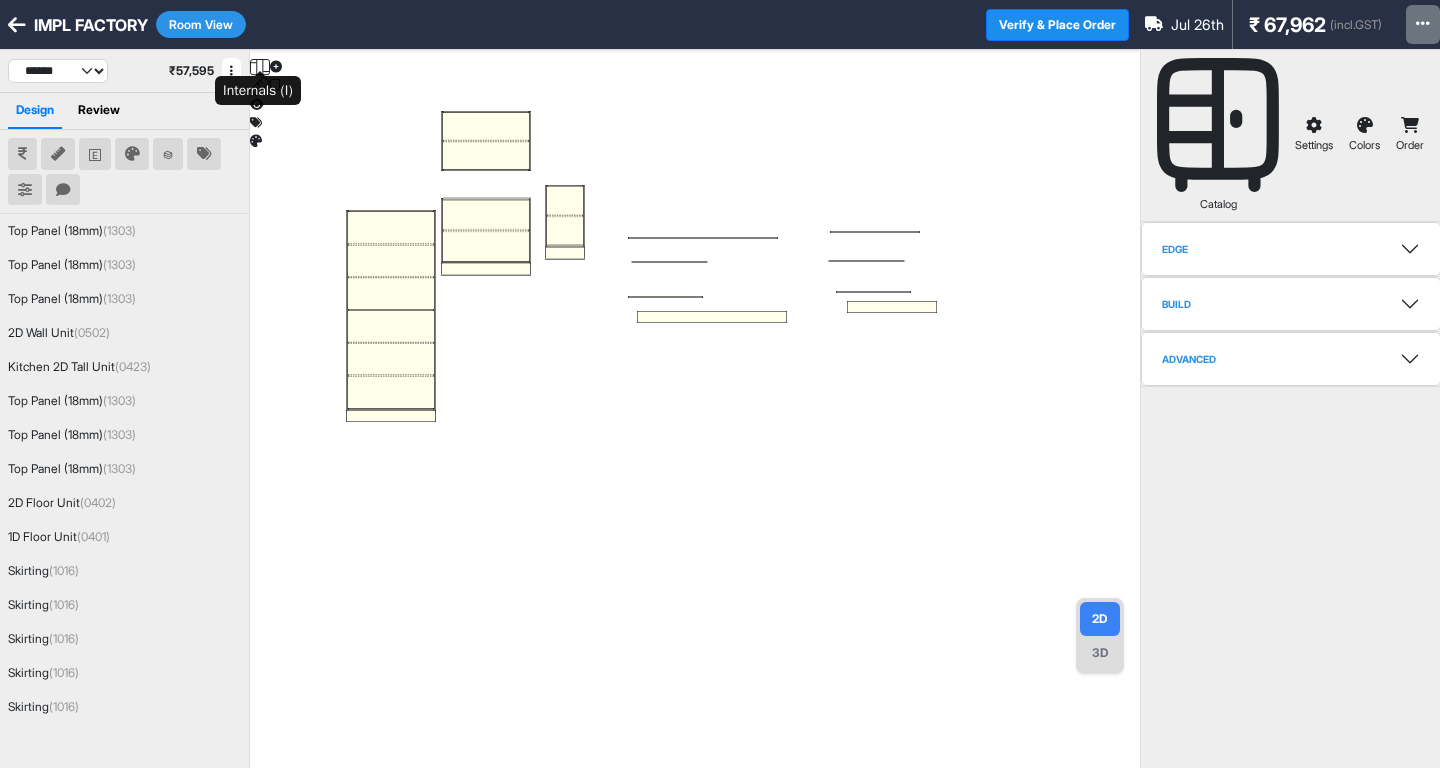 click 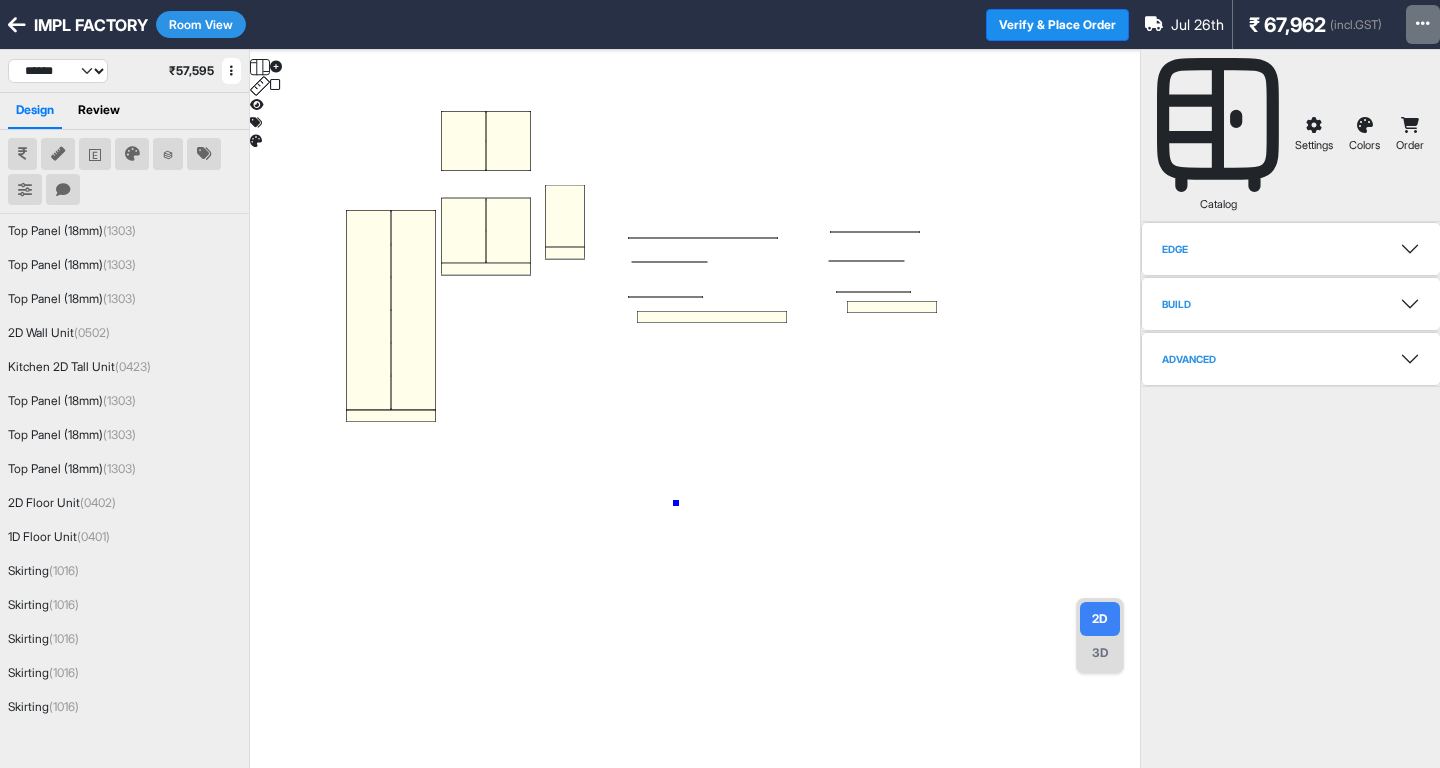 click at bounding box center (695, 434) 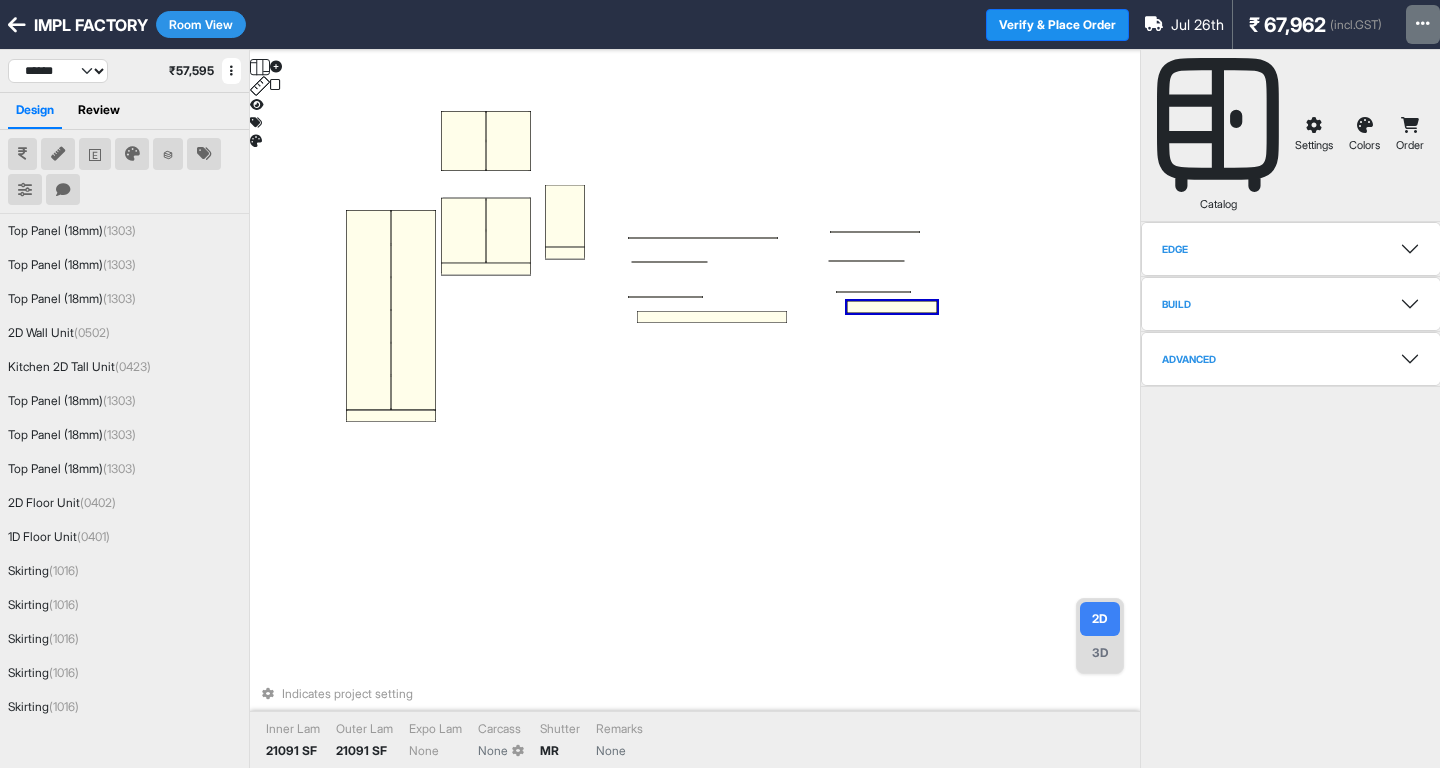 click at bounding box center (892, 307) 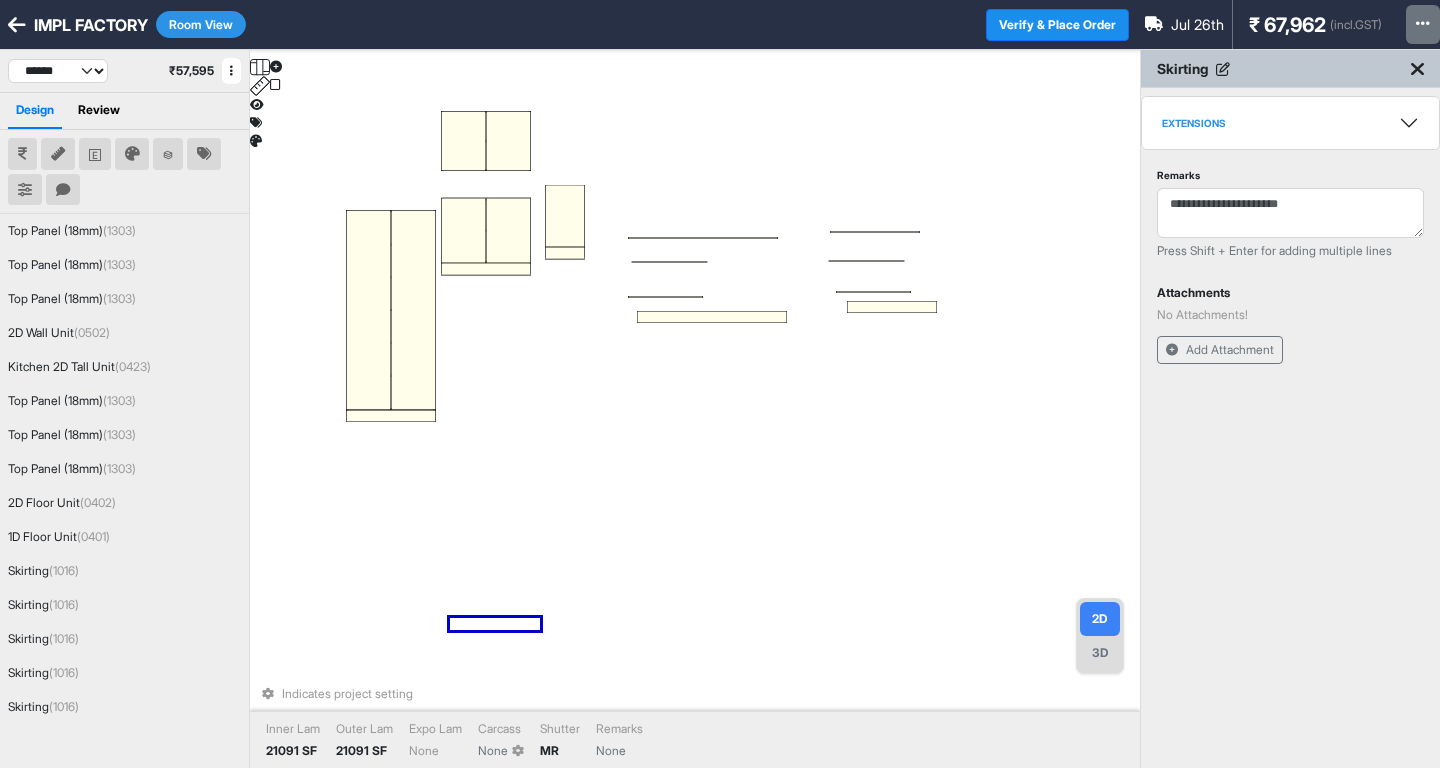 click on "Extensions" at bounding box center [1290, 123] 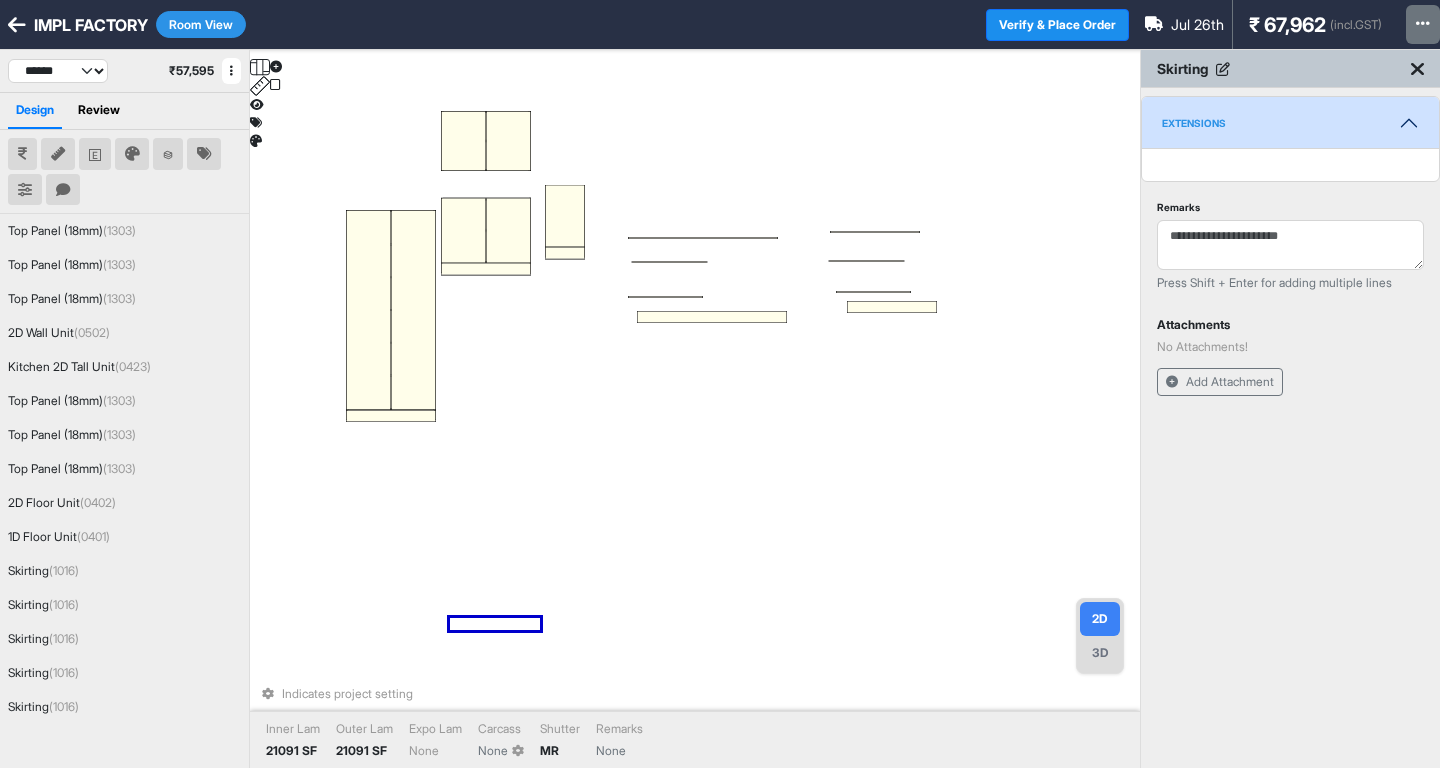 click on "Extensions" at bounding box center [1290, 123] 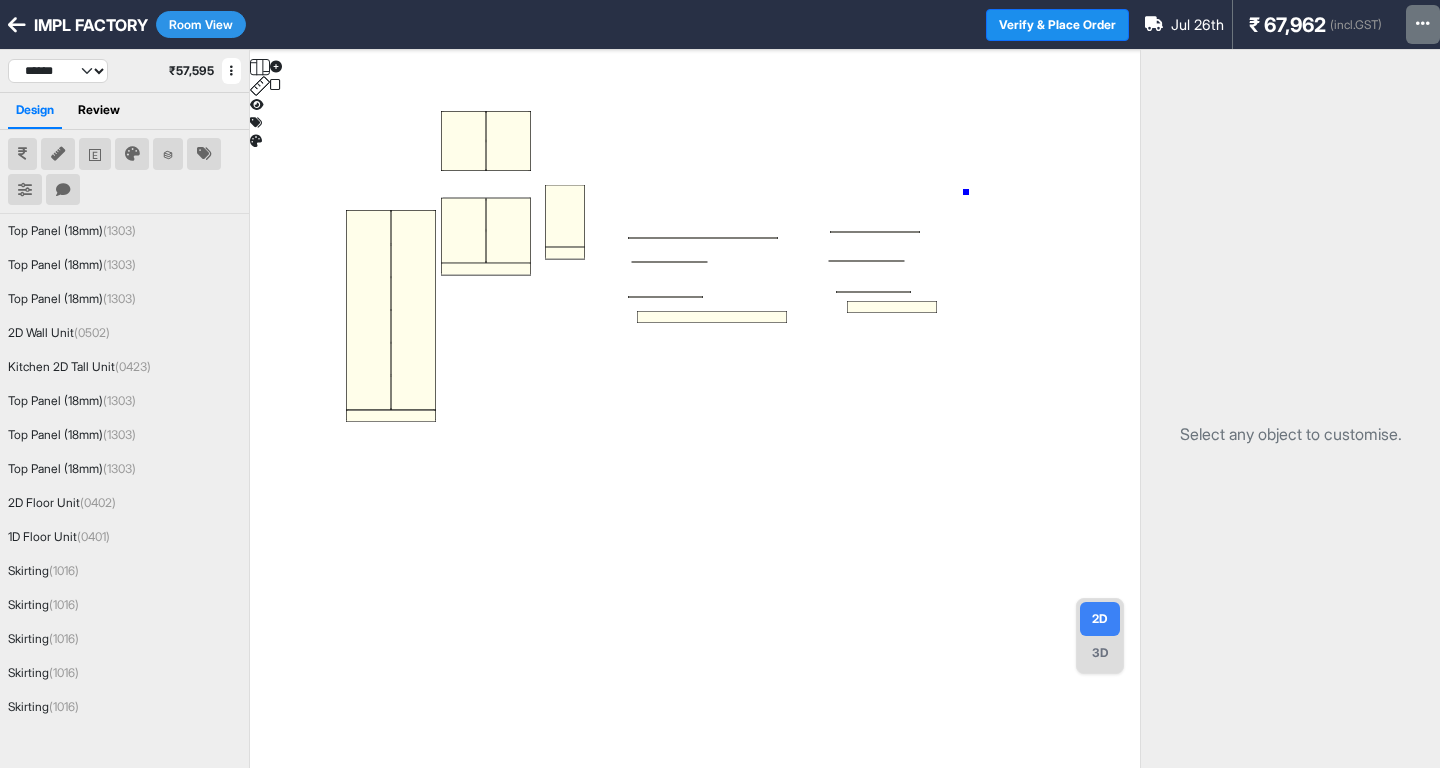 click at bounding box center (695, 434) 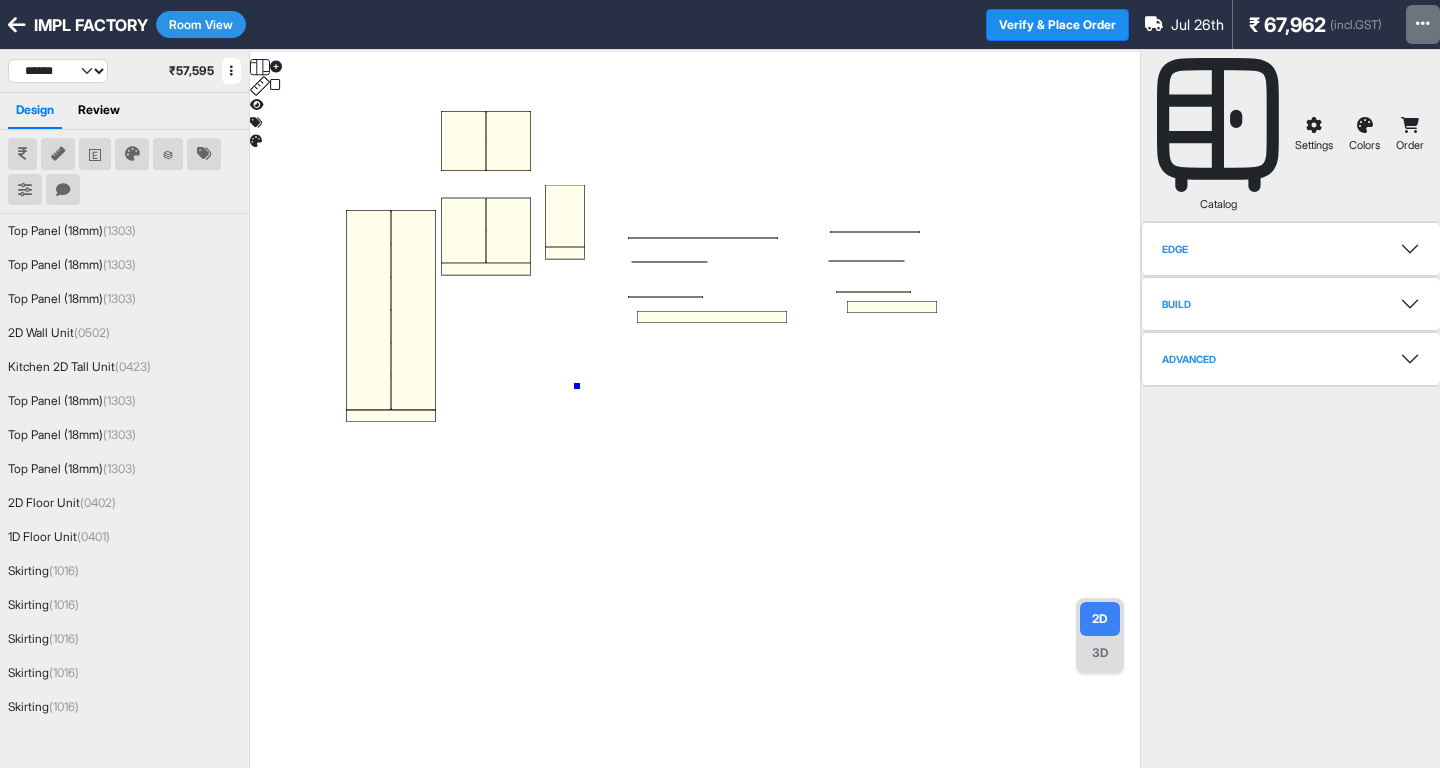 click at bounding box center [695, 434] 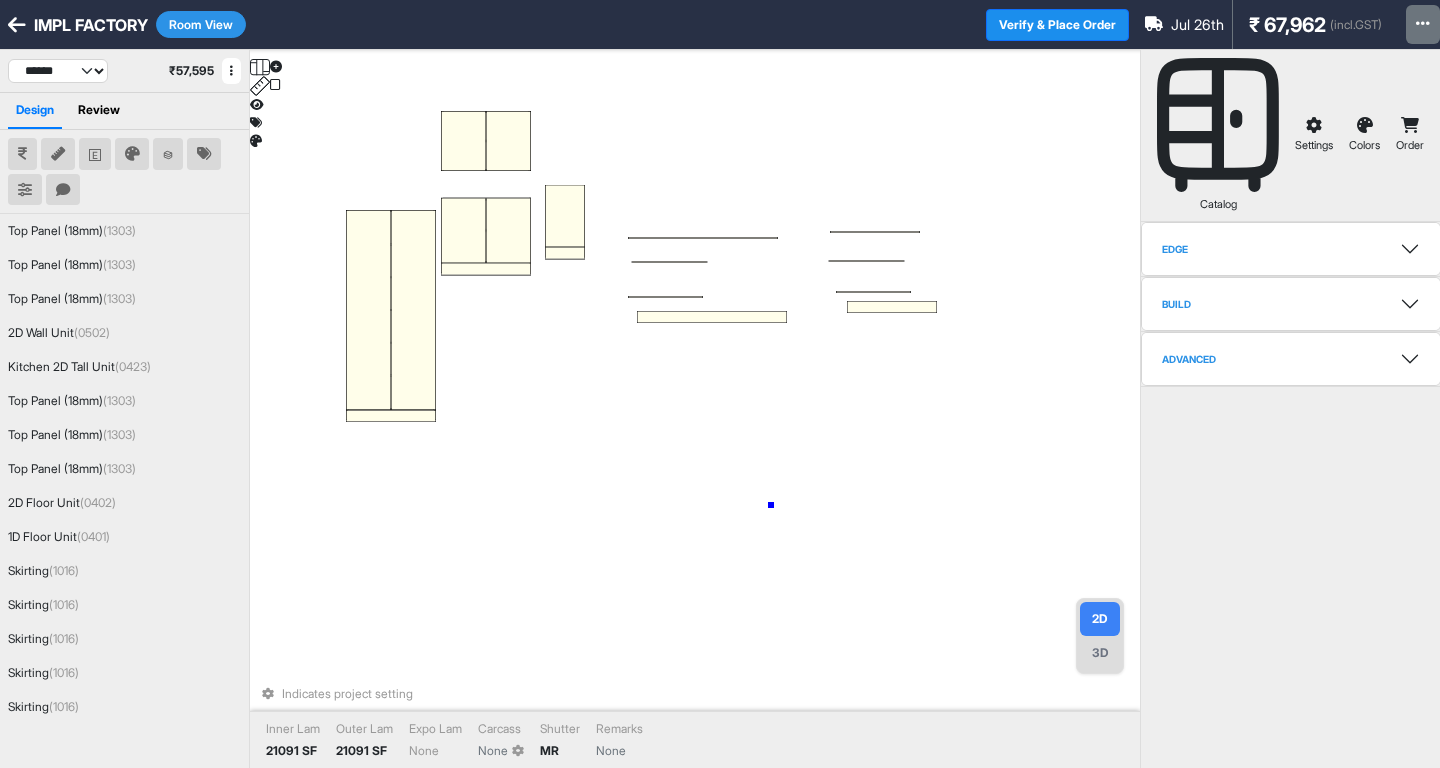 click on "Indicates project setting Inner Lam 21091 SF Outer Lam 21091 SF Expo Lam None Carcass None Shutter MR Remarks None" at bounding box center [695, 434] 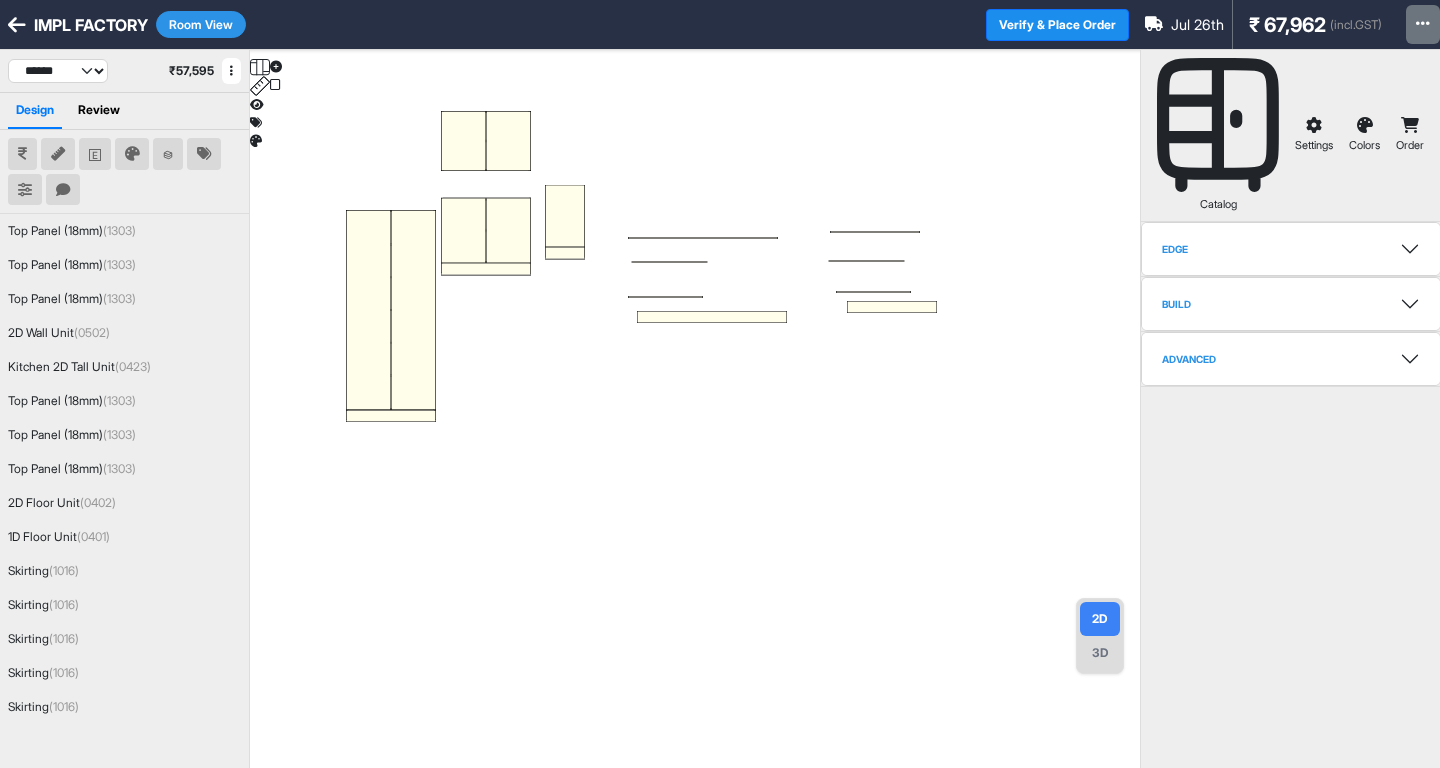 click on "Room View" at bounding box center (201, 24) 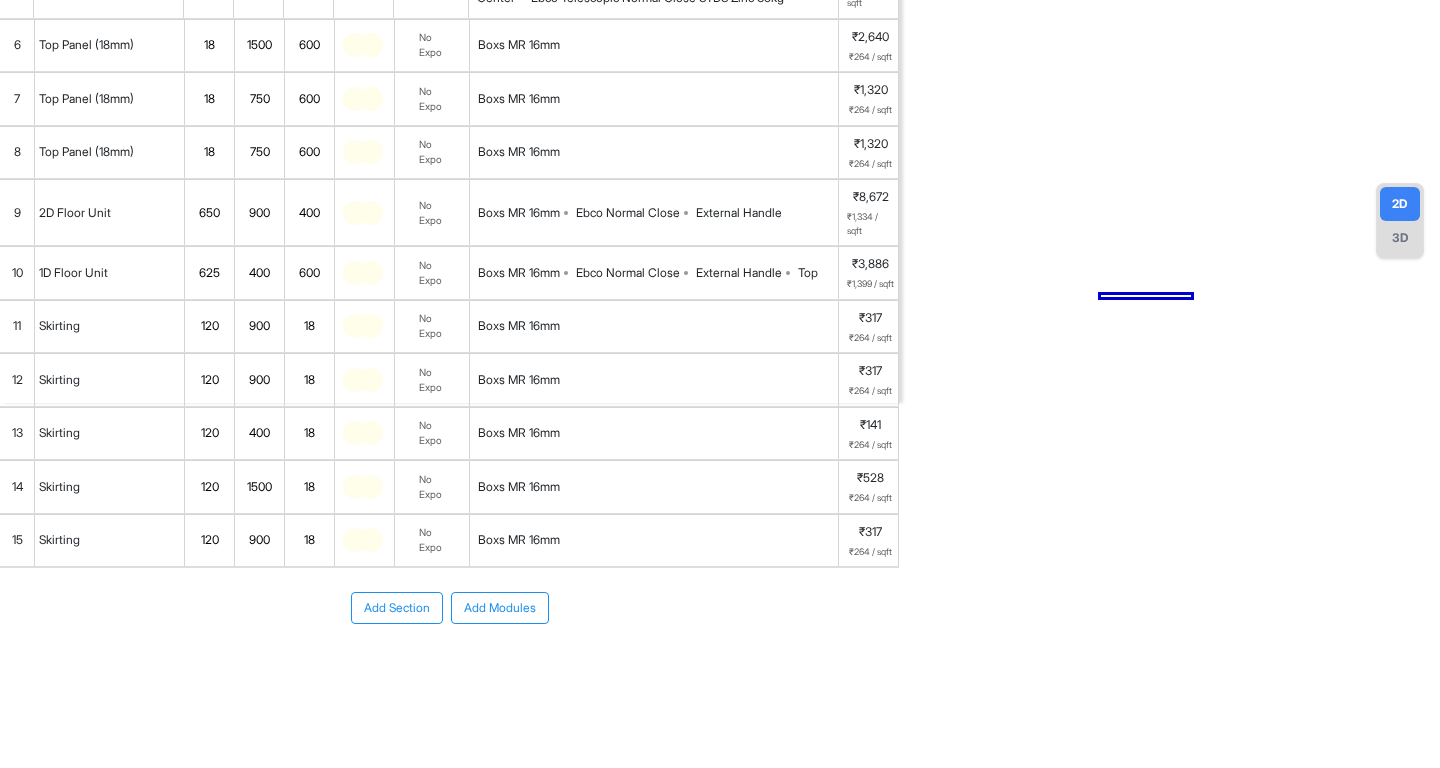 scroll, scrollTop: 0, scrollLeft: 0, axis: both 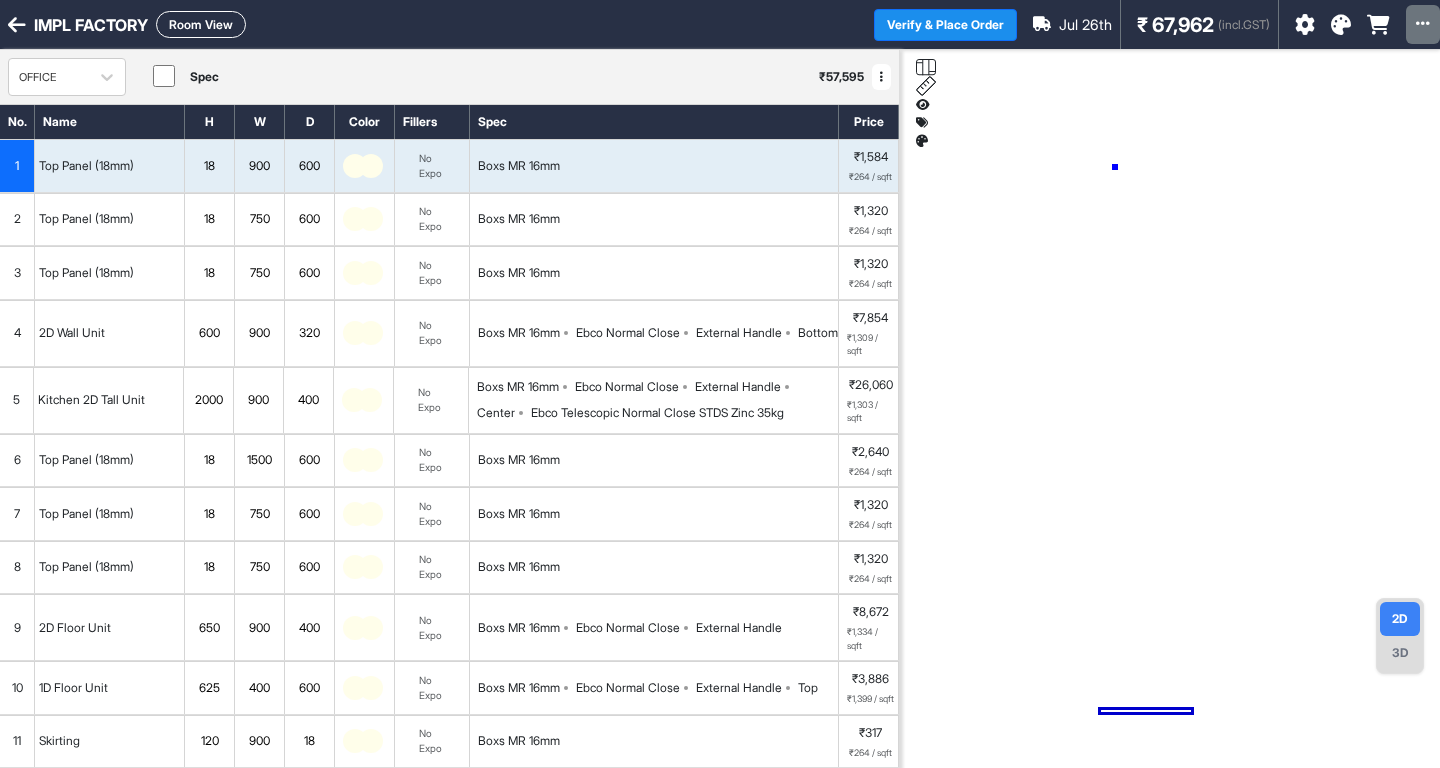 click at bounding box center (1170, 434) 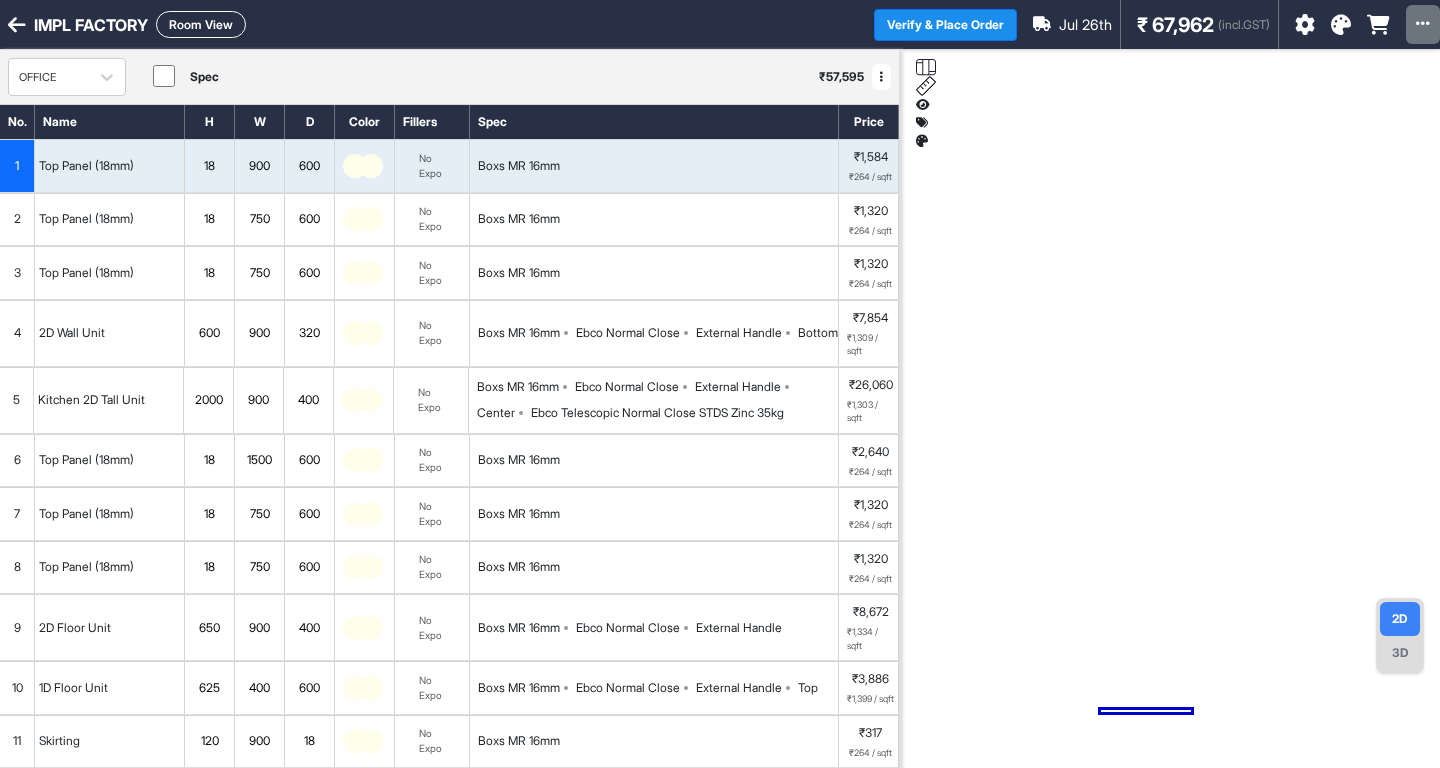 click on "Room View" at bounding box center [201, 24] 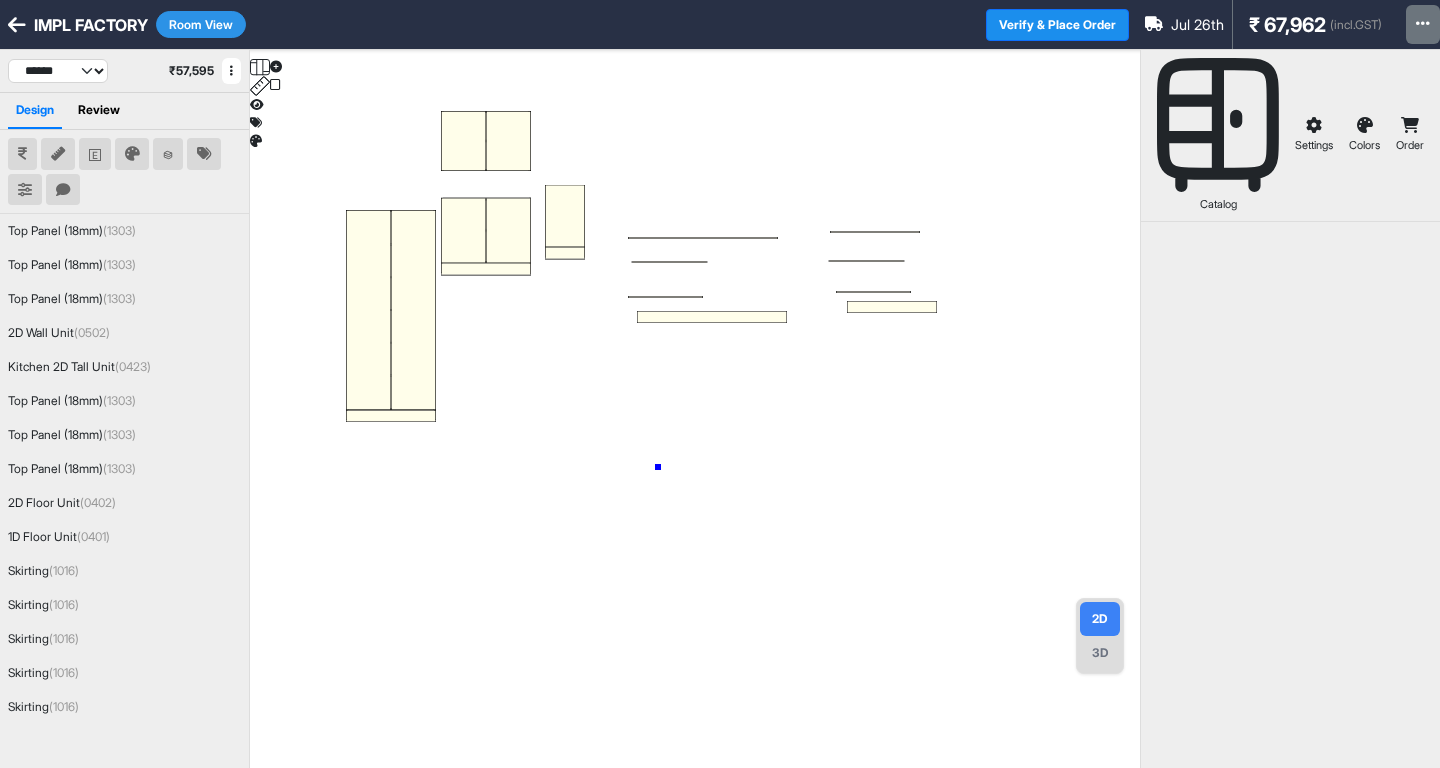 click at bounding box center (695, 434) 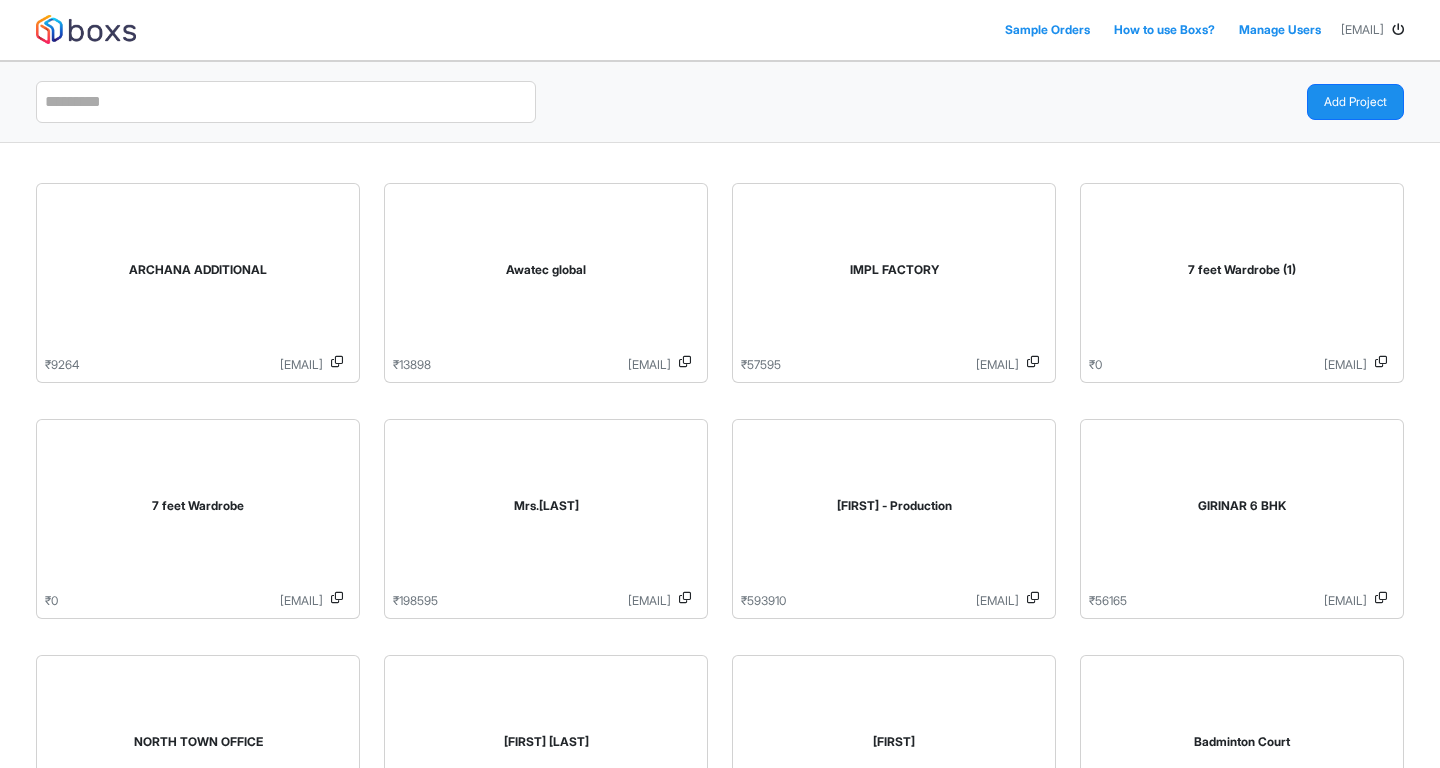 scroll, scrollTop: 0, scrollLeft: 0, axis: both 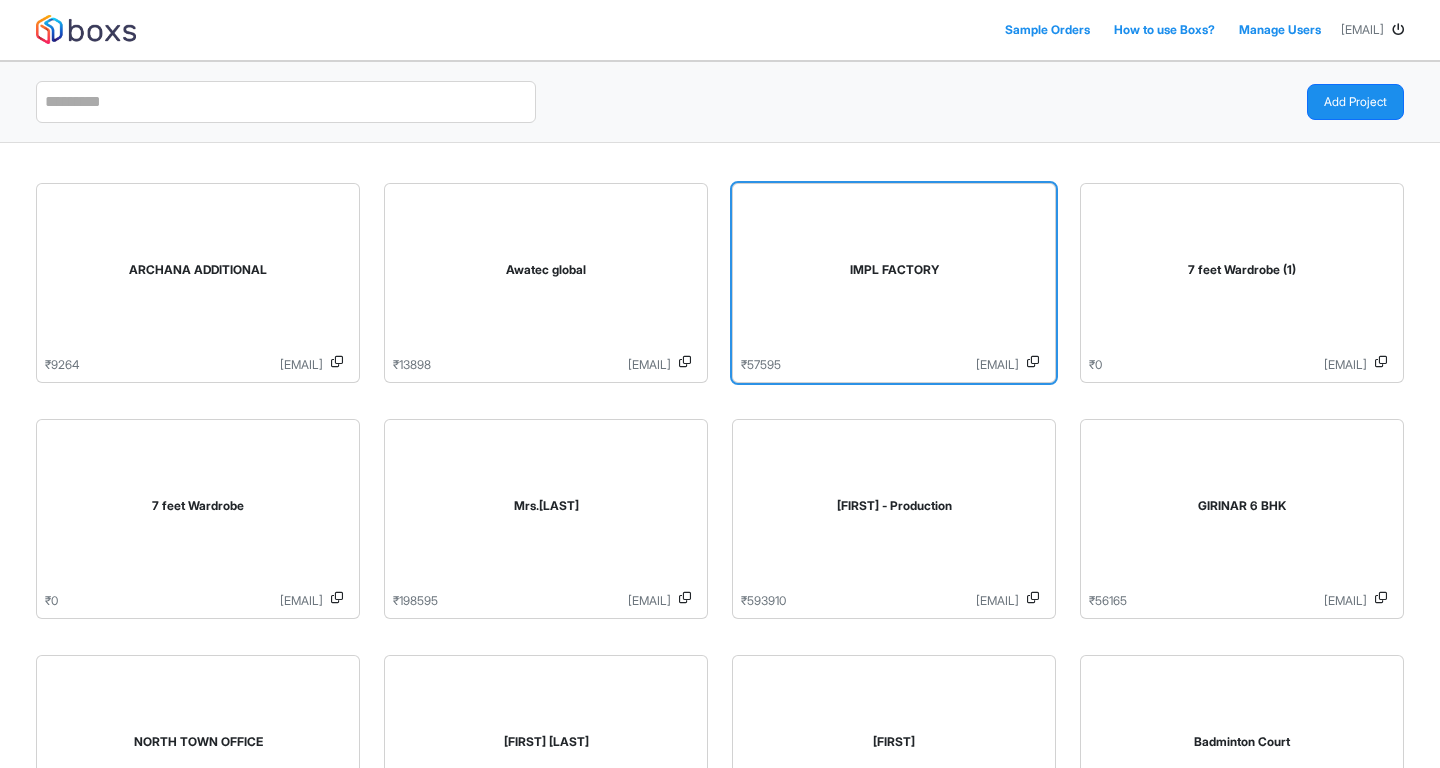 click on "IMPL FACTORY" at bounding box center [894, 270] 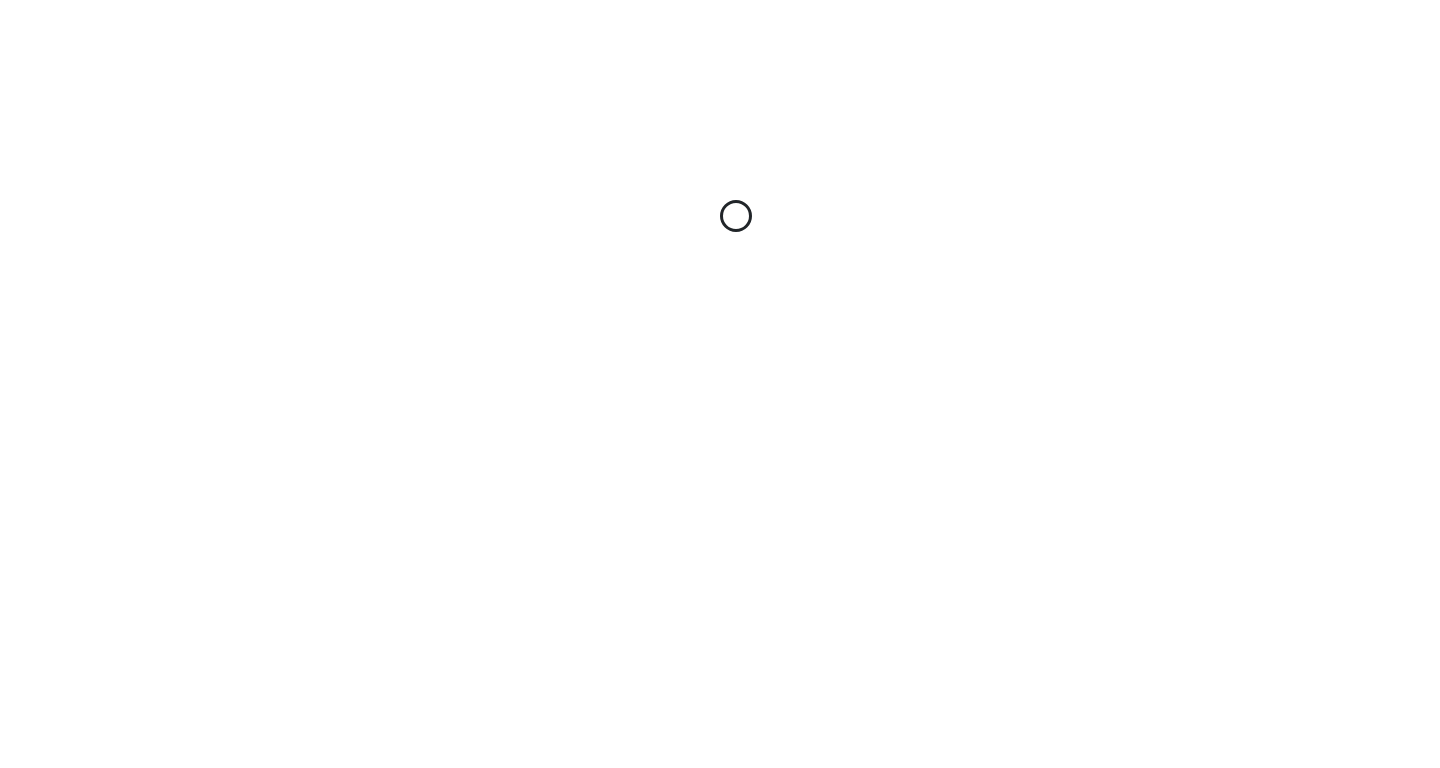 click on "Loading..." at bounding box center (720, 384) 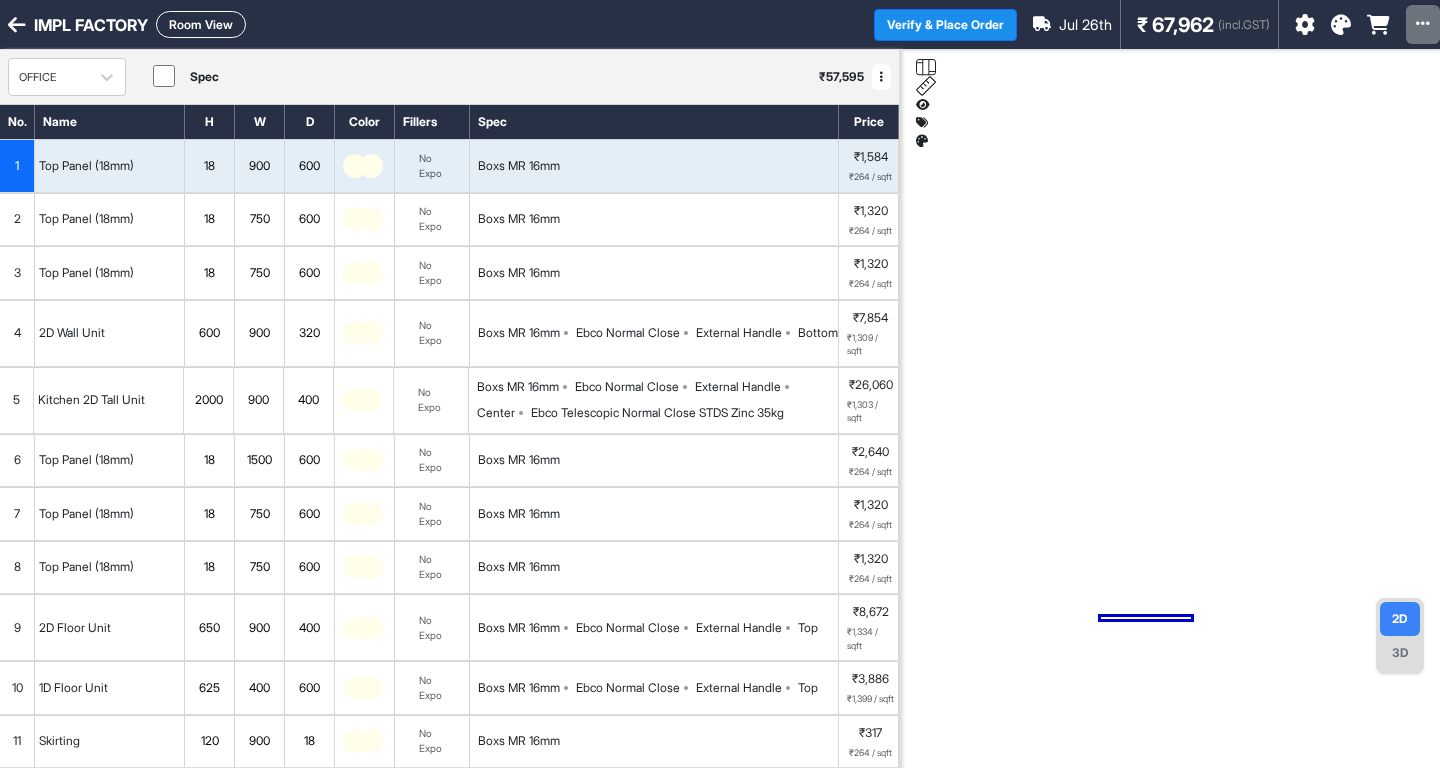 click on "Room View" at bounding box center [201, 24] 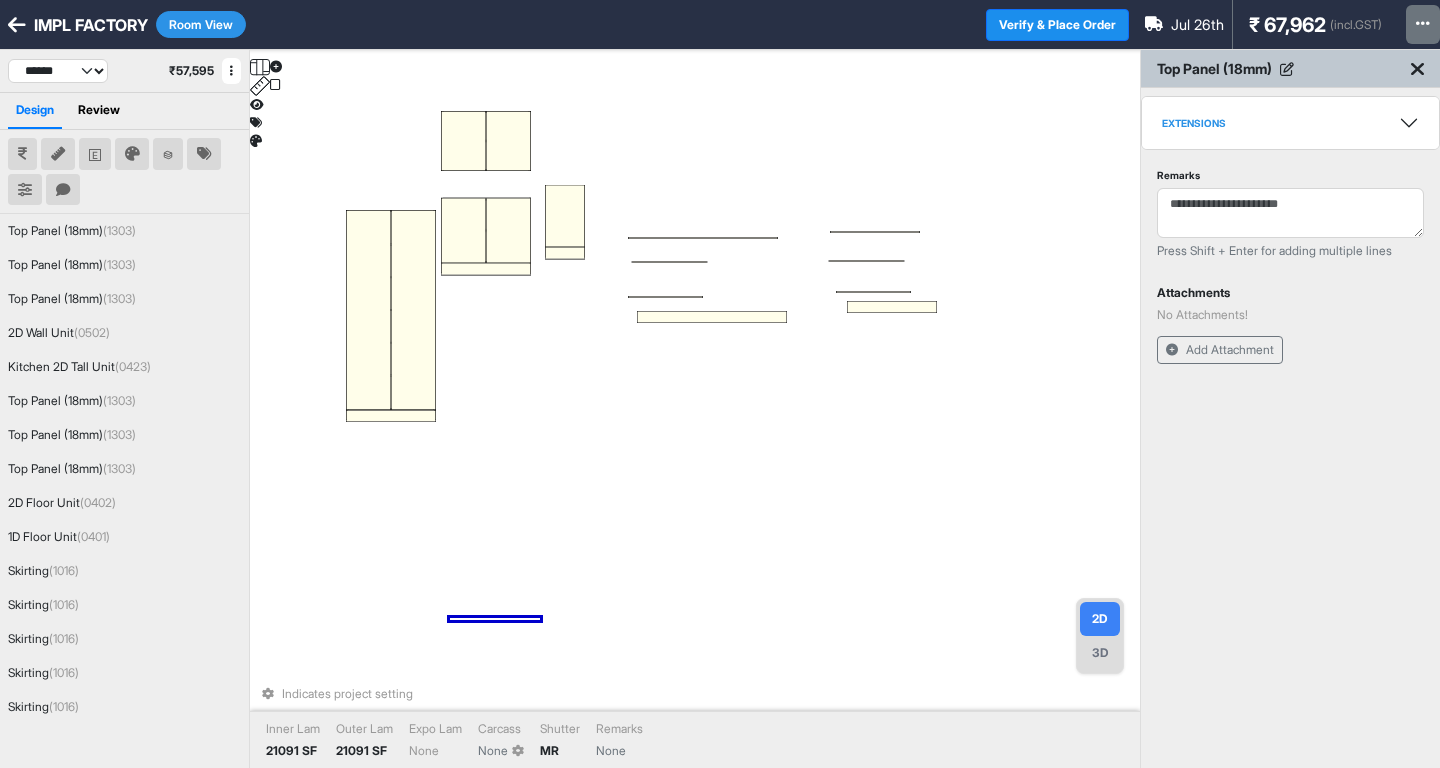 click on "Room View" at bounding box center (201, 24) 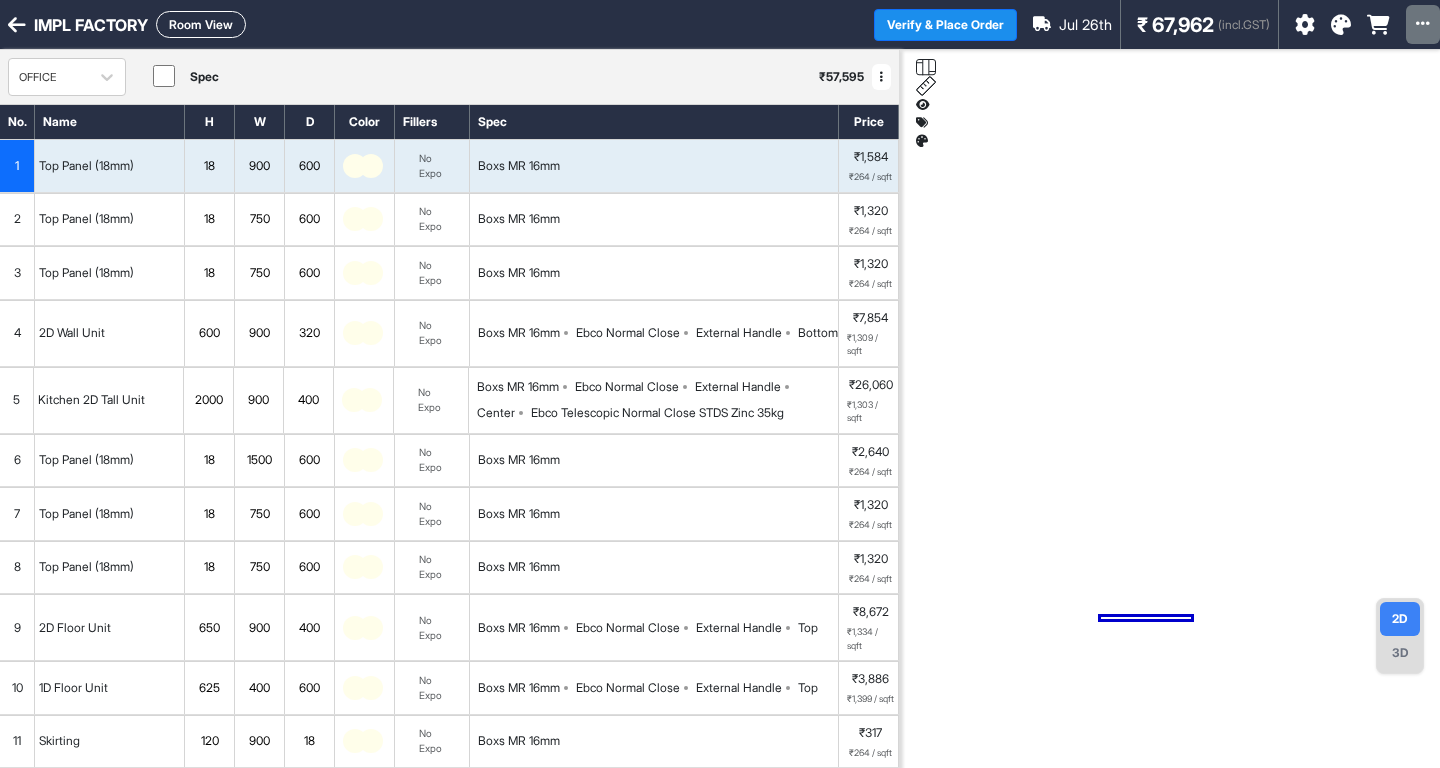 click on "Boxs MR 16mm" at bounding box center (654, 166) 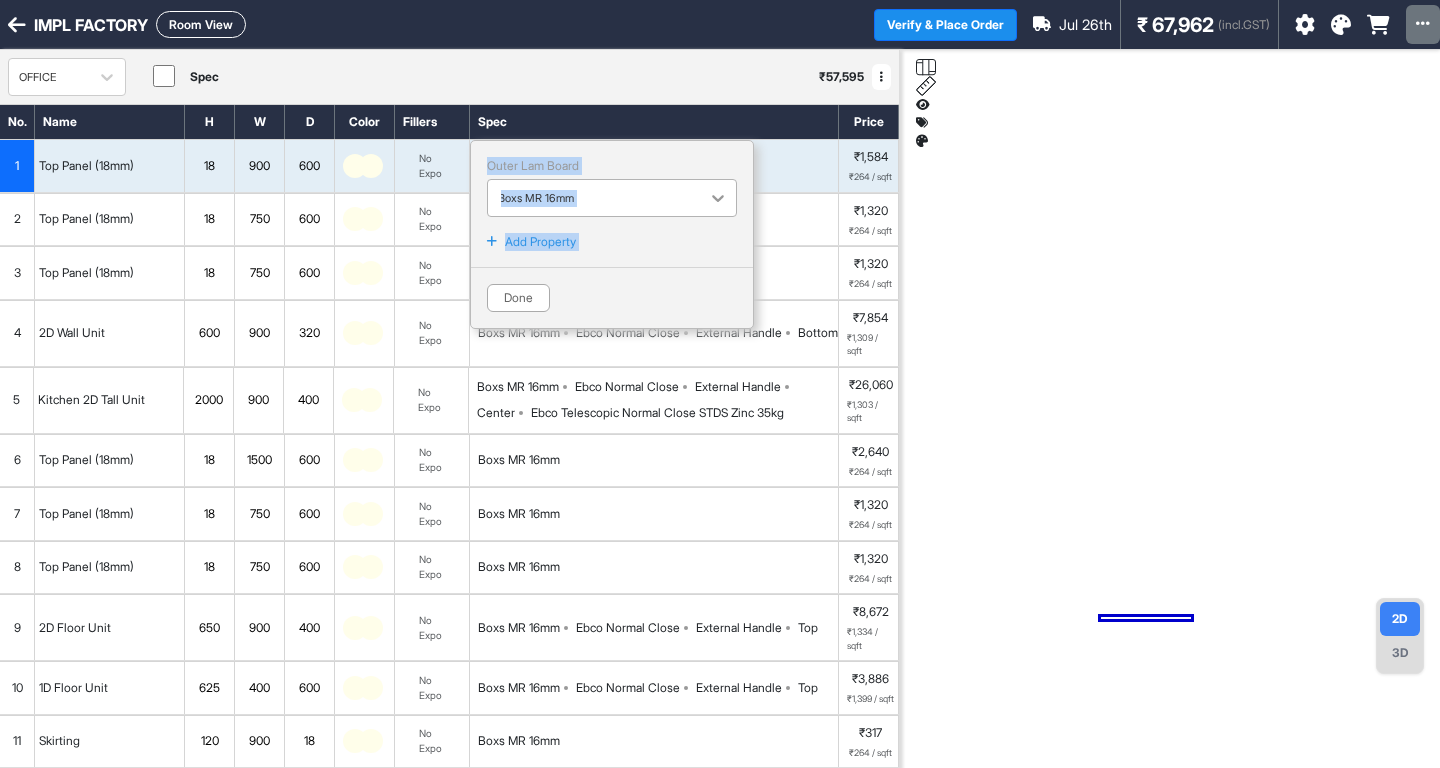 click 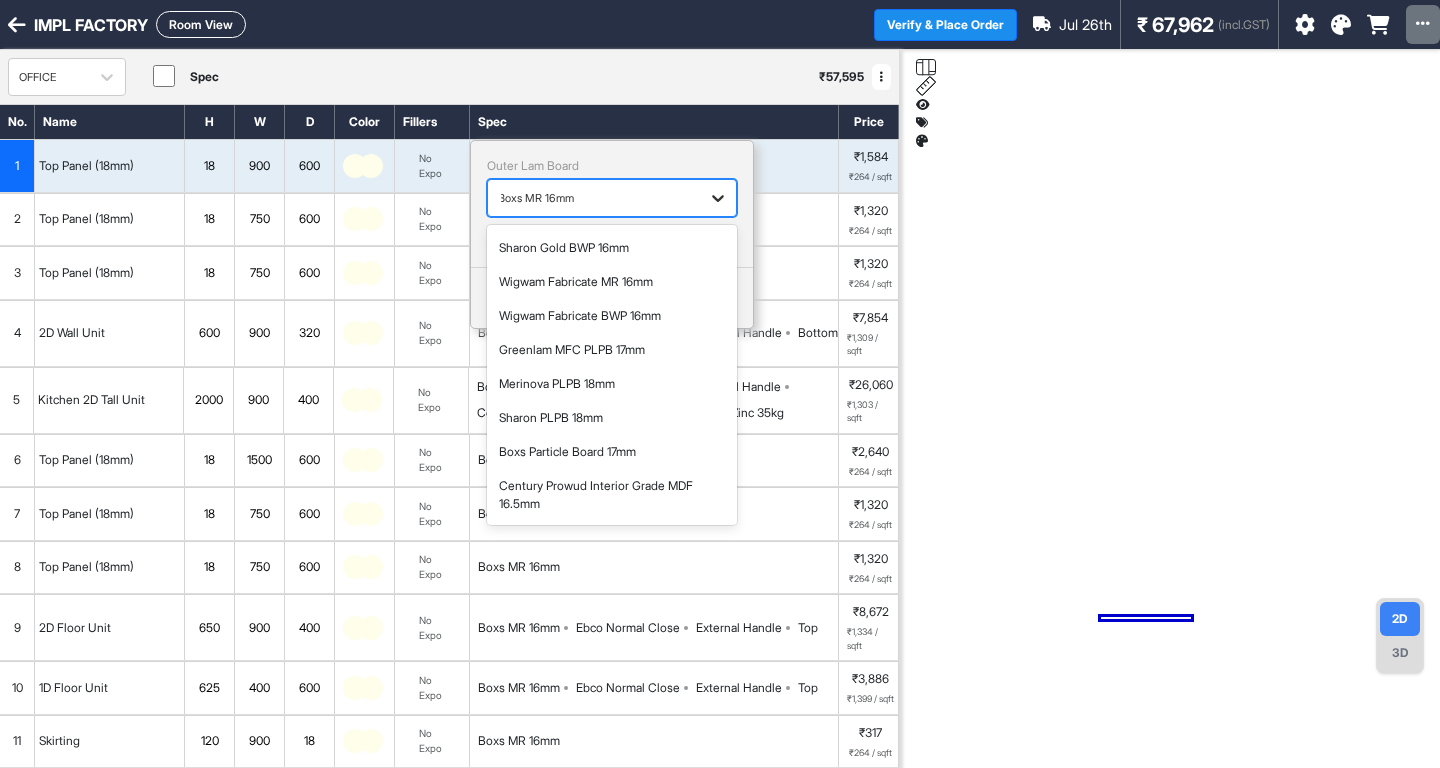 scroll, scrollTop: 0, scrollLeft: 0, axis: both 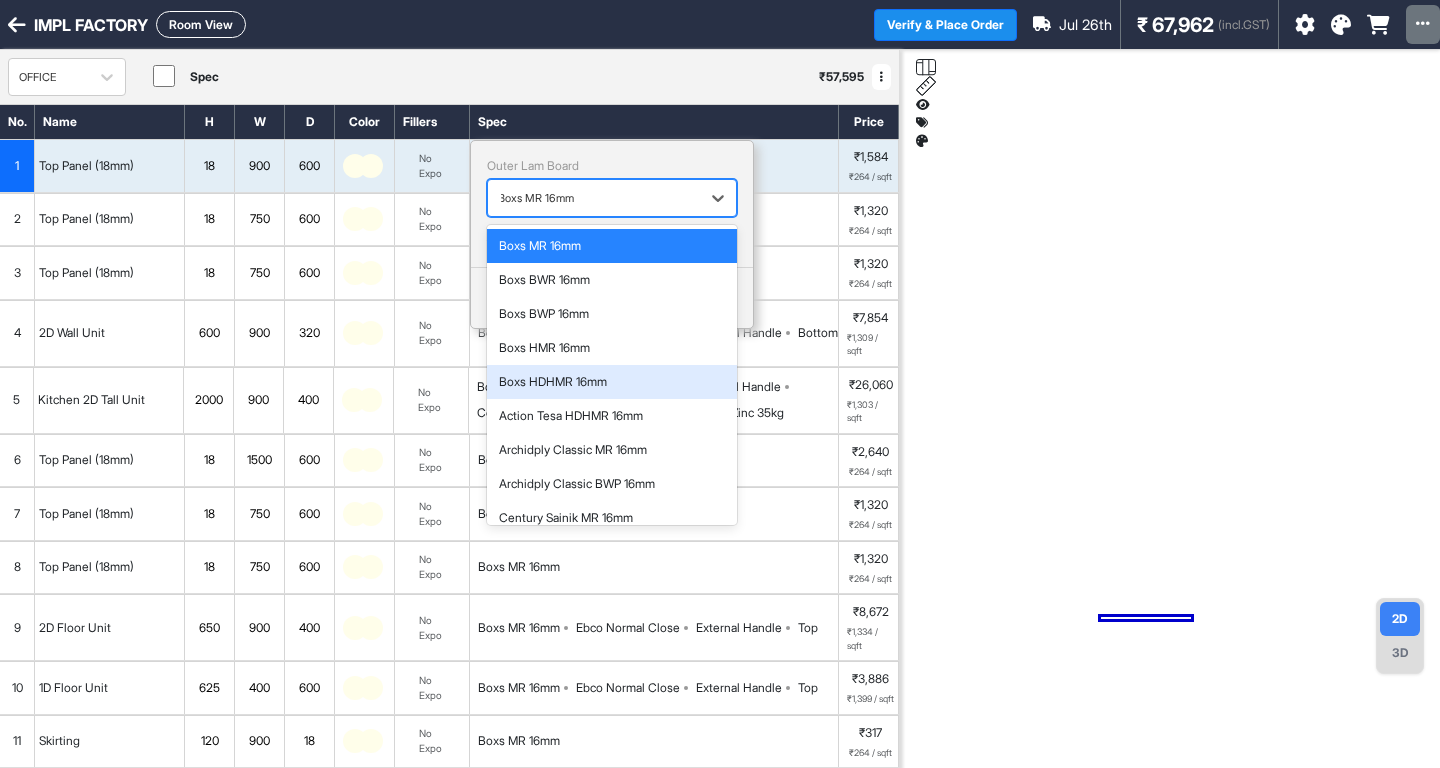click on "Boxs HDHMR 16mm" at bounding box center [612, 382] 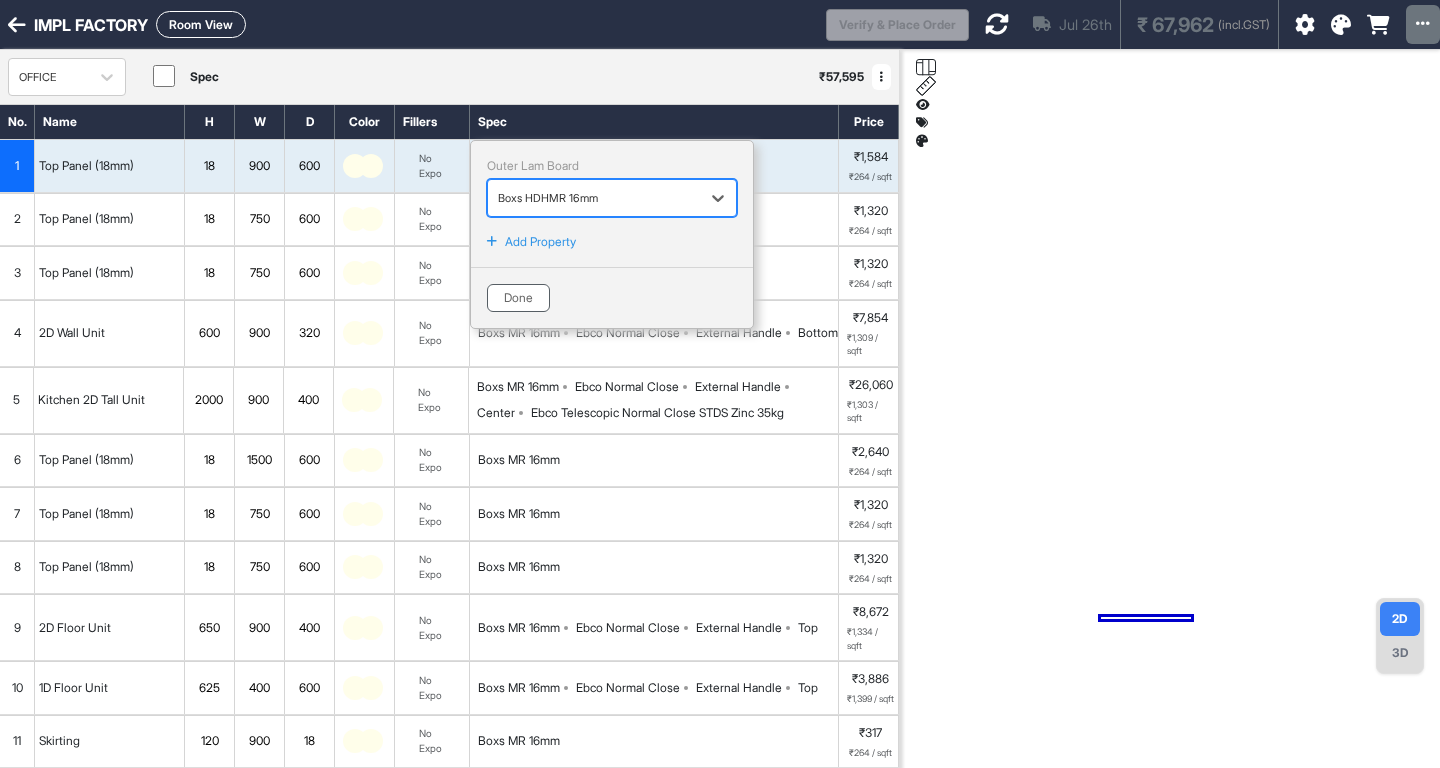 click on "Done" at bounding box center [518, 298] 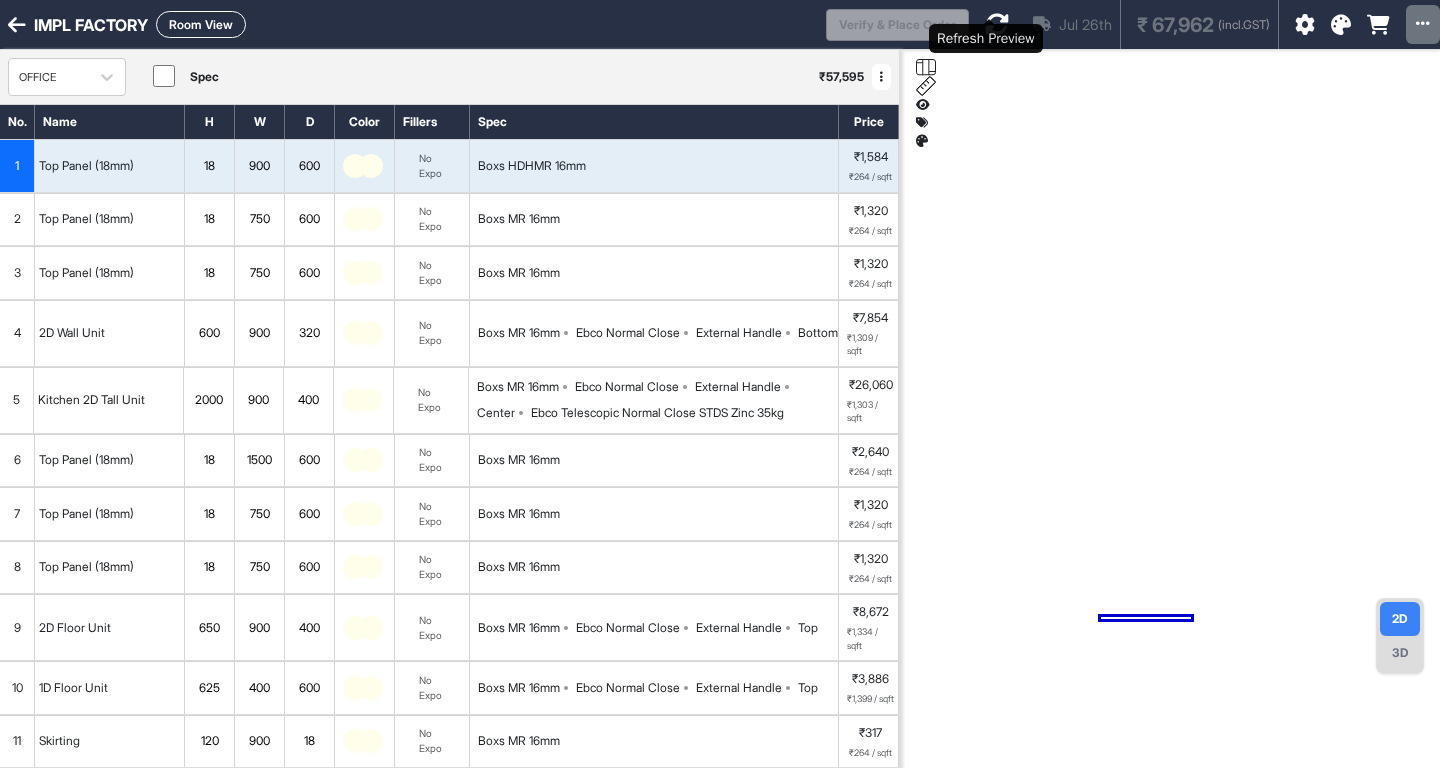 click at bounding box center [997, 24] 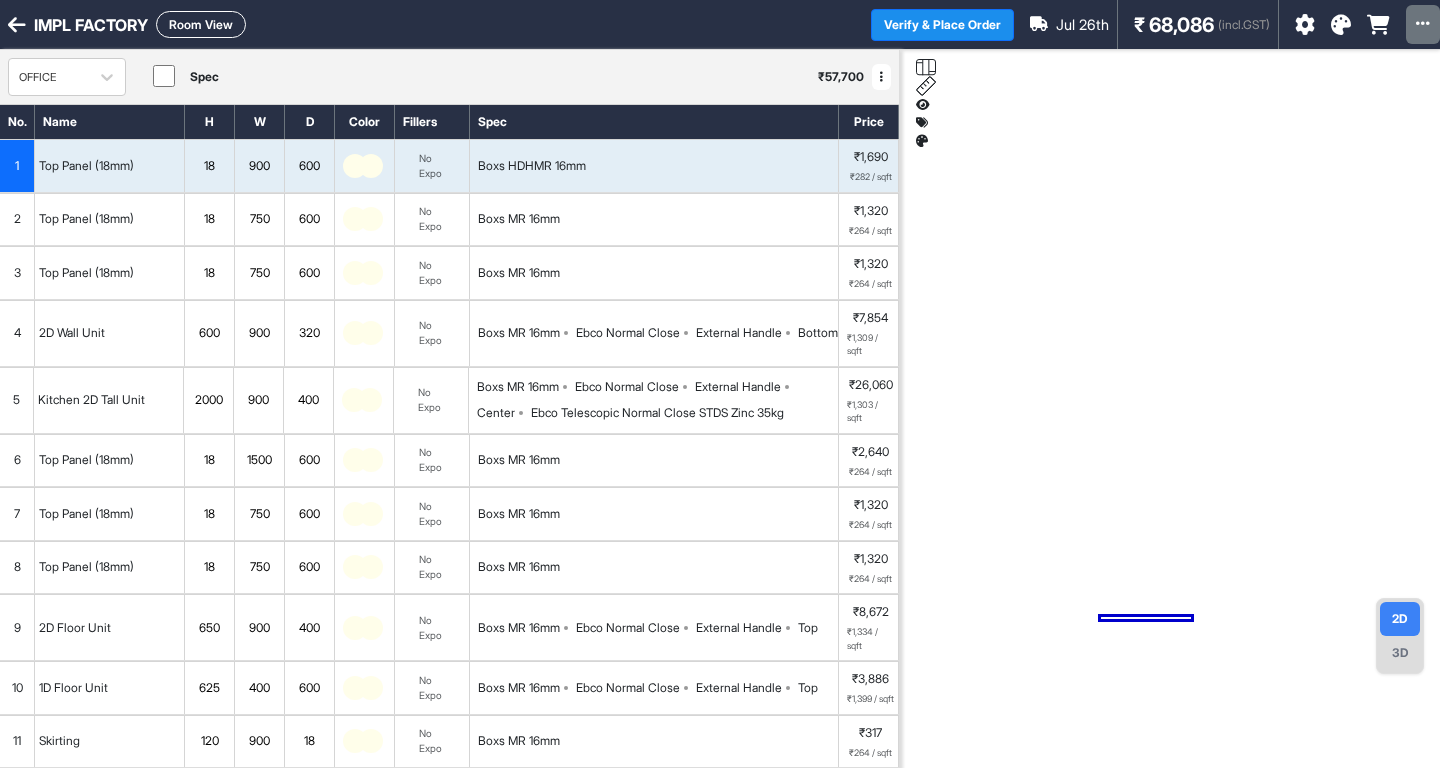 click on "Boxs MR 16mm" at bounding box center [519, 219] 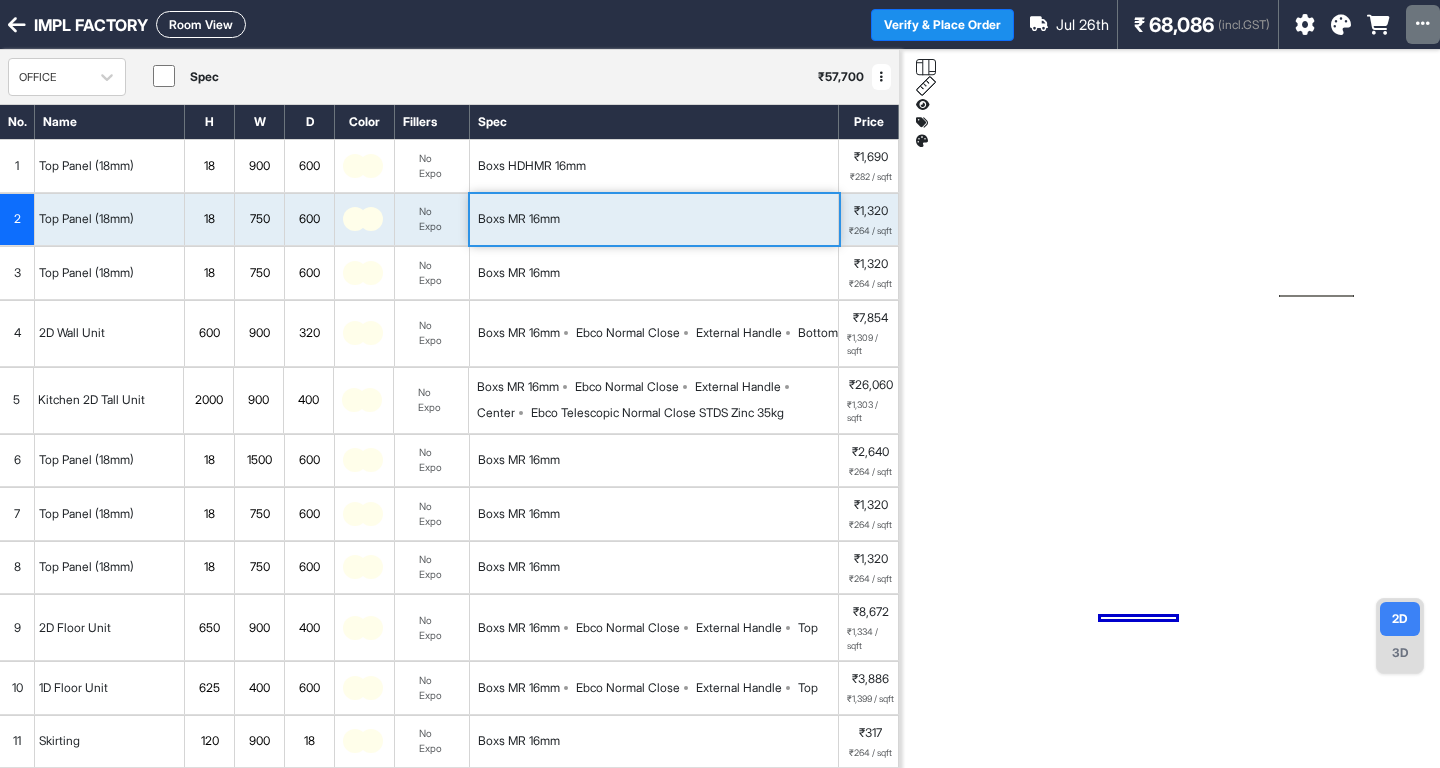 click on "Boxs MR 16mm" at bounding box center [654, 220] 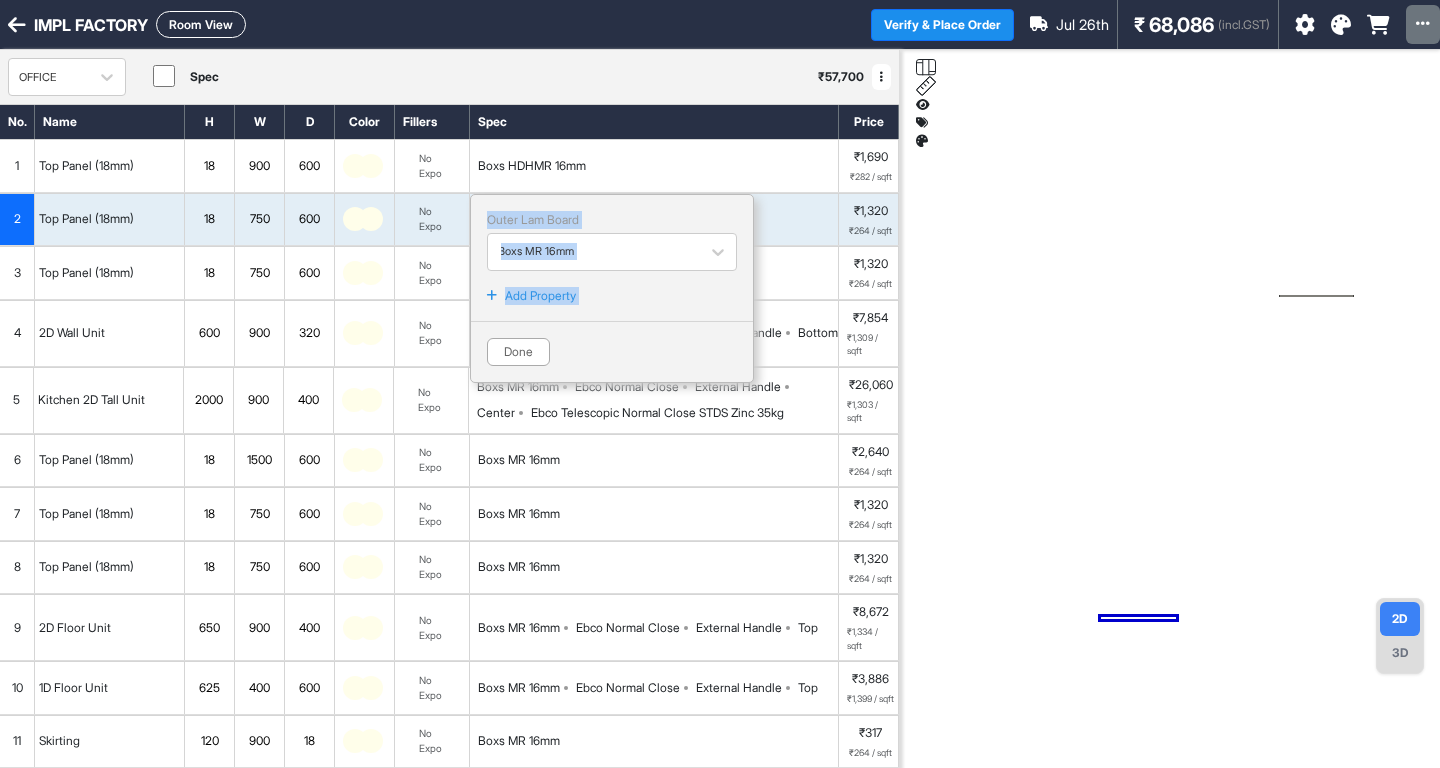 click on "Outer Lam Board Boxs MR 16mm" at bounding box center [612, 241] 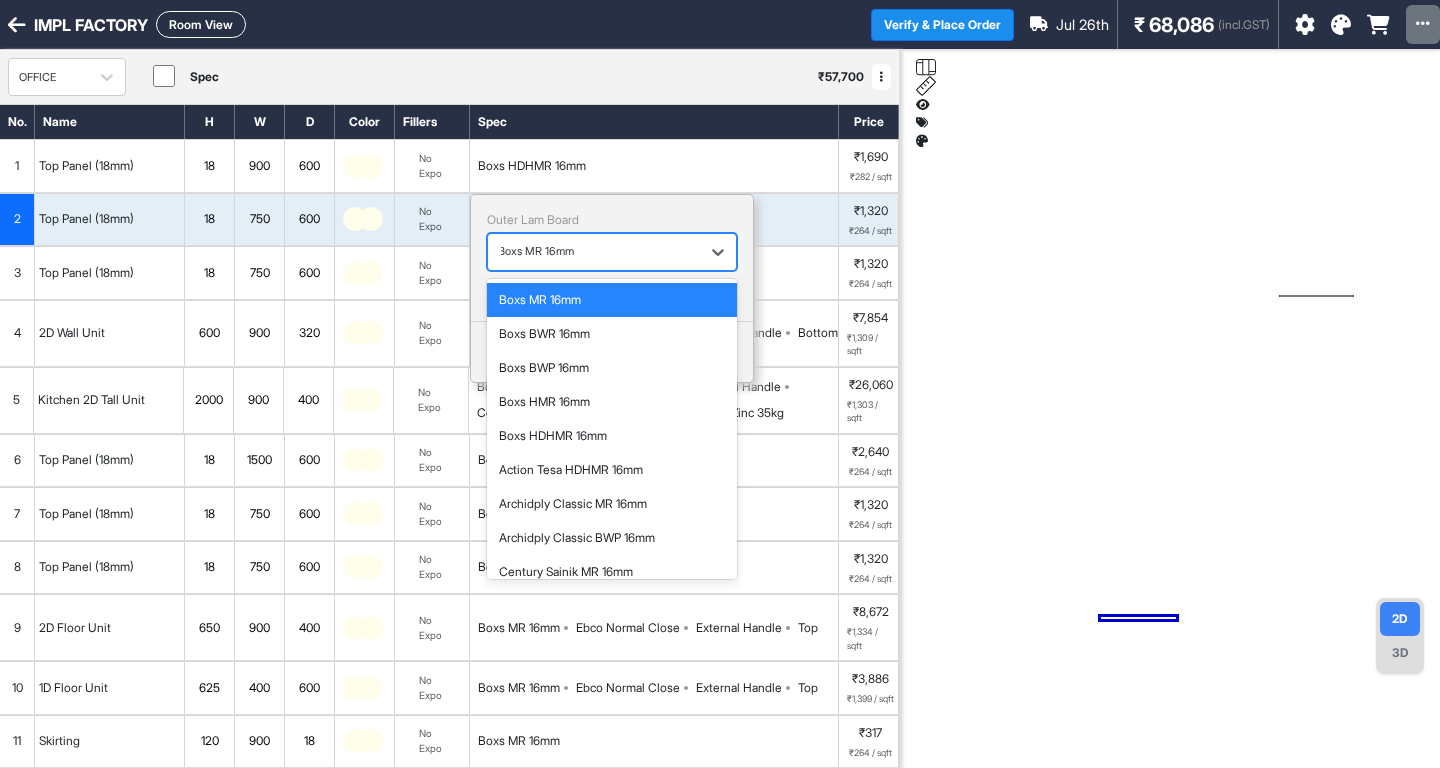 click at bounding box center [594, 252] 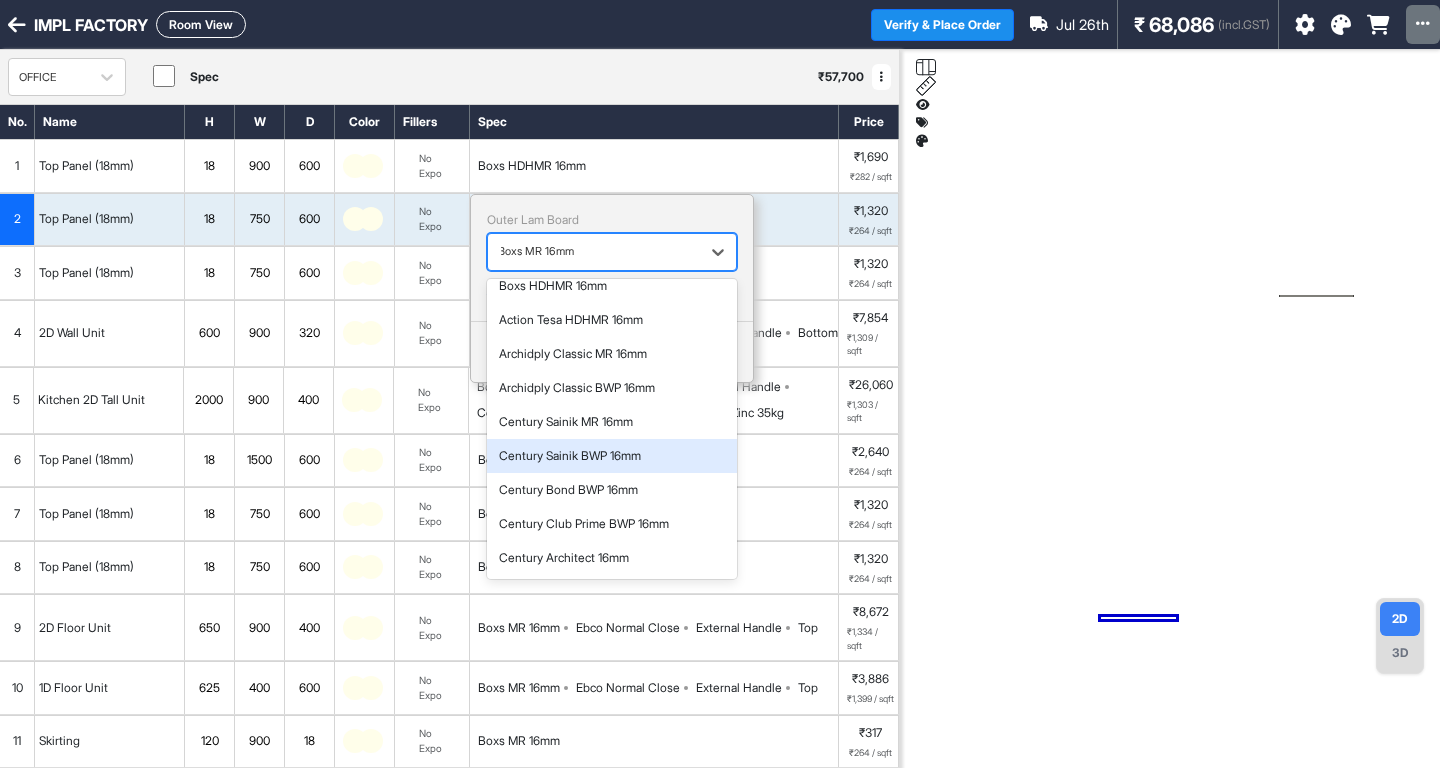 scroll, scrollTop: 0, scrollLeft: 0, axis: both 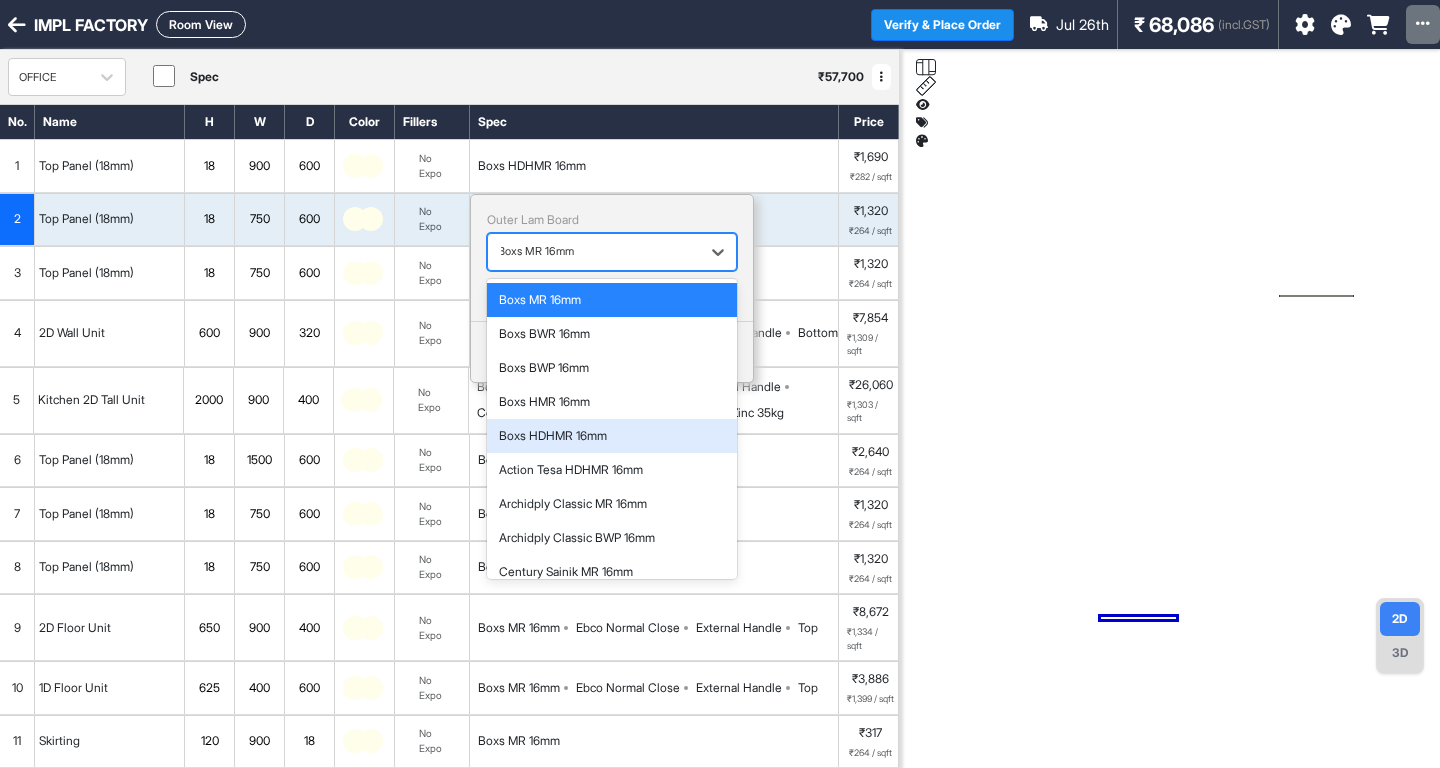 click on "Boxs HDHMR 16mm" at bounding box center (612, 436) 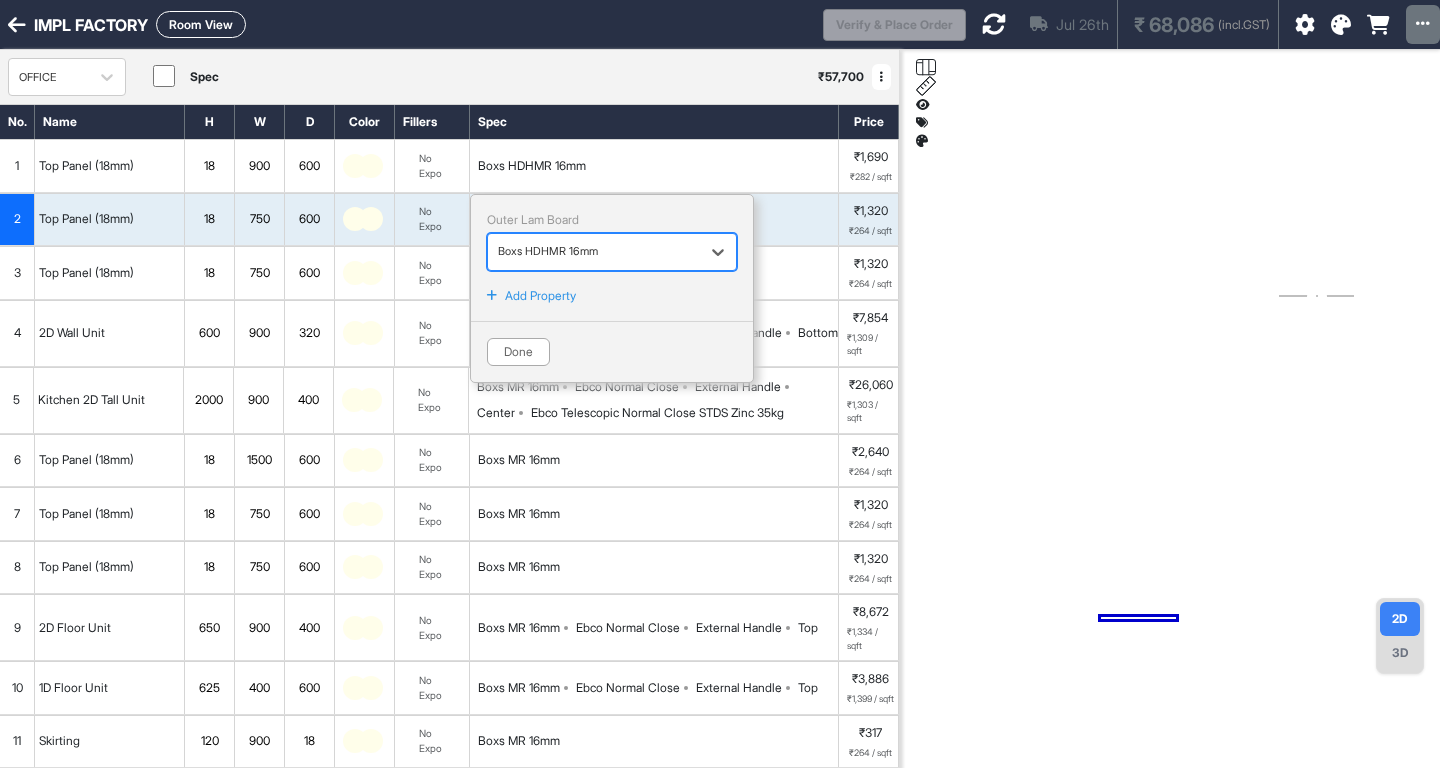 click at bounding box center (1170, 434) 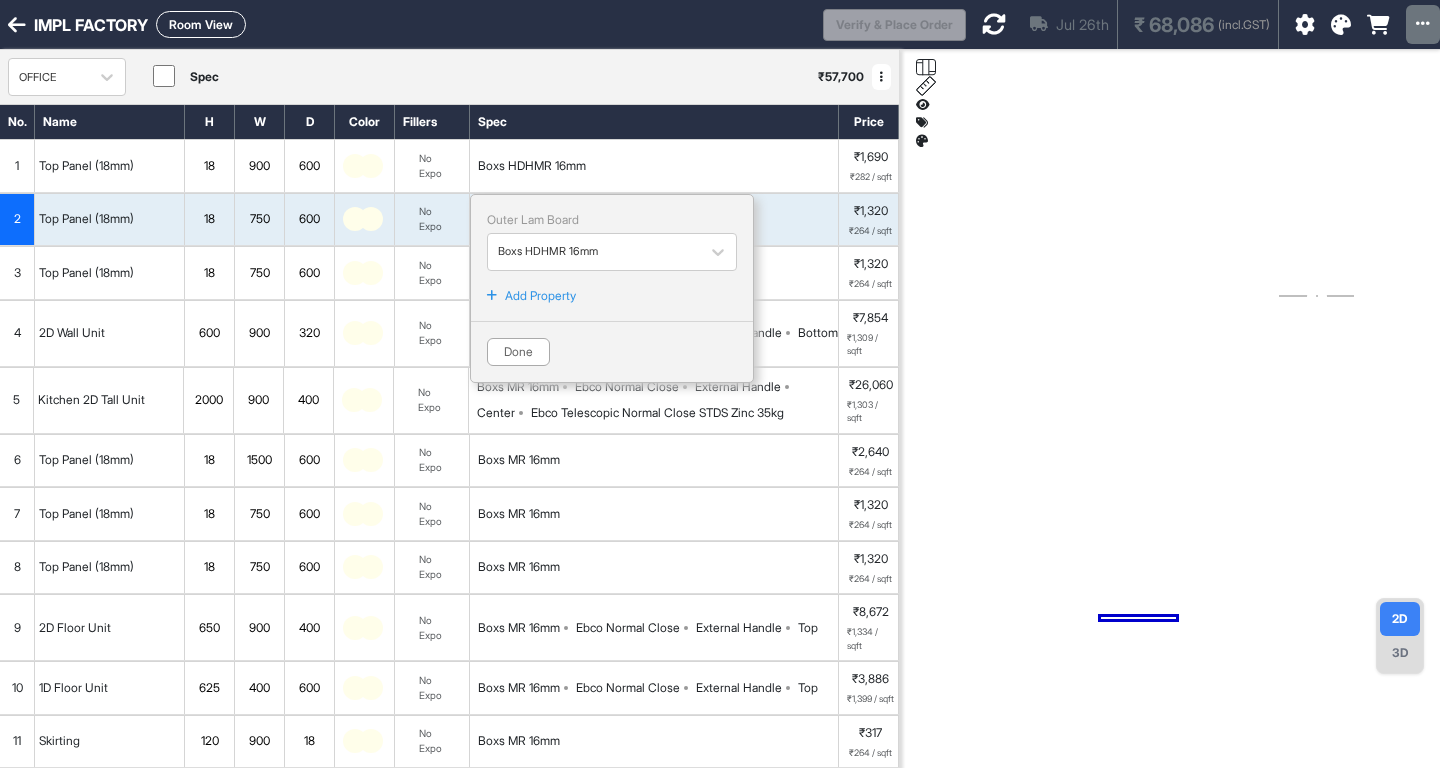 click on "Room View" at bounding box center (201, 24) 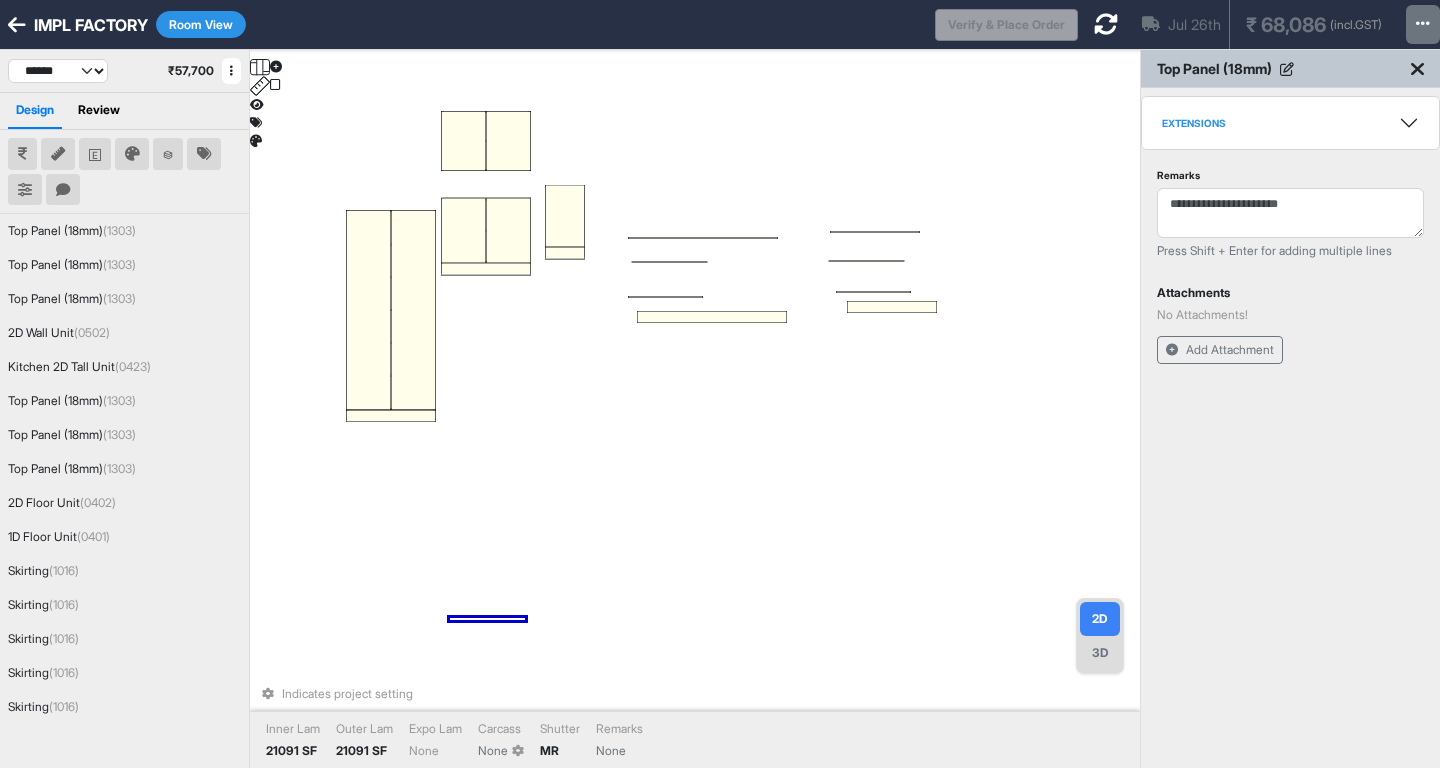 click on "Room View" at bounding box center (201, 24) 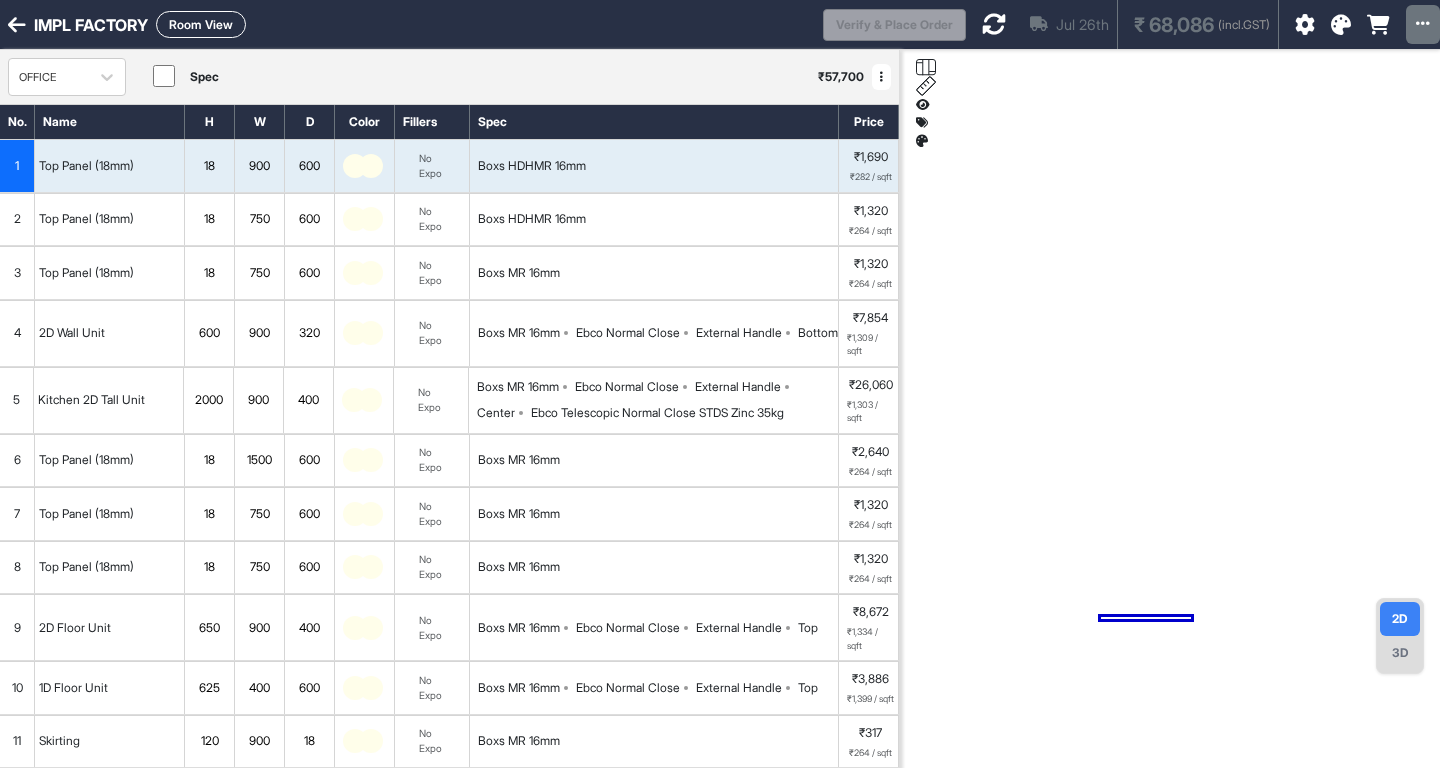 click at bounding box center (371, 166) 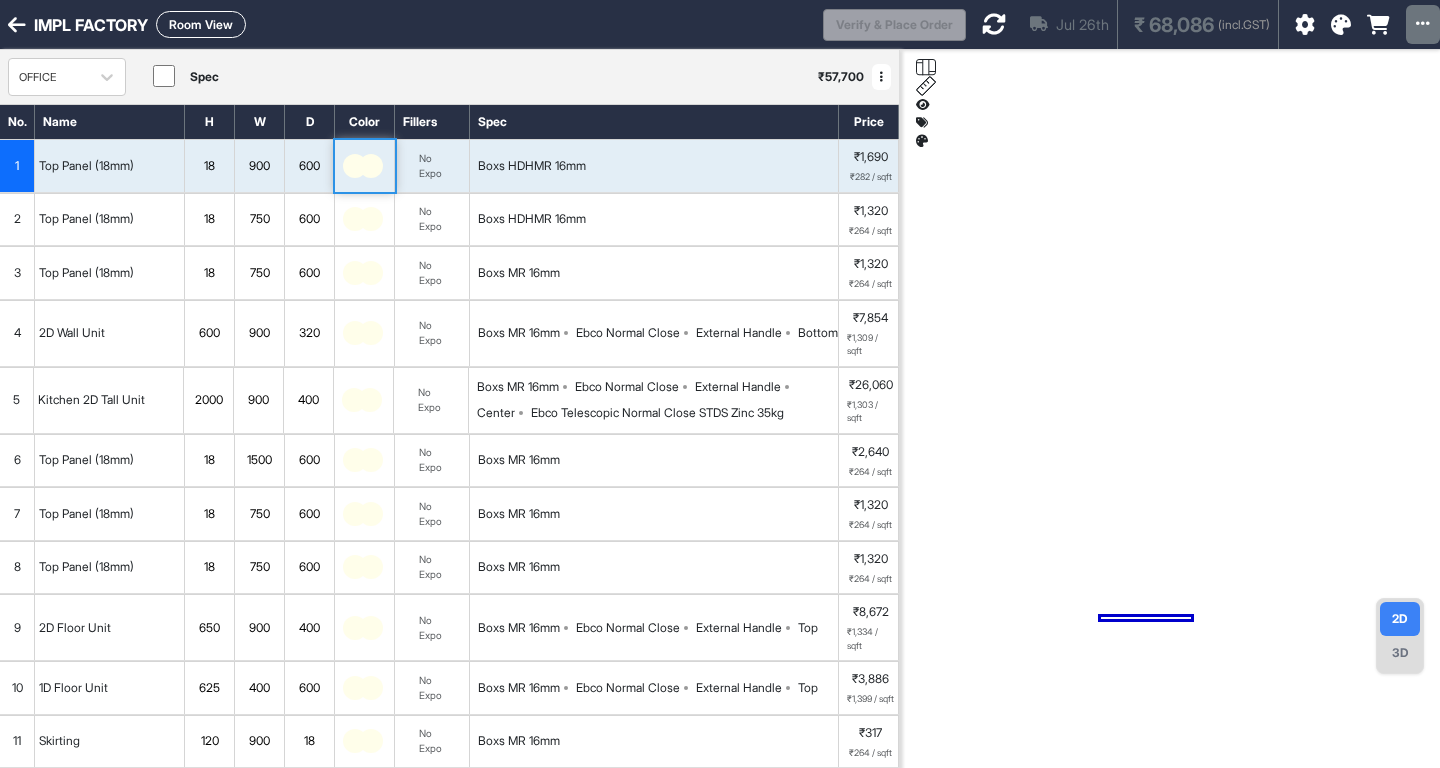 click at bounding box center (371, 166) 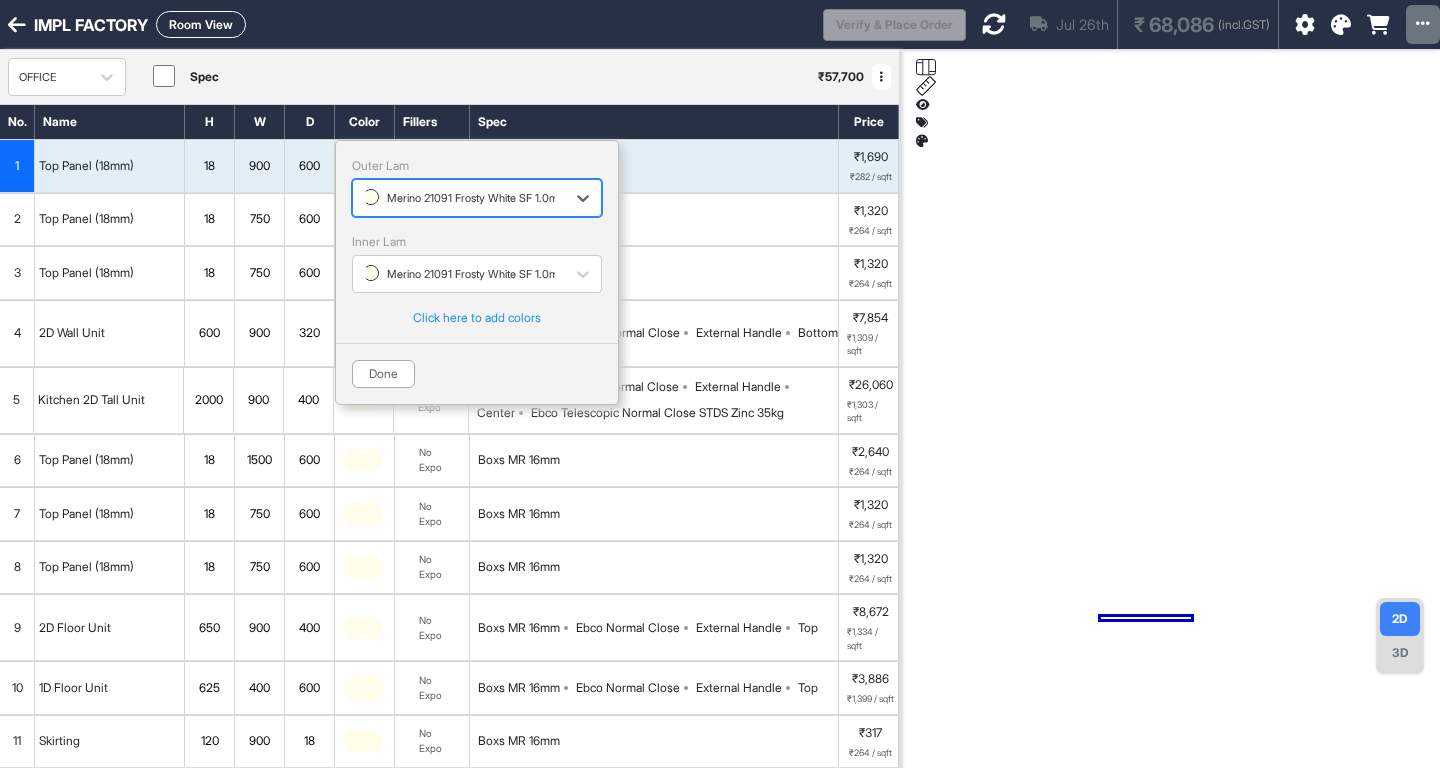 click on "Merino 21091 Frosty White SF 1.0mm" at bounding box center (465, 198) 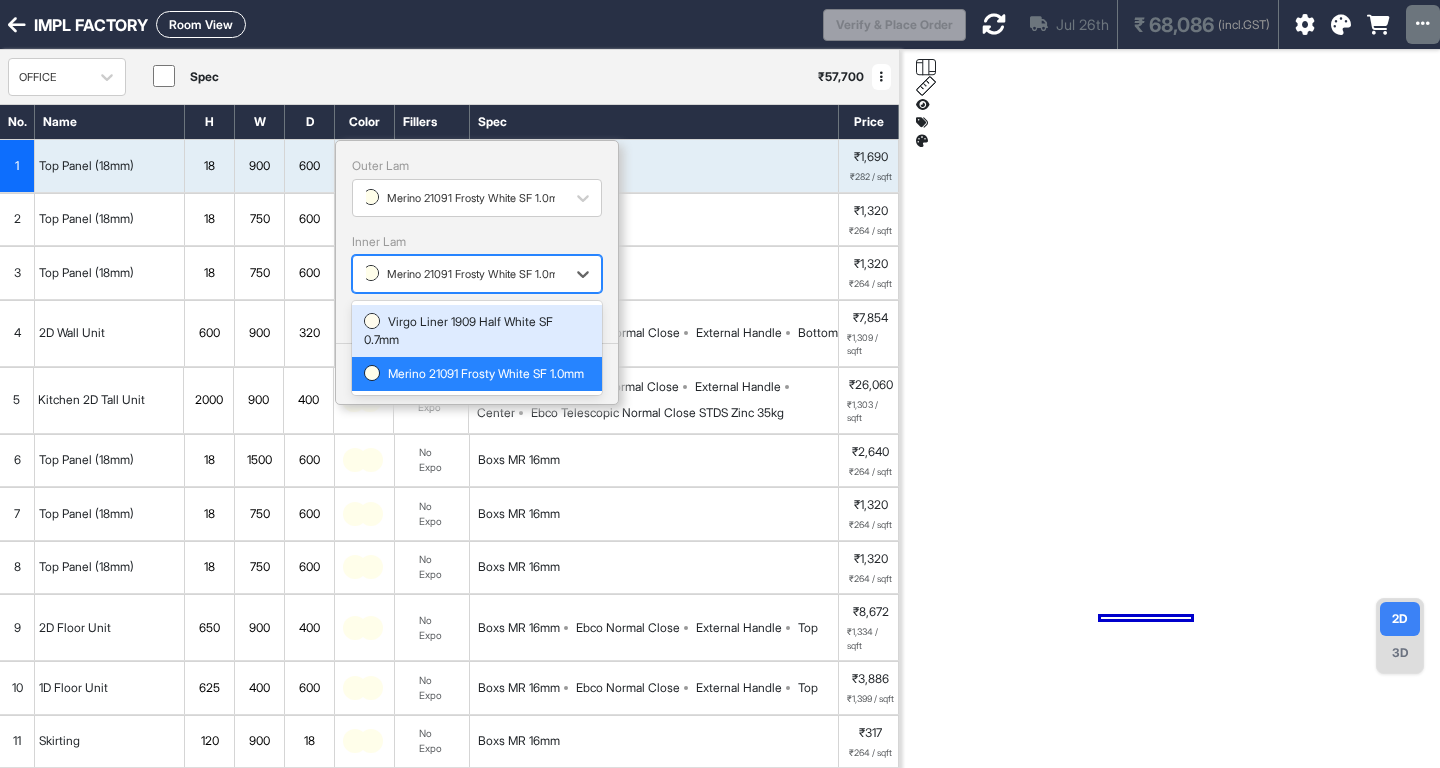 click on "Merino 21091 Frosty White SF 1.0mm" at bounding box center (465, 274) 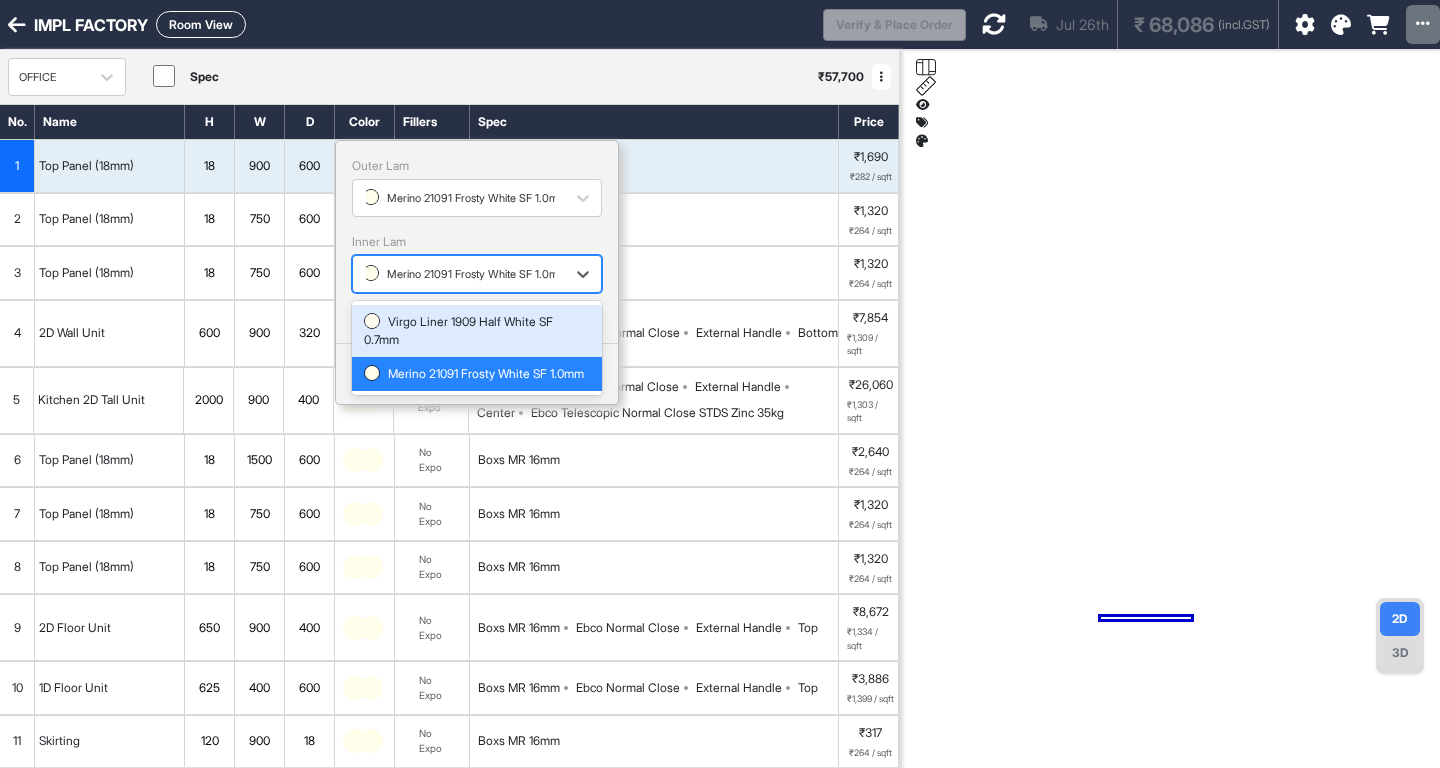 click on "Virgo Liner 1909 Half White SF 0.7mm" at bounding box center (477, 331) 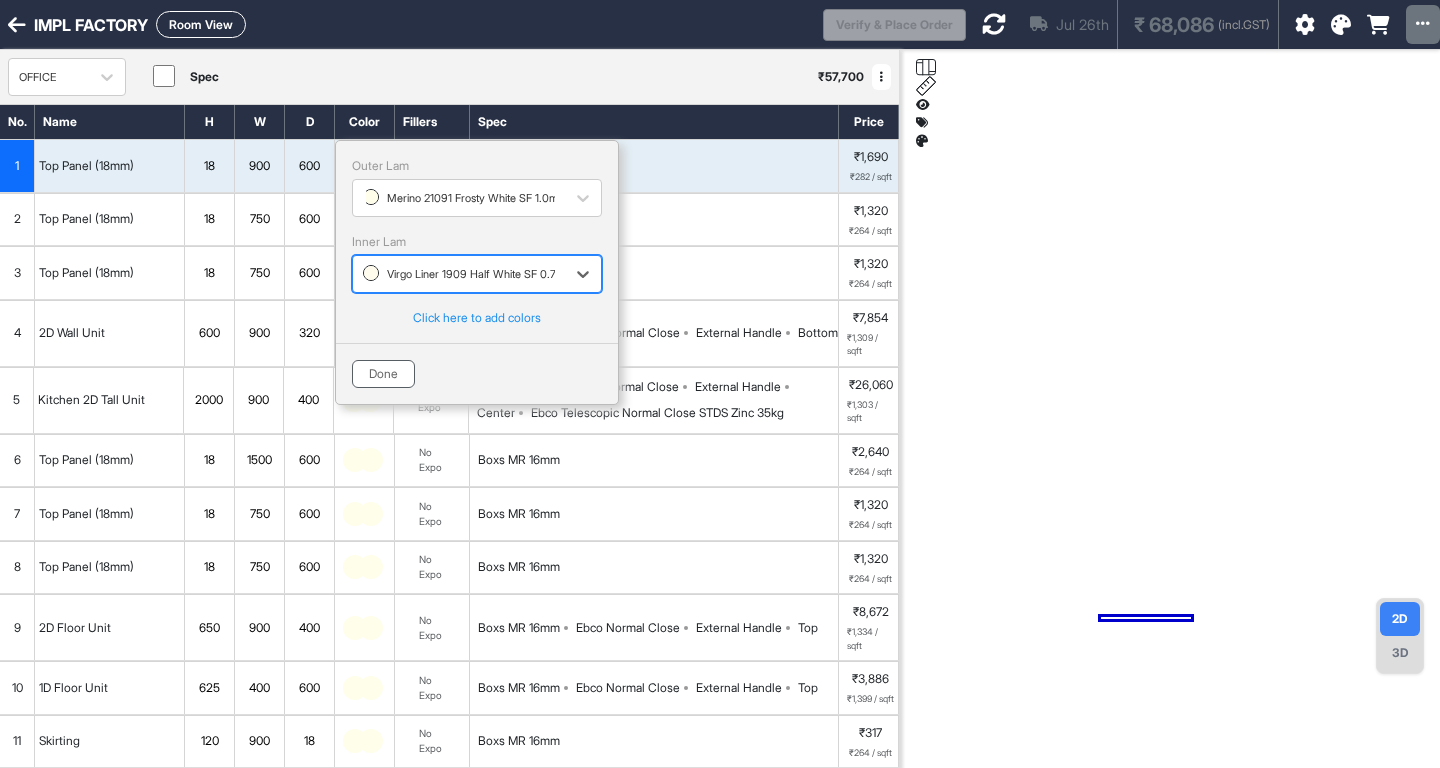click on "Done" at bounding box center (383, 374) 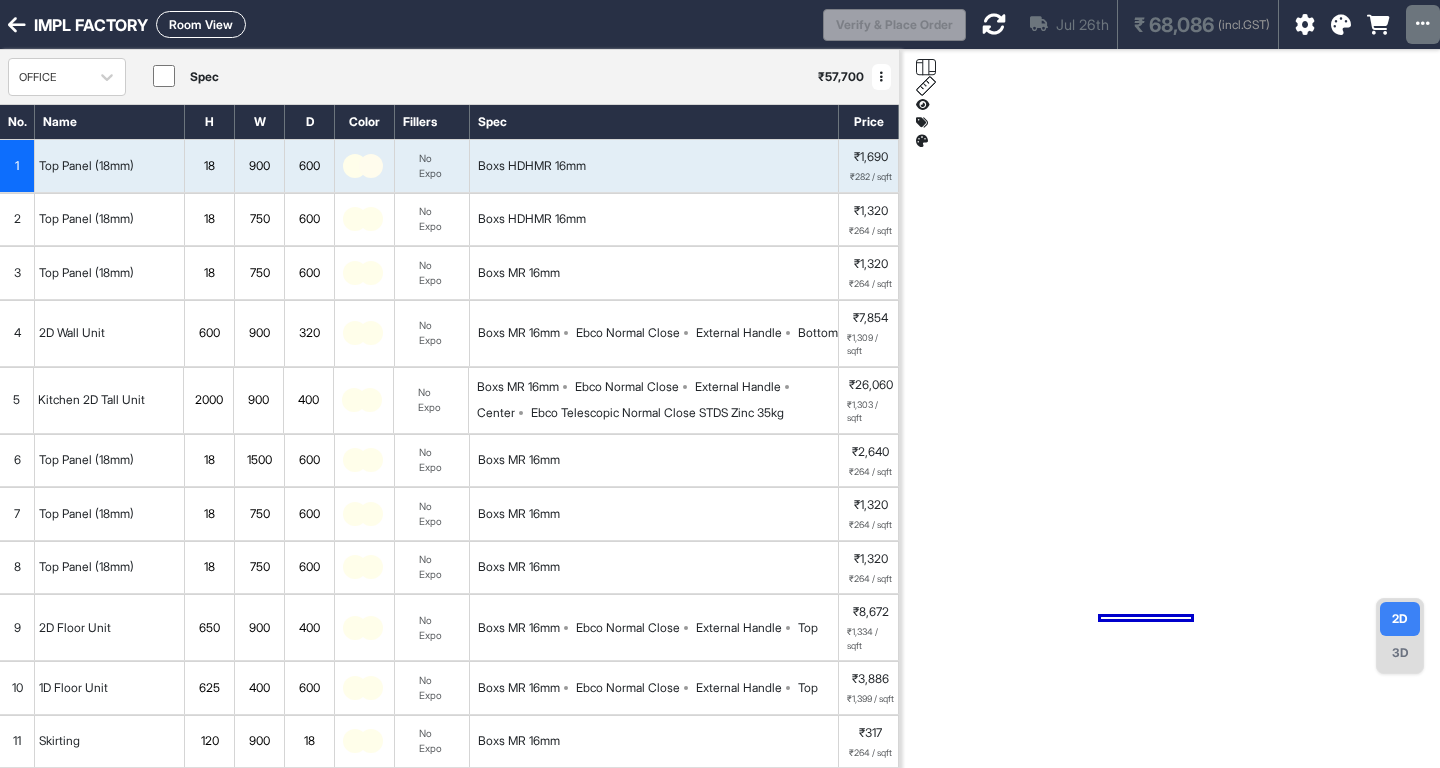 click at bounding box center [371, 219] 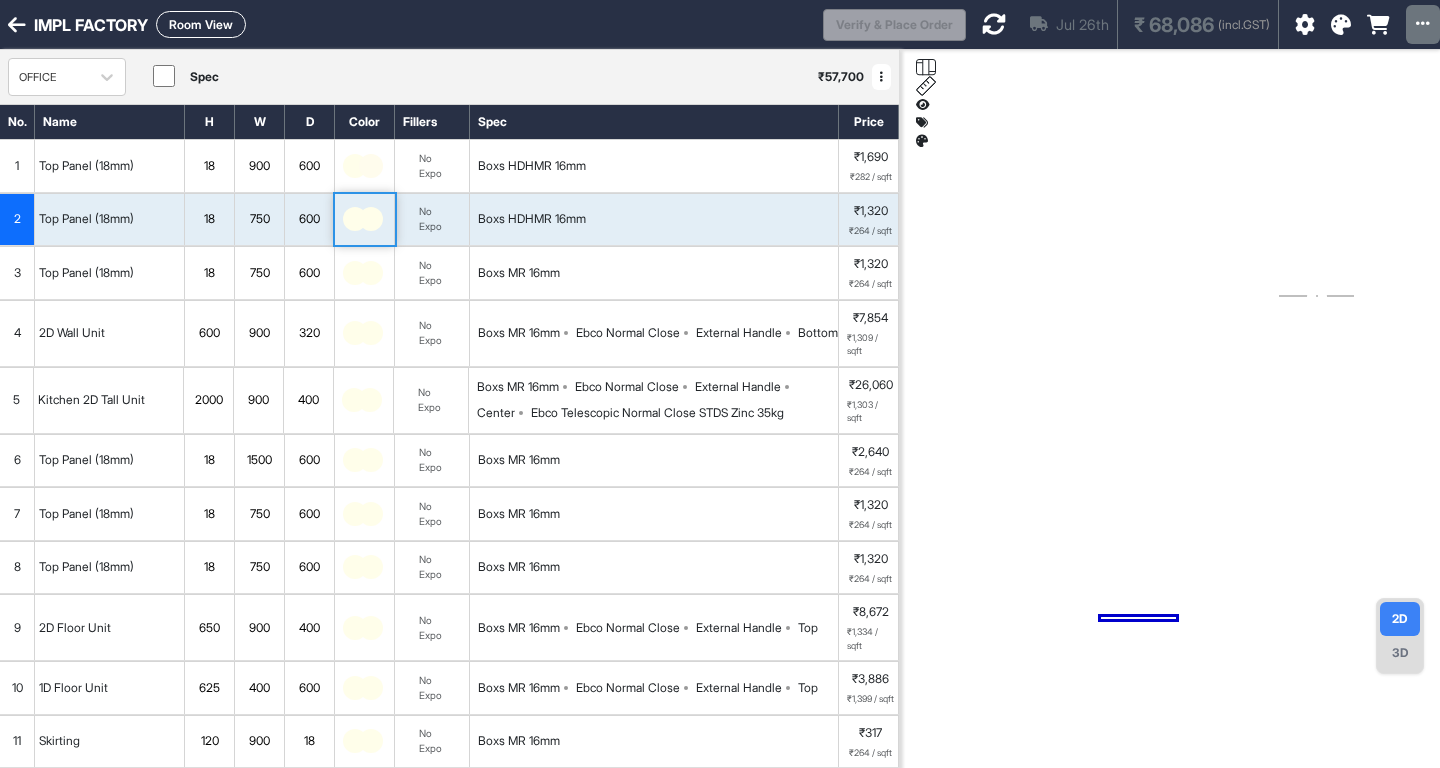 click at bounding box center (371, 219) 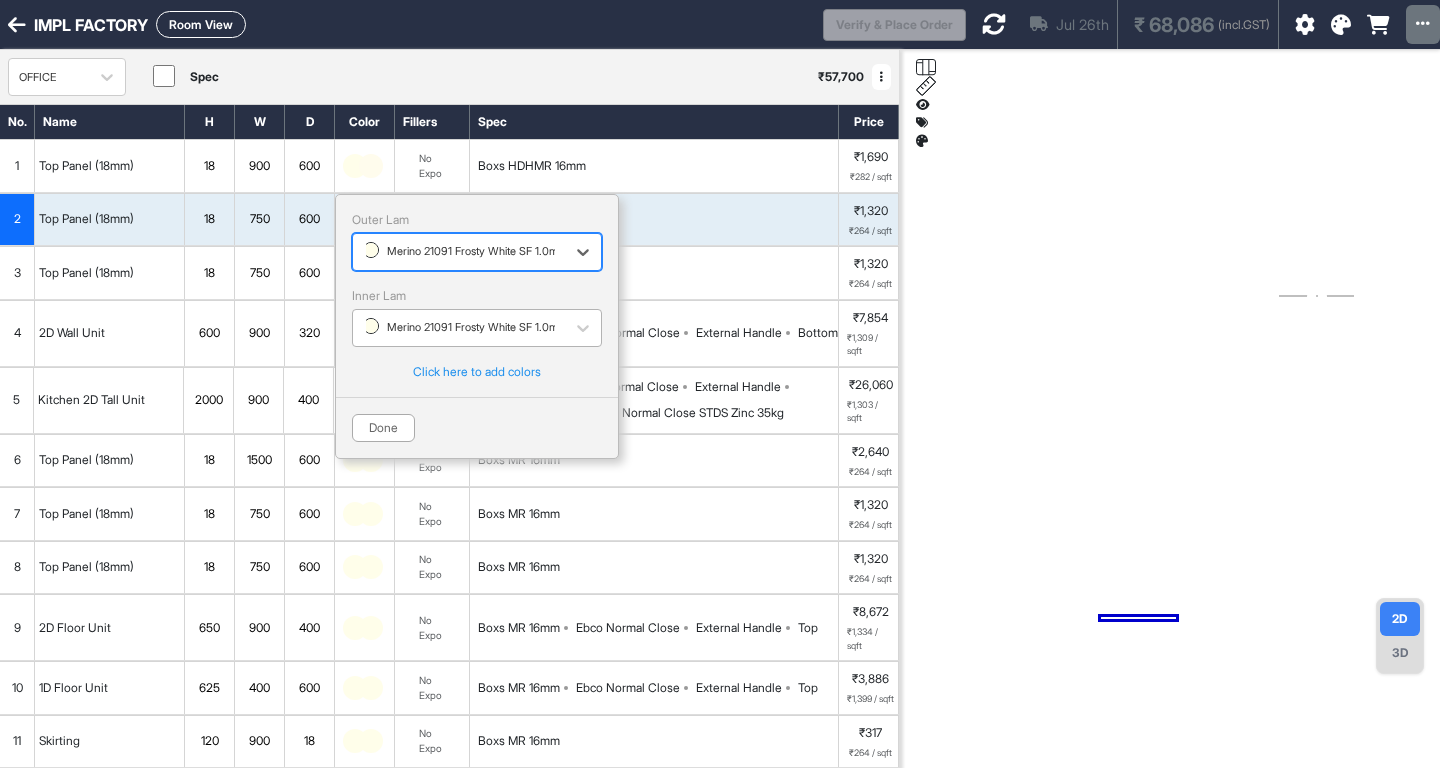 click on "Merino 21091 Frosty White SF 1.0mm" at bounding box center (465, 327) 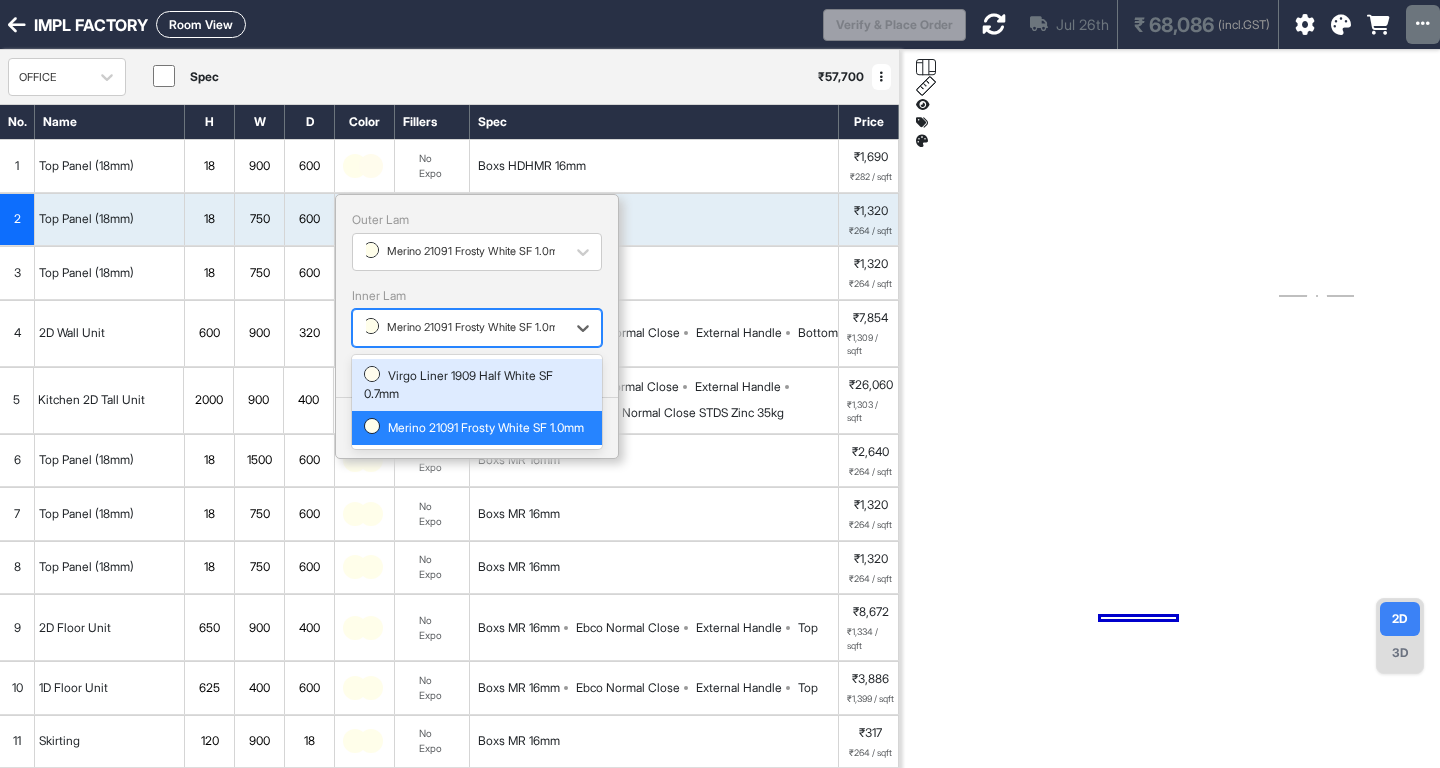 click on "Virgo Liner 1909 Half White SF 0.7mm" at bounding box center [477, 385] 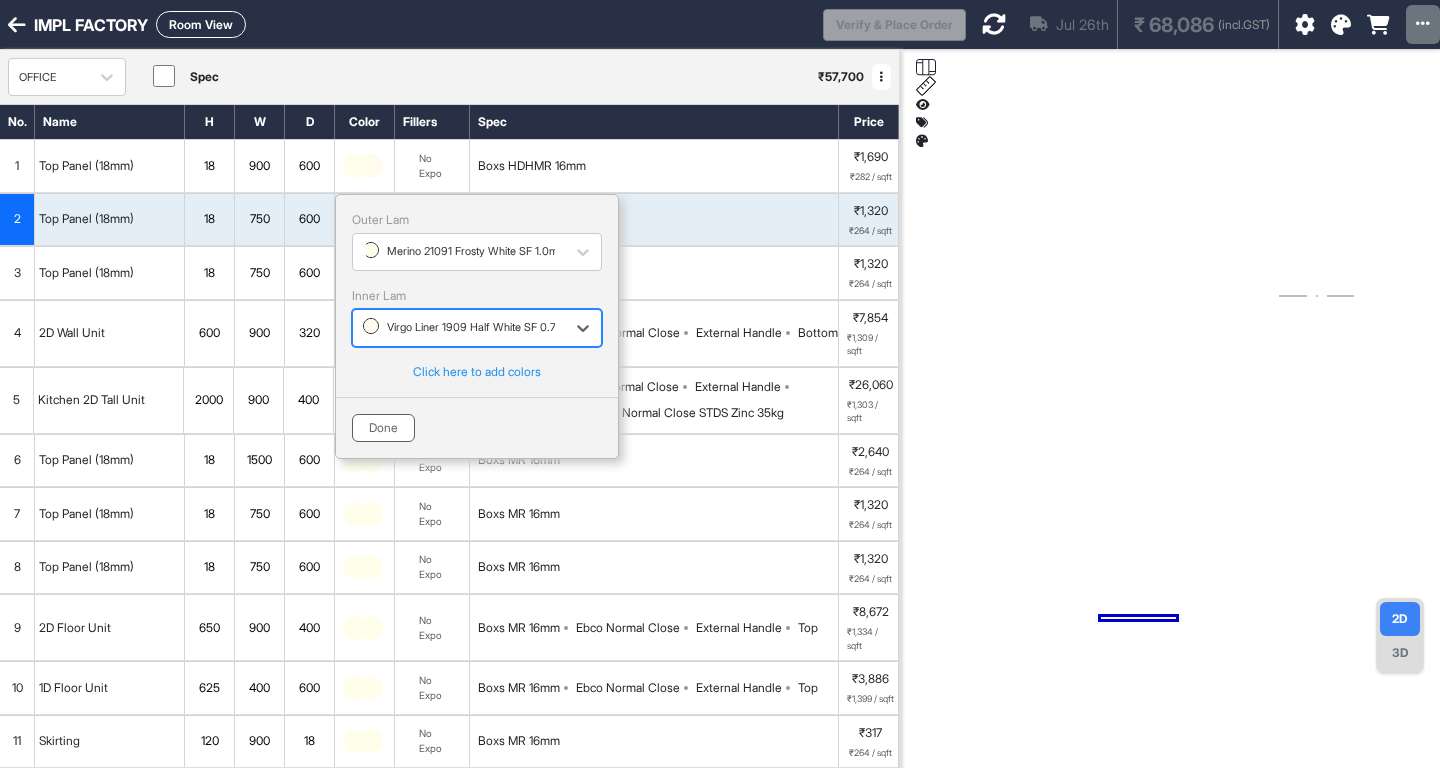 click on "Done" at bounding box center [383, 428] 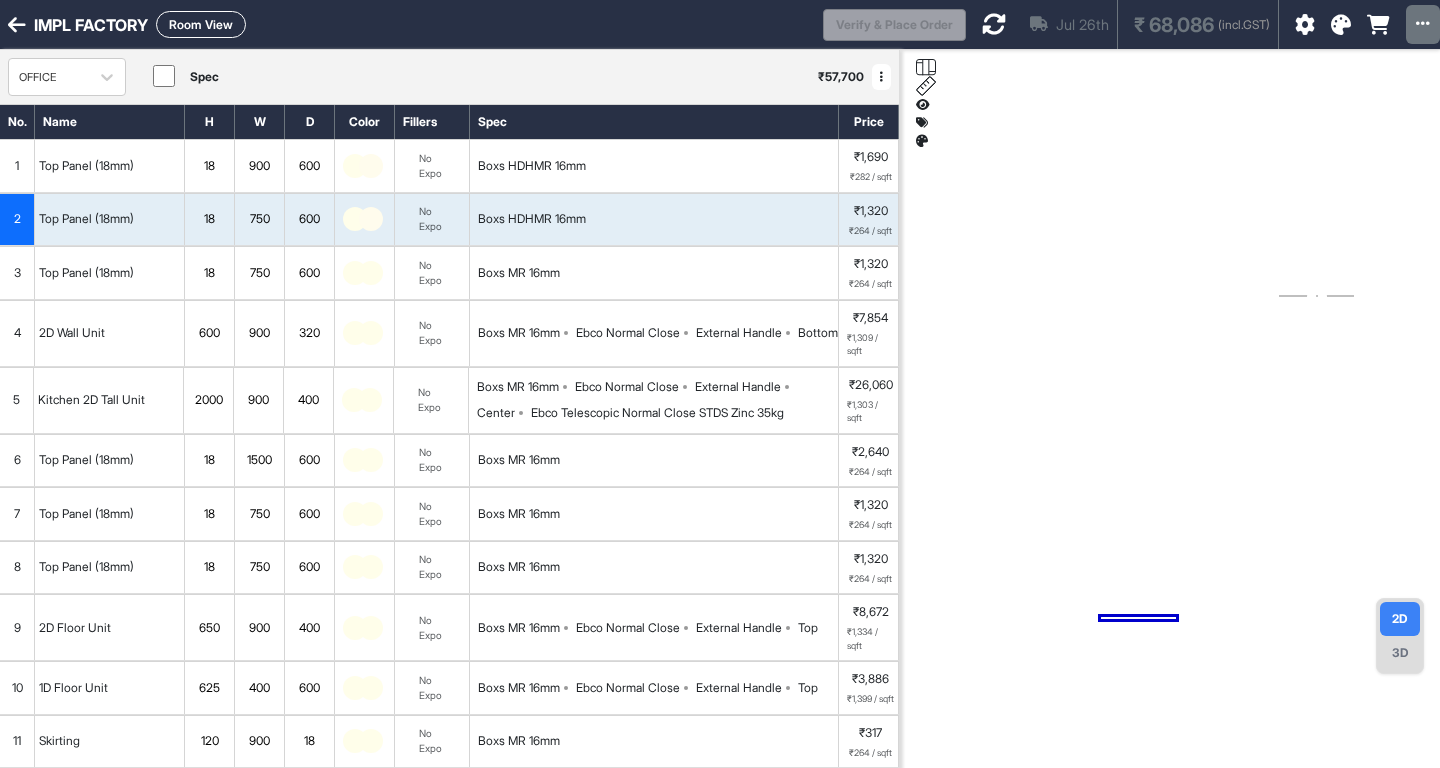 click at bounding box center [371, 273] 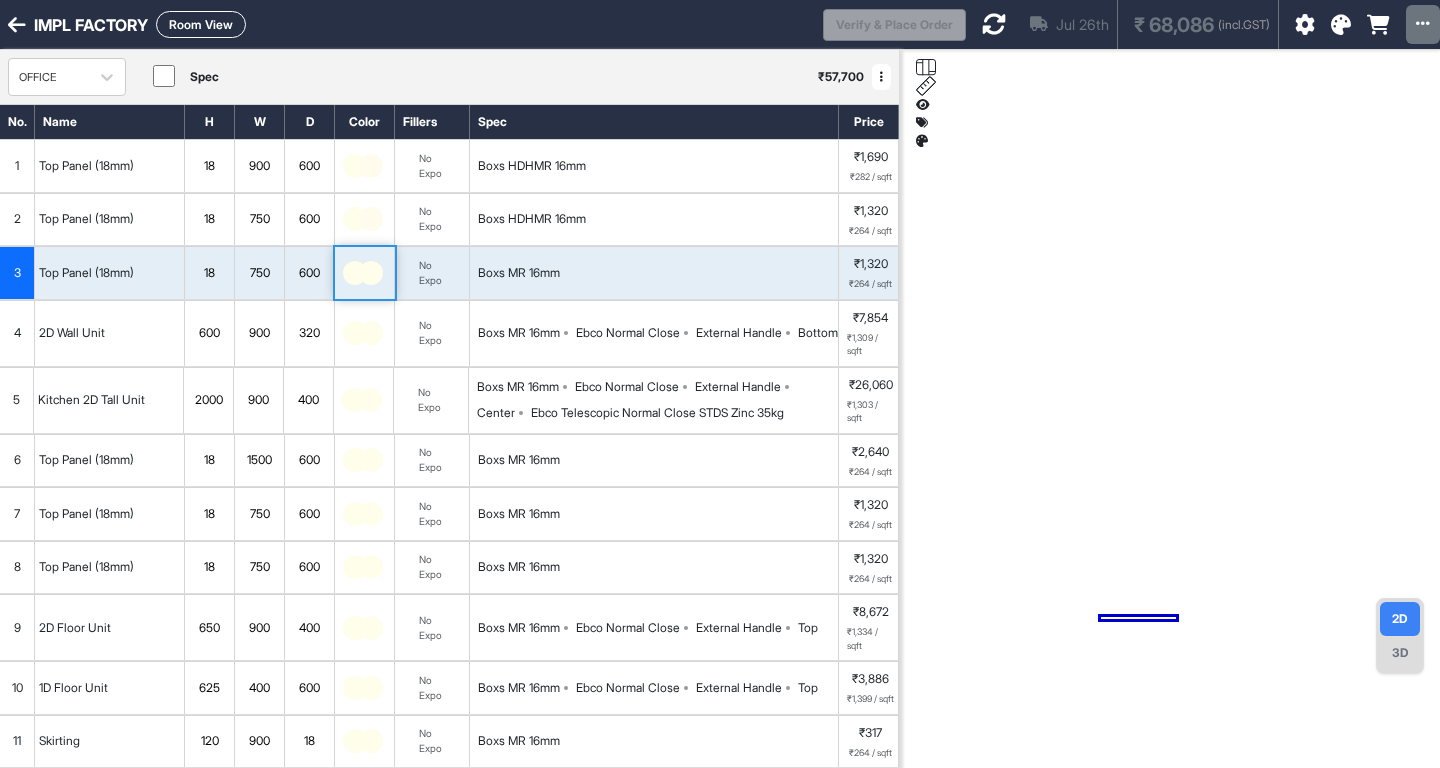 click at bounding box center [371, 273] 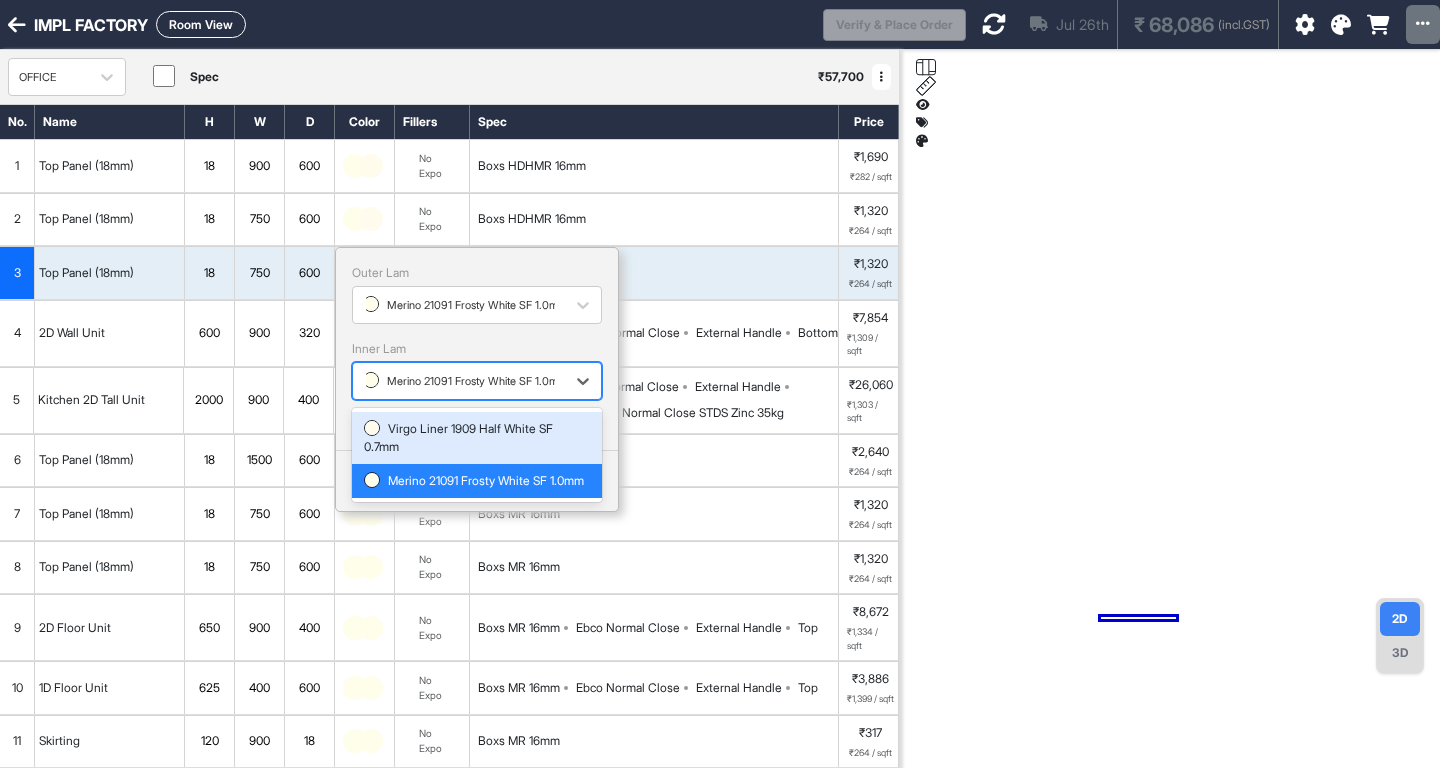 click on "Merino 21091 Frosty White SF 1.0mm" at bounding box center [465, 381] 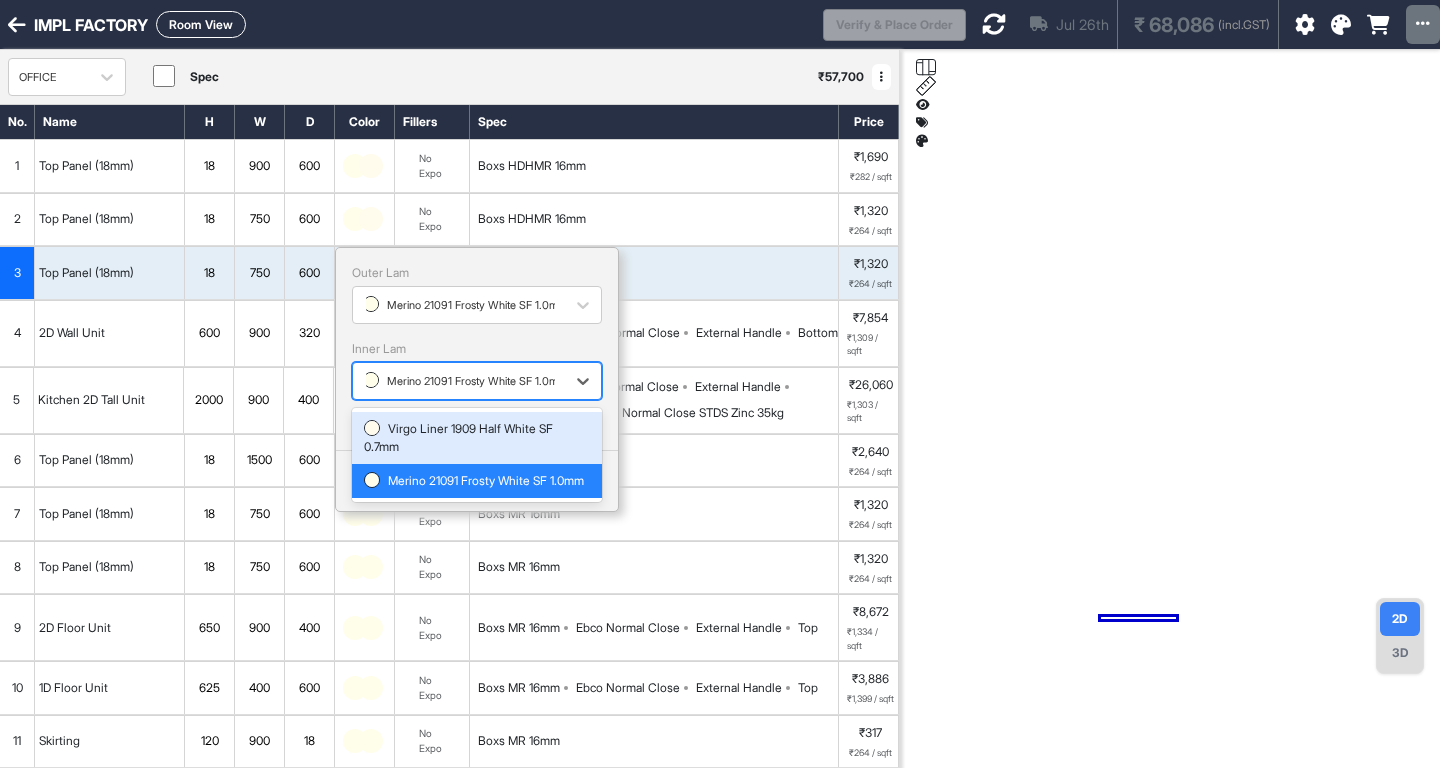 click on "Virgo Liner 1909 Half White SF 0.7mm" at bounding box center (477, 438) 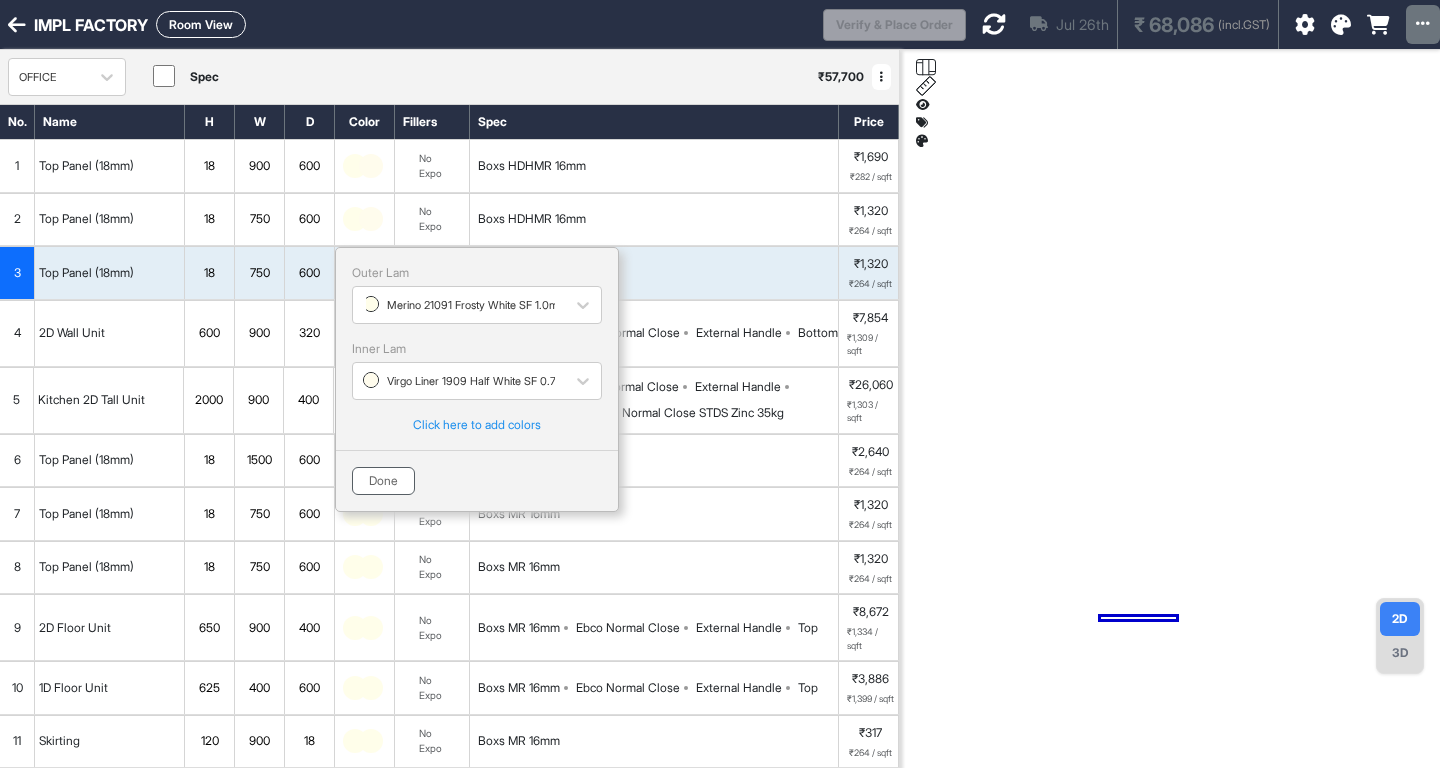 click on "Done" at bounding box center (383, 481) 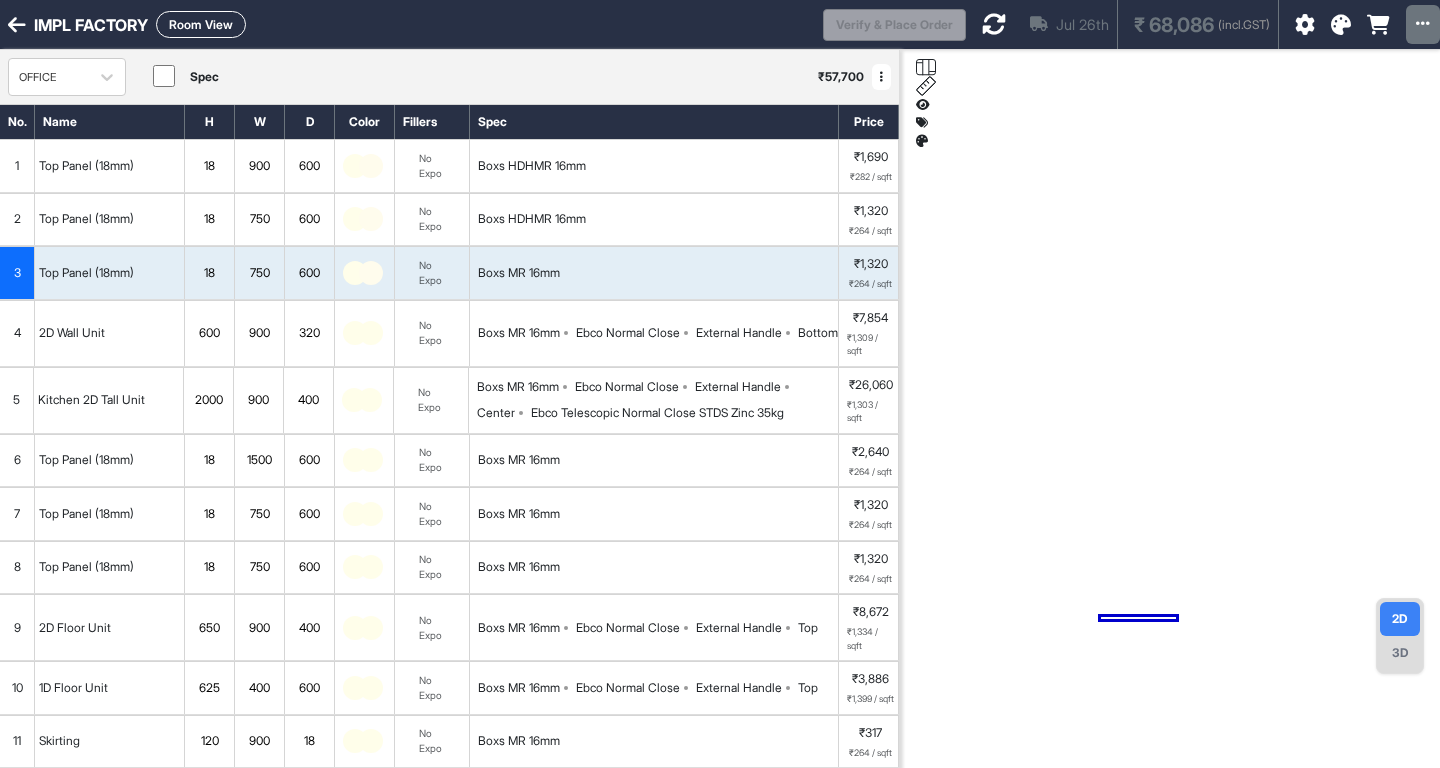 click at bounding box center (365, 333) 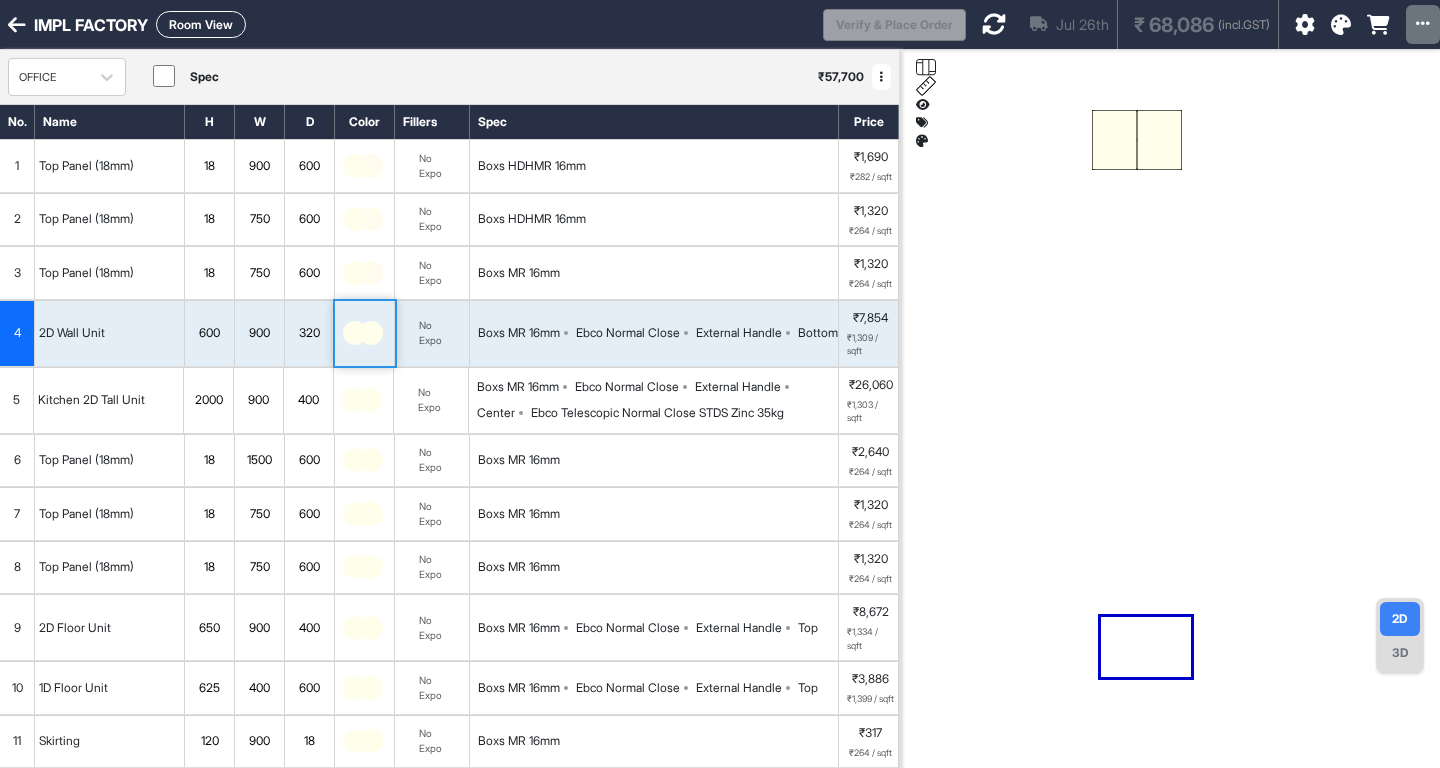 click at bounding box center [365, 333] 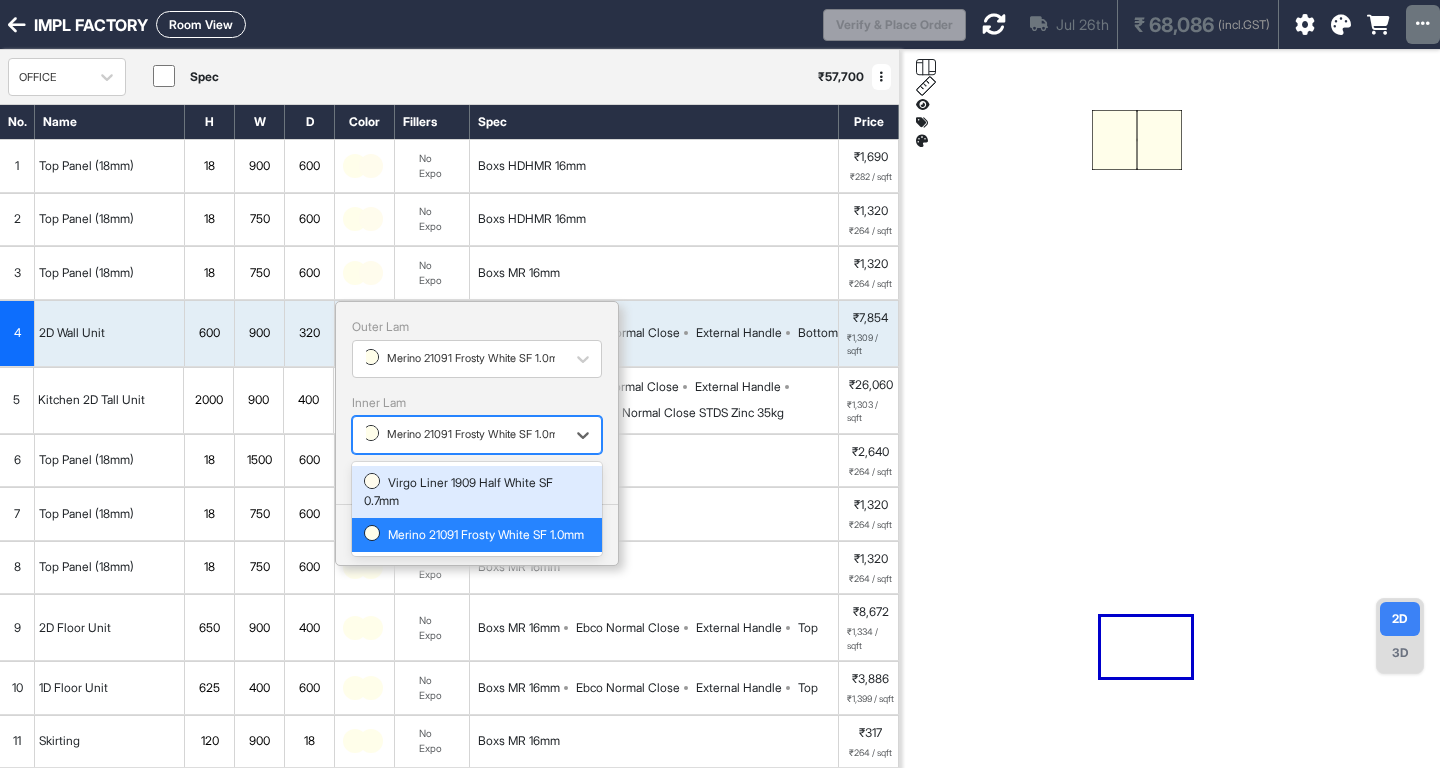 click on "Merino 21091 Frosty White SF 1.0mm" at bounding box center [465, 434] 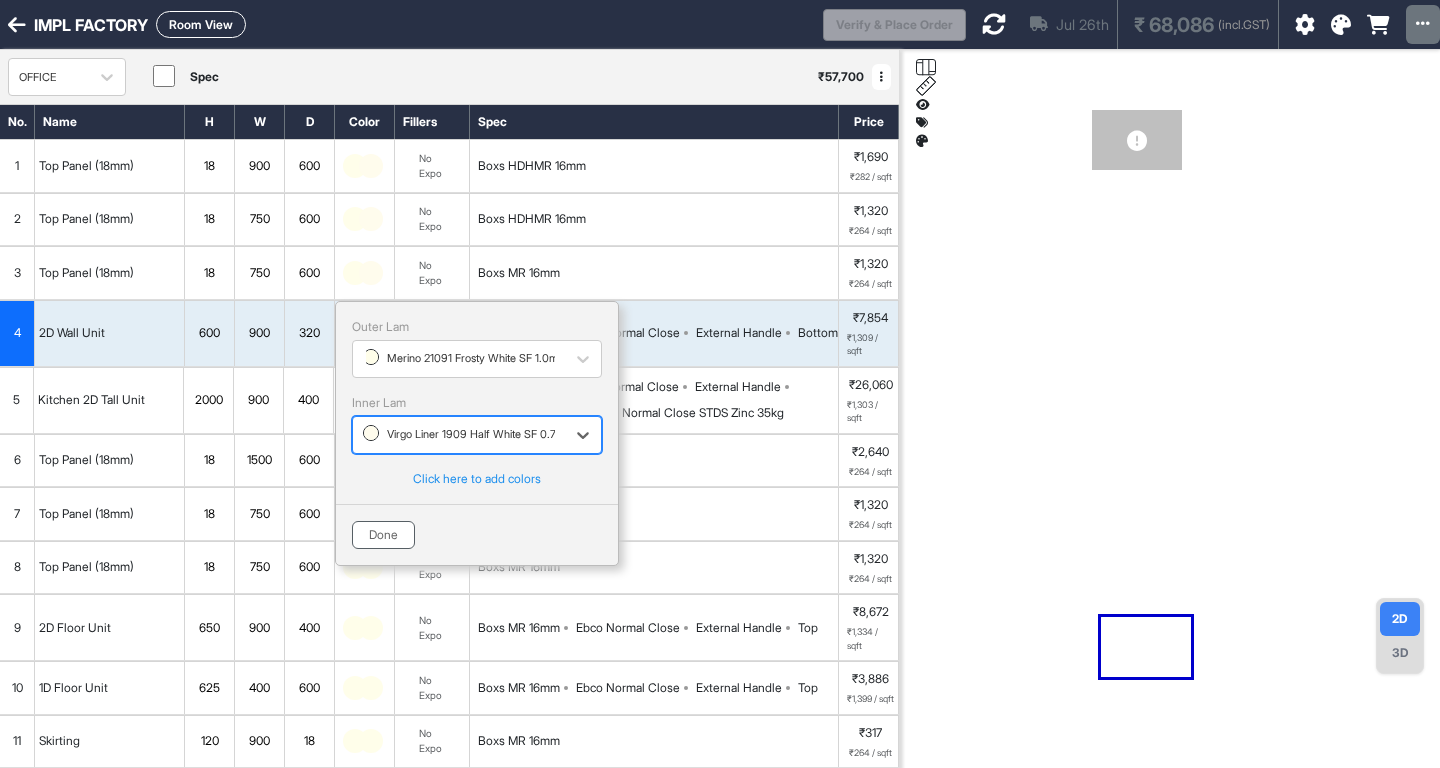 click on "Done" at bounding box center (383, 535) 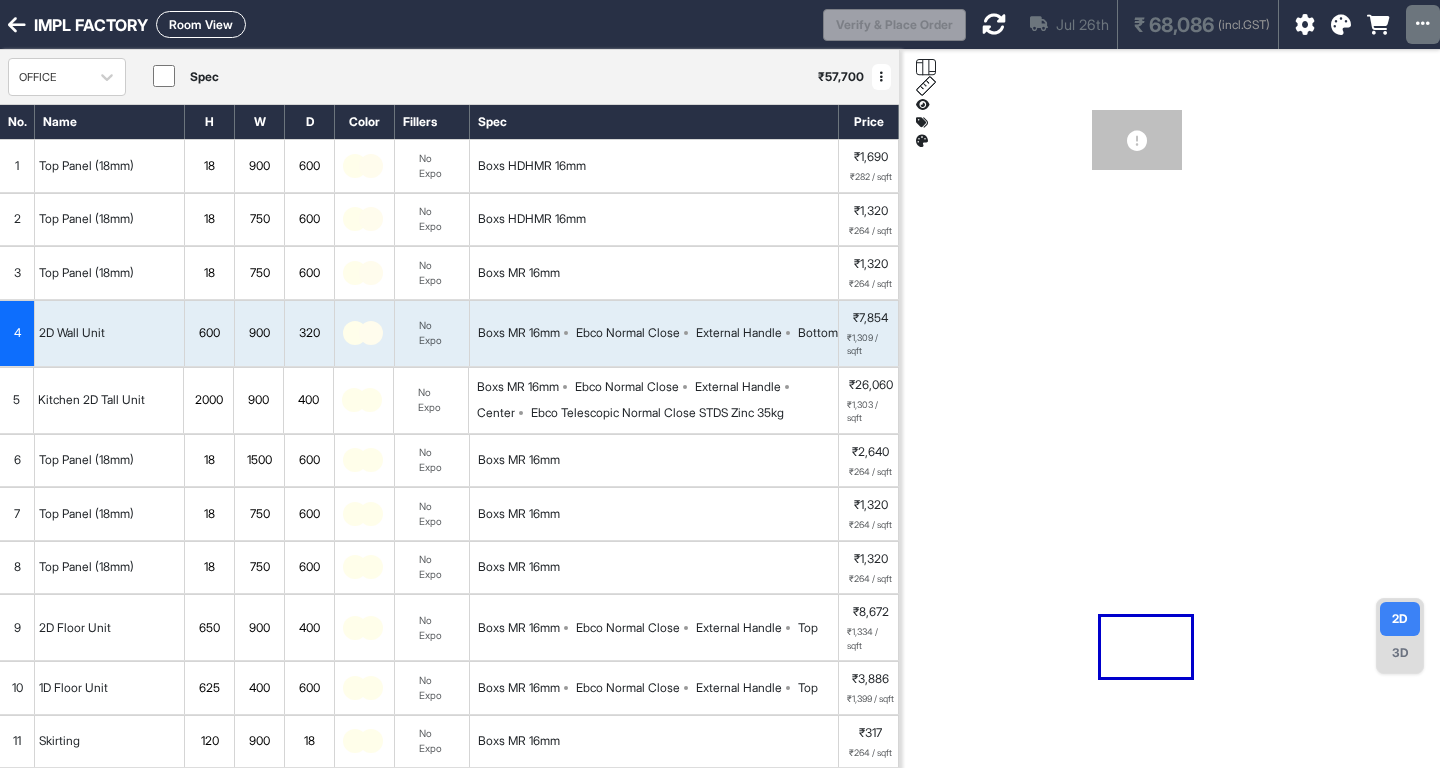 click at bounding box center [370, 400] 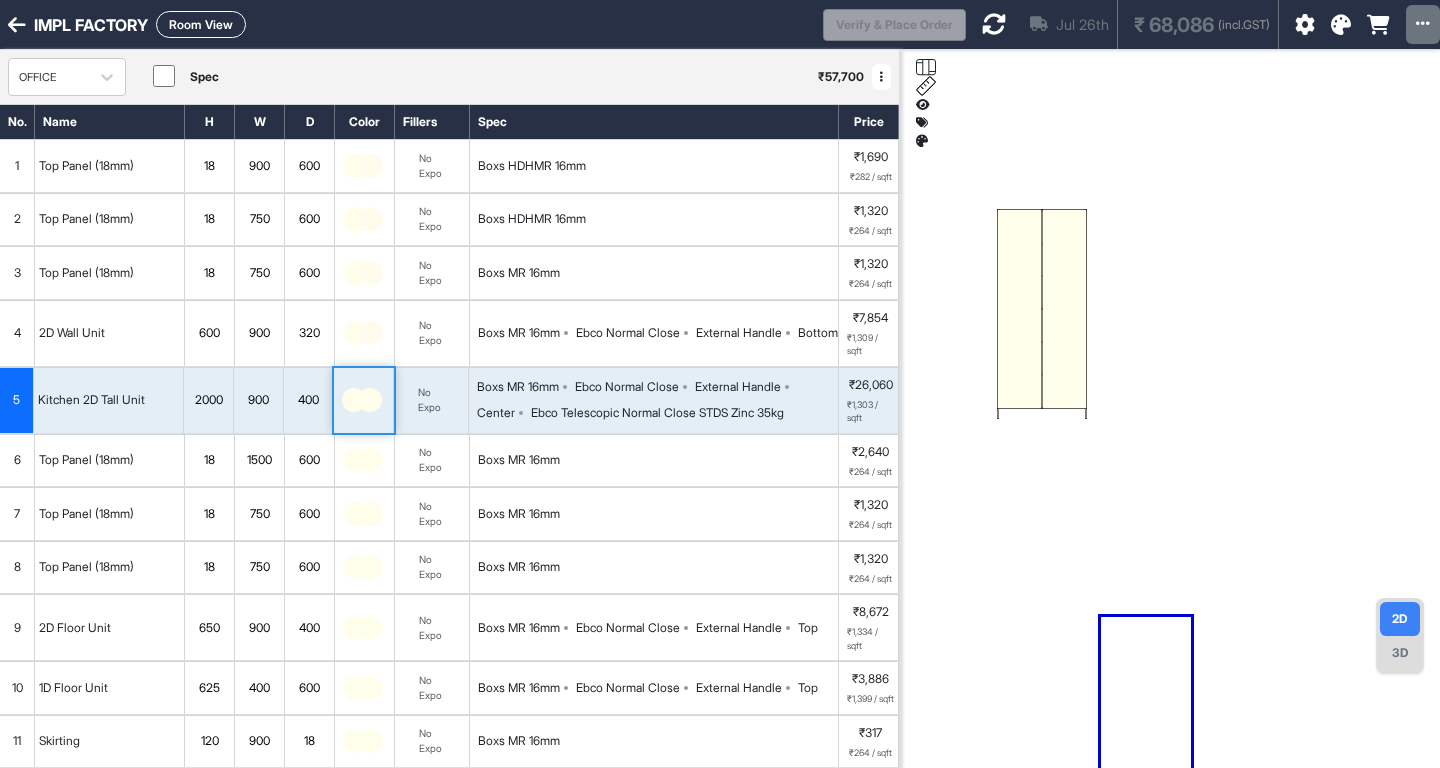 click at bounding box center (370, 400) 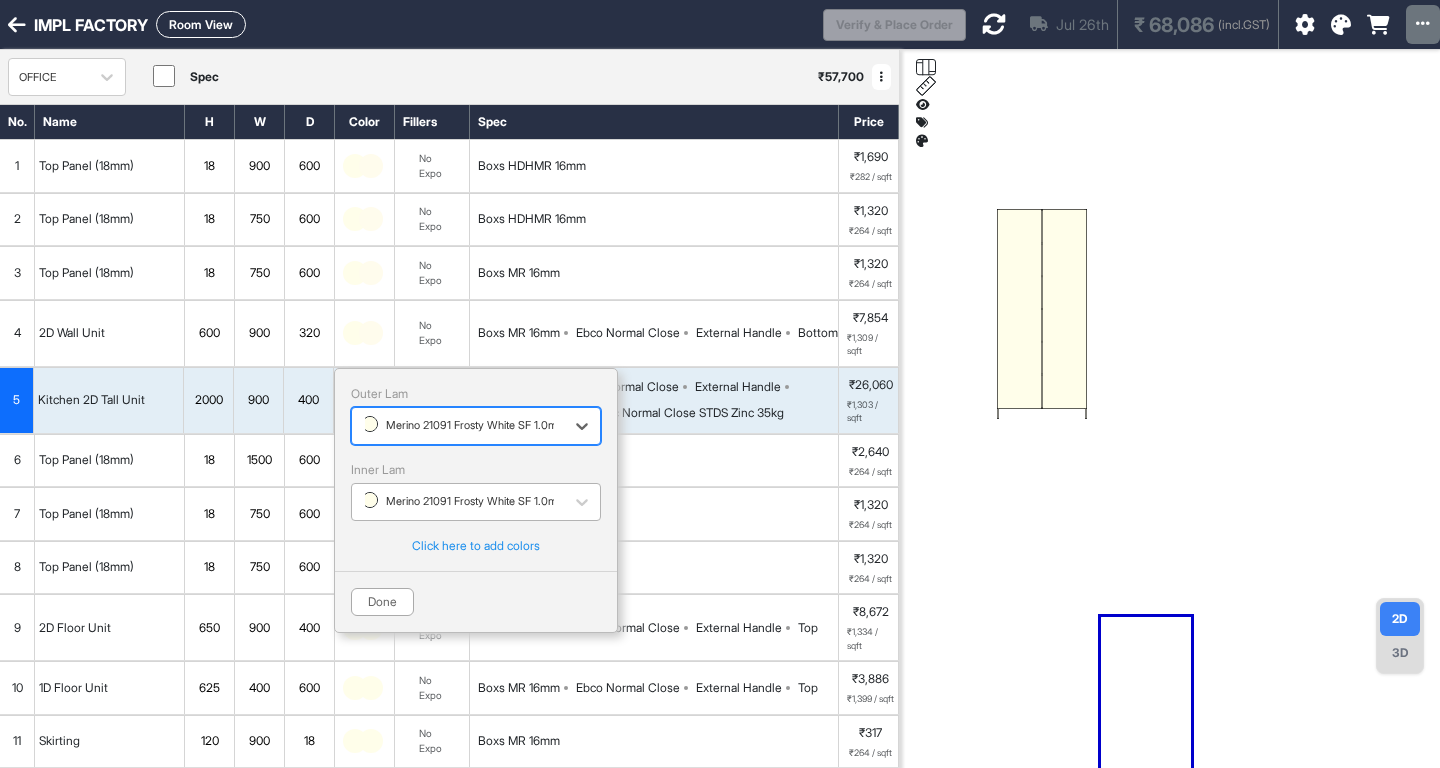 click on "Merino 21091 Frosty White SF 1.0mm" at bounding box center (464, 501) 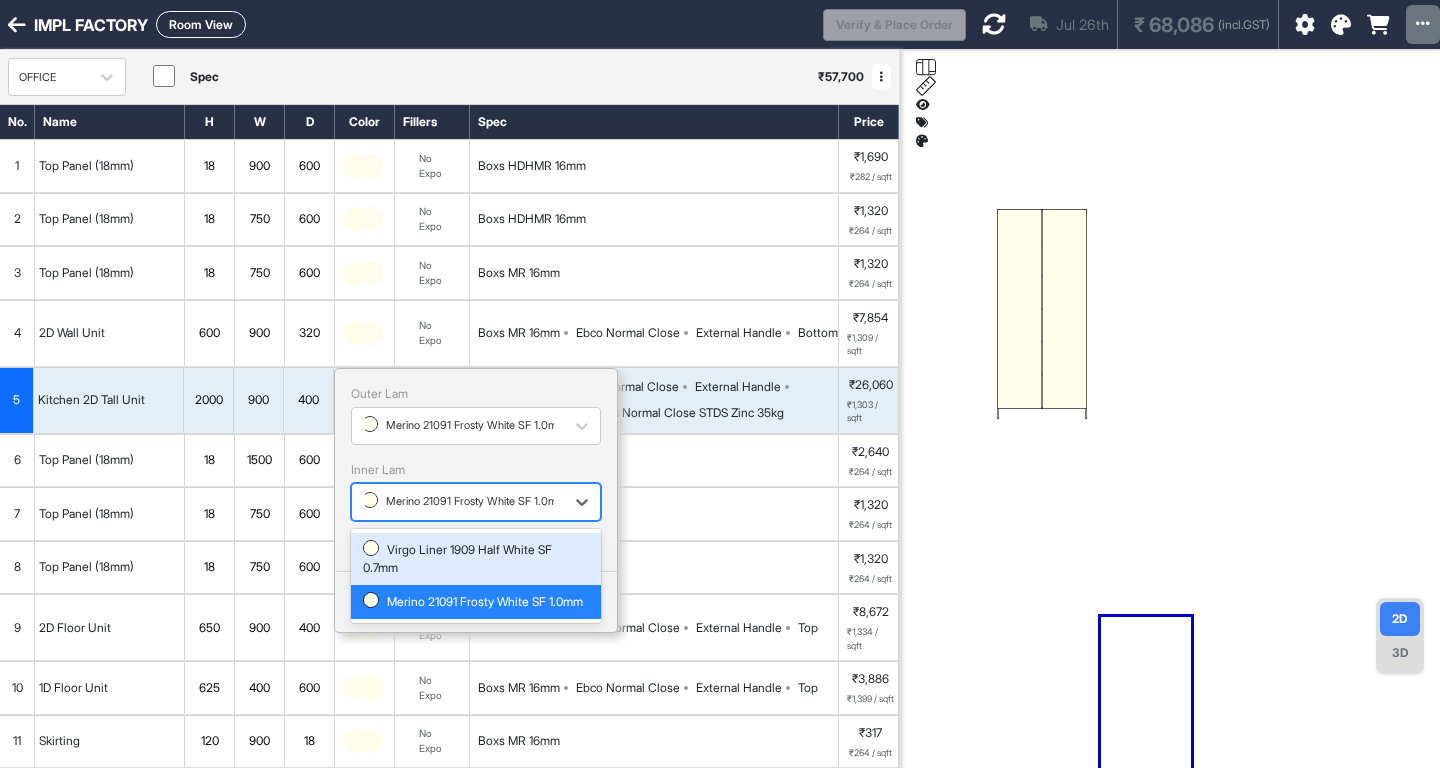 click on "Virgo Liner 1909 Half White SF 0.7mm" at bounding box center (476, 559) 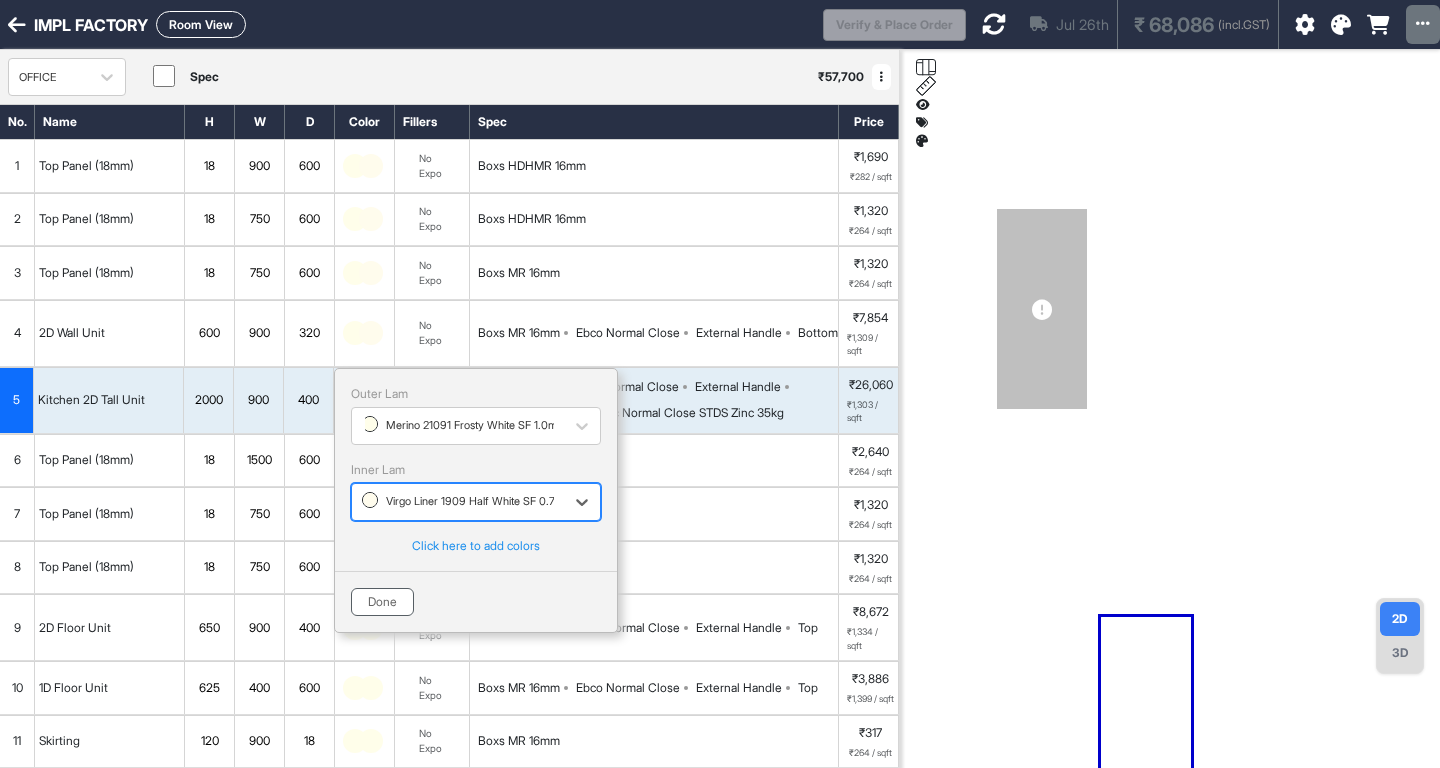 click on "Done" at bounding box center [382, 602] 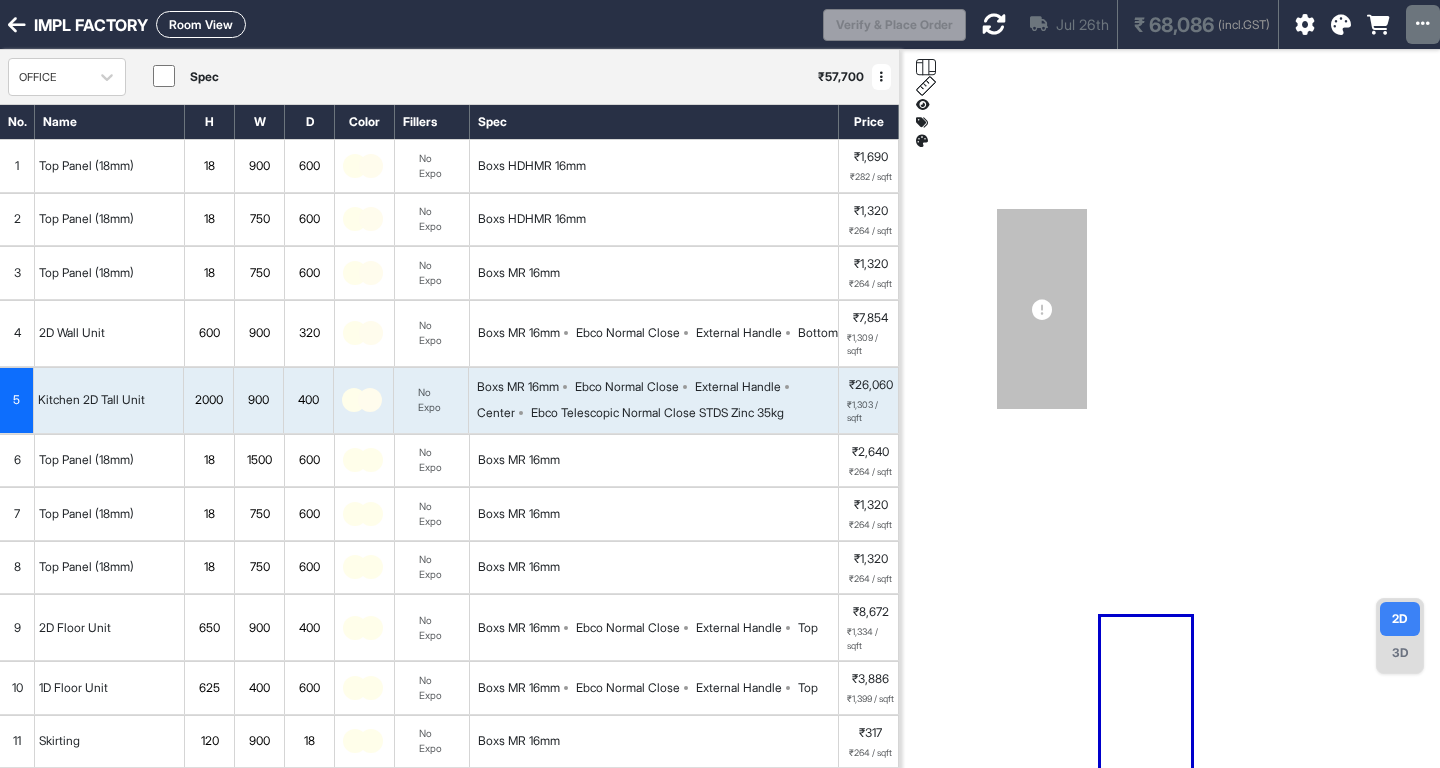 click at bounding box center [371, 460] 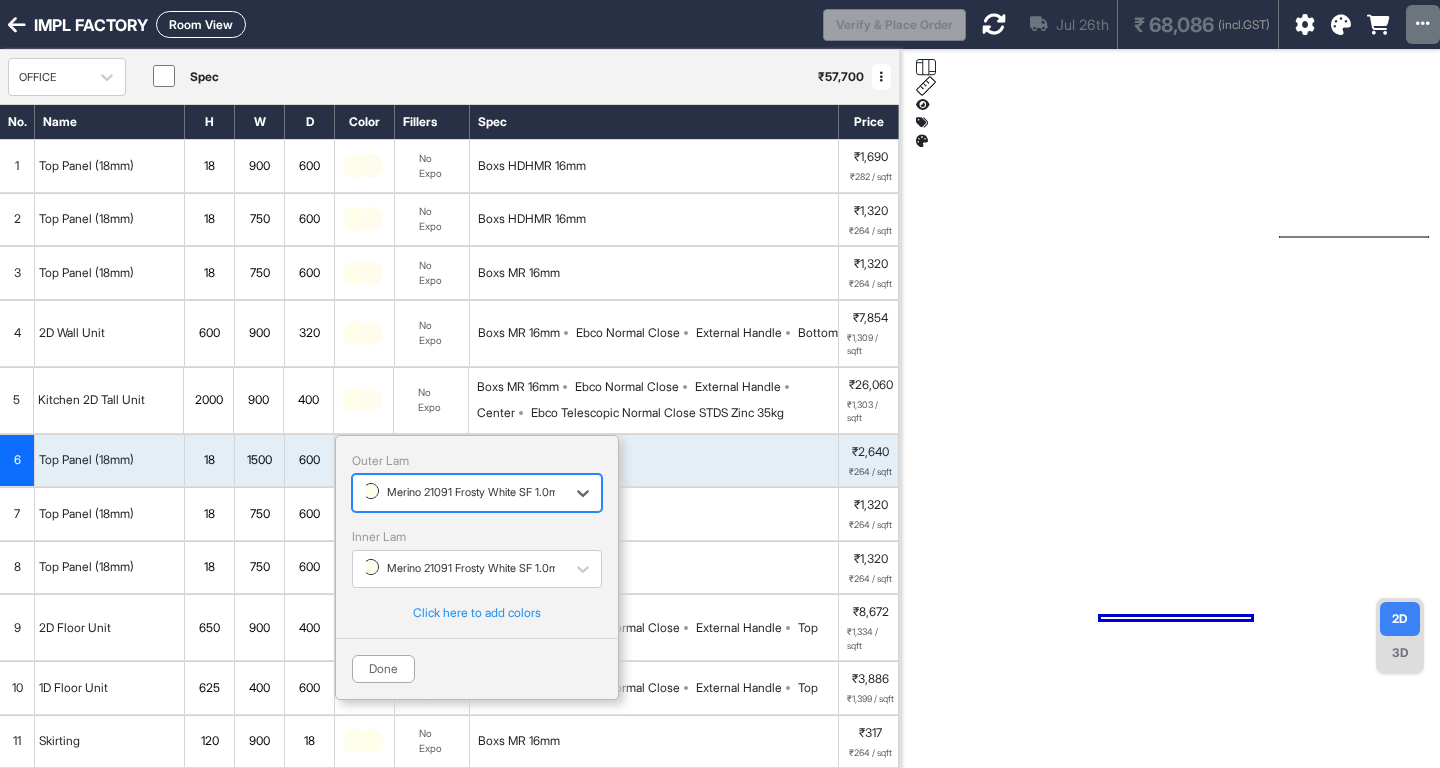 click on "Outer Lam" at bounding box center [477, 461] 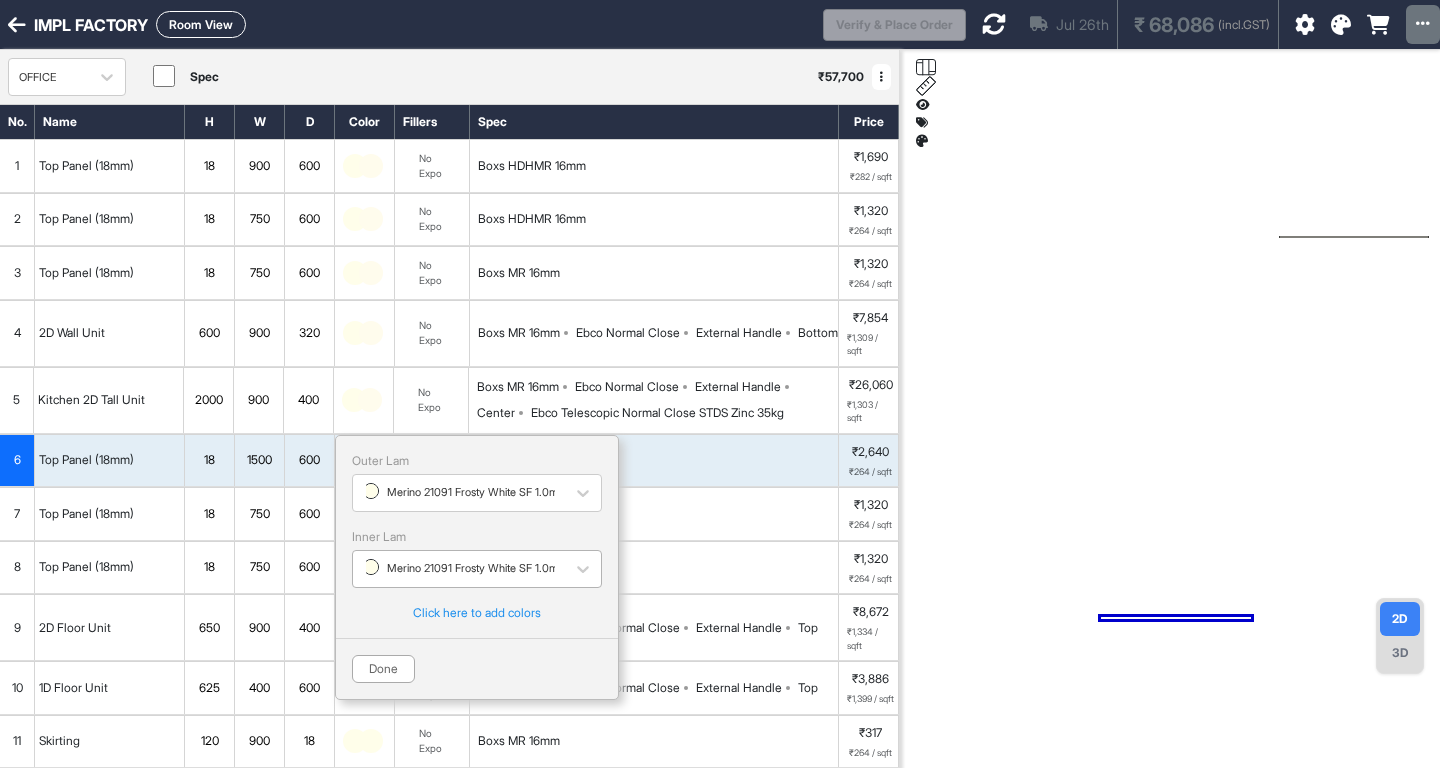 click on "Merino 21091 Frosty White SF 1.0mm" at bounding box center [465, 568] 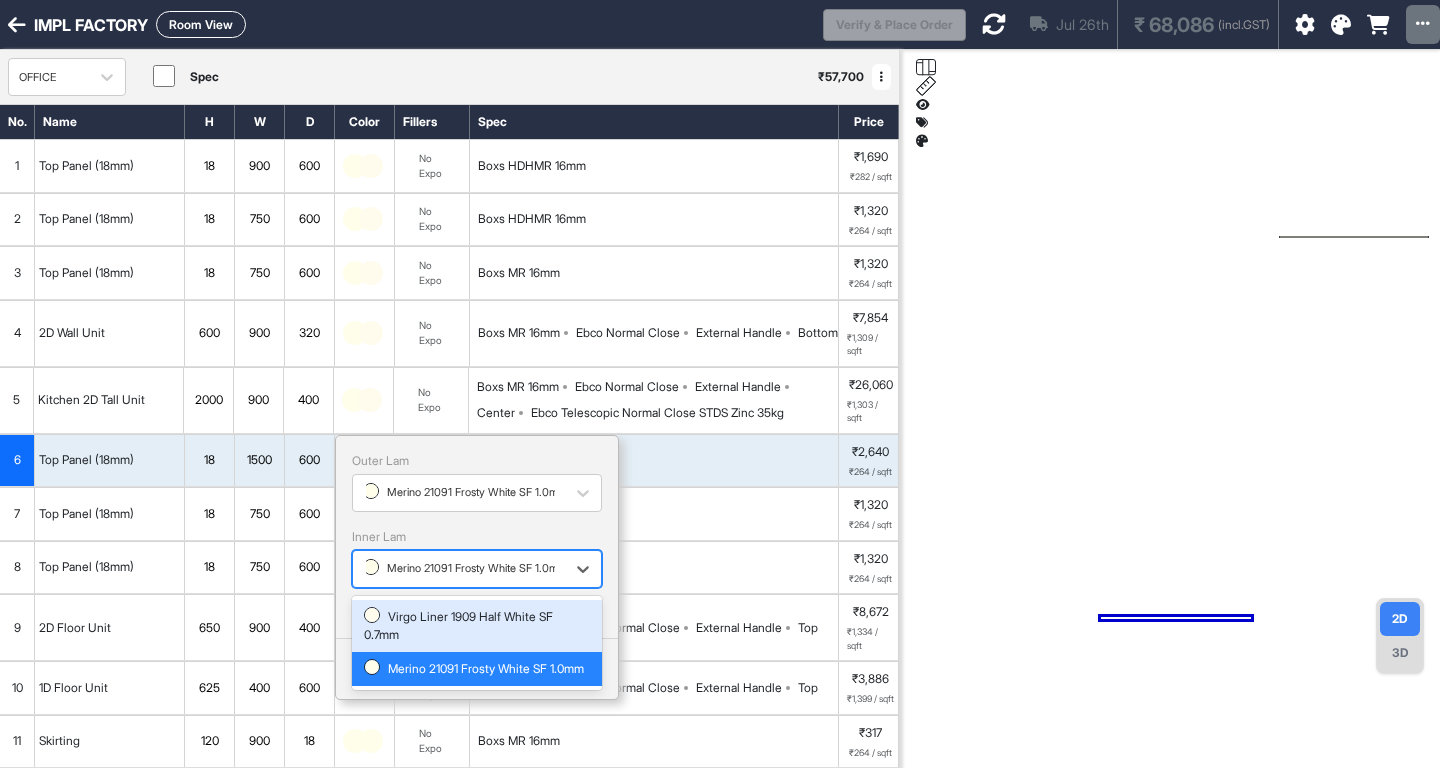 click on "Virgo Liner 1909 Half White SF 0.7mm" at bounding box center (477, 626) 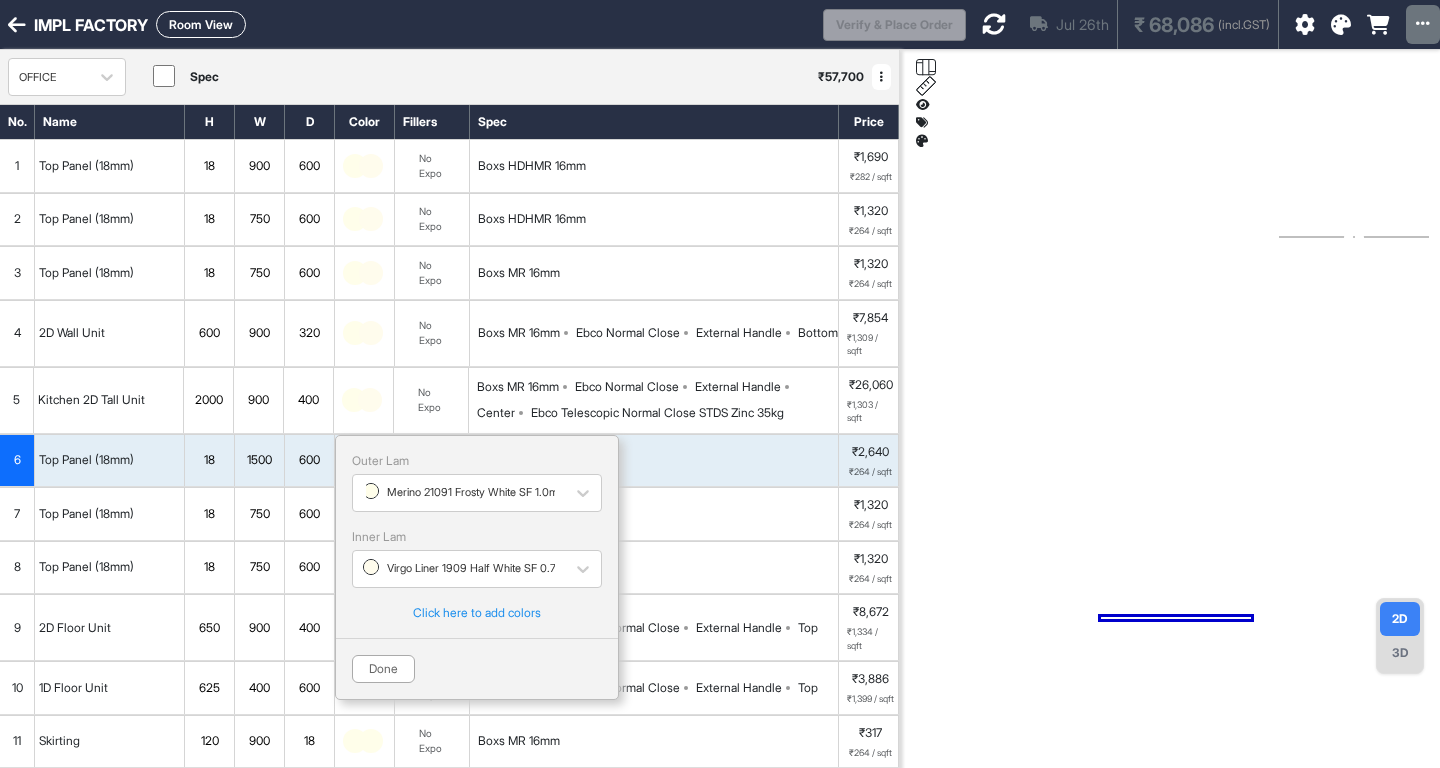 drag, startPoint x: 384, startPoint y: 665, endPoint x: 388, endPoint y: 648, distance: 17.464249 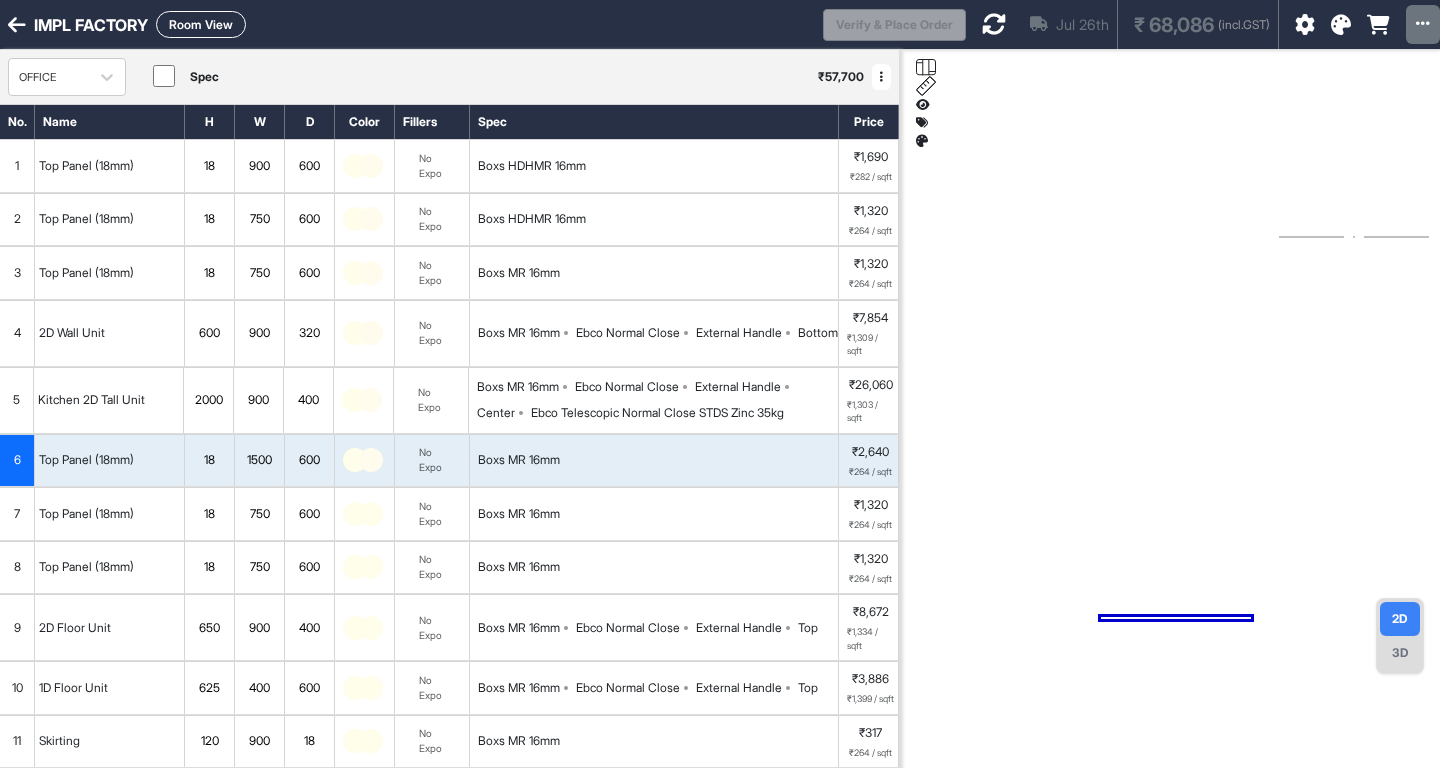 click at bounding box center (371, 514) 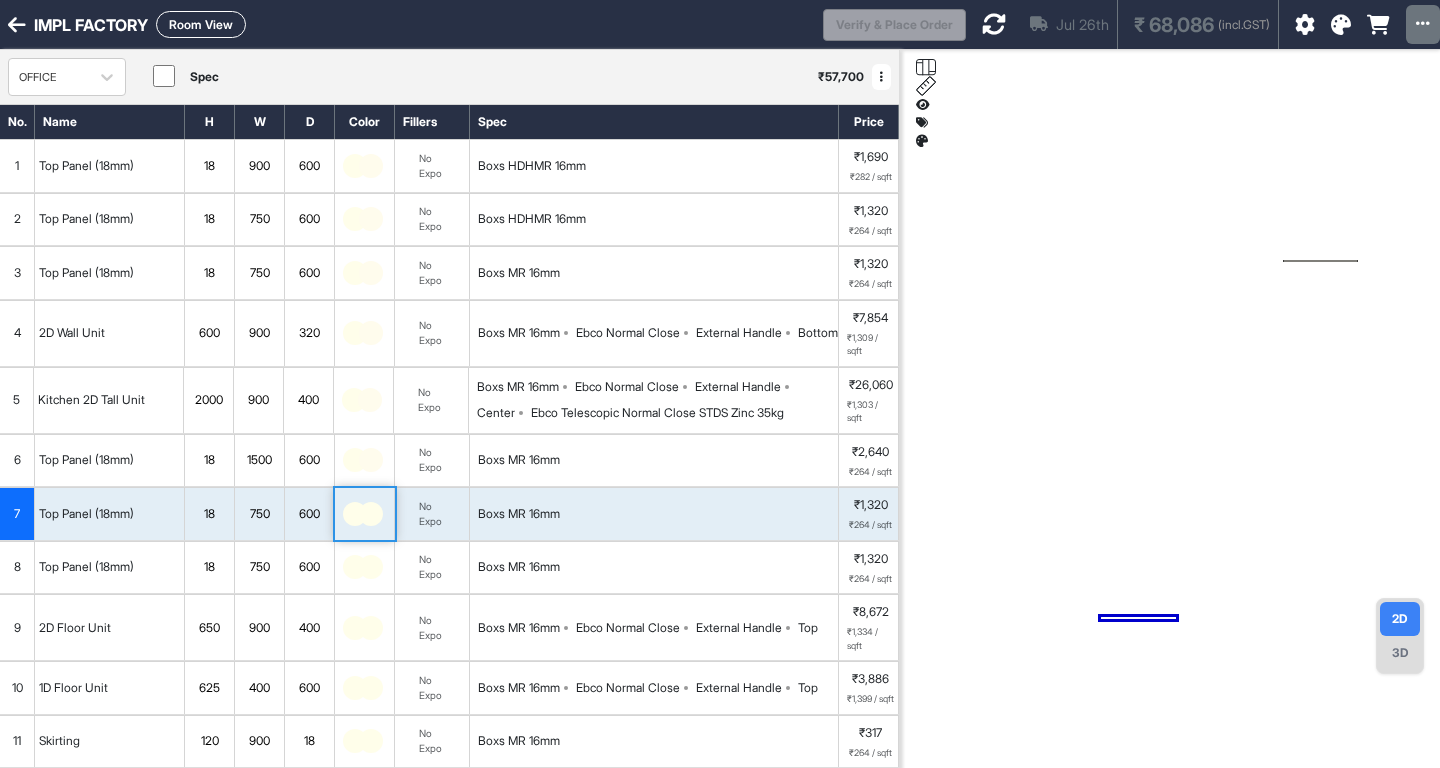 click at bounding box center [371, 514] 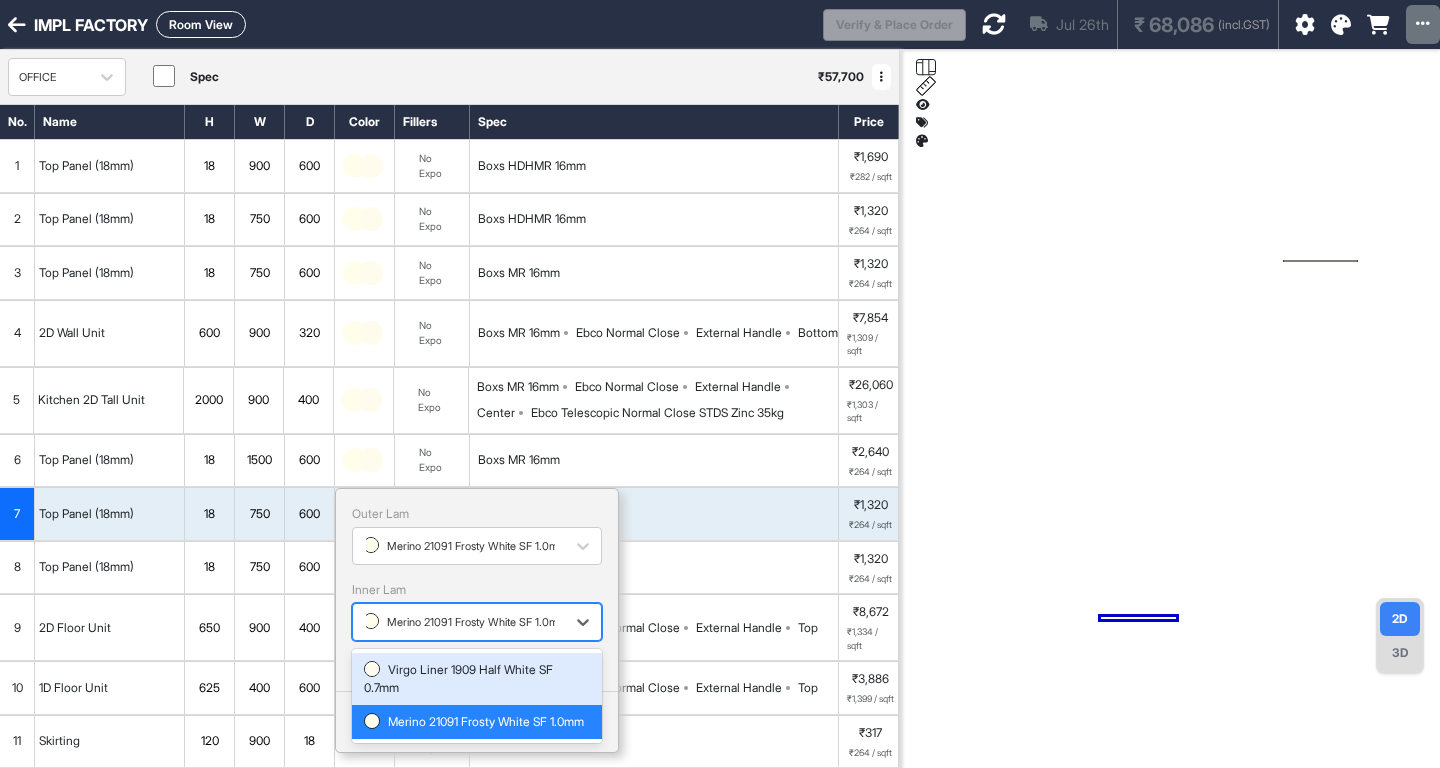 click on "Merino 21091 Frosty White SF 1.0mm" at bounding box center (465, 622) 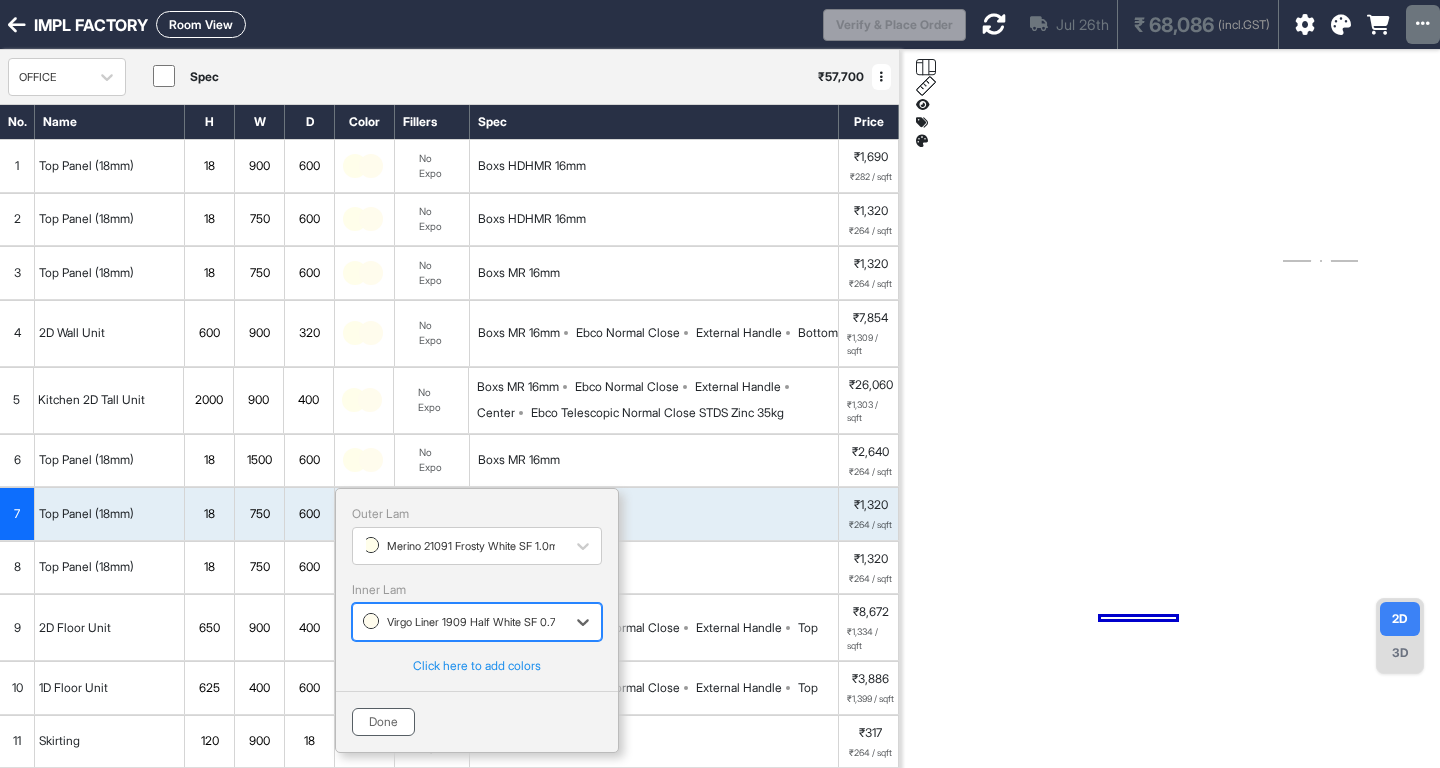 click on "Done" at bounding box center [383, 722] 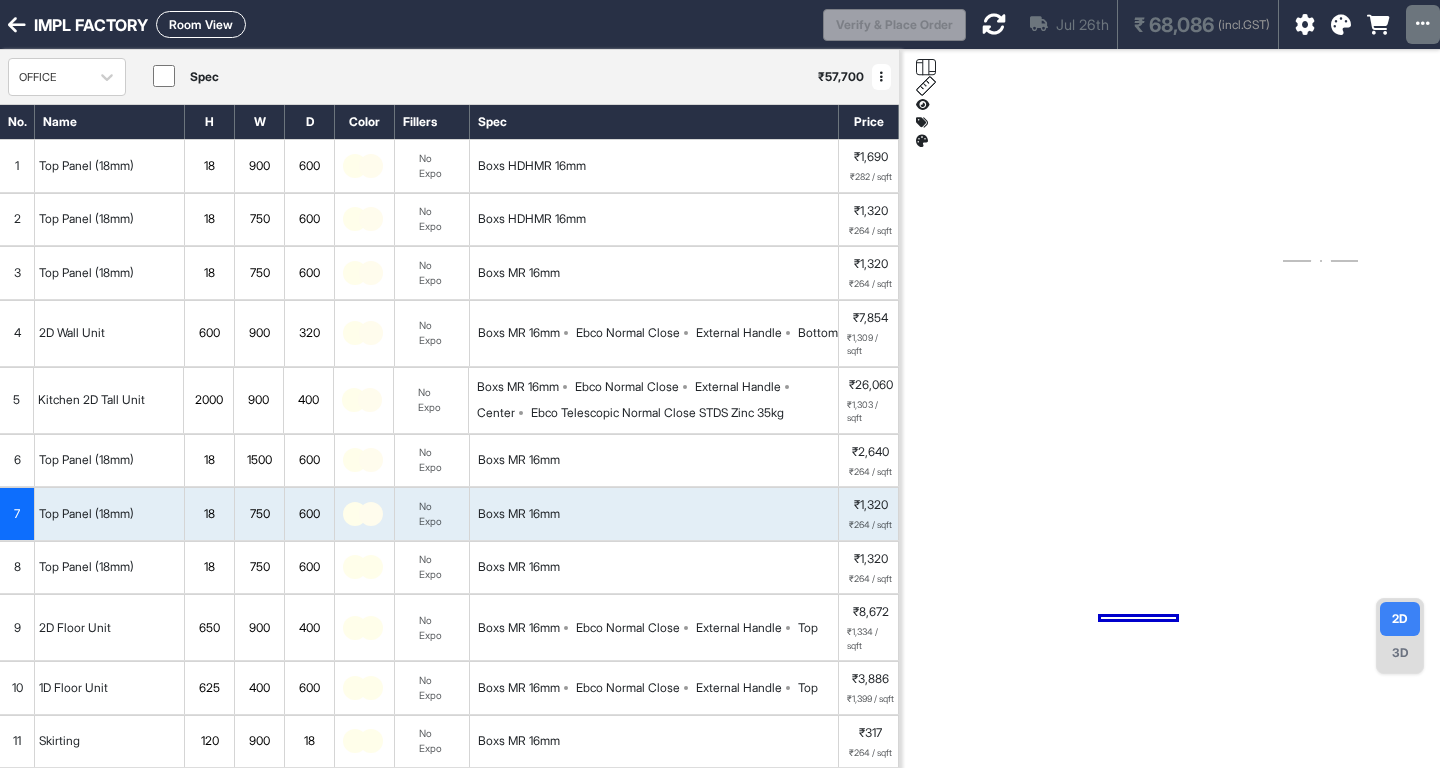 click at bounding box center [371, 567] 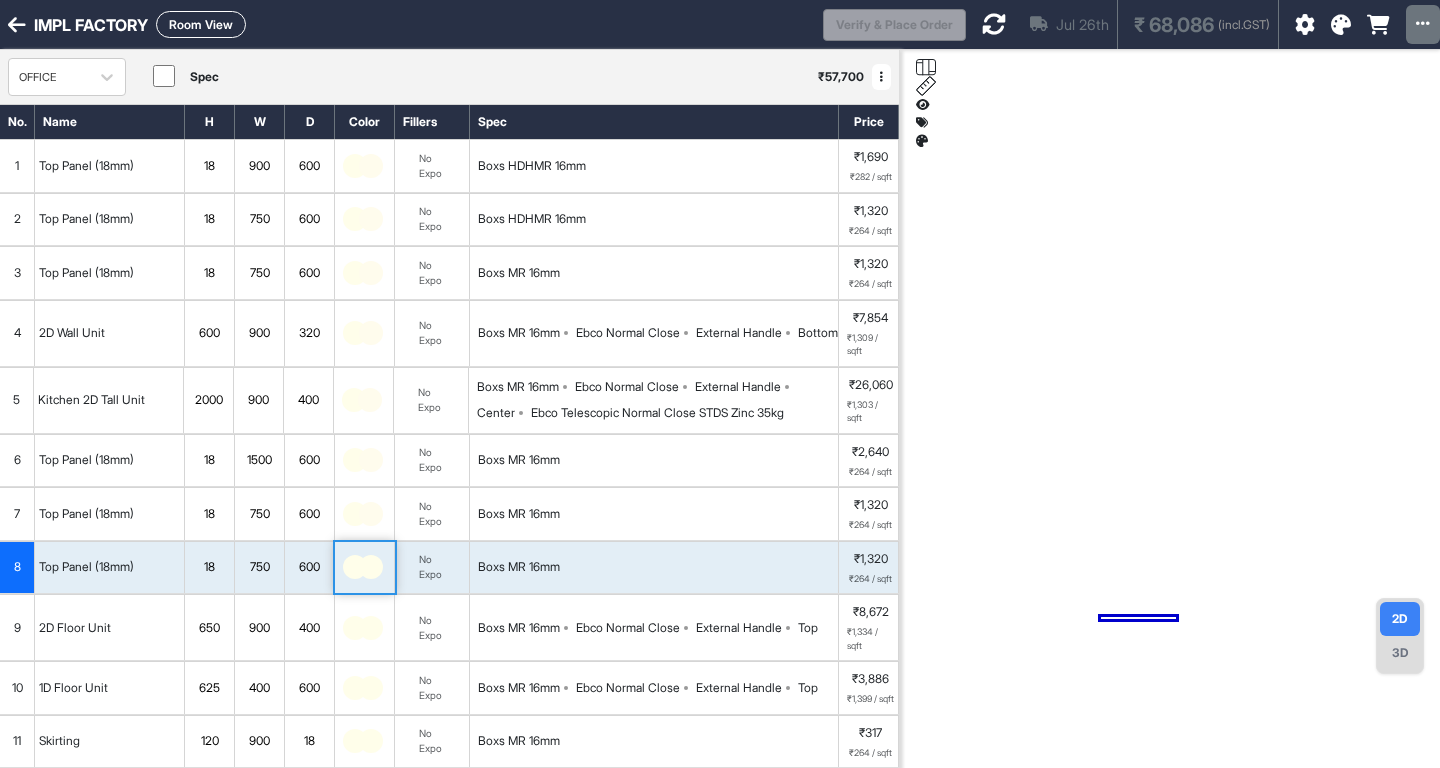 click at bounding box center [371, 567] 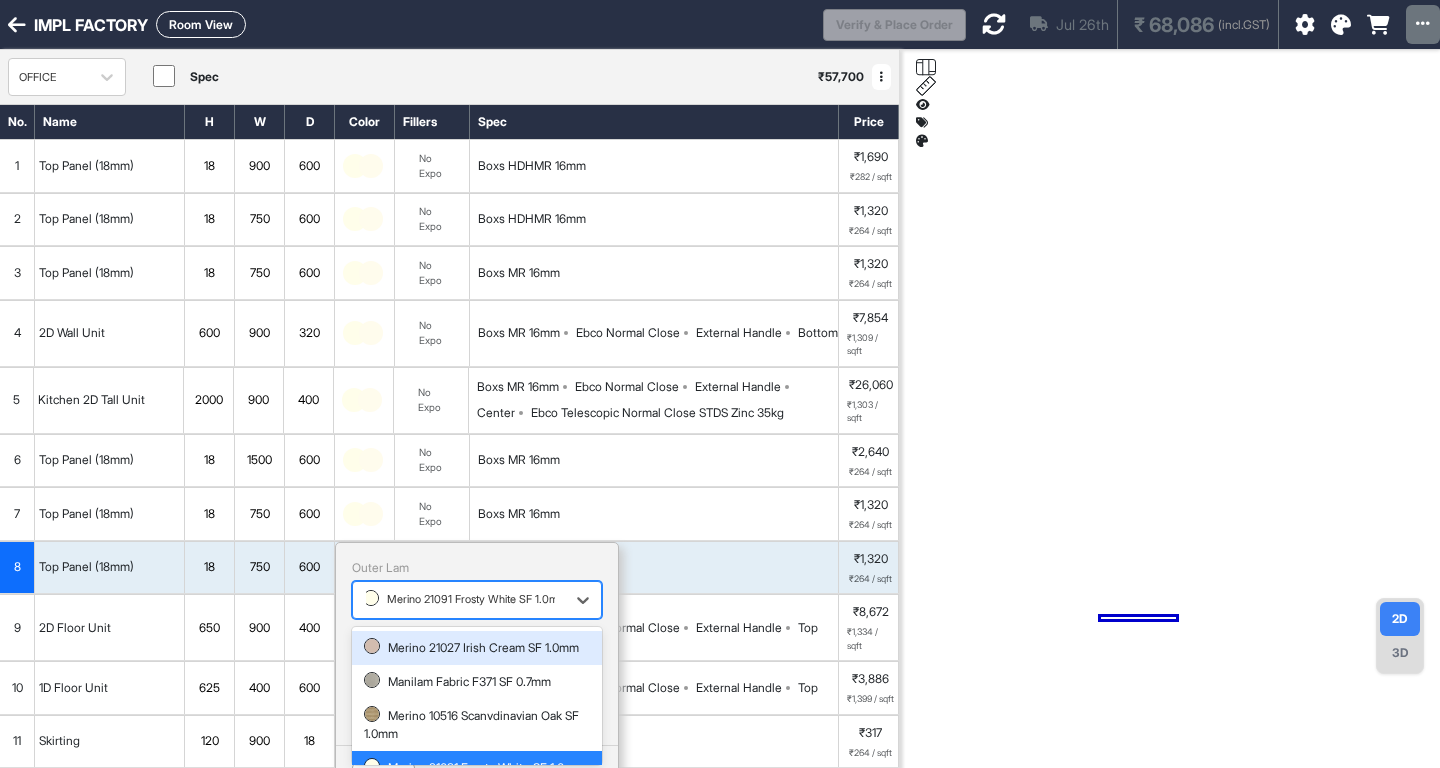 click on "Merino 21091 Frosty White SF 1.0mm" at bounding box center [465, 599] 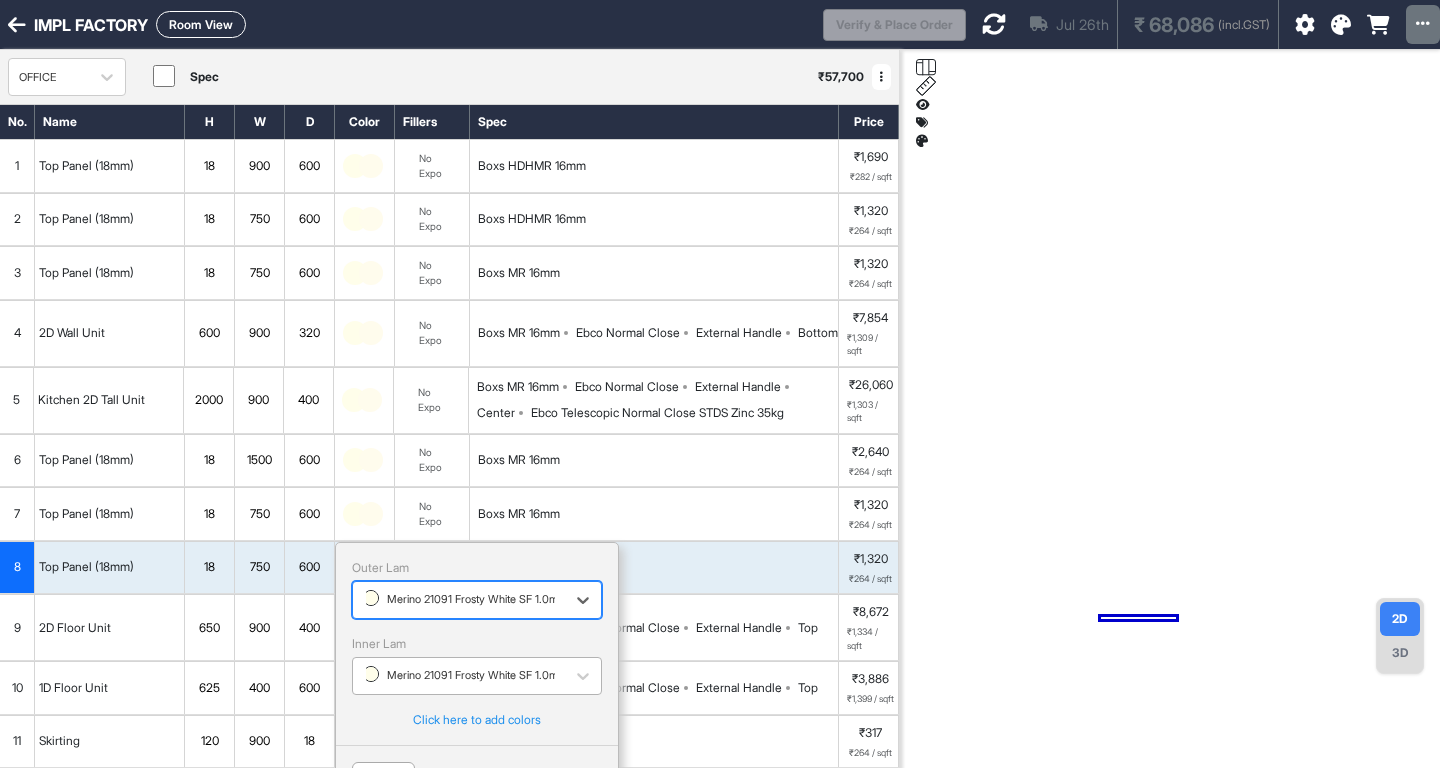 click on "Merino 21091 Frosty White SF 1.0mm" at bounding box center (465, 675) 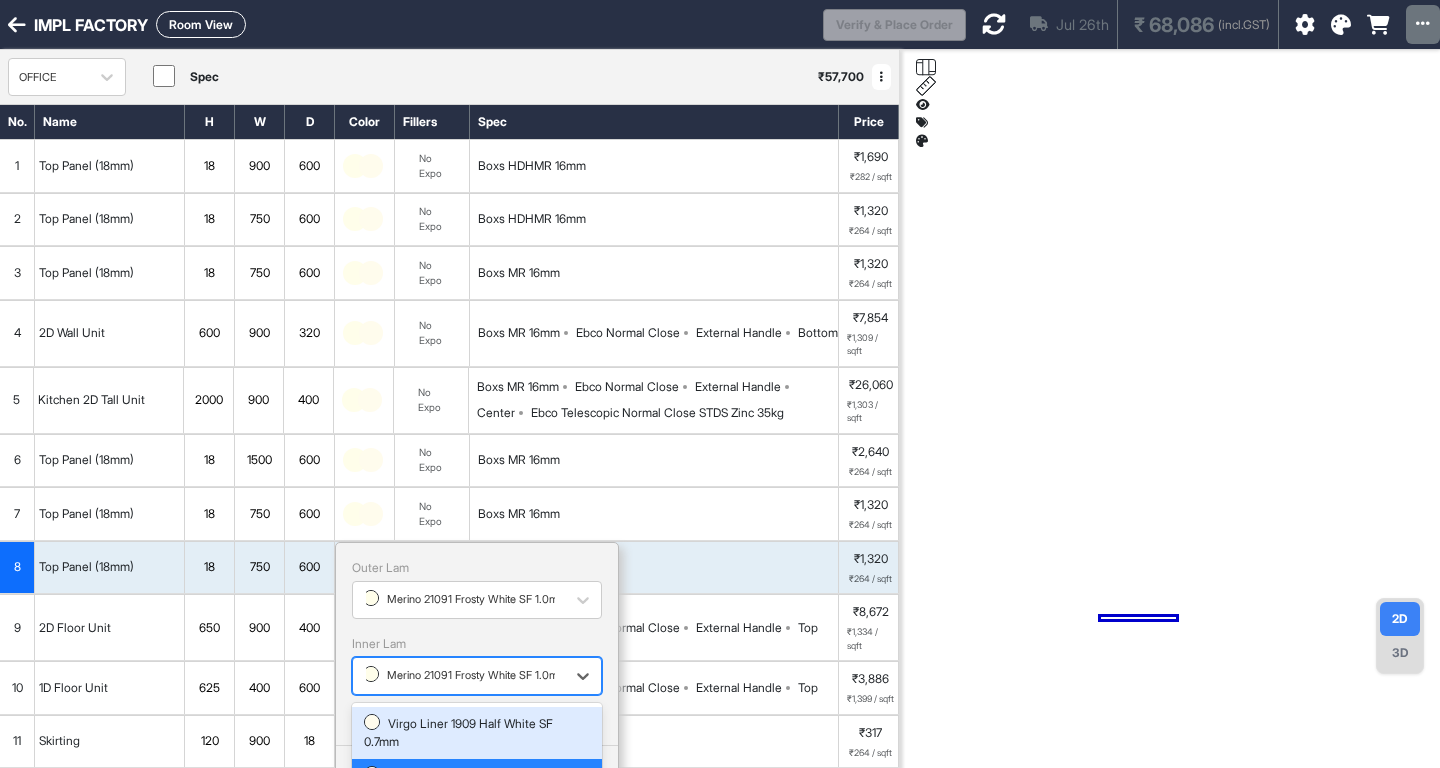 click on "Virgo Liner 1909 Half White SF 0.7mm" at bounding box center (477, 733) 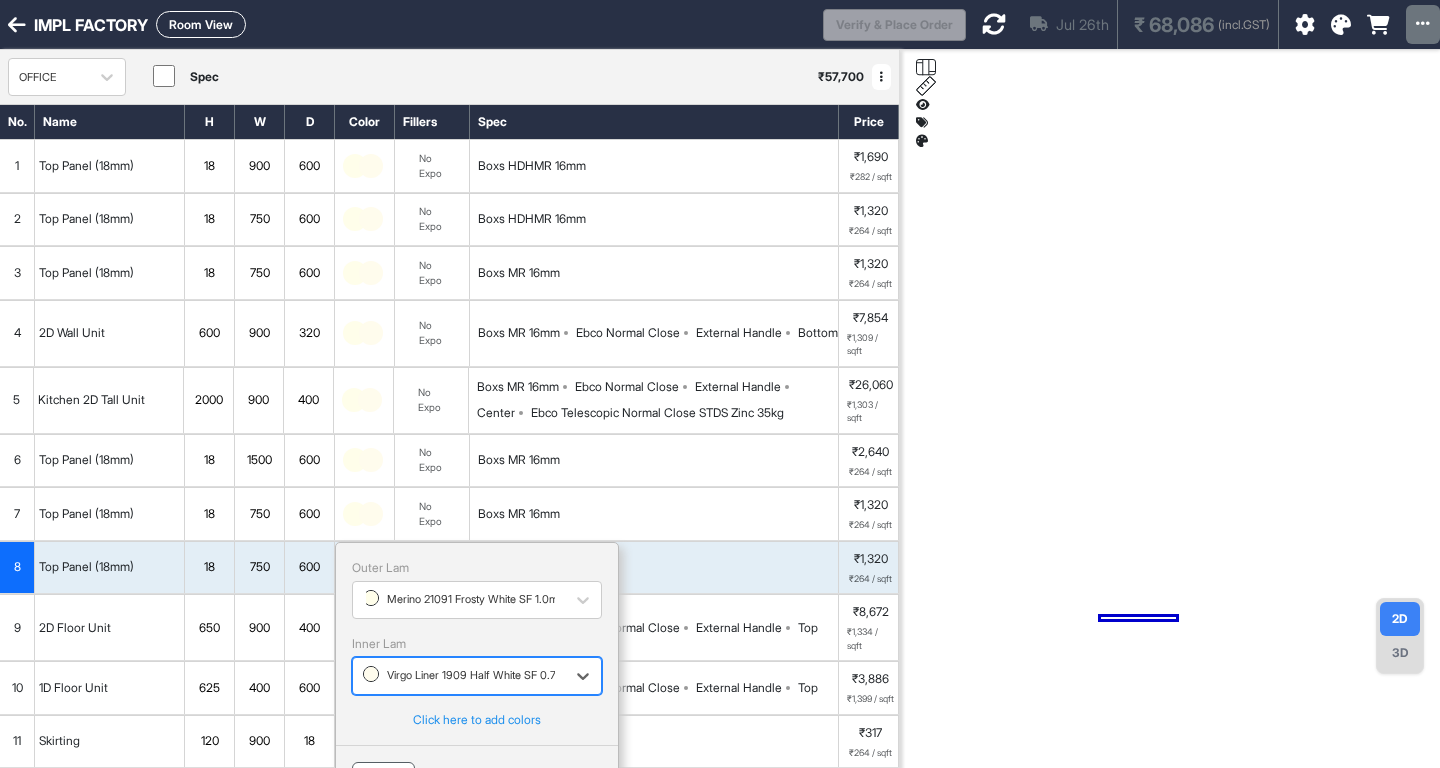 click on "Done" at bounding box center (383, 776) 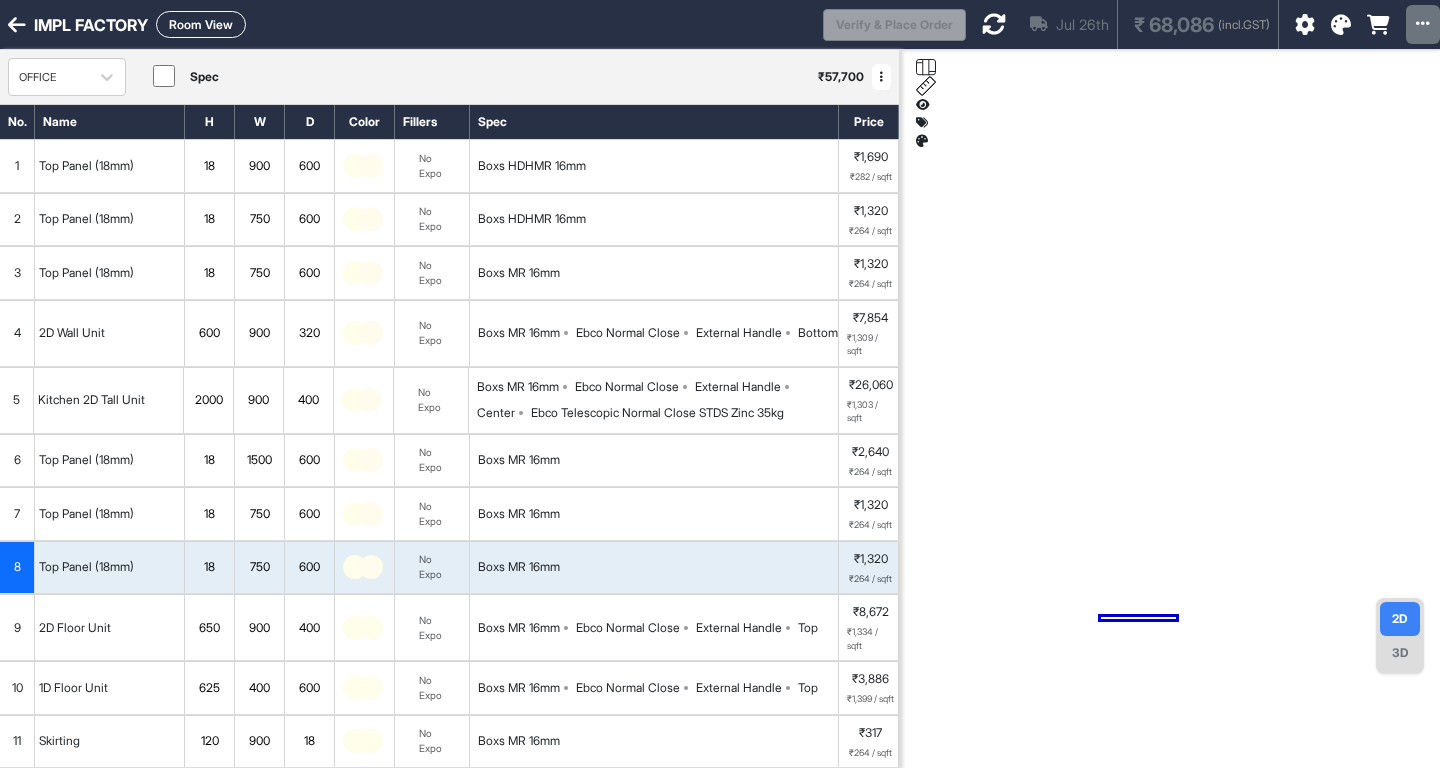 scroll, scrollTop: 419, scrollLeft: 0, axis: vertical 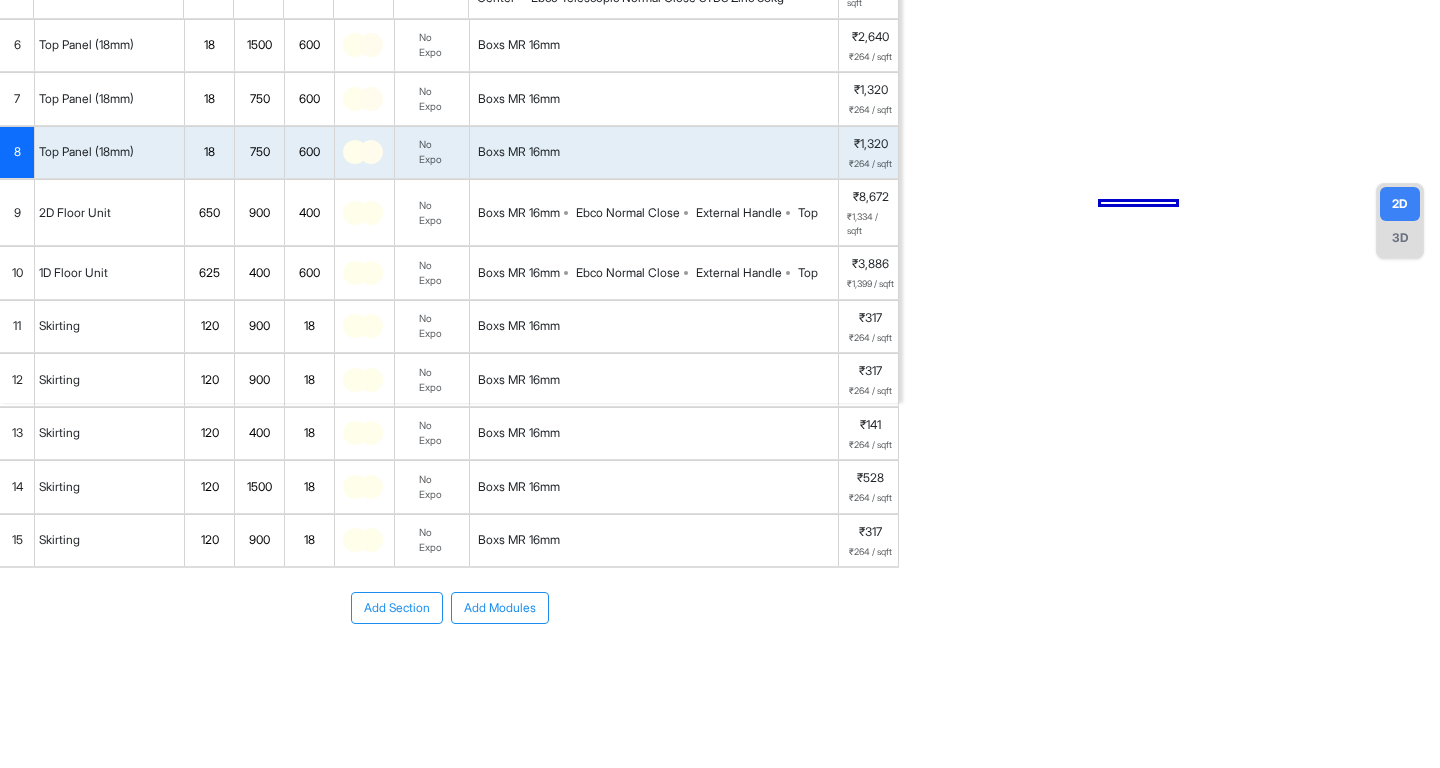 click at bounding box center [371, 213] 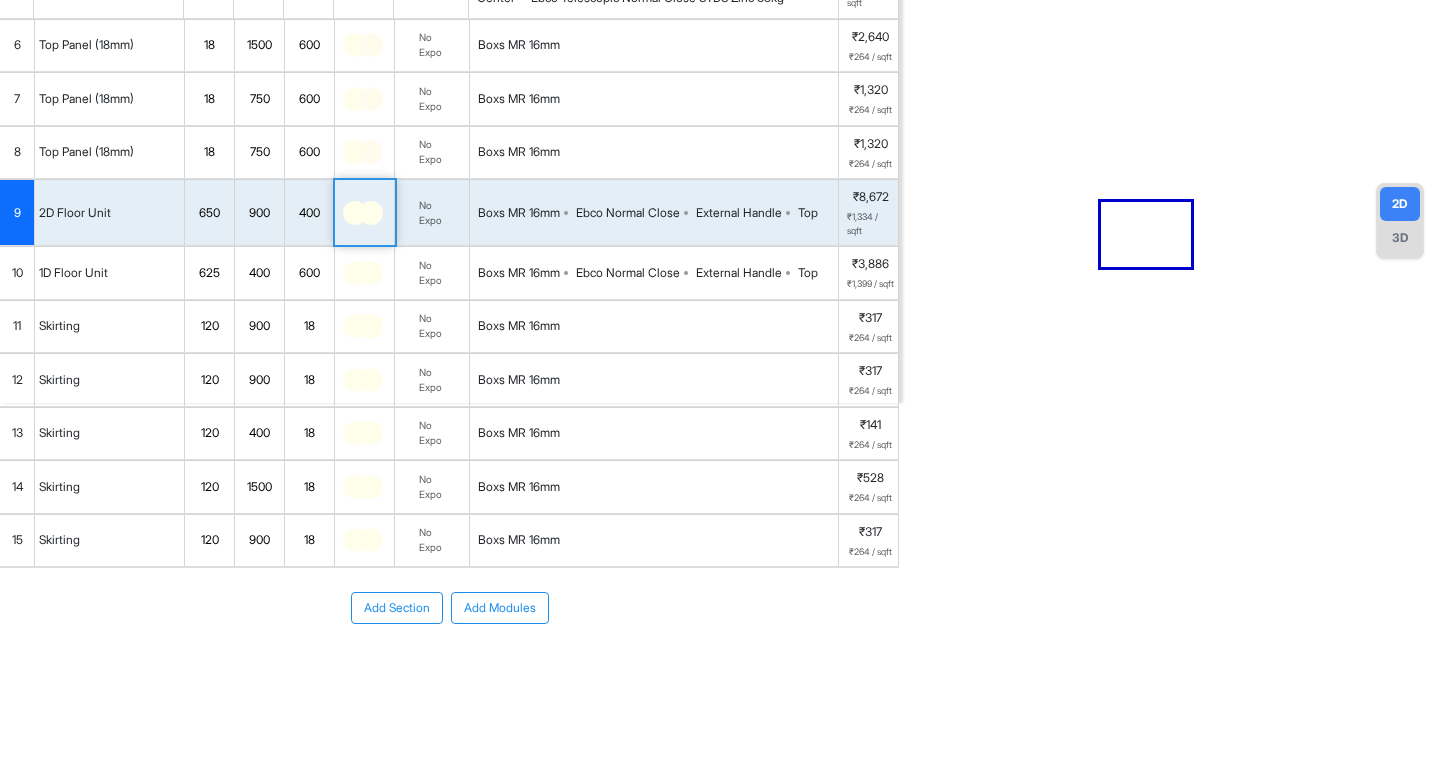 click at bounding box center [371, 213] 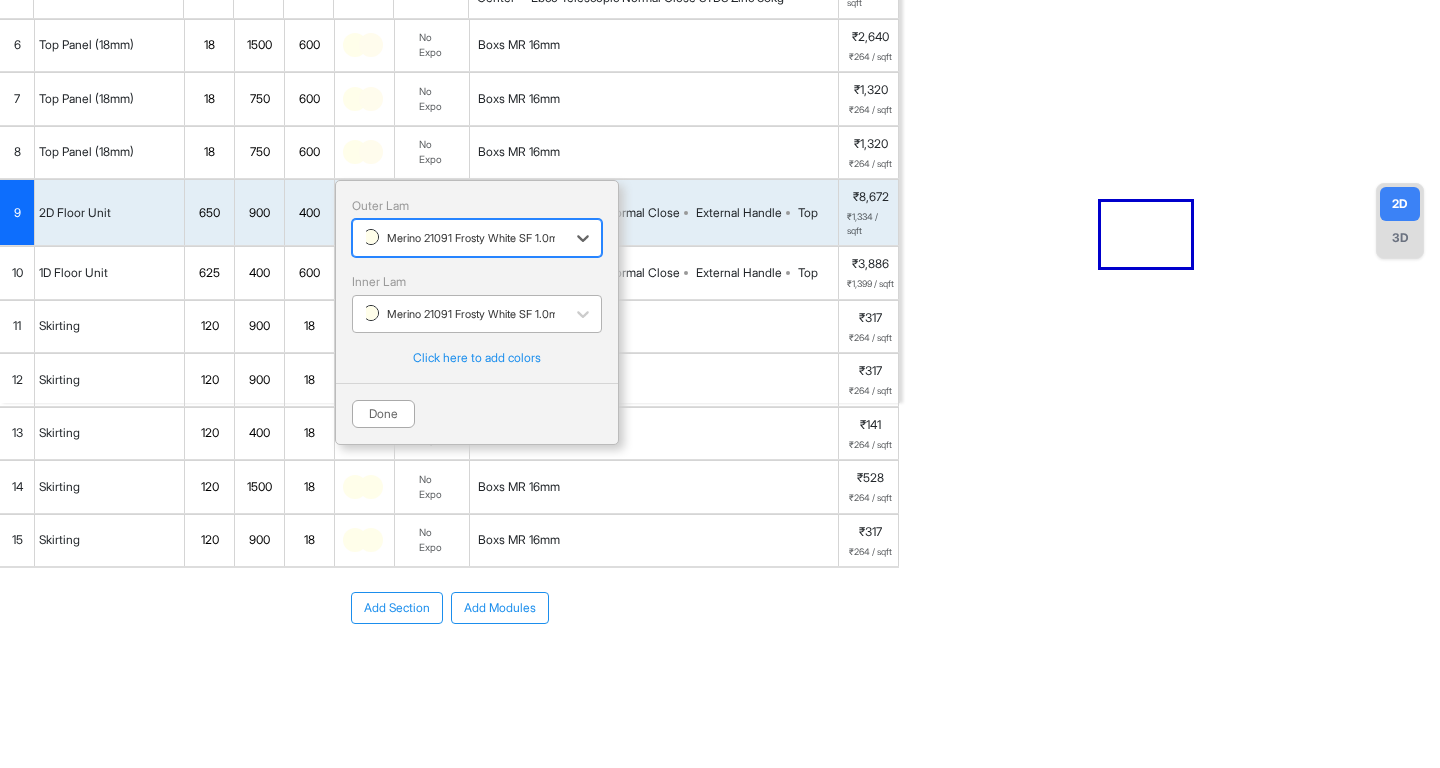 click on "Merino 21091 Frosty White SF 1.0mm" at bounding box center (465, 314) 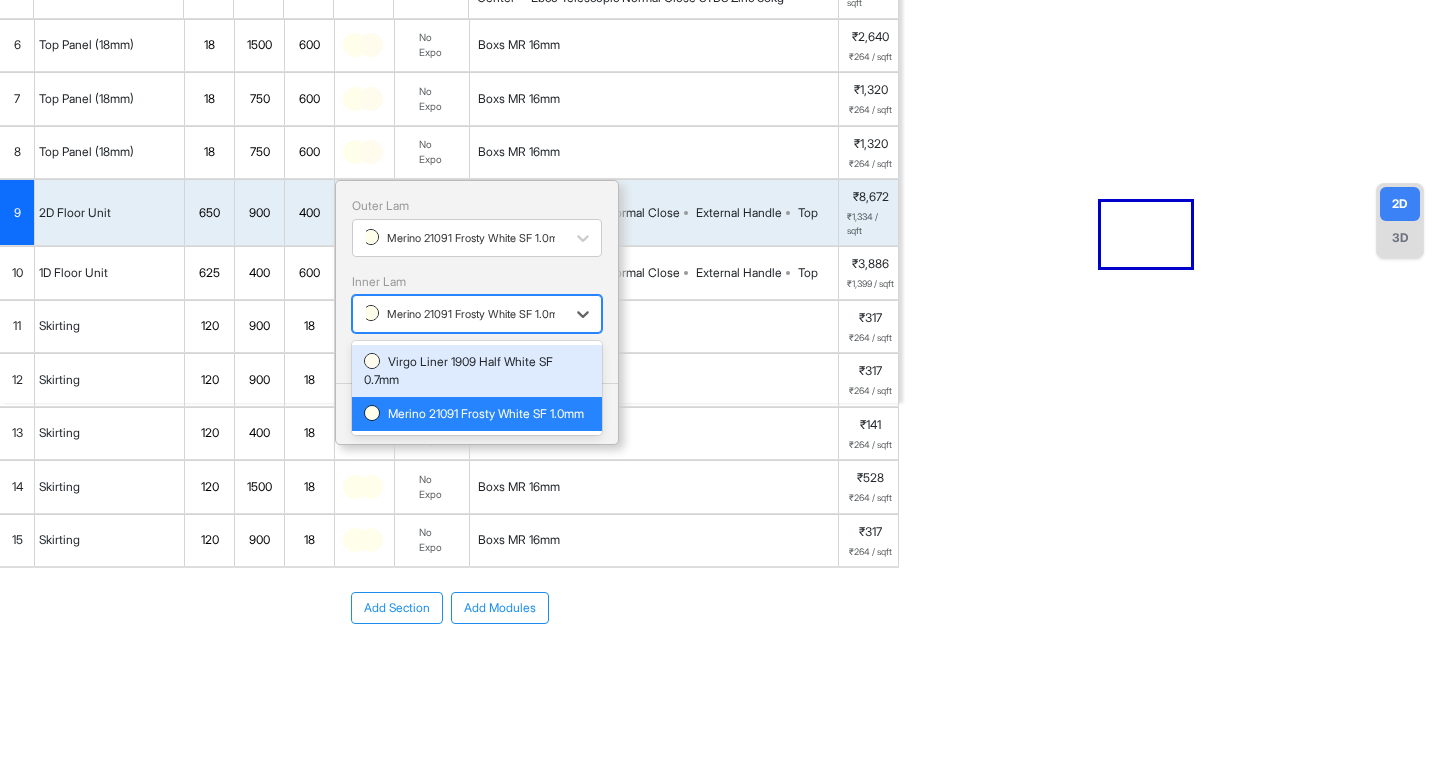 click on "Virgo Liner 1909 Half White SF 0.7mm" at bounding box center (477, 371) 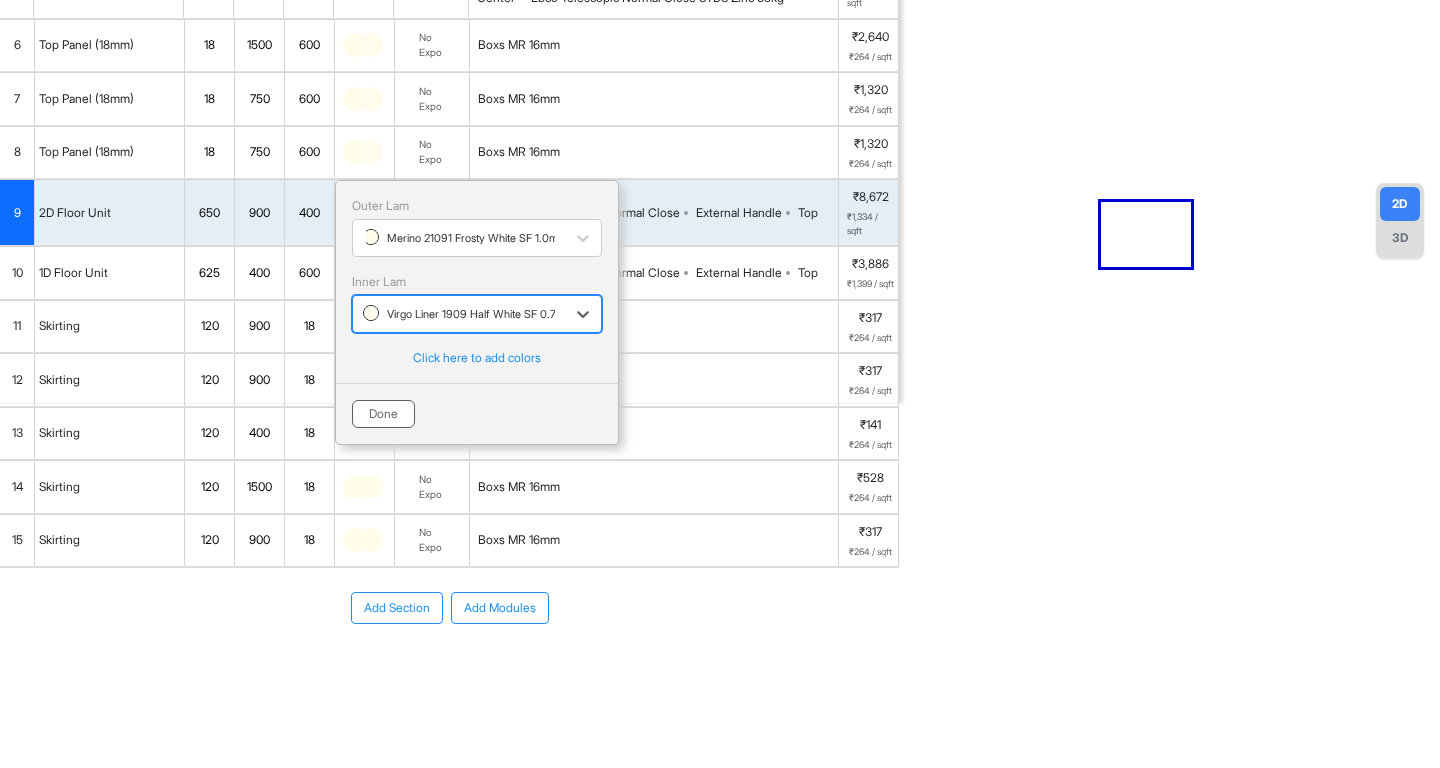 click on "Done" at bounding box center [383, 414] 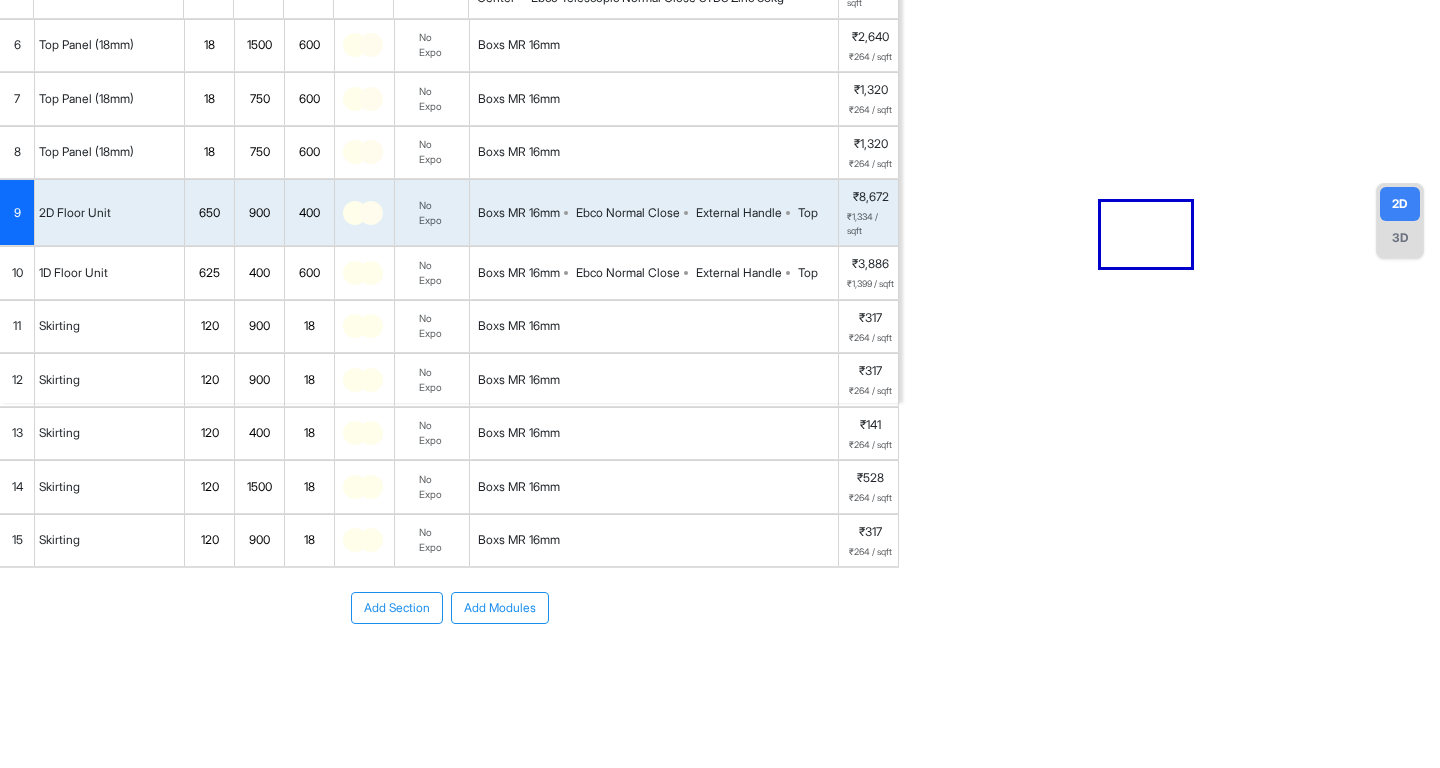 click at bounding box center (371, 273) 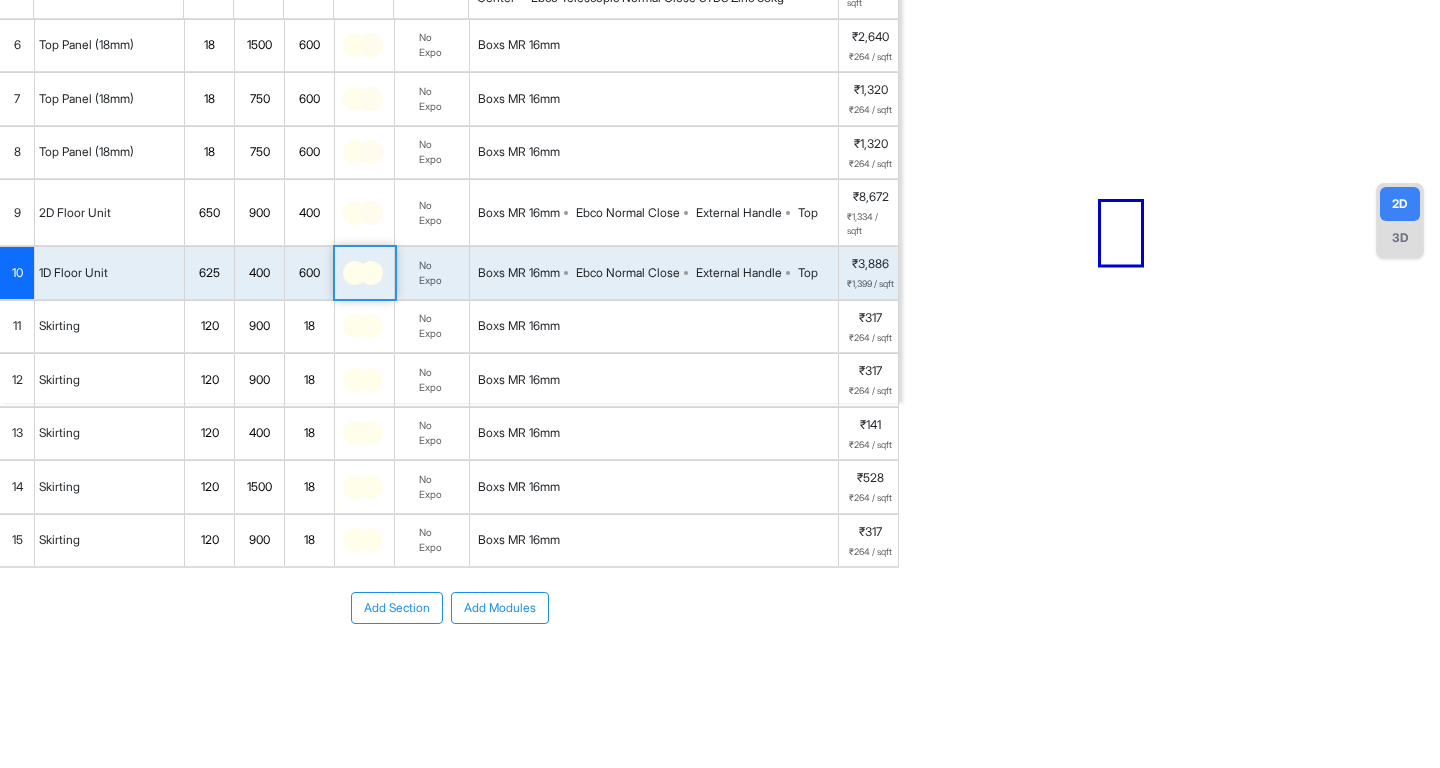 click at bounding box center (371, 273) 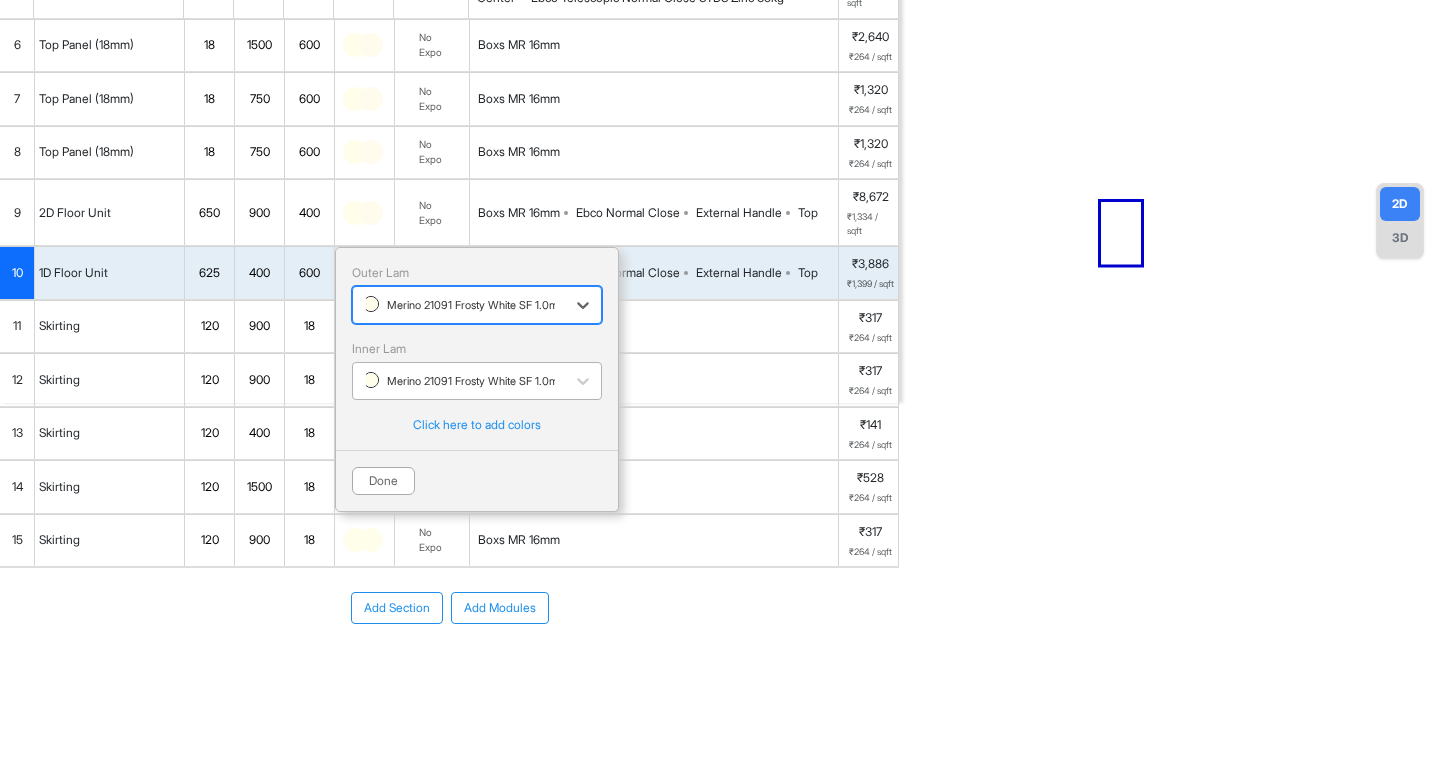 click on "Merino 21091 Frosty White SF 1.0mm" at bounding box center (465, 381) 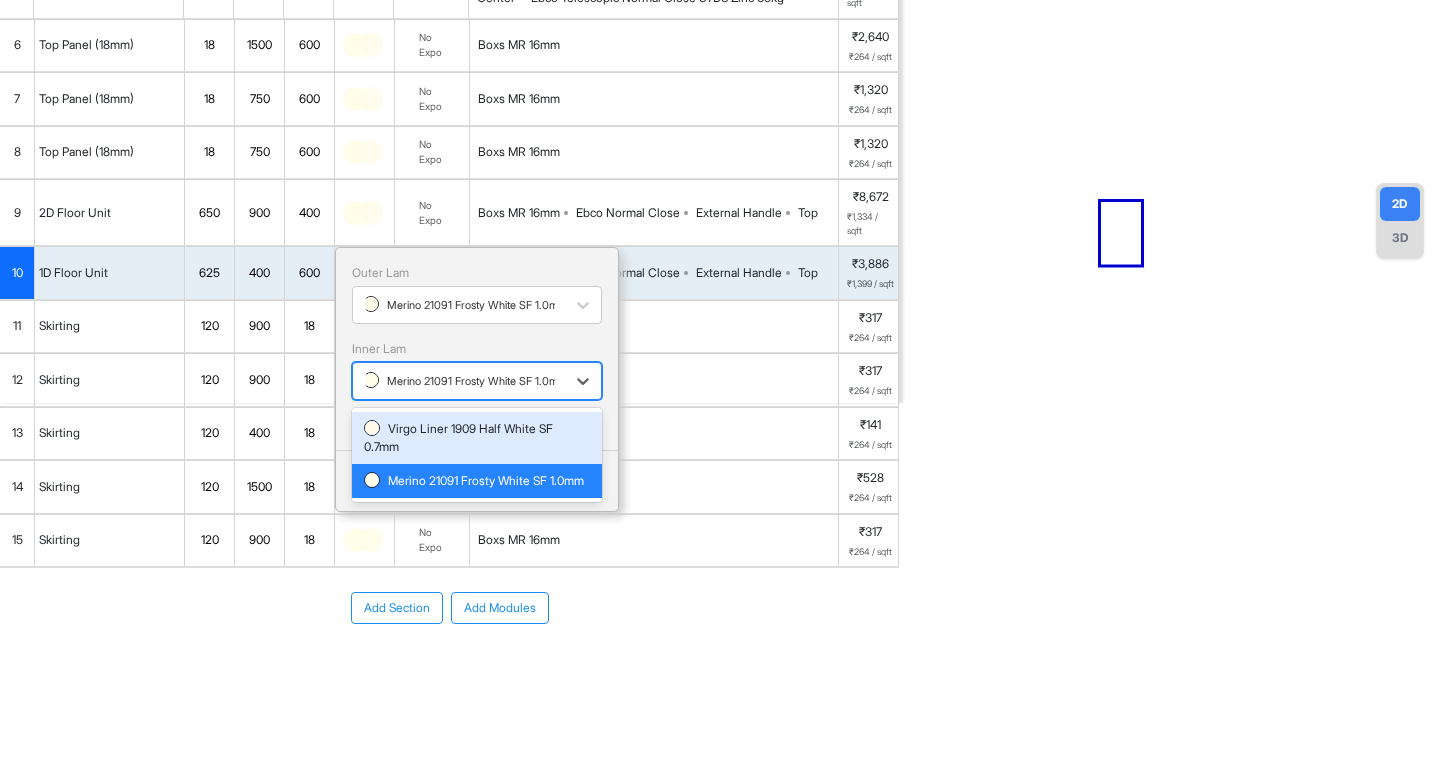 click on "Virgo Liner 1909 Half White SF 0.7mm" at bounding box center (477, 438) 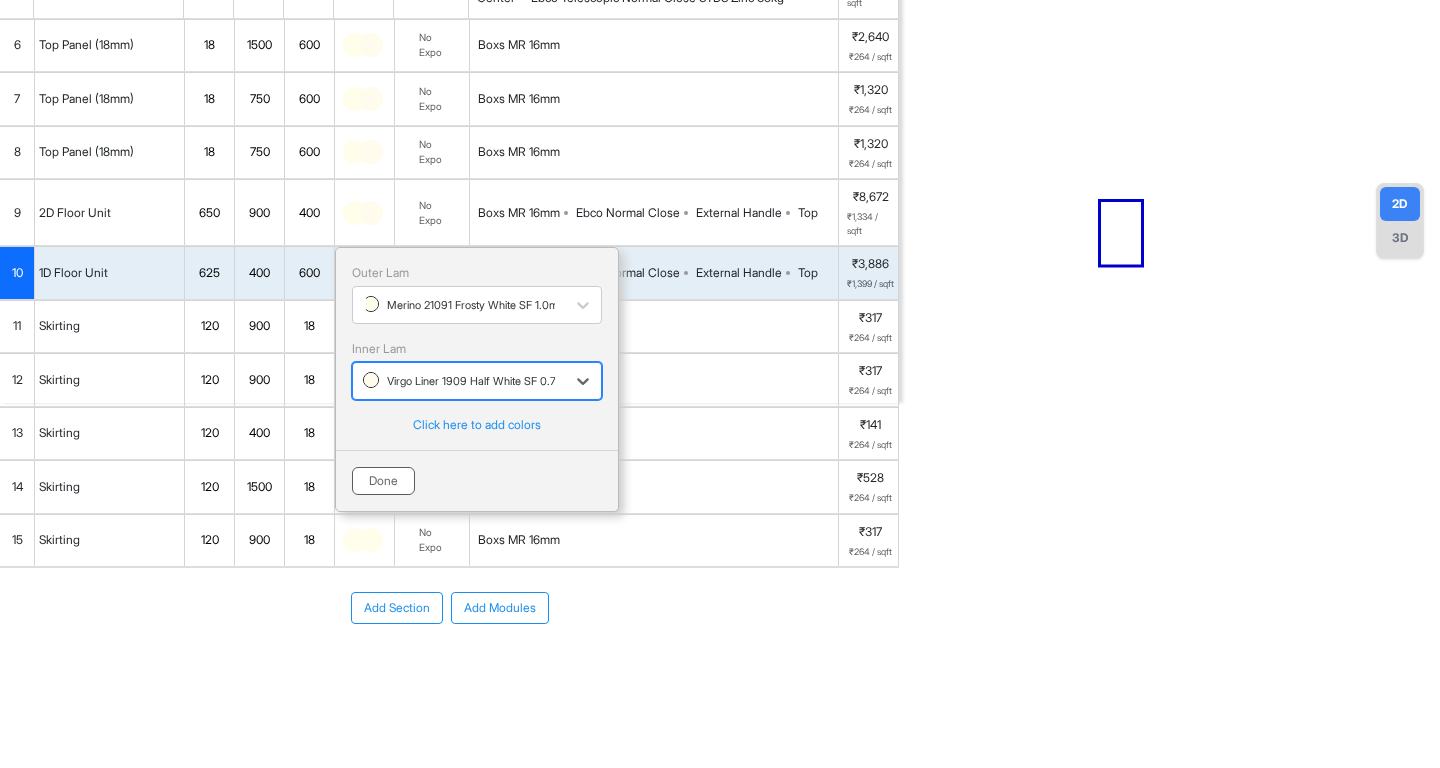 click on "Done" at bounding box center (383, 481) 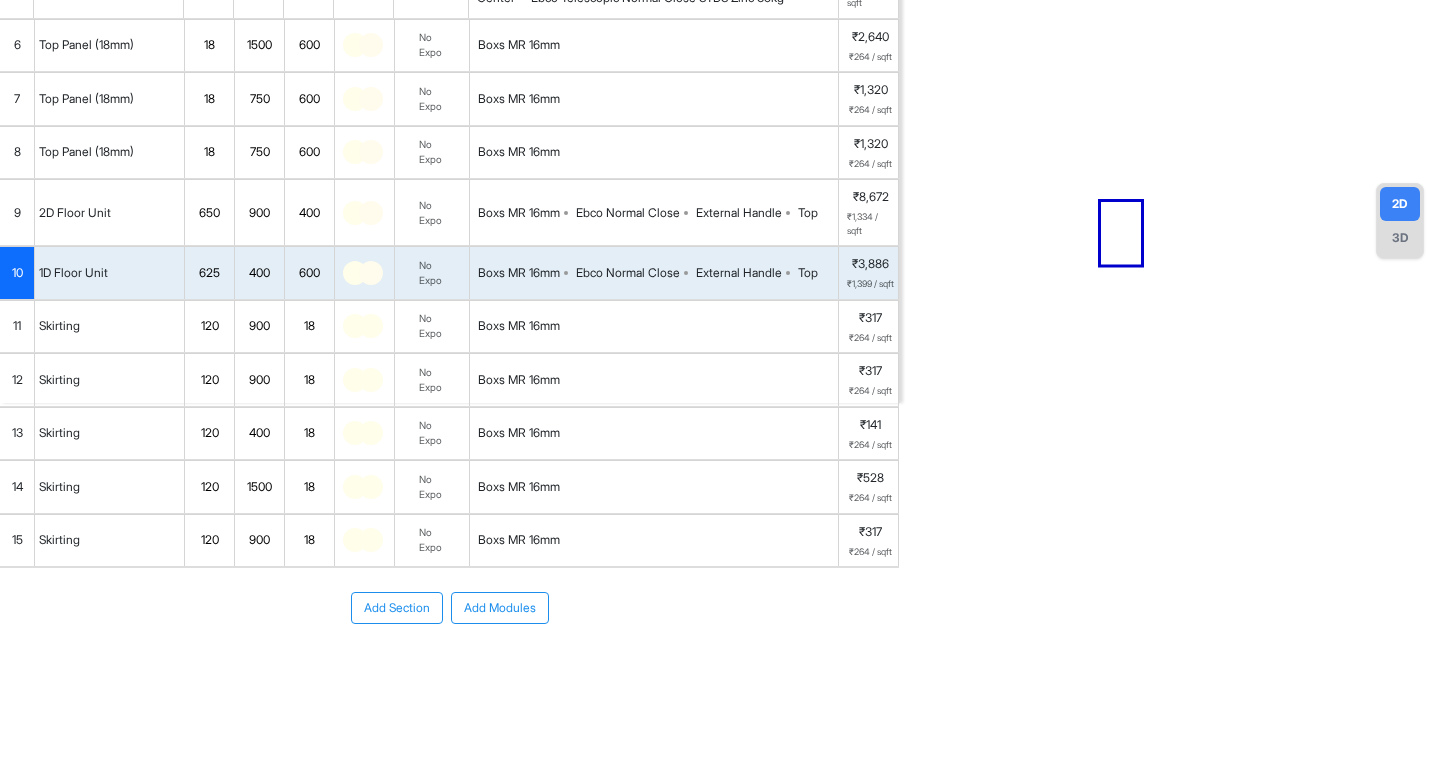click at bounding box center (371, 326) 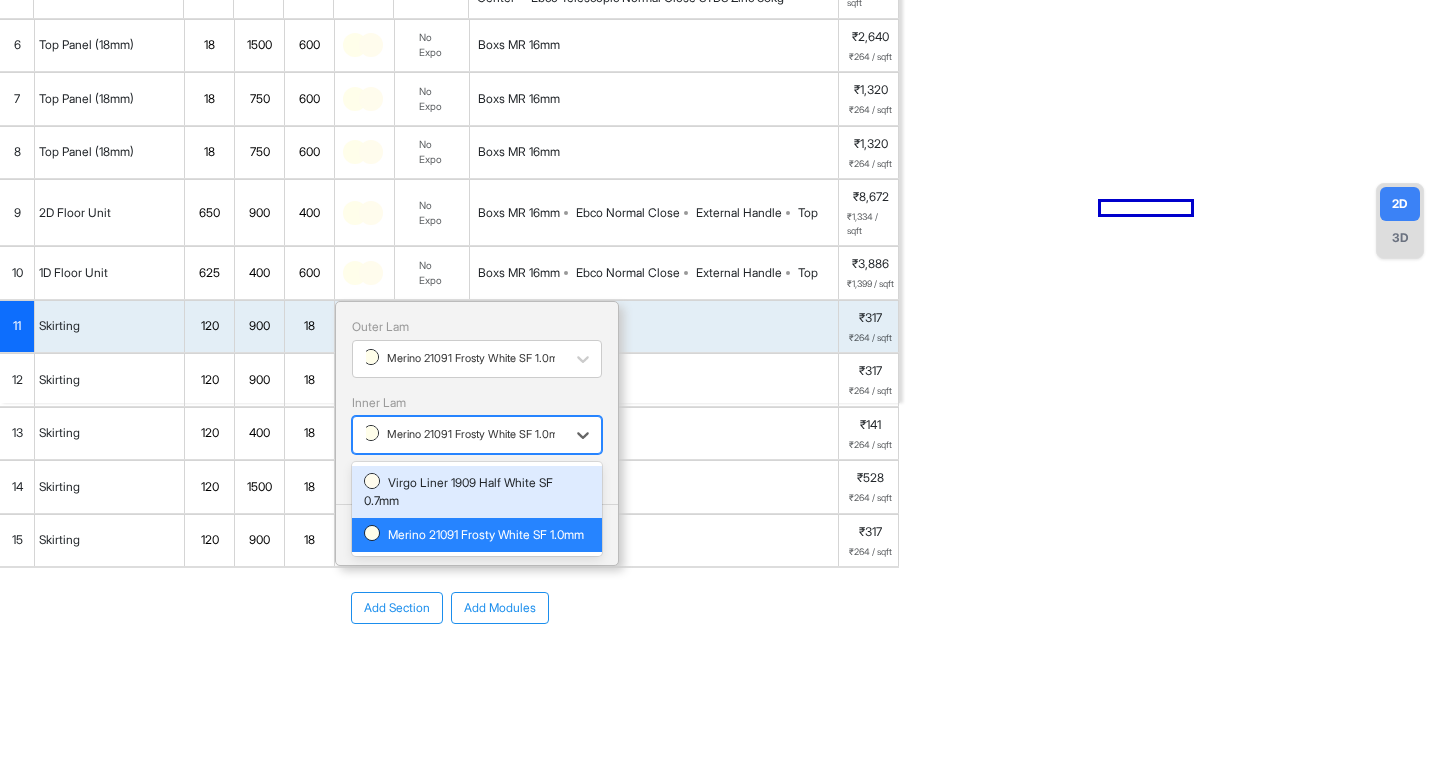 click on "Merino 21091 Frosty White SF 1.0mm" at bounding box center (465, 434) 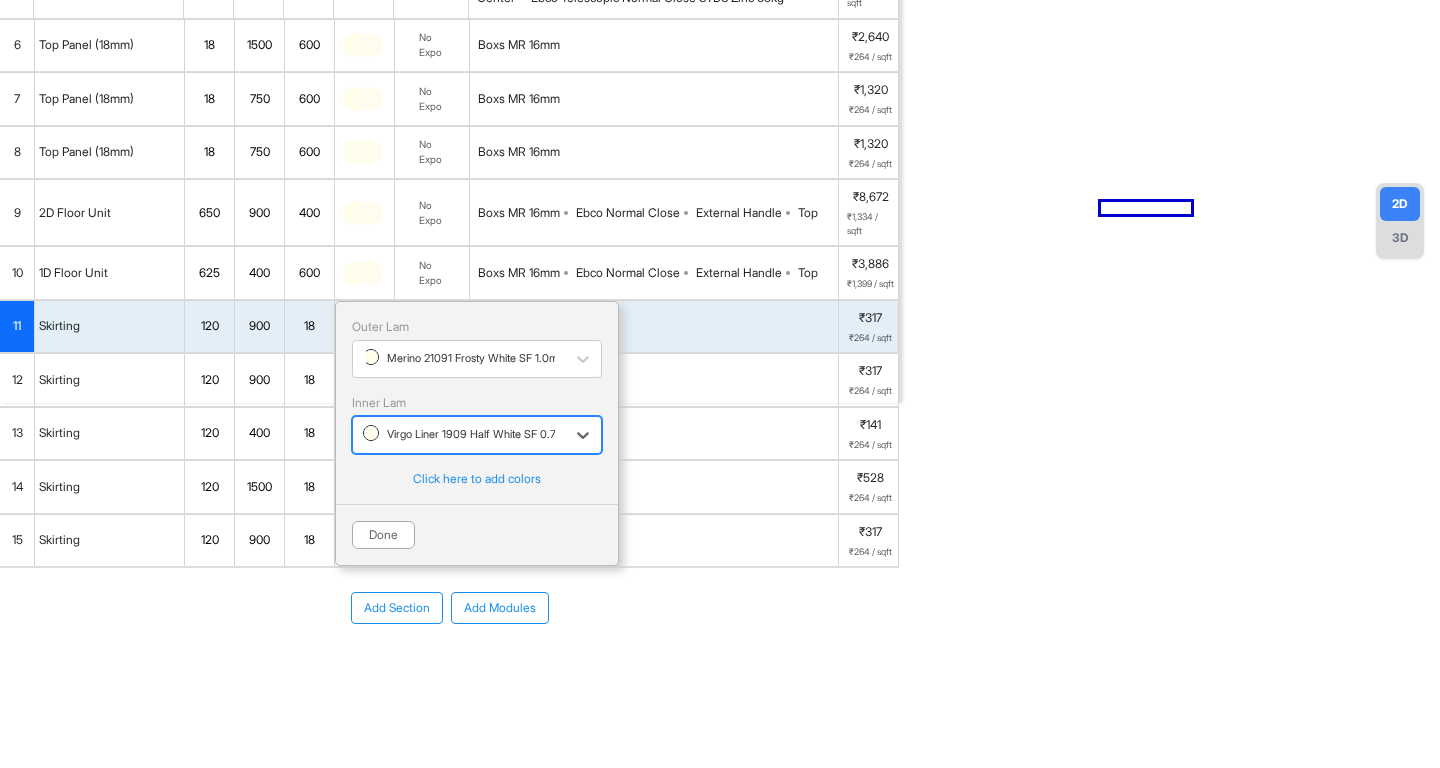 drag, startPoint x: 379, startPoint y: 534, endPoint x: 379, endPoint y: 517, distance: 17 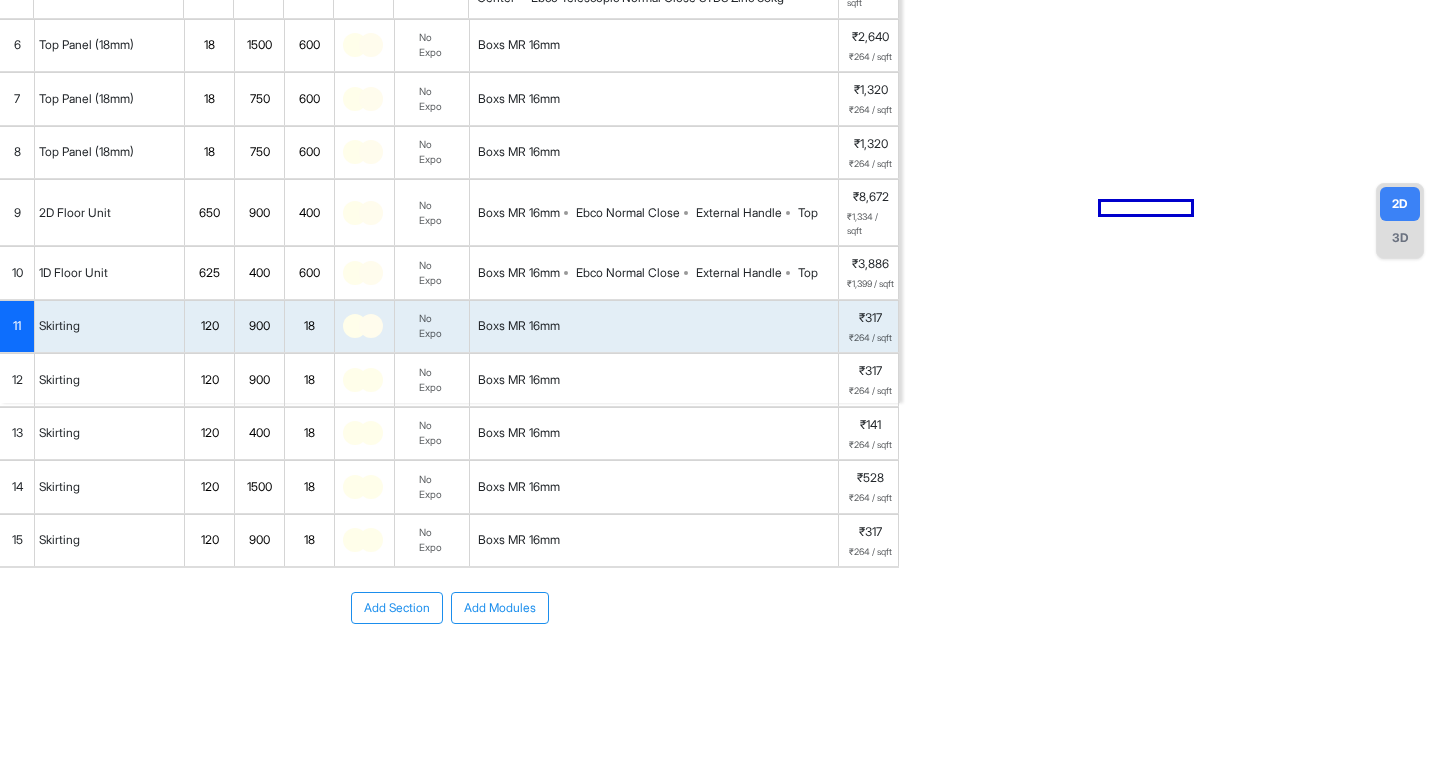click at bounding box center [365, 380] 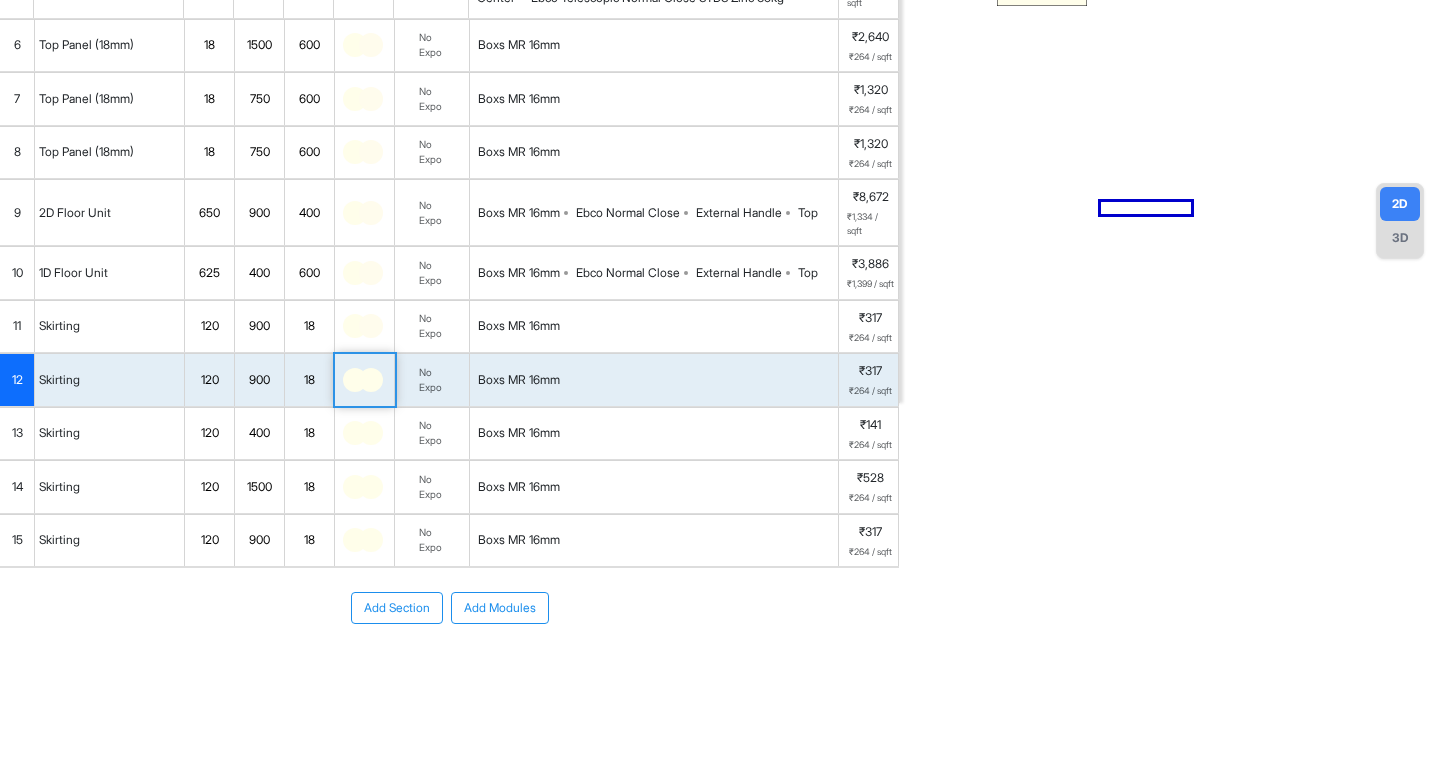 click at bounding box center (365, 380) 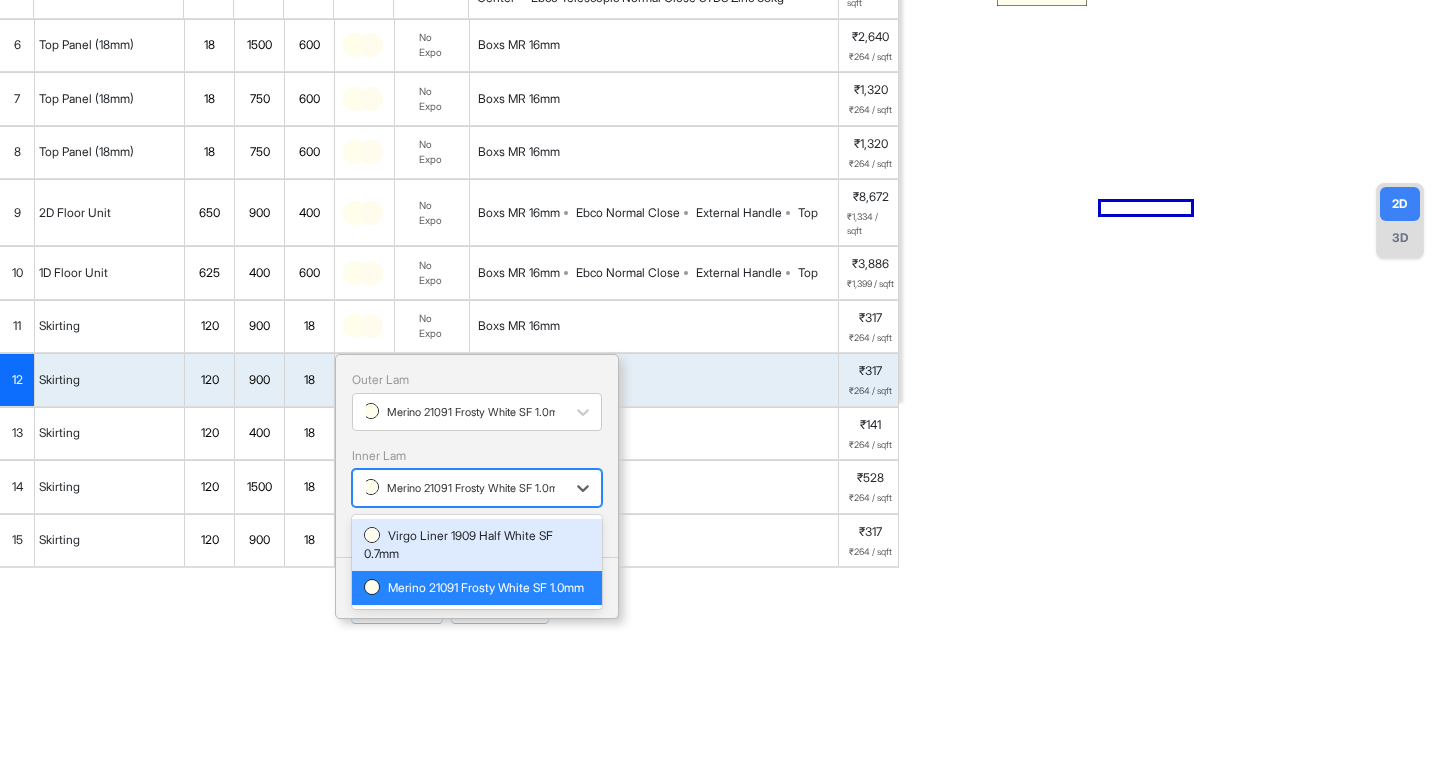 click on "Merino 21091 Frosty White SF 1.0mm" at bounding box center (465, 488) 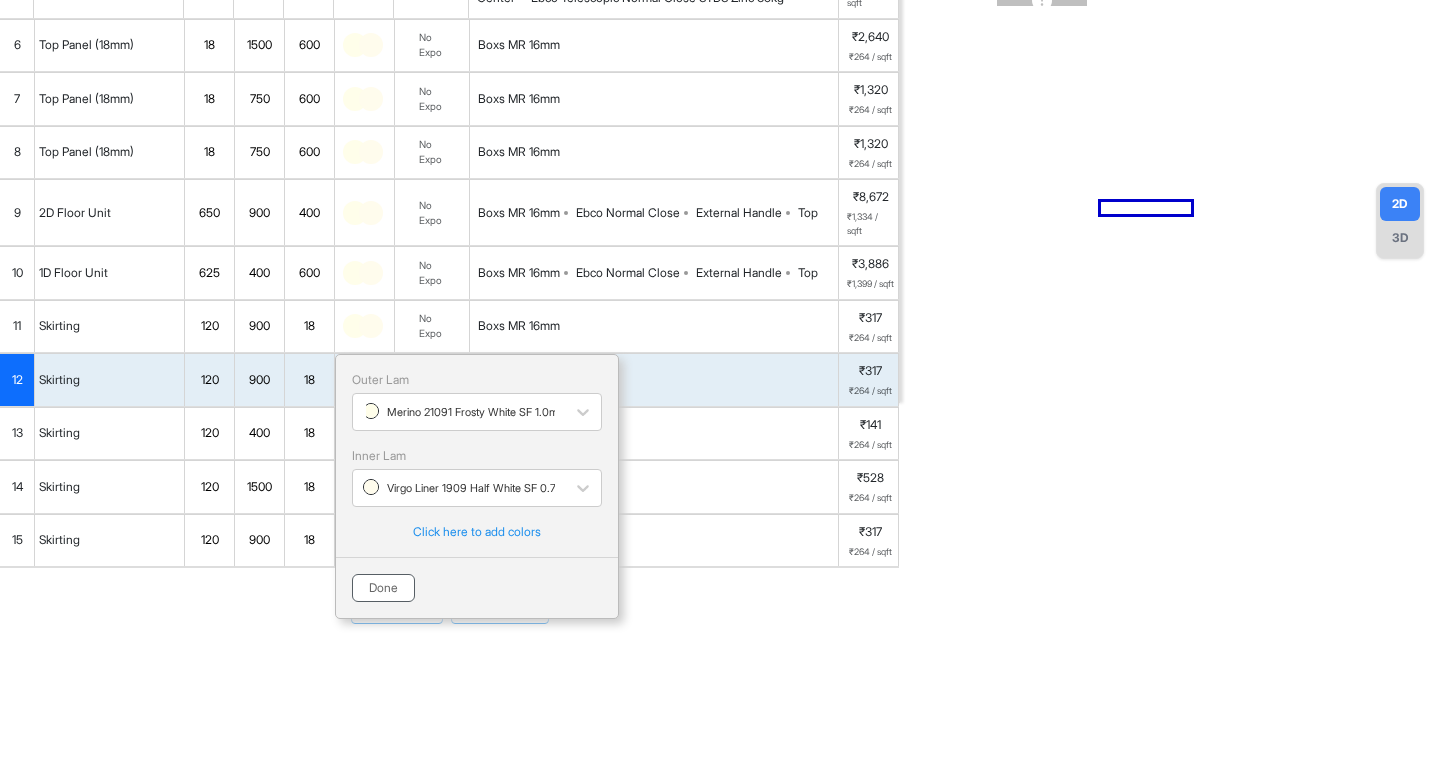 click on "Done" at bounding box center [383, 588] 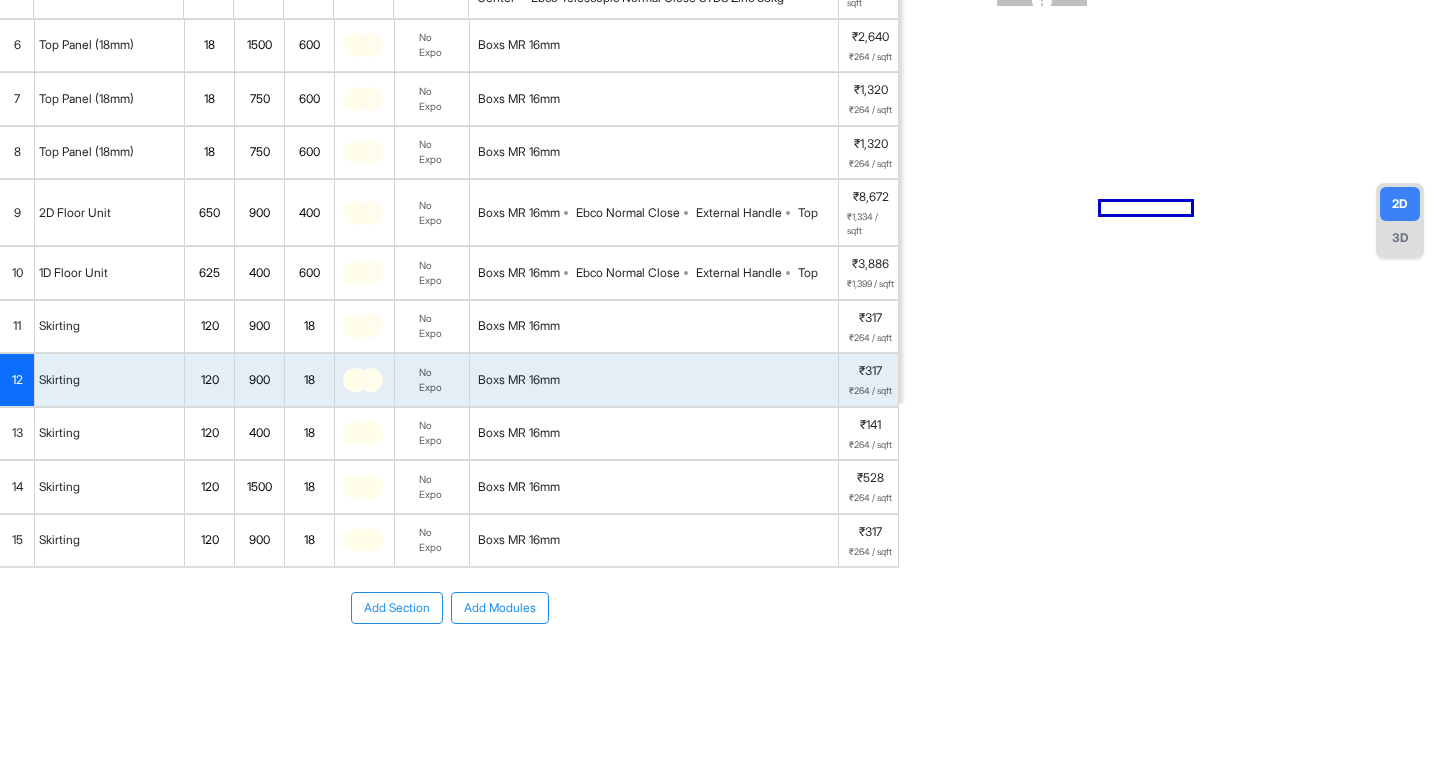 click at bounding box center [371, 433] 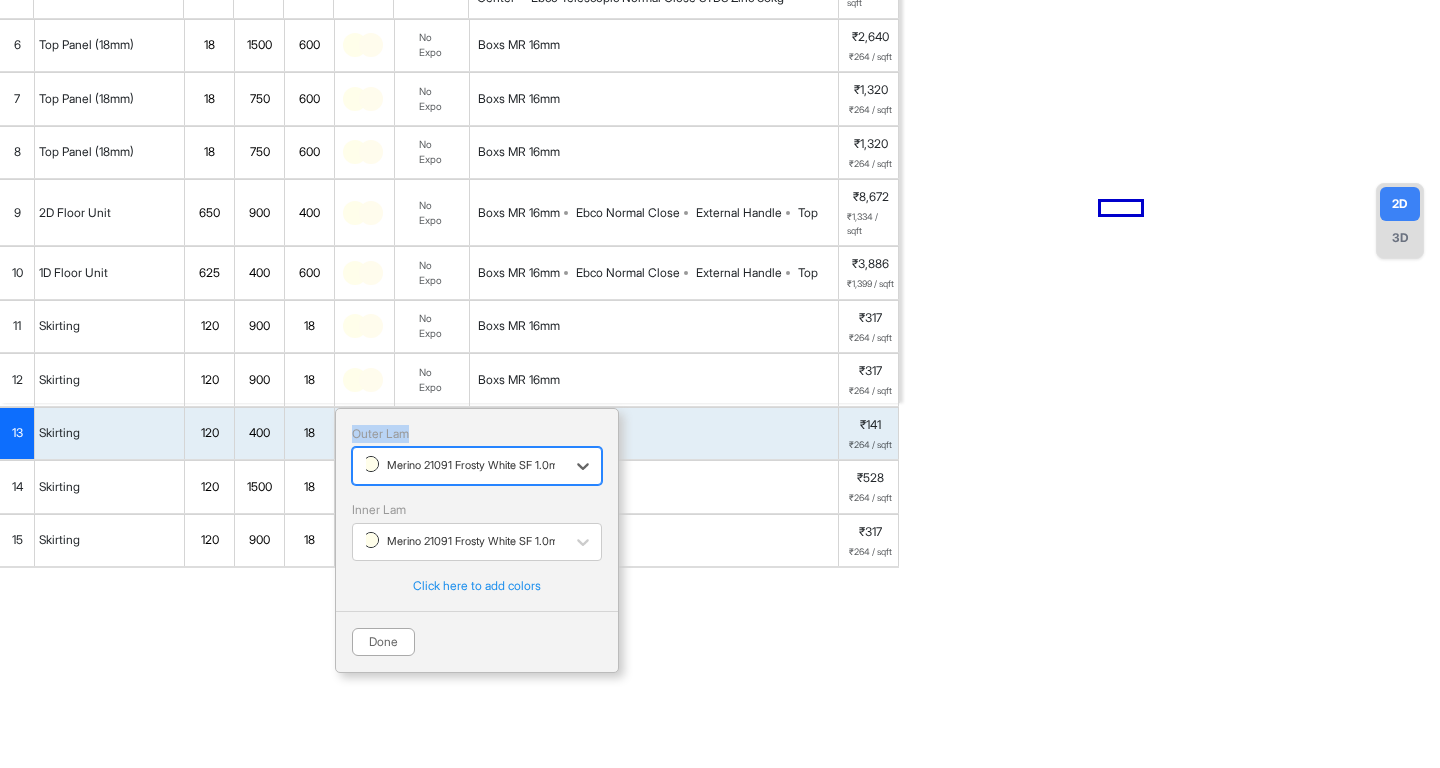click on "Outer Lam" at bounding box center [477, 434] 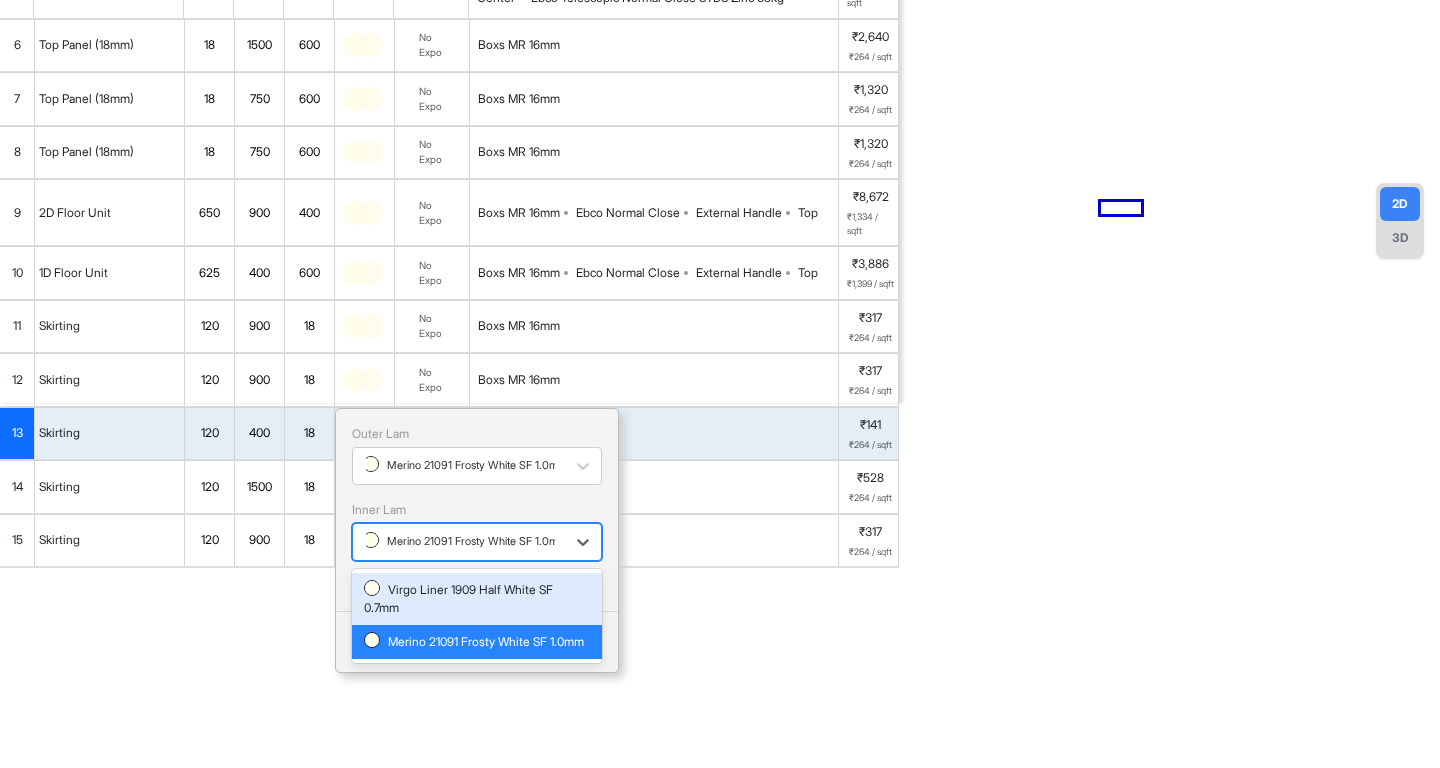 click on "Merino 21091 Frosty White SF 1.0mm" at bounding box center [465, 541] 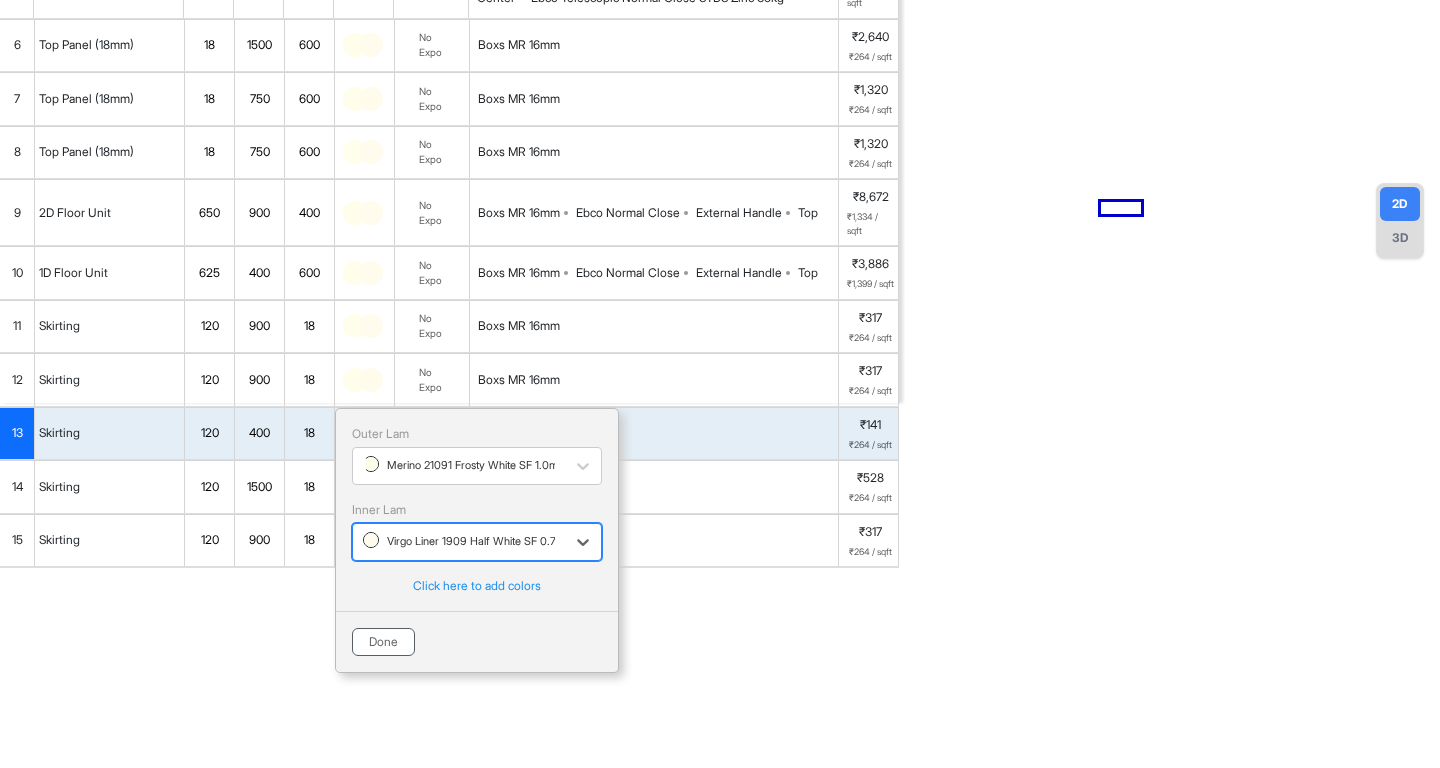 click on "Done" at bounding box center (383, 642) 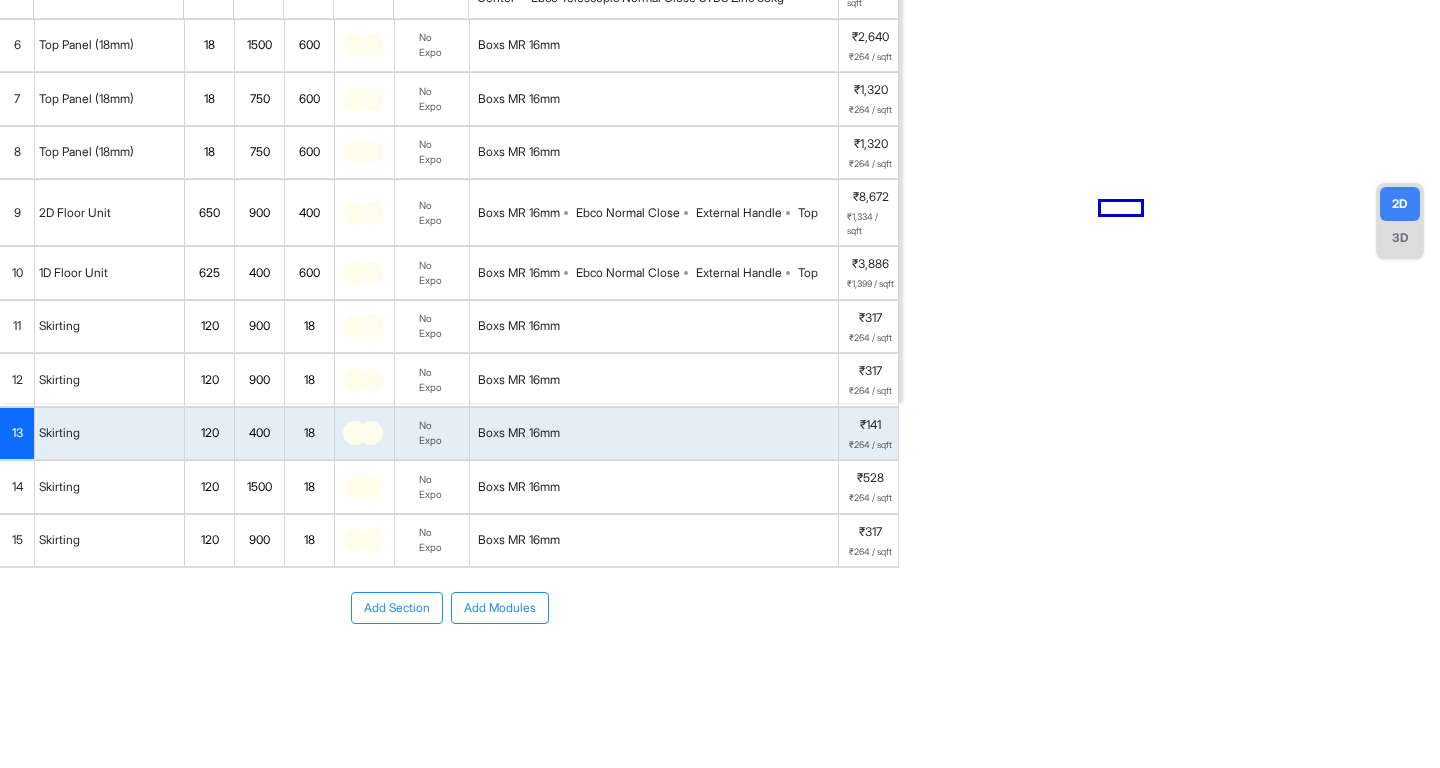 click at bounding box center [371, 487] 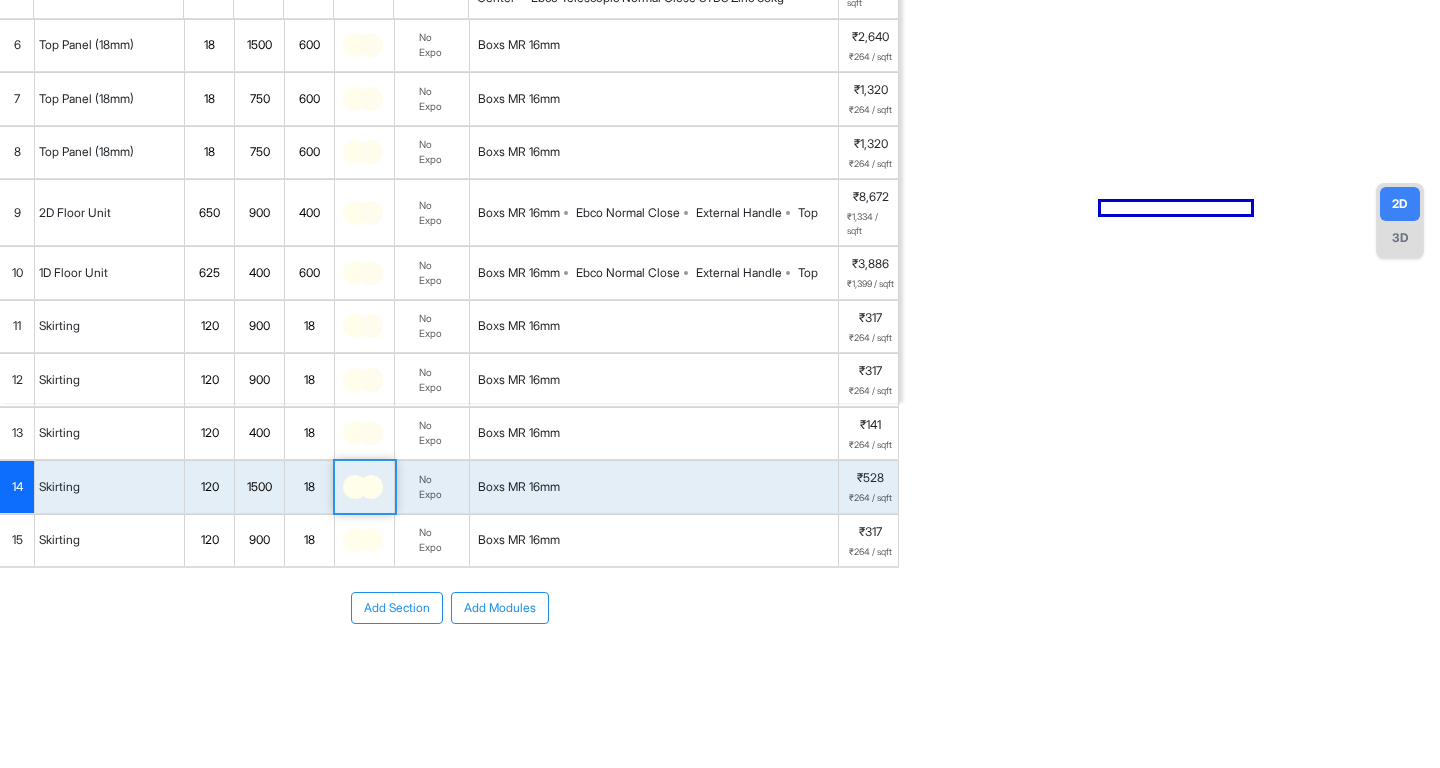 click at bounding box center (371, 487) 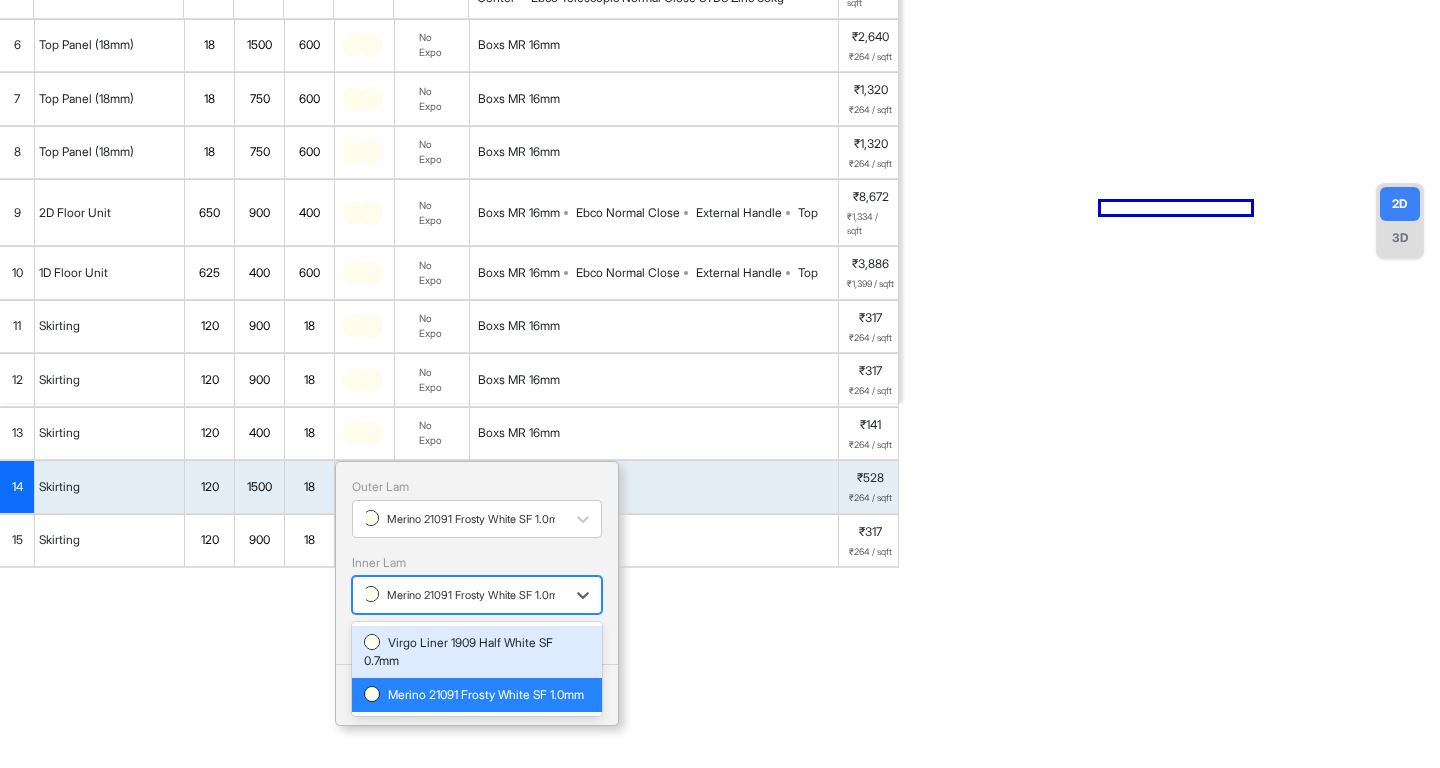 click on "Merino 21091 Frosty White SF 1.0mm" at bounding box center [465, 595] 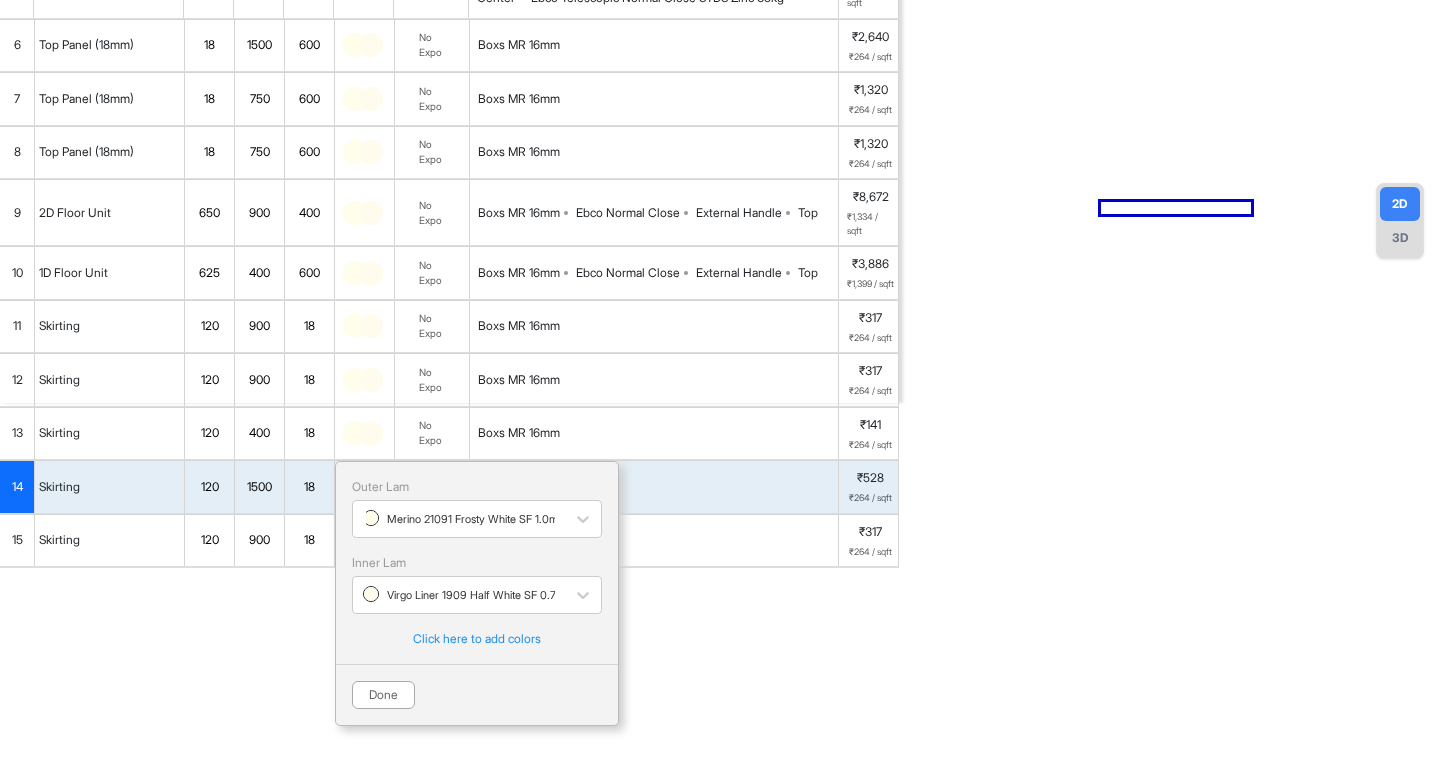 click on "Done" at bounding box center [383, 695] 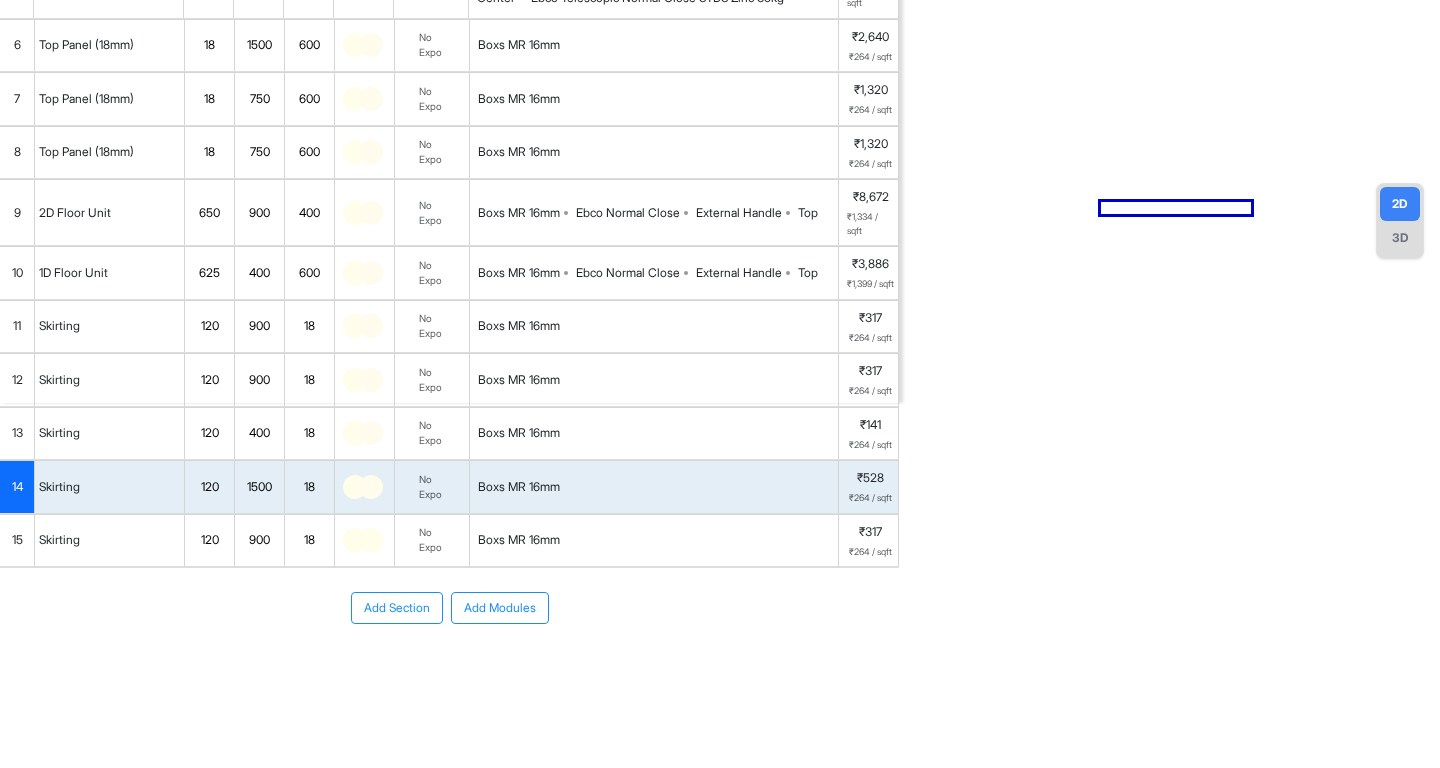 click at bounding box center (371, 540) 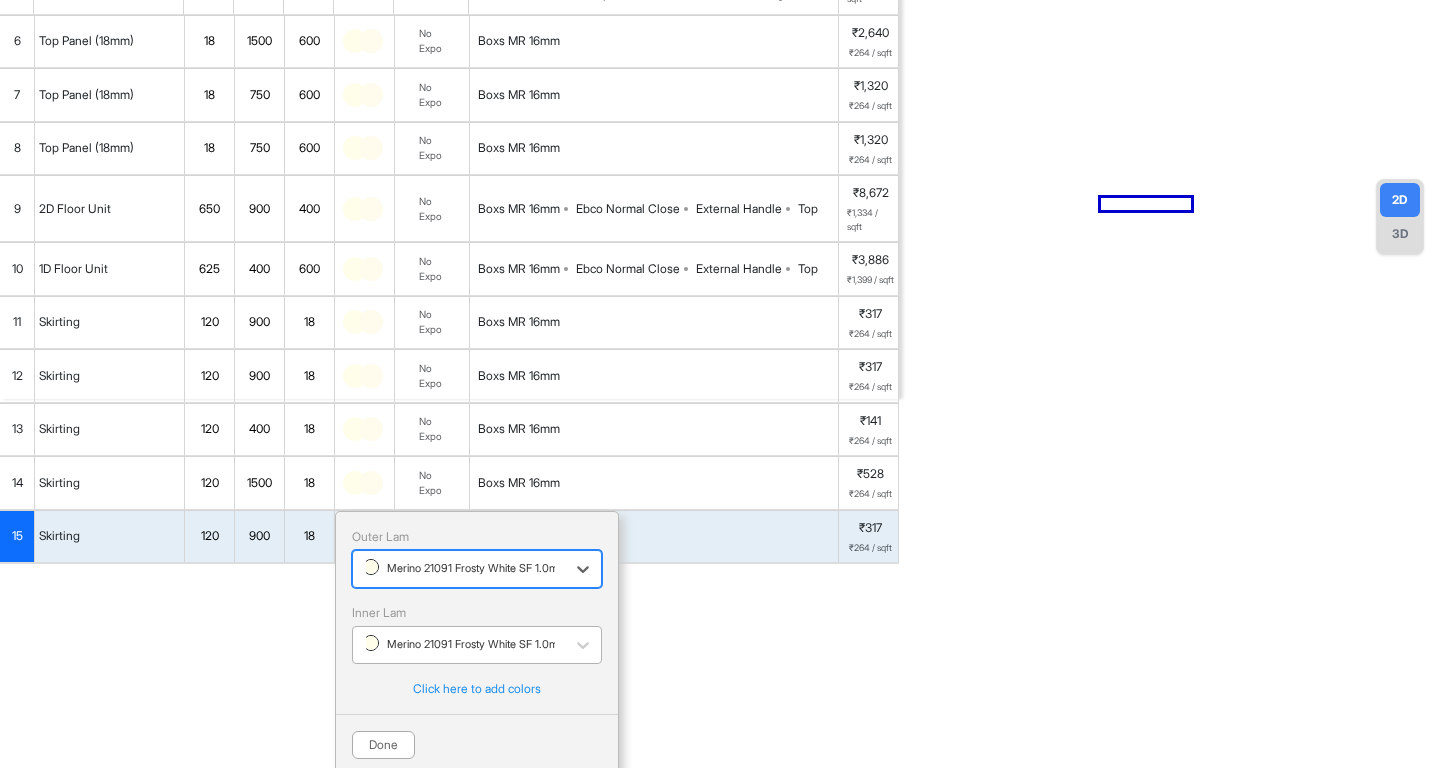 click on "Merino 21091 Frosty White SF 1.0mm" at bounding box center (465, 644) 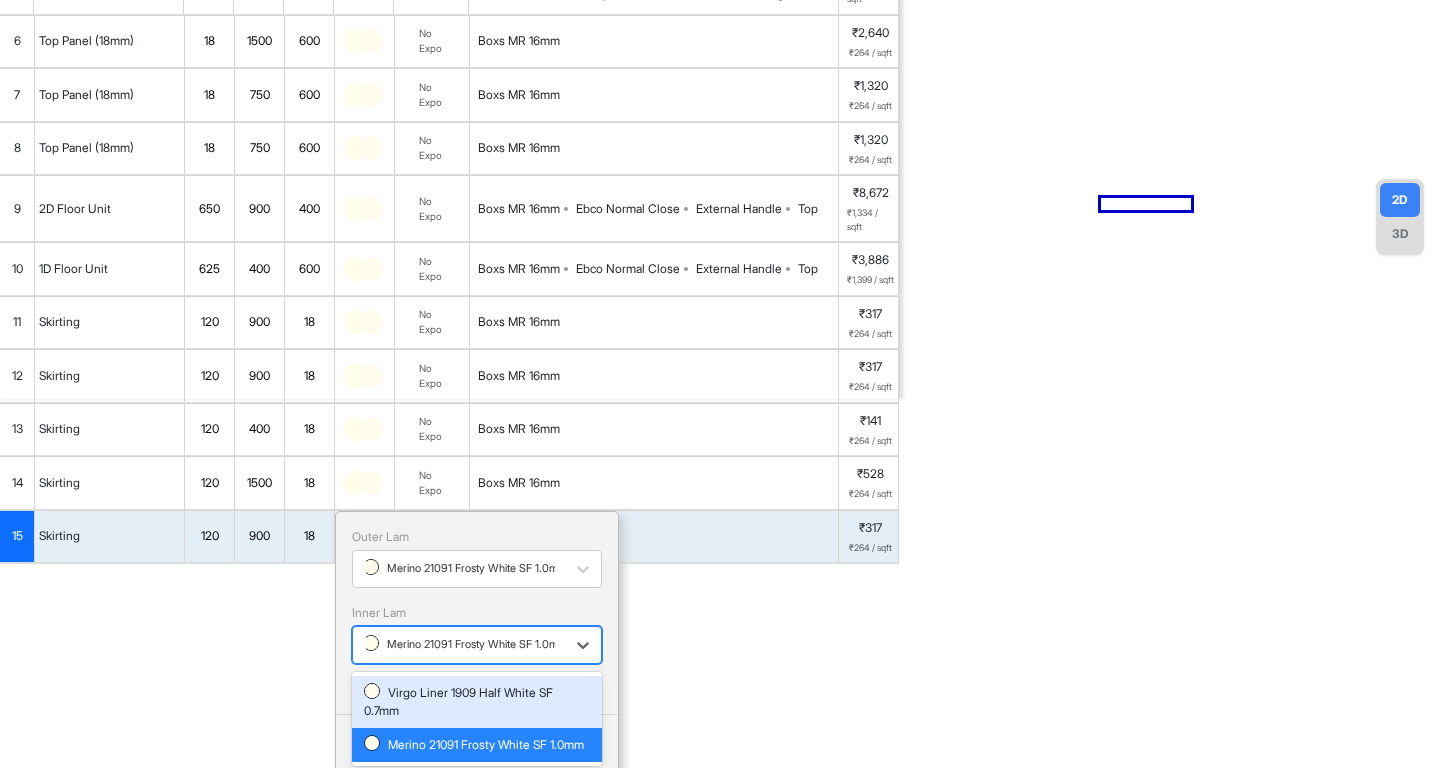 click on "Virgo Liner 1909 Half White SF 0.7mm" at bounding box center [477, 702] 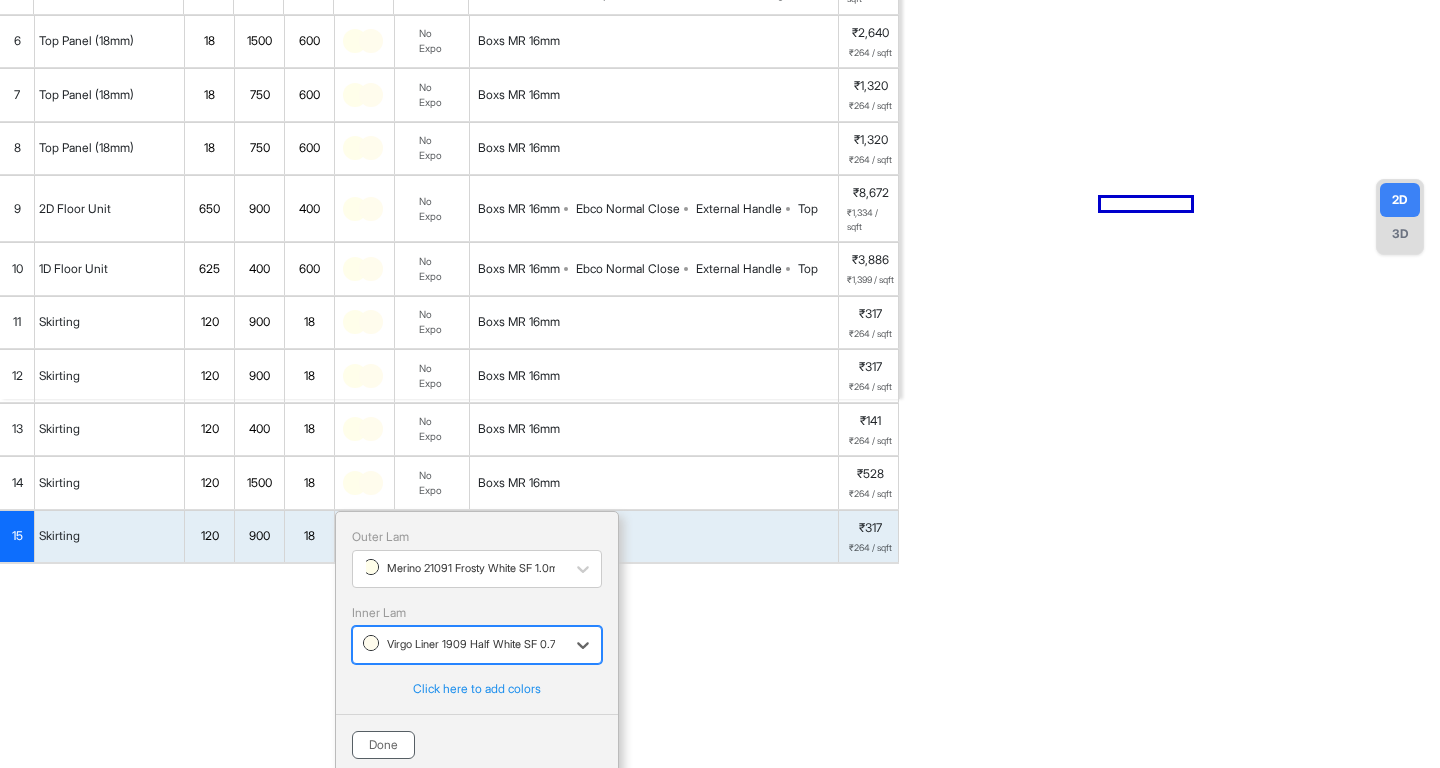 click on "Done" at bounding box center (383, 745) 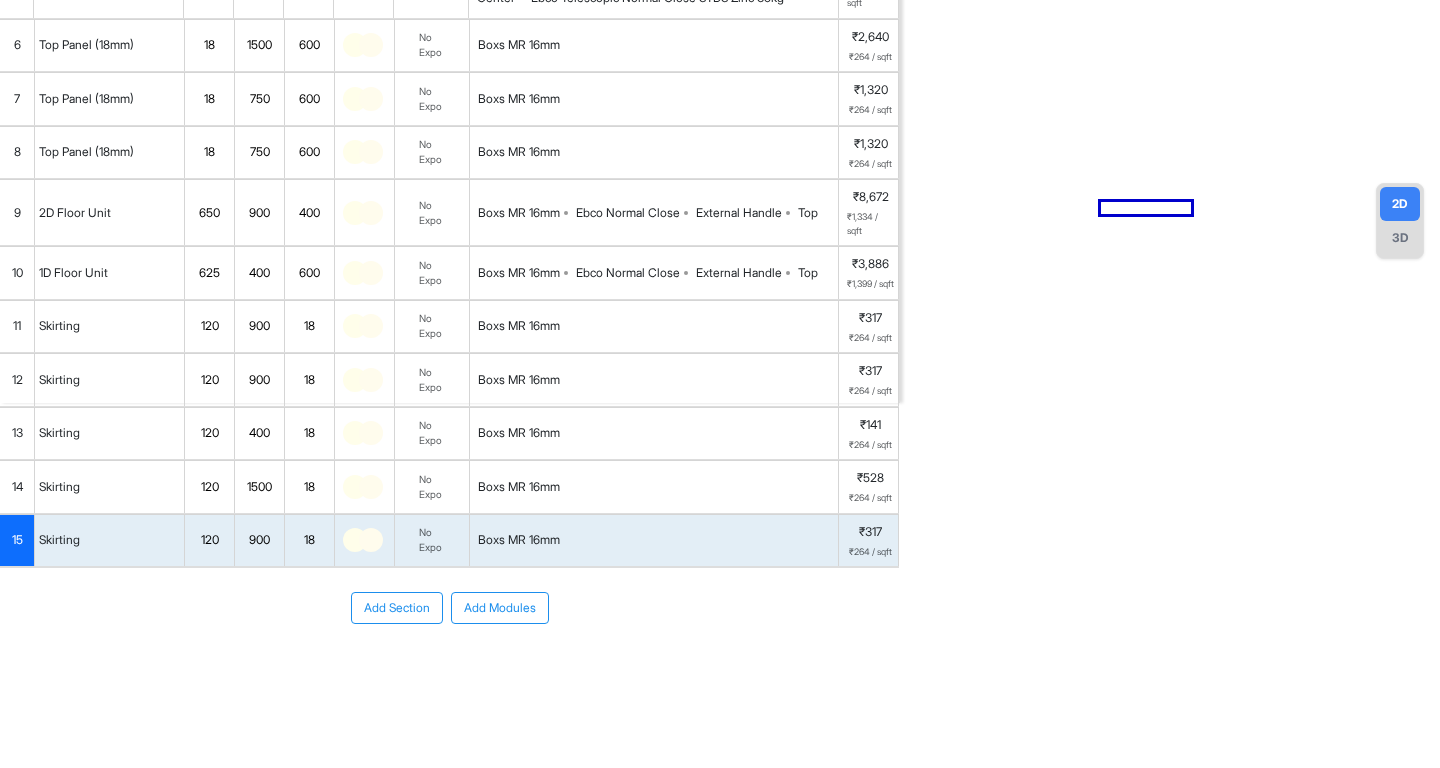 click on "Boxs MR 16mm" at bounding box center (519, 540) 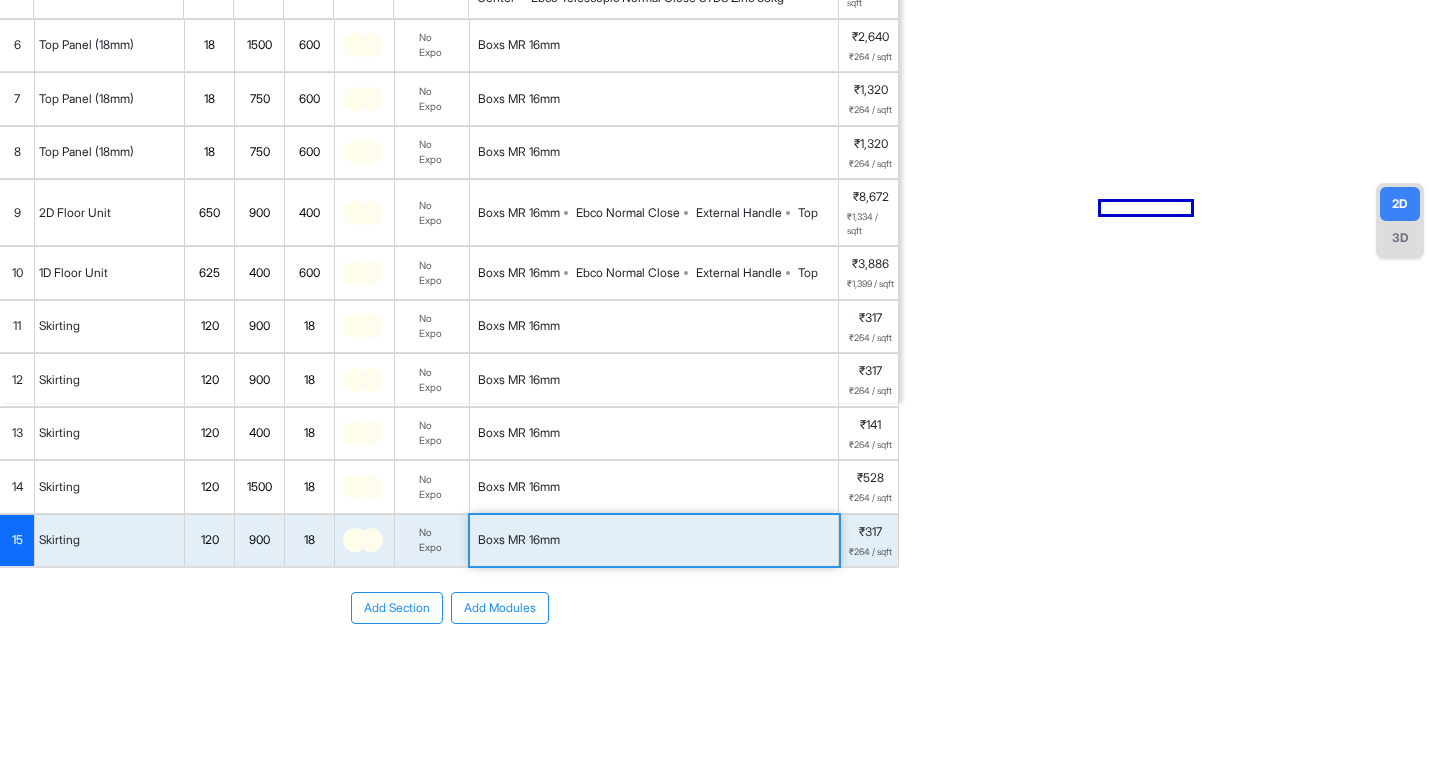 click on "Boxs MR 16mm" at bounding box center (519, 540) 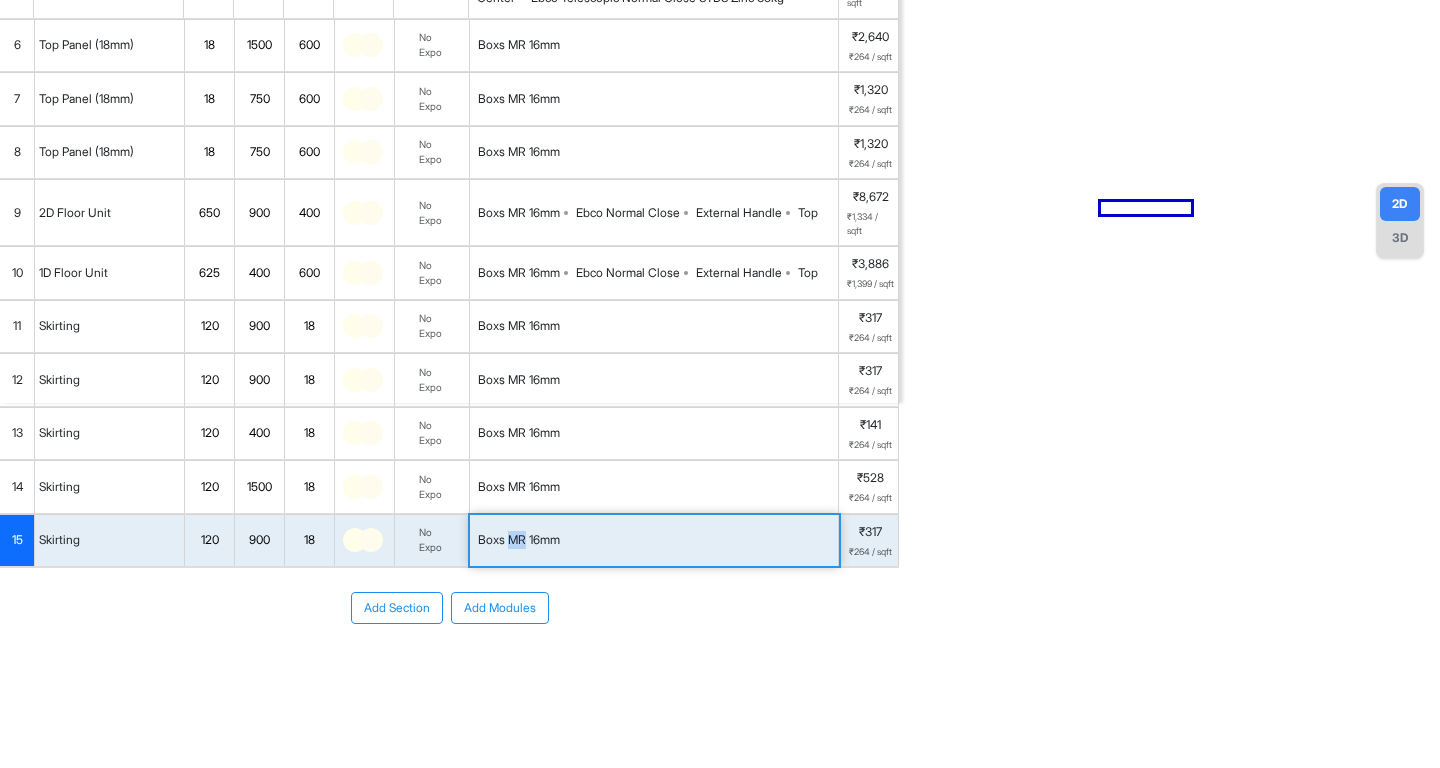 click on "Boxs MR 16mm" at bounding box center (519, 540) 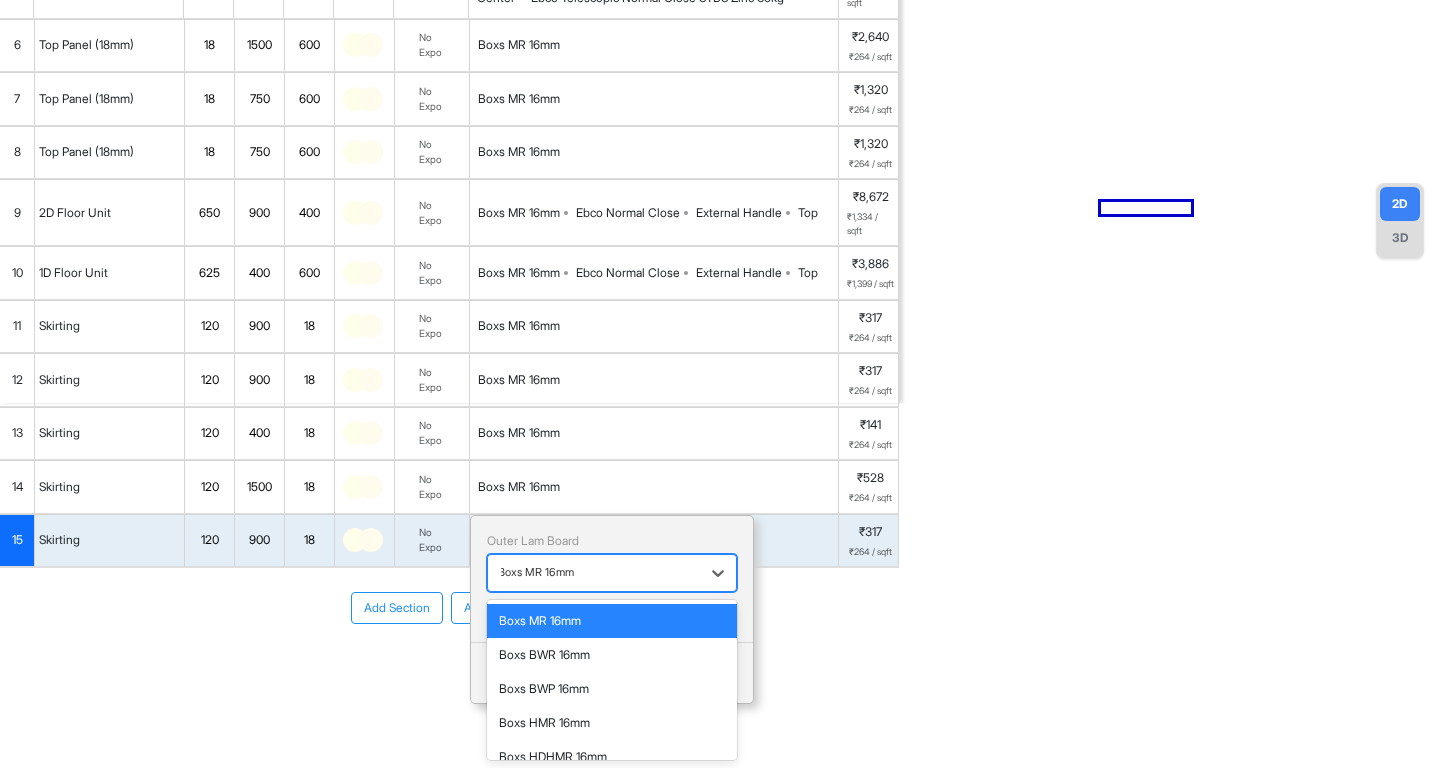 click at bounding box center (594, 573) 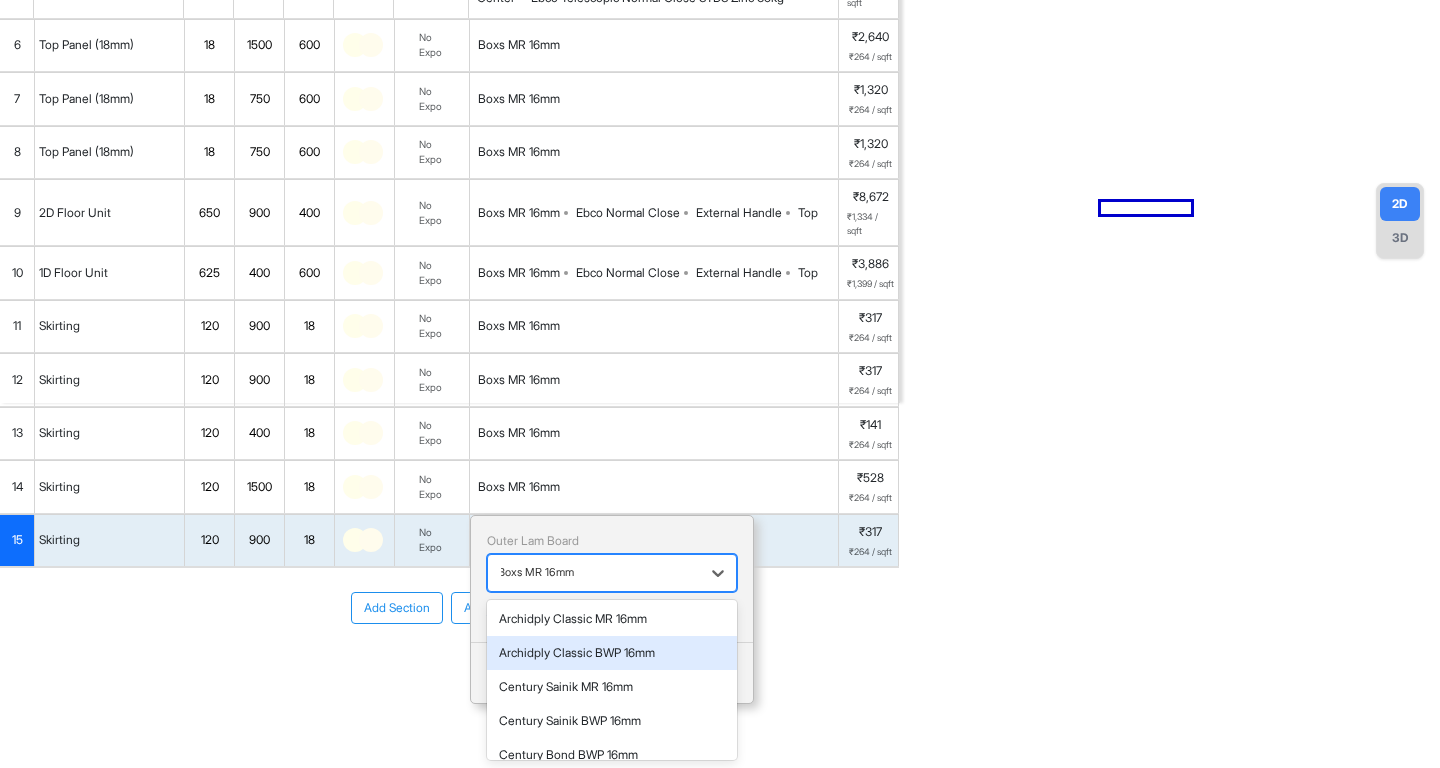 scroll, scrollTop: 33, scrollLeft: 0, axis: vertical 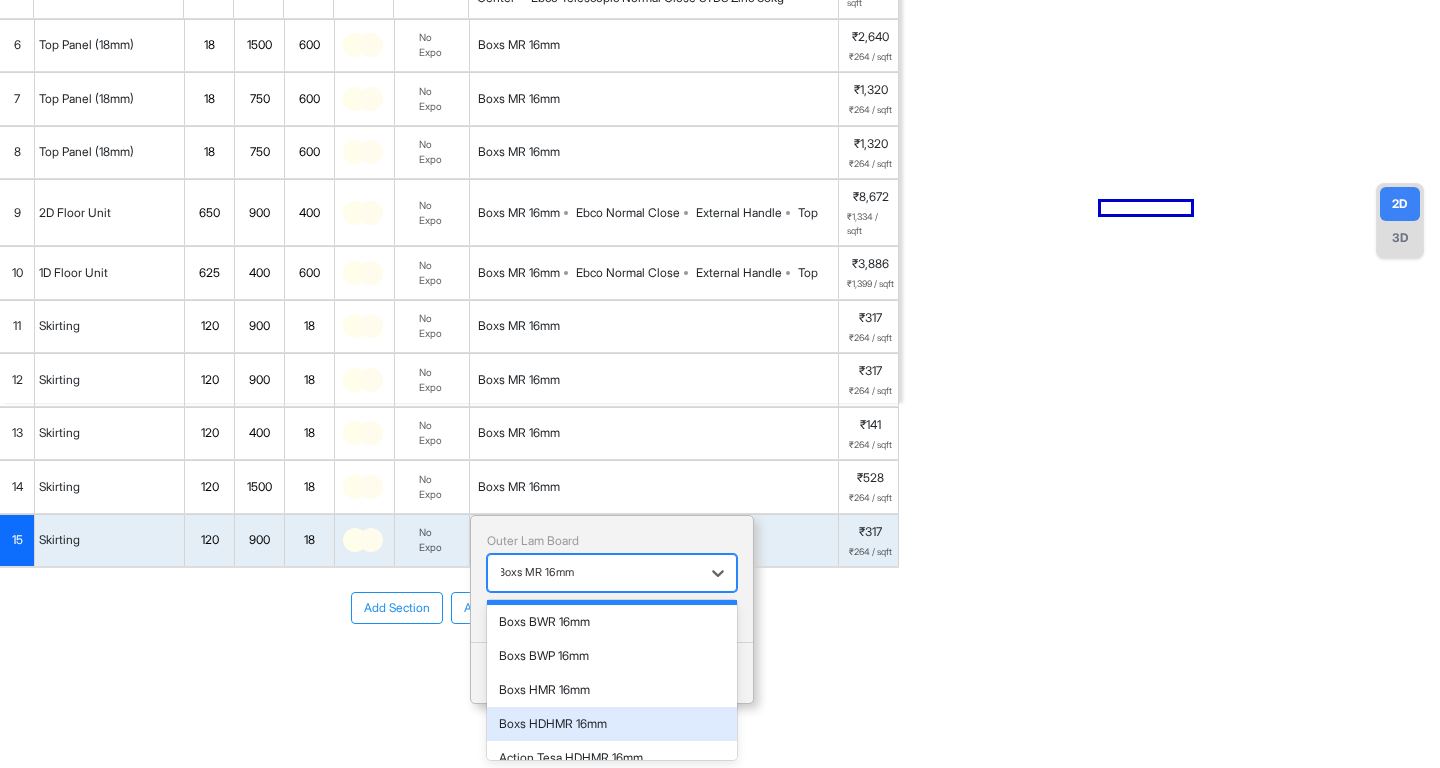 click on "Boxs HDHMR 16mm" at bounding box center (612, 724) 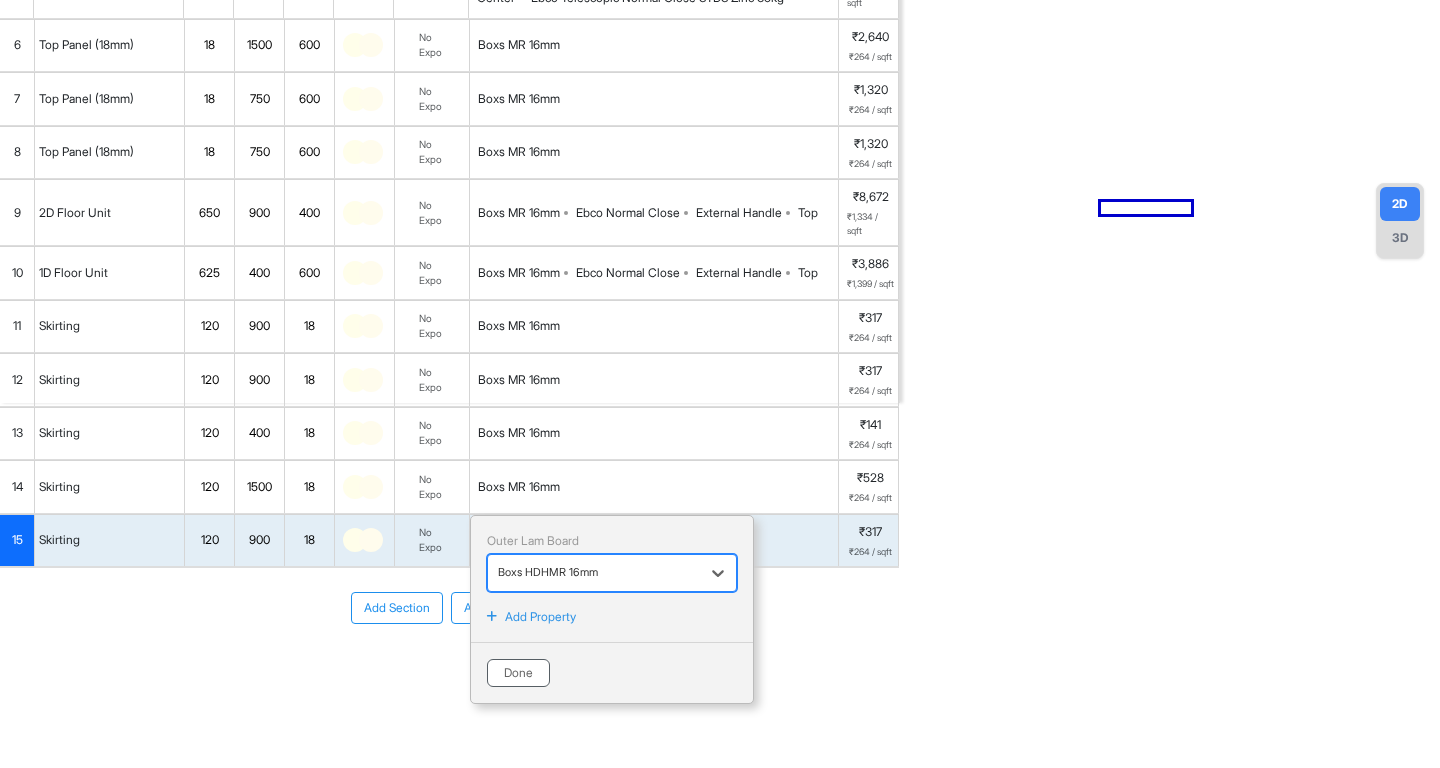click on "Done" at bounding box center [518, 673] 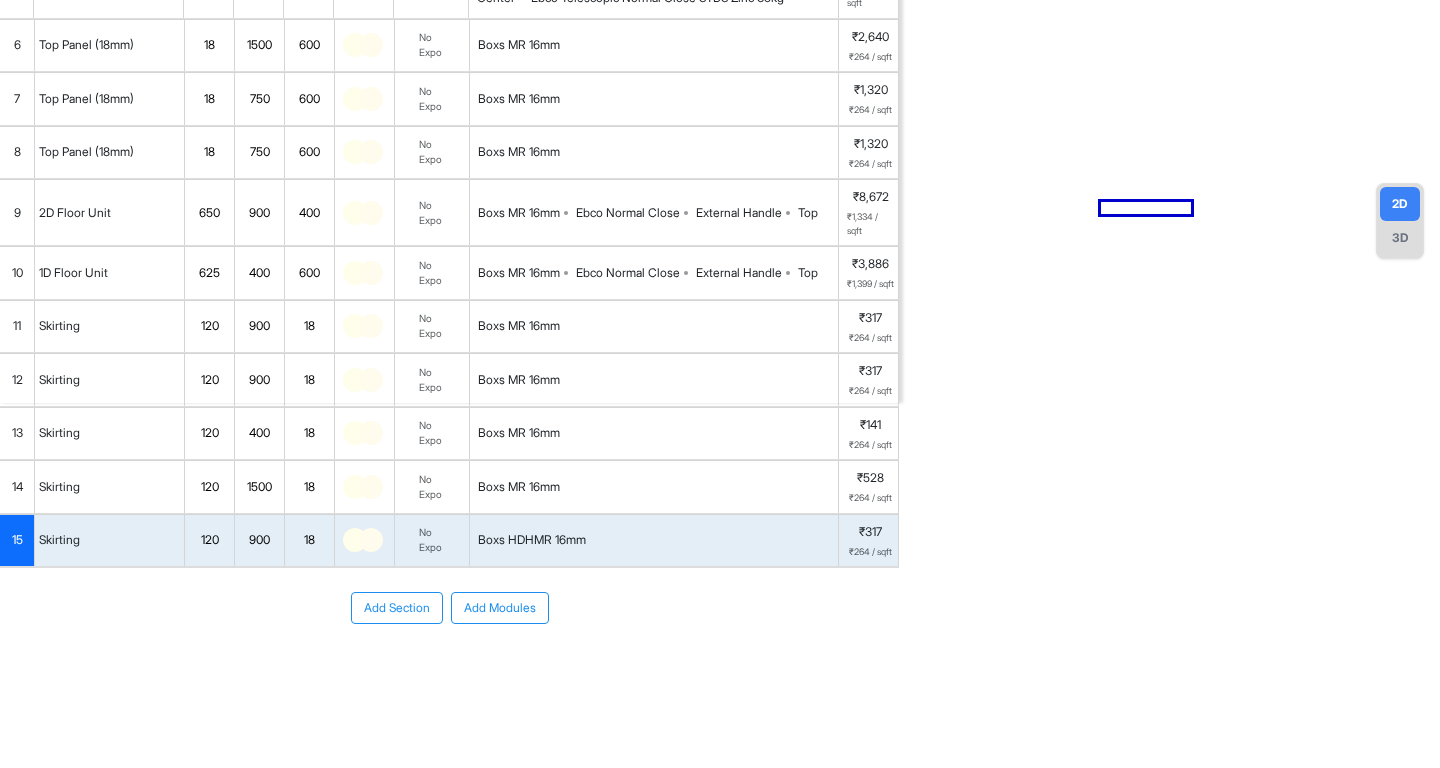 click on "Boxs MR 16mm" at bounding box center (519, 487) 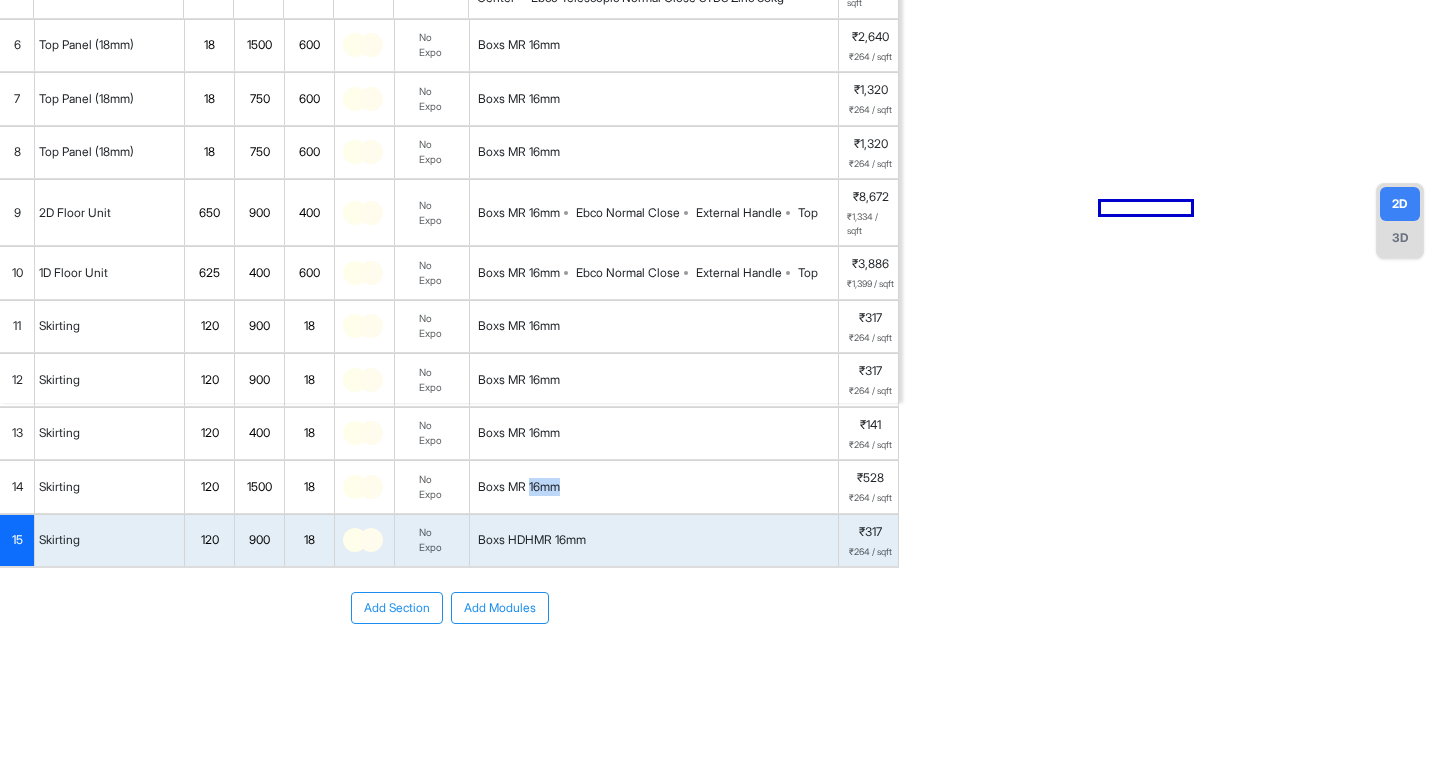 click on "Boxs MR 16mm" at bounding box center [519, 487] 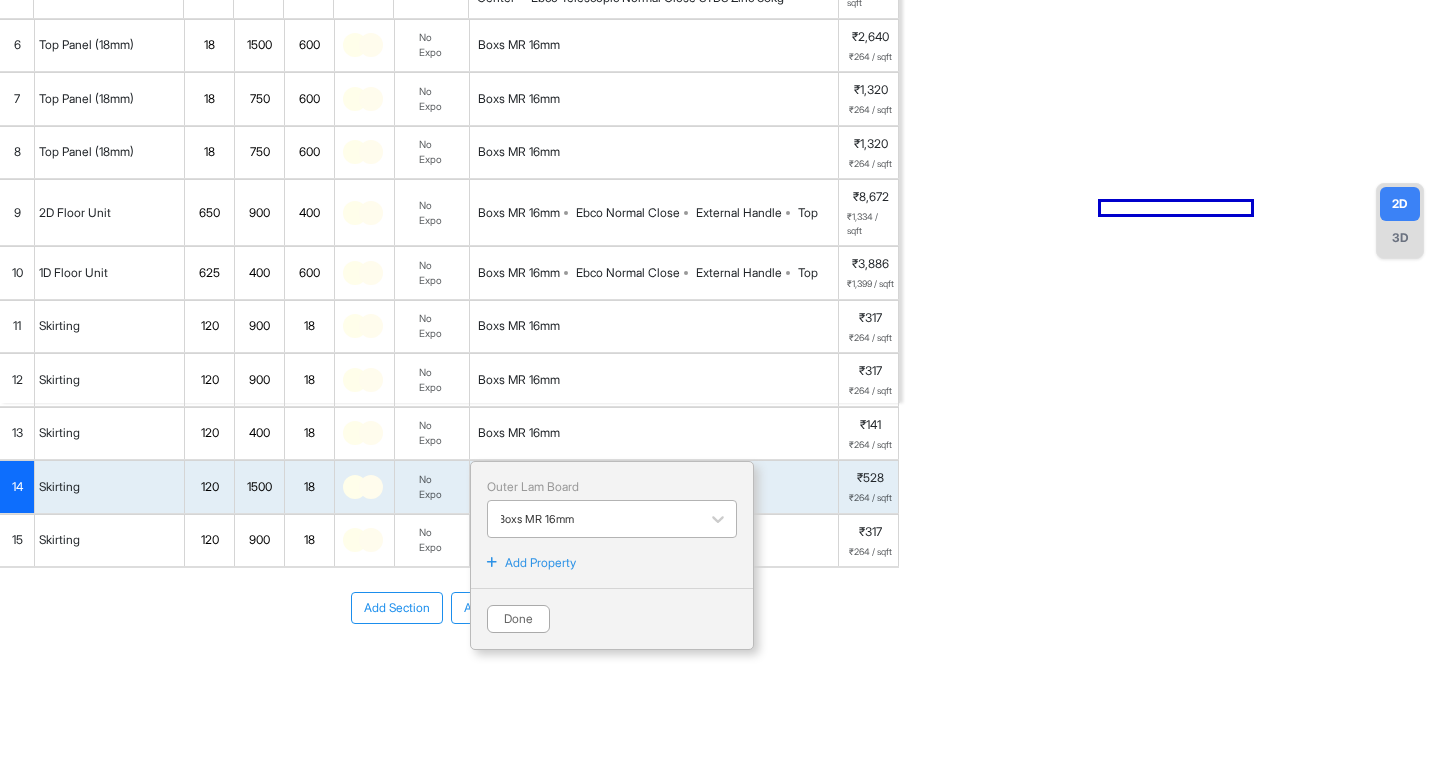 click on "Boxs MR 16mm" at bounding box center [536, 519] 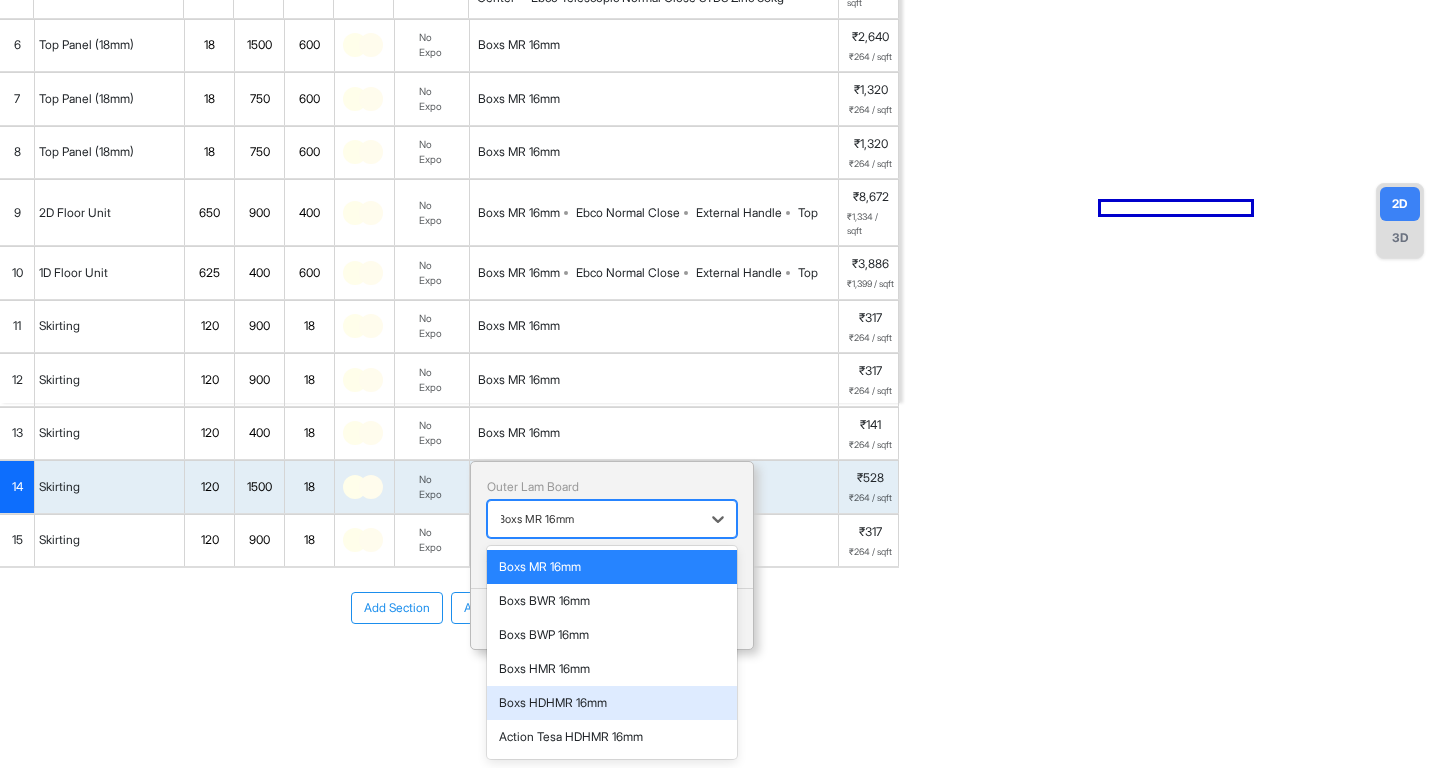 click on "Boxs HDHMR 16mm" at bounding box center [612, 703] 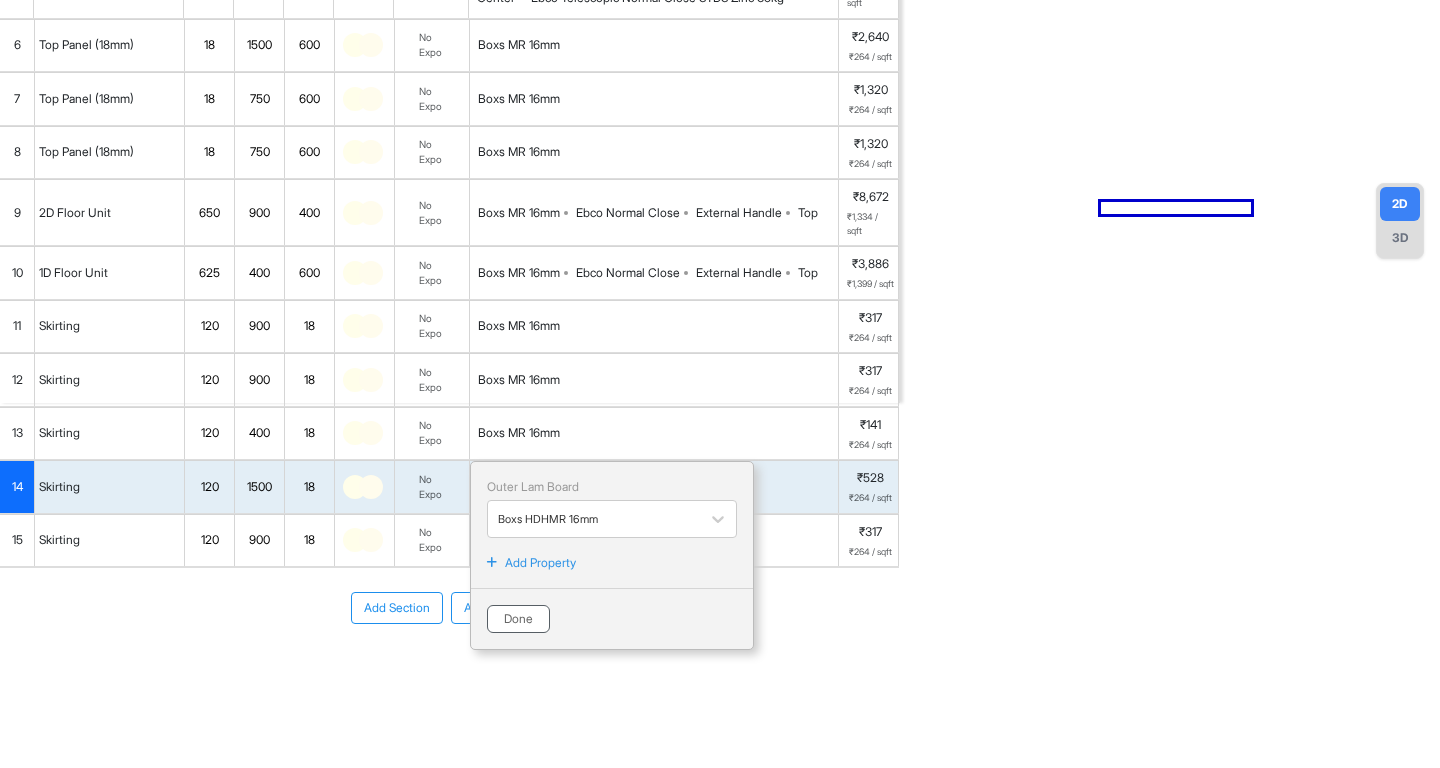 click on "Done" at bounding box center (518, 619) 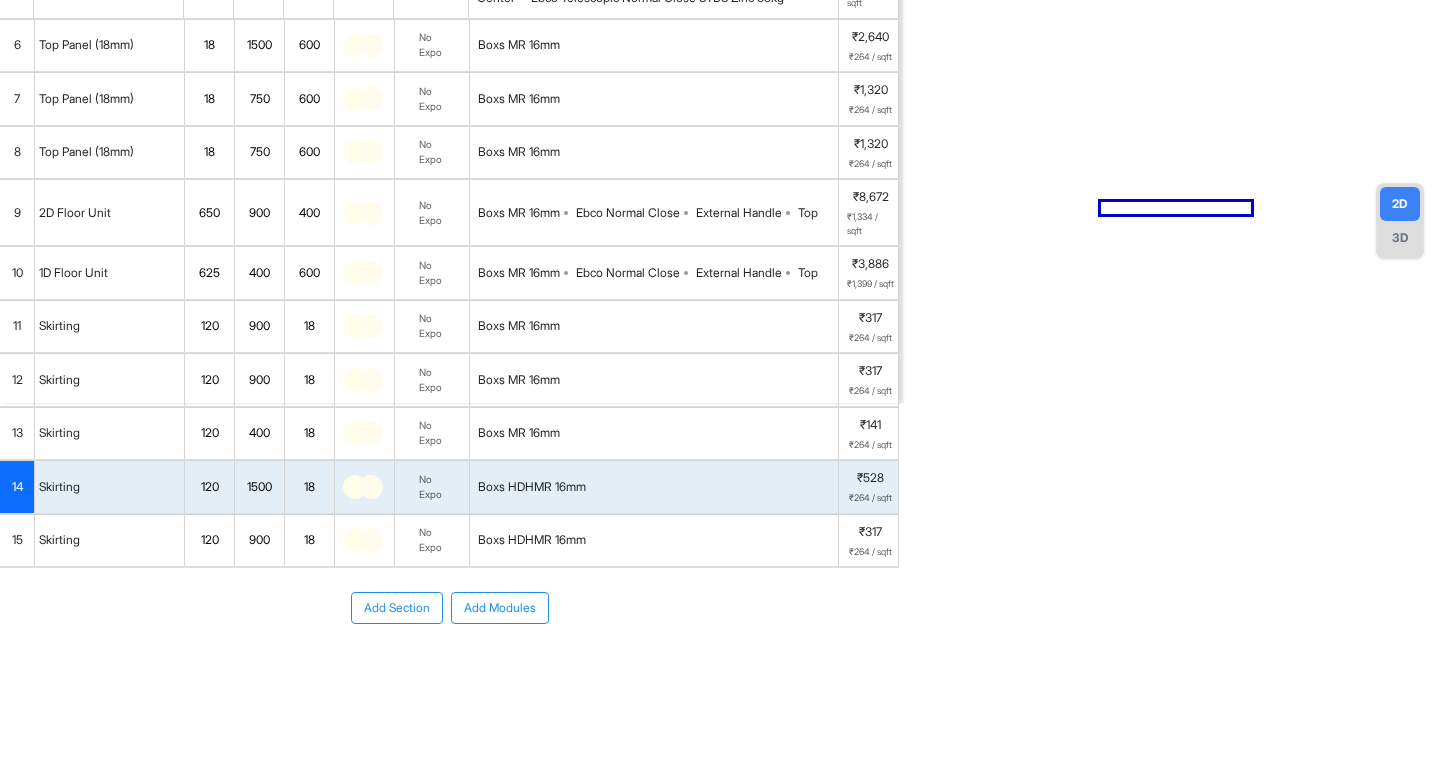 click on "Boxs MR 16mm" at bounding box center (519, 433) 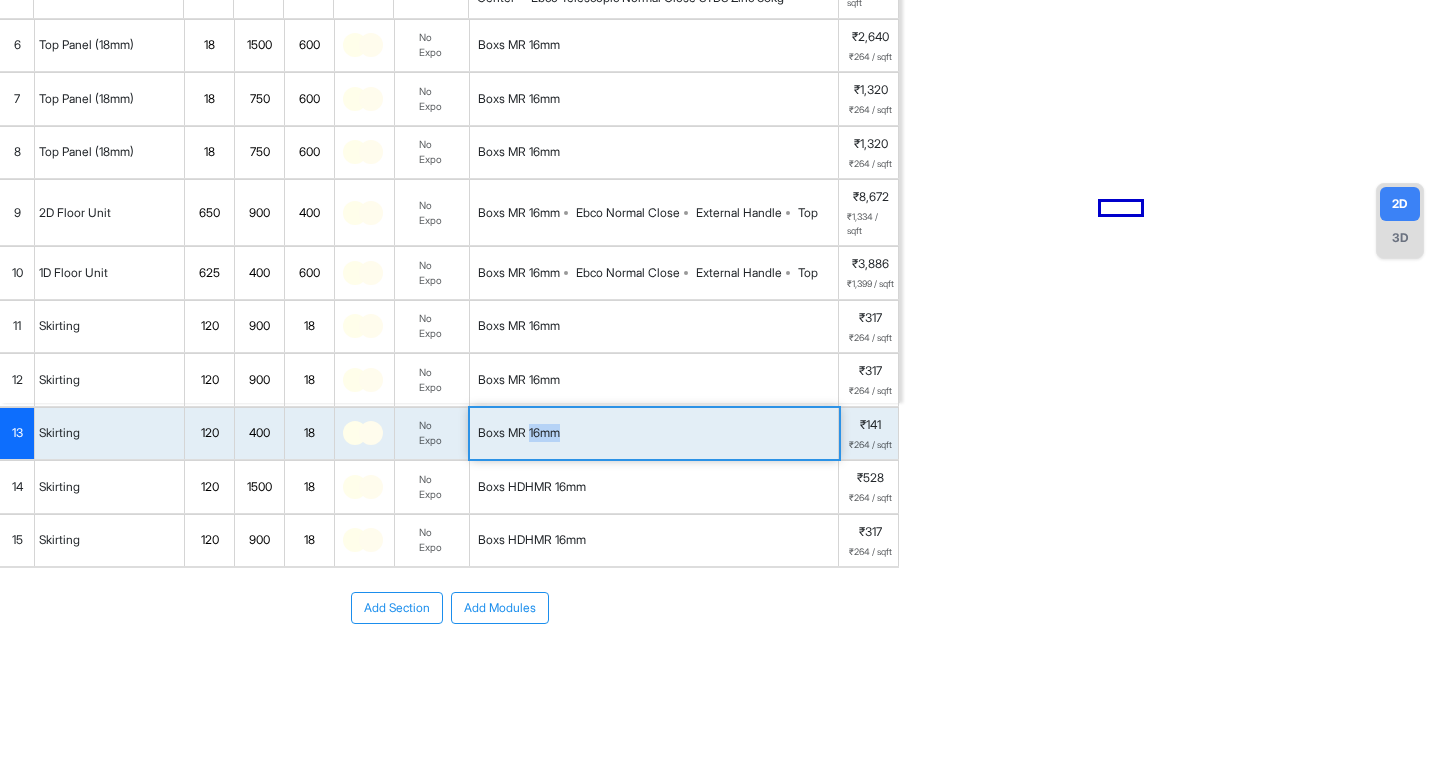 click on "Boxs MR 16mm" at bounding box center [519, 433] 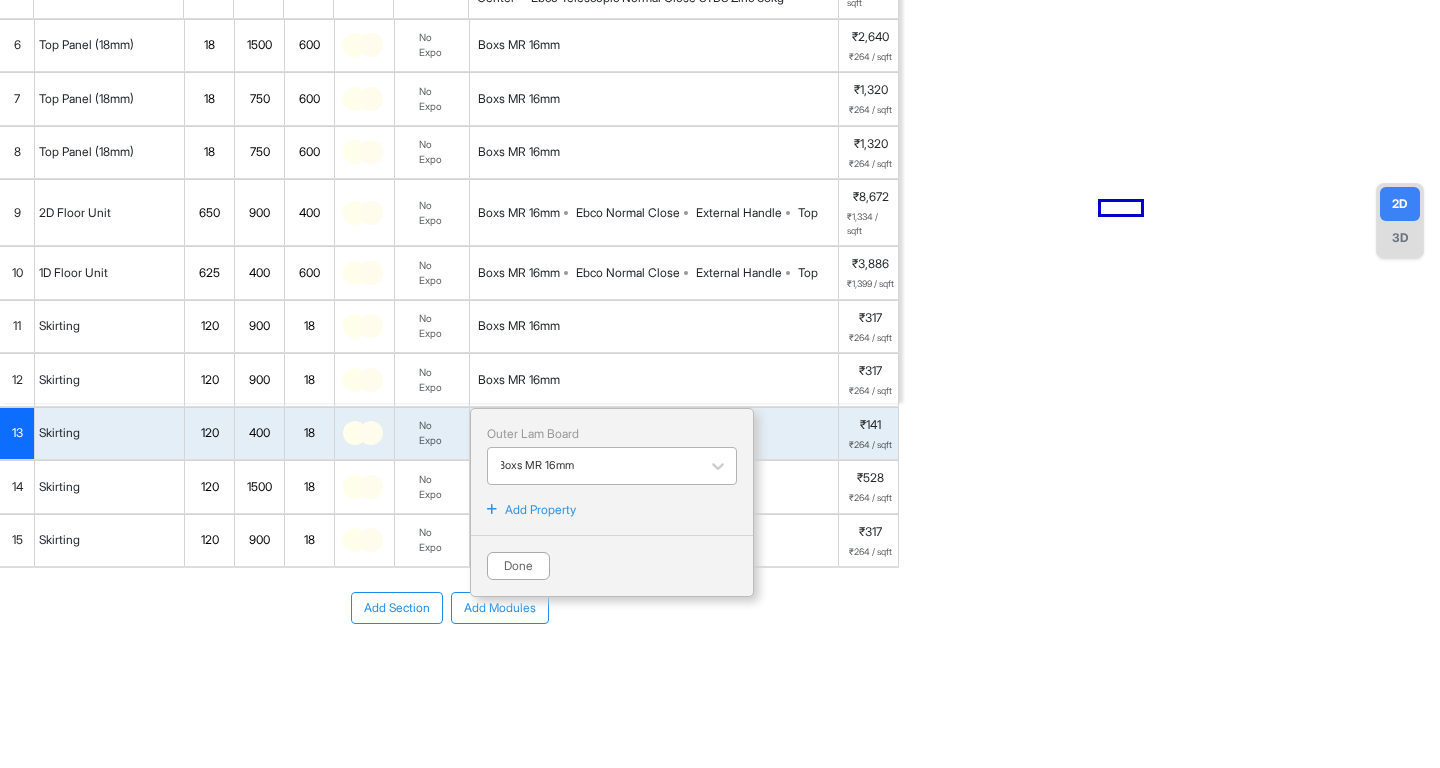 click on "Boxs MR 16mm" at bounding box center (536, 465) 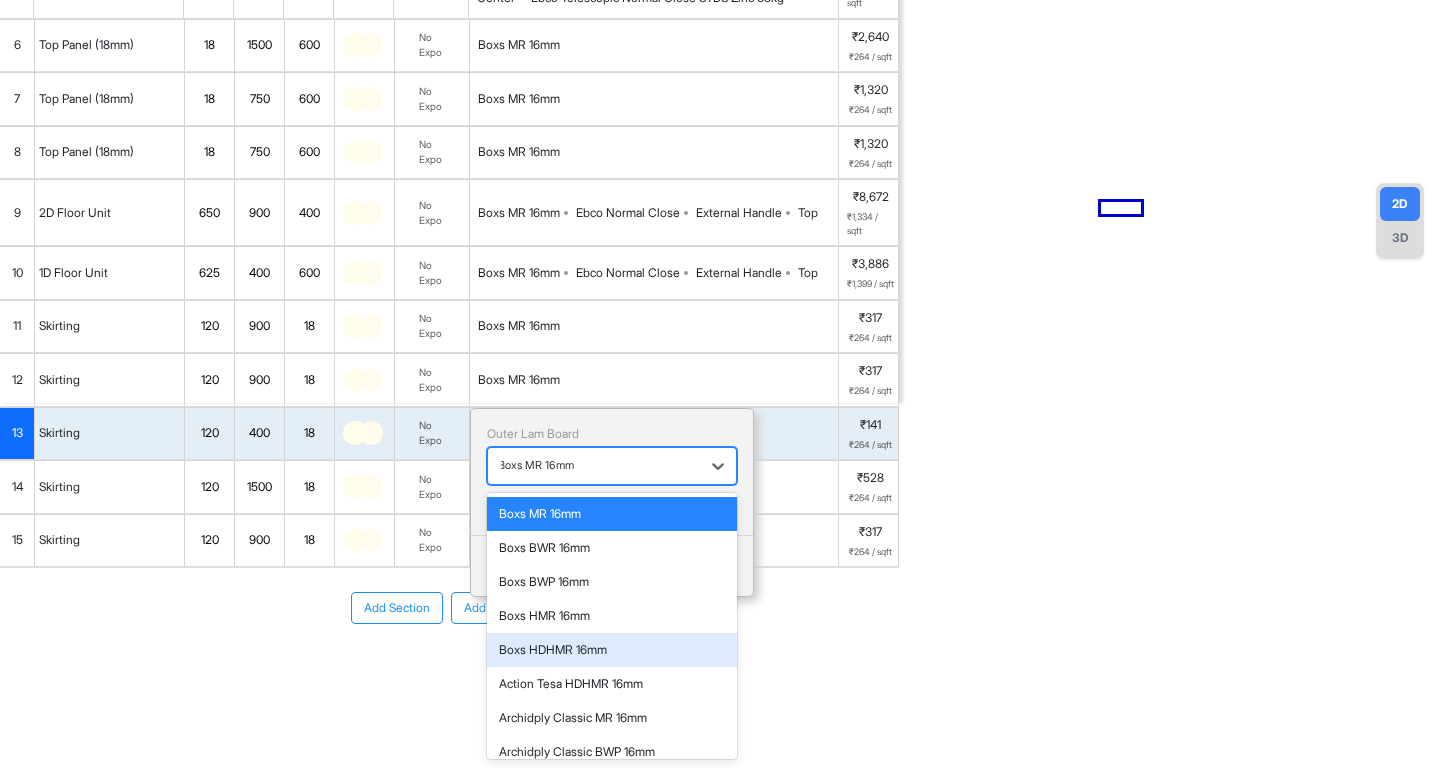 click on "Boxs HDHMR 16mm" at bounding box center (612, 650) 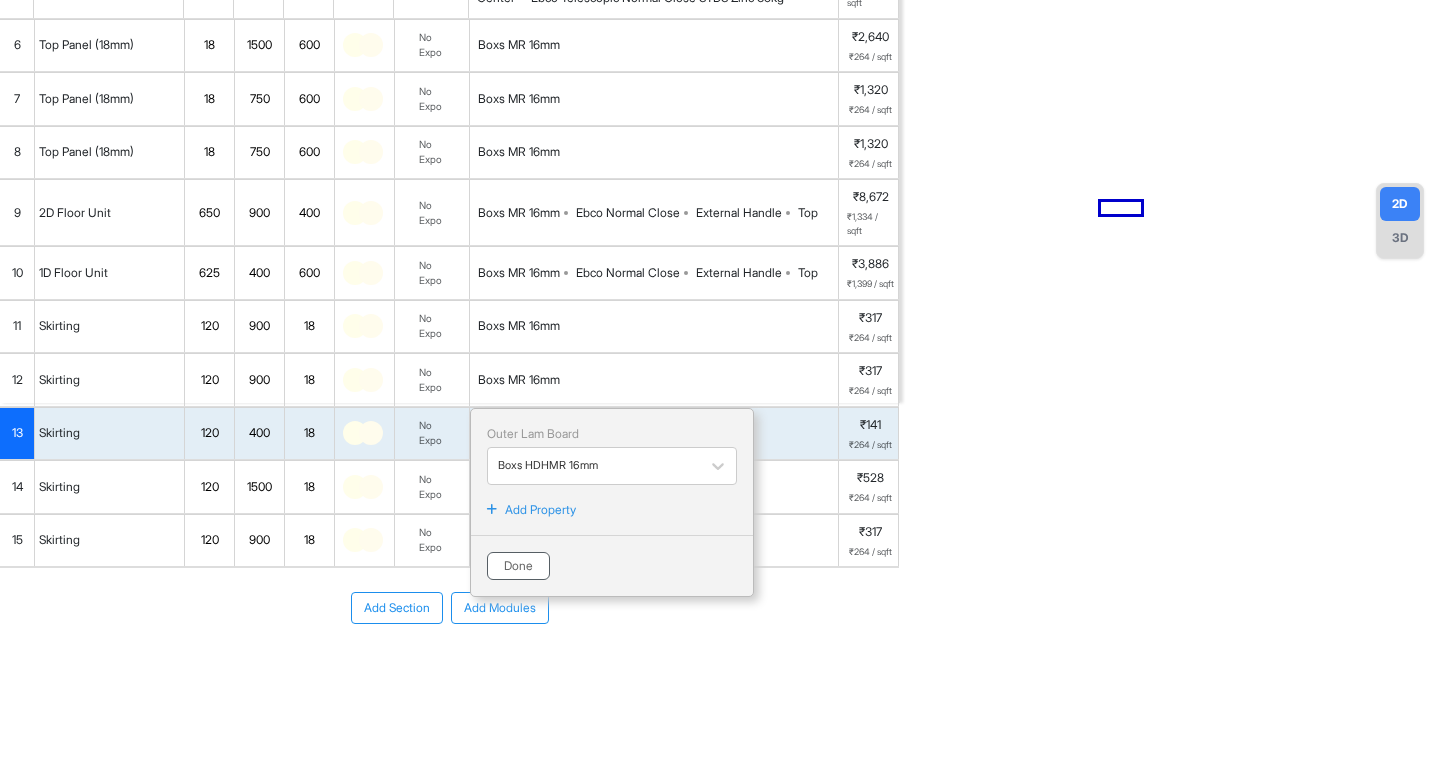click on "Done" at bounding box center (518, 566) 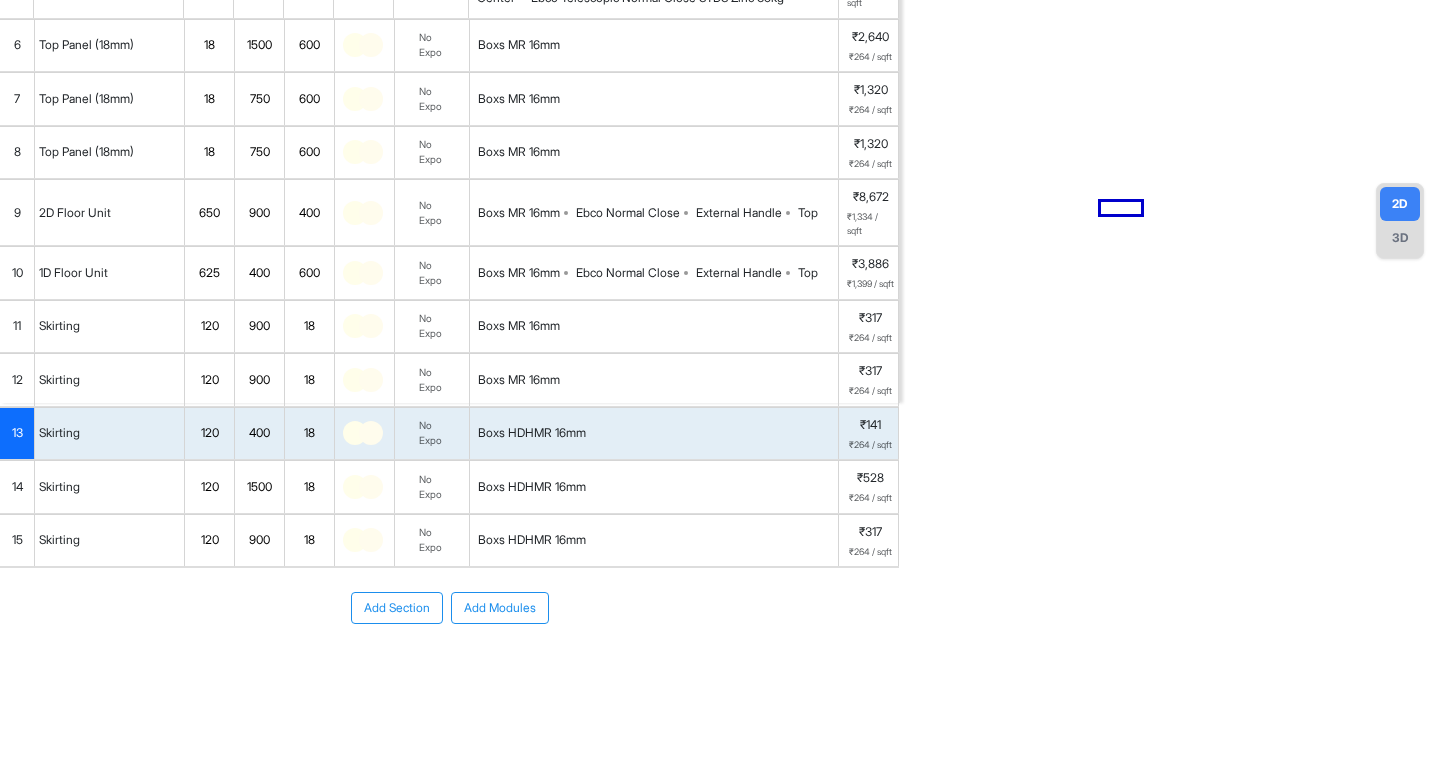 click on "Boxs MR 16mm" at bounding box center [519, 380] 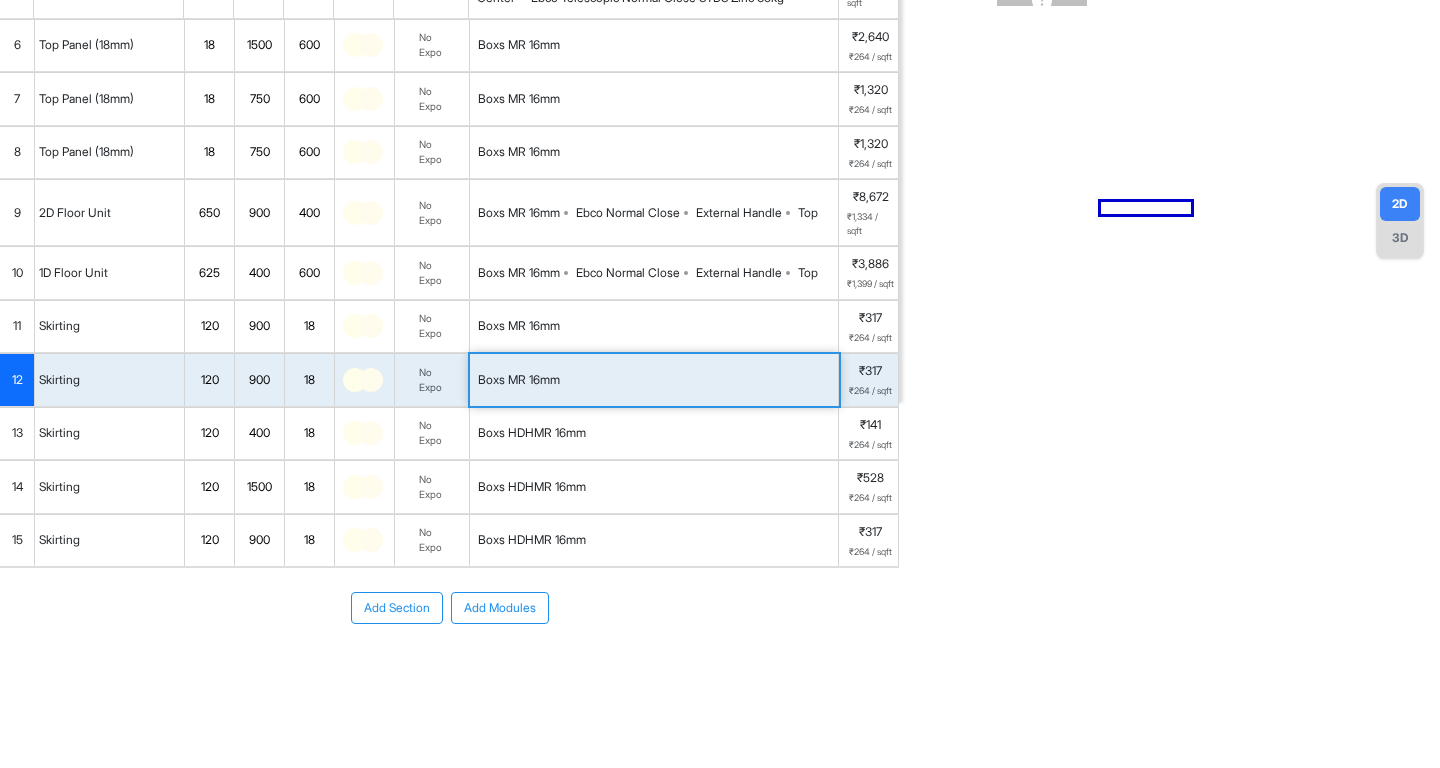 click on "Boxs MR 16mm" at bounding box center (519, 380) 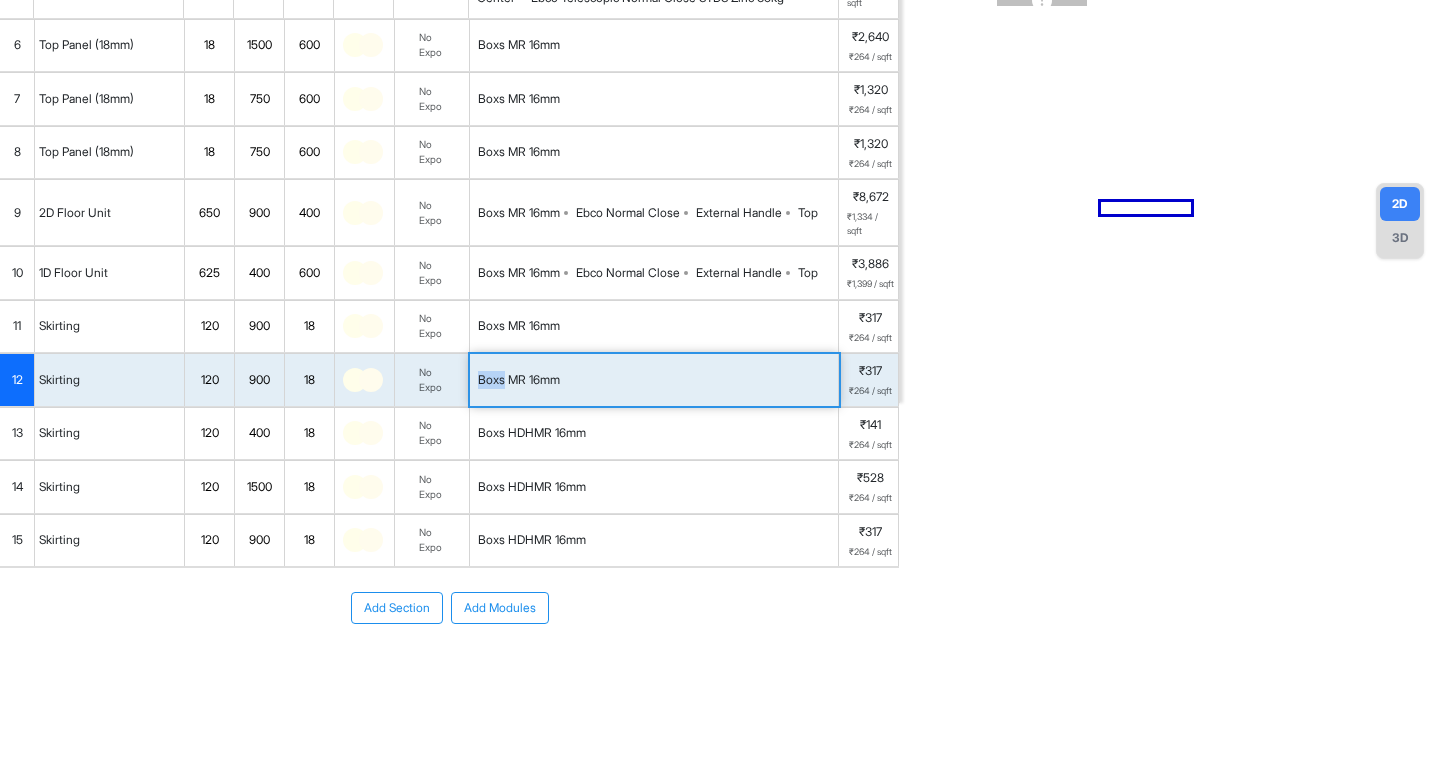 click on "Boxs MR 16mm" at bounding box center [654, 380] 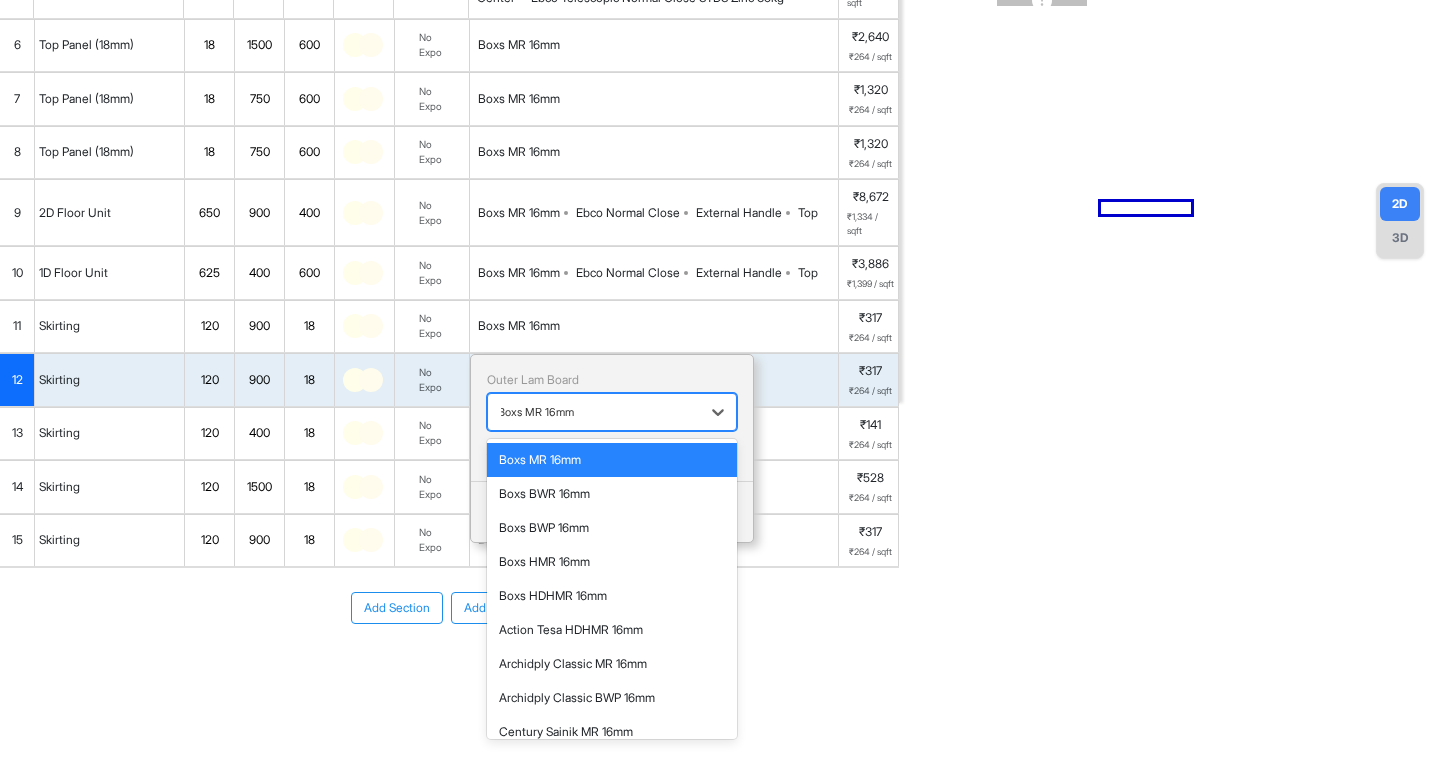 click on "Boxs MR 16mm" at bounding box center [536, 412] 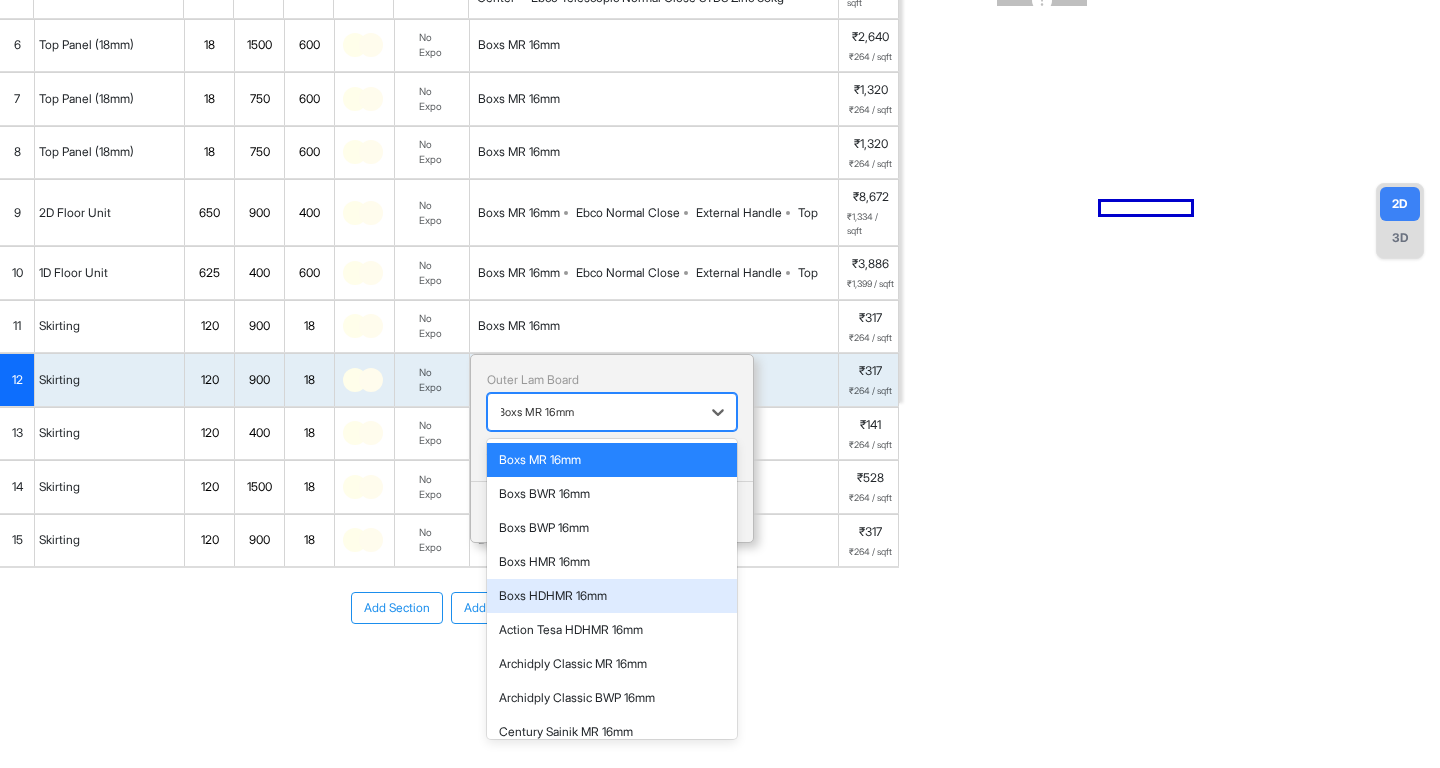 click on "Boxs HDHMR 16mm" at bounding box center [612, 596] 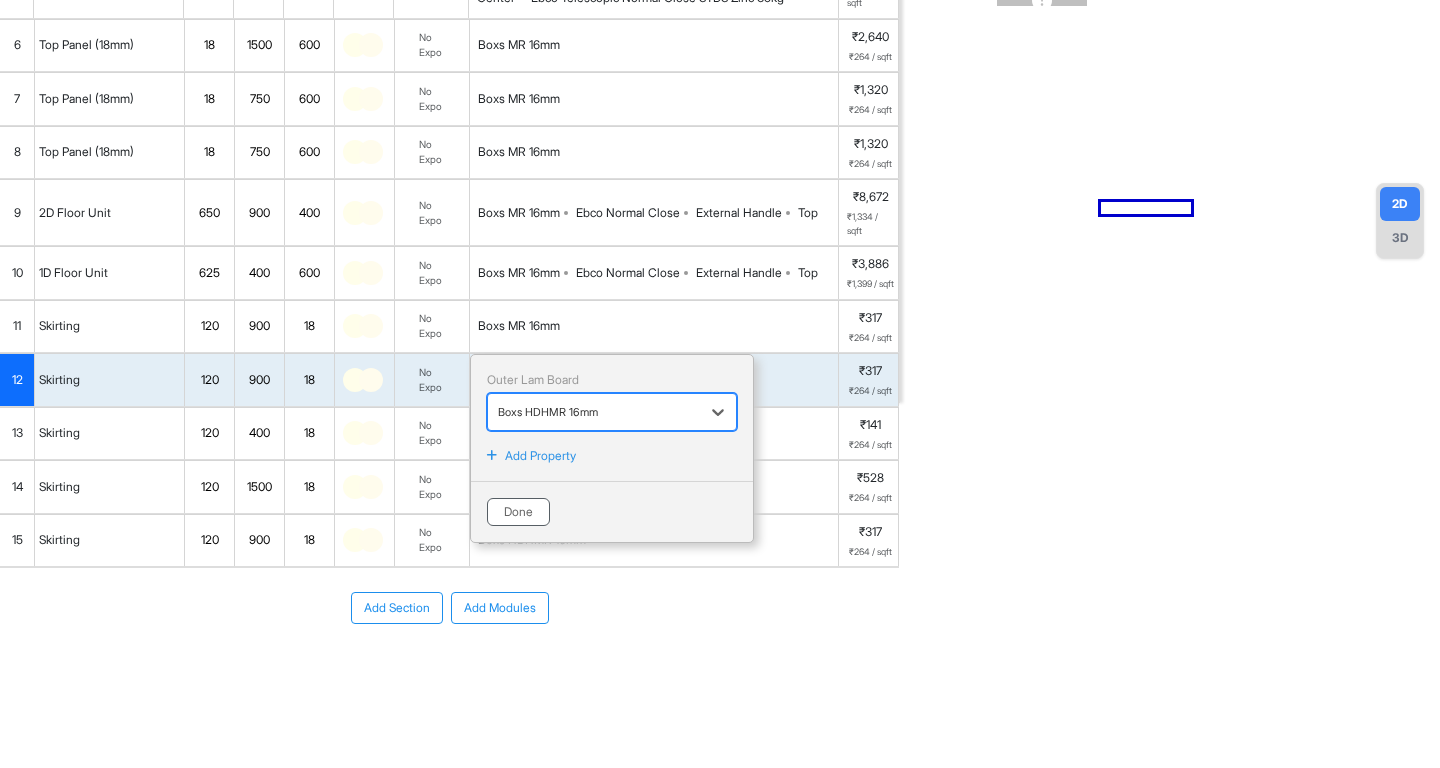click on "Done" at bounding box center (518, 512) 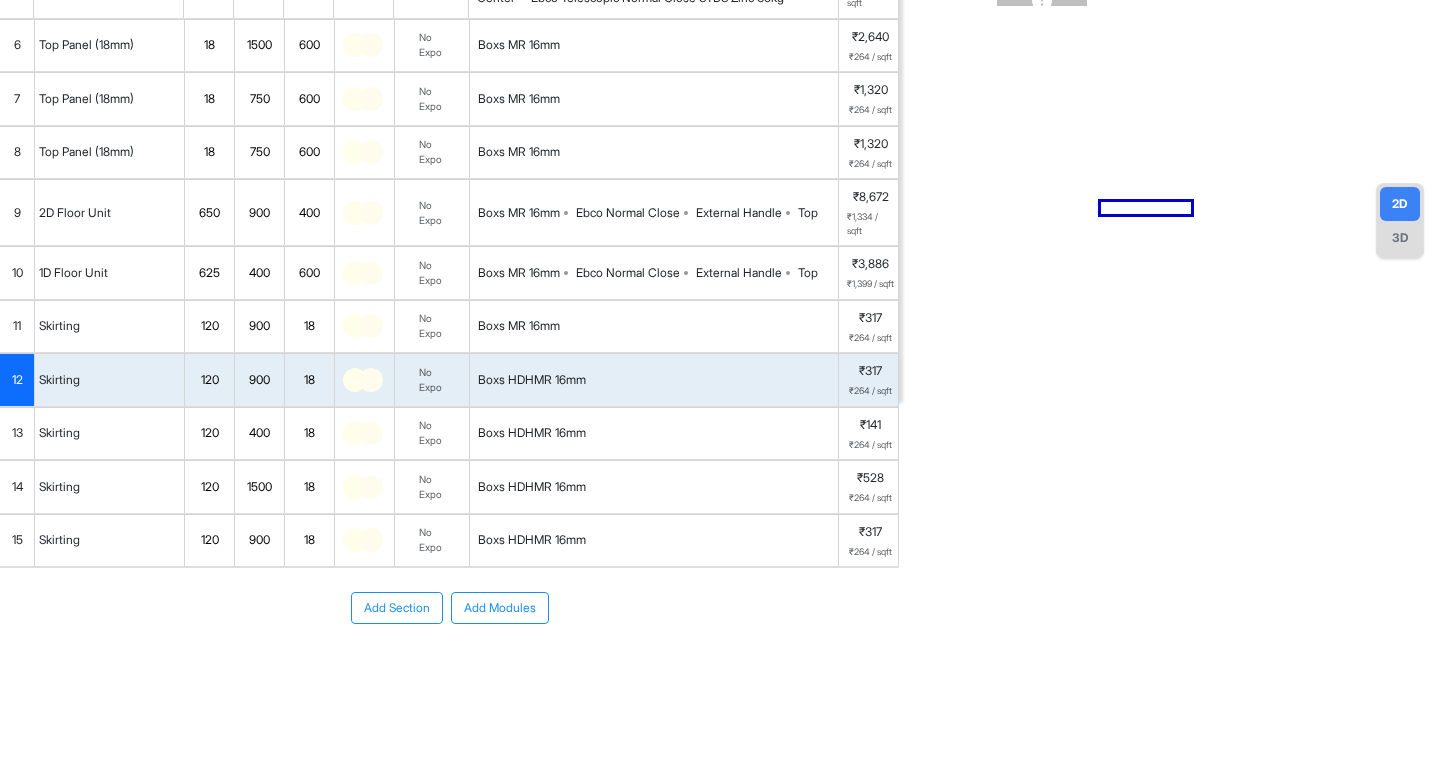click on "Boxs MR 16mm" at bounding box center (519, 326) 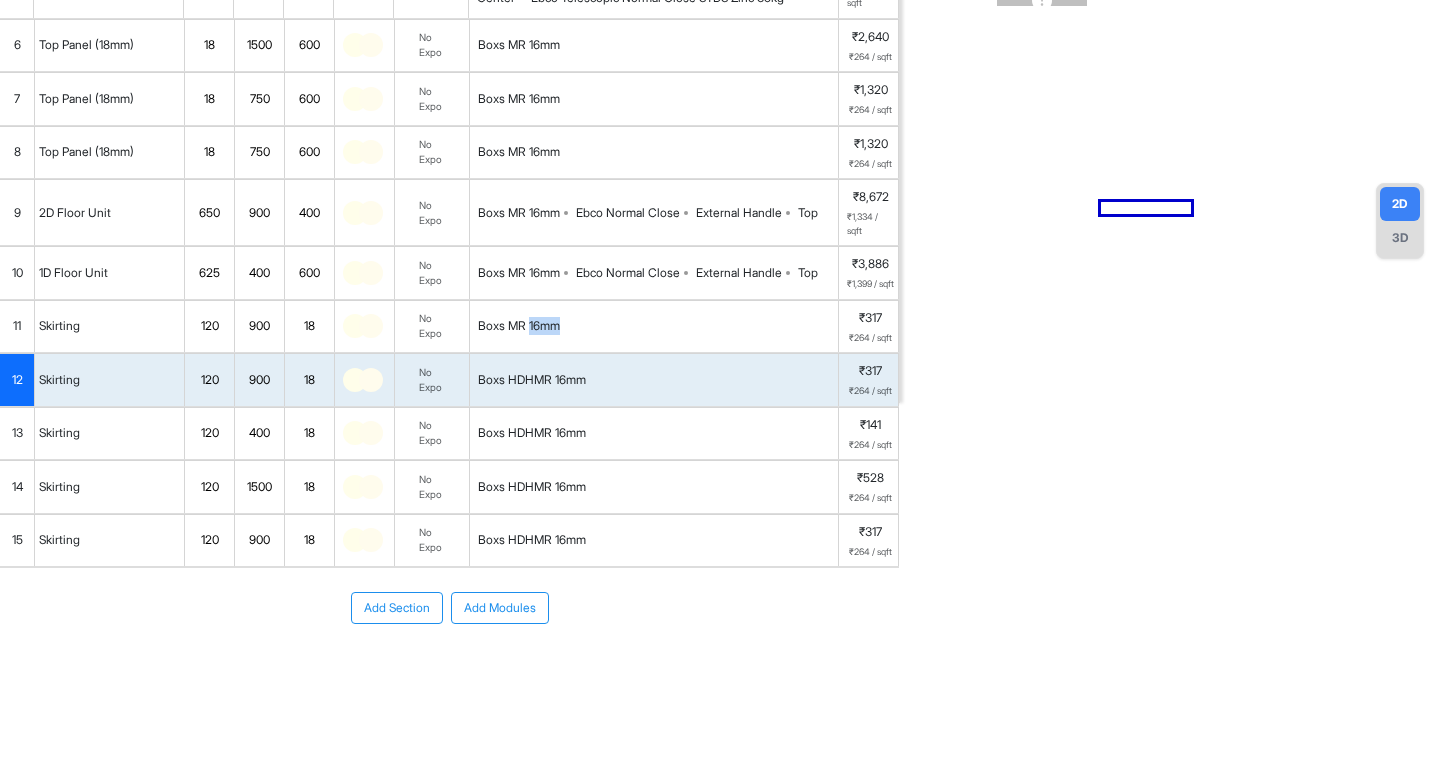 click on "Boxs MR 16mm" at bounding box center (519, 326) 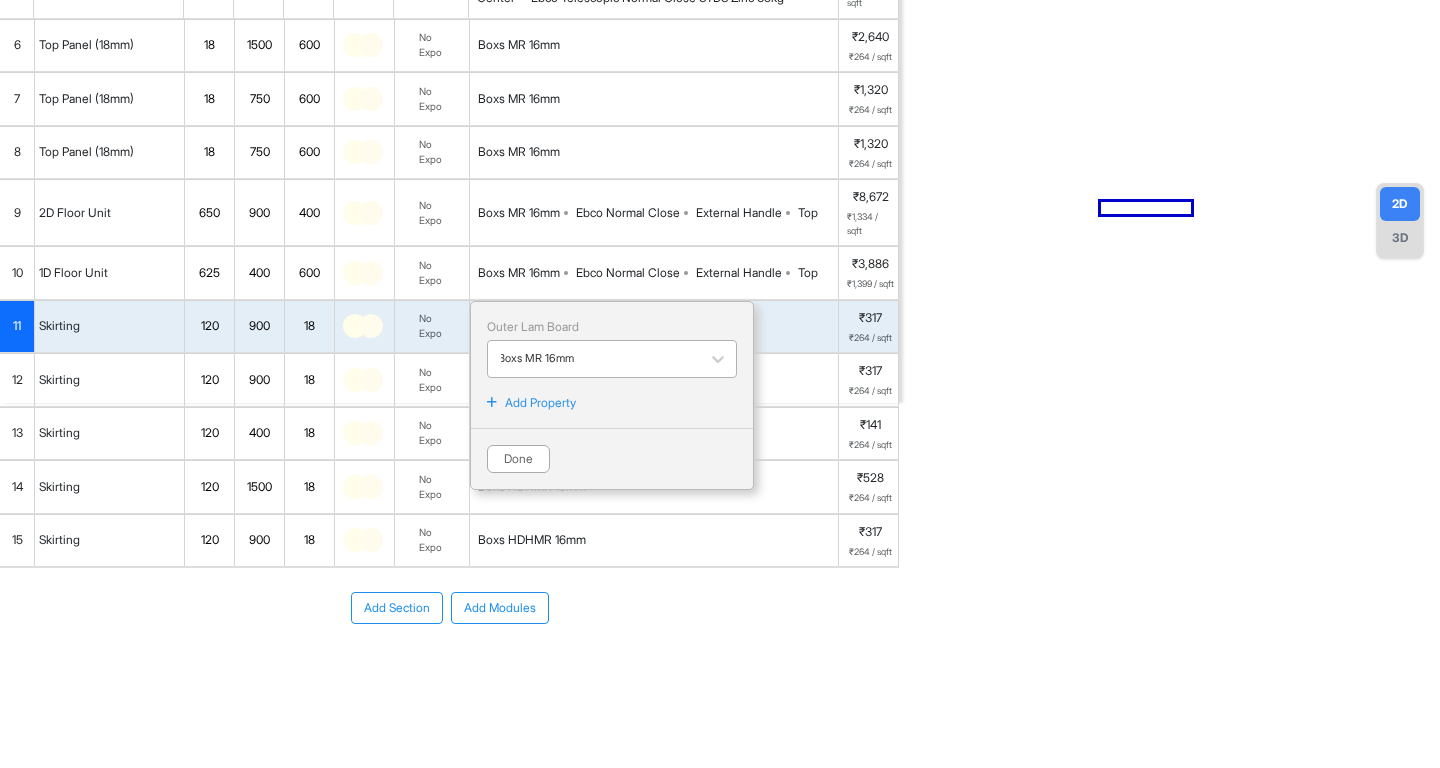 click at bounding box center [594, 359] 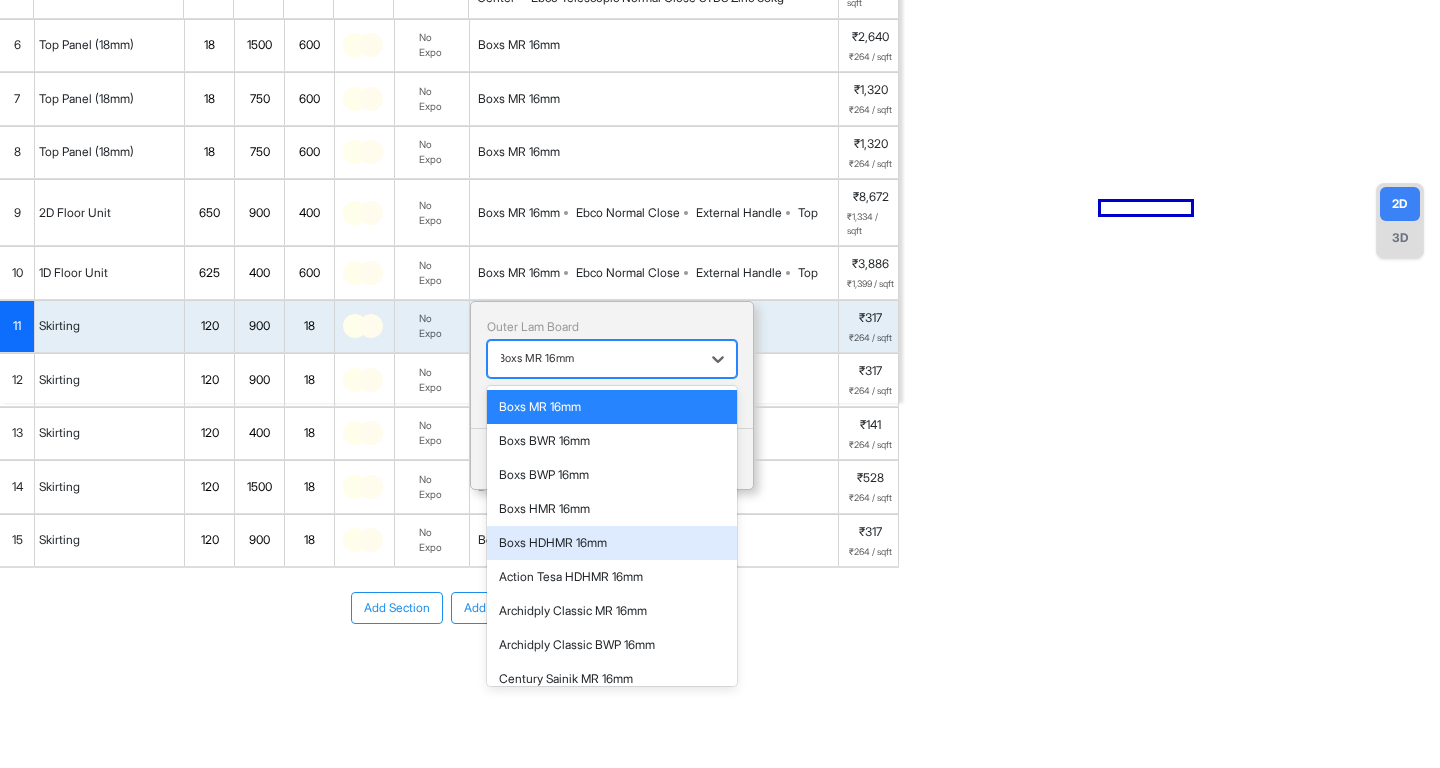 click on "Boxs HDHMR 16mm" at bounding box center [612, 543] 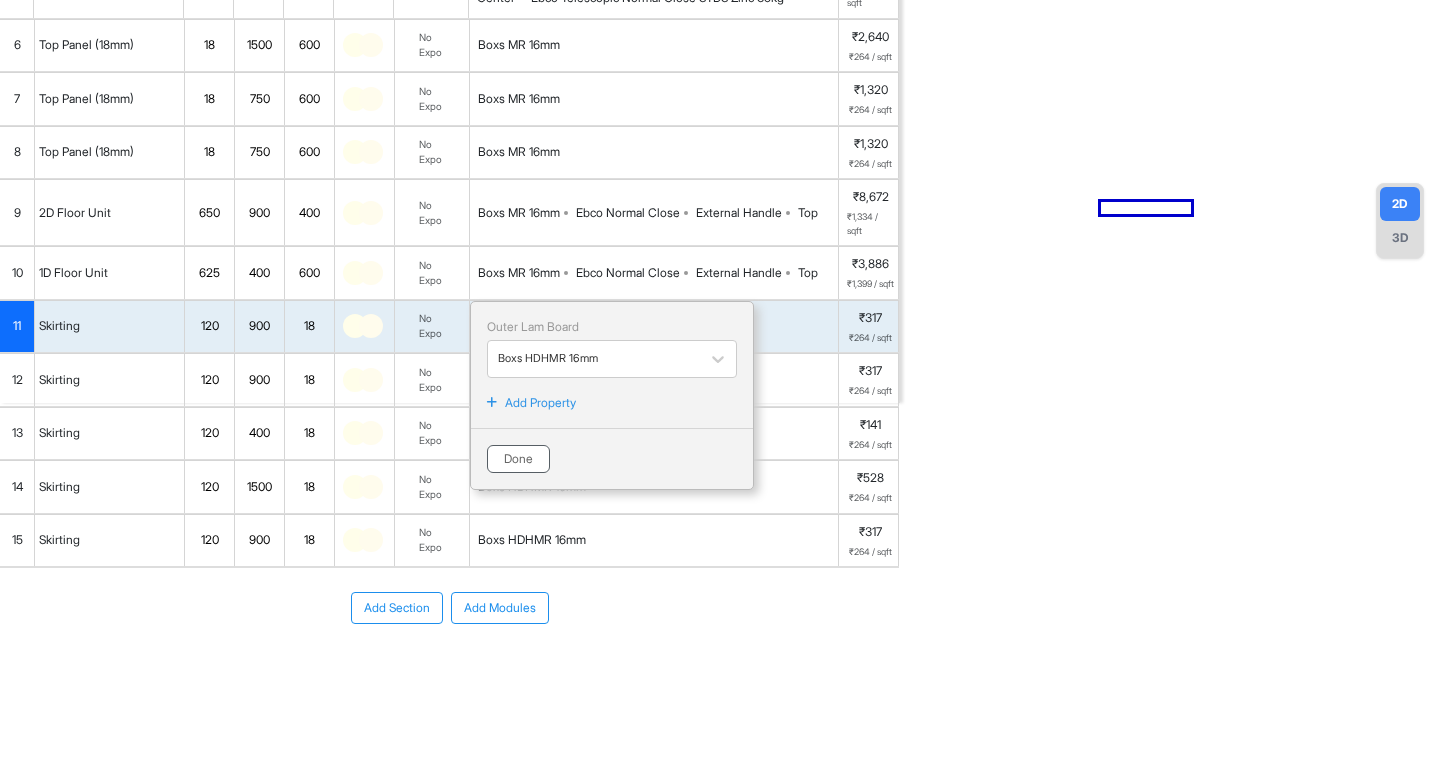 click on "Done" at bounding box center [518, 459] 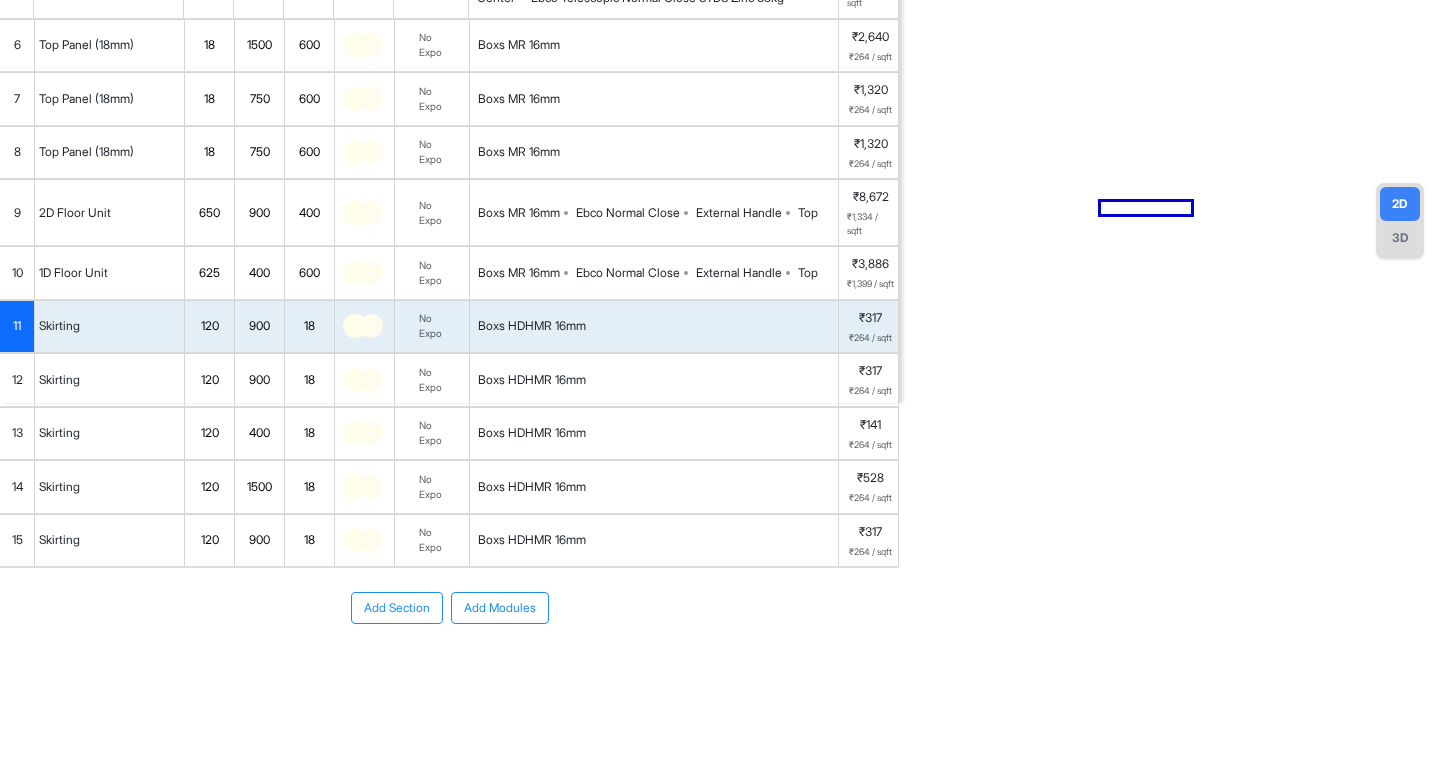 click on "Boxs MR 16mm" at bounding box center [519, 273] 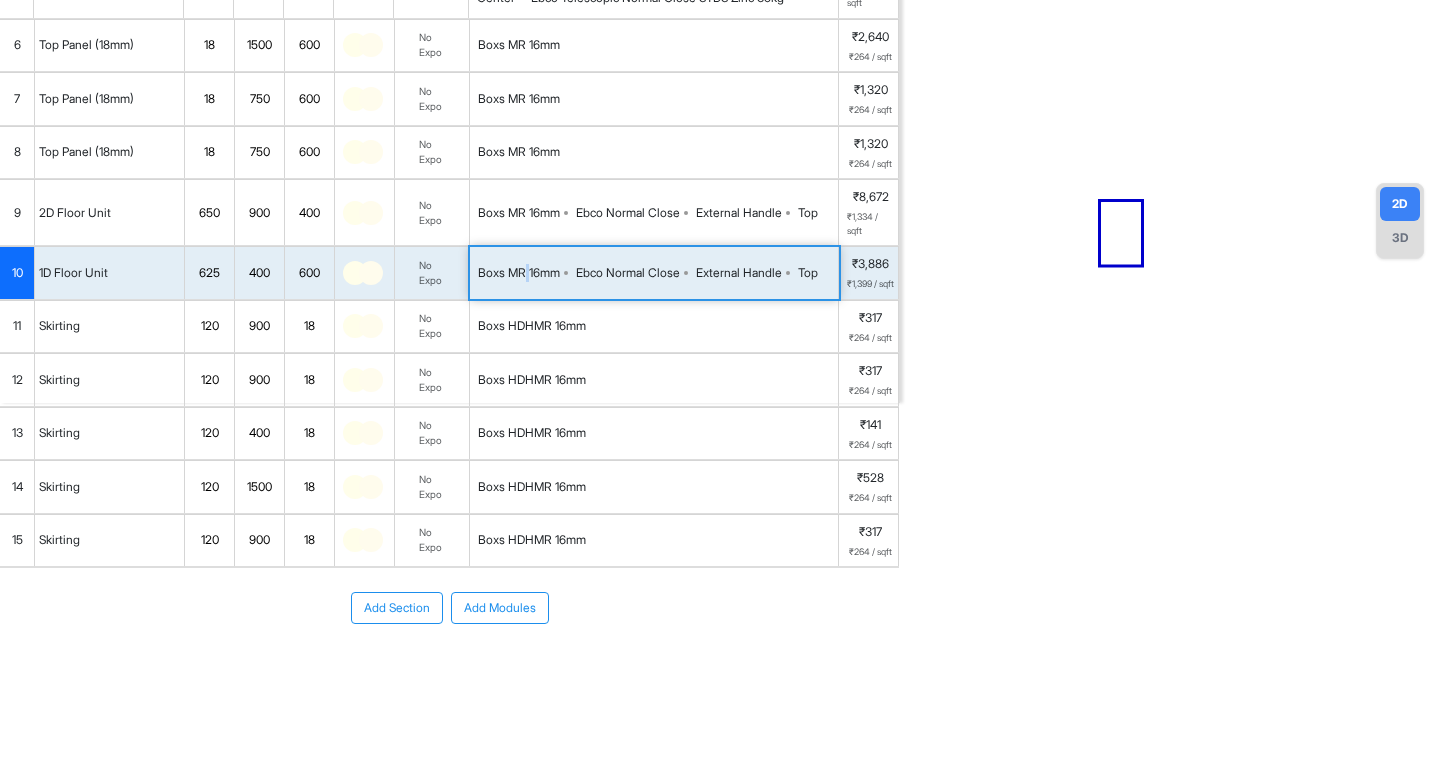 click on "Boxs MR 16mm" at bounding box center [519, 273] 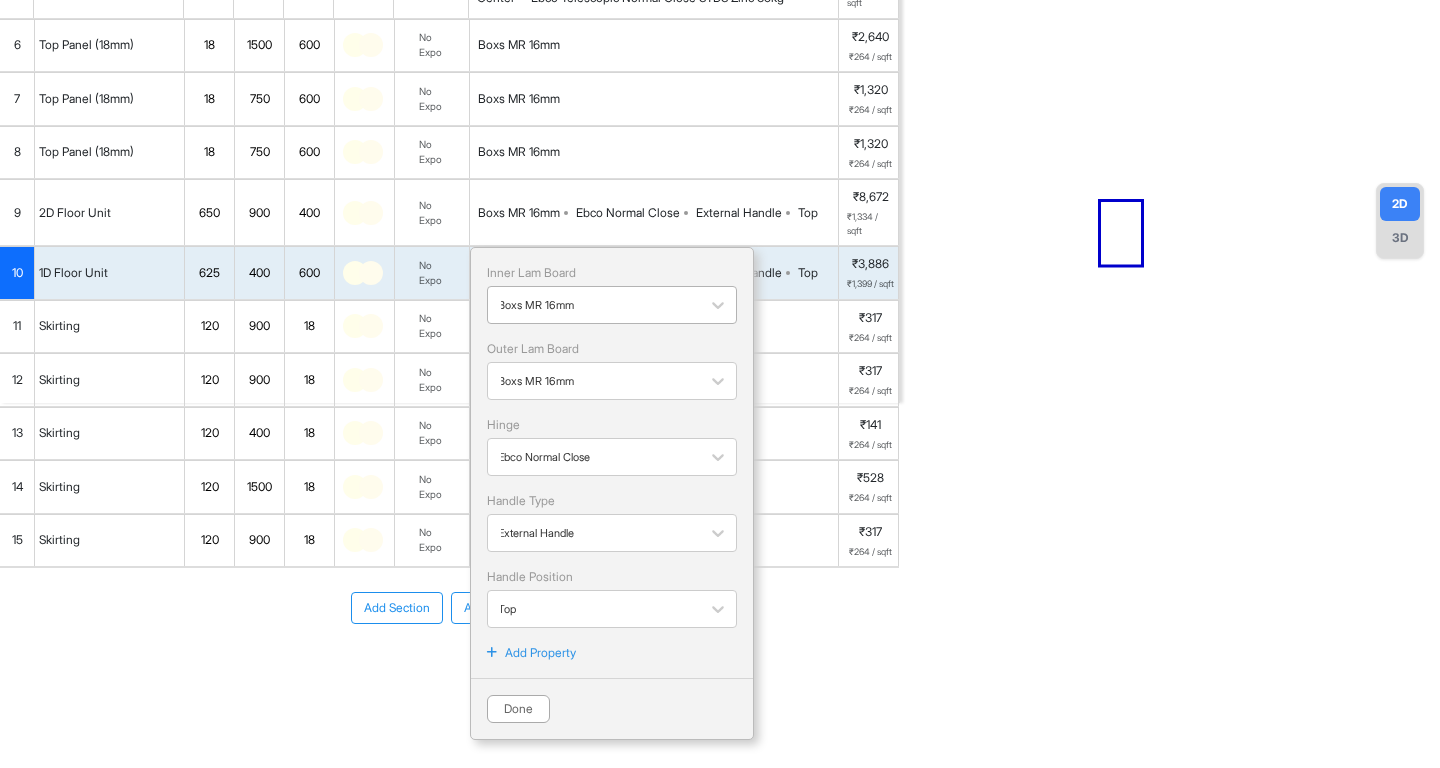click at bounding box center [594, 305] 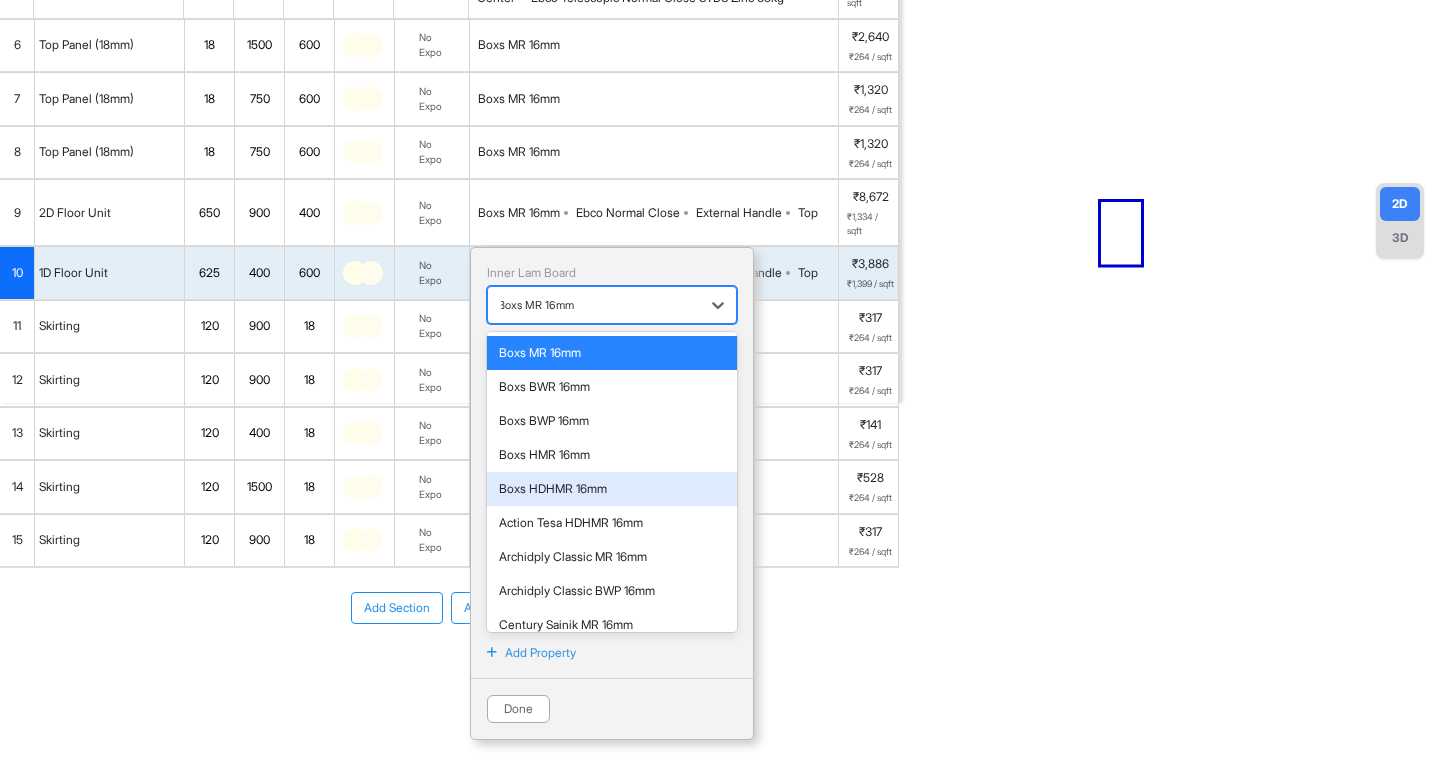 click on "Boxs HDHMR 16mm" at bounding box center (612, 489) 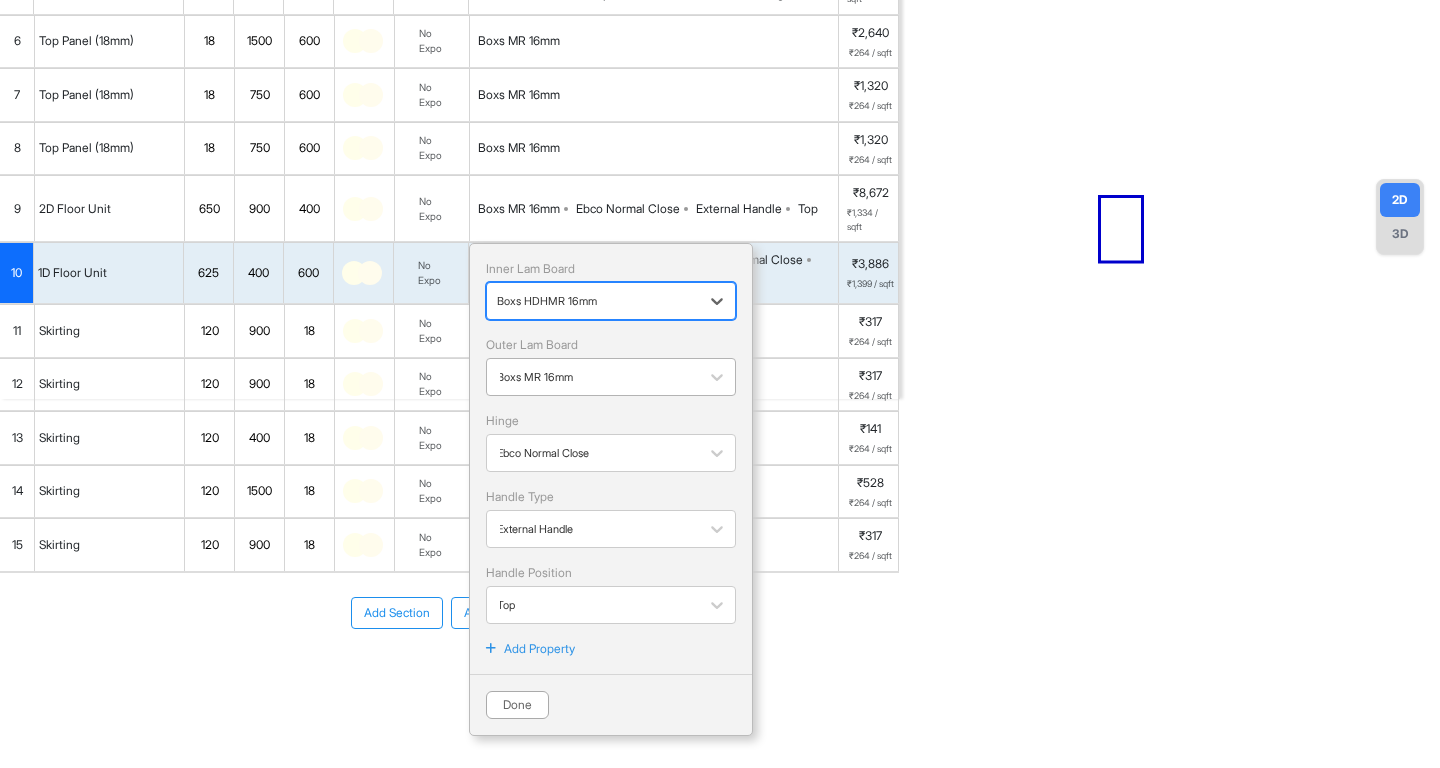 click on "Boxs MR 16mm" at bounding box center [593, 377] 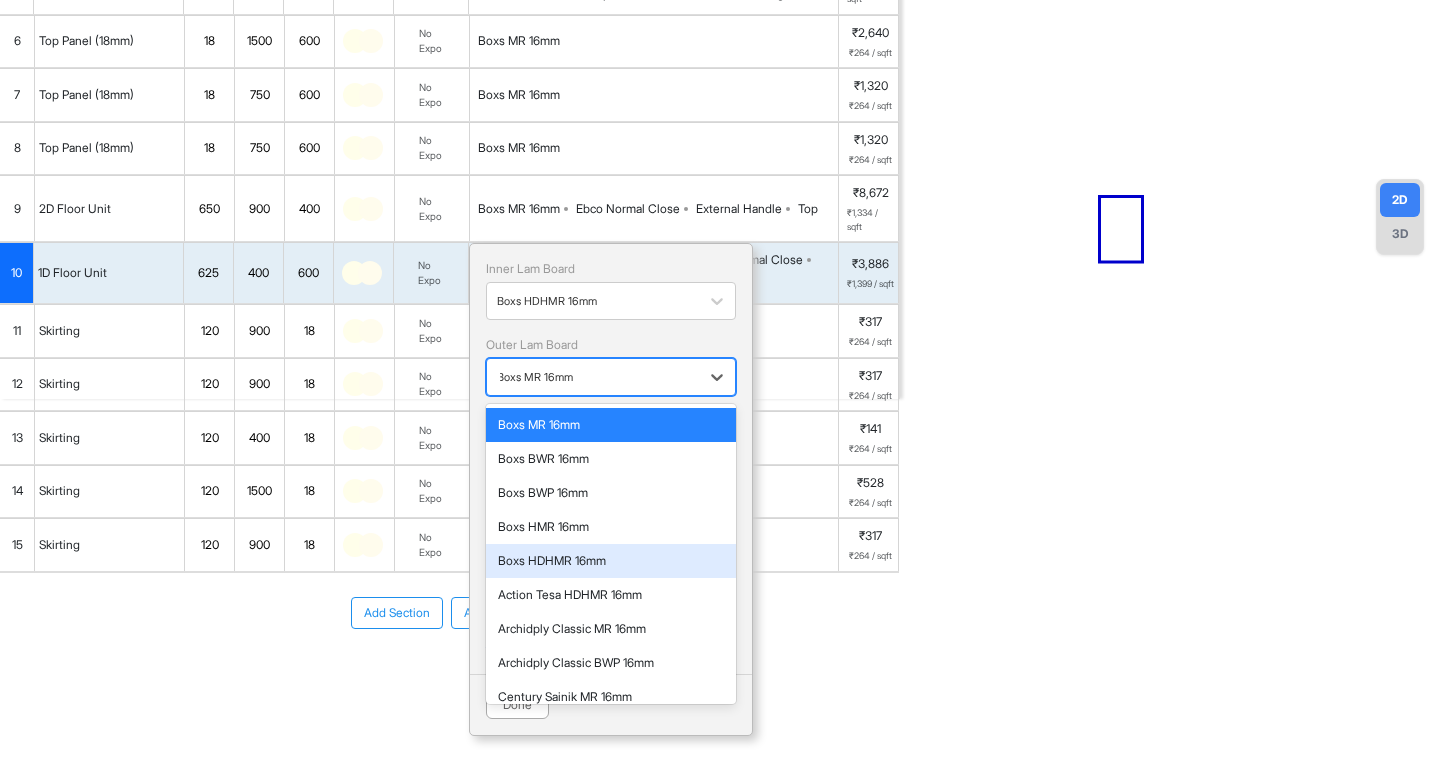 click on "Boxs HDHMR 16mm" at bounding box center [611, 561] 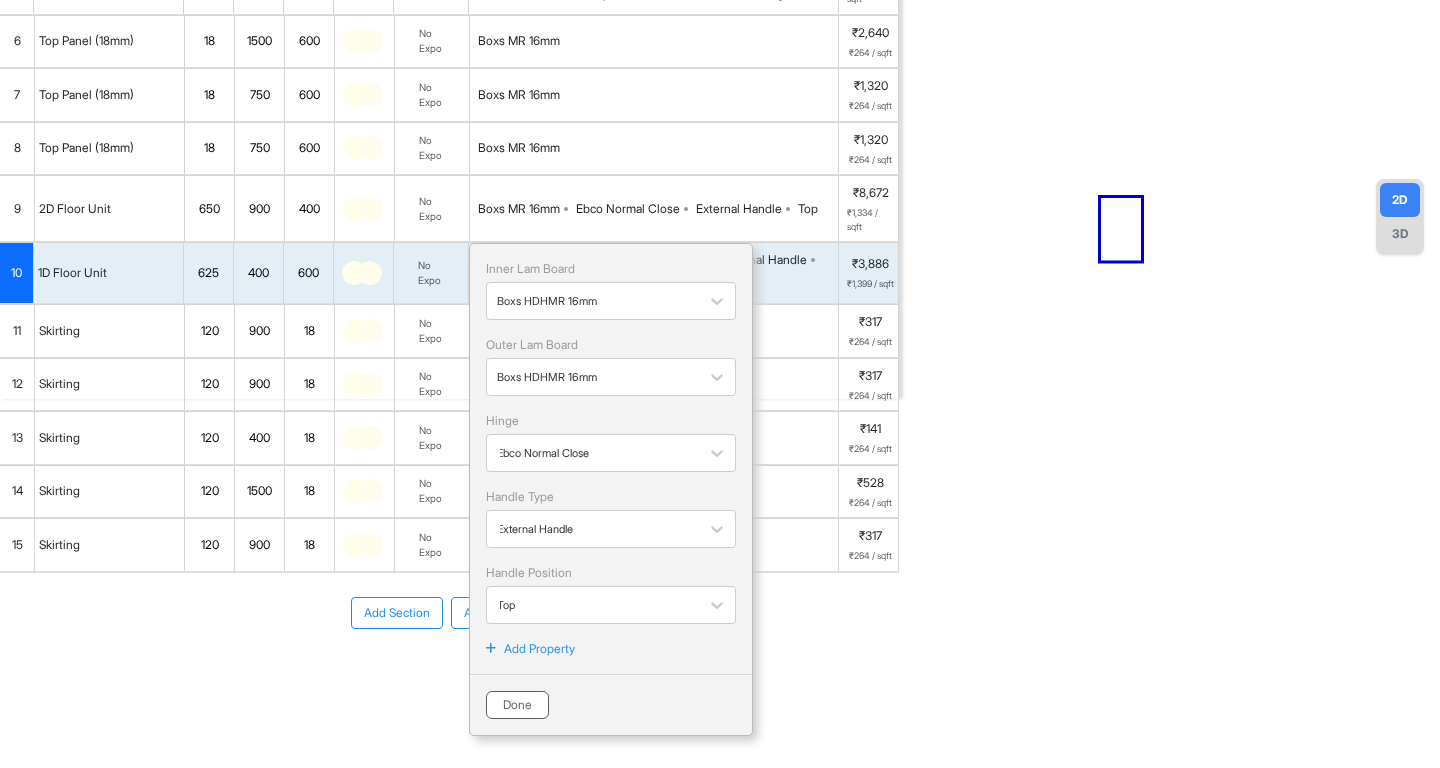 click on "Done" at bounding box center [517, 705] 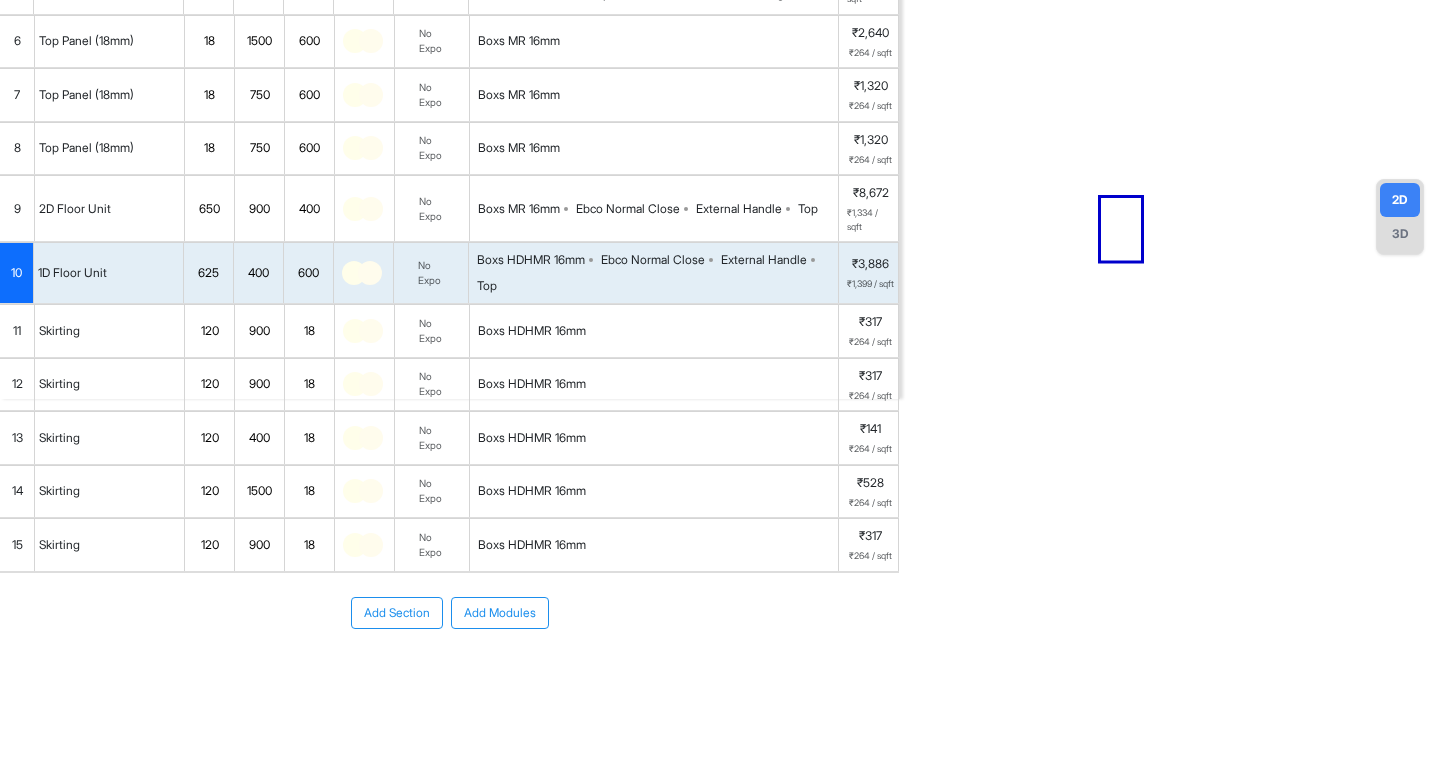 click on "Boxs MR 16mm" at bounding box center [519, 209] 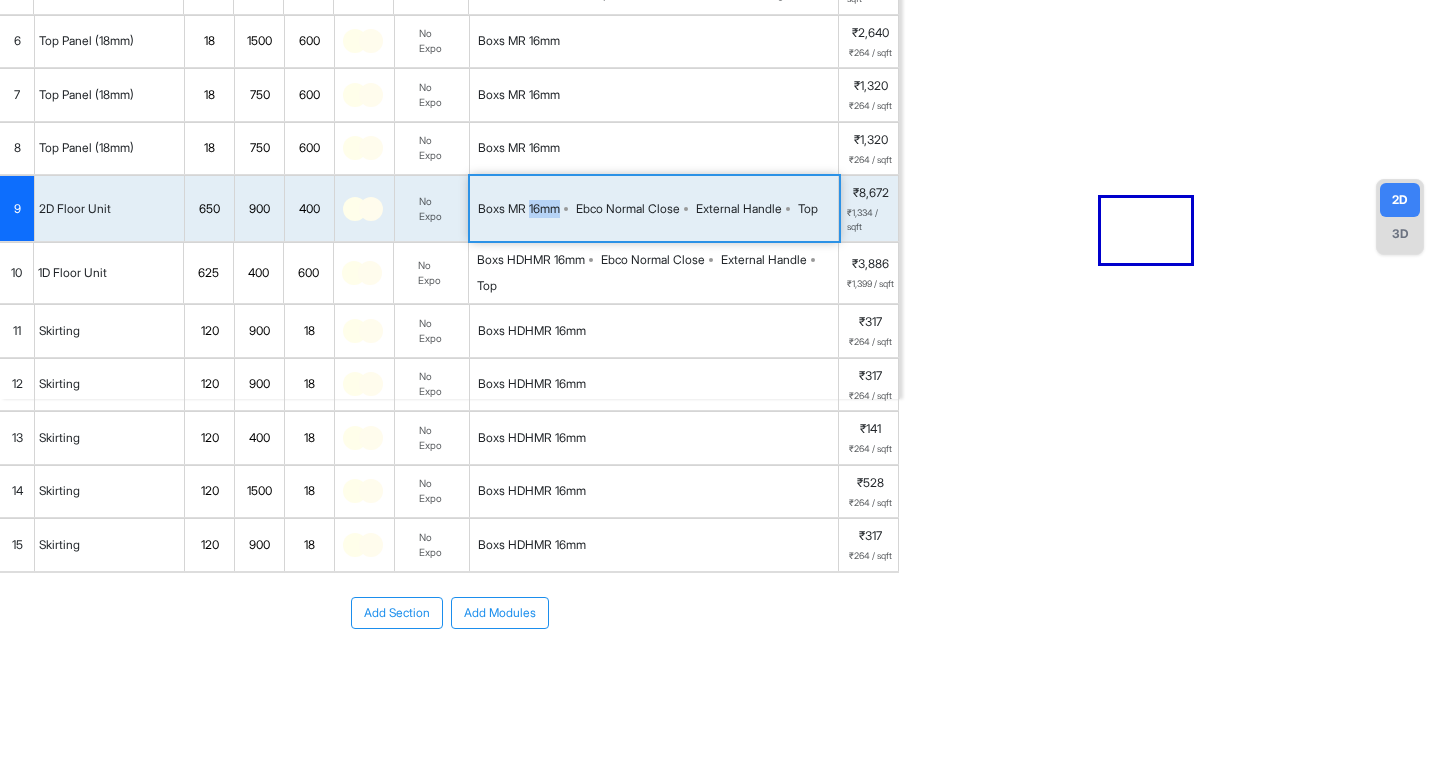 click on "Boxs MR 16mm" at bounding box center [519, 209] 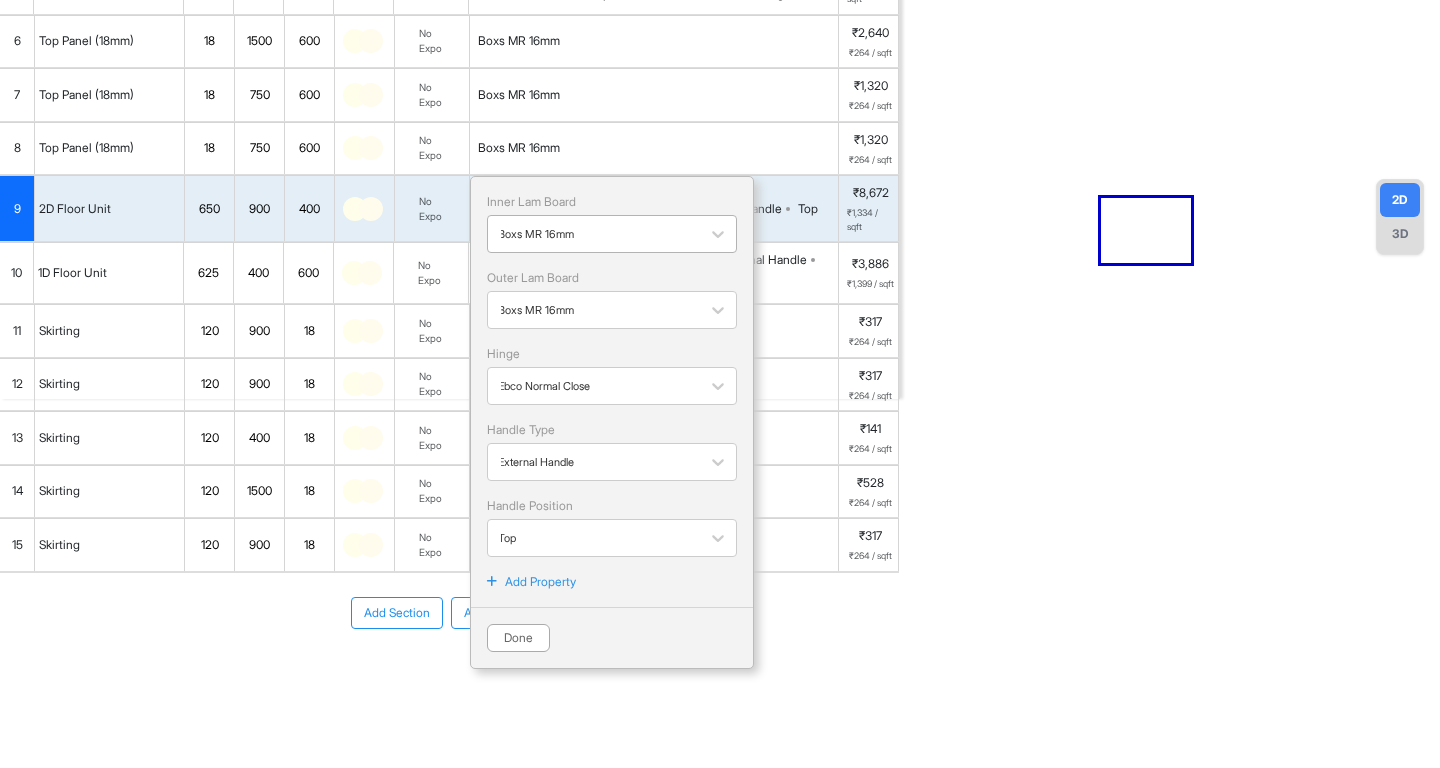 click on "Boxs MR 16mm" at bounding box center (536, 234) 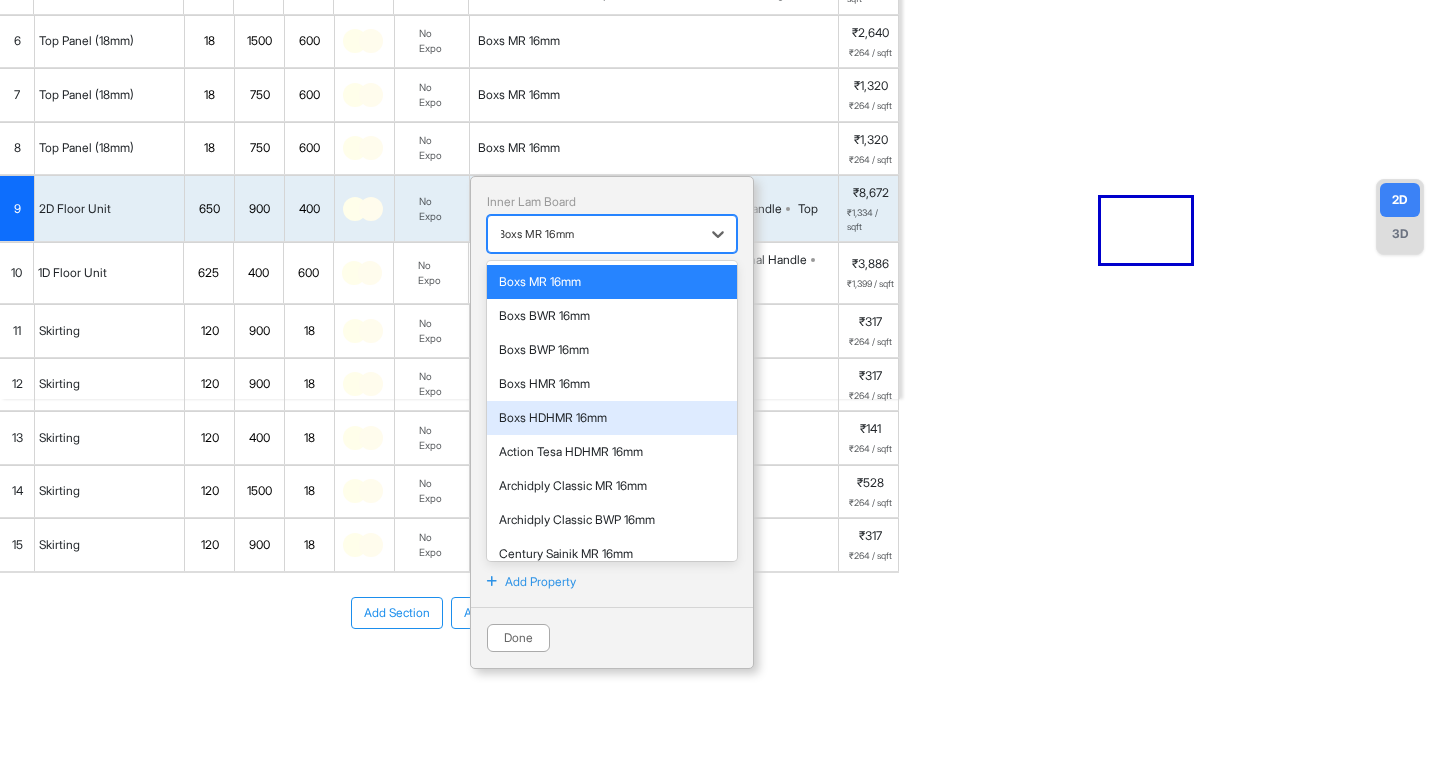 click on "Boxs HDHMR 16mm" at bounding box center [612, 418] 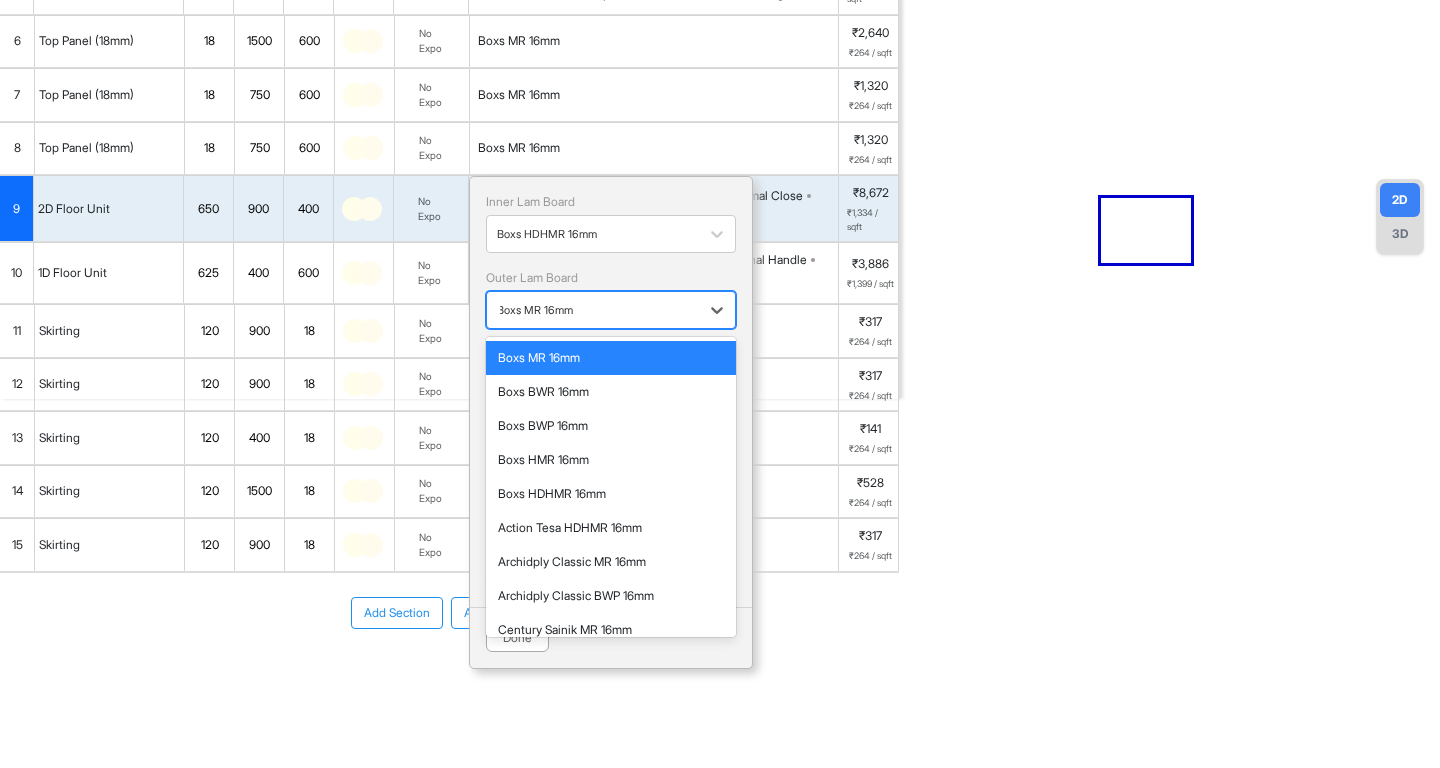 click on "Boxs MR 16mm" at bounding box center (535, 310) 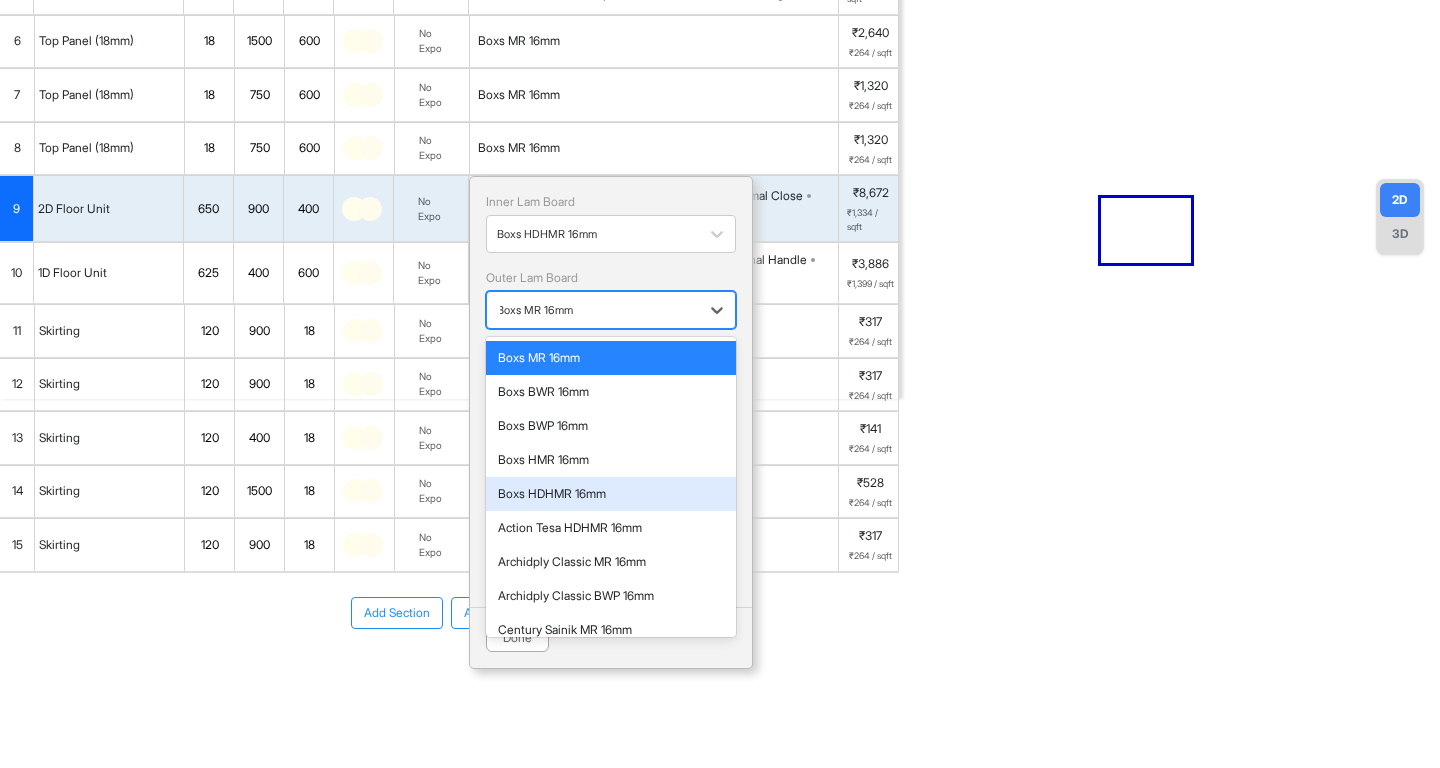click on "Boxs HDHMR 16mm" at bounding box center [611, 494] 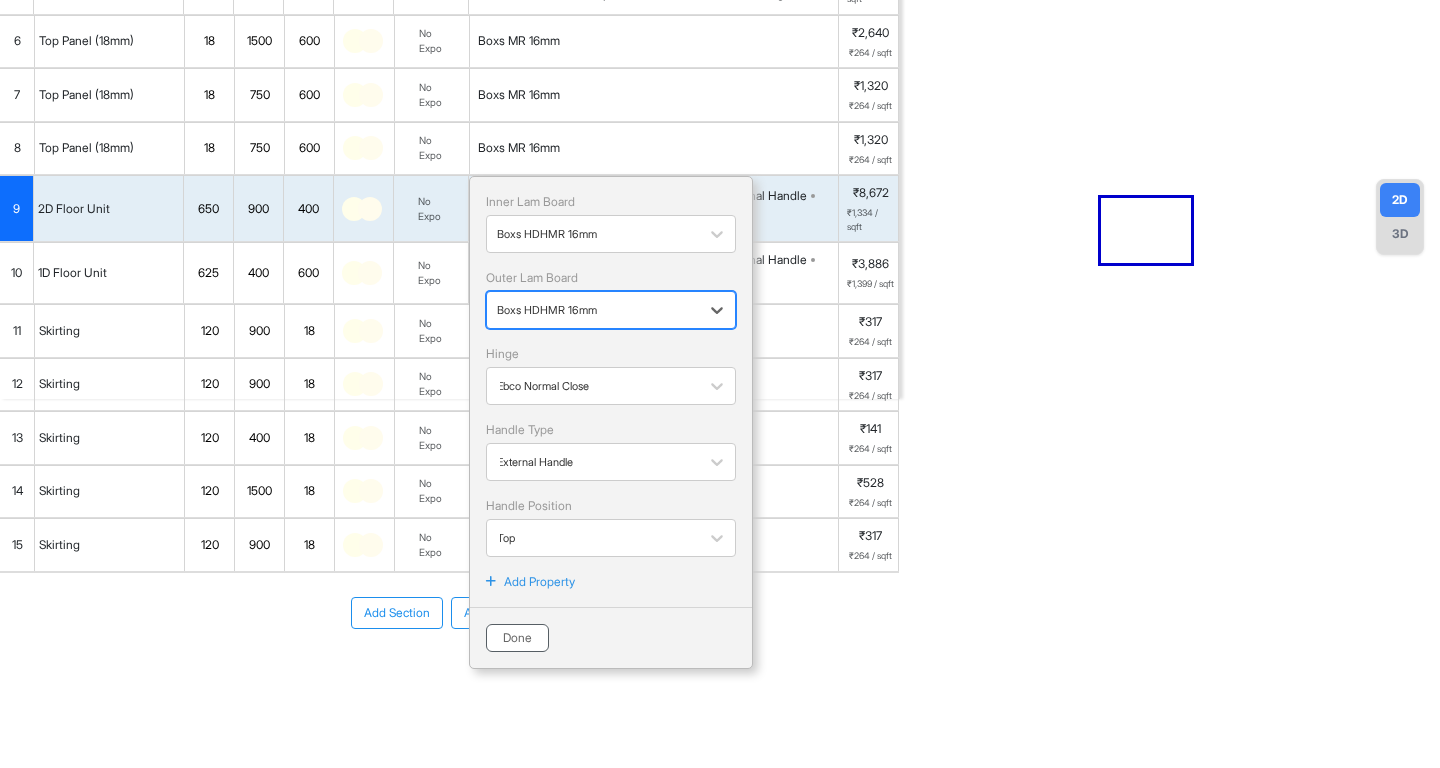 click on "Done" at bounding box center [517, 638] 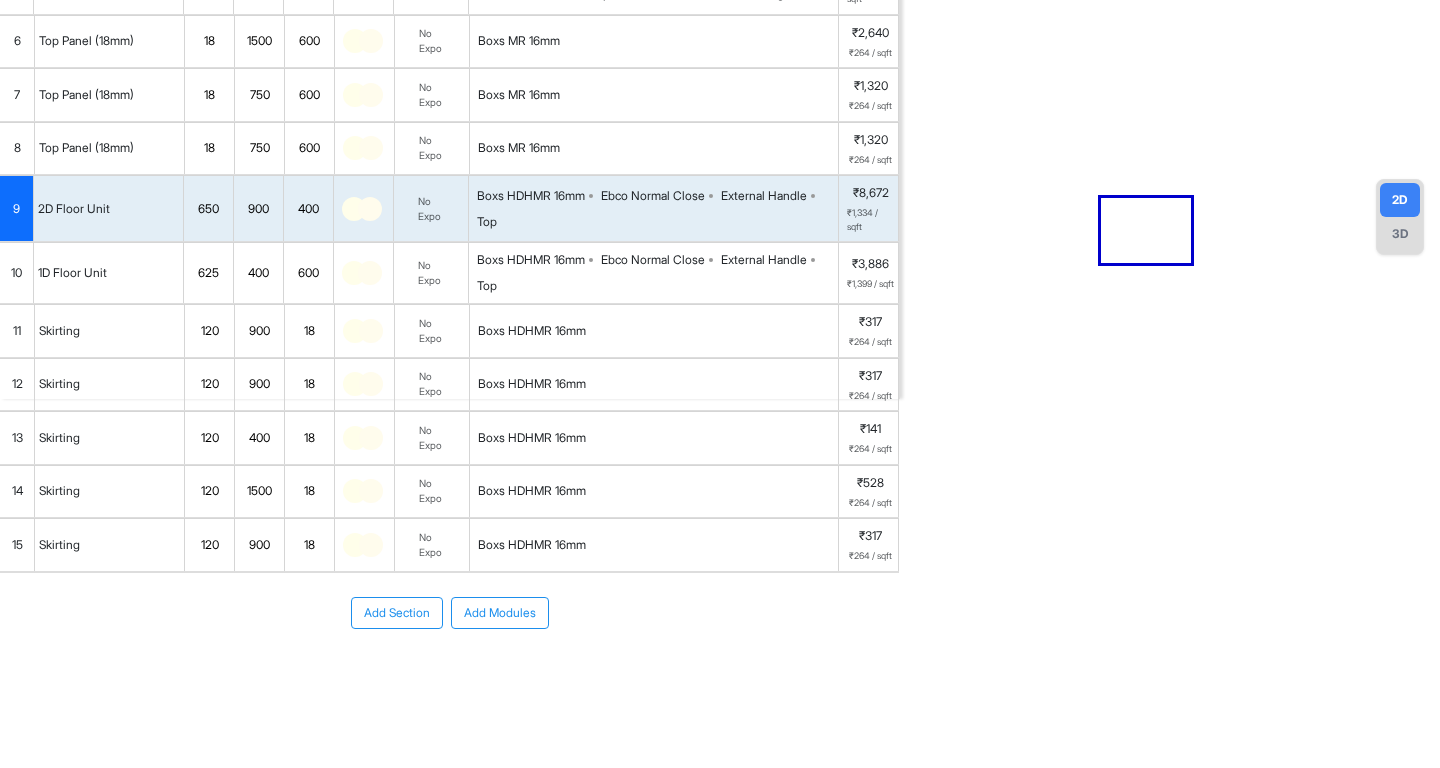 click on "Boxs MR 16mm" at bounding box center [654, 149] 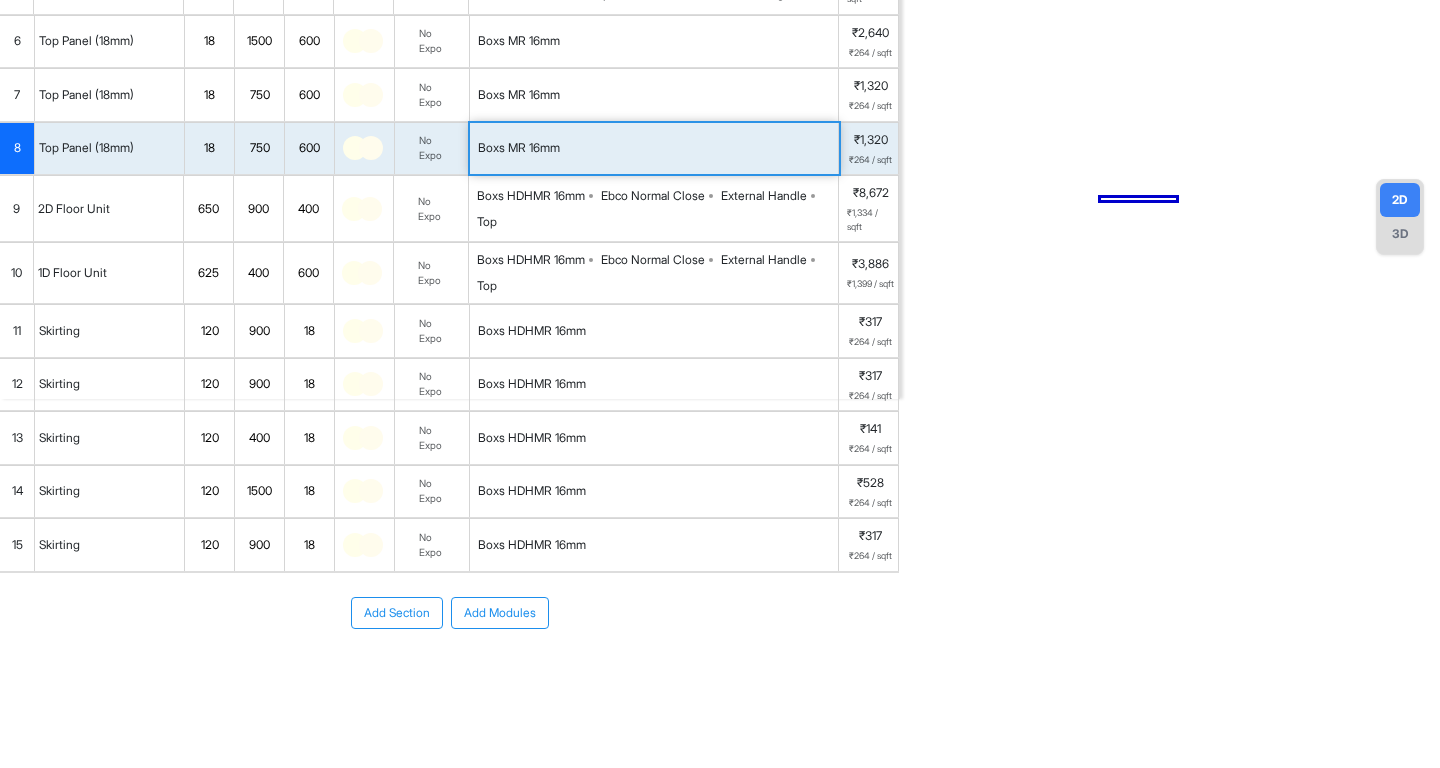 click on "Boxs MR 16mm" at bounding box center [654, 149] 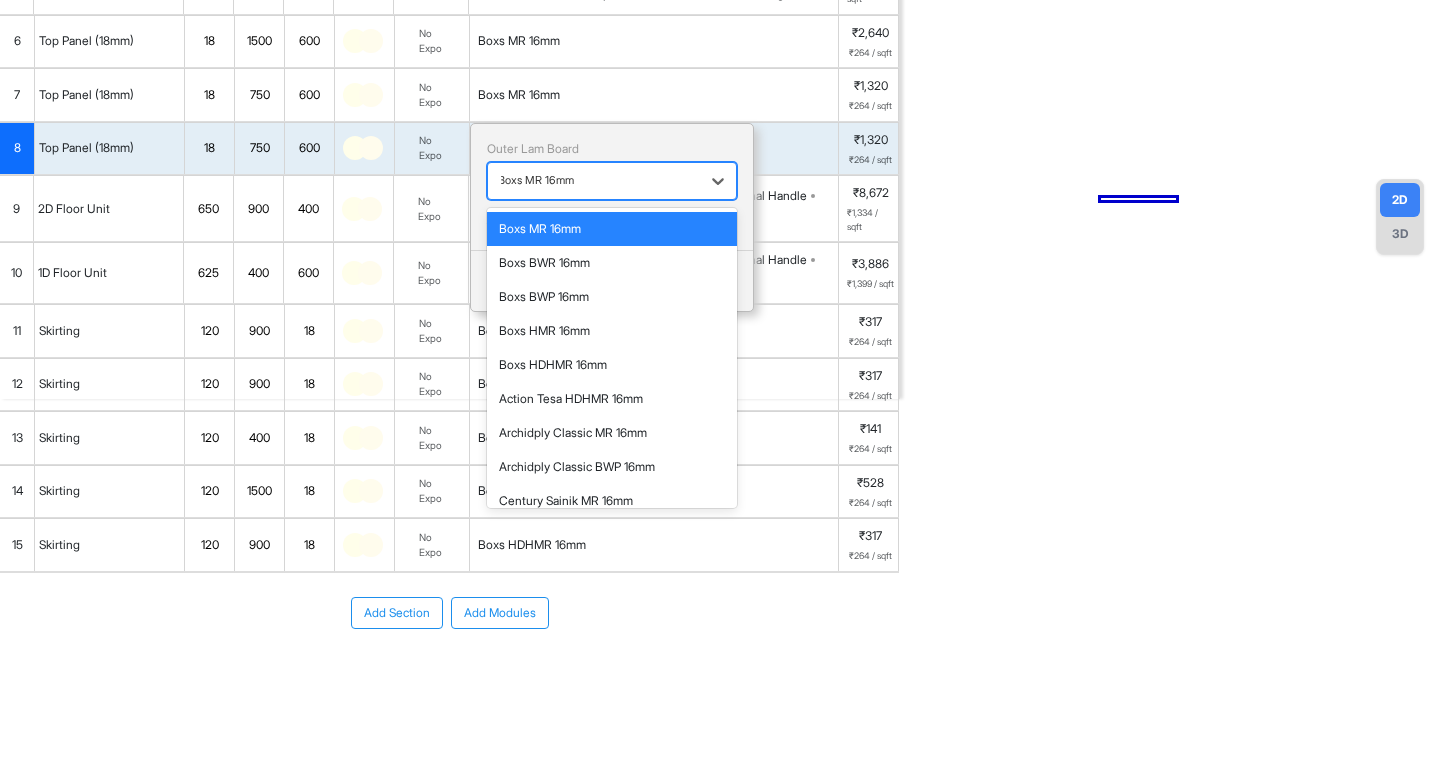 click on "Boxs MR 16mm" at bounding box center [536, 180] 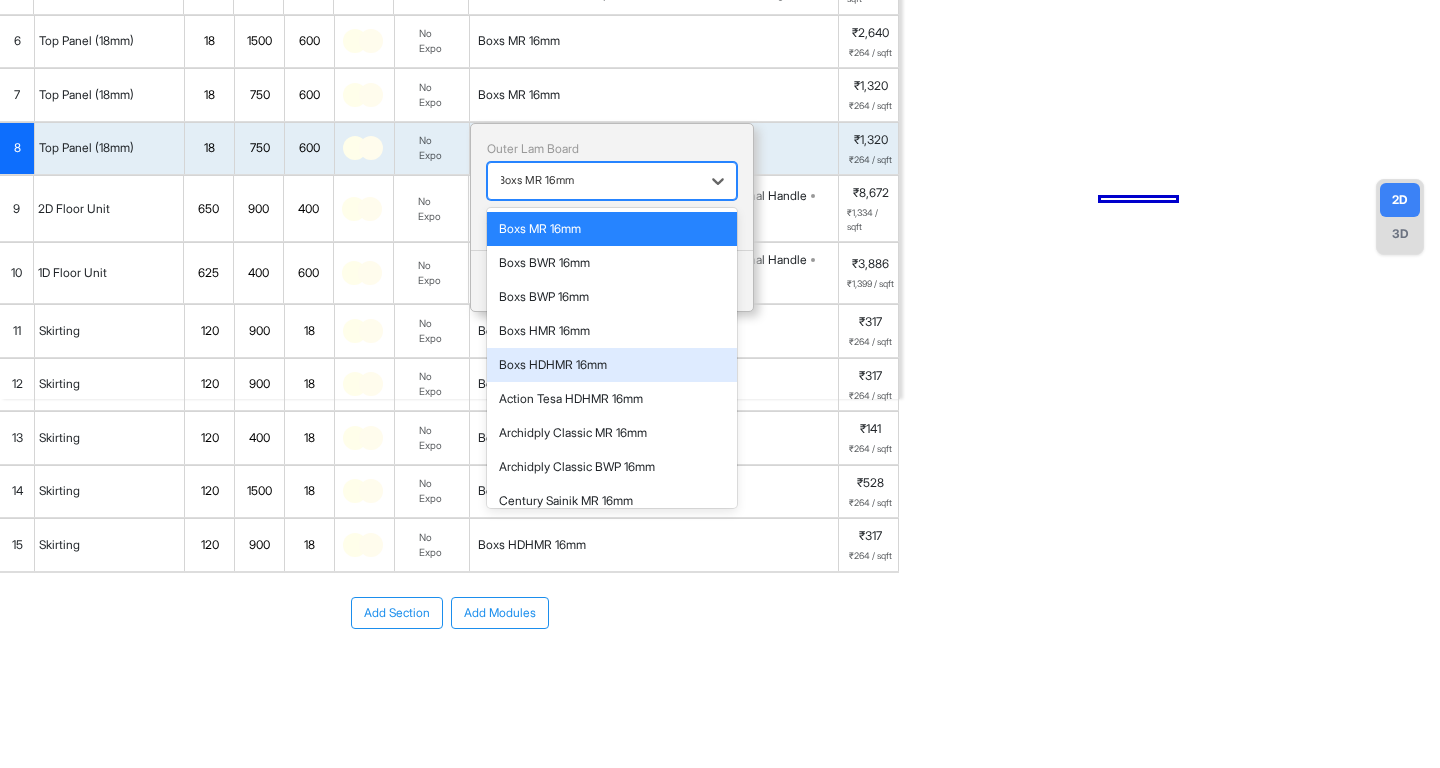 click on "Boxs HDHMR 16mm" at bounding box center [612, 365] 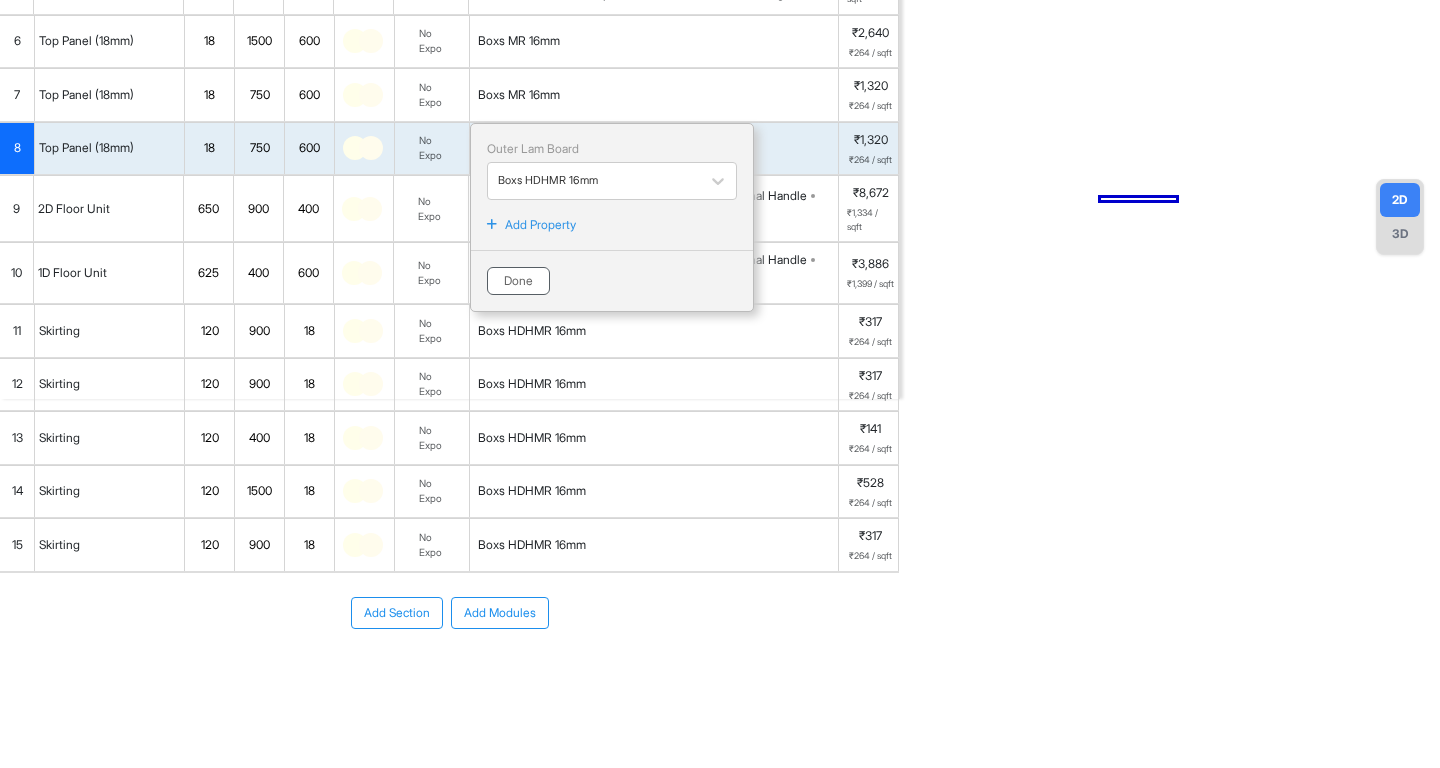 click on "Done" at bounding box center (518, 281) 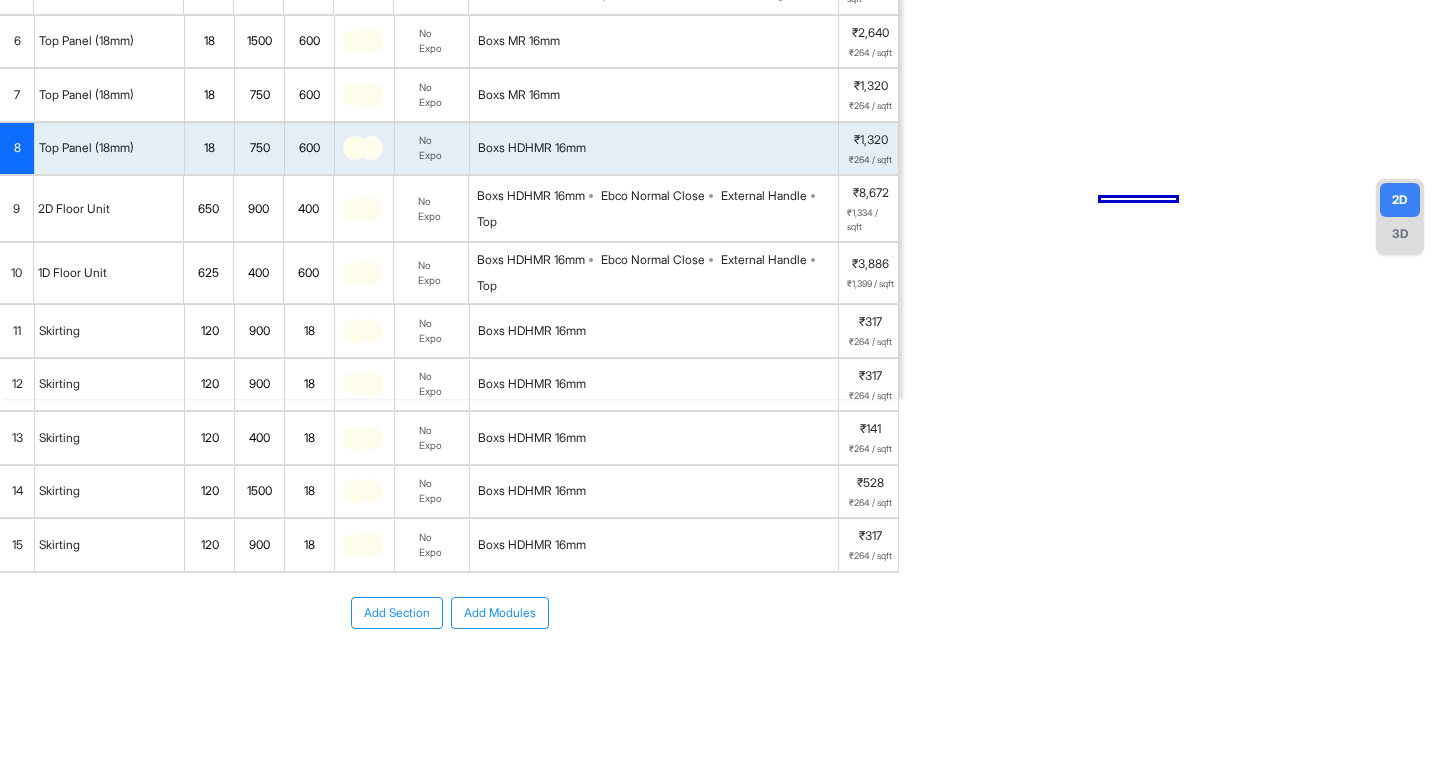 click on "Boxs MR 16mm" at bounding box center (519, 95) 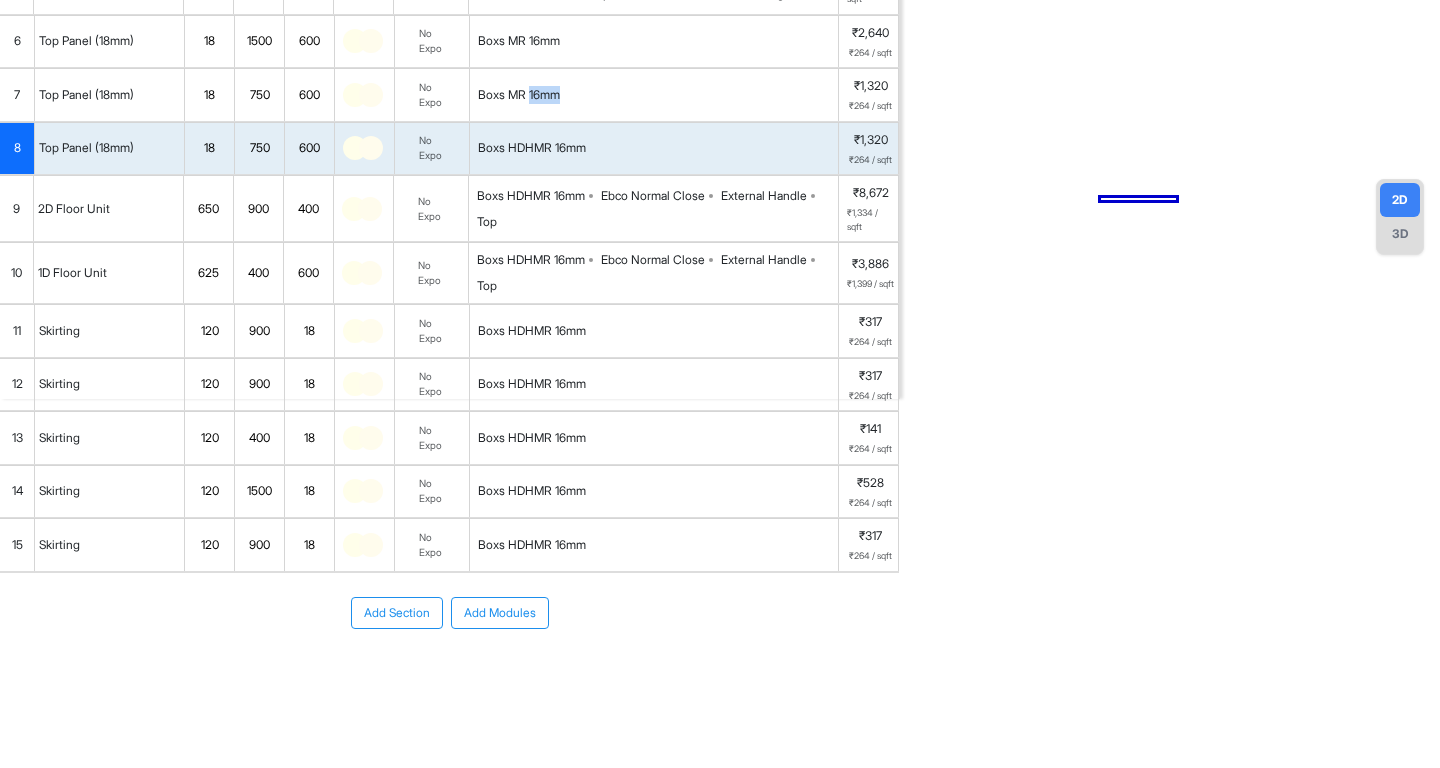 click on "Boxs MR 16mm" at bounding box center (519, 95) 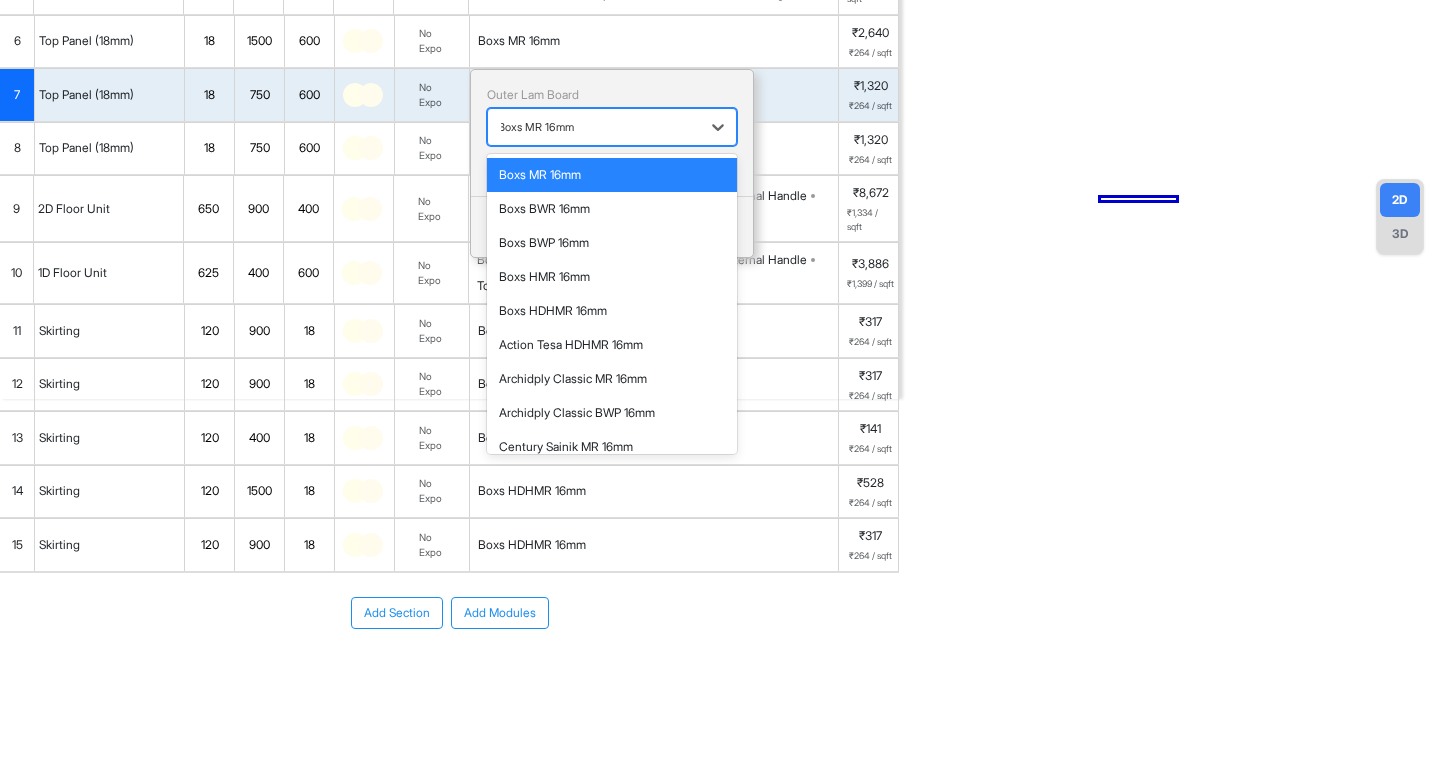 click on "Boxs MR 16mm" at bounding box center [536, 127] 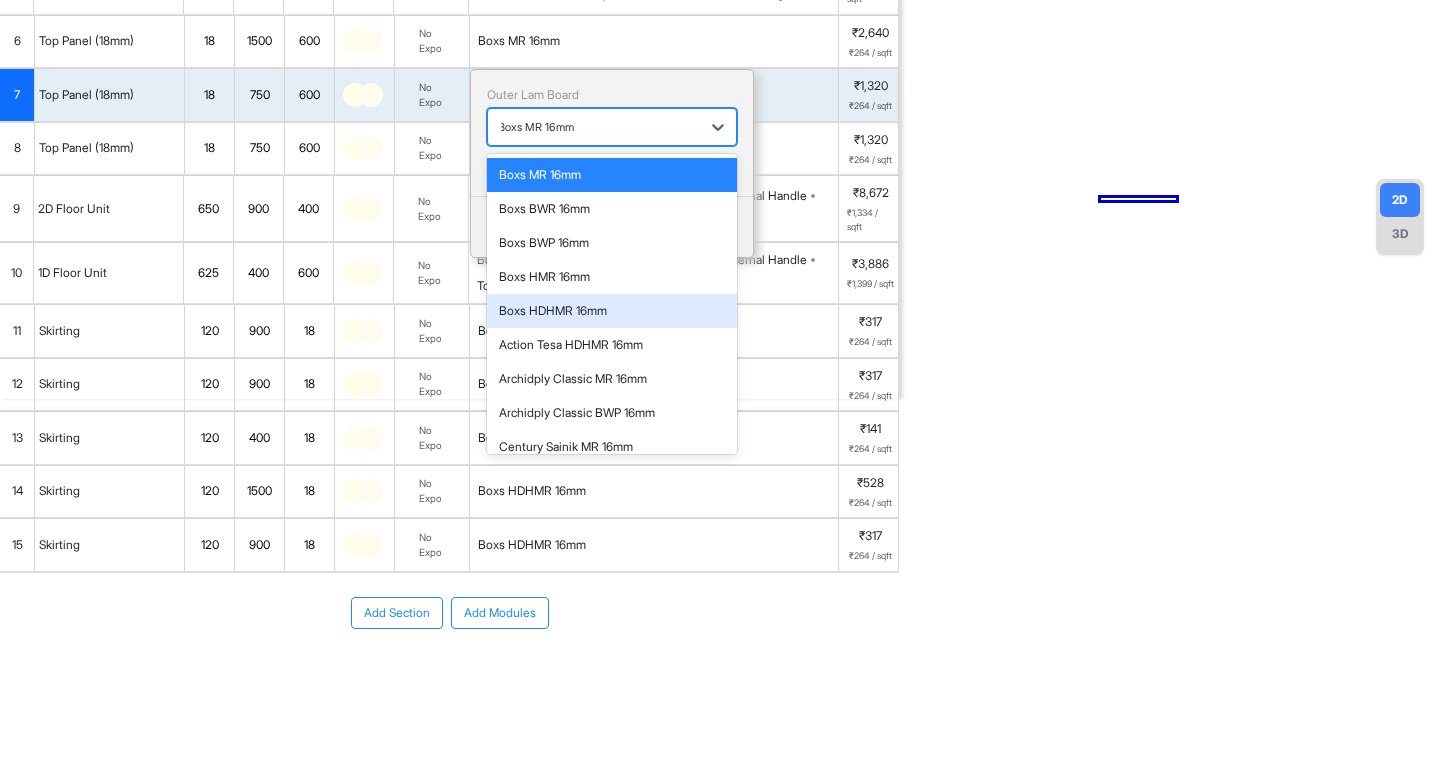 click on "Boxs HDHMR 16mm" at bounding box center (612, 311) 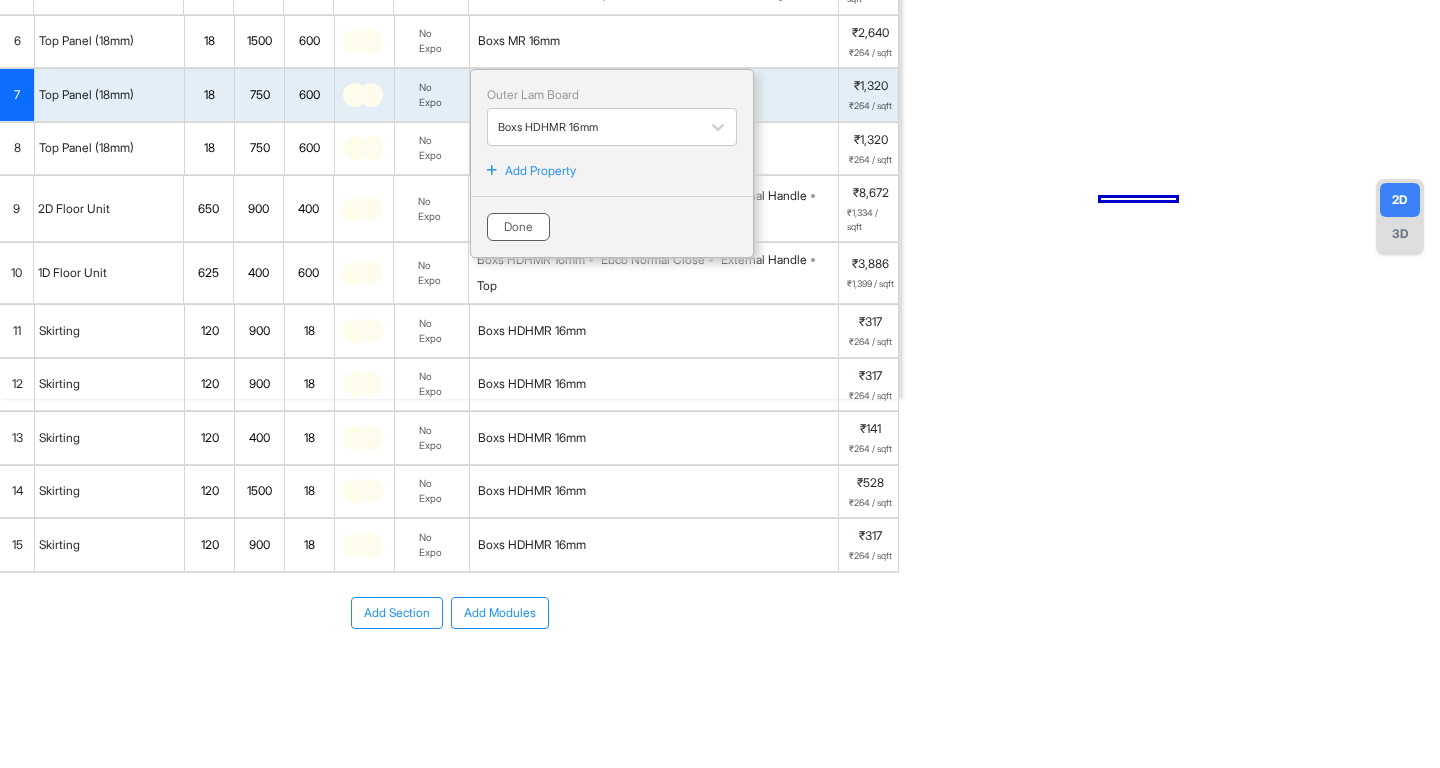 click on "Done" at bounding box center [518, 227] 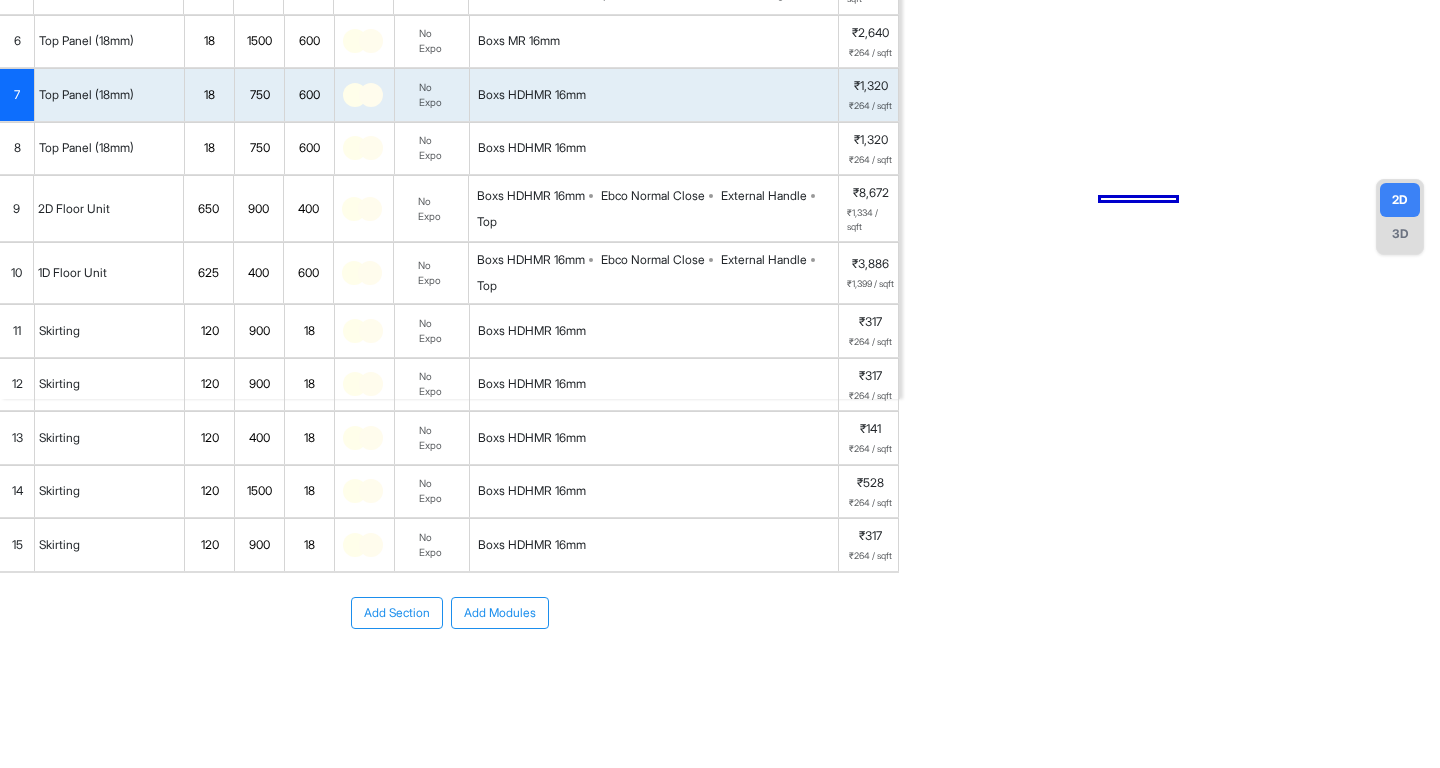 click on "Boxs MR 16mm" at bounding box center [519, 41] 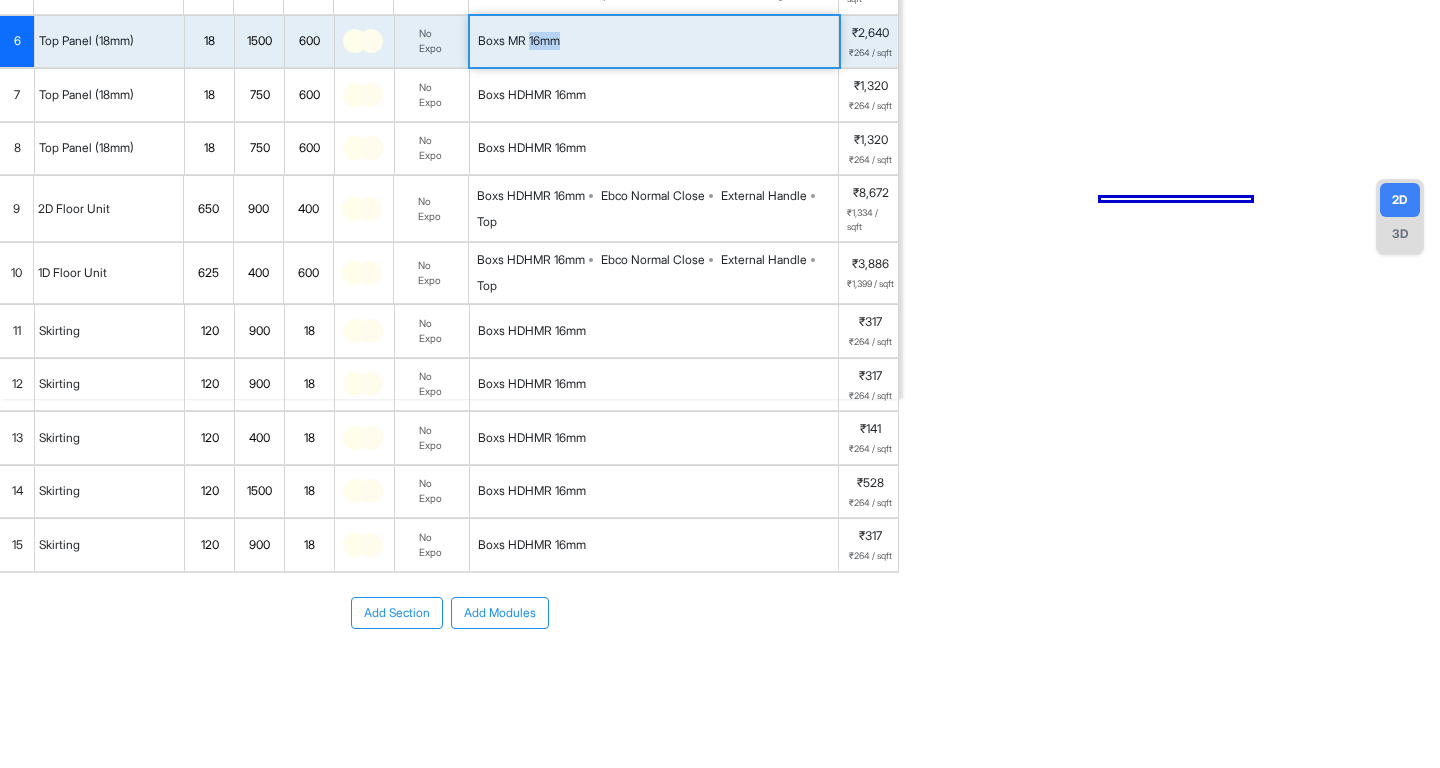 click on "Boxs MR 16mm" at bounding box center [519, 41] 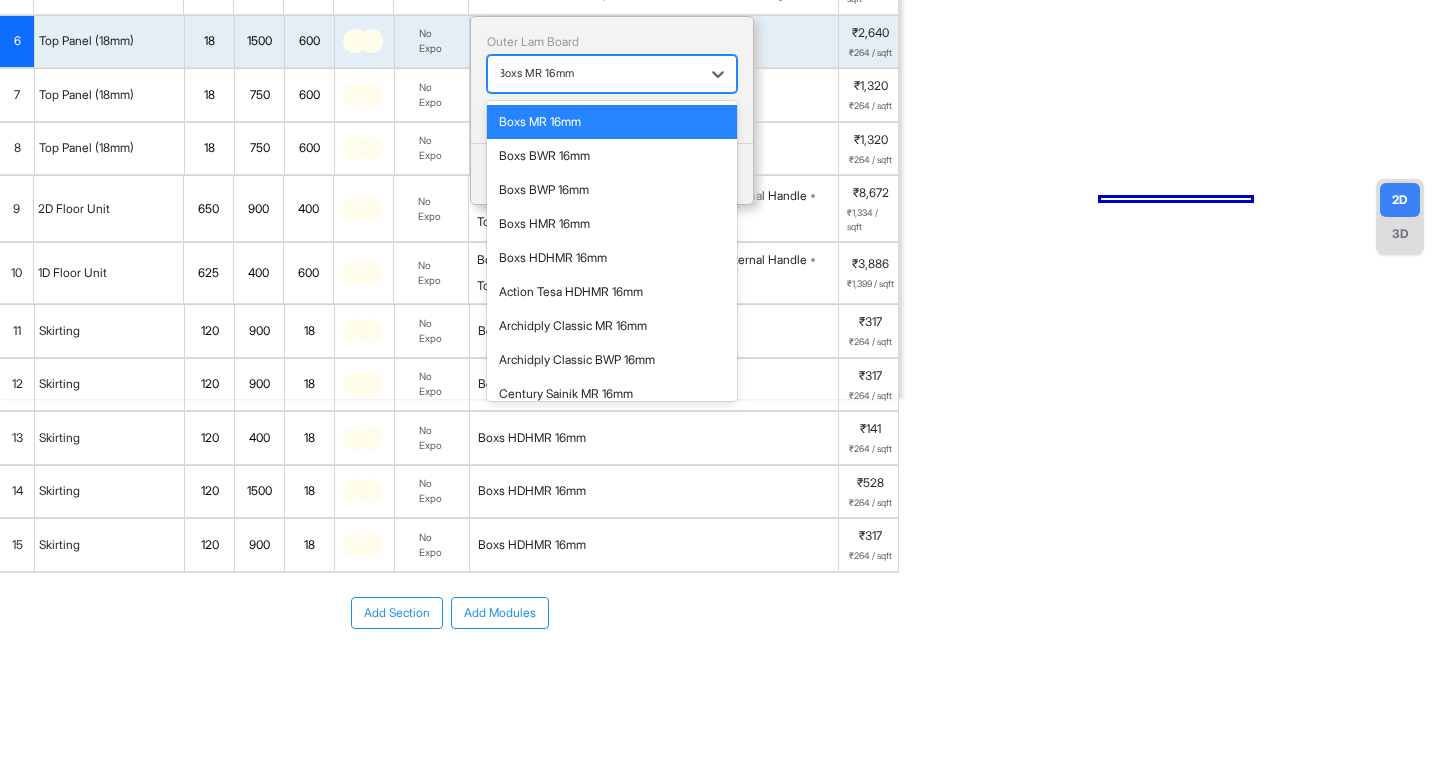 click on "Boxs MR 16mm" at bounding box center [536, 73] 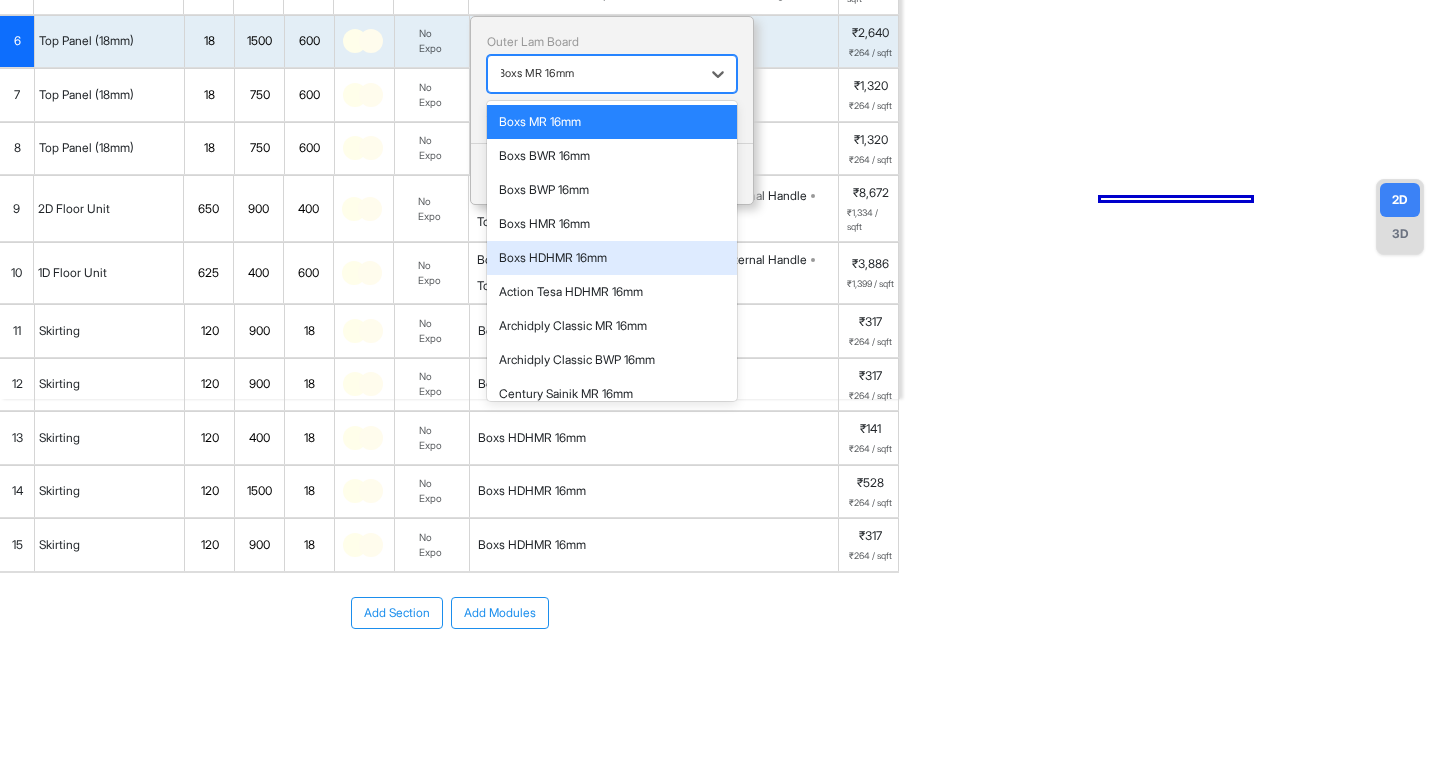 click on "Boxs HDHMR 16mm" at bounding box center (612, 258) 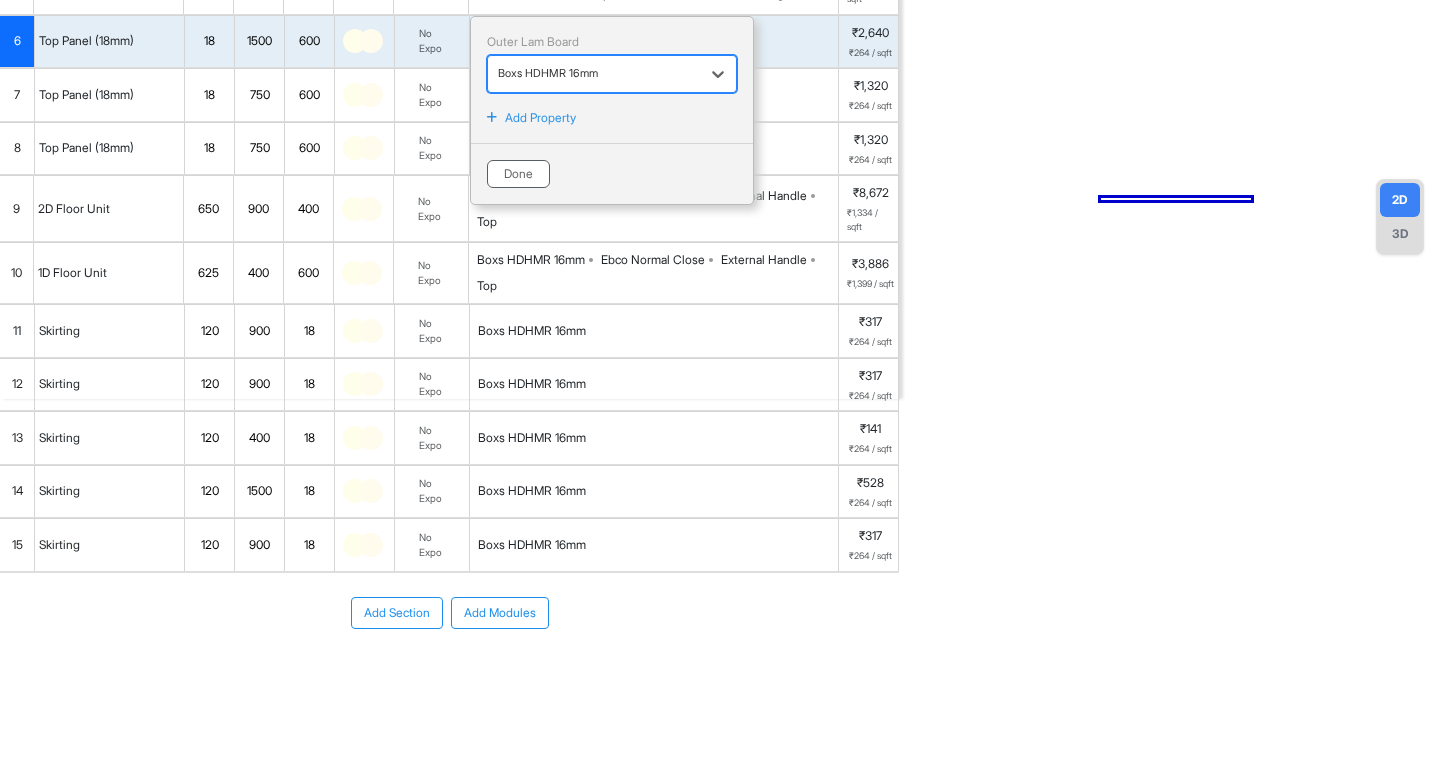 click on "Done" at bounding box center (518, 174) 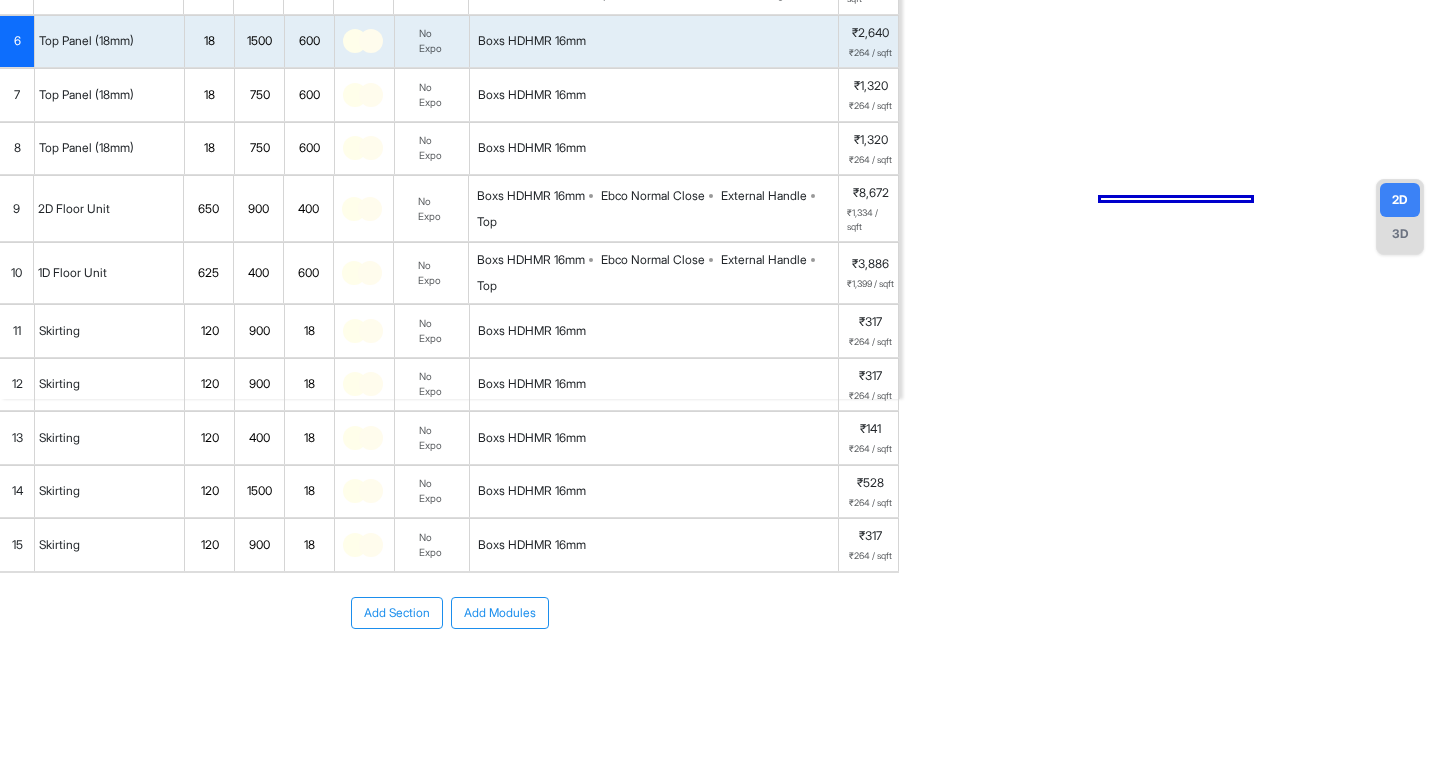 scroll, scrollTop: 0, scrollLeft: 0, axis: both 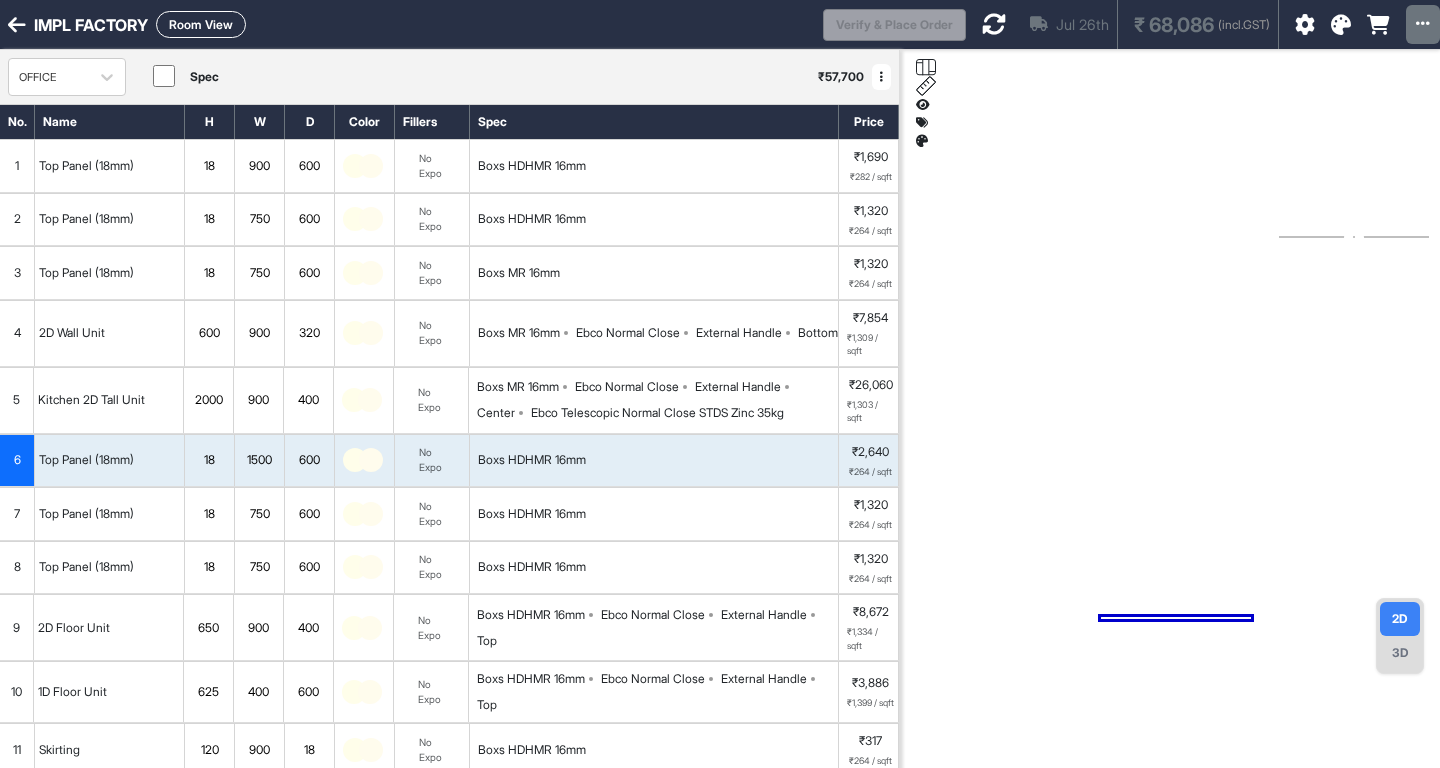 click on "Boxs MR 16mm" at bounding box center [518, 387] 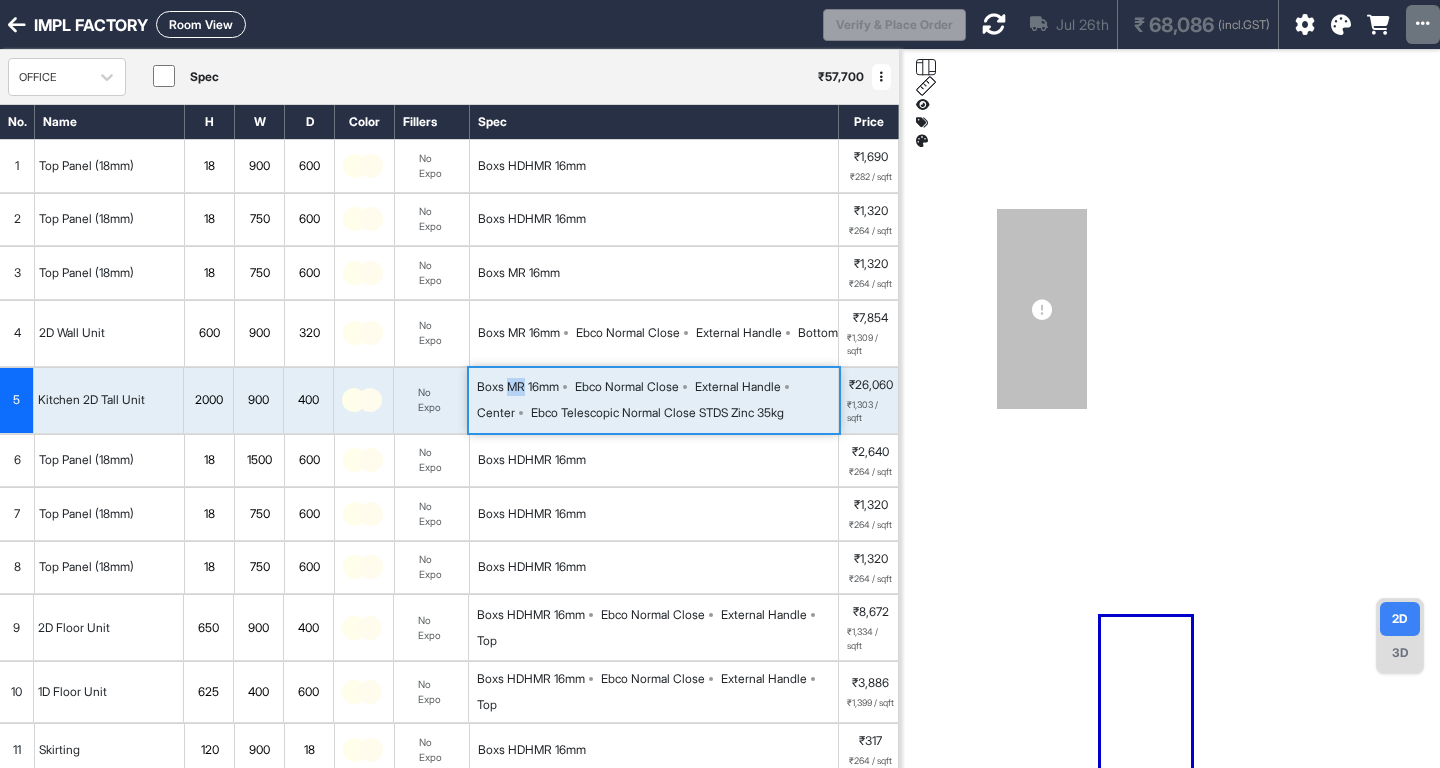 click on "Boxs MR 16mm" at bounding box center (518, 387) 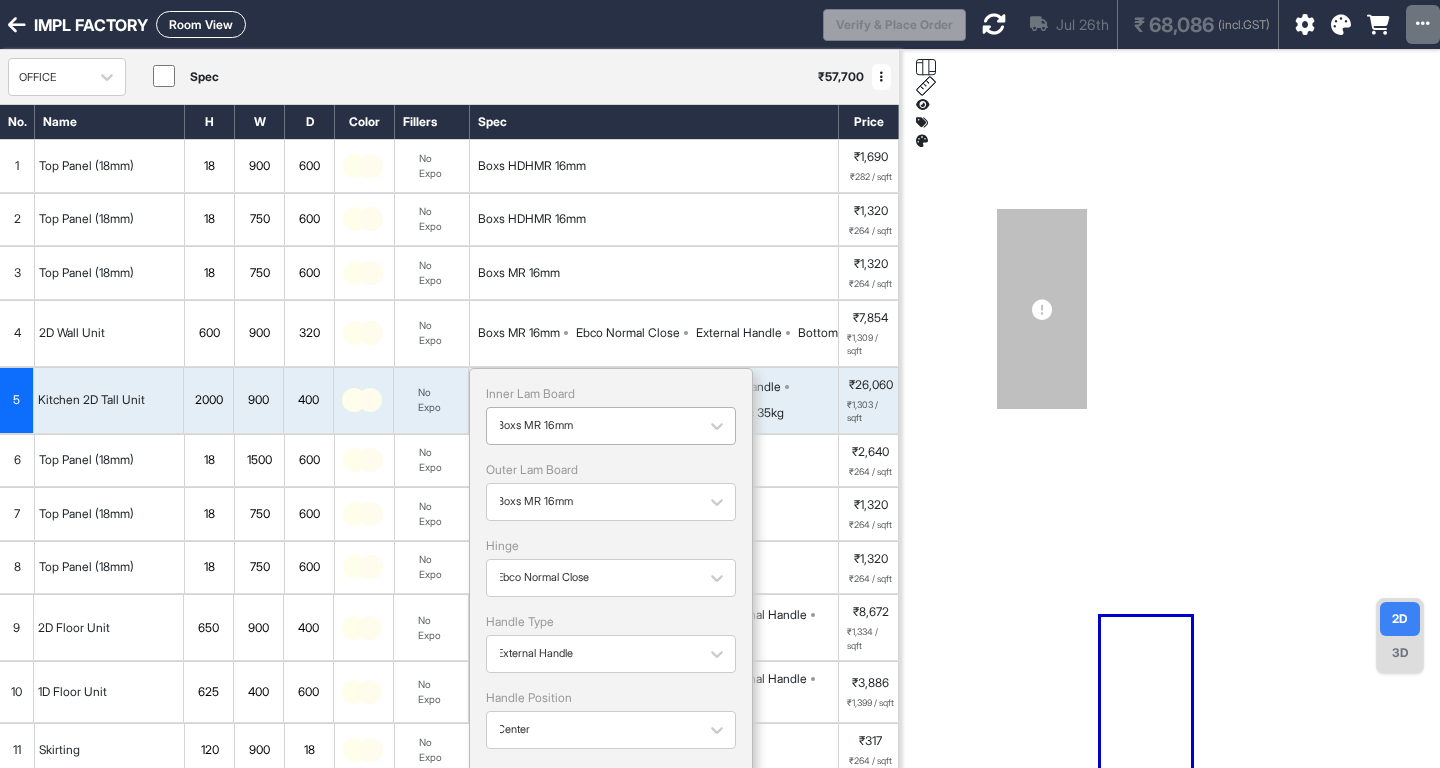 click on "Boxs MR 16mm" at bounding box center [535, 425] 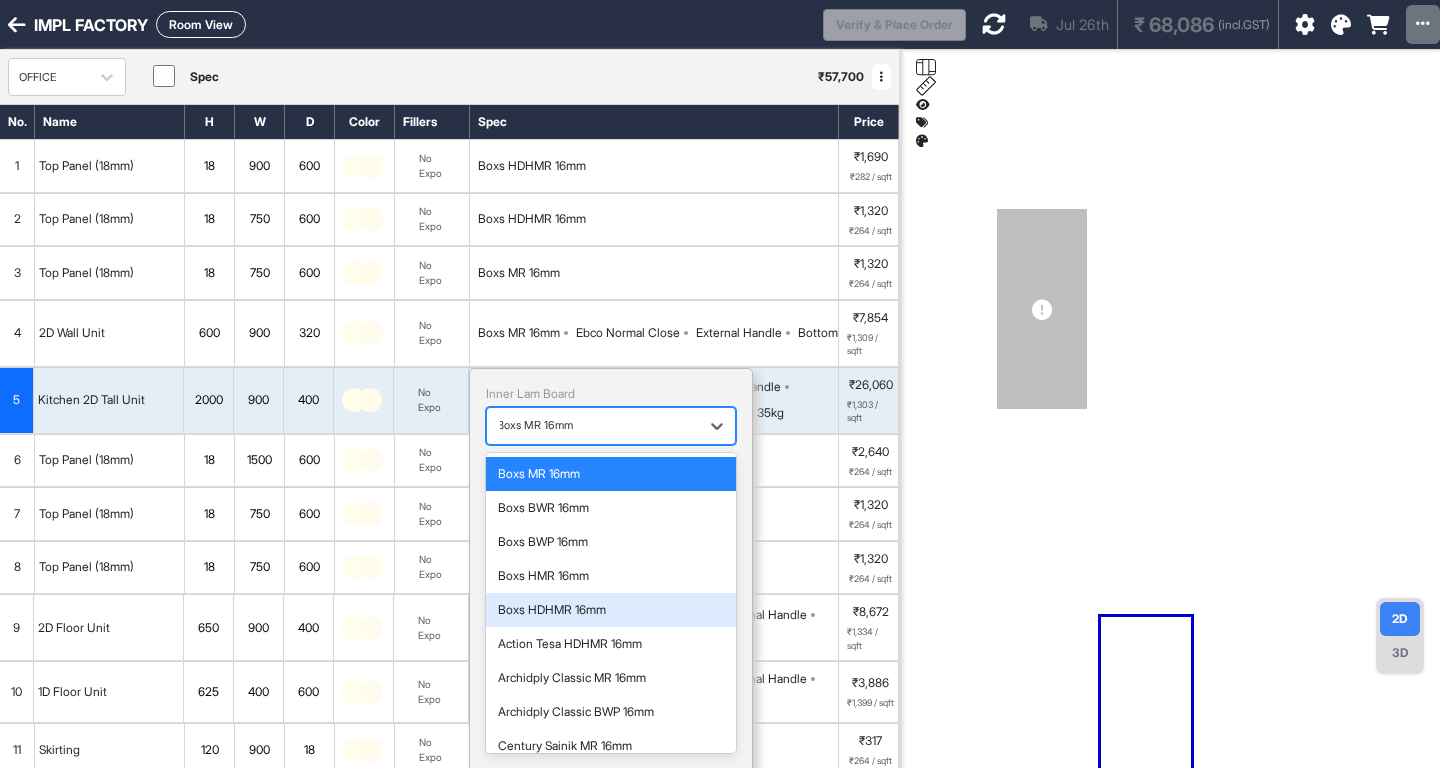click on "Boxs HDHMR 16mm" at bounding box center (611, 610) 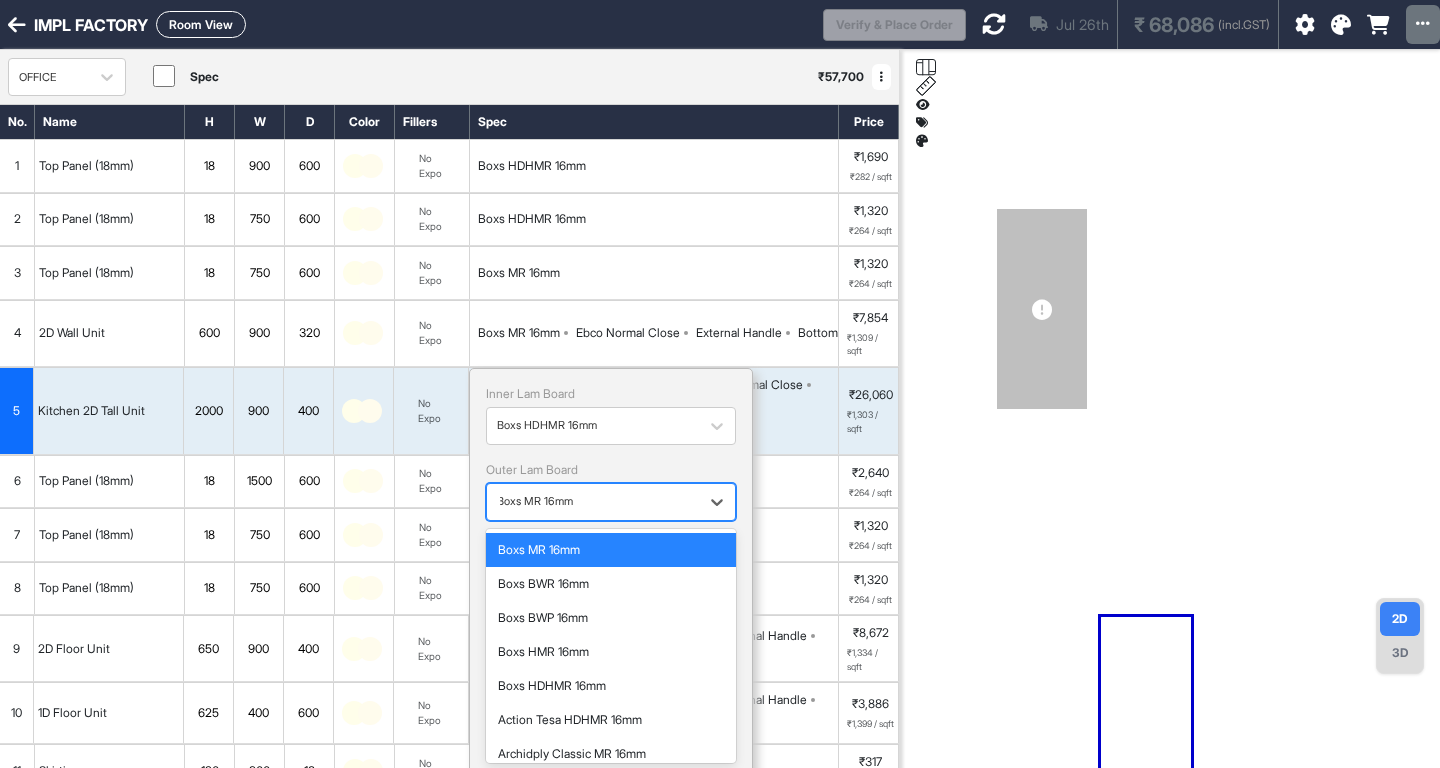 click on "Boxs MR 16mm" at bounding box center [593, 501] 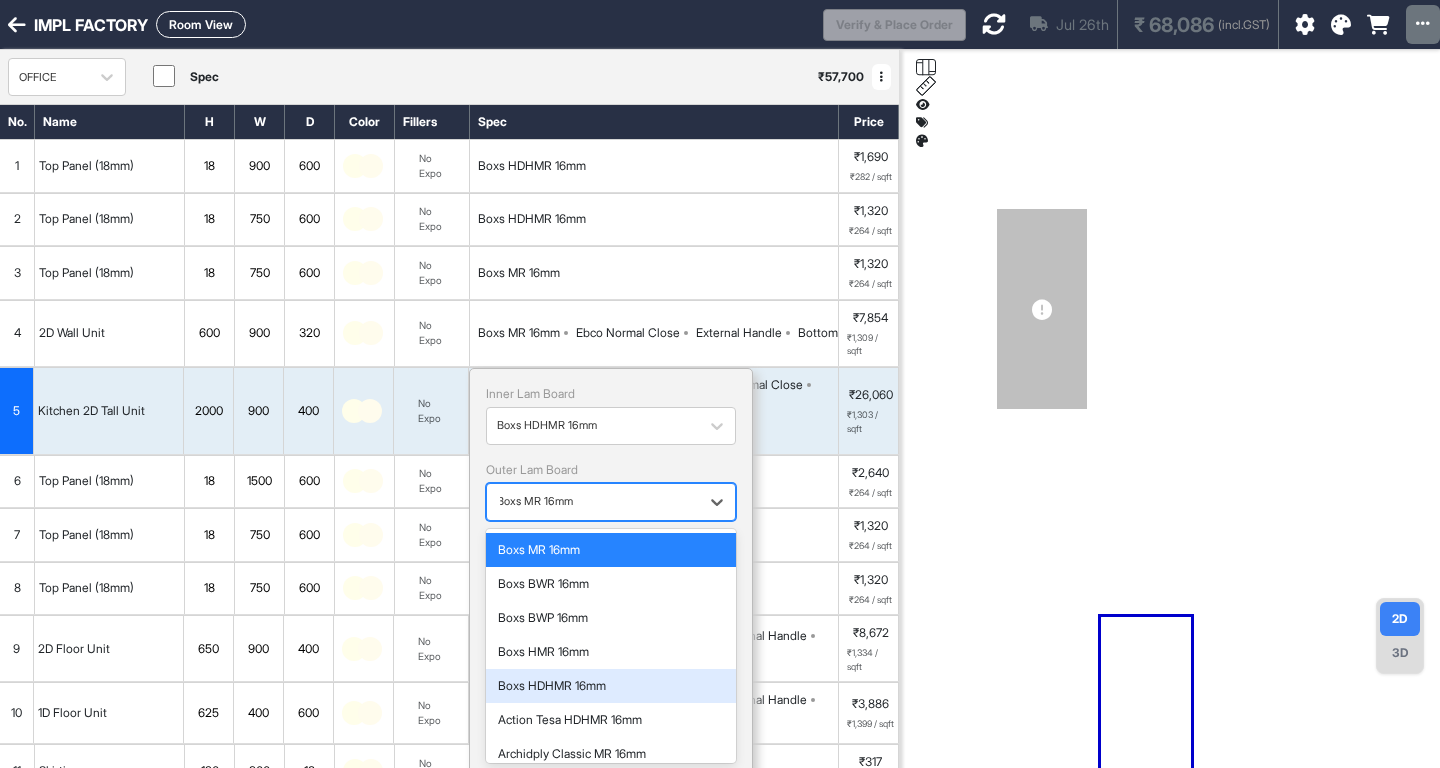 click on "Boxs HDHMR 16mm" at bounding box center (611, 686) 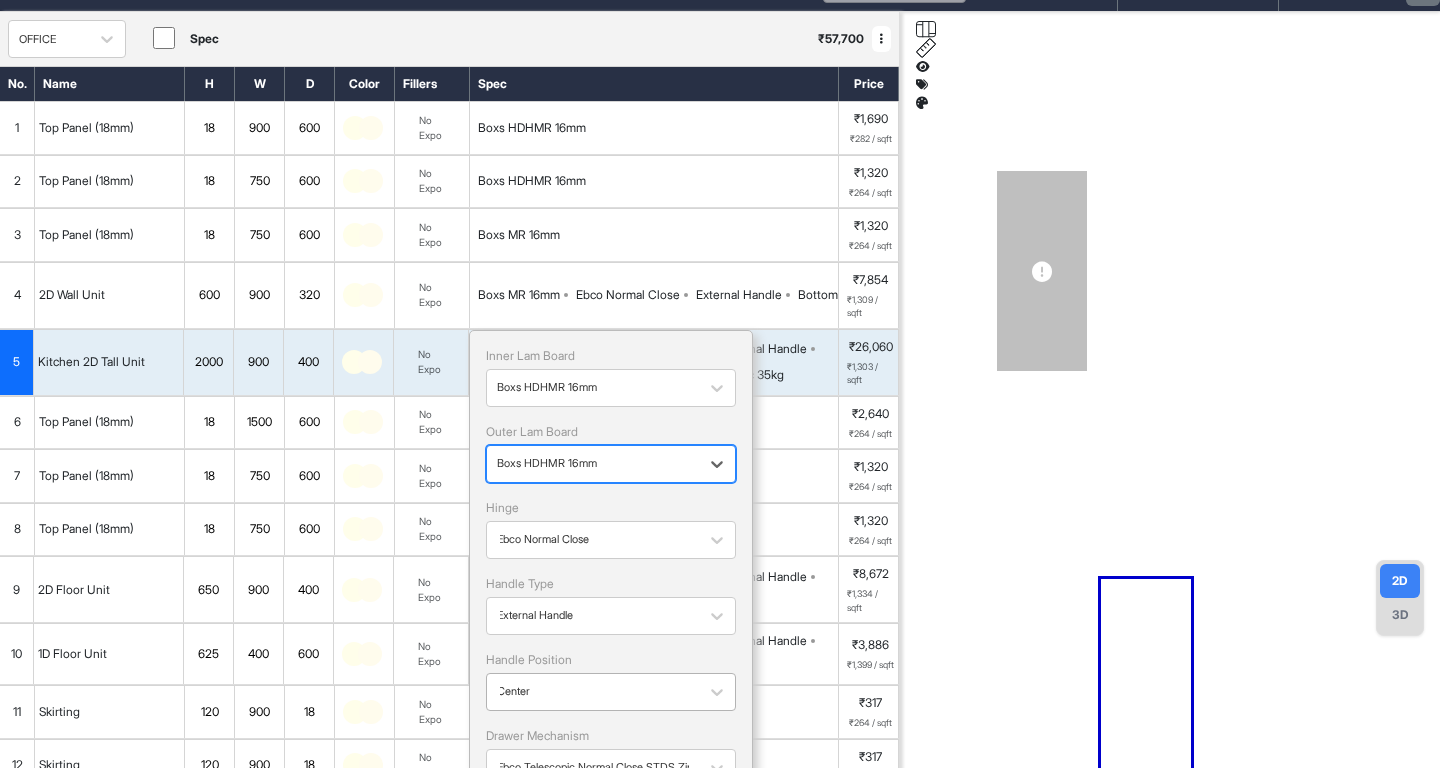 scroll, scrollTop: 161, scrollLeft: 0, axis: vertical 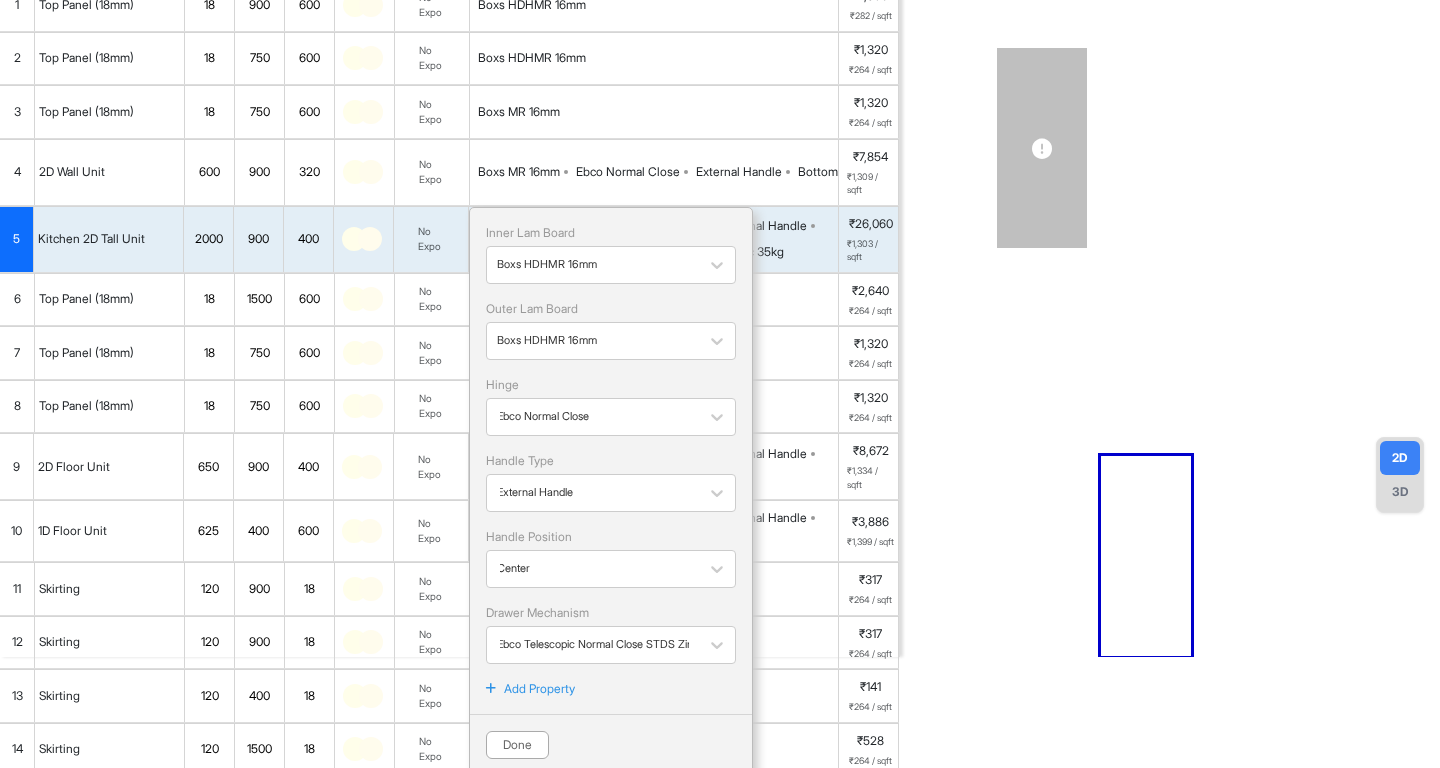 click on "Done" at bounding box center (517, 745) 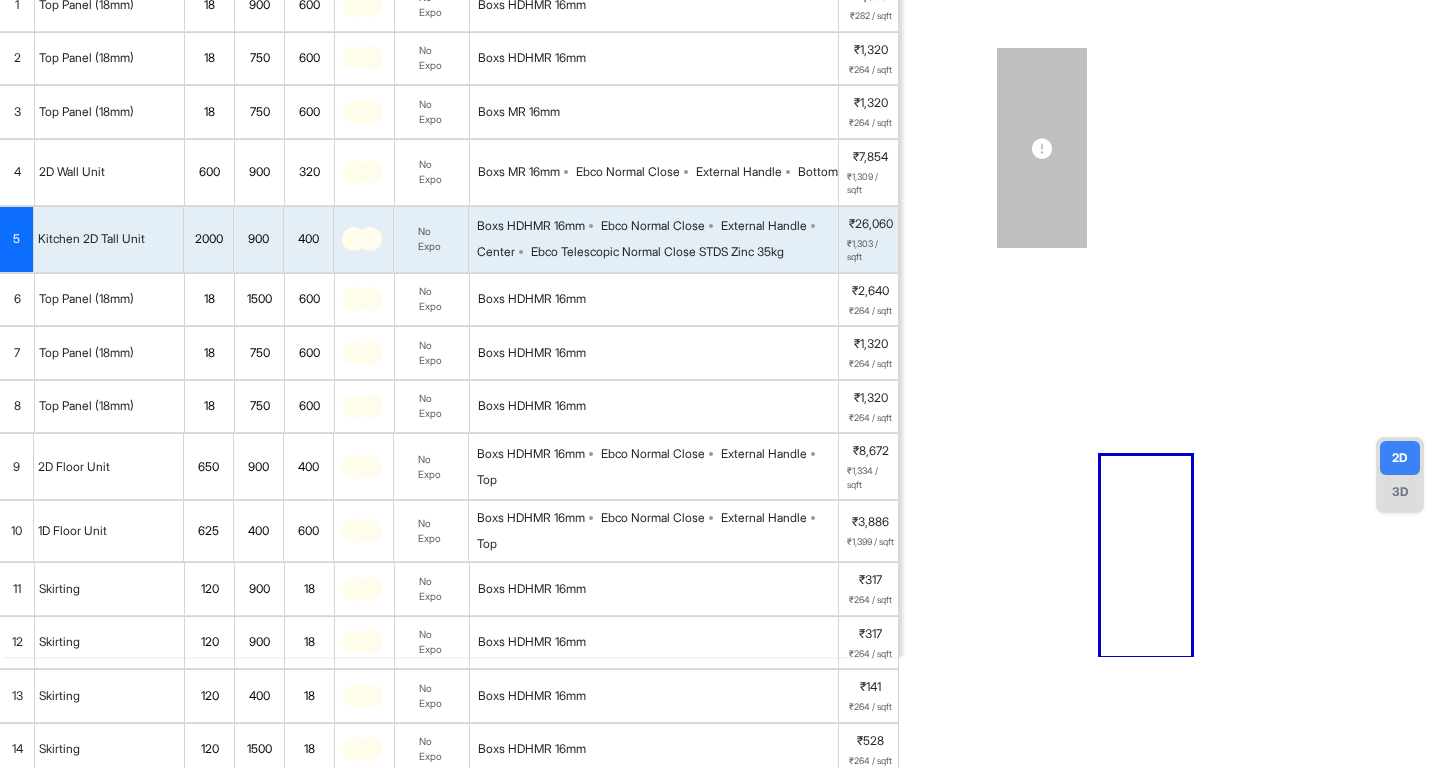 click on "Boxs MR 16mm" at bounding box center [519, 172] 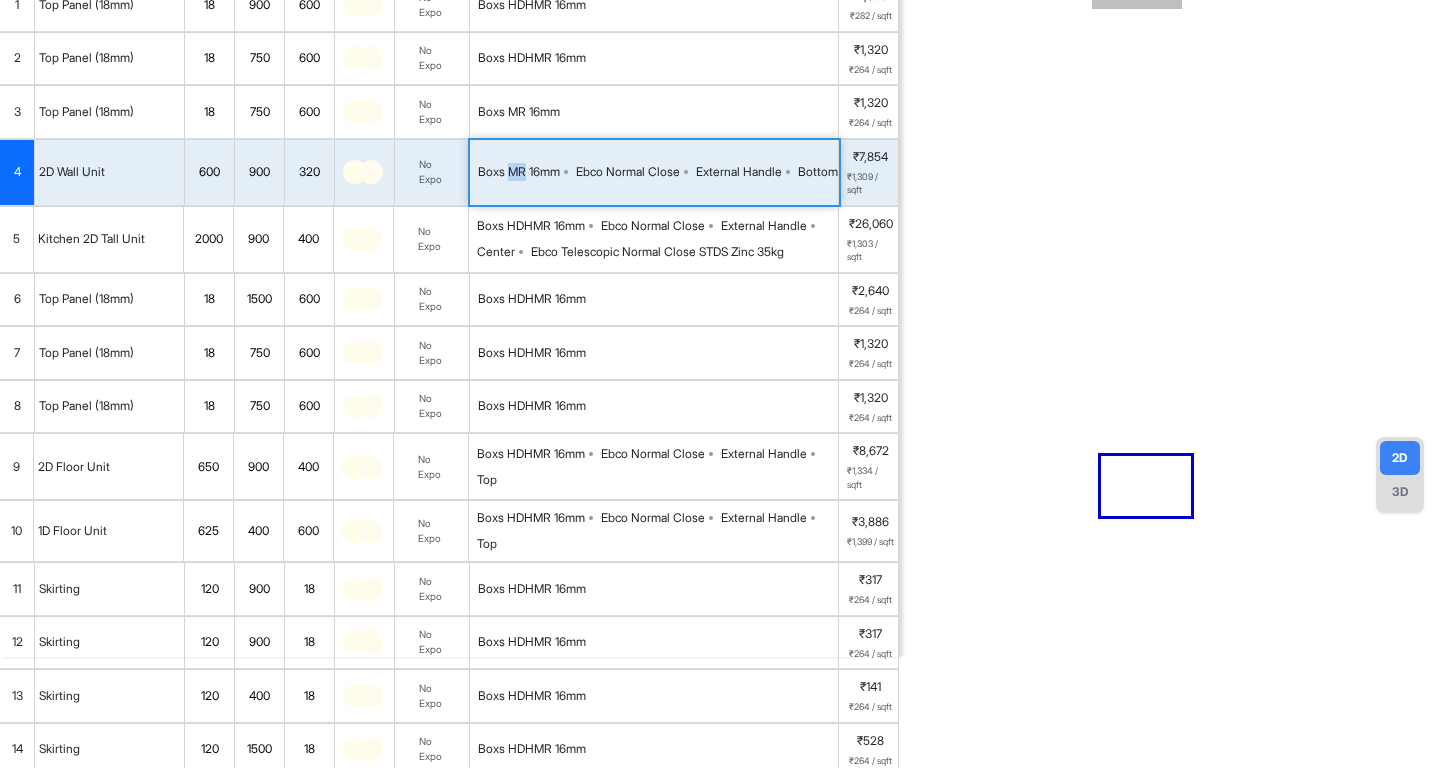 click on "Boxs MR 16mm" at bounding box center (519, 172) 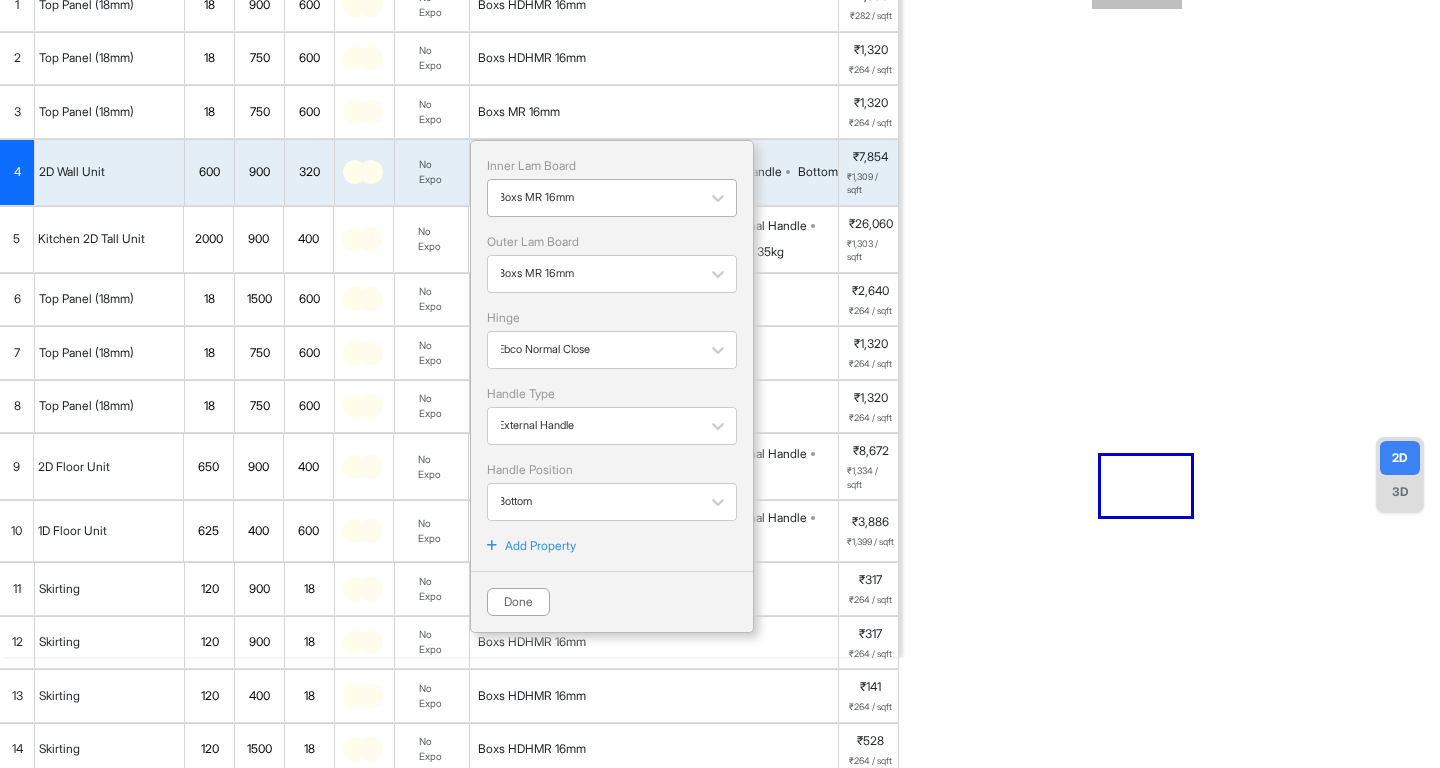 click on "Boxs MR 16mm" at bounding box center (536, 197) 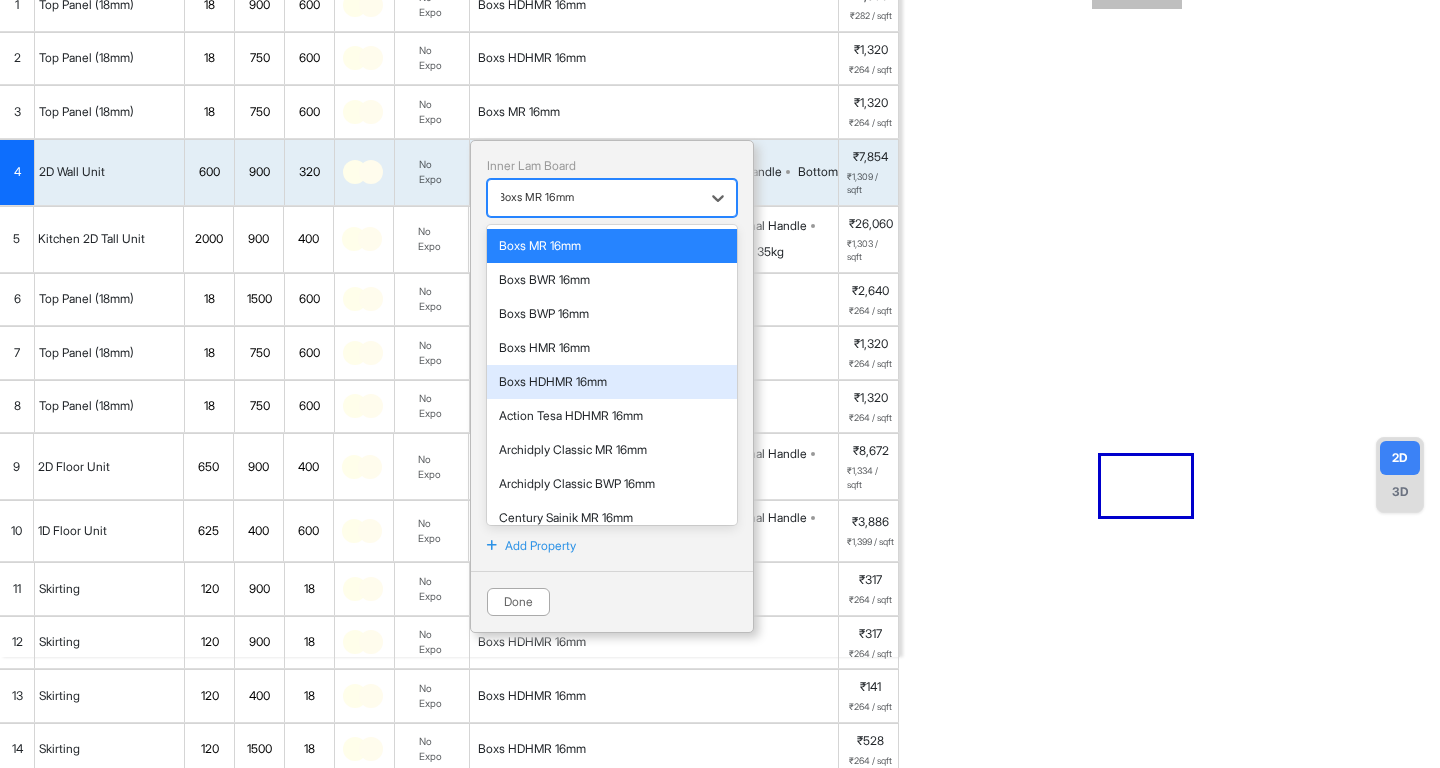 click on "Boxs HDHMR 16mm" at bounding box center (612, 382) 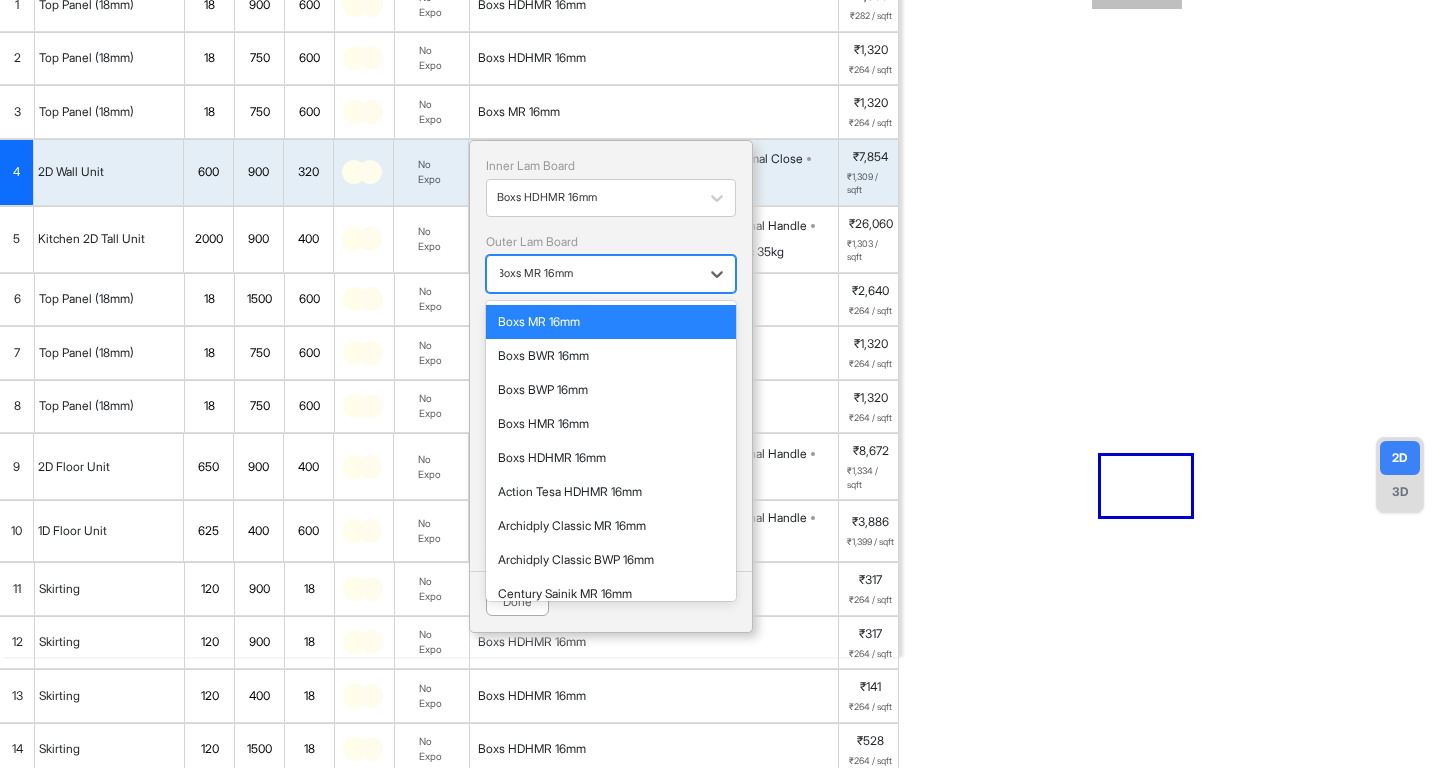 click at bounding box center (593, 274) 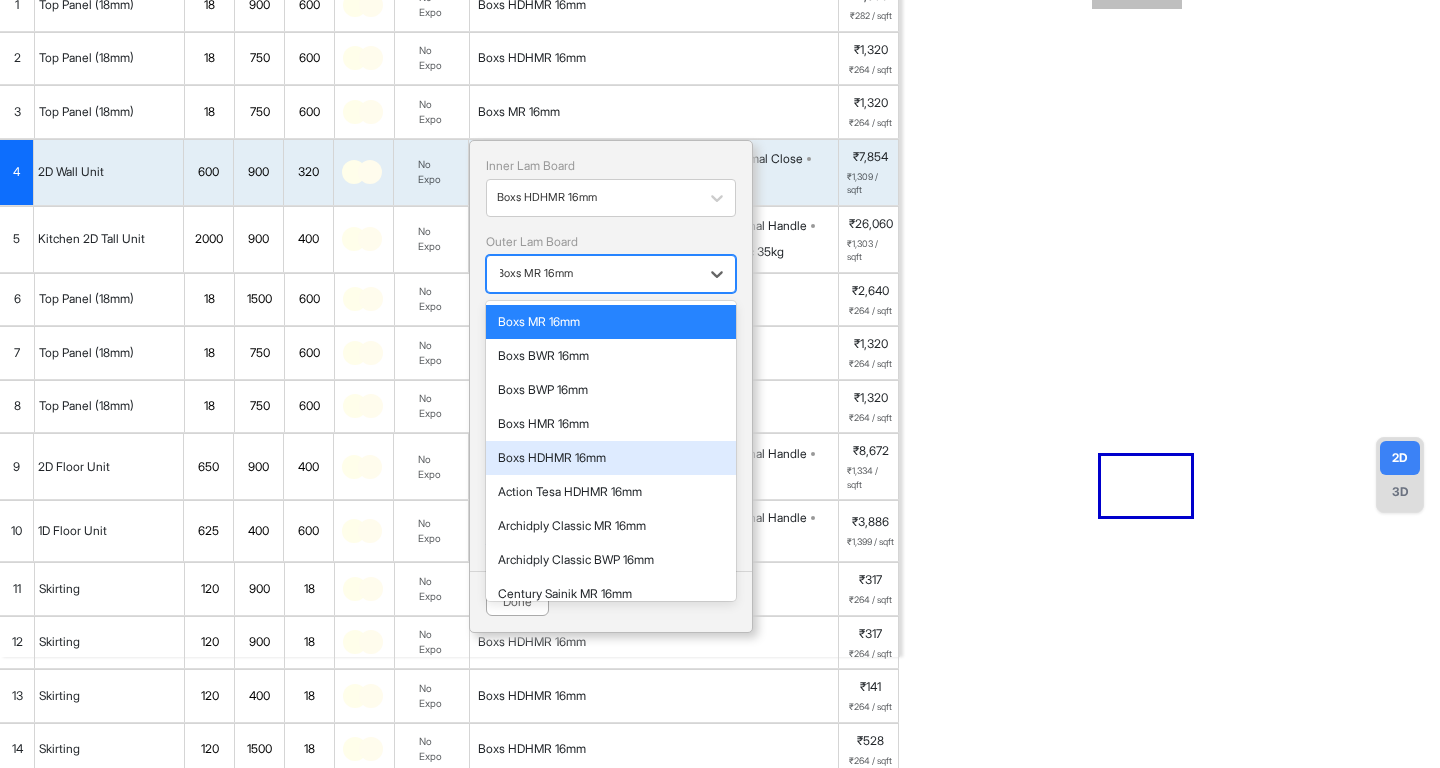 click on "Boxs HDHMR 16mm" at bounding box center (611, 458) 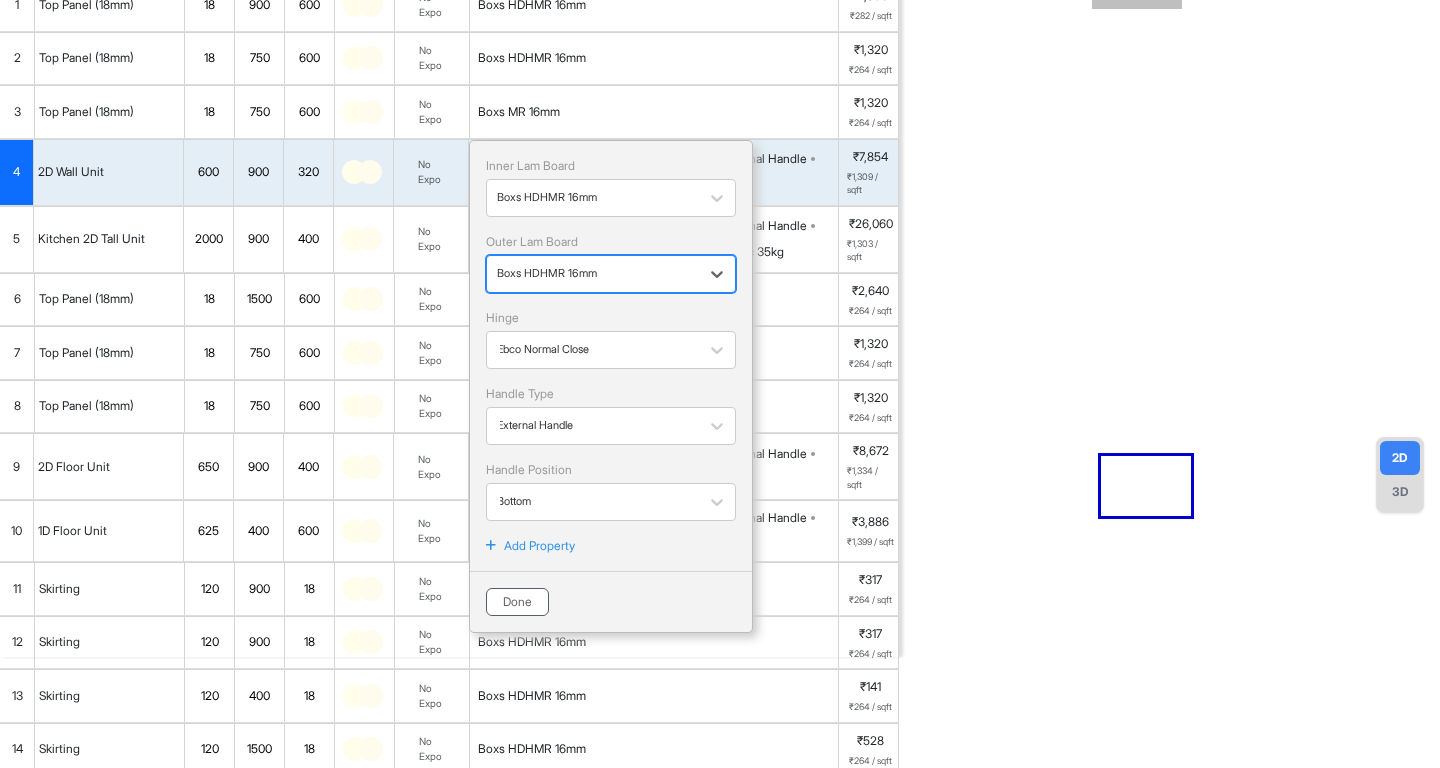 click on "Done" at bounding box center [517, 602] 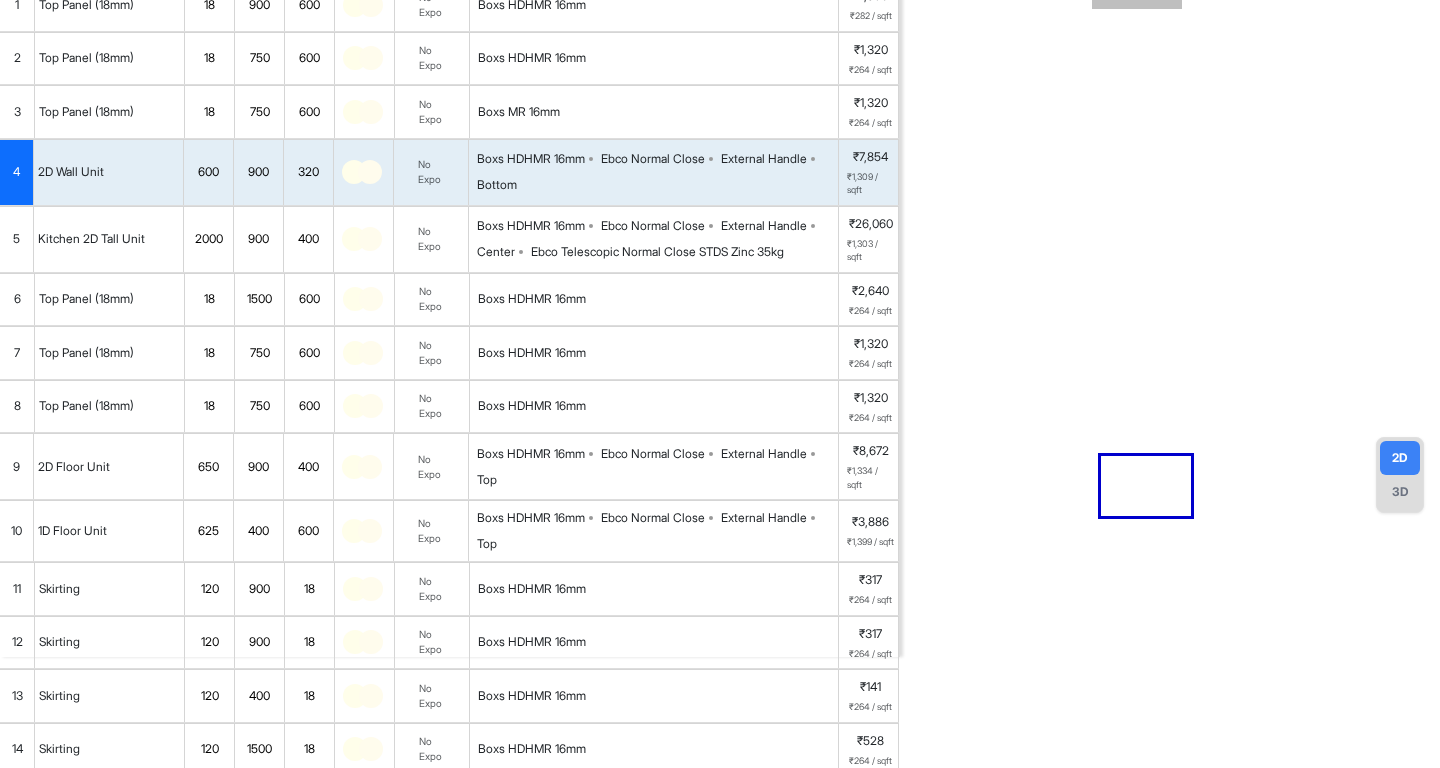 click on "Boxs MR 16mm" at bounding box center [519, 112] 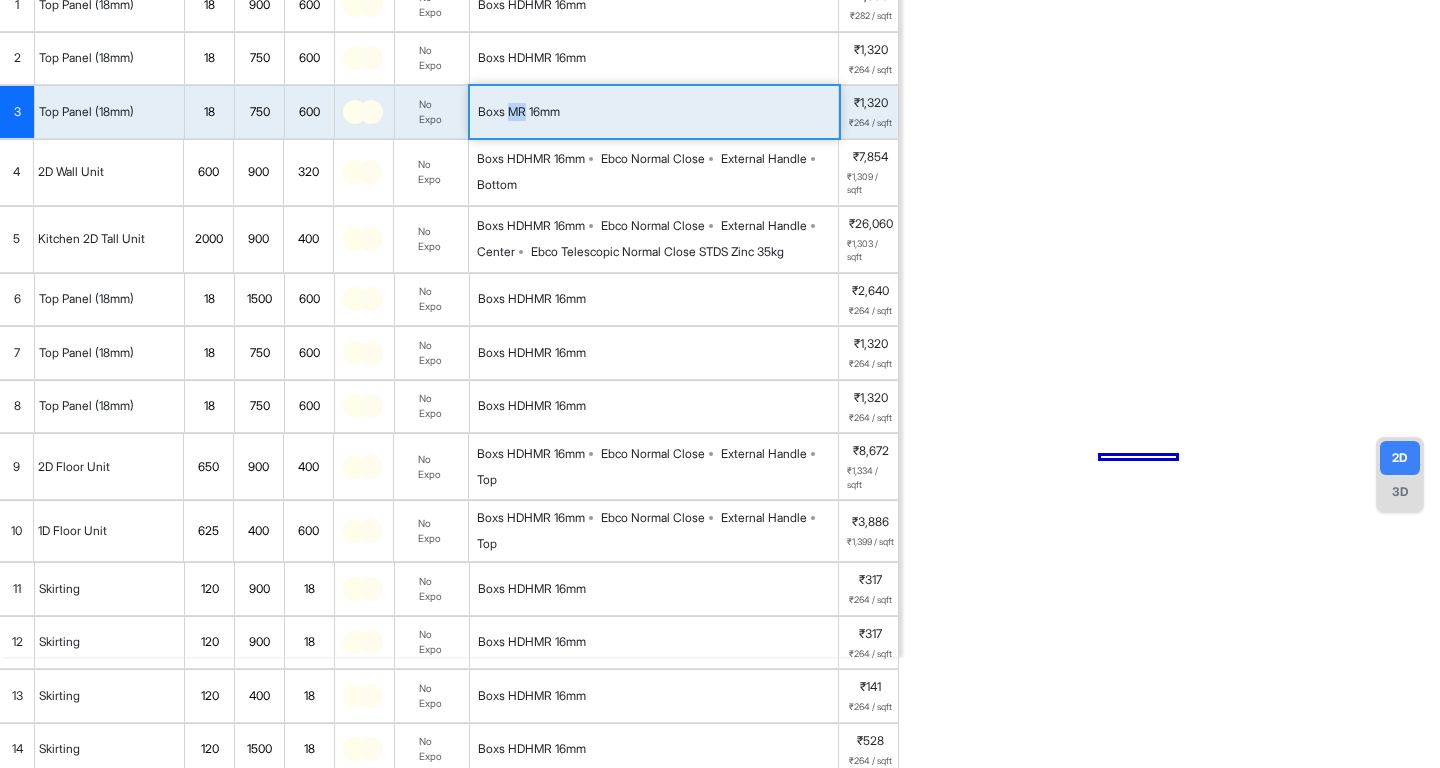 click on "Boxs MR 16mm" at bounding box center [519, 112] 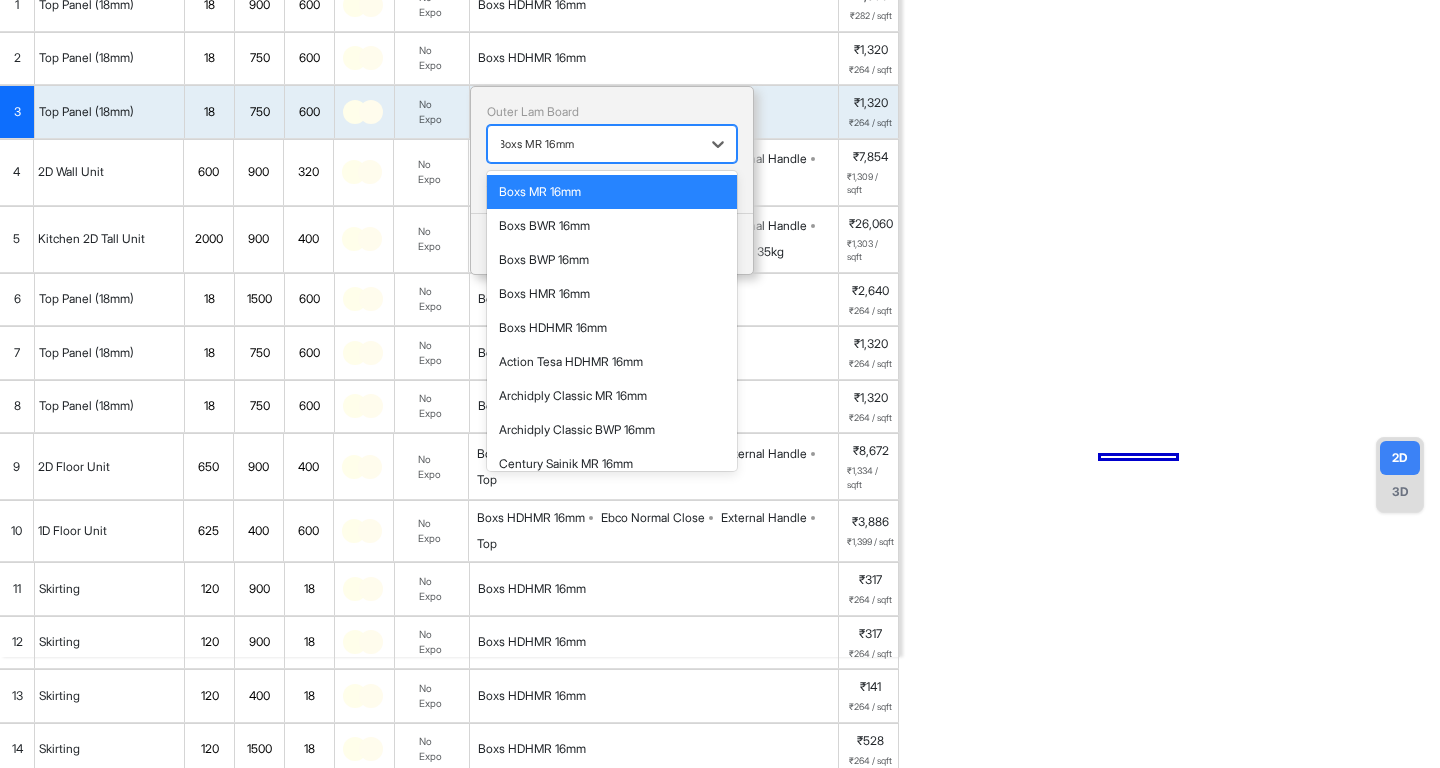 click on "Boxs MR 16mm" at bounding box center (536, 144) 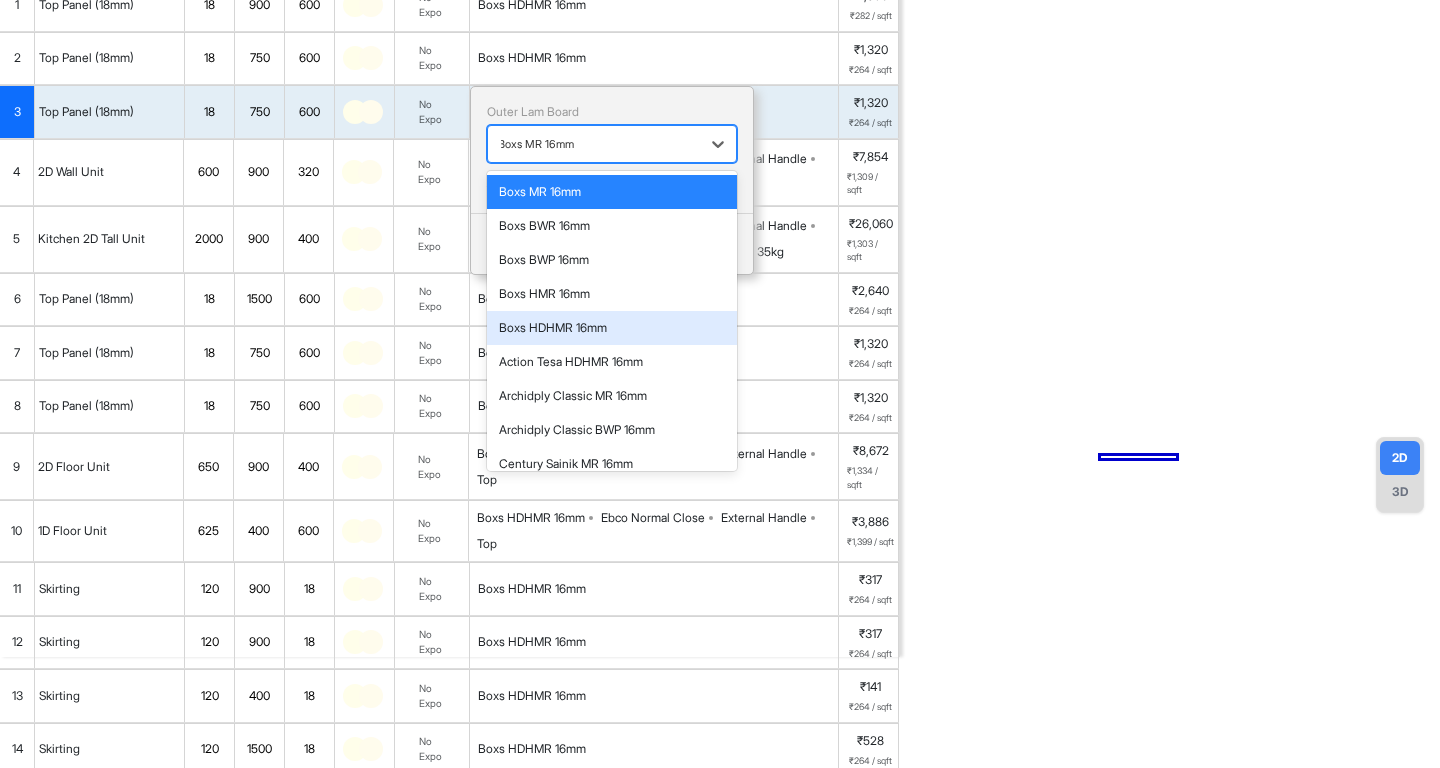 click on "Boxs HDHMR 16mm" at bounding box center (612, 328) 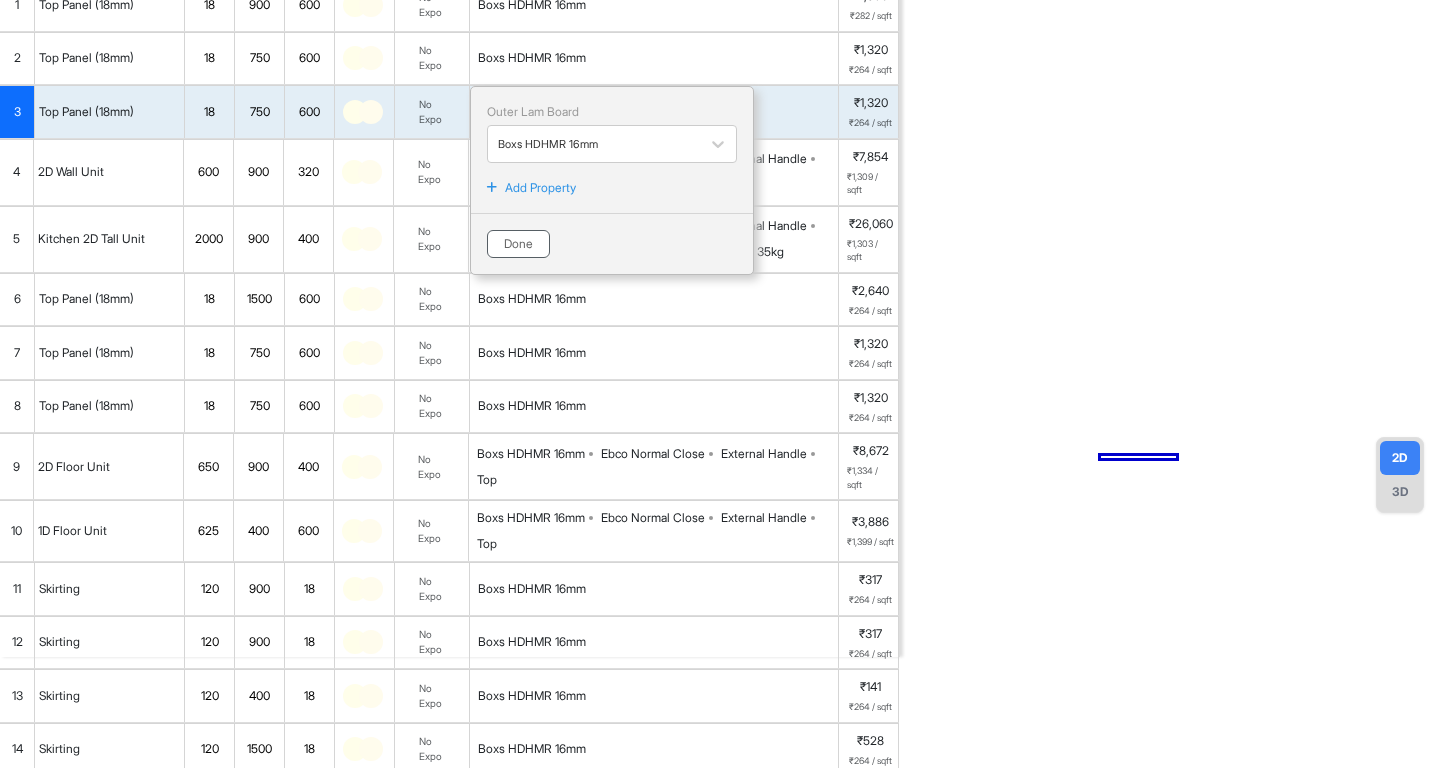 click on "Done" at bounding box center [518, 244] 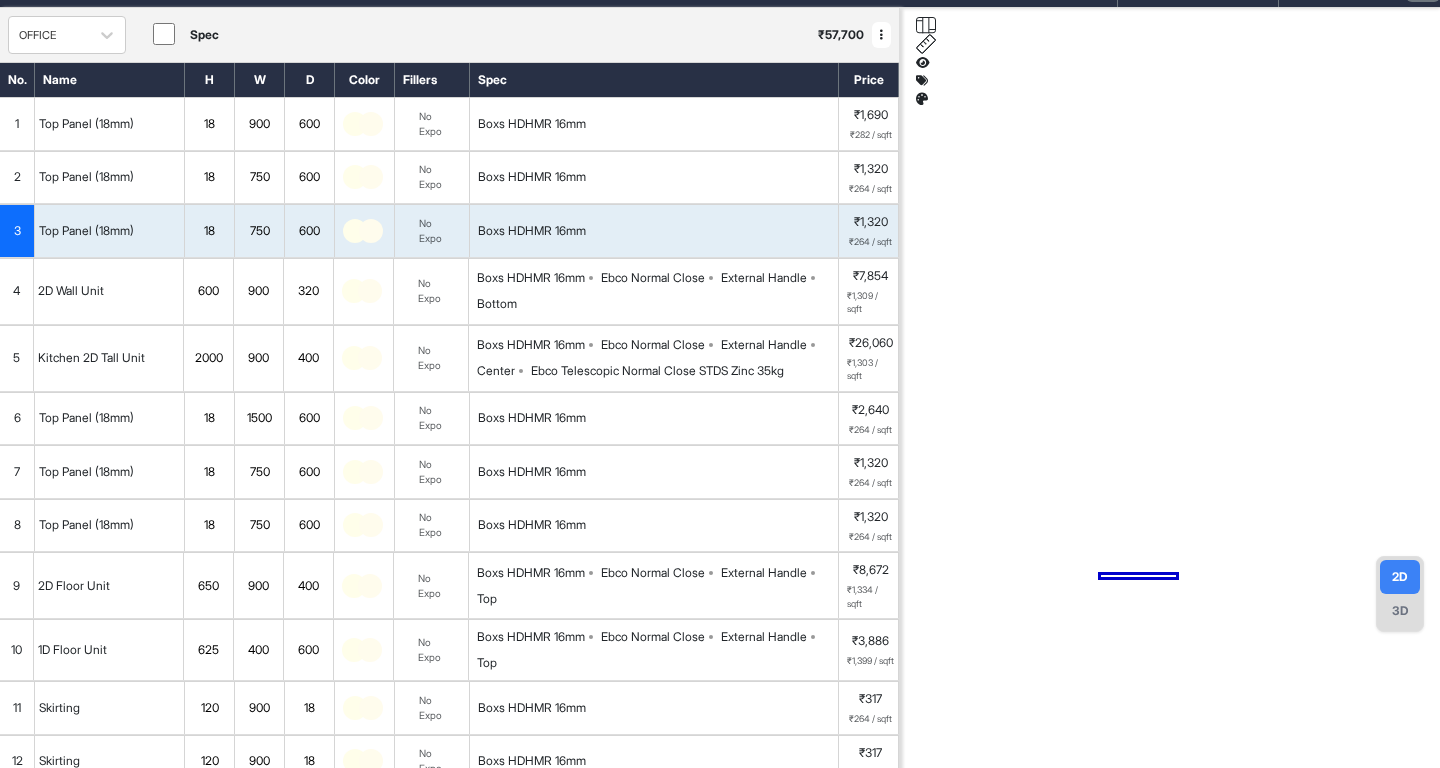 scroll, scrollTop: 0, scrollLeft: 0, axis: both 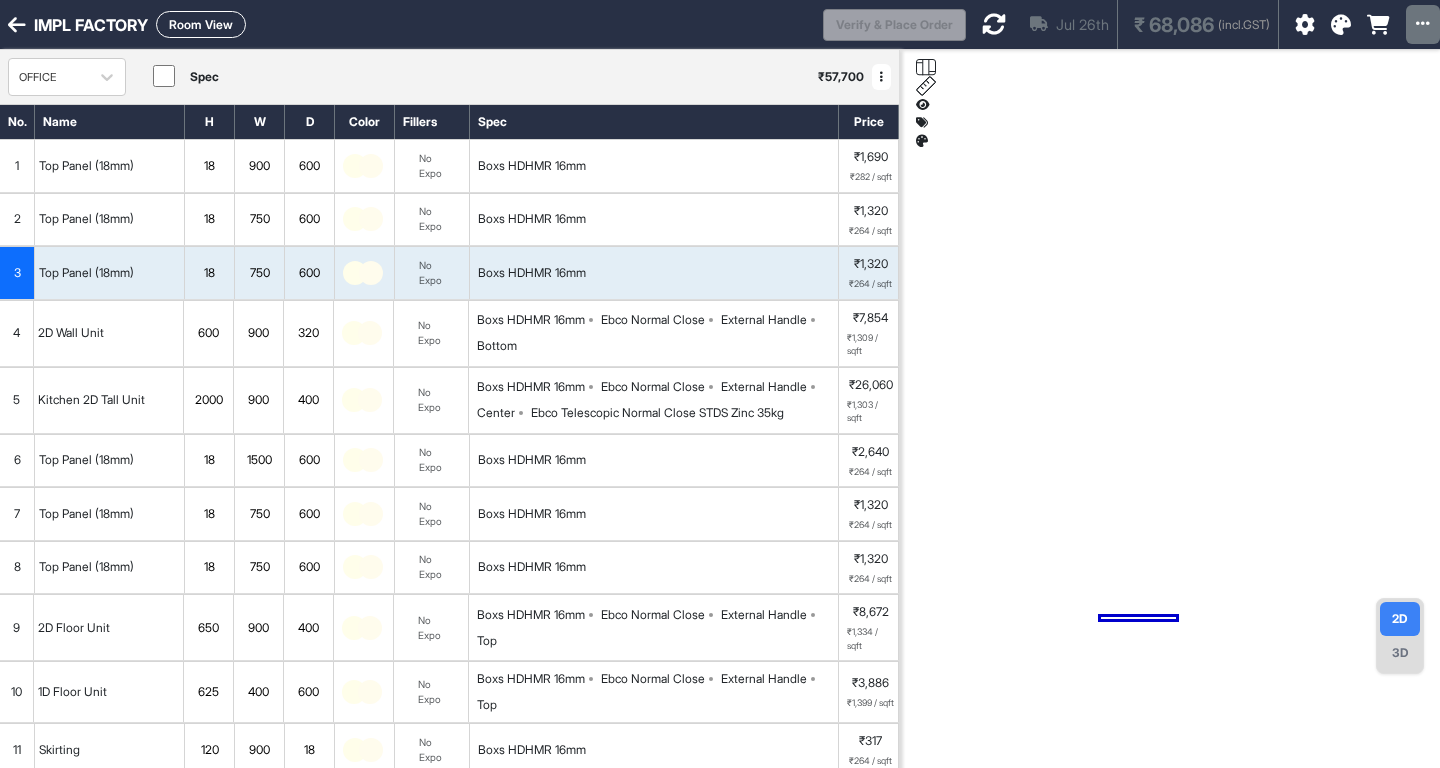 click at bounding box center [994, 24] 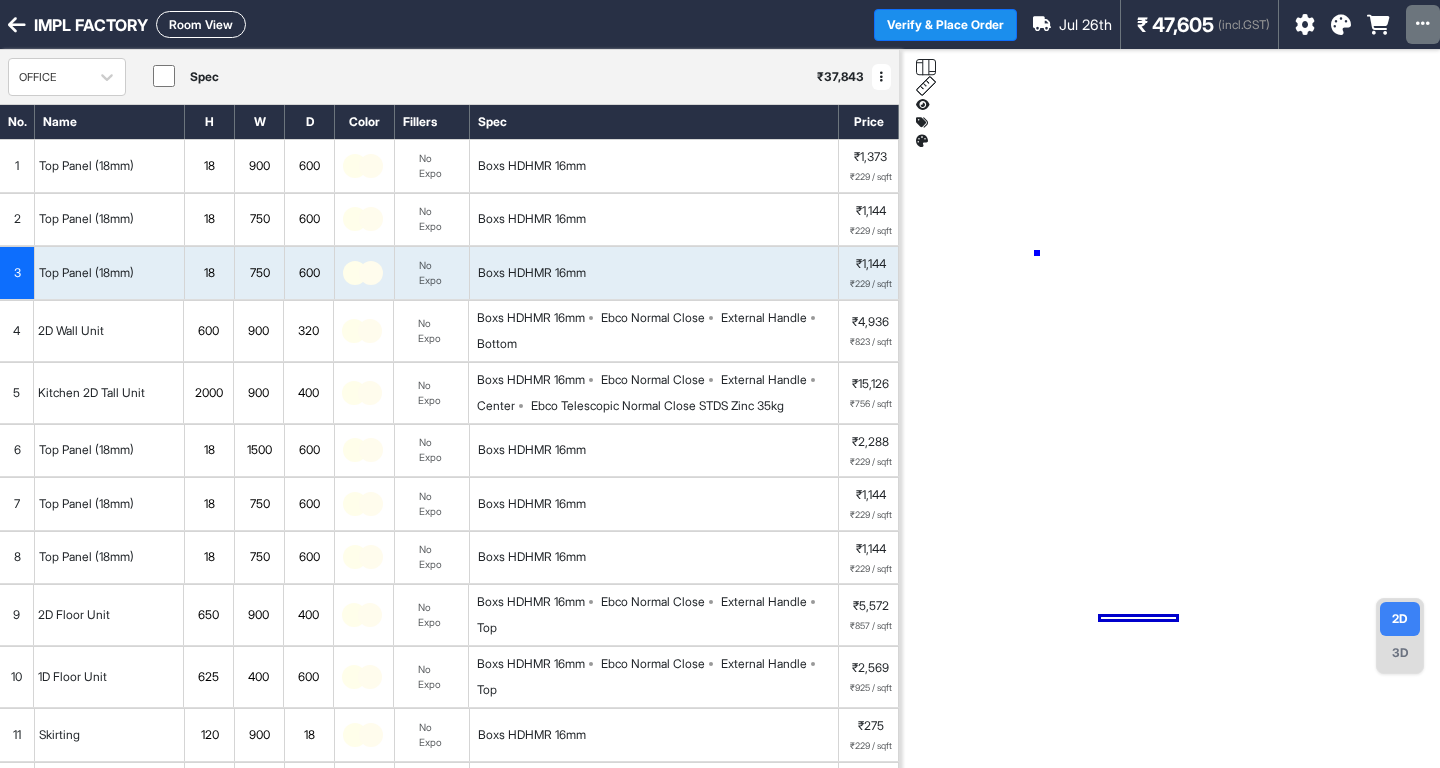 click at bounding box center (1170, 434) 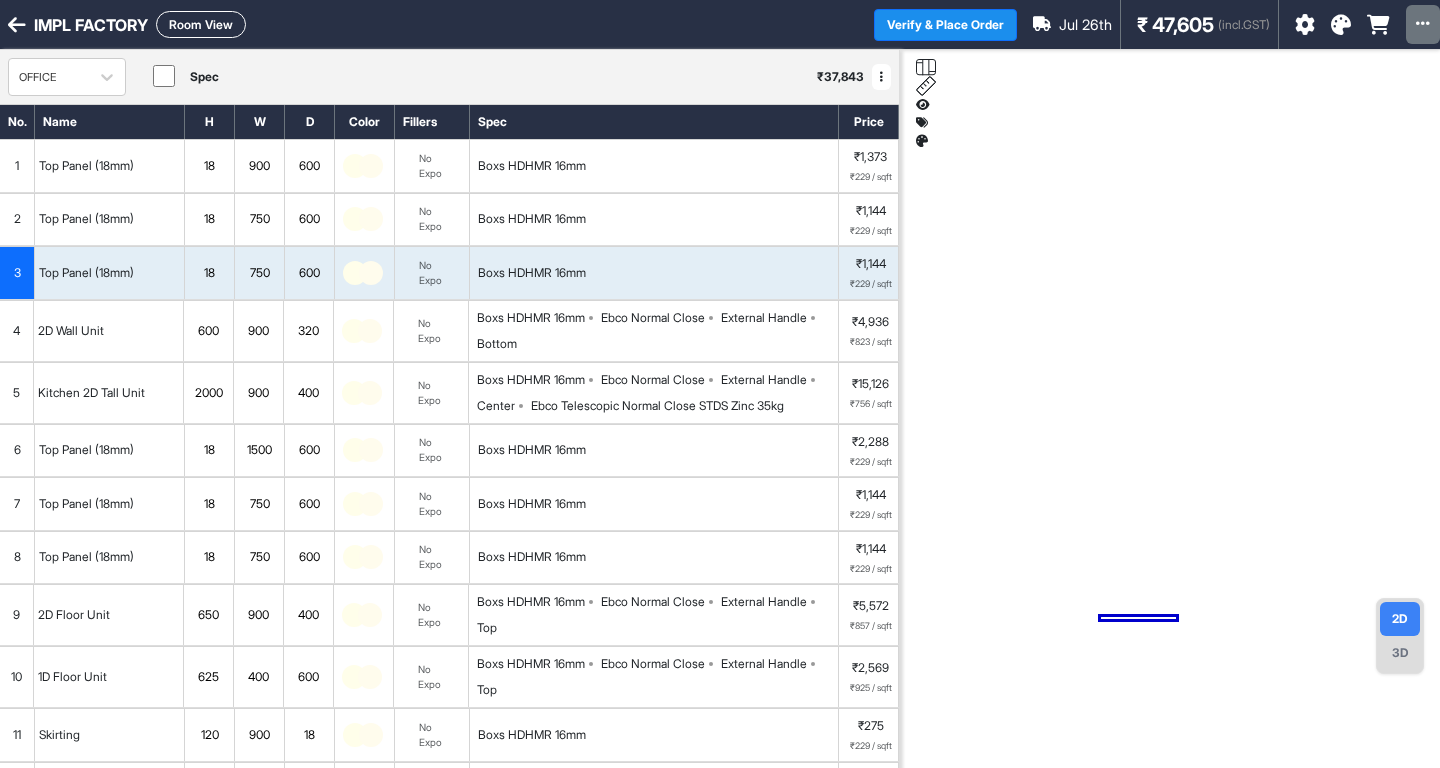 drag, startPoint x: 1260, startPoint y: 223, endPoint x: 1158, endPoint y: 224, distance: 102.0049 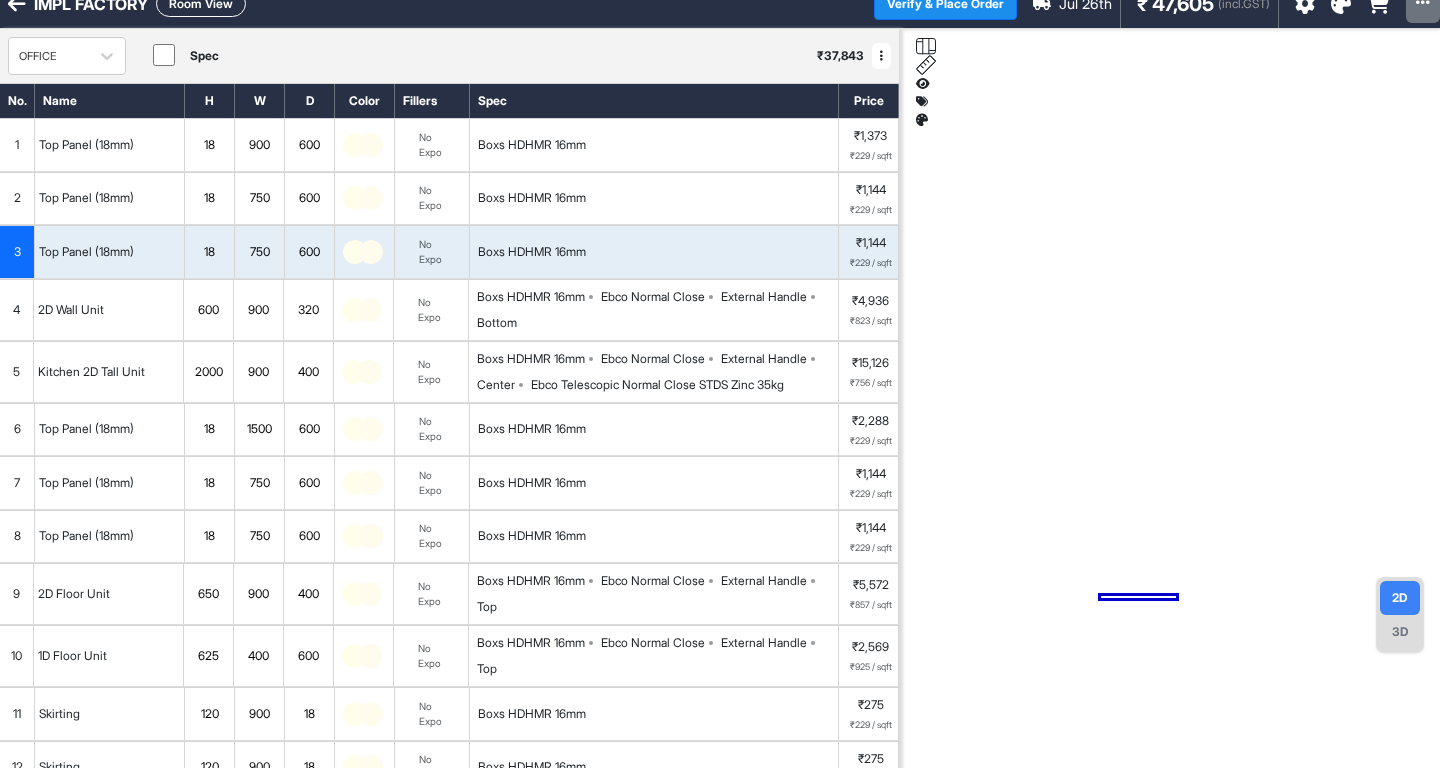 scroll, scrollTop: 0, scrollLeft: 0, axis: both 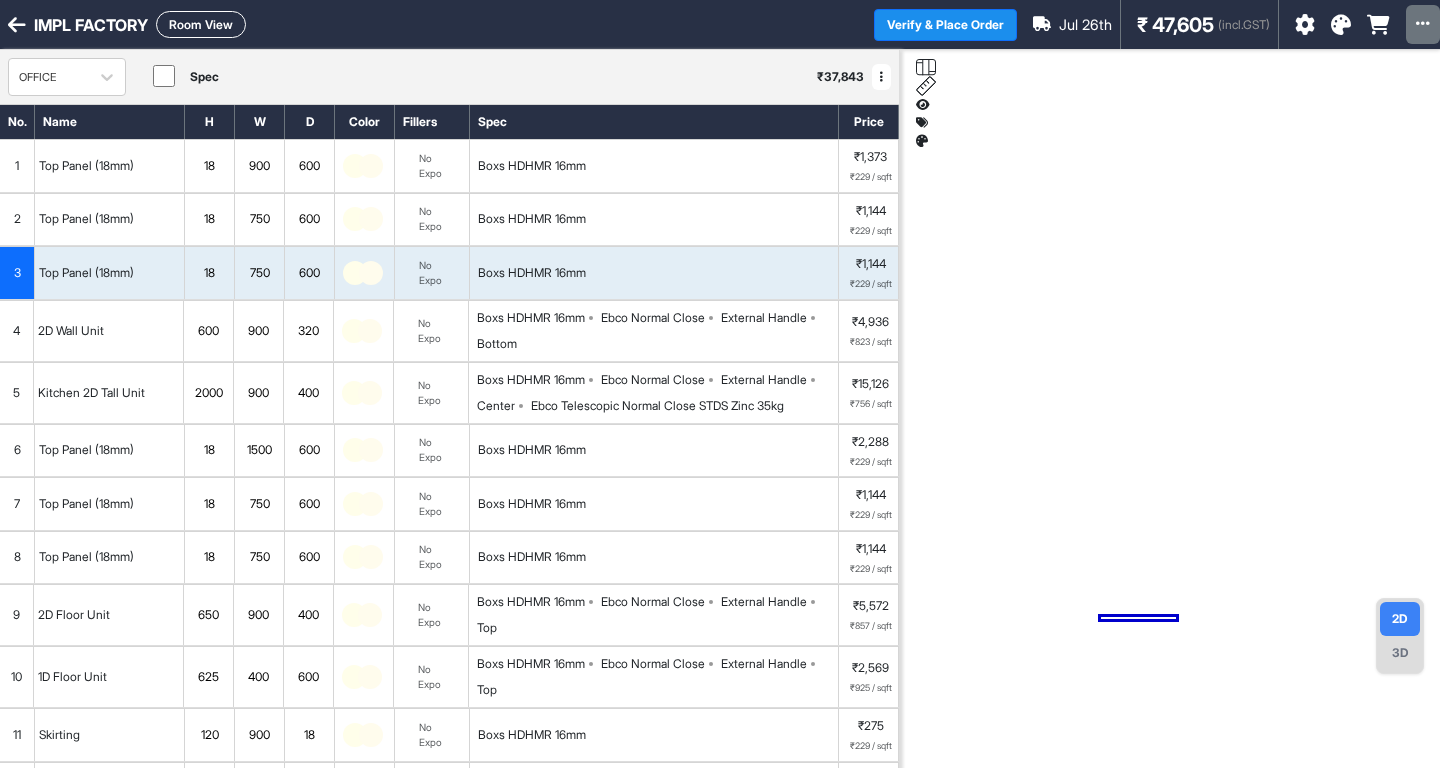 click at bounding box center [371, 166] 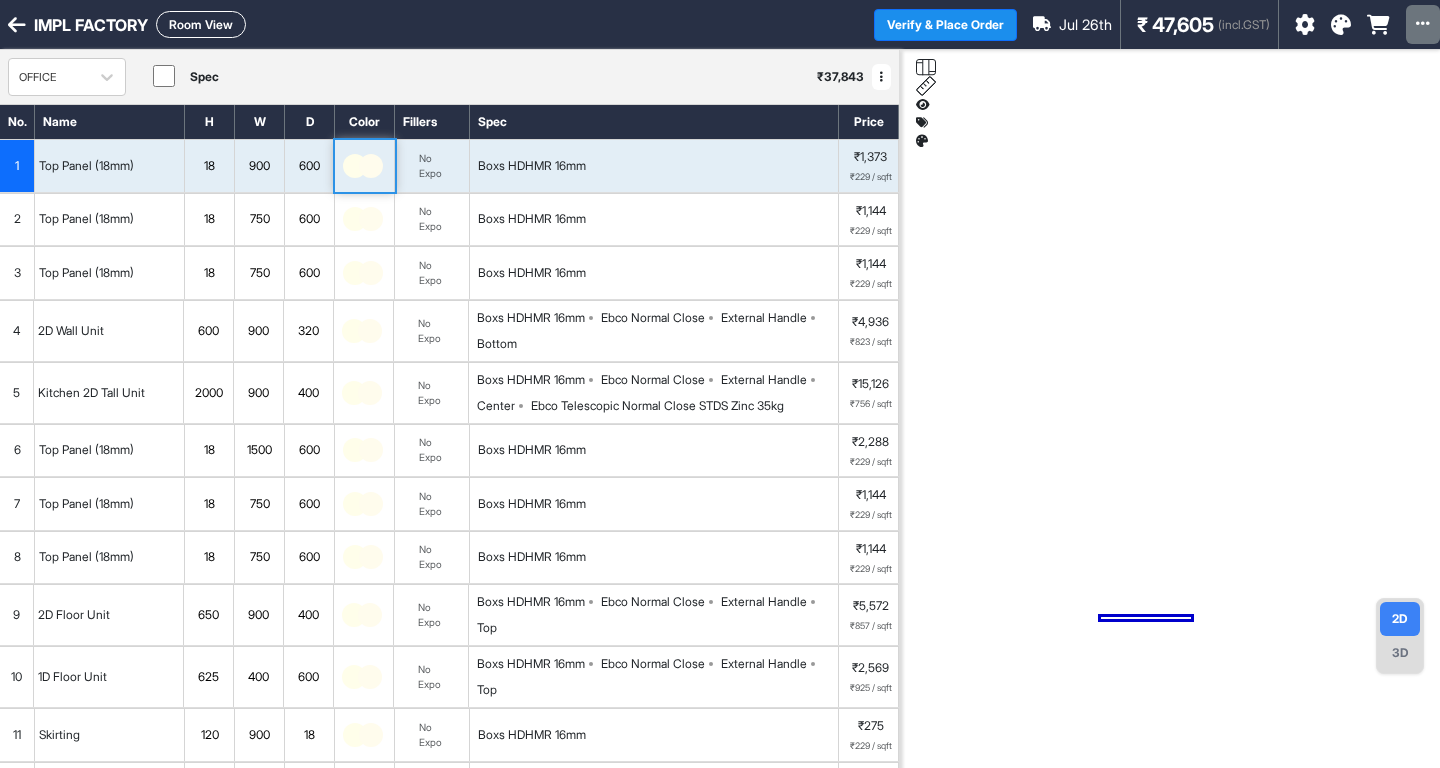 click at bounding box center (371, 166) 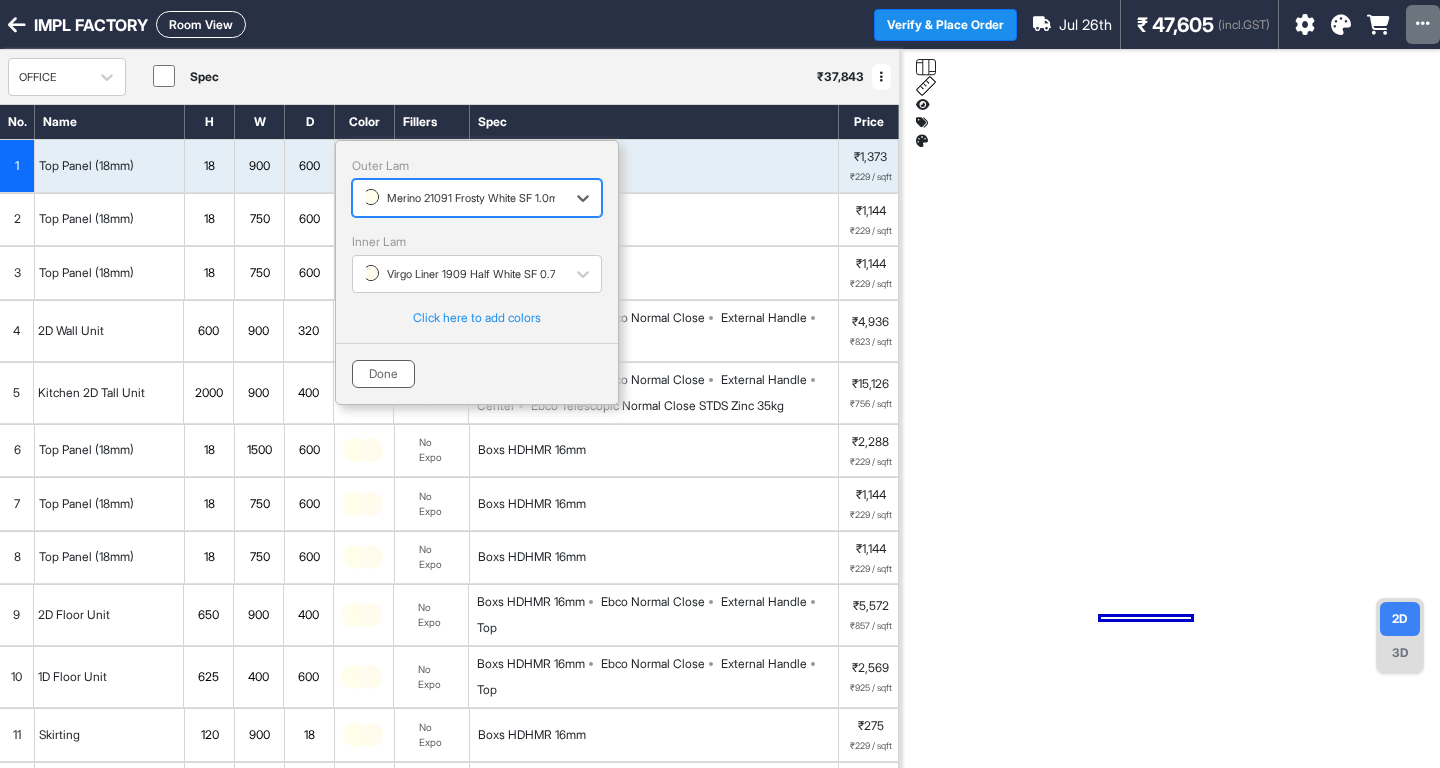 click on "Done" at bounding box center (383, 374) 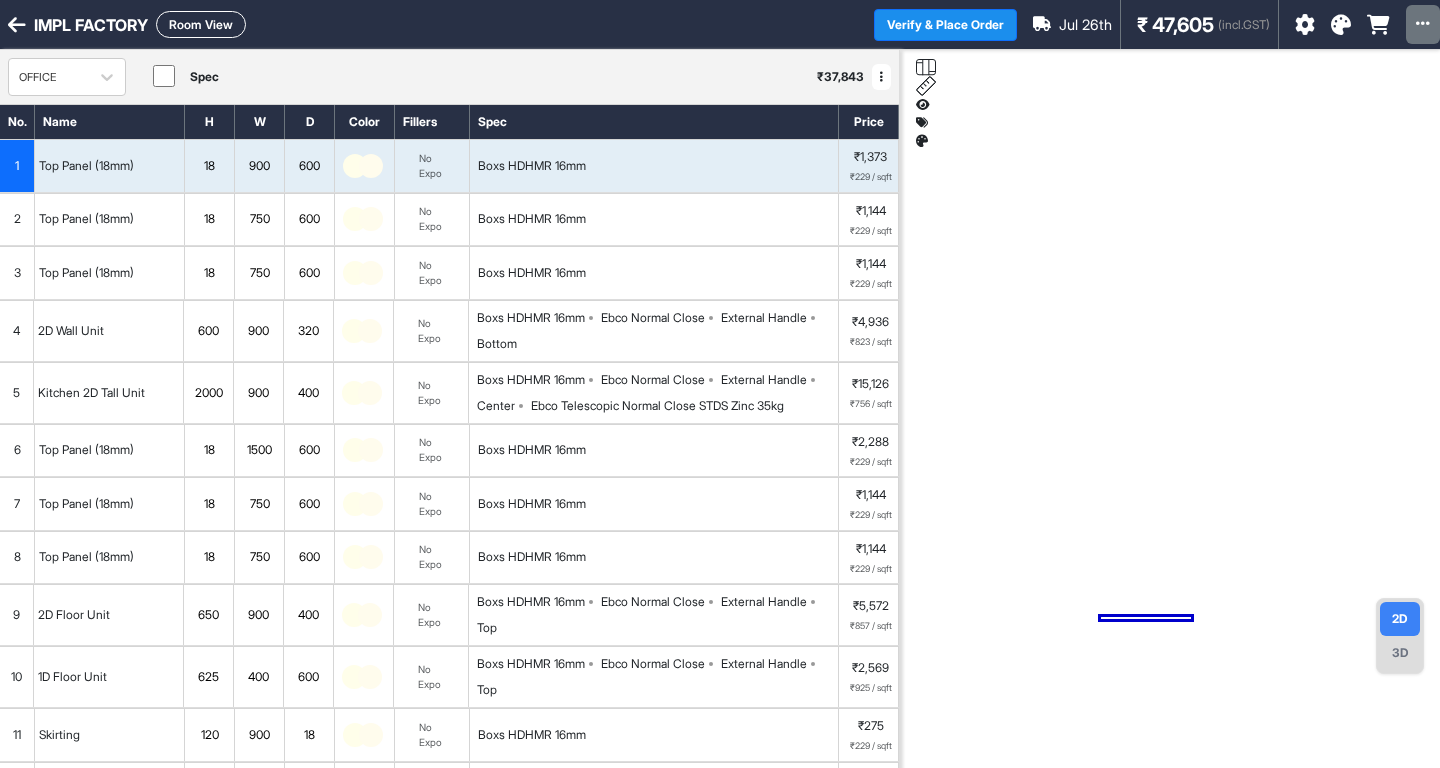click at bounding box center [355, 219] 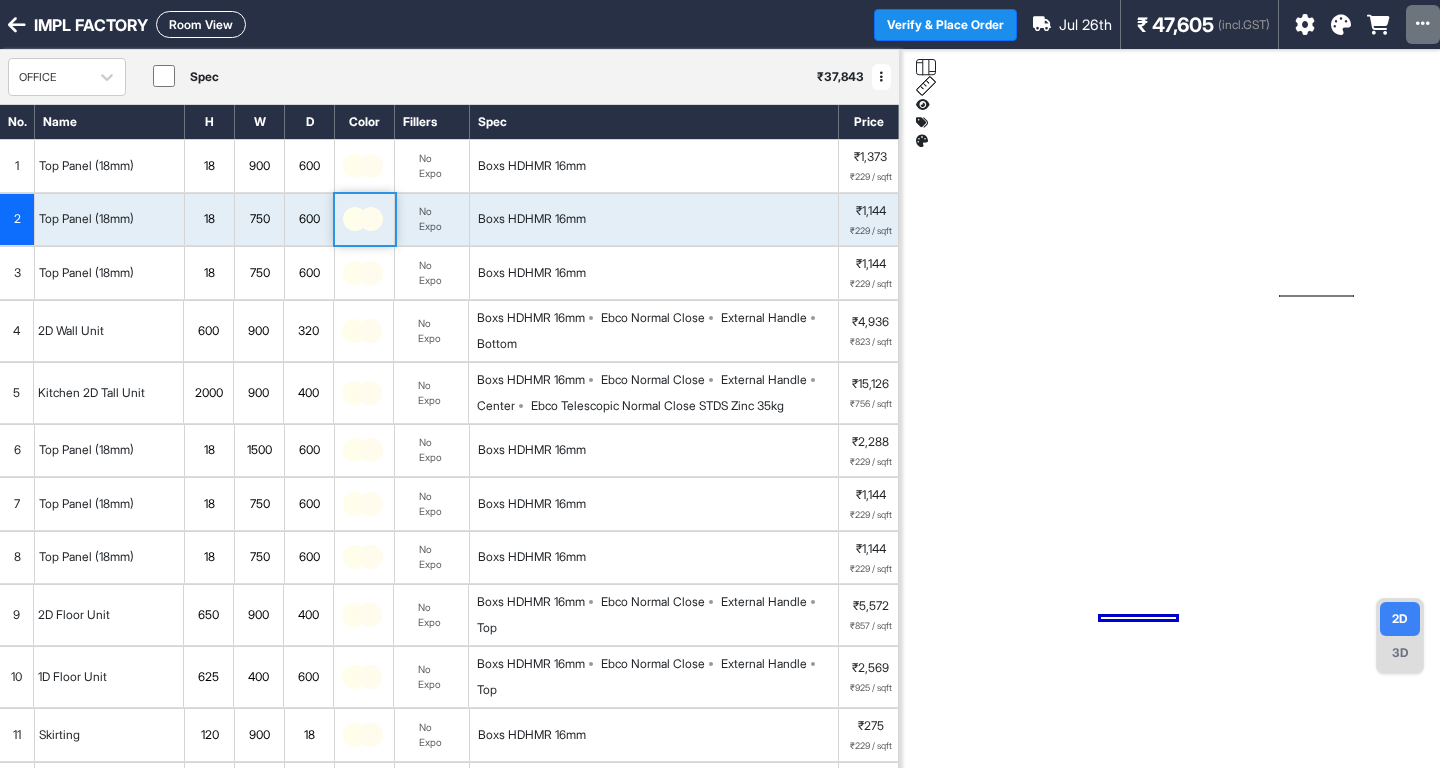 click at bounding box center (355, 219) 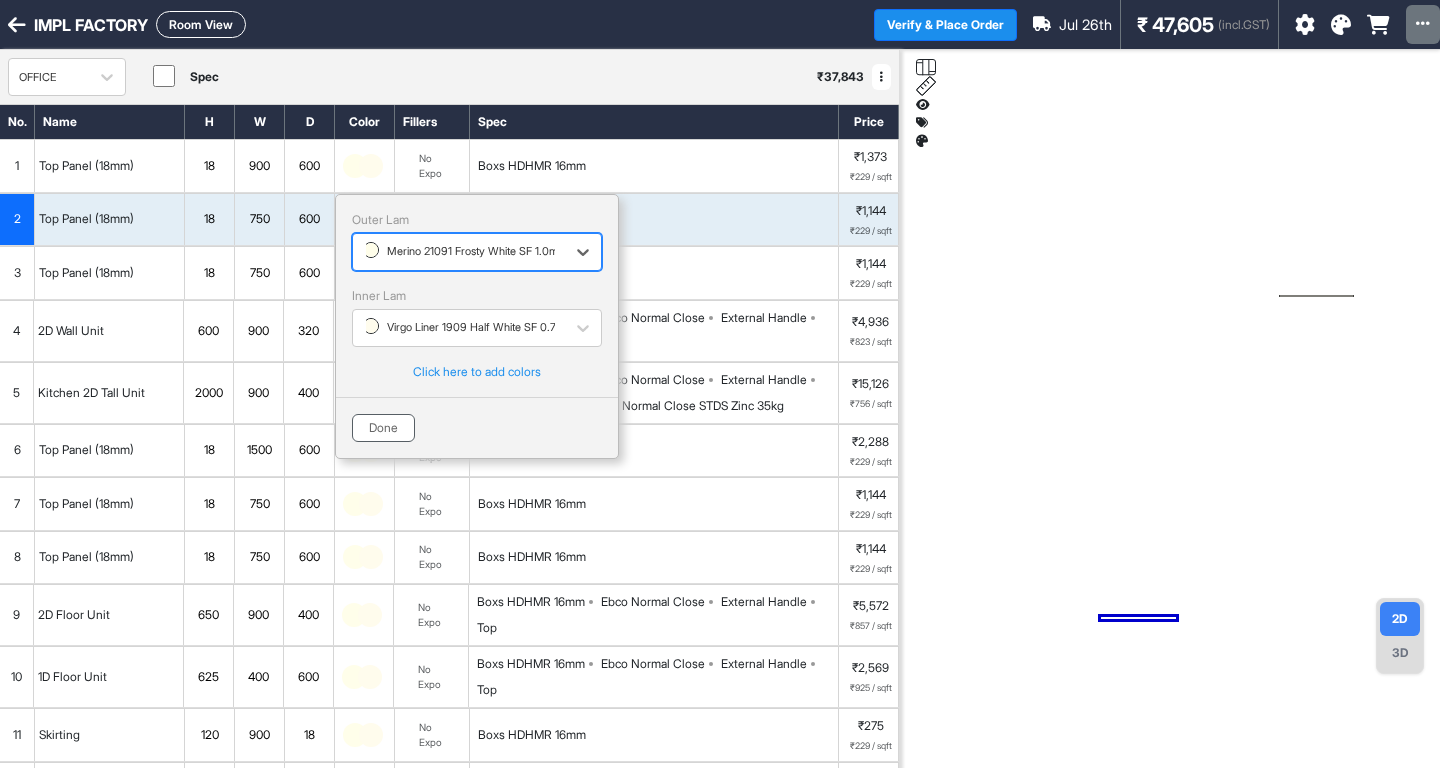 click on "Done" at bounding box center [383, 428] 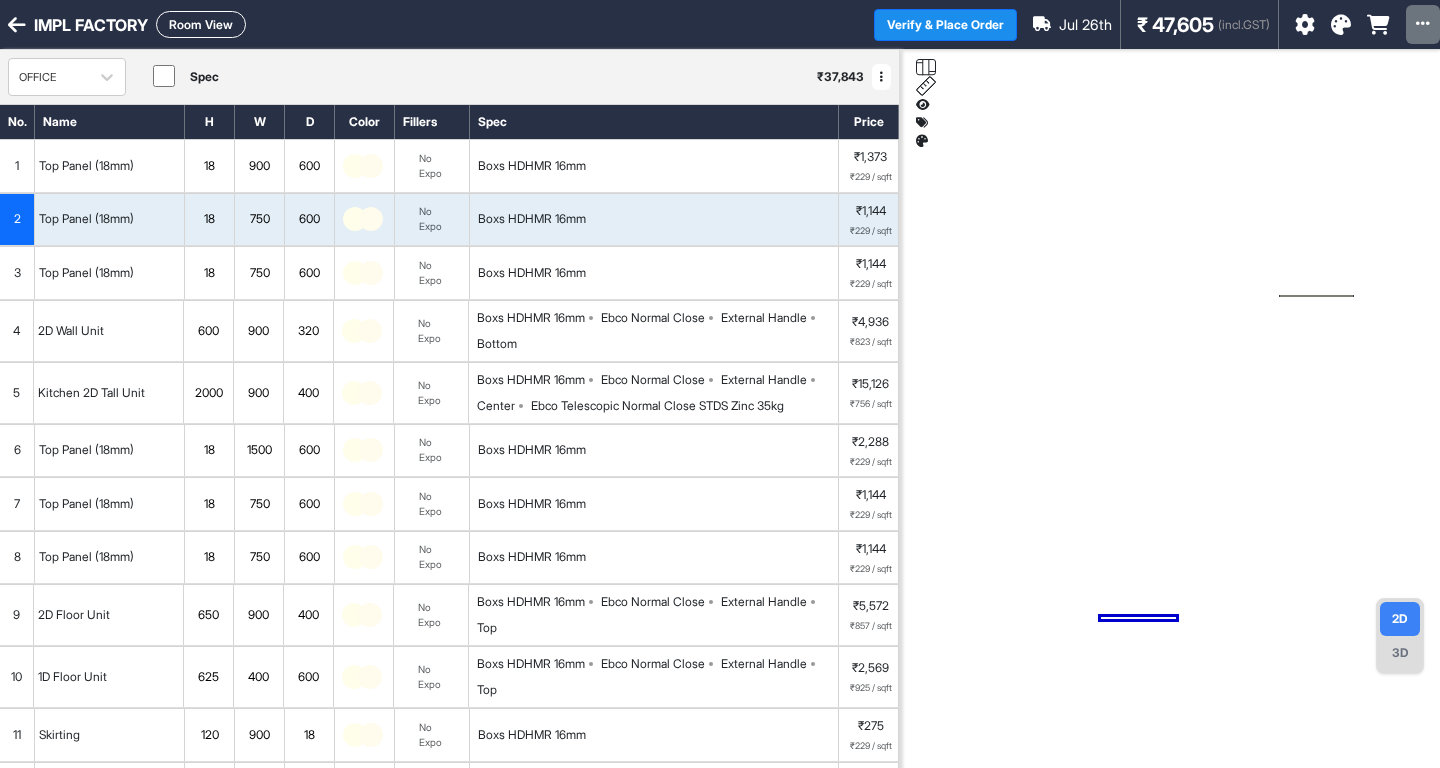 click at bounding box center (371, 273) 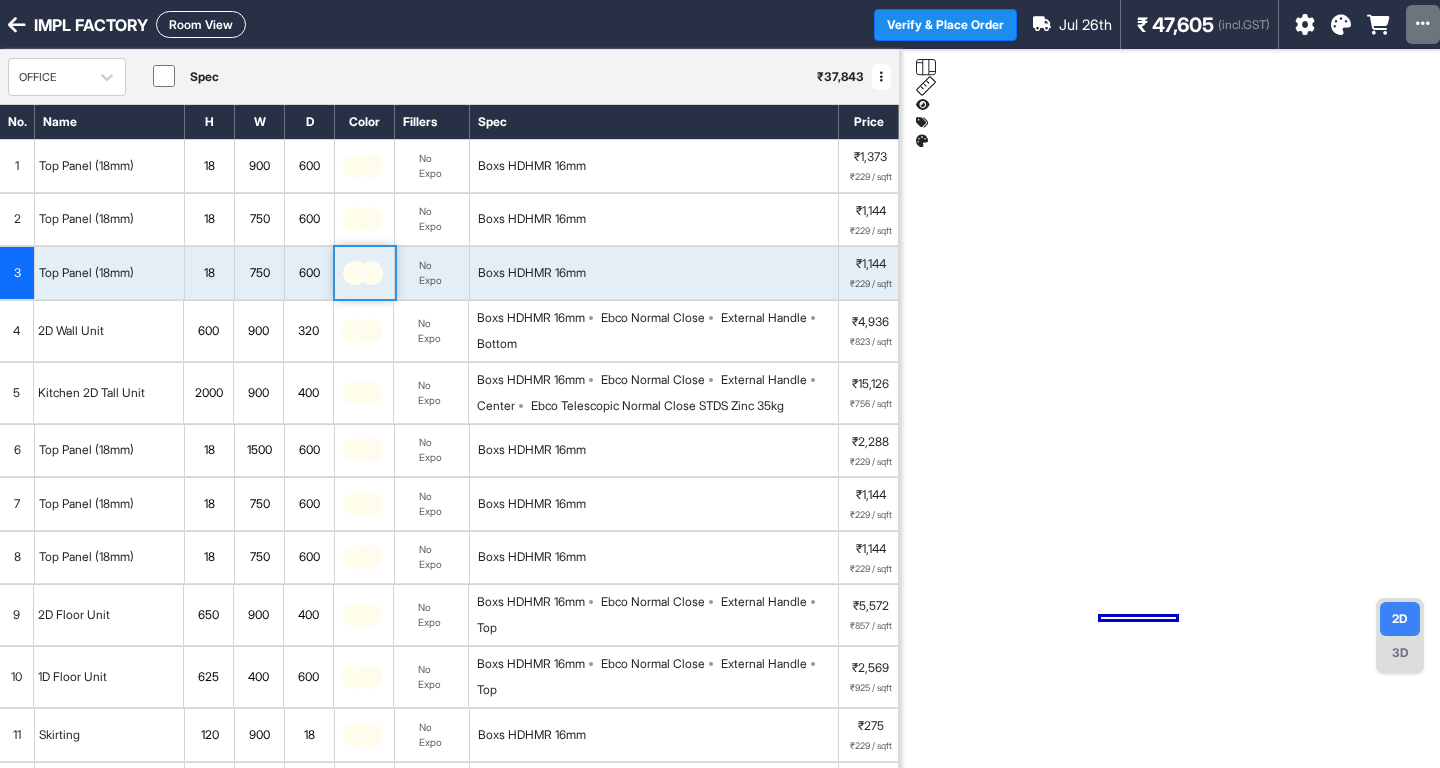 click at bounding box center (371, 273) 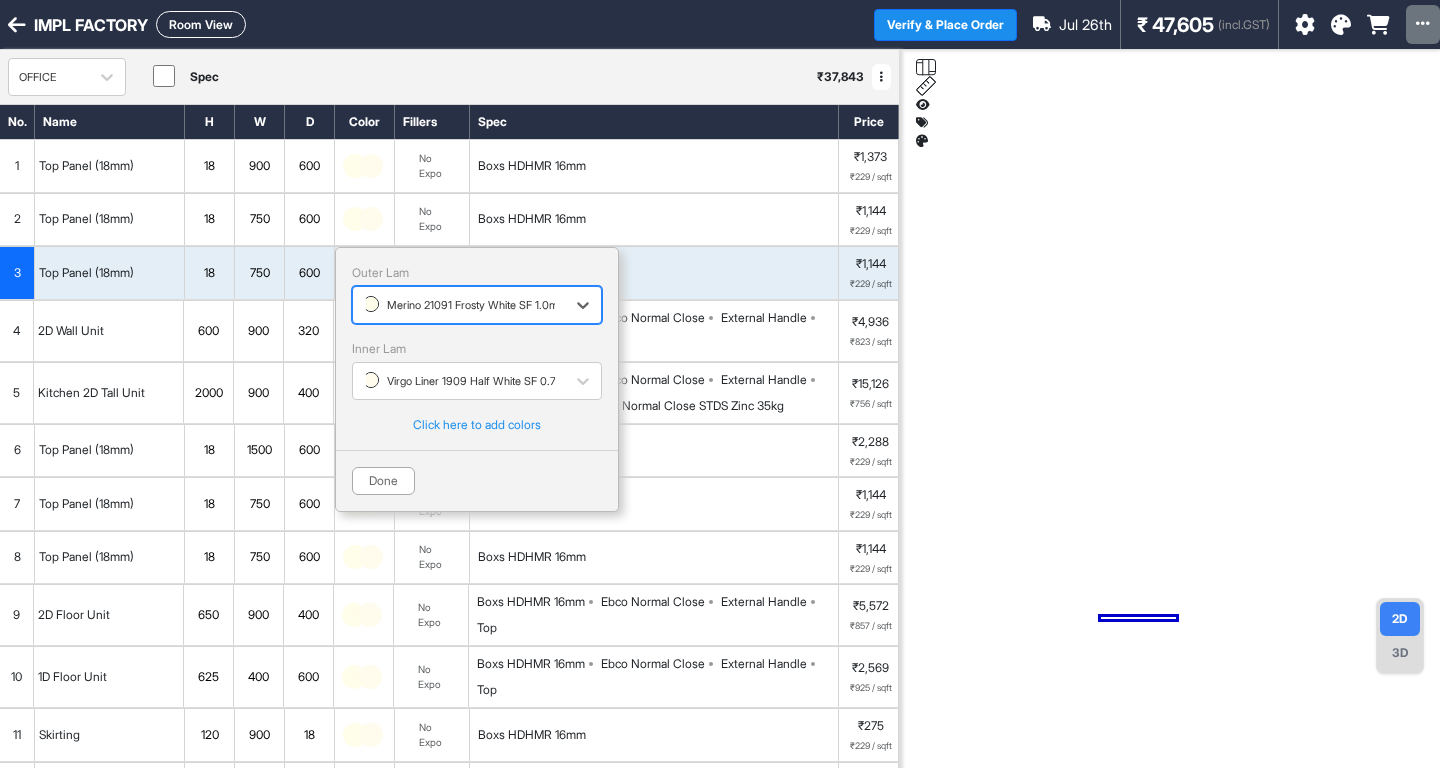 drag, startPoint x: 371, startPoint y: 481, endPoint x: 366, endPoint y: 466, distance: 15.811388 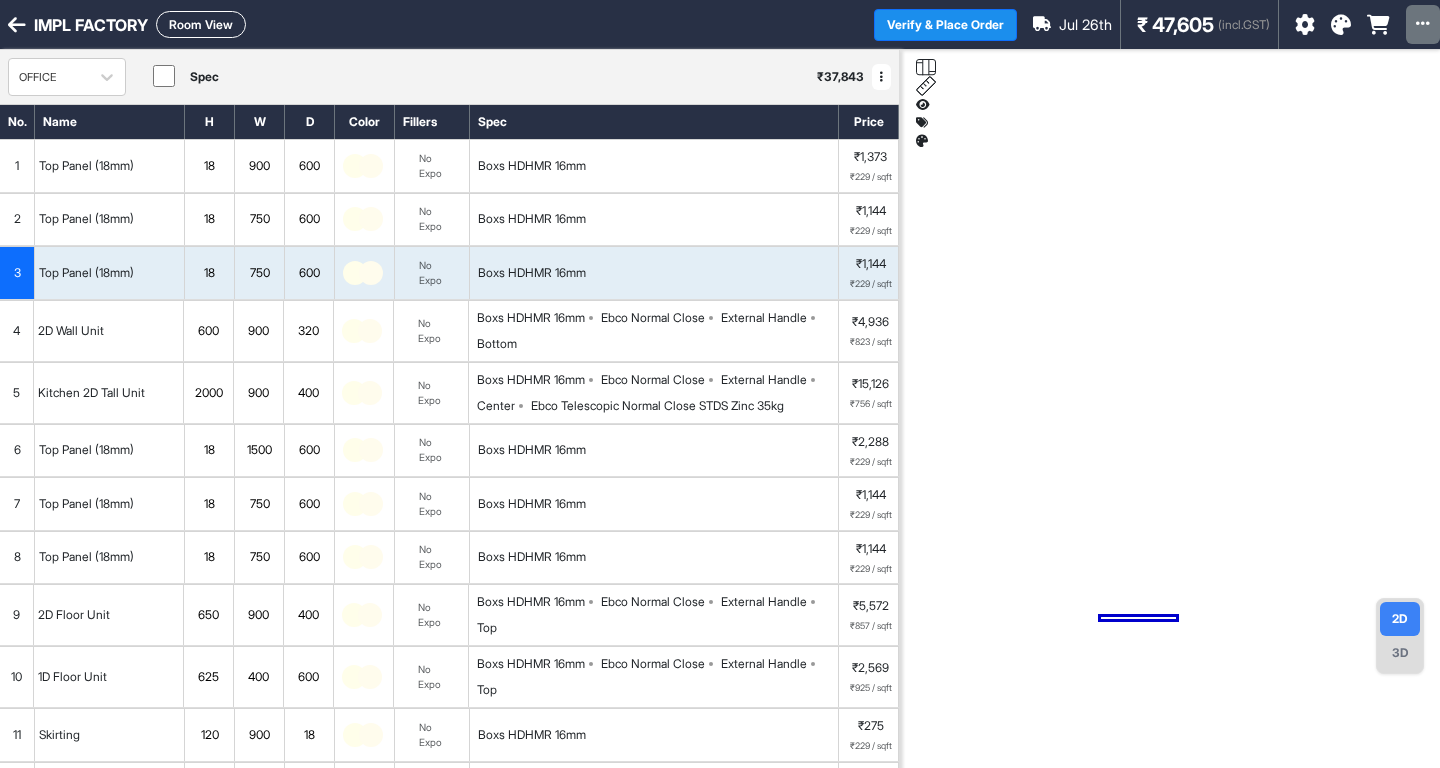 click at bounding box center [370, 331] 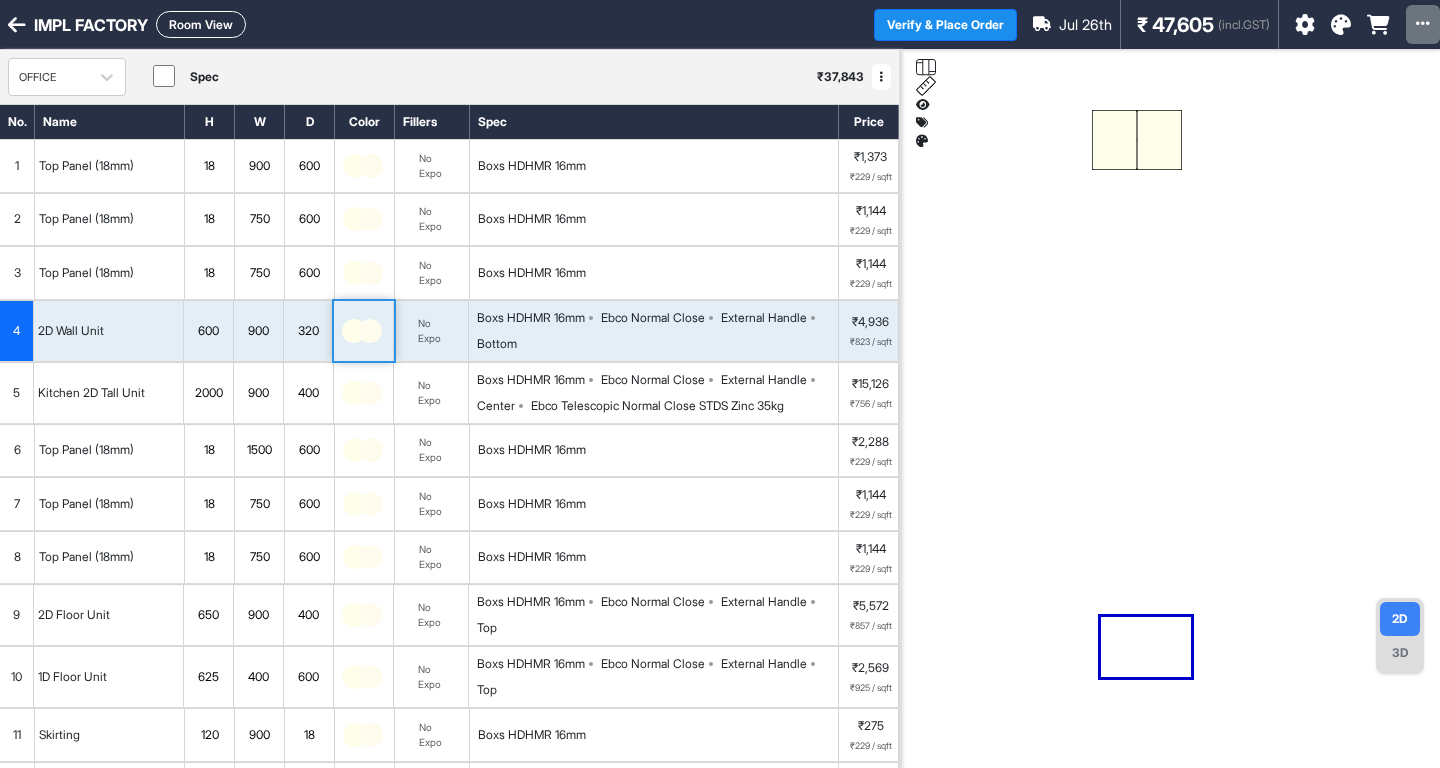 click at bounding box center (370, 331) 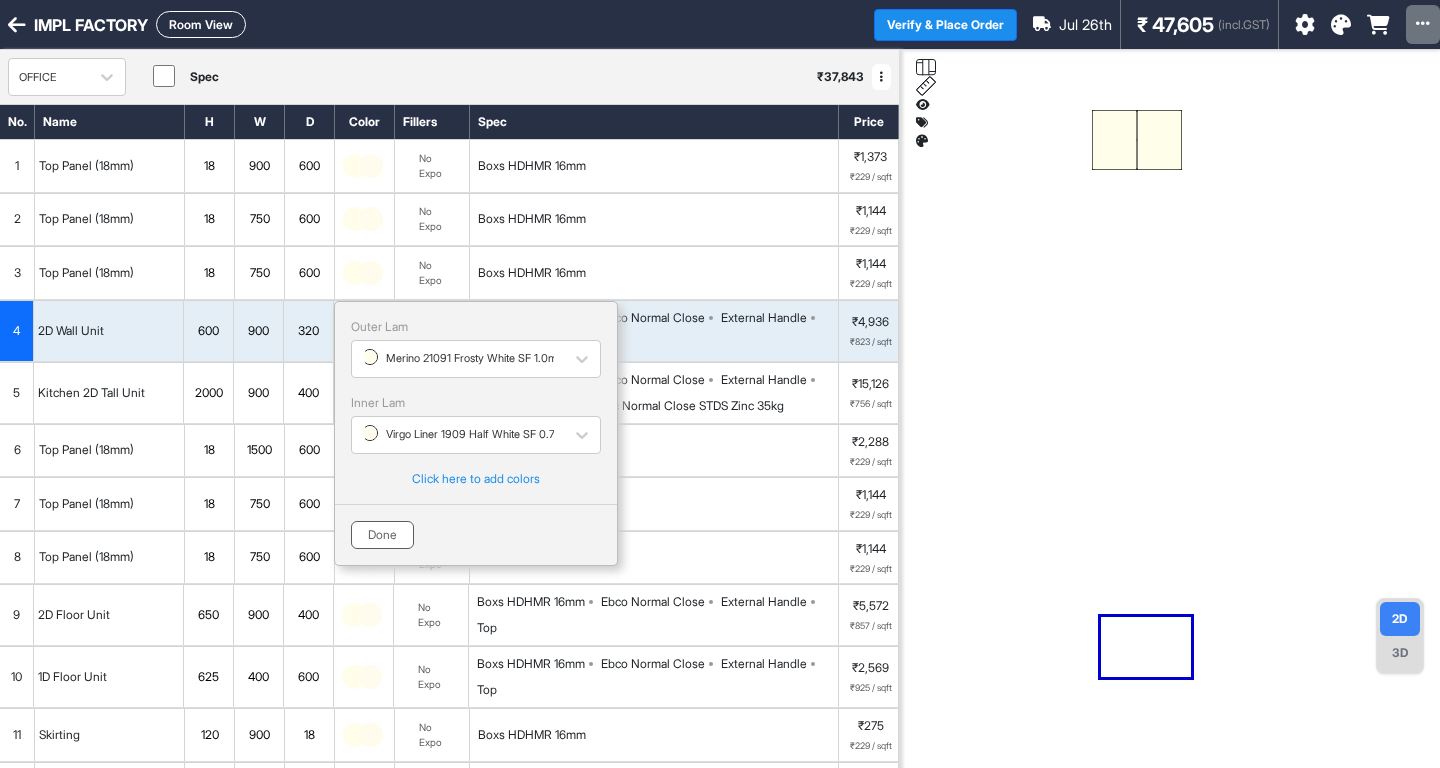 click on "Done" at bounding box center (382, 535) 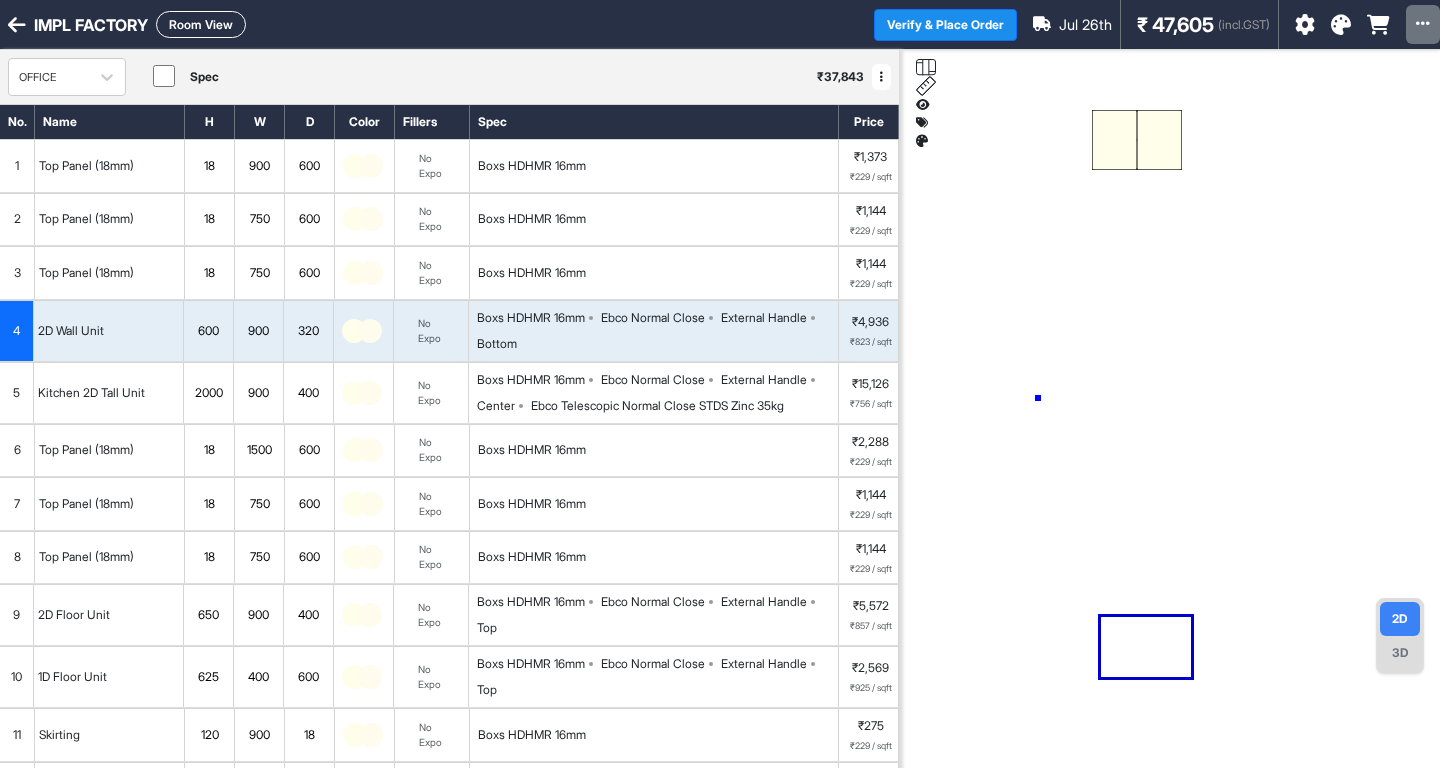 click at bounding box center (1170, 434) 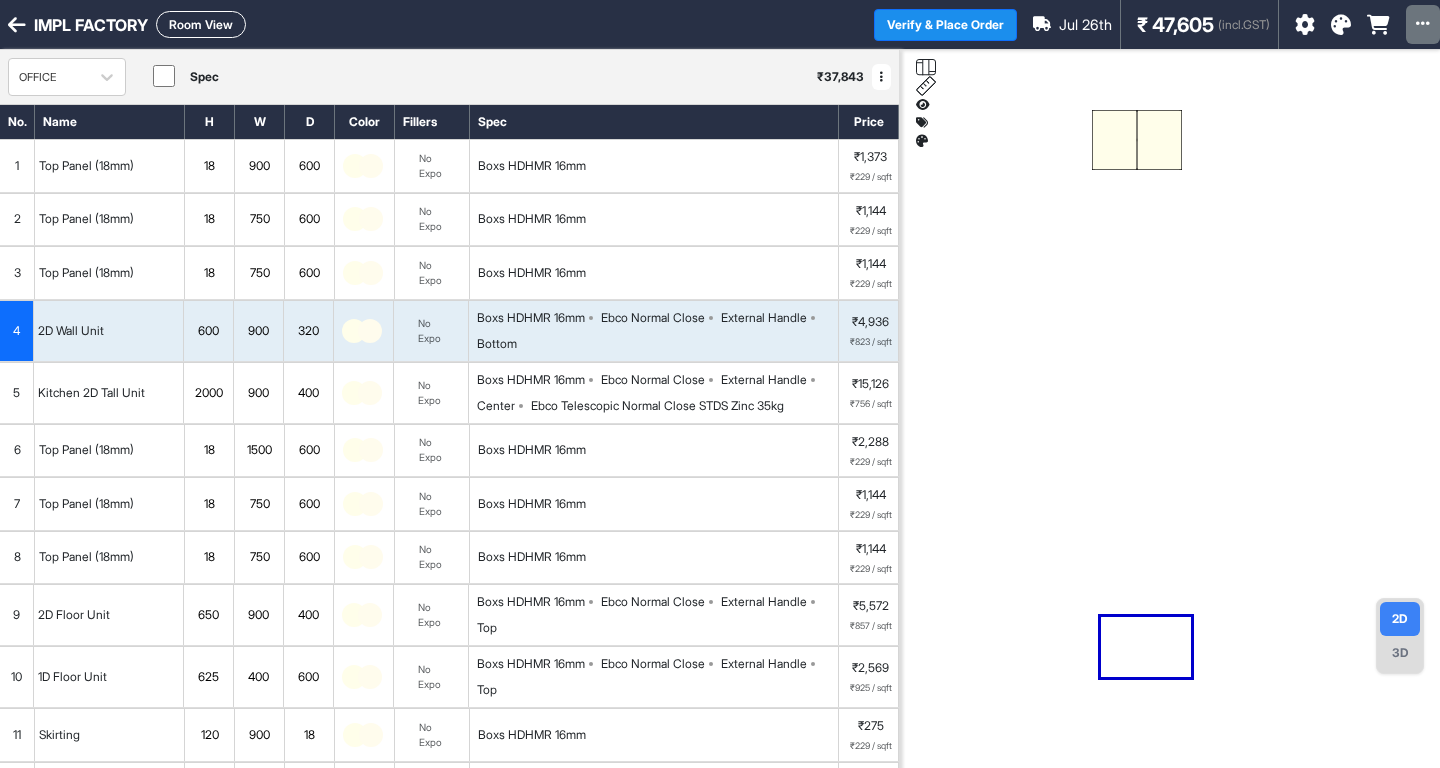 click on "Room View" at bounding box center [201, 24] 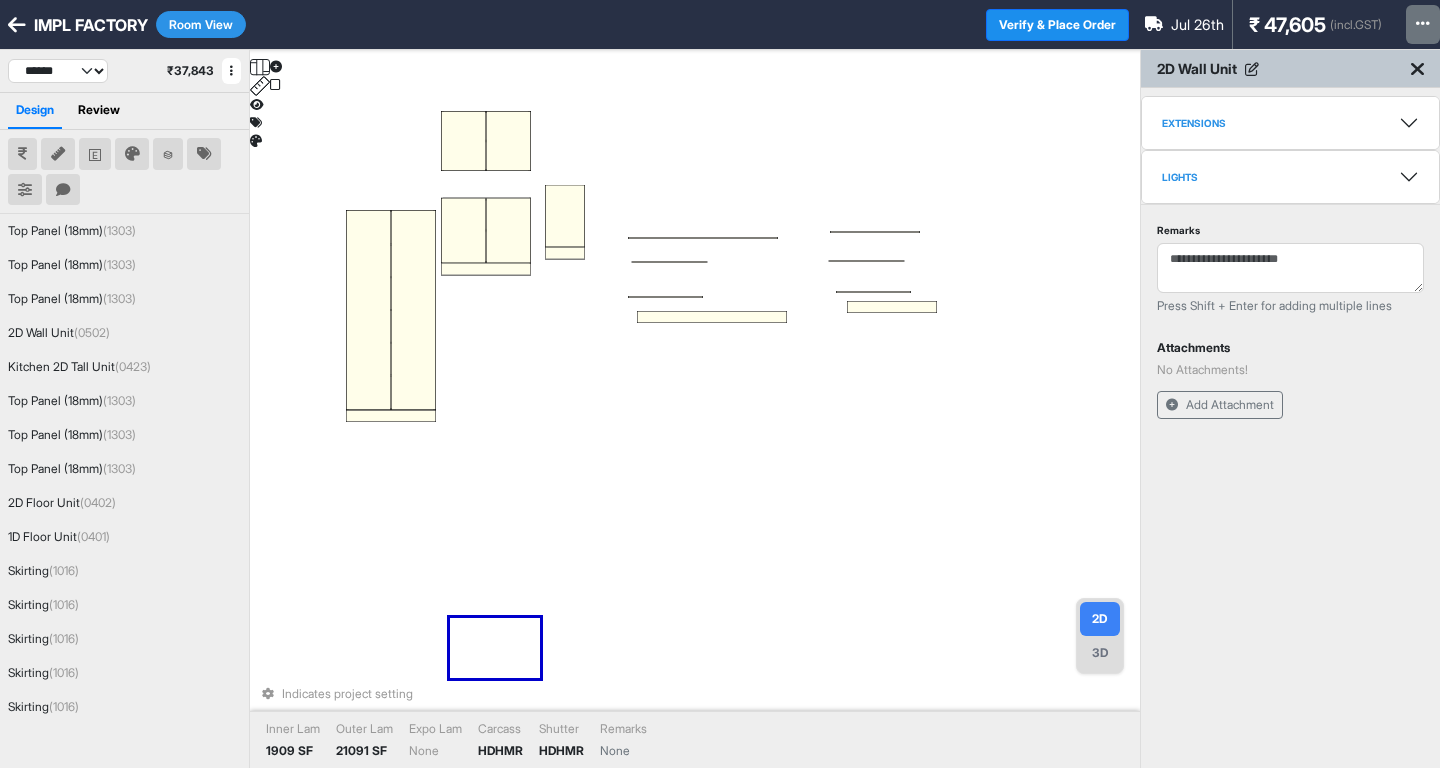 click on "Room View" at bounding box center (201, 24) 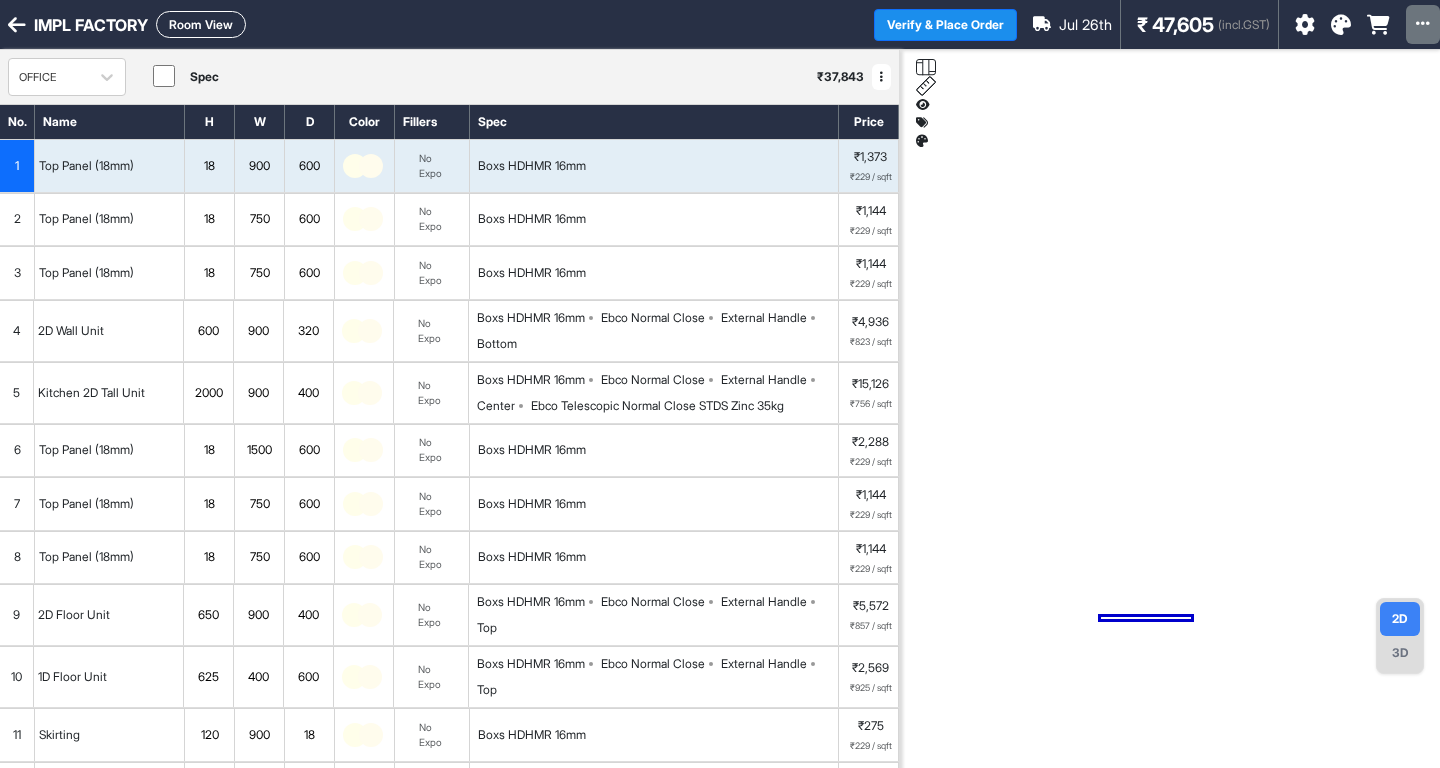 scroll, scrollTop: 4, scrollLeft: 0, axis: vertical 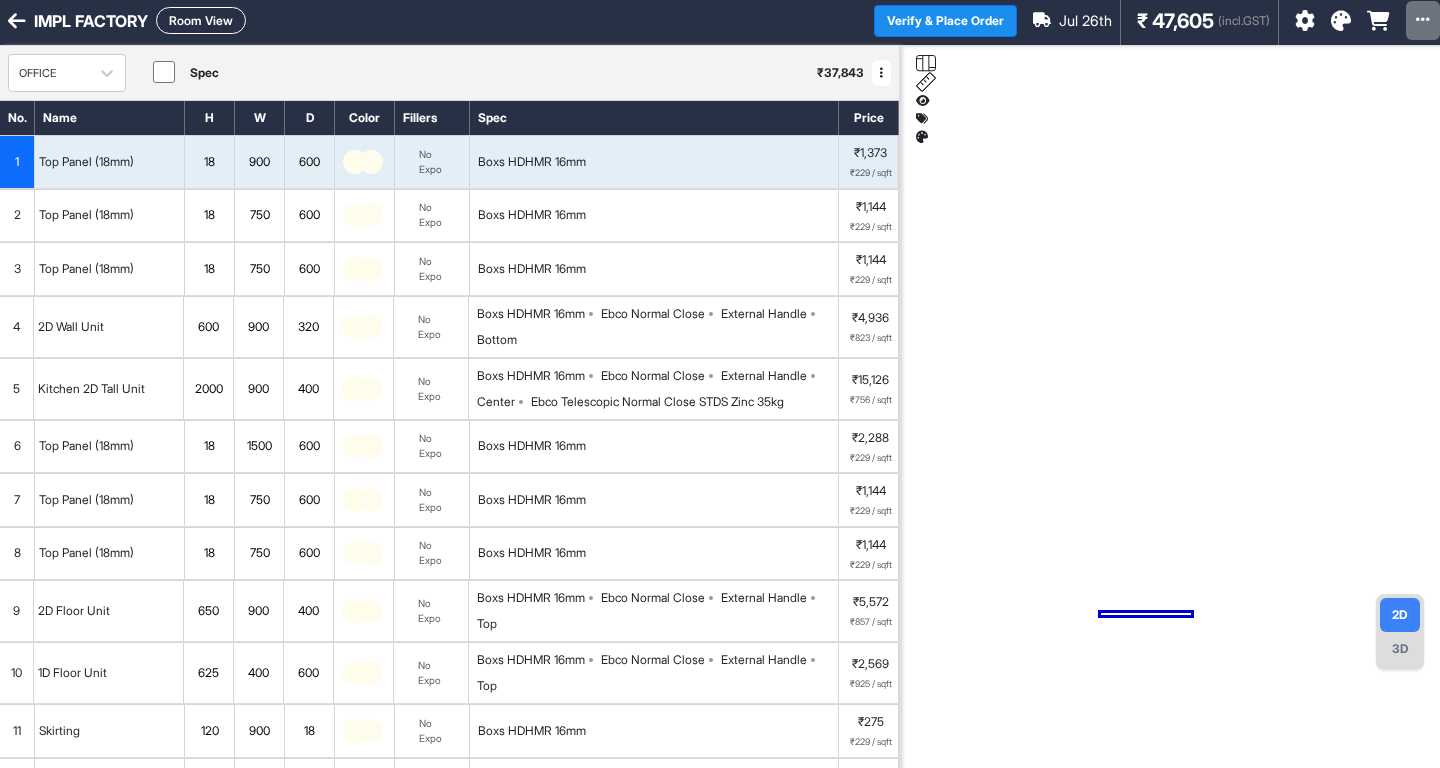 click at bounding box center [371, 215] 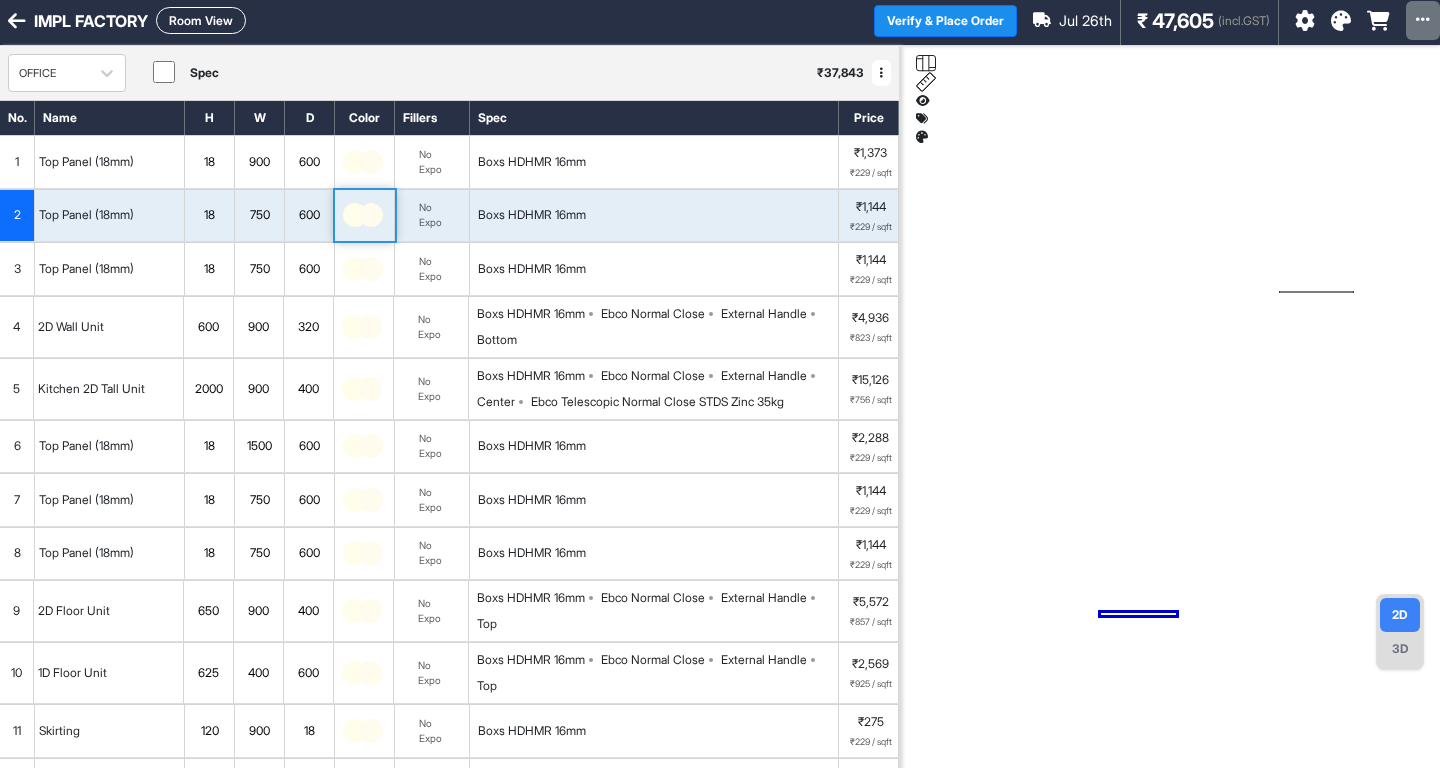 click at bounding box center [371, 215] 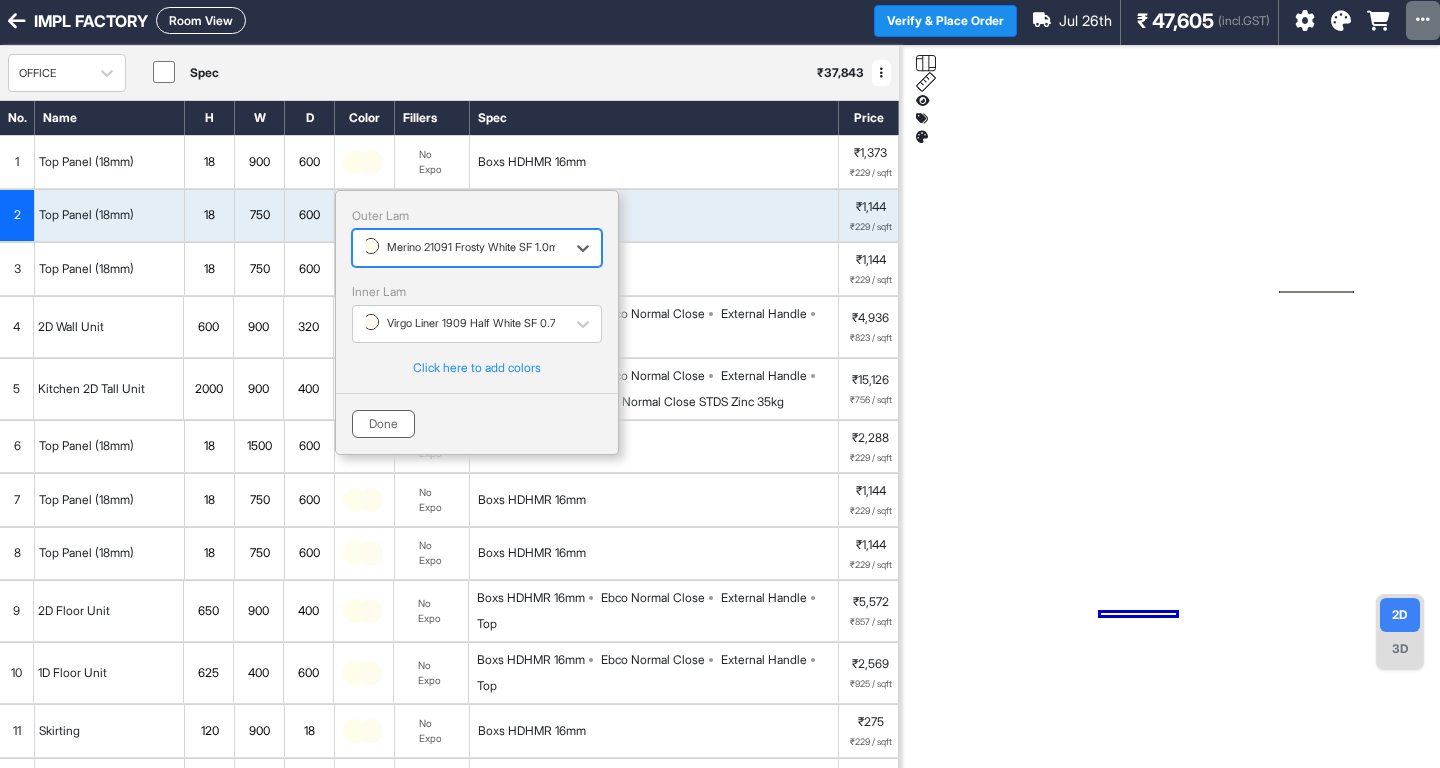 click on "Done" at bounding box center [383, 424] 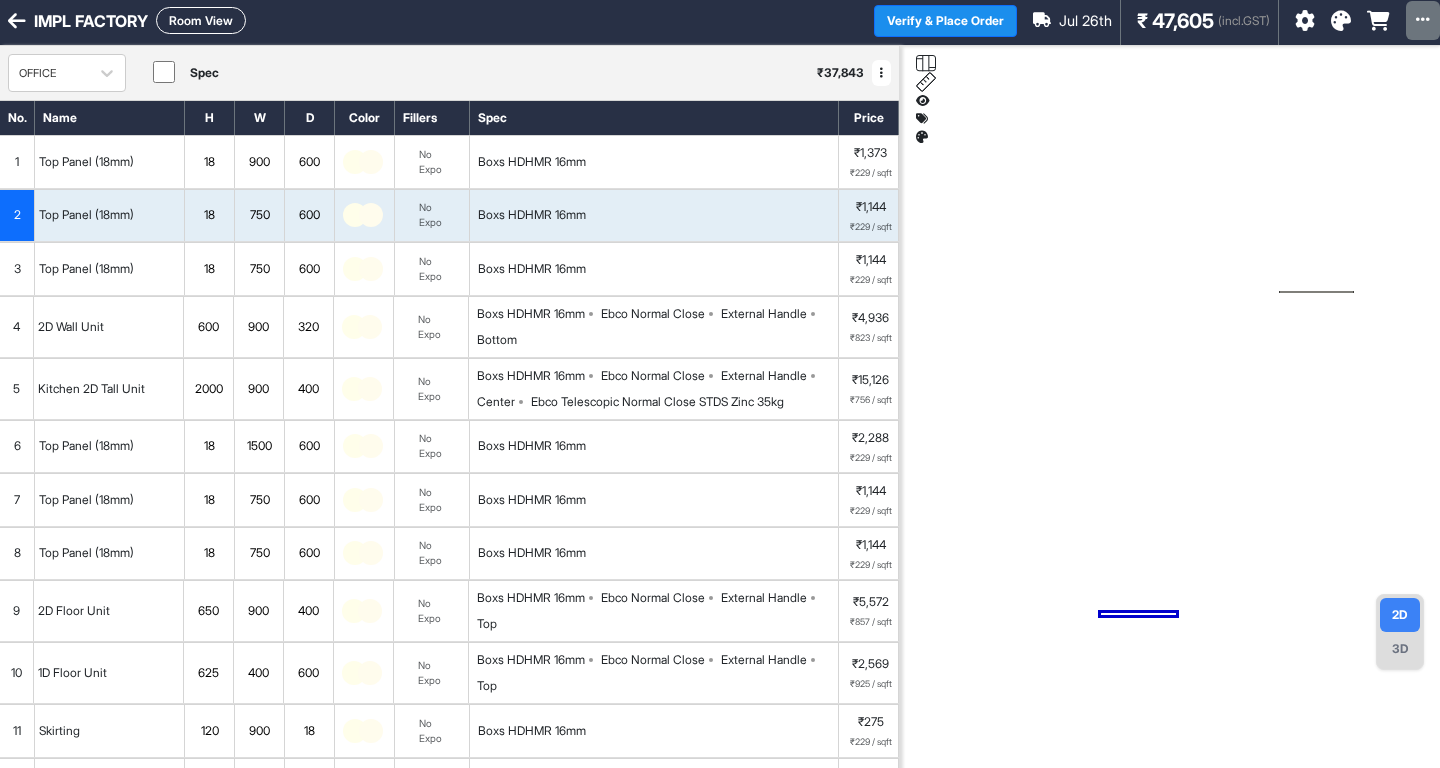 drag, startPoint x: 472, startPoint y: 319, endPoint x: 483, endPoint y: 320, distance: 11.045361 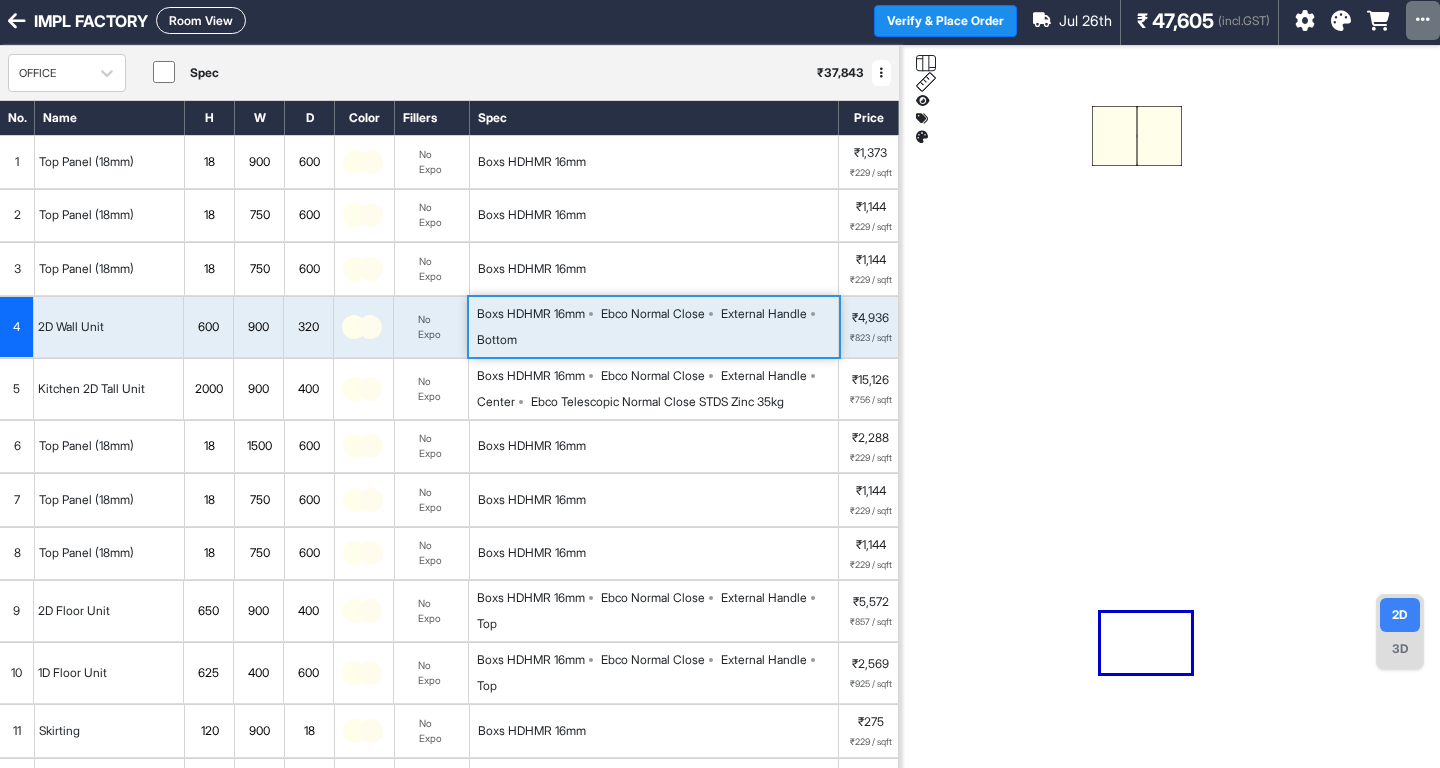 click at bounding box center [371, 162] 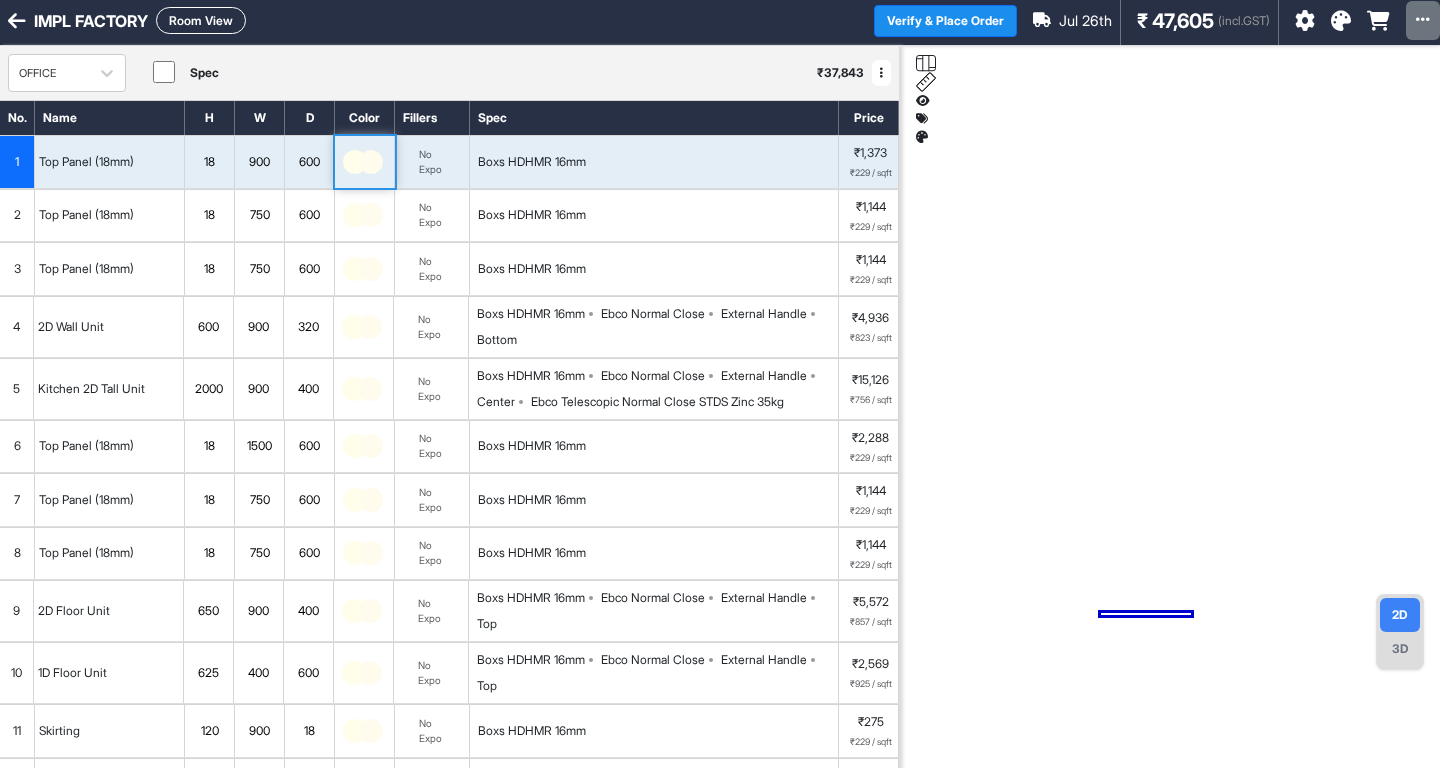 click at bounding box center (371, 162) 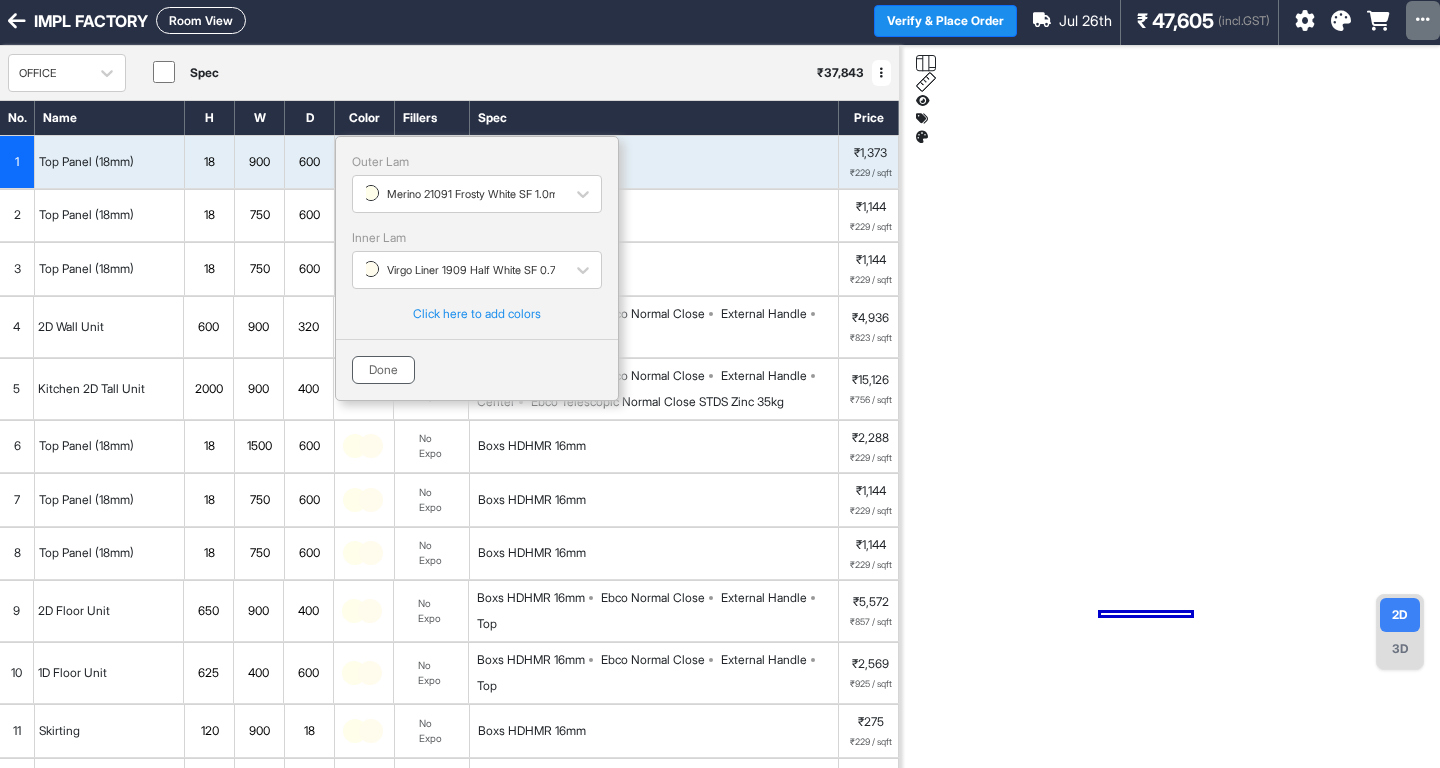 click on "Done" at bounding box center (383, 370) 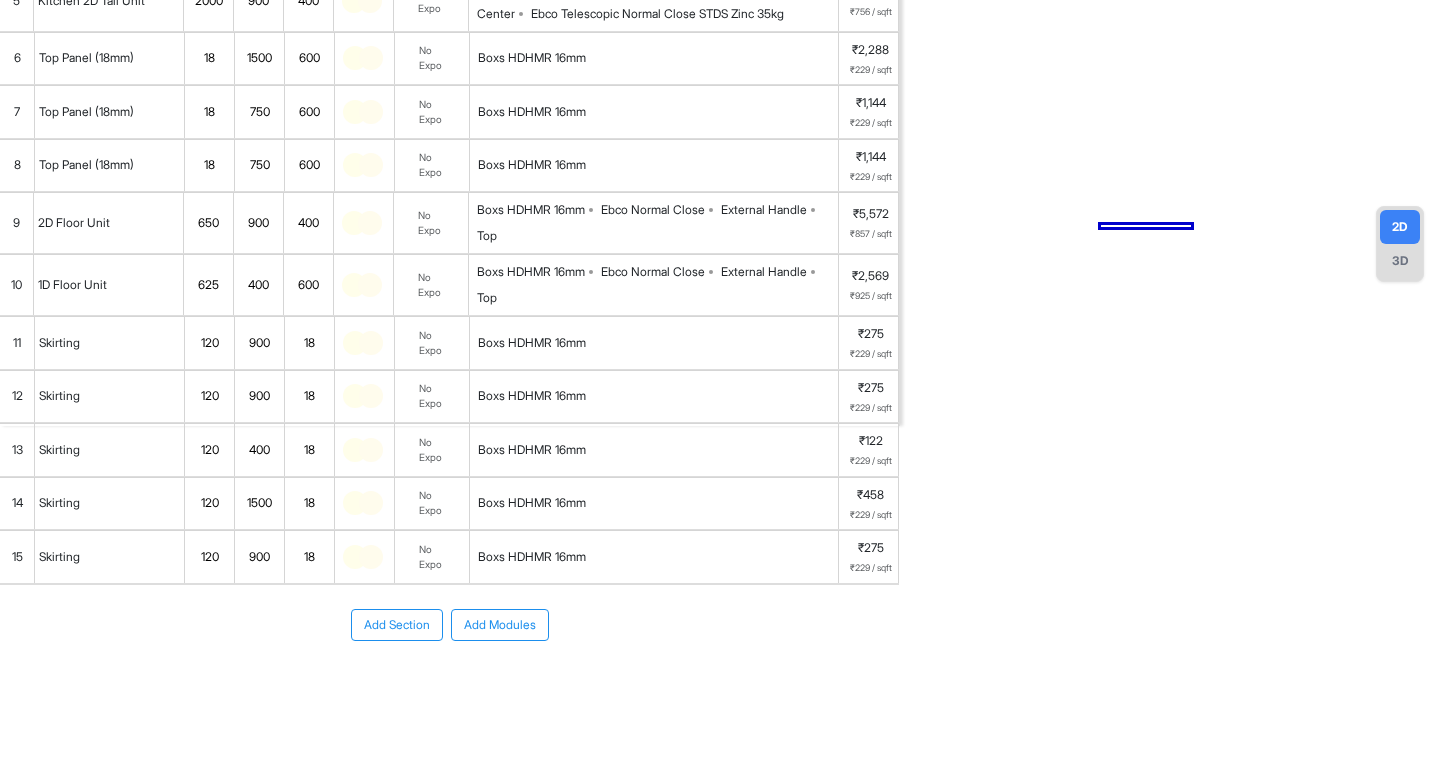 scroll, scrollTop: 403, scrollLeft: 0, axis: vertical 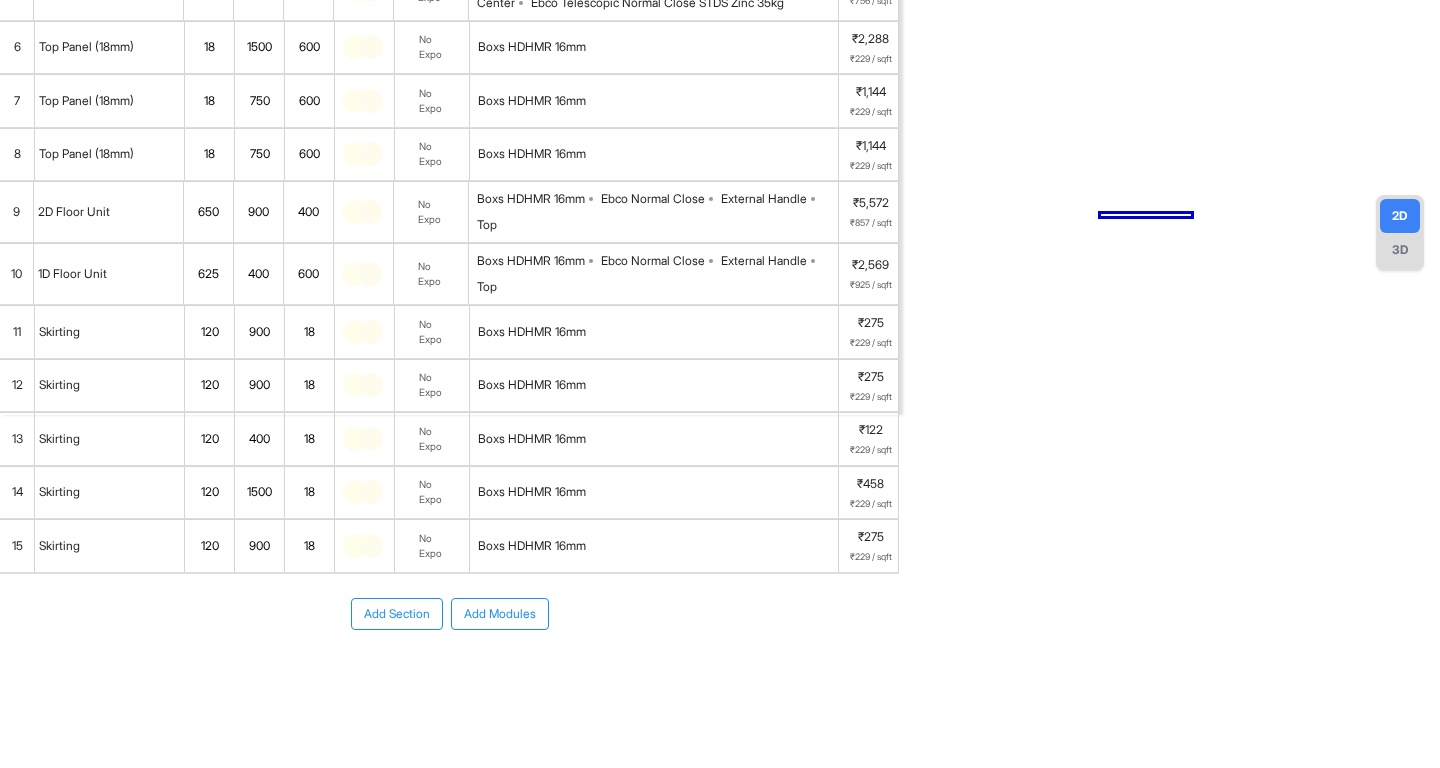 click at bounding box center [371, 385] 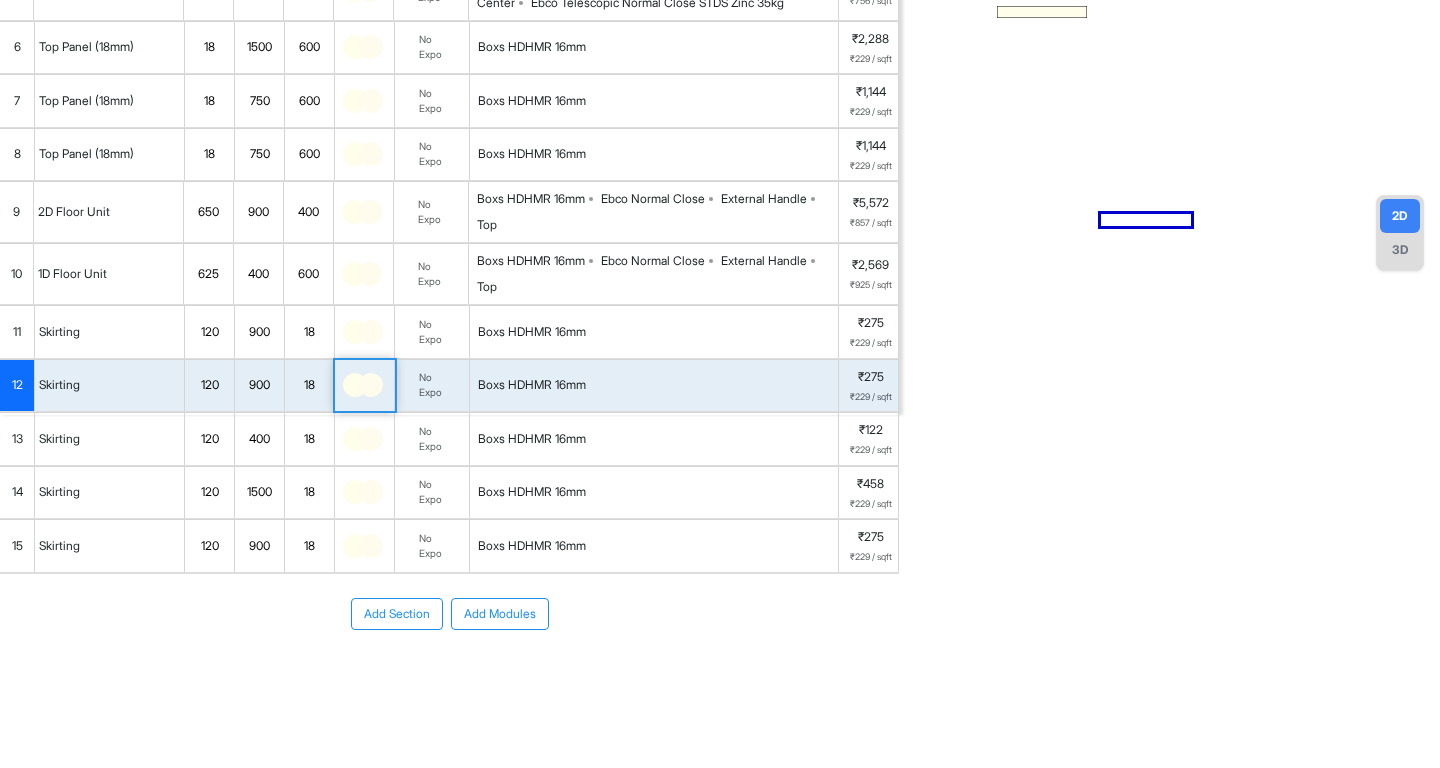 click at bounding box center (371, 385) 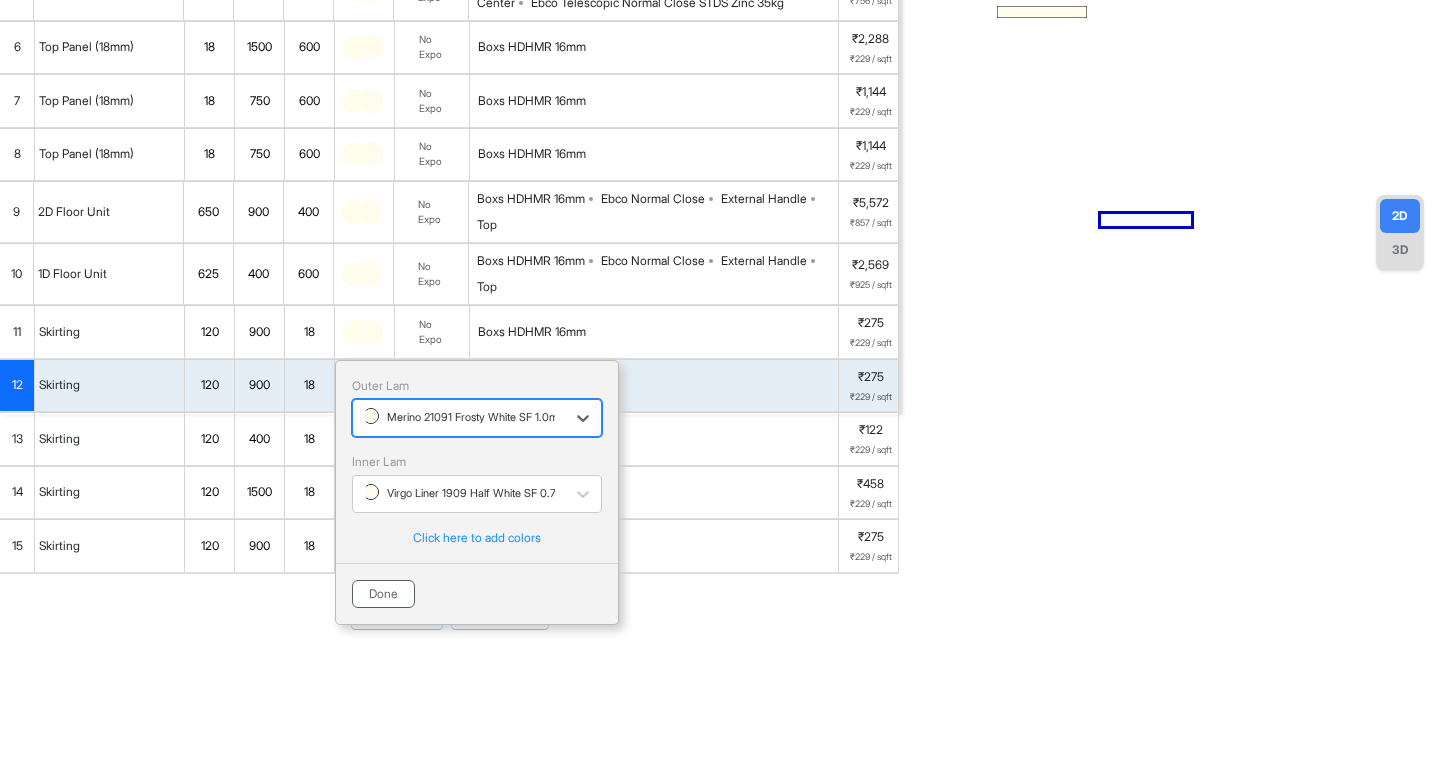 click on "Done" at bounding box center (383, 594) 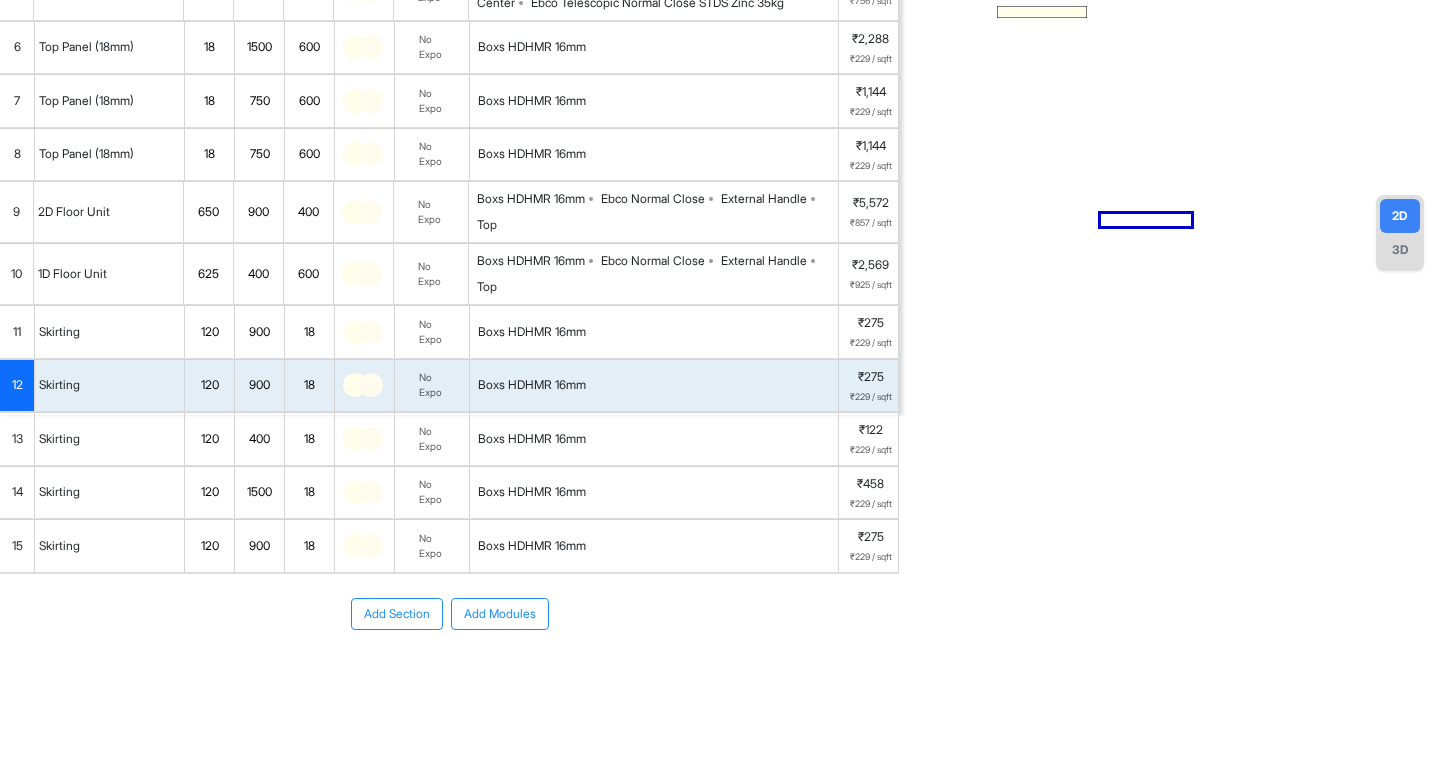 scroll, scrollTop: 0, scrollLeft: 0, axis: both 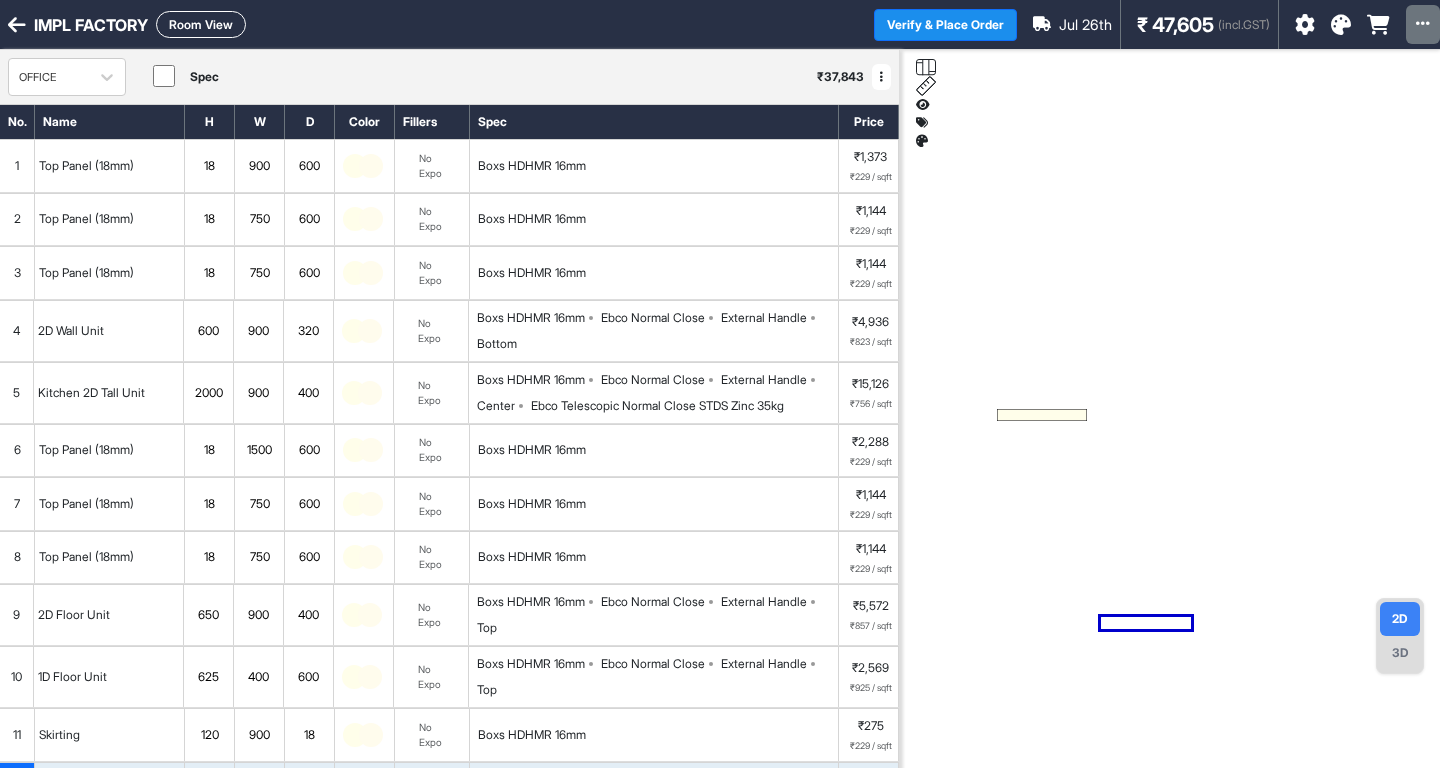 click on "Room View" at bounding box center [201, 24] 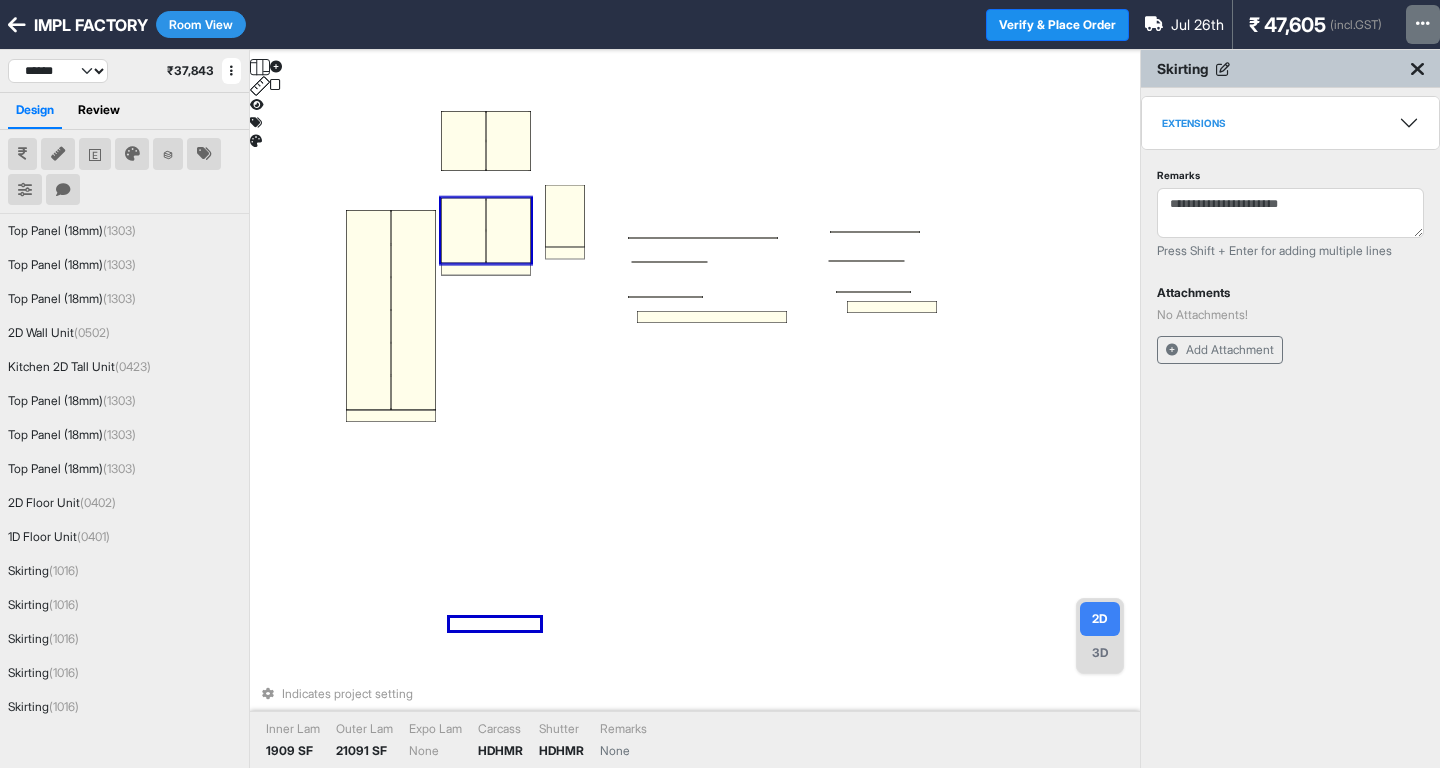 click at bounding box center [508, 230] 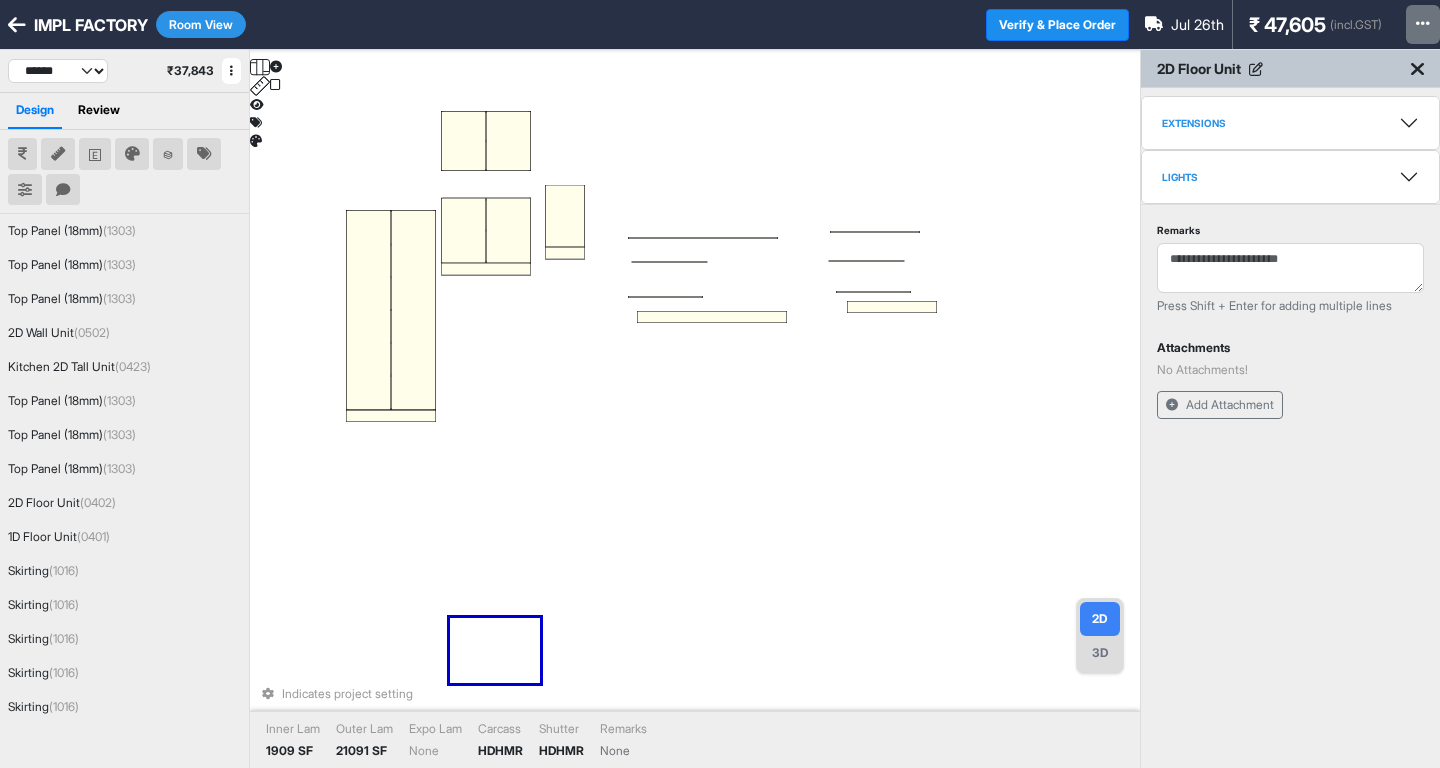 click on "Extensions" at bounding box center [1290, 123] 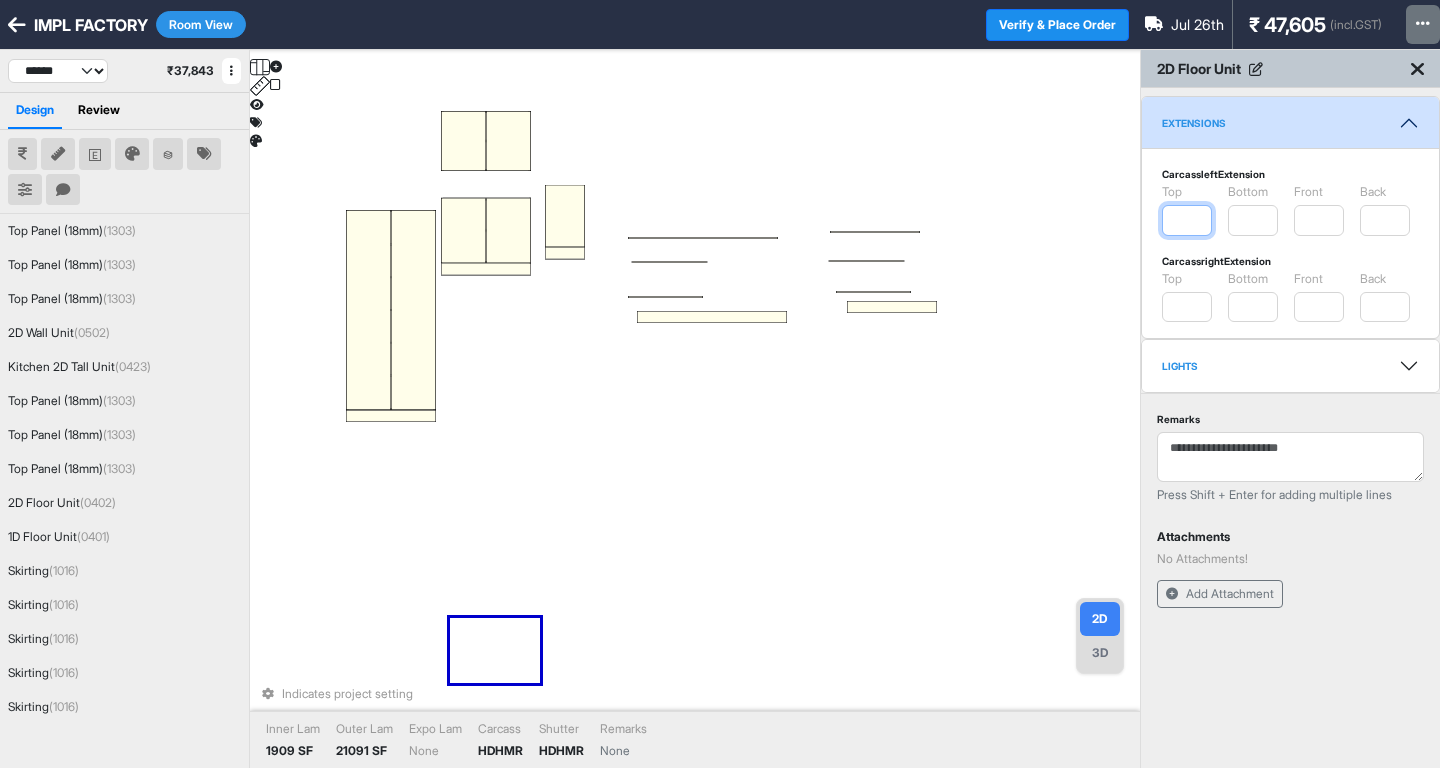 click on "*" at bounding box center (1187, 220) 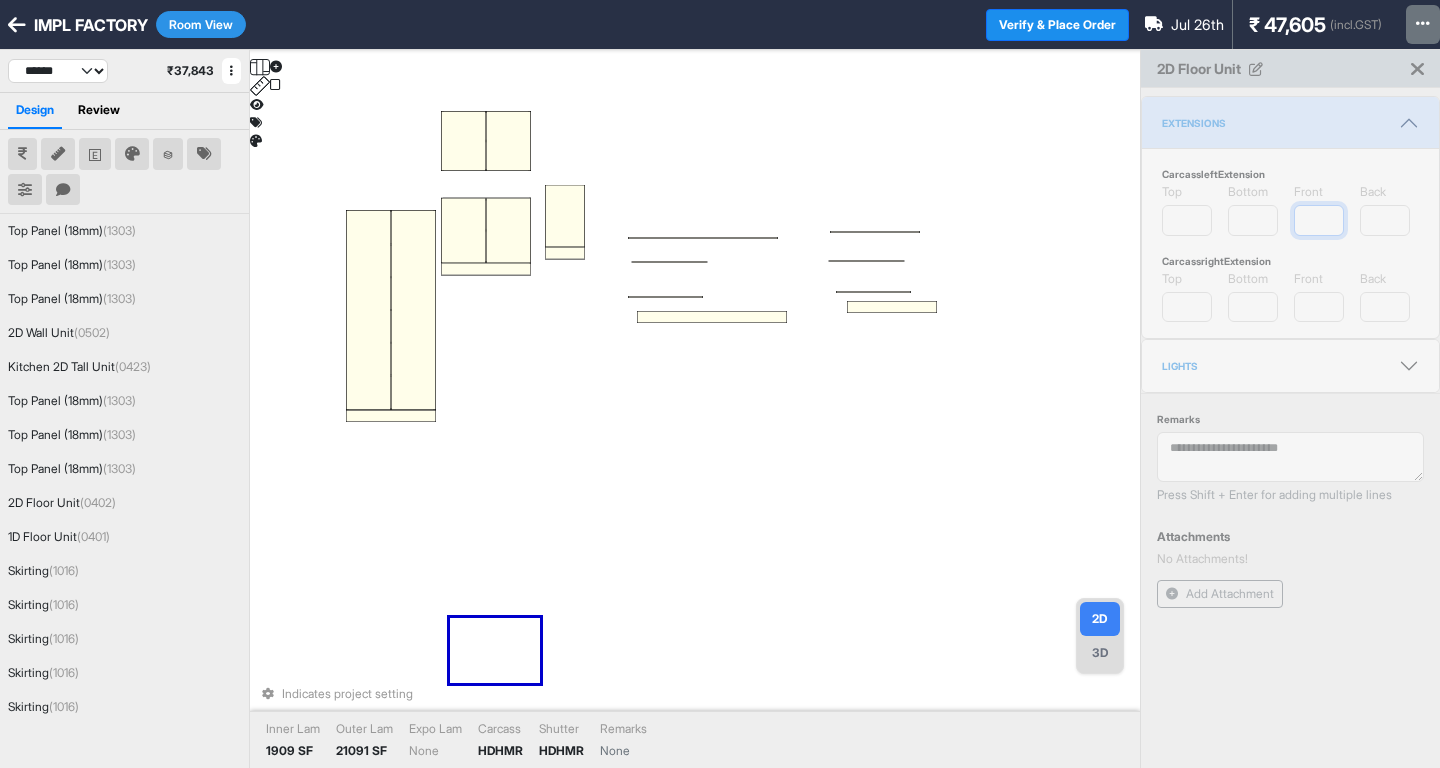 click on "*" at bounding box center (1319, 220) 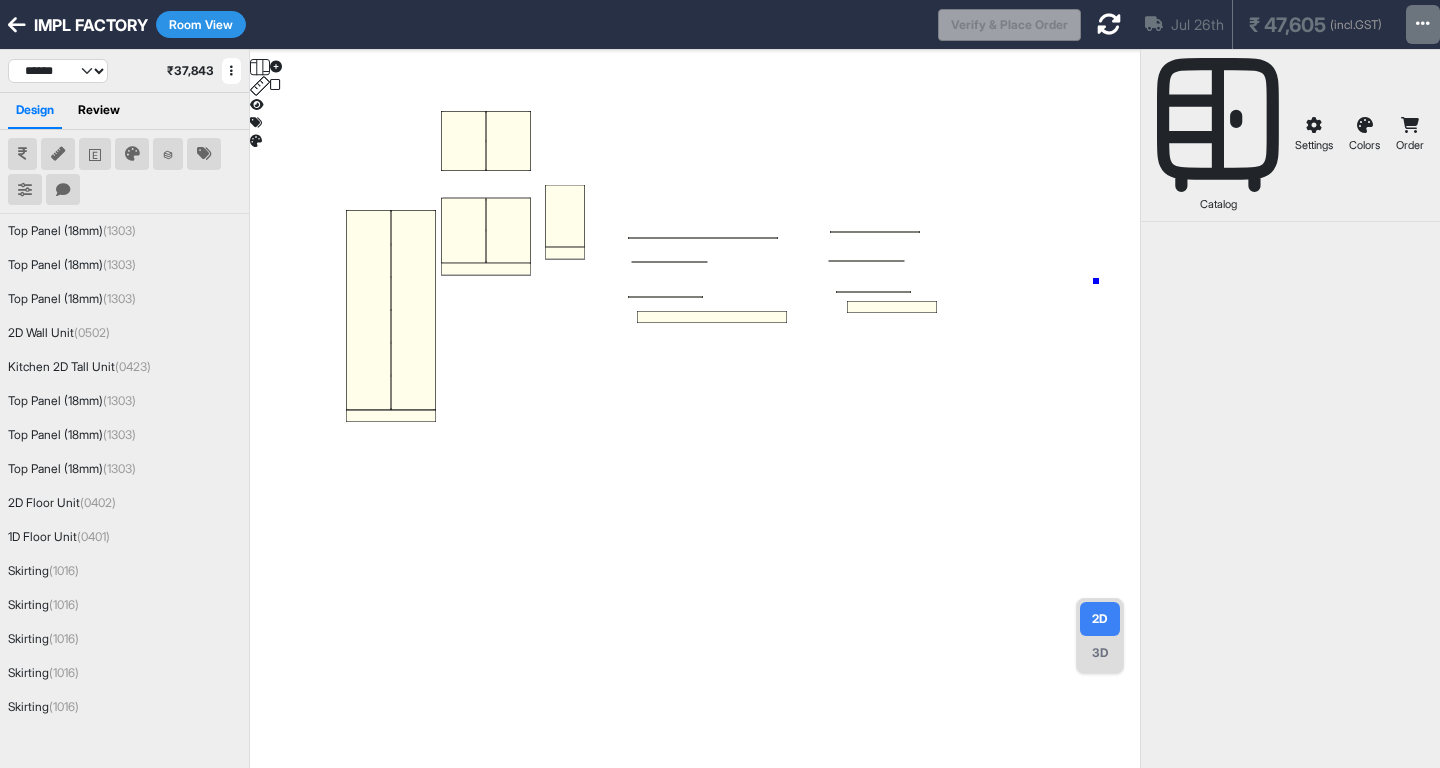 click at bounding box center (695, 434) 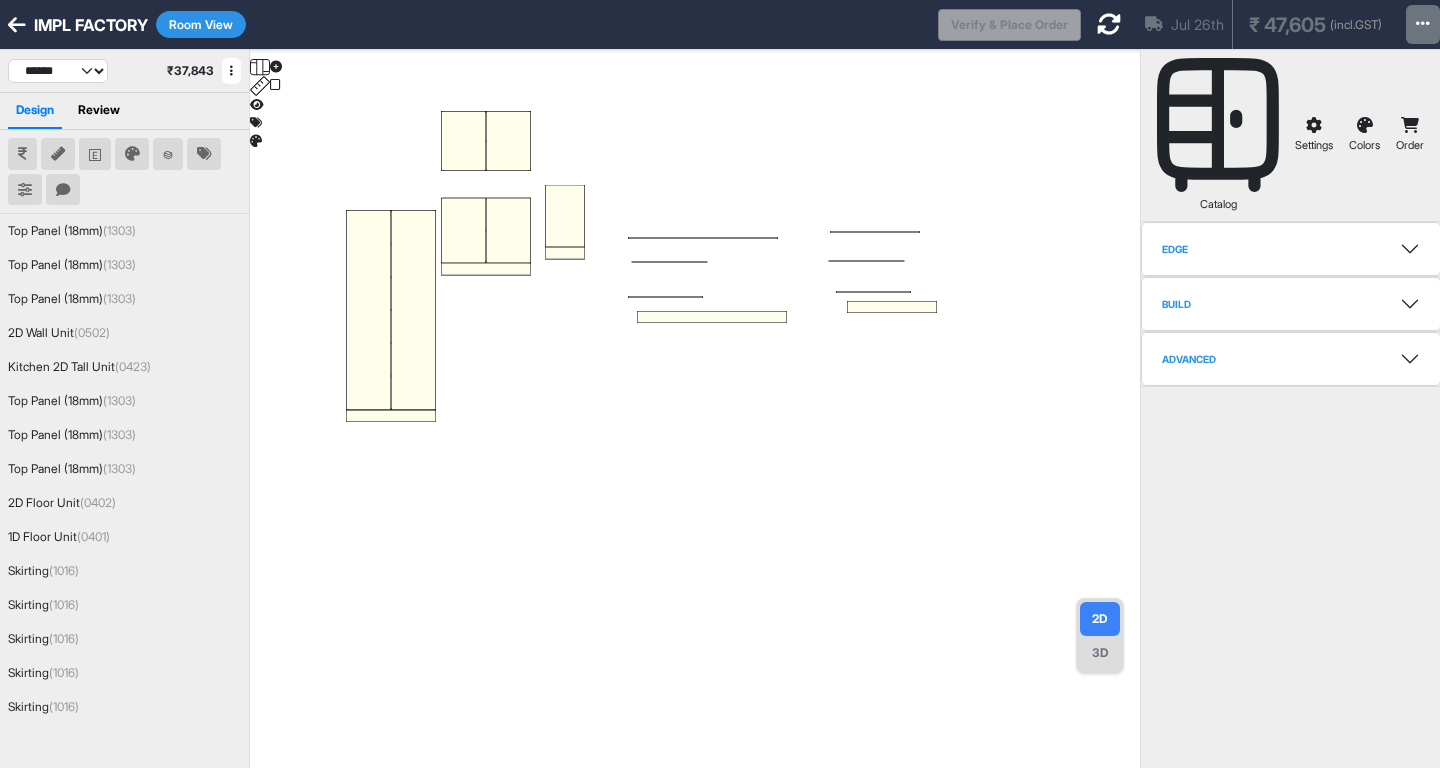 click on "Room View" at bounding box center (201, 24) 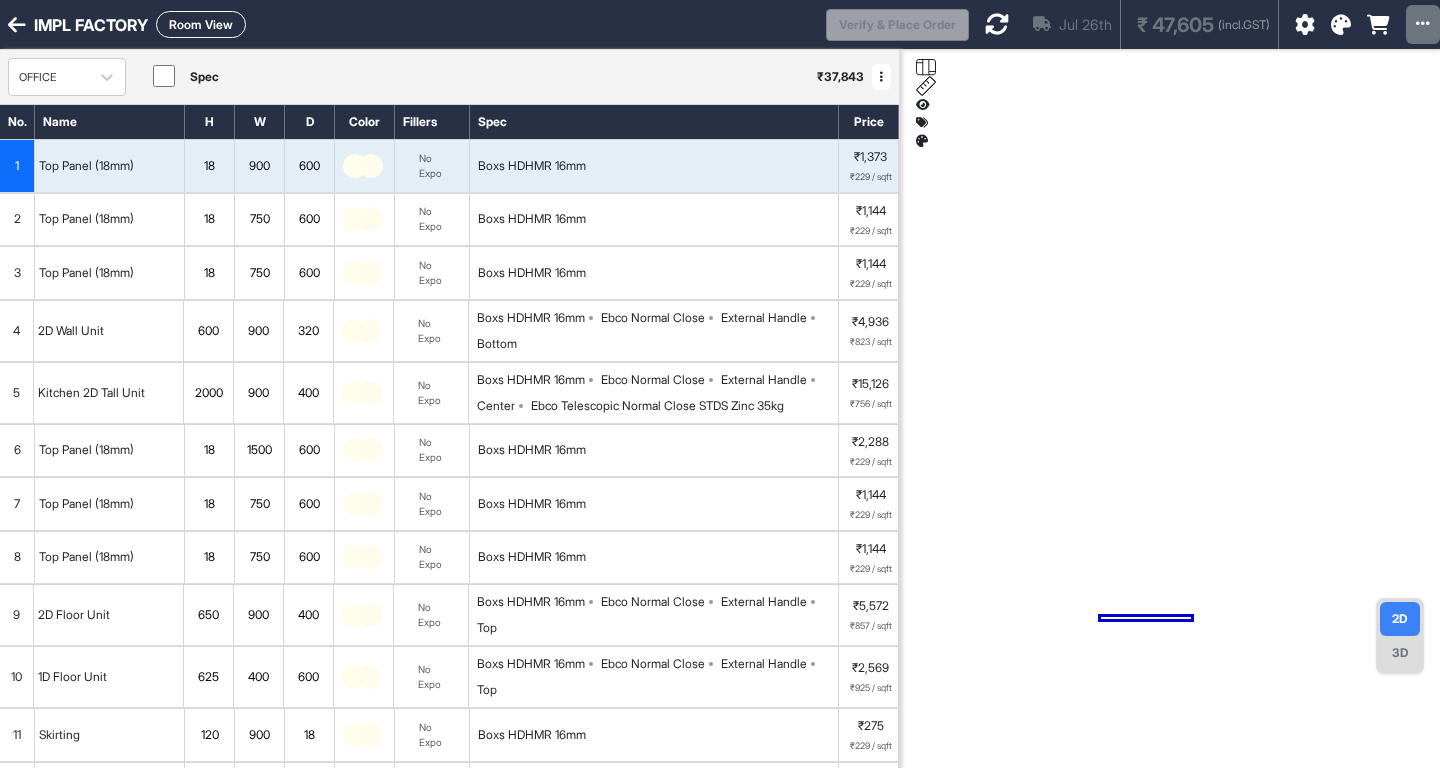 scroll, scrollTop: 403, scrollLeft: 0, axis: vertical 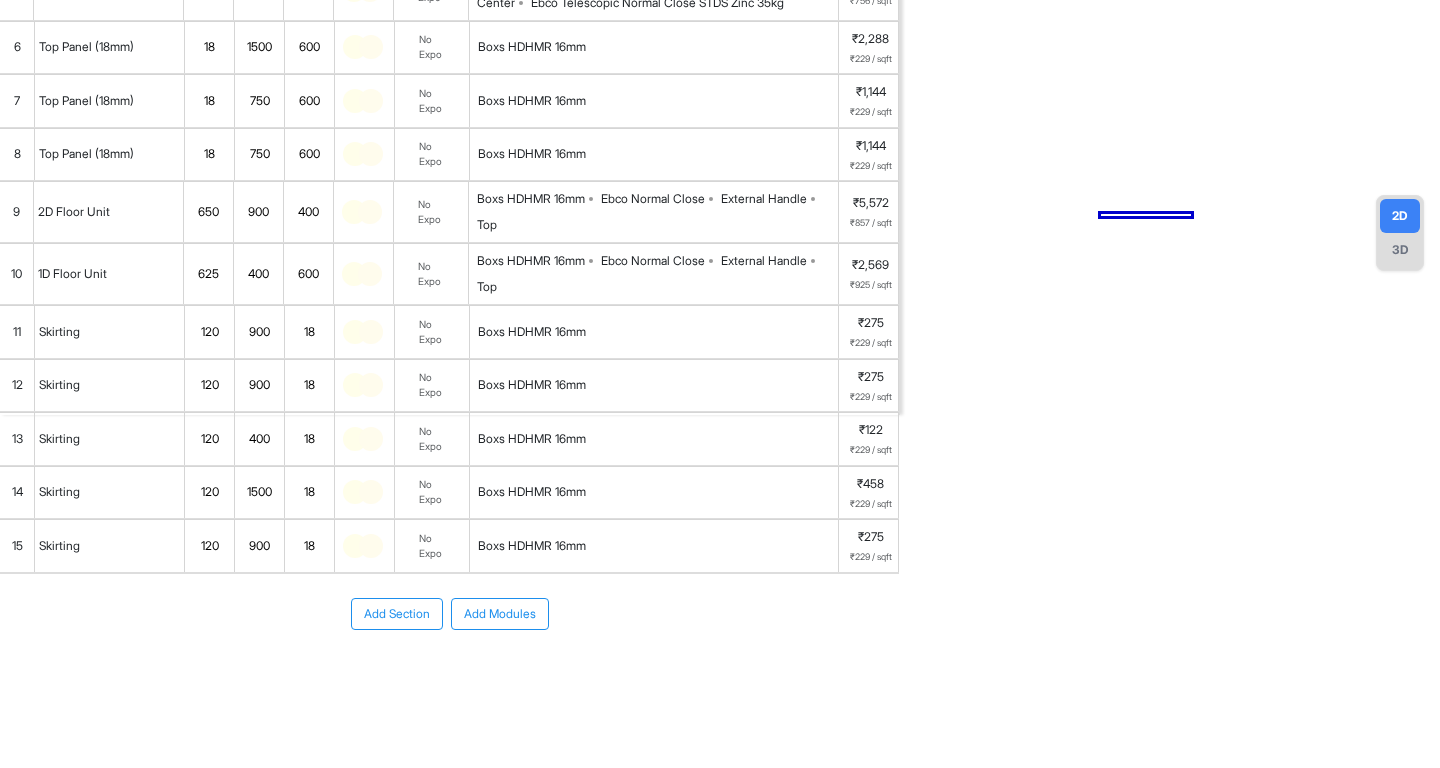click on "Add Modules" at bounding box center (500, 614) 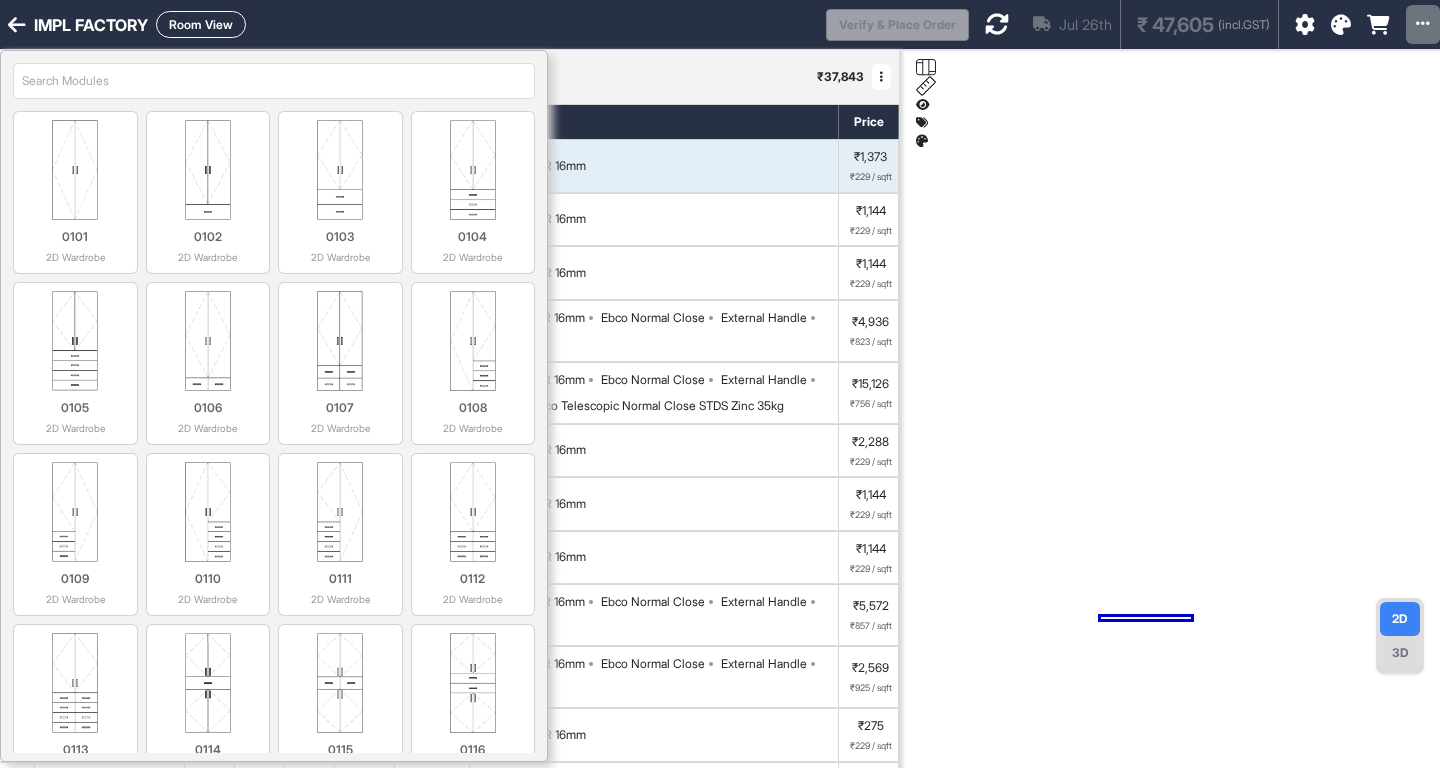 click at bounding box center (274, 81) 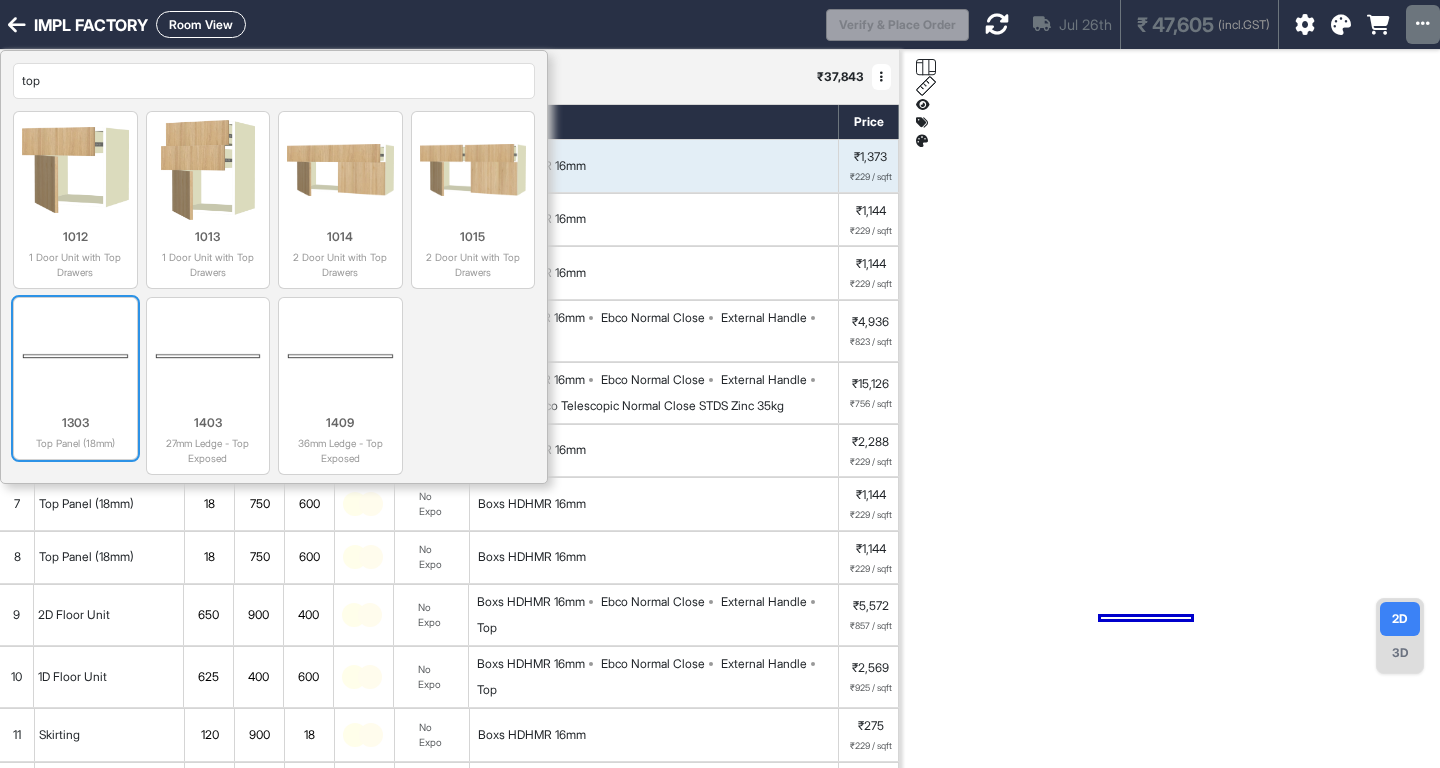 type on "top" 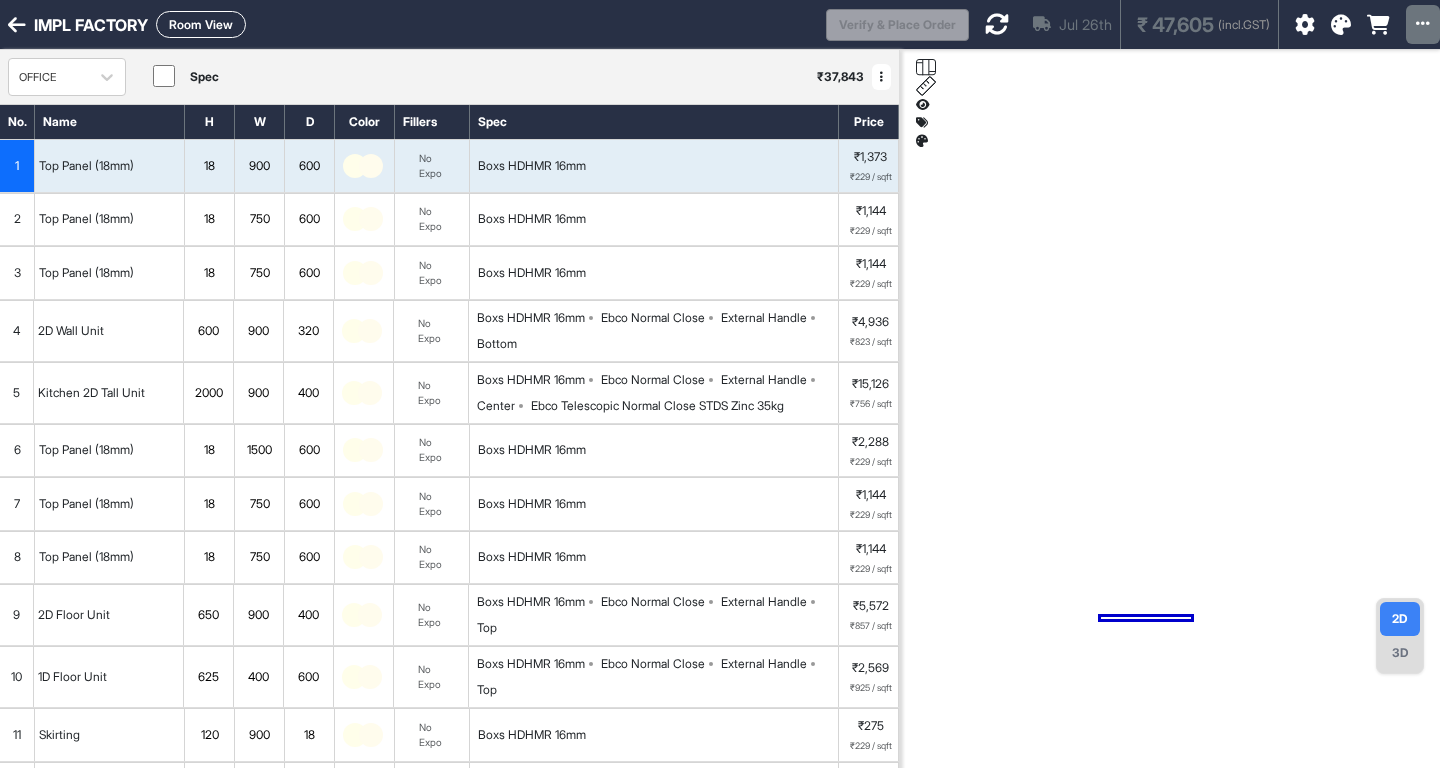scroll, scrollTop: 456, scrollLeft: 0, axis: vertical 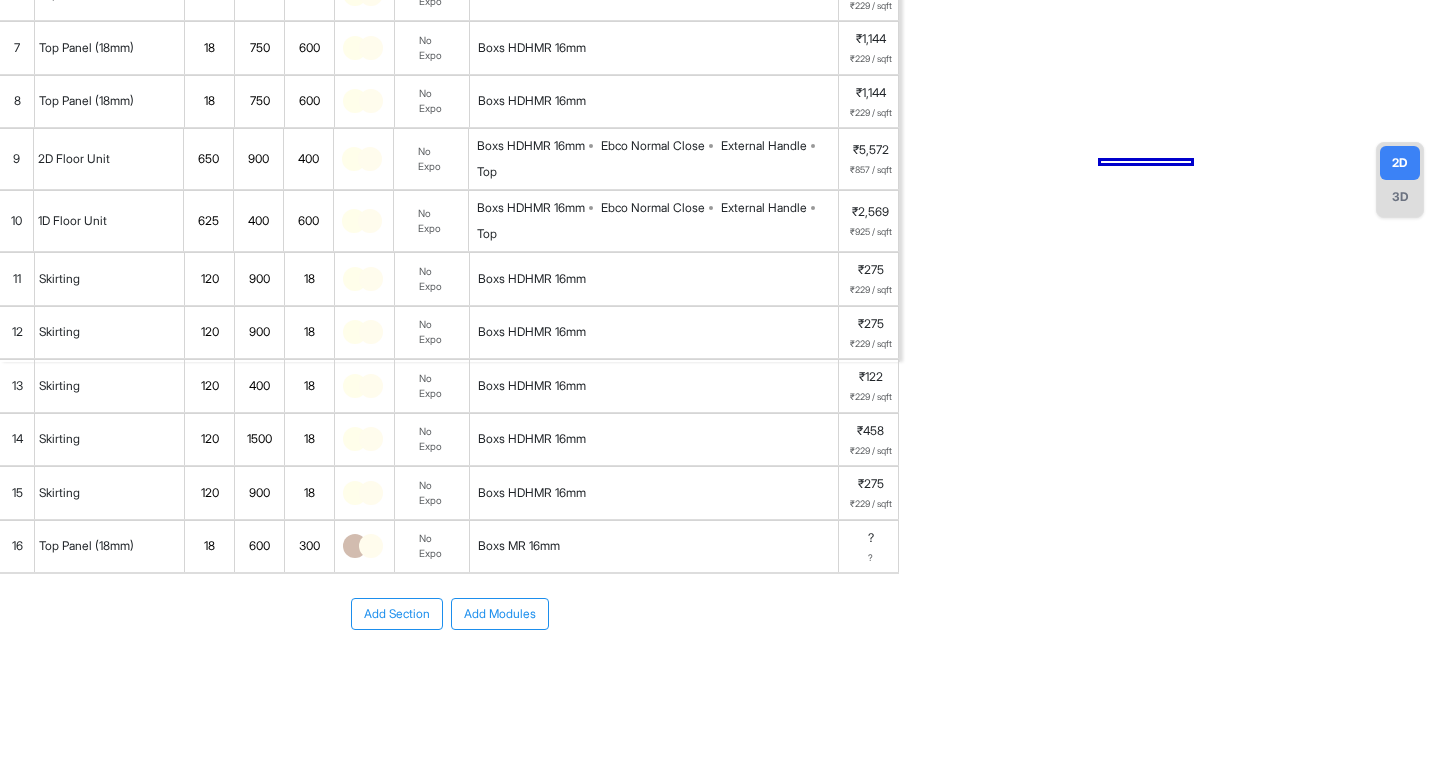 click at bounding box center (371, 546) 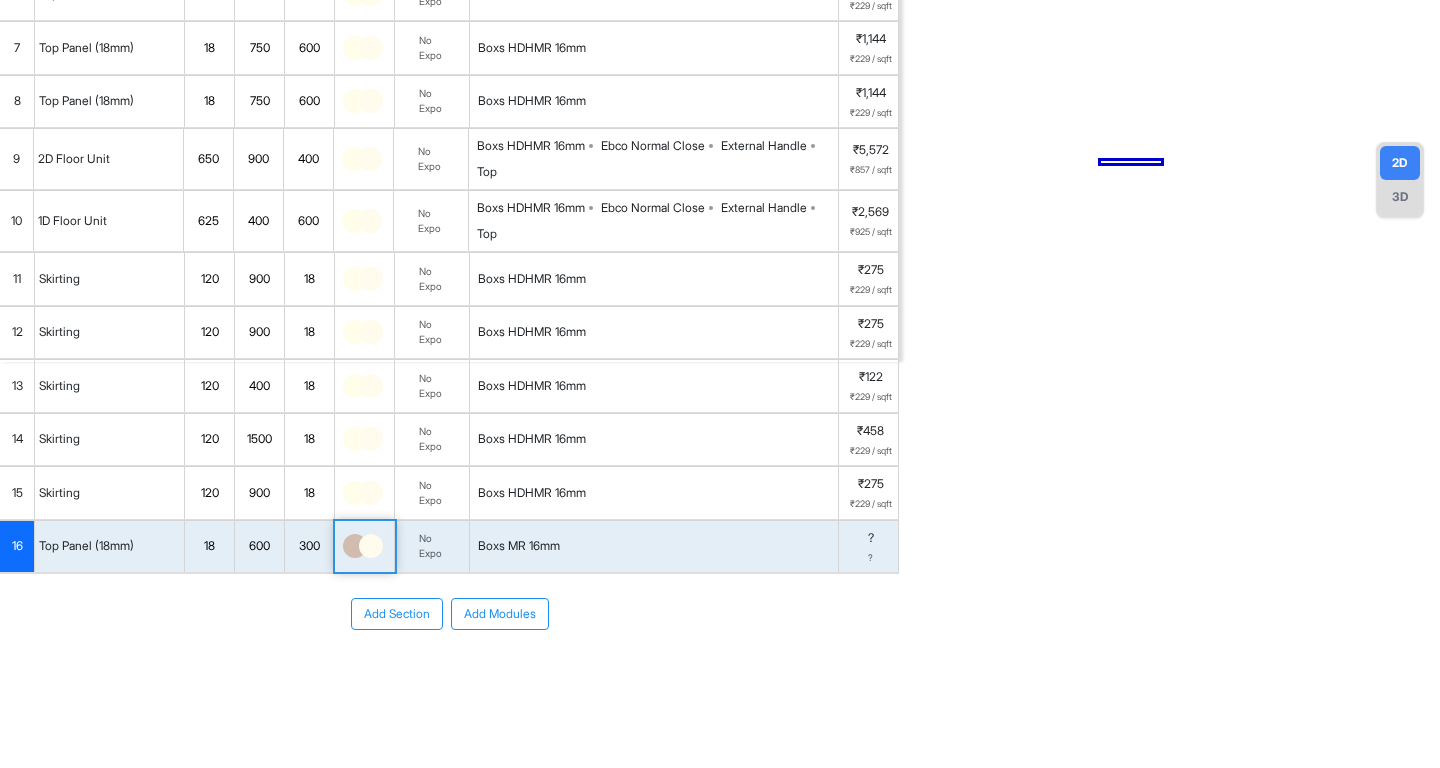 click at bounding box center (371, 546) 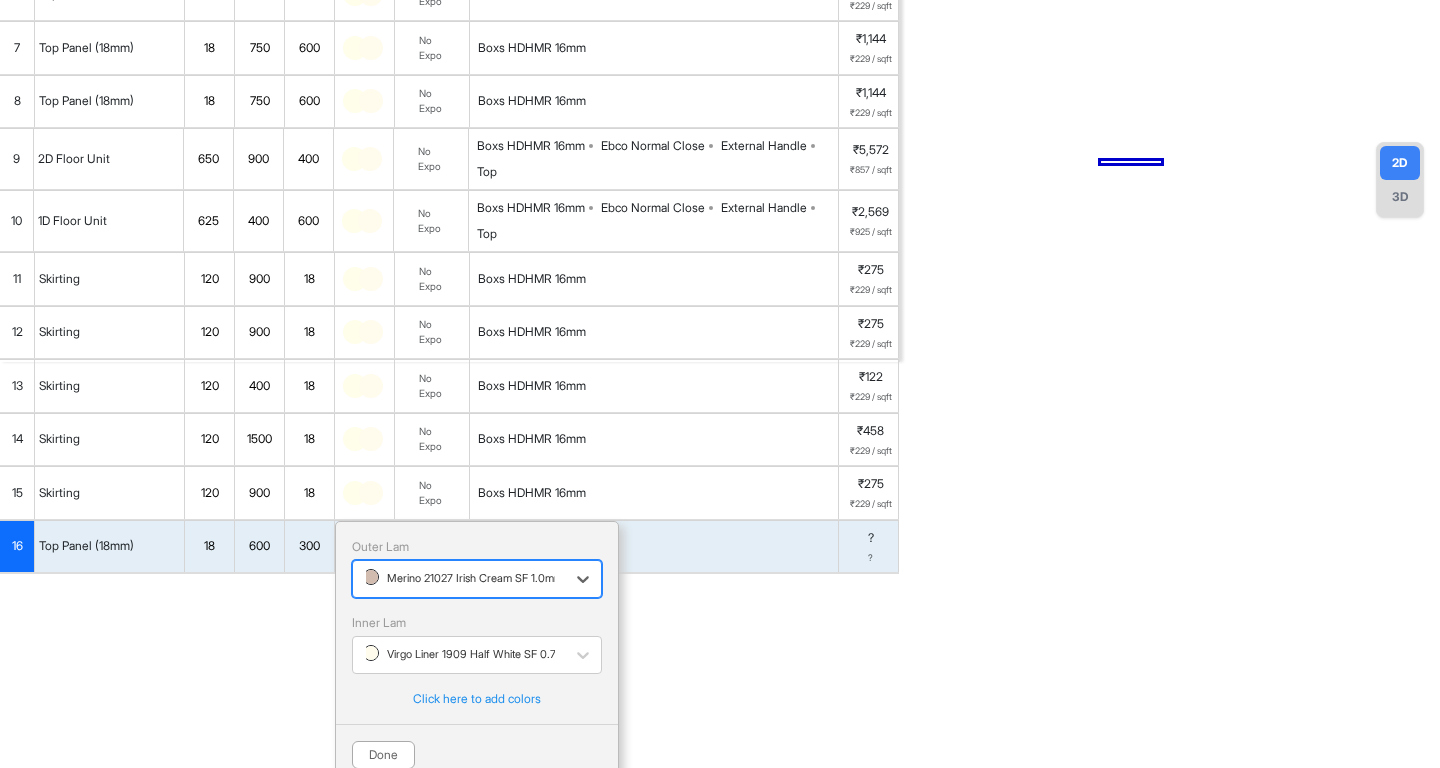 click on "Merino 21027 Irish Cream SF 1.0mm" at bounding box center [463, 578] 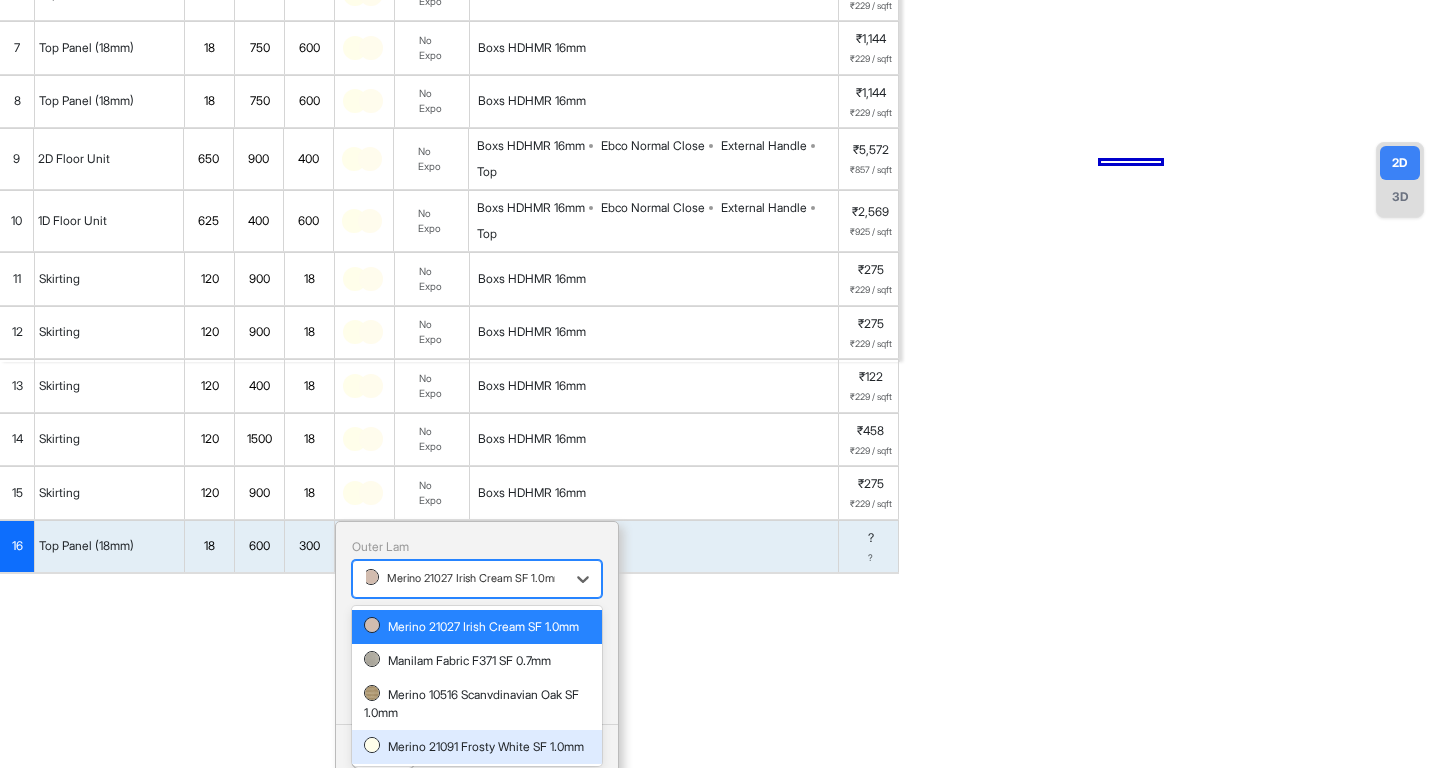 click on "Merino 21091 Frosty White SF 1.0mm" at bounding box center (477, 747) 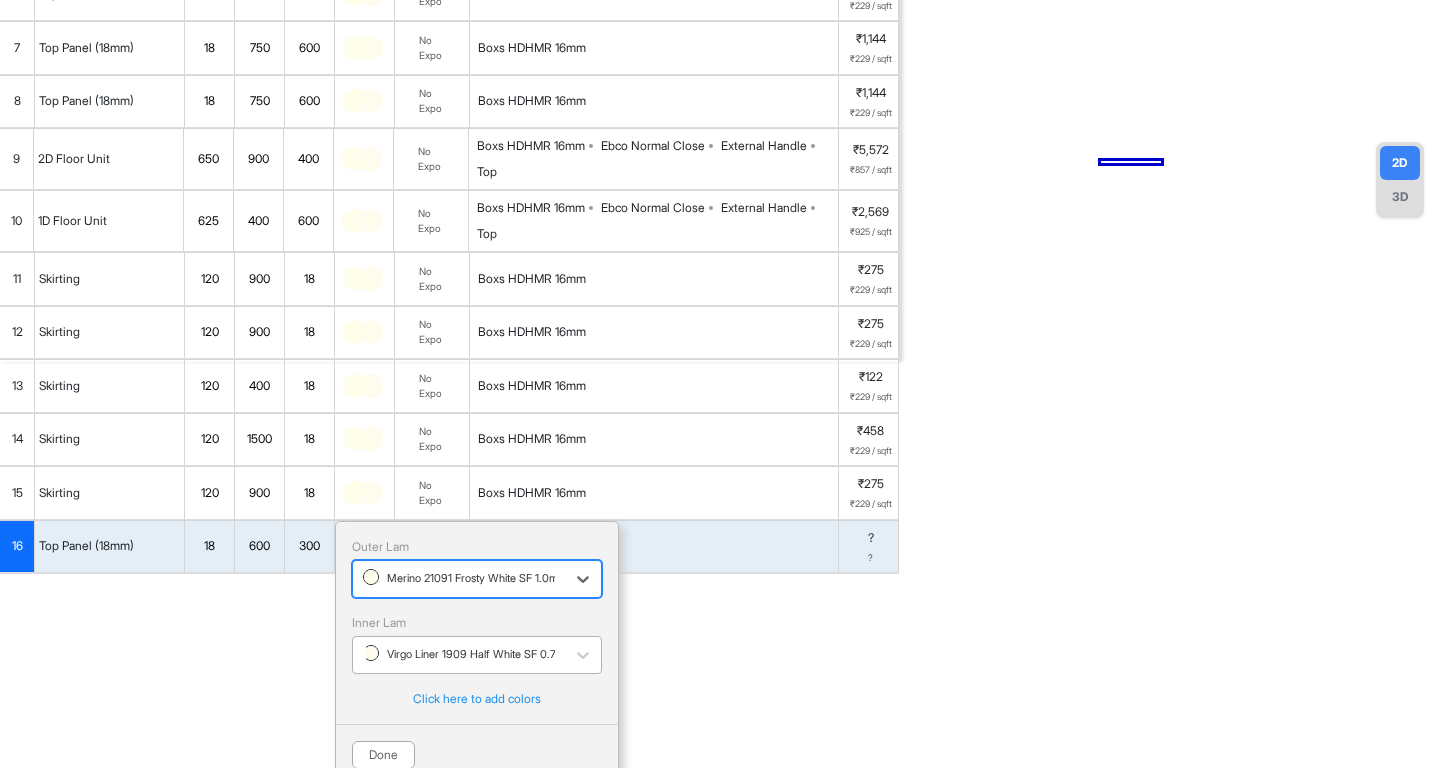 click on "Virgo Liner 1909 Half White SF 0.7mm" at bounding box center (468, 654) 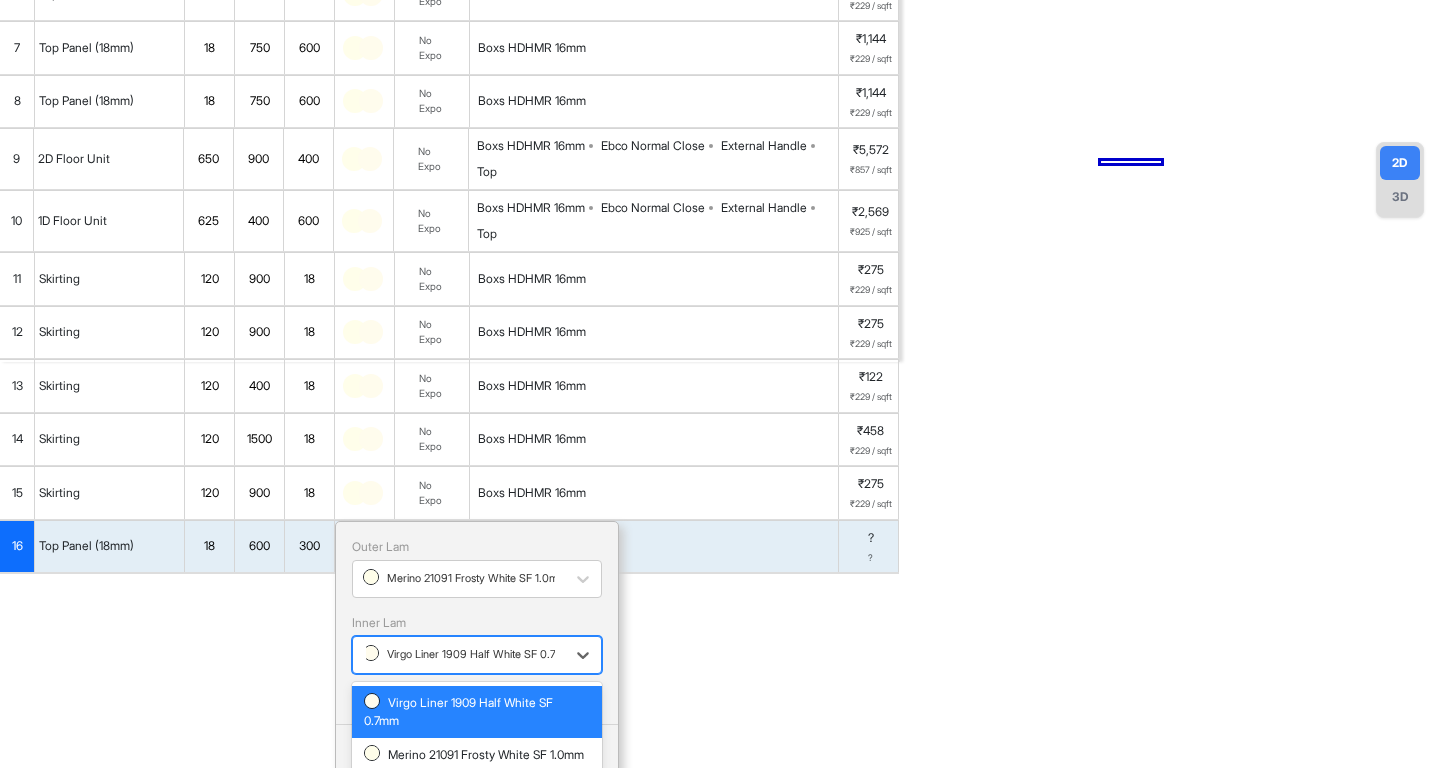 click on "Virgo Liner 1909 Half White SF 0.7mm" at bounding box center [468, 654] 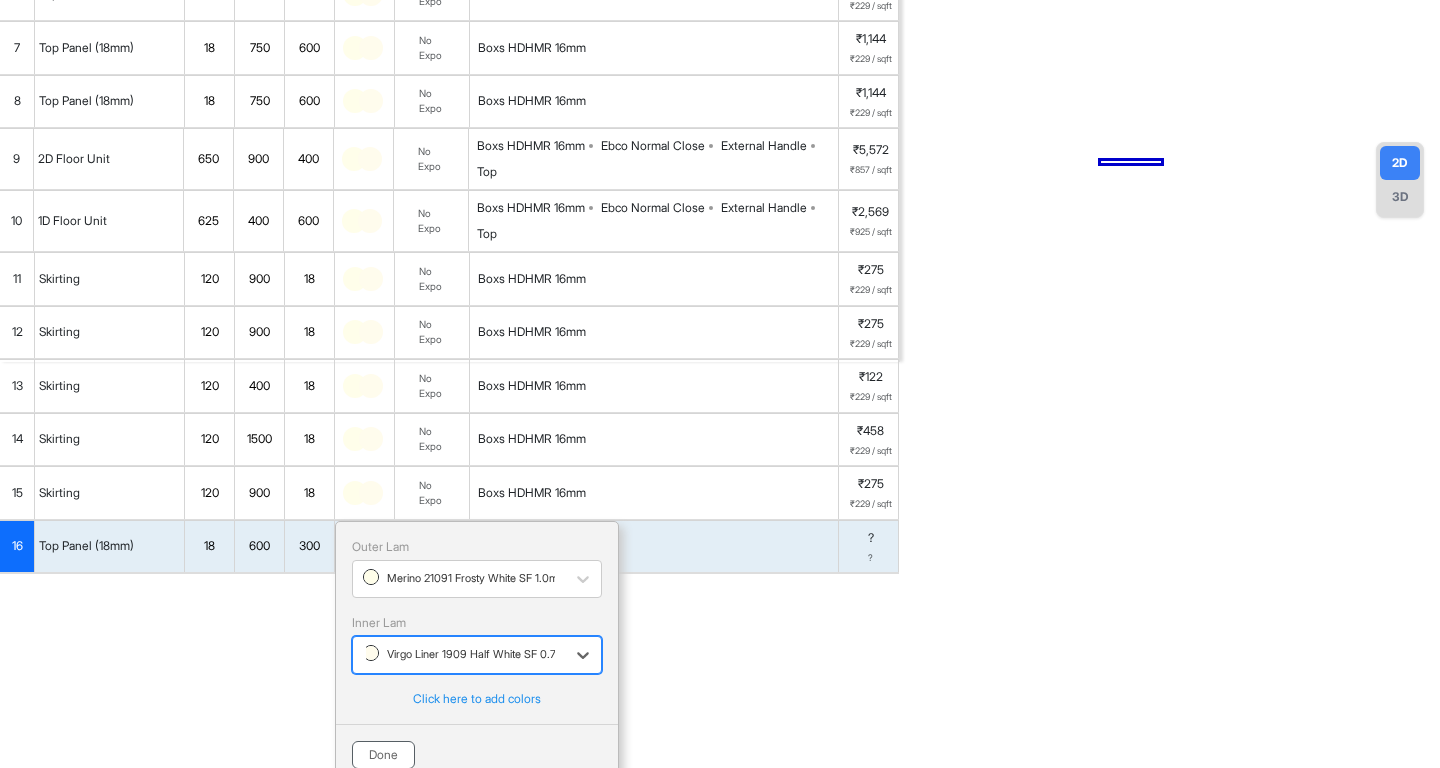 click on "Done" at bounding box center [383, 755] 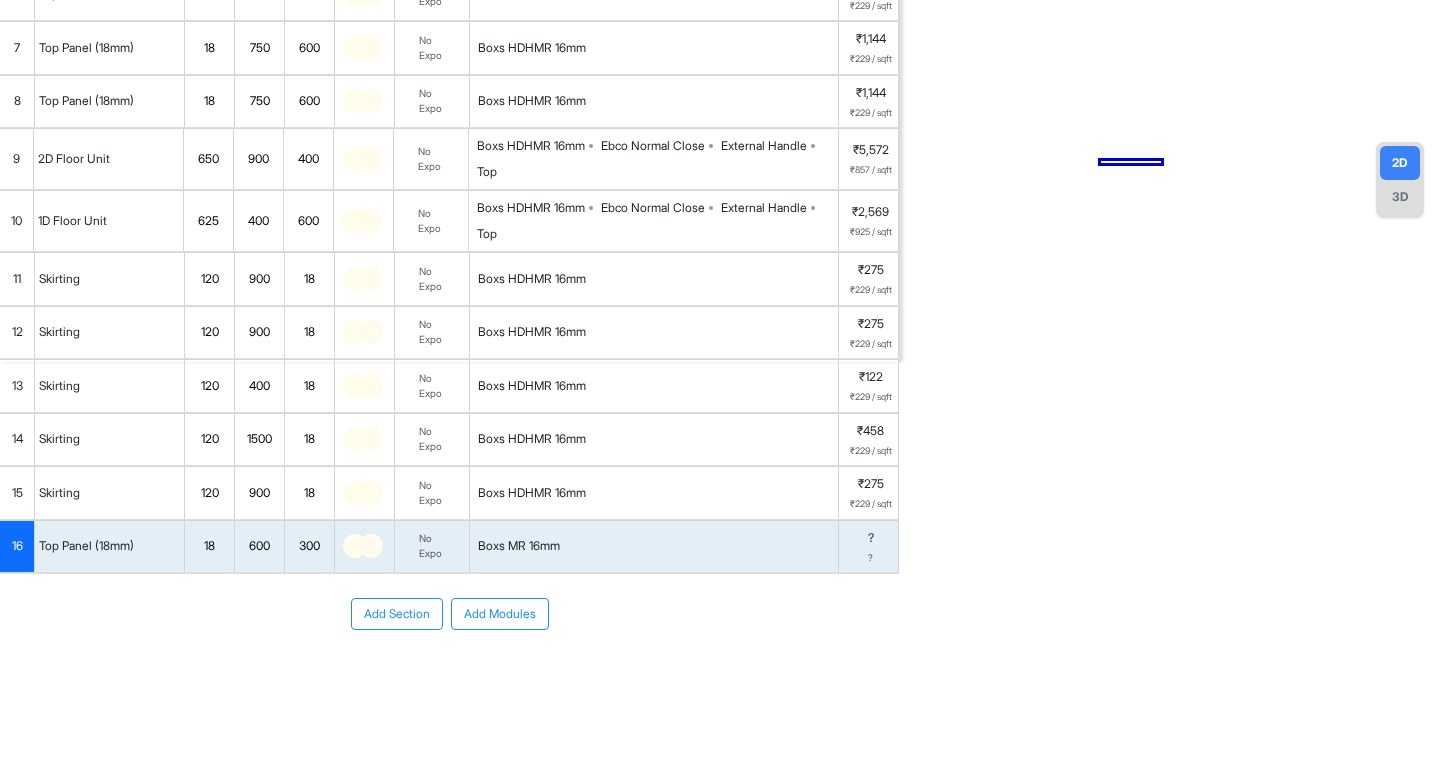 click on "600" at bounding box center [259, 546] 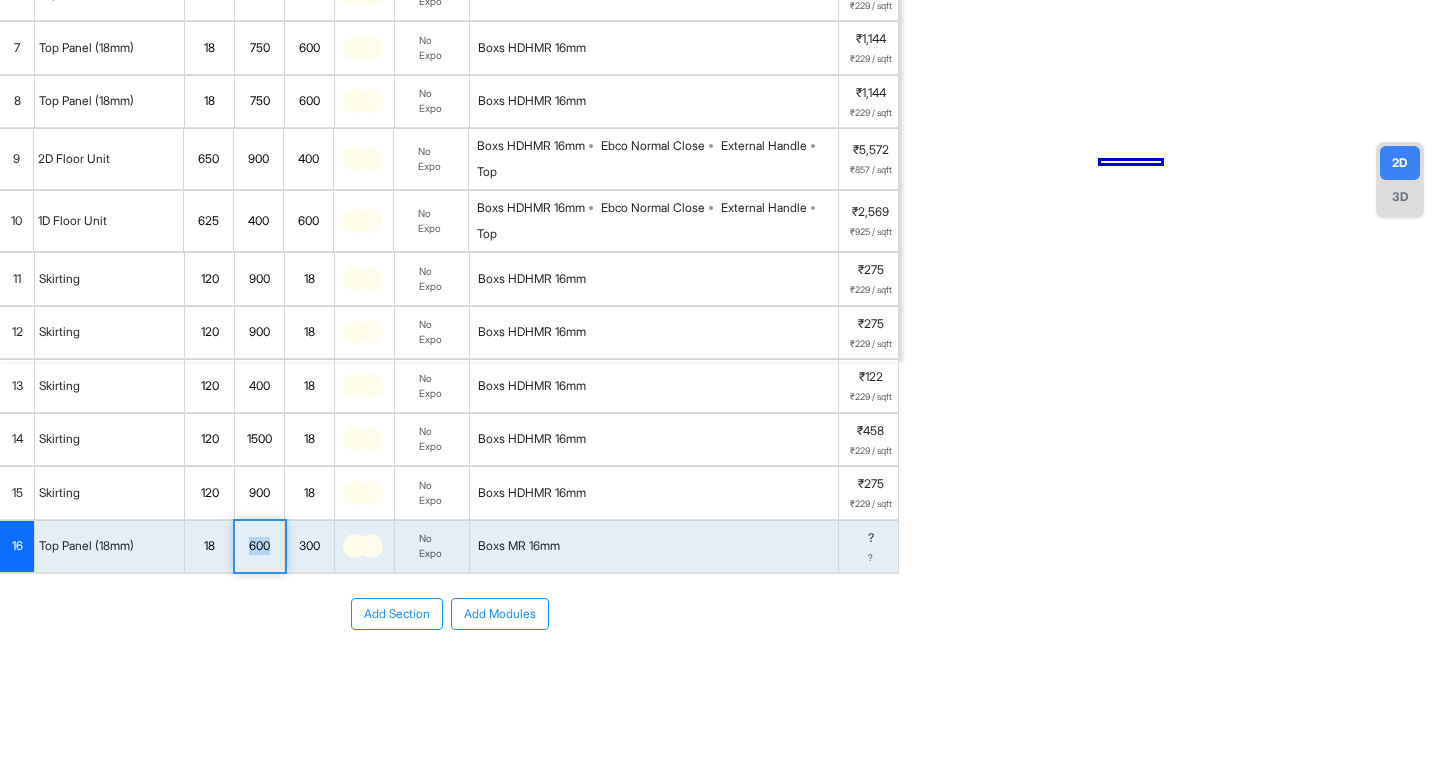 click on "600" at bounding box center (259, 546) 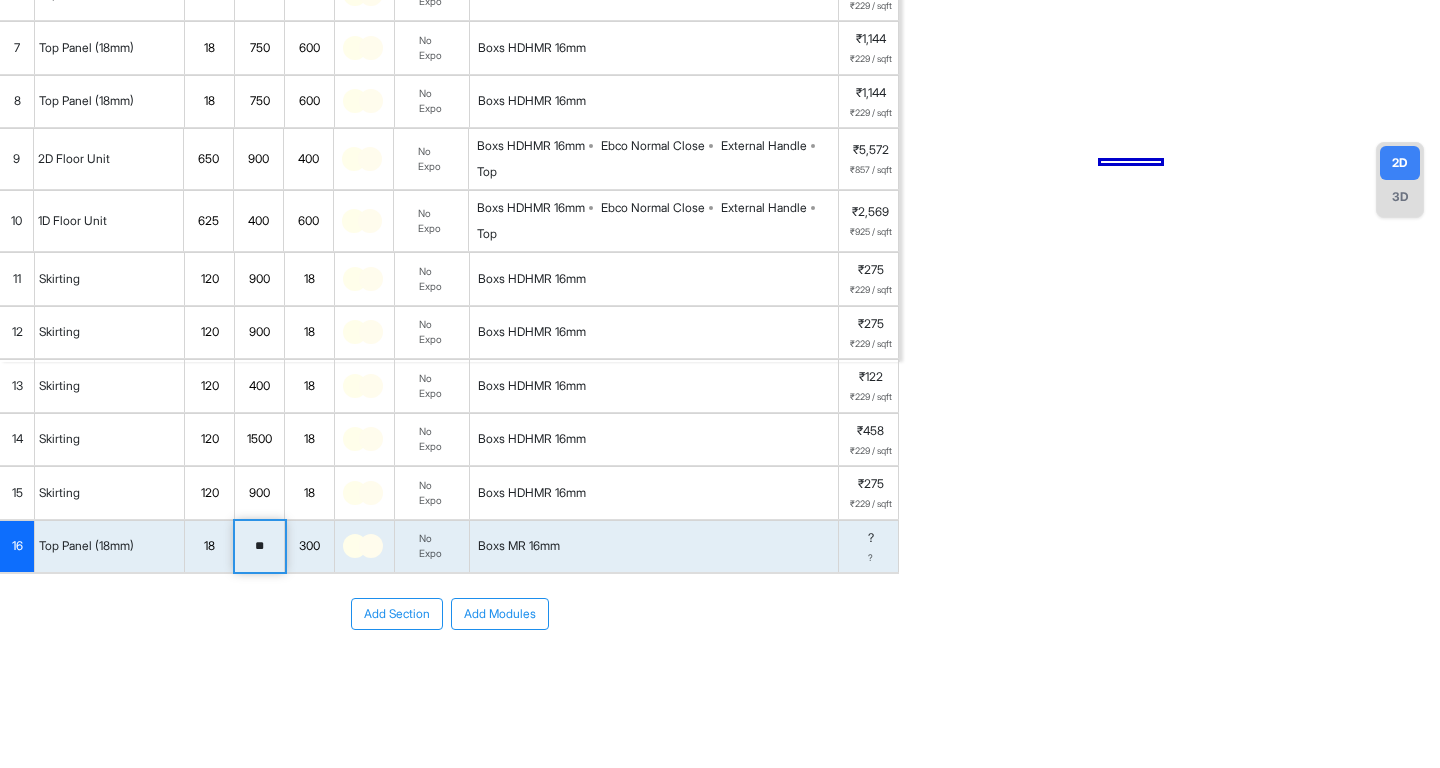 type on "*" 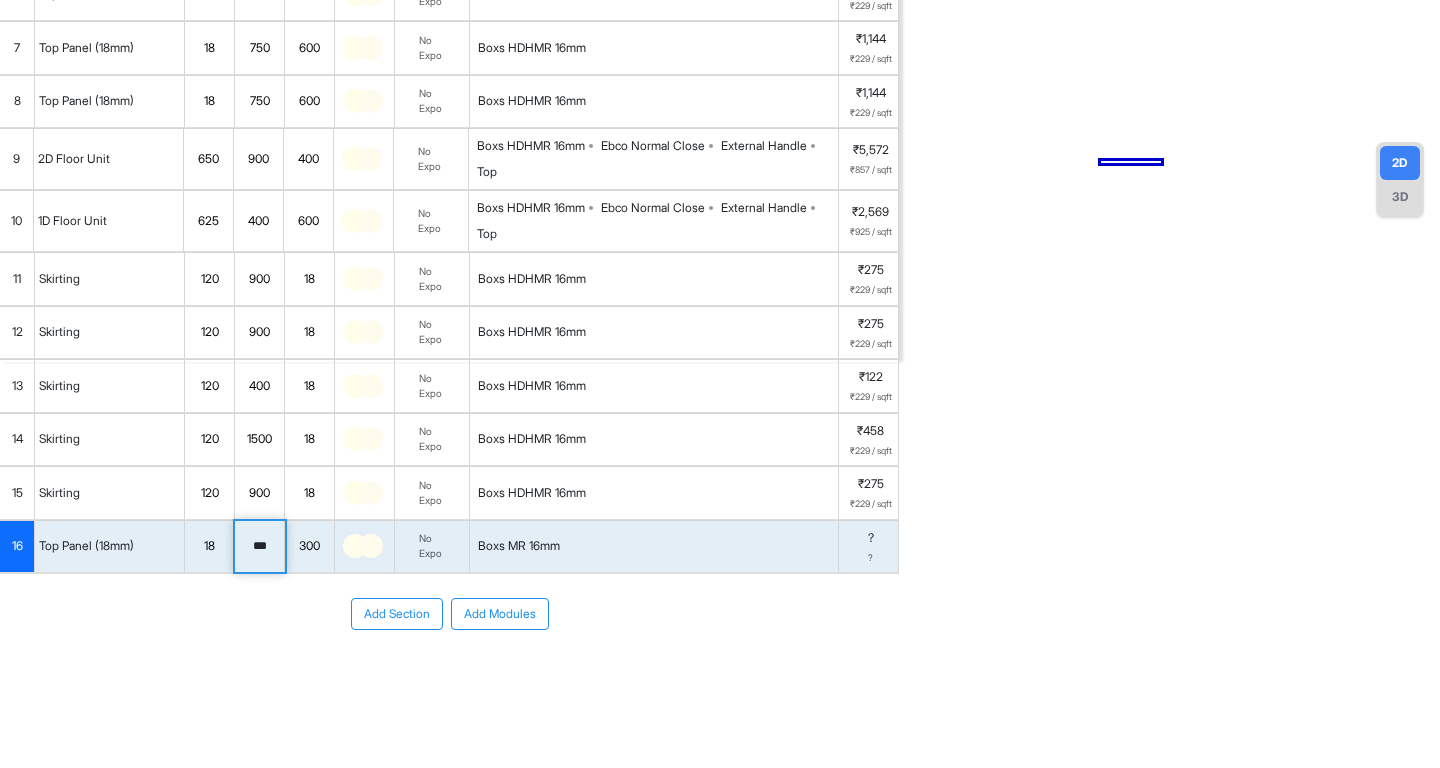 type on "***" 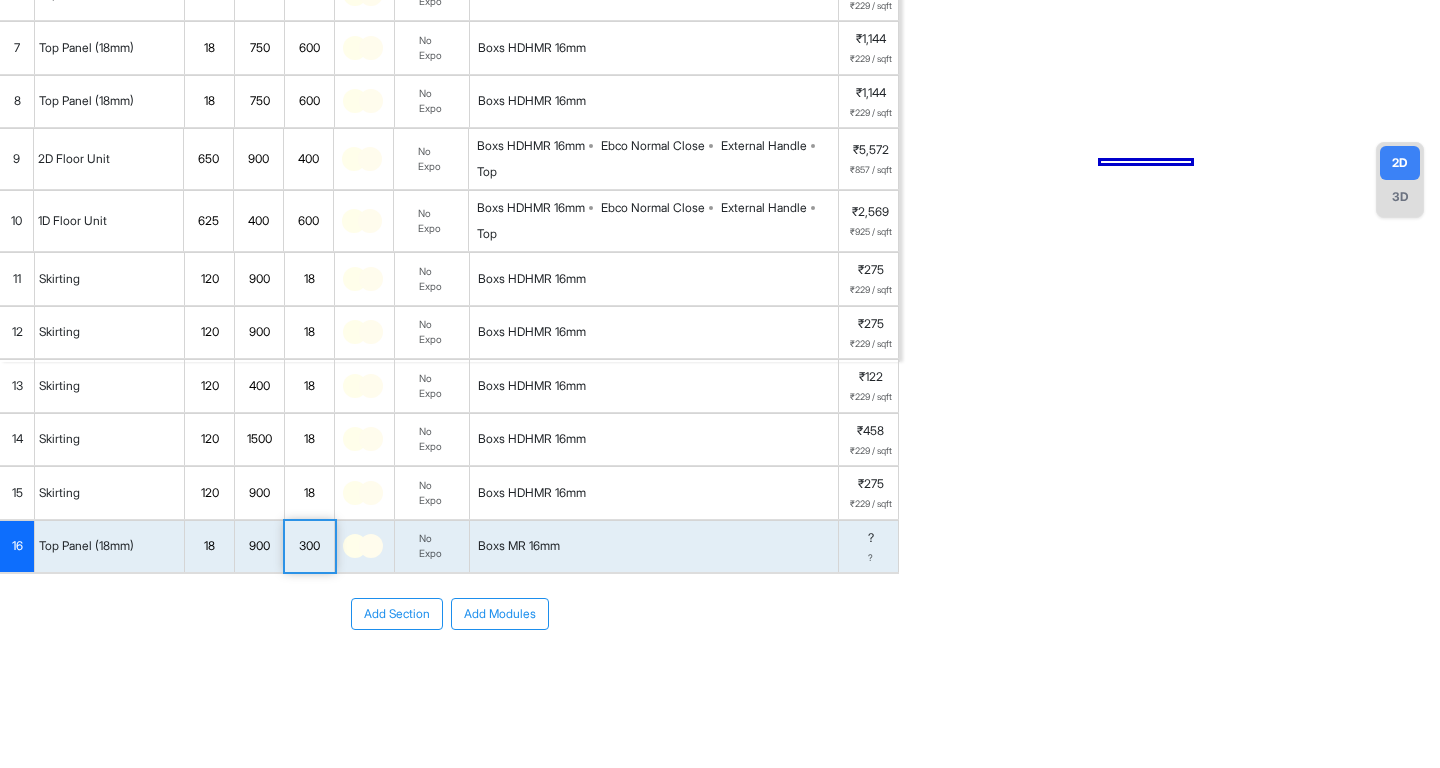 click on "Add Section Add Modules" at bounding box center [449, 614] 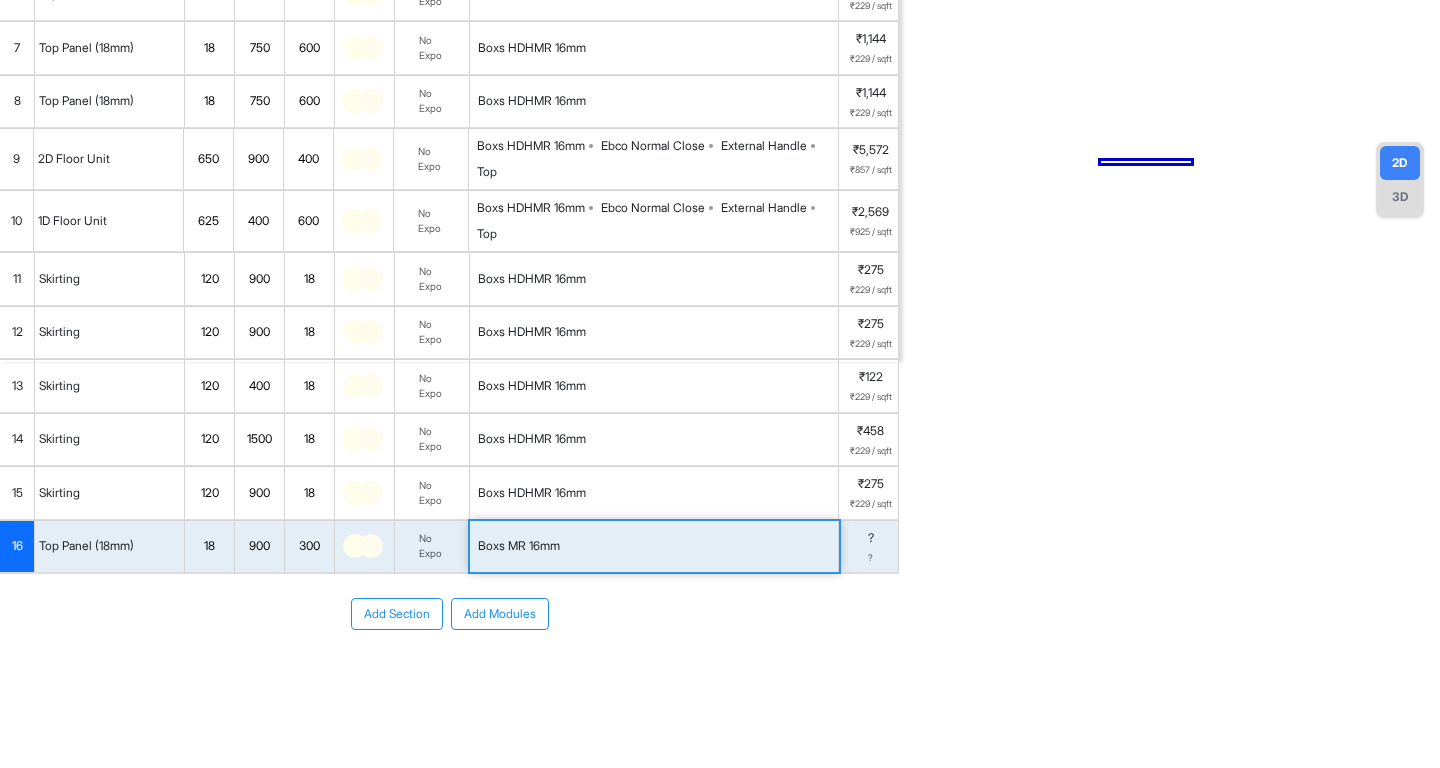 click on "300" at bounding box center [309, 546] 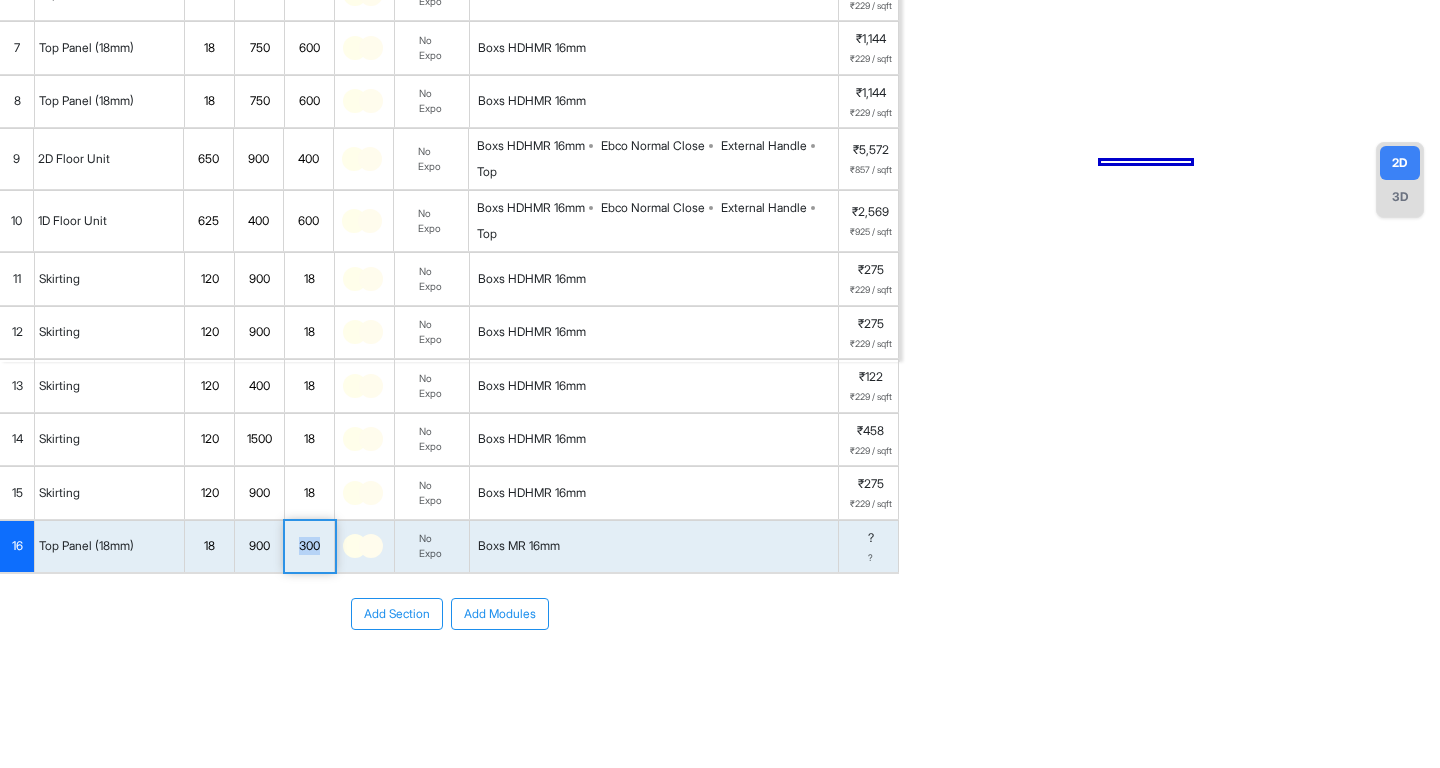 click on "300" at bounding box center (309, 546) 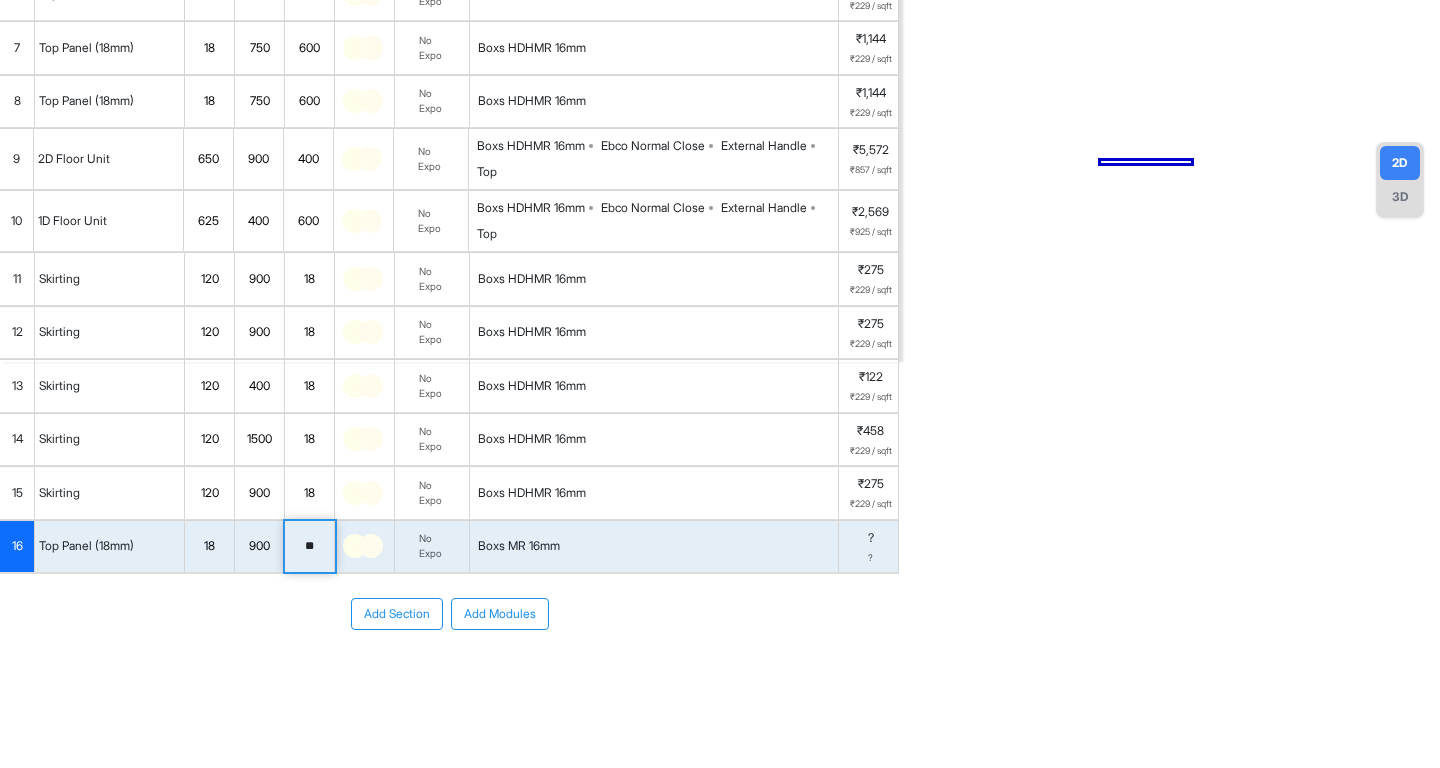 type on "*" 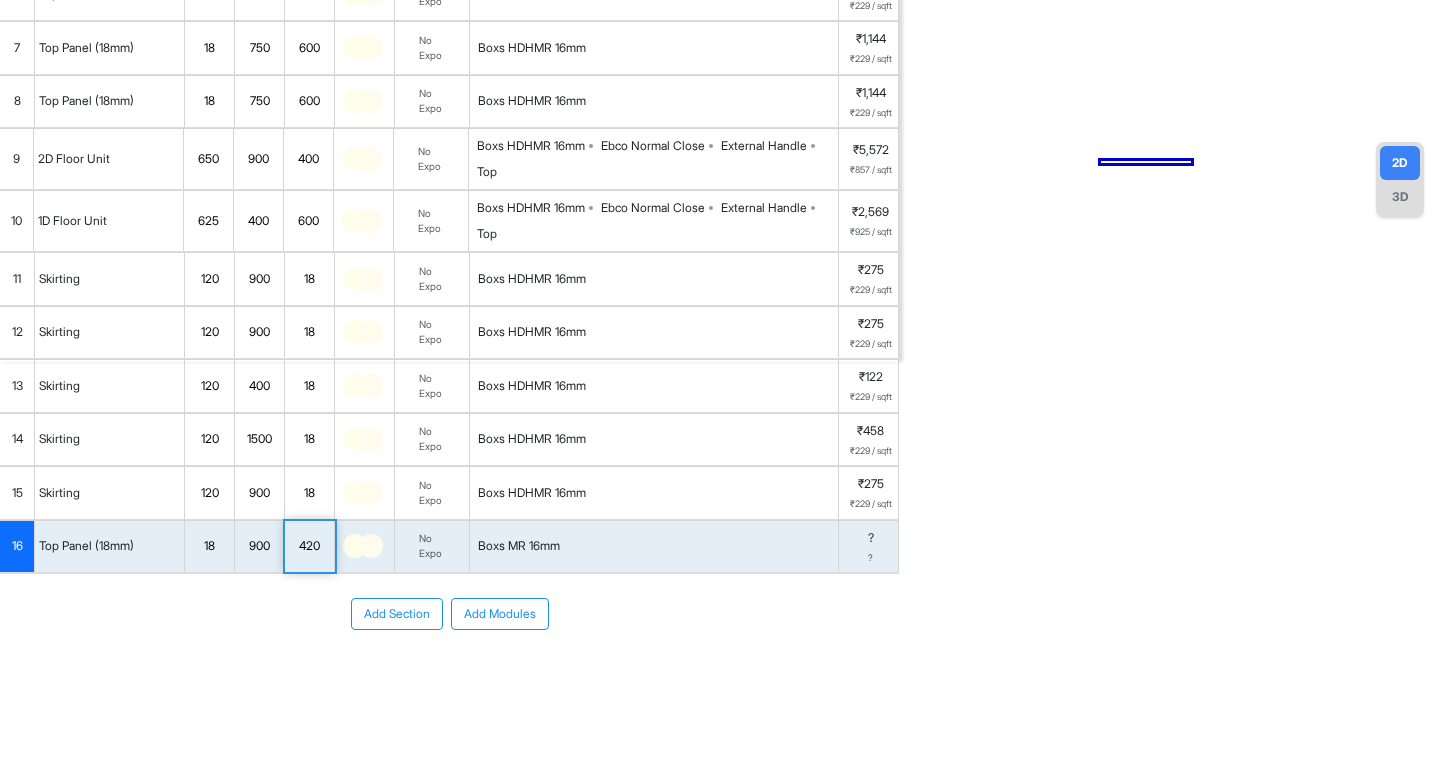 click on "Add Section Add Modules" at bounding box center (449, 674) 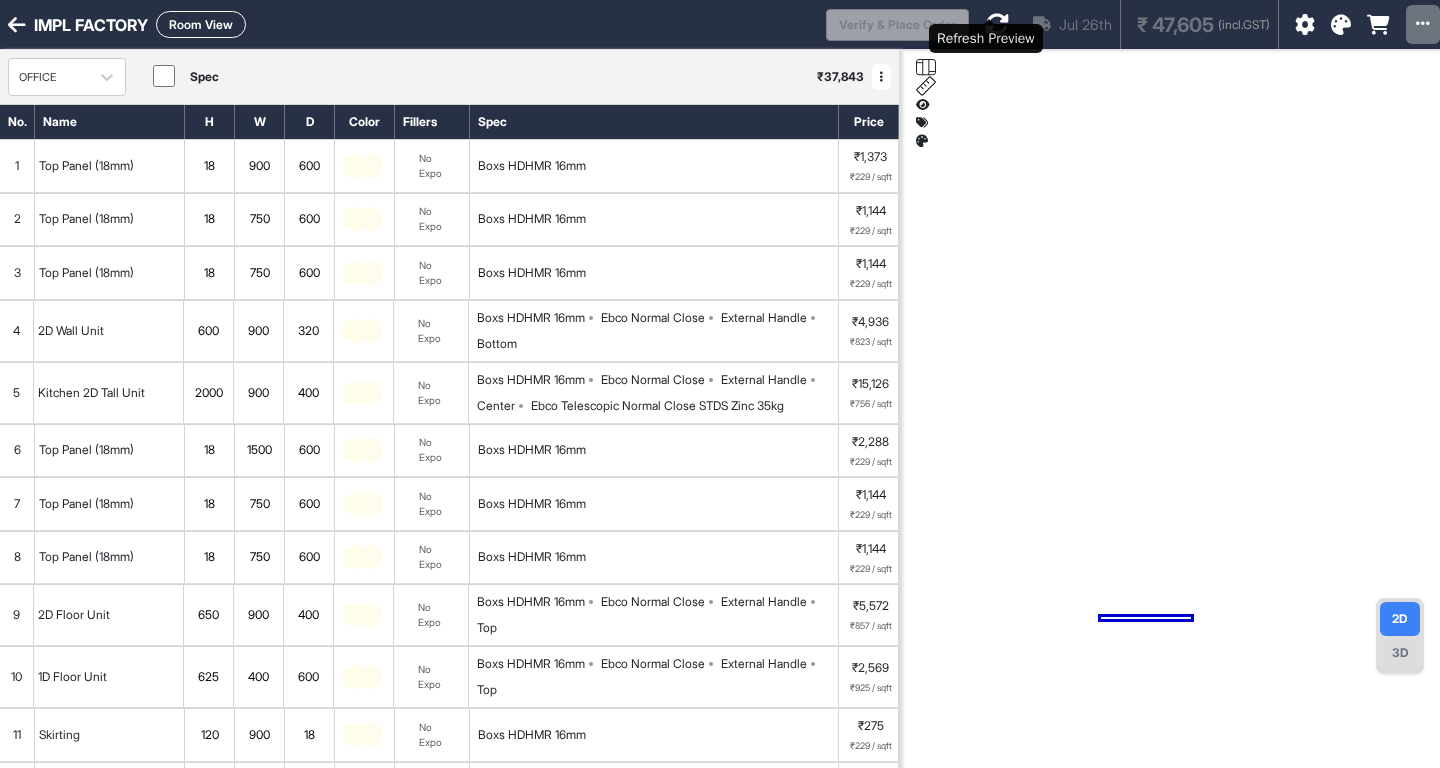 click at bounding box center (997, 24) 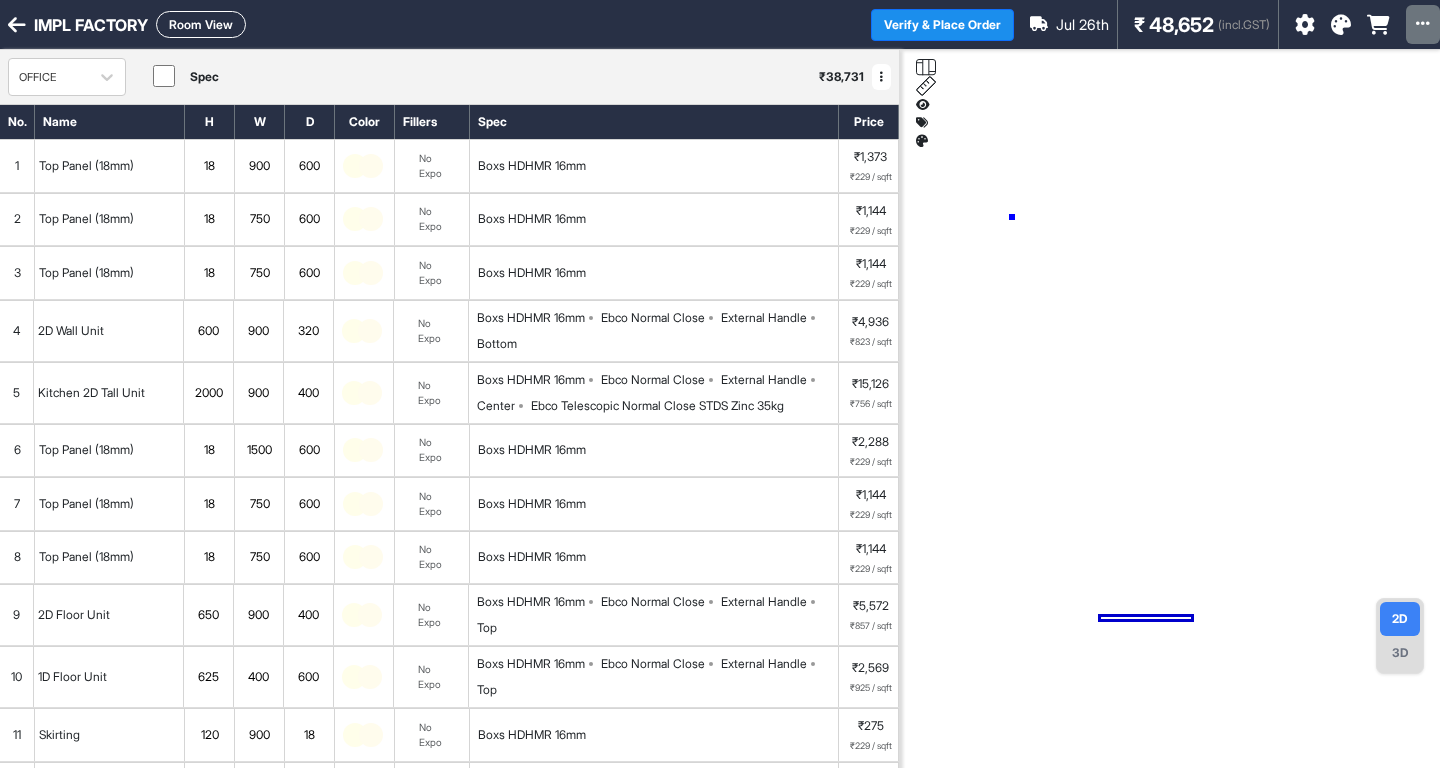 click at bounding box center (1170, 434) 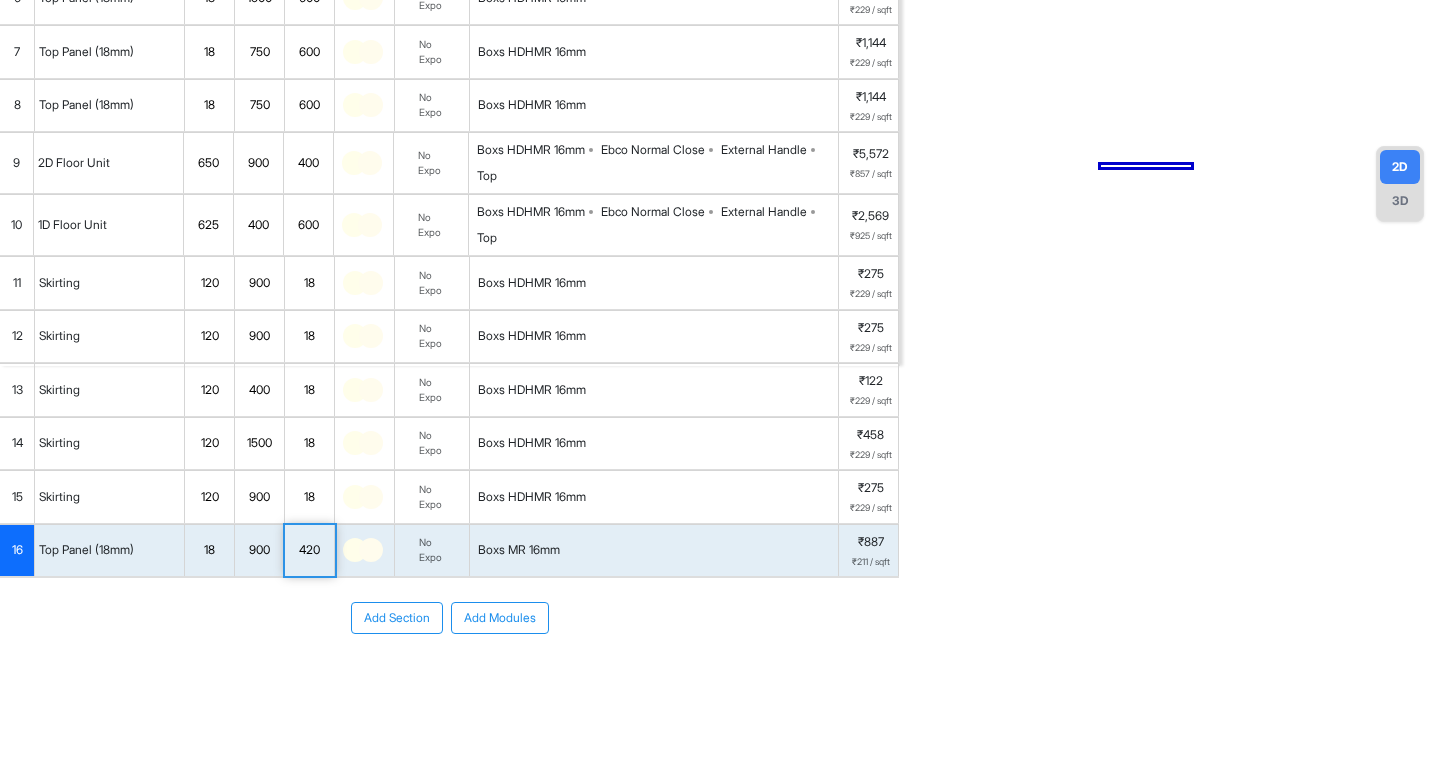 scroll, scrollTop: 89, scrollLeft: 0, axis: vertical 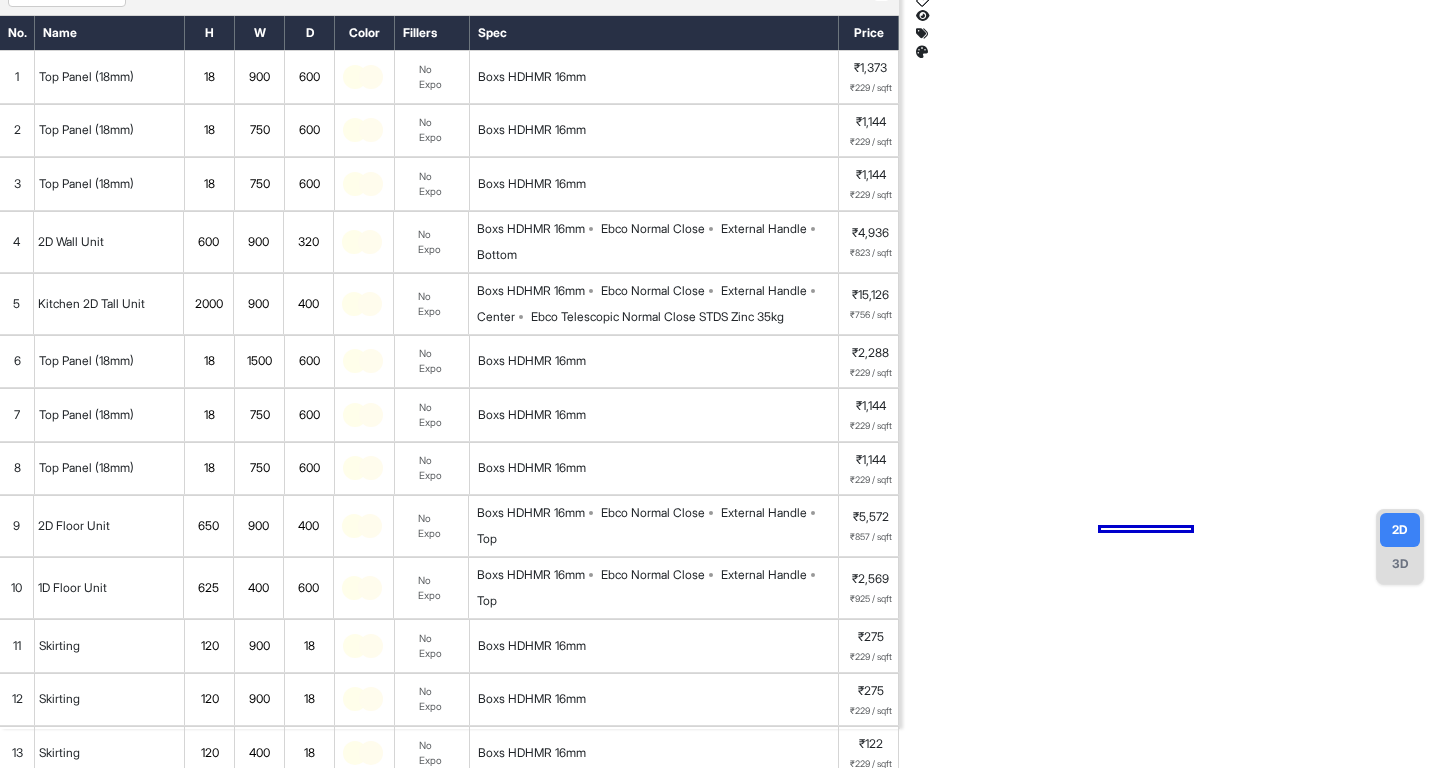 click on "No Expo" at bounding box center [431, 242] 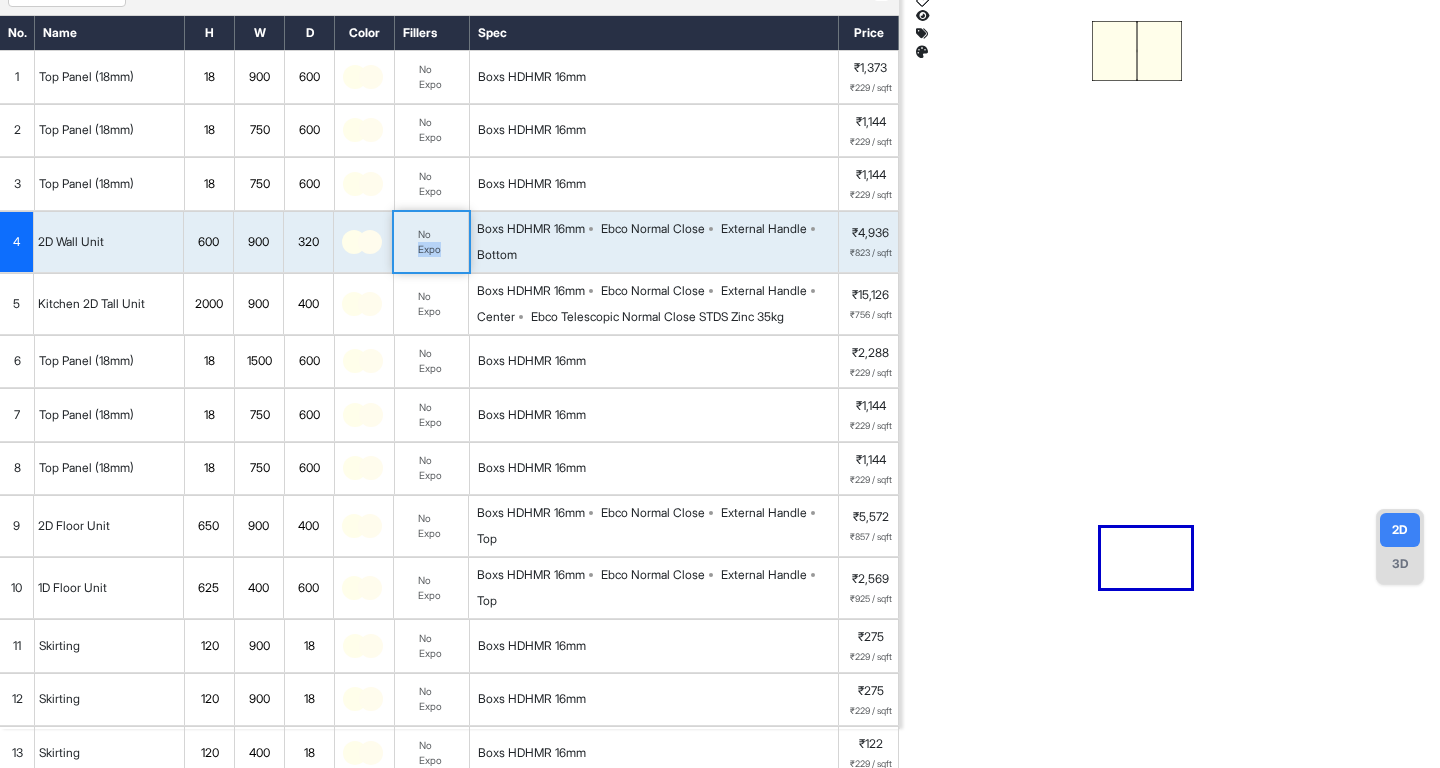 click on "No Expo" at bounding box center (431, 242) 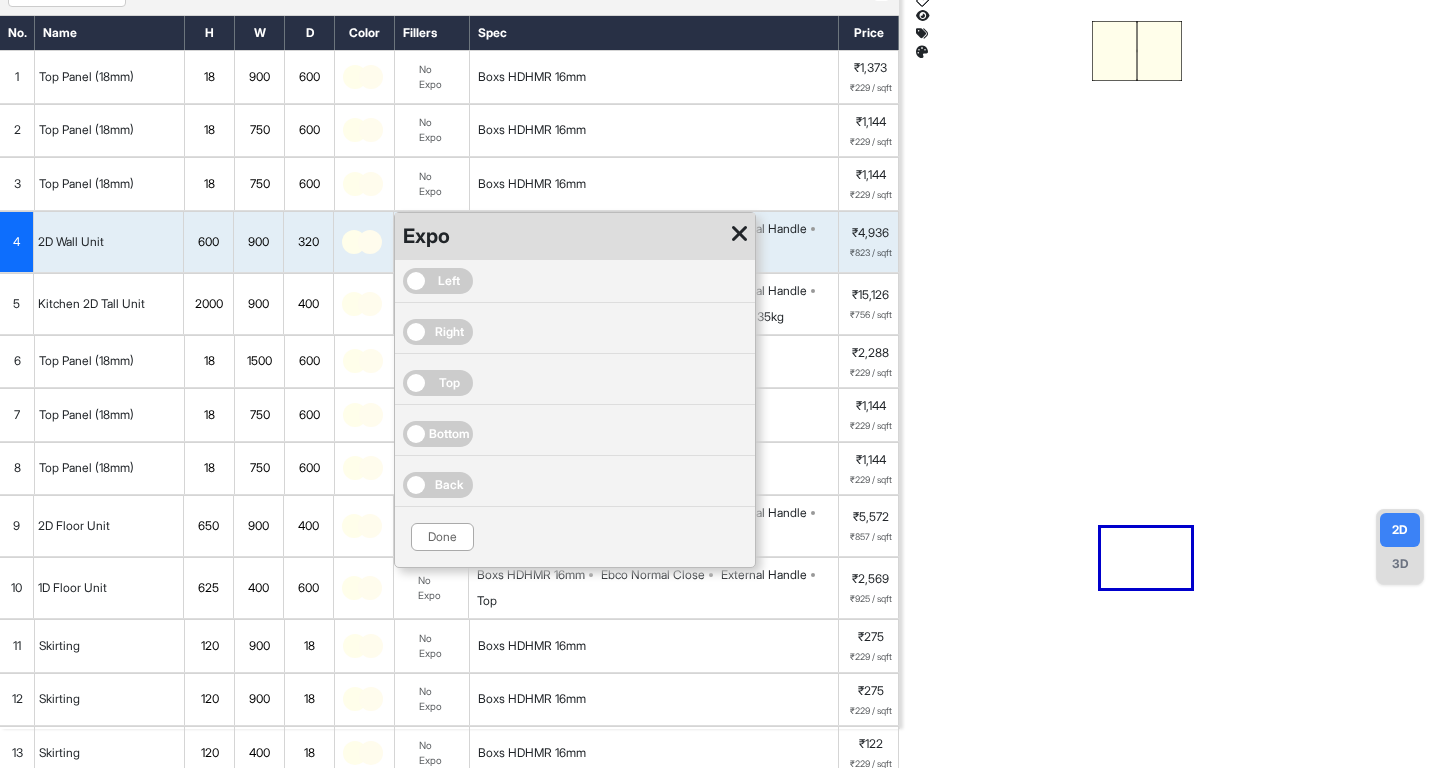 click on "Left" at bounding box center (449, 281) 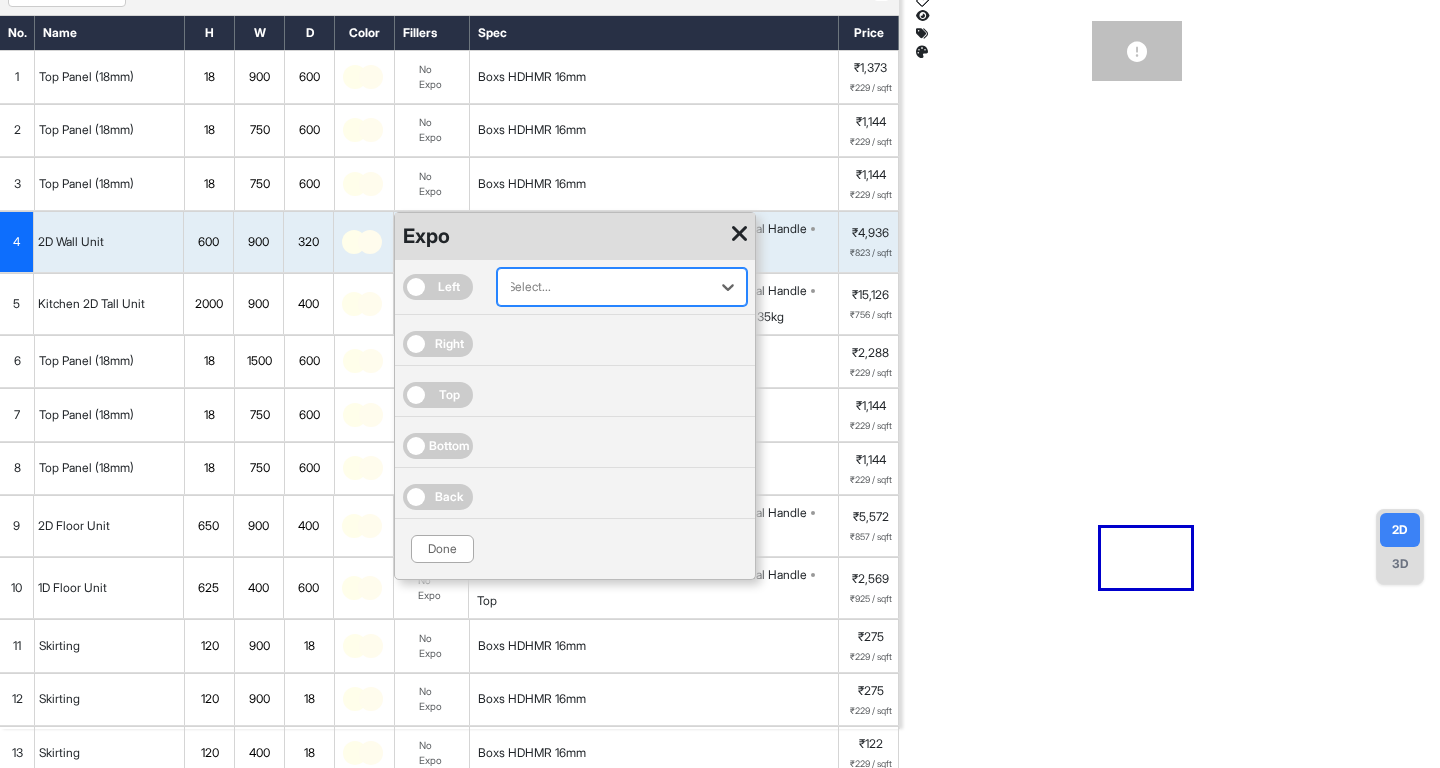 click on "Right" at bounding box center (438, 344) 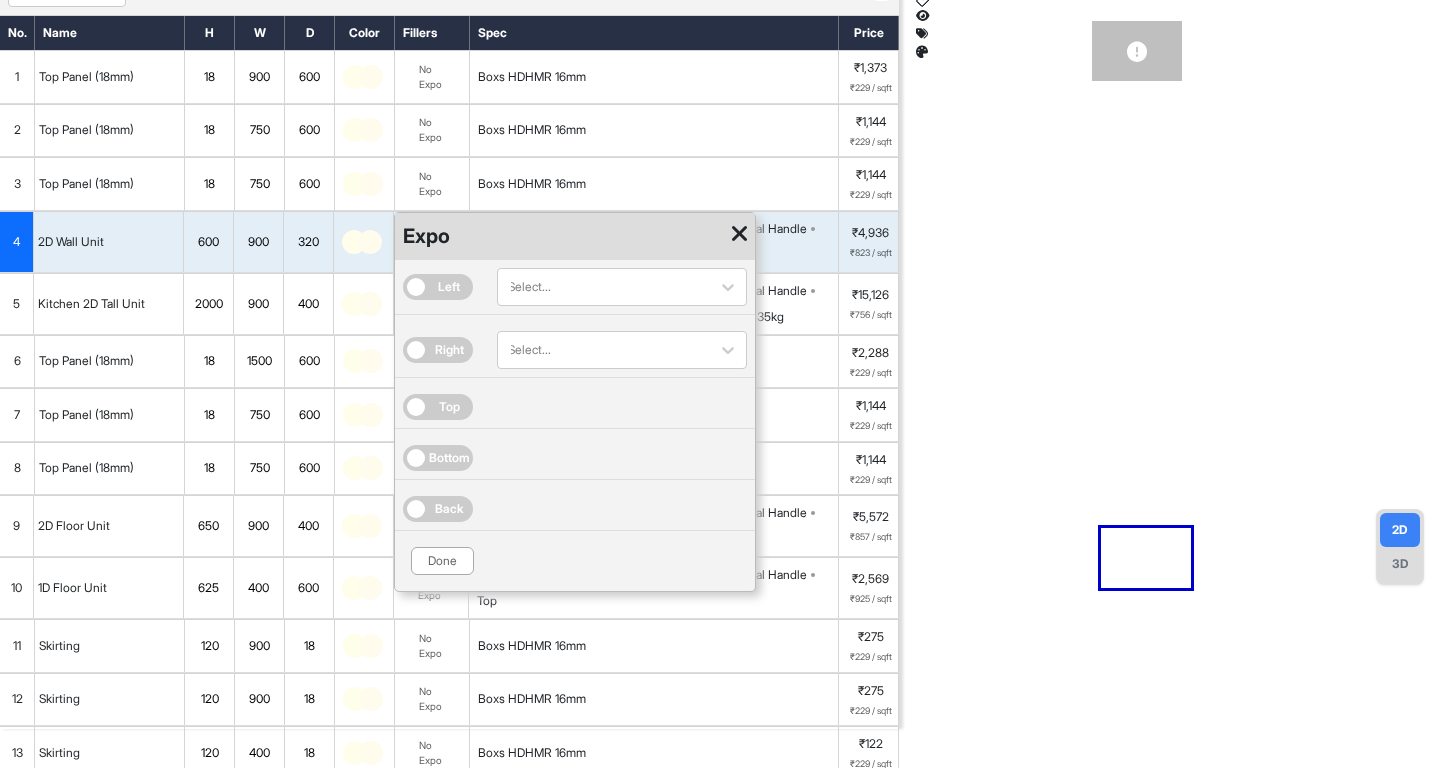 click on "Bottom" at bounding box center [449, 458] 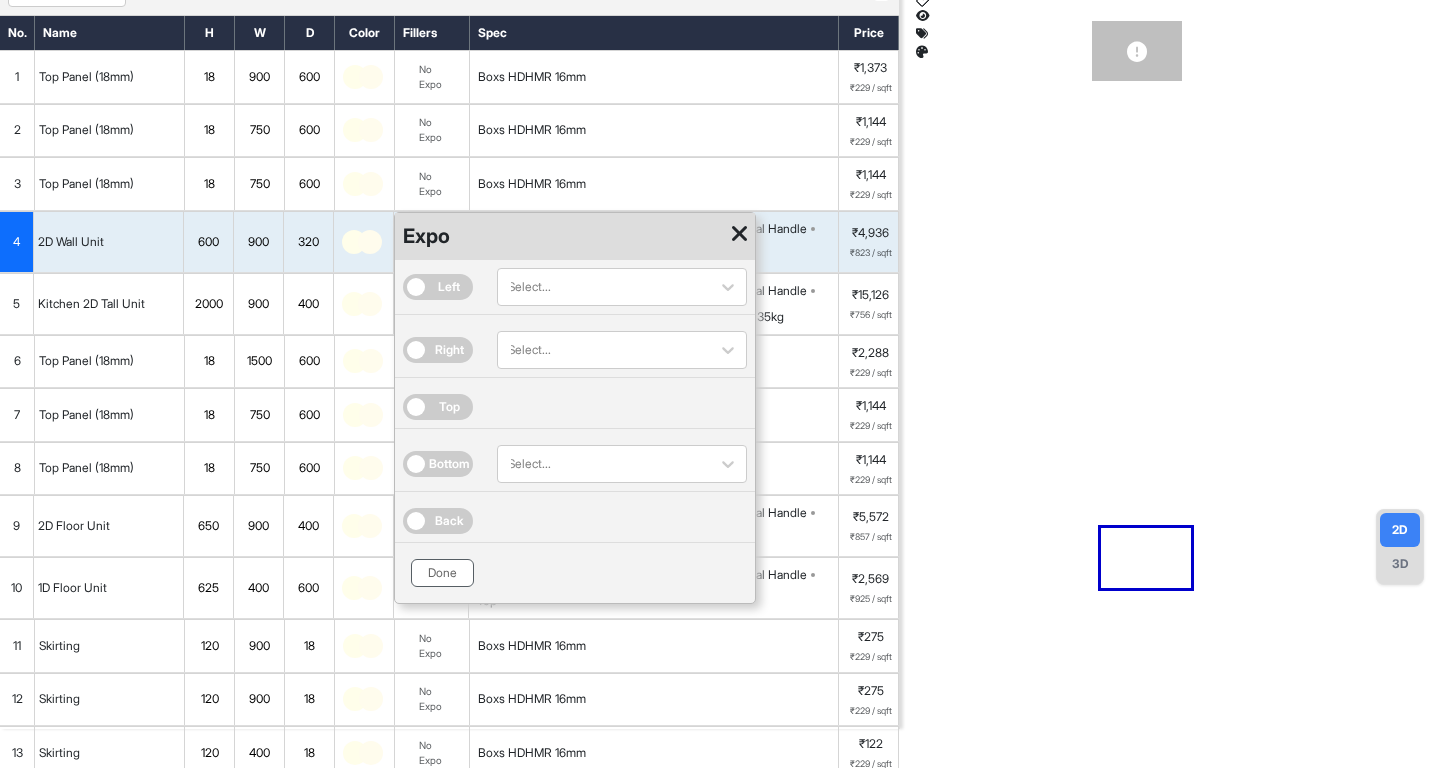 click on "Done" at bounding box center (442, 573) 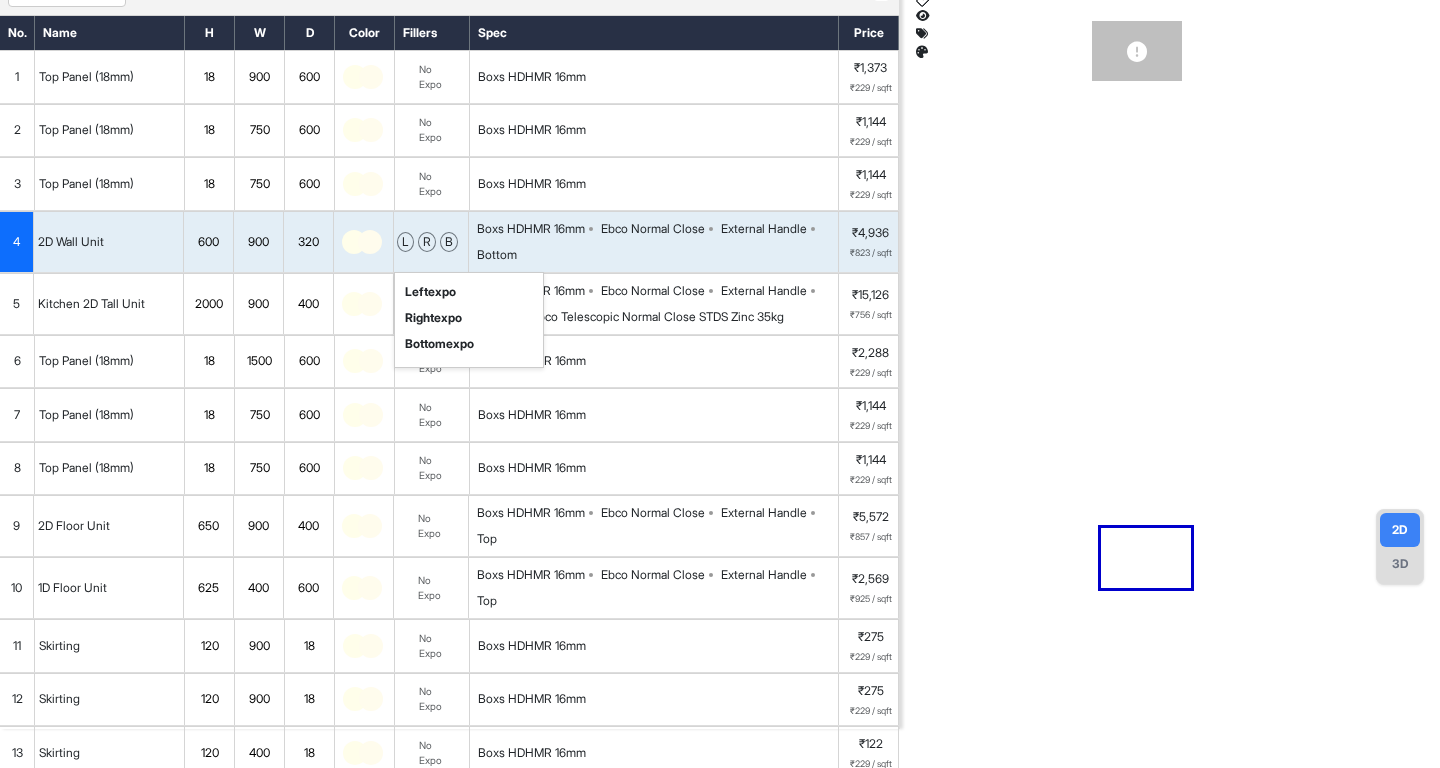 click at bounding box center [354, 304] 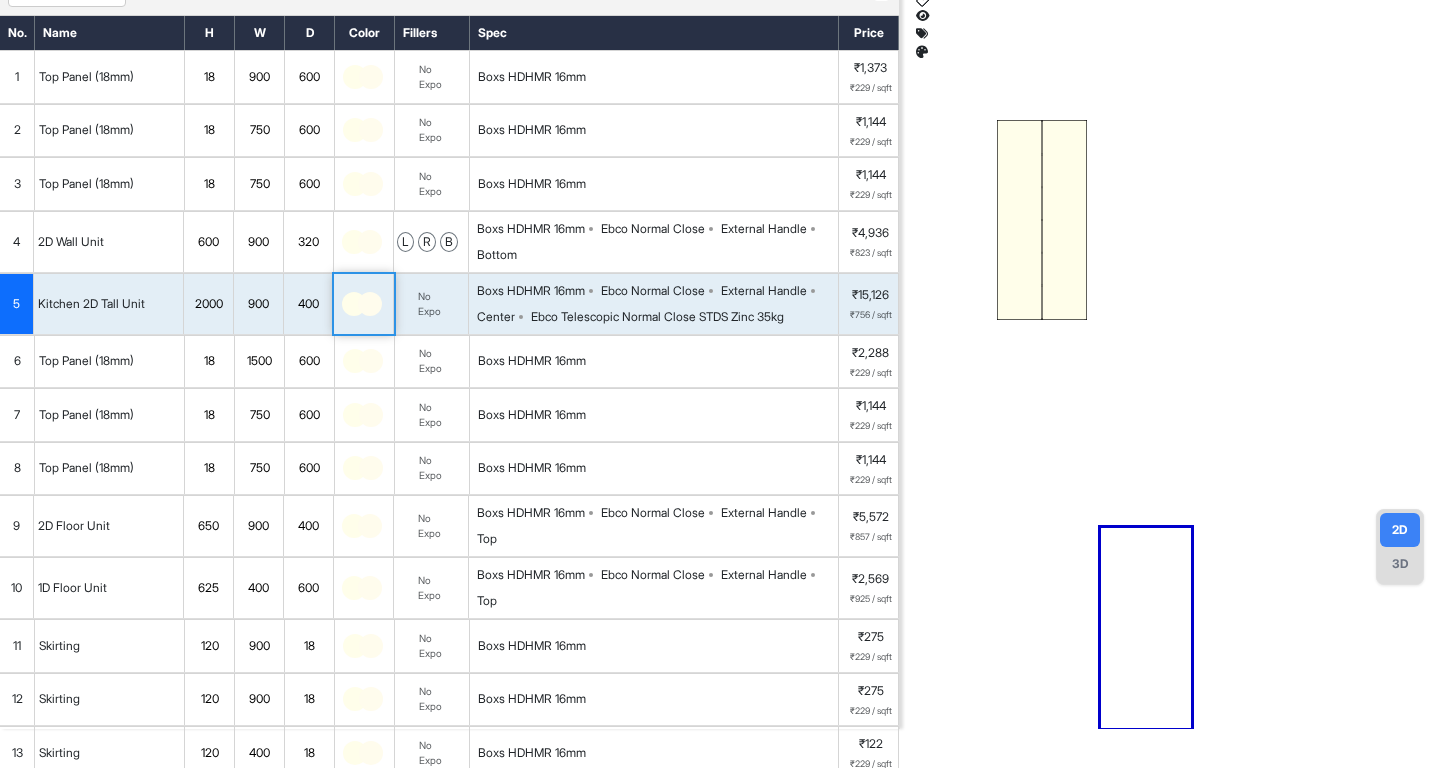 click at bounding box center [370, 304] 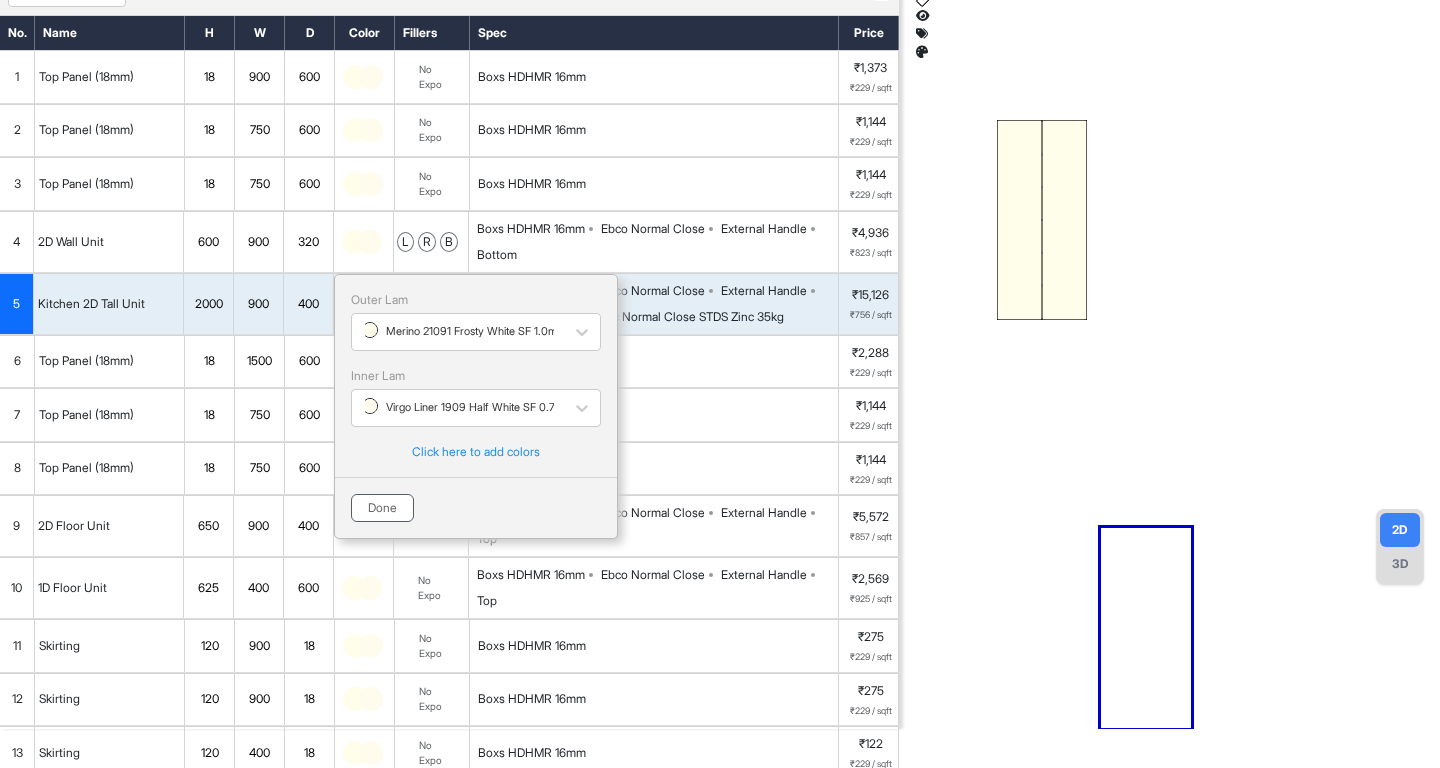 click on "Done" at bounding box center (382, 508) 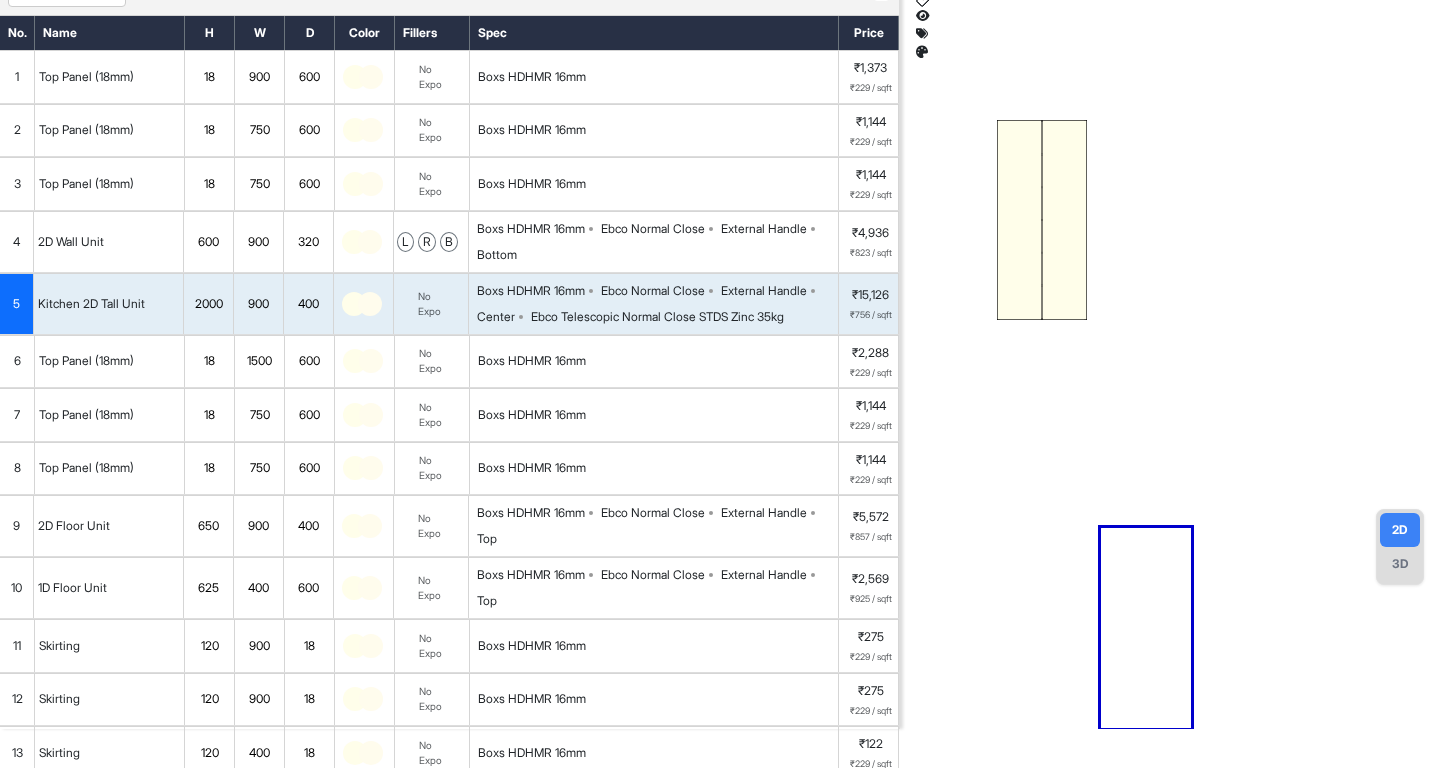 click on "No Expo" at bounding box center (431, 304) 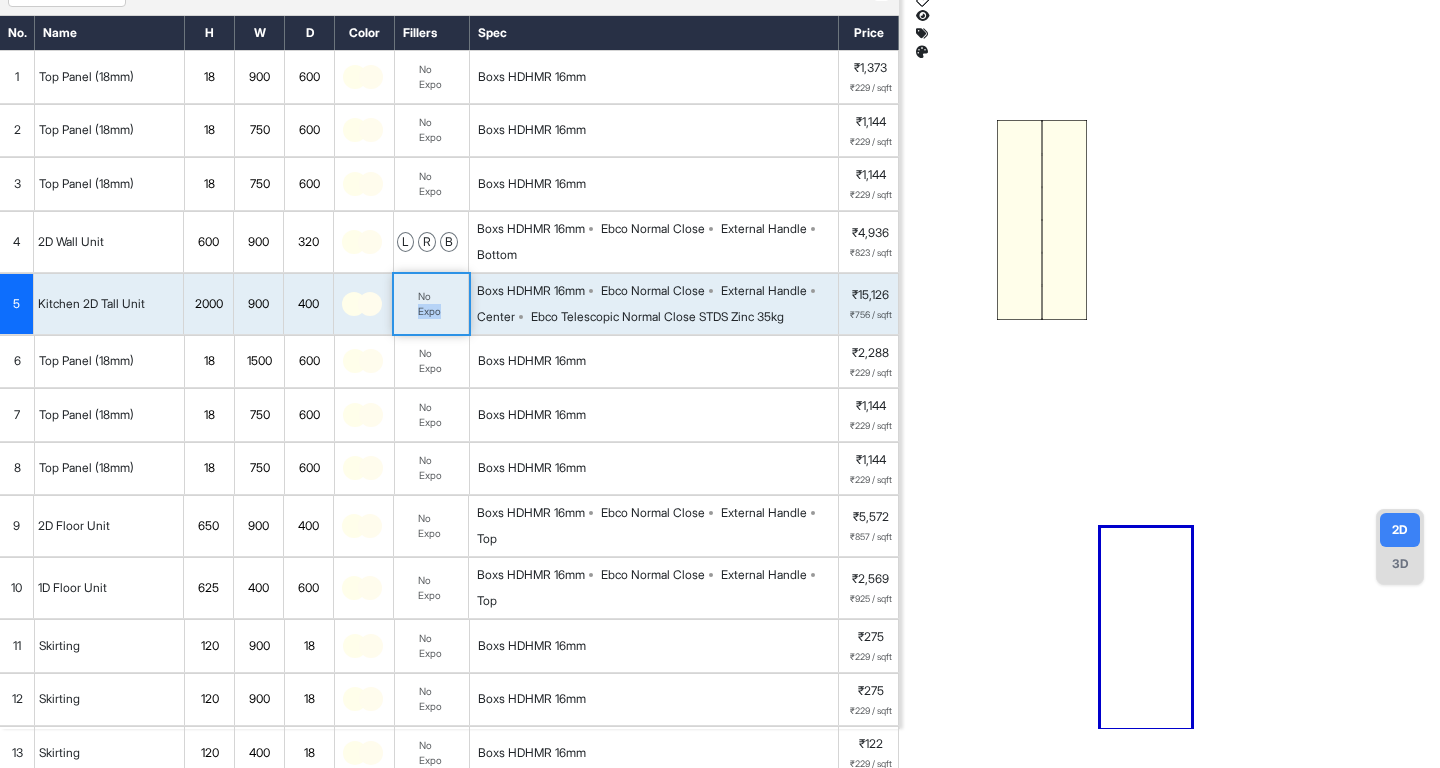click on "No Expo" at bounding box center (431, 304) 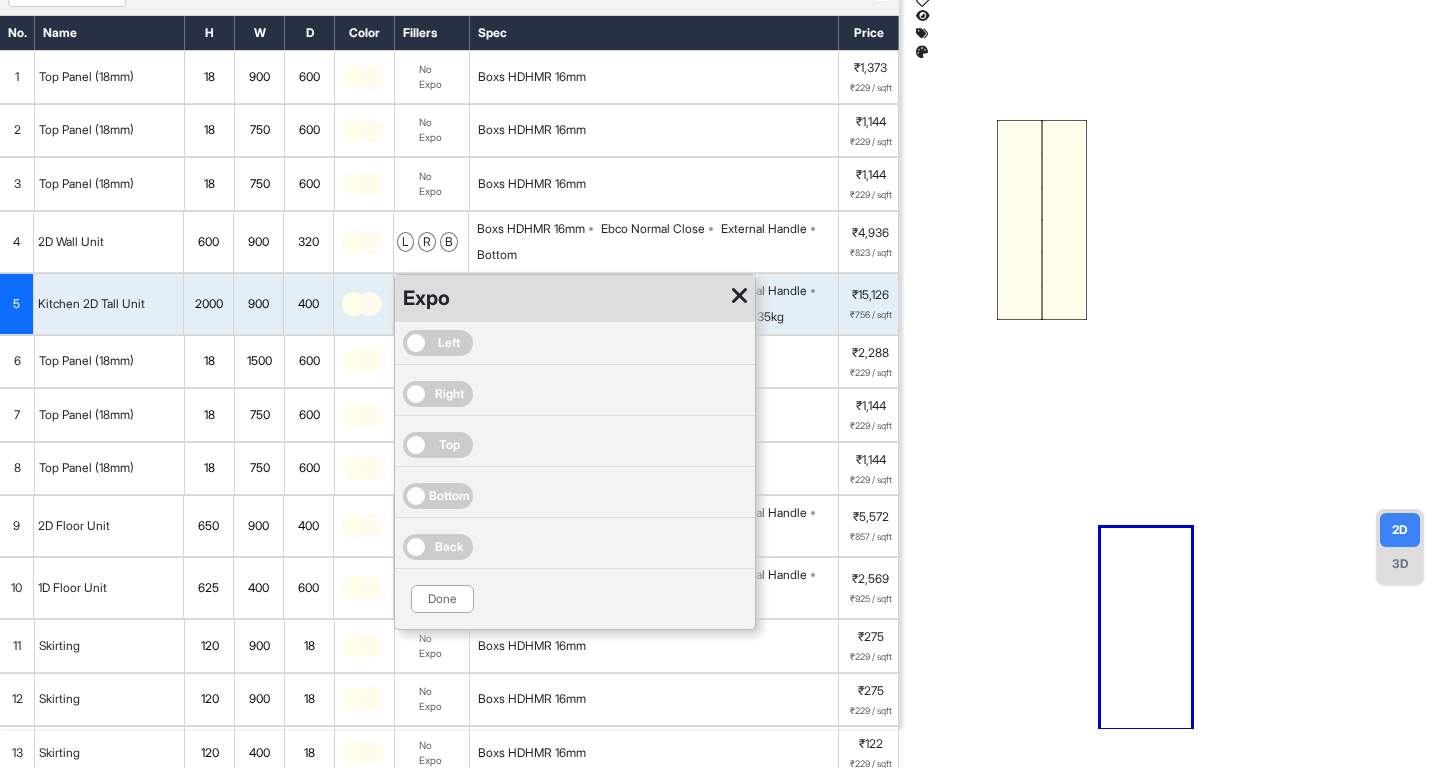click on "Left" at bounding box center (438, 343) 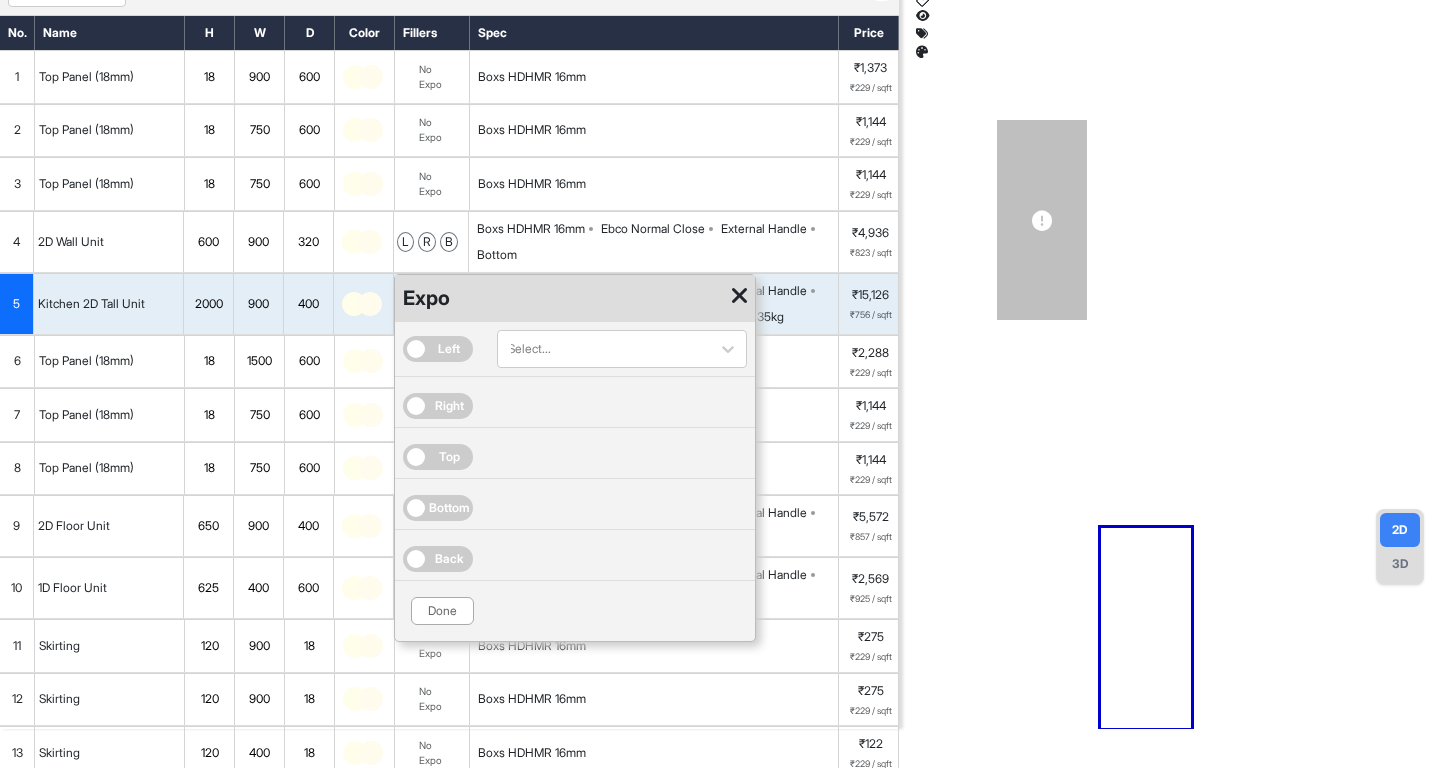 click on "Right" at bounding box center (438, 406) 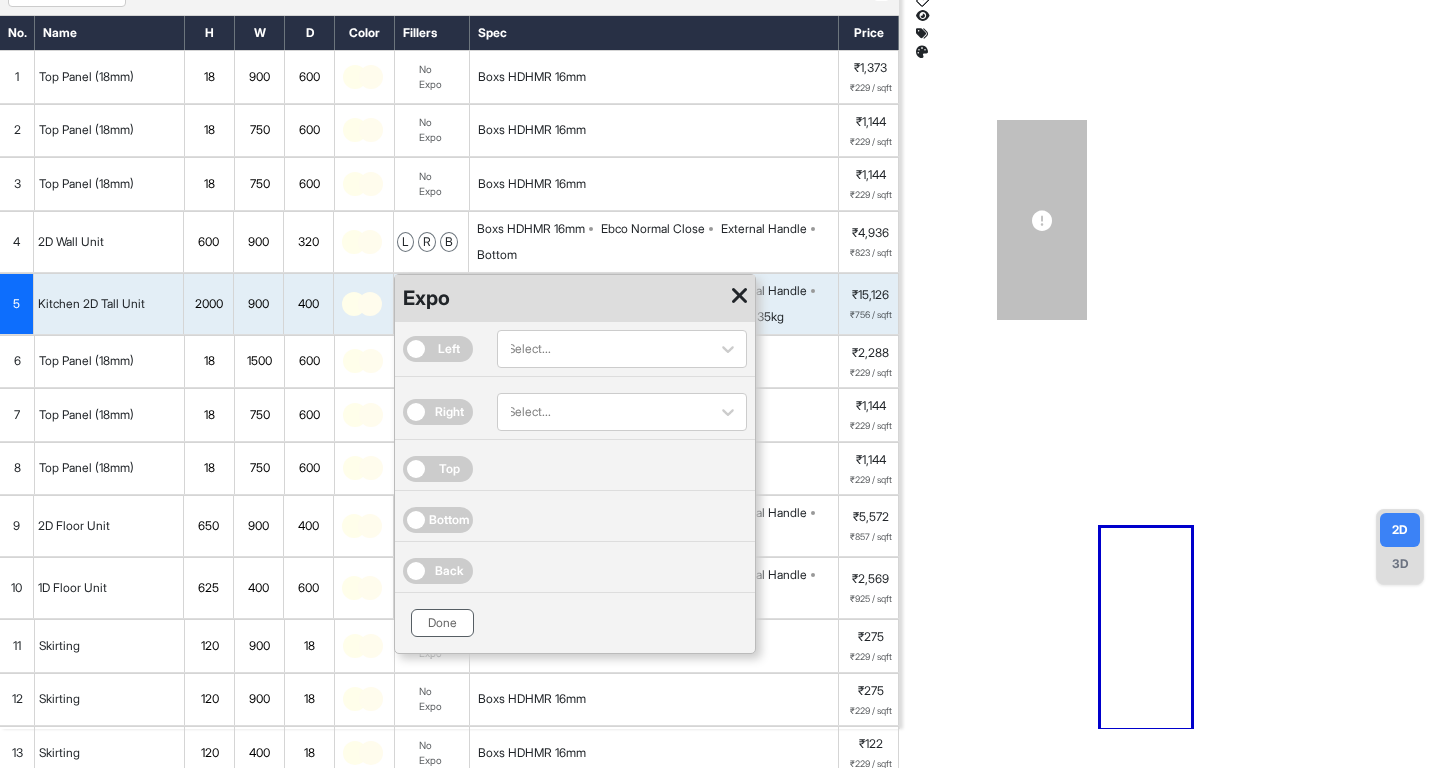 click on "Done" at bounding box center (442, 623) 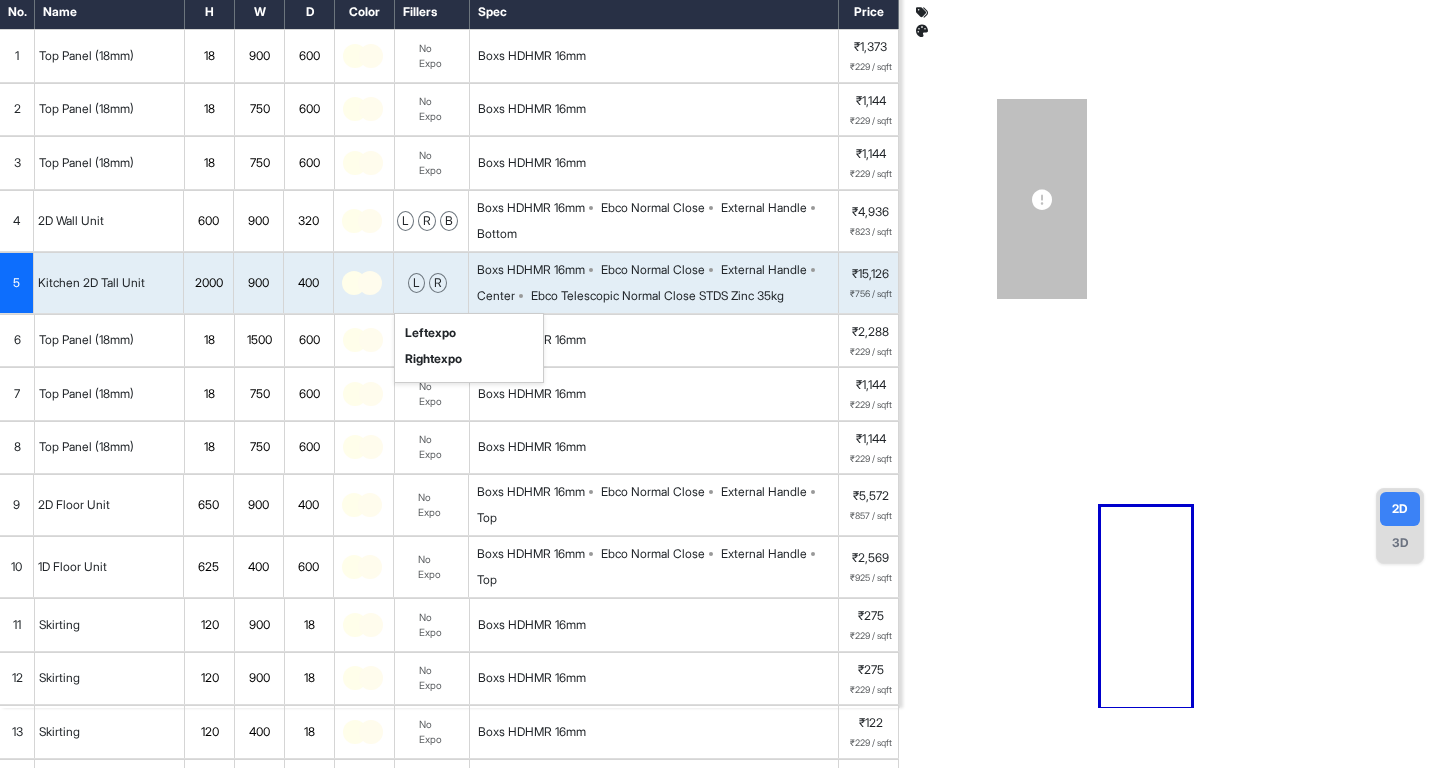scroll, scrollTop: 137, scrollLeft: 0, axis: vertical 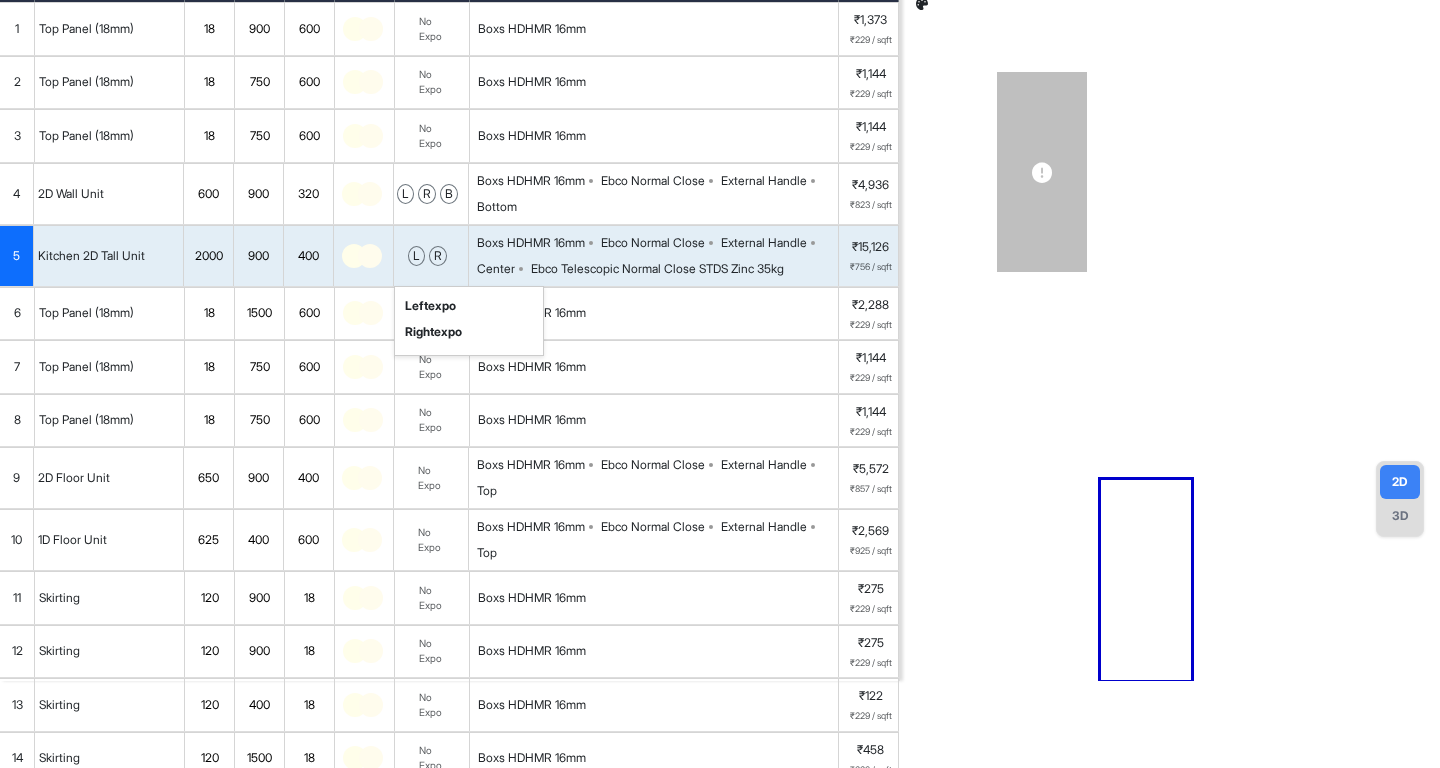 click on "No Expo" at bounding box center (431, 478) 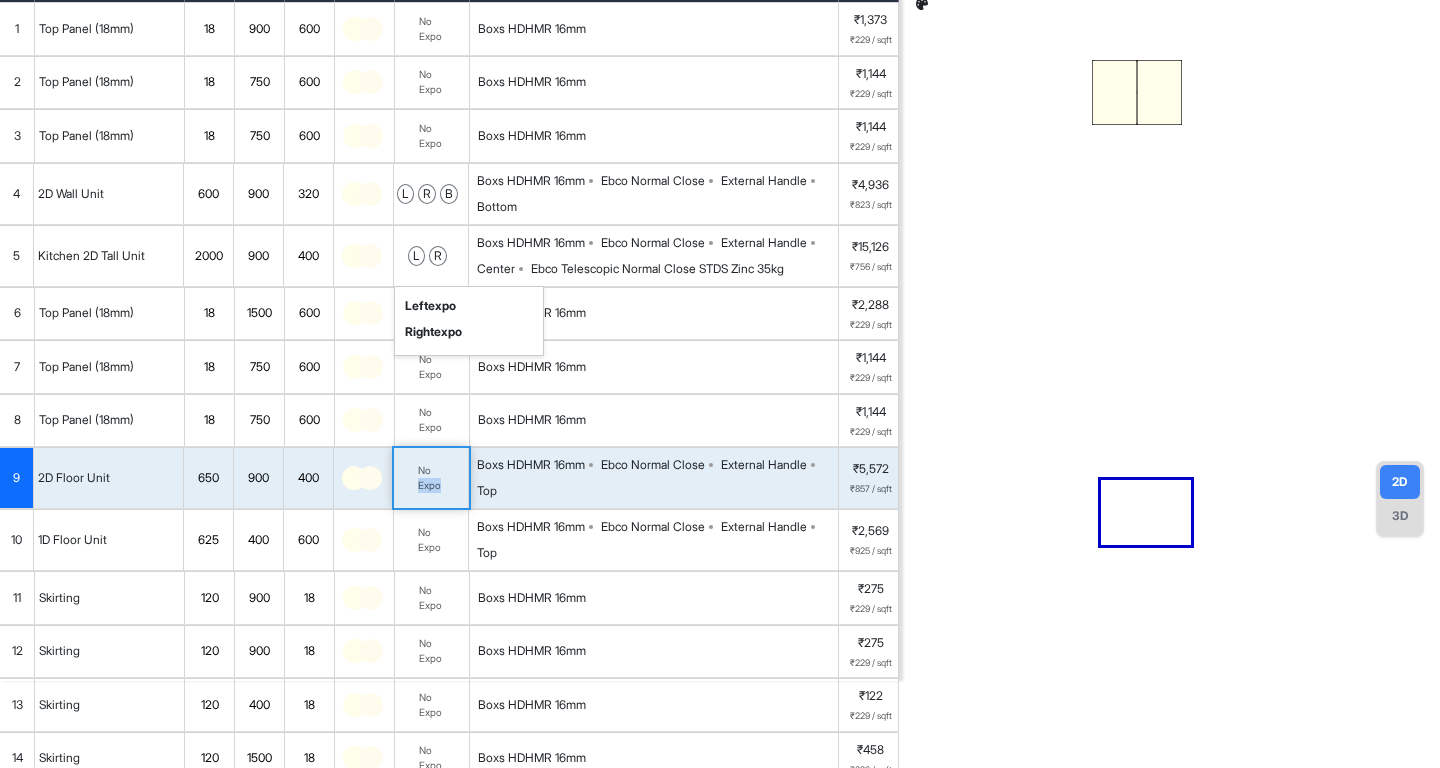 click on "No Expo" at bounding box center (431, 478) 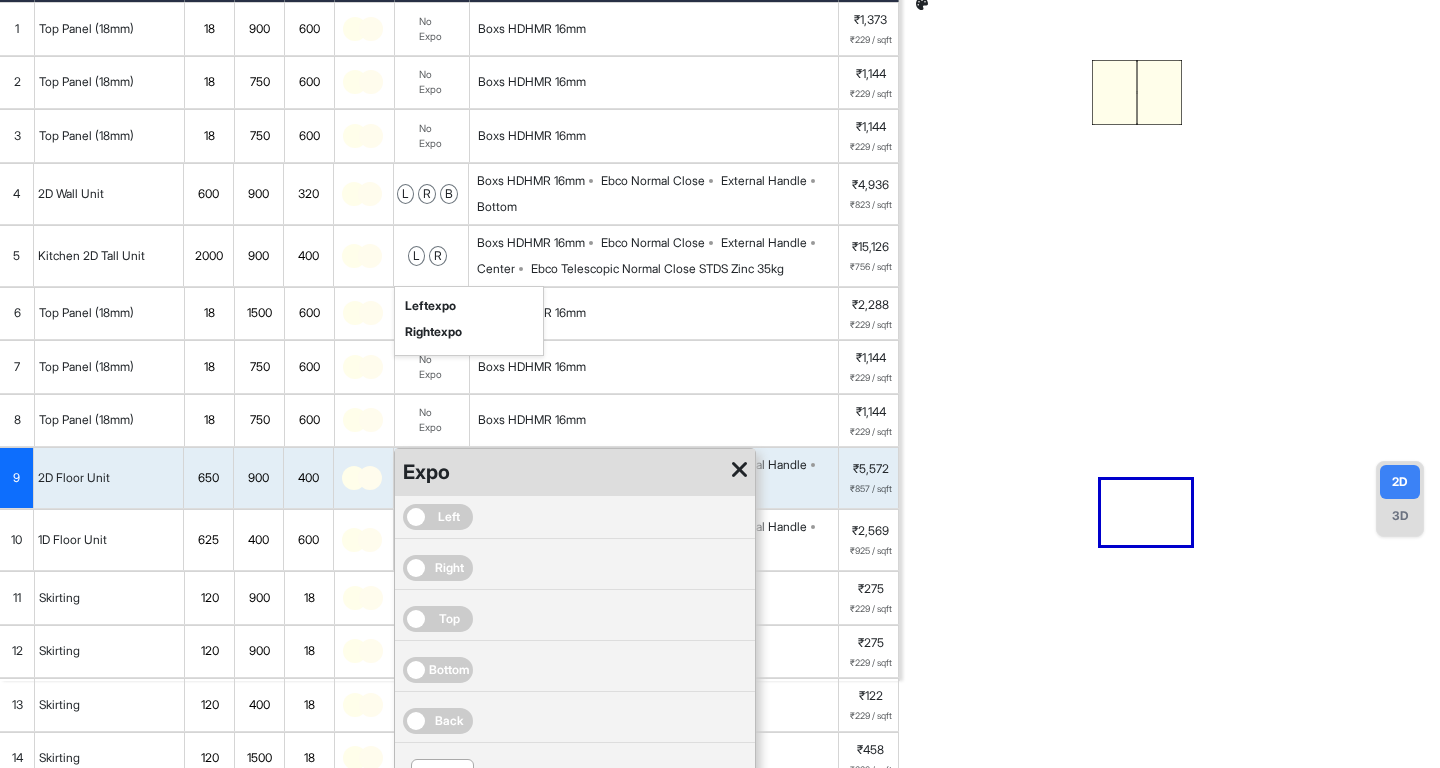 click on "Left" at bounding box center (438, 517) 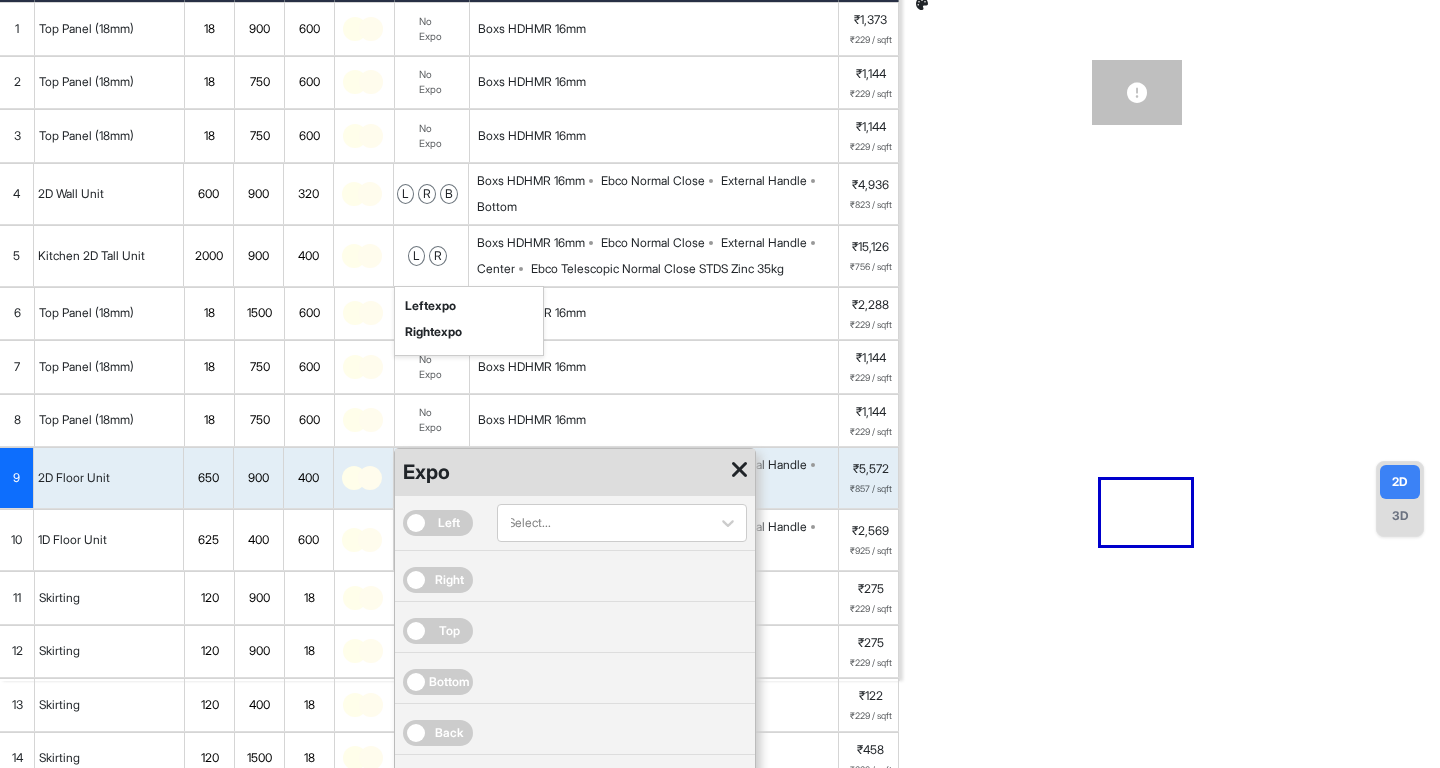 click on "Right" at bounding box center (438, 580) 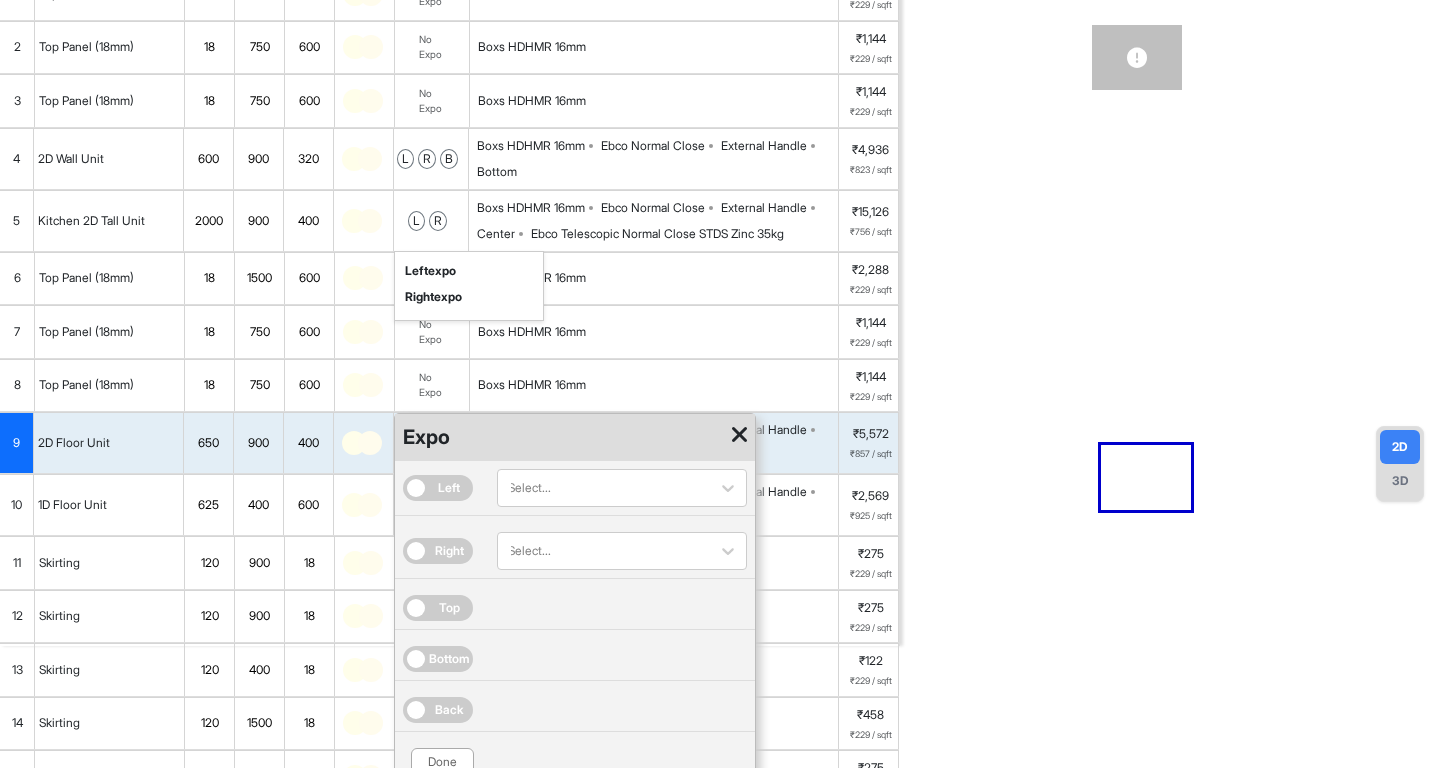 scroll, scrollTop: 262, scrollLeft: 0, axis: vertical 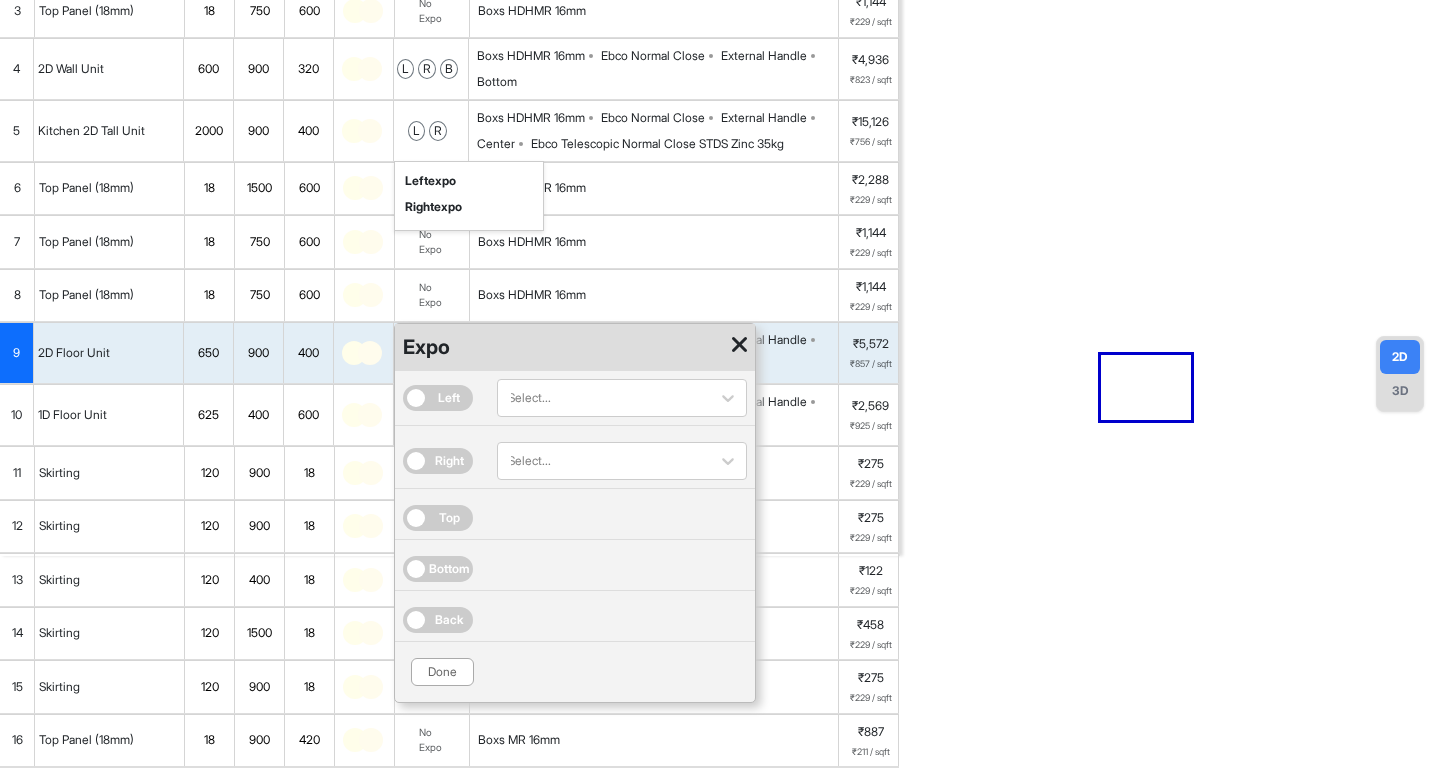 click on "Top" at bounding box center [438, 518] 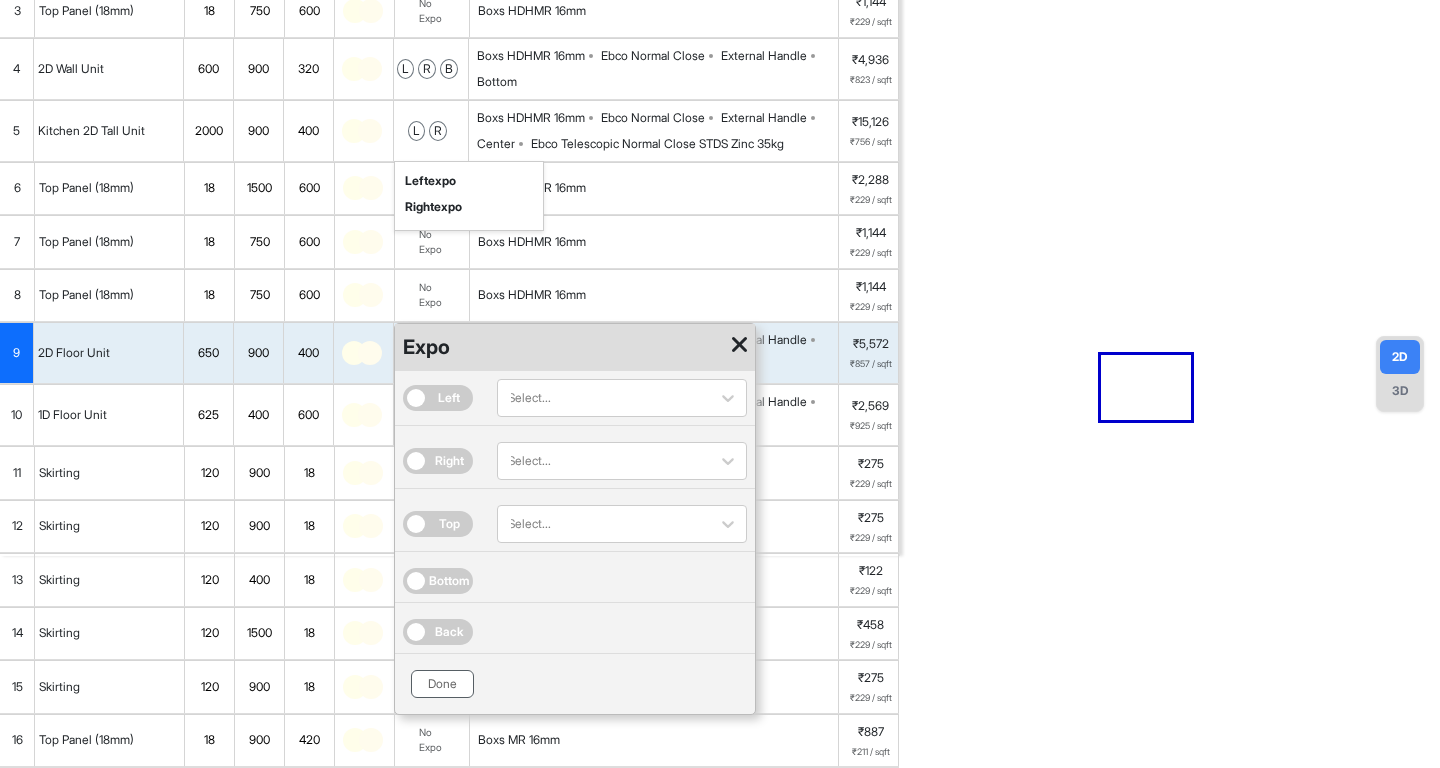 click on "Done" at bounding box center [442, 684] 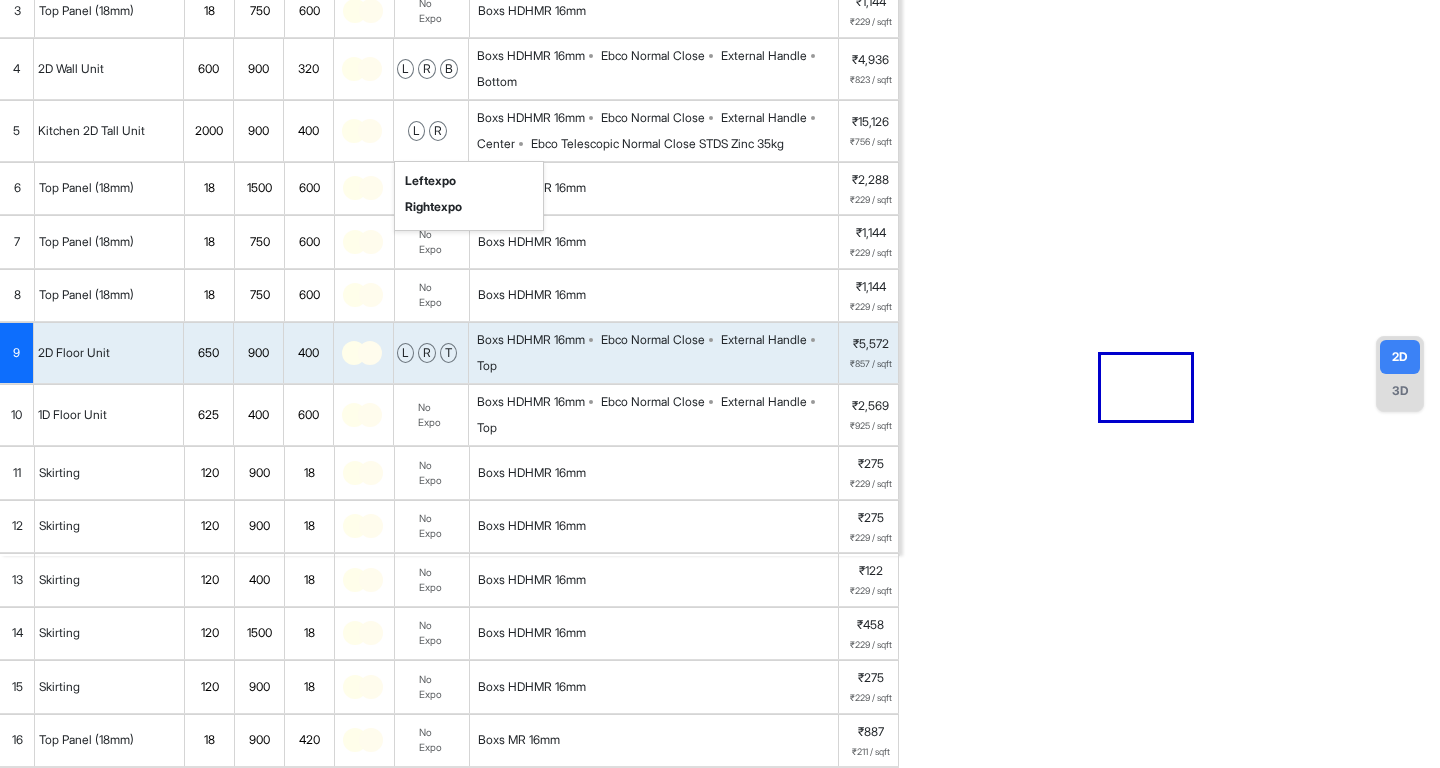 click on "No Expo" at bounding box center (431, 415) 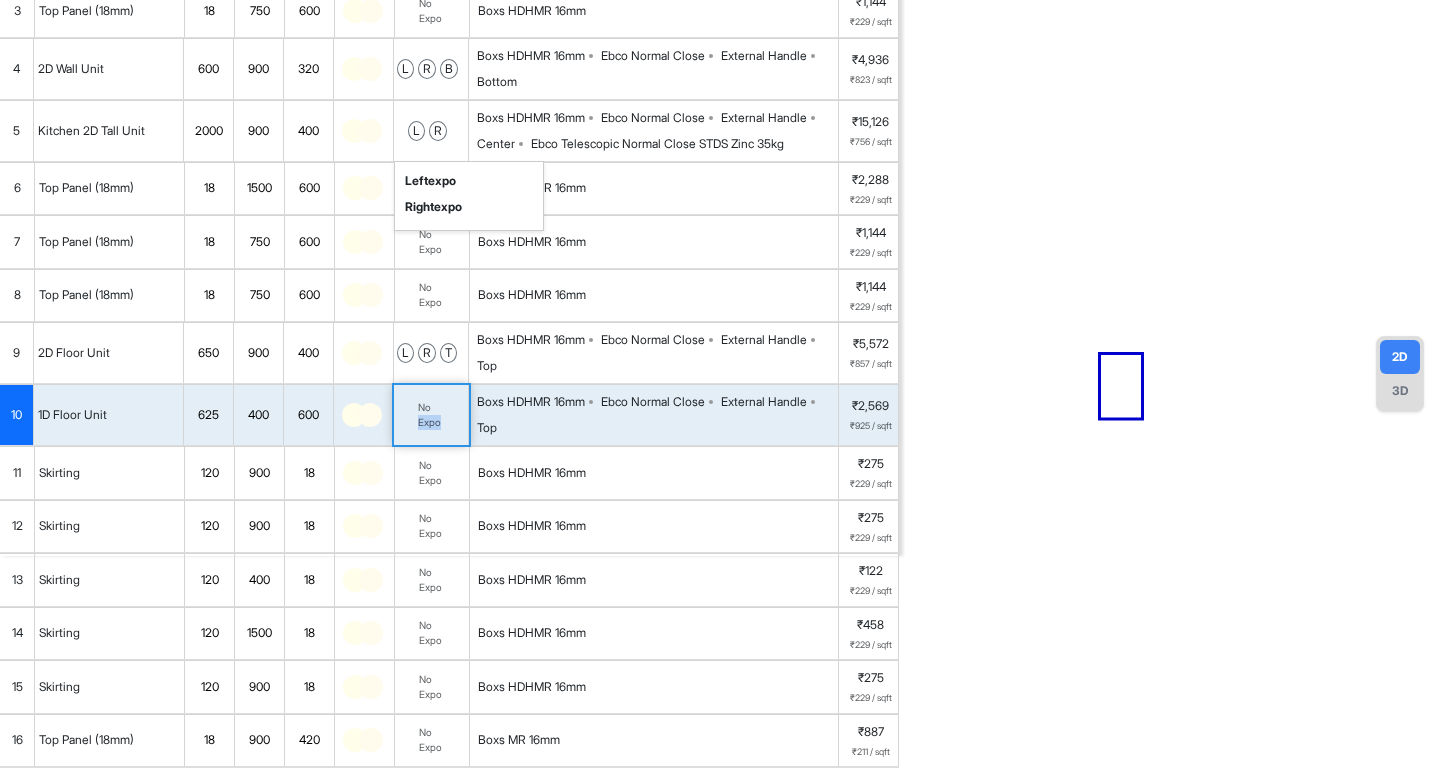 click on "No Expo" at bounding box center [431, 415] 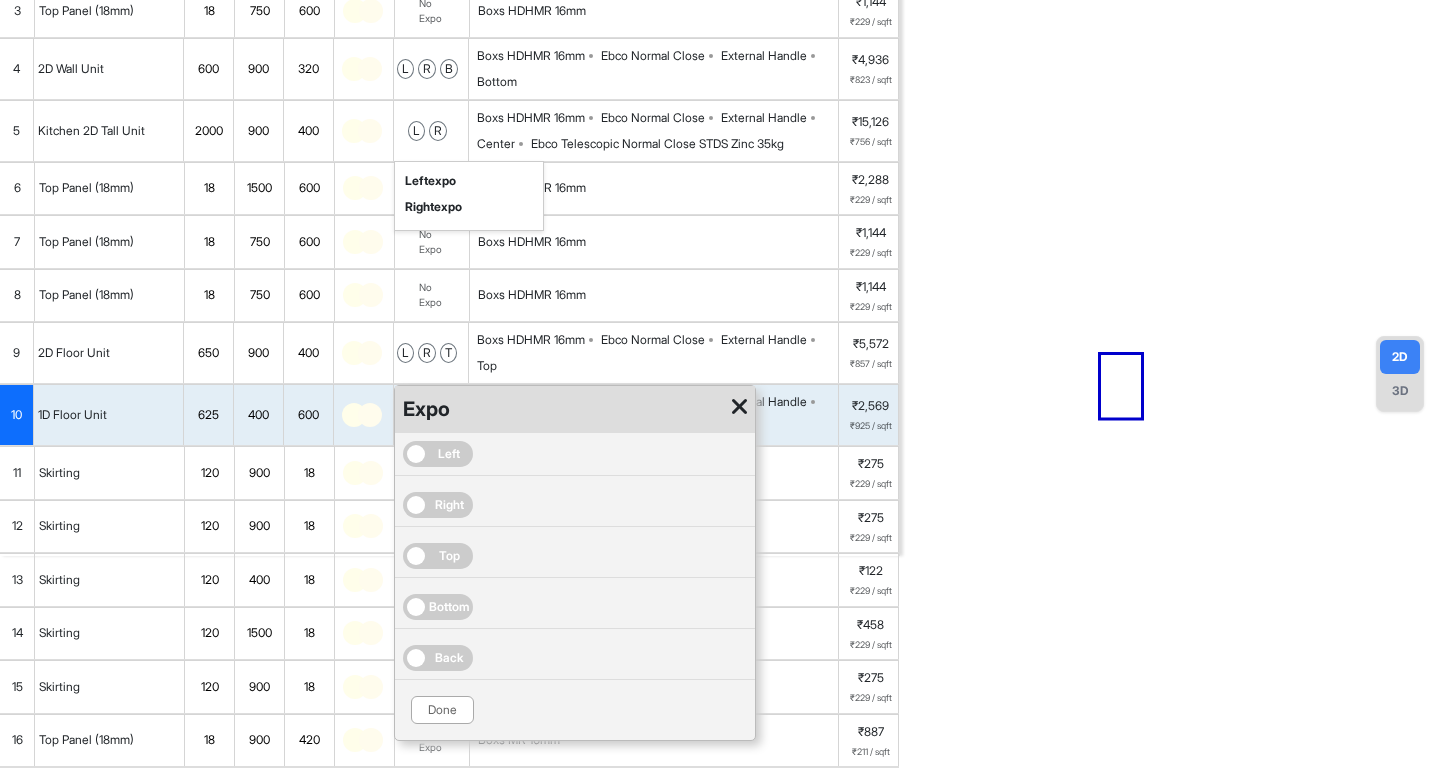 click on "Left" at bounding box center (438, 454) 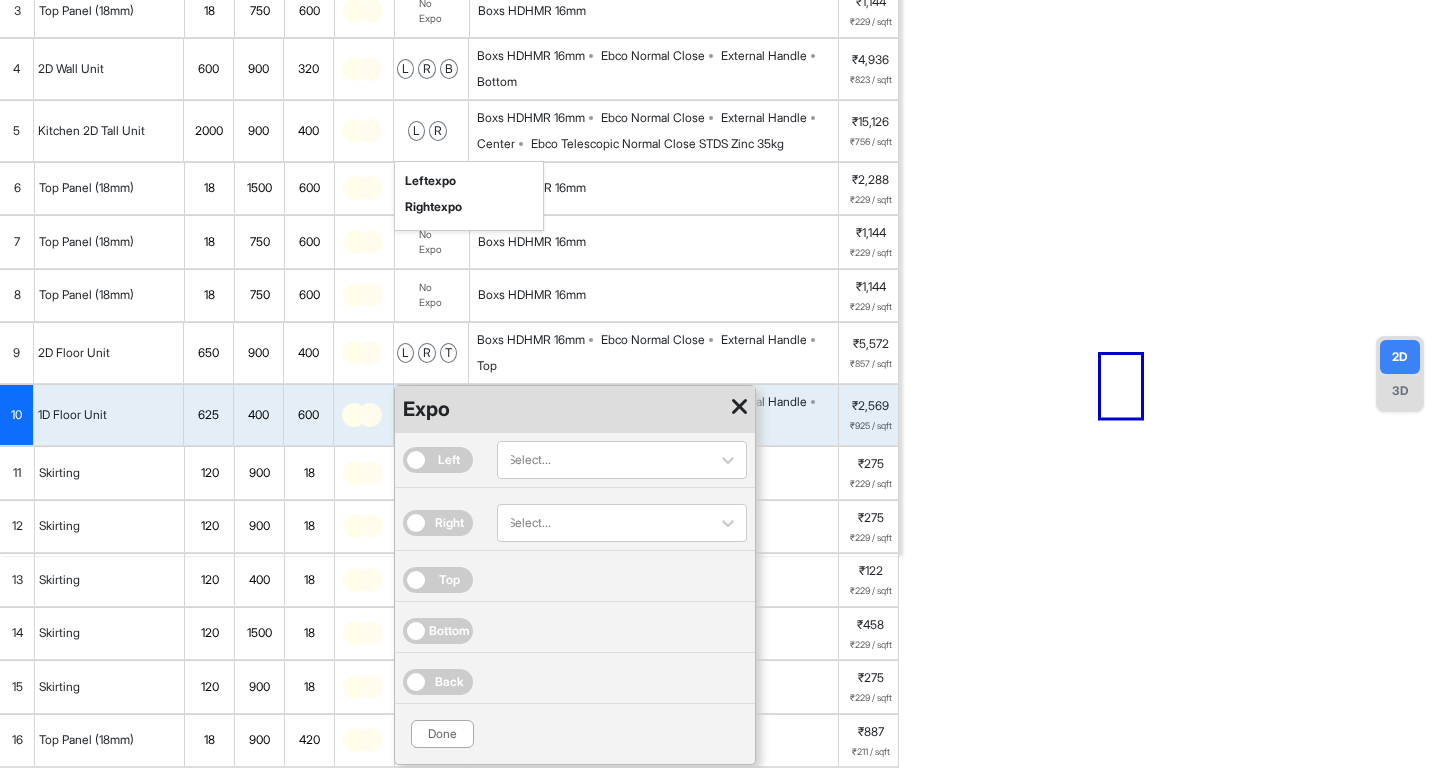 click on "Top" at bounding box center [449, 580] 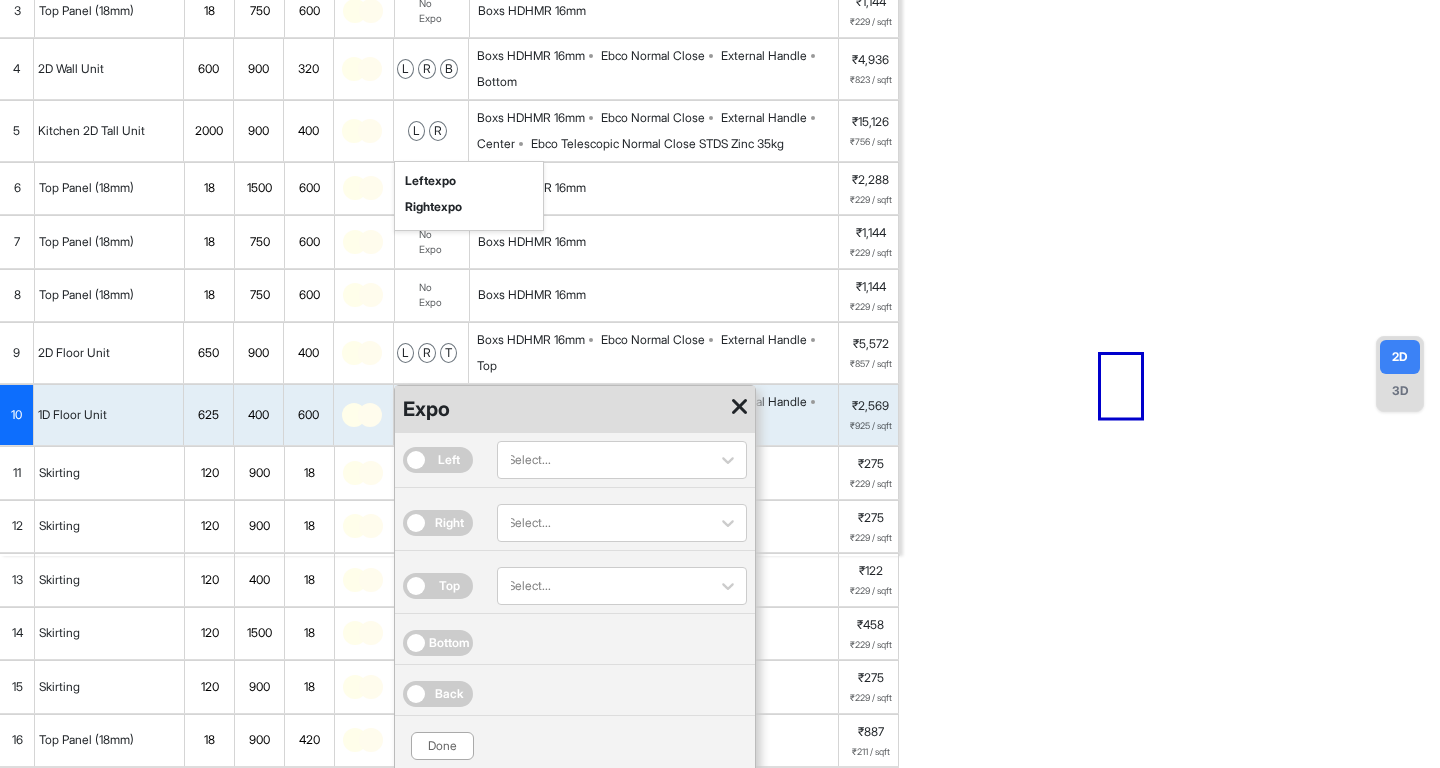 click on "Done" at bounding box center [442, 746] 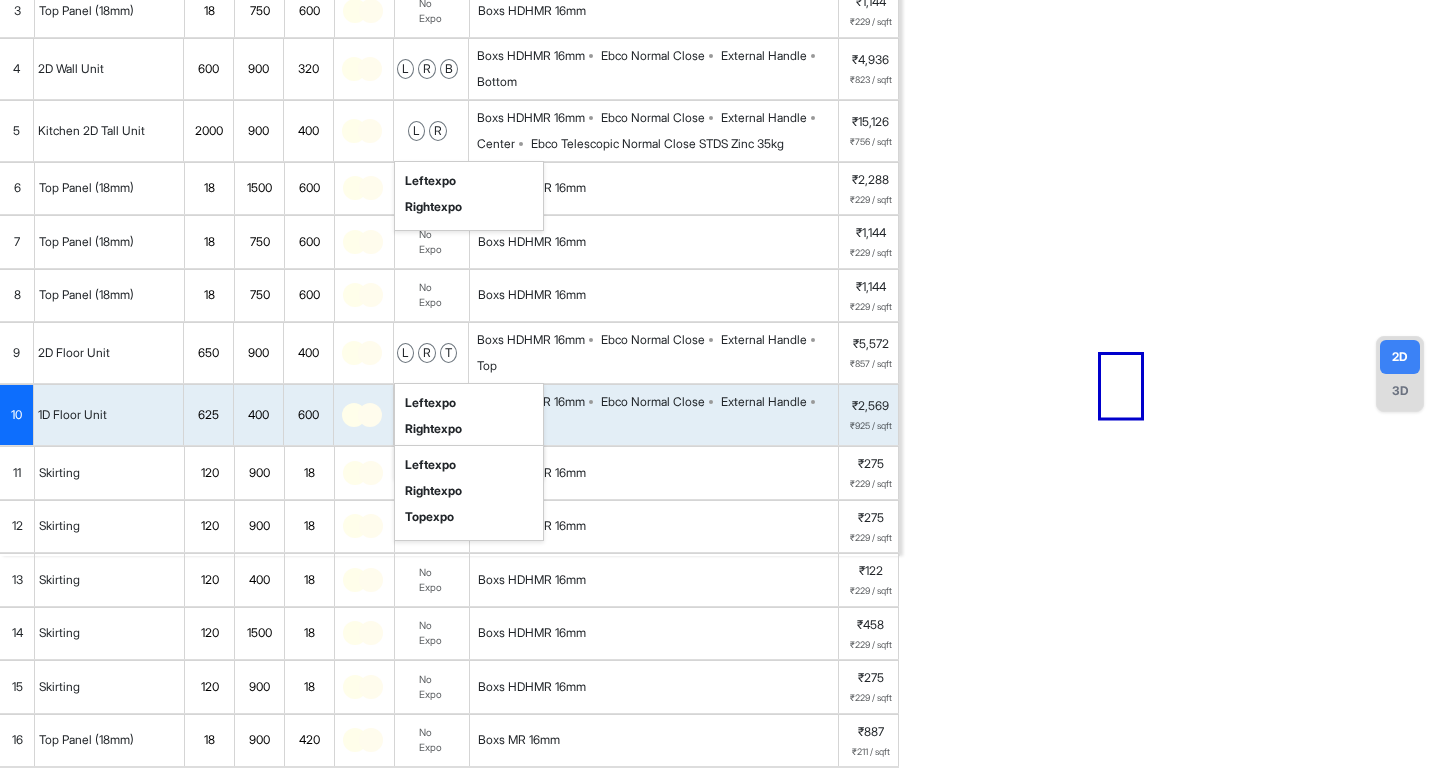 click on "r" at bounding box center [427, 353] 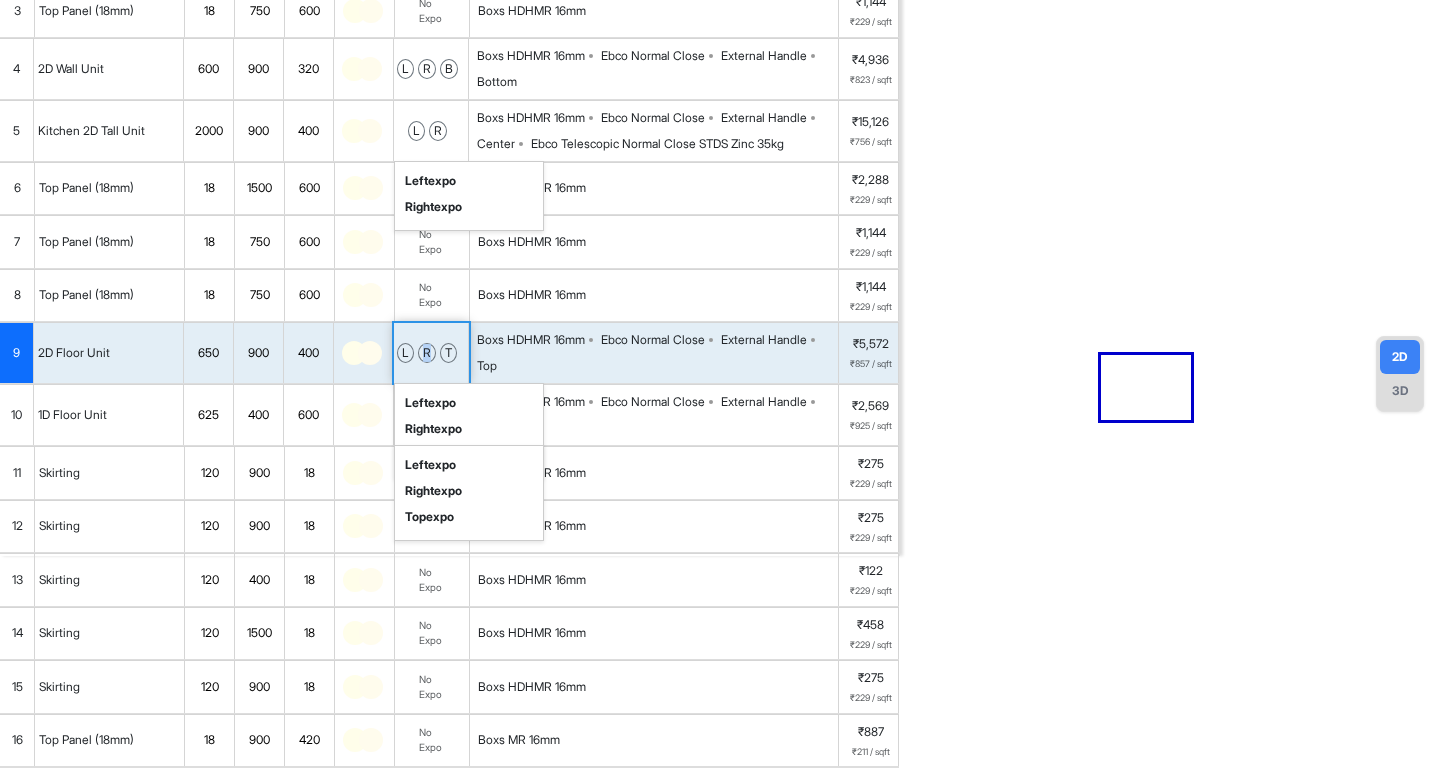 click on "r" at bounding box center [427, 353] 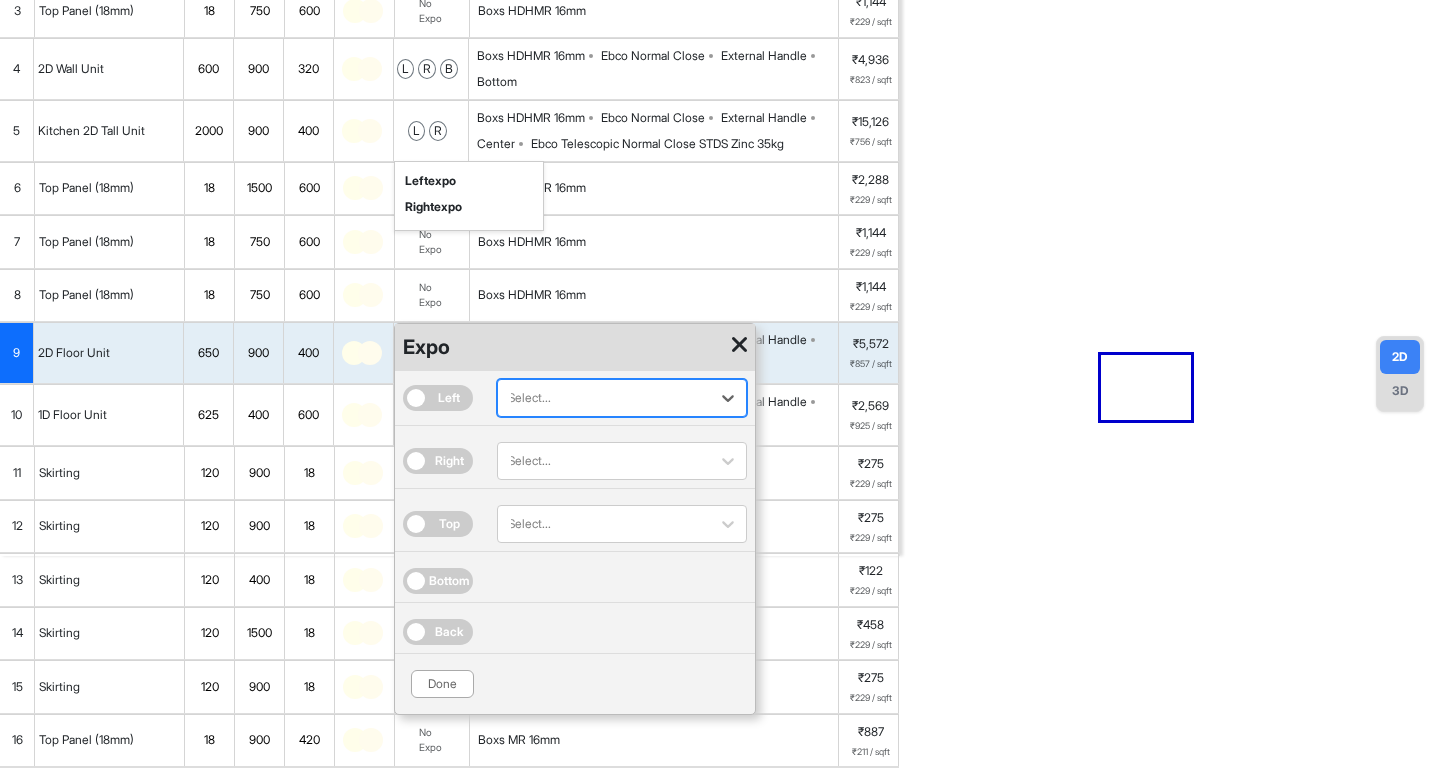 click on "Top" at bounding box center [438, 524] 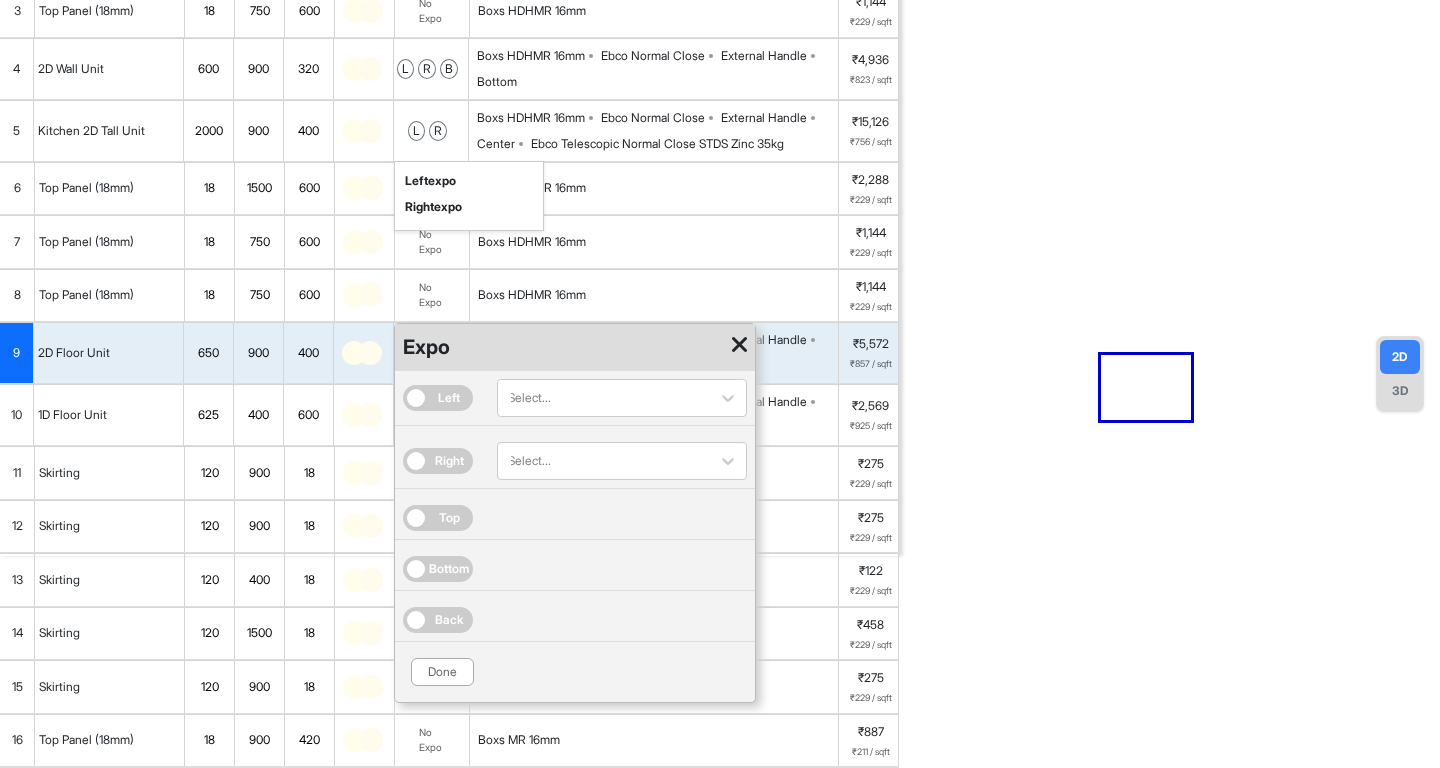 click on "Done" at bounding box center [442, 672] 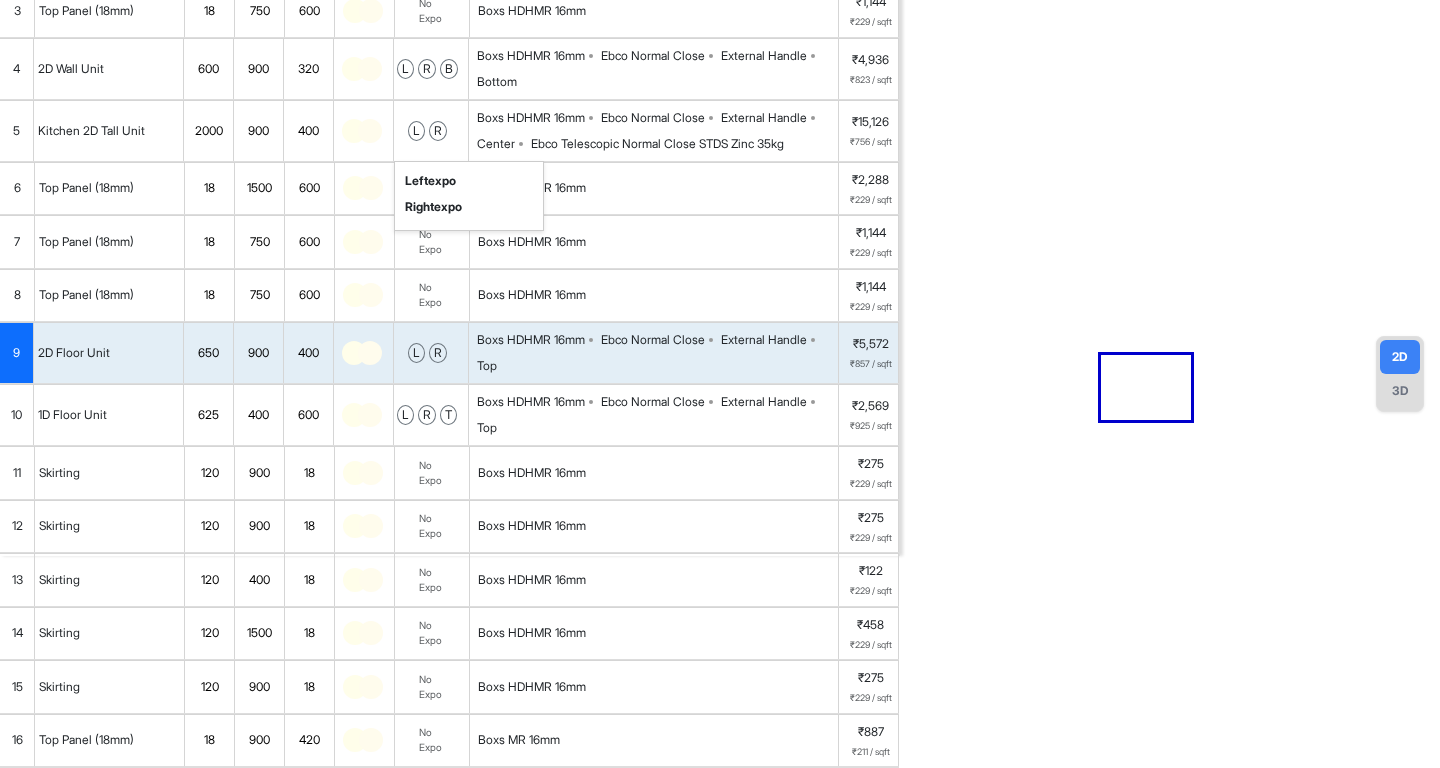 click at bounding box center [1170, 172] 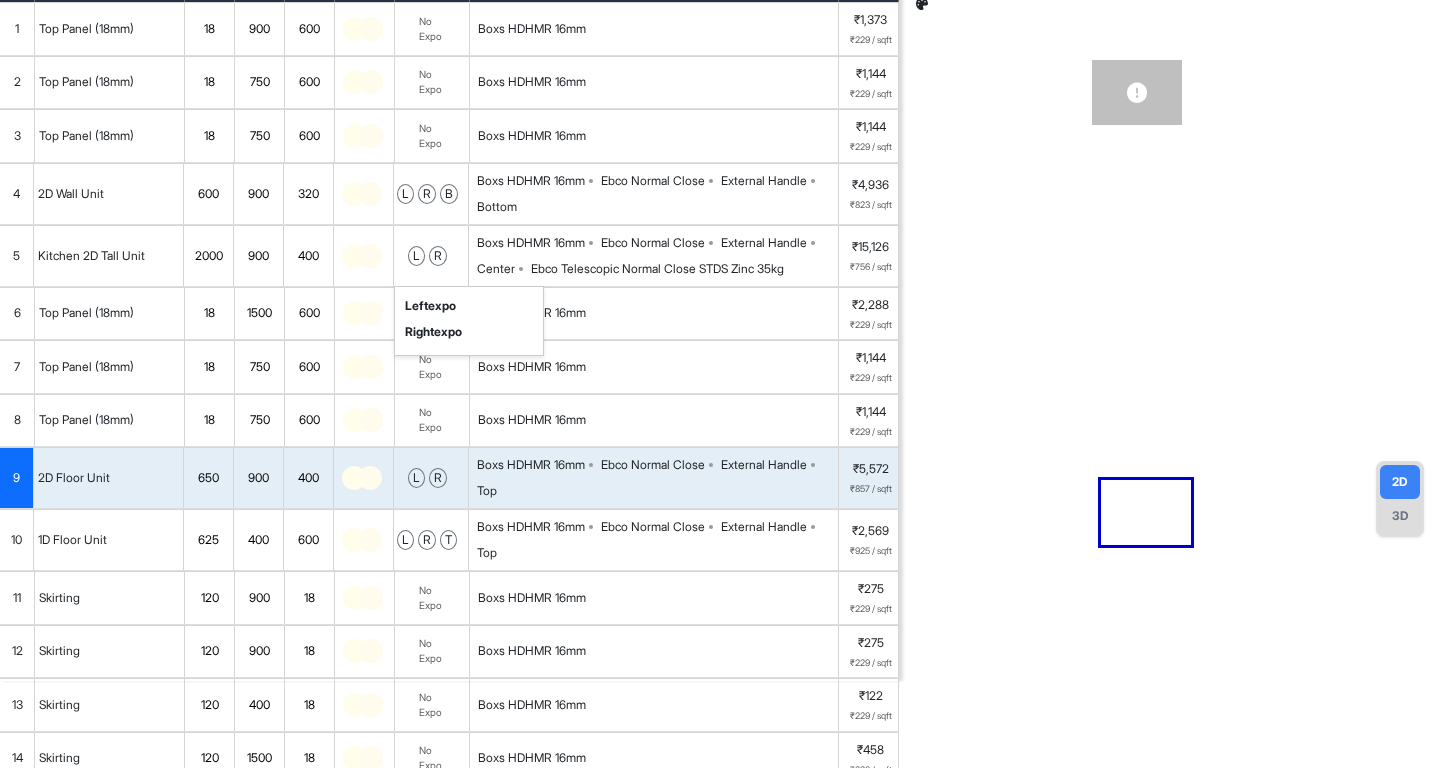 scroll, scrollTop: 0, scrollLeft: 0, axis: both 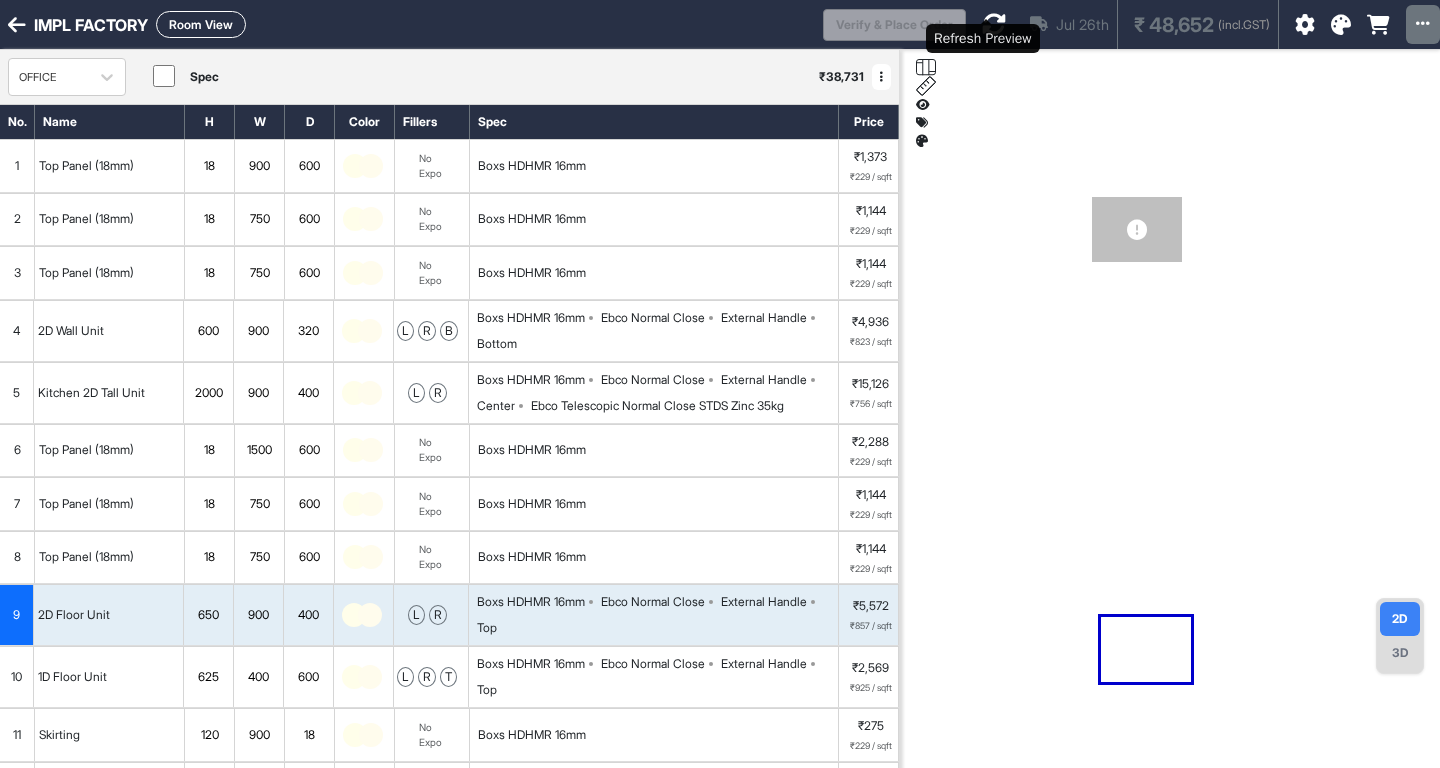 click at bounding box center [994, 24] 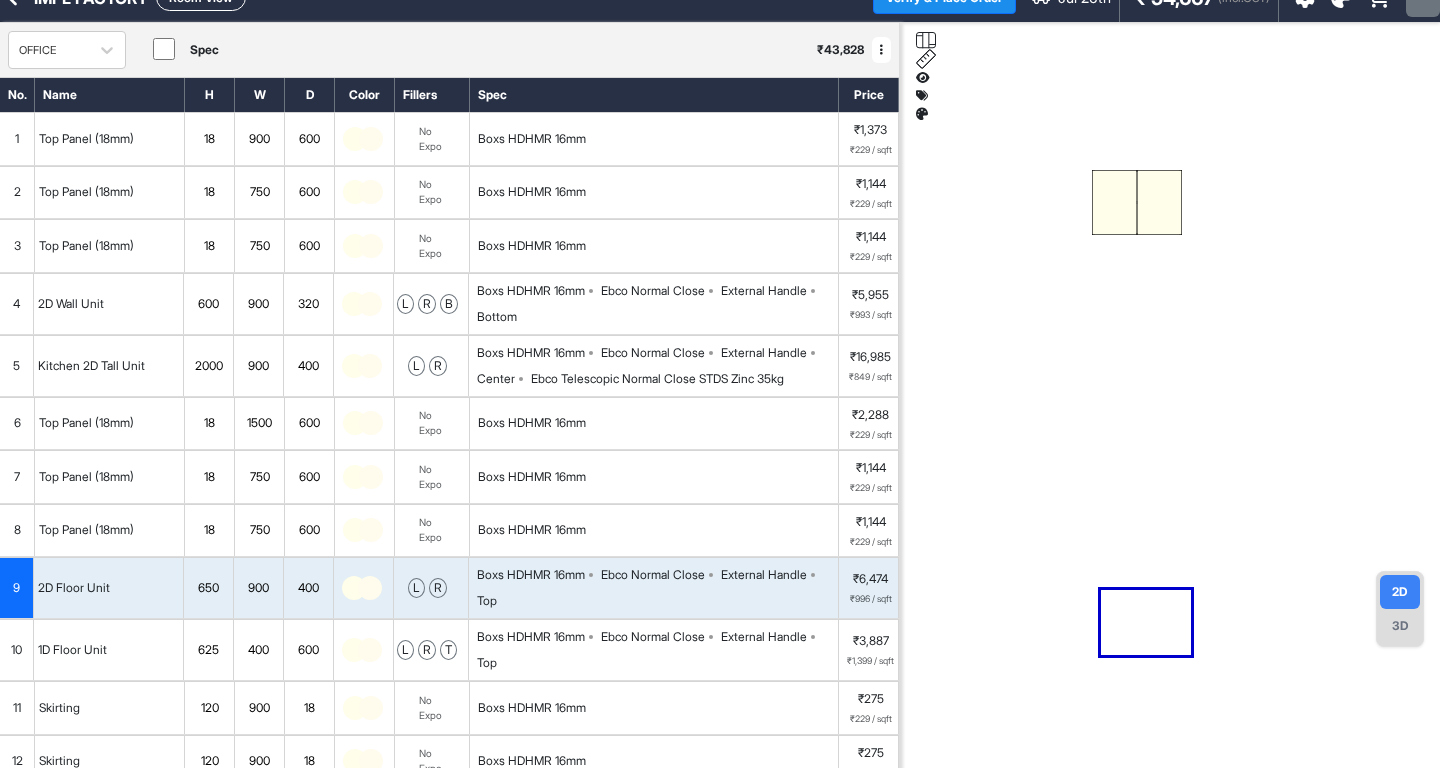 scroll, scrollTop: 0, scrollLeft: 0, axis: both 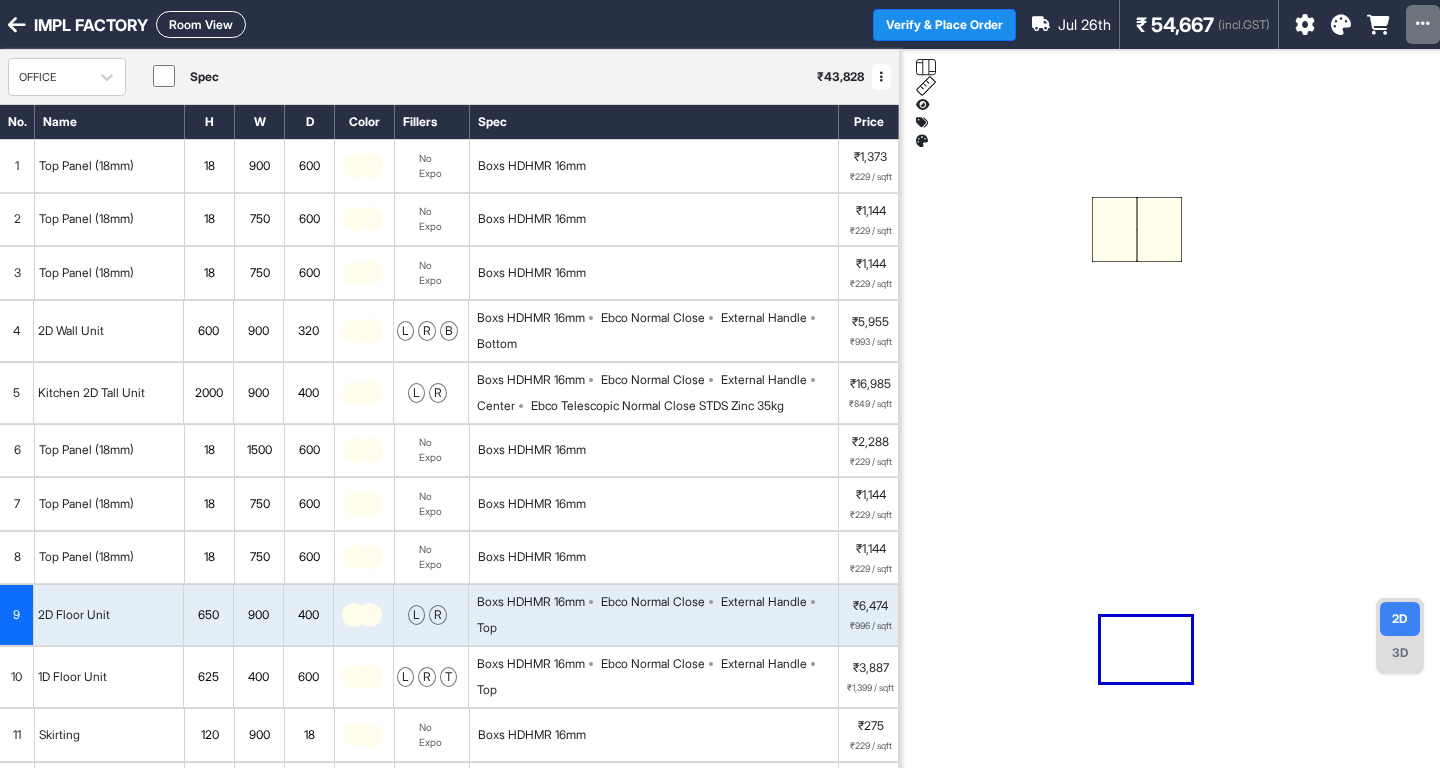 click on "Room View" at bounding box center [201, 24] 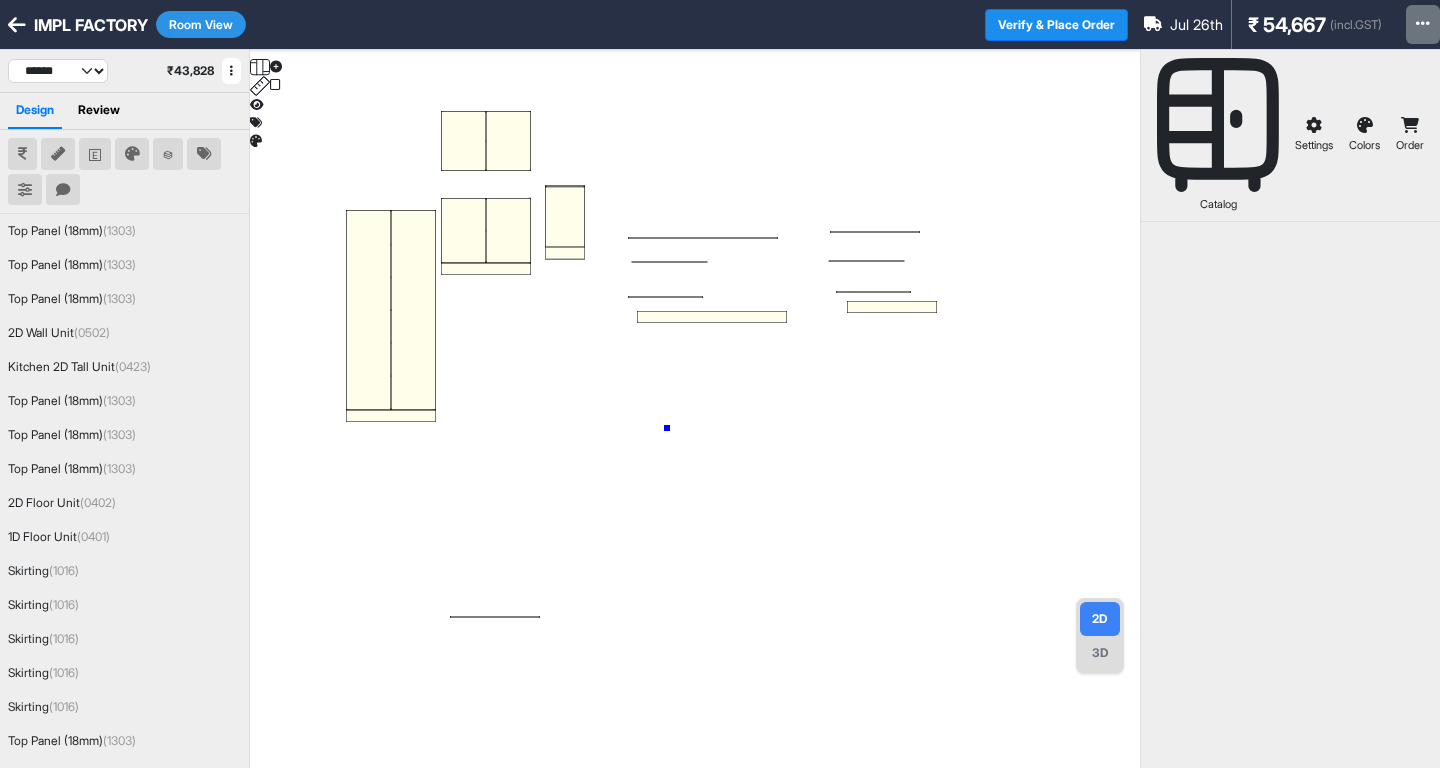 click at bounding box center (695, 434) 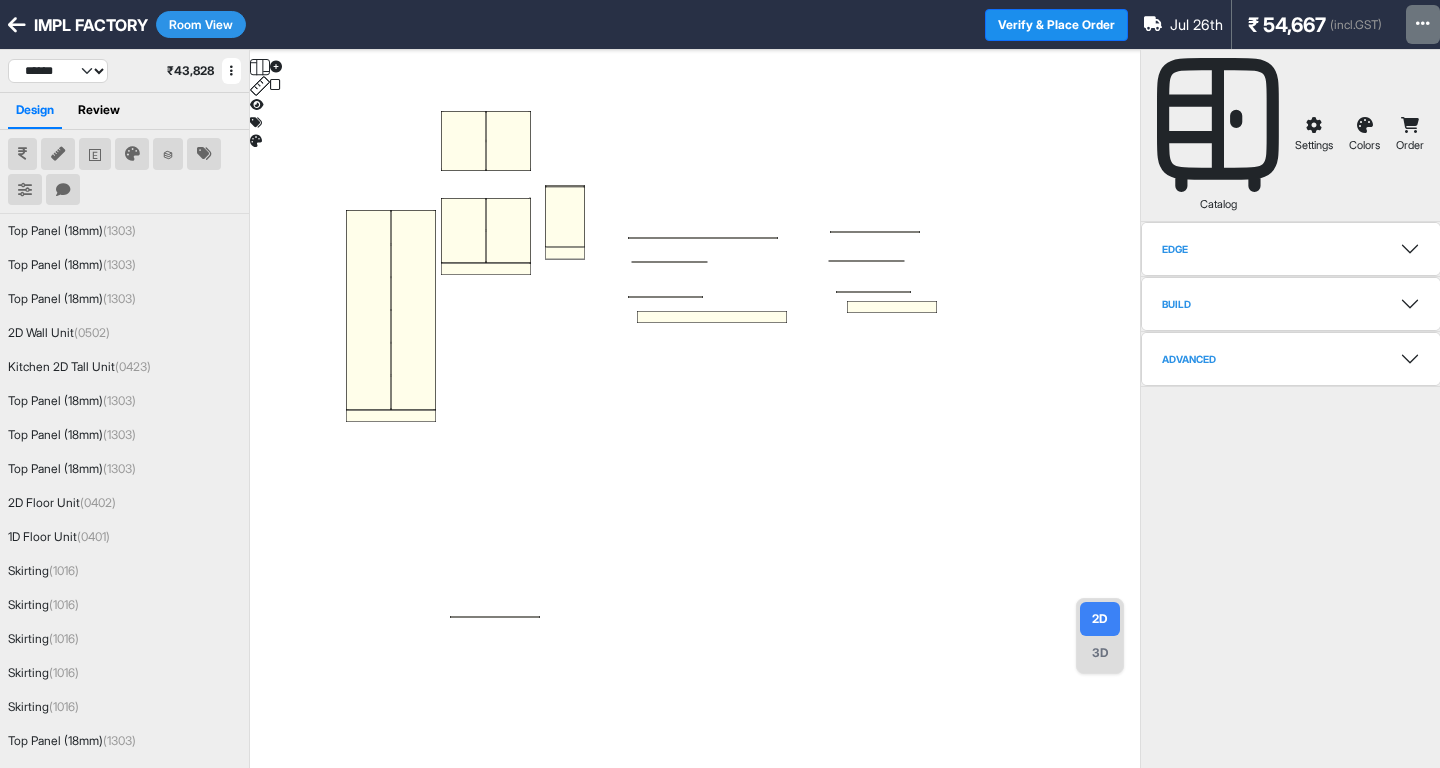 click on "Room View" at bounding box center (201, 24) 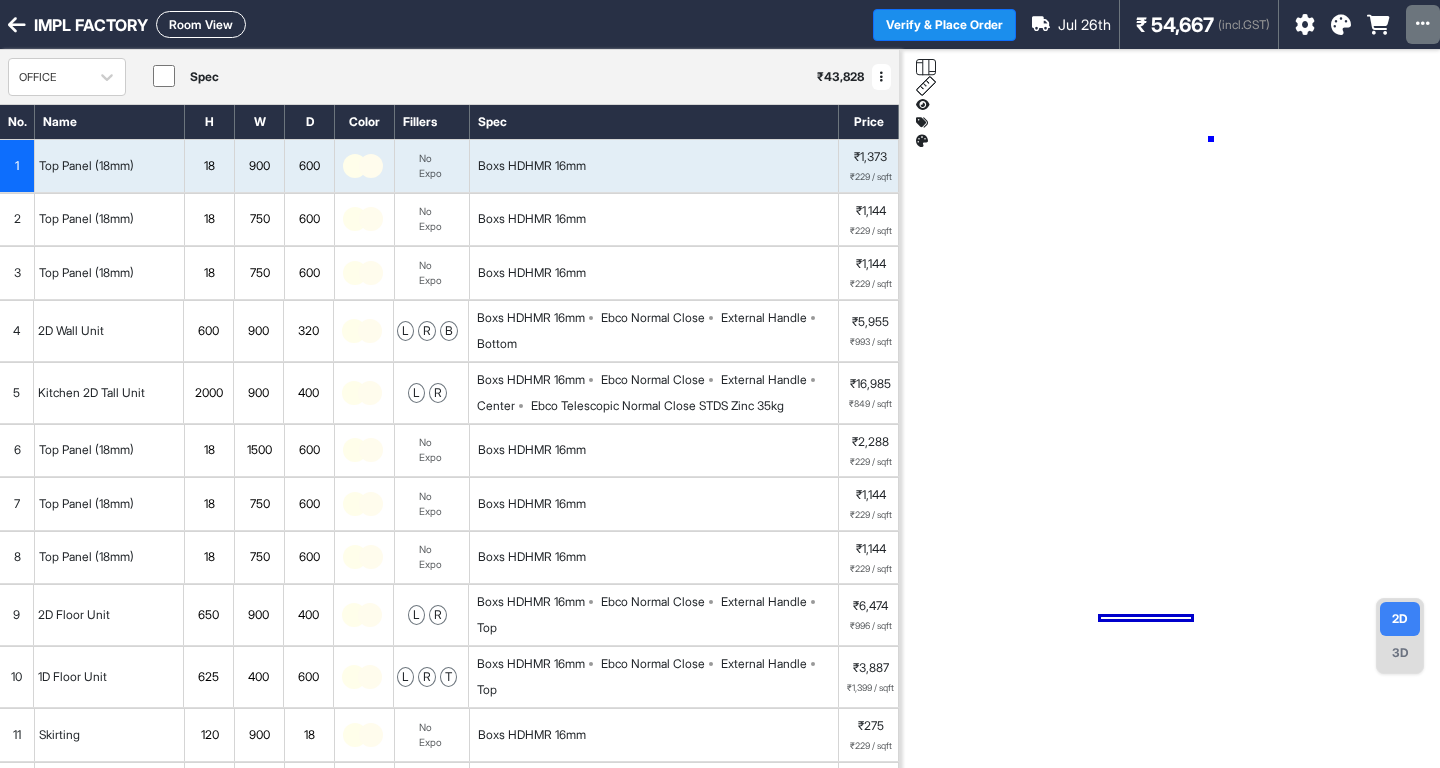 click at bounding box center [1170, 434] 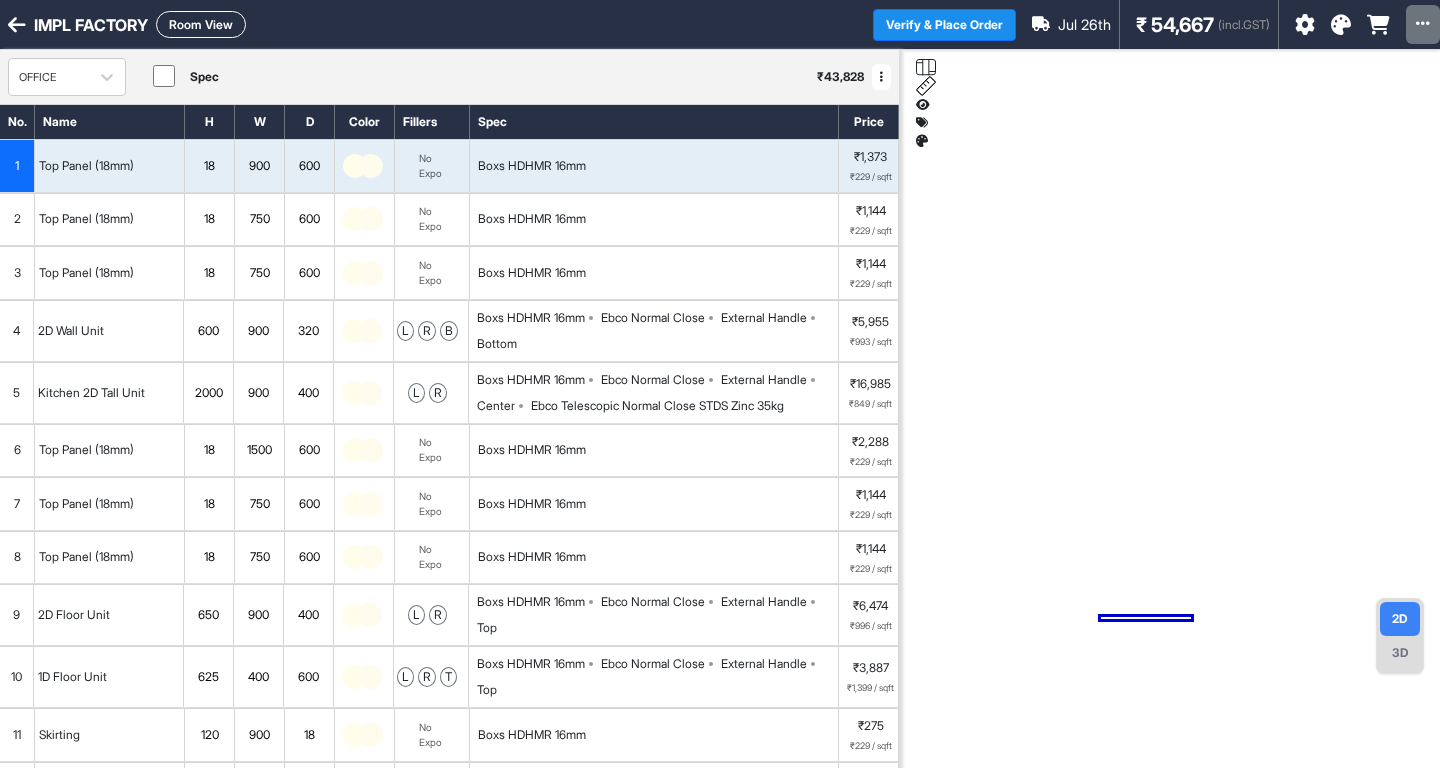 click on "Room View" at bounding box center [201, 24] 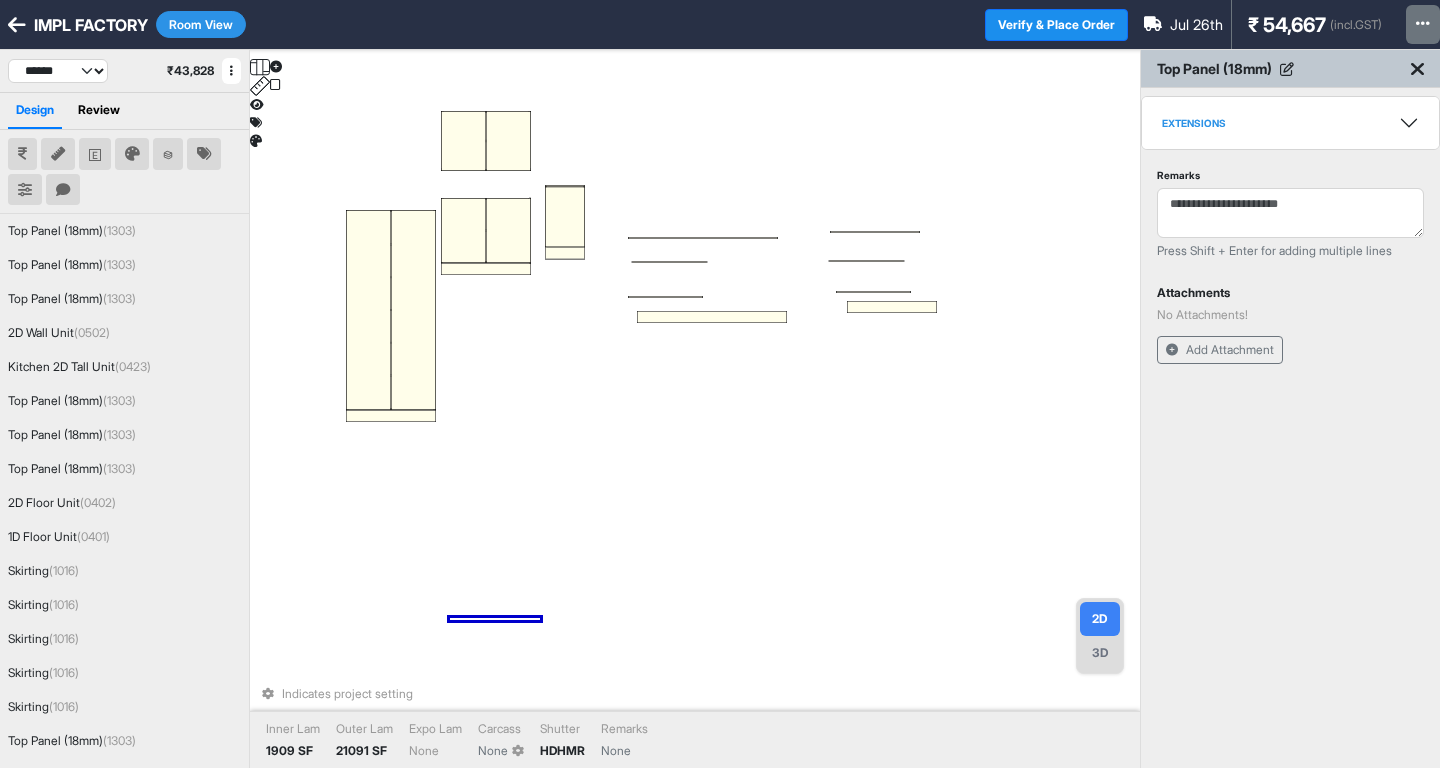 click on "Room View" at bounding box center [201, 24] 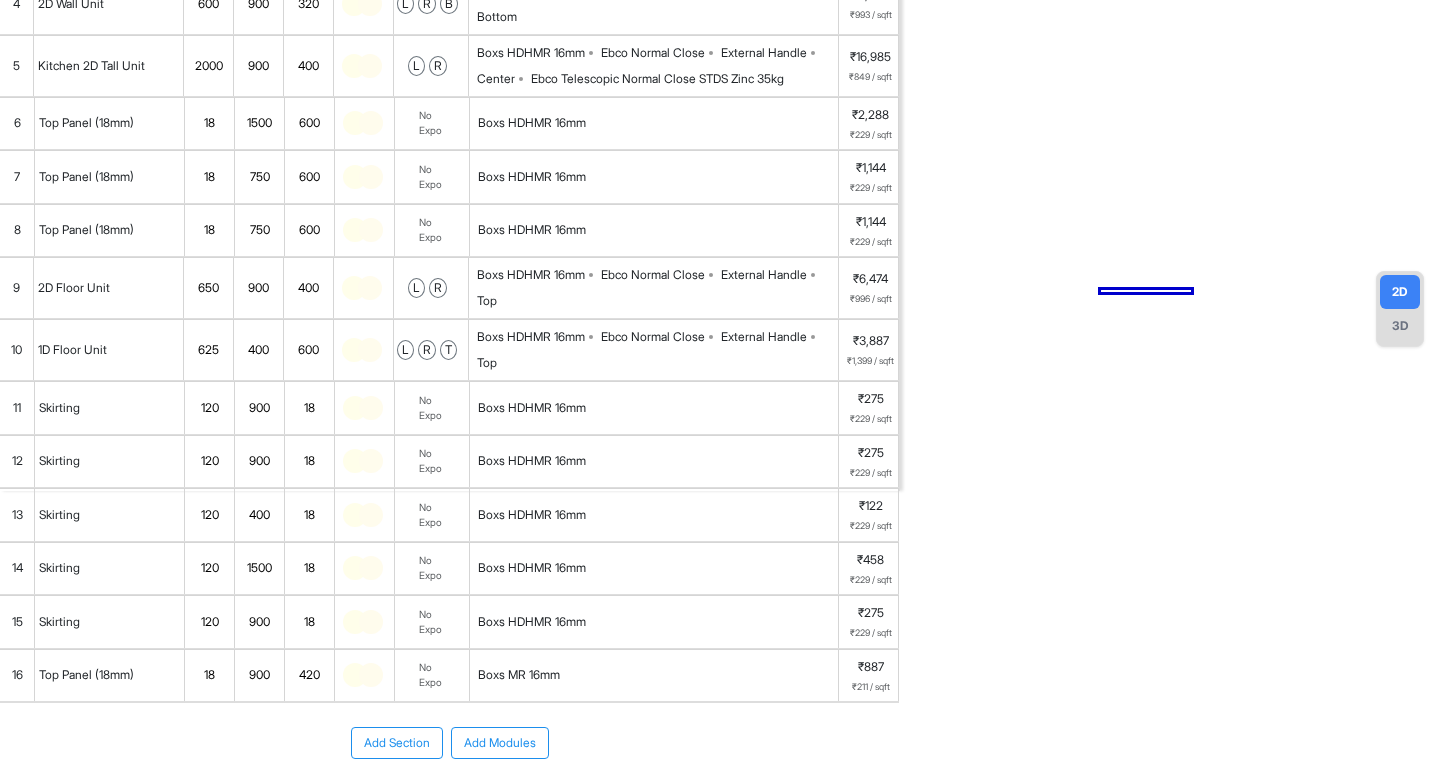 scroll, scrollTop: 0, scrollLeft: 0, axis: both 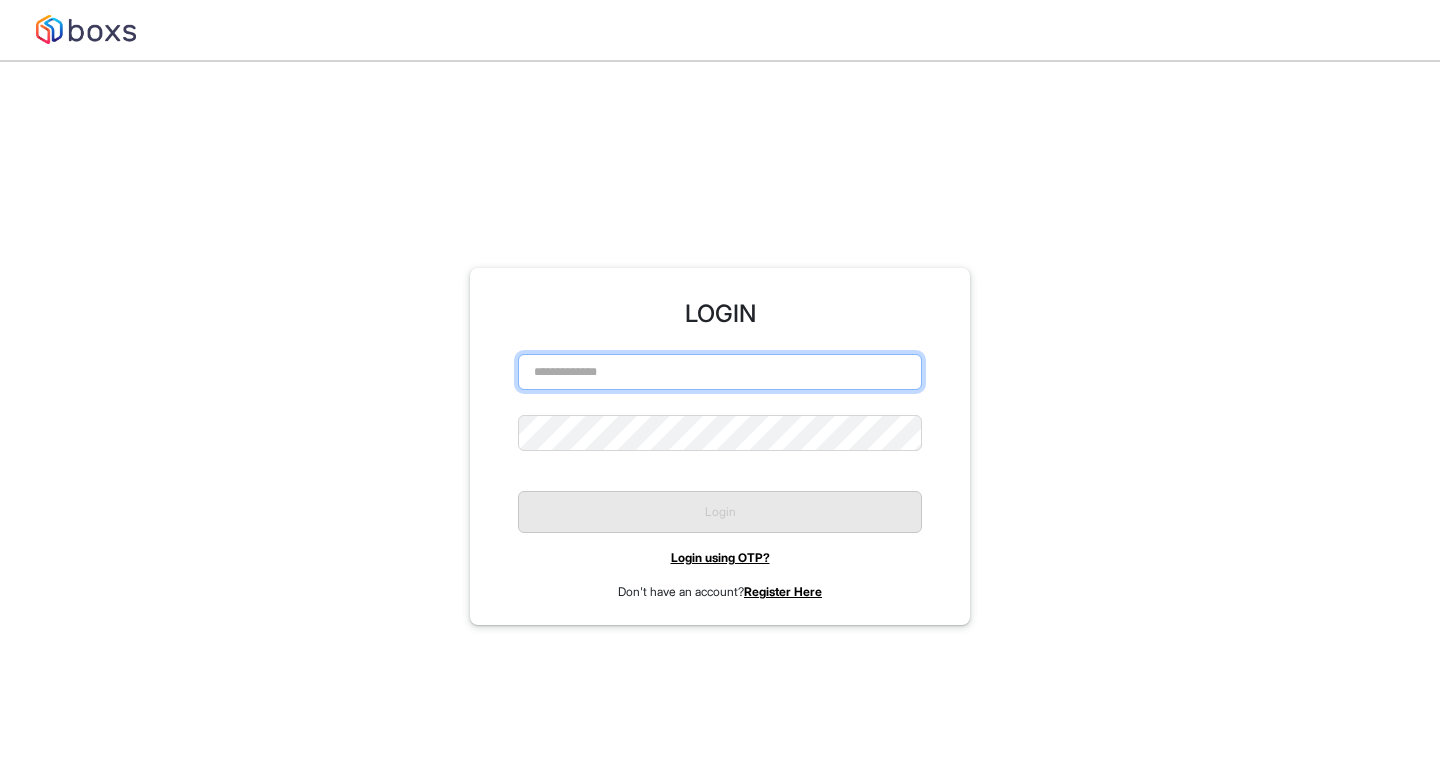 type on "**********" 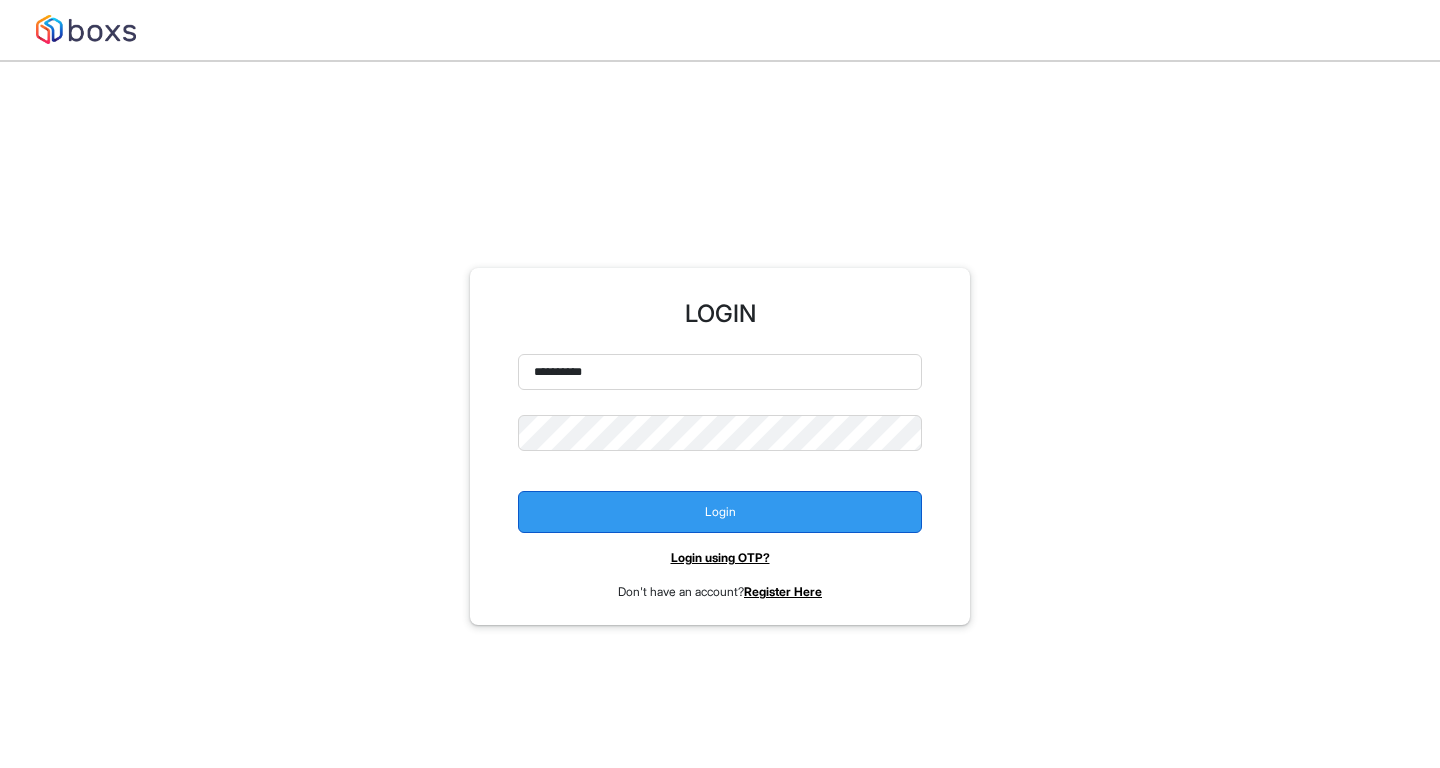 click on "Login" at bounding box center [720, 512] 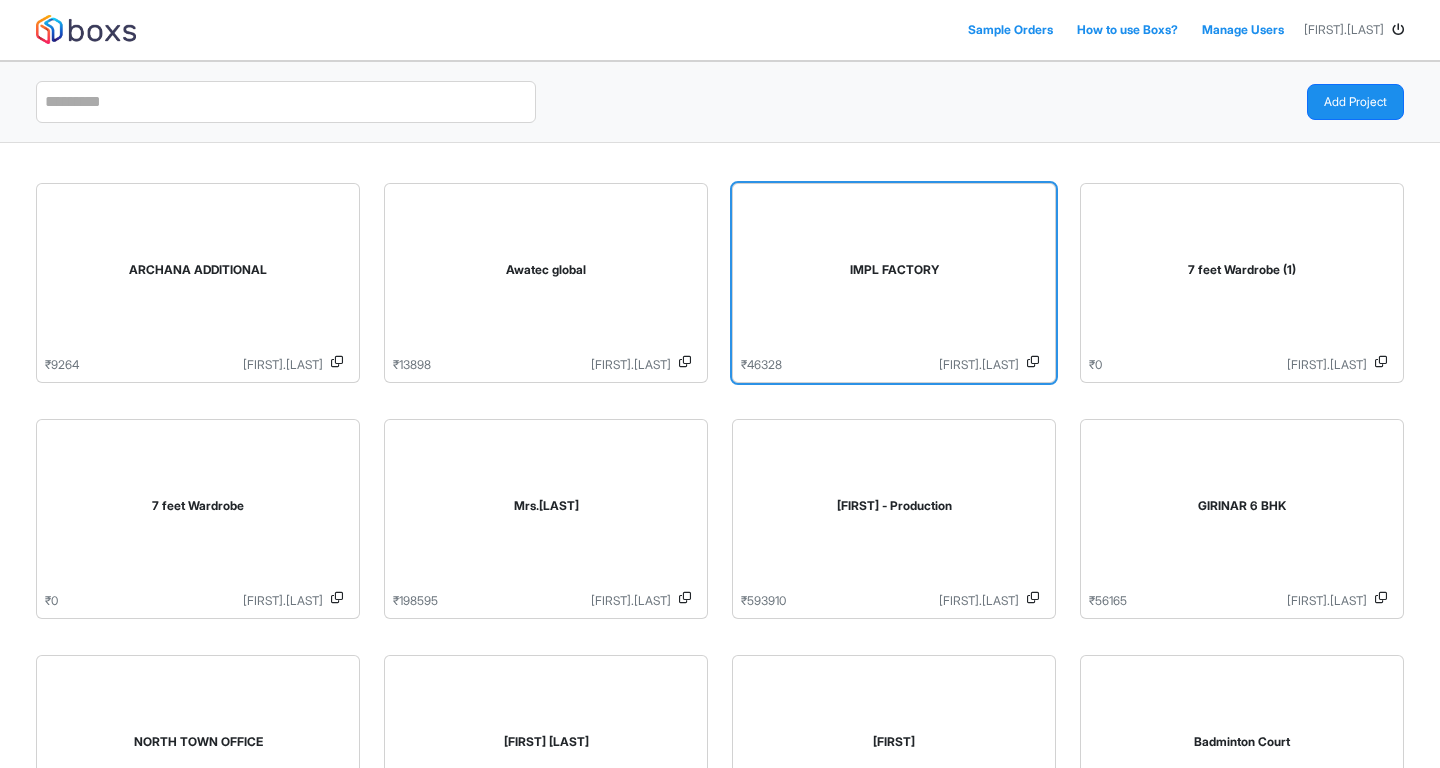 click on "IMPL FACTORY" at bounding box center [894, 274] 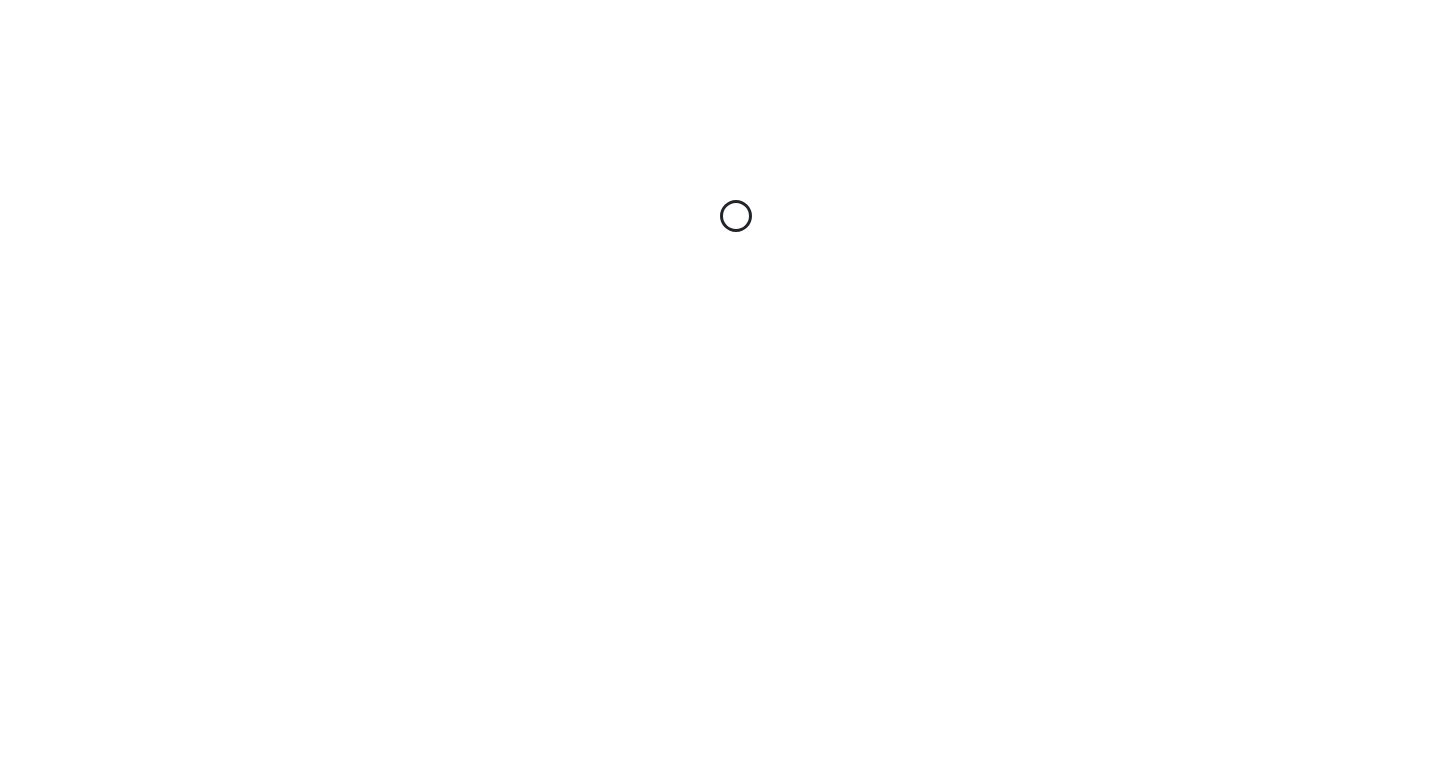 click on "Loading..." at bounding box center [720, 384] 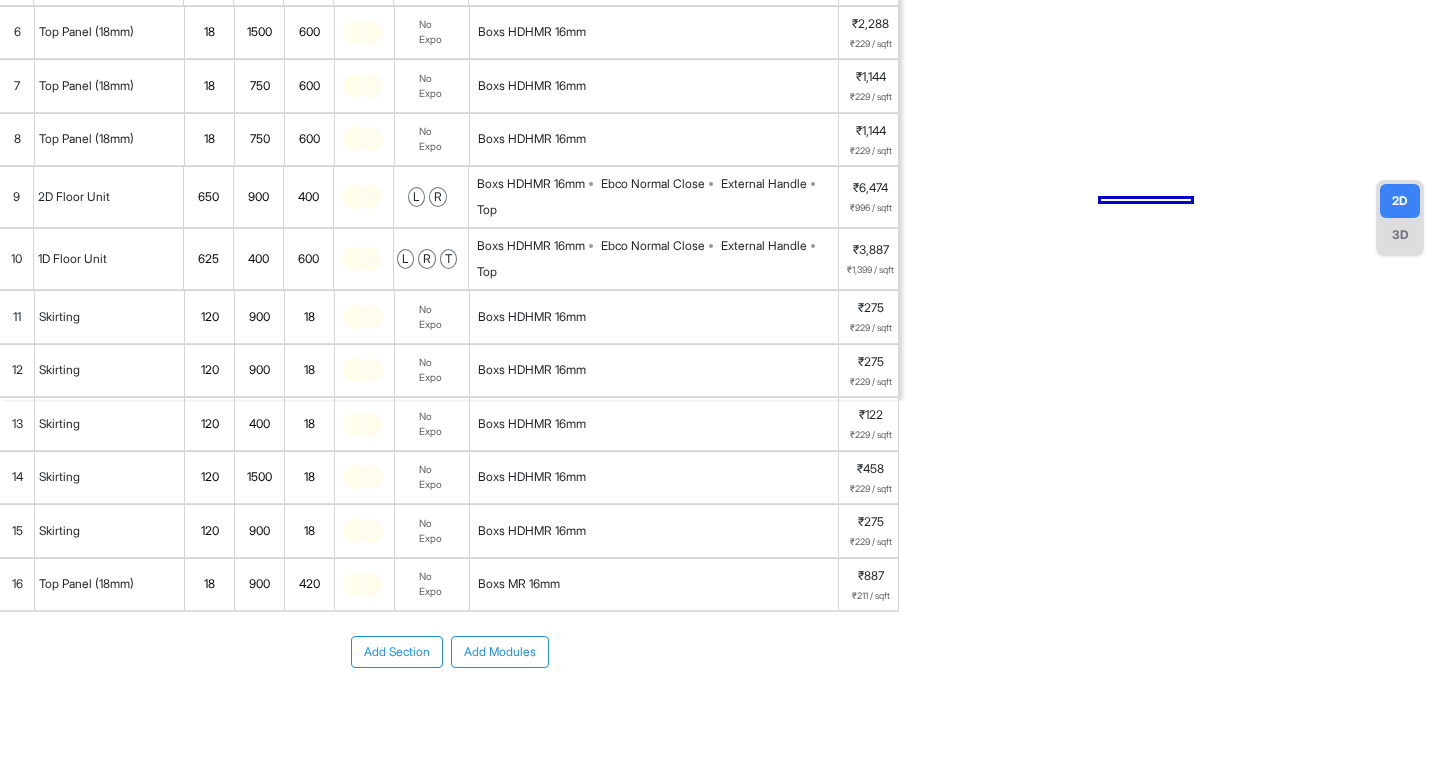 scroll, scrollTop: 0, scrollLeft: 0, axis: both 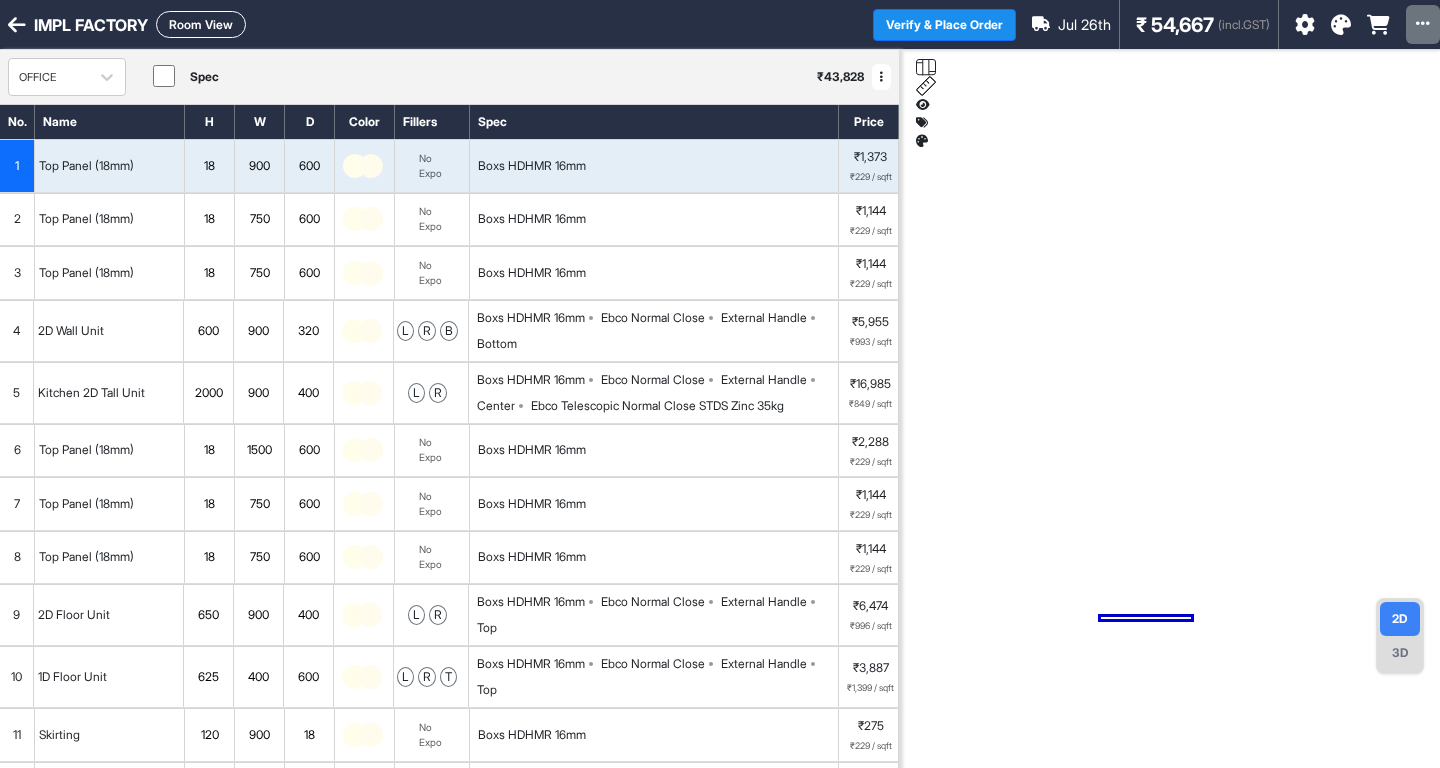 click at bounding box center [371, 166] 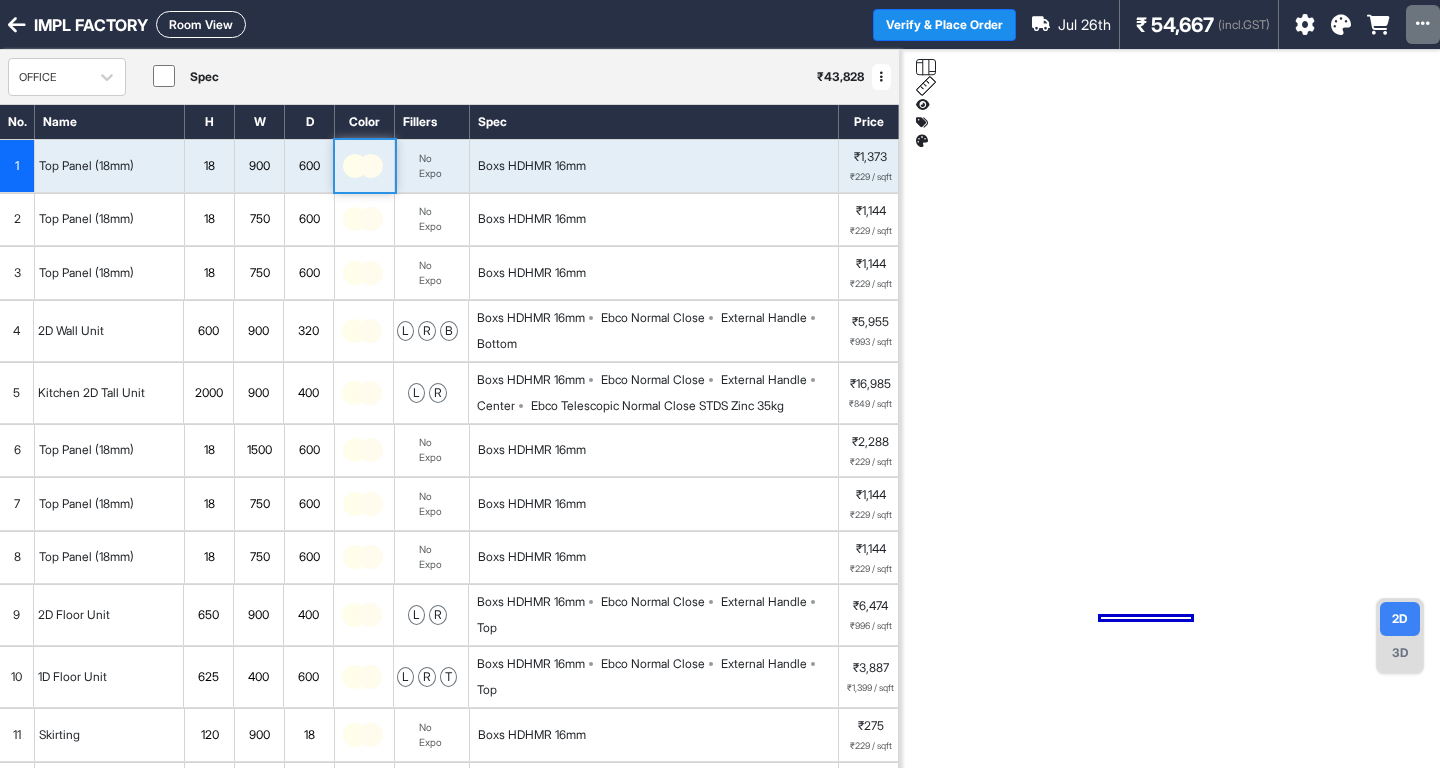 click at bounding box center [371, 166] 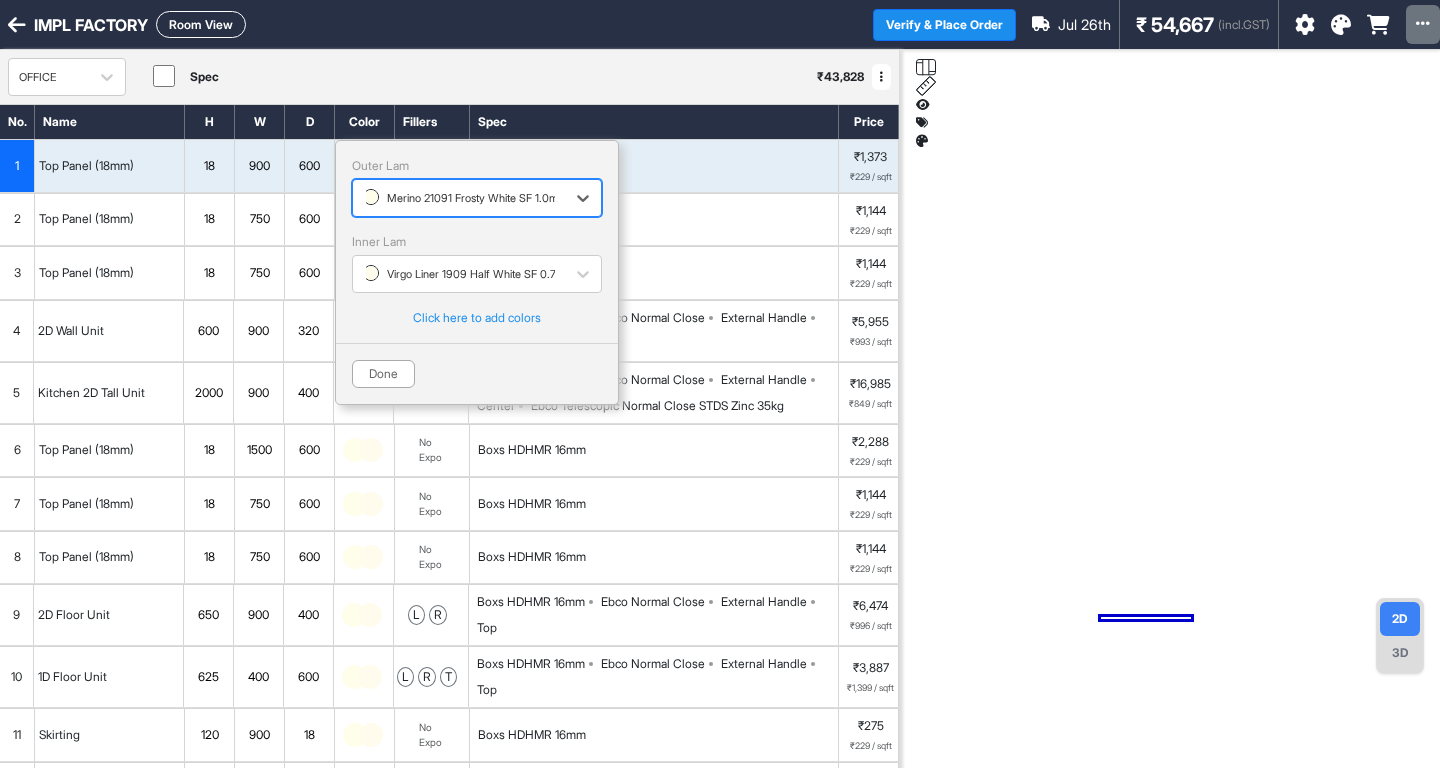 click at bounding box center (1170, 434) 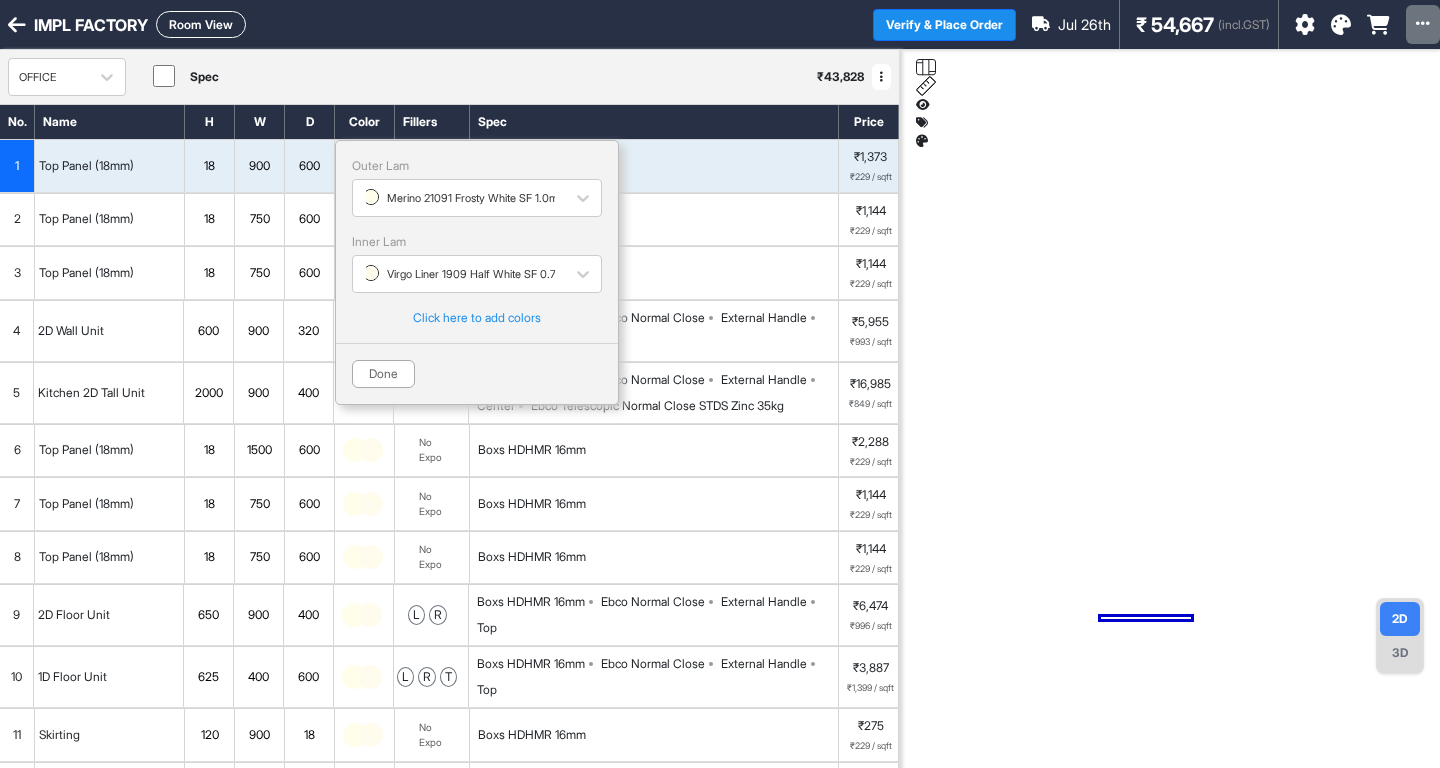 click on "Outer Lam Merino 21091 Frosty White SF 1.0mm Inner Lam Virgo Liner 1909 Half White SF 0.7mm Click here to add colors Done" at bounding box center [477, 272] 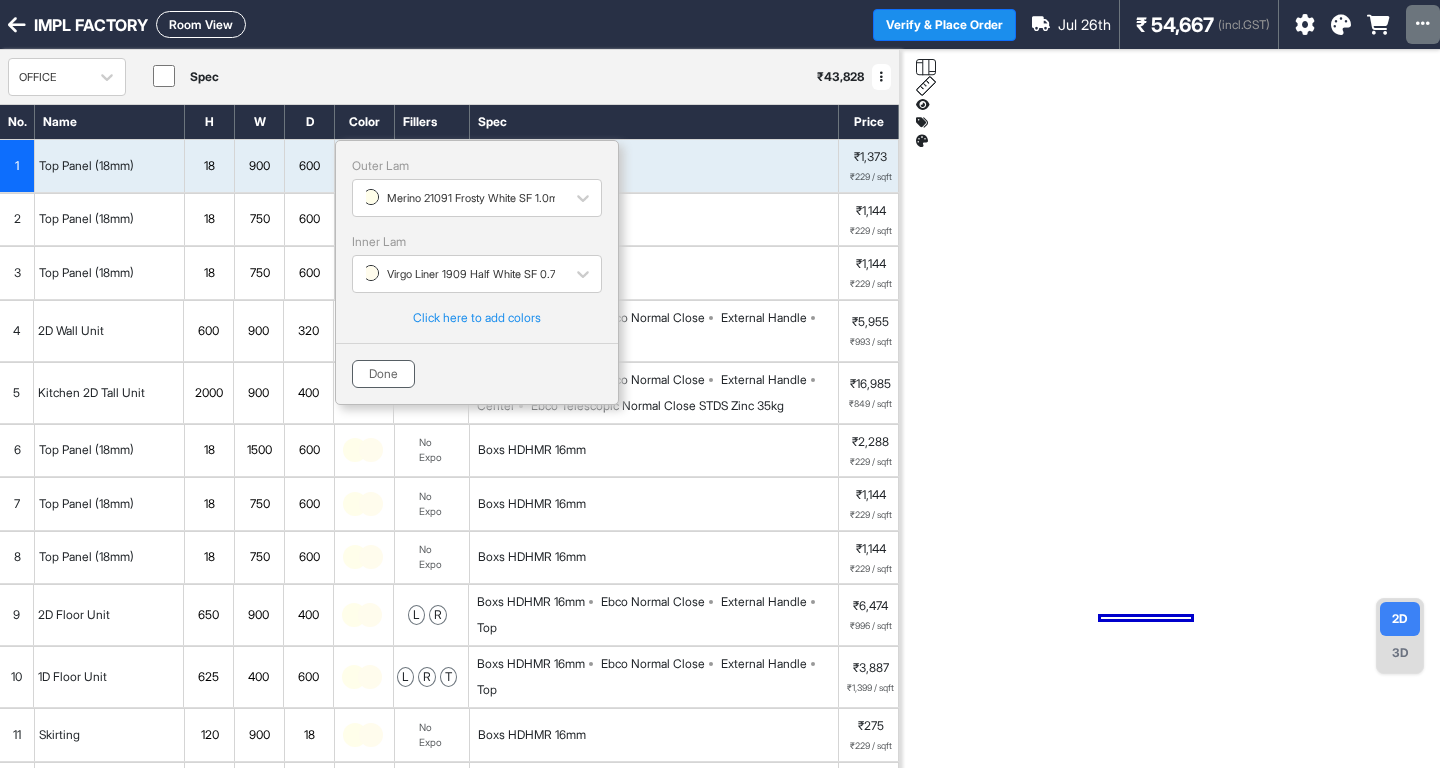 click on "Done" at bounding box center [383, 374] 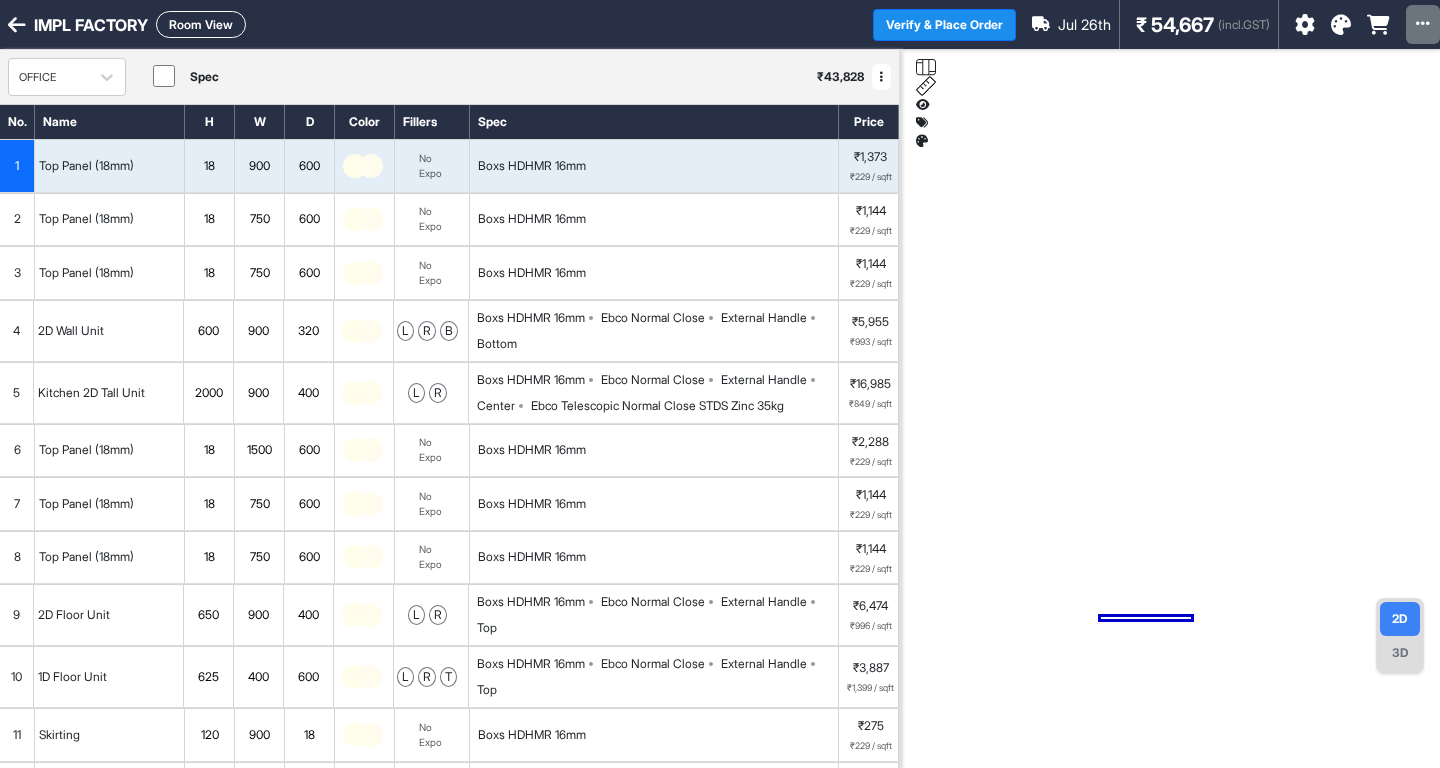 click at bounding box center [1378, 25] 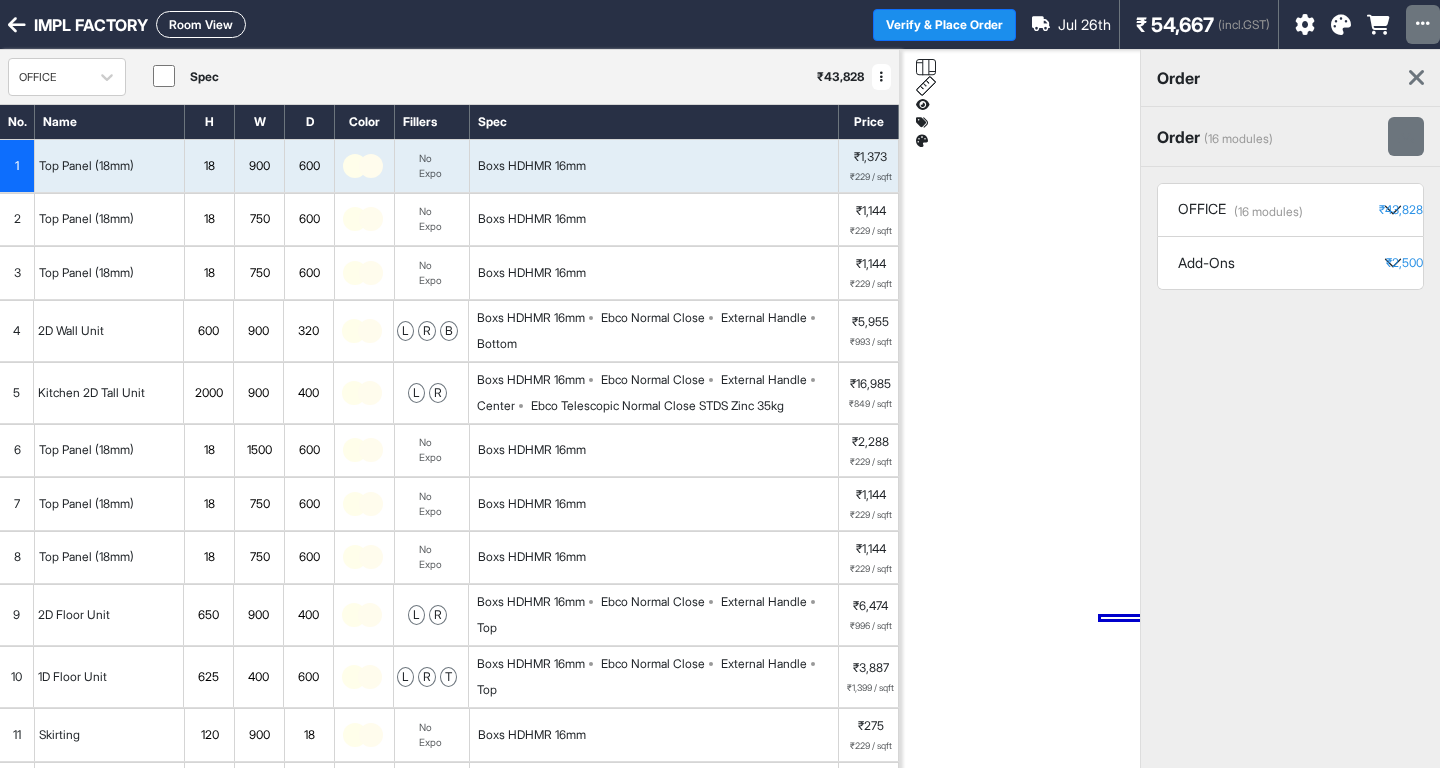 click on "₹ 2,500" at bounding box center (1404, 263) 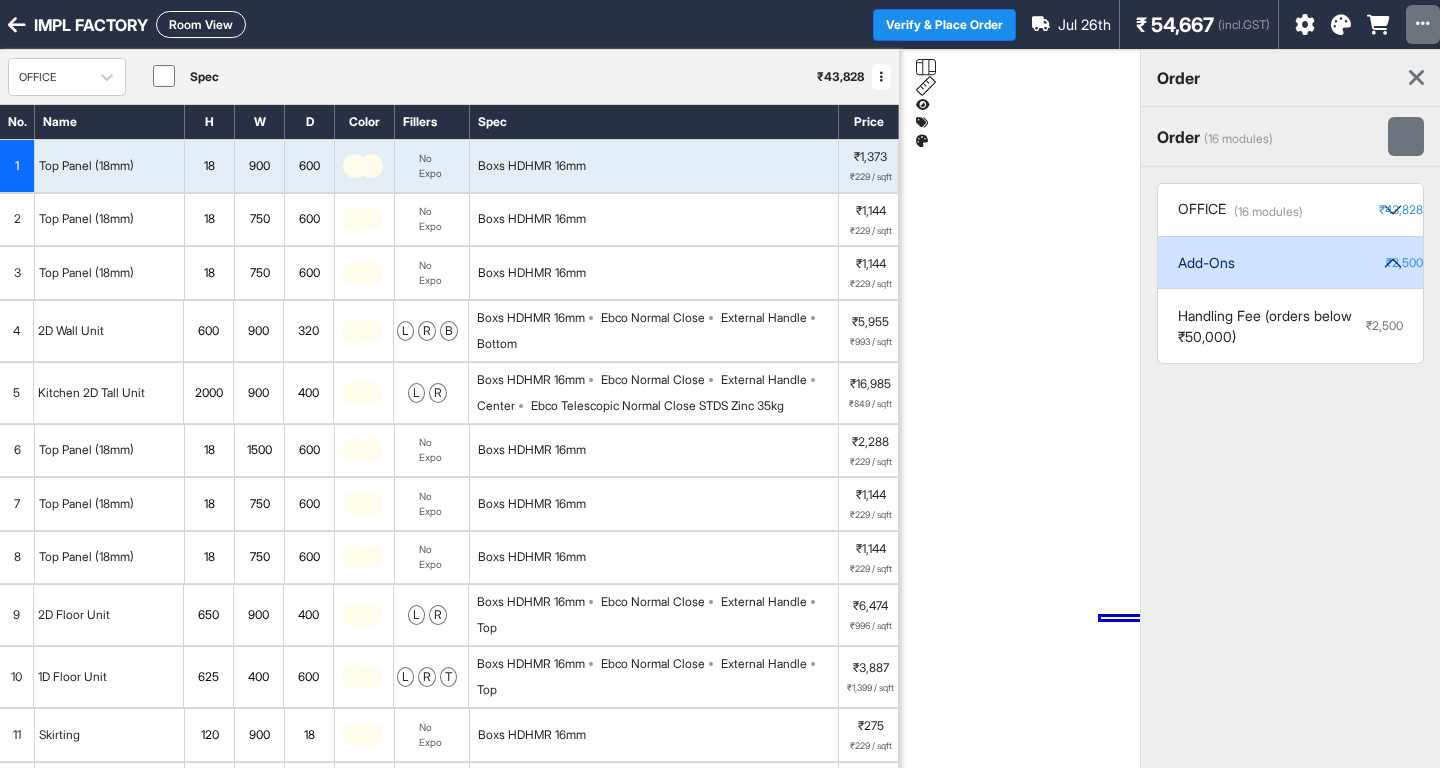 click at bounding box center [1416, 78] 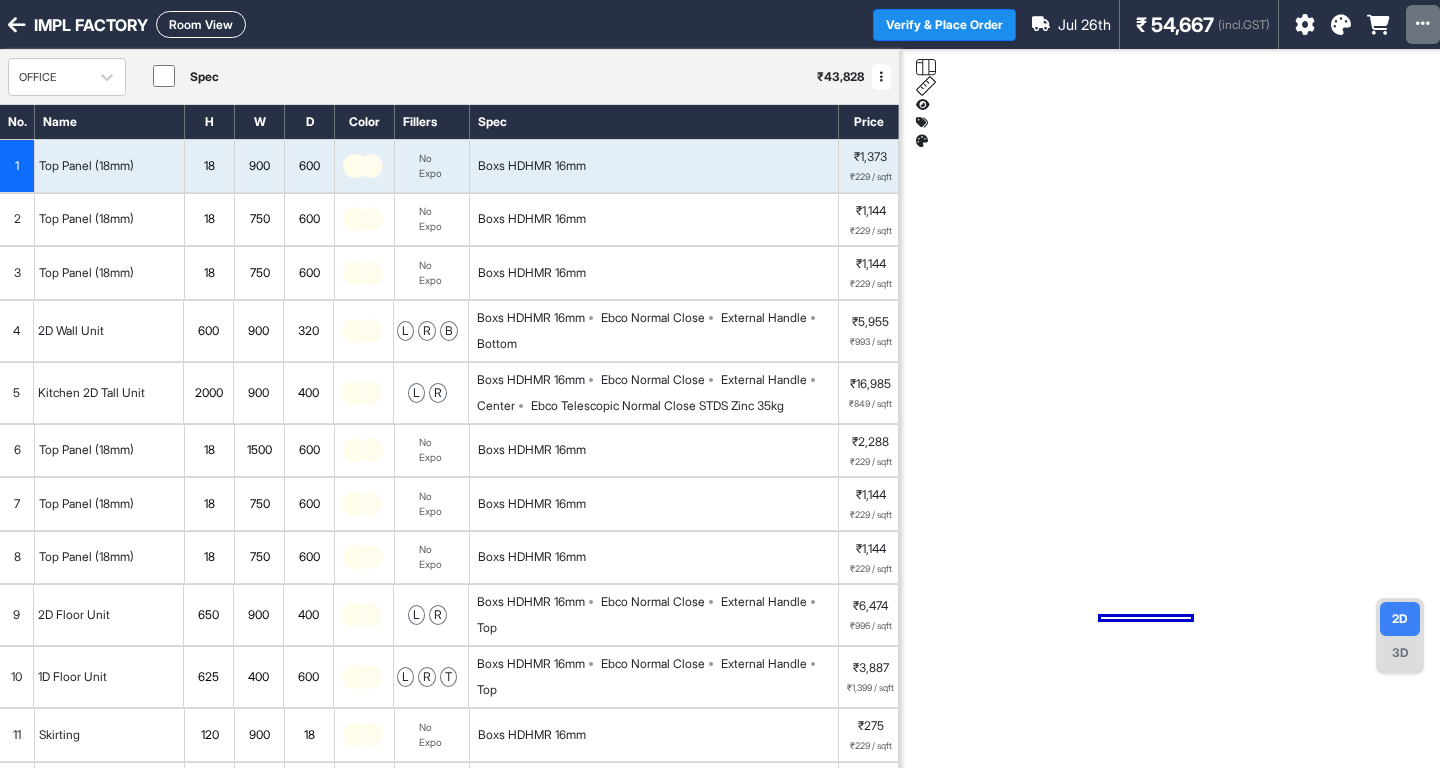 click at bounding box center [881, 77] 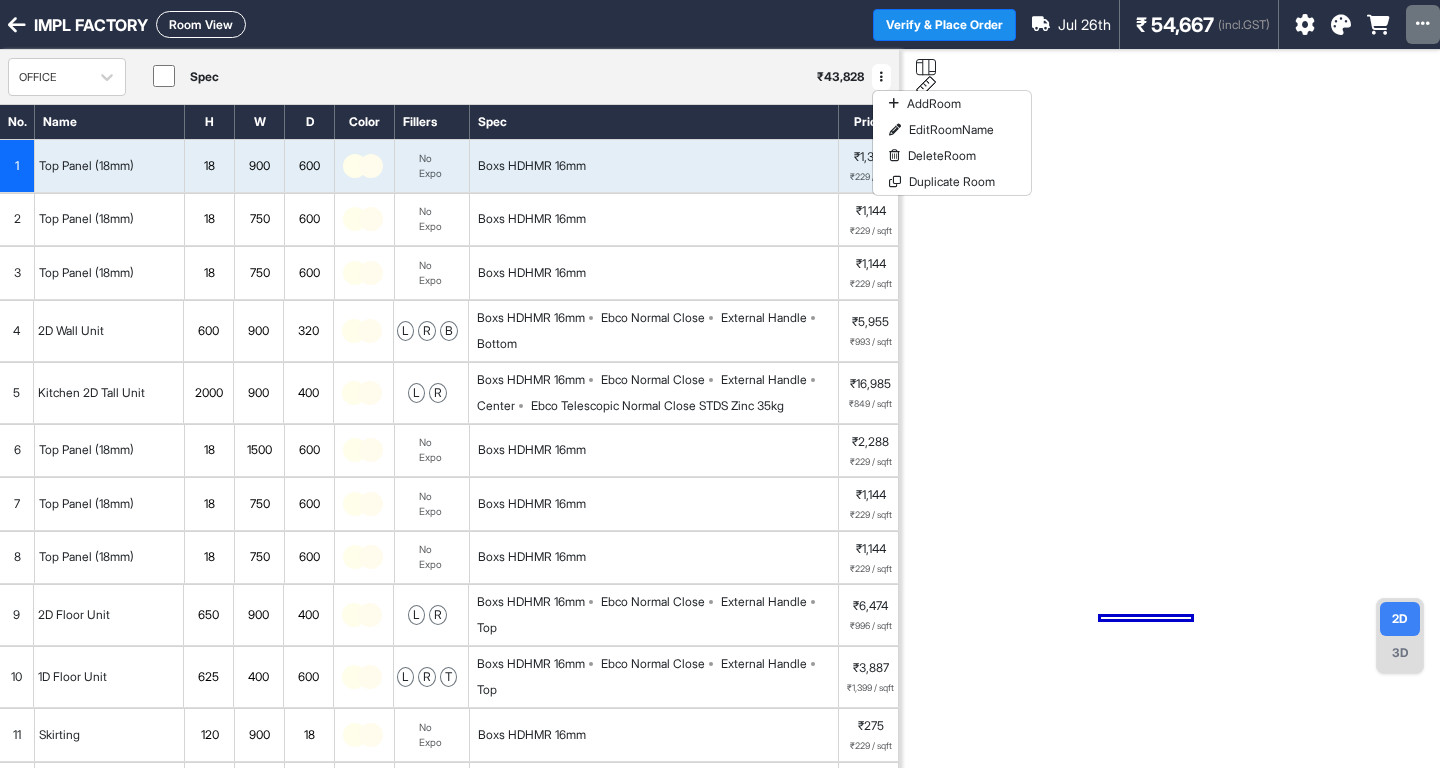 click at bounding box center (1170, 434) 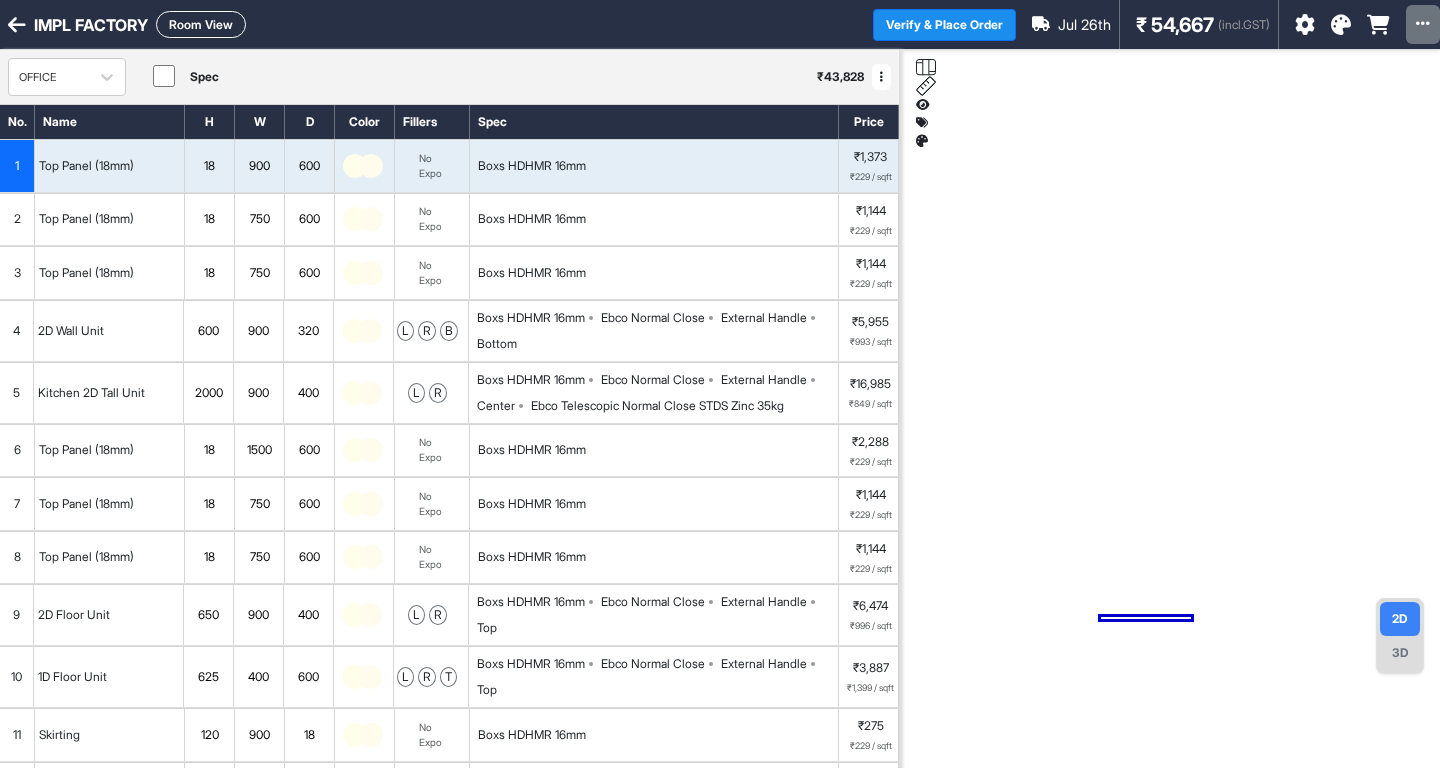click at bounding box center (17, 25) 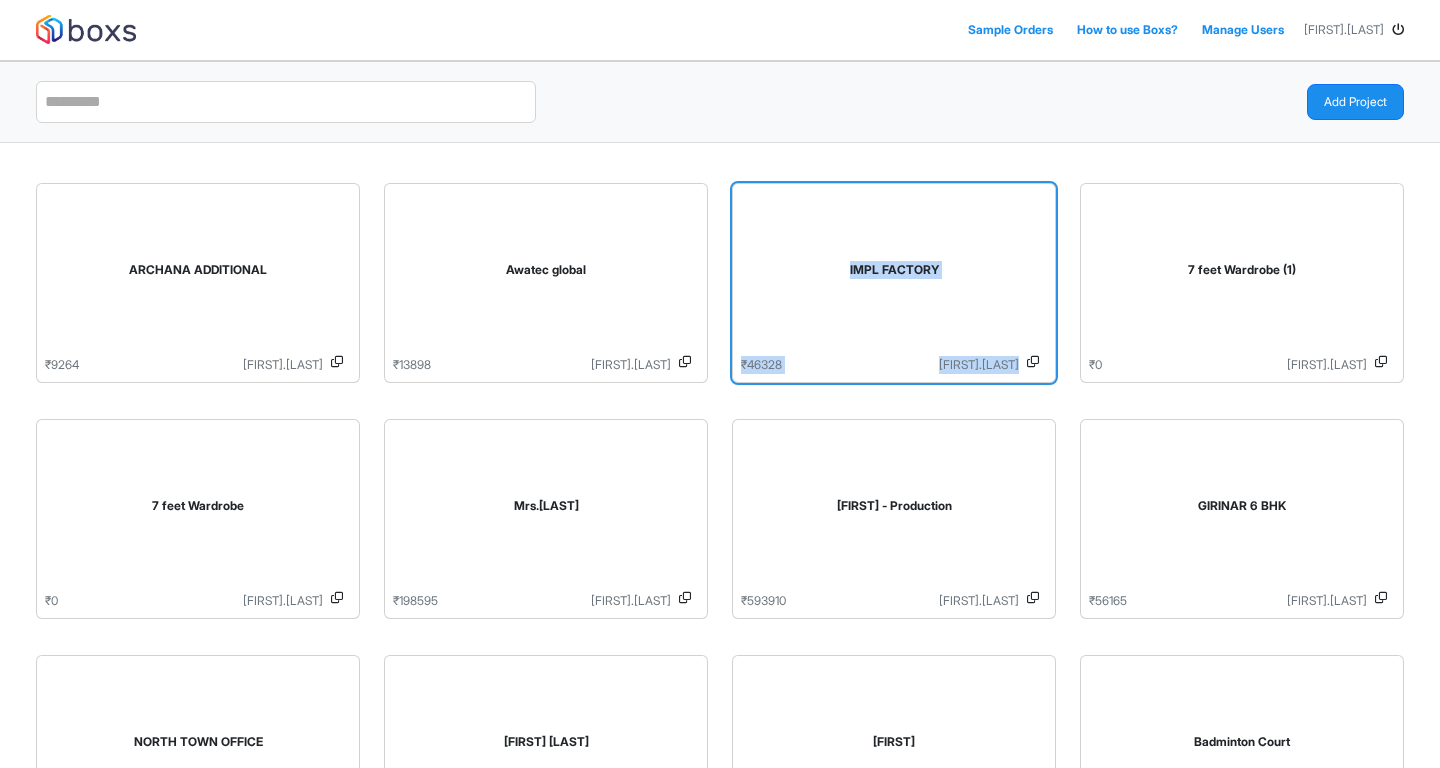 click on "IMPL FACTORY" at bounding box center [894, 274] 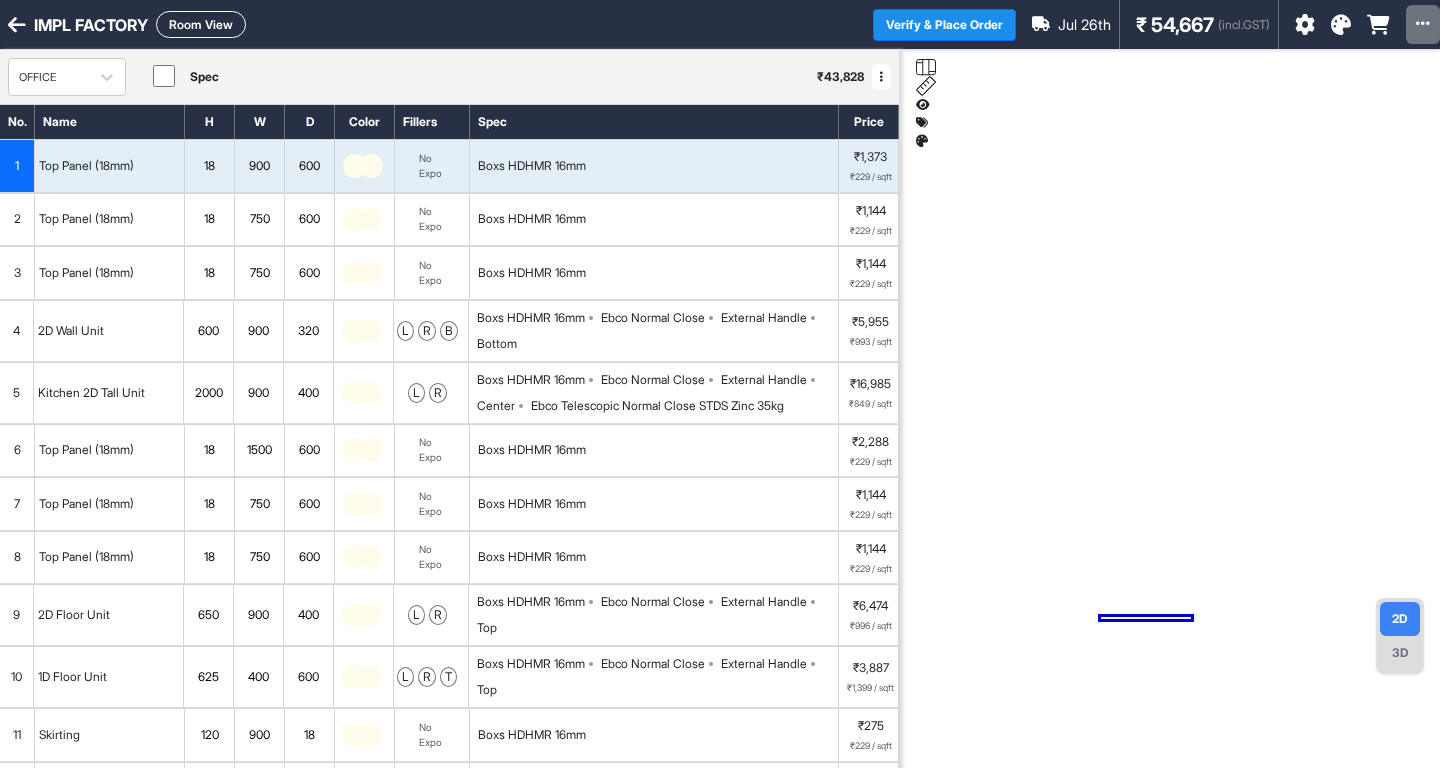 click at bounding box center (17, 25) 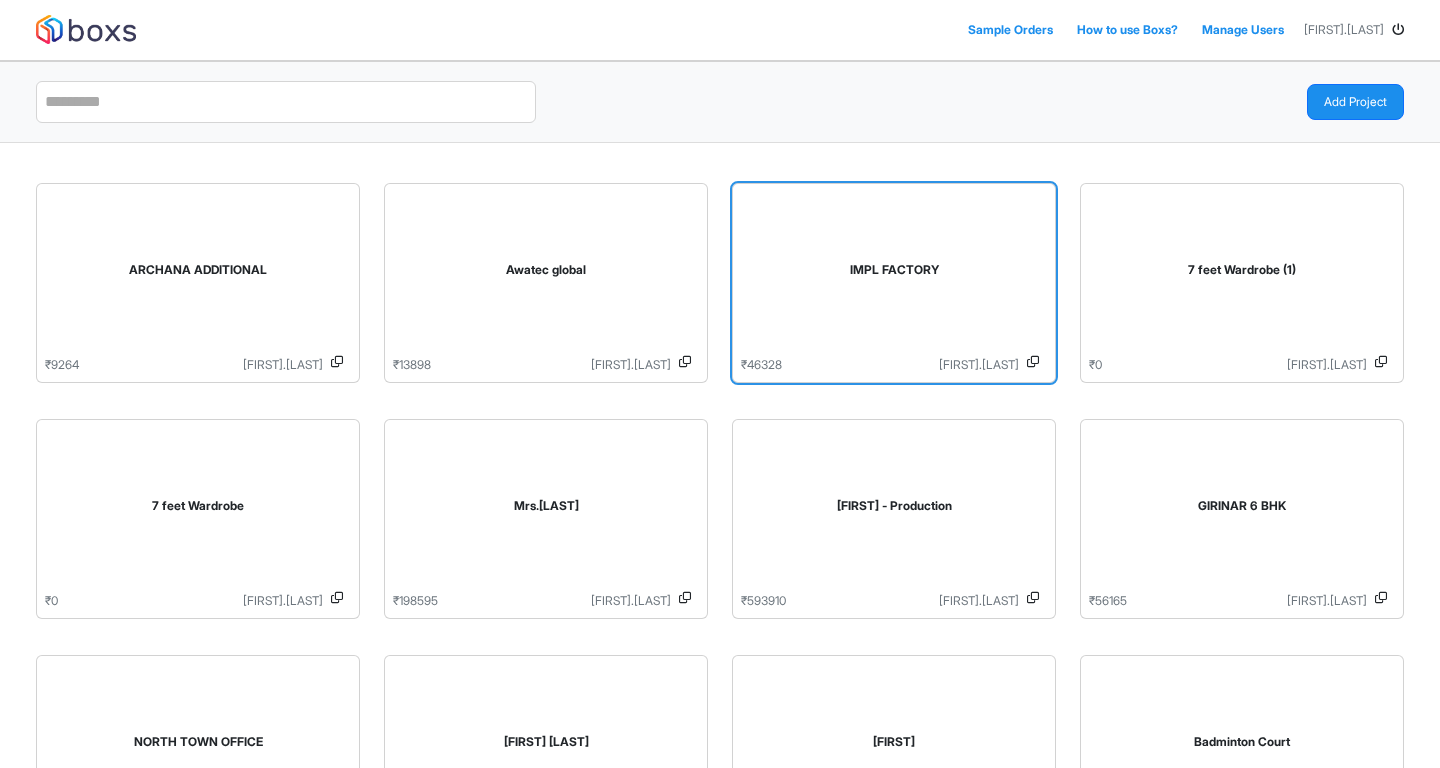 click on "IMPL FACTORY" at bounding box center [894, 274] 